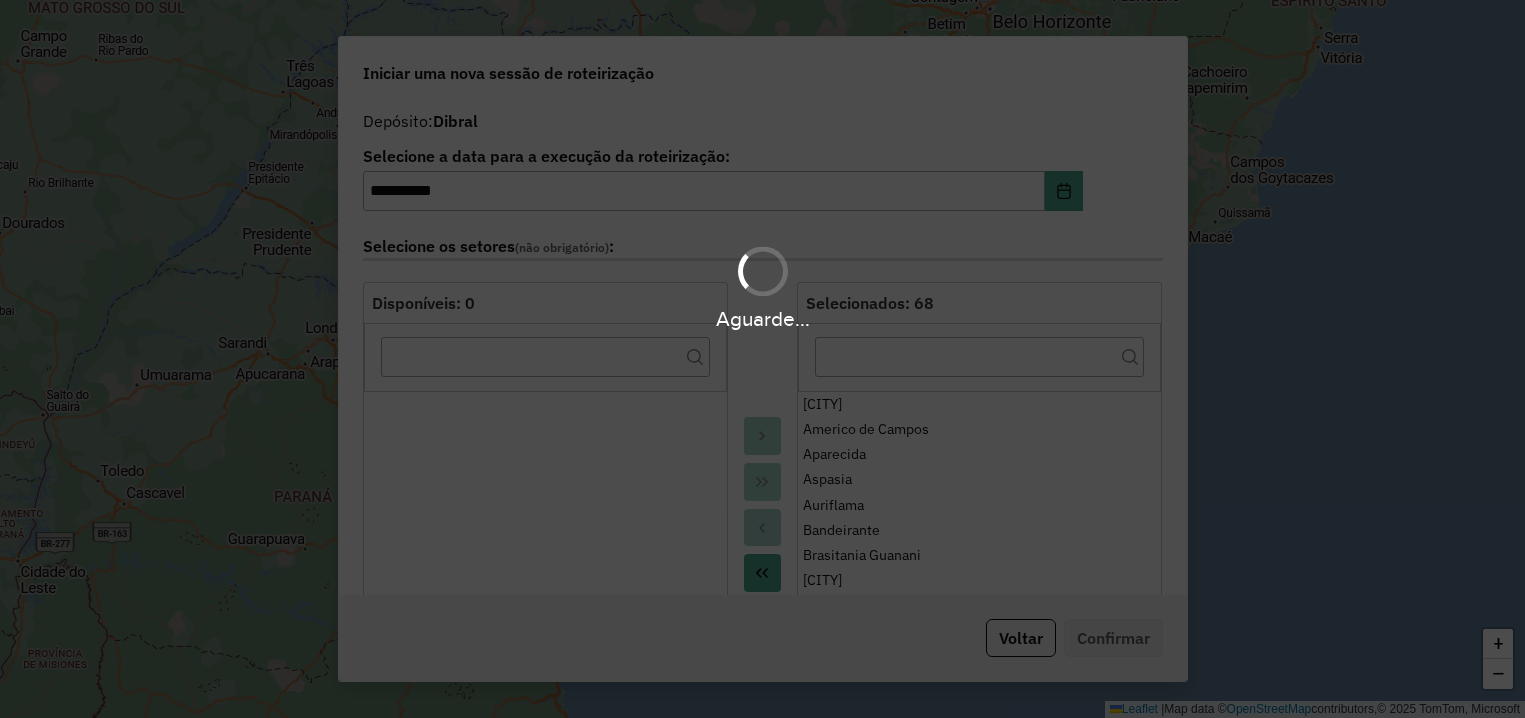 select on "*" 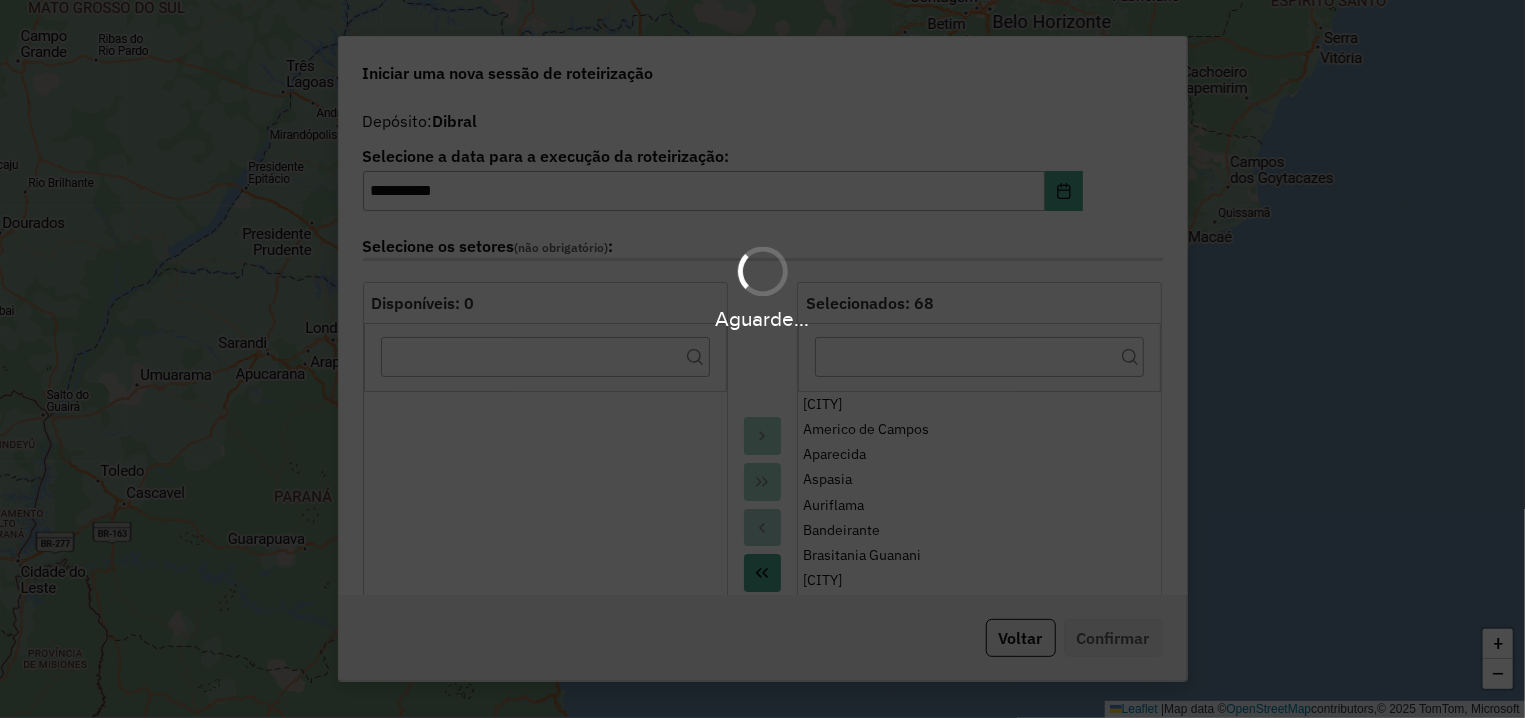 scroll, scrollTop: 2039, scrollLeft: 0, axis: vertical 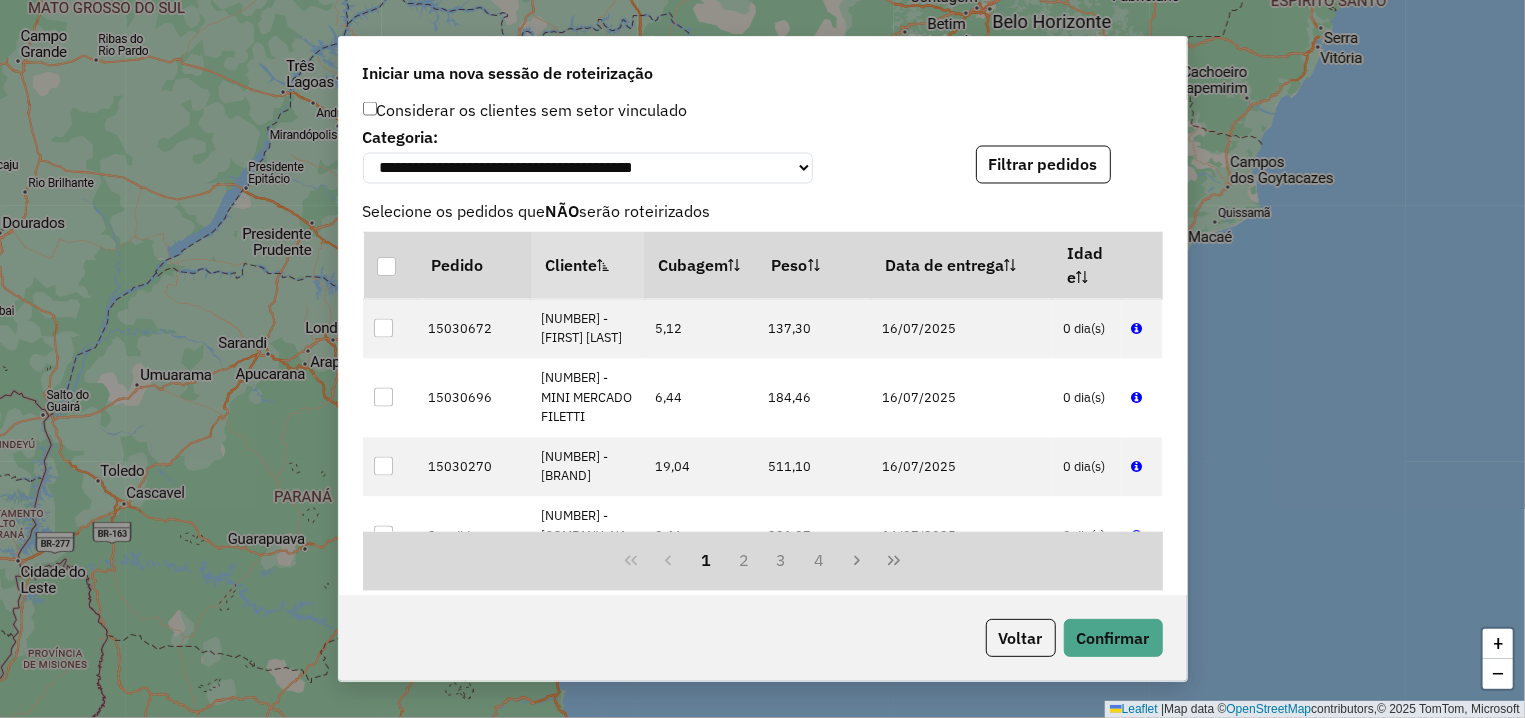 type 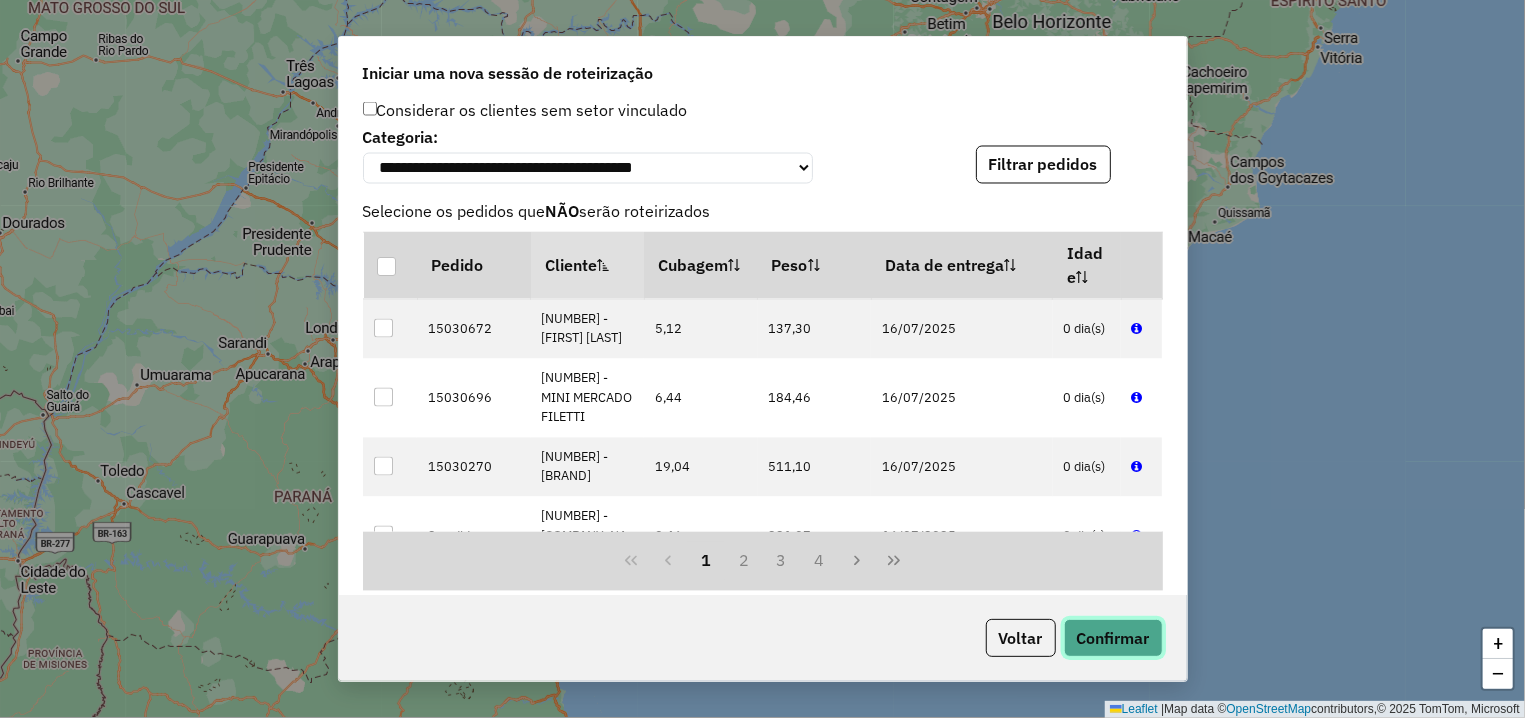 click on "Confirmar" 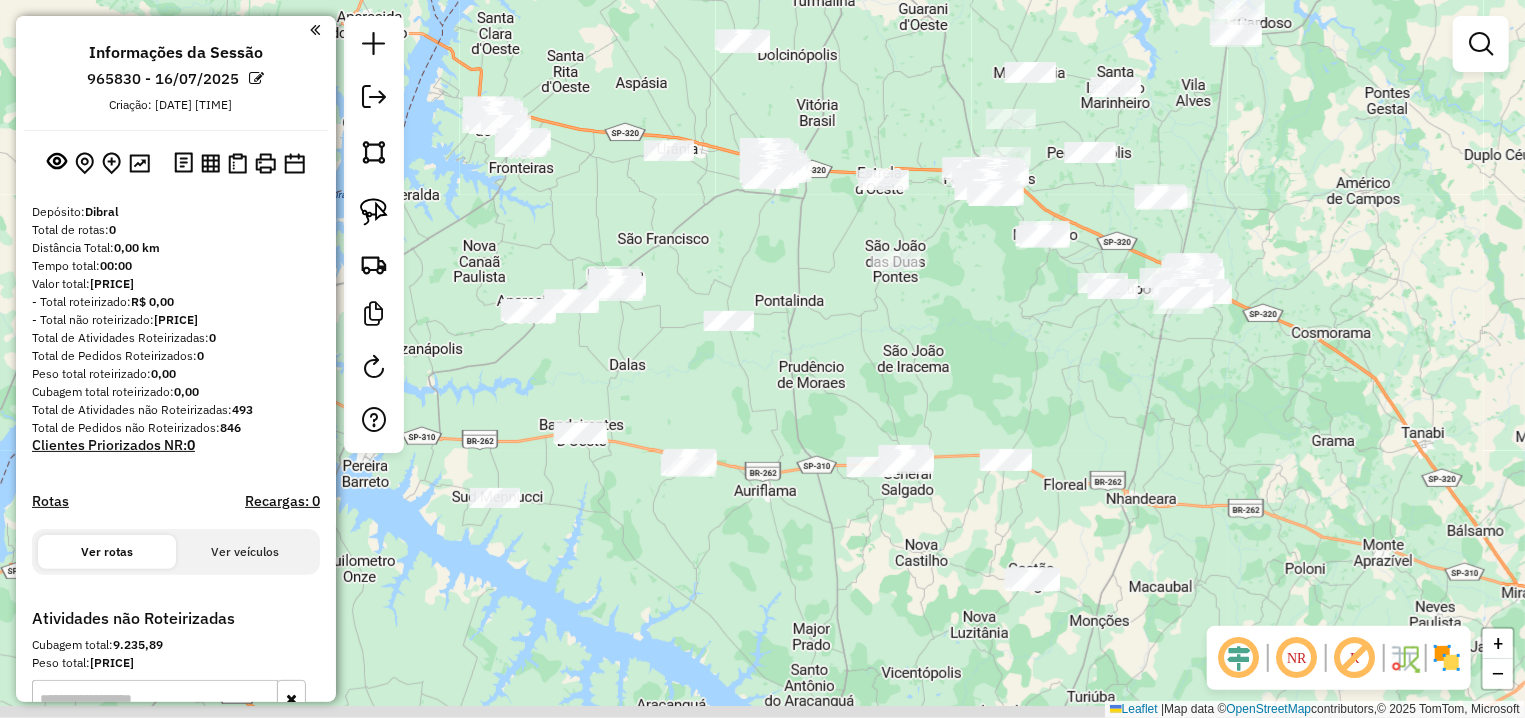 drag, startPoint x: 558, startPoint y: 503, endPoint x: 778, endPoint y: 318, distance: 287.44565 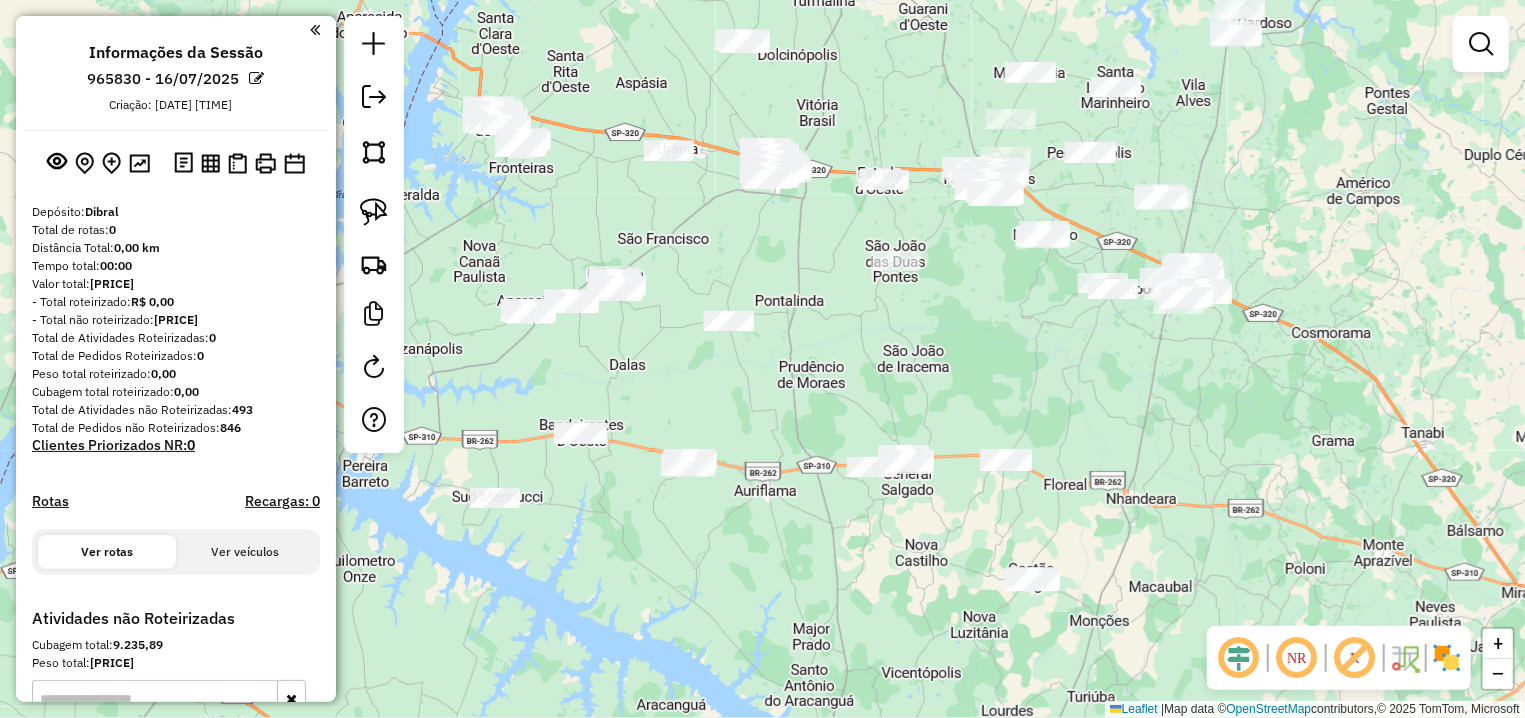 drag, startPoint x: 375, startPoint y: 201, endPoint x: 852, endPoint y: 324, distance: 492.6033 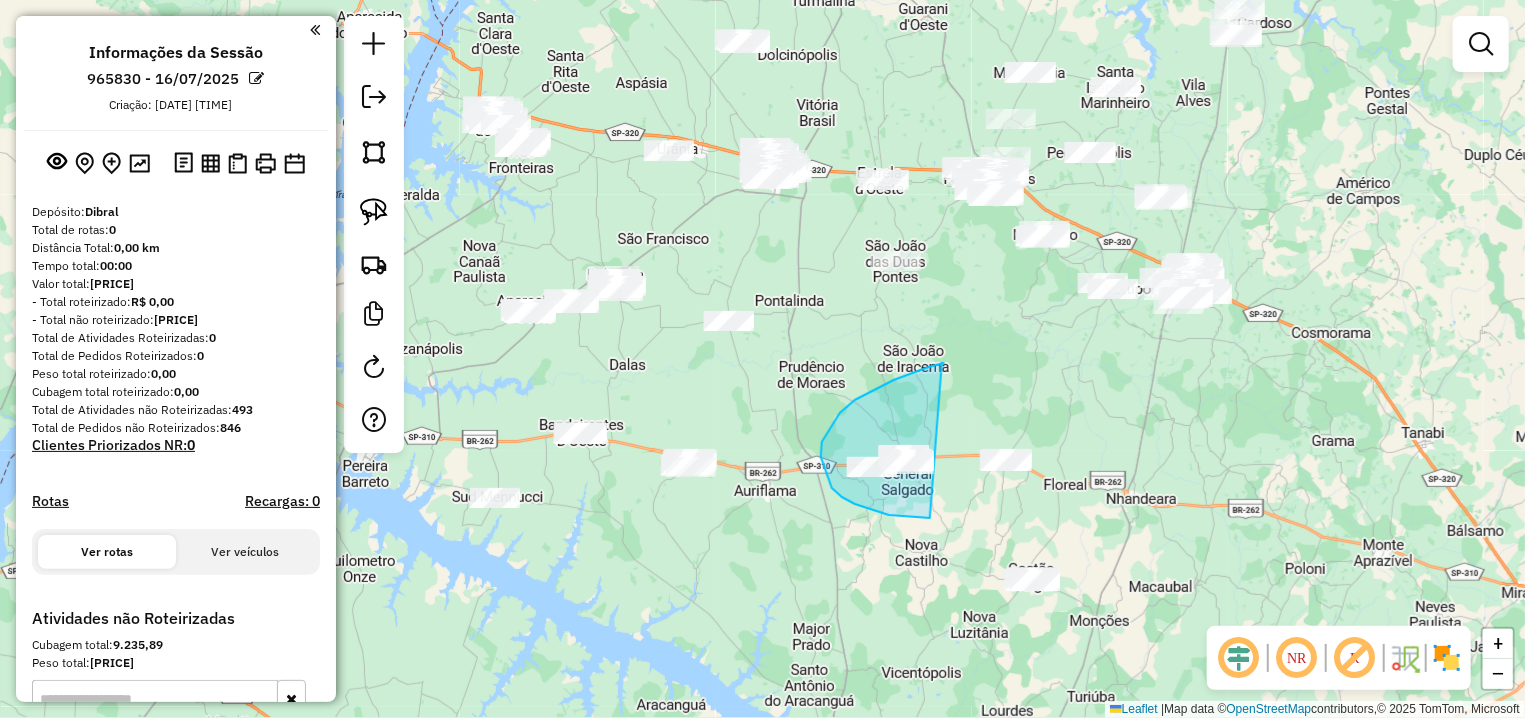 drag, startPoint x: 942, startPoint y: 363, endPoint x: 930, endPoint y: 518, distance: 155.46382 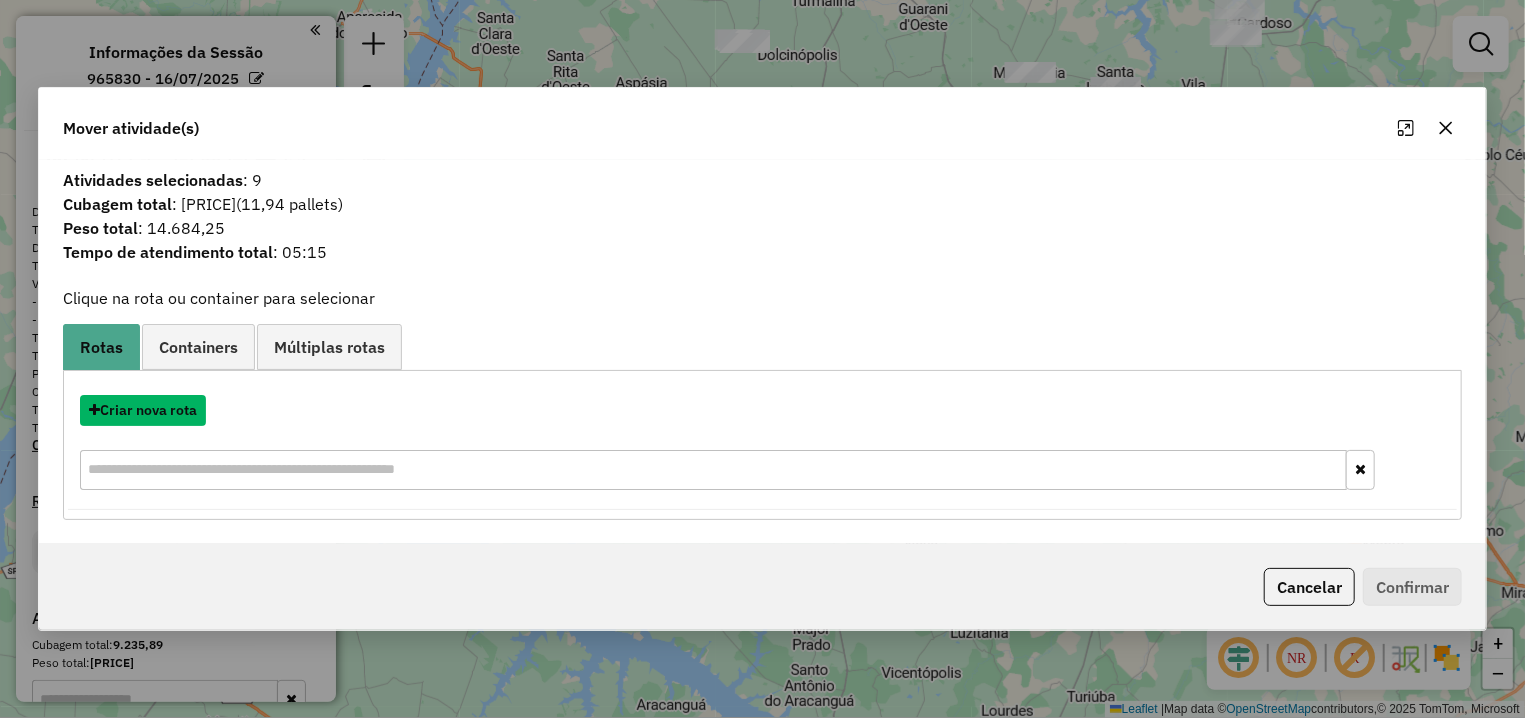 click on "Criar nova rota" at bounding box center [143, 410] 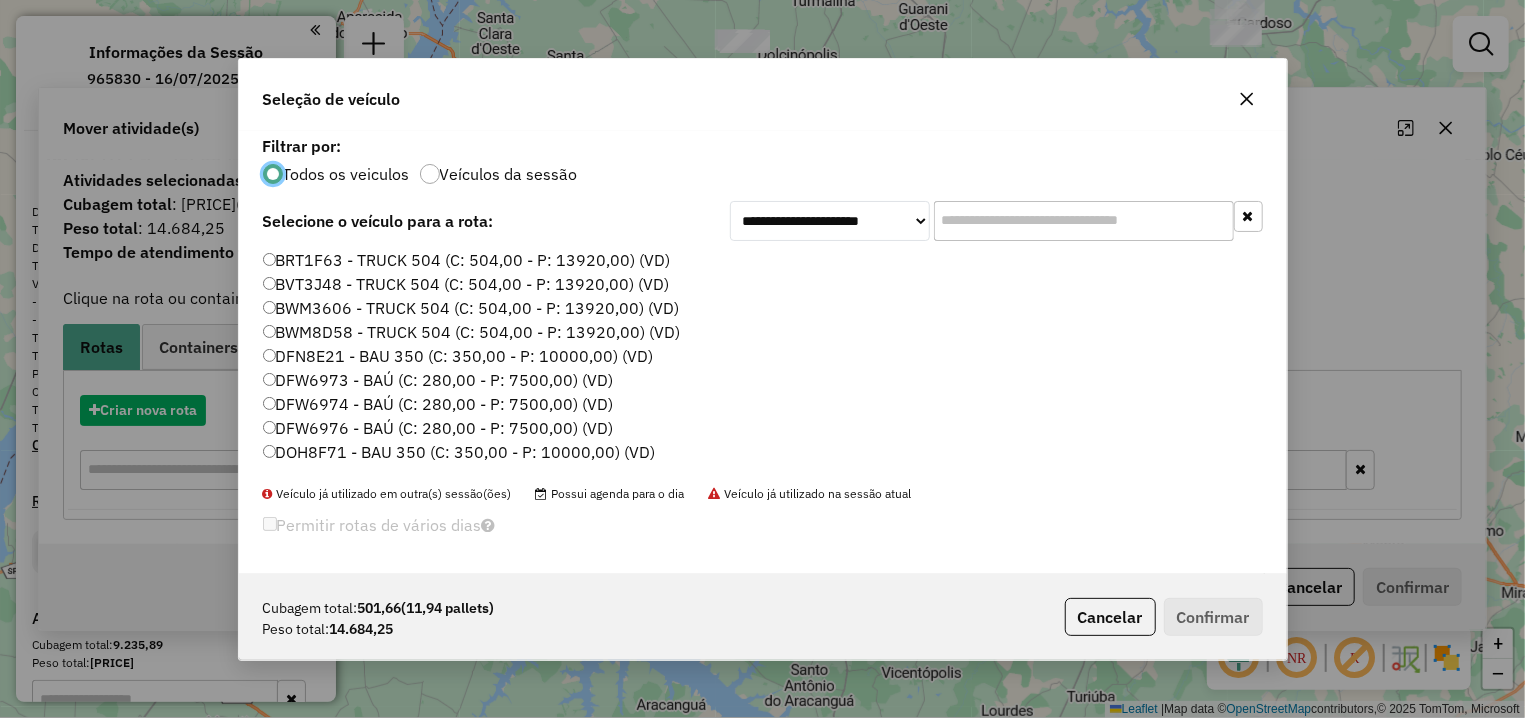 scroll, scrollTop: 11, scrollLeft: 7, axis: both 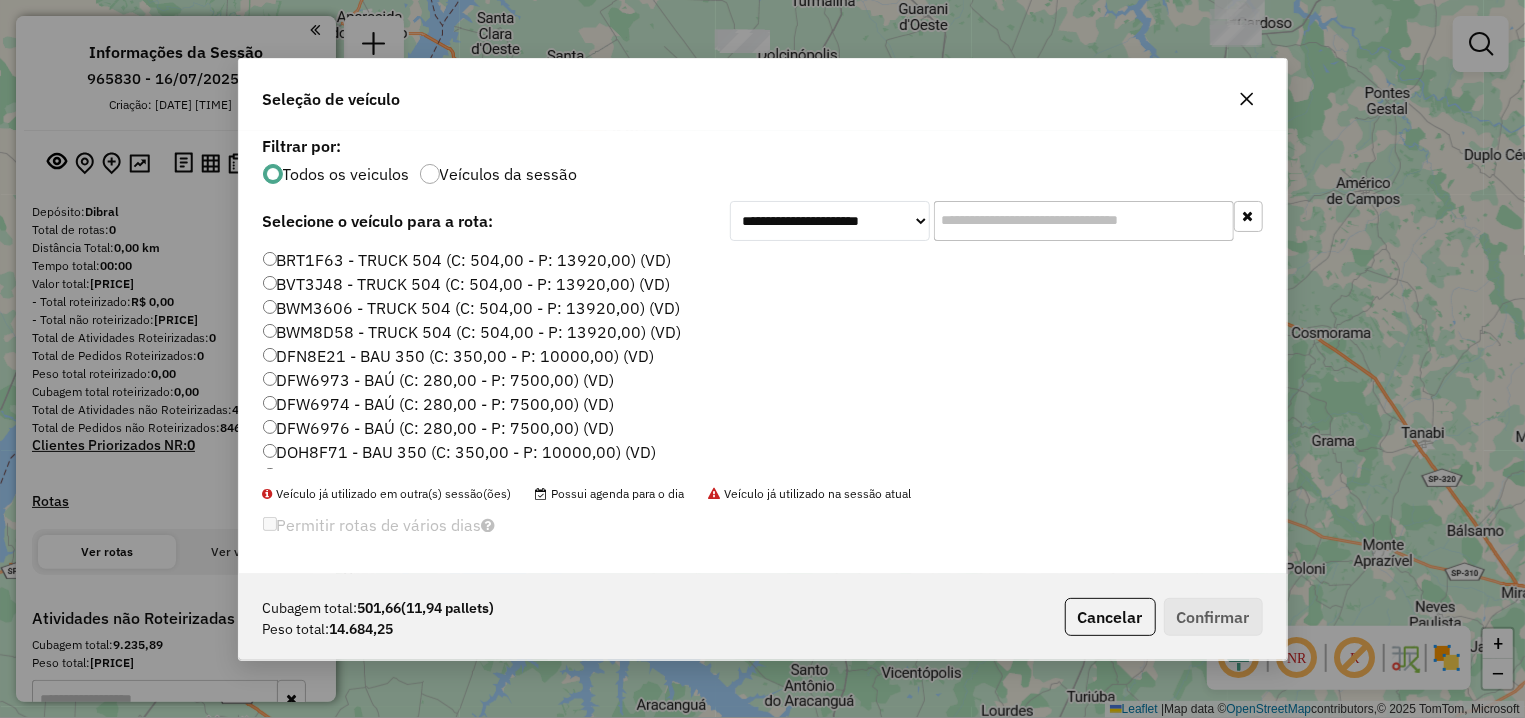 click 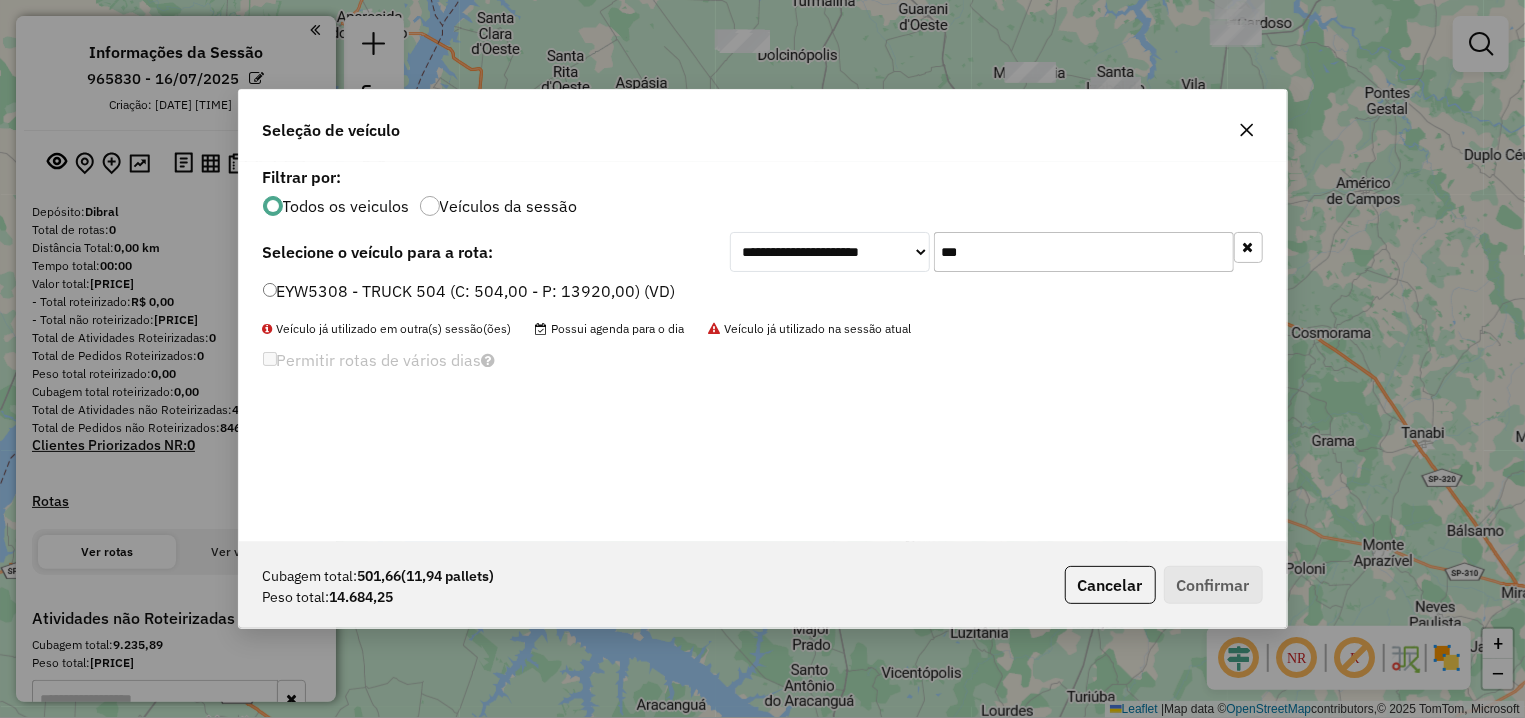 type on "***" 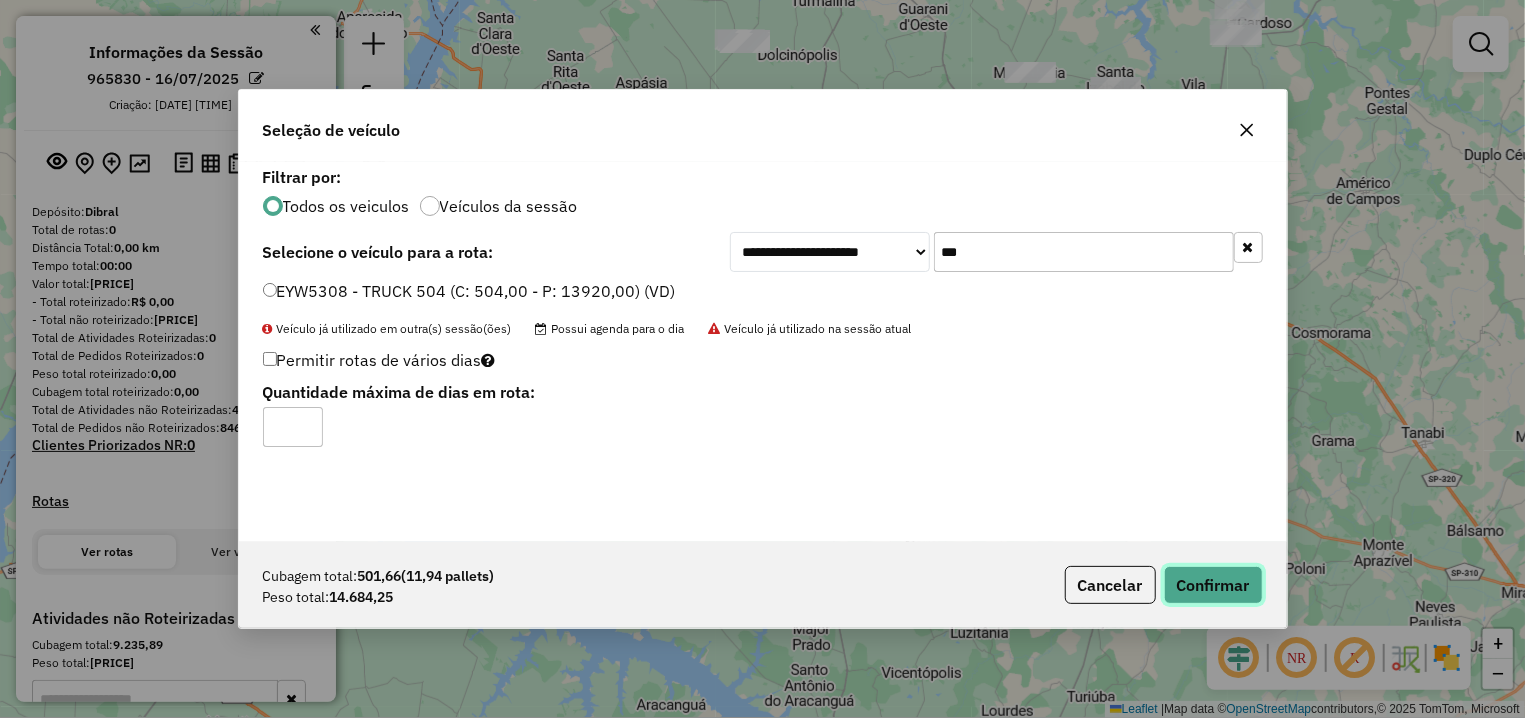 click on "Confirmar" 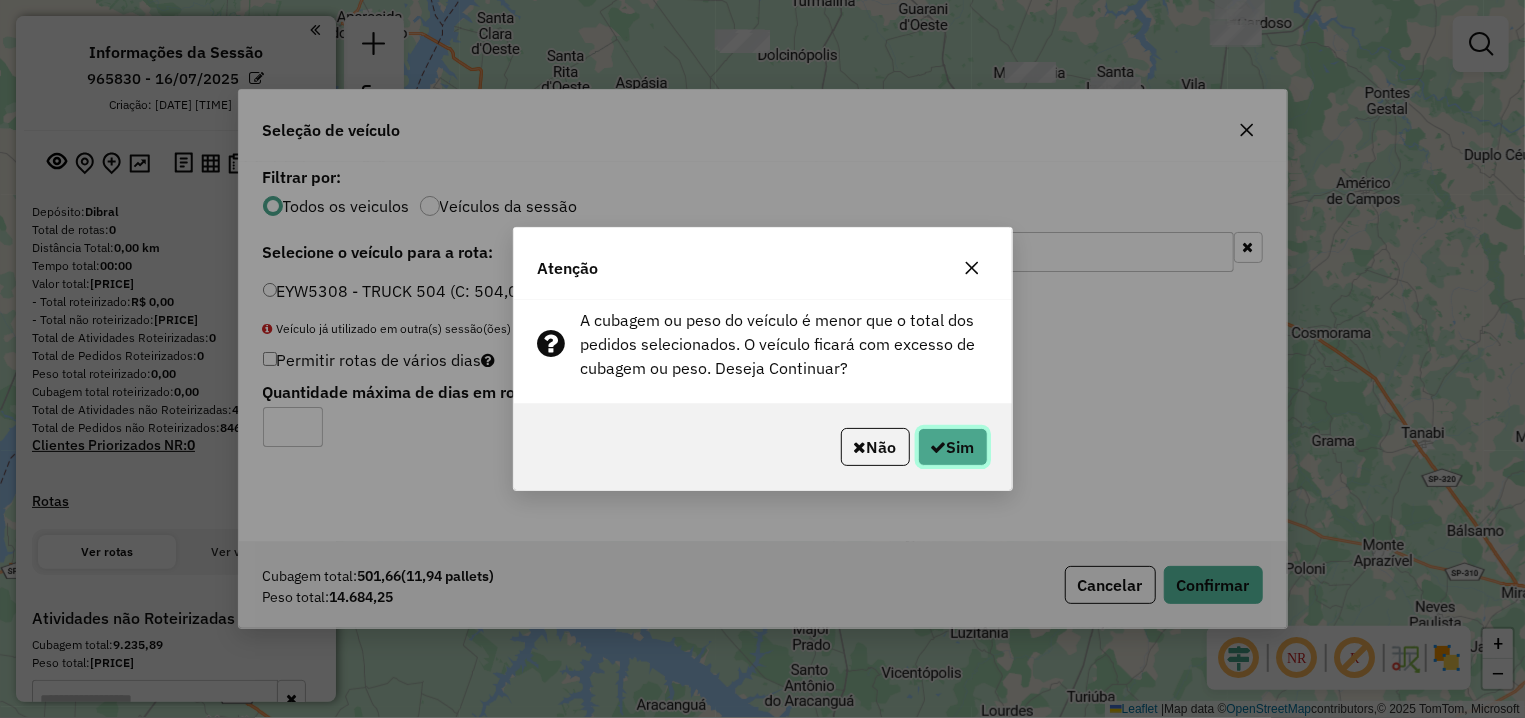 click on "Sim" 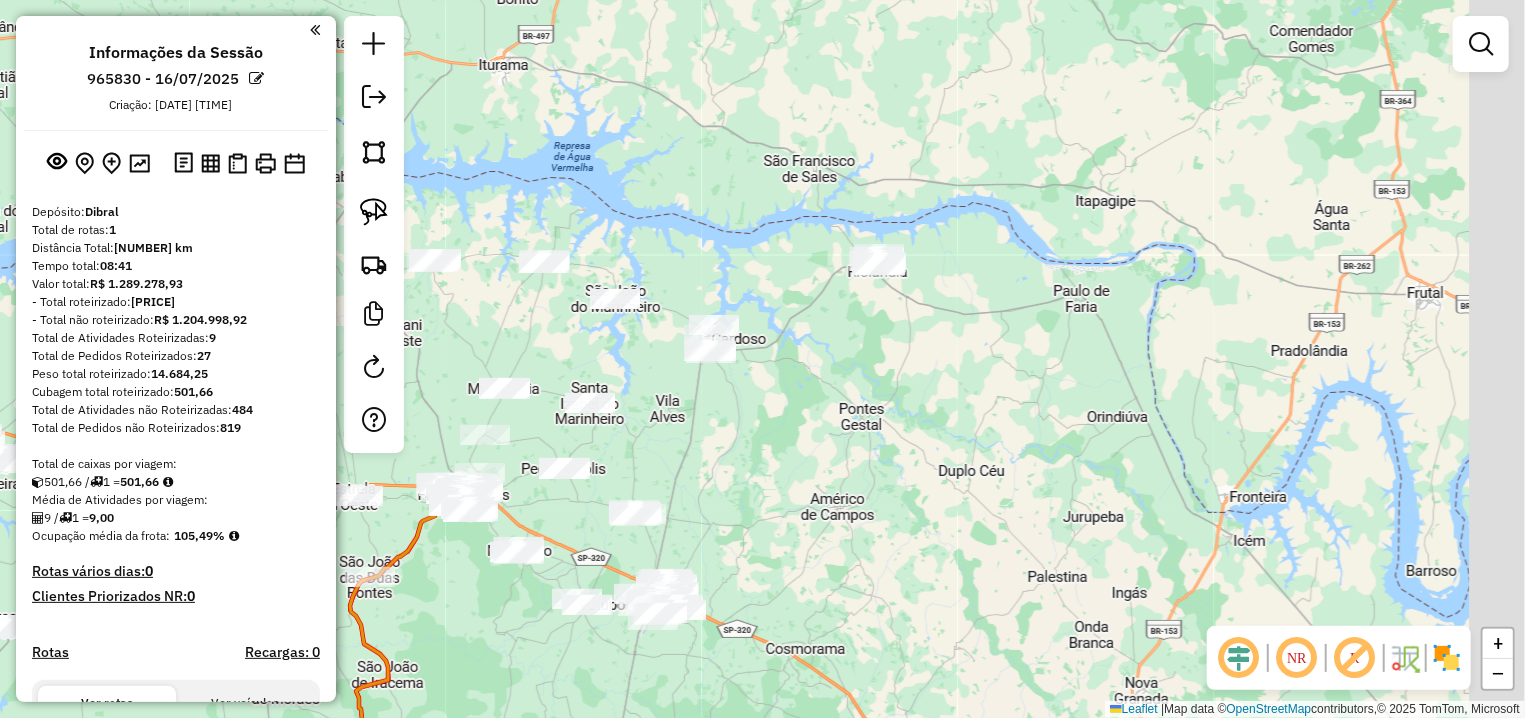 drag, startPoint x: 1358, startPoint y: 169, endPoint x: 815, endPoint y: 479, distance: 625.25916 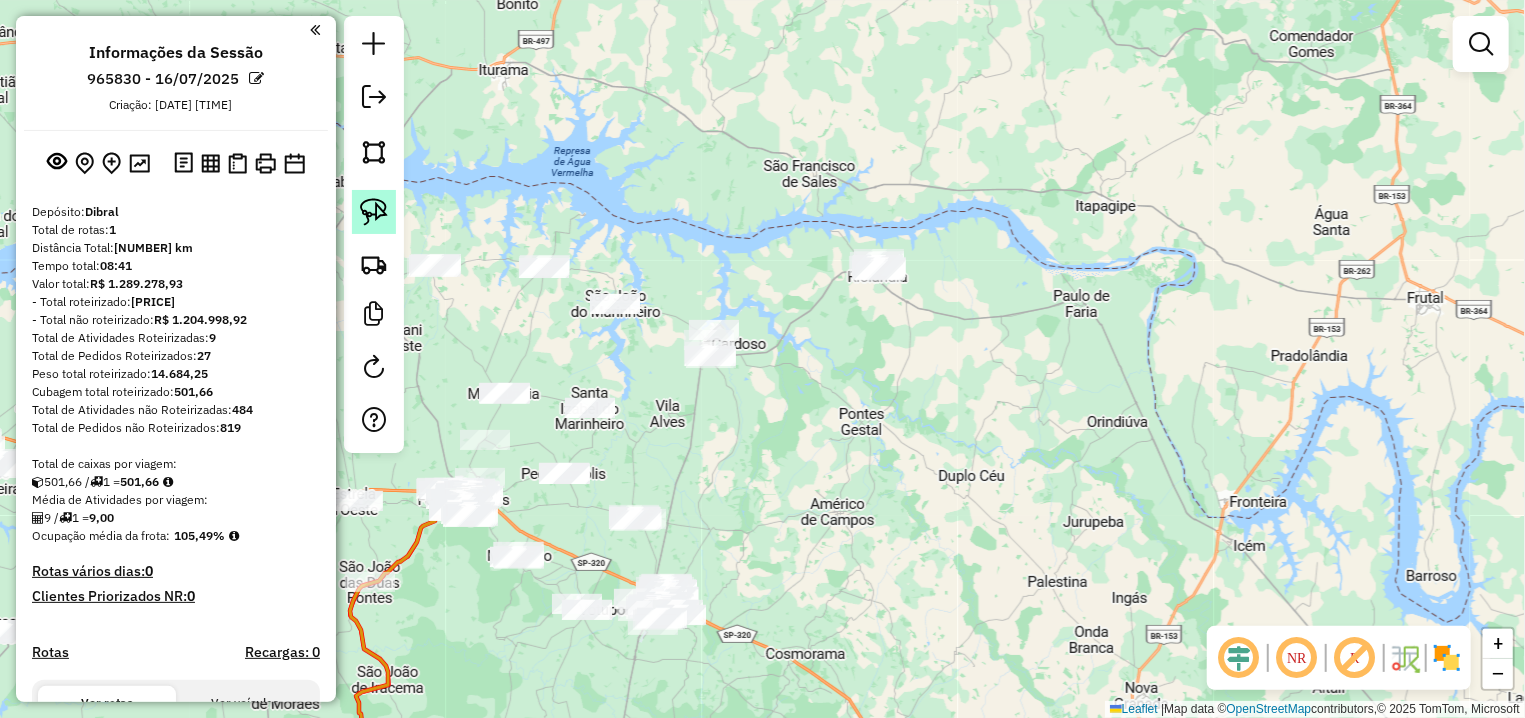 click 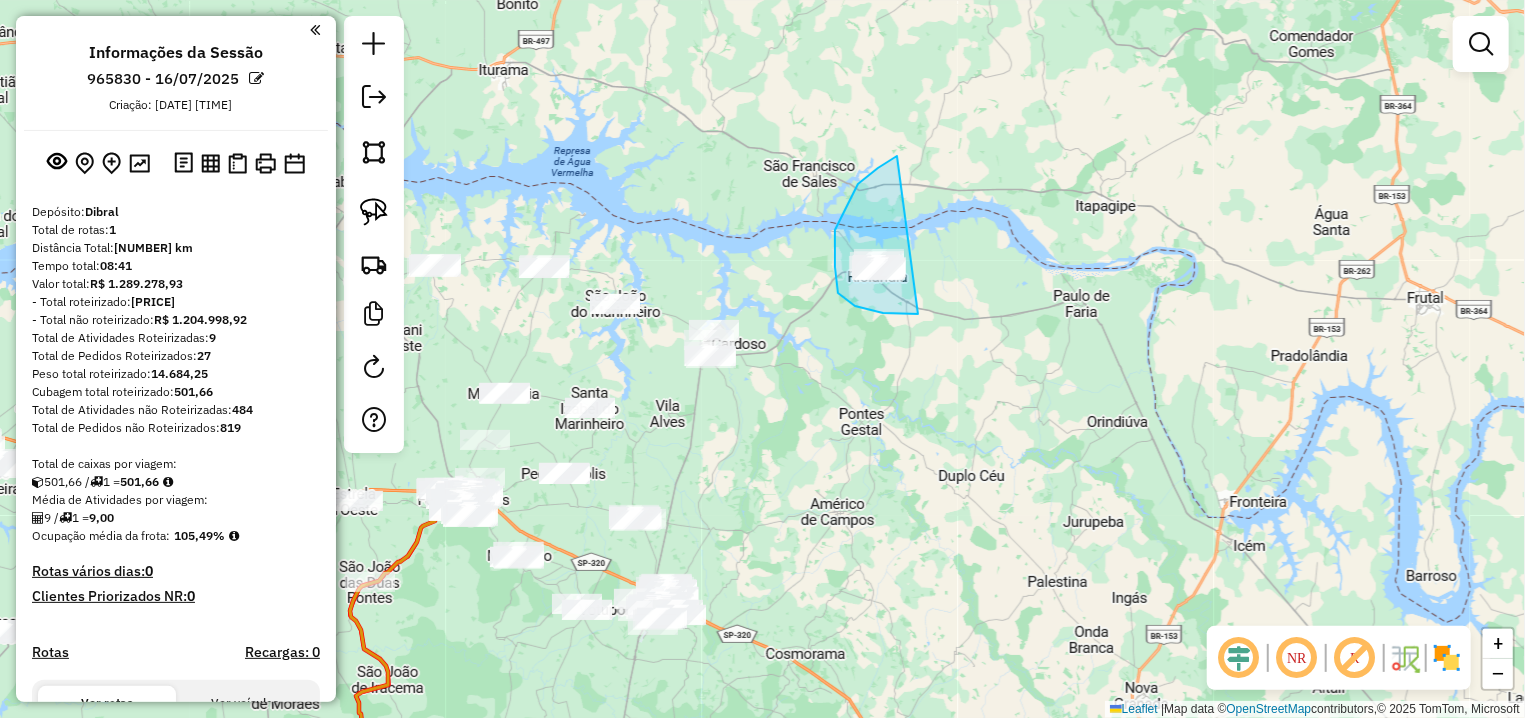 drag, startPoint x: 897, startPoint y: 156, endPoint x: 922, endPoint y: 314, distance: 159.96562 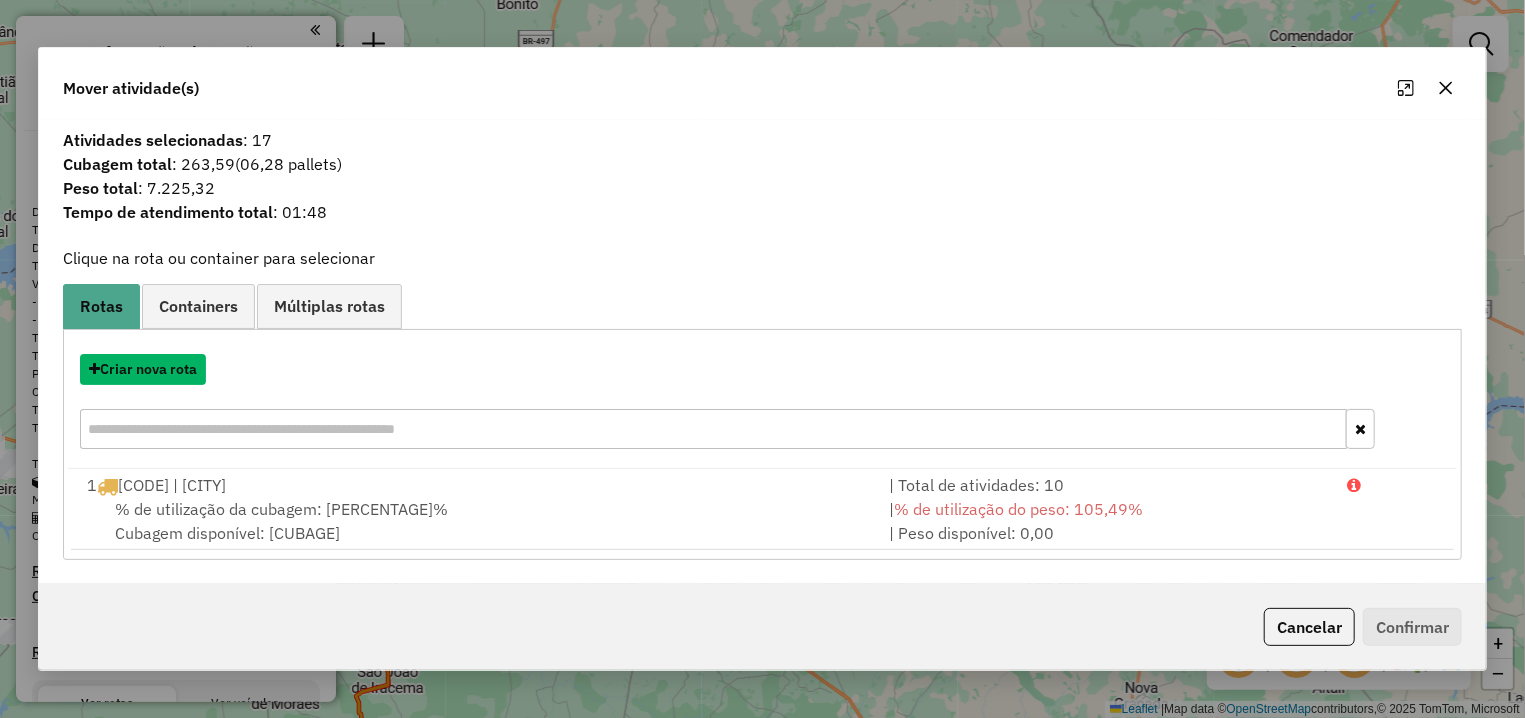 click on "Criar nova rota" at bounding box center (143, 369) 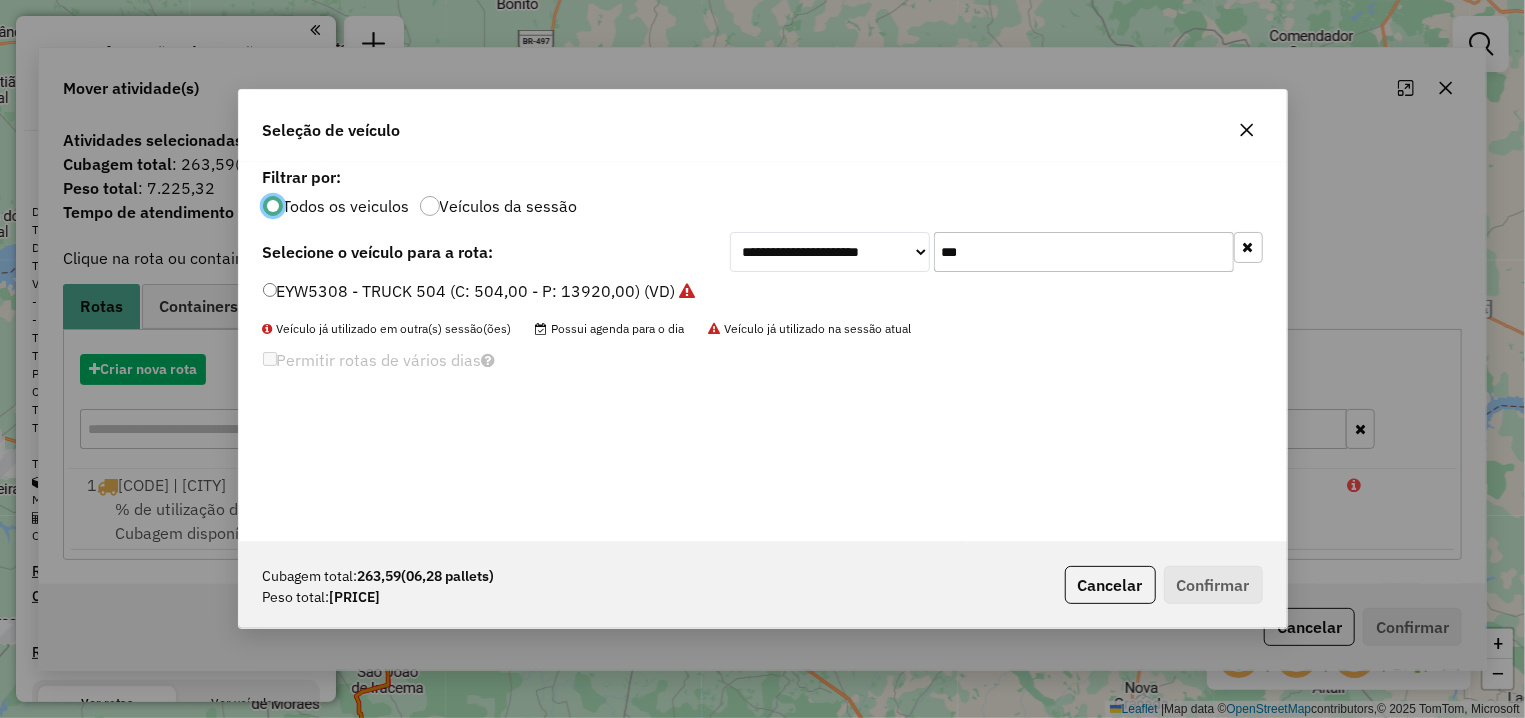 scroll, scrollTop: 11, scrollLeft: 6, axis: both 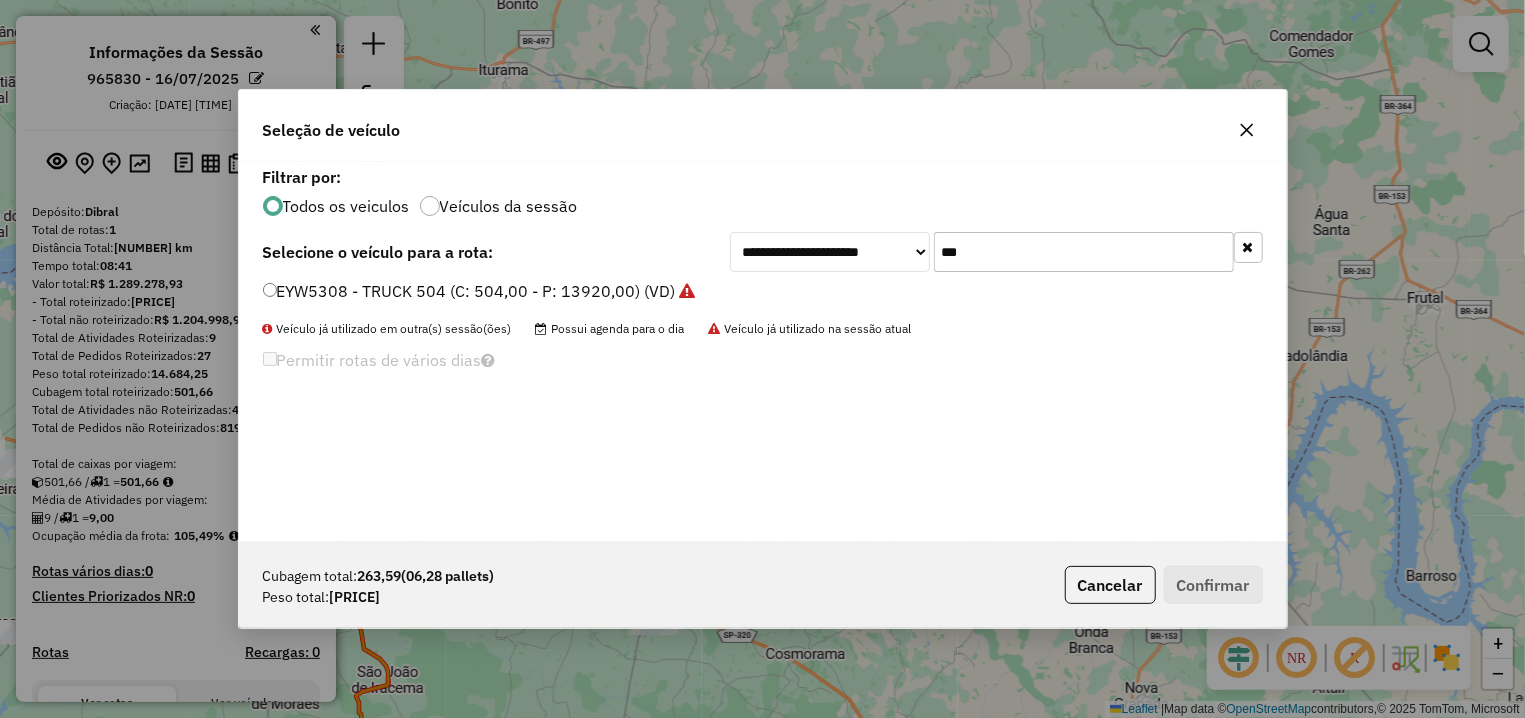 drag, startPoint x: 994, startPoint y: 242, endPoint x: 909, endPoint y: 239, distance: 85.052925 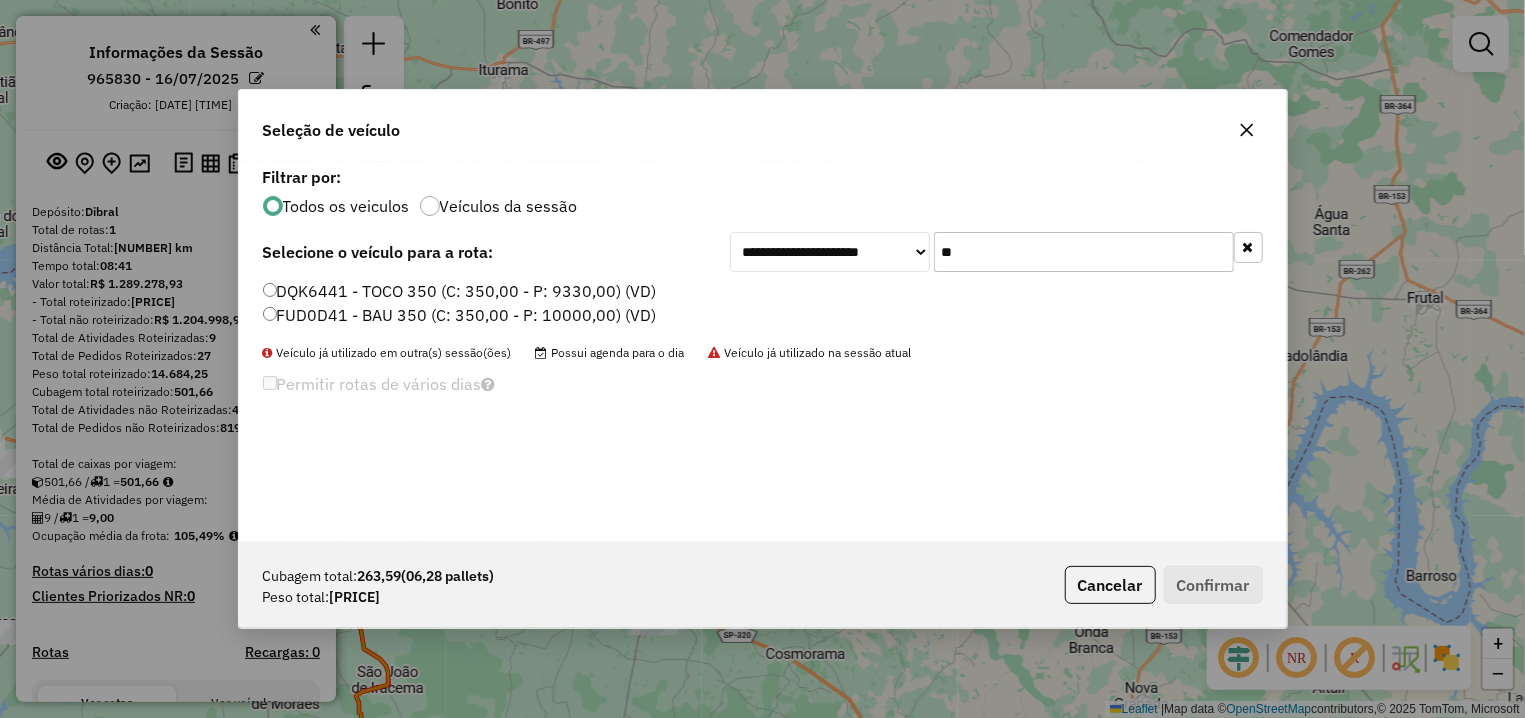 type on "**" 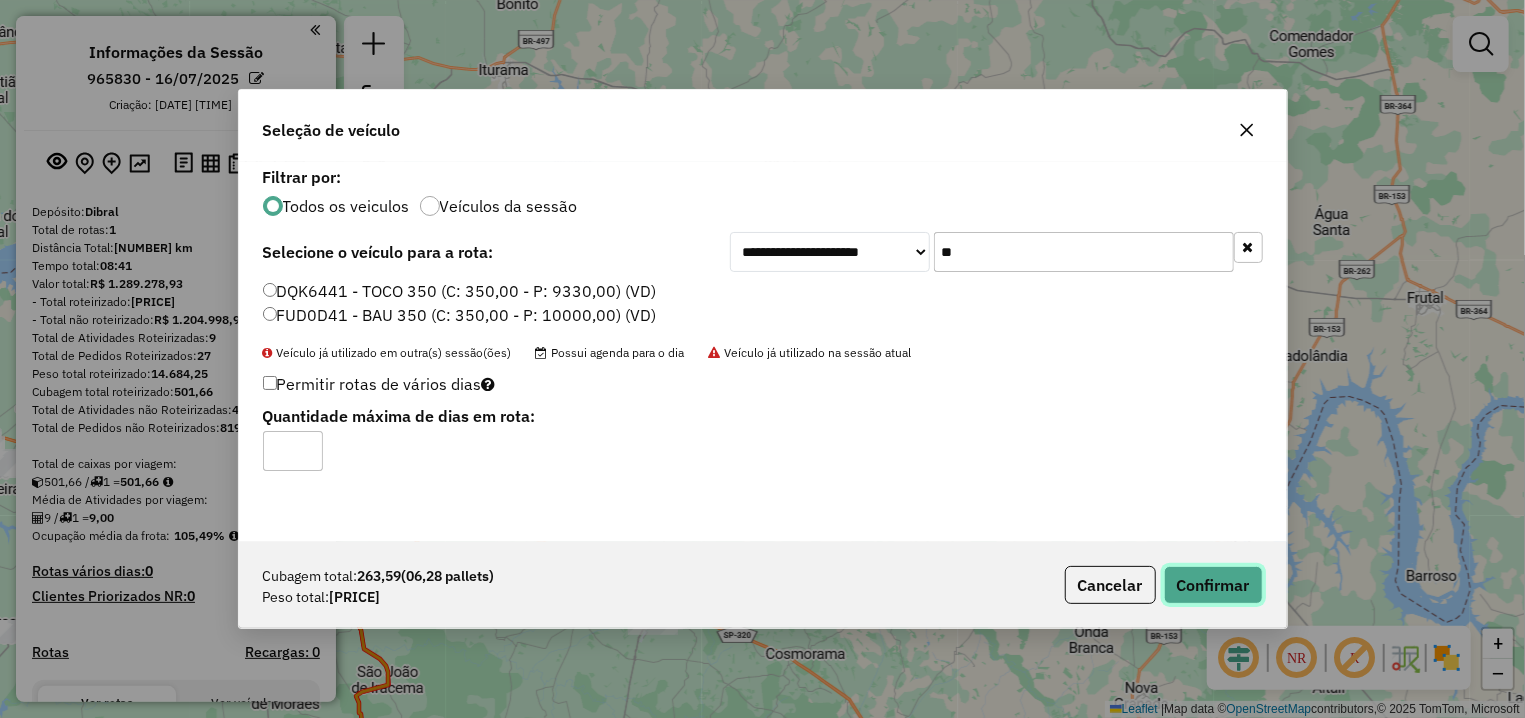 click on "Confirmar" 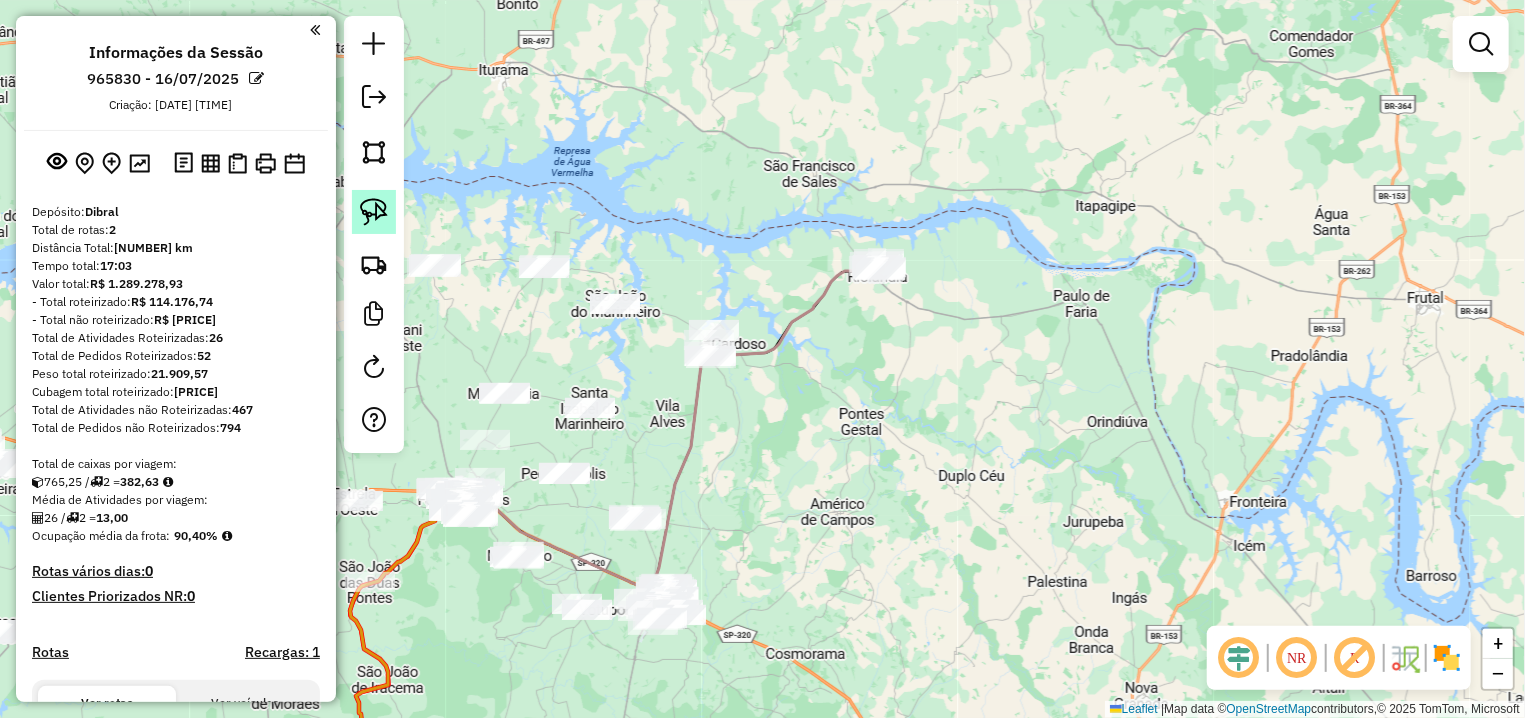 click 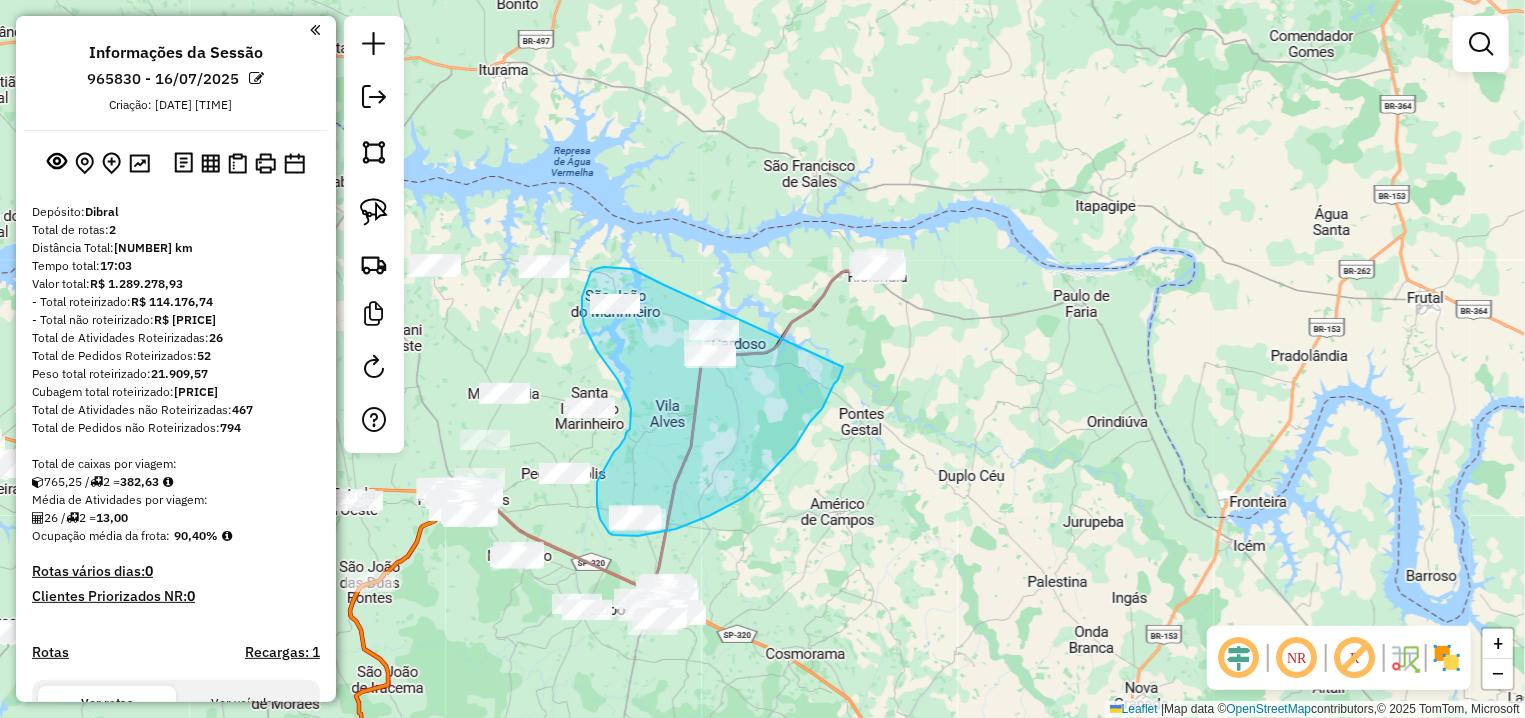 drag, startPoint x: 664, startPoint y: 285, endPoint x: 843, endPoint y: 365, distance: 196.06377 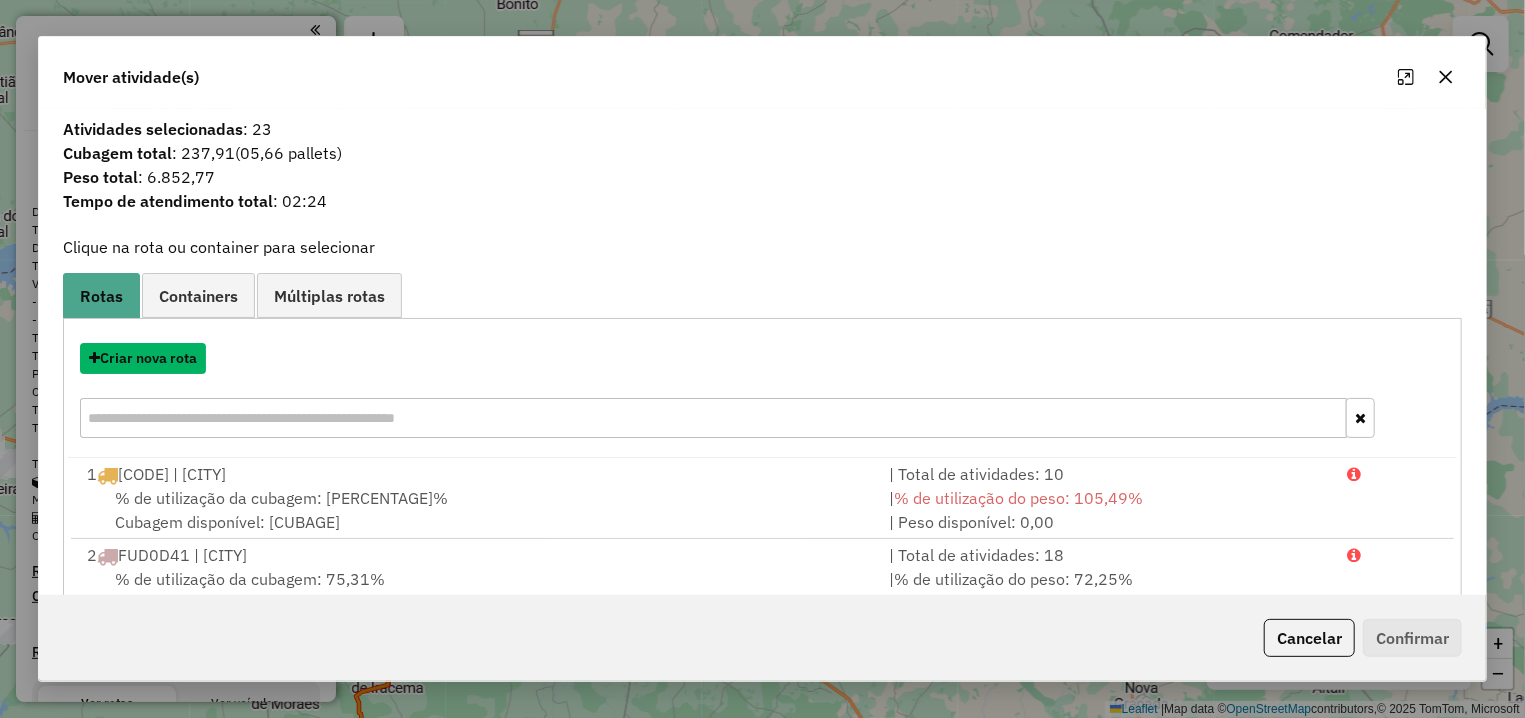click on "Criar nova rota" at bounding box center (143, 358) 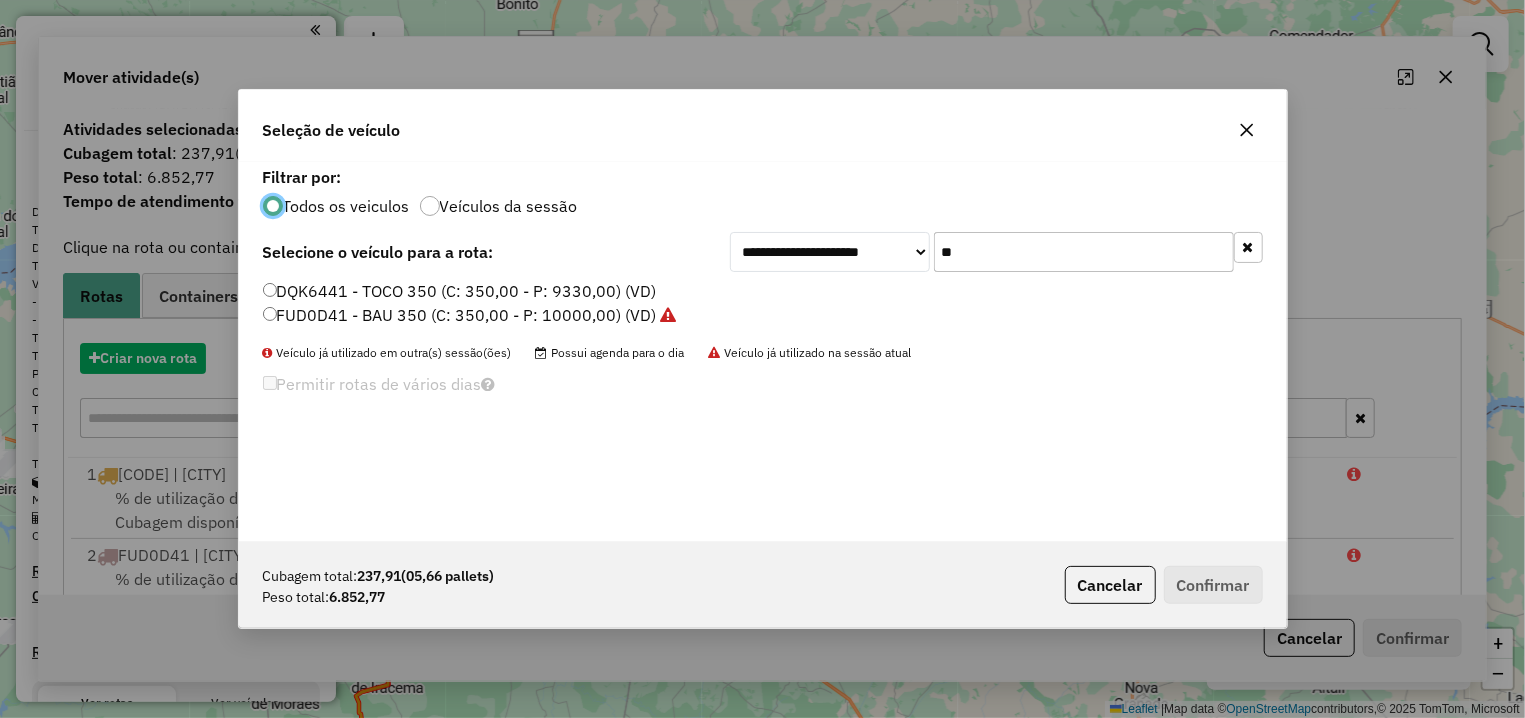 scroll, scrollTop: 11, scrollLeft: 6, axis: both 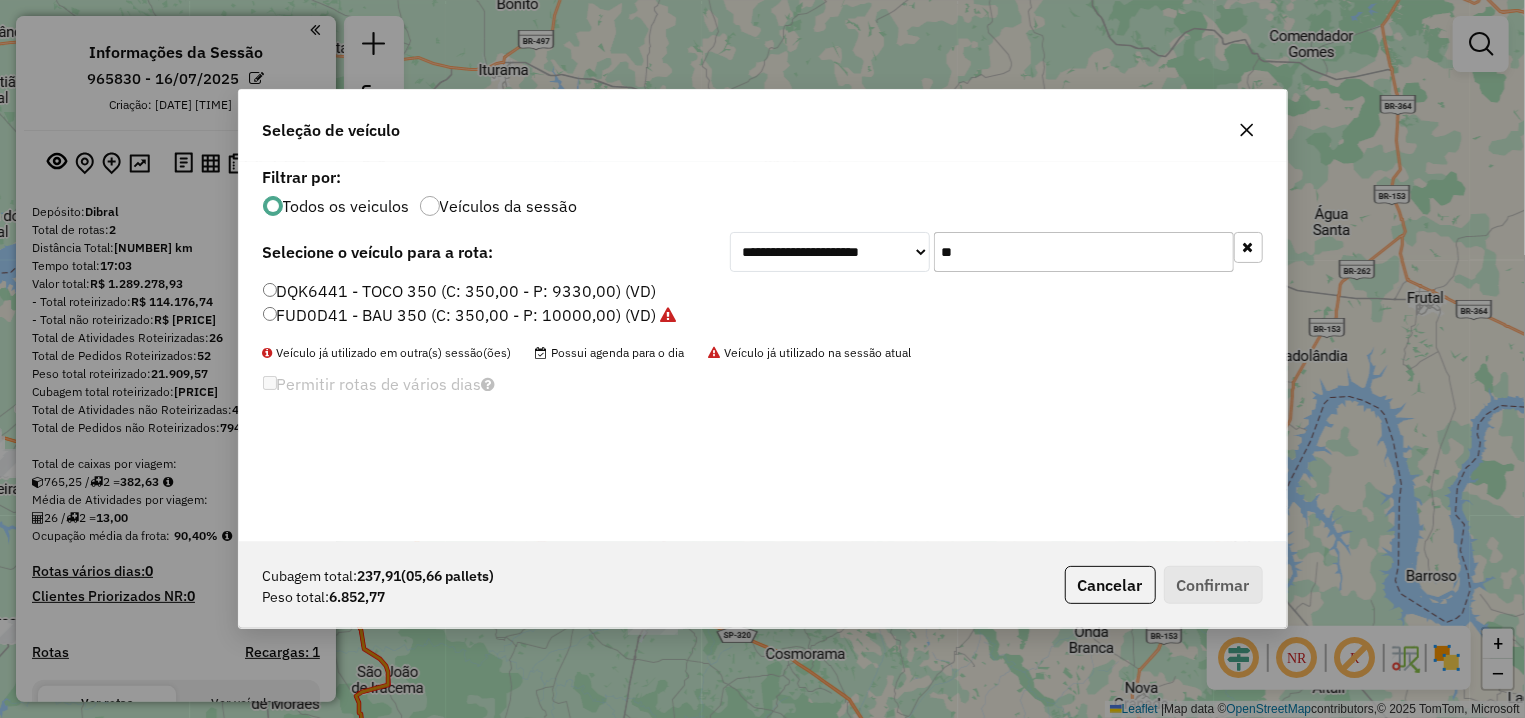 drag, startPoint x: 967, startPoint y: 249, endPoint x: 910, endPoint y: 246, distance: 57.07889 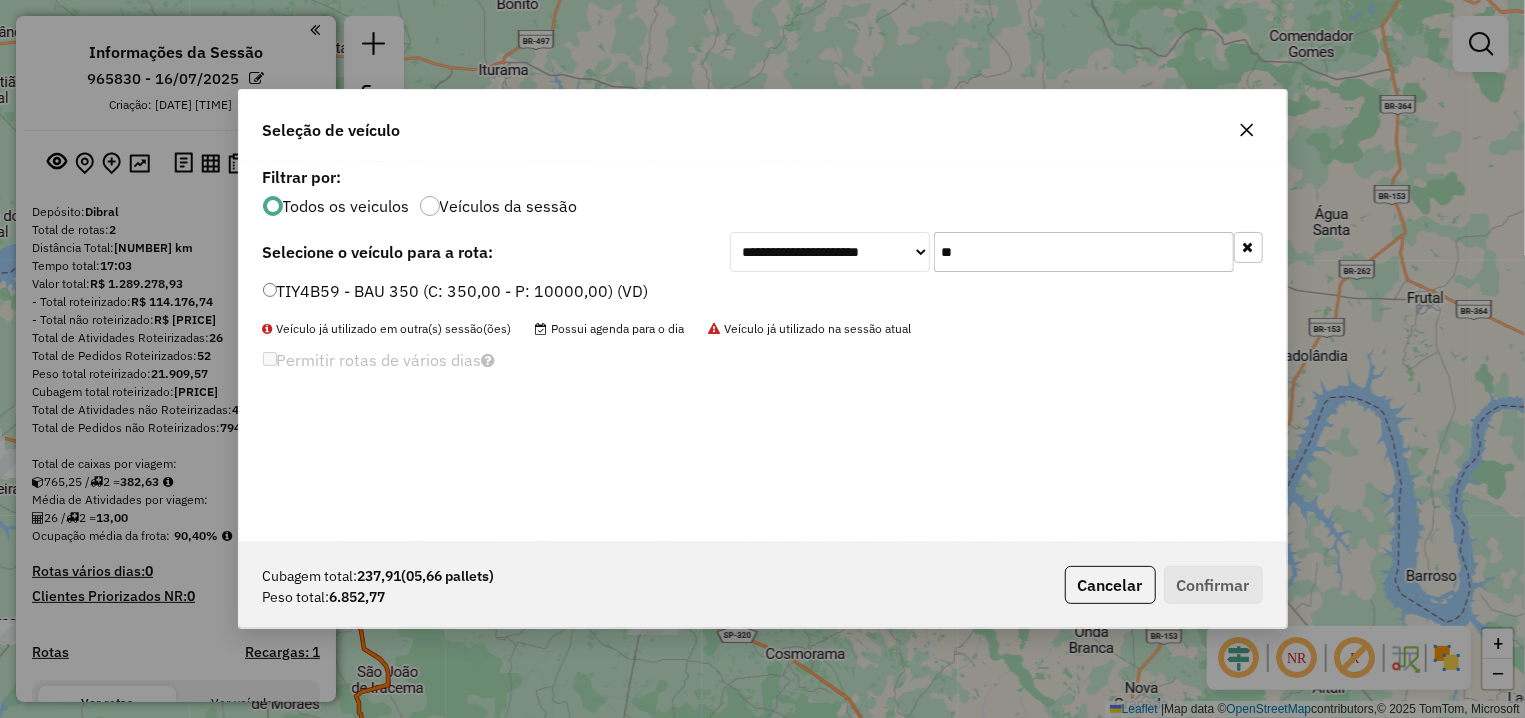 type on "**" 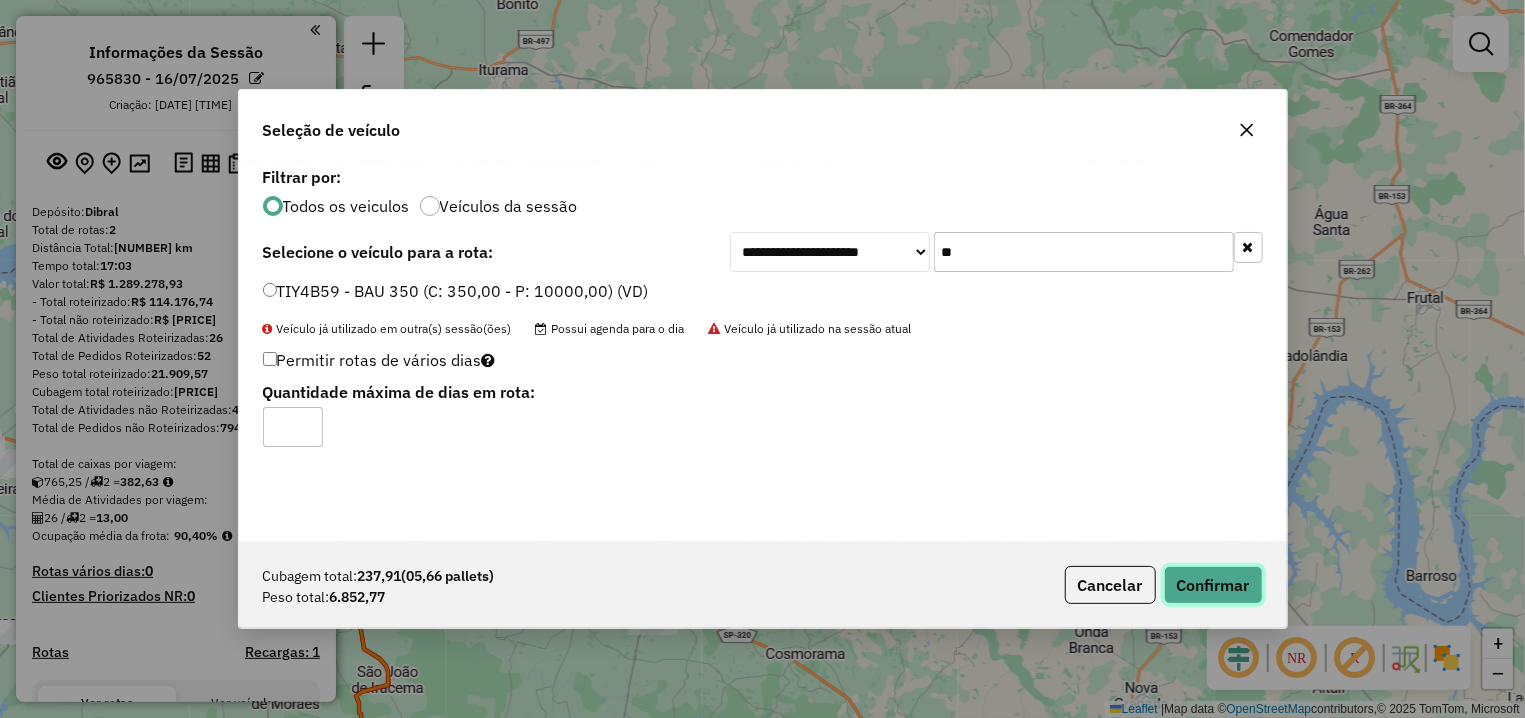 click on "Confirmar" 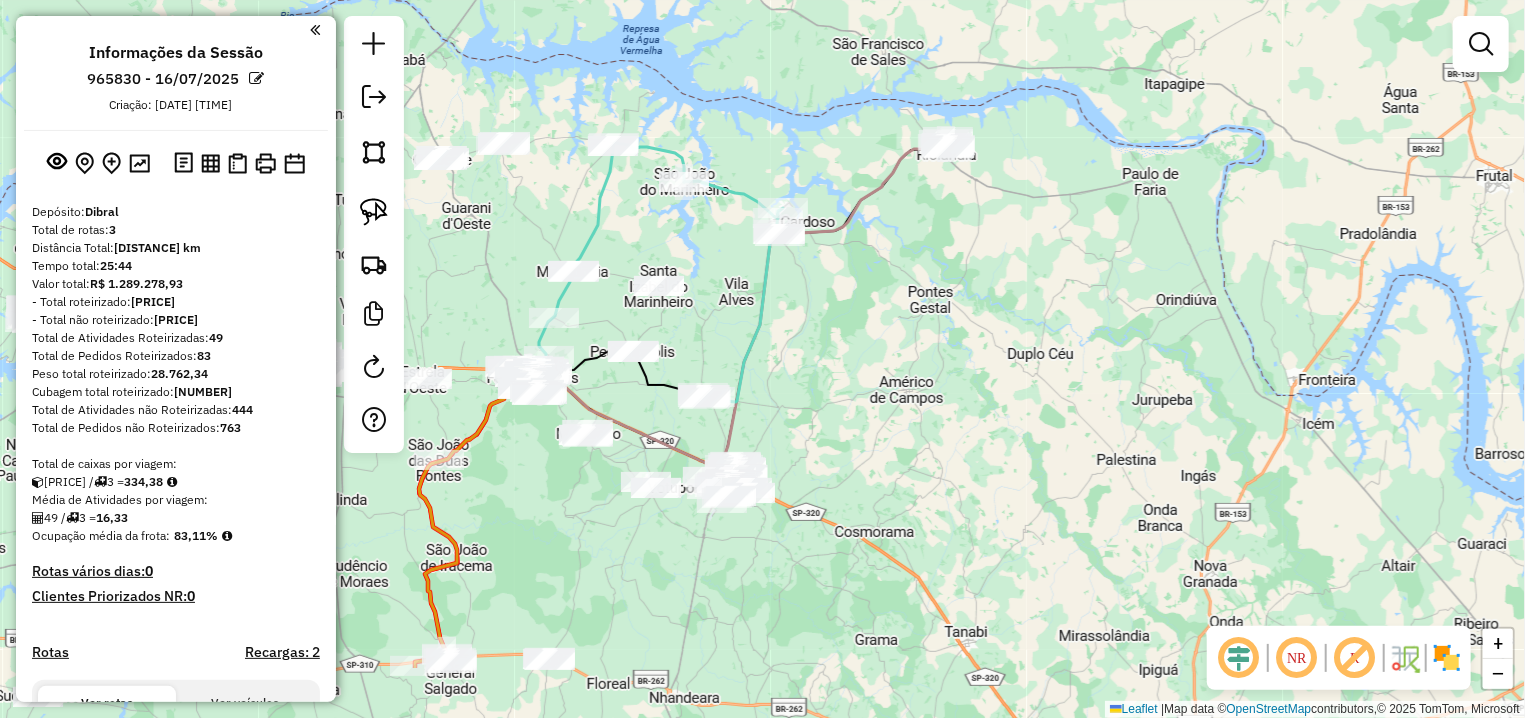 drag, startPoint x: 762, startPoint y: 434, endPoint x: 835, endPoint y: 274, distance: 175.86642 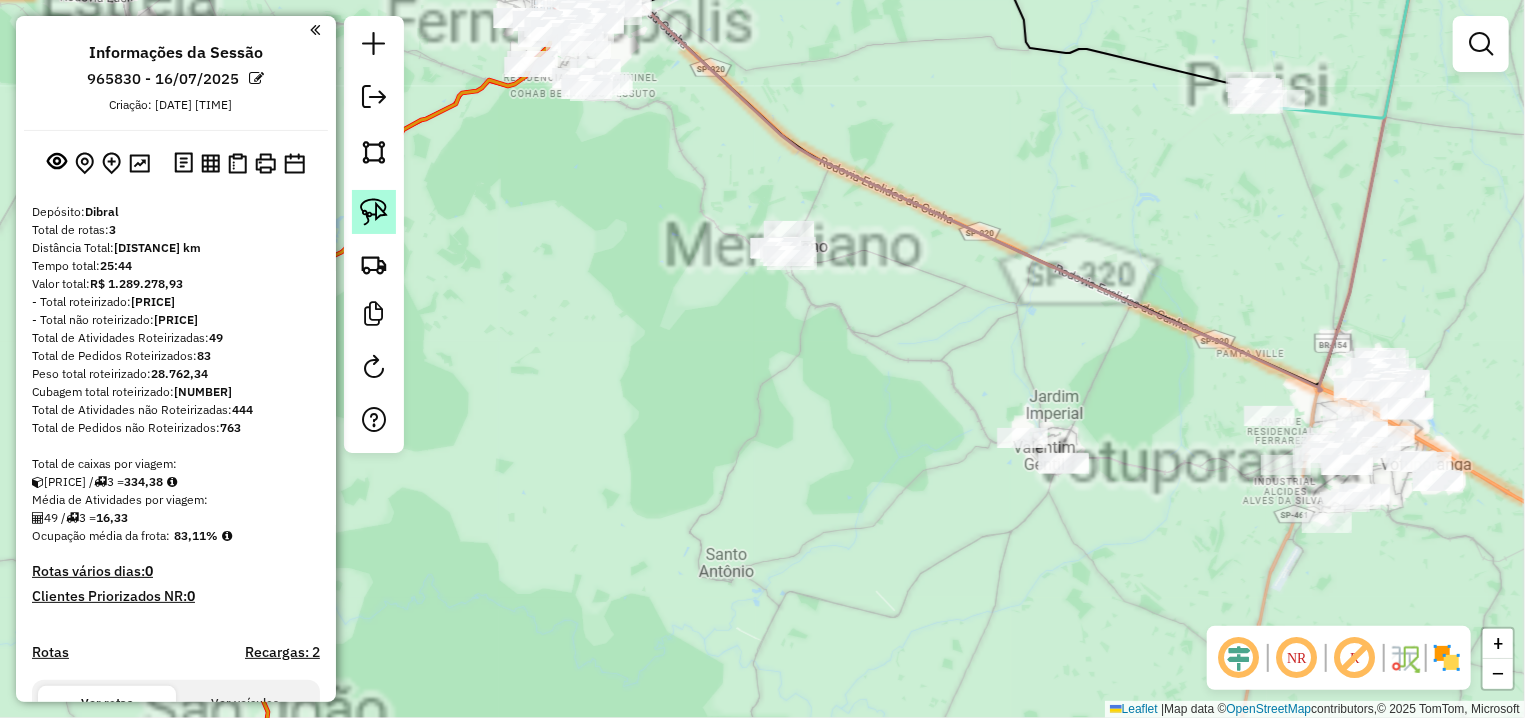 click 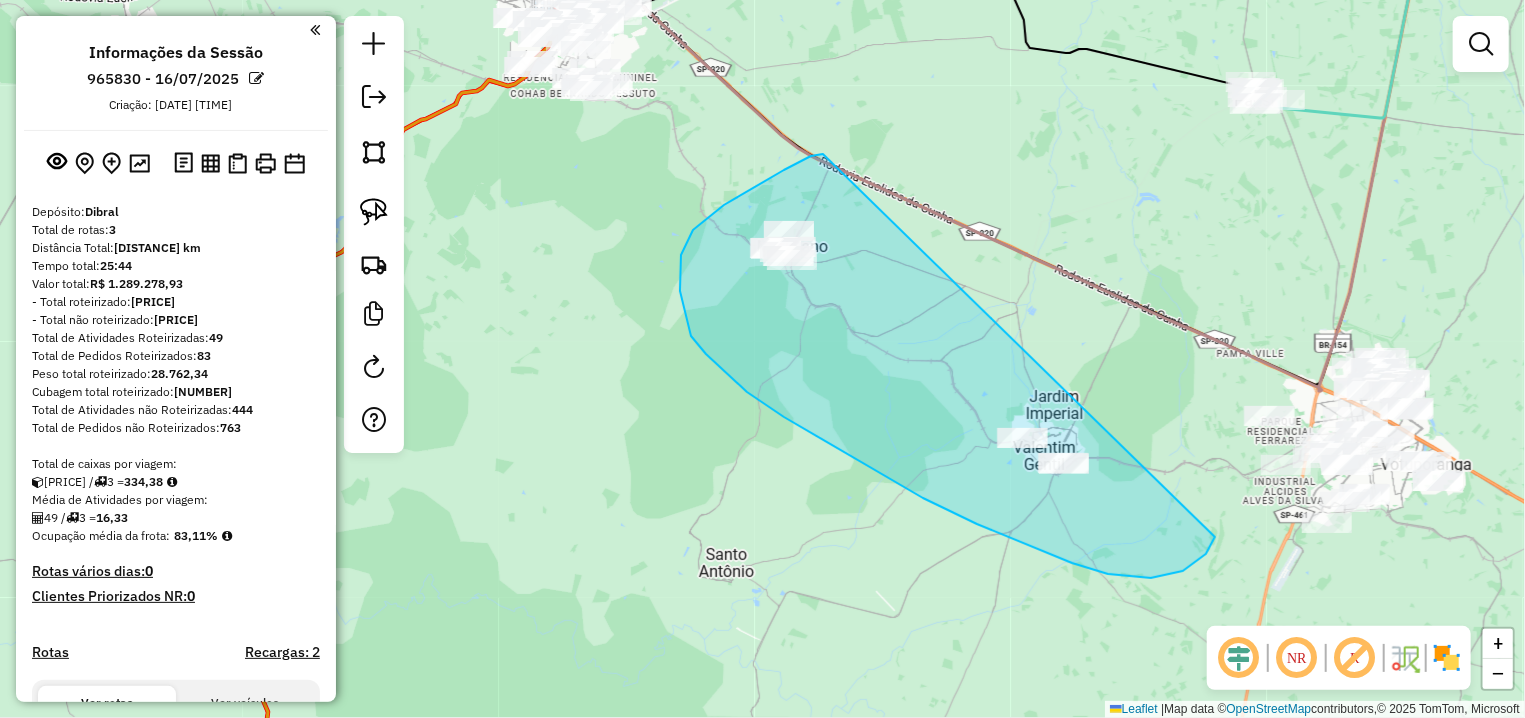 drag, startPoint x: 823, startPoint y: 154, endPoint x: 1217, endPoint y: 530, distance: 544.621 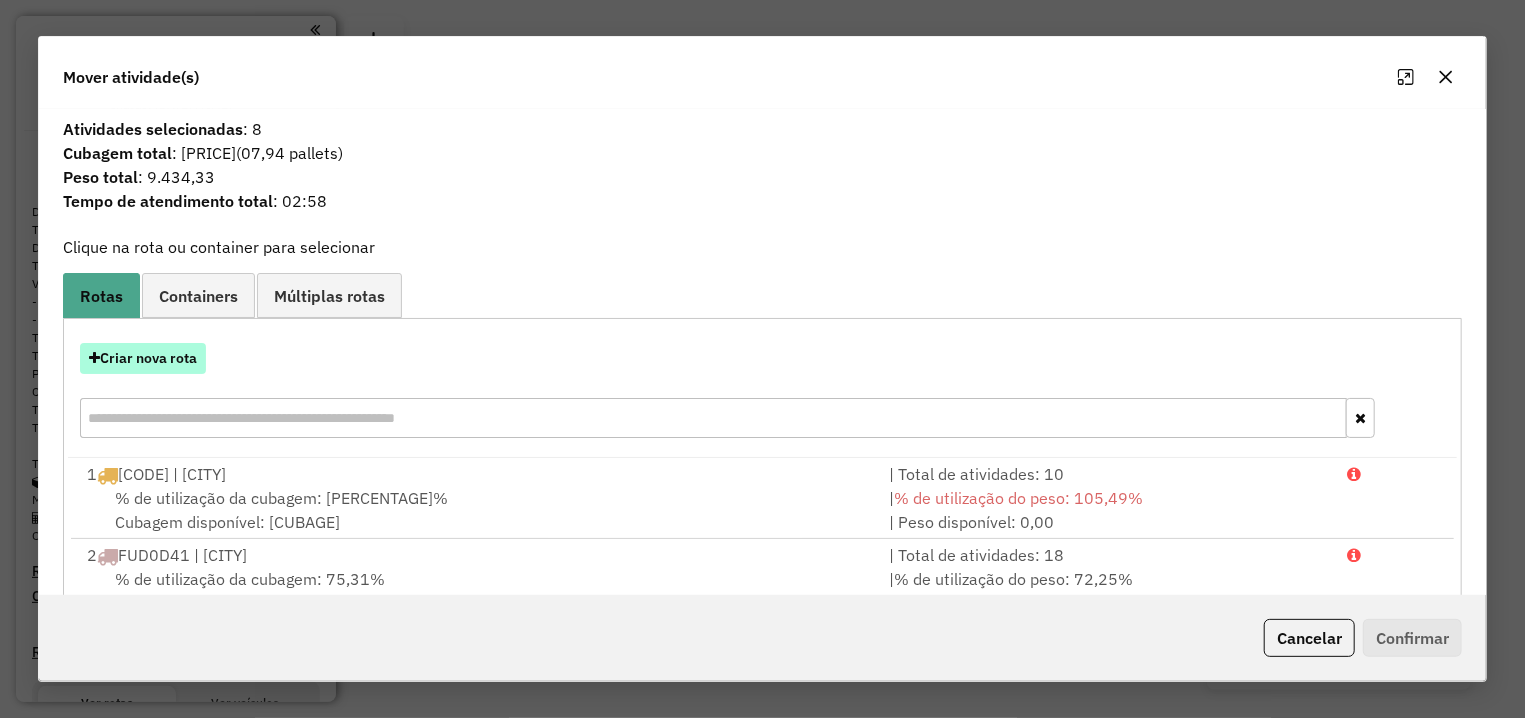 click on "Criar nova rota" at bounding box center (143, 358) 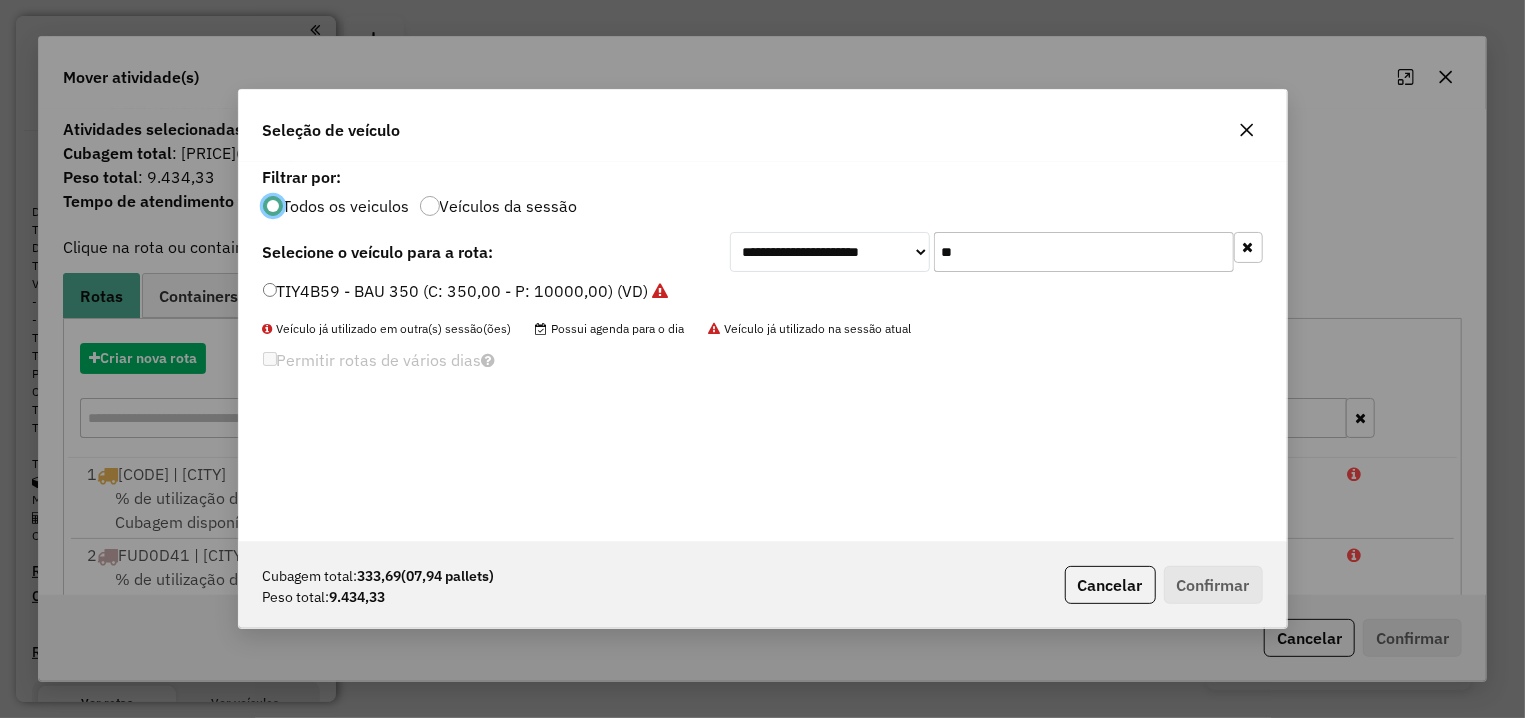 scroll, scrollTop: 11, scrollLeft: 6, axis: both 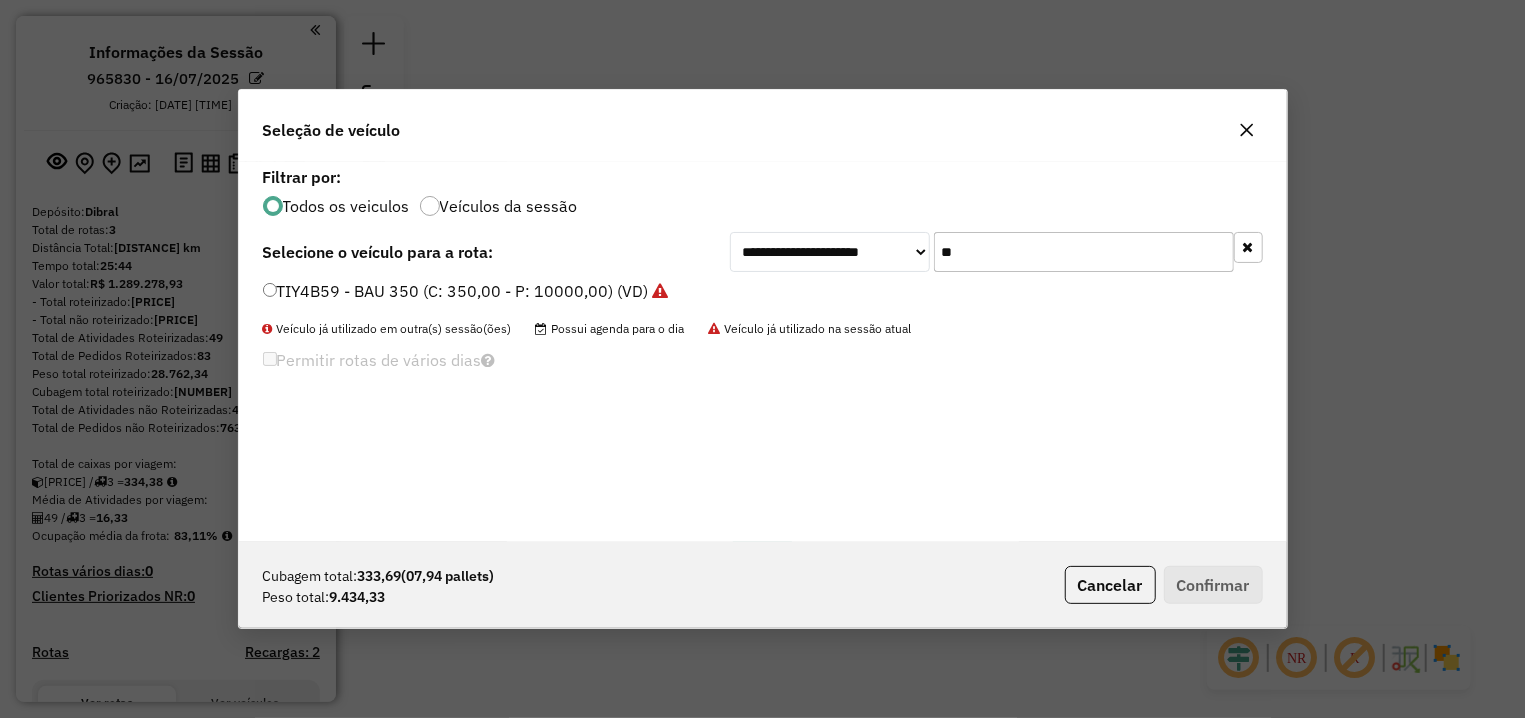 click on "**" 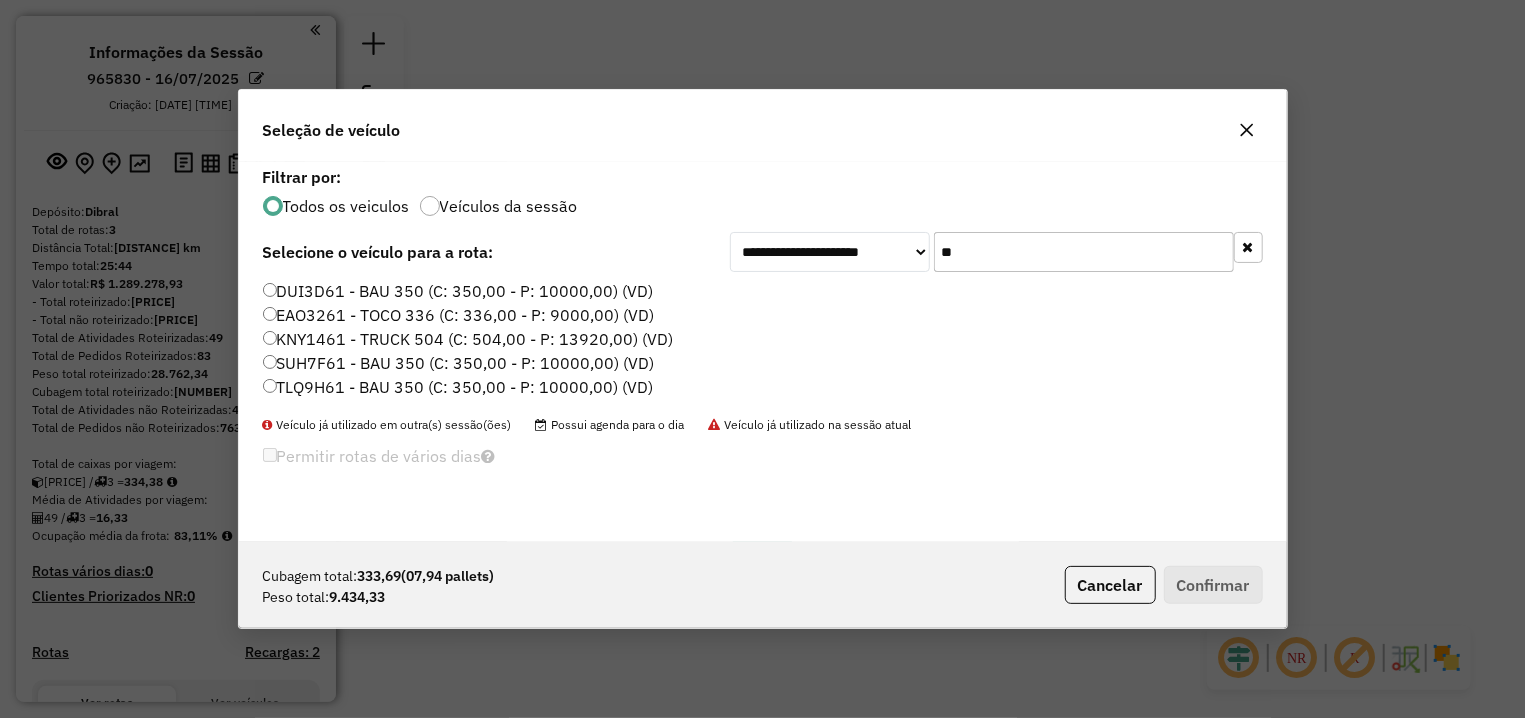 type on "**" 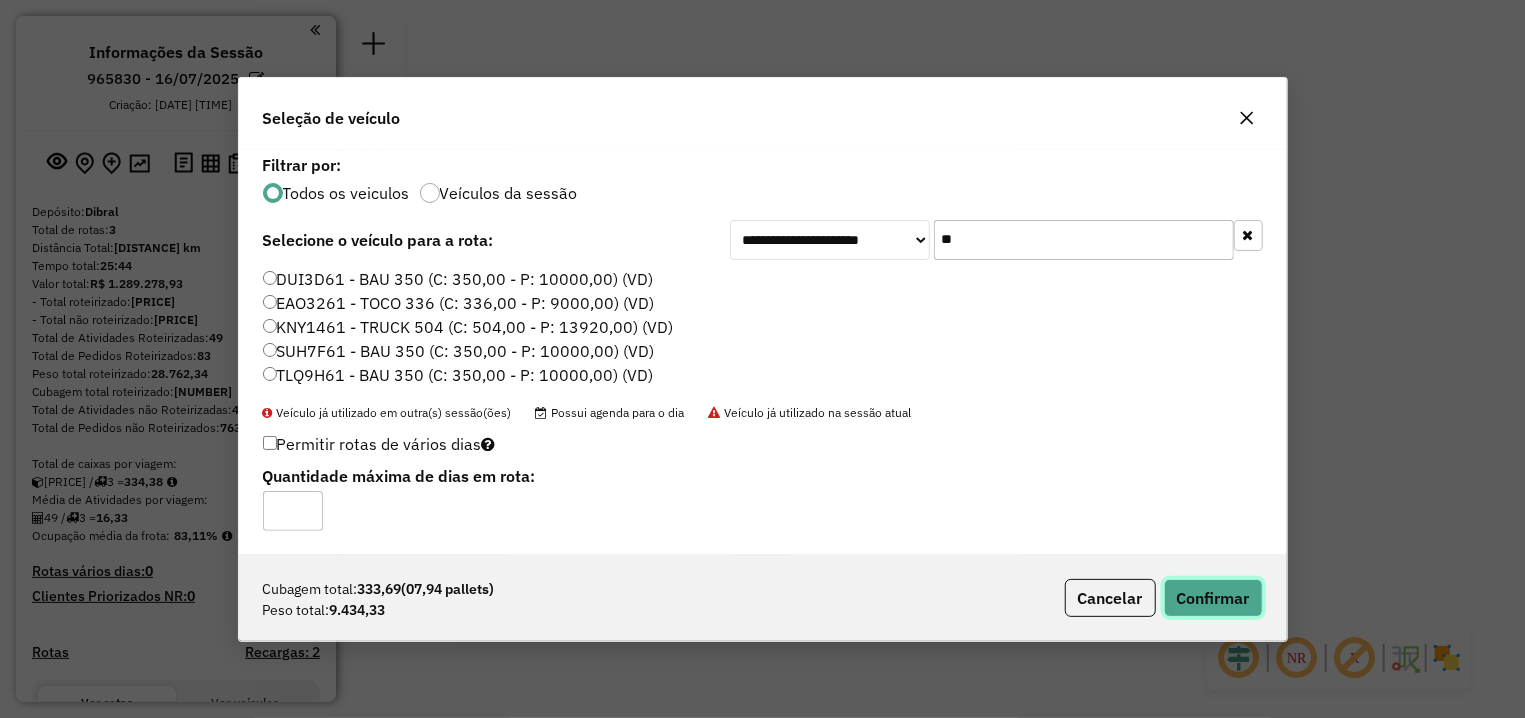 click on "Confirmar" 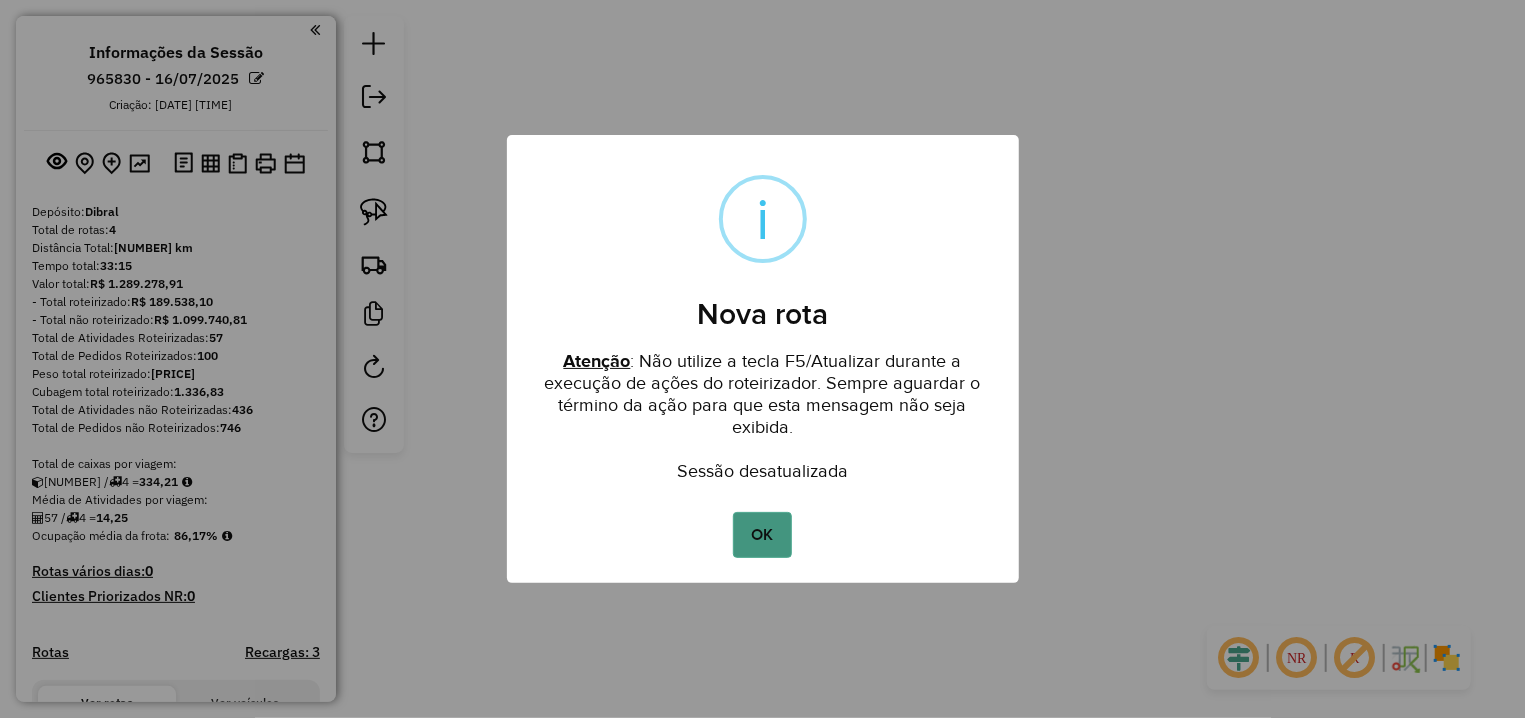 click on "OK" at bounding box center [762, 535] 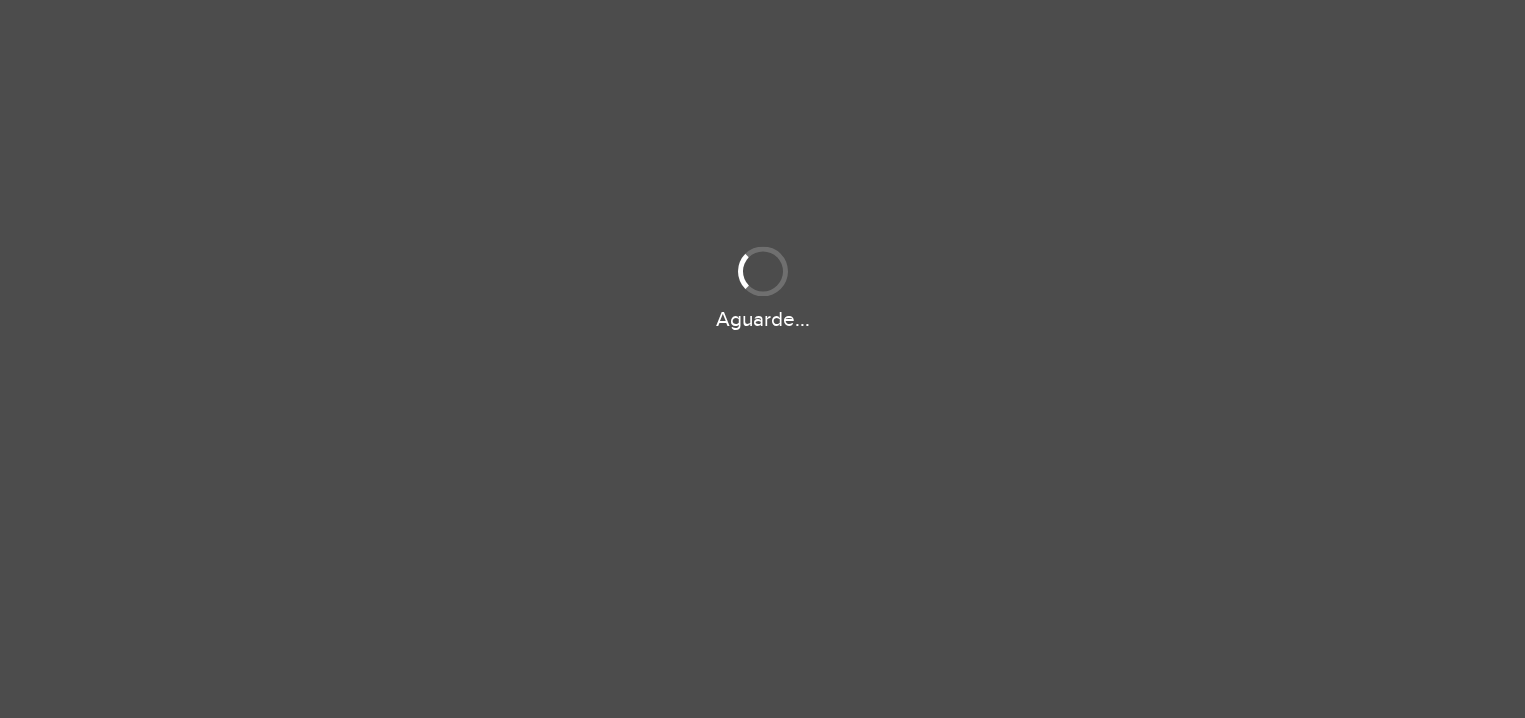 scroll, scrollTop: 0, scrollLeft: 0, axis: both 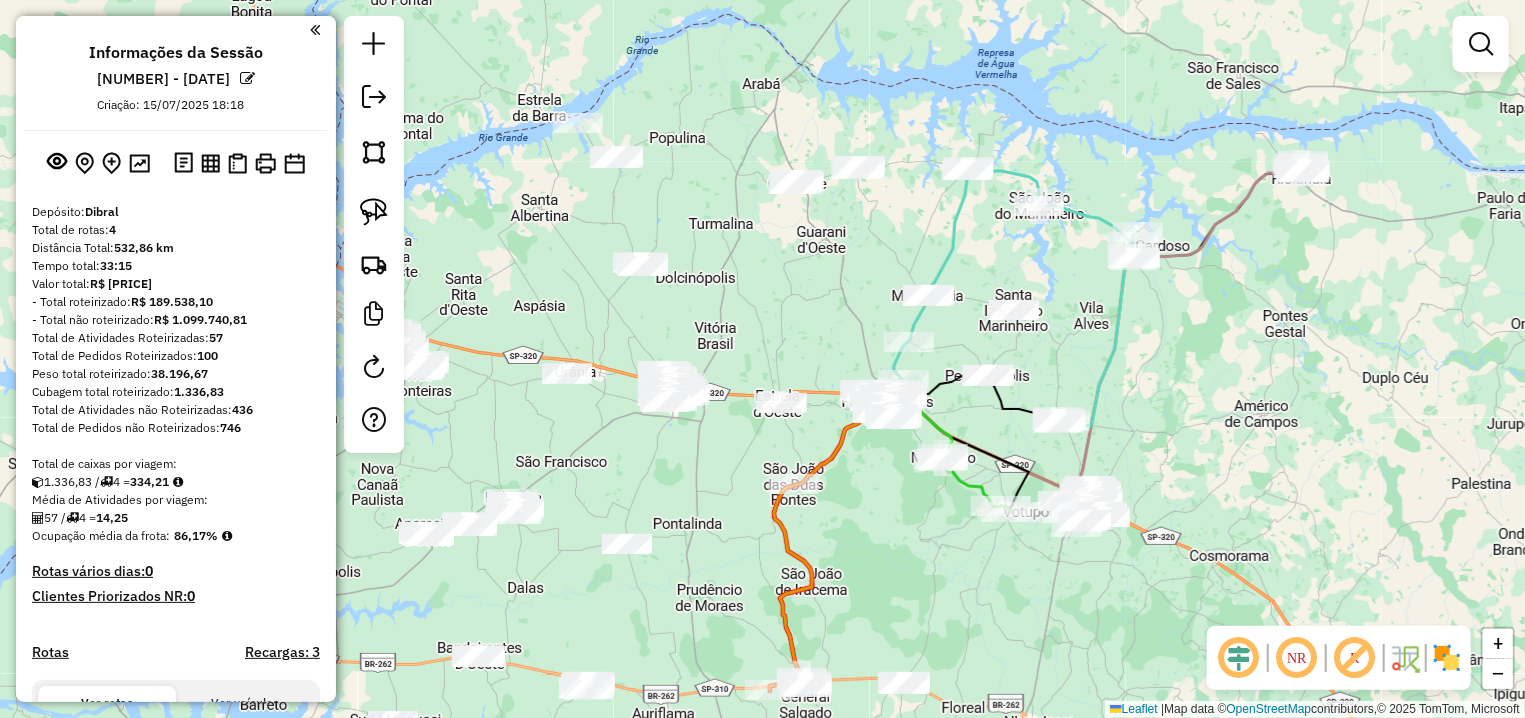 drag, startPoint x: 740, startPoint y: 492, endPoint x: 858, endPoint y: 530, distance: 123.967735 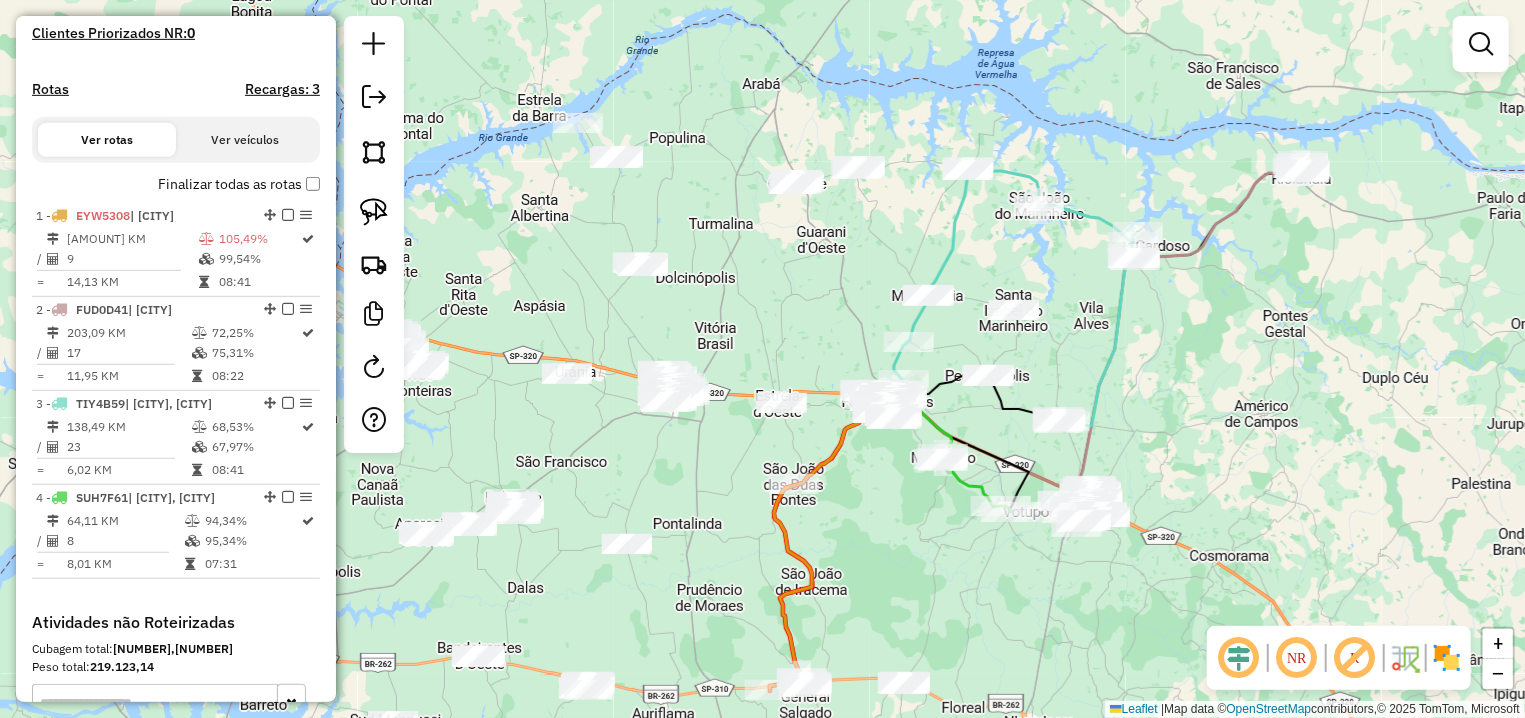 scroll, scrollTop: 188, scrollLeft: 0, axis: vertical 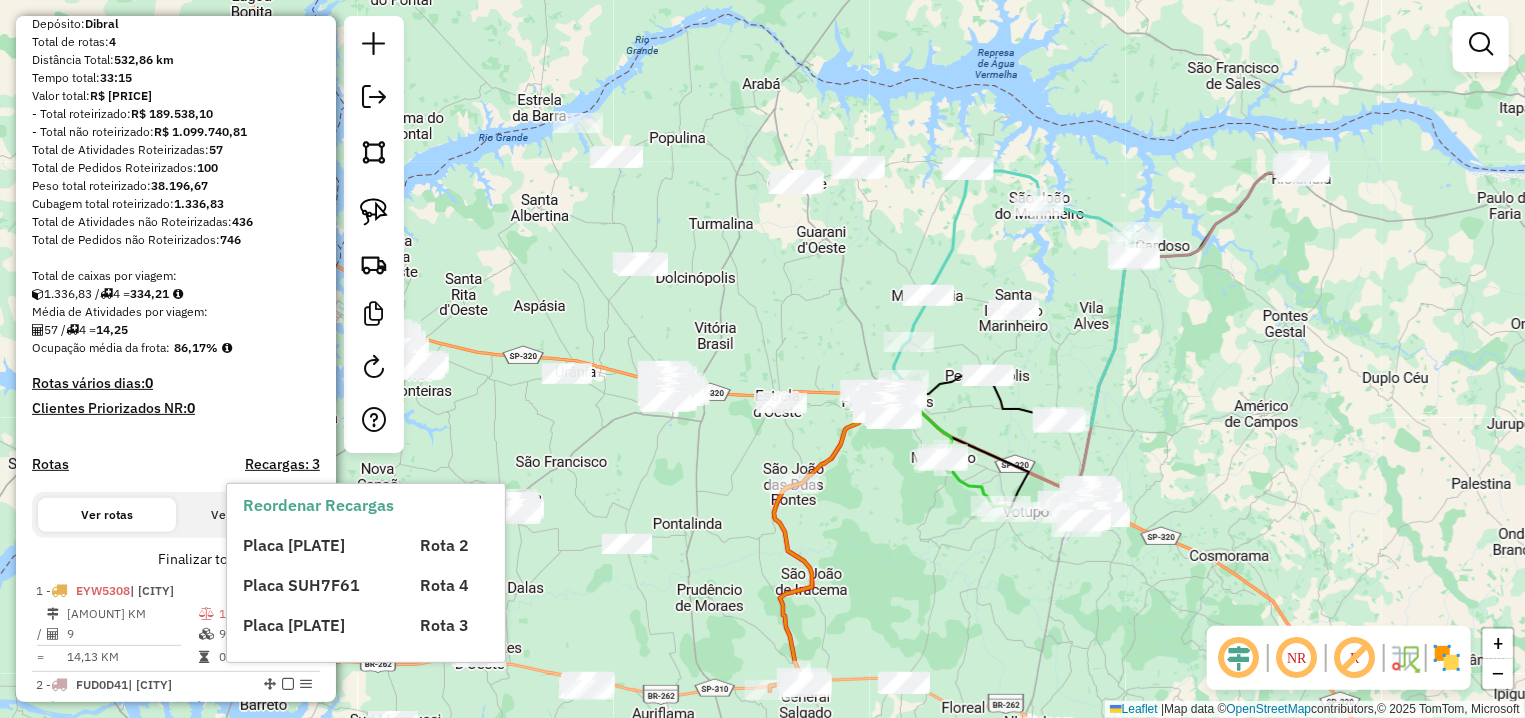 click on "Placa FUD0D41 Rota 2 Placa SUH7F61 Rota 4 Placa TIY4B59 Rota 3" at bounding box center (383, 577) 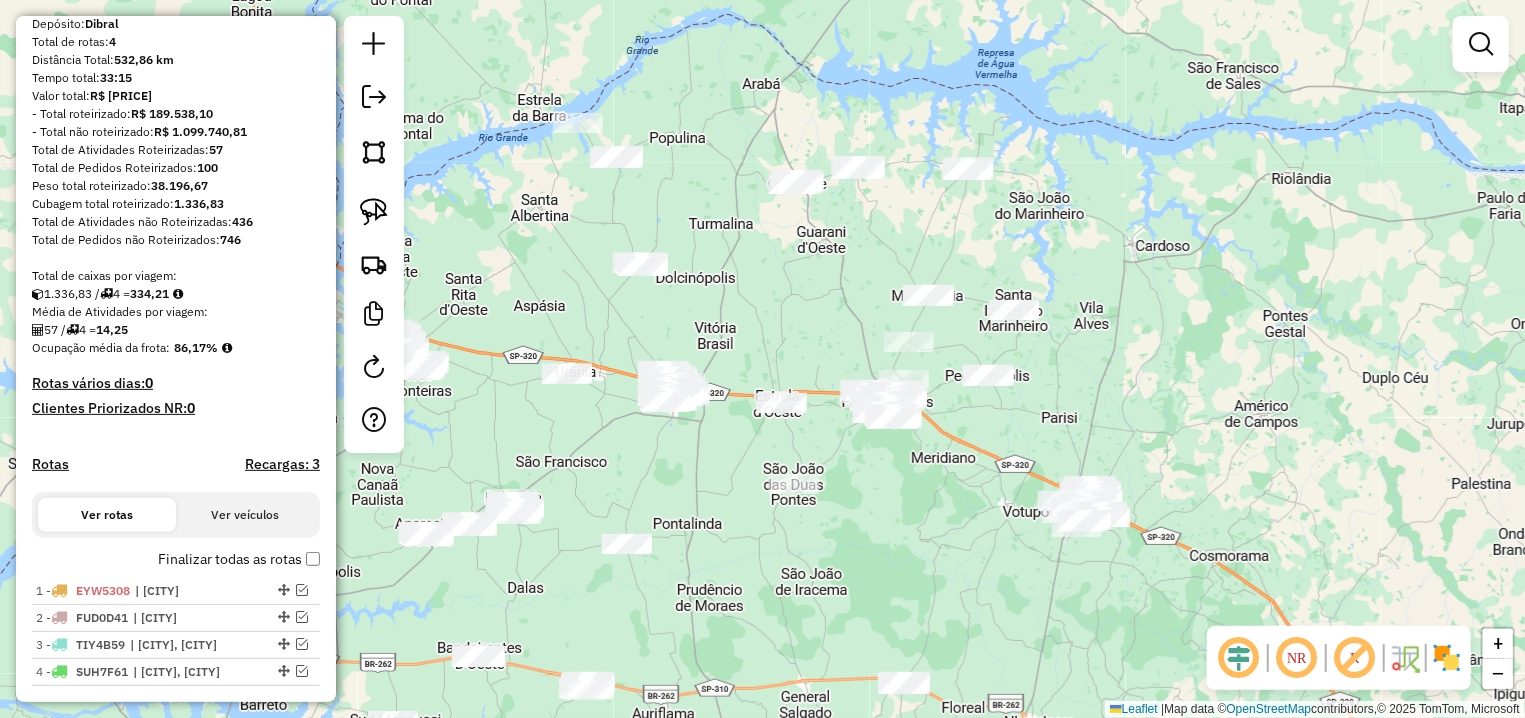 drag, startPoint x: 516, startPoint y: 428, endPoint x: 670, endPoint y: 468, distance: 159.11003 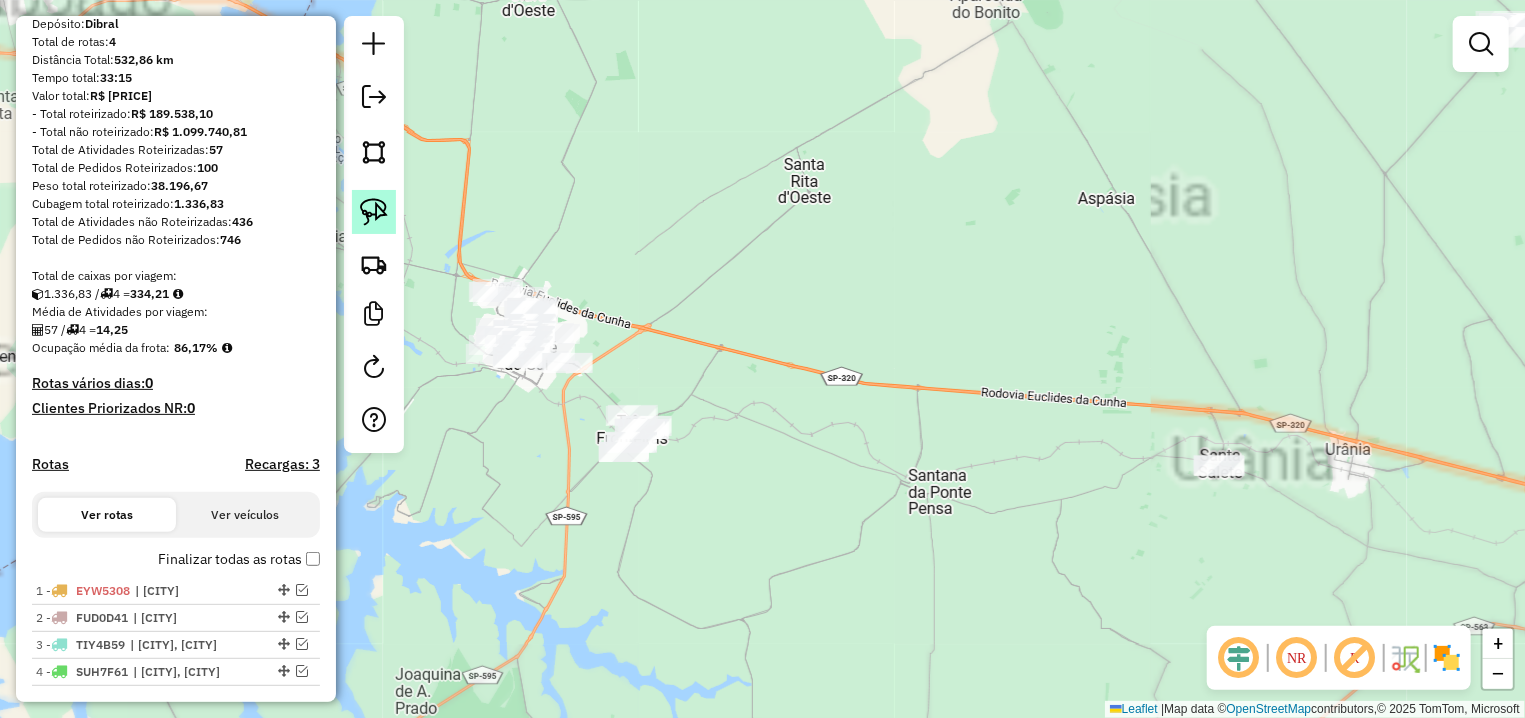 click 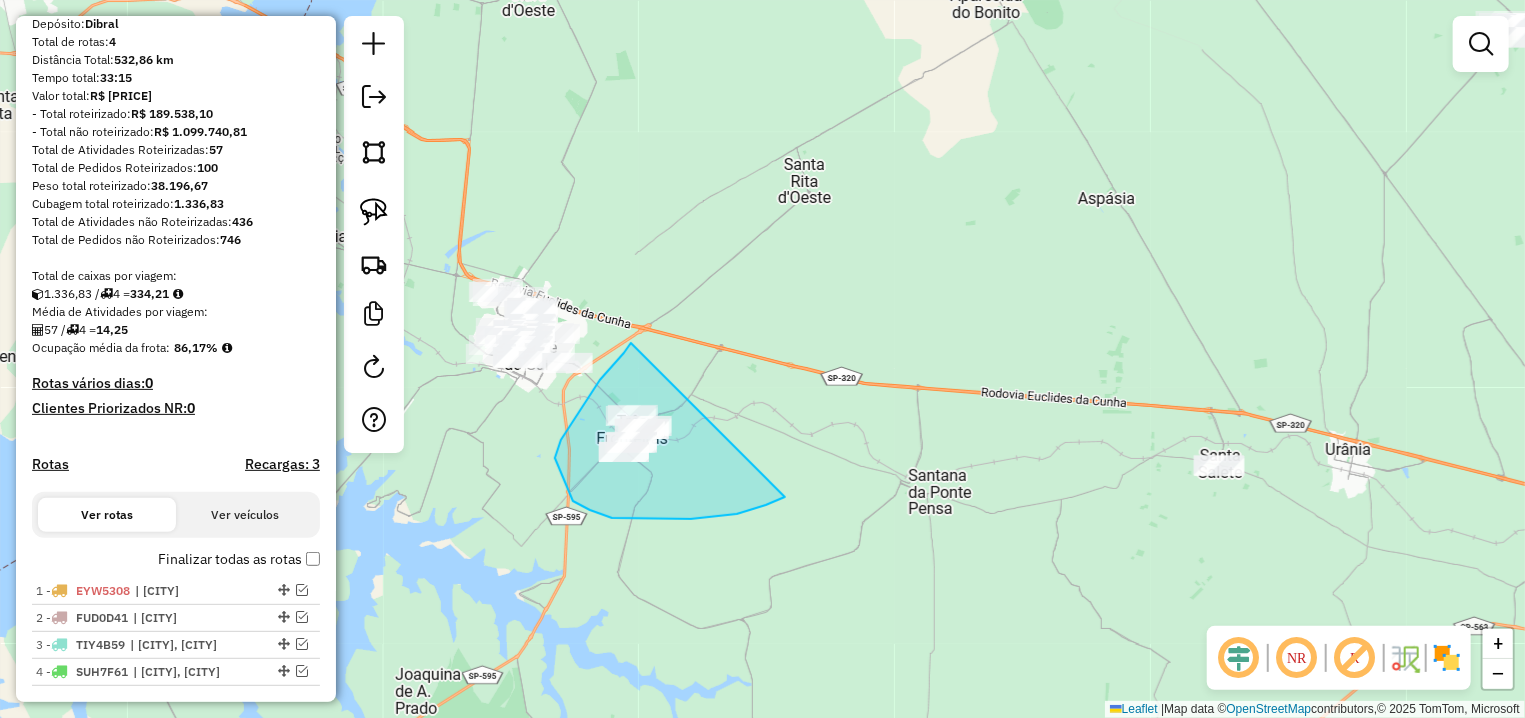 drag, startPoint x: 555, startPoint y: 458, endPoint x: 785, endPoint y: 497, distance: 233.2831 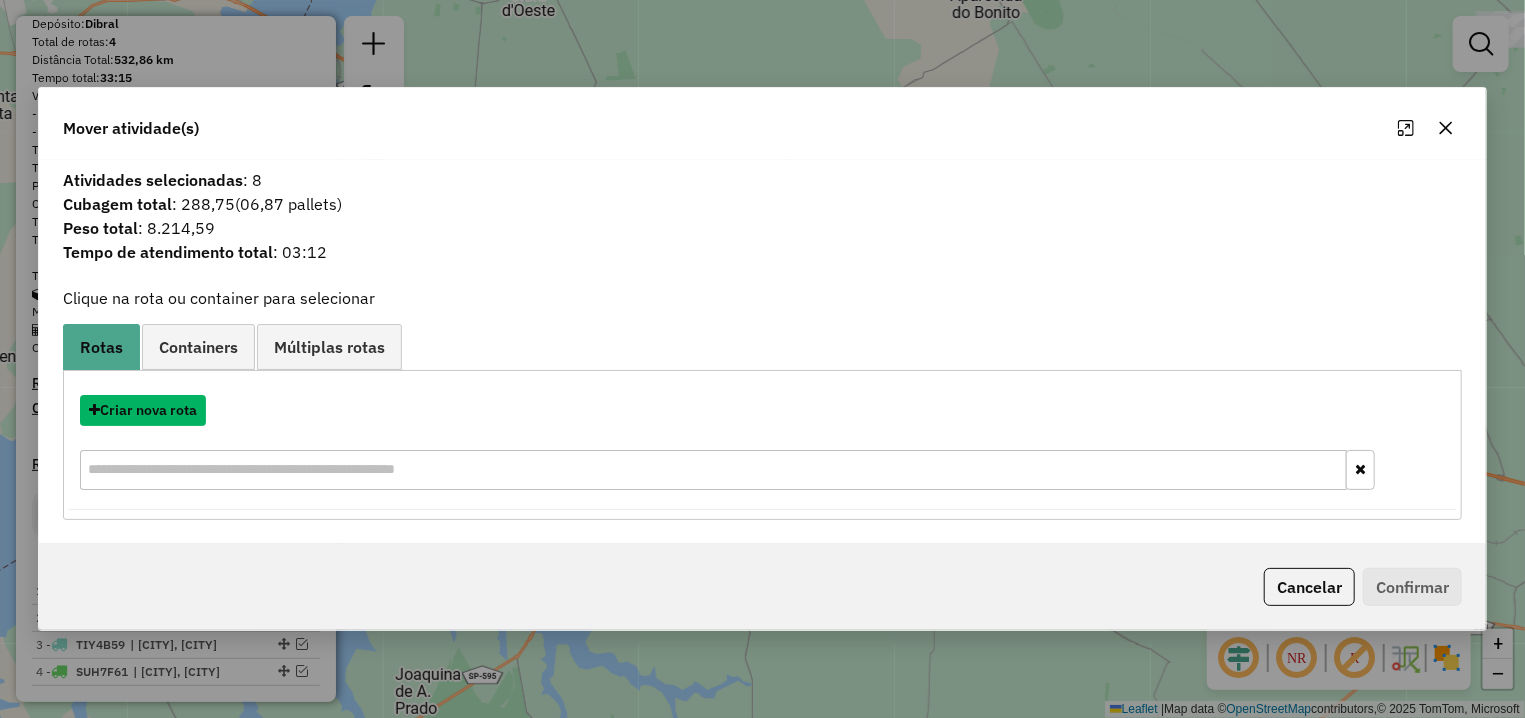 click on "Criar nova rota" at bounding box center [143, 410] 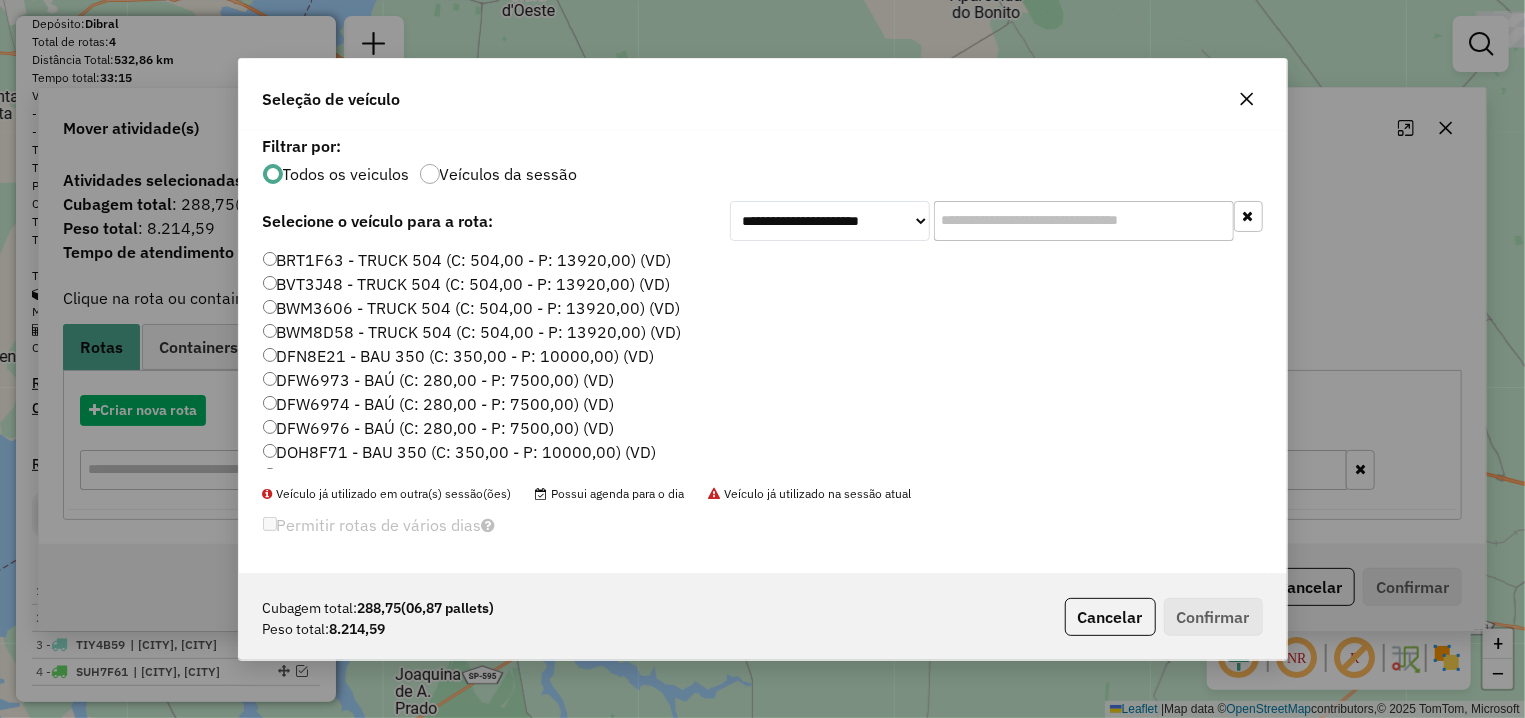 scroll, scrollTop: 12, scrollLeft: 6, axis: both 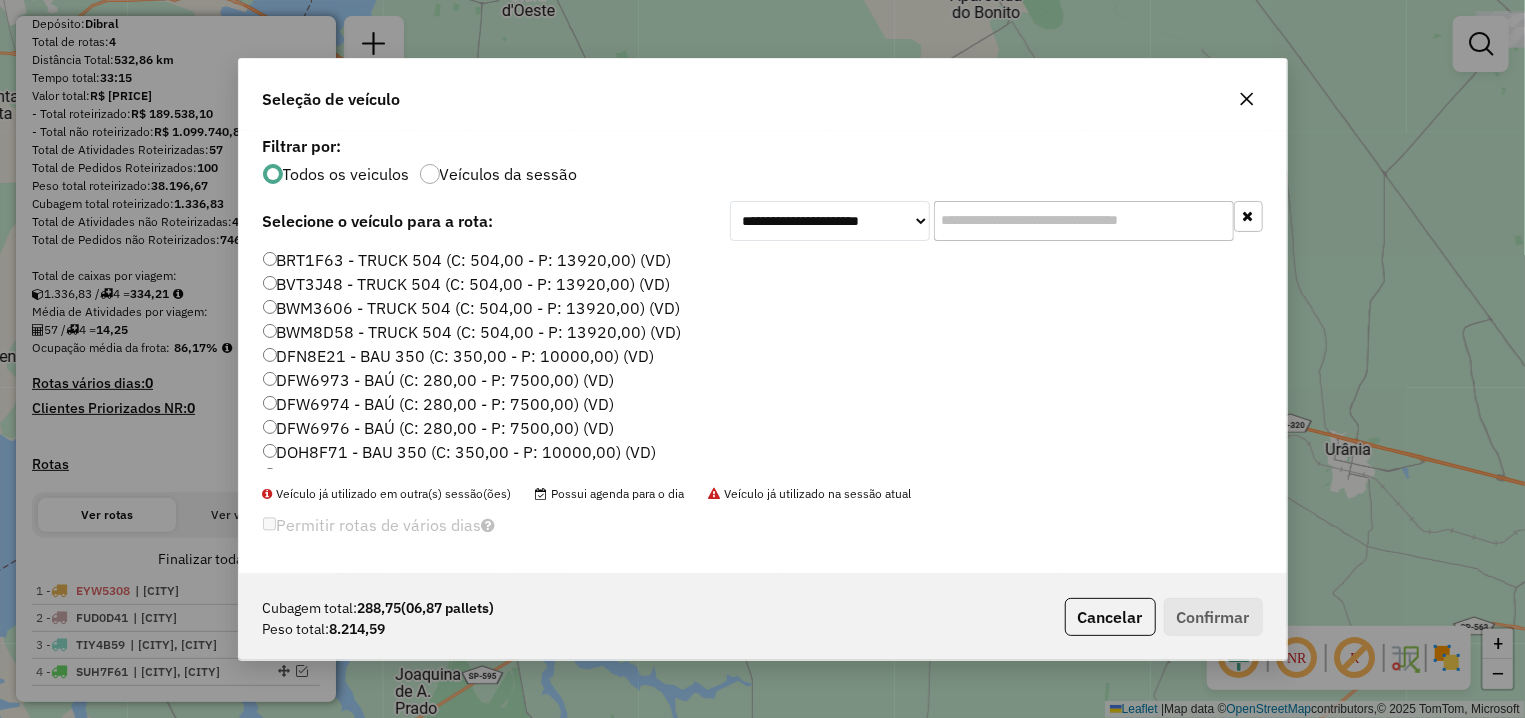 click 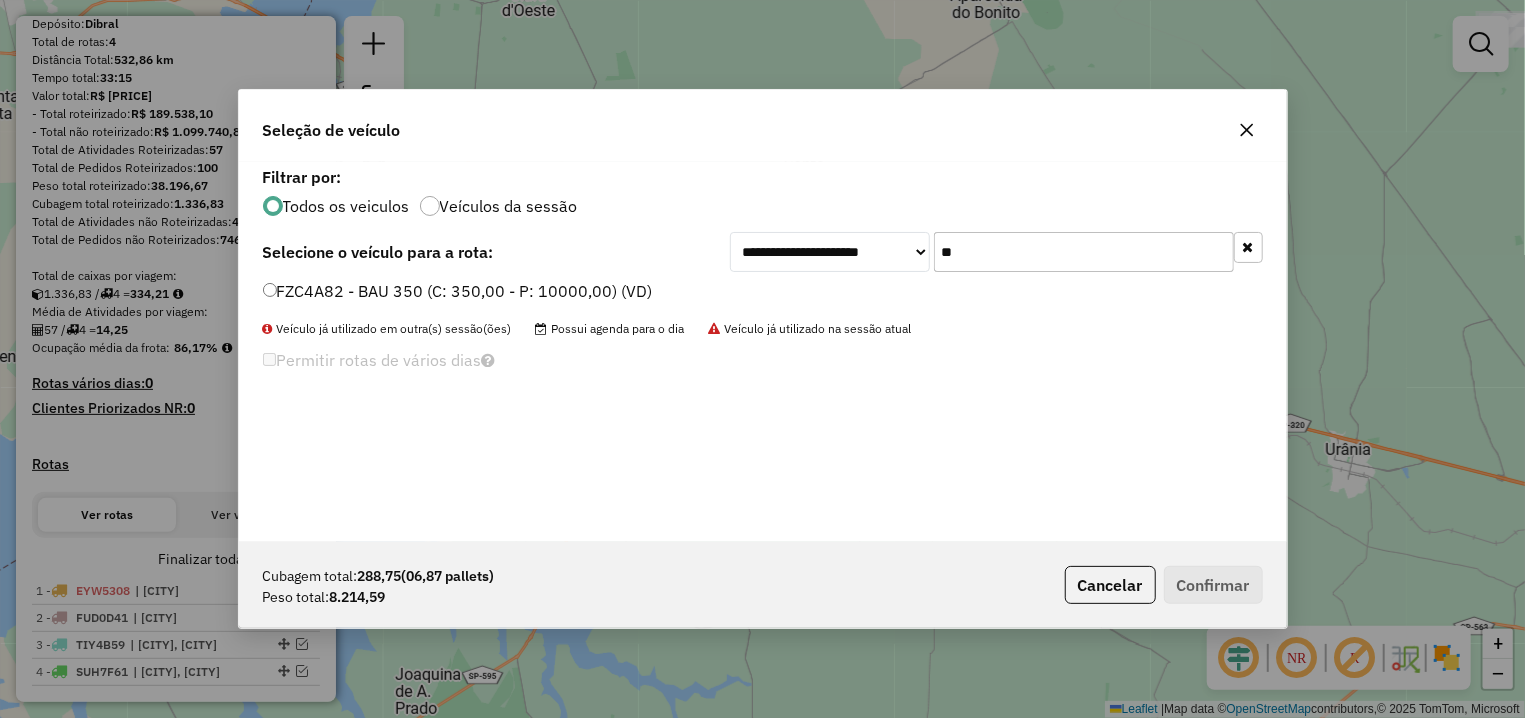 type on "**" 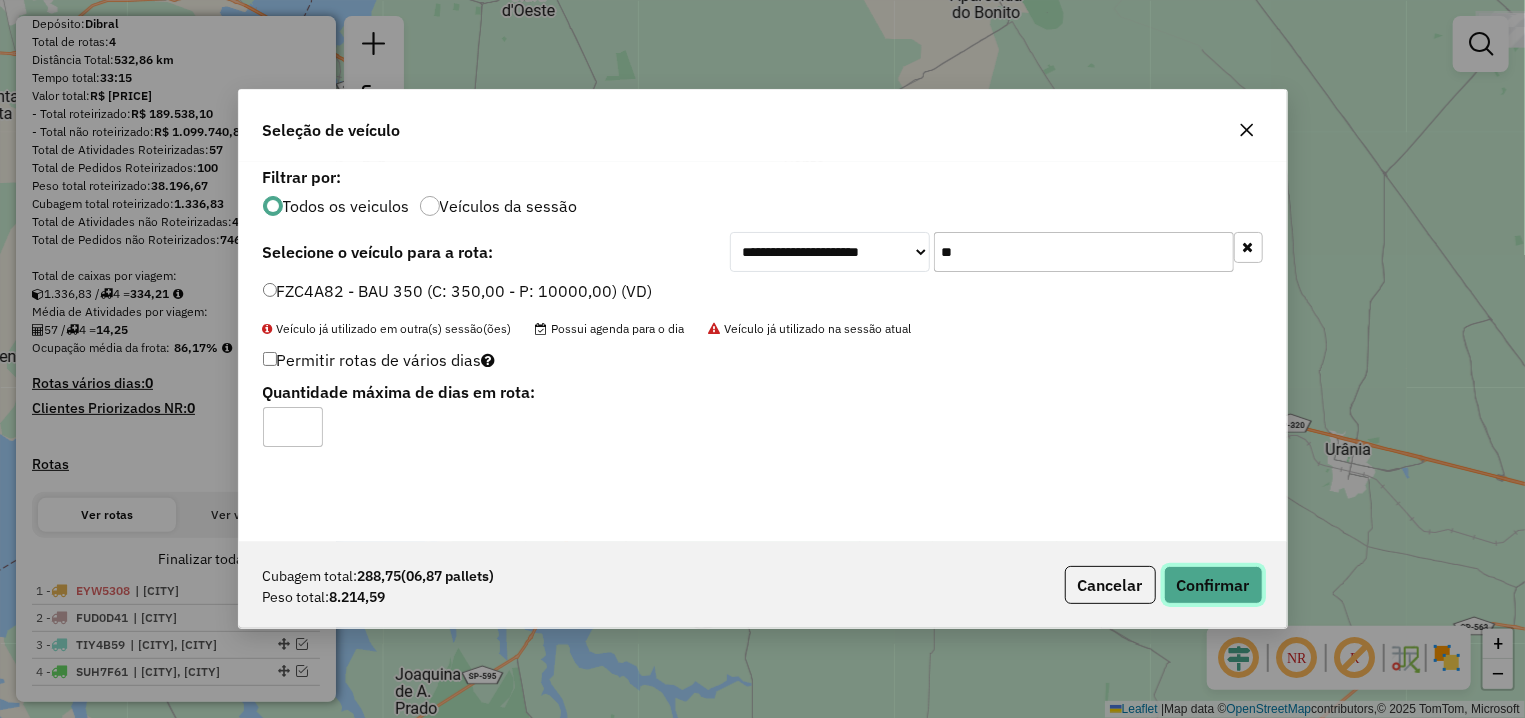 click on "Confirmar" 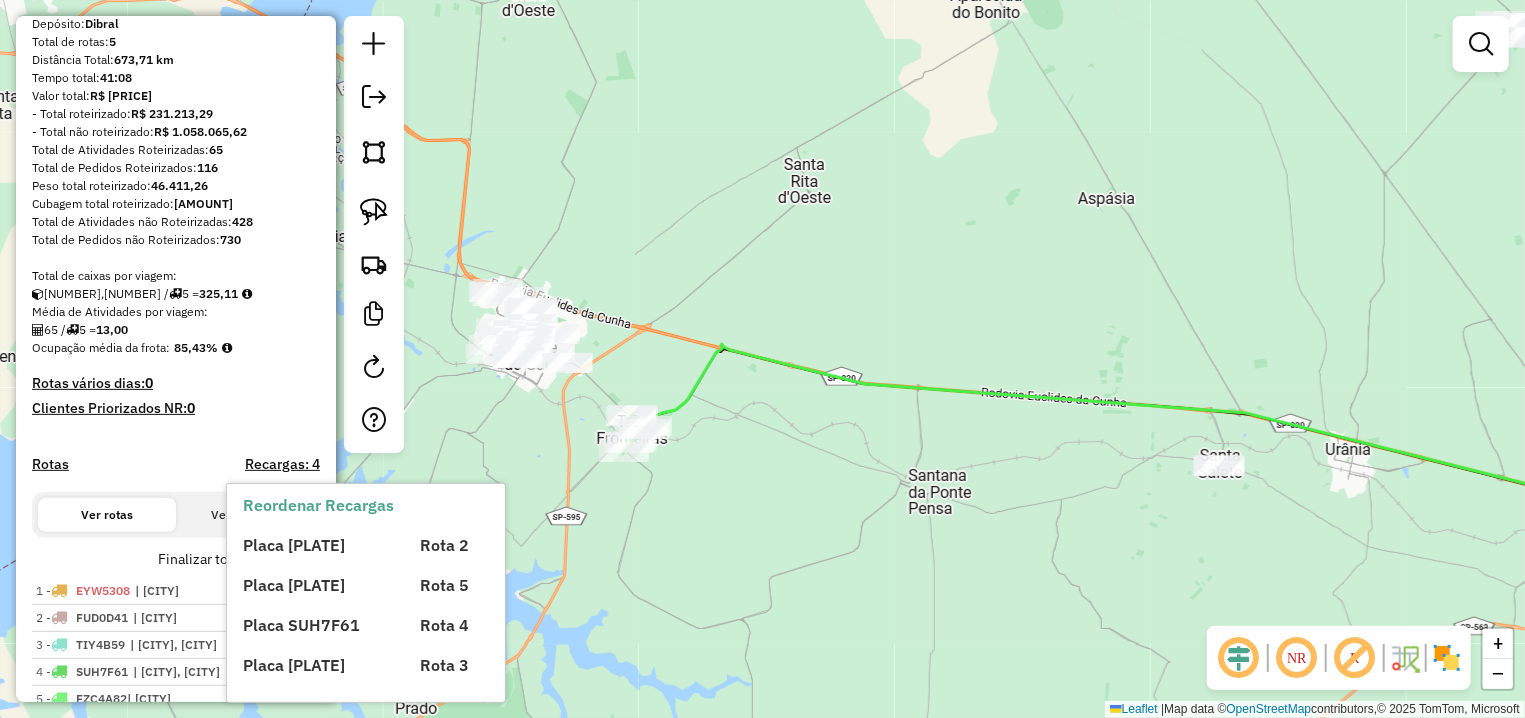 click on "Placa FUD0D41 Rota 2 Placa FZC4A82 Rota 5 Placa SUH7F61 Rota 4 Placa TIY4B59 Rota 3" at bounding box center (383, 597) 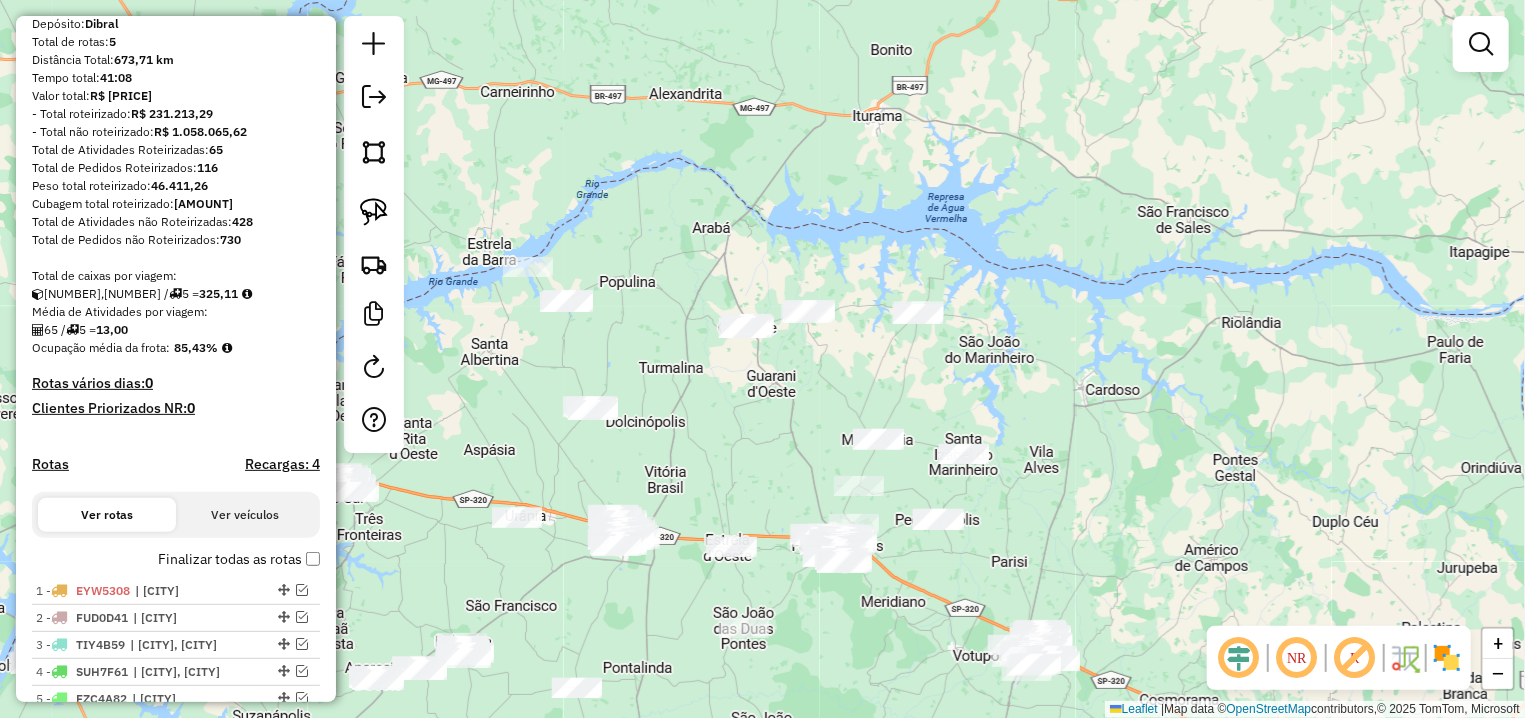drag, startPoint x: 1151, startPoint y: 362, endPoint x: 846, endPoint y: 405, distance: 308.01624 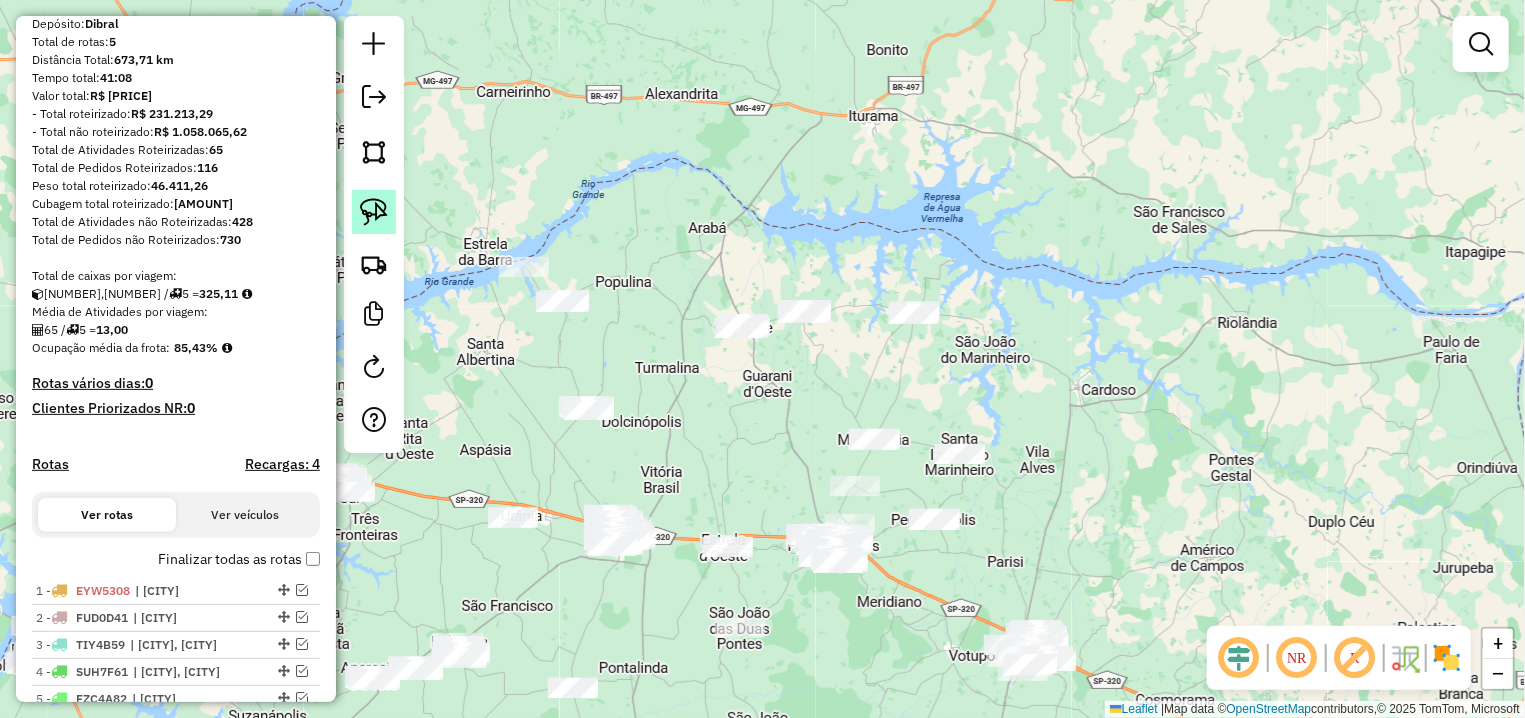 click 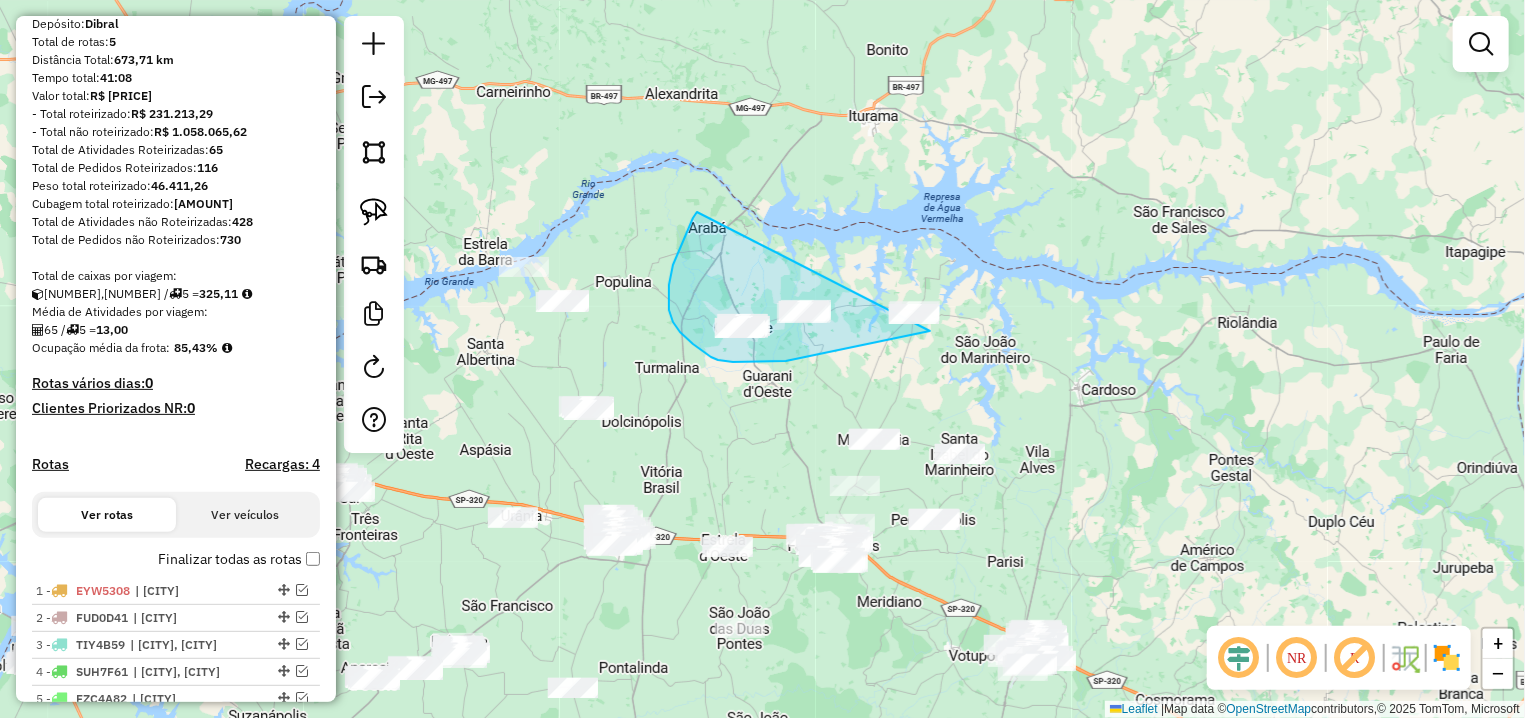 drag, startPoint x: 697, startPoint y: 212, endPoint x: 1002, endPoint y: 306, distance: 319.1567 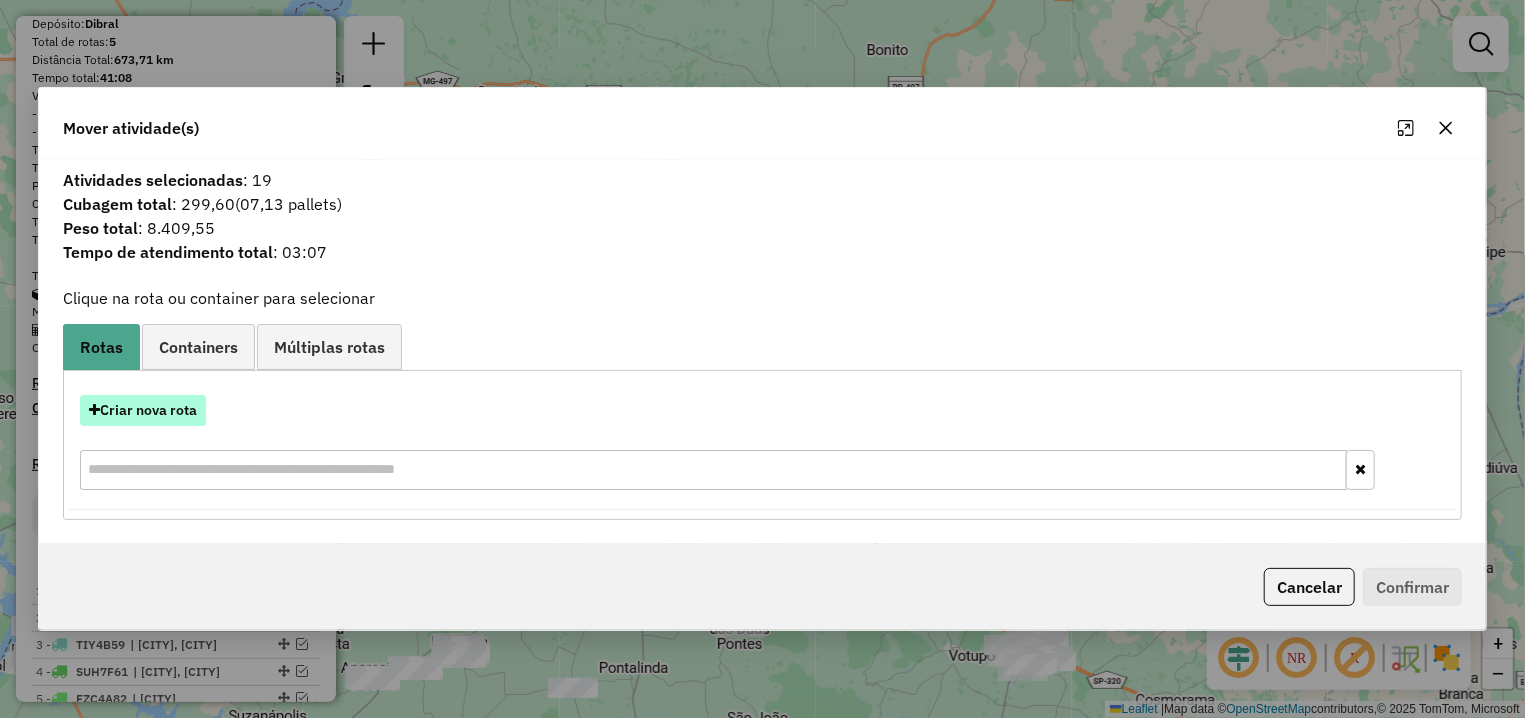 click on "Criar nova rota" at bounding box center (143, 410) 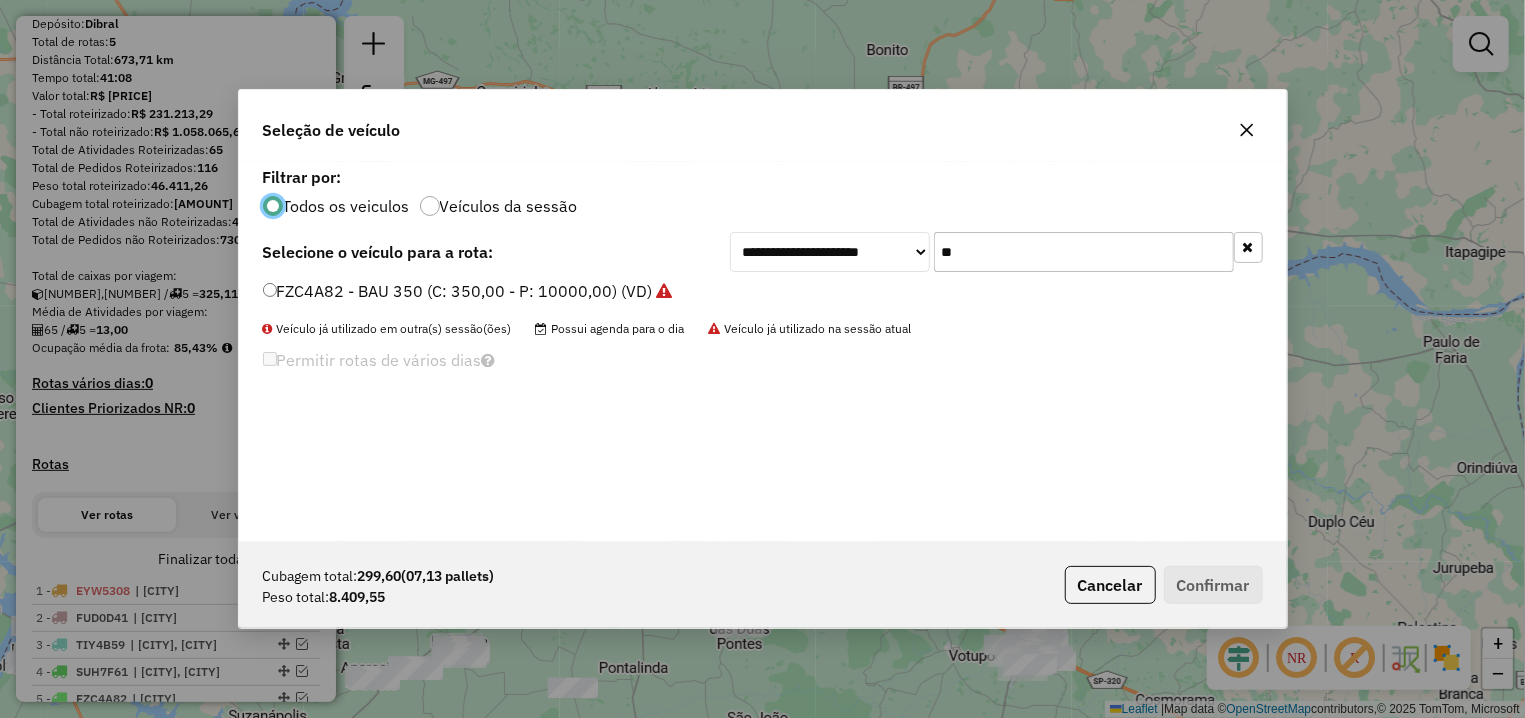 scroll, scrollTop: 11, scrollLeft: 6, axis: both 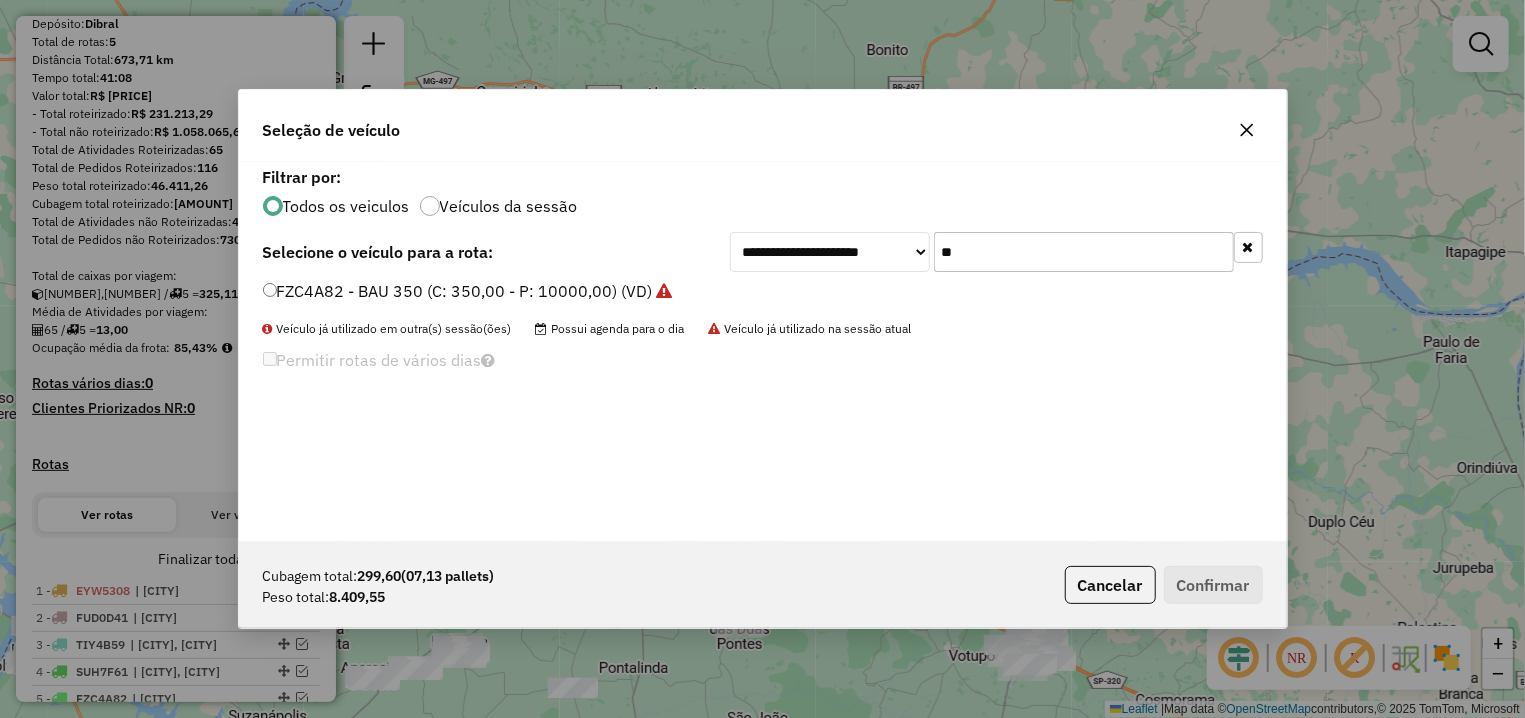 click on "**" 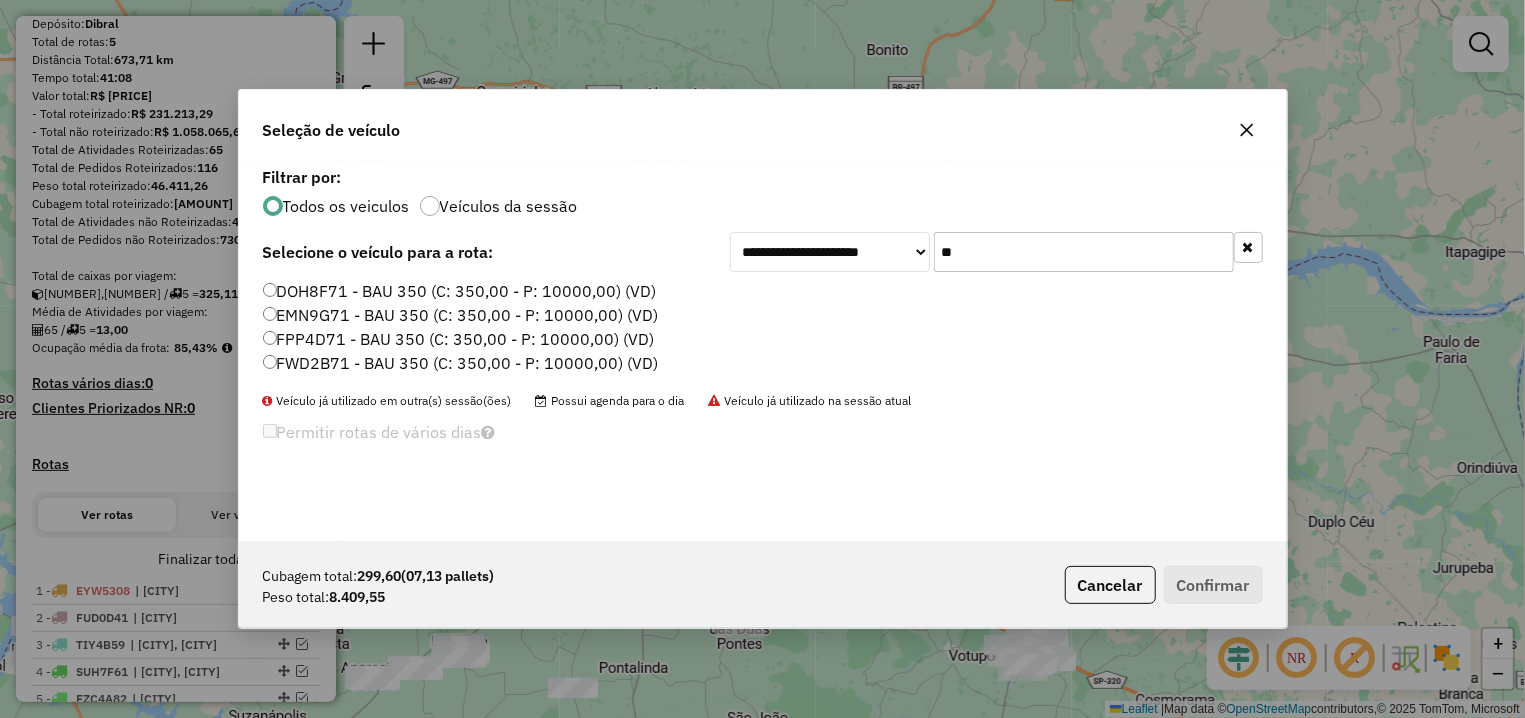 type on "**" 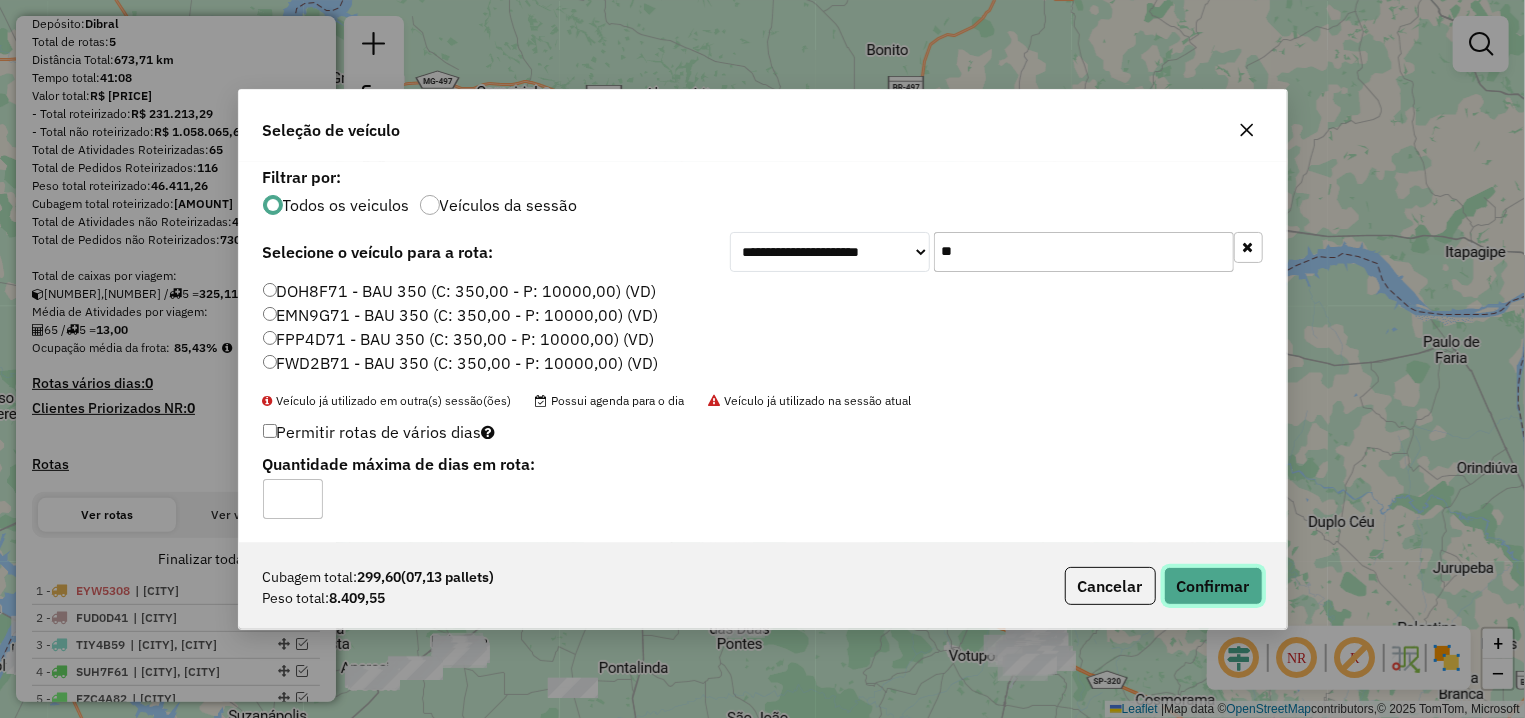 click on "Confirmar" 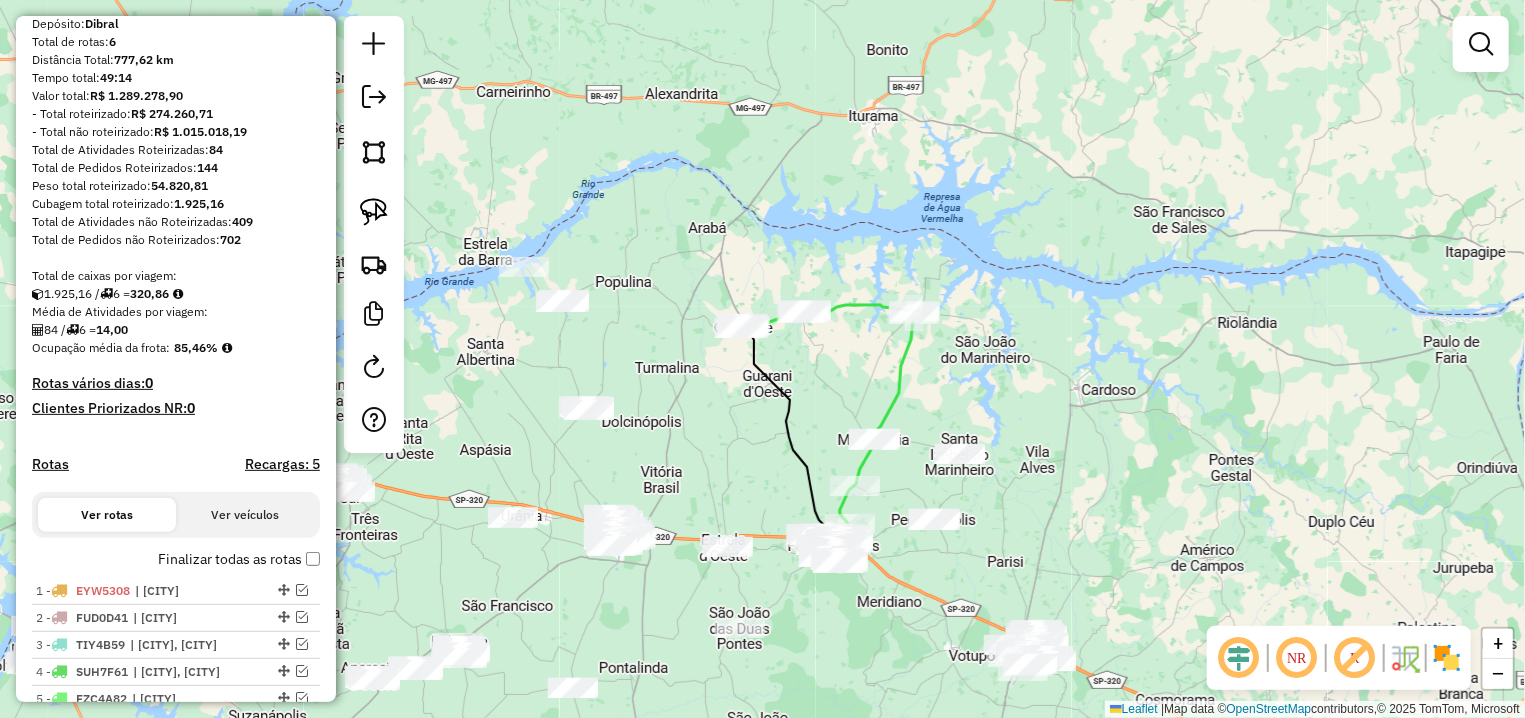 click on "Janela de atendimento Grade de atendimento Capacidade Transportadoras Veículos Cliente Pedidos  Rotas Selecione os dias de semana para filtrar as janelas de atendimento  Seg   Ter   Qua   Qui   Sex   Sáb   Dom  Informe o período da janela de atendimento: De: Até:  Filtrar exatamente a janela do cliente  Considerar janela de atendimento padrão  Selecione os dias de semana para filtrar as grades de atendimento  Seg   Ter   Qua   Qui   Sex   Sáb   Dom   Considerar clientes sem dia de atendimento cadastrado  Clientes fora do dia de atendimento selecionado Filtrar as atividades entre os valores definidos abaixo:  Peso mínimo:   Peso máximo:   Cubagem mínima:   Cubagem máxima:   De:   Até:  Filtrar as atividades entre o tempo de atendimento definido abaixo:  De:   Até:   Considerar capacidade total dos clientes não roteirizados Transportadora: Selecione um ou mais itens Tipo de veículo: Selecione um ou mais itens Veículo: Selecione um ou mais itens Motorista: Selecione um ou mais itens Nome: Rótulo:" 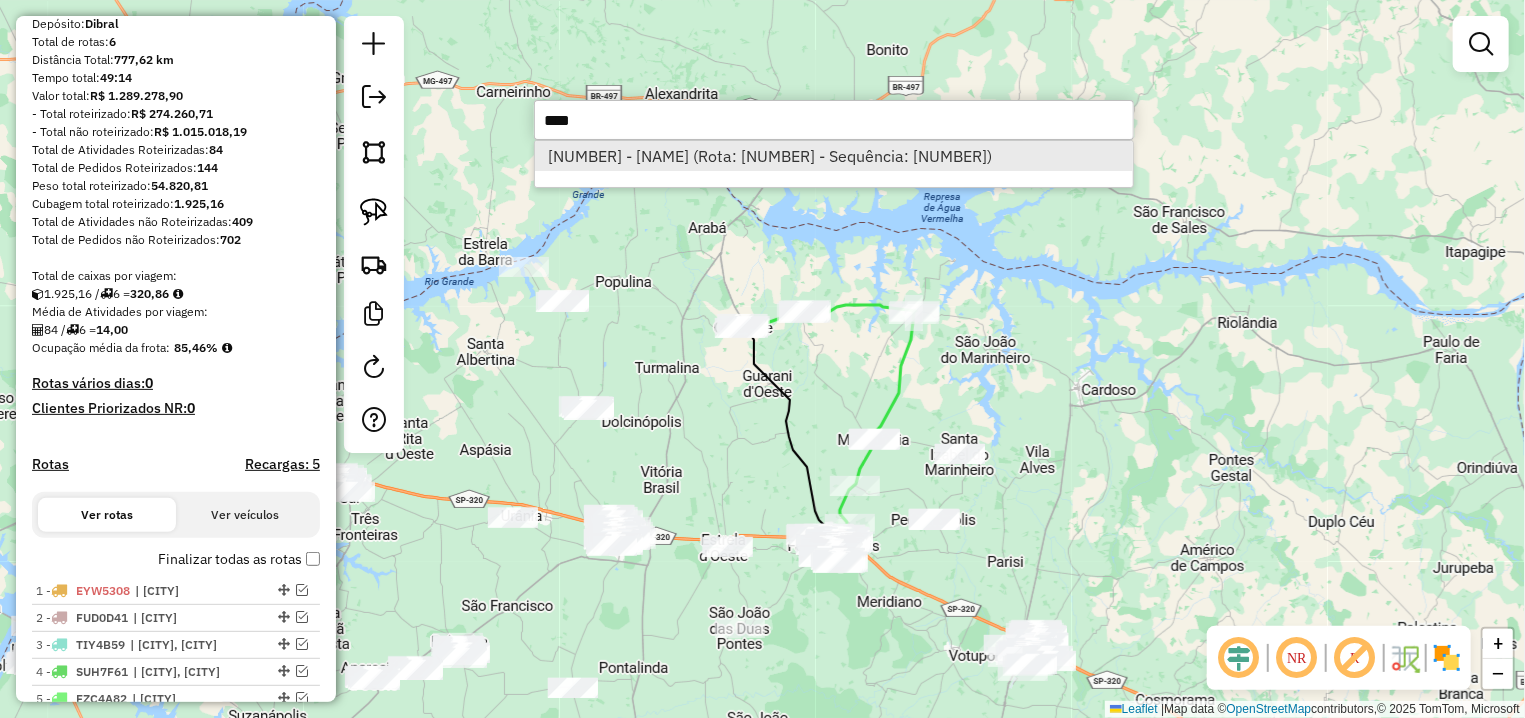 type on "****" 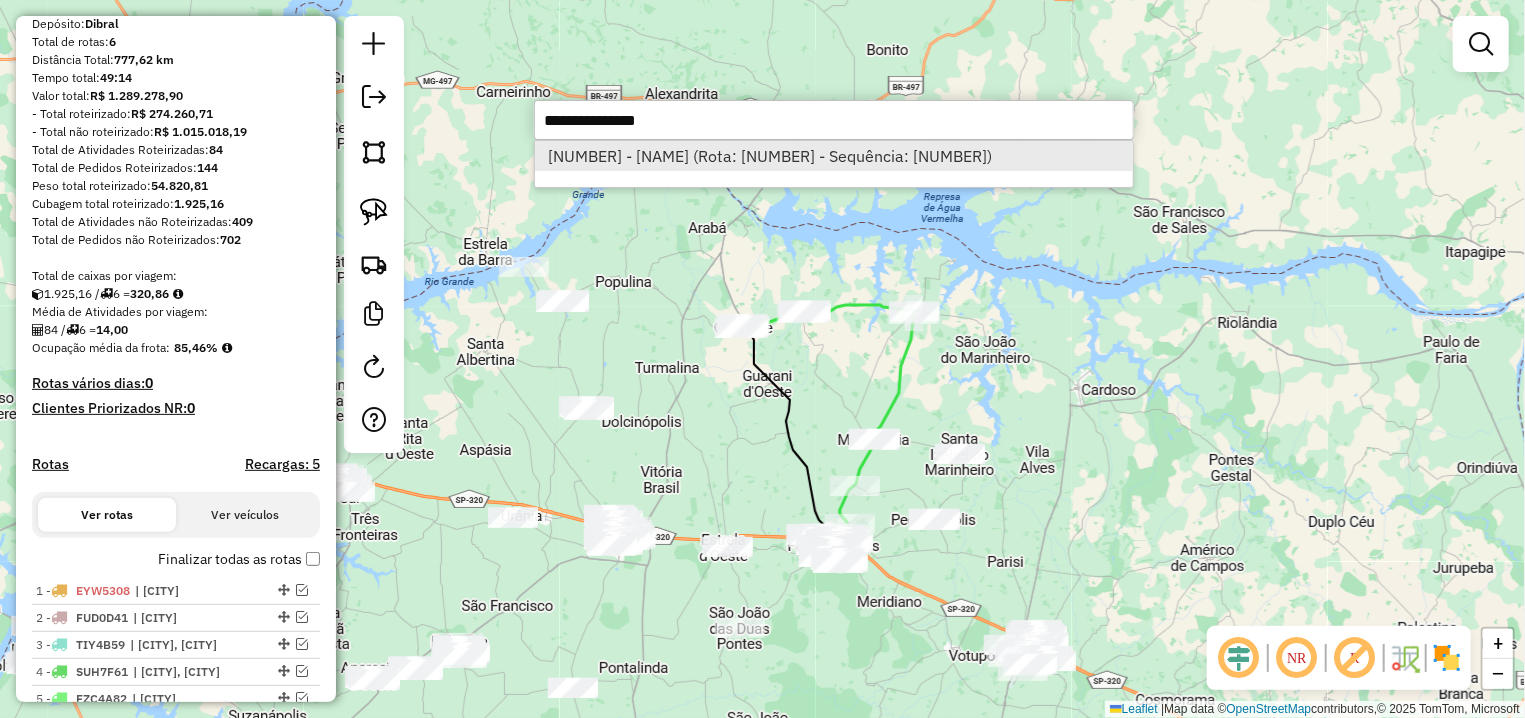 select on "**********" 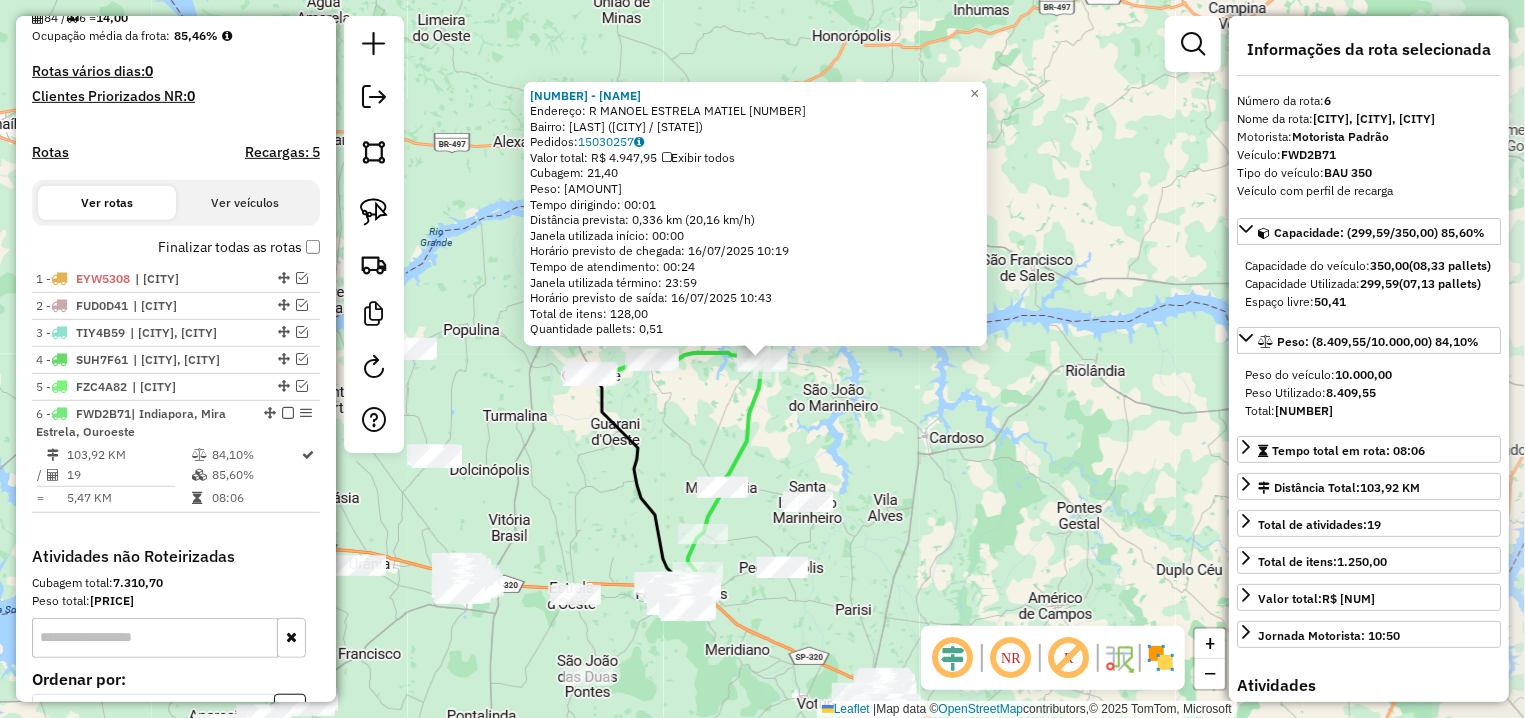 scroll, scrollTop: 705, scrollLeft: 0, axis: vertical 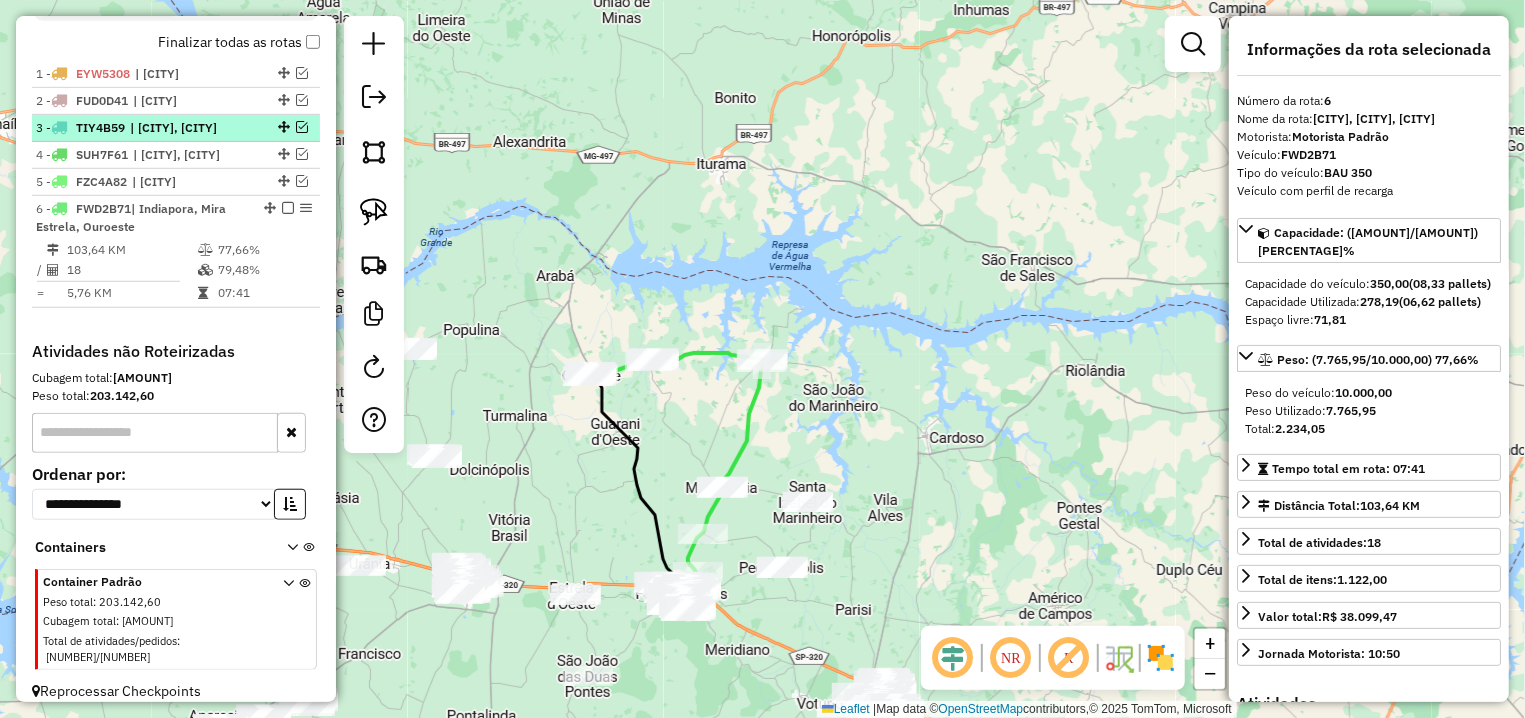 click at bounding box center (288, 208) 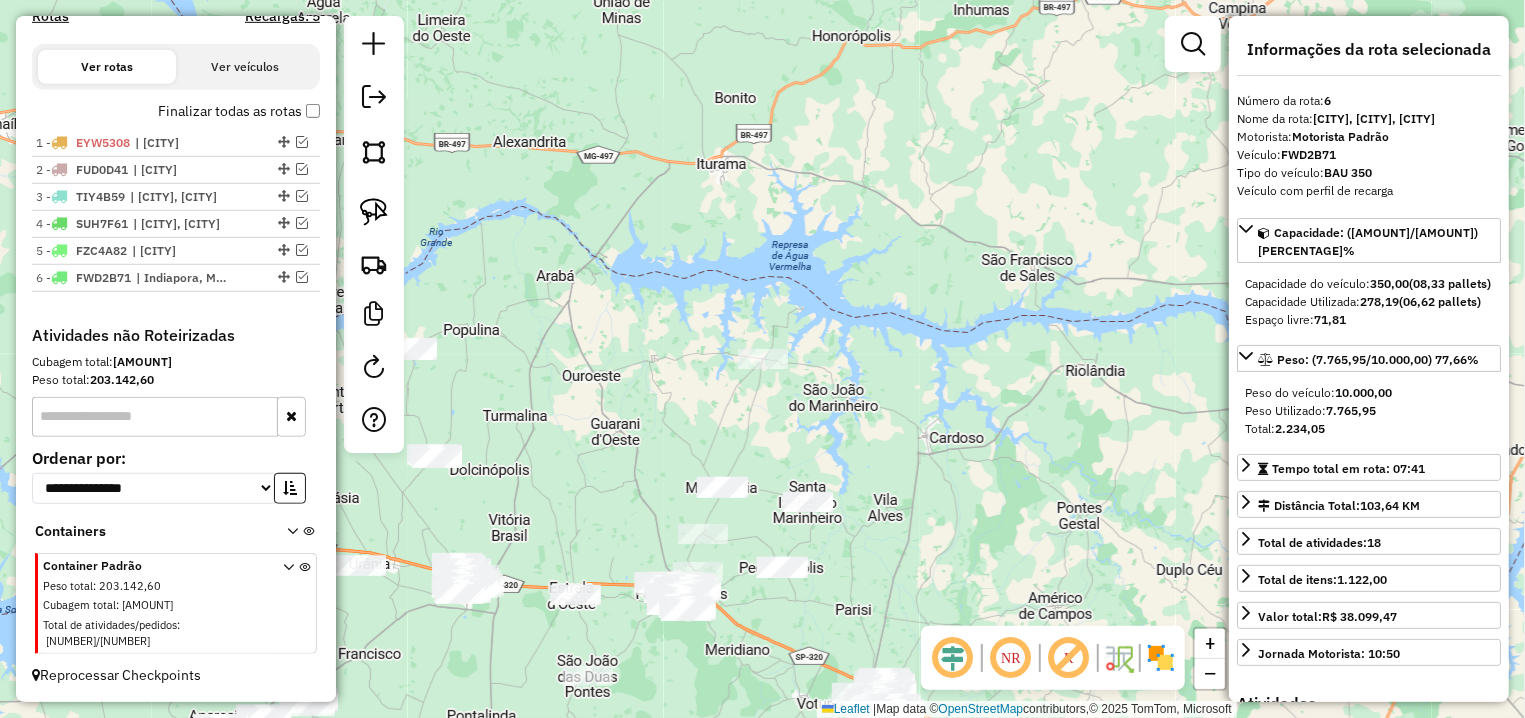 scroll, scrollTop: 620, scrollLeft: 0, axis: vertical 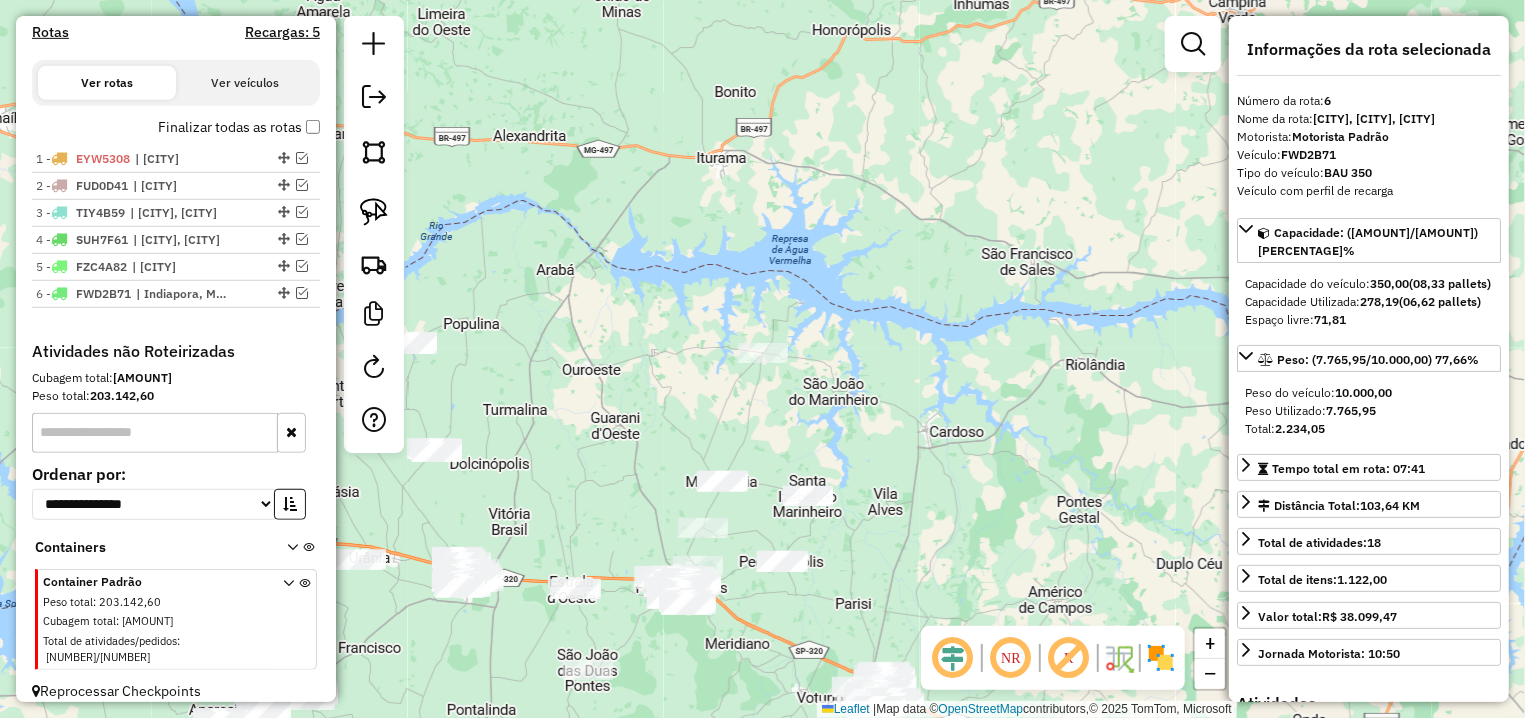 drag, startPoint x: 557, startPoint y: 459, endPoint x: 521, endPoint y: 366, distance: 99.724625 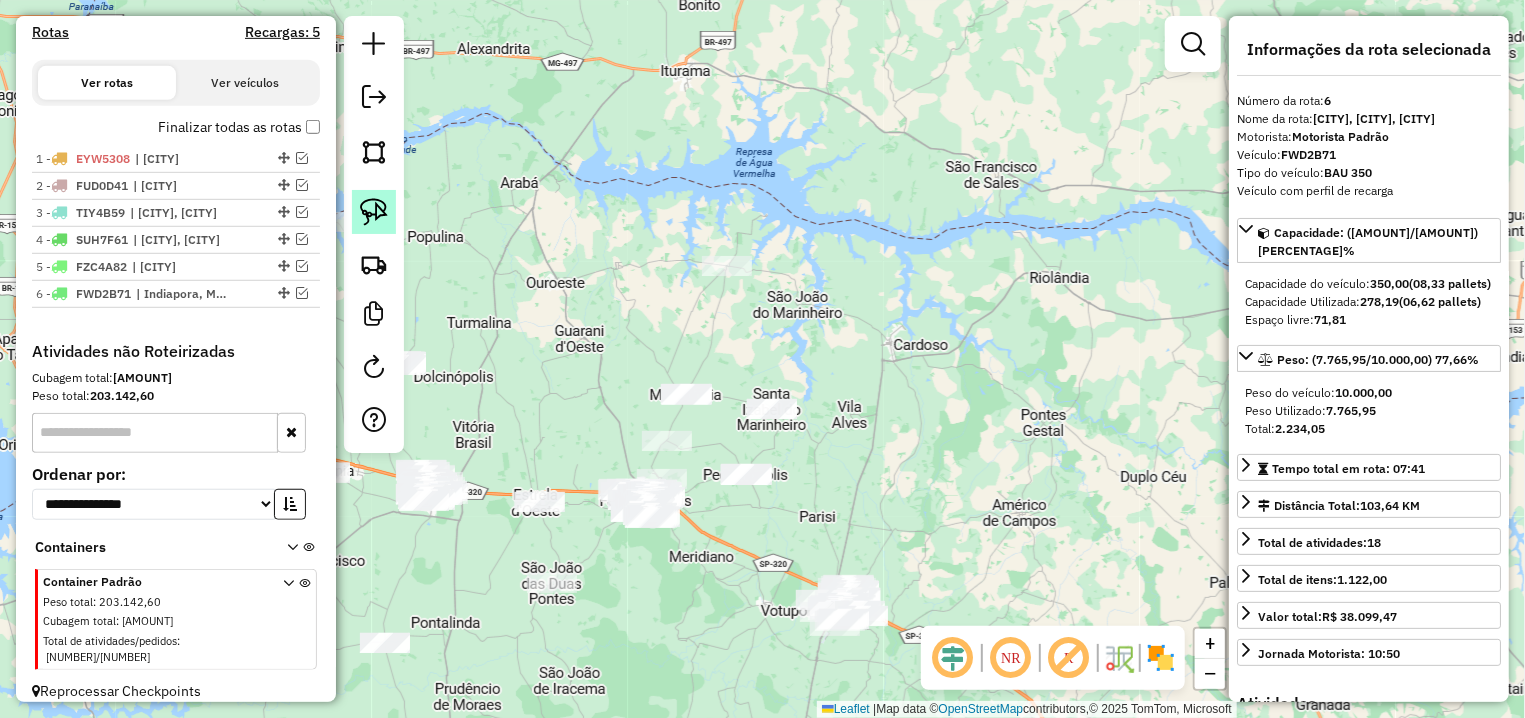 click 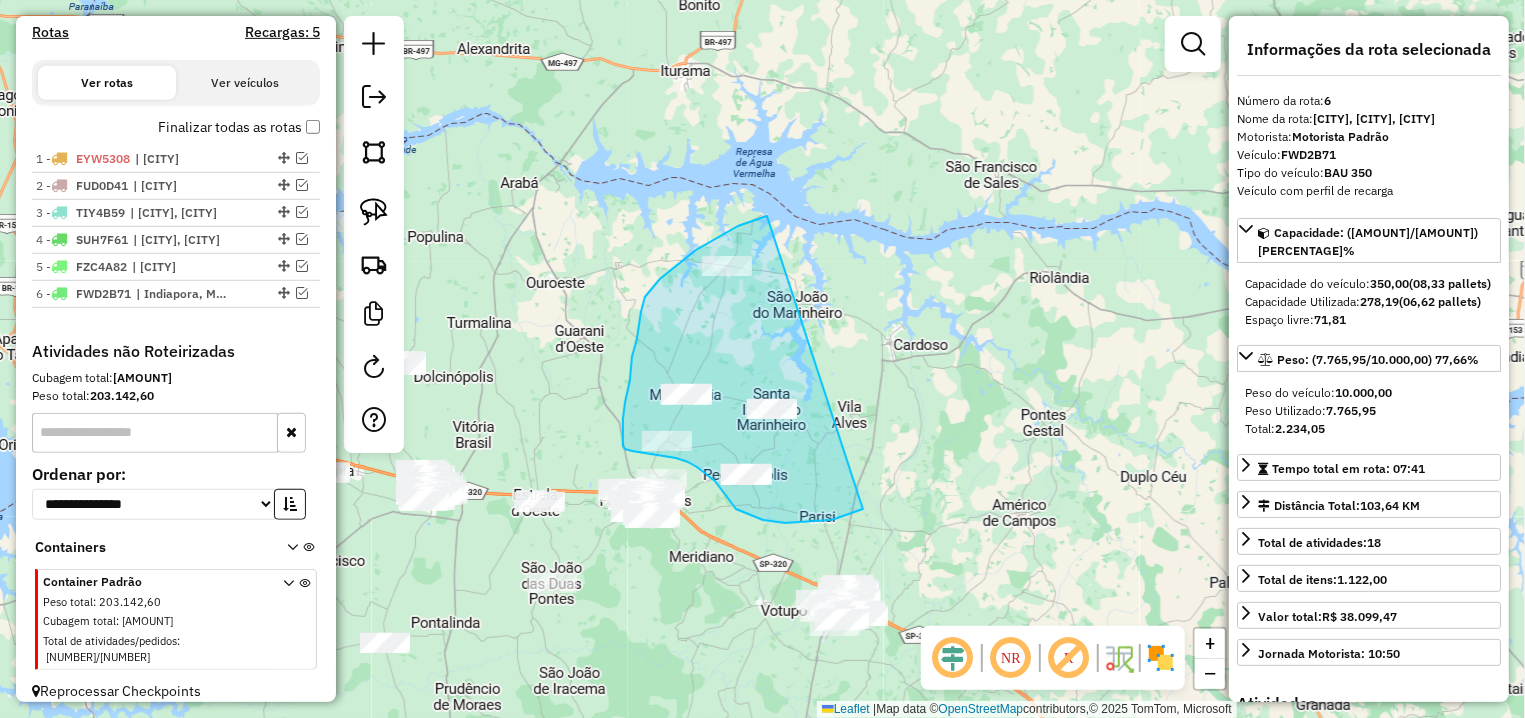drag, startPoint x: 767, startPoint y: 216, endPoint x: 863, endPoint y: 509, distance: 308.3261 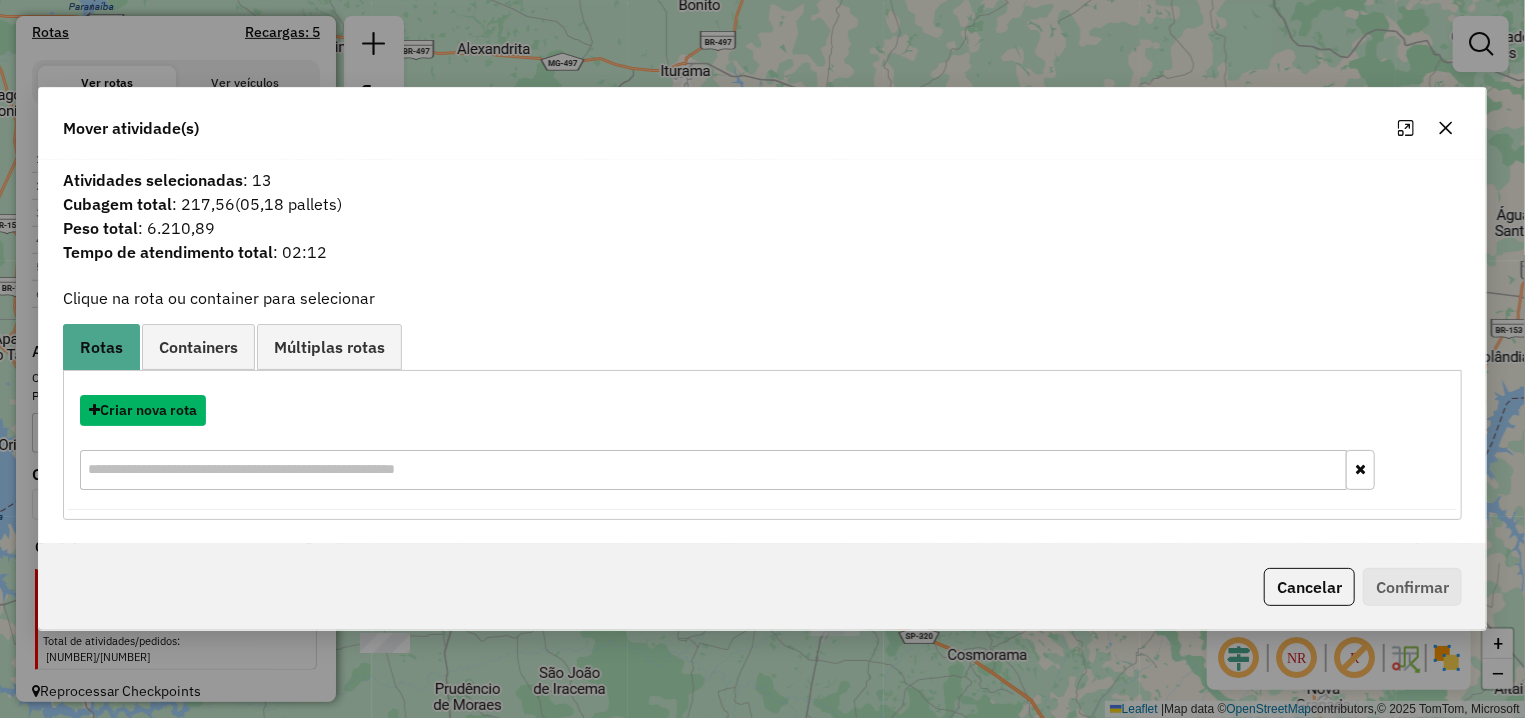 click on "Criar nova rota" at bounding box center [143, 410] 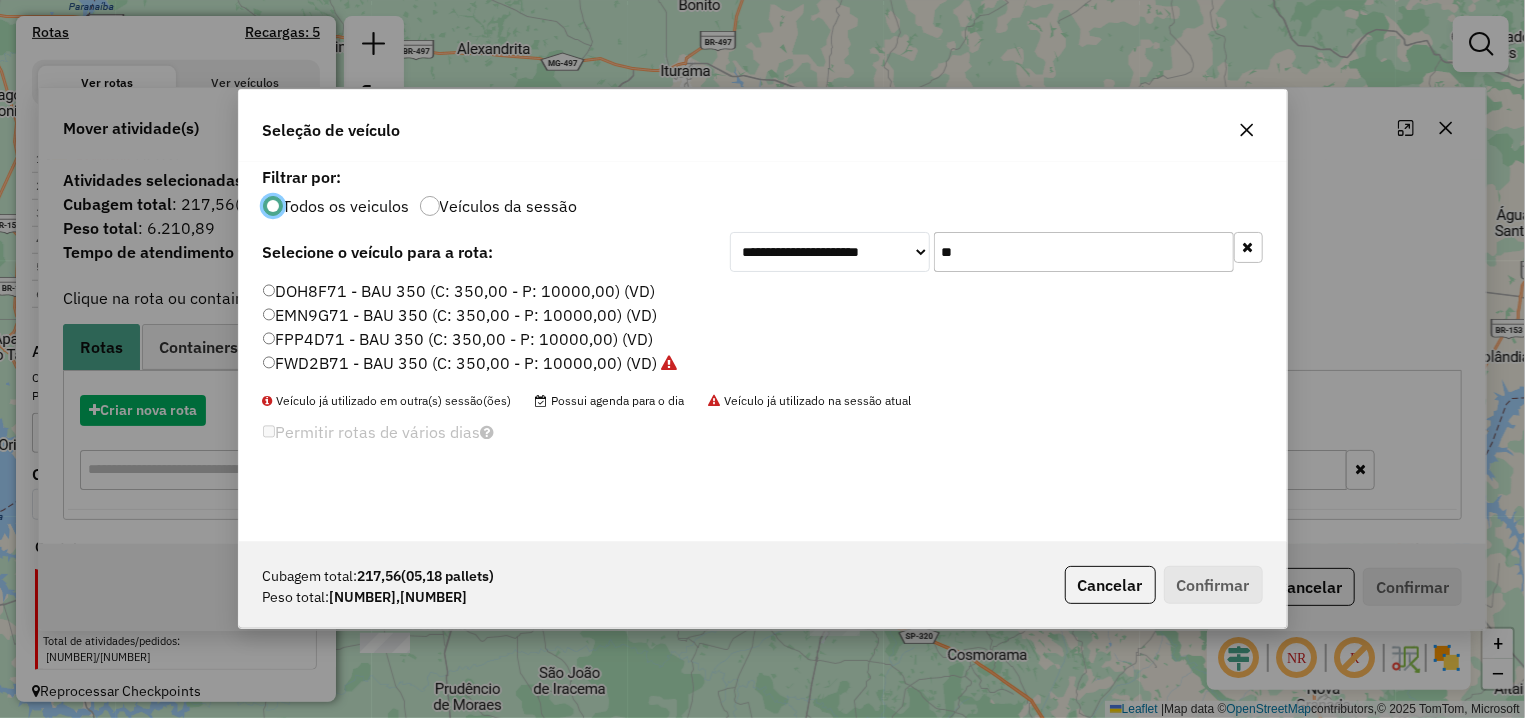 scroll, scrollTop: 11, scrollLeft: 6, axis: both 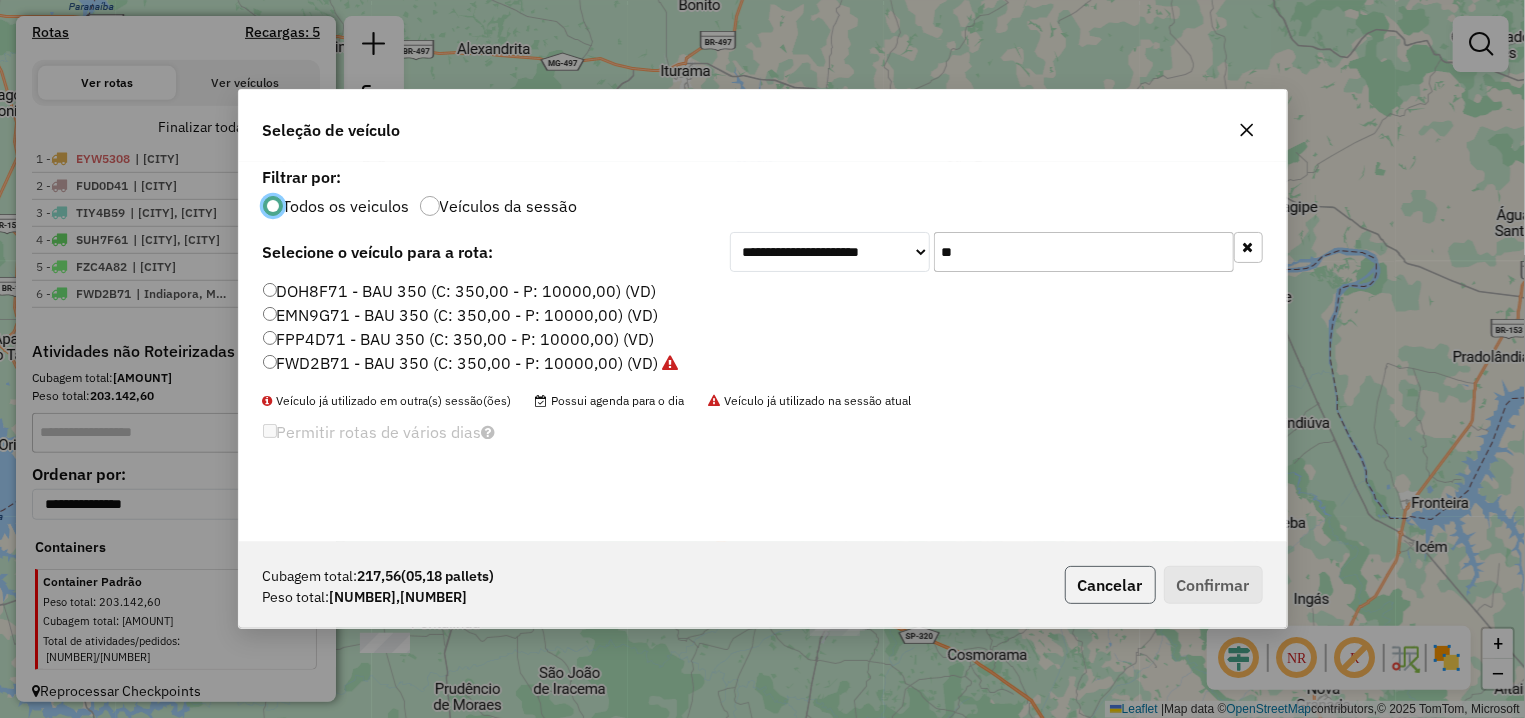 click on "Cancelar" 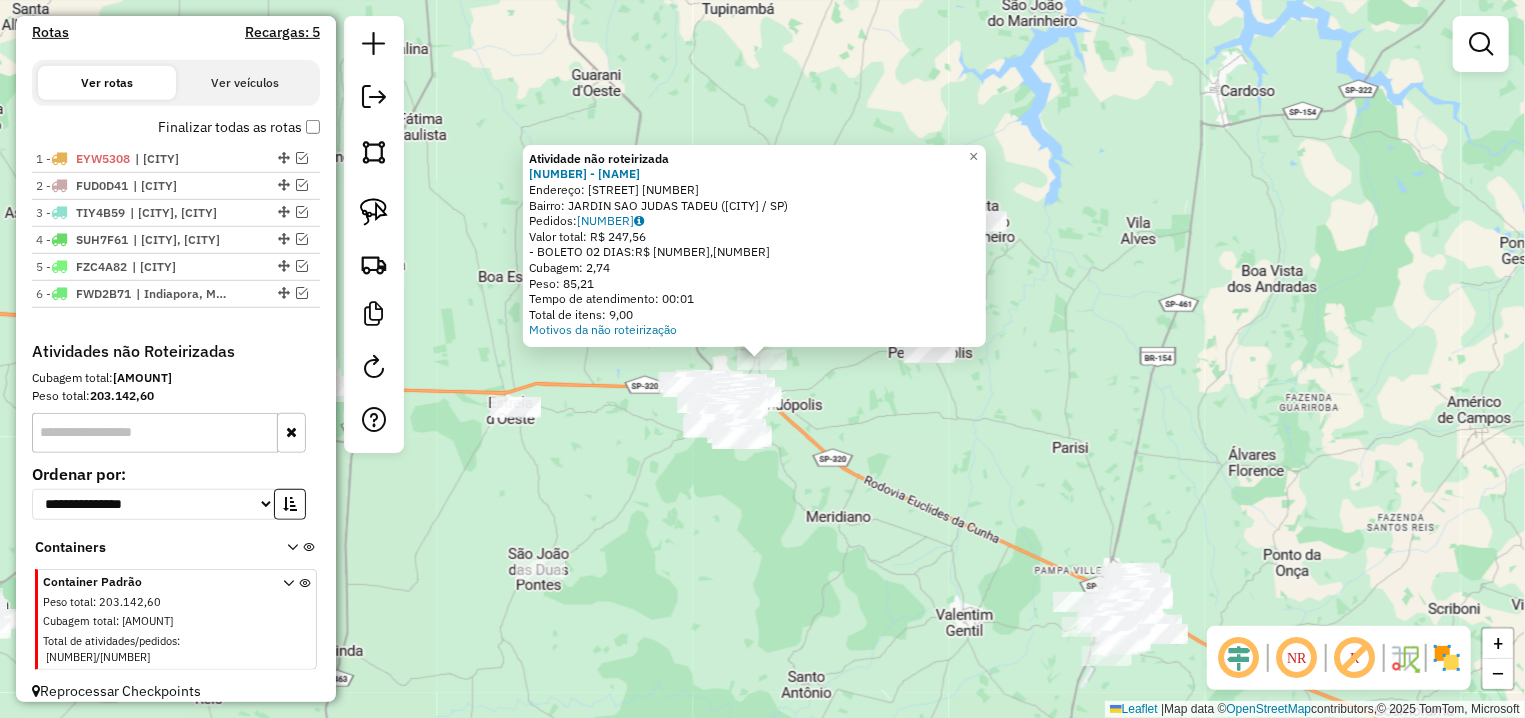 click on "Atividade não roteirizada 15914 - JOSE DONIZETTI TONIN  Endereço: AV  OSWALDO DELLA ROVERE          1304   Bairro: JARDIN SAO JUDAS TADEU (FERNANDOPOLIS / SP)   Pedidos:  15030494   Valor total: R$ 247,56   - BOLETO 02 DIAS:  R$ 247,56   Cubagem: 2,74   Peso: 85,21   Tempo de atendimento: 00:01   Total de itens: 9,00  Motivos da não roteirização × Janela de atendimento Grade de atendimento Capacidade Transportadoras Veículos Cliente Pedidos  Rotas Selecione os dias de semana para filtrar as janelas de atendimento  Seg   Ter   Qua   Qui   Sex   Sáb   Dom  Informe o período da janela de atendimento: De: Até:  Filtrar exatamente a janela do cliente  Considerar janela de atendimento padrão  Selecione os dias de semana para filtrar as grades de atendimento  Seg   Ter   Qua   Qui   Sex   Sáb   Dom   Considerar clientes sem dia de atendimento cadastrado  Clientes fora do dia de atendimento selecionado Filtrar as atividades entre os valores definidos abaixo:  Peso mínimo:   Peso máximo:   De:   Até:  +" 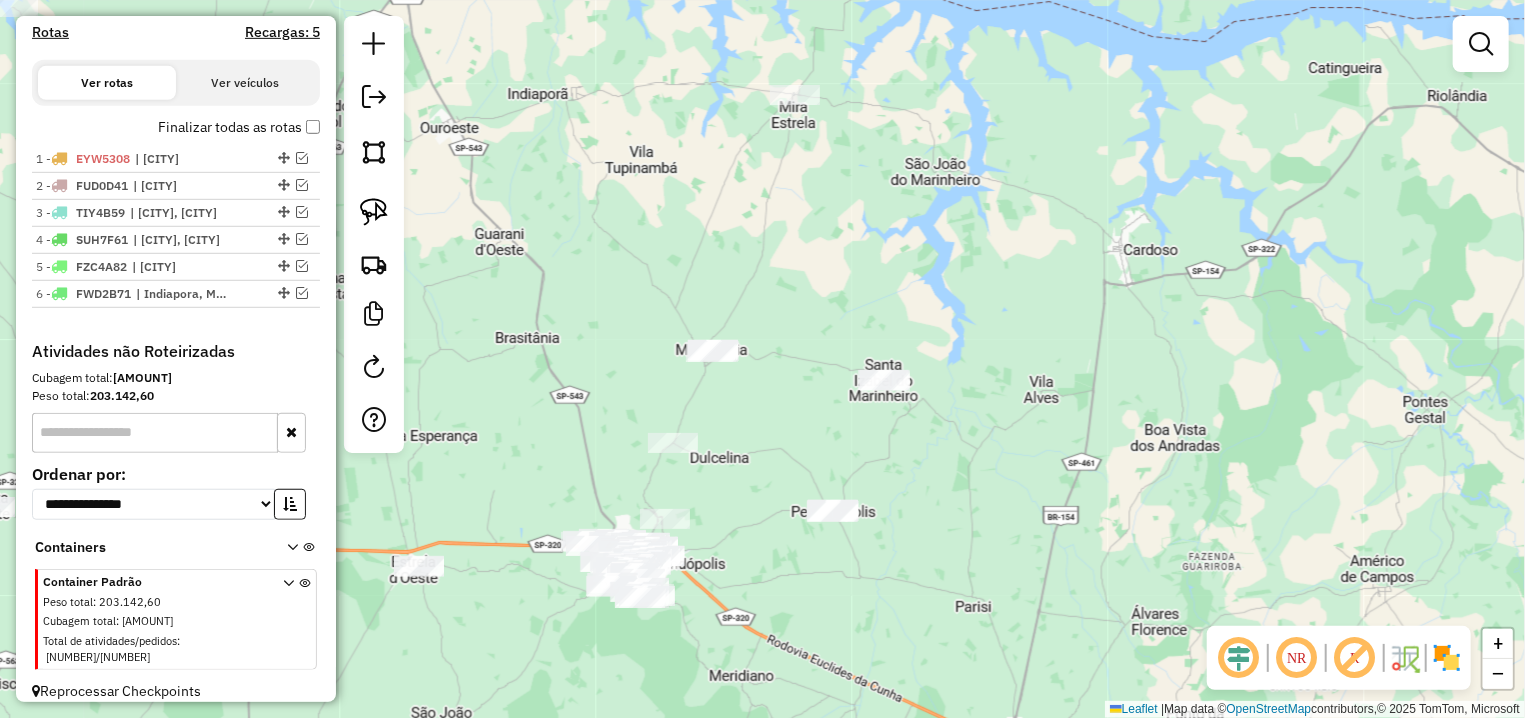 drag, startPoint x: 803, startPoint y: 304, endPoint x: 704, endPoint y: 469, distance: 192.42142 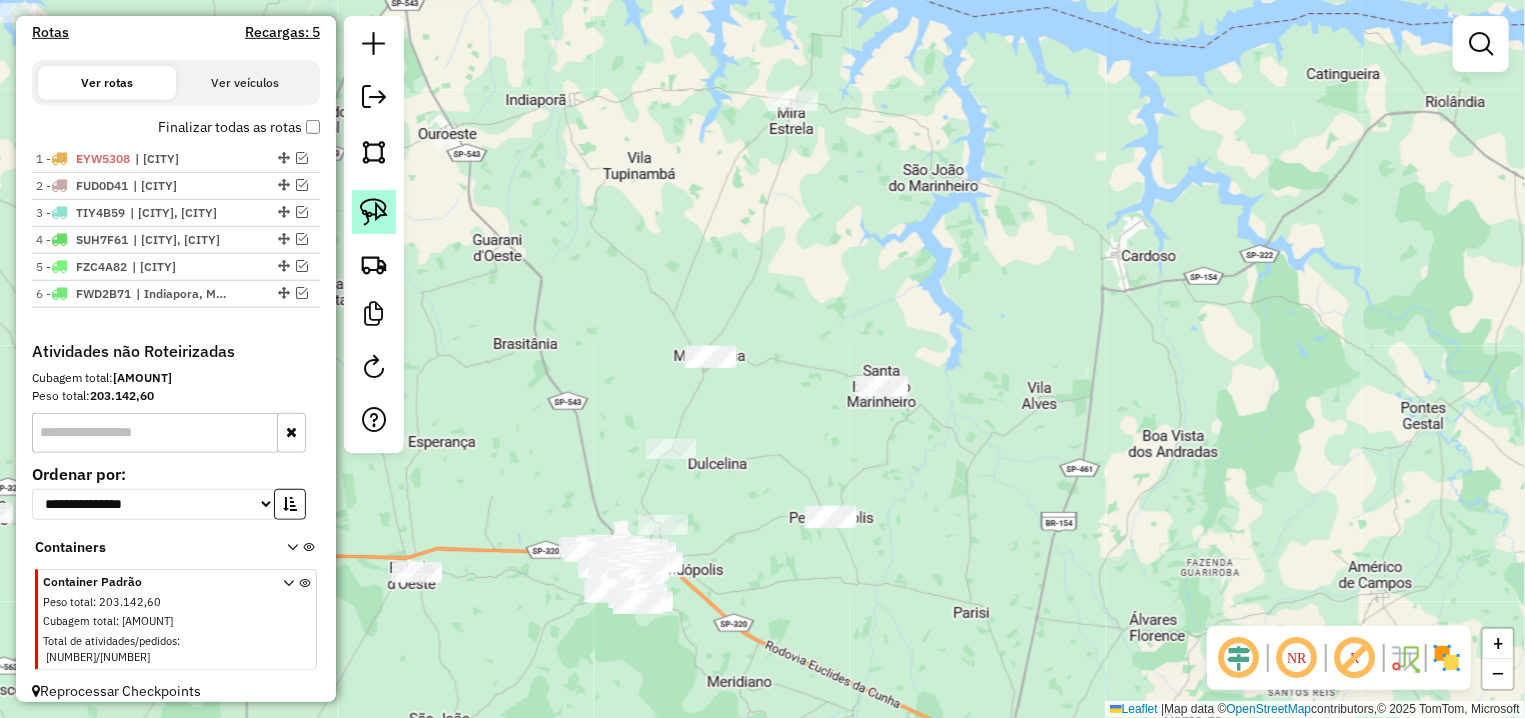 click 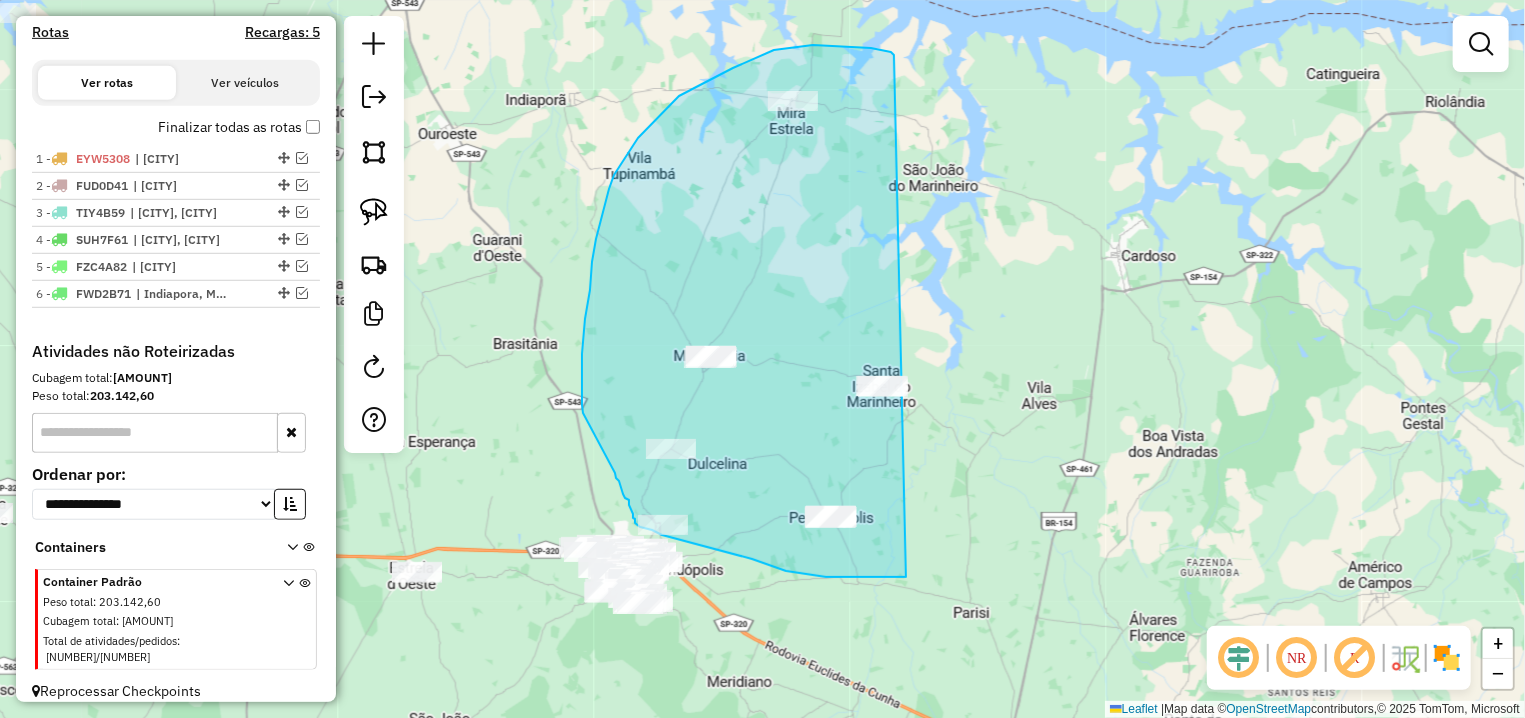 drag, startPoint x: 871, startPoint y: 48, endPoint x: 906, endPoint y: 577, distance: 530.15656 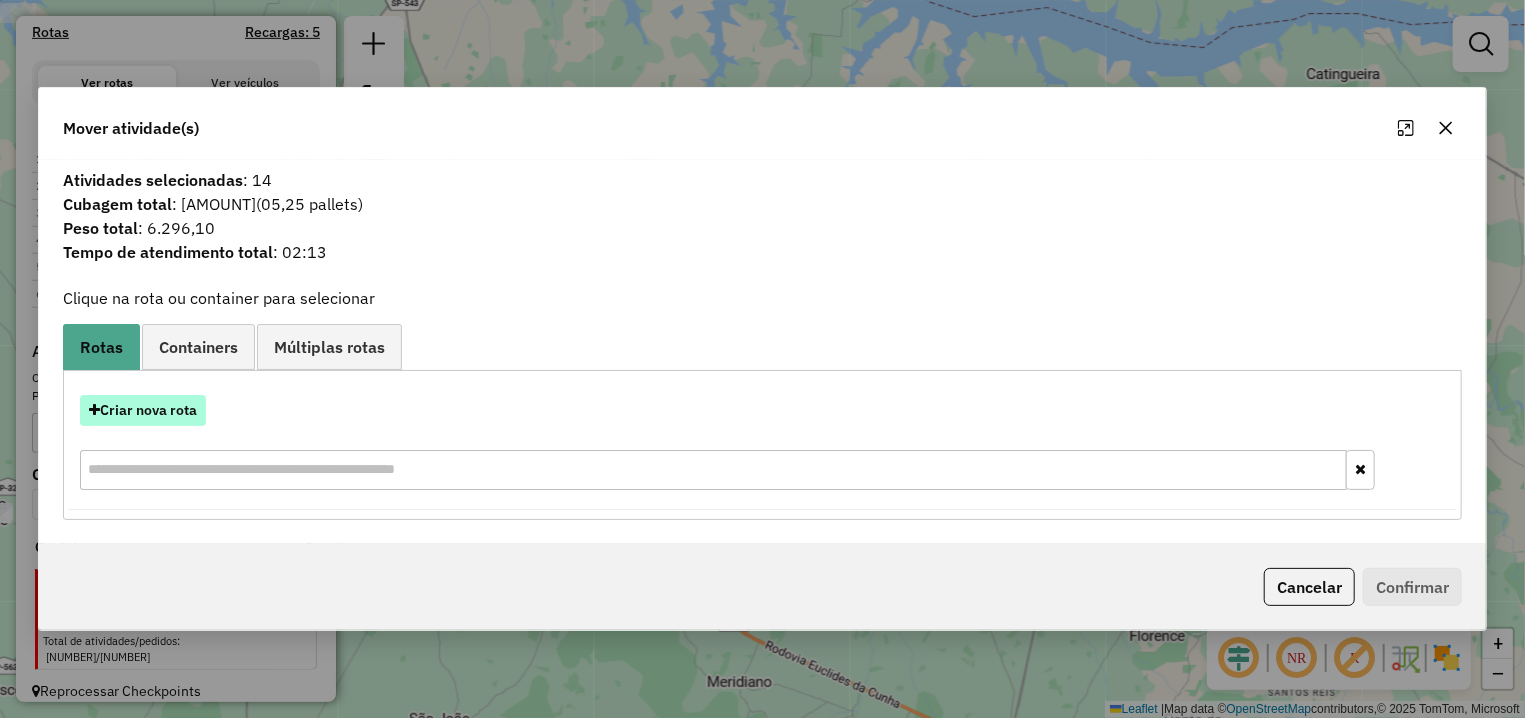 click on "Criar nova rota" at bounding box center [143, 410] 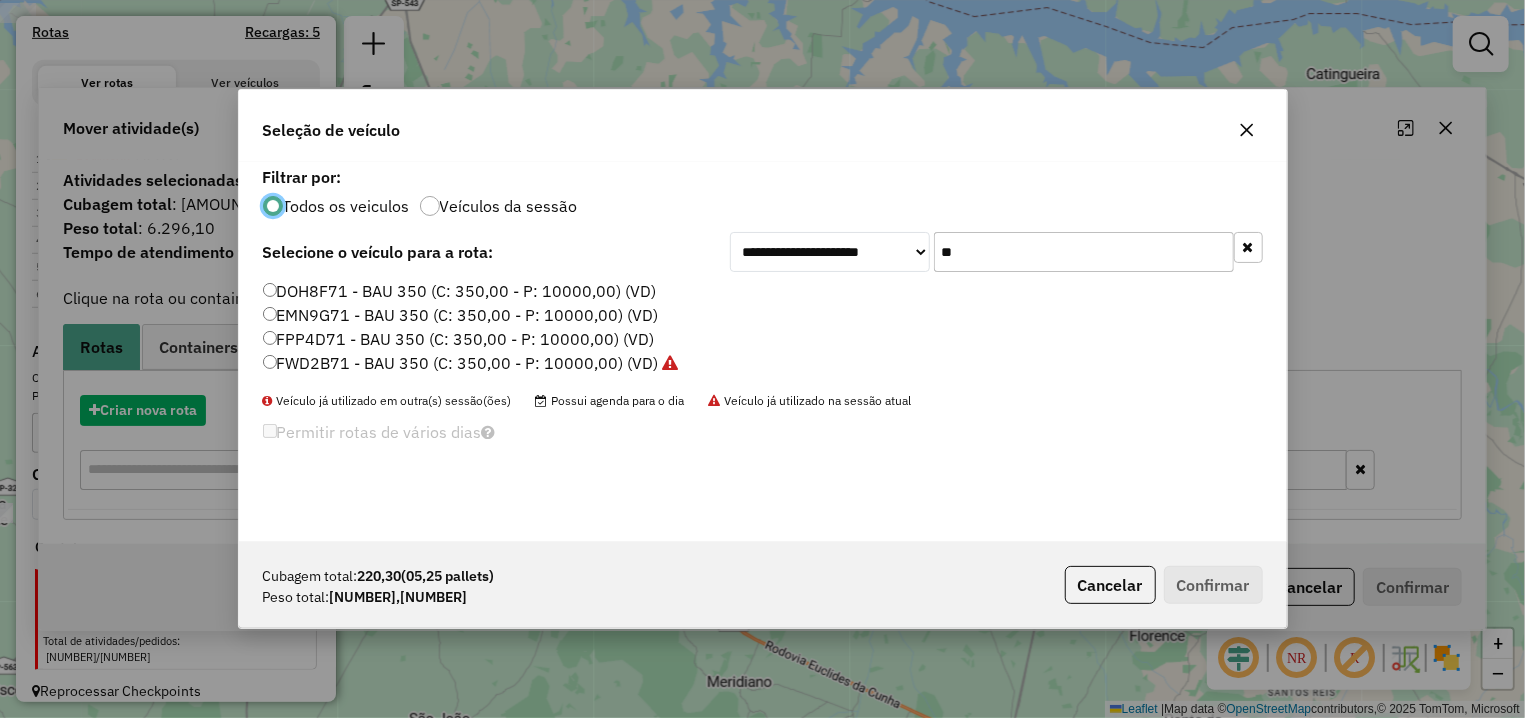 scroll, scrollTop: 11, scrollLeft: 6, axis: both 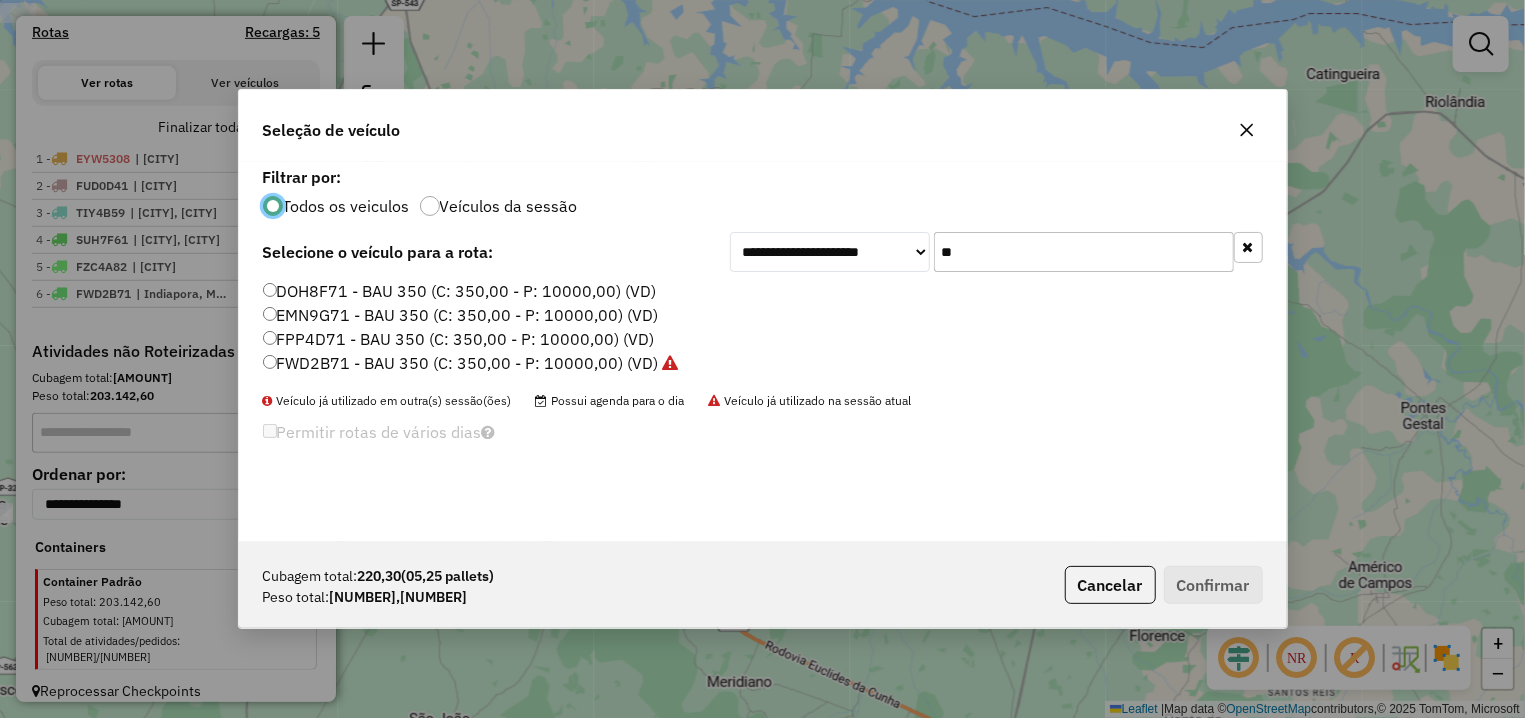 drag, startPoint x: 823, startPoint y: 232, endPoint x: 743, endPoint y: 232, distance: 80 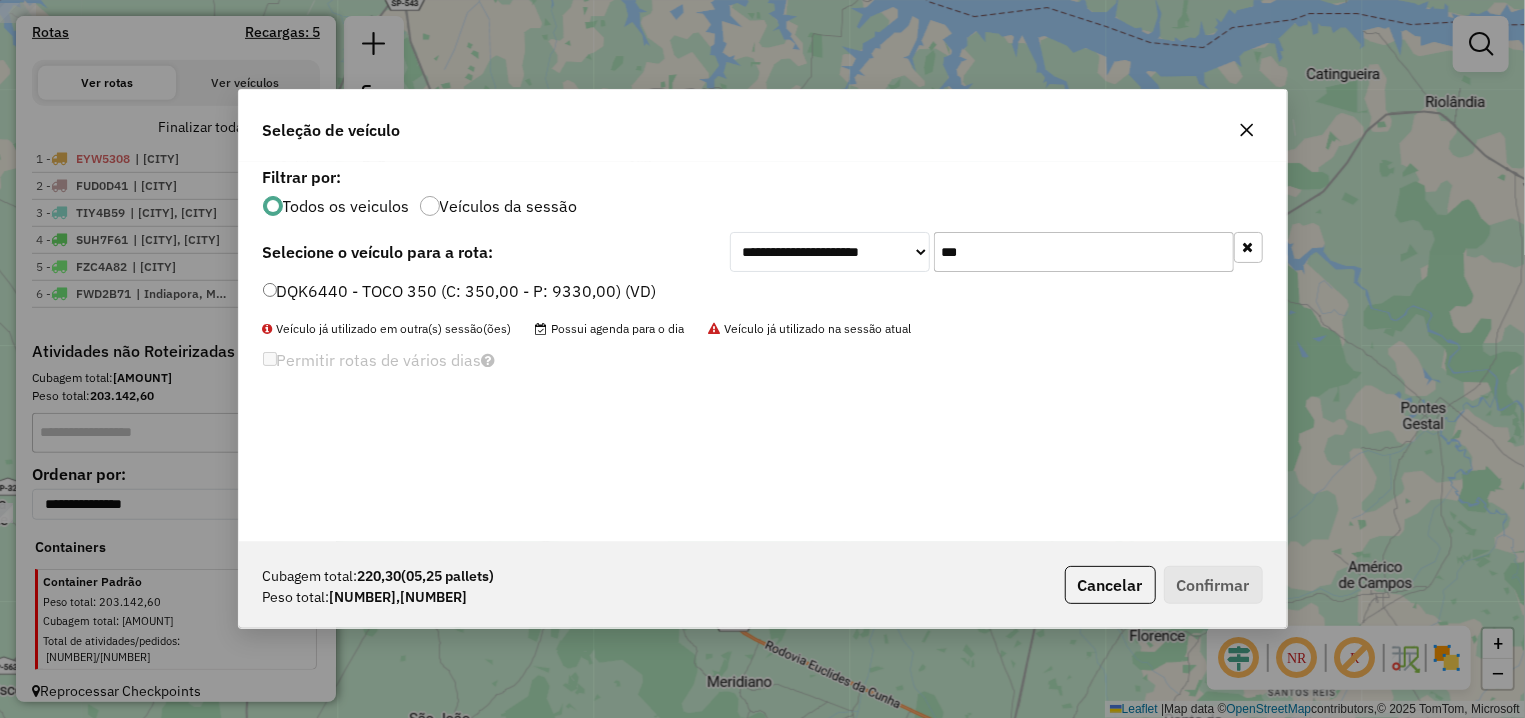 type on "***" 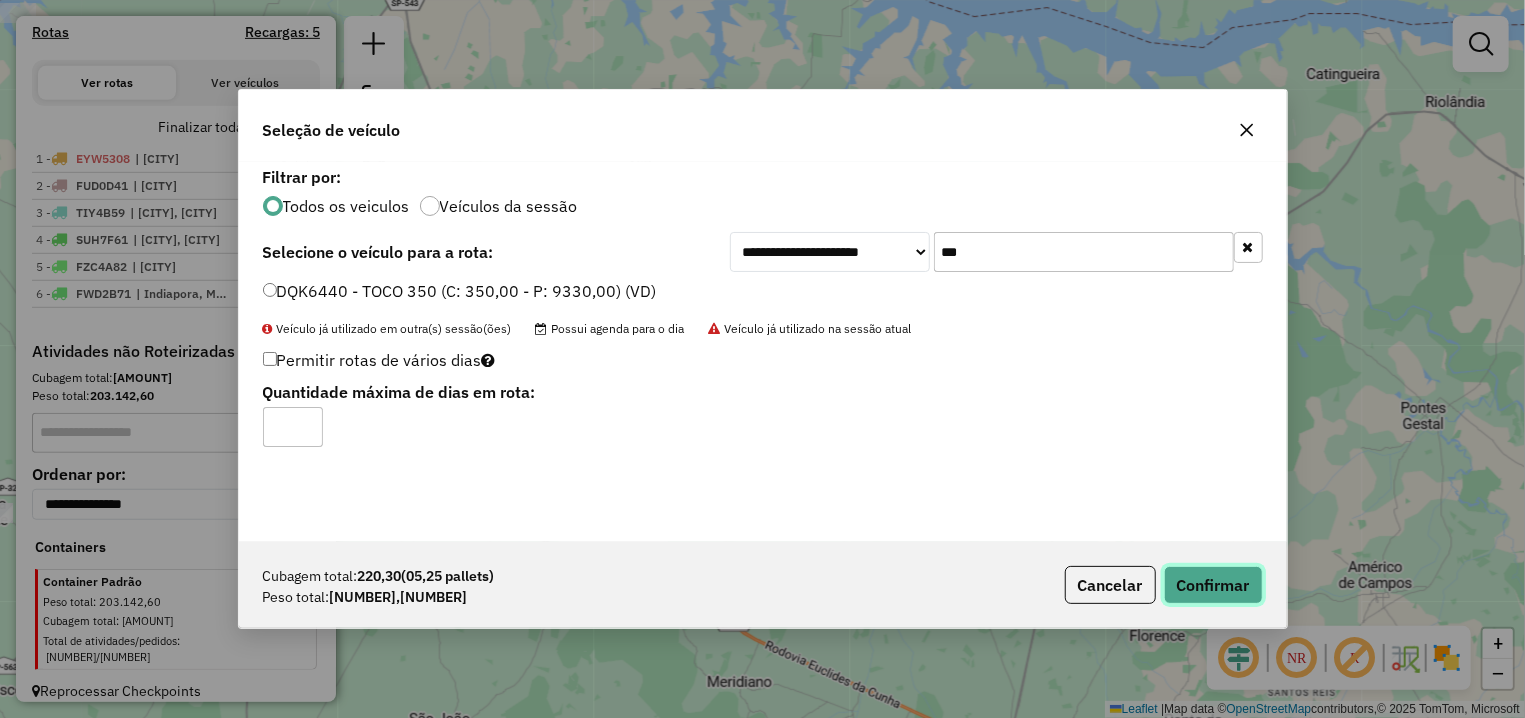 click on "Confirmar" 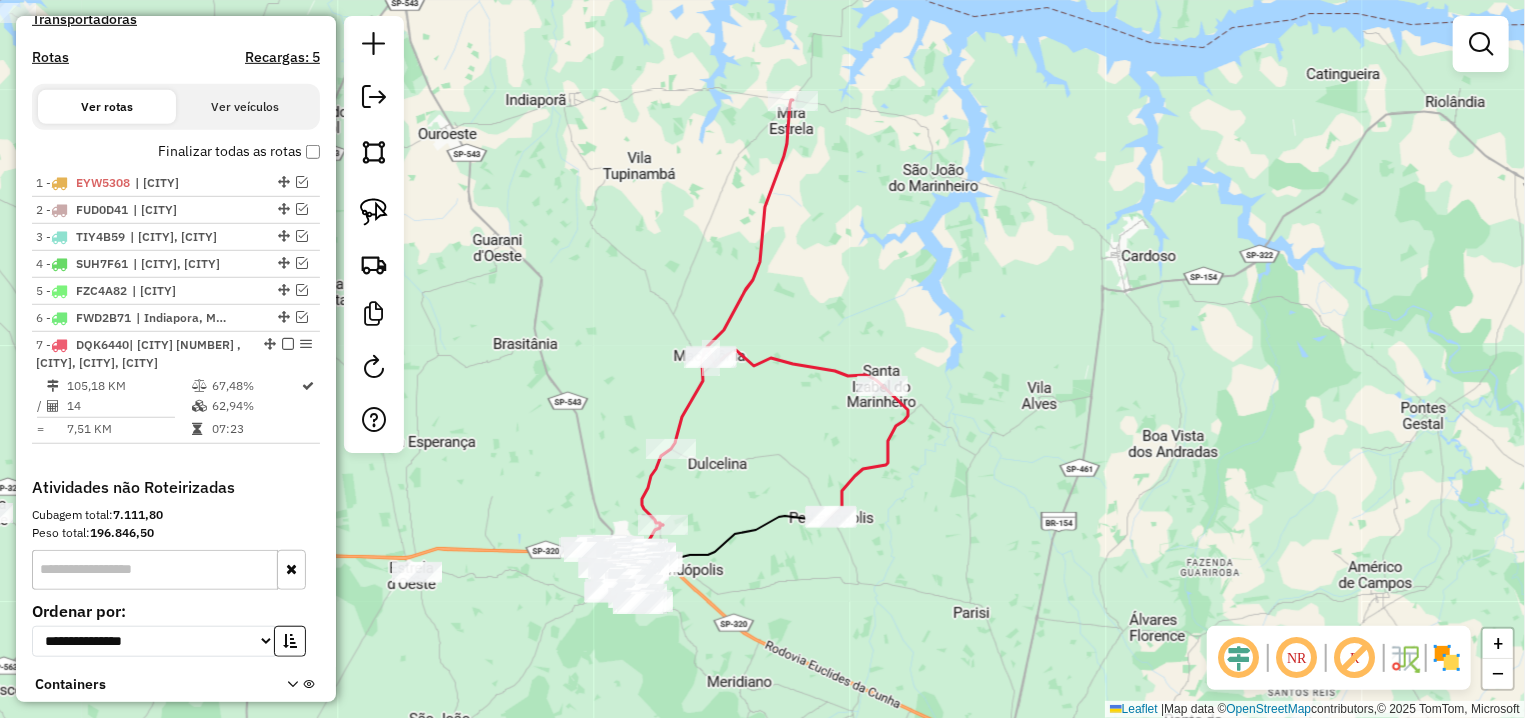 scroll, scrollTop: 645, scrollLeft: 0, axis: vertical 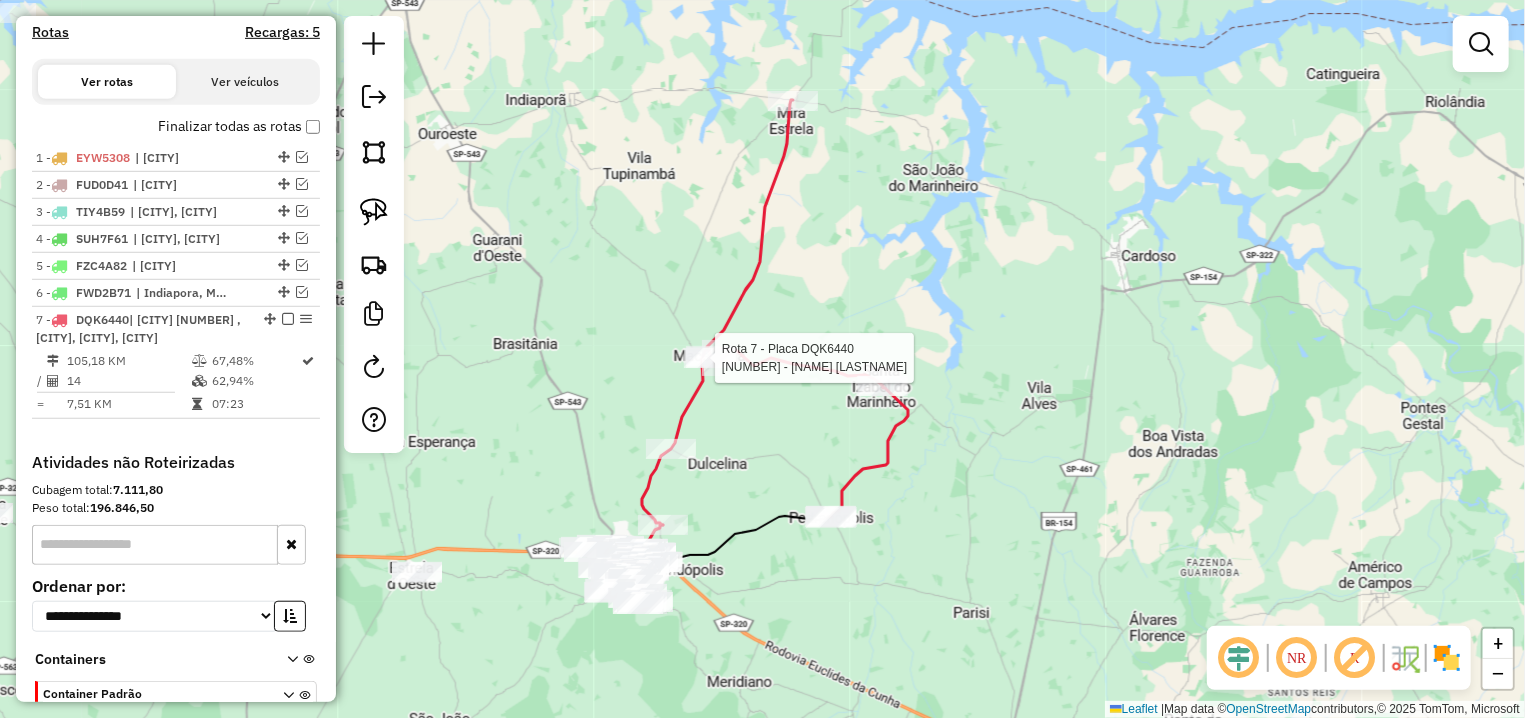 select on "**********" 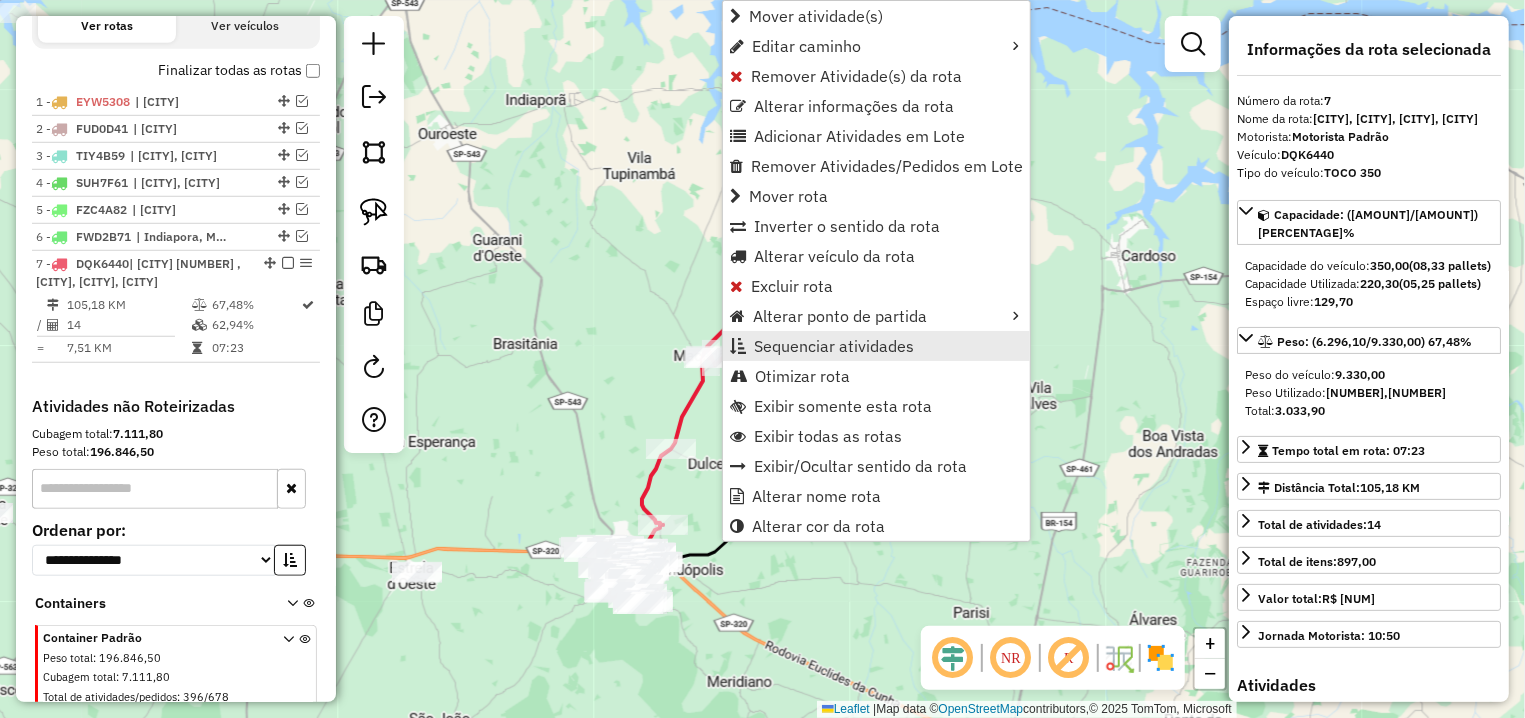 scroll, scrollTop: 775, scrollLeft: 0, axis: vertical 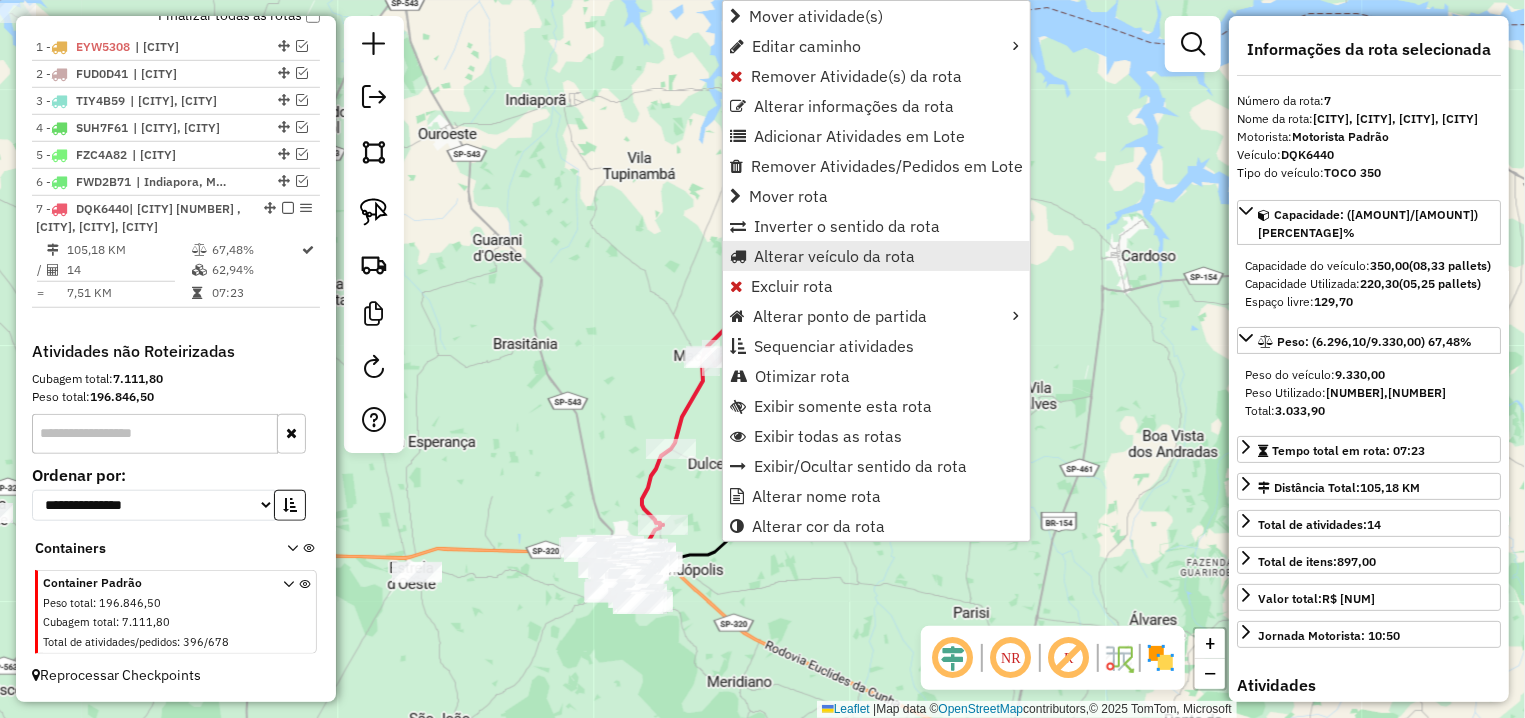 click on "Alterar veículo da rota" at bounding box center (834, 256) 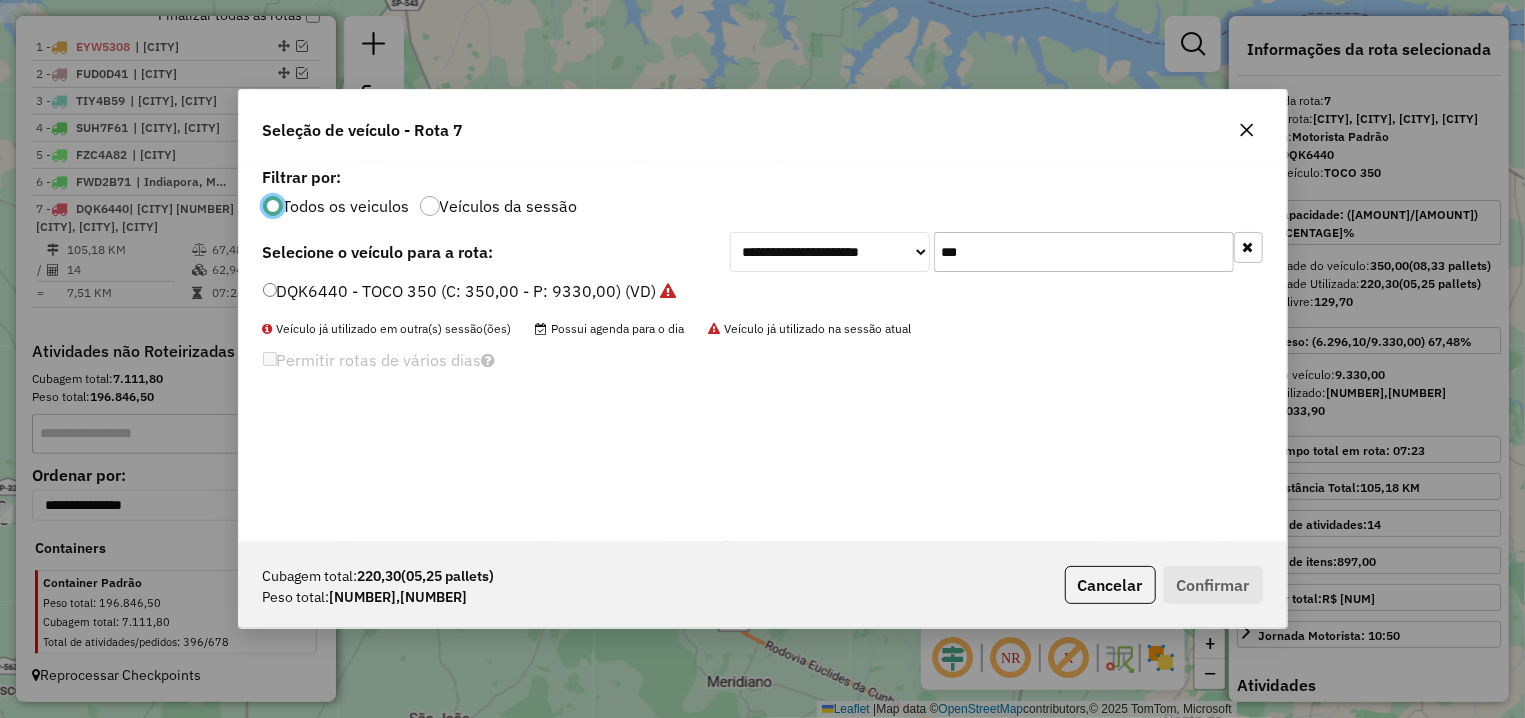 scroll, scrollTop: 11, scrollLeft: 6, axis: both 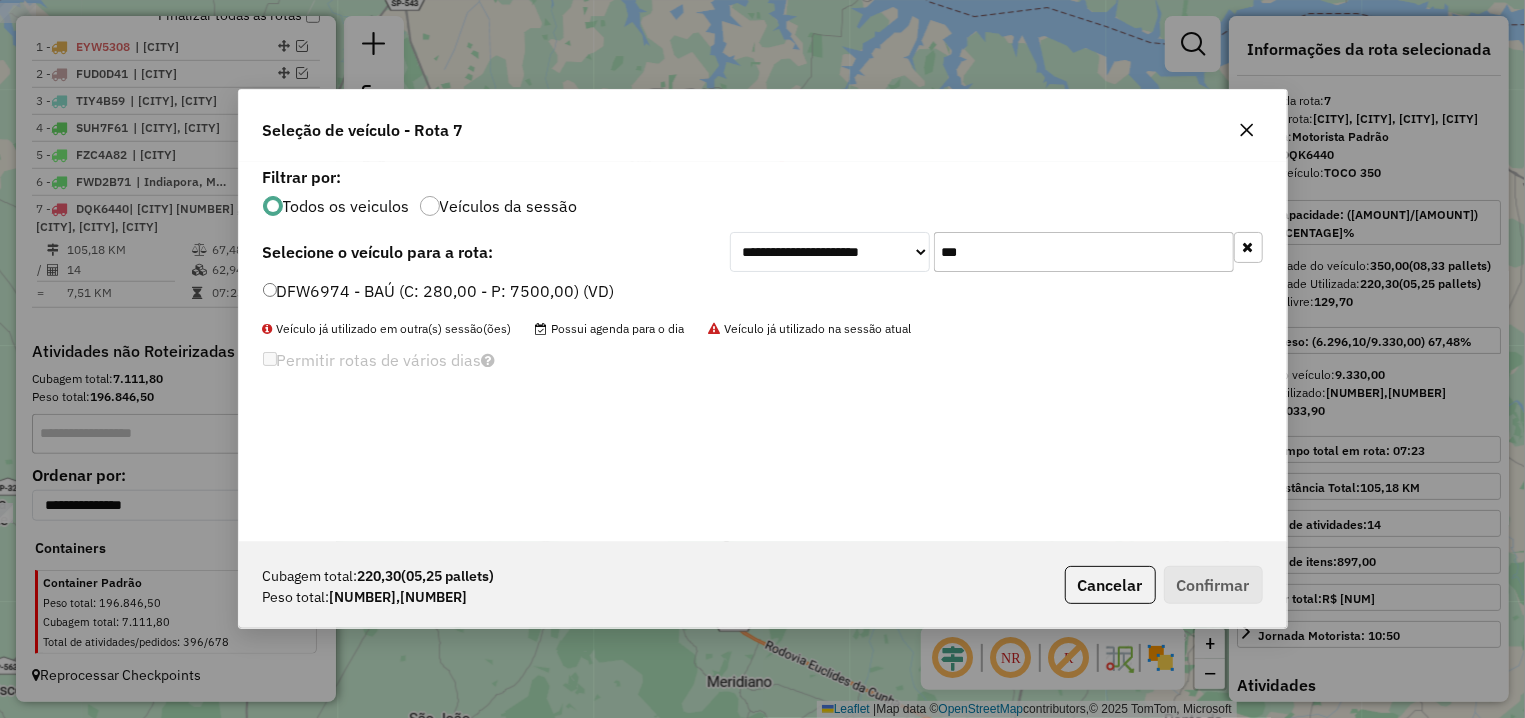type on "***" 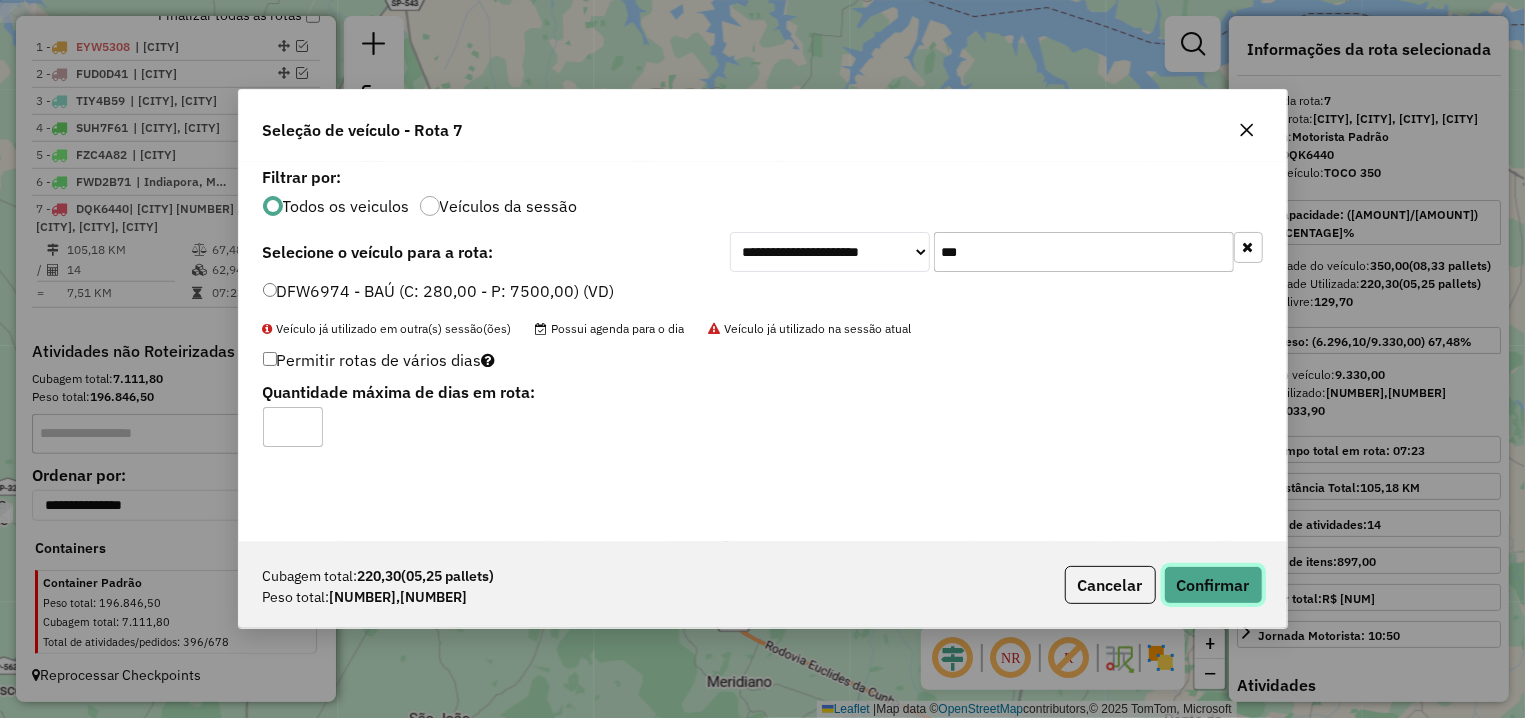 click on "Confirmar" 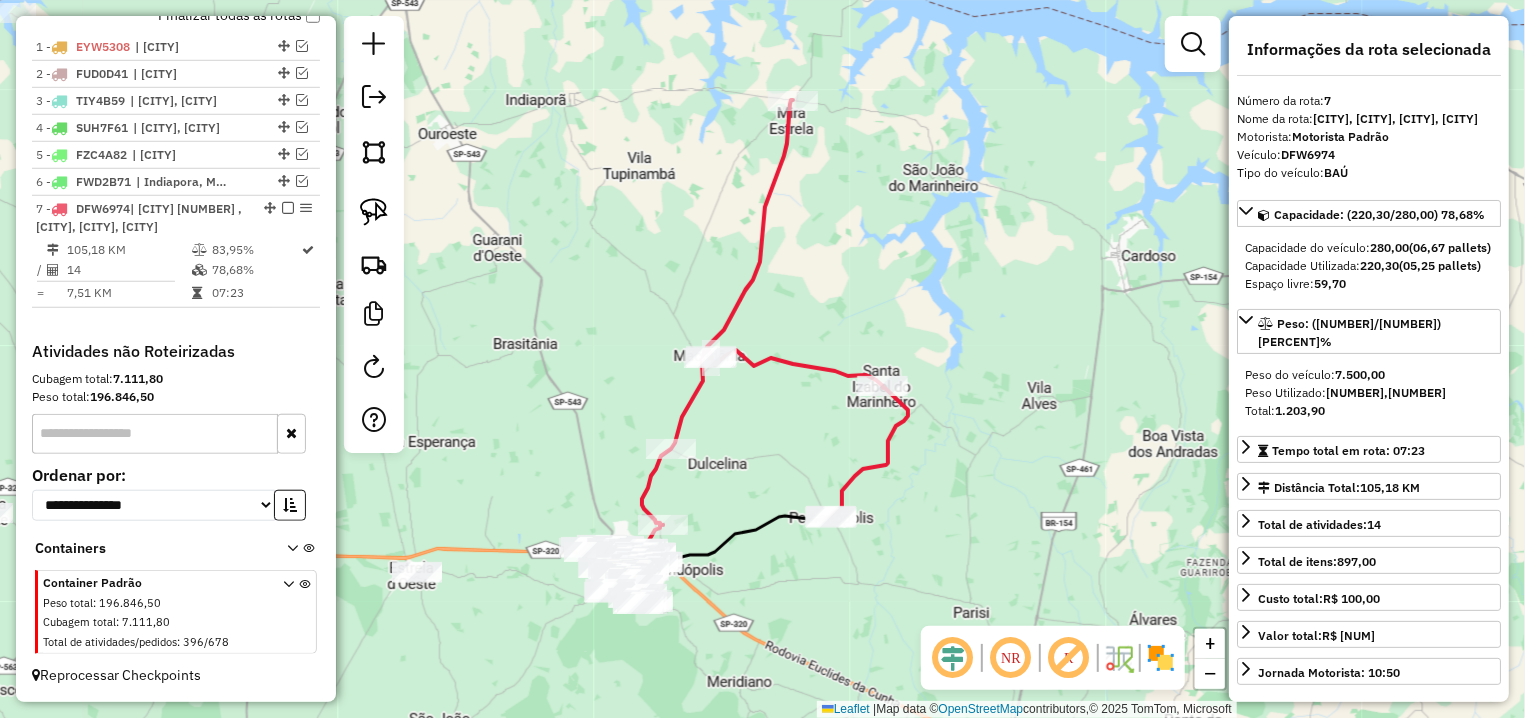 click at bounding box center (288, 208) 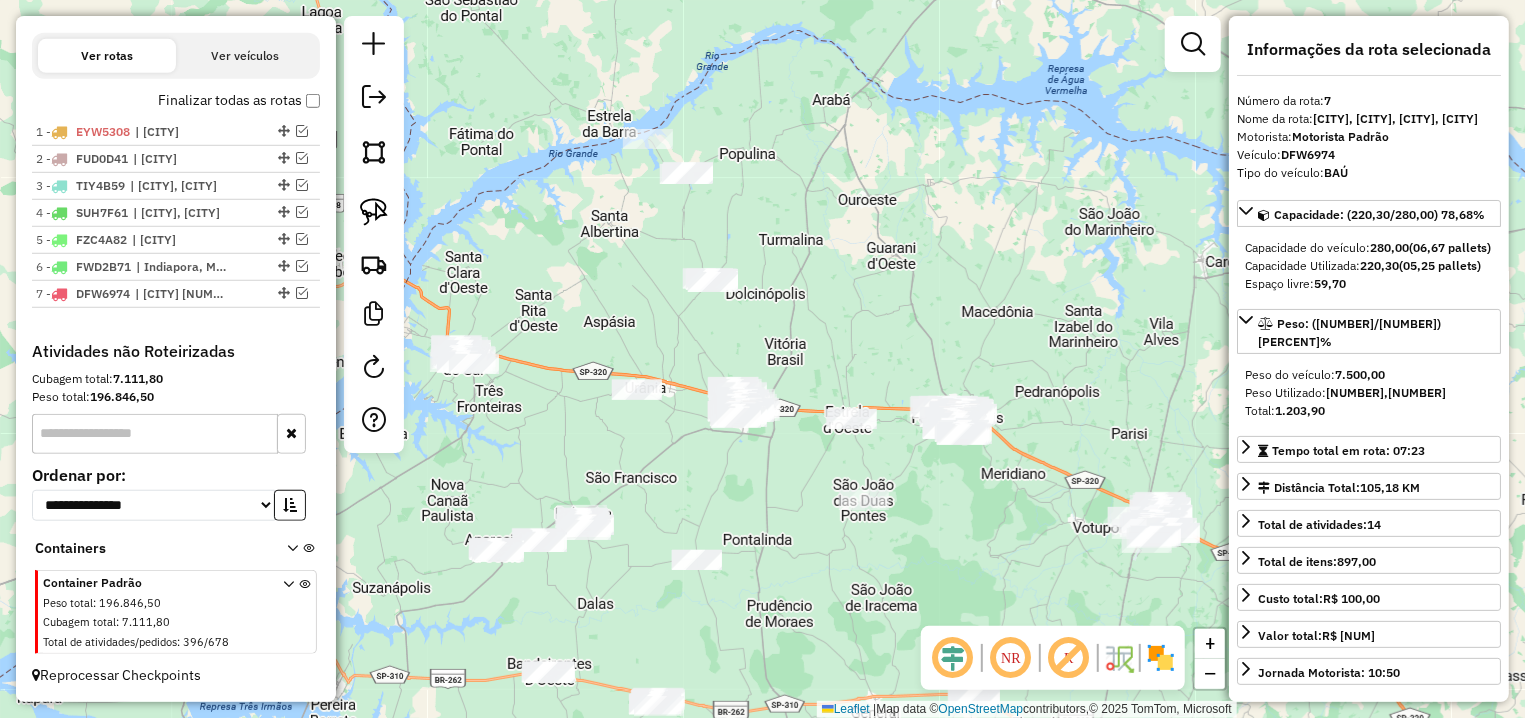 drag, startPoint x: 820, startPoint y: 357, endPoint x: 1044, endPoint y: 335, distance: 225.07776 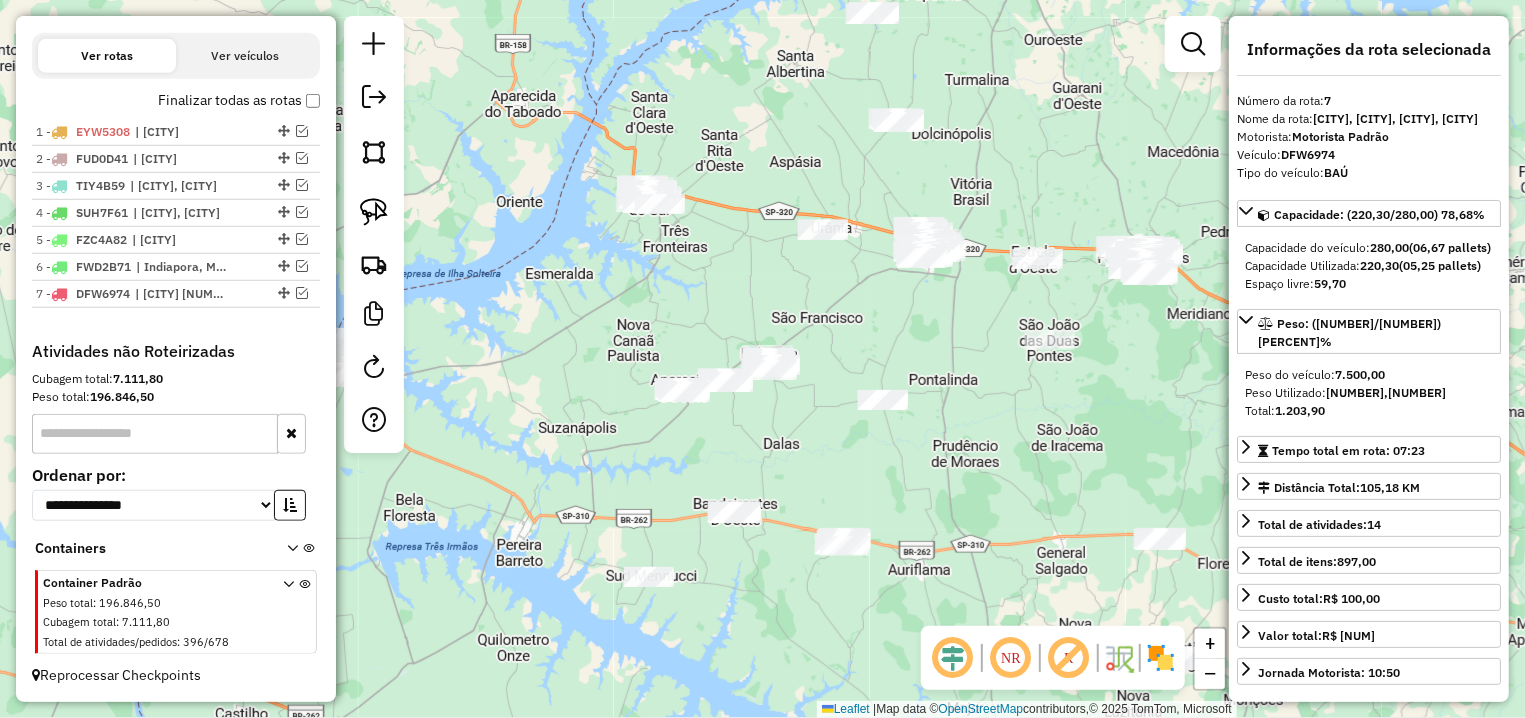 drag, startPoint x: 875, startPoint y: 411, endPoint x: 950, endPoint y: 364, distance: 88.50989 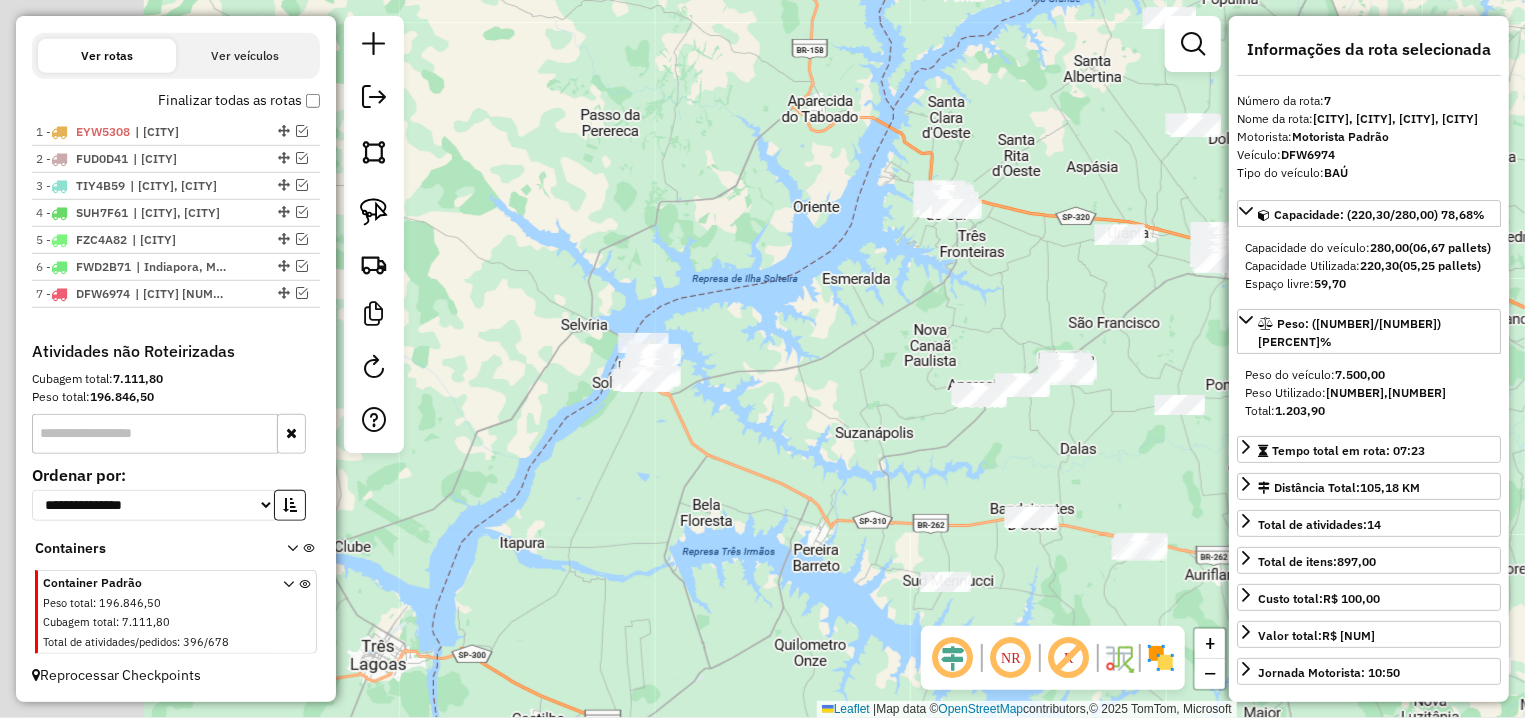 drag, startPoint x: 573, startPoint y: 432, endPoint x: 988, endPoint y: 475, distance: 417.22177 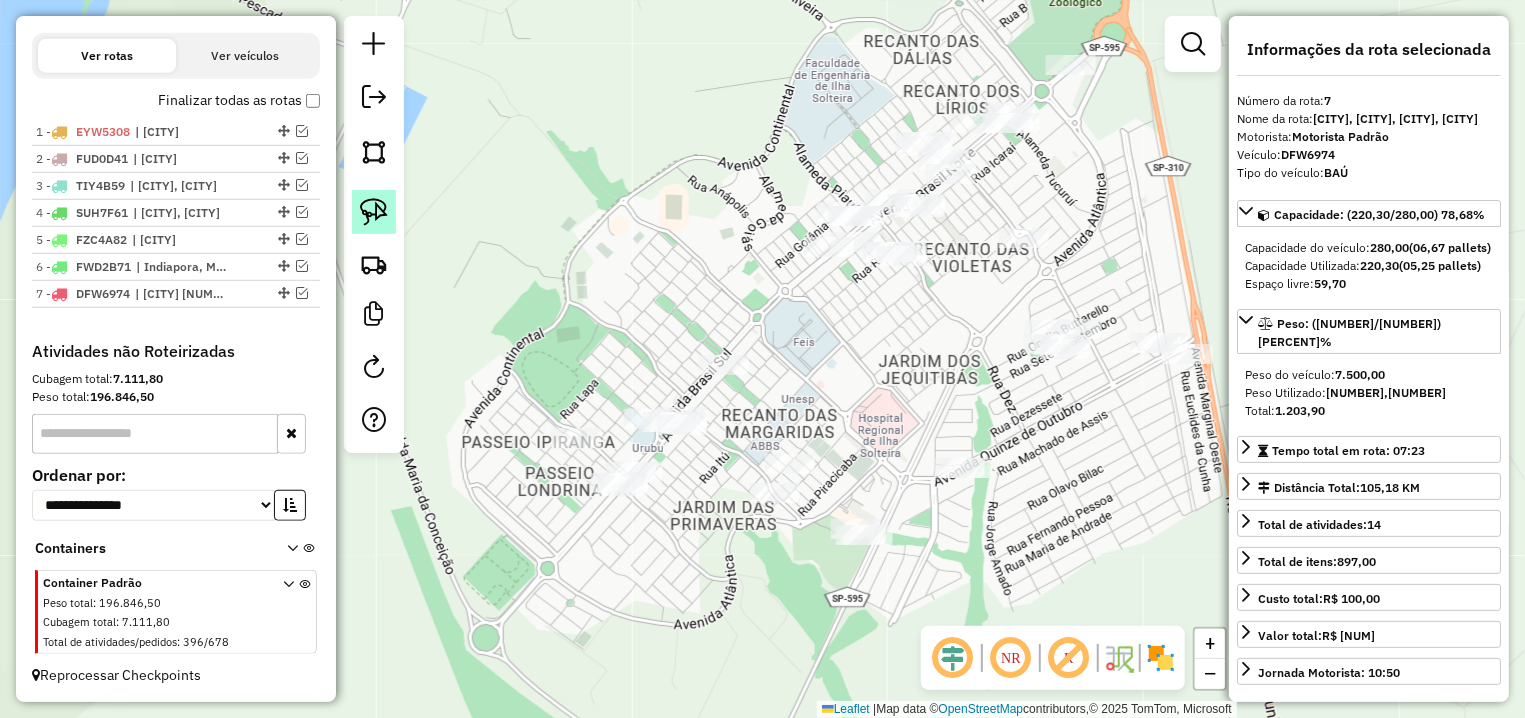 click 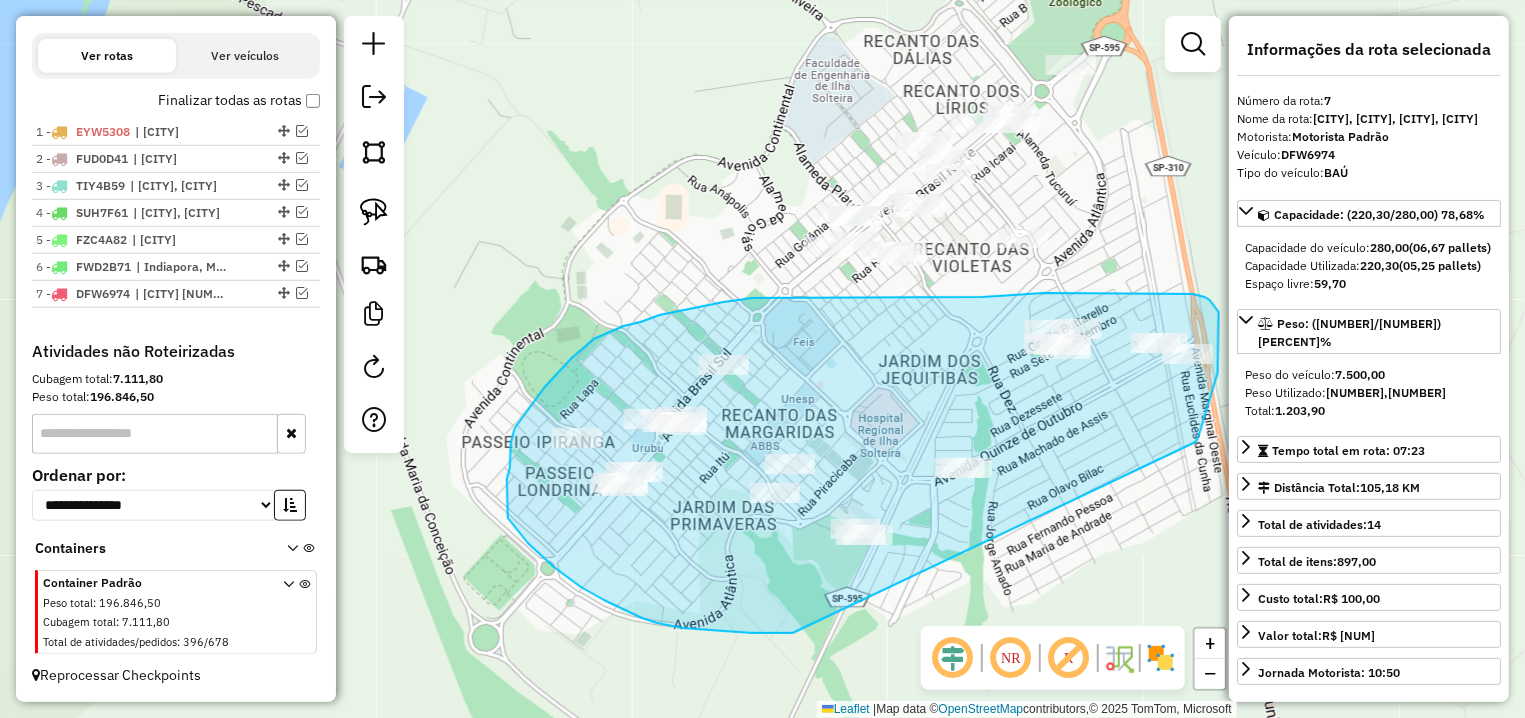 drag, startPoint x: 1199, startPoint y: 436, endPoint x: 793, endPoint y: 633, distance: 451.27042 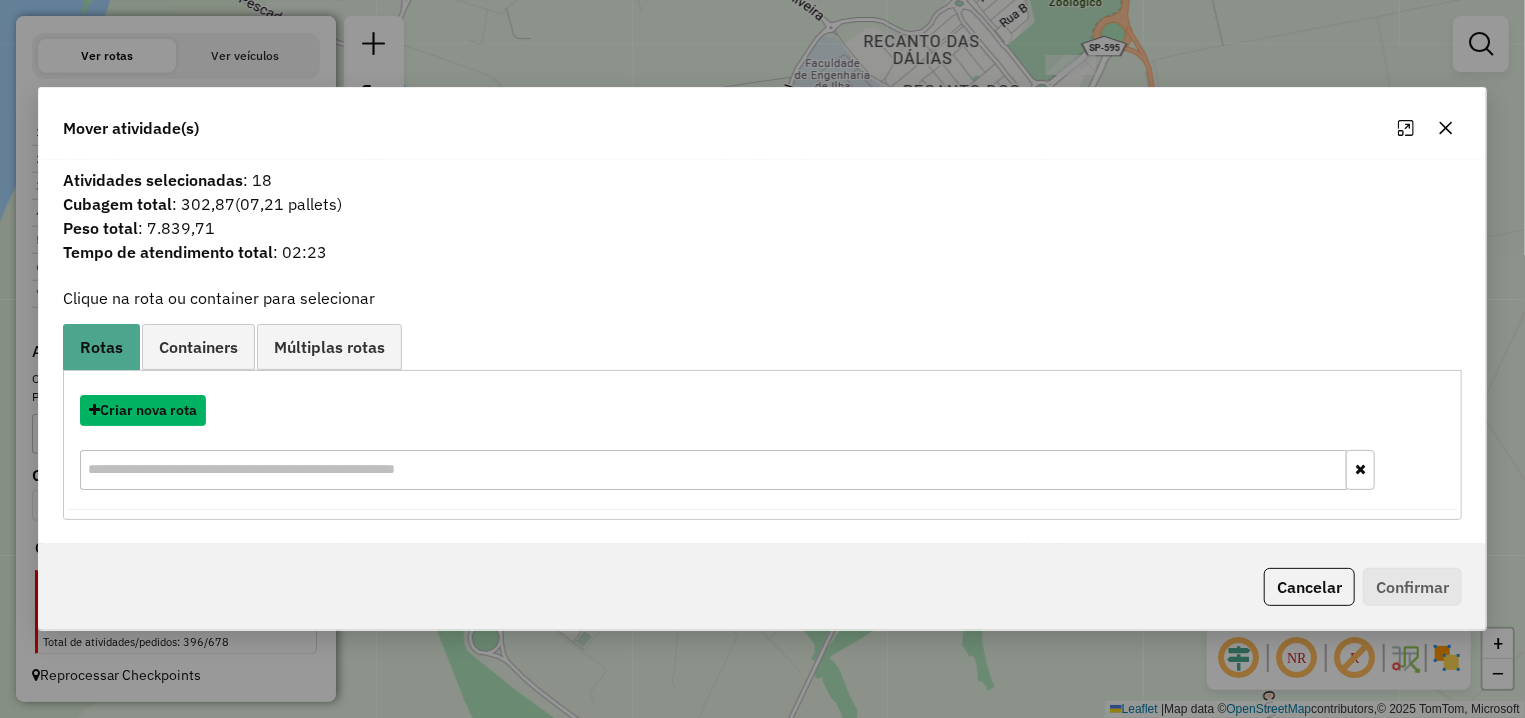 click on "Criar nova rota" at bounding box center [143, 410] 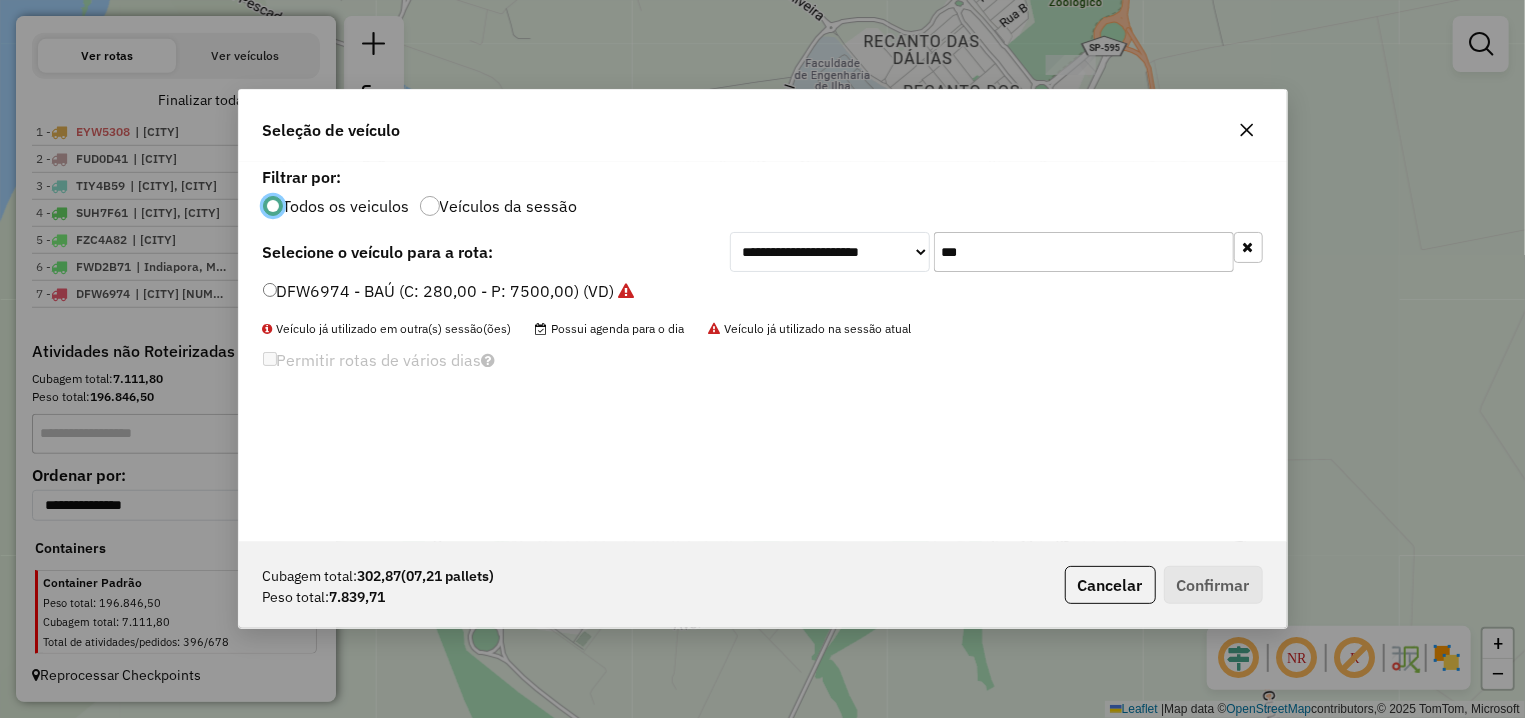 scroll, scrollTop: 11, scrollLeft: 6, axis: both 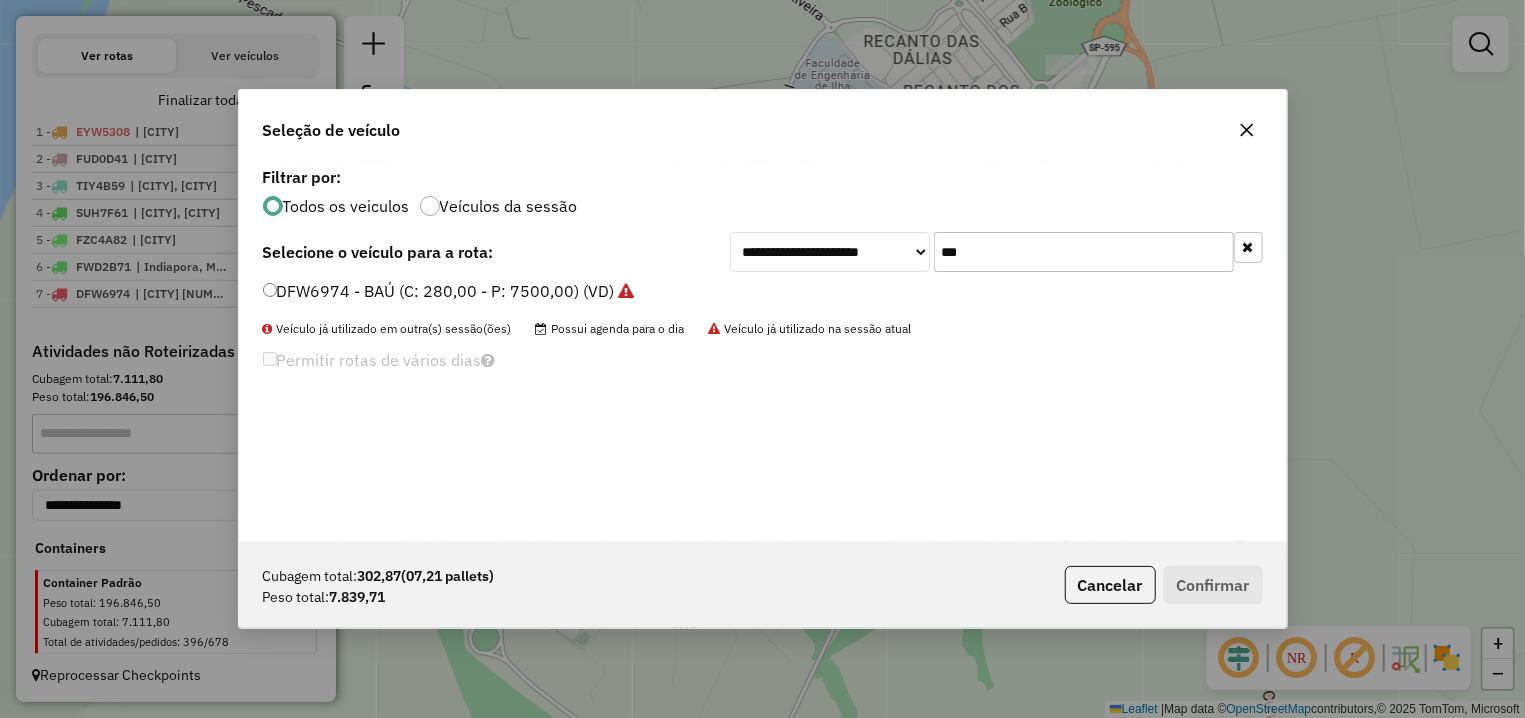 drag, startPoint x: 1001, startPoint y: 260, endPoint x: 871, endPoint y: 260, distance: 130 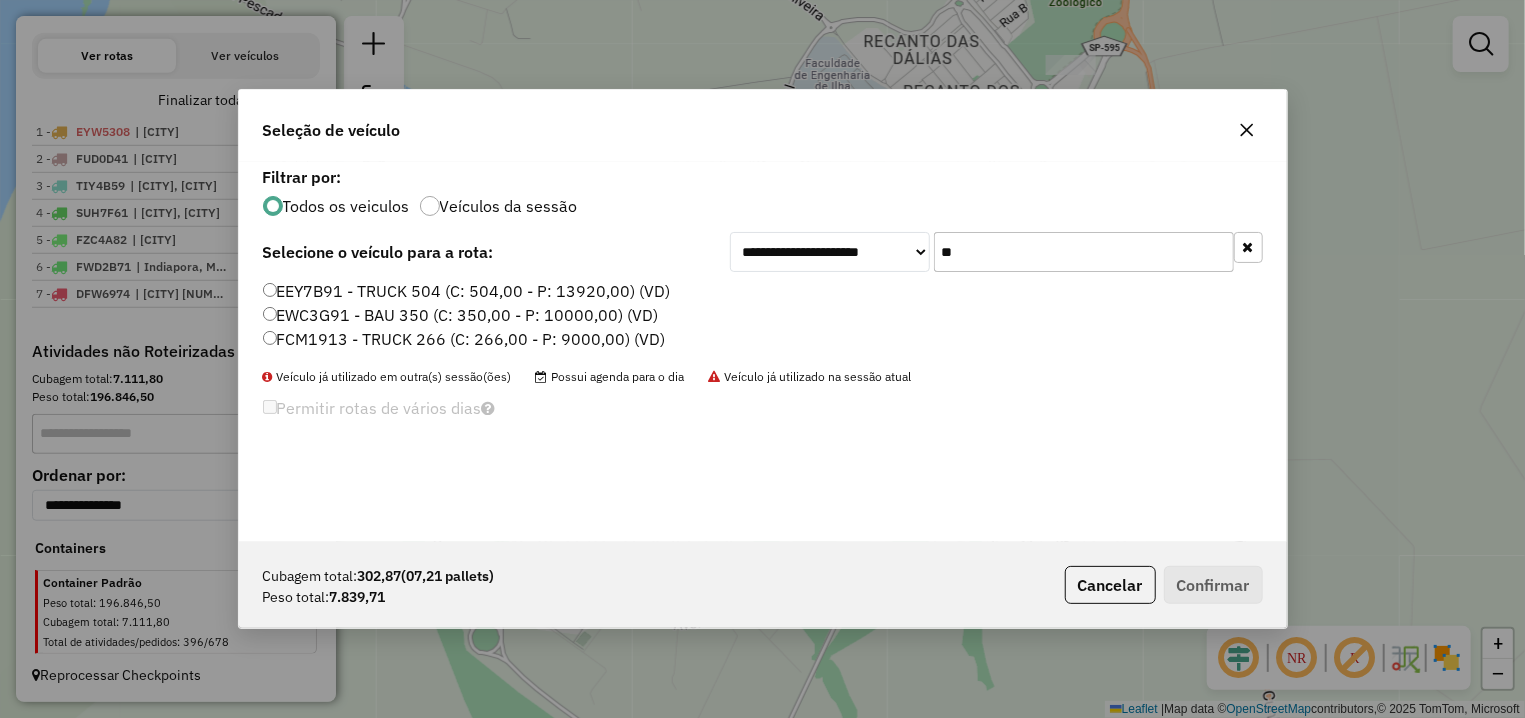 type on "**" 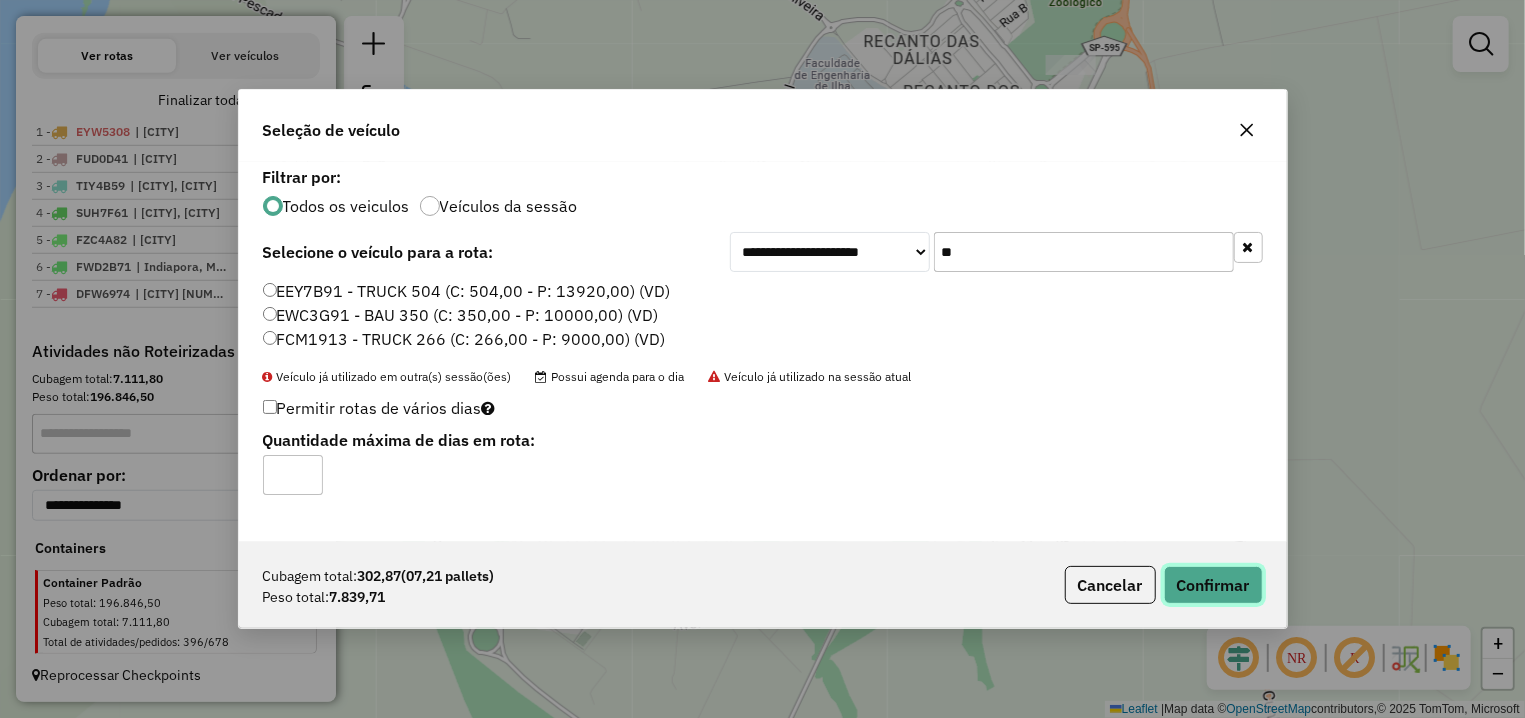 click on "Confirmar" 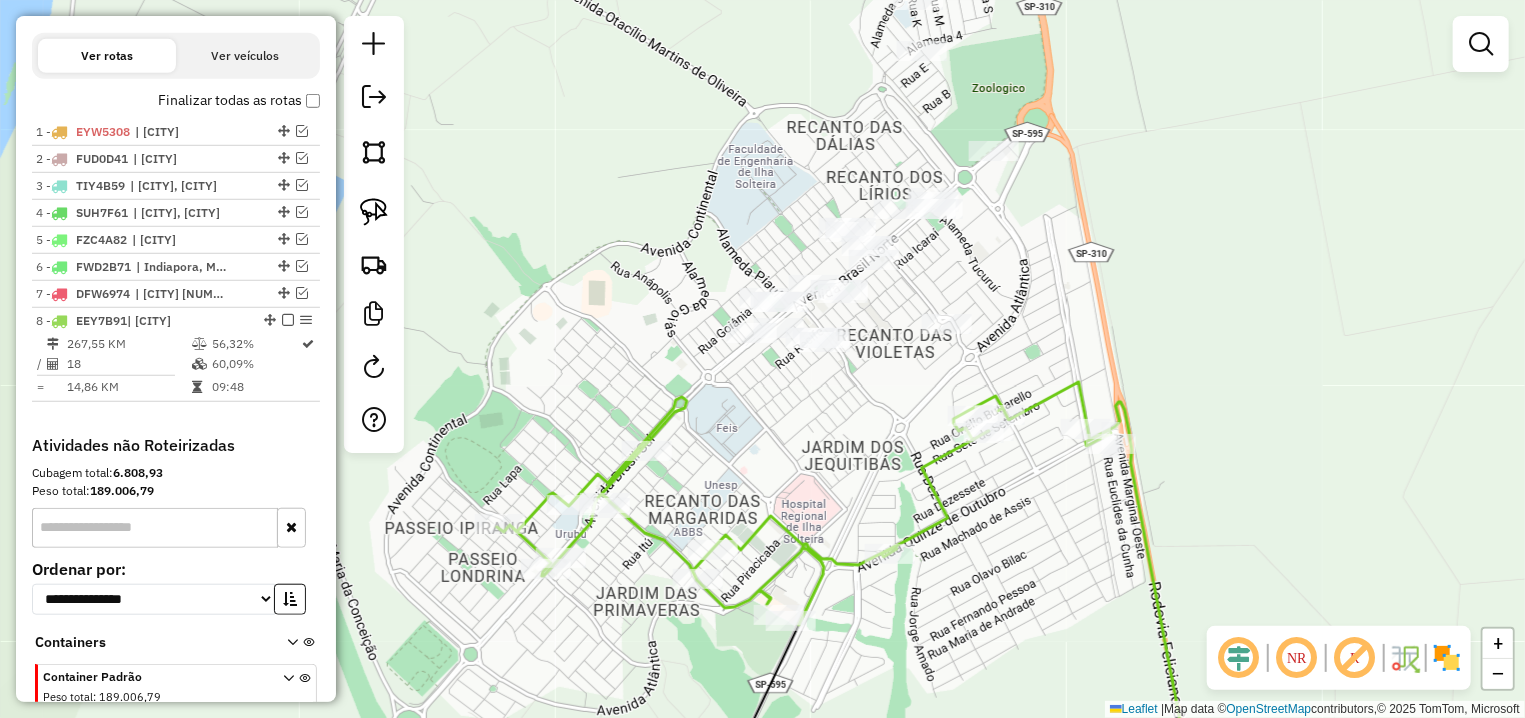 drag, startPoint x: 1053, startPoint y: 270, endPoint x: 1040, endPoint y: 298, distance: 30.870699 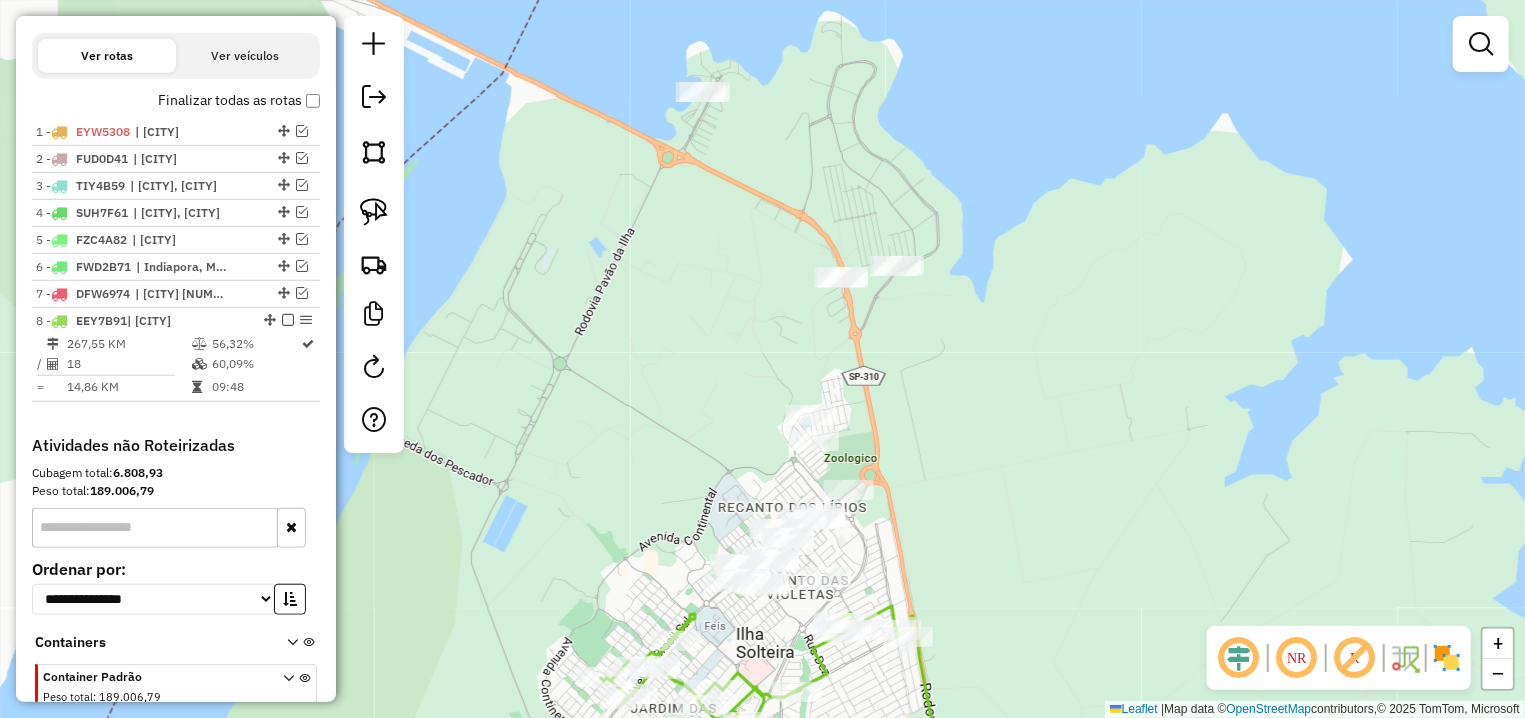 drag, startPoint x: 1057, startPoint y: 270, endPoint x: 899, endPoint y: 527, distance: 301.68362 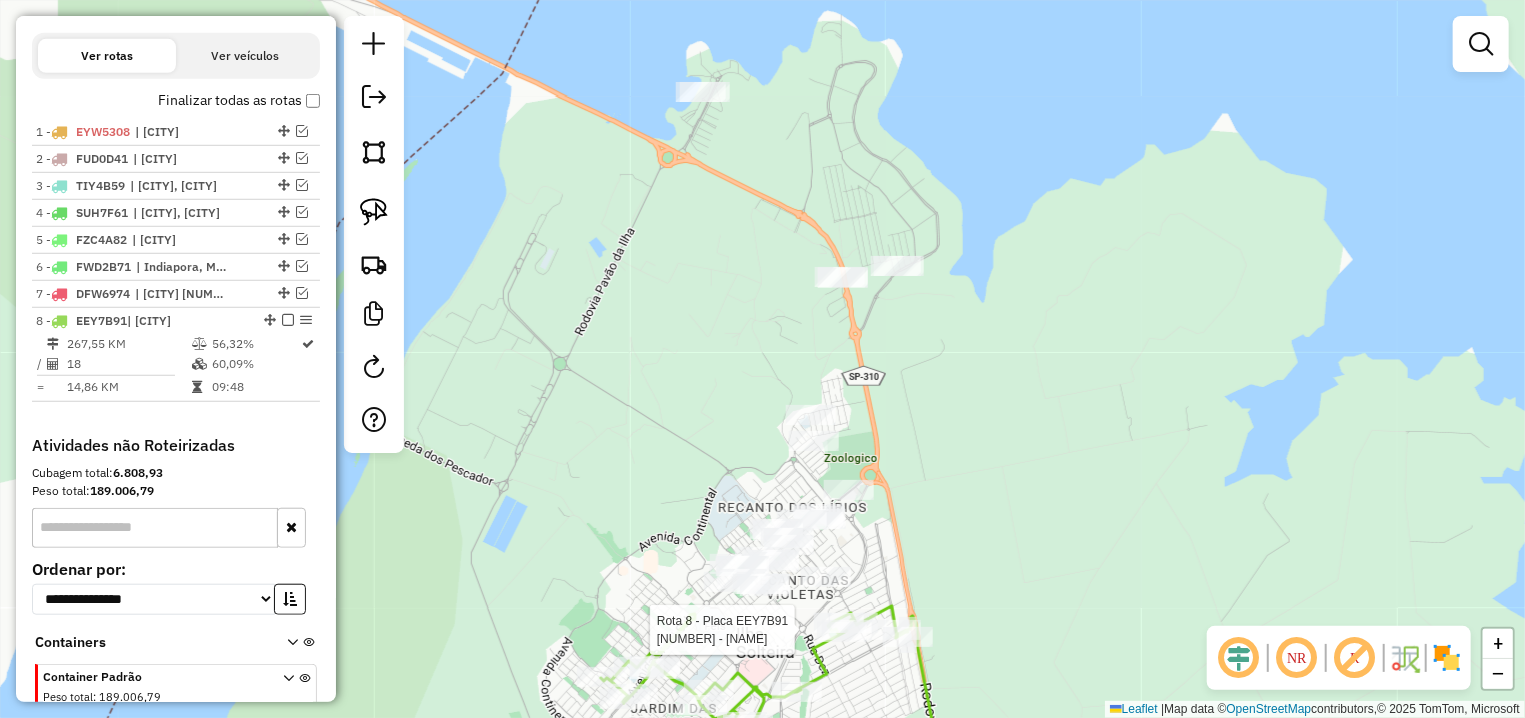 click 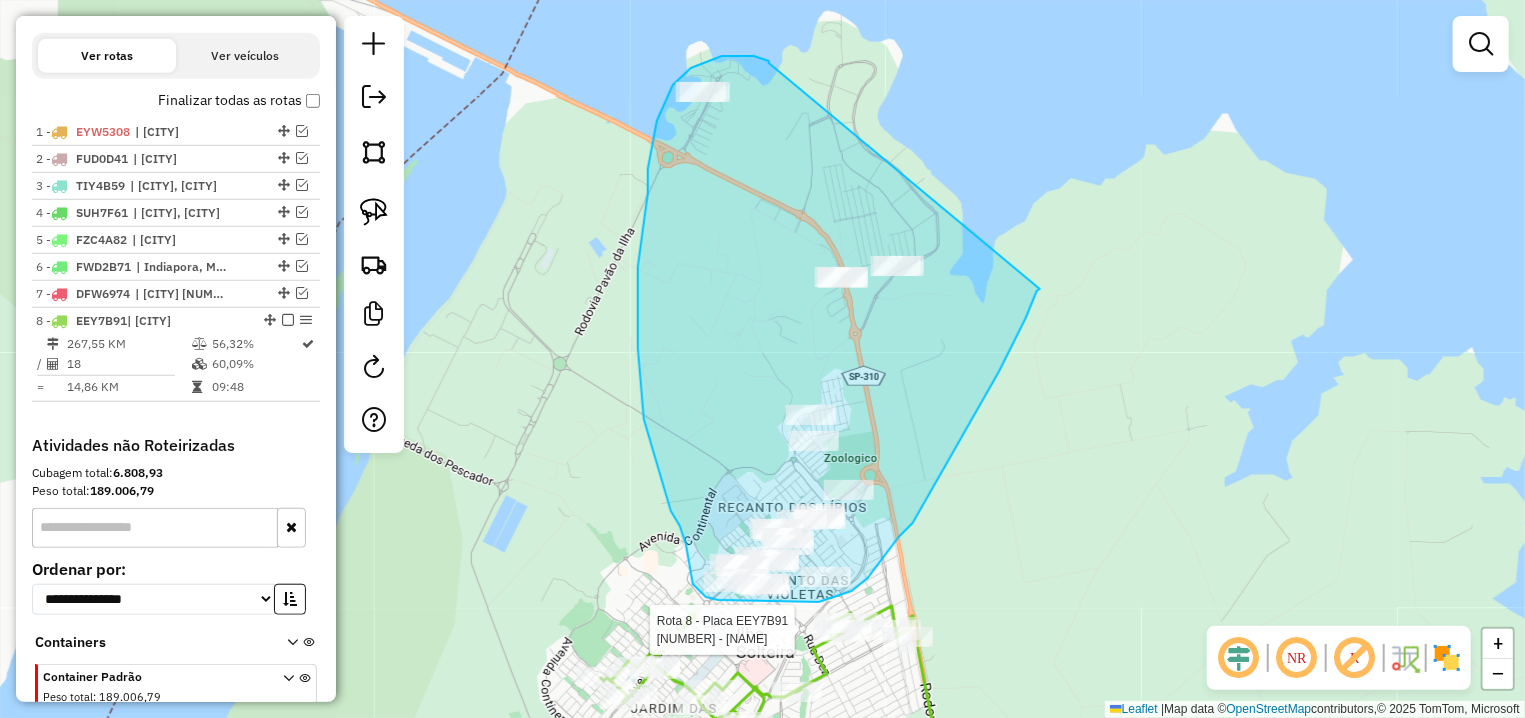 drag, startPoint x: 769, startPoint y: 61, endPoint x: 1040, endPoint y: 289, distance: 354.15393 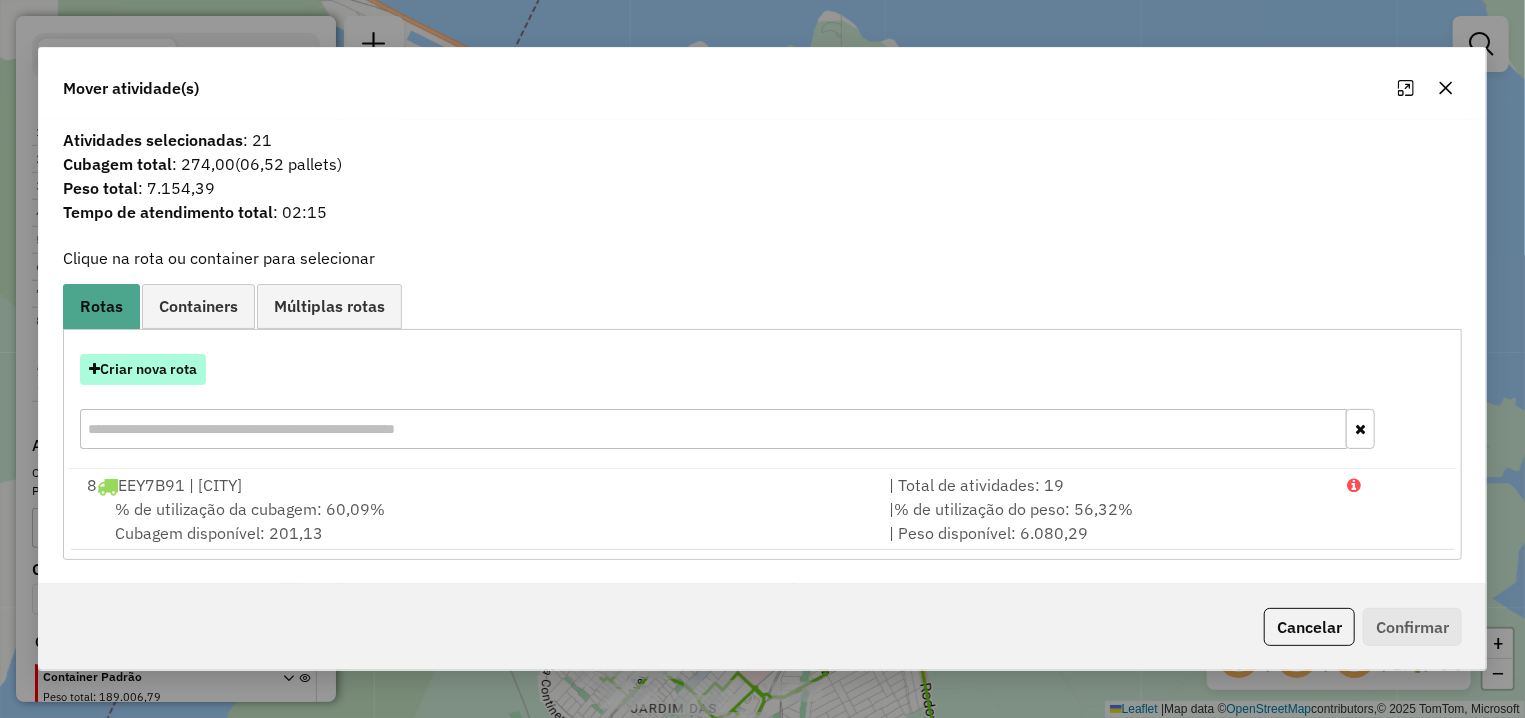 click on "Criar nova rota" at bounding box center [143, 369] 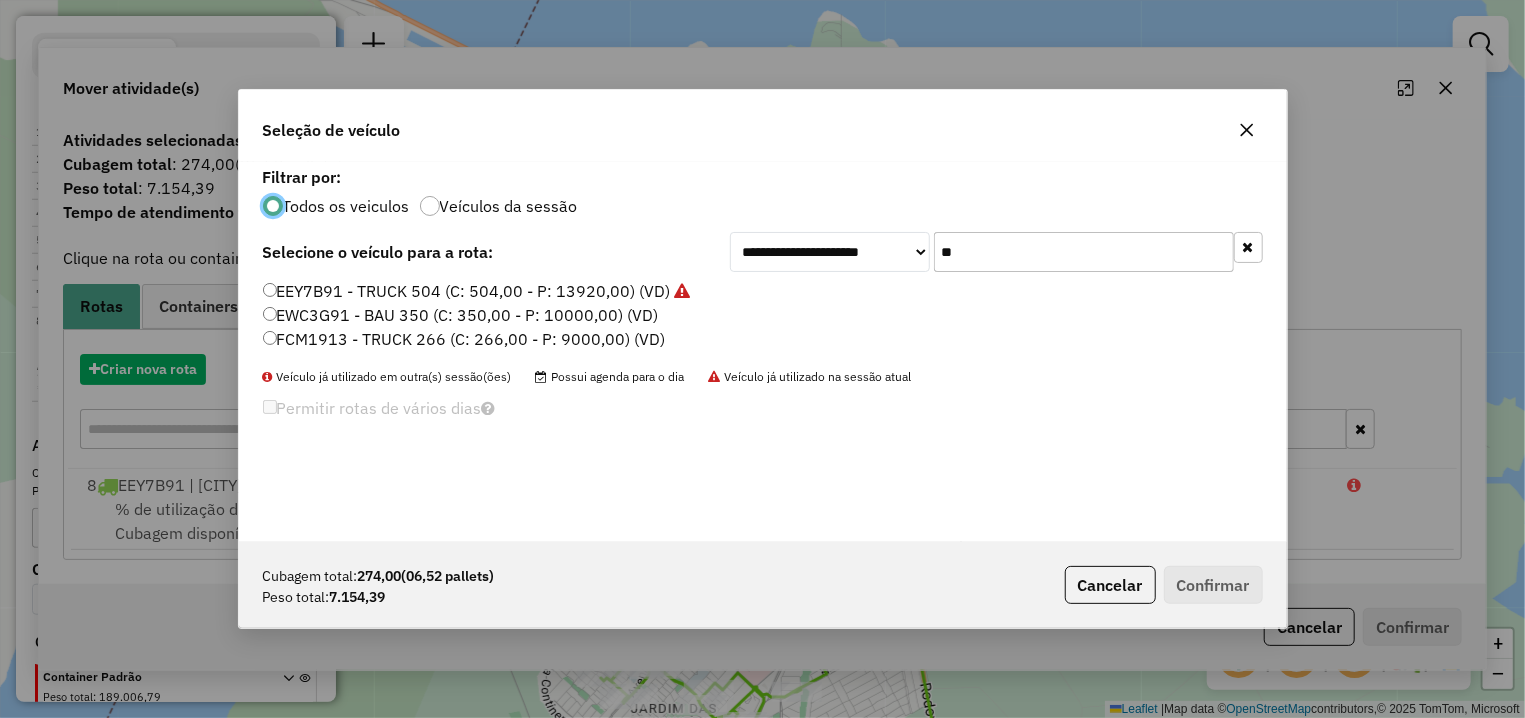 scroll, scrollTop: 11, scrollLeft: 6, axis: both 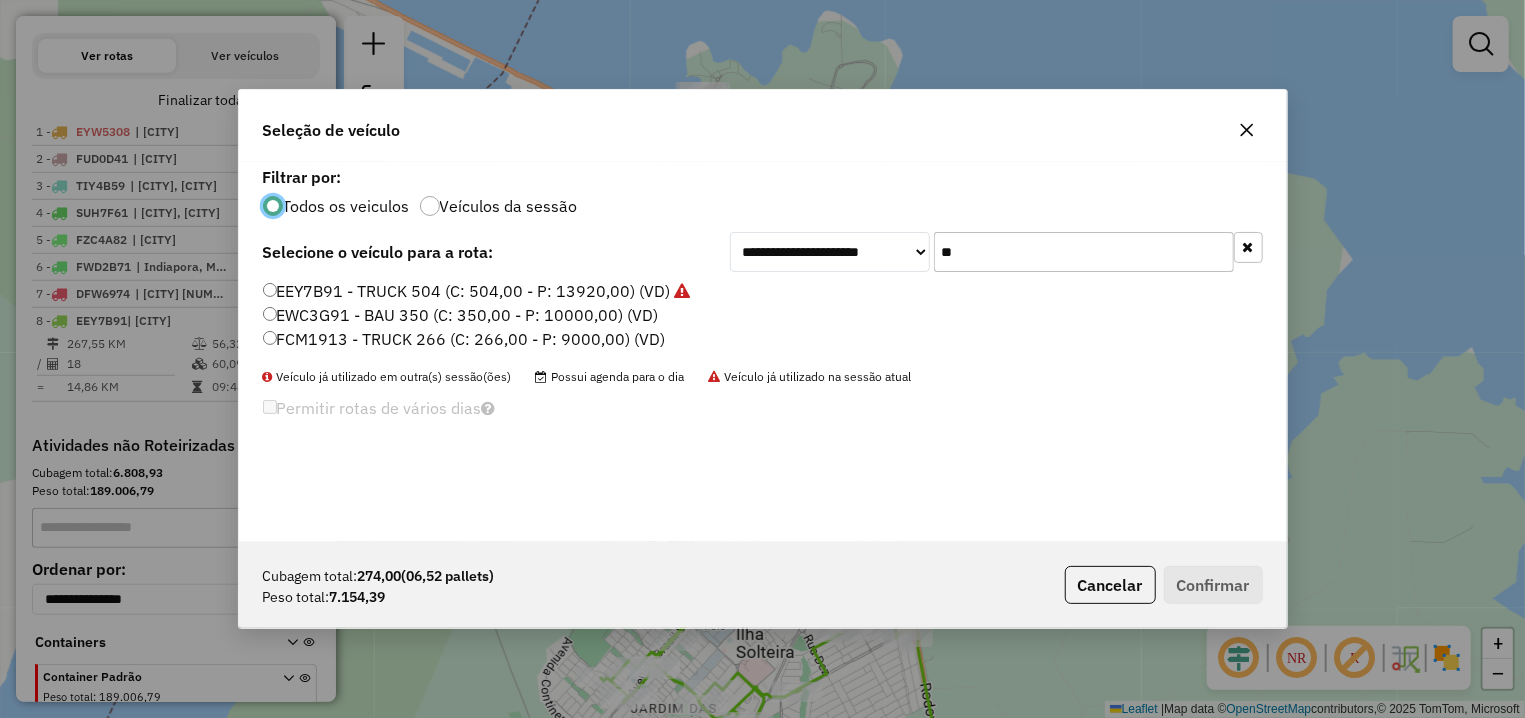 click on "EWC3G91 - BAU 350 (C: 350,00 - P: 10000,00) (VD)" 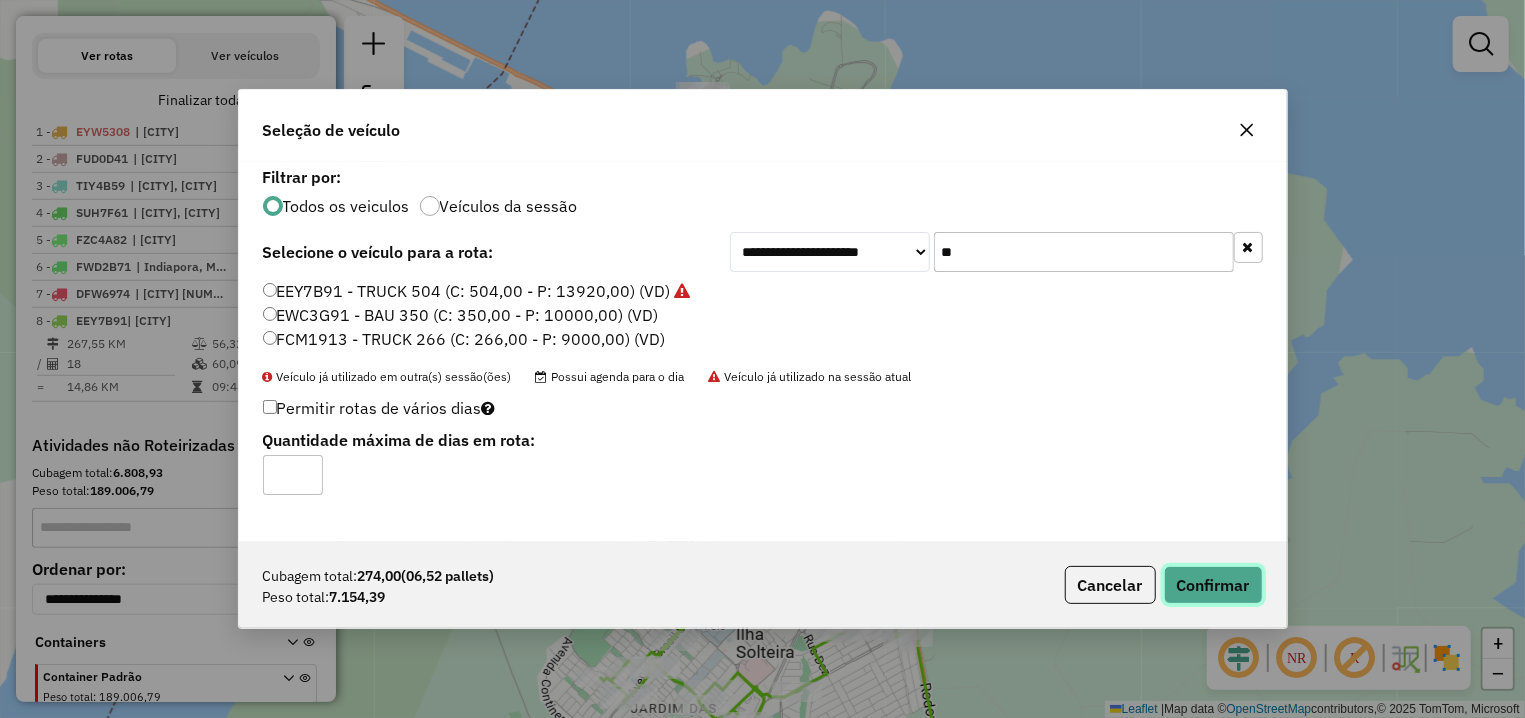 click on "Confirmar" 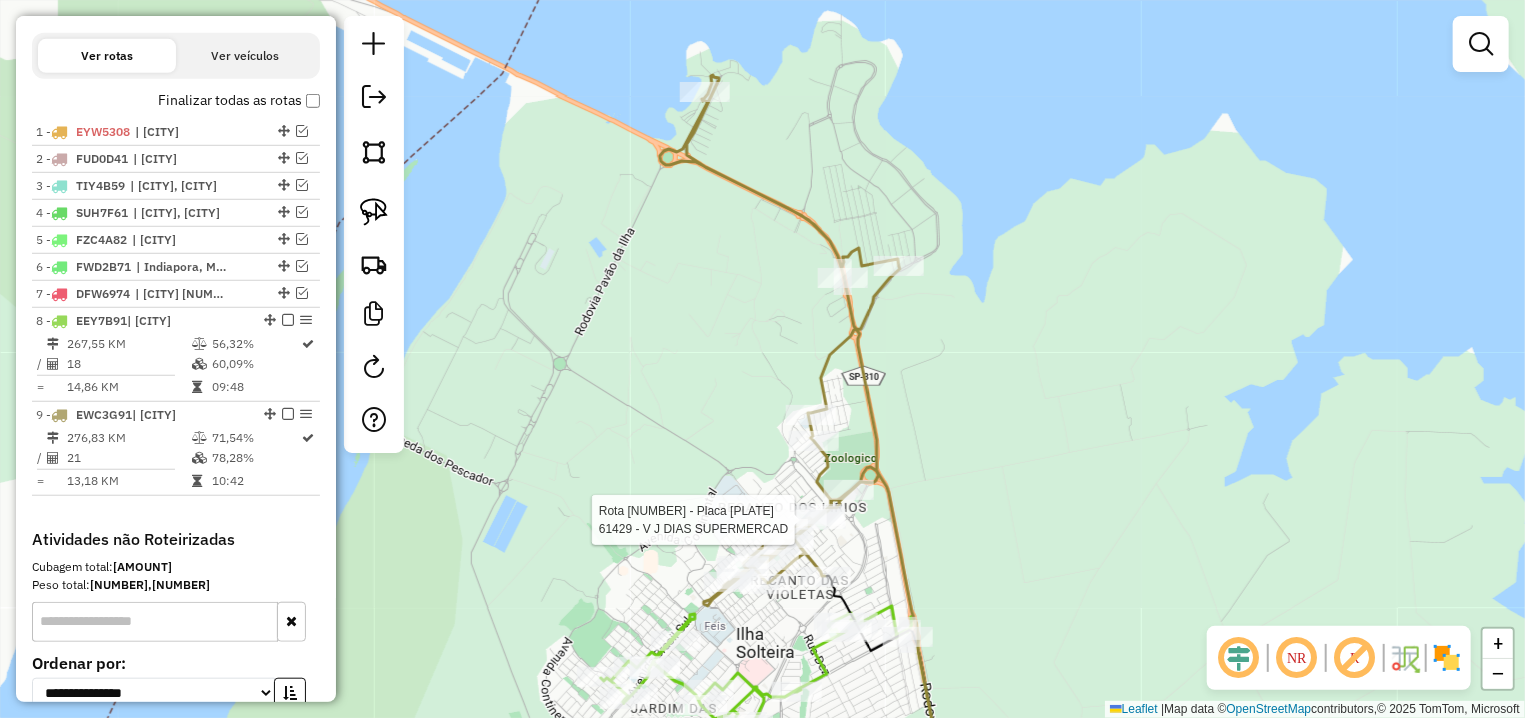 select on "**********" 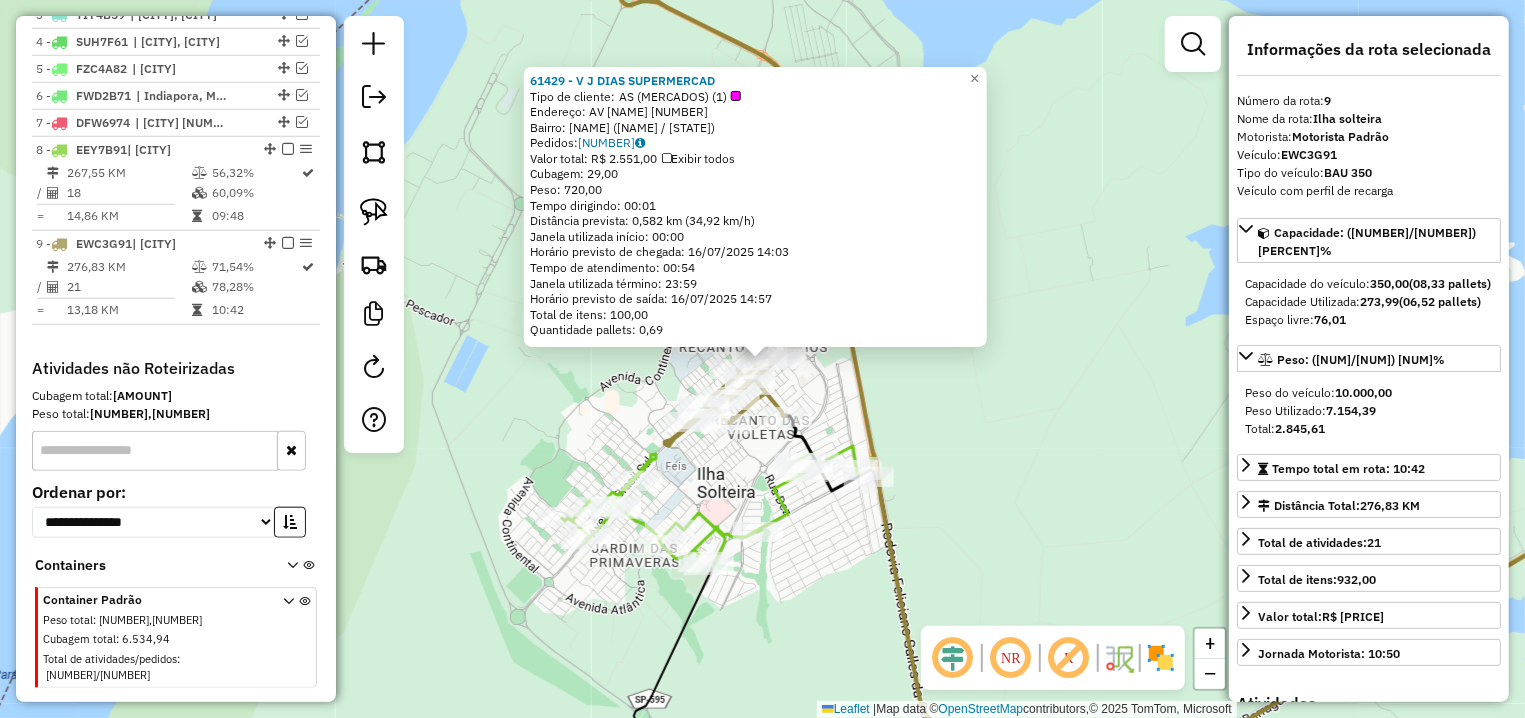 scroll, scrollTop: 878, scrollLeft: 0, axis: vertical 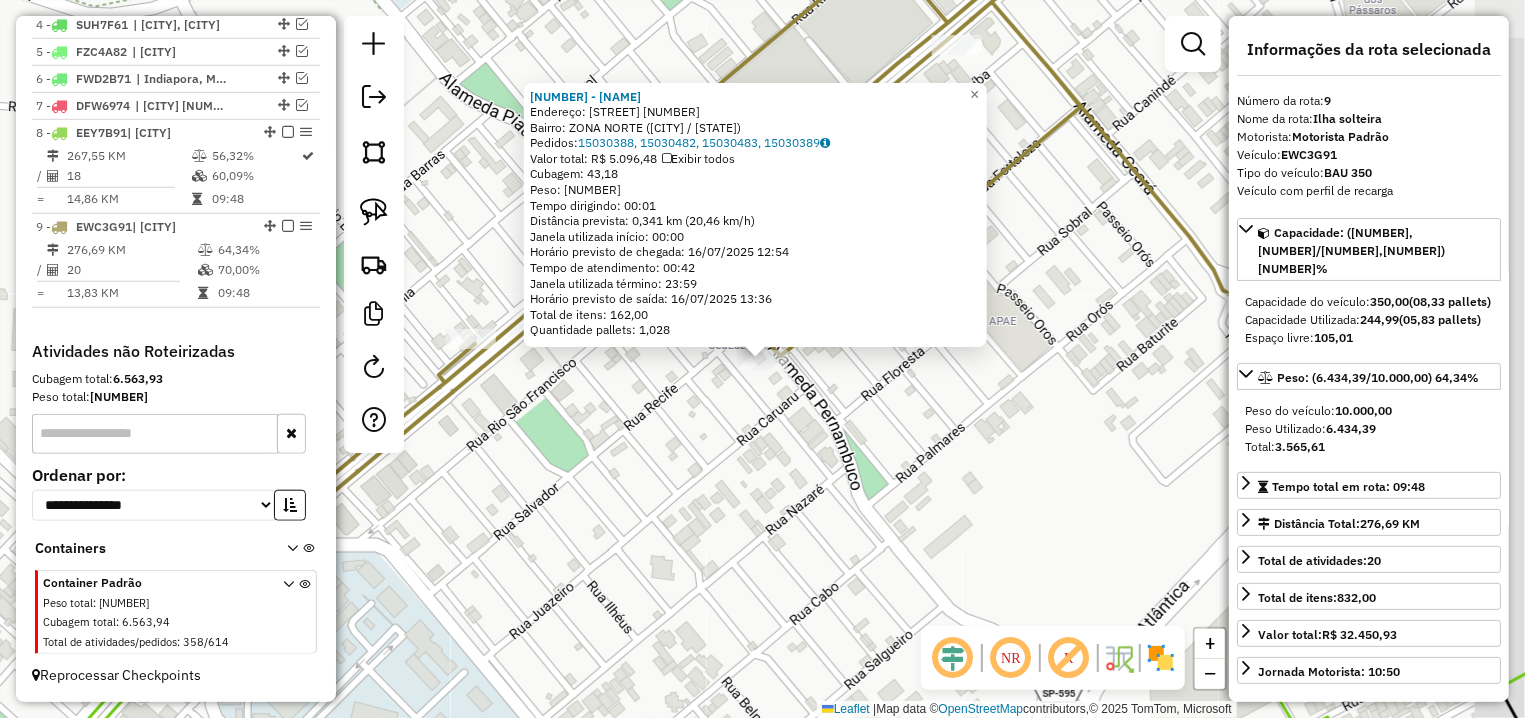 click on "5859 - ANTONIO CARLOS VASCO  Endereço: AL  PERNAMBUCO                    198   Bairro: ZONA NORTE (ILHA SOLTEIRA / SP)   Pedidos:  15030388, 15030482, 15030483, 15030389   Valor total: R$ 5.096,48   Exibir todos   Cubagem: 43,18  Peso: 1.071,53  Tempo dirigindo: 00:01   Distância prevista: 0,341 km (20,46 km/h)   Janela utilizada início: 00:00   Horário previsto de chegada: 16/07/2025 12:54   Tempo de atendimento: 00:42   Janela utilizada término: 23:59   Horário previsto de saída: 16/07/2025 13:36   Total de itens: 162,00   Quantidade pallets: 1,028  × Janela de atendimento Grade de atendimento Capacidade Transportadoras Veículos Cliente Pedidos  Rotas Selecione os dias de semana para filtrar as janelas de atendimento  Seg   Ter   Qua   Qui   Sex   Sáb   Dom  Informe o período da janela de atendimento: De: Até:  Filtrar exatamente a janela do cliente  Considerar janela de atendimento padrão  Selecione os dias de semana para filtrar as grades de atendimento  Seg   Ter   Qua   Qui   Sex   Sáb  +" 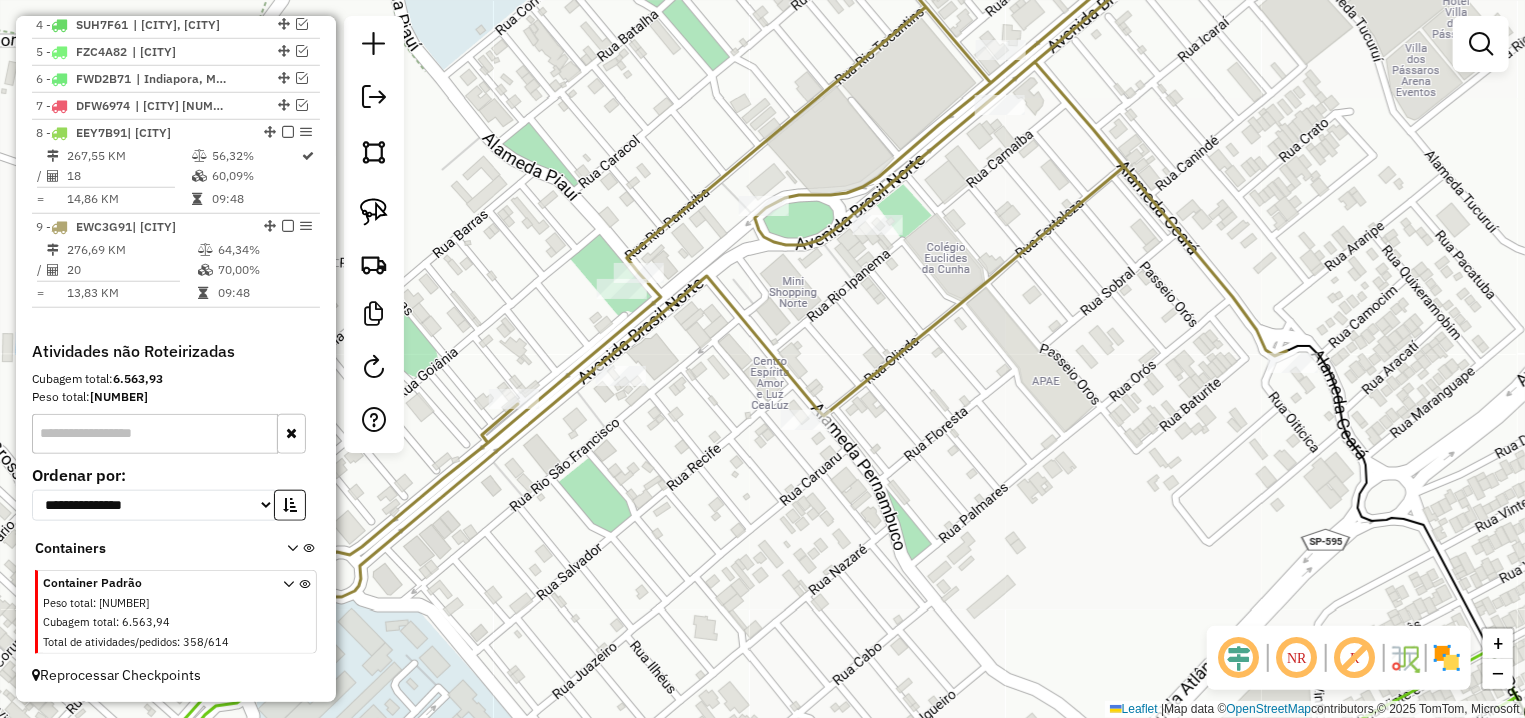drag, startPoint x: 672, startPoint y: 421, endPoint x: 737, endPoint y: 467, distance: 79.630394 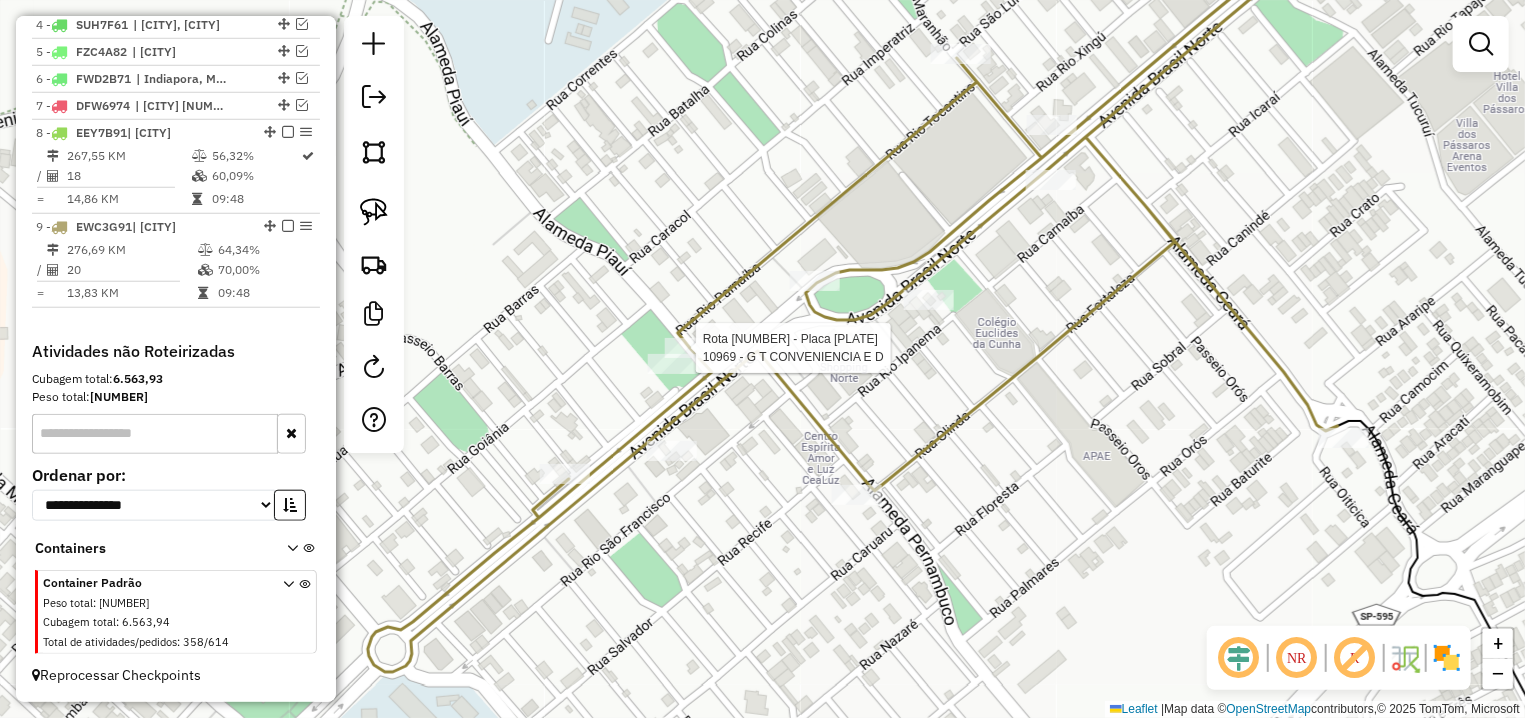select on "**********" 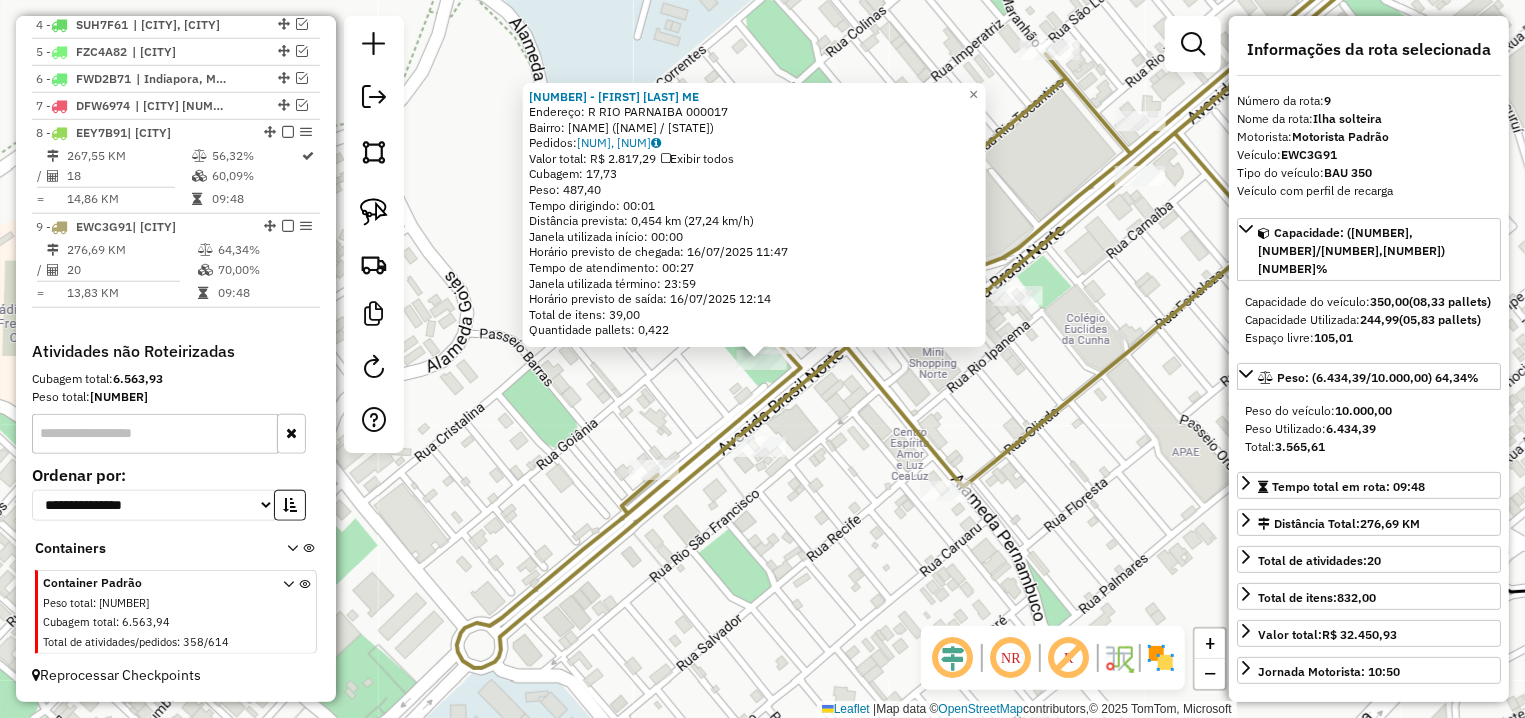 click on "61122 - J R GANDOLPHI  ME  Endereço: R   RIO PARNAIBA                  000017   Bairro: JD AEROPORTO (ILHA SOLTEIRA / SP)   Pedidos:  15030517, 15030518   Valor total: R$ 2.817,29   Exibir todos   Cubagem: 17,73  Peso: 487,40  Tempo dirigindo: 00:01   Distância prevista: 0,454 km (27,24 km/h)   Janela utilizada início: 00:00   Horário previsto de chegada: 16/07/2025 11:47   Tempo de atendimento: 00:27   Janela utilizada término: 23:59   Horário previsto de saída: 16/07/2025 12:14   Total de itens: 39,00   Quantidade pallets: 0,422  × Janela de atendimento Grade de atendimento Capacidade Transportadoras Veículos Cliente Pedidos  Rotas Selecione os dias de semana para filtrar as janelas de atendimento  Seg   Ter   Qua   Qui   Sex   Sáb   Dom  Informe o período da janela de atendimento: De: Até:  Filtrar exatamente a janela do cliente  Considerar janela de atendimento padrão  Selecione os dias de semana para filtrar as grades de atendimento  Seg   Ter   Qua   Qui   Sex   Sáb   Dom   Peso mínimo:" 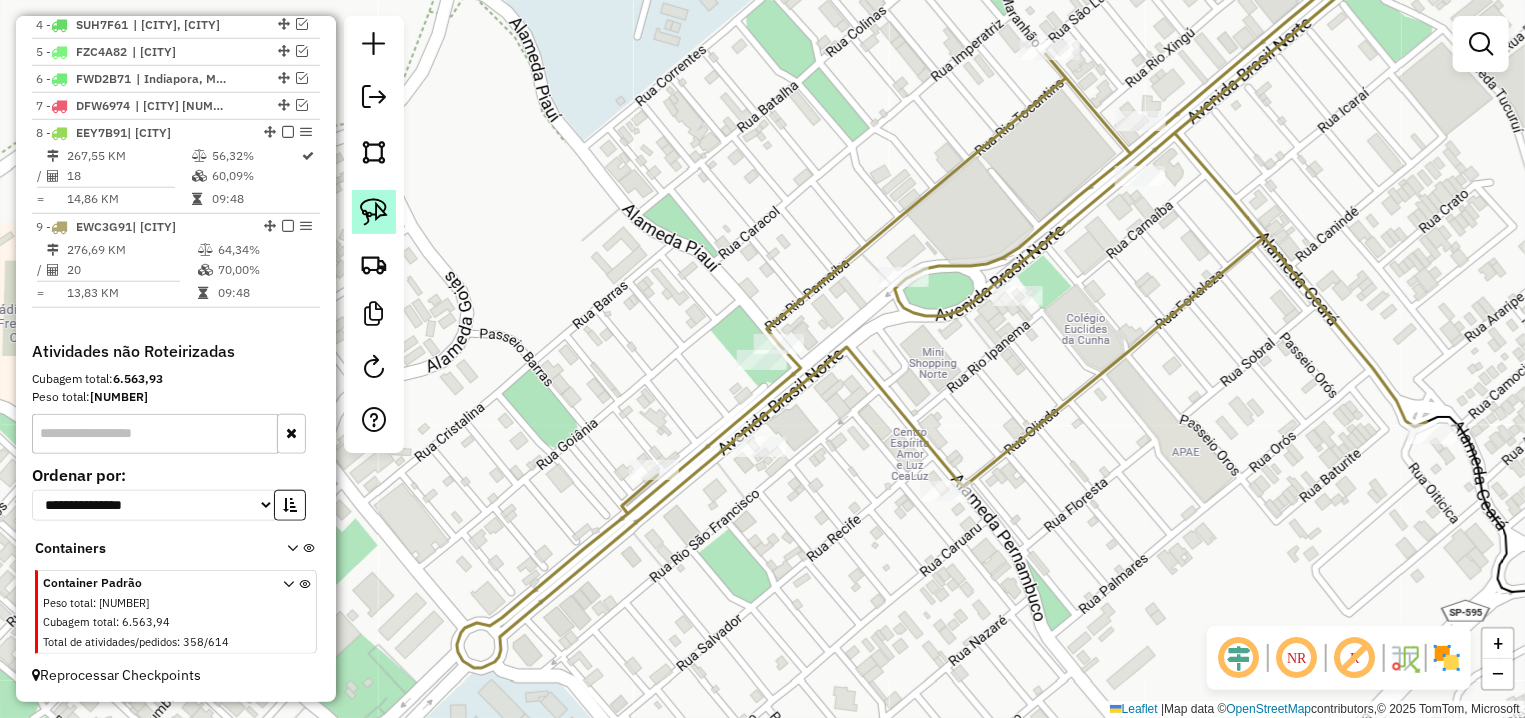 click 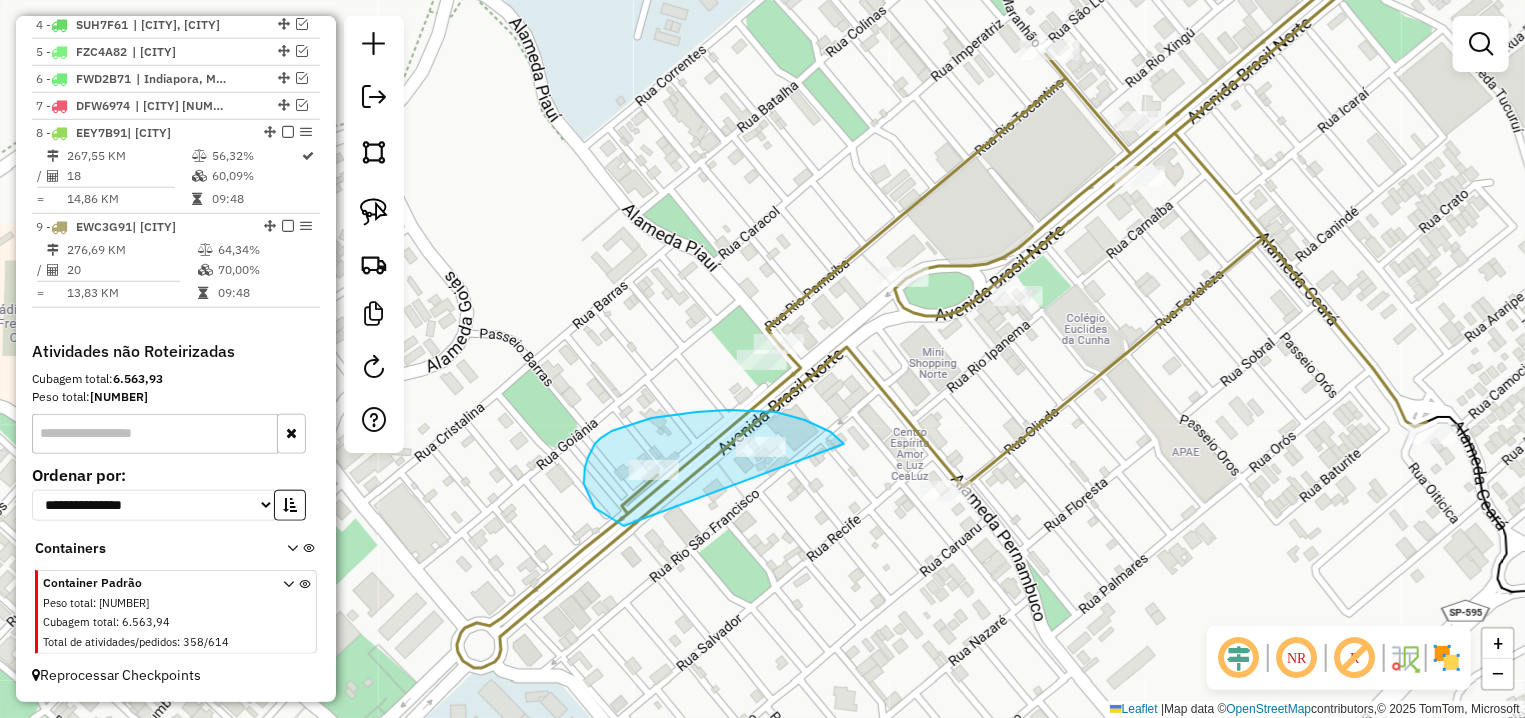 drag, startPoint x: 844, startPoint y: 444, endPoint x: 715, endPoint y: 546, distance: 164.45364 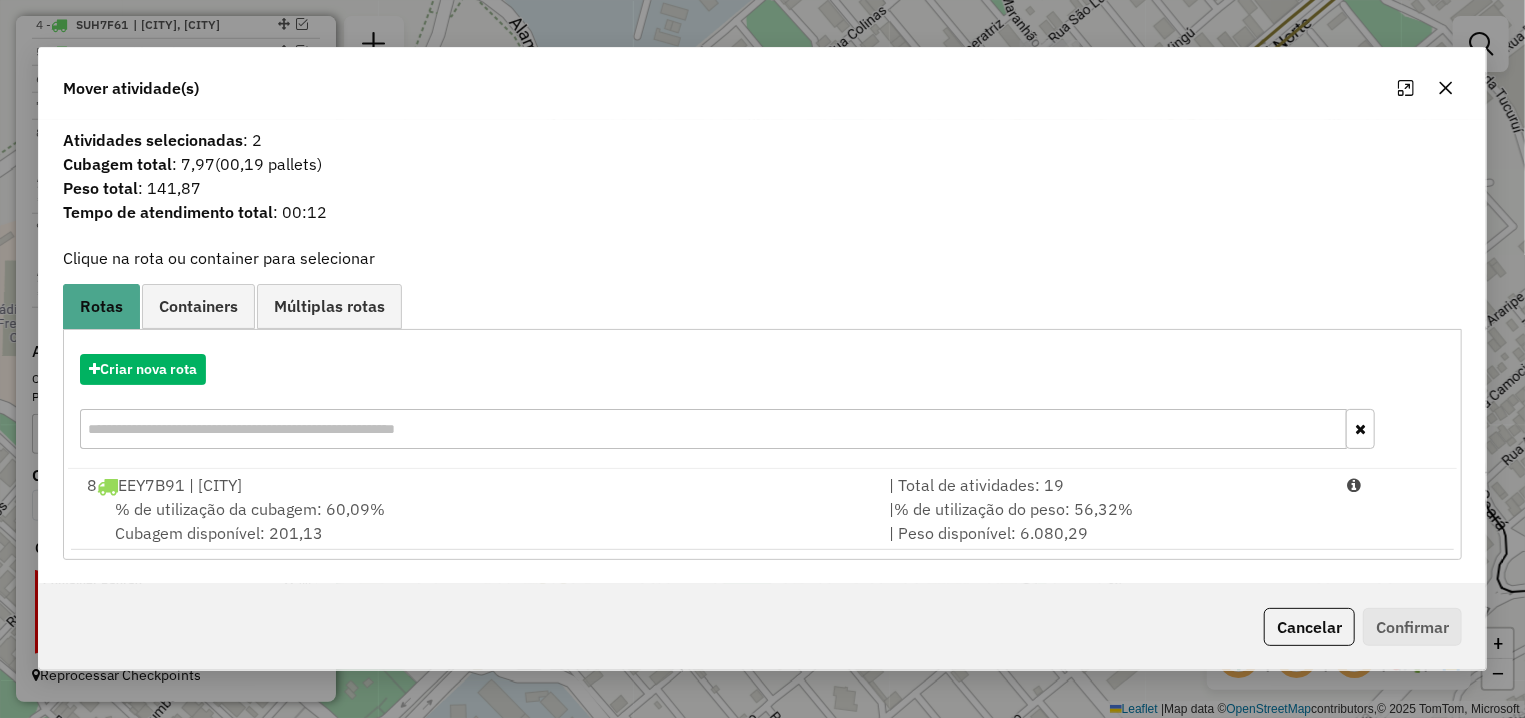 click on "% de utilização da cubagem: 60,09%  Cubagem disponível: 201,13" at bounding box center [476, 521] 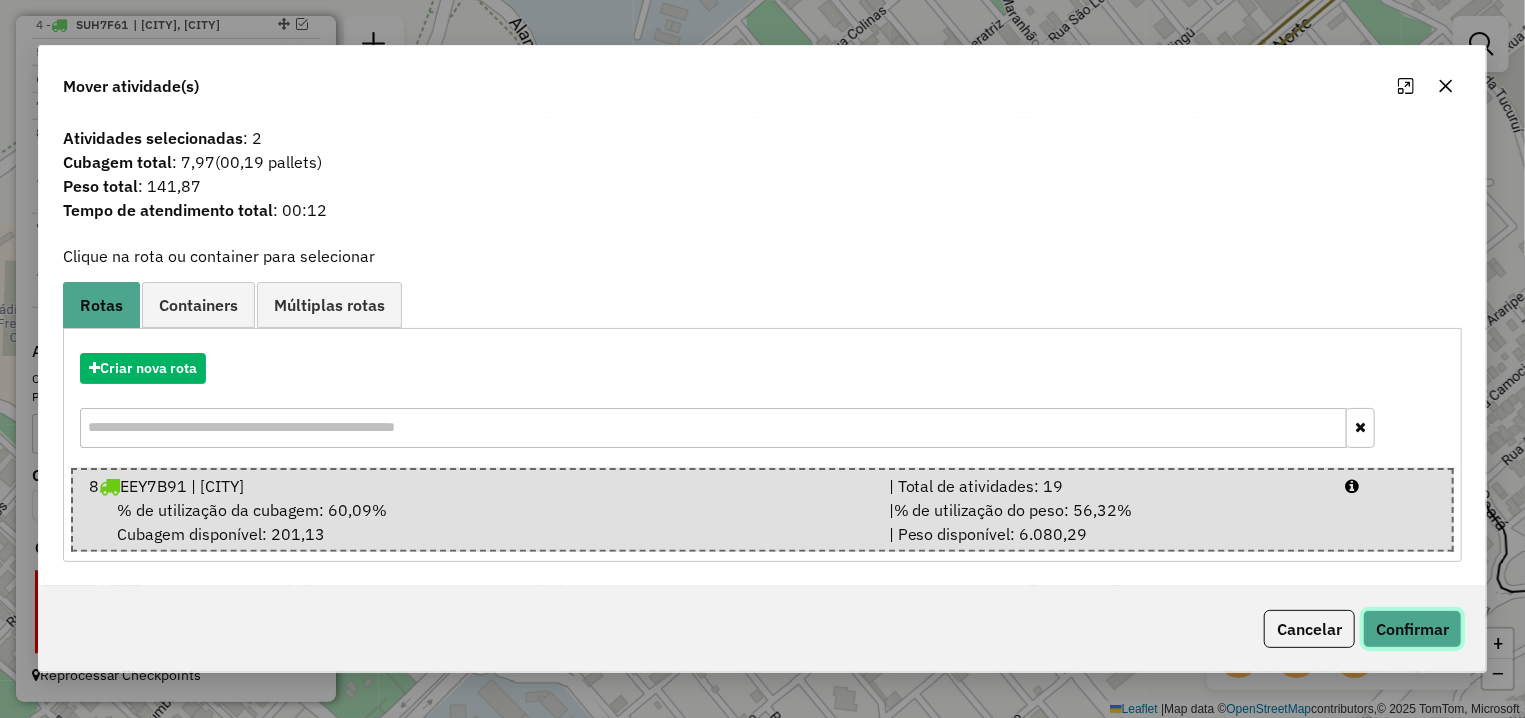 click on "Confirmar" 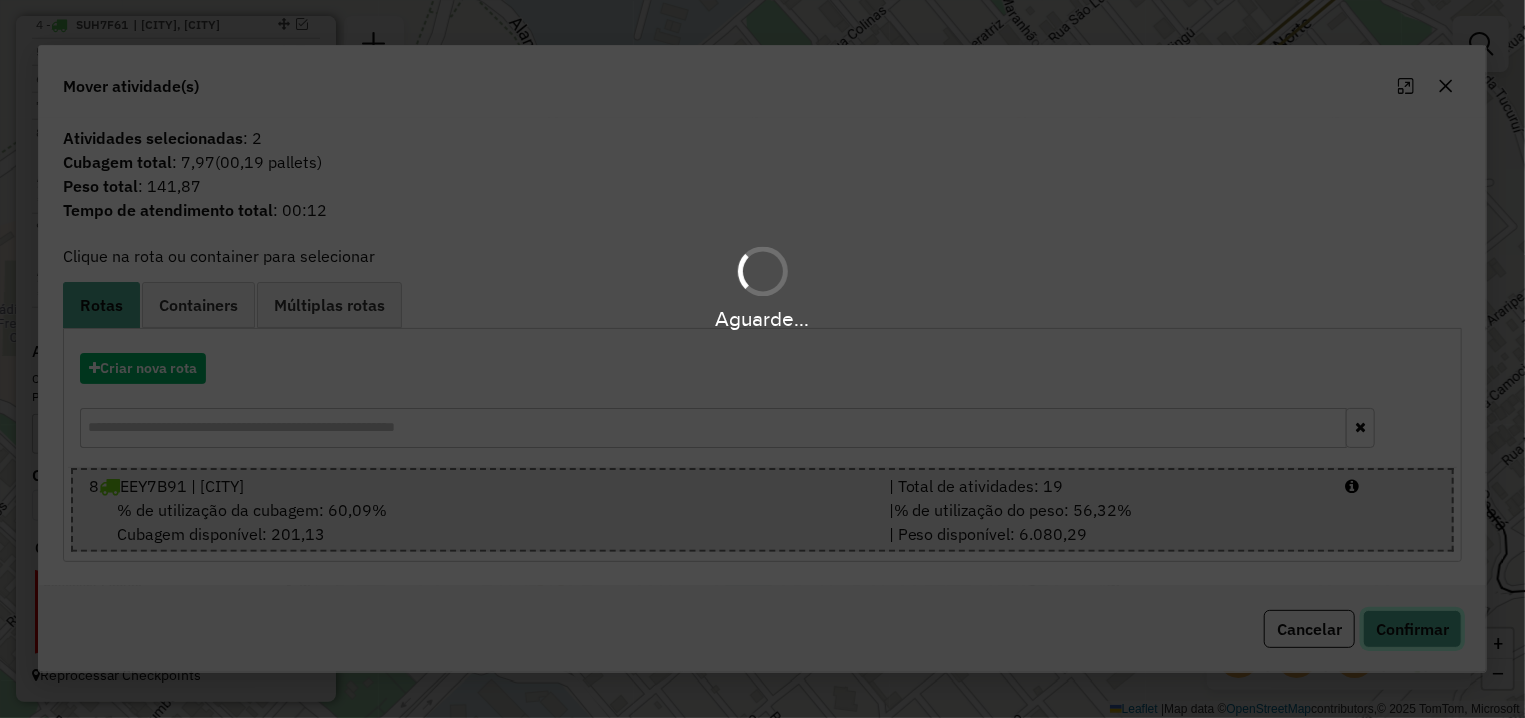 type 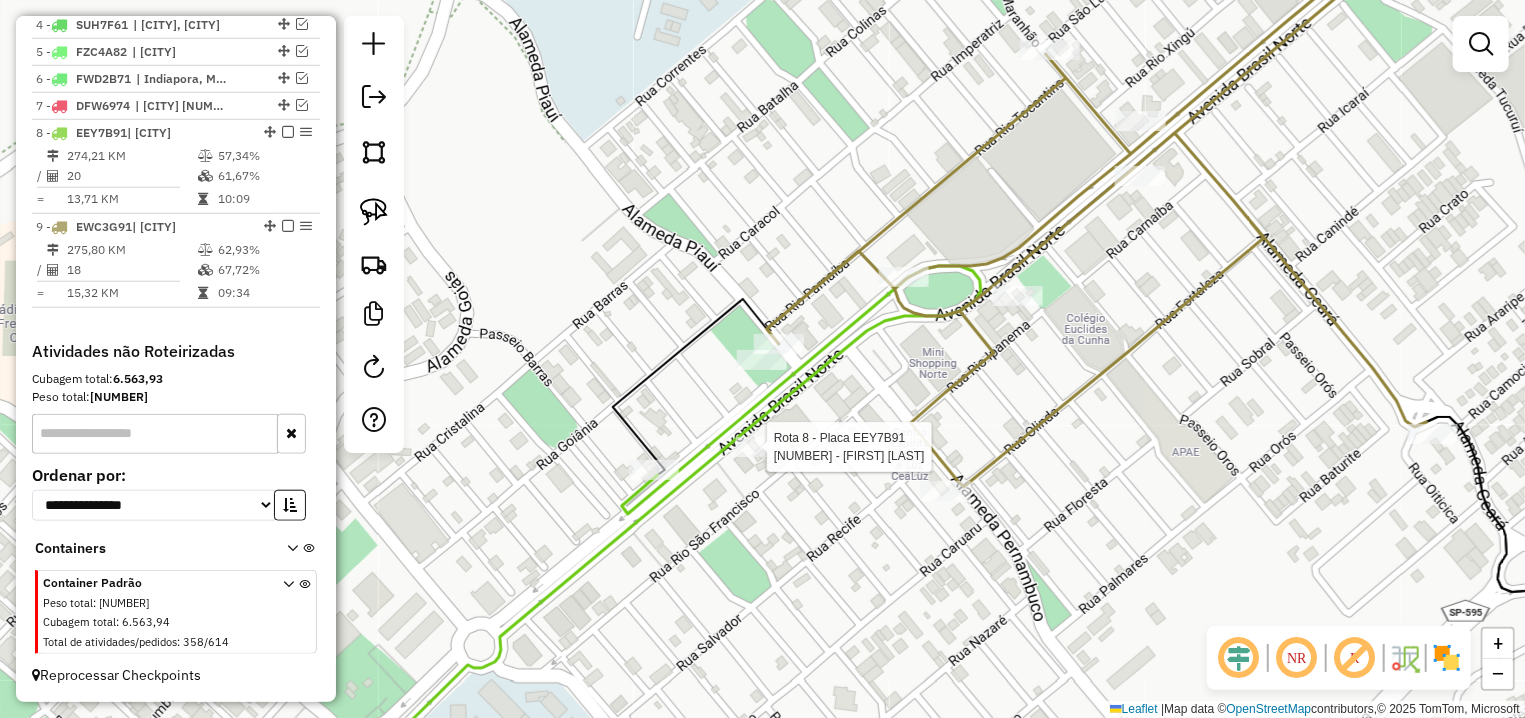 select on "**********" 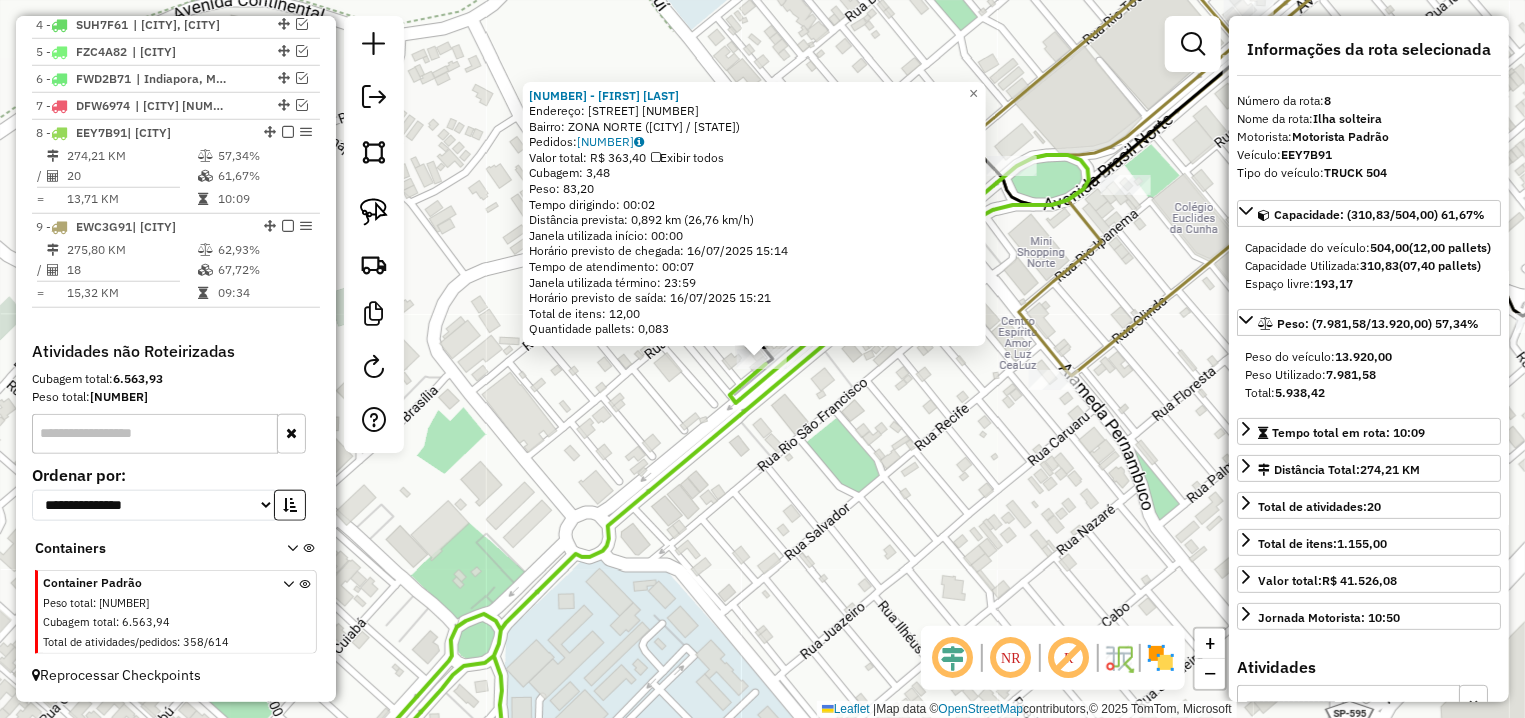 click 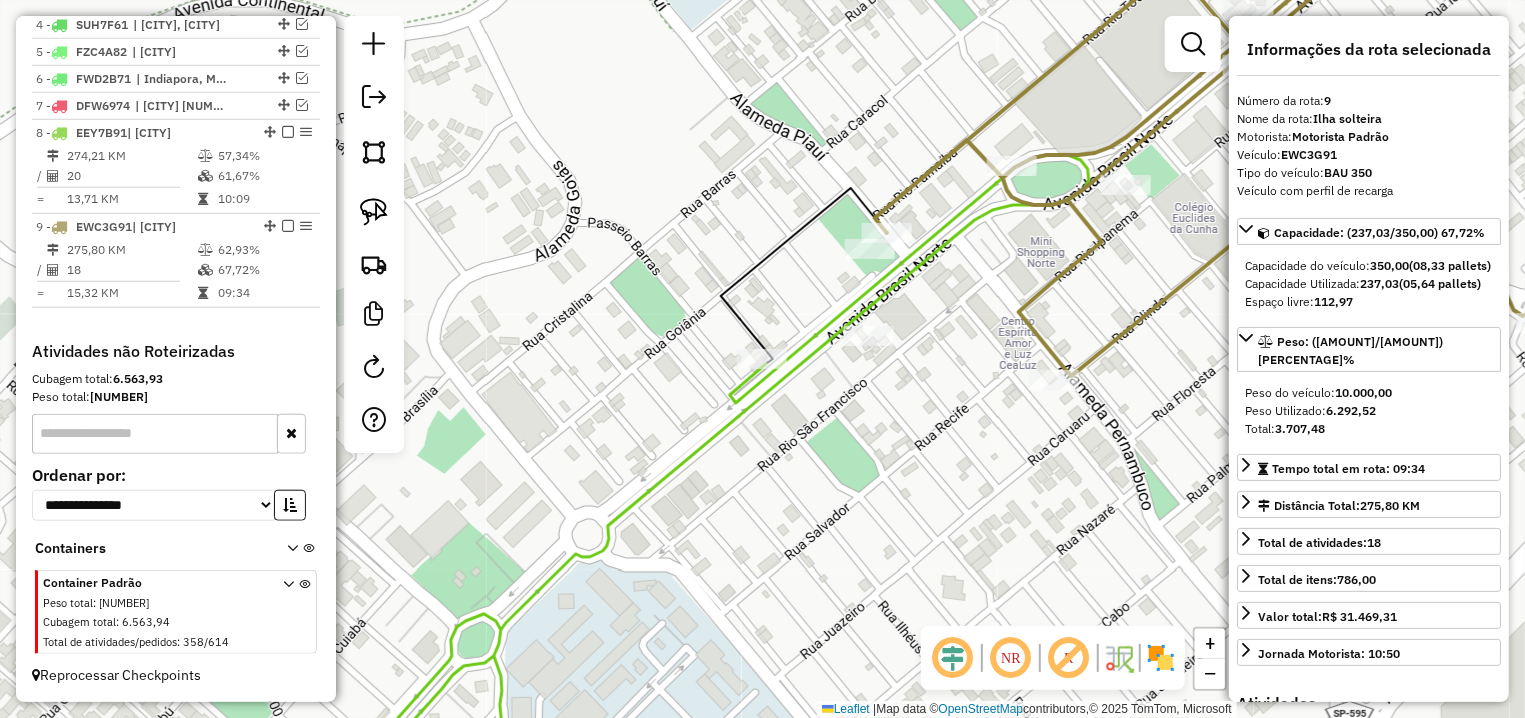 click on "Janela de atendimento Grade de atendimento Capacidade Transportadoras Veículos Cliente Pedidos  Rotas Selecione os dias de semana para filtrar as janelas de atendimento  Seg   Ter   Qua   Qui   Sex   Sáb   Dom  Informe o período da janela de atendimento: De: Até:  Filtrar exatamente a janela do cliente  Considerar janela de atendimento padrão  Selecione os dias de semana para filtrar as grades de atendimento  Seg   Ter   Qua   Qui   Sex   Sáb   Dom   Considerar clientes sem dia de atendimento cadastrado  Clientes fora do dia de atendimento selecionado Filtrar as atividades entre os valores definidos abaixo:  Peso mínimo:   Peso máximo:   Cubagem mínima:   Cubagem máxima:   De:   Até:  Filtrar as atividades entre o tempo de atendimento definido abaixo:  De:   Até:   Considerar capacidade total dos clientes não roteirizados Transportadora: Selecione um ou mais itens Tipo de veículo: Selecione um ou mais itens Veículo: Selecione um ou mais itens Motorista: Selecione um ou mais itens Nome: Rótulo:" 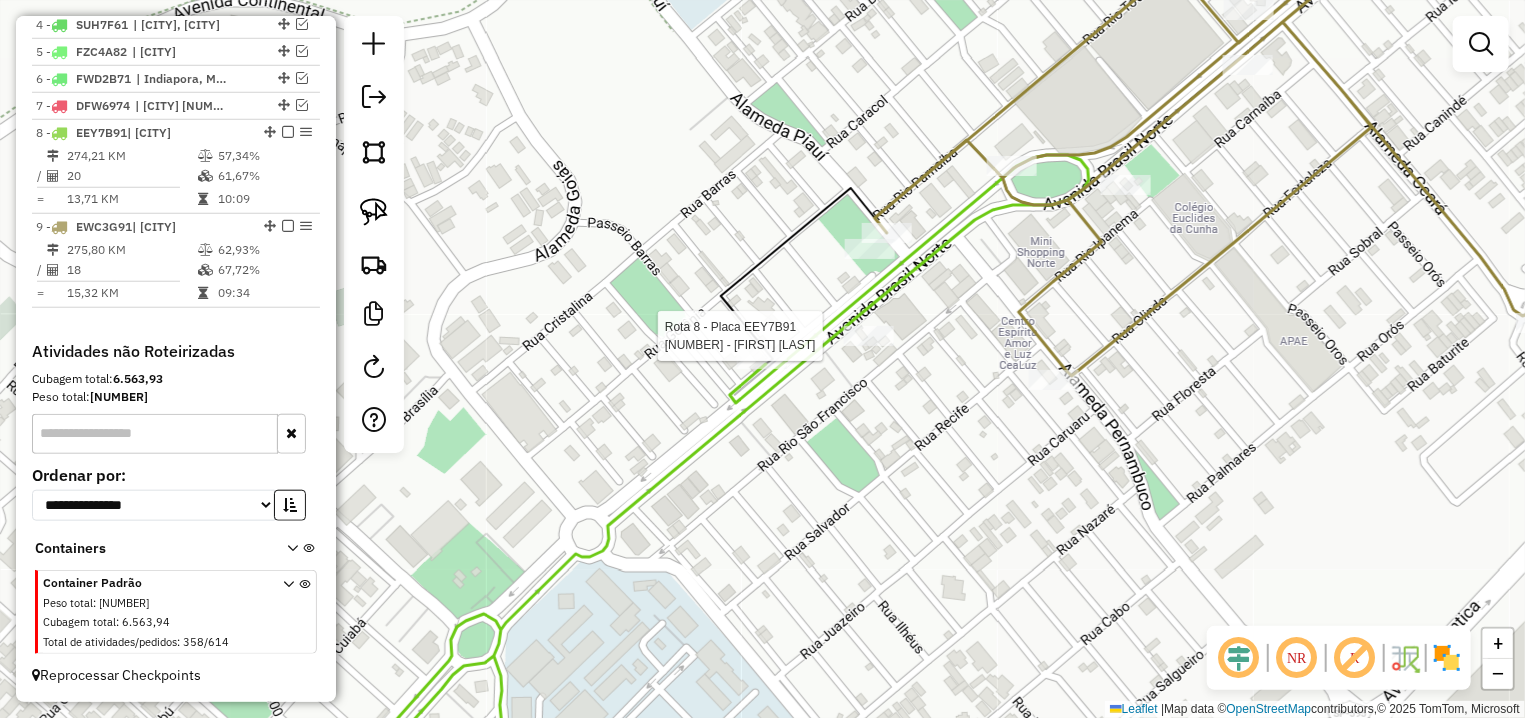 select on "**********" 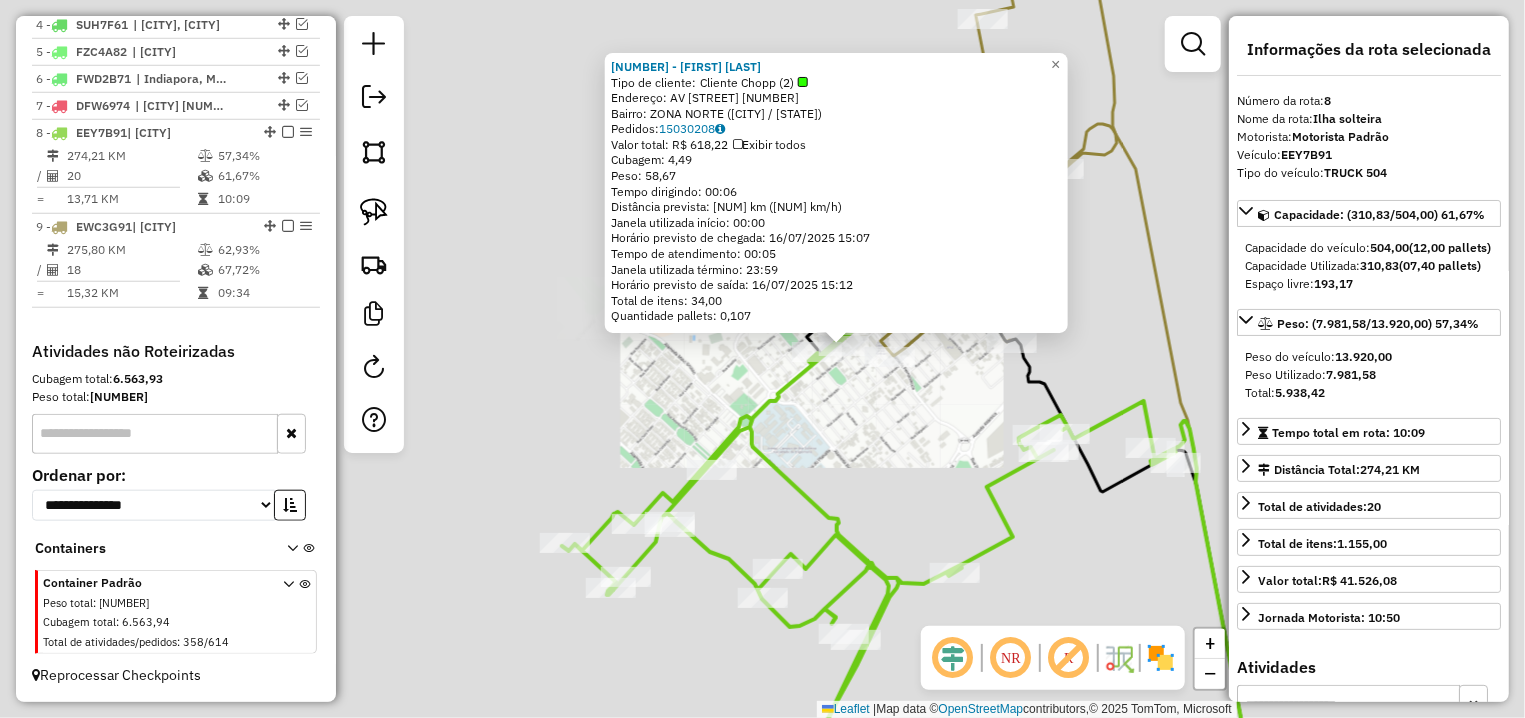 click on "Rota 8 - Placa EEY7B91  14479 - APARECIDO GONCALVES 14479 - APARECIDO GONCALVES  Tipo de cliente:   Cliente Chopp (2)   Endereço: AV  BRASIL NORTE                  470   Bairro: ZONA NORTE (ILHA SOLTEIRA / SP)   Pedidos:  15030208   Valor total: R$ 618,22   Exibir todos   Cubagem: 4,49  Peso: 58,67  Tempo dirigindo: 00:06   Distância prevista: 5,146 km (51,46 km/h)   Janela utilizada início: 00:00   Horário previsto de chegada: 16/07/2025 15:07   Tempo de atendimento: 00:05   Janela utilizada término: 23:59   Horário previsto de saída: 16/07/2025 15:12   Total de itens: 34,00   Quantidade pallets: 0,107  × Janela de atendimento Grade de atendimento Capacidade Transportadoras Veículos Cliente Pedidos  Rotas Selecione os dias de semana para filtrar as janelas de atendimento  Seg   Ter   Qua   Qui   Sex   Sáb   Dom  Informe o período da janela de atendimento: De: Até:  Filtrar exatamente a janela do cliente  Considerar janela de atendimento padrão   Seg   Ter   Qua   Qui   Sex   Sáb   Dom   De:  +" 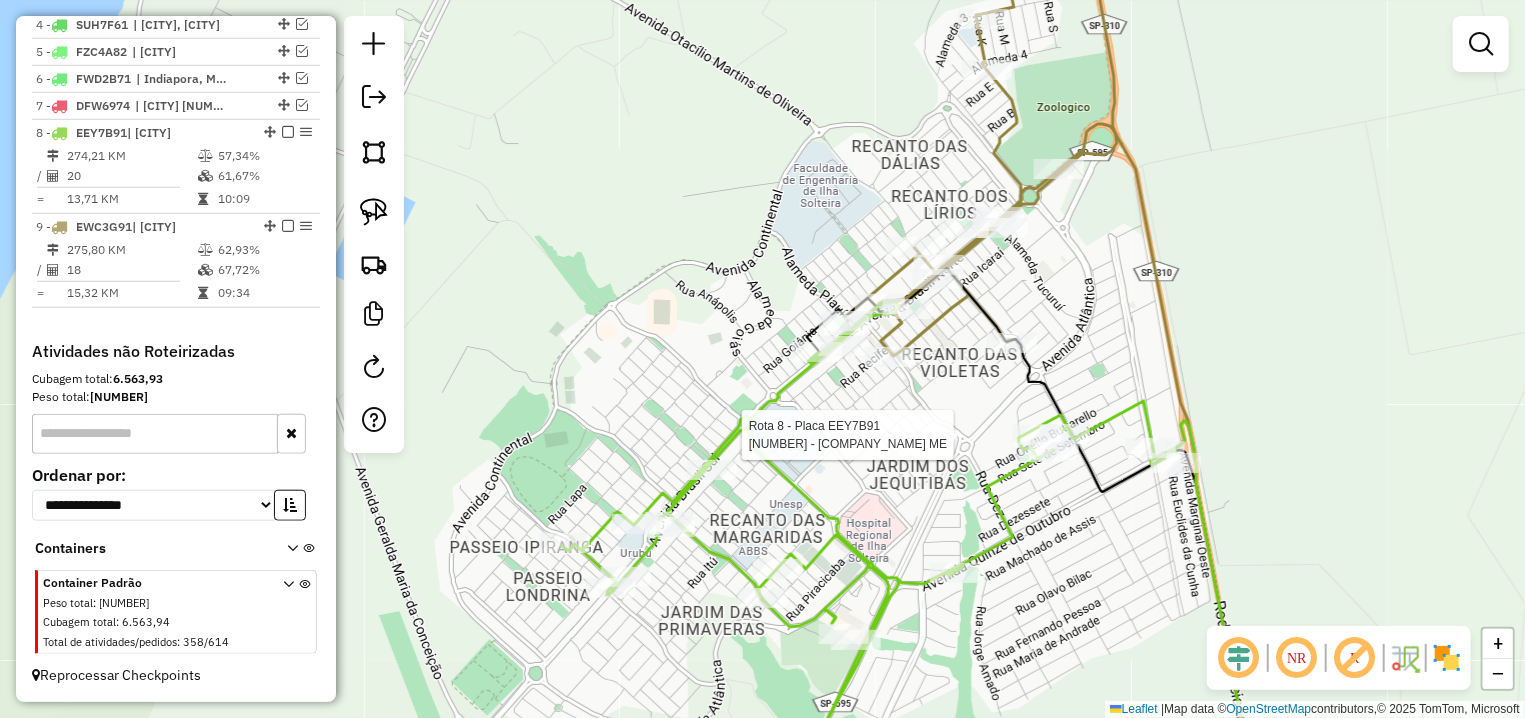 select on "**********" 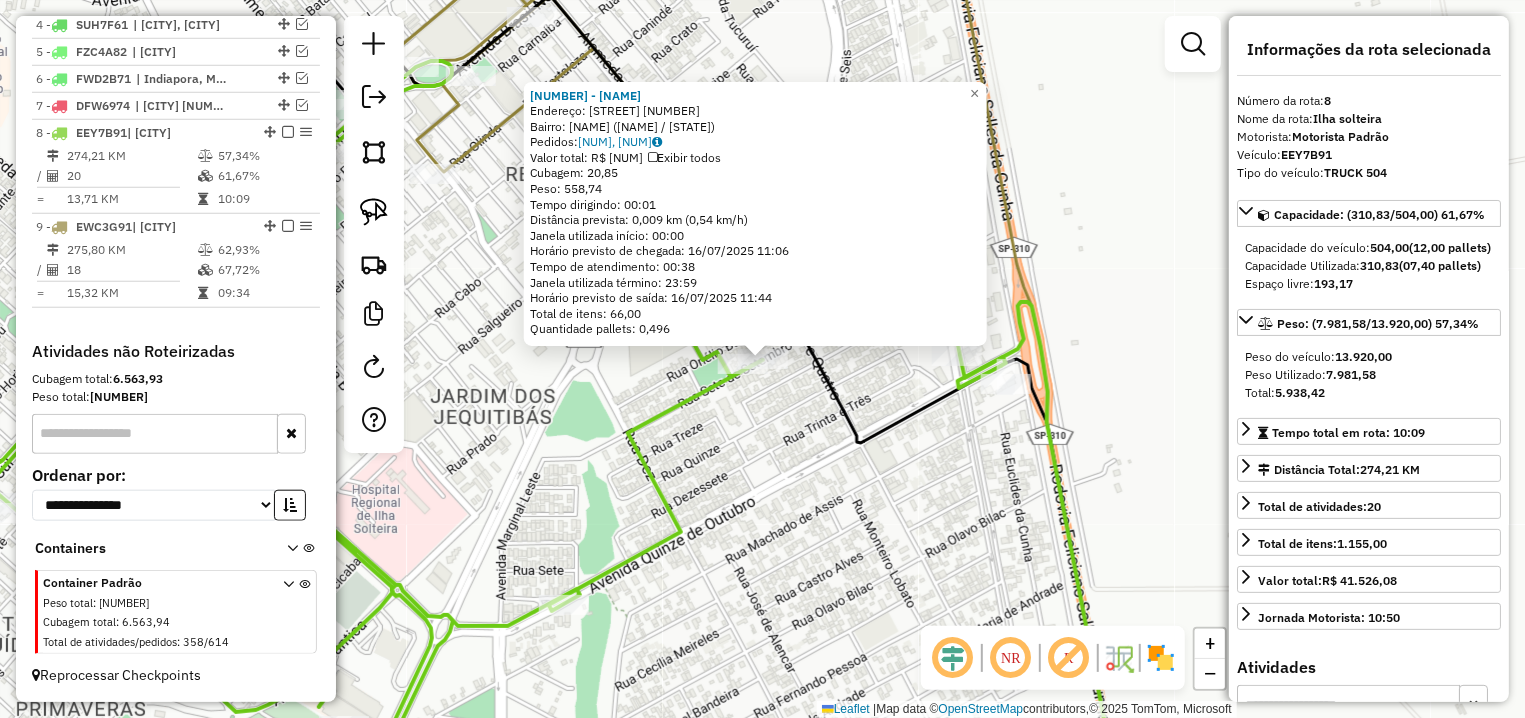 click on "7493 - MARIA APARECIDA VILA  Endereço: AV  15 DE OUTUBRO                 966   Bairro: JD AEROPORTO (ILHA SOLTEIRA / SP)   Pedidos:  15030660, 15030661, 15030662   Valor total: R$ 2.972,83   Exibir todos   Cubagem: 20,85  Peso: 558,74  Tempo dirigindo: 00:01   Distância prevista: 0,009 km (0,54 km/h)   Janela utilizada início: 00:00   Horário previsto de chegada: 16/07/2025 11:06   Tempo de atendimento: 00:38   Janela utilizada término: 23:59   Horário previsto de saída: 16/07/2025 11:44   Total de itens: 66,00   Quantidade pallets: 0,496  × Janela de atendimento Grade de atendimento Capacidade Transportadoras Veículos Cliente Pedidos  Rotas Selecione os dias de semana para filtrar as janelas de atendimento  Seg   Ter   Qua   Qui   Sex   Sáb   Dom  Informe o período da janela de atendimento: De: Até:  Filtrar exatamente a janela do cliente  Considerar janela de atendimento padrão  Selecione os dias de semana para filtrar as grades de atendimento  Seg   Ter   Qua   Qui   Sex   Sáb   Dom   De:  +" 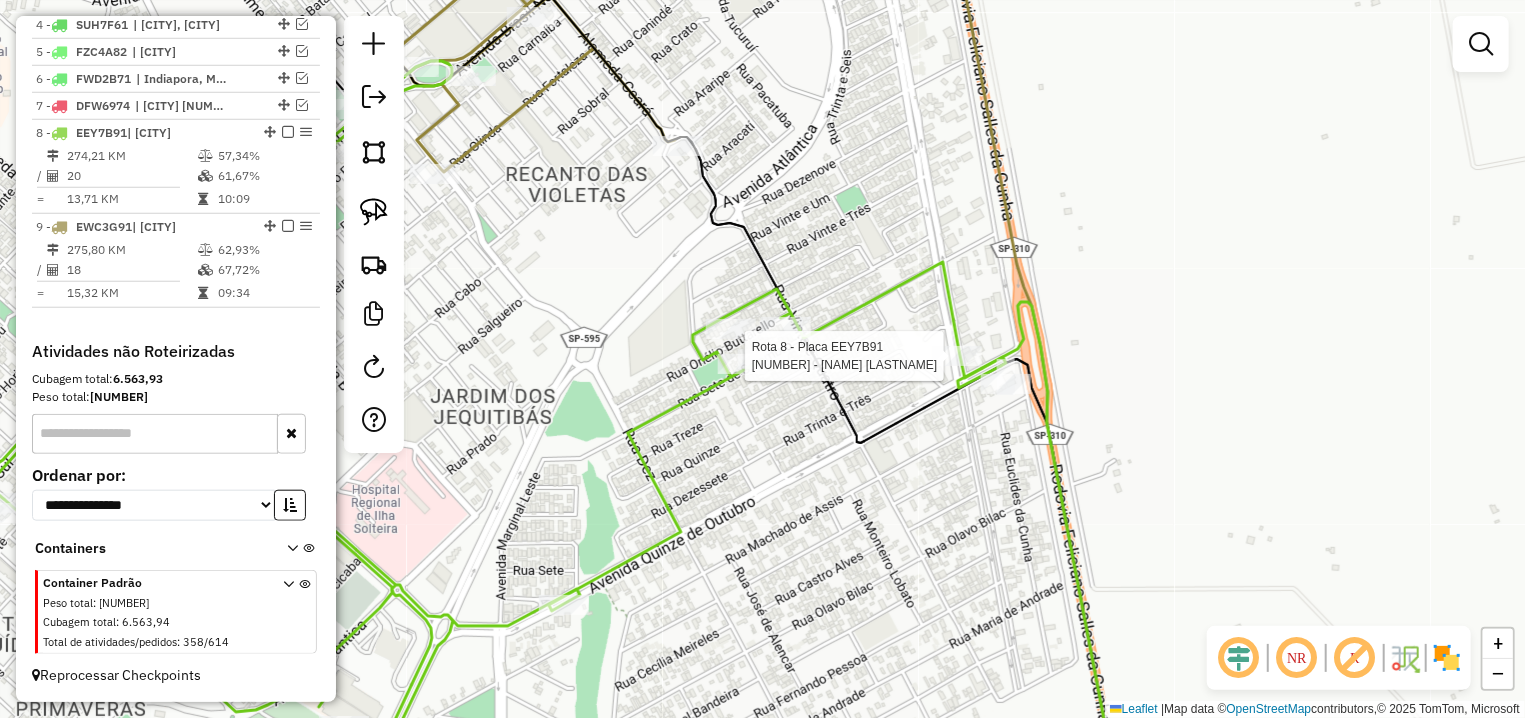 select on "**********" 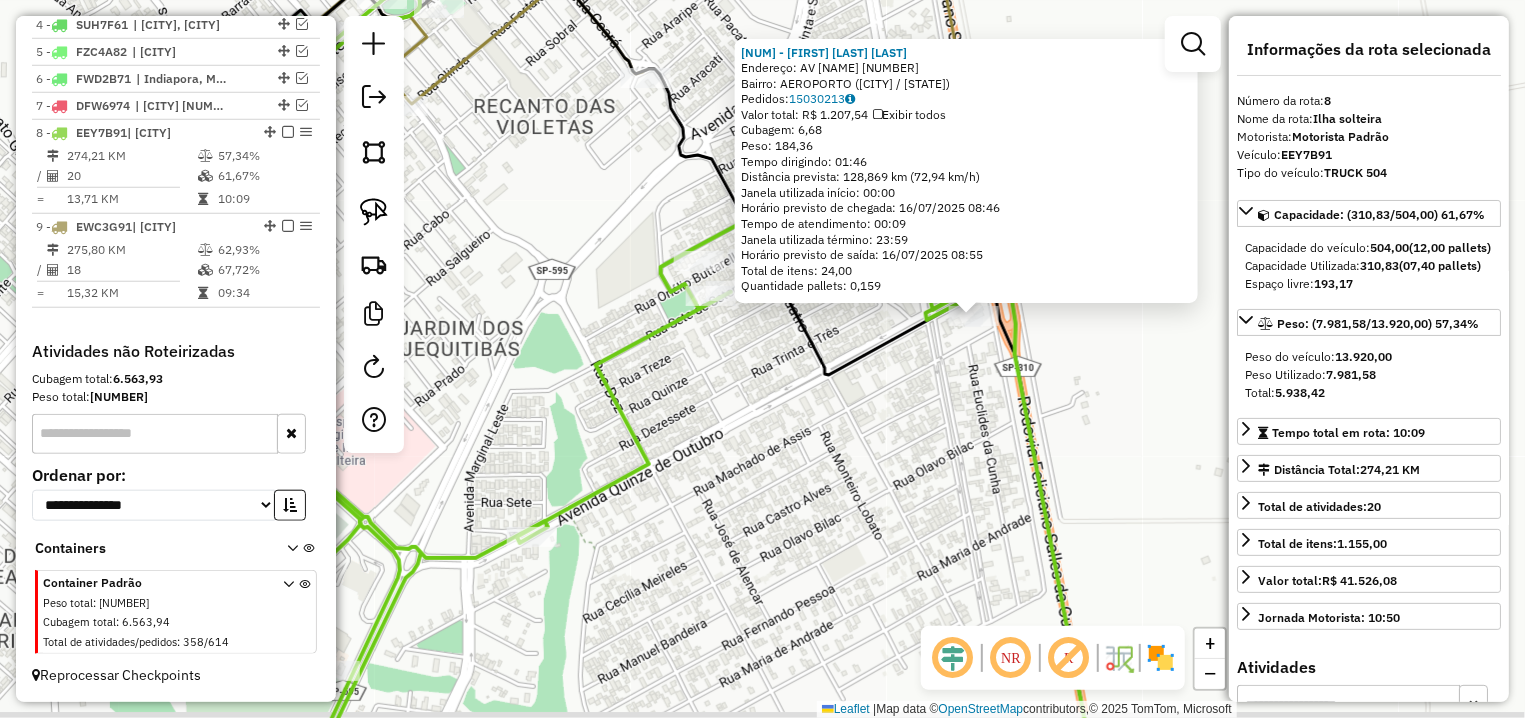 drag, startPoint x: 620, startPoint y: 478, endPoint x: 1024, endPoint y: 408, distance: 410.0195 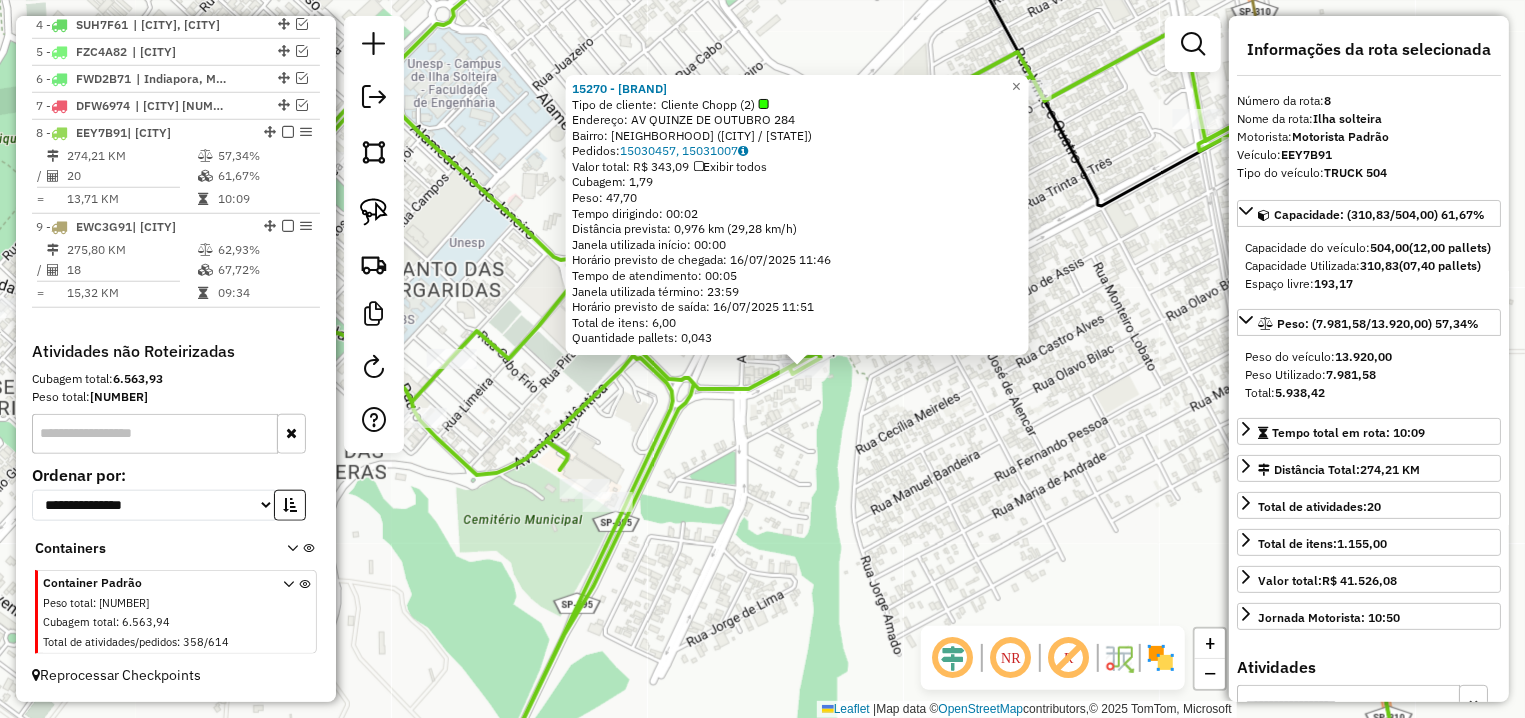 drag, startPoint x: 752, startPoint y: 478, endPoint x: 1097, endPoint y: 527, distance: 348.46234 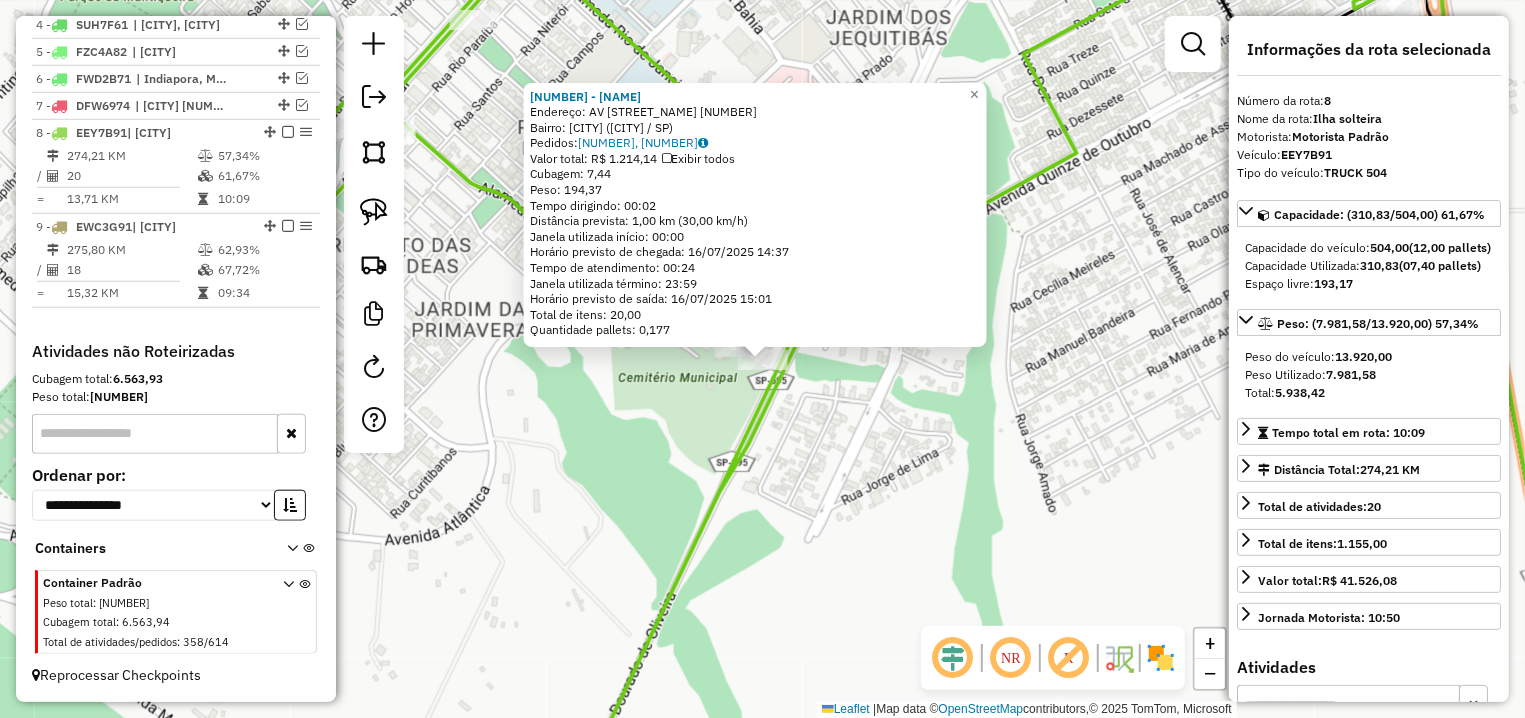 click on "Rota 8 - Placa EEY7B91  8059 - GOMES BAR E RESTAURA × 8059 - GOMES BAR E RESTAURA  Endereço: AV  ATLANTICA                     1659   Bairro: ZONA SUL (ILHA SOLTEIRA / SP)   Pedidos:  15030196, 15030197   Valor total: R$ 1.214,14   Exibir todos   Cubagem: 7,44  Peso: 194,37  Tempo dirigindo: 00:02   Distância prevista: 1,00 km (30,00 km/h)   Janela utilizada início: 00:00   Horário previsto de chegada: 16/07/2025 14:37   Tempo de atendimento: 00:24   Janela utilizada término: 23:59   Horário previsto de saída: 16/07/2025 15:01   Total de itens: 20,00   Quantidade pallets: 0,177  × Janela de atendimento Grade de atendimento Capacidade Transportadoras Veículos Cliente Pedidos  Rotas Selecione os dias de semana para filtrar as janelas de atendimento  Seg   Ter   Qua   Qui   Sex   Sáb   Dom  Informe o período da janela de atendimento: De: Até:  Filtrar exatamente a janela do cliente  Considerar janela de atendimento padrão  Selecione os dias de semana para filtrar as grades de atendimento  Seg  De:" 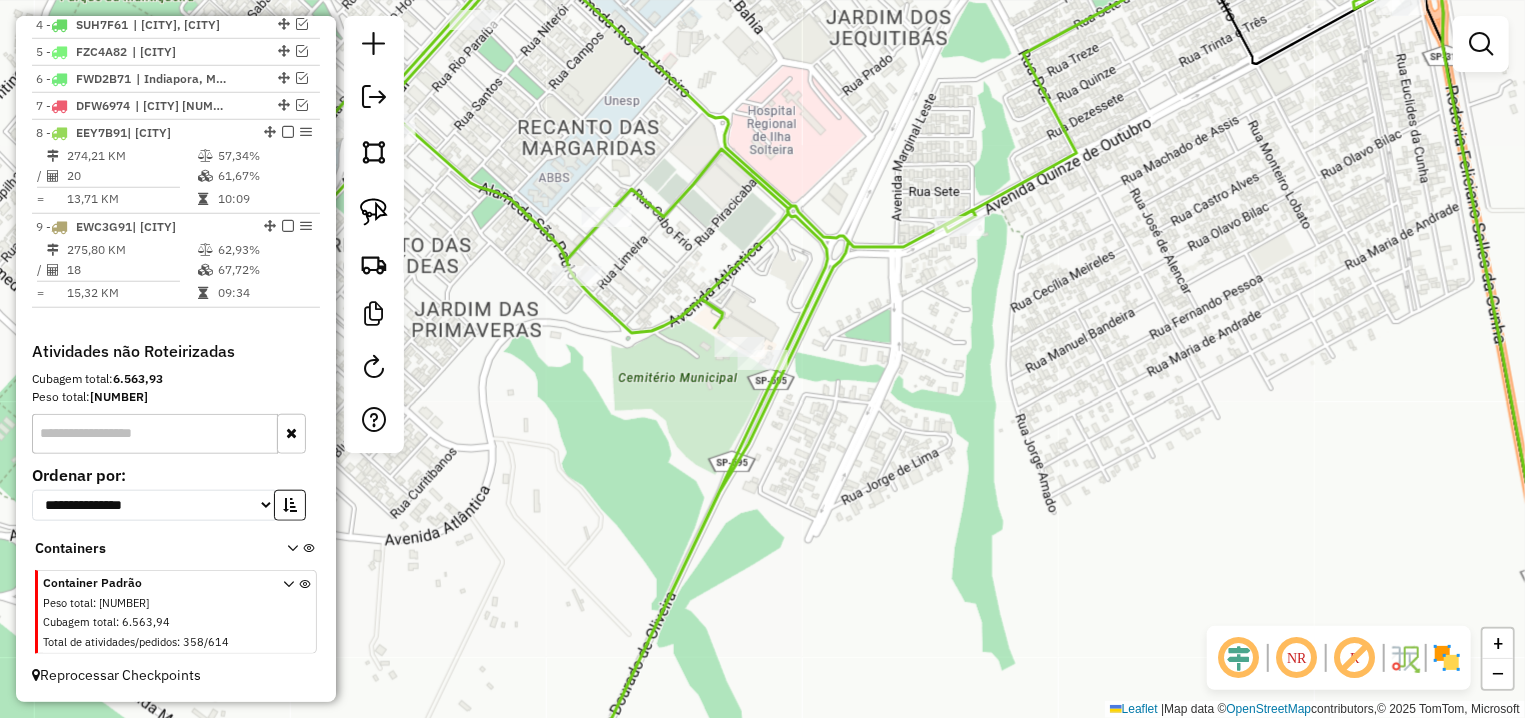 click 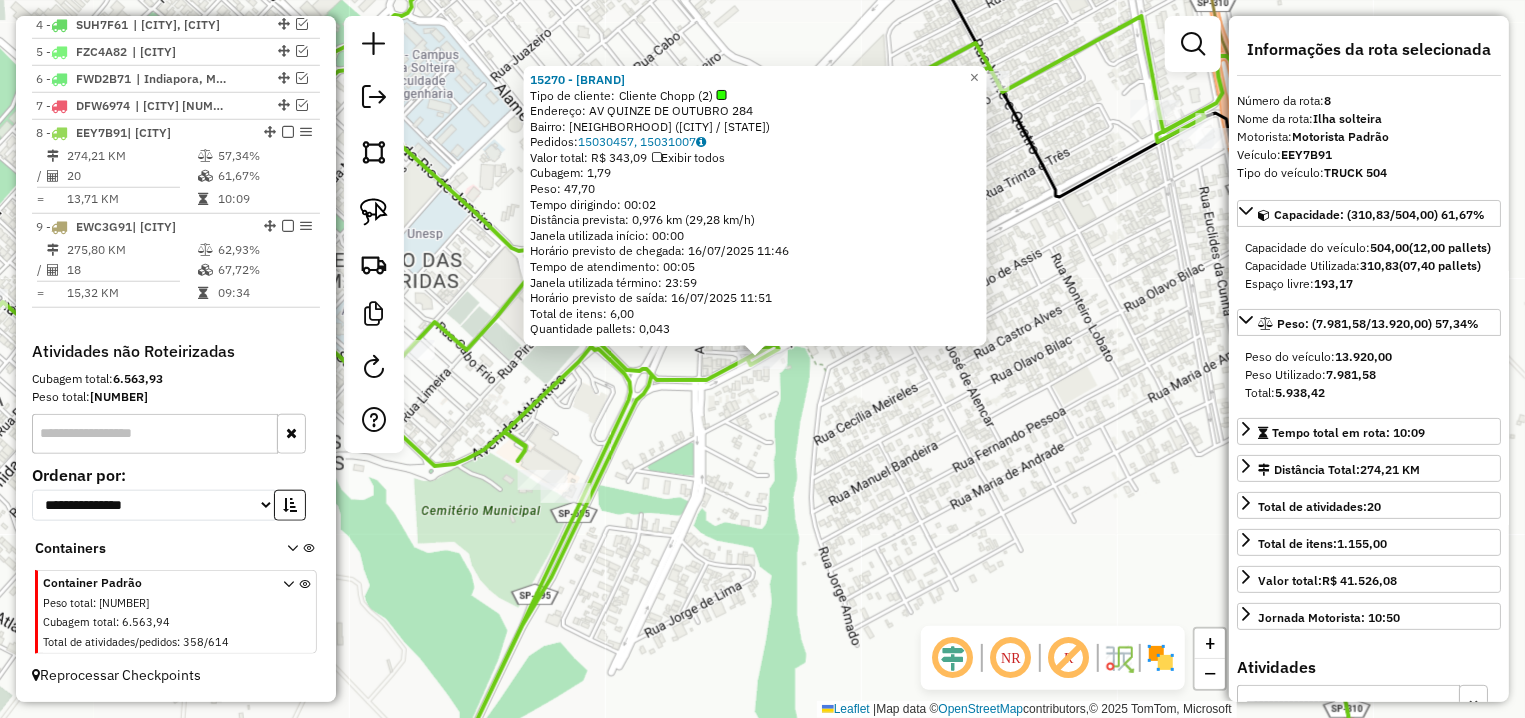 click on "15270 - DARUMA SUSHI BAR LTD  Tipo de cliente:   Cliente Chopp (2)   Endereço: AV  QUINZE DE OUTUBRO             284   Bairro: JARDIM AEROPORTO (ILHA SOLTEIRA / SP)   Pedidos:  15030457, 15031007   Valor total: R$ 343,09   Exibir todos   Cubagem: 1,79  Peso: 47,70  Tempo dirigindo: 00:02   Distância prevista: 0,976 km (29,28 km/h)   Janela utilizada início: 00:00   Horário previsto de chegada: 16/07/2025 11:46   Tempo de atendimento: 00:05   Janela utilizada término: 23:59   Horário previsto de saída: 16/07/2025 11:51   Total de itens: 6,00   Quantidade pallets: 0,043  × Janela de atendimento Grade de atendimento Capacidade Transportadoras Veículos Cliente Pedidos  Rotas Selecione os dias de semana para filtrar as janelas de atendimento  Seg   Ter   Qua   Qui   Sex   Sáb   Dom  Informe o período da janela de atendimento: De: Até:  Filtrar exatamente a janela do cliente  Considerar janela de atendimento padrão  Selecione os dias de semana para filtrar as grades de atendimento  Seg   Ter   Qua  De:" 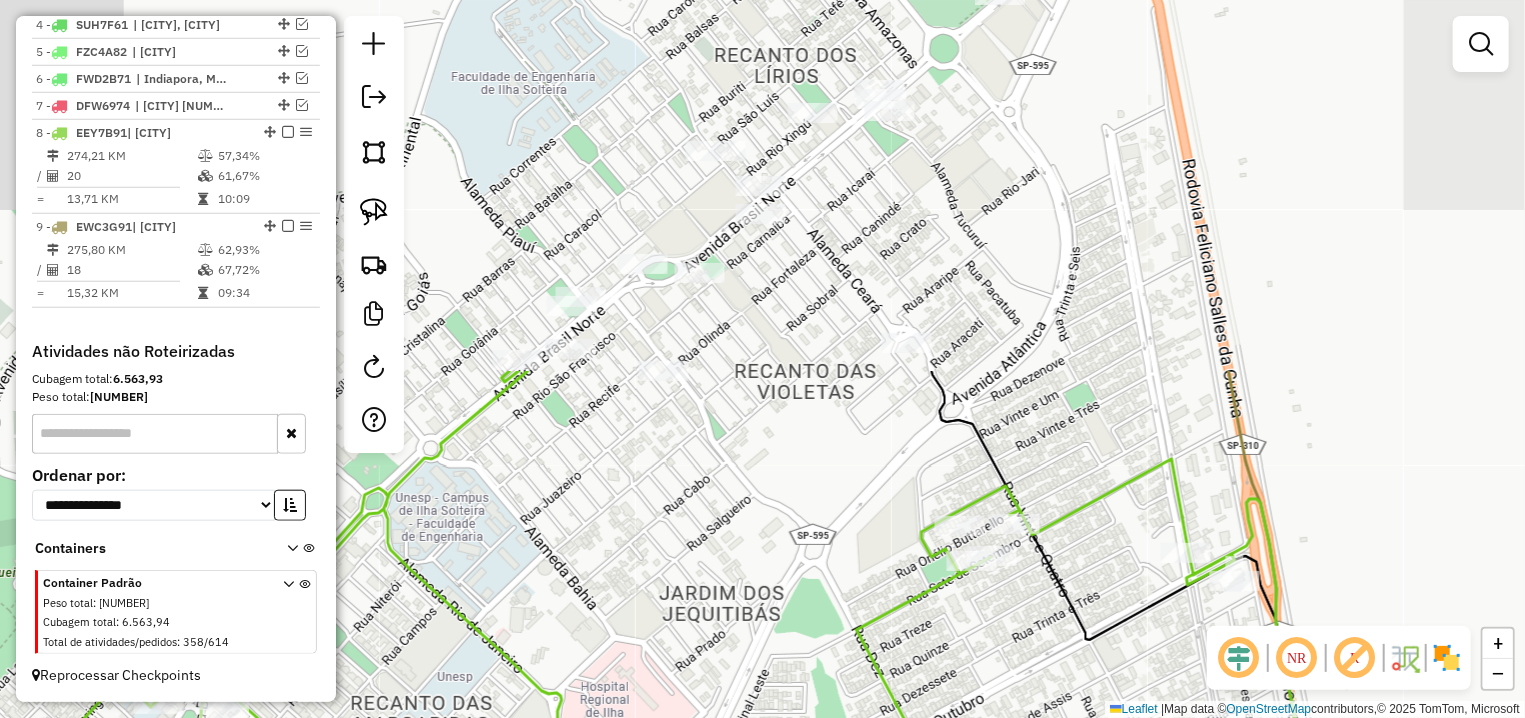 drag, startPoint x: 795, startPoint y: 226, endPoint x: 819, endPoint y: 584, distance: 358.80356 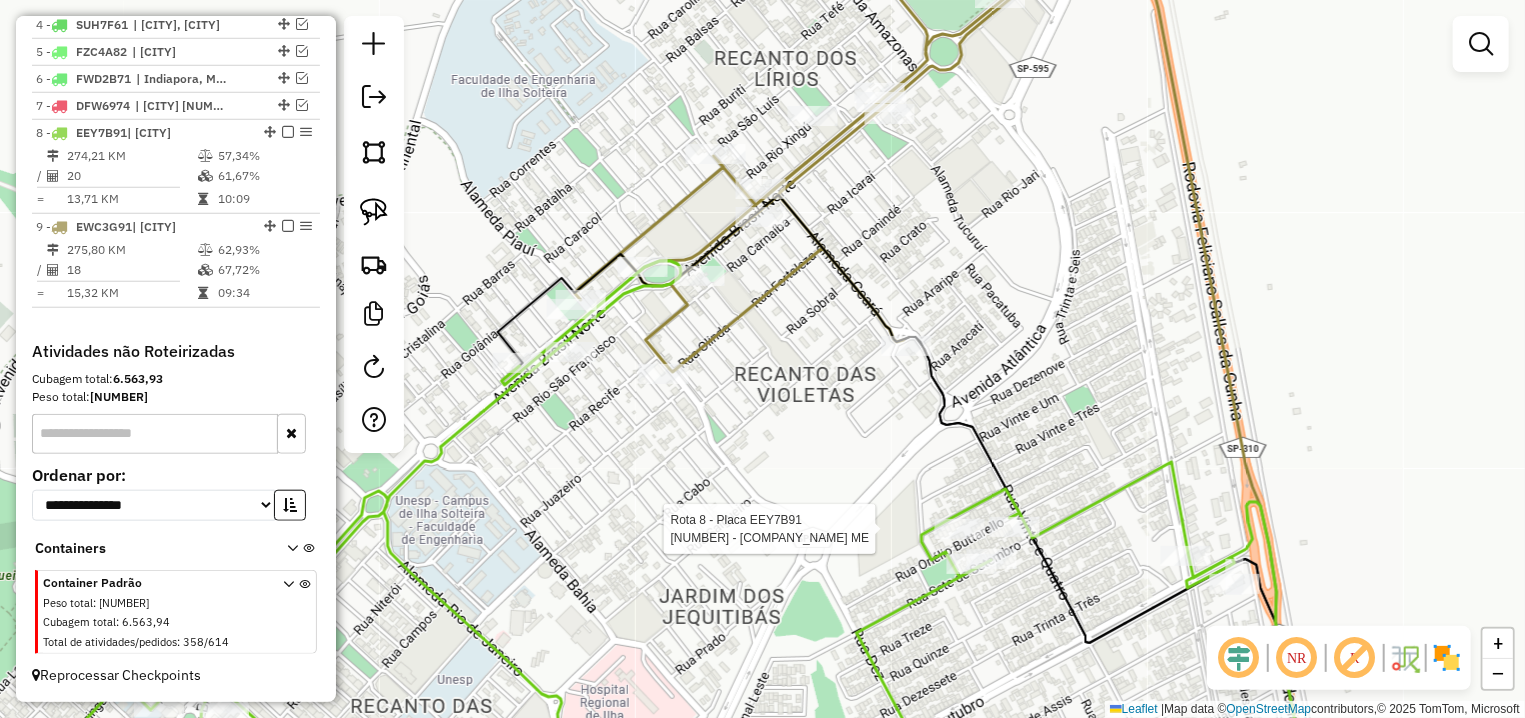 select on "**********" 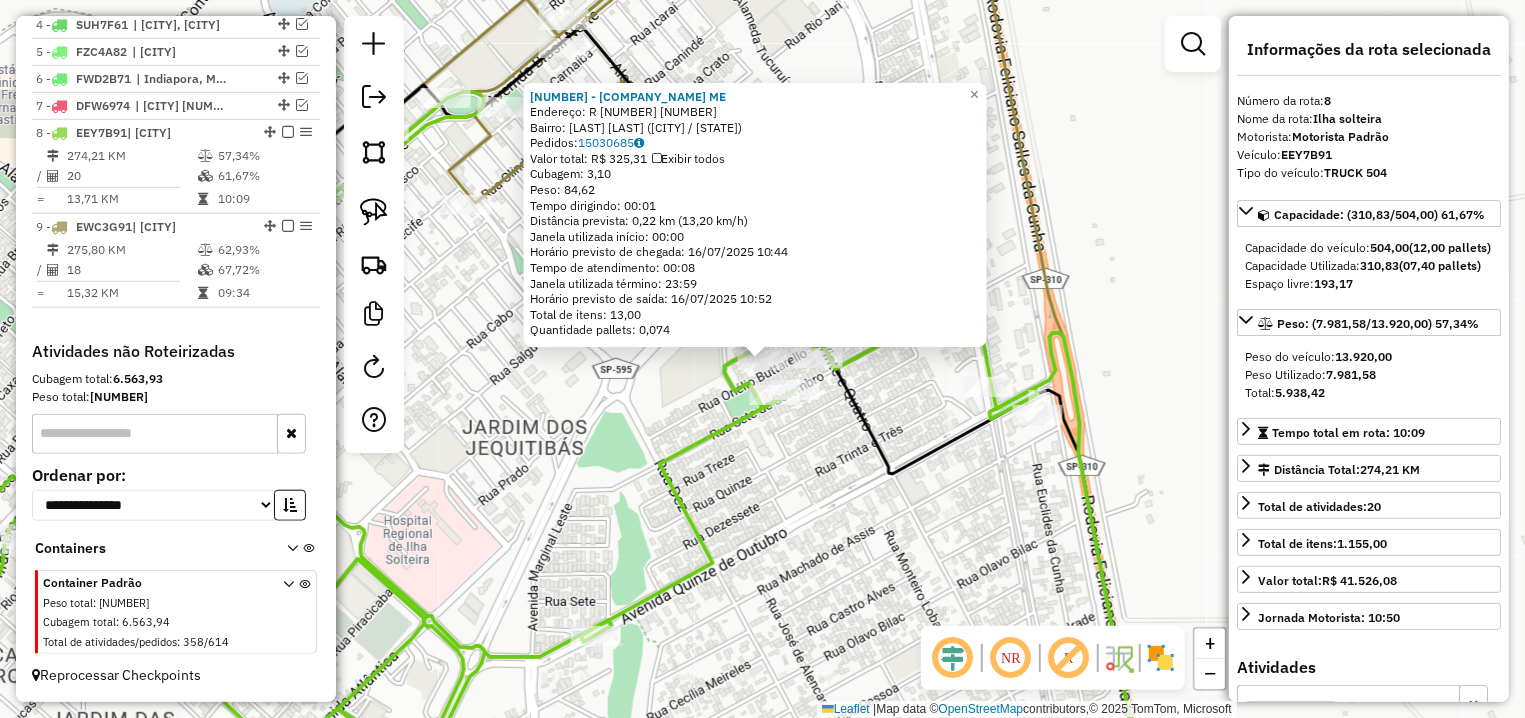 click on "1391 - ANDREIA DE OLIVEIRA LANCHONETE ME  Endereço: R   31                             64   Bairro: JD. AEROPORTO (ILHA SOLTEIRA / SP)   Pedidos:  15030685   Valor total: R$ 325,31   Exibir todos   Cubagem: 3,10  Peso: 84,62  Tempo dirigindo: 00:01   Distância prevista: 0,22 km (13,20 km/h)   Janela utilizada início: 00:00   Horário previsto de chegada: 16/07/2025 10:44   Tempo de atendimento: 00:08   Janela utilizada término: 23:59   Horário previsto de saída: 16/07/2025 10:52   Total de itens: 13,00   Quantidade pallets: 0,074  × Janela de atendimento Grade de atendimento Capacidade Transportadoras Veículos Cliente Pedidos  Rotas Selecione os dias de semana para filtrar as janelas de atendimento  Seg   Ter   Qua   Qui   Sex   Sáb   Dom  Informe o período da janela de atendimento: De: Até:  Filtrar exatamente a janela do cliente  Considerar janela de atendimento padrão  Selecione os dias de semana para filtrar as grades de atendimento  Seg   Ter   Qua   Qui   Sex   Sáb   Dom   Peso mínimo:  +" 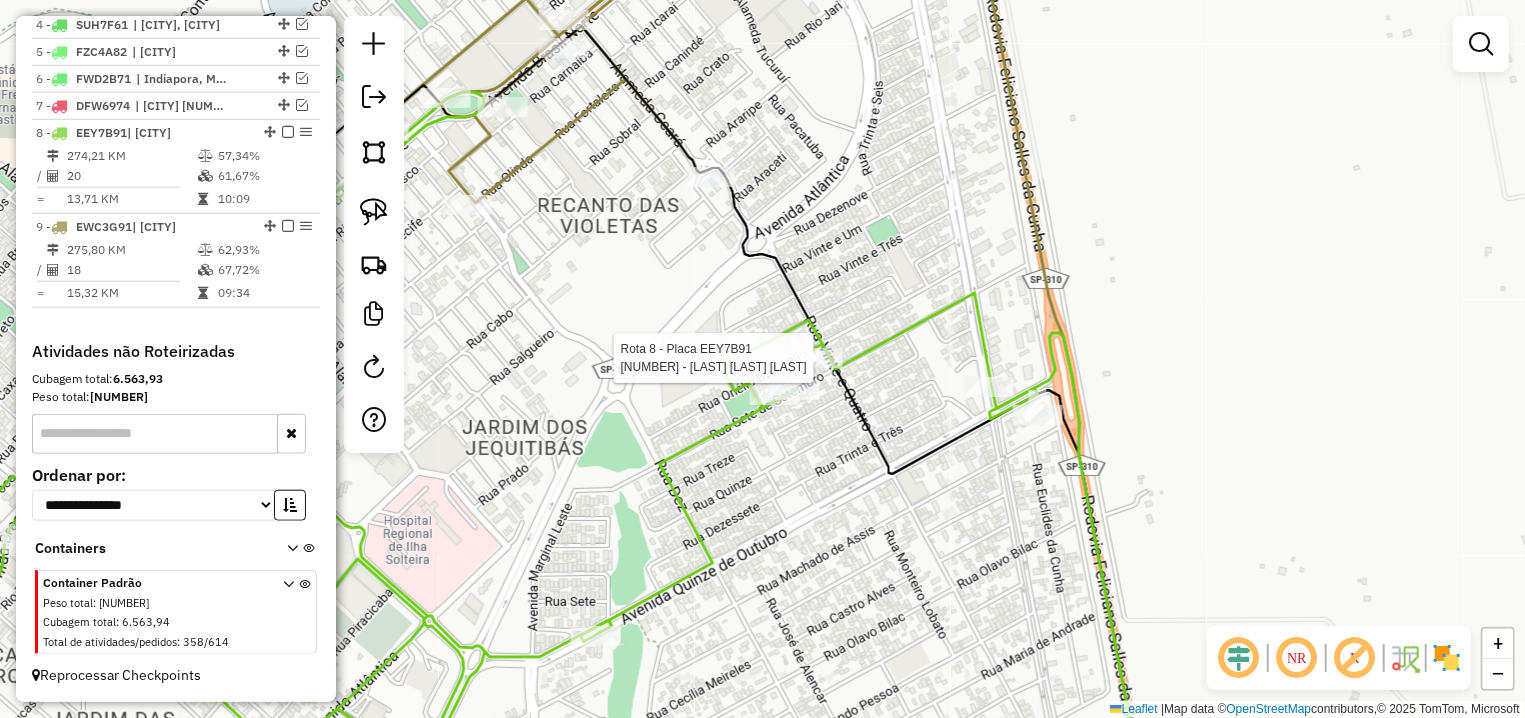 select on "**********" 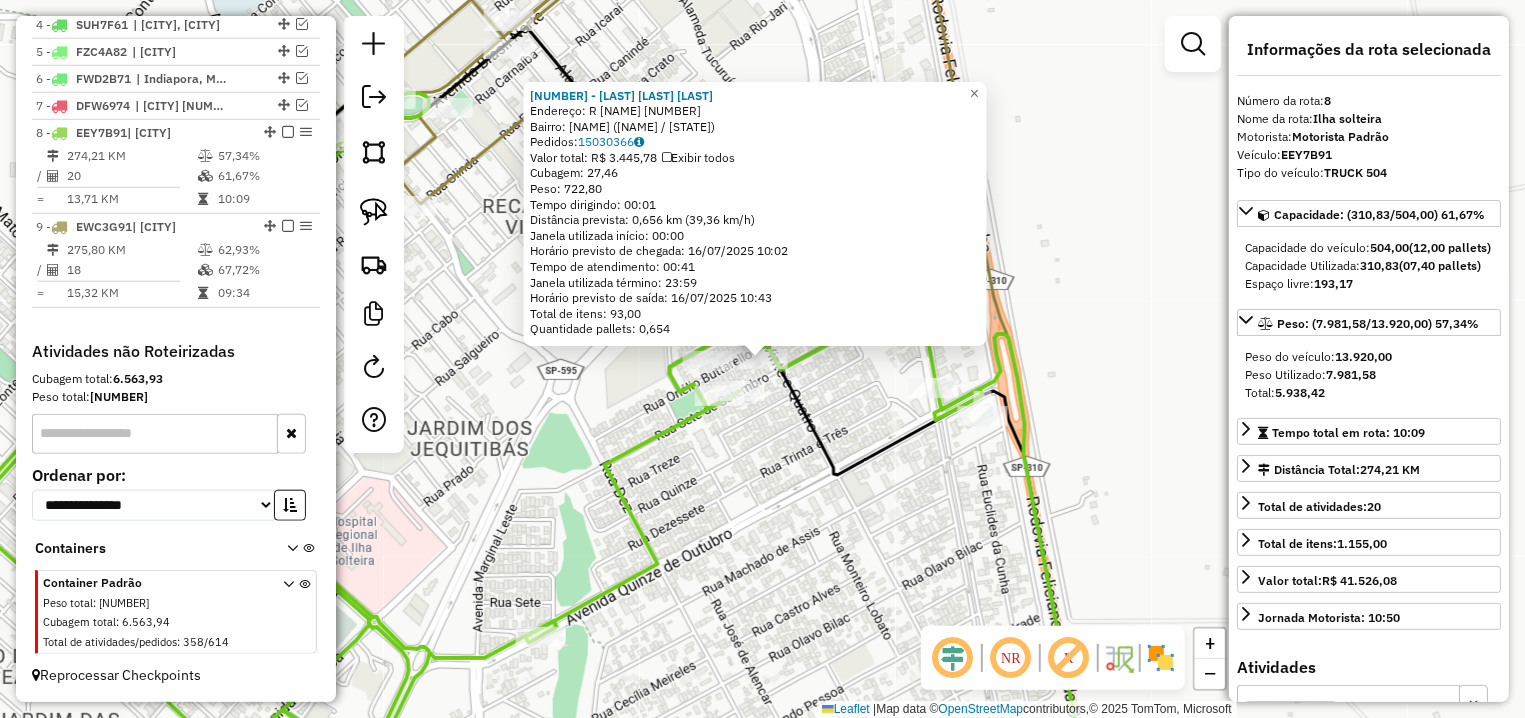 click on "61243 - PANIF e CONF ESTRELA  Endereço: R   ONELIO BUTTARELLO             176   Bairro: JD AEROPORTO (ILHA SOLTEIRA / SP)   Pedidos:  15030366   Valor total: R$ 3.445,78   Exibir todos   Cubagem: 27,46  Peso: 722,80  Tempo dirigindo: 00:01   Distância prevista: 0,656 km (39,36 km/h)   Janela utilizada início: 00:00   Horário previsto de chegada: 16/07/2025 10:02   Tempo de atendimento: 00:41   Janela utilizada término: 23:59   Horário previsto de saída: 16/07/2025 10:43   Total de itens: 93,00   Quantidade pallets: 0,654  × Janela de atendimento Grade de atendimento Capacidade Transportadoras Veículos Cliente Pedidos  Rotas Selecione os dias de semana para filtrar as janelas de atendimento  Seg   Ter   Qua   Qui   Sex   Sáb   Dom  Informe o período da janela de atendimento: De: Até:  Filtrar exatamente a janela do cliente  Considerar janela de atendimento padrão  Selecione os dias de semana para filtrar as grades de atendimento  Seg   Ter   Qua   Qui   Sex   Sáb   Dom   Peso mínimo:   De:  De:" 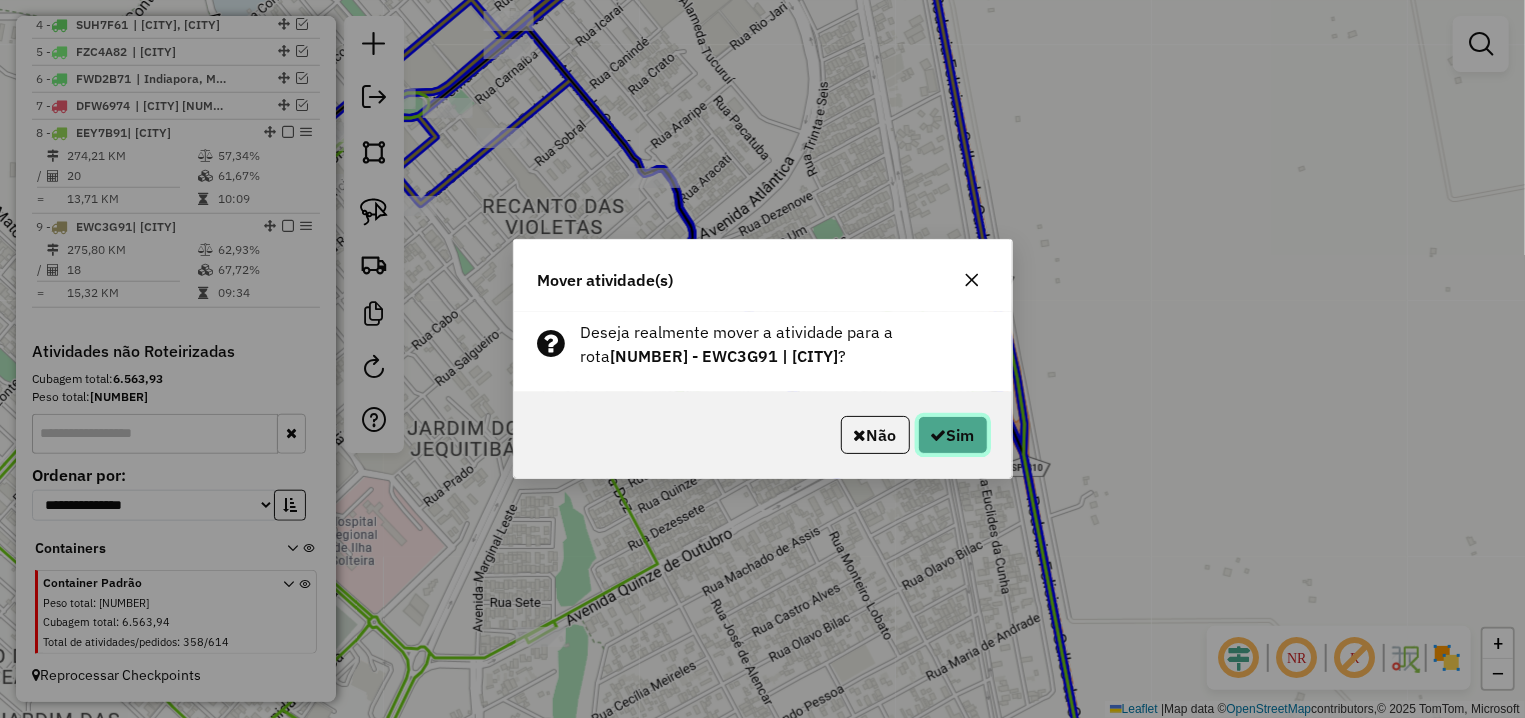 click on "Sim" 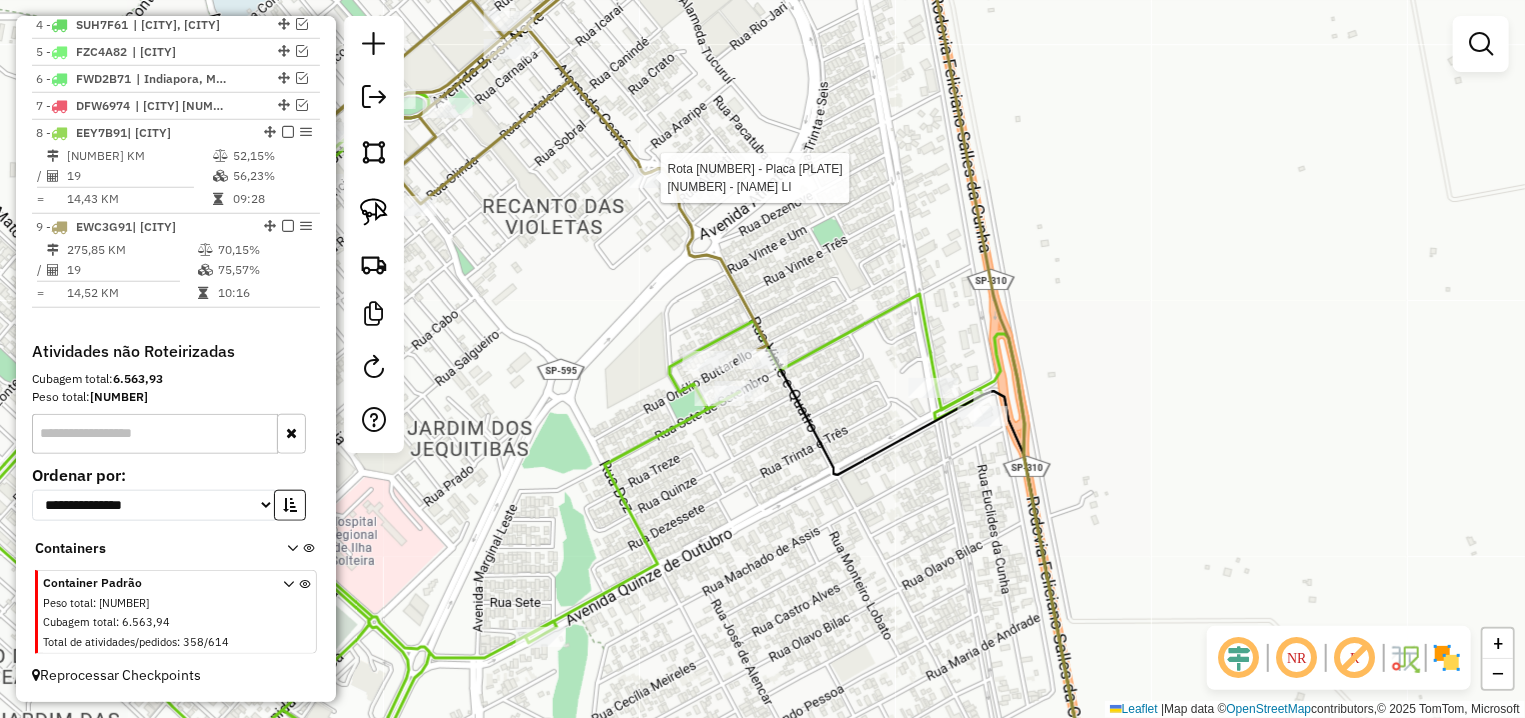 select on "**********" 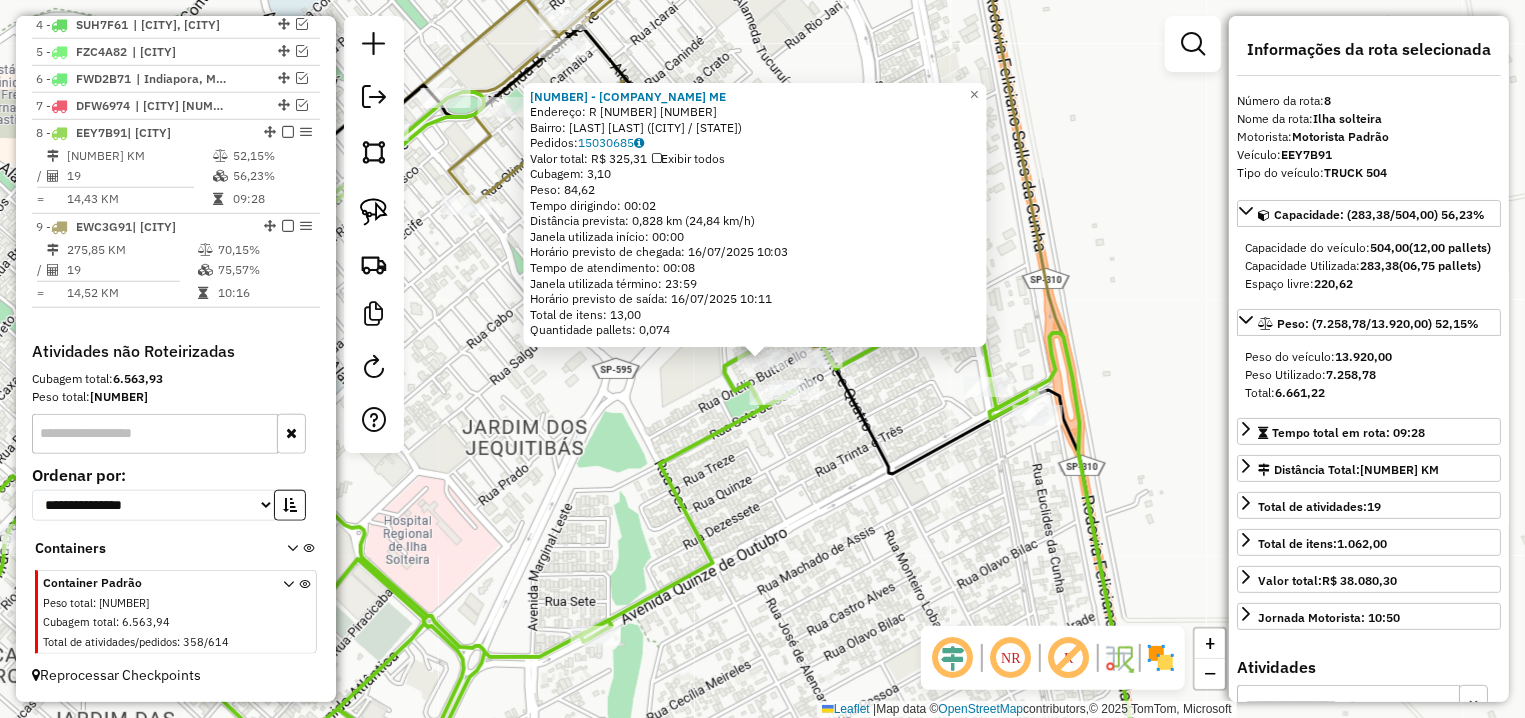 click on "1391 - ANDREIA DE OLIVEIRA LANCHONETE ME  Endereço: R   31                             64   Bairro: JD. AEROPORTO (ILHA SOLTEIRA / SP)   Pedidos:  15030685   Valor total: R$ 325,31   Exibir todos   Cubagem: 3,10  Peso: 84,62  Tempo dirigindo: 00:02   Distância prevista: 0,828 km (24,84 km/h)   Janela utilizada início: 00:00   Horário previsto de chegada: 16/07/2025 10:03   Tempo de atendimento: 00:08   Janela utilizada término: 23:59   Horário previsto de saída: 16/07/2025 10:11   Total de itens: 13,00   Quantidade pallets: 0,074  × Janela de atendimento Grade de atendimento Capacidade Transportadoras Veículos Cliente Pedidos  Rotas Selecione os dias de semana para filtrar as janelas de atendimento  Seg   Ter   Qua   Qui   Sex   Sáb   Dom  Informe o período da janela de atendimento: De: Até:  Filtrar exatamente a janela do cliente  Considerar janela de atendimento padrão  Selecione os dias de semana para filtrar as grades de atendimento  Seg   Ter   Qua   Qui   Sex   Sáb   Dom   Peso mínimo:  +" 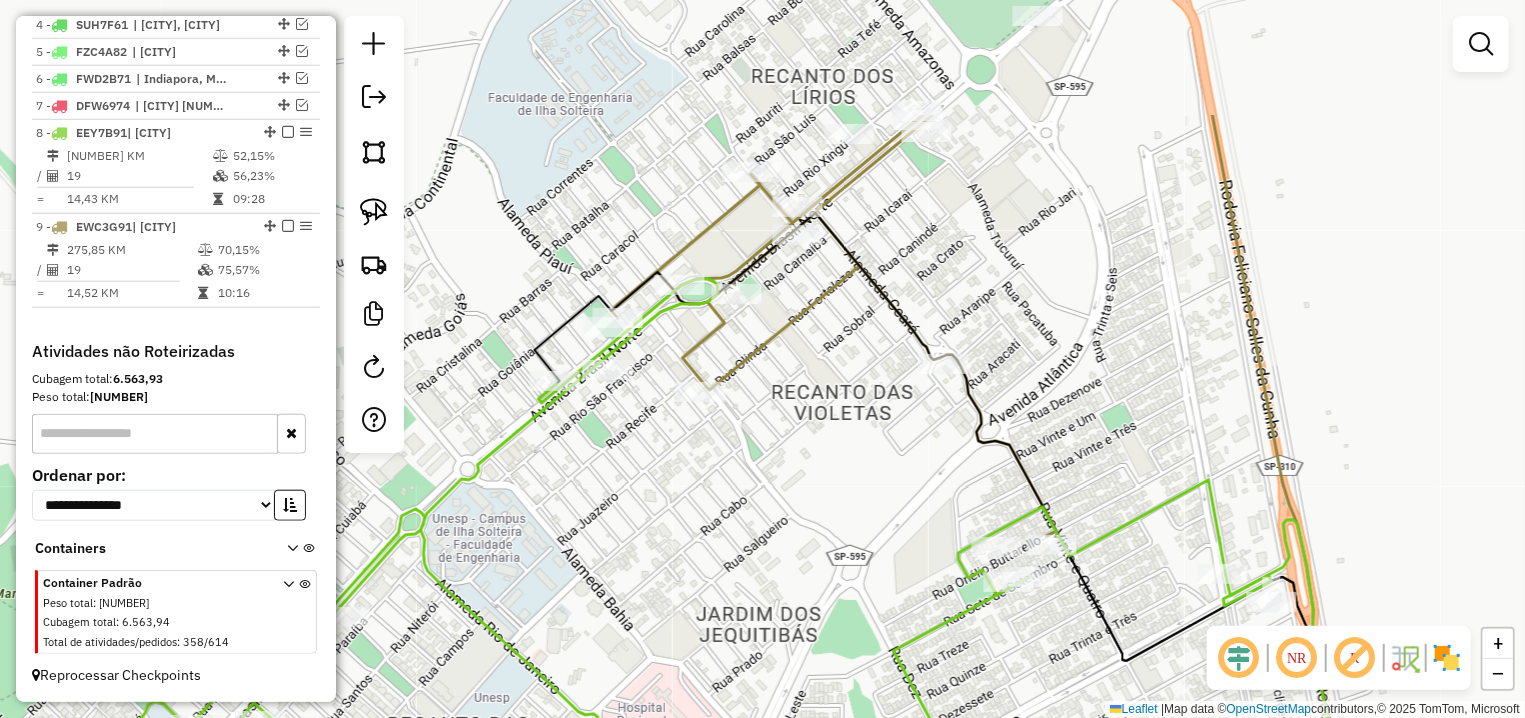 drag, startPoint x: 525, startPoint y: 194, endPoint x: 762, endPoint y: 369, distance: 294.60822 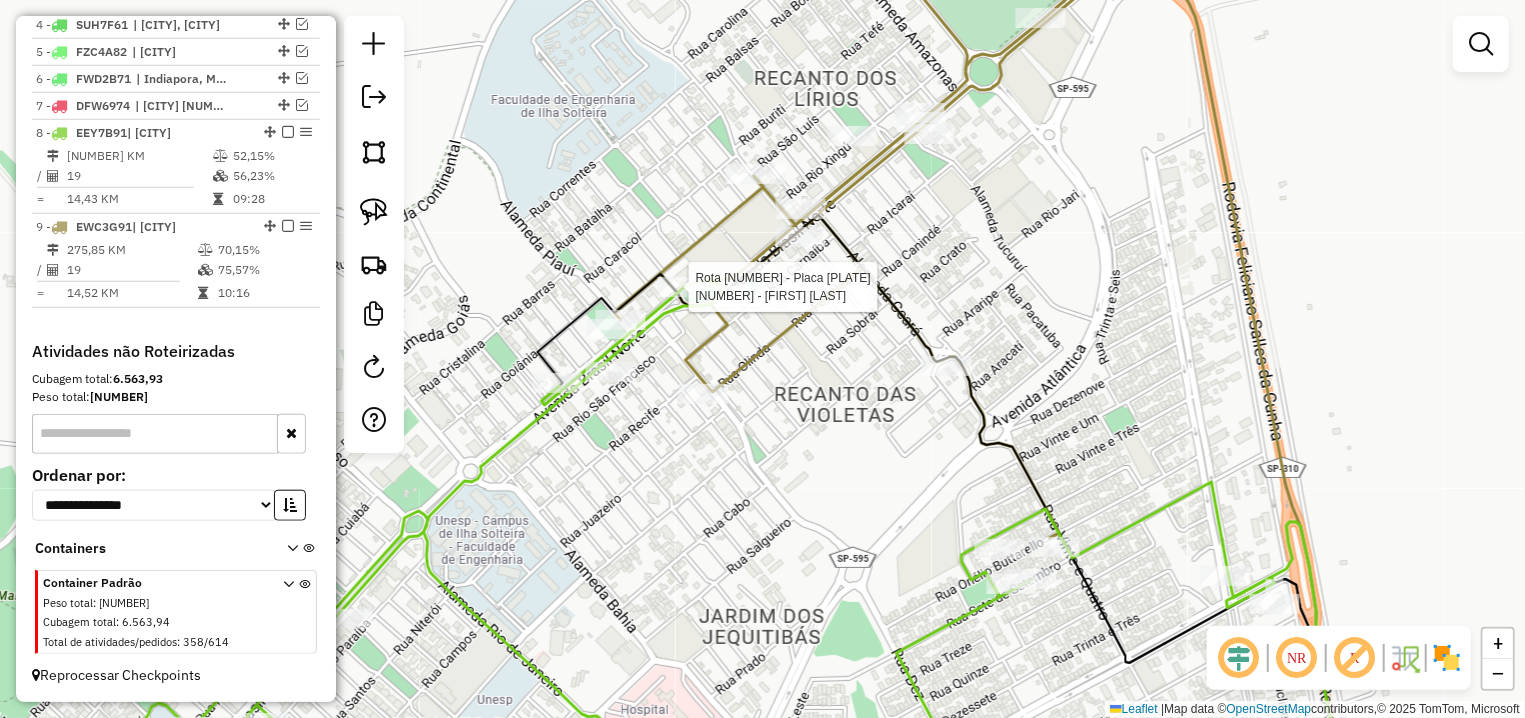 select on "**********" 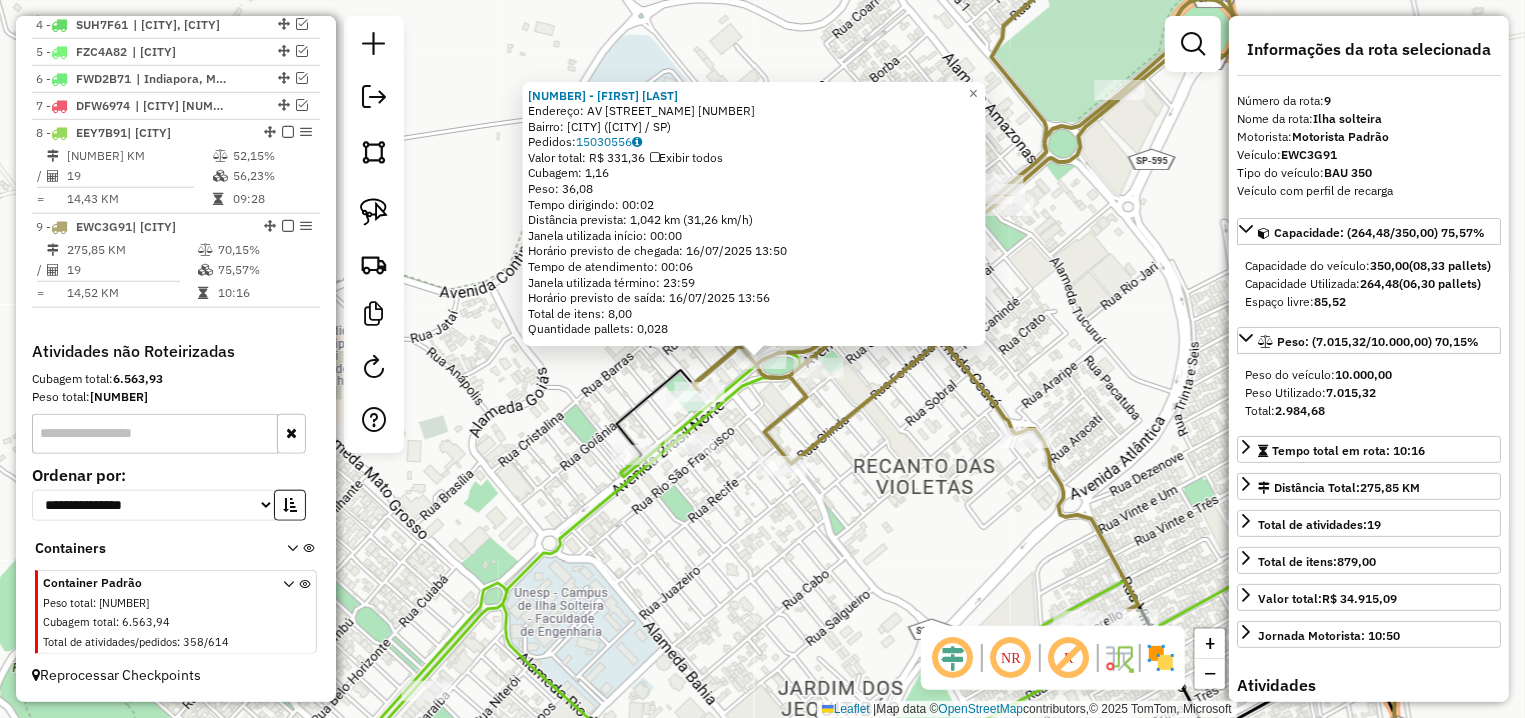 drag, startPoint x: 764, startPoint y: 351, endPoint x: 696, endPoint y: 427, distance: 101.98039 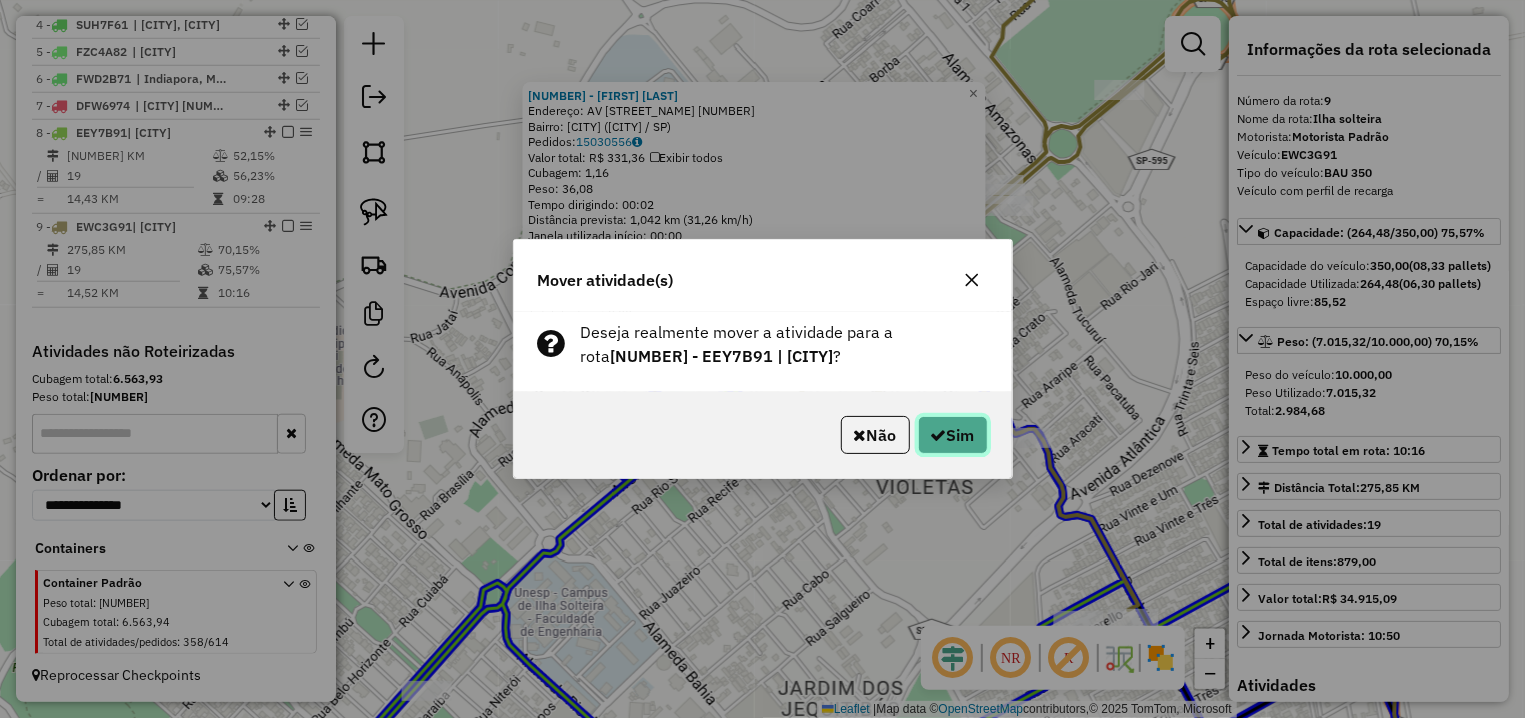 click on "Sim" 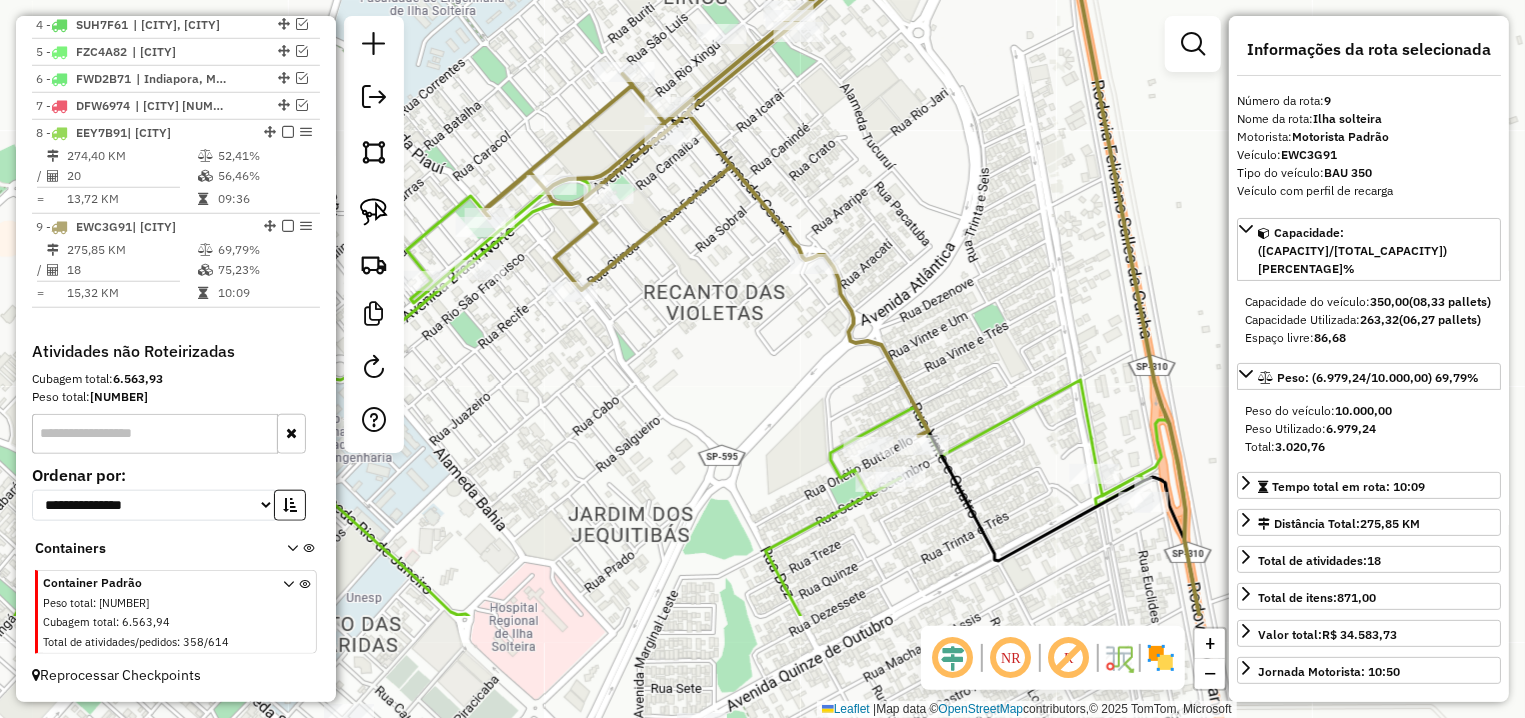 drag, startPoint x: 905, startPoint y: 507, endPoint x: 634, endPoint y: 299, distance: 341.62112 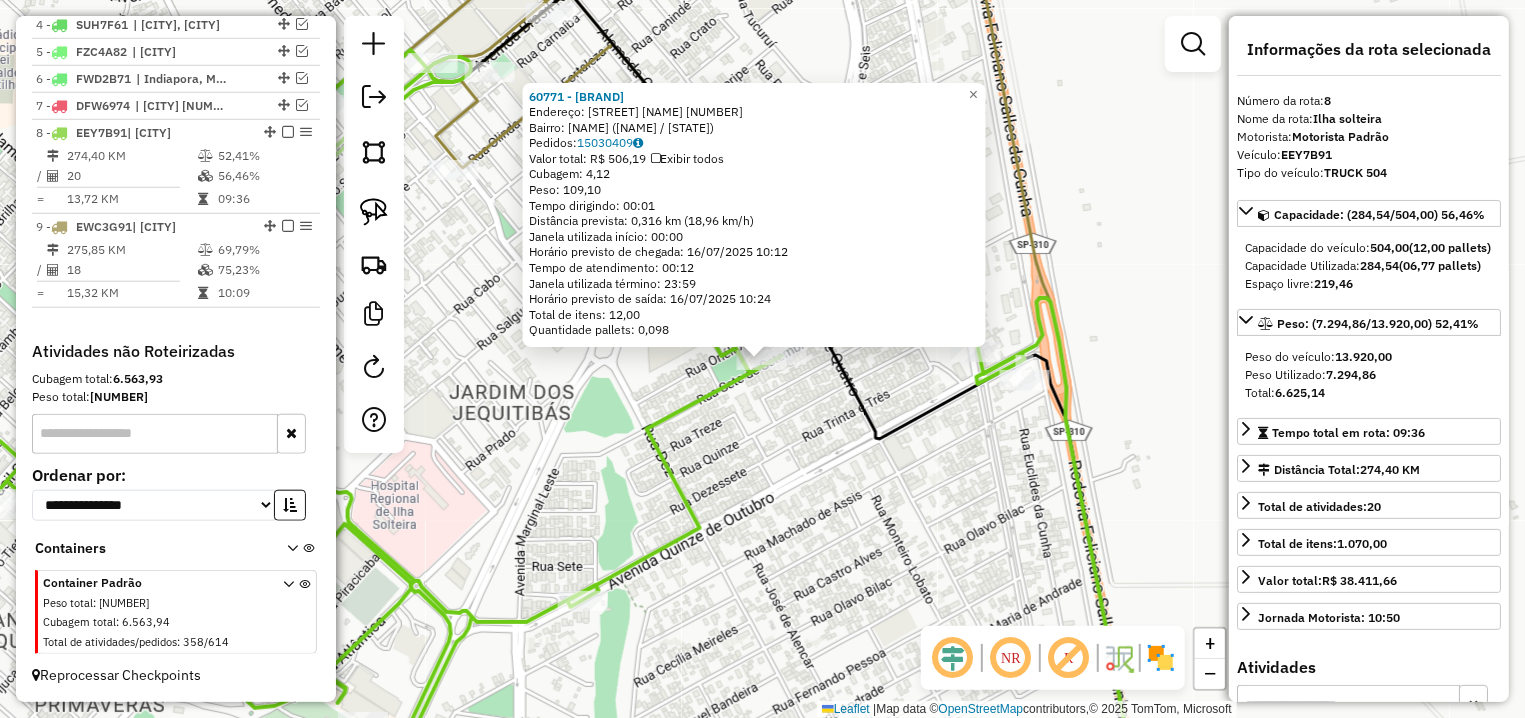 drag, startPoint x: 812, startPoint y: 418, endPoint x: 929, endPoint y: 398, distance: 118.69709 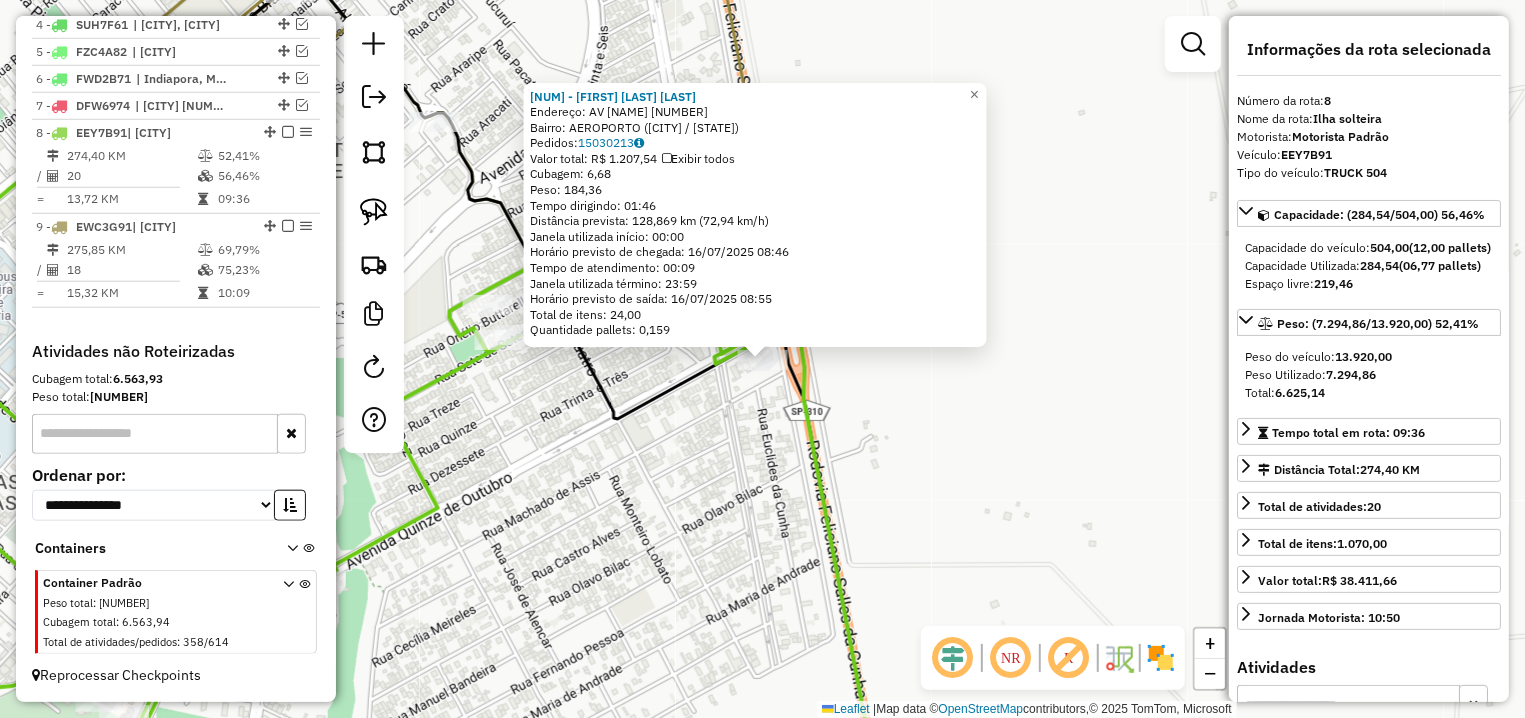 click on "15612 - BRUNO MODESTO FERREI  Endereço: AV  15 DE OUTUBRO                 1408   Bairro: AEROPORTO (ILHA SOLTEIRA / SP)   Pedidos:  15030213   Valor total: R$ 1.207,54   Exibir todos   Cubagem: 6,68  Peso: 184,36  Tempo dirigindo: 01:46   Distância prevista: 128,869 km (72,94 km/h)   Janela utilizada início: 00:00   Horário previsto de chegada: 16/07/2025 08:46   Tempo de atendimento: 00:09   Janela utilizada término: 23:59   Horário previsto de saída: 16/07/2025 08:55   Total de itens: 24,00   Quantidade pallets: 0,159  × Janela de atendimento Grade de atendimento Capacidade Transportadoras Veículos Cliente Pedidos  Rotas Selecione os dias de semana para filtrar as janelas de atendimento  Seg   Ter   Qua   Qui   Sex   Sáb   Dom  Informe o período da janela de atendimento: De: Até:  Filtrar exatamente a janela do cliente  Considerar janela de atendimento padrão  Selecione os dias de semana para filtrar as grades de atendimento  Seg   Ter   Qua   Qui   Sex   Sáb   Dom   Peso mínimo:   De:   De:" 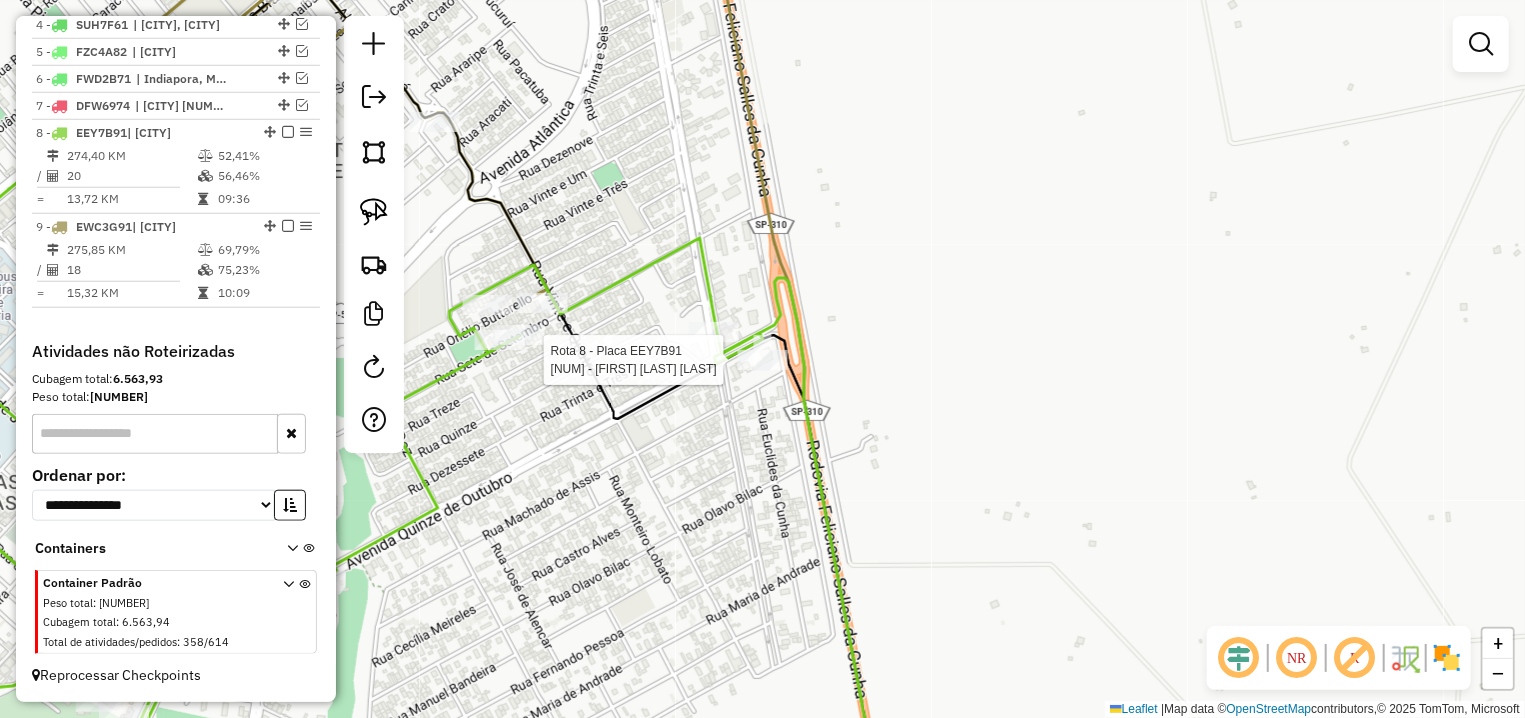 select on "**********" 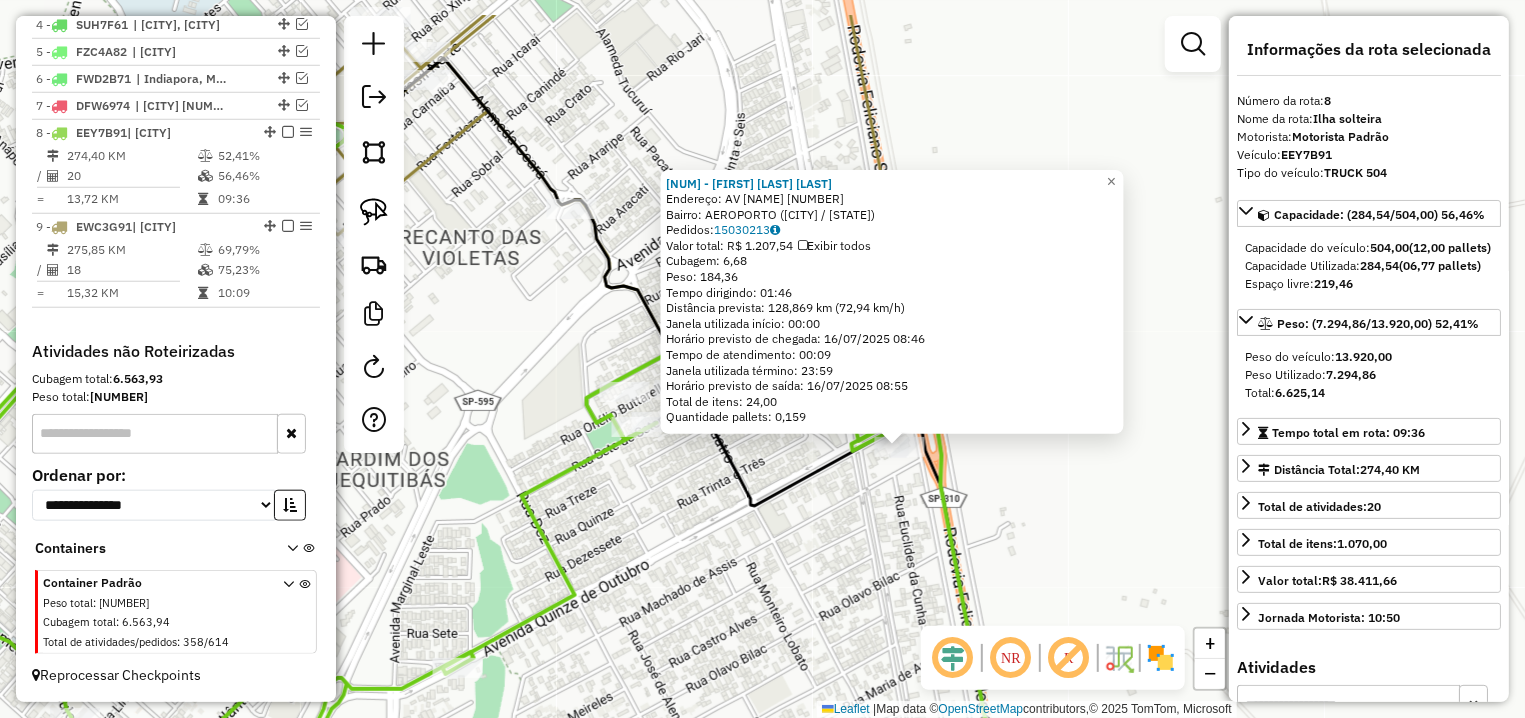 drag, startPoint x: 705, startPoint y: 424, endPoint x: 888, endPoint y: 516, distance: 204.82431 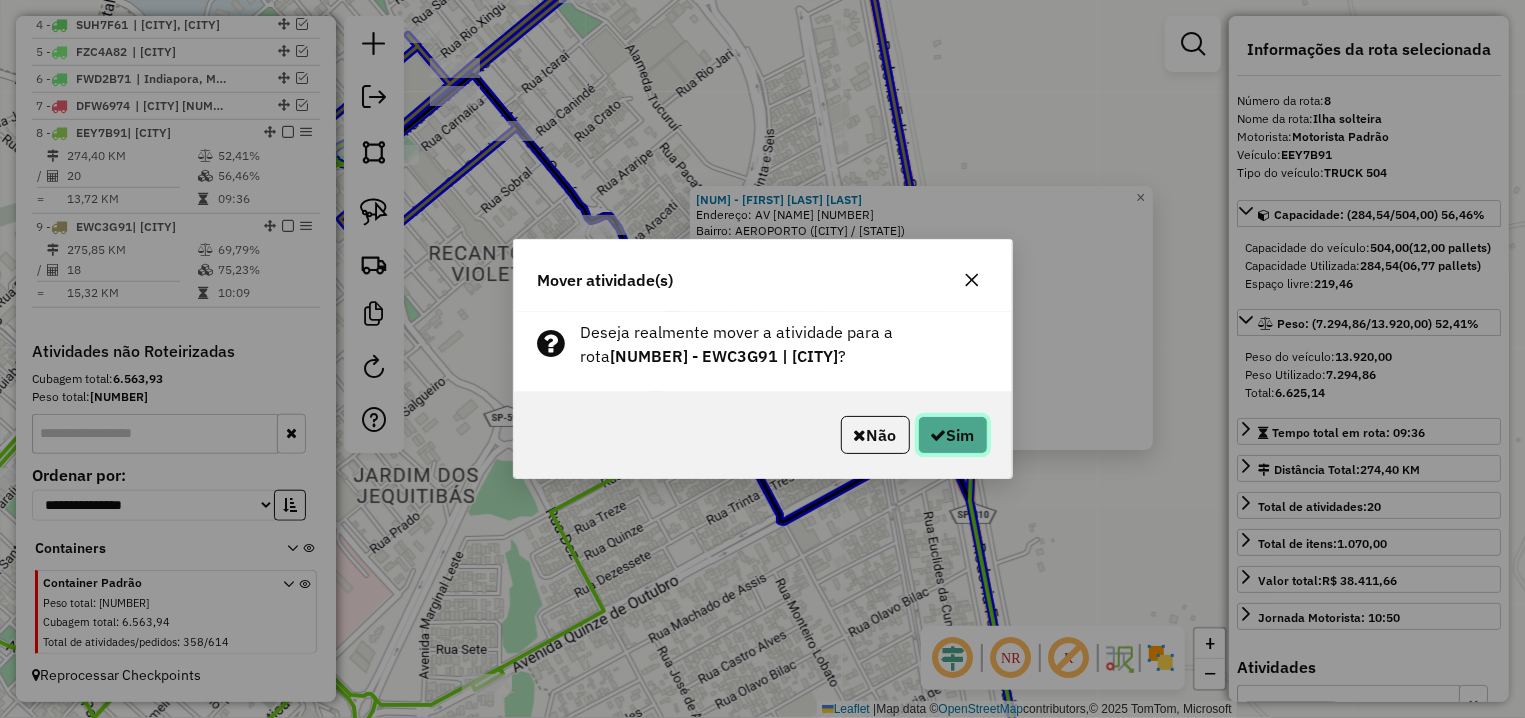 click on "Sim" 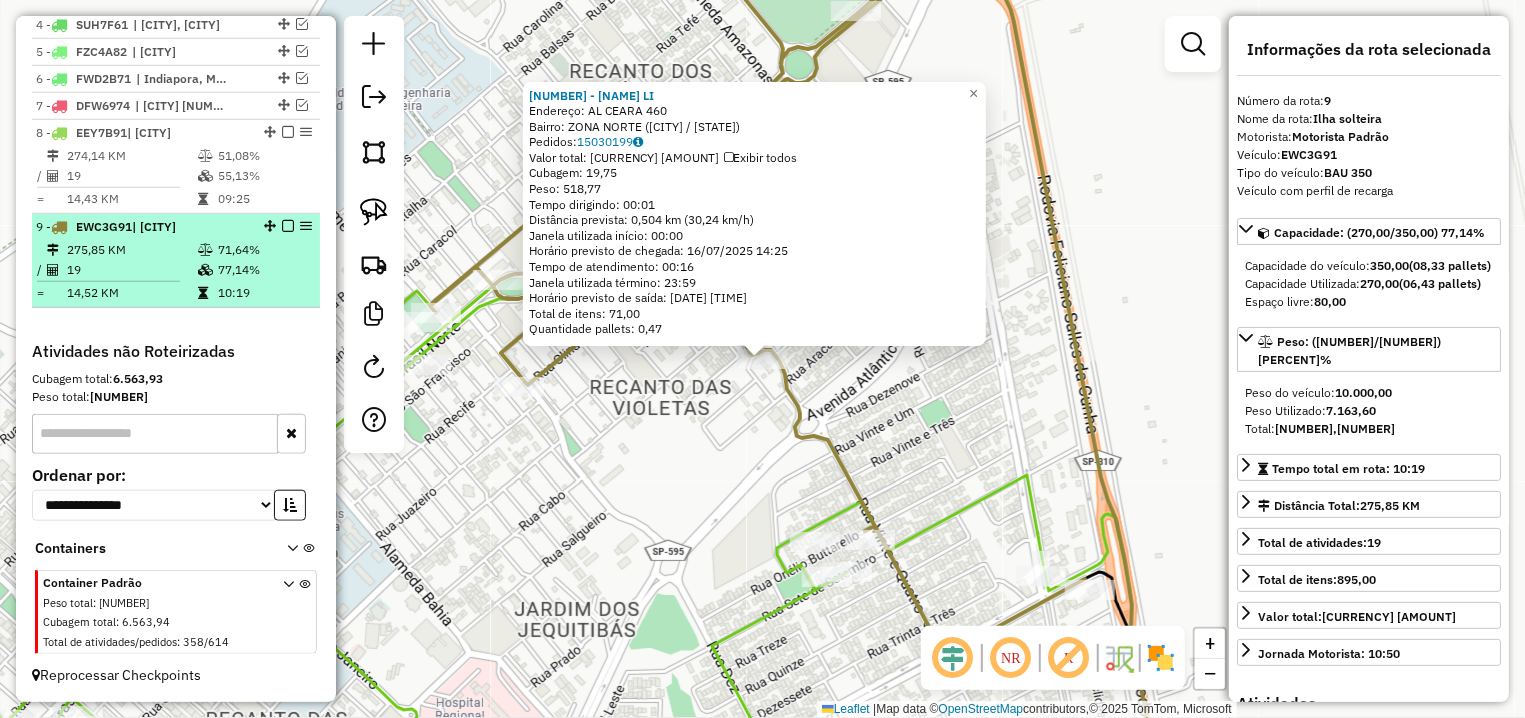 click at bounding box center [288, 226] 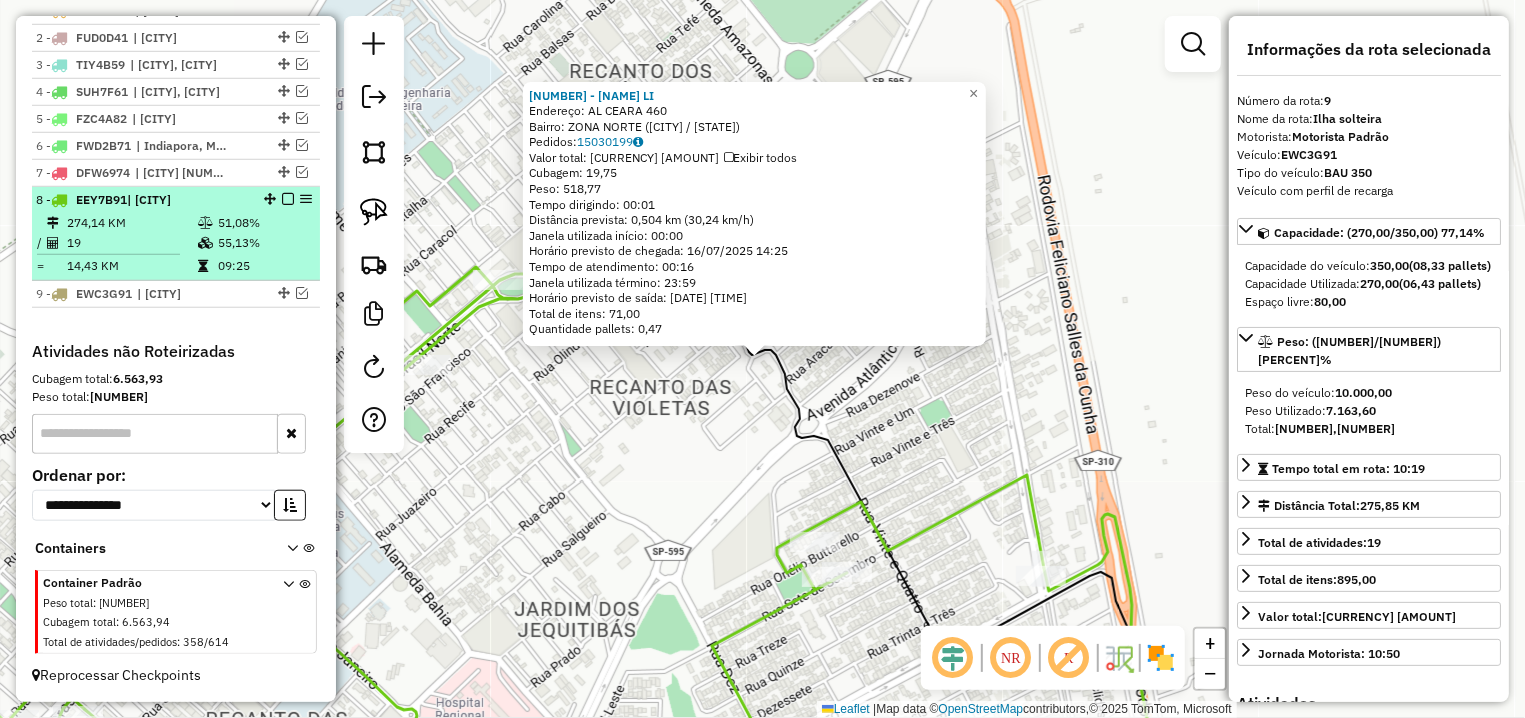 click at bounding box center [288, 199] 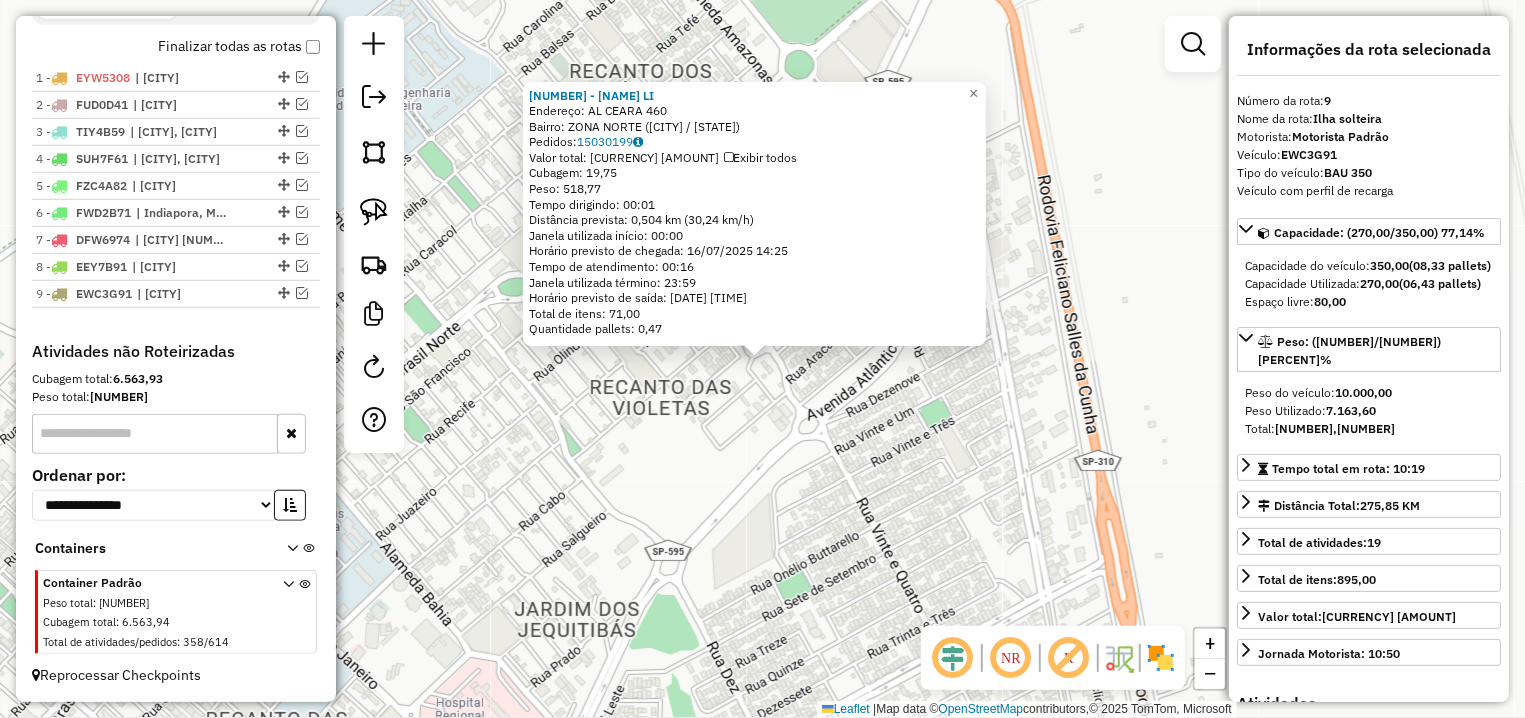 scroll, scrollTop: 744, scrollLeft: 0, axis: vertical 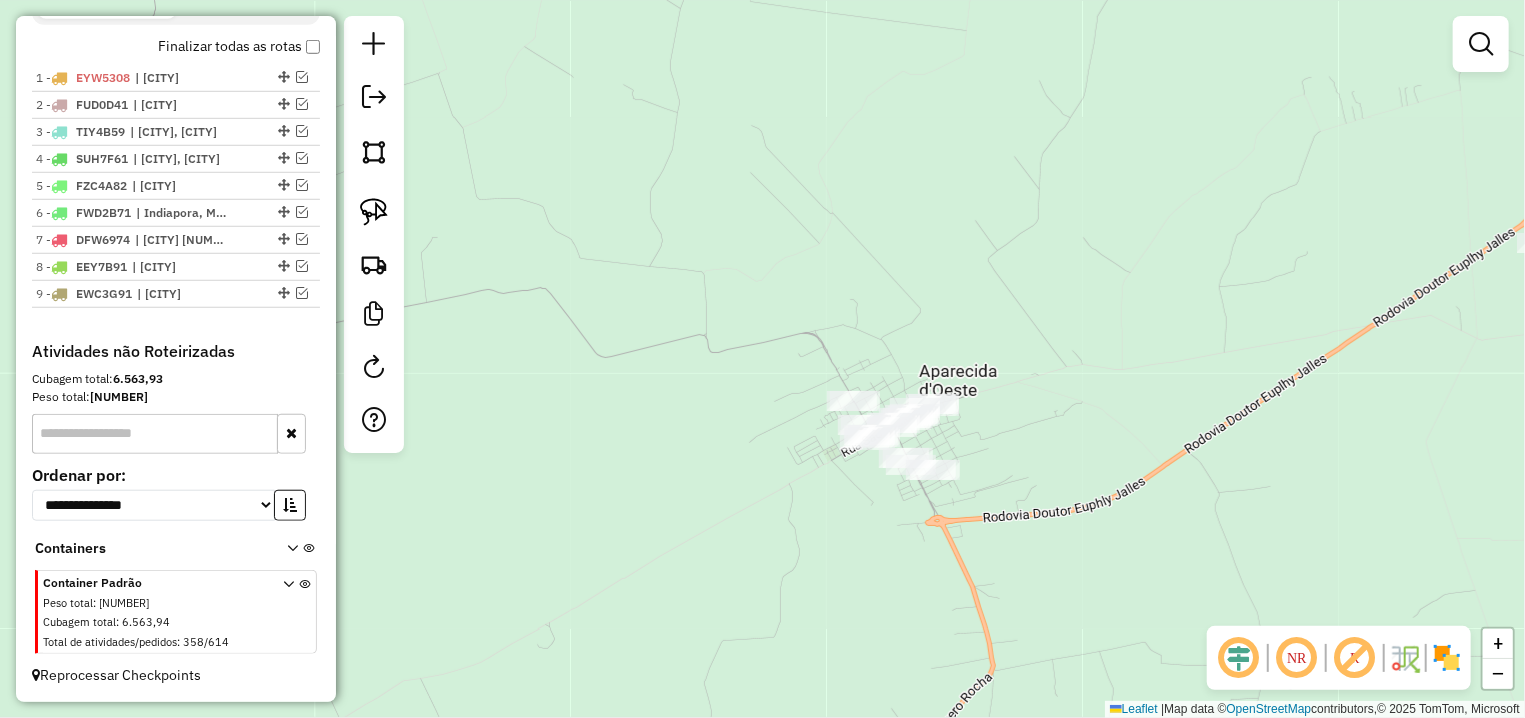 drag, startPoint x: 1069, startPoint y: 401, endPoint x: 992, endPoint y: 410, distance: 77.52419 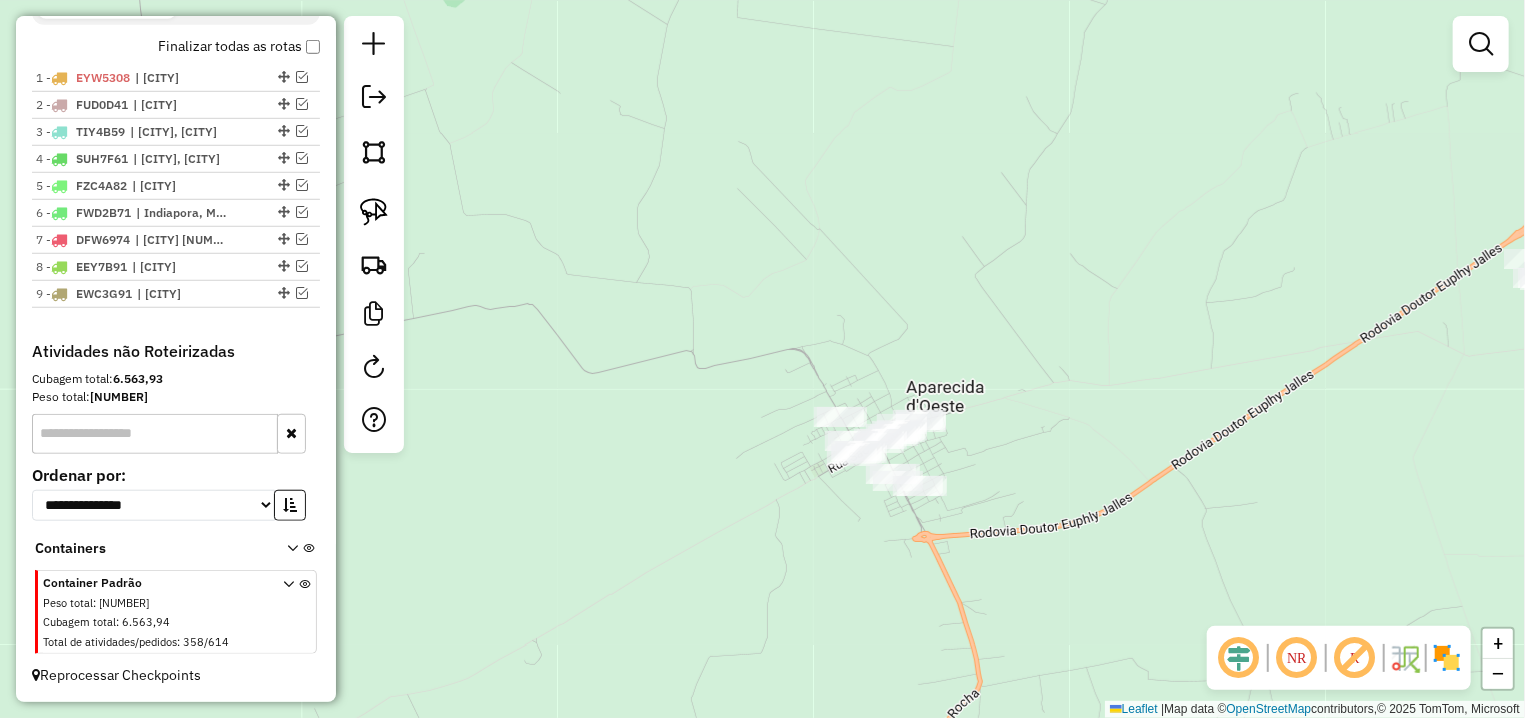 drag, startPoint x: 377, startPoint y: 208, endPoint x: 495, endPoint y: 210, distance: 118.016945 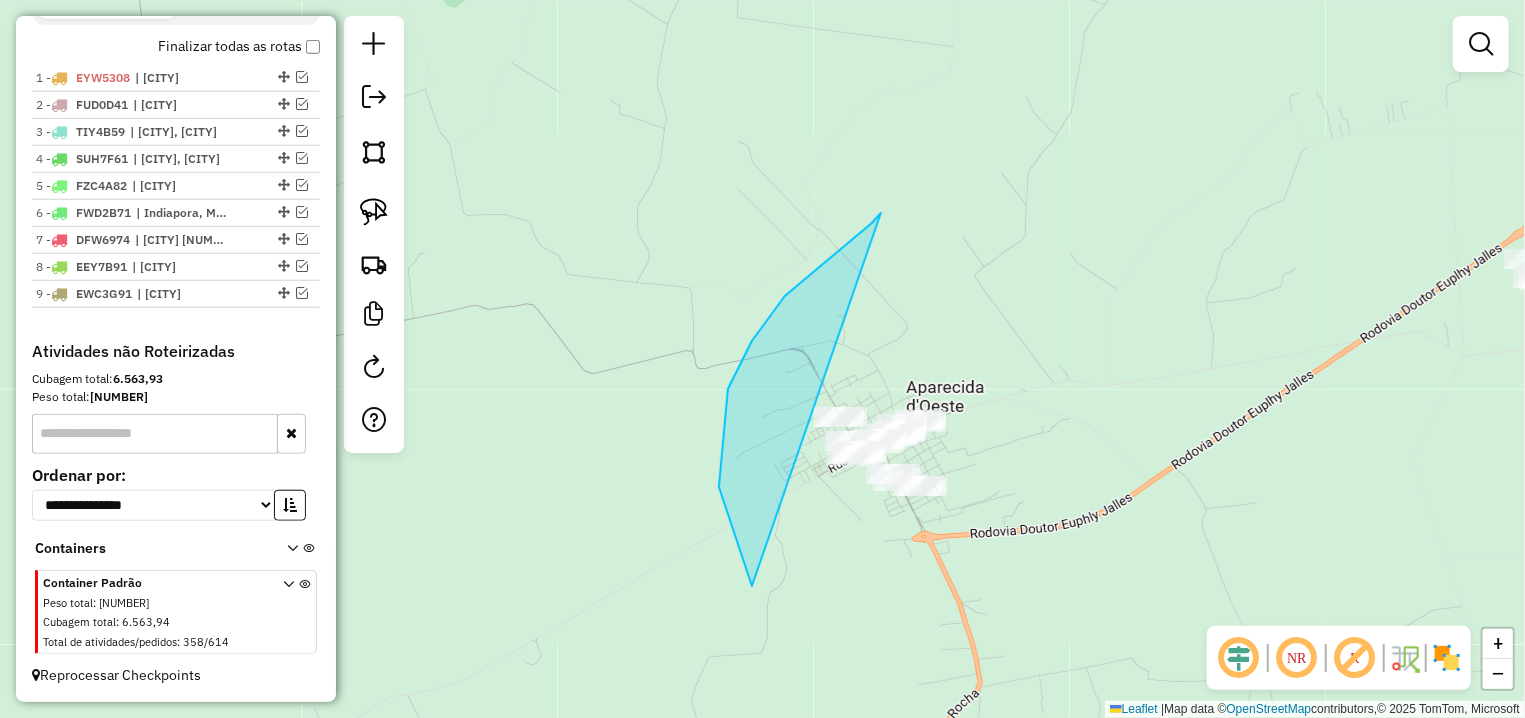 drag, startPoint x: 719, startPoint y: 487, endPoint x: 1120, endPoint y: 635, distance: 427.44006 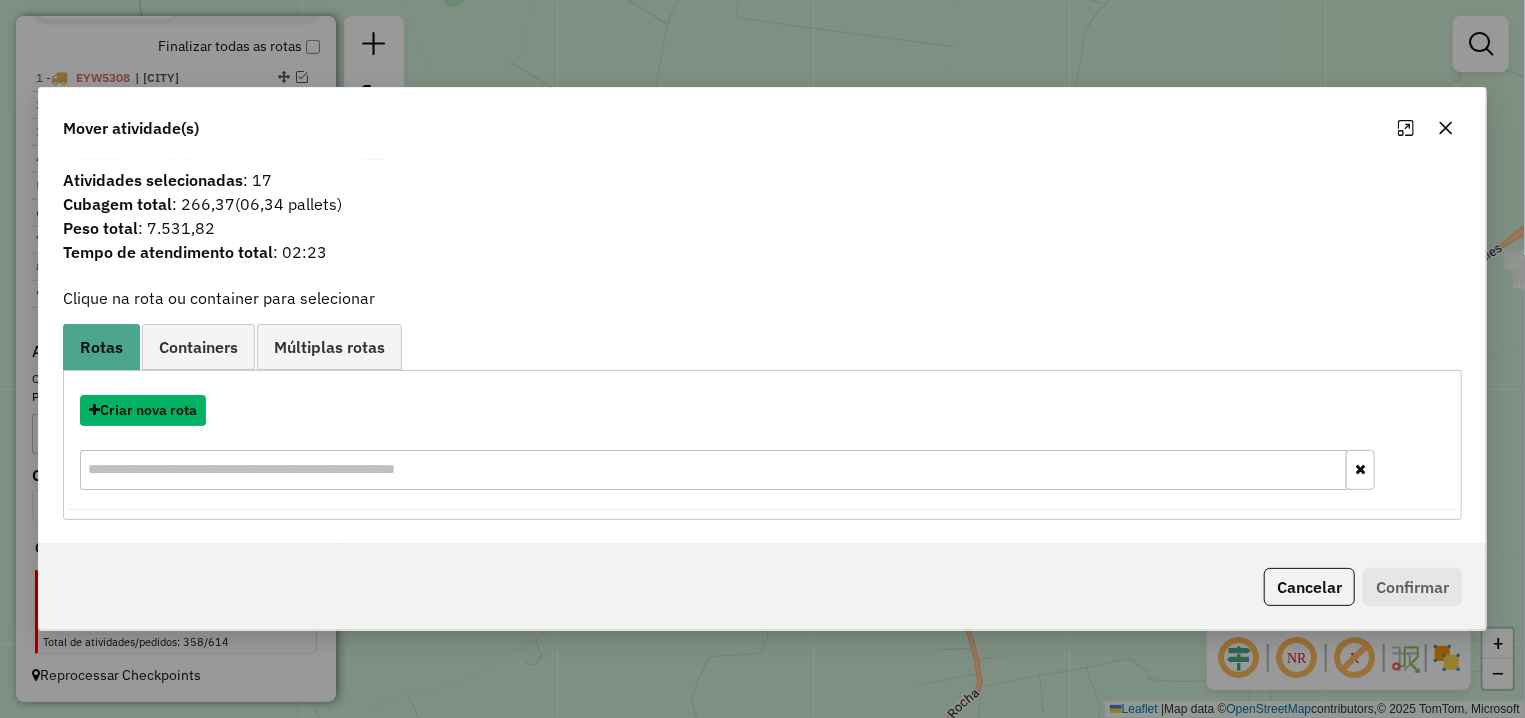 click on "Criar nova rota" at bounding box center (143, 410) 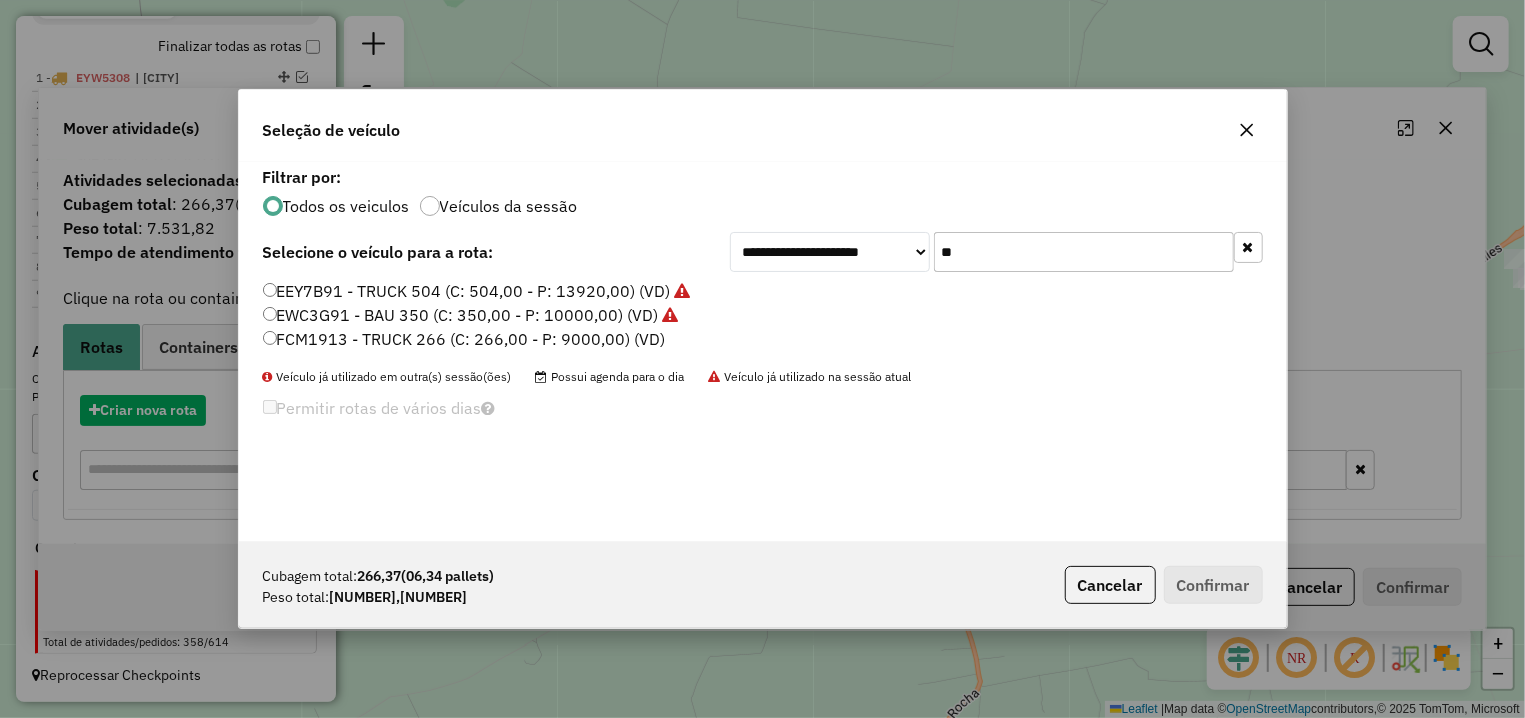 scroll, scrollTop: 11, scrollLeft: 6, axis: both 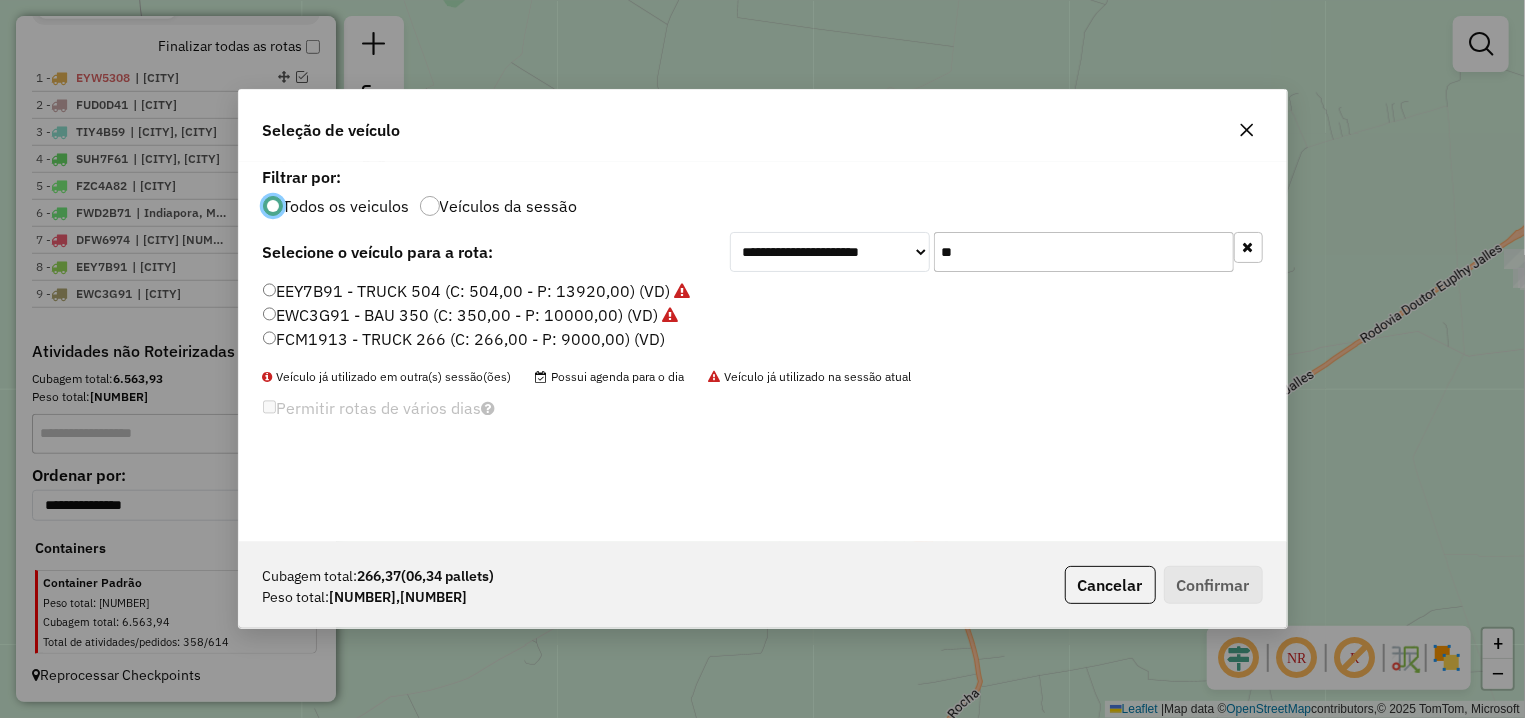 drag, startPoint x: 959, startPoint y: 247, endPoint x: 907, endPoint y: 247, distance: 52 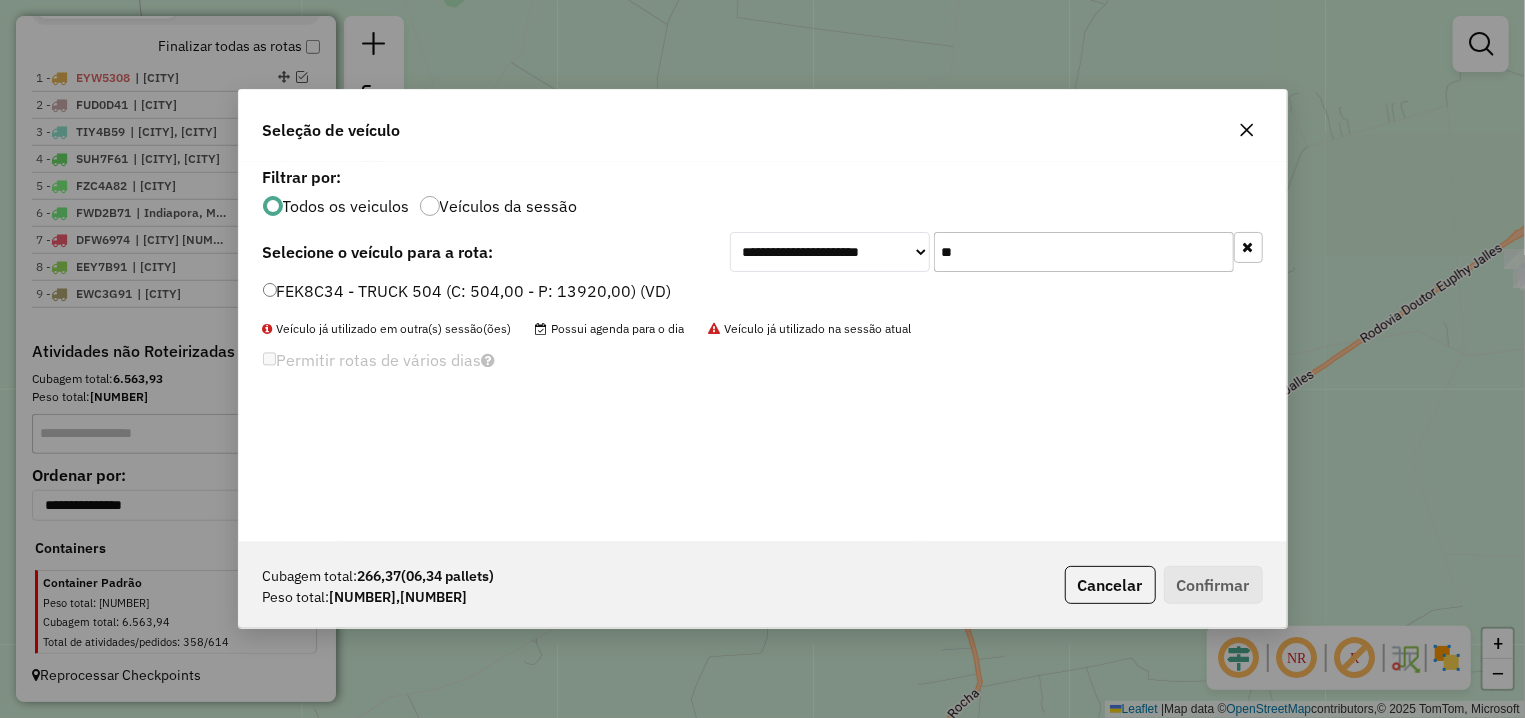 type on "**" 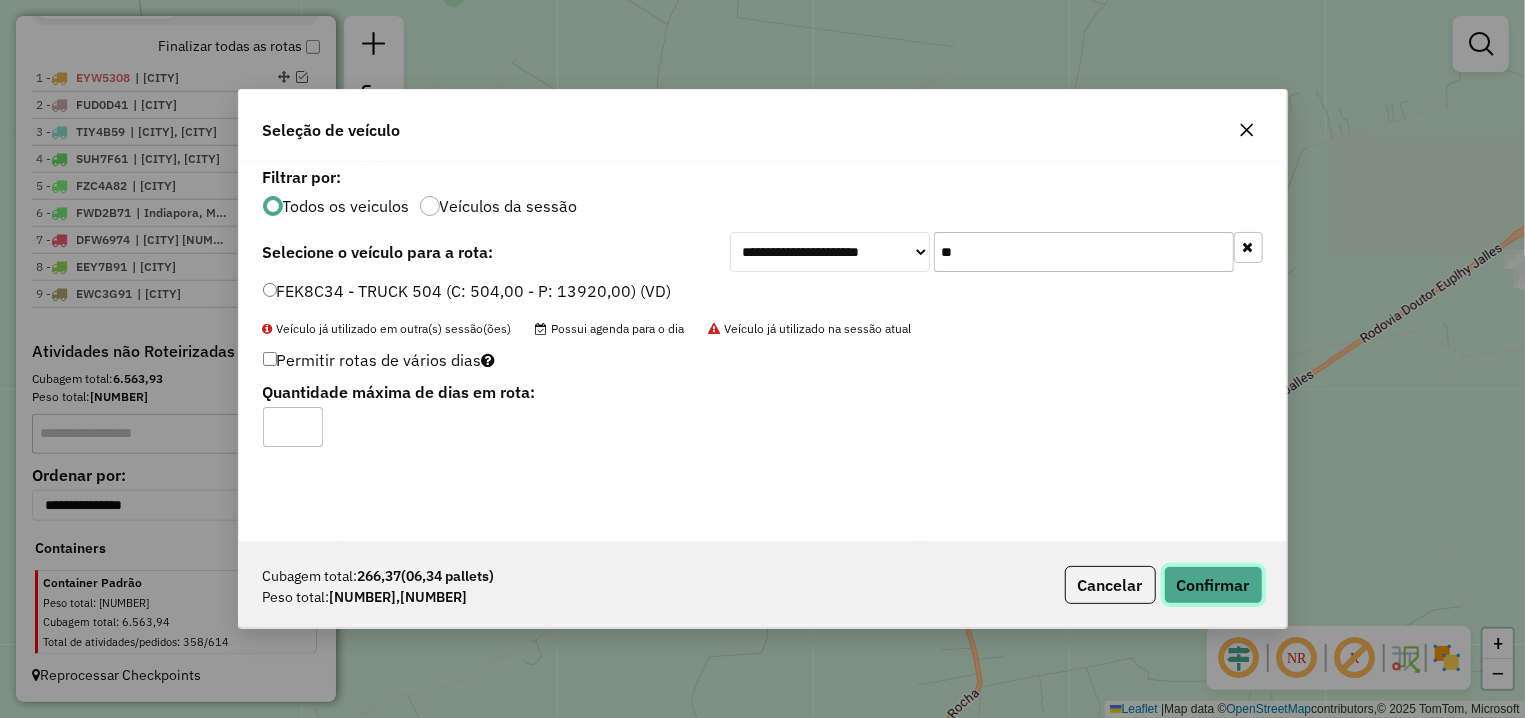 click on "Confirmar" 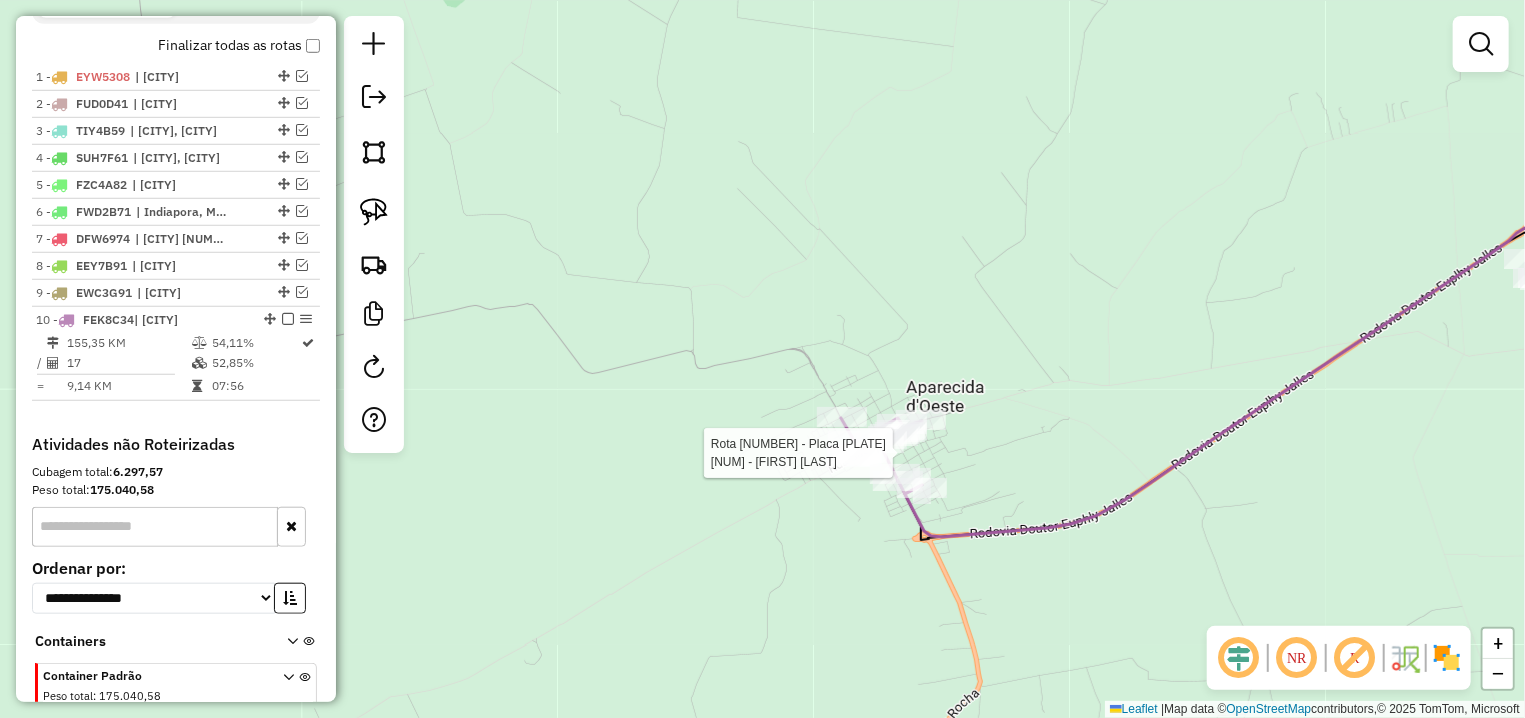 select on "**********" 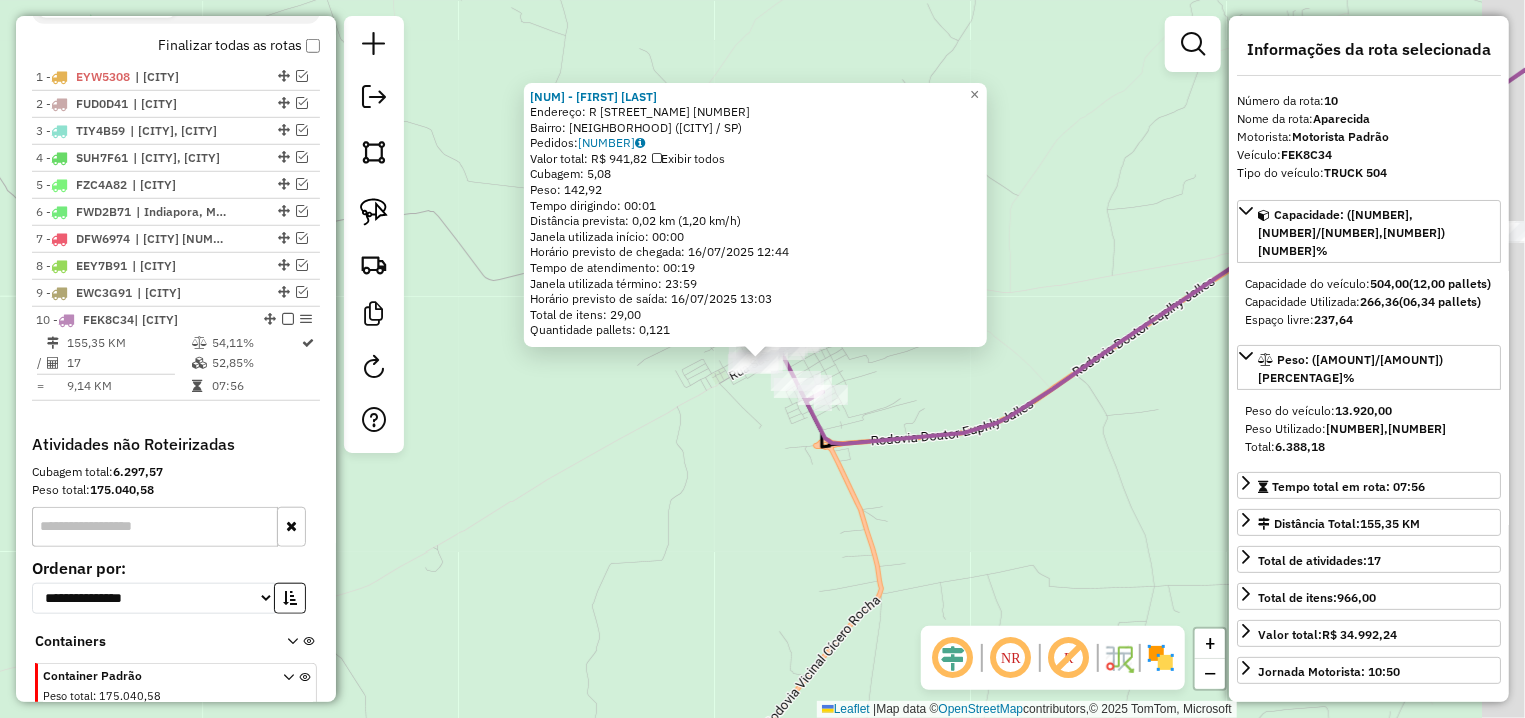 scroll, scrollTop: 838, scrollLeft: 0, axis: vertical 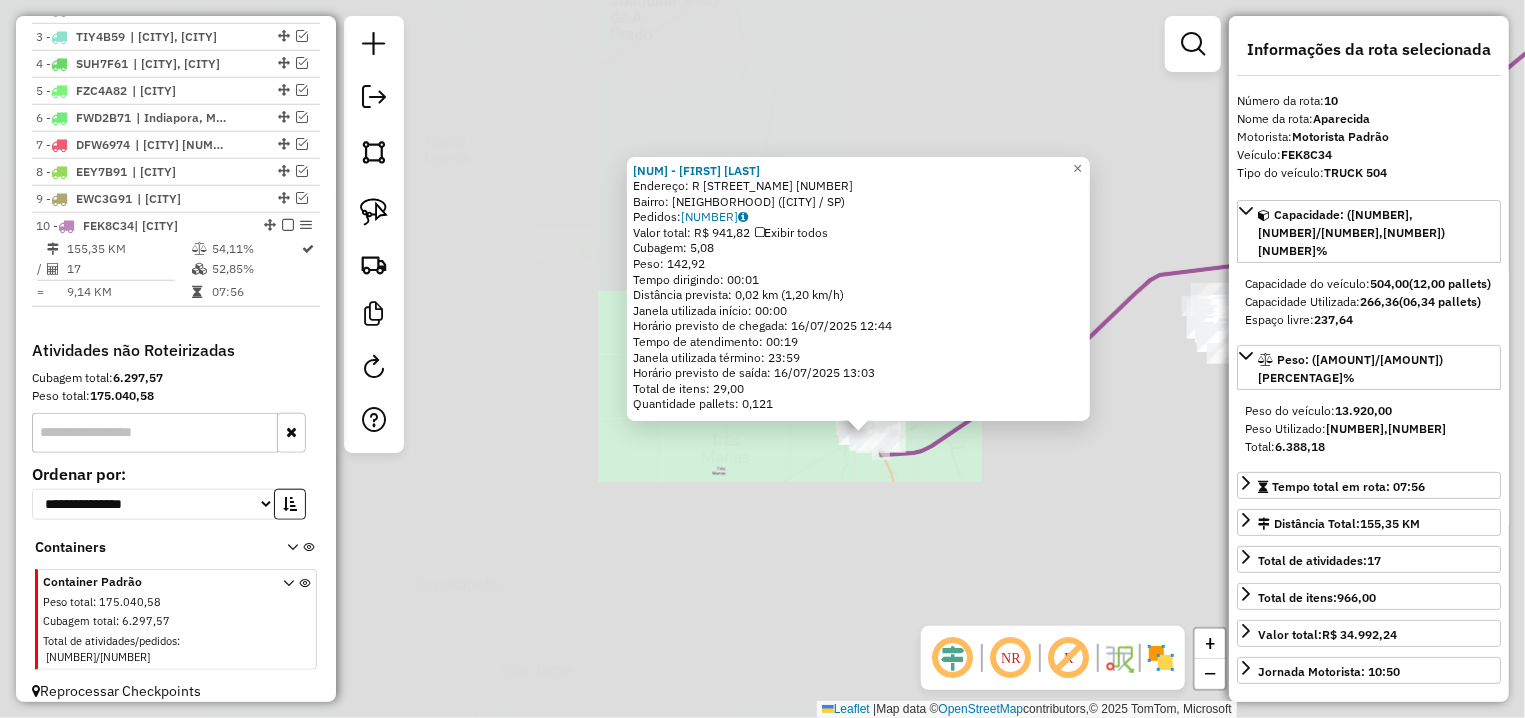 click on "2418 - ALCINDO GATTI  Endereço: R   SAO PAULO                     578   Bairro: CENTRO (APARECIDA D'OES / SP)   Pedidos:  15030402   Valor total: R$ 941,82   Exibir todos   Cubagem: 5,08  Peso: 142,92  Tempo dirigindo: 00:01   Distância prevista: 0,02 km (1,20 km/h)   Janela utilizada início: 00:00   Horário previsto de chegada: 16/07/2025 12:44   Tempo de atendimento: 00:19   Janela utilizada término: 23:59   Horário previsto de saída: 16/07/2025 13:03   Total de itens: 29,00   Quantidade pallets: 0,121  × Janela de atendimento Grade de atendimento Capacidade Transportadoras Veículos Cliente Pedidos  Rotas Selecione os dias de semana para filtrar as janelas de atendimento  Seg   Ter   Qua   Qui   Sex   Sáb   Dom  Informe o período da janela de atendimento: De: Até:  Filtrar exatamente a janela do cliente  Considerar janela de atendimento padrão  Selecione os dias de semana para filtrar as grades de atendimento  Seg   Ter   Qua   Qui   Sex   Sáb   Dom   Peso mínimo:   Peso máximo:   De:   De:" 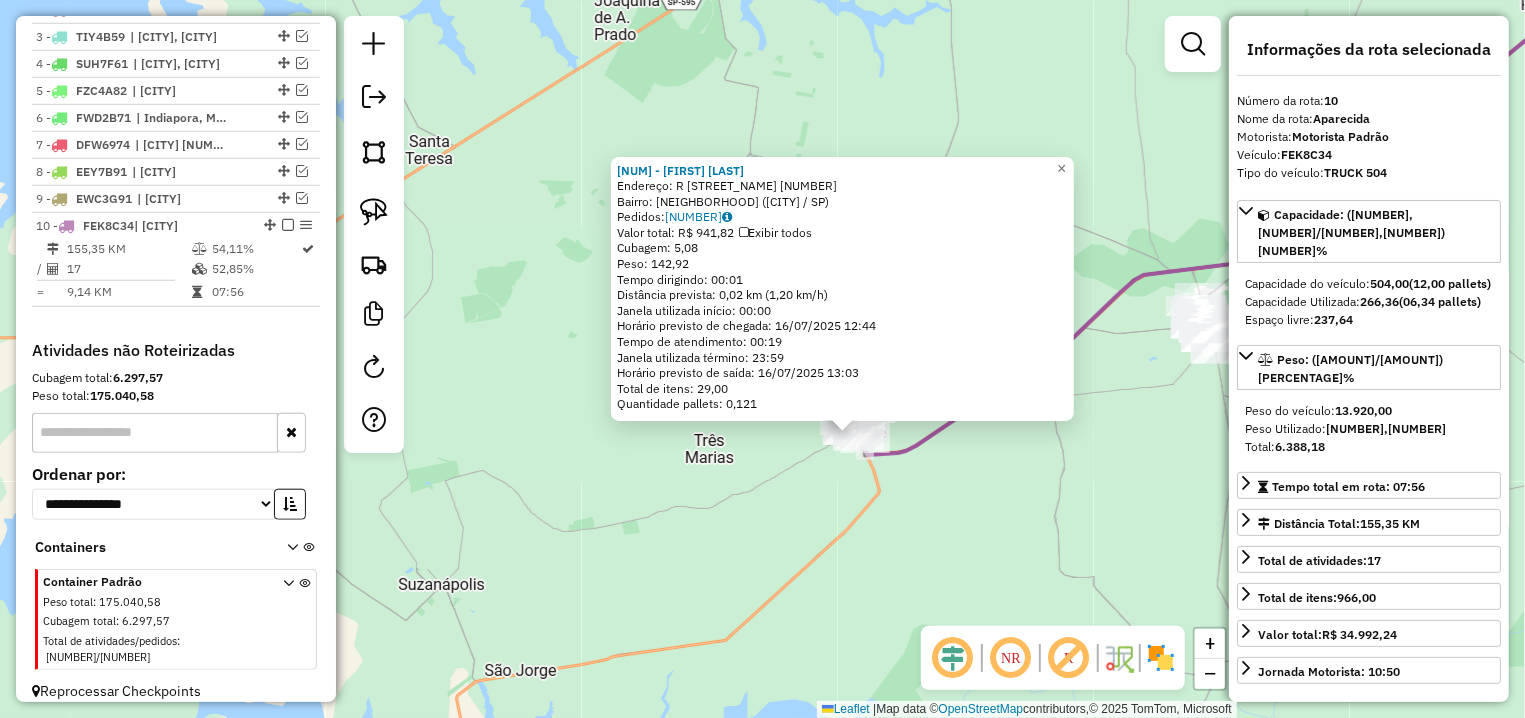 drag, startPoint x: 1147, startPoint y: 458, endPoint x: 701, endPoint y: 545, distance: 454.40622 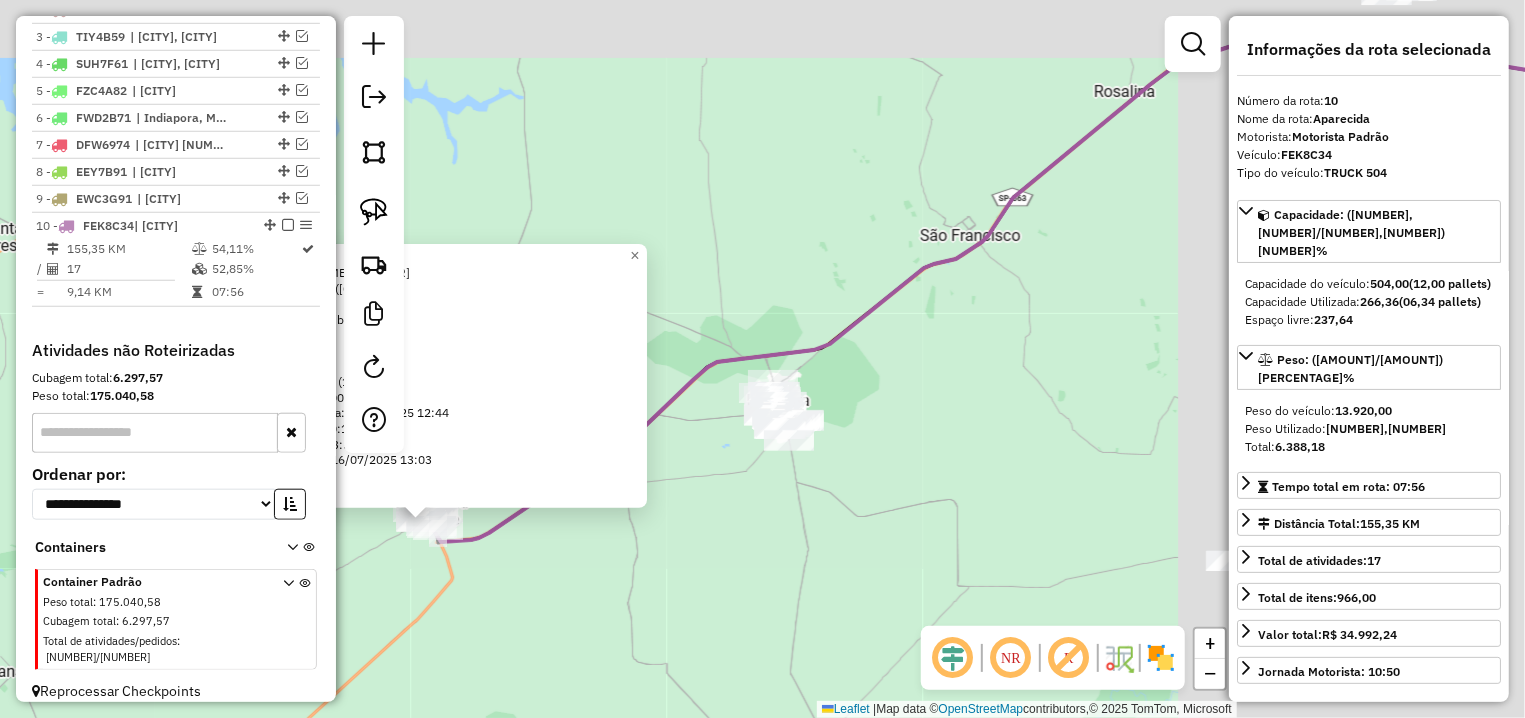 click on "2418 - ALCINDO GATTI  Endereço: R   SAO PAULO                     578   Bairro: CENTRO (APARECIDA D'OES / SP)   Pedidos:  15030402   Valor total: R$ 941,82   Exibir todos   Cubagem: 5,08  Peso: 142,92  Tempo dirigindo: 00:01   Distância prevista: 0,02 km (1,20 km/h)   Janela utilizada início: 00:00   Horário previsto de chegada: 16/07/2025 12:44   Tempo de atendimento: 00:19   Janela utilizada término: 23:59   Horário previsto de saída: 16/07/2025 13:03   Total de itens: 29,00   Quantidade pallets: 0,121  × Janela de atendimento Grade de atendimento Capacidade Transportadoras Veículos Cliente Pedidos  Rotas Selecione os dias de semana para filtrar as janelas de atendimento  Seg   Ter   Qua   Qui   Sex   Sáb   Dom  Informe o período da janela de atendimento: De: Até:  Filtrar exatamente a janela do cliente  Considerar janela de atendimento padrão  Selecione os dias de semana para filtrar as grades de atendimento  Seg   Ter   Qua   Qui   Sex   Sáb   Dom   Peso mínimo:   Peso máximo:   De:   De:" 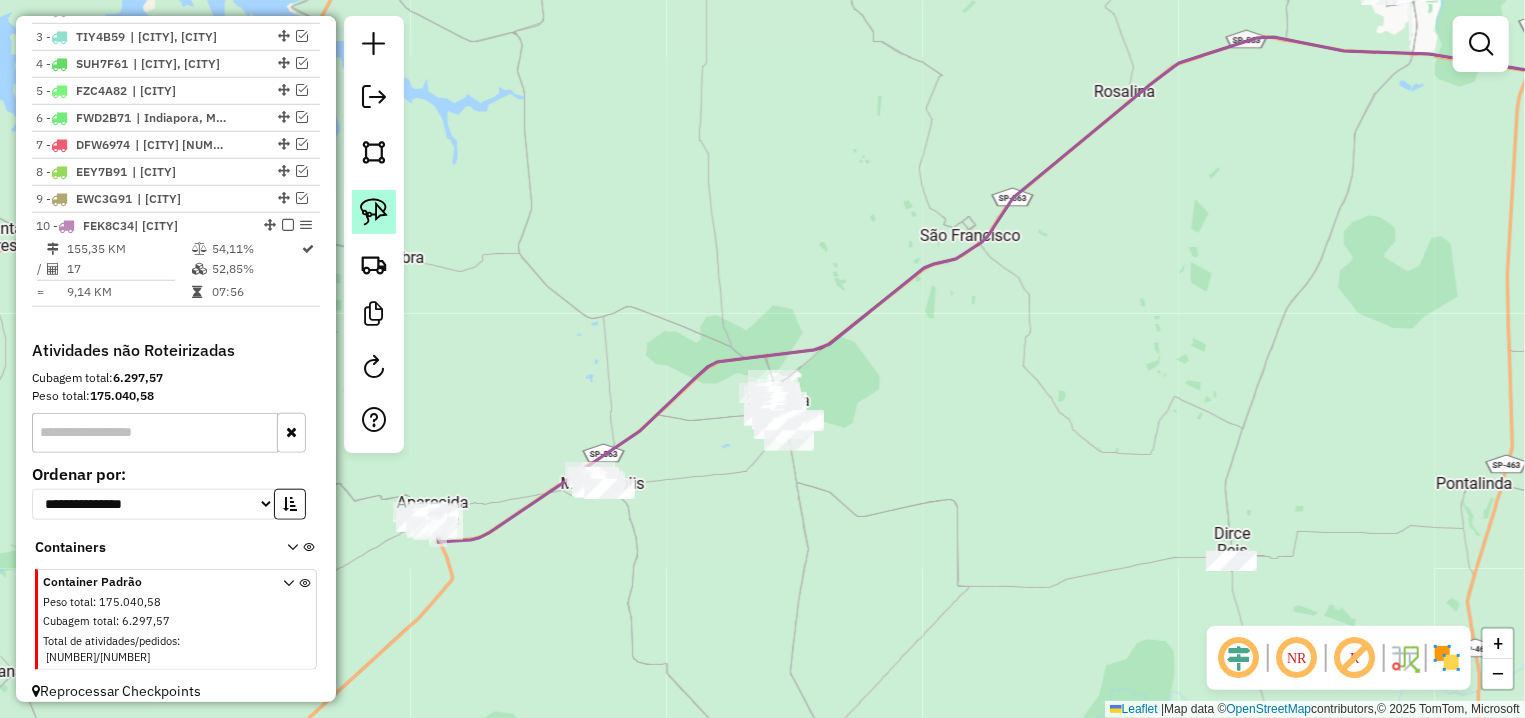 click 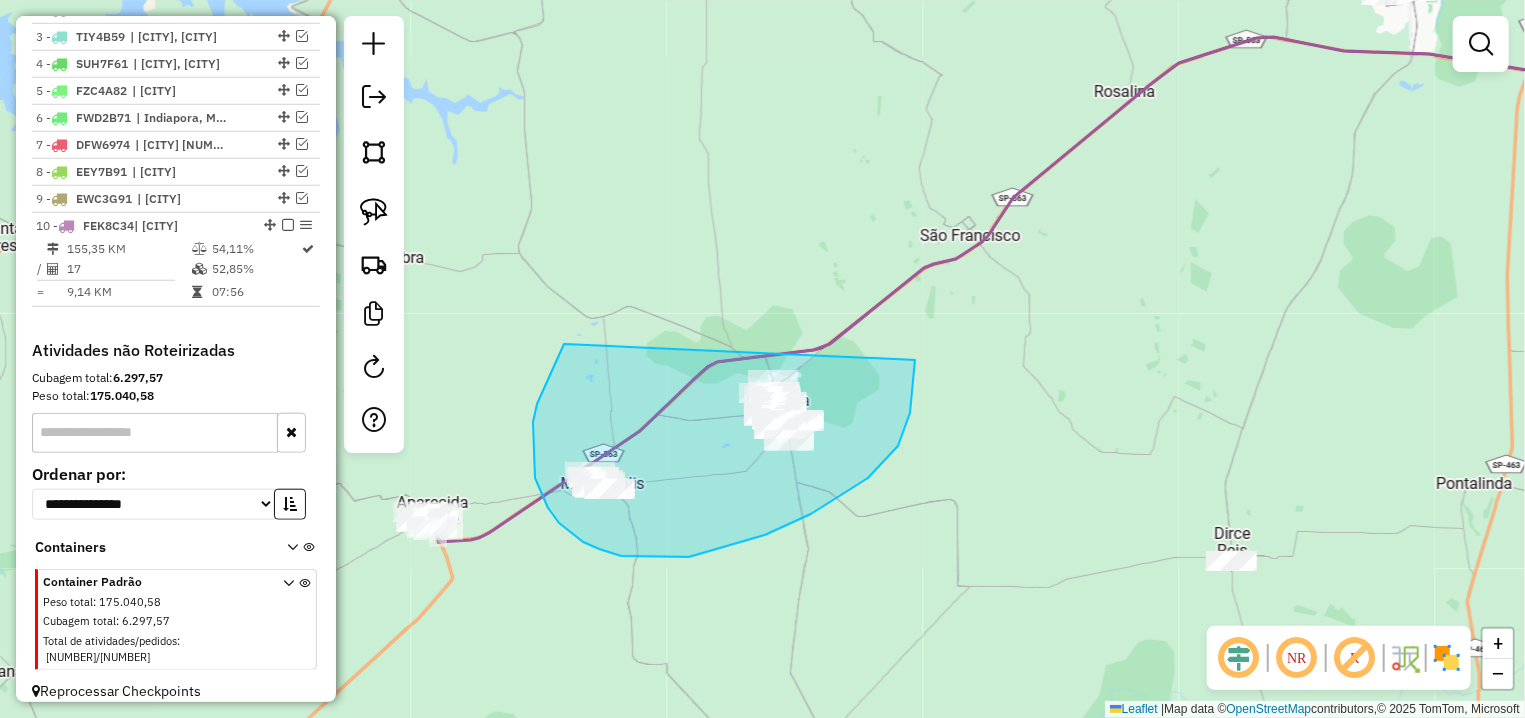 drag, startPoint x: 537, startPoint y: 404, endPoint x: 915, endPoint y: 360, distance: 380.55222 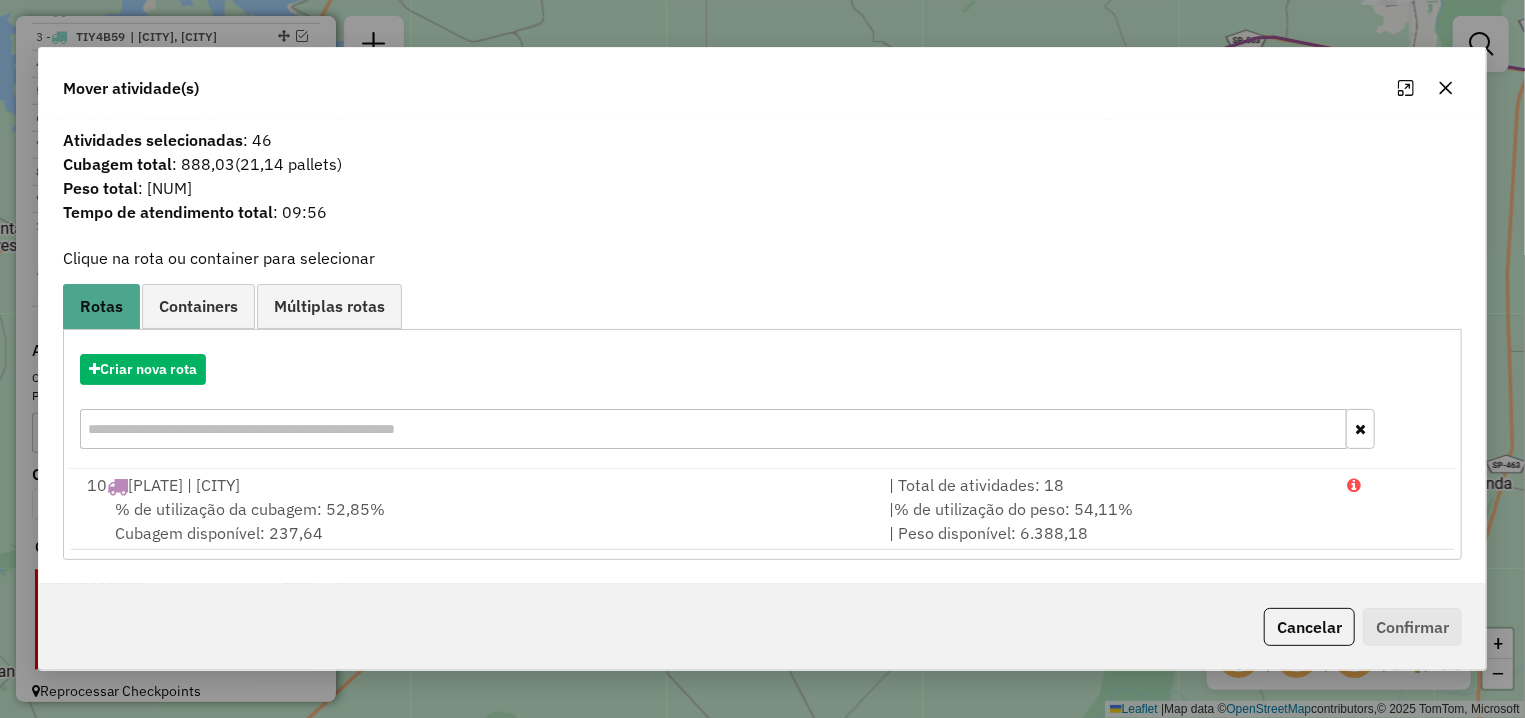 click 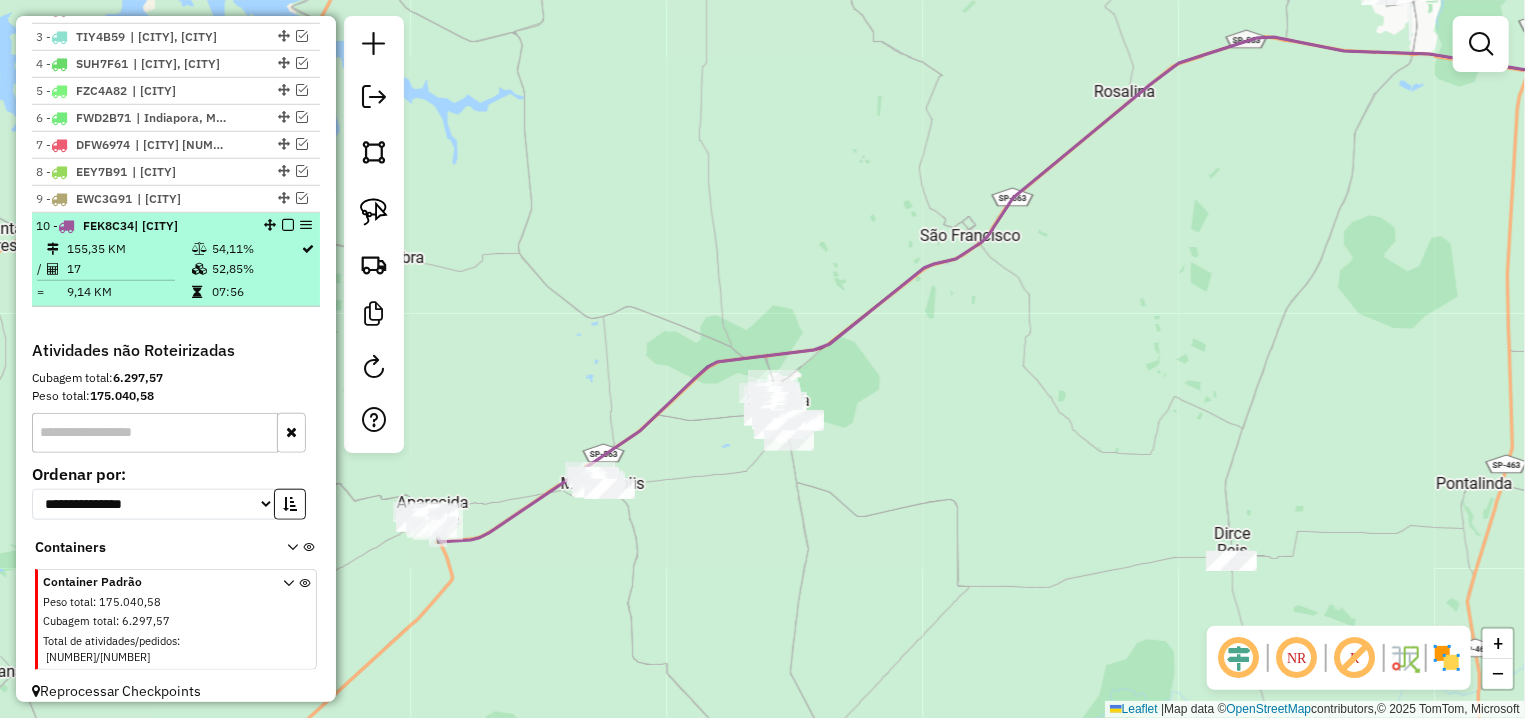 click at bounding box center [288, 225] 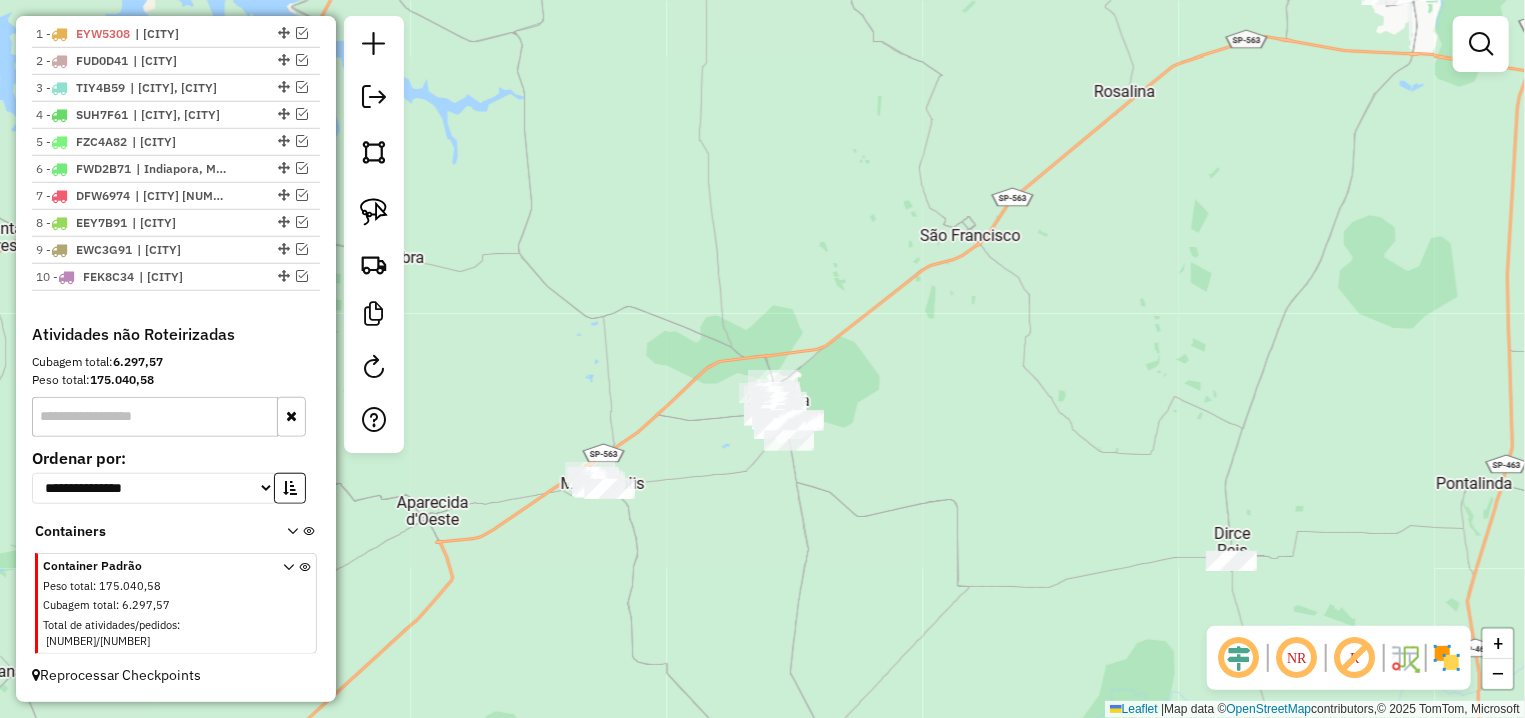 scroll, scrollTop: 771, scrollLeft: 0, axis: vertical 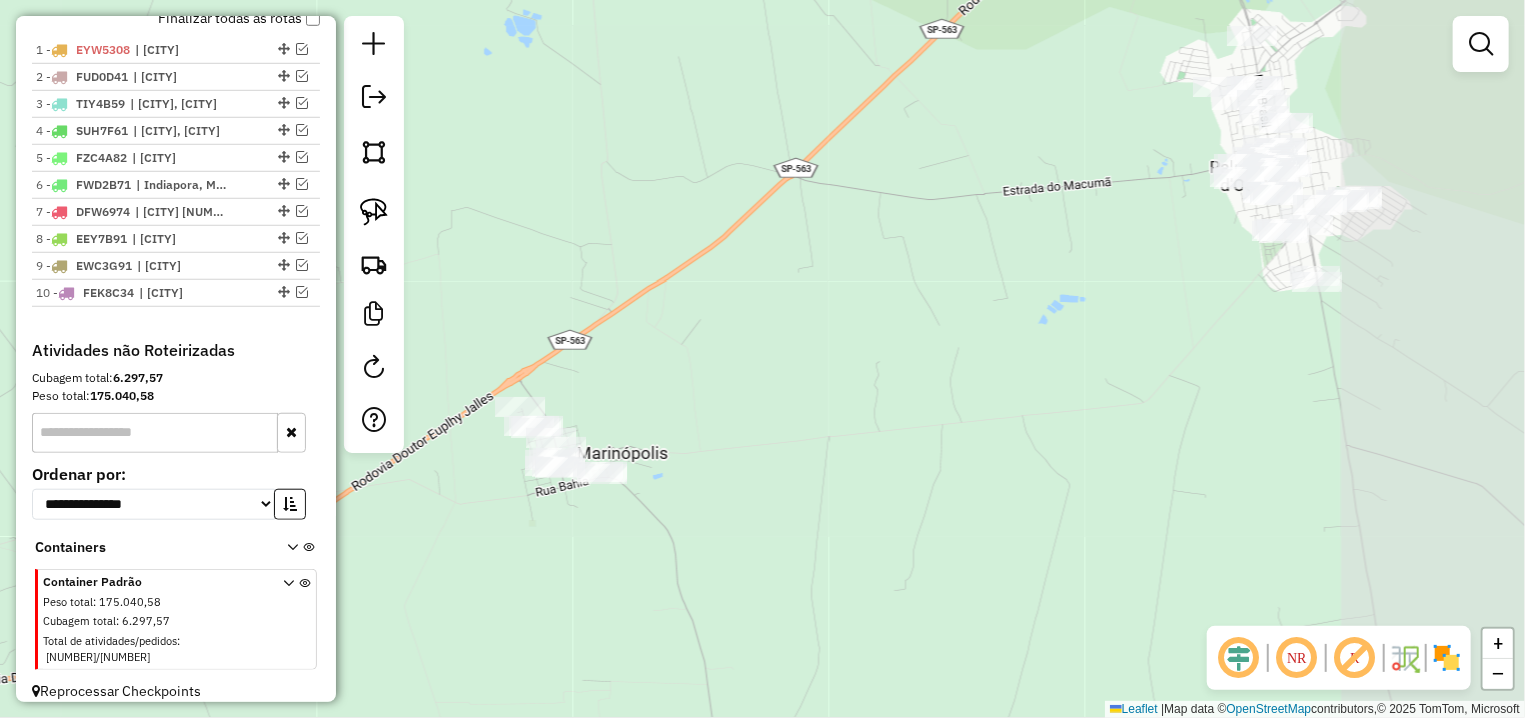 drag, startPoint x: 1033, startPoint y: 398, endPoint x: 681, endPoint y: 286, distance: 369.38867 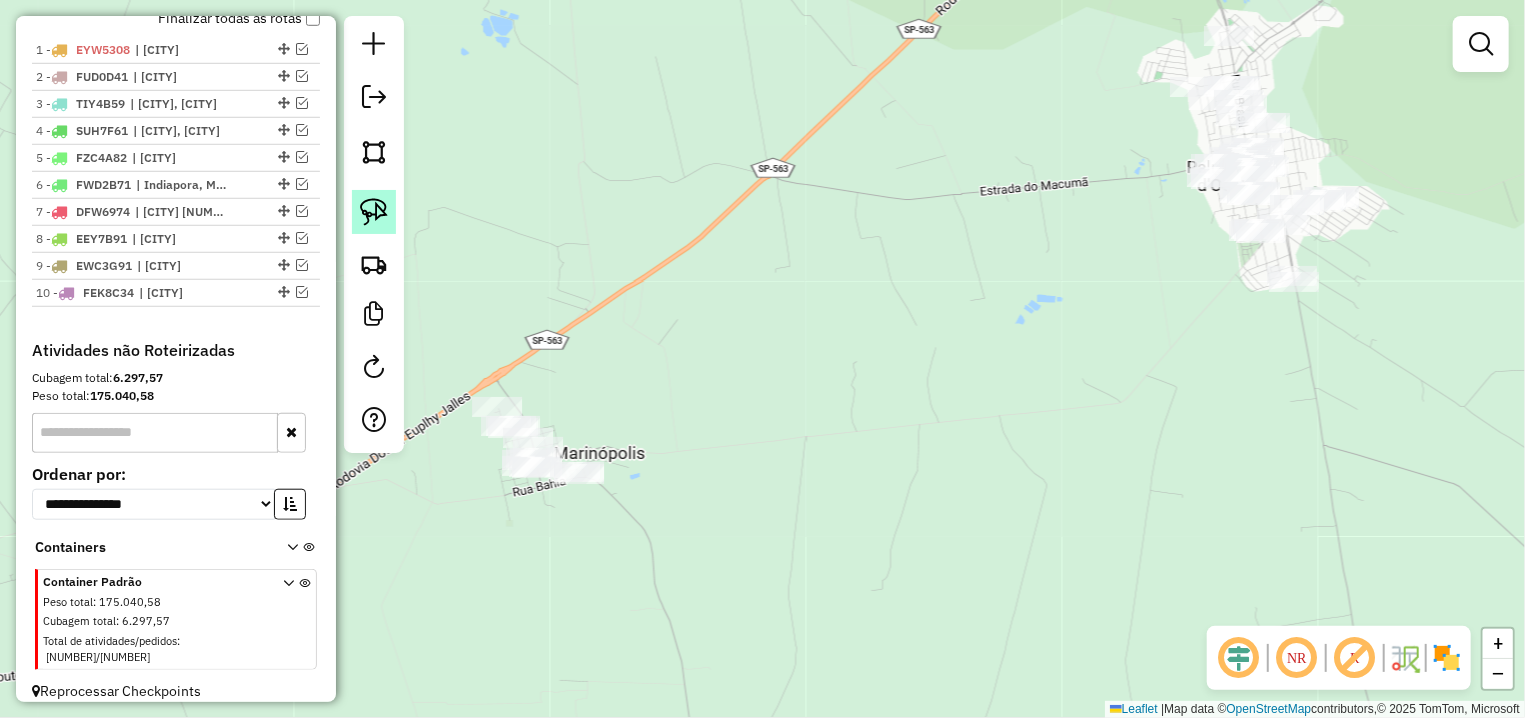 click 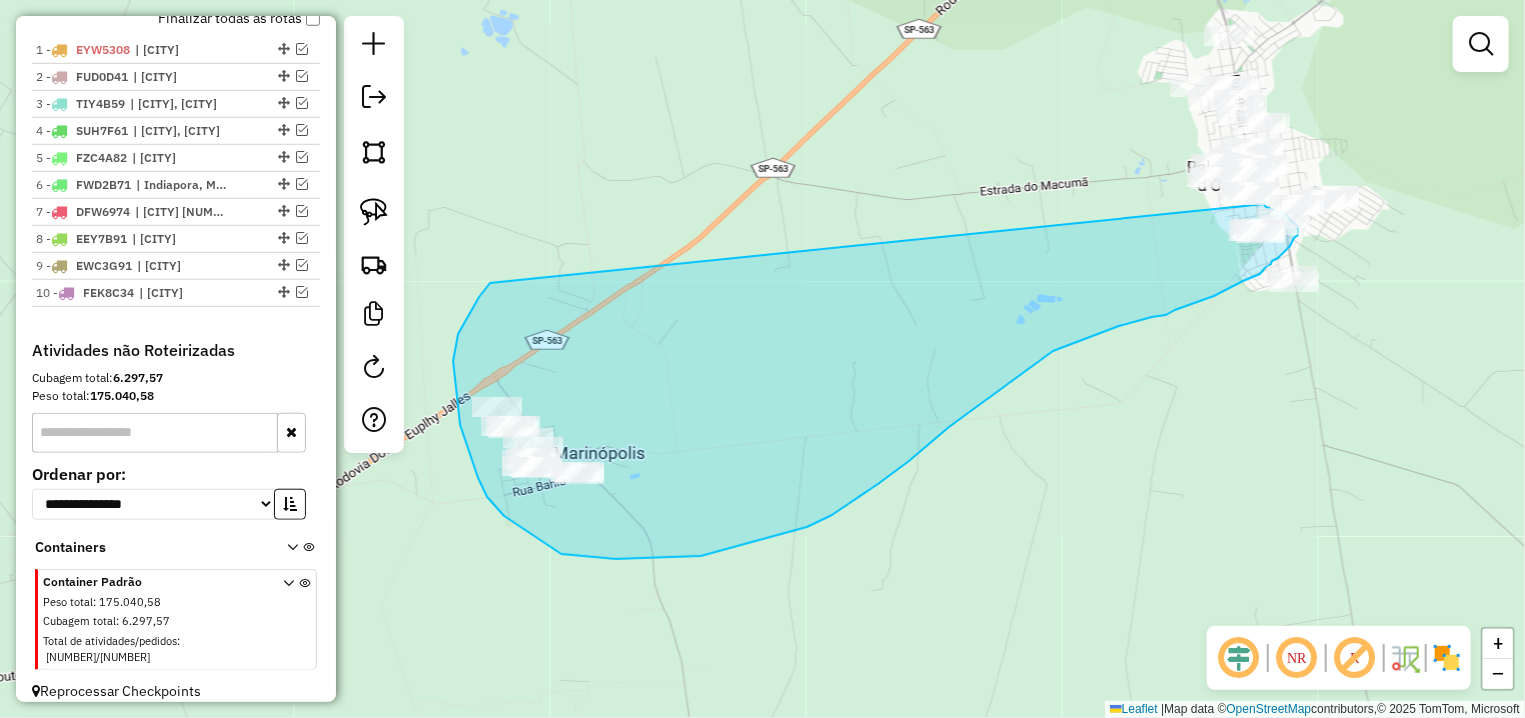 click on "Janela de atendimento Grade de atendimento Capacidade Transportadoras Veículos Cliente Pedidos  Rotas Selecione os dias de semana para filtrar as janelas de atendimento  Seg   Ter   Qua   Qui   Sex   Sáb   Dom  Informe o período da janela de atendimento: De: Até:  Filtrar exatamente a janela do cliente  Considerar janela de atendimento padrão  Selecione os dias de semana para filtrar as grades de atendimento  Seg   Ter   Qua   Qui   Sex   Sáb   Dom   Considerar clientes sem dia de atendimento cadastrado  Clientes fora do dia de atendimento selecionado Filtrar as atividades entre os valores definidos abaixo:  Peso mínimo:   Peso máximo:   Cubagem mínima:   Cubagem máxima:   De:   Até:  Filtrar as atividades entre o tempo de atendimento definido abaixo:  De:   Até:   Considerar capacidade total dos clientes não roteirizados Transportadora: Selecione um ou mais itens Tipo de veículo: Selecione um ou mais itens Veículo: Selecione um ou mais itens Motorista: Selecione um ou mais itens Nome: Rótulo:" 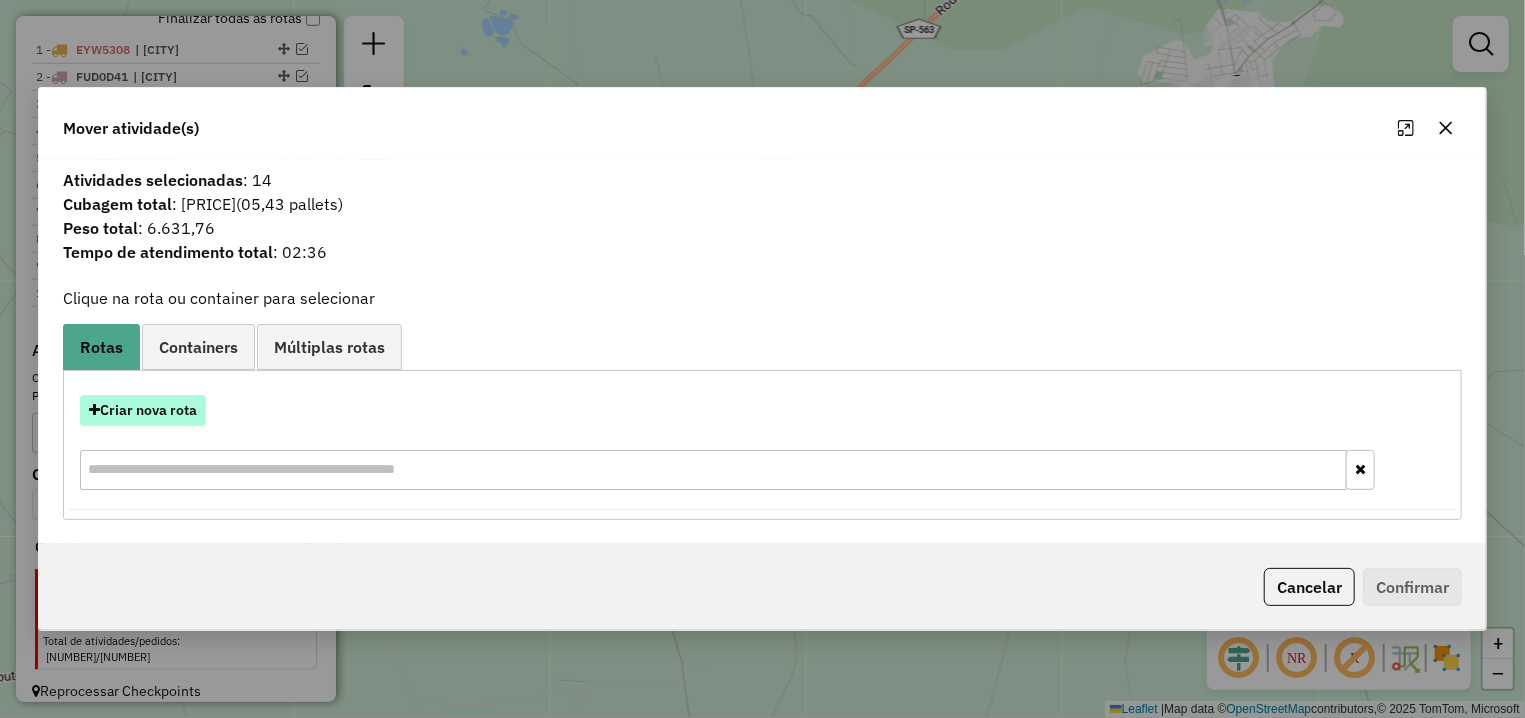 click on "Criar nova rota" at bounding box center (143, 410) 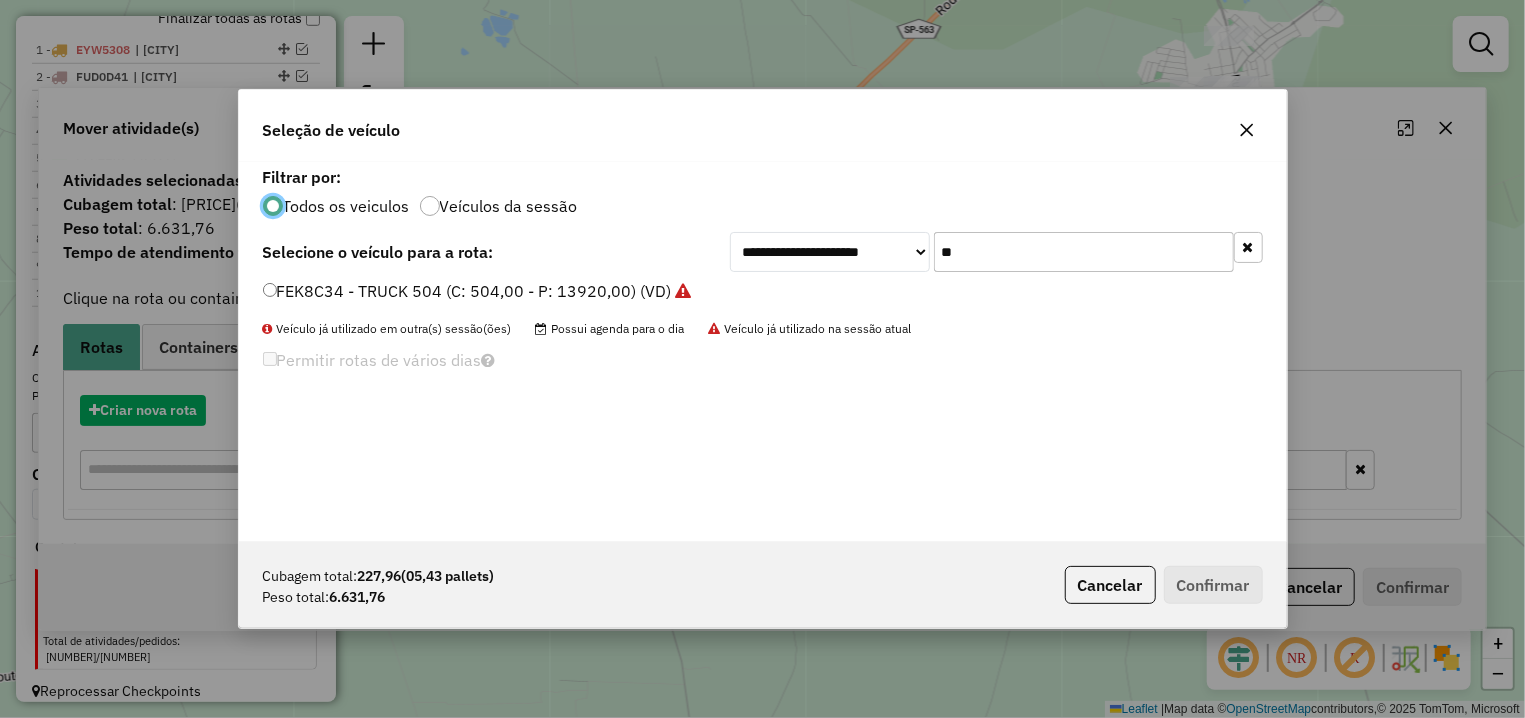 scroll, scrollTop: 12, scrollLeft: 6, axis: both 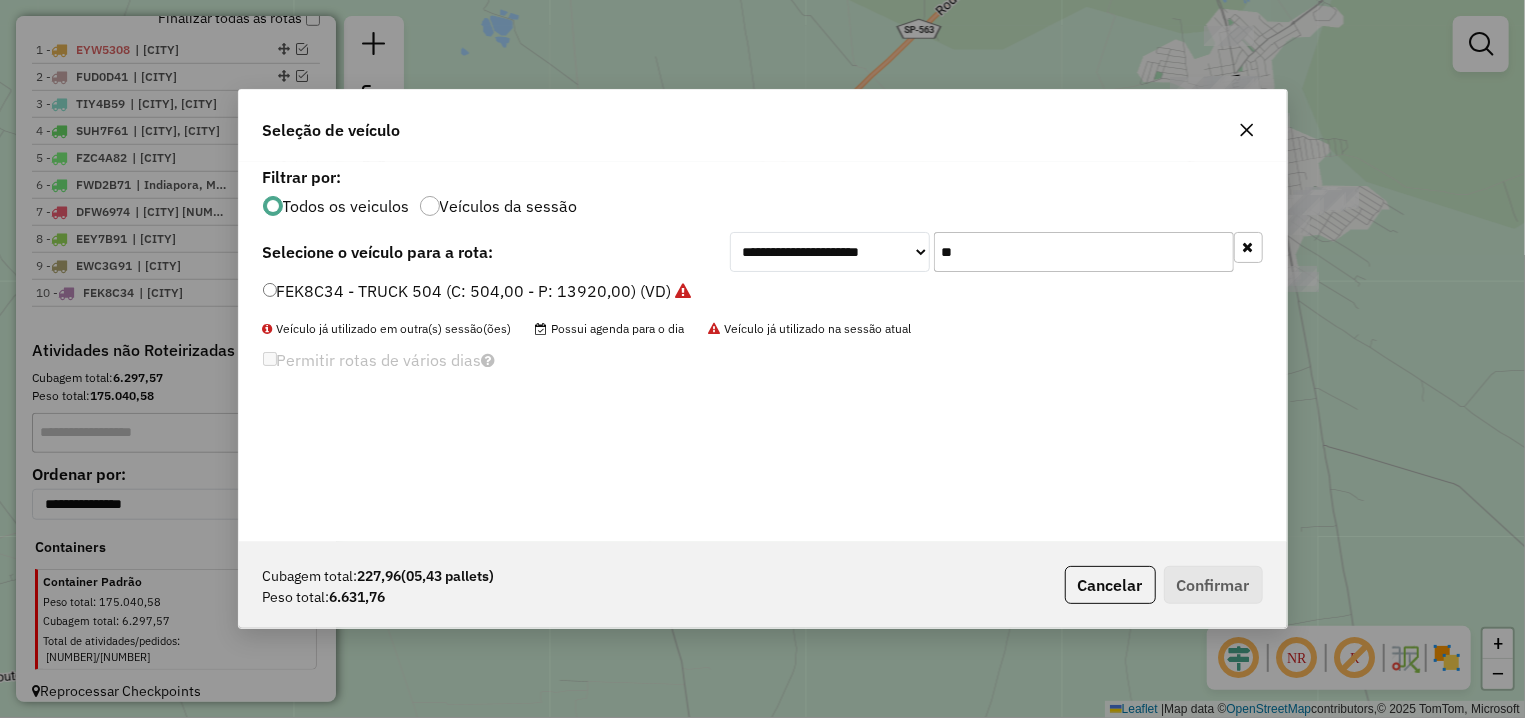 drag, startPoint x: 856, startPoint y: 220, endPoint x: 814, endPoint y: 222, distance: 42.047592 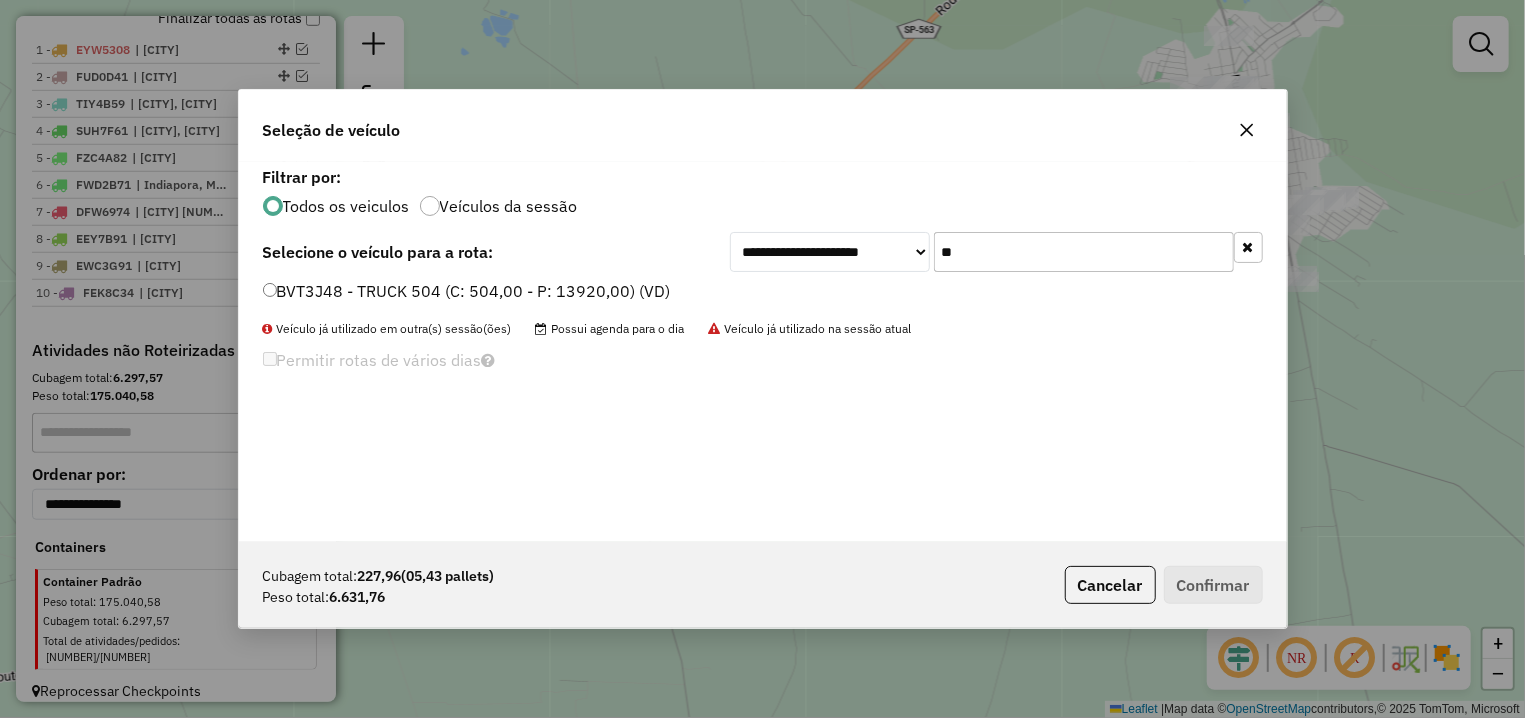 type on "**" 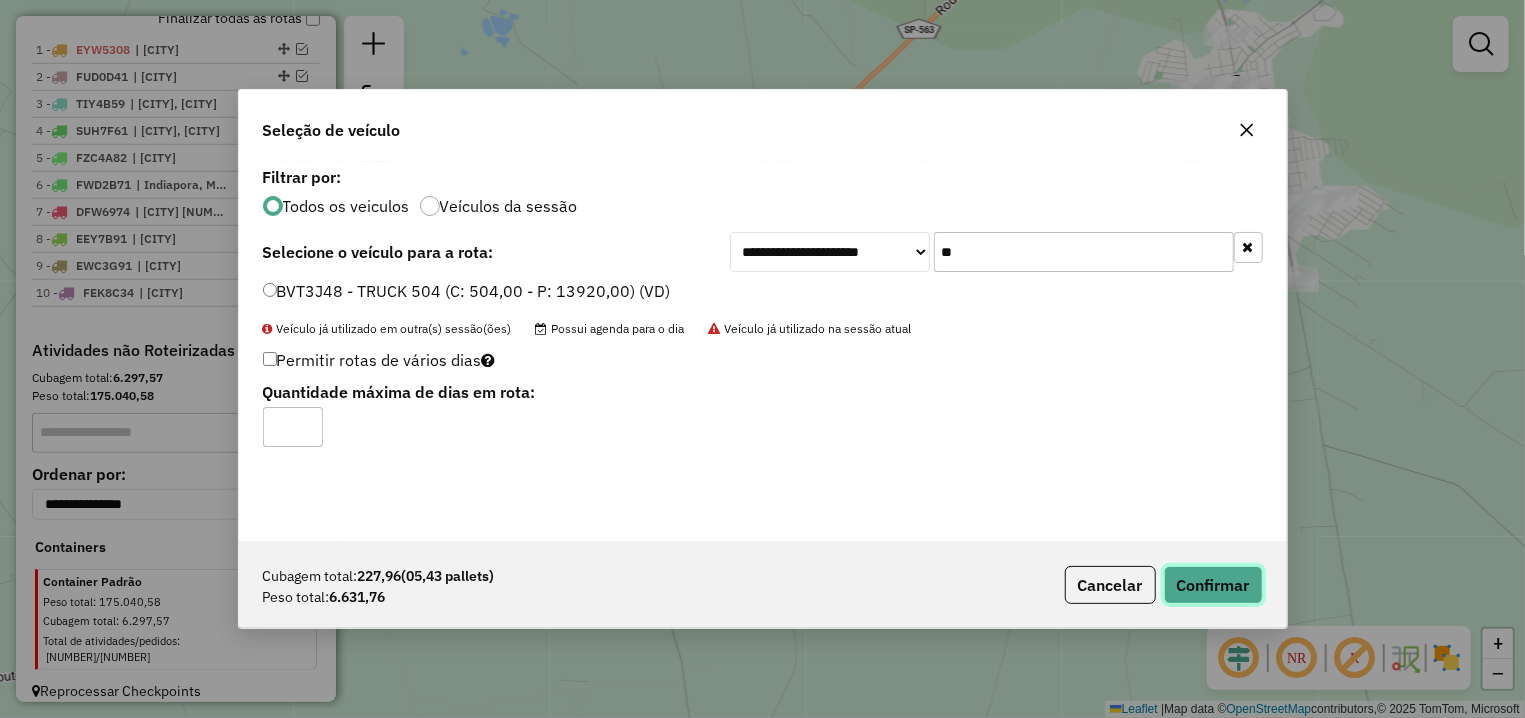 click on "Confirmar" 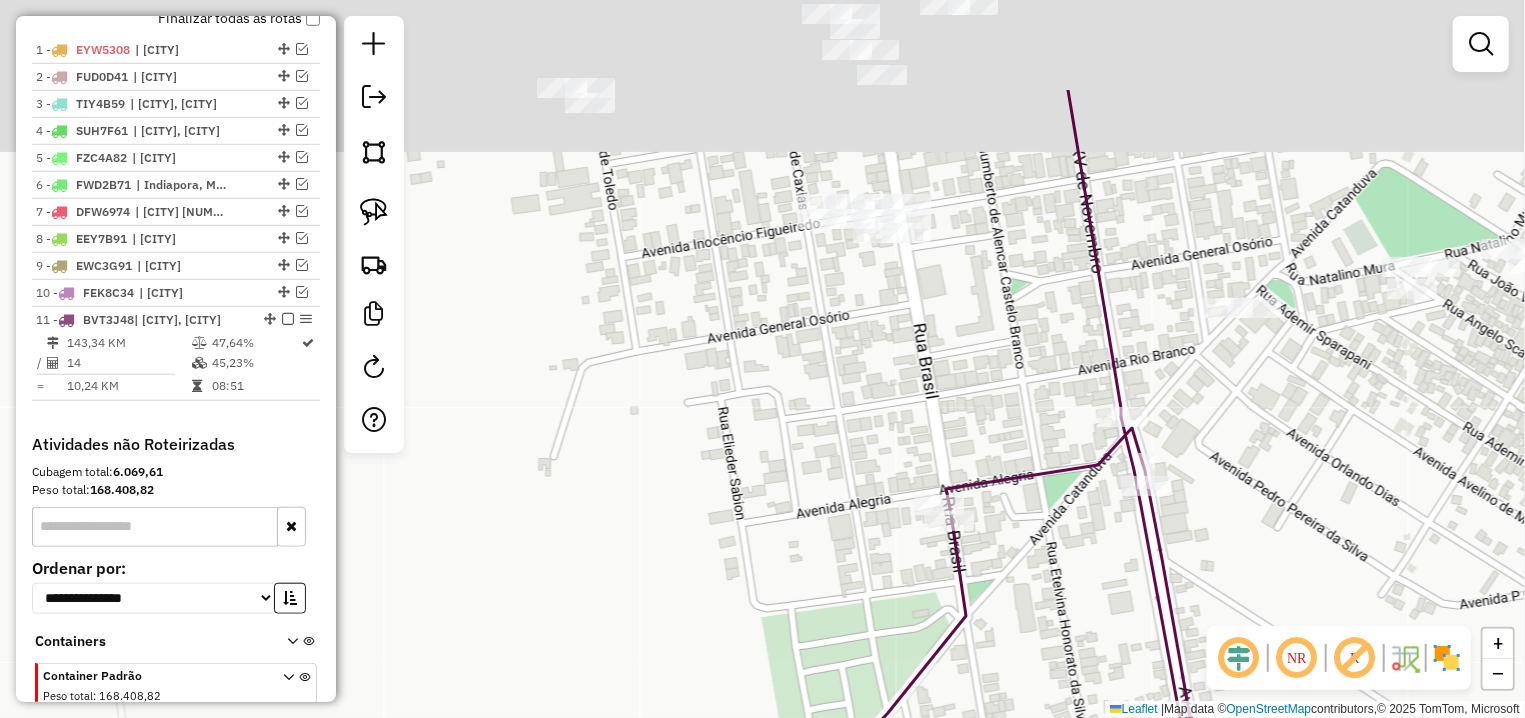drag, startPoint x: 954, startPoint y: 226, endPoint x: 1024, endPoint y: 417, distance: 203.4232 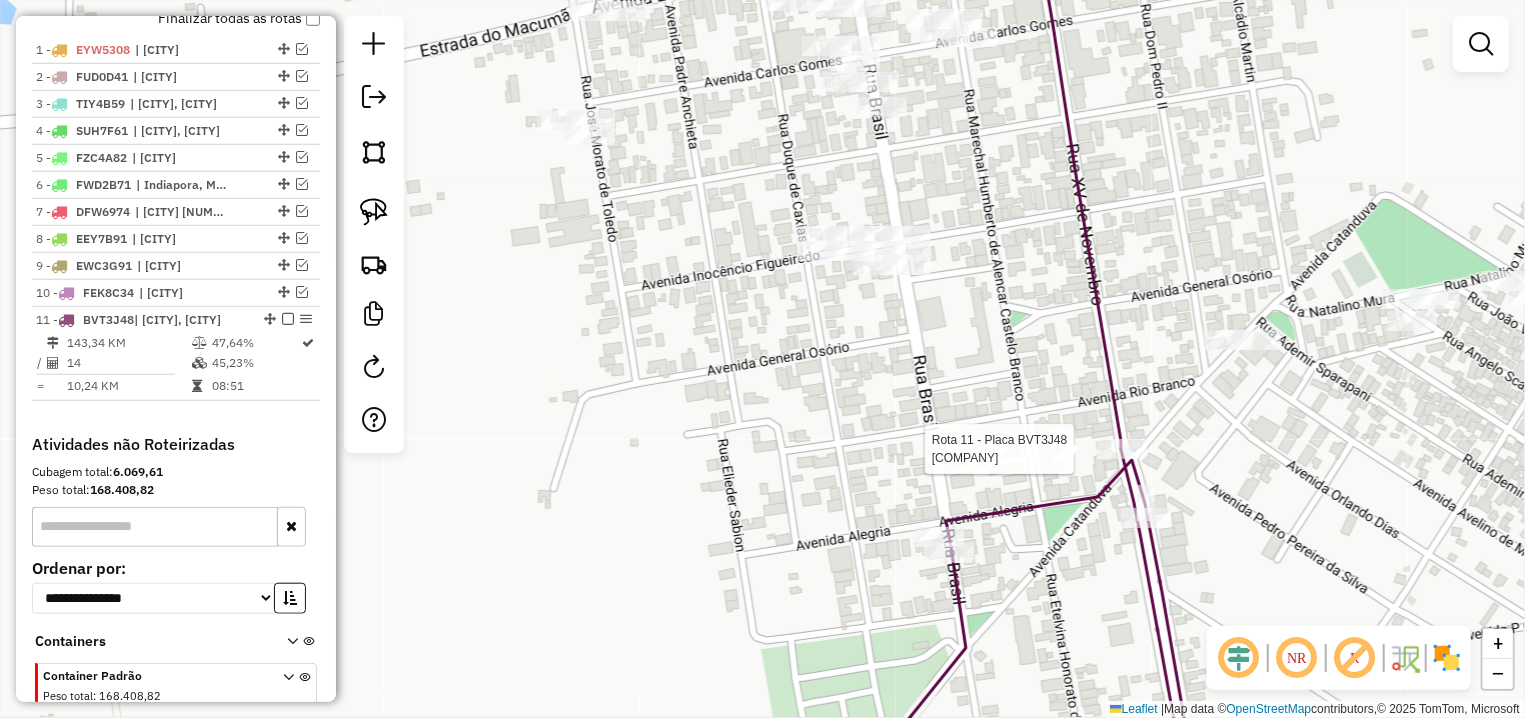 select on "**********" 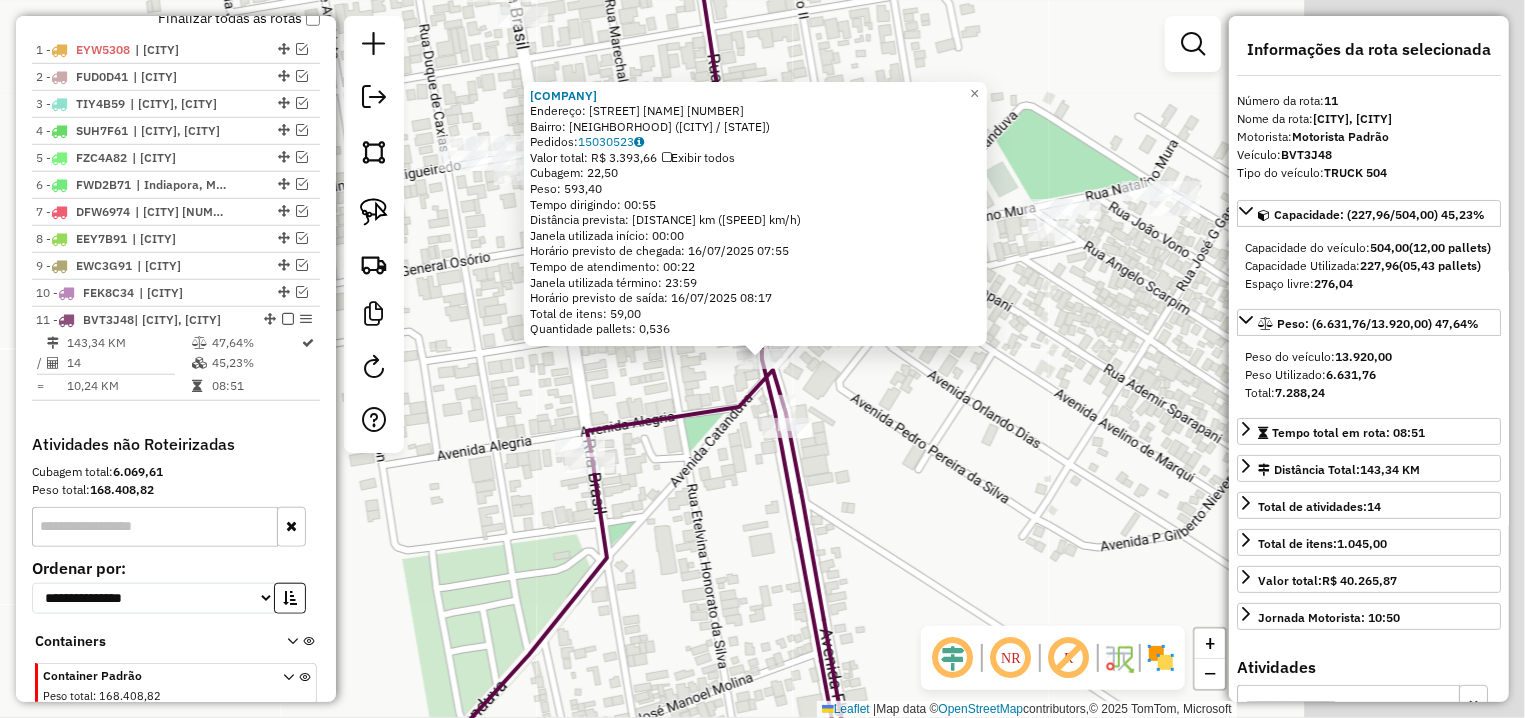 scroll, scrollTop: 883, scrollLeft: 0, axis: vertical 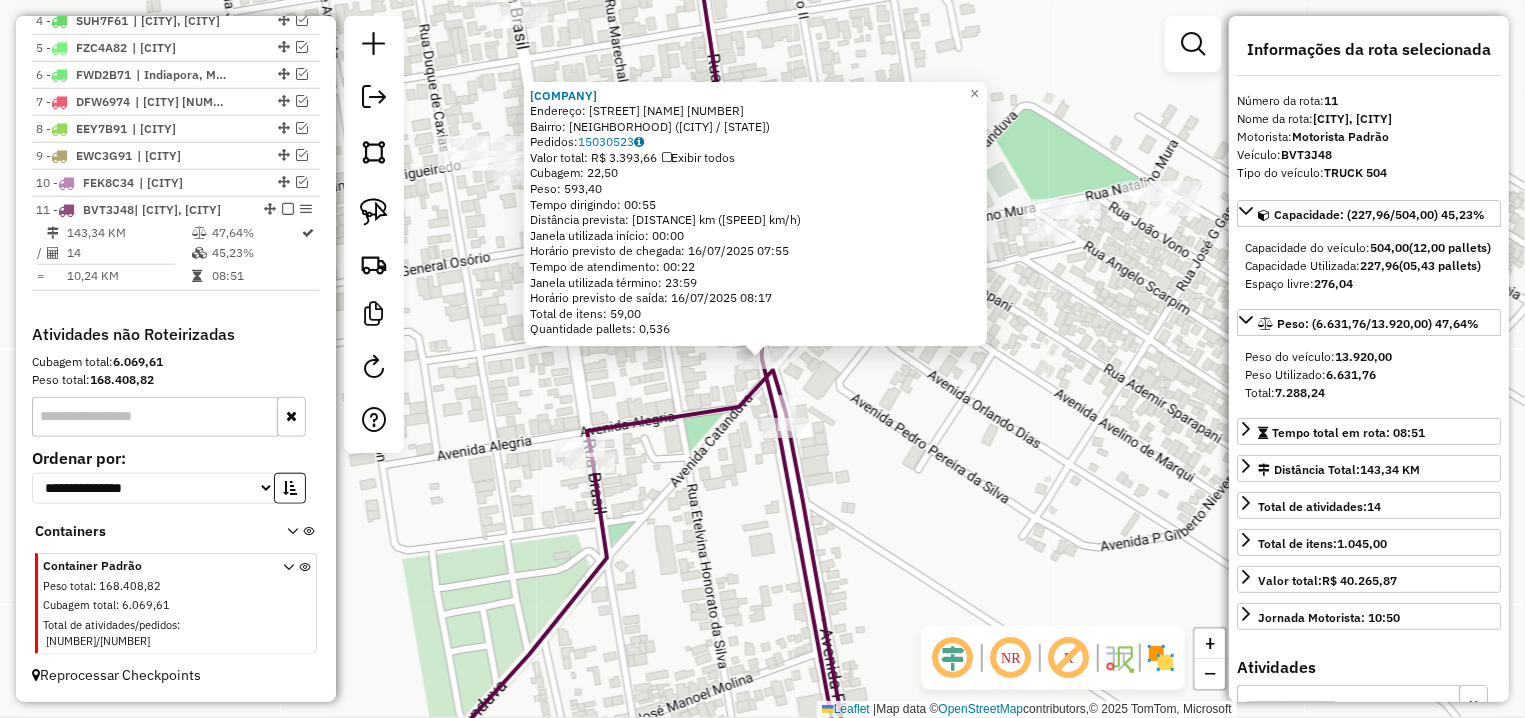 click on "4424 - SCABINI E MARQUES LT  Endereço: AV  CATANDUVA                     45   Bairro: CENTRO (PALMEIRA D'OEST / SP)   Pedidos:  15030523   Valor total: R$ 3.393,66   Exibir todos   Cubagem: 22,50  Peso: 593,40  Tempo dirigindo: 00:55   Distância prevista: 63,852 km (69,66 km/h)   Janela utilizada início: 00:00   Horário previsto de chegada: 16/07/2025 07:55   Tempo de atendimento: 00:22   Janela utilizada término: 23:59   Horário previsto de saída: 16/07/2025 08:17   Total de itens: 59,00   Quantidade pallets: 0,536  × Janela de atendimento Grade de atendimento Capacidade Transportadoras Veículos Cliente Pedidos  Rotas Selecione os dias de semana para filtrar as janelas de atendimento  Seg   Ter   Qua   Qui   Sex   Sáb   Dom  Informe o período da janela de atendimento: De: Até:  Filtrar exatamente a janela do cliente  Considerar janela de atendimento padrão  Selecione os dias de semana para filtrar as grades de atendimento  Seg   Ter   Qua   Qui   Sex   Sáb   Dom   Peso mínimo:   Peso máximo:" 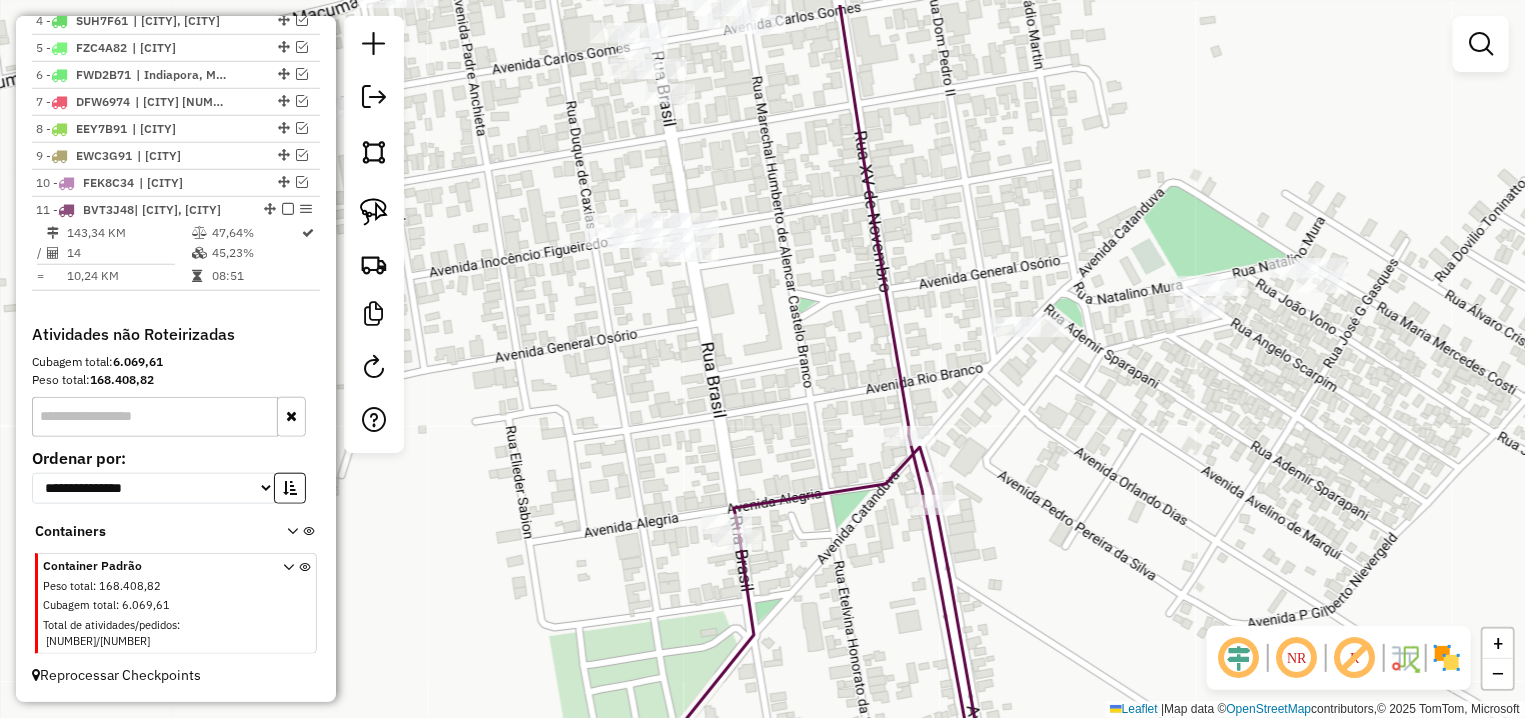 drag, startPoint x: 720, startPoint y: 358, endPoint x: 951, endPoint y: 453, distance: 249.7719 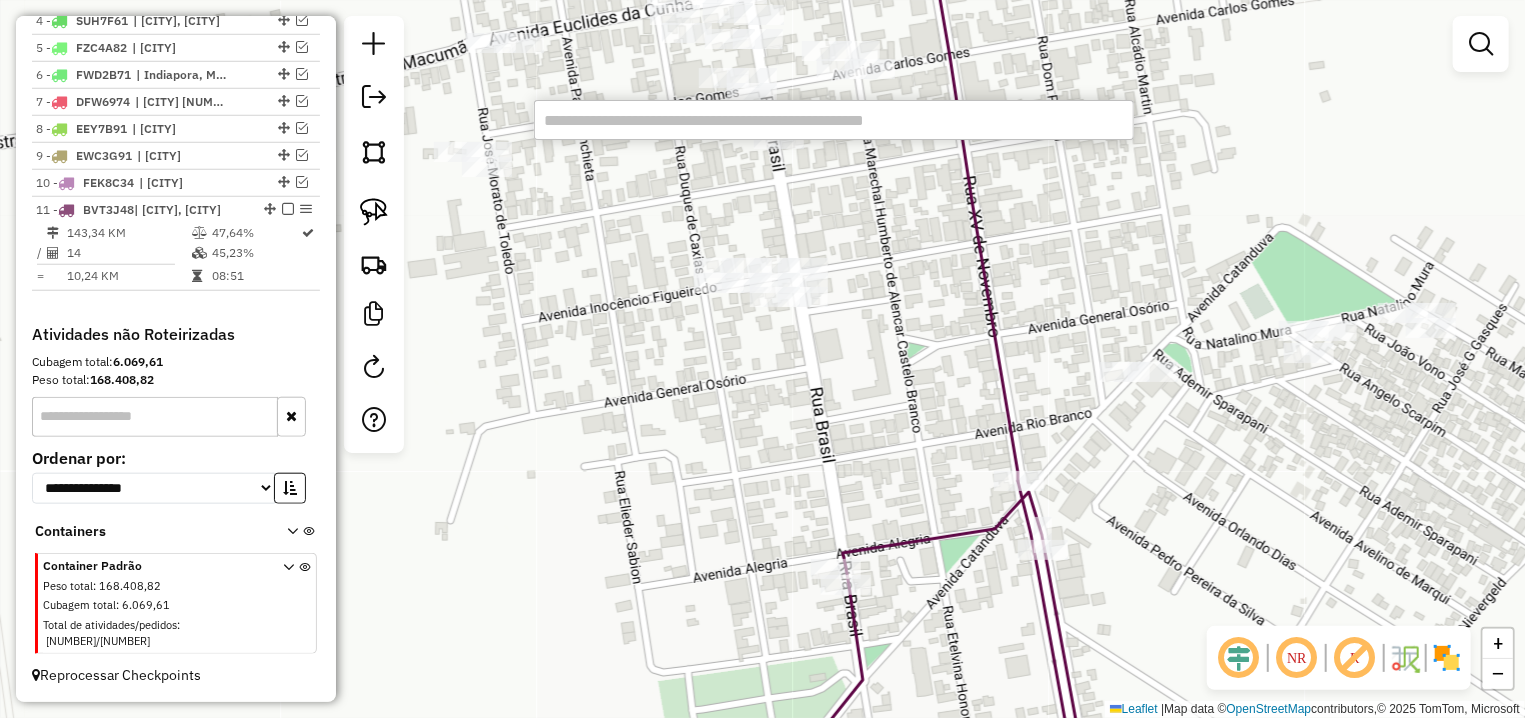 click at bounding box center [834, 120] 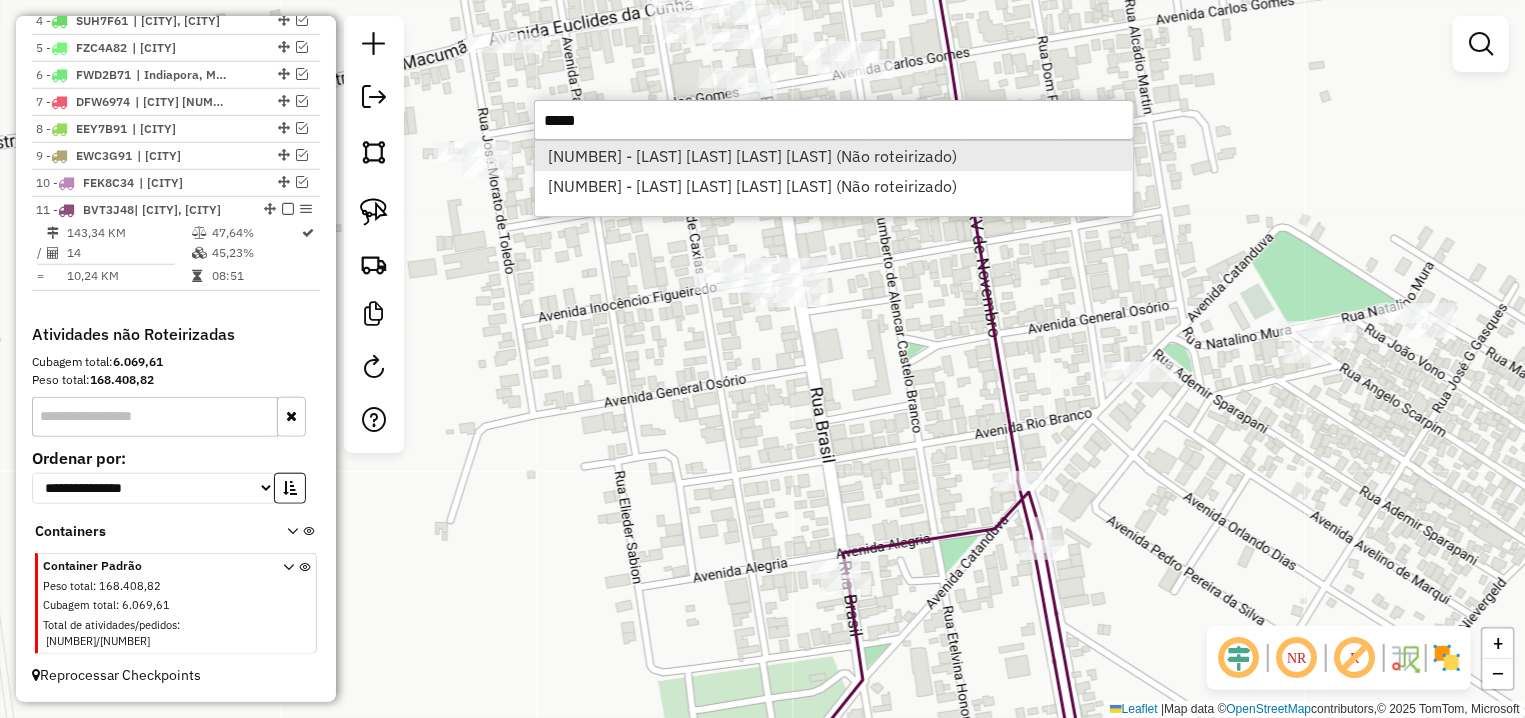 type on "*****" 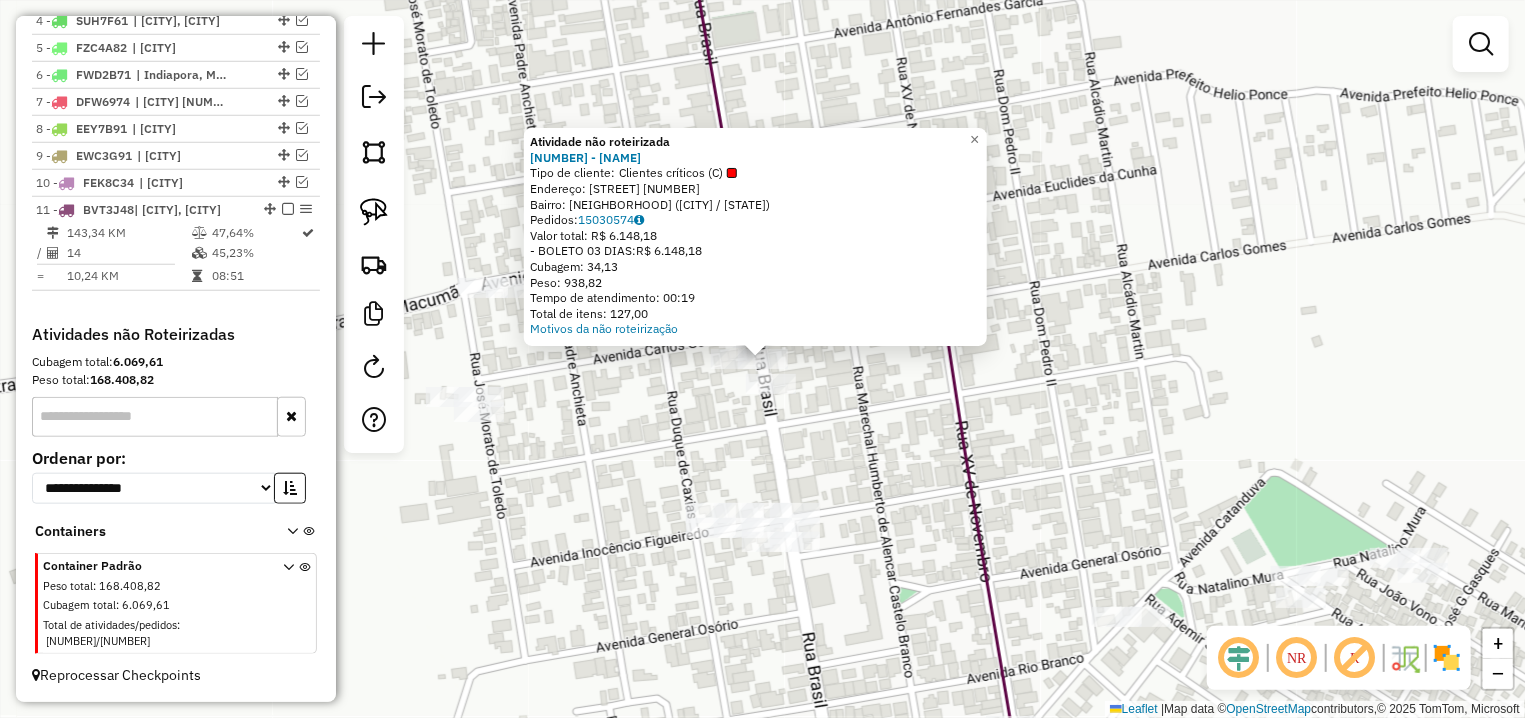 click on "Atividade não roteirizada 12975 - FREDE COMERCIO DE BE  Tipo de cliente:   Clientes críticos (C)   Endereço: R   BRASIL                        4672   Bairro: CENTRO (PALMEIRA D'OEST / SP)   Pedidos:  15030574   Valor total: R$ 6.148,18   - BOLETO 03 DIAS:  R$ 6.148,18   Cubagem: 34,13   Peso: 938,82   Tempo de atendimento: 00:19   Total de itens: 127,00  Motivos da não roteirização × Janela de atendimento Grade de atendimento Capacidade Transportadoras Veículos Cliente Pedidos  Rotas Selecione os dias de semana para filtrar as janelas de atendimento  Seg   Ter   Qua   Qui   Sex   Sáb   Dom  Informe o período da janela de atendimento: De: Até:  Filtrar exatamente a janela do cliente  Considerar janela de atendimento padrão  Selecione os dias de semana para filtrar as grades de atendimento  Seg   Ter   Qua   Qui   Sex   Sáb   Dom   Considerar clientes sem dia de atendimento cadastrado  Clientes fora do dia de atendimento selecionado Filtrar as atividades entre os valores definidos abaixo:  De:  De:" 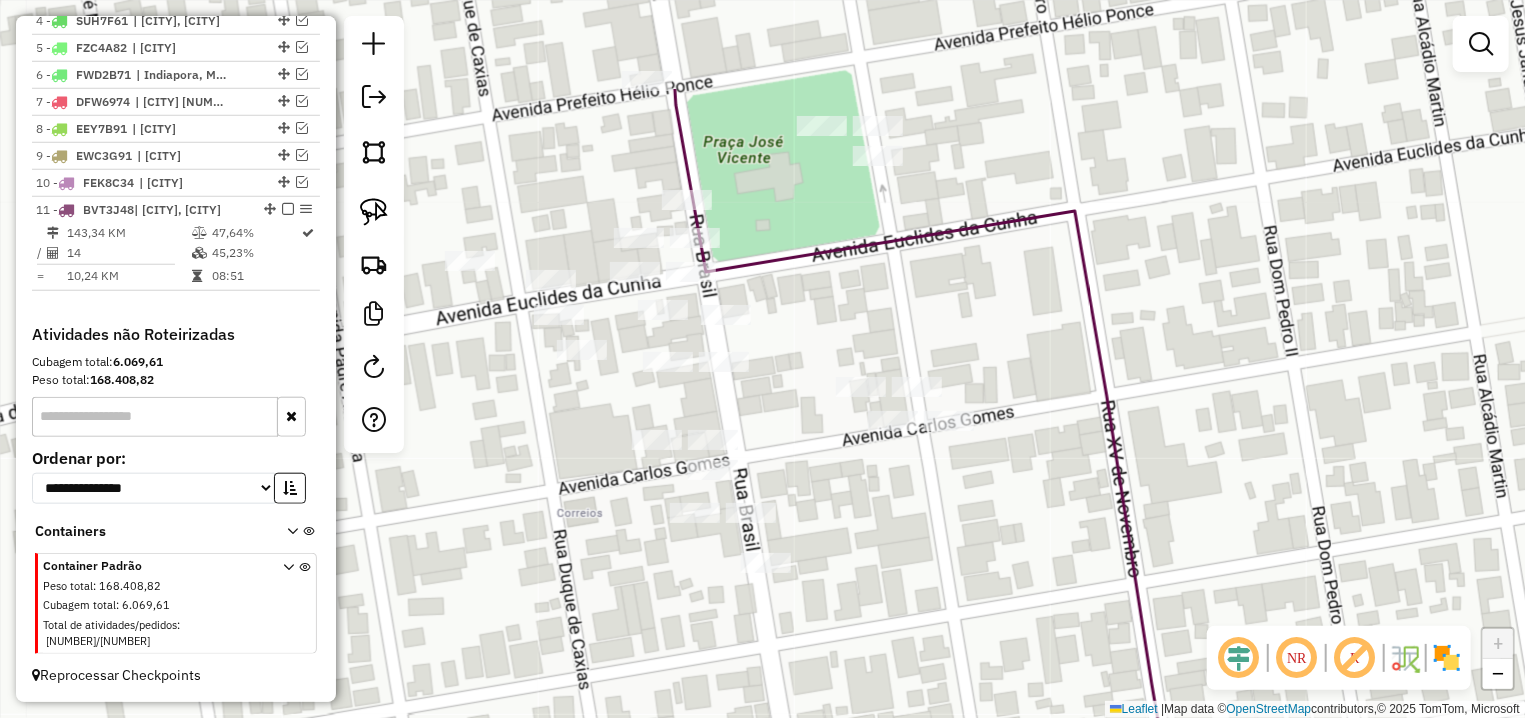 drag, startPoint x: 916, startPoint y: 305, endPoint x: 855, endPoint y: 477, distance: 182.49658 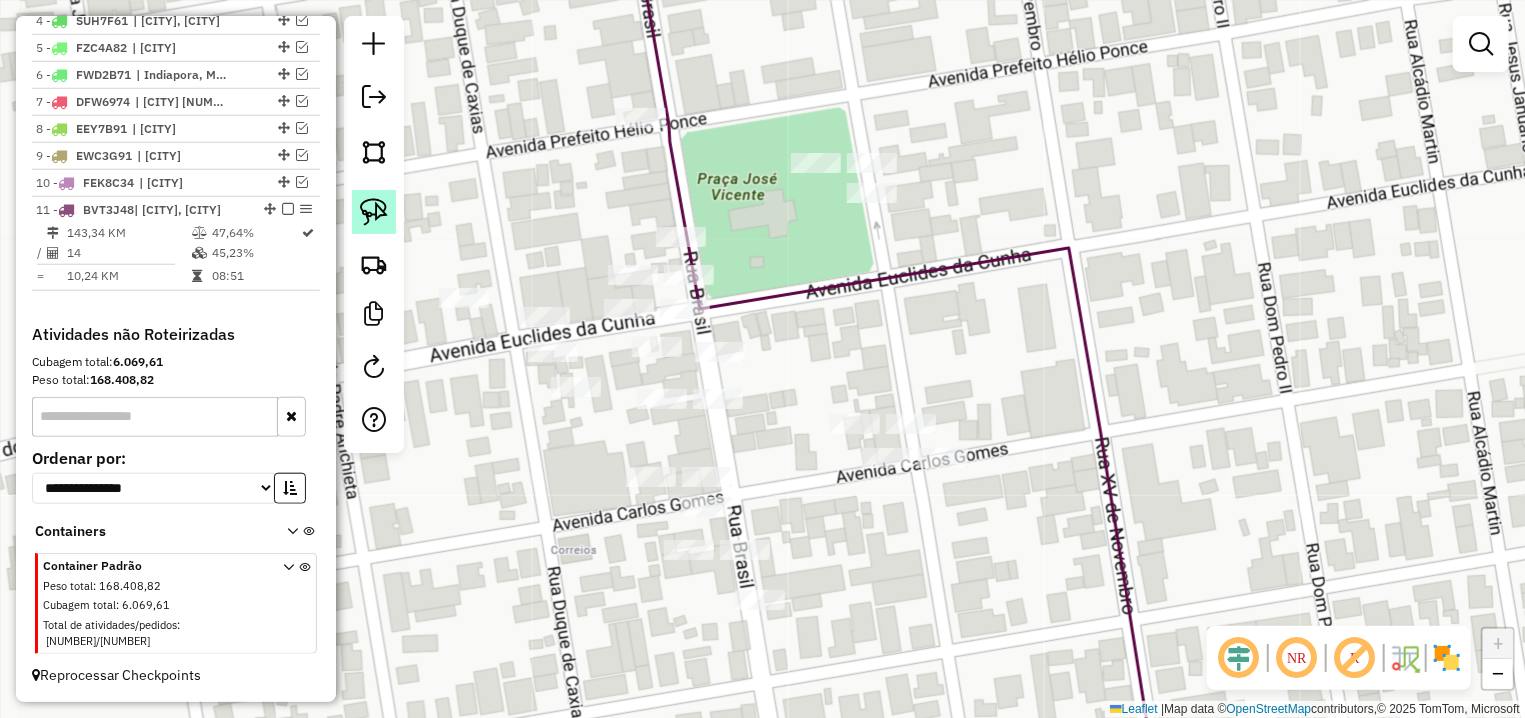click 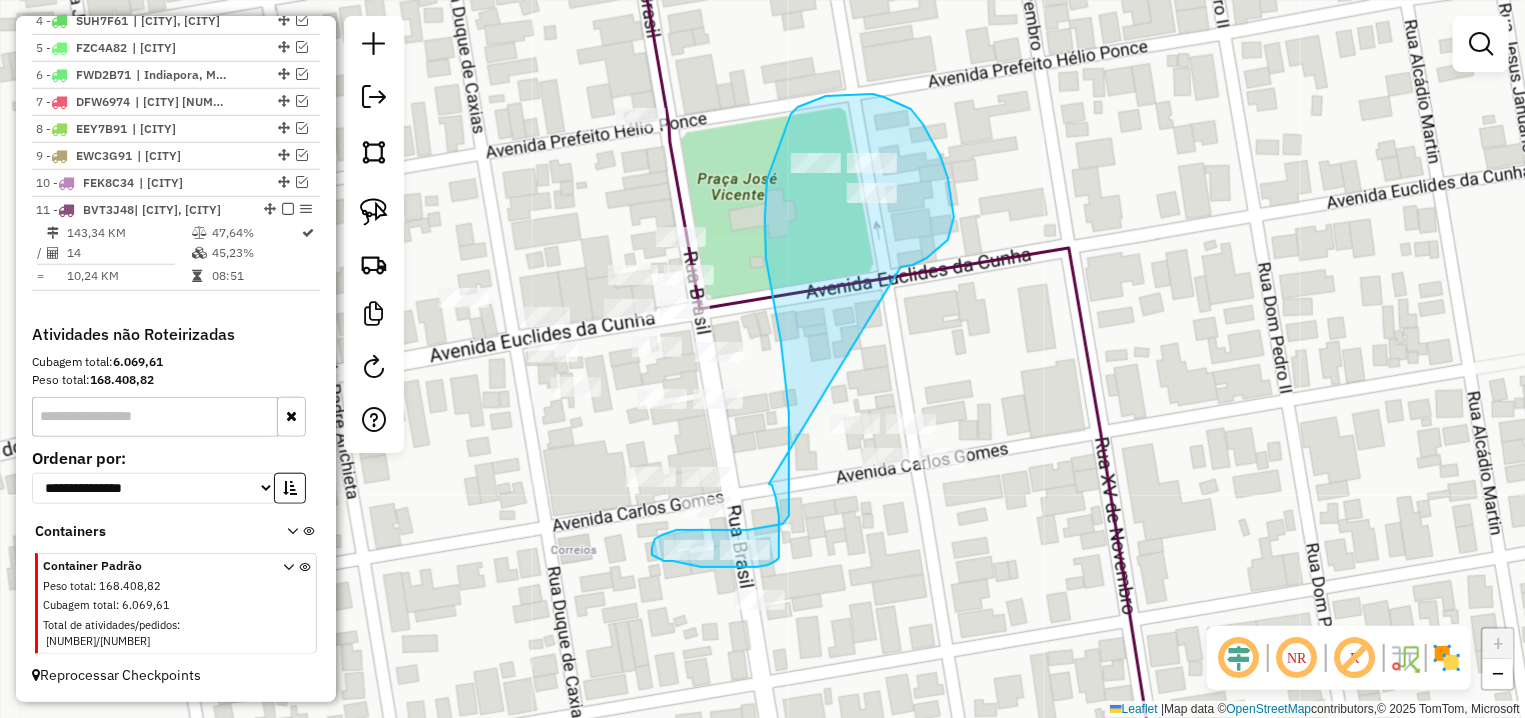 drag, startPoint x: 954, startPoint y: 217, endPoint x: 769, endPoint y: 484, distance: 324.8292 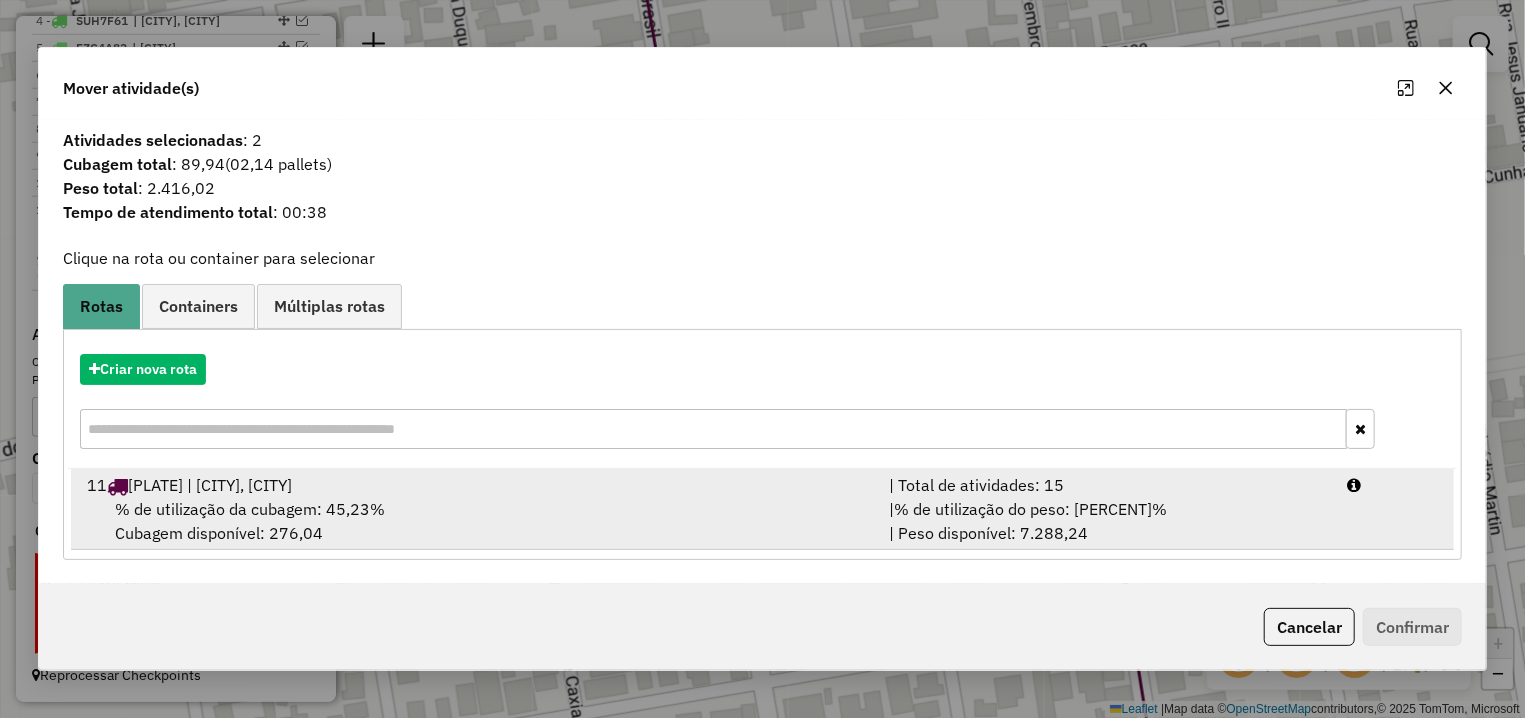drag, startPoint x: 333, startPoint y: 501, endPoint x: 370, endPoint y: 504, distance: 37.12142 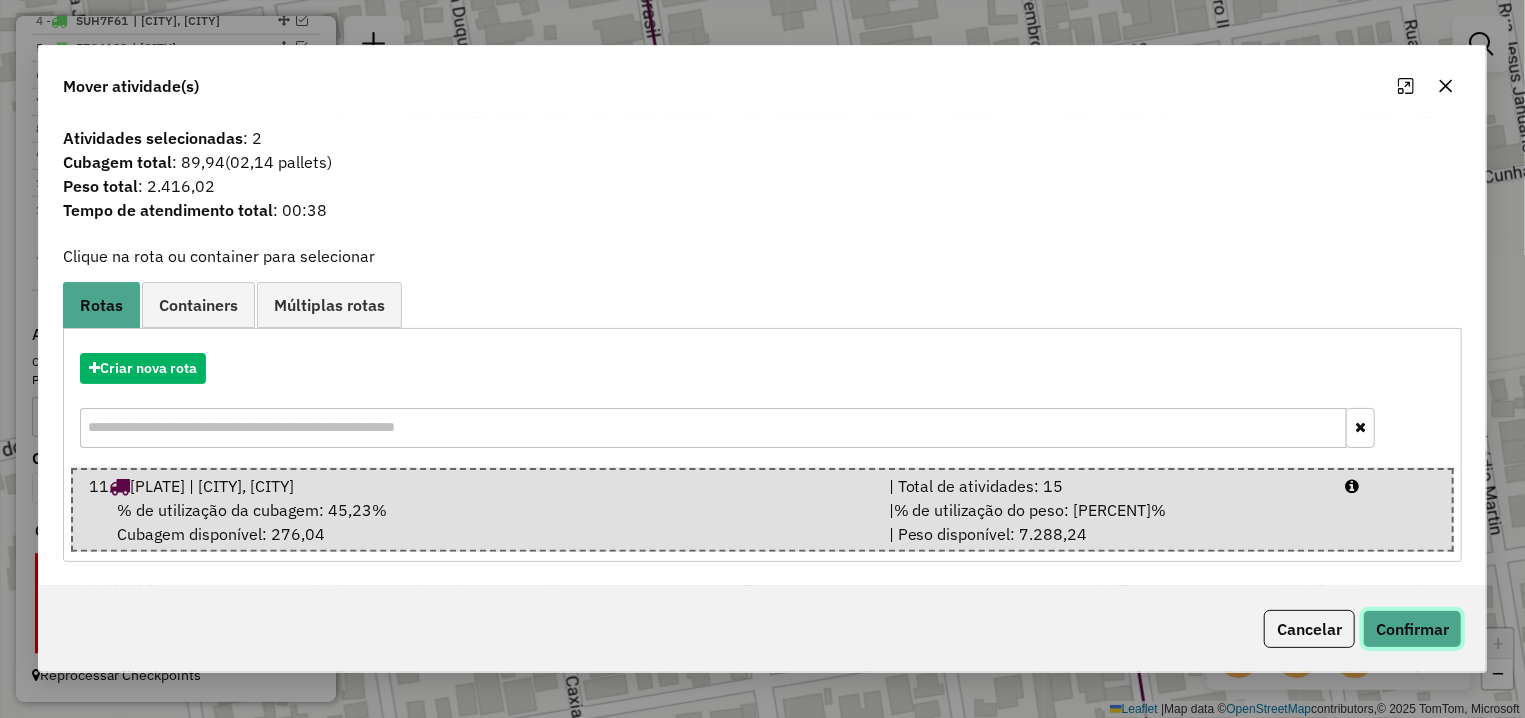 click on "Confirmar" 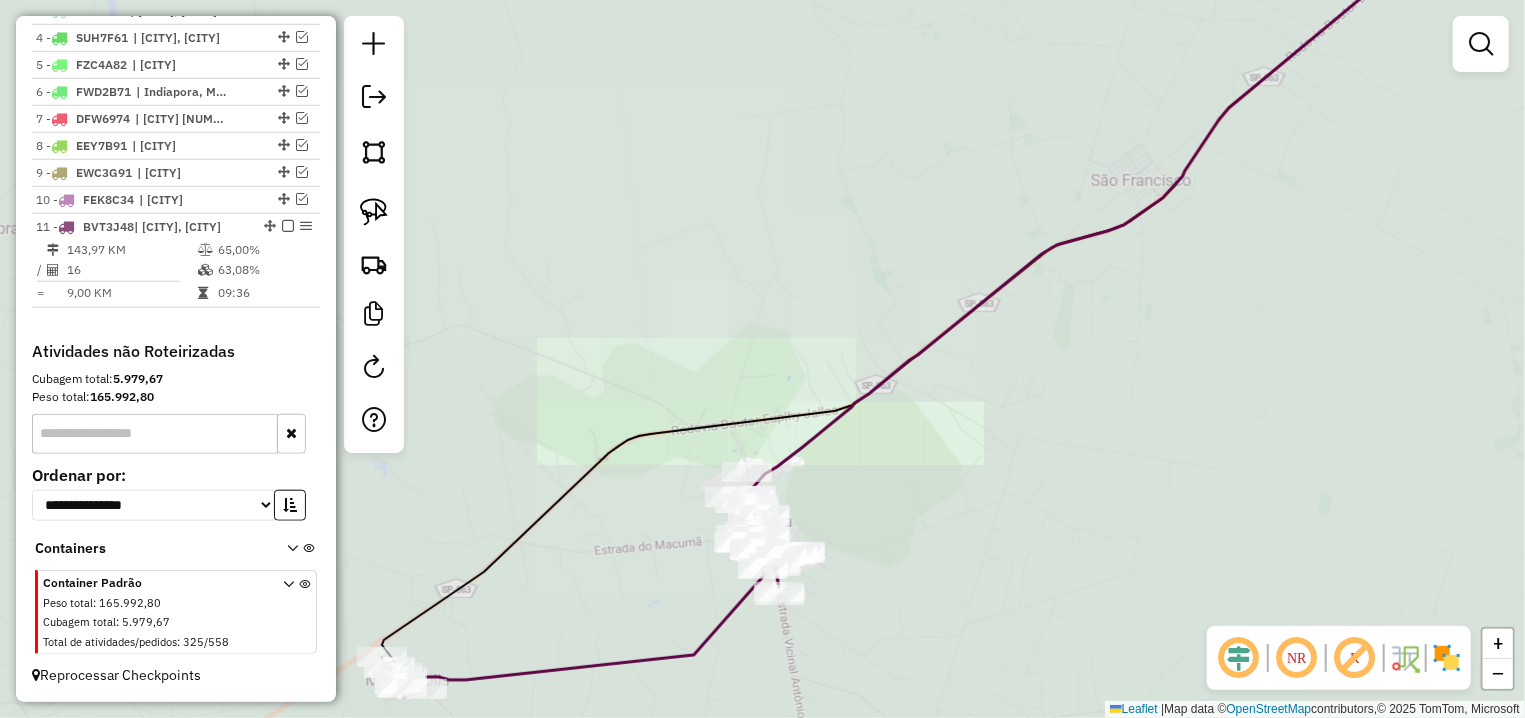 drag, startPoint x: 868, startPoint y: 594, endPoint x: 969, endPoint y: 419, distance: 202.05444 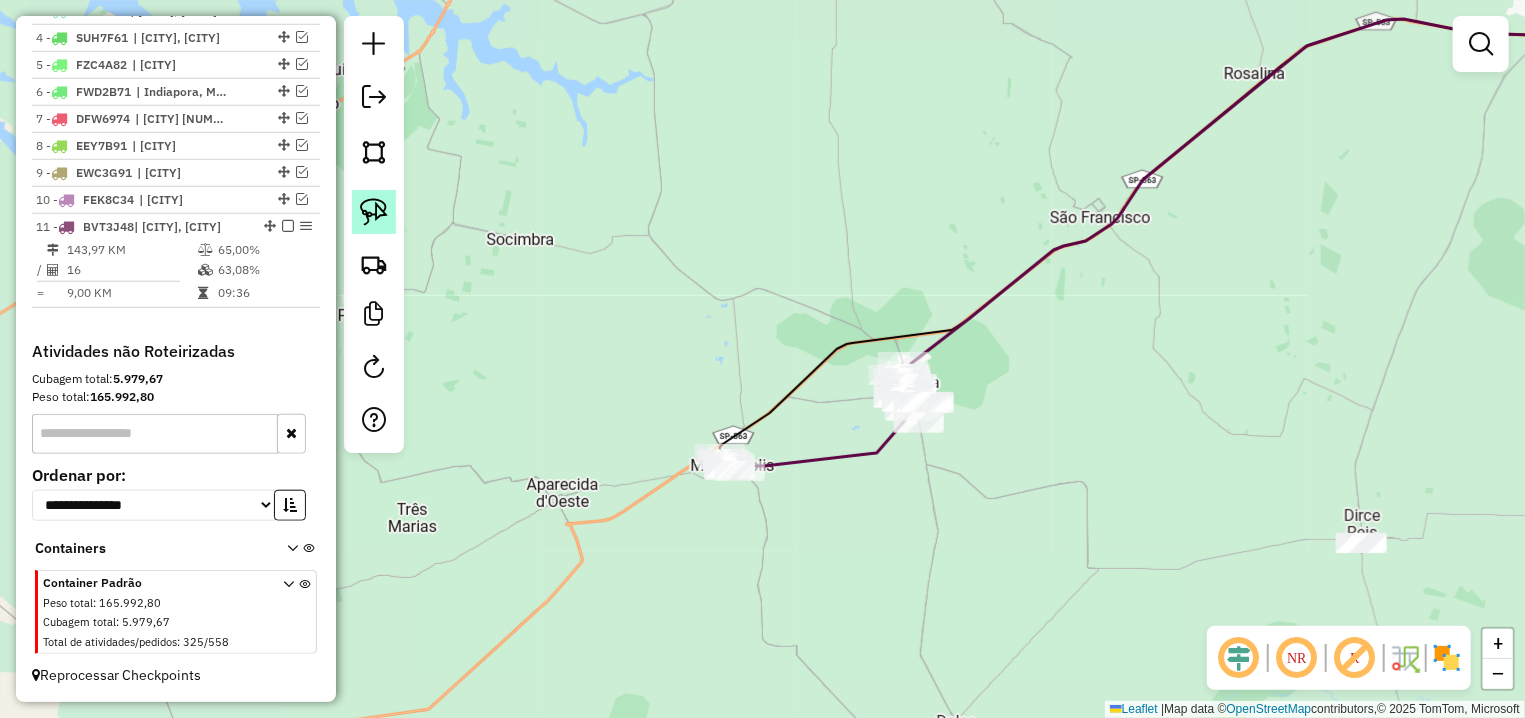 click 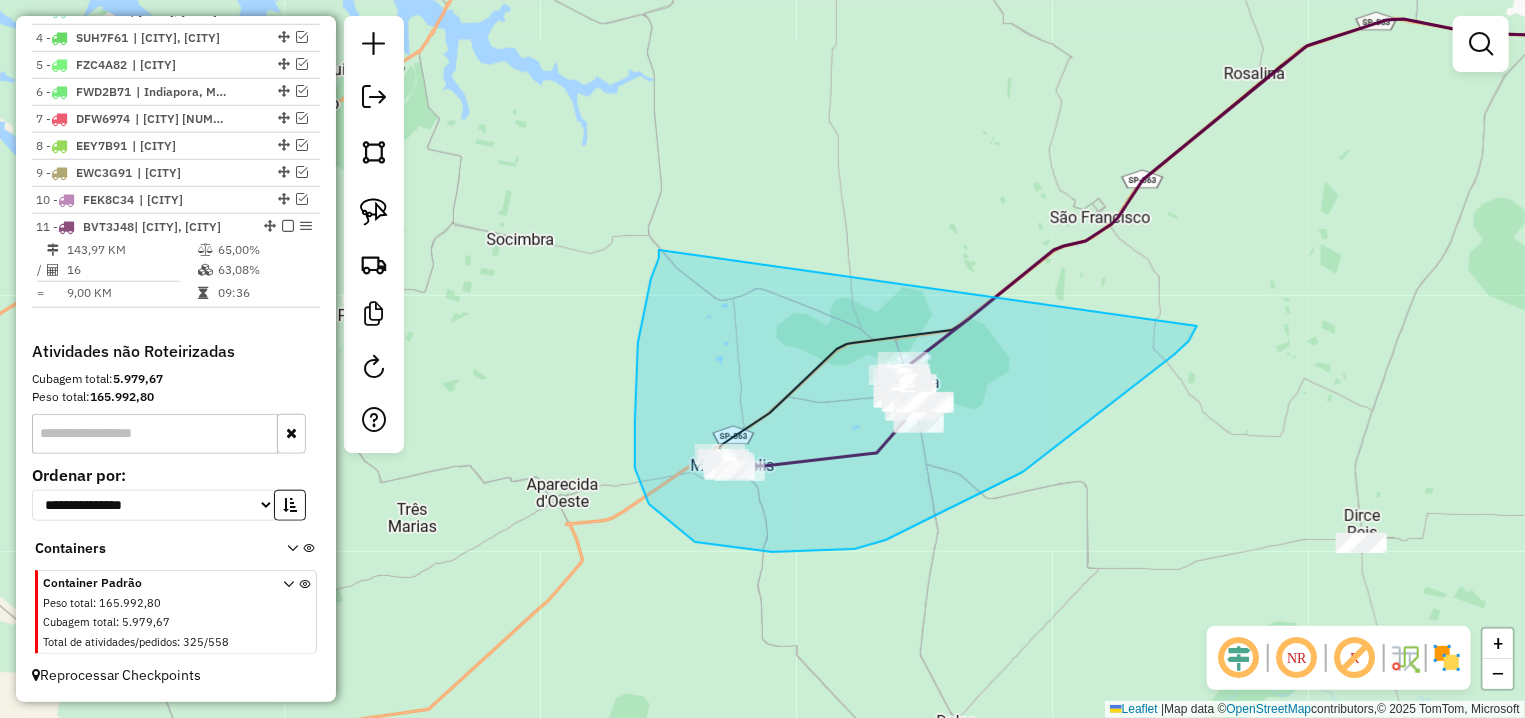drag, startPoint x: 635, startPoint y: 422, endPoint x: 1197, endPoint y: 326, distance: 570.1403 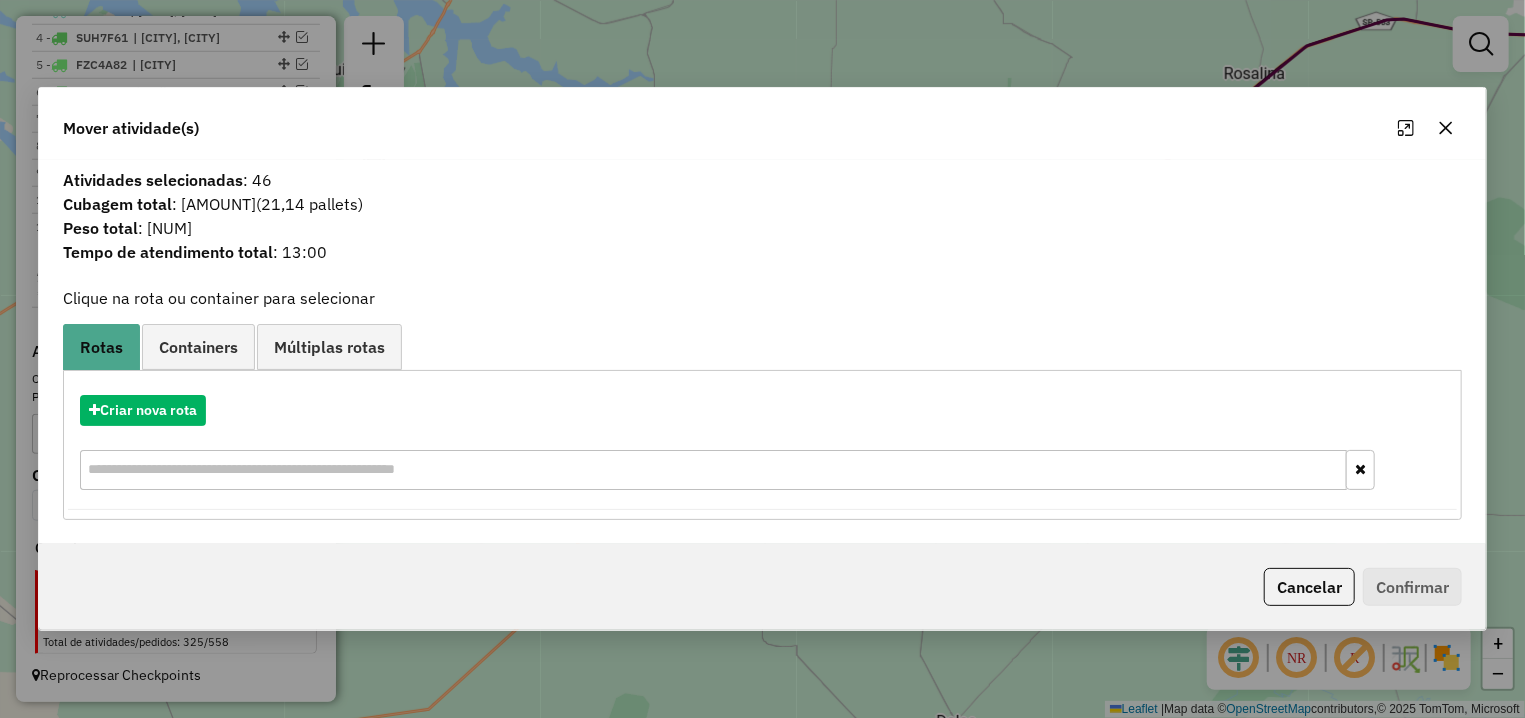 click 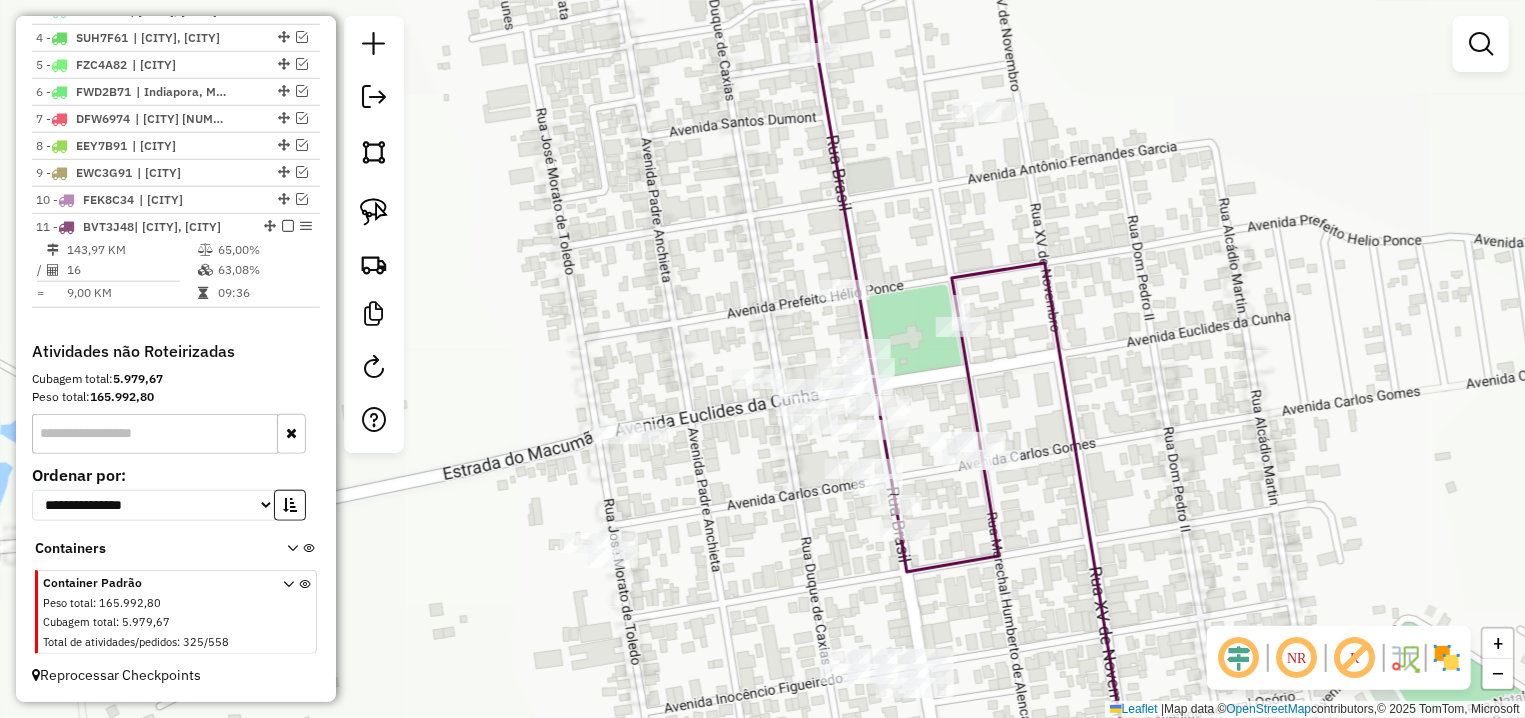 drag, startPoint x: 1080, startPoint y: 485, endPoint x: 935, endPoint y: 180, distance: 337.7129 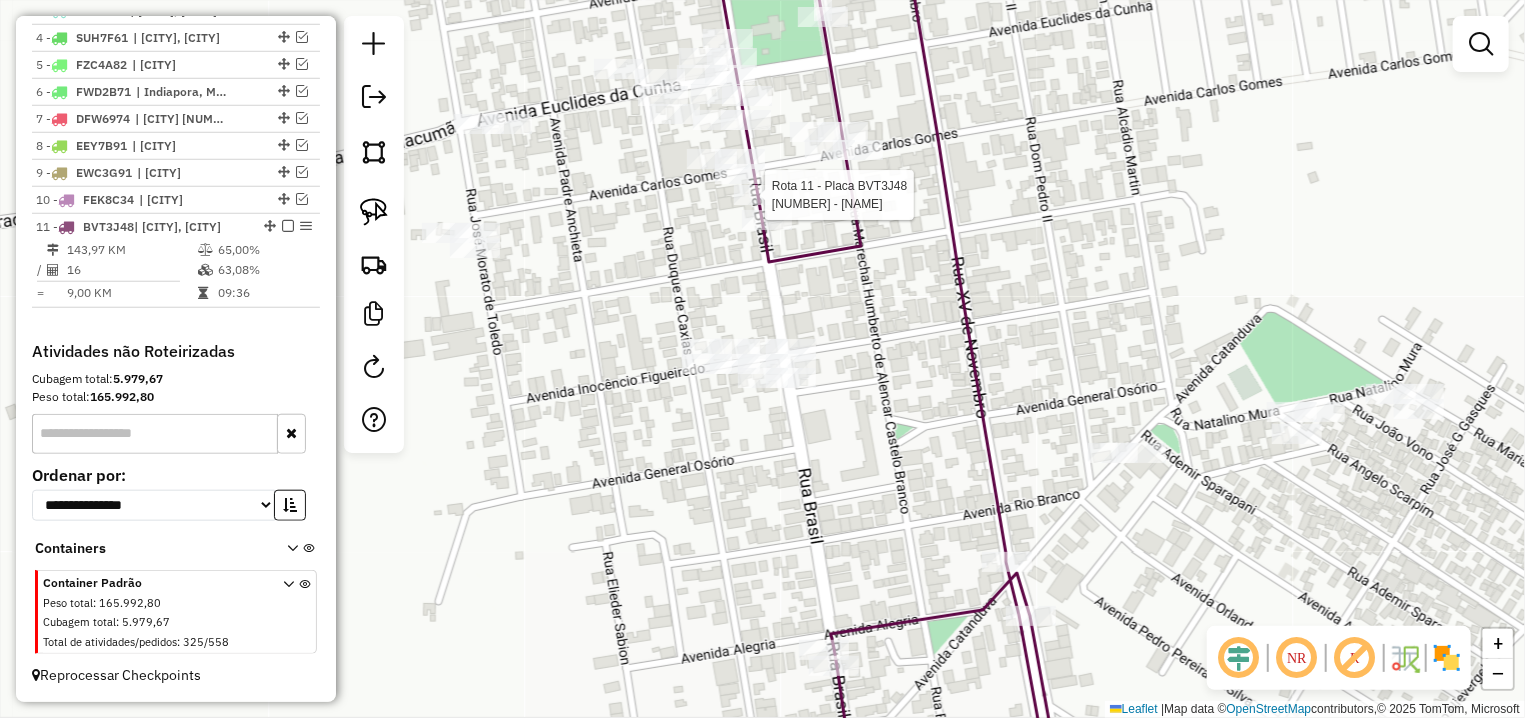 select on "**********" 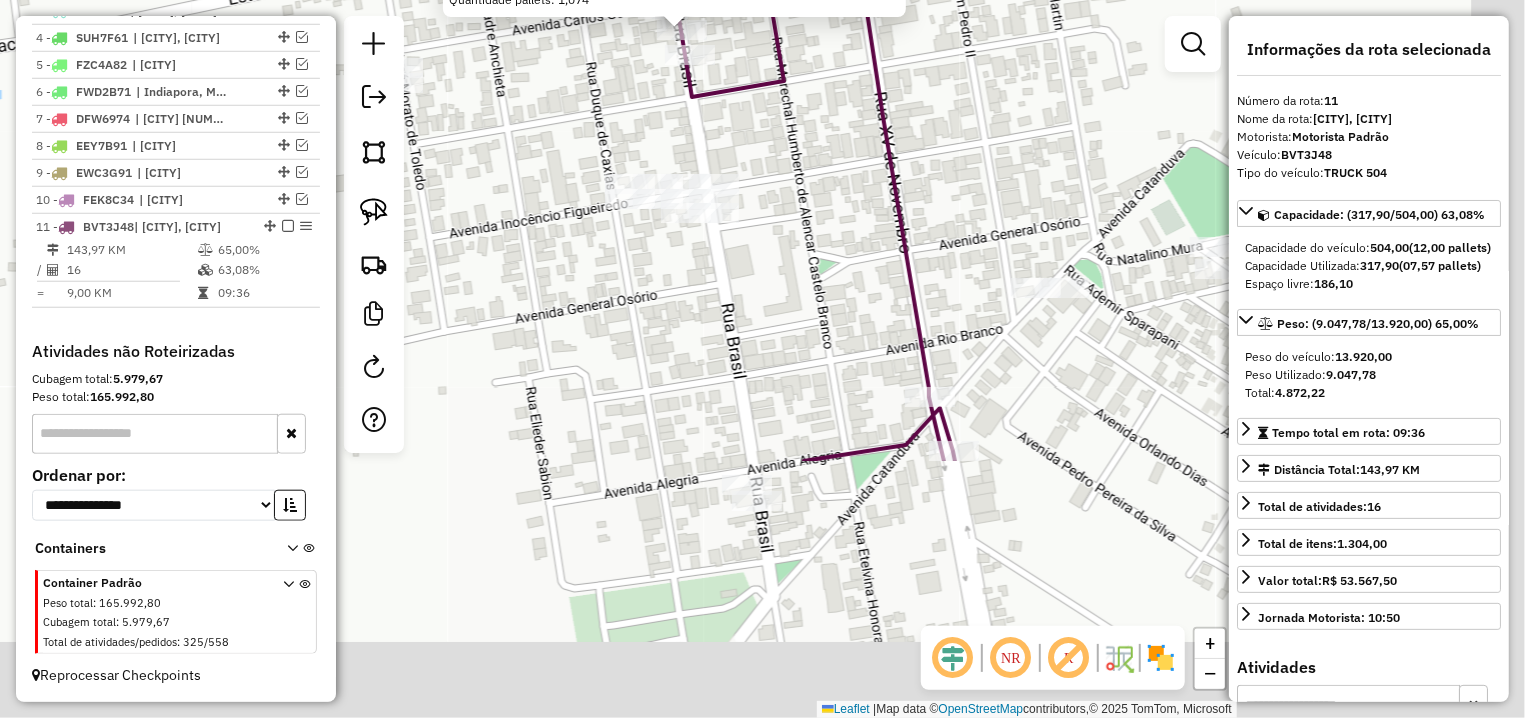 drag, startPoint x: 882, startPoint y: 497, endPoint x: 798, endPoint y: 154, distance: 353.13596 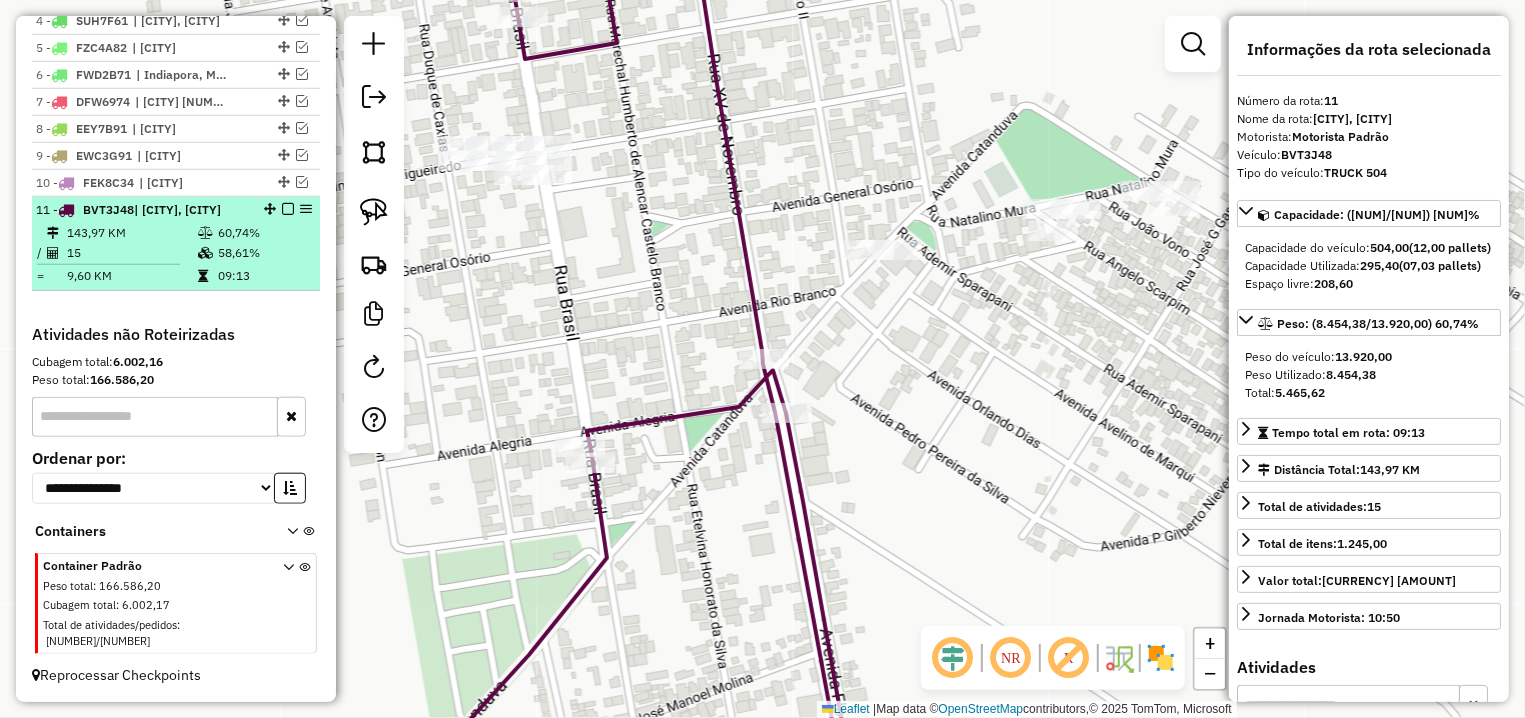 click at bounding box center (288, 209) 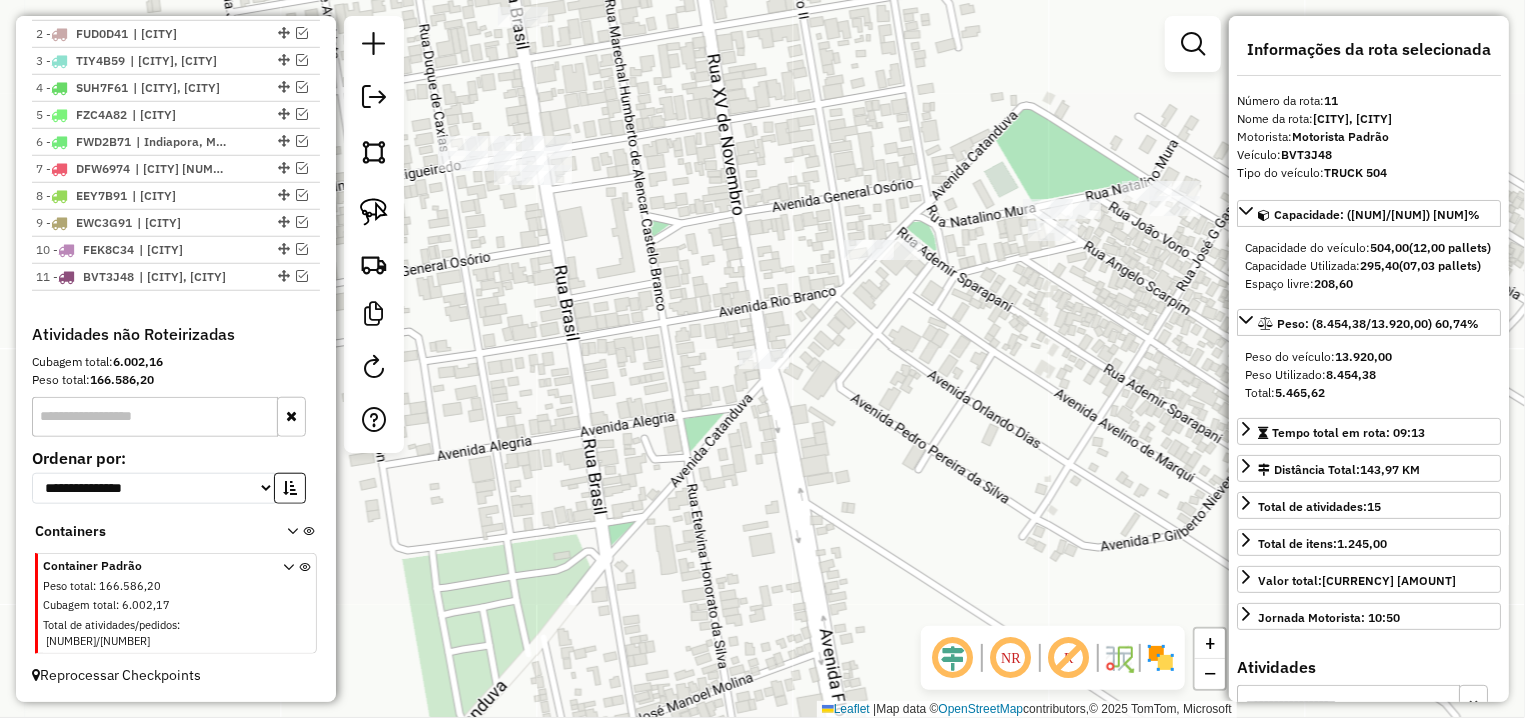 scroll, scrollTop: 798, scrollLeft: 0, axis: vertical 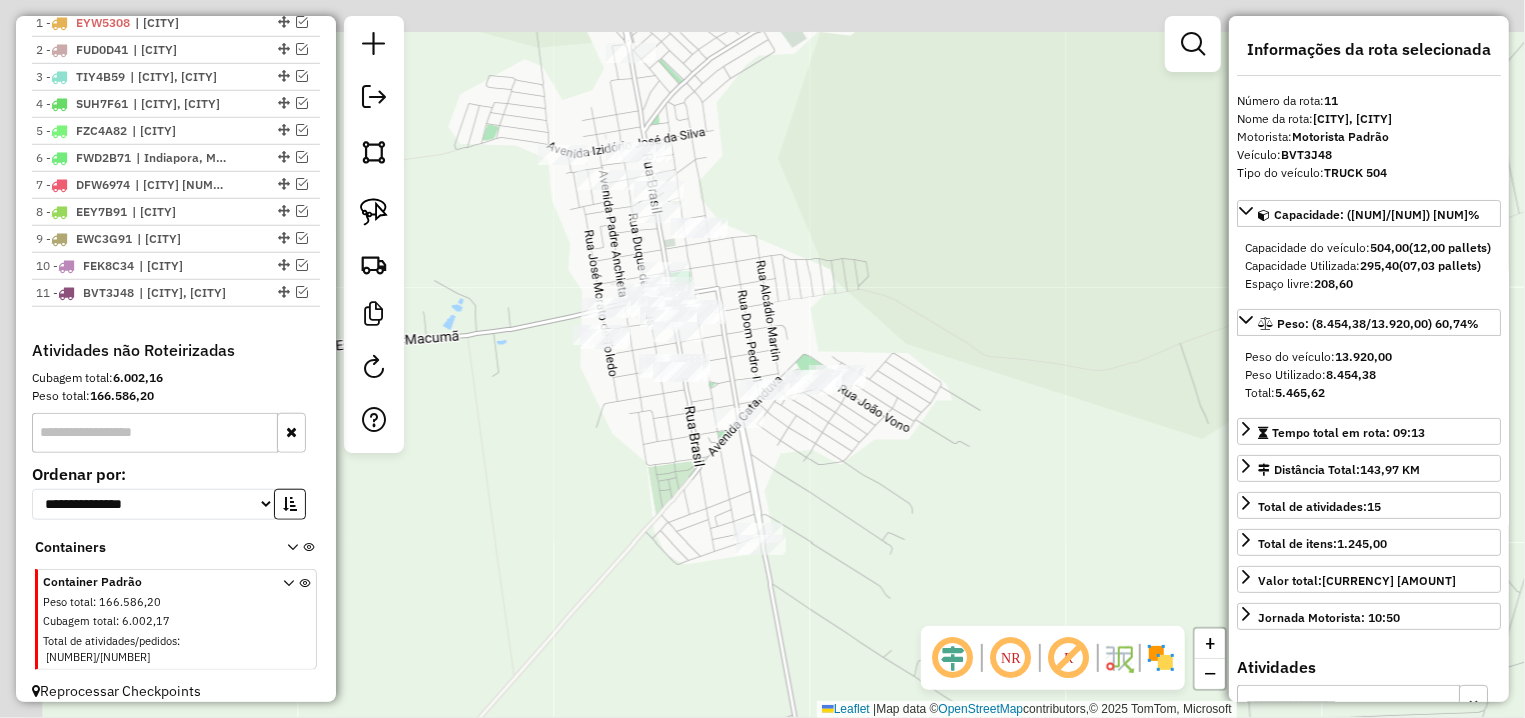 drag, startPoint x: 686, startPoint y: 293, endPoint x: 739, endPoint y: 358, distance: 83.86894 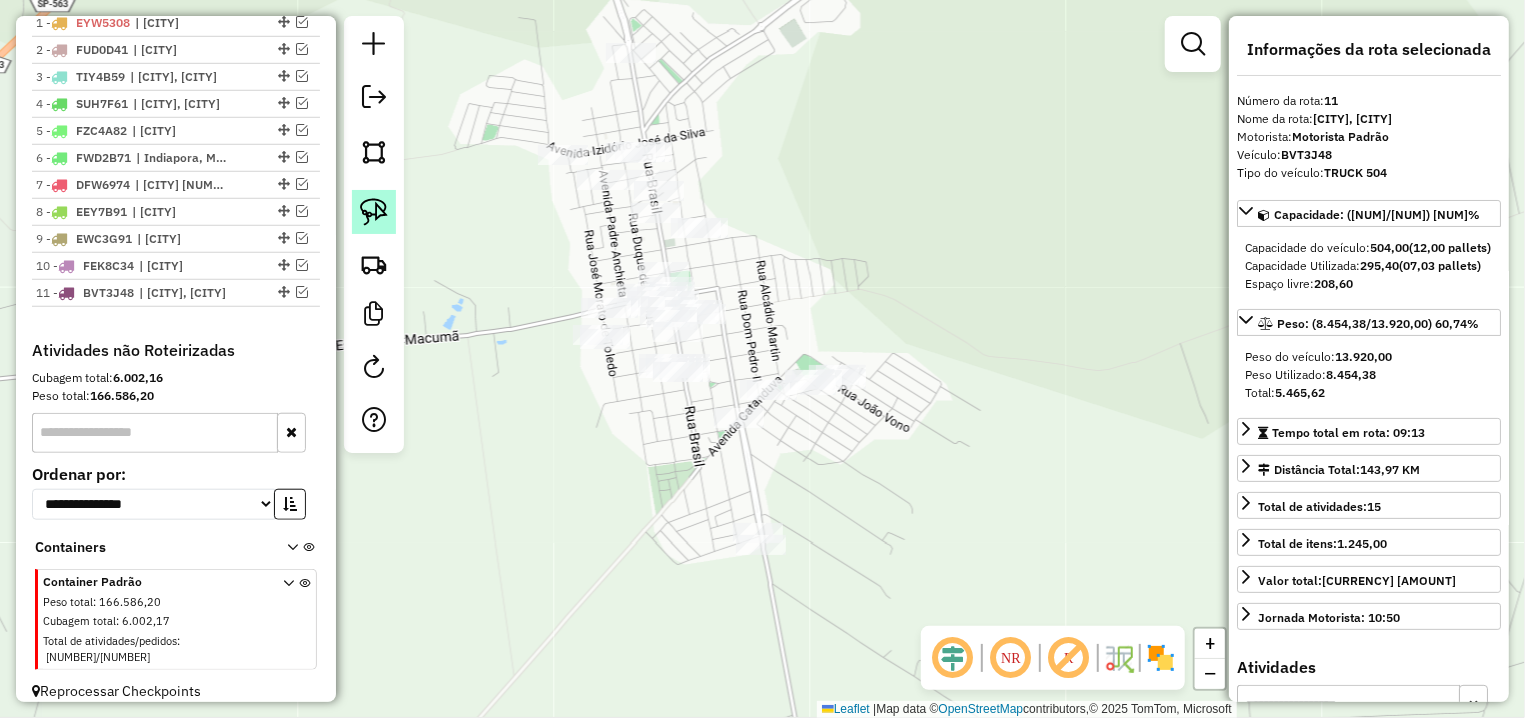 click 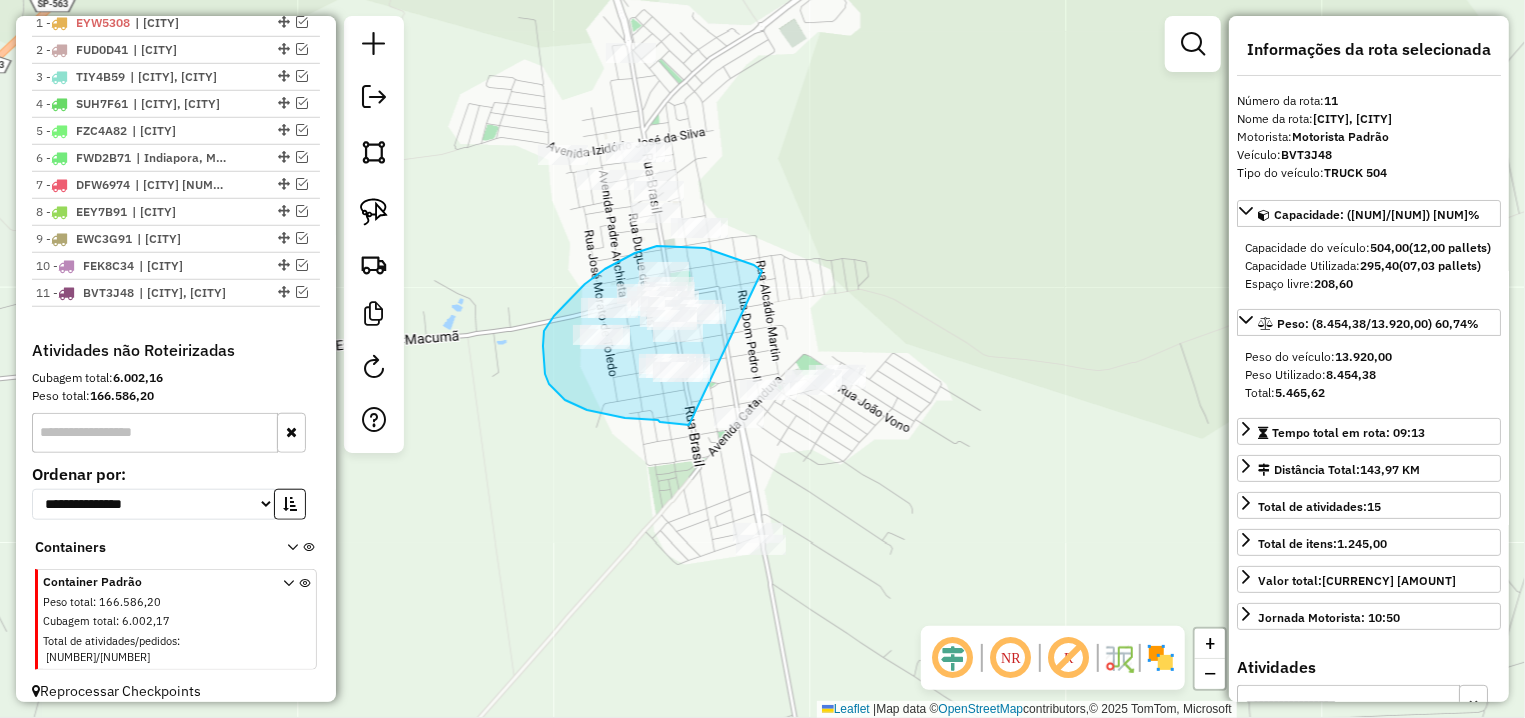 drag, startPoint x: 676, startPoint y: 246, endPoint x: 689, endPoint y: 425, distance: 179.47145 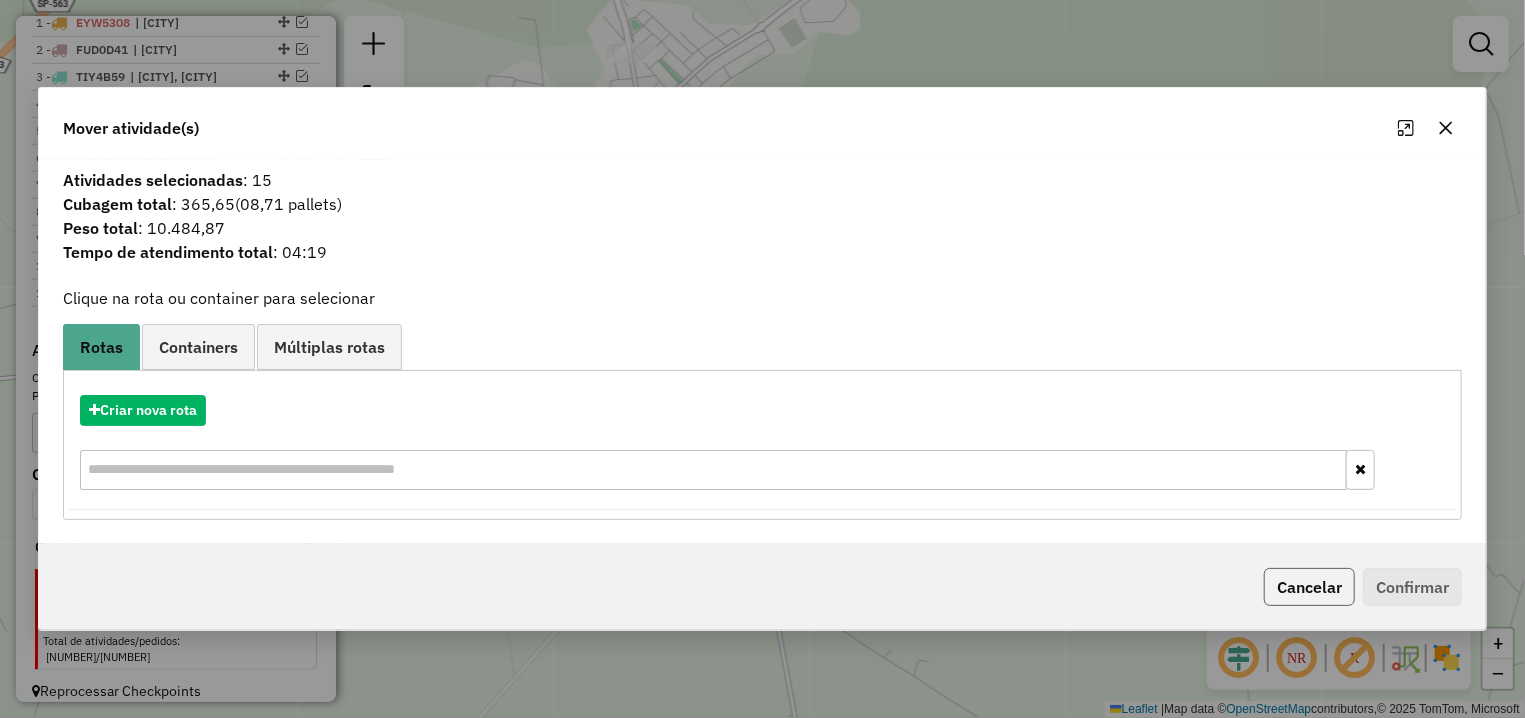 click on "Cancelar" 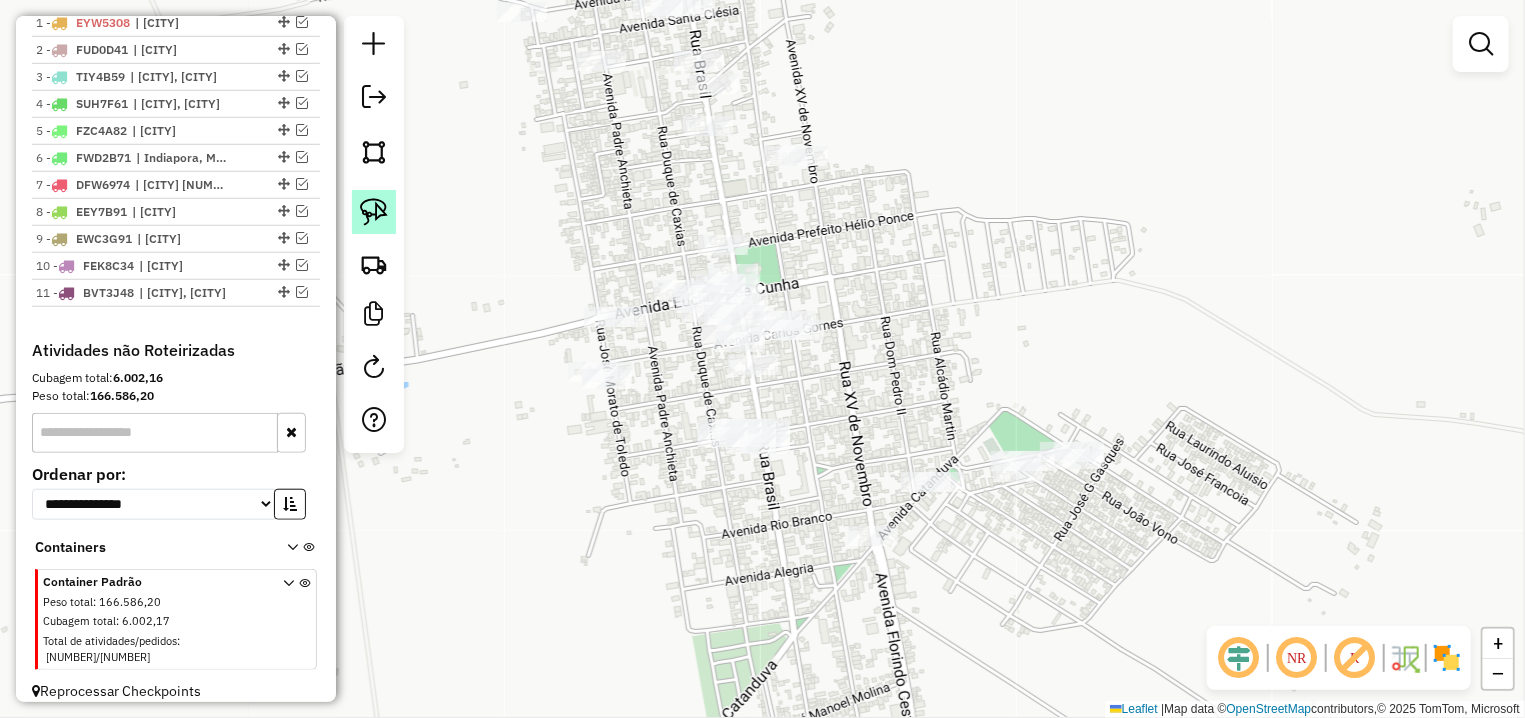 click 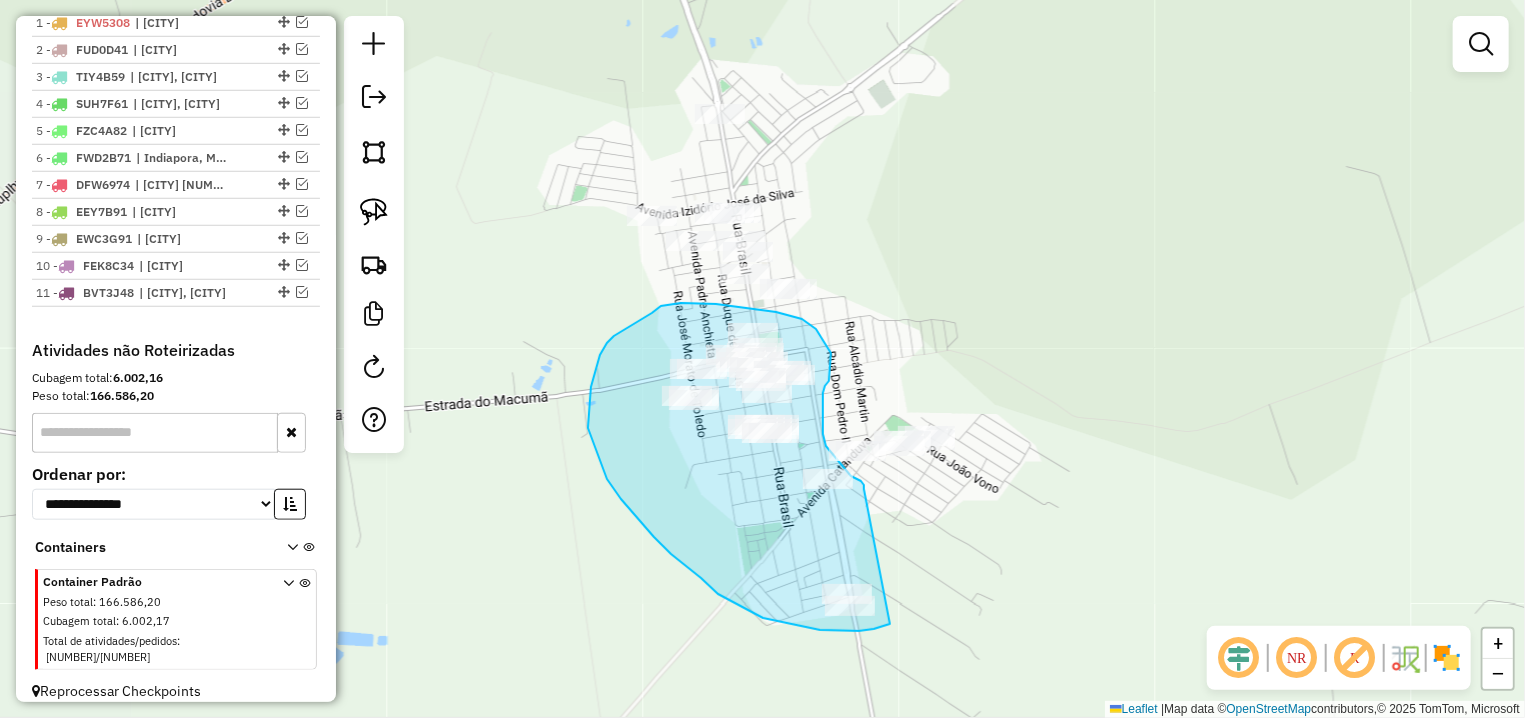 drag, startPoint x: 864, startPoint y: 489, endPoint x: 892, endPoint y: 623, distance: 136.89412 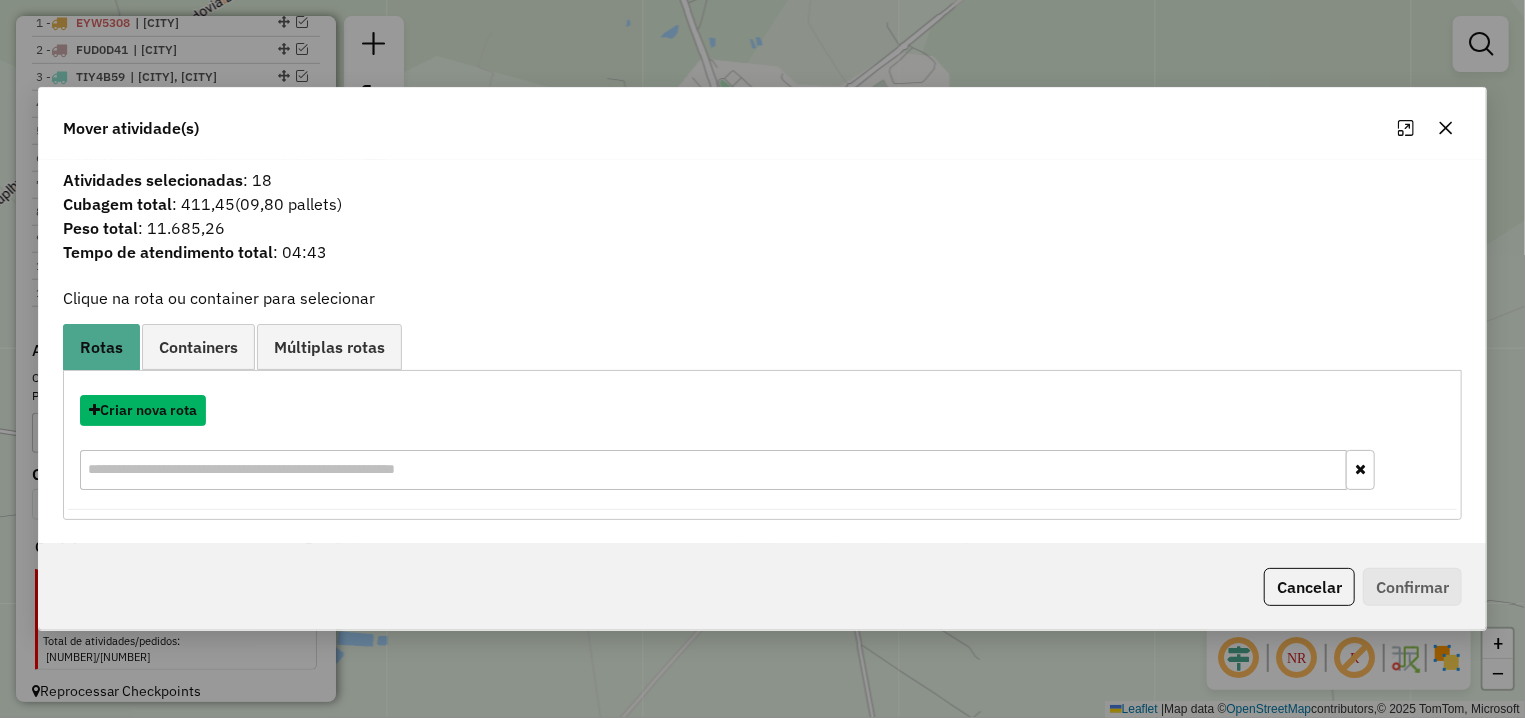 click on "Criar nova rota" at bounding box center (143, 410) 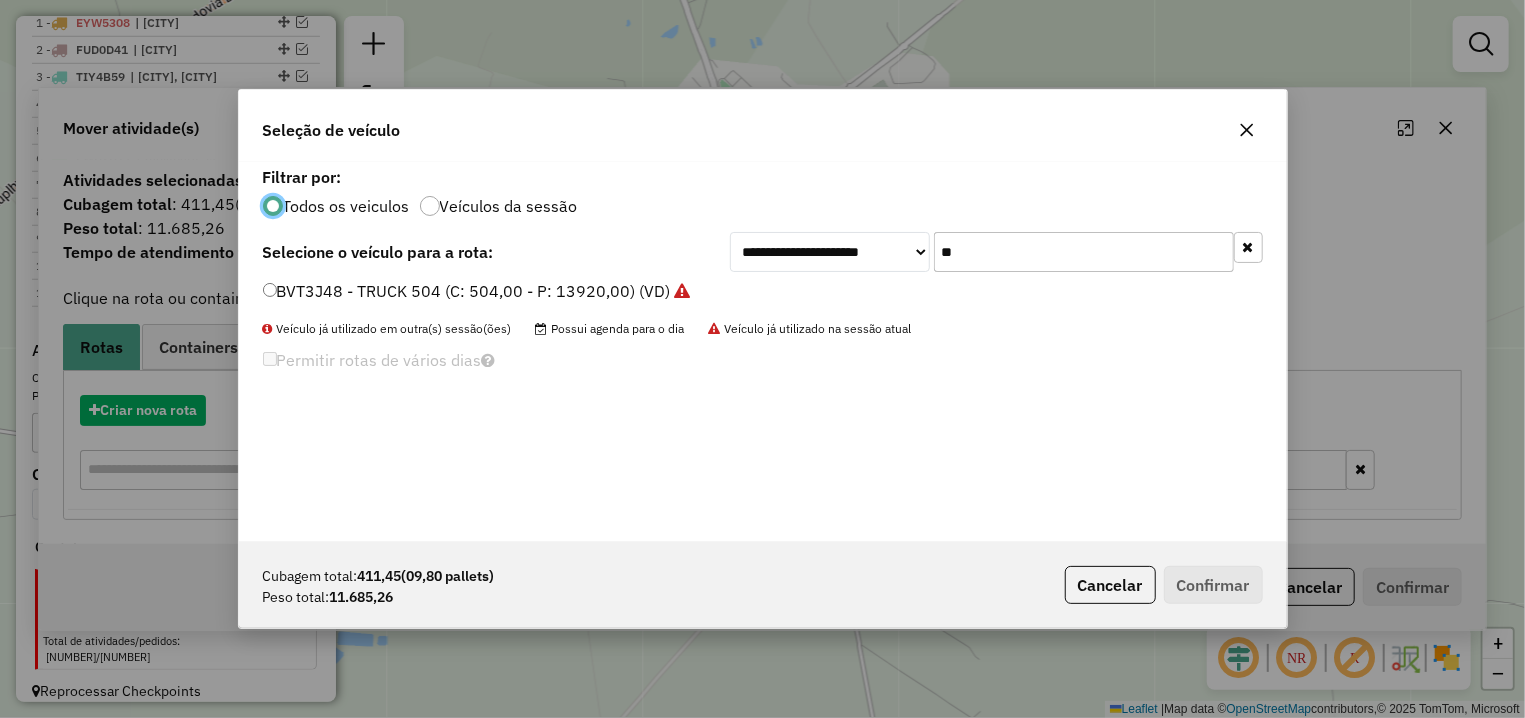 scroll, scrollTop: 11, scrollLeft: 6, axis: both 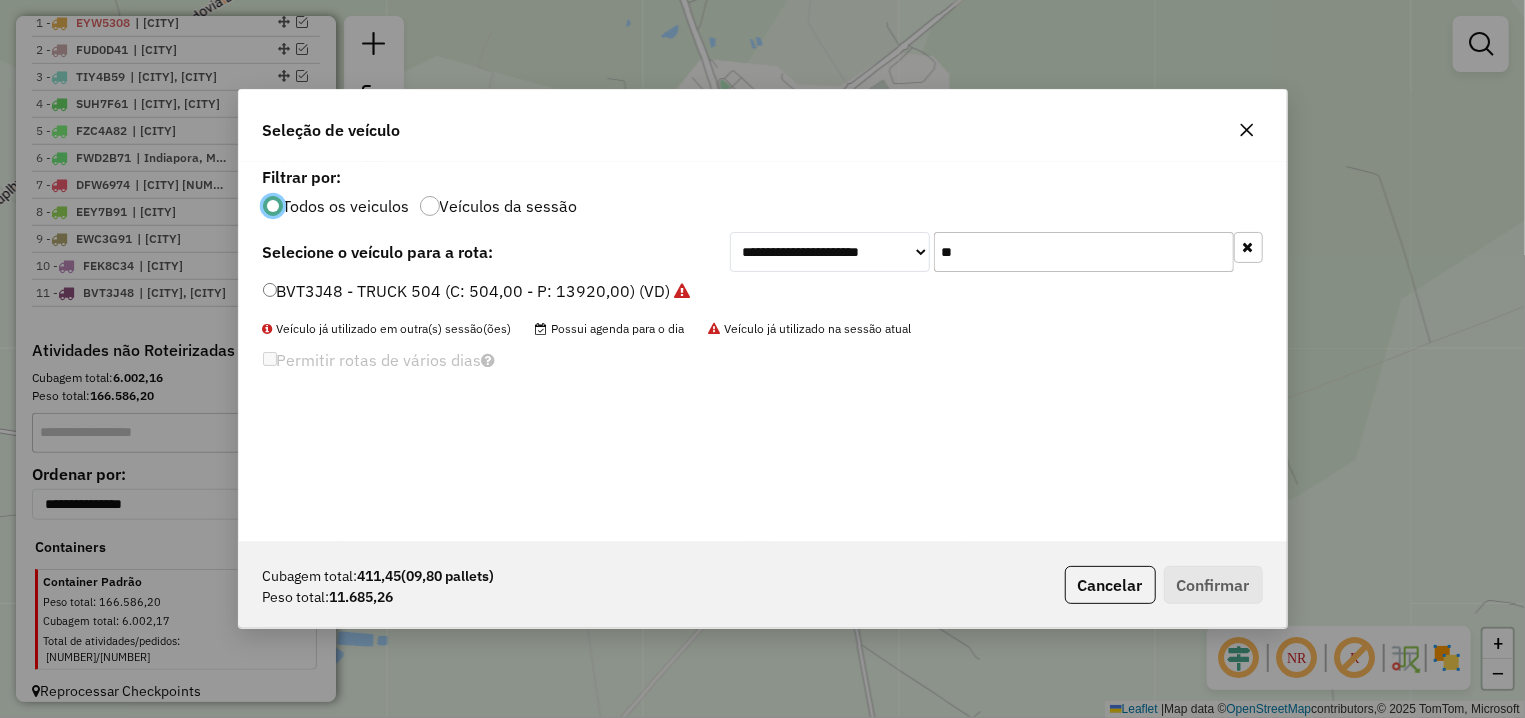 drag, startPoint x: 974, startPoint y: 248, endPoint x: 927, endPoint y: 249, distance: 47.010635 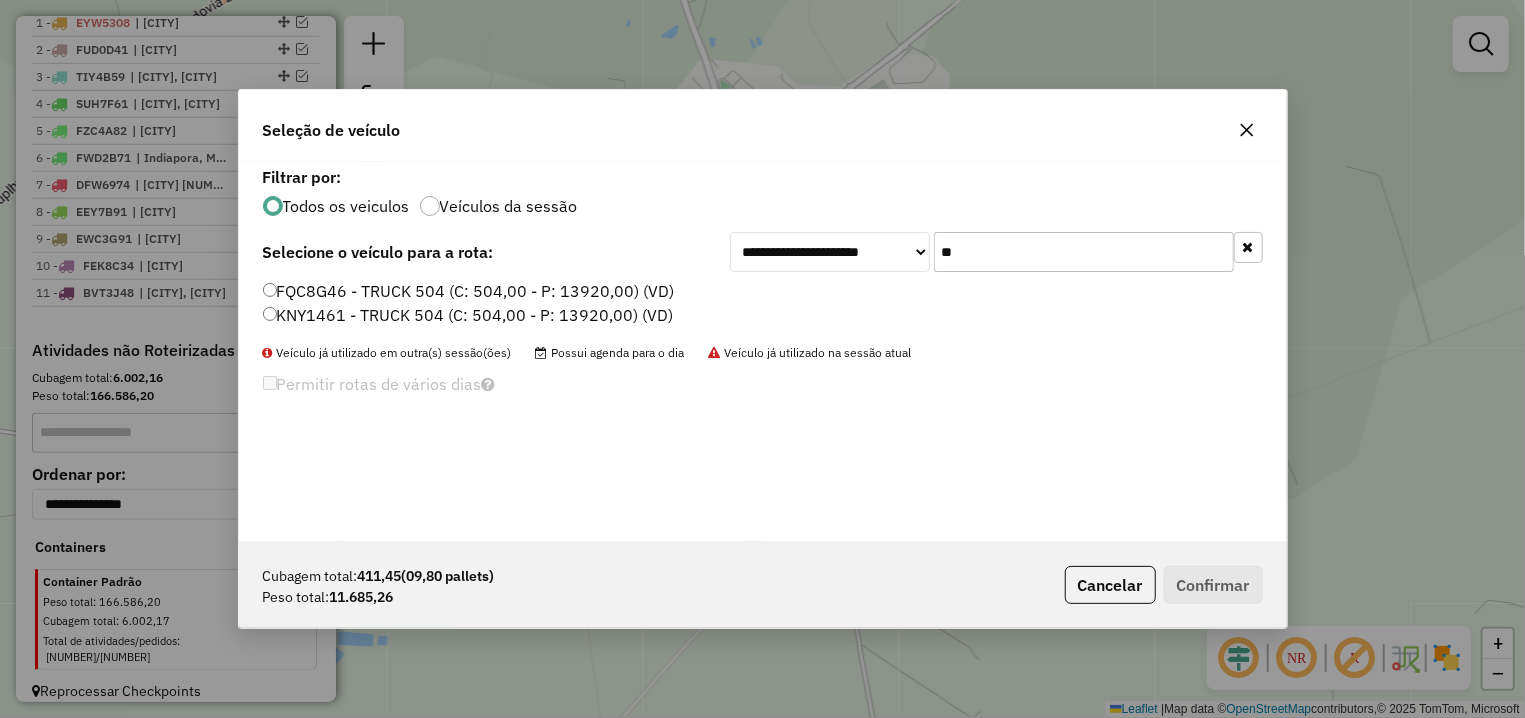 type on "**" 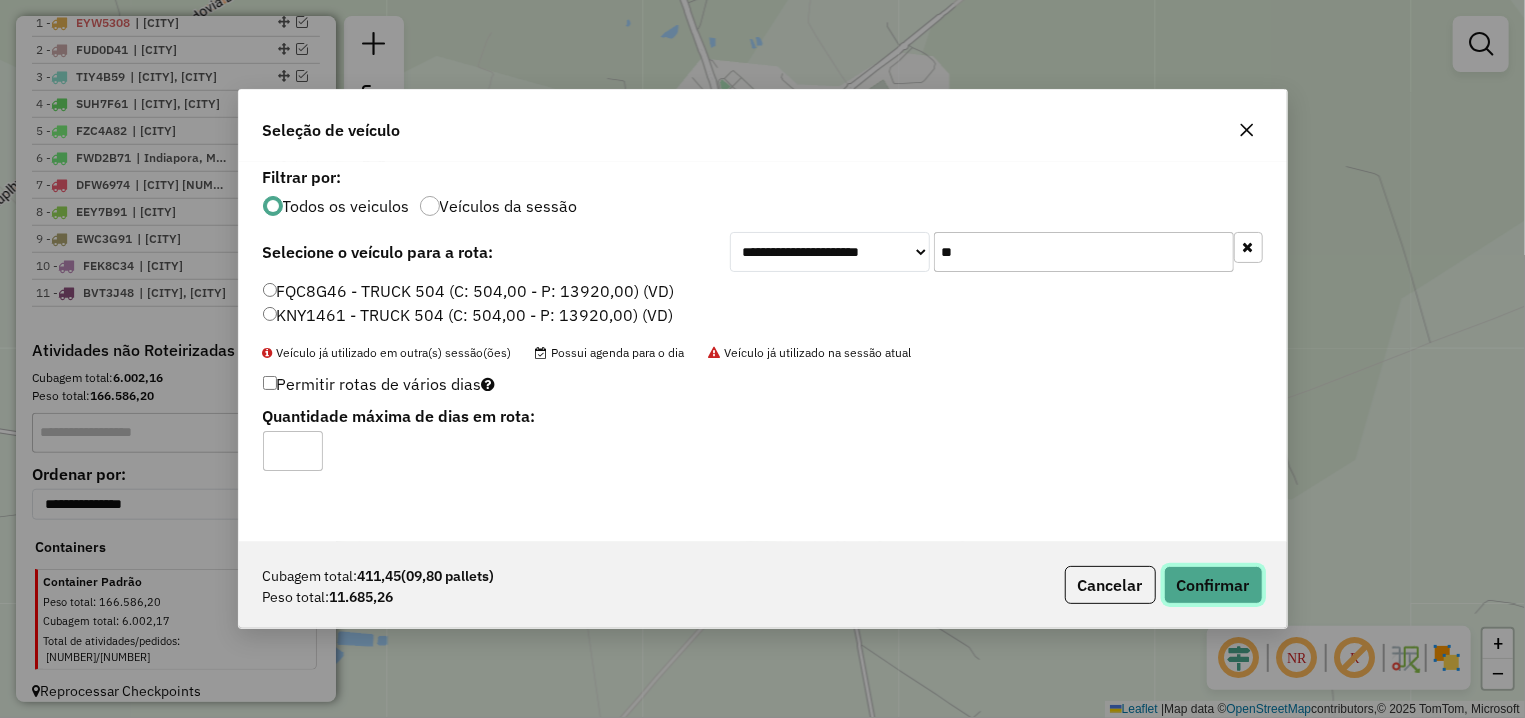 click on "Confirmar" 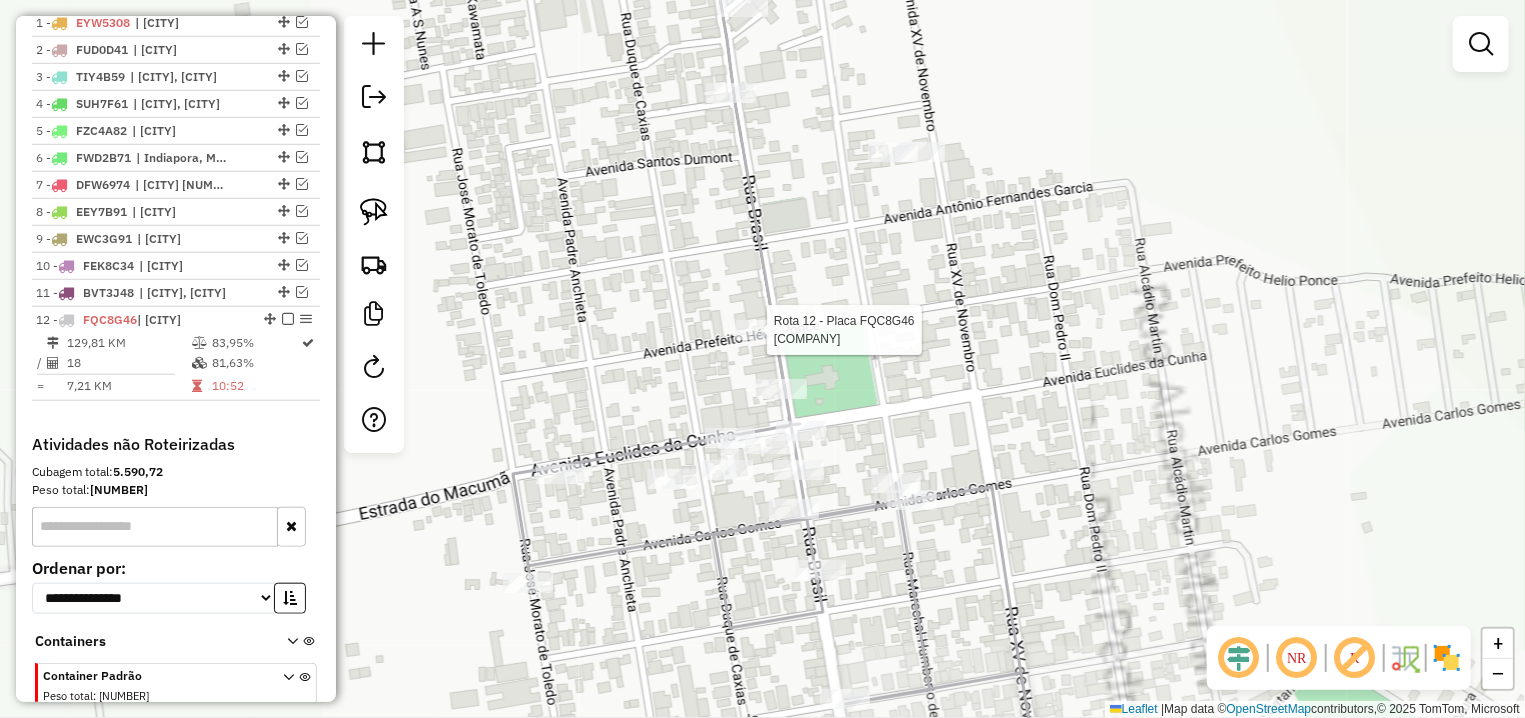 select on "**********" 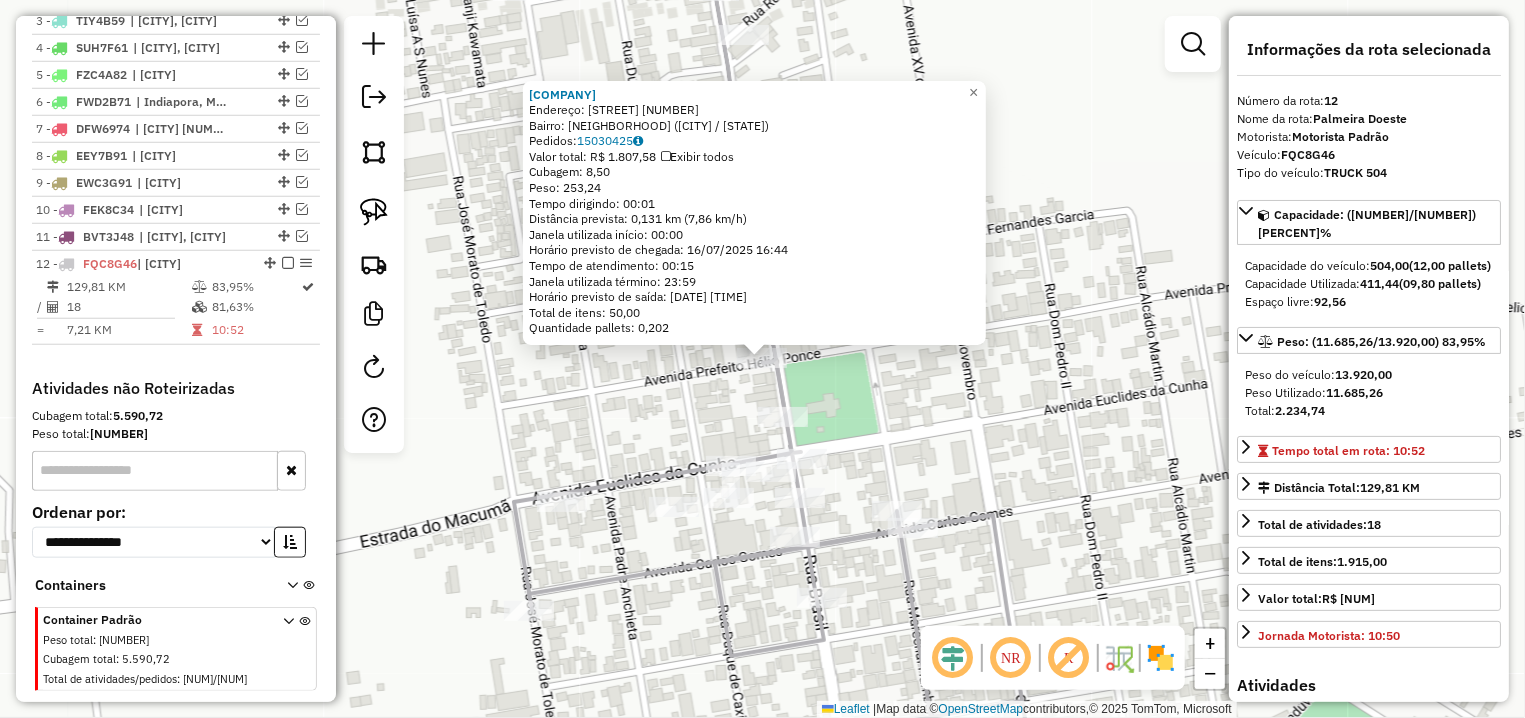 scroll, scrollTop: 910, scrollLeft: 0, axis: vertical 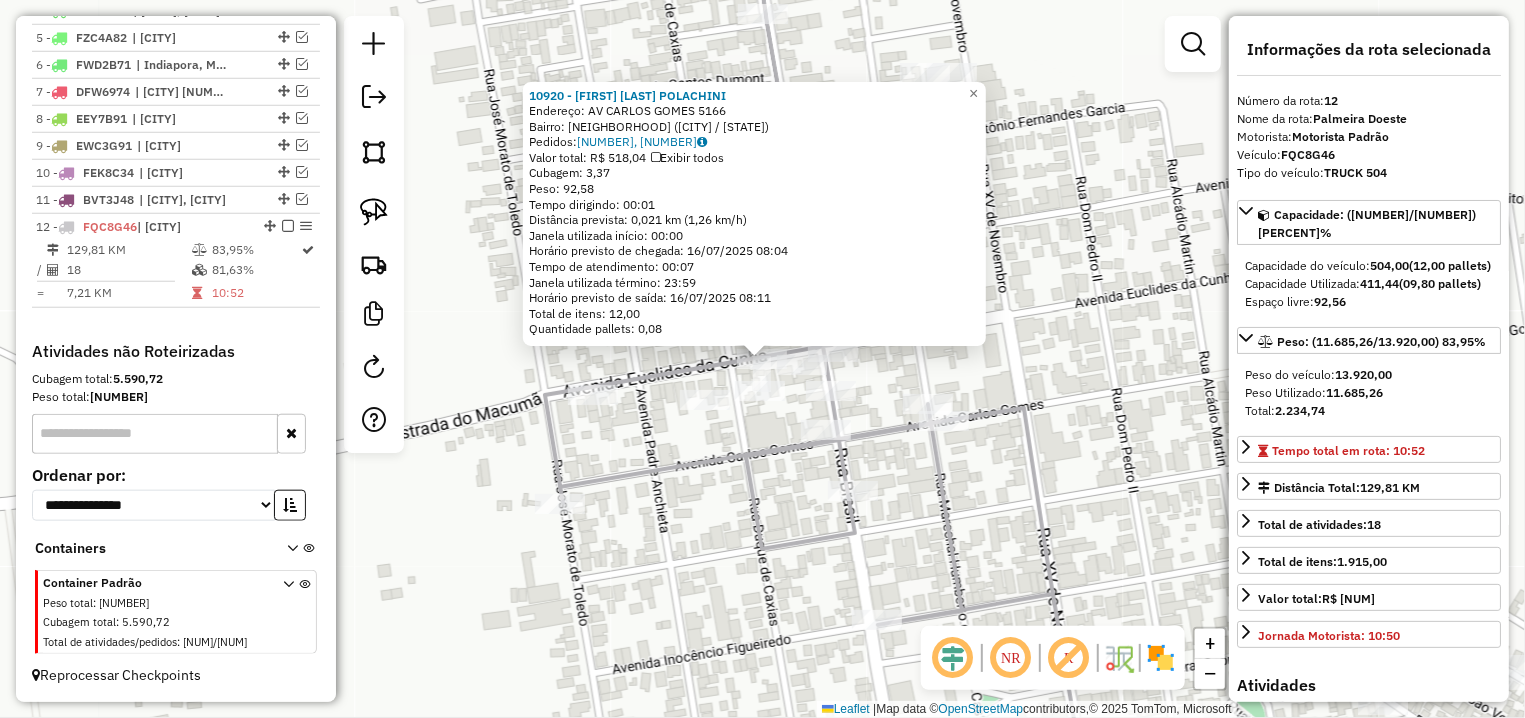 click on "Rota 12 - Placa FQC8G46  11810 - PAULO PIRES 10920 - JOSE LUIZ POLACHINI  Endereço: AV  CARLOS GOMES                  5166   Bairro: CENTRO (PALMEIRA D'OEST / SP)   Pedidos:  15030918, 15030919   Valor total: R$ 518,04   Exibir todos   Cubagem: 3,37  Peso: 92,58  Tempo dirigindo: 00:01   Distância prevista: 0,021 km (1,26 km/h)   Janela utilizada início: 00:00   Horário previsto de chegada: 16/07/2025 08:04   Tempo de atendimento: 00:07   Janela utilizada término: 23:59   Horário previsto de saída: 16/07/2025 08:11   Total de itens: 12,00   Quantidade pallets: 0,08  × Janela de atendimento Grade de atendimento Capacidade Transportadoras Veículos Cliente Pedidos  Rotas Selecione os dias de semana para filtrar as janelas de atendimento  Seg   Ter   Qua   Qui   Sex   Sáb   Dom  Informe o período da janela de atendimento: De: Até:  Filtrar exatamente a janela do cliente  Considerar janela de atendimento padrão  Selecione os dias de semana para filtrar as grades de atendimento  Seg   Ter   Qua   Qui" 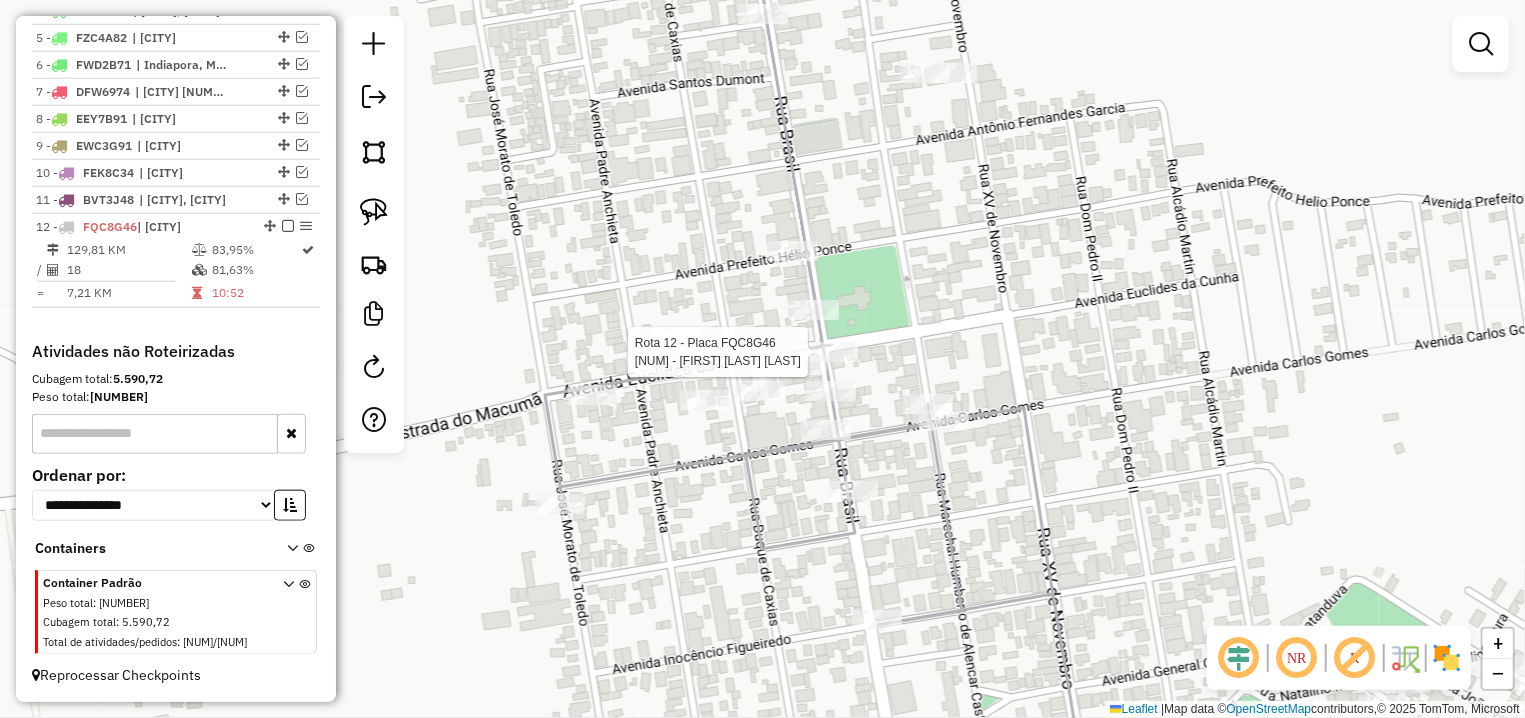 select on "**********" 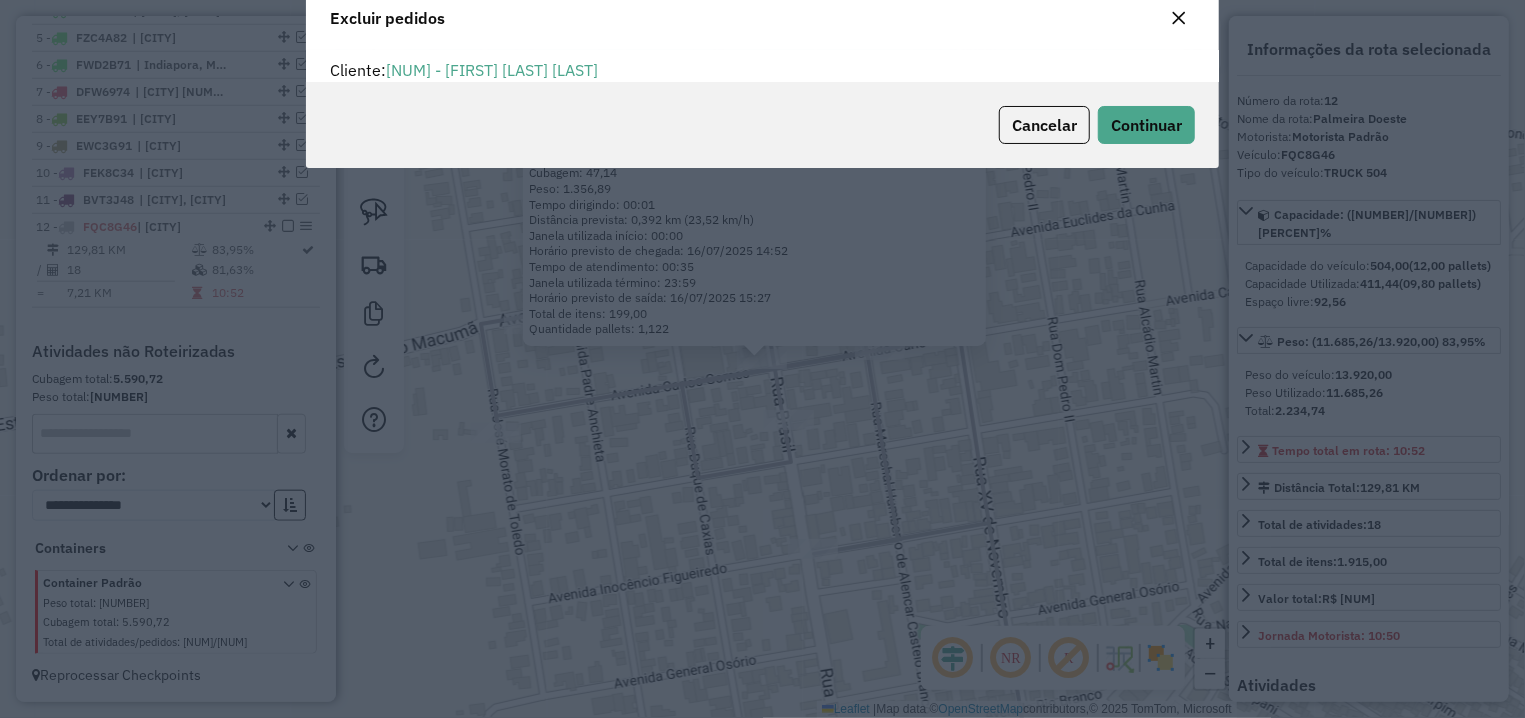 scroll, scrollTop: 0, scrollLeft: 0, axis: both 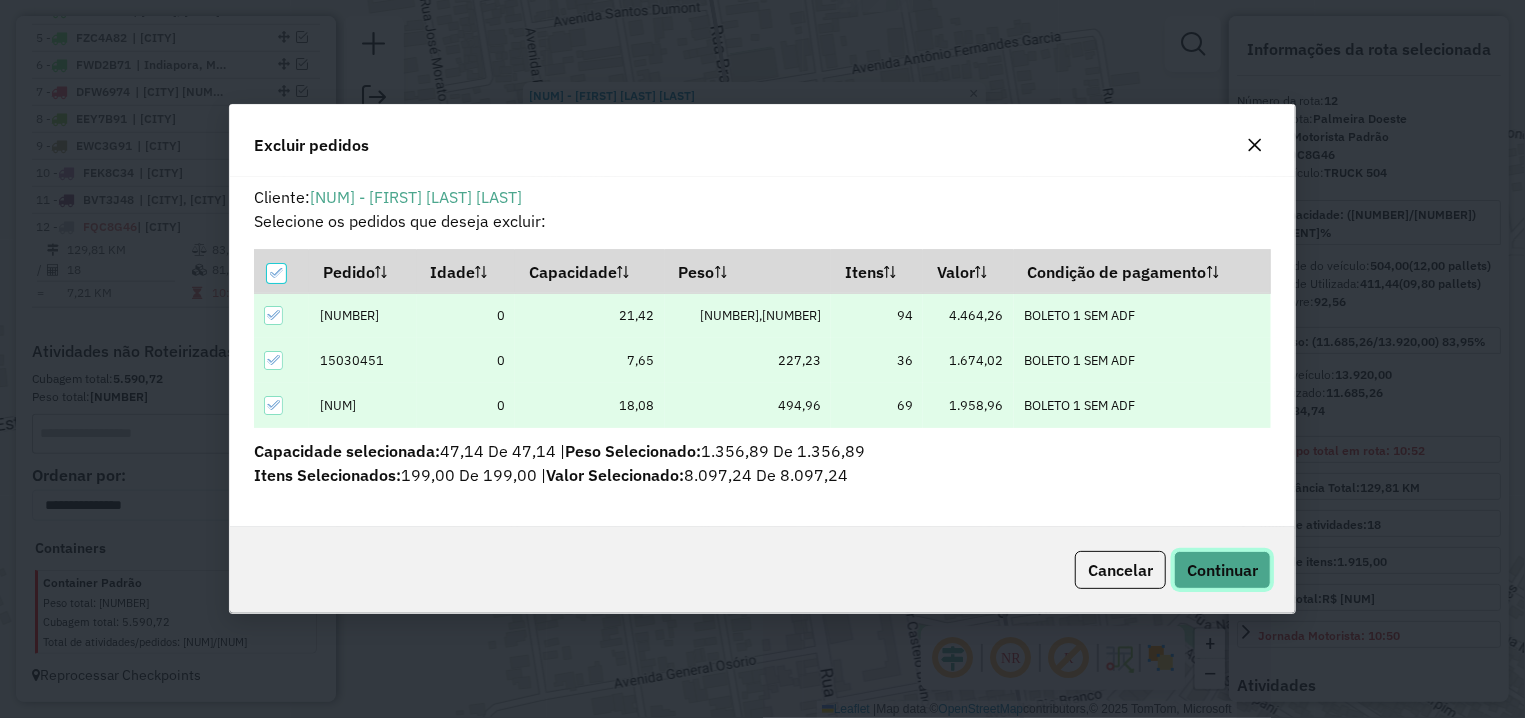 click on "Continuar" 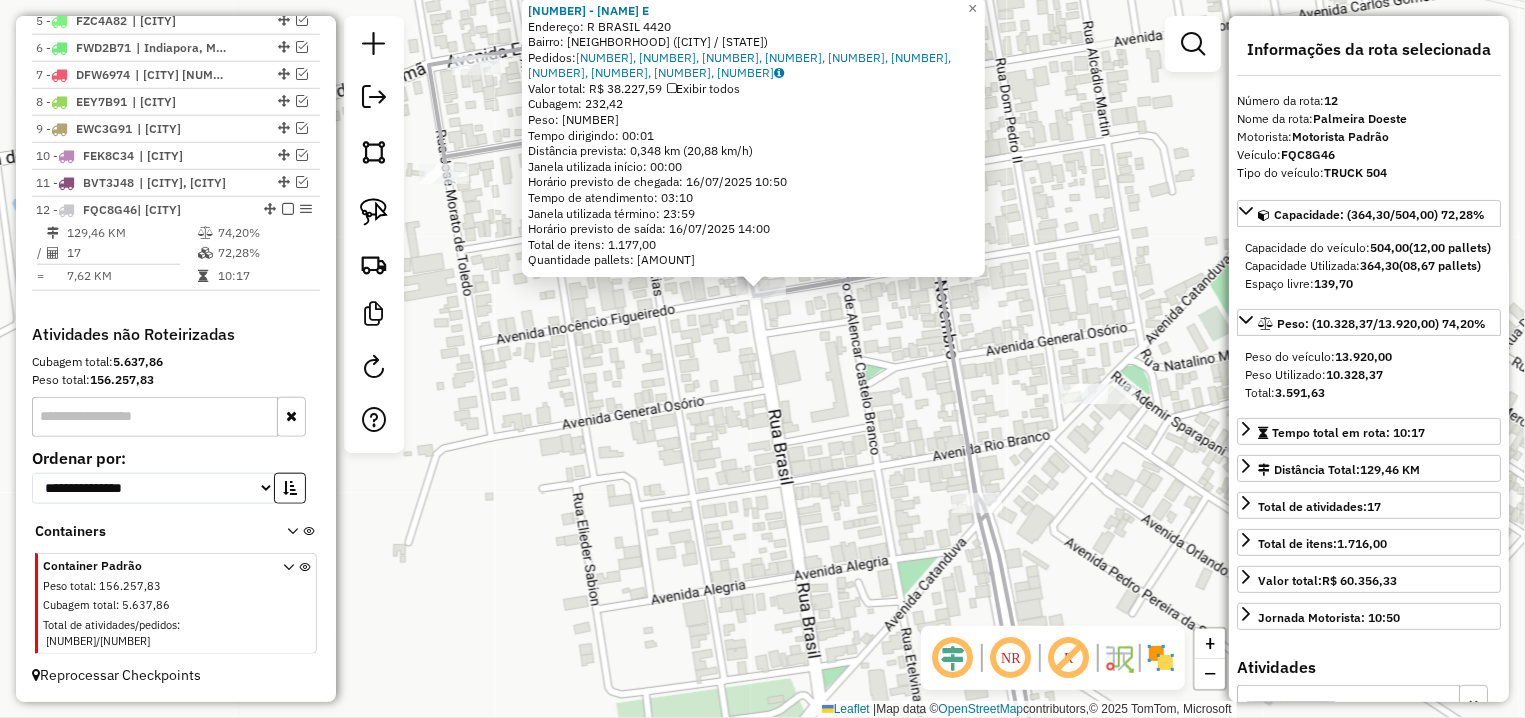 drag, startPoint x: 819, startPoint y: 546, endPoint x: 731, endPoint y: 218, distance: 339.59976 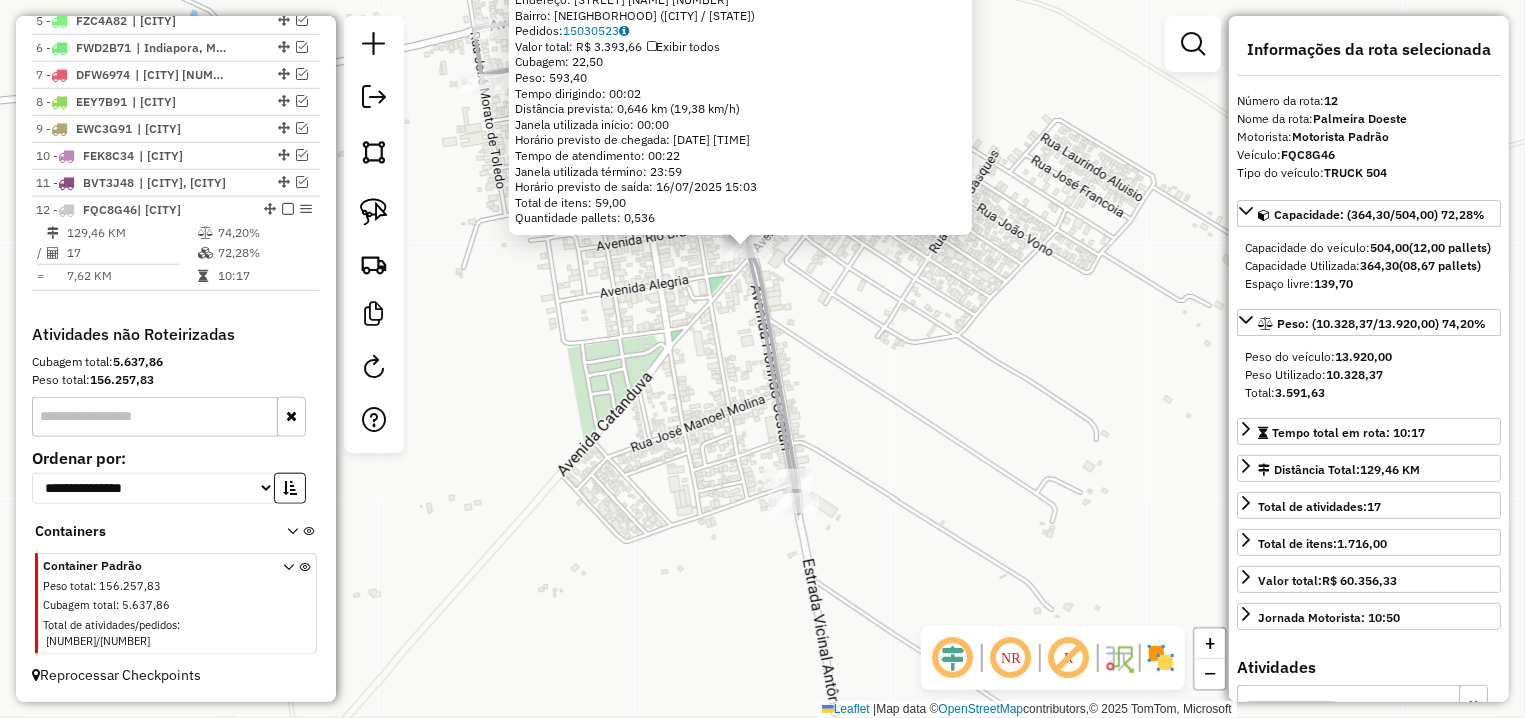 drag, startPoint x: 863, startPoint y: 515, endPoint x: 820, endPoint y: 412, distance: 111.61541 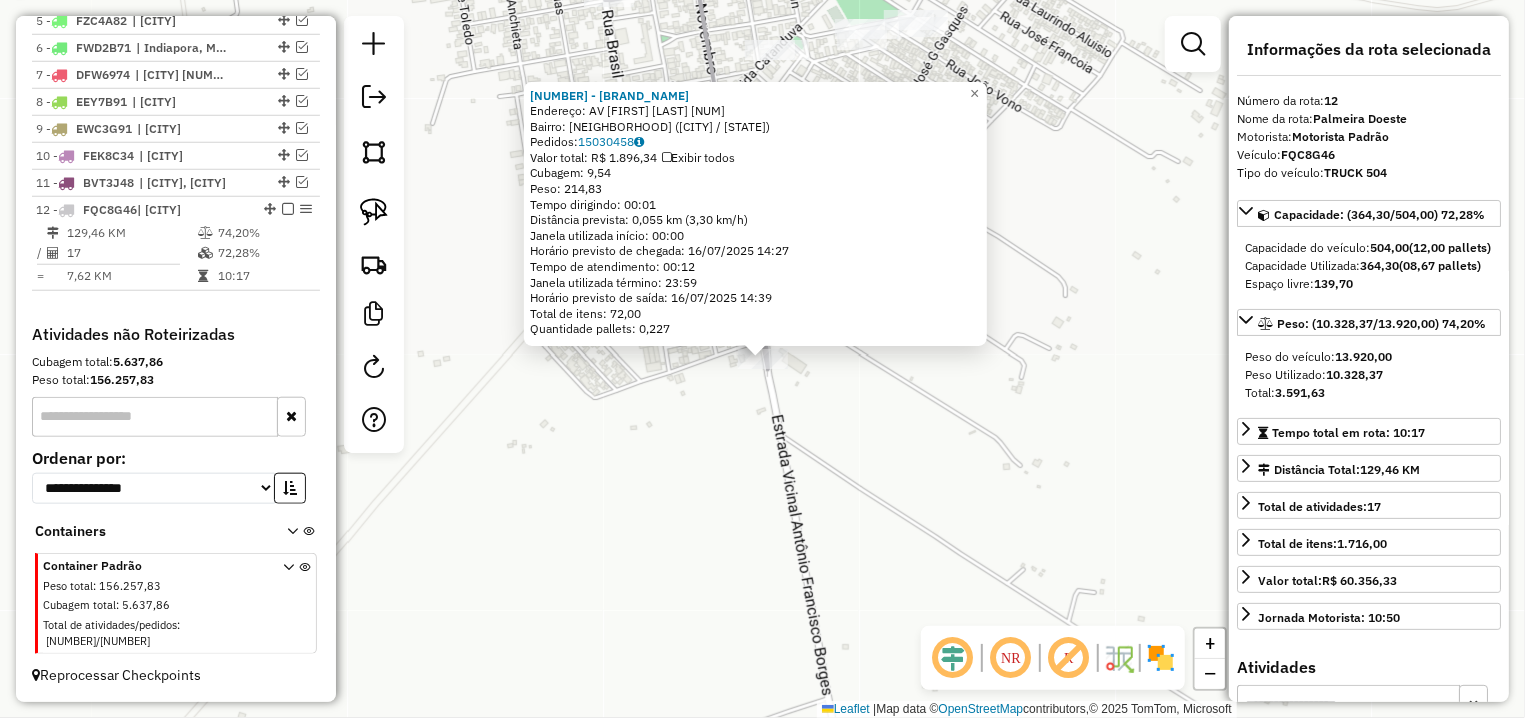 click on "15999 - ARENA GAME PALMEIRA  Endereço: AV  MARIA JORGINA DO CARMO        4743   Bairro: CENTRO (PALMEIRA D'OEST / SP)   Pedidos:  15030458   Valor total: R$ 1.896,34   Exibir todos   Cubagem: 9,54  Peso: 214,83  Tempo dirigindo: 00:01   Distância prevista: 0,055 km (3,30 km/h)   Janela utilizada início: 00:00   Horário previsto de chegada: 16/07/2025 14:27   Tempo de atendimento: 00:12   Janela utilizada término: 23:59   Horário previsto de saída: 16/07/2025 14:39   Total de itens: 72,00   Quantidade pallets: 0,227  × Janela de atendimento Grade de atendimento Capacidade Transportadoras Veículos Cliente Pedidos  Rotas Selecione os dias de semana para filtrar as janelas de atendimento  Seg   Ter   Qua   Qui   Sex   Sáb   Dom  Informe o período da janela de atendimento: De: Até:  Filtrar exatamente a janela do cliente  Considerar janela de atendimento padrão  Selecione os dias de semana para filtrar as grades de atendimento  Seg   Ter   Qua   Qui   Sex   Sáb   Dom   Peso mínimo:   Peso máximo:" 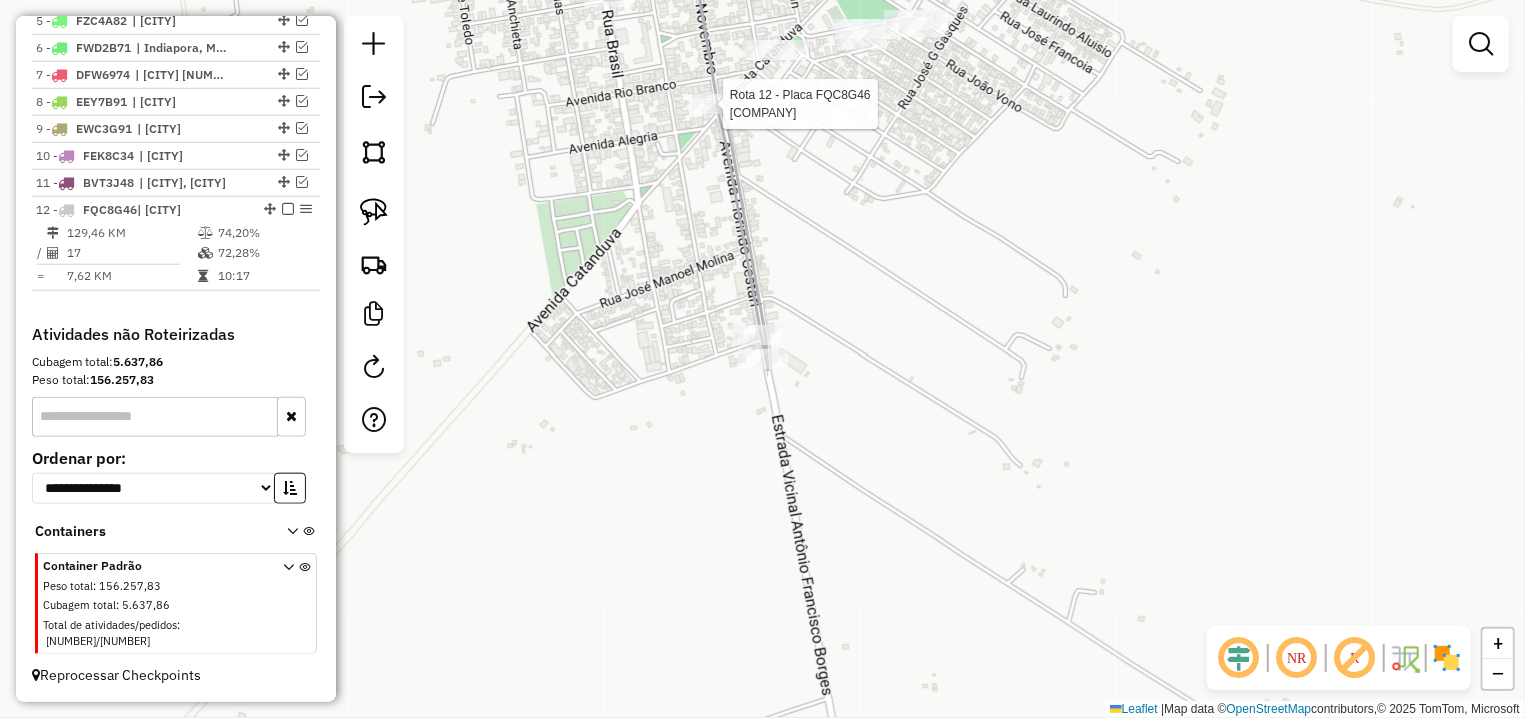 select on "**********" 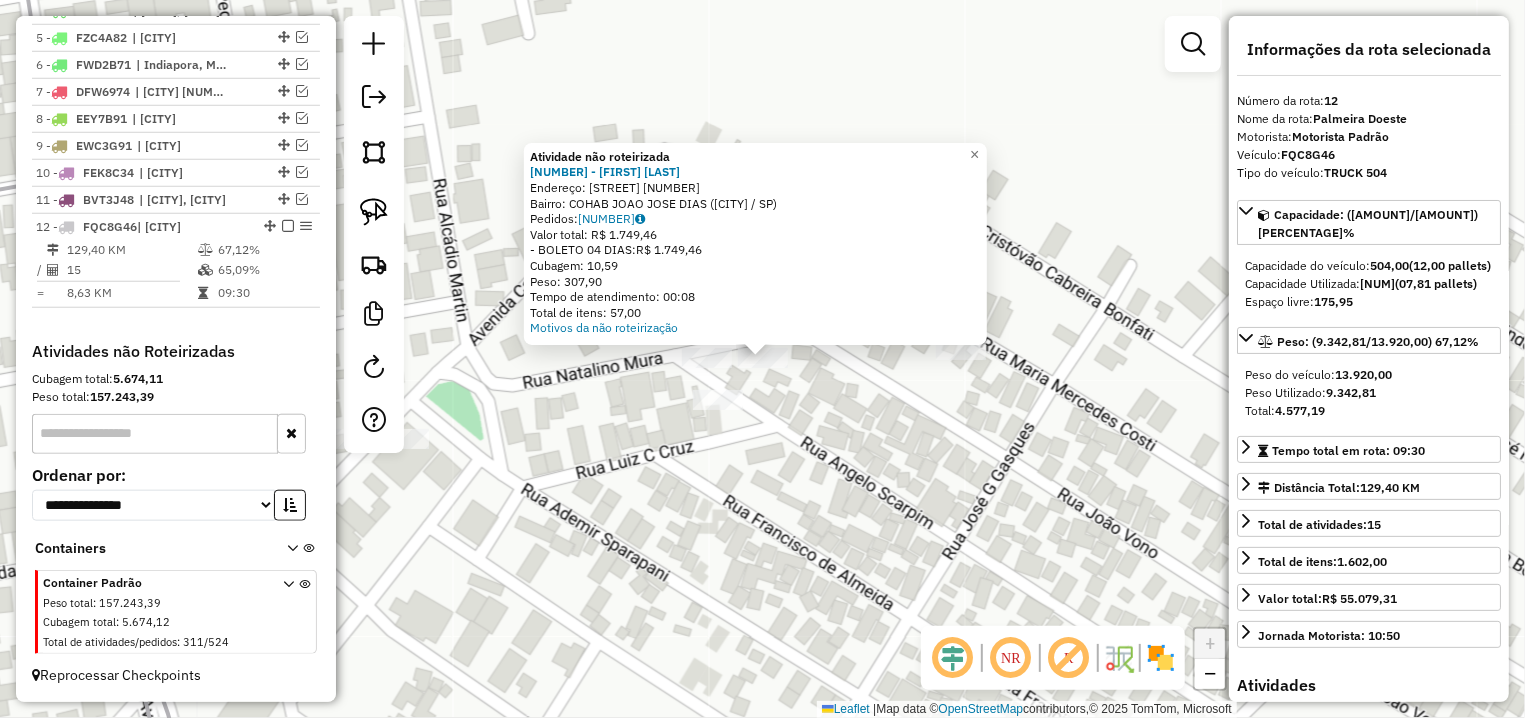 click on "Atividade não roteirizada 14238 - ANTENOR ALVES DOS RE  Endereço: R   NATALINO MURA                 34-151   Bairro: COHAB JOAO JOSE DIAS (PALMEIRA D'OEST / SP)   Pedidos:  15030326   Valor total: R$ 1.749,46   - BOLETO 04 DIAS:  R$ 1.749,46   Cubagem: 10,59   Peso: 307,90   Tempo de atendimento: 00:08   Total de itens: 57,00  Motivos da não roteirização × Janela de atendimento Grade de atendimento Capacidade Transportadoras Veículos Cliente Pedidos  Rotas Selecione os dias de semana para filtrar as janelas de atendimento  Seg   Ter   Qua   Qui   Sex   Sáb   Dom  Informe o período da janela de atendimento: De: Até:  Filtrar exatamente a janela do cliente  Considerar janela de atendimento padrão  Selecione os dias de semana para filtrar as grades de atendimento  Seg   Ter   Qua   Qui   Sex   Sáb   Dom   Considerar clientes sem dia de atendimento cadastrado  Clientes fora do dia de atendimento selecionado Filtrar as atividades entre os valores definidos abaixo:  Peso mínimo:   Peso máximo:   De:" 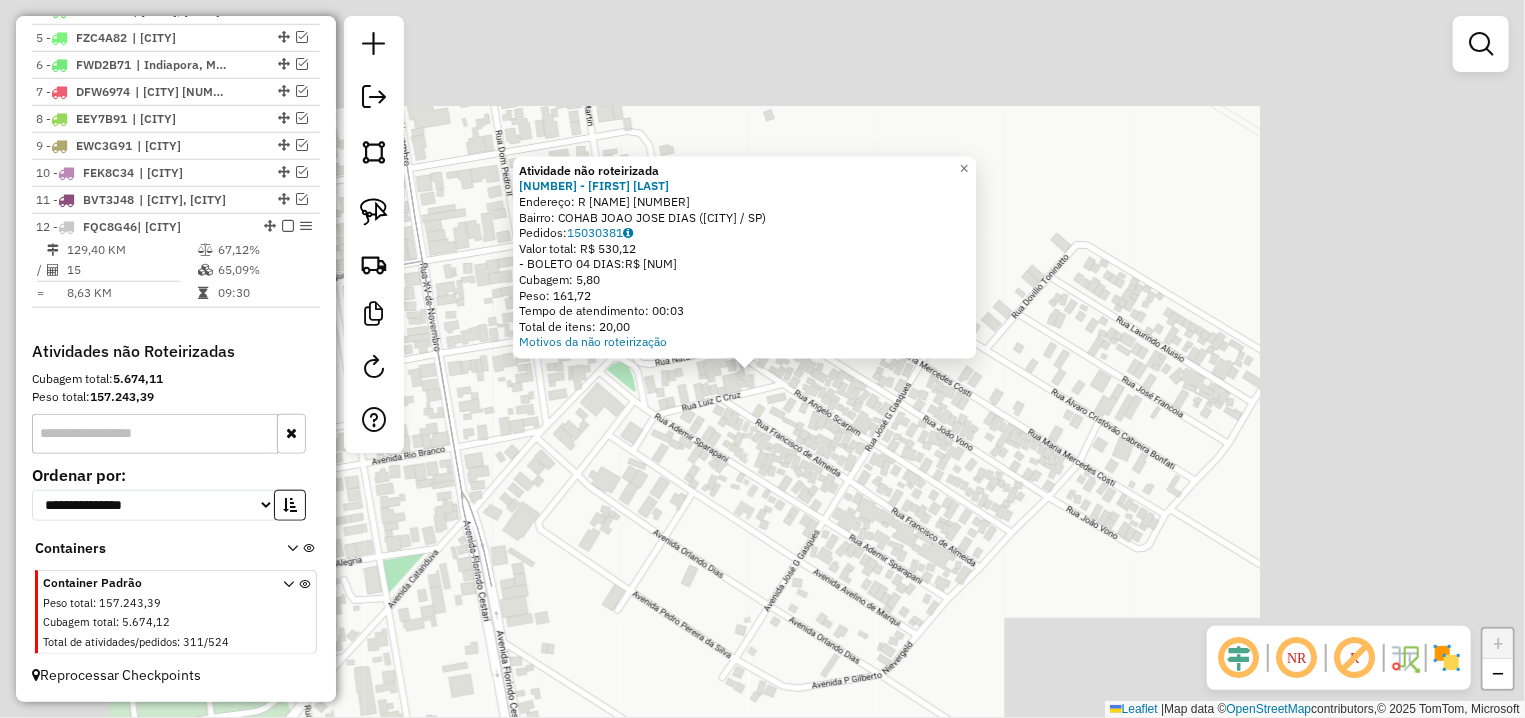 click on "Atividade não roteirizada 14333 - HENRIQUE PEREIRA GRA  Endereço: R   ANGELO SCARPIN                34169   Bairro: COHAB JOAO JOSE DIAS (PALMEIRA D'OEST / SP)   Pedidos:  15030381   Valor total: R$ 530,12   - BOLETO 04 DIAS:  R$ 530,12   Cubagem: 5,80   Peso: 161,72   Tempo de atendimento: 00:03   Total de itens: 20,00  Motivos da não roteirização × Janela de atendimento Grade de atendimento Capacidade Transportadoras Veículos Cliente Pedidos  Rotas Selecione os dias de semana para filtrar as janelas de atendimento  Seg   Ter   Qua   Qui   Sex   Sáb   Dom  Informe o período da janela de atendimento: De: Até:  Filtrar exatamente a janela do cliente  Considerar janela de atendimento padrão  Selecione os dias de semana para filtrar as grades de atendimento  Seg   Ter   Qua   Qui   Sex   Sáb   Dom   Considerar clientes sem dia de atendimento cadastrado  Clientes fora do dia de atendimento selecionado Filtrar as atividades entre os valores definidos abaixo:  Peso mínimo:   Peso máximo:   De:   De:" 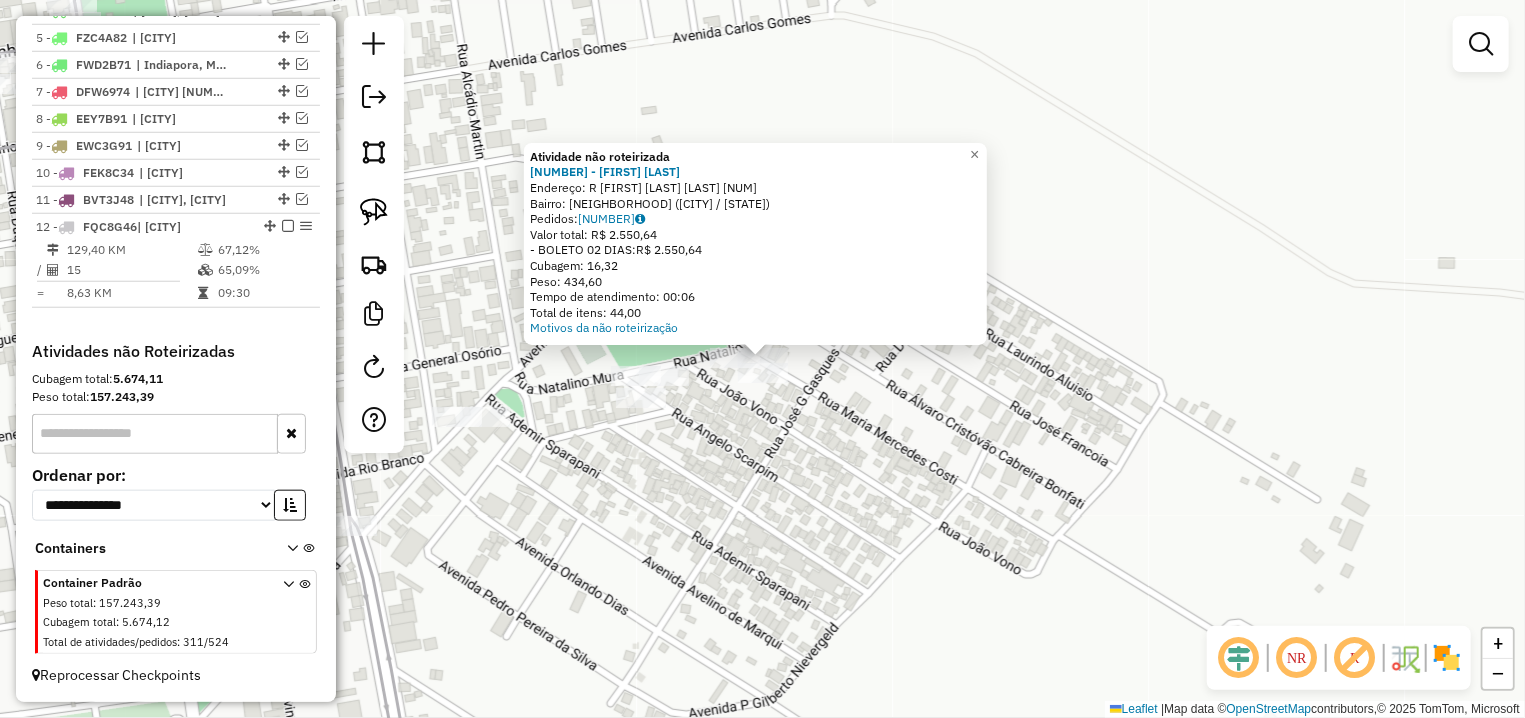 click on "Atividade não roteirizada 15346 - ANDREA SIMONE FRANZI  Endereço: R   MARIA MERCEDES COSTI          3462   Bairro: CJH JOAO JOSE DIAS (PALMEIRA D'OEST / SP)   Pedidos:  15030537   Valor total: R$ 2.550,64   - BOLETO 02 DIAS:  R$ 2.550,64   Cubagem: 16,32   Peso: 434,60   Tempo de atendimento: 00:06   Total de itens: 44,00  Motivos da não roteirização × Janela de atendimento Grade de atendimento Capacidade Transportadoras Veículos Cliente Pedidos  Rotas Selecione os dias de semana para filtrar as janelas de atendimento  Seg   Ter   Qua   Qui   Sex   Sáb   Dom  Informe o período da janela de atendimento: De: Até:  Filtrar exatamente a janela do cliente  Considerar janela de atendimento padrão  Selecione os dias de semana para filtrar as grades de atendimento  Seg   Ter   Qua   Qui   Sex   Sáb   Dom   Considerar clientes sem dia de atendimento cadastrado  Clientes fora do dia de atendimento selecionado Filtrar as atividades entre os valores definidos abaixo:  Peso mínimo:   Peso máximo:   De:  De:" 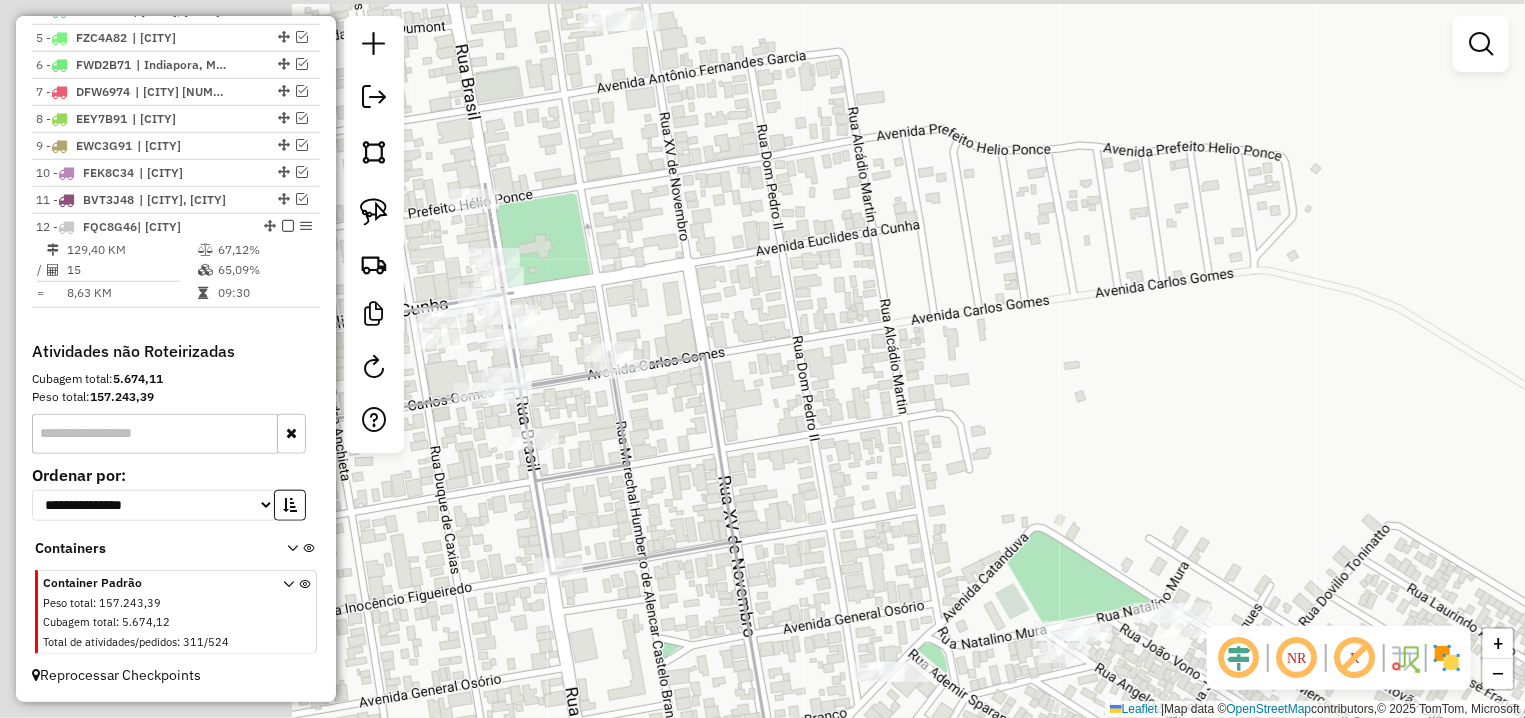 drag, startPoint x: 795, startPoint y: 385, endPoint x: 1215, endPoint y: 696, distance: 522.6098 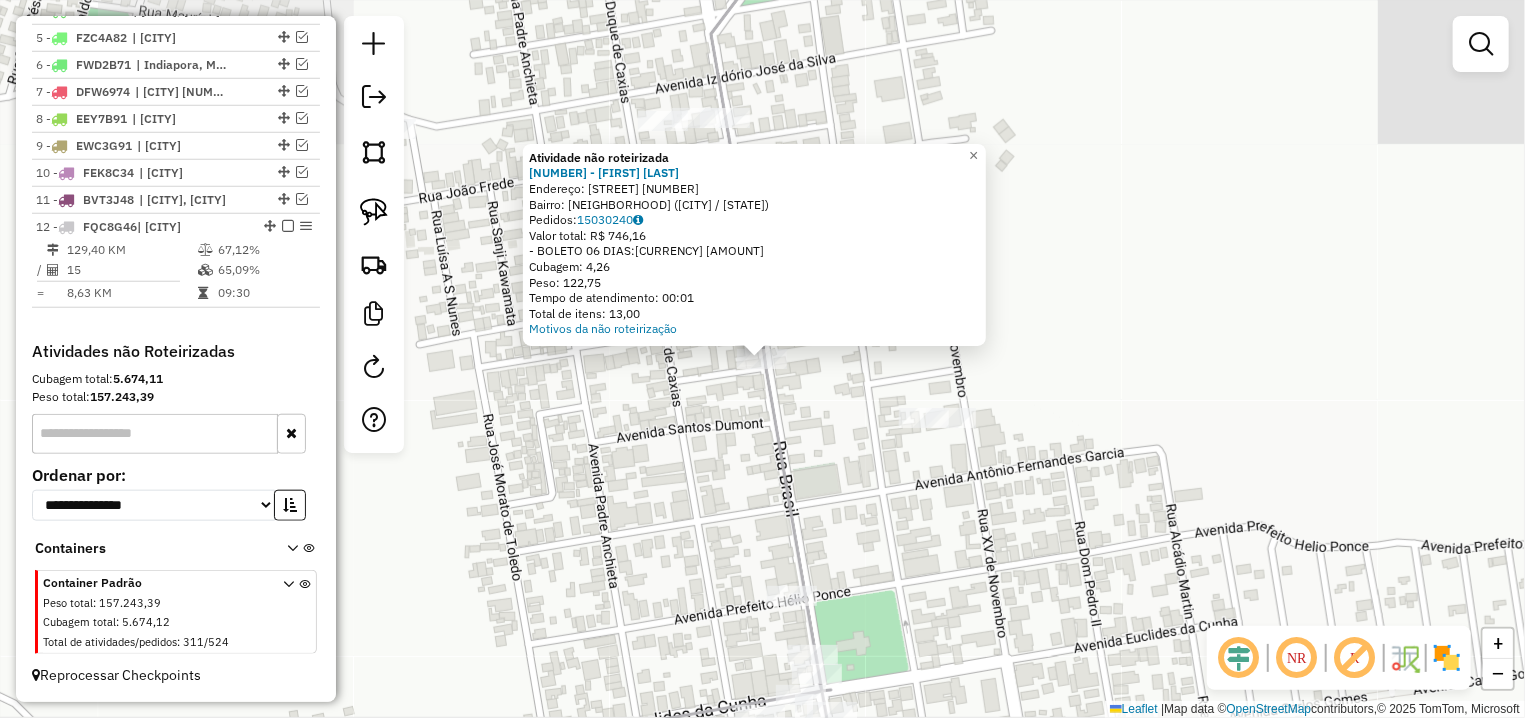 click on "Atividade não roteirizada 4986 - J. A. D. R. POLACHIN  Endereço: R   BRASIL                        57-75   Bairro: CENTRO (PALMEIRA D'OEST / SP)   Pedidos:  15030240   Valor total: R$ 746,16   - BOLETO 06 DIAS:  R$ 746,16   Cubagem: 4,26   Peso: 122,75   Tempo de atendimento: 00:01   Total de itens: 13,00  Motivos da não roteirização × Janela de atendimento Grade de atendimento Capacidade Transportadoras Veículos Cliente Pedidos  Rotas Selecione os dias de semana para filtrar as janelas de atendimento  Seg   Ter   Qua   Qui   Sex   Sáb   Dom  Informe o período da janela de atendimento: De: Até:  Filtrar exatamente a janela do cliente  Considerar janela de atendimento padrão  Selecione os dias de semana para filtrar as grades de atendimento  Seg   Ter   Qua   Qui   Sex   Sáb   Dom   Considerar clientes sem dia de atendimento cadastrado  Clientes fora do dia de atendimento selecionado Filtrar as atividades entre os valores definidos abaixo:  Peso mínimo:   Peso máximo:   Cubagem mínima:   De:  +" 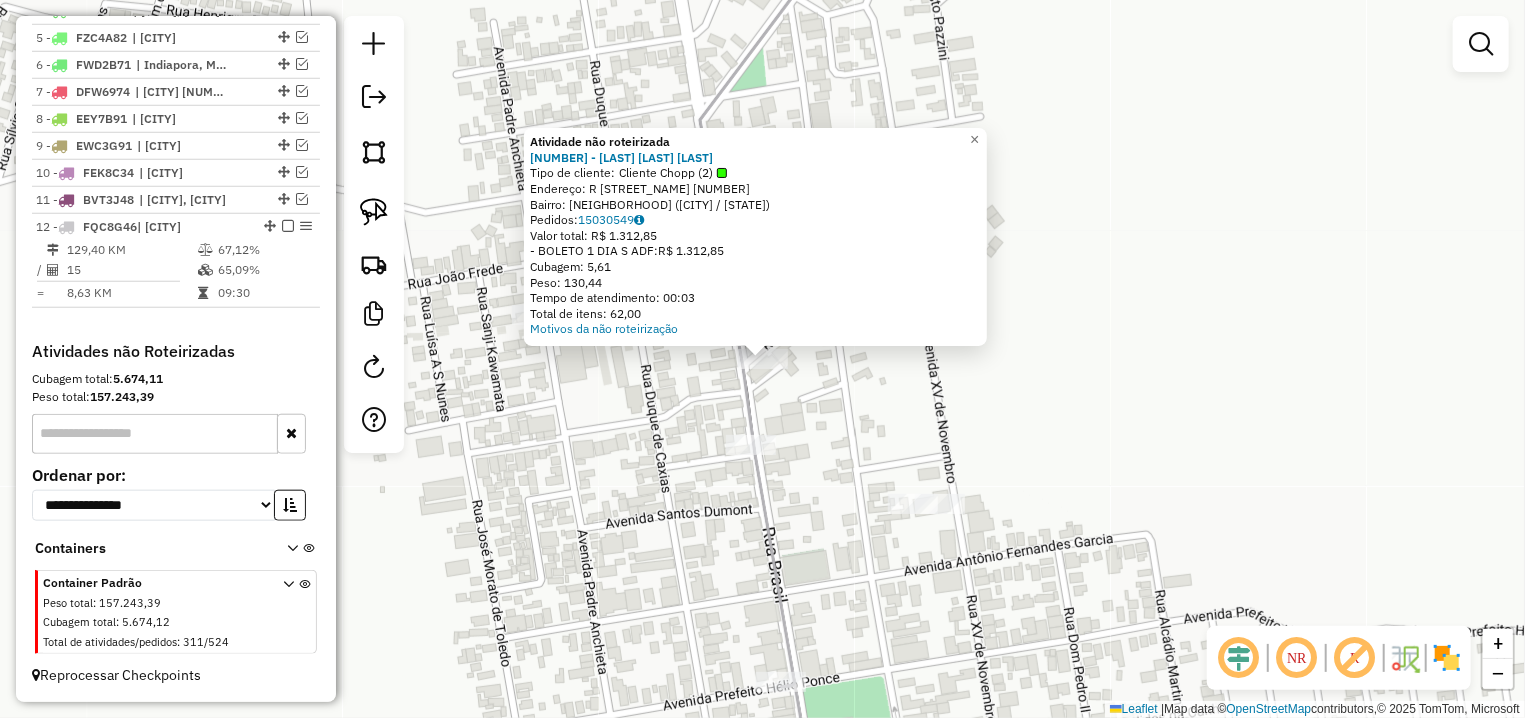 click on "Atividade não roteirizada 61595 - AUTO POSTO QUATRO RO  Tipo de cliente:   Cliente Chopp (2)   Endereço: R   BRASIL                        56150   Bairro: CENTRO (PALMEIRA D'OEST / SP)   Pedidos:  15030549   Valor total: R$ 1.312,85   - BOLETO 1 DIA S ADF:  R$ 1.312,85   Cubagem: 5,61   Peso: 130,44   Tempo de atendimento: 00:03   Total de itens: 62,00  Motivos da não roteirização × Janela de atendimento Grade de atendimento Capacidade Transportadoras Veículos Cliente Pedidos  Rotas Selecione os dias de semana para filtrar as janelas de atendimento  Seg   Ter   Qua   Qui   Sex   Sáb   Dom  Informe o período da janela de atendimento: De: Até:  Filtrar exatamente a janela do cliente  Considerar janela de atendimento padrão  Selecione os dias de semana para filtrar as grades de atendimento  Seg   Ter   Qua   Qui   Sex   Sáb   Dom   Considerar clientes sem dia de atendimento cadastrado  Clientes fora do dia de atendimento selecionado Filtrar as atividades entre os valores definidos abaixo:  De:   De:" 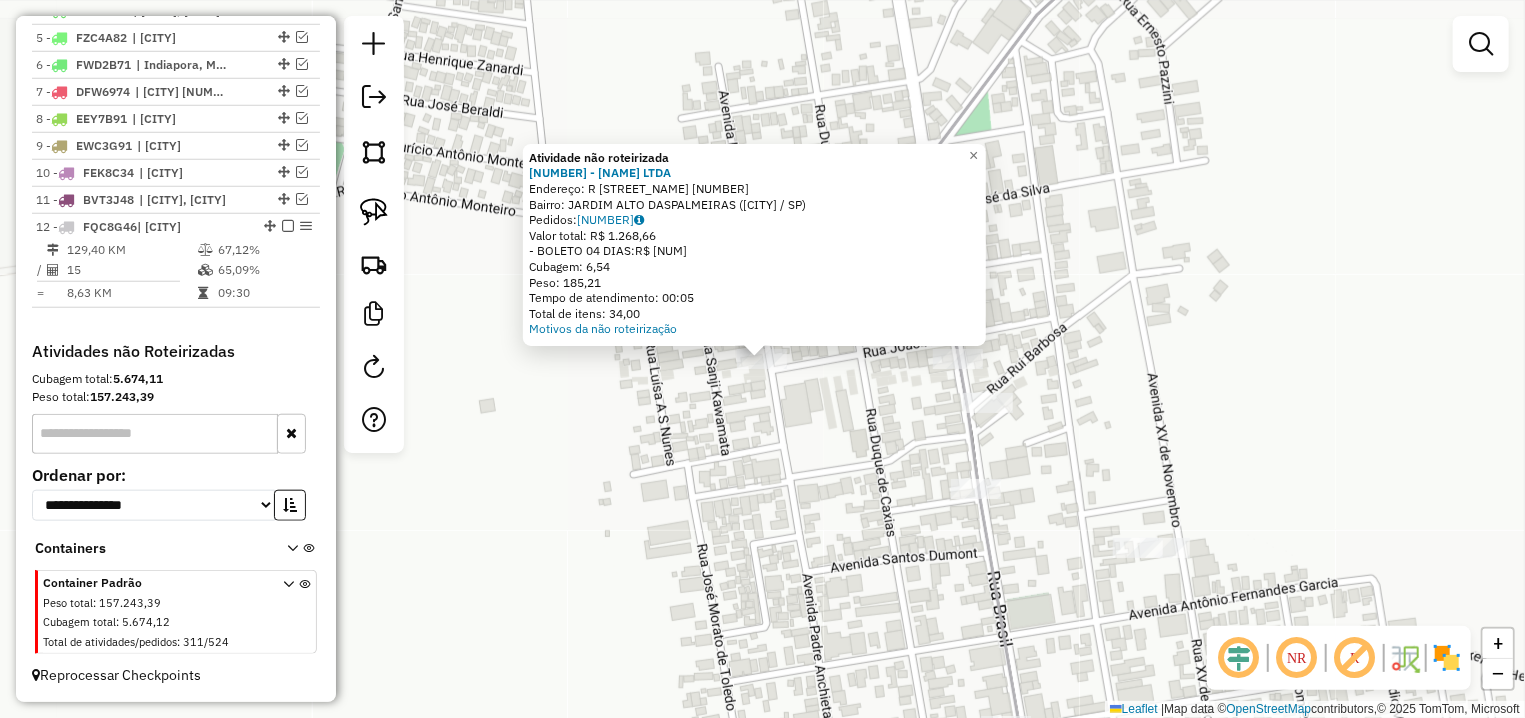 drag, startPoint x: 768, startPoint y: 441, endPoint x: 697, endPoint y: 376, distance: 96.26006 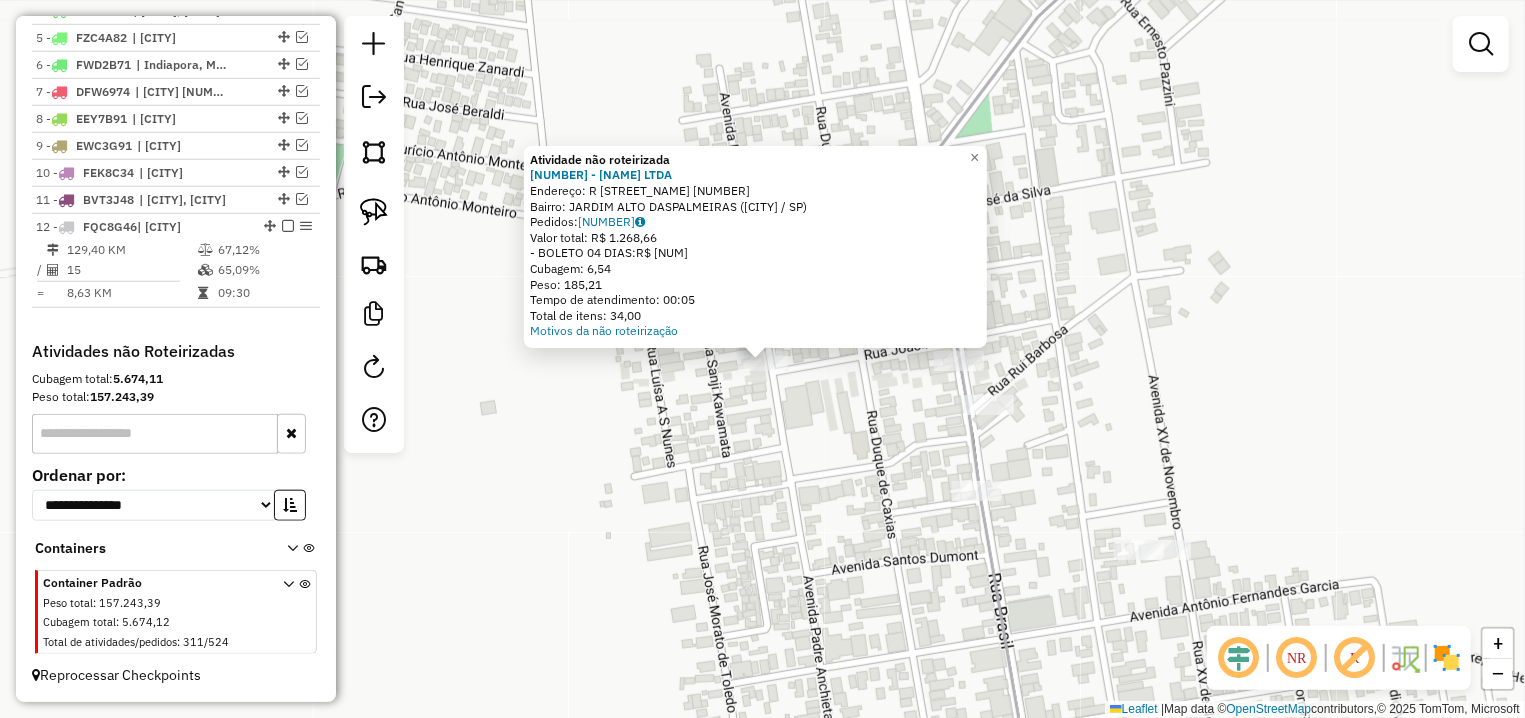 click on "Atividade não roteirizada 15155 - SA E ALVARENGA LTDA  Endereço: R   PADRE ANCHIETA                6815   Bairro: JARDIM ALTO DASPALMEIRAS (PALMEIRA D'OEST / SP)   Pedidos:  15030904   Valor total: R$ 1.268,66   - BOLETO 04 DIAS:  R$ 1.268,66   Cubagem: 6,54   Peso: 185,21   Tempo de atendimento: 00:05   Total de itens: 34,00  Motivos da não roteirização × Janela de atendimento Grade de atendimento Capacidade Transportadoras Veículos Cliente Pedidos  Rotas Selecione os dias de semana para filtrar as janelas de atendimento  Seg   Ter   Qua   Qui   Sex   Sáb   Dom  Informe o período da janela de atendimento: De: Até:  Filtrar exatamente a janela do cliente  Considerar janela de atendimento padrão  Selecione os dias de semana para filtrar as grades de atendimento  Seg   Ter   Qua   Qui   Sex   Sáb   Dom   Considerar clientes sem dia de atendimento cadastrado  Clientes fora do dia de atendimento selecionado Filtrar as atividades entre os valores definidos abaixo:  Peso mínimo:   Peso máximo:   De:" 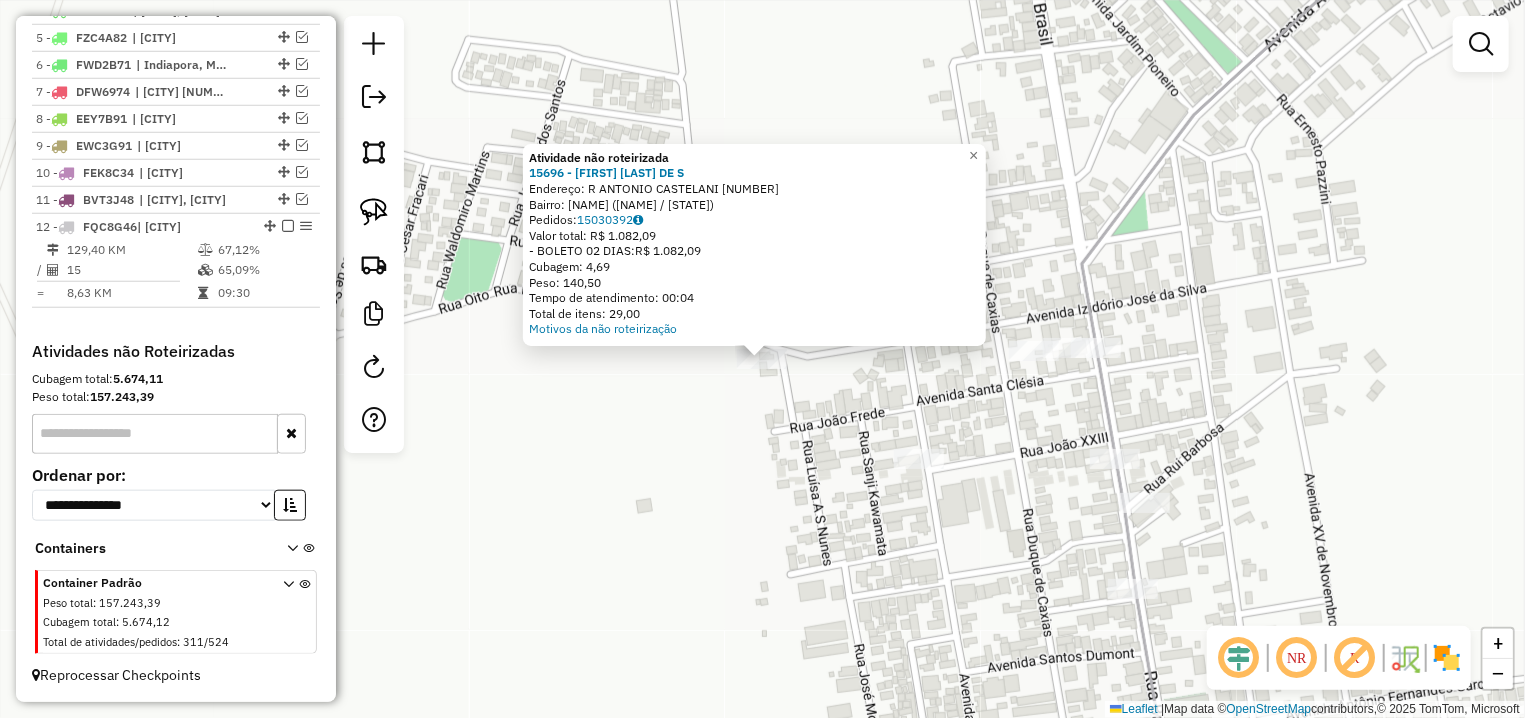 click on "Atividade não roteirizada 15696 - RENATO FERNANDO DE S  Endereço: R   ANTONIO CASTELANI             6299   Bairro: ALTO DAS PALMEIRAS (PALMEIRA D'OEST / SP)   Pedidos:  15030392   Valor total: R$ 1.082,09   - BOLETO 02 DIAS:  R$ 1.082,09   Cubagem: 4,69   Peso: 140,50   Tempo de atendimento: 00:04   Total de itens: 29,00  Motivos da não roteirização × Janela de atendimento Grade de atendimento Capacidade Transportadoras Veículos Cliente Pedidos  Rotas Selecione os dias de semana para filtrar as janelas de atendimento  Seg   Ter   Qua   Qui   Sex   Sáb   Dom  Informe o período da janela de atendimento: De: Até:  Filtrar exatamente a janela do cliente  Considerar janela de atendimento padrão  Selecione os dias de semana para filtrar as grades de atendimento  Seg   Ter   Qua   Qui   Sex   Sáb   Dom   Considerar clientes sem dia de atendimento cadastrado  Clientes fora do dia de atendimento selecionado Filtrar as atividades entre os valores definidos abaixo:  Peso mínimo:   Peso máximo:   De:   De:" 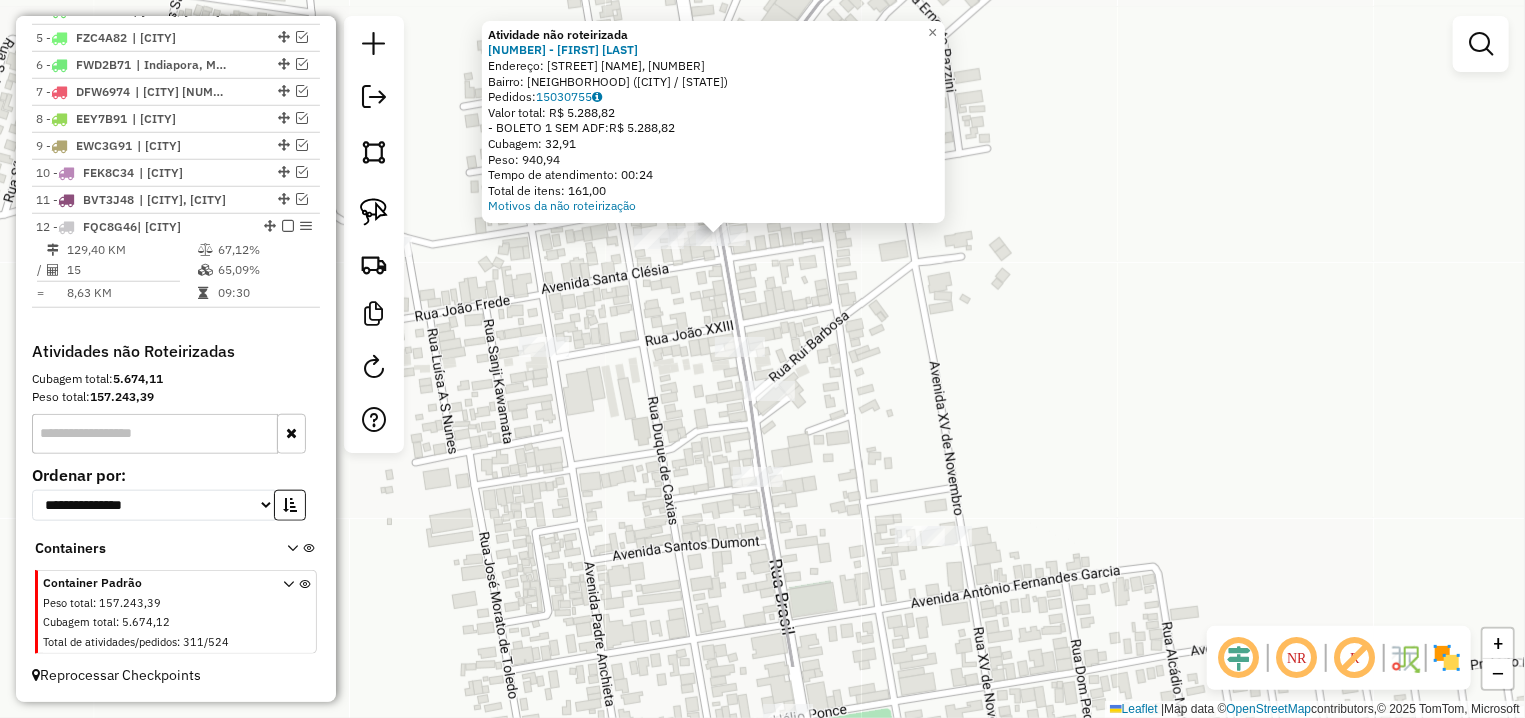 drag, startPoint x: 929, startPoint y: 495, endPoint x: 912, endPoint y: 419, distance: 77.87811 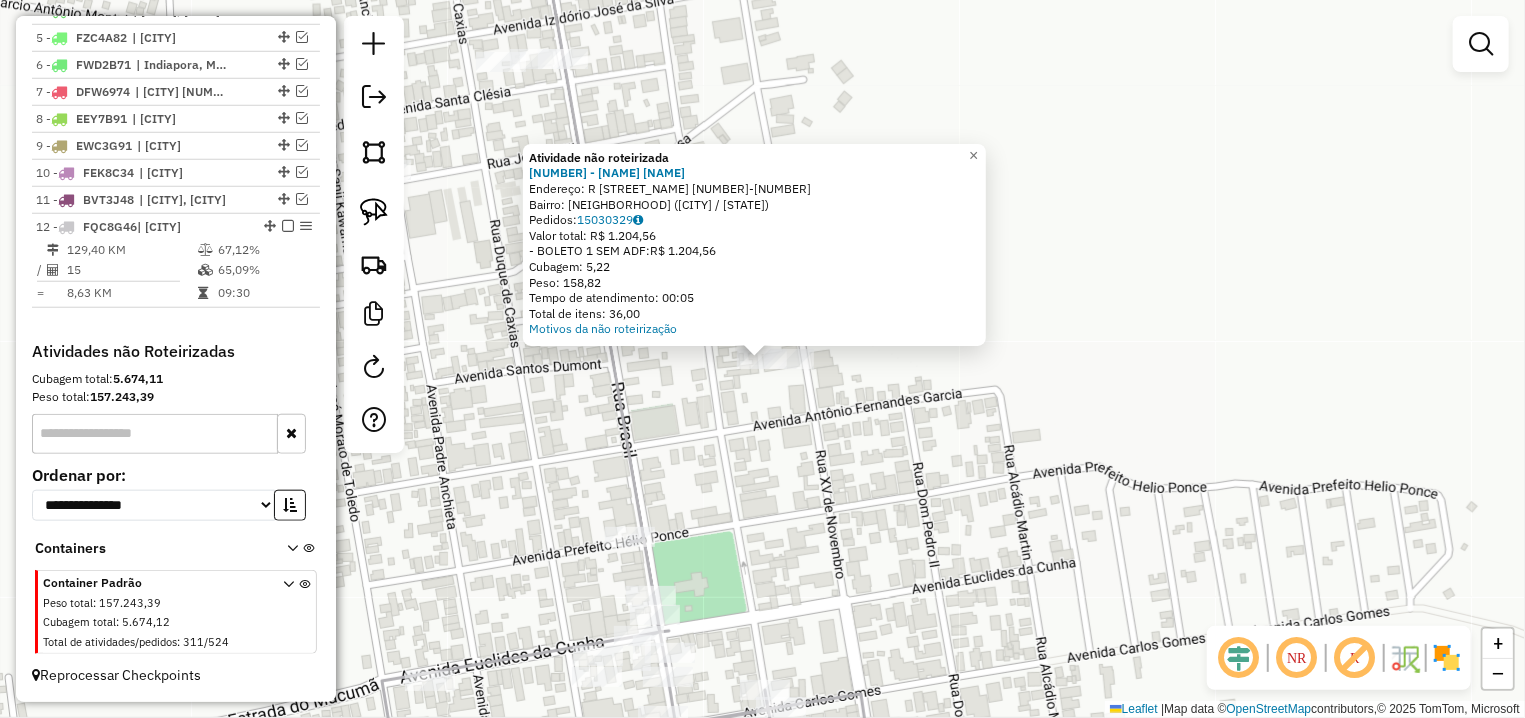 click on "Atividade não roteirizada 16198 - SUPERMERCADO PALMEIR  Endereço: R   SYLVIO PAULO LACATIVA POZZETTI54-75   Bairro: CENTRO (PALMEIRA D'OEST / SP)   Pedidos:  15030329   Valor total: R$ 1.204,56   - BOLETO 1 SEM ADF:  R$ 1.204,56   Cubagem: 5,22   Peso: 158,82   Tempo de atendimento: 00:05   Total de itens: 36,00  Motivos da não roteirização × Janela de atendimento Grade de atendimento Capacidade Transportadoras Veículos Cliente Pedidos  Rotas Selecione os dias de semana para filtrar as janelas de atendimento  Seg   Ter   Qua   Qui   Sex   Sáb   Dom  Informe o período da janela de atendimento: De: Até:  Filtrar exatamente a janela do cliente  Considerar janela de atendimento padrão  Selecione os dias de semana para filtrar as grades de atendimento  Seg   Ter   Qua   Qui   Sex   Sáb   Dom   Considerar clientes sem dia de atendimento cadastrado  Clientes fora do dia de atendimento selecionado Filtrar as atividades entre os valores definidos abaixo:  Peso mínimo:   Peso máximo:   Cubagem mínima:  +" 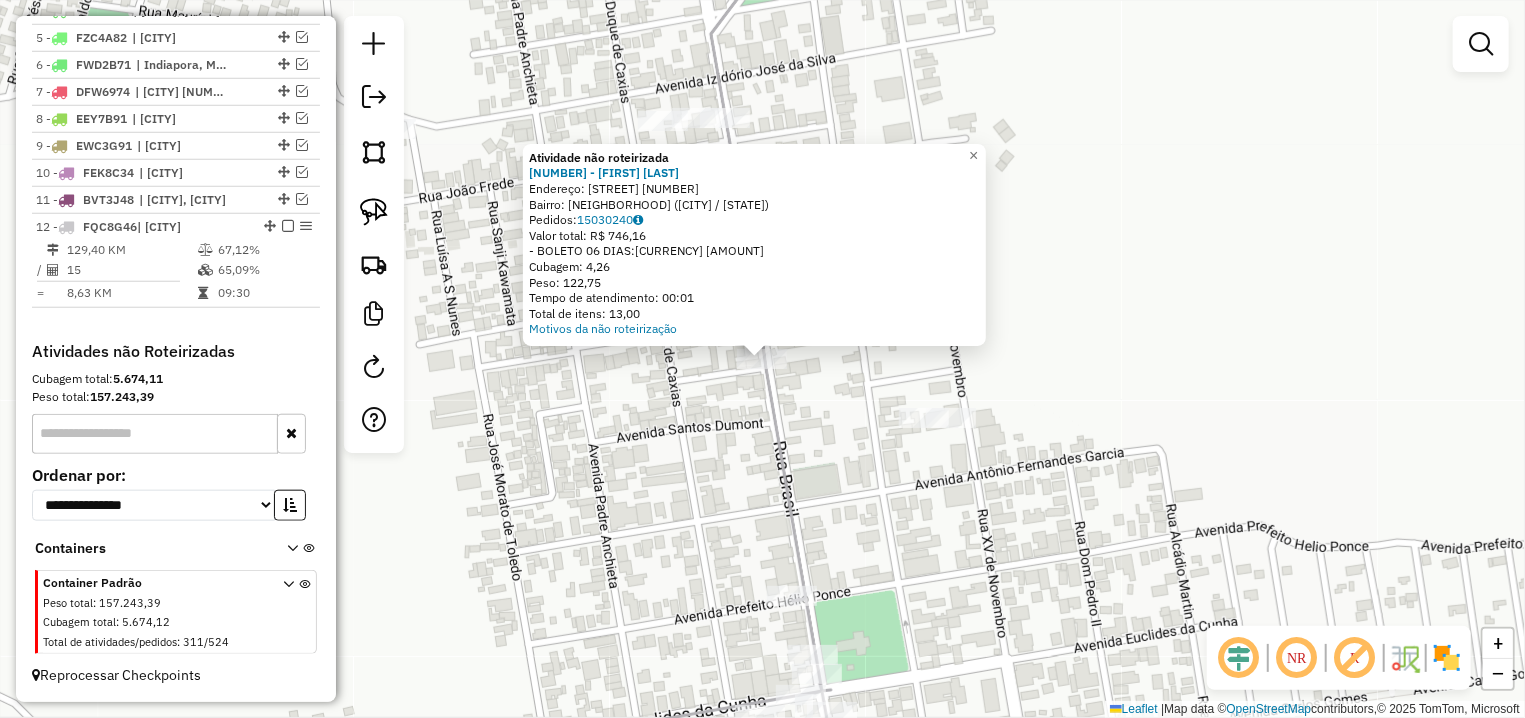 click on "Atividade não roteirizada 4986 - J. A. D. R. POLACHIN  Endereço: R   BRASIL                        57-75   Bairro: CENTRO (PALMEIRA D'OEST / SP)   Pedidos:  15030240   Valor total: R$ 746,16   - BOLETO 06 DIAS:  R$ 746,16   Cubagem: 4,26   Peso: 122,75   Tempo de atendimento: 00:01   Total de itens: 13,00  Motivos da não roteirização × Janela de atendimento Grade de atendimento Capacidade Transportadoras Veículos Cliente Pedidos  Rotas Selecione os dias de semana para filtrar as janelas de atendimento  Seg   Ter   Qua   Qui   Sex   Sáb   Dom  Informe o período da janela de atendimento: De: Até:  Filtrar exatamente a janela do cliente  Considerar janela de atendimento padrão  Selecione os dias de semana para filtrar as grades de atendimento  Seg   Ter   Qua   Qui   Sex   Sáb   Dom   Considerar clientes sem dia de atendimento cadastrado  Clientes fora do dia de atendimento selecionado Filtrar as atividades entre os valores definidos abaixo:  Peso mínimo:   Peso máximo:   Cubagem mínima:   De:  +" 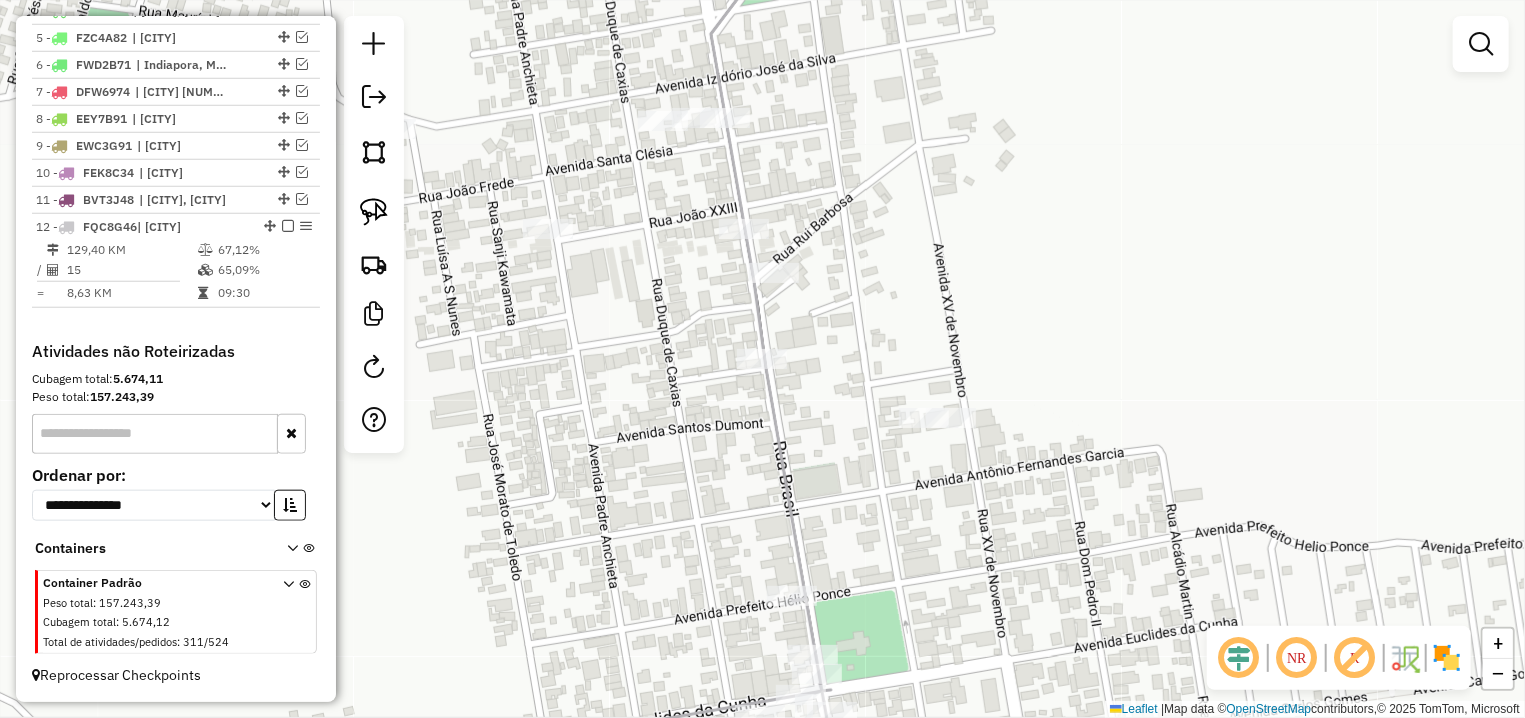drag, startPoint x: 629, startPoint y: 396, endPoint x: 774, endPoint y: 506, distance: 182.00275 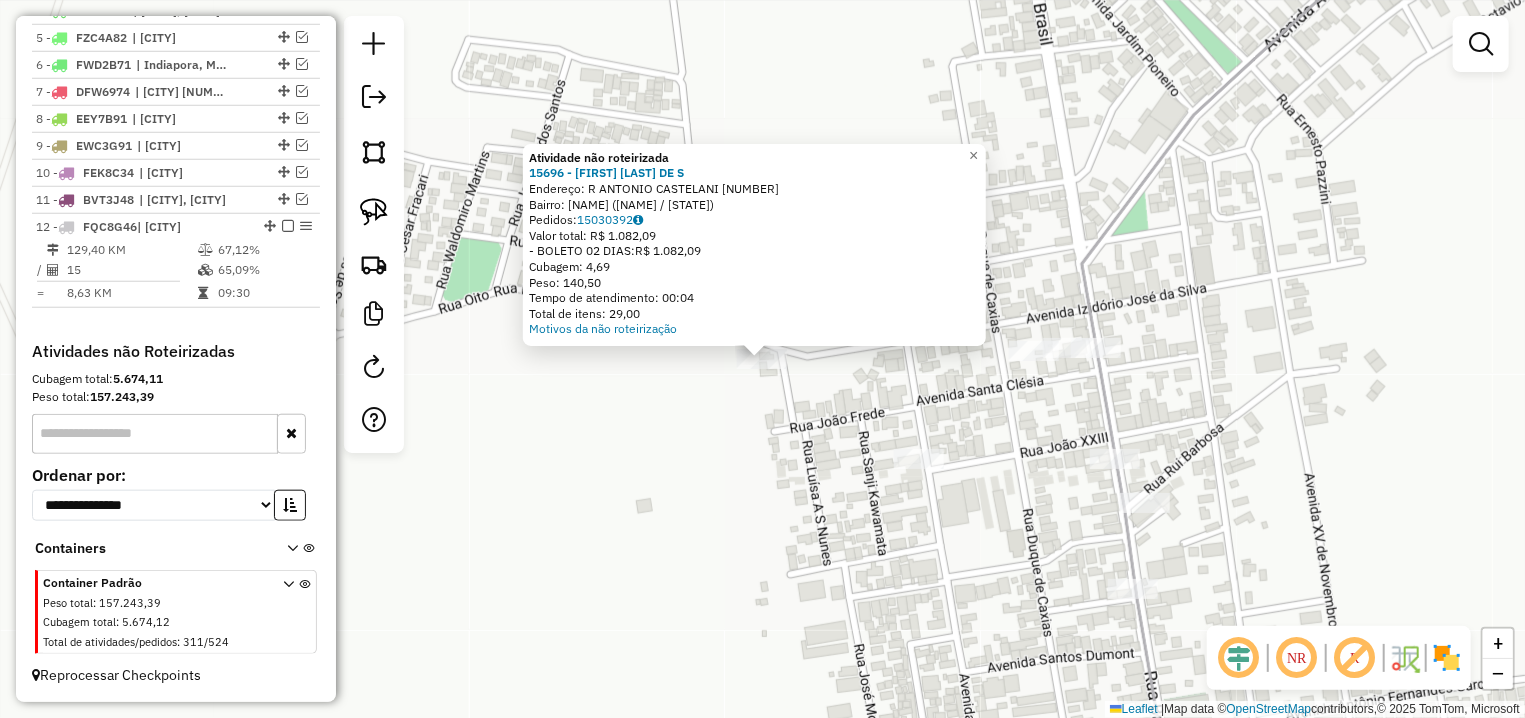 drag, startPoint x: 838, startPoint y: 544, endPoint x: 692, endPoint y: 458, distance: 169.44615 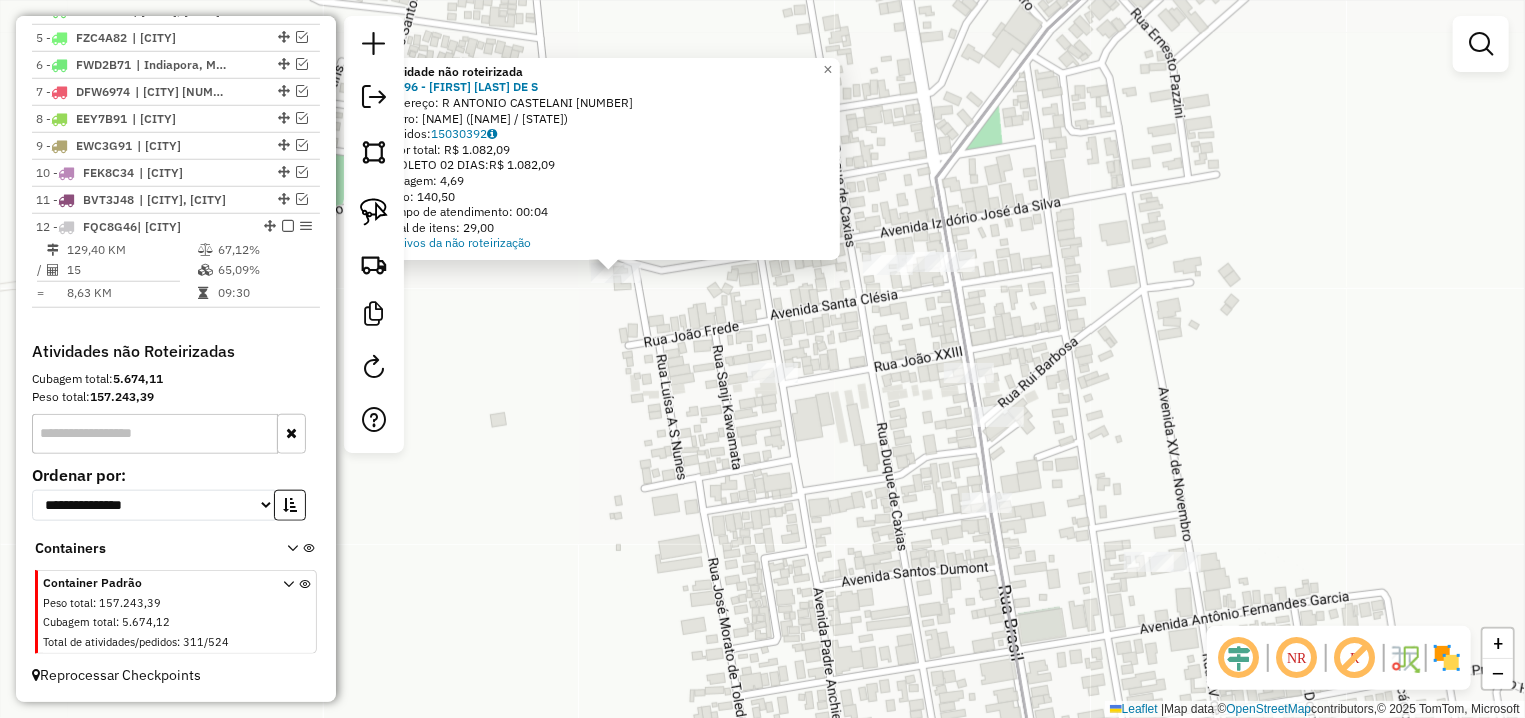 click on "Atividade não roteirizada 15696 - RENATO FERNANDO DE S  Endereço: R   ANTONIO CASTELANI             6299   Bairro: ALTO DAS PALMEIRAS (PALMEIRA D'OEST / SP)   Pedidos:  15030392   Valor total: R$ 1.082,09   - BOLETO 02 DIAS:  R$ 1.082,09   Cubagem: 4,69   Peso: 140,50   Tempo de atendimento: 00:04   Total de itens: 29,00  Motivos da não roteirização × Janela de atendimento Grade de atendimento Capacidade Transportadoras Veículos Cliente Pedidos  Rotas Selecione os dias de semana para filtrar as janelas de atendimento  Seg   Ter   Qua   Qui   Sex   Sáb   Dom  Informe o período da janela de atendimento: De: Até:  Filtrar exatamente a janela do cliente  Considerar janela de atendimento padrão  Selecione os dias de semana para filtrar as grades de atendimento  Seg   Ter   Qua   Qui   Sex   Sáb   Dom   Considerar clientes sem dia de atendimento cadastrado  Clientes fora do dia de atendimento selecionado Filtrar as atividades entre os valores definidos abaixo:  Peso mínimo:   Peso máximo:   De:   De:" 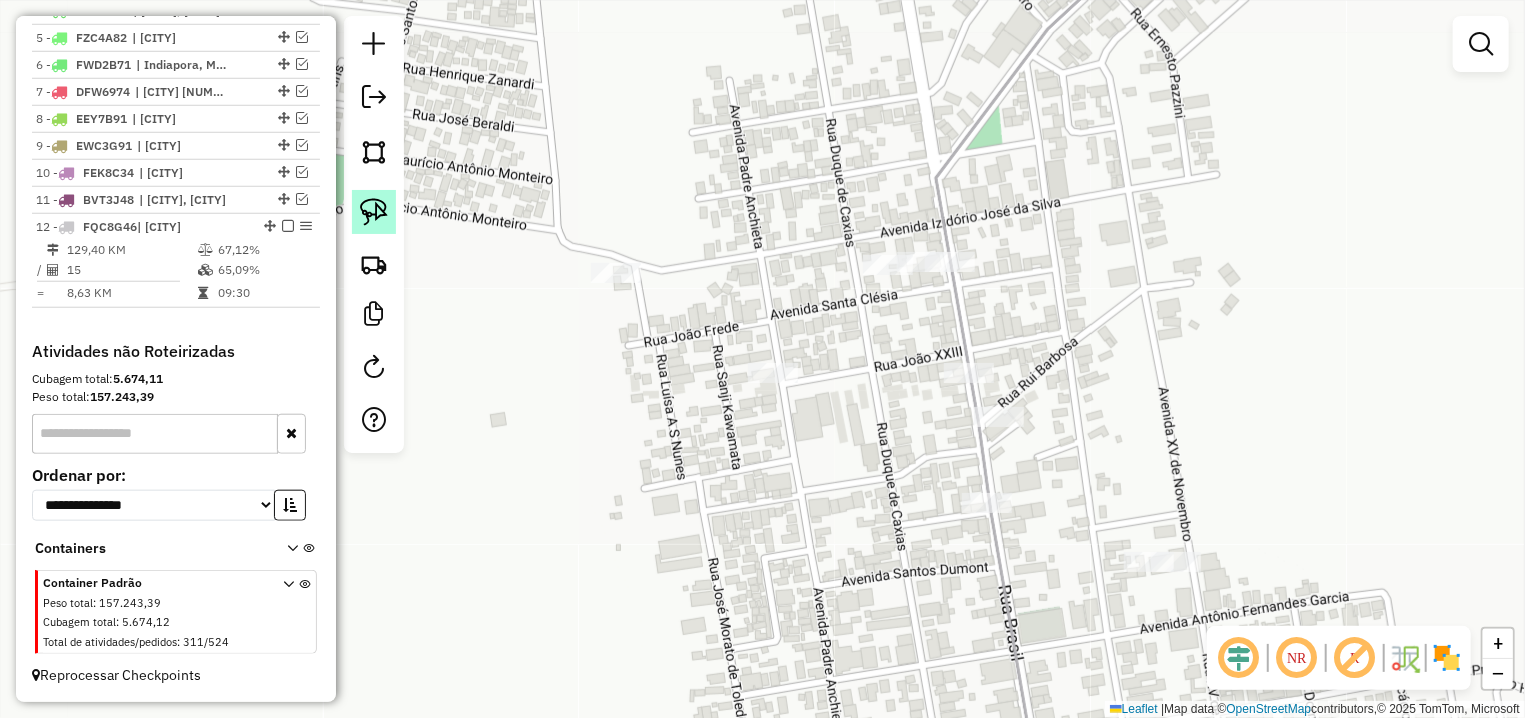 click 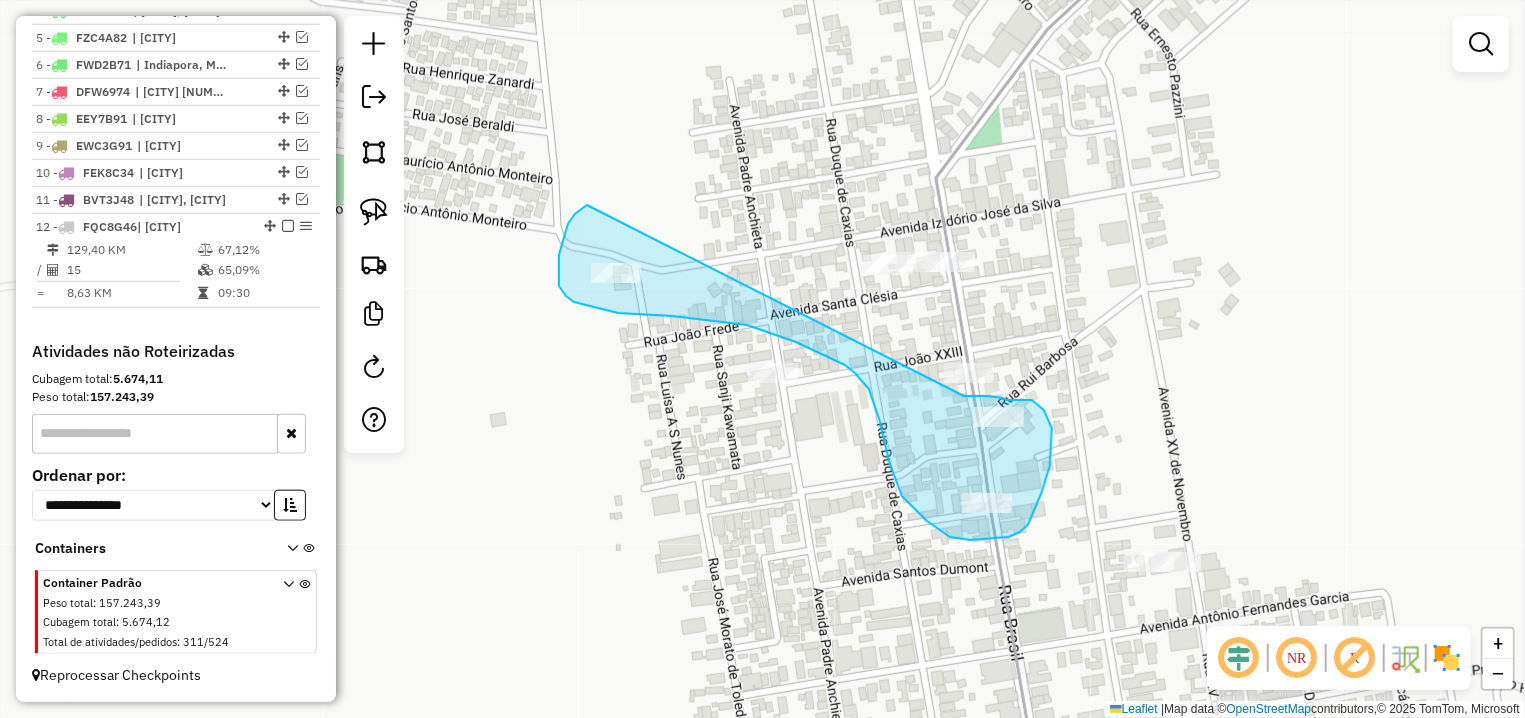 drag, startPoint x: 568, startPoint y: 224, endPoint x: 957, endPoint y: 396, distance: 425.32928 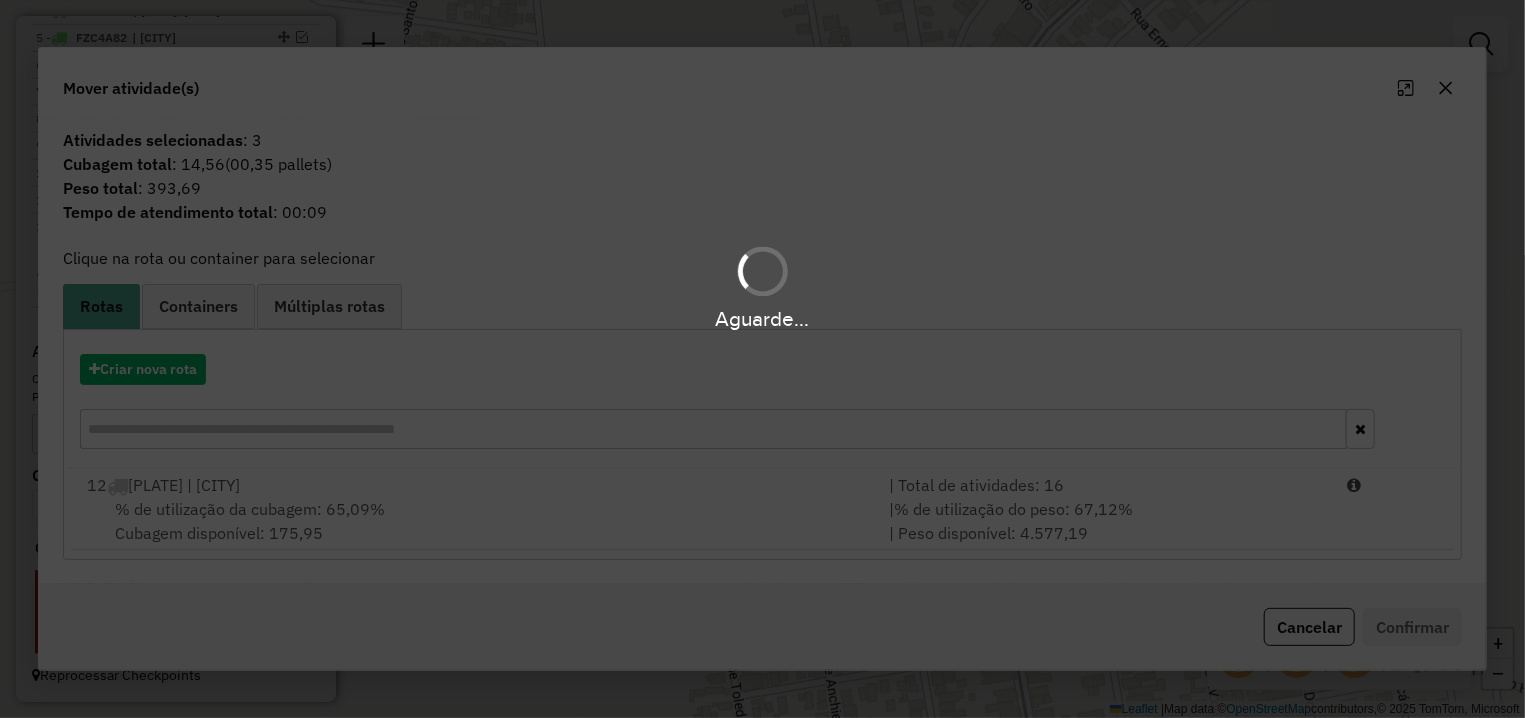 click on "Aguarde..." at bounding box center (762, 359) 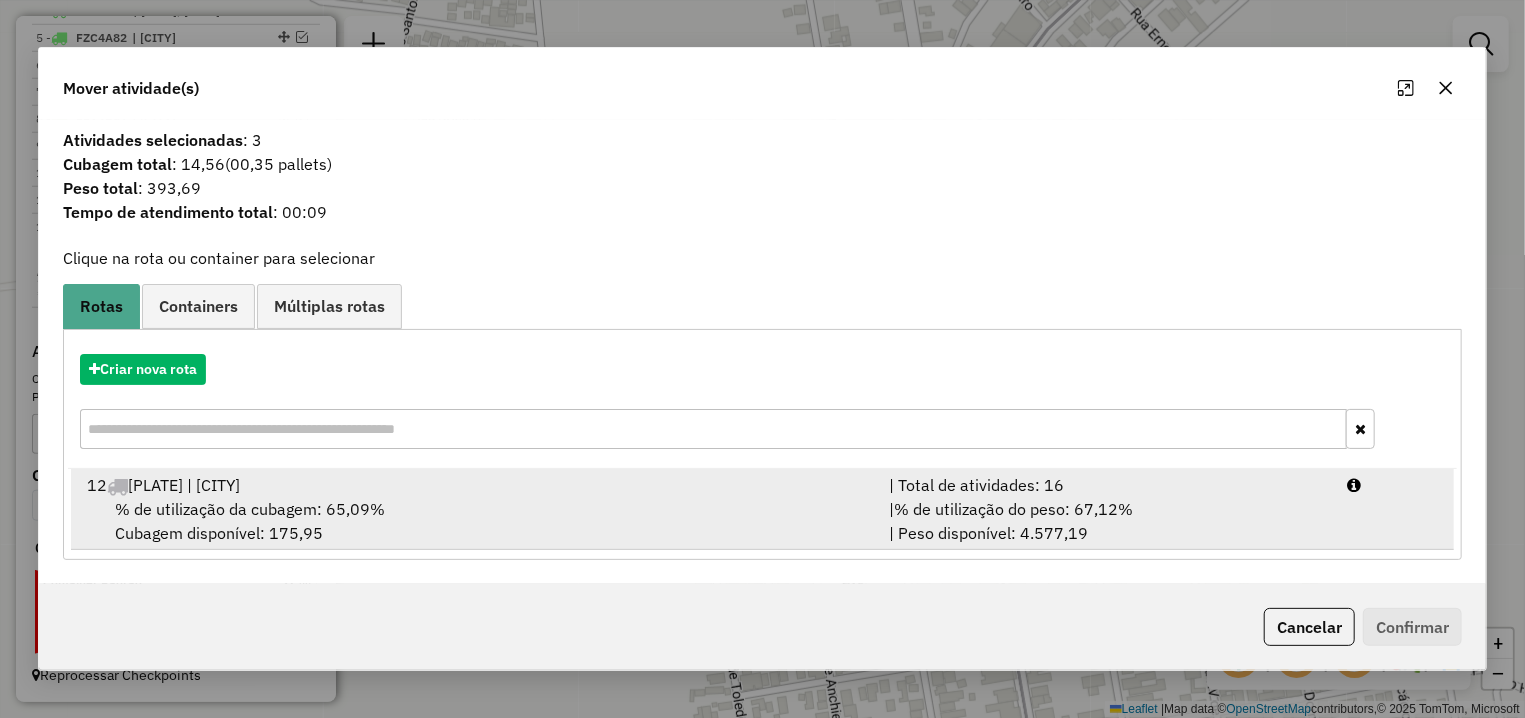click on "12  FQC8G46 | Palmeira Doeste" at bounding box center [476, 485] 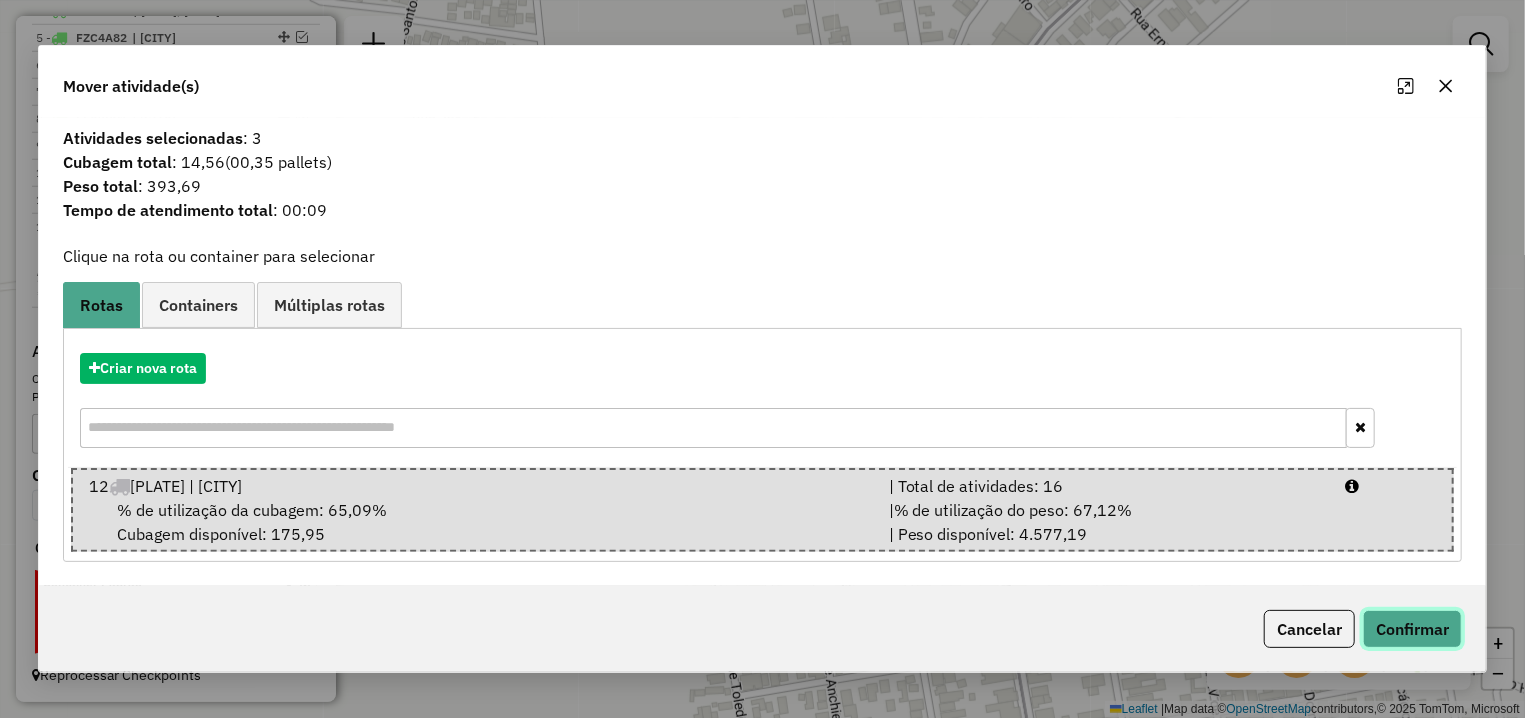 click on "Confirmar" 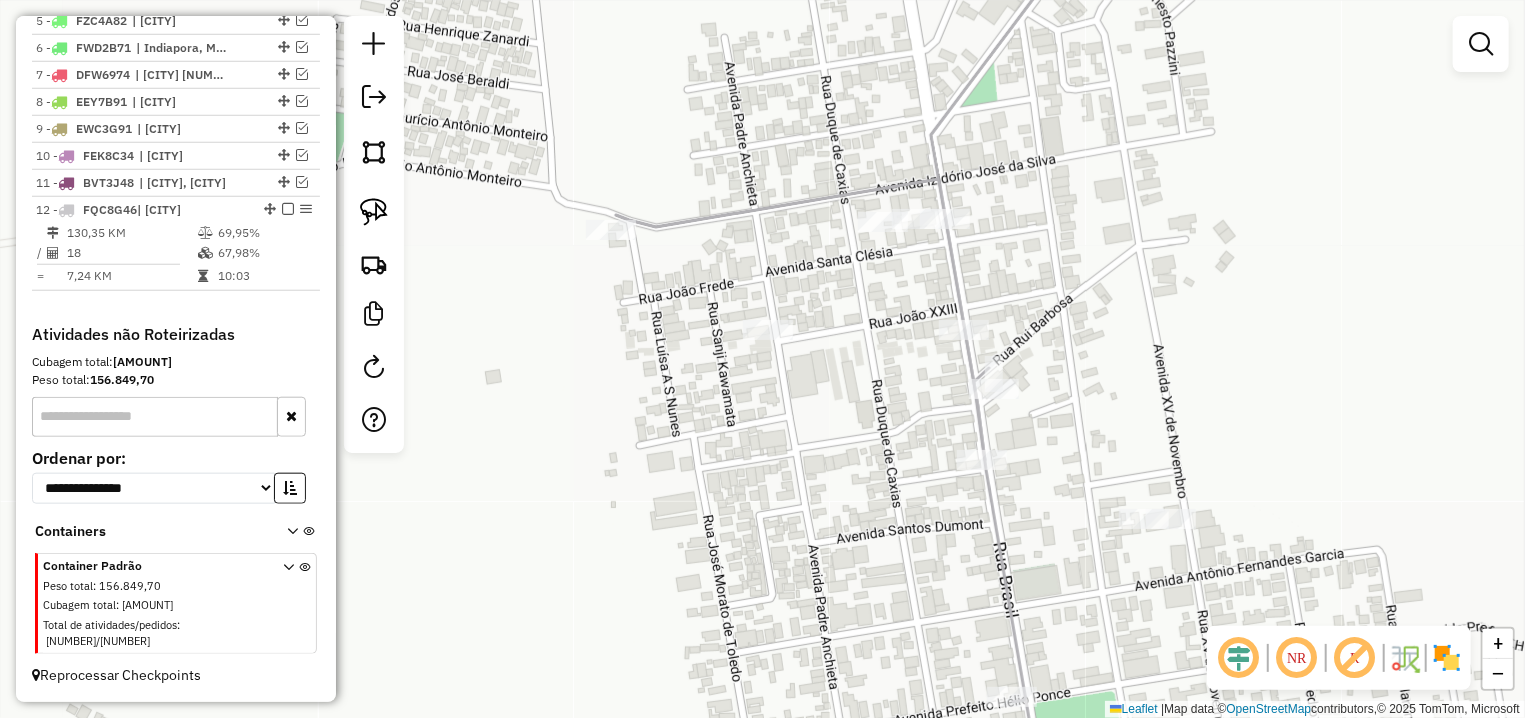 drag, startPoint x: 944, startPoint y: 525, endPoint x: 741, endPoint y: 28, distance: 536.8594 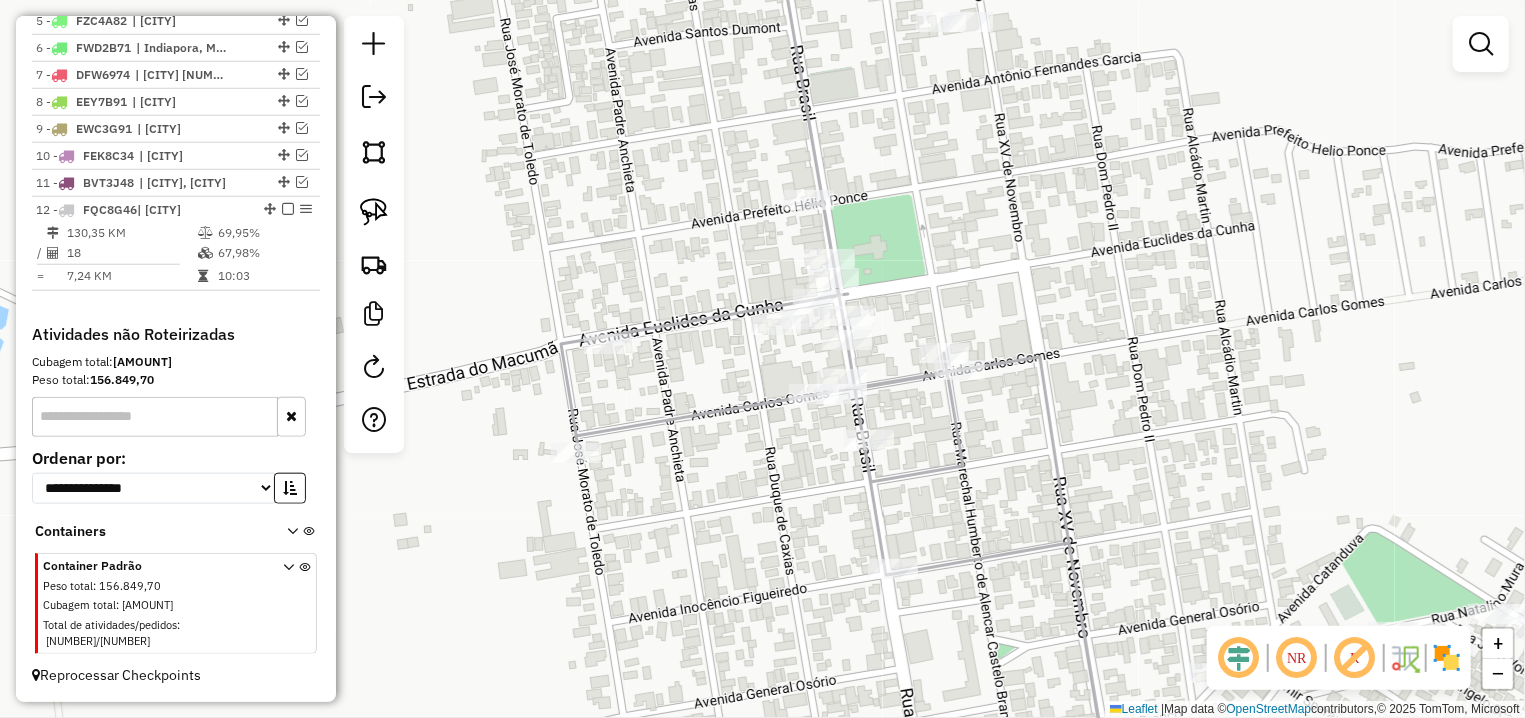 select on "**********" 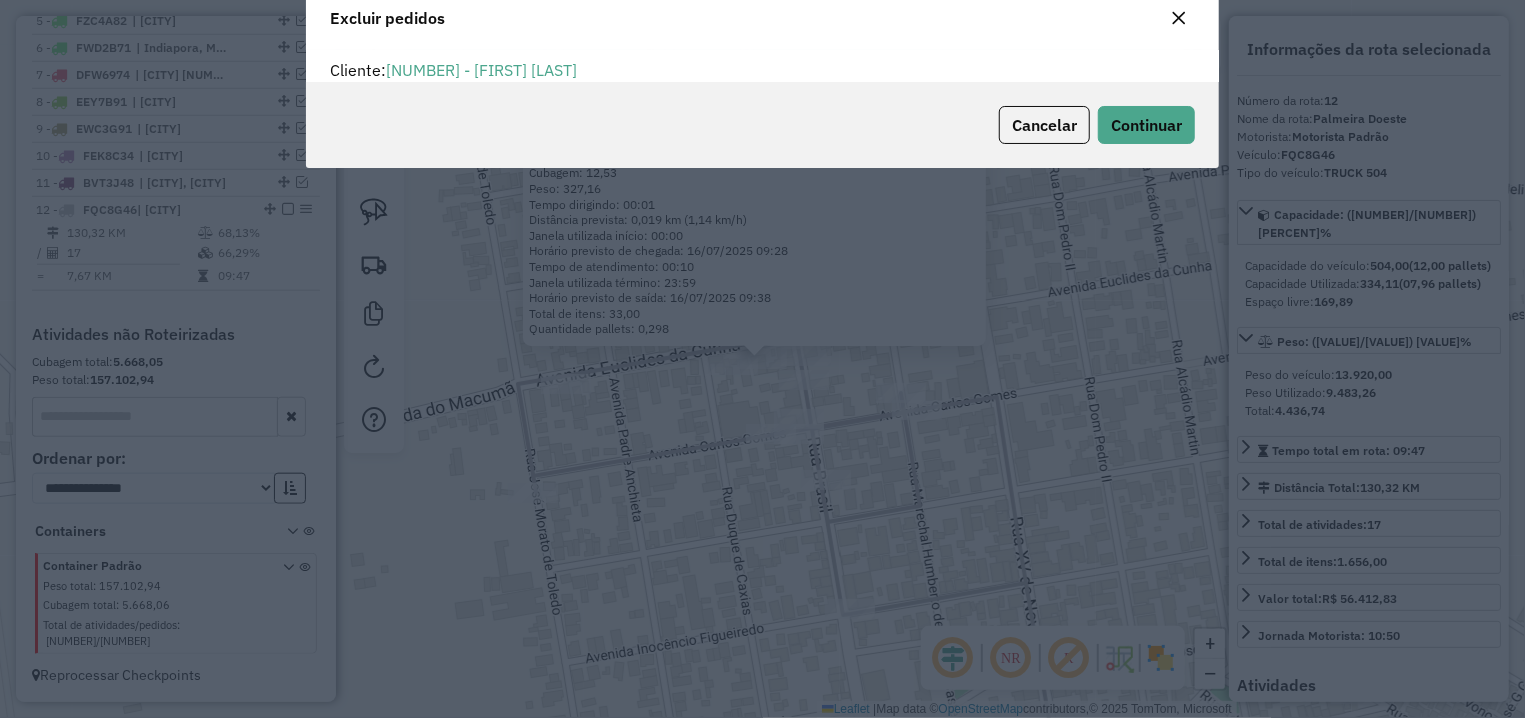 scroll, scrollTop: 12, scrollLeft: 6, axis: both 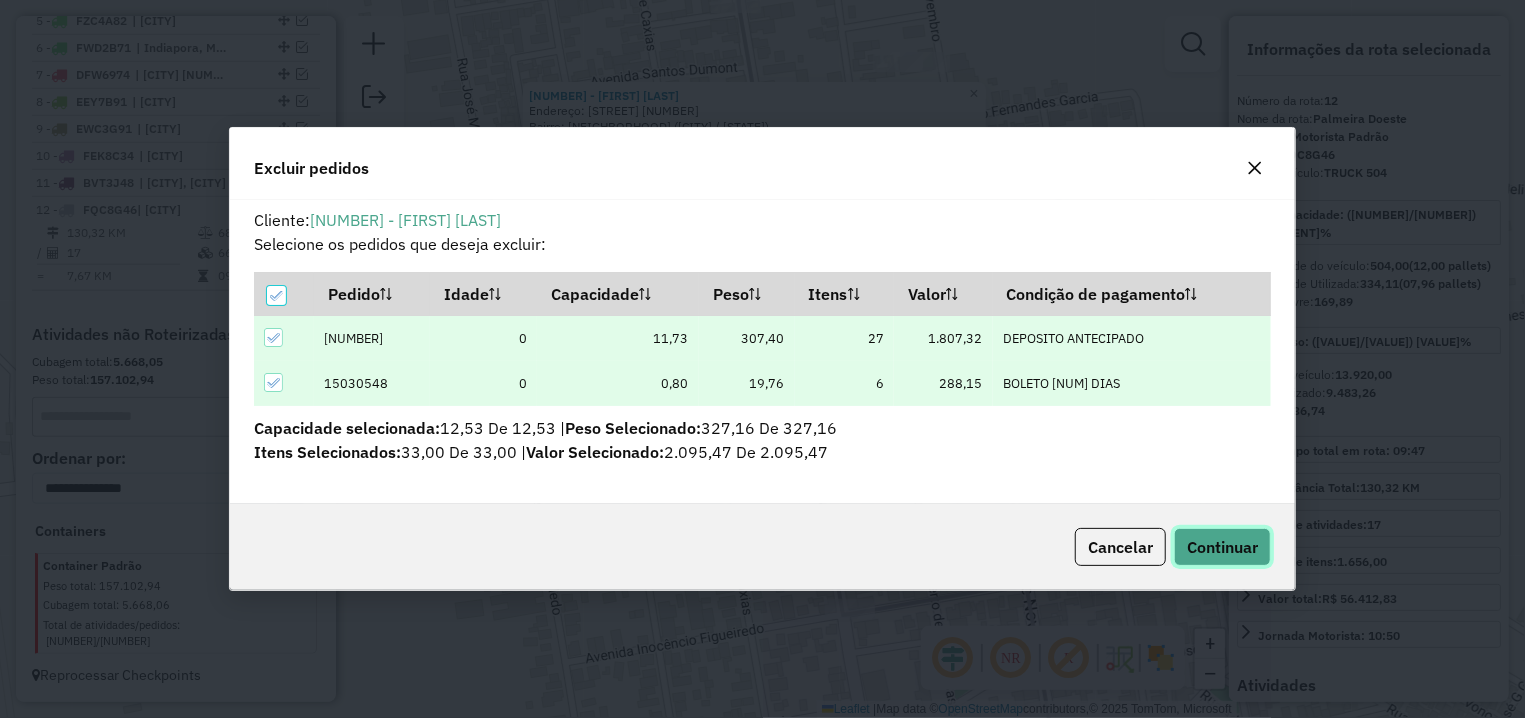 click on "Continuar" 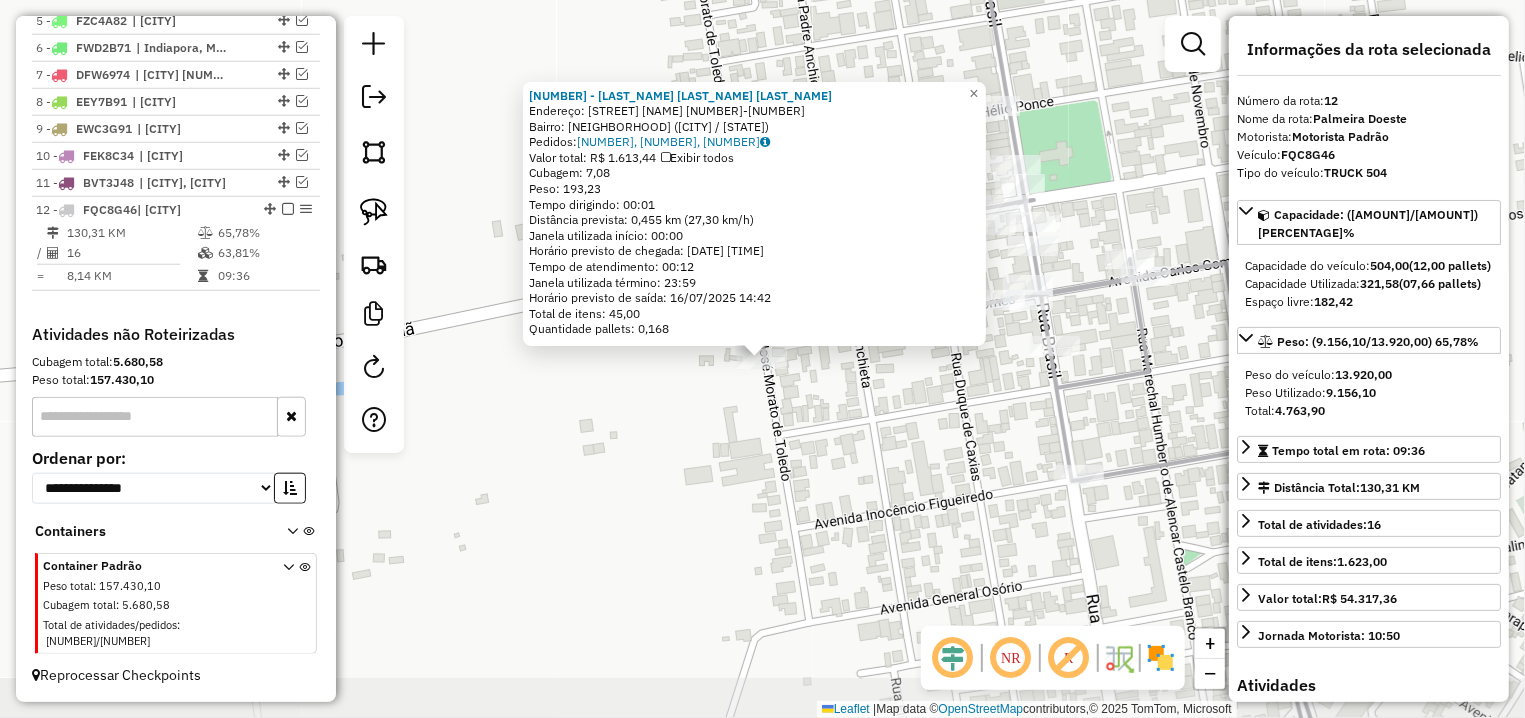 click on "Rota 12 - Placa FQC8G46  16217 - SANDRA CRISTINA ALBA 16217 - SANDRA CRISTINA ALBA  Endereço: R   JOSE MORATO DE TOLEDO         46-83   Bairro: CENTRO (PALMEIRA D'OEST / SP)   Pedidos:  15030249, 15030441, 15031013   Valor total: R$ 1.613,44   Exibir todos   Cubagem: 7,08  Peso: 193,23  Tempo dirigindo: 00:01   Distância prevista: 0,455 km (27,30 km/h)   Janela utilizada início: 00:00   Horário previsto de chegada: 16/07/2025 14:30   Tempo de atendimento: 00:12   Janela utilizada término: 23:59   Horário previsto de saída: 16/07/2025 14:42   Total de itens: 45,00   Quantidade pallets: 0,168  × Janela de atendimento Grade de atendimento Capacidade Transportadoras Veículos Cliente Pedidos  Rotas Selecione os dias de semana para filtrar as janelas de atendimento  Seg   Ter   Qua   Qui   Sex   Sáb   Dom  Informe o período da janela de atendimento: De: Até:  Filtrar exatamente a janela do cliente  Considerar janela de atendimento padrão   Seg   Ter   Qua   Qui   Sex   Sáb   Dom   Peso mínimo:   De:" 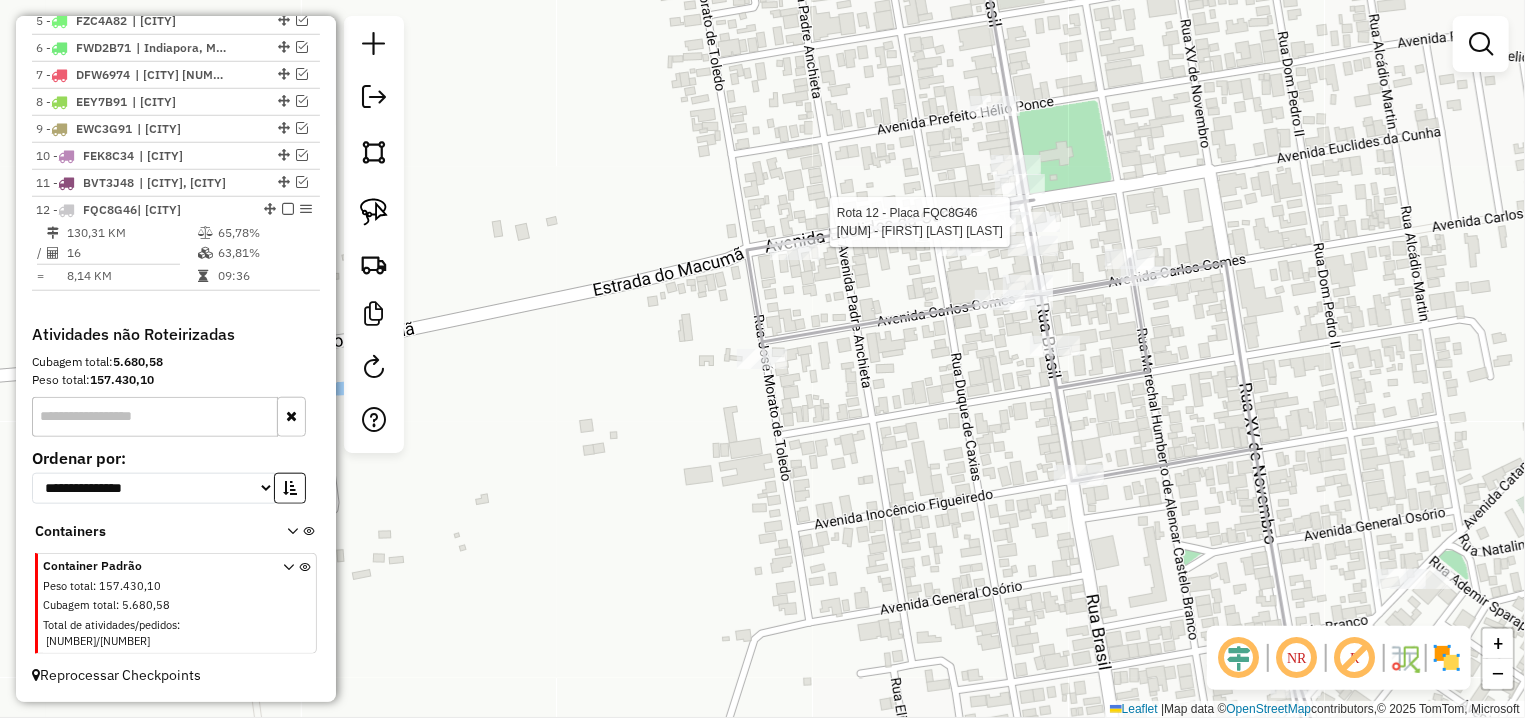 select on "**********" 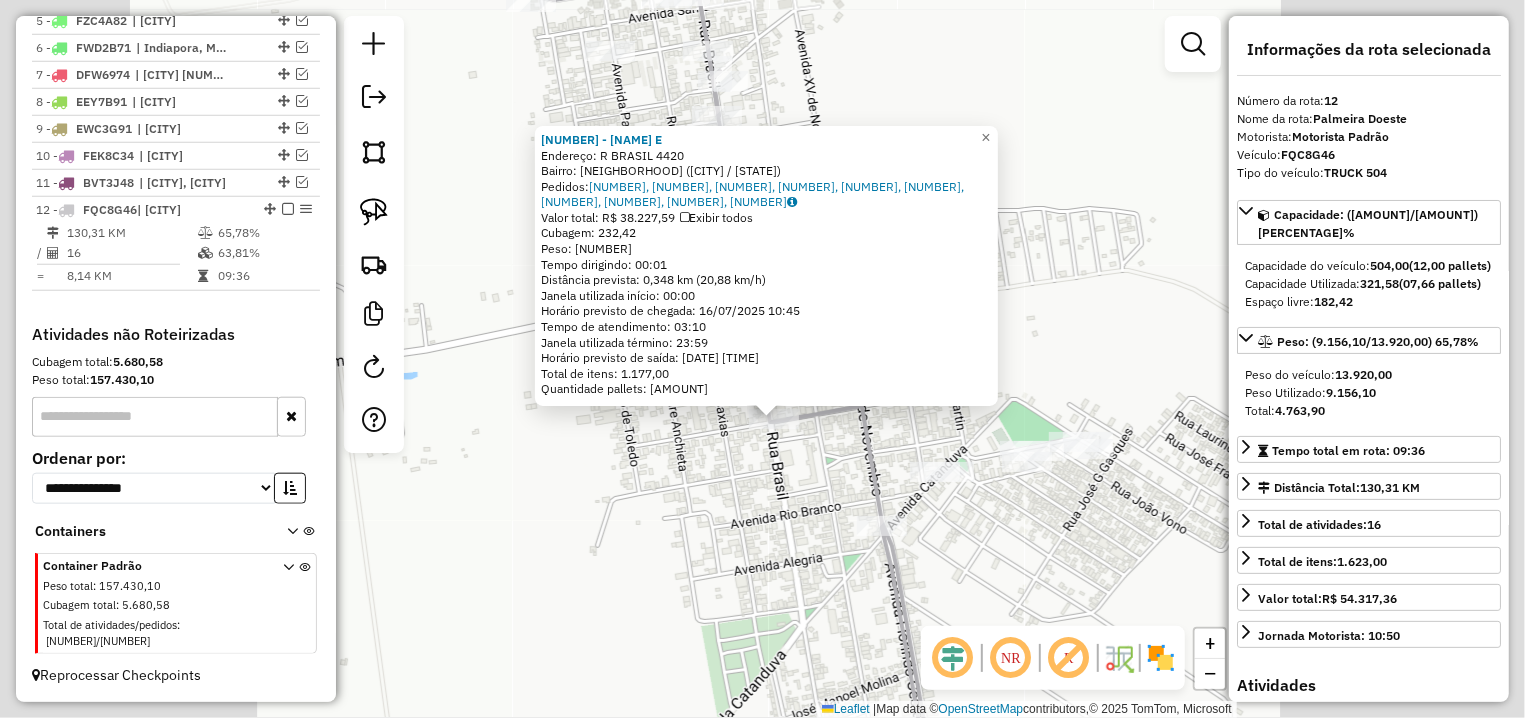drag, startPoint x: 789, startPoint y: 523, endPoint x: 676, endPoint y: 334, distance: 220.20445 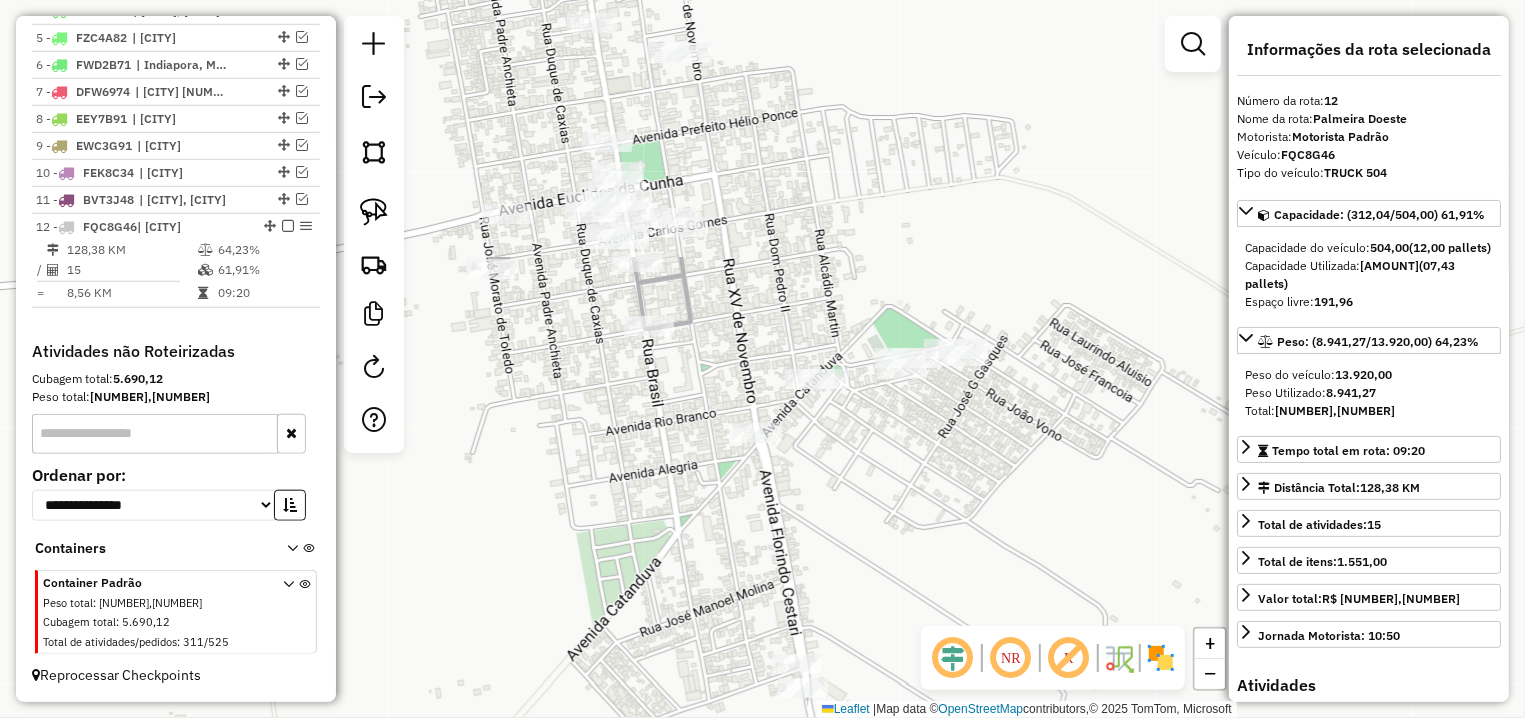 drag, startPoint x: 649, startPoint y: 66, endPoint x: 697, endPoint y: 410, distance: 347.3327 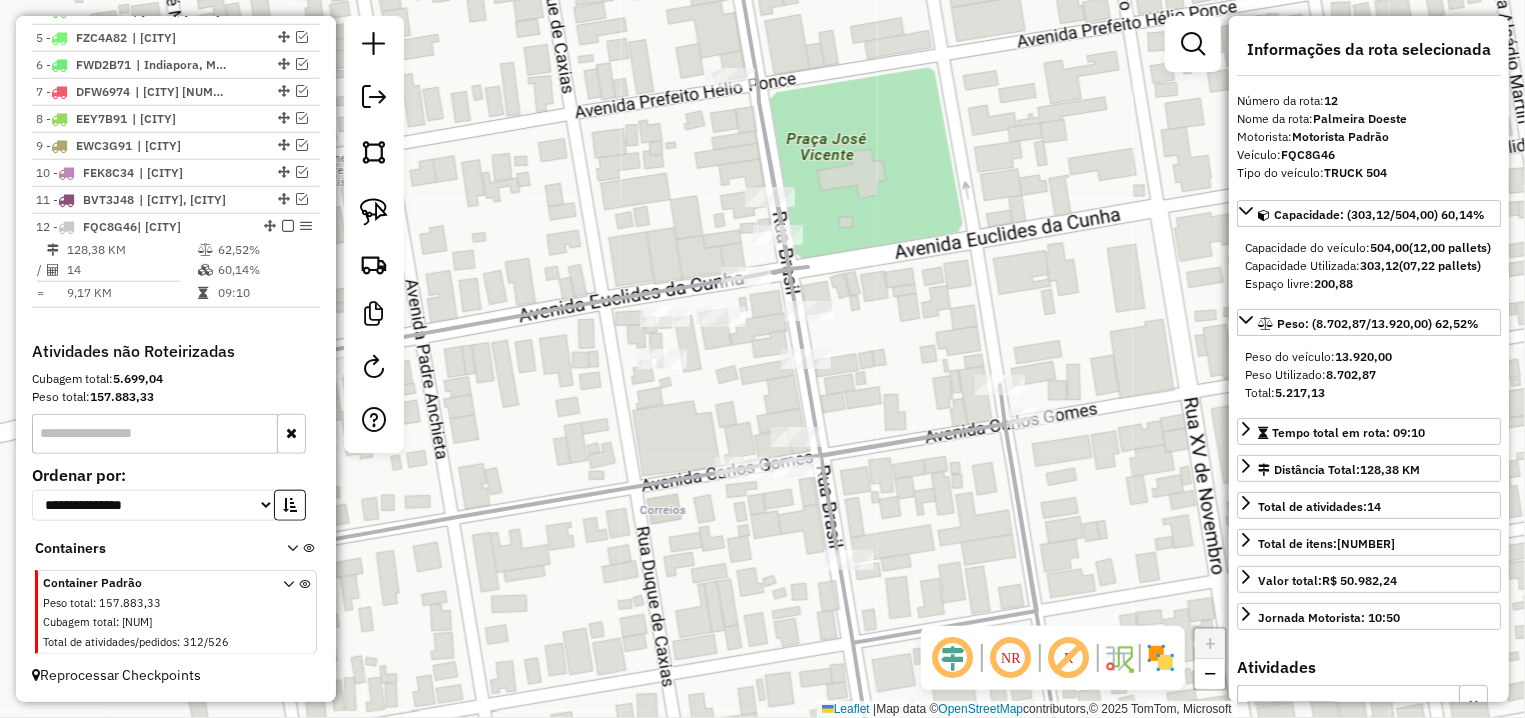 click 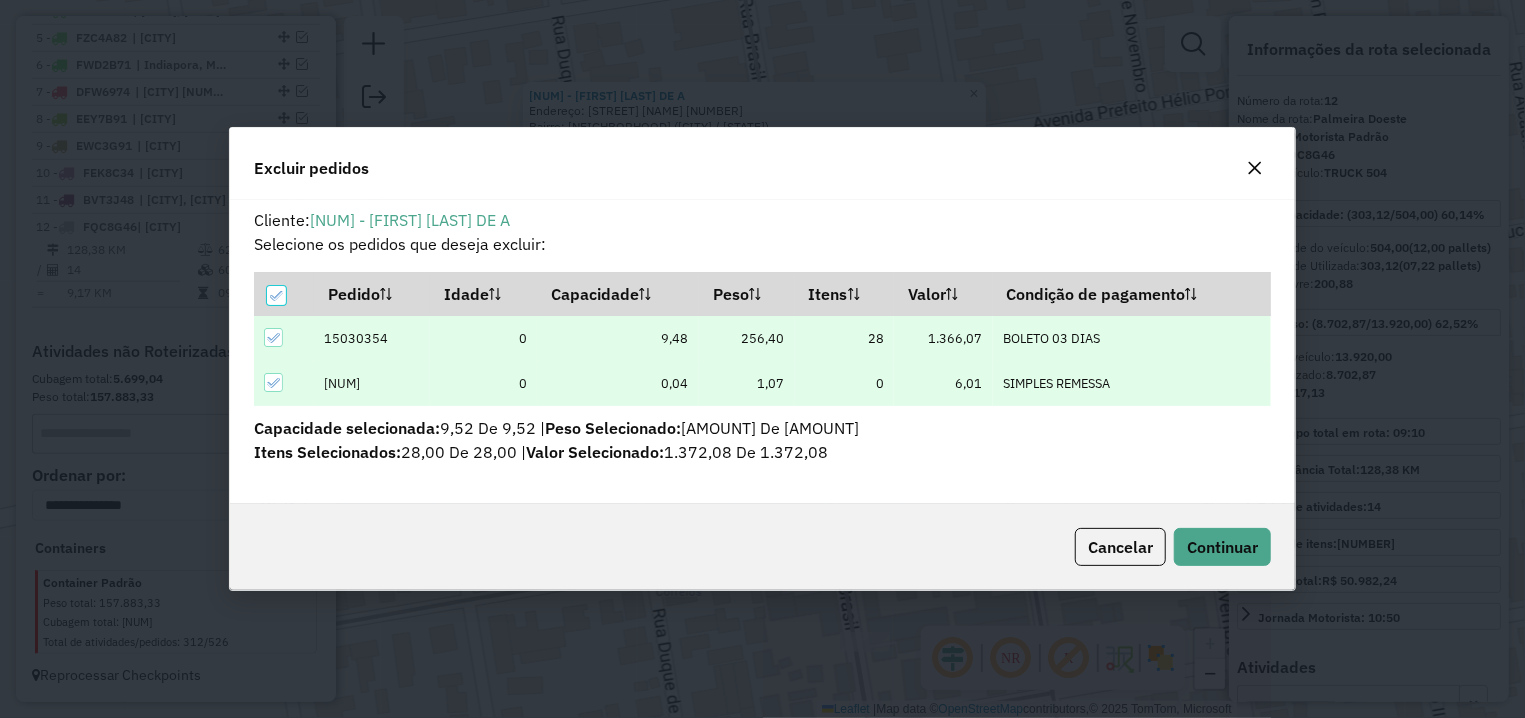 scroll, scrollTop: 11, scrollLeft: 6, axis: both 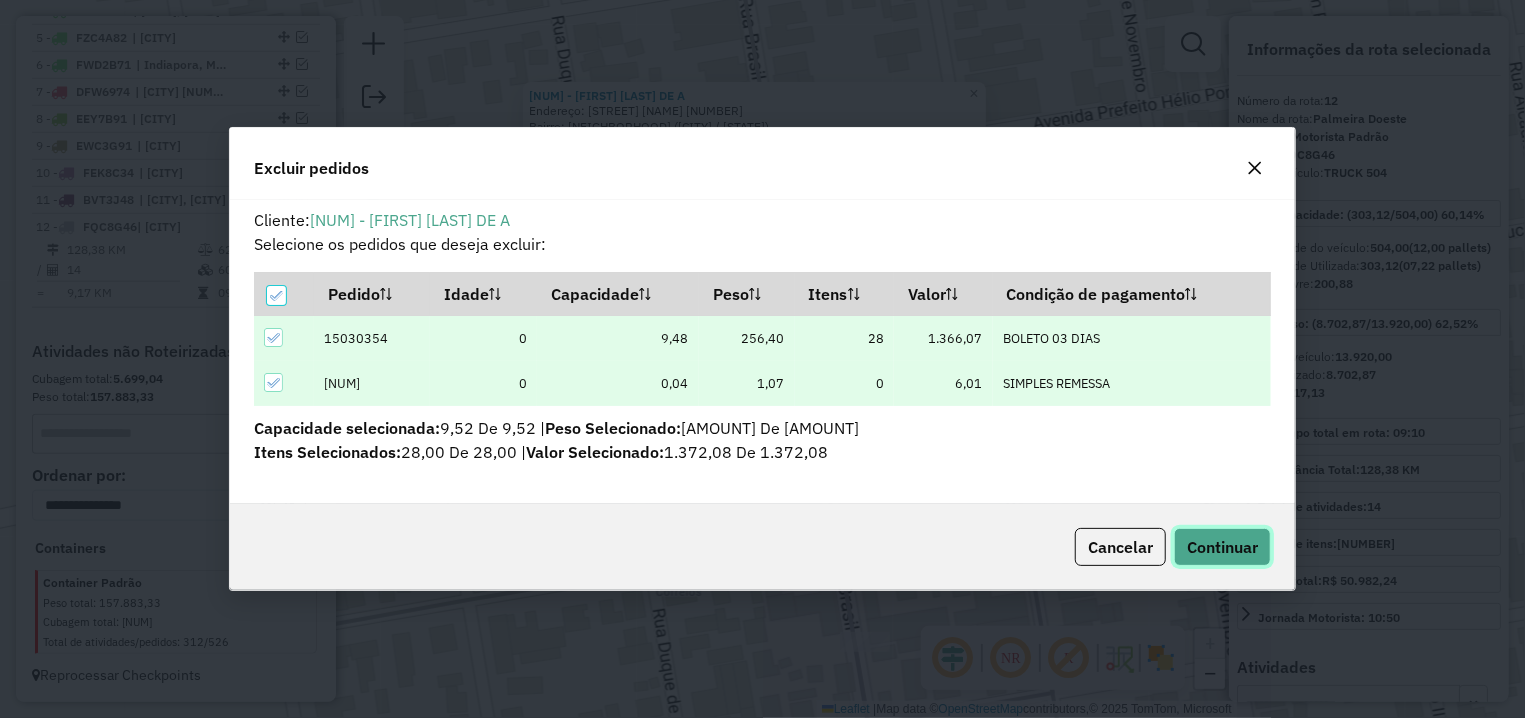 click on "Continuar" 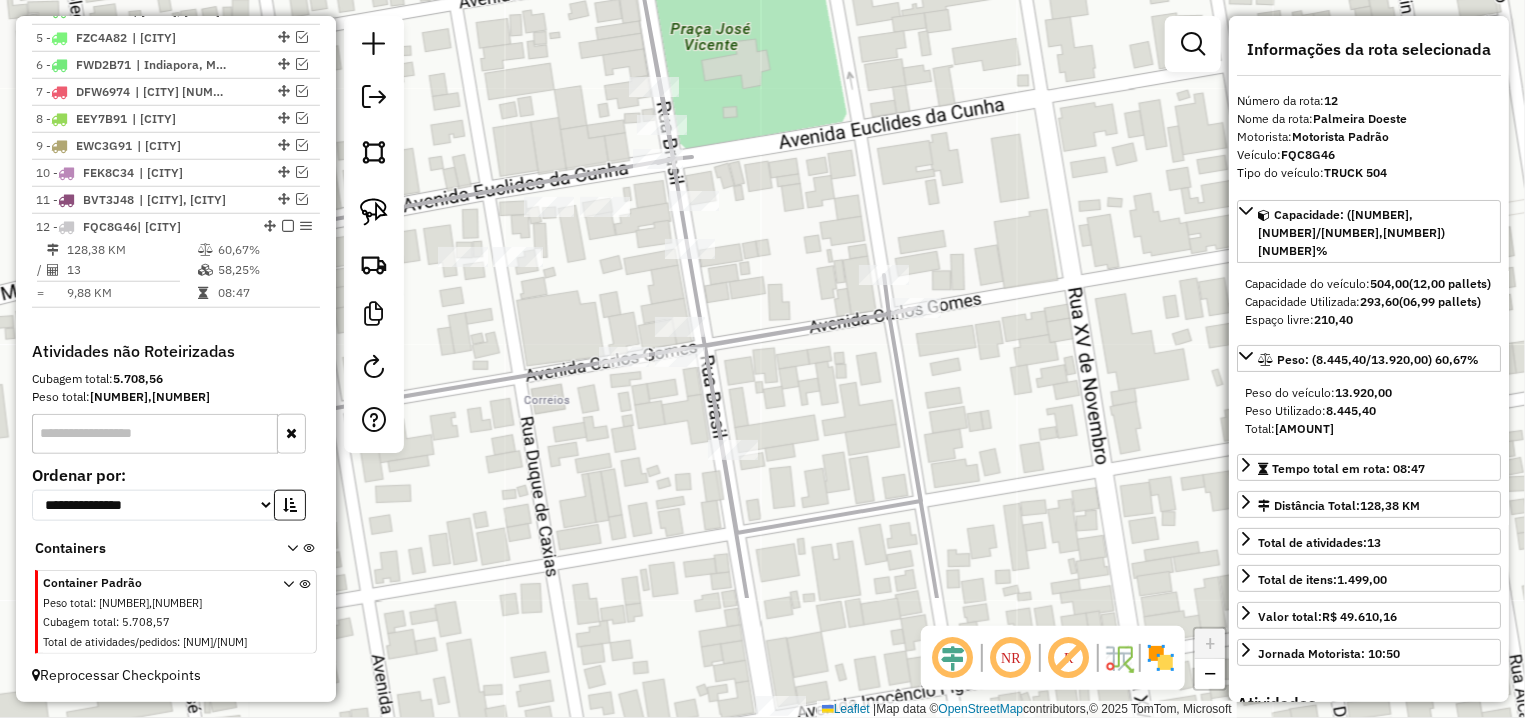 drag, startPoint x: 922, startPoint y: 409, endPoint x: 599, endPoint y: 178, distance: 397.102 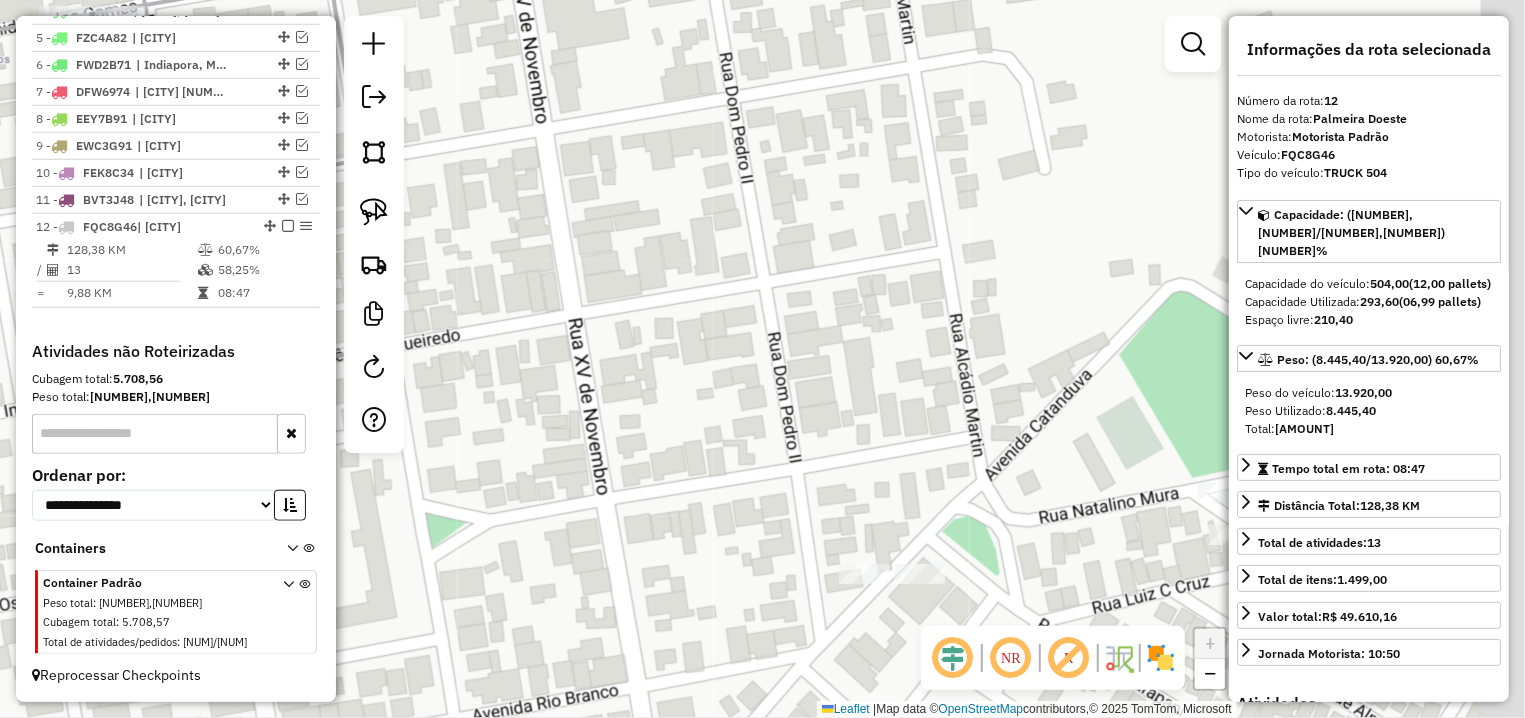 click on "Janela de atendimento Grade de atendimento Capacidade Transportadoras Veículos Cliente Pedidos  Rotas Selecione os dias de semana para filtrar as janelas de atendimento  Seg   Ter   Qua   Qui   Sex   Sáb   Dom  Informe o período da janela de atendimento: De: Até:  Filtrar exatamente a janela do cliente  Considerar janela de atendimento padrão  Selecione os dias de semana para filtrar as grades de atendimento  Seg   Ter   Qua   Qui   Sex   Sáb   Dom   Considerar clientes sem dia de atendimento cadastrado  Clientes fora do dia de atendimento selecionado Filtrar as atividades entre os valores definidos abaixo:  Peso mínimo:   Peso máximo:   Cubagem mínima:   Cubagem máxima:   De:   Até:  Filtrar as atividades entre o tempo de atendimento definido abaixo:  De:   Até:   Considerar capacidade total dos clientes não roteirizados Transportadora: Selecione um ou mais itens Tipo de veículo: Selecione um ou mais itens Veículo: Selecione um ou mais itens Motorista: Selecione um ou mais itens Nome: Rótulo:" 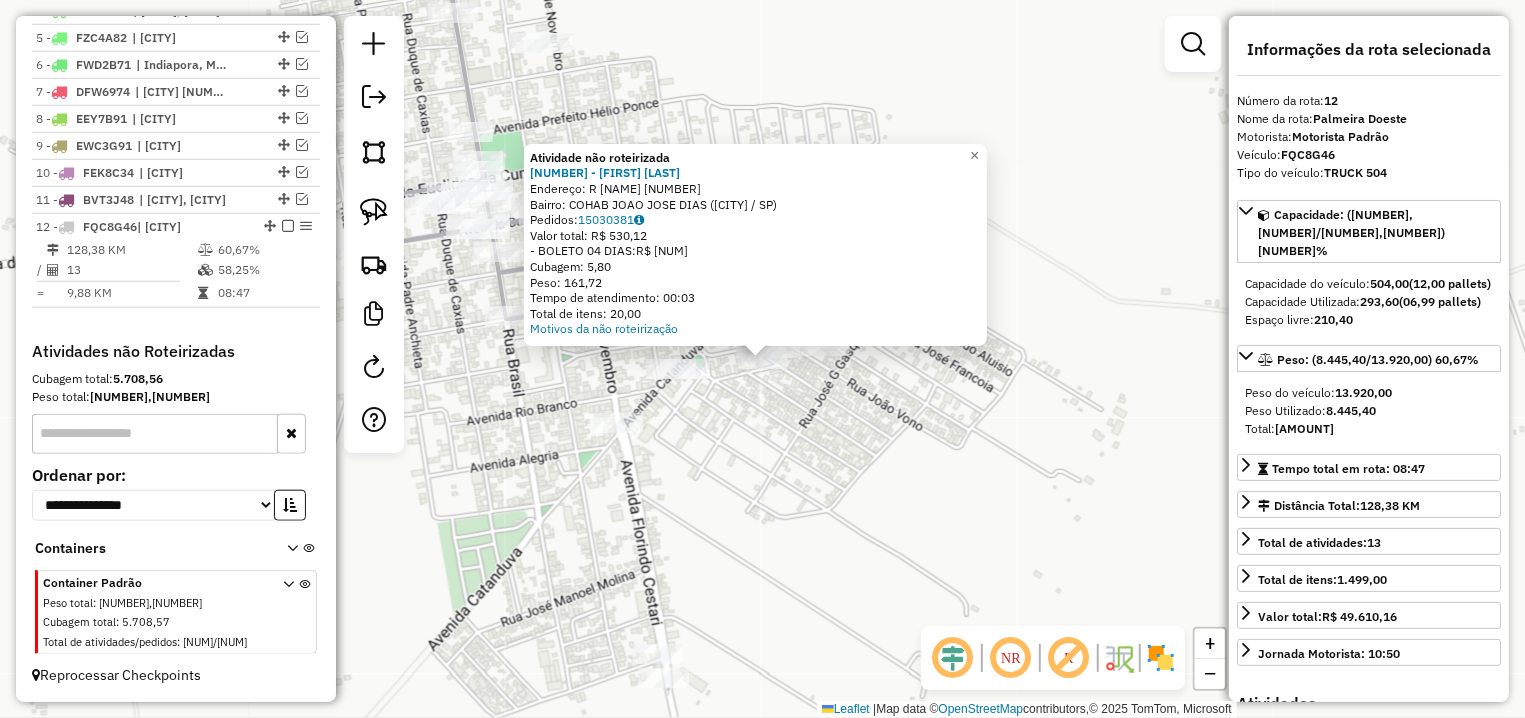 click on "Atividade não roteirizada 14333 - HENRIQUE PEREIRA GRA  Endereço: R   ANGELO SCARPIN                34169   Bairro: COHAB JOAO JOSE DIAS (PALMEIRA D'OEST / SP)   Pedidos:  15030381   Valor total: R$ 530,12   - BOLETO 04 DIAS:  R$ 530,12   Cubagem: 5,80   Peso: 161,72   Tempo de atendimento: 00:03   Total de itens: 20,00  Motivos da não roteirização × Janela de atendimento Grade de atendimento Capacidade Transportadoras Veículos Cliente Pedidos  Rotas Selecione os dias de semana para filtrar as janelas de atendimento  Seg   Ter   Qua   Qui   Sex   Sáb   Dom  Informe o período da janela de atendimento: De: Até:  Filtrar exatamente a janela do cliente  Considerar janela de atendimento padrão  Selecione os dias de semana para filtrar as grades de atendimento  Seg   Ter   Qua   Qui   Sex   Sáb   Dom   Considerar clientes sem dia de atendimento cadastrado  Clientes fora do dia de atendimento selecionado Filtrar as atividades entre os valores definidos abaixo:  Peso mínimo:   Peso máximo:   De:   De:" 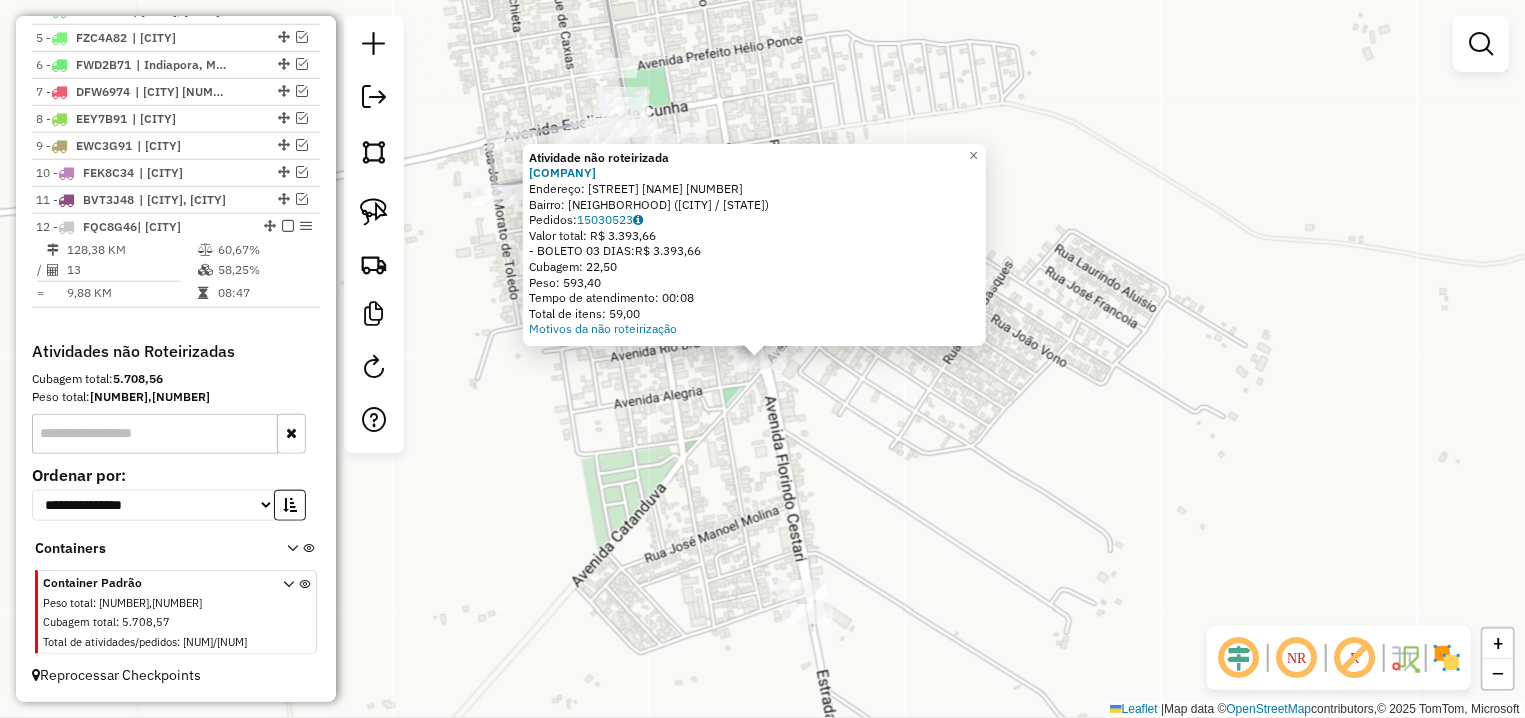 click on "Atividade não roteirizada 4424 - SCABINI E MARQUES LT  Endereço: AV  CATANDUVA                     45   Bairro: CENTRO (PALMEIRA D'OEST / SP)   Pedidos:  15030523   Valor total: R$ 3.393,66   - BOLETO 03 DIAS:  R$ 3.393,66   Cubagem: 22,50   Peso: 593,40   Tempo de atendimento: 00:08   Total de itens: 59,00  Motivos da não roteirização × Janela de atendimento Grade de atendimento Capacidade Transportadoras Veículos Cliente Pedidos  Rotas Selecione os dias de semana para filtrar as janelas de atendimento  Seg   Ter   Qua   Qui   Sex   Sáb   Dom  Informe o período da janela de atendimento: De: Até:  Filtrar exatamente a janela do cliente  Considerar janela de atendimento padrão  Selecione os dias de semana para filtrar as grades de atendimento  Seg   Ter   Qua   Qui   Sex   Sáb   Dom   Considerar clientes sem dia de atendimento cadastrado  Clientes fora do dia de atendimento selecionado Filtrar as atividades entre os valores definidos abaixo:  Peso mínimo:   Peso máximo:   Cubagem mínima:   De:" 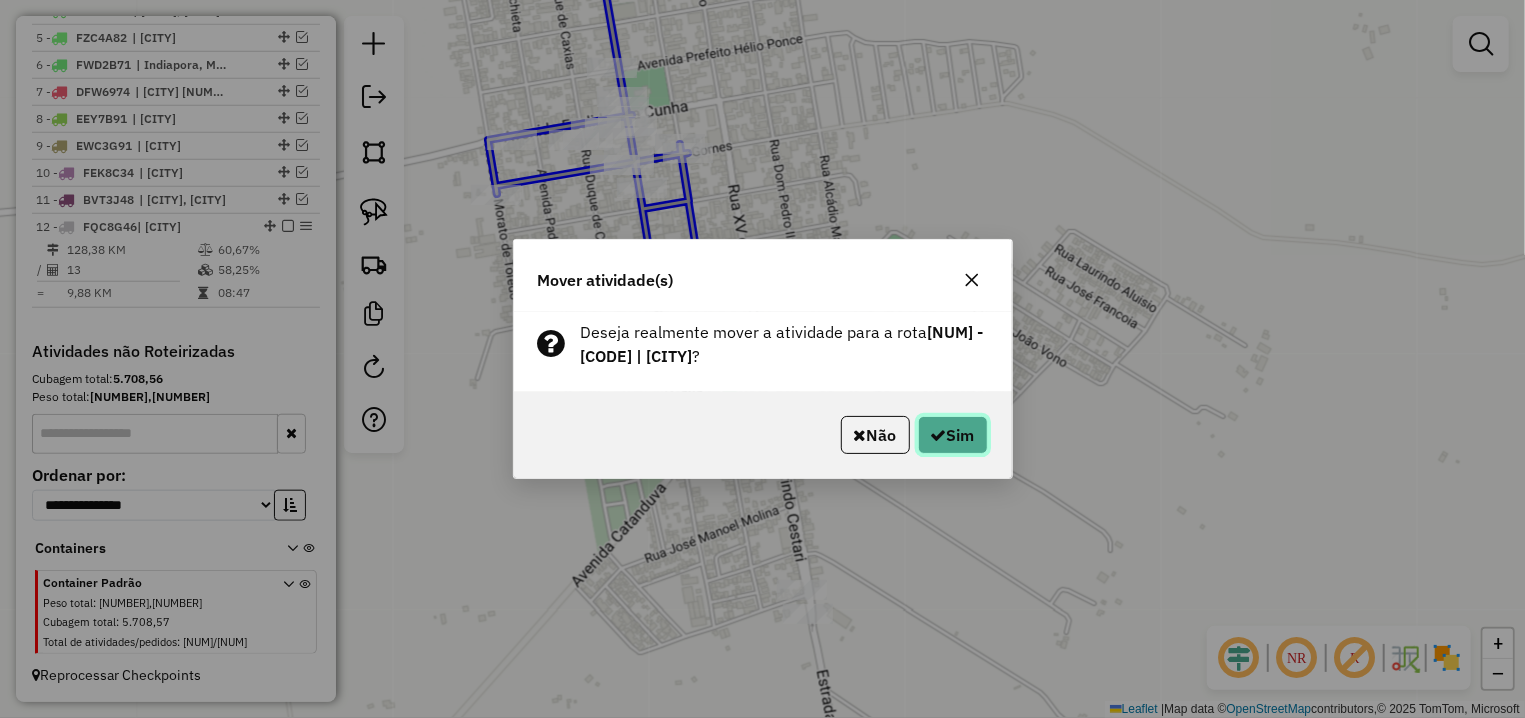 click 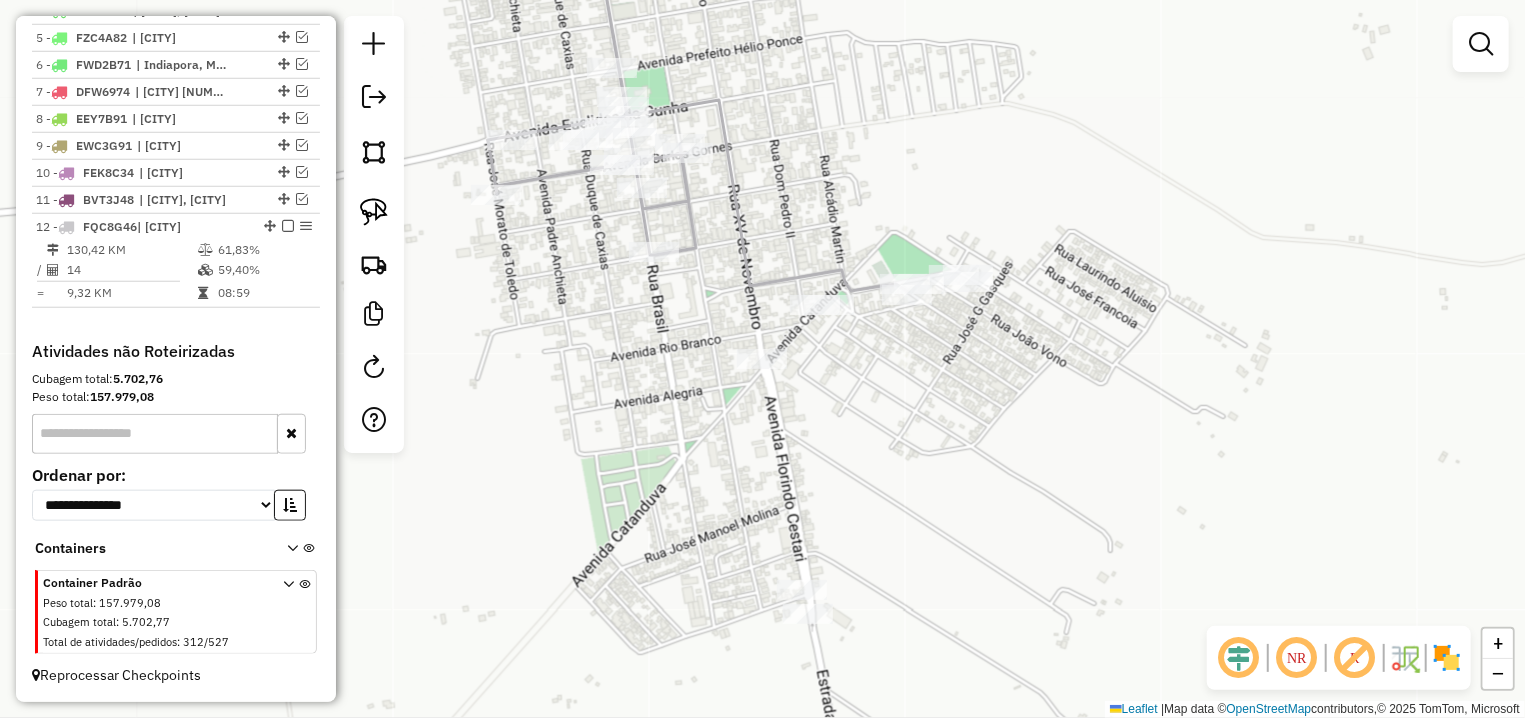 click at bounding box center [288, 226] 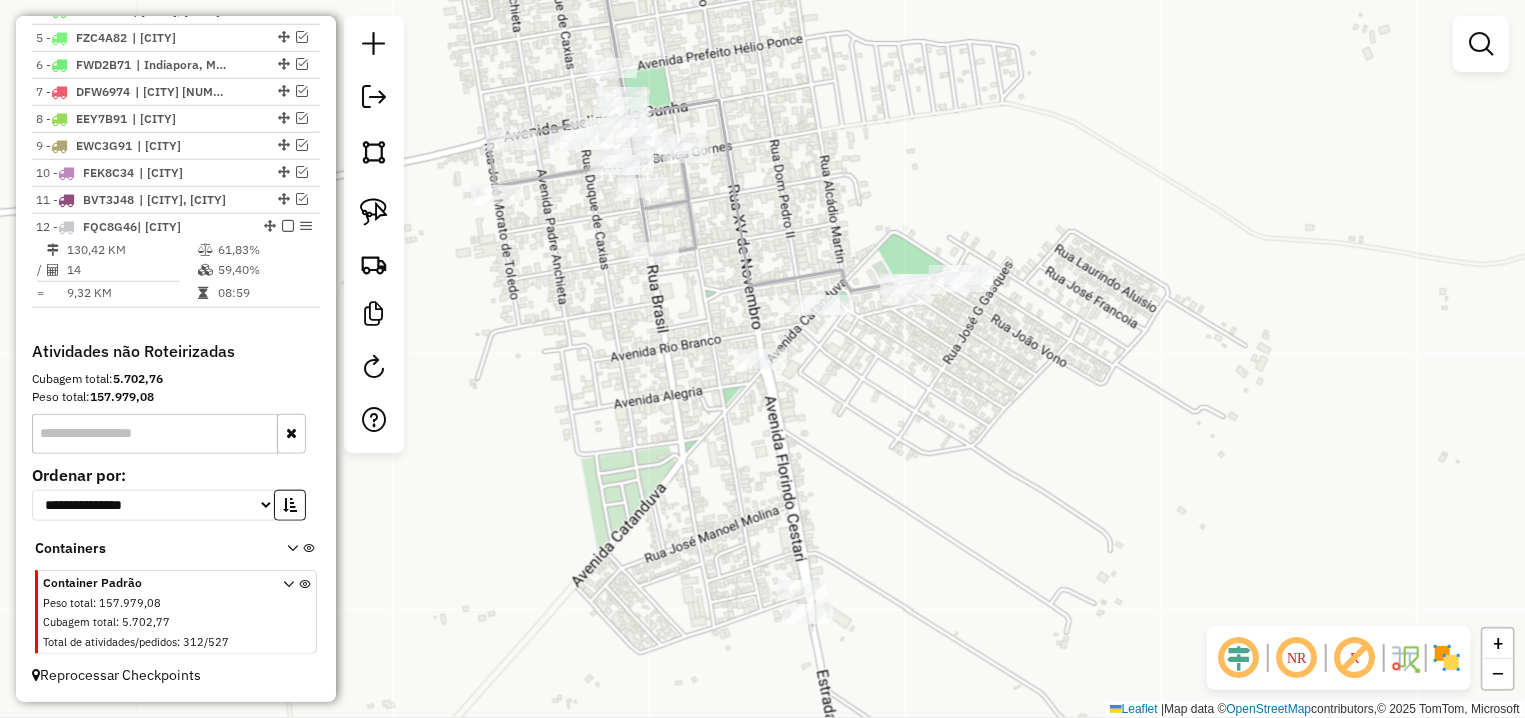 scroll, scrollTop: 825, scrollLeft: 0, axis: vertical 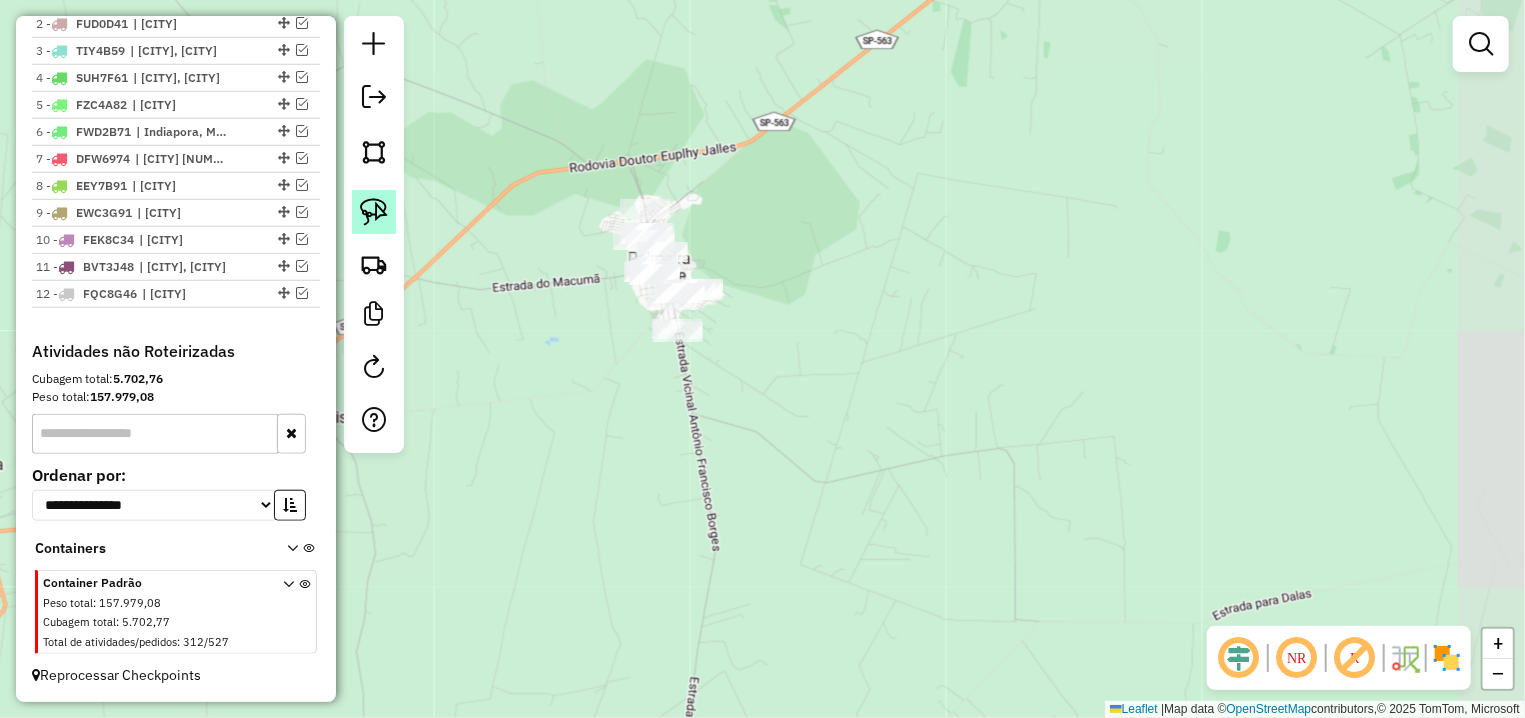 click 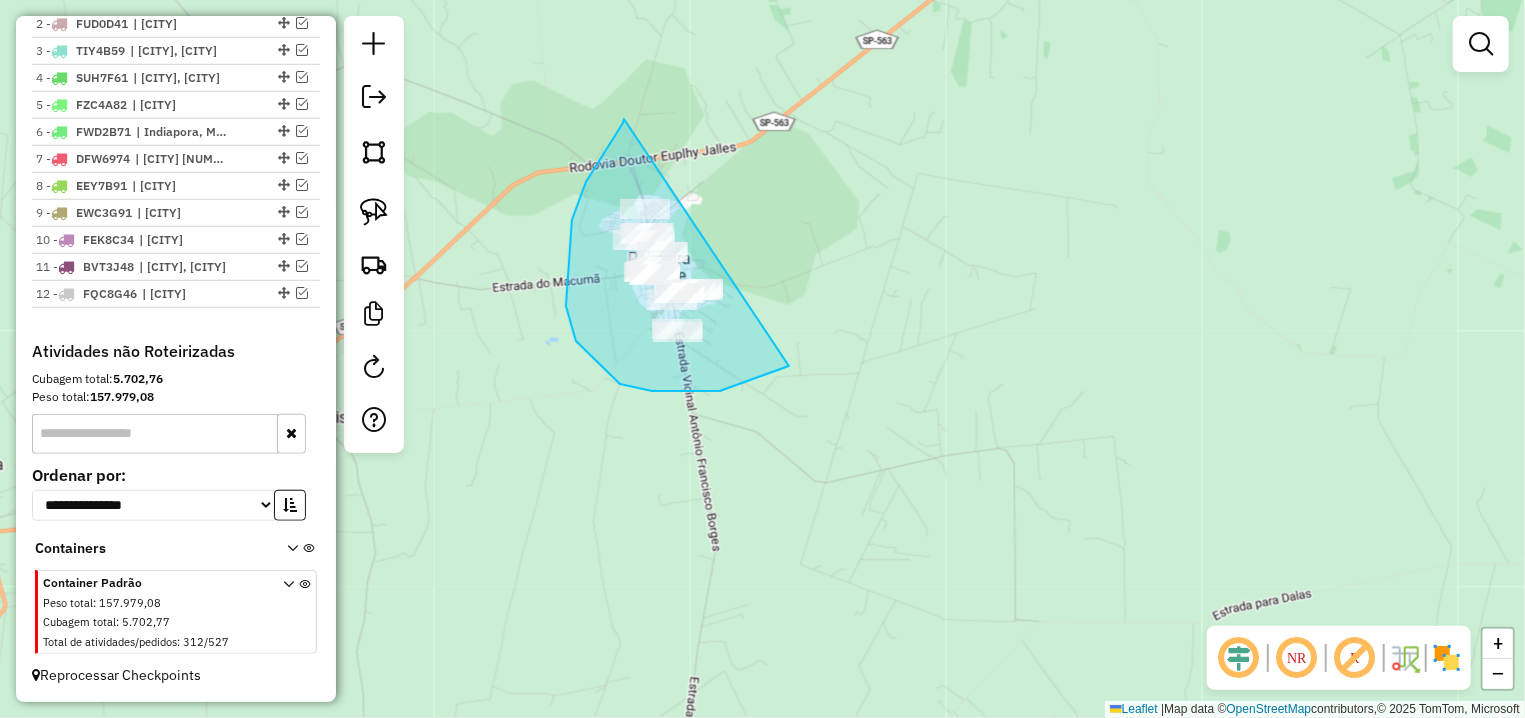 drag, startPoint x: 624, startPoint y: 119, endPoint x: 821, endPoint y: 348, distance: 302.07614 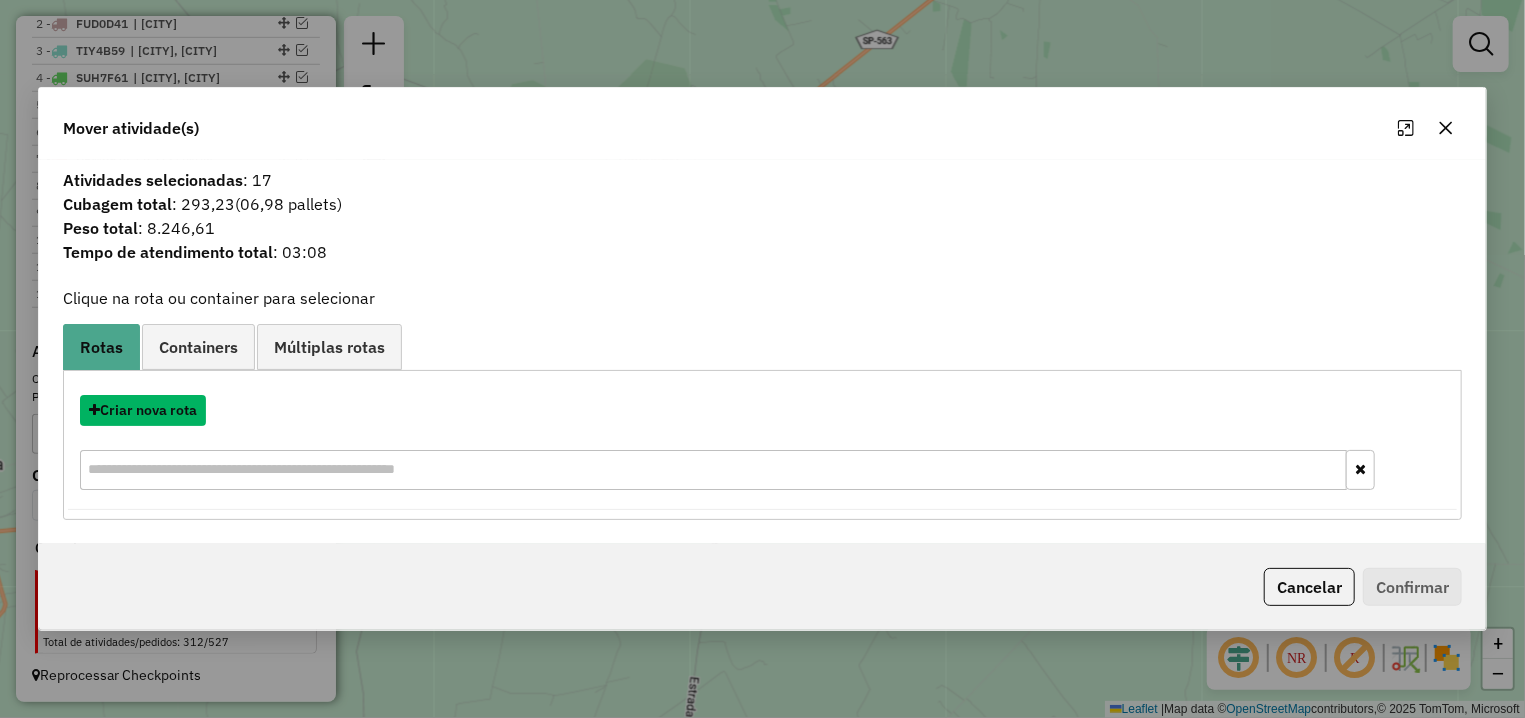 click on "Criar nova rota" at bounding box center (143, 410) 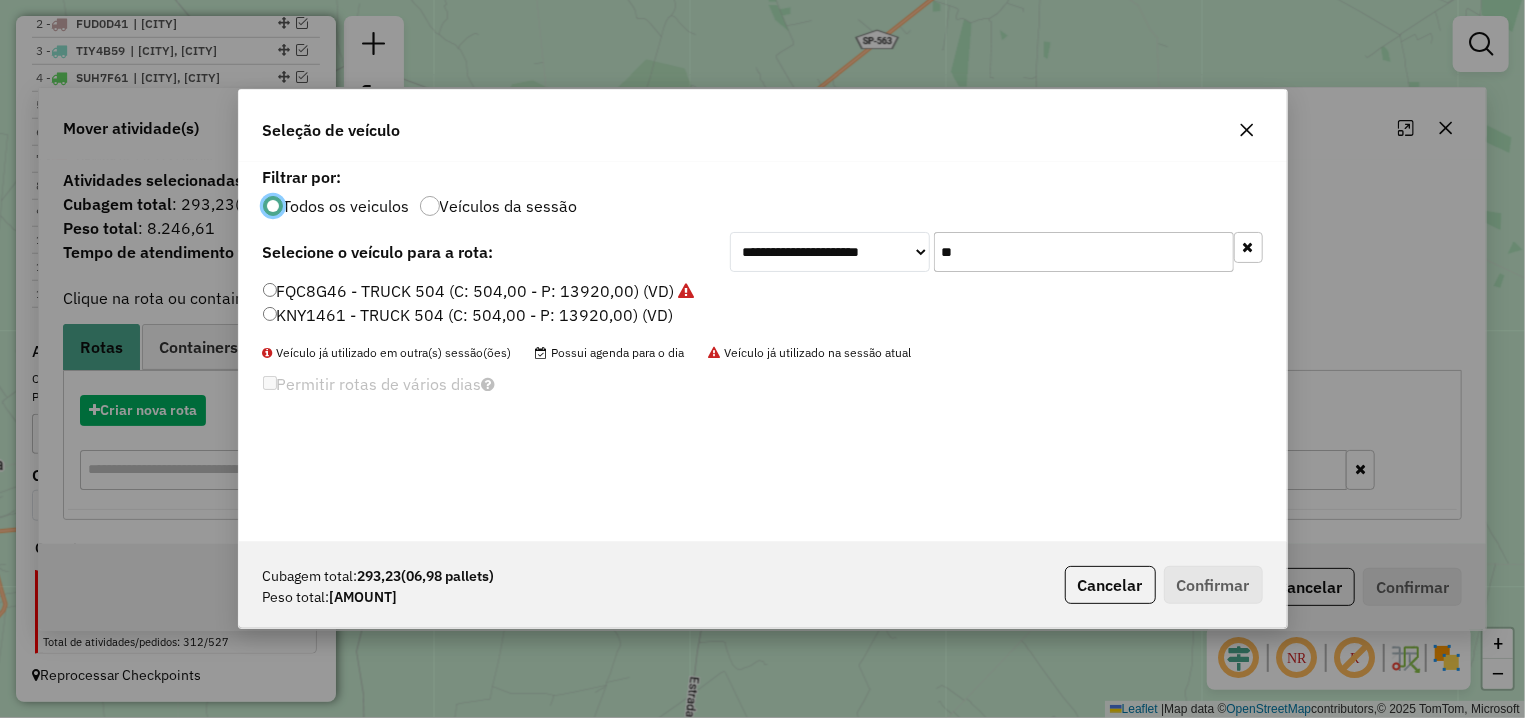 scroll, scrollTop: 11, scrollLeft: 6, axis: both 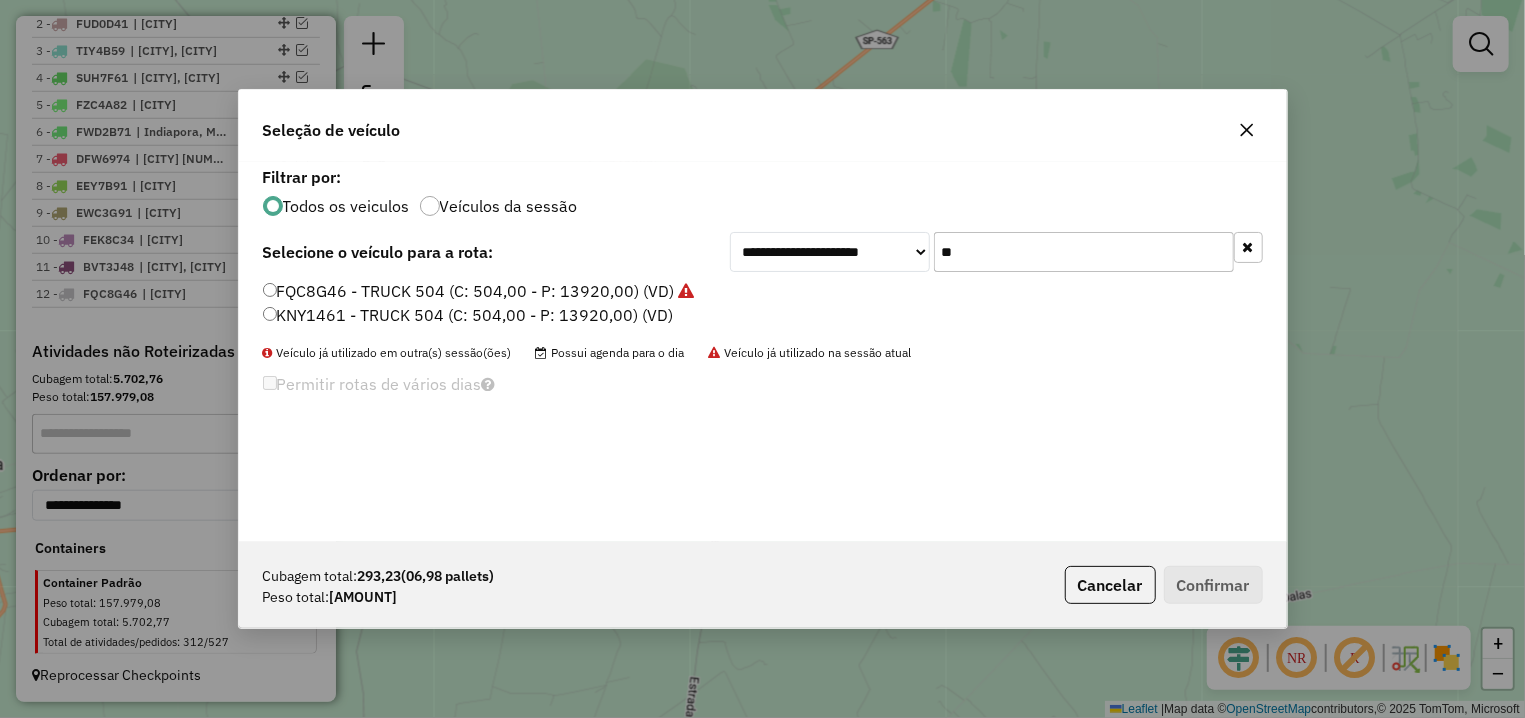drag, startPoint x: 983, startPoint y: 246, endPoint x: 942, endPoint y: 247, distance: 41.01219 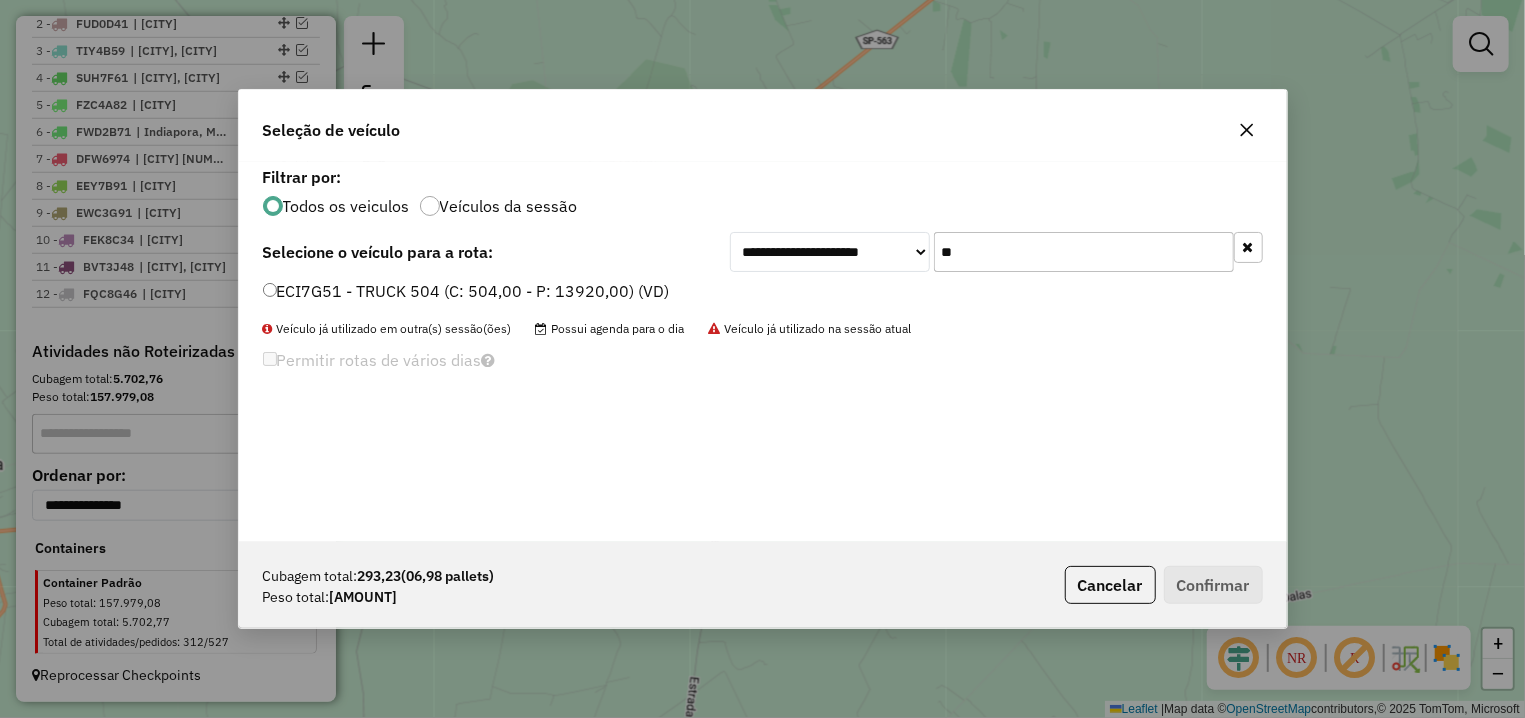 type on "**" 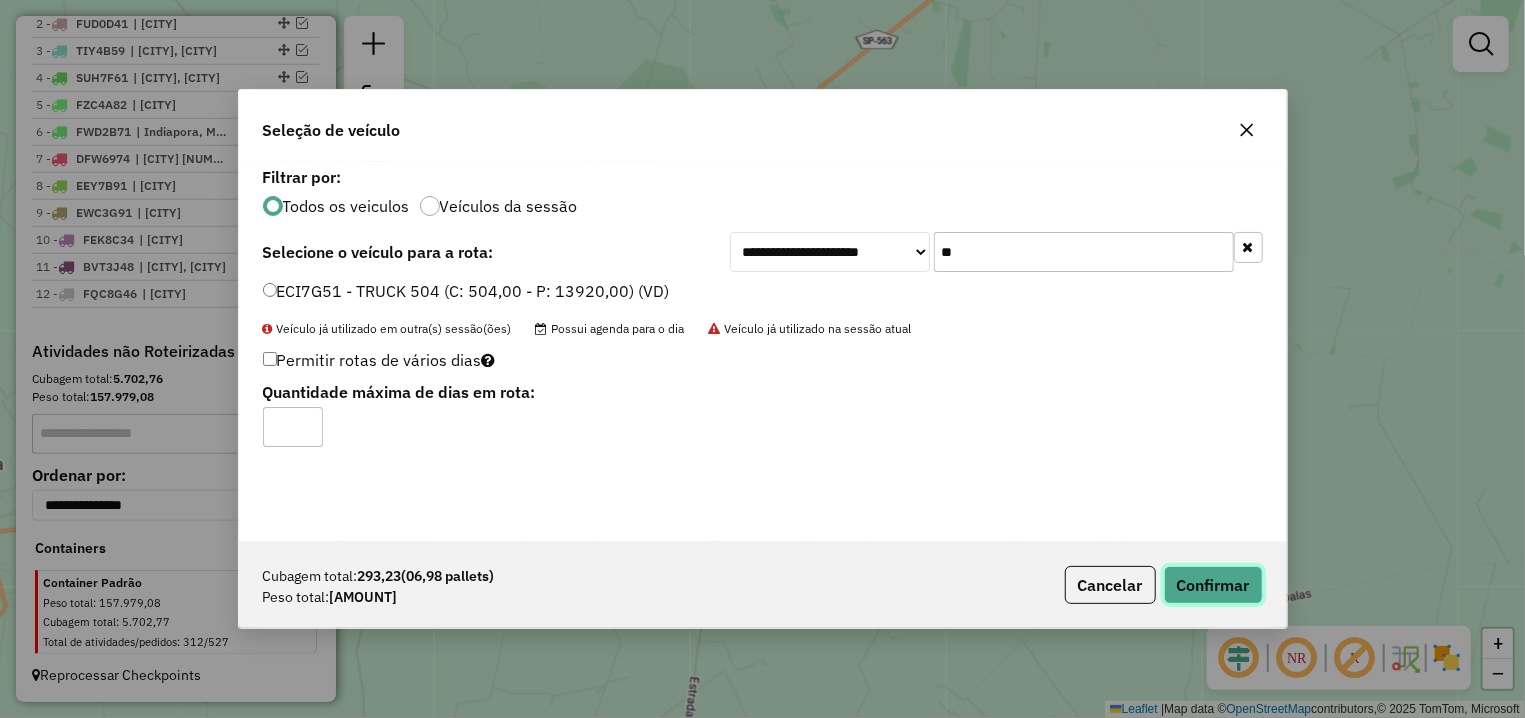 click on "Confirmar" 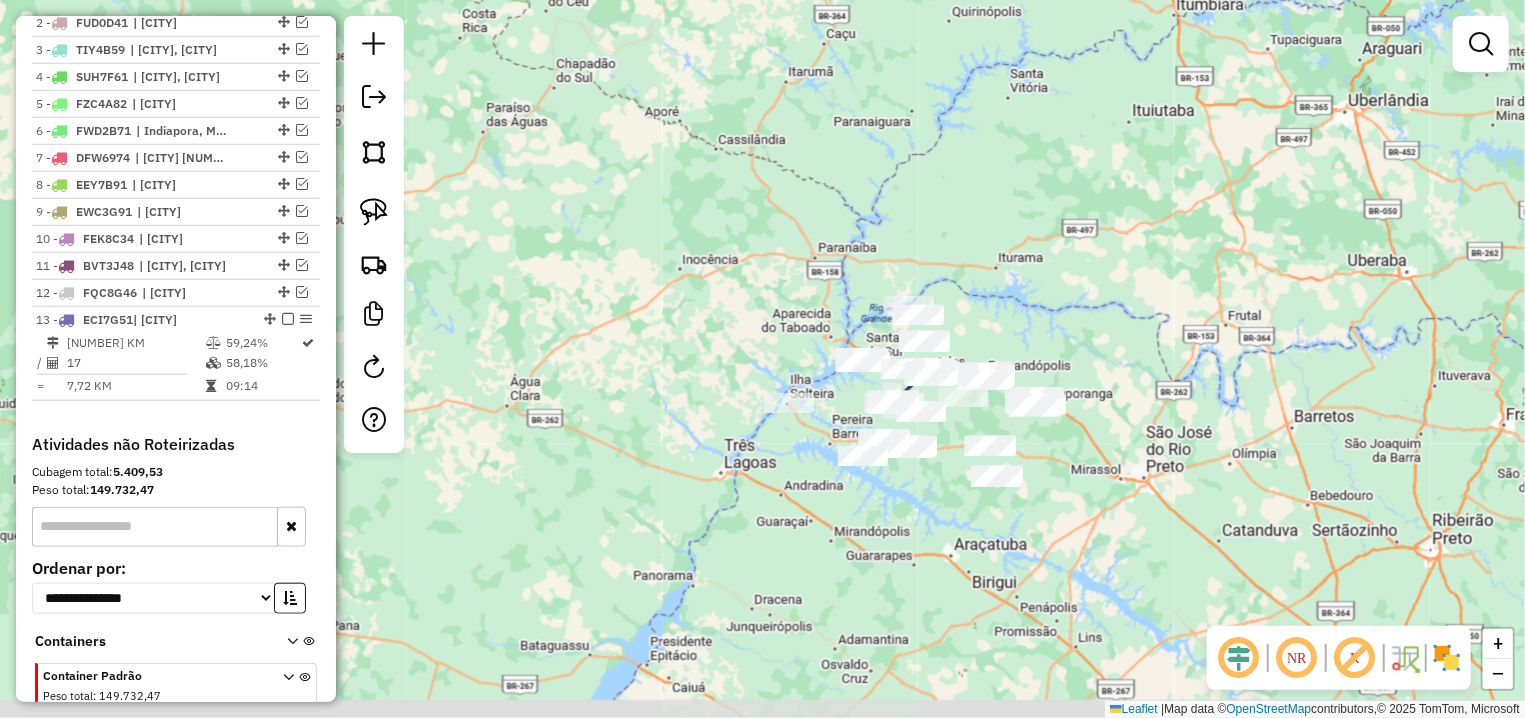drag, startPoint x: 1081, startPoint y: 373, endPoint x: 1024, endPoint y: 337, distance: 67.41662 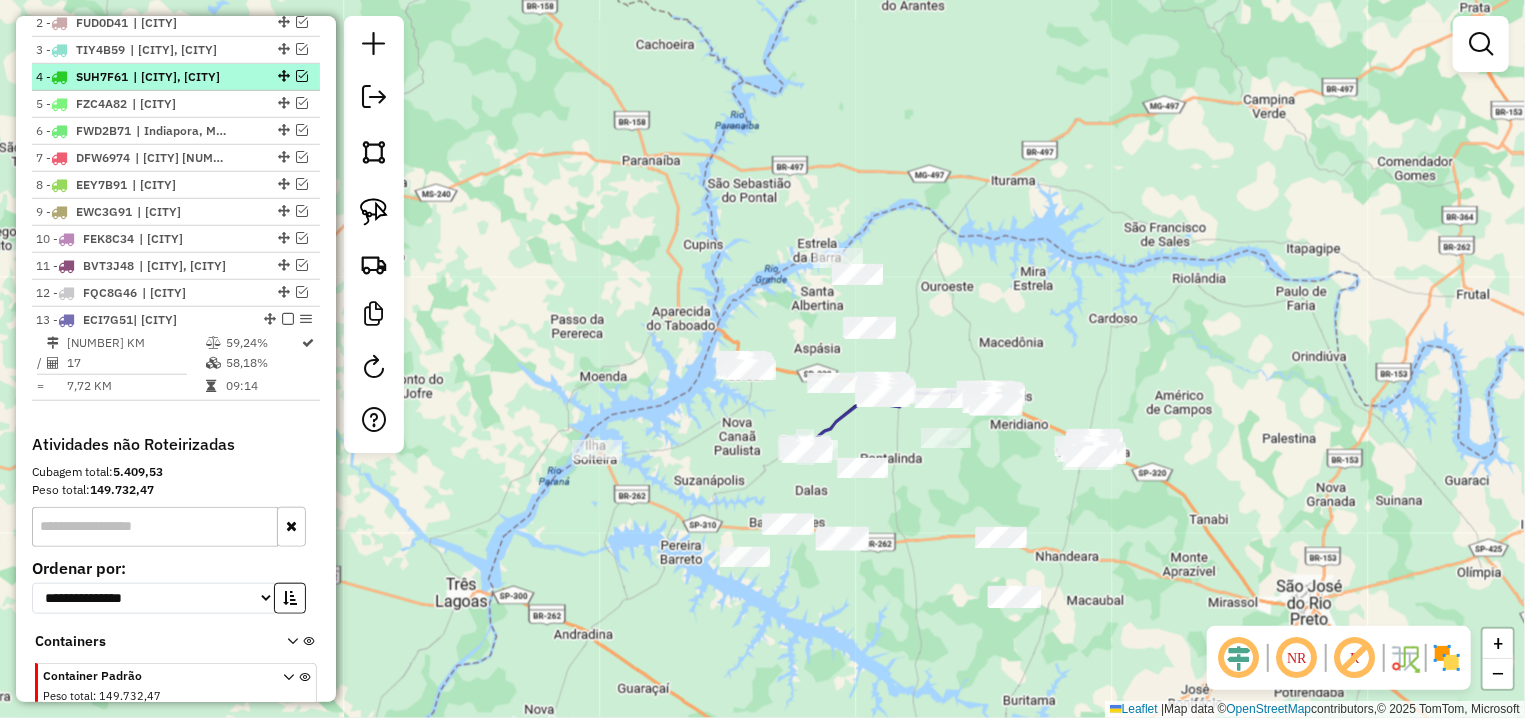 click at bounding box center [302, 76] 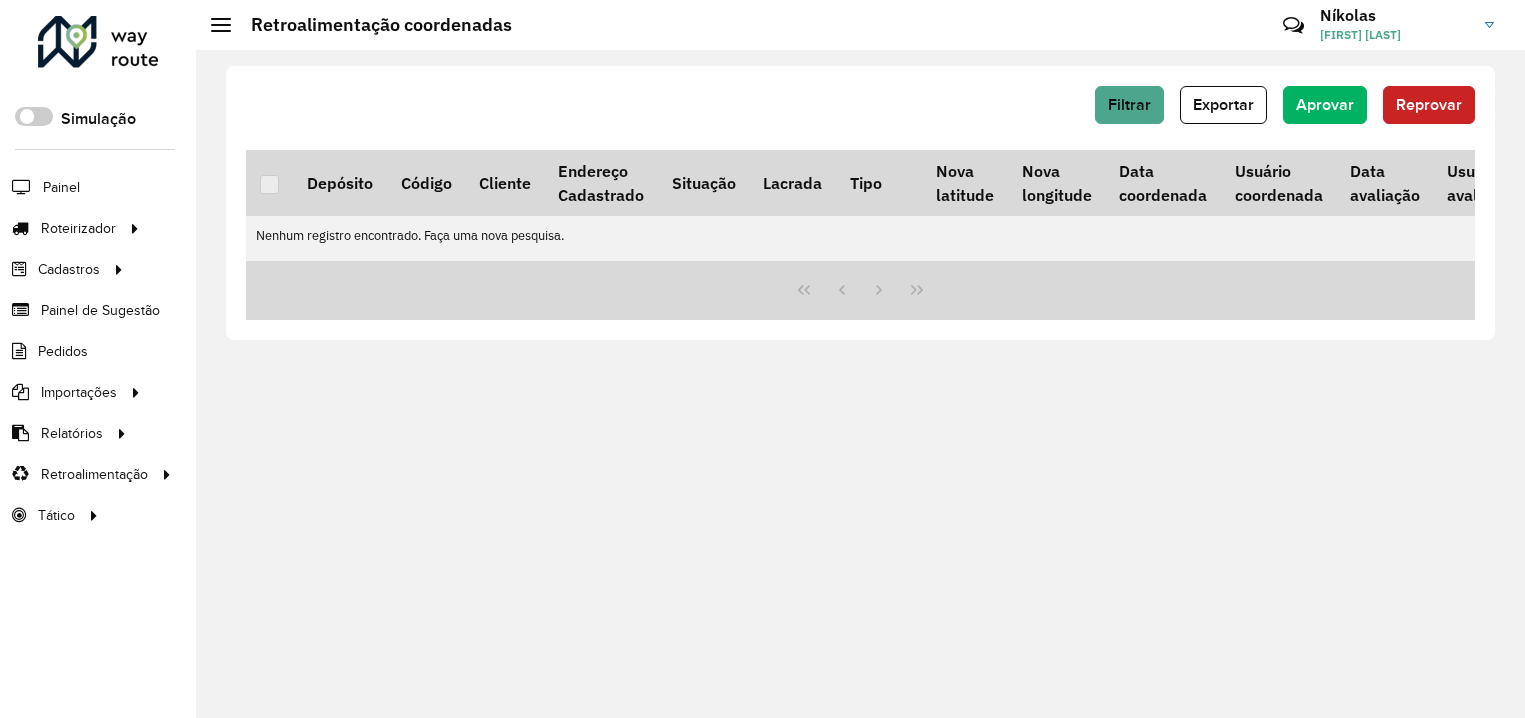 scroll, scrollTop: 0, scrollLeft: 0, axis: both 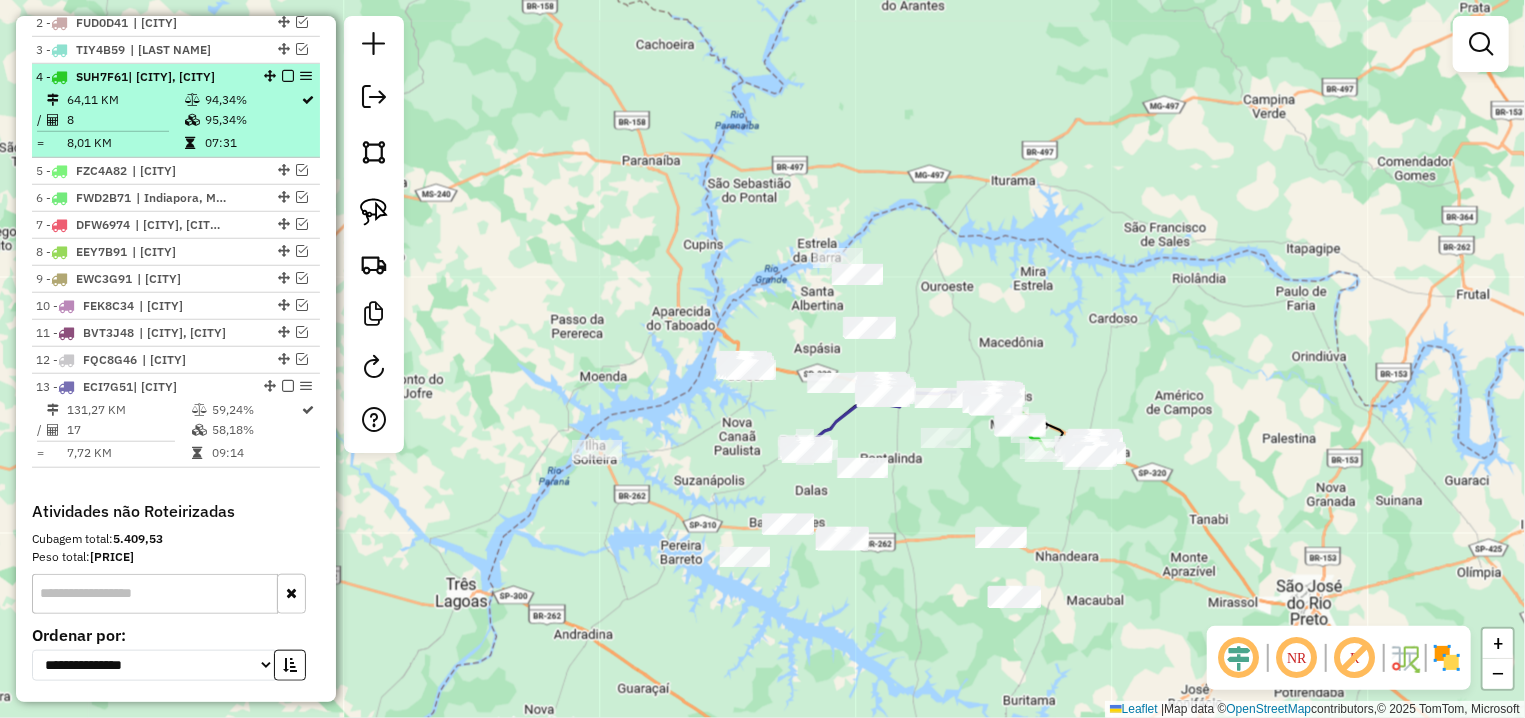 click at bounding box center [288, 76] 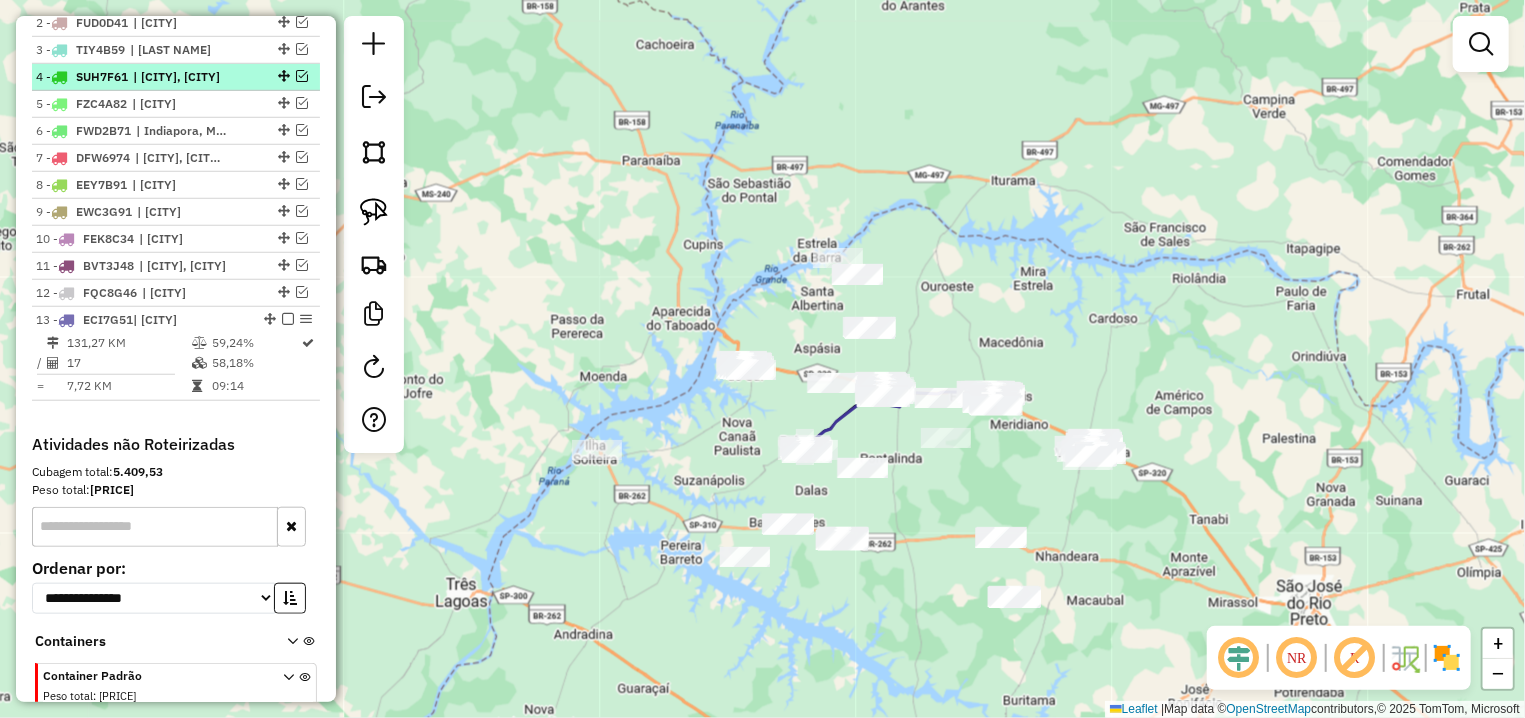 click at bounding box center (302, 76) 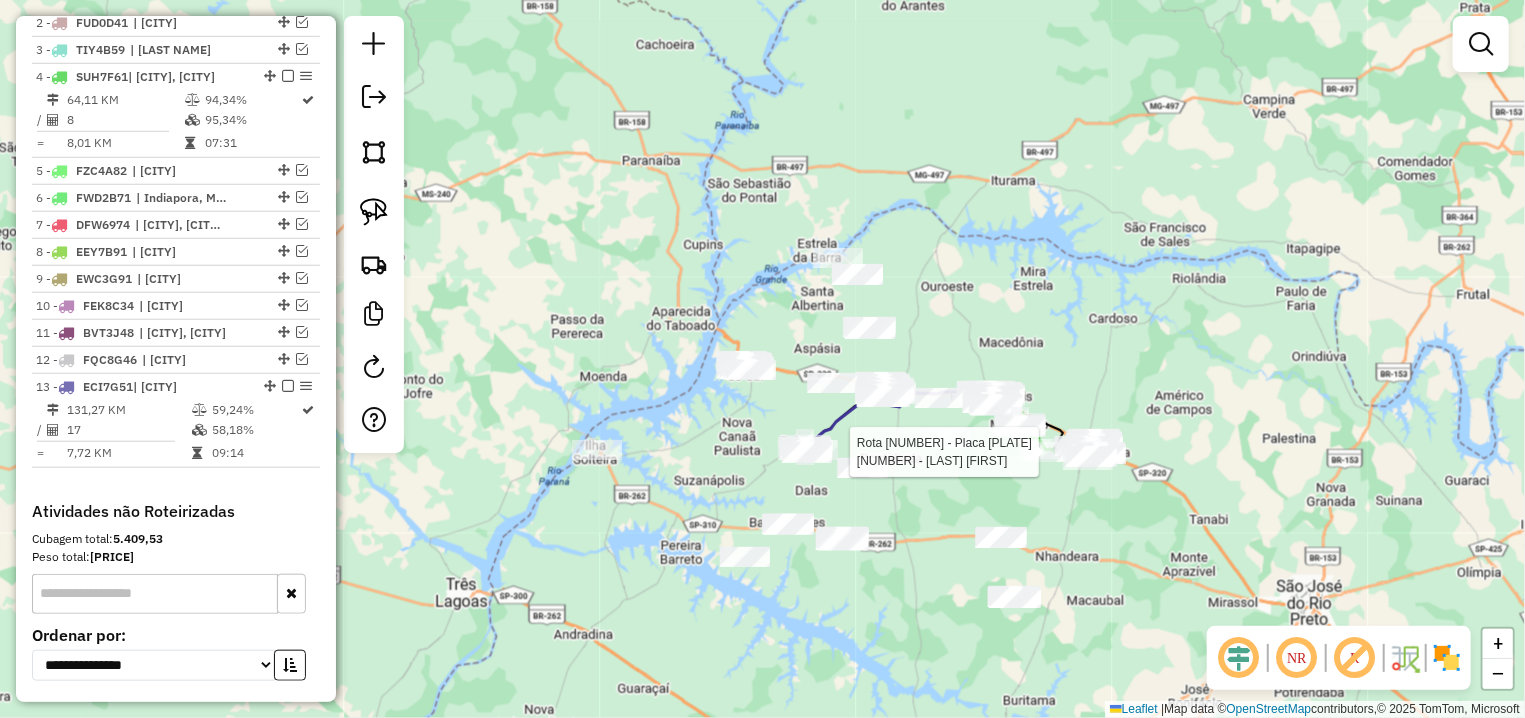 select on "**********" 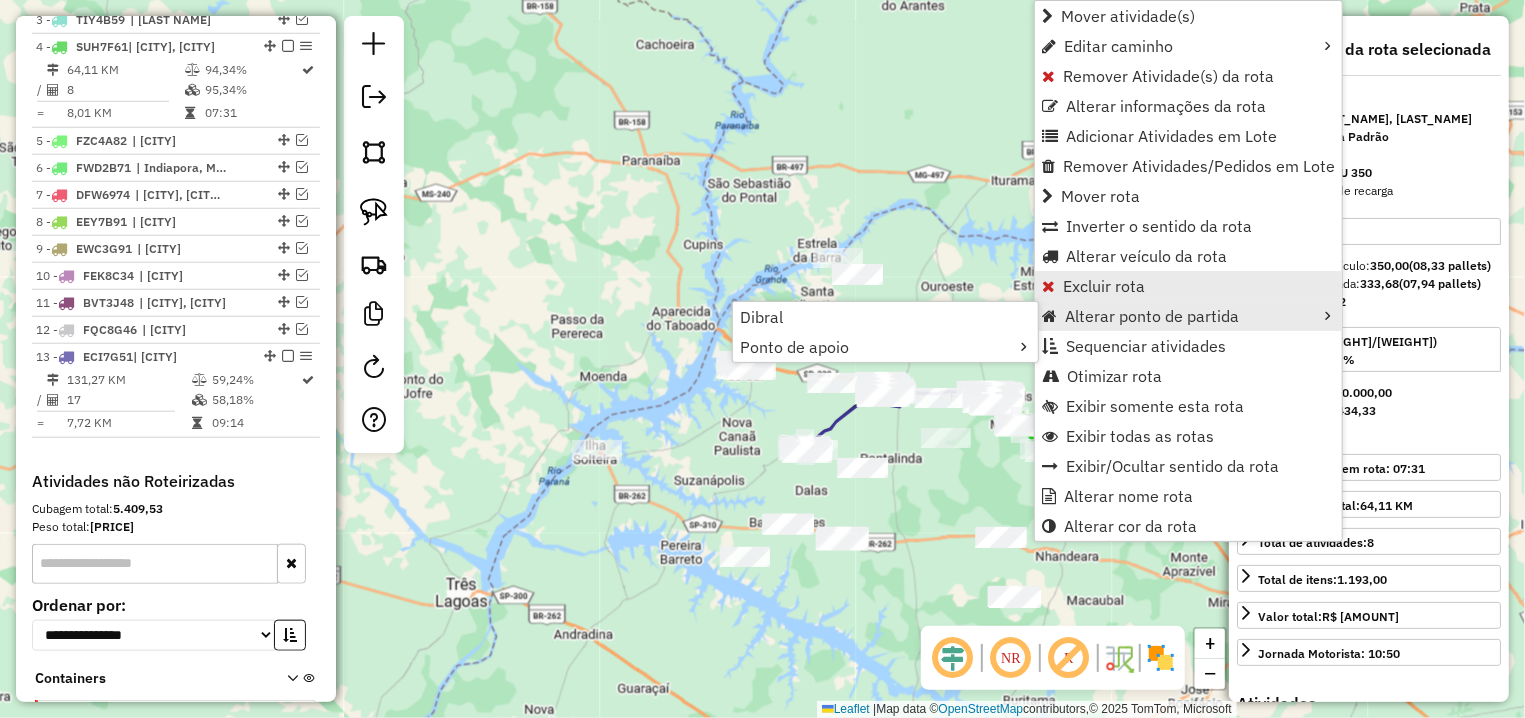 scroll, scrollTop: 873, scrollLeft: 0, axis: vertical 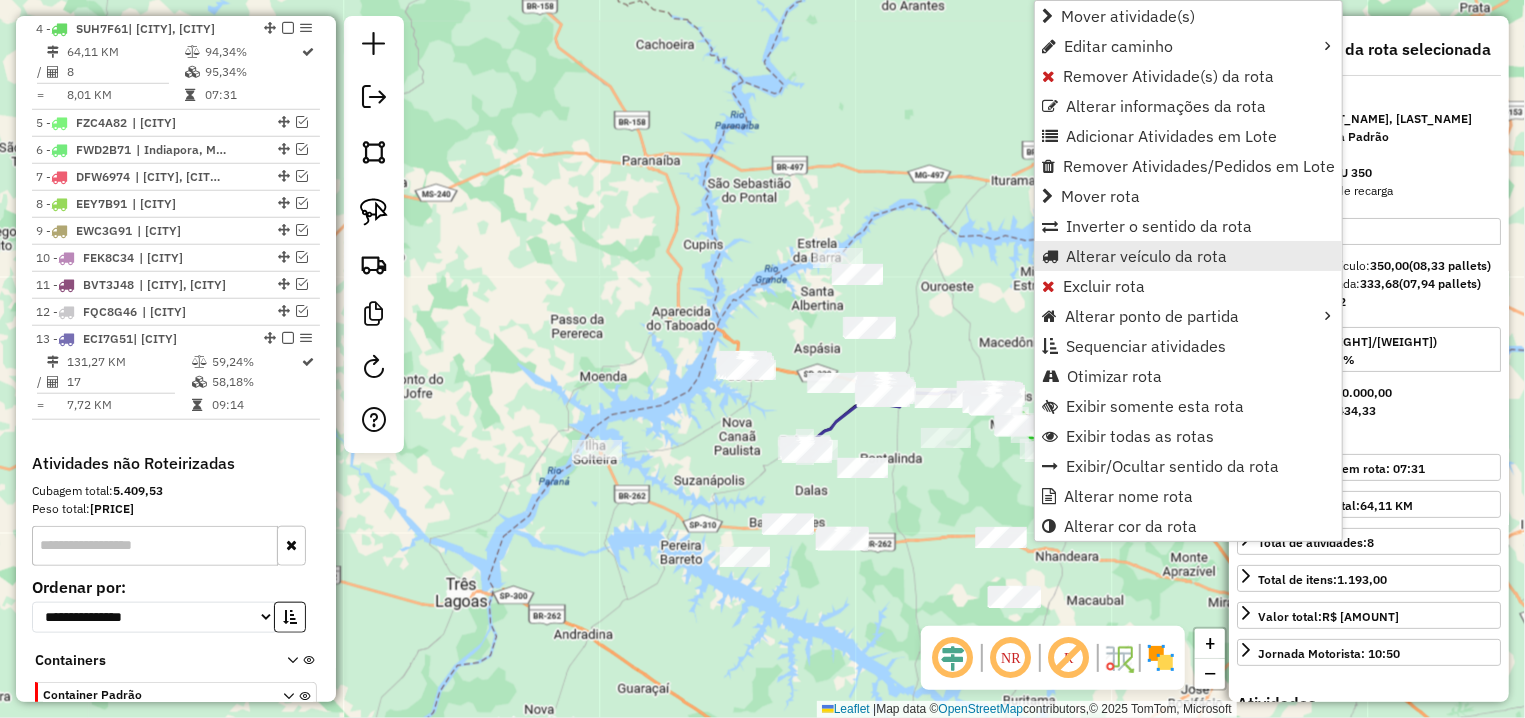 click on "Alterar veículo da rota" at bounding box center [1146, 256] 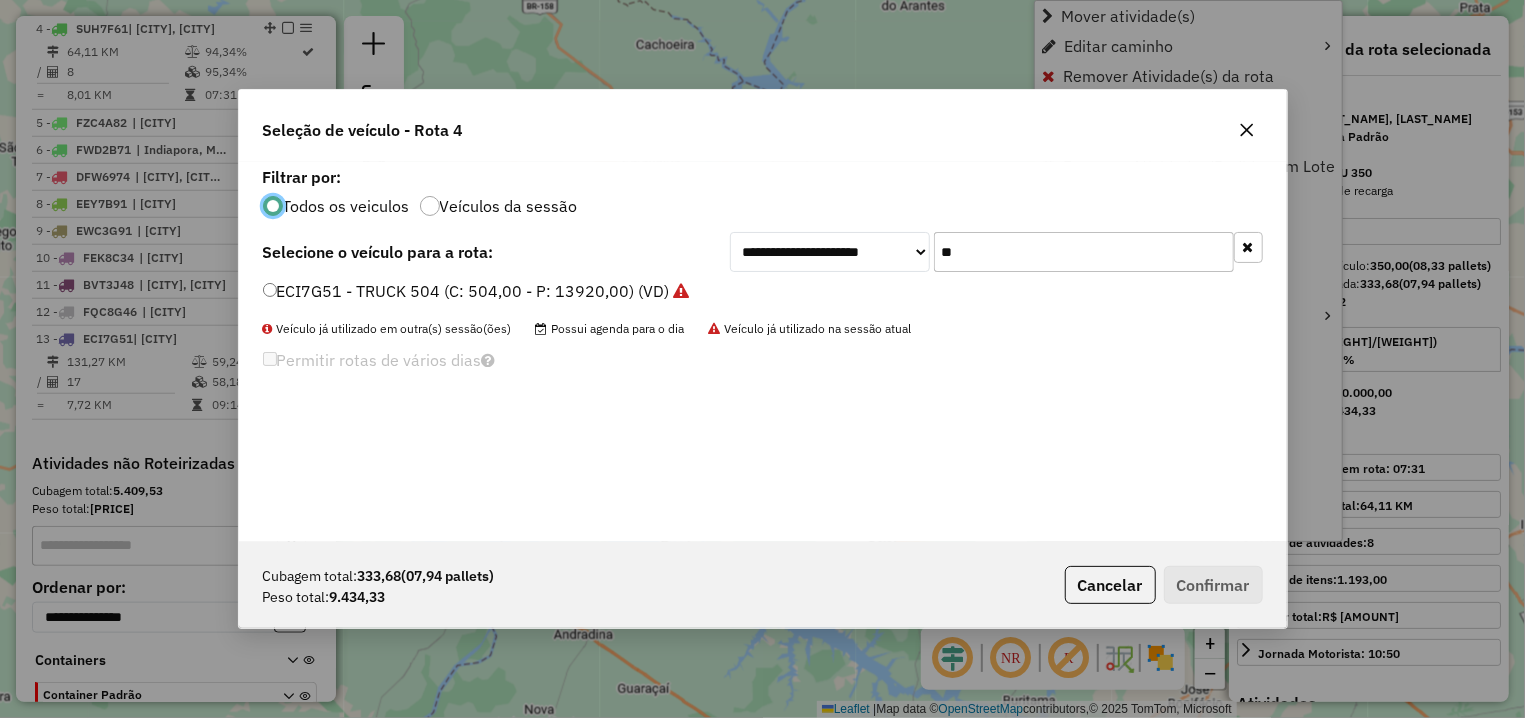 scroll, scrollTop: 11, scrollLeft: 6, axis: both 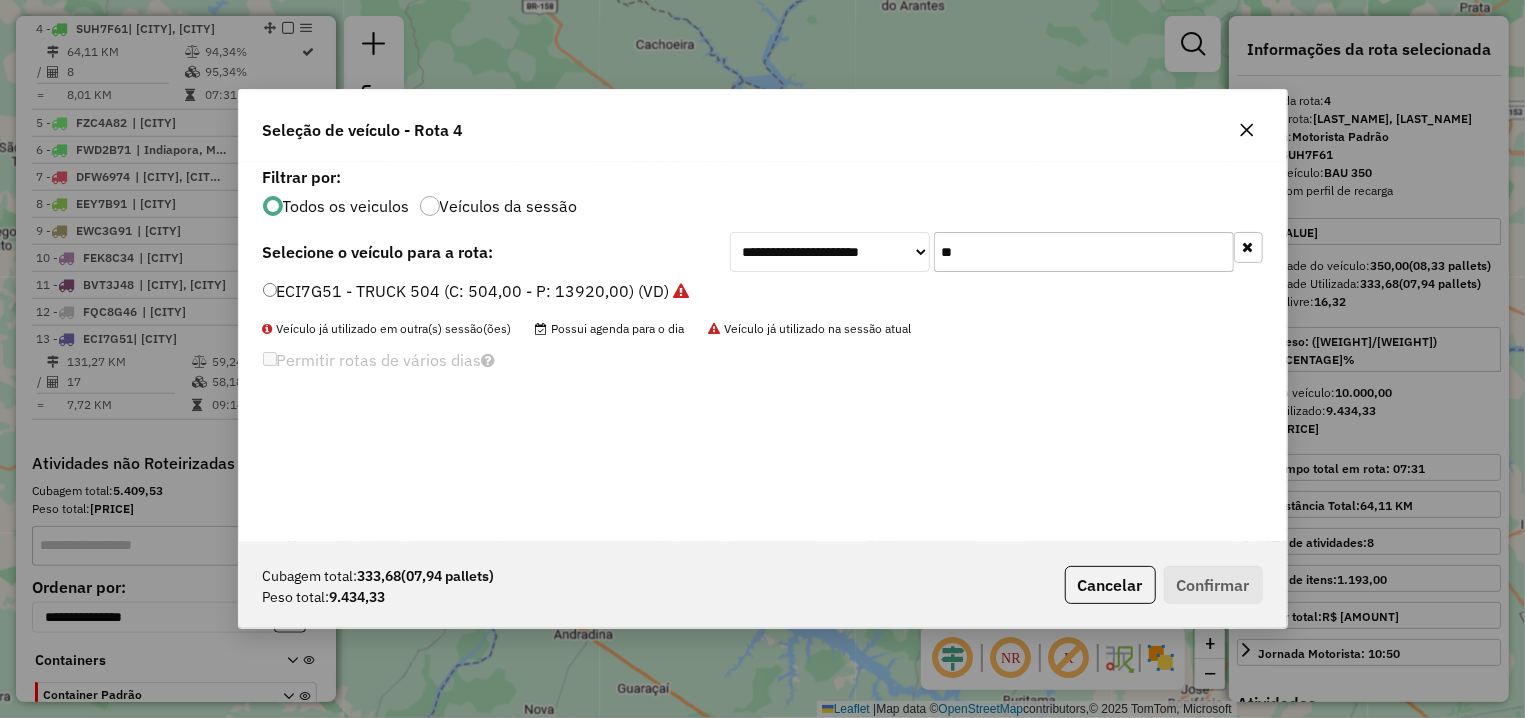 drag, startPoint x: 955, startPoint y: 253, endPoint x: 859, endPoint y: 255, distance: 96.02083 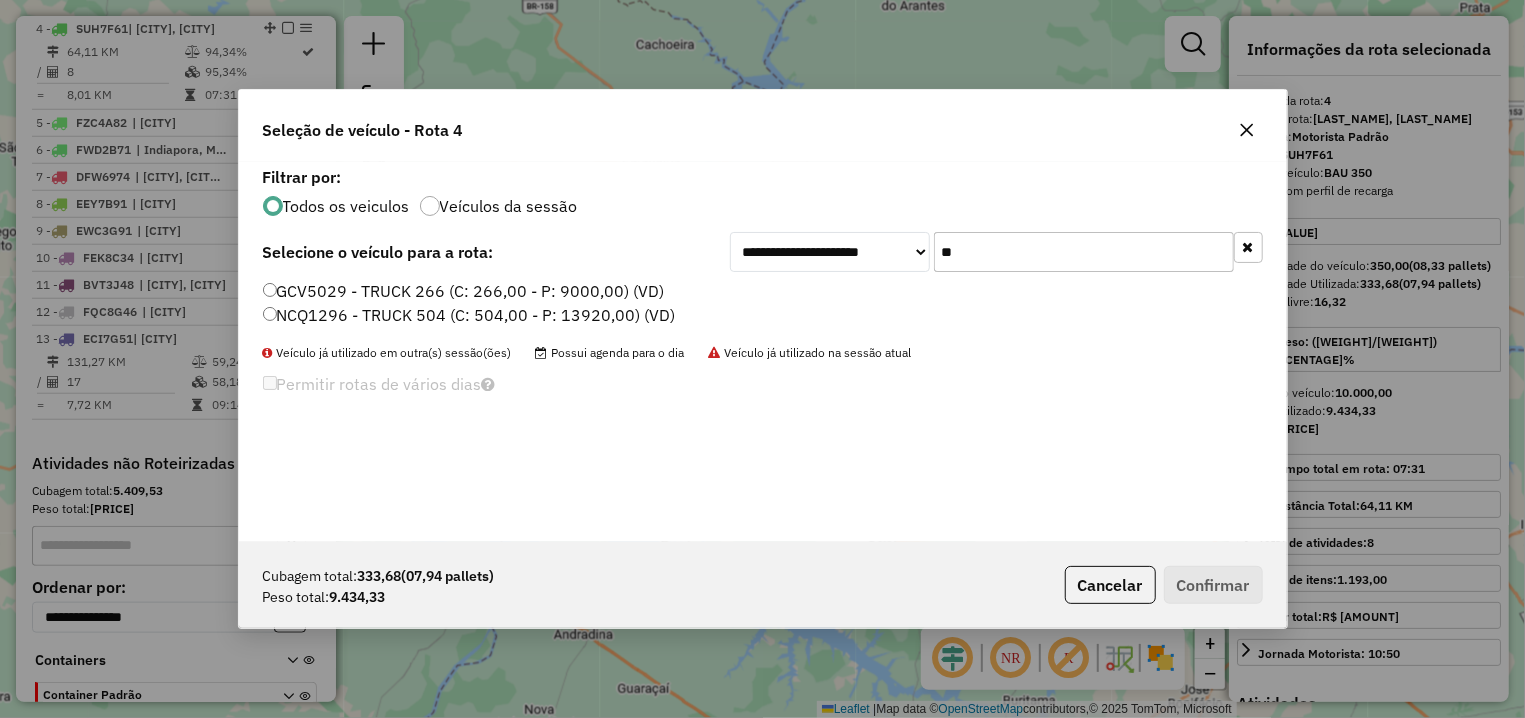 type on "**" 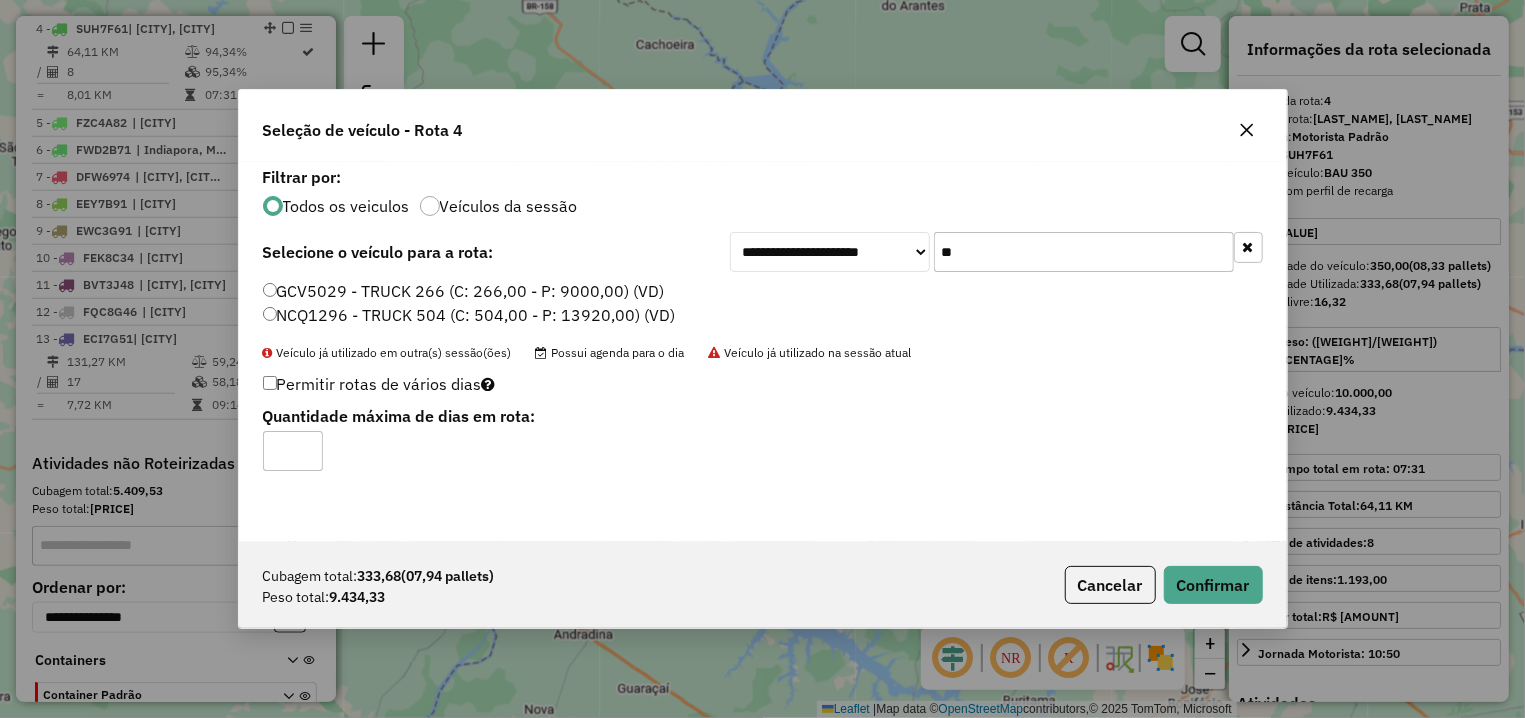 click on "Cubagem total:  333,68   (07,94 pallets)  Peso total: 9.434,33  Cancelar   Confirmar" 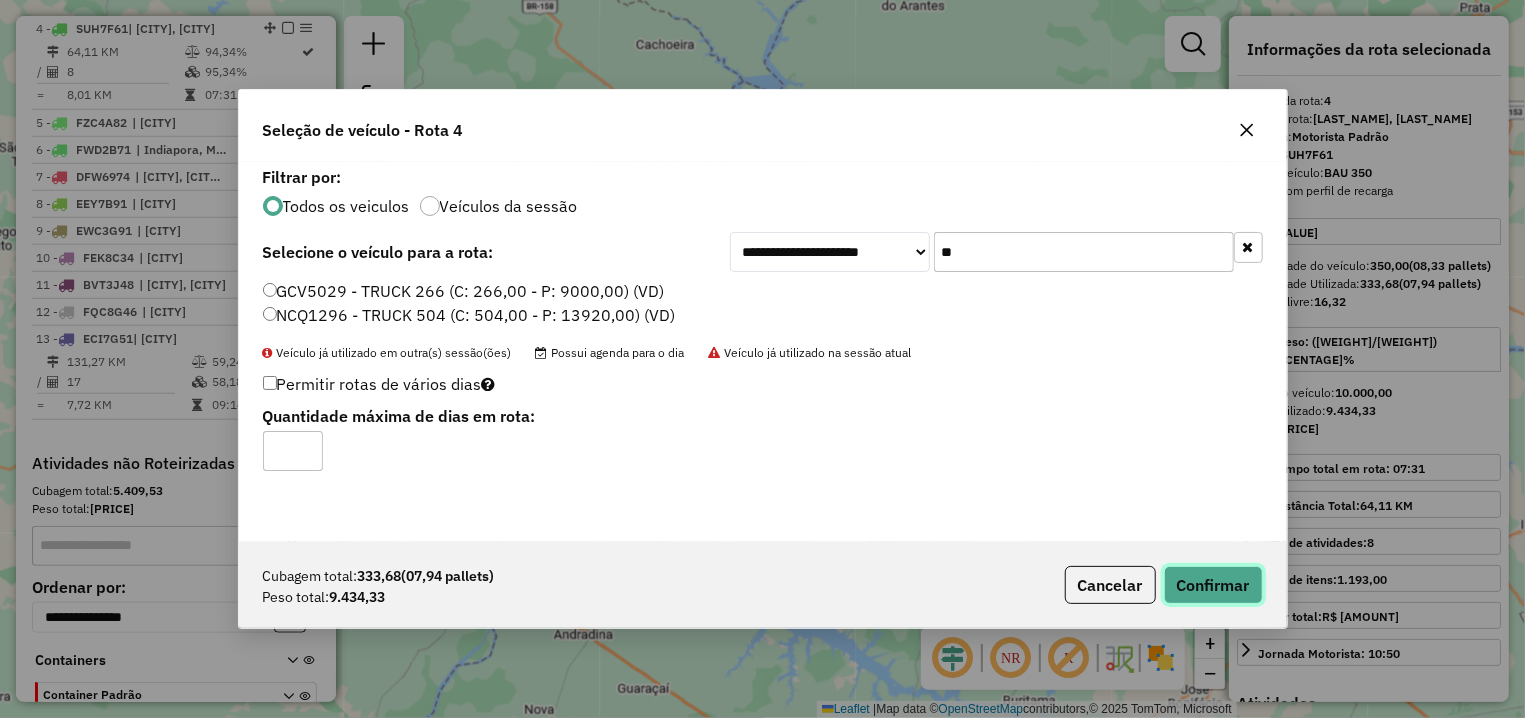 click on "Confirmar" 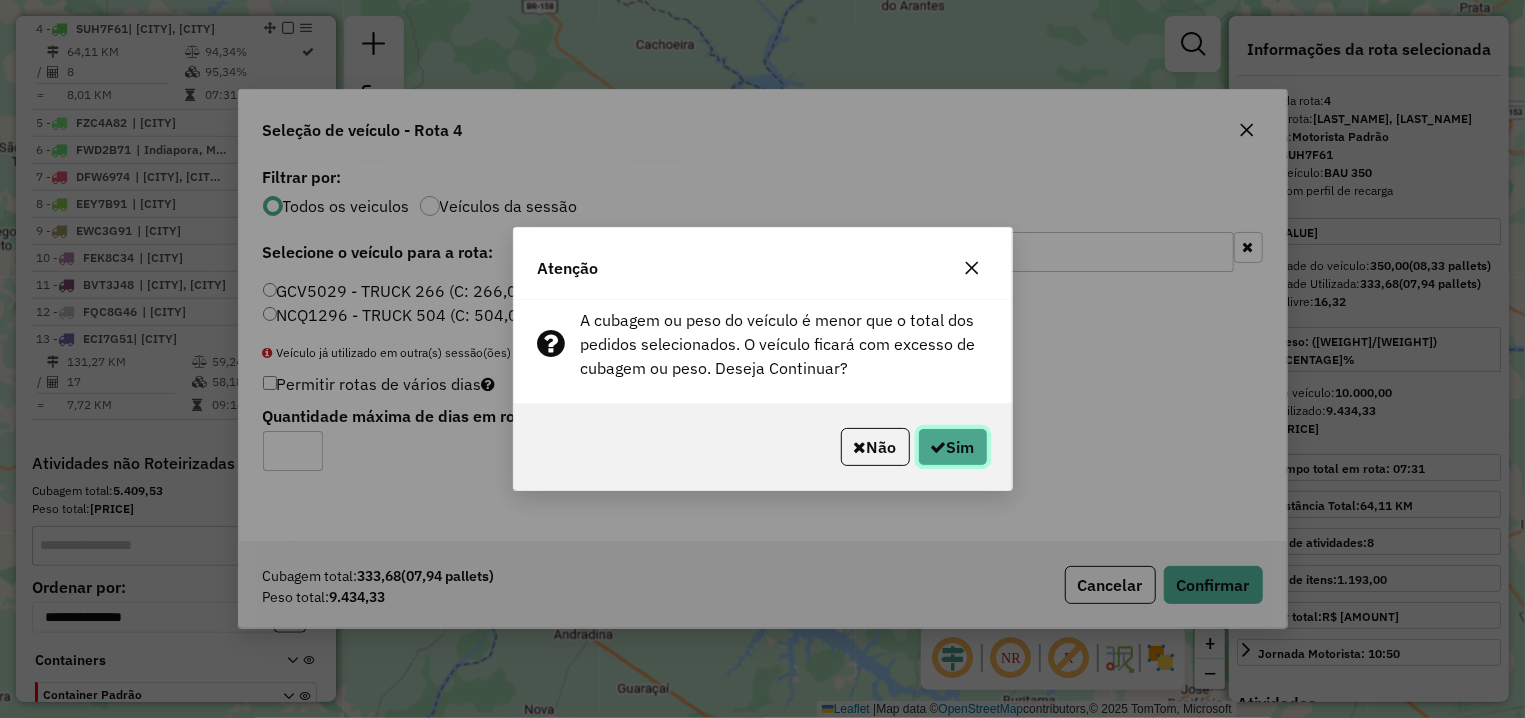click on "Sim" 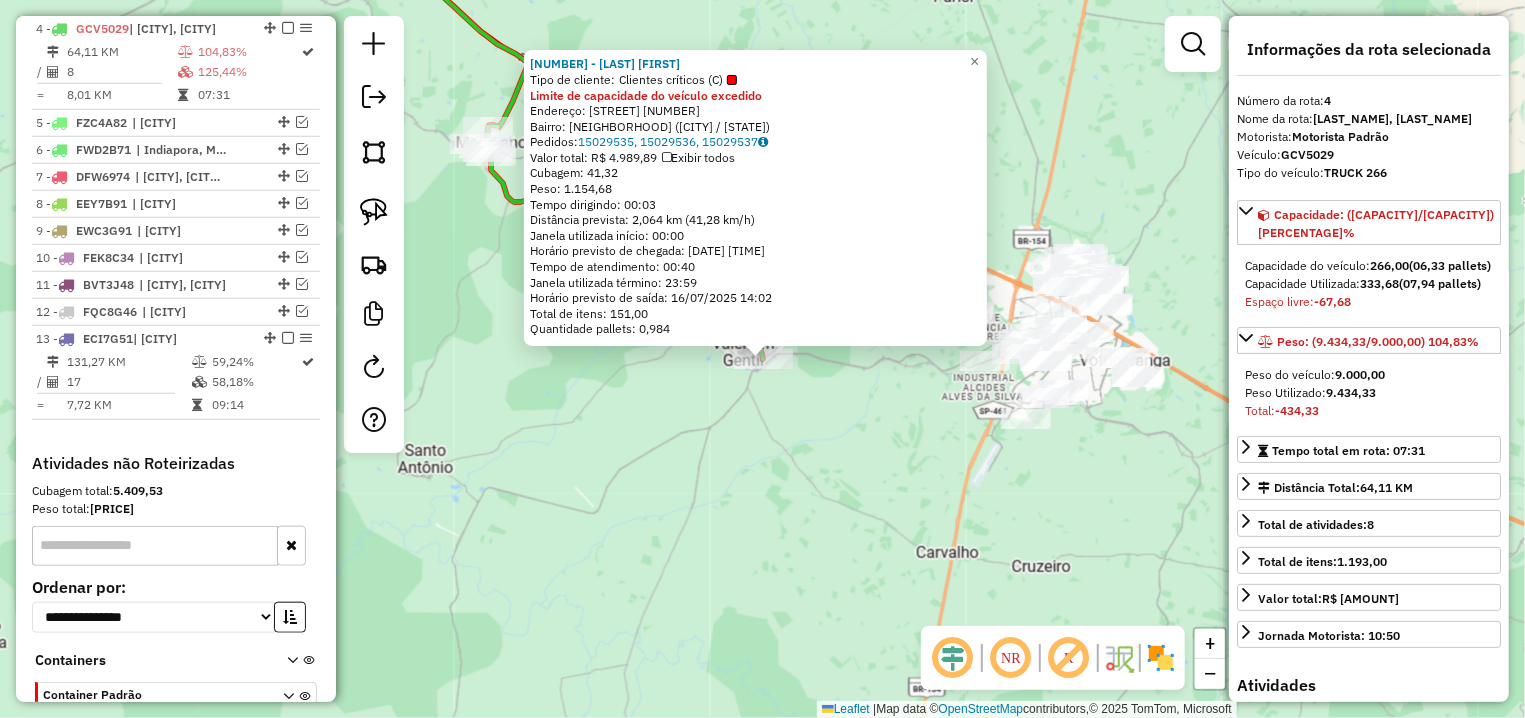 click on "[NUMBER] - [LAST] [LAST] [LAST] Tipo de cliente: Clientes críticos (C) Limite de capacidade do veículo excedido Endereço: [STREET] [NUMBER] Bairro: [NEIGHBORHOOD] ([CITY] / [STATE]) Pedidos: [NUMBER], [NUMBER], [NUMBER] Valor total: R$ [PRICE] Exibir todos Cubagem: [NUMBER] Peso: [NUMBER] Tempo dirigindo: [TIME] Distância prevista: [NUMBER] km ([NUMBER] km/h) Janela utilizada início: [TIME] Horário previsto de chegada: [DATE] [TIME] Tempo de atendimento: [TIME] Janela utilizada término: [TIME] Horário previsto de saída: [DATE] [TIME] Total de itens: [NUMBER] Quantidade pallets: [NUMBER] × Janela de atendimento Grade de atendimento Capacidade Transportadoras Veículos Cliente Pedidos Rotas Selecione os dias de semana para filtrar as janelas de atendimento Seg Ter Qua Qui Sex Sáb Dom Informe o período da janela de atendimento: De: Até: Filtrar exatamente a janela do cliente Considerar janela de atendimento padrão Seg Ter Qua" 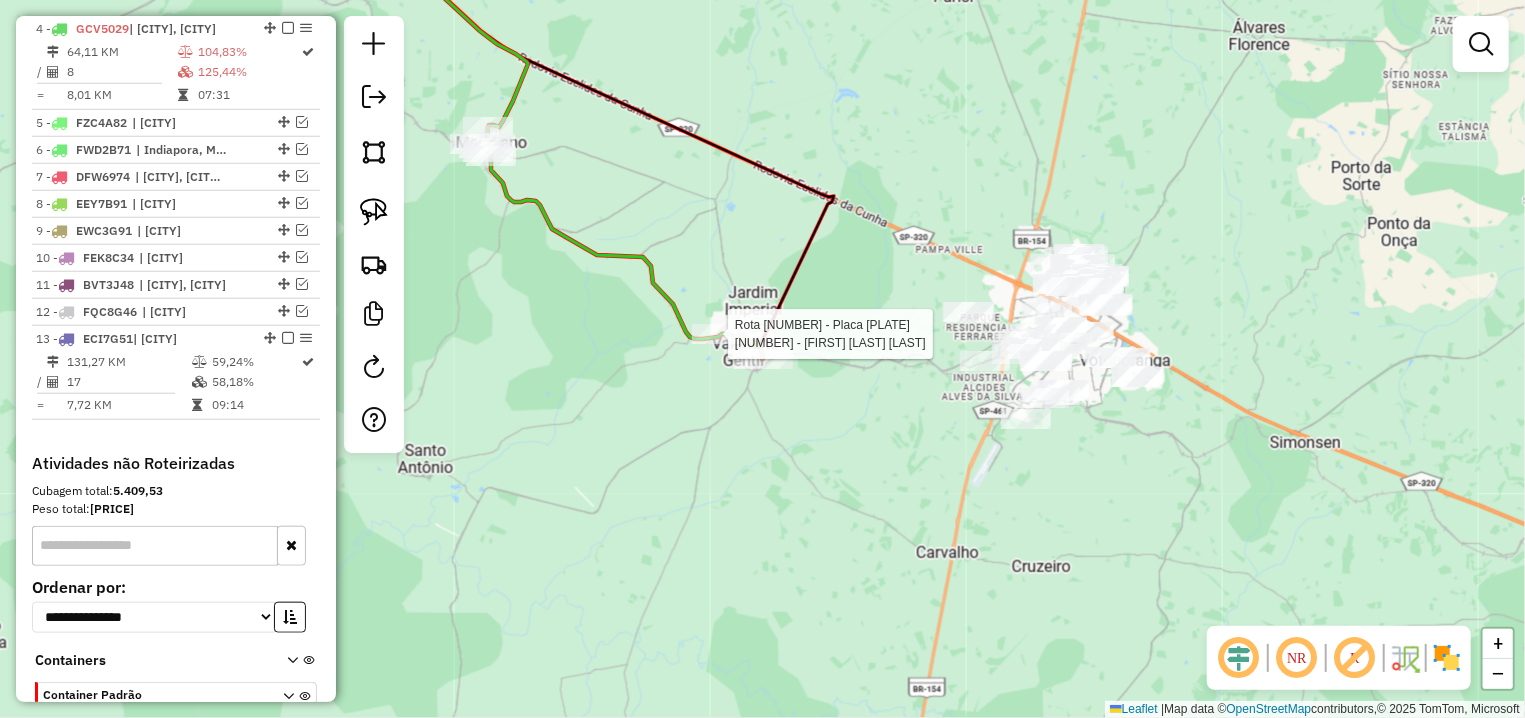 select on "**********" 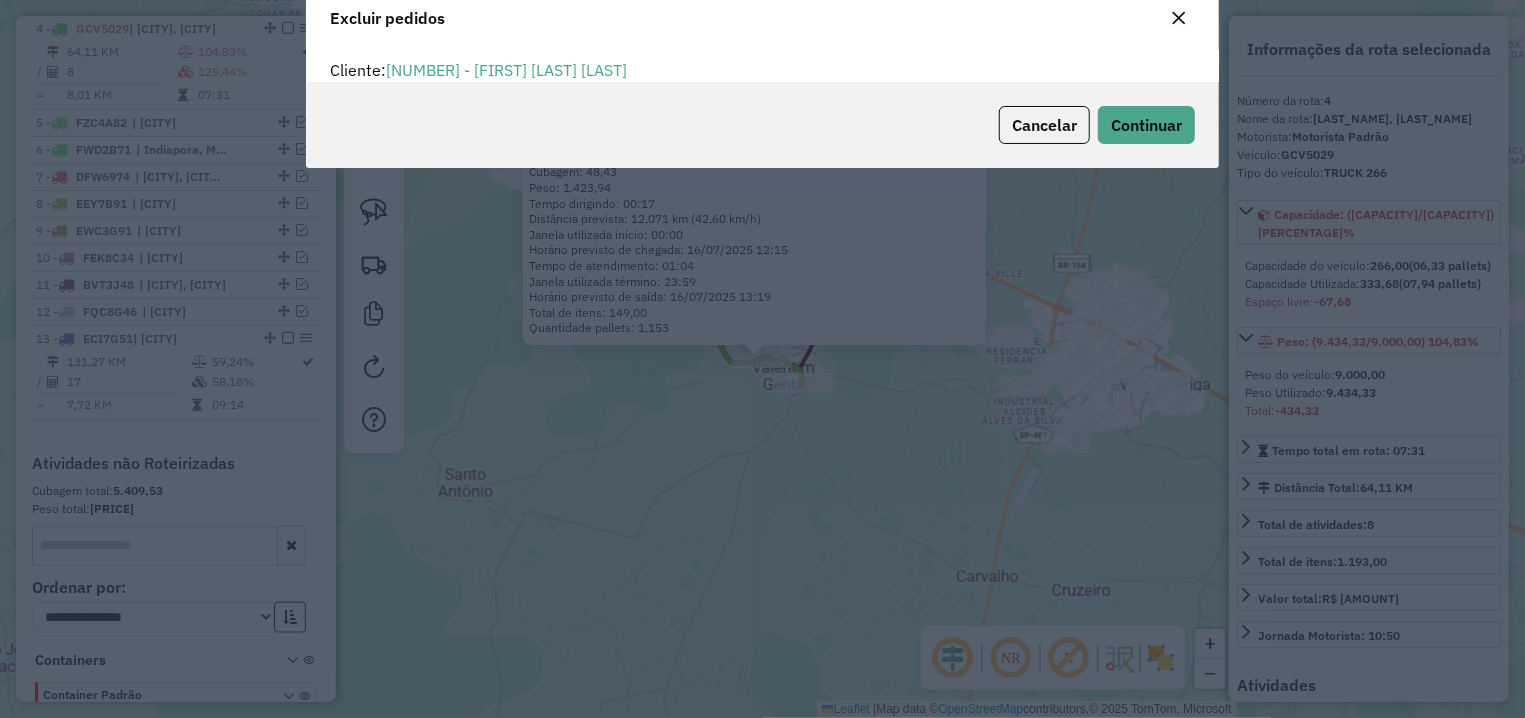 scroll, scrollTop: 0, scrollLeft: 0, axis: both 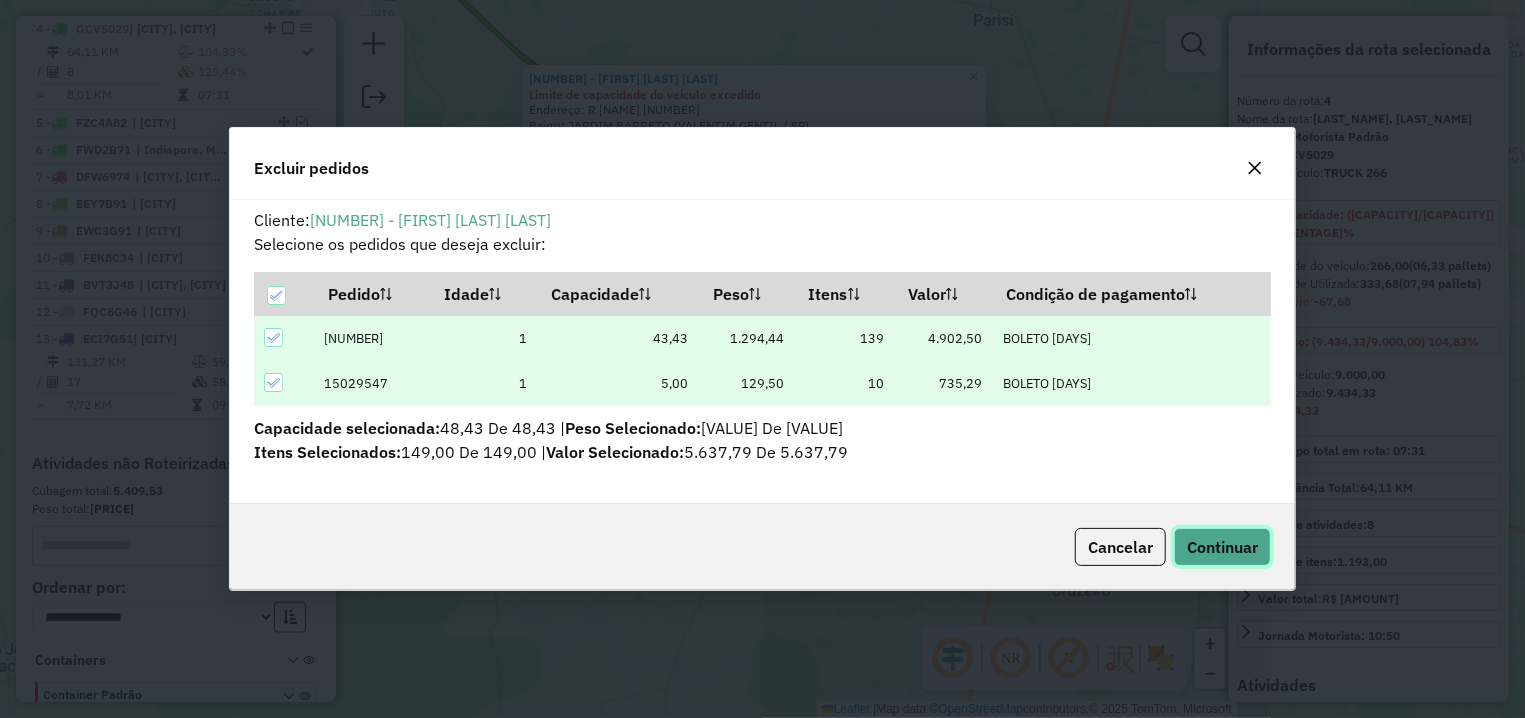 click on "Continuar" 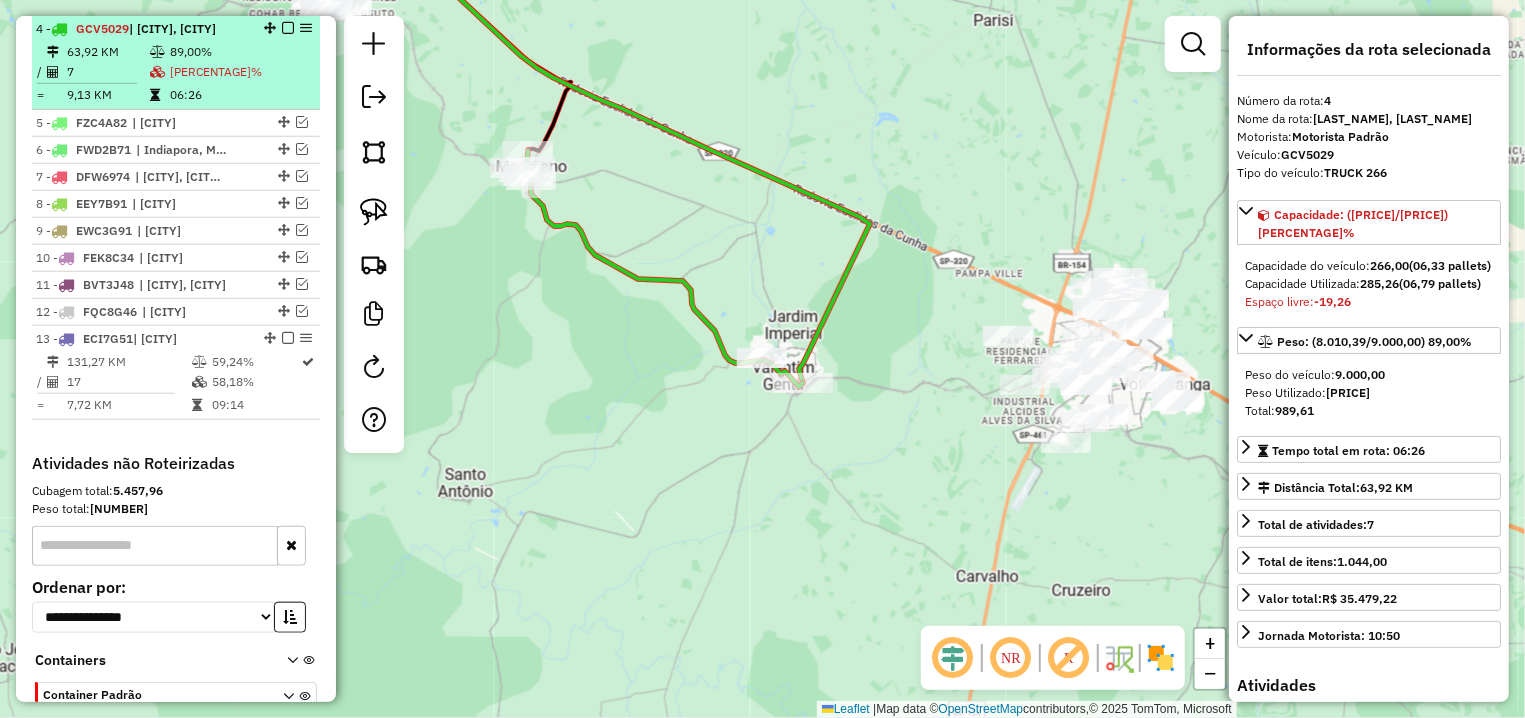 click at bounding box center (288, 28) 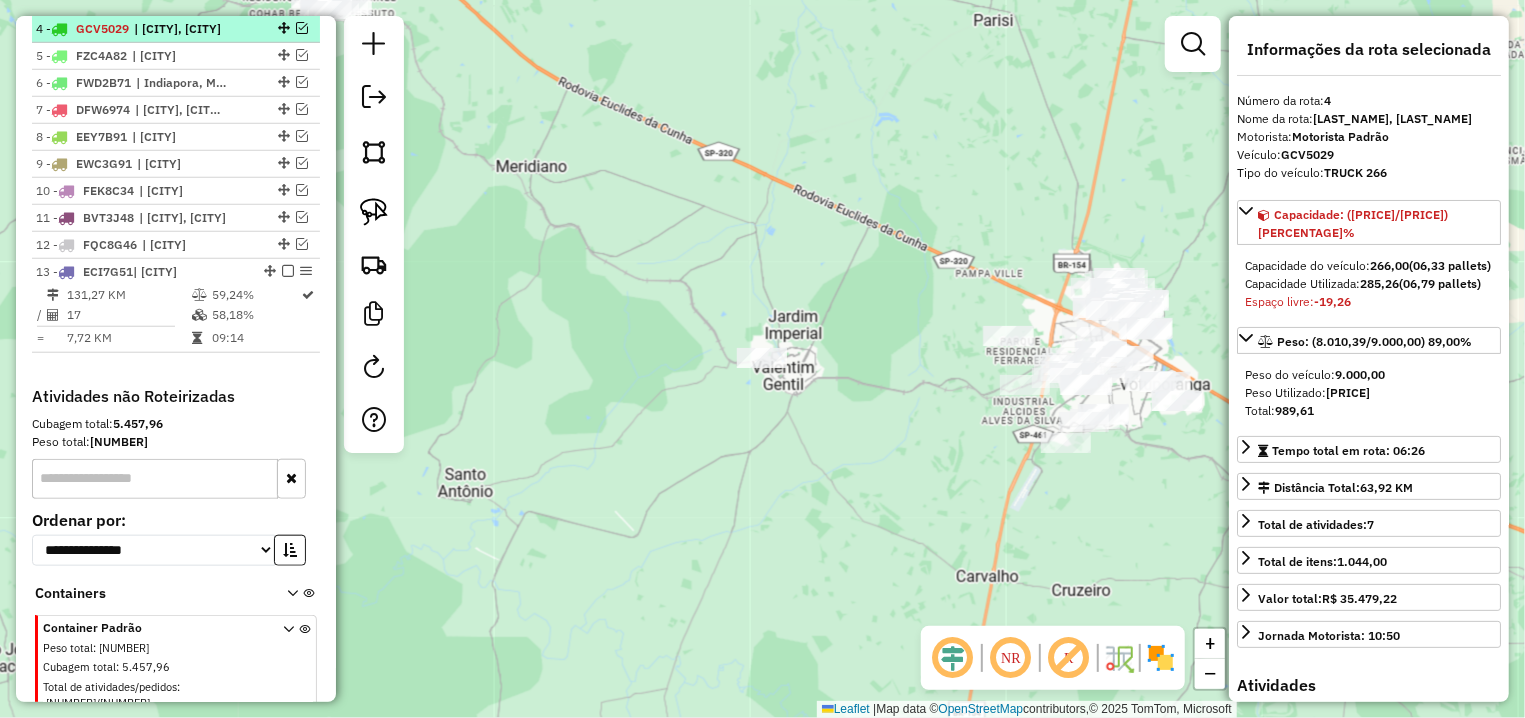 scroll, scrollTop: 788, scrollLeft: 0, axis: vertical 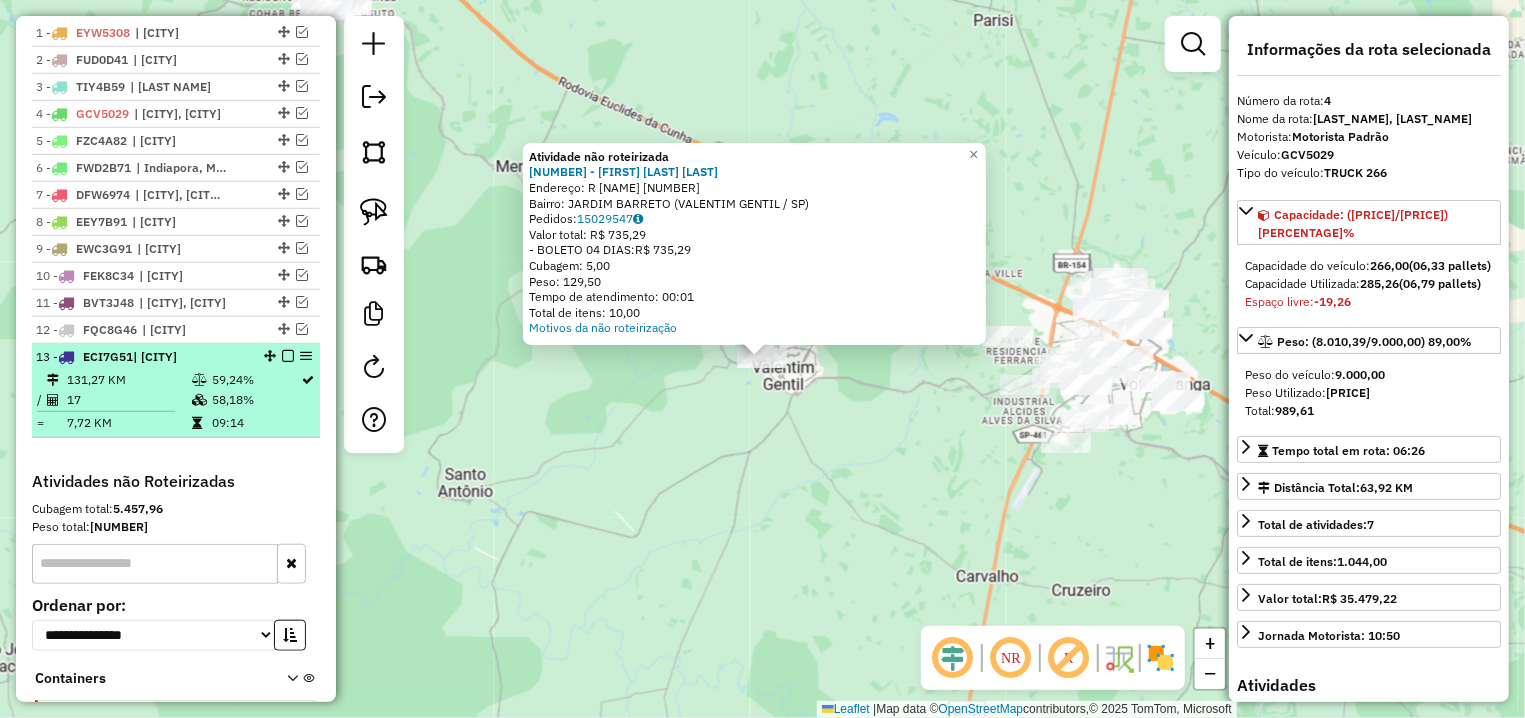 click at bounding box center [288, 356] 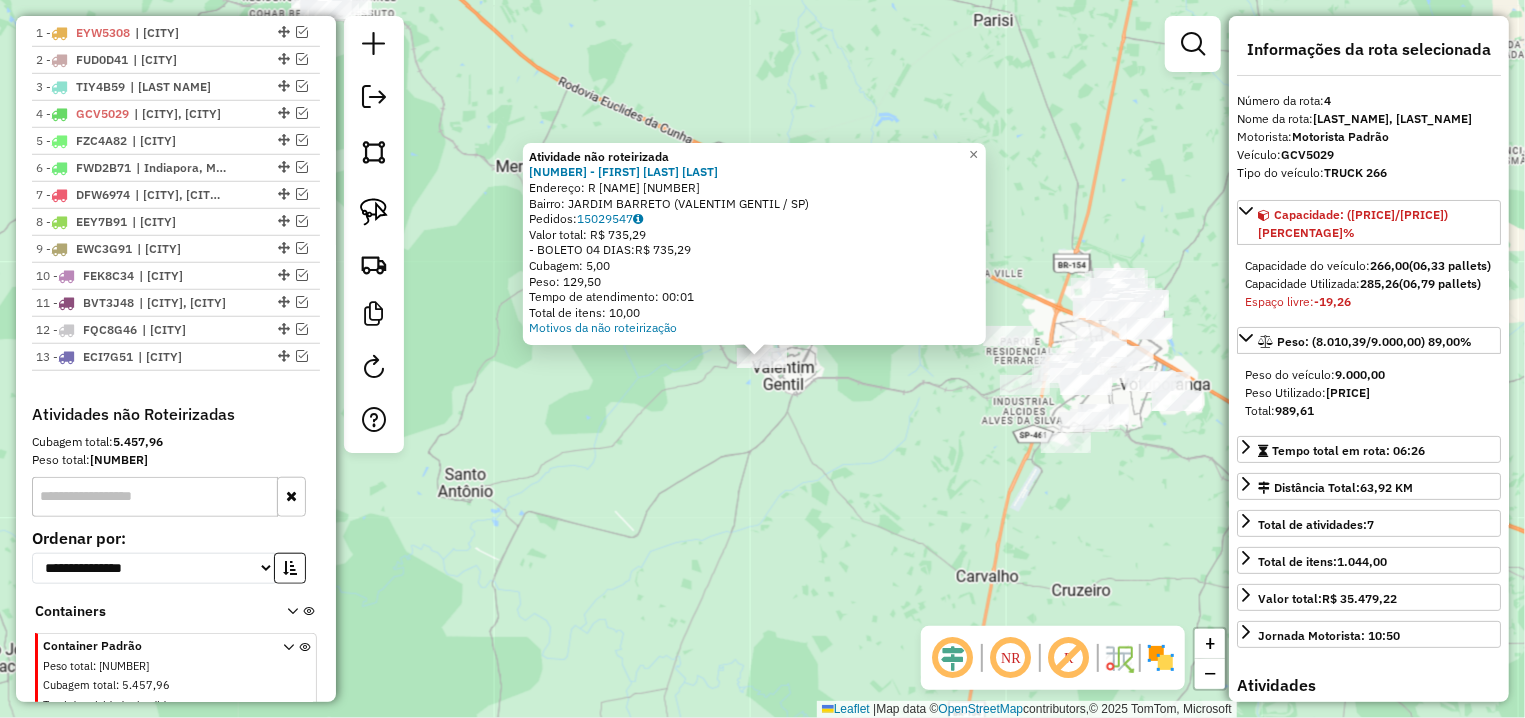 click on "Atividade não roteirizada [NUMBER] - JOSENILDO JOSE DA SI  Endereço: R   NELSON MARCIANO BARRETO       [NUMBER]   Bairro: JARDIM BARRETO ([STATE])   Pedidos:  [NUMBER]   Valor total: R$ [PRICE]   - BOLETO [DAYS] DIAS:  R$ [PRICE]   Cubagem: [NUMBER]   Peso: [NUMBER]   Tempo de atendimento: [TIME]   Total de itens: [NUMBER]  Motivos da não roteirização × Janela de atendimento Grade de atendimento Capacidade Transportadoras Veículos Cliente Pedidos  Rotas Selecione os dias de semana para filtrar as janelas de atendimento  Seg   Ter   Qua   Qui   Sex   Sáb   Dom  Informe o período da janela de atendimento: De: Até:  Filtrar exatamente a janela do cliente  Considerar janela de atendimento padrão  Selecione os dias de semana para filtrar as grades de atendimento  Seg   Ter   Qua   Qui   Sex   Sáb   Dom   Considerar clientes sem dia de atendimento cadastrado  Clientes fora do dia de atendimento selecionado Filtrar as atividades entre os valores definidos abaixo:  Peso mínimo:   Peso máximo:   Cubagem mínima:  +" 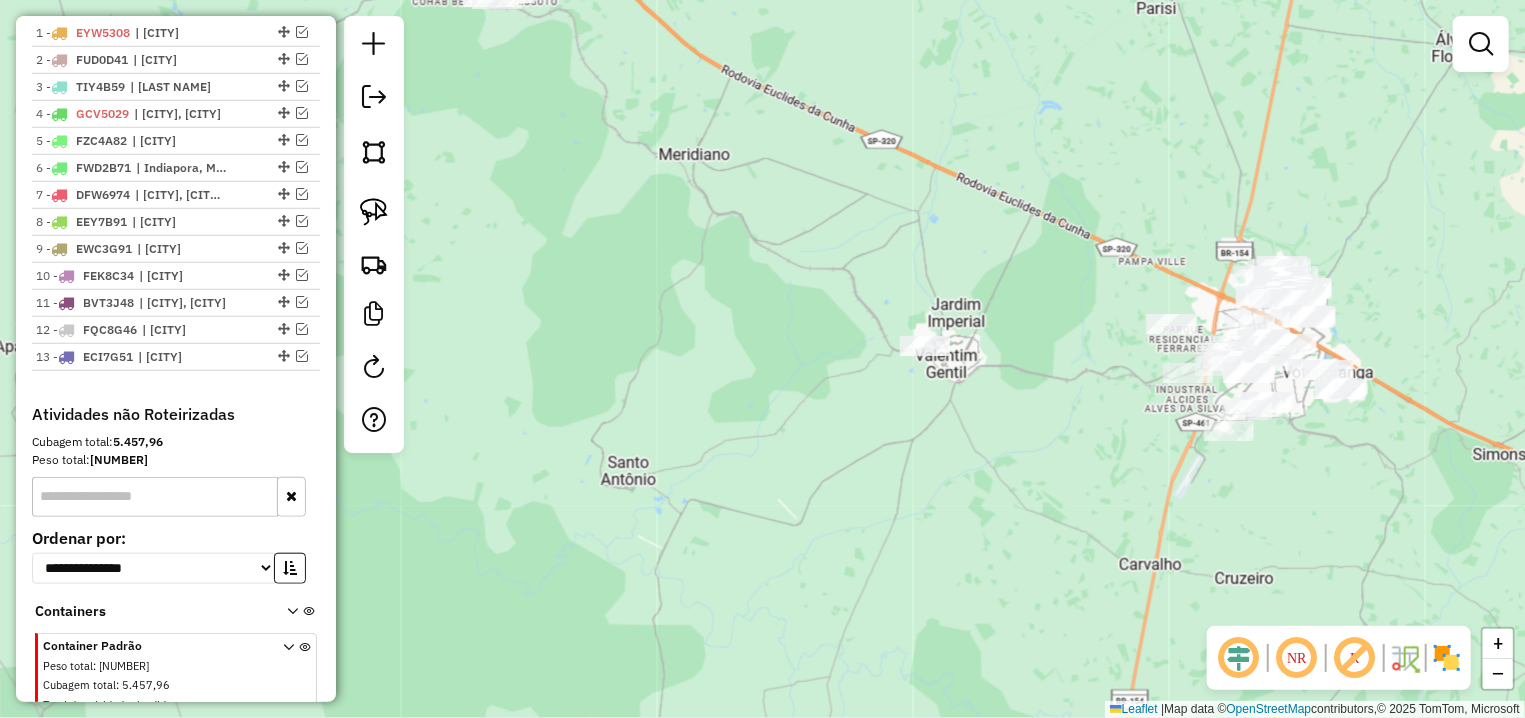 drag, startPoint x: 633, startPoint y: 411, endPoint x: 792, endPoint y: 399, distance: 159.4522 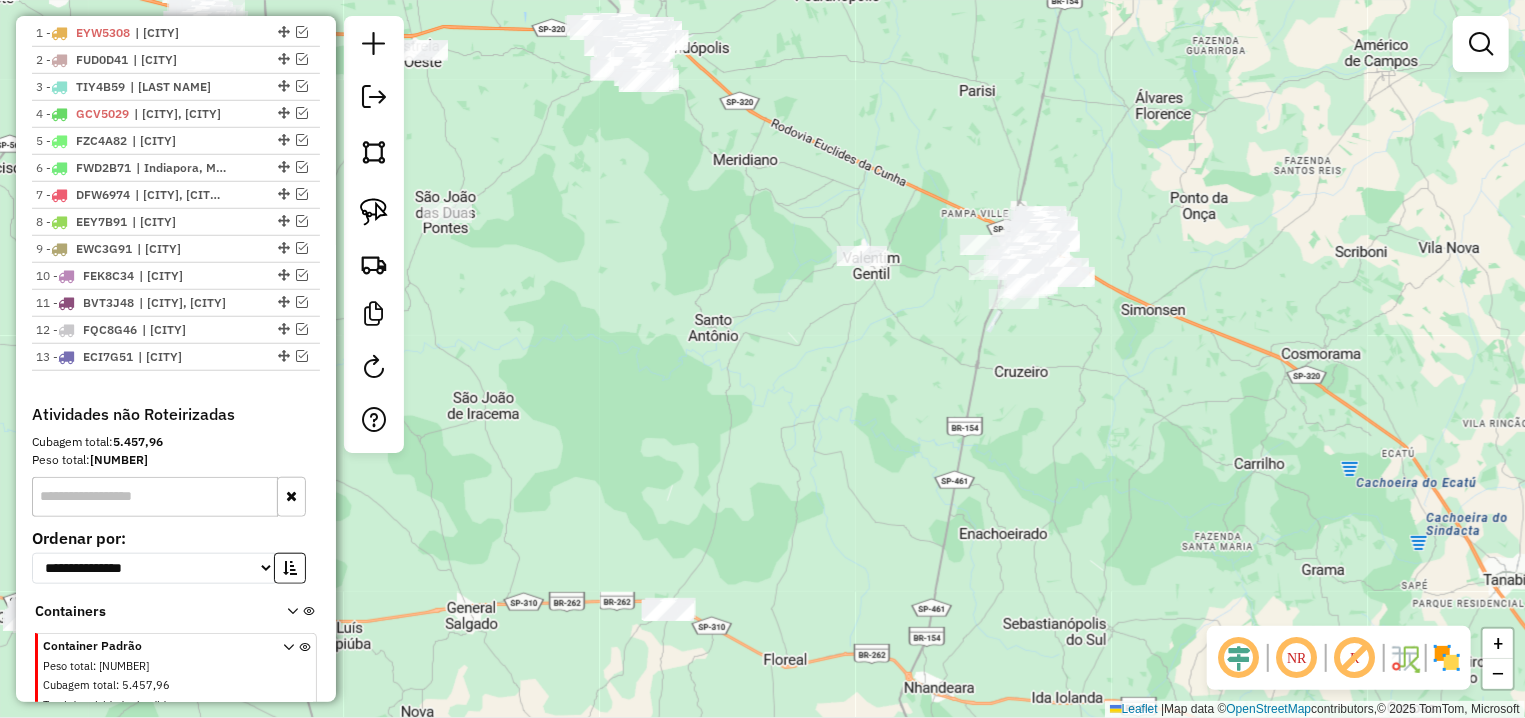 drag, startPoint x: 883, startPoint y: 521, endPoint x: 881, endPoint y: 279, distance: 242.00827 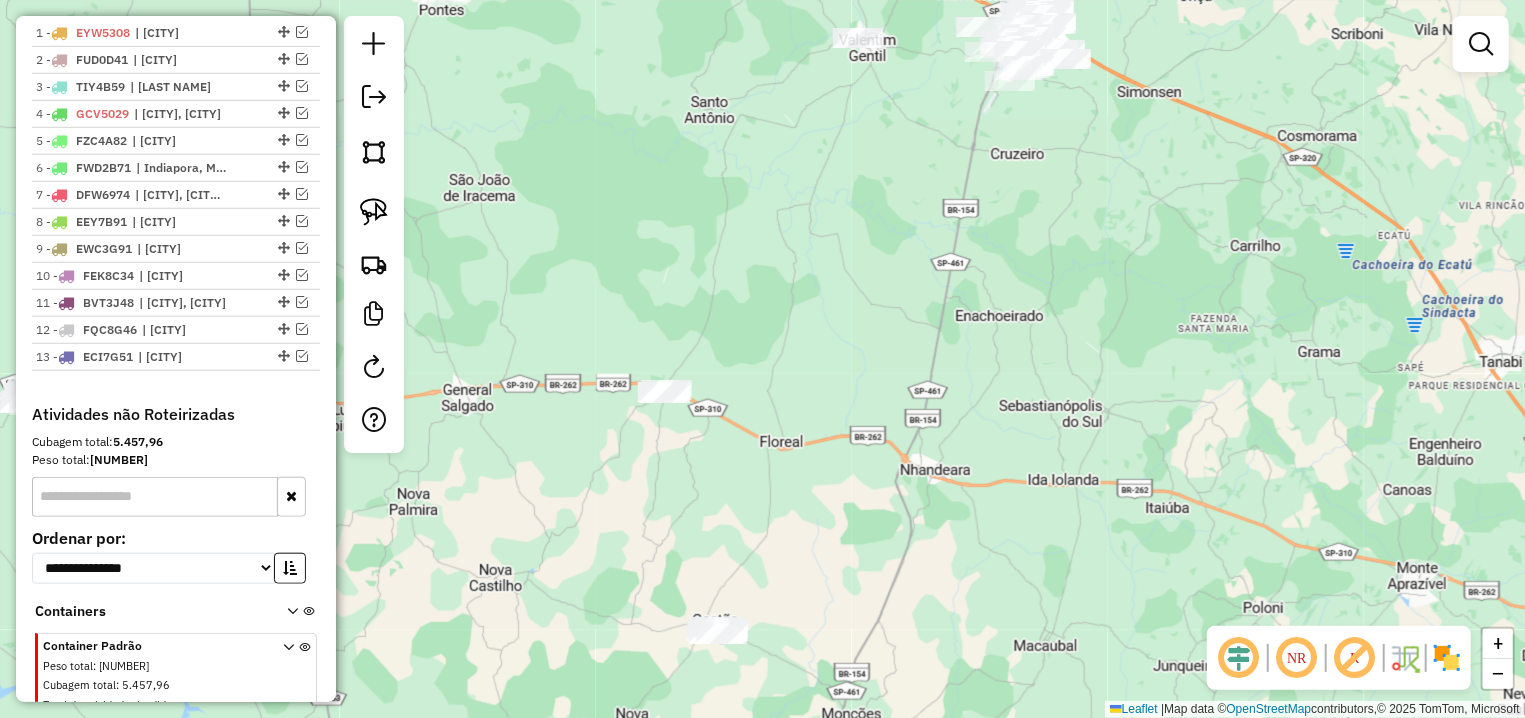 drag, startPoint x: 842, startPoint y: 505, endPoint x: 878, endPoint y: 338, distance: 170.83618 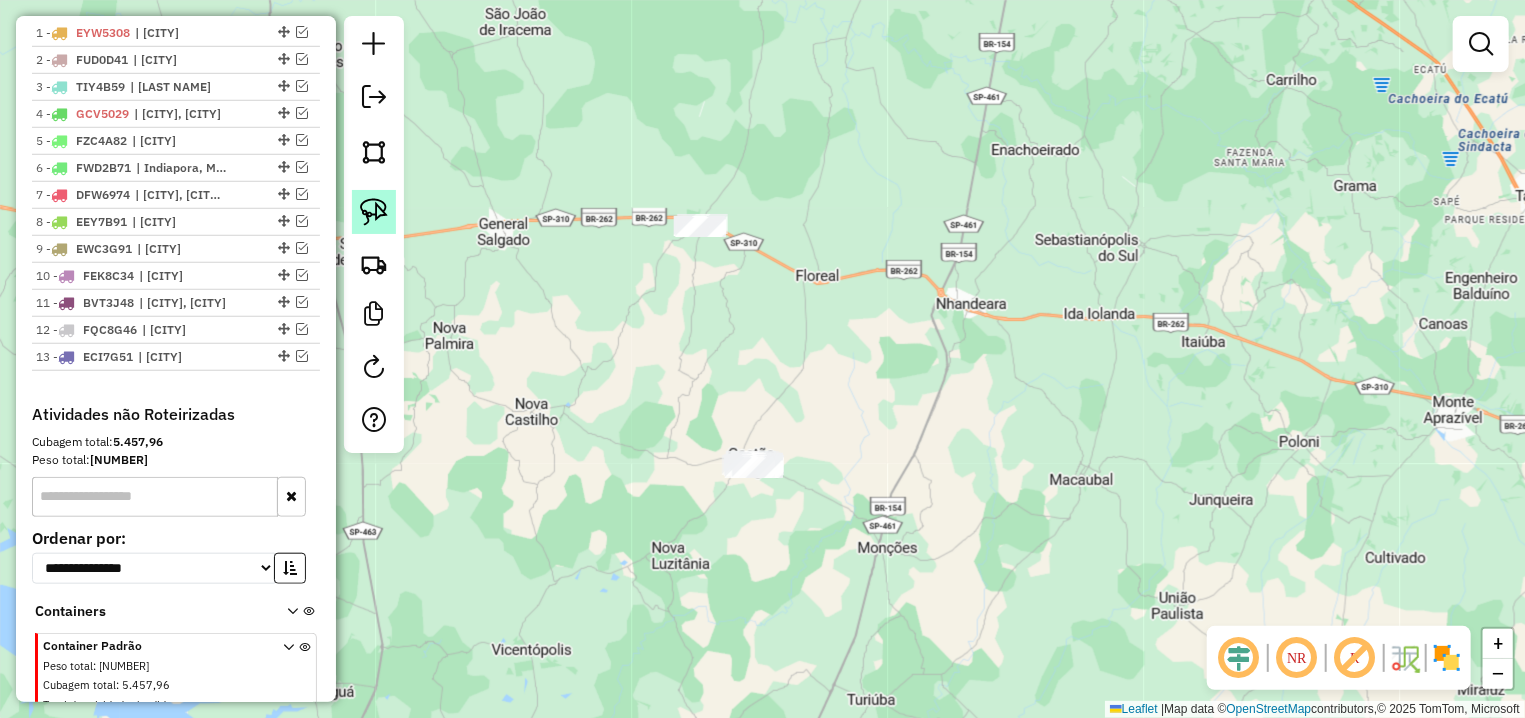 click 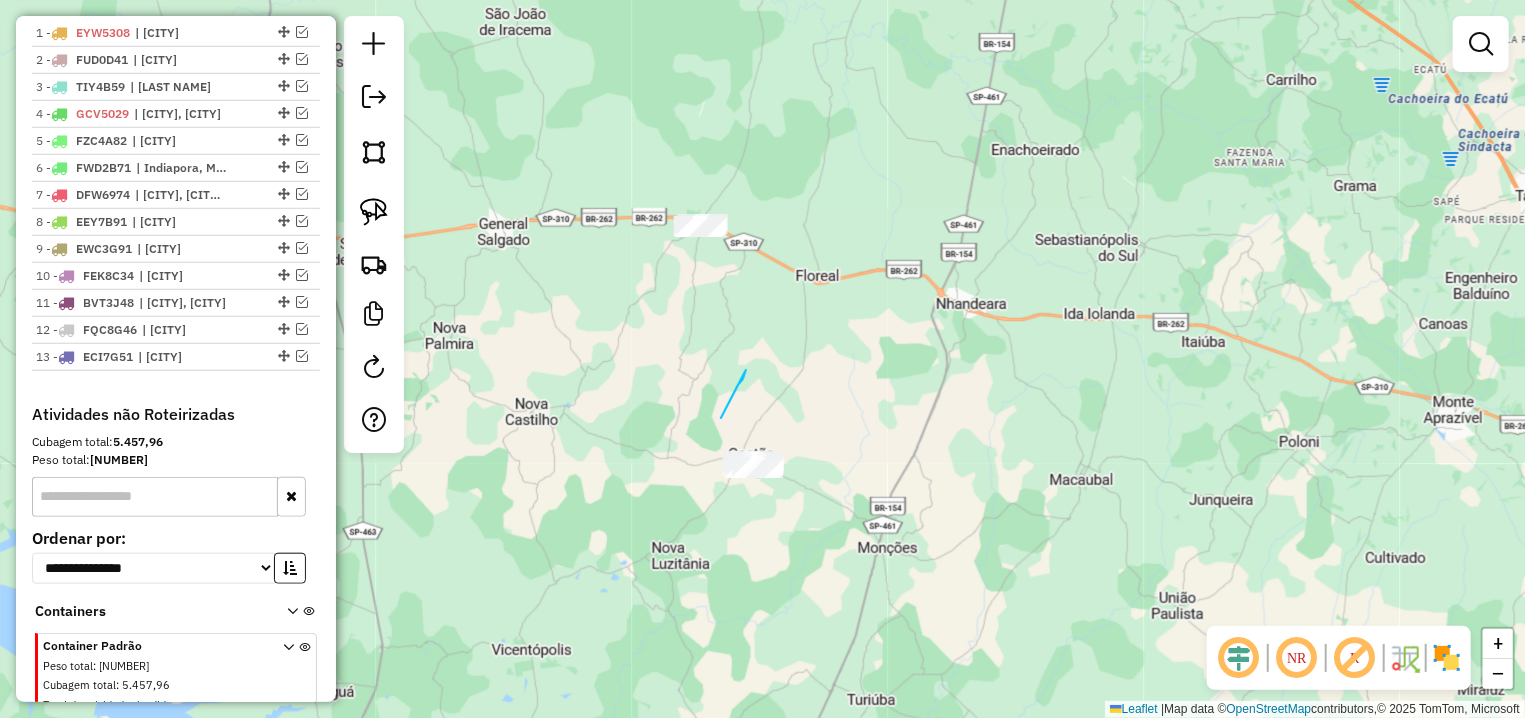 drag, startPoint x: 721, startPoint y: 418, endPoint x: 858, endPoint y: 506, distance: 162.82812 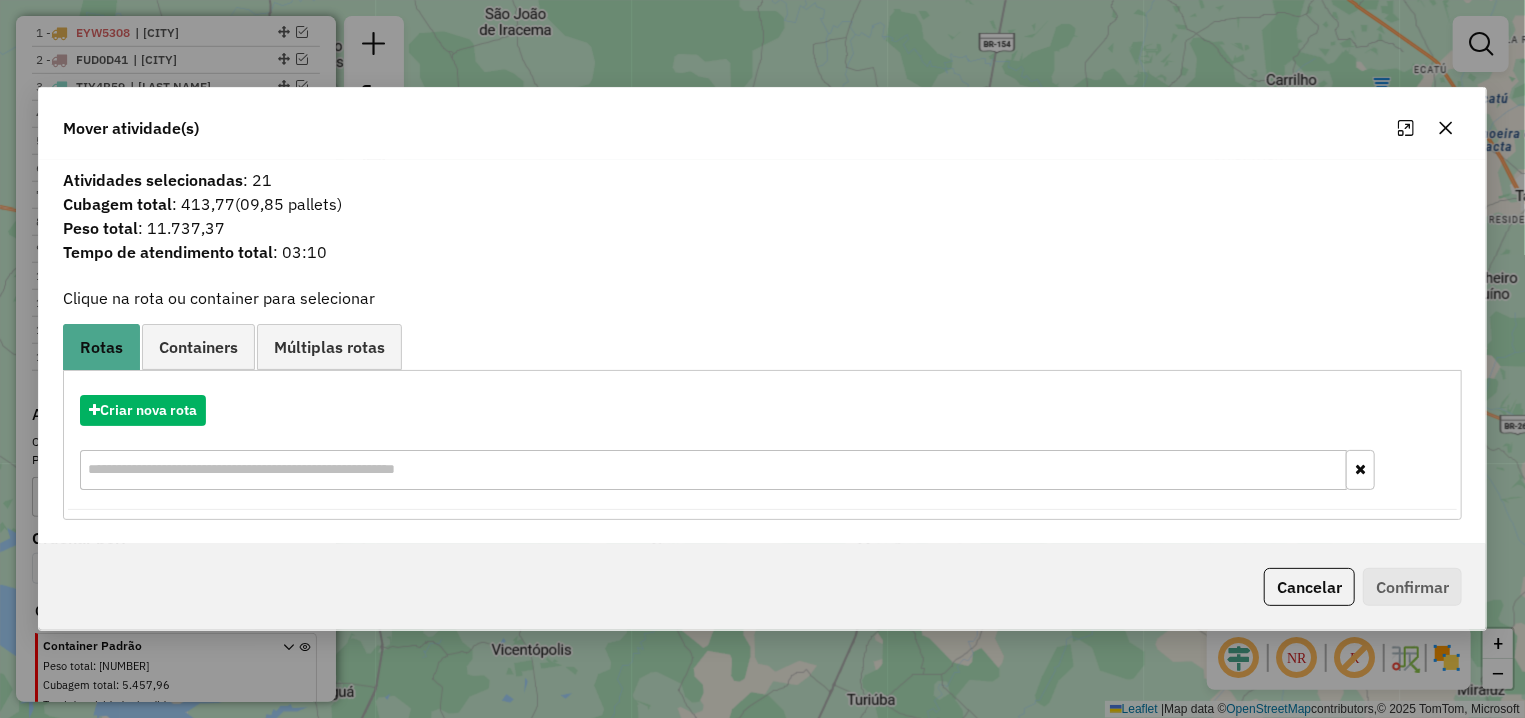 click on "Cancelar" 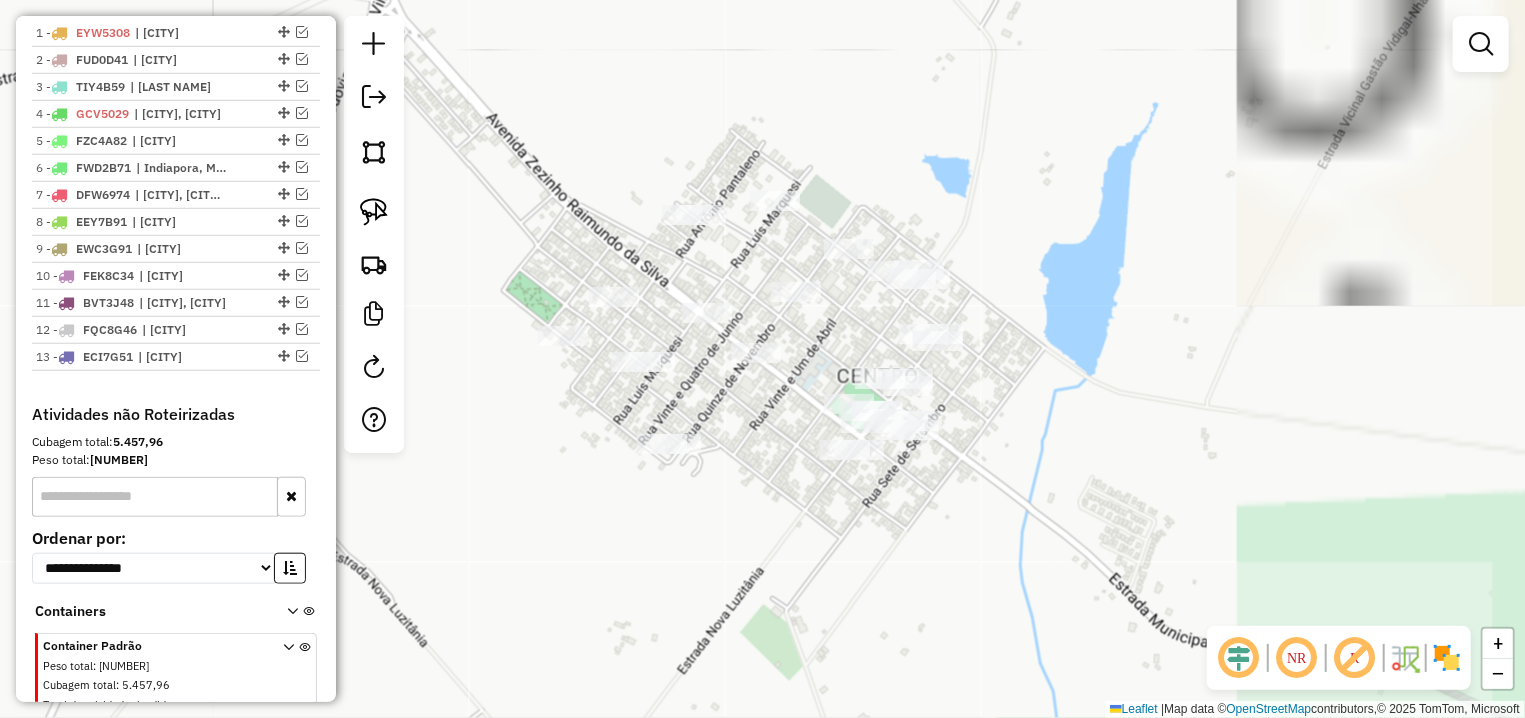 drag, startPoint x: 811, startPoint y: 524, endPoint x: 762, endPoint y: 441, distance: 96.38464 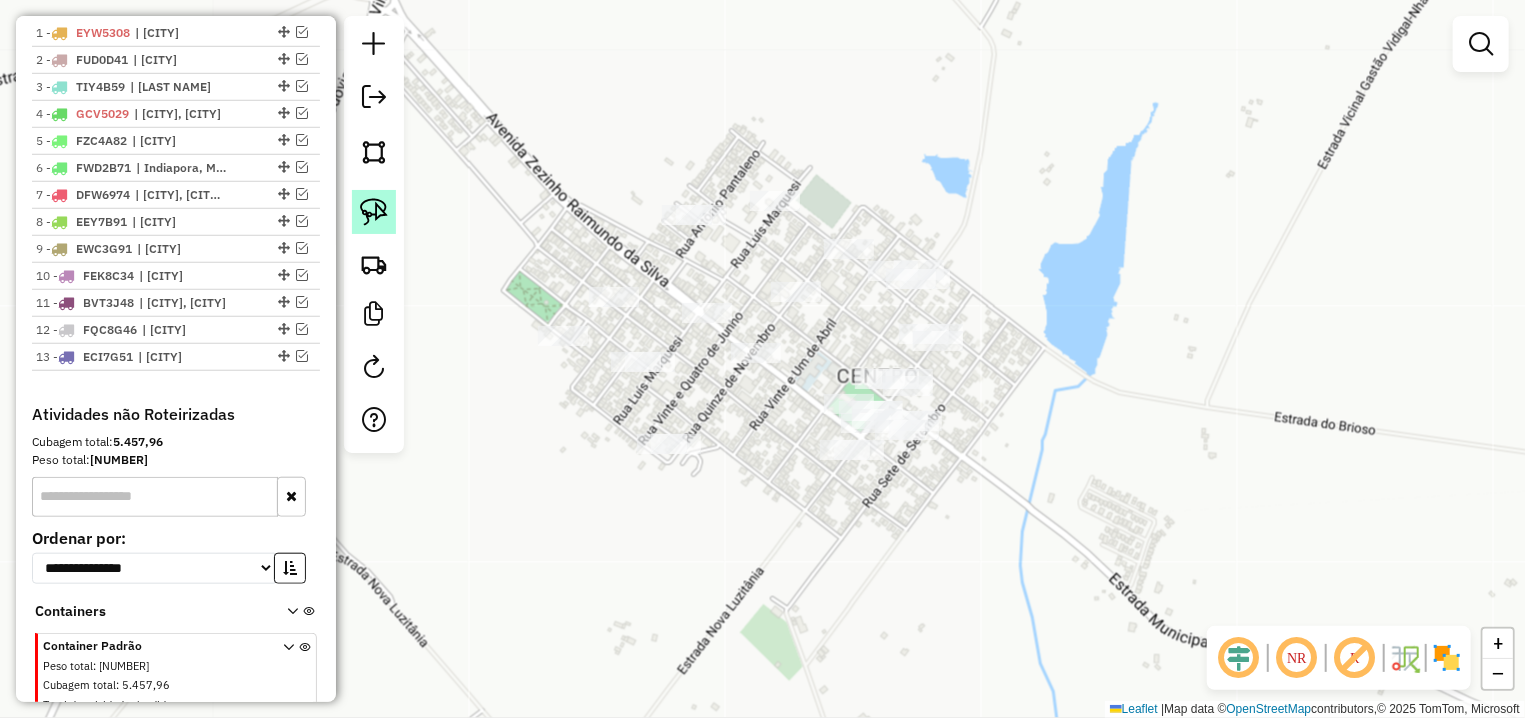 click 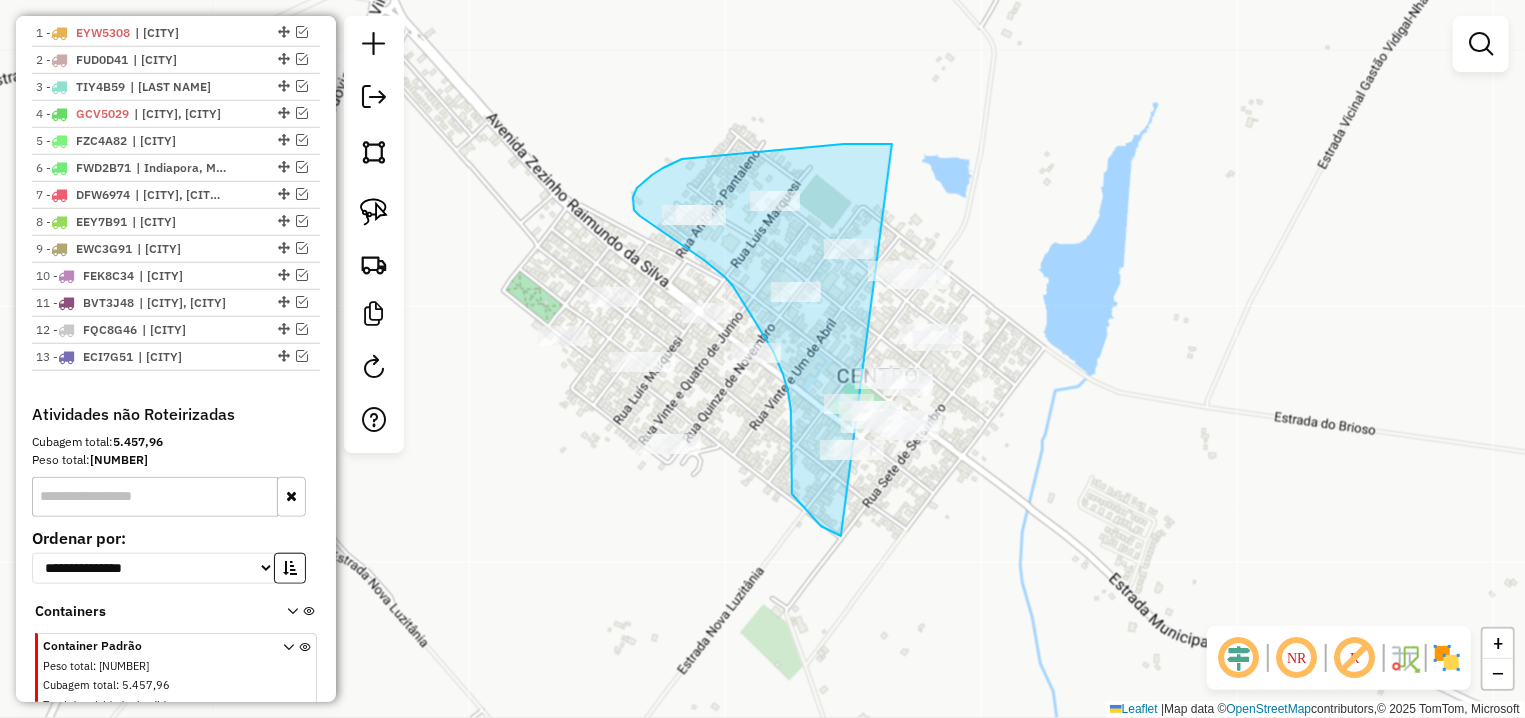 drag, startPoint x: 886, startPoint y: 144, endPoint x: 1120, endPoint y: 534, distance: 454.81424 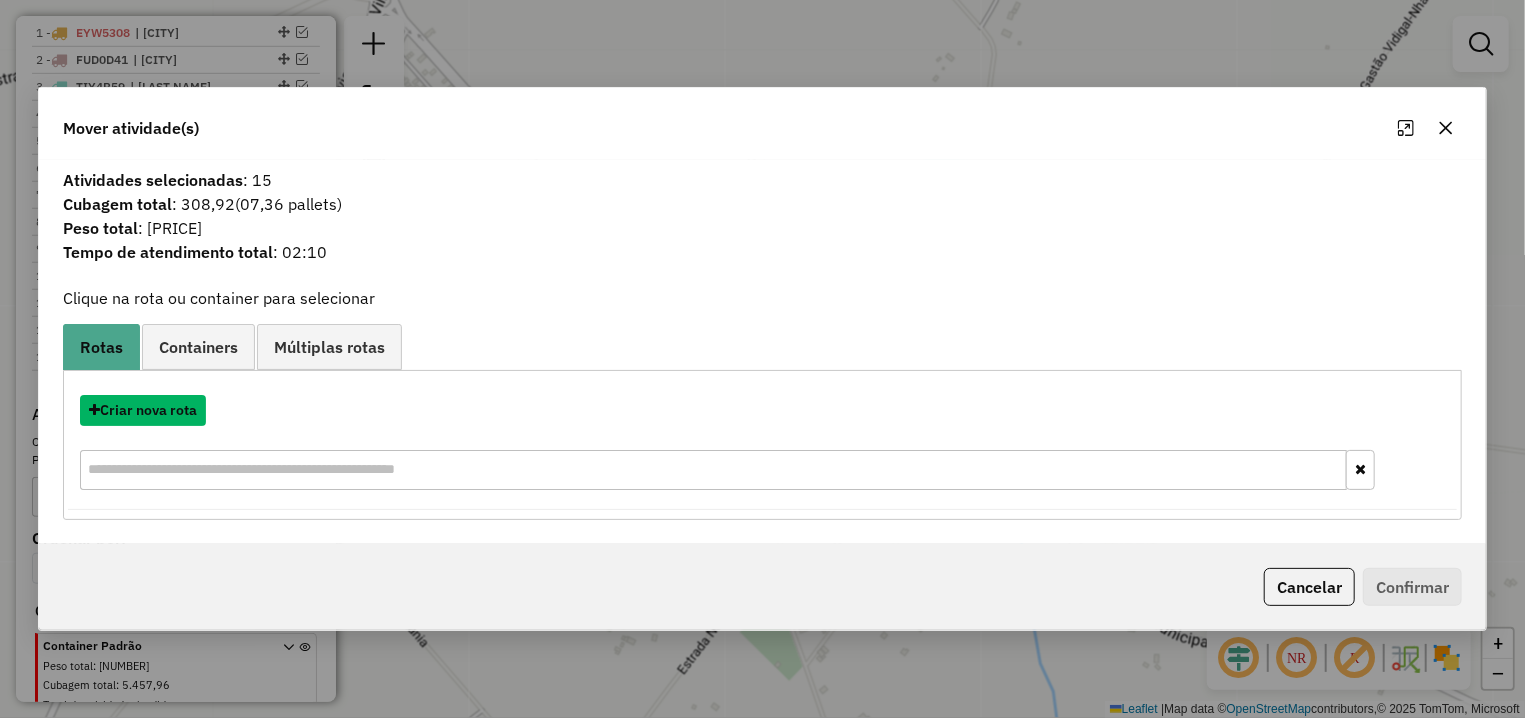 click on "Criar nova rota" at bounding box center (143, 410) 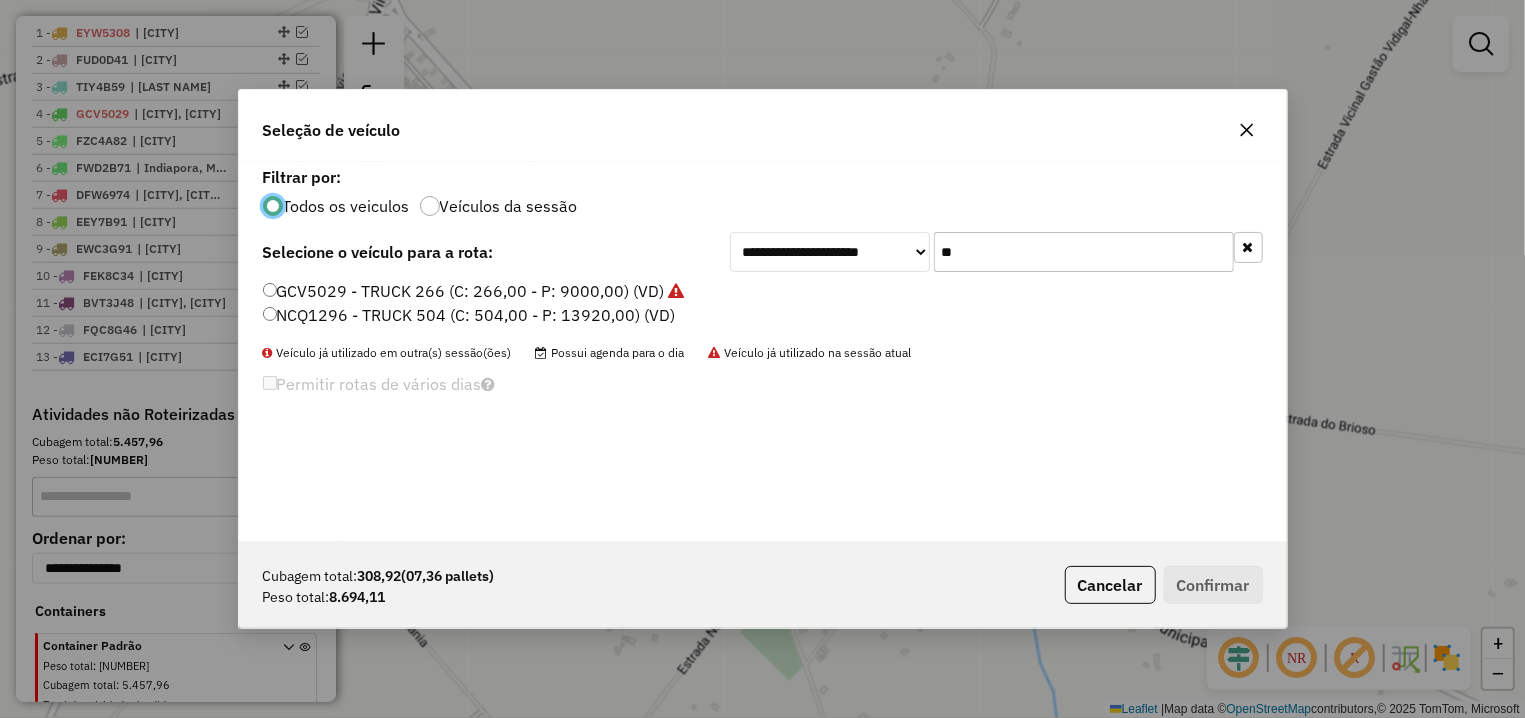 scroll, scrollTop: 11, scrollLeft: 6, axis: both 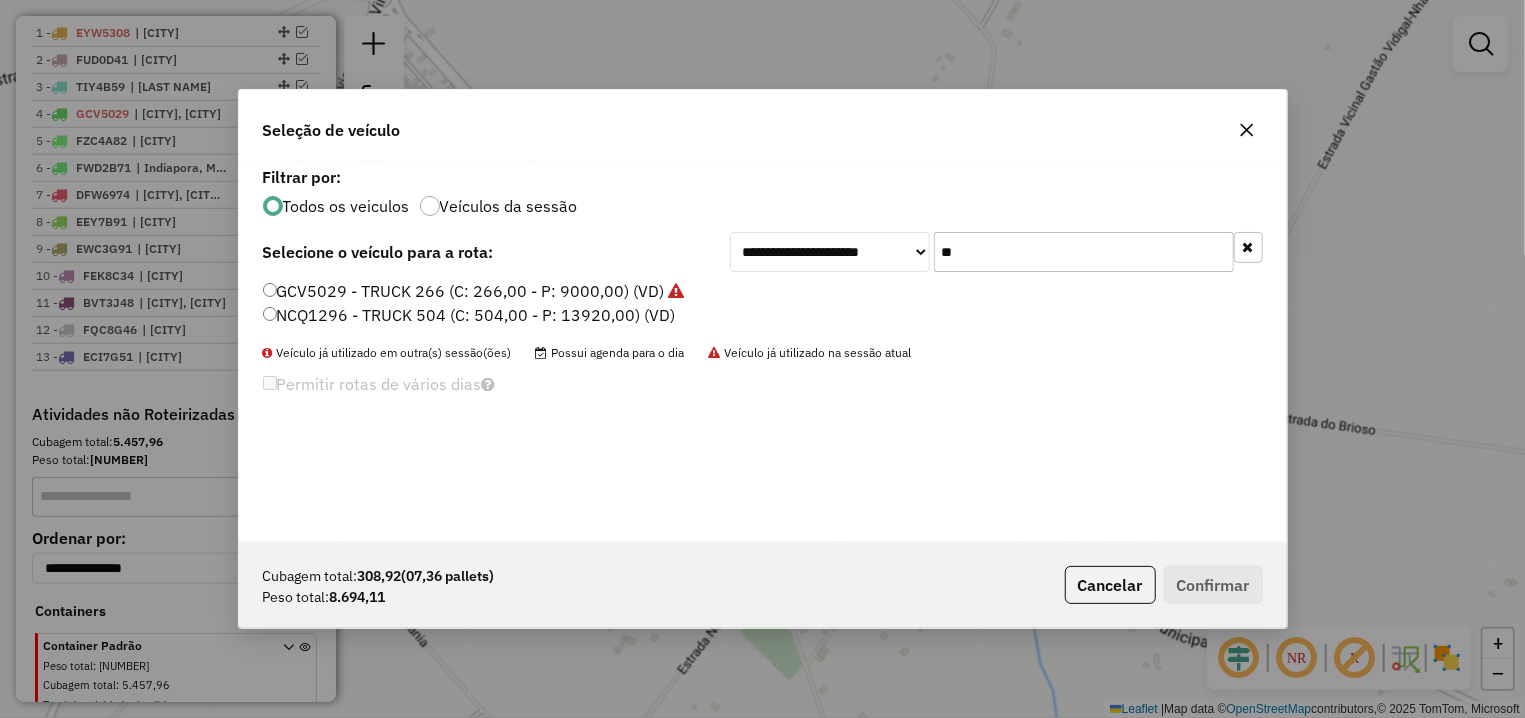 drag, startPoint x: 999, startPoint y: 250, endPoint x: 859, endPoint y: 256, distance: 140.12851 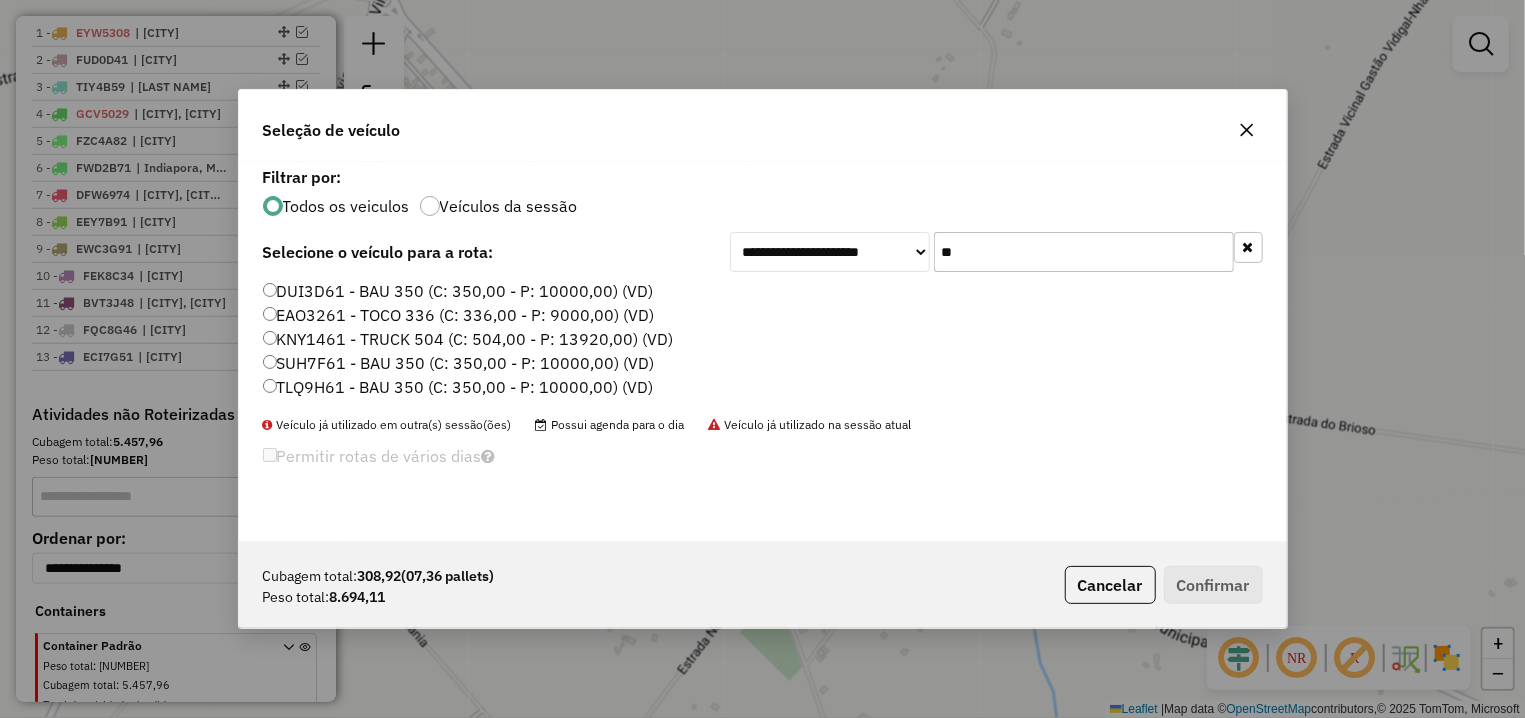 type on "**" 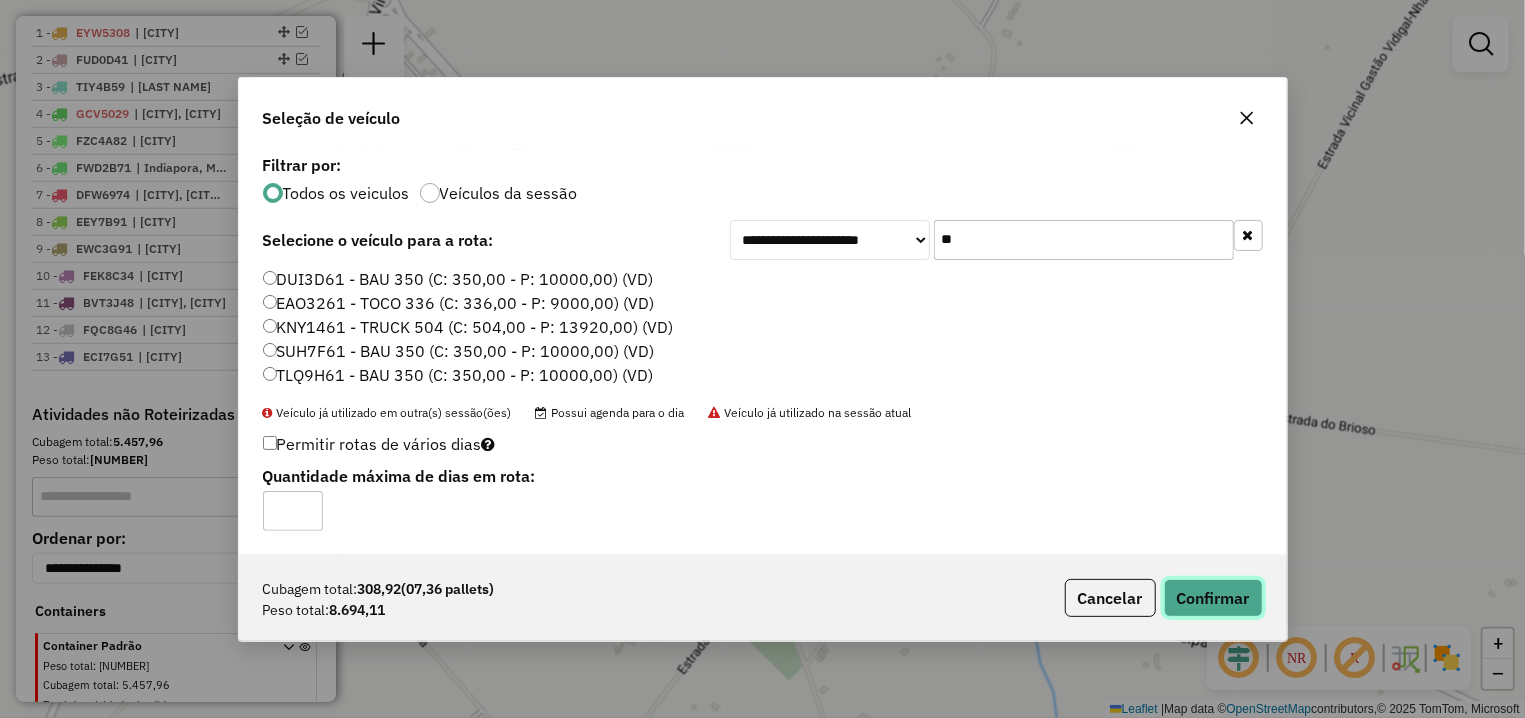 click on "Confirmar" 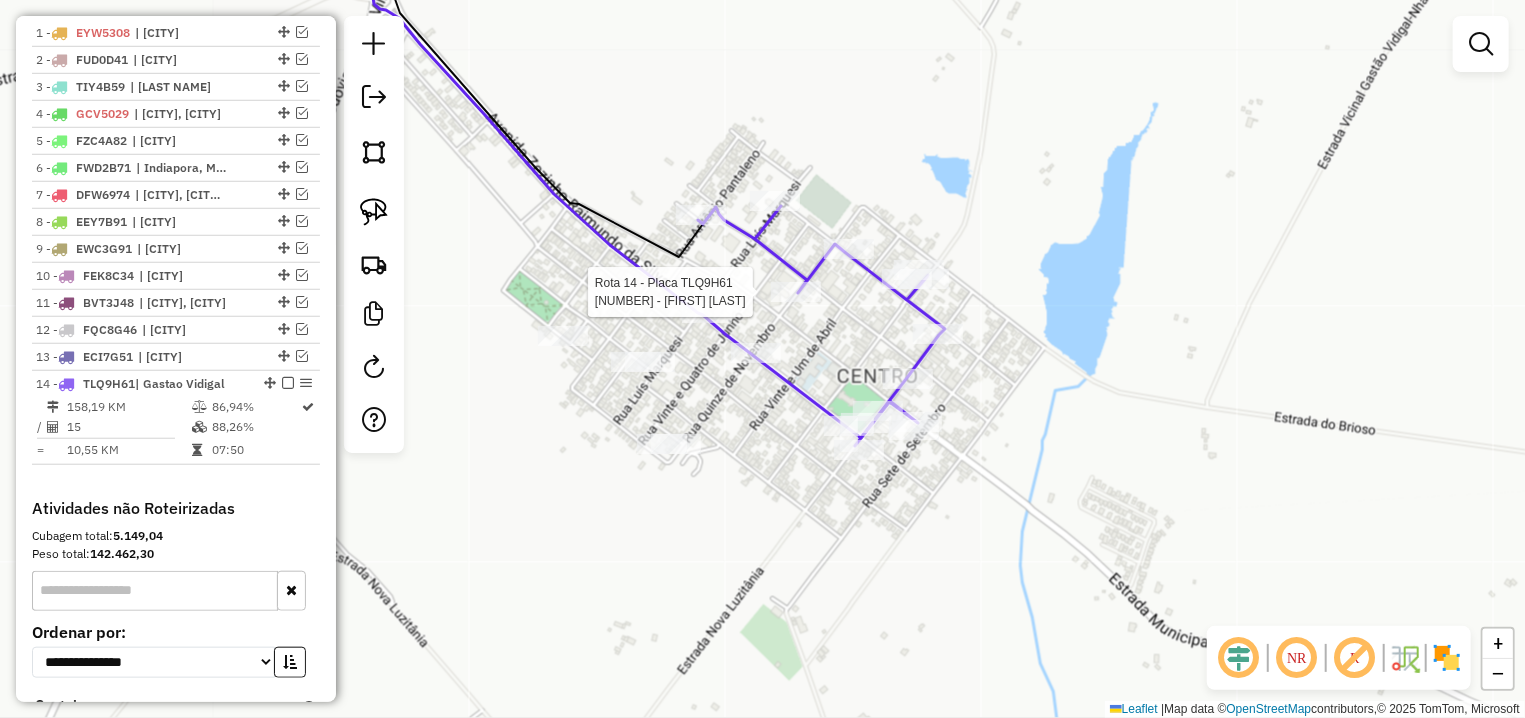 select on "**********" 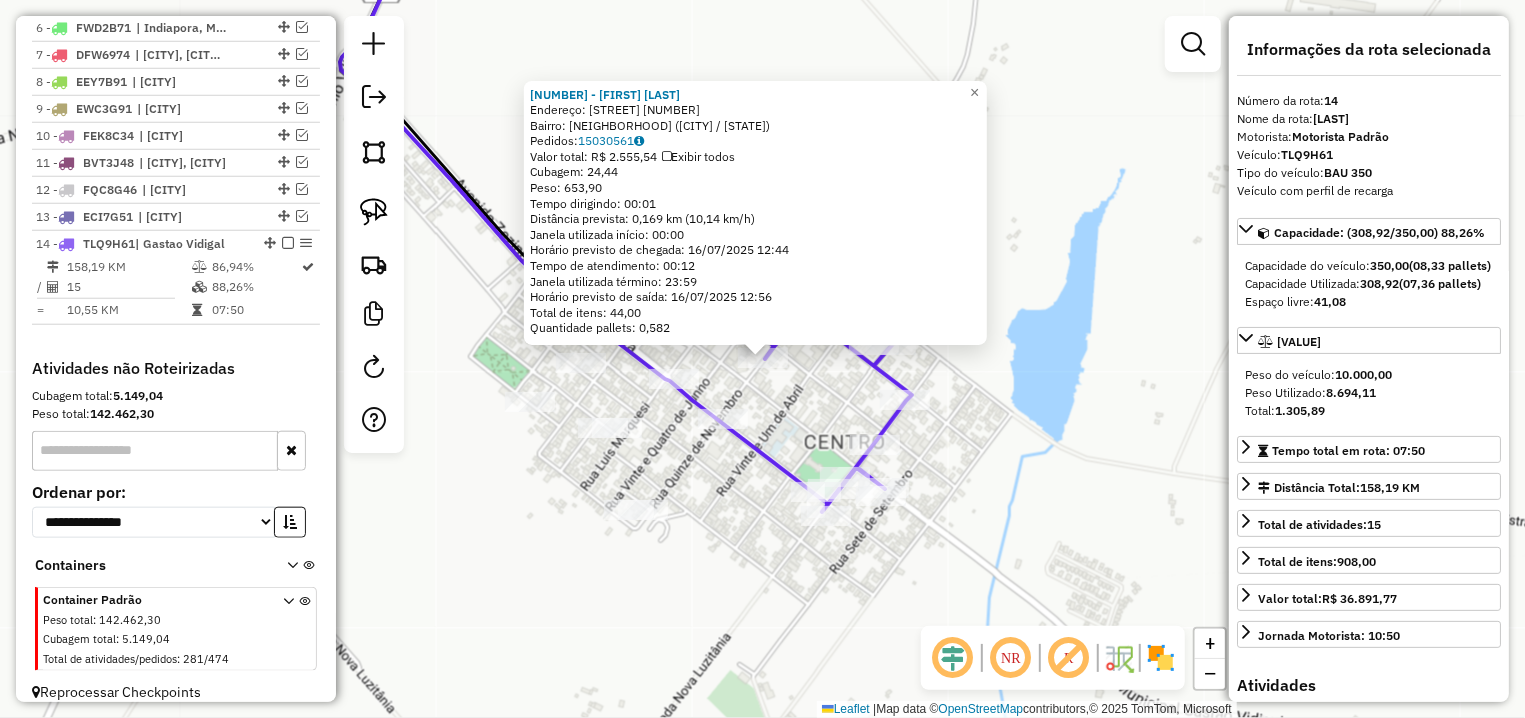 scroll, scrollTop: 946, scrollLeft: 0, axis: vertical 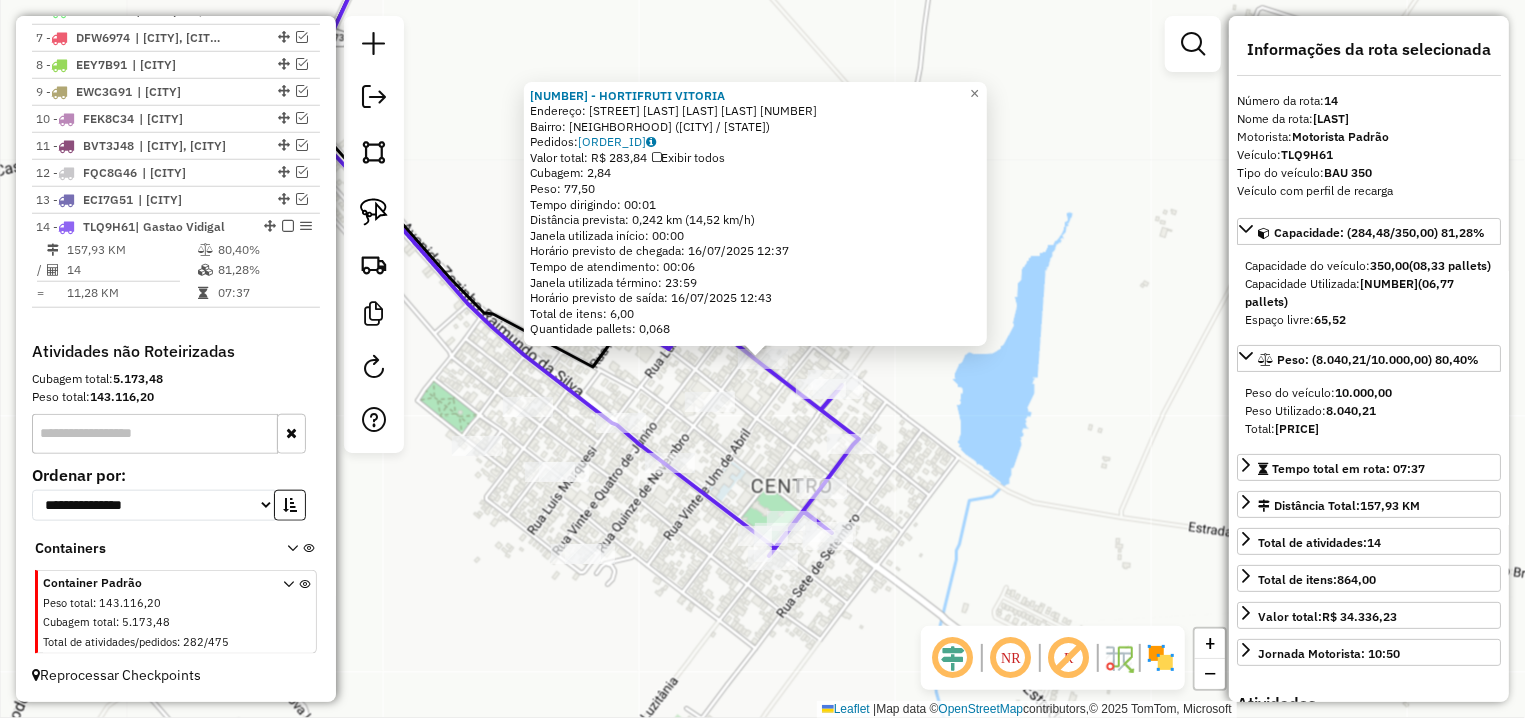 click on "14822 - [LAST]  Endereço:  MANOEL ANDRE DA COSTA 792   Bairro: CENTRO ([CITY] / [STATE])   Pedidos:  15030856   Valor total: R$ 283,84   Exibir todos   Cubagem: 2,84  Peso: 77,50  Tempo dirigindo: 00:01   Distância prevista: 0,242 km (14,52 km/h)   Janela utilizada início: 00:00   Horário previsto de chegada: 16/07/2025 12:37   Tempo de atendimento: 00:06   Janela utilizada término: 23:59   Horário previsto de saída: 16/07/2025 12:43   Total de itens: 6,00   Quantidade pallets: 0,068  × Janela de atendimento Grade de atendimento Capacidade Transportadoras Veículos Cliente Pedidos  Rotas Selecione os dias de semana para filtrar as janelas de atendimento  Seg   Ter   Qua   Qui   Sex   Sáb   Dom  Informe o período da janela de atendimento: De: Até:  Filtrar exatamente a janela do cliente  Considerar janela de atendimento padrão  Selecione os dias de semana para filtrar as grades de atendimento  Seg   Ter   Qua   Qui   Sex   Sáb   Dom   Clientes fora do dia de atendimento selecionado" 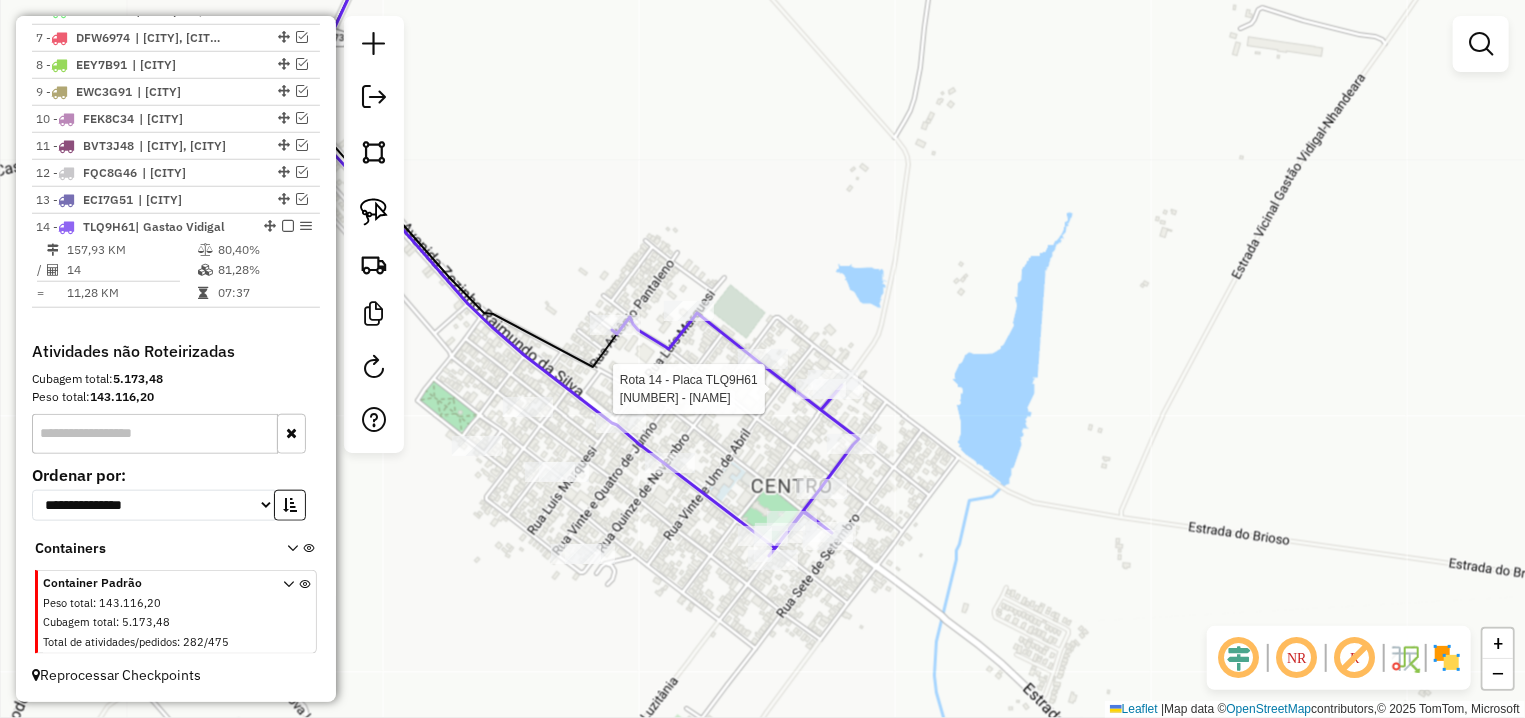 select on "**********" 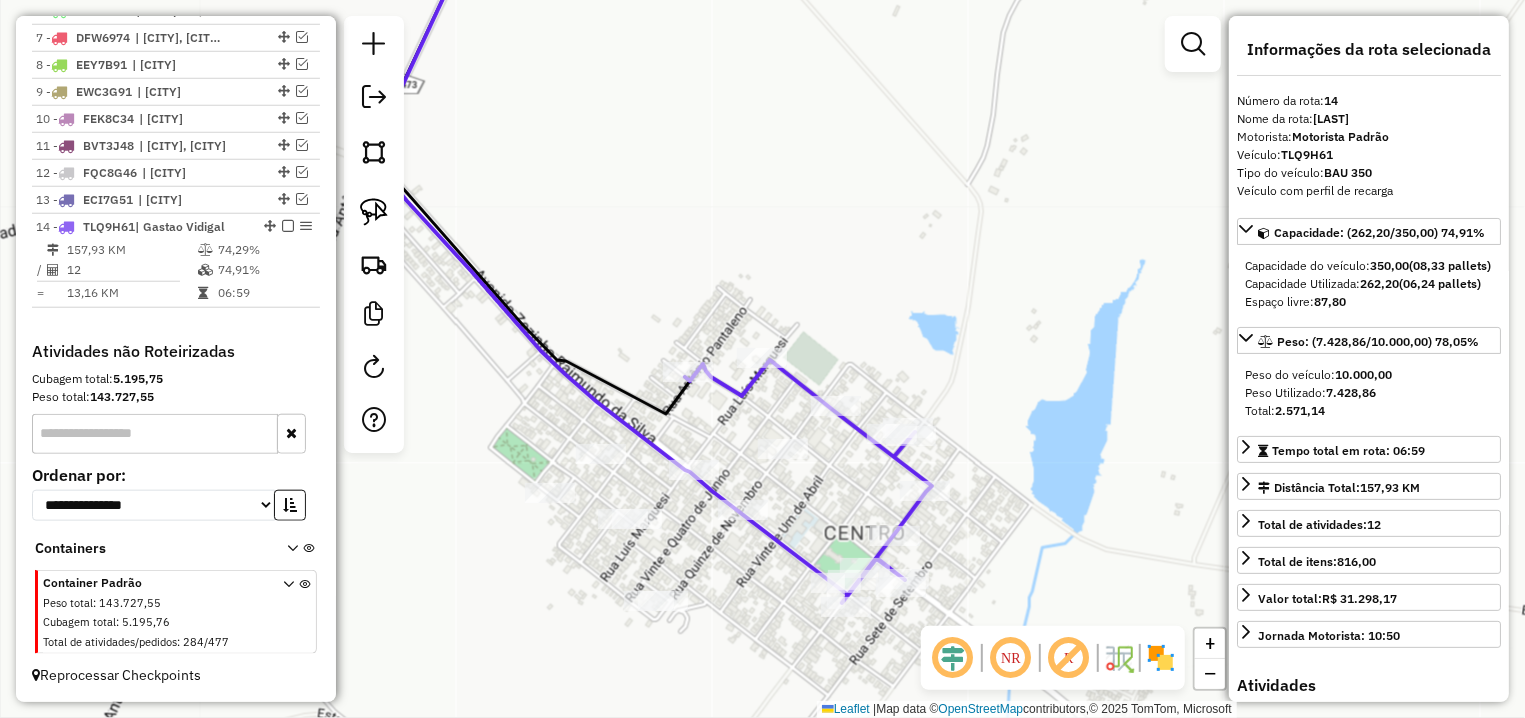 click at bounding box center (288, 226) 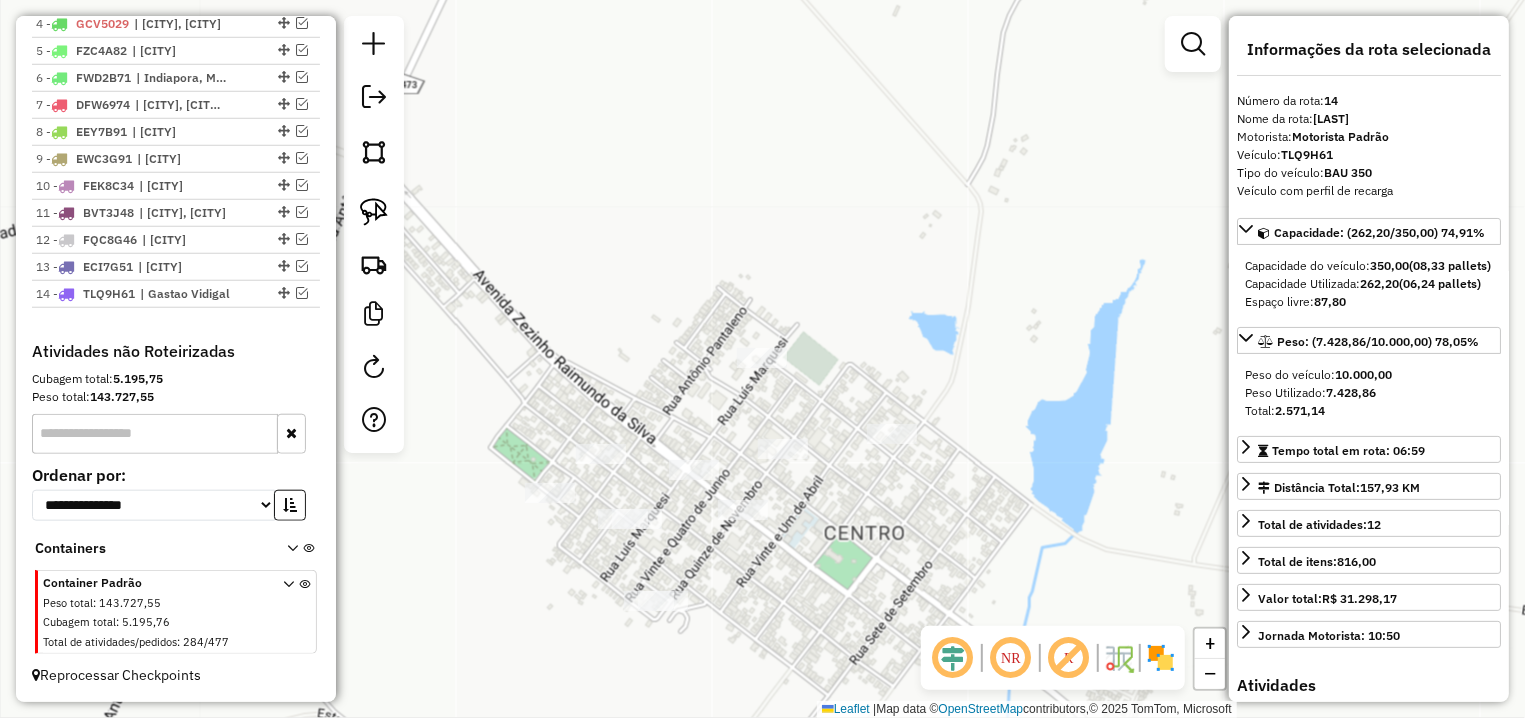 scroll, scrollTop: 879, scrollLeft: 0, axis: vertical 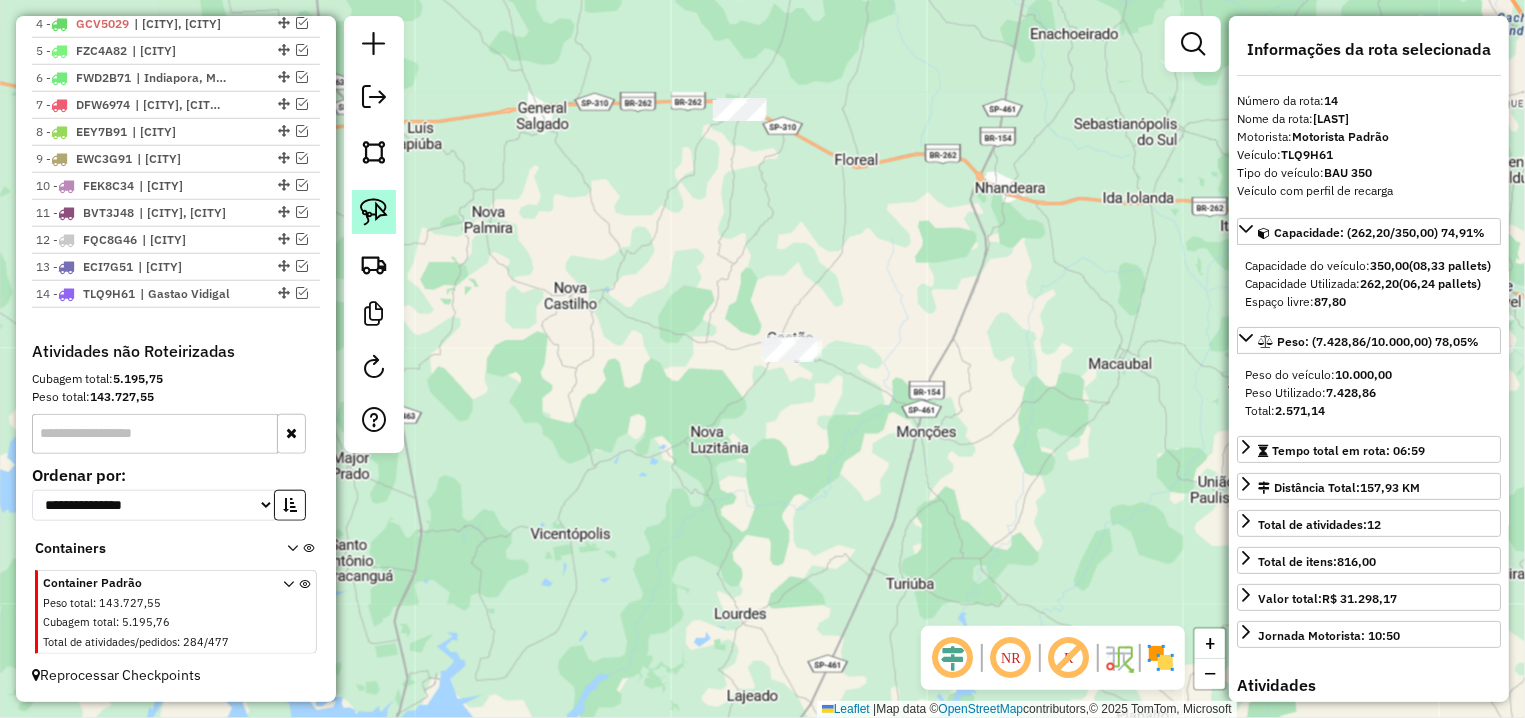 click 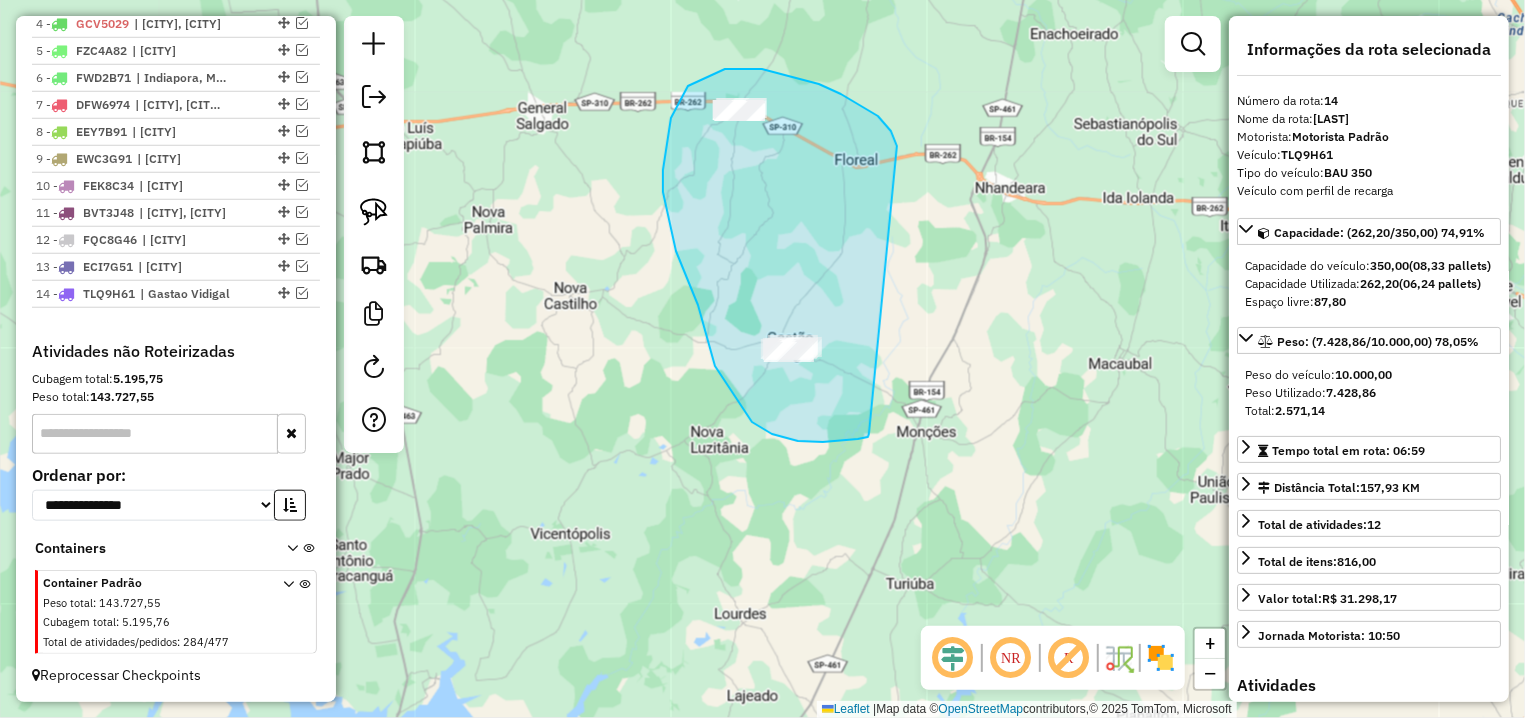 drag, startPoint x: 891, startPoint y: 131, endPoint x: 869, endPoint y: 434, distance: 303.79764 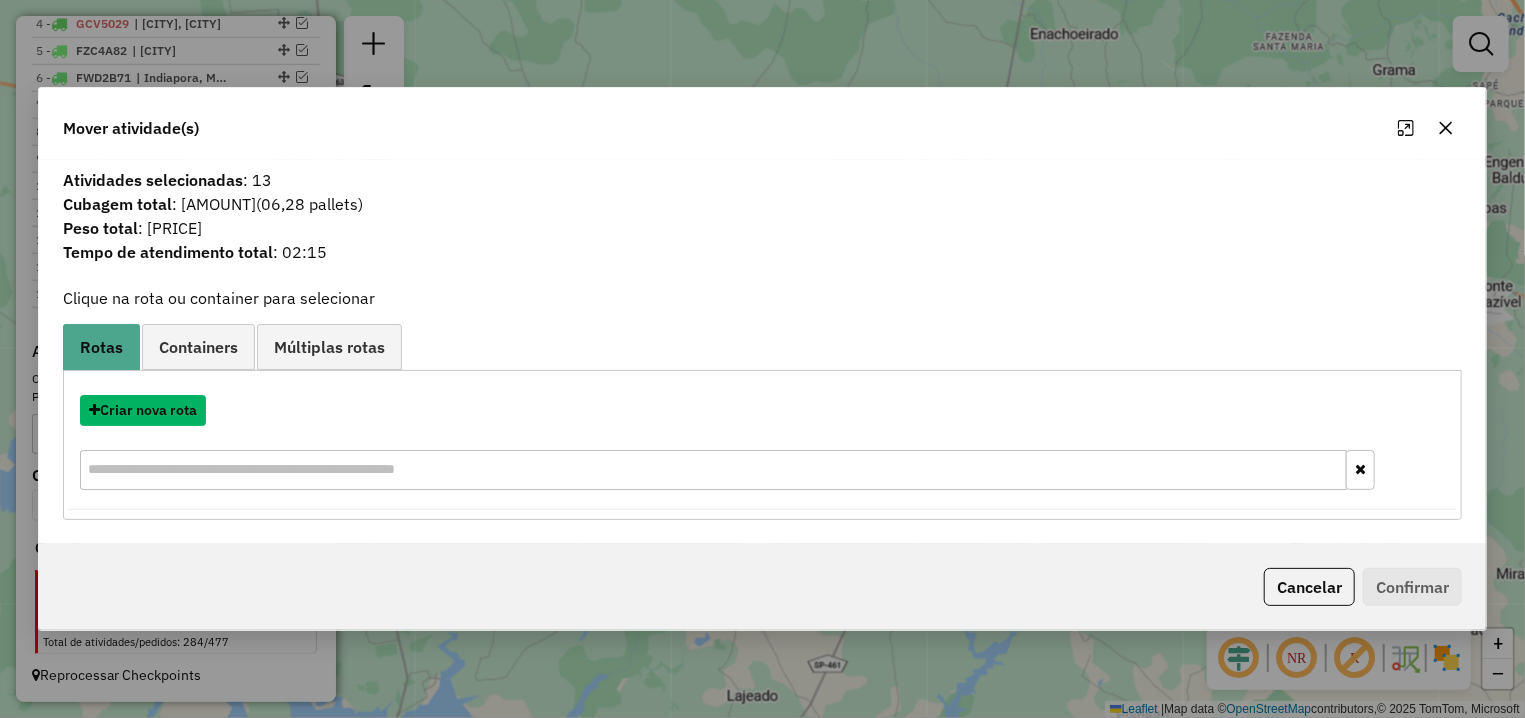 click on "Criar nova rota" at bounding box center (143, 410) 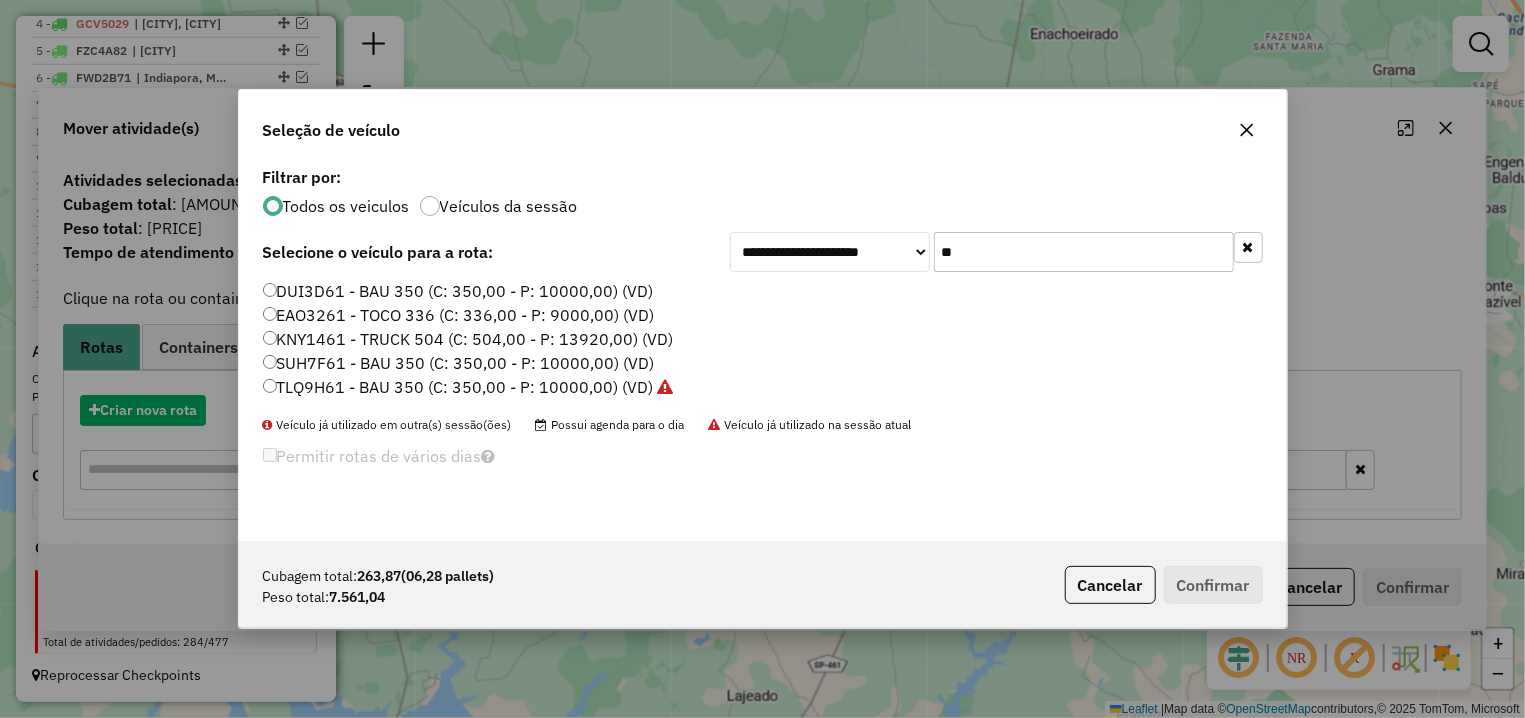 scroll, scrollTop: 11, scrollLeft: 6, axis: both 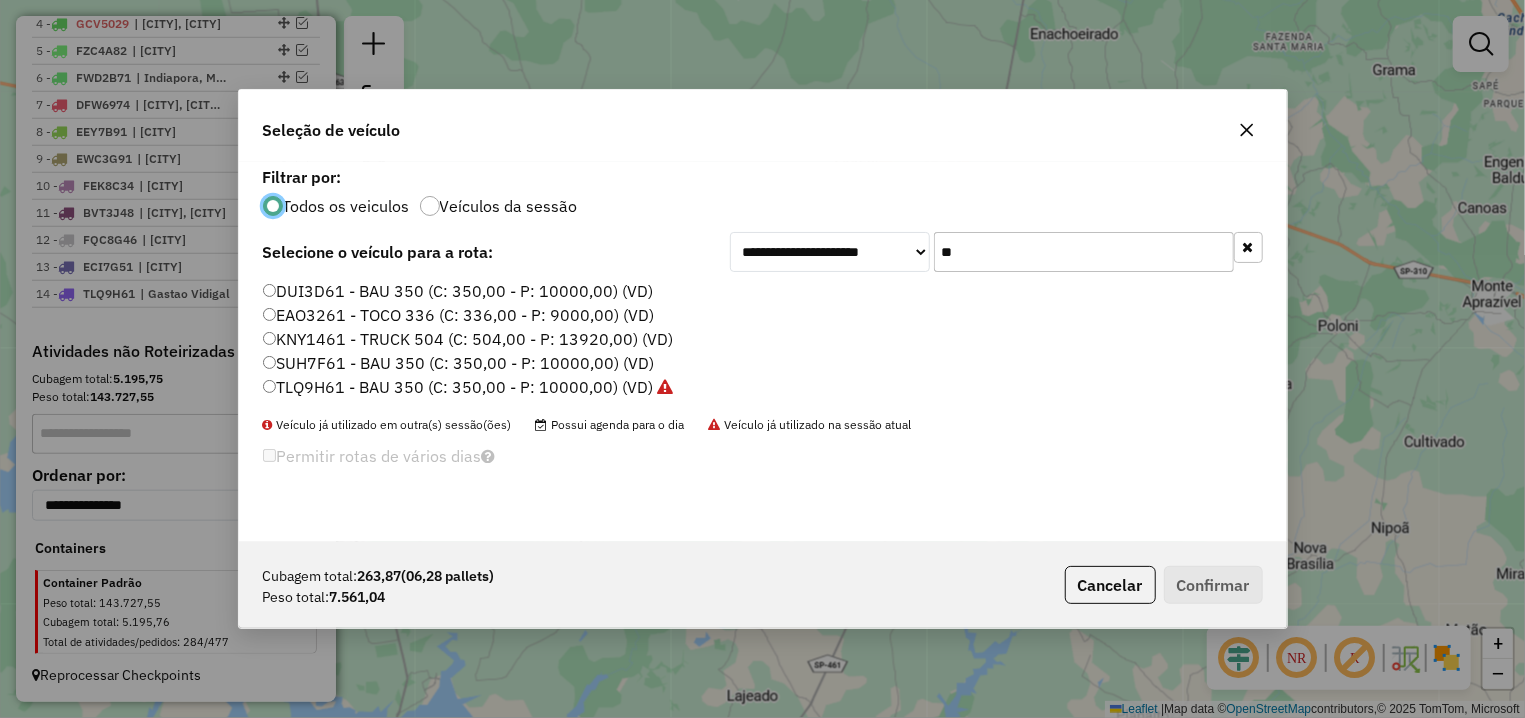 drag, startPoint x: 907, startPoint y: 237, endPoint x: 891, endPoint y: 241, distance: 16.492422 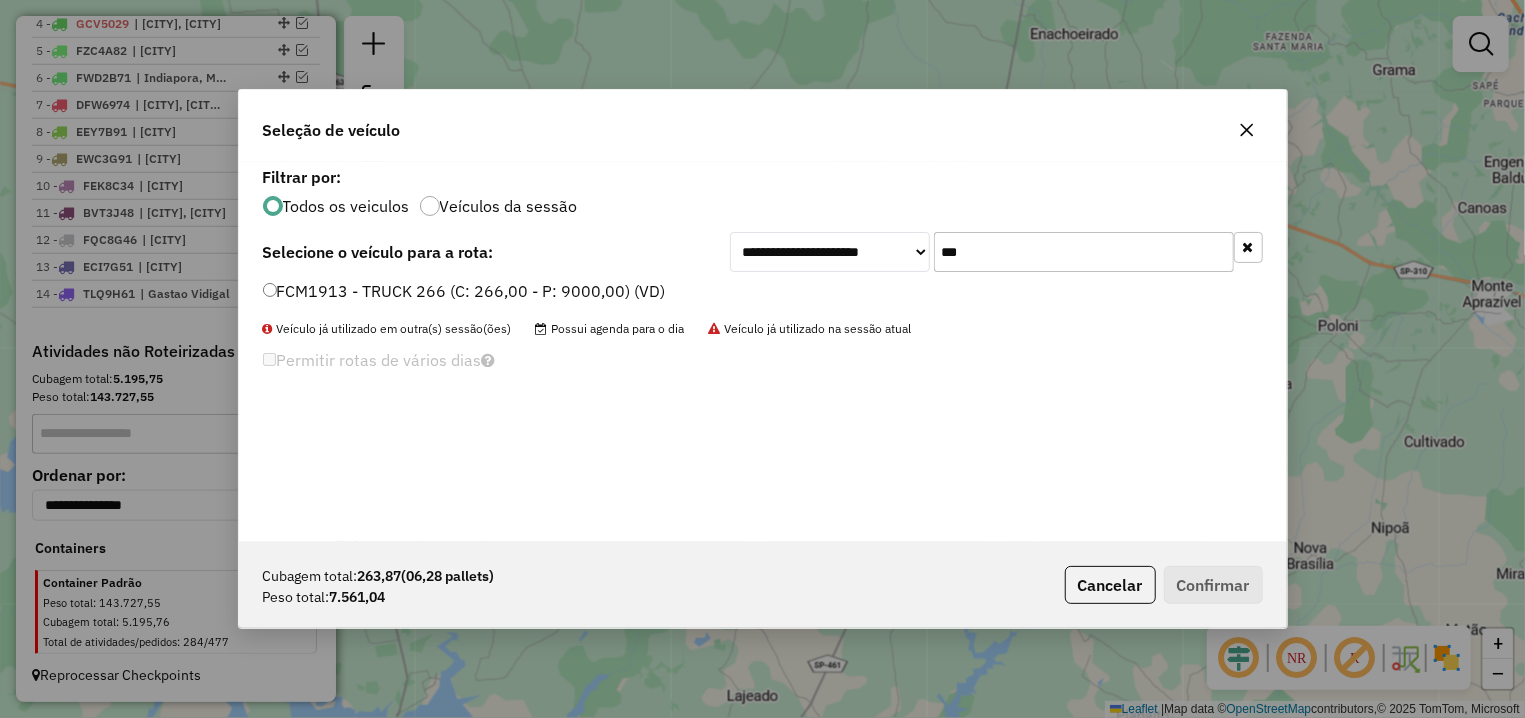 type on "***" 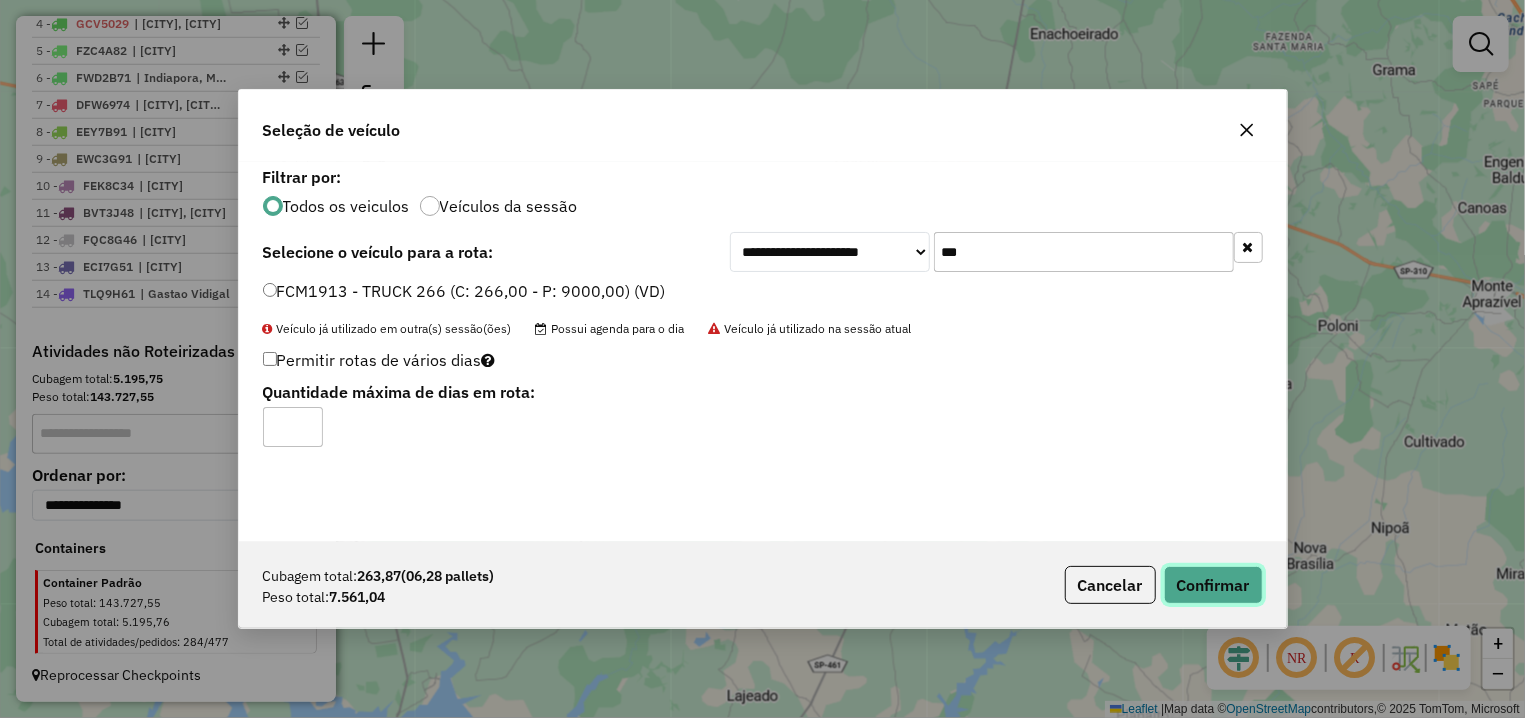 click on "Confirmar" 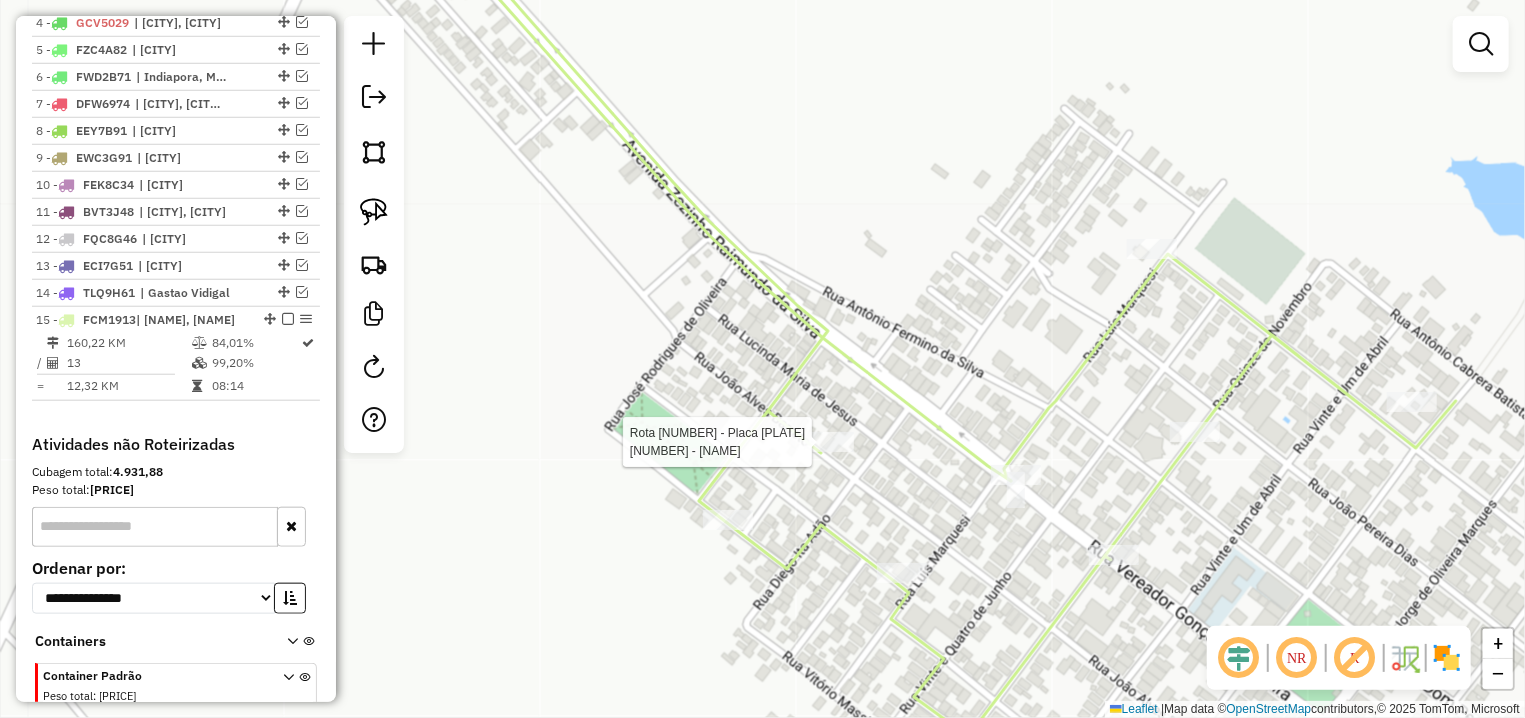 select on "**********" 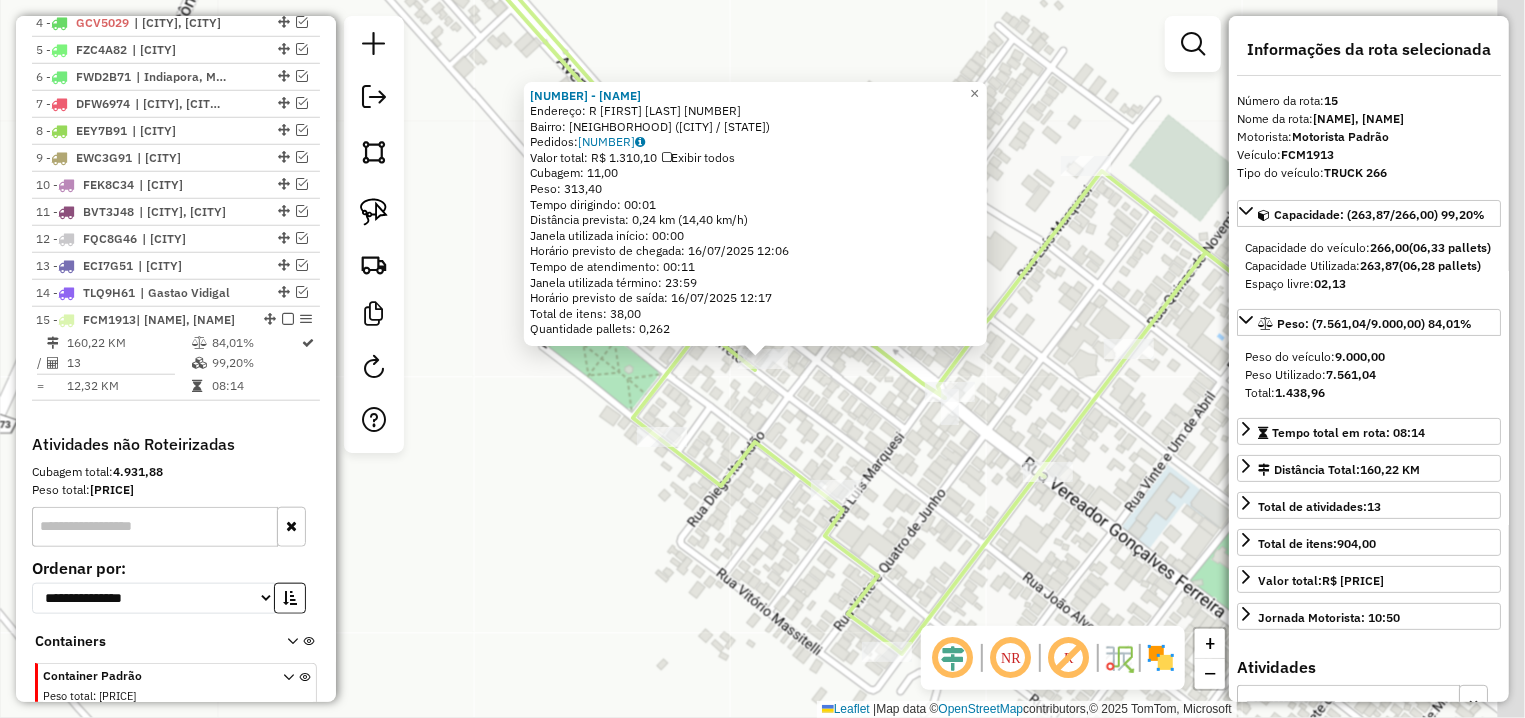 scroll, scrollTop: 992, scrollLeft: 0, axis: vertical 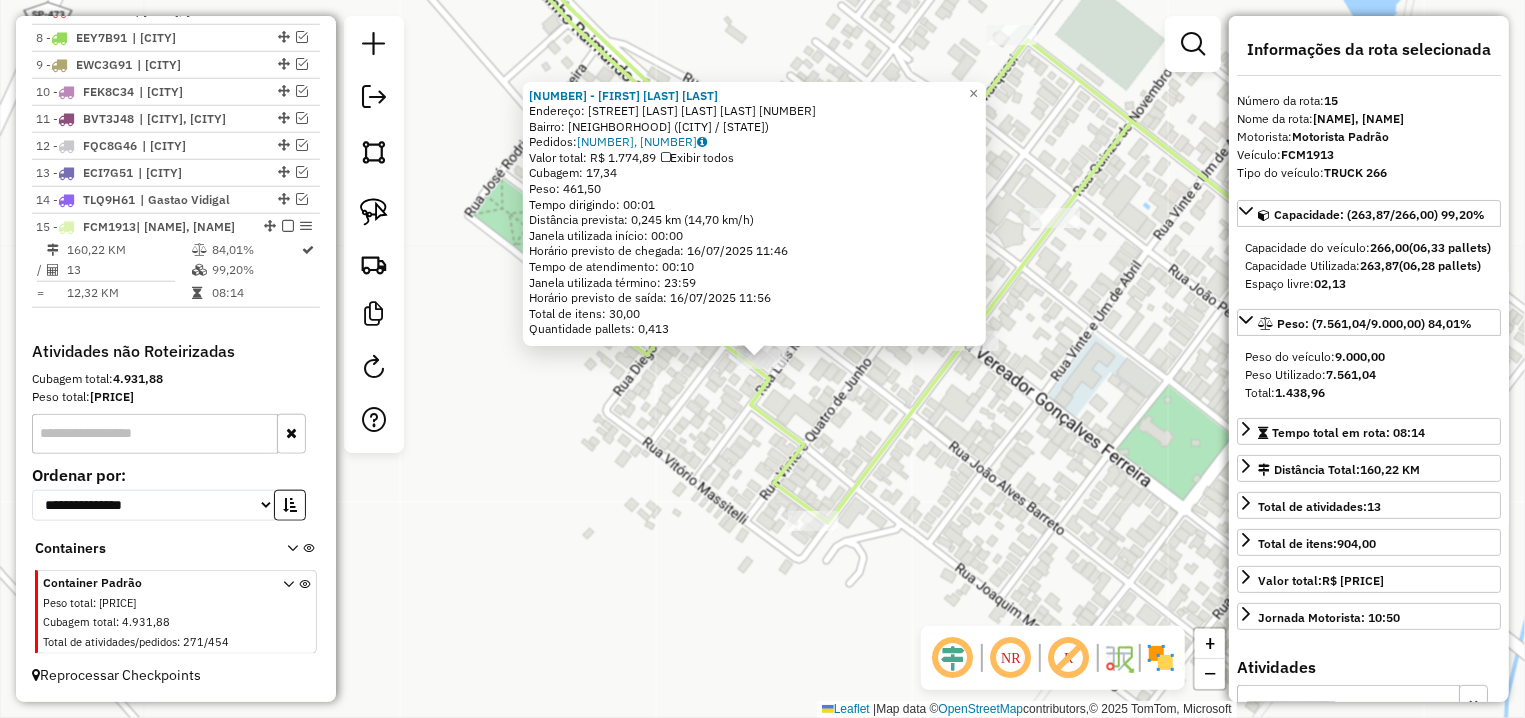 click on "[NAME]: [STREET] [NUMBER] Bairro: [NAME] ([NAME] / [STATE]) Pedidos: [NUMBER], [NUMBER] Valor total: [CURRENCY] [AMOUNT] Exibir todos Cubagem: [AMOUNT] Peso: [AMOUNT] Tempo dirigindo: [TIME] Distância prevista: [DISTANCE] ([SPEED]) Janela utilizada início: [TIME] Horário previsto de chegada: [DATE] [TIME] Tempo de atendimento: [TIME] Janela utilizada término: [TIME] Horário previsto de saída: [DATE] [TIME] Total de itens: [AMOUNT] Quantidade pallets: [AMOUNT] × Janela de atendimento Grade de atendimento Capacidade Transportadoras Veículos Cliente Pedidos Rotas Selecione os dias da semana para filtrar as janelas de atendimento Seg Ter Qua Qui Sex Sáb Dom Informe o período da janela de atendimento: De: Até: Filtrar exatamente a janela do cliente Considerar janela de atendimento padrão Selecione os dias da semana para filtrar as grades de atendimento Seg Ter Qua Qui Sex Sáb Dom Peso mínimo: De:" 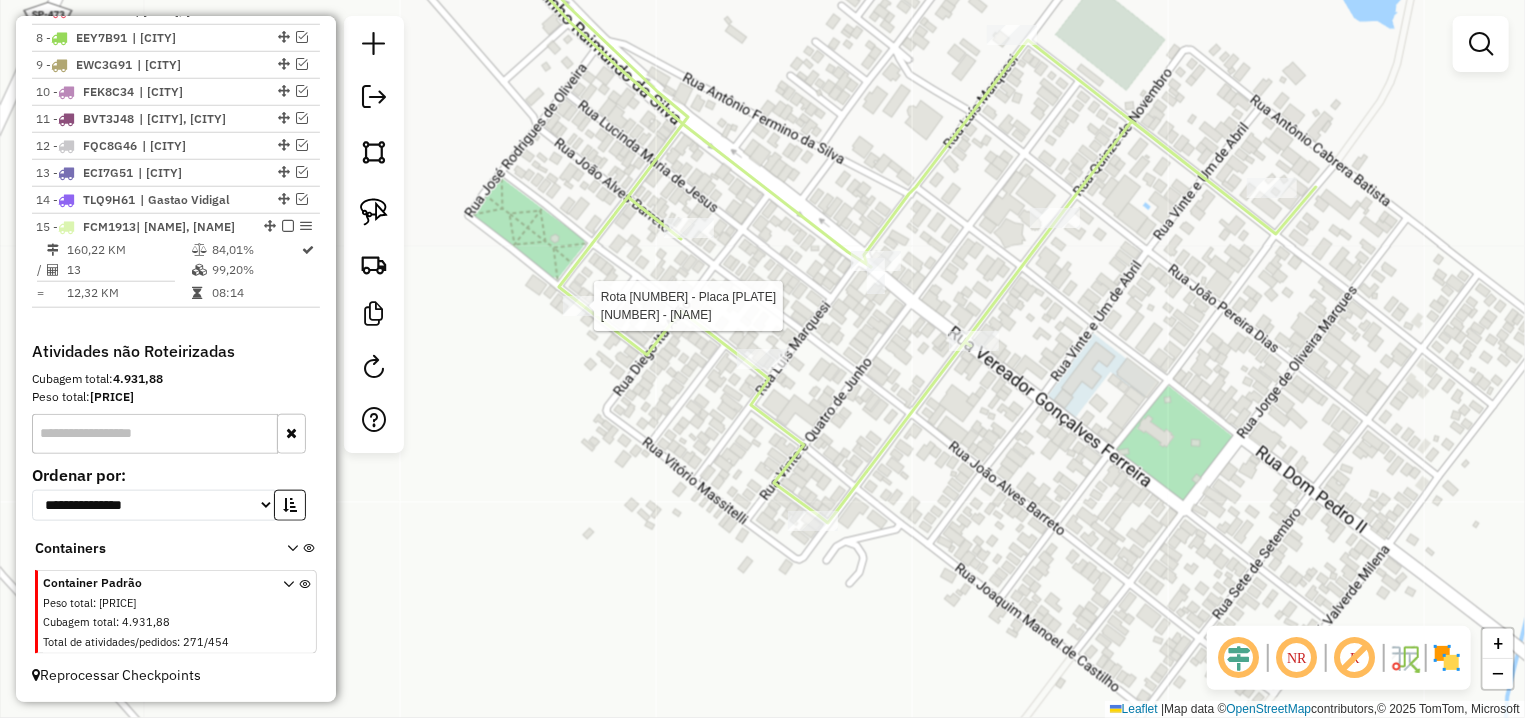 select on "**********" 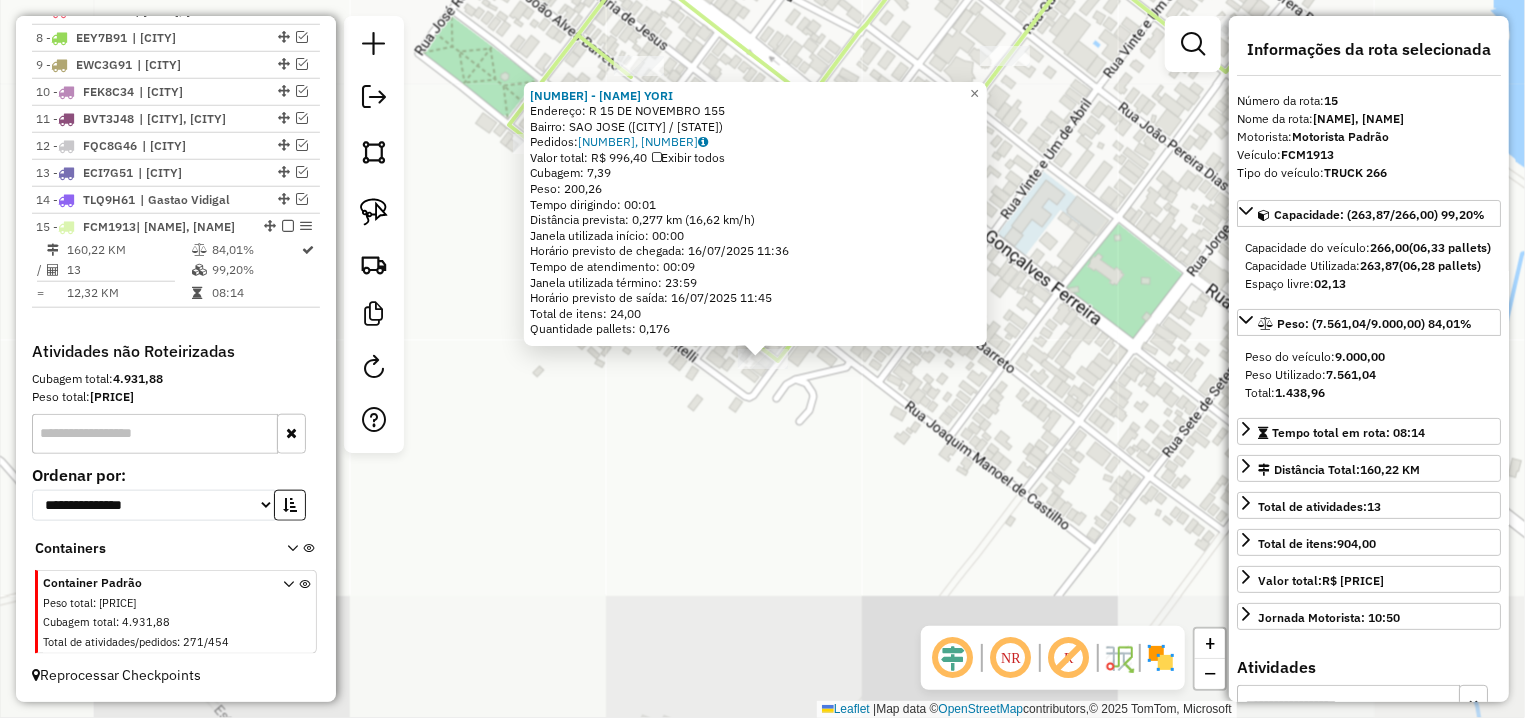 click on "[NUMBER] - [NAME] [NAME] Endereço: R [NUMBER] DE [NAME] [NUMBER] Bairro: [NEIGHBORHOOD] ([CITY] / [STATE]) Pedidos: [NUMBER], [NUMBER] Valor total: [CURRENCY] [NUMBER] Exibir todos Cubagem: [NUMBER] Peso: [NUMBER] Tempo dirigindo: [TIME] Distância prevista: [NUMBER] km ([NUMBER] km/h) Janela utilizada início: [TIME] Horário previsto de chegada: [DATE] [TIME] Tempo de atendimento: [TIME] Janela utilizada término: [TIME] Horário previsto de saída: [DATE] [TIME] Total de itens: [NUMBER] Quantidade pallets: [NUMBER] × Janela de atendimento Grade de atendimento Capacidade Transportadoras Veículos Cliente Pedidos Rotas Selecione os dias de semana para filtrar as janelas de atendimento Seg Ter Qua Qui Sex Sáb Dom Informe o período da janela de atendimento: De: Até: Filtrar exatamente a janela do cliente Considerar janela de atendimento padrão Selecione os dias de semana para filtrar as grades de atendimento Seg Ter Qua Qui Sex Sáb Dom Peso mínimo: De: De:" 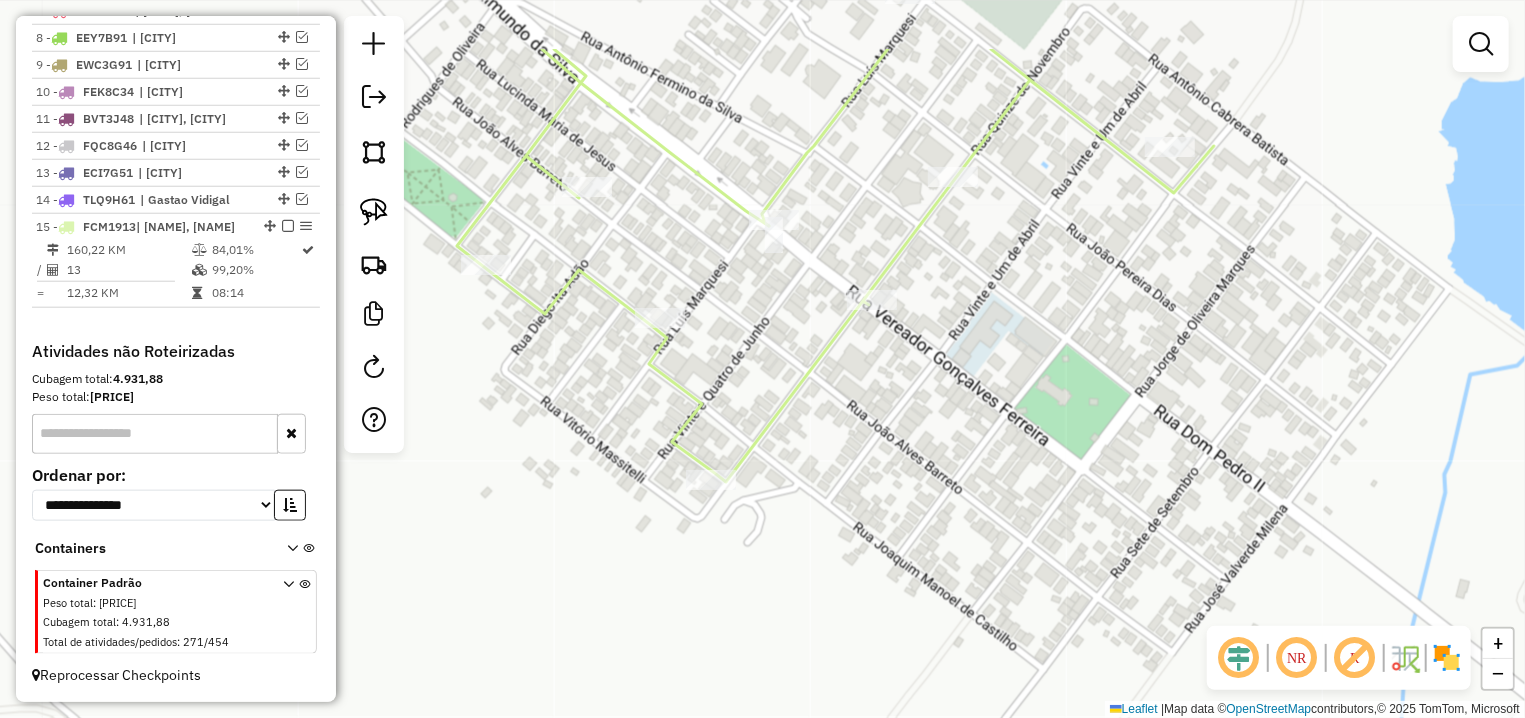 drag, startPoint x: 1063, startPoint y: 189, endPoint x: 946, endPoint y: 439, distance: 276.02356 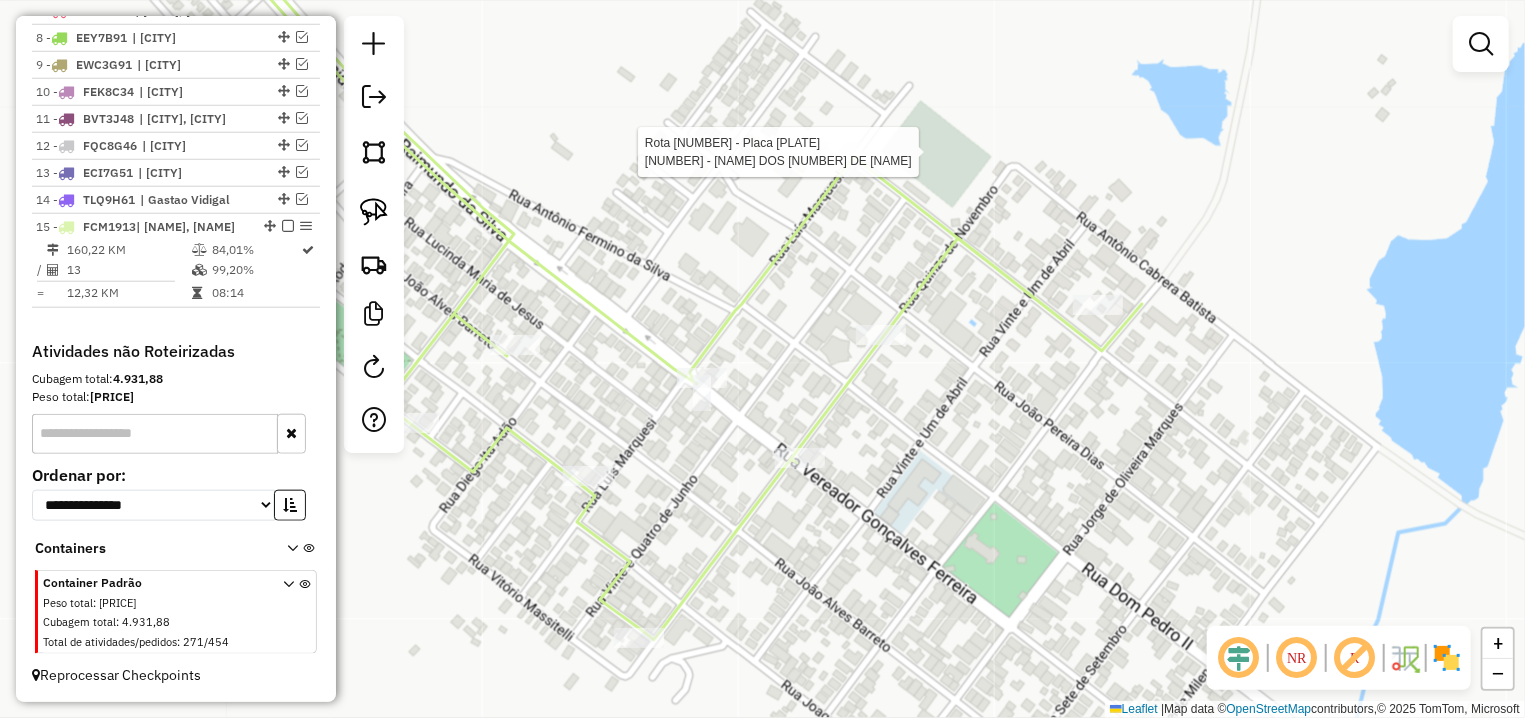 select on "**********" 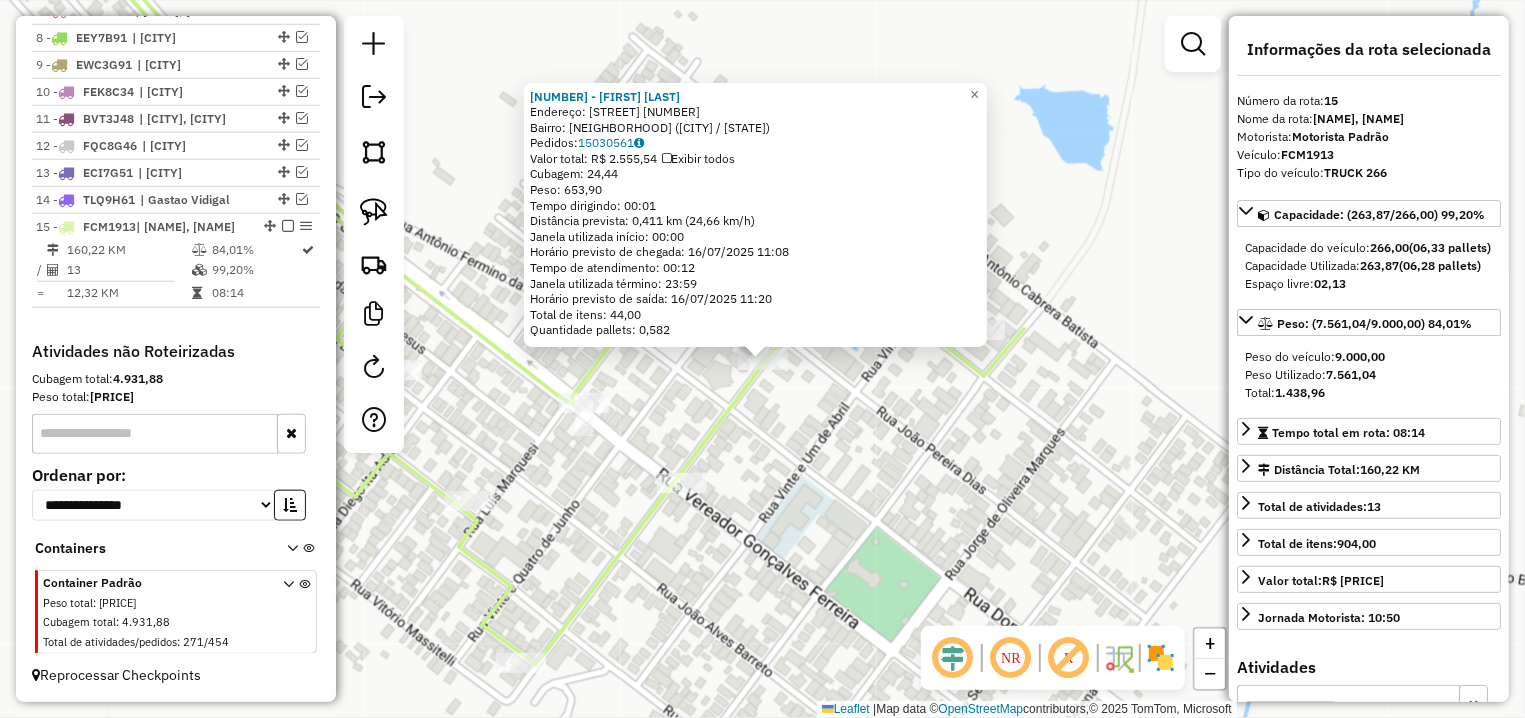 click on "[NUMBER] - [NAME]  Endereço: R   [STREET]         [NUMBER]   Bairro: [NEIGHBORHOOD] ([CITY] / [STATE])   Pedidos:  [ORDER_ID]   Valor total: R$ [PRICE]   Exibir todos   Cubagem: [CUBAGE]  Peso: [WEIGHT]  Tempo dirigindo: [TIME]   Distância prevista: [DISTANCE] km ([SPEED])   Janela utilizada início: [TIME]   Horário previsto de chegada: [DATE] [TIME]   Tempo de atendimento: [TIME]   Janela utilizada término: [TIME]   Horário previsto de saída: [DATE] [TIME]   Total de itens: [ITEMS]   Quantidade pallets: [PALLETS]  × Janela de atendimento Grade de atendimento Capacidade Transportadoras Veículos Cliente Pedidos  Rotas Selecione os dias de semana para filtrar as janelas de atendimento  Seg   Ter   Qua   Qui   Sex   Sáb   Dom  Informe o período da janela de atendimento: De: Até:  Filtrar exatamente a janela do cliente  Considerar janela de atendimento padrão  Selecione os dias de semana para filtrar as grades de atendimento  Seg   Ter   Qua   Qui   Sex   Sáb   Dom   Peso mínimo:   Peso máximo:" 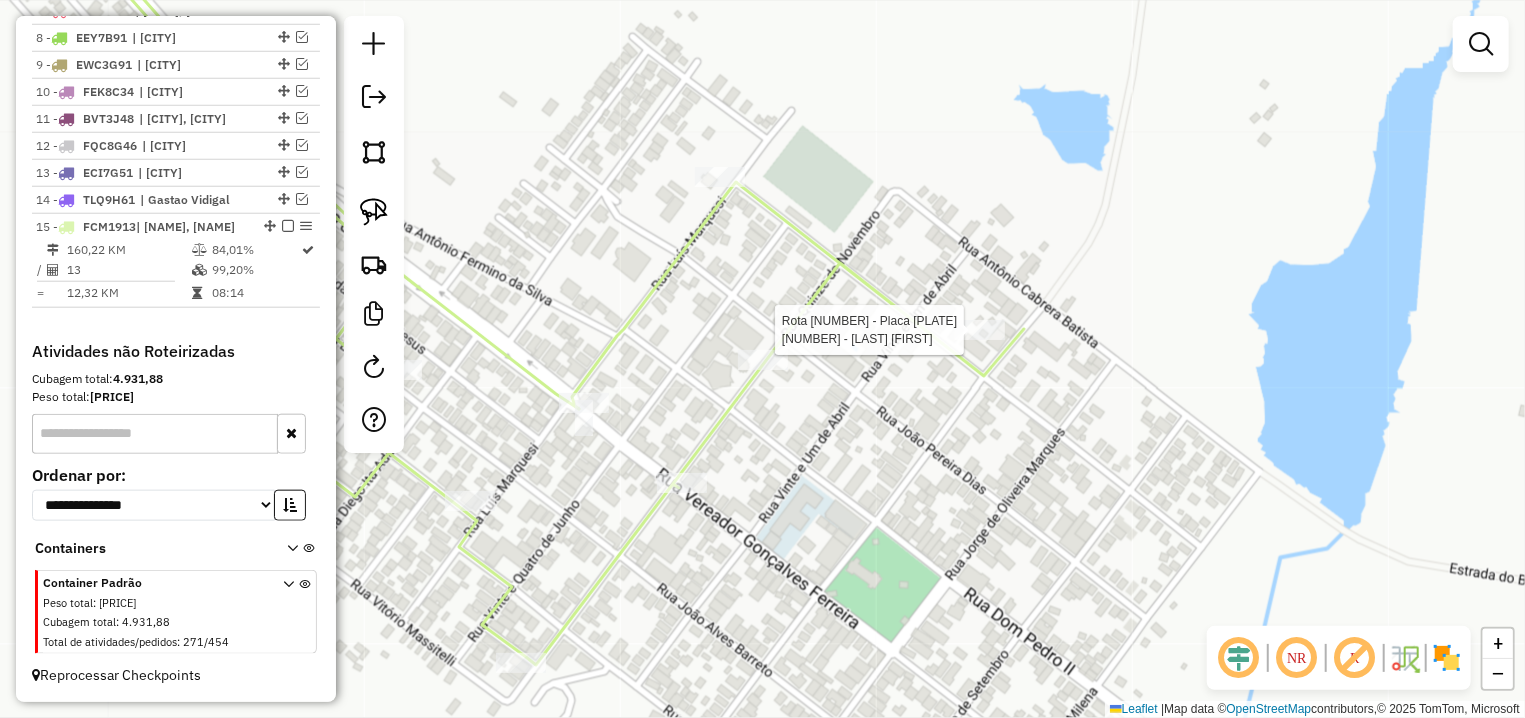 select on "**********" 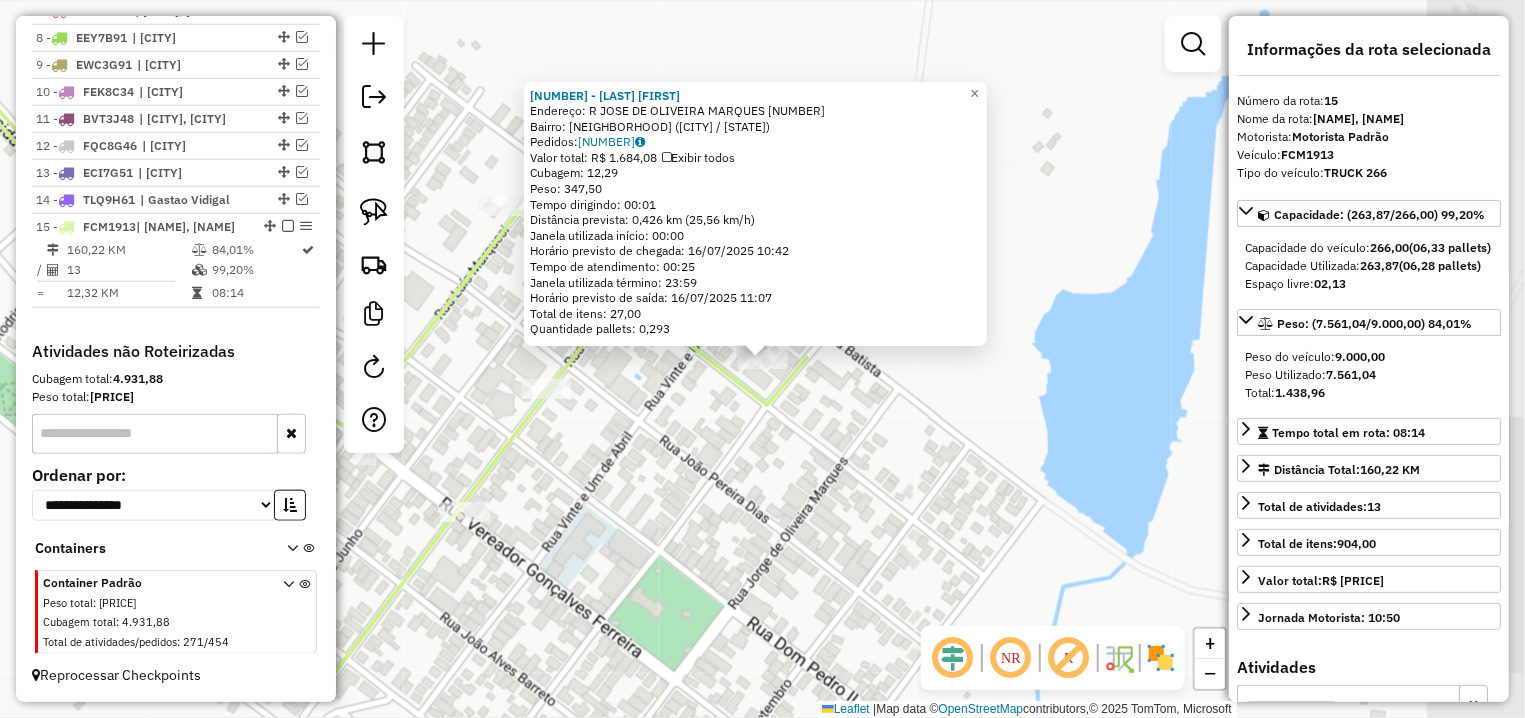 drag, startPoint x: 672, startPoint y: 515, endPoint x: 877, endPoint y: 451, distance: 214.75801 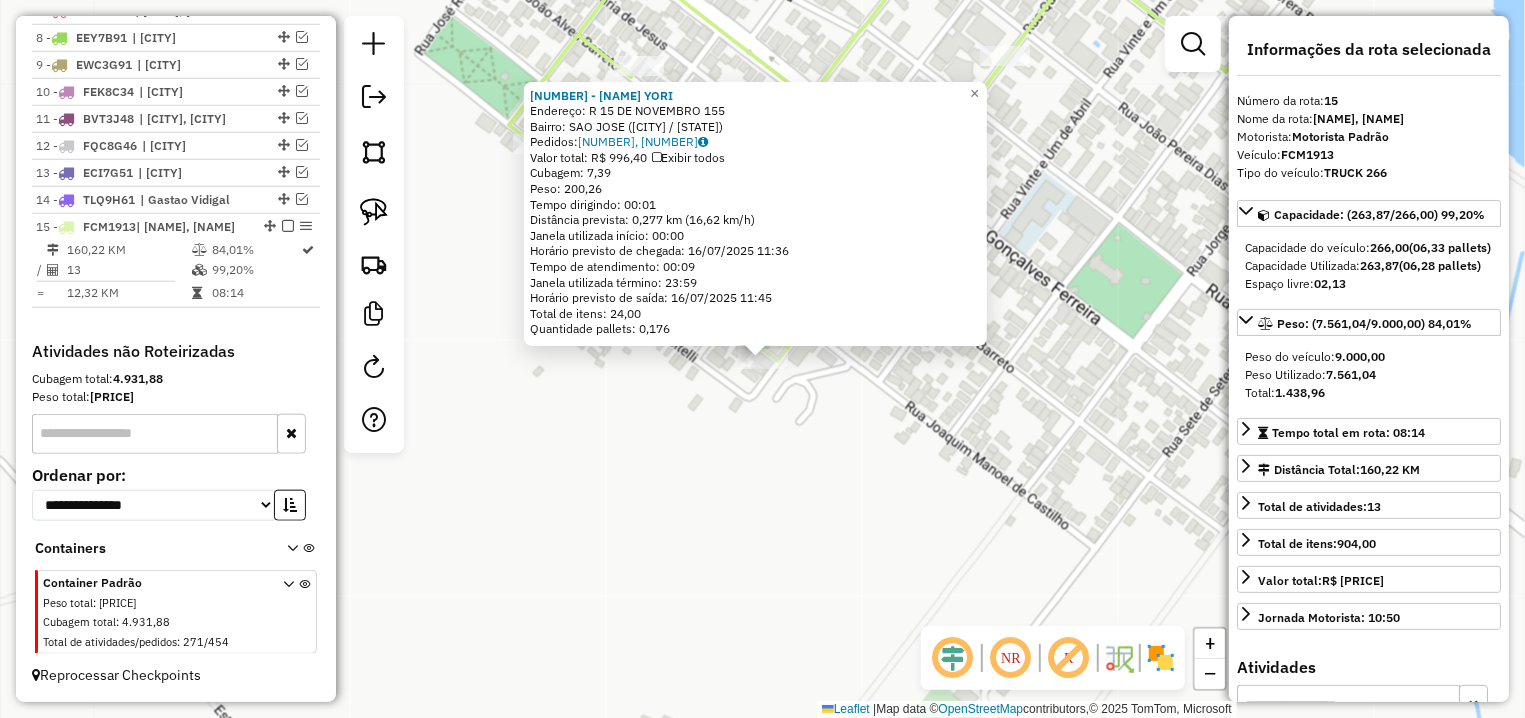 click on "[NUMBER] - [NAME] [NAME] Endereço: R [NUMBER] DE [NAME] [NUMBER] Bairro: [NEIGHBORHOOD] ([CITY] / [STATE]) Pedidos: [NUMBER], [NUMBER] Valor total: [CURRENCY] [NUMBER] Exibir todos Cubagem: [NUMBER] Peso: [NUMBER] Tempo dirigindo: [TIME] Distância prevista: [NUMBER] km ([NUMBER] km/h) Janela utilizada início: [TIME] Horário previsto de chegada: [DATE] [TIME] Tempo de atendimento: [TIME] Janela utilizada término: [TIME] Horário previsto de saída: [DATE] [TIME] Total de itens: [NUMBER] Quantidade pallets: [NUMBER] × Janela de atendimento Grade de atendimento Capacidade Transportadoras Veículos Cliente Pedidos Rotas Selecione os dias de semana para filtrar as janelas de atendimento Seg Ter Qua Qui Sex Sáb Dom Informe o período da janela de atendimento: De: Até: Filtrar exatamente a janela do cliente Considerar janela de atendimento padrão Selecione os dias de semana para filtrar as grades de atendimento Seg Ter Qua Qui Sex Sáb Dom Peso mínimo: De: De:" 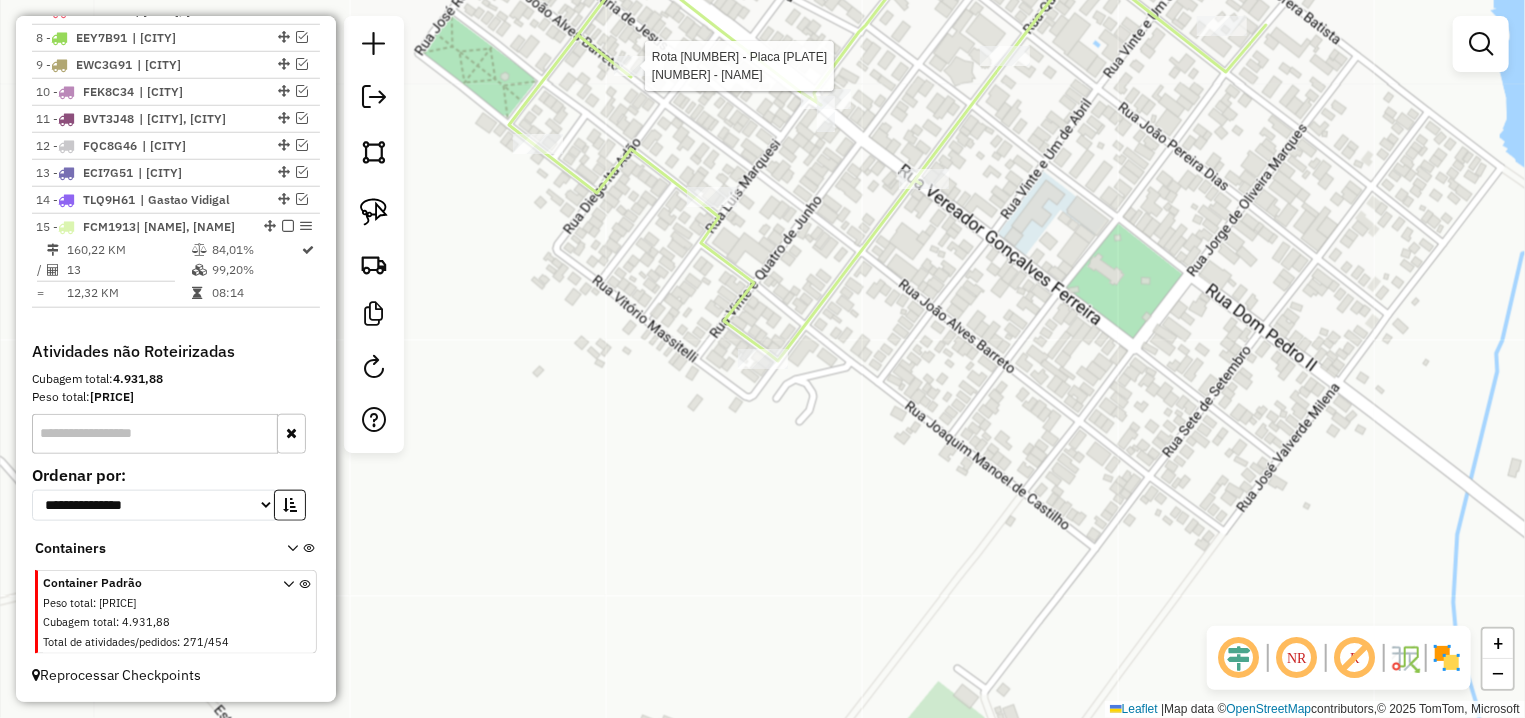 select on "**********" 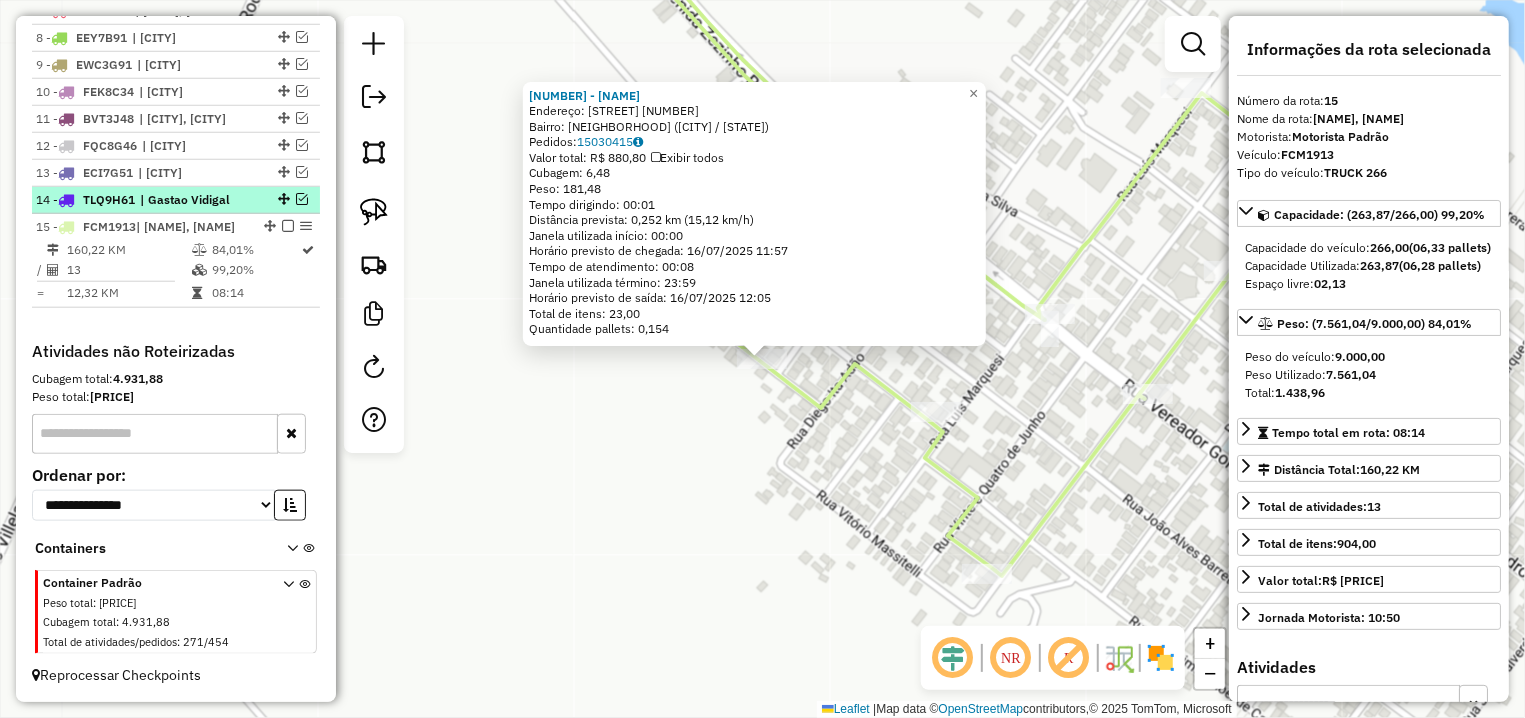 click at bounding box center (302, 199) 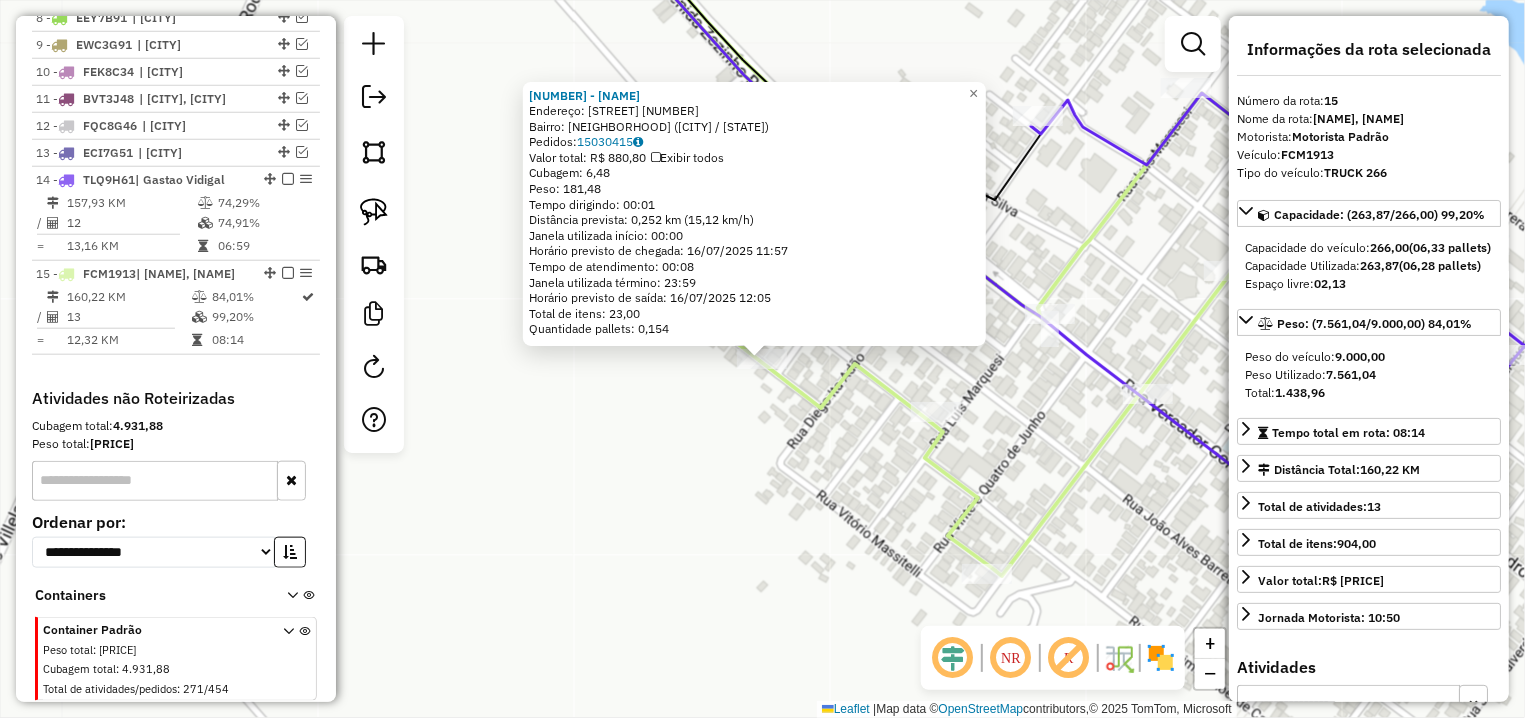 click on "13188 - [FULL_NAME] Endereço: R XV DE NOVEMBRO 731 Bairro: CENTRO ([CITY] / [STATE]) Pedidos: 15030415 Valor total: R$ 880,80 Exibir todos Cubagem: 6,48 Peso: 181,48 Tempo dirigindo: 00:01 Distância prevista: 0,252 km (15,12 km/h) Janela utilizada início: 00:00 Horário previsto de chegada: [DATE] [TIME] Tempo de atendimento: 00:08 Janela utilizada término: 23:59 Horário previsto de saída: [DATE] [TIME] Total de itens: 23,00 Quantidade pallets: 0,154 × Janela de atendimento Grade de atendimento Capacidade Transportadoras Veículos Cliente Pedidos Rotas Selecione os dias de semana para filtrar as janelas de atendimento Seg Ter Qua Qui Sex Sáb Dom Informe o período da janela de atendimento: De: Até: Filtrar exatamente a janela do cliente Considerar janela de atendimento padrão Selecione os dias de semana para filtrar as grades de atendimento Seg Ter Qua Qui Sex Sáb Dom Peso mínimo: Peso máximo: +" 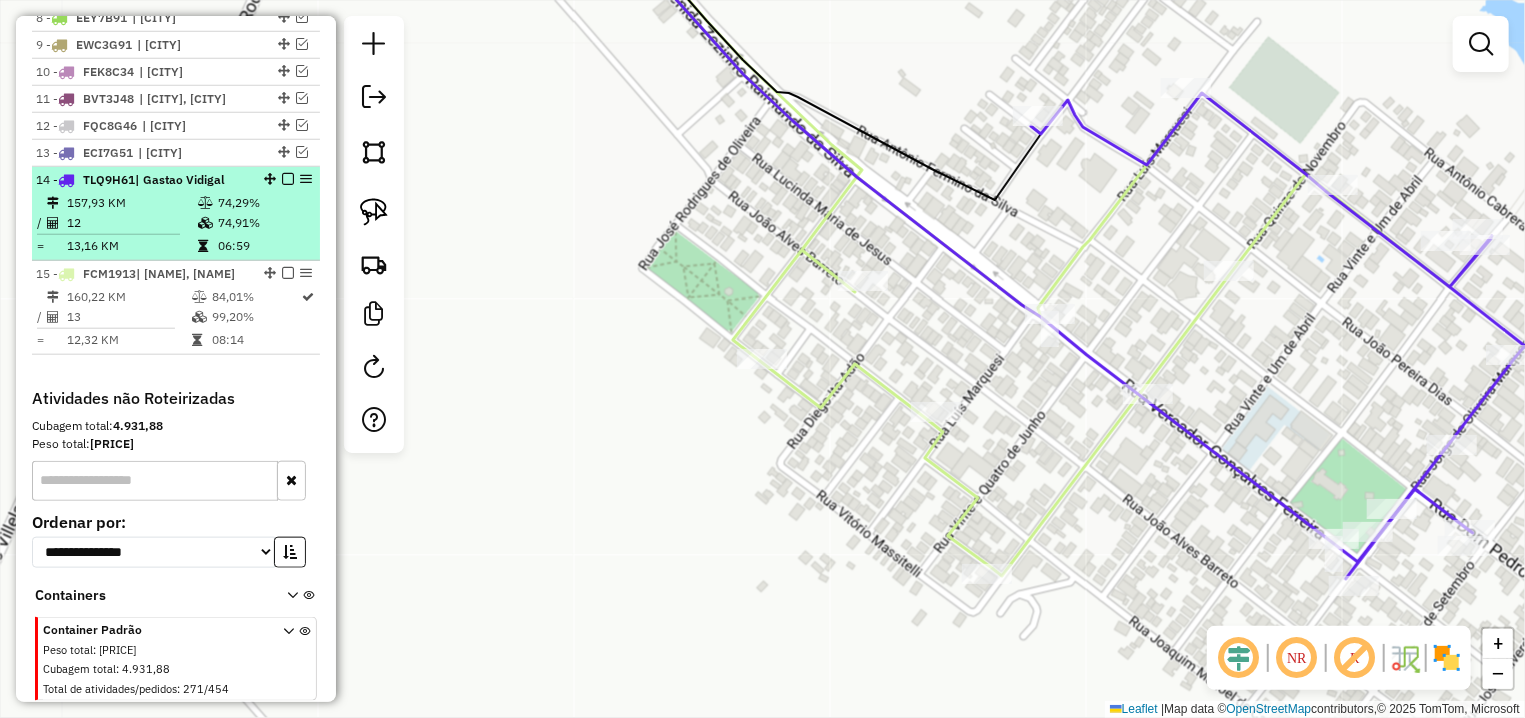 click at bounding box center (288, 179) 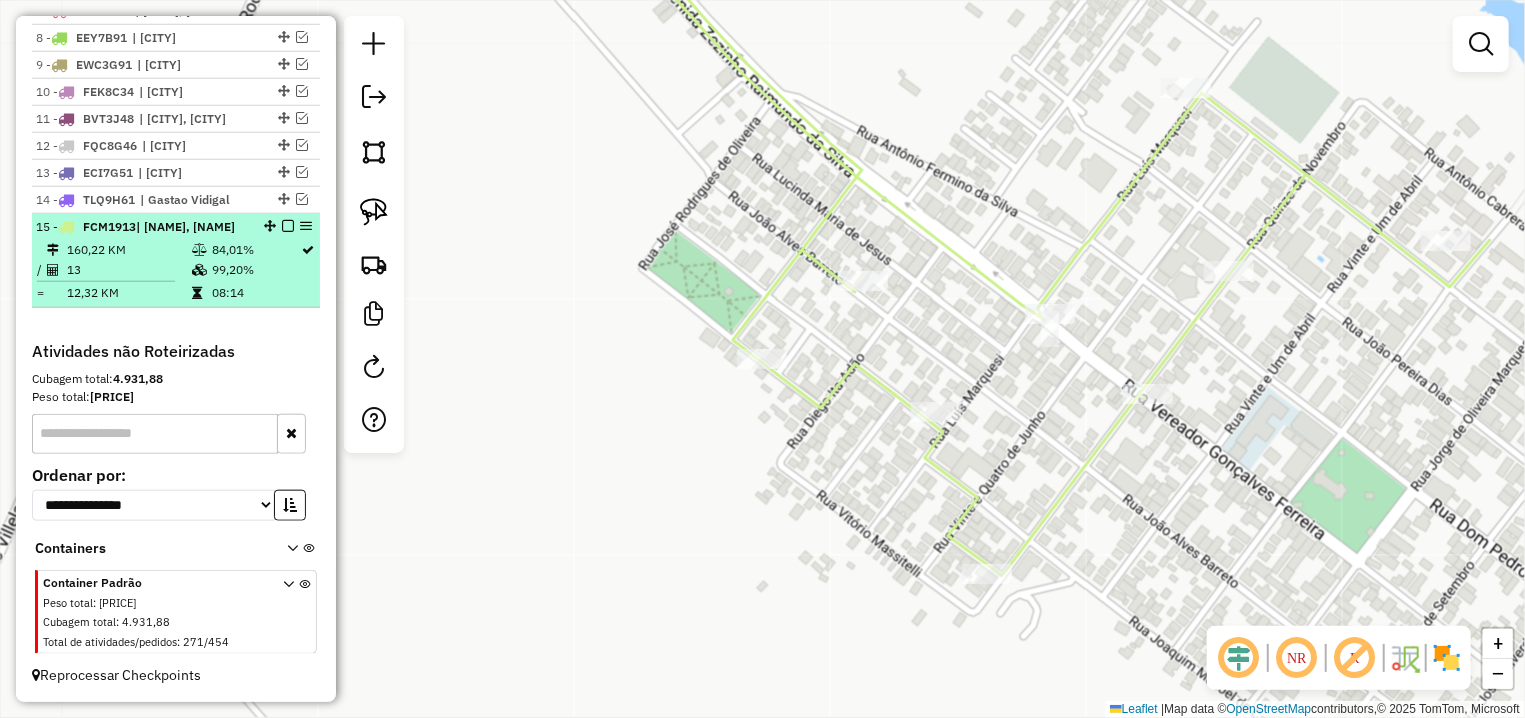 click at bounding box center (288, 226) 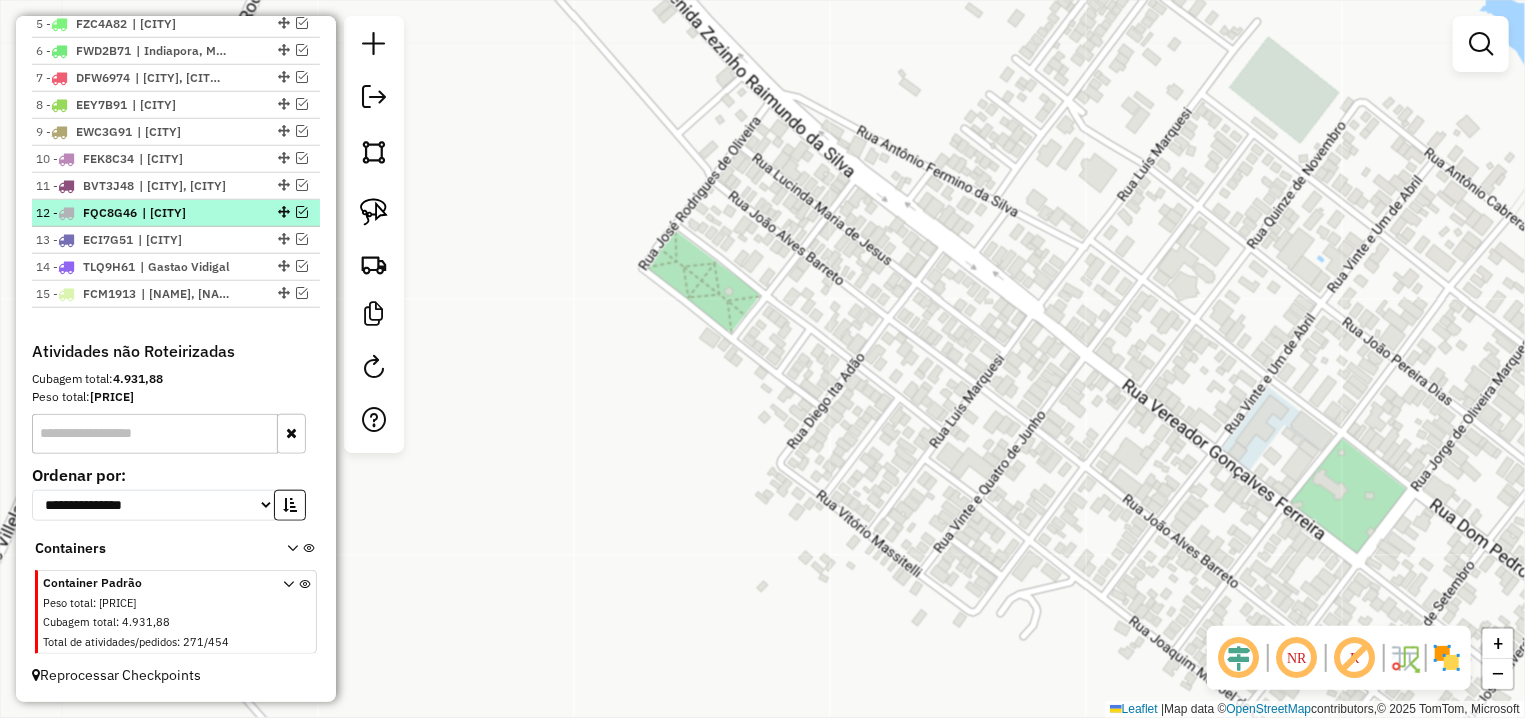 scroll, scrollTop: 907, scrollLeft: 0, axis: vertical 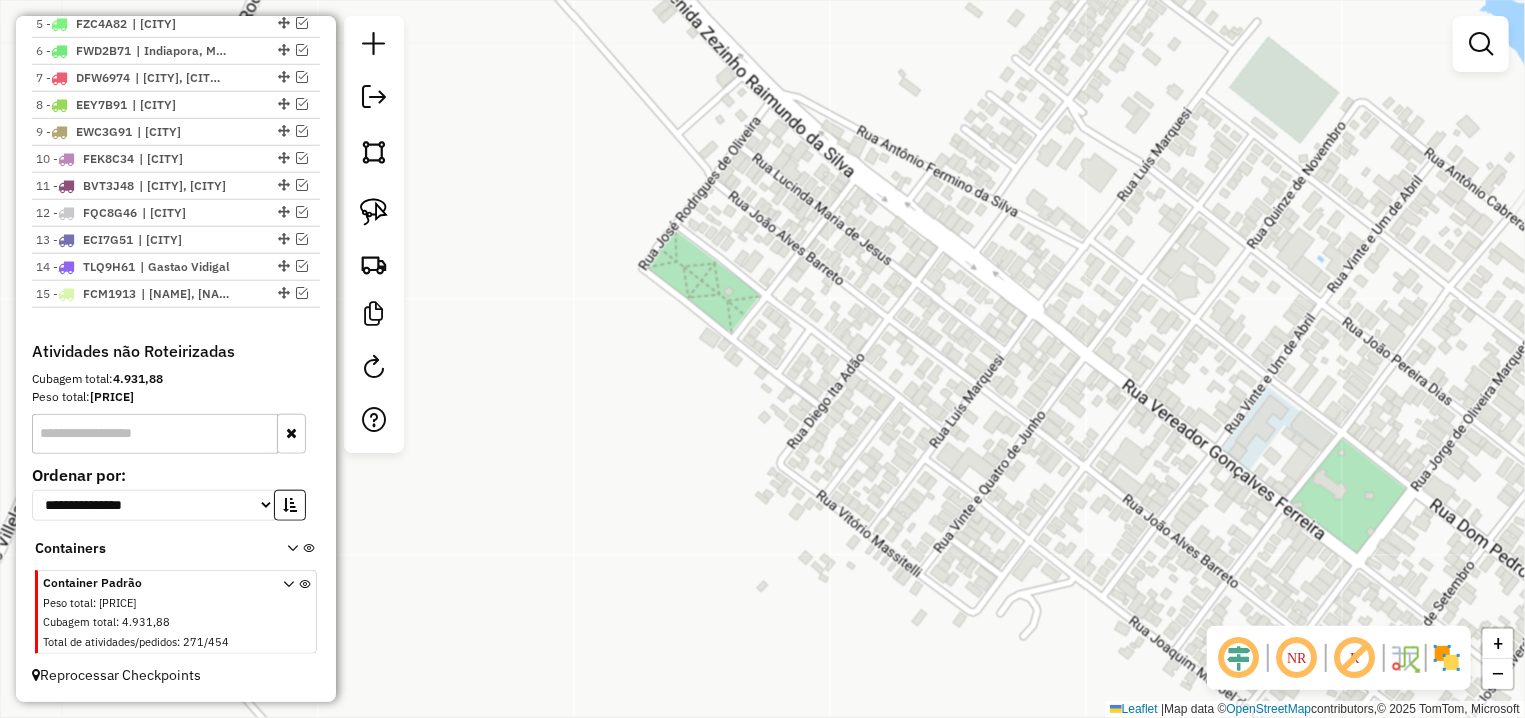 click on "Janela de atendimento Grade de atendimento Capacidade Transportadoras Veículos Cliente Pedidos  Rotas Selecione os dias de semana para filtrar as janelas de atendimento  Seg   Ter   Qua   Qui   Sex   Sáb   Dom  Informe o período da janela de atendimento: De: Até:  Filtrar exatamente a janela do cliente  Considerar janela de atendimento padrão  Selecione os dias de semana para filtrar as grades de atendimento  Seg   Ter   Qua   Qui   Sex   Sáb   Dom   Considerar clientes sem dia de atendimento cadastrado  Clientes fora do dia de atendimento selecionado Filtrar as atividades entre os valores definidos abaixo:  Peso mínimo:   Peso máximo:   Cubagem mínima:   Cubagem máxima:   De:   Até:  Filtrar as atividades entre o tempo de atendimento definido abaixo:  De:   Até:   Considerar capacidade total dos clientes não roteirizados Transportadora: Selecione um ou mais itens Tipo de veículo: Selecione um ou mais itens Veículo: Selecione um ou mais itens Motorista: Selecione um ou mais itens Nome: Rótulo:" 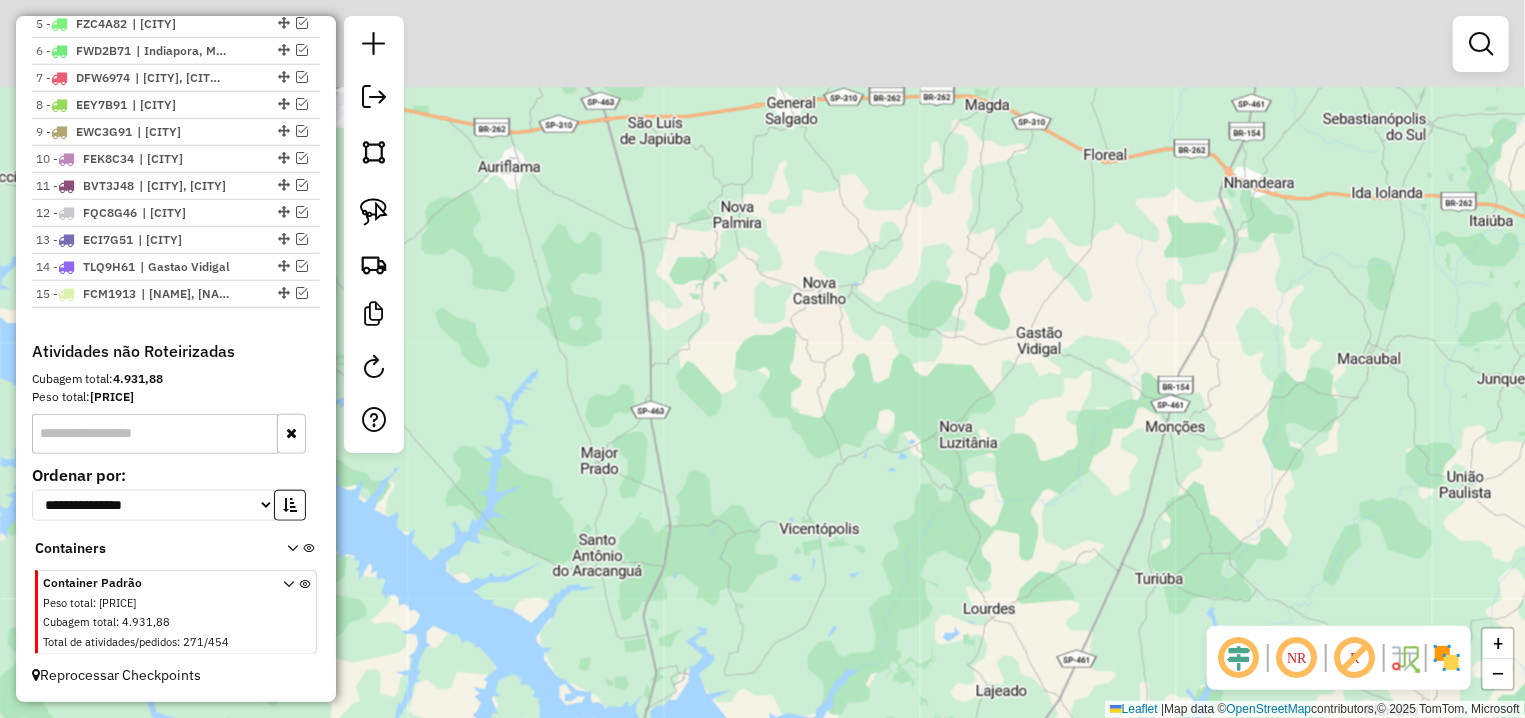drag, startPoint x: 672, startPoint y: 245, endPoint x: 1131, endPoint y: 519, distance: 534.56244 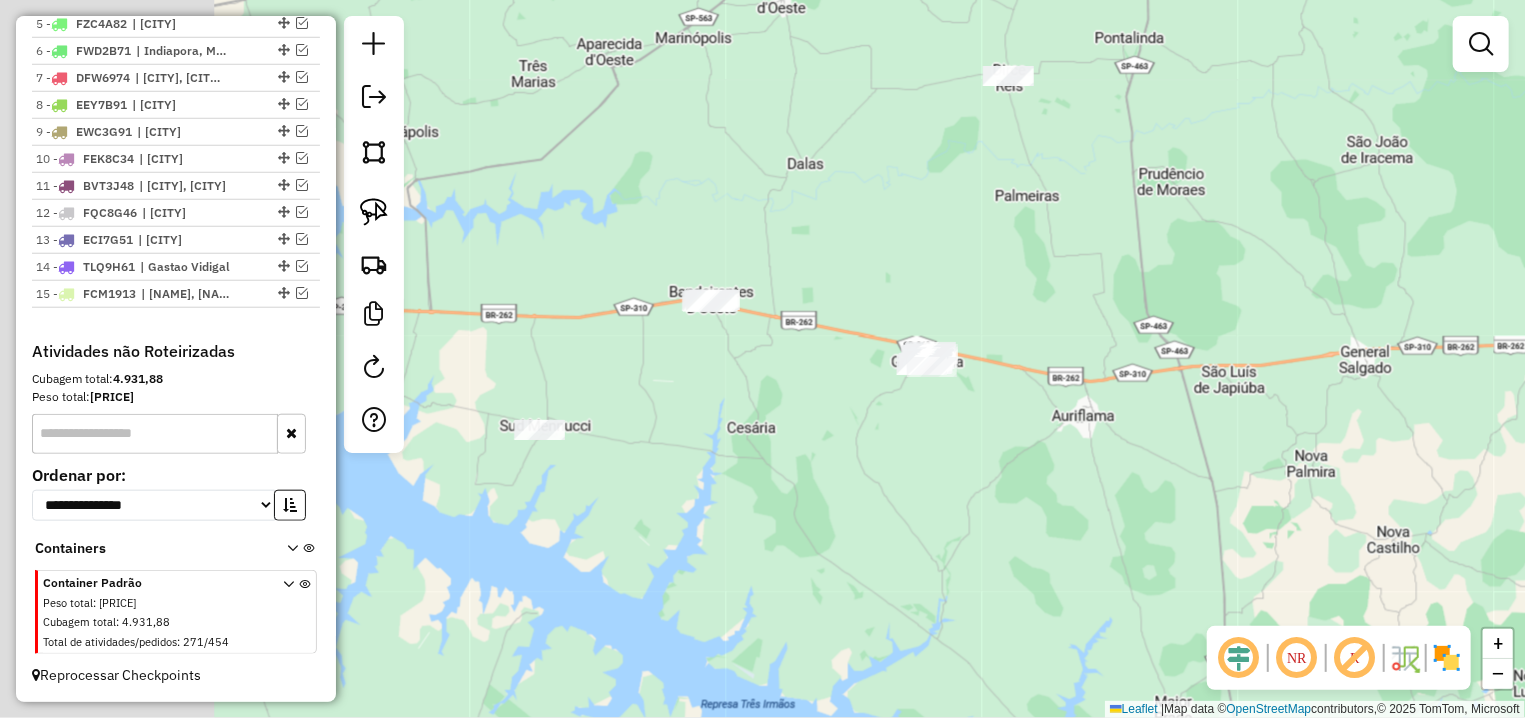 drag, startPoint x: 978, startPoint y: 437, endPoint x: 1005, endPoint y: 447, distance: 28.79236 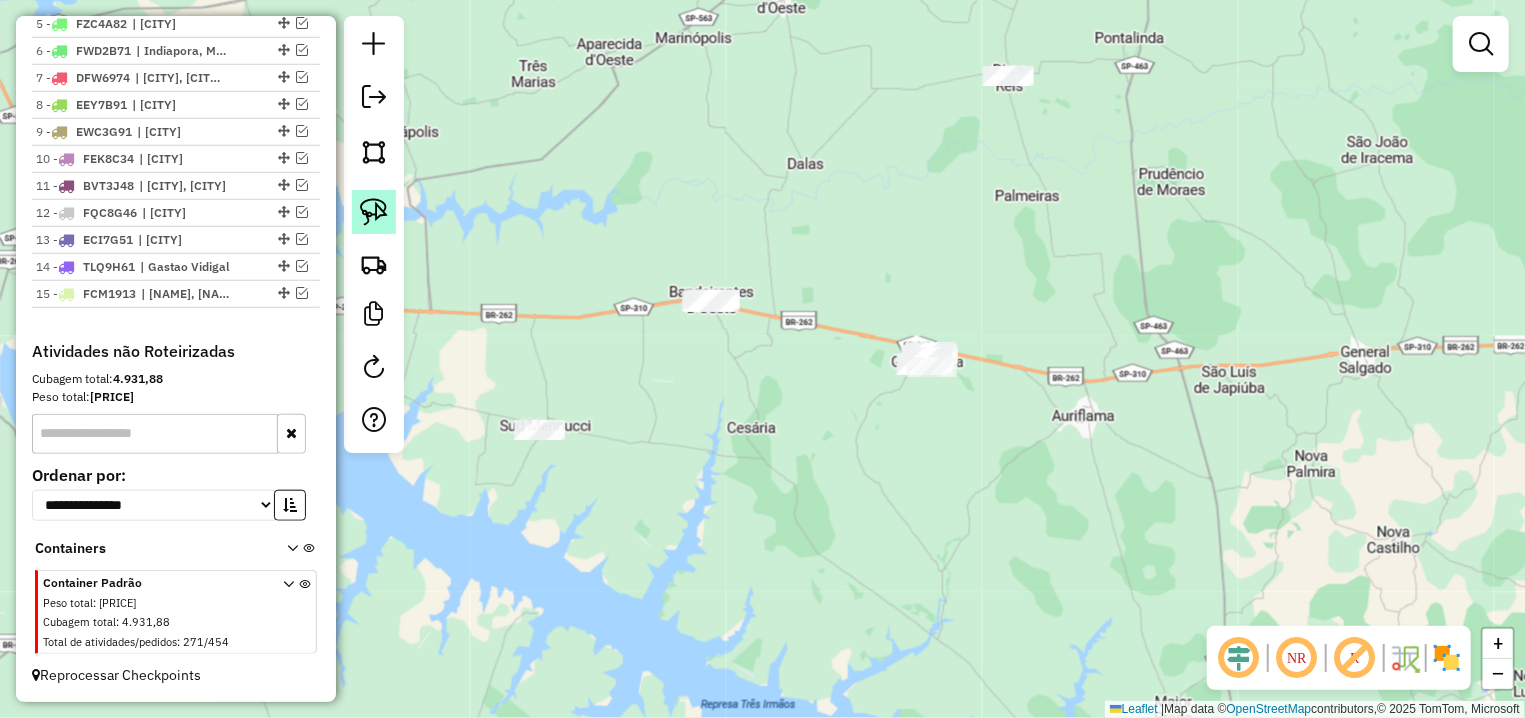 click 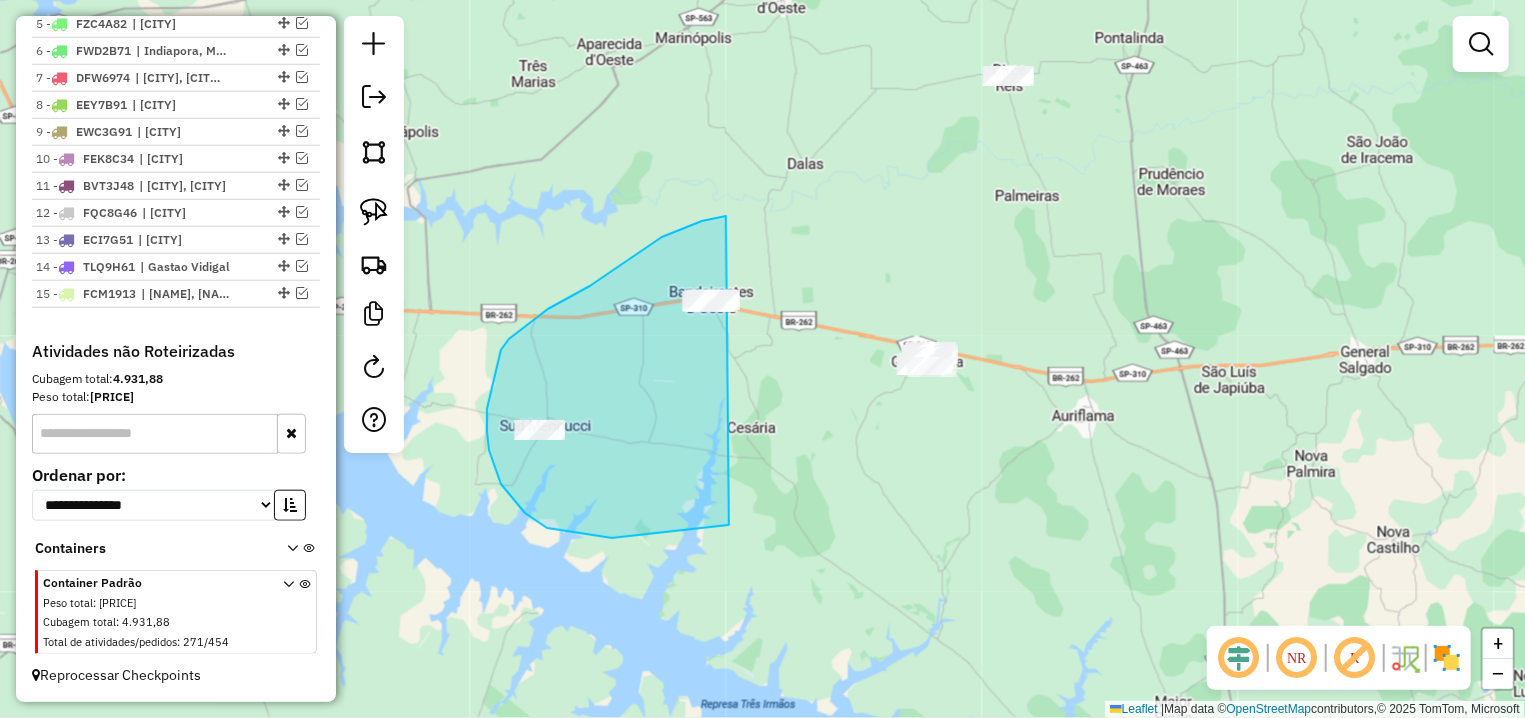 drag, startPoint x: 722, startPoint y: 216, endPoint x: 855, endPoint y: 488, distance: 302.77548 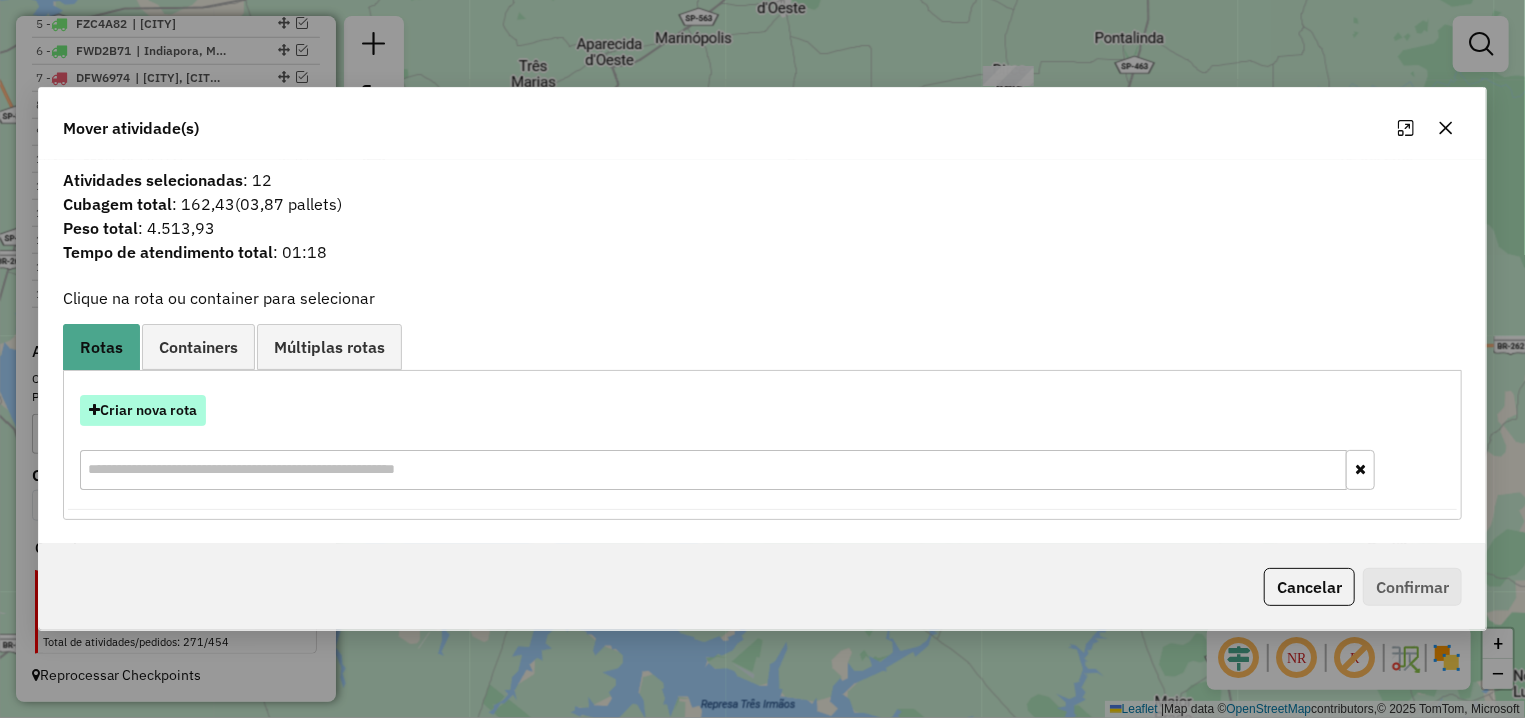 click on "Criar nova rota" at bounding box center (143, 410) 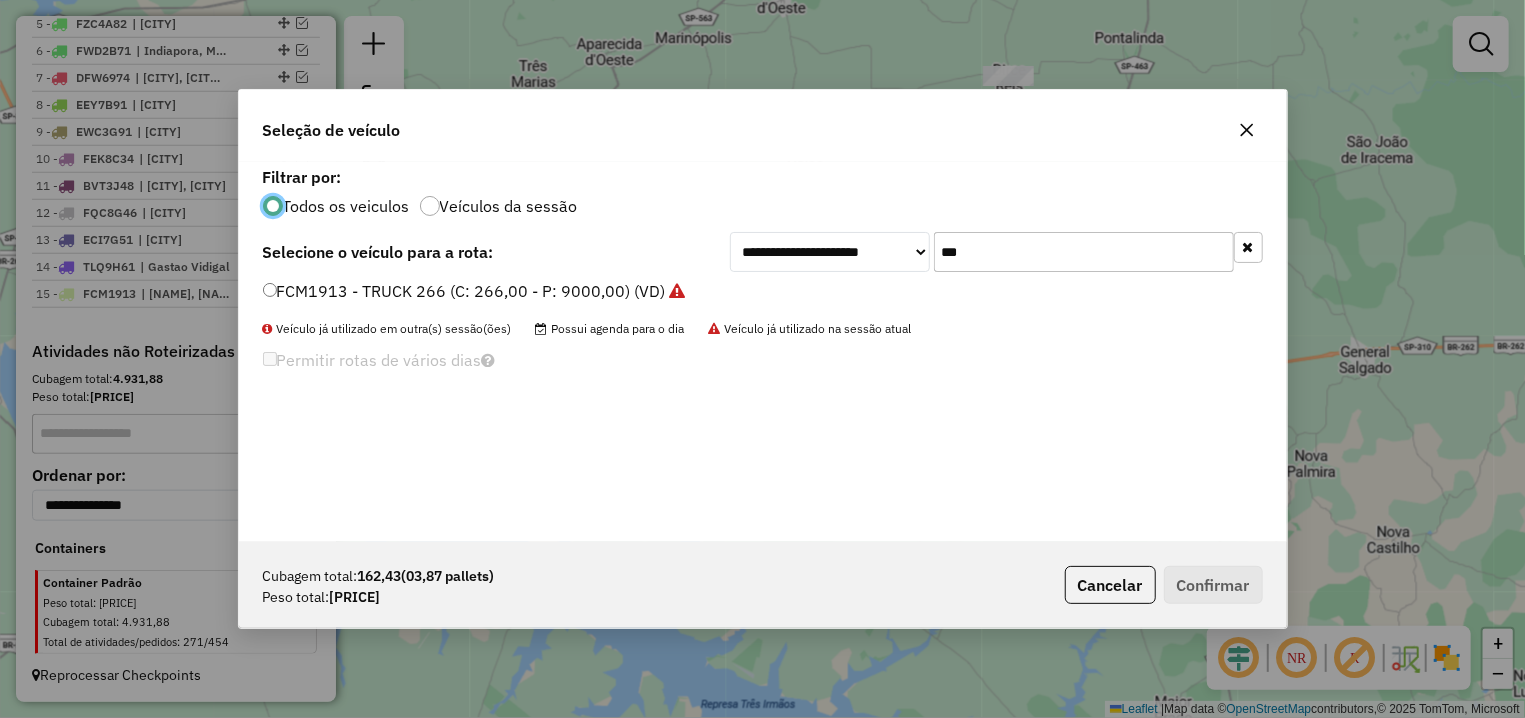 scroll, scrollTop: 11, scrollLeft: 6, axis: both 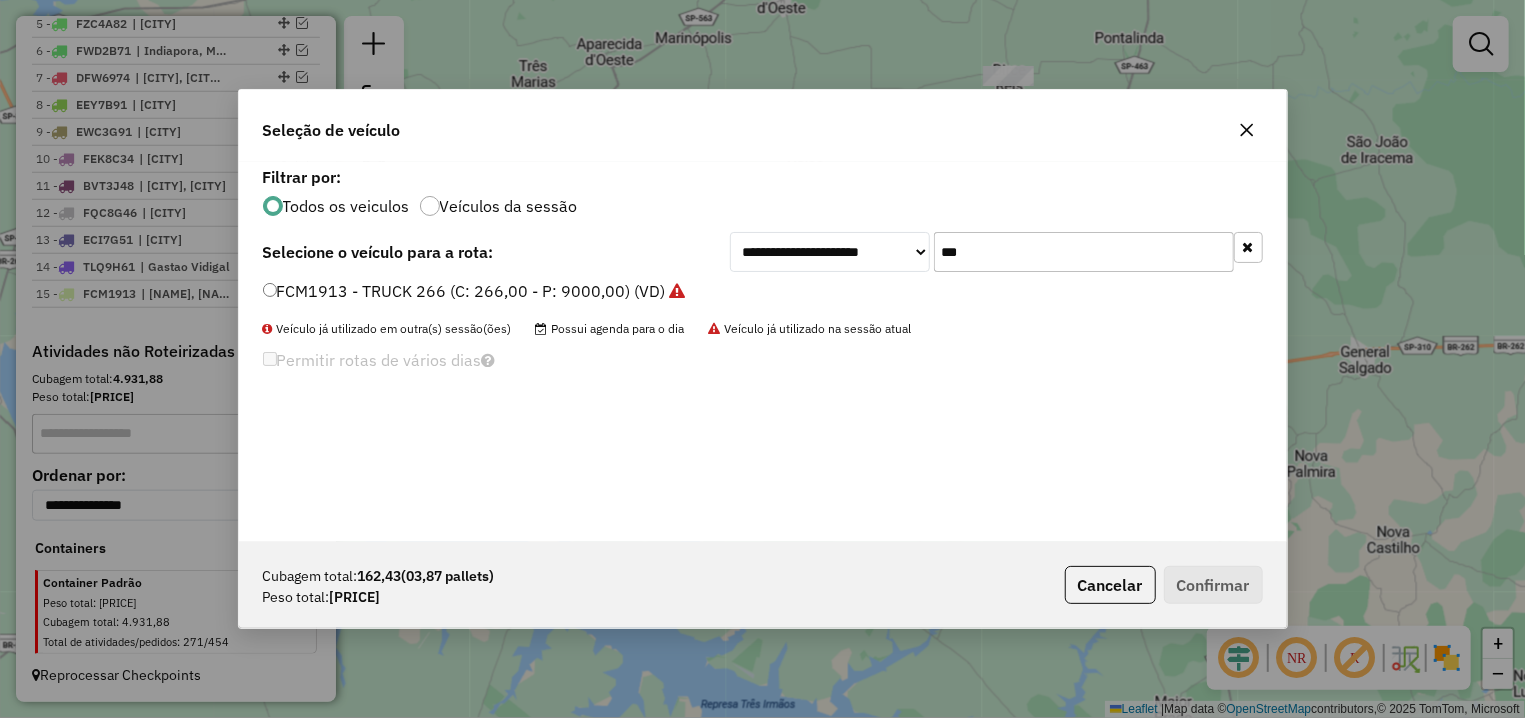drag, startPoint x: 1003, startPoint y: 251, endPoint x: 922, endPoint y: 250, distance: 81.00617 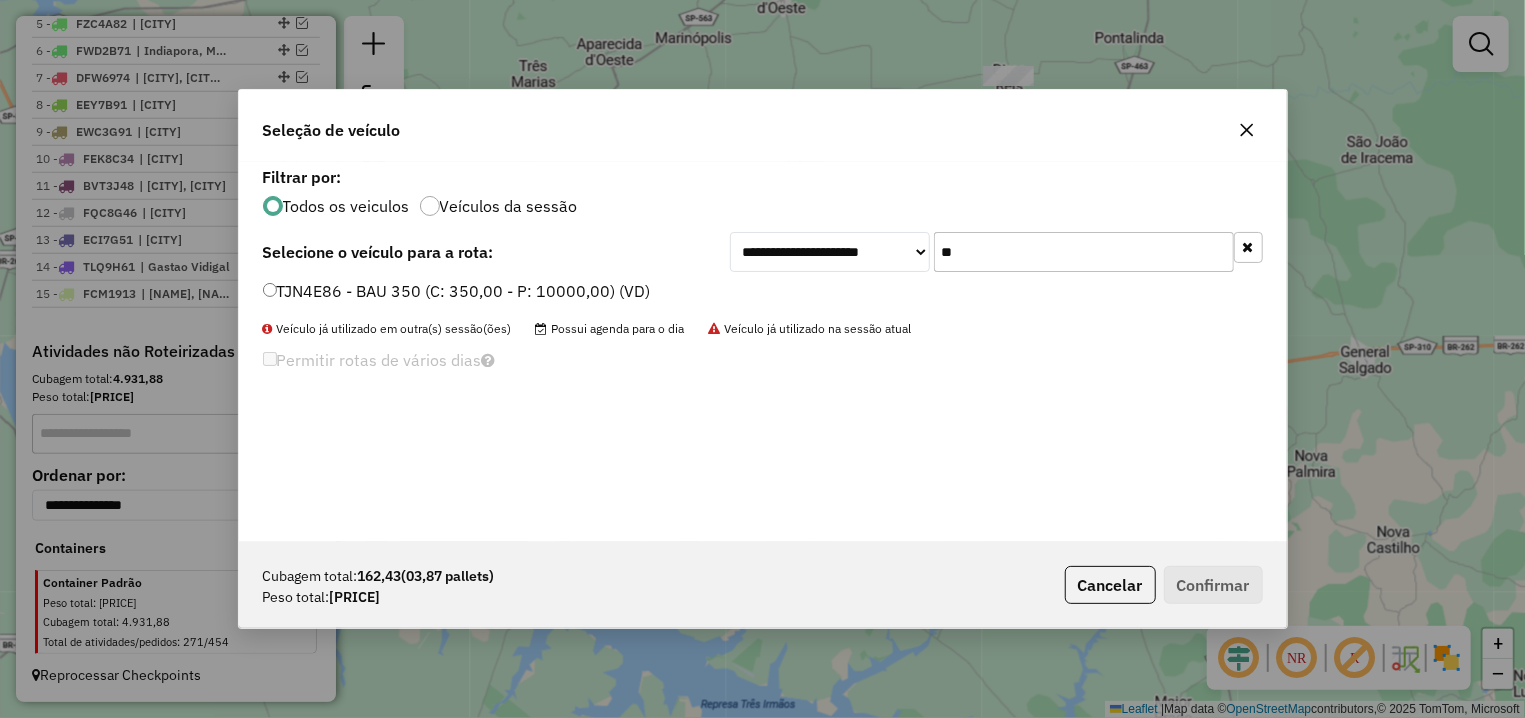 type on "**" 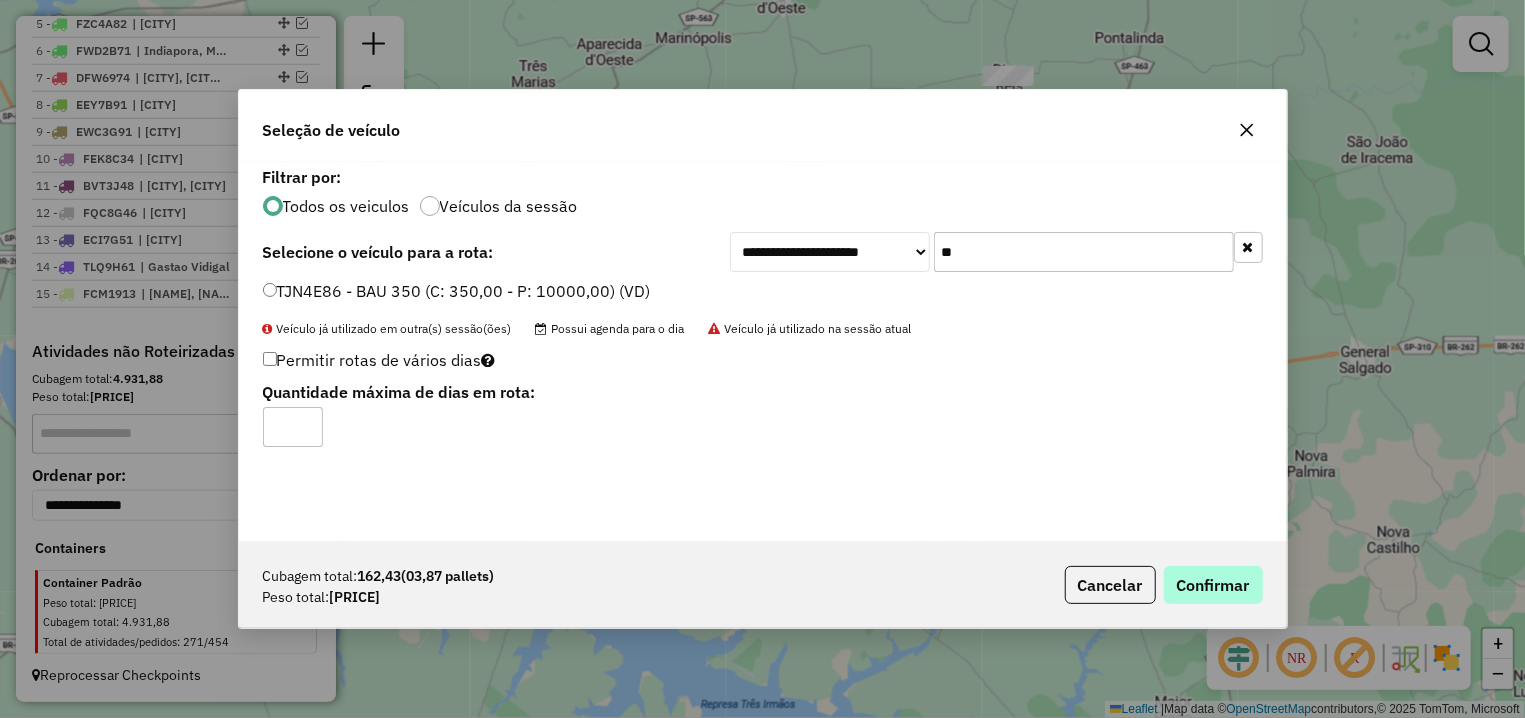click on "Cubagem total:  162,43   (03,87 pallets)  Peso total: 4.513,93  Cancelar   Confirmar" 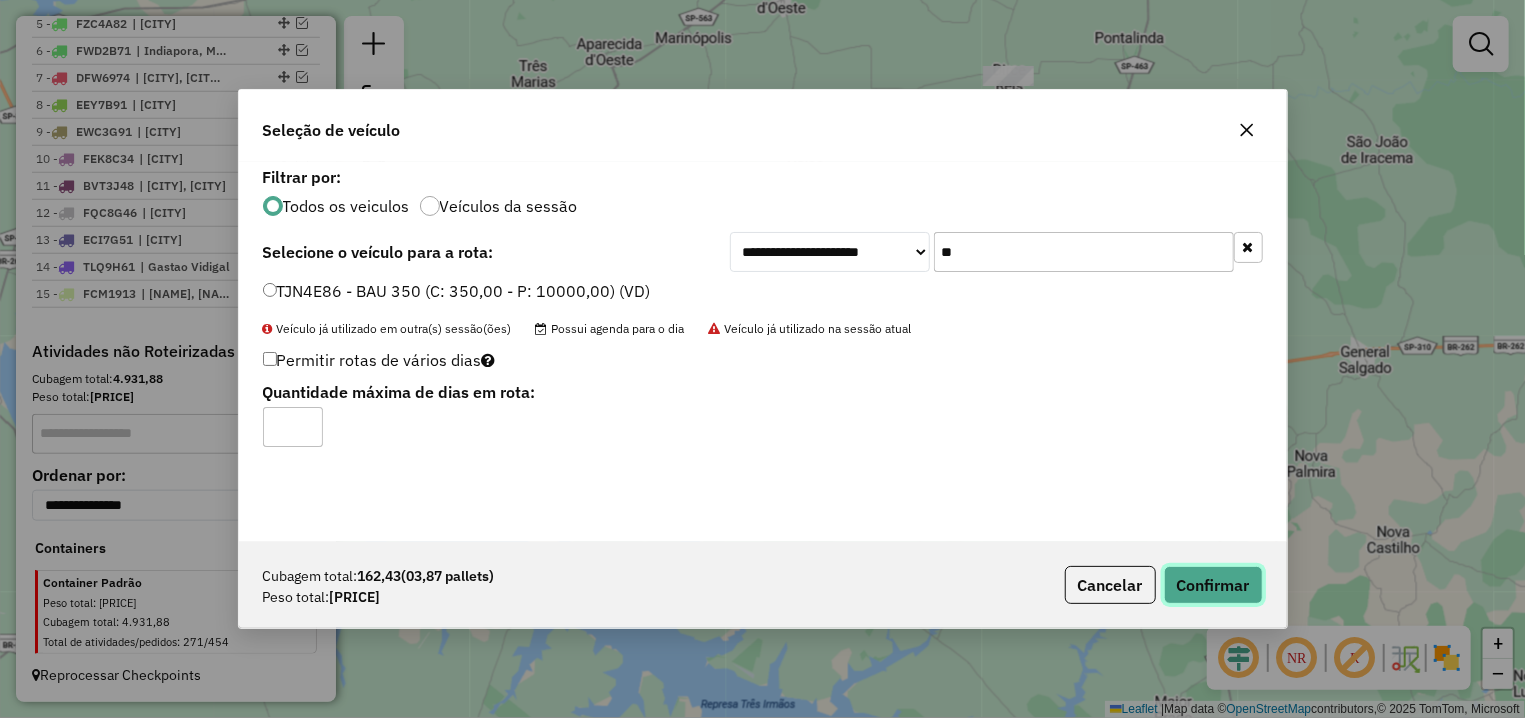 click on "Confirmar" 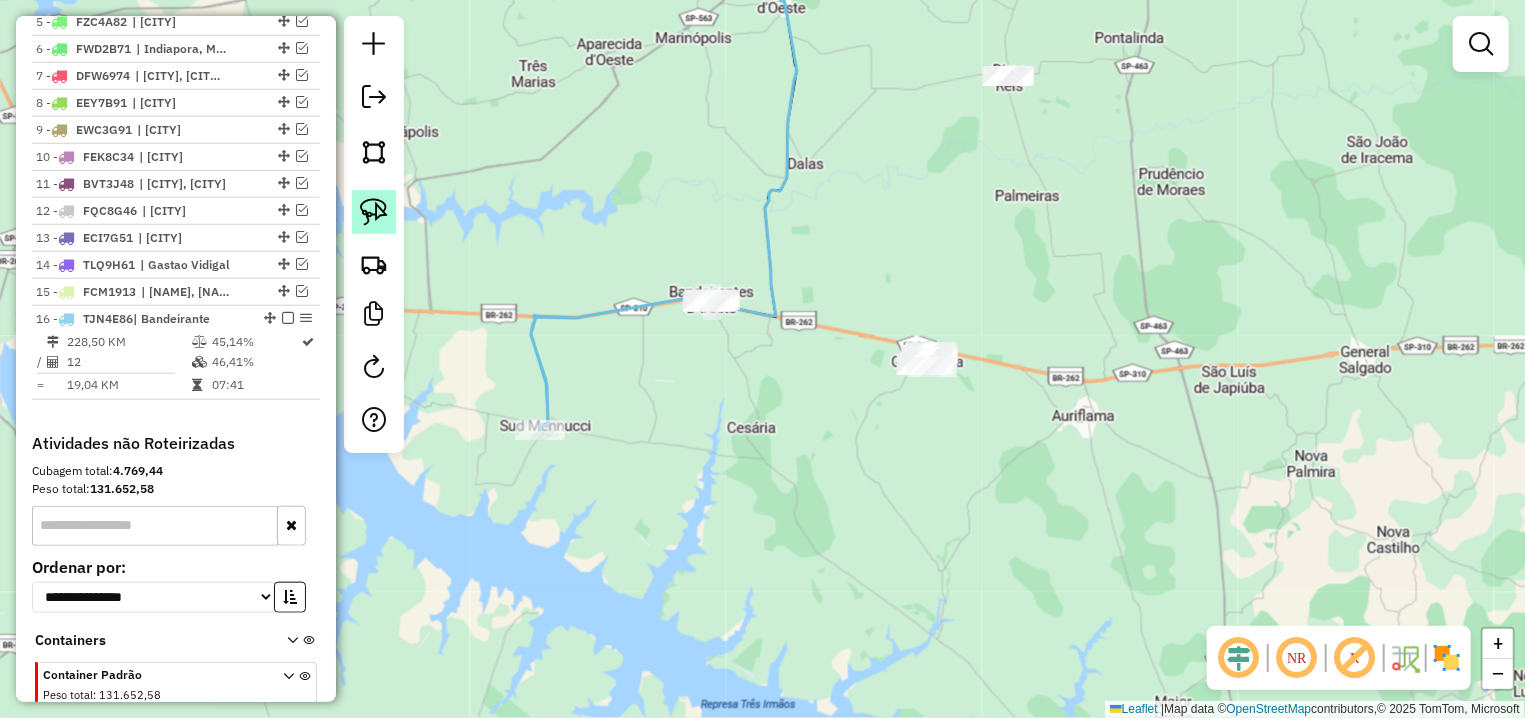 click 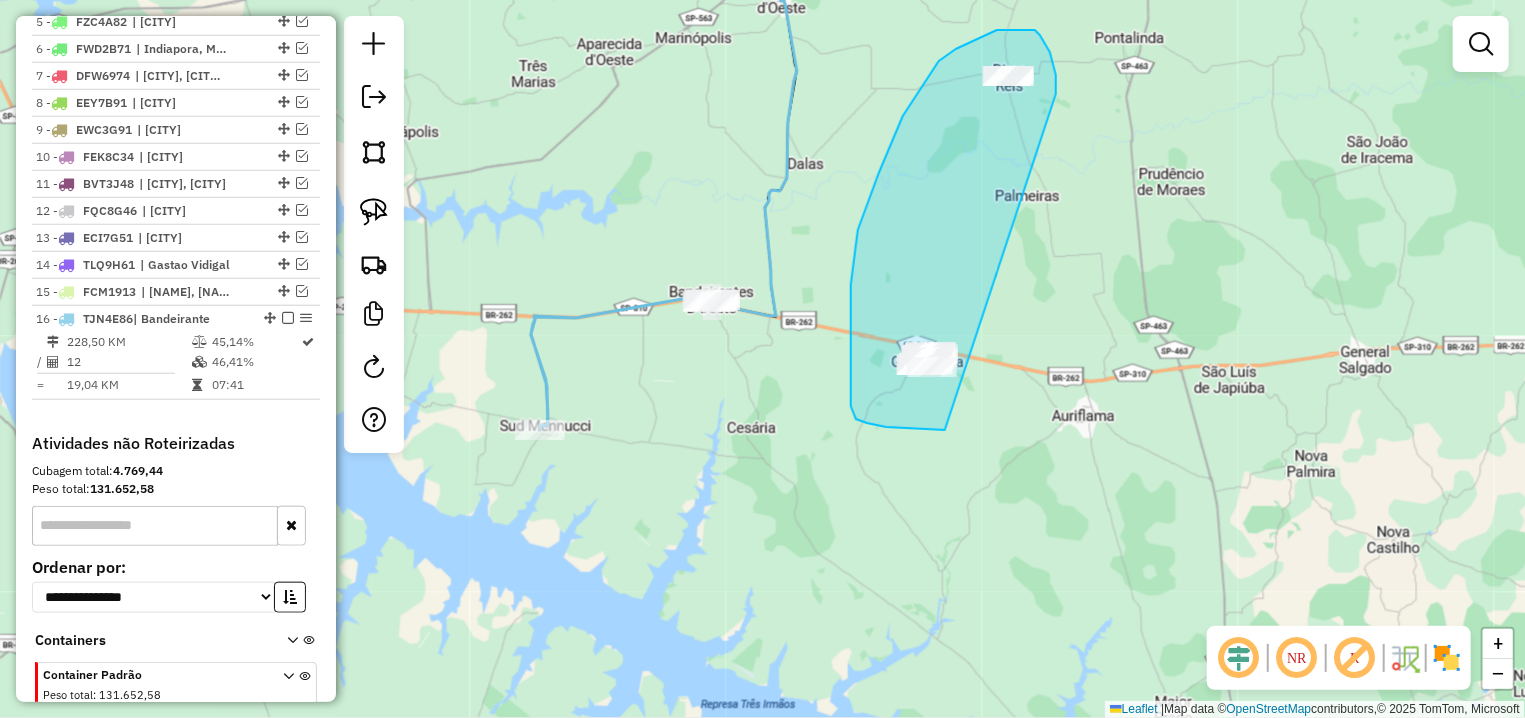 drag, startPoint x: 1040, startPoint y: 35, endPoint x: 960, endPoint y: 430, distance: 403.01984 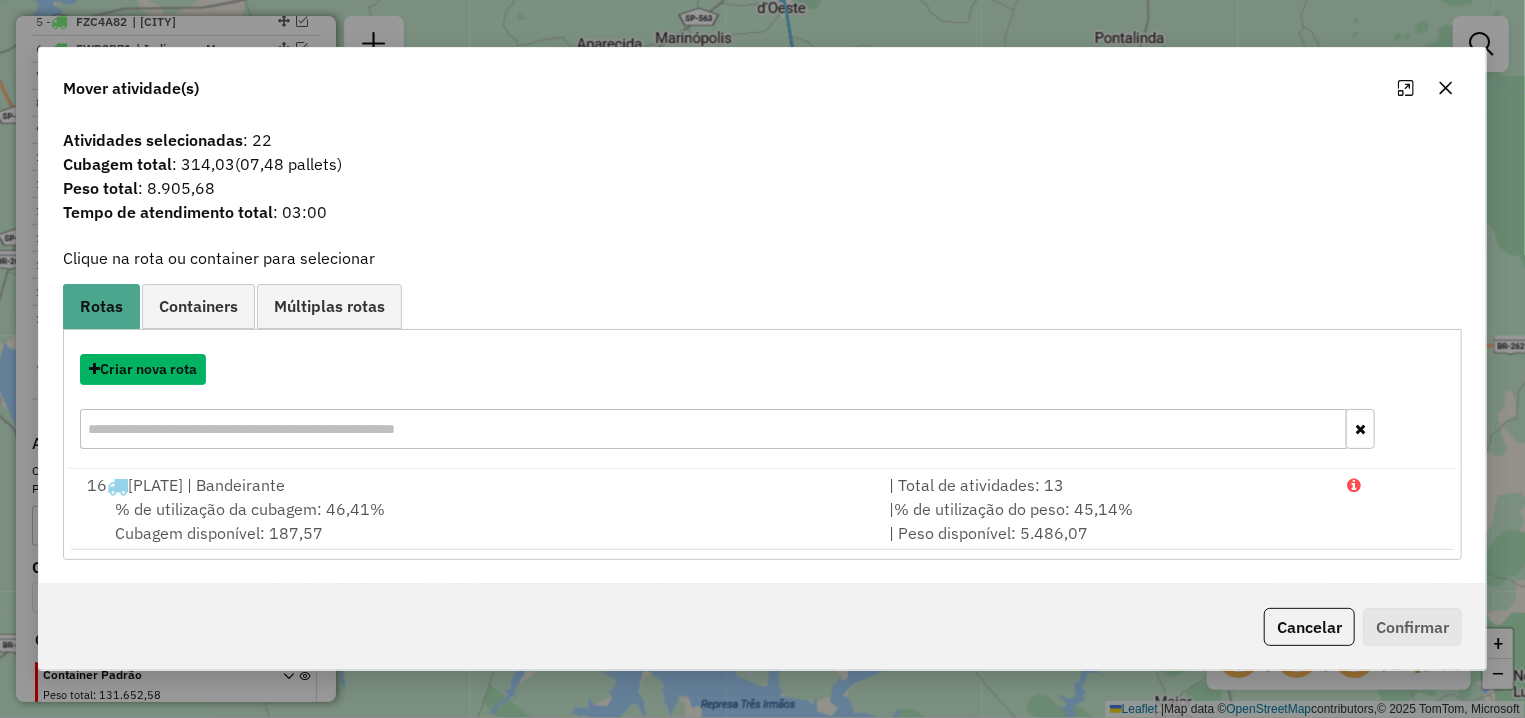 click on "Criar nova rota" at bounding box center (143, 369) 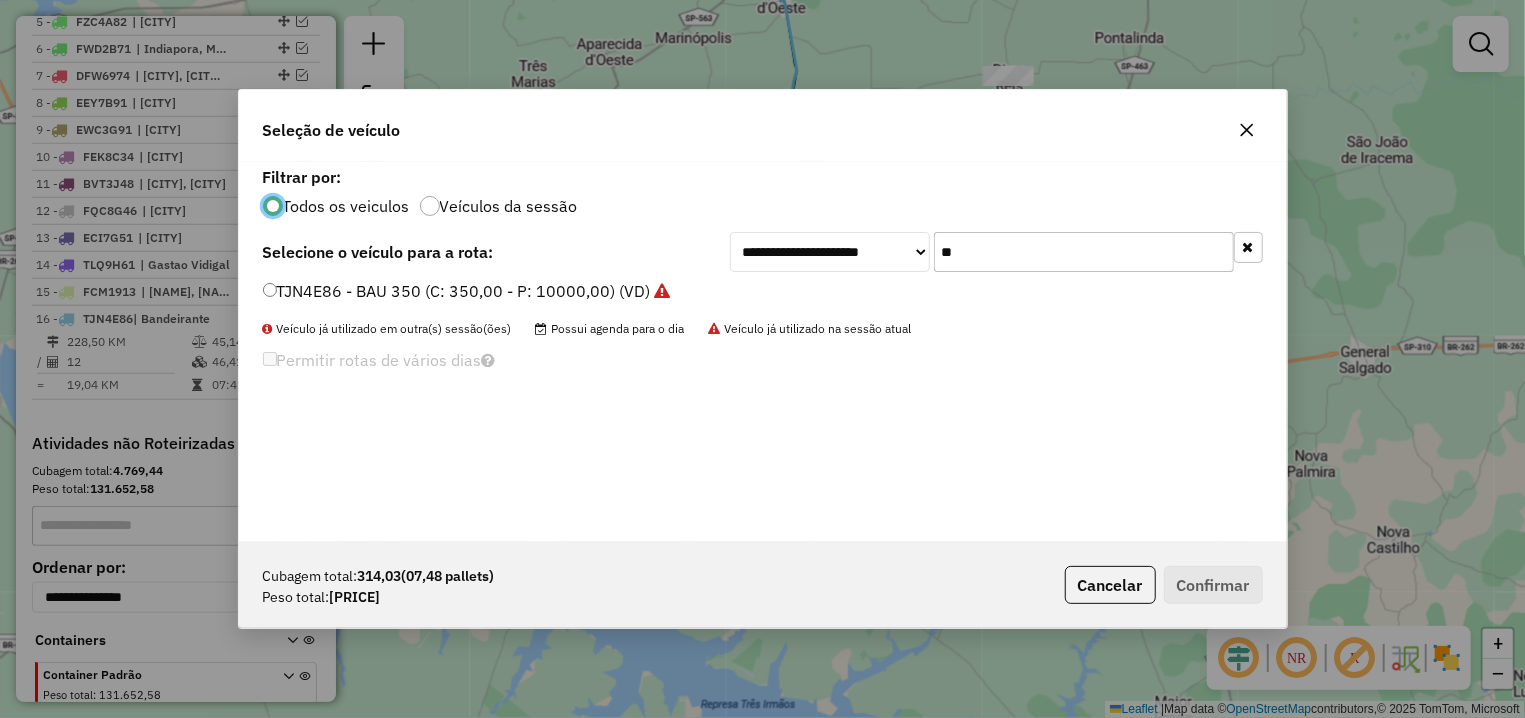 scroll, scrollTop: 11, scrollLeft: 6, axis: both 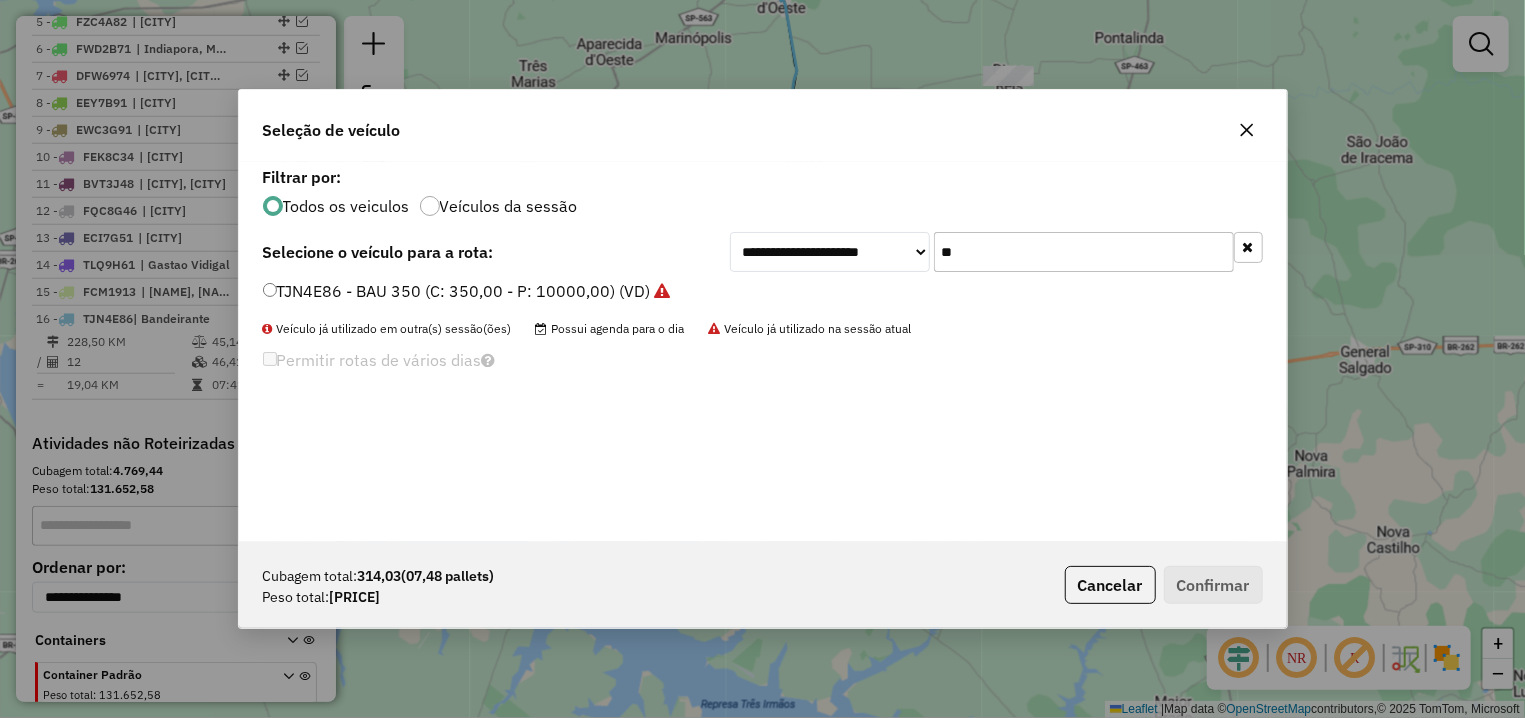drag, startPoint x: 983, startPoint y: 253, endPoint x: 910, endPoint y: 252, distance: 73.00685 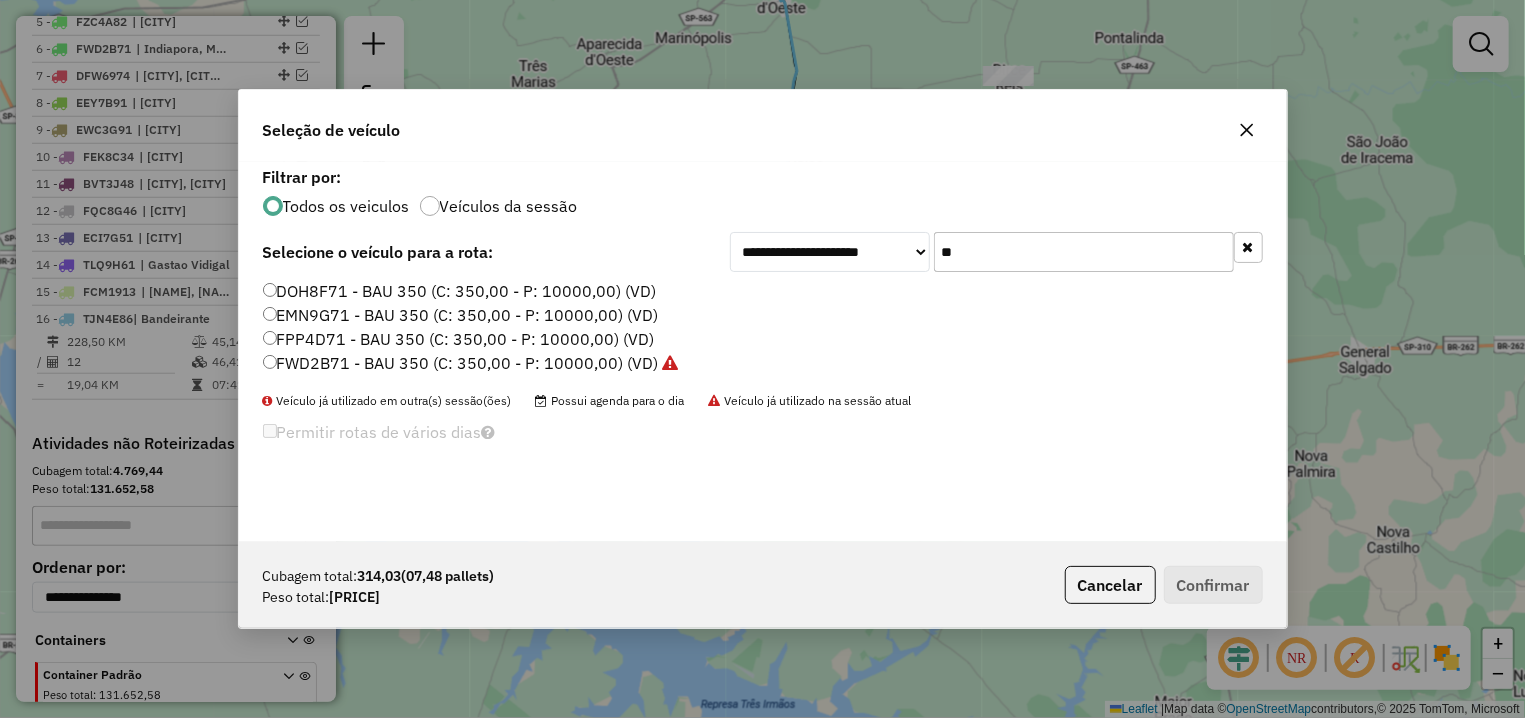 type on "**" 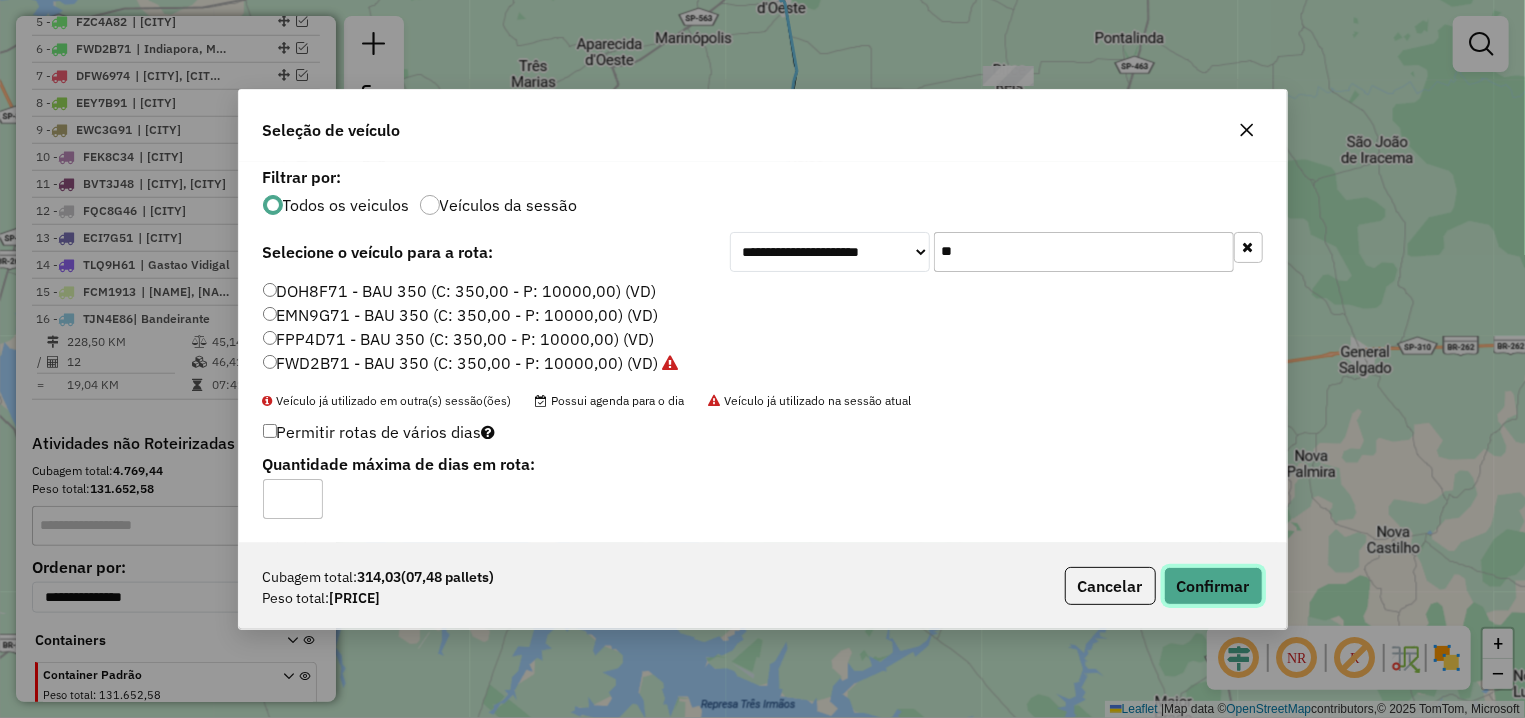 click on "Confirmar" 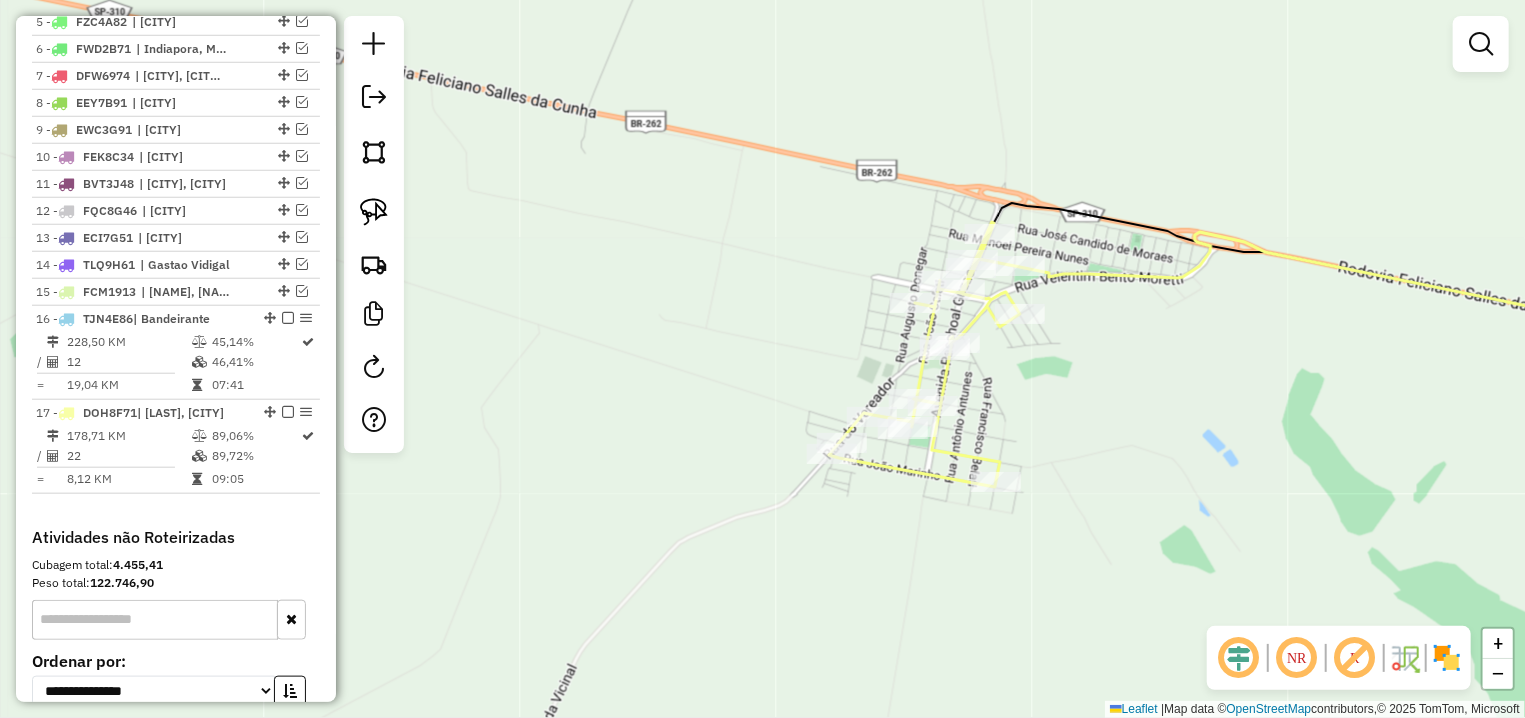 select on "**********" 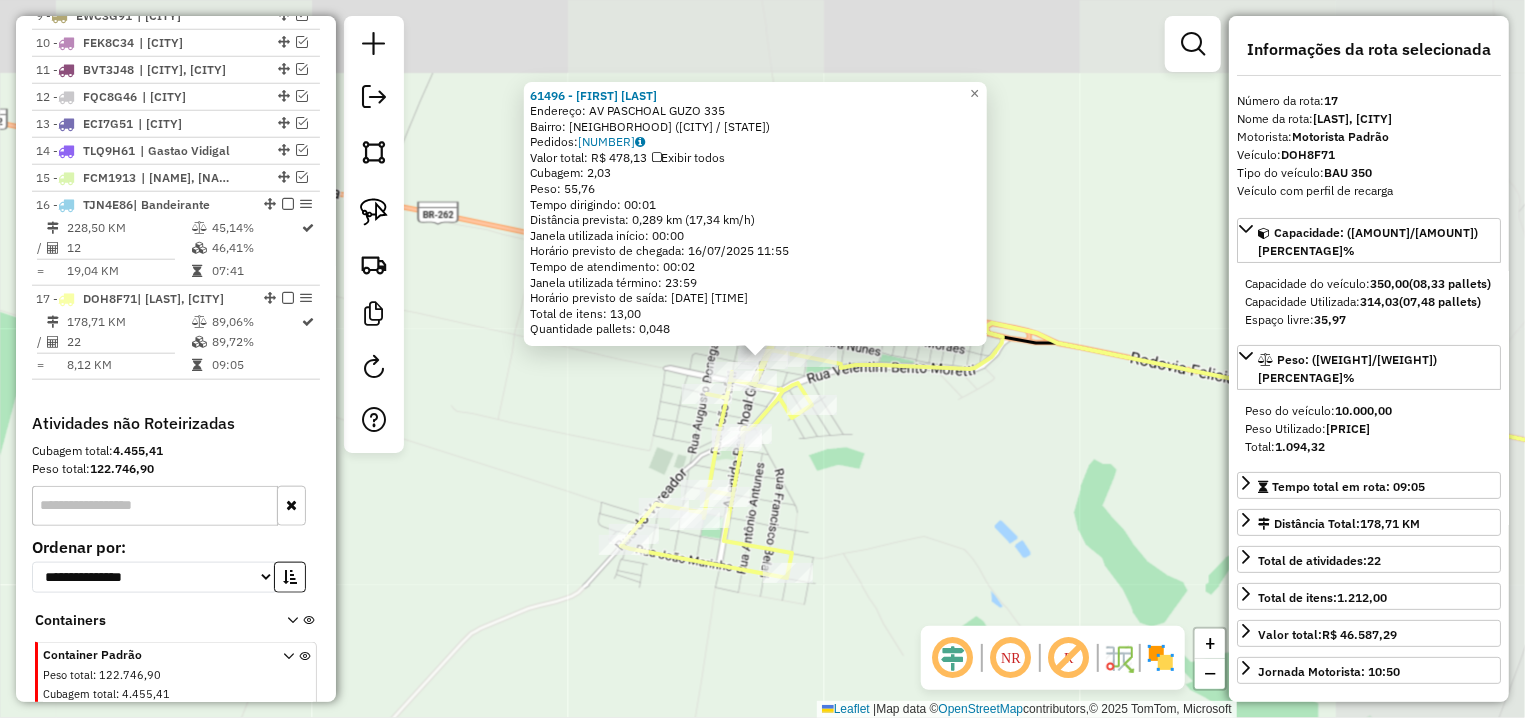 scroll, scrollTop: 1112, scrollLeft: 0, axis: vertical 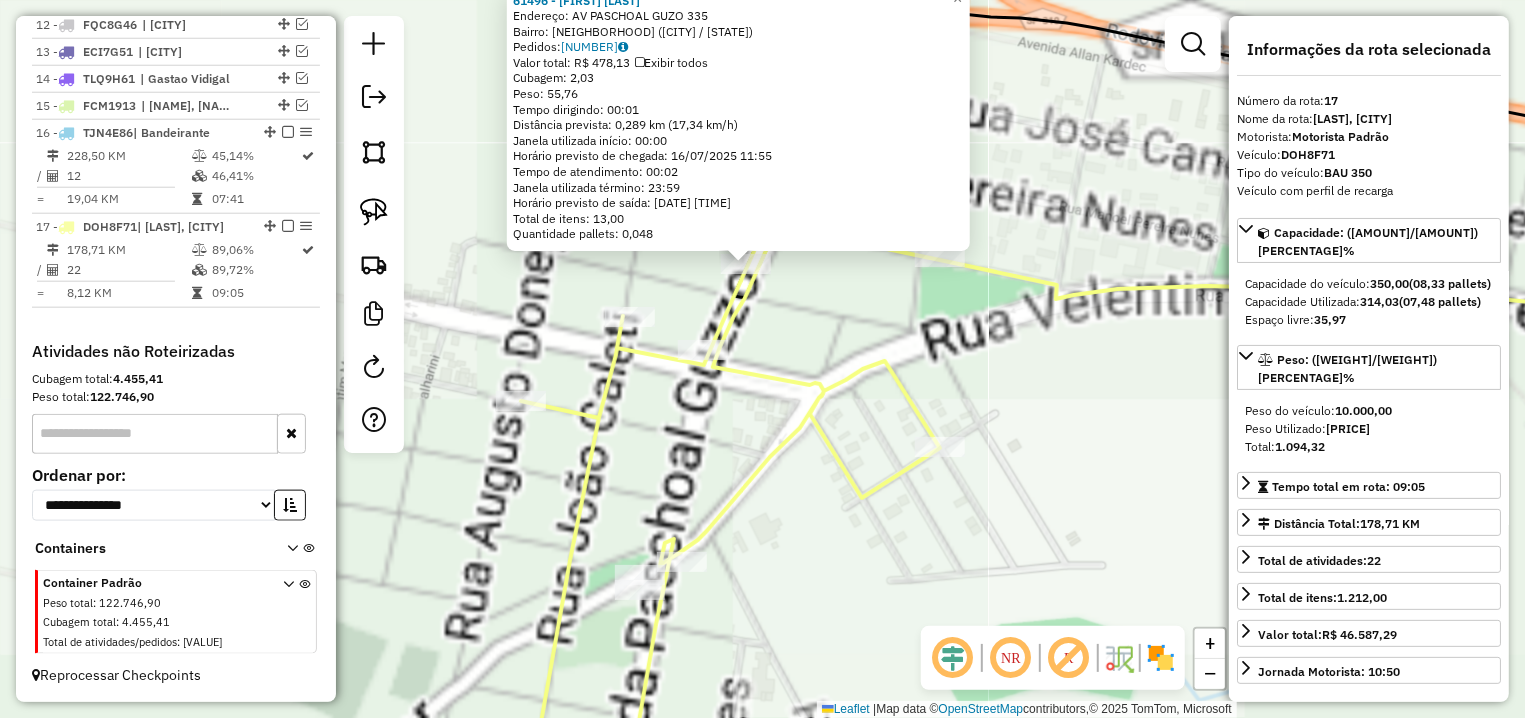 click on "61496 - [FIRST] [LAST]  Endereço: AV  [NAME]                 [NUMBER]   Bairro: [NAME] ([CITY] / [STATE])   Pedidos:  [NUMBER]   Valor total: [PRICE]   Exibir todos   Cubagem: [CUBAGE]  Peso: [WEIGHT]  Tempo dirigindo: [TIME]   Distância prevista: [DISTANCE] km ([SPEED] km/h)   Janela utilizada início: [TIME]   Horário previsto de chegada: [DATE] [TIME]   Tempo de atendimento: [TIME]   Janela utilizada término: [TIME]   Horário previsto de saída: [DATE] [TIME]   Total de itens: [ITEMS]   Quantidade pallets: [PALLETS]  × Janela de atendimento Grade de atendimento Capacidade Transportadoras Veículos Cliente Pedidos  Rotas Selecione os dias de semana para filtrar as janelas de atendimento  Seg   Ter   Qua   Qui   Sex   Sáb   Dom  Informe o período da janela de atendimento: De: Até:  Filtrar exatamente a janela do cliente  Considerar janela de atendimento padrão  Selecione os dias de semana para filtrar as grades de atendimento  Seg   Ter   Qua   Qui   Sex   Sáb   Dom   Peso mínimo:   Peso máximo:  +" 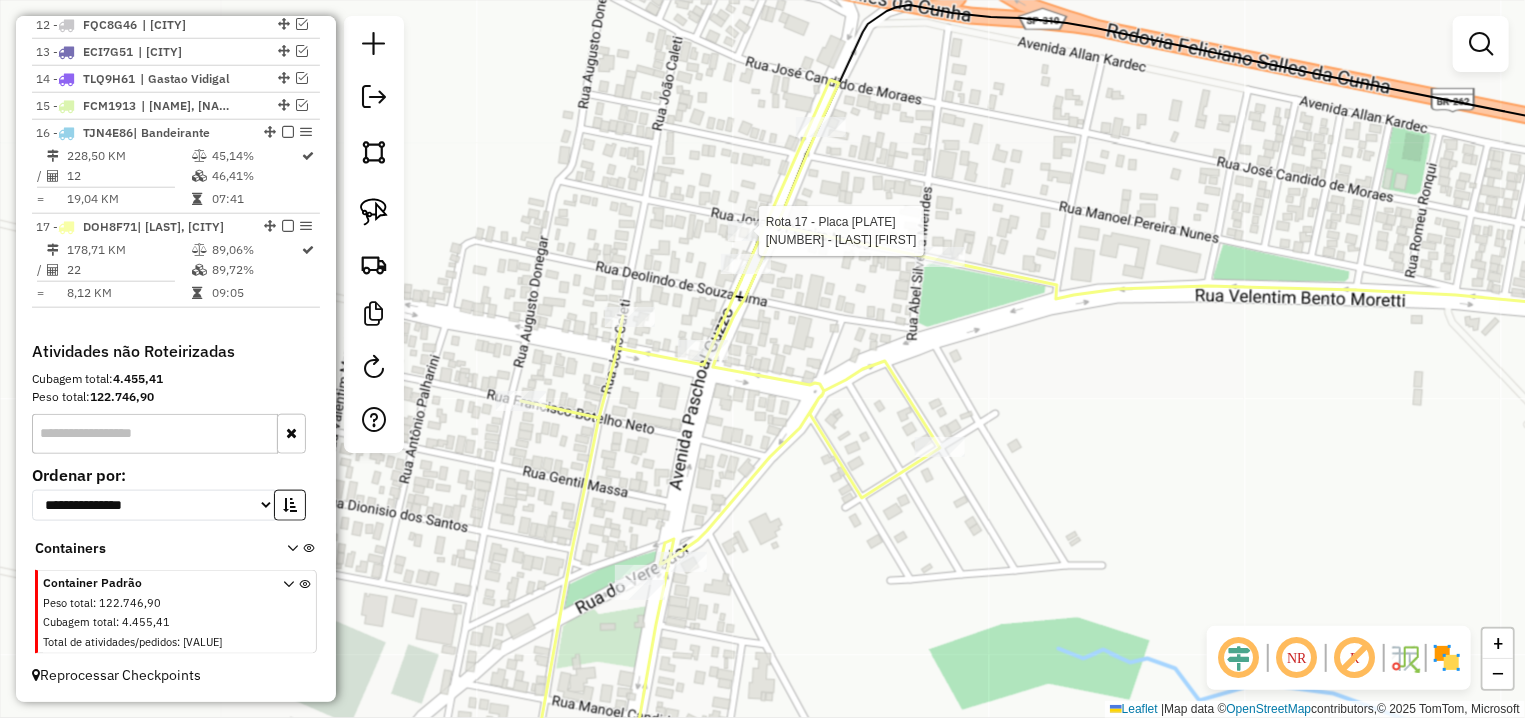 select on "**********" 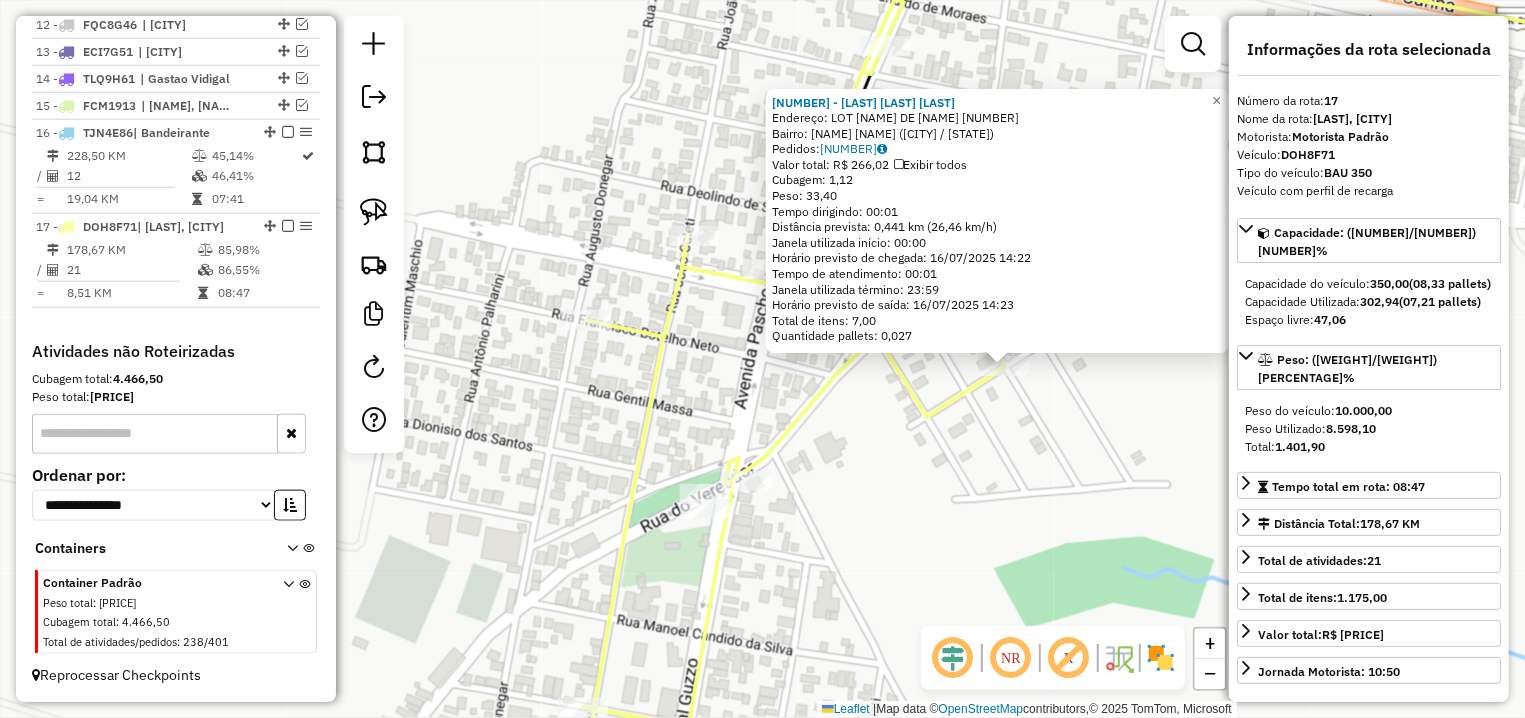 drag, startPoint x: 545, startPoint y: 375, endPoint x: 787, endPoint y: 381, distance: 242.07437 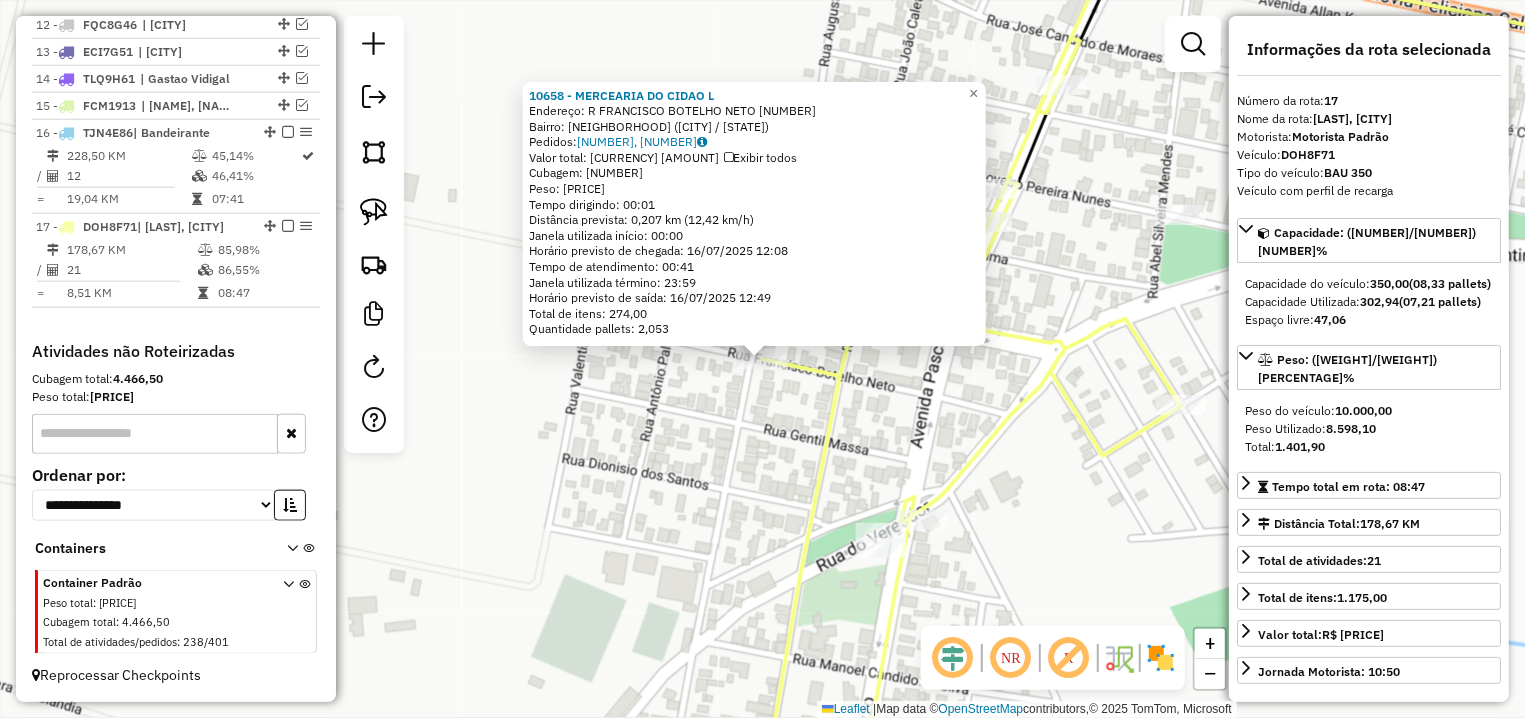 drag, startPoint x: 789, startPoint y: 431, endPoint x: 817, endPoint y: 422, distance: 29.410883 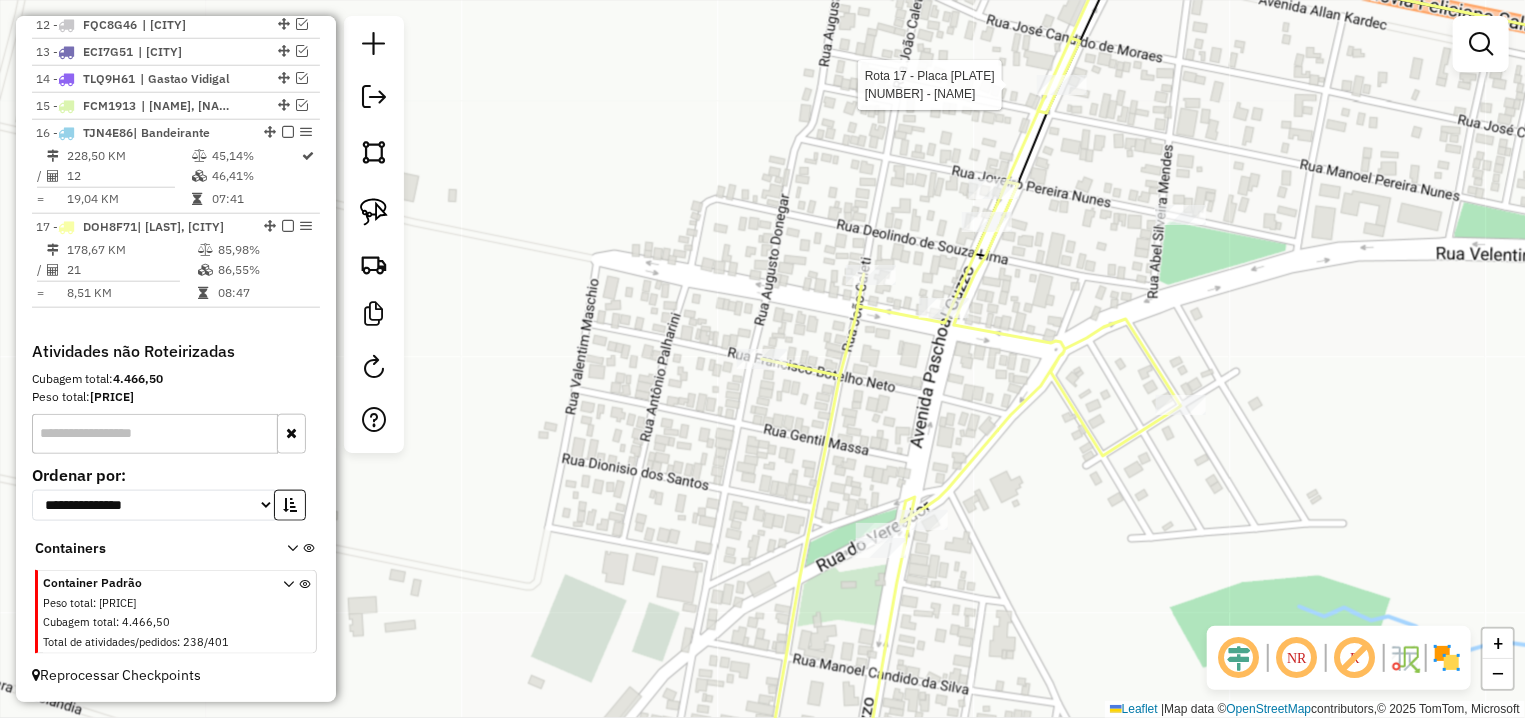 select on "**********" 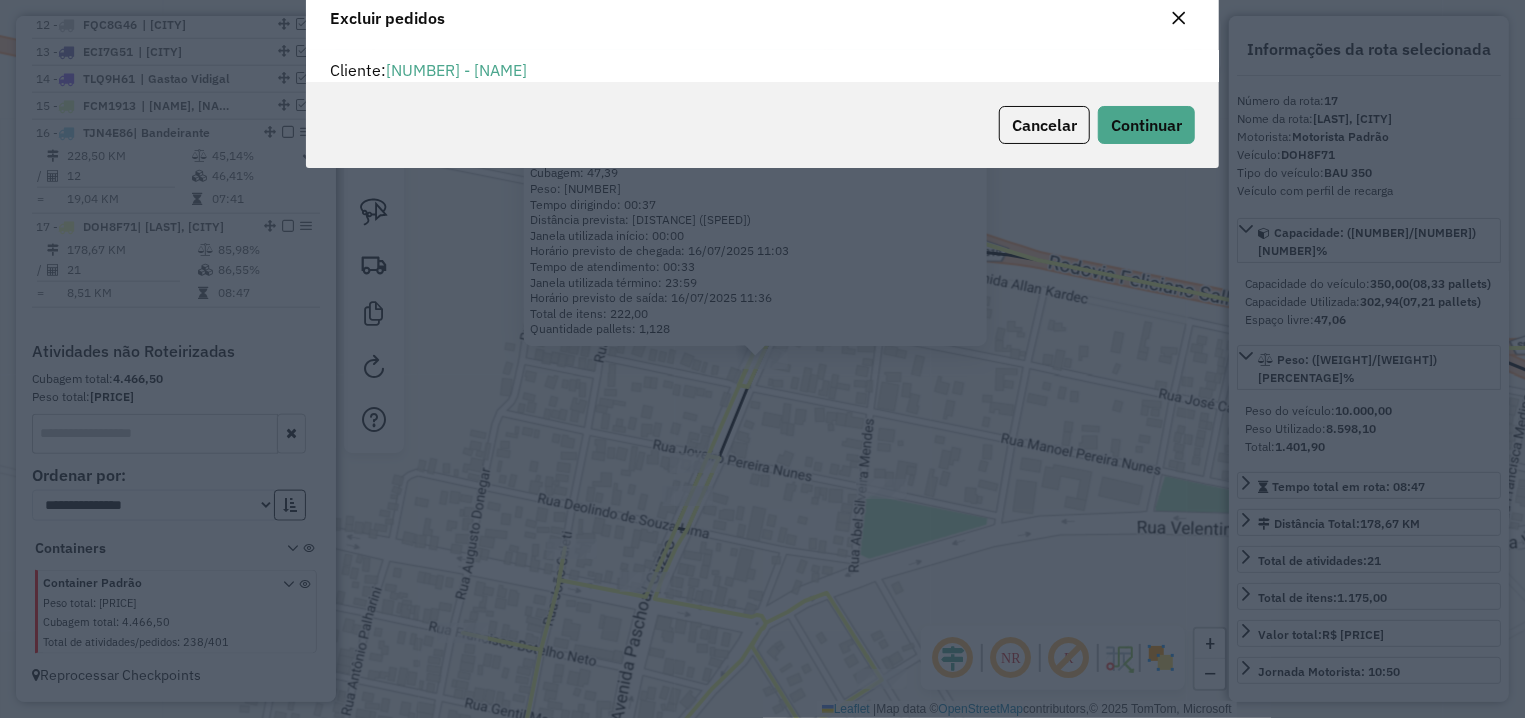scroll, scrollTop: 12, scrollLeft: 7, axis: both 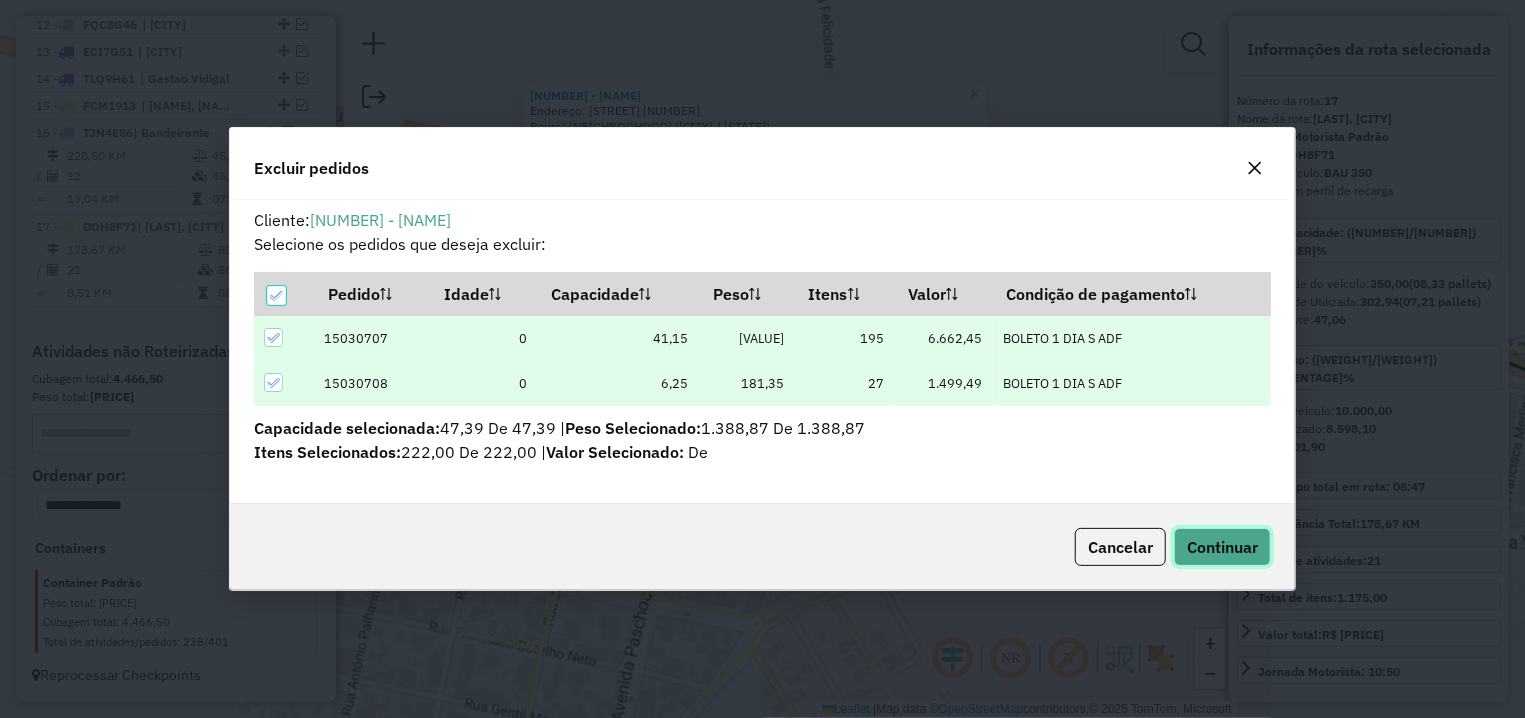 click on "Continuar" 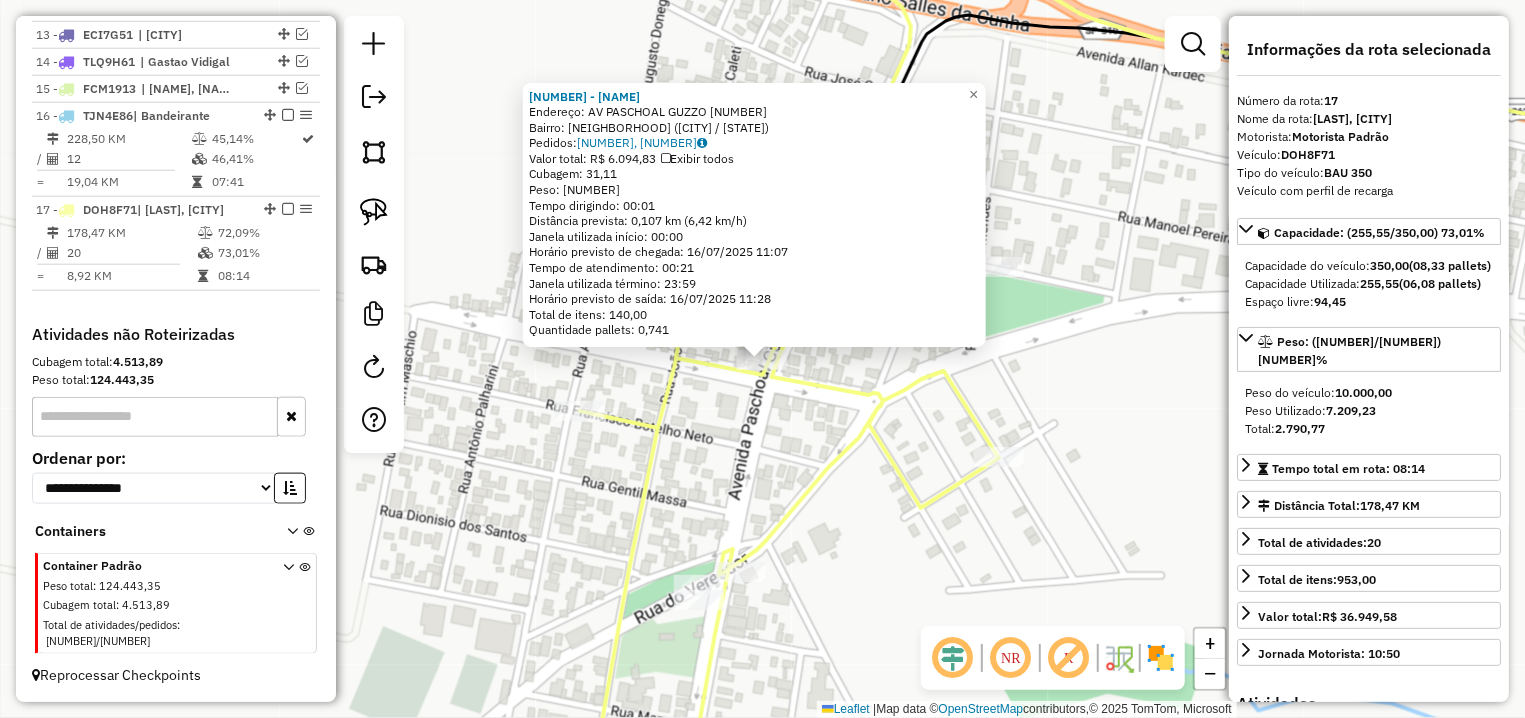 click on "Endereço: [STREET] [NUMBER] Bairro: [NEIGHBORHOOD] ([CITY] / [STATE]) Pedidos: [ORDER_IDS] Valor total: [CURRENCY] [AMOUNT] Exibir todos Cubagem: [CUBAGE] Peso: [WEIGHT] Tempo dirigindo: [TIME] Distância prevista: [DISTANCE] km ([SPEED] km/h) Janela utilizada início: [TIME] Horário previsto de chegada: [DATE] [TIME] Tempo de atendimento: [TIME] Janela utilizada término: [TIME] Horário previsto de saída: [DATE] [TIME] Total de itens: [ITEMS] Quantidade pallets: [PALLETS] × Janela de atendimento Grade de atendimento Capacidade Transportadoras Veículos Cliente Pedidos Rotas Selecione os dias de semana para filtrar as janelas de atendimento Seg Ter Qua Qui Sex Sáb Dom Informe o período da janela de atendimento: De: Até: Filtrar exatamente a janela do cliente Seg Ter Qua Qui Sex Sáb Dom Considerar janela de atendimento padrão Selecione os dias de semana para filtrar as grades de atendimento Seg Ter Qua Qui Sex Sáb Dom Peso mínimo: Peso máximo: Cubagem mínima: Cubagem máxima: De: Até: Filtrar as atividades entre o tempo de atendimento definido abaixo: De: Até: Considerar capacidade total dos clientes não roteirizados Transportadora: Selecione um ou mais itens Tipo de veículo: Selecione um ou mais itens Veículo: Selecione um ou mais itens" 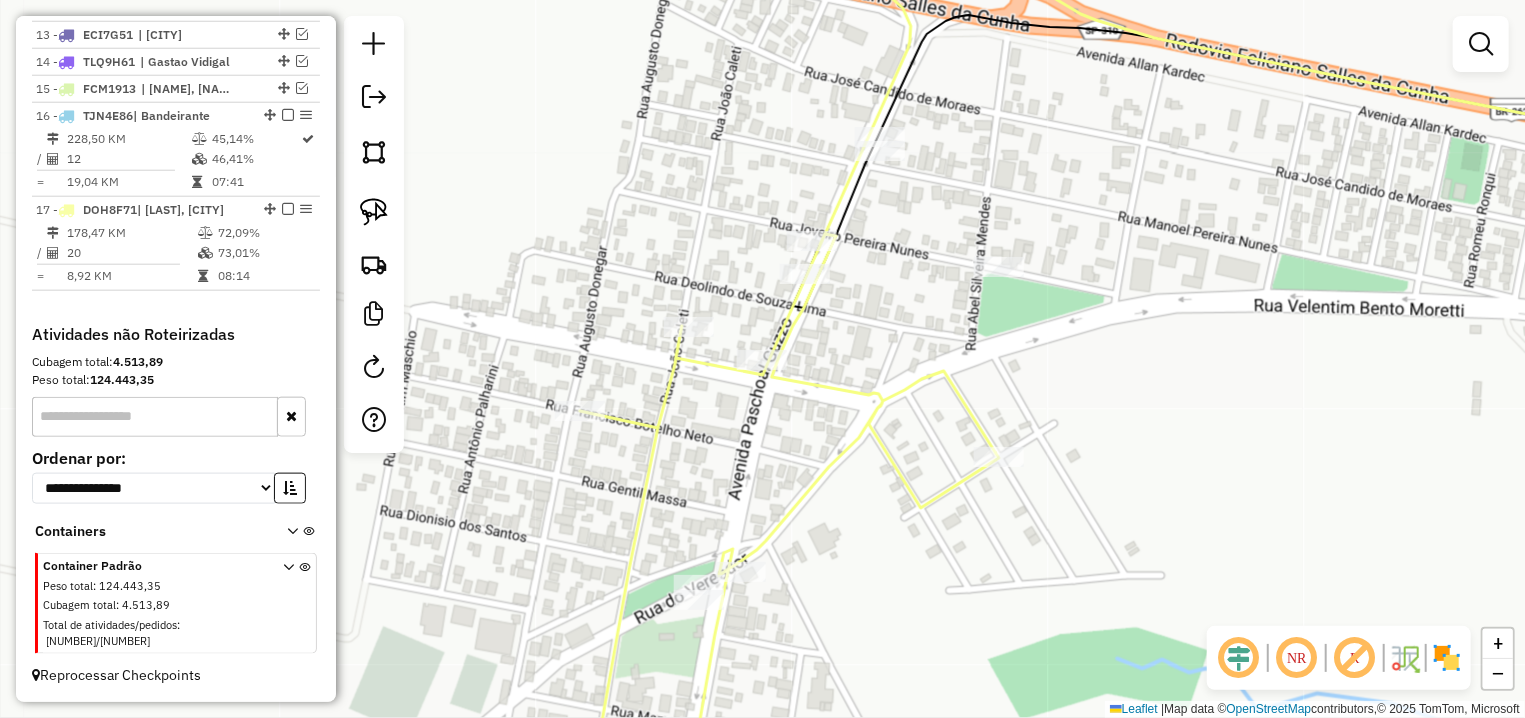 select on "**********" 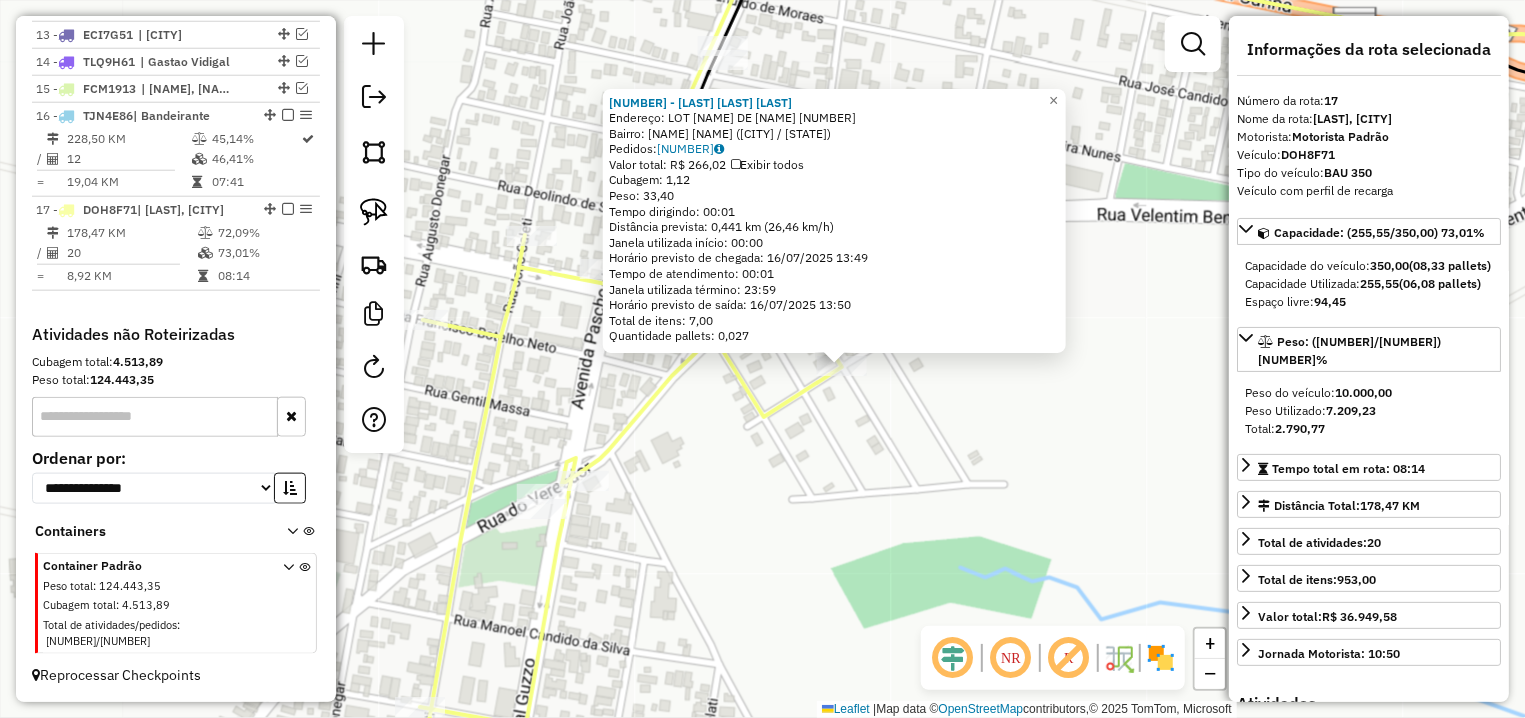 drag, startPoint x: 681, startPoint y: 415, endPoint x: 825, endPoint y: 389, distance: 146.3284 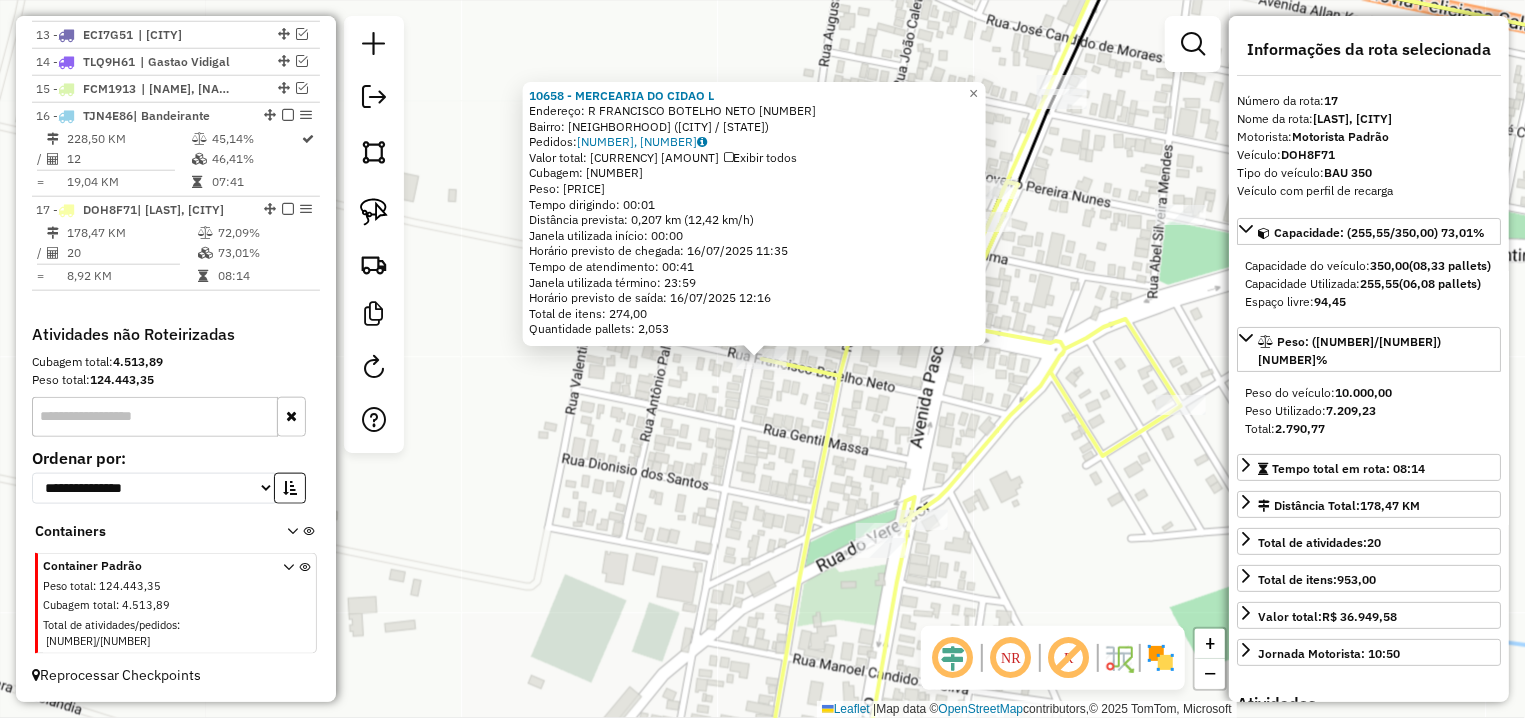 click on "[NUMBER] - [COMPANY_NAME]  Endereço: R   [STREET]        [NUMBER]   Bairro: [NEIGHBORHOOD] ([CITY] / [STATE])   Pedidos:  [ORDER_ID], [ORDER_ID]   Valor total: R$ [PRICE]   Exibir todos   Cubagem: [CUBAGE]  Peso: [WEIGHT]  Tempo dirigindo: [TIME]   Distância prevista: [DISTANCE] km ([SPEED])   Janela utilizada início: [TIME]   Horário previsto de chegada: [DATE] [TIME]   Tempo de atendimento: [TIME]   Janela utilizada término: [TIME]   Horário previsto de saída: [DATE] [TIME]   Total de itens: [ITEMS]   Quantidade pallets: [PALLETS]  × Janela de atendimento Grade de atendimento Capacidade Transportadoras Veículos Cliente Pedidos  Rotas Selecione os dias de semana para filtrar as janelas de atendimento  Seg   Ter   Qua   Qui   Sex   Sáb   Dom  Informe o período da janela de atendimento: De: Até:  Filtrar exatamente a janela do cliente  Considerar janela de atendimento padrão  Selecione os dias de semana para filtrar as grades de atendimento  Seg   Ter   Qua   Qui   Sex   Sáb   Dom   Peso mínimo:  De:" 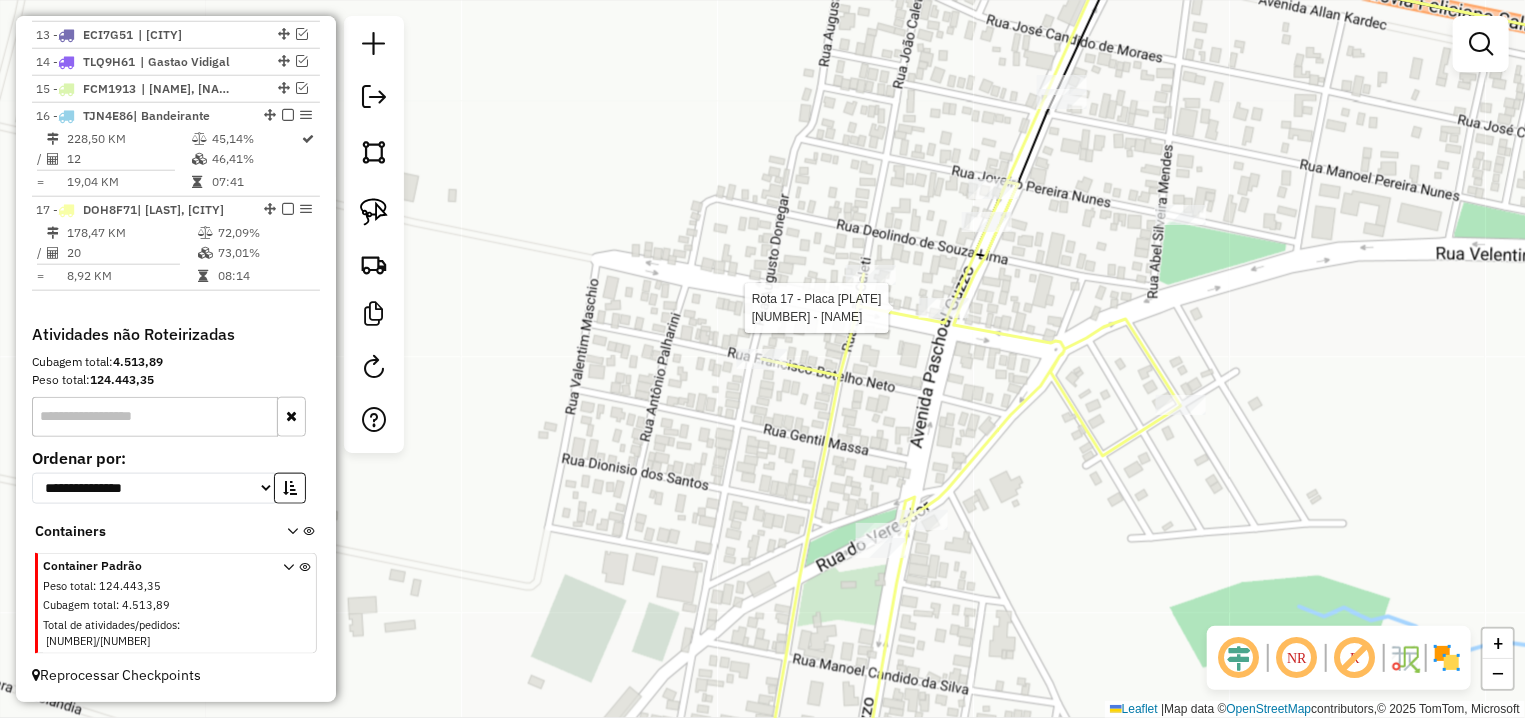 select on "**********" 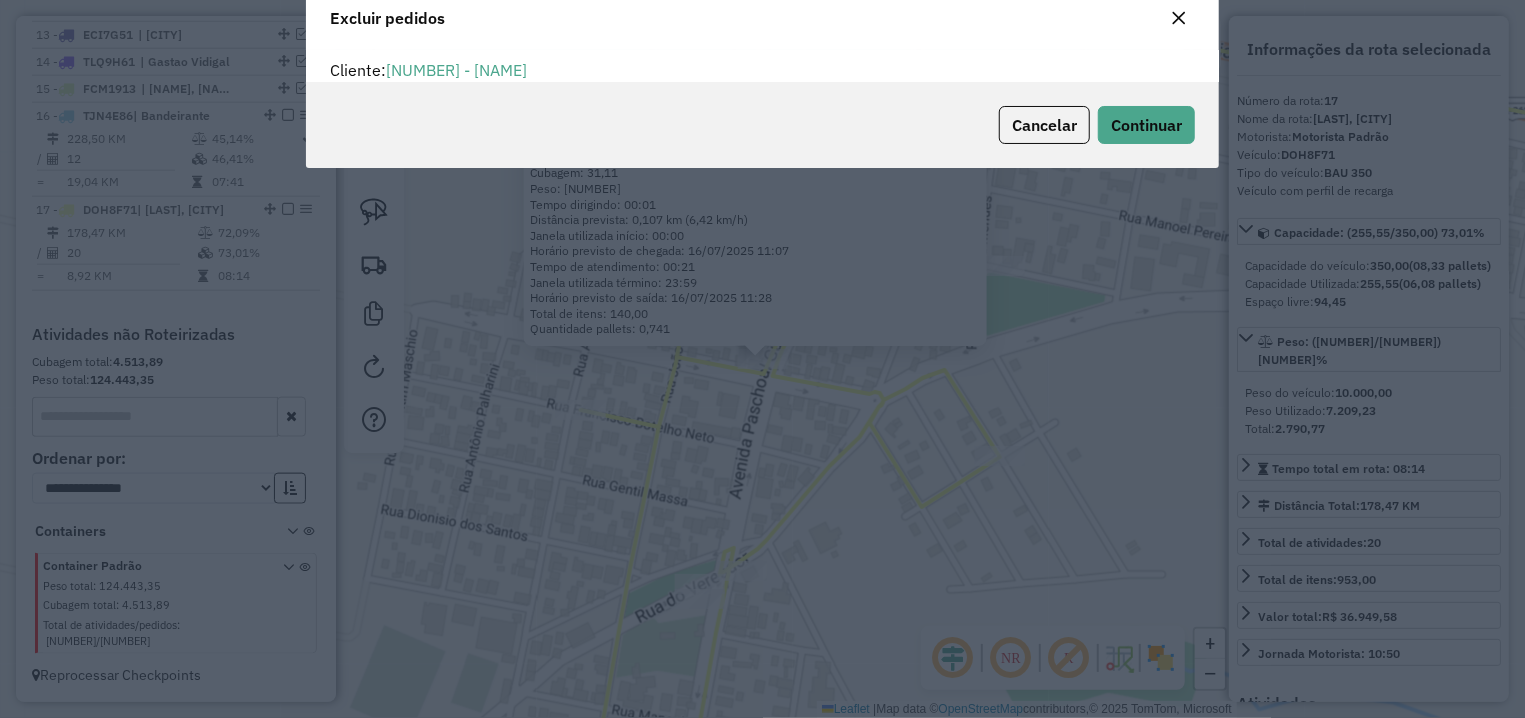 scroll, scrollTop: 0, scrollLeft: 0, axis: both 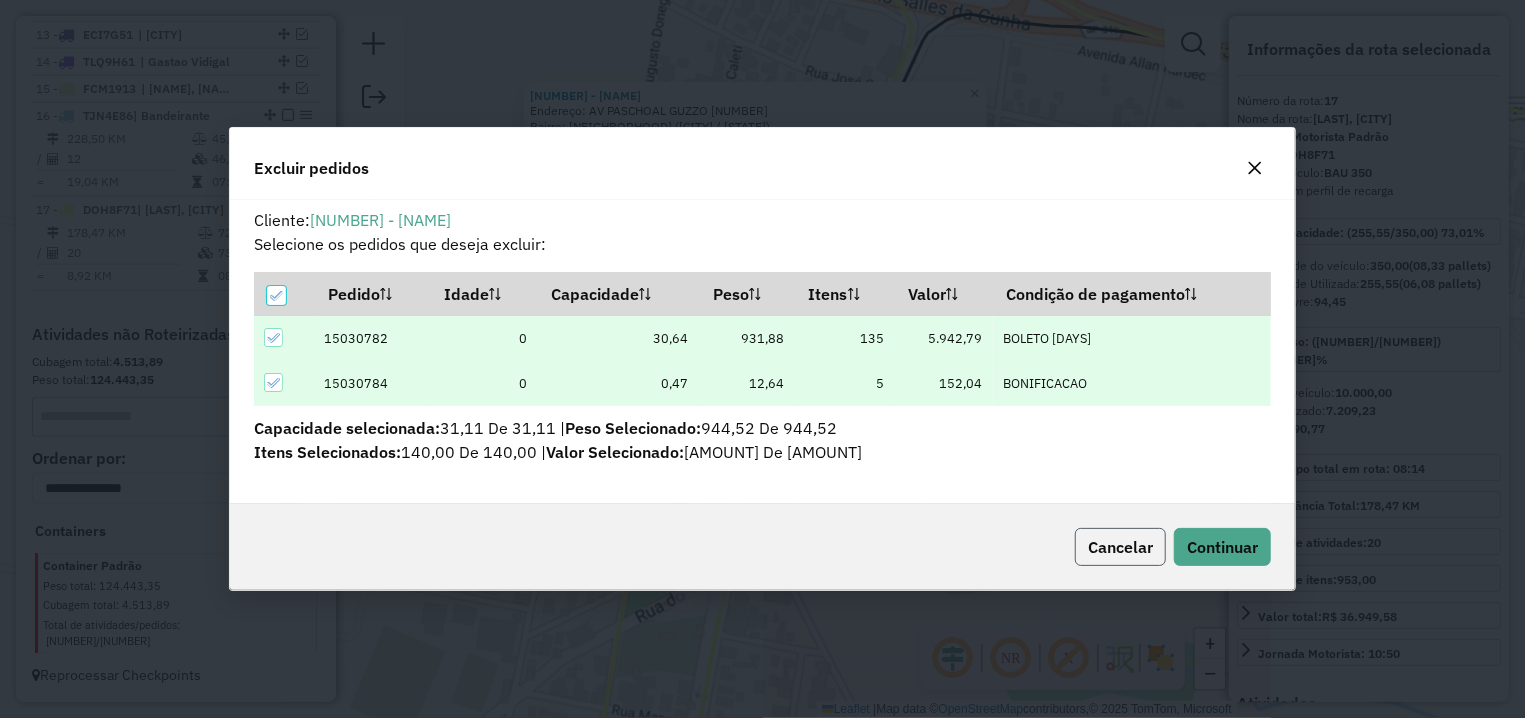click on "Cancelar" 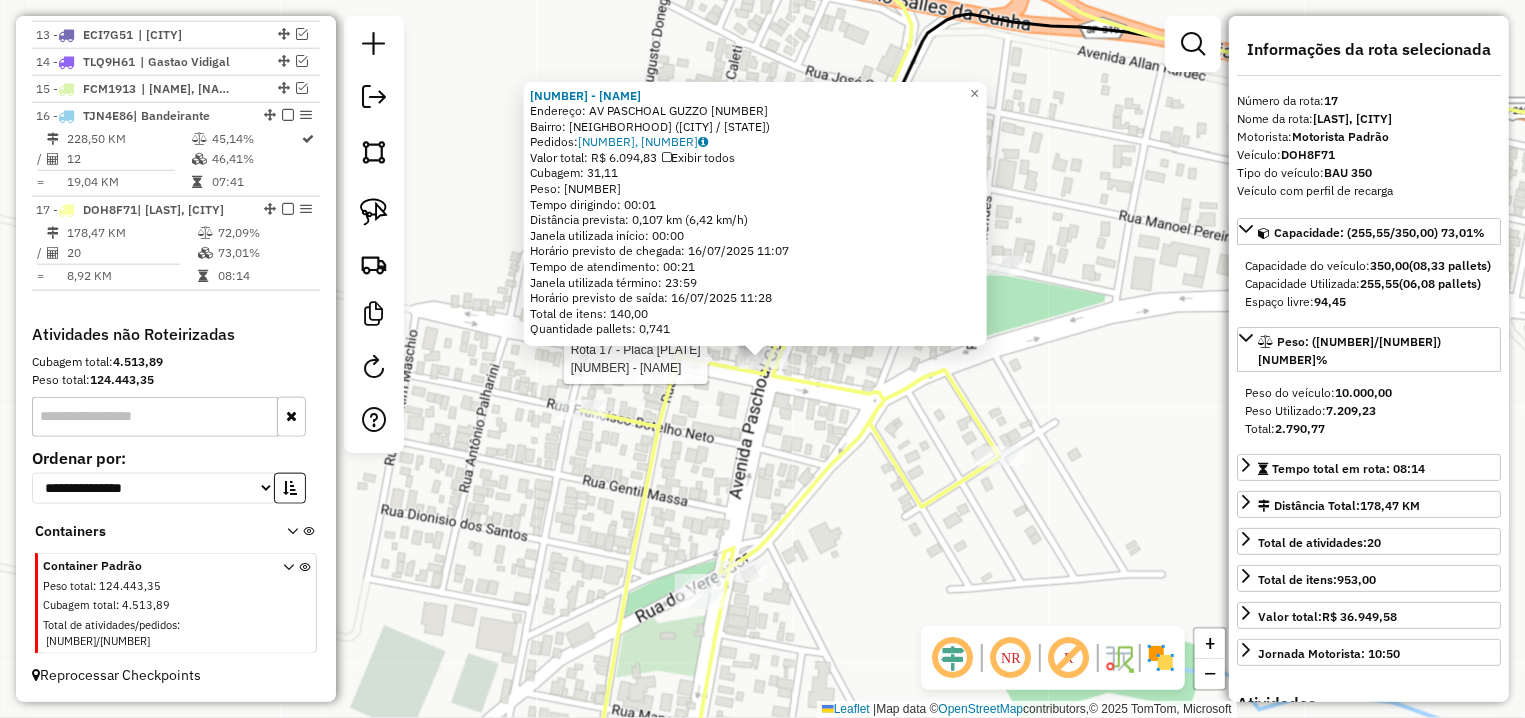 click on "Rota [NUMBER] - Placa [PLATE] [NUMBER] - [FIRST] [LAST] [NUMBER] - [FIRST] [LAST]  Endereço: [STREET]                [NUMBER]   Bairro: [NEIGHBORHOOD] ([CITY] / [STATE])   Pedidos:  [ORDER_IDS], [ORDER_IDS]   Valor total: [CURRENCY] [AMOUNT]   Exibir todos   Cubagem: [CUBAGE]  Peso: [WEIGHT]  Tempo dirigindo: [TIME]   Distância prevista: [DISTANCE] km ([SPEED] km/h)   Janela utilizada início: [TIME]   Horário previsto de chegada: [DATE] [TIME]   Tempo de atendimento: [TIME]   Janela utilizada término: [TIME]   Horário previsto de saída: [DATE] [TIME]   Total de itens: [ITEM_COUNT]   Quantidade pallets: [PALLET_COUNT]  × Janela de atendimento Grade de atendimento Capacidade Transportadoras Veículos Cliente Pedidos  Rotas Selecione os dias de semana para filtrar as janelas de atendimento  Seg   Ter   Qua   Qui   Sex   Sáb   Dom  Informe o período da janela de atendimento: De: Até:  Filtrar exatamente a janela do cliente  Considerar janela de atendimento padrão  Selecione os dias de semana para filtrar as grades de atendimento  Seg   Ter  De:" 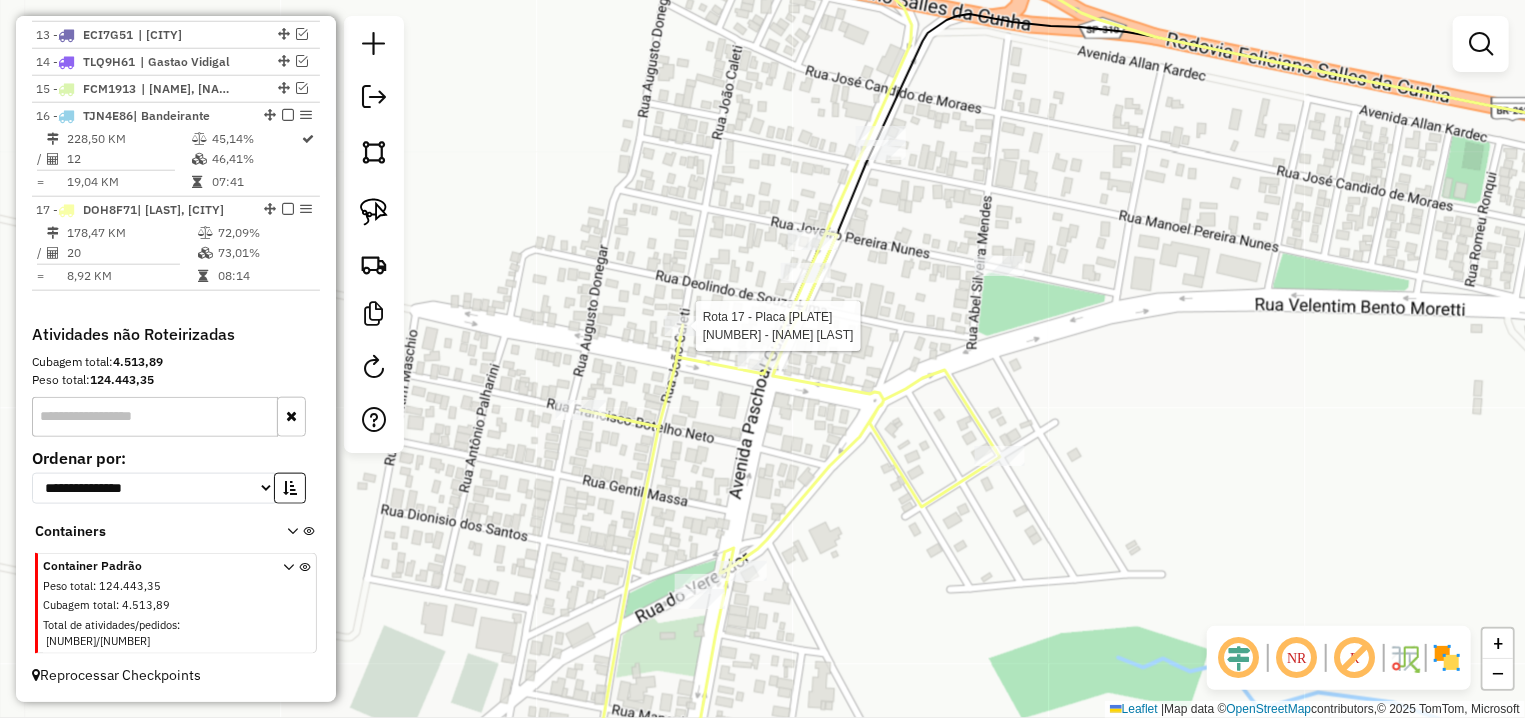 select on "**********" 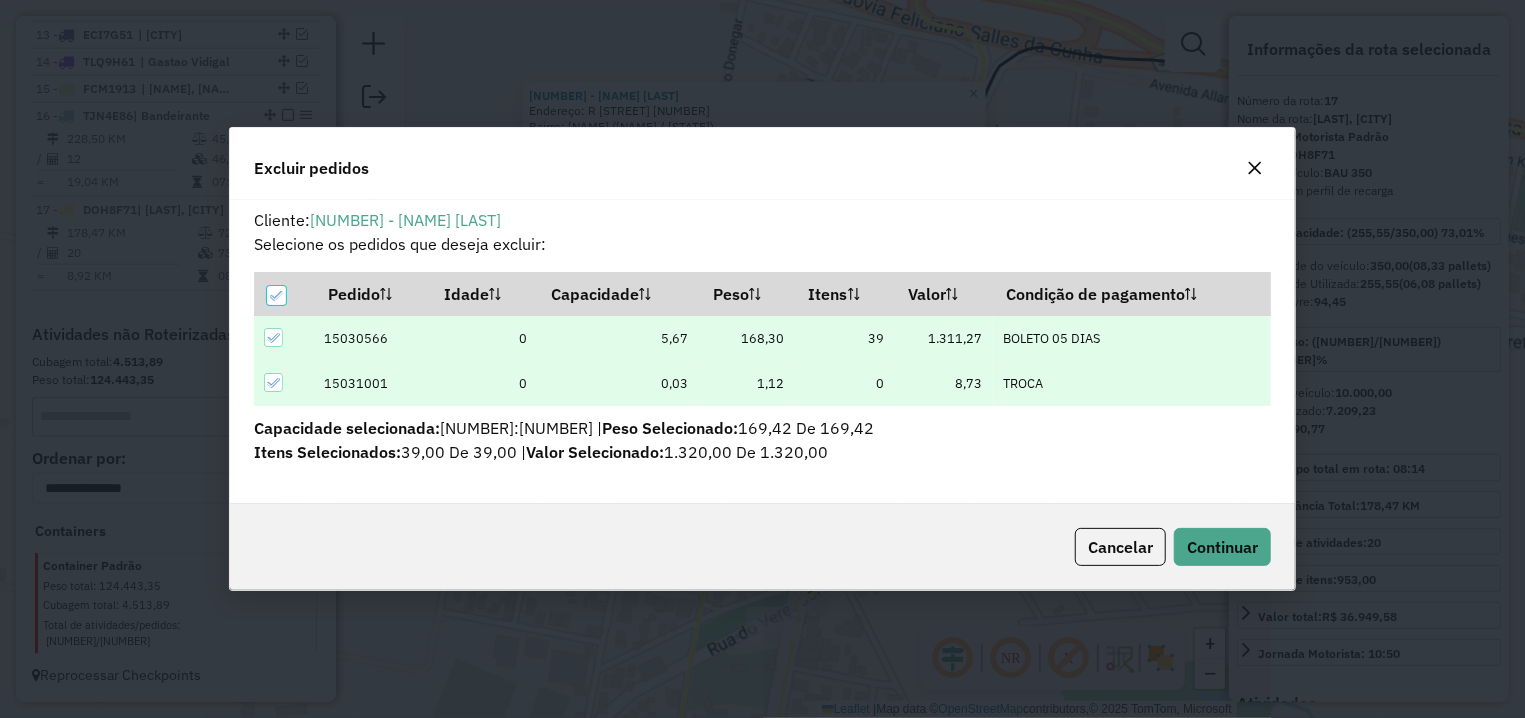 scroll, scrollTop: 11, scrollLeft: 6, axis: both 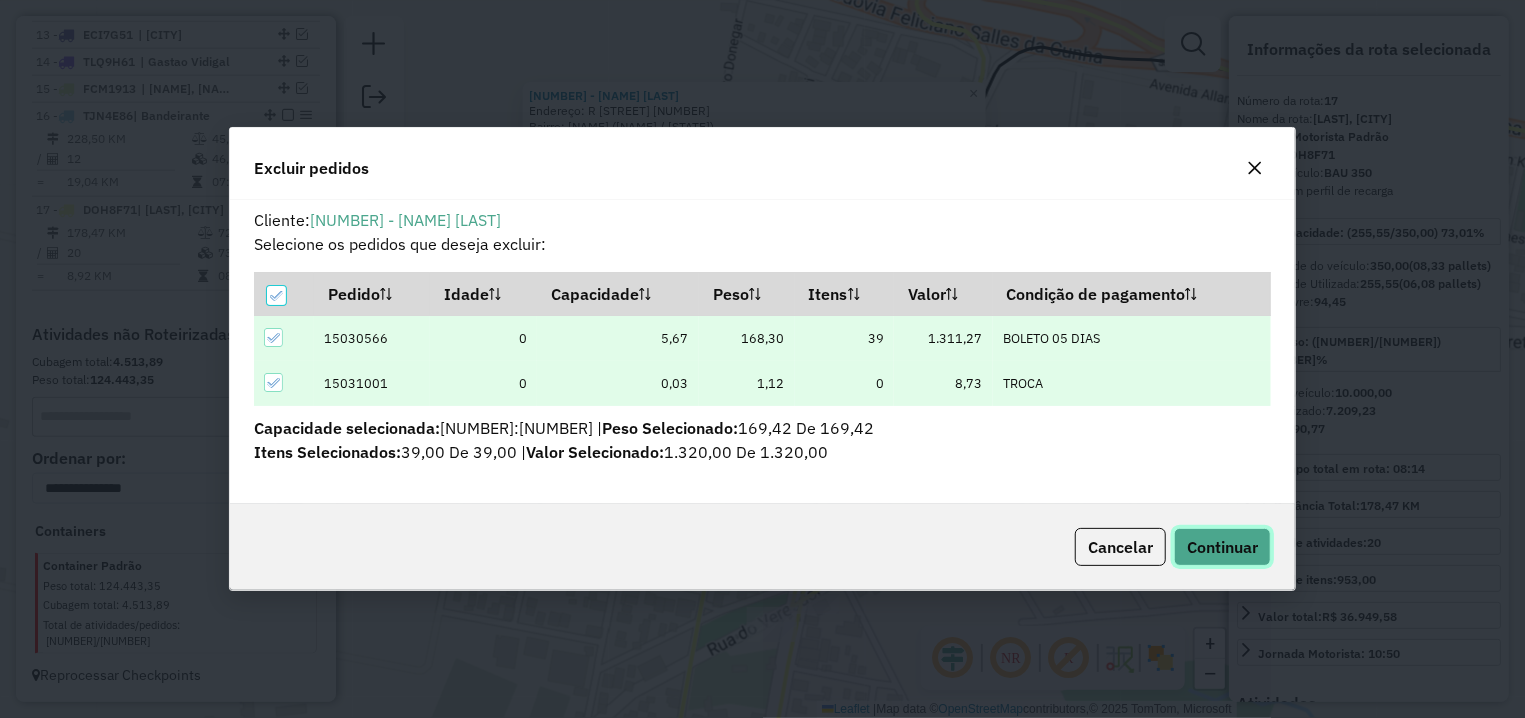 click on "Continuar" 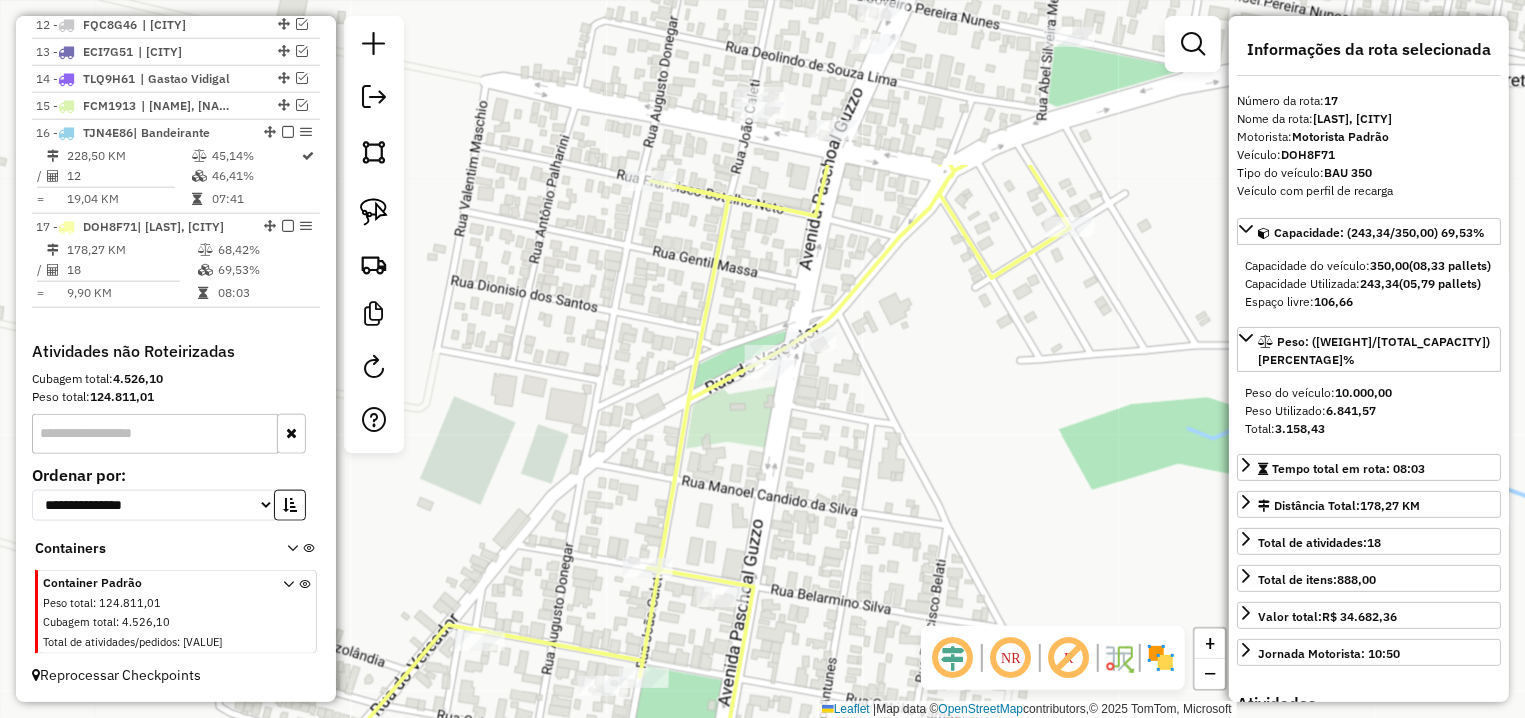 drag, startPoint x: 959, startPoint y: 140, endPoint x: 907, endPoint y: 473, distance: 337.0356 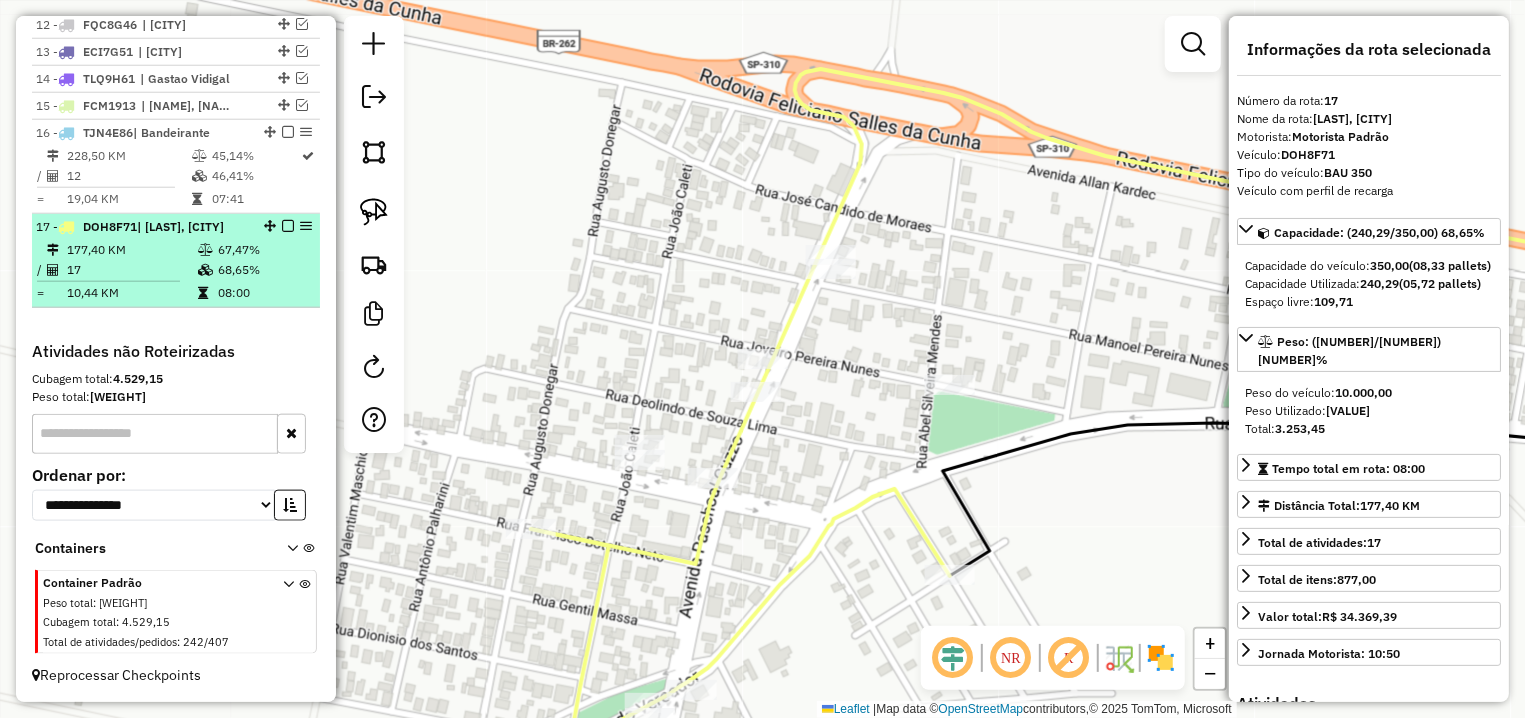 click at bounding box center [288, 226] 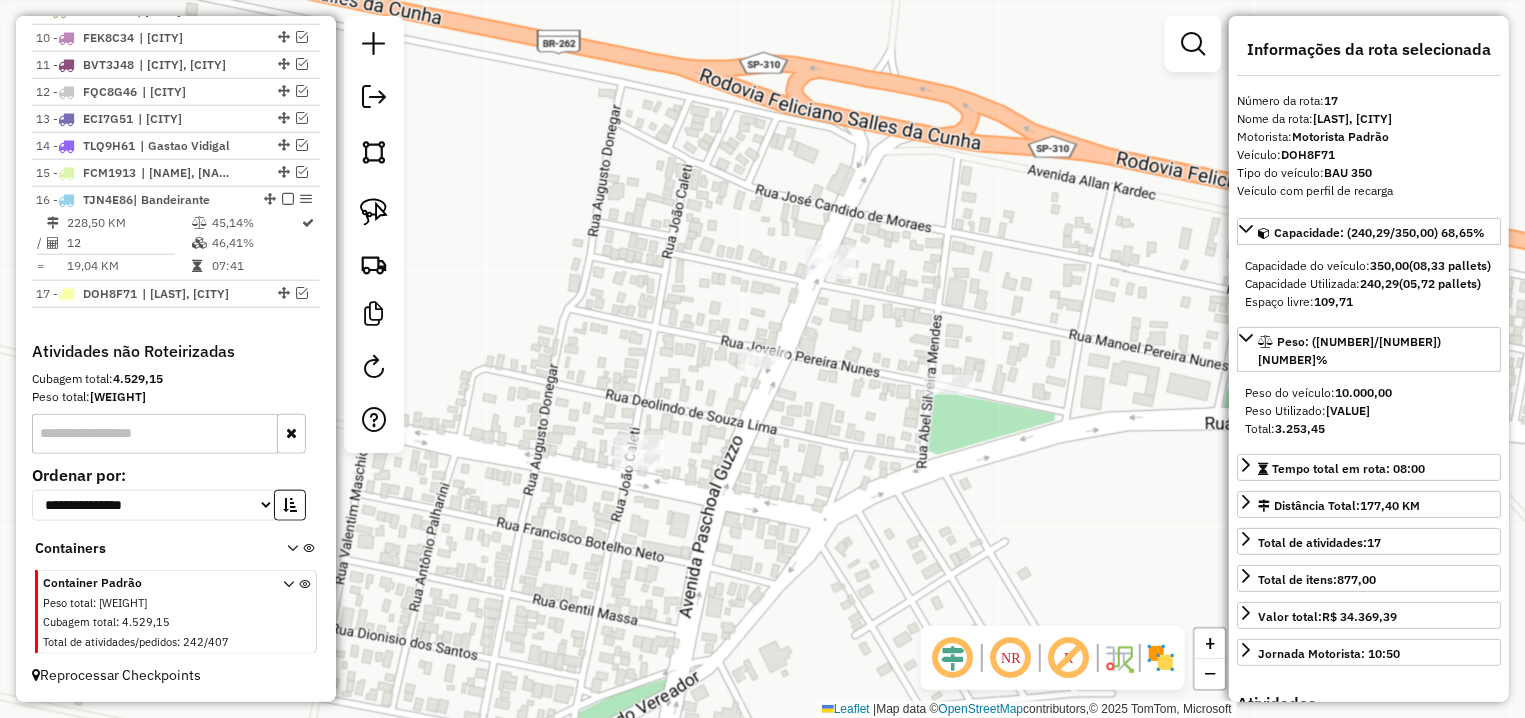 scroll, scrollTop: 1027, scrollLeft: 0, axis: vertical 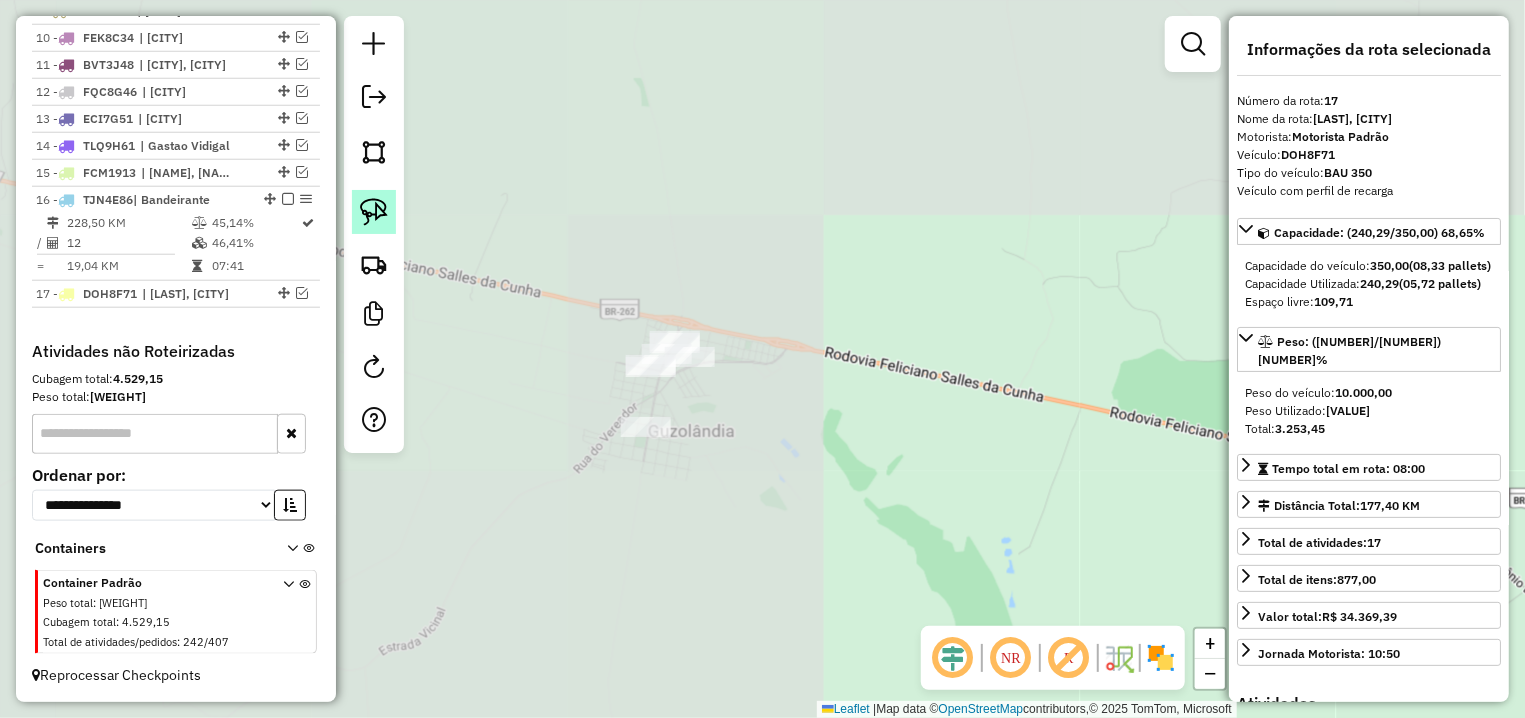 drag, startPoint x: 361, startPoint y: 205, endPoint x: 370, endPoint y: 211, distance: 10.816654 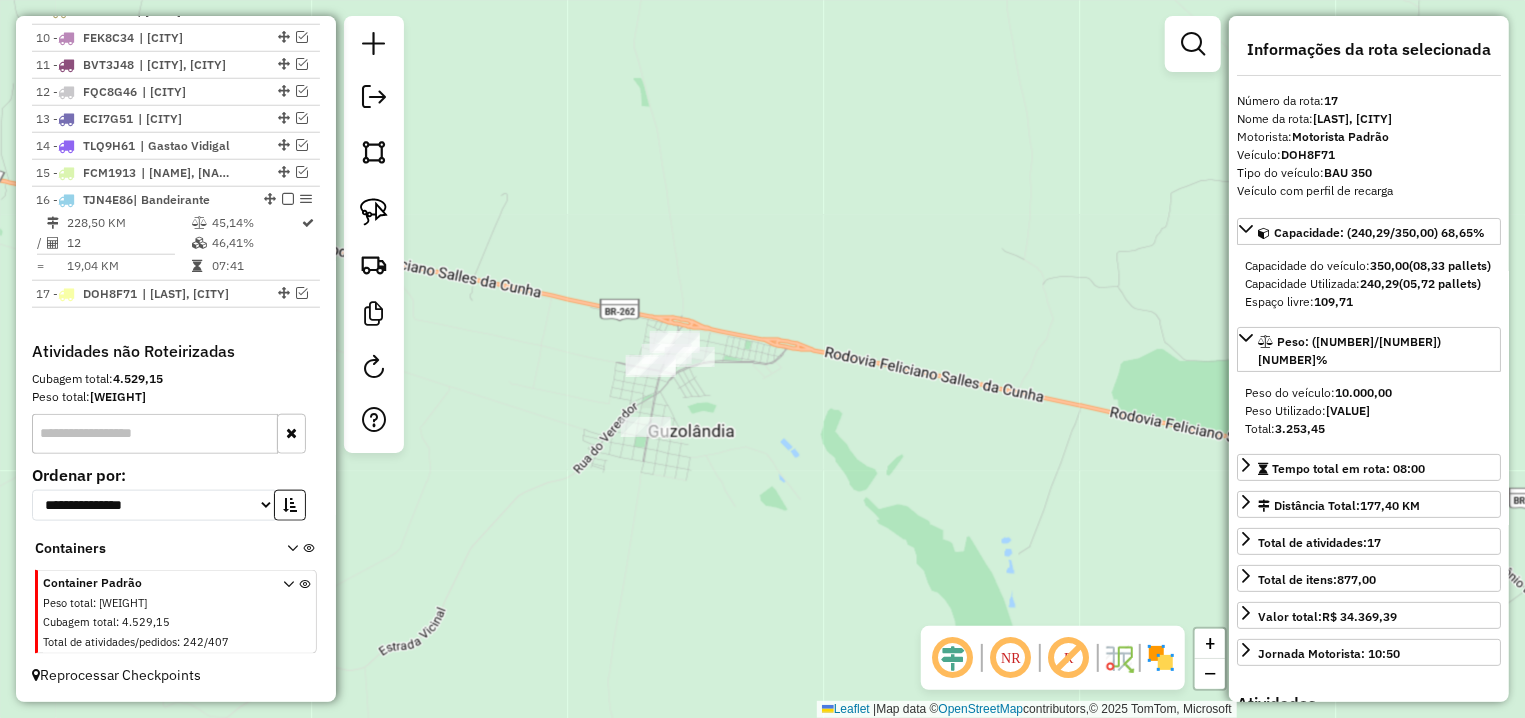 click on "Janela de atendimento Grade de atendimento Capacidade Transportadoras Veículos Cliente Pedidos  Rotas Selecione os dias de semana para filtrar as janelas de atendimento  Seg   Ter   Qua   Qui   Sex   Sáb   Dom  Informe o período da janela de atendimento: De: Até:  Filtrar exatamente a janela do cliente  Considerar janela de atendimento padrão  Selecione os dias de semana para filtrar as grades de atendimento  Seg   Ter   Qua   Qui   Sex   Sáb   Dom   Considerar clientes sem dia de atendimento cadastrado  Clientes fora do dia de atendimento selecionado Filtrar as atividades entre os valores definidos abaixo:  Peso mínimo:   Peso máximo:   Cubagem mínima:   Cubagem máxima:   De:   Até:  Filtrar as atividades entre o tempo de atendimento definido abaixo:  De:   Até:   Considerar capacidade total dos clientes não roteirizados Transportadora: Selecione um ou mais itens Tipo de veículo: Selecione um ou mais itens Veículo: Selecione um ou mais itens Motorista: Selecione um ou mais itens Nome: Rótulo:" 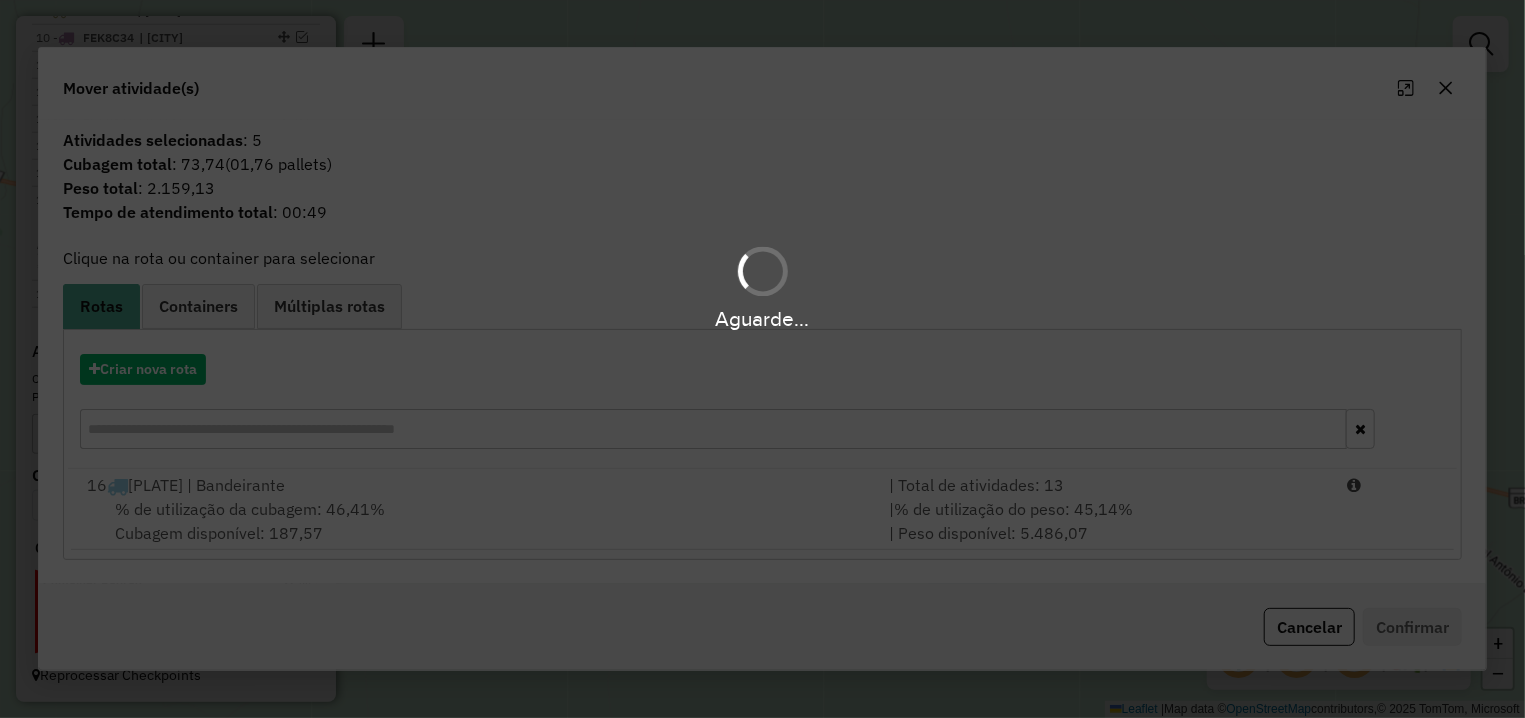 click on "Aguarde..." at bounding box center [762, 359] 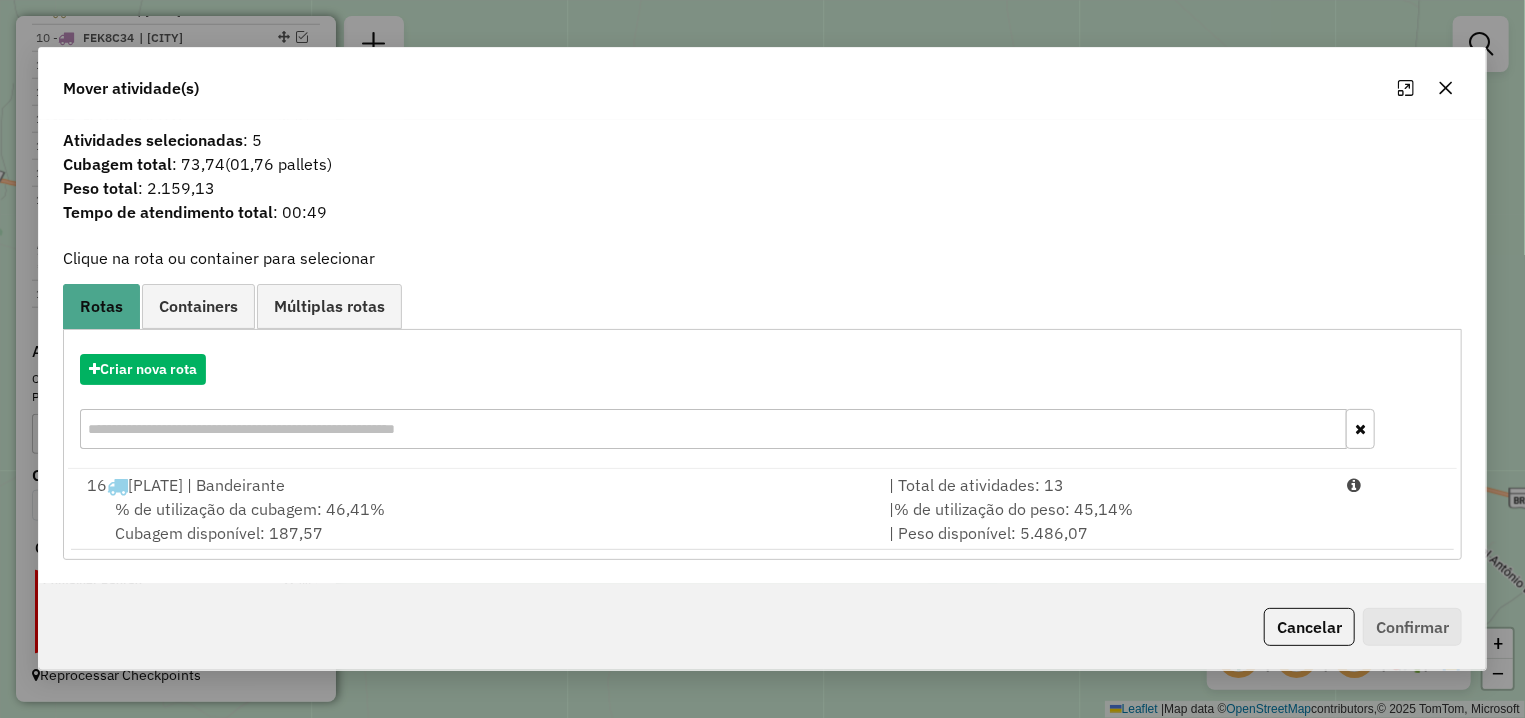 click on "% de utilização da cubagem: 46,41%  Cubagem disponível: 187,57" at bounding box center [476, 521] 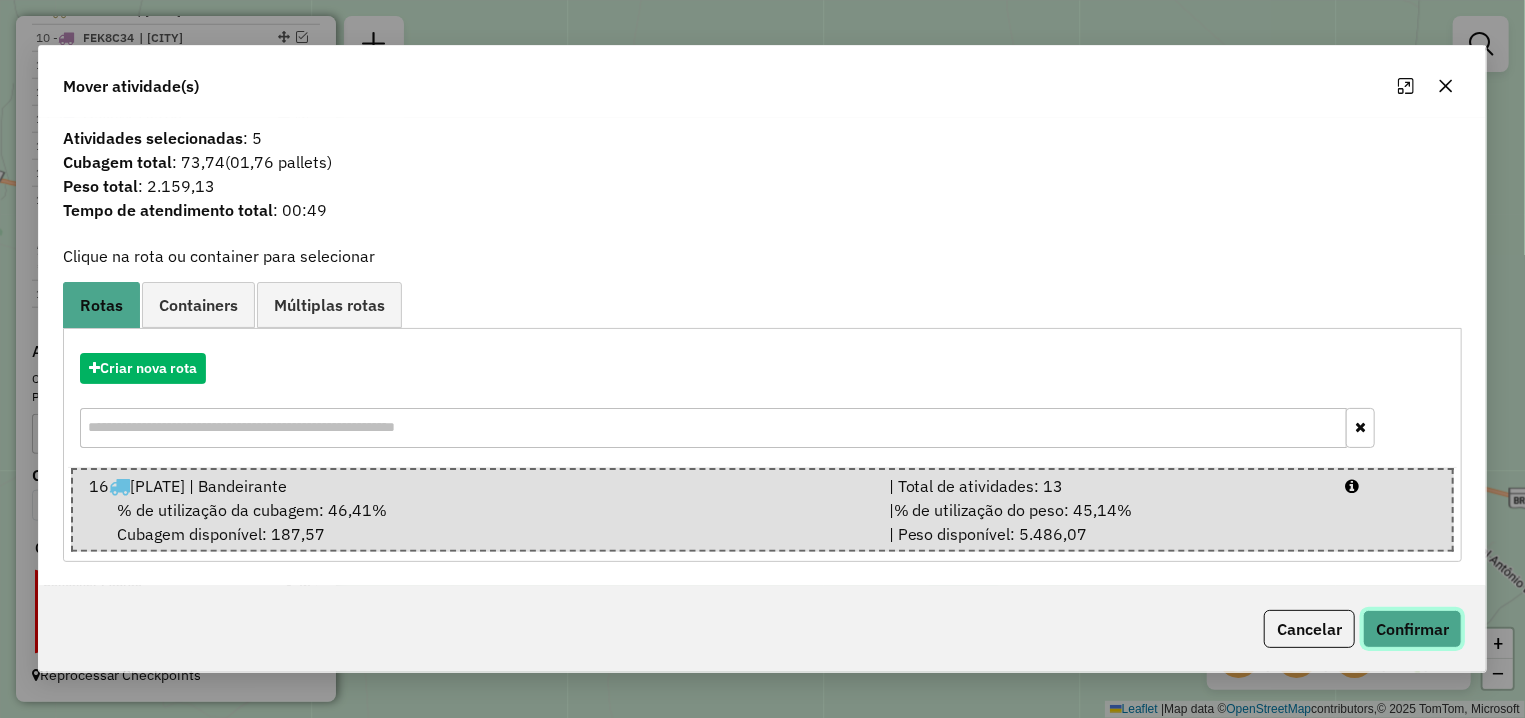 click on "Confirmar" 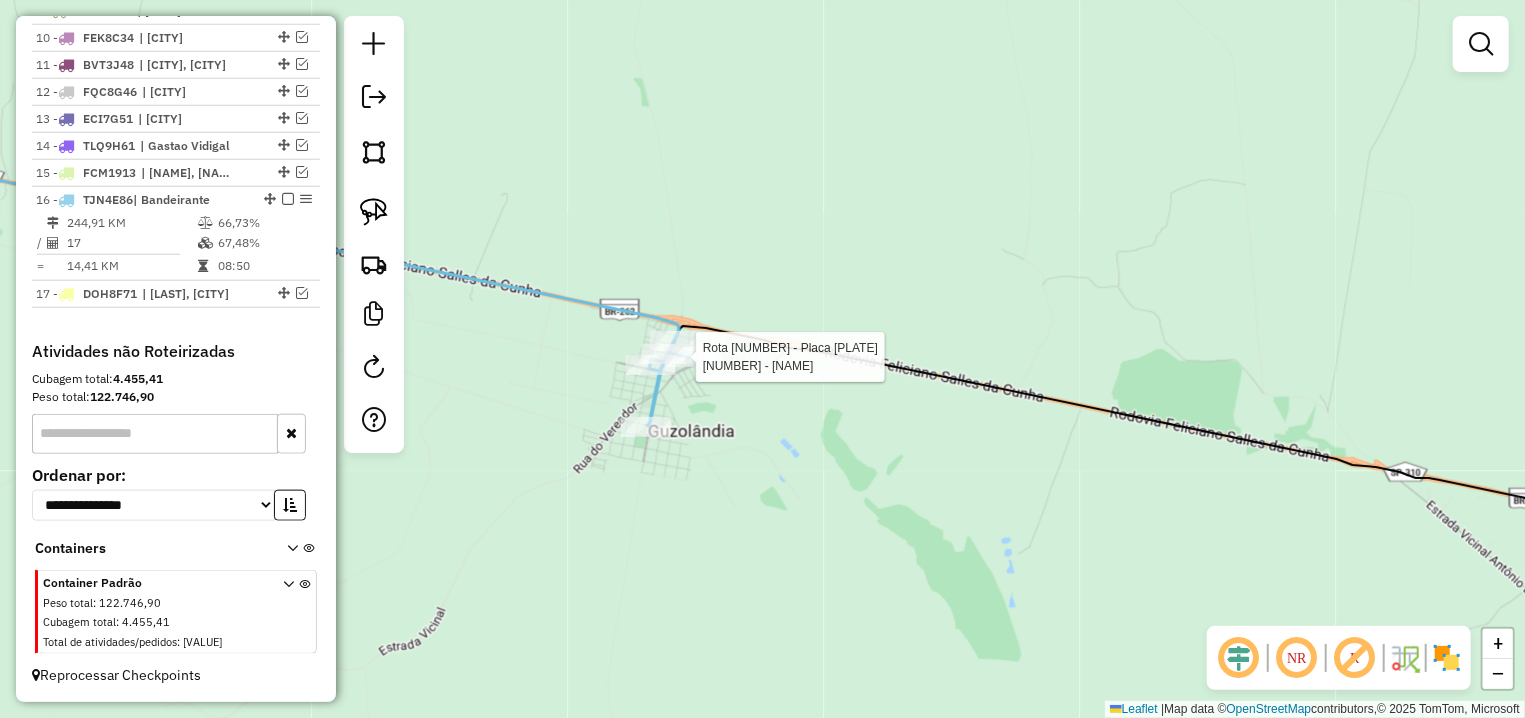select on "**********" 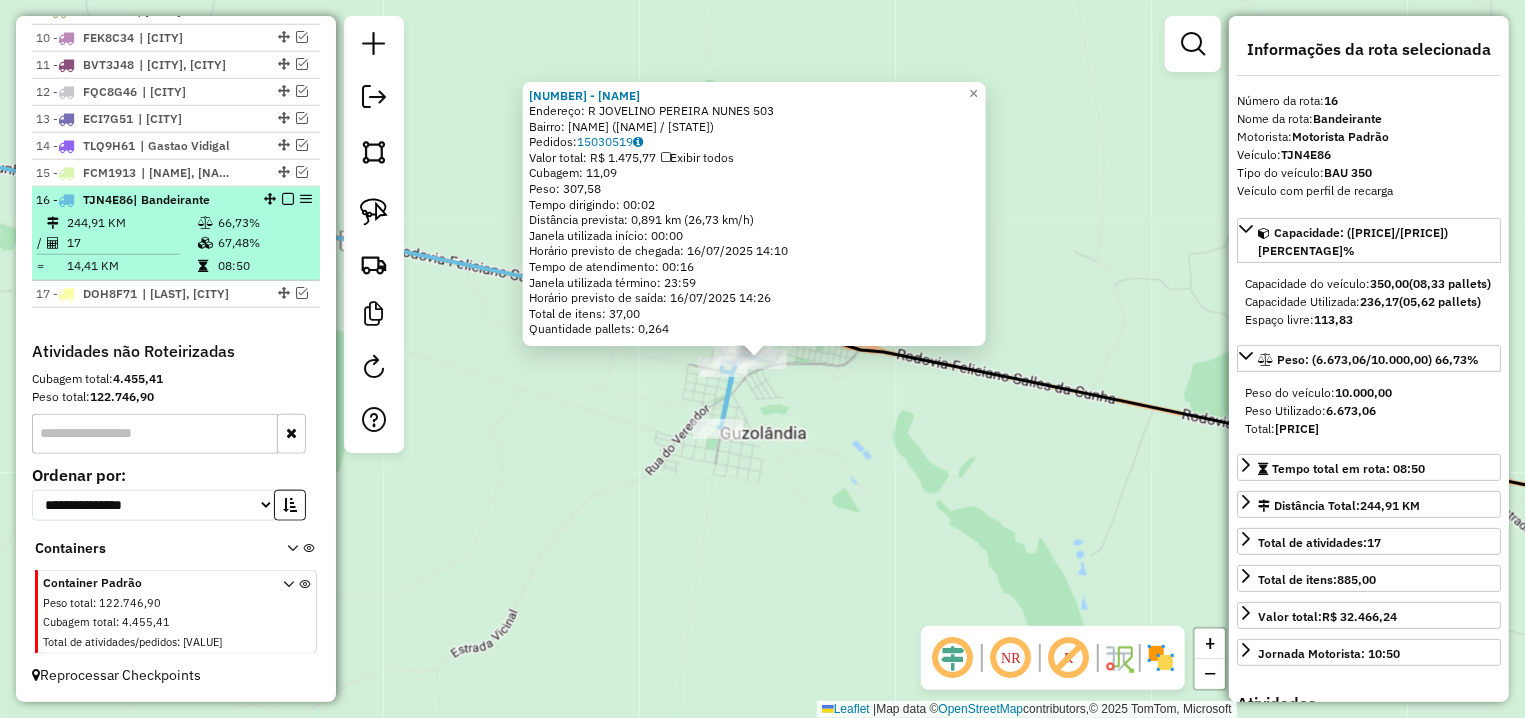 click at bounding box center [288, 199] 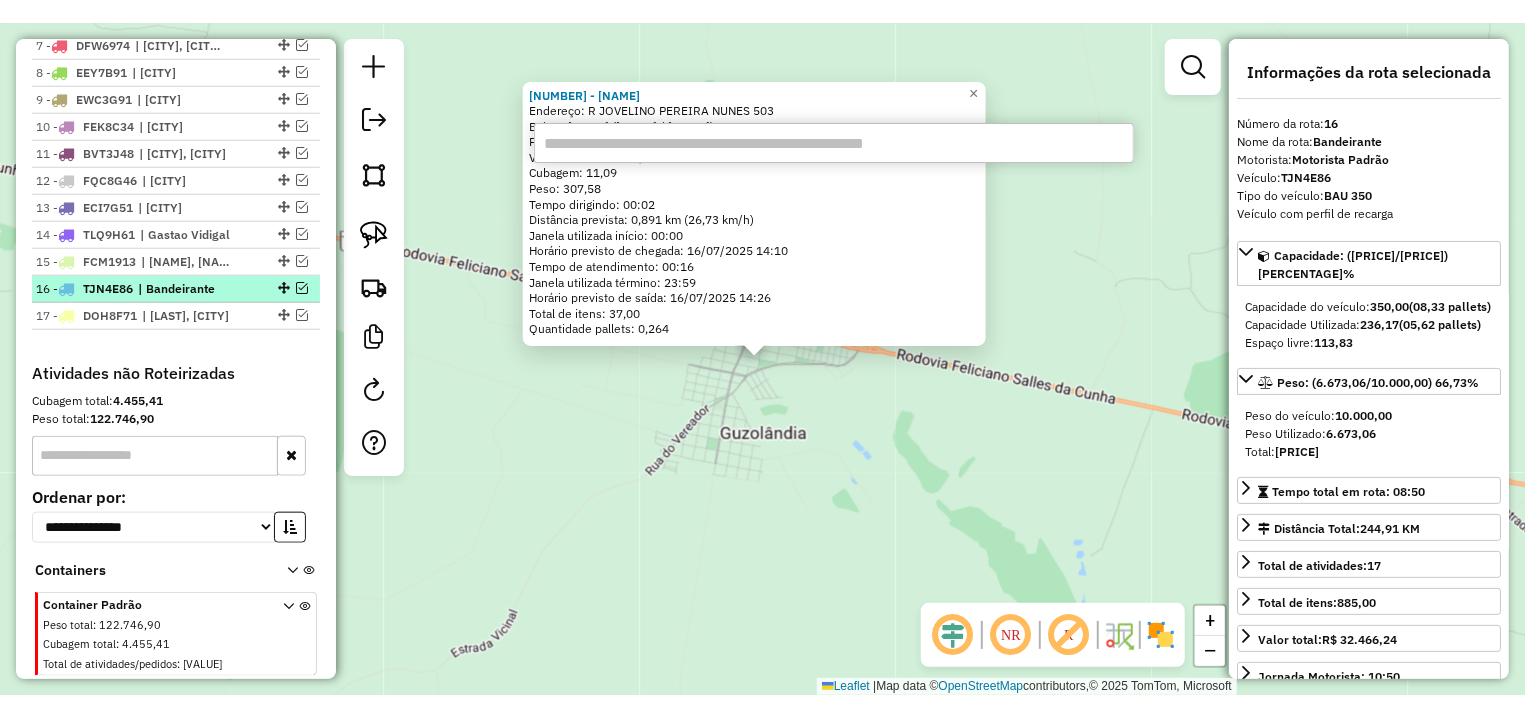 scroll, scrollTop: 0, scrollLeft: 0, axis: both 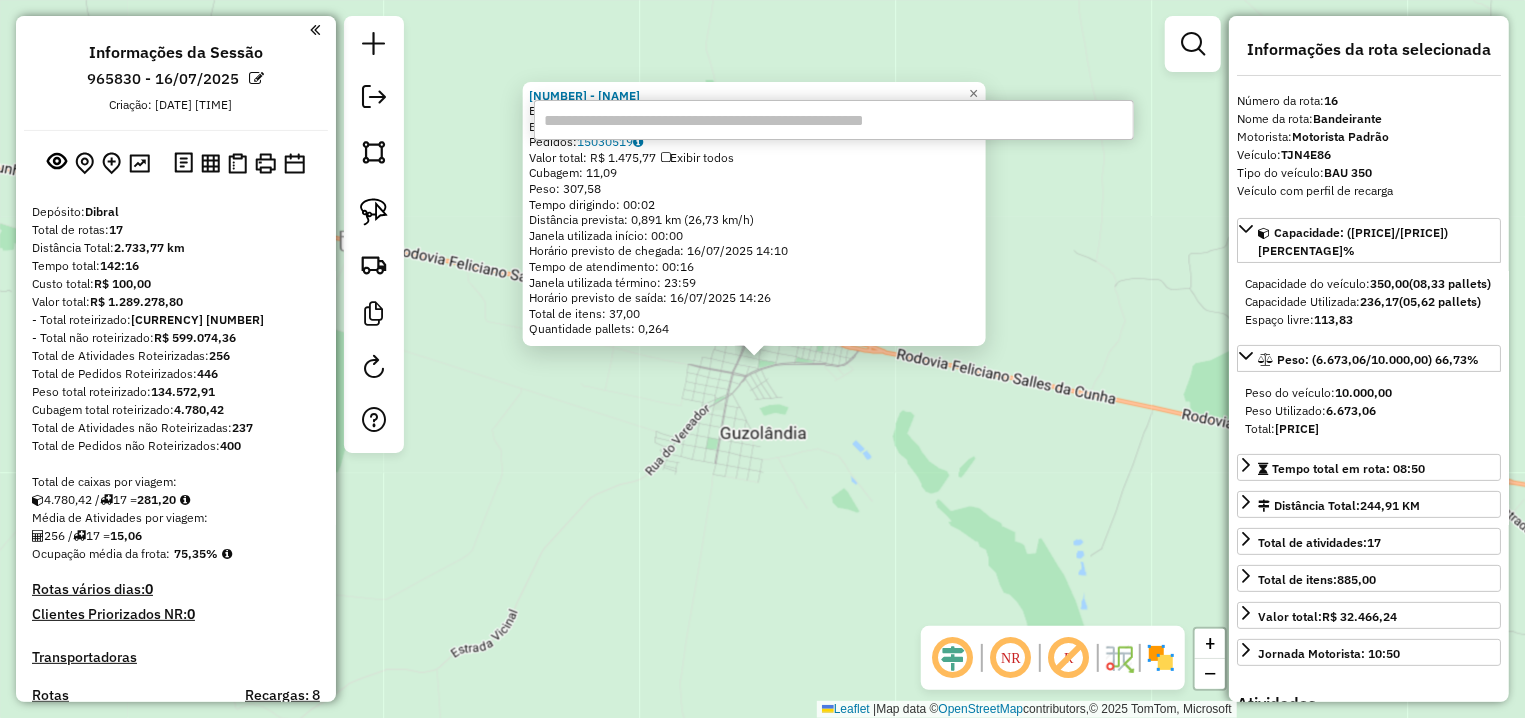 click at bounding box center [834, 120] 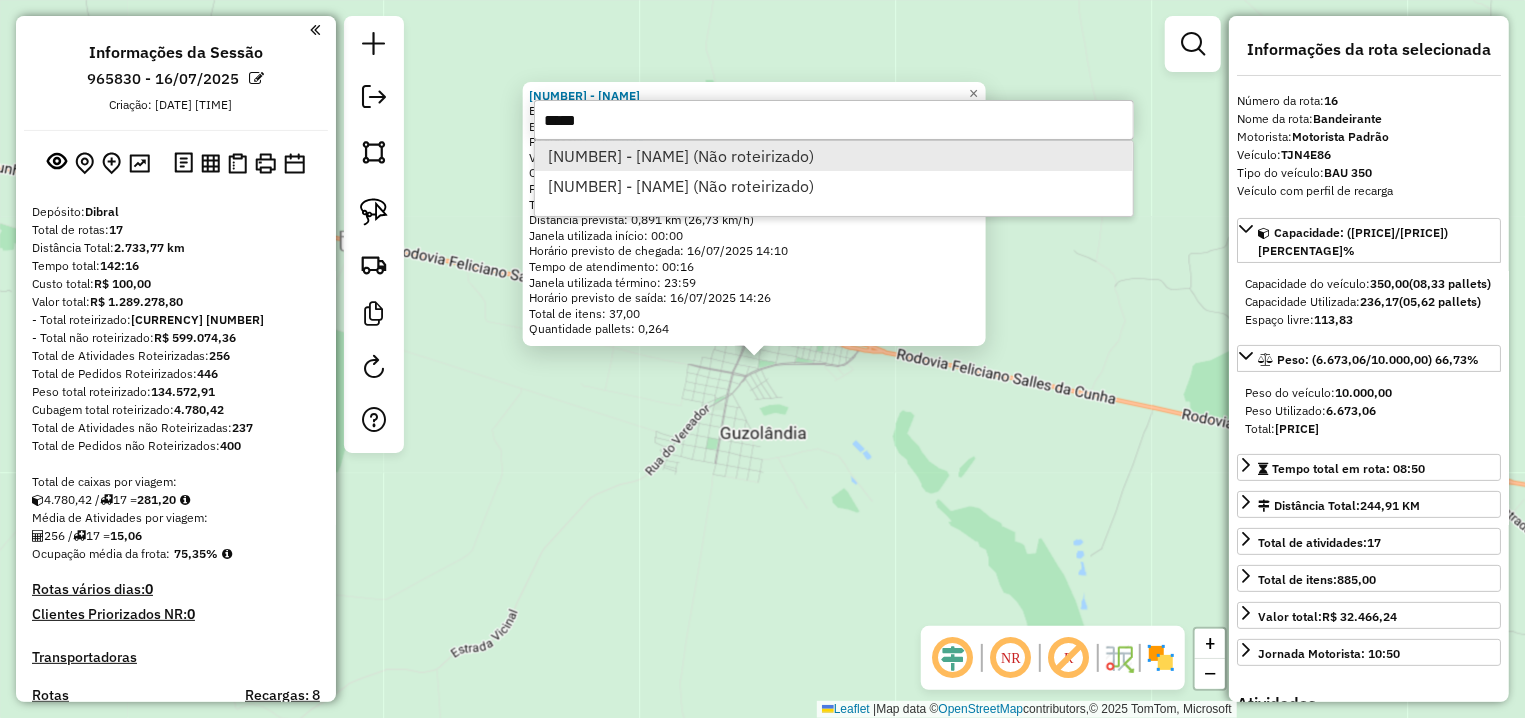 type on "*****" 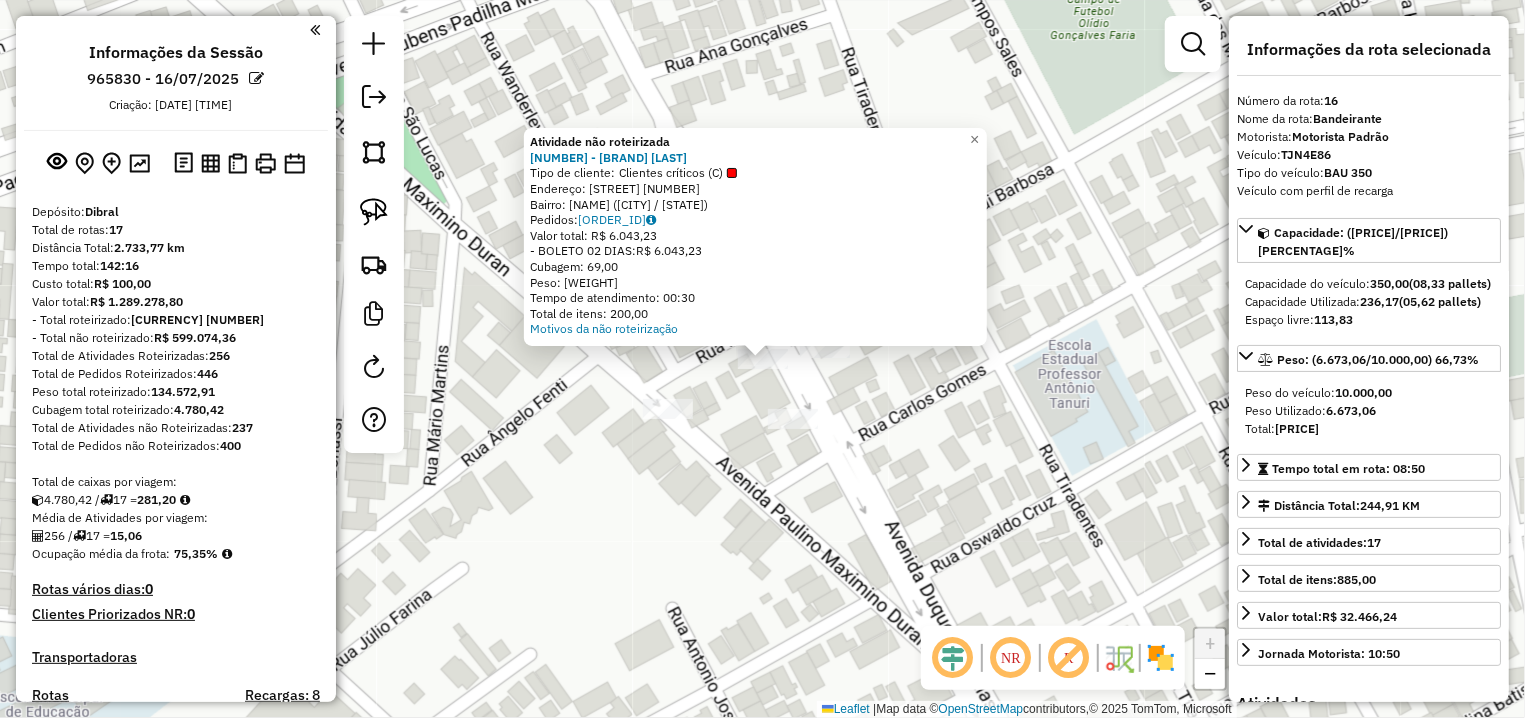 click on "Atividade não roteirizada 89936 - GARCIA MARTINEZ PIT  Tipo de cliente:   Clientes críticos (C)   Endereço: R   DUQUE DE CAXIAS               554   Bairro: JARDIM DO TREVO (FERNANDOPOLIS / SP)   Pedidos:  15030760   Valor total: R$ 6.043,23   - BOLETO 02 DIAS:  R$ 6.043,23   Cubagem: 69,00   Peso: 1.723,60   Tempo de atendimento: 00:30   Total de itens: 200,00  Motivos da não roteirização × Janela de atendimento Grade de atendimento Capacidade Transportadoras Veículos Cliente Pedidos  Rotas Selecione os dias de semana para filtrar as janelas de atendimento  Seg   Ter   Qua   Qui   Sex   Sáb   Dom  Informe o período da janela de atendimento: De: Até:  Filtrar exatamente a janela do cliente  Considerar janela de atendimento padrão  Selecione os dias de semana para filtrar as grades de atendimento  Seg   Ter   Qua   Qui   Sex   Sáb   Dom   Considerar clientes sem dia de atendimento cadastrado  Clientes fora do dia de atendimento selecionado Filtrar as atividades entre os valores definidos abaixo: +" 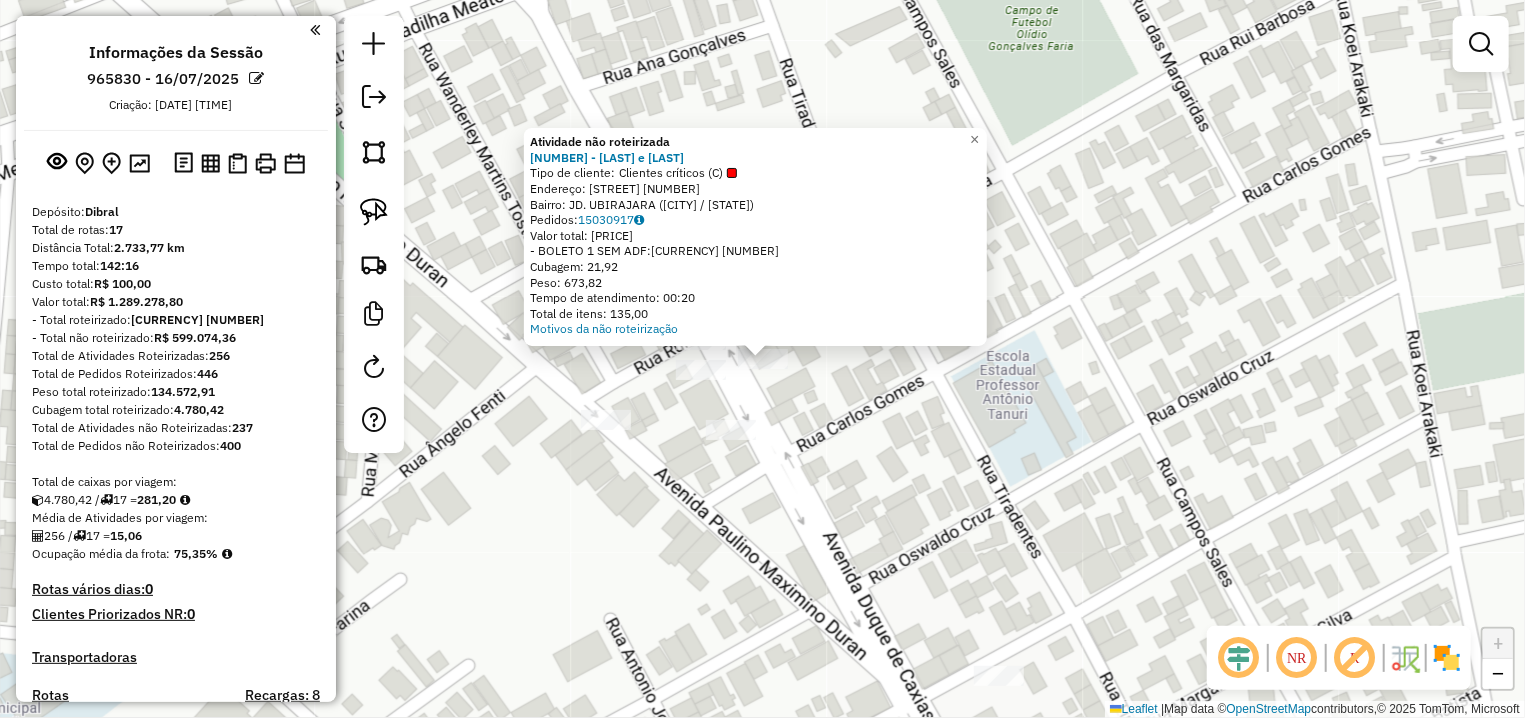 click on "Atividade não roteirizada 9817 - MARTINEZ e MARTINEZ  Tipo de cliente:   Clientes críticos (C)   Endereço: AV  DUQUE DE CAXIAS               554   Bairro: JD. UBIRAJARA (FERNANDOPOLIS / SP)   Pedidos:  15030917   Valor total: R$ 5.723,12   - BOLETO 1 SEM ADF:  R$ 5.723,12   Cubagem: 21,92   Peso: 673,82   Tempo de atendimento: 00:20   Total de itens: 135,00  Motivos da não roteirização × Janela de atendimento Grade de atendimento Capacidade Transportadoras Veículos Cliente Pedidos  Rotas Selecione os dias de semana para filtrar as janelas de atendimento  Seg   Ter   Qua   Qui   Sex   Sáb   Dom  Informe o período da janela de atendimento: De: Até:  Filtrar exatamente a janela do cliente  Considerar janela de atendimento padrão  Selecione os dias de semana para filtrar as grades de atendimento  Seg   Ter   Qua   Qui   Sex   Sáb   Dom   Considerar clientes sem dia de atendimento cadastrado  Clientes fora do dia de atendimento selecionado Filtrar as atividades entre os valores definidos abaixo:  De:" 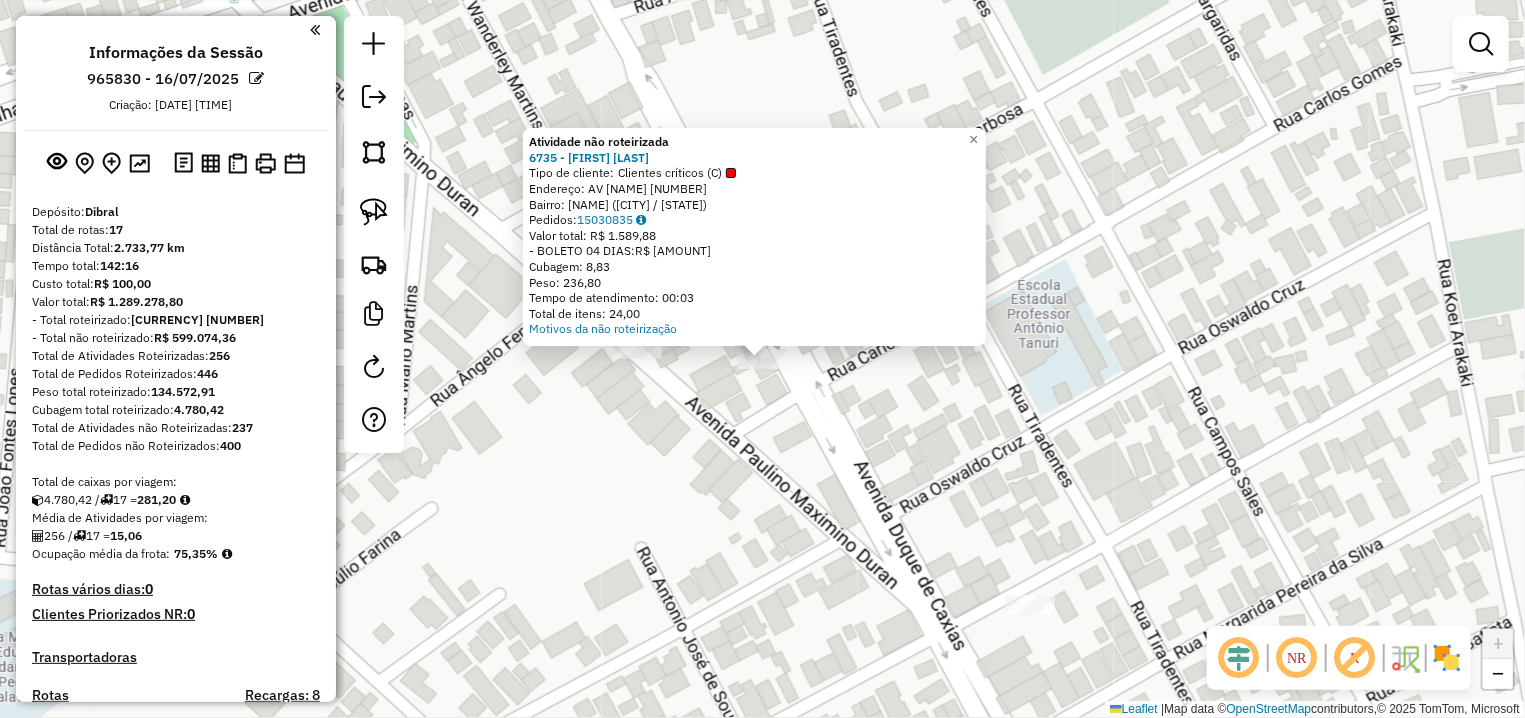 click on "Atividade não roteirizada 6735 - DIJALMA DONIZETE PER  Tipo de cliente:   Clientes críticos (C)   Endereço: AV  DUQUE DE CAXIAS               518   Bairro: JARDIM DO TREVO (FERNANDOPOLIS / SP)   Pedidos:  15030835   Valor total: R$ 1.589,88   - BOLETO 04 DIAS:  R$ 1.589,88   Cubagem: 8,83   Peso: 236,80   Tempo de atendimento: 00:03   Total de itens: 24,00  Motivos da não roteirização × Janela de atendimento Grade de atendimento Capacidade Transportadoras Veículos Cliente Pedidos  Rotas Selecione os dias de semana para filtrar as janelas de atendimento  Seg   Ter   Qua   Qui   Sex   Sáb   Dom  Informe o período da janela de atendimento: De: Até:  Filtrar exatamente a janela do cliente  Considerar janela de atendimento padrão  Selecione os dias de semana para filtrar as grades de atendimento  Seg   Ter   Qua   Qui   Sex   Sáb   Dom   Considerar clientes sem dia de atendimento cadastrado  Clientes fora do dia de atendimento selecionado Filtrar as atividades entre os valores definidos abaixo:  De:" 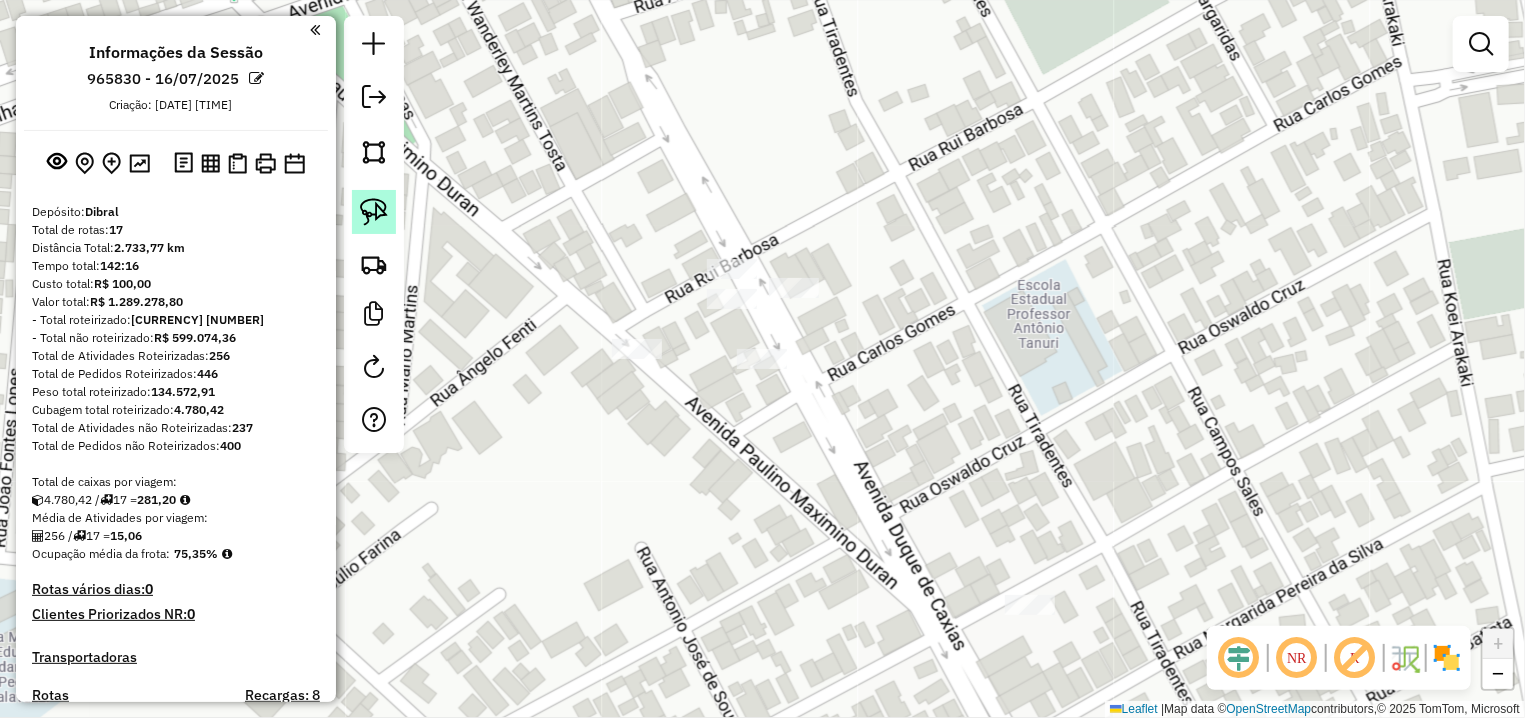 click 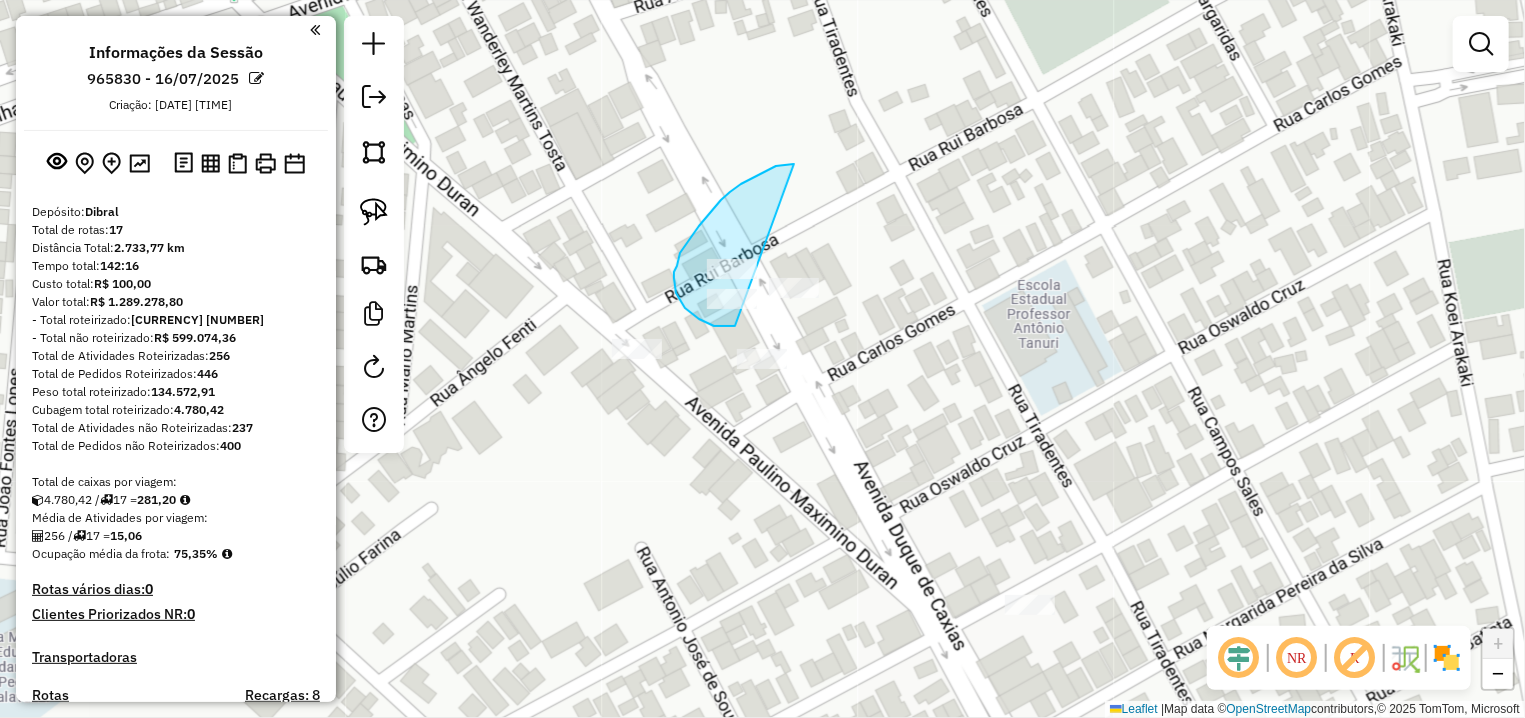 drag, startPoint x: 794, startPoint y: 164, endPoint x: 741, endPoint y: 325, distance: 169.49927 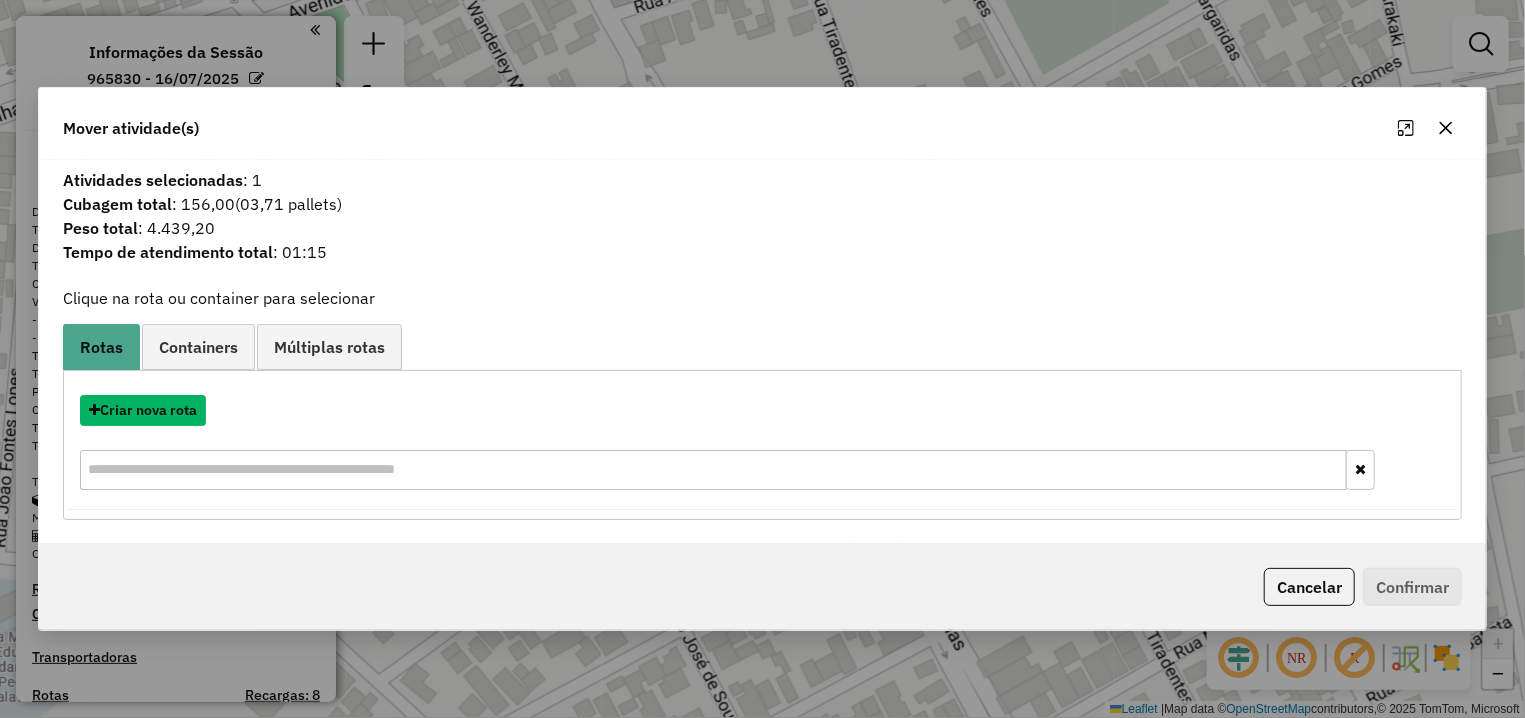 click on "Criar nova rota" at bounding box center (143, 410) 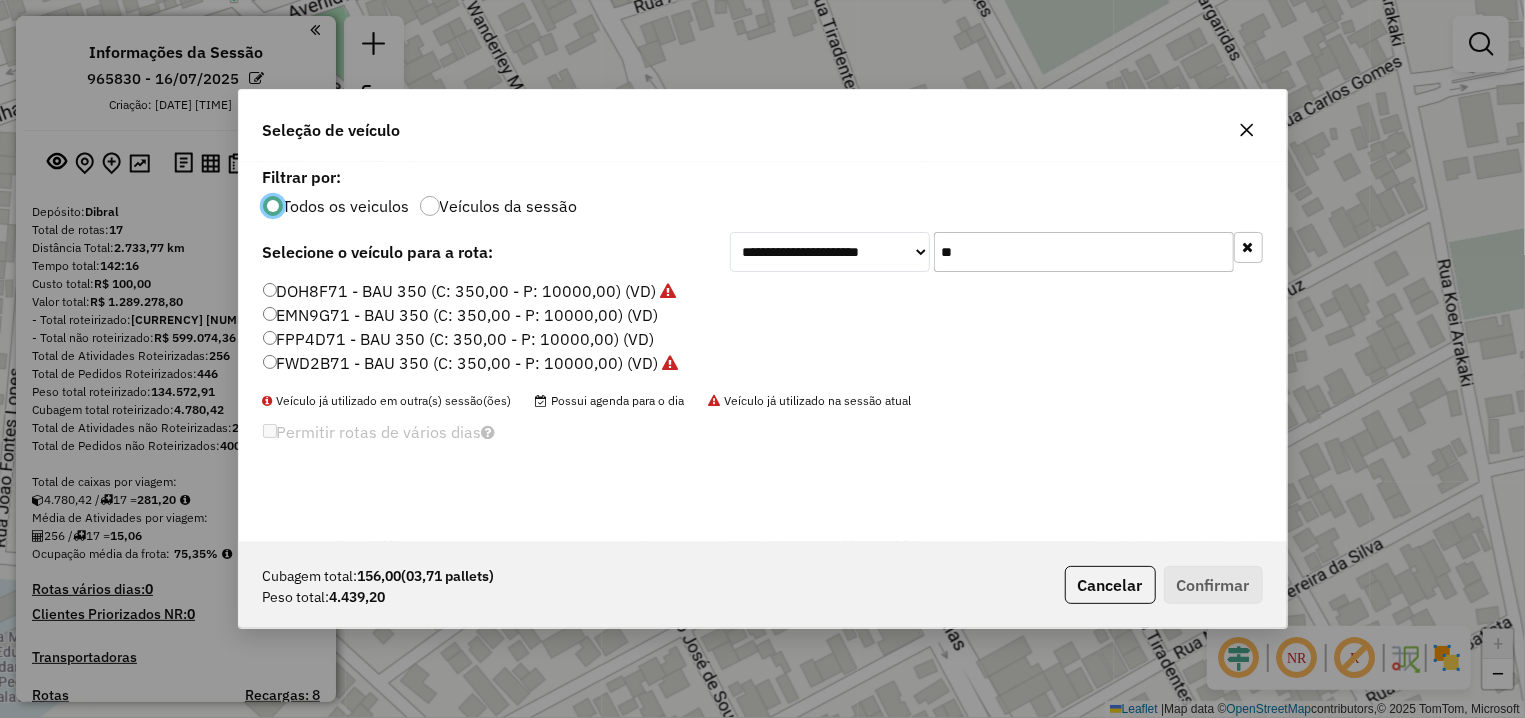 scroll, scrollTop: 11, scrollLeft: 6, axis: both 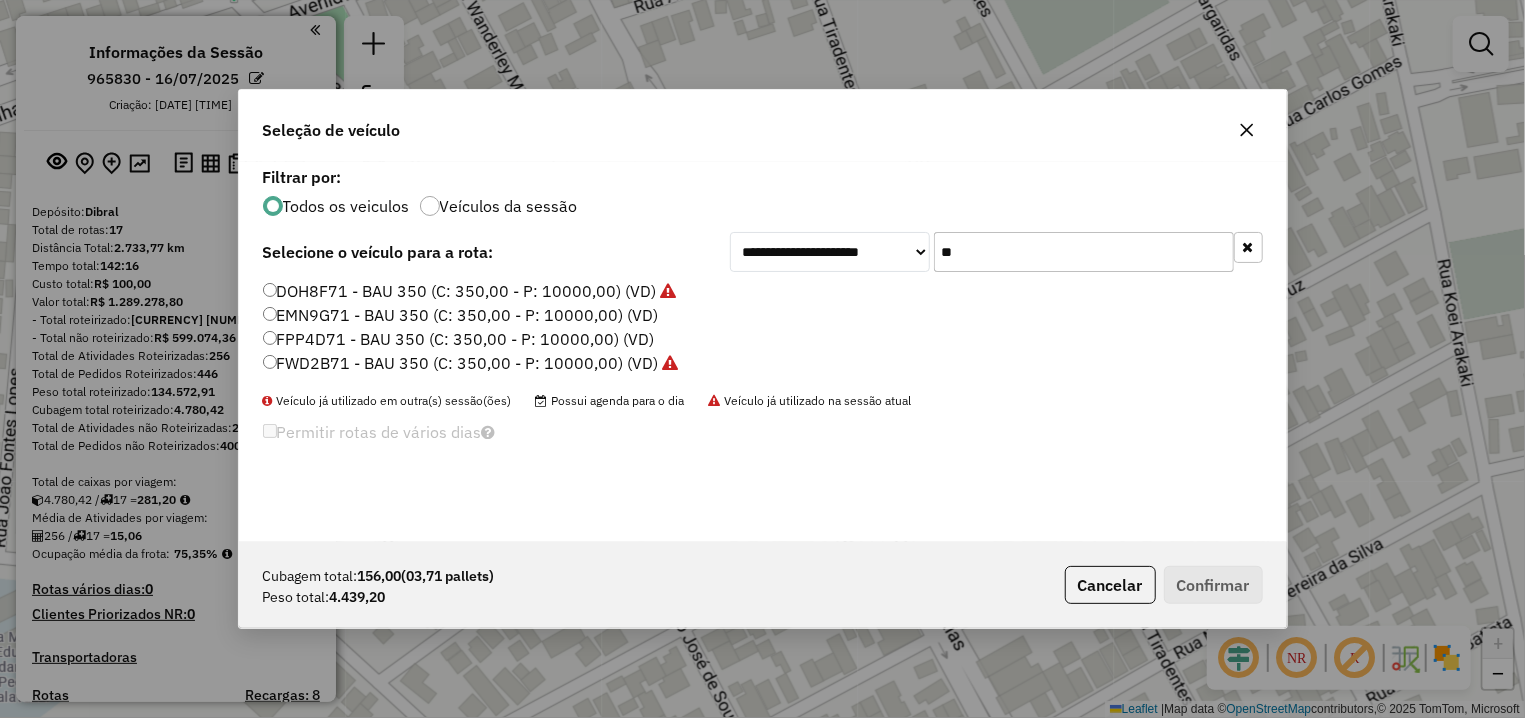 click on "**" 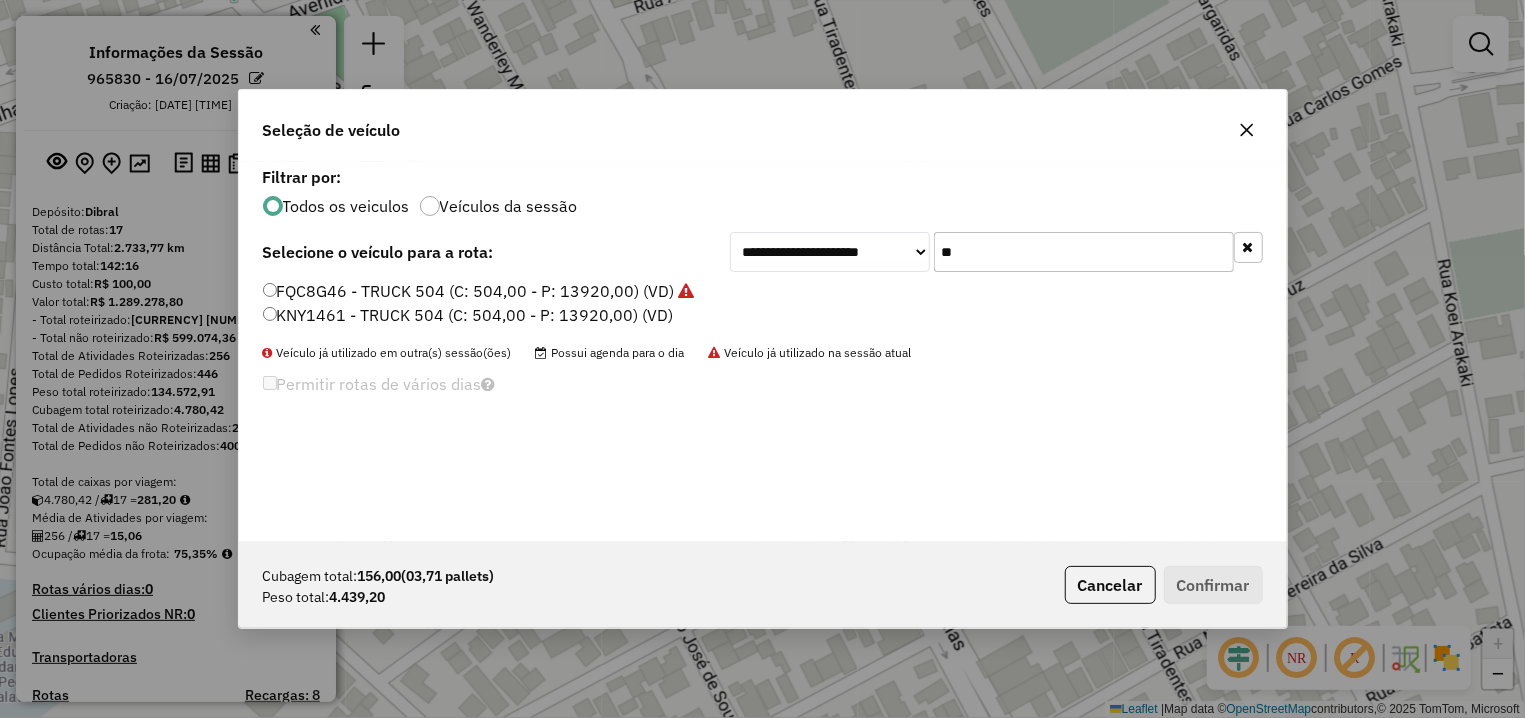 drag, startPoint x: 987, startPoint y: 251, endPoint x: 899, endPoint y: 245, distance: 88.20431 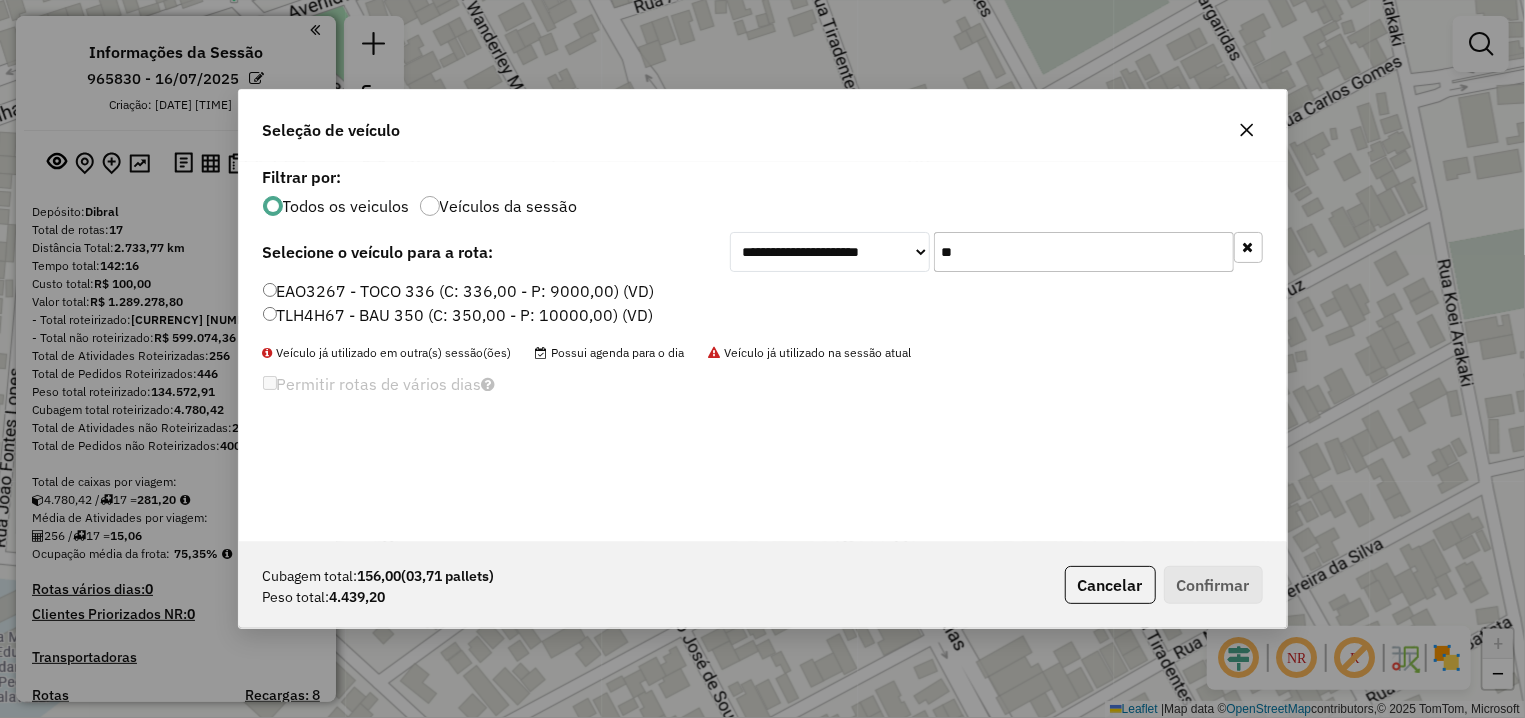 type on "**" 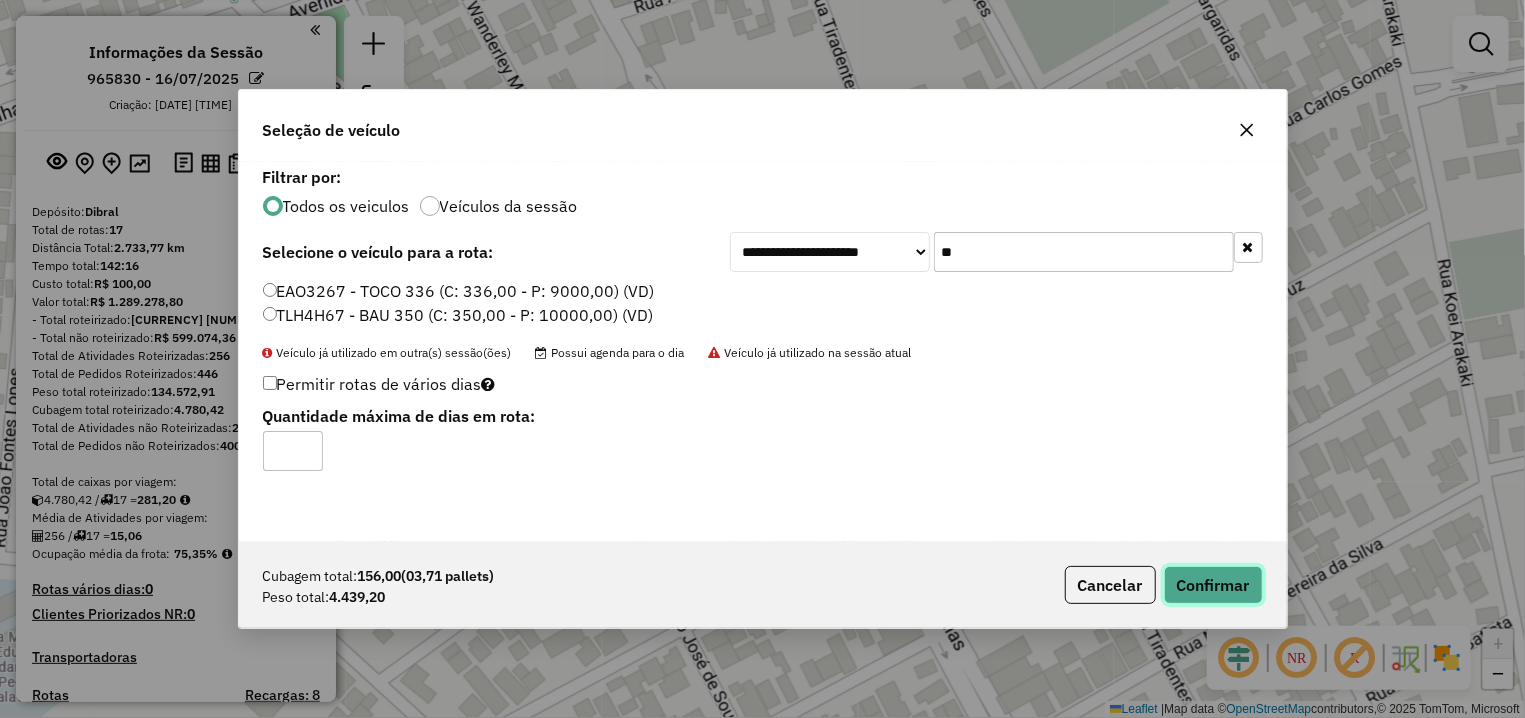 click on "Confirmar" 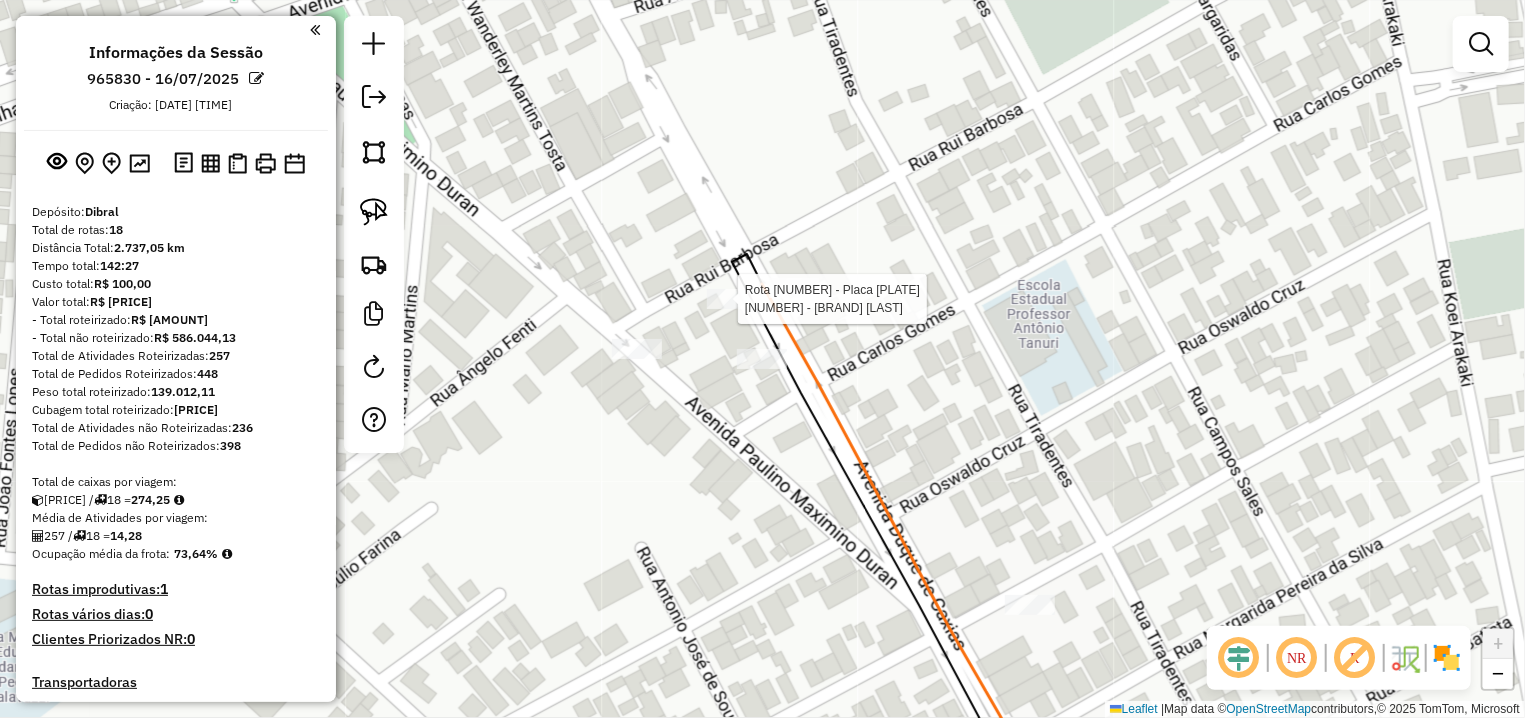 select on "**********" 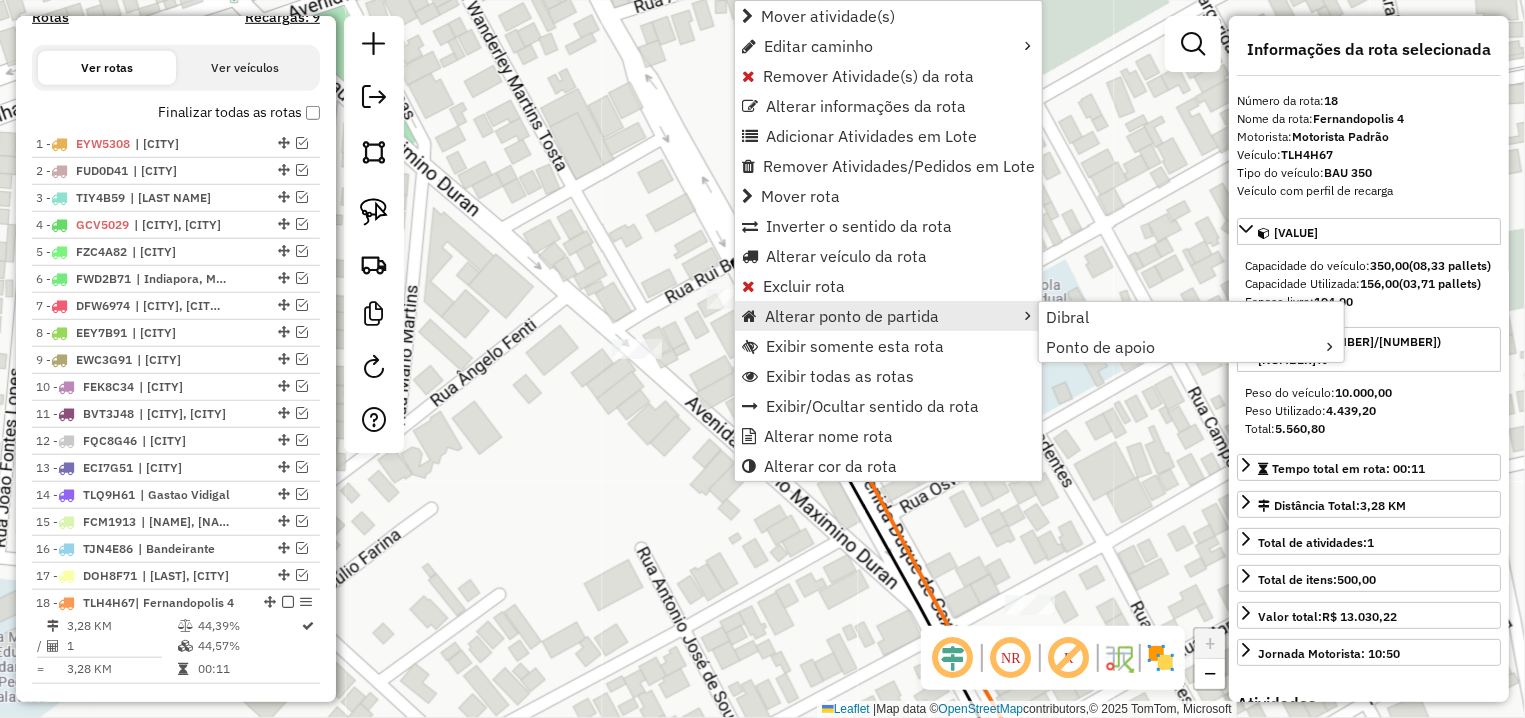 scroll, scrollTop: 1098, scrollLeft: 0, axis: vertical 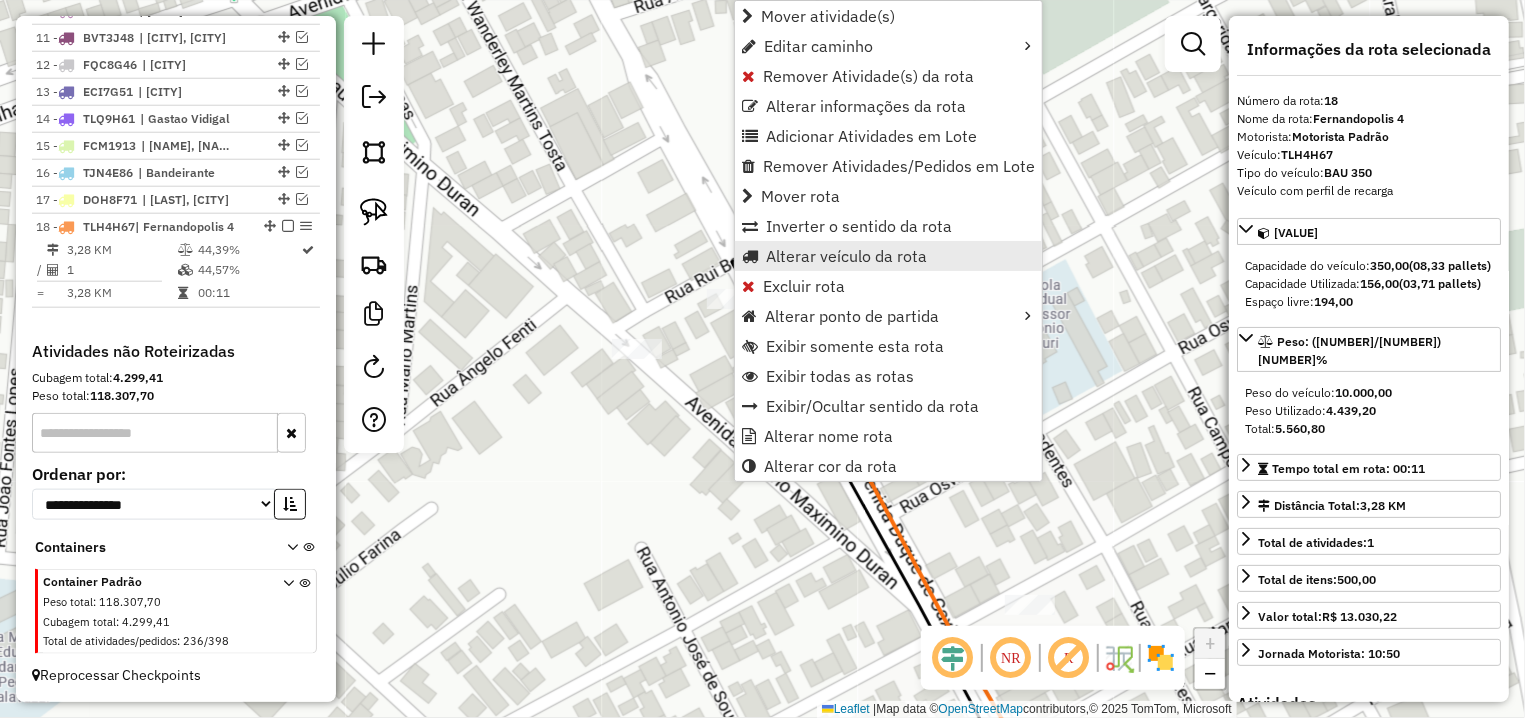 click on "Alterar veículo da rota" at bounding box center [846, 256] 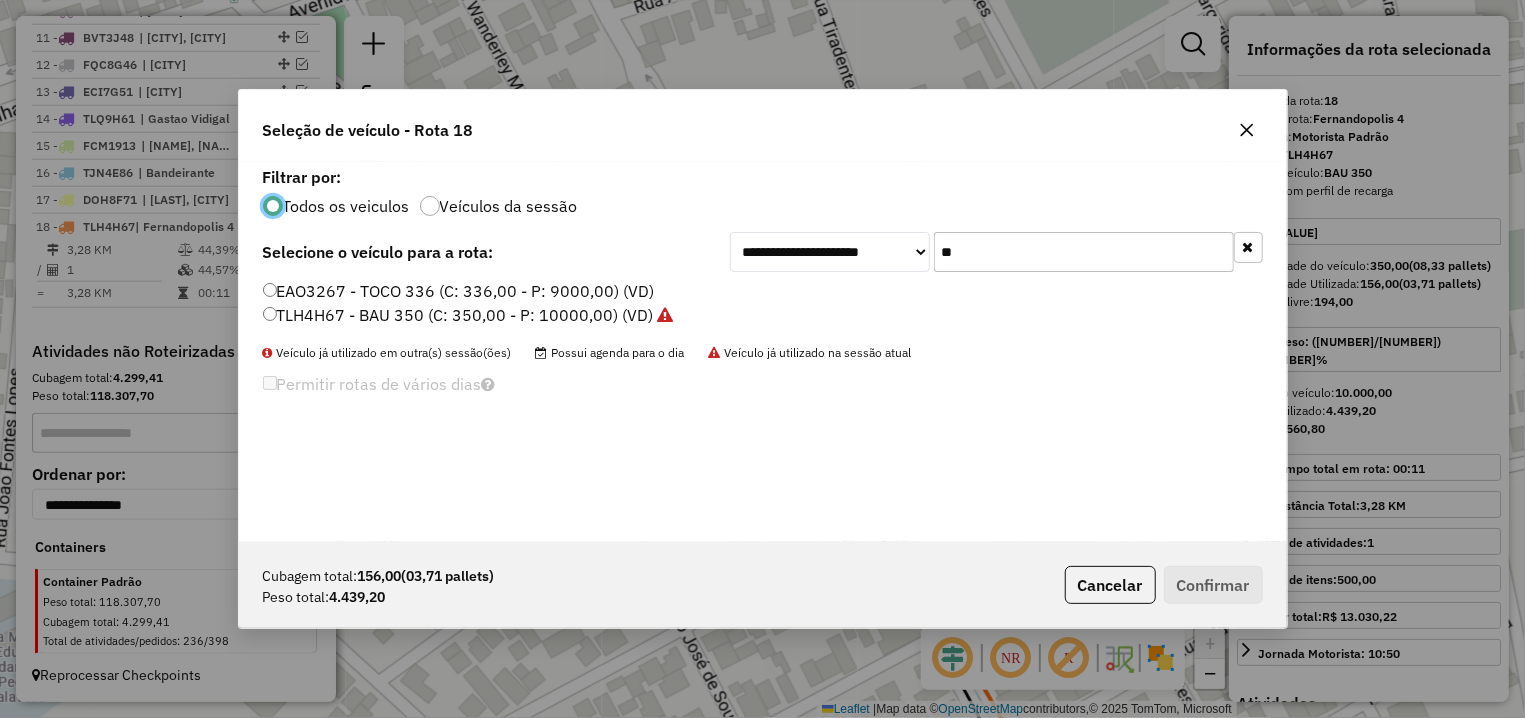 scroll, scrollTop: 11, scrollLeft: 6, axis: both 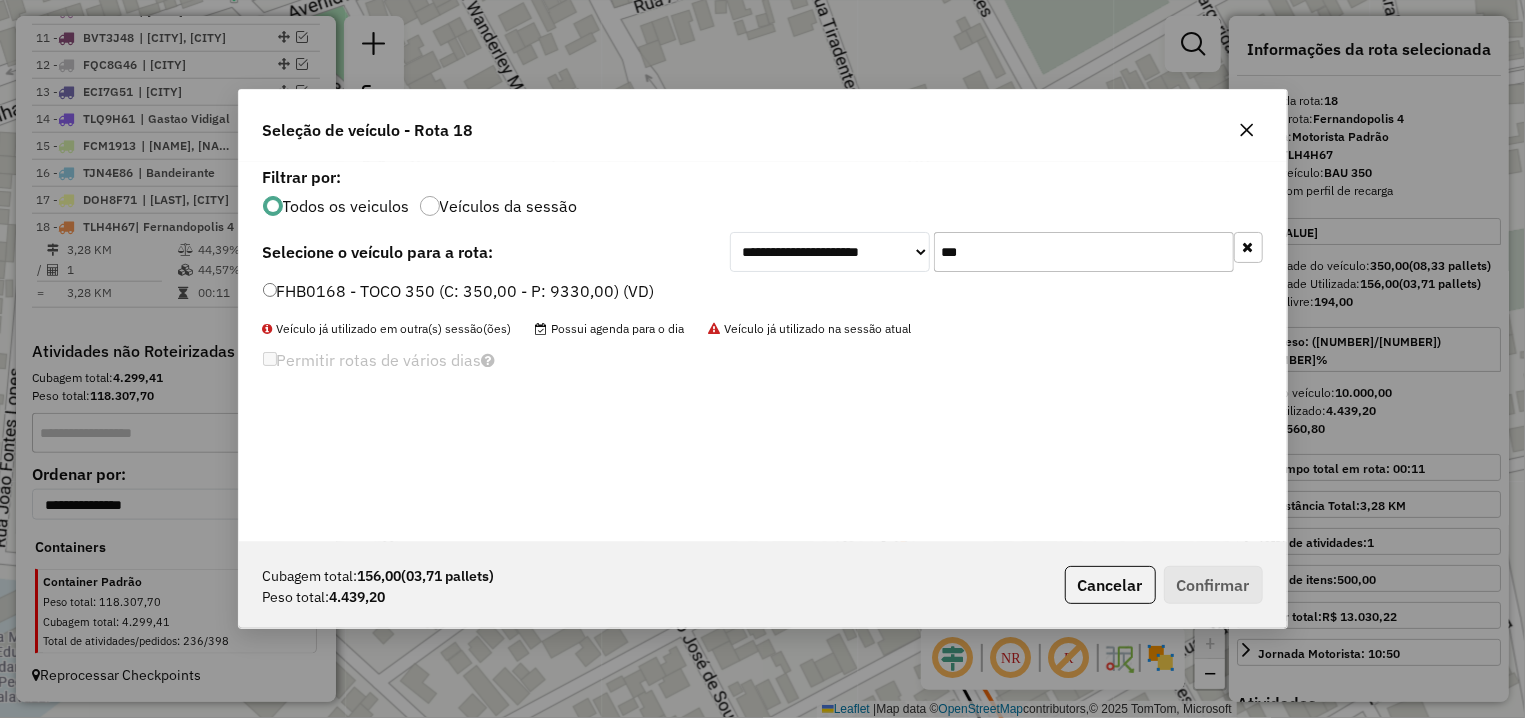 type on "***" 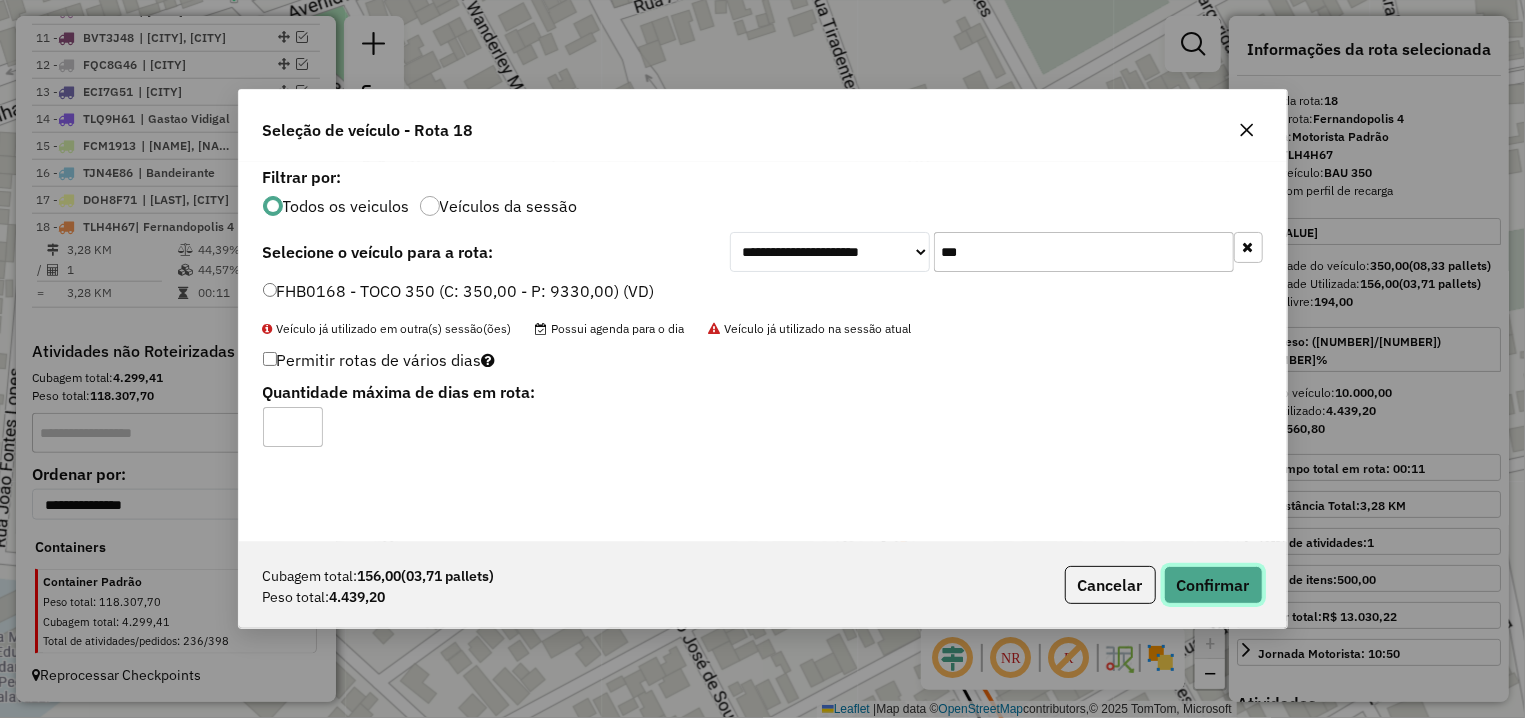 click on "Confirmar" 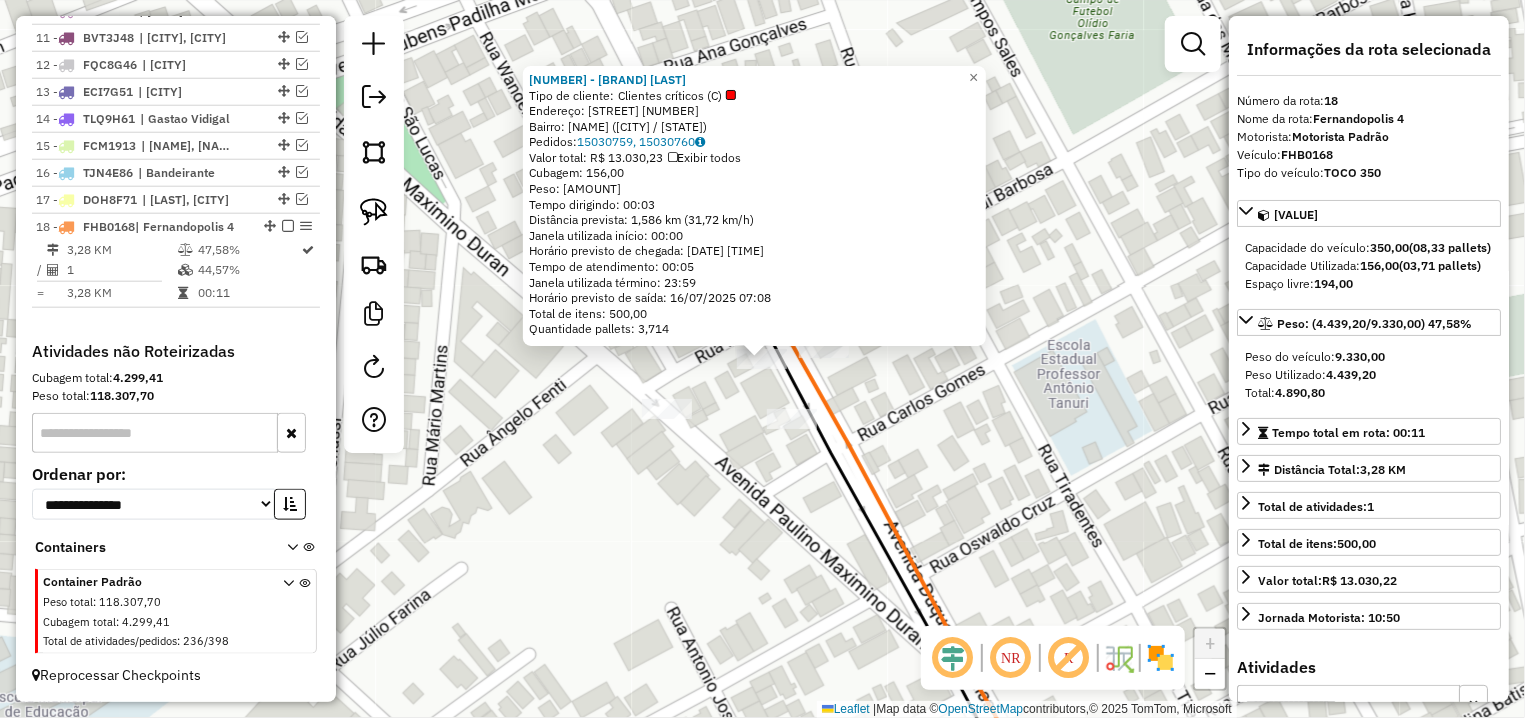 drag, startPoint x: 548, startPoint y: 540, endPoint x: 593, endPoint y: 539, distance: 45.01111 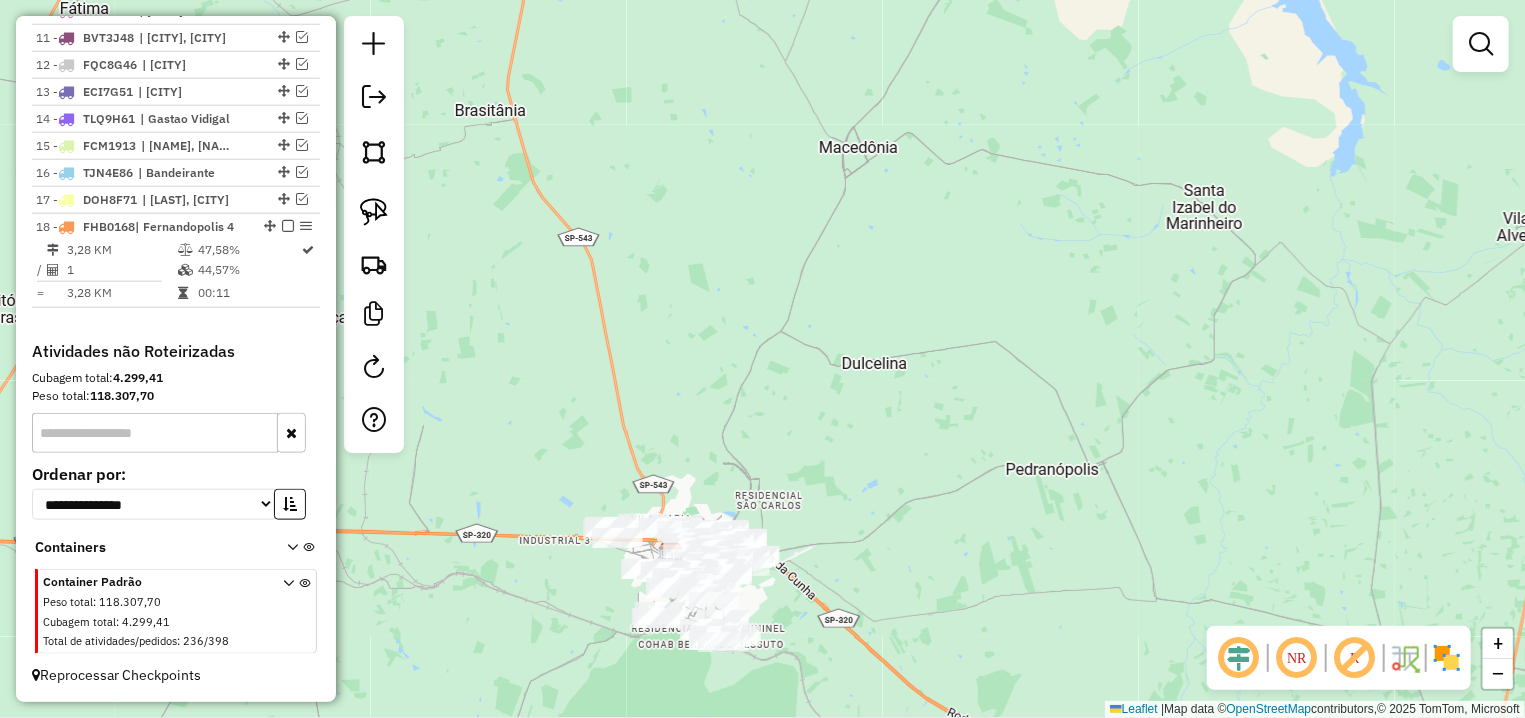 drag, startPoint x: 526, startPoint y: 606, endPoint x: 1240, endPoint y: 406, distance: 741.4823 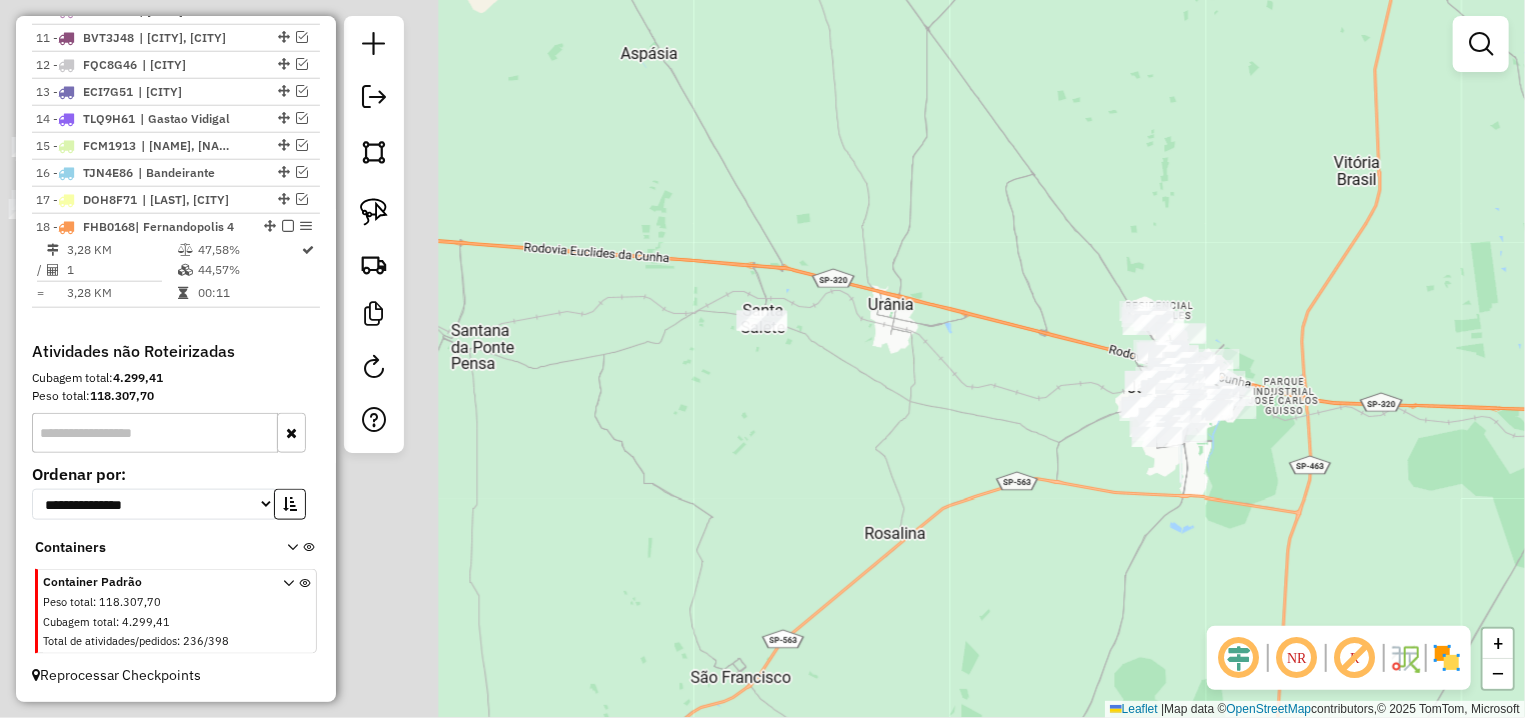 drag, startPoint x: 724, startPoint y: 472, endPoint x: 868, endPoint y: 504, distance: 147.51271 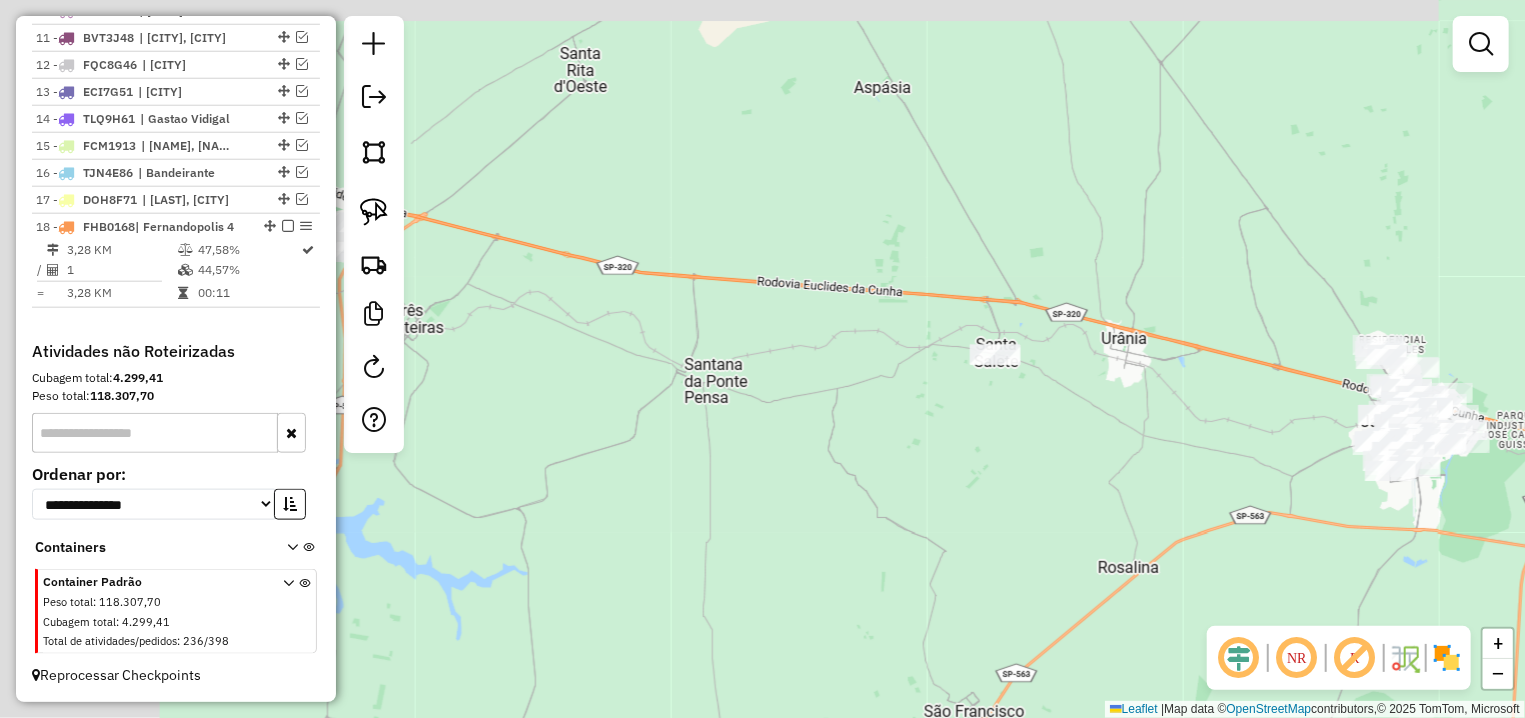 drag, startPoint x: 875, startPoint y: 494, endPoint x: 1236, endPoint y: 585, distance: 372.2929 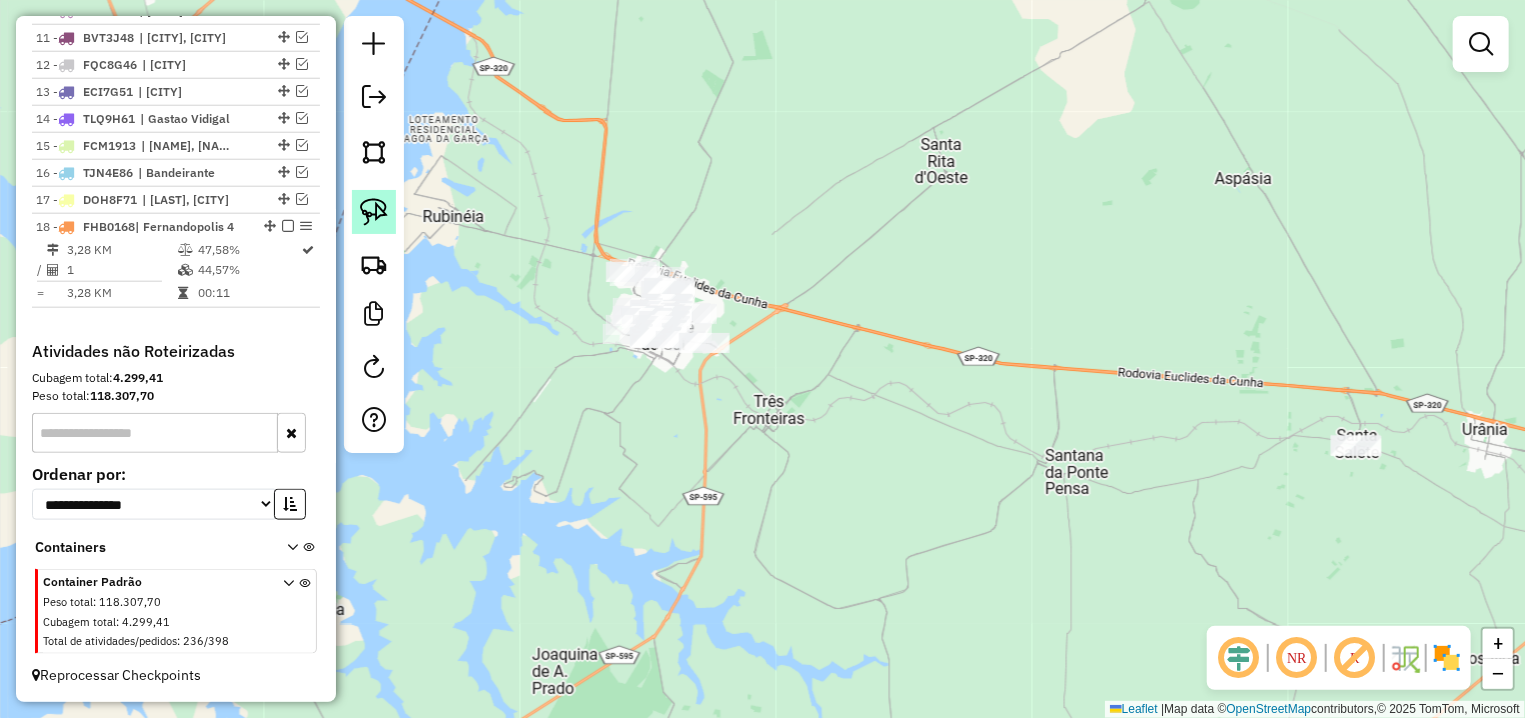 click 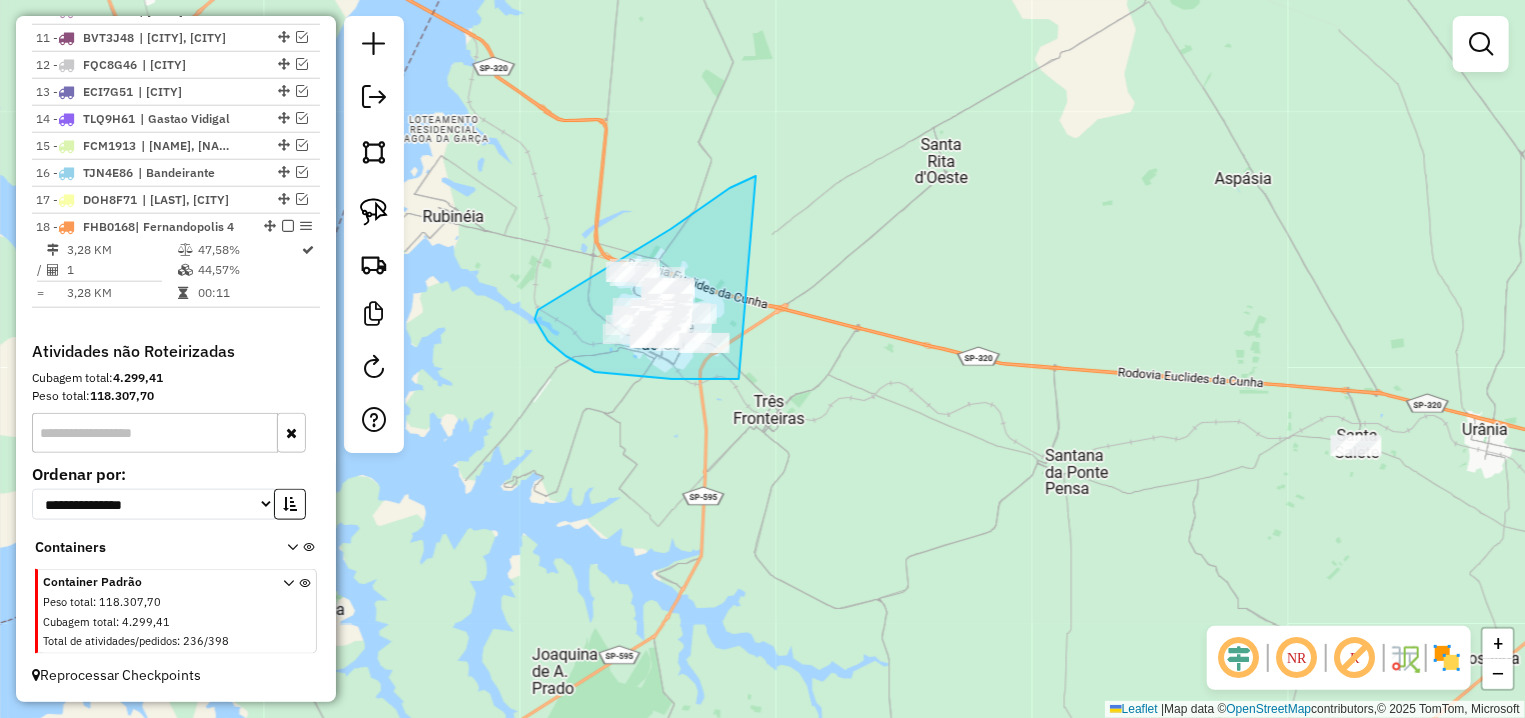 drag, startPoint x: 756, startPoint y: 176, endPoint x: 739, endPoint y: 379, distance: 203.71059 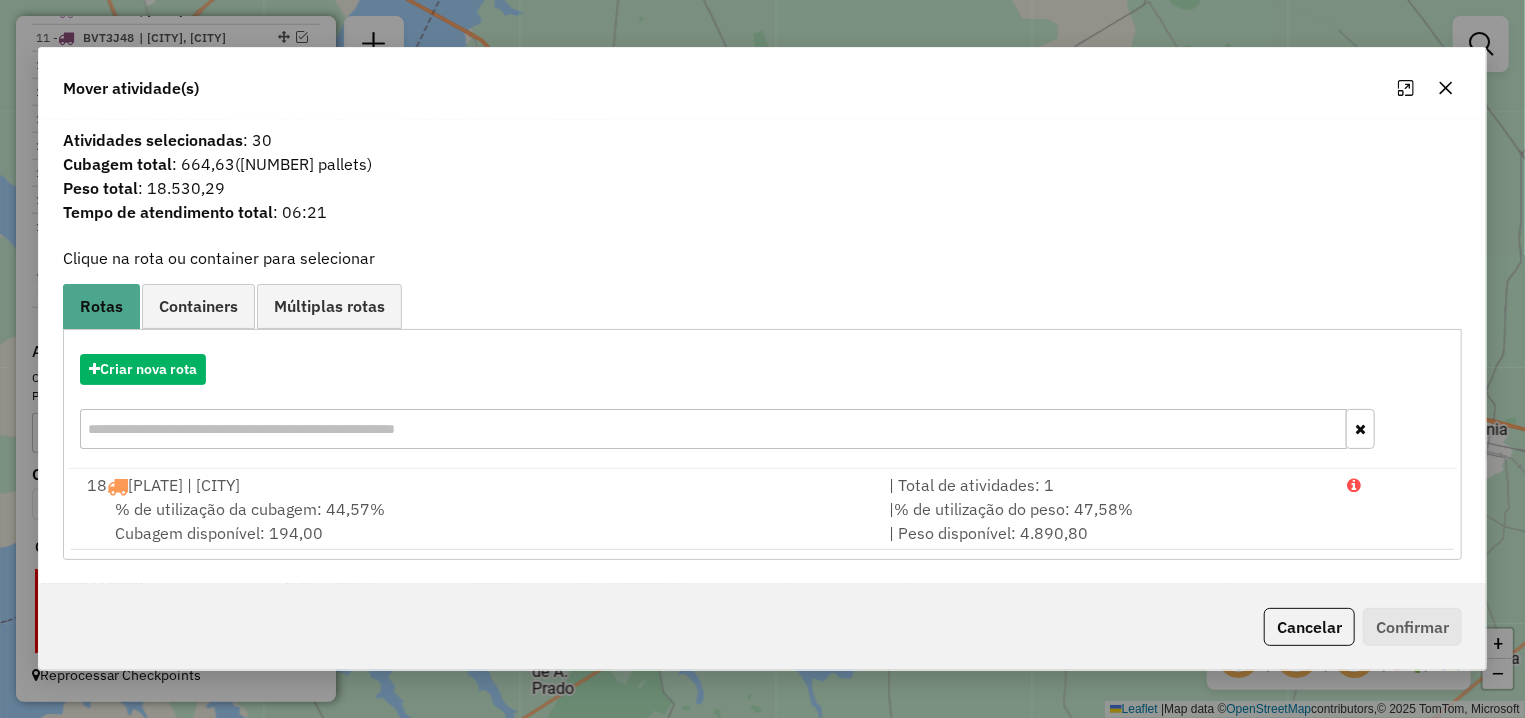 click 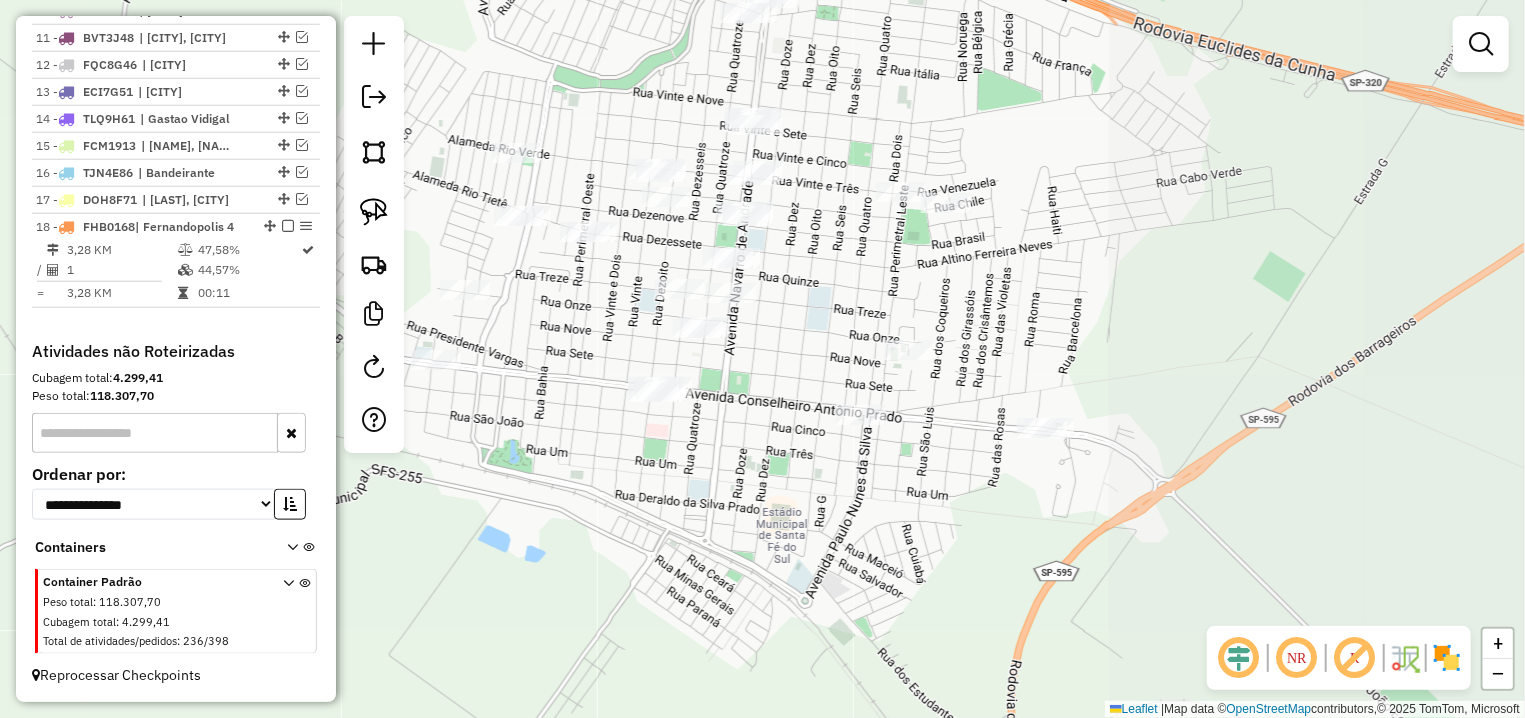 drag, startPoint x: 1160, startPoint y: 360, endPoint x: 521, endPoint y: 479, distance: 649.98615 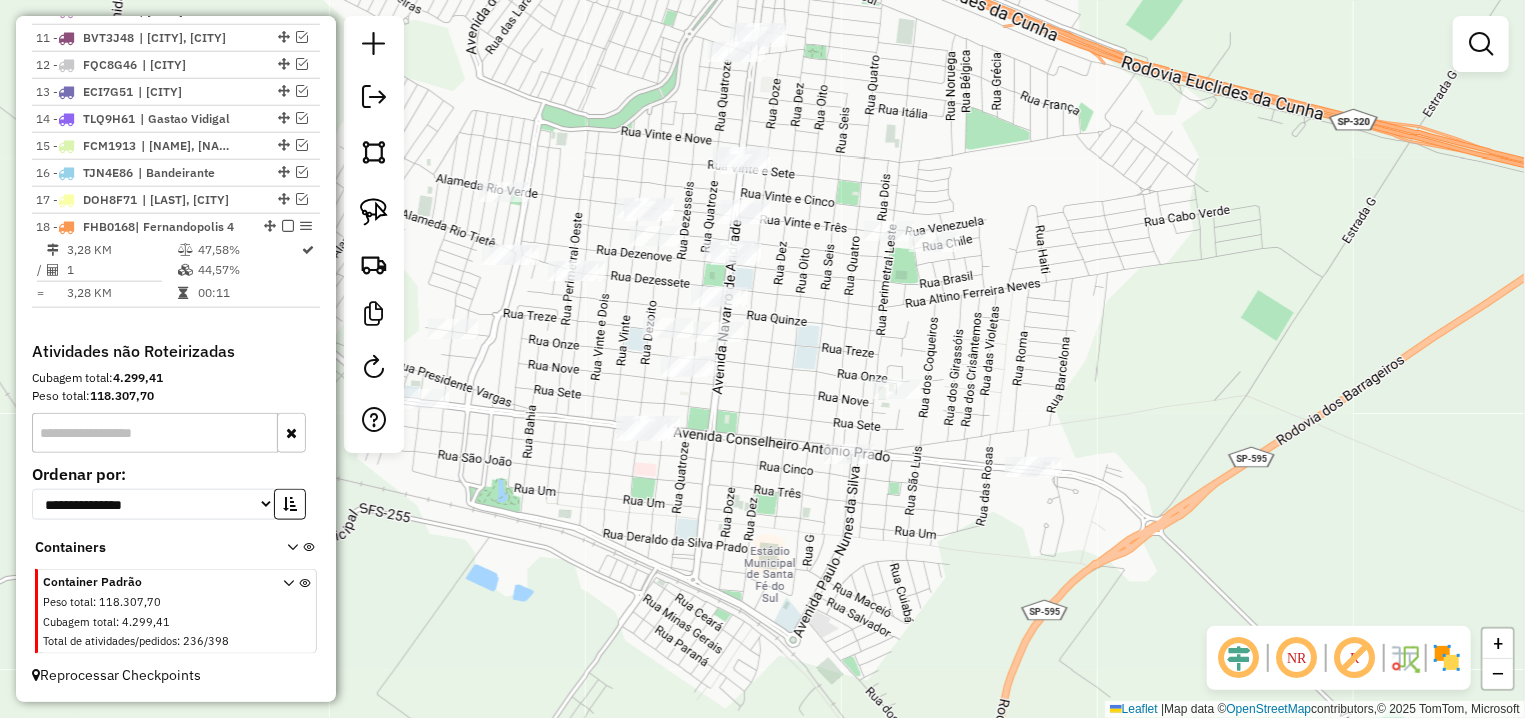 drag, startPoint x: 823, startPoint y: 322, endPoint x: 791, endPoint y: 401, distance: 85.23497 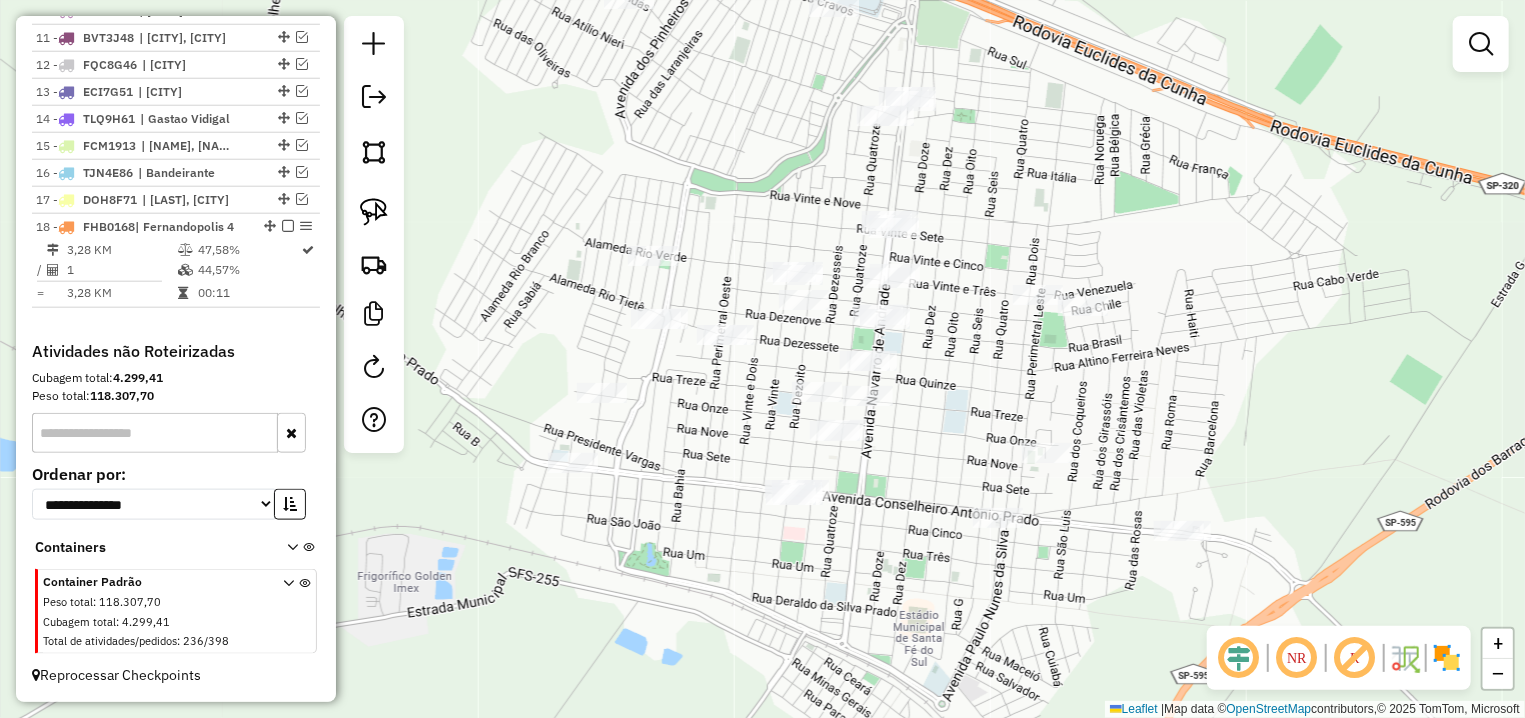 drag, startPoint x: 588, startPoint y: 404, endPoint x: 757, endPoint y: 425, distance: 170.29973 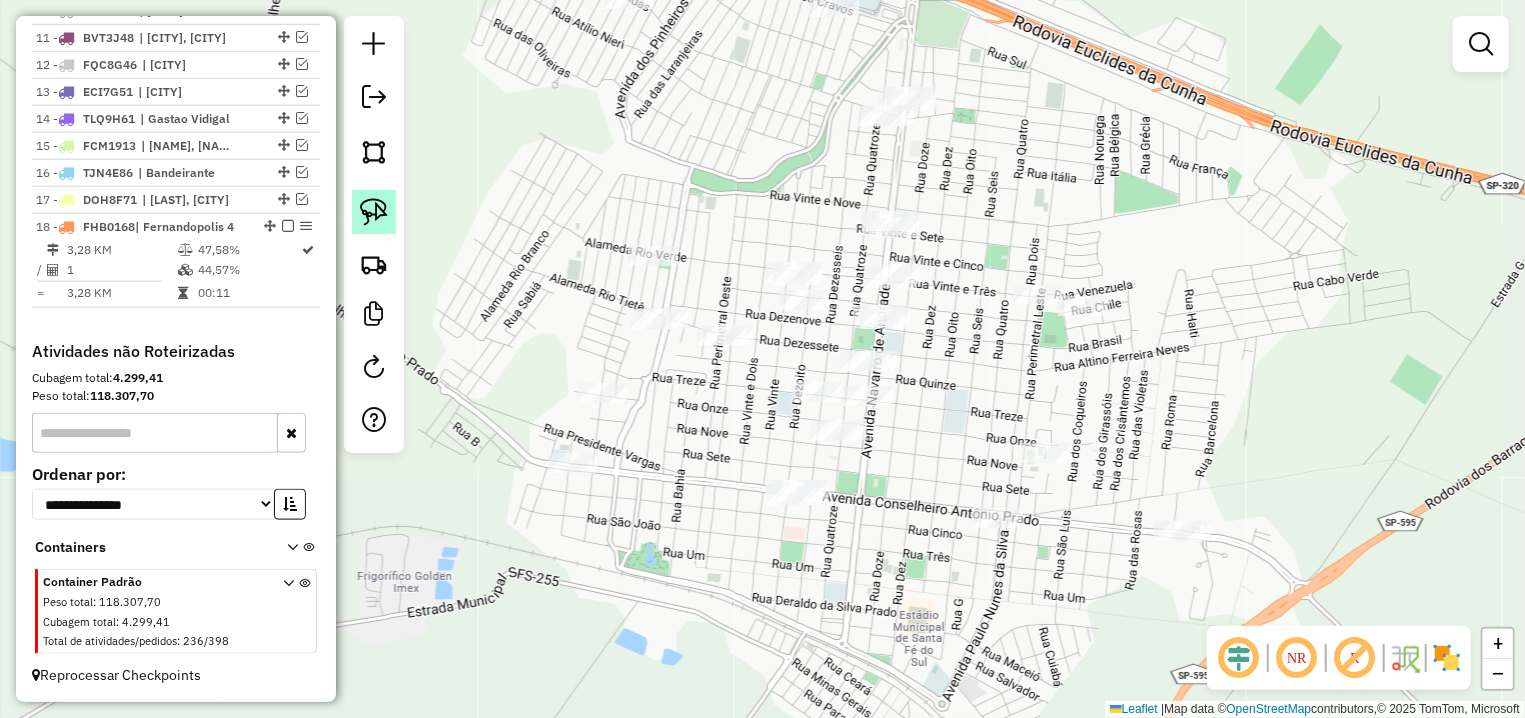 click 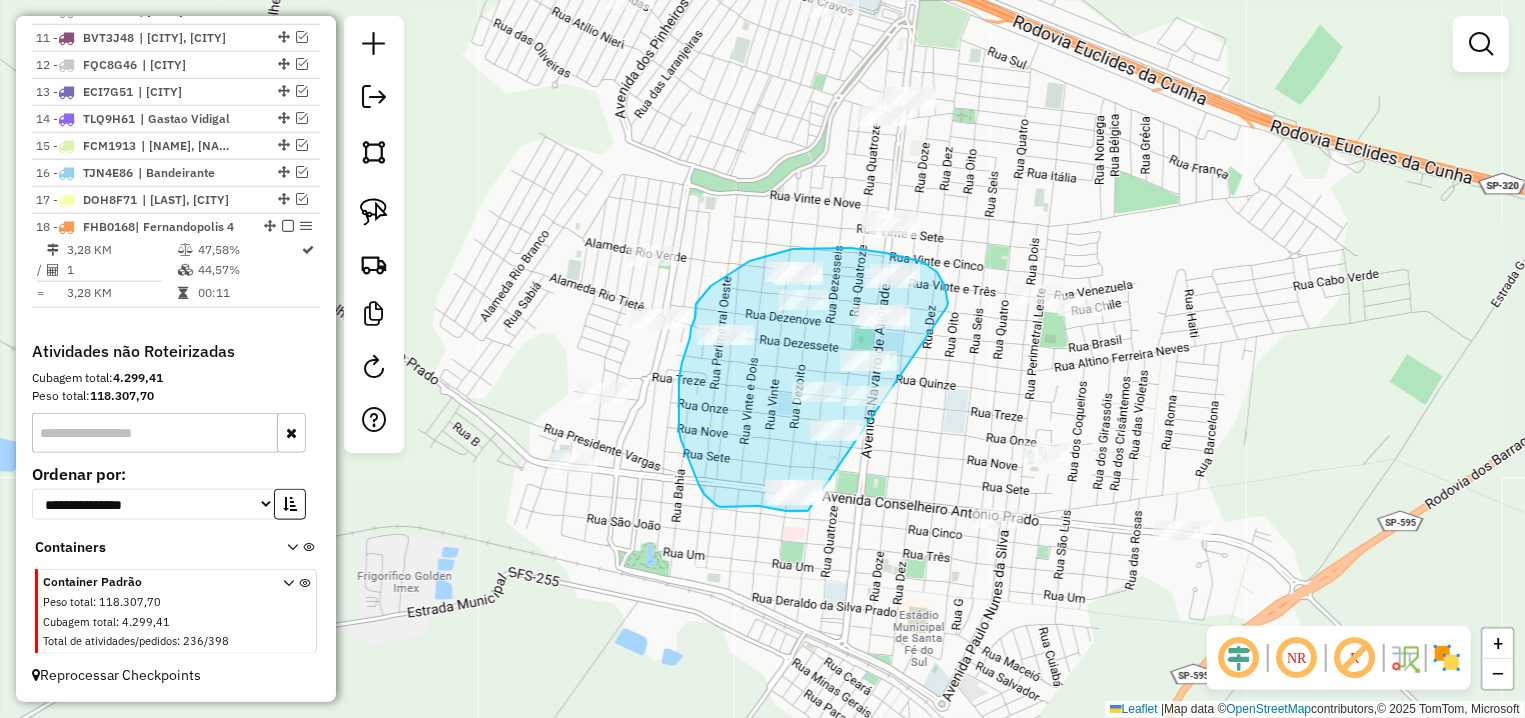 drag, startPoint x: 945, startPoint y: 286, endPoint x: 808, endPoint y: 511, distance: 263.4274 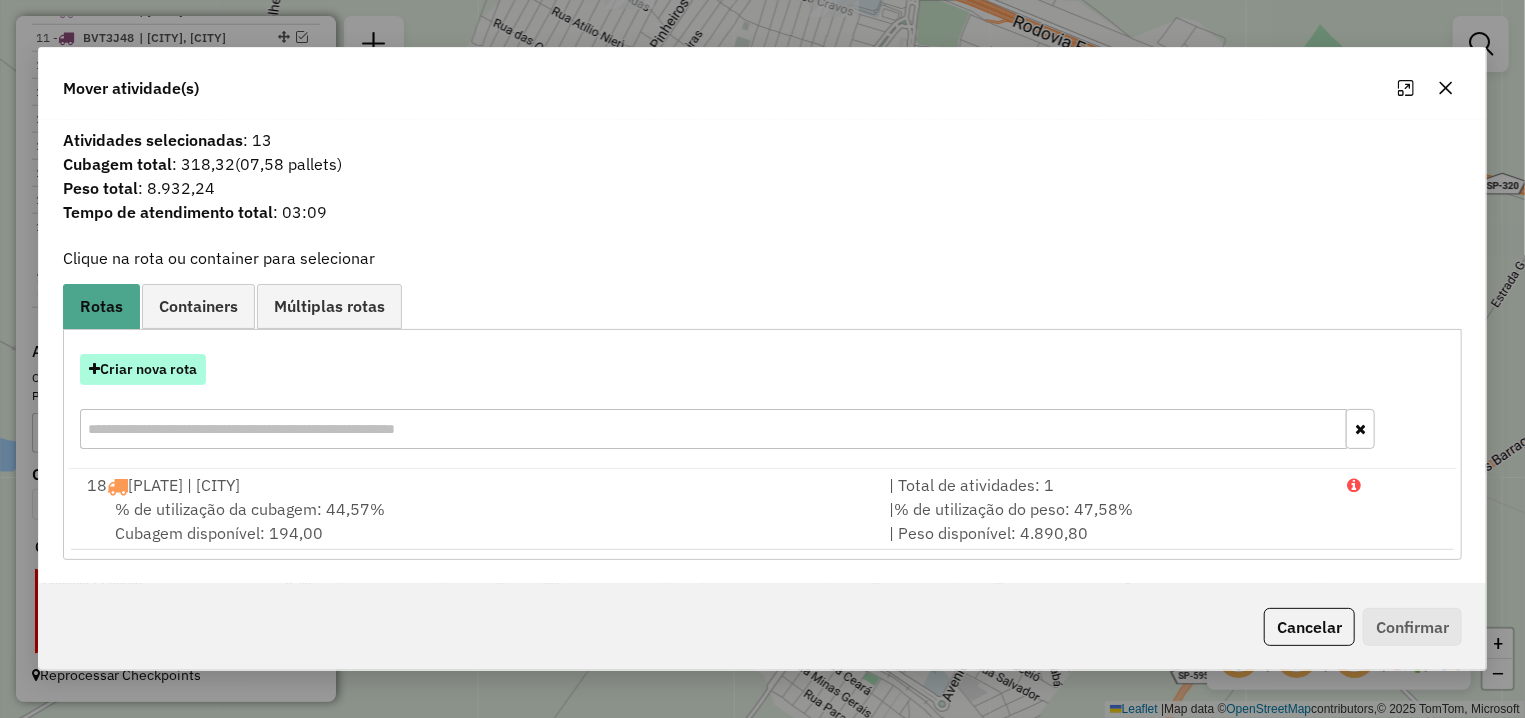click on "Criar nova rota" at bounding box center (143, 369) 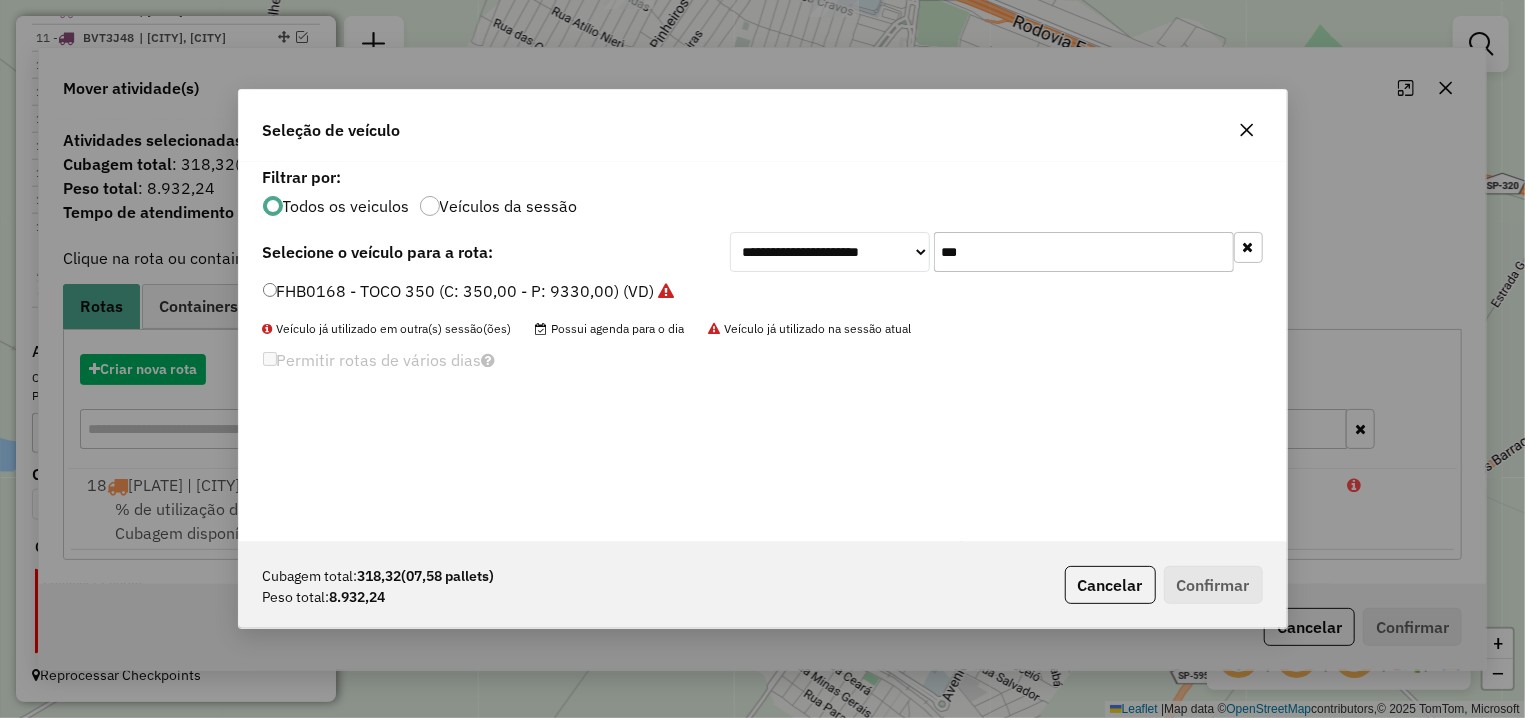 scroll, scrollTop: 11, scrollLeft: 6, axis: both 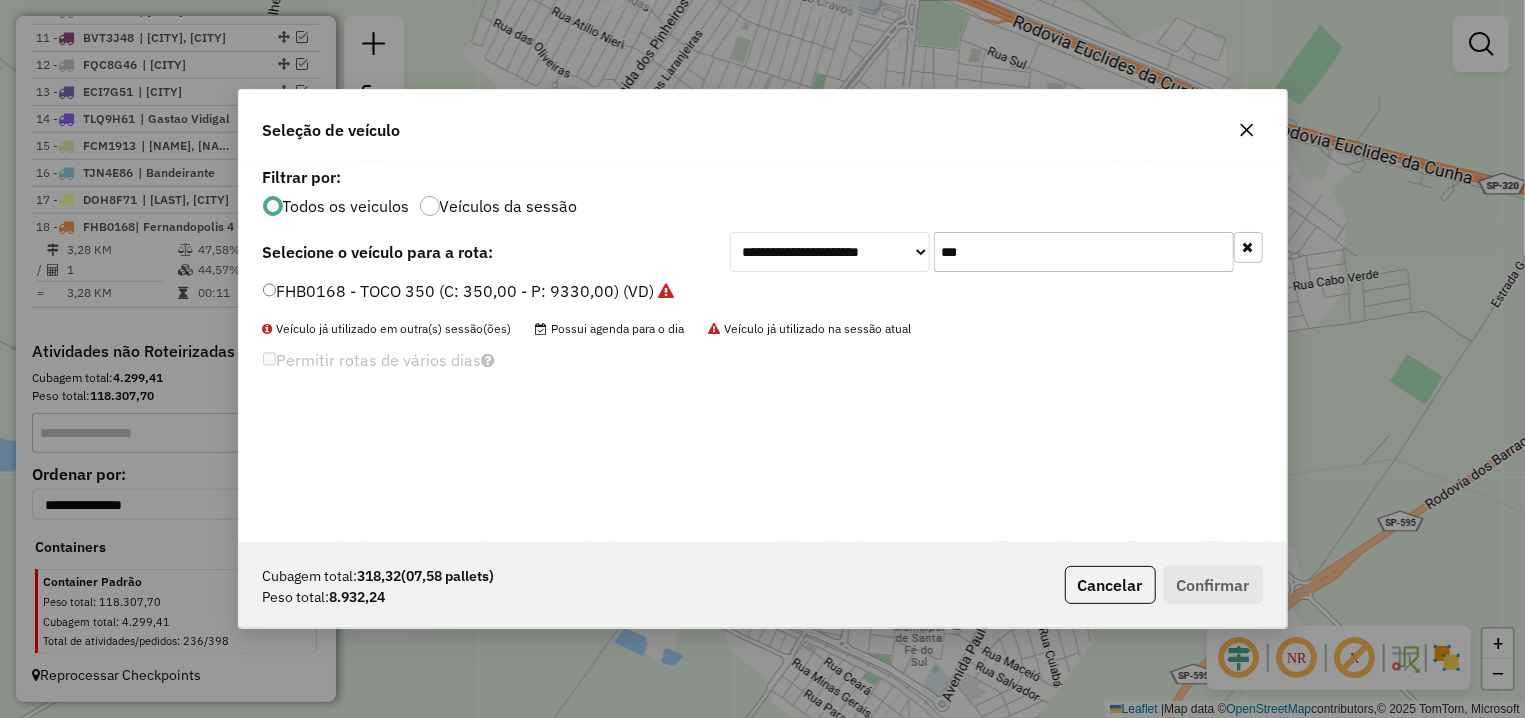 click on "***" 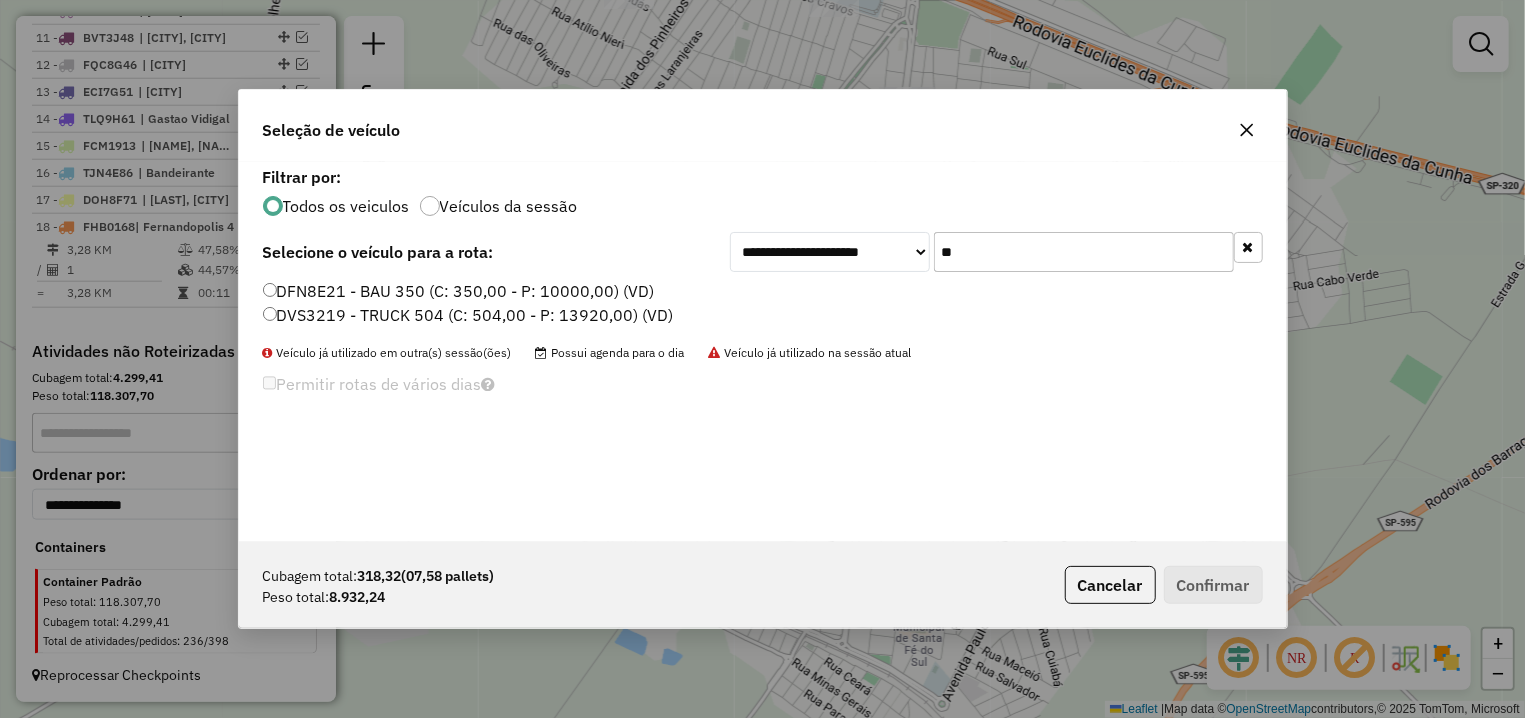 type on "**" 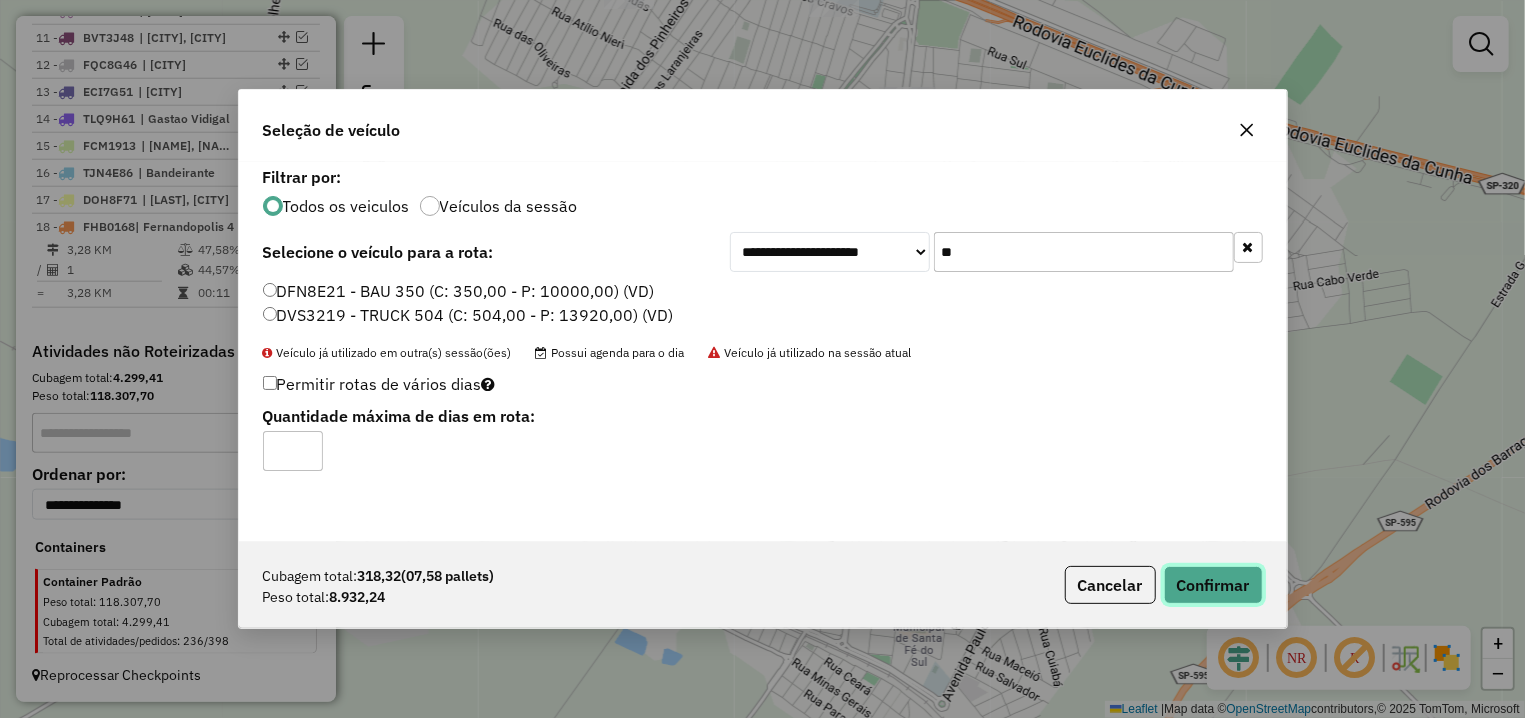 click on "Confirmar" 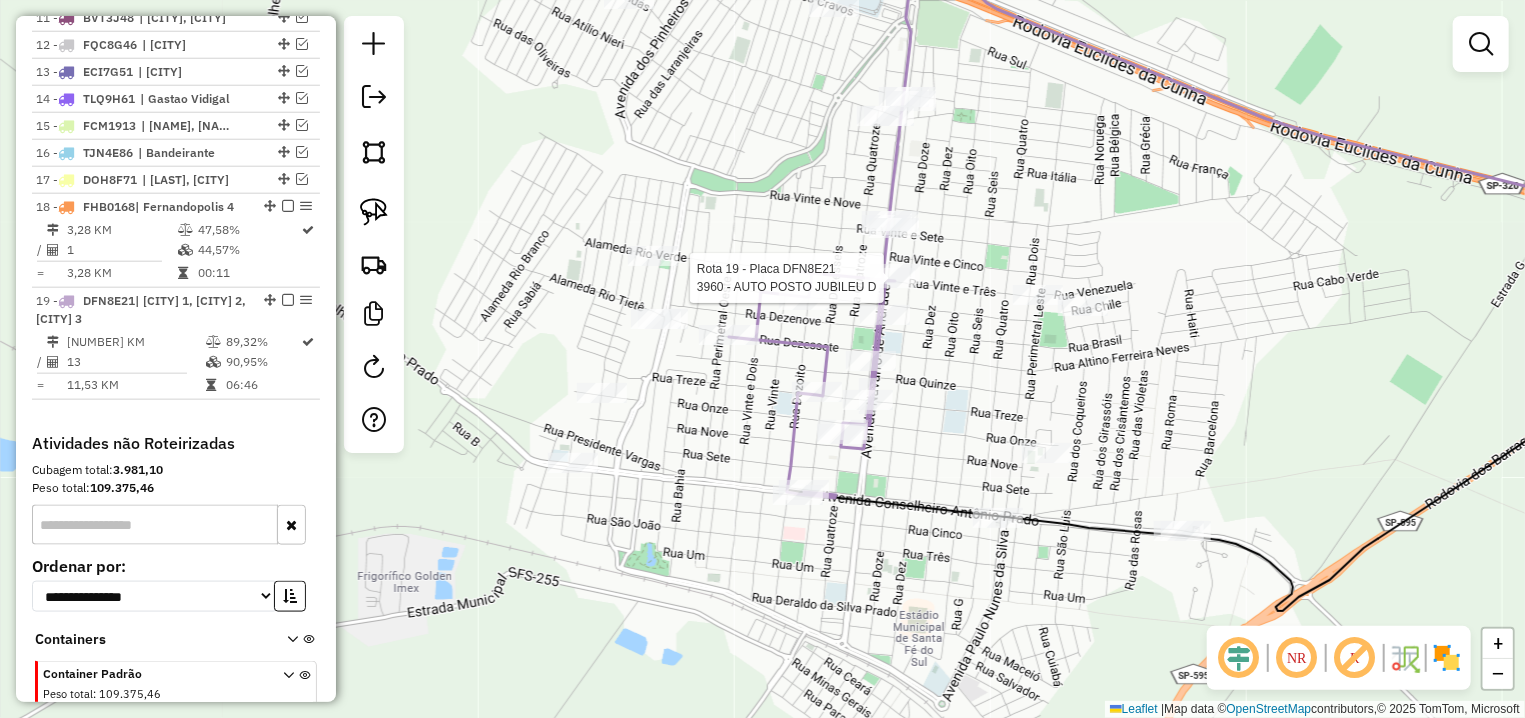 select on "**********" 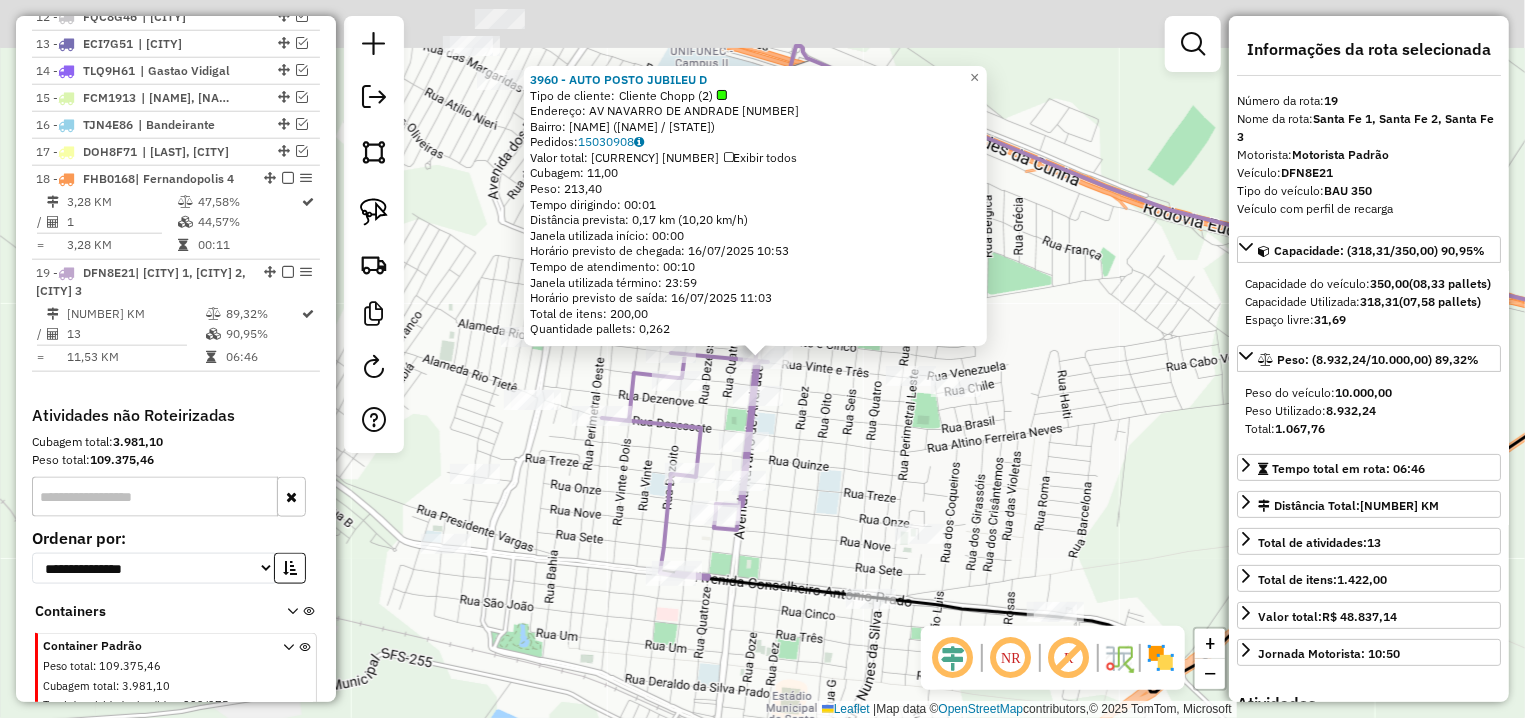 scroll, scrollTop: 1209, scrollLeft: 0, axis: vertical 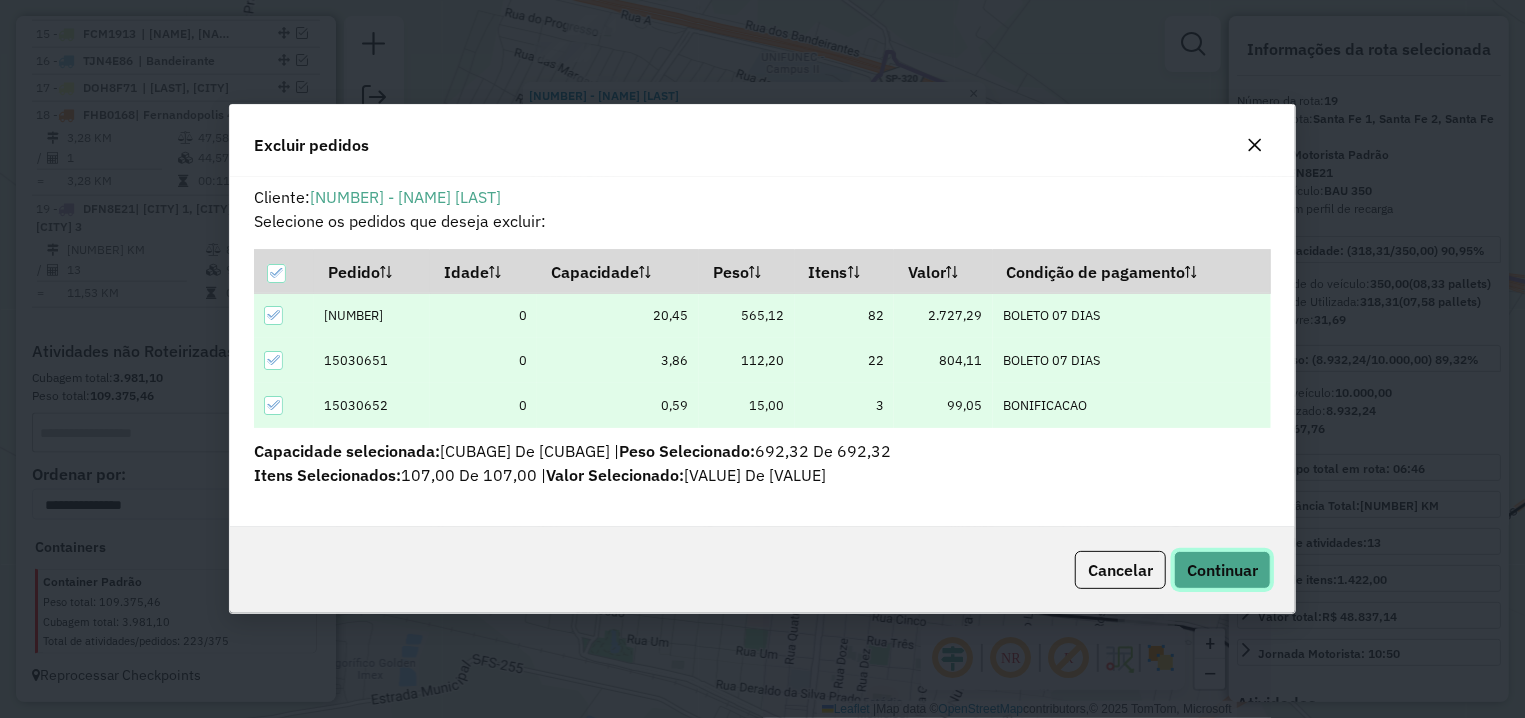 click on "Continuar" 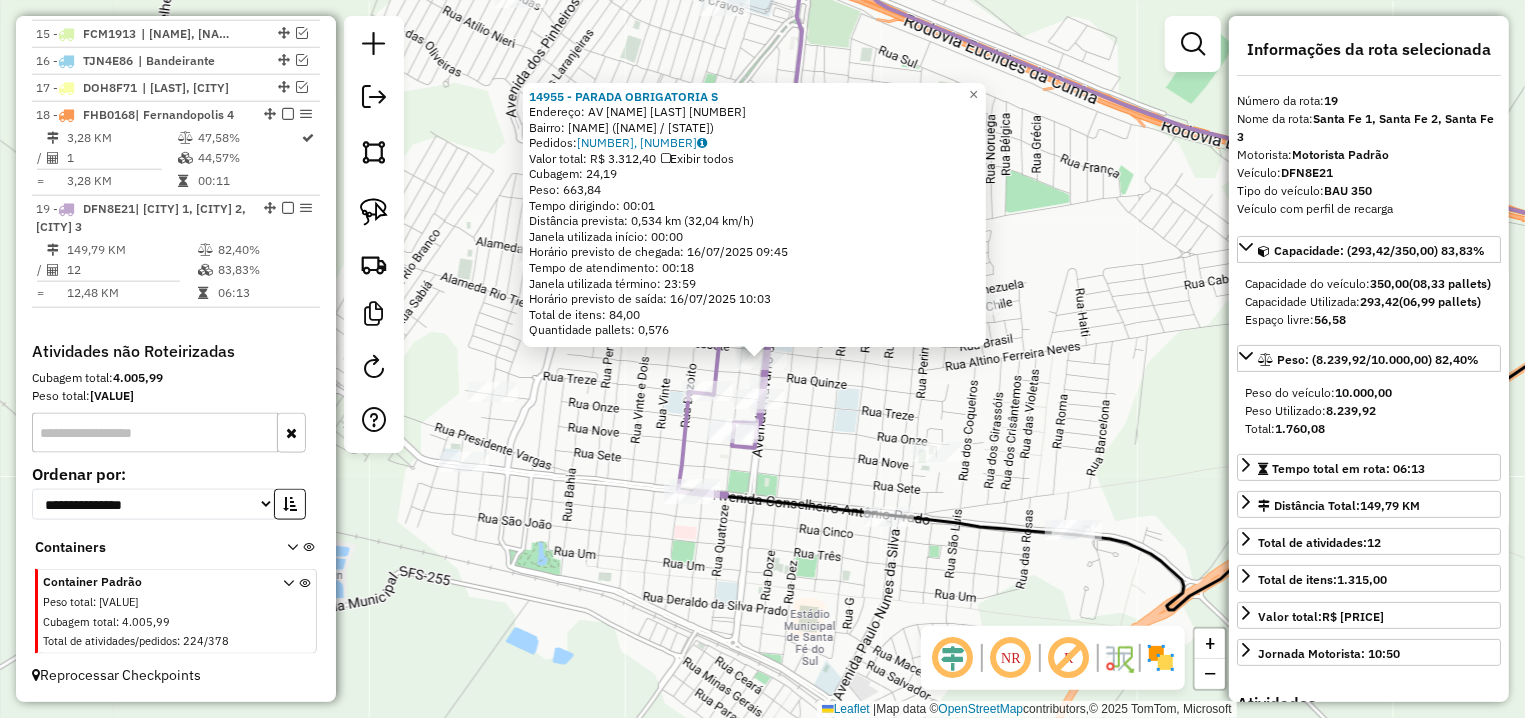 click on "Rota 19 - Placa DFN8E21  15311 - NAVARRO CONV E COMER 14955 - PARADA OBRIGATORIA S  Endereço: AV  NAVARRO DE ANDRADE            999   Bairro: CENTRO (SANTA FE DO SUL / SP)   Pedidos:  15030341, 15030447   Valor total: R$ 3.312,40   Exibir todos   Cubagem: 24,19  Peso: 663,84  Tempo dirigindo: 00:01   Distância prevista: 0,534 km (32,04 km/h)   Janela utilizada início: 00:00   Horário previsto de chegada: 16/07/2025 09:45   Tempo de atendimento: 00:18   Janela utilizada término: 23:59   Horário previsto de saída: 16/07/2025 10:03   Total de itens: 84,00   Quantidade pallets: 0,576  × Janela de atendimento Grade de atendimento Capacidade Transportadoras Veículos Cliente Pedidos  Rotas Selecione os dias de semana para filtrar as janelas de atendimento  Seg   Ter   Qua   Qui   Sex   Sáb   Dom  Informe o período da janela de atendimento: De: Até:  Filtrar exatamente a janela do cliente  Considerar janela de atendimento padrão  Selecione os dias de semana para filtrar as grades de atendimento  Seg  De:" 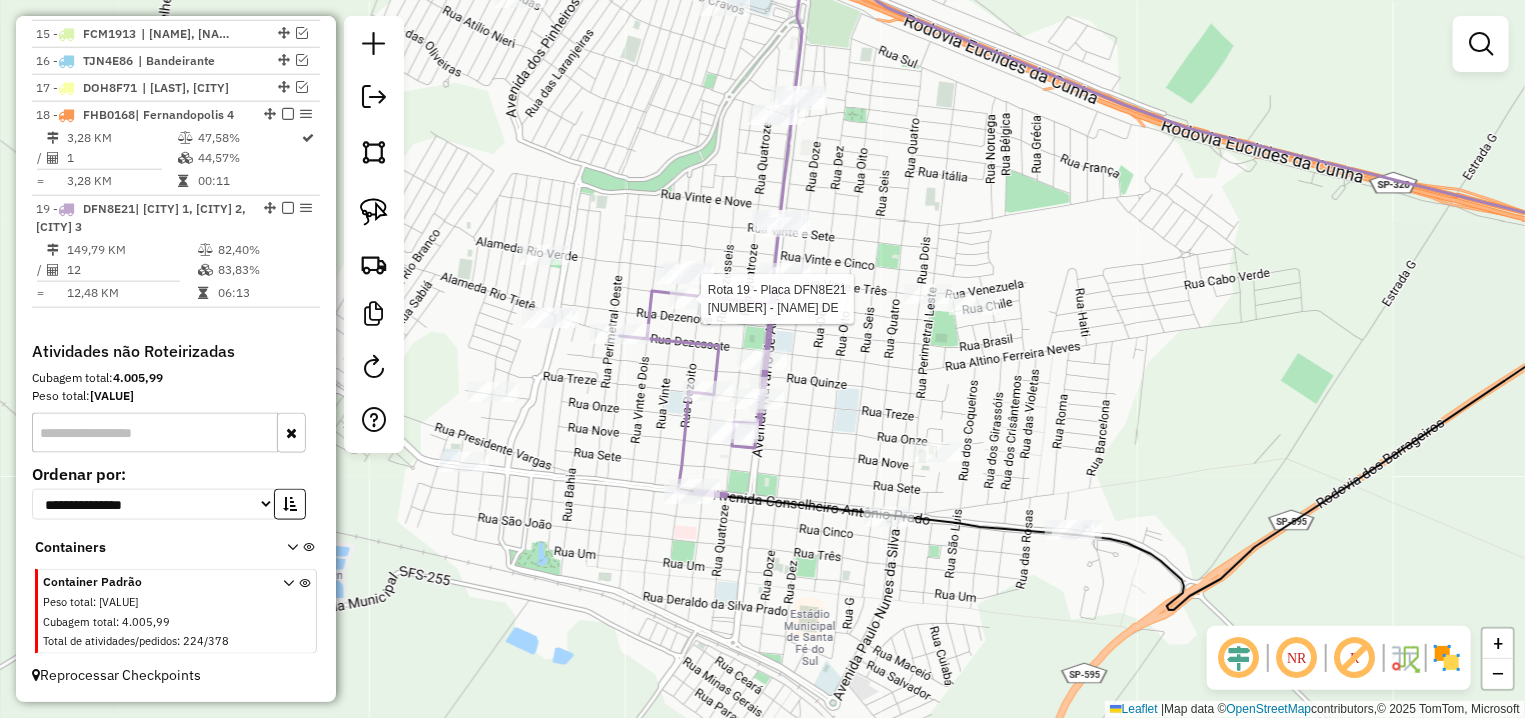 select on "**********" 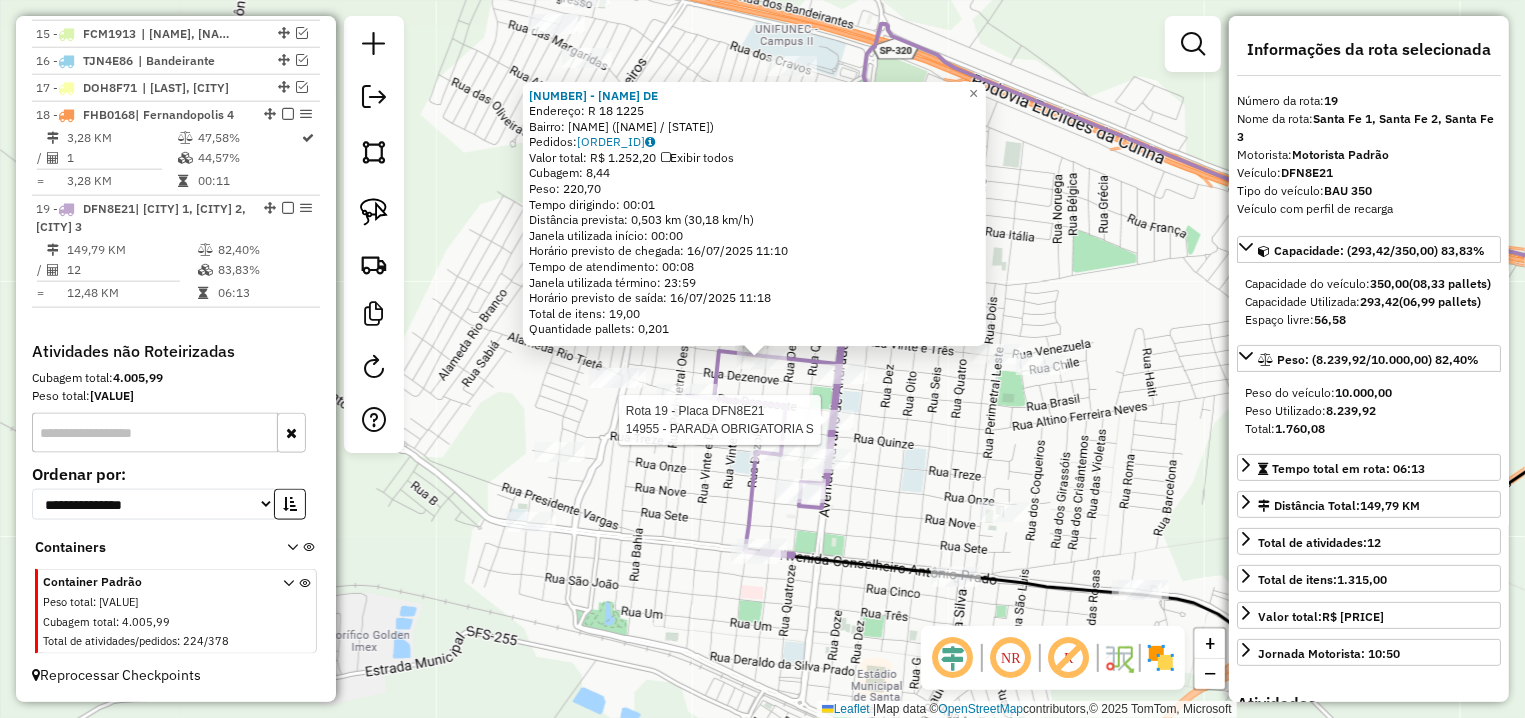 click on "Rota 19 - Placa DFN8E21  14782 - LUCIENE DA SILVA DE Rota 19 - Placa DFN8E21  14955 - PARADA OBRIGATORIA S 14782 - LUCIENE DA SILVA DE  Endereço: R   18                            1225   Bairro: CENTRO (SANTA FE DO SUL / SP)   Pedidos:  15030980   Valor total: R$ 1.252,20   Exibir todos   Cubagem: 8,44  Peso: 220,70  Tempo dirigindo: 00:01   Distância prevista: 0,503 km (30,18 km/h)   Janela utilizada início: 00:00   Horário previsto de chegada: 16/07/2025 11:10   Tempo de atendimento: 00:08   Janela utilizada término: 23:59   Horário previsto de saída: 16/07/2025 11:18   Total de itens: 19,00   Quantidade pallets: 0,201  × Janela de atendimento Grade de atendimento Capacidade Transportadoras Veículos Cliente Pedidos  Rotas Selecione os dias de semana para filtrar as janelas de atendimento  Seg   Ter   Qua   Qui   Sex   Sáb   Dom  Informe o período da janela de atendimento: De: Até:  Filtrar exatamente a janela do cliente  Considerar janela de atendimento padrão   Seg   Ter   Qua   Qui   Sex  De:" 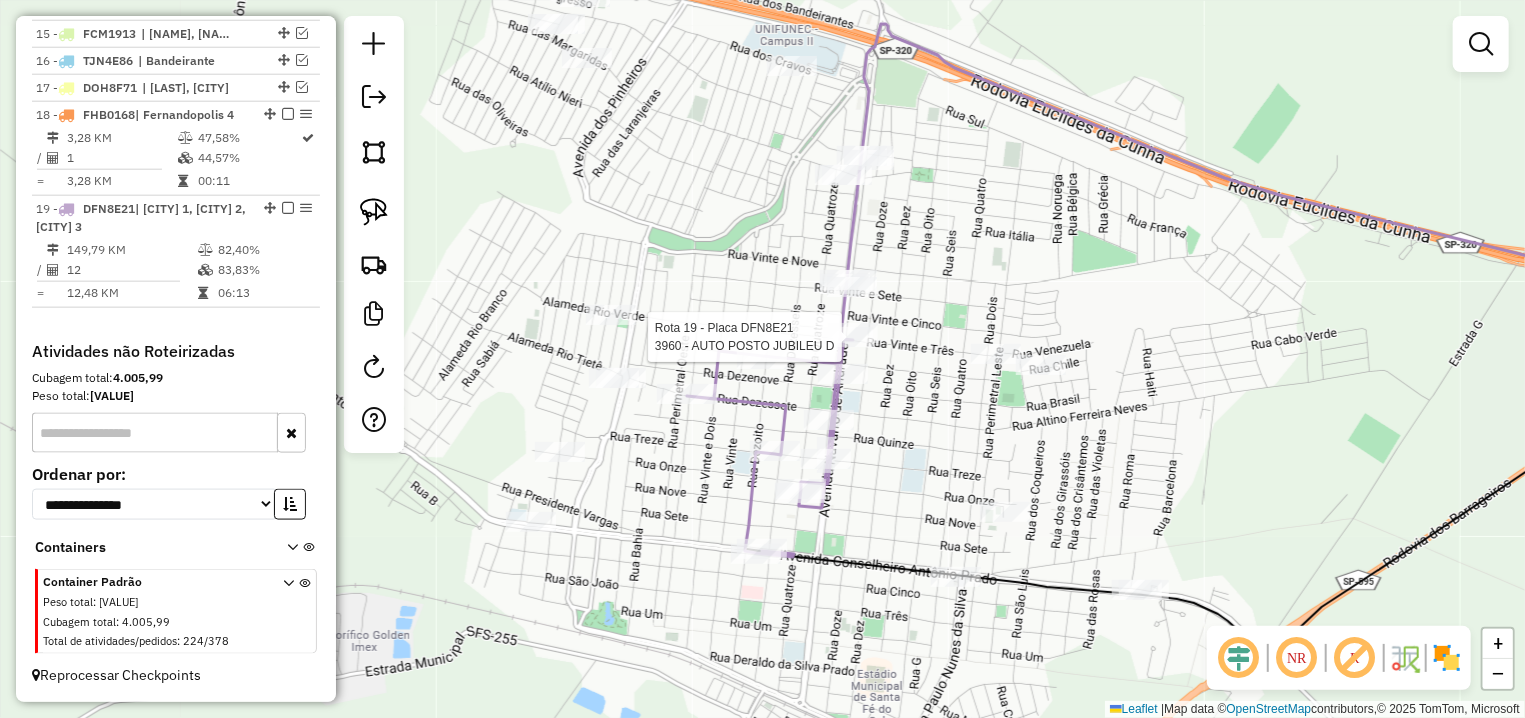 select on "**********" 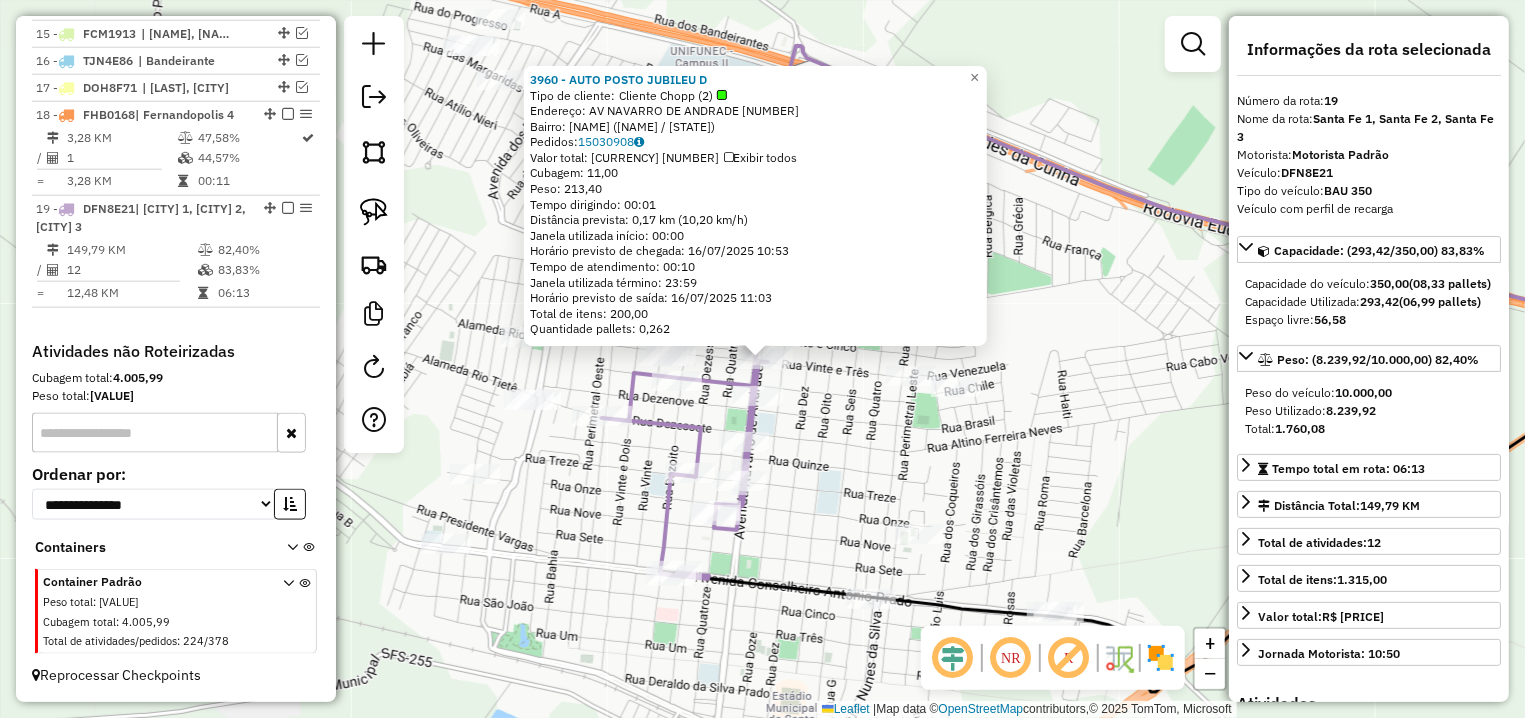 click on "3960 - AUTO POSTO JUBILEU D  Tipo de cliente:   Cliente Chopp (2)   Endereço: AV  NAVARRO DE ANDRADE            1394   Bairro: CENTRO (SANTA FE DO SUL / SP)   Pedidos:  15030908   Valor total: R$ 2.594,96   Exibir todos   Cubagem: 11,00  Peso: 213,40  Tempo dirigindo: 00:01   Distância prevista: 0,17 km (10,20 km/h)   Janela utilizada início: 00:00   Horário previsto de chegada: 16/07/2025 10:53   Tempo de atendimento: 00:10   Janela utilizada término: 23:59   Horário previsto de saída: 16/07/2025 11:03   Total de itens: 200,00   Quantidade pallets: 0,262  × Janela de atendimento Grade de atendimento Capacidade Transportadoras Veículos Cliente Pedidos  Rotas Selecione os dias de semana para filtrar as janelas de atendimento  Seg   Ter   Qua   Qui   Sex   Sáb   Dom  Informe o período da janela de atendimento: De: Até:  Filtrar exatamente a janela do cliente  Considerar janela de atendimento padrão  Selecione os dias de semana para filtrar as grades de atendimento  Seg   Ter   Qua   Qui   Sex  De:" 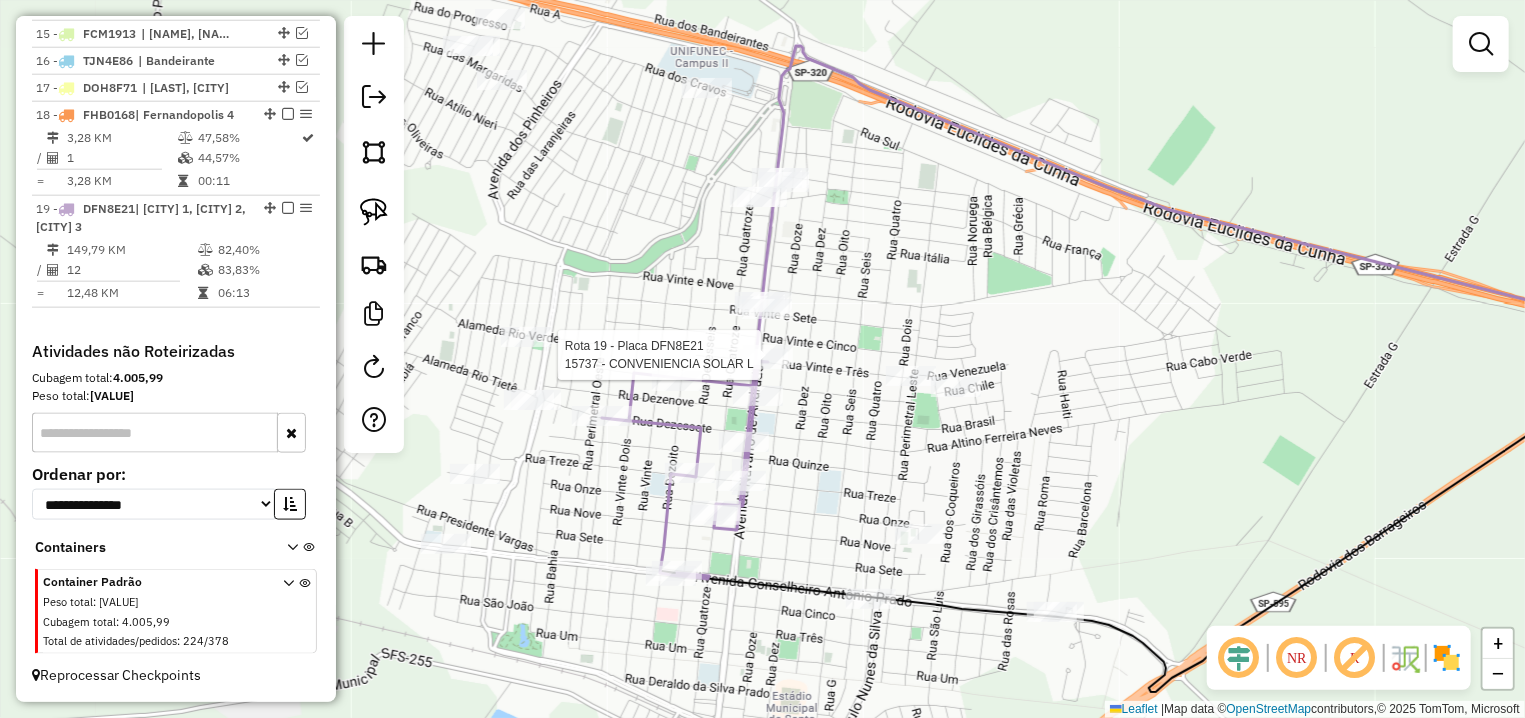 select on "**********" 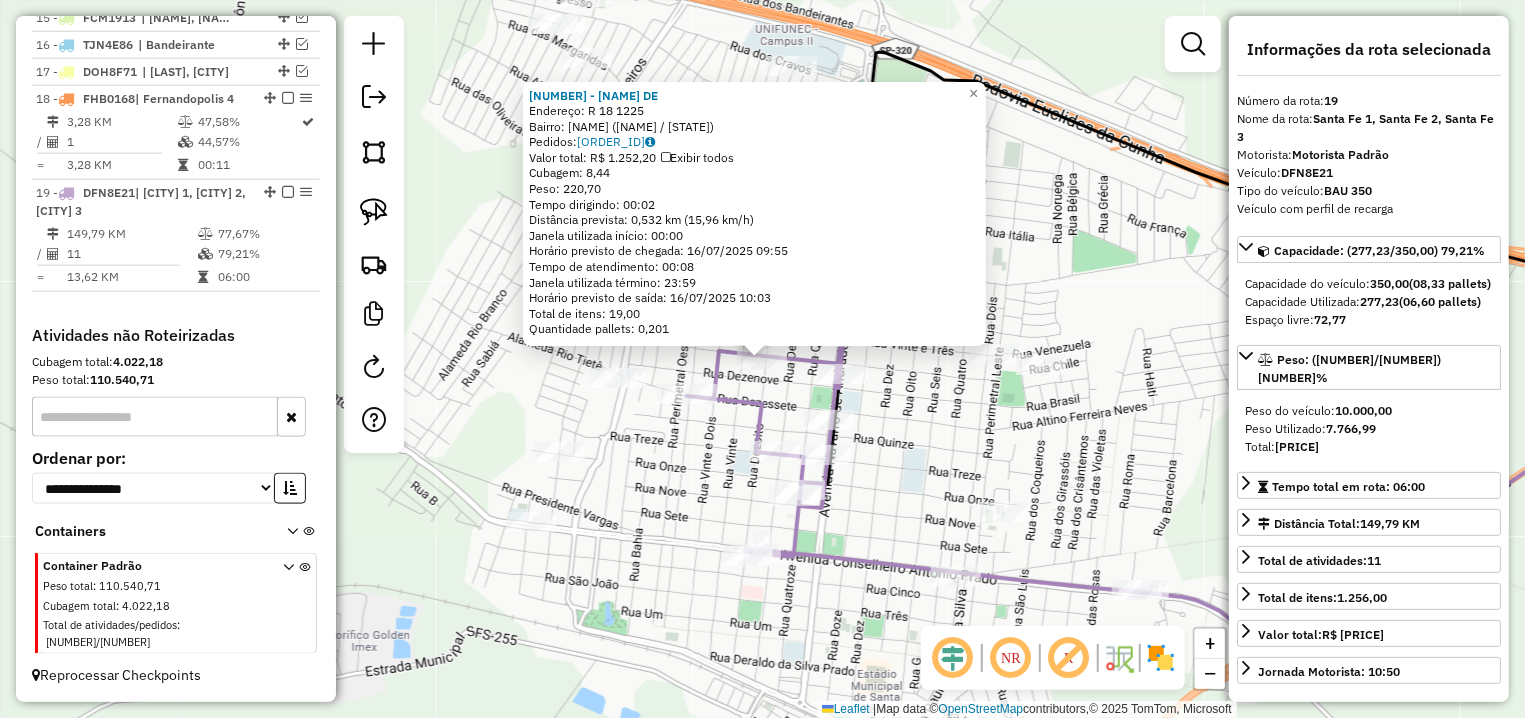 click on "Rota 19 - Placa DFN8E21  3960 - AUTO POSTO JUBILEU D 14782 - LUCIENE DA SILVA DE  Endereço: R   18                            1225   Bairro: CENTRO (SANTA FE DO SUL / SP)   Pedidos:  15030980   Valor total: R$ 1.252,20   Exibir todos   Cubagem: 8,44  Peso: 220,70  Tempo dirigindo: 00:02   Distância prevista: 0,532 km (15,96 km/h)   Janela utilizada início: 00:00   Horário previsto de chegada: 16/07/2025 09:55   Tempo de atendimento: 00:08   Janela utilizada término: 23:59   Horário previsto de saída: 16/07/2025 10:03   Total de itens: 19,00   Quantidade pallets: 0,201  × Janela de atendimento Grade de atendimento Capacidade Transportadoras Veículos Cliente Pedidos  Rotas Selecione os dias de semana para filtrar as janelas de atendimento  Seg   Ter   Qua   Qui   Sex   Sáb   Dom  Informe o período da janela de atendimento: De: Até:  Filtrar exatamente a janela do cliente  Considerar janela de atendimento padrão  Selecione os dias de semana para filtrar as grades de atendimento  Seg   Ter   Qua  De:" 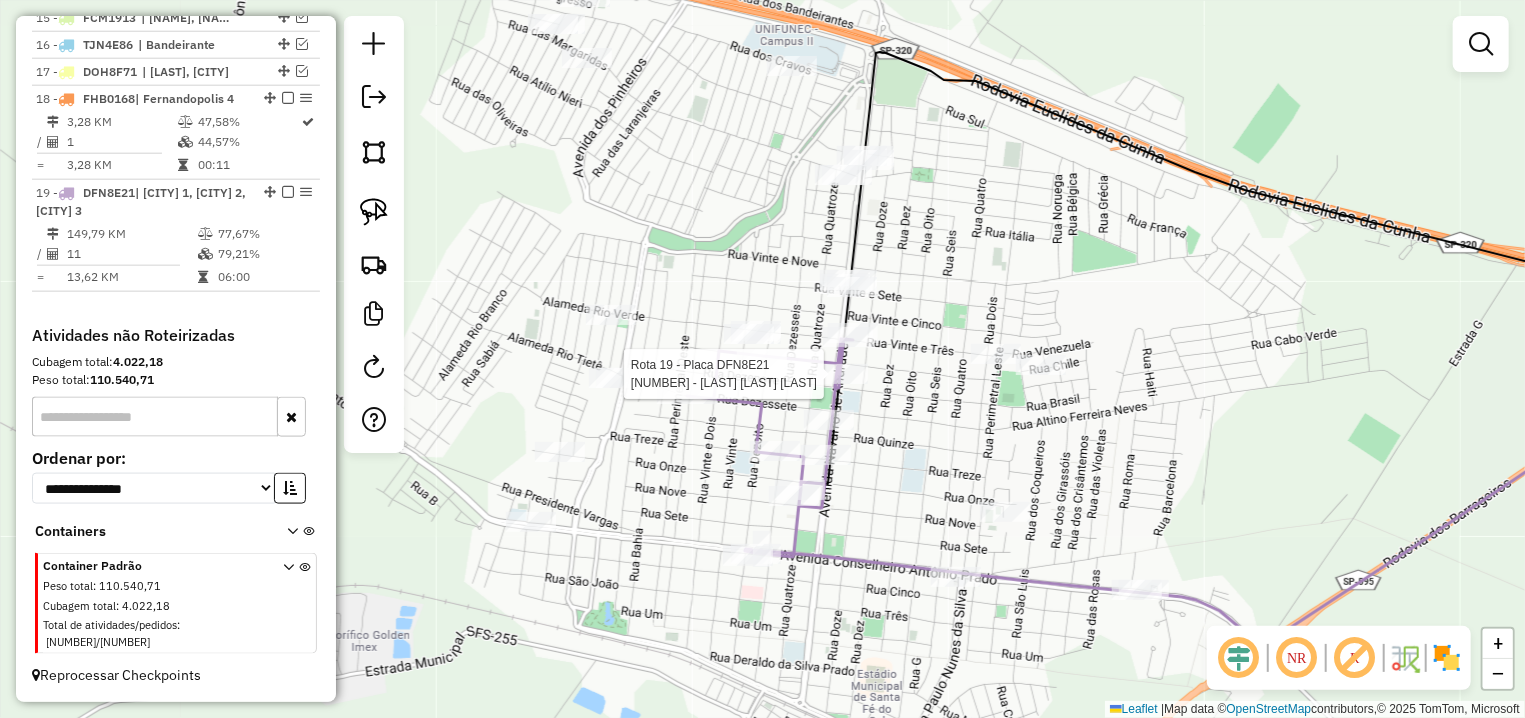 select on "**********" 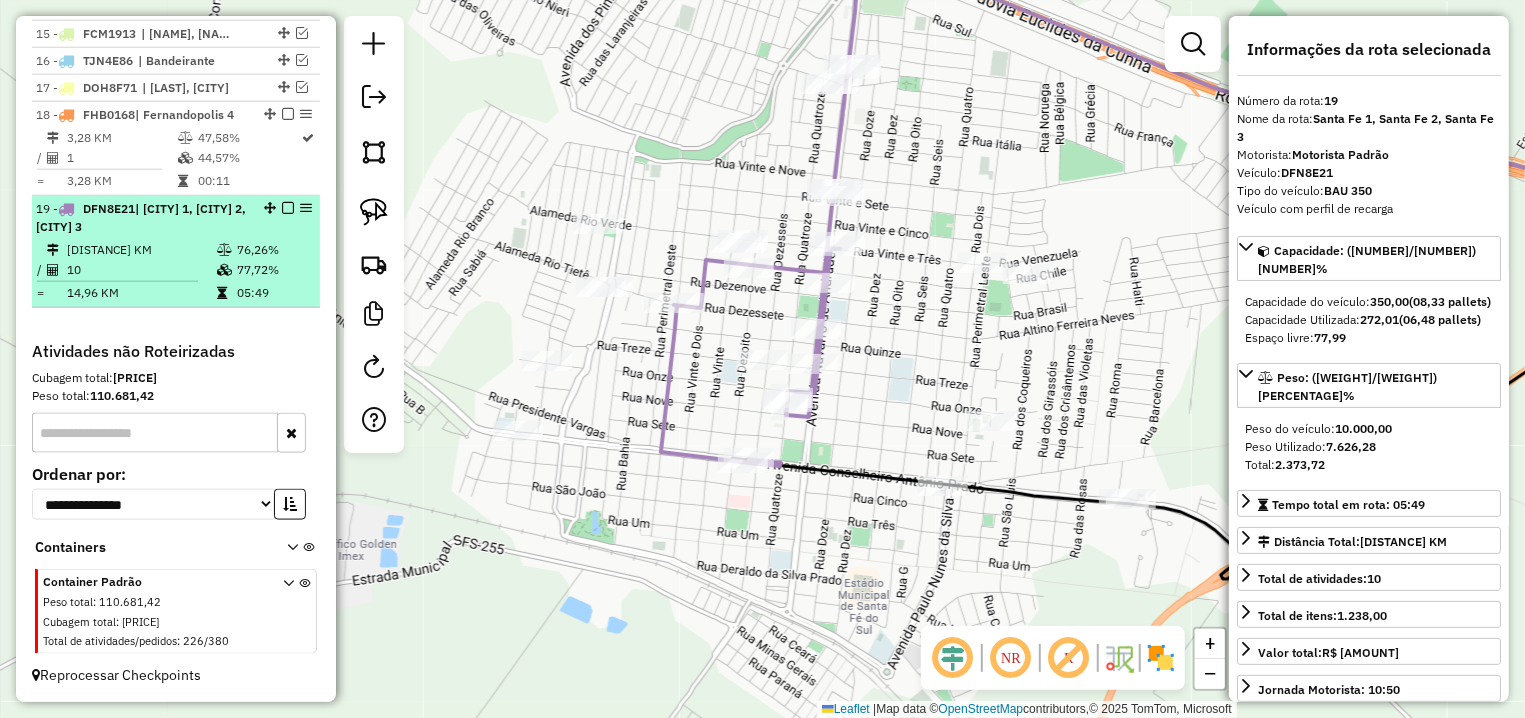 click at bounding box center [288, 208] 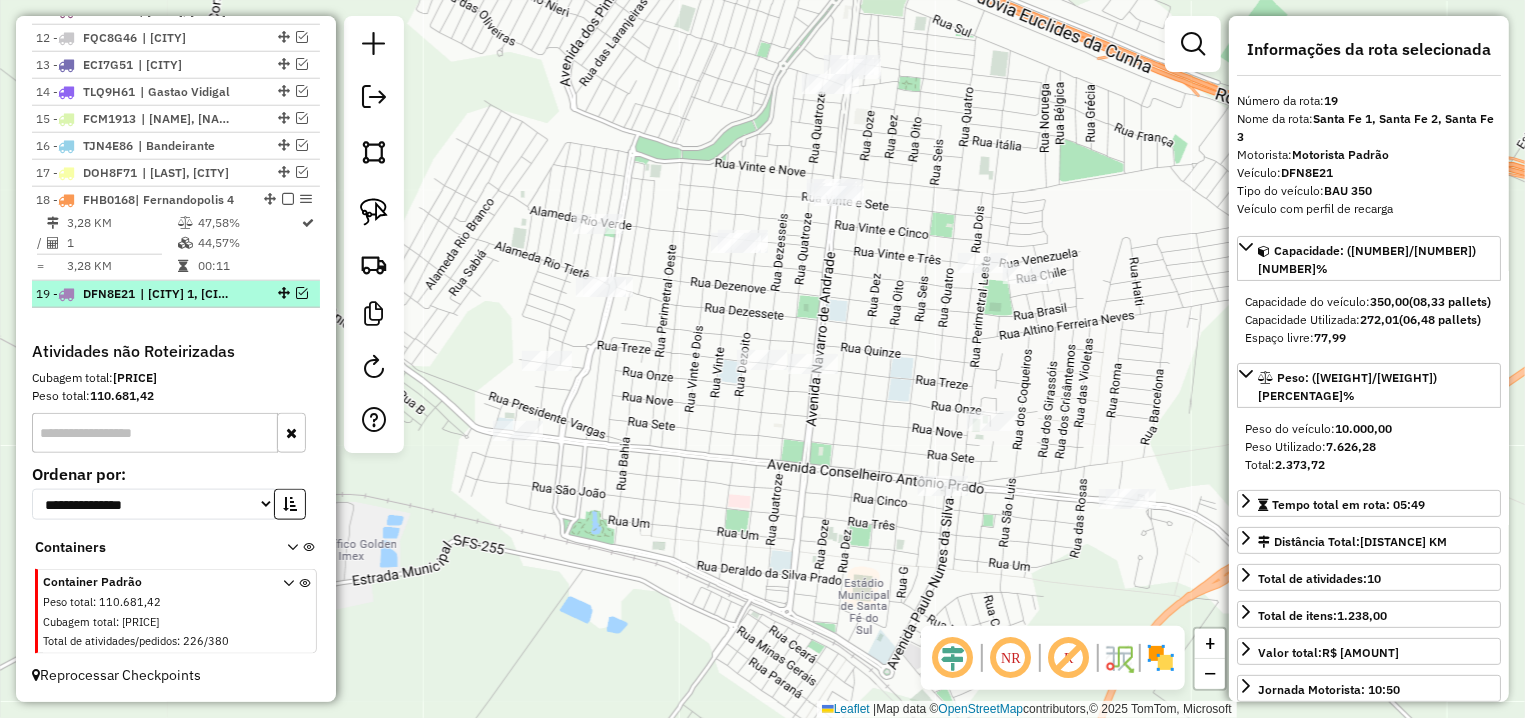 scroll, scrollTop: 1124, scrollLeft: 0, axis: vertical 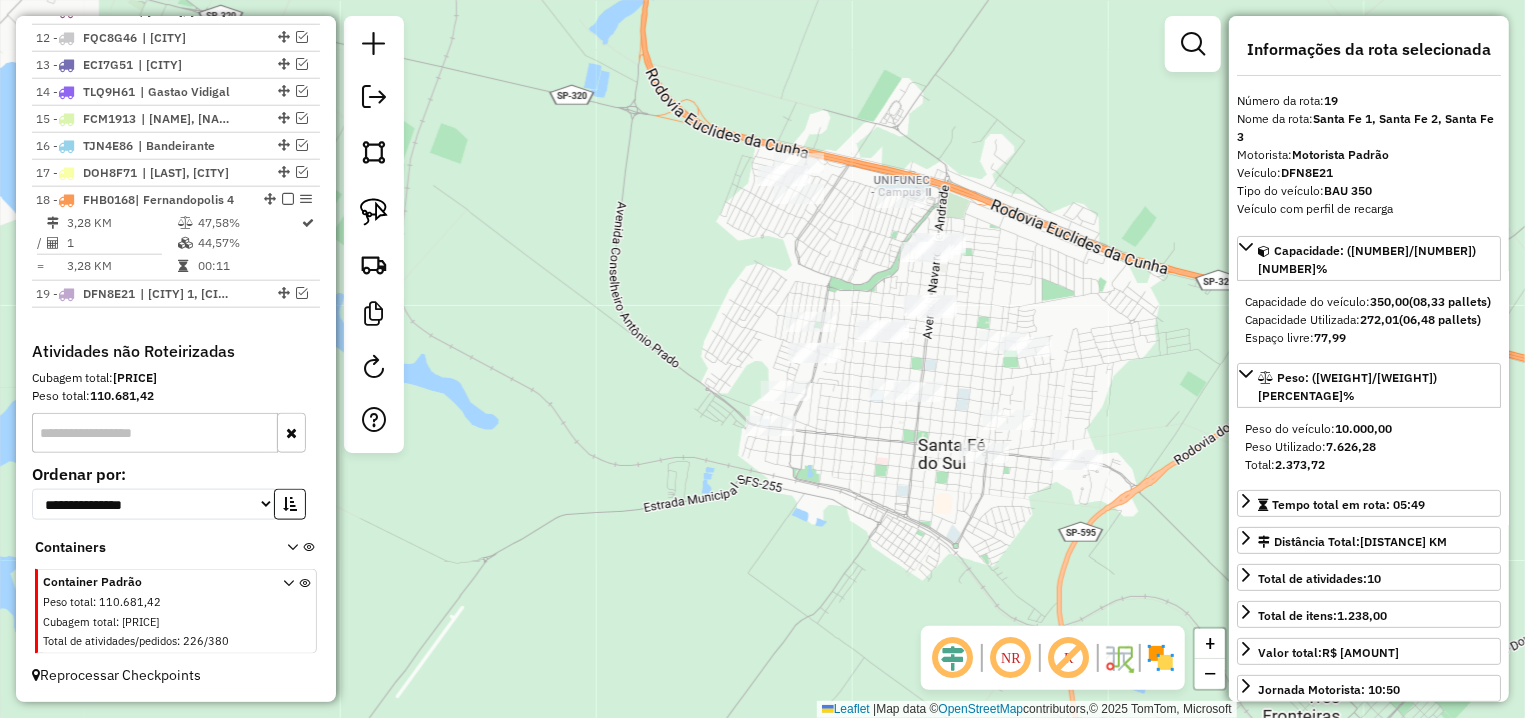 drag, startPoint x: 884, startPoint y: 329, endPoint x: 955, endPoint y: 380, distance: 87.41853 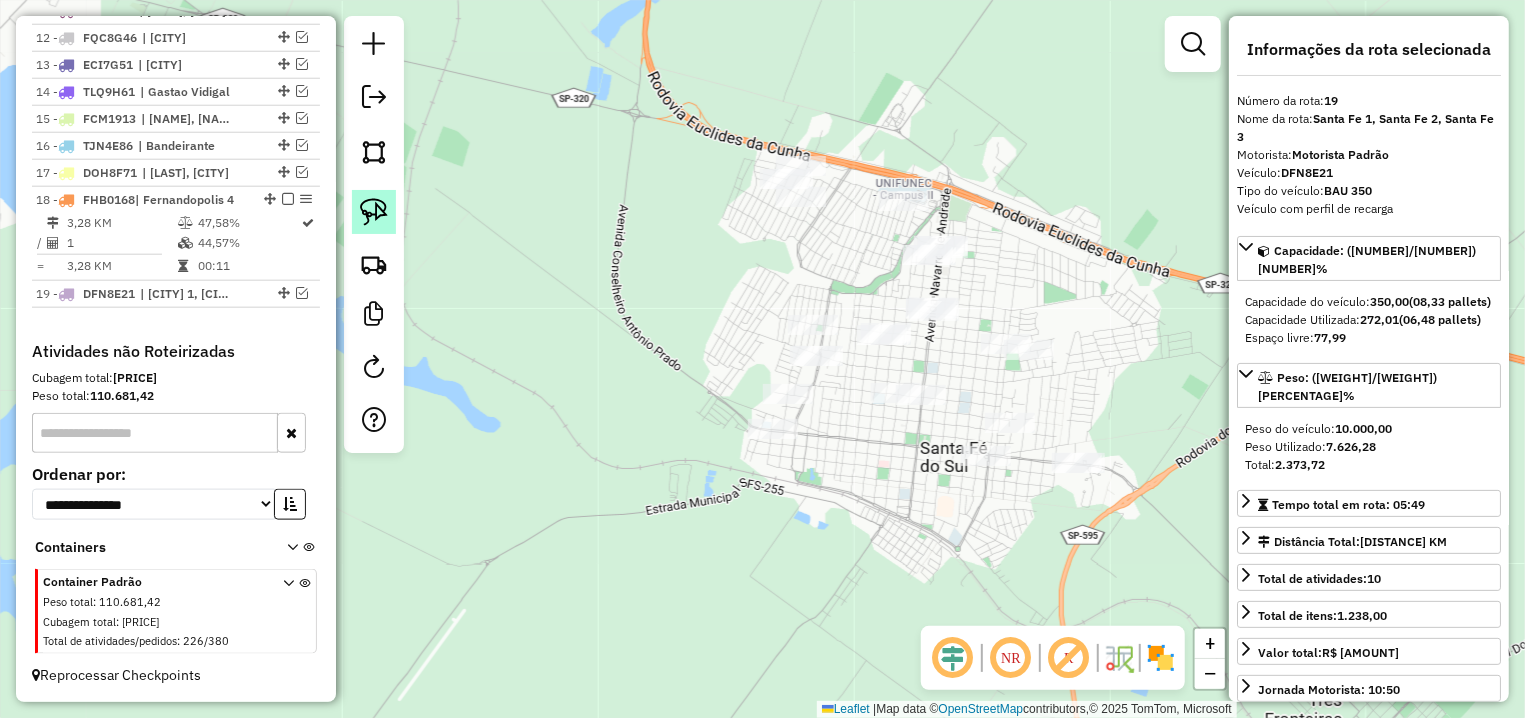 click 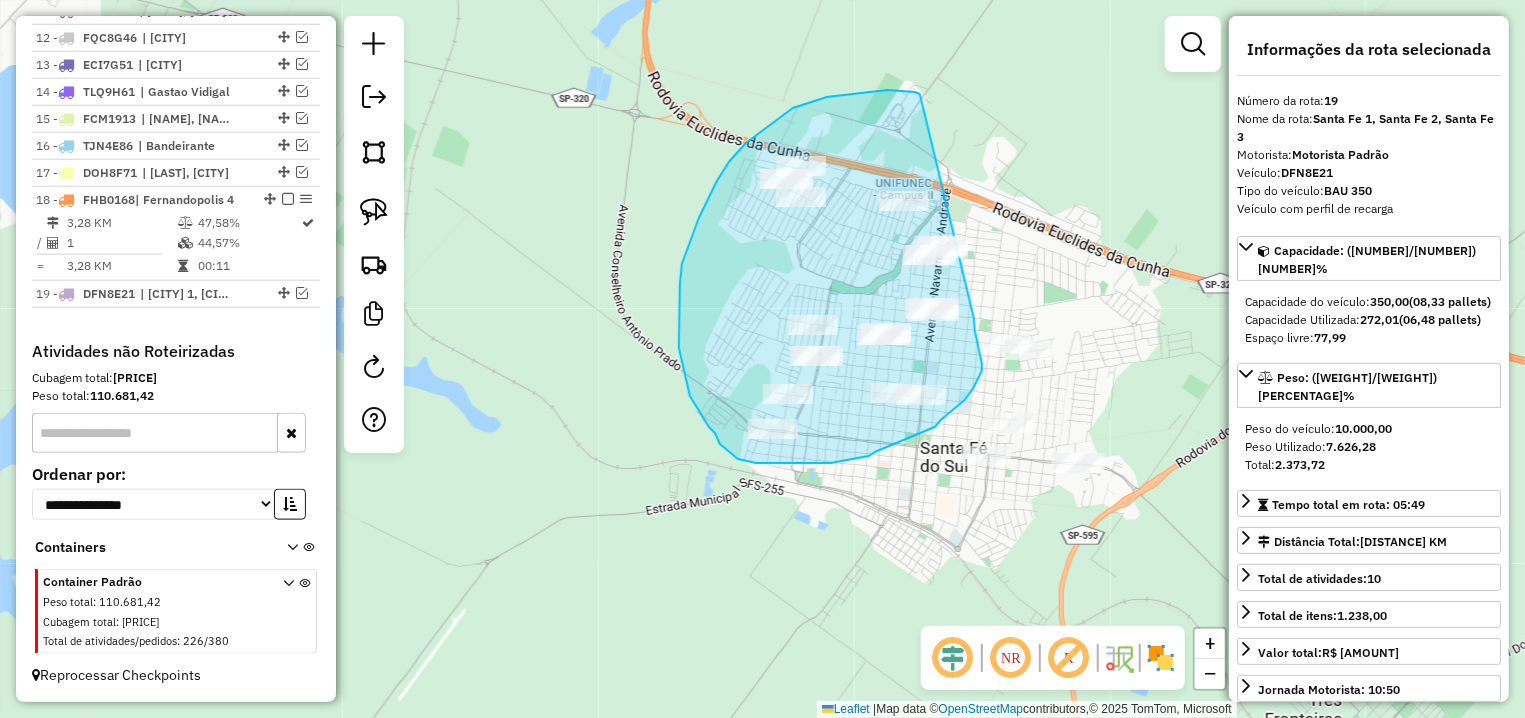 drag, startPoint x: 920, startPoint y: 94, endPoint x: 982, endPoint y: 274, distance: 190.37857 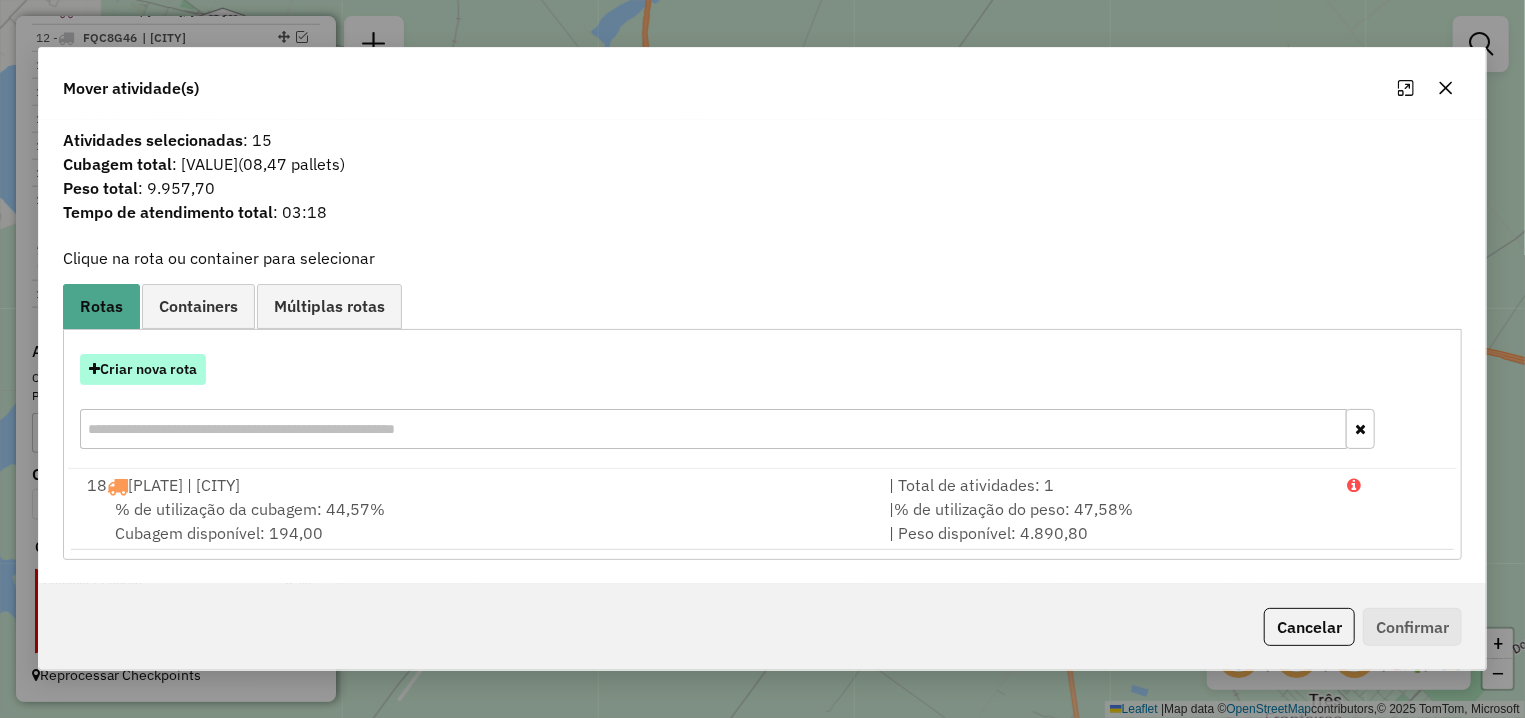 click on "Criar nova rota" at bounding box center [143, 369] 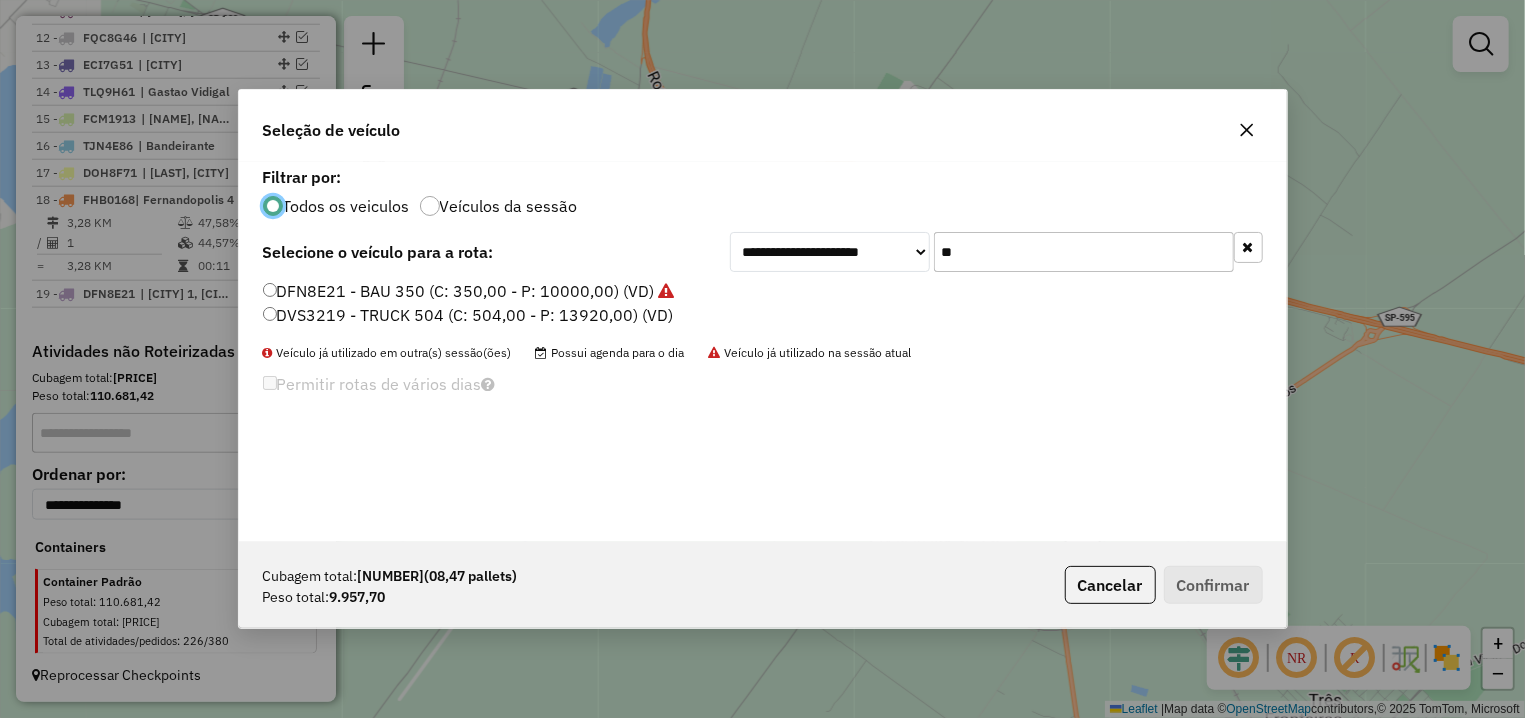 scroll, scrollTop: 11, scrollLeft: 6, axis: both 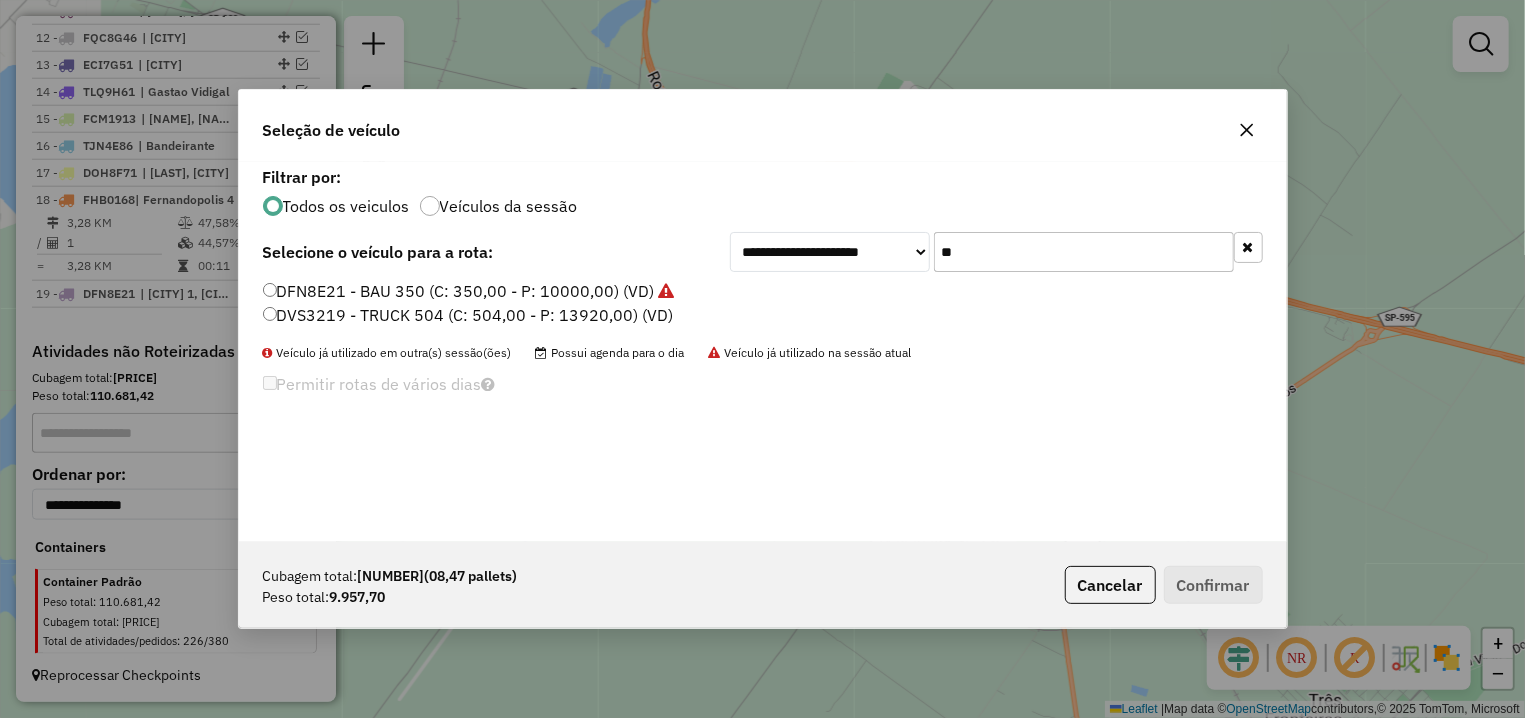 drag, startPoint x: 980, startPoint y: 246, endPoint x: 896, endPoint y: 250, distance: 84.095184 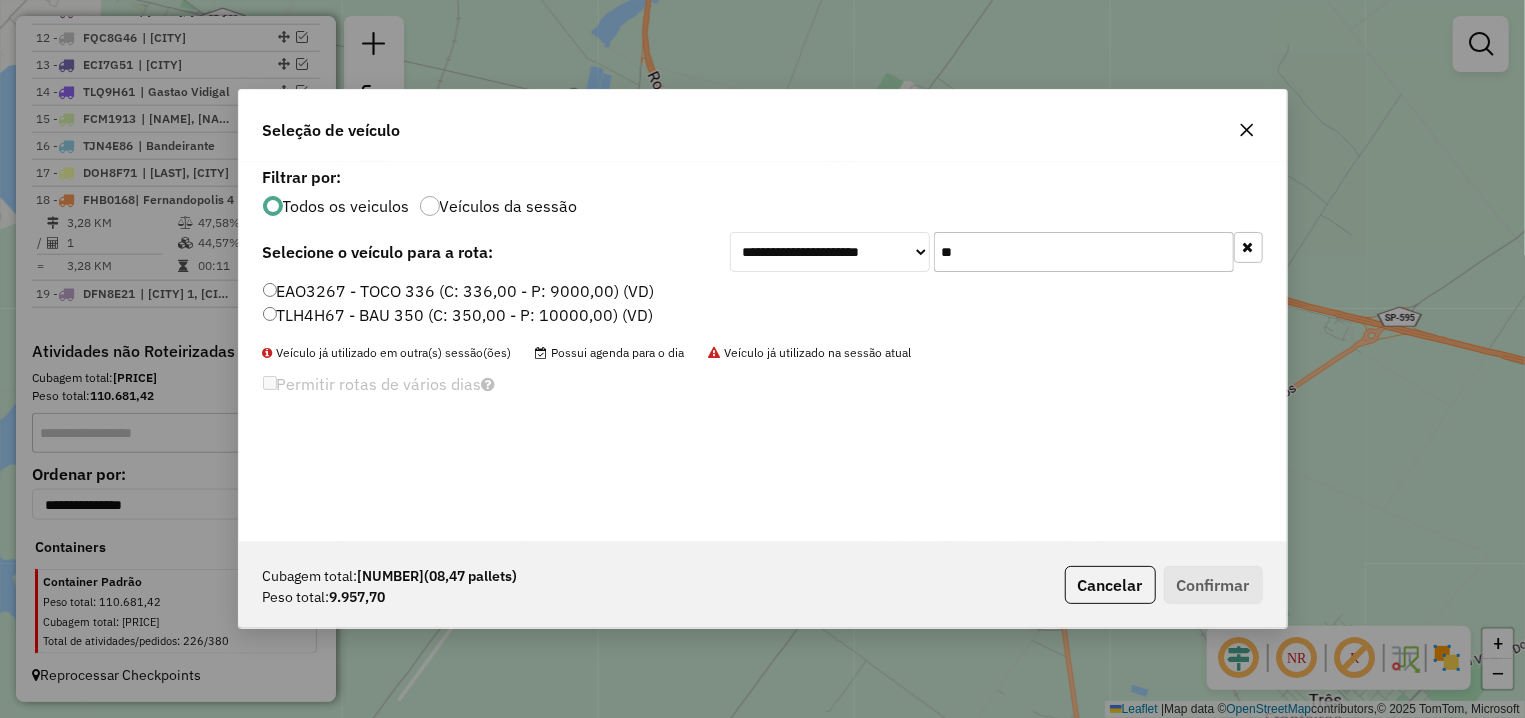 type on "**" 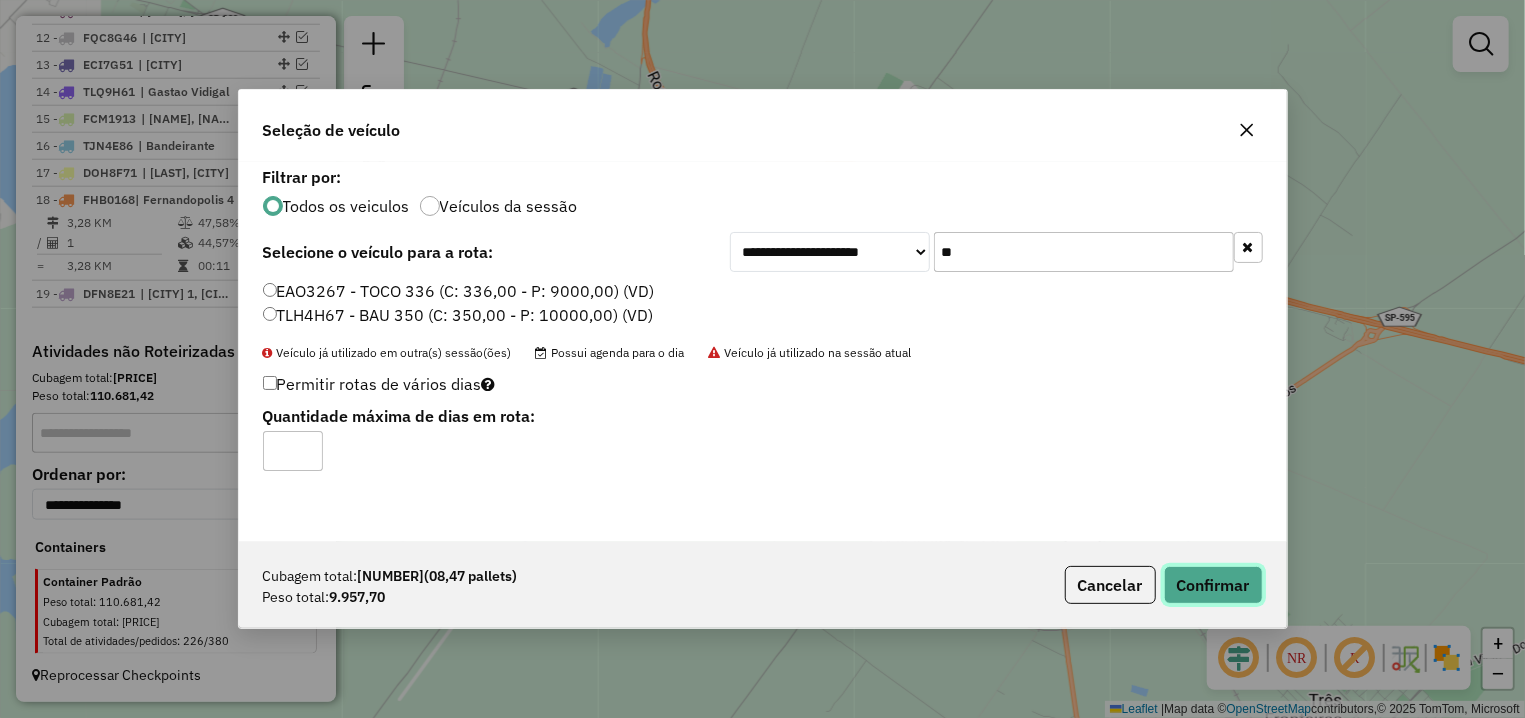 click on "Confirmar" 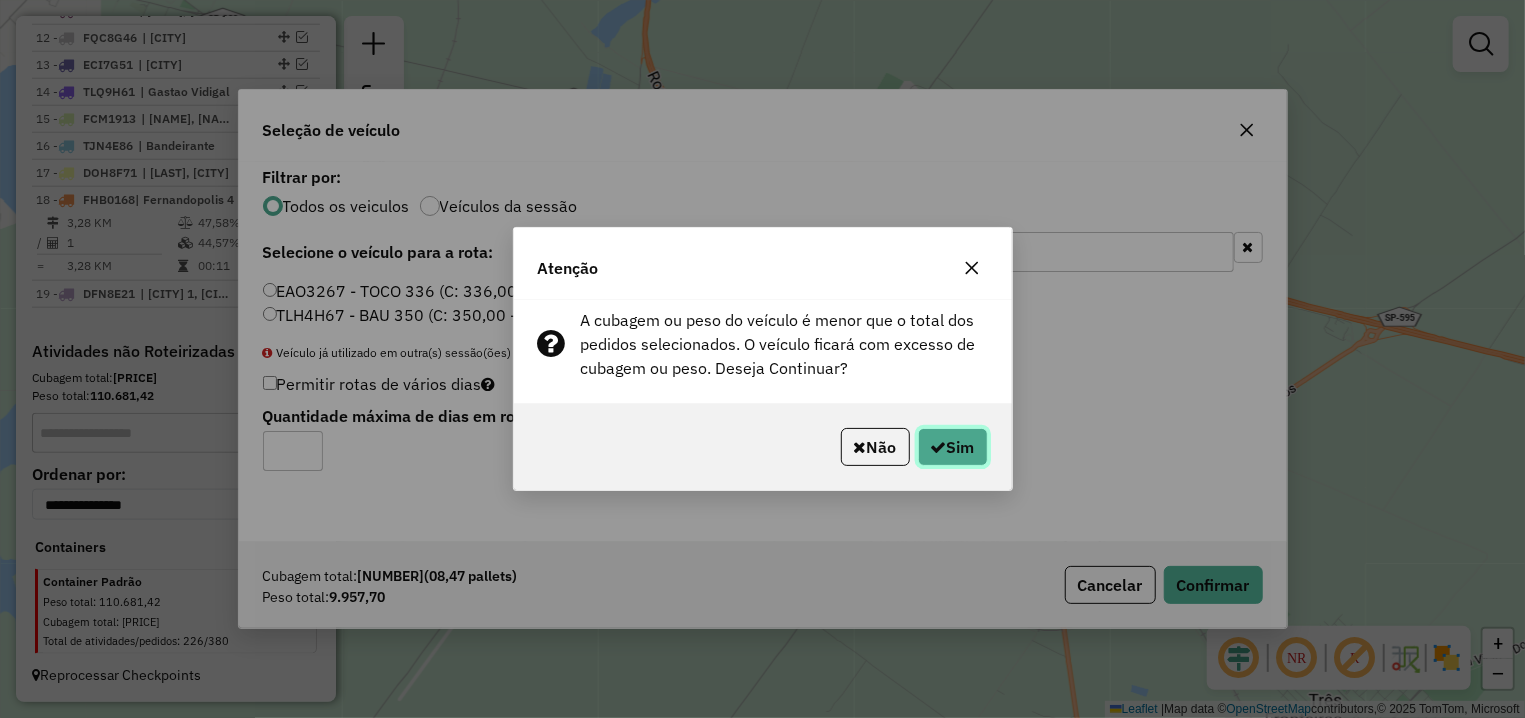 click on "Sim" 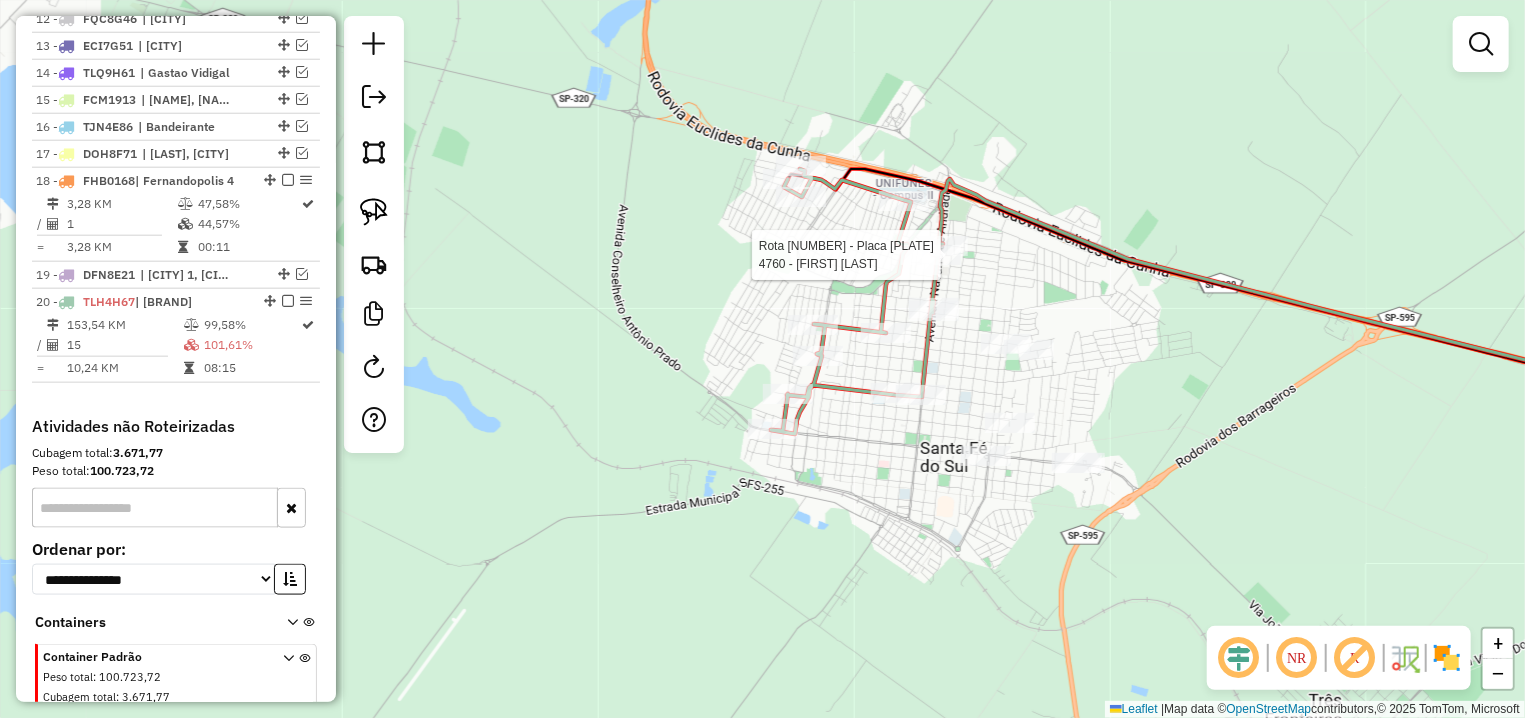 select on "**********" 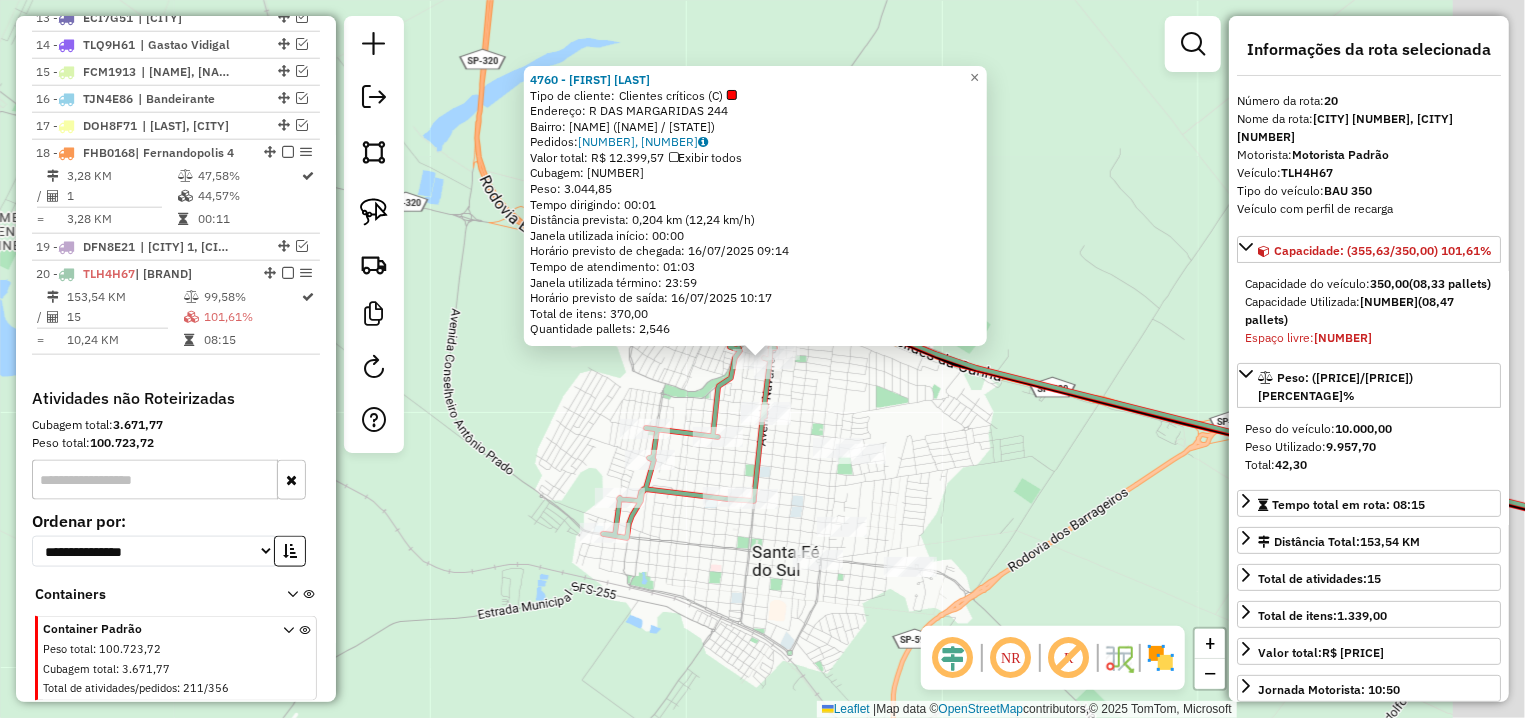 scroll, scrollTop: 1237, scrollLeft: 0, axis: vertical 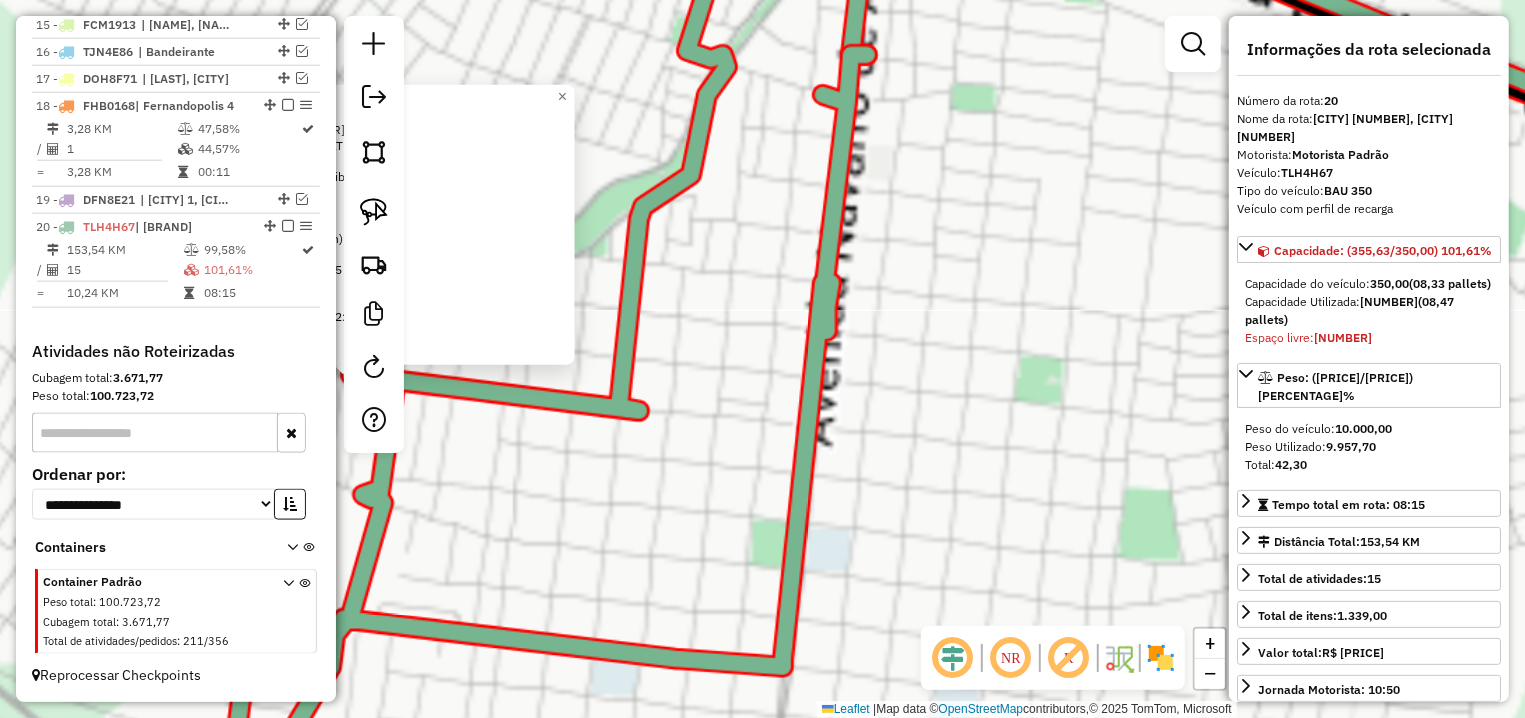 click on "Rota 20 - Placa TLH4H67  4561 - ZACHEO e TRABULETE L 12649 - H. R. P. GERMANO - M  Tipo de cliente:   Clientes críticos (C)   Endereço: AL  RIO TOCANTINS                 232   Bairro: BEIRA RIO (SANTA FE DO SUL / SP)   Pedidos:  15029999   Valor total: R$ 11.455,10   Exibir todos   Cubagem: 97,60  Peso: 2.724,30  Tempo dirigindo: 00:01   Distância prevista: 0,395 km (23,70 km/h)   Janela utilizada início: 00:00   Horário previsto de chegada: 16/07/2025 12:44   Tempo de atendimento: 00:09   Janela utilizada término: 23:59   Horário previsto de saída: 16/07/2025 12:53   Total de itens: 350,00   Quantidade pallets: 2,324  × Janela de atendimento Grade de atendimento Capacidade Transportadoras Veículos Cliente Pedidos  Rotas Selecione os dias de semana para filtrar as janelas de atendimento  Seg   Ter   Qua   Qui   Sex   Sáb   Dom  Informe o período da janela de atendimento: De: Até:  Filtrar exatamente a janela do cliente  Considerar janela de atendimento padrão   Seg   Ter   Qua   Qui   Sex   Dom" 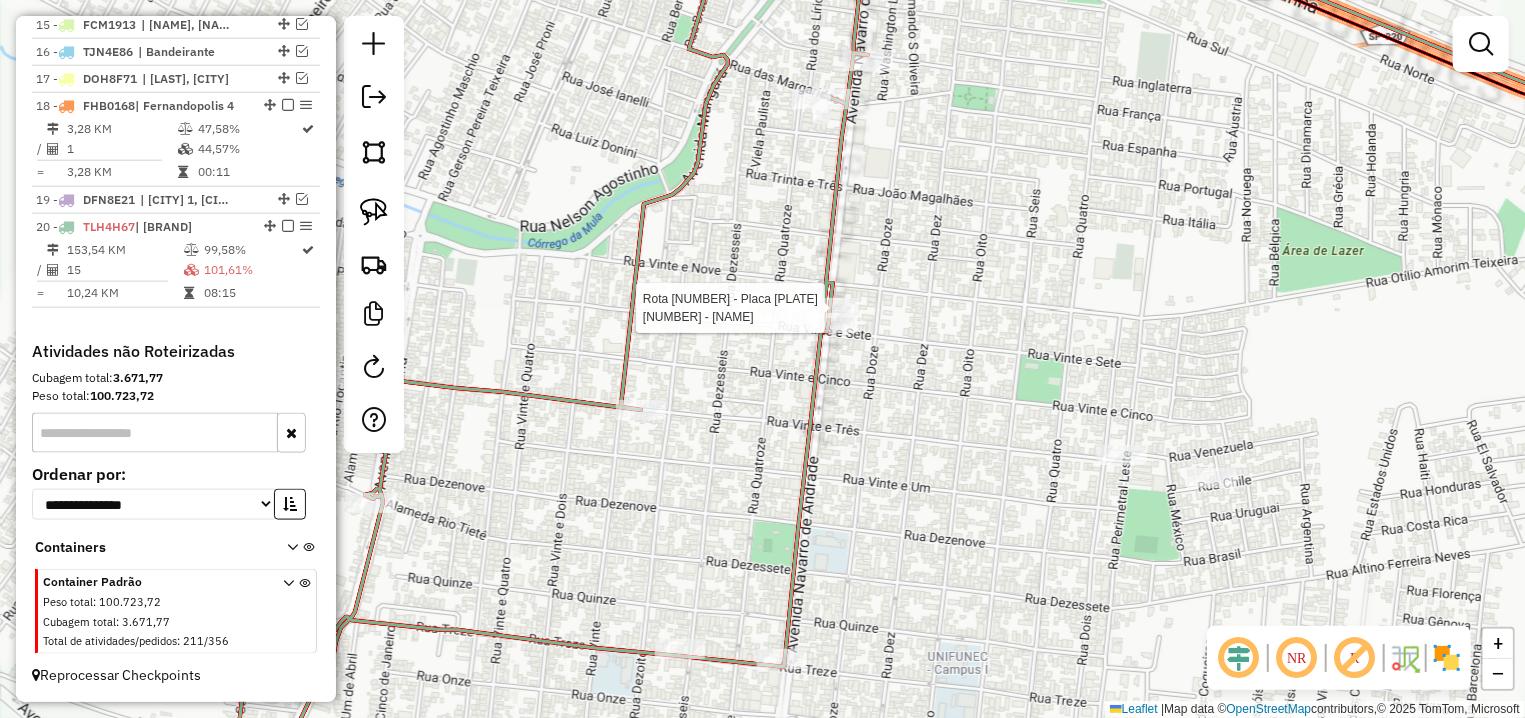 select on "**********" 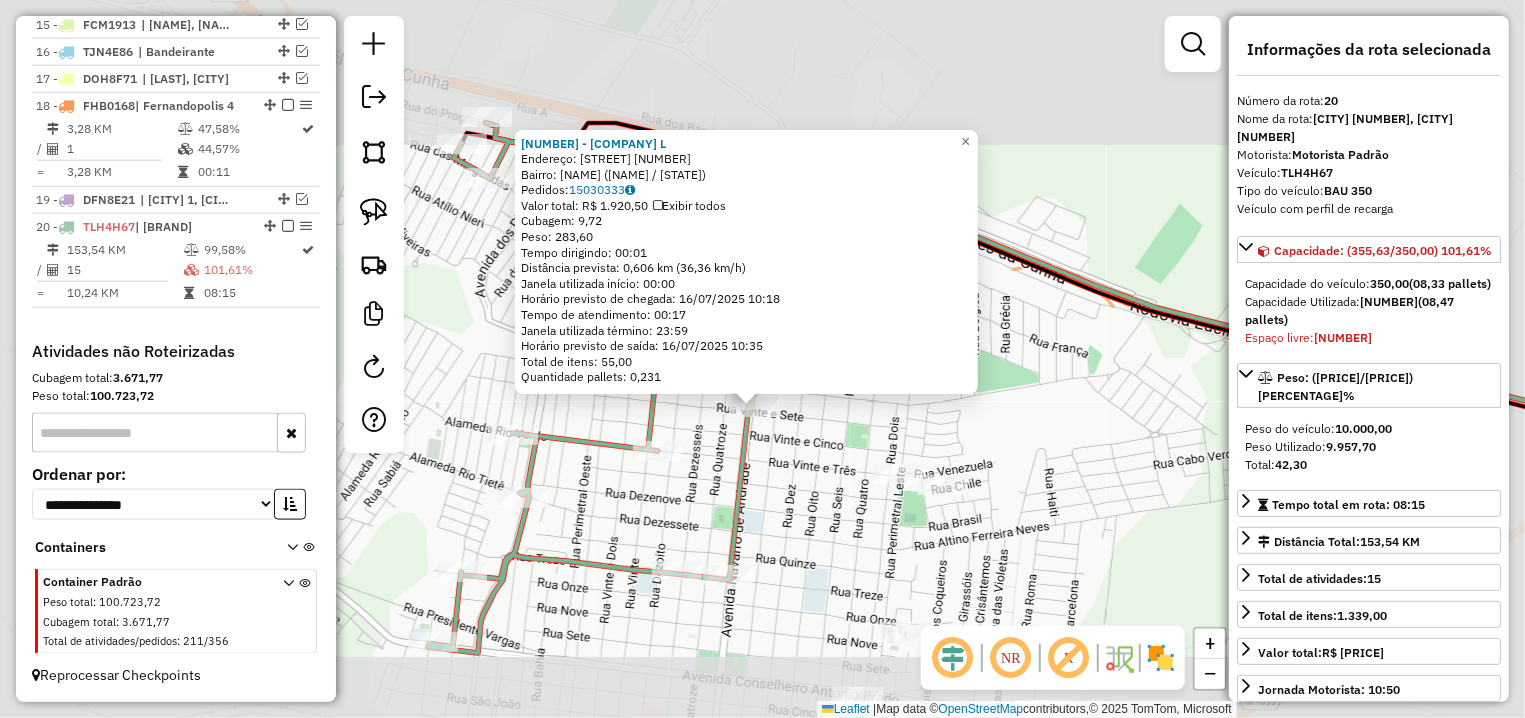 click on "4561 - ZACHEO e TRABULETE L  Endereço: AV  NAVARRO DE ANDRADE            1586   Bairro: CENTRO (SANTA FE DO SUL / SP)   Pedidos:  15030333   Valor total: R$ 1.920,50   Exibir todos   Cubagem: 9,72  Peso: 283,60  Tempo dirigindo: 00:01   Distância prevista: 0,606 km (36,36 km/h)   Janela utilizada início: 00:00   Horário previsto de chegada: 16/07/2025 10:18   Tempo de atendimento: 00:17   Janela utilizada término: 23:59   Horário previsto de saída: 16/07/2025 10:35   Total de itens: 55,00   Quantidade pallets: 0,231  × Janela de atendimento Grade de atendimento Capacidade Transportadoras Veículos Cliente Pedidos  Rotas Selecione os dias de semana para filtrar as janelas de atendimento  Seg   Ter   Qua   Qui   Sex   Sáb   Dom  Informe o período da janela de atendimento: De: Até:  Filtrar exatamente a janela do cliente  Considerar janela de atendimento padrão  Selecione os dias de semana para filtrar as grades de atendimento  Seg   Ter   Qua   Qui   Sex   Sáb   Dom   Peso mínimo:   Peso máximo:" 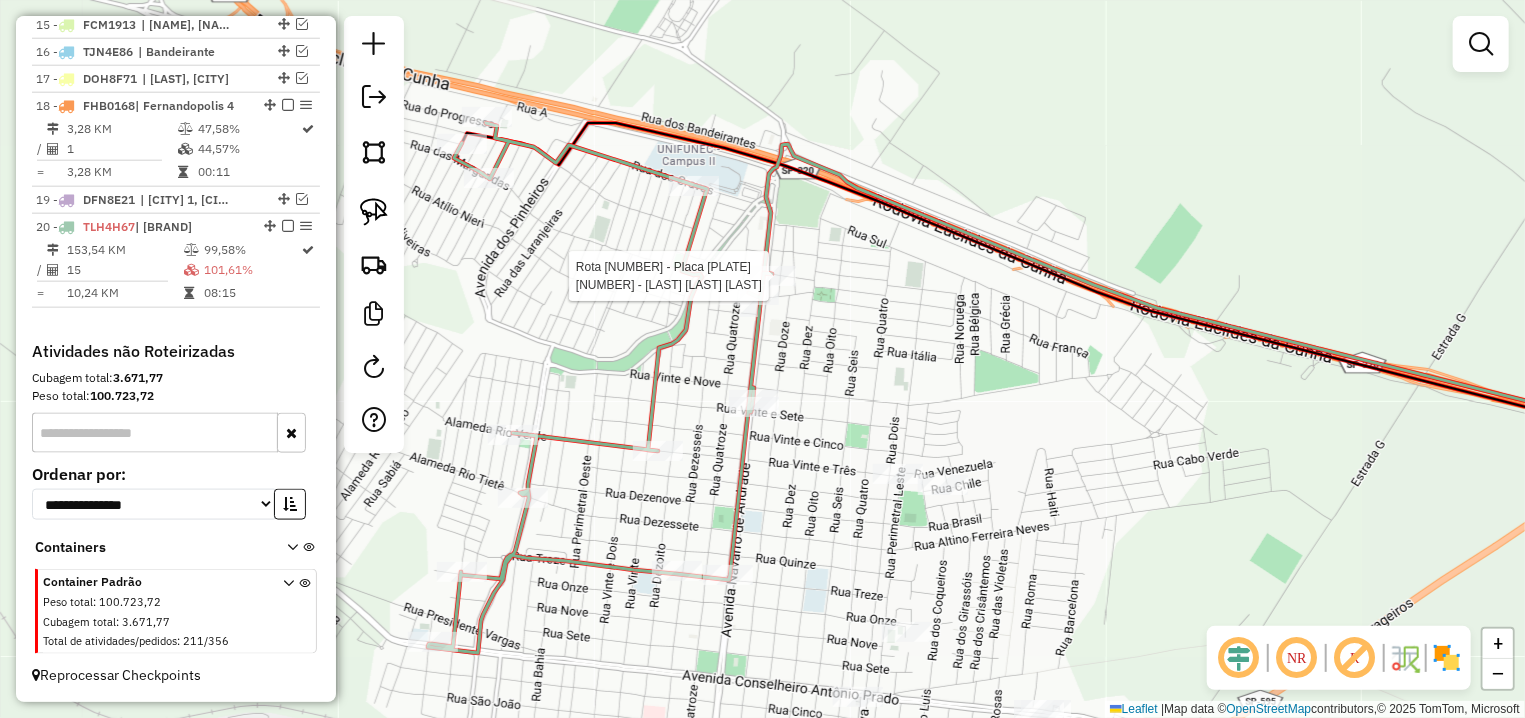 select on "**********" 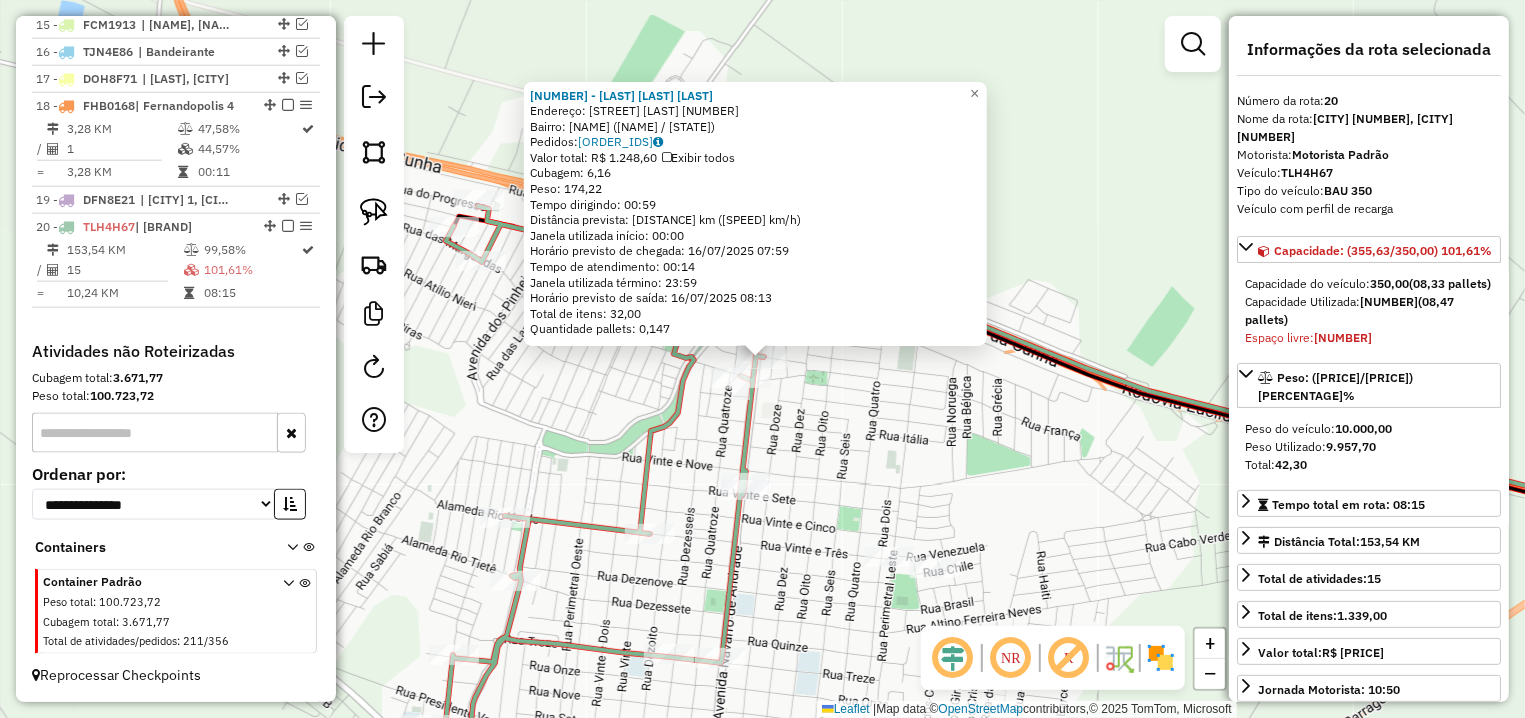click on "698 - MARIANE HERRERA ALCA  Endereço: R   AV  NAVARRO DE ANDRADE        2172   Bairro: CENTRO (SANTA FE DO SUL / SP)   Pedidos:  15030491, 15030492, 15030493   Valor total: R$ 1.248,60   Exibir todos   Cubagem: 6,16  Peso: 174,22  Tempo dirigindo: 00:59   Distância prevista: 72,036 km (73,26 km/h)   Janela utilizada início: 00:00   Horário previsto de chegada: 16/07/2025 07:59   Tempo de atendimento: 00:14   Janela utilizada término: 23:59   Horário previsto de saída: 16/07/2025 08:13   Total de itens: 32,00   Quantidade pallets: 0,147  × Janela de atendimento Grade de atendimento Capacidade Transportadoras Veículos Cliente Pedidos  Rotas Selecione os dias de semana para filtrar as janelas de atendimento  Seg   Ter   Qua   Qui   Sex   Sáb   Dom  Informe o período da janela de atendimento: De: Até:  Filtrar exatamente a janela do cliente  Considerar janela de atendimento padrão  Selecione os dias de semana para filtrar as grades de atendimento  Seg   Ter   Qua   Qui   Sex   Sáb   Dom   De:   De:" 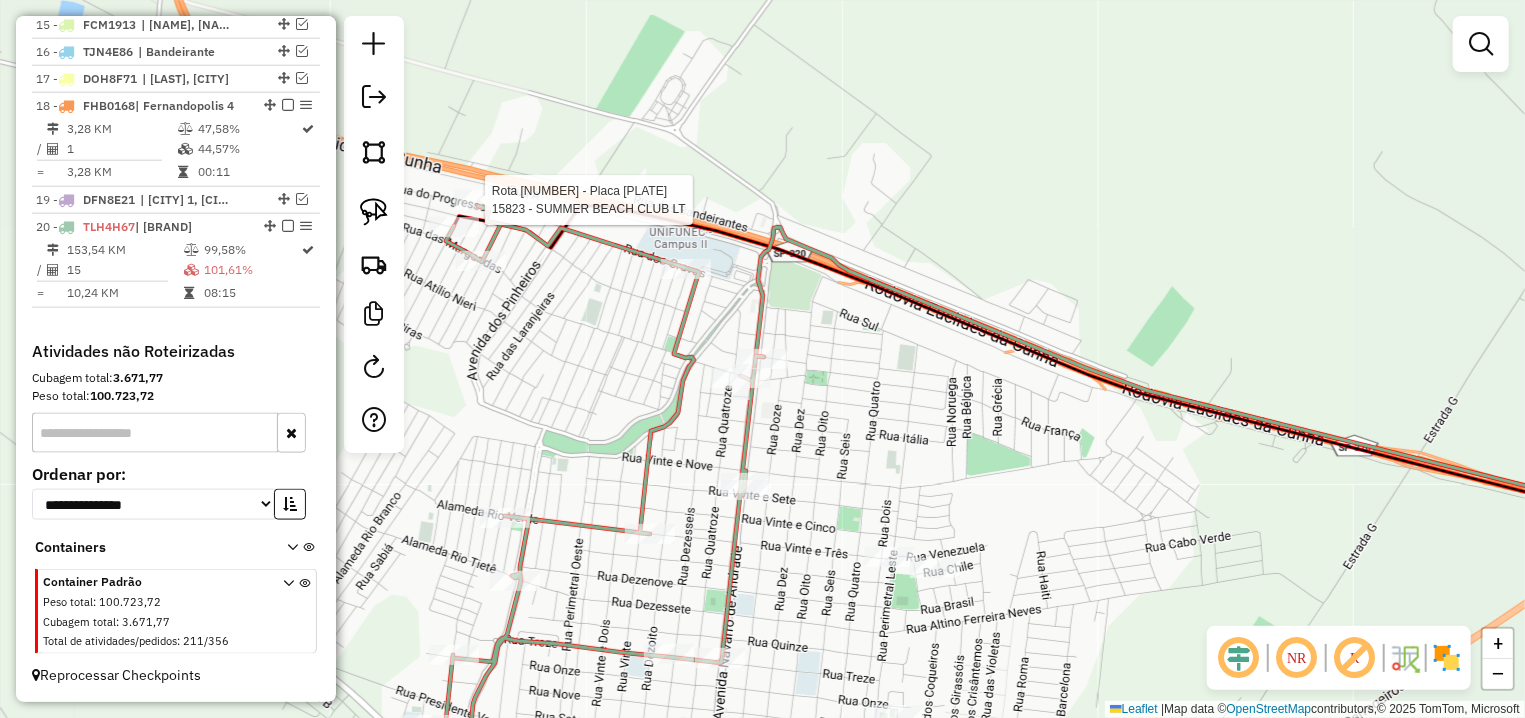 select on "**********" 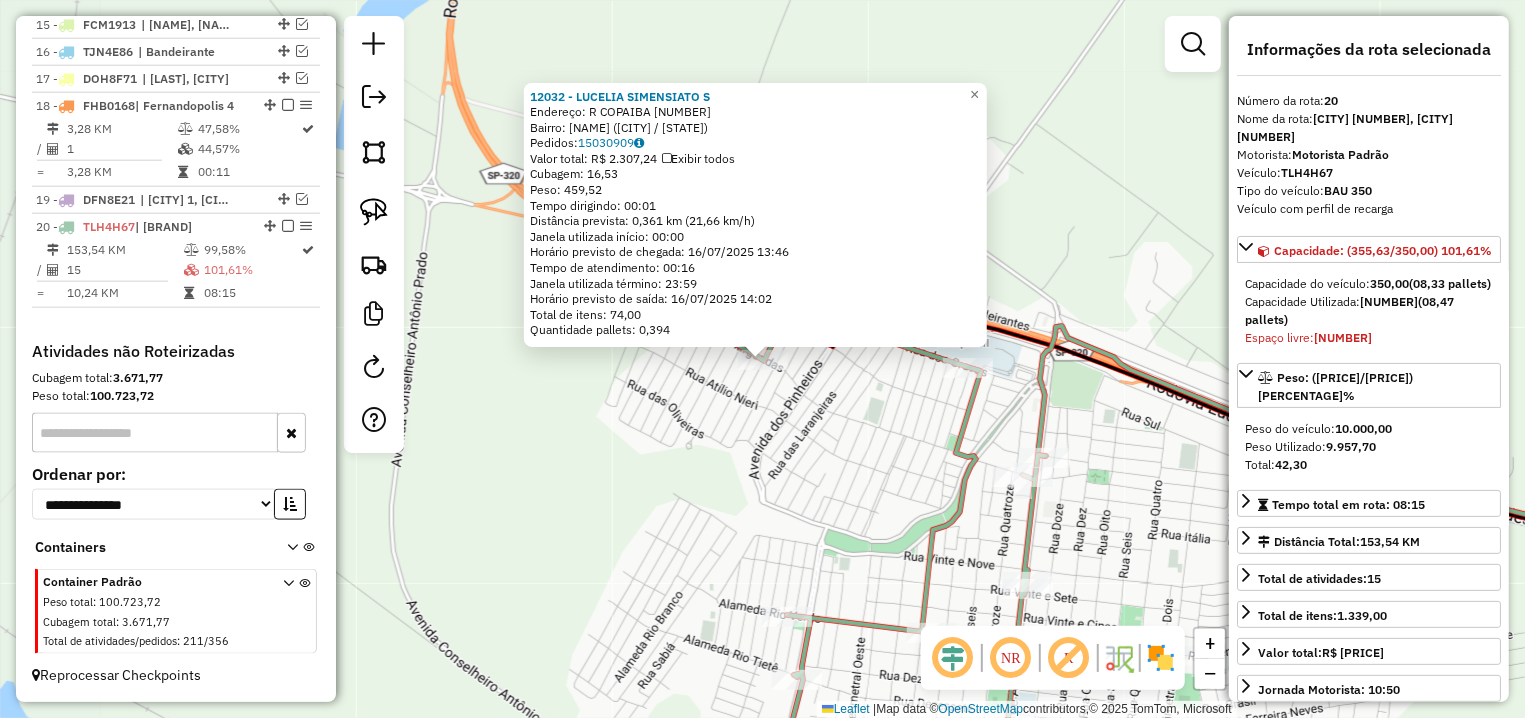 click on "Rota 20 - Placa TLH4H67  12032 - LUCELIA SIMENSIATO S × 12032 - LUCELIA SIMENSIATO S  Endereço: R   COPAIBA                       391   Bairro: JD UNIVERSITARIO IV (SANTA FE DO SUL / SP)   Pedidos:  15030909   Valor total: R$ 2.307,24   Exibir todos   Cubagem: 16,53  Peso: 459,52  Tempo dirigindo: 00:01   Distância prevista: 0,361 km (21,66 km/h)   Janela utilizada início: 00:00   Horário previsto de chegada: 16/07/2025 13:46   Tempo de atendimento: 00:16   Janela utilizada término: 23:59   Horário previsto de saída: 16/07/2025 14:02   Total de itens: 74,00   Quantidade pallets: 0,394  × Janela de atendimento Grade de atendimento Capacidade Transportadoras Veículos Cliente Pedidos  Rotas Selecione os dias de semana para filtrar as janelas de atendimento  Seg   Ter   Qua   Qui   Sex   Sáb   Dom  Informe o período da janela de atendimento: De: Até:  Filtrar exatamente a janela do cliente  Considerar janela de atendimento padrão  Selecione os dias de semana para filtrar as grades de atendimento De:" 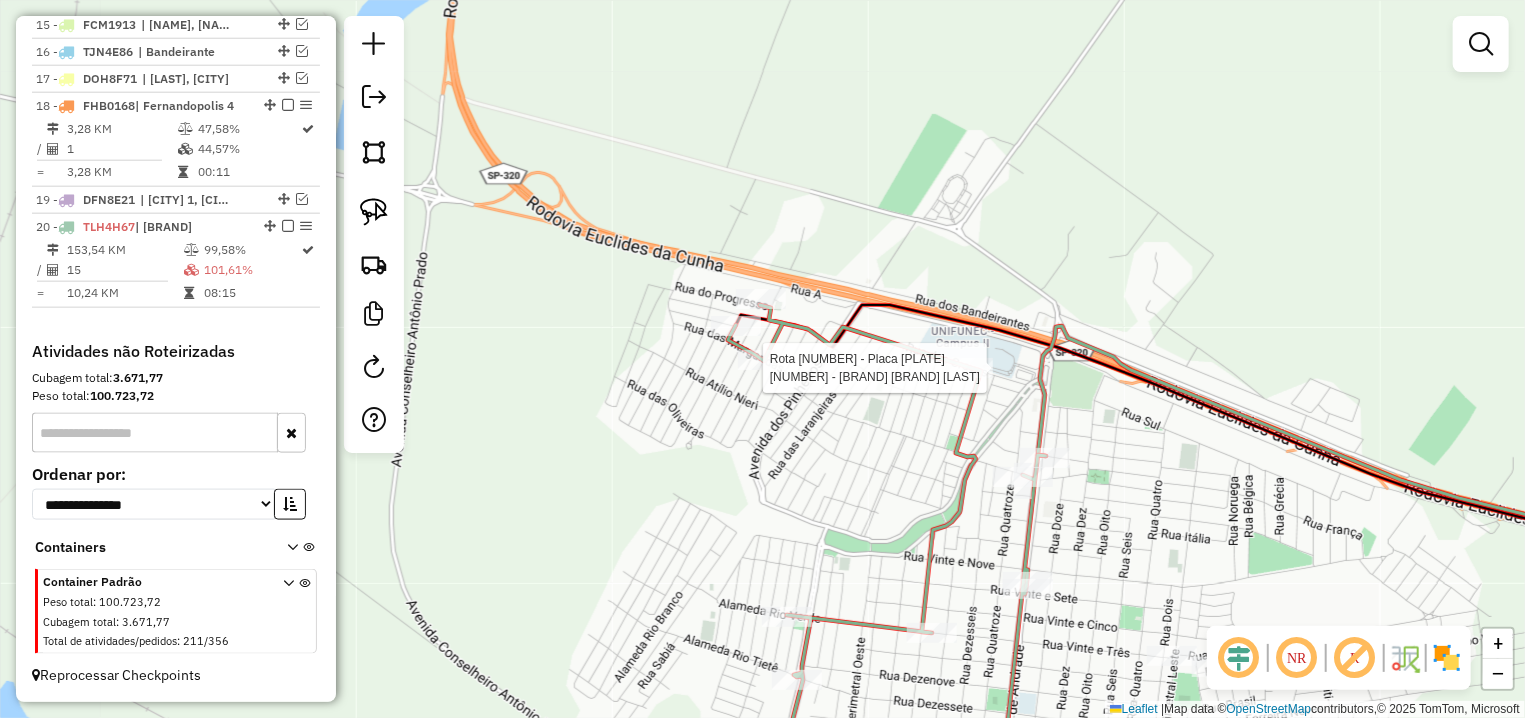 select on "**********" 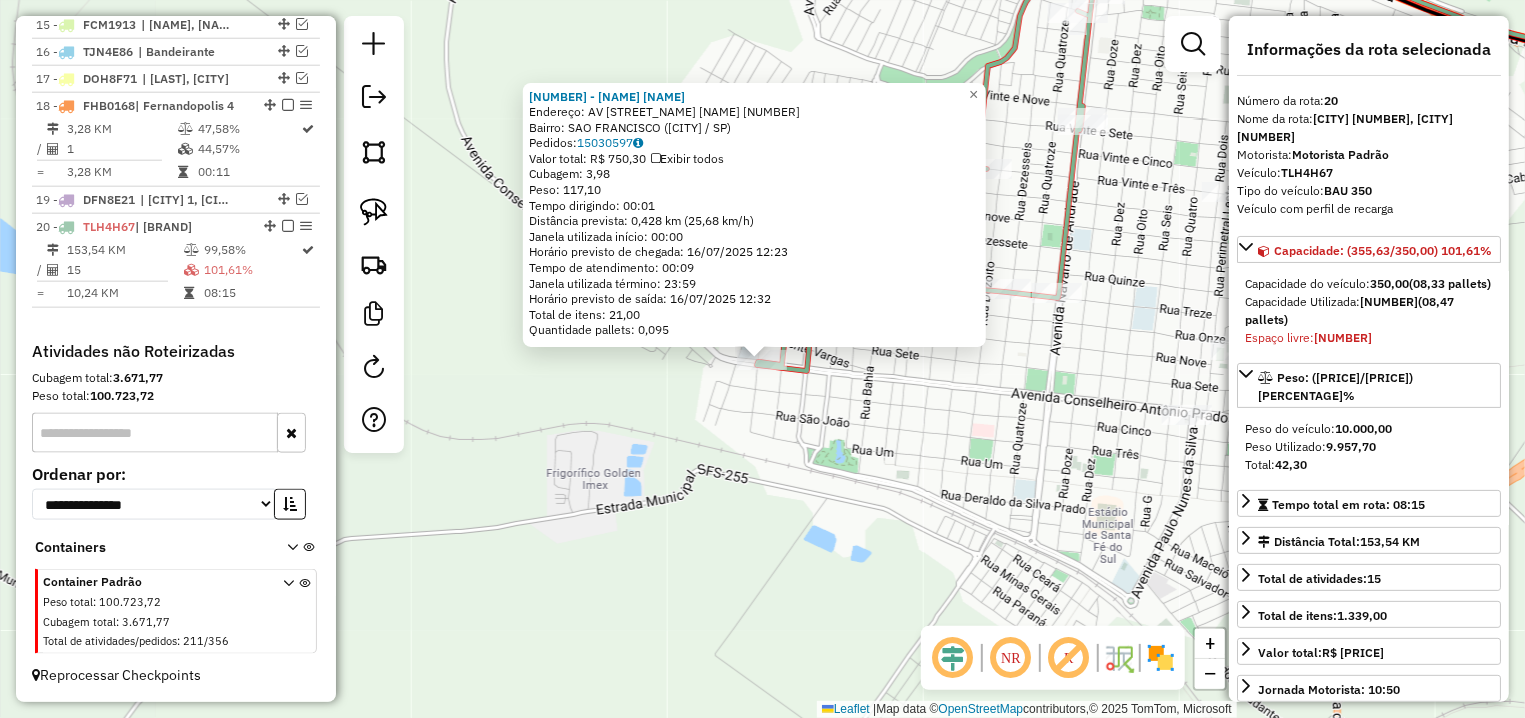 click on "Rota 20 - Placa TLH4H67  8496 - ALVAREZ MINIMERCADO × 8496 - ALVAREZ MINIMERCADO  Endereço: AV  CONSELHEIRO ANTONIO PRADO     189   Bairro: SAO FRANCISCO (SANTA FE DO SUL / SP)   Pedidos:  15030597   Valor total: R$ 750,30   Exibir todos   Cubagem: 3,98  Peso: 117,10  Tempo dirigindo: 00:01   Distância prevista: 0,428 km (25,68 km/h)   Janela utilizada início: 00:00   Horário previsto de chegada: 16/07/2025 12:23   Tempo de atendimento: 00:09   Janela utilizada término: 23:59   Horário previsto de saída: 16/07/2025 12:32   Total de itens: 21,00   Quantidade pallets: 0,095  × Janela de atendimento Grade de atendimento Capacidade Transportadoras Veículos Cliente Pedidos  Rotas Selecione os dias de semana para filtrar as janelas de atendimento  Seg   Ter   Qua   Qui   Sex   Sáb   Dom  Informe o período da janela de atendimento: De: Até:  Filtrar exatamente a janela do cliente  Considerar janela de atendimento padrão  Selecione os dias de semana para filtrar as grades de atendimento  Seg   Ter  De:" 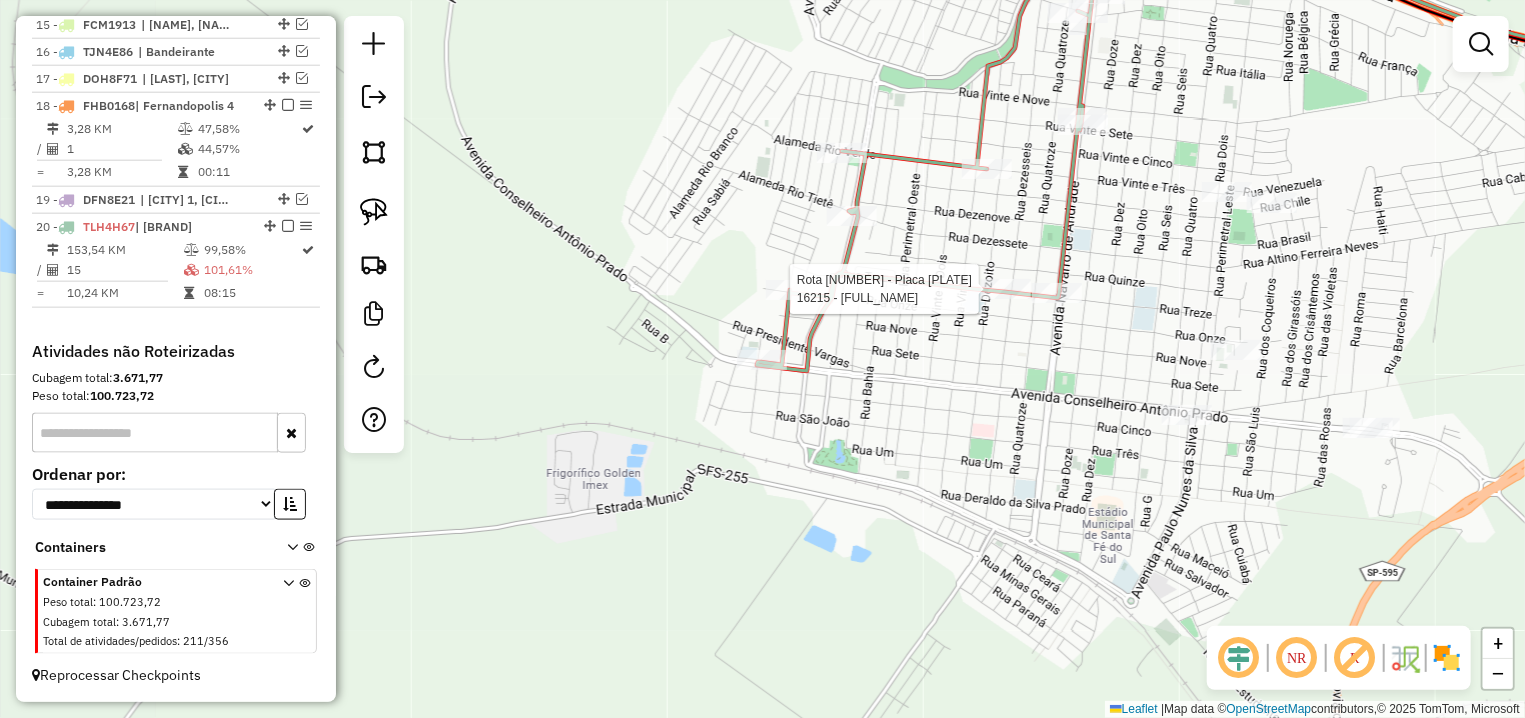 select on "**********" 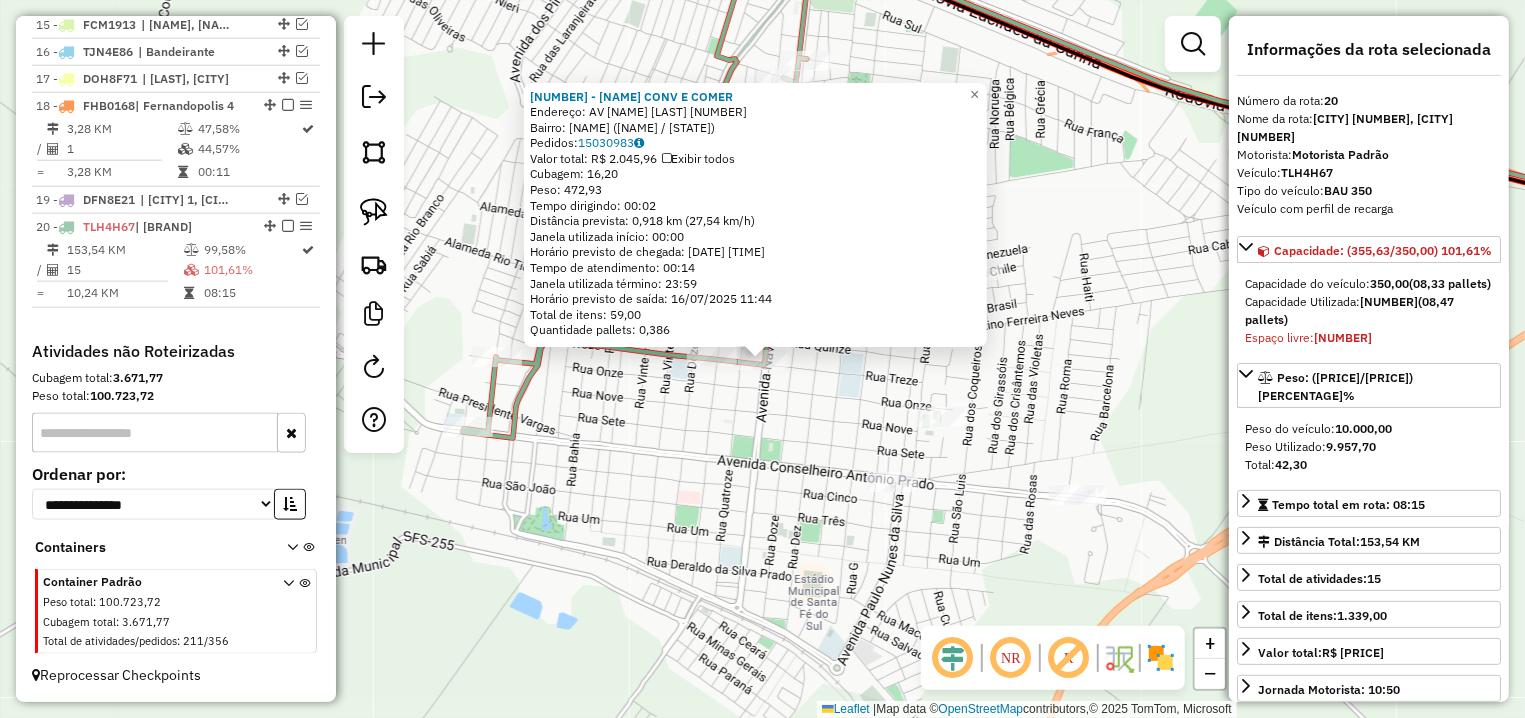 click on "15311 - NAVARRO CONV E COMER  Endereço: AV  NAVARRO DE ANDRADE            839   Bairro: CENTRO (SANTA FE DO SUL / SP)   Pedidos:  15030983   Valor total: R$ 2.045,96   Exibir todos   Cubagem: 16,20  Peso: 472,93  Tempo dirigindo: 00:02   Distância prevista: 0,918 km (27,54 km/h)   Janela utilizada início: 00:00   Horário previsto de chegada: 16/07/2025 11:30   Tempo de atendimento: 00:14   Janela utilizada término: 23:59   Horário previsto de saída: 16/07/2025 11:44   Total de itens: 59,00   Quantidade pallets: 0,386  × Janela de atendimento Grade de atendimento Capacidade Transportadoras Veículos Cliente Pedidos  Rotas Selecione os dias de semana para filtrar as janelas de atendimento  Seg   Ter   Qua   Qui   Sex   Sáb   Dom  Informe o período da janela de atendimento: De: Até:  Filtrar exatamente a janela do cliente  Considerar janela de atendimento padrão  Selecione os dias de semana para filtrar as grades de atendimento  Seg   Ter   Qua   Qui   Sex   Sáb   Dom   Peso mínimo:   De:   Até:" 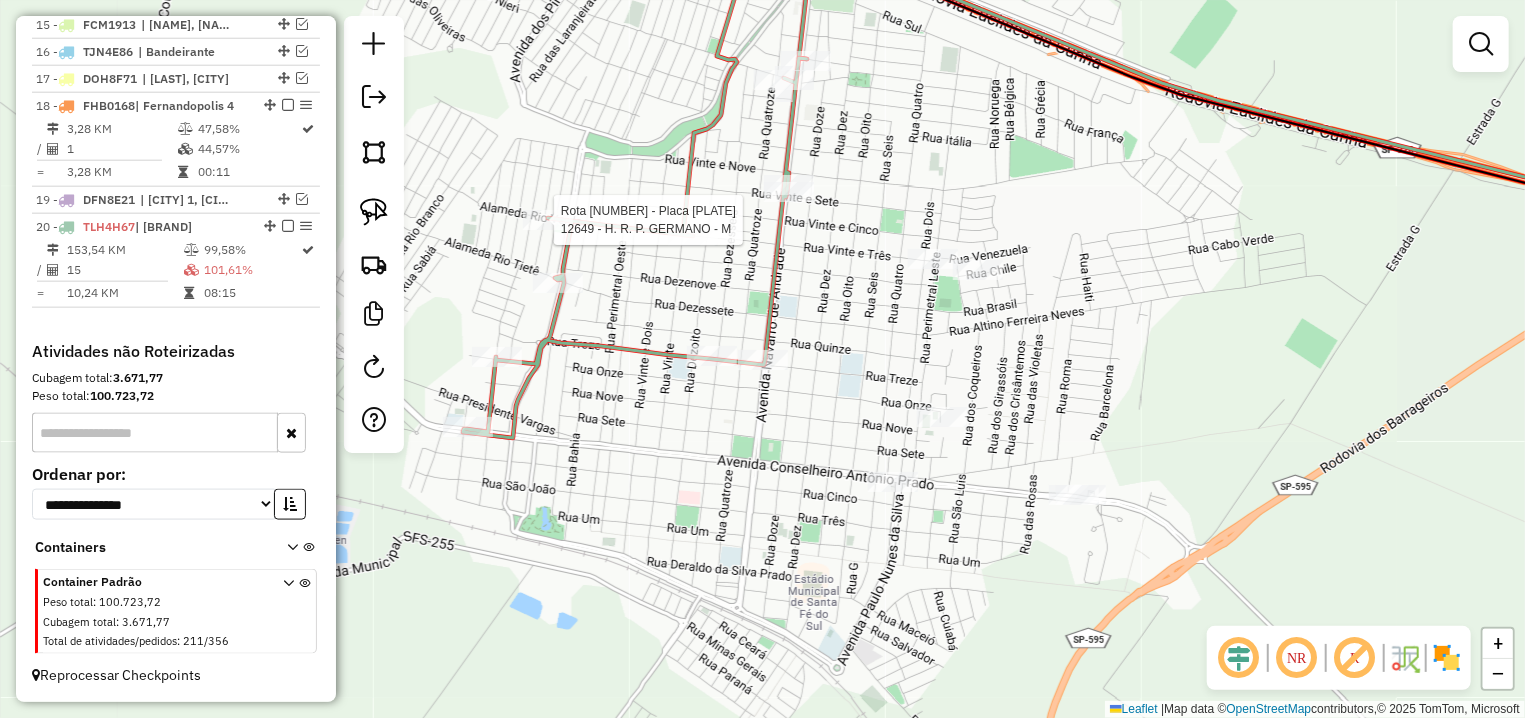 select on "**********" 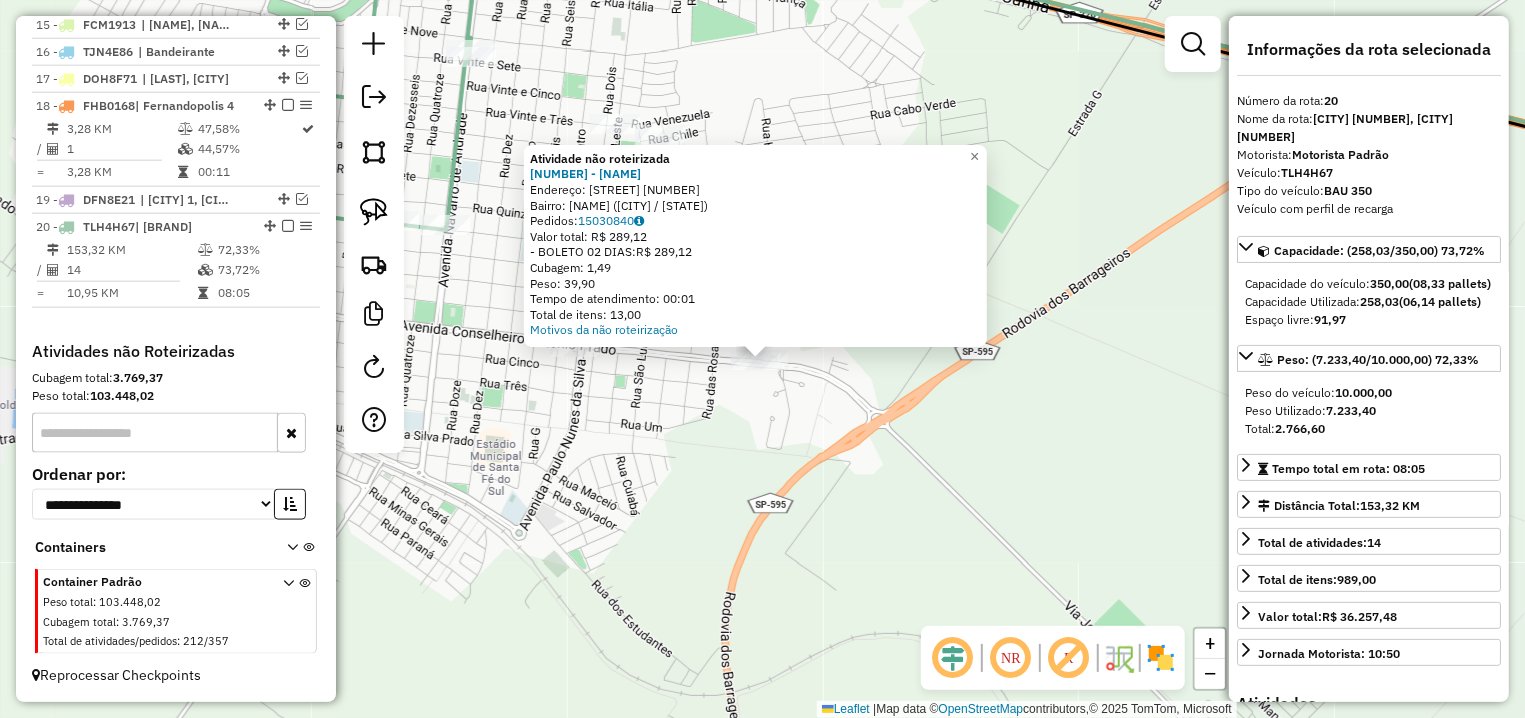 drag, startPoint x: 728, startPoint y: 420, endPoint x: 695, endPoint y: 357, distance: 71.11962 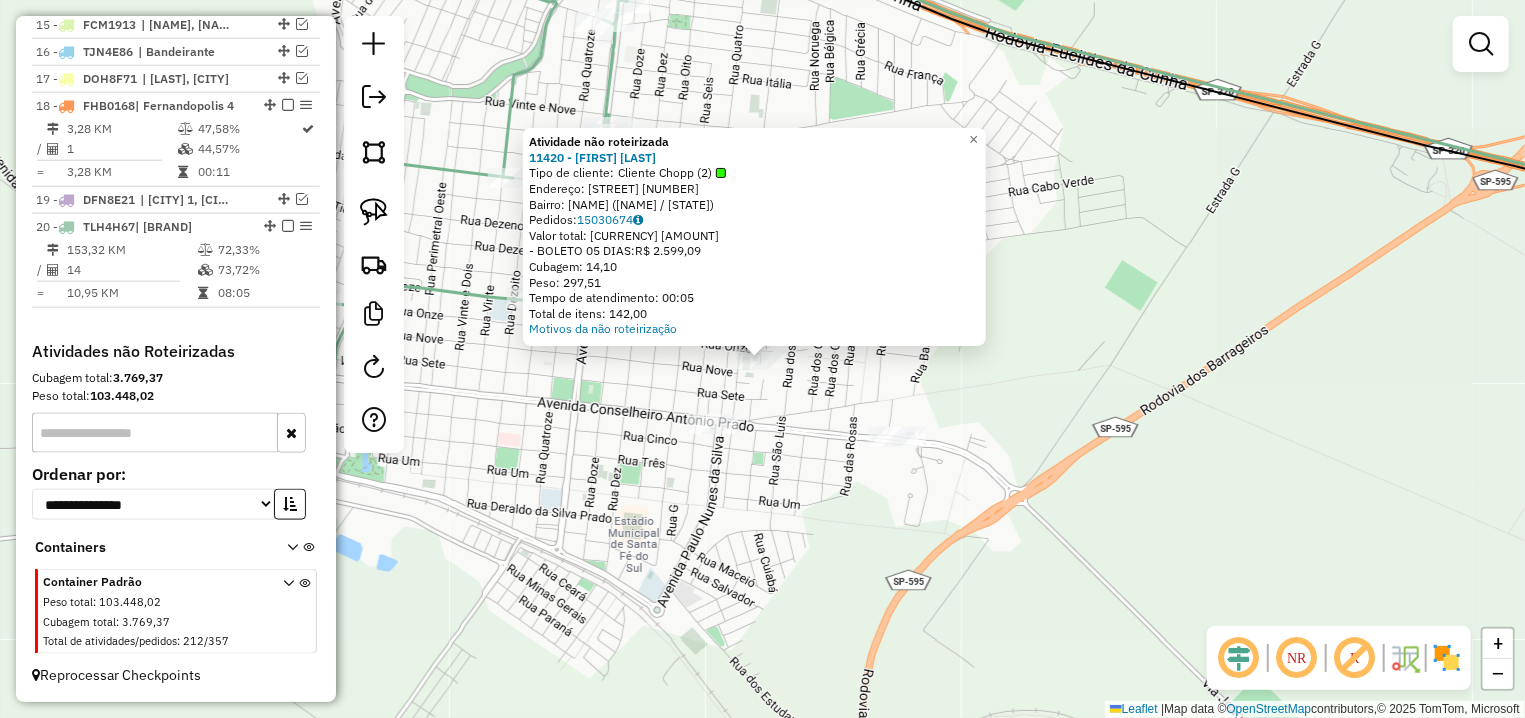 click on "Atividade não roteirizada 11420 - ORISMAN PINHEIRO DA  Tipo de cliente:   Cliente Chopp (2)   Endereço: R   PERIMETRAL LESTE              704   Bairro: CENTRO (SANTA FE DO SUL / SP)   Pedidos:  15030674   Valor total: R$ 2.599,09   - BOLETO 05 DIAS:  R$ 2.599,09   Cubagem: 14,10   Peso: 297,51   Tempo de atendimento: 00:05   Total de itens: 142,00  Motivos da não roteirização × Janela de atendimento Grade de atendimento Capacidade Transportadoras Veículos Cliente Pedidos  Rotas Selecione os dias de semana para filtrar as janelas de atendimento  Seg   Ter   Qua   Qui   Sex   Sáb   Dom  Informe o período da janela de atendimento: De: Até:  Filtrar exatamente a janela do cliente  Considerar janela de atendimento padrão  Selecione os dias de semana para filtrar as grades de atendimento  Seg   Ter   Qua   Qui   Sex   Sáb   Dom   Considerar clientes sem dia de atendimento cadastrado  Clientes fora do dia de atendimento selecionado Filtrar as atividades entre os valores definidos abaixo:  Peso mínimo:" 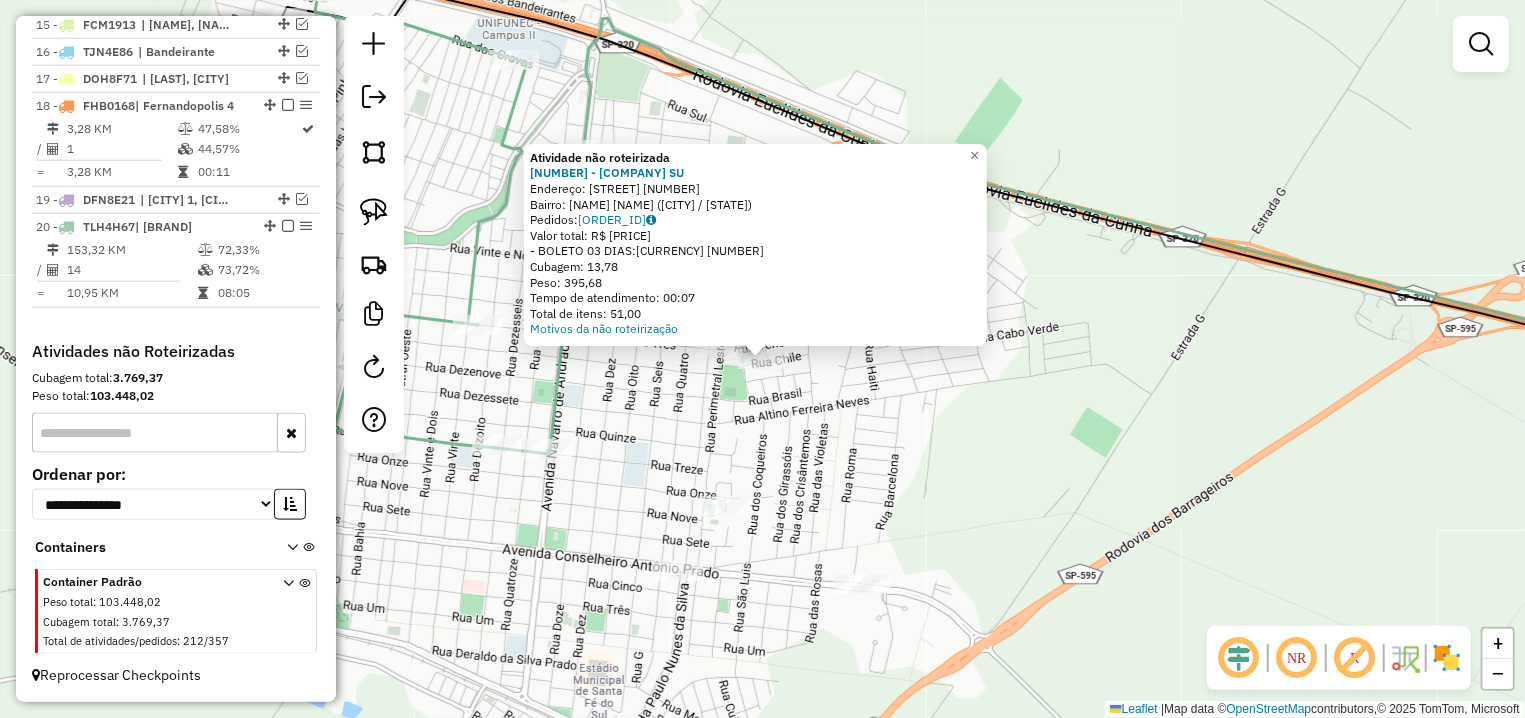 click on "Atividade não roteirizada 893 - ROSALEN E ROSALEN SU  Endereço: R   CHILE                         125   Bairro: JD MORUMBI (SANTA FE DO SUL / SP)   Pedidos:  15030332   Valor total: R$ 1.641,93   - BOLETO 03 DIAS:  R$ 1.641,93   Cubagem: 13,78   Peso: 395,68   Tempo de atendimento: 00:07   Total de itens: 51,00  Motivos da não roteirização × Janela de atendimento Grade de atendimento Capacidade Transportadoras Veículos Cliente Pedidos  Rotas Selecione os dias de semana para filtrar as janelas de atendimento  Seg   Ter   Qua   Qui   Sex   Sáb   Dom  Informe o período da janela de atendimento: De: Até:  Filtrar exatamente a janela do cliente  Considerar janela de atendimento padrão  Selecione os dias de semana para filtrar as grades de atendimento  Seg   Ter   Qua   Qui   Sex   Sáb   Dom   Considerar clientes sem dia de atendimento cadastrado  Clientes fora do dia de atendimento selecionado Filtrar as atividades entre os valores definidos abaixo:  Peso mínimo:   Peso máximo:   Cubagem mínima:  +" 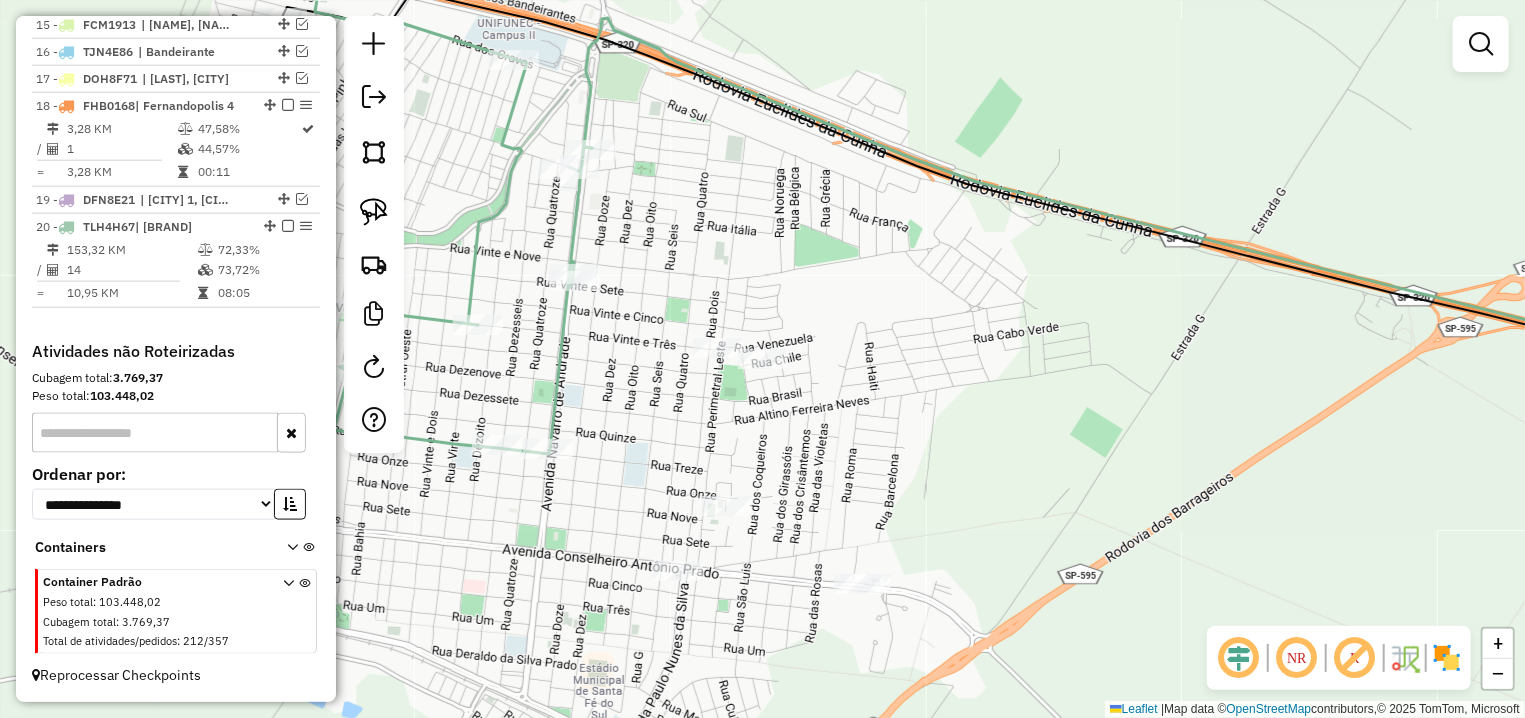 click 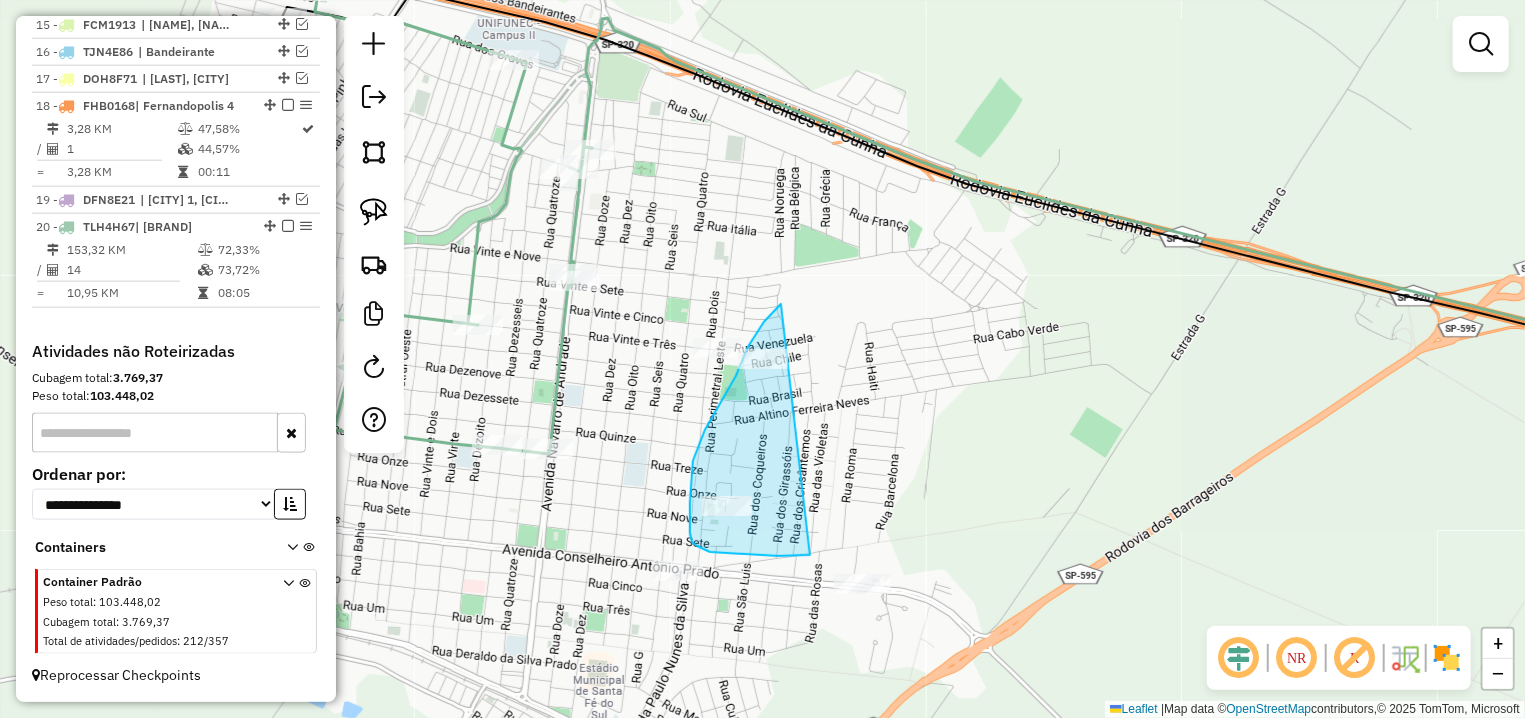 drag, startPoint x: 781, startPoint y: 304, endPoint x: 810, endPoint y: 555, distance: 252.66974 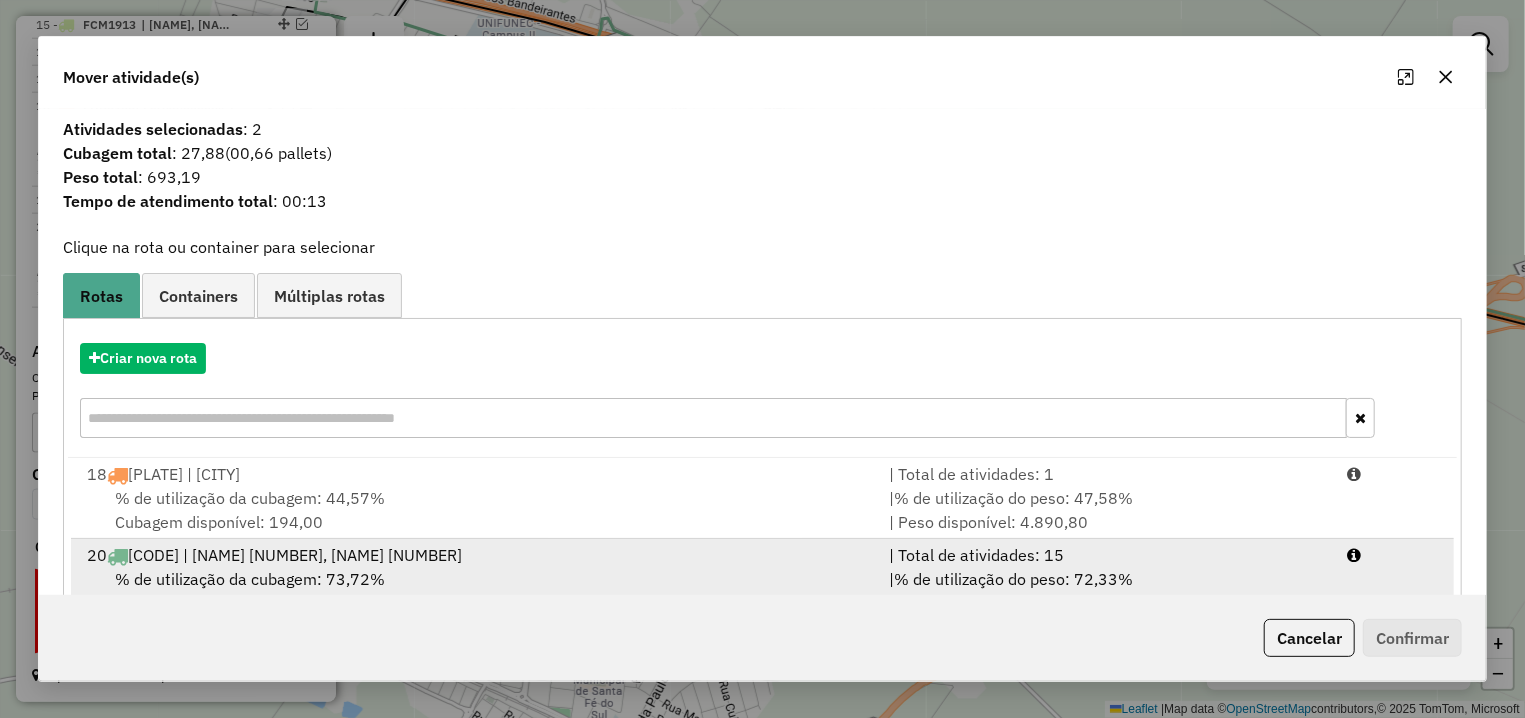 click on "% de utilização da cubagem: 73,72%" at bounding box center [250, 579] 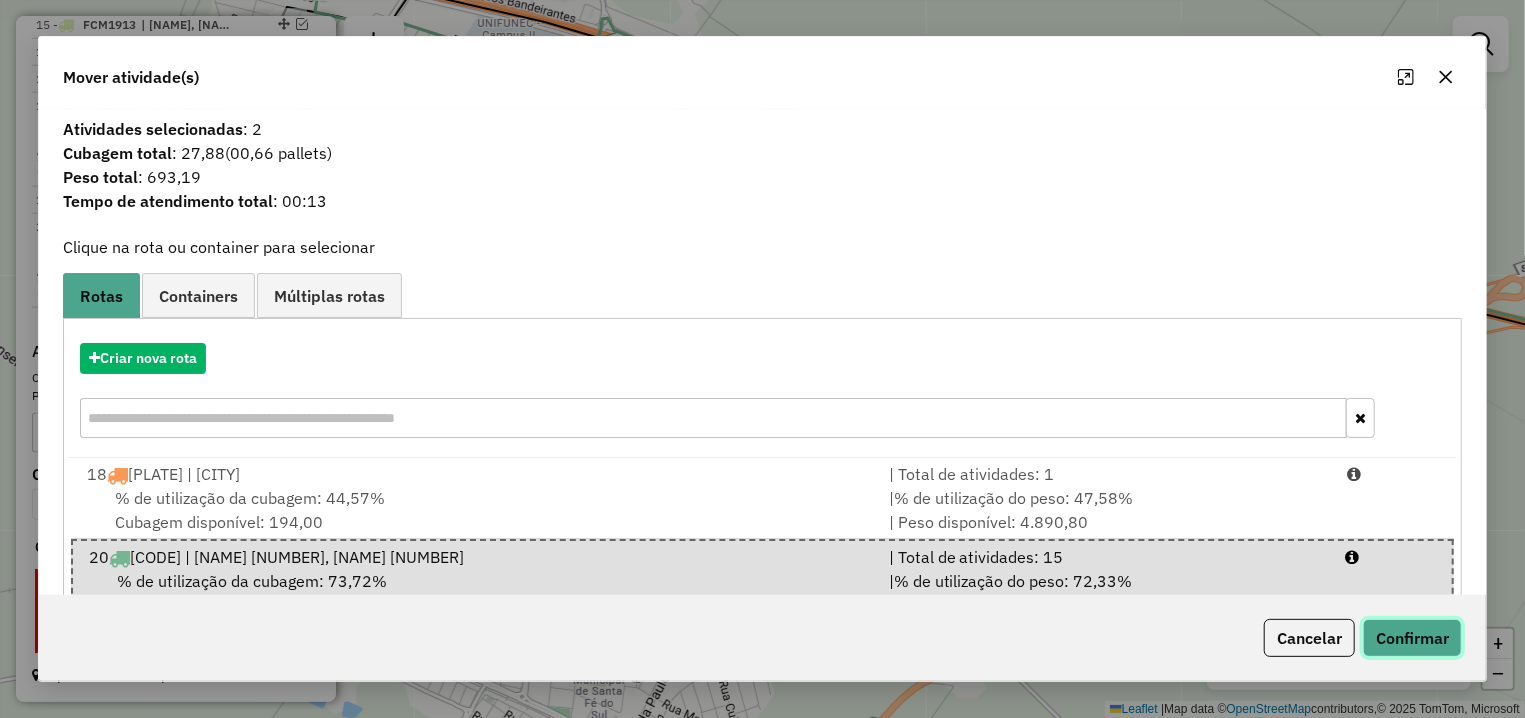 click on "Confirmar" 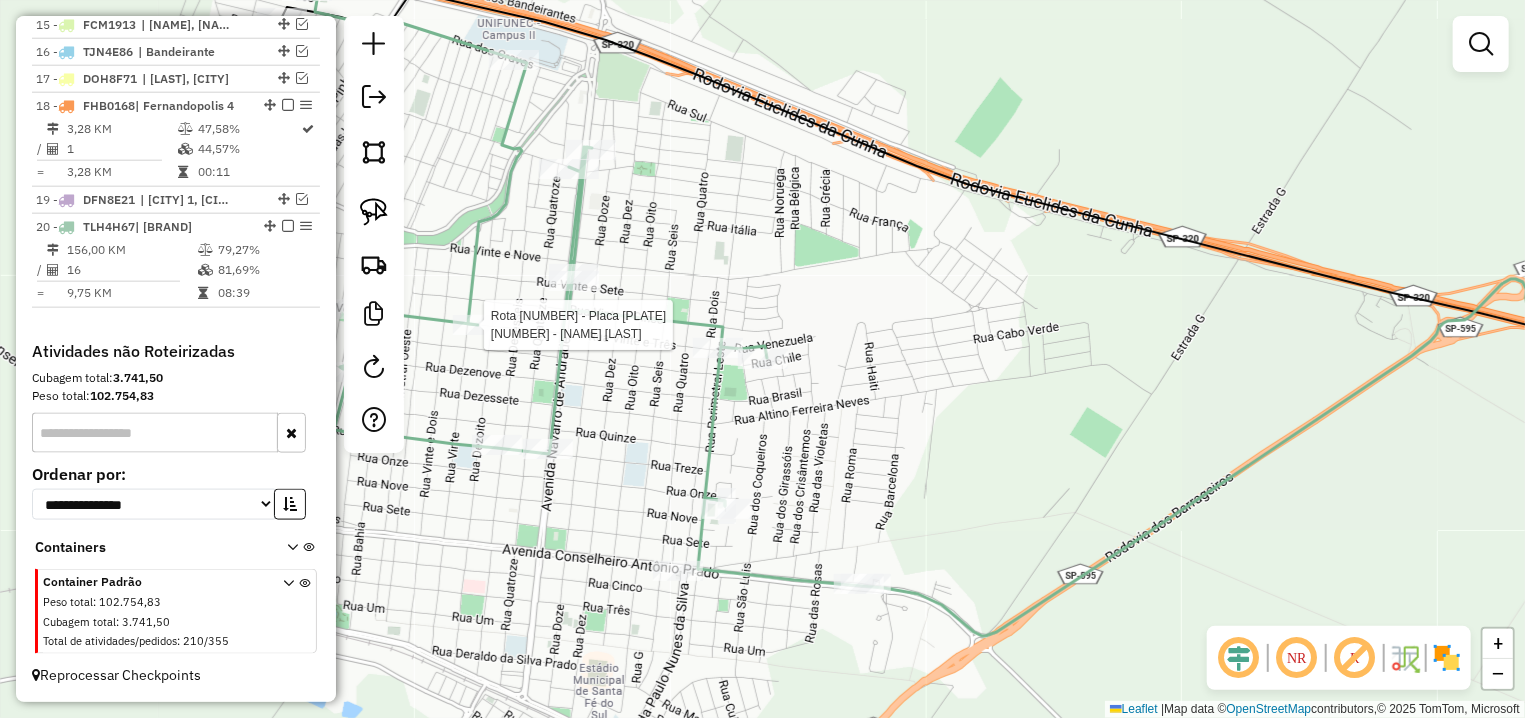 select on "**********" 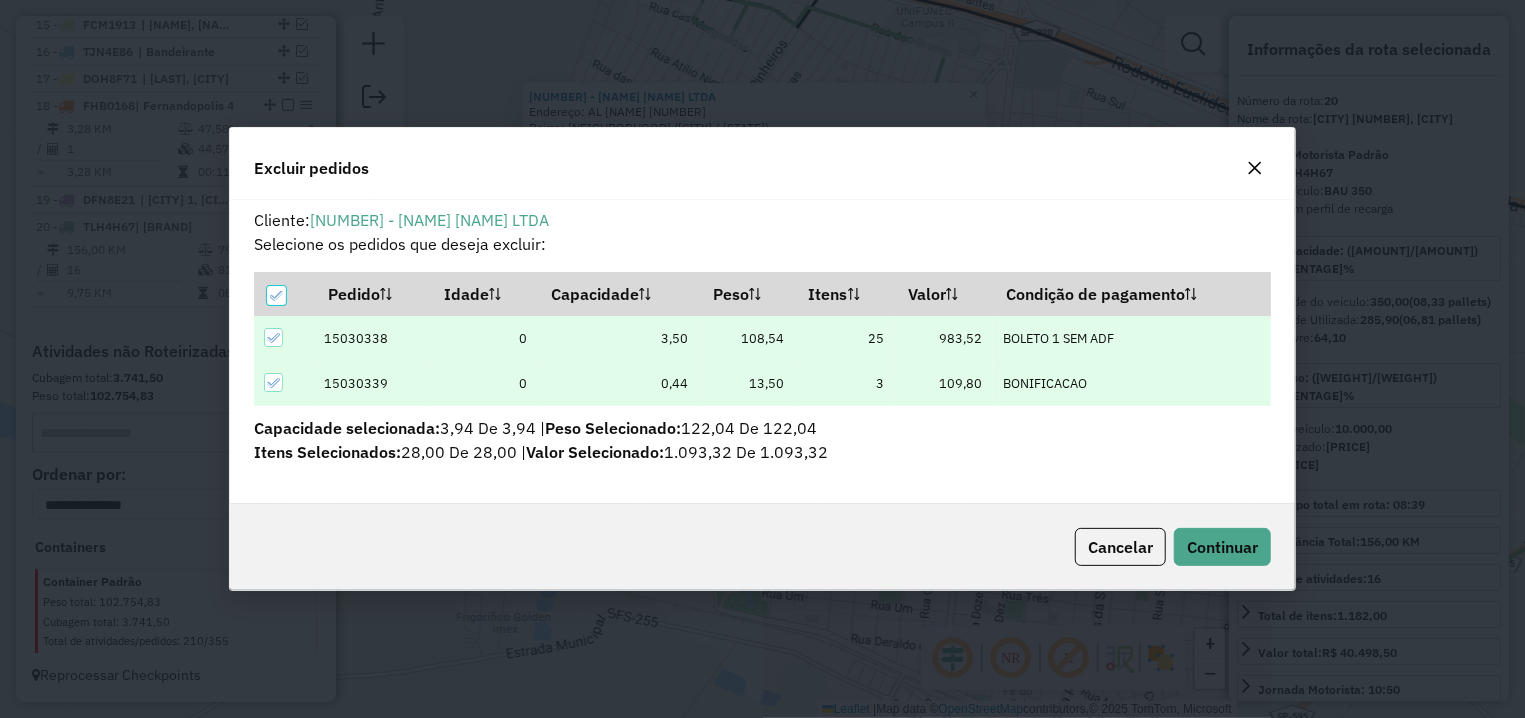 scroll, scrollTop: 12, scrollLeft: 6, axis: both 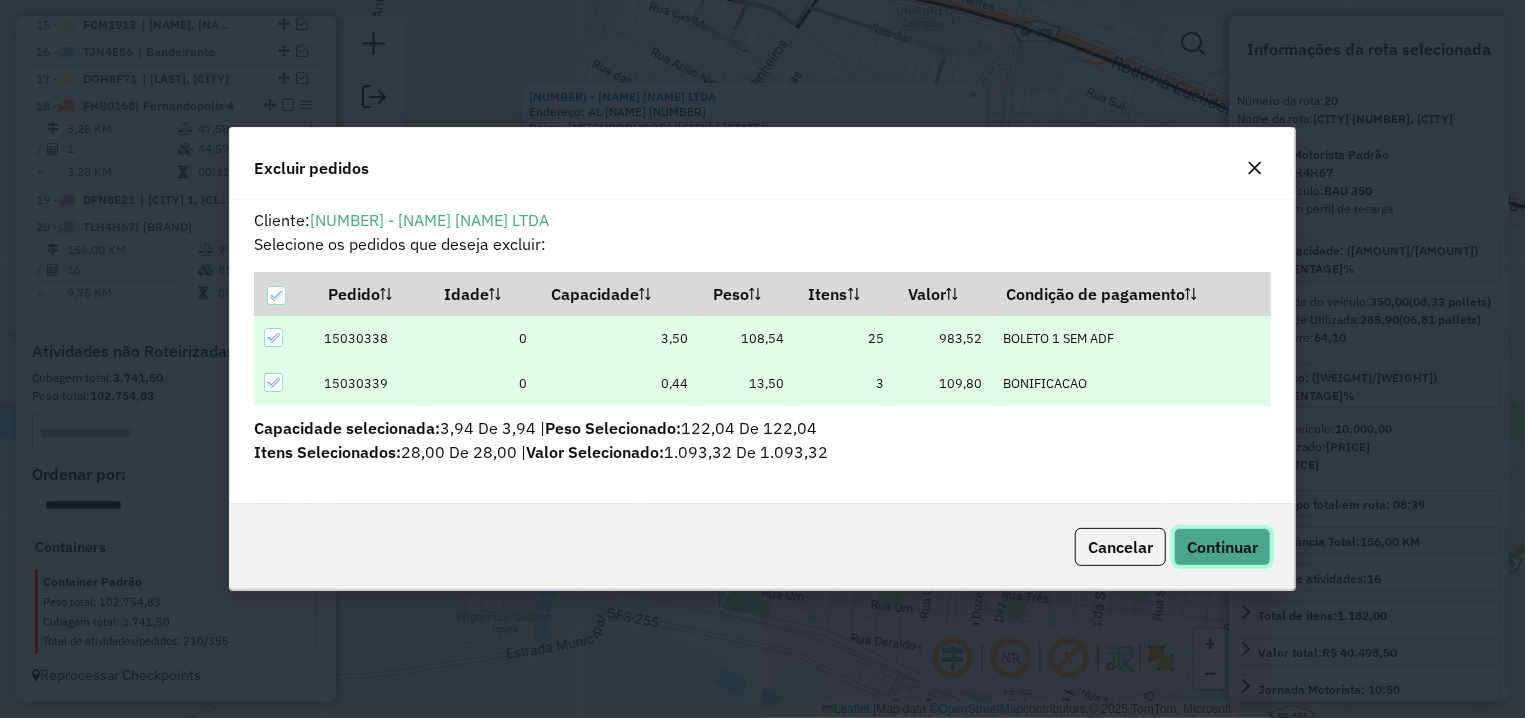 drag, startPoint x: 1228, startPoint y: 540, endPoint x: 1164, endPoint y: 540, distance: 64 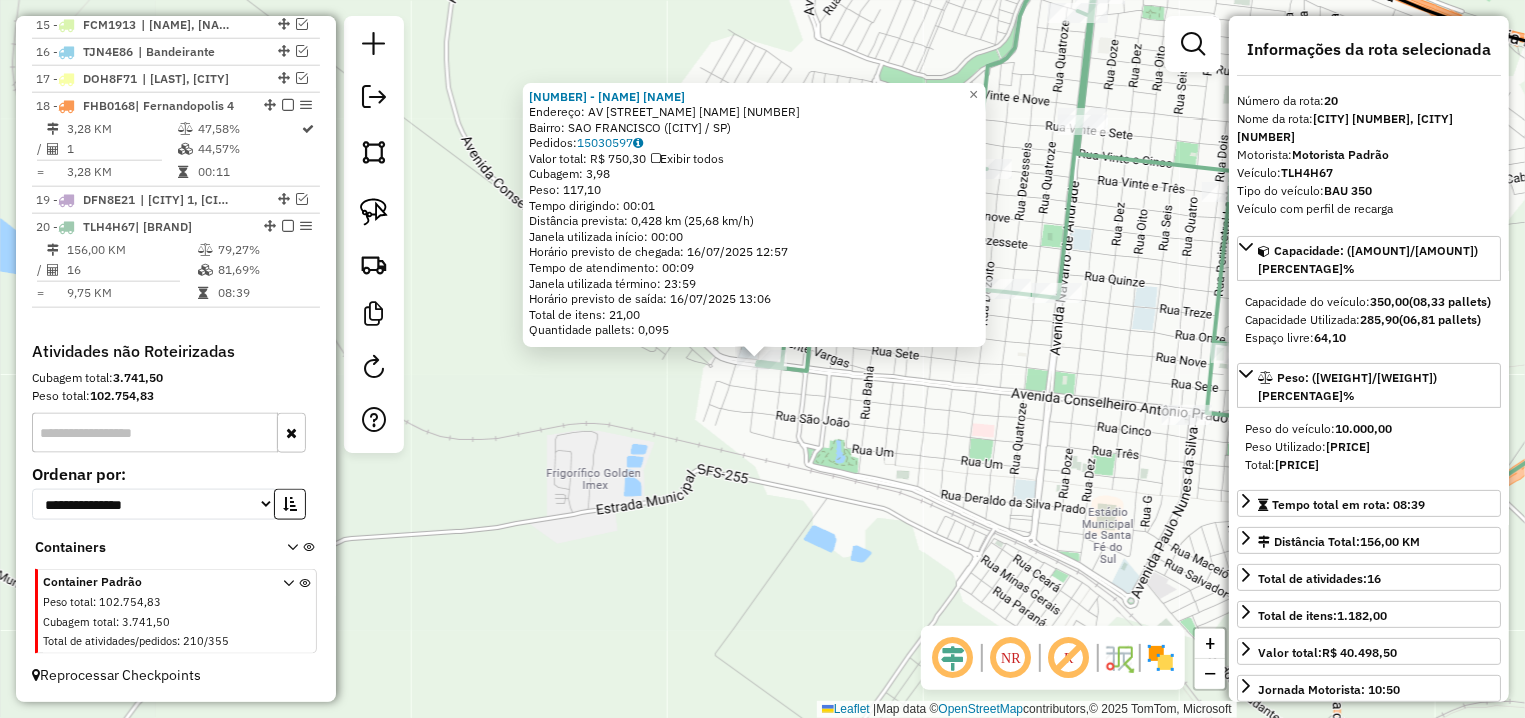 click on "8496 - ALVAREZ MINIMERCADO  Endereço: AV  CONSELHEIRO ANTONIO PRADO     189   Bairro: SAO FRANCISCO (SANTA FE DO SUL / SP)   Pedidos:  15030597   Valor total: R$ 750,30   Exibir todos   Cubagem: 3,98  Peso: 117,10  Tempo dirigindo: 00:01   Distância prevista: 0,428 km (25,68 km/h)   Janela utilizada início: 00:00   Horário previsto de chegada: 16/07/2025 12:57   Tempo de atendimento: 00:09   Janela utilizada término: 23:59   Horário previsto de saída: 16/07/2025 13:06   Total de itens: 21,00   Quantidade pallets: 0,095  × Janela de atendimento Grade de atendimento Capacidade Transportadoras Veículos Cliente Pedidos  Rotas Selecione os dias de semana para filtrar as janelas de atendimento  Seg   Ter   Qua   Qui   Sex   Sáb   Dom  Informe o período da janela de atendimento: De: Até:  Filtrar exatamente a janela do cliente  Considerar janela de atendimento padrão  Selecione os dias de semana para filtrar as grades de atendimento  Seg   Ter   Qua   Qui   Sex   Sáb   Dom   Peso mínimo:   De:   De:" 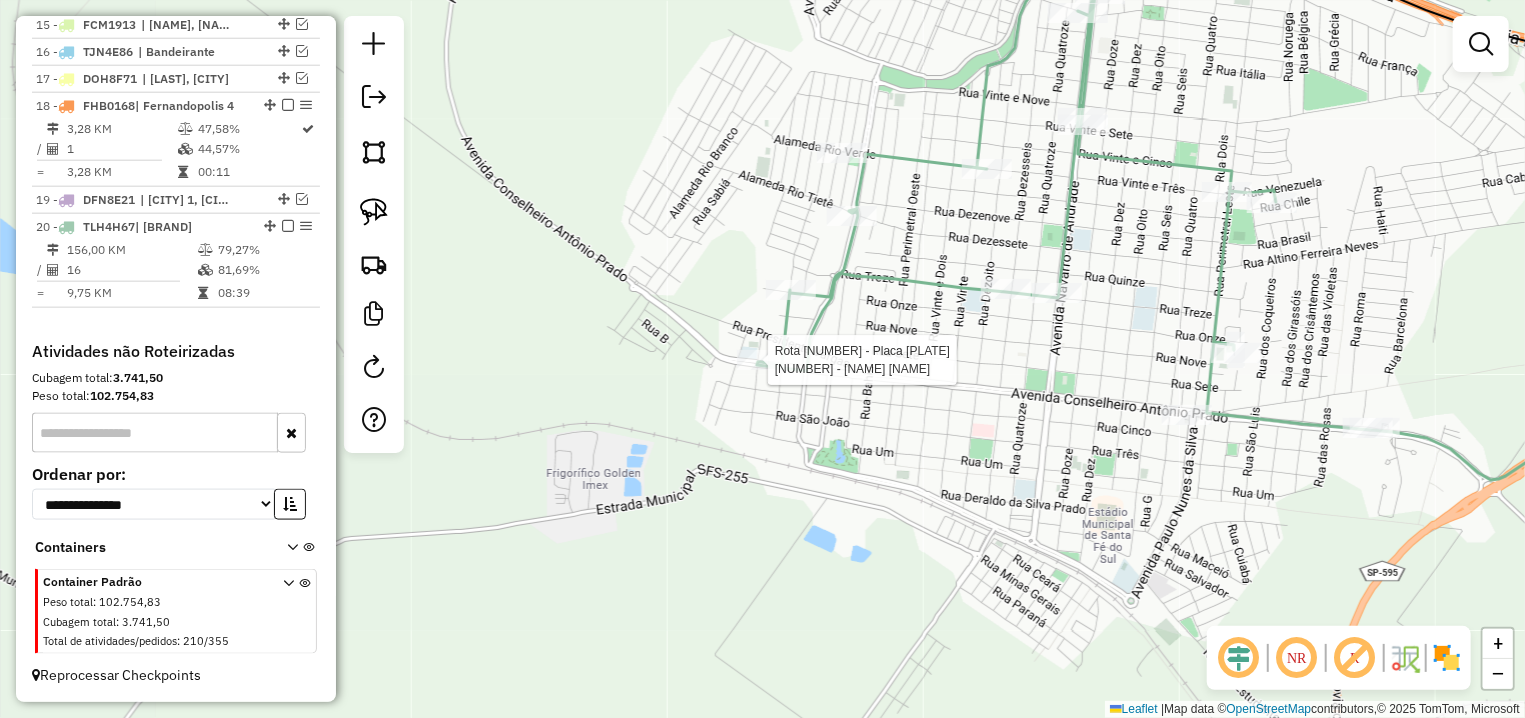 select on "**********" 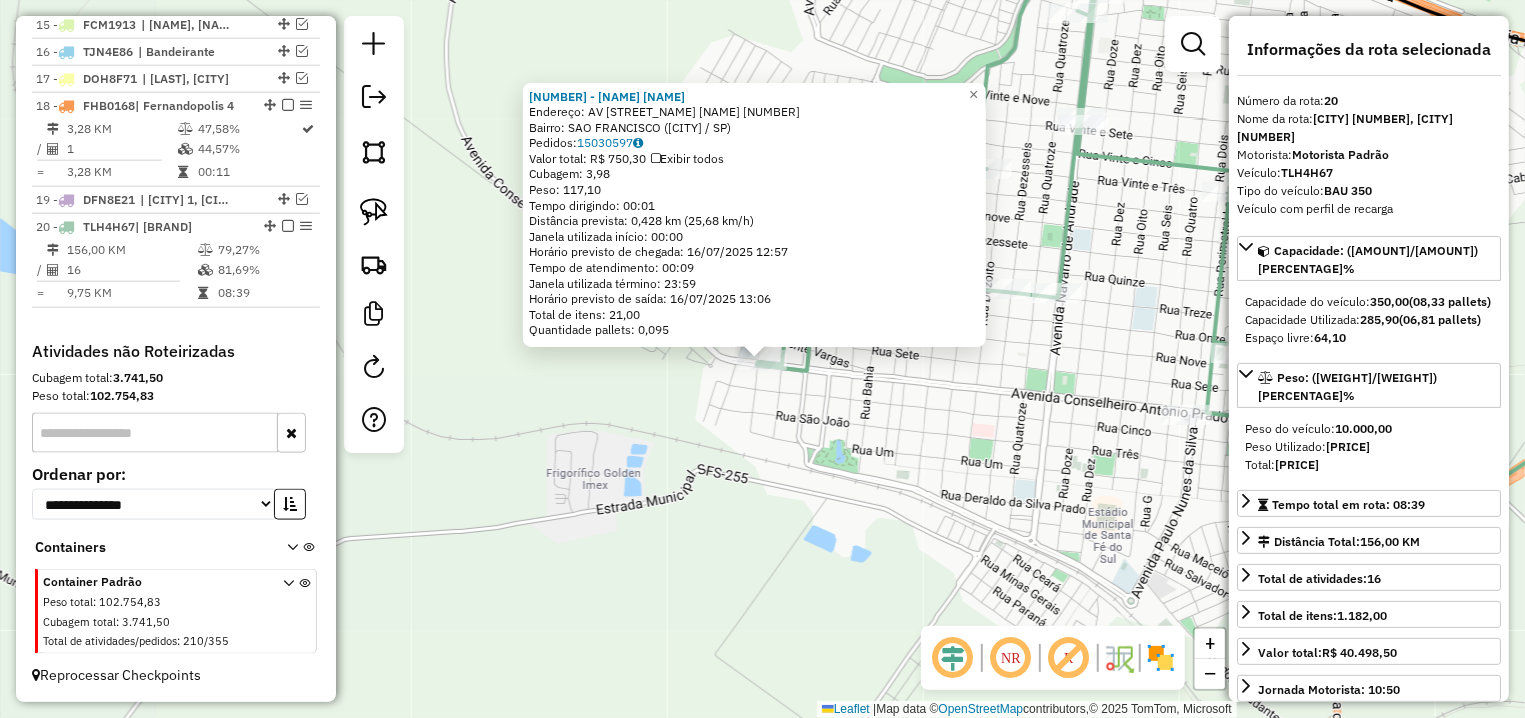click on "8496 - ALVAREZ MINIMERCADO  Endereço: AV  CONSELHEIRO ANTONIO PRADO     189   Bairro: SAO FRANCISCO (SANTA FE DO SUL / SP)   Pedidos:  15030597   Valor total: R$ 750,30   Exibir todos   Cubagem: 3,98  Peso: 117,10  Tempo dirigindo: 00:01   Distância prevista: 0,428 km (25,68 km/h)   Janela utilizada início: 00:00   Horário previsto de chegada: 16/07/2025 12:57   Tempo de atendimento: 00:09   Janela utilizada término: 23:59   Horário previsto de saída: 16/07/2025 13:06   Total de itens: 21,00   Quantidade pallets: 0,095  × Janela de atendimento Grade de atendimento Capacidade Transportadoras Veículos Cliente Pedidos  Rotas Selecione os dias de semana para filtrar as janelas de atendimento  Seg   Ter   Qua   Qui   Sex   Sáb   Dom  Informe o período da janela de atendimento: De: Até:  Filtrar exatamente a janela do cliente  Considerar janela de atendimento padrão  Selecione os dias de semana para filtrar as grades de atendimento  Seg   Ter   Qua   Qui   Sex   Sáb   Dom   Peso mínimo:   De:   De:" 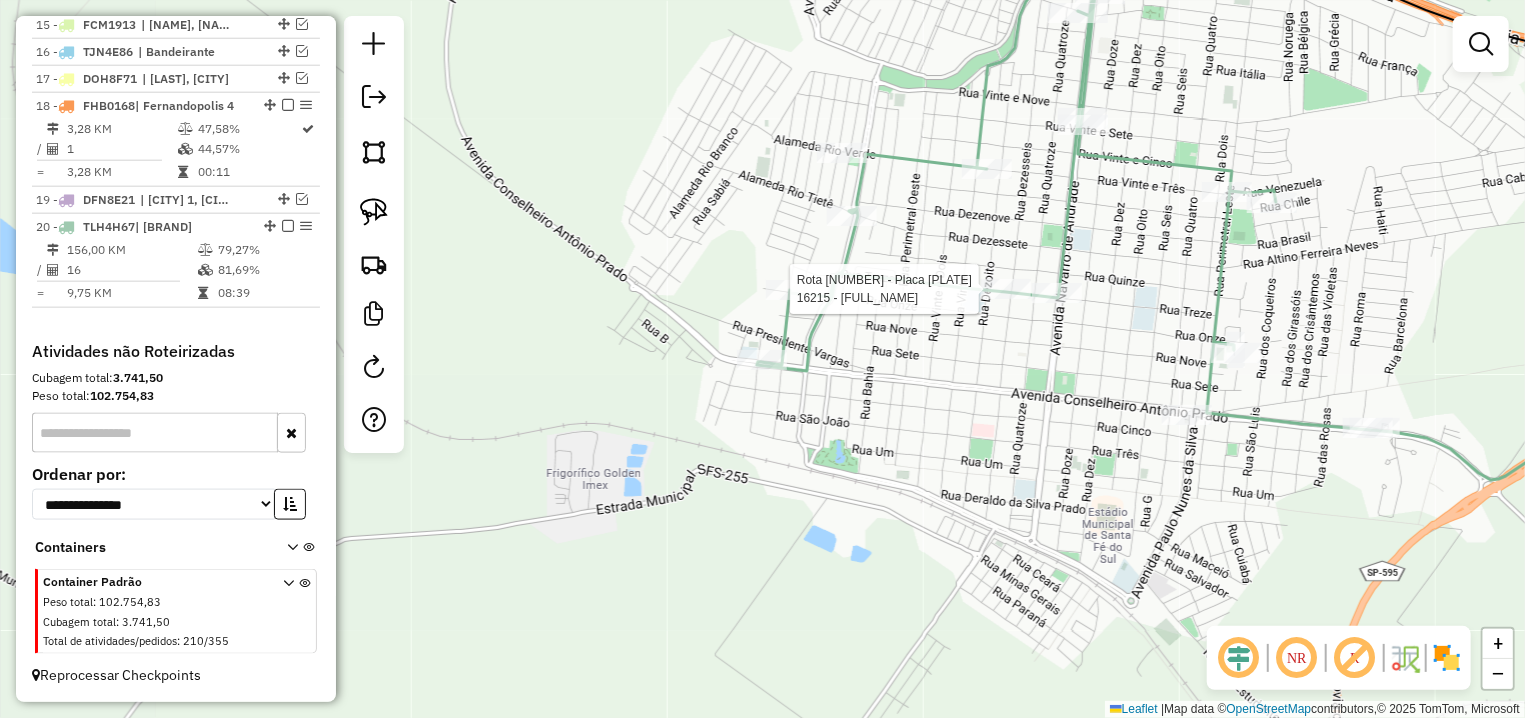 select on "**********" 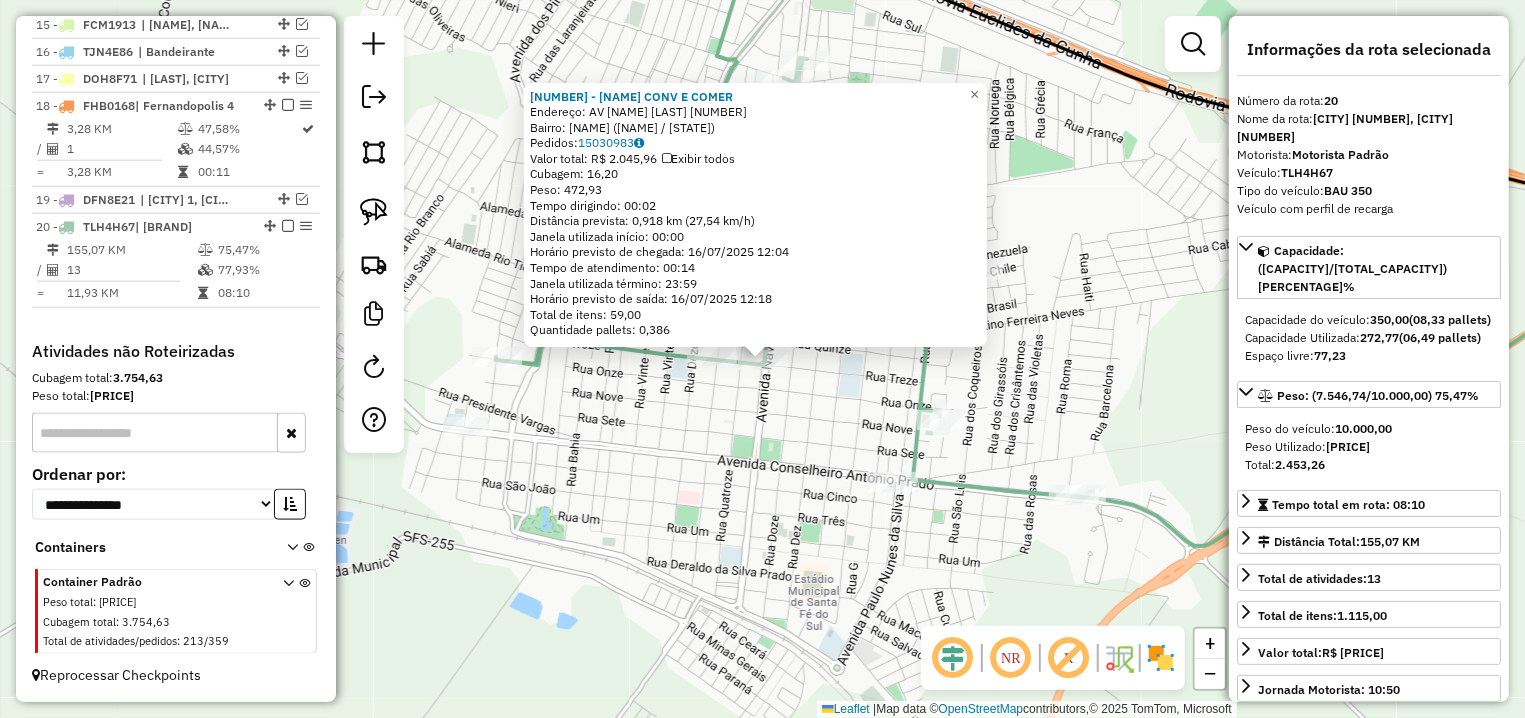 click on "15311 - NAVARRO CONV E COMER  Endereço: AV  NAVARRO DE ANDRADE            839   Bairro: CENTRO (SANTA FE DO SUL / SP)   Pedidos:  15030983   Valor total: R$ 2.045,96   Exibir todos   Cubagem: 16,20  Peso: 472,93  Tempo dirigindo: 00:02   Distância prevista: 0,918 km (27,54 km/h)   Janela utilizada início: 00:00   Horário previsto de chegada: 16/07/2025 12:04   Tempo de atendimento: 00:14   Janela utilizada término: 23:59   Horário previsto de saída: 16/07/2025 12:18   Total de itens: 59,00   Quantidade pallets: 0,386  × Janela de atendimento Grade de atendimento Capacidade Transportadoras Veículos Cliente Pedidos  Rotas Selecione os dias de semana para filtrar as janelas de atendimento  Seg   Ter   Qua   Qui   Sex   Sáb   Dom  Informe o período da janela de atendimento: De: Até:  Filtrar exatamente a janela do cliente  Considerar janela de atendimento padrão  Selecione os dias de semana para filtrar as grades de atendimento  Seg   Ter   Qua   Qui   Sex   Sáb   Dom   Peso mínimo:   De:   Até:" 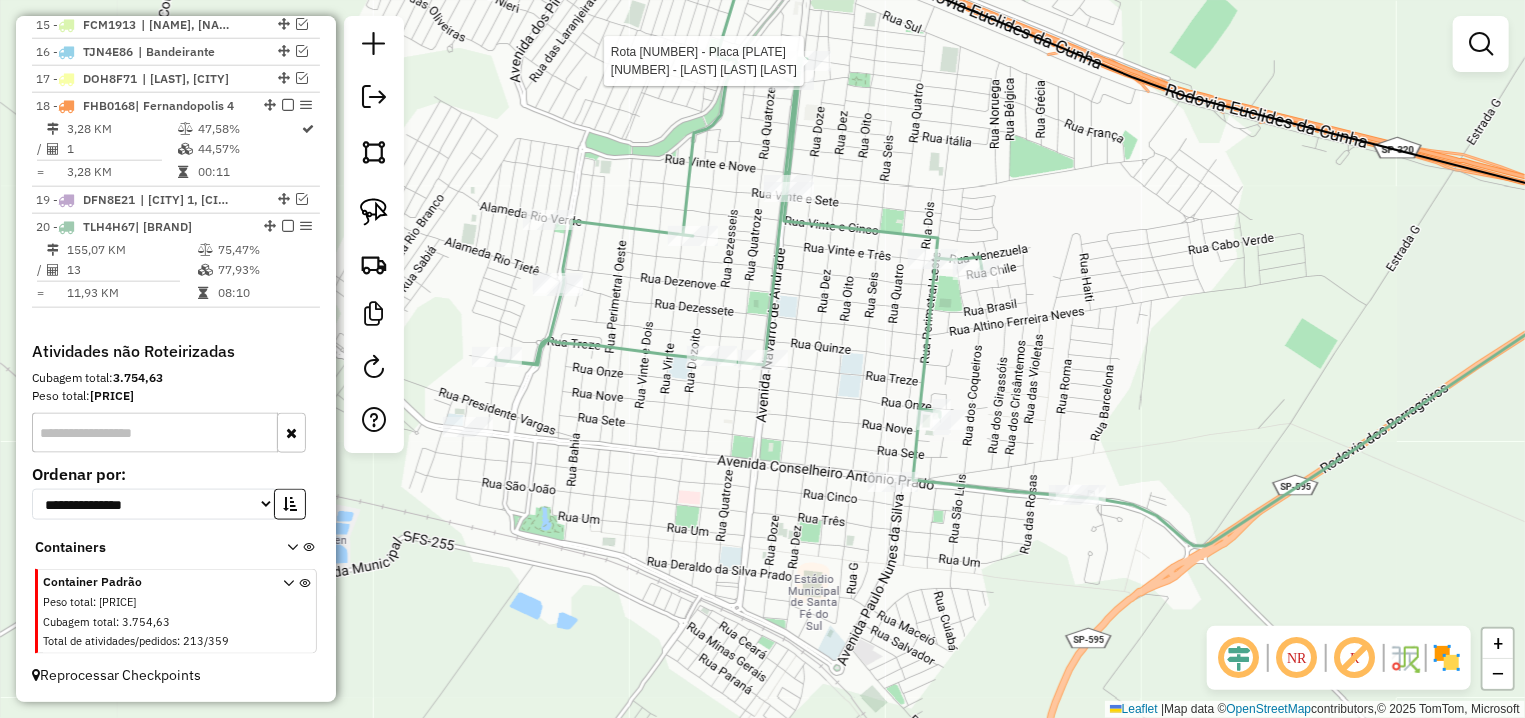 select on "**********" 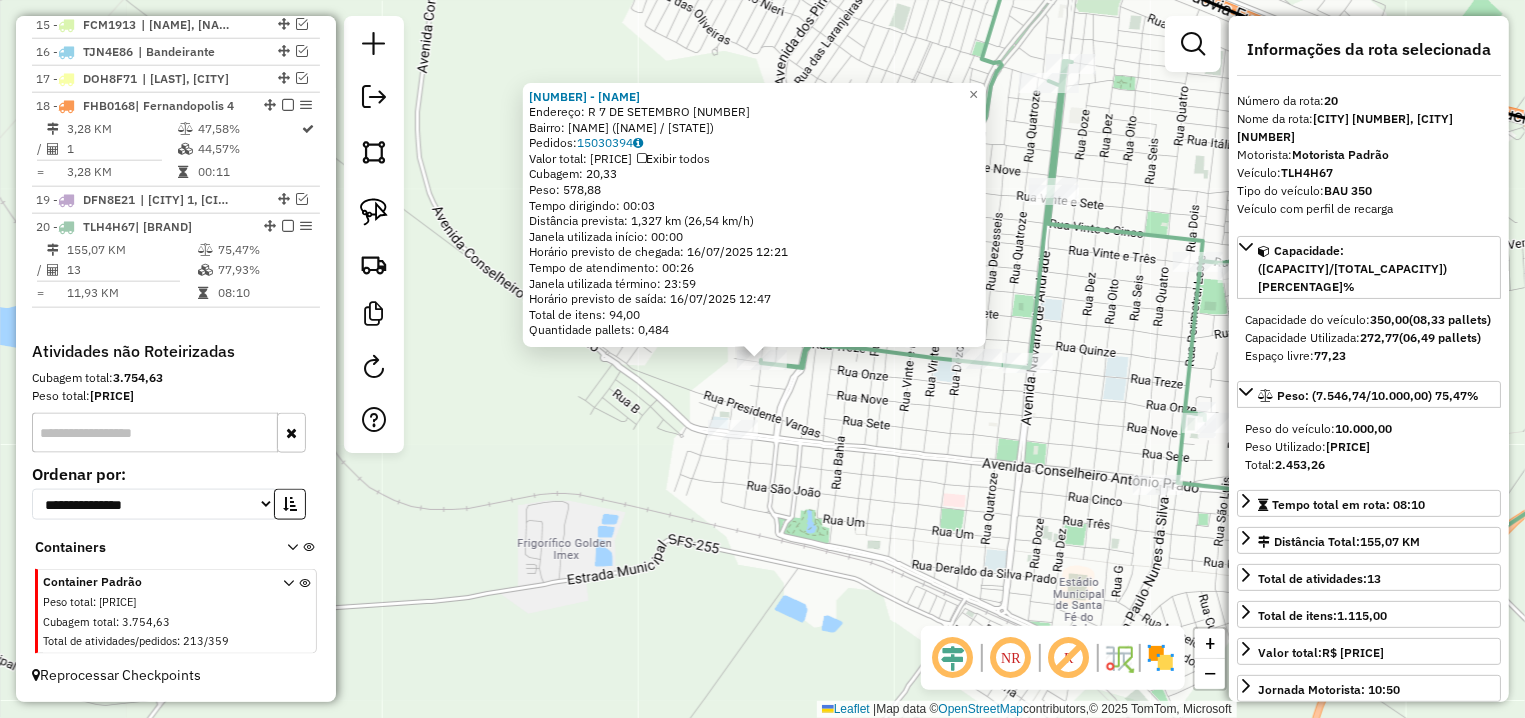 click on "5008 - ELISANGELA APARECIDA  Endereço: R   7 DE SETEMBRO                 670   Bairro: CENTRO (SANTA FE DO SUL / SP)   Pedidos:  15030394   Valor total: R$ 3.343,88   Exibir todos   Cubagem: 20,33  Peso: 578,88  Tempo dirigindo: 00:03   Distância prevista: 1,327 km (26,54 km/h)   Janela utilizada início: 00:00   Horário previsto de chegada: 16/07/2025 12:21   Tempo de atendimento: 00:26   Janela utilizada término: 23:59   Horário previsto de saída: 16/07/2025 12:47   Total de itens: 94,00   Quantidade pallets: 0,484  × Janela de atendimento Grade de atendimento Capacidade Transportadoras Veículos Cliente Pedidos  Rotas Selecione os dias de semana para filtrar as janelas de atendimento  Seg   Ter   Qua   Qui   Sex   Sáb   Dom  Informe o período da janela de atendimento: De: Até:  Filtrar exatamente a janela do cliente  Considerar janela de atendimento padrão  Selecione os dias de semana para filtrar as grades de atendimento  Seg   Ter   Qua   Qui   Sex   Sáb   Dom   Peso mínimo:   Peso máximo:" 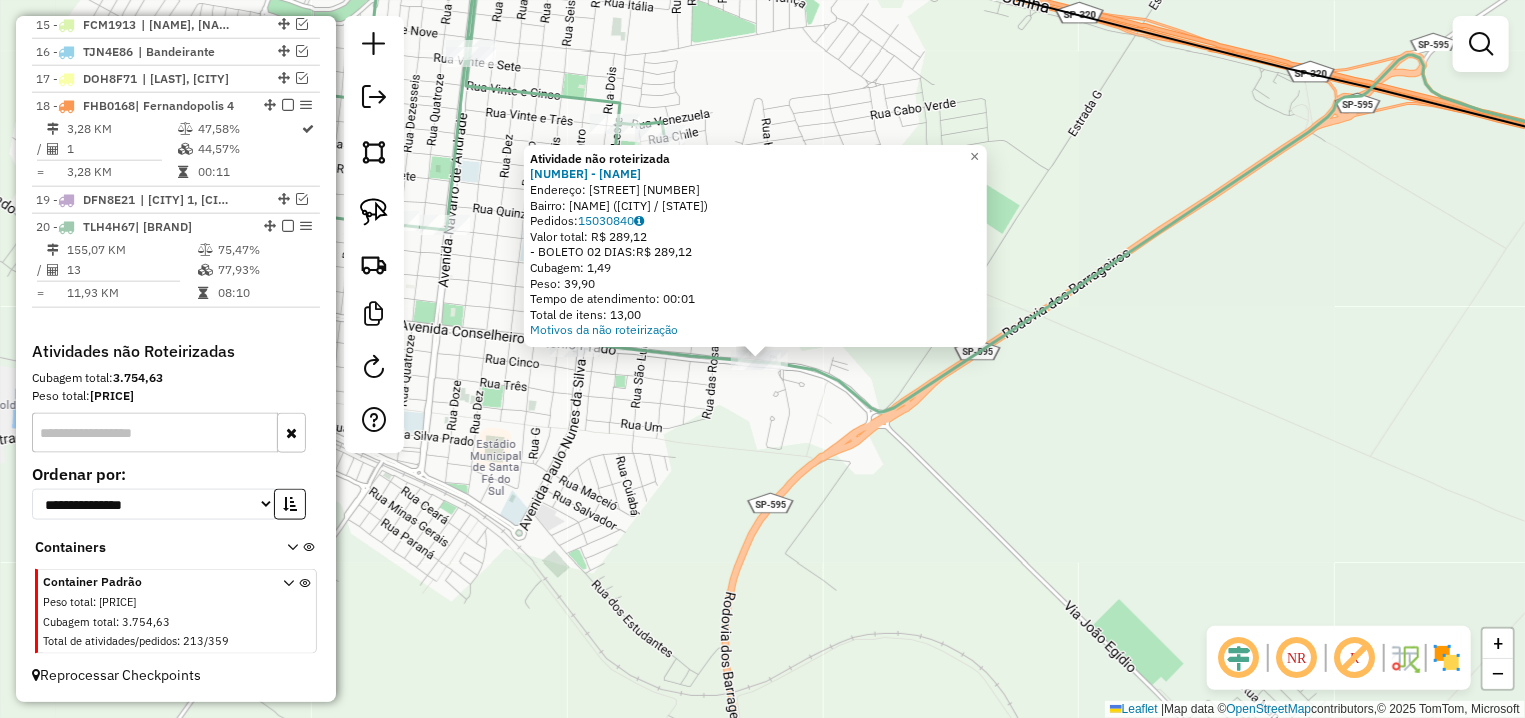 click on "Atividade não roteirizada 16448 - GRUPO EDUCACIONAL CA  Endereço: R   MARIANO VICENTE FILHO         3001   Bairro: JARDIM NOVA ERA (SANTA FE DO SUL / SP)   Pedidos:  15030840   Valor total: R$ 289,12   - BOLETO 02 DIAS:  R$ 289,12   Cubagem: 1,49   Peso: 39,90   Tempo de atendimento: 00:01   Total de itens: 13,00  Motivos da não roteirização × Janela de atendimento Grade de atendimento Capacidade Transportadoras Veículos Cliente Pedidos  Rotas Selecione os dias de semana para filtrar as janelas de atendimento  Seg   Ter   Qua   Qui   Sex   Sáb   Dom  Informe o período da janela de atendimento: De: Até:  Filtrar exatamente a janela do cliente  Considerar janela de atendimento padrão  Selecione os dias de semana para filtrar as grades de atendimento  Seg   Ter   Qua   Qui   Sex   Sáb   Dom   Considerar clientes sem dia de atendimento cadastrado  Clientes fora do dia de atendimento selecionado Filtrar as atividades entre os valores definidos abaixo:  Peso mínimo:   Peso máximo:   Cubagem mínima:" 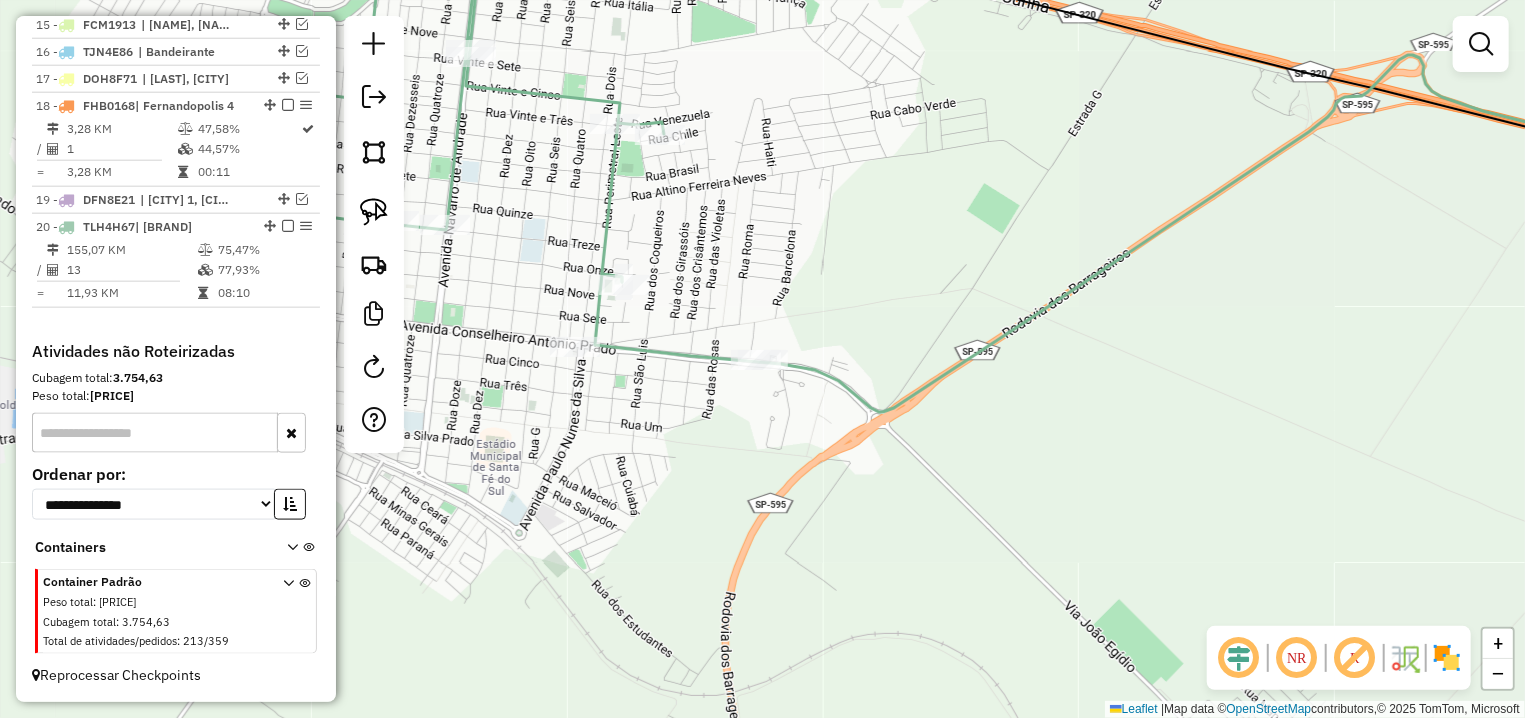 select on "**********" 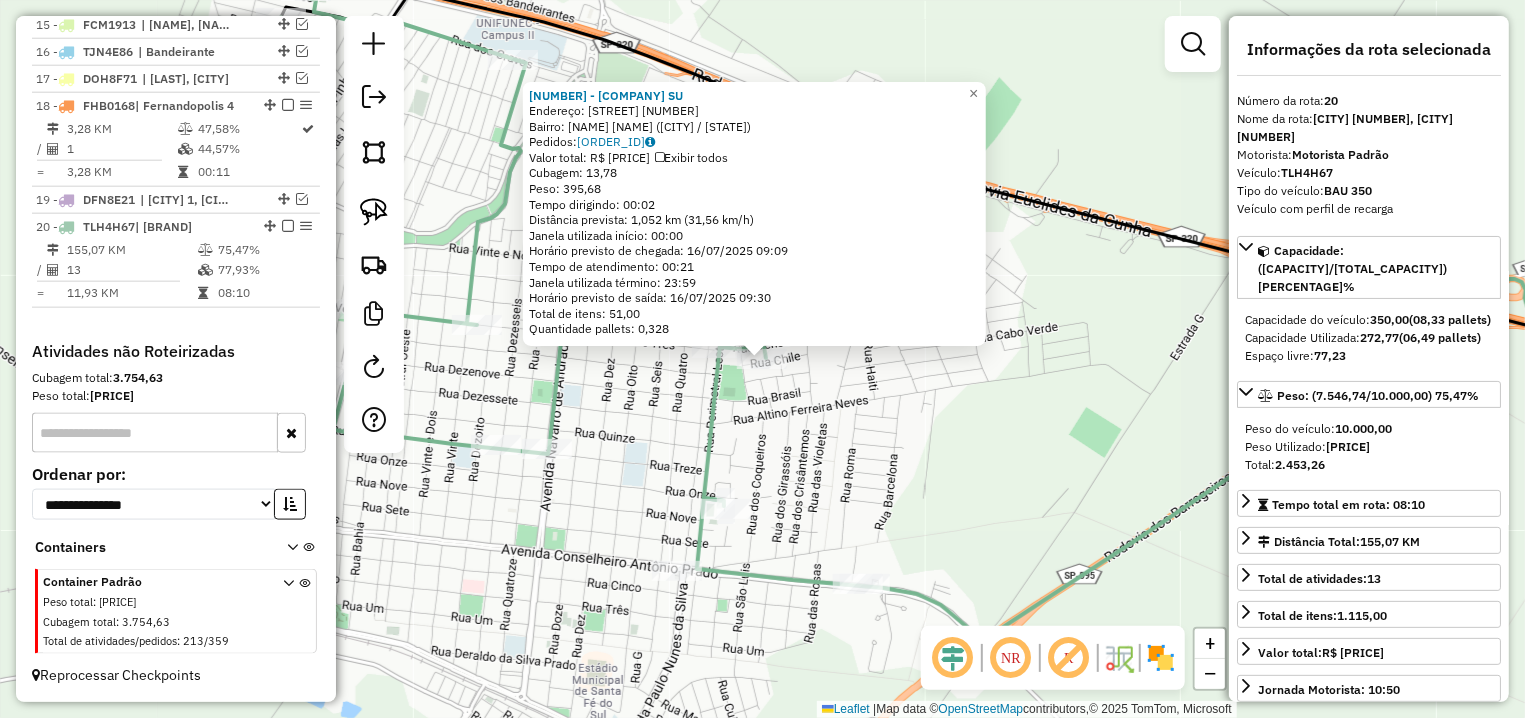 click on "893 - ROSALEN E ROSALEN SU  Endereço: R   CHILE                         125   Bairro: JD MORUMBI (SANTA FE DO SUL / SP)   Pedidos:  15030332   Valor total: R$ 1.641,93   Exibir todos   Cubagem: 13,78  Peso: 395,68  Tempo dirigindo: 00:02   Distância prevista: 1,052 km (31,56 km/h)   Janela utilizada início: 00:00   Horário previsto de chegada: 16/07/2025 09:09   Tempo de atendimento: 00:21   Janela utilizada término: 23:59   Horário previsto de saída: 16/07/2025 09:30   Total de itens: 51,00   Quantidade pallets: 0,328  × Janela de atendimento Grade de atendimento Capacidade Transportadoras Veículos Cliente Pedidos  Rotas Selecione os dias de semana para filtrar as janelas de atendimento  Seg   Ter   Qua   Qui   Sex   Sáb   Dom  Informe o período da janela de atendimento: De: Até:  Filtrar exatamente a janela do cliente  Considerar janela de atendimento padrão  Selecione os dias de semana para filtrar as grades de atendimento  Seg   Ter   Qua   Qui   Sex   Sáb   Dom   Peso mínimo:   De:   De:" 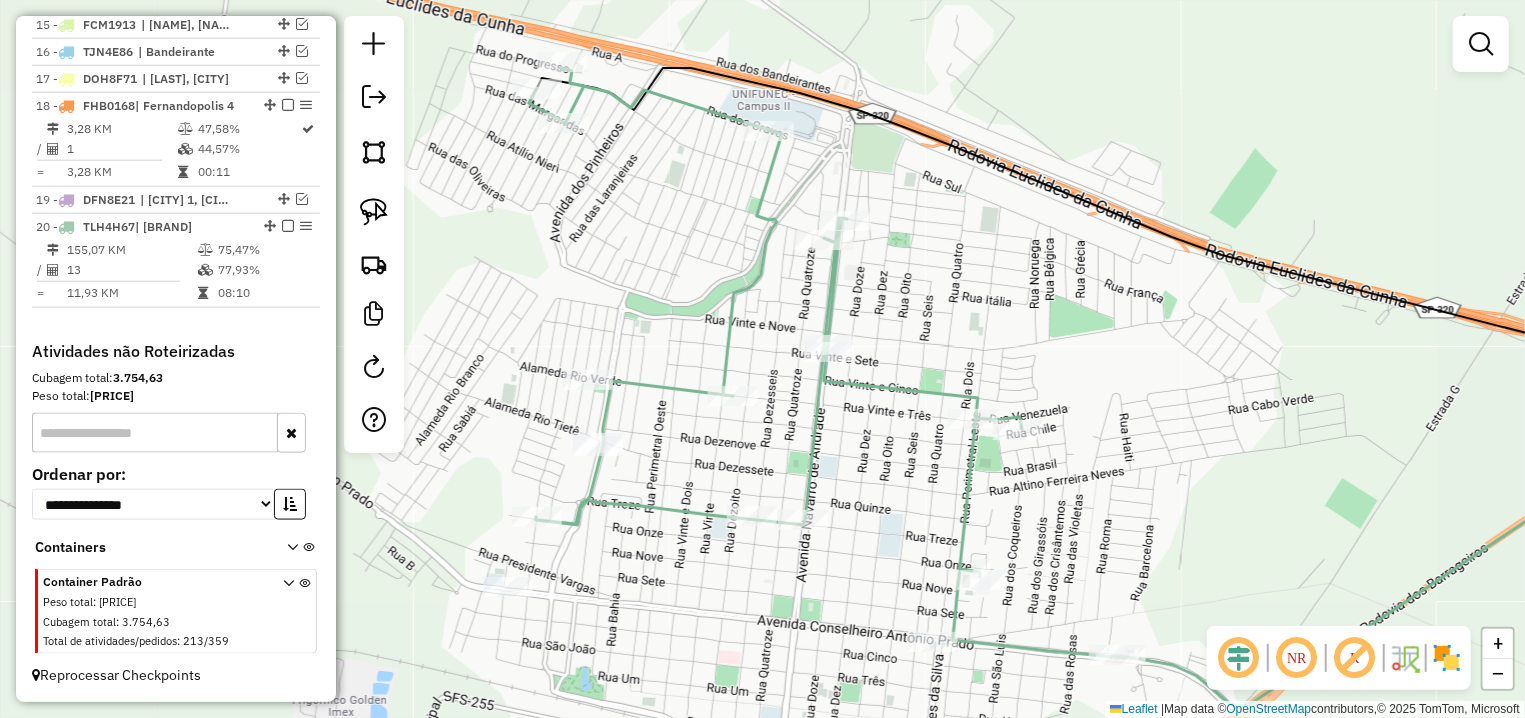 drag, startPoint x: 663, startPoint y: 369, endPoint x: 919, endPoint y: 440, distance: 265.66333 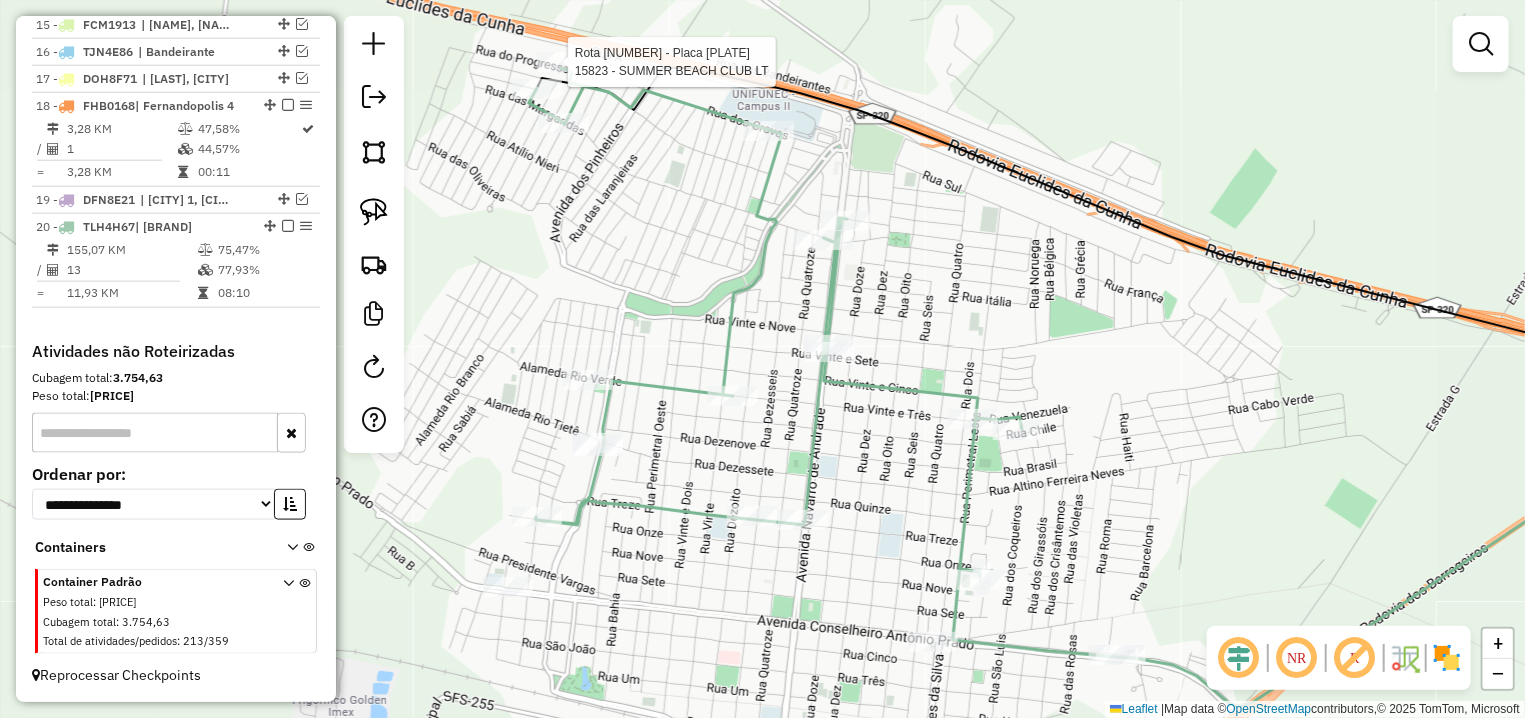 select on "**********" 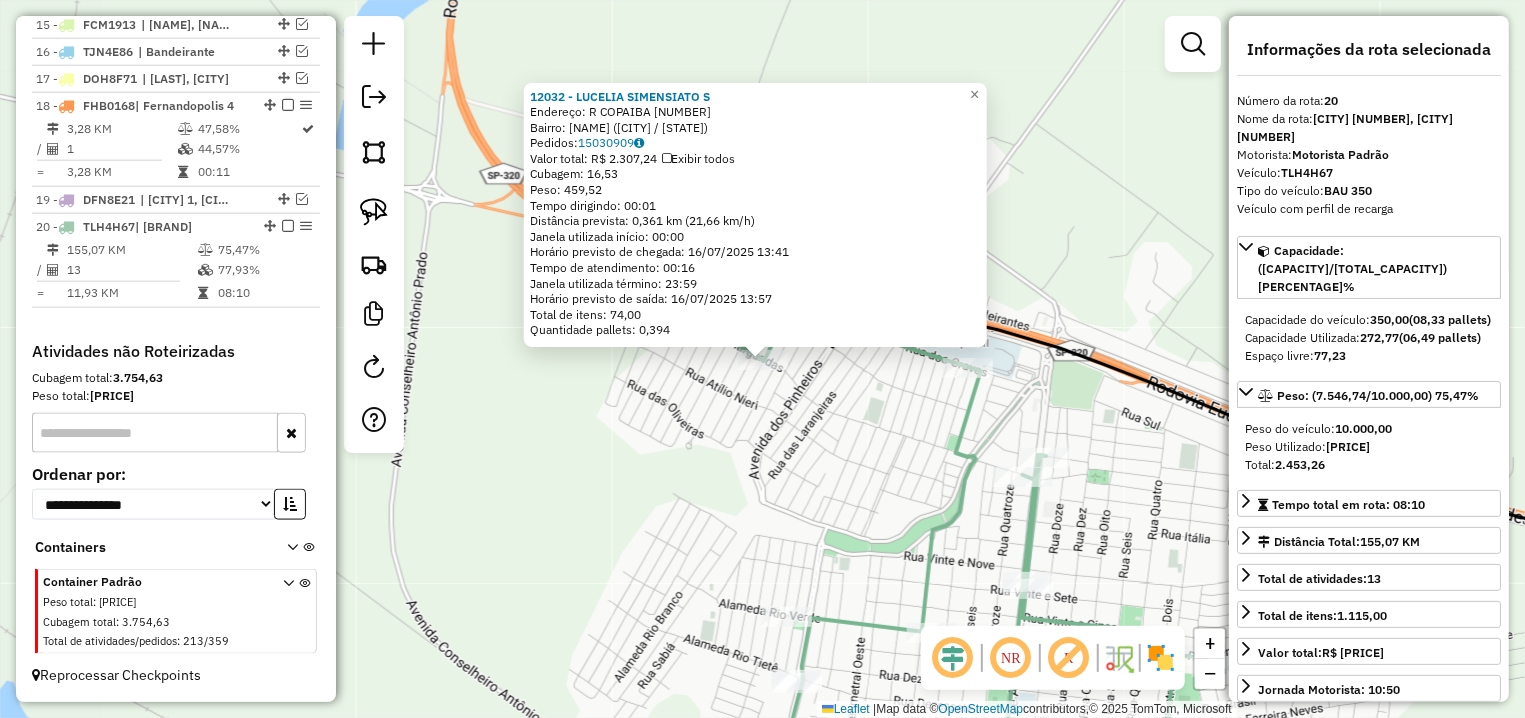 click on "12032 - LUCELIA SIMENSIATO S  Endereço: R   COPAIBA                       391   Bairro: JD UNIVERSITARIO IV (SANTA FE DO SUL / SP)   Pedidos:  15030909   Valor total: R$ 2.307,24   Exibir todos   Cubagem: 16,53  Peso: 459,52  Tempo dirigindo: 00:01   Distância prevista: 0,361 km (21,66 km/h)   Janela utilizada início: 00:00   Horário previsto de chegada: 16/07/2025 13:41   Tempo de atendimento: 00:16   Janela utilizada término: 23:59   Horário previsto de saída: 16/07/2025 13:57   Total de itens: 74,00   Quantidade pallets: 0,394  × Janela de atendimento Grade de atendimento Capacidade Transportadoras Veículos Cliente Pedidos  Rotas Selecione os dias de semana para filtrar as janelas de atendimento  Seg   Ter   Qua   Qui   Sex   Sáb   Dom  Informe o período da janela de atendimento: De: Até:  Filtrar exatamente a janela do cliente  Considerar janela de atendimento padrão  Selecione os dias de semana para filtrar as grades de atendimento  Seg   Ter   Qua   Qui   Sex   Sáb   Dom   Peso mínimo:  +" 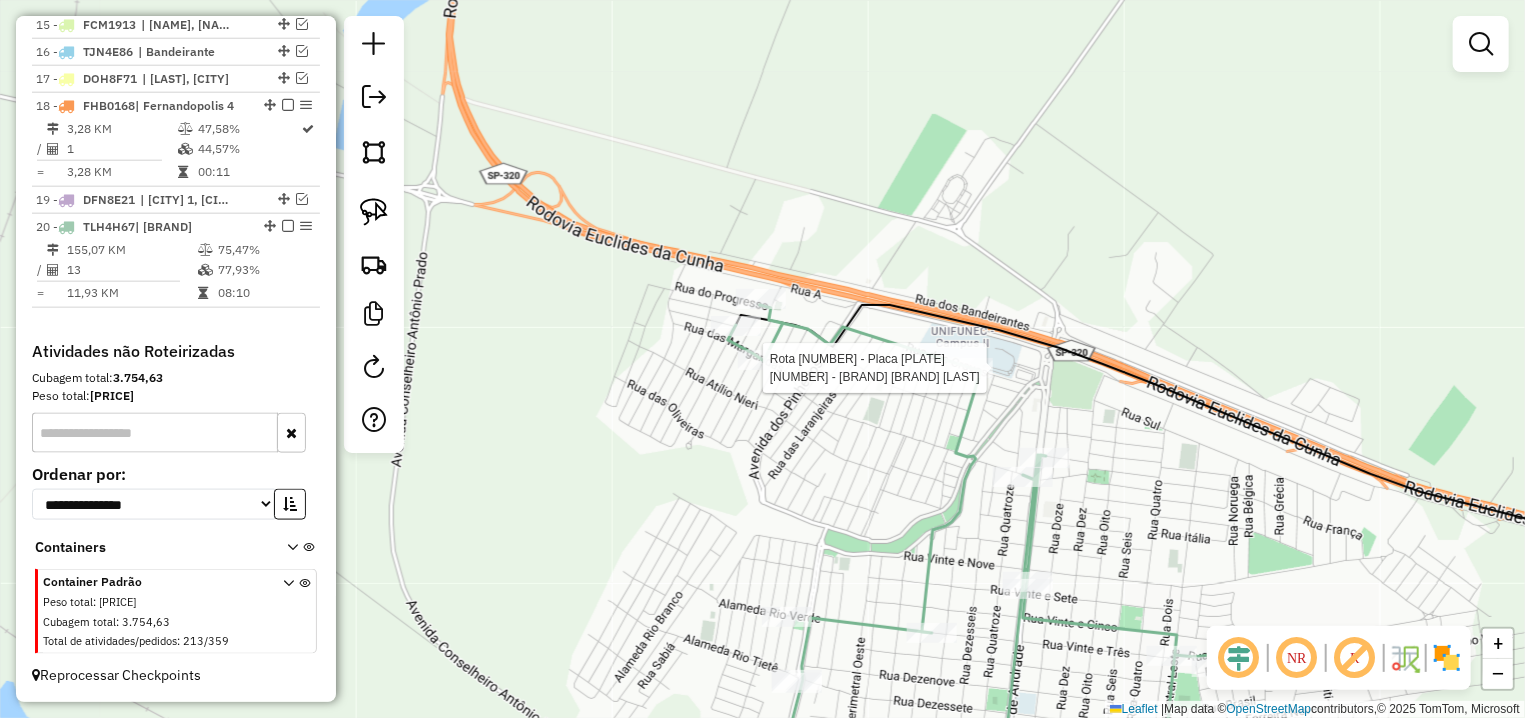 select on "**********" 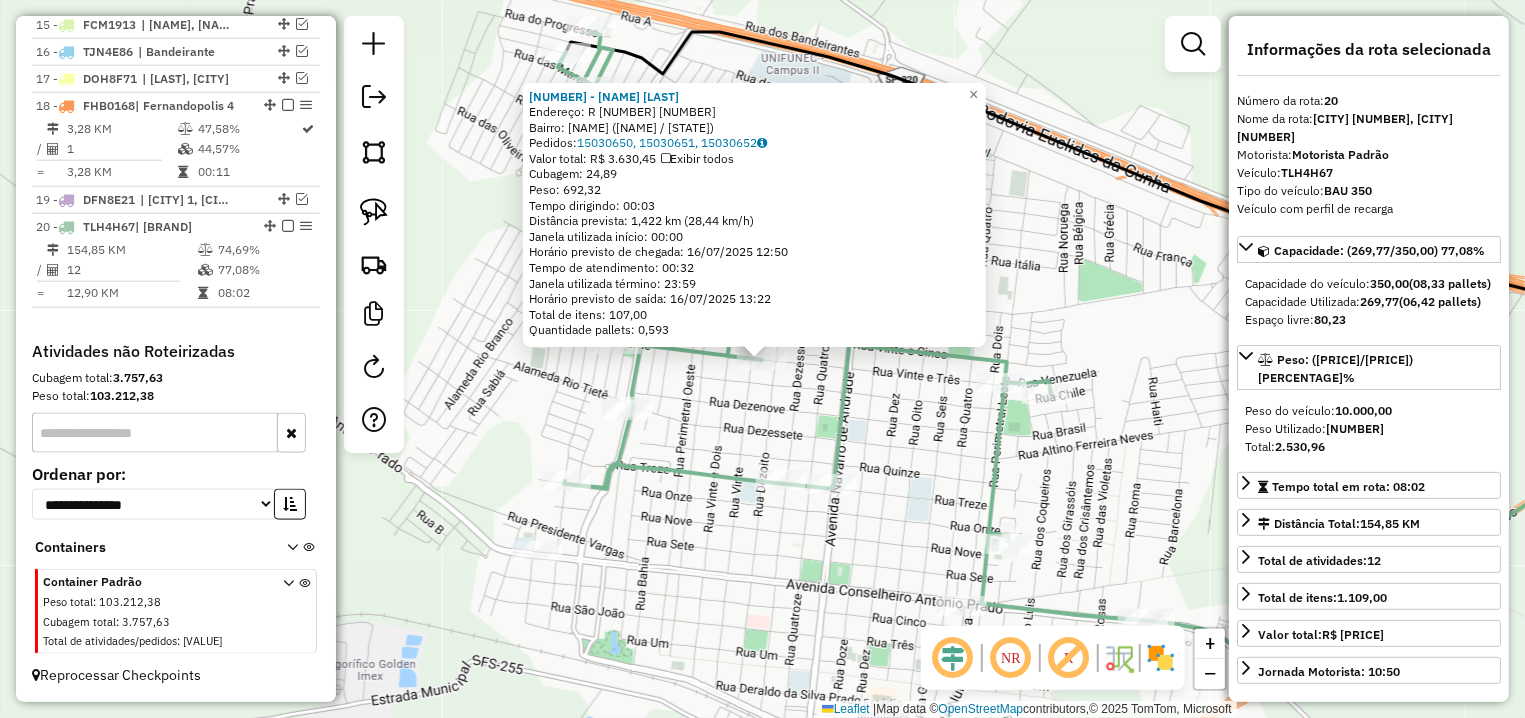 click on "5707 - ALEXANDRO JESUS DA S  Endereço: R   23                            315   Bairro: CENTRO (SANTA FE DO SUL / SP)   Pedidos:  15030650, 15030651, 15030652   Valor total: R$ 3.630,45   Exibir todos   Cubagem: 24,89  Peso: 692,32  Tempo dirigindo: 00:03   Distância prevista: 1,422 km (28,44 km/h)   Janela utilizada início: 00:00   Horário previsto de chegada: 16/07/2025 12:50   Tempo de atendimento: 00:32   Janela utilizada término: 23:59   Horário previsto de saída: 16/07/2025 13:22   Total de itens: 107,00   Quantidade pallets: 0,593  × Janela de atendimento Grade de atendimento Capacidade Transportadoras Veículos Cliente Pedidos  Rotas Selecione os dias de semana para filtrar as janelas de atendimento  Seg   Ter   Qua   Qui   Sex   Sáb   Dom  Informe o período da janela de atendimento: De: Até:  Filtrar exatamente a janela do cliente  Considerar janela de atendimento padrão  Selecione os dias de semana para filtrar as grades de atendimento  Seg   Ter   Qua   Qui   Sex   Sáb   Dom   De:  De:" 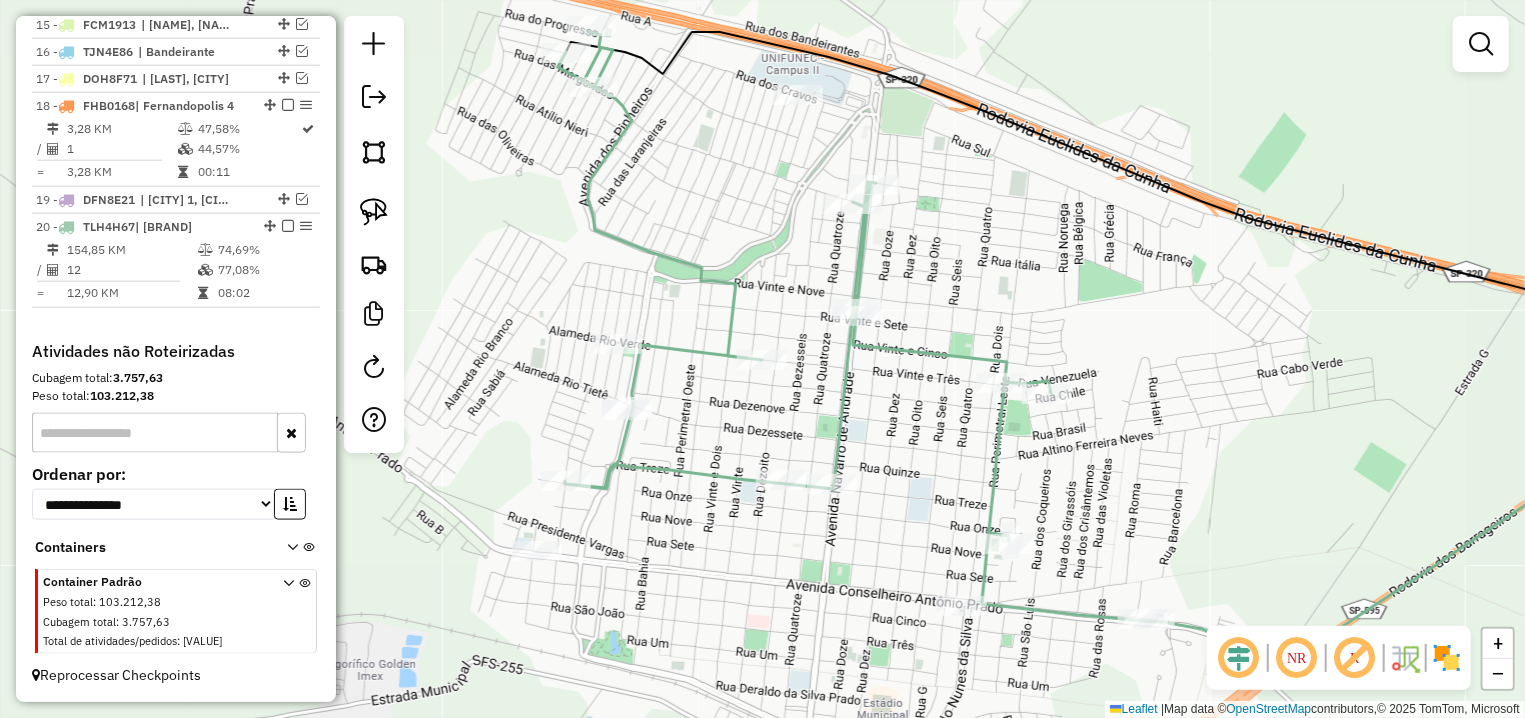 drag, startPoint x: 365, startPoint y: 210, endPoint x: 398, endPoint y: 231, distance: 39.115215 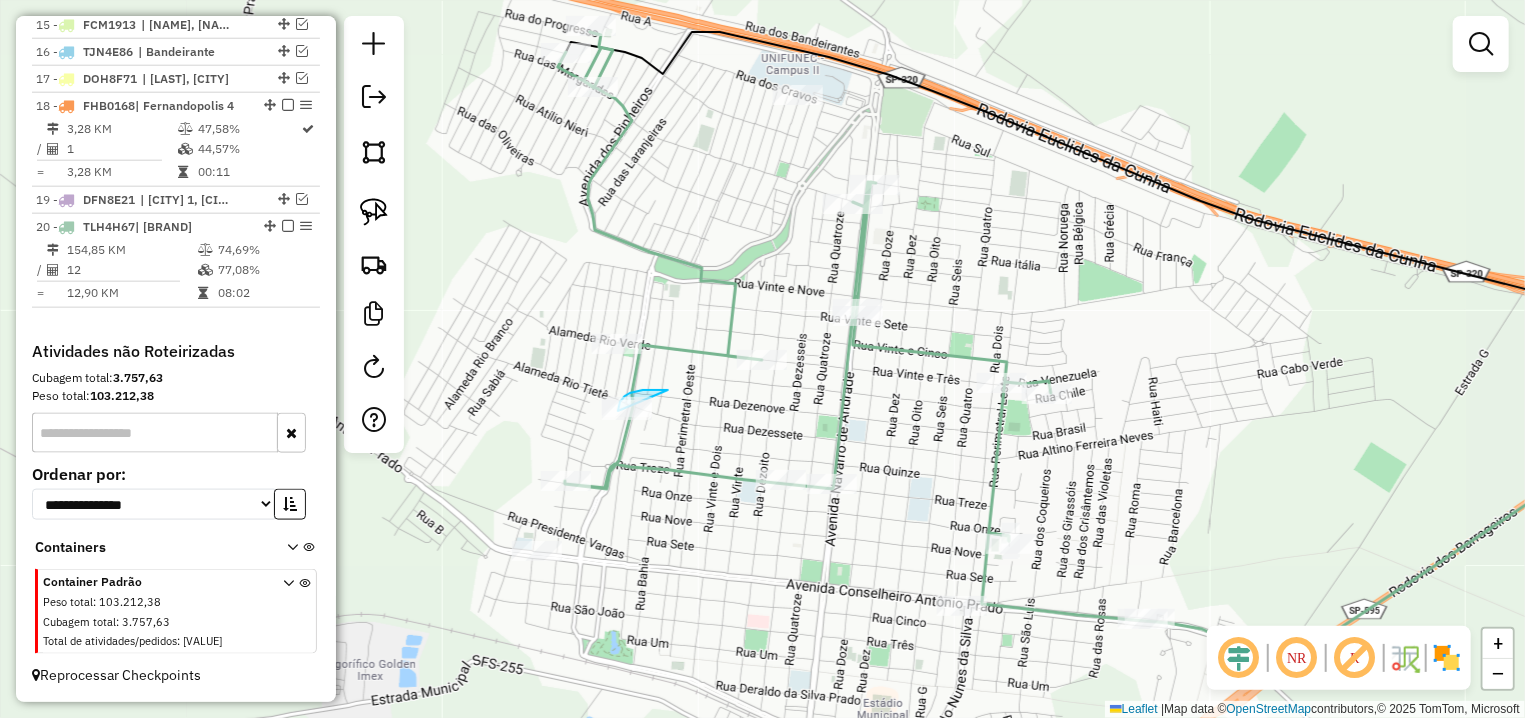 drag, startPoint x: 630, startPoint y: 393, endPoint x: 663, endPoint y: 431, distance: 50.32892 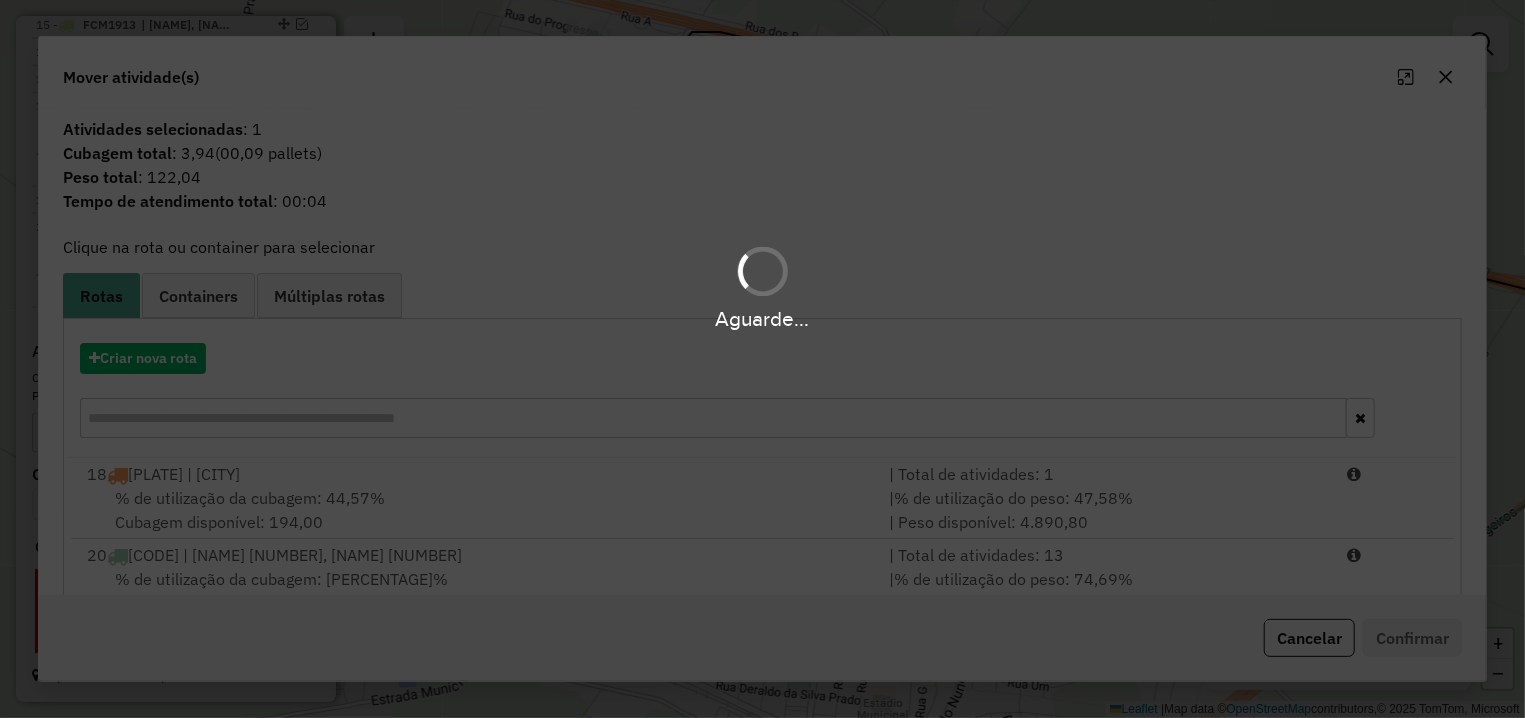 click on "Aguarde..." at bounding box center [762, 359] 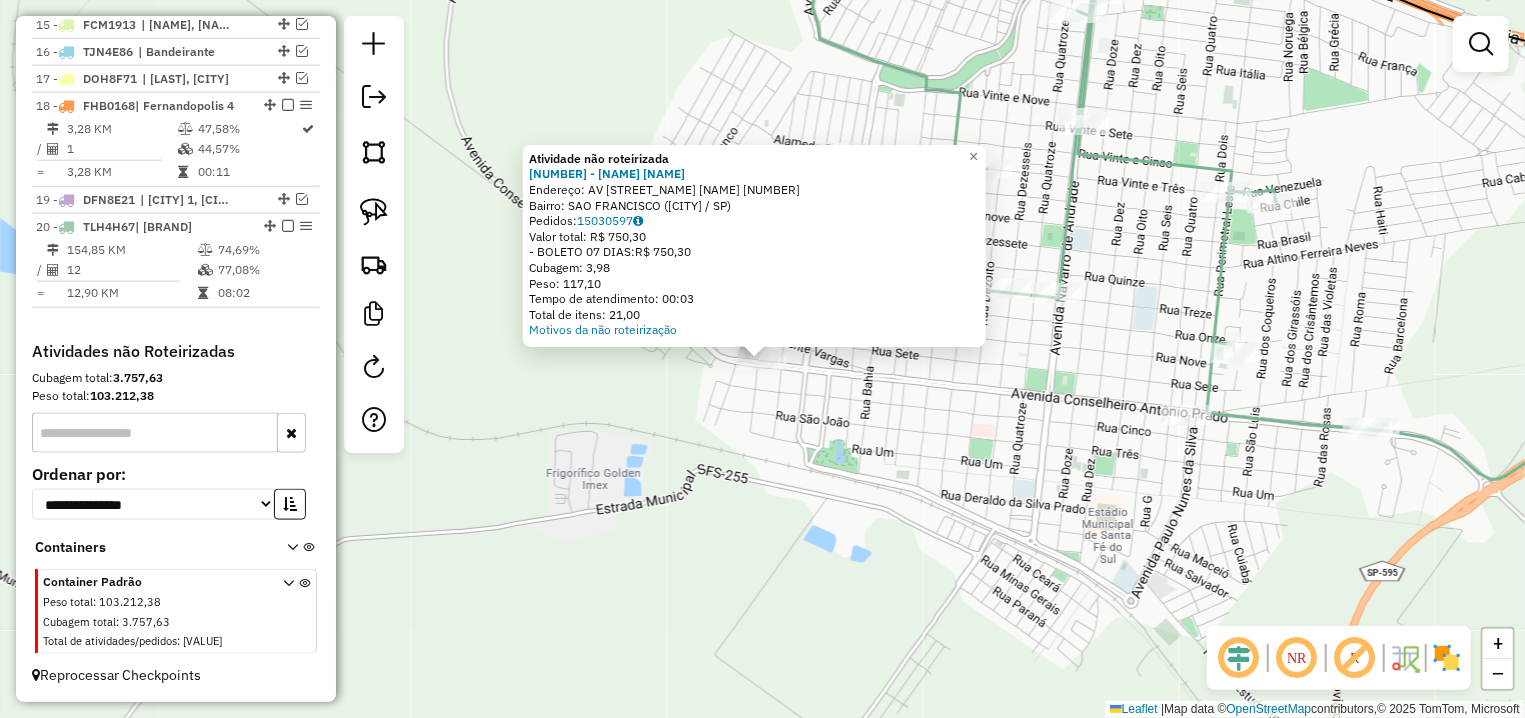 click on "× Atividade não roteirizada 8496 - ALVAREZ MINIMERCADO  Endereço: AV  CONSELHEIRO ANTONIO PRADO     189   Bairro: SAO FRANCISCO (SANTA FE DO SUL / SP)   Pedidos:  15030597   Valor total: R$ 750,30   - BOLETO 07 DIAS:  R$ 750,30   Cubagem: 3,98   Peso: 117,10   Tempo de atendimento: 00:03   Total de itens: 21,00  Motivos da não roteirização × Janela de atendimento Grade de atendimento Capacidade Transportadoras Veículos Cliente Pedidos  Rotas Selecione os dias de semana para filtrar as janelas de atendimento  Seg   Ter   Qua   Qui   Sex   Sáb   Dom  Informe o período da janela de atendimento: De: Até:  Filtrar exatamente a janela do cliente  Considerar janela de atendimento padrão  Selecione os dias de semana para filtrar as grades de atendimento  Seg   Ter   Qua   Qui   Sex   Sáb   Dom   Considerar clientes sem dia de atendimento cadastrado  Clientes fora do dia de atendimento selecionado Filtrar as atividades entre os valores definidos abaixo:  Peso mínimo:   Peso máximo:   Cubagem mínima:  +" 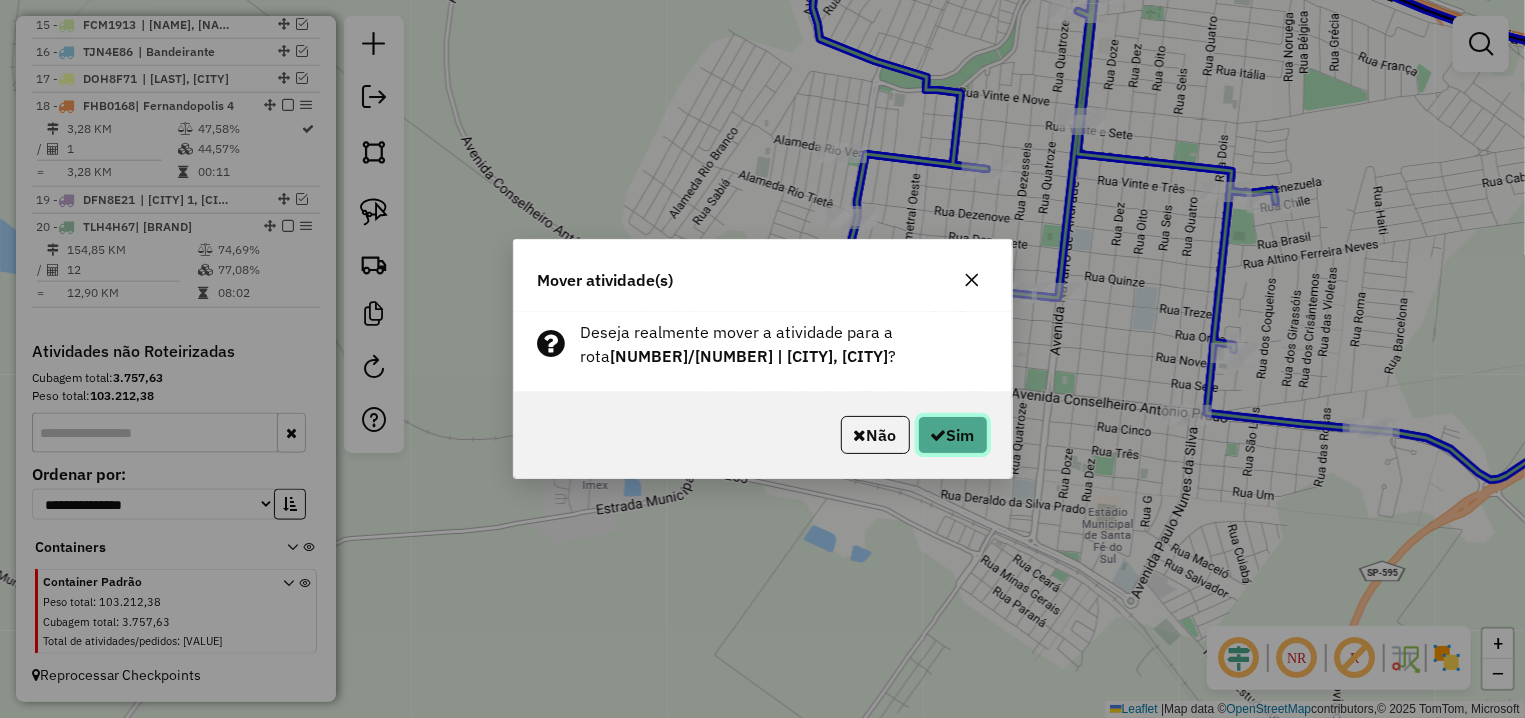 click on "Sim" 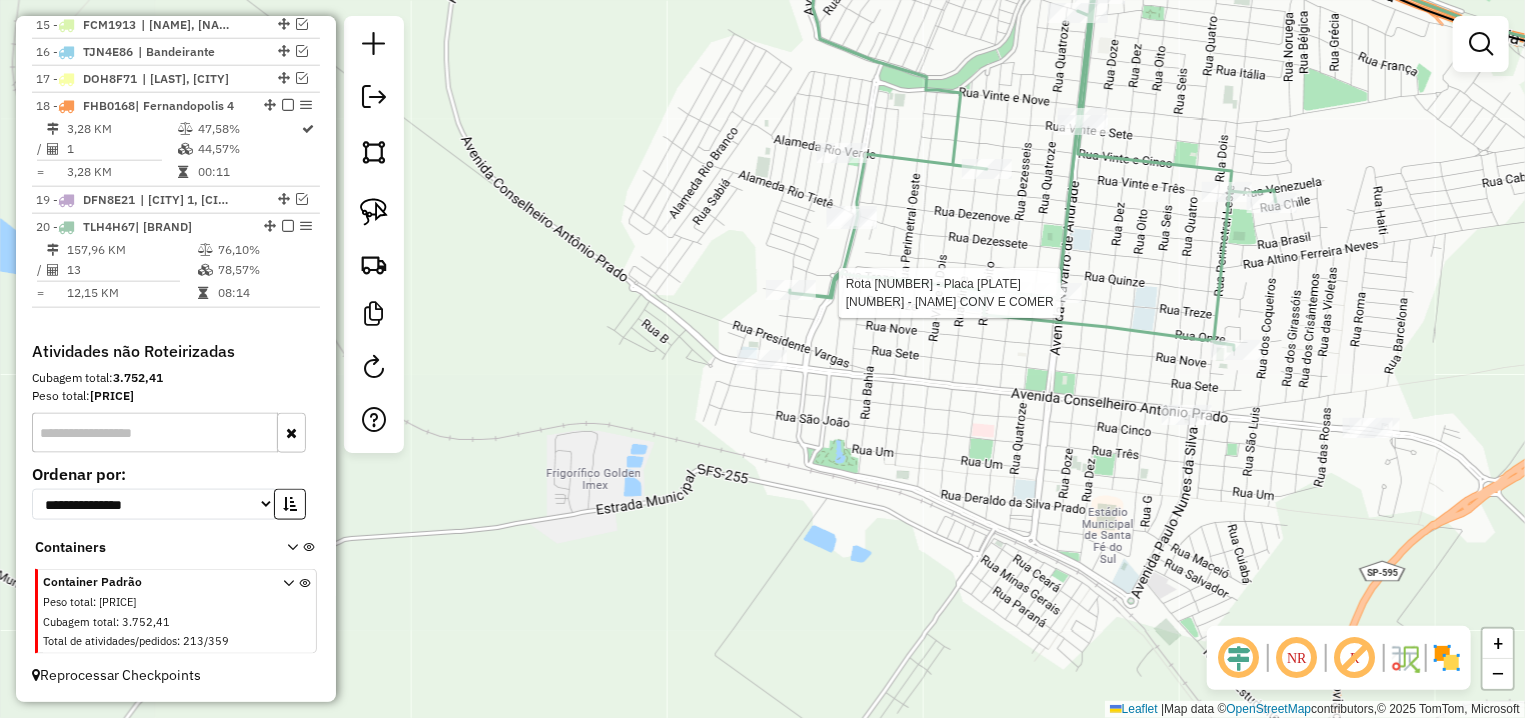 select on "**********" 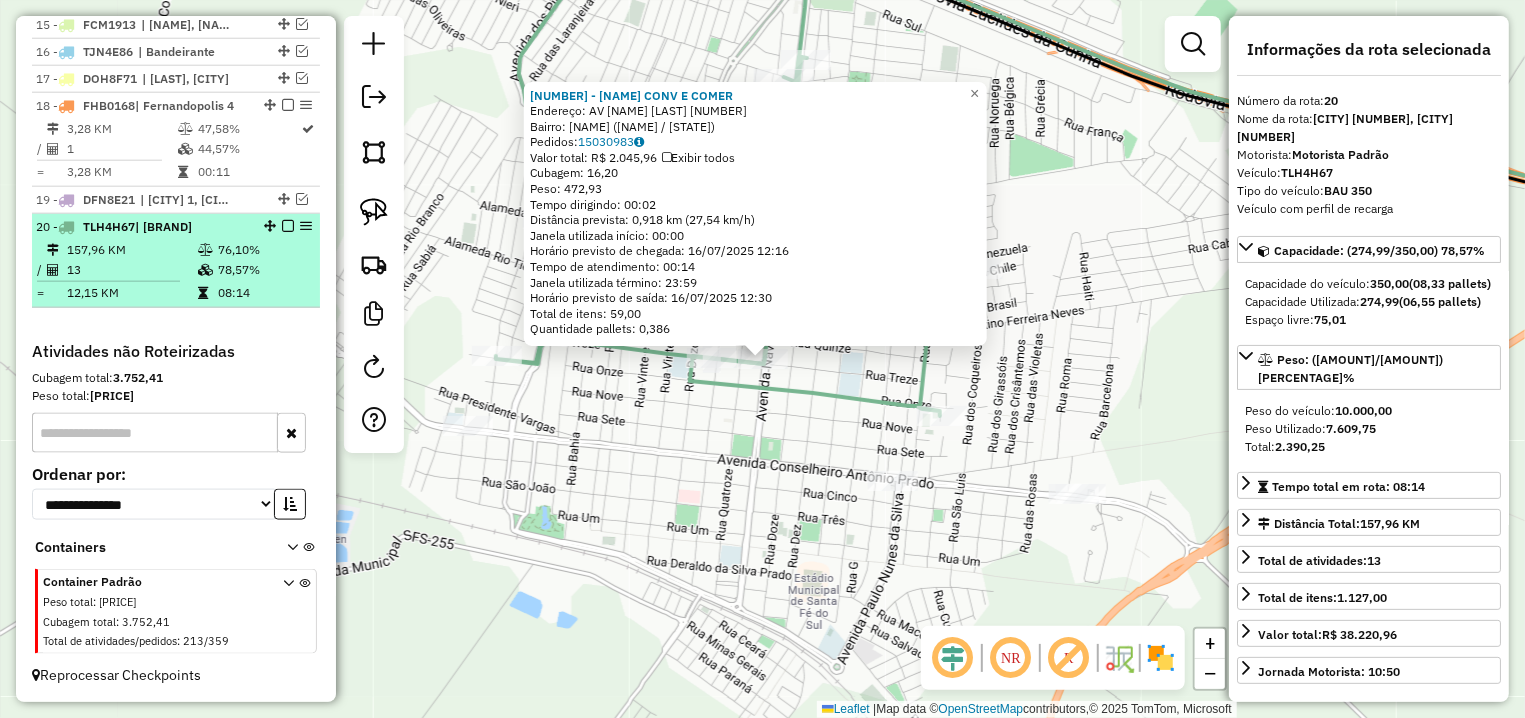 click at bounding box center (288, 226) 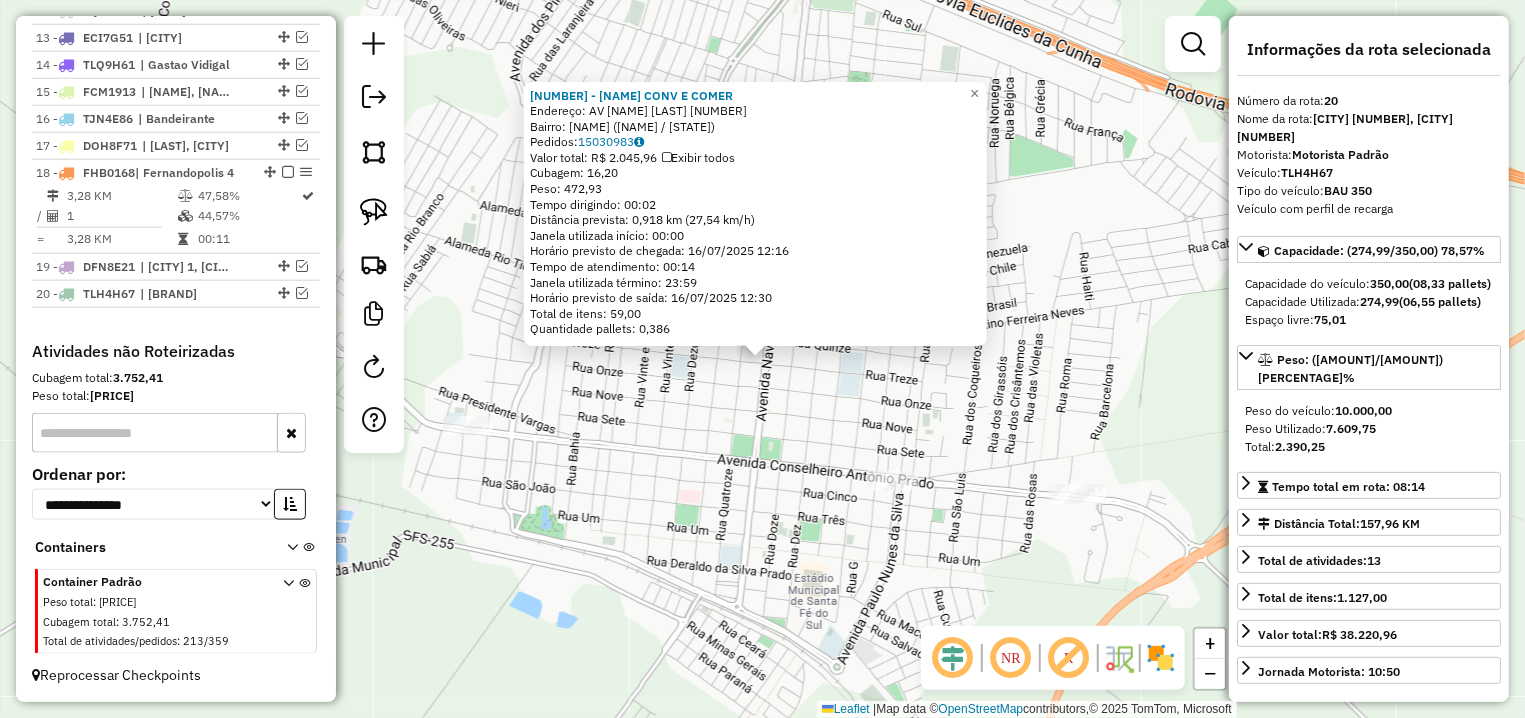 scroll, scrollTop: 1151, scrollLeft: 0, axis: vertical 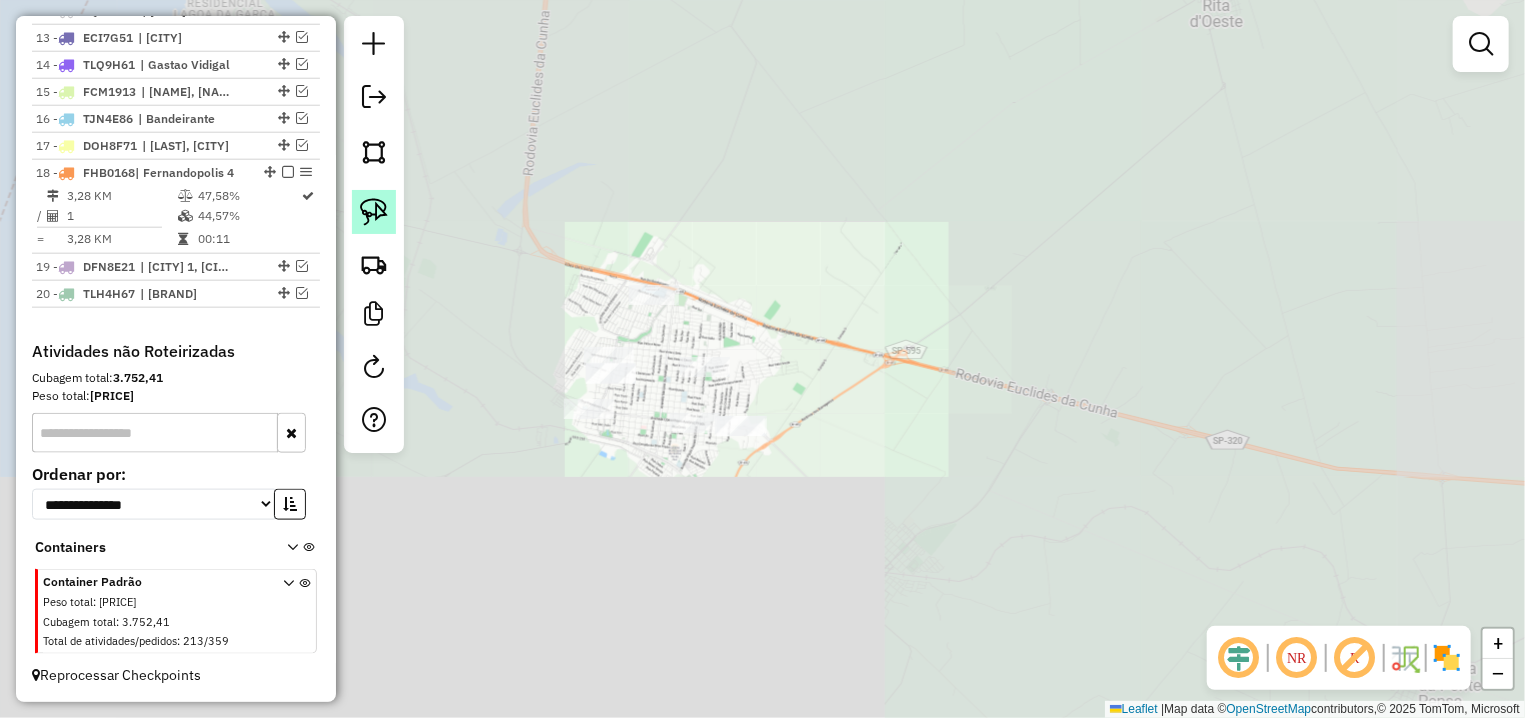 click 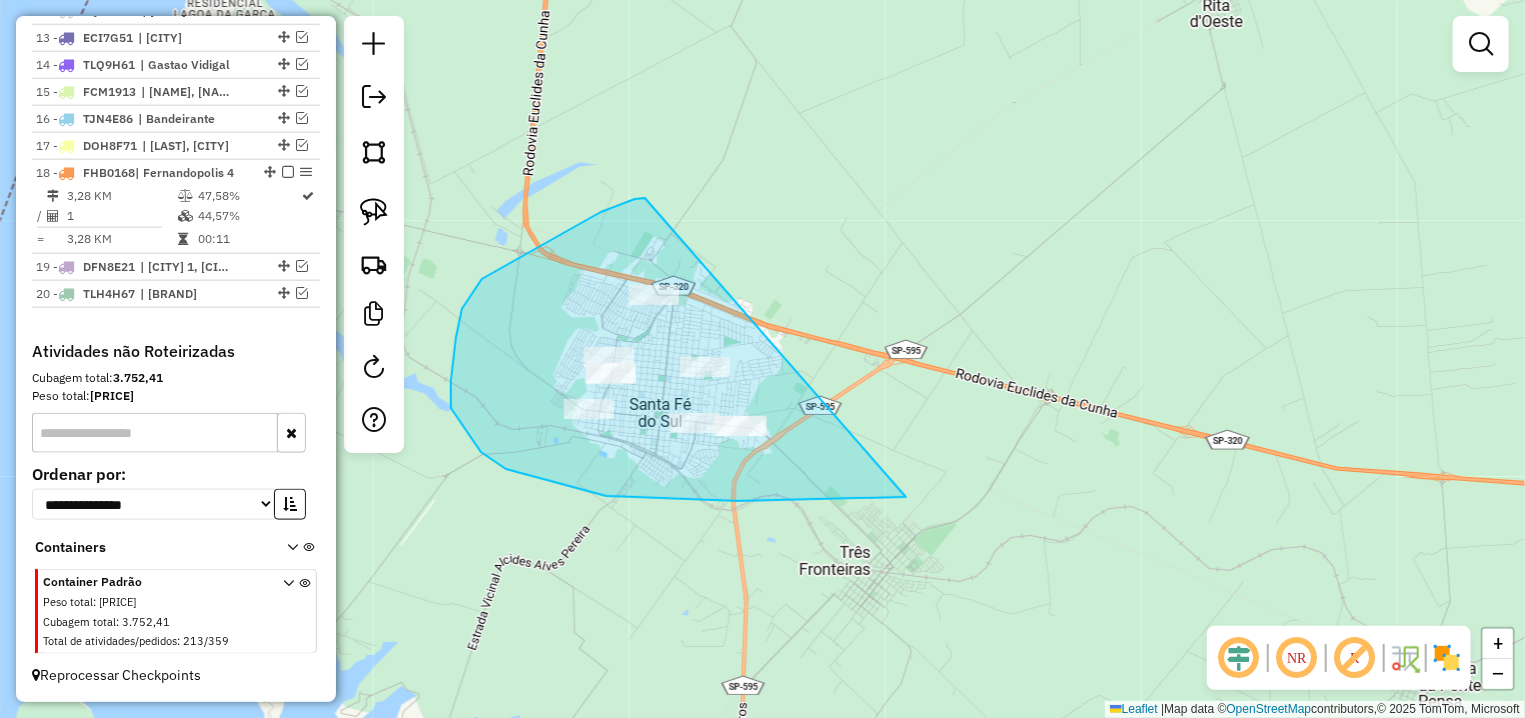 drag, startPoint x: 645, startPoint y: 198, endPoint x: 1137, endPoint y: 439, distance: 547.8549 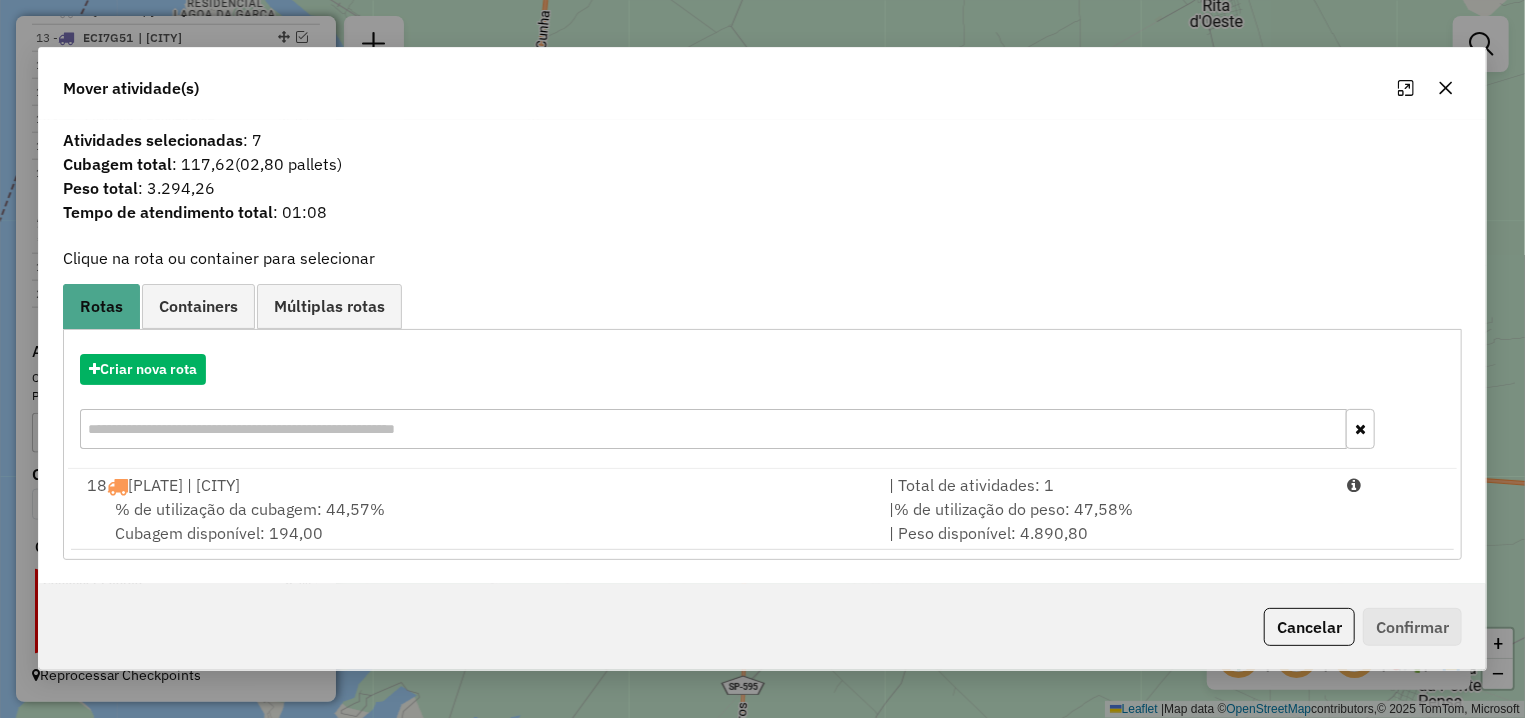 click on "% de utilização da cubagem: 44,57%" at bounding box center (250, 509) 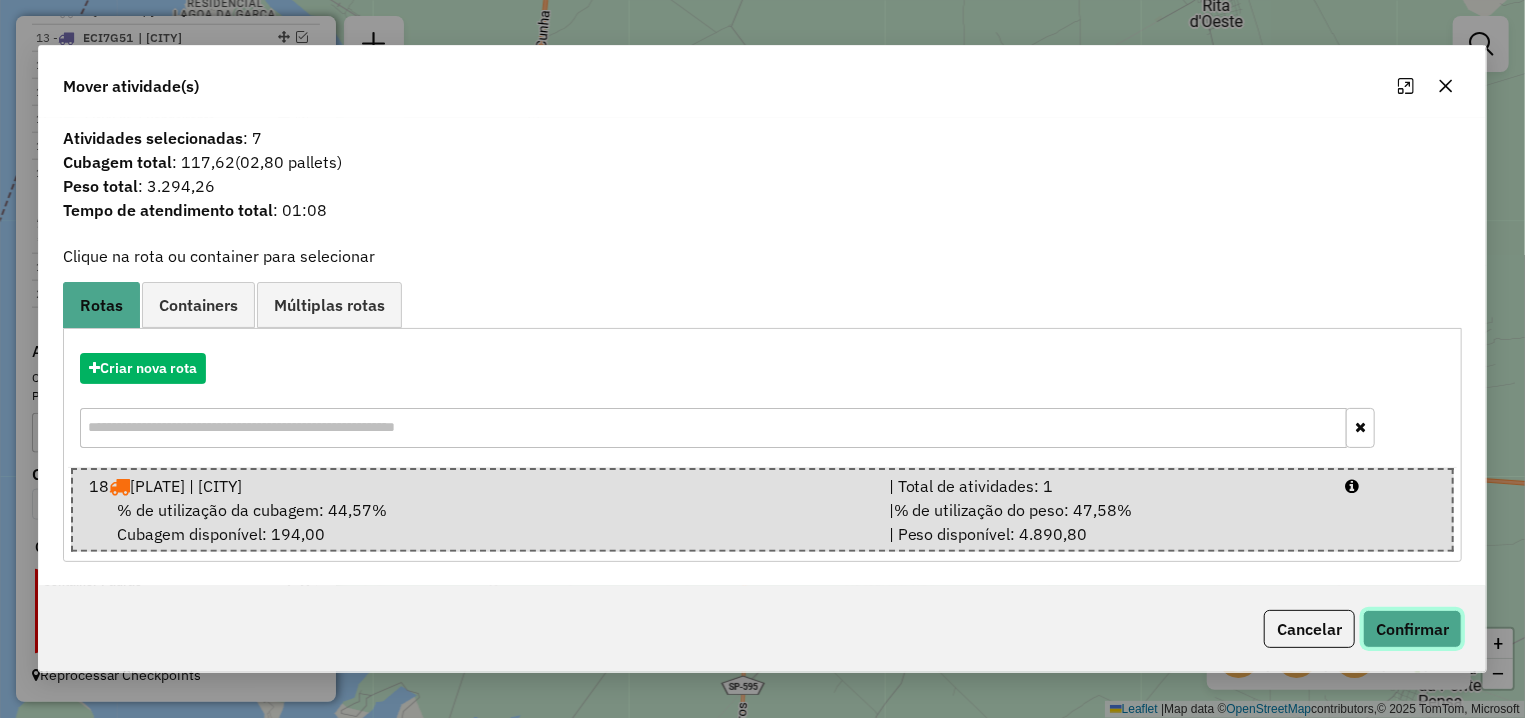 click on "Confirmar" 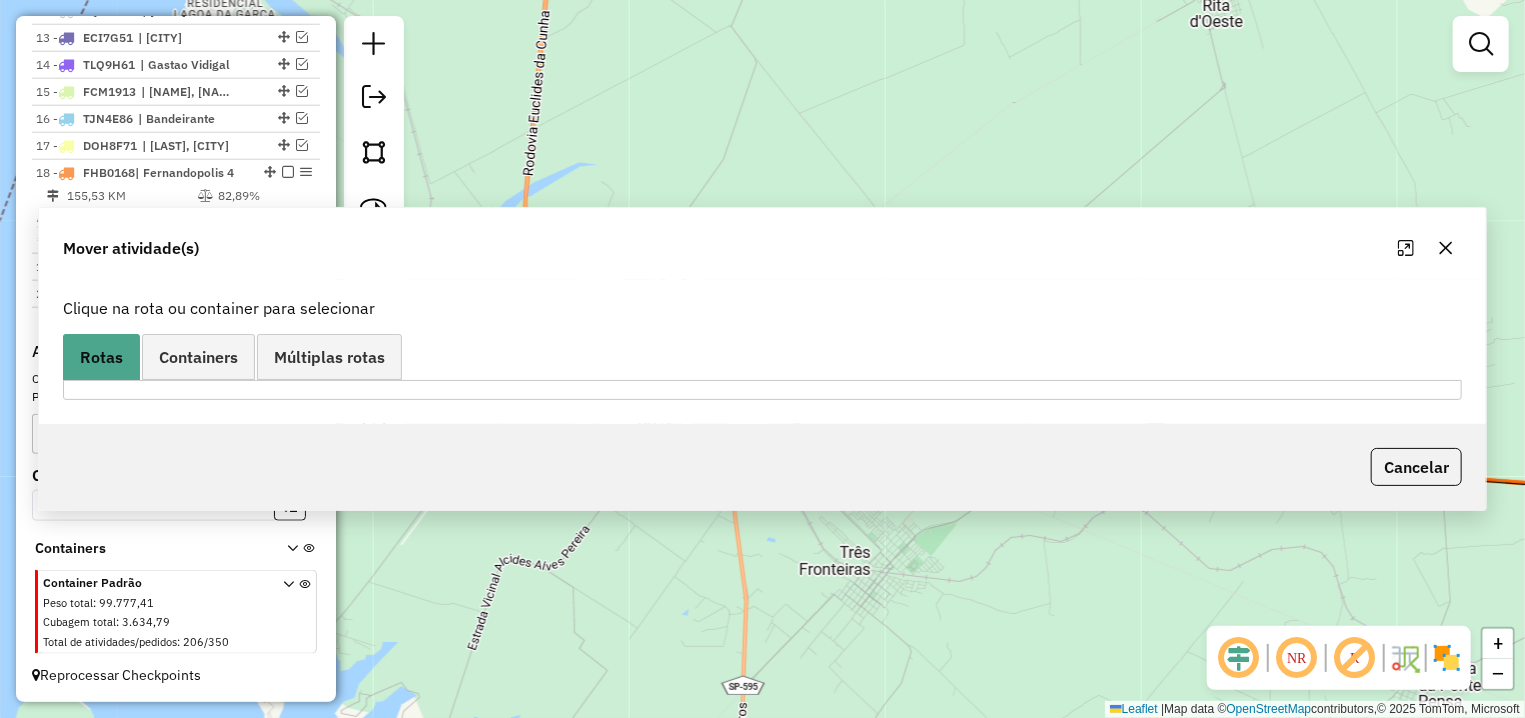scroll, scrollTop: 1126, scrollLeft: 0, axis: vertical 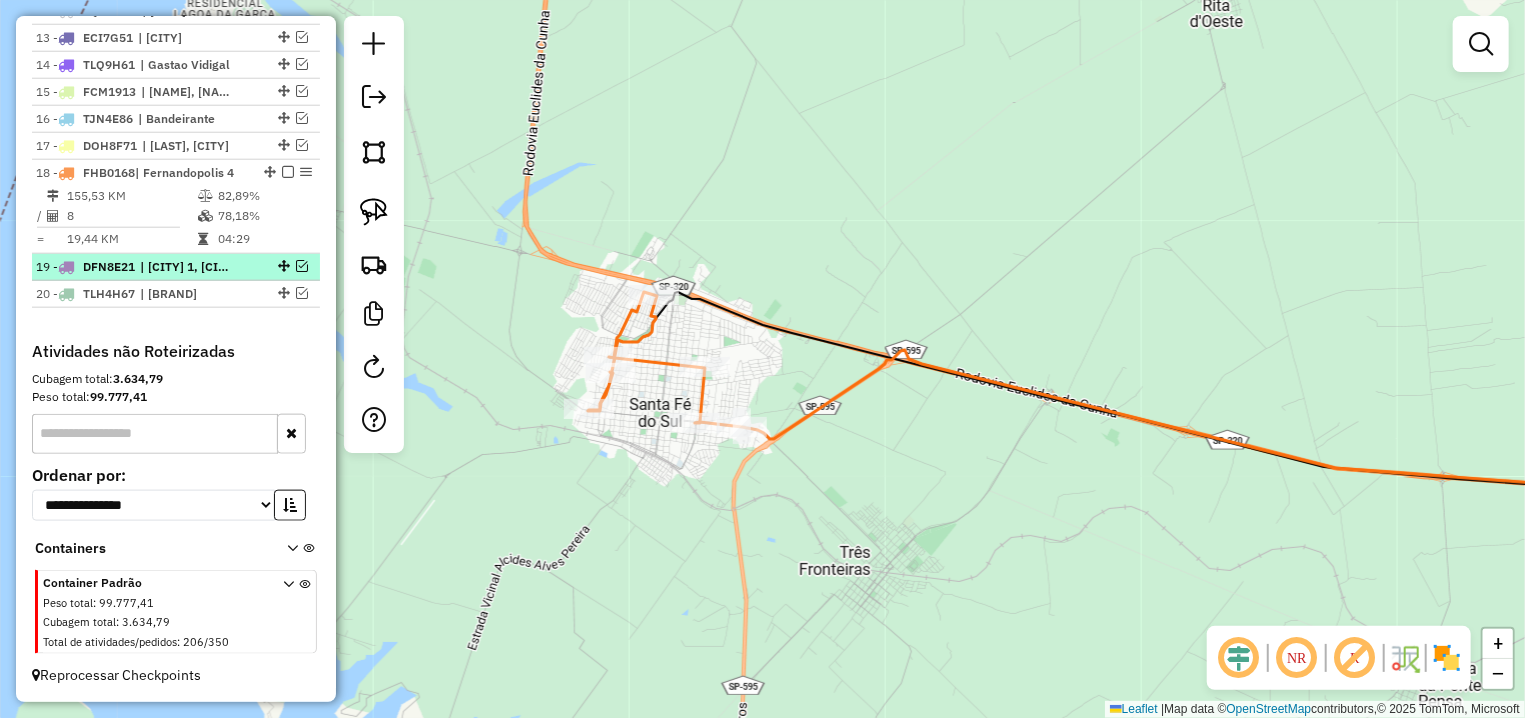 click at bounding box center [302, 266] 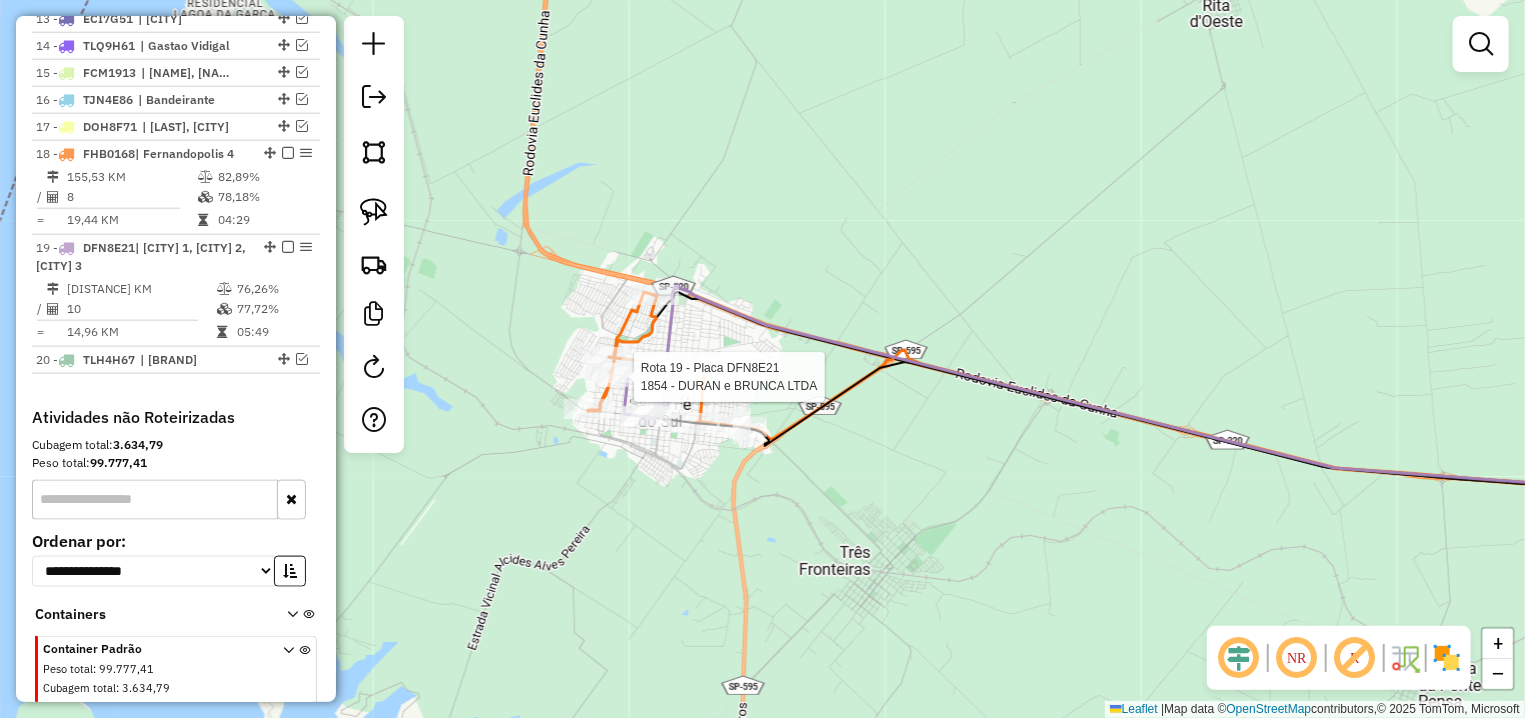 select on "**********" 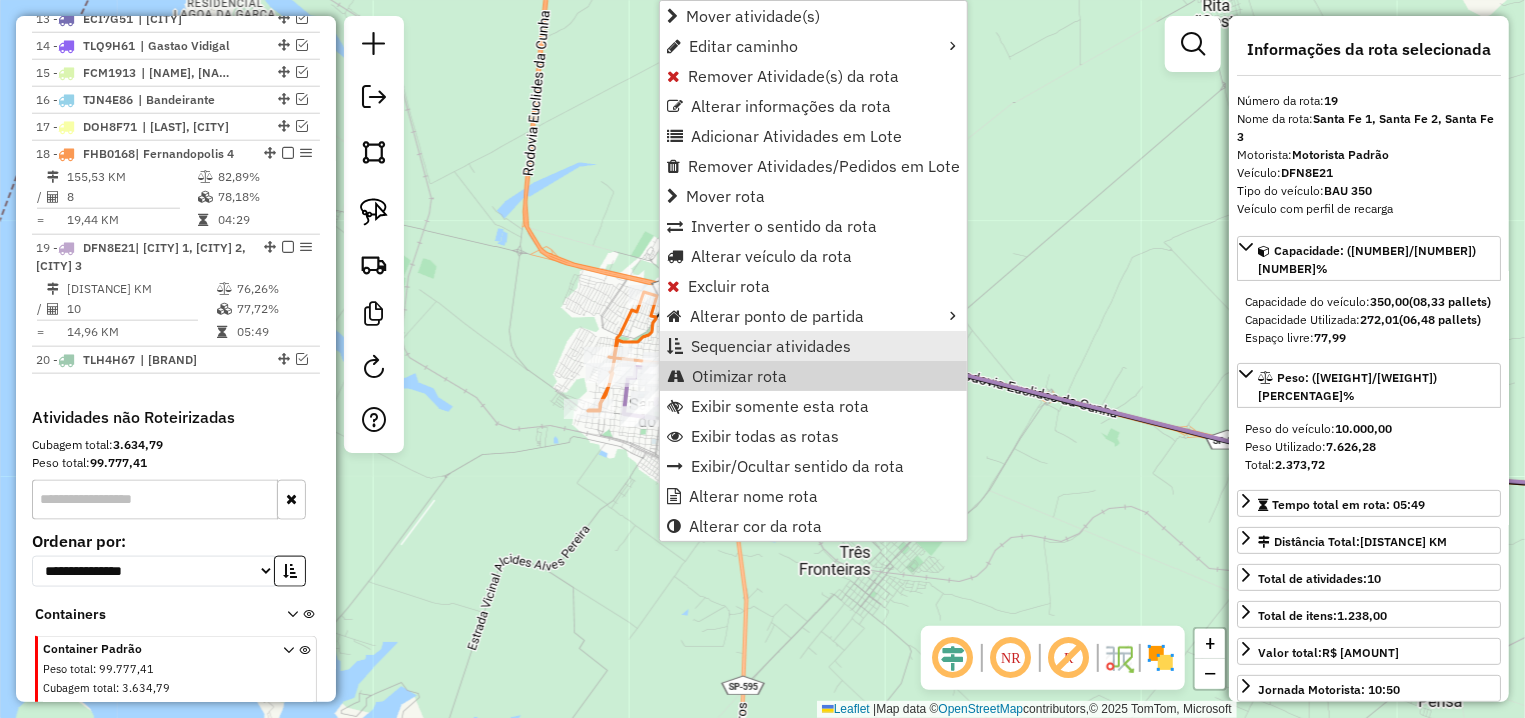 scroll, scrollTop: 1212, scrollLeft: 0, axis: vertical 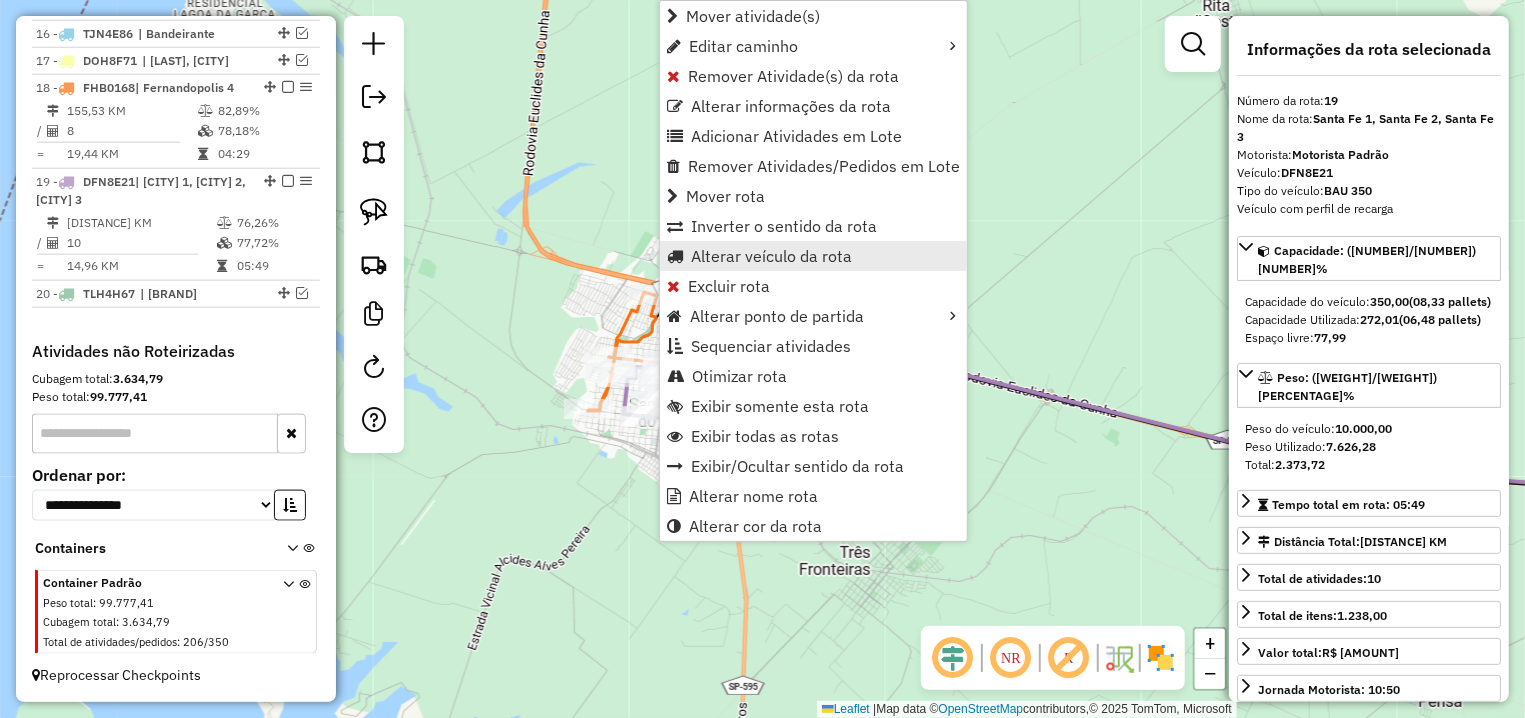 click on "Alterar veículo da rota" at bounding box center (813, 256) 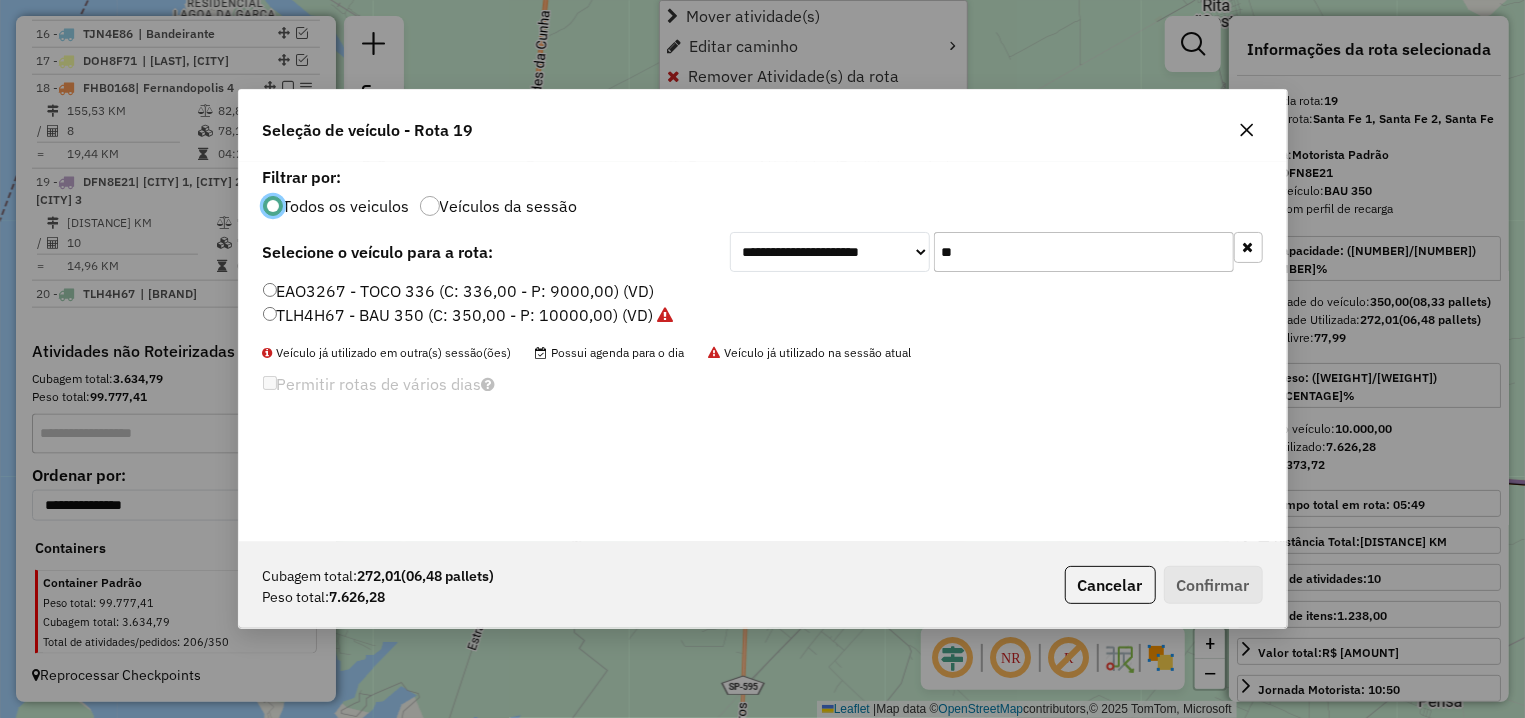 scroll, scrollTop: 12, scrollLeft: 6, axis: both 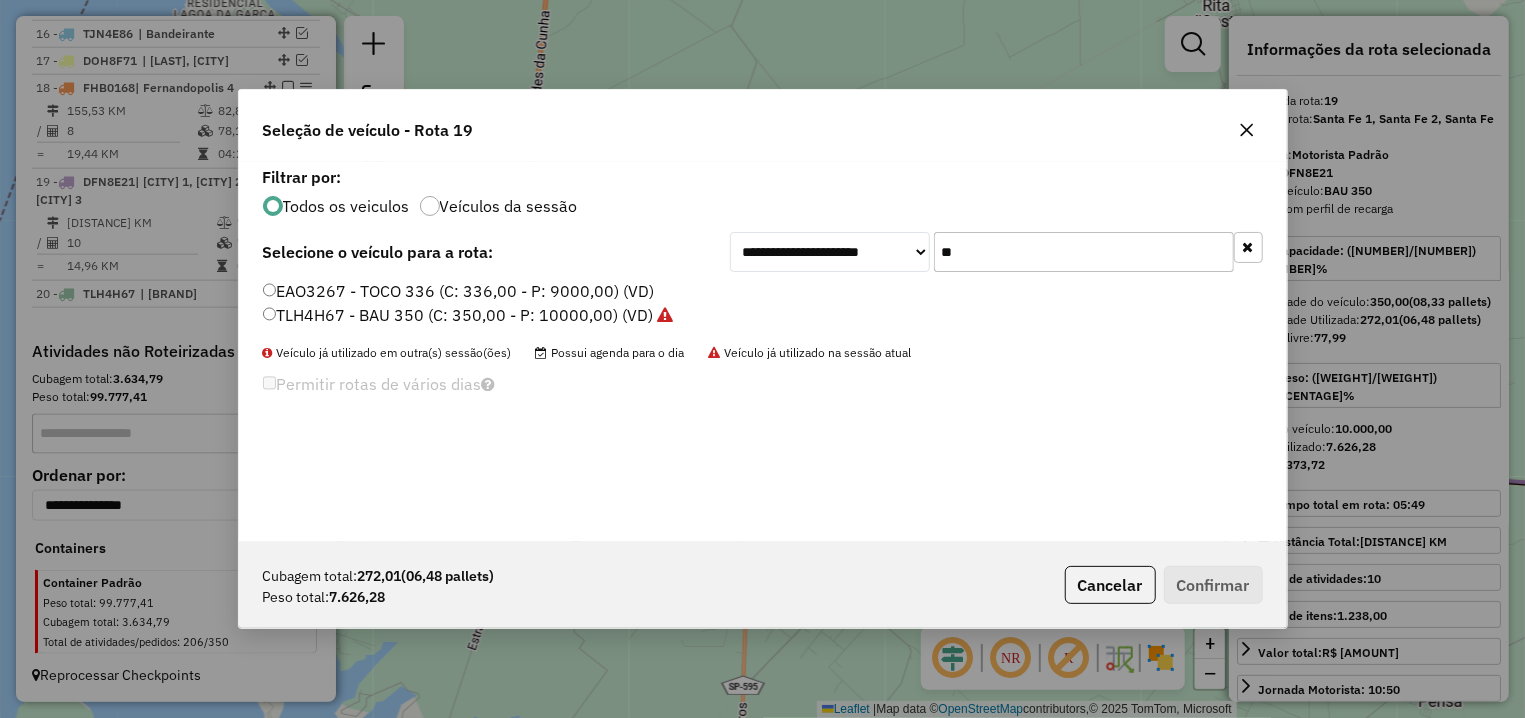 drag, startPoint x: 899, startPoint y: 262, endPoint x: 887, endPoint y: 264, distance: 12.165525 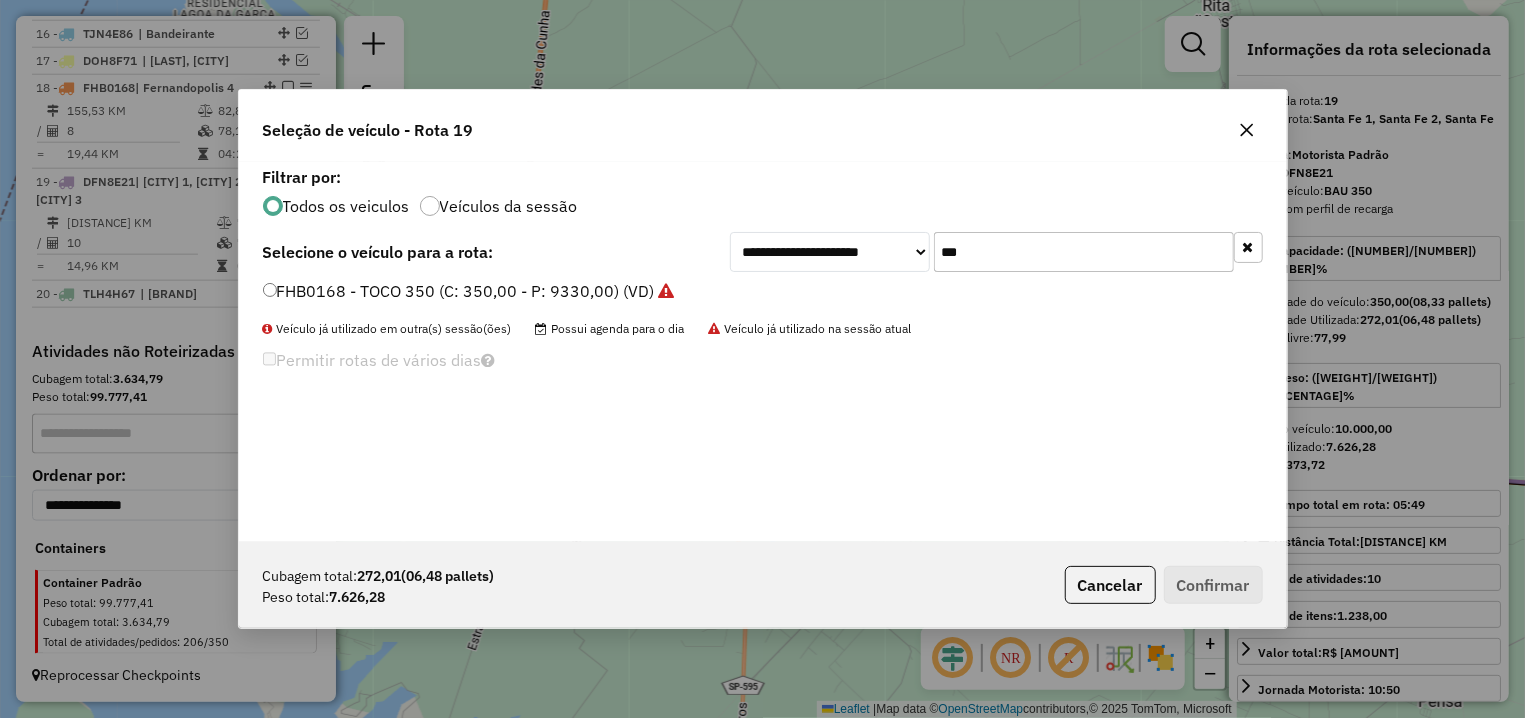type on "***" 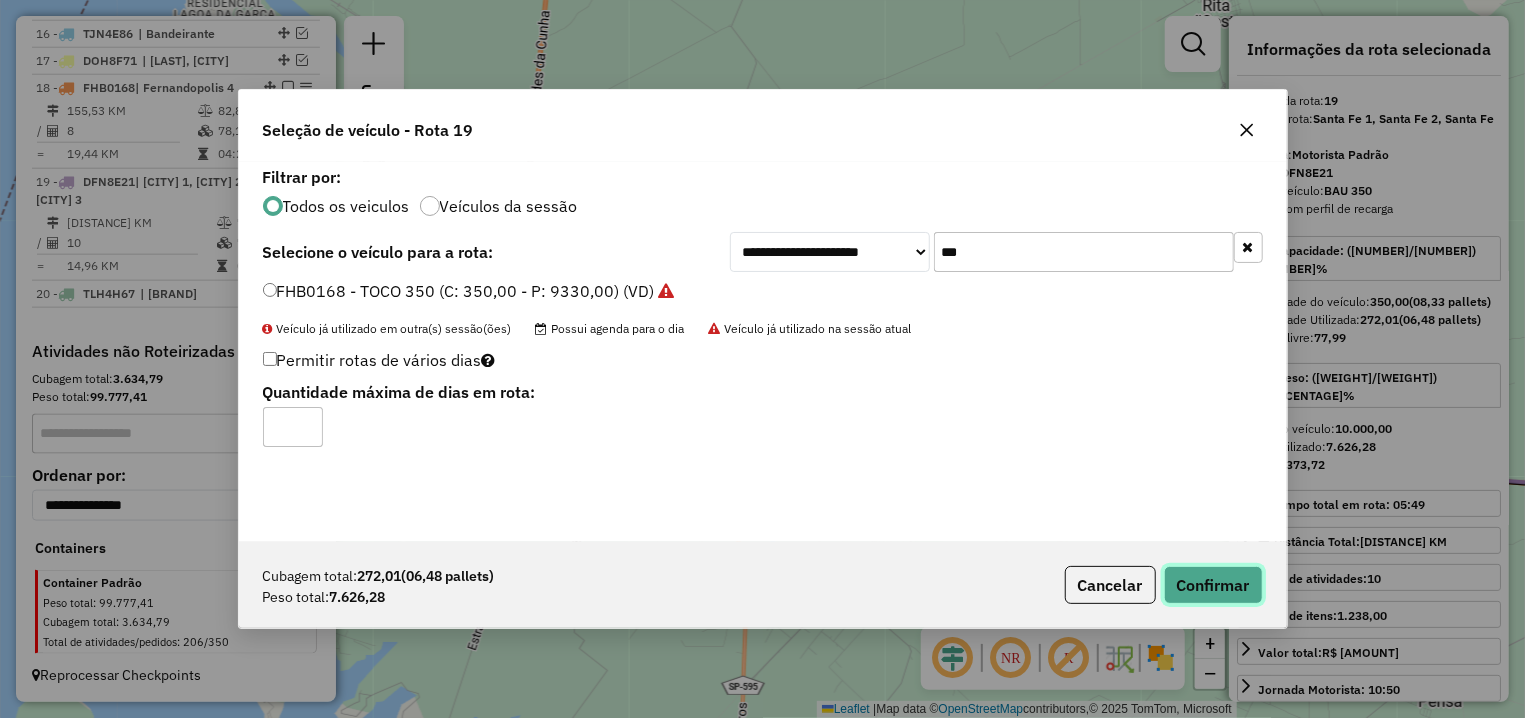 click on "Confirmar" 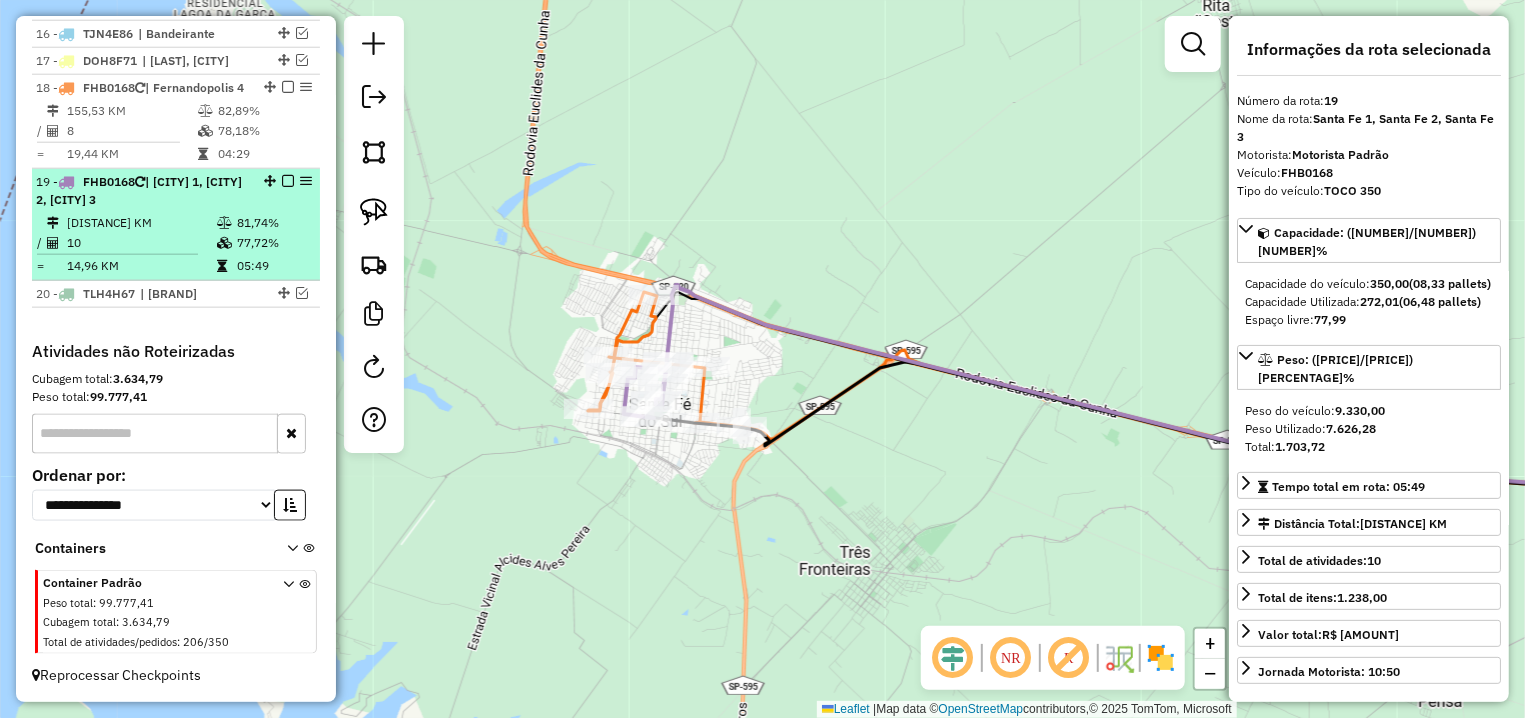 click at bounding box center [288, 181] 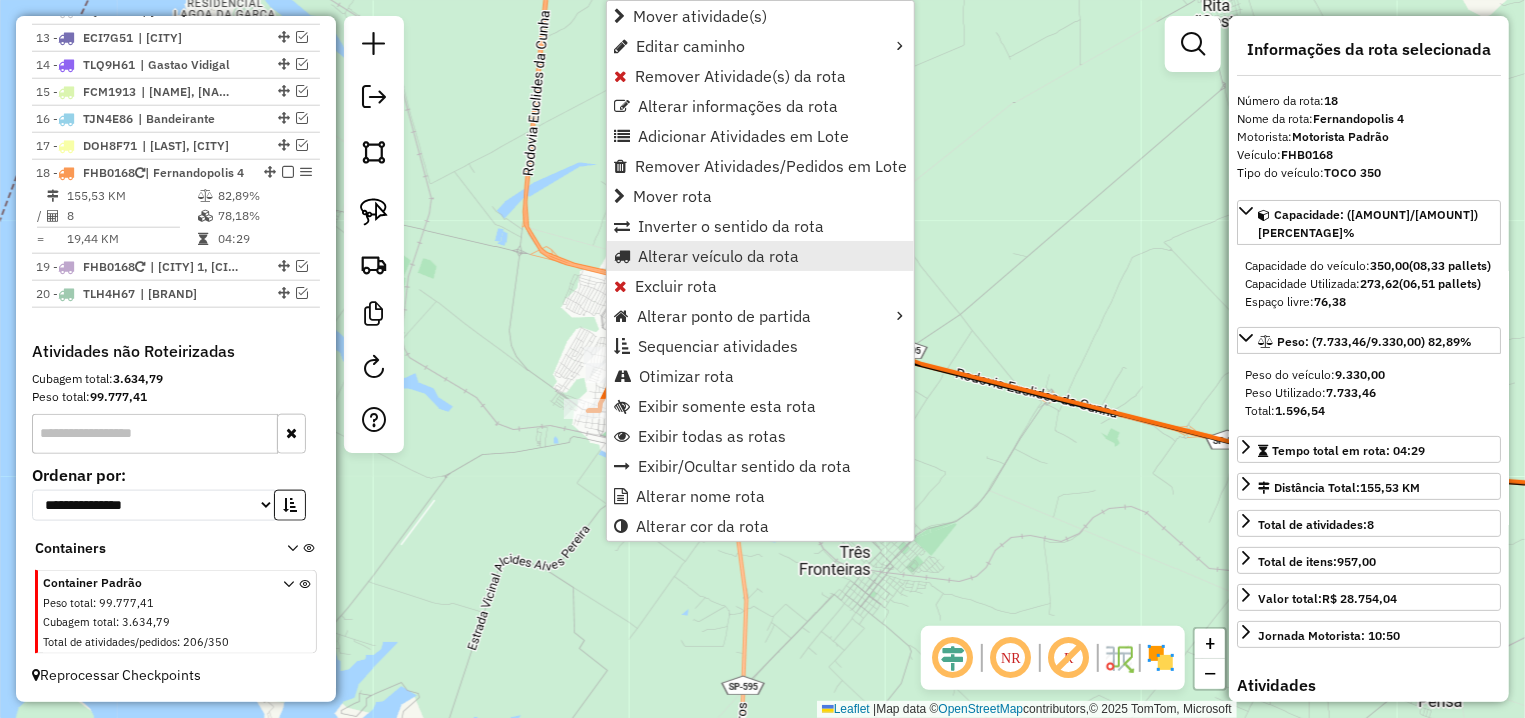 click on "Alterar veículo da rota" at bounding box center [718, 256] 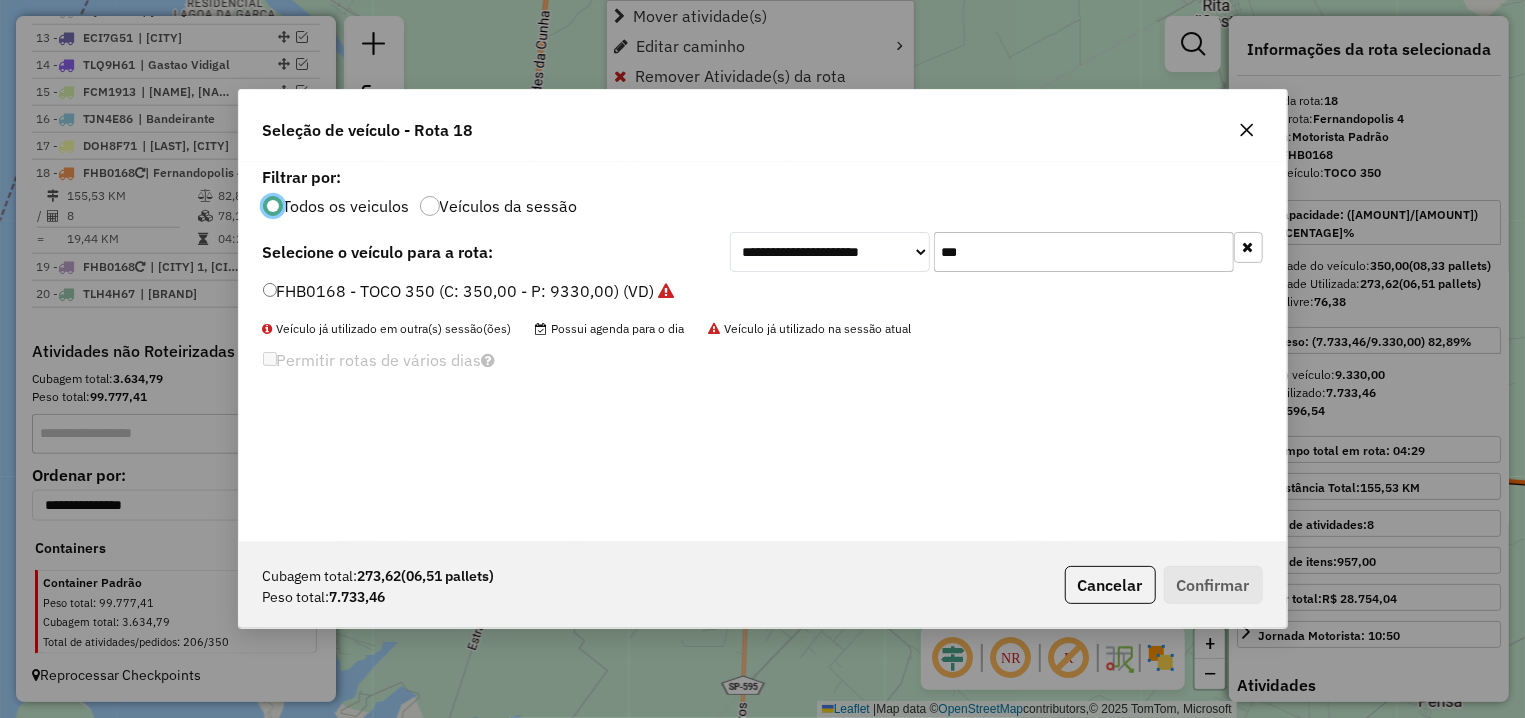 scroll, scrollTop: 11, scrollLeft: 6, axis: both 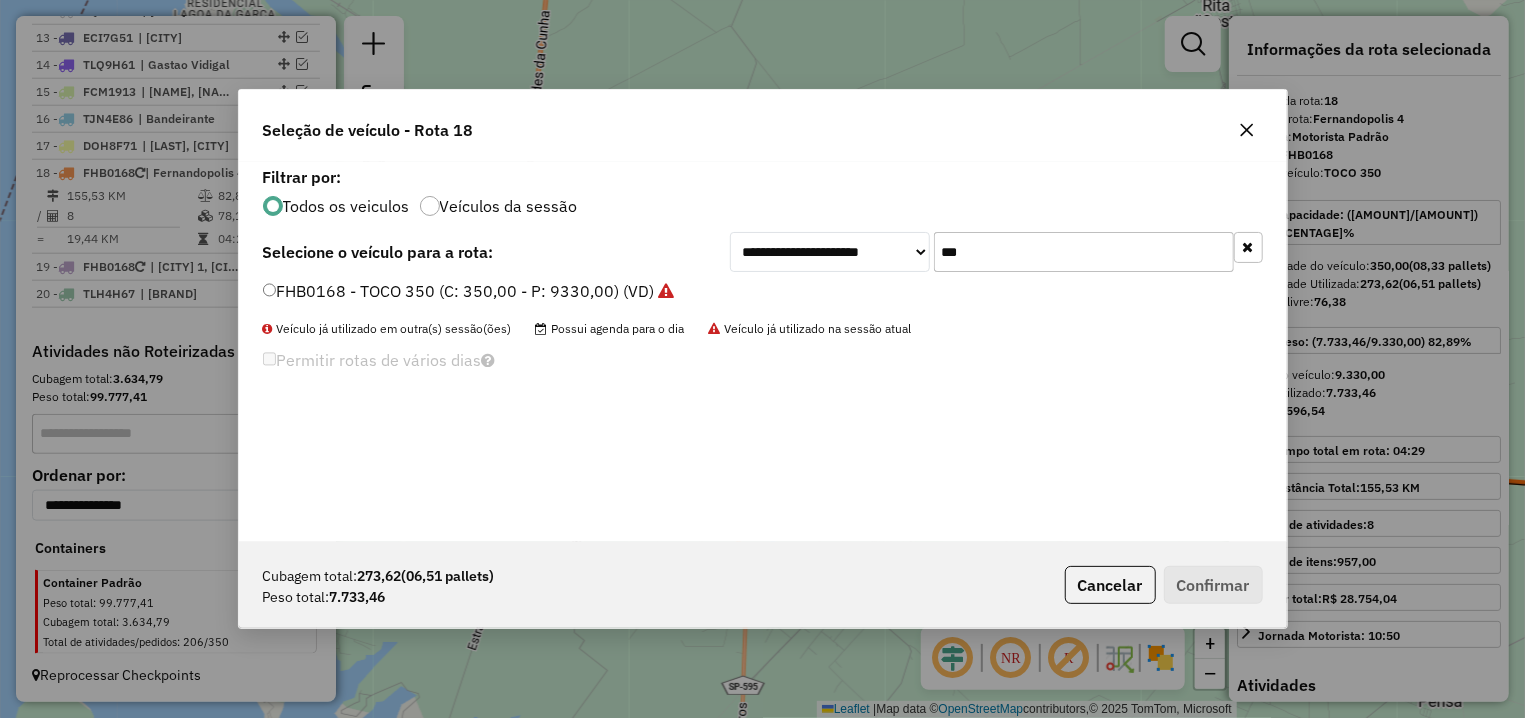 drag, startPoint x: 997, startPoint y: 248, endPoint x: 916, endPoint y: 248, distance: 81 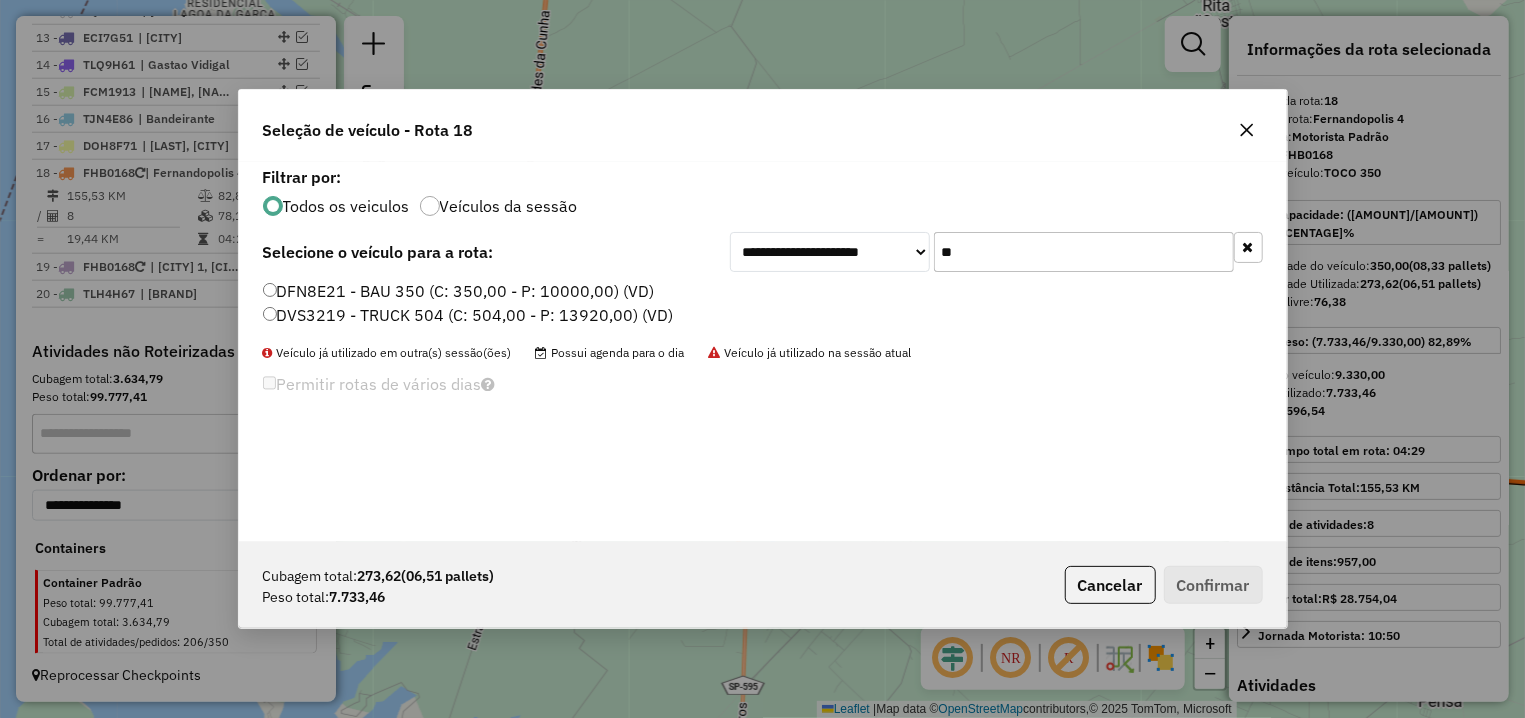 type on "**" 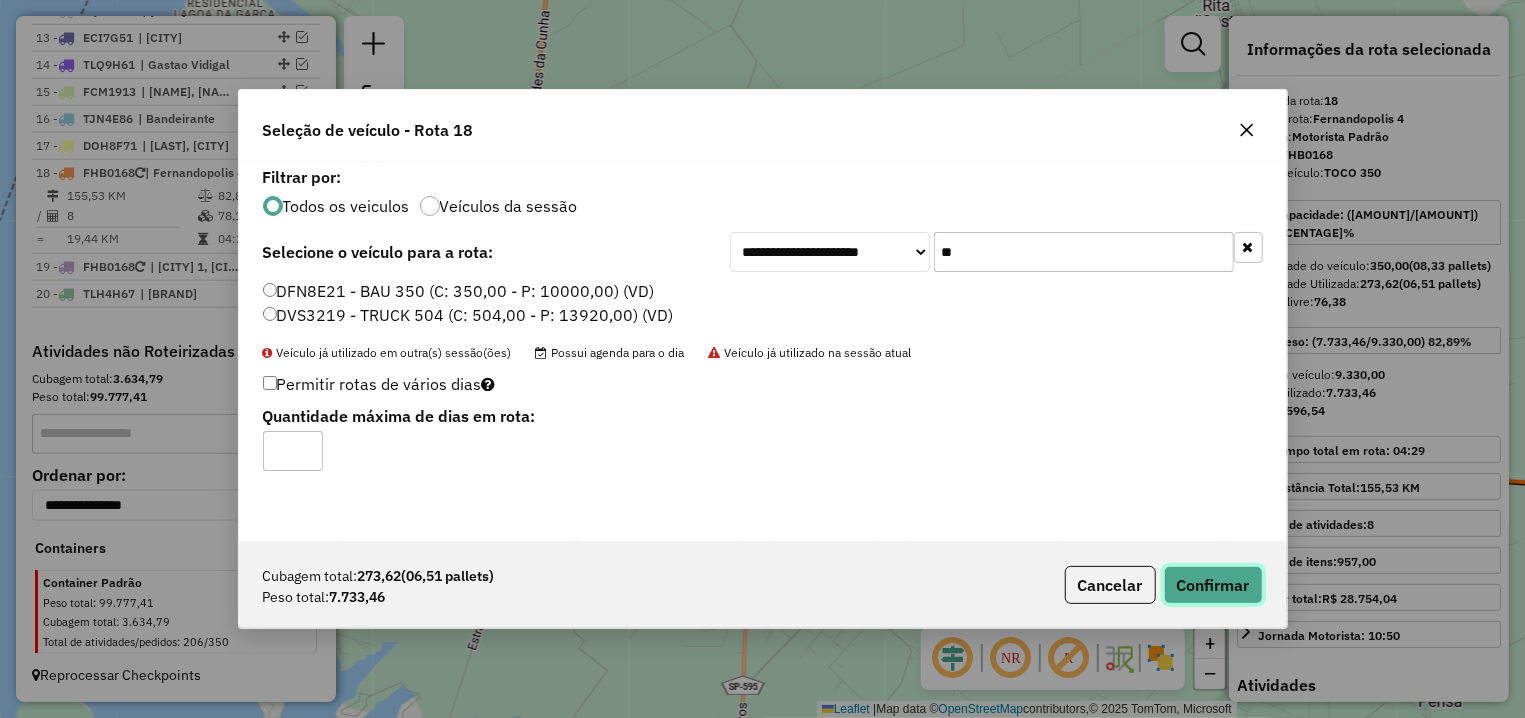 click on "Confirmar" 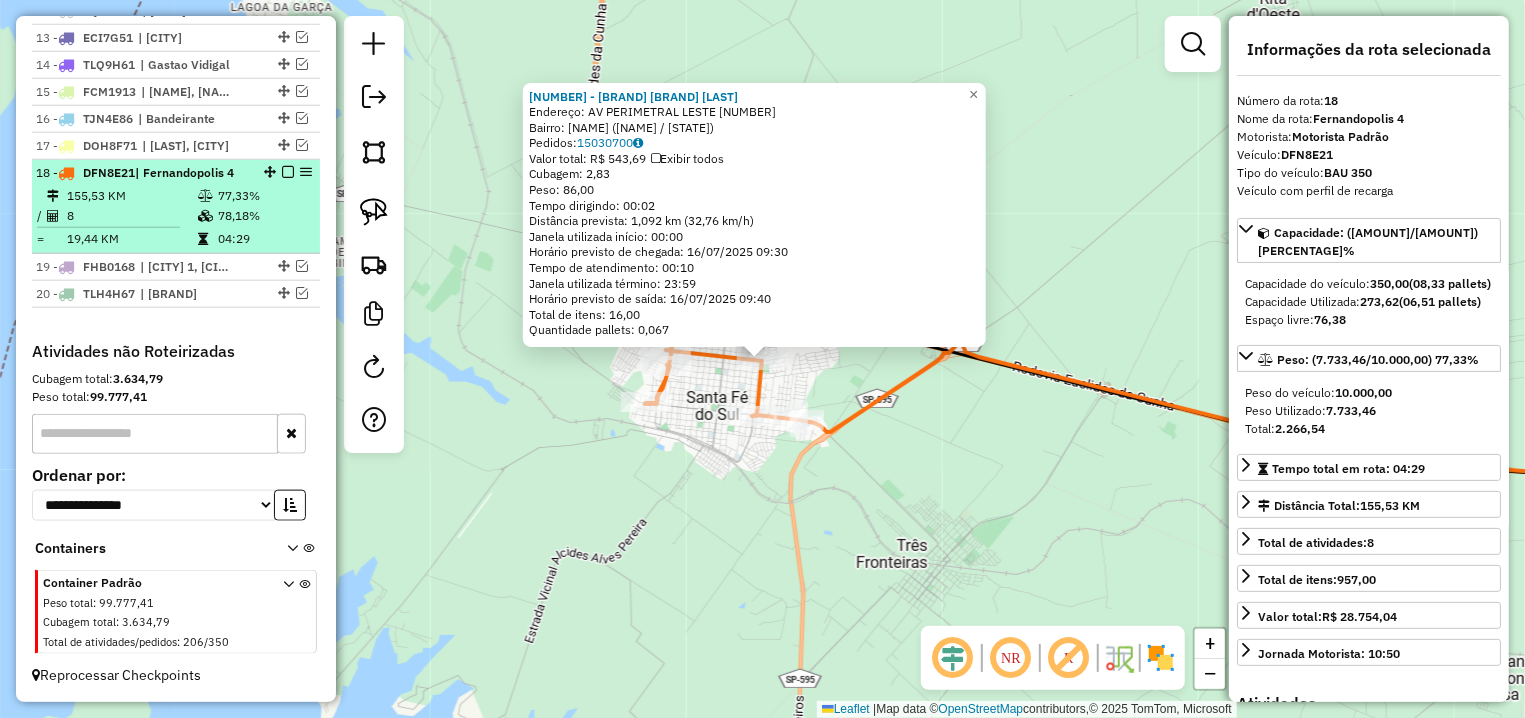 click at bounding box center (288, 172) 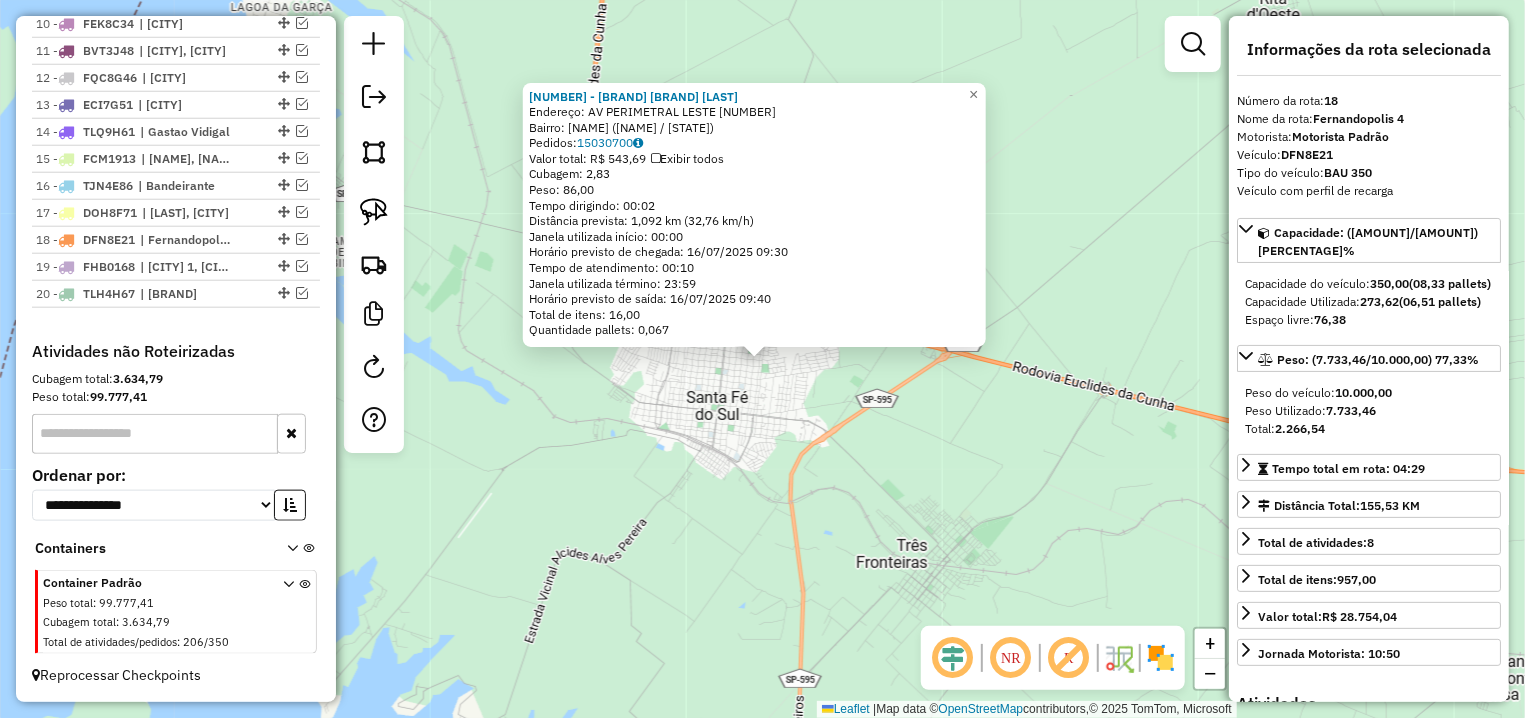 click on "5557 - MINIMERCADO BOM PREC  Endereço: AV  PERIMETRAL LESTE              1369   Bairro: CENTRO (SANTA FE DO SUL / SP)   Pedidos:  15030700   Valor total: R$ 543,69   Exibir todos   Cubagem: 2,83  Peso: 86,00  Tempo dirigindo: 00:02   Distância prevista: 1,092 km (32,76 km/h)   Janela utilizada início: 00:00   Horário previsto de chegada: 16/07/2025 09:30   Tempo de atendimento: 00:10   Janela utilizada término: 23:59   Horário previsto de saída: 16/07/2025 09:40   Total de itens: 16,00   Quantidade pallets: 0,067  × Janela de atendimento Grade de atendimento Capacidade Transportadoras Veículos Cliente Pedidos  Rotas Selecione os dias de semana para filtrar as janelas de atendimento  Seg   Ter   Qua   Qui   Sex   Sáb   Dom  Informe o período da janela de atendimento: De: Até:  Filtrar exatamente a janela do cliente  Considerar janela de atendimento padrão  Selecione os dias de semana para filtrar as grades de atendimento  Seg   Ter   Qua   Qui   Sex   Sáb   Dom   Peso mínimo:   Peso máximo:  +" 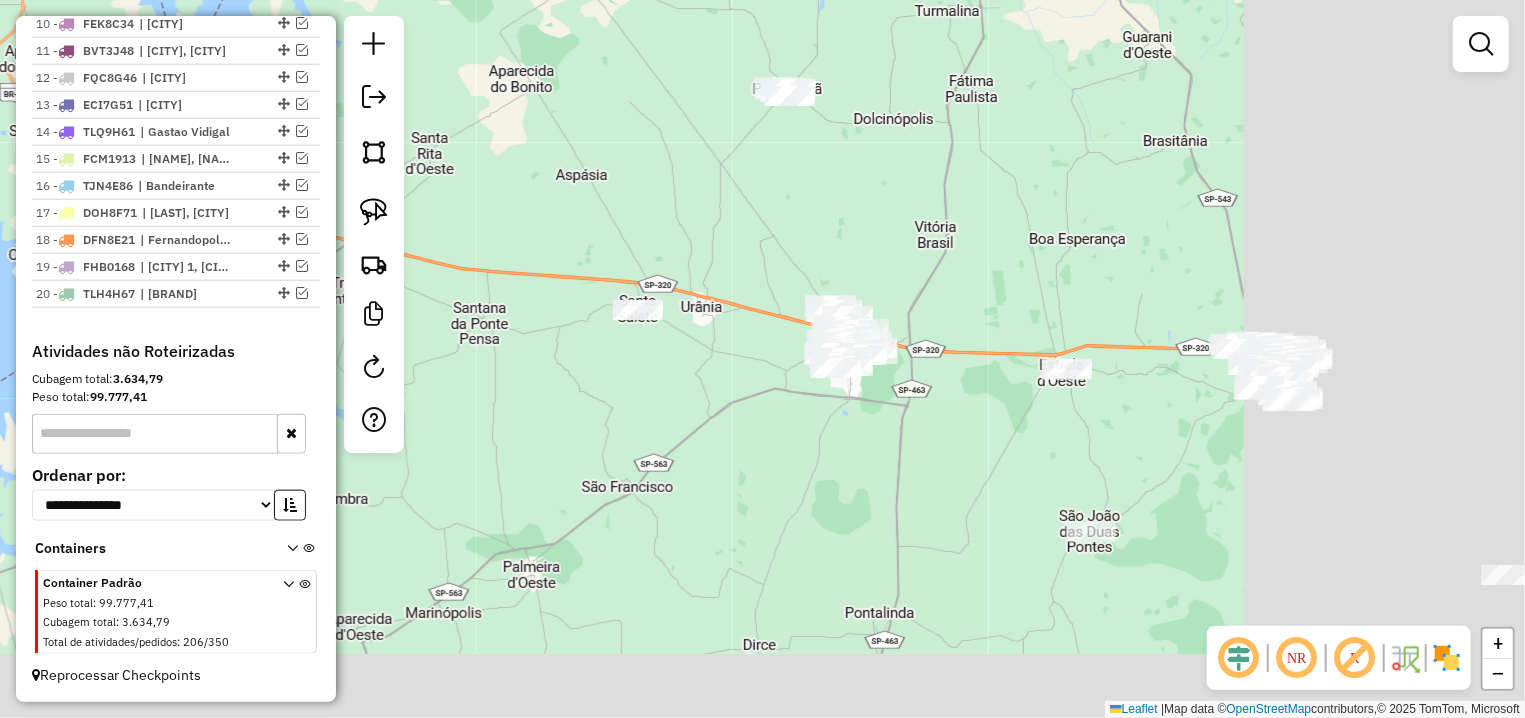 drag, startPoint x: 912, startPoint y: 443, endPoint x: 519, endPoint y: 303, distance: 417.1918 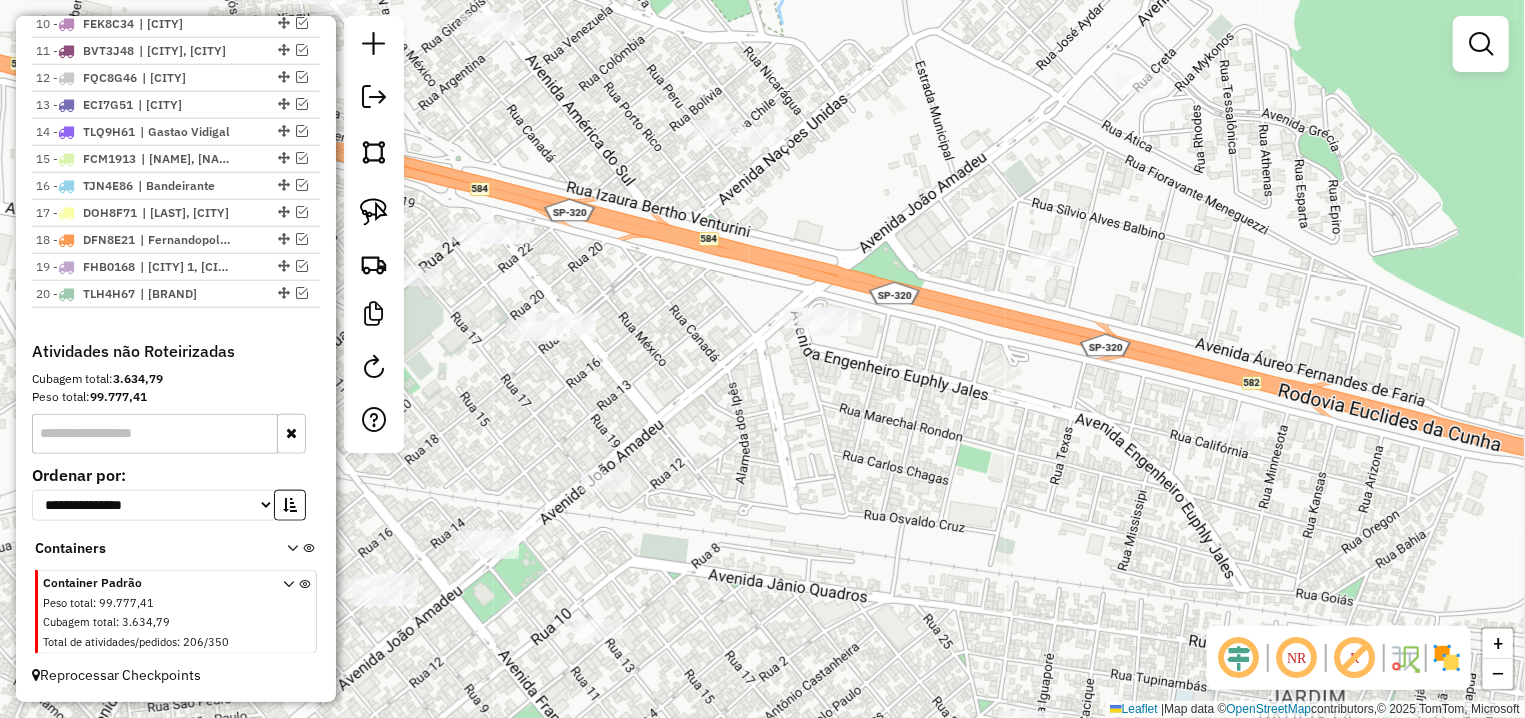 drag, startPoint x: 364, startPoint y: 210, endPoint x: 413, endPoint y: 214, distance: 49.162994 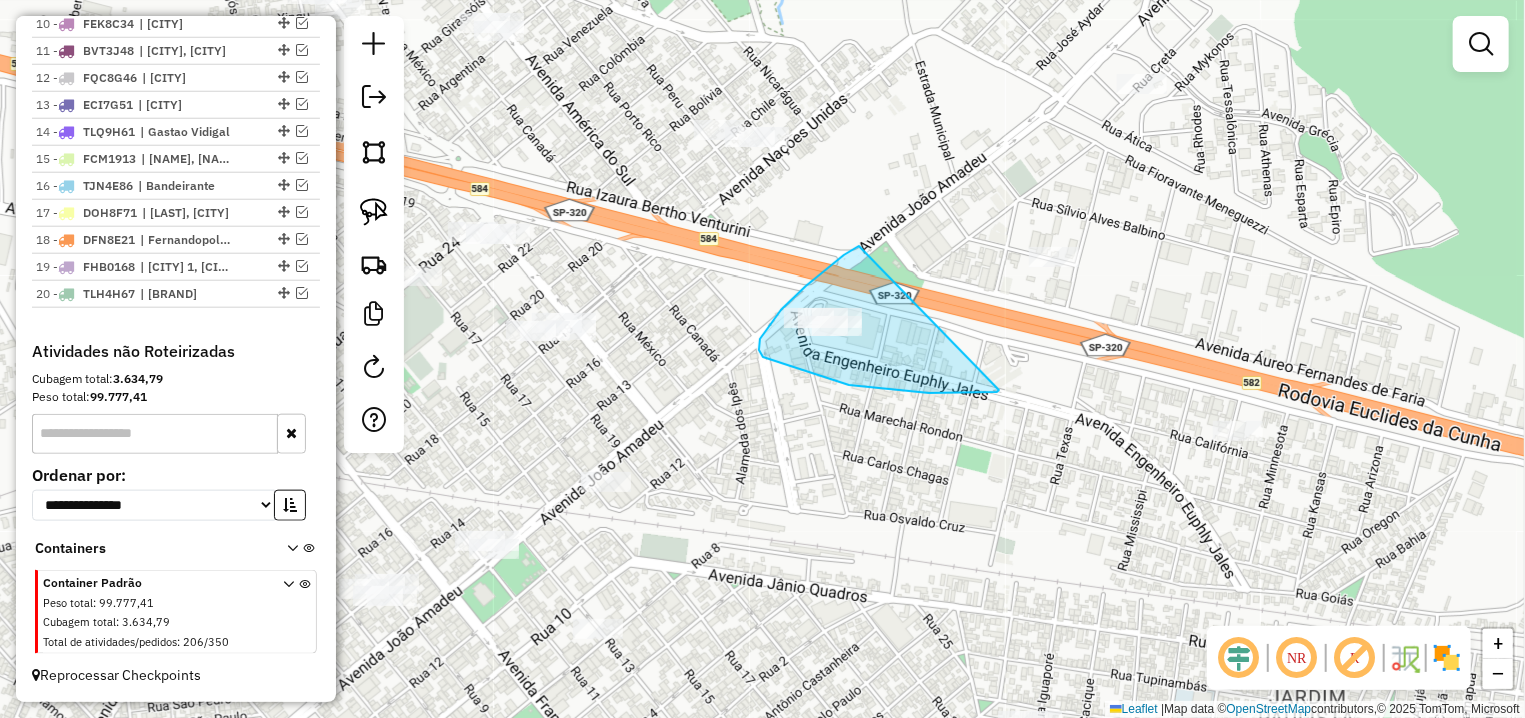 drag, startPoint x: 859, startPoint y: 246, endPoint x: 998, endPoint y: 389, distance: 199.42416 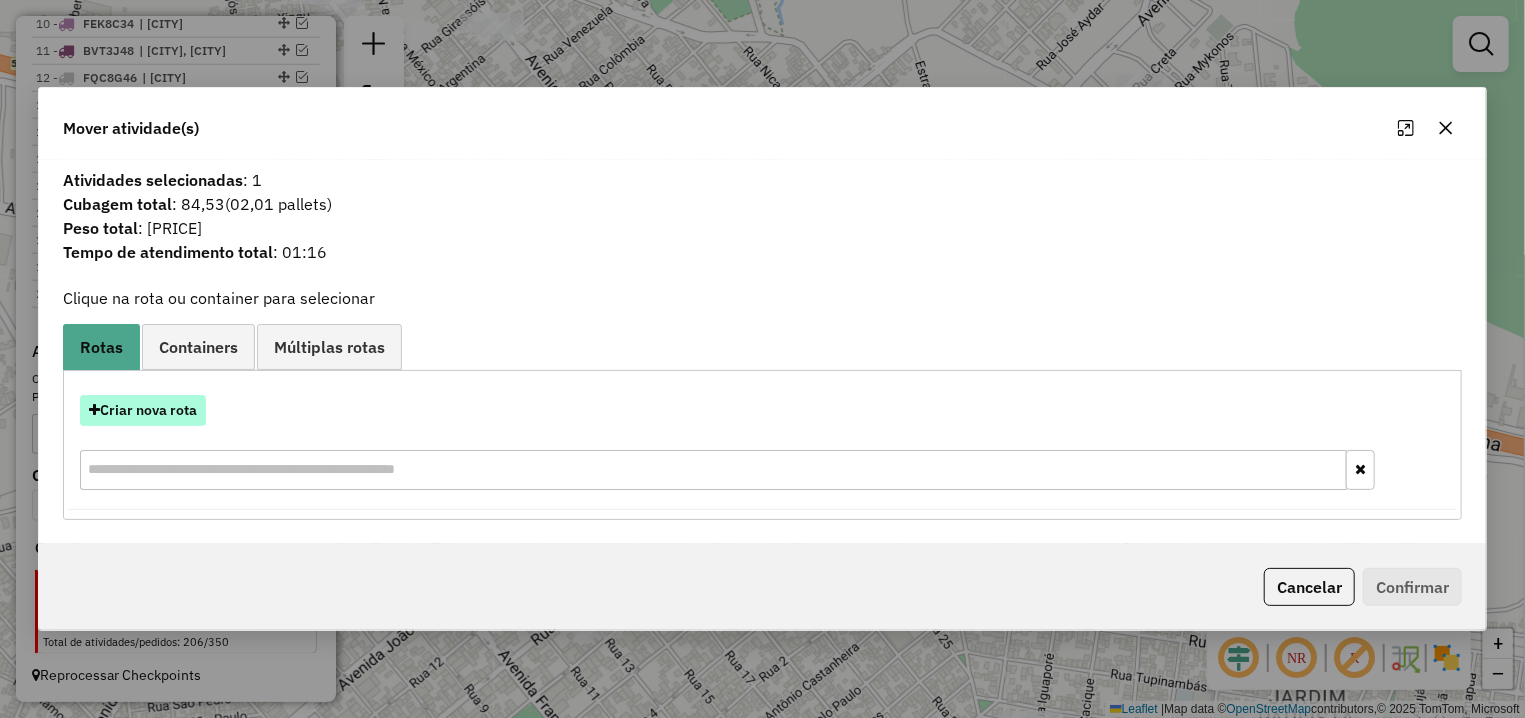 click on "Criar nova rota" at bounding box center [143, 410] 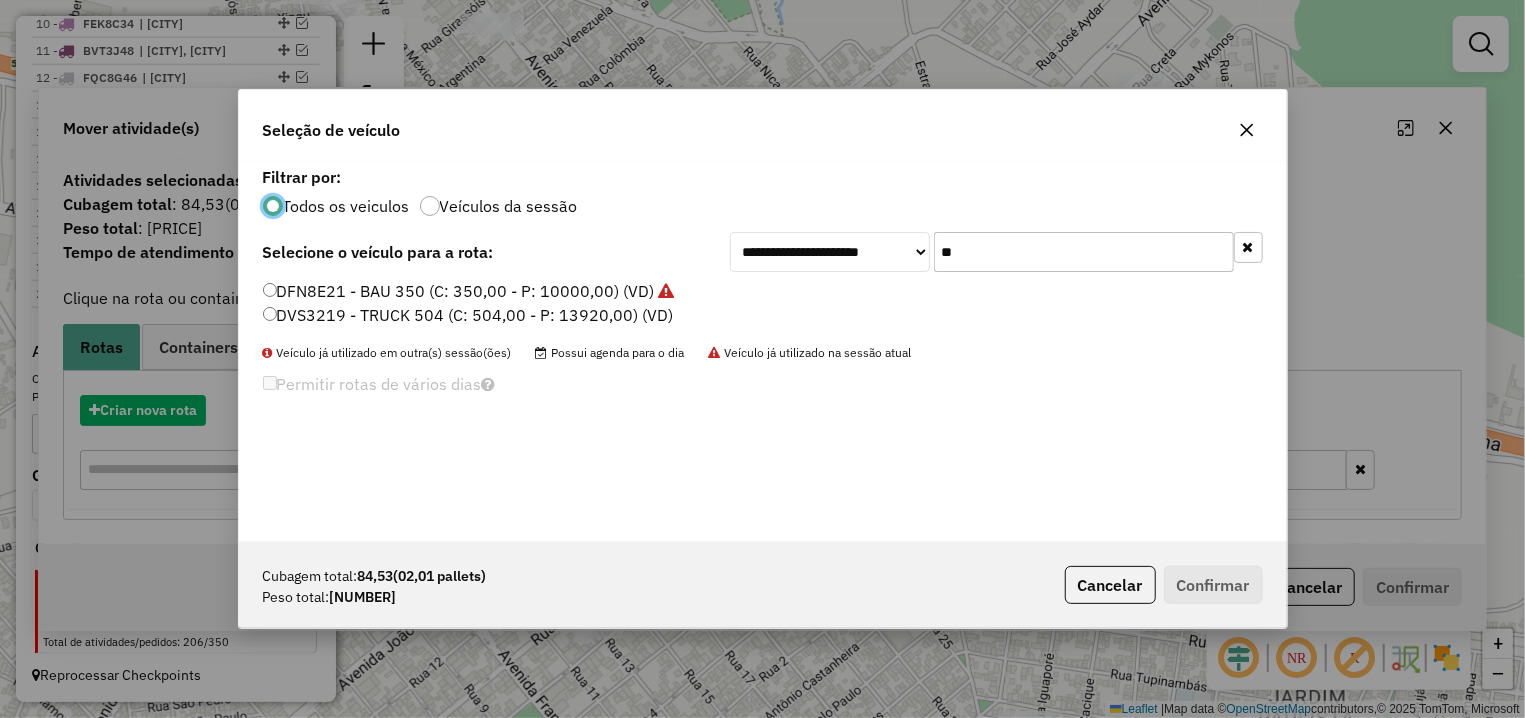 scroll, scrollTop: 11, scrollLeft: 6, axis: both 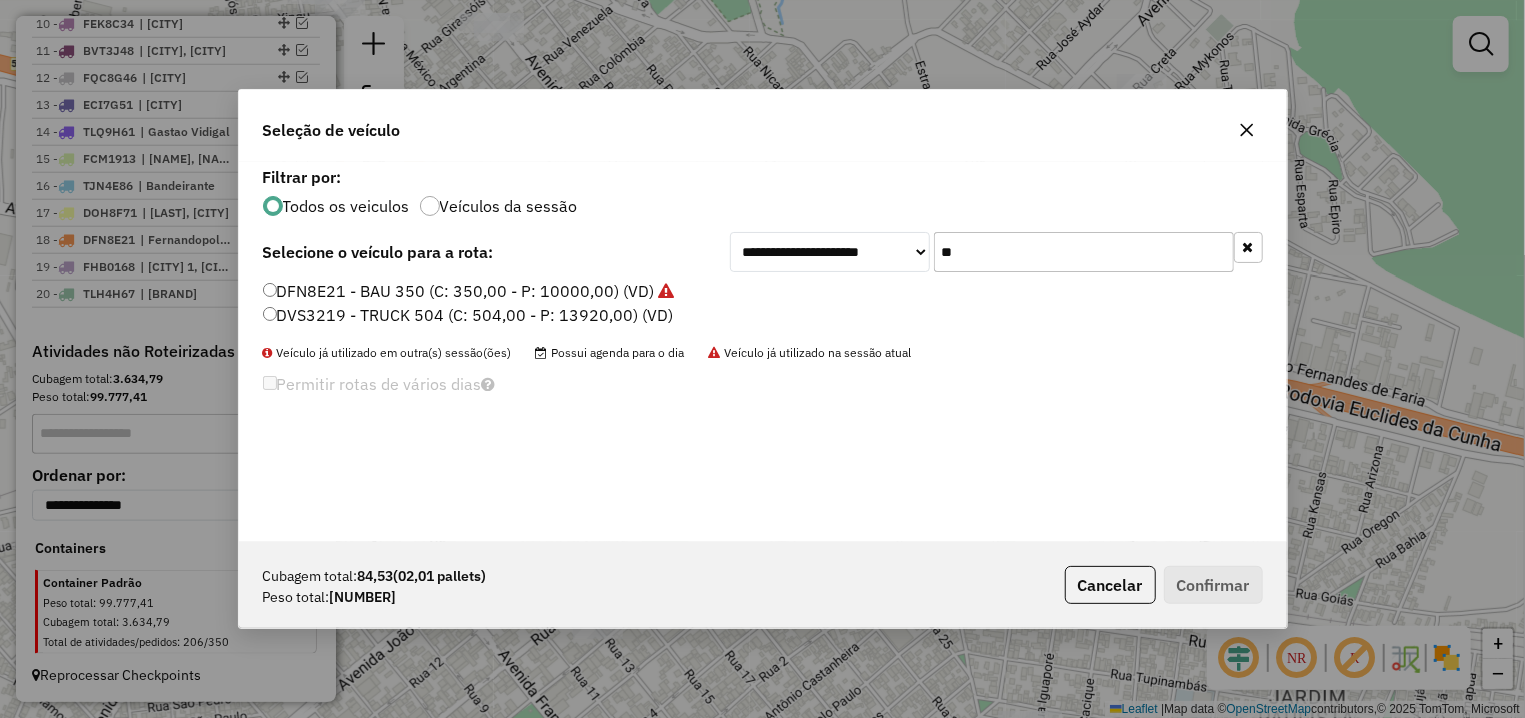 drag, startPoint x: 1015, startPoint y: 242, endPoint x: 898, endPoint y: 250, distance: 117.273186 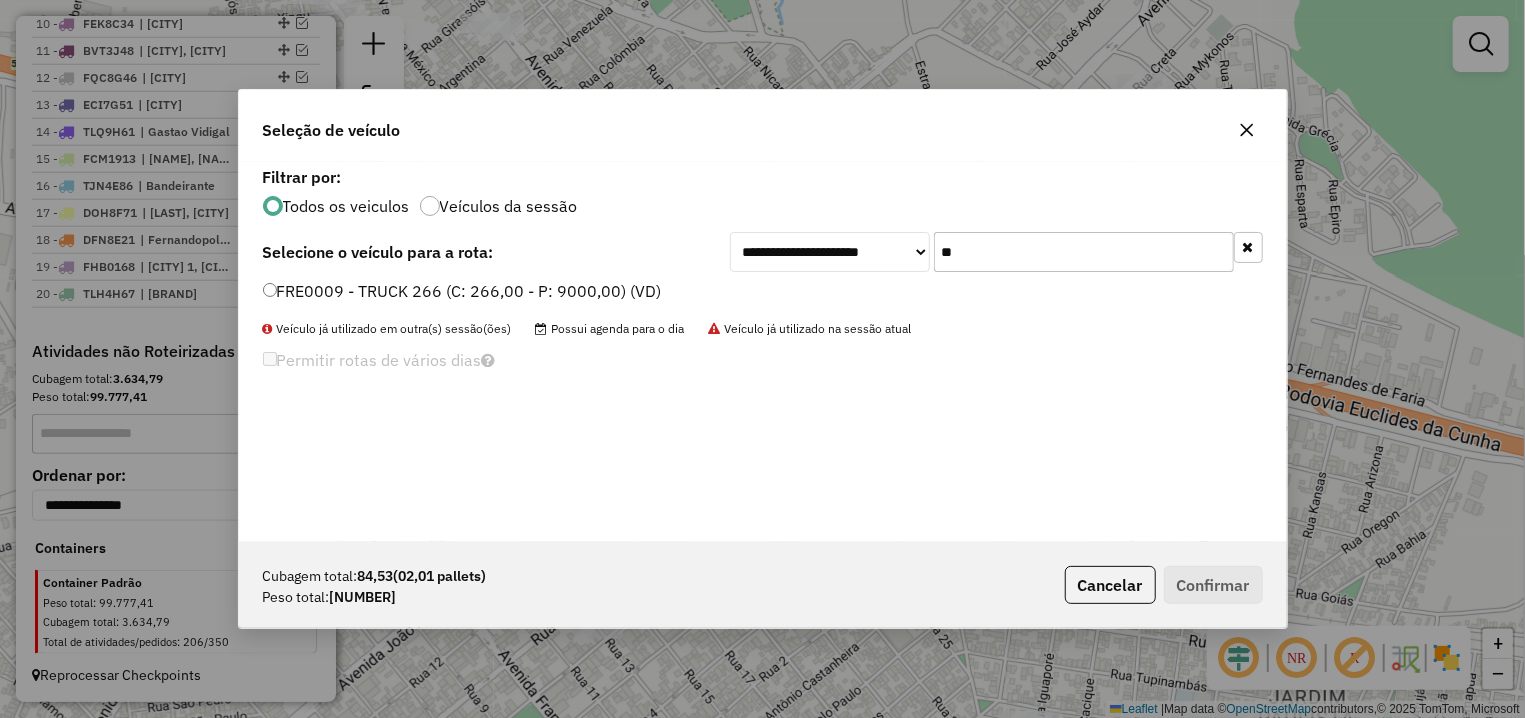 type on "**" 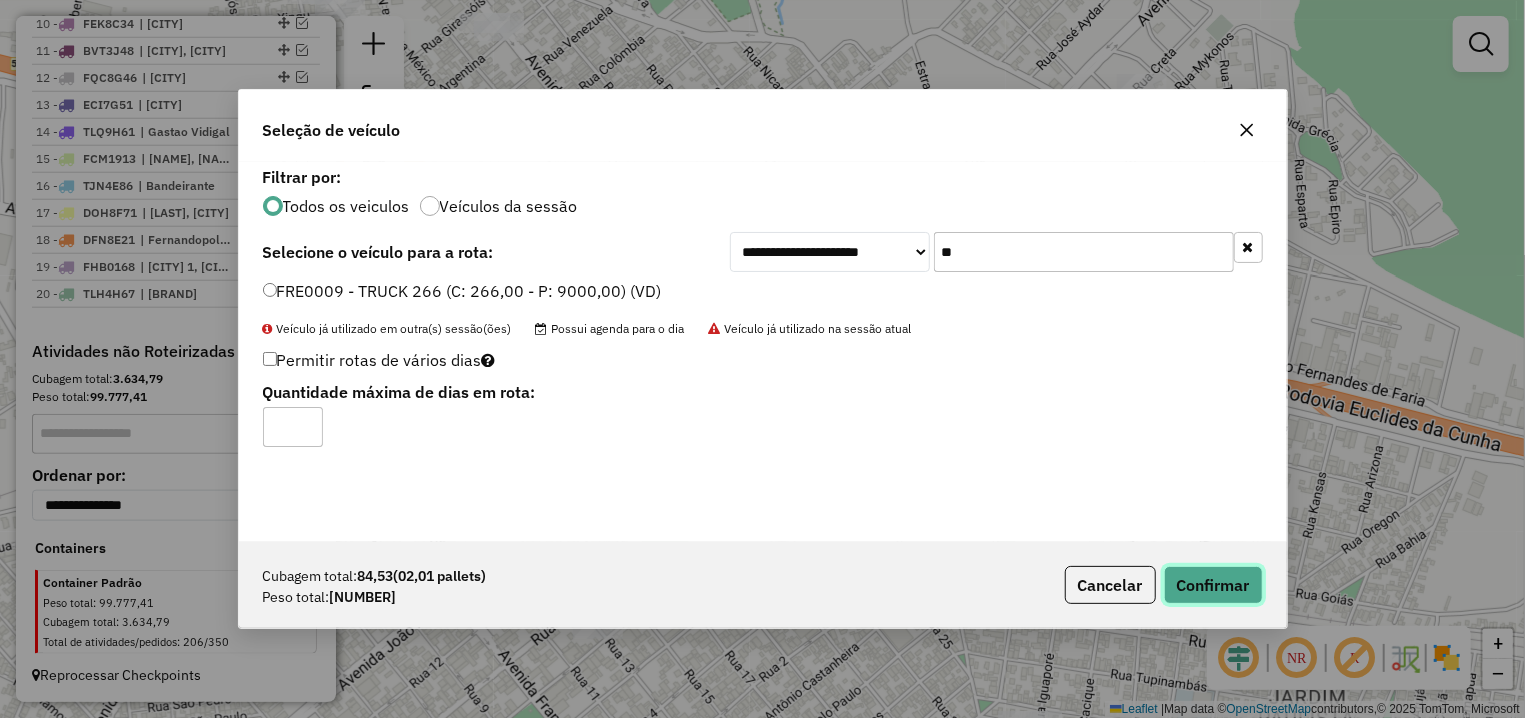 click on "Confirmar" 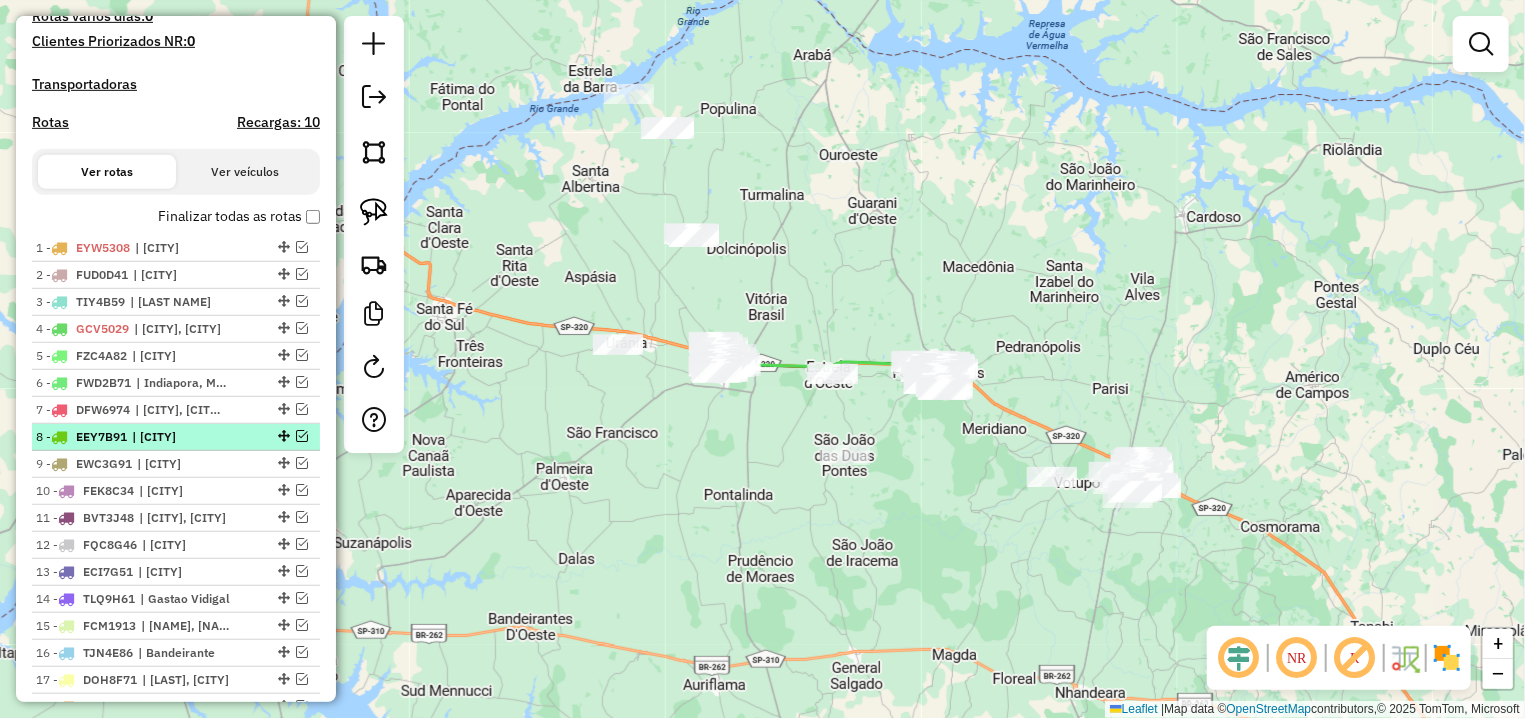 scroll, scrollTop: 760, scrollLeft: 0, axis: vertical 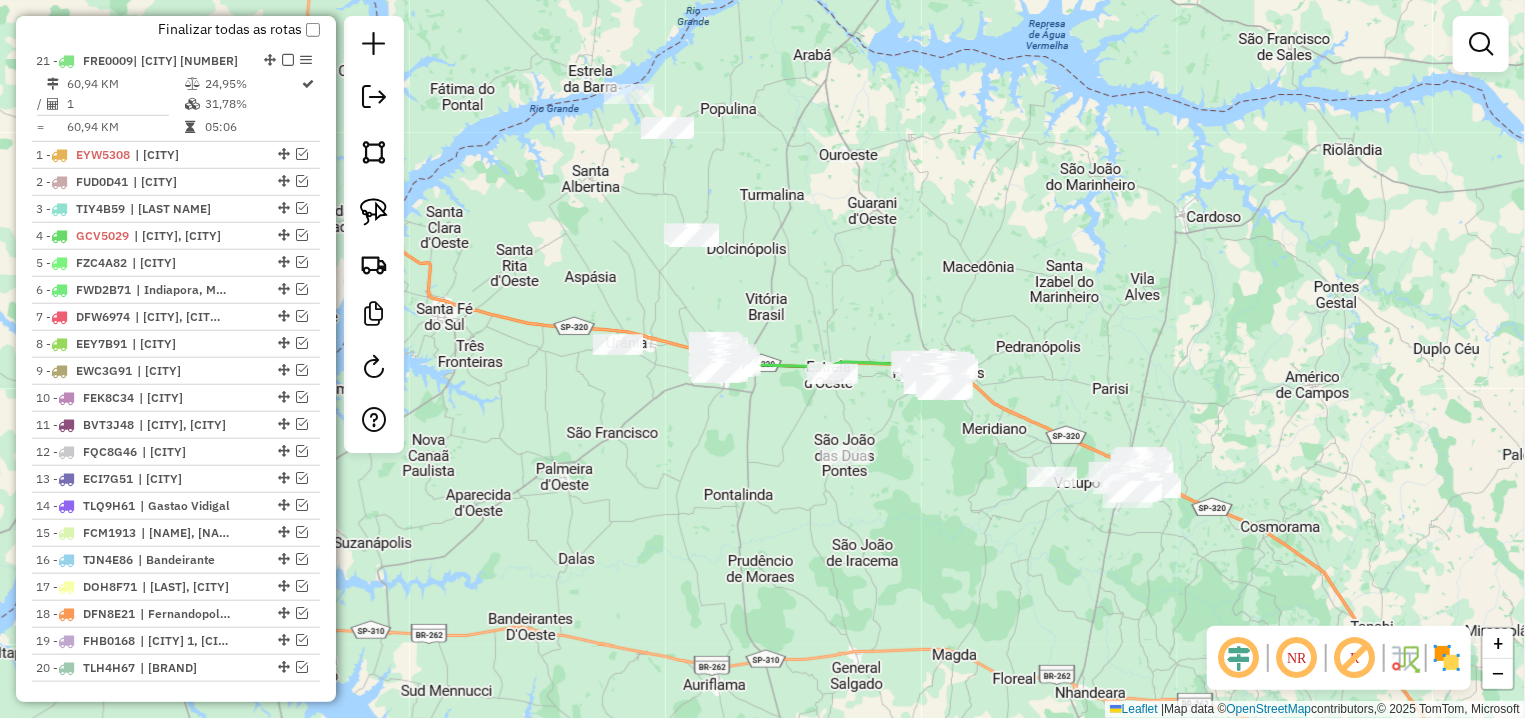 drag, startPoint x: 253, startPoint y: 604, endPoint x: 152, endPoint y: 38, distance: 574.94086 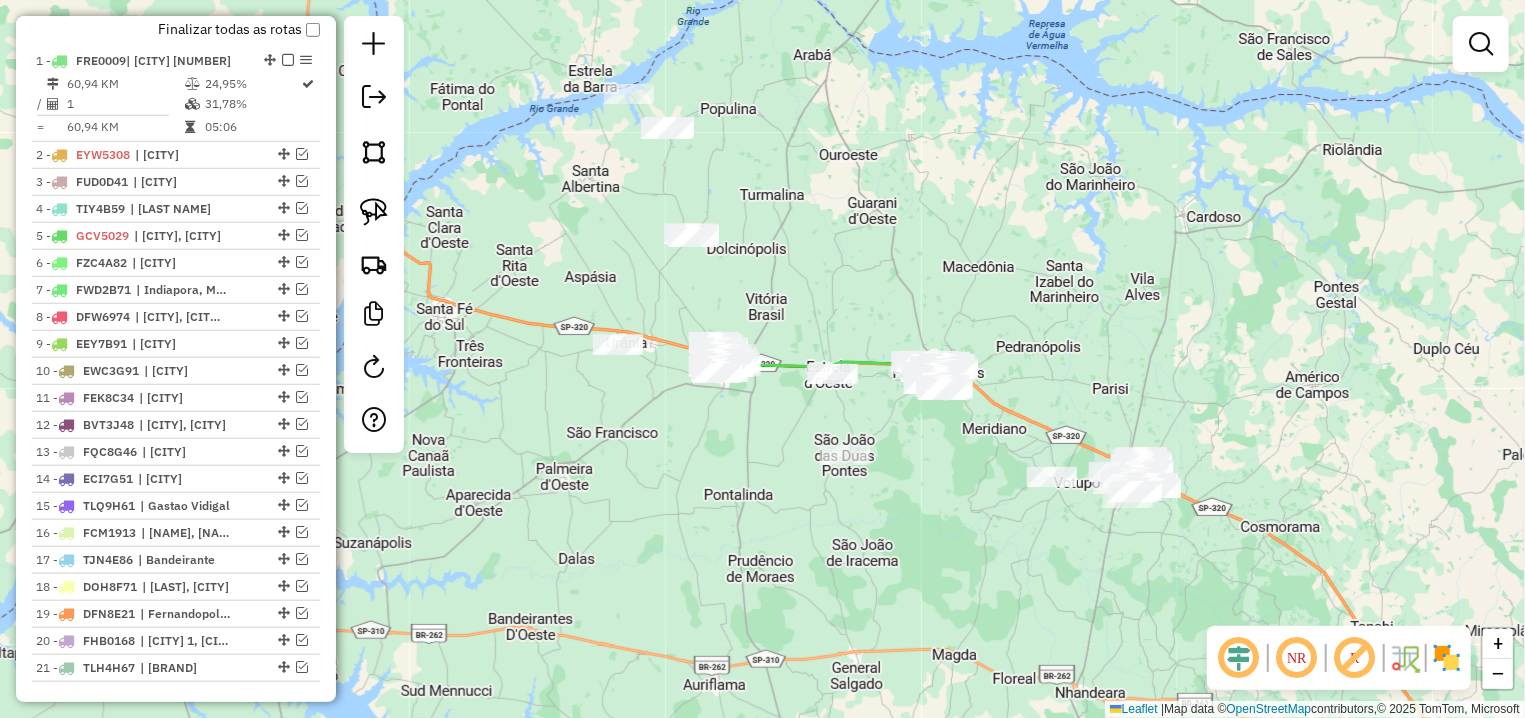 click at bounding box center [288, 60] 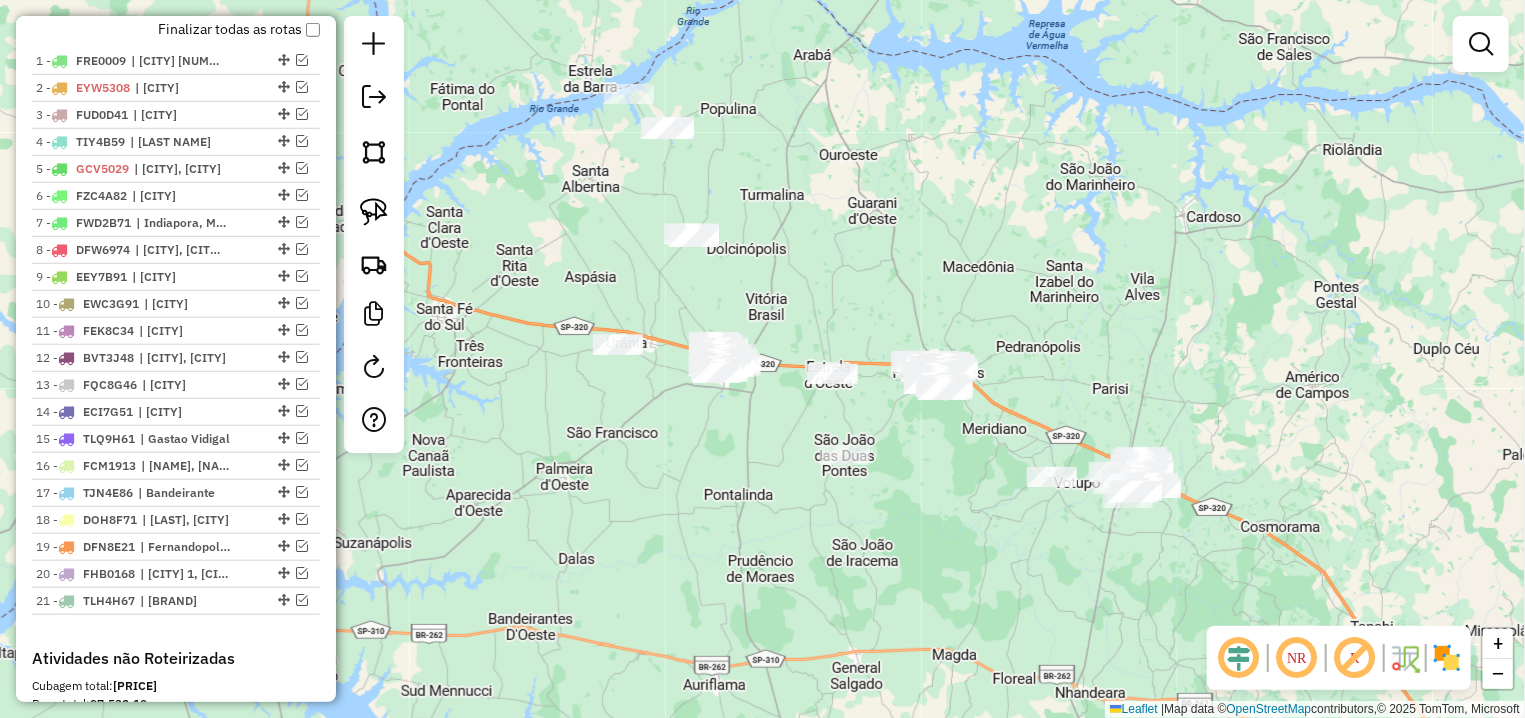 drag, startPoint x: 366, startPoint y: 202, endPoint x: 410, endPoint y: 203, distance: 44.011364 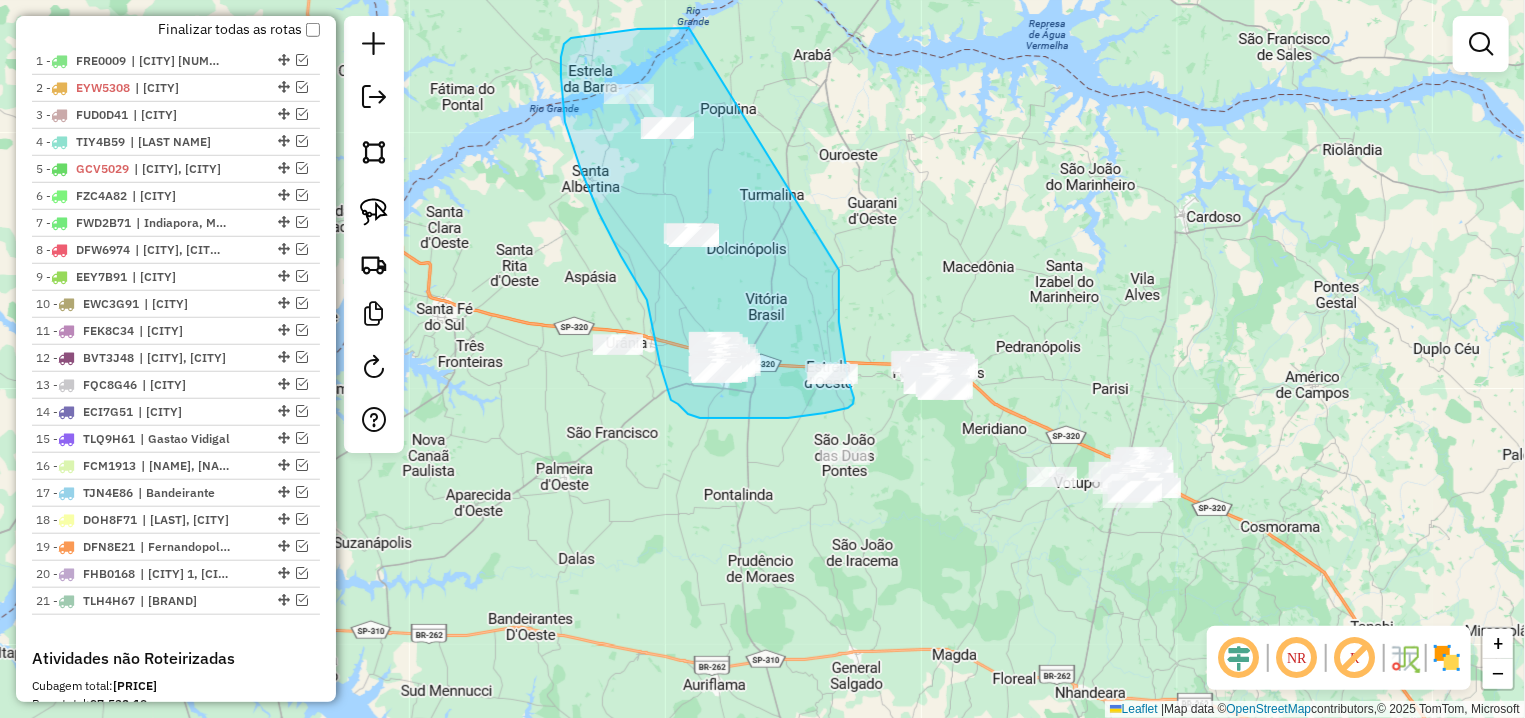 drag, startPoint x: 839, startPoint y: 270, endPoint x: 689, endPoint y: 28, distance: 284.7174 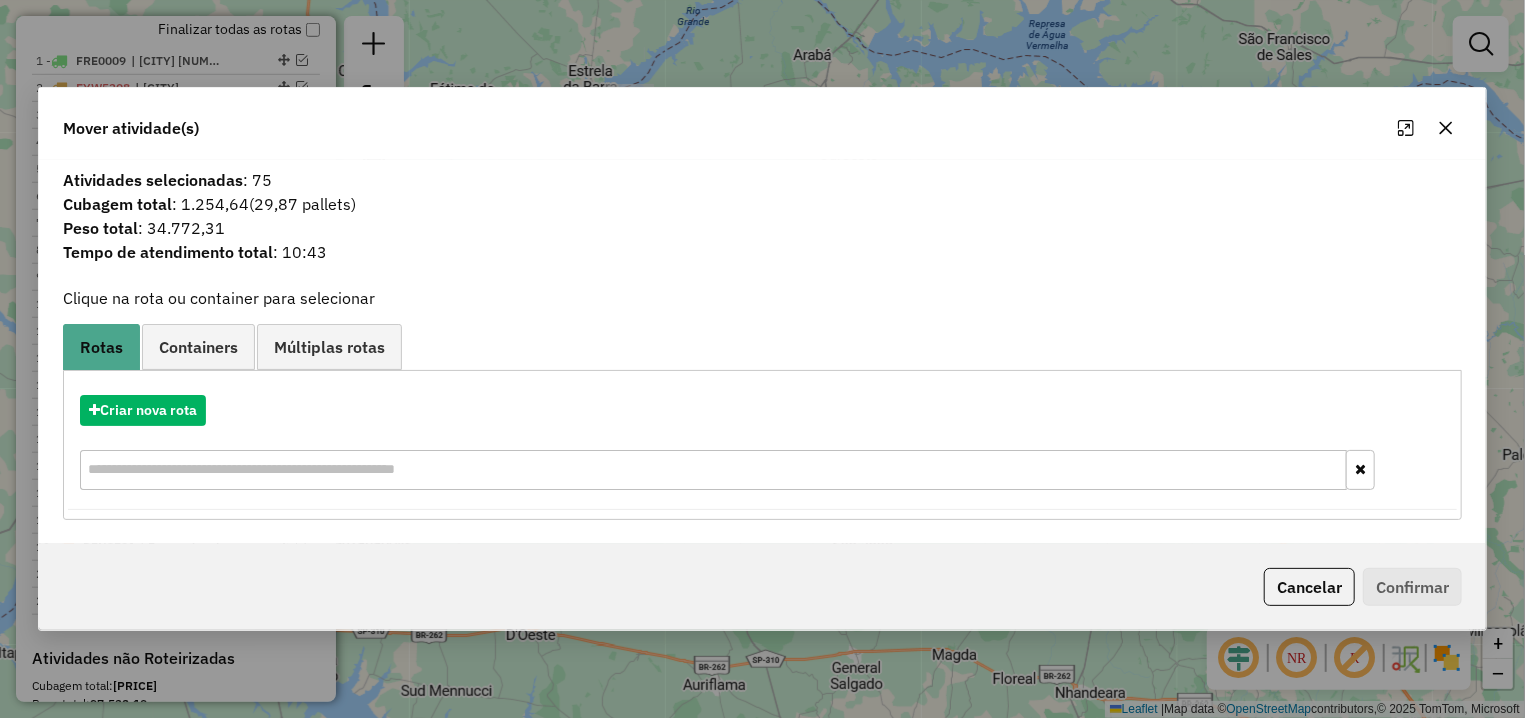 click 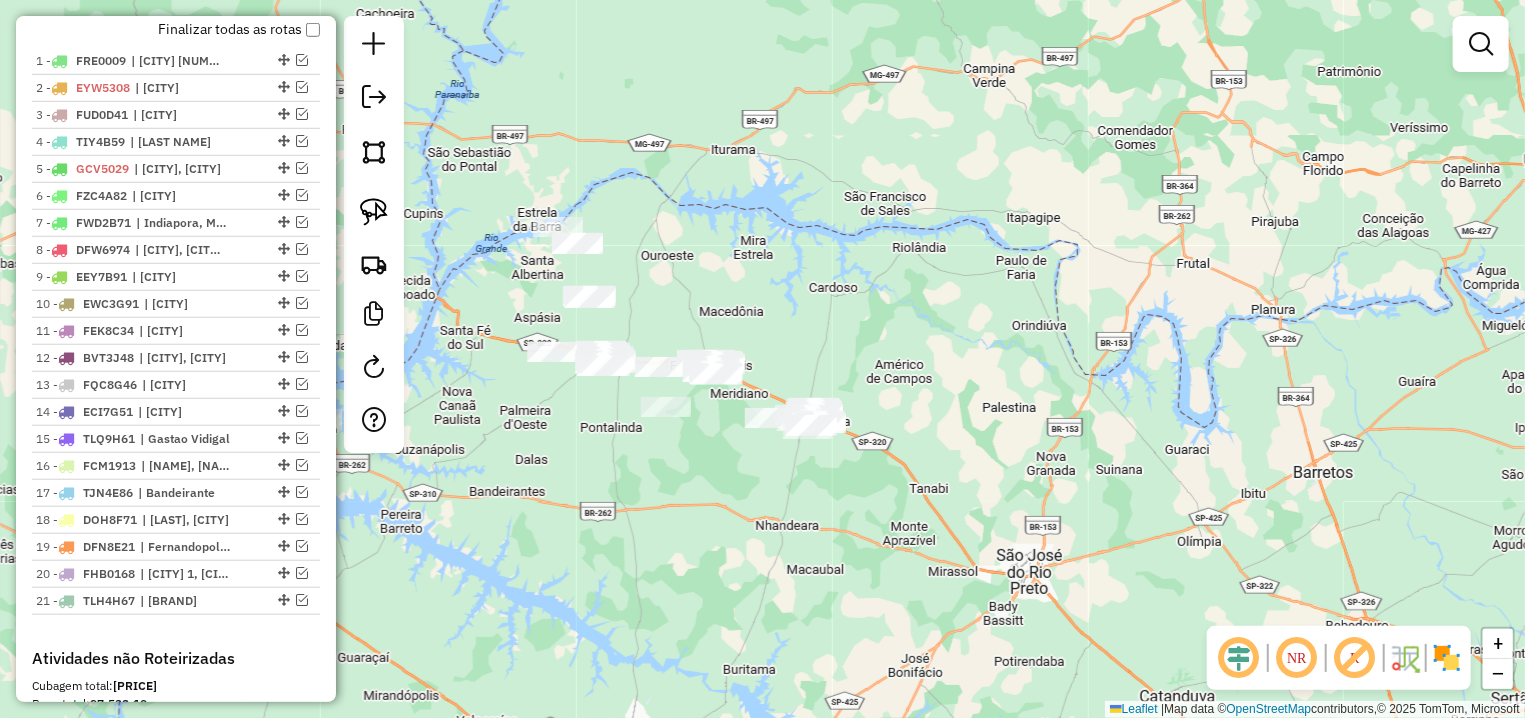 drag, startPoint x: 676, startPoint y: 144, endPoint x: 744, endPoint y: 245, distance: 121.75796 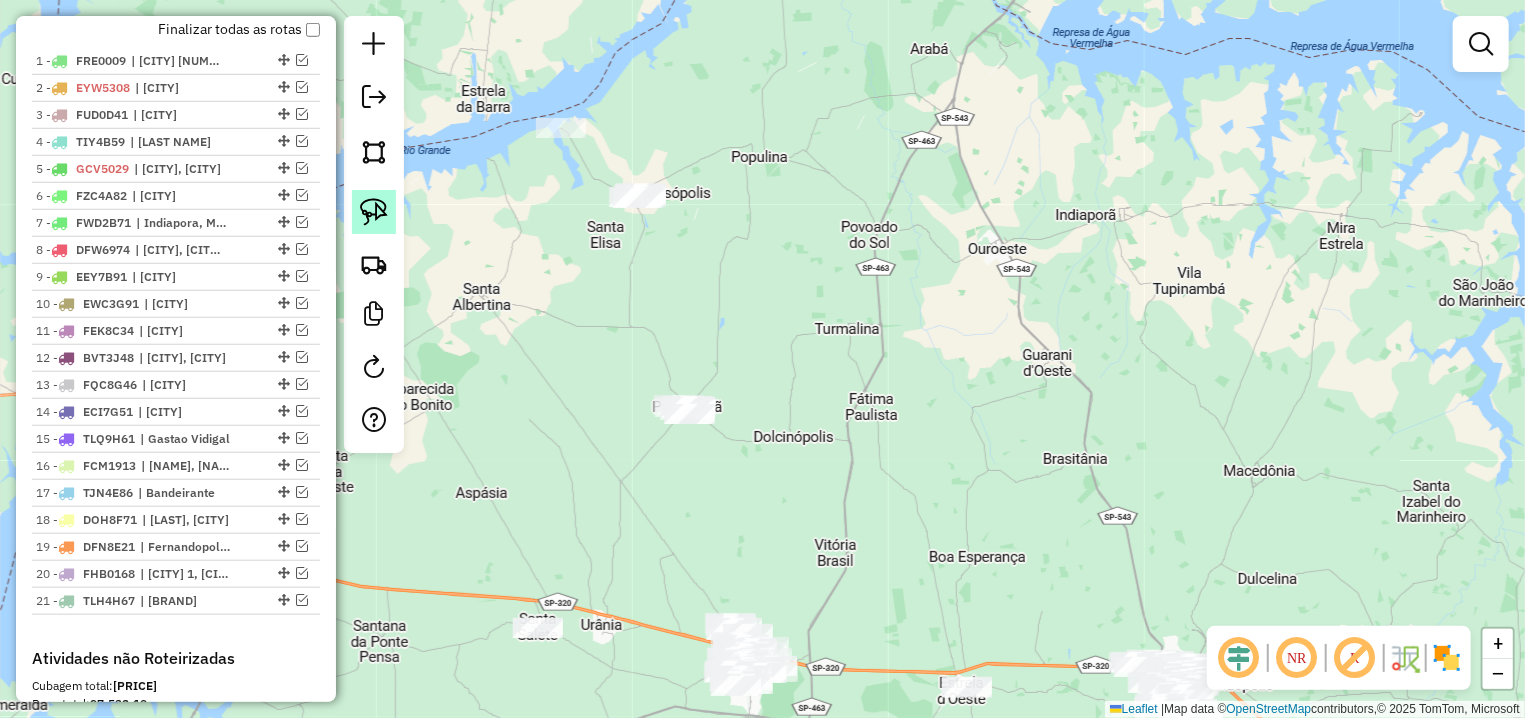click 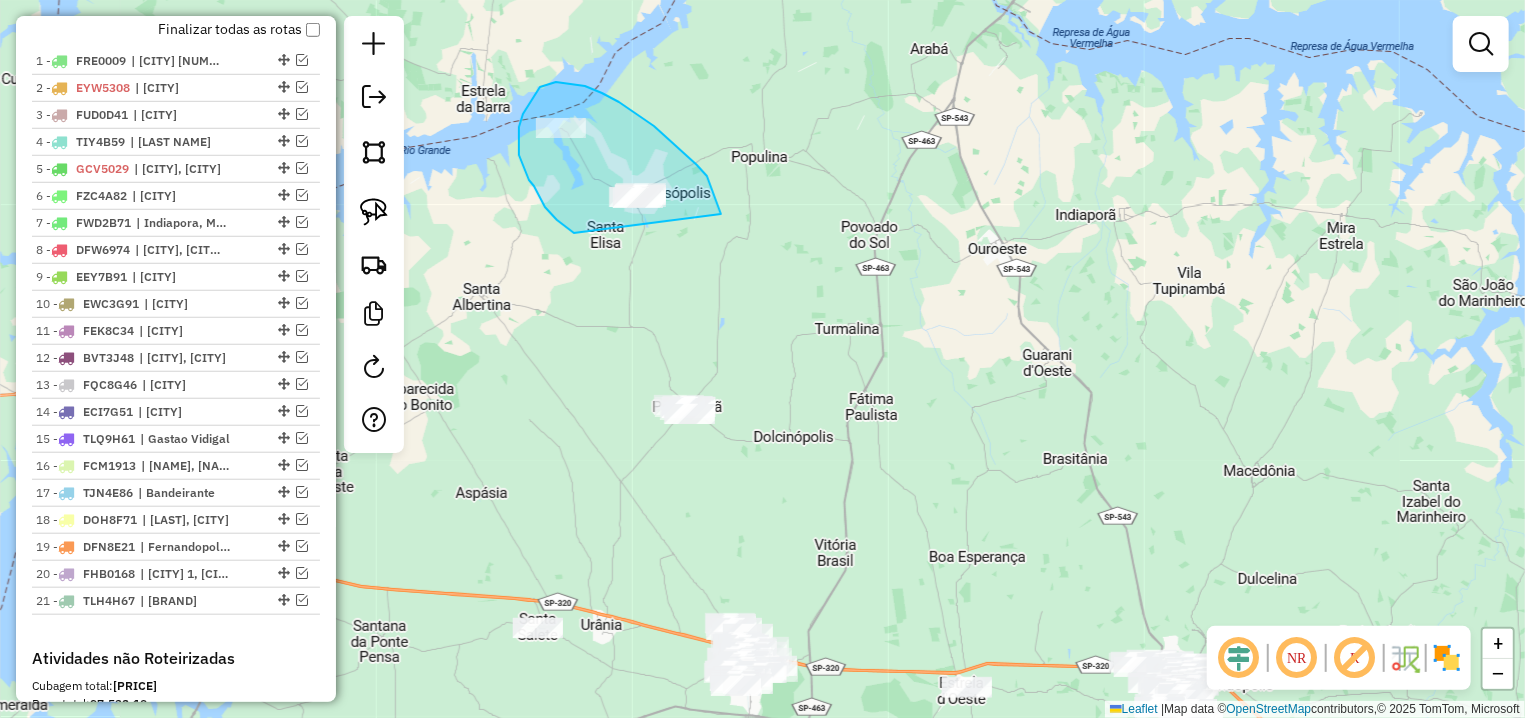 drag, startPoint x: 707, startPoint y: 176, endPoint x: 574, endPoint y: 233, distance: 144.69969 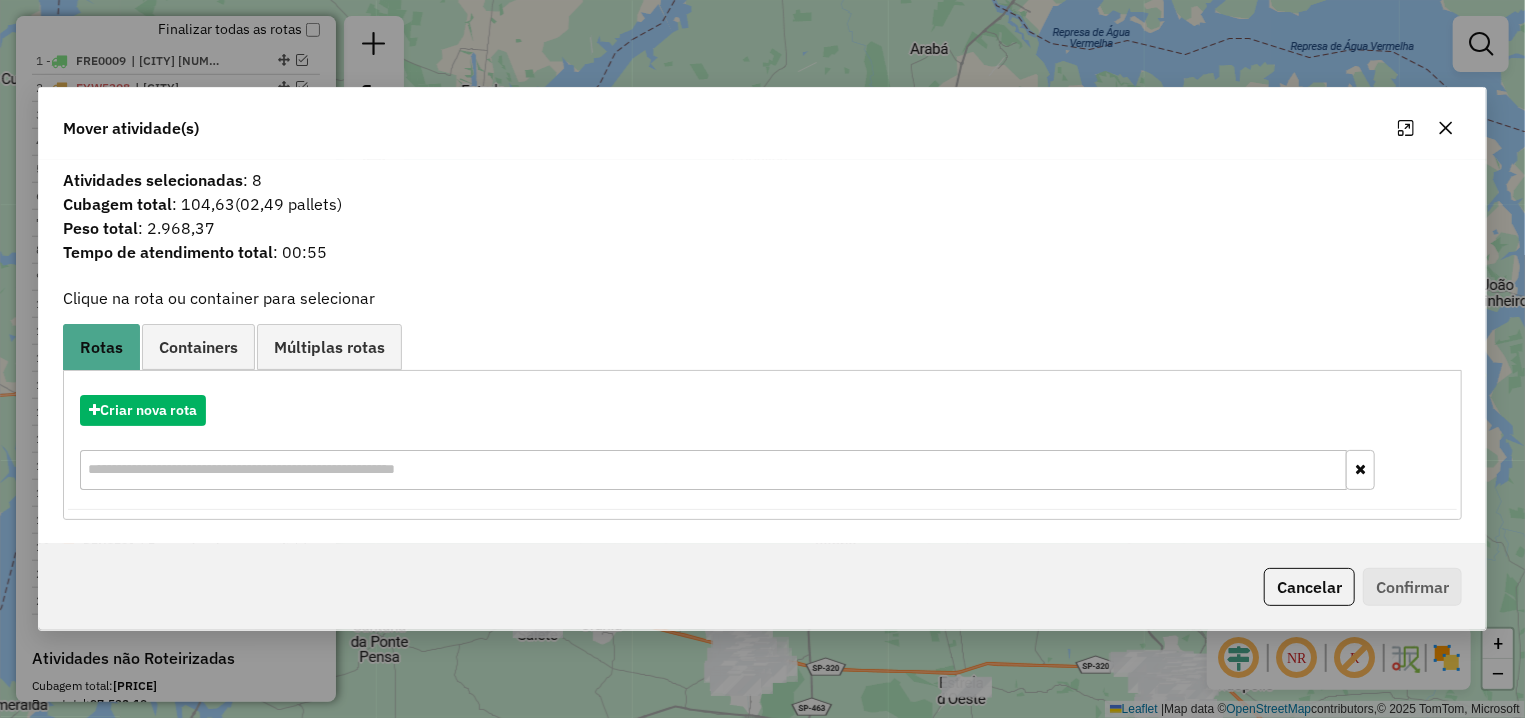 click 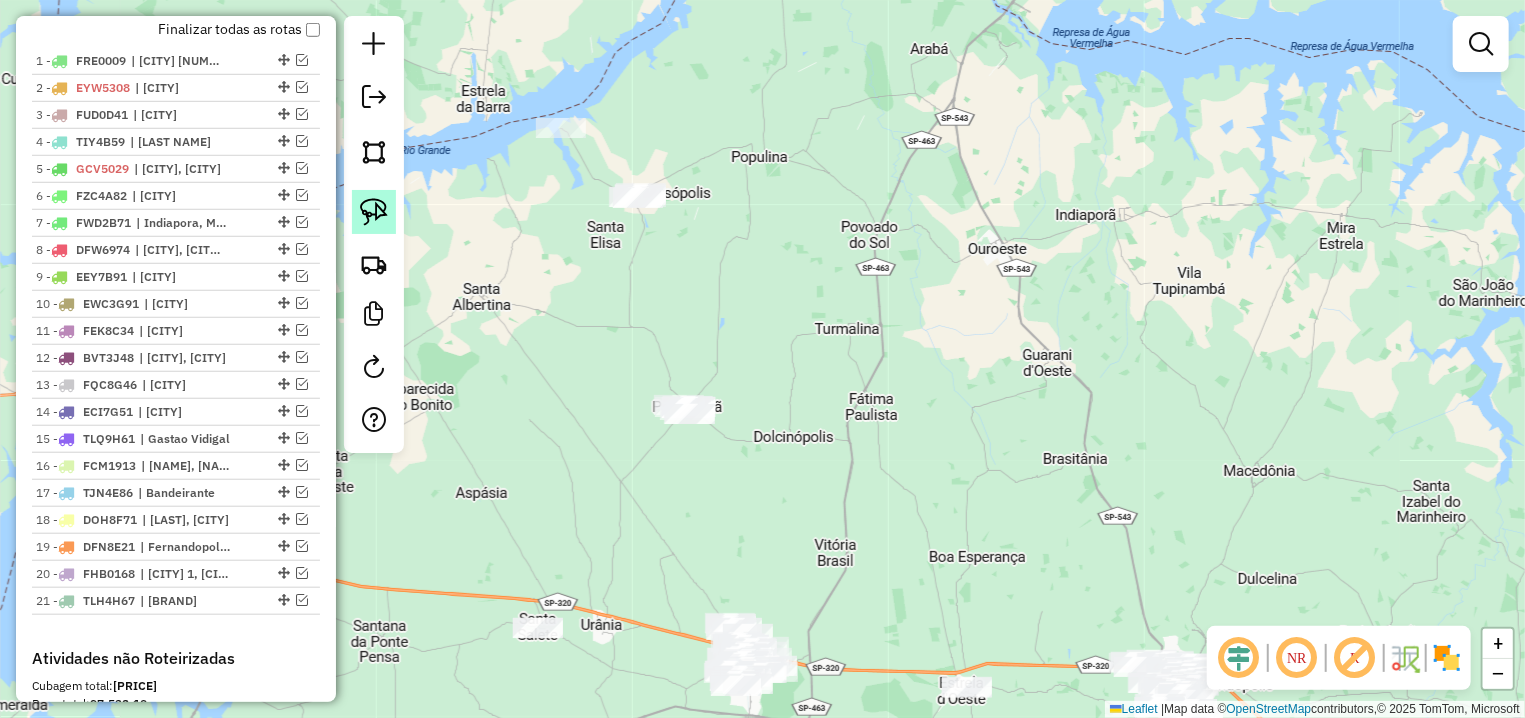 click 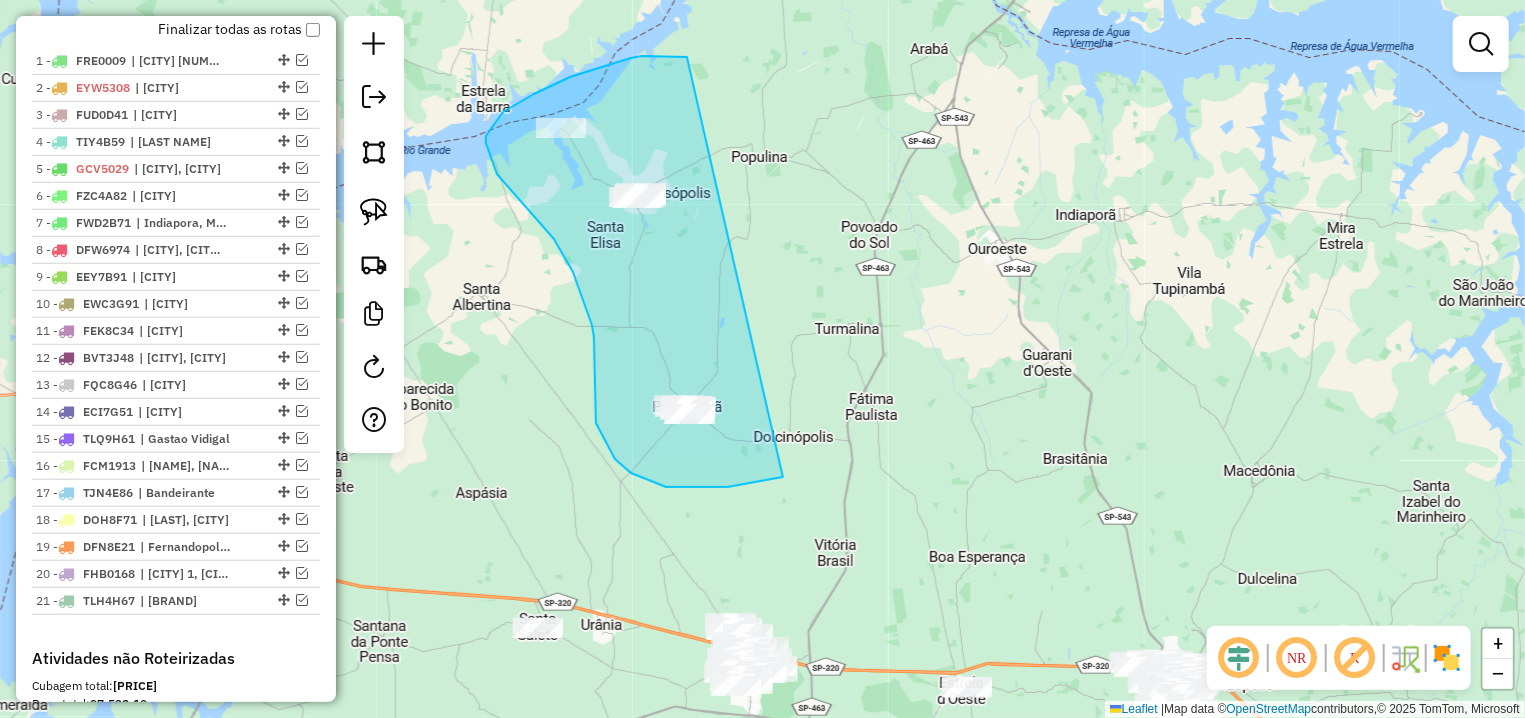 drag, startPoint x: 631, startPoint y: 58, endPoint x: 783, endPoint y: 477, distance: 445.7185 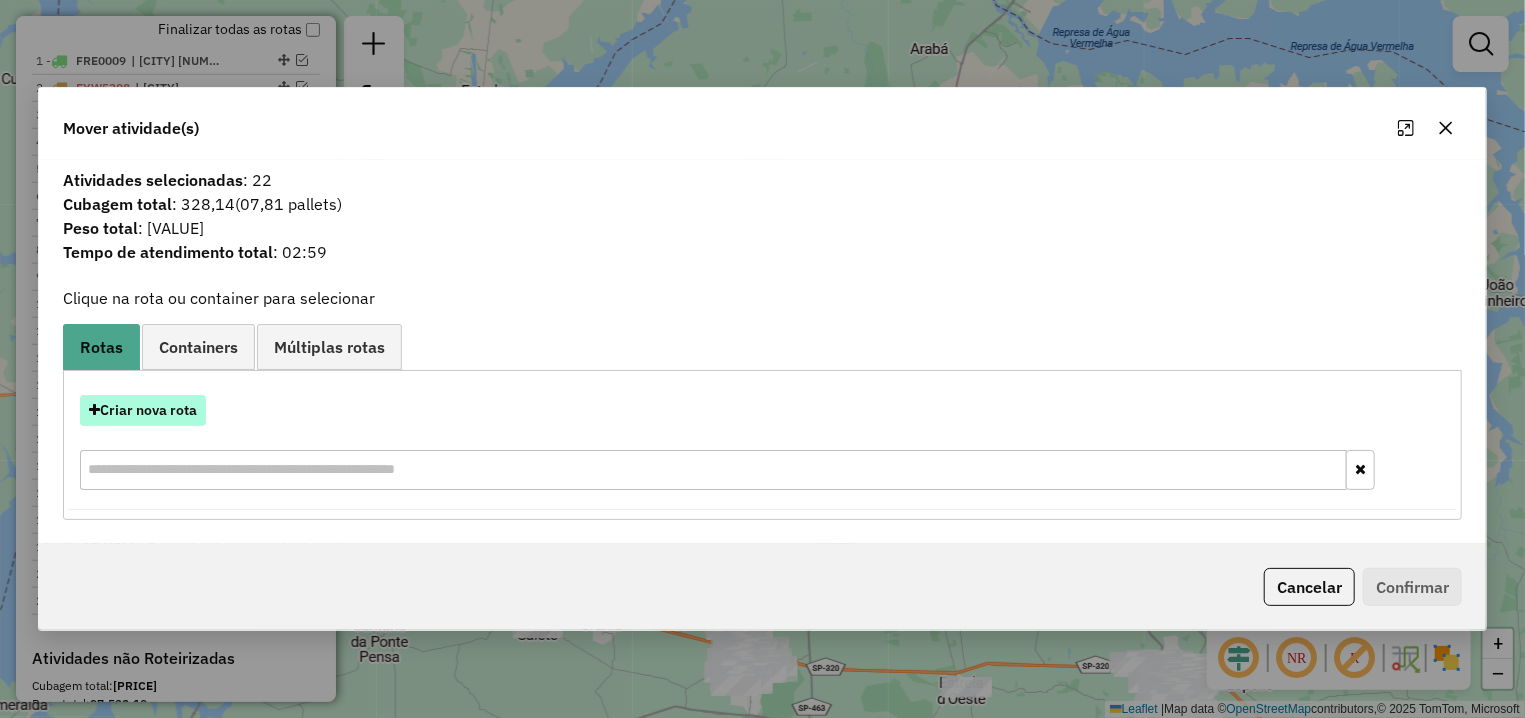 click on "Criar nova rota" at bounding box center [143, 410] 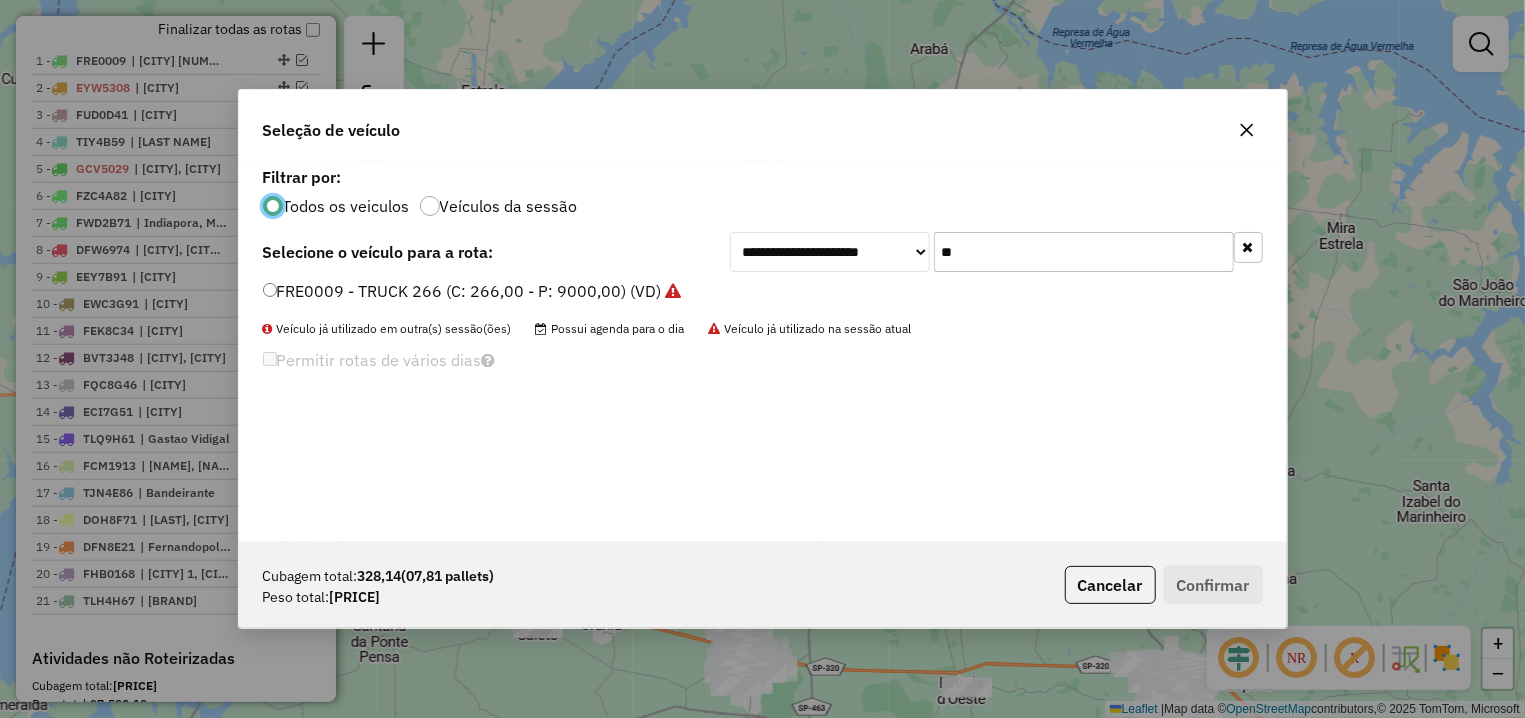 scroll, scrollTop: 11, scrollLeft: 6, axis: both 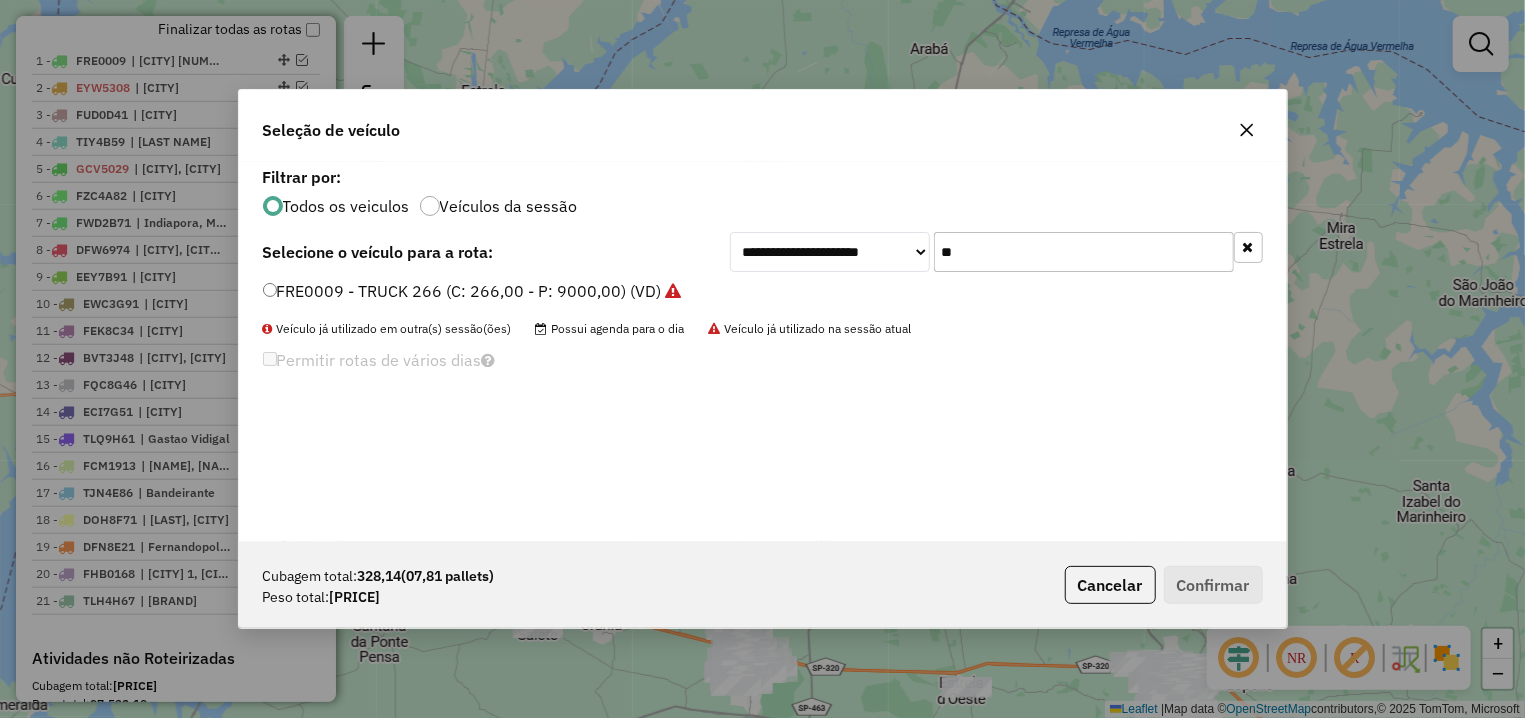 drag, startPoint x: 968, startPoint y: 261, endPoint x: 912, endPoint y: 261, distance: 56 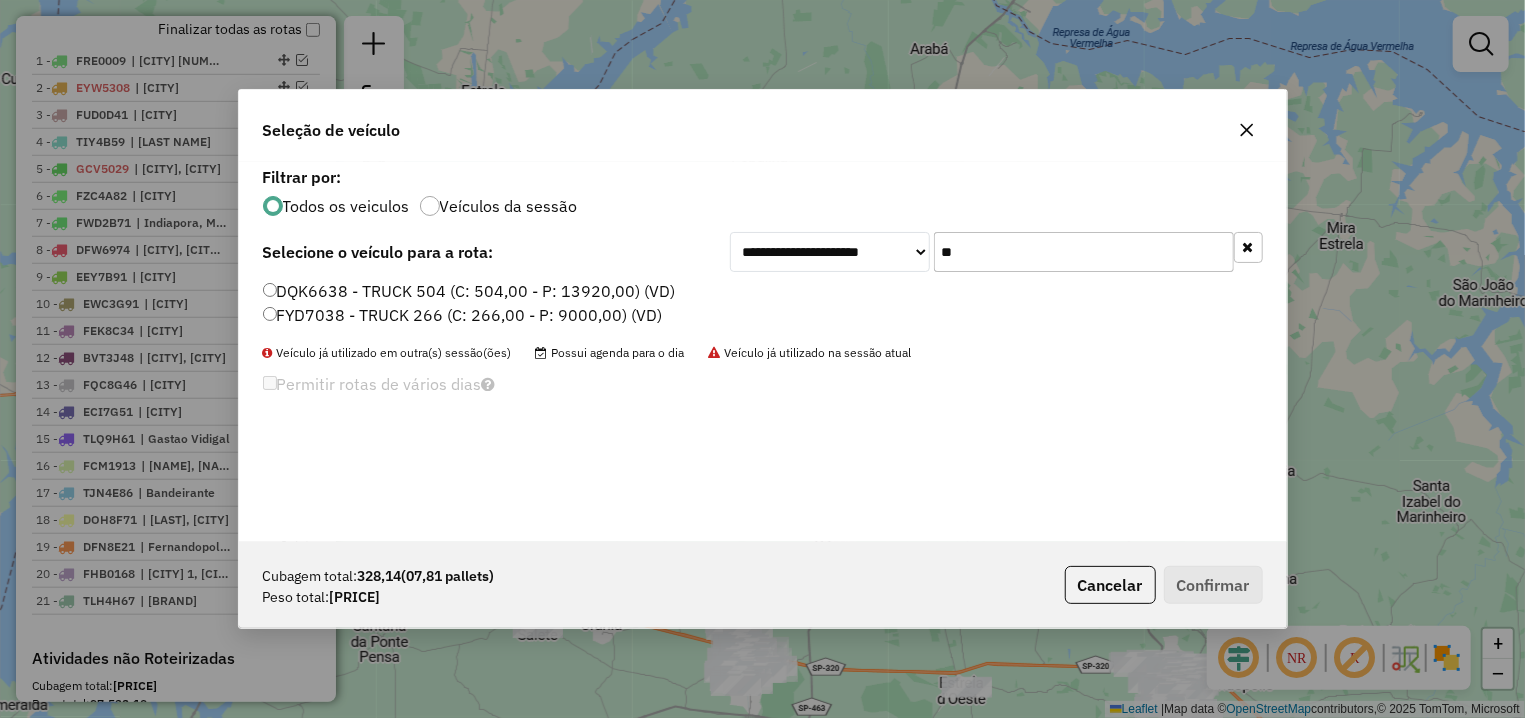 type on "**" 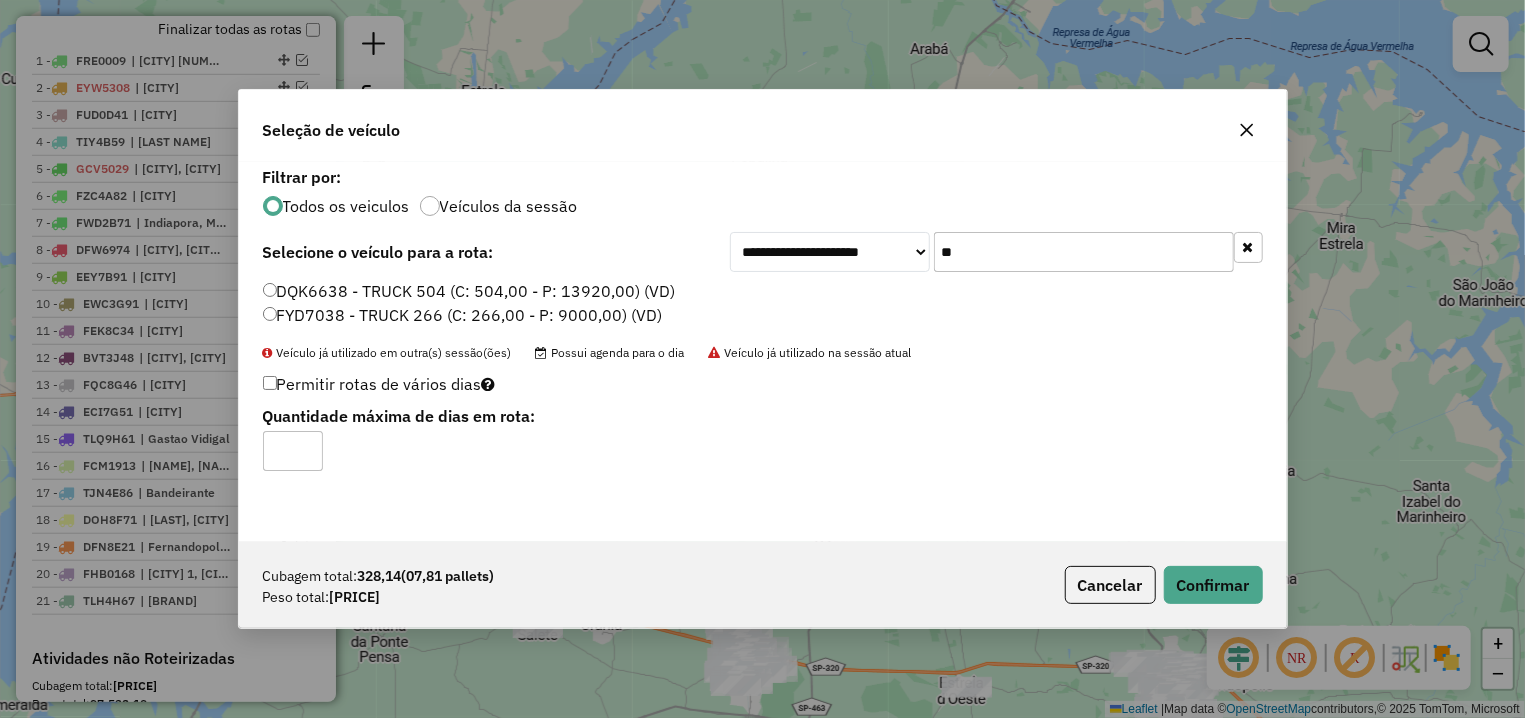 click on "Cubagem total:  328,14   (07,81 pallets)  Peso total: 9.140,01  Cancelar   Confirmar" 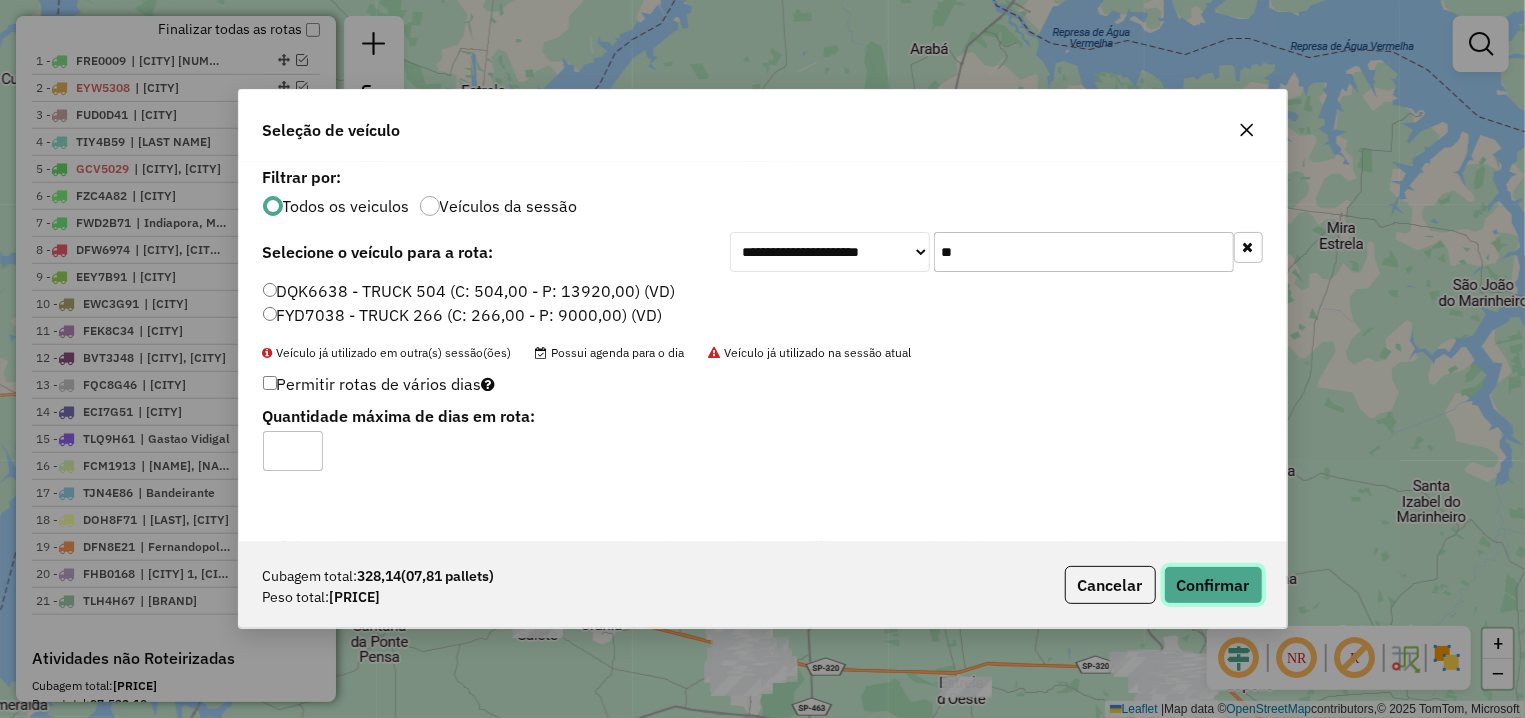 click on "Confirmar" 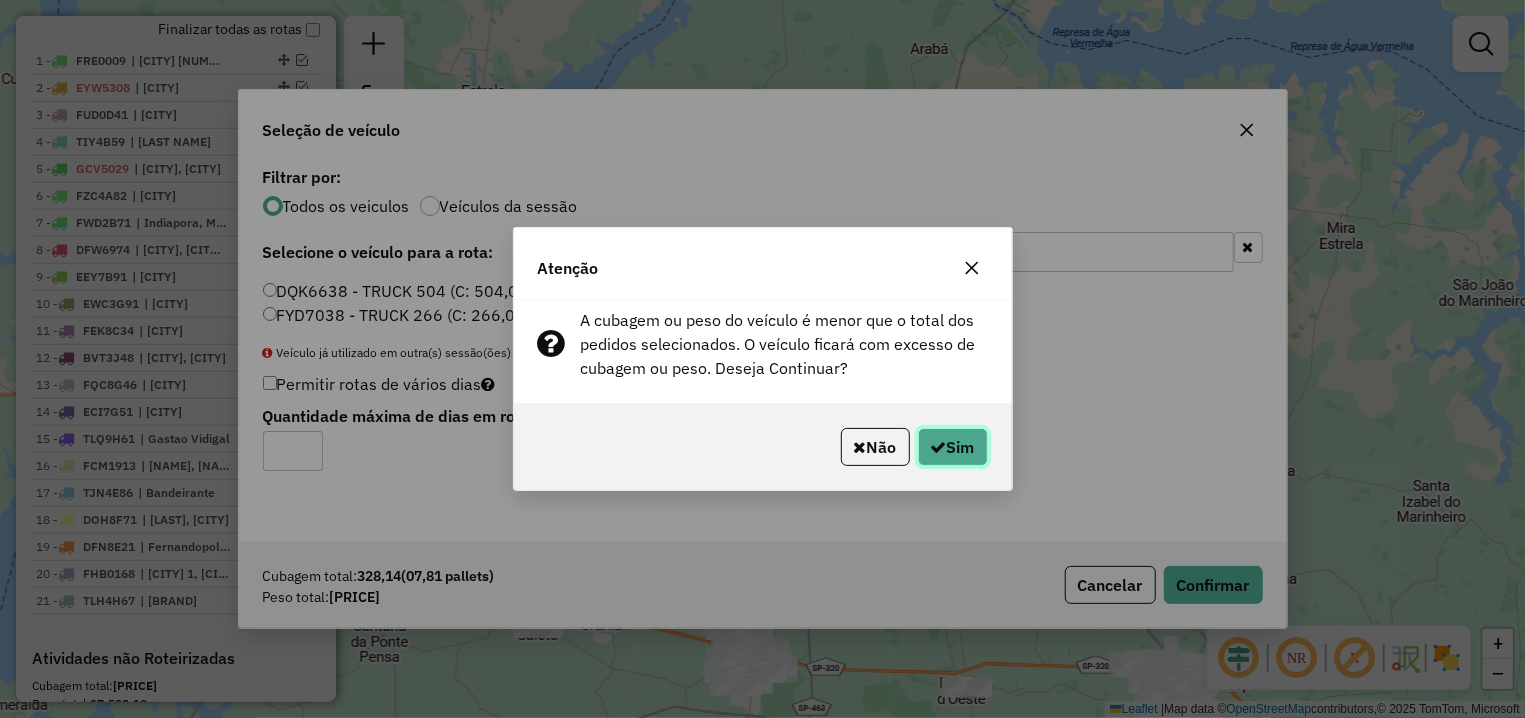 click on "Sim" 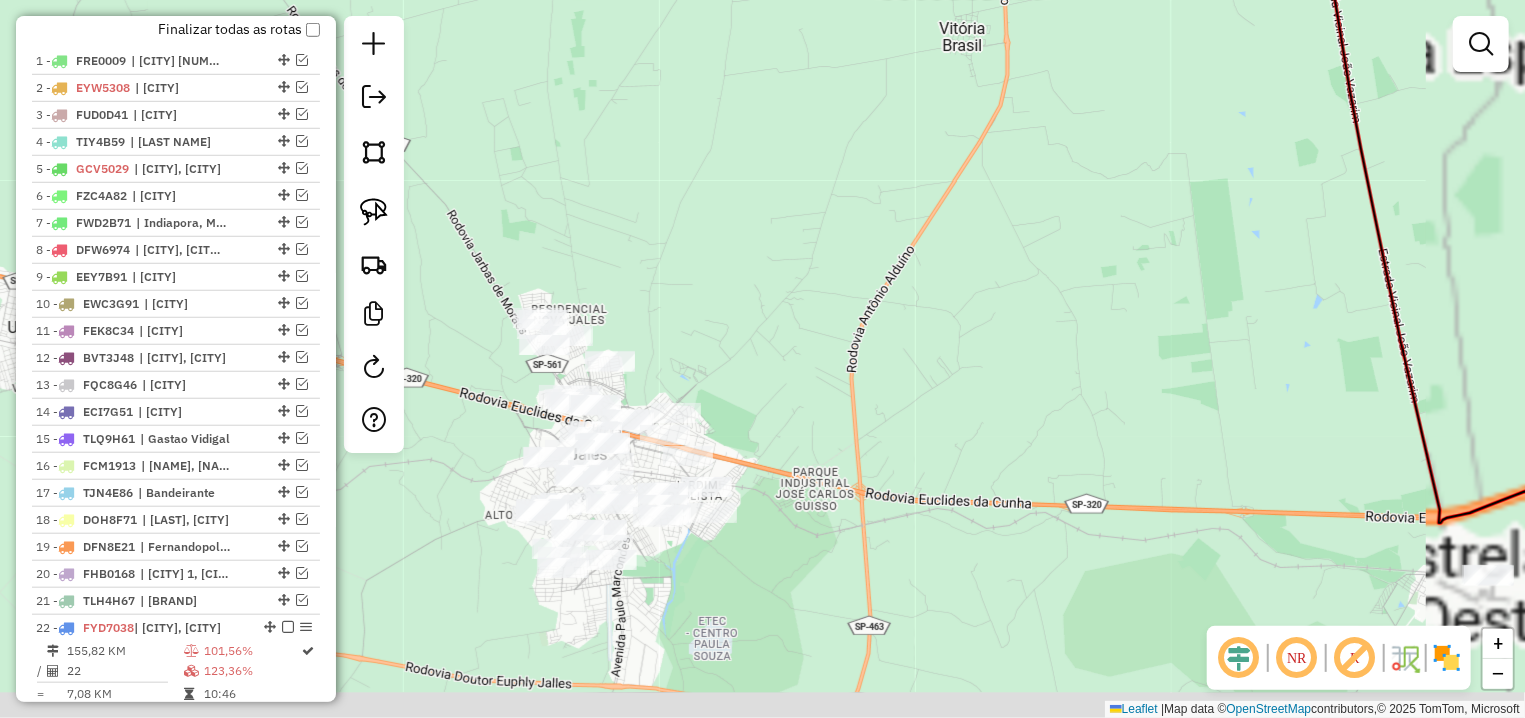 drag, startPoint x: 925, startPoint y: 553, endPoint x: 666, endPoint y: 268, distance: 385.1052 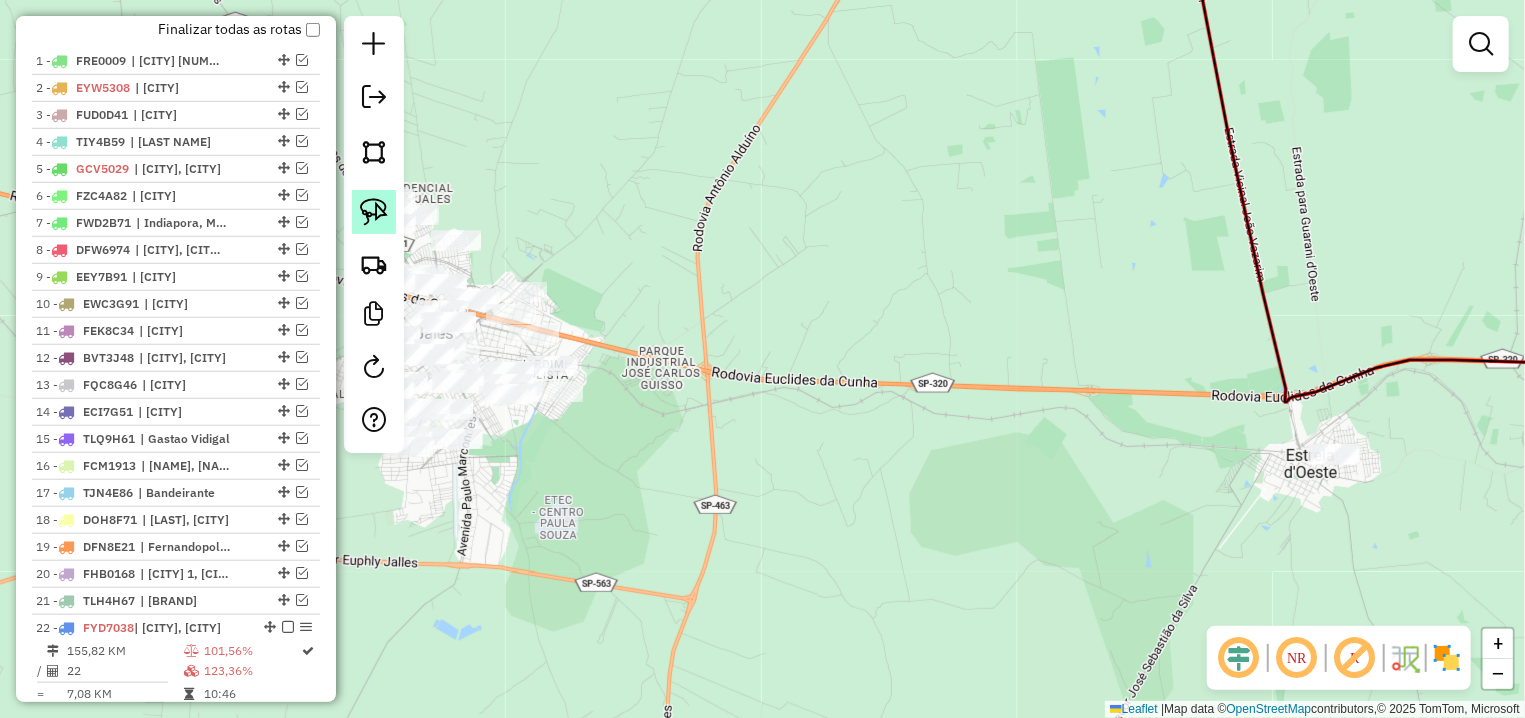 drag, startPoint x: 386, startPoint y: 217, endPoint x: 477, endPoint y: 216, distance: 91.00549 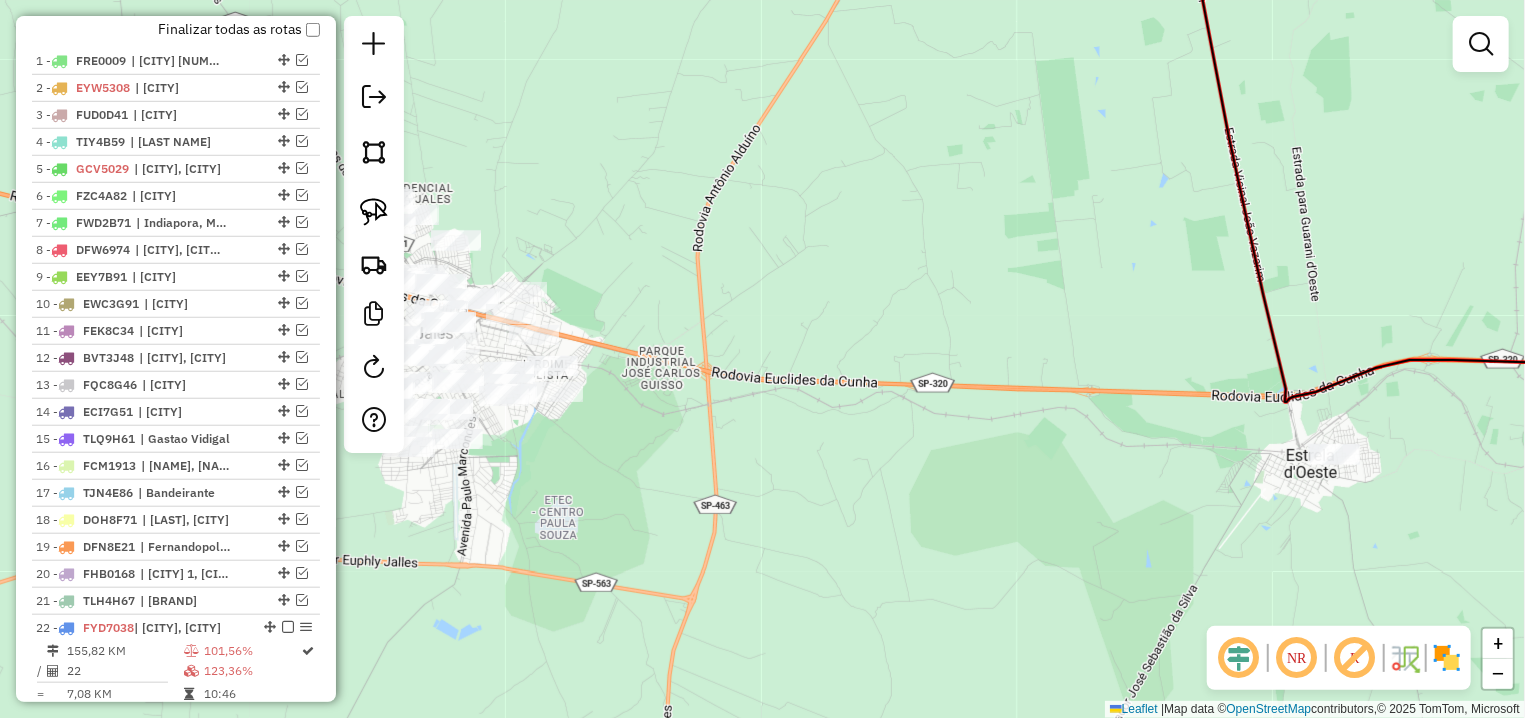 click 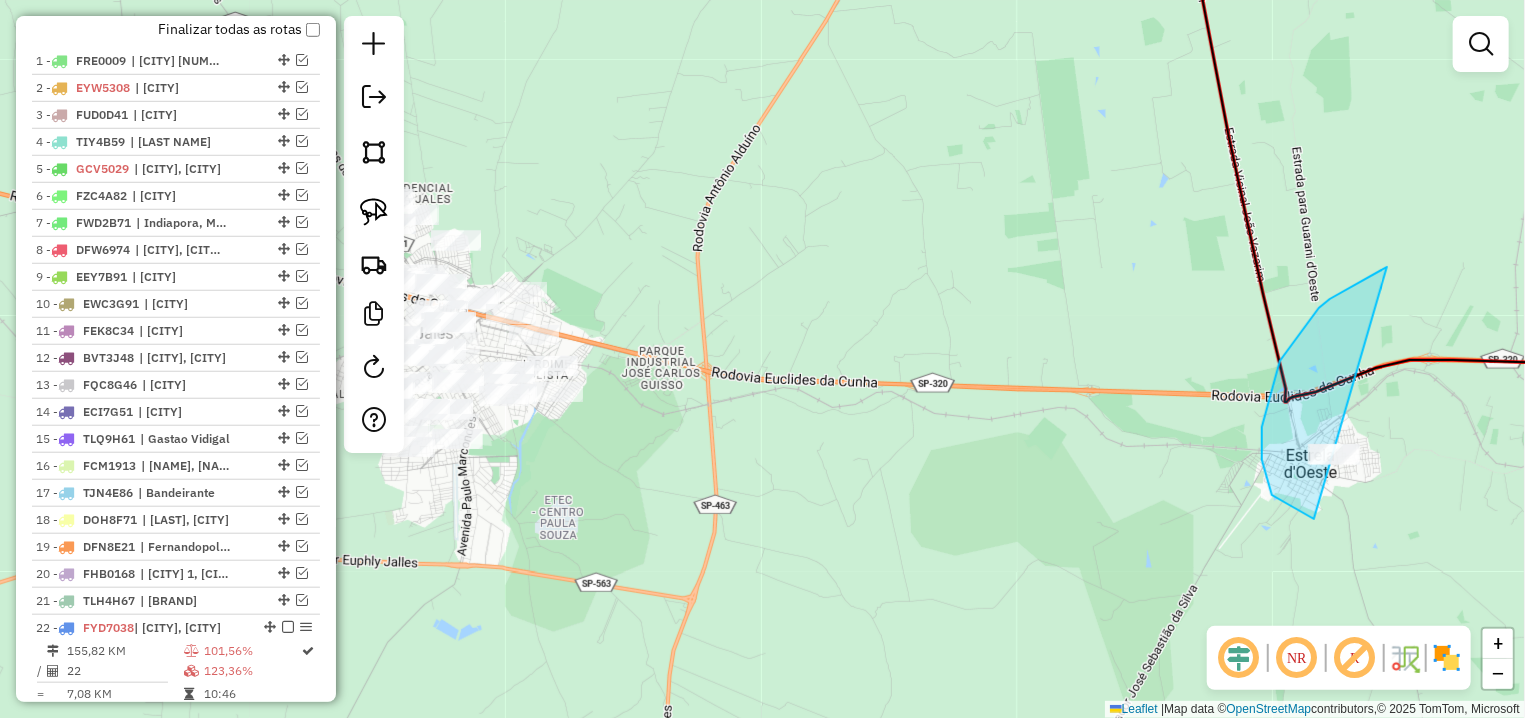 drag, startPoint x: 1272, startPoint y: 495, endPoint x: 1381, endPoint y: 510, distance: 110.02727 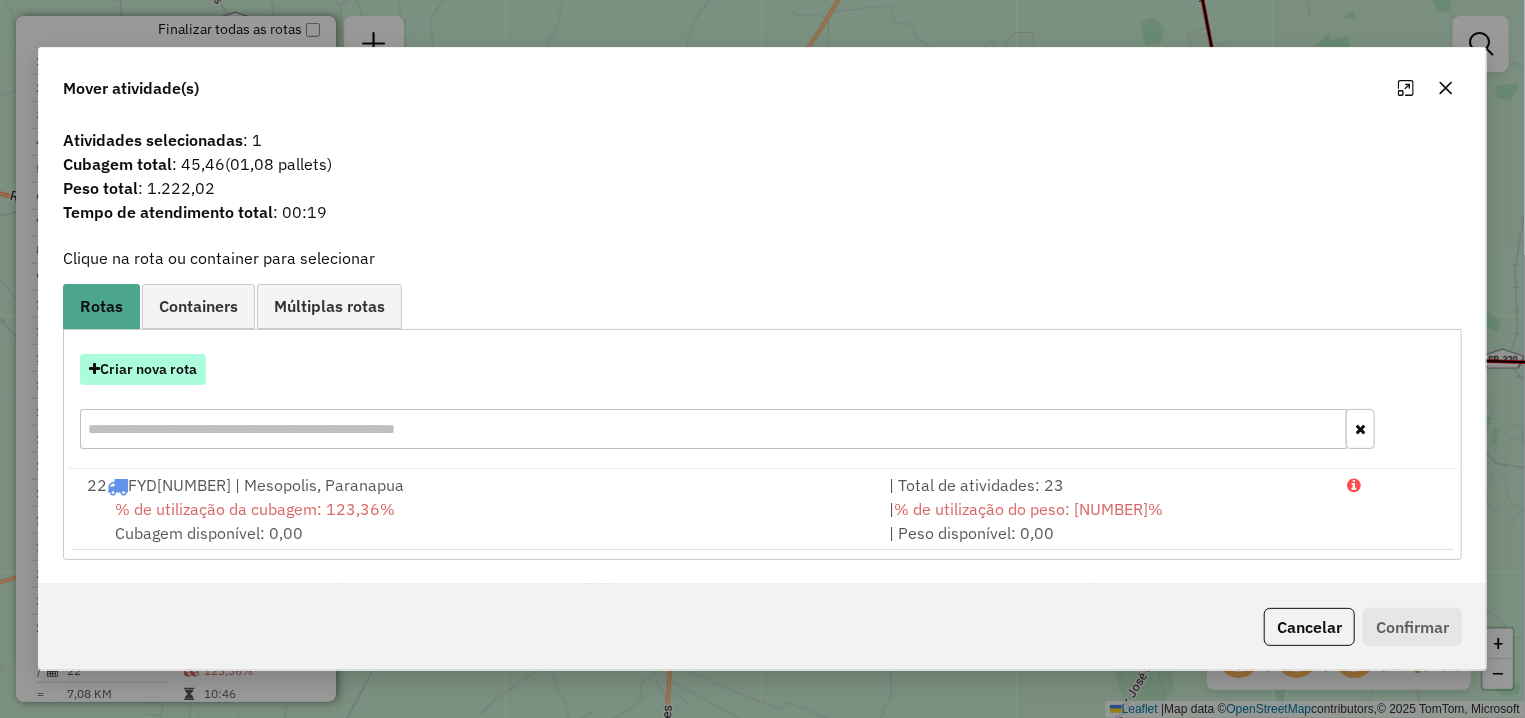 click on "Criar nova rota" at bounding box center (143, 369) 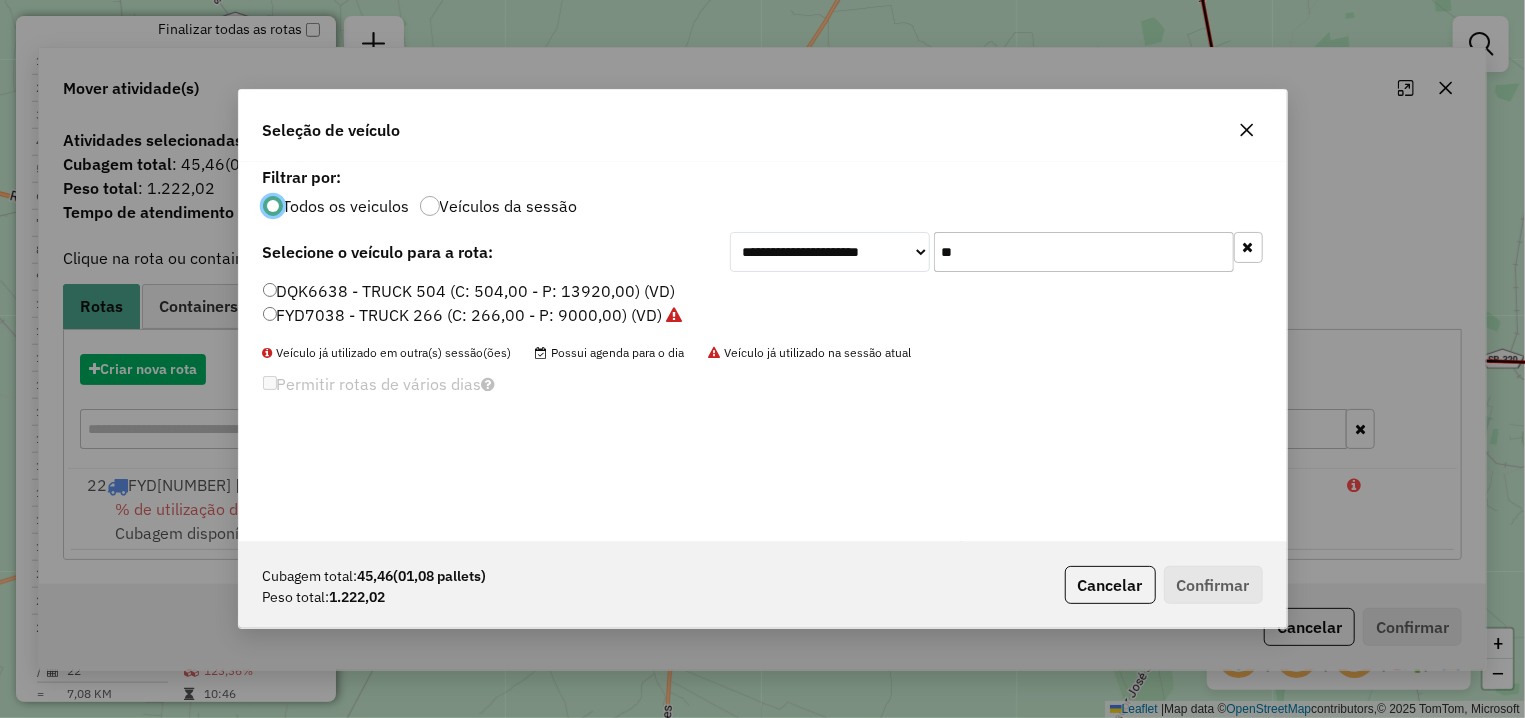 scroll, scrollTop: 11, scrollLeft: 6, axis: both 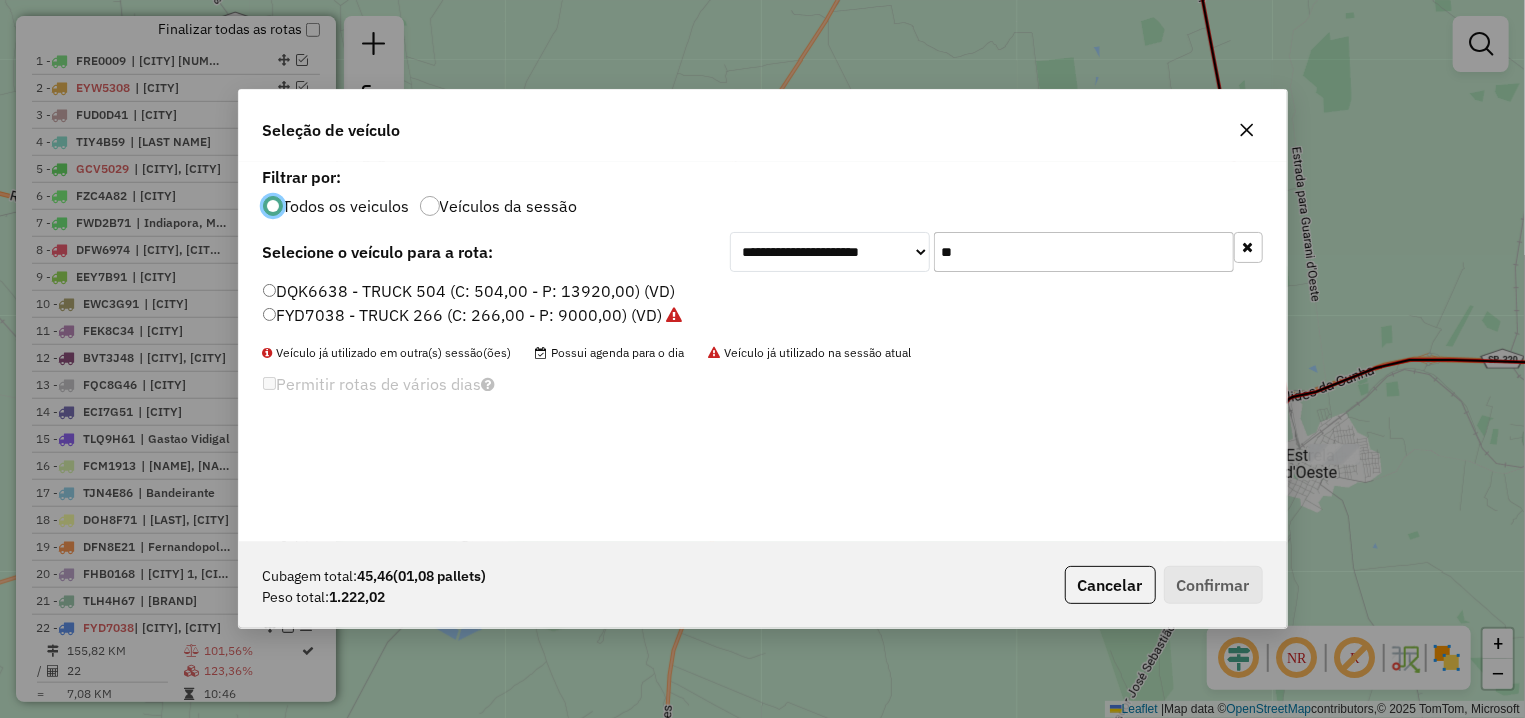 drag, startPoint x: 901, startPoint y: 250, endPoint x: 860, endPoint y: 255, distance: 41.303753 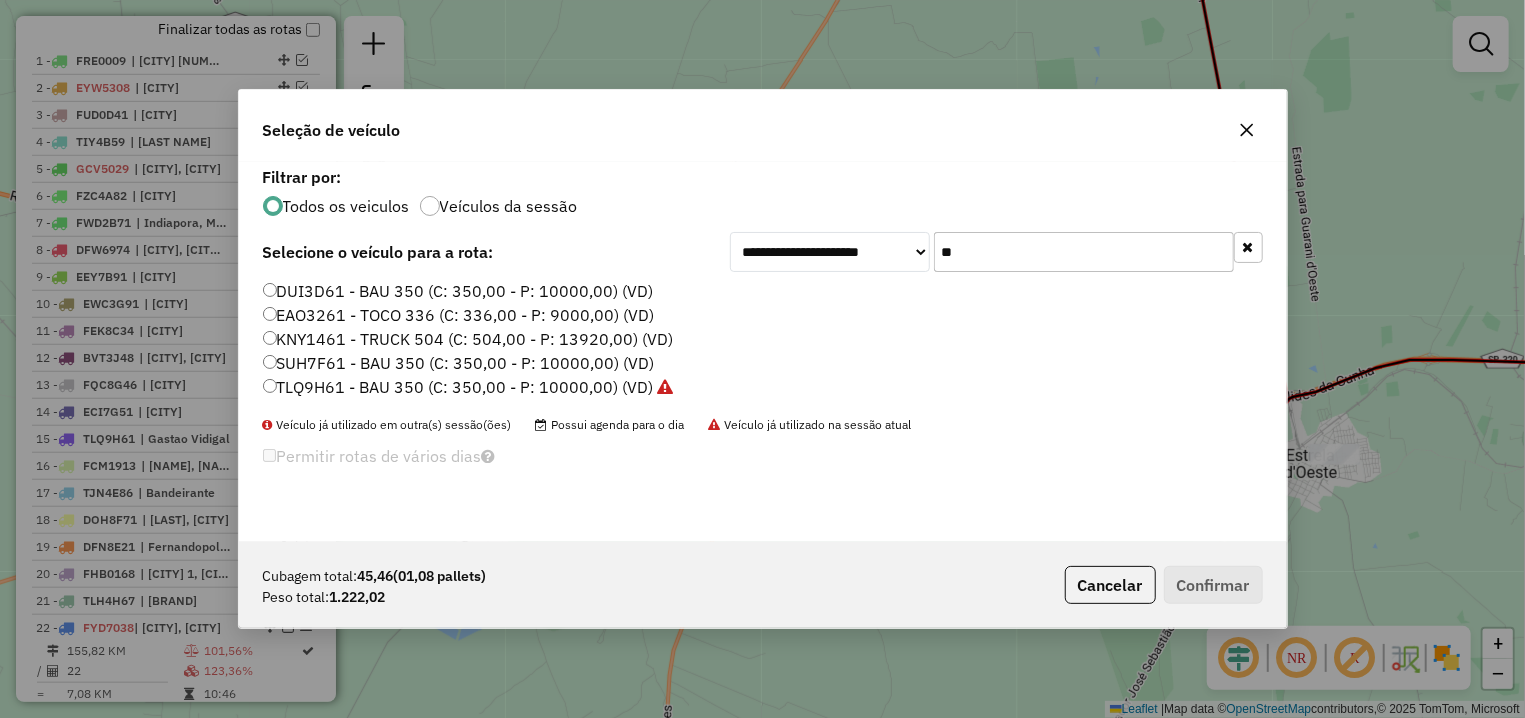 type on "**" 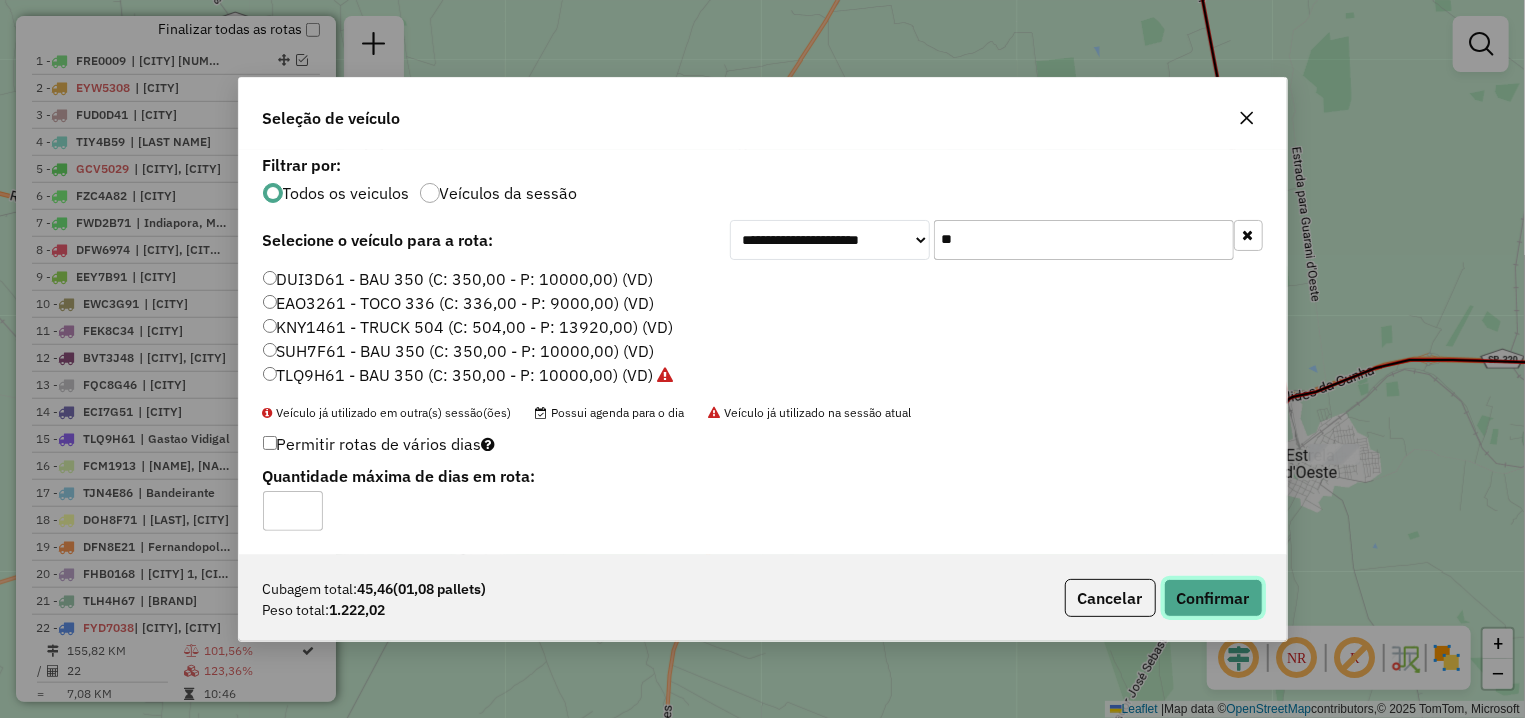 click on "Confirmar" 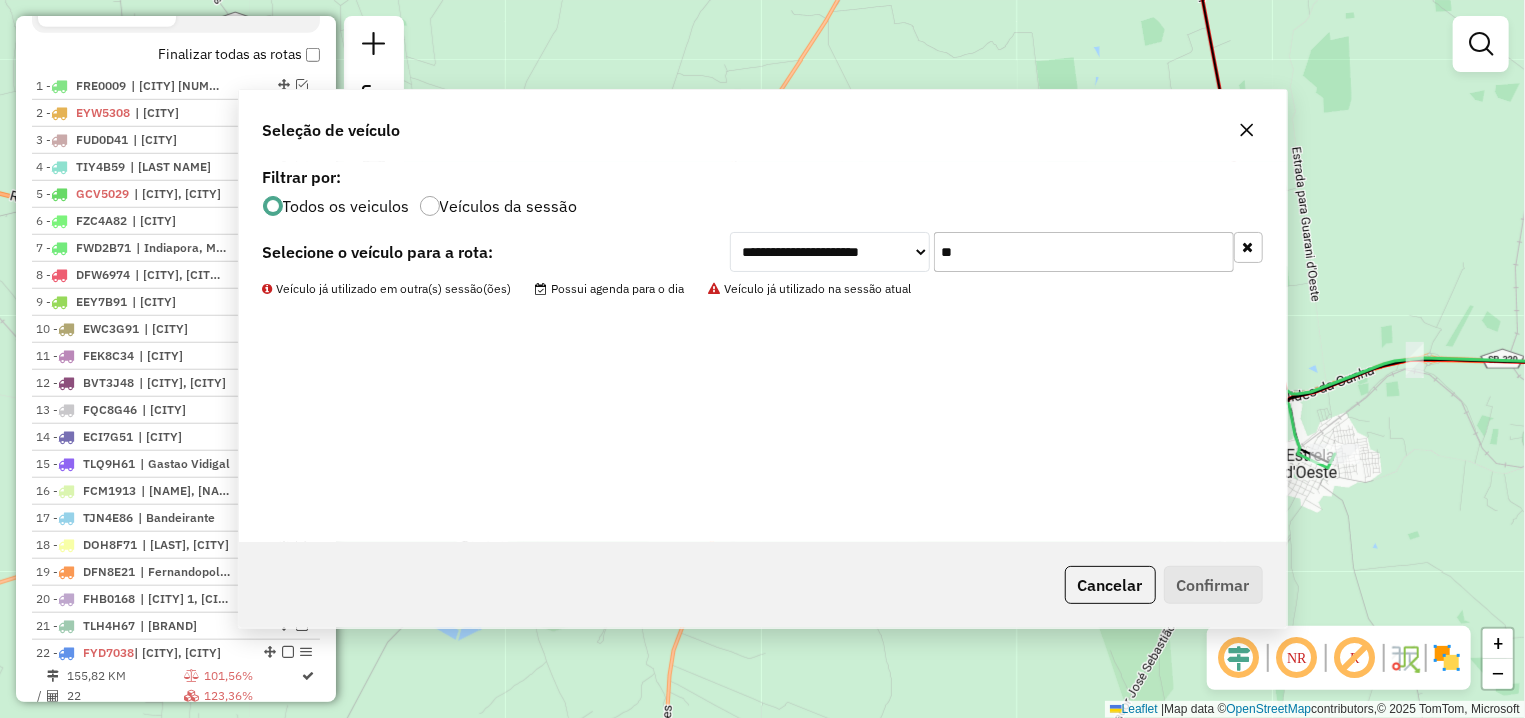 scroll, scrollTop: 785, scrollLeft: 0, axis: vertical 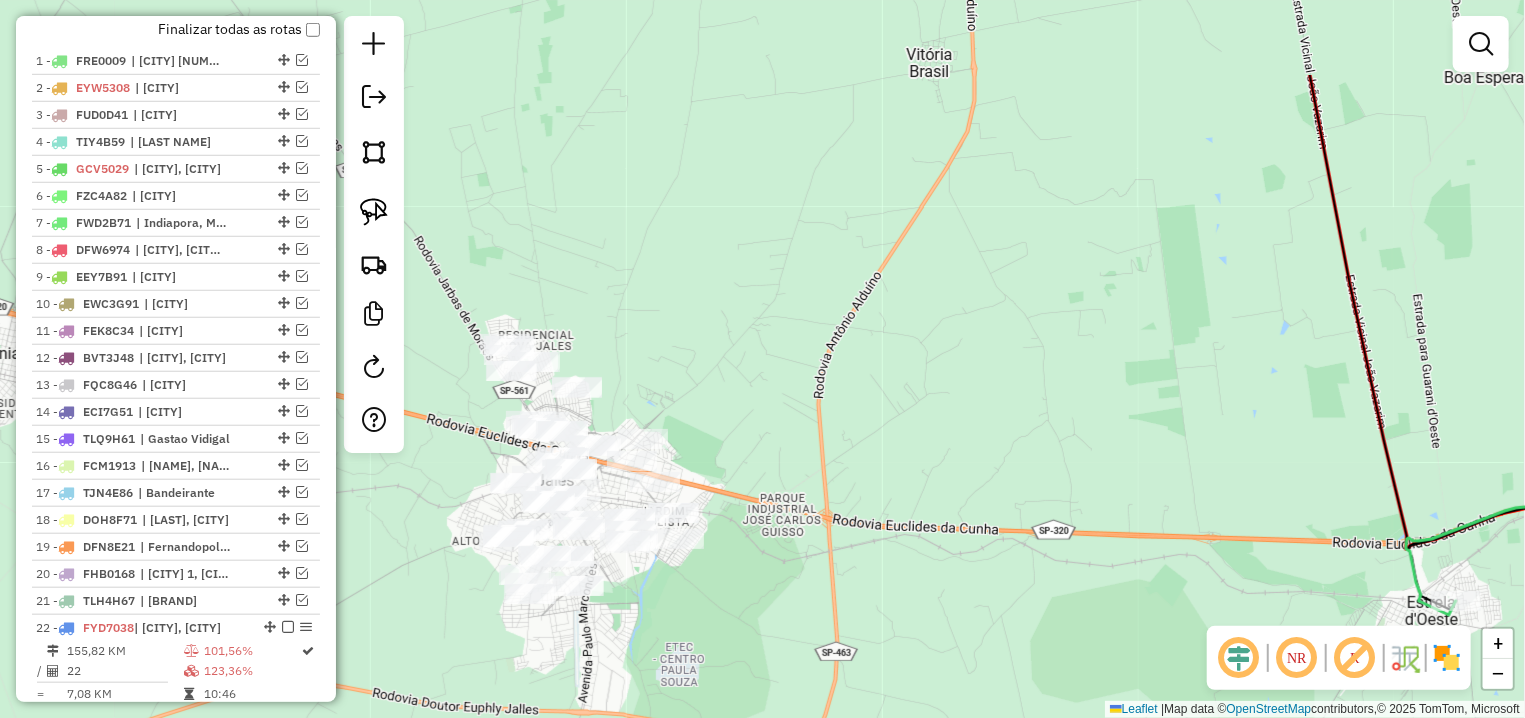drag, startPoint x: 750, startPoint y: 199, endPoint x: 986, endPoint y: 643, distance: 502.82404 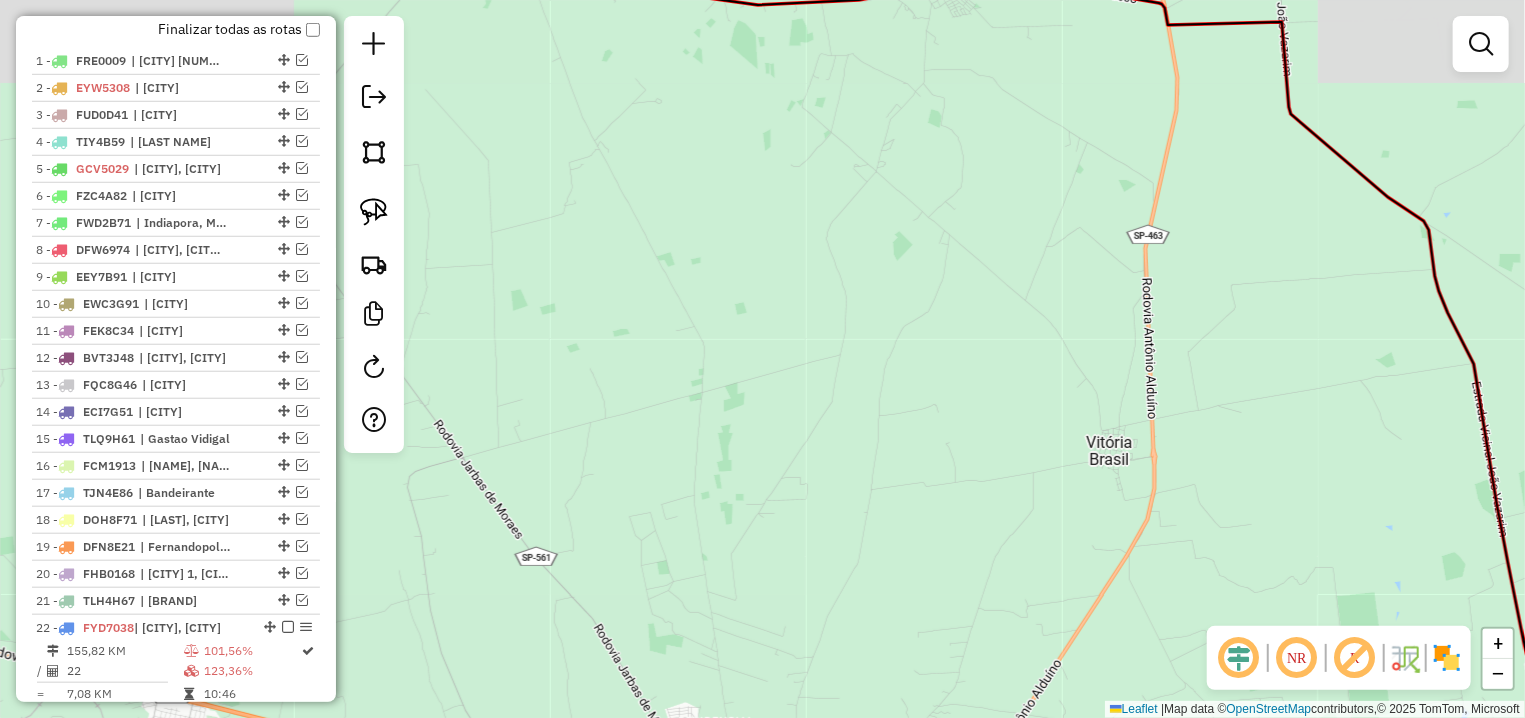 drag, startPoint x: 803, startPoint y: 219, endPoint x: 928, endPoint y: 582, distance: 383.91925 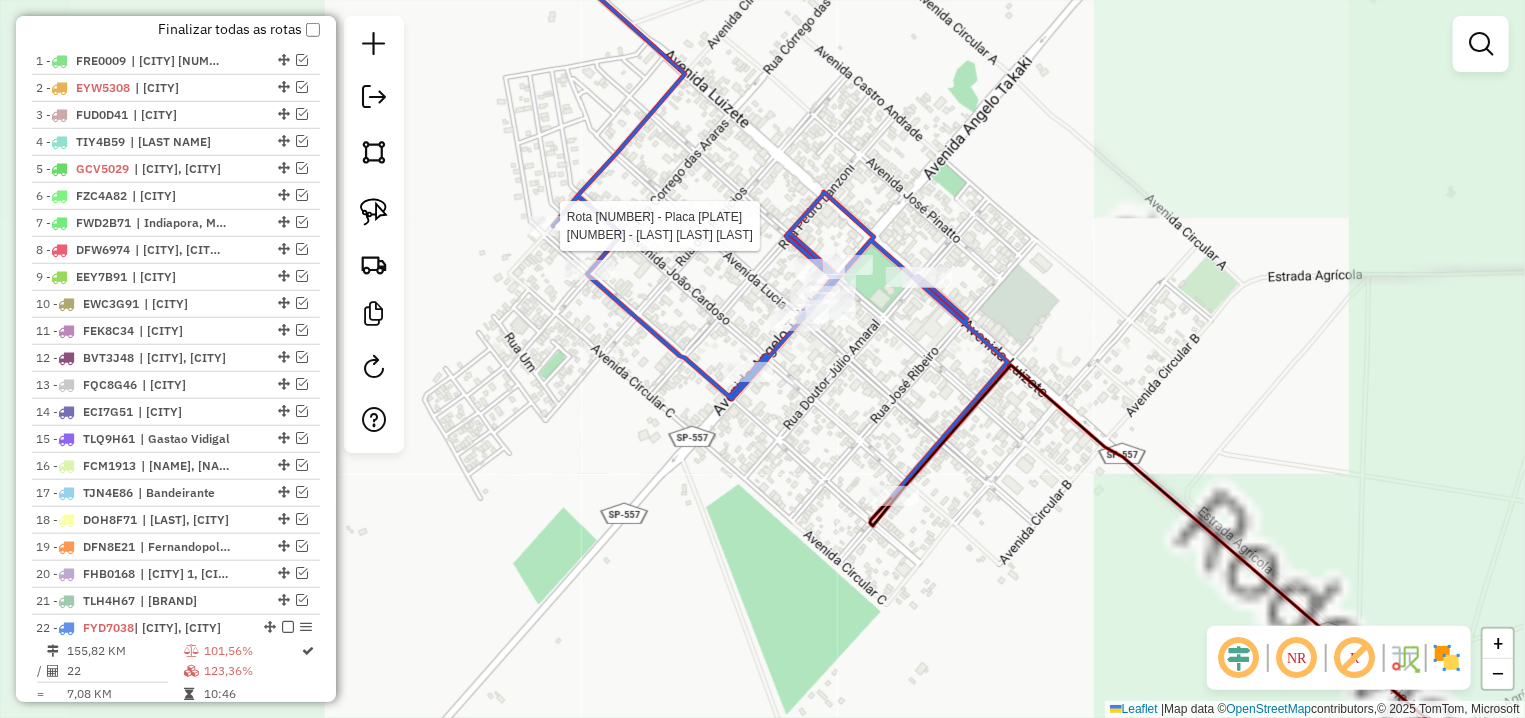 select on "**********" 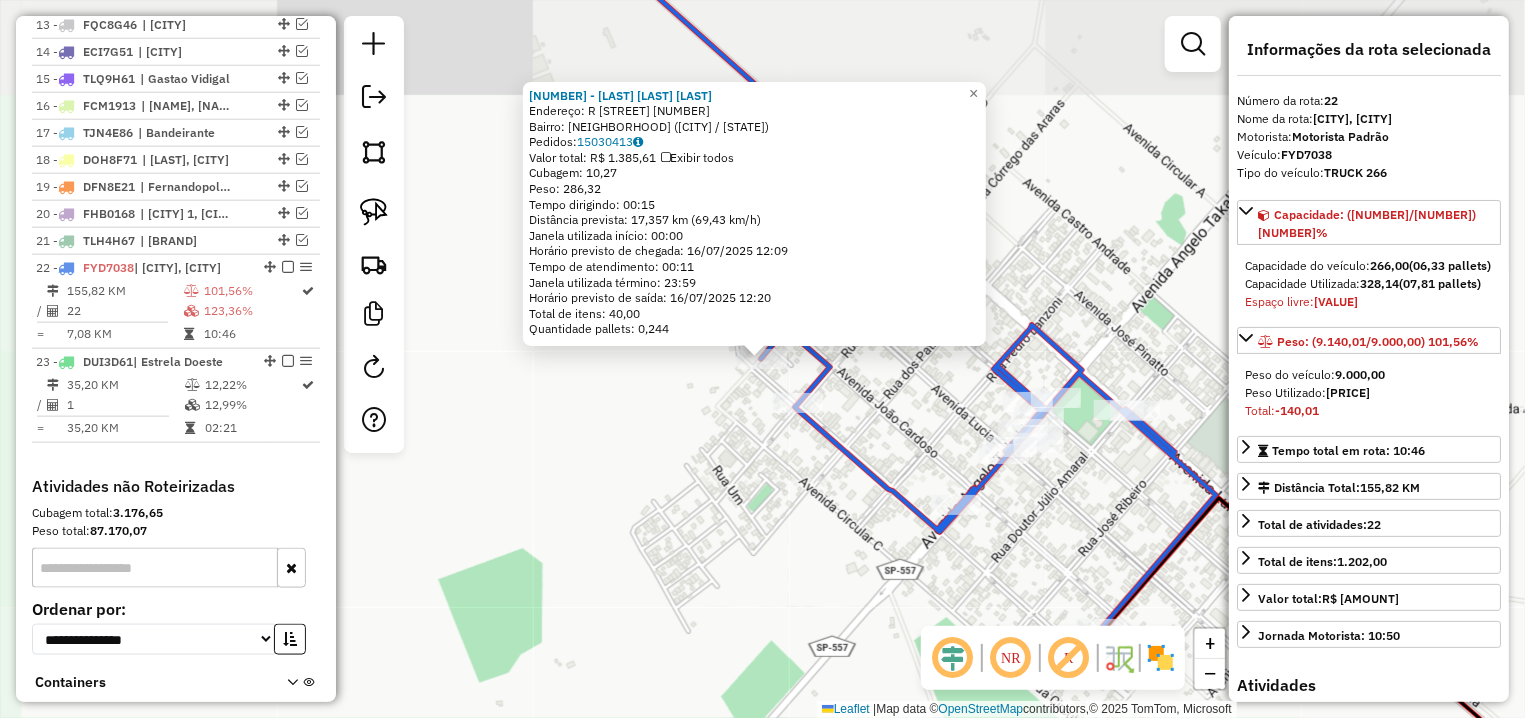 scroll, scrollTop: 1300, scrollLeft: 0, axis: vertical 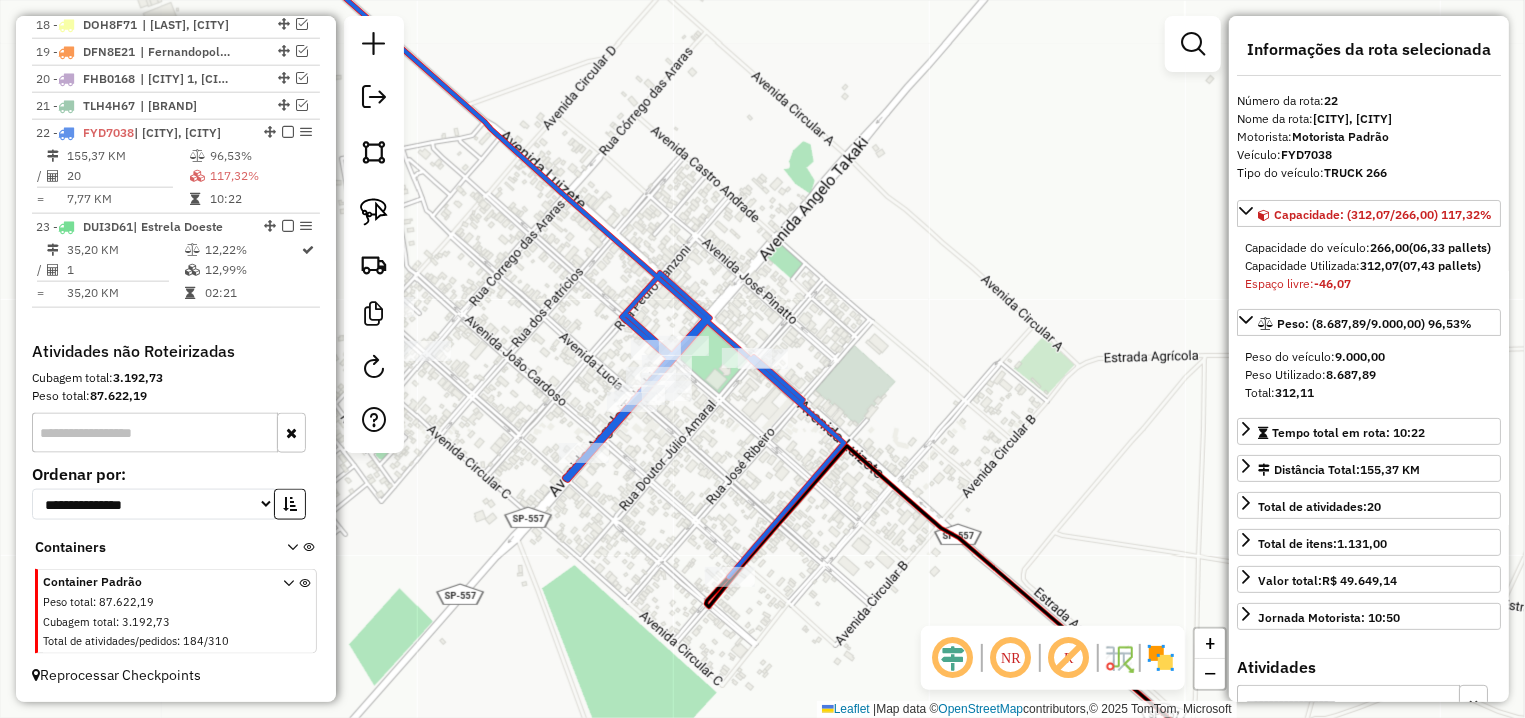 click on "Janela de atendimento Grade de atendimento Capacidade Transportadoras Veículos Cliente Pedidos  Rotas Selecione os dias de semana para filtrar as janelas de atendimento  Seg   Ter   Qua   Qui   Sex   Sáb   Dom  Informe o período da janela de atendimento: De: Até:  Filtrar exatamente a janela do cliente  Considerar janela de atendimento padrão  Selecione os dias de semana para filtrar as grades de atendimento  Seg   Ter   Qua   Qui   Sex   Sáb   Dom   Considerar clientes sem dia de atendimento cadastrado  Clientes fora do dia de atendimento selecionado Filtrar as atividades entre os valores definidos abaixo:  Peso mínimo:   Peso máximo:   Cubagem mínima:   Cubagem máxima:   De:   Até:  Filtrar as atividades entre o tempo de atendimento definido abaixo:  De:   Até:   Considerar capacidade total dos clientes não roteirizados Transportadora: Selecione um ou mais itens Tipo de veículo: Selecione um ou mais itens Veículo: Selecione um ou mais itens Motorista: Selecione um ou mais itens Nome: Rótulo:" 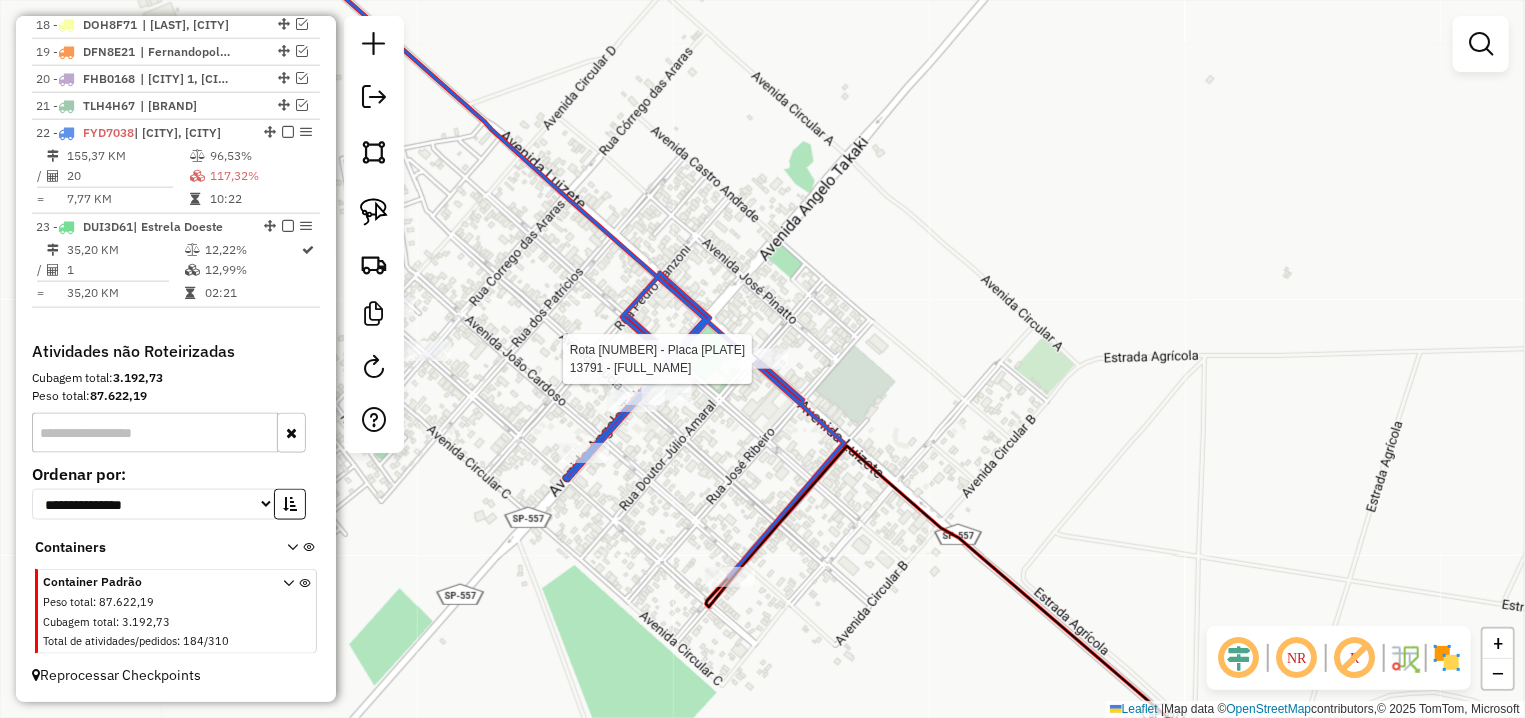 select on "**********" 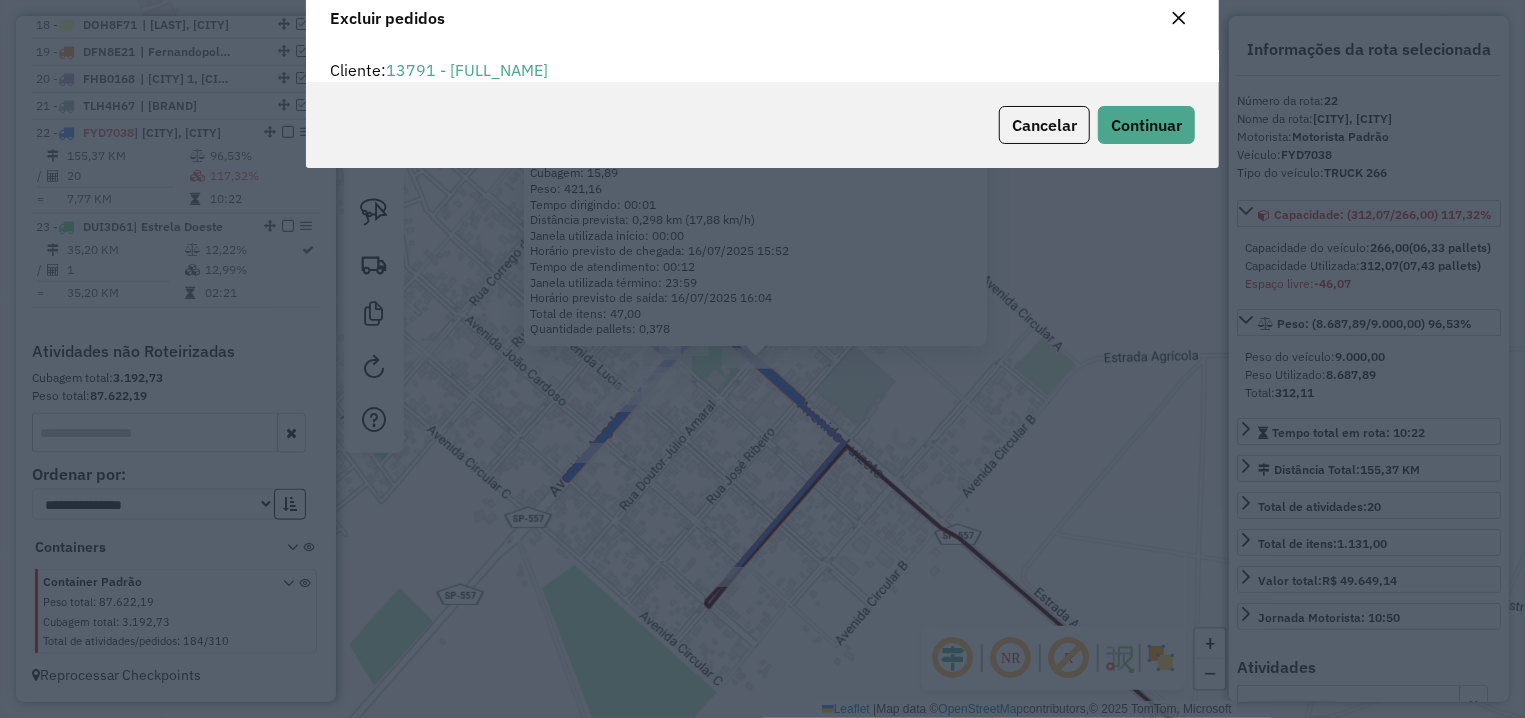 scroll, scrollTop: 11, scrollLeft: 6, axis: both 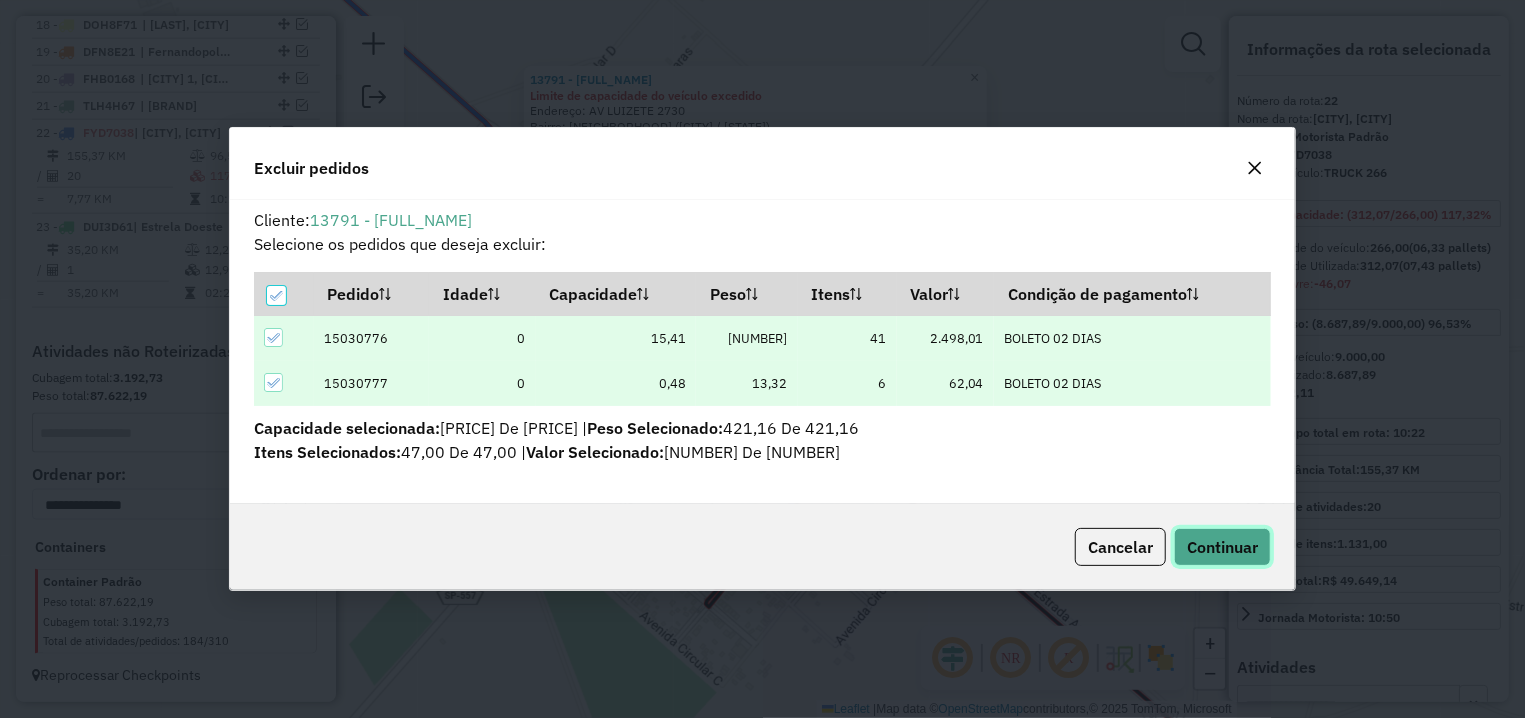click on "Continuar" 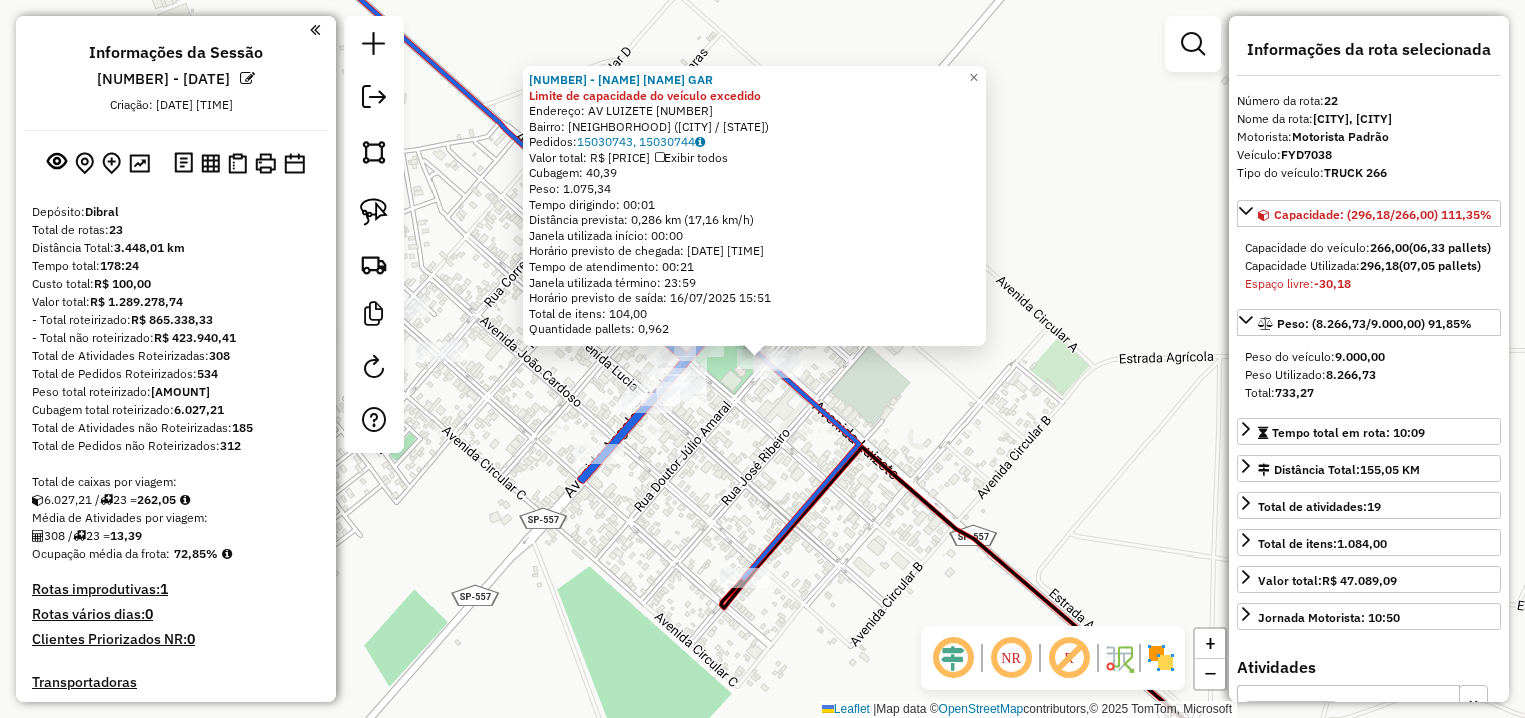 select on "**********" 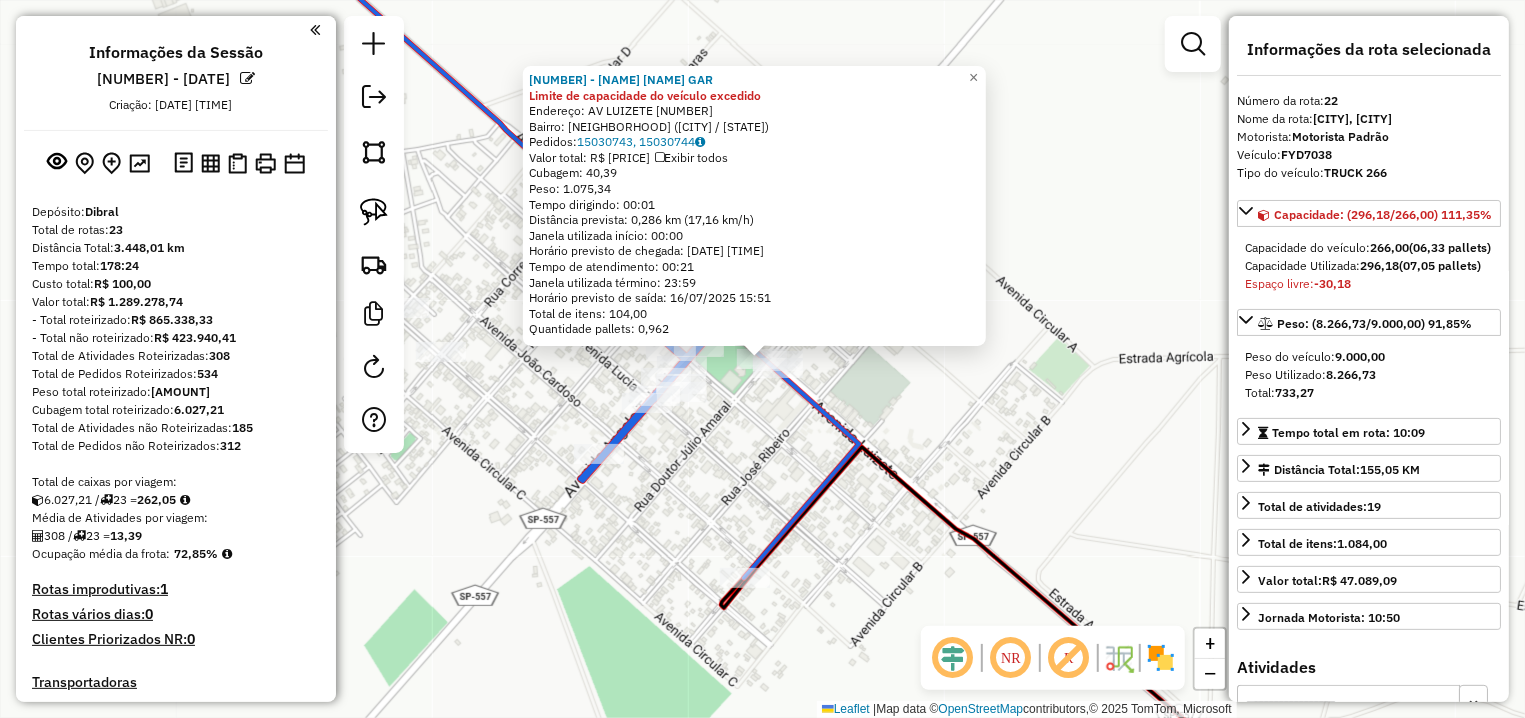 scroll, scrollTop: 1300, scrollLeft: 0, axis: vertical 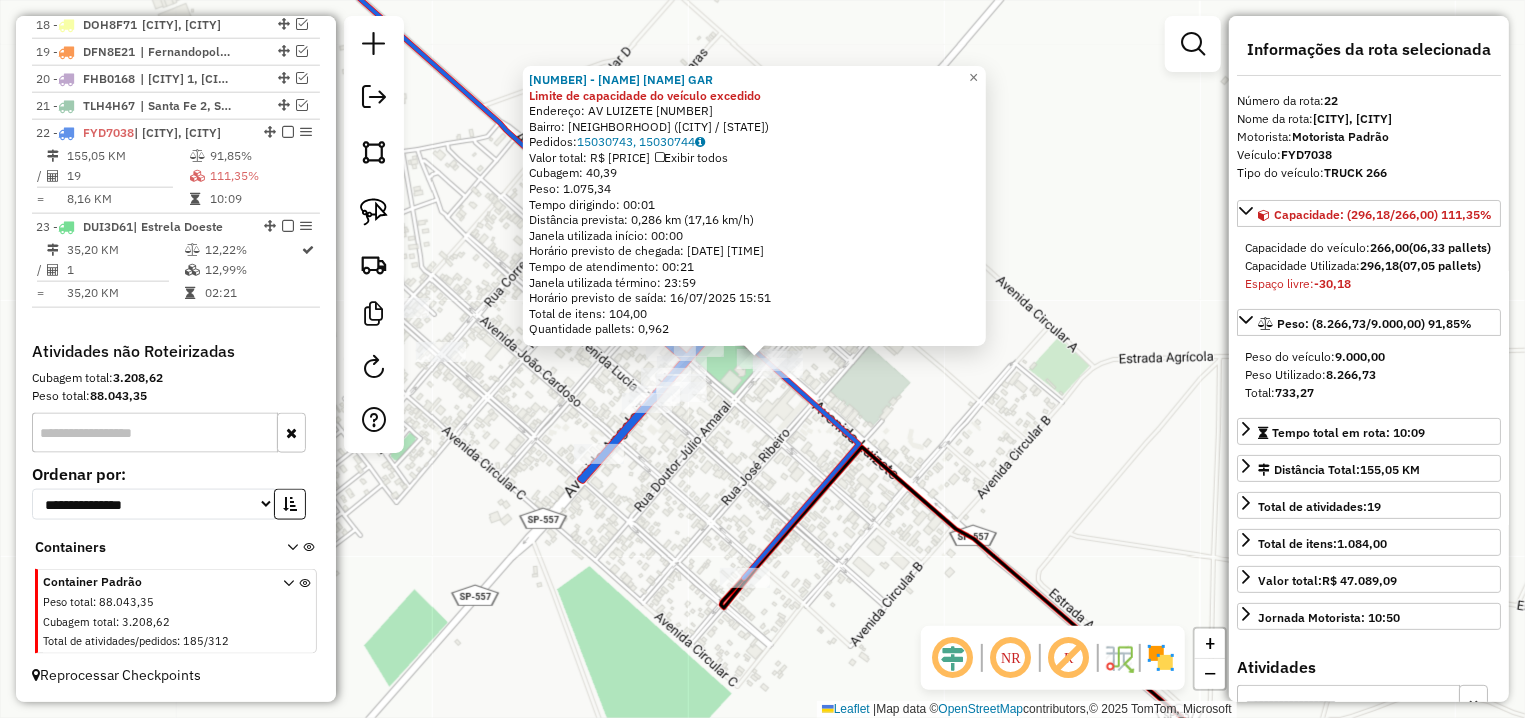 click on "13956 - AMARILDO MARTINS GAR Limite de capacidade do veículo excedido  Endereço: AV  LUIZETE                       2536   Bairro: CENTRO (PARANAPUA / SP)   Pedidos:  15030743, 15030744   Valor total: R$ 6.143,45   Exibir todos   Cubagem: 40,39  Peso: 1.075,34  Tempo dirigindo: 00:01   Distância prevista: 0,286 km (17,16 km/h)   Janela utilizada início: 00:00   Horário previsto de chegada: 16/07/2025 15:30   Tempo de atendimento: 00:21   Janela utilizada término: 23:59   Horário previsto de saída: 16/07/2025 15:51   Total de itens: 104,00   Quantidade pallets: 0,962  × Janela de atendimento Grade de atendimento Capacidade Transportadoras Veículos Cliente Pedidos  Rotas Selecione os dias de semana para filtrar as janelas de atendimento  Seg   Ter   Qua   Qui   Sex   Sáb   Dom  Informe o período da janela de atendimento: De: Até:  Filtrar exatamente a janela do cliente  Considerar janela de atendimento padrão  Selecione os dias de semana para filtrar as grades de atendimento  Seg   Ter   Qua   Qui" 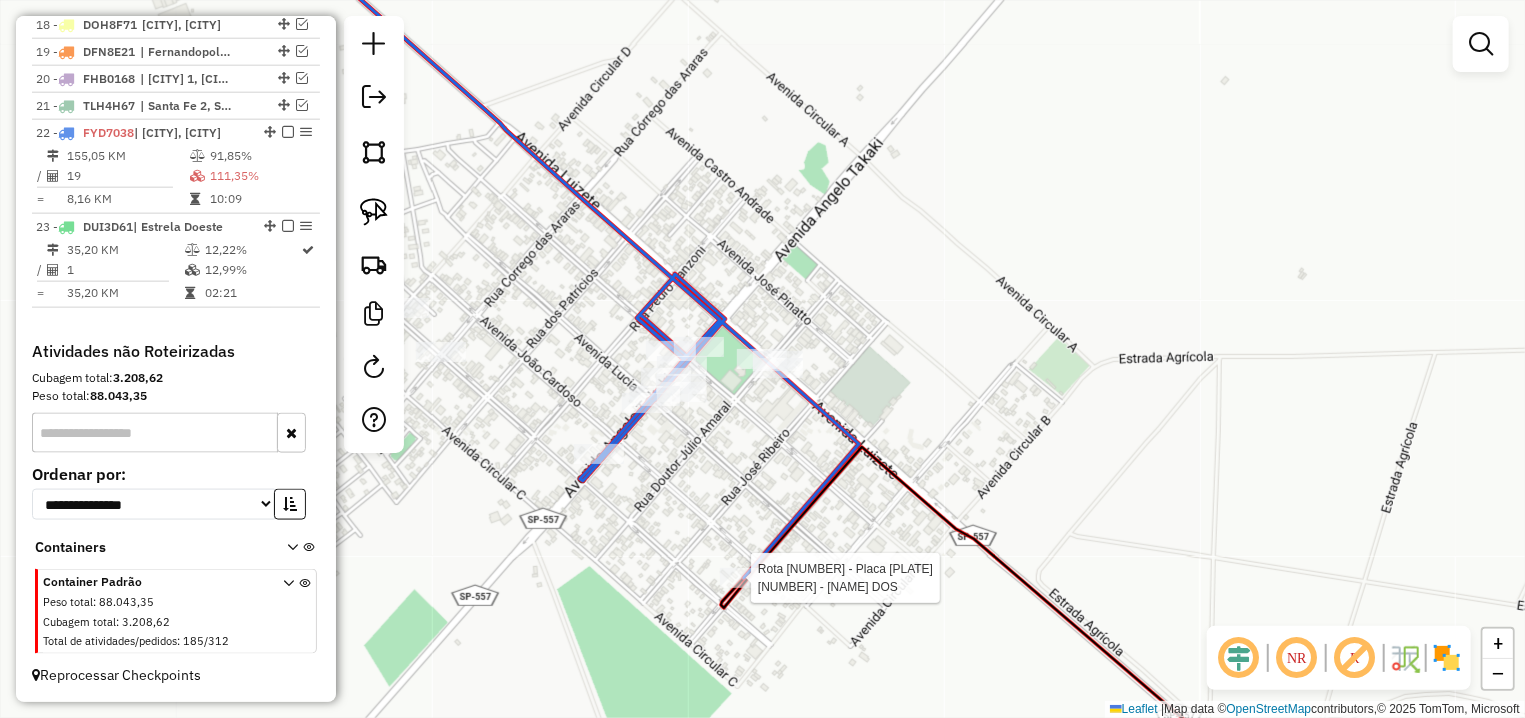 select on "**********" 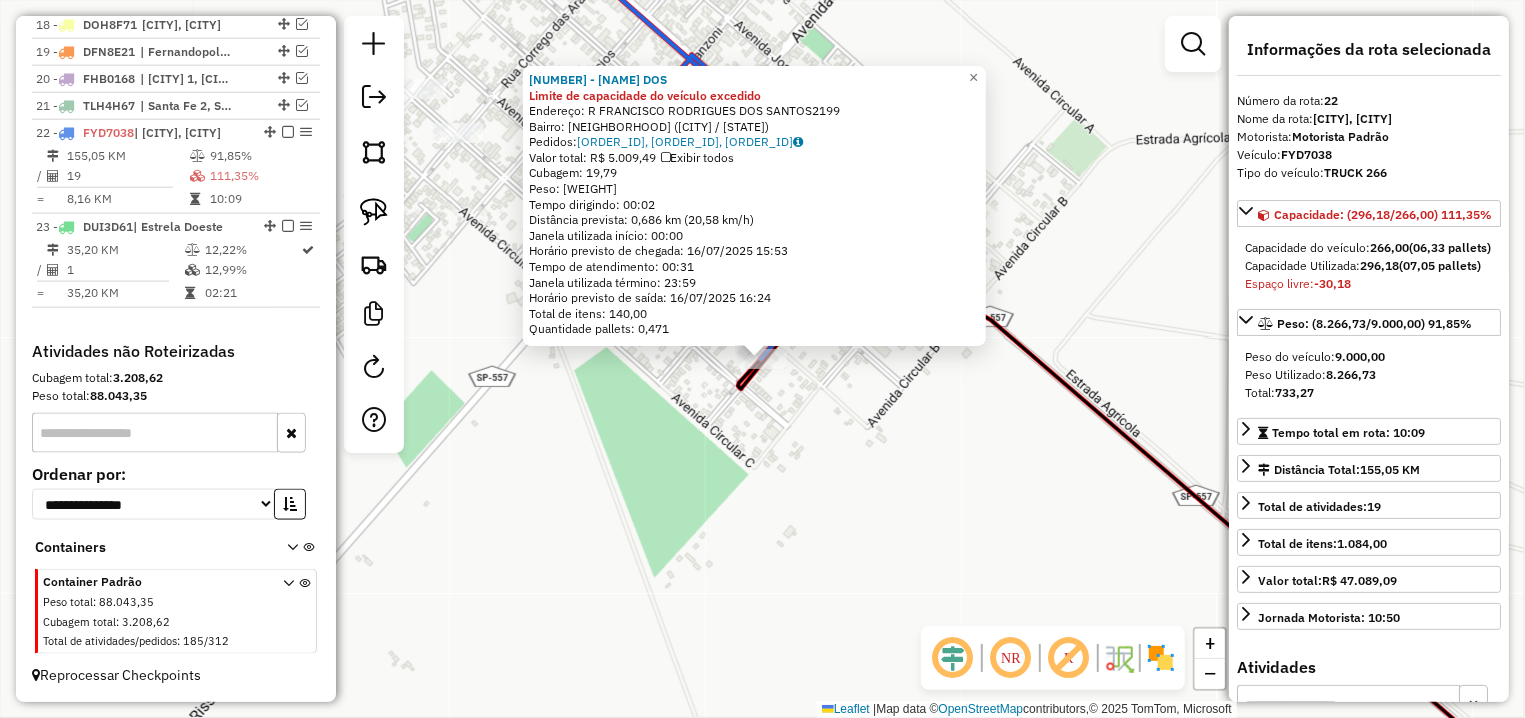 click on "10772 - ISMAEL FRANCISCO DOS Limite de capacidade do veículo excedido  Endereço: R   FRANCISCO RODRIGUES DOS SANTOS2199   Bairro: CENTRO (PARANAPUA / SP)   Pedidos:  15030945, 15030505, 15030506   Valor total: R$ 5.009,49   Exibir todos   Cubagem: 19,79  Peso: 608,22  Tempo dirigindo: 00:02   Distância prevista: 0,686 km (20,58 km/h)   Janela utilizada início: 00:00   Horário previsto de chegada: 16/07/2025 15:53   Tempo de atendimento: 00:31   Janela utilizada término: 23:59   Horário previsto de saída: 16/07/2025 16:24   Total de itens: 140,00   Quantidade pallets: 0,471  × Janela de atendimento Grade de atendimento Capacidade Transportadoras Veículos Cliente Pedidos  Rotas Selecione os dias de semana para filtrar as janelas de atendimento  Seg   Ter   Qua   Qui   Sex   Sáb   Dom  Informe o período da janela de atendimento: De: Até:  Filtrar exatamente a janela do cliente  Considerar janela de atendimento padrão  Selecione os dias de semana para filtrar as grades de atendimento  Seg   Ter  De:" 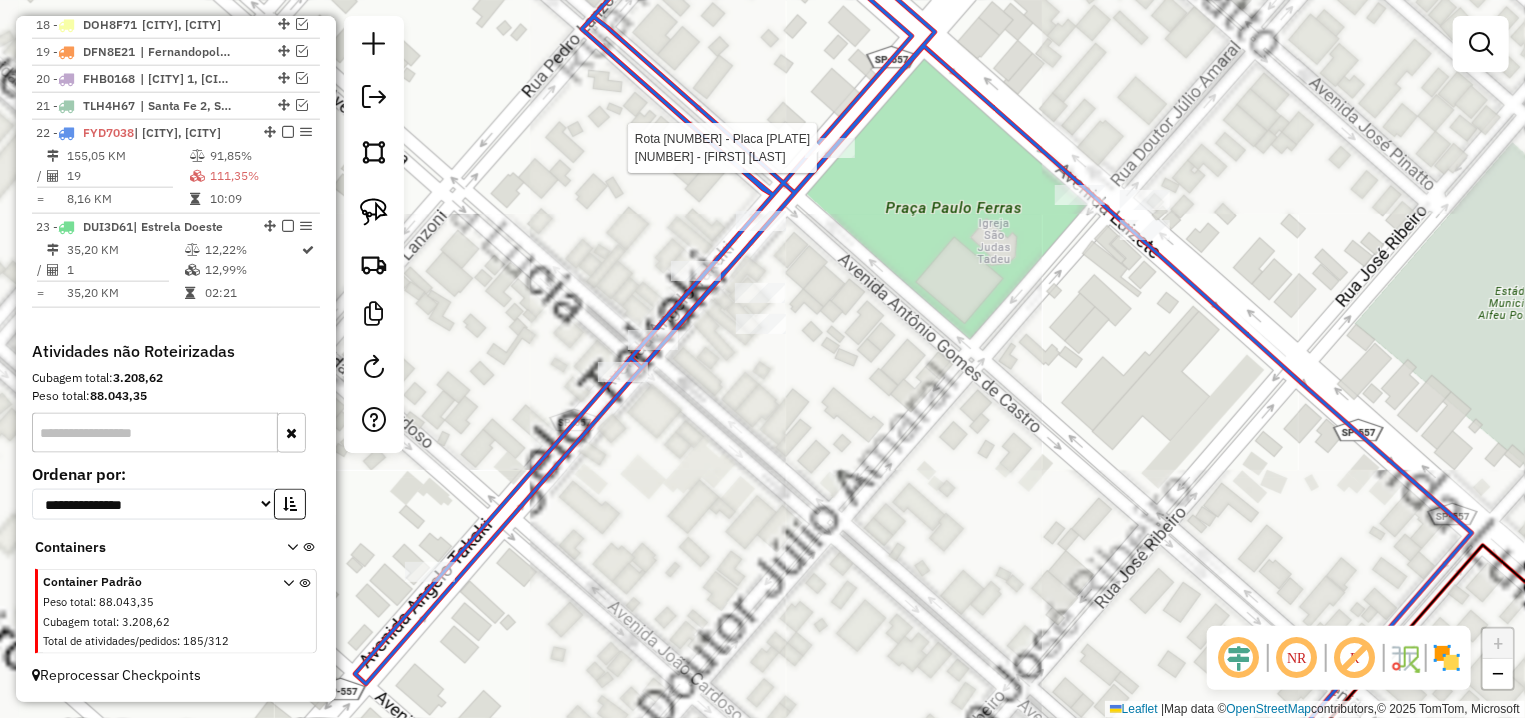 select on "**********" 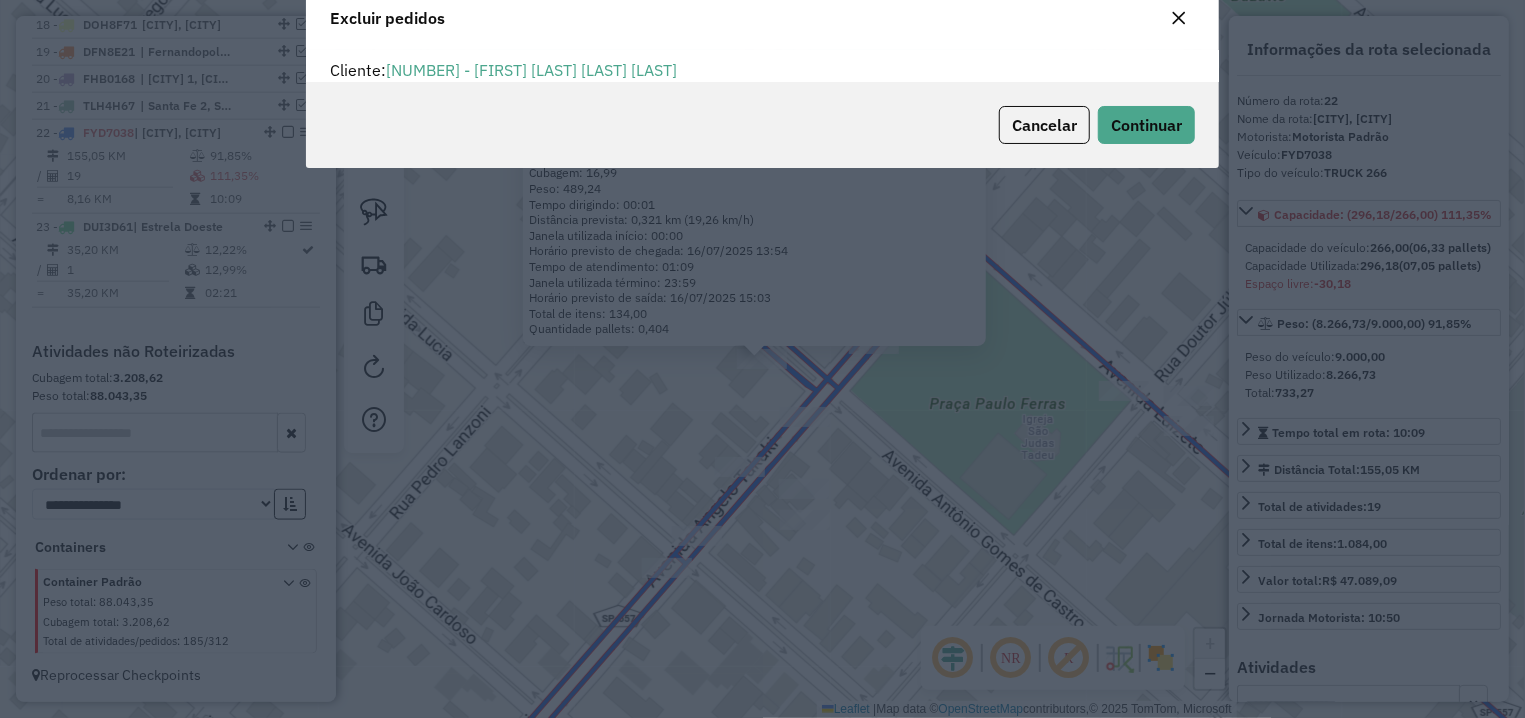scroll, scrollTop: 12, scrollLeft: 6, axis: both 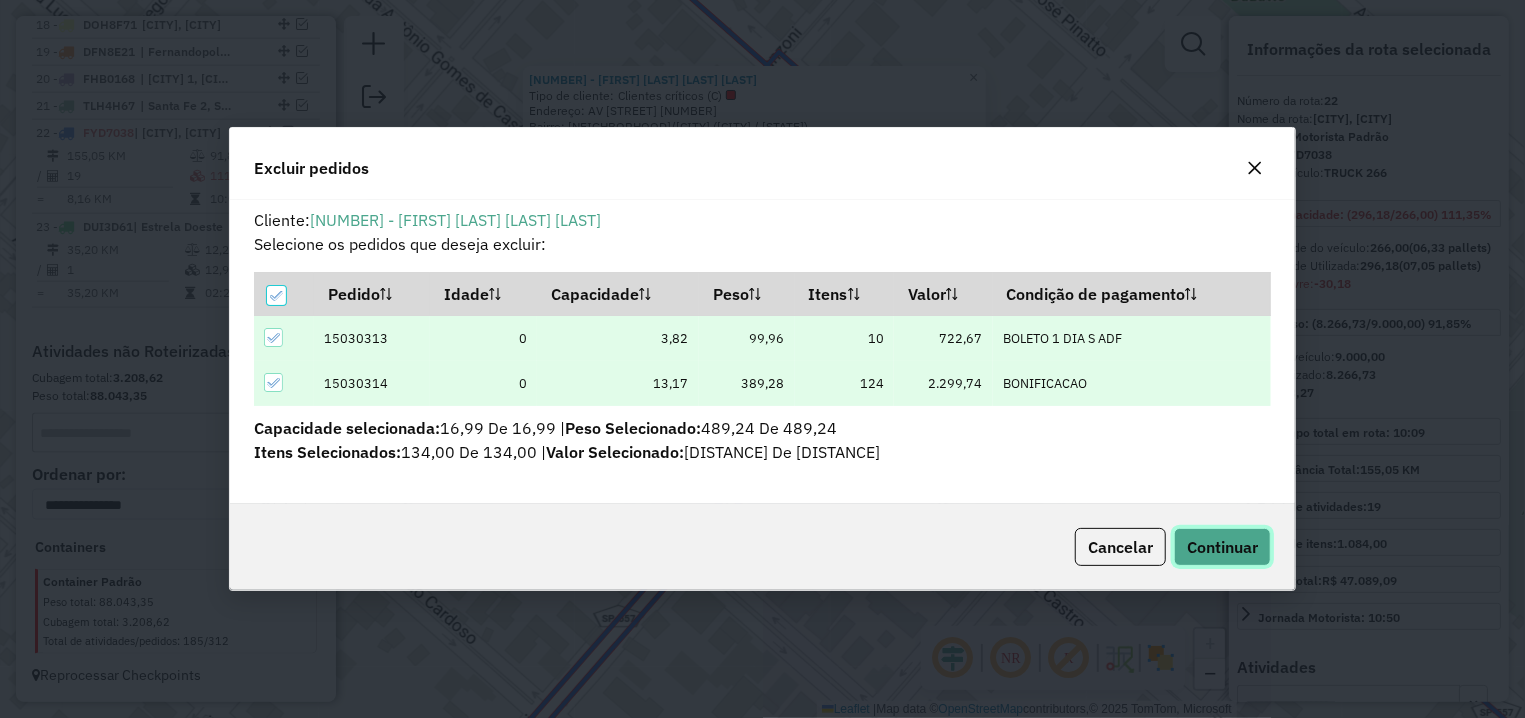 click on "Continuar" 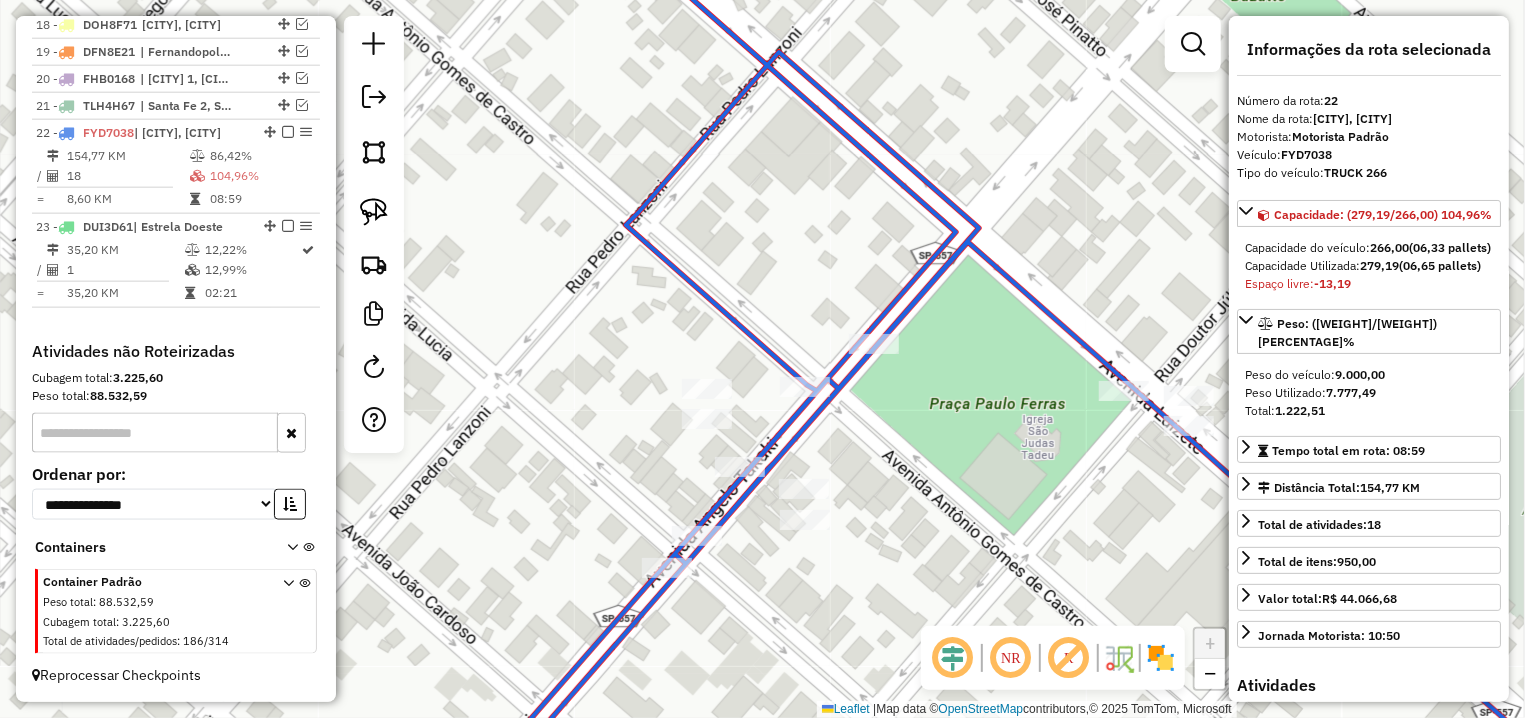 click 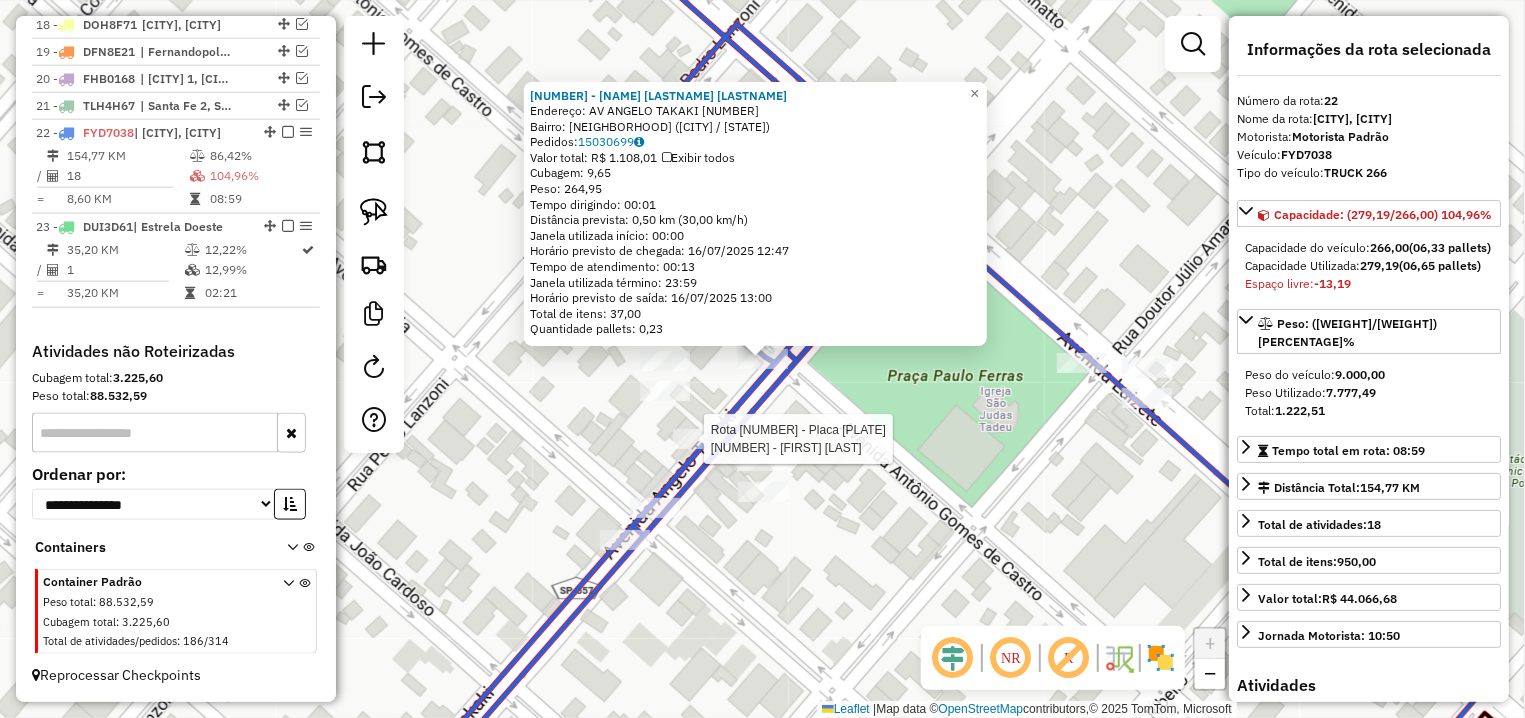 click on "Rota 22 - Placa FYD7038  4206 - LIDIA DE JESUS CAPEL 11371 - ELIANA MARA SOARES WATANABE  Endereço: AV  ANGELO TAKAKI                  2507   Bairro: CENTRO (PARANAPUA / SP)   Pedidos:  15030699   Valor total: R$ 1.108,01   Exibir todos   Cubagem: 9,65  Peso: 264,95  Tempo dirigindo: 00:01   Distância prevista: 0,50 km (30,00 km/h)   Janela utilizada início: 00:00   Horário previsto de chegada: 16/07/2025 12:47   Tempo de atendimento: 00:13   Janela utilizada término: 23:59   Horário previsto de saída: 16/07/2025 13:00   Total de itens: 37,00   Quantidade pallets: 0,23  × Janela de atendimento Grade de atendimento Capacidade Transportadoras Veículos Cliente Pedidos  Rotas Selecione os dias de semana para filtrar as janelas de atendimento  Seg   Ter   Qua   Qui   Sex   Sáb   Dom  Informe o período da janela de atendimento: De: Até:  Filtrar exatamente a janela do cliente  Considerar janela de atendimento padrão  Selecione os dias de semana para filtrar as grades de atendimento  Seg   Ter   Qua  +" 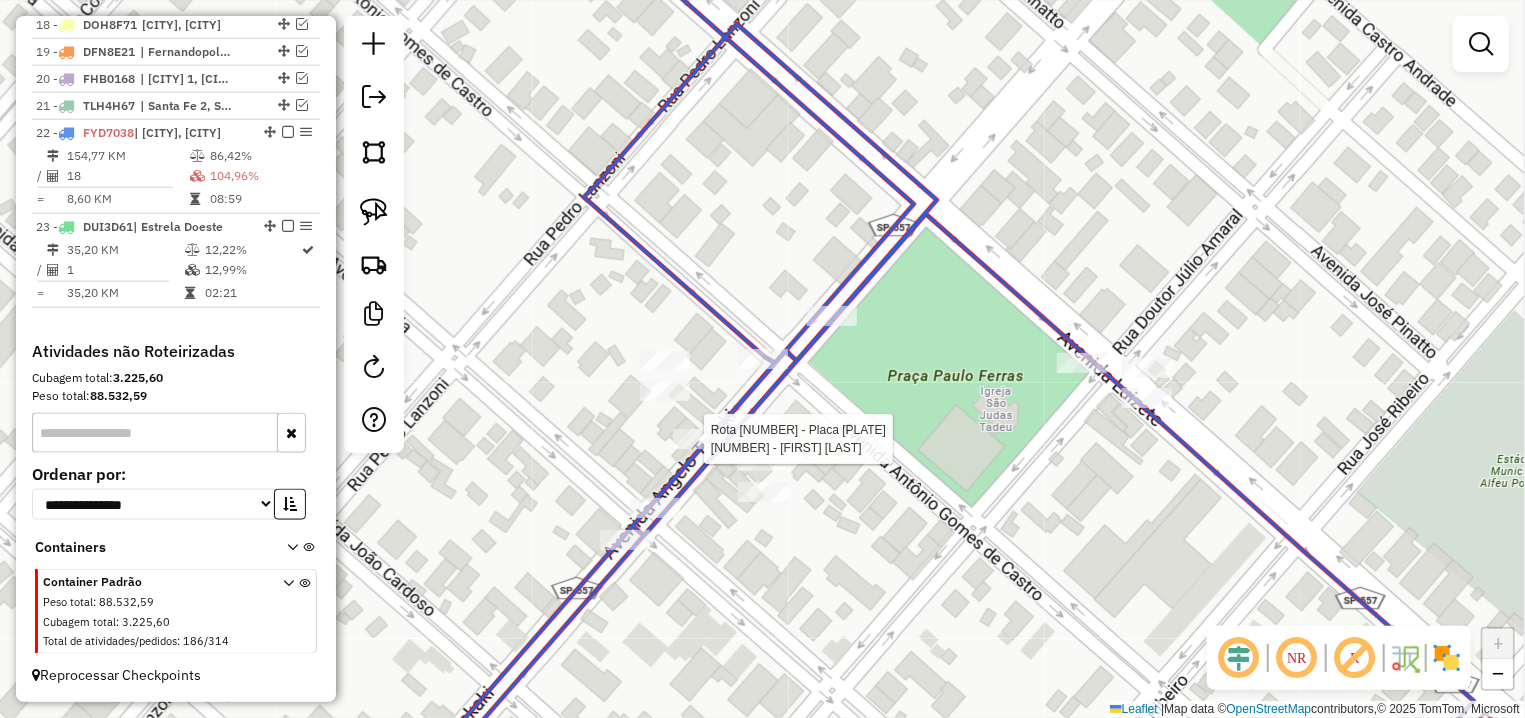 select on "**********" 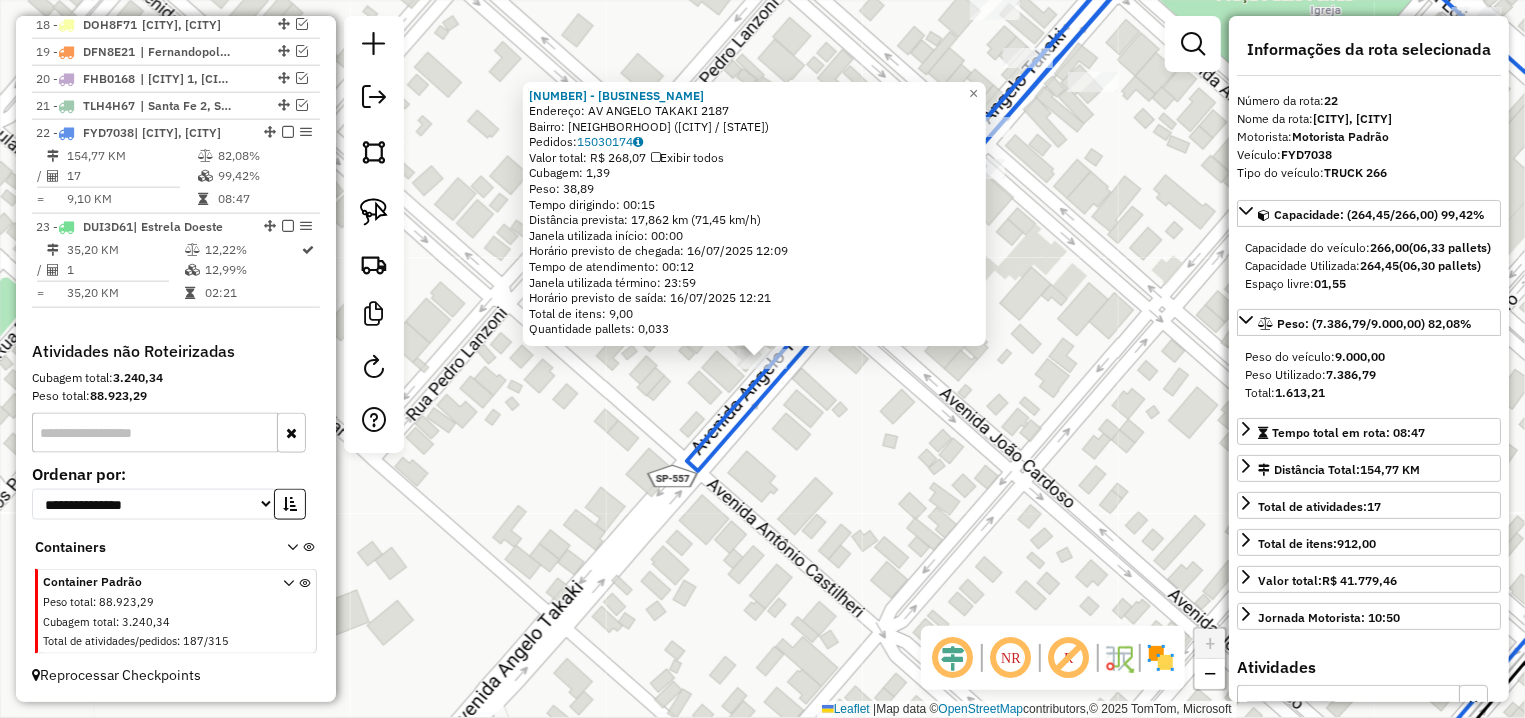 click on "4202 - MINIMERCADO SILVA PA  Endereço: AV  ANGELO TAKAKI                 2187   Bairro: CENTRO (PARANAPUA / SP)   Pedidos:  15030174   Valor total: R$ 268,07   Exibir todos   Cubagem: 1,39  Peso: 38,89  Tempo dirigindo: 00:15   Distância prevista: 17,862 km (71,45 km/h)   Janela utilizada início: 00:00   Horário previsto de chegada: 16/07/2025 12:09   Tempo de atendimento: 00:12   Janela utilizada término: 23:59   Horário previsto de saída: 16/07/2025 12:21   Total de itens: 9,00   Quantidade pallets: 0,033  × Janela de atendimento Grade de atendimento Capacidade Transportadoras Veículos Cliente Pedidos  Rotas Selecione os dias de semana para filtrar as janelas de atendimento  Seg   Ter   Qua   Qui   Sex   Sáb   Dom  Informe o período da janela de atendimento: De: Até:  Filtrar exatamente a janela do cliente  Considerar janela de atendimento padrão  Selecione os dias de semana para filtrar as grades de atendimento  Seg   Ter   Qua   Qui   Sex   Sáb   Dom   Peso mínimo:   Peso máximo:   De:  +" 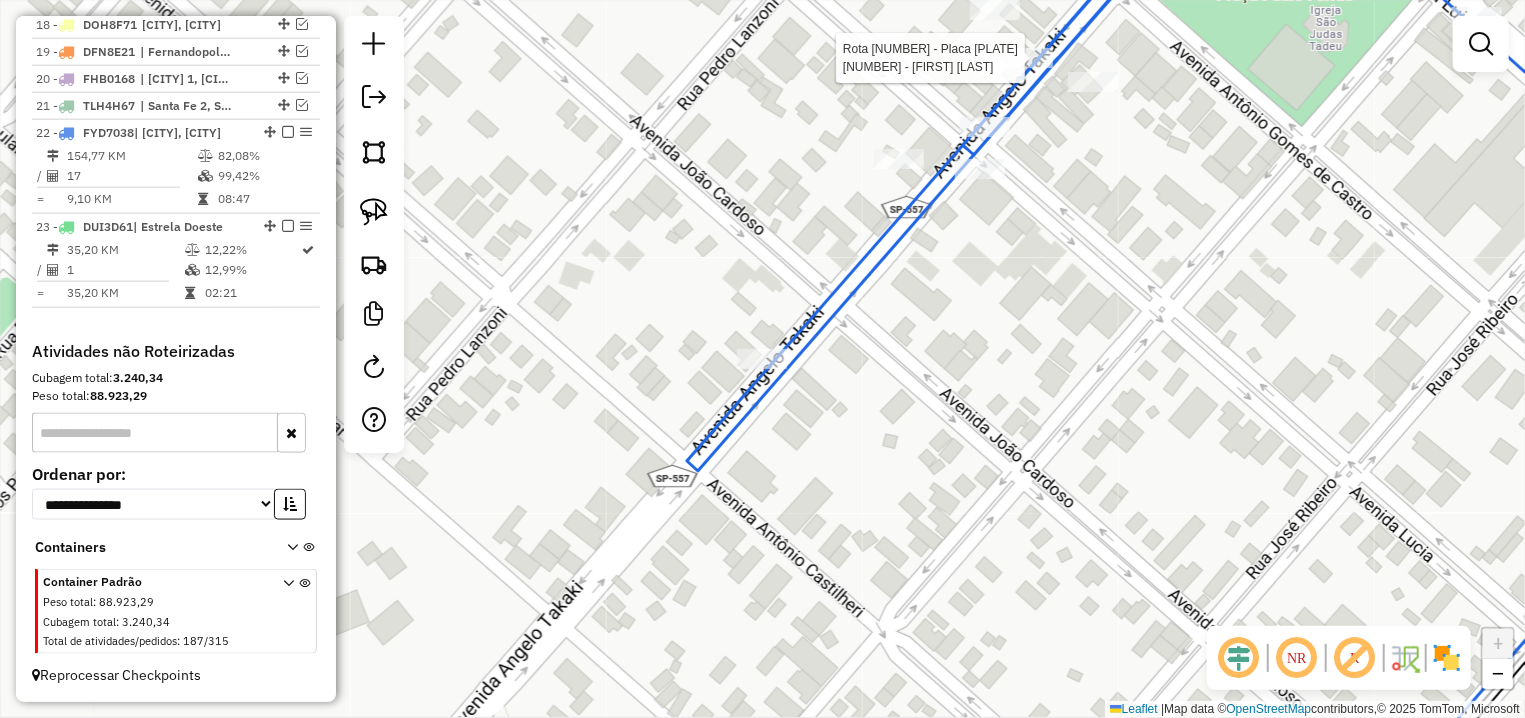 select on "**********" 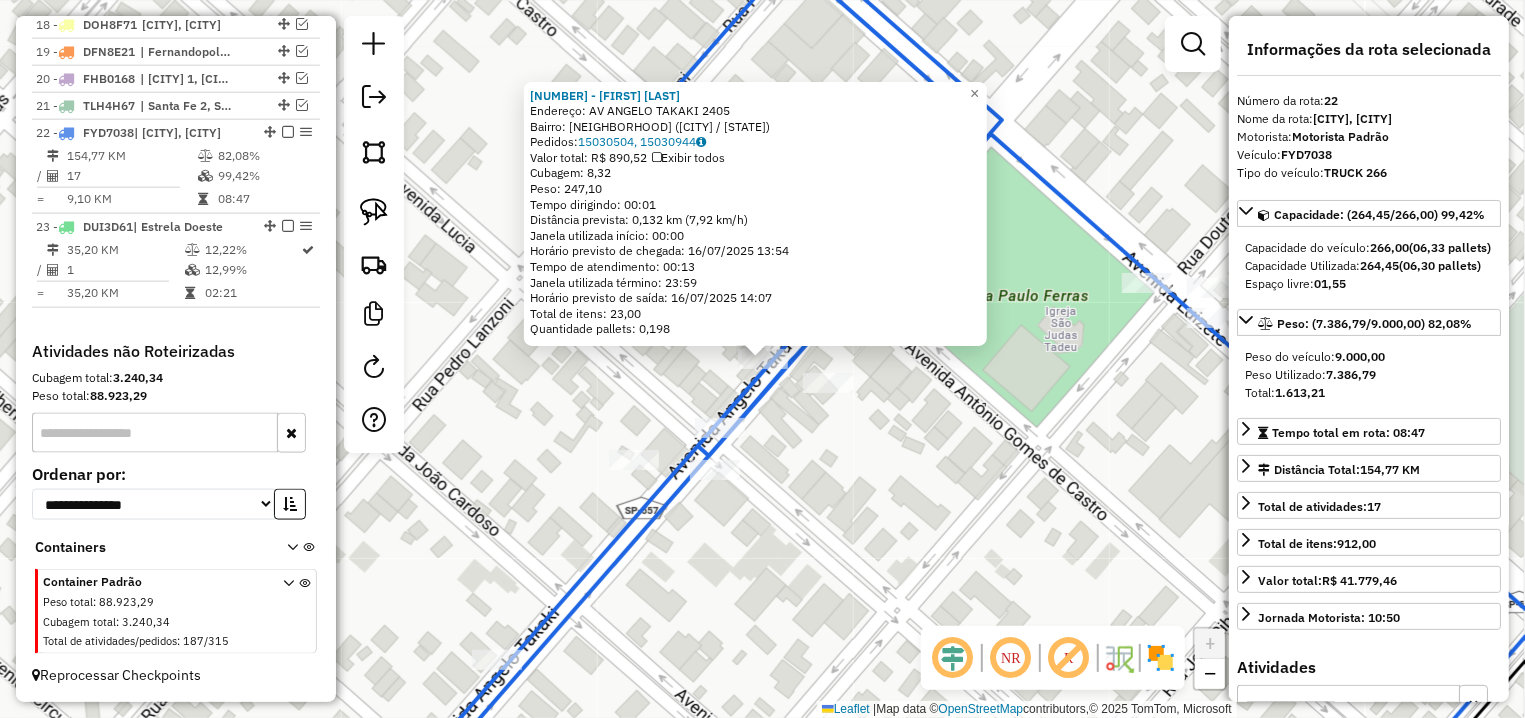 click on "4206 - LIDIA DE JESUS CAPEL  Endereço: AV  ANGELO TAKAKI                 2405   Bairro: CENTRO (PARANAPUA / SP)   Pedidos:  15030504, 15030944   Valor total: R$ 890,52   Exibir todos   Cubagem: 8,32  Peso: 247,10  Tempo dirigindo: 00:01   Distância prevista: 0,132 km (7,92 km/h)   Janela utilizada início: 00:00   Horário previsto de chegada: 16/07/2025 13:54   Tempo de atendimento: 00:13   Janela utilizada término: 23:59   Horário previsto de saída: 16/07/2025 14:07   Total de itens: 23,00   Quantidade pallets: 0,198  × Janela de atendimento Grade de atendimento Capacidade Transportadoras Veículos Cliente Pedidos  Rotas Selecione os dias de semana para filtrar as janelas de atendimento  Seg   Ter   Qua   Qui   Sex   Sáb   Dom  Informe o período da janela de atendimento: De: Até:  Filtrar exatamente a janela do cliente  Considerar janela de atendimento padrão  Selecione os dias de semana para filtrar as grades de atendimento  Seg   Ter   Qua   Qui   Sex   Sáb   Dom   Peso mínimo:   De:   Até:" 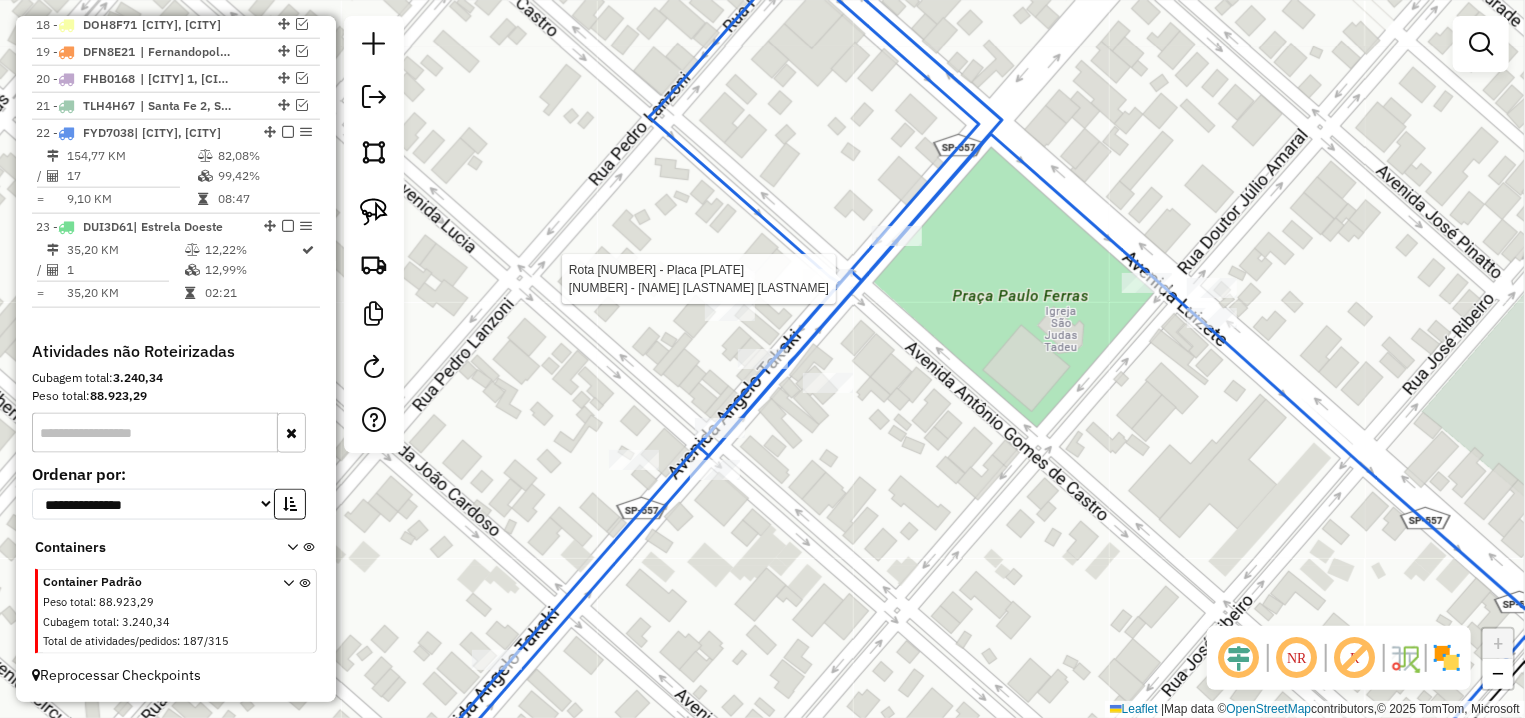 select on "**********" 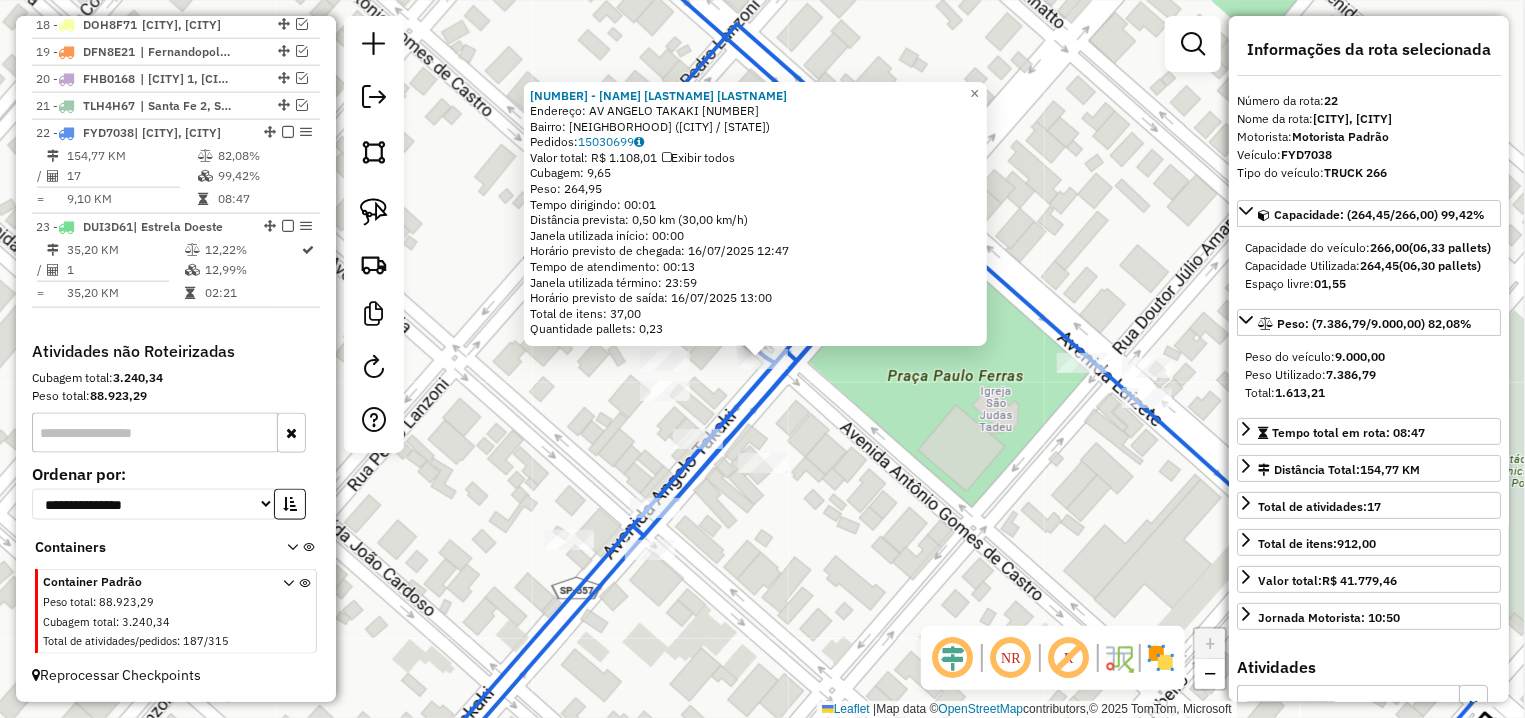 click on "11371 - ELIANA MARA SOARES WATANABE  Endereço: AV  ANGELO TAKAKI                  2507   Bairro: CENTRO (PARANAPUA / SP)   Pedidos:  15030699   Valor total: R$ 1.108,01   Exibir todos   Cubagem: 9,65  Peso: 264,95  Tempo dirigindo: 00:01   Distância prevista: 0,50 km (30,00 km/h)   Janela utilizada início: 00:00   Horário previsto de chegada: 16/07/2025 12:47   Tempo de atendimento: 00:13   Janela utilizada término: 23:59   Horário previsto de saída: 16/07/2025 13:00   Total de itens: 37,00   Quantidade pallets: 0,23  × Janela de atendimento Grade de atendimento Capacidade Transportadoras Veículos Cliente Pedidos  Rotas Selecione os dias de semana para filtrar as janelas de atendimento  Seg   Ter   Qua   Qui   Sex   Sáb   Dom  Informe o período da janela de atendimento: De: Até:  Filtrar exatamente a janela do cliente  Considerar janela de atendimento padrão  Selecione os dias de semana para filtrar as grades de atendimento  Seg   Ter   Qua   Qui   Sex   Sáb   Dom   Peso mínimo:   De:   Até:" 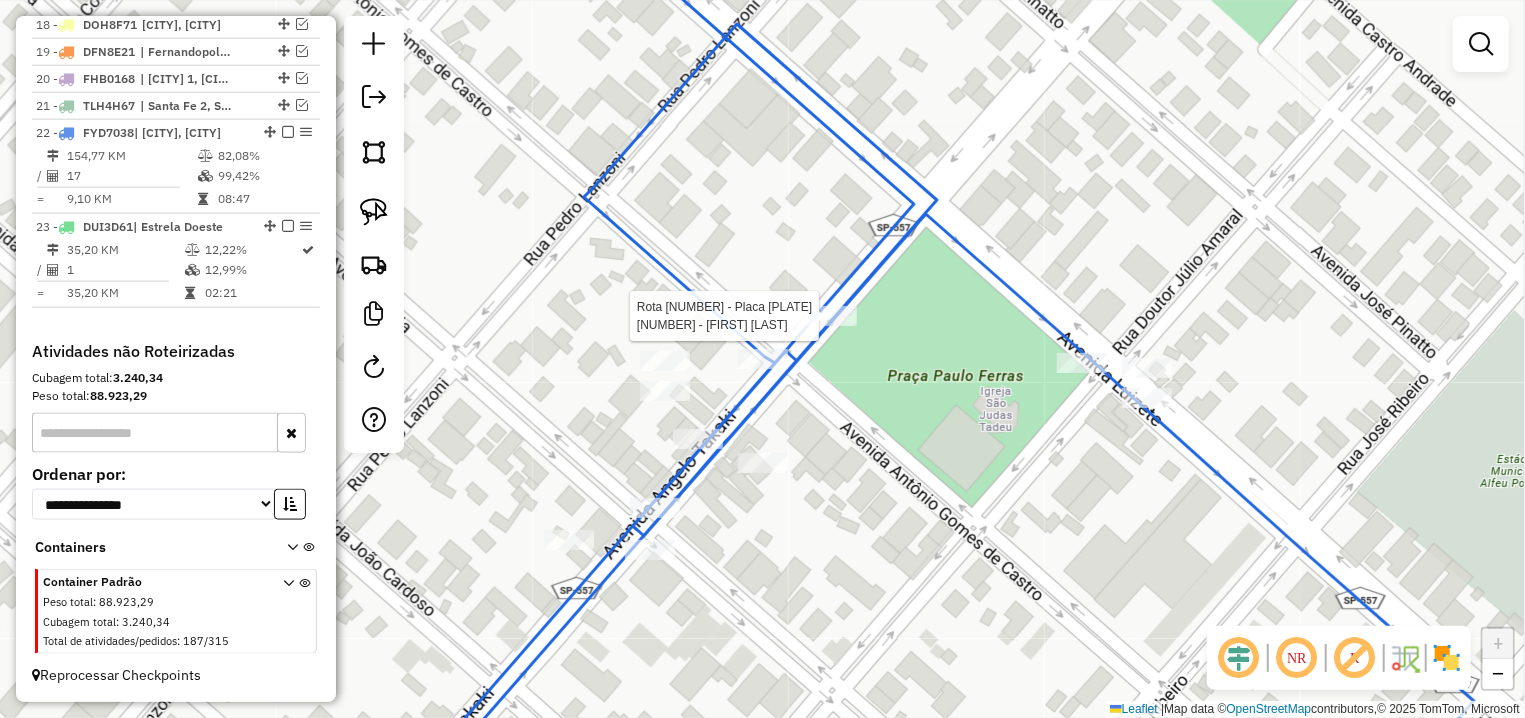 select on "**********" 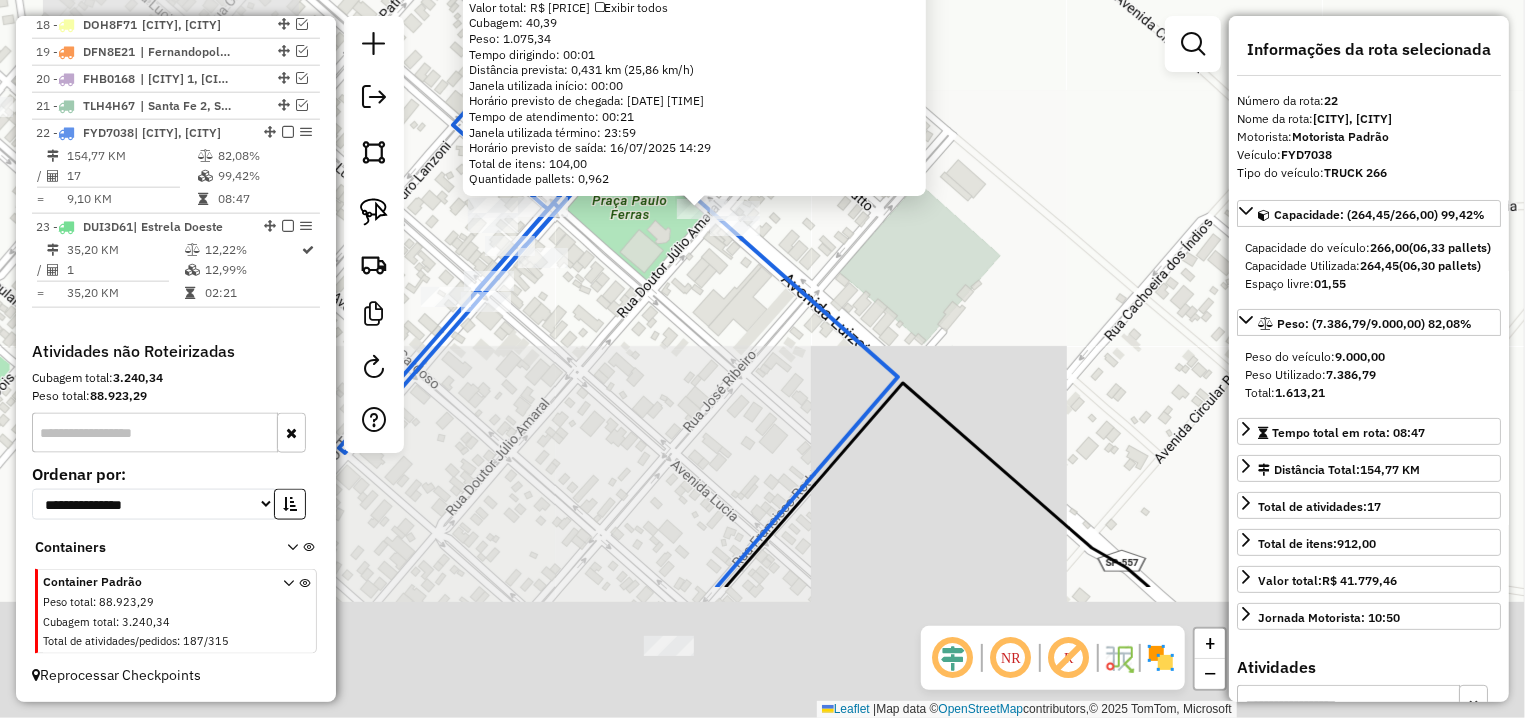 drag, startPoint x: 745, startPoint y: 350, endPoint x: 714, endPoint y: 374, distance: 39.20459 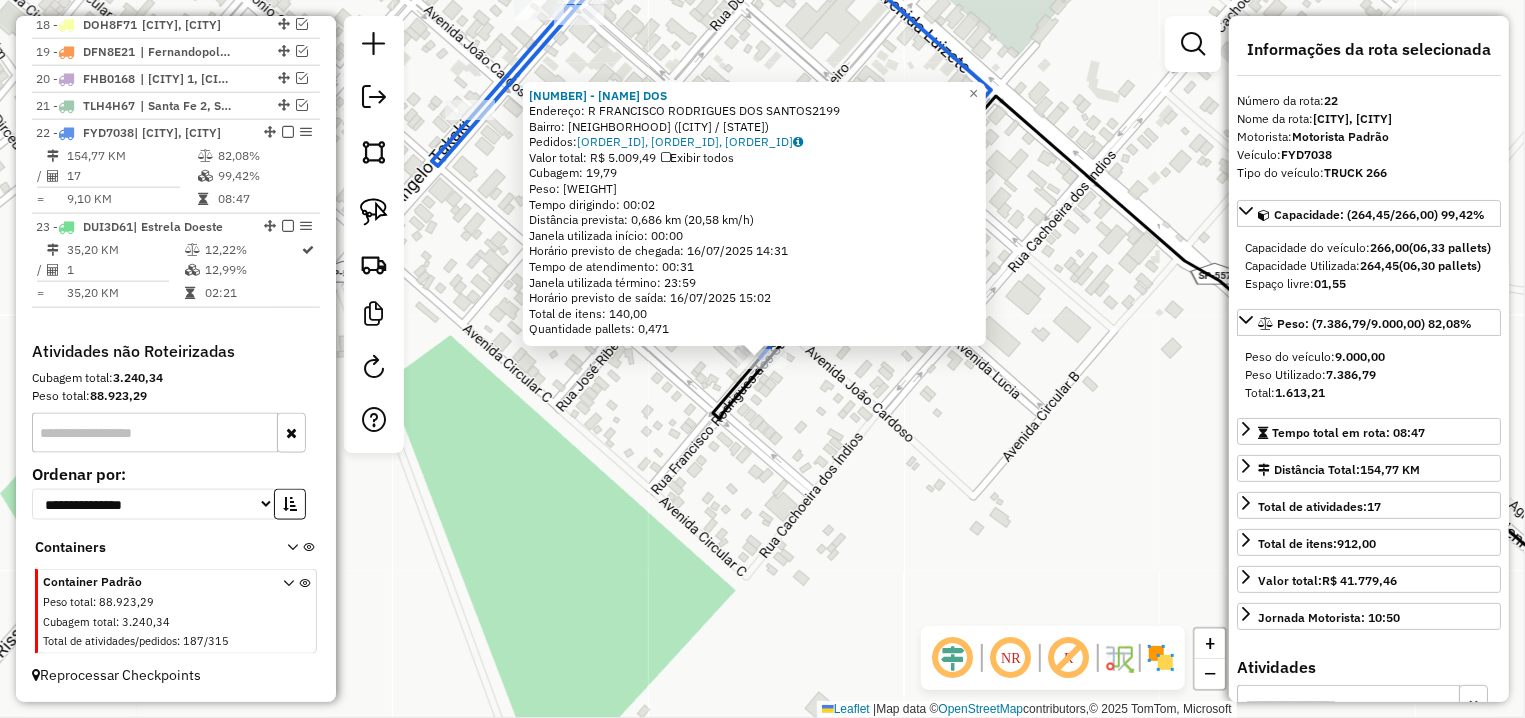 click on "10772 - ISMAEL FRANCISCO DOS  Endereço: R   FRANCISCO RODRIGUES DOS SANTOS2199   Bairro: CENTRO (PARANAPUA / SP)   Pedidos:  15030945, 15030505, 15030506   Valor total: R$ 5.009,49   Exibir todos   Cubagem: 19,79  Peso: 608,22  Tempo dirigindo: 00:02   Distância prevista: 0,686 km (20,58 km/h)   Janela utilizada início: 00:00   Horário previsto de chegada: 16/07/2025 14:31   Tempo de atendimento: 00:31   Janela utilizada término: 23:59   Horário previsto de saída: 16/07/2025 15:02   Total de itens: 140,00   Quantidade pallets: 0,471  × Janela de atendimento Grade de atendimento Capacidade Transportadoras Veículos Cliente Pedidos  Rotas Selecione os dias de semana para filtrar as janelas de atendimento  Seg   Ter   Qua   Qui   Sex   Sáb   Dom  Informe o período da janela de atendimento: De: Até:  Filtrar exatamente a janela do cliente  Considerar janela de atendimento padrão  Selecione os dias de semana para filtrar as grades de atendimento  Seg   Ter   Qua   Qui   Sex   Sáb   Dom   De:   Até:" 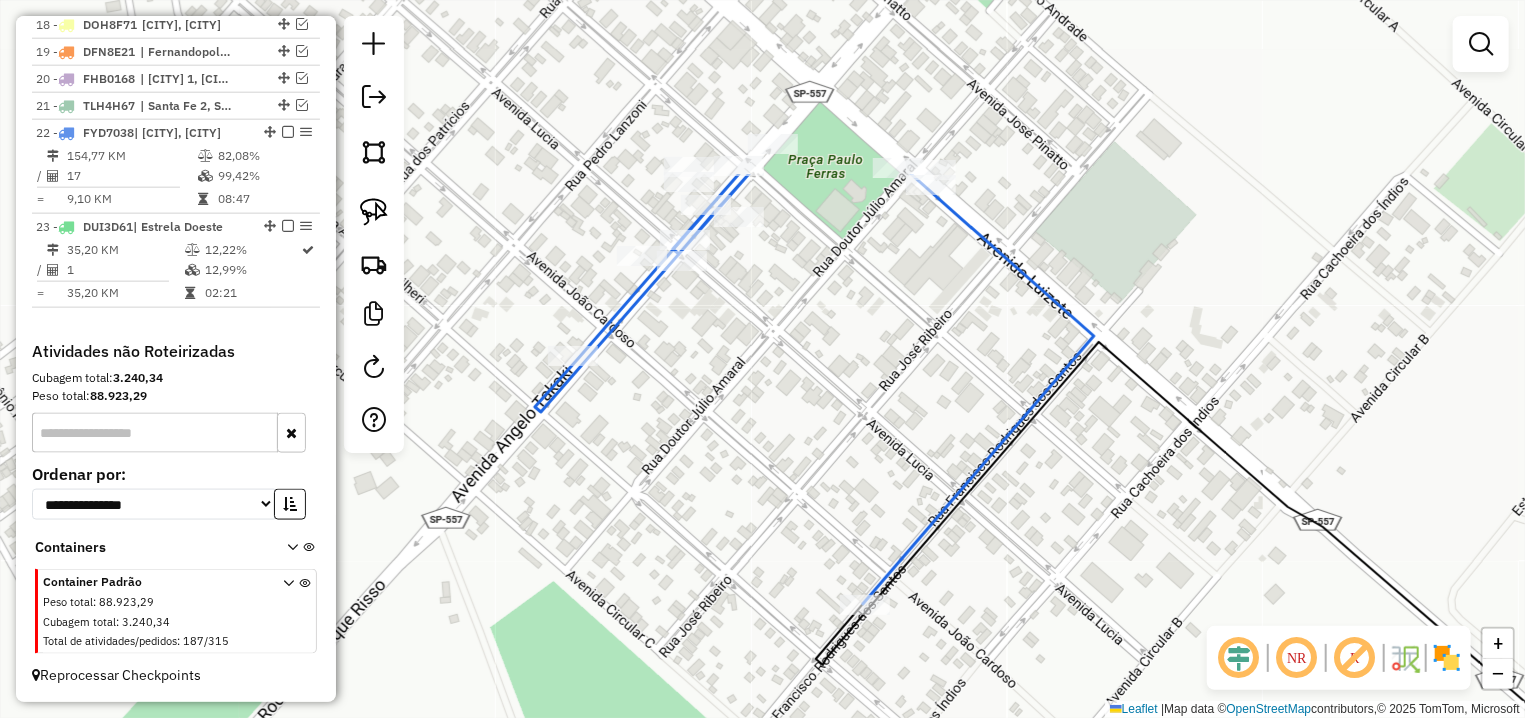 drag, startPoint x: 614, startPoint y: 106, endPoint x: 731, endPoint y: 400, distance: 316.42535 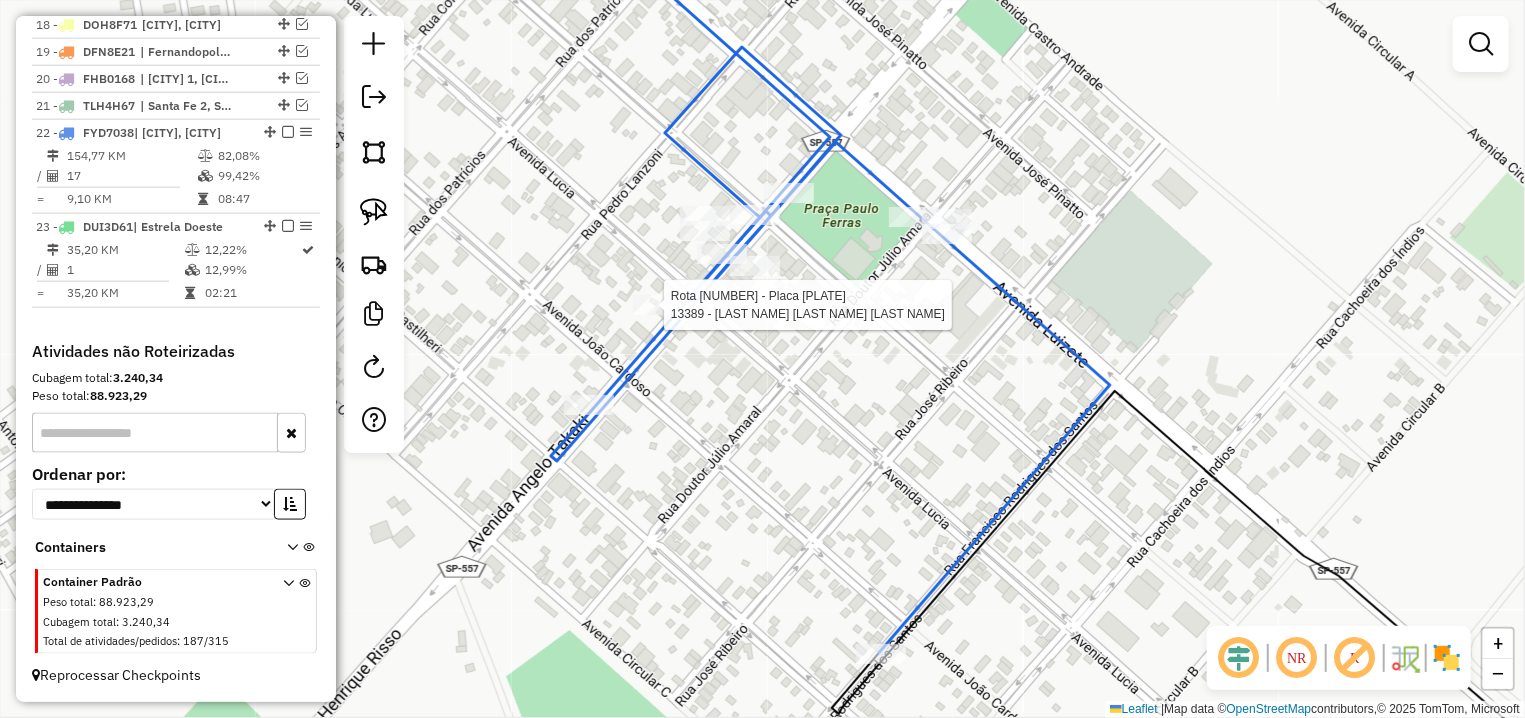 select on "**********" 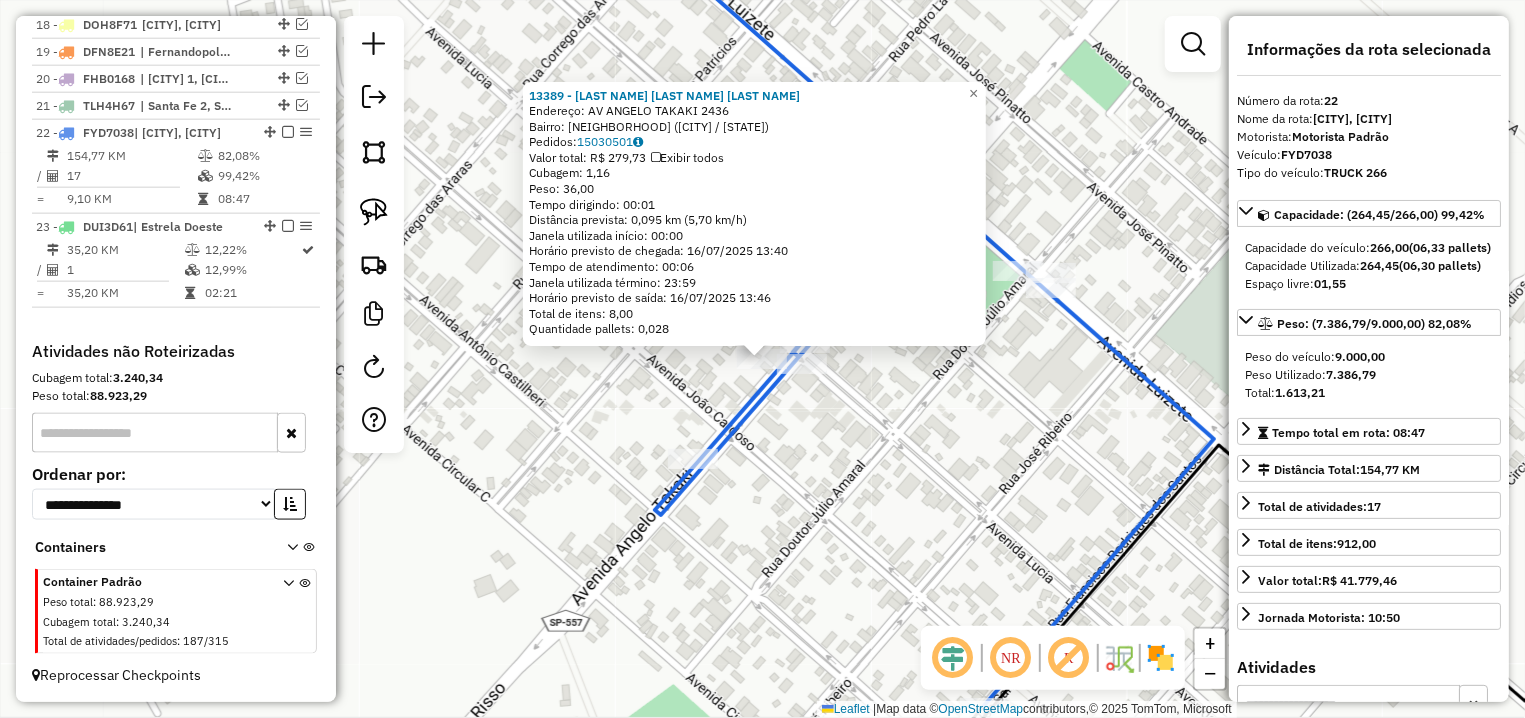 drag, startPoint x: 814, startPoint y: 423, endPoint x: 804, endPoint y: 379, distance: 45.122055 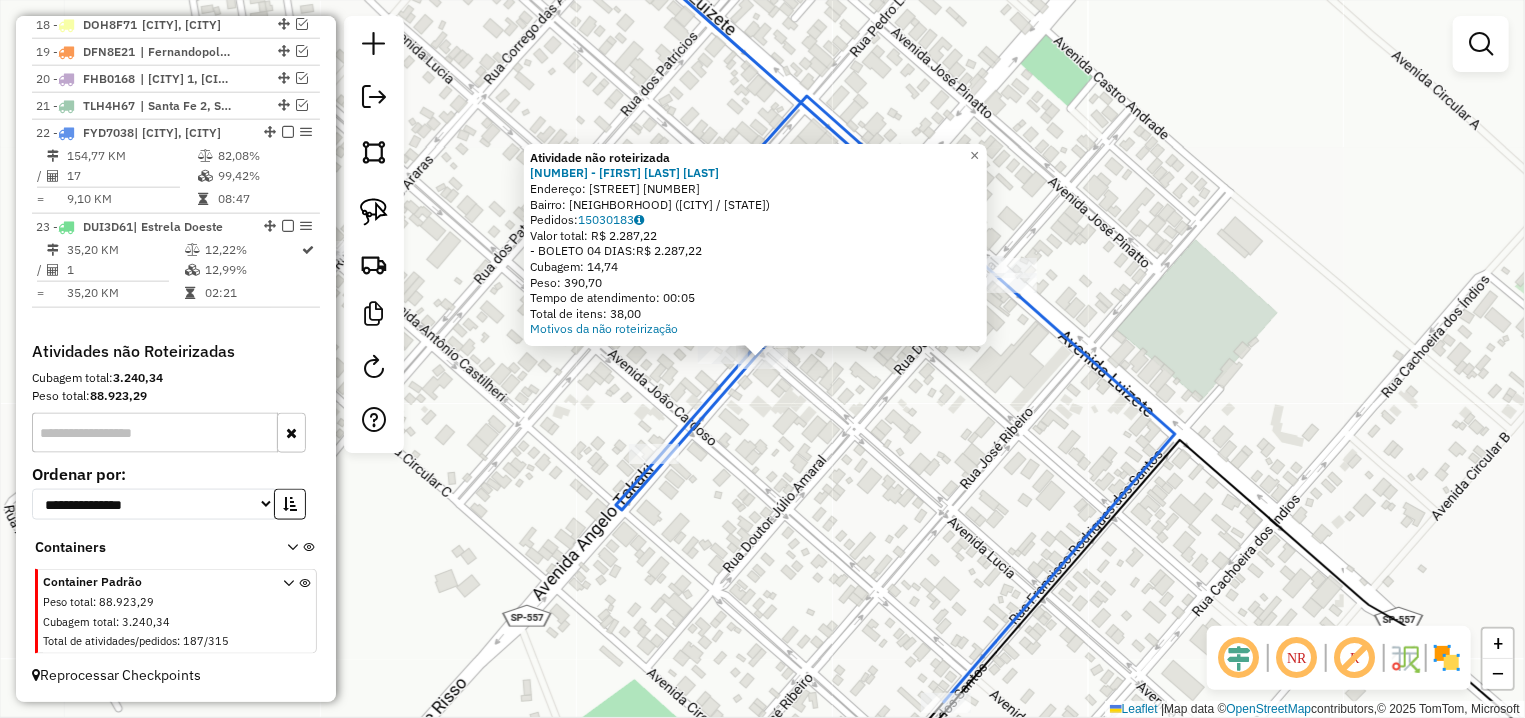 click on "Atividade não roteirizada 15566 - RENAN KLEBER RODRIGU  Endereço: AV  ANGELO TAKAKI                 2426   Bairro: CENTRO (PARANAPUA / SP)   Pedidos:  15030183   Valor total: R$ 2.287,22   - BOLETO 04 DIAS:  R$ 2.287,22   Cubagem: 14,74   Peso: 390,70   Tempo de atendimento: 00:05   Total de itens: 38,00  Motivos da não roteirização × Janela de atendimento Grade de atendimento Capacidade Transportadoras Veículos Cliente Pedidos  Rotas Selecione os dias de semana para filtrar as janelas de atendimento  Seg   Ter   Qua   Qui   Sex   Sáb   Dom  Informe o período da janela de atendimento: De: Até:  Filtrar exatamente a janela do cliente  Considerar janela de atendimento padrão  Selecione os dias de semana para filtrar as grades de atendimento  Seg   Ter   Qua   Qui   Sex   Sáb   Dom   Considerar clientes sem dia de atendimento cadastrado  Clientes fora do dia de atendimento selecionado Filtrar as atividades entre os valores definidos abaixo:  Peso mínimo:   Peso máximo:   Cubagem mínima:   De:  De:" 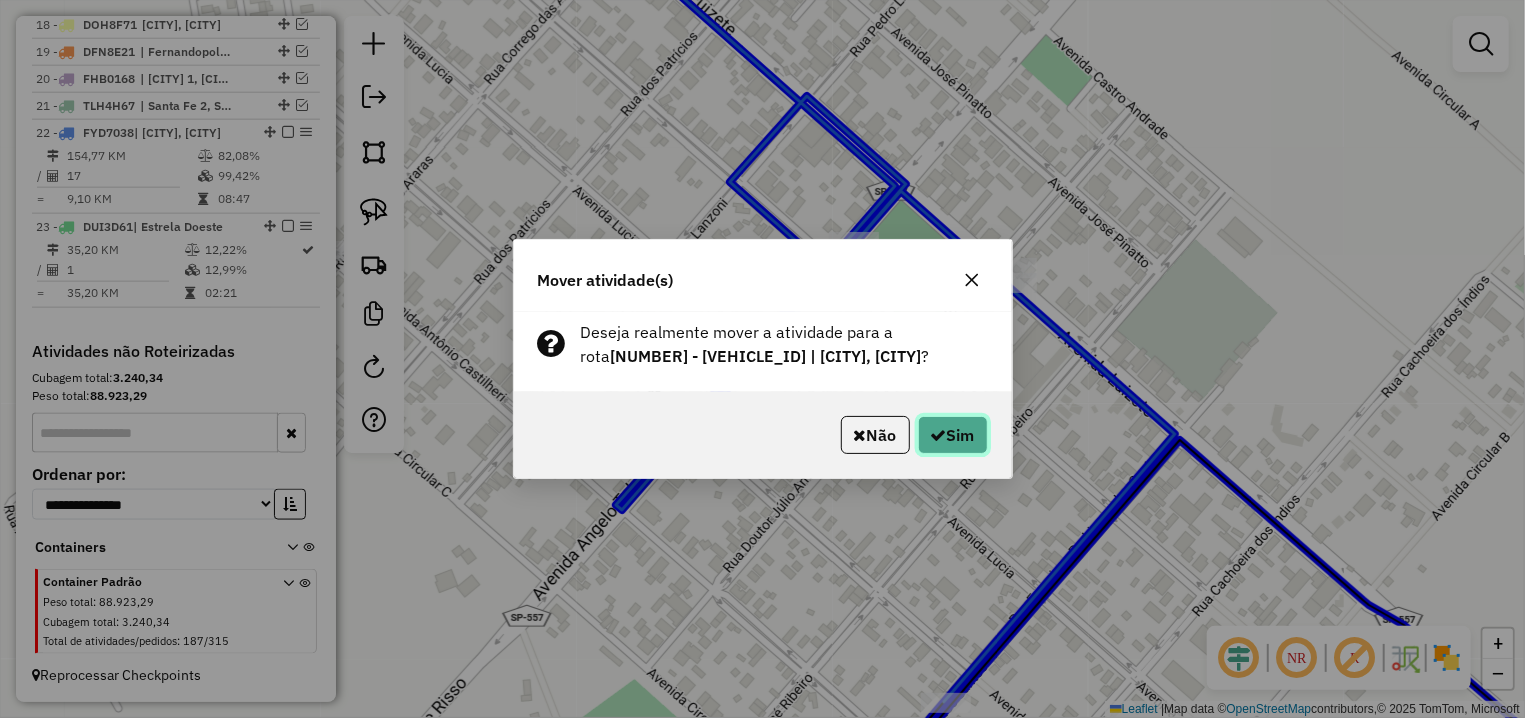 click on "Sim" 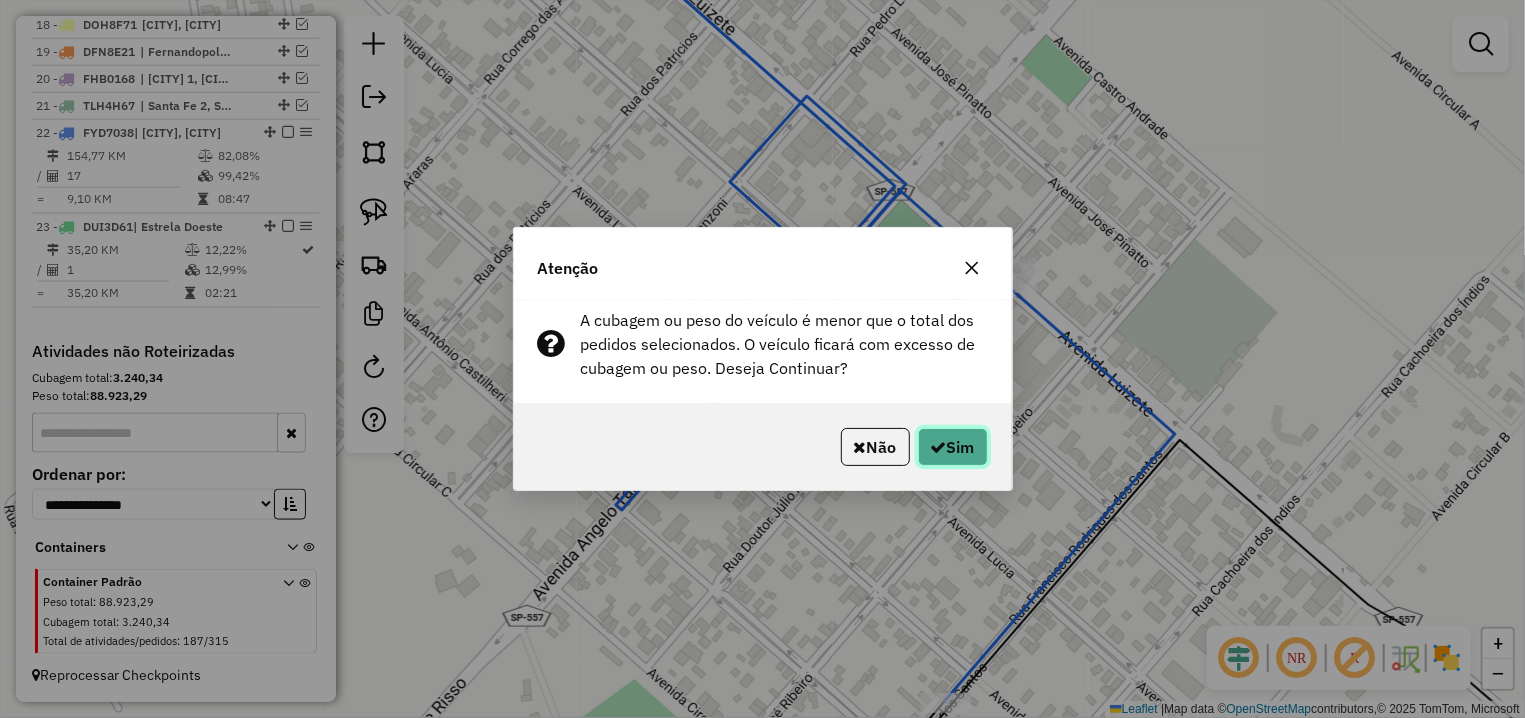 click 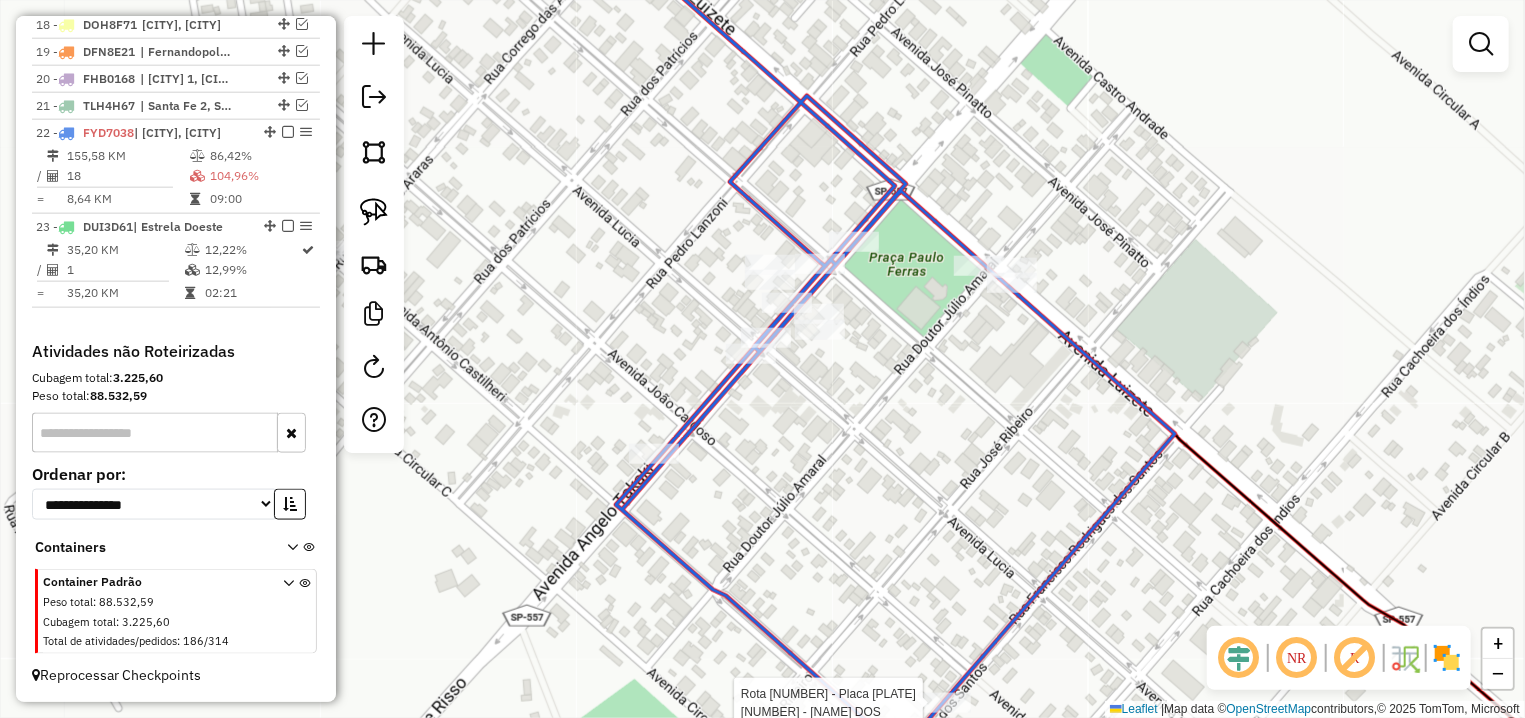 select on "**********" 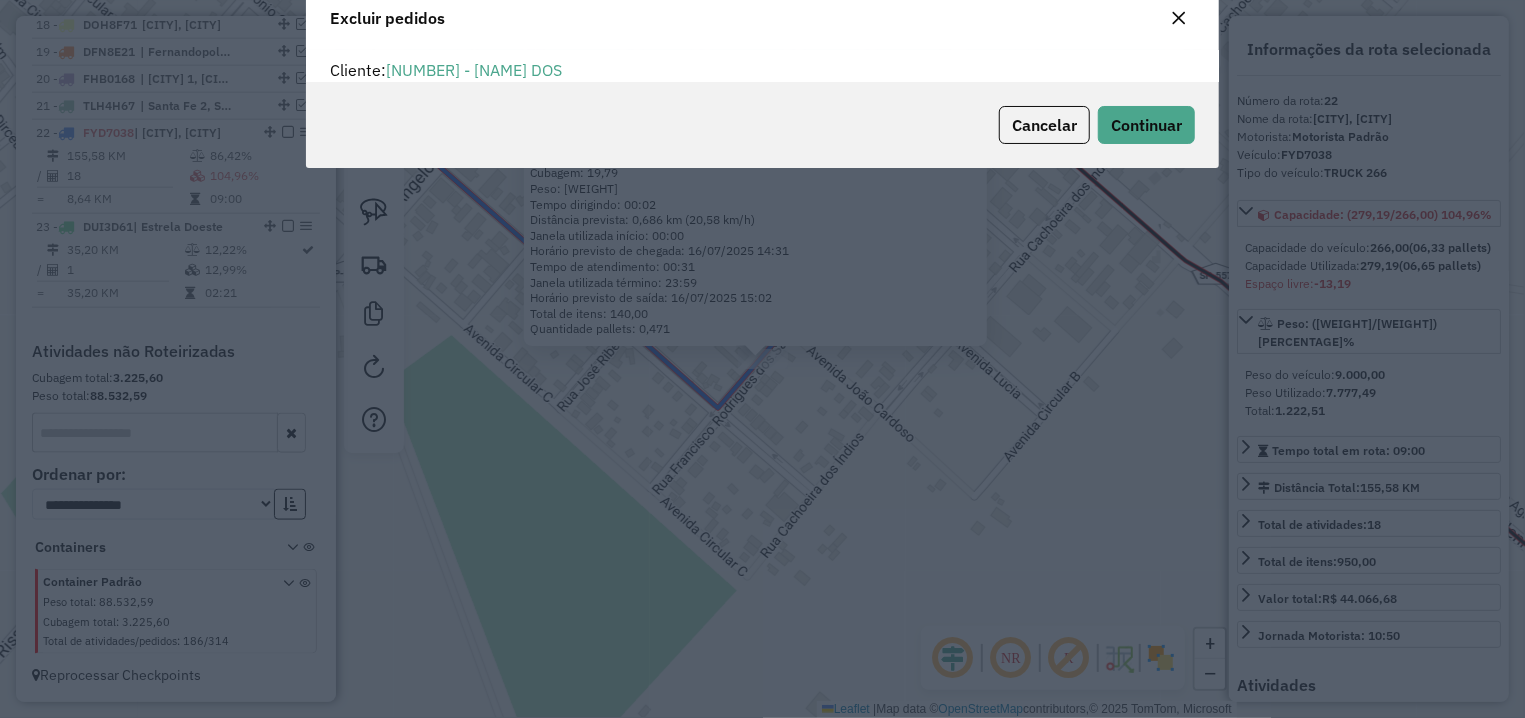 scroll, scrollTop: 11, scrollLeft: 6, axis: both 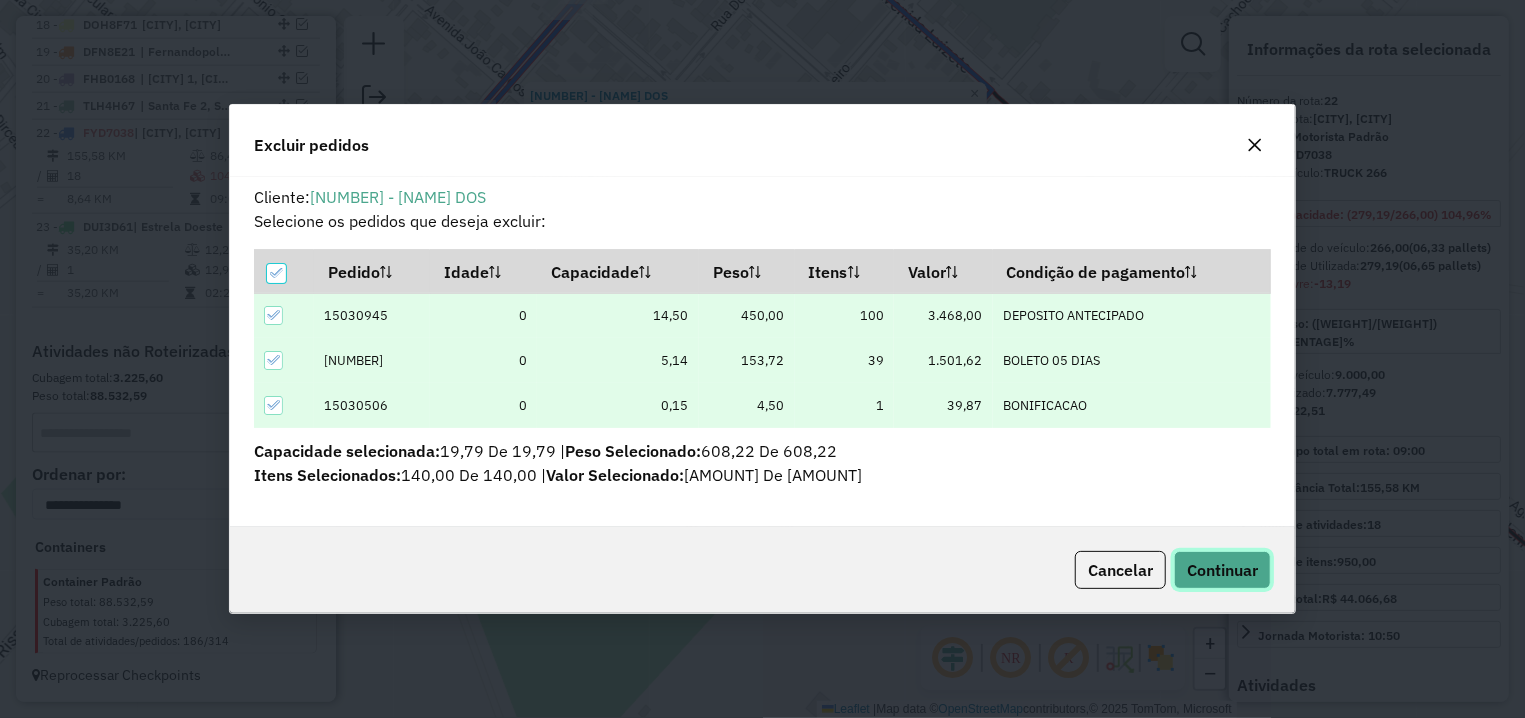 click on "Continuar" 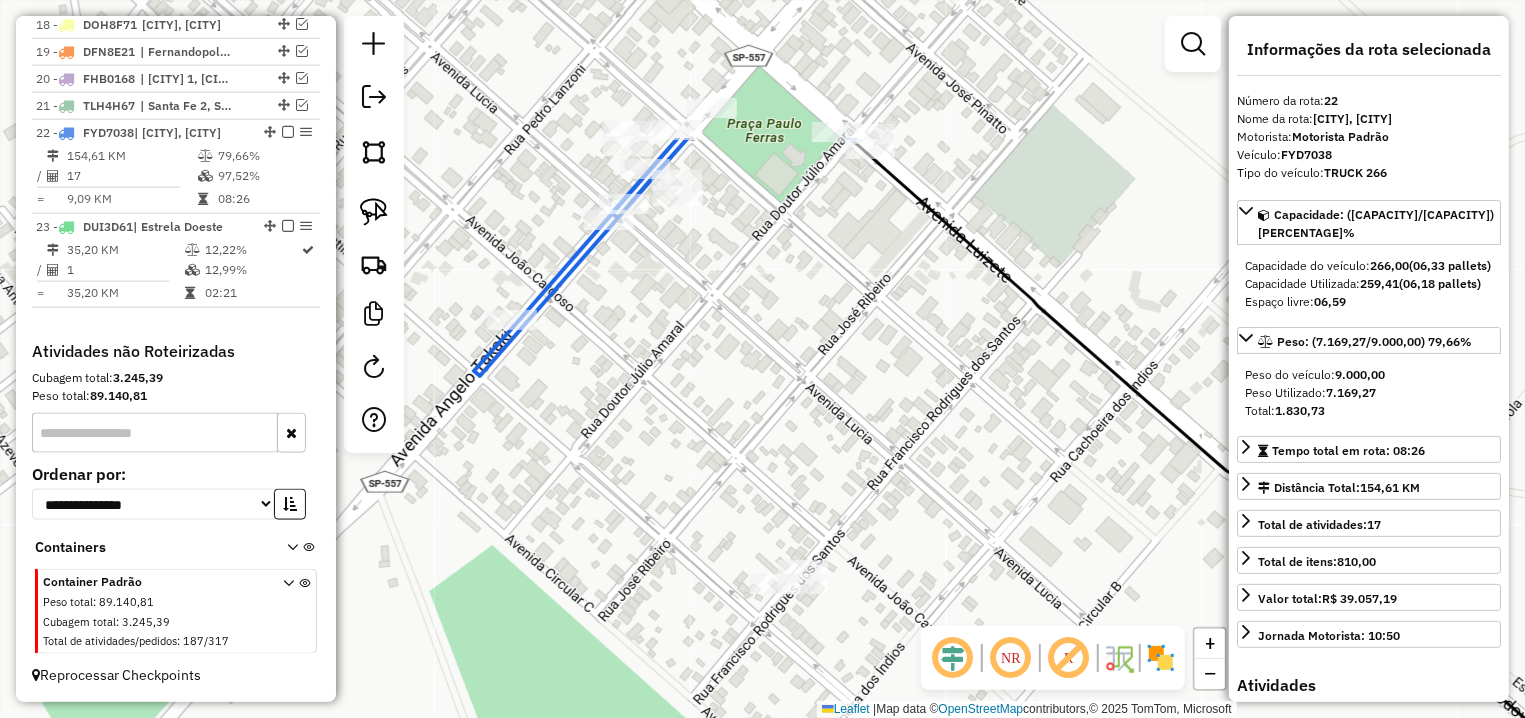 drag, startPoint x: 680, startPoint y: 194, endPoint x: 709, endPoint y: 318, distance: 127.345985 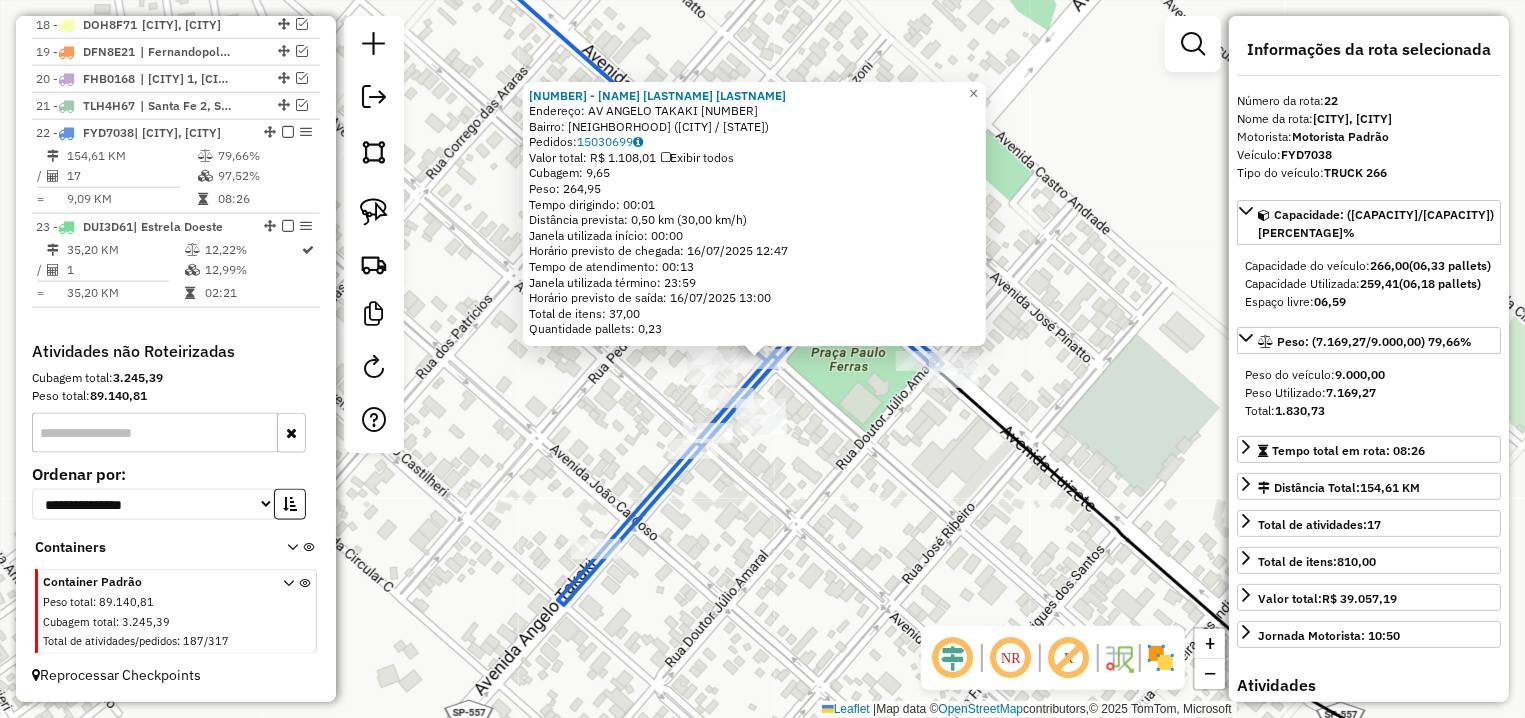 click on "11371 - ELIANA MARA SOARES WATANABE  Endereço: AV  ANGELO TAKAKI                  2507   Bairro: CENTRO (PARANAPUA / SP)   Pedidos:  15030699   Valor total: R$ 1.108,01   Exibir todos   Cubagem: 9,65  Peso: 264,95  Tempo dirigindo: 00:01   Distância prevista: 0,50 km (30,00 km/h)   Janela utilizada início: 00:00   Horário previsto de chegada: 16/07/2025 12:47   Tempo de atendimento: 00:13   Janela utilizada término: 23:59   Horário previsto de saída: 16/07/2025 13:00   Total de itens: 37,00   Quantidade pallets: 0,23  × Janela de atendimento Grade de atendimento Capacidade Transportadoras Veículos Cliente Pedidos  Rotas Selecione os dias de semana para filtrar as janelas de atendimento  Seg   Ter   Qua   Qui   Sex   Sáb   Dom  Informe o período da janela de atendimento: De: Até:  Filtrar exatamente a janela do cliente  Considerar janela de atendimento padrão  Selecione os dias de semana para filtrar as grades de atendimento  Seg   Ter   Qua   Qui   Sex   Sáb   Dom   Peso mínimo:   De:   Até:" 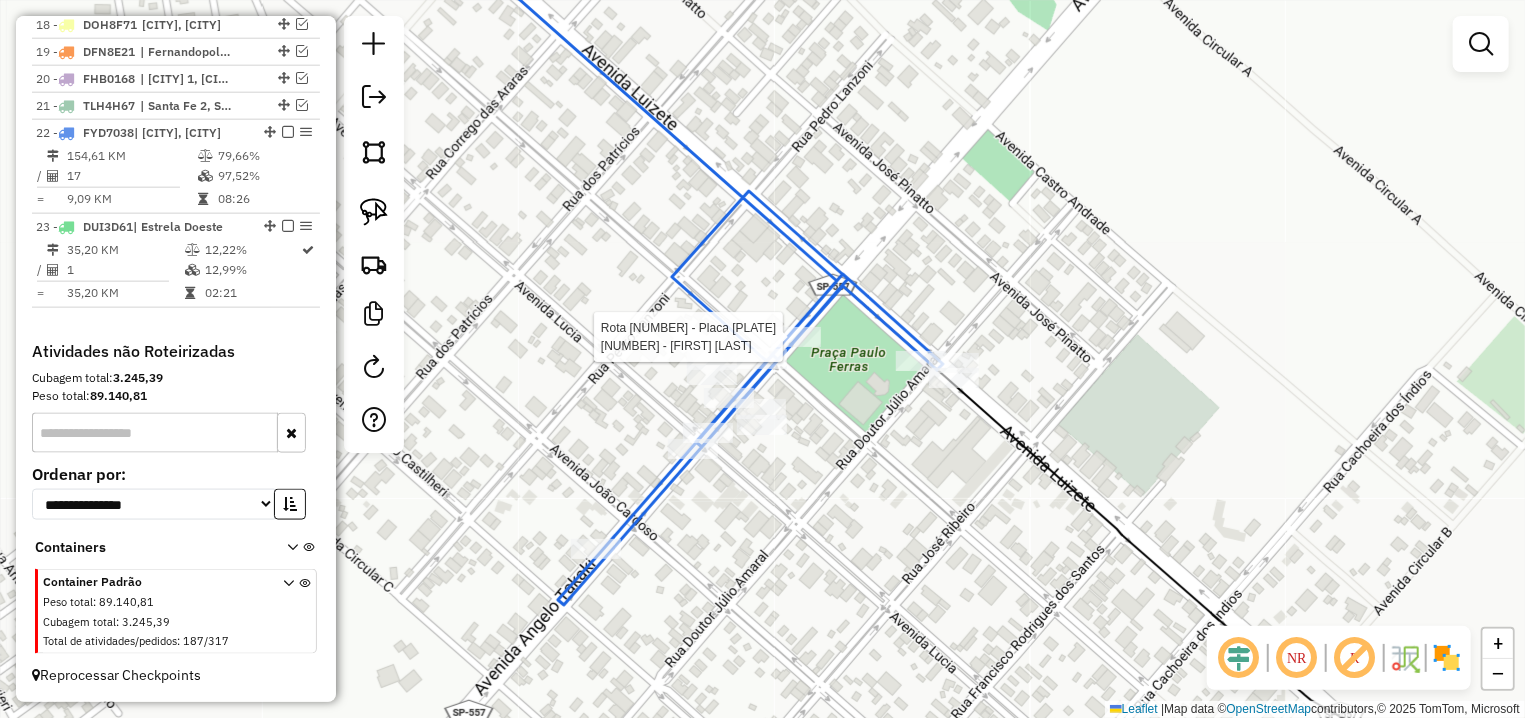 select on "**********" 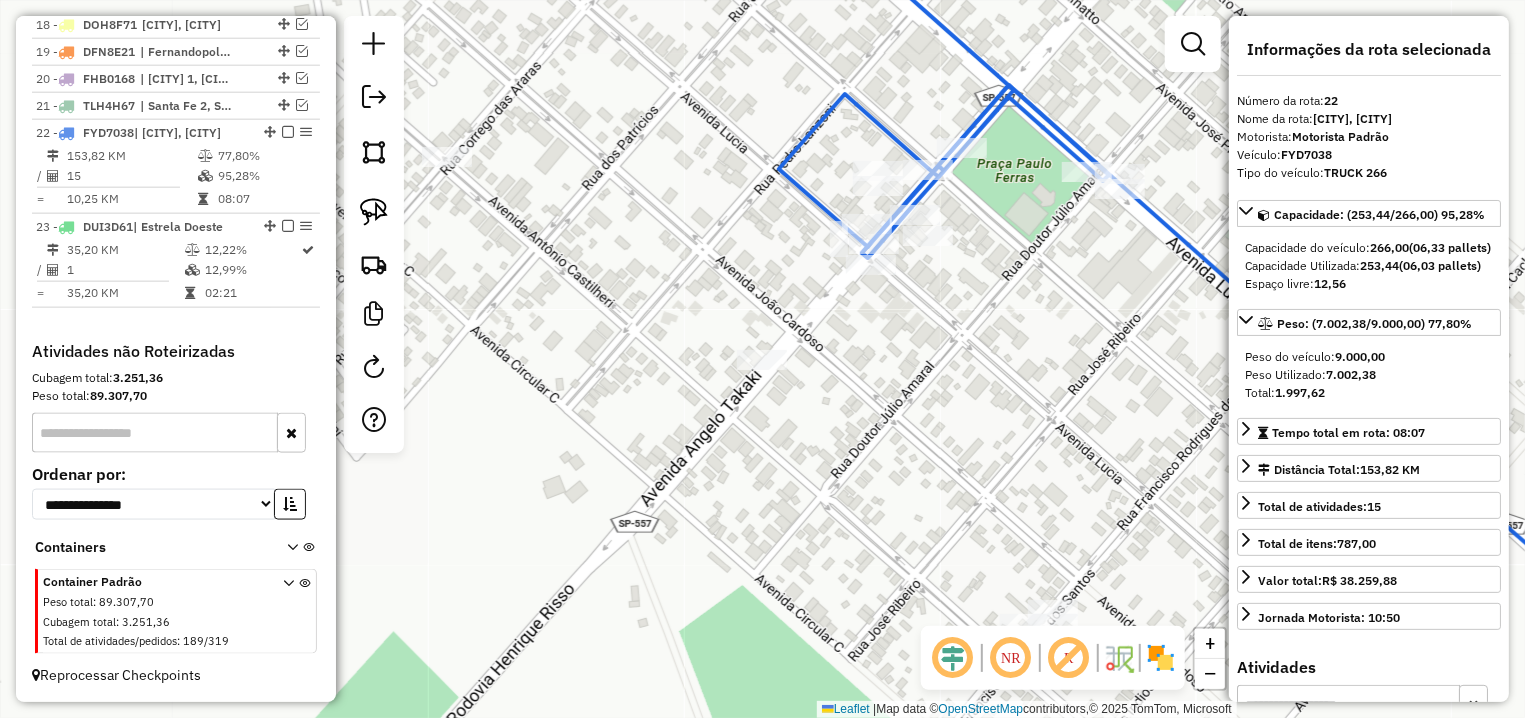 click at bounding box center (288, 132) 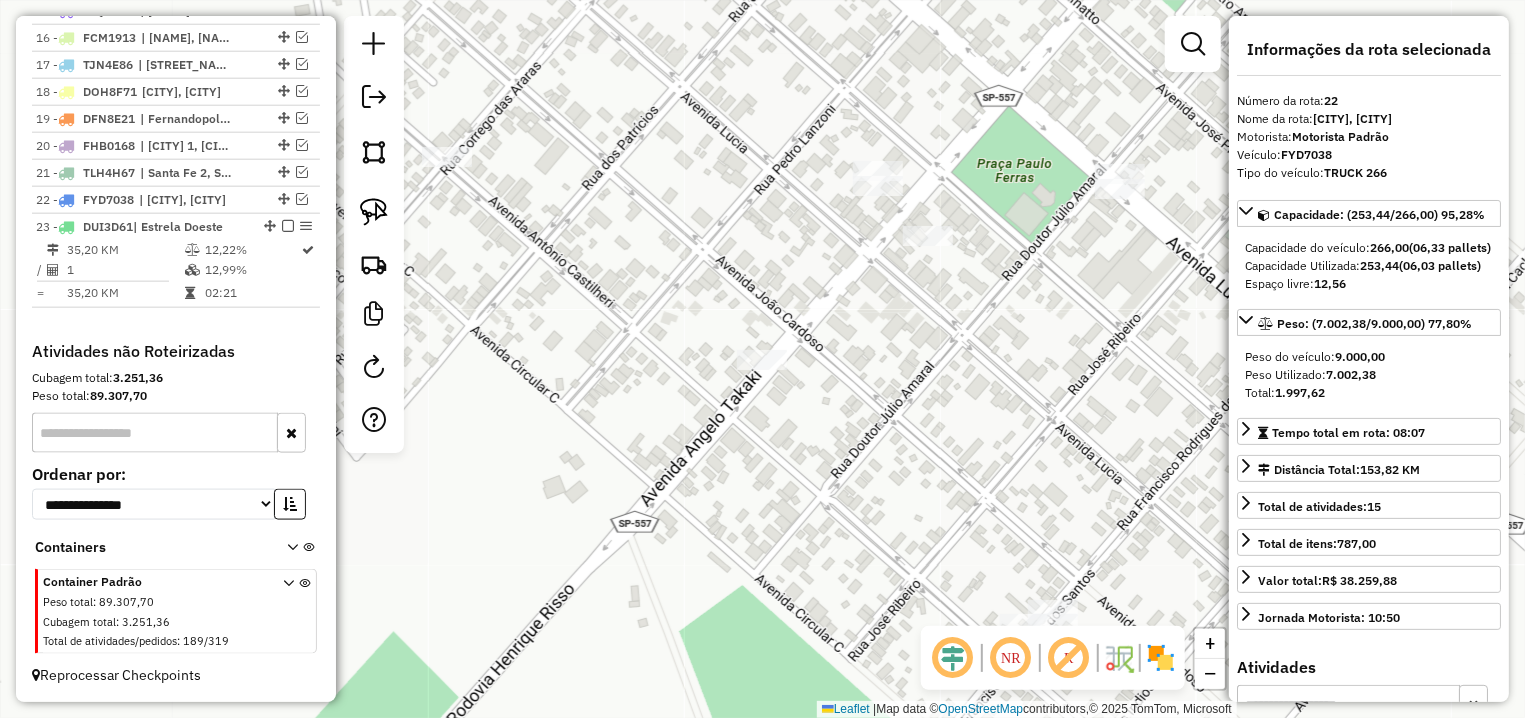 scroll, scrollTop: 1215, scrollLeft: 0, axis: vertical 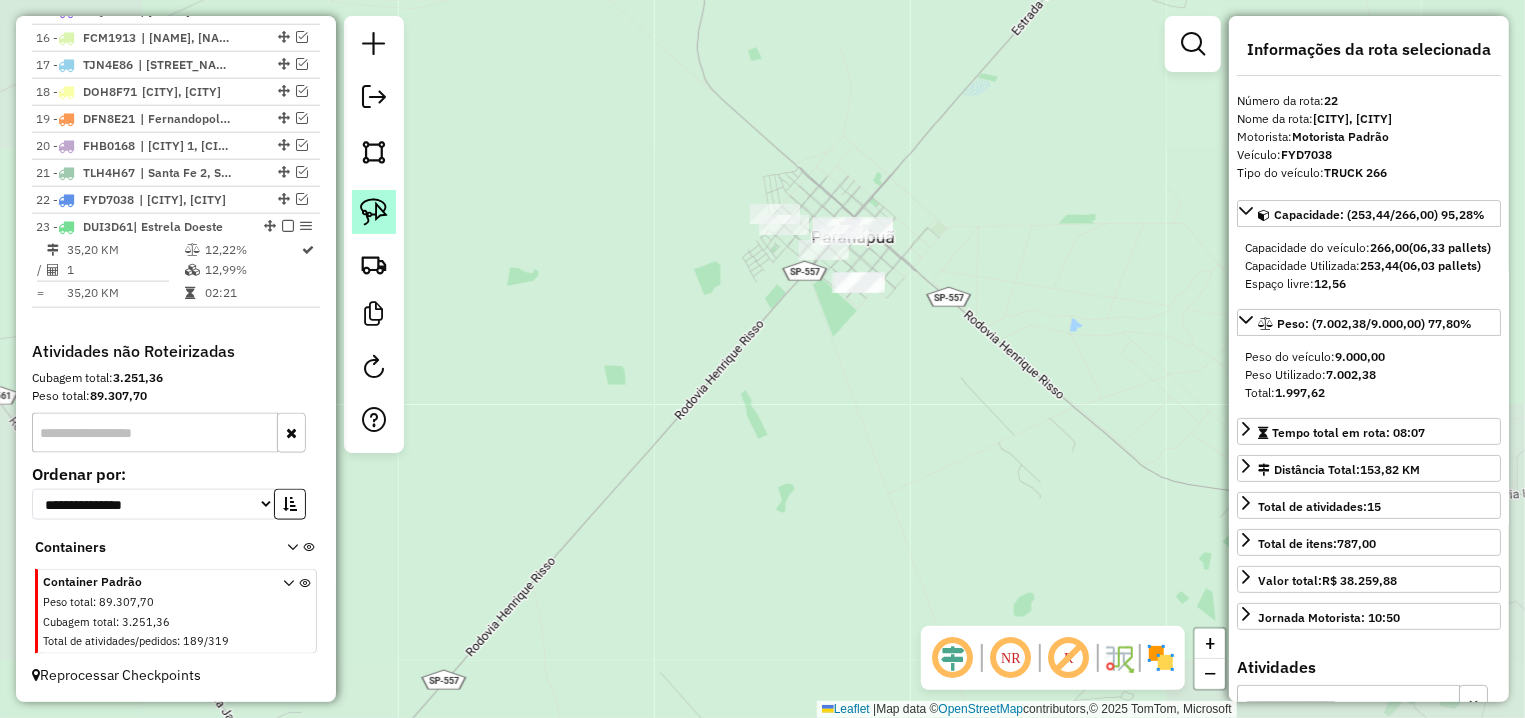 click 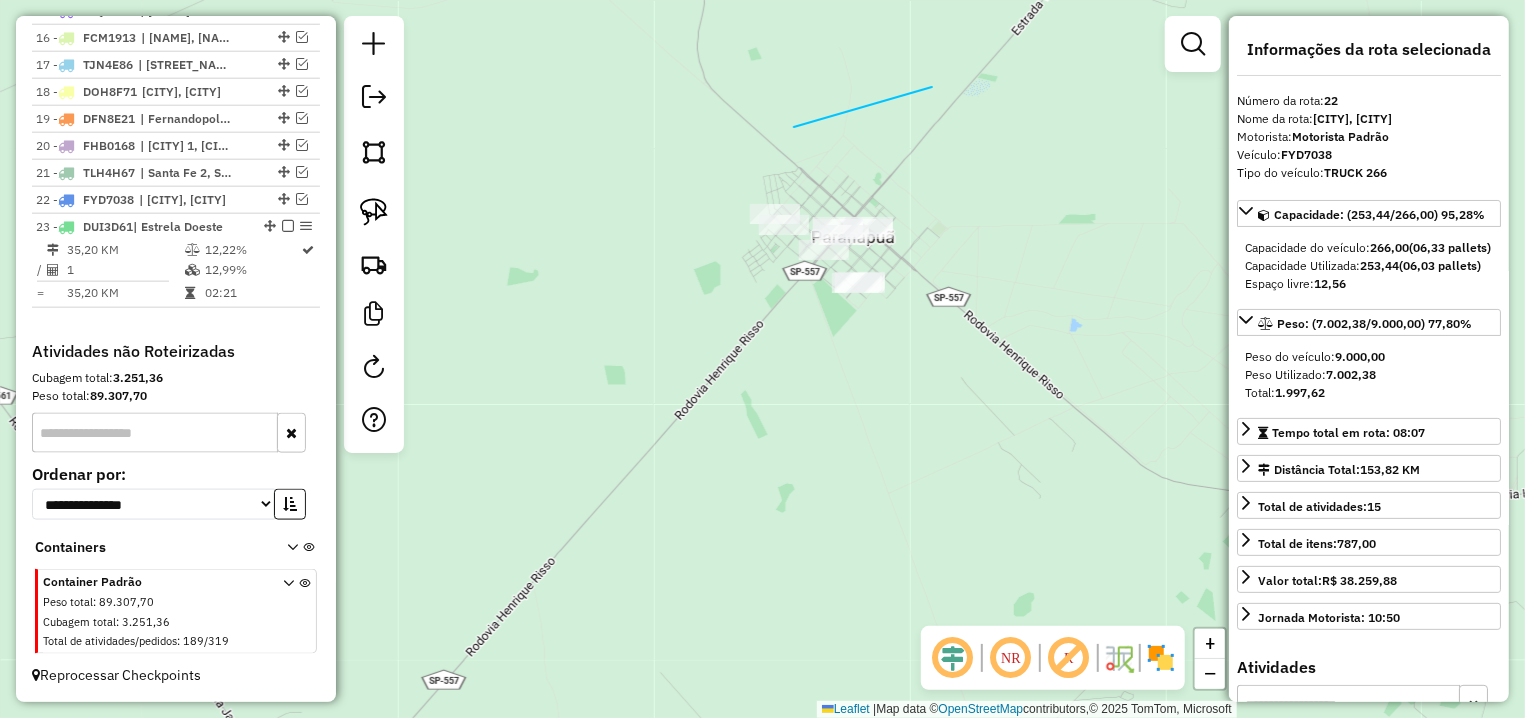 drag, startPoint x: 794, startPoint y: 127, endPoint x: 1002, endPoint y: 354, distance: 307.8847 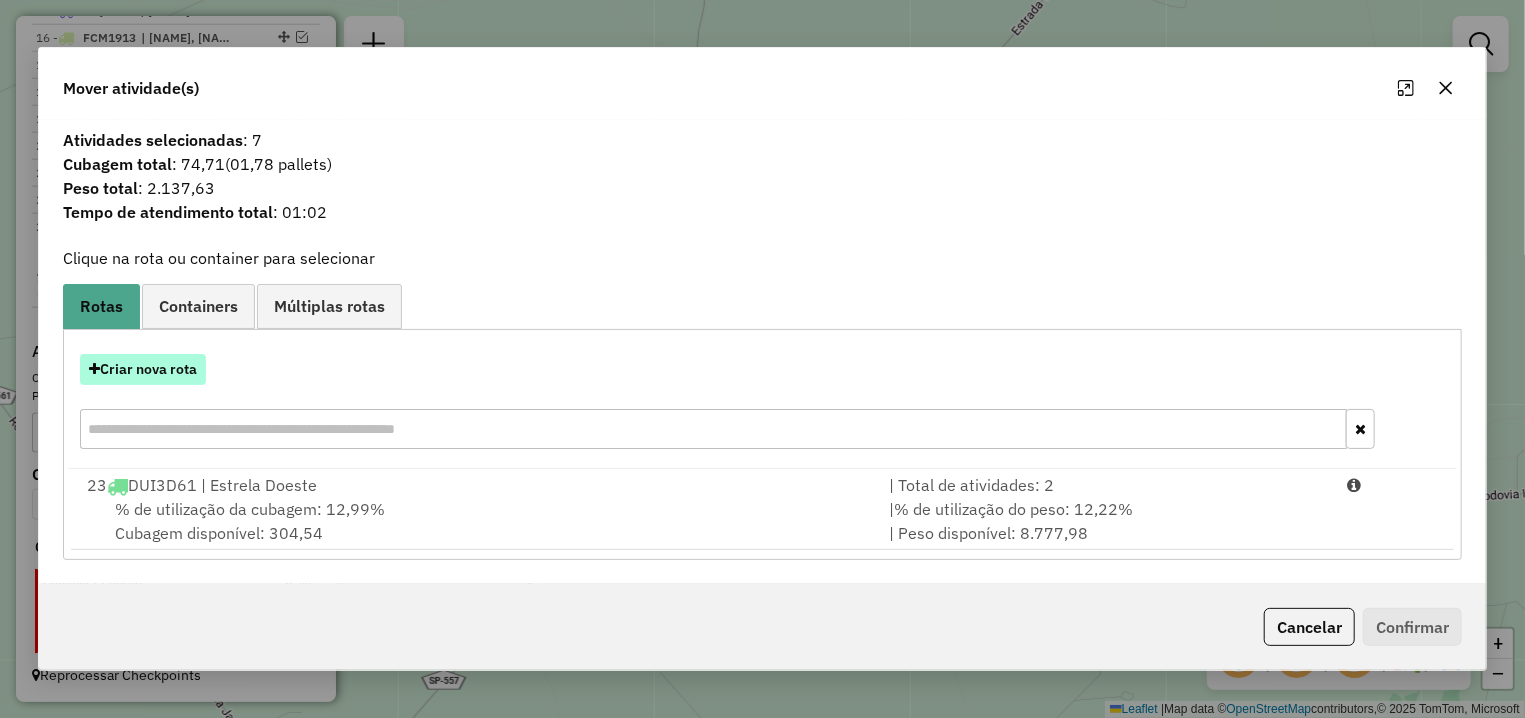 click on "Criar nova rota" at bounding box center (143, 369) 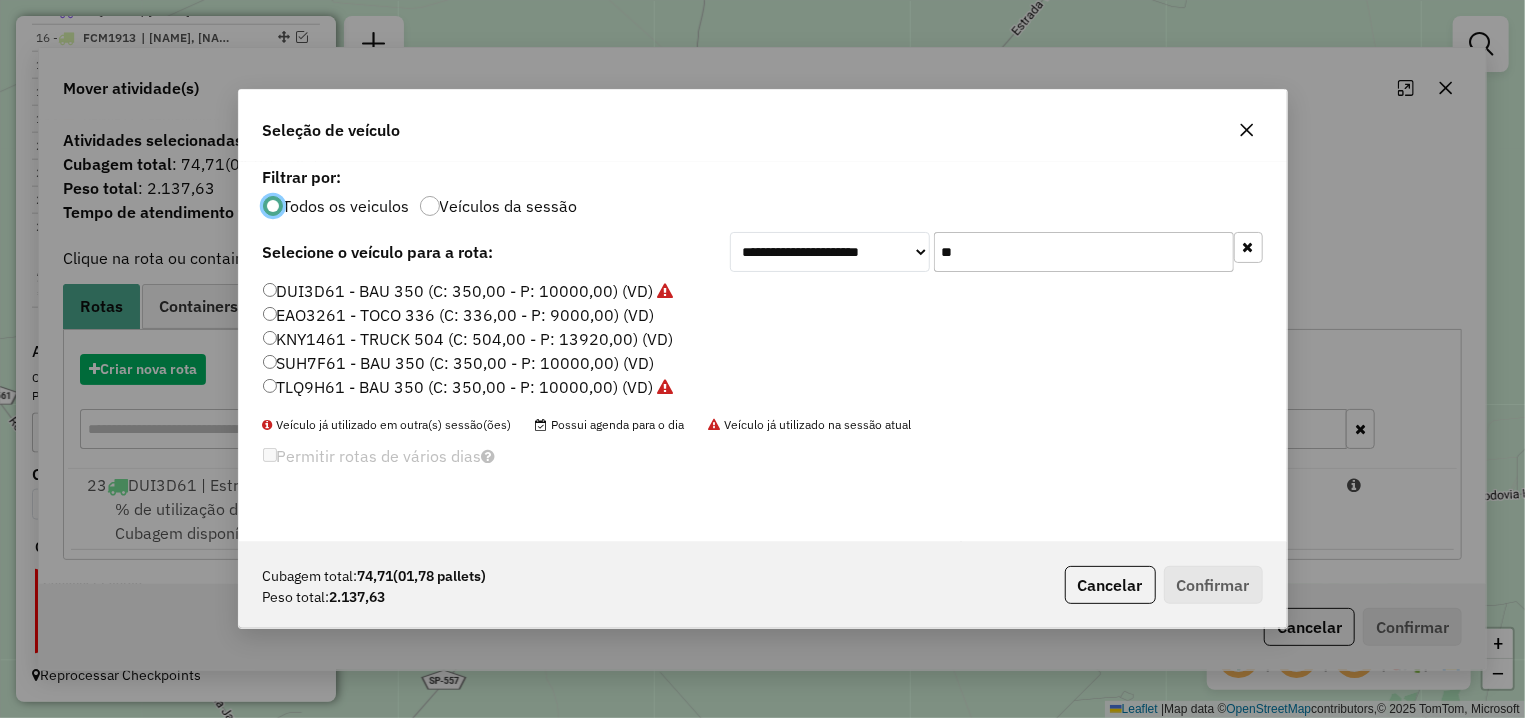 scroll, scrollTop: 11, scrollLeft: 6, axis: both 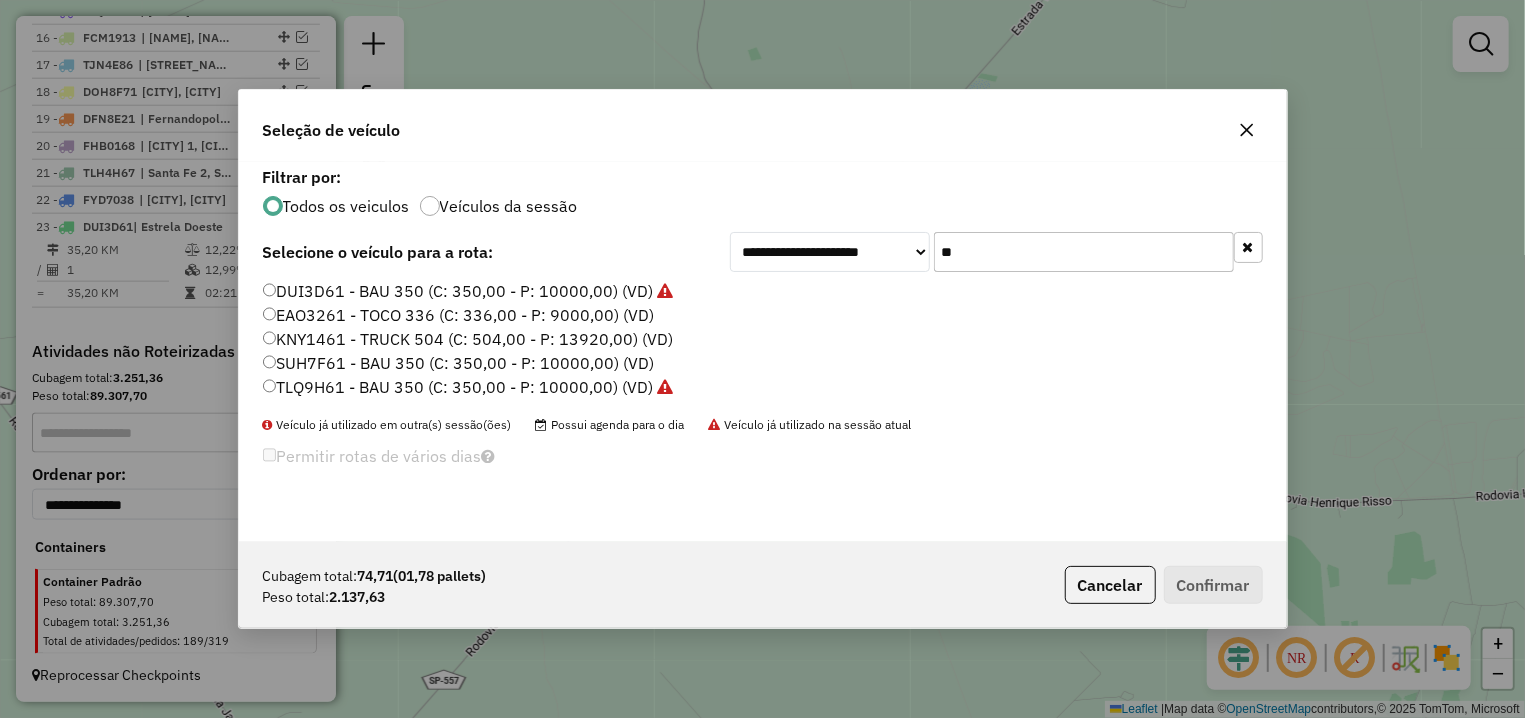 drag, startPoint x: 1011, startPoint y: 243, endPoint x: 874, endPoint y: 247, distance: 137.05838 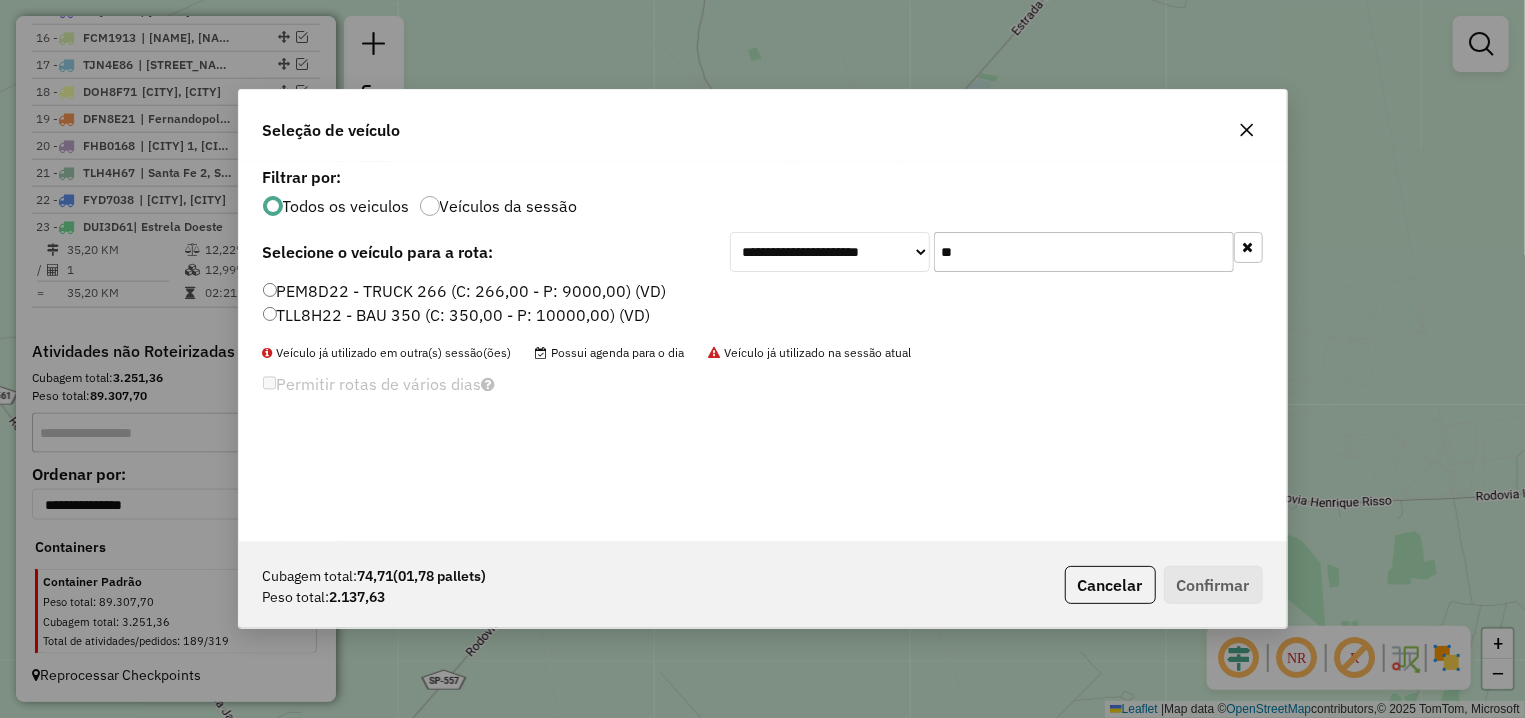 type on "**" 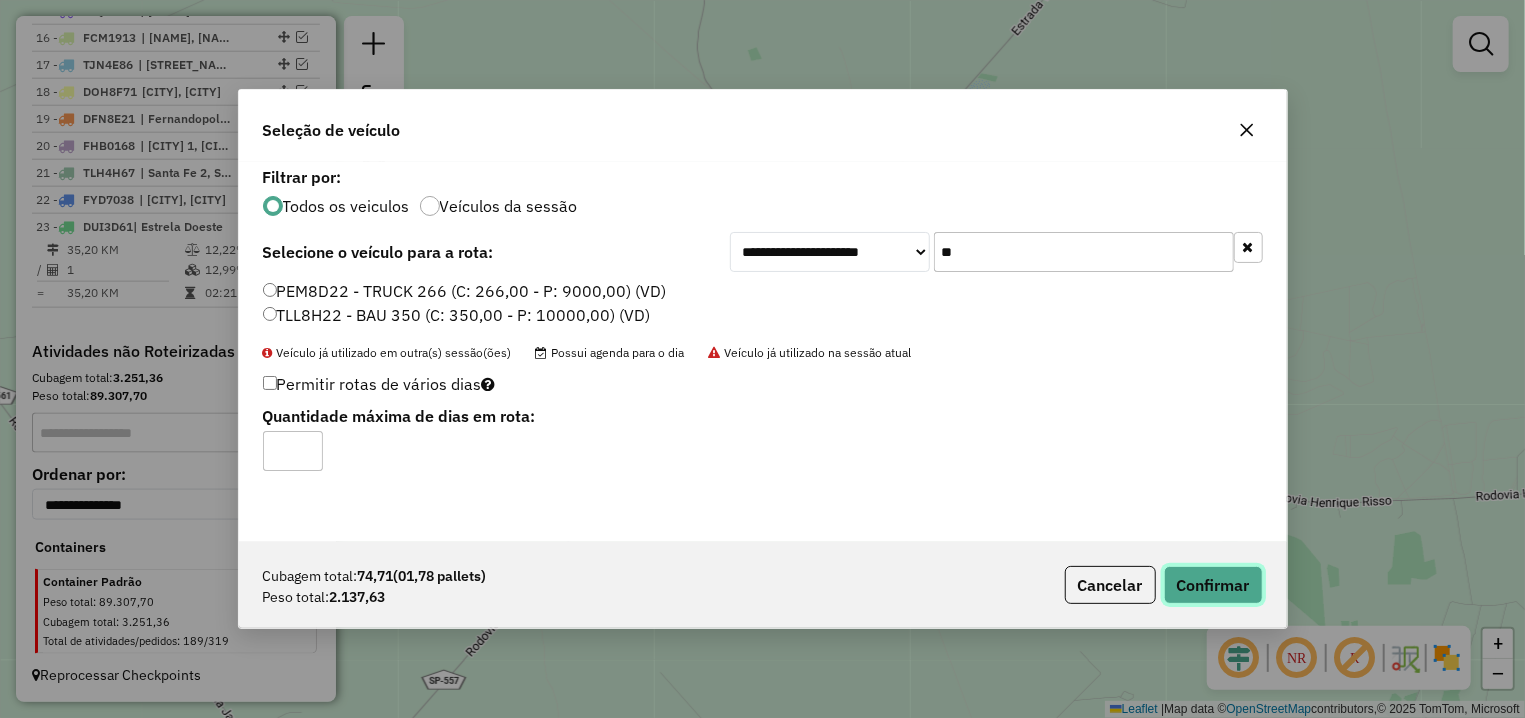 click on "Confirmar" 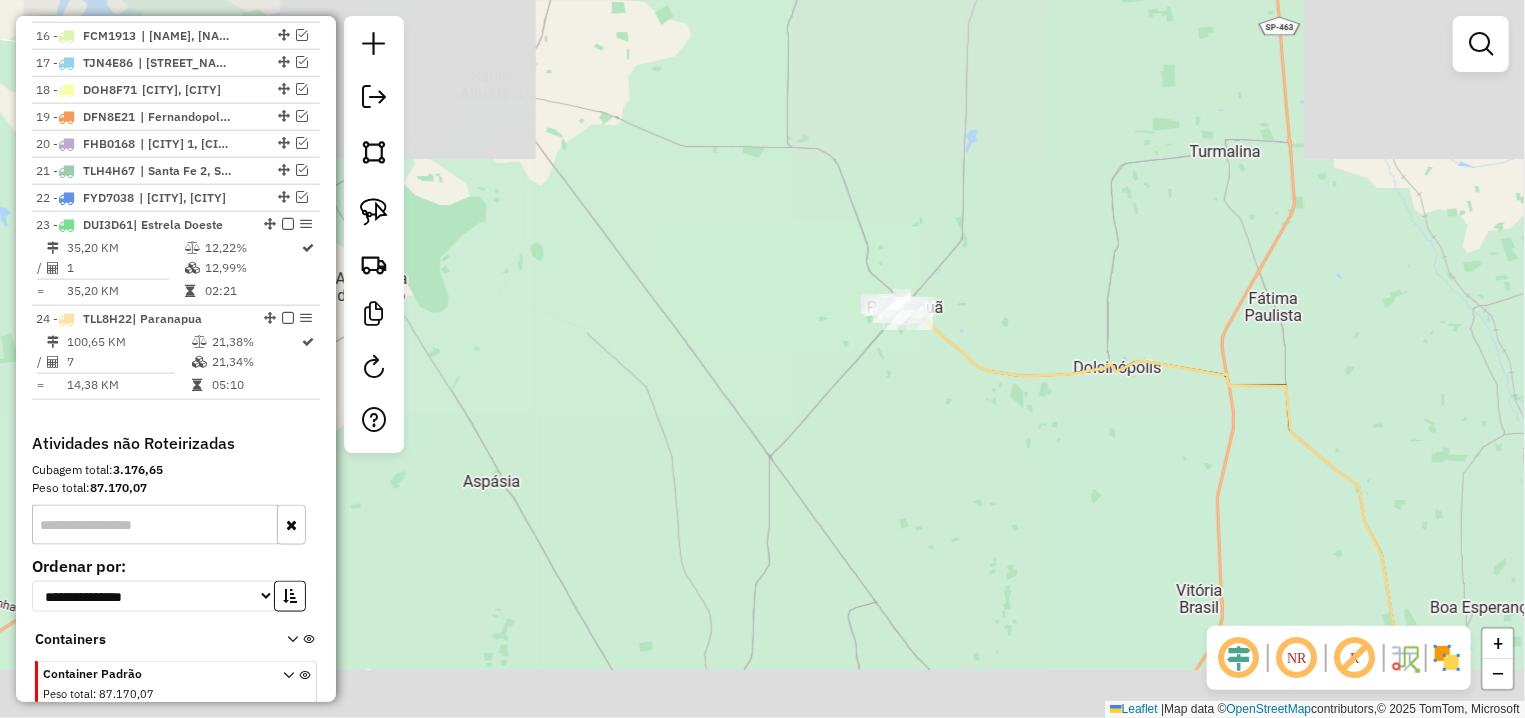 drag, startPoint x: 985, startPoint y: 601, endPoint x: 746, endPoint y: 20, distance: 628.23724 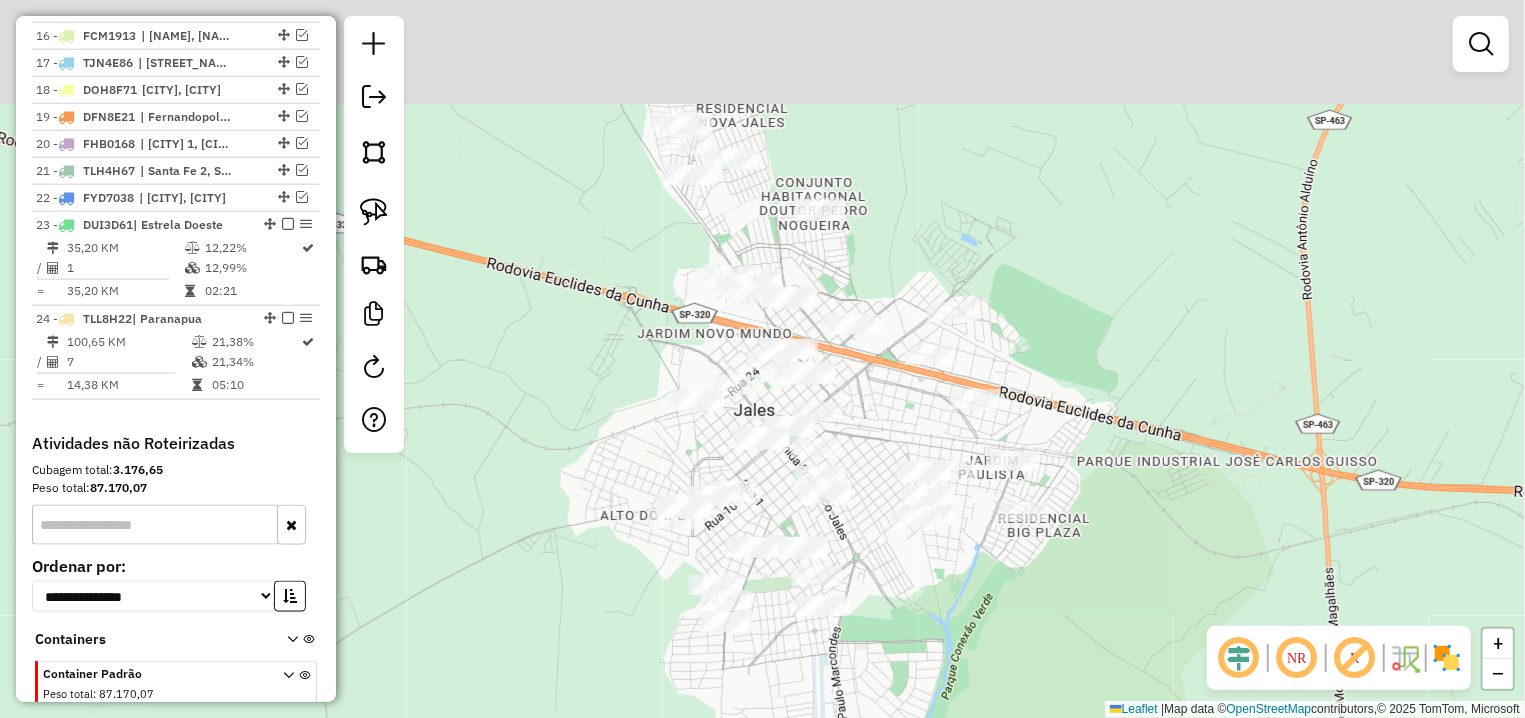drag, startPoint x: 877, startPoint y: 99, endPoint x: 872, endPoint y: 226, distance: 127.09839 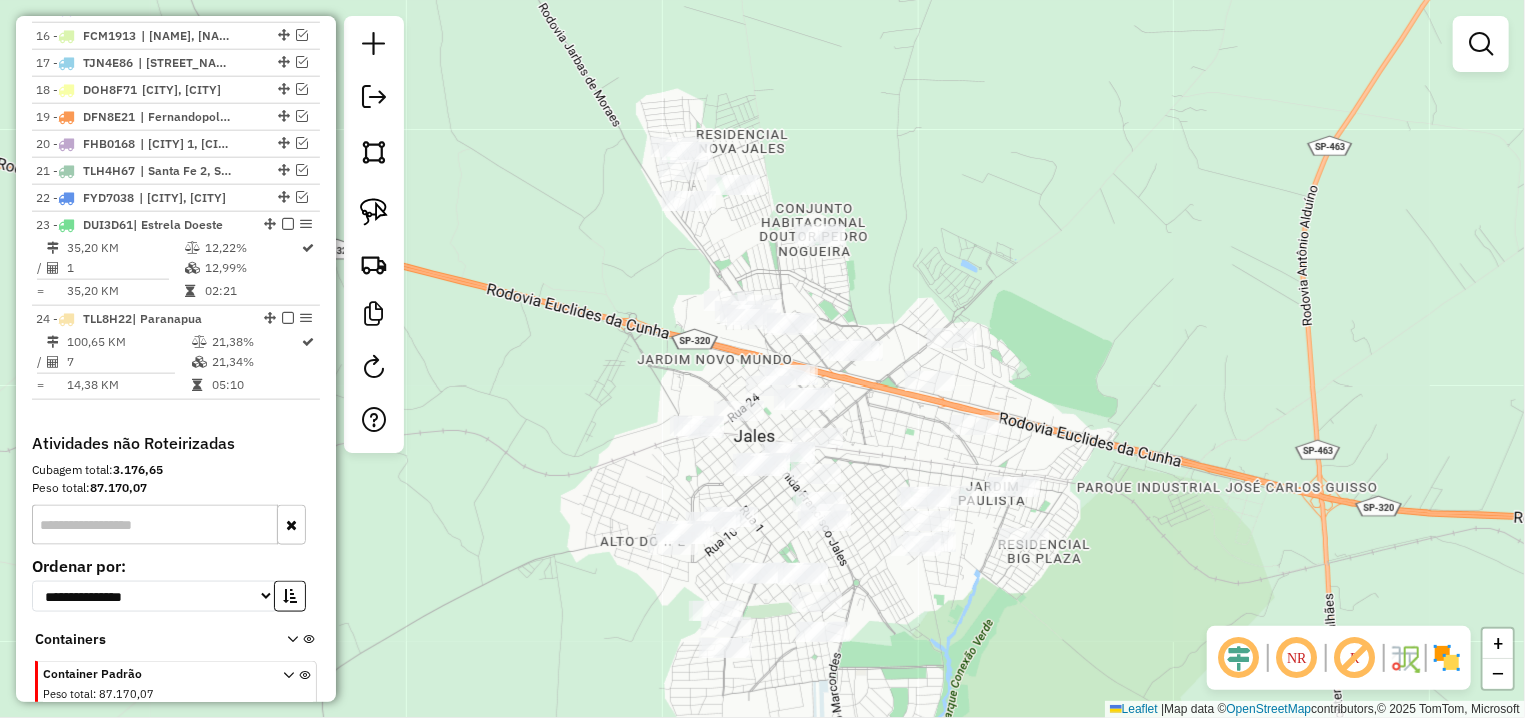 drag, startPoint x: 662, startPoint y: 281, endPoint x: 597, endPoint y: 327, distance: 79.630394 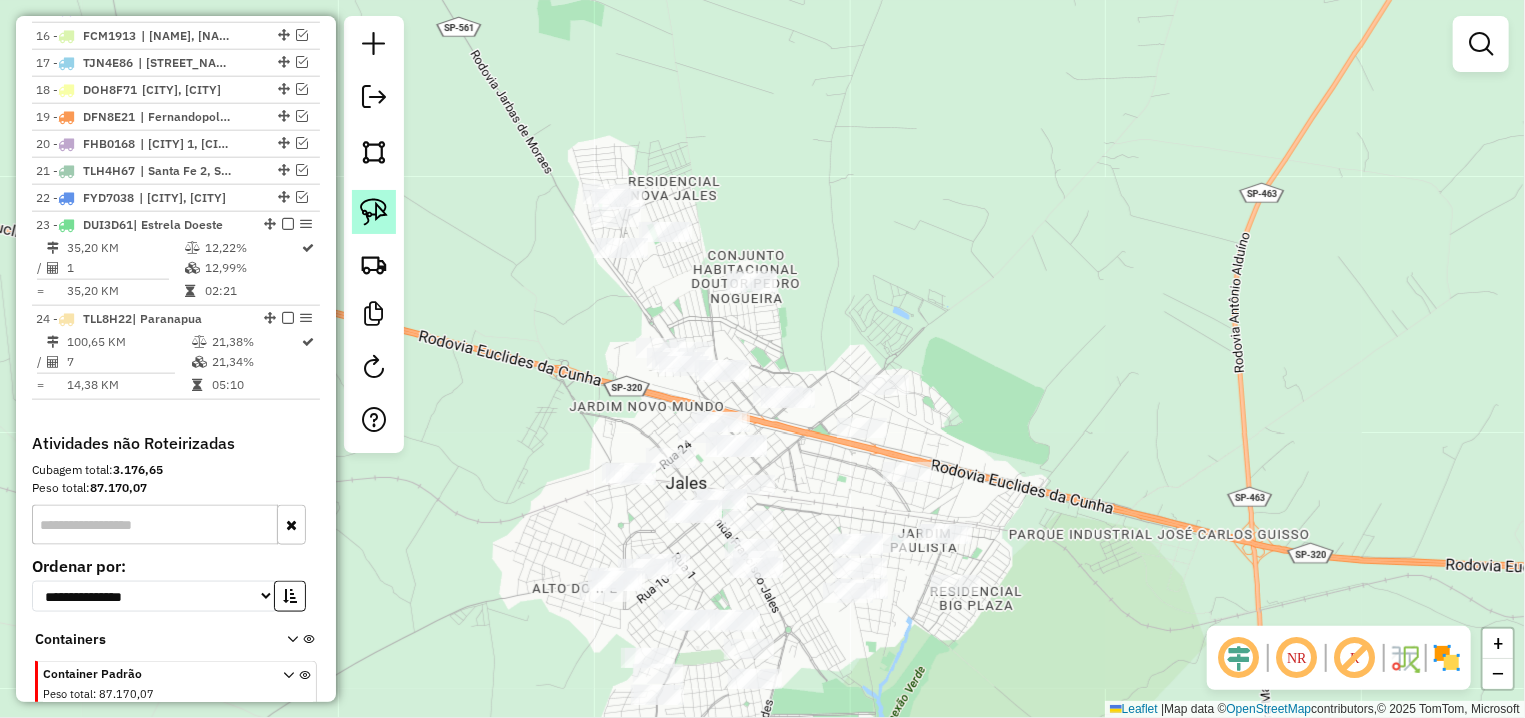 click 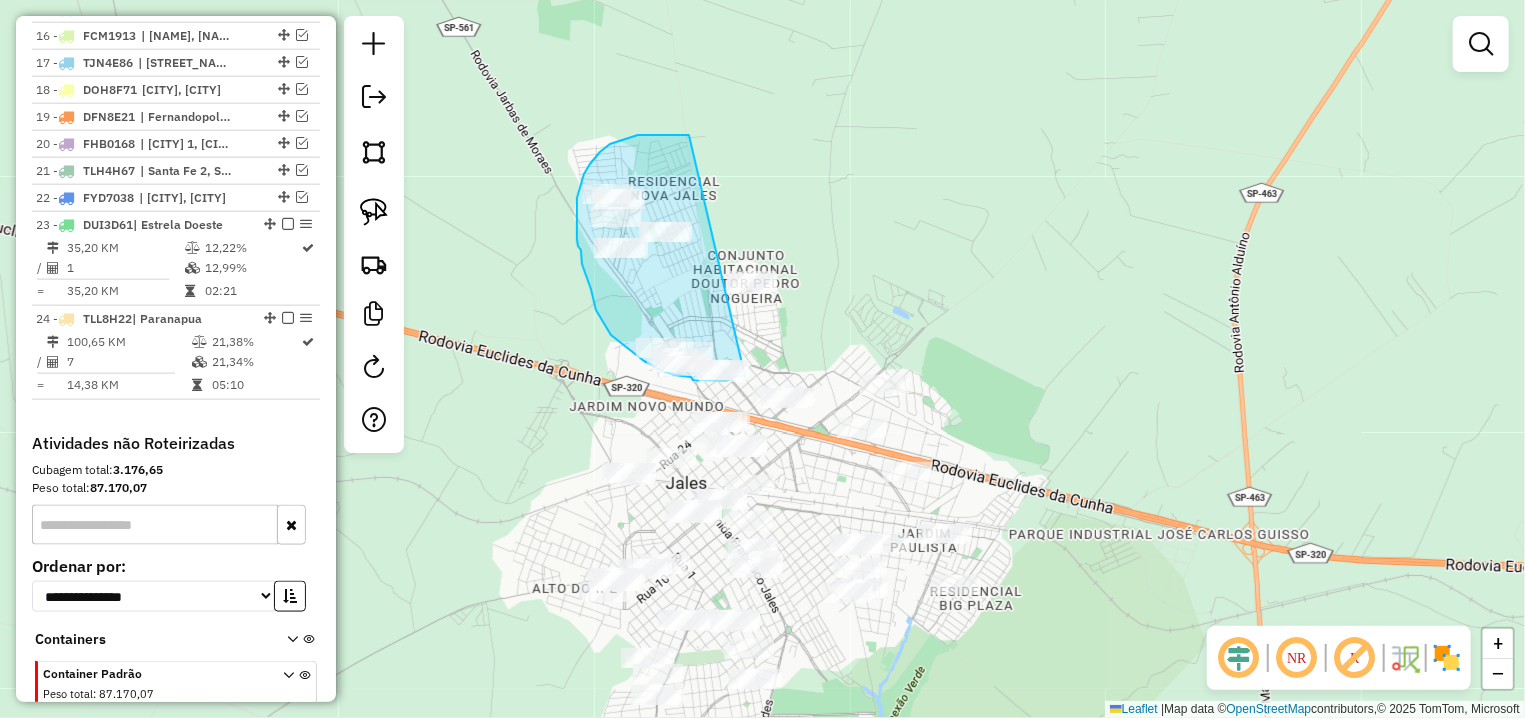 click on "Janela de atendimento Grade de atendimento Capacidade Transportadoras Veículos Cliente Pedidos  Rotas Selecione os dias de semana para filtrar as janelas de atendimento  Seg   Ter   Qua   Qui   Sex   Sáb   Dom  Informe o período da janela de atendimento: De: Até:  Filtrar exatamente a janela do cliente  Considerar janela de atendimento padrão  Selecione os dias de semana para filtrar as grades de atendimento  Seg   Ter   Qua   Qui   Sex   Sáb   Dom   Considerar clientes sem dia de atendimento cadastrado  Clientes fora do dia de atendimento selecionado Filtrar as atividades entre os valores definidos abaixo:  Peso mínimo:   Peso máximo:   Cubagem mínima:   Cubagem máxima:   De:   Até:  Filtrar as atividades entre o tempo de atendimento definido abaixo:  De:   Até:   Considerar capacidade total dos clientes não roteirizados Transportadora: Selecione um ou mais itens Tipo de veículo: Selecione um ou mais itens Veículo: Selecione um ou mais itens Motorista: Selecione um ou mais itens Nome: Rótulo:" 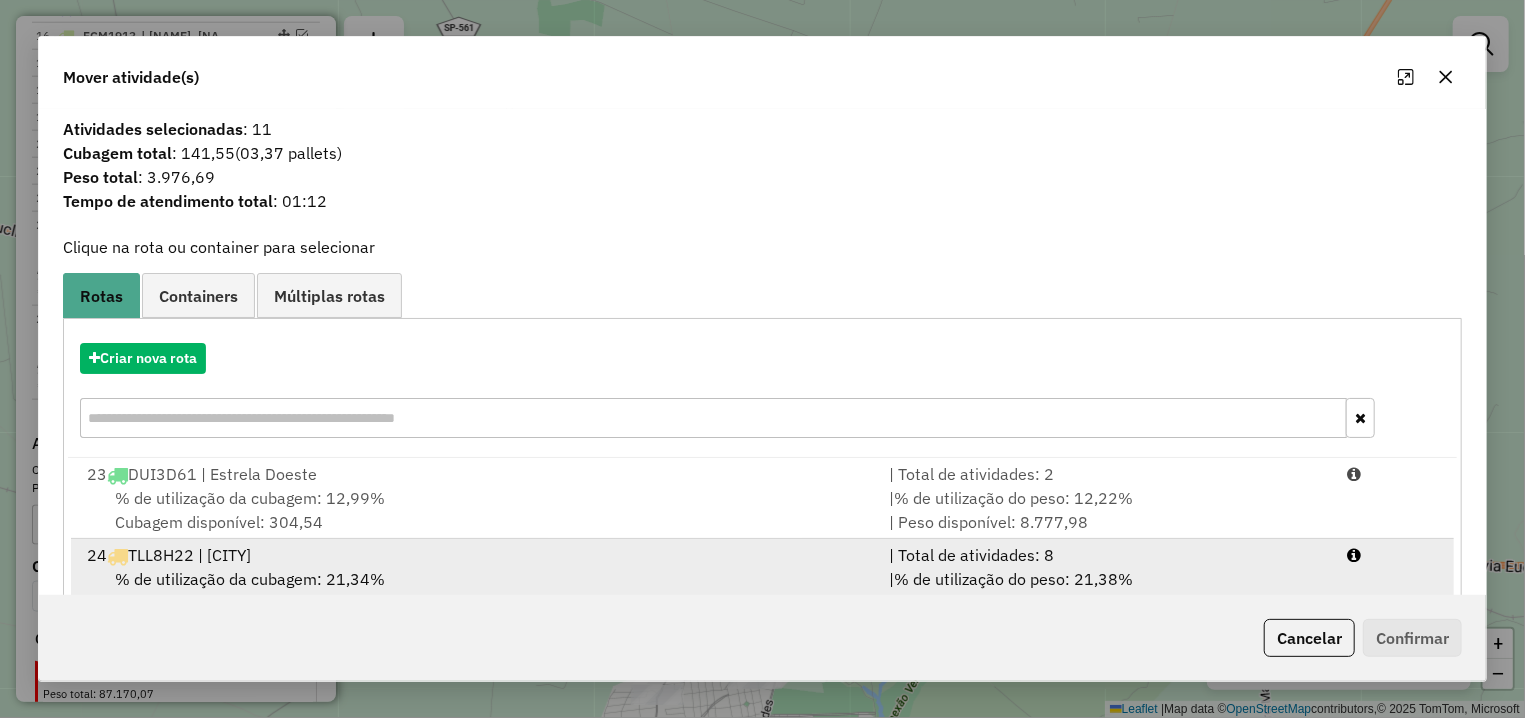 click on "24  TLL8H22 | Paranapua" at bounding box center [476, 555] 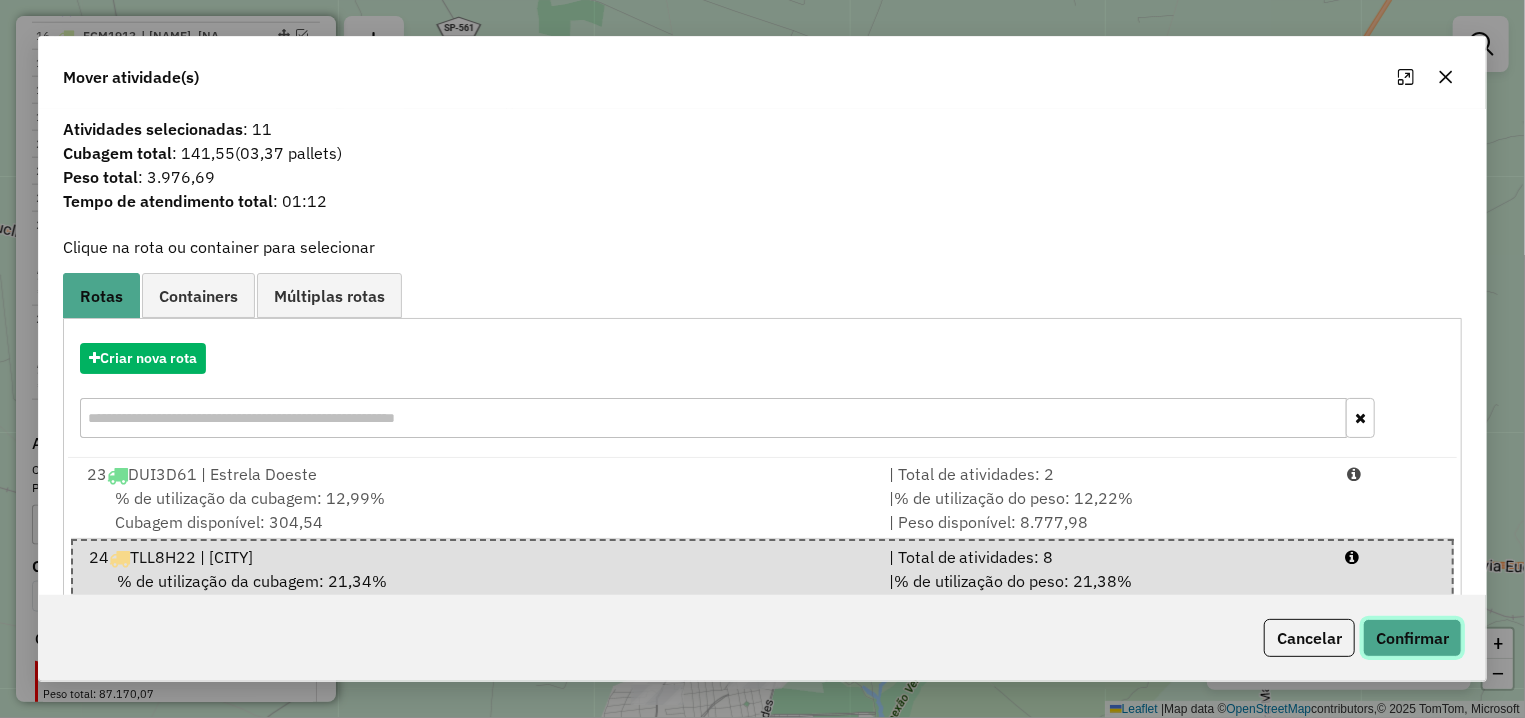 click on "Confirmar" 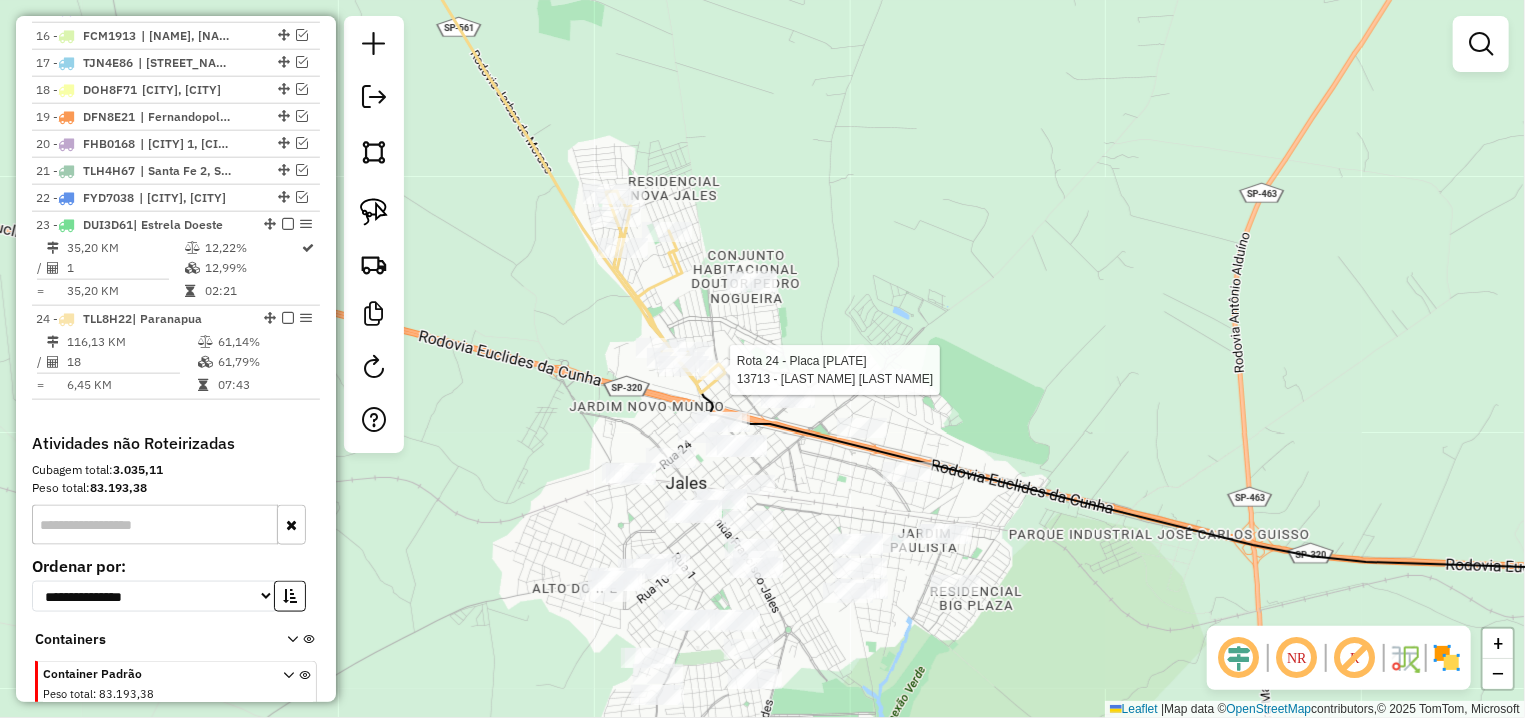 click 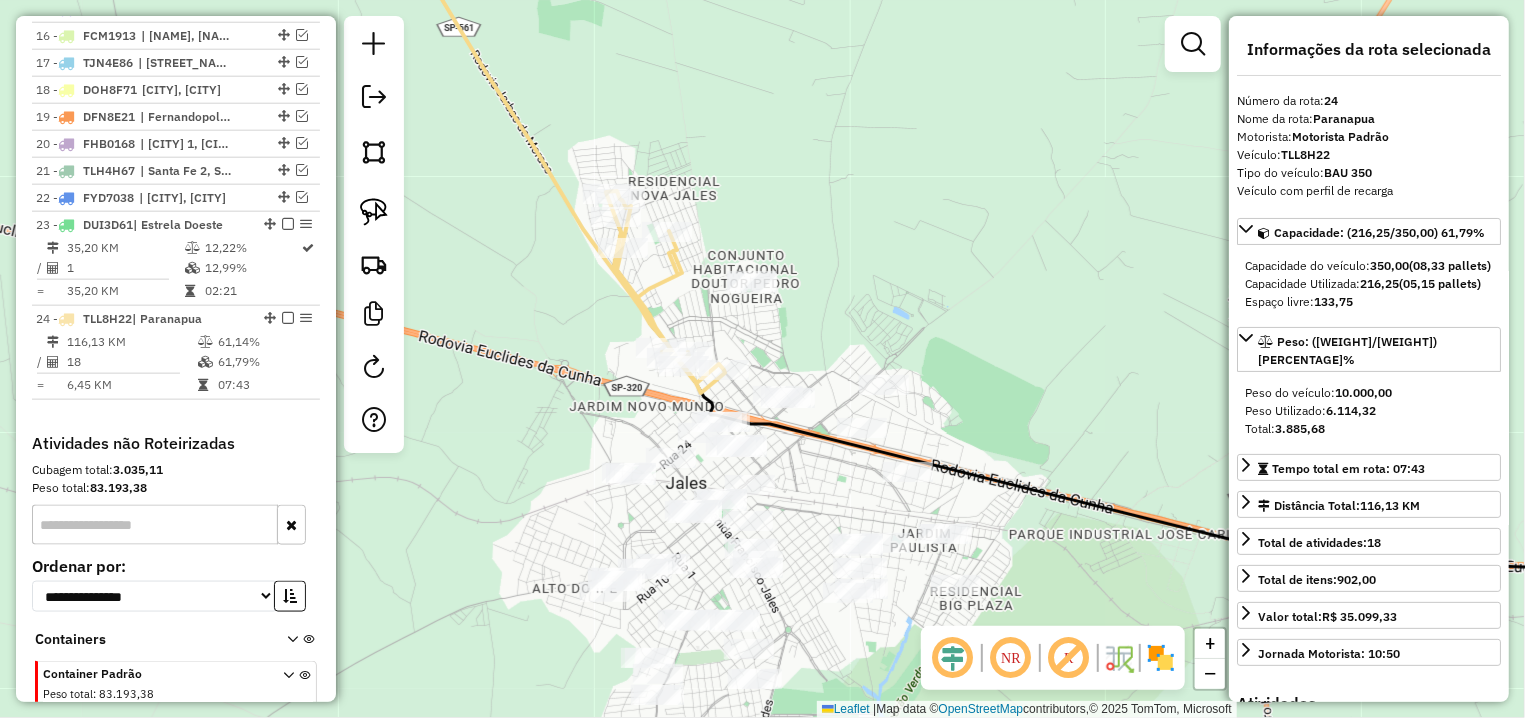 scroll, scrollTop: 1309, scrollLeft: 0, axis: vertical 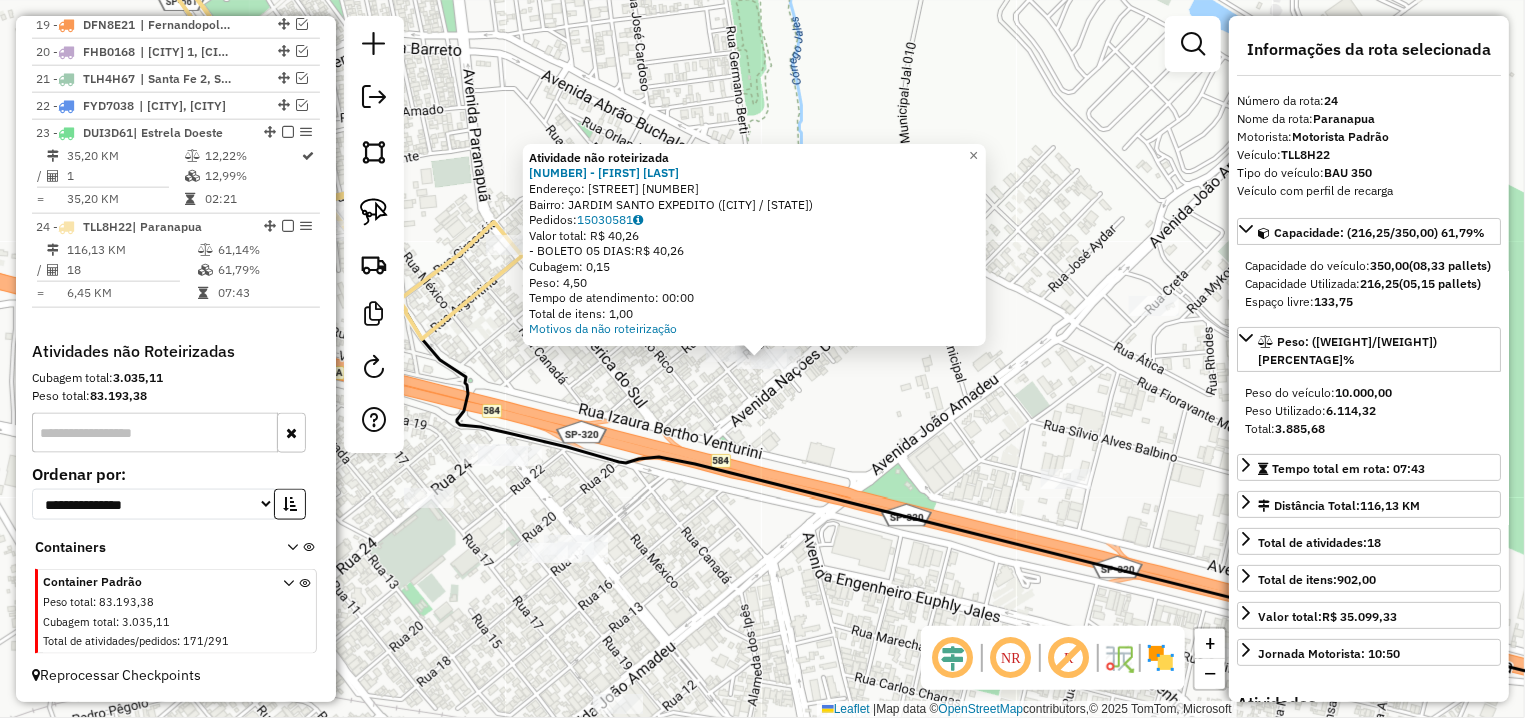 click on "Atividade não roteirizada 8184 - MARIA XAVIER DE CARV  Endereço: R   HONDURAS                      2929   Bairro: JARDIM SANTO EXPEDITO (JALES / SP)   Pedidos:  15030581   Valor total: R$ 40,26   - BOLETO 05 DIAS:  R$ 40,26   Cubagem: 0,15   Peso: 4,50   Tempo de atendimento: 00:00   Total de itens: 1,00  Motivos da não roteirização × Janela de atendimento Grade de atendimento Capacidade Transportadoras Veículos Cliente Pedidos  Rotas Selecione os dias de semana para filtrar as janelas de atendimento  Seg   Ter   Qua   Qui   Sex   Sáb   Dom  Informe o período da janela de atendimento: De: Até:  Filtrar exatamente a janela do cliente  Considerar janela de atendimento padrão  Selecione os dias de semana para filtrar as grades de atendimento  Seg   Ter   Qua   Qui   Sex   Sáb   Dom   Considerar clientes sem dia de atendimento cadastrado  Clientes fora do dia de atendimento selecionado Filtrar as atividades entre os valores definidos abaixo:  Peso mínimo:   Peso máximo:   Cubagem mínima:   De:  De:" 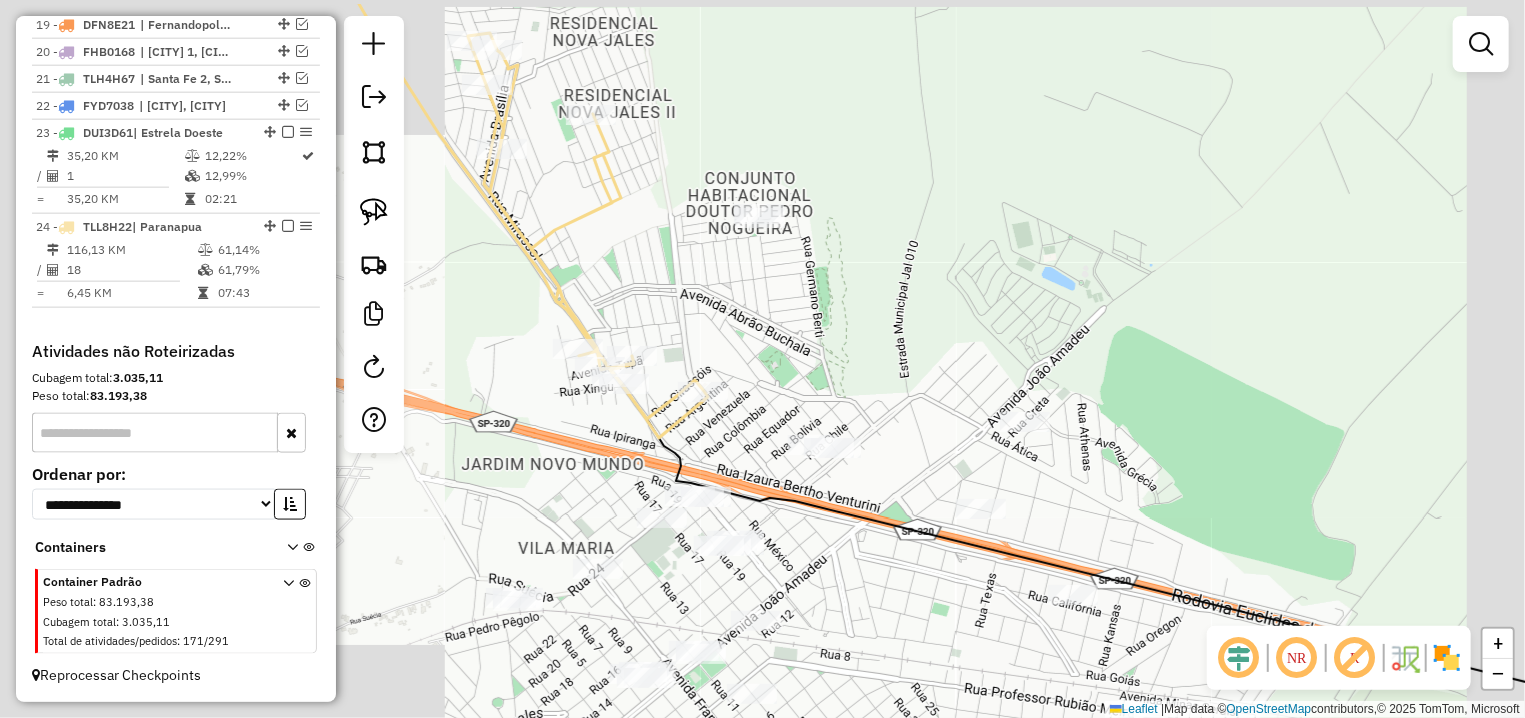 drag, startPoint x: 715, startPoint y: 259, endPoint x: 1082, endPoint y: 576, distance: 484.95154 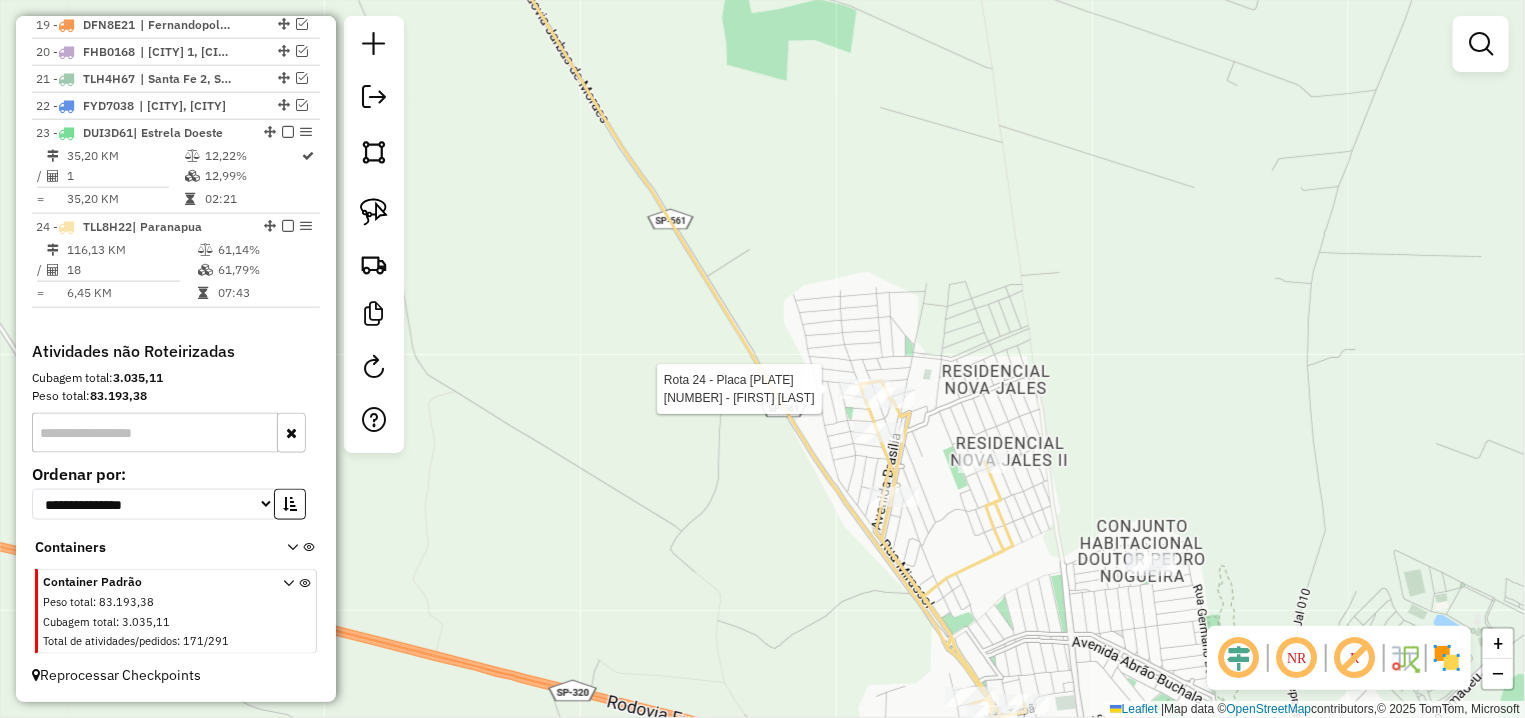 select on "**********" 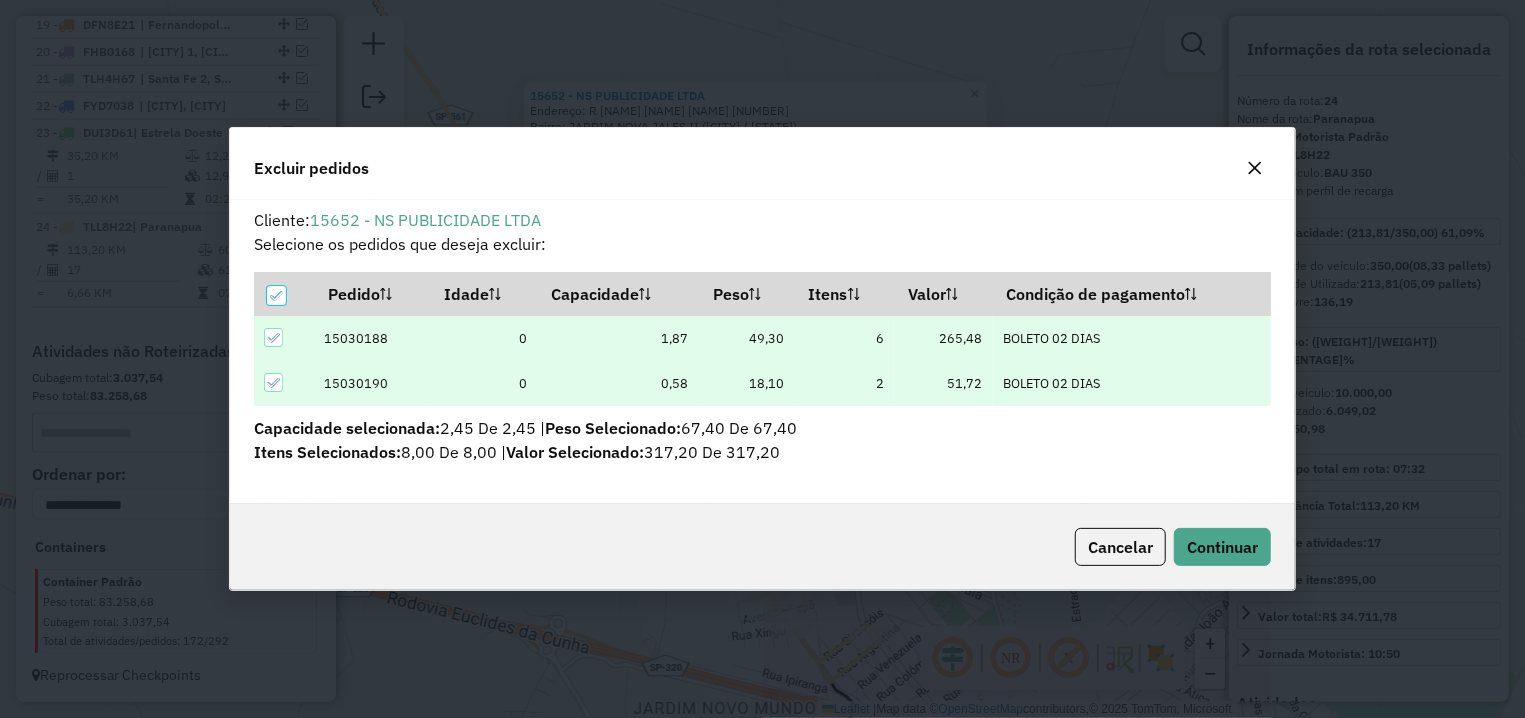 scroll, scrollTop: 11, scrollLeft: 6, axis: both 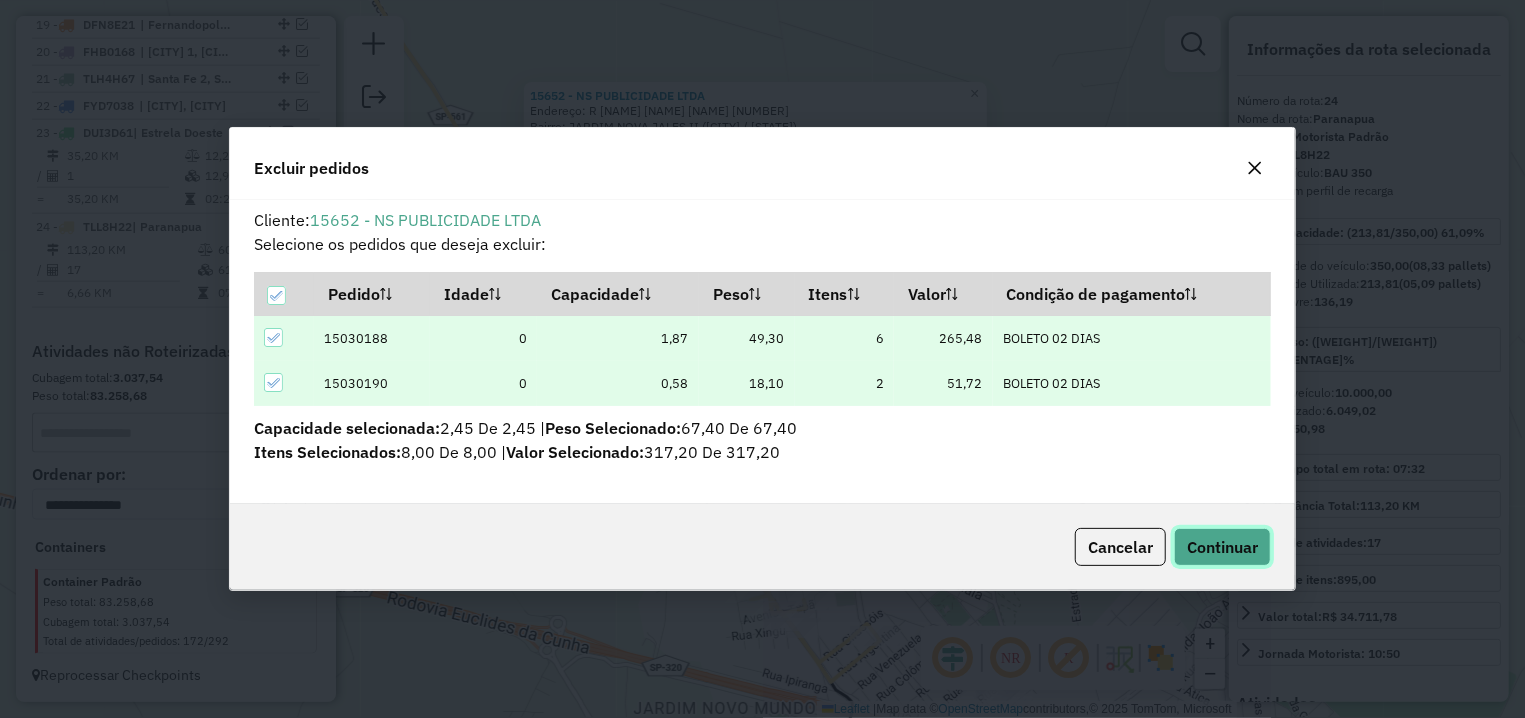 click on "Continuar" 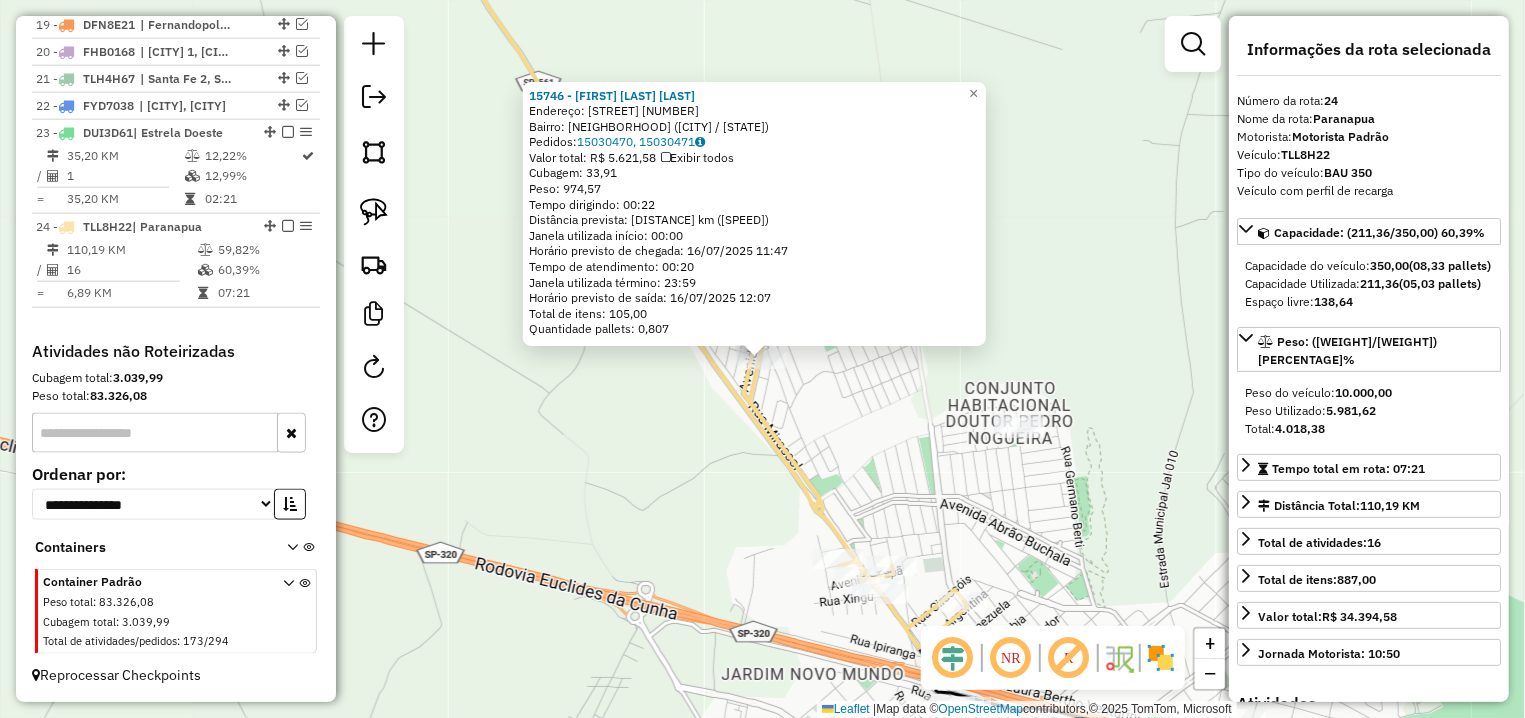 drag, startPoint x: 838, startPoint y: 479, endPoint x: 746, endPoint y: 304, distance: 197.70938 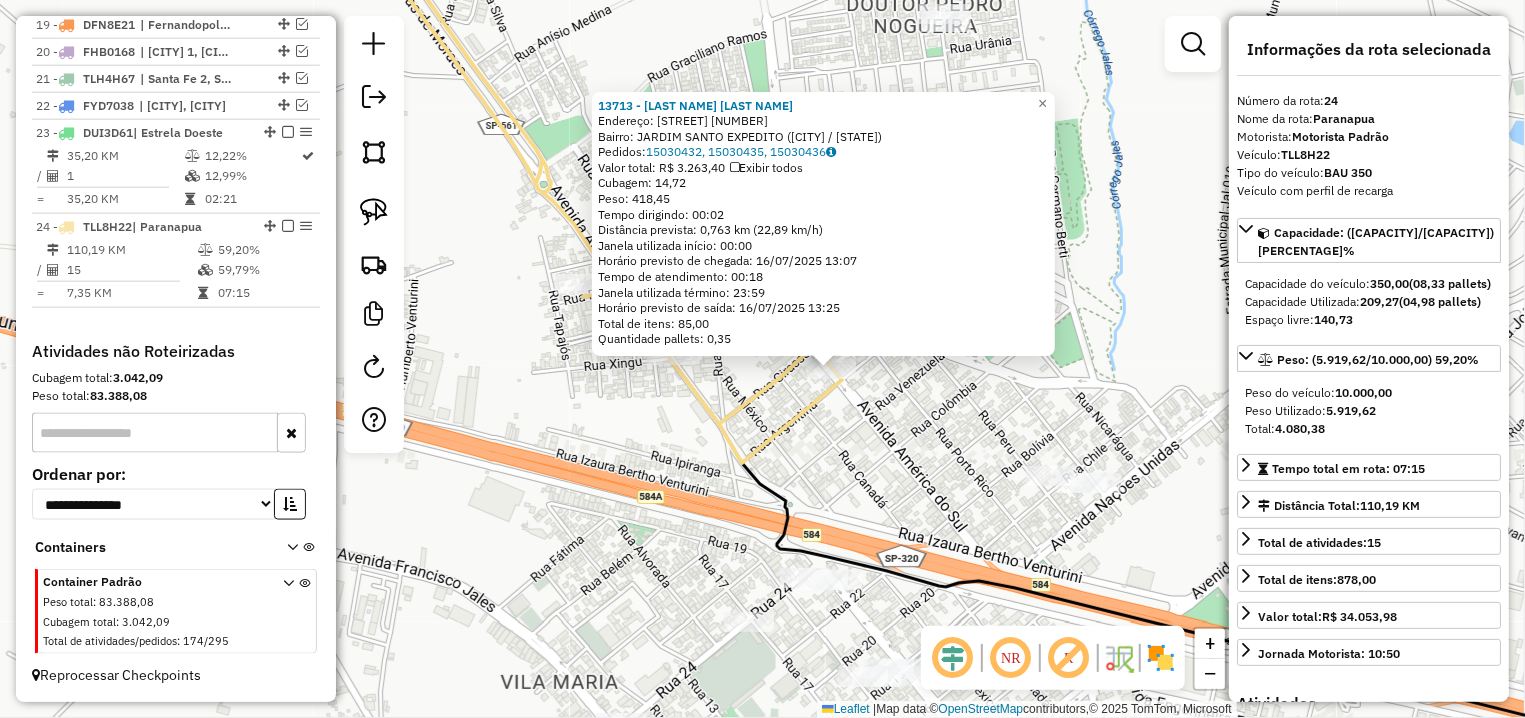 drag, startPoint x: 898, startPoint y: 491, endPoint x: 874, endPoint y: 339, distance: 153.88307 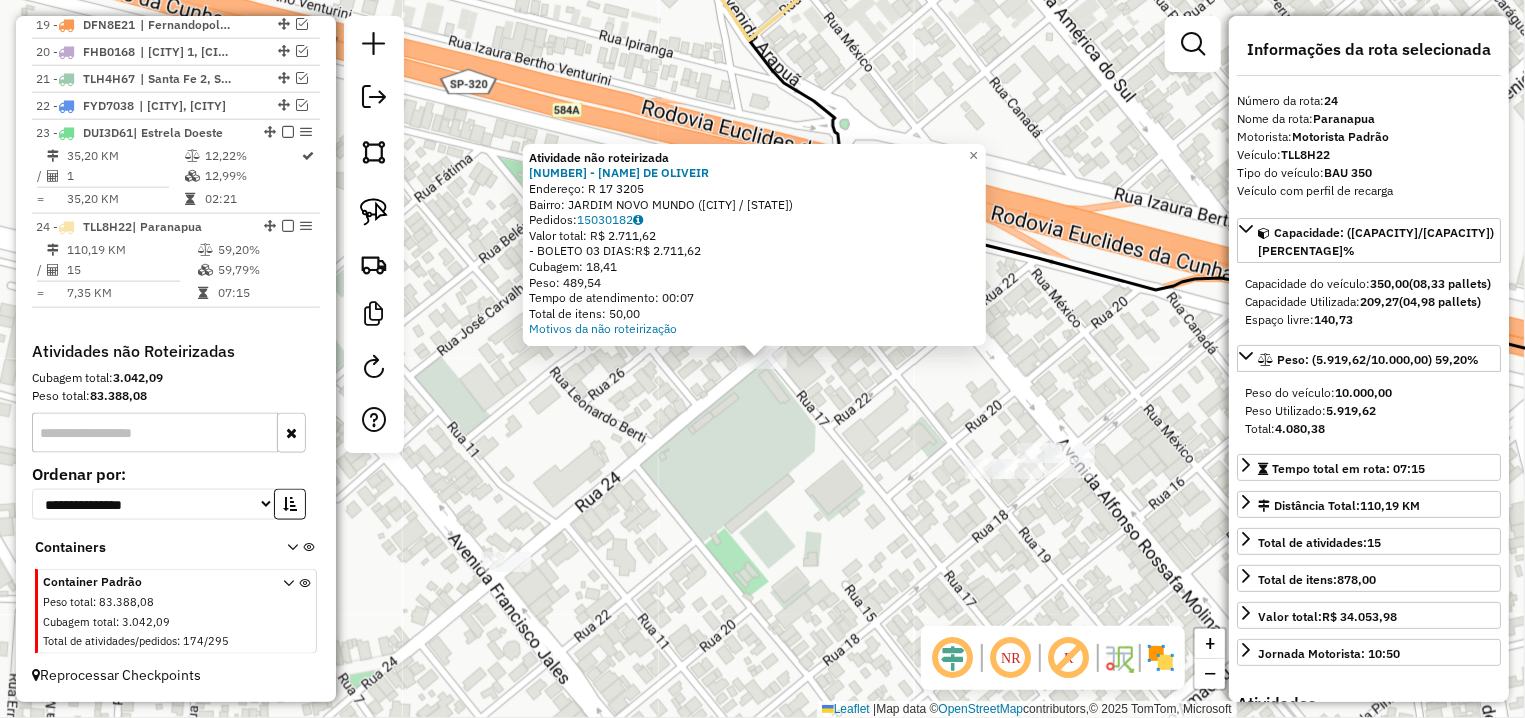 click on "Atividade não roteirizada 15321 - CLAUDENIR DE OLIVEIR  Endereço: R   17                            3205   Bairro: JARDIM NOVO MUNDO (JALES / SP)   Pedidos:  15030182   Valor total: R$ 2.711,62   - BOLETO 03 DIAS:  R$ 2.711,62   Cubagem: 18,41   Peso: 489,54   Tempo de atendimento: 00:07   Total de itens: 50,00  Motivos da não roteirização × Janela de atendimento Grade de atendimento Capacidade Transportadoras Veículos Cliente Pedidos  Rotas Selecione os dias de semana para filtrar as janelas de atendimento  Seg   Ter   Qua   Qui   Sex   Sáb   Dom  Informe o período da janela de atendimento: De: Até:  Filtrar exatamente a janela do cliente  Considerar janela de atendimento padrão  Selecione os dias de semana para filtrar as grades de atendimento  Seg   Ter   Qua   Qui   Sex   Sáb   Dom   Considerar clientes sem dia de atendimento cadastrado  Clientes fora do dia de atendimento selecionado Filtrar as atividades entre os valores definidos abaixo:  Peso mínimo:   Peso máximo:   Cubagem mínima:  +" 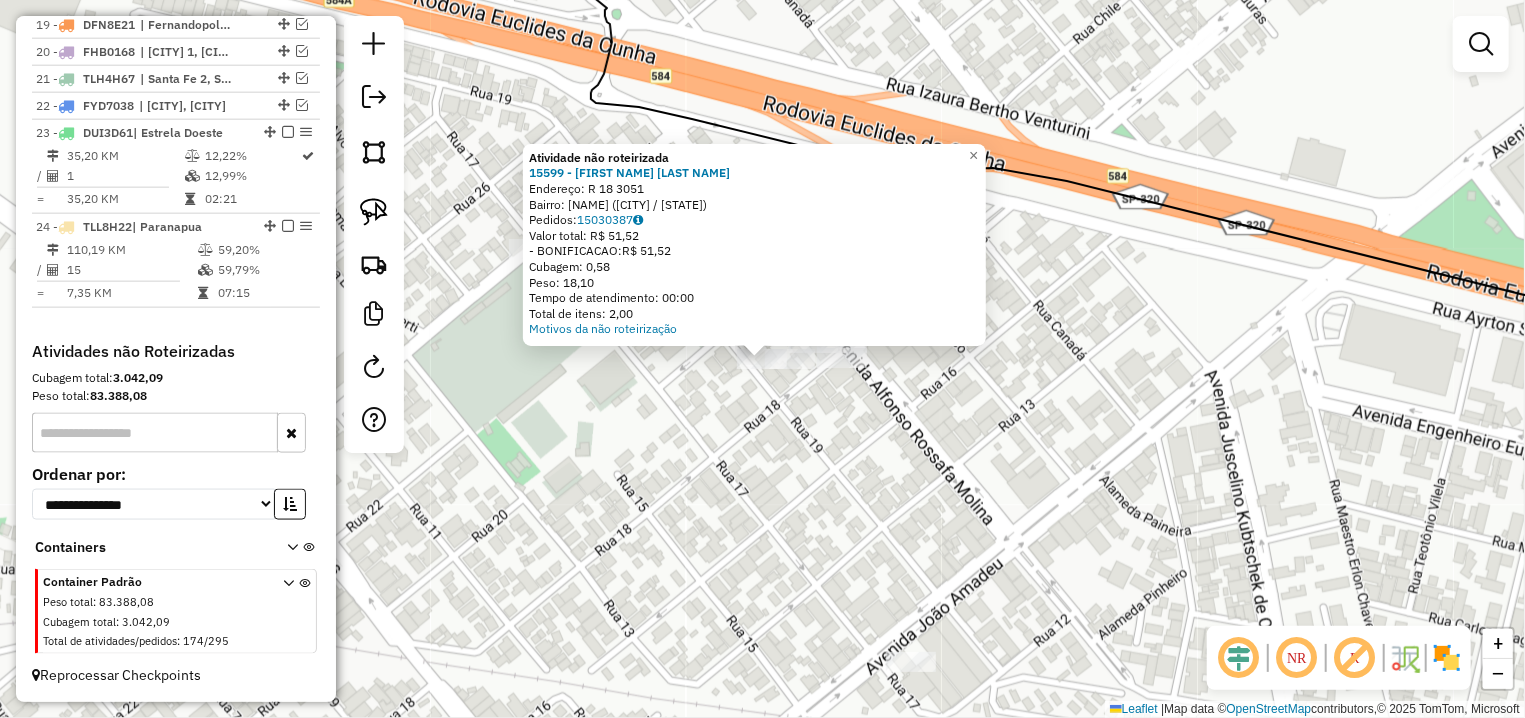 click on "× Atividade não roteirizada 15599 - MIEKO KOBAYASHI YAMA  Endereço: R   18                            3051   Bairro: JARDIM PEGOLO (JALES / SP)   Pedidos:  15030387   Valor total: R$ 51,52   - BONIFICACAO:  R$ 51,52   Cubagem: 0,58   Peso: 18,10   Tempo de atendimento: 00:00   Total de itens: 2,00  Motivos da não roteirização × Janela de atendimento Grade de atendimento Capacidade Transportadoras Veículos Cliente Pedidos  Rotas Selecione os dias de semana para filtrar as janelas de atendimento  Seg   Ter   Qua   Qui   Sex   Sáb   Dom  Informe o período da janela de atendimento: De: Até:  Filtrar exatamente a janela do cliente  Considerar janela de atendimento padrão  Selecione os dias de semana para filtrar as grades de atendimento  Seg   Ter   Qua   Qui   Sex   Sáb   Dom   Considerar clientes sem dia de atendimento cadastrado  Clientes fora do dia de atendimento selecionado Filtrar as atividades entre os valores definidos abaixo:  Peso mínimo:   Peso máximo:   Cubagem mínima:   De:   Até:  +" 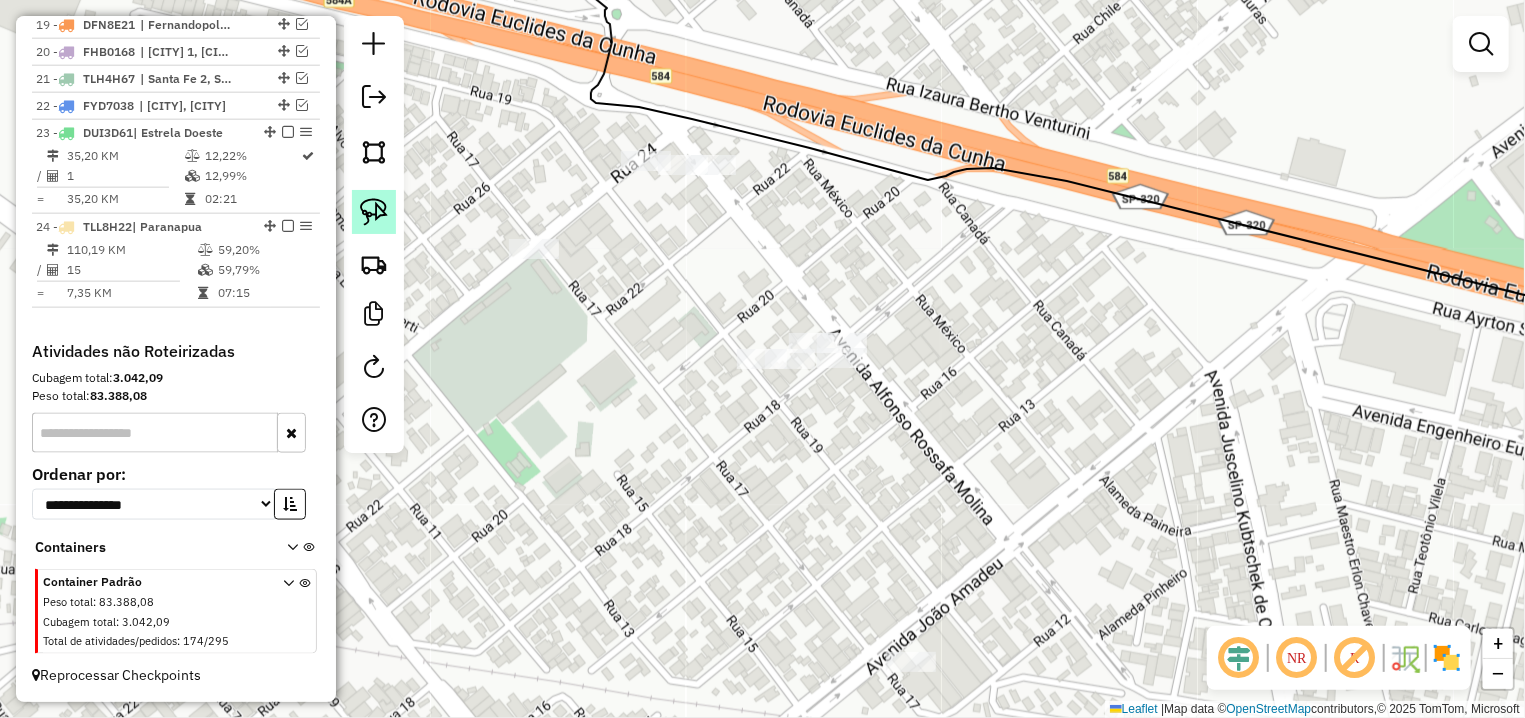click 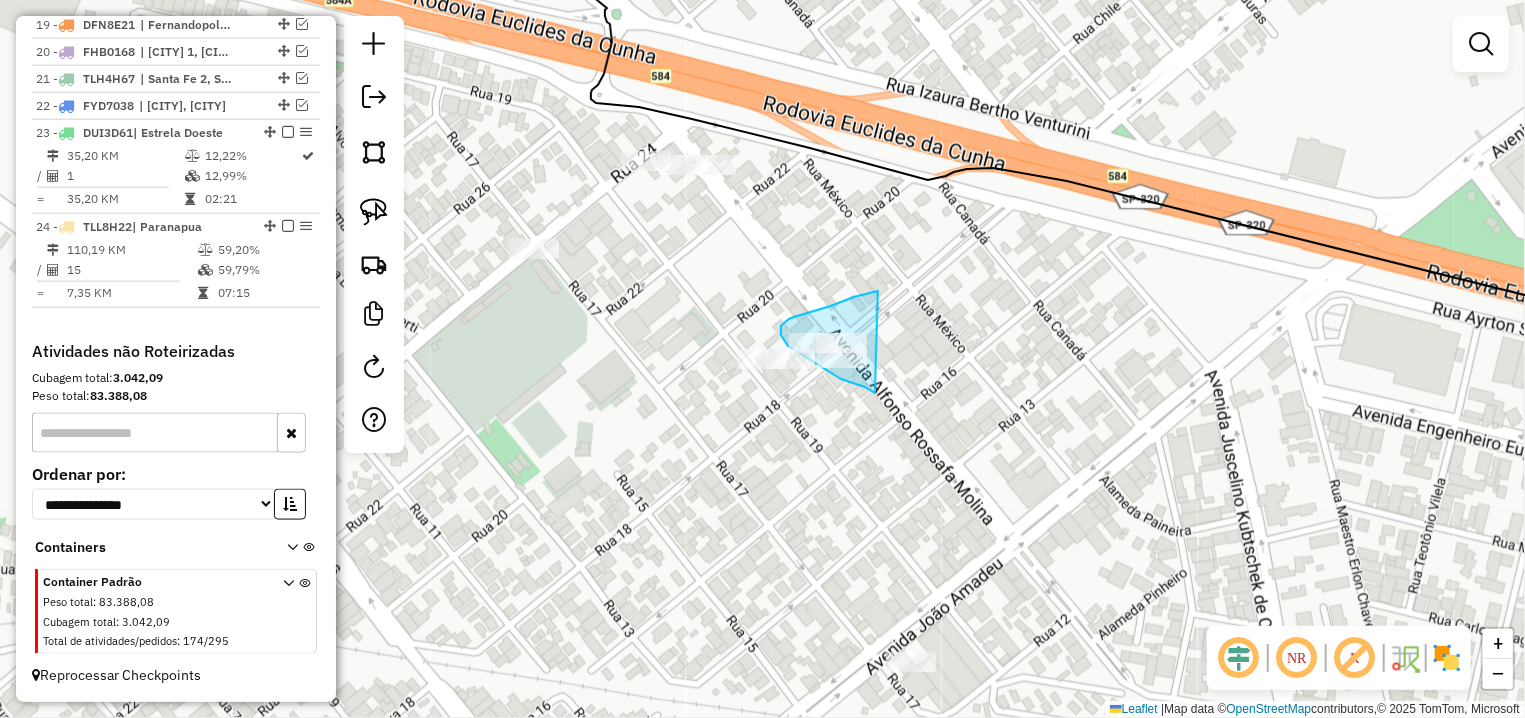 drag, startPoint x: 878, startPoint y: 291, endPoint x: 877, endPoint y: 393, distance: 102.0049 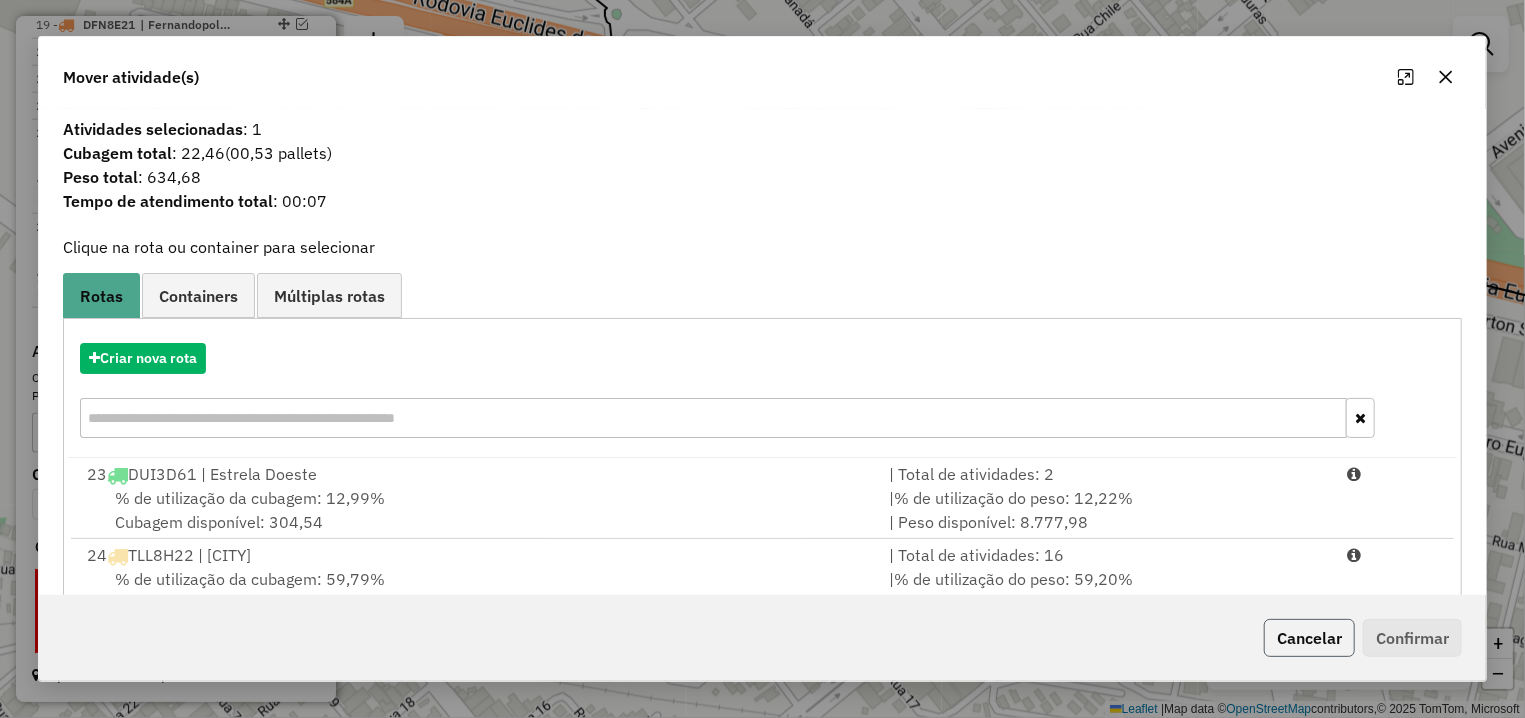 click on "Cancelar" 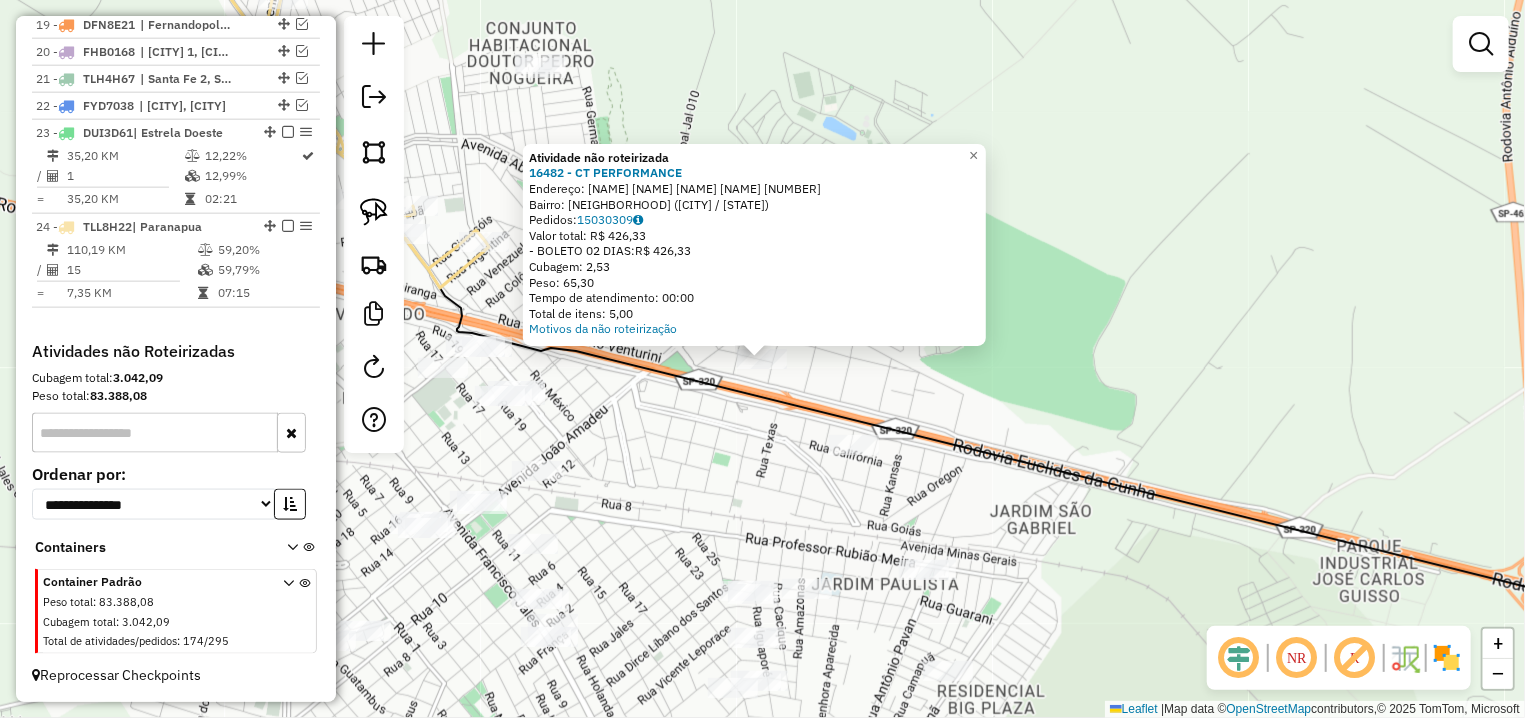 click on "Atividade não roteirizada 16482 - CT PERFORMANCE  Endereço:  DERCIO JOAQUIM DE CARVALHO 341   Bairro: PARQUE INDUSTRIAL II (JALES / SP)   Pedidos:  15030309   Valor total: R$ 426,33   - BOLETO 02 DIAS:  R$ 426,33   Cubagem: 2,53   Peso: 65,30   Tempo de atendimento: 00:00   Total de itens: 5,00  Motivos da não roteirização × Janela de atendimento Grade de atendimento Capacidade Transportadoras Veículos Cliente Pedidos  Rotas Selecione os dias de semana para filtrar as janelas de atendimento  Seg   Ter   Qua   Qui   Sex   Sáb   Dom  Informe o período da janela de atendimento: De: Até:  Filtrar exatamente a janela do cliente  Considerar janela de atendimento padrão  Selecione os dias de semana para filtrar as grades de atendimento  Seg   Ter   Qua   Qui   Sex   Sáb   Dom   Considerar clientes sem dia de atendimento cadastrado  Clientes fora do dia de atendimento selecionado Filtrar as atividades entre os valores definidos abaixo:  Peso mínimo:   Peso máximo:   Cubagem mínima:   Cubagem máxima:" 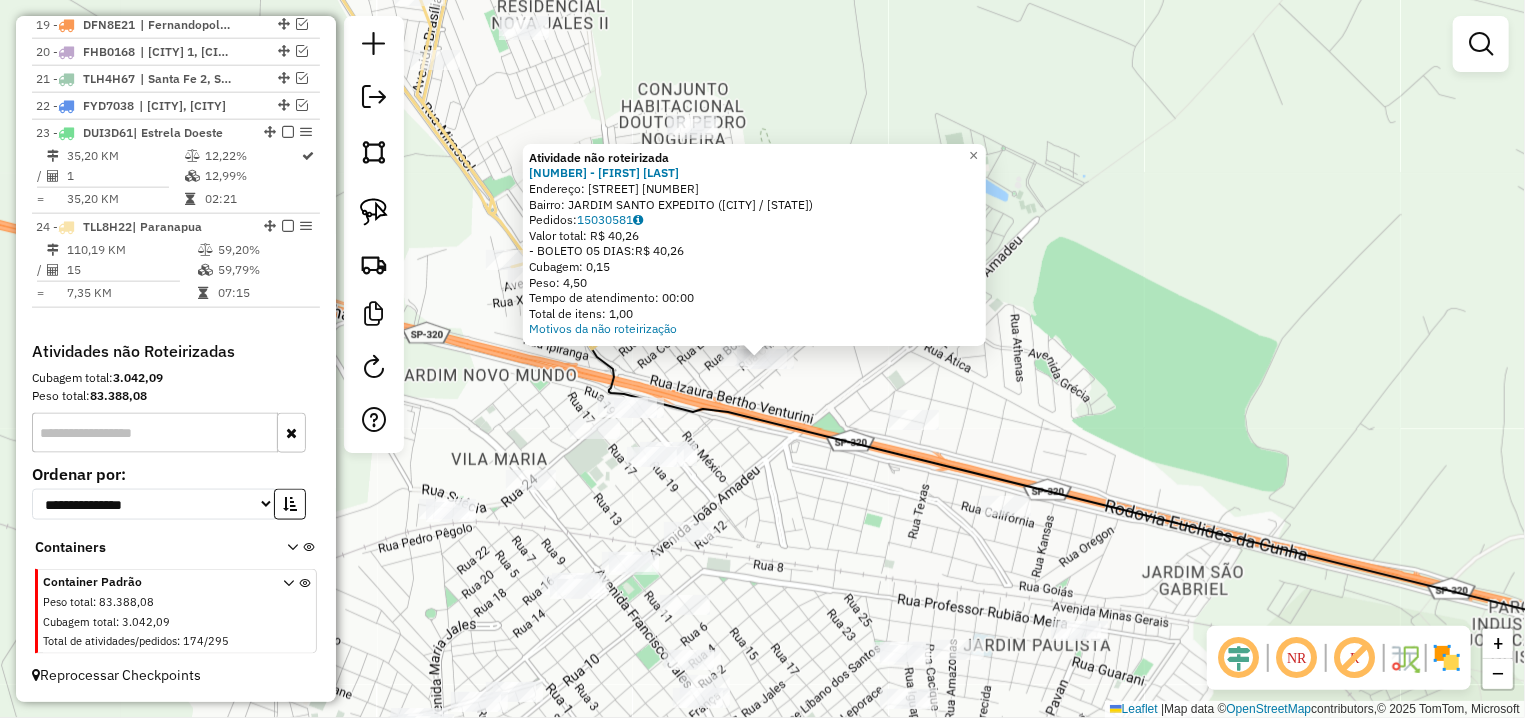 click on "× Atividade não roteirizada 8184 - MARIA XAVIER DE CARV  Endereço: R   HONDURAS                      2929   Bairro: JARDIM SANTO EXPEDITO (JALES / SP)   Pedidos:  15030581   Valor total: R$ 40,26   - BOLETO 05 DIAS:  R$ 40,26   Cubagem: 0,15   Peso: 4,50   Tempo de atendimento: 00:00   Total de itens: 1,00  Motivos da não roteirização × Janela de atendimento Grade de atendimento Capacidade Transportadoras Veículos Cliente Pedidos  Rotas Selecione os dias de semana para filtrar as janelas de atendimento  Seg   Ter   Qua   Qui   Sex   Sáb   Dom  Informe o período da janela de atendimento: De: Até:  Filtrar exatamente a janela do cliente  Considerar janela de atendimento padrão  Selecione os dias de semana para filtrar as grades de atendimento  Seg   Ter   Qua   Qui   Sex   Sáb   Dom   Considerar clientes sem dia de atendimento cadastrado  Clientes fora do dia de atendimento selecionado Filtrar as atividades entre os valores definidos abaixo:  Peso mínimo:   Peso máximo:   Cubagem mínima:   De:" 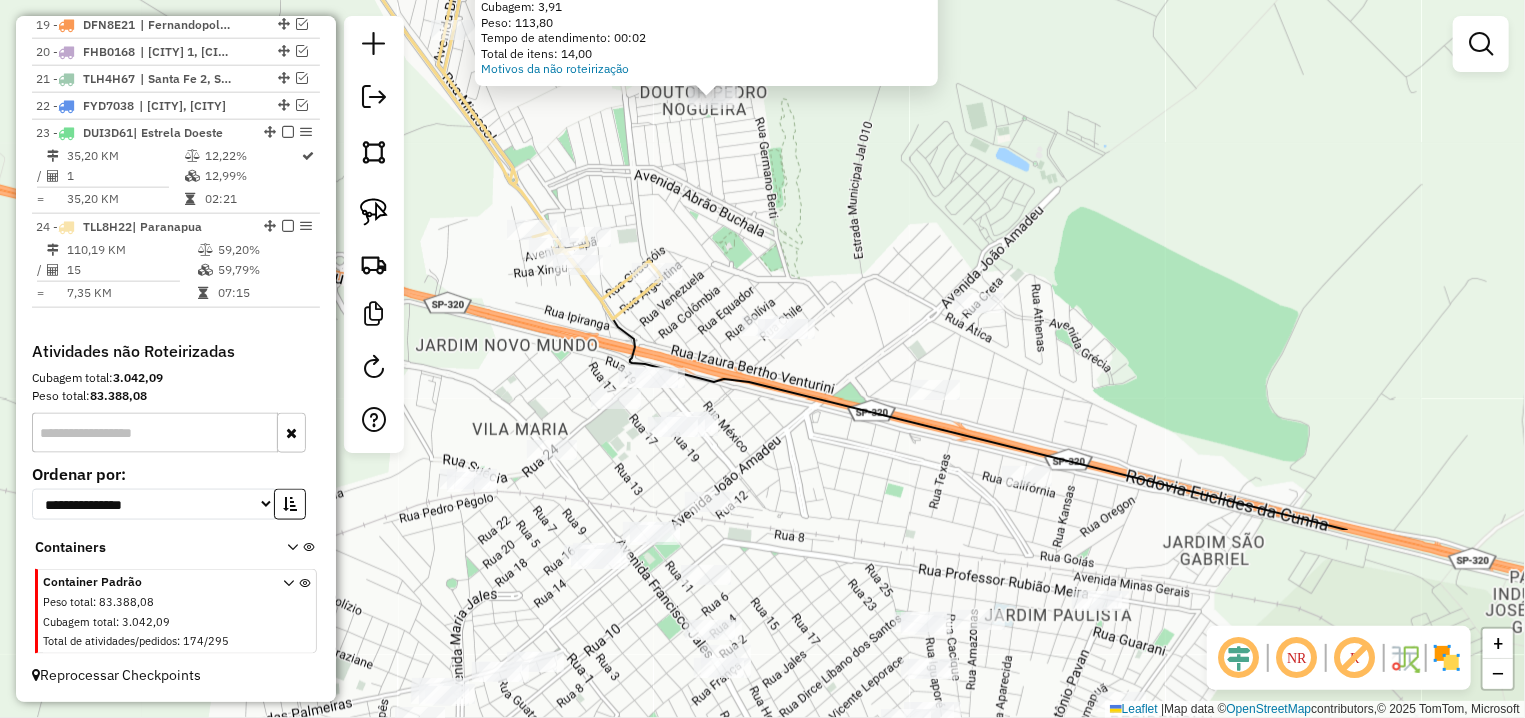 drag, startPoint x: 788, startPoint y: 476, endPoint x: 739, endPoint y: 213, distance: 267.5257 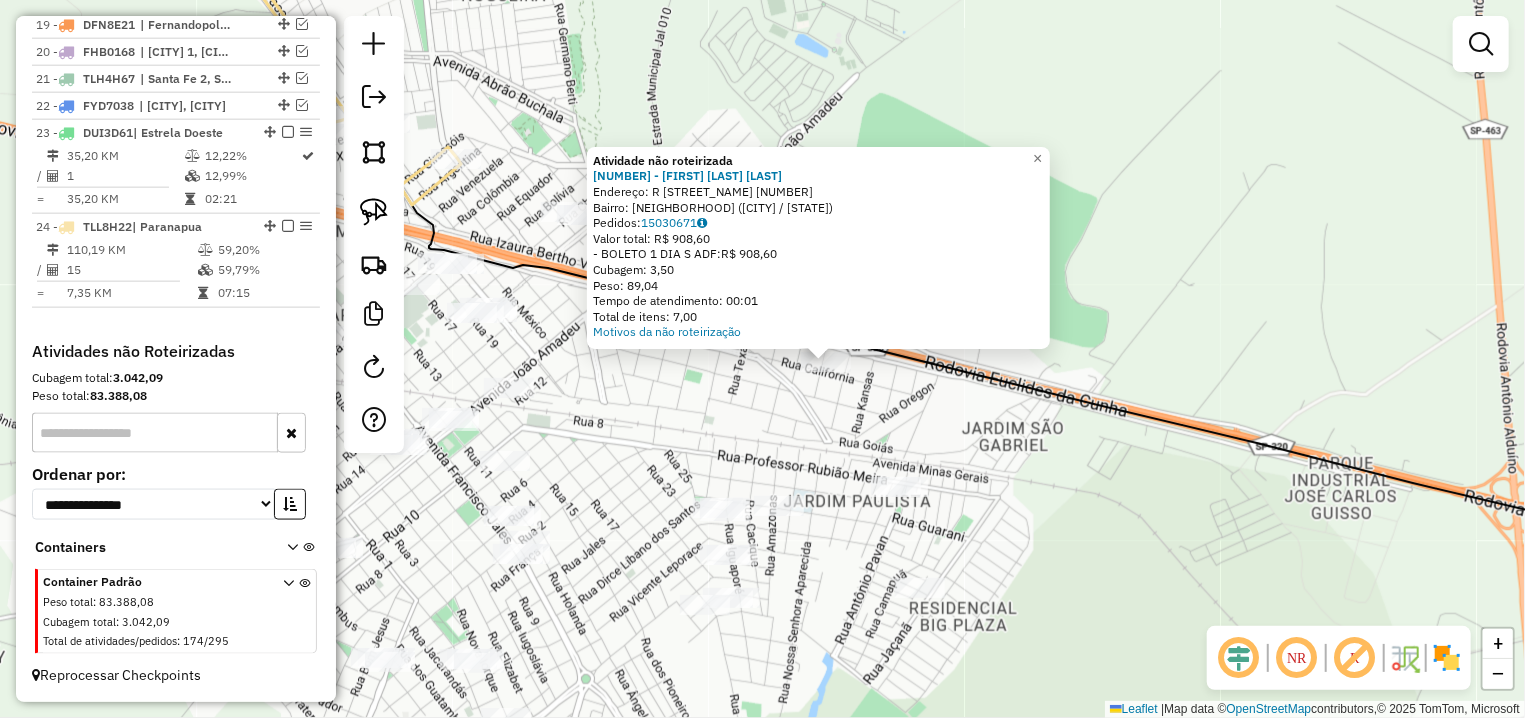 drag, startPoint x: 544, startPoint y: 396, endPoint x: 956, endPoint y: 459, distance: 416.7889 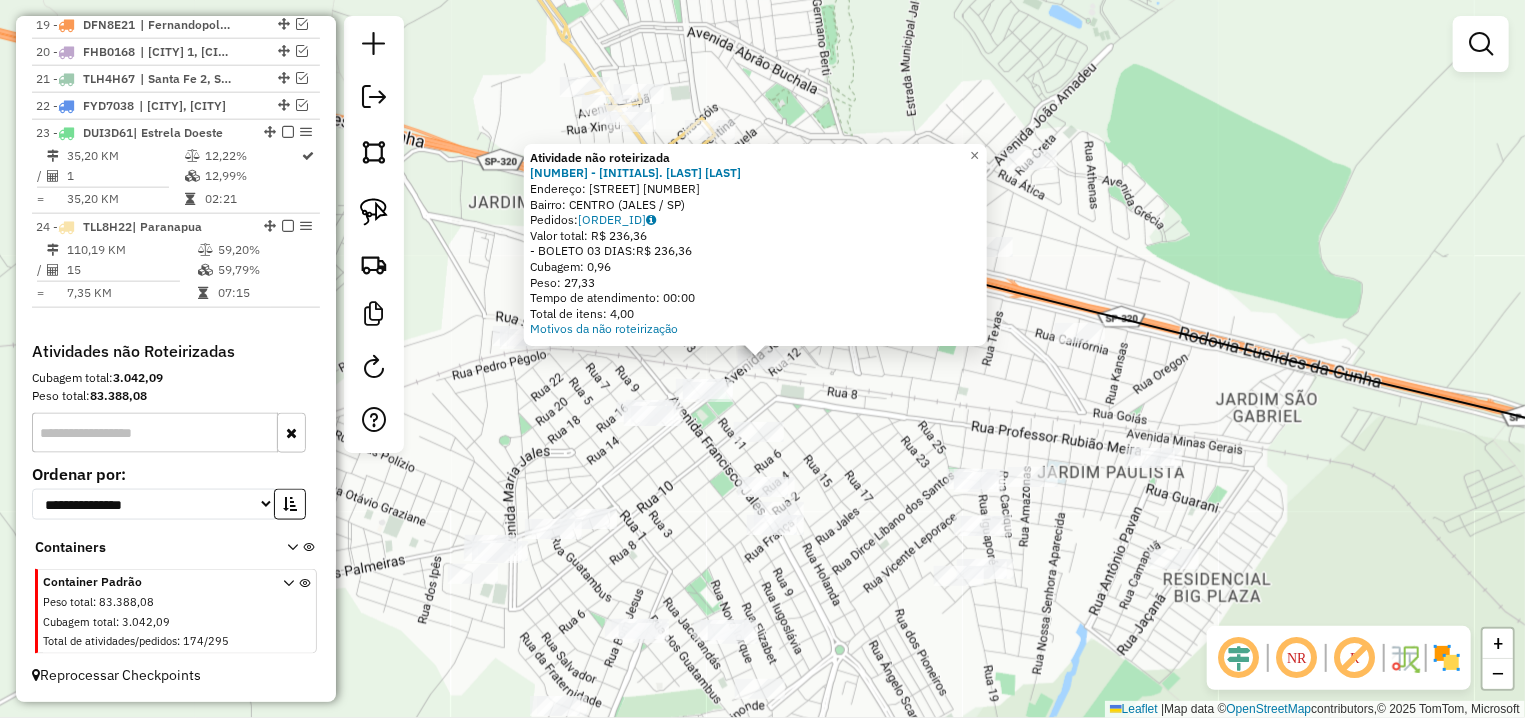 click on "Atividade não roteirizada 12776 - J.H. PIMENTEL ROCHA  Endereço: AV  JOAO AMADEU                   2926-A   Bairro: CENTRO (JALES / SP)   Pedidos:  15030968   Valor total: R$ 236,36   - BOLETO 03 DIAS:  R$ 236,36   Cubagem: 0,96   Peso: 27,33   Tempo de atendimento: 00:00   Total de itens: 4,00  Motivos da não roteirização × Janela de atendimento Grade de atendimento Capacidade Transportadoras Veículos Cliente Pedidos  Rotas Selecione os dias de semana para filtrar as janelas de atendimento  Seg   Ter   Qua   Qui   Sex   Sáb   Dom  Informe o período da janela de atendimento: De: Até:  Filtrar exatamente a janela do cliente  Considerar janela de atendimento padrão  Selecione os dias de semana para filtrar as grades de atendimento  Seg   Ter   Qua   Qui   Sex   Sáb   Dom   Considerar clientes sem dia de atendimento cadastrado  Clientes fora do dia de atendimento selecionado Filtrar as atividades entre os valores definidos abaixo:  Peso mínimo:   Peso máximo:   Cubagem mínima:   Cubagem máxima:" 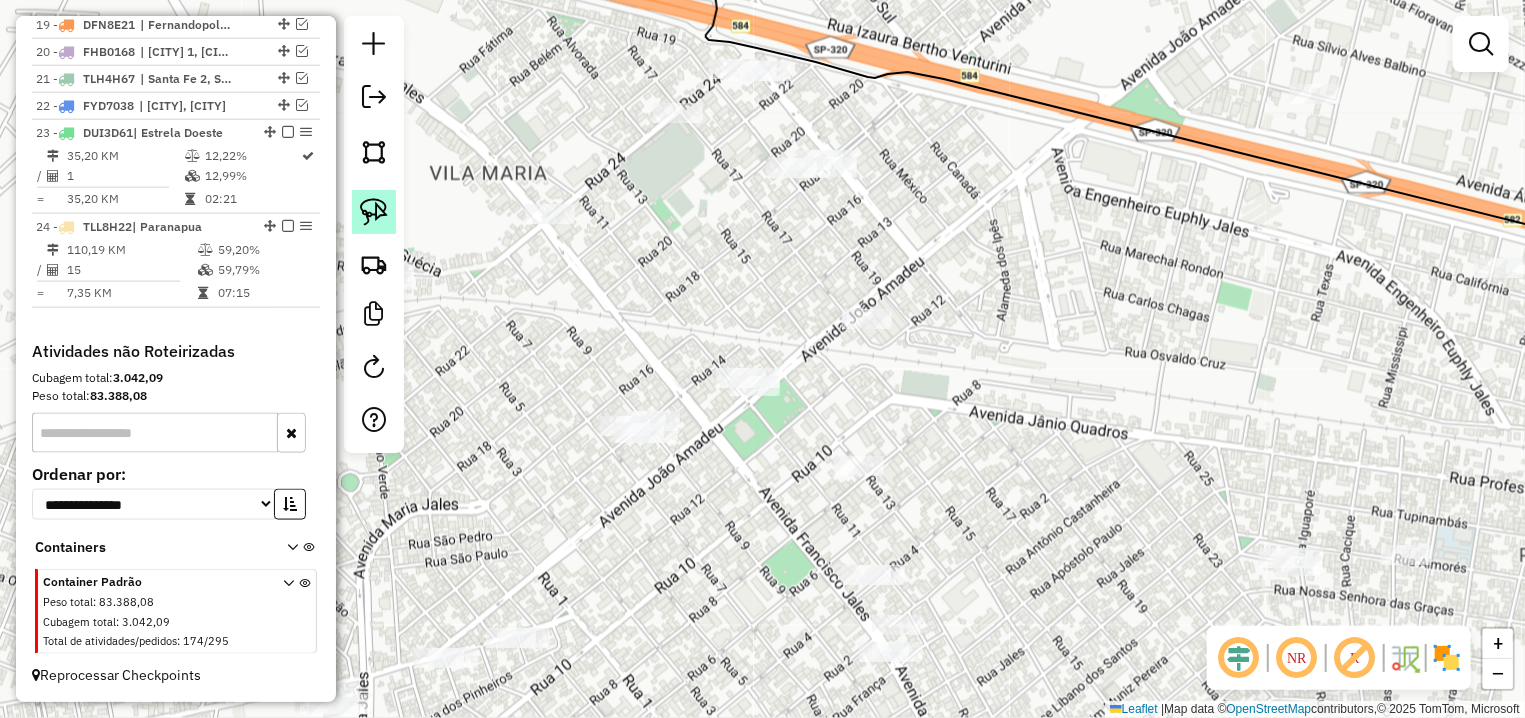 click 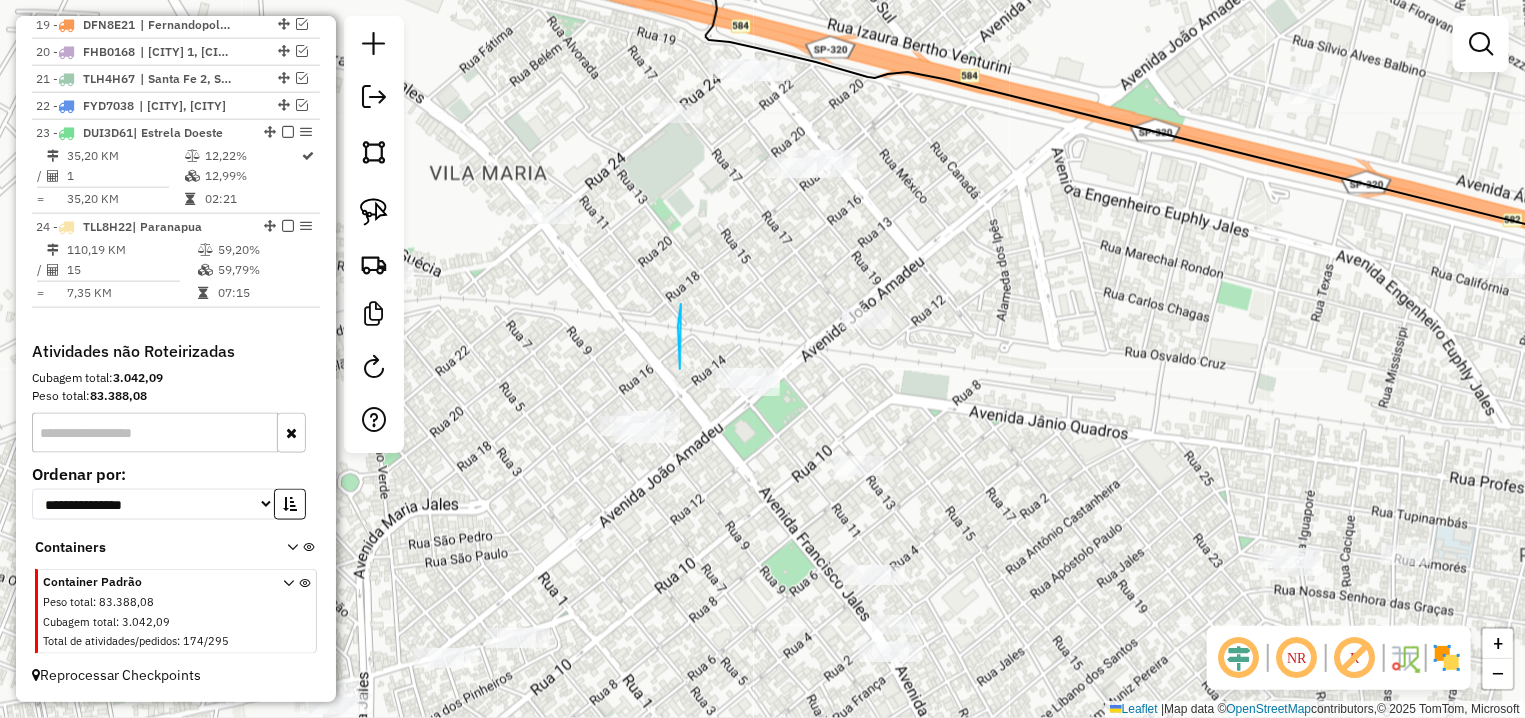 drag, startPoint x: 680, startPoint y: 369, endPoint x: 861, endPoint y: 398, distance: 183.30849 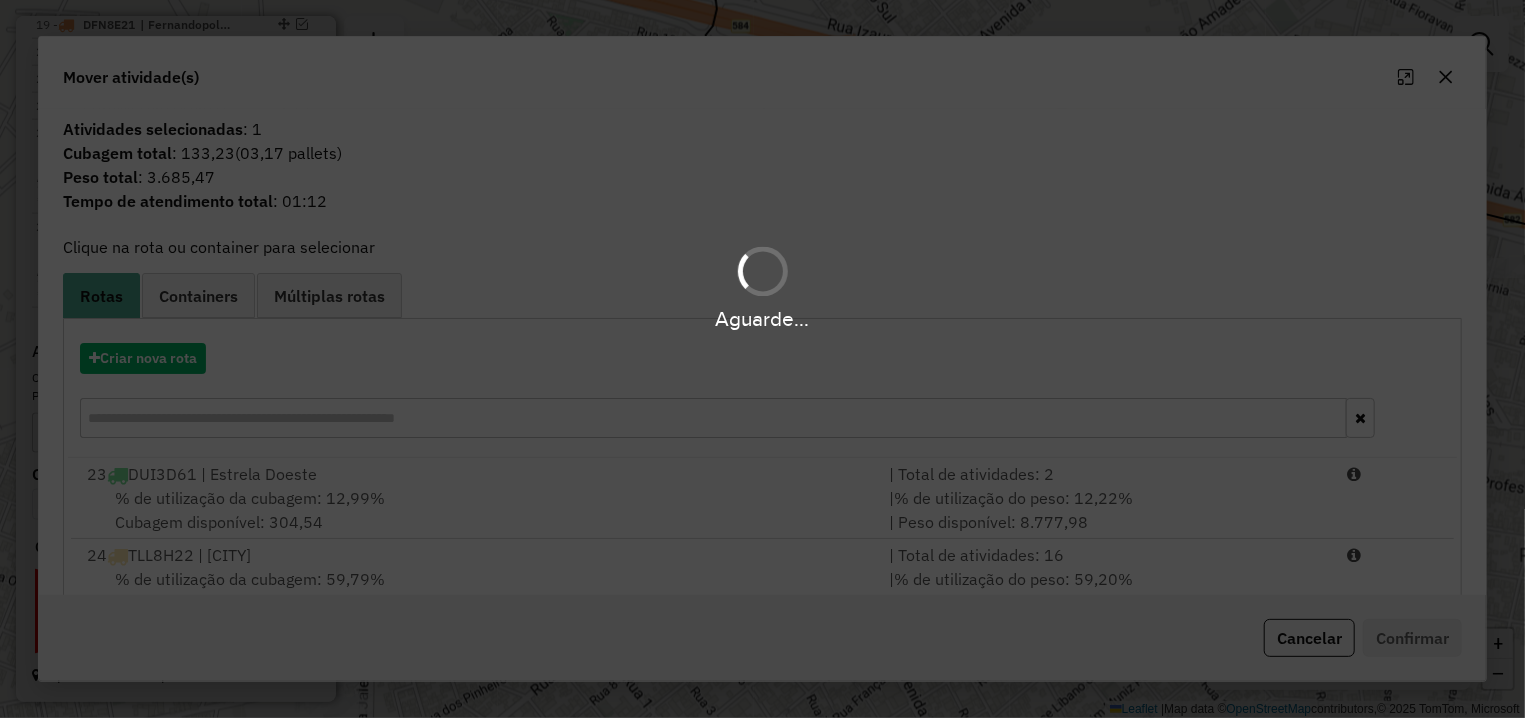 click on "Cancelar" 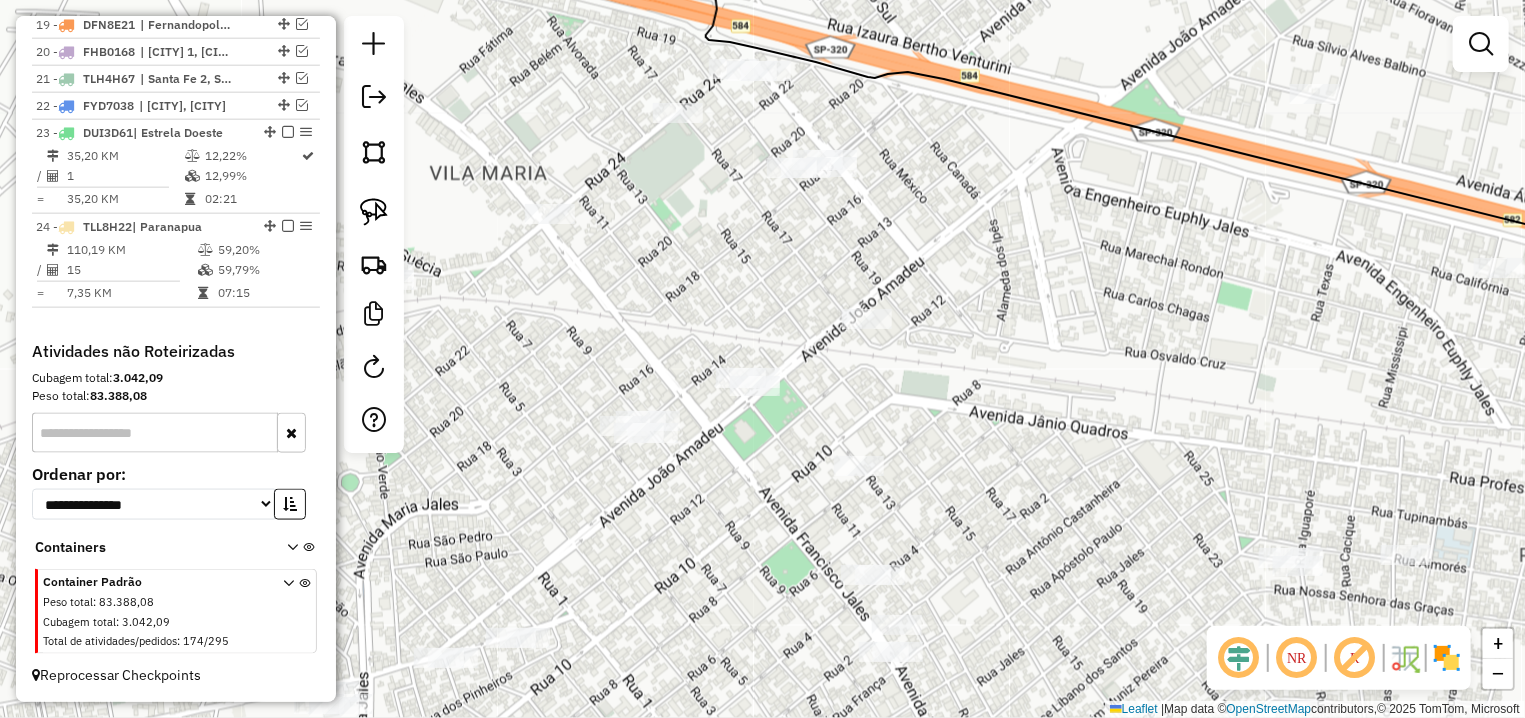 drag, startPoint x: 690, startPoint y: 327, endPoint x: 1030, endPoint y: 342, distance: 340.33072 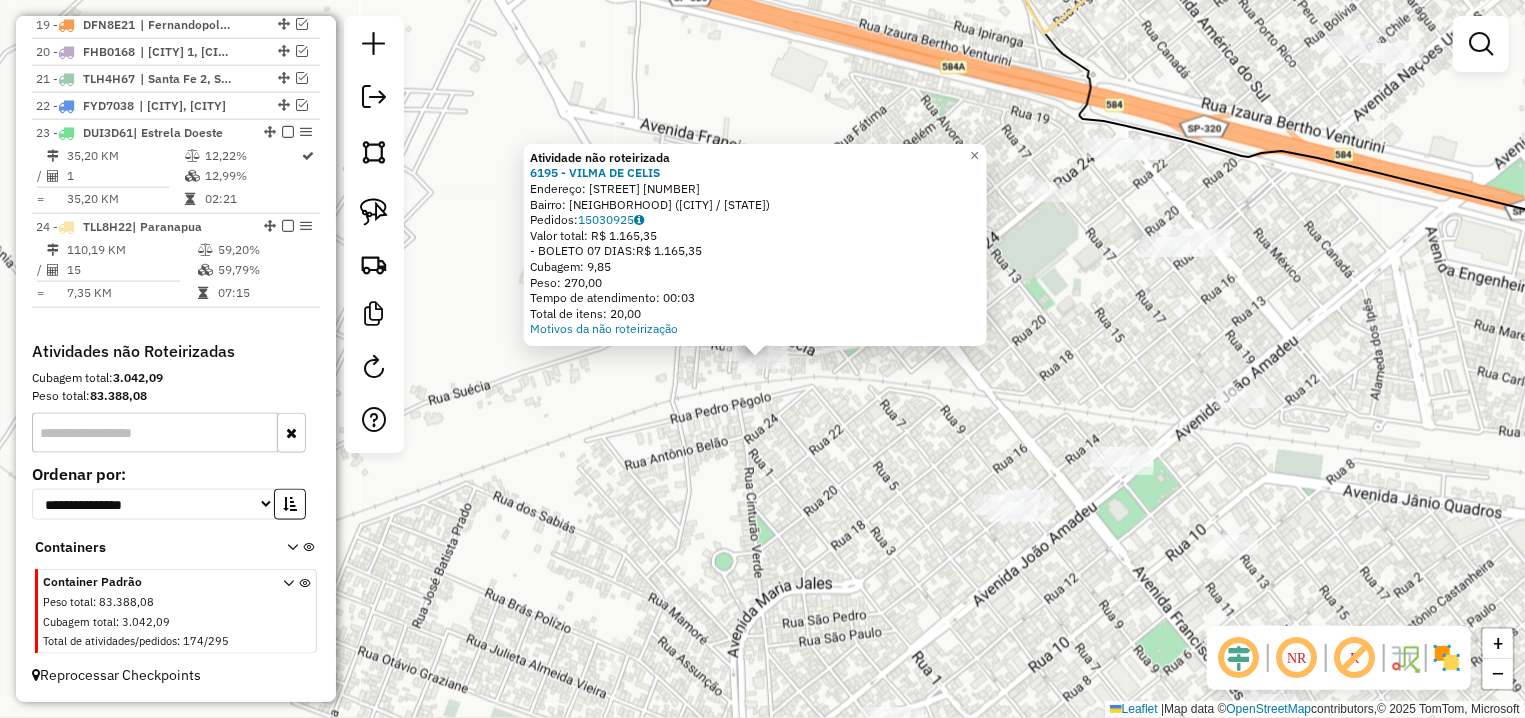 click on "Atividade não roteirizada 6195 - VILMA DE CELIS  Endereço: R   CORDOBA                       3355   Bairro: VILA NOSSA SENHORA APARECIDA (JALES / SP)   Pedidos:  15030925   Valor total: R$ 1.165,35   - BOLETO 07 DIAS:  R$ 1.165,35   Cubagem: 9,85   Peso: 270,00   Tempo de atendimento: 00:03   Total de itens: 20,00  Motivos da não roteirização × Janela de atendimento Grade de atendimento Capacidade Transportadoras Veículos Cliente Pedidos  Rotas Selecione os dias de semana para filtrar as janelas de atendimento  Seg   Ter   Qua   Qui   Sex   Sáb   Dom  Informe o período da janela de atendimento: De: Até:  Filtrar exatamente a janela do cliente  Considerar janela de atendimento padrão  Selecione os dias de semana para filtrar as grades de atendimento  Seg   Ter   Qua   Qui   Sex   Sáb   Dom   Considerar clientes sem dia de atendimento cadastrado  Clientes fora do dia de atendimento selecionado Filtrar as atividades entre os valores definidos abaixo:  Peso mínimo:   Peso máximo:   Cubagem mínima:" 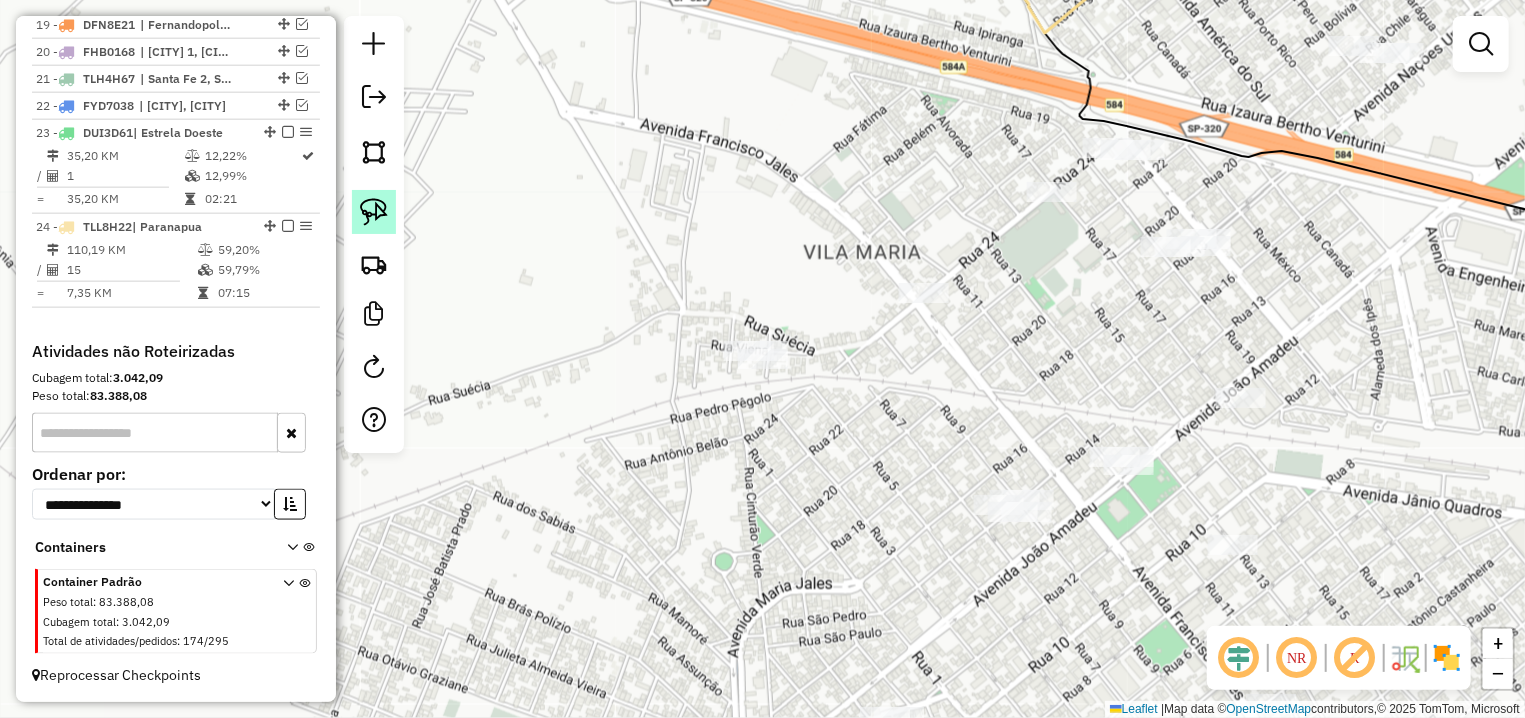 click 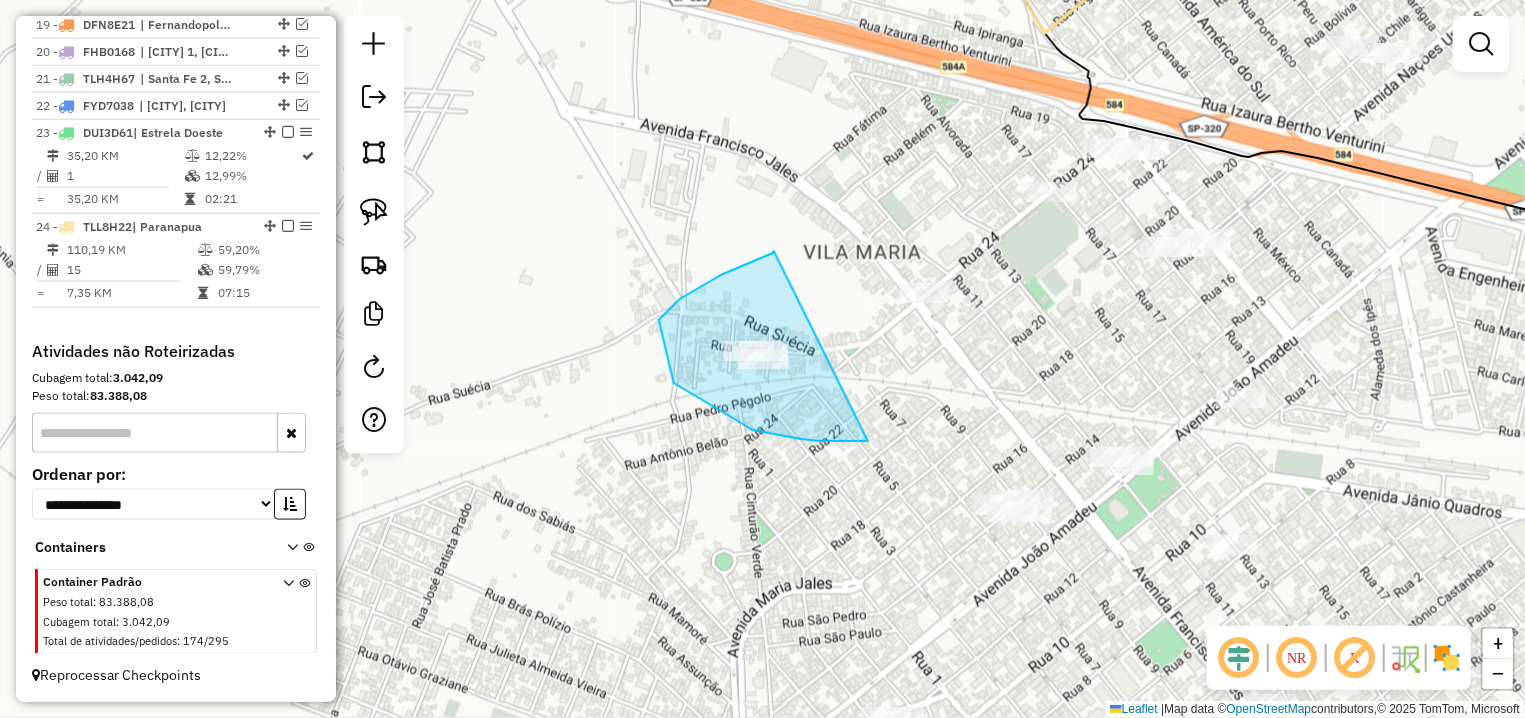drag, startPoint x: 774, startPoint y: 251, endPoint x: 854, endPoint y: 451, distance: 215.40659 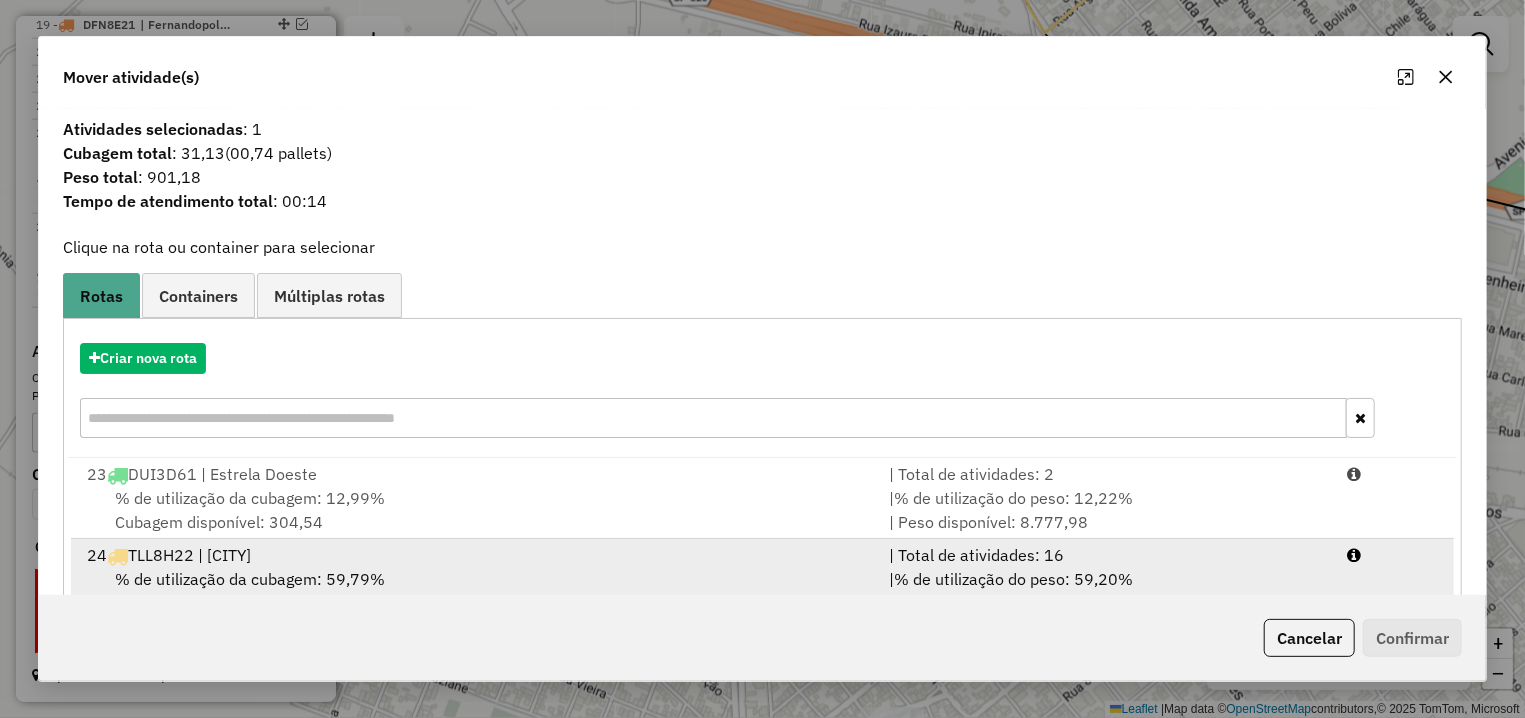 click on "% de utilização da cubagem: 59,79%  Cubagem disponível: 140,73" at bounding box center [476, 591] 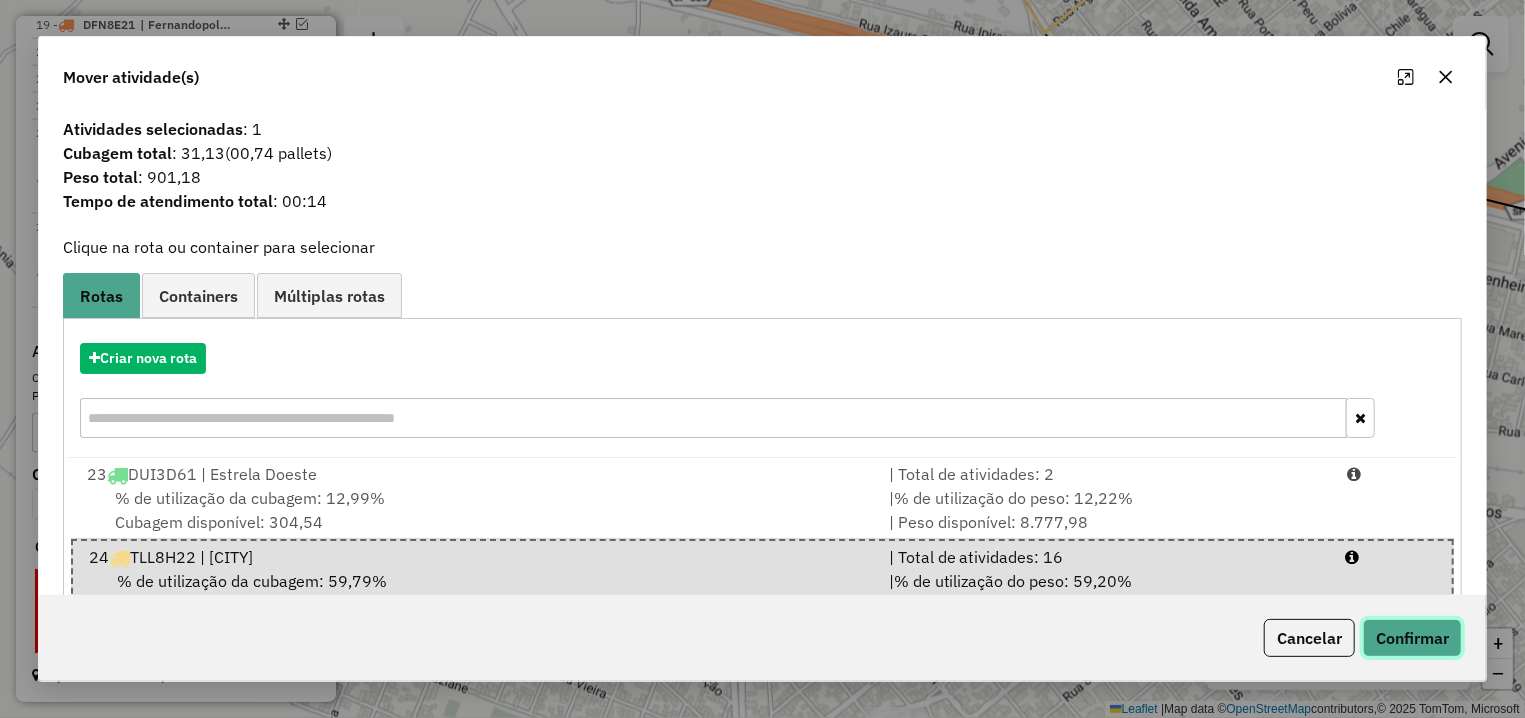 click on "Confirmar" 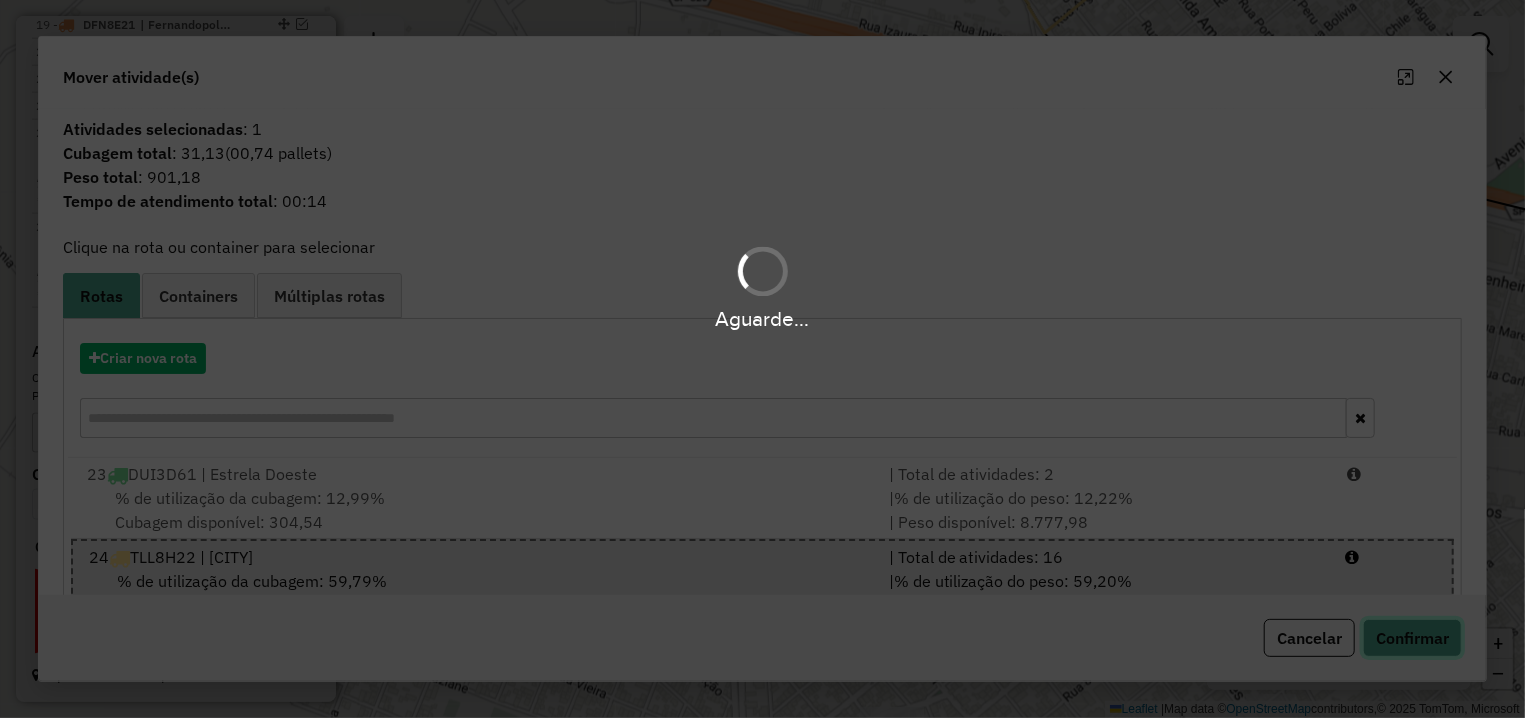 type 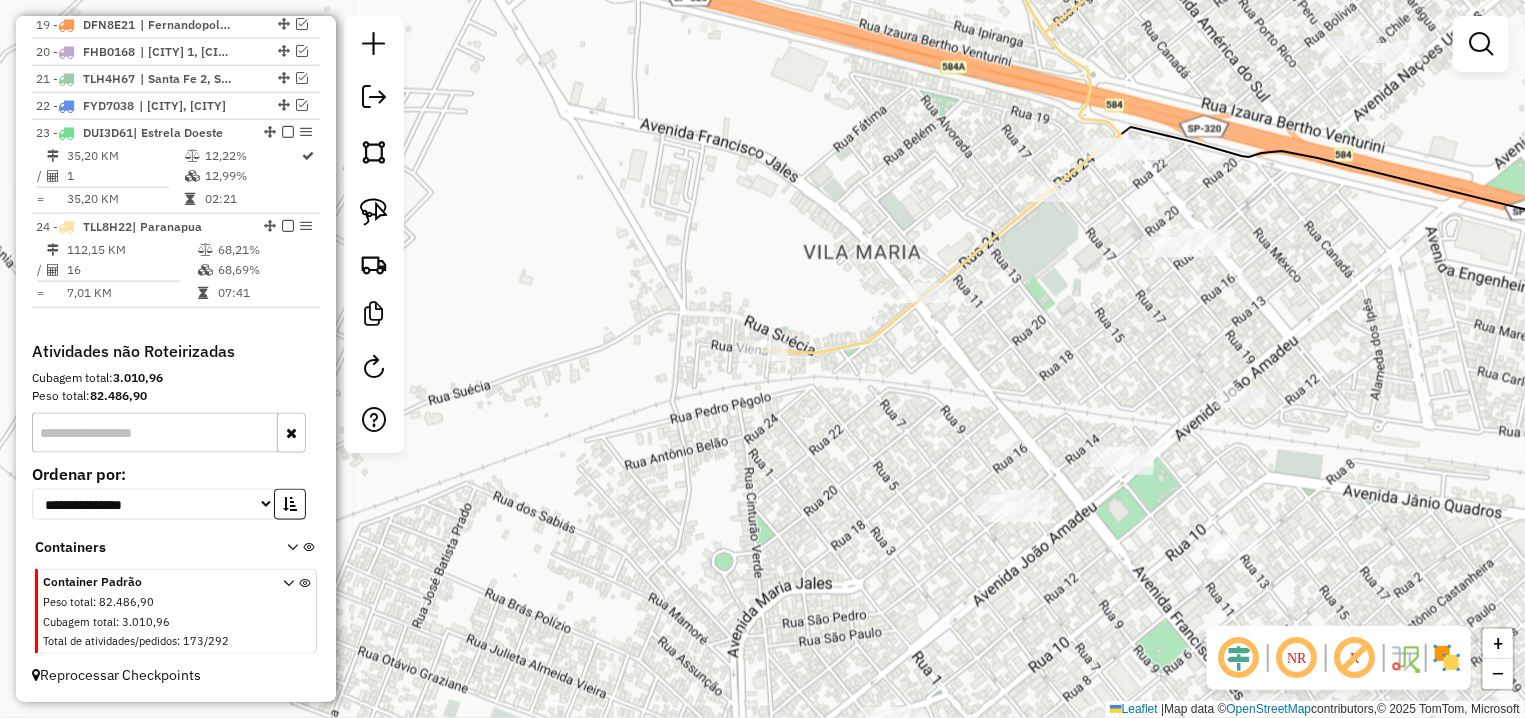click 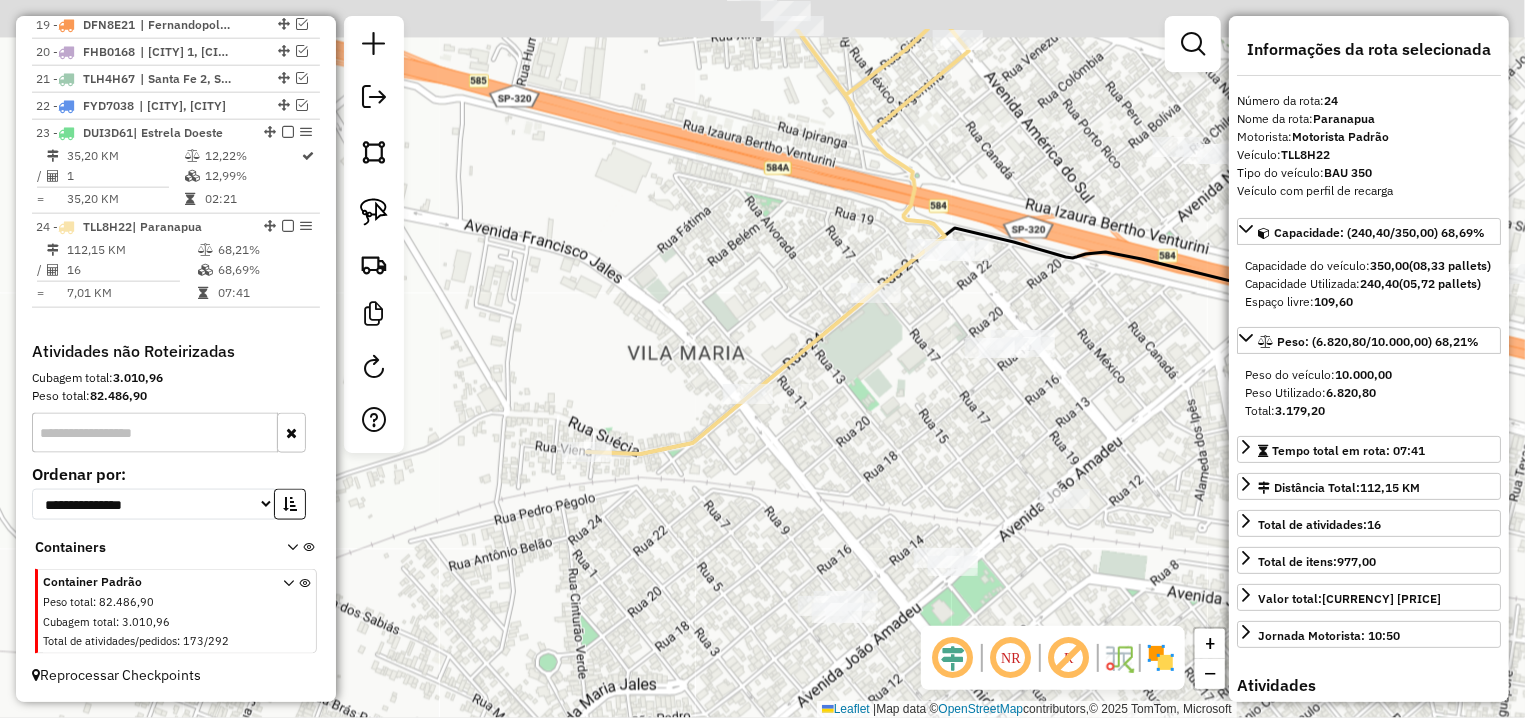 drag, startPoint x: 1044, startPoint y: 252, endPoint x: 851, endPoint y: 360, distance: 221.16284 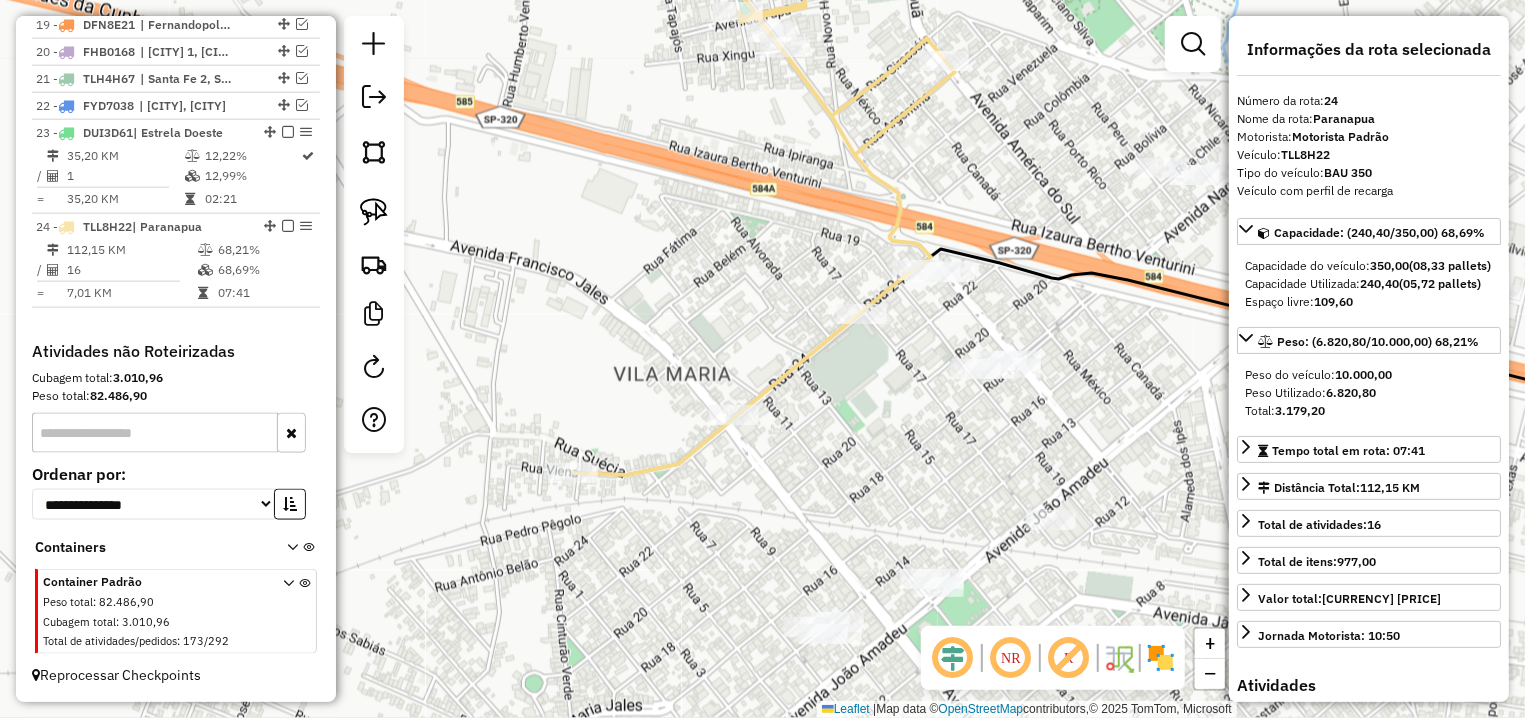 drag, startPoint x: 824, startPoint y: 52, endPoint x: 835, endPoint y: 315, distance: 263.22995 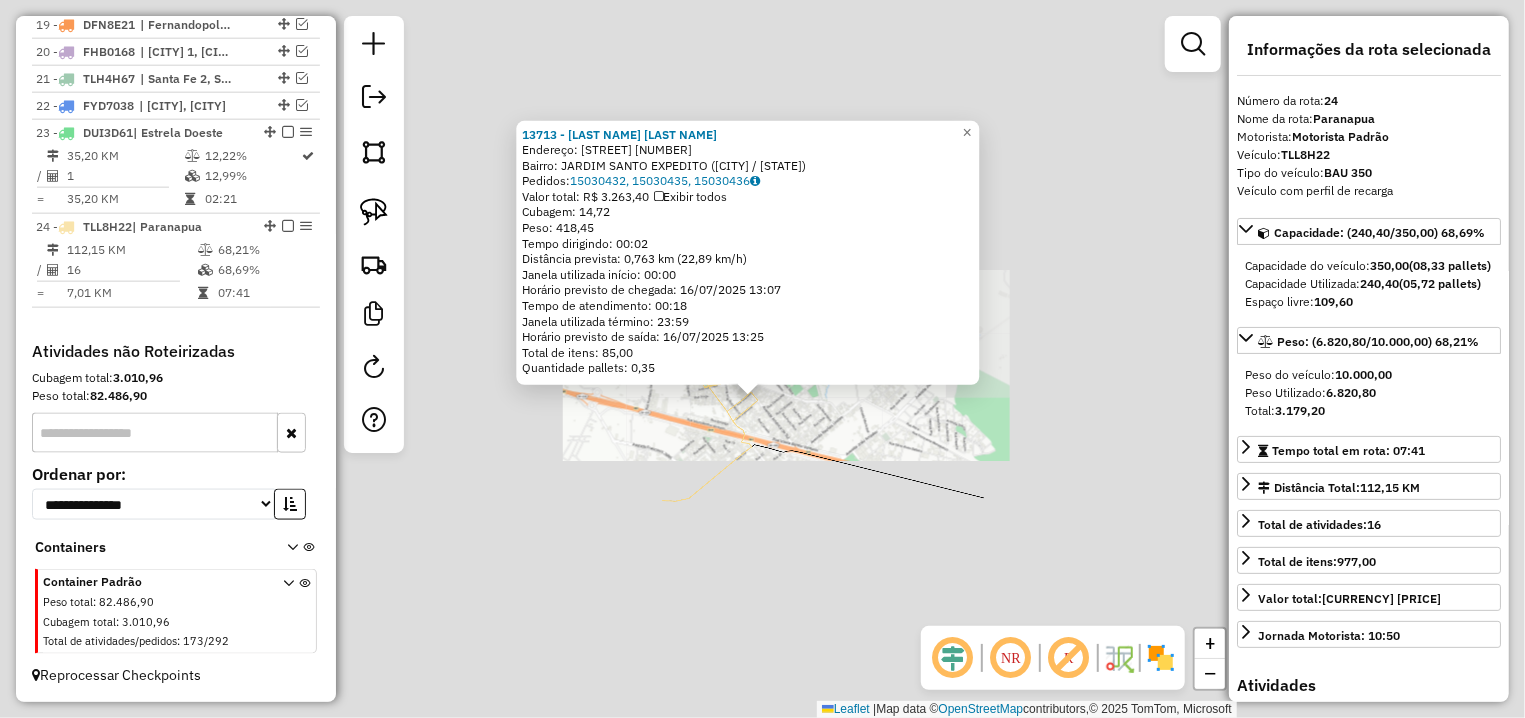 click on "13713 - SOARES ANICETE e SEC  Endereço: AV  AMERICA DO SUL                3498   Bairro: JARDIM SANTO EXPEDITO (JALES / SP)   Pedidos:  15030432, 15030435, 15030436   Valor total: R$ 3.263,40   Exibir todos   Cubagem: 14,72  Peso: 418,45  Tempo dirigindo: 00:02   Distância prevista: 0,763 km (22,89 km/h)   Janela utilizada início: 00:00   Horário previsto de chegada: 16/07/2025 13:07   Tempo de atendimento: 00:18   Janela utilizada término: 23:59   Horário previsto de saída: 16/07/2025 13:25   Total de itens: 85,00   Quantidade pallets: 0,35  × Janela de atendimento Grade de atendimento Capacidade Transportadoras Veículos Cliente Pedidos  Rotas Selecione os dias de semana para filtrar as janelas de atendimento  Seg   Ter   Qua   Qui   Sex   Sáb   Dom  Informe o período da janela de atendimento: De: Até:  Filtrar exatamente a janela do cliente  Considerar janela de atendimento padrão  Selecione os dias de semana para filtrar as grades de atendimento  Seg   Ter   Qua   Qui   Sex   Sáb   Dom   De:" 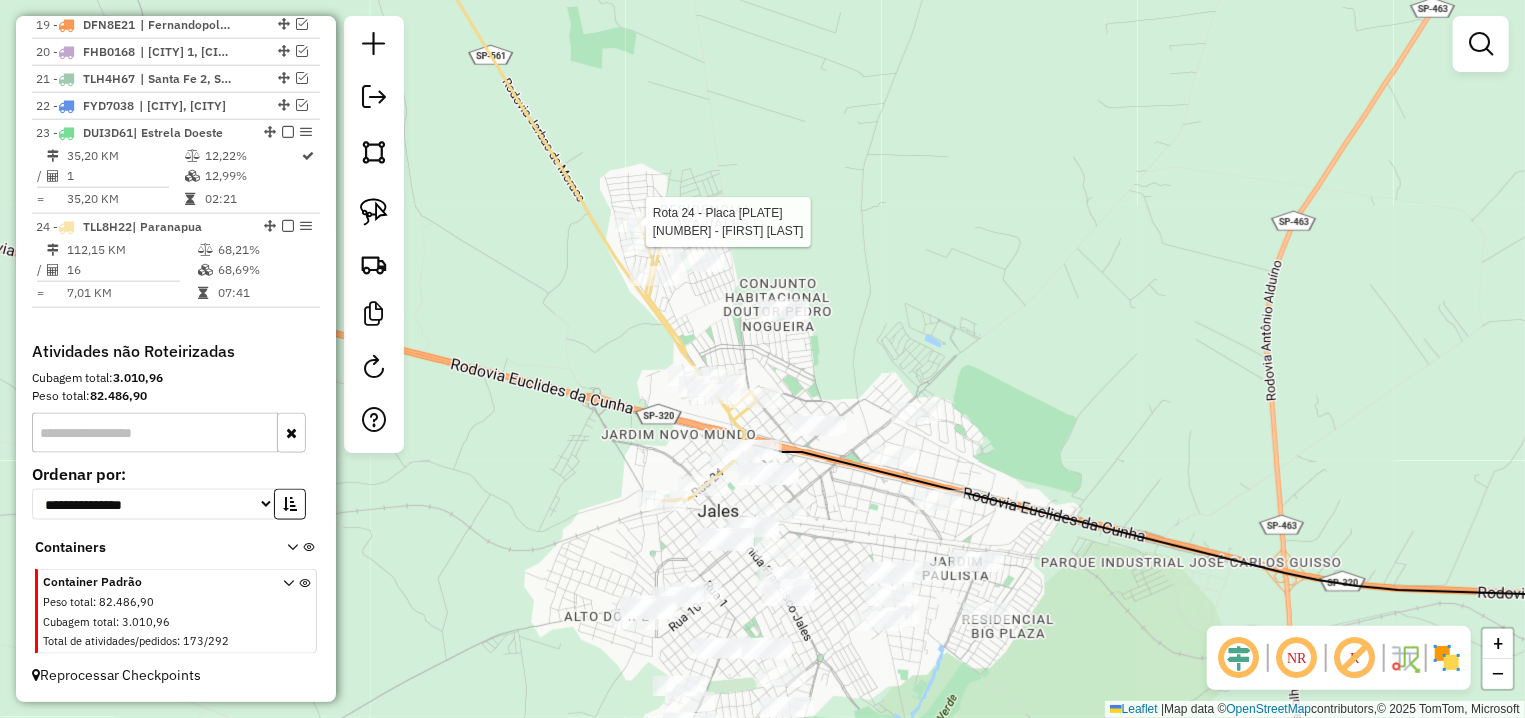 select on "**********" 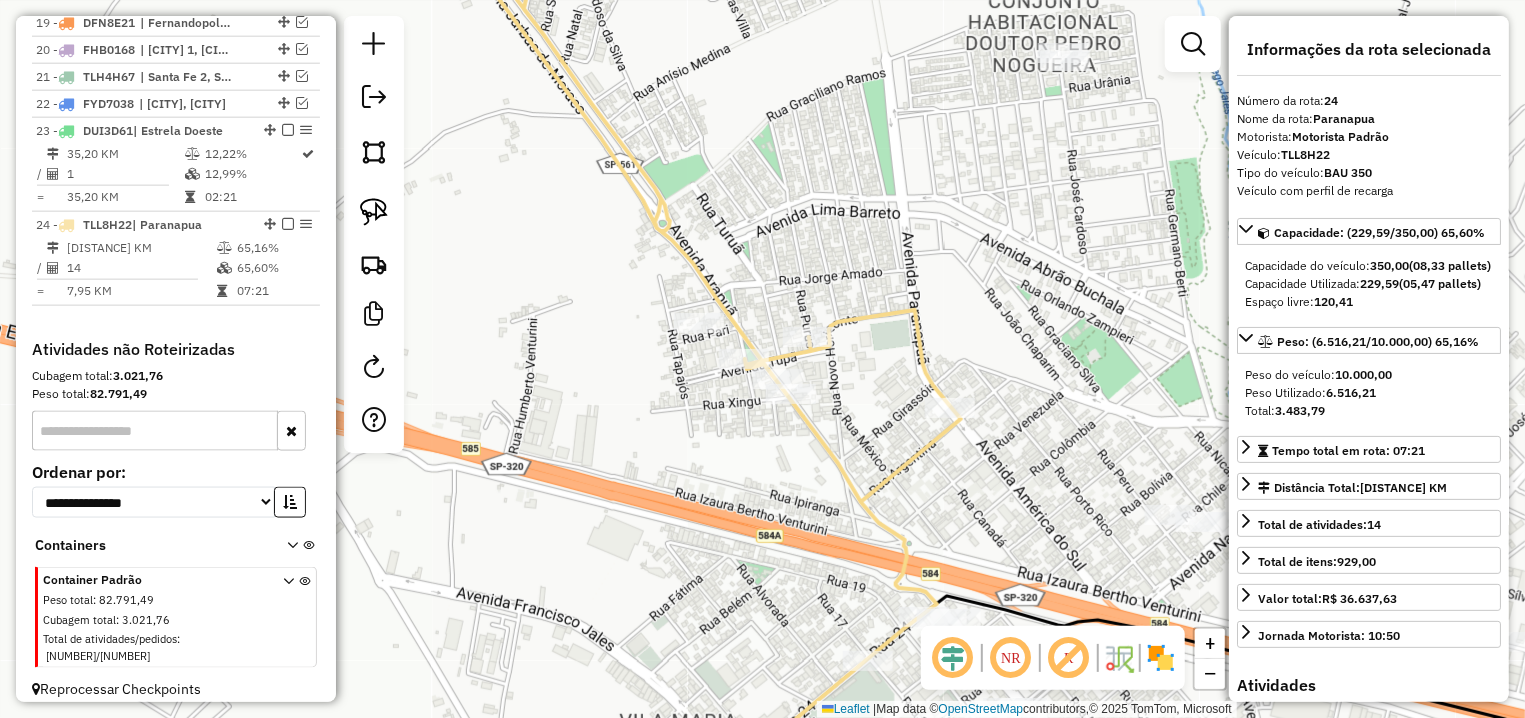 drag, startPoint x: 988, startPoint y: 472, endPoint x: 836, endPoint y: 393, distance: 171.30382 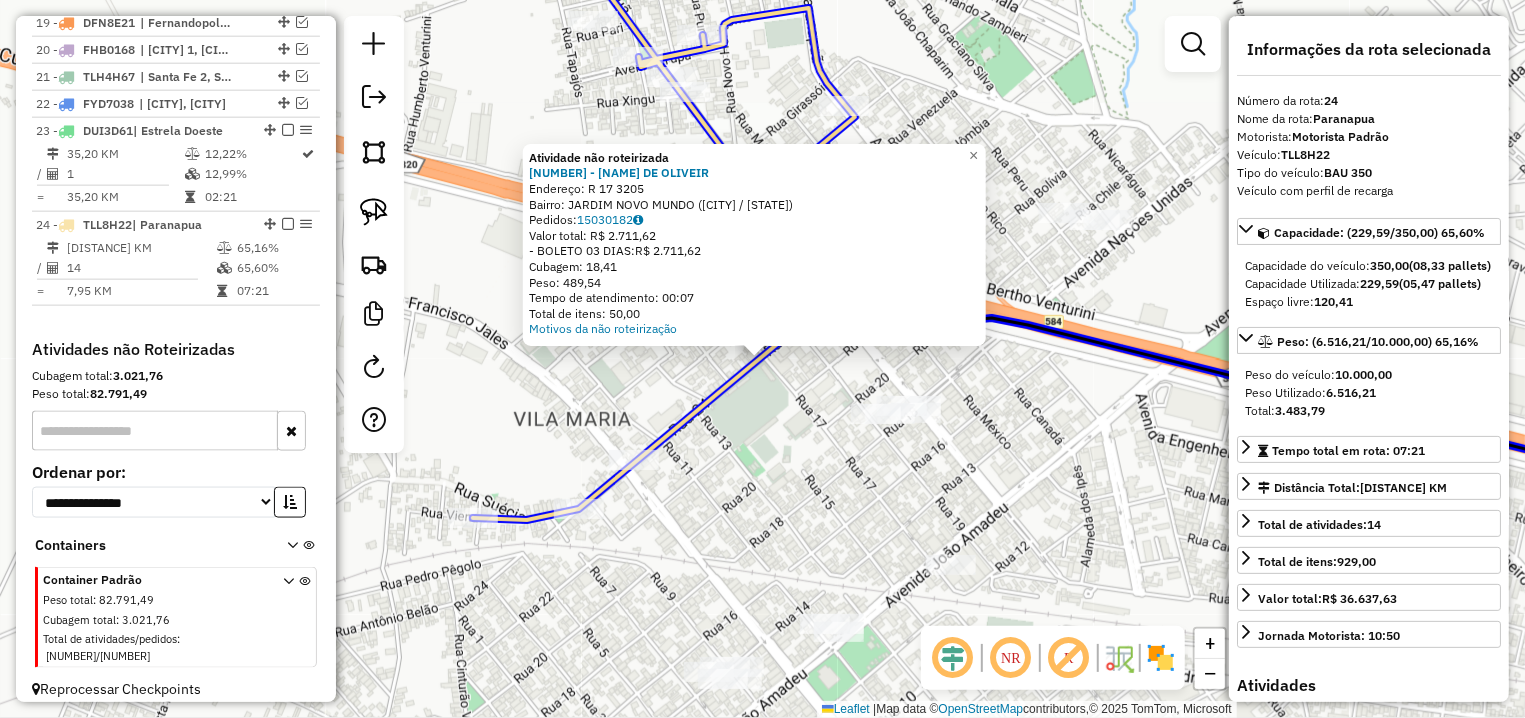 click on "Atividade não roteirizada 15321 - CLAUDENIR DE OLIVEIR  Endereço: R   17                            3205   Bairro: JARDIM NOVO MUNDO (JALES / SP)   Pedidos:  15030182   Valor total: R$ 2.711,62   - BOLETO 03 DIAS:  R$ 2.711,62   Cubagem: 18,41   Peso: 489,54   Tempo de atendimento: 00:07   Total de itens: 50,00  Motivos da não roteirização × Janela de atendimento Grade de atendimento Capacidade Transportadoras Veículos Cliente Pedidos  Rotas Selecione os dias de semana para filtrar as janelas de atendimento  Seg   Ter   Qua   Qui   Sex   Sáb   Dom  Informe o período da janela de atendimento: De: Até:  Filtrar exatamente a janela do cliente  Considerar janela de atendimento padrão  Selecione os dias de semana para filtrar as grades de atendimento  Seg   Ter   Qua   Qui   Sex   Sáb   Dom   Considerar clientes sem dia de atendimento cadastrado  Clientes fora do dia de atendimento selecionado Filtrar as atividades entre os valores definidos abaixo:  Peso mínimo:   Peso máximo:   Cubagem mínima:  +" 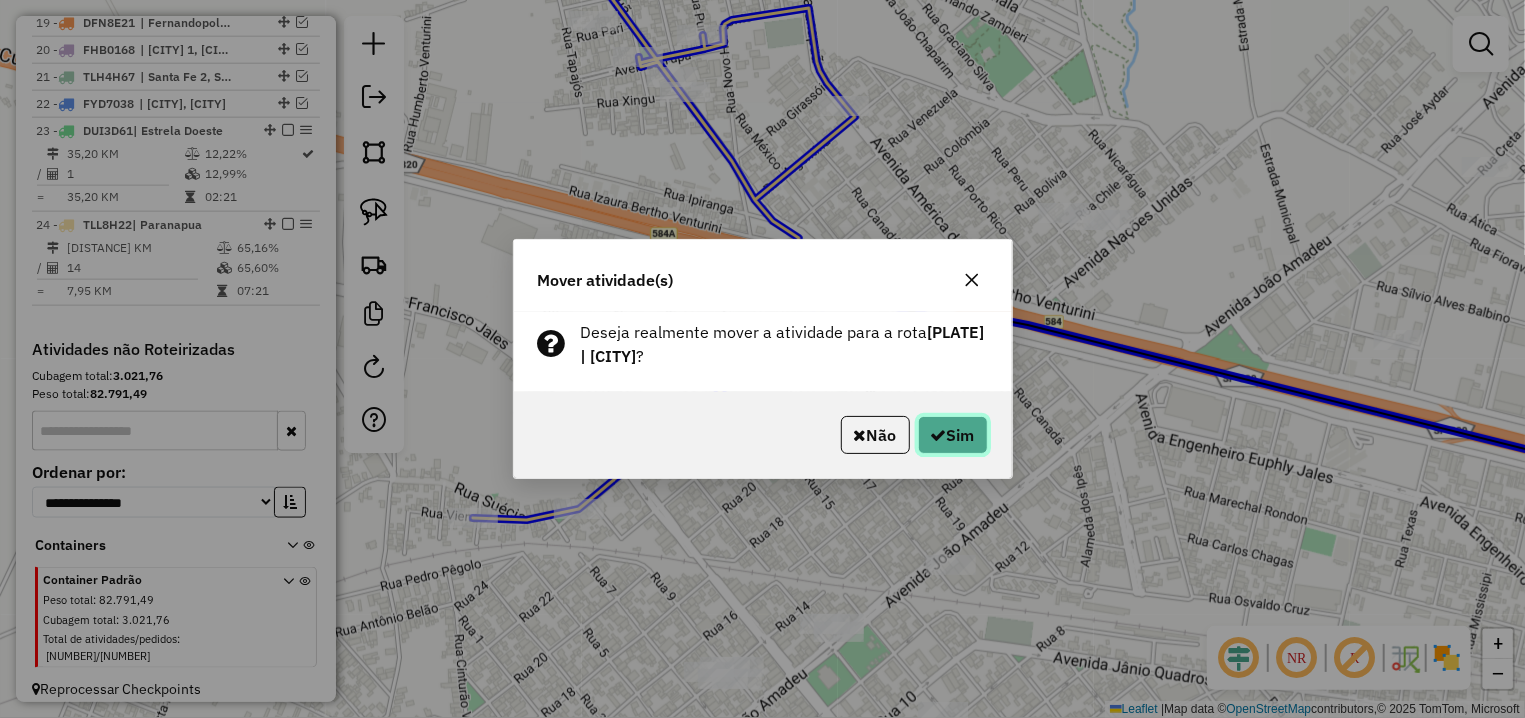 click on "Sim" 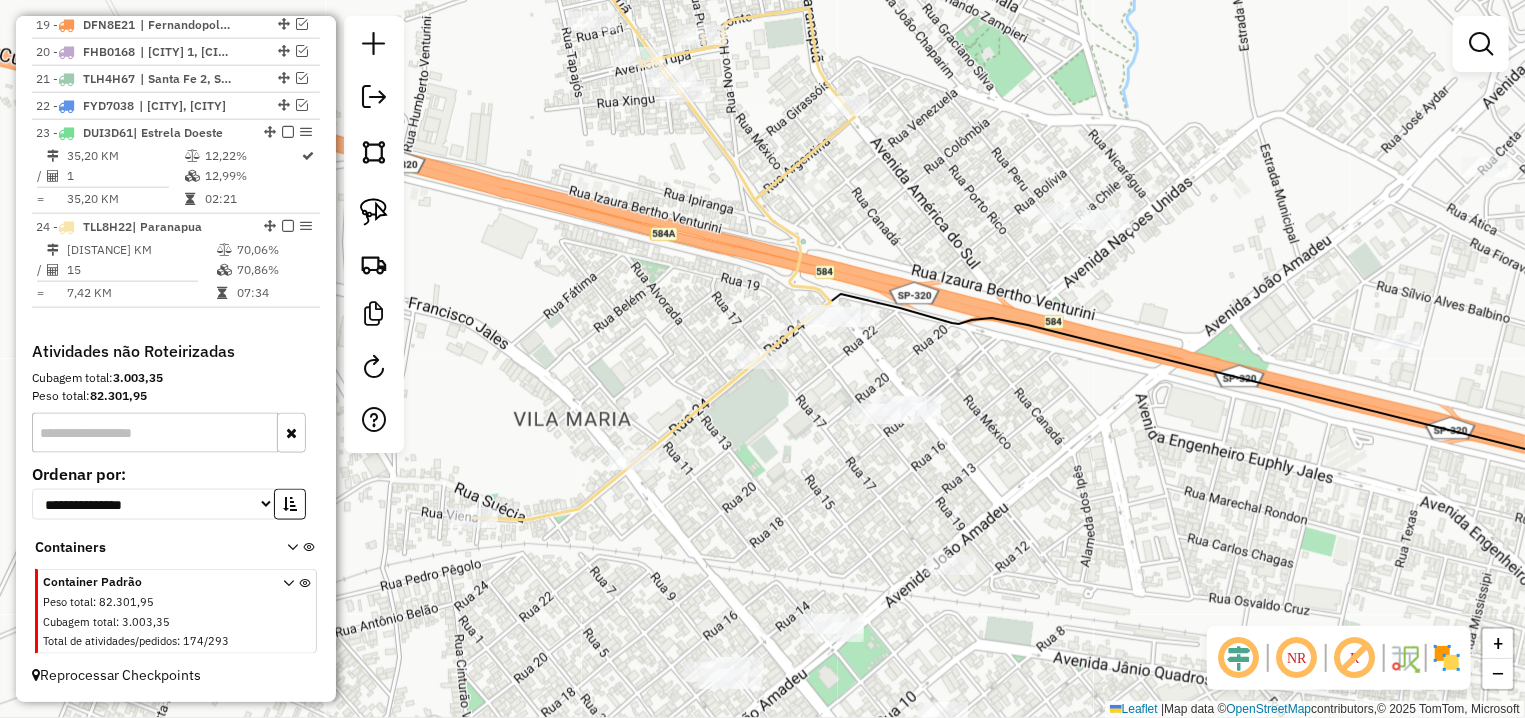 click 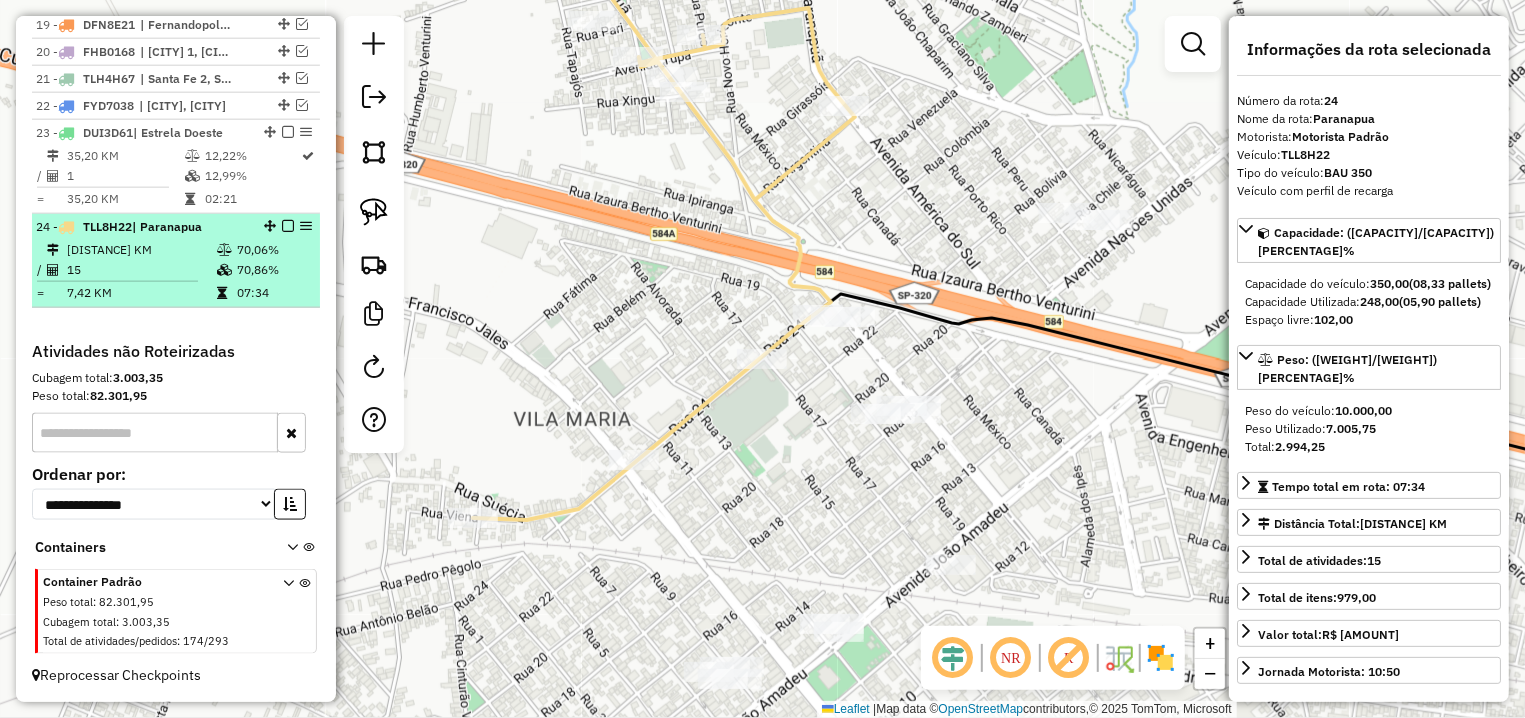 click at bounding box center [288, 226] 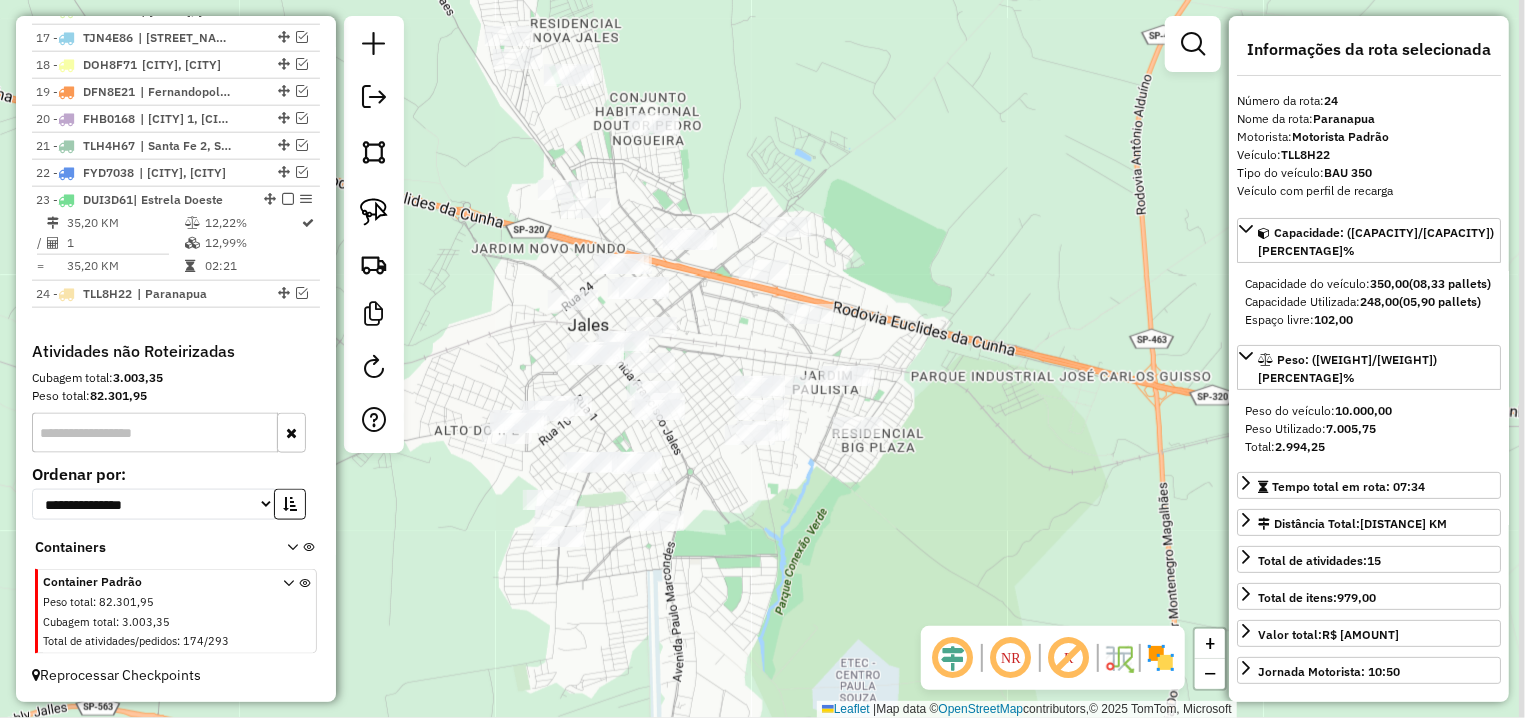 drag, startPoint x: 743, startPoint y: 344, endPoint x: 677, endPoint y: 334, distance: 66.75328 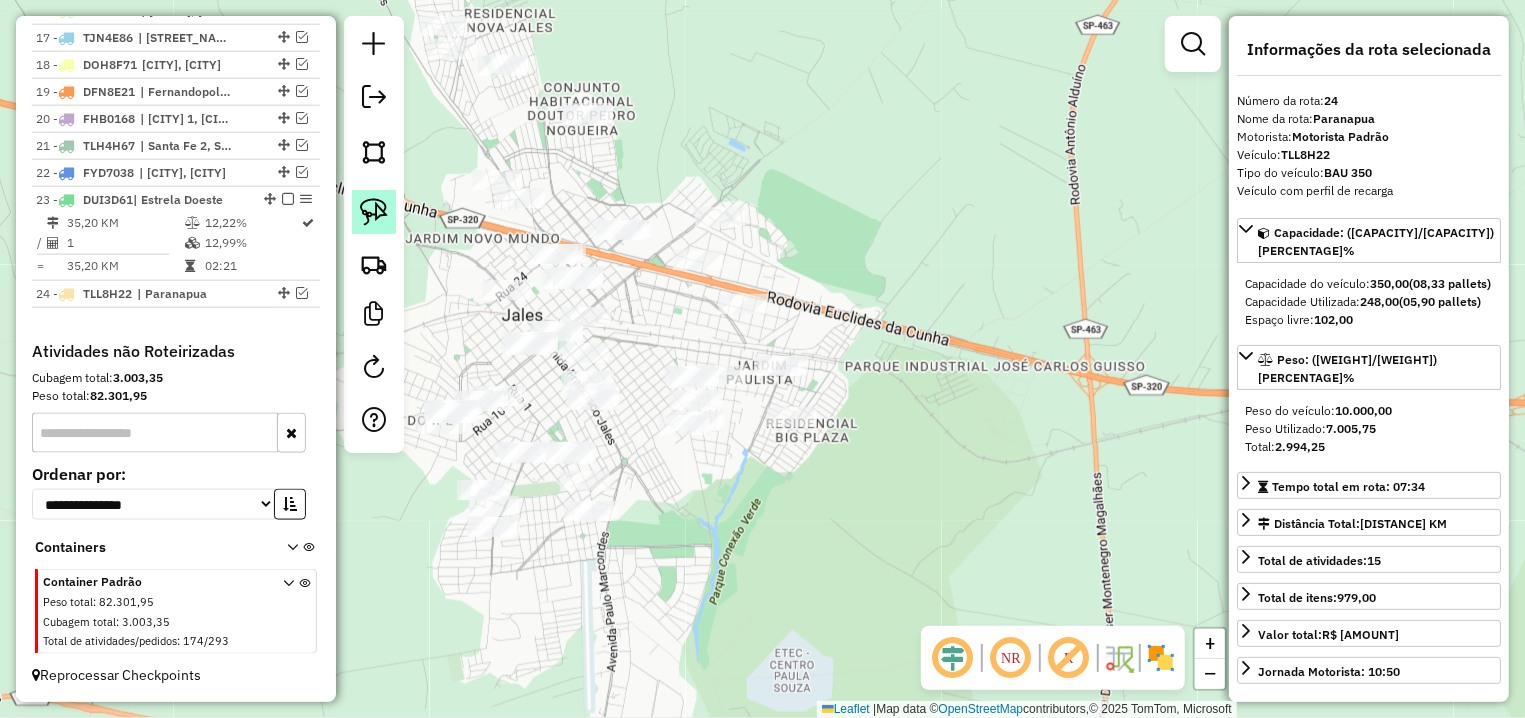 drag, startPoint x: 374, startPoint y: 214, endPoint x: 386, endPoint y: 223, distance: 15 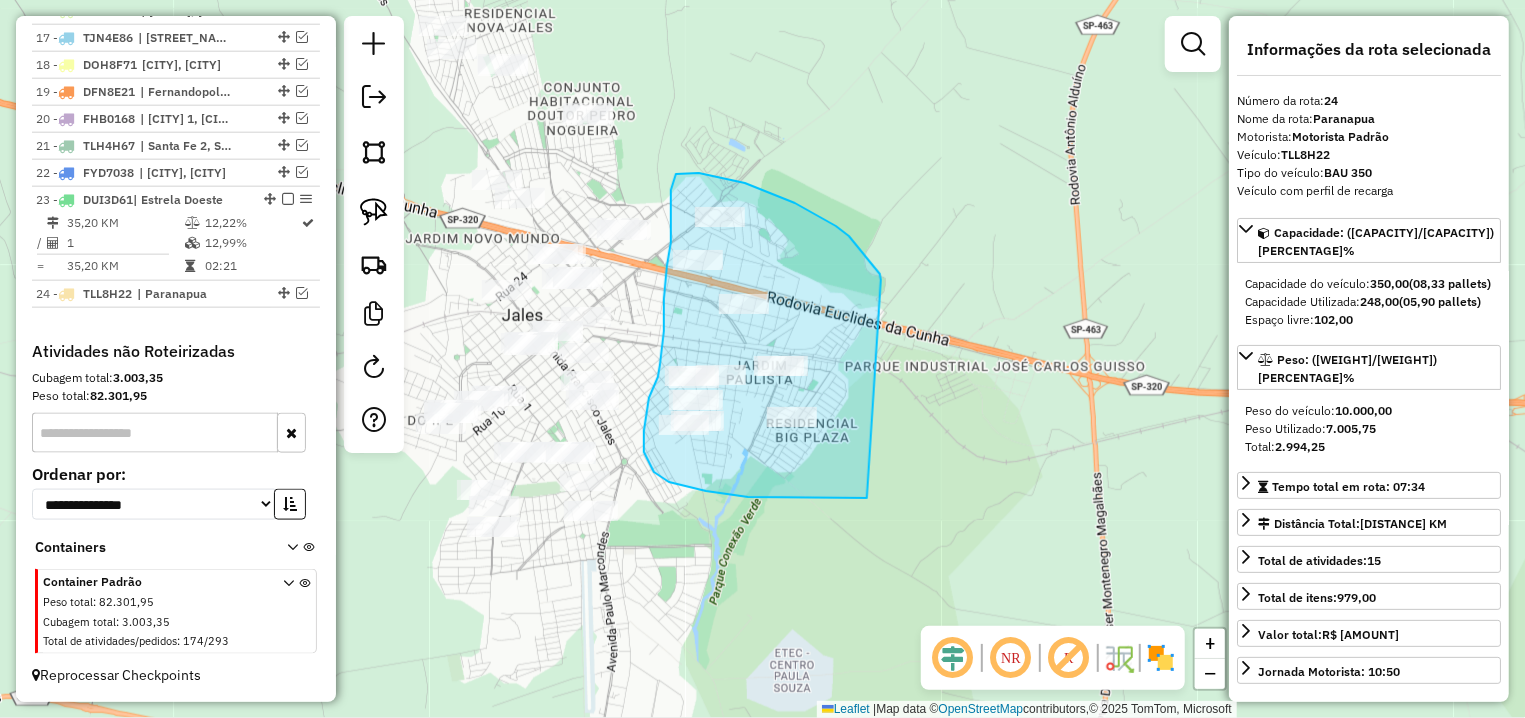 drag, startPoint x: 867, startPoint y: 257, endPoint x: 867, endPoint y: 498, distance: 241 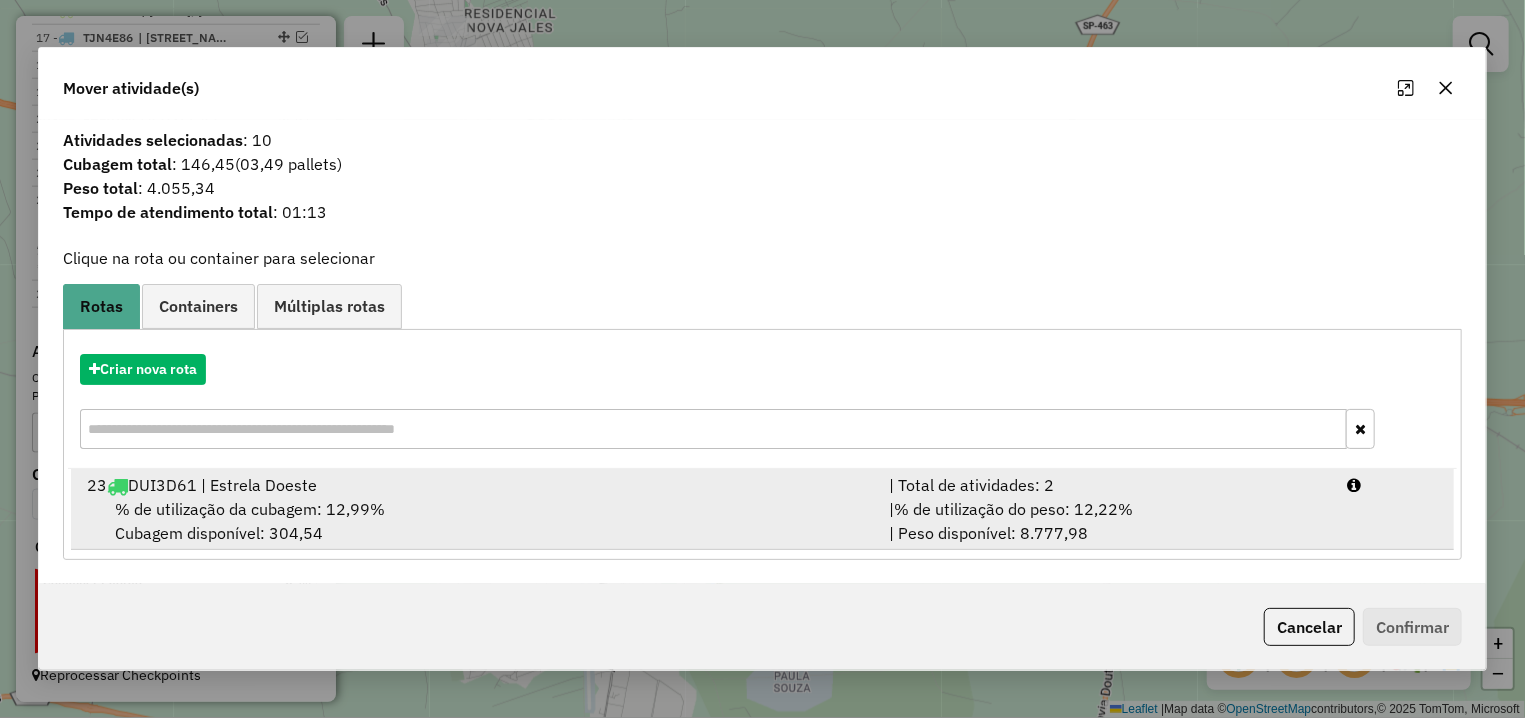 click on "% de utilização da cubagem: 12,99%  Cubagem disponível: 304,54" at bounding box center (476, 521) 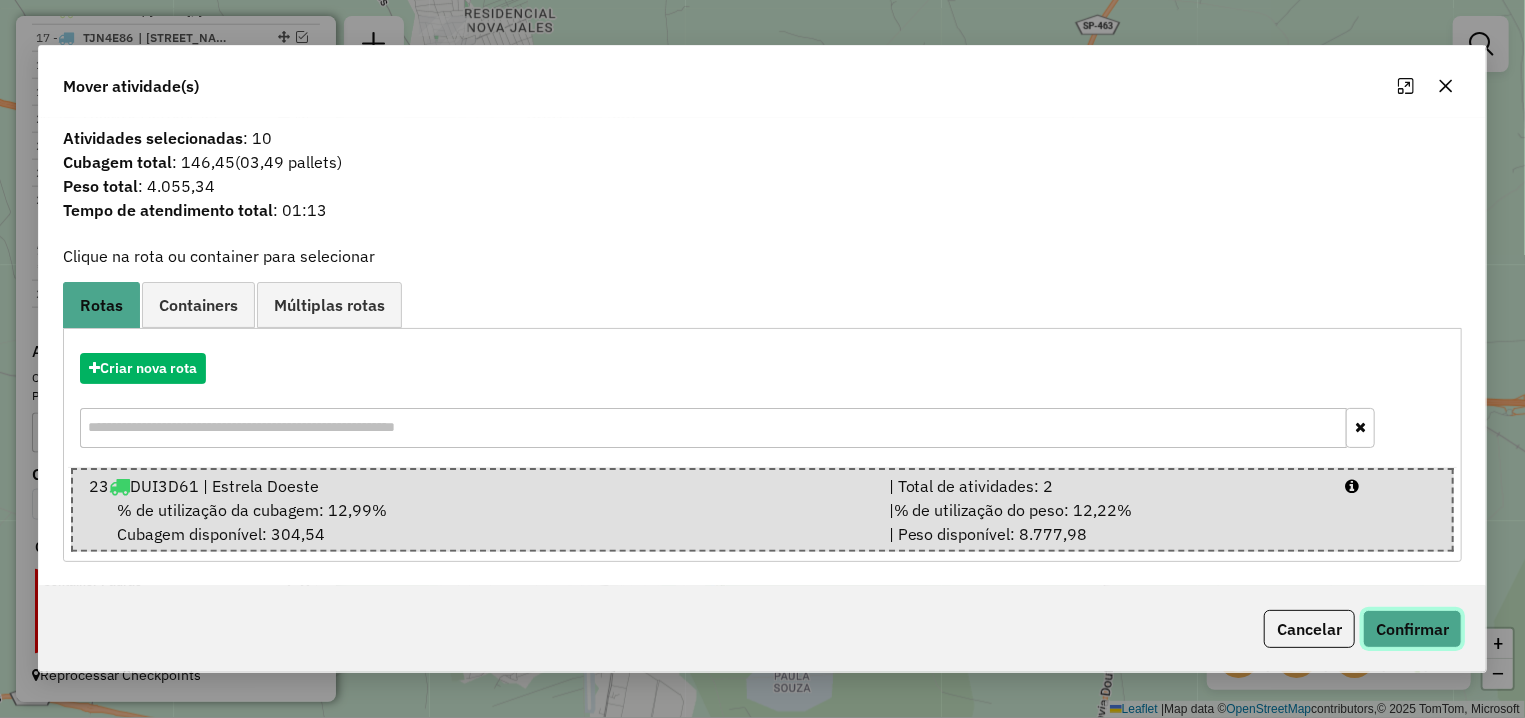 click on "Confirmar" 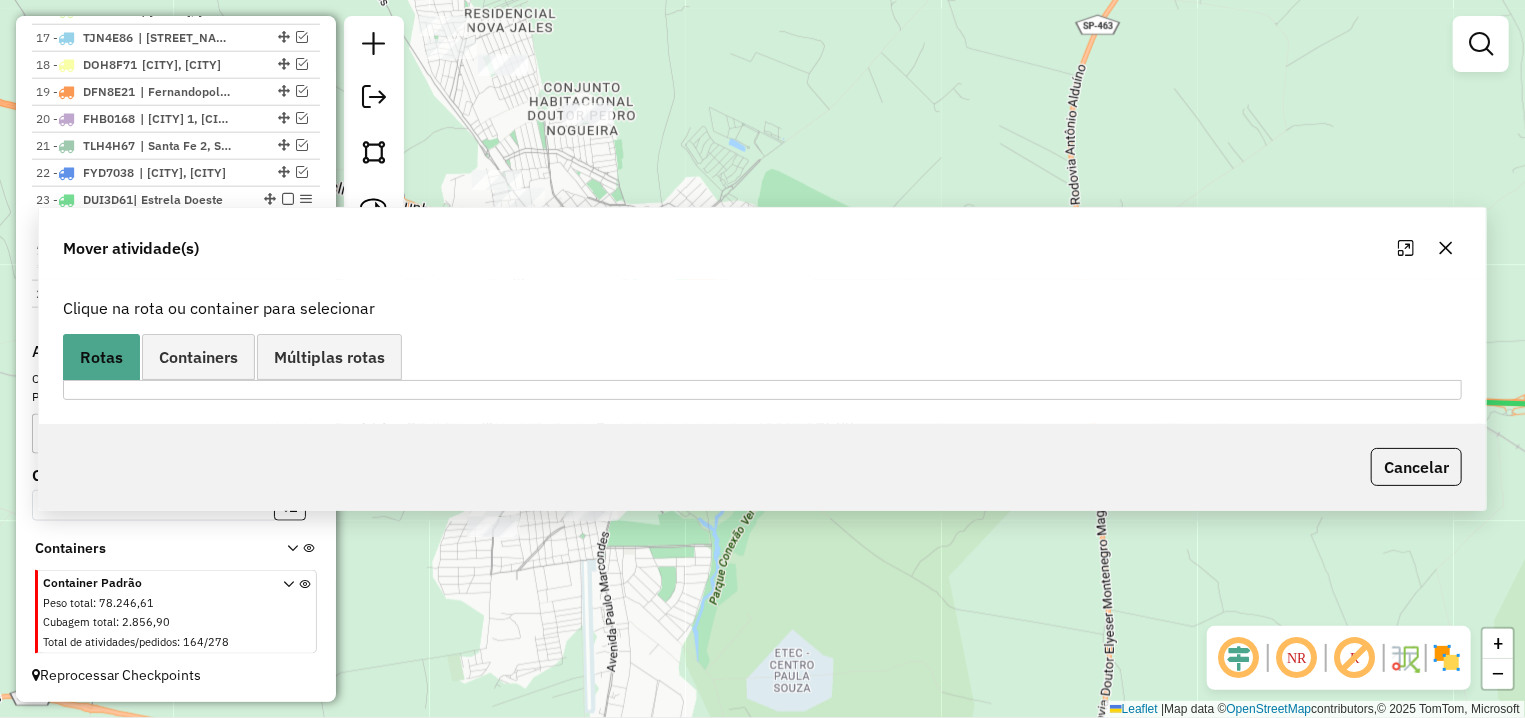 scroll, scrollTop: 1217, scrollLeft: 0, axis: vertical 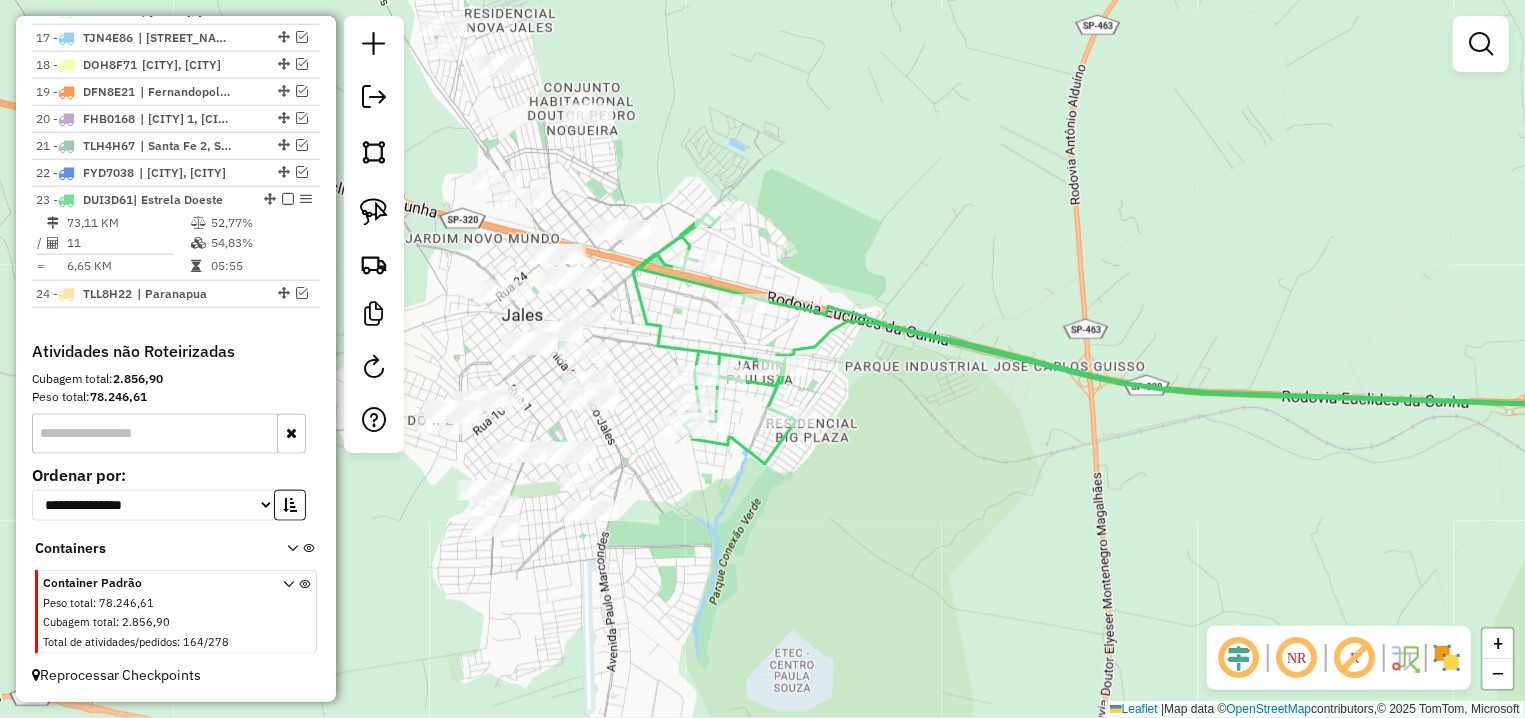 click on "Rota 23 - Placa DUI3D61  9871 - LEANDRO ROBERTO SERA Janela de atendimento Grade de atendimento Capacidade Transportadoras Veículos Cliente Pedidos  Rotas Selecione os dias de semana para filtrar as janelas de atendimento  Seg   Ter   Qua   Qui   Sex   Sáb   Dom  Informe o período da janela de atendimento: De: Até:  Filtrar exatamente a janela do cliente  Considerar janela de atendimento padrão  Selecione os dias de semana para filtrar as grades de atendimento  Seg   Ter   Qua   Qui   Sex   Sáb   Dom   Considerar clientes sem dia de atendimento cadastrado  Clientes fora do dia de atendimento selecionado Filtrar as atividades entre os valores definidos abaixo:  Peso mínimo:   Peso máximo:   Cubagem mínima:   Cubagem máxima:   De:   Até:  Filtrar as atividades entre o tempo de atendimento definido abaixo:  De:   Até:   Considerar capacidade total dos clientes não roteirizados Transportadora: Selecione um ou mais itens Tipo de veículo: Selecione um ou mais itens Veículo: Selecione um ou mais itens" 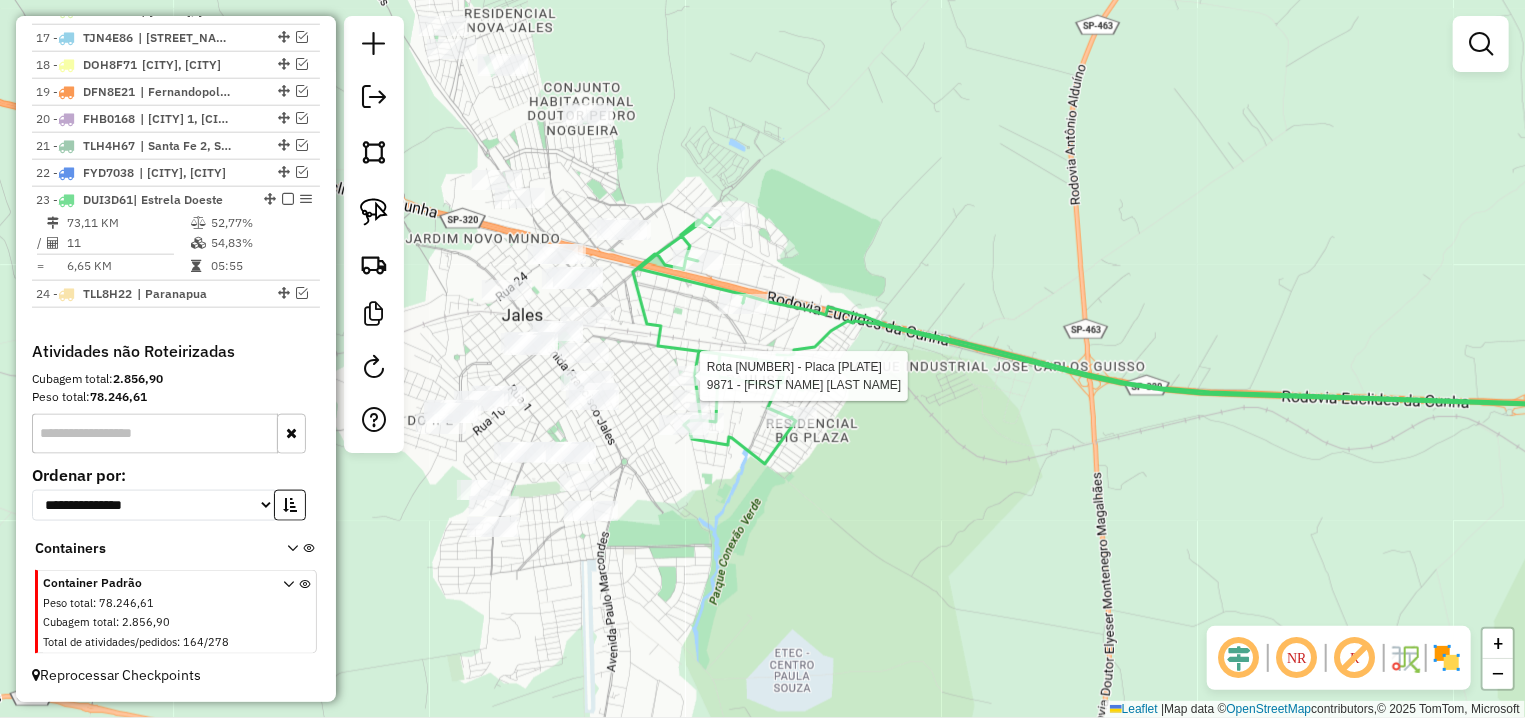 select on "**********" 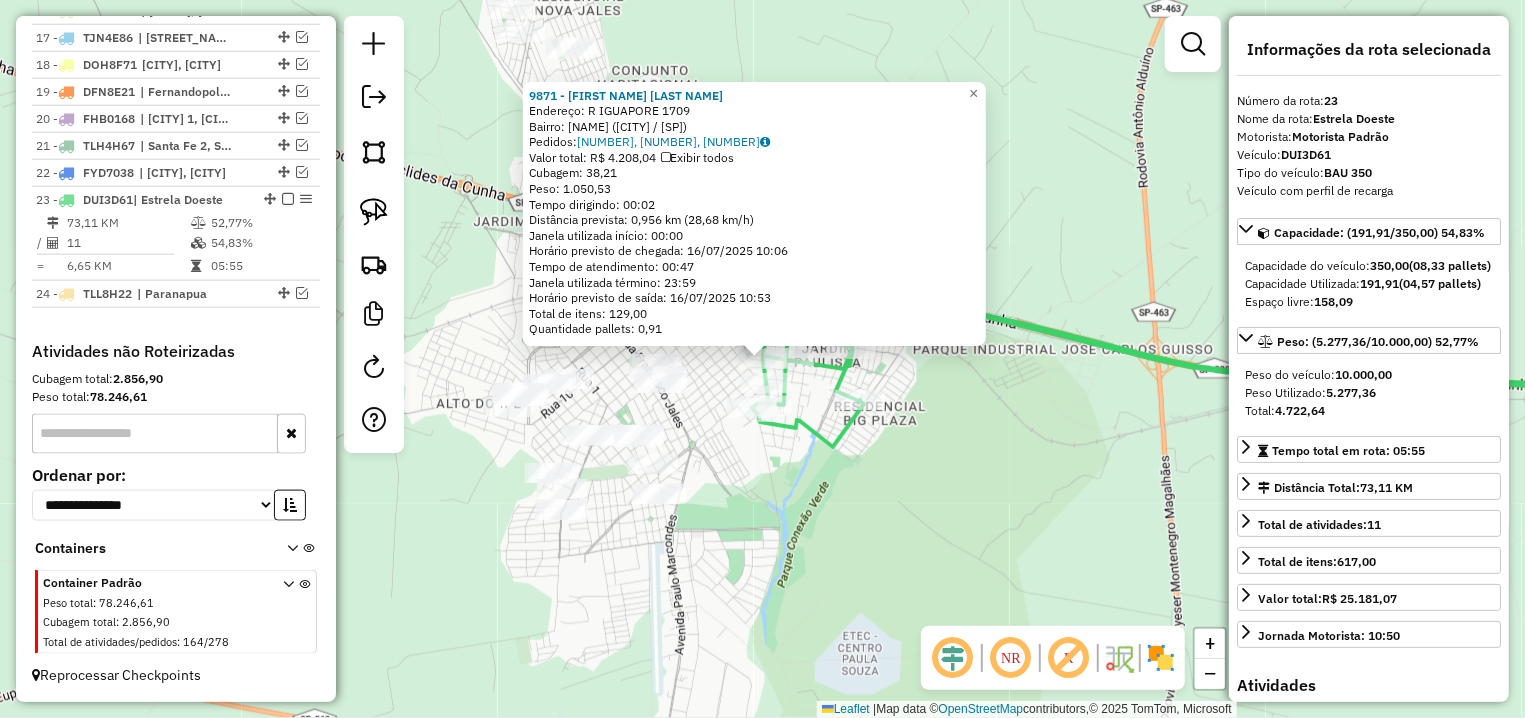 scroll, scrollTop: 1217, scrollLeft: 0, axis: vertical 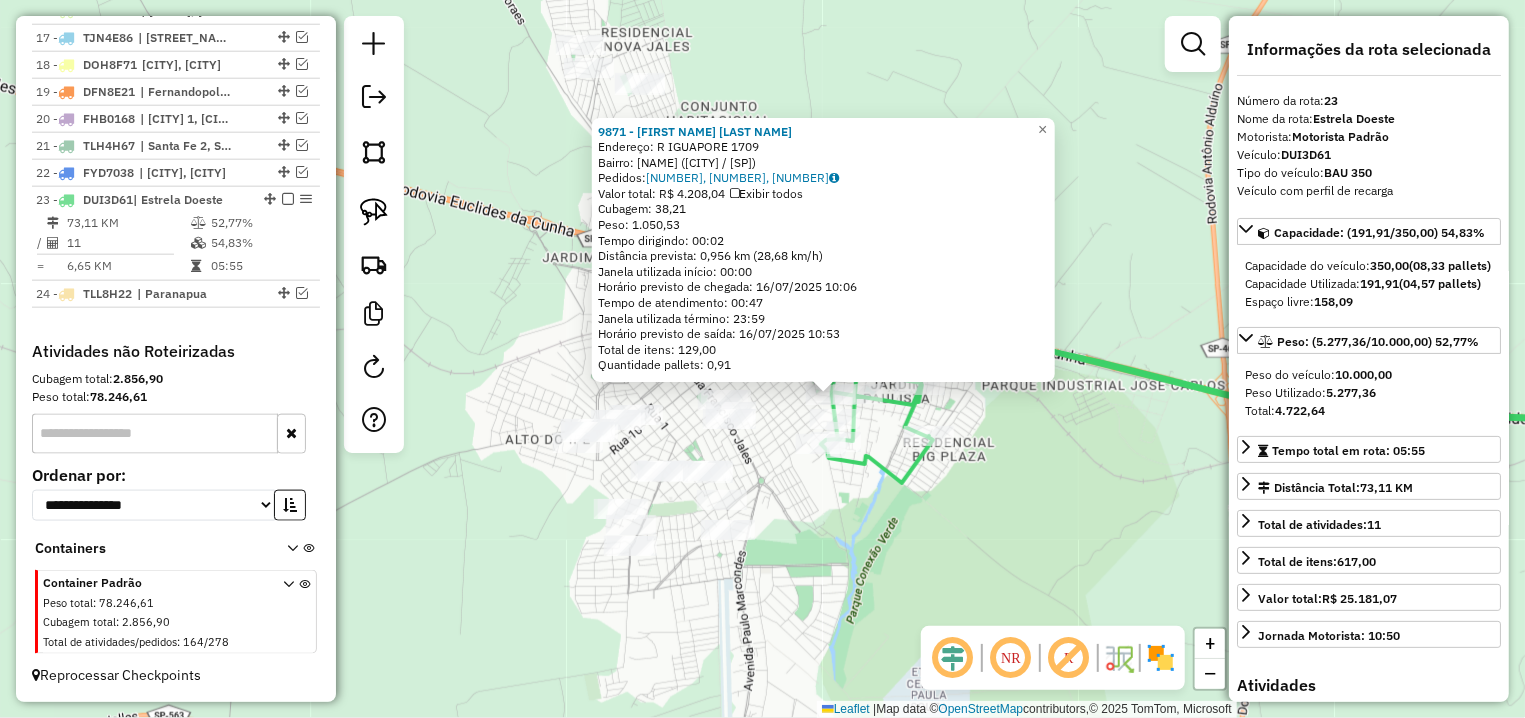 drag, startPoint x: 714, startPoint y: 393, endPoint x: 783, endPoint y: 429, distance: 77.82673 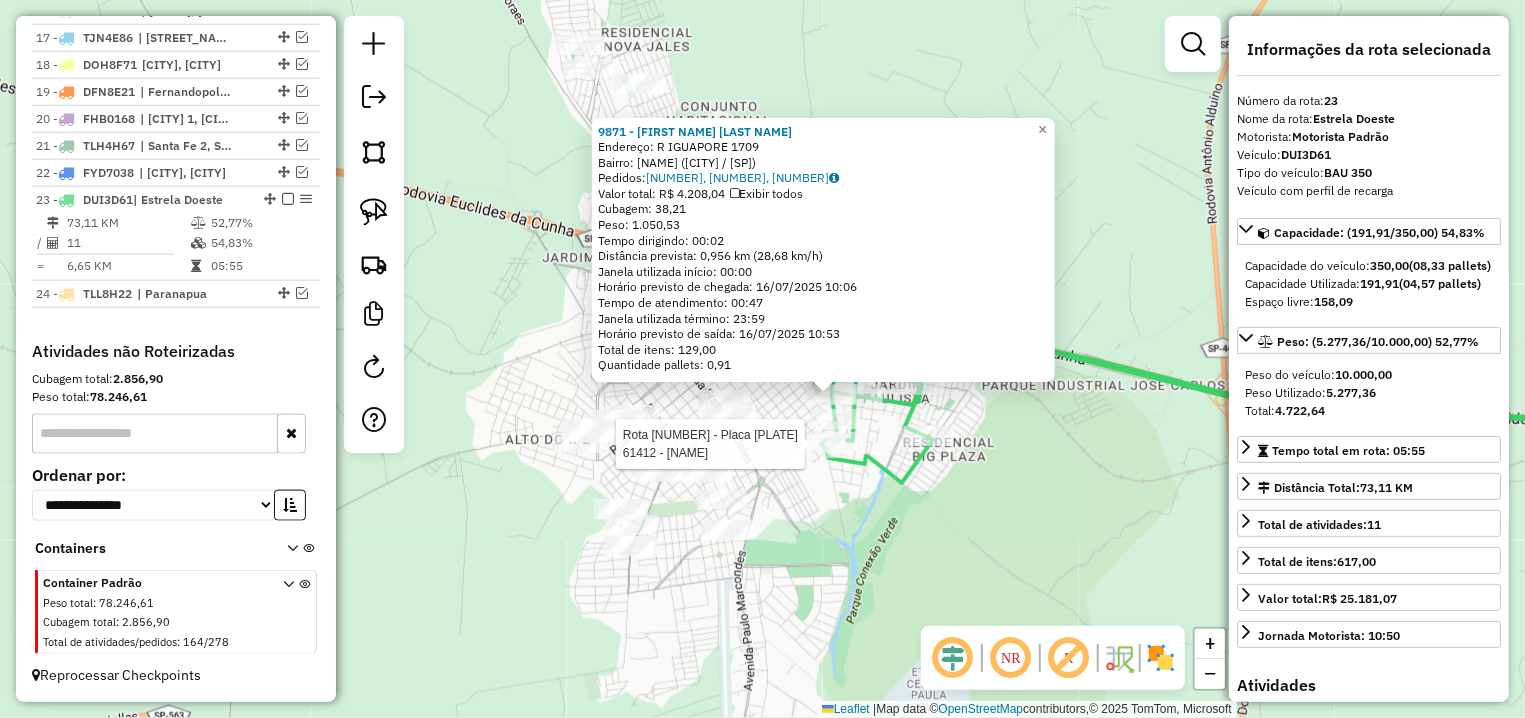 click on "Rota 23 - Placa DUI3D61  61412 - VERGINIA APARECIDA B 9871 - LEANDRO ROBERTO SERA  Endereço: R   IGUAPORE                      1709   Bairro: JARDIM PARAISO (JALES / SP)   Pedidos:  15030761, 15030775, 15030837   Valor total: R$ 4.208,04   Exibir todos   Cubagem: 38,21  Peso: 1.050,53  Tempo dirigindo: 00:02   Distância prevista: 0,956 km (28,68 km/h)   Janela utilizada início: 00:00   Horário previsto de chegada: 16/07/2025 10:06   Tempo de atendimento: 00:47   Janela utilizada término: 23:59   Horário previsto de saída: 16/07/2025 10:53   Total de itens: 129,00   Quantidade pallets: 0,91  × Janela de atendimento Grade de atendimento Capacidade Transportadoras Veículos Cliente Pedidos  Rotas Selecione os dias de semana para filtrar as janelas de atendimento  Seg   Ter   Qua   Qui   Sex   Sáb   Dom  Informe o período da janela de atendimento: De: Até:  Filtrar exatamente a janela do cliente  Considerar janela de atendimento padrão  Selecione os dias de semana para filtrar as grades de atendimento" 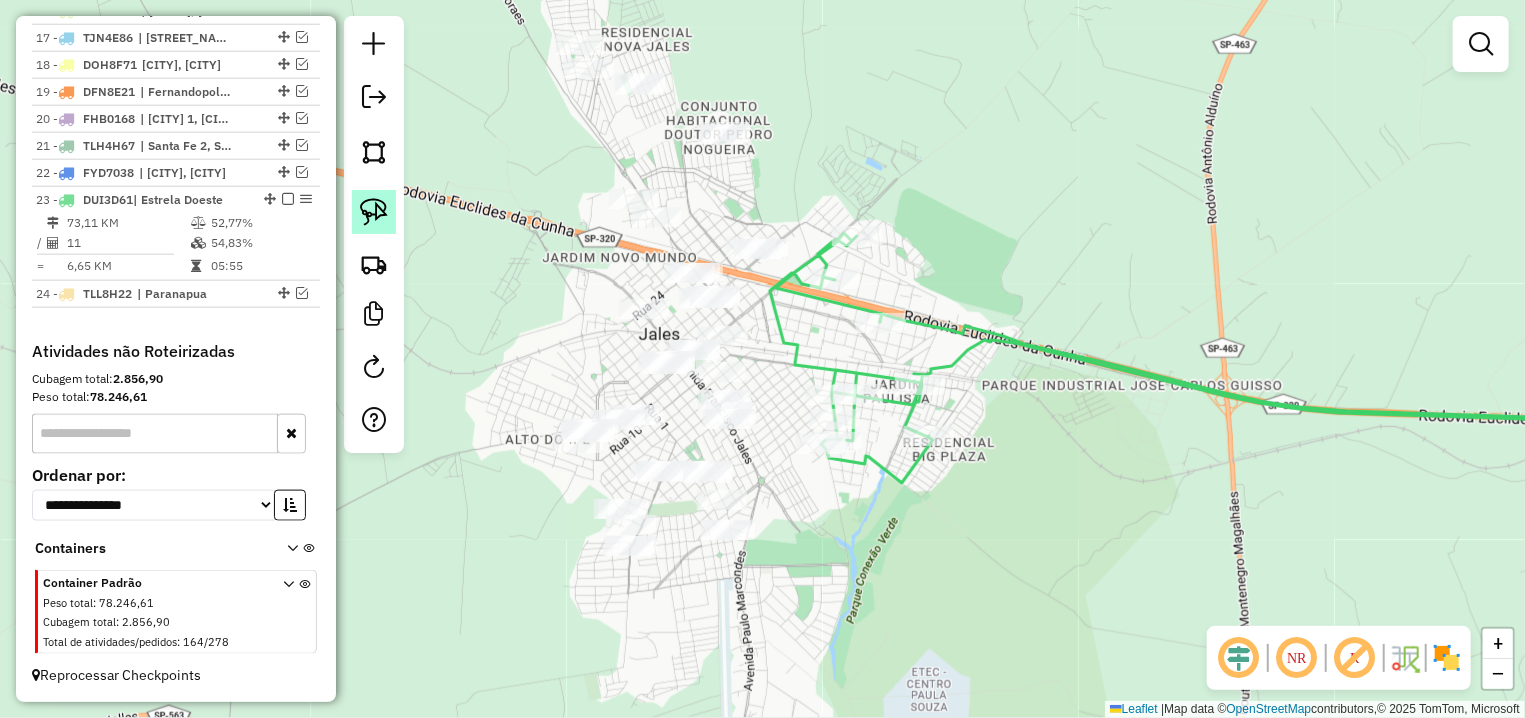 click 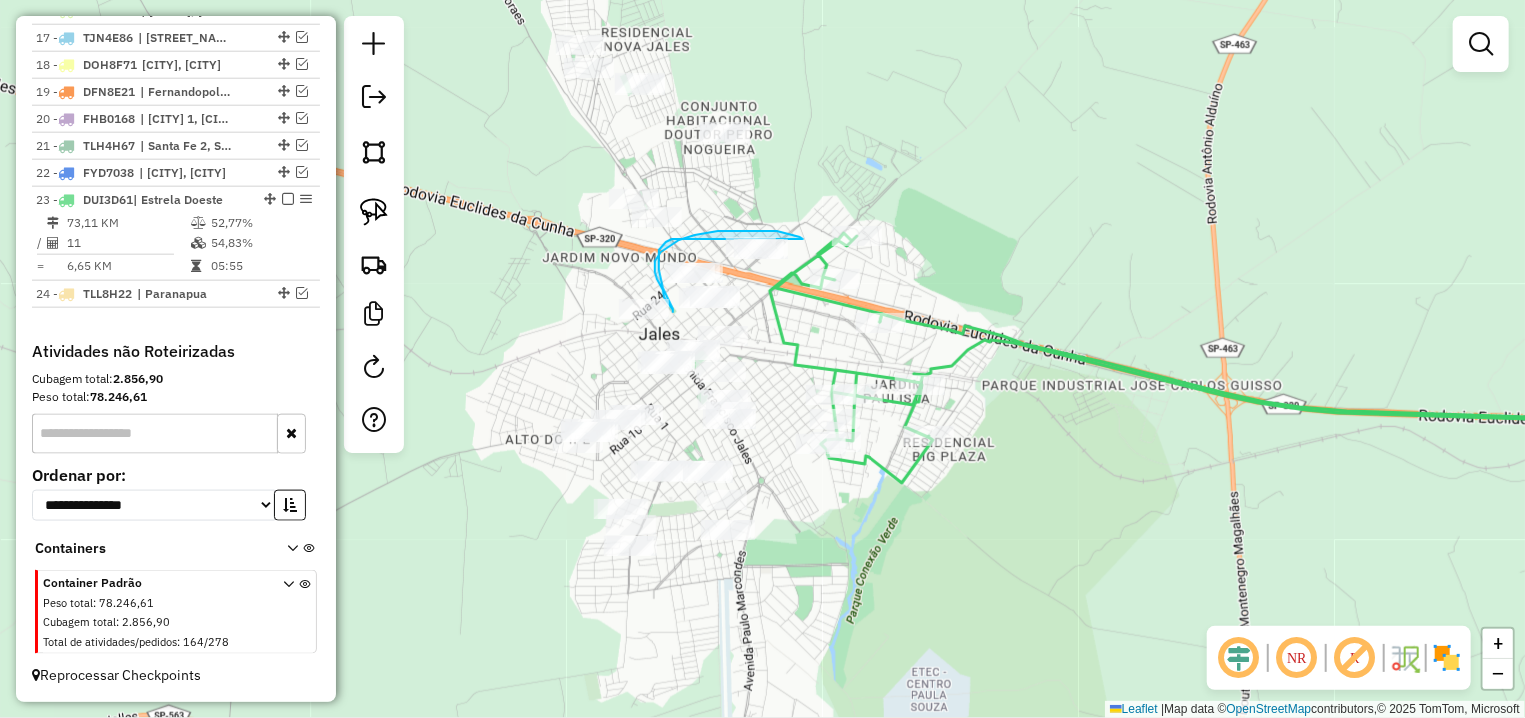 drag, startPoint x: 803, startPoint y: 239, endPoint x: 756, endPoint y: 222, distance: 49.979996 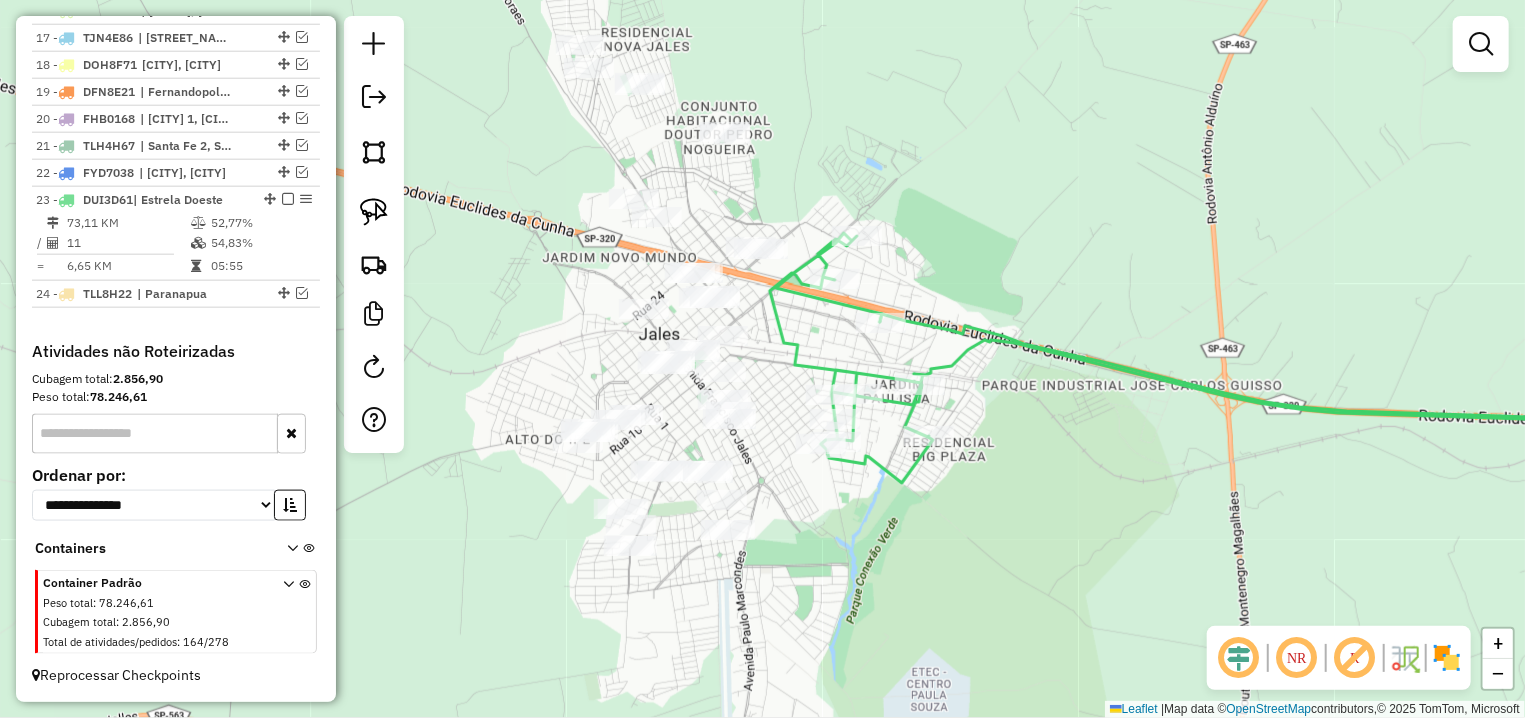 click 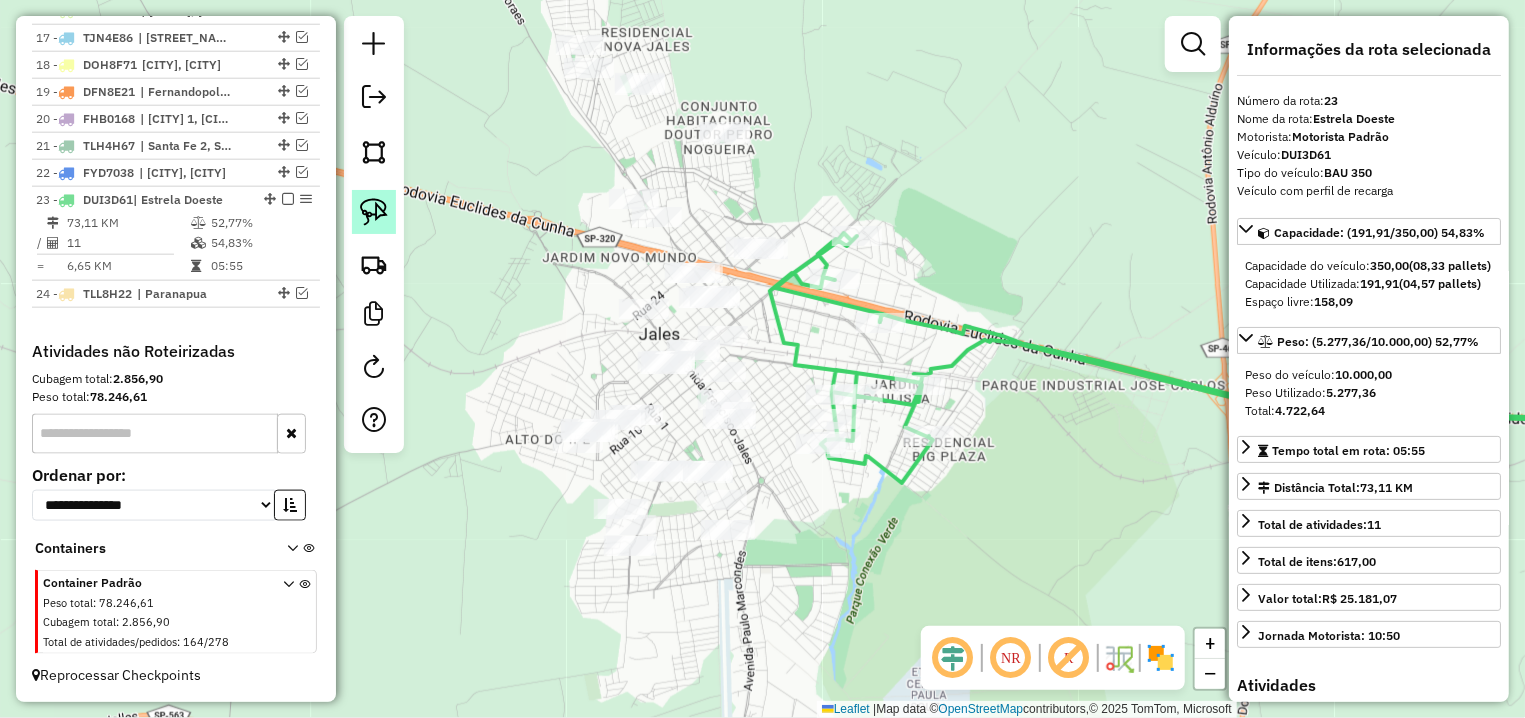click 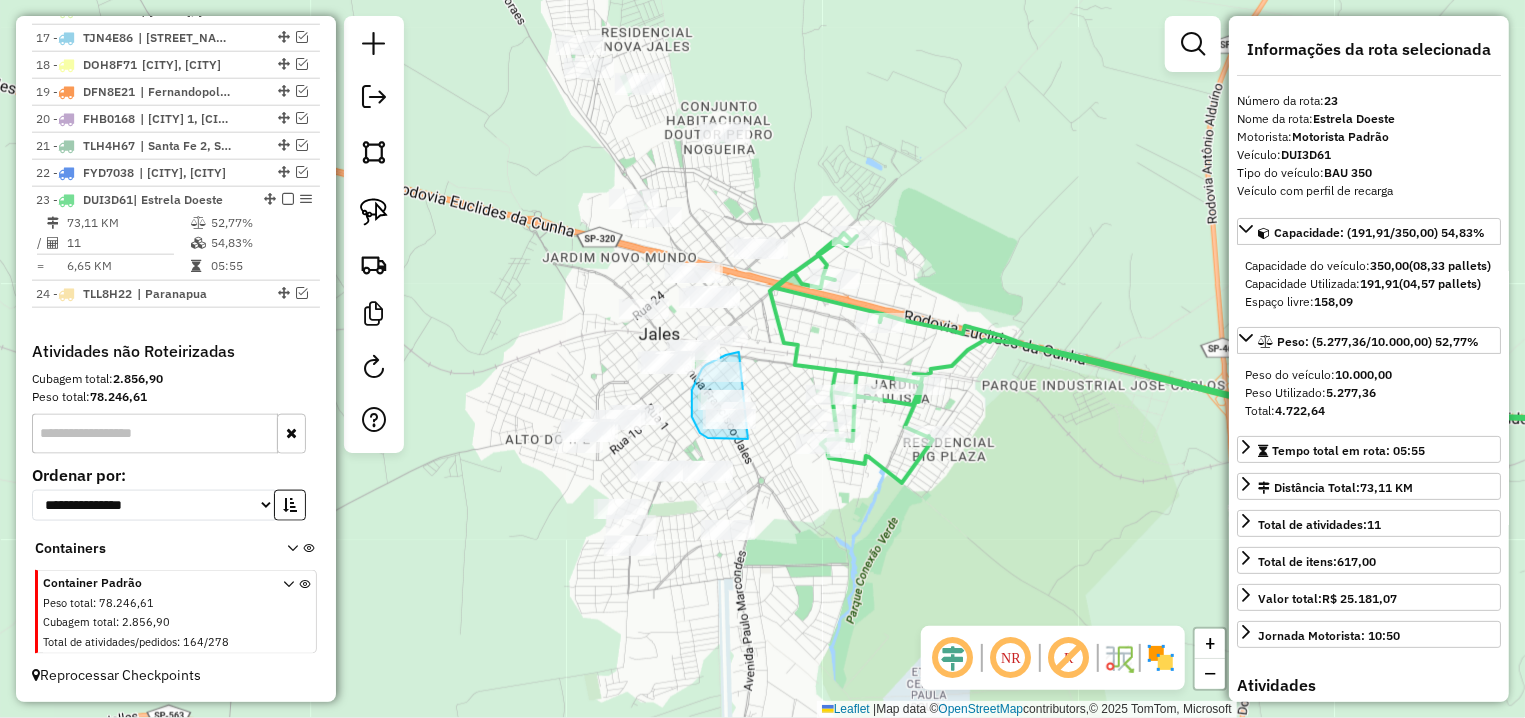 drag, startPoint x: 737, startPoint y: 352, endPoint x: 748, endPoint y: 439, distance: 87.69264 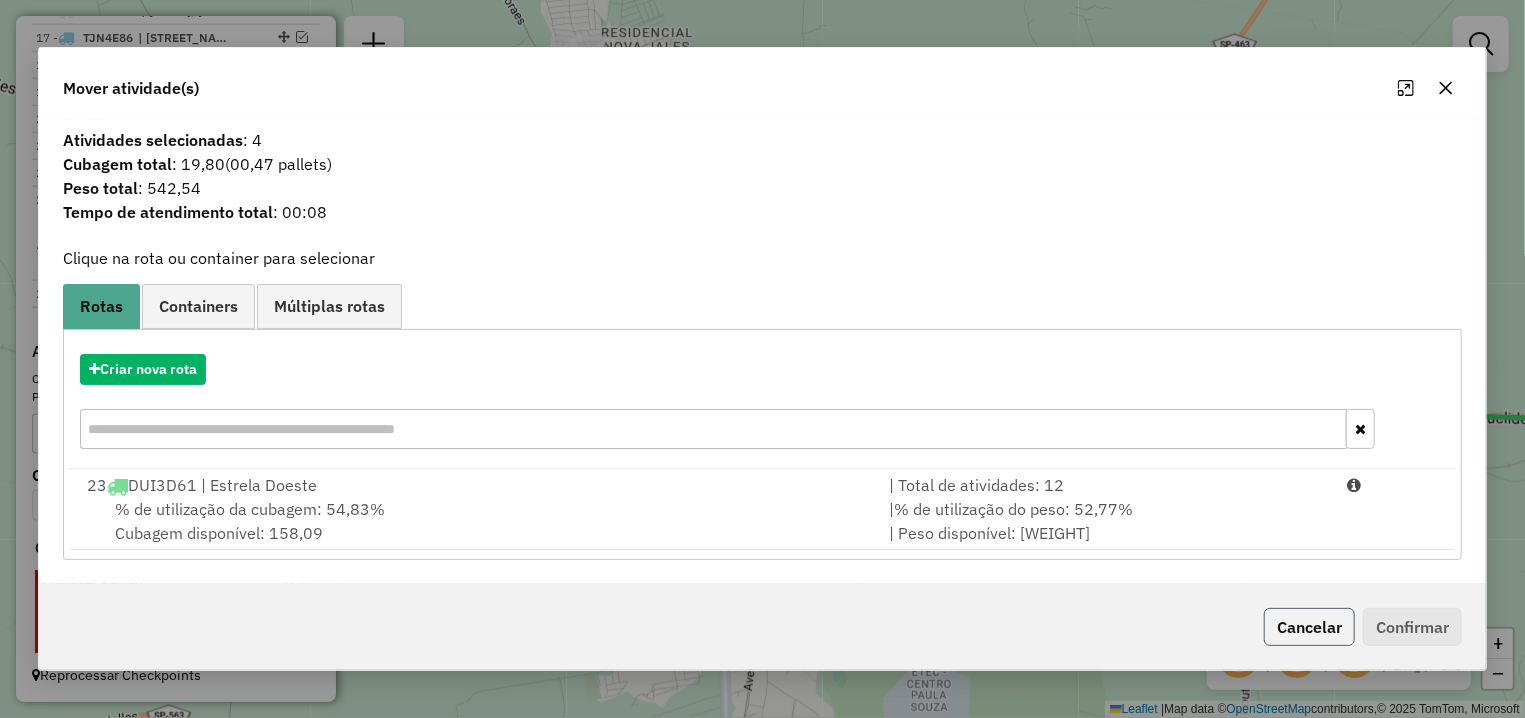 click on "Cancelar" 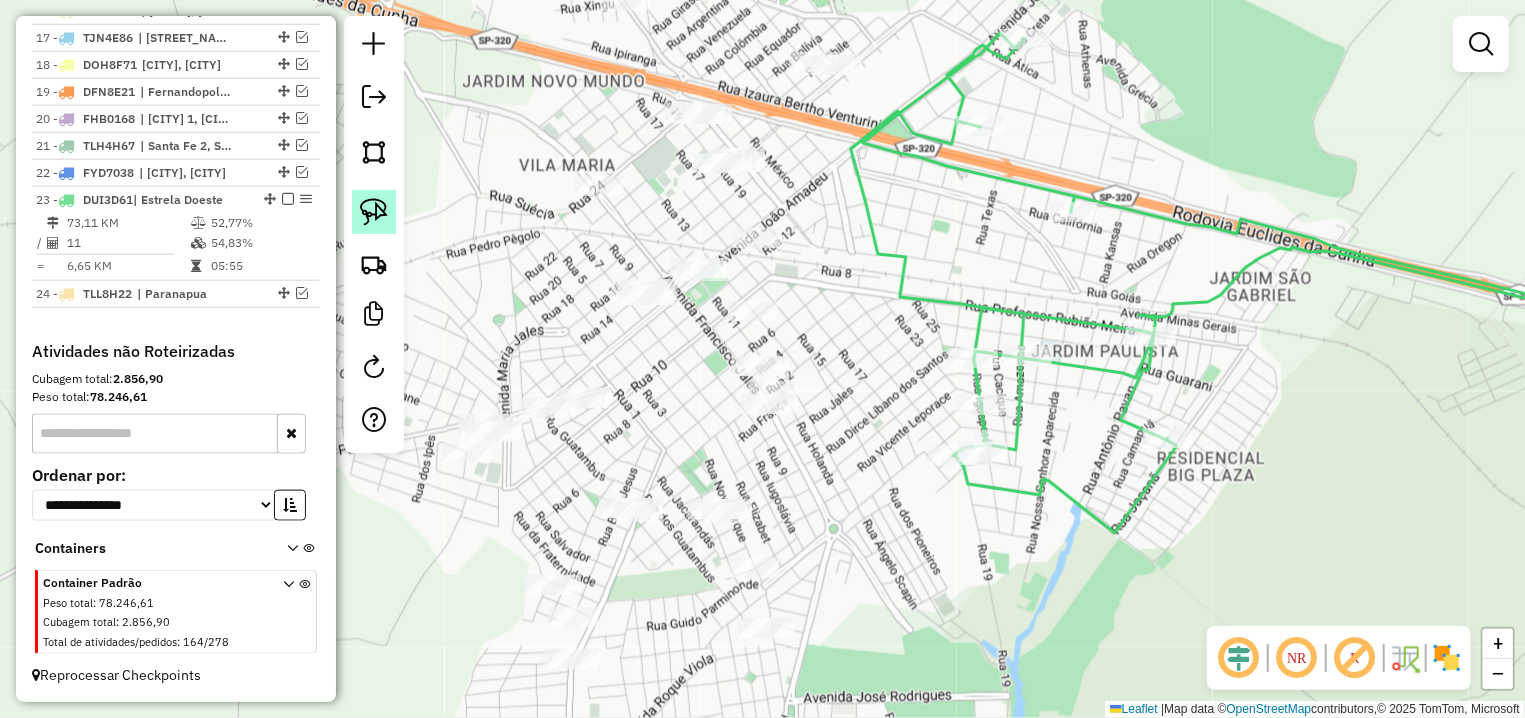 click 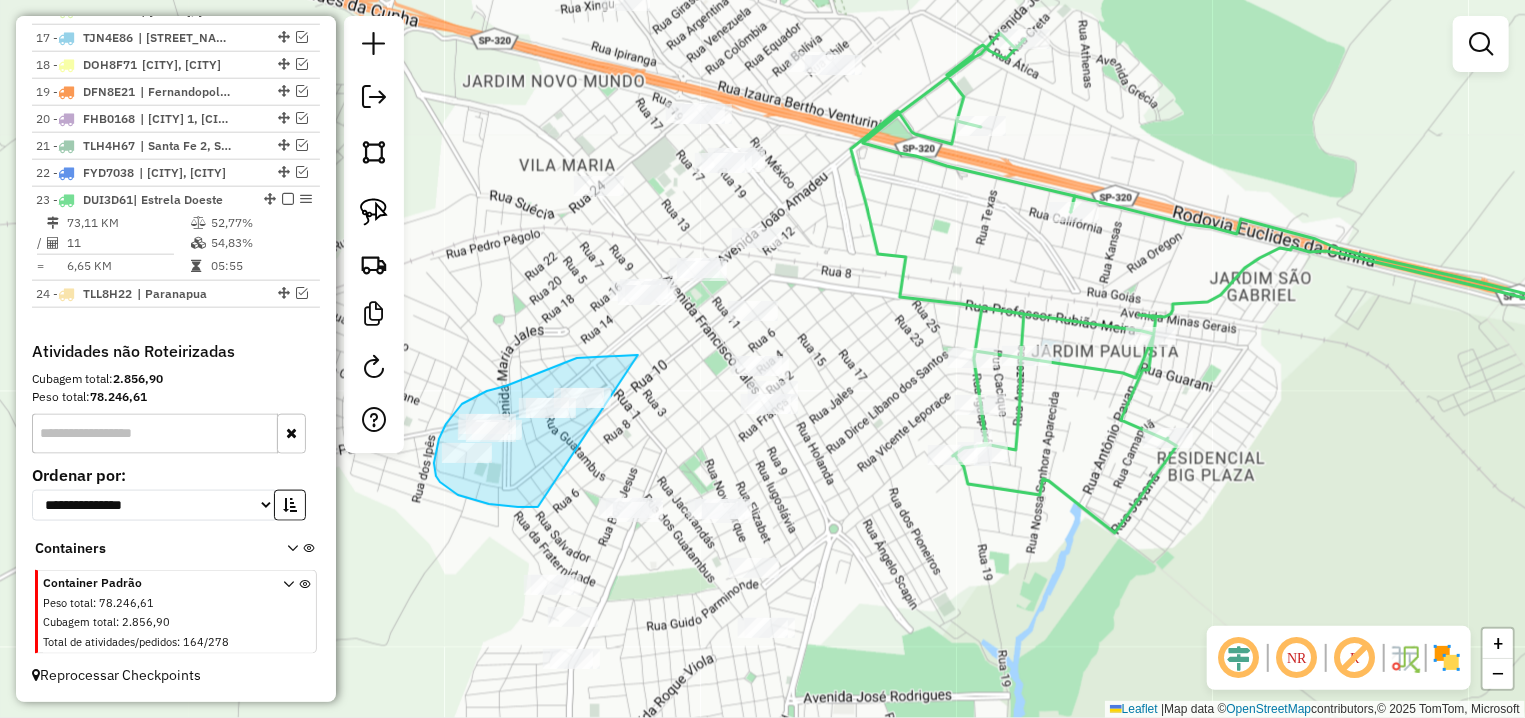 drag, startPoint x: 638, startPoint y: 355, endPoint x: 538, endPoint y: 507, distance: 181.94505 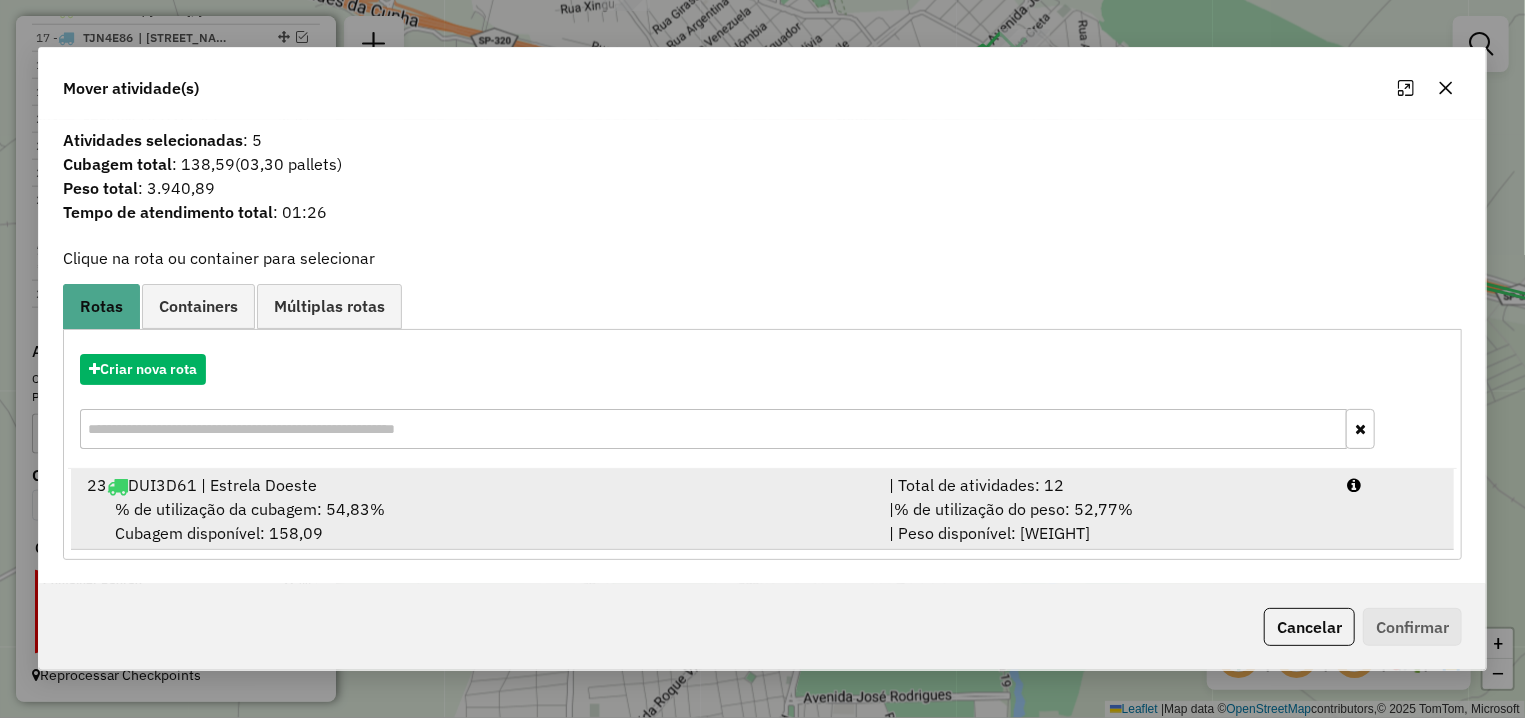 click on "% de utilização da cubagem: 54,83%  Cubagem disponível: 158,09" at bounding box center (476, 521) 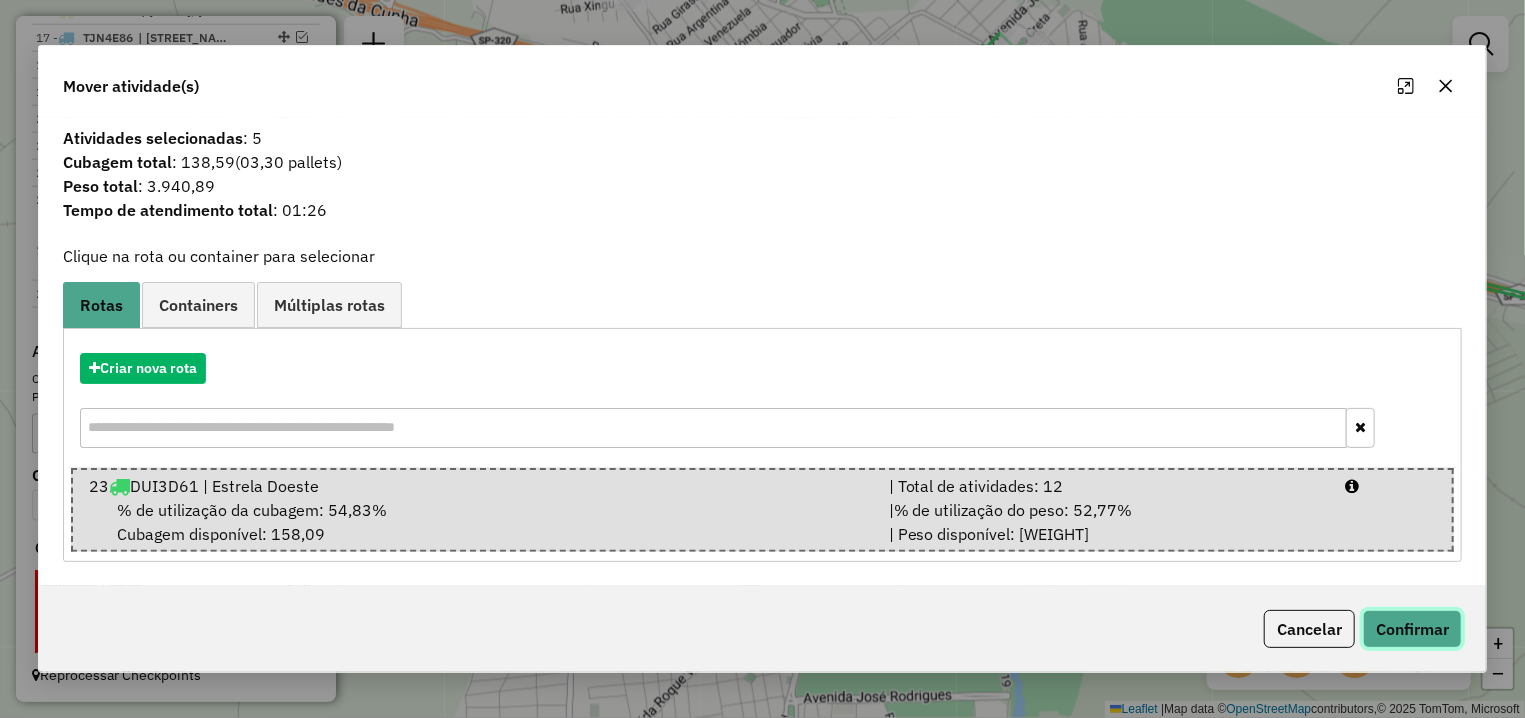 click on "Confirmar" 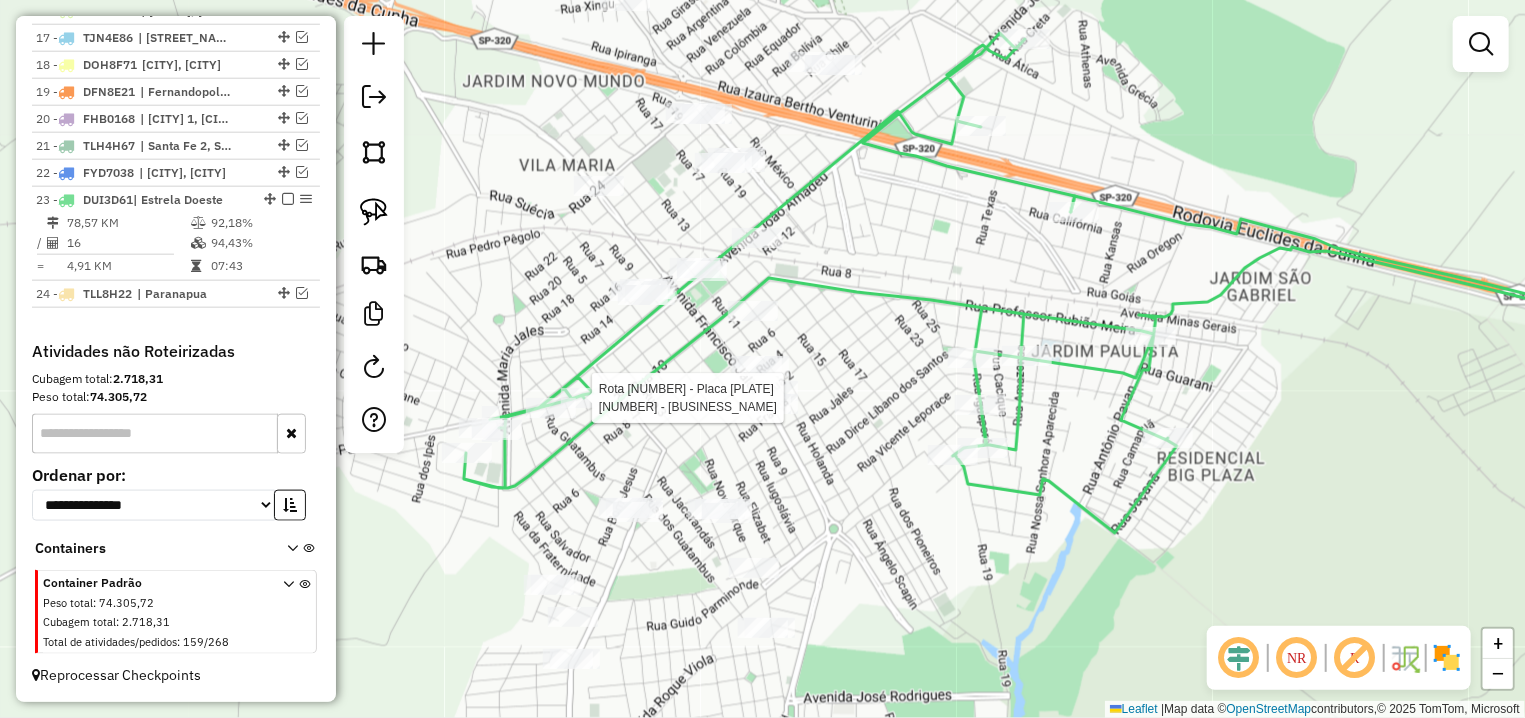select on "**********" 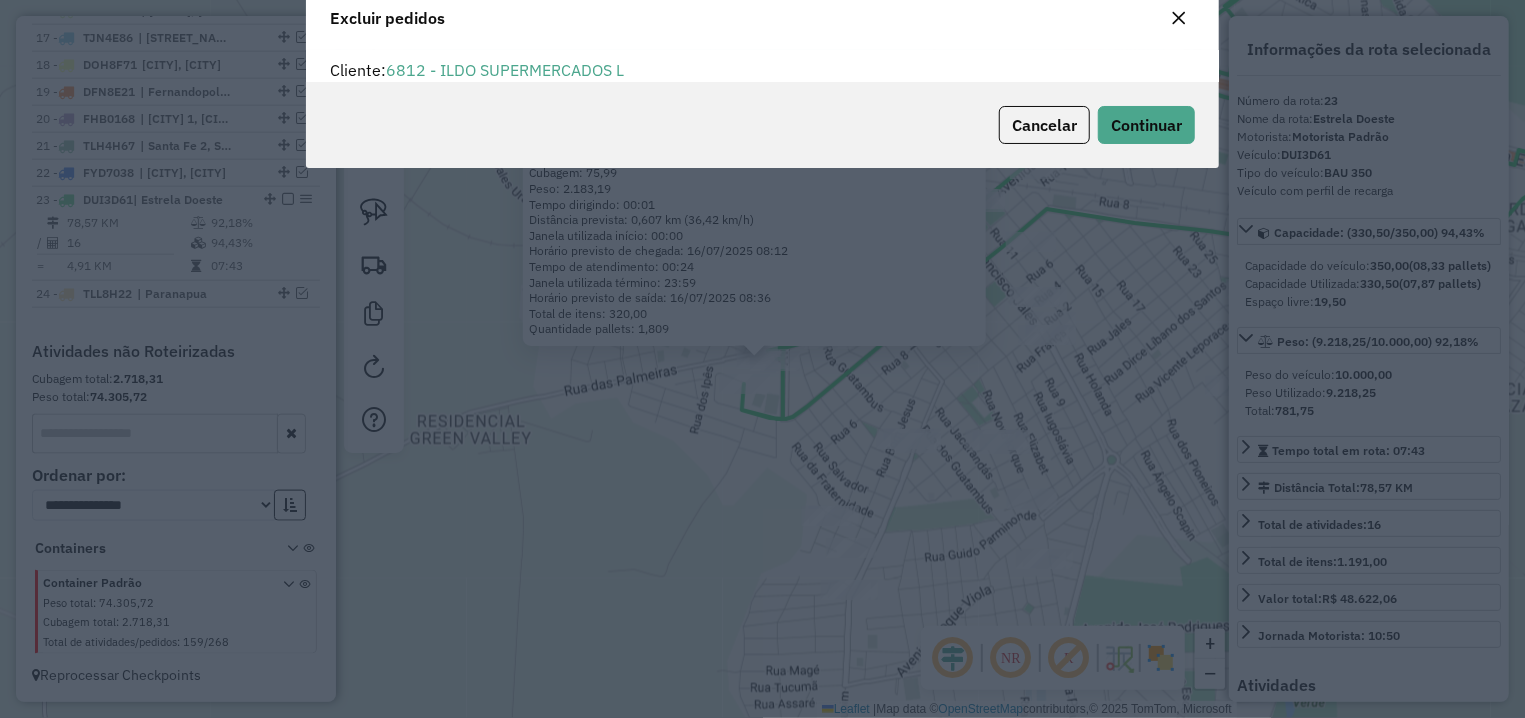 scroll, scrollTop: 11, scrollLeft: 6, axis: both 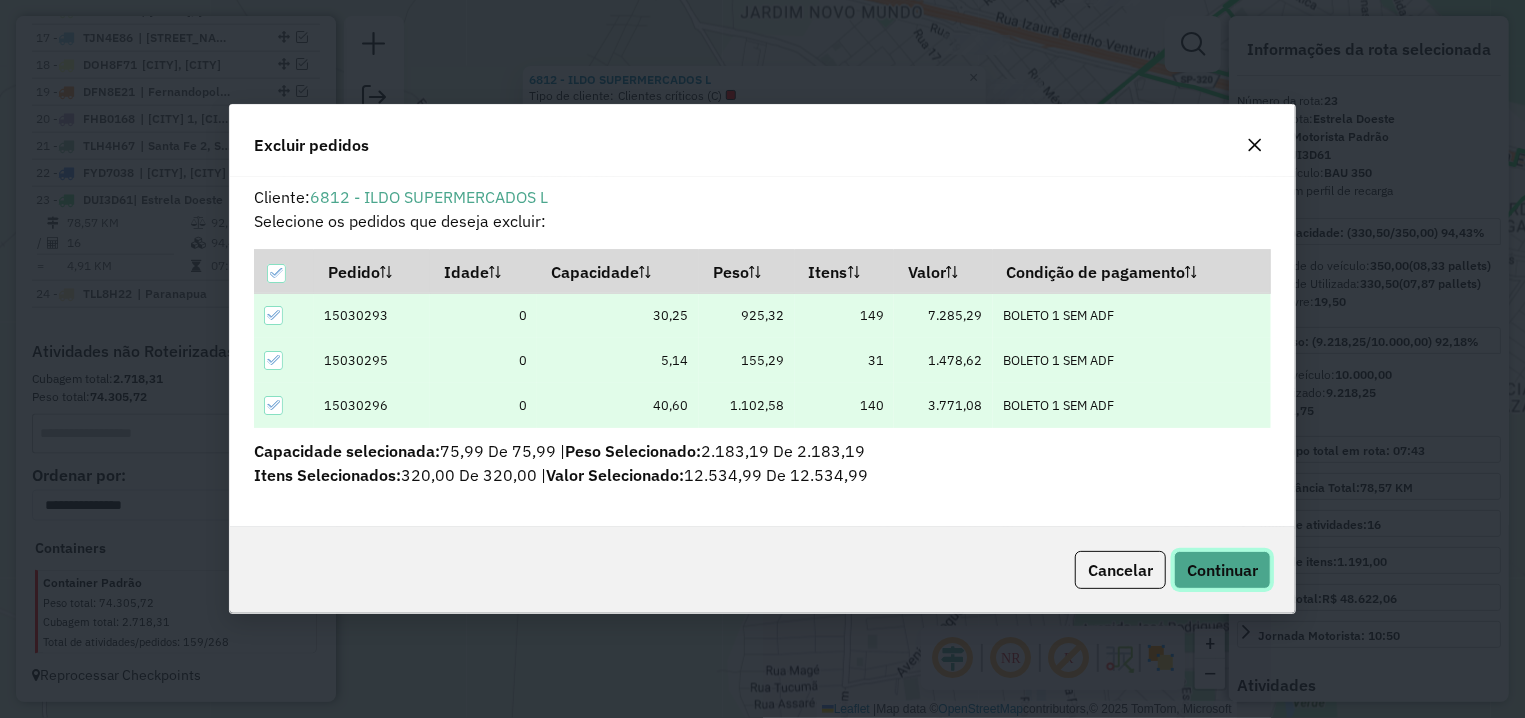 click on "Continuar" 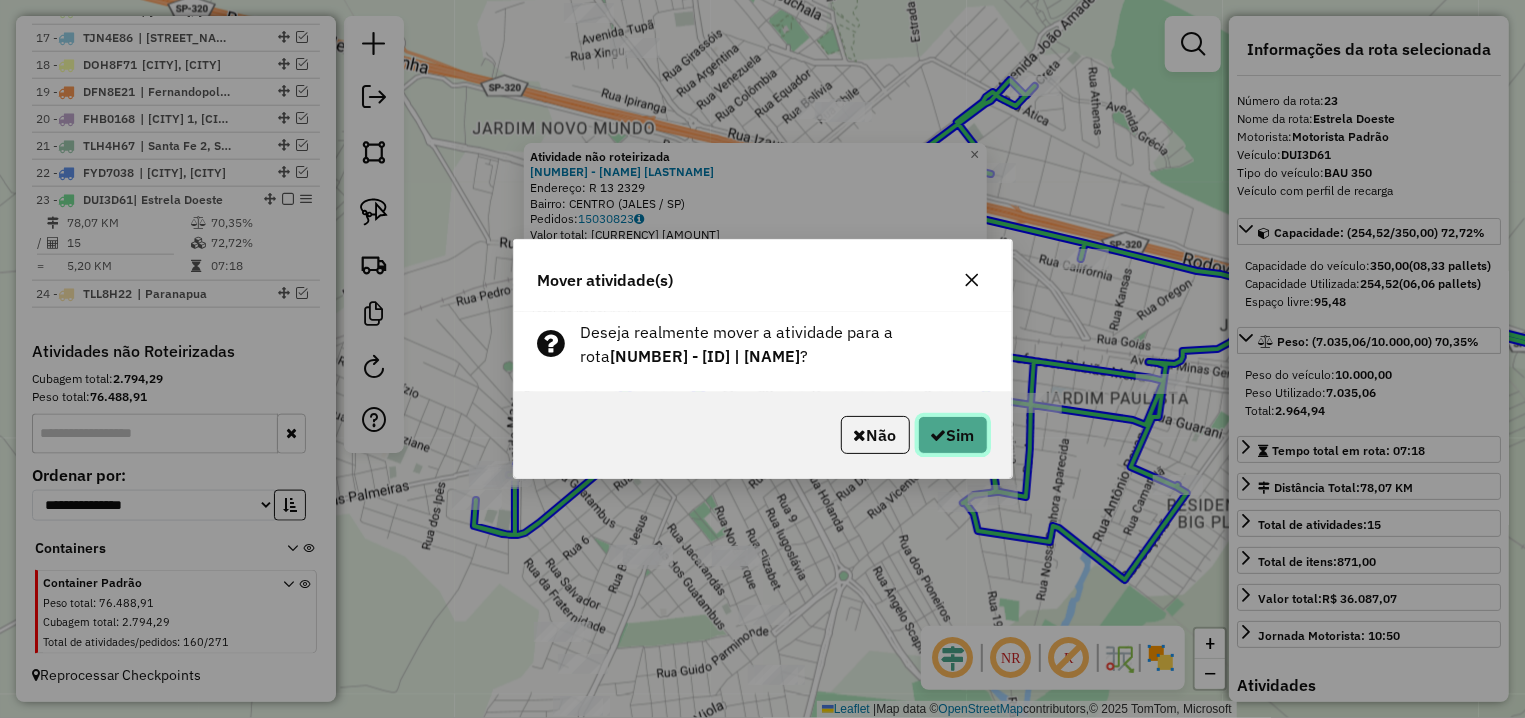 click 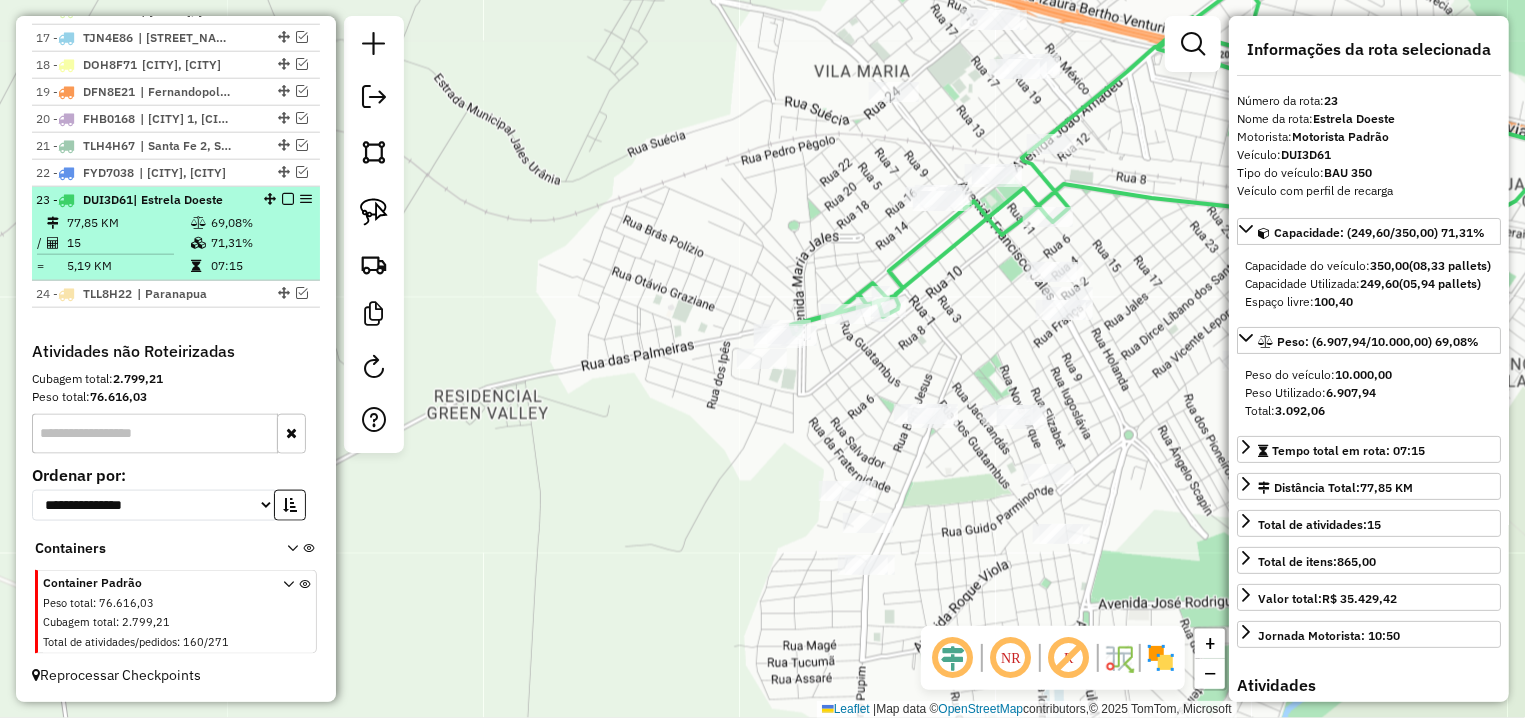 click at bounding box center [288, 199] 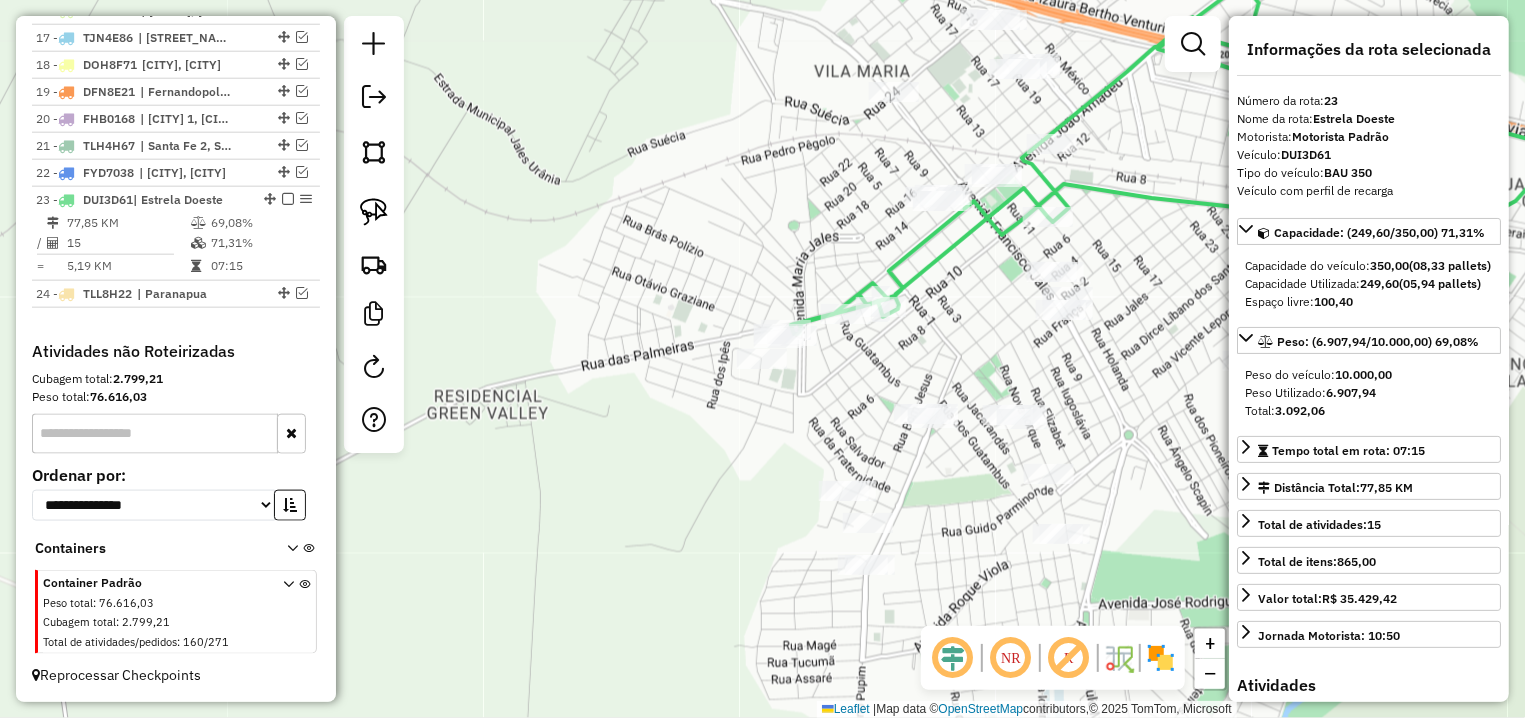 scroll, scrollTop: 1150, scrollLeft: 0, axis: vertical 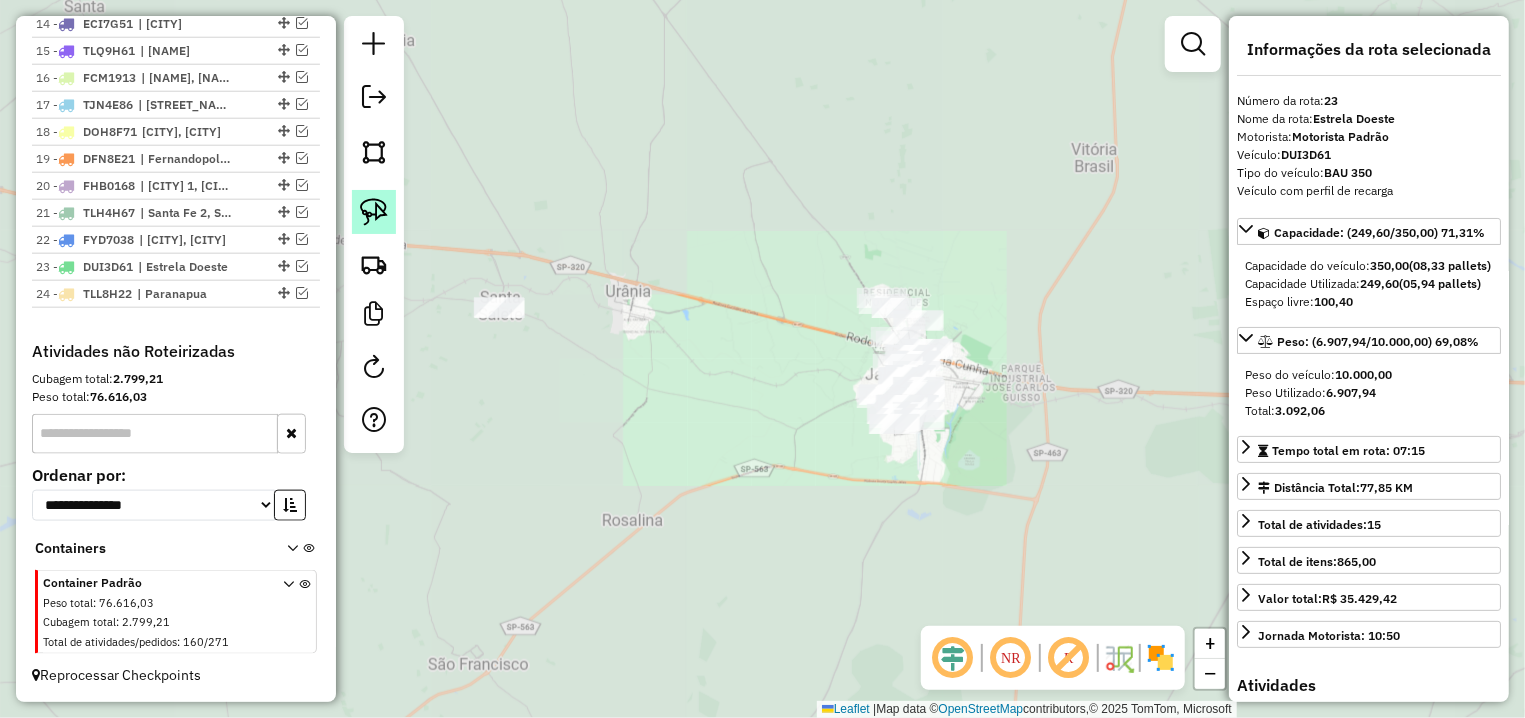 click 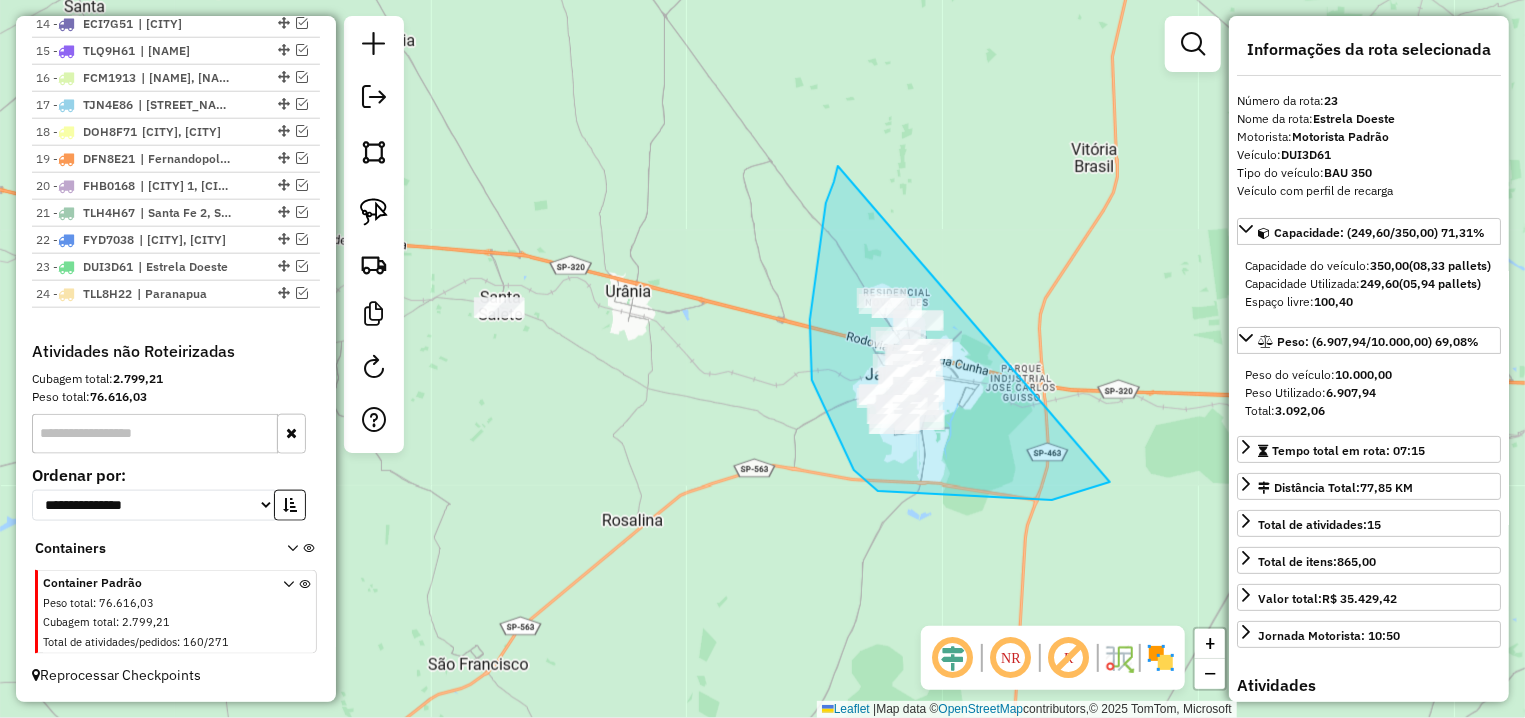 drag, startPoint x: 838, startPoint y: 166, endPoint x: 1150, endPoint y: 461, distance: 429.3821 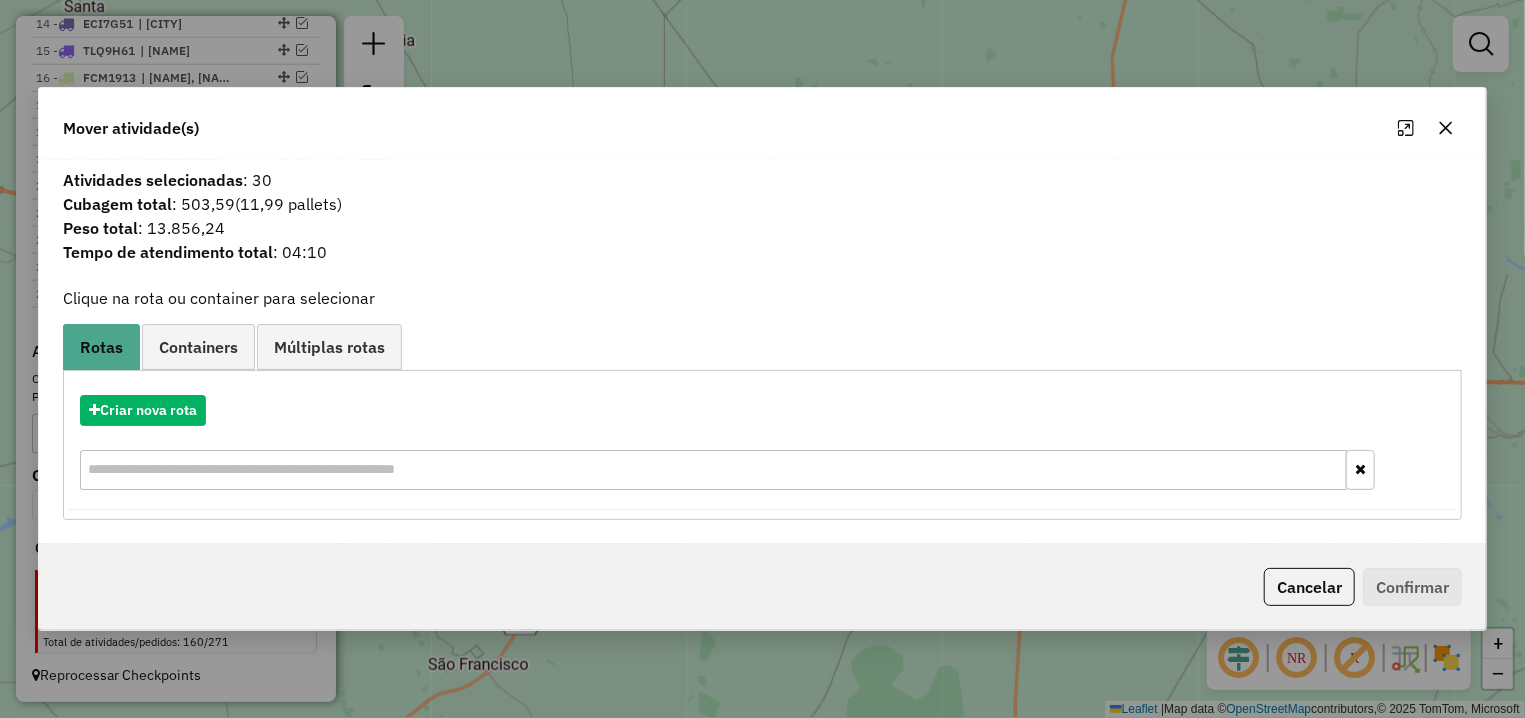 click 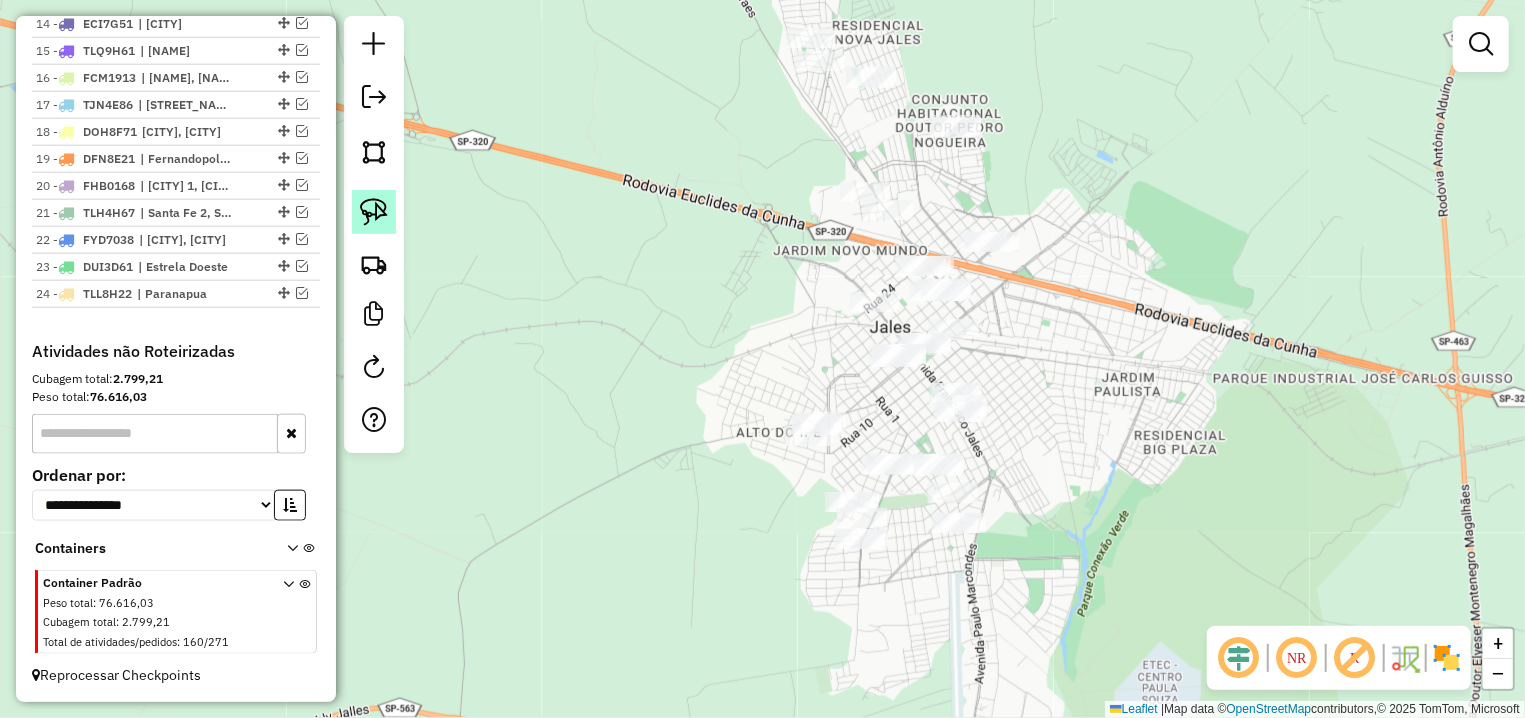 click 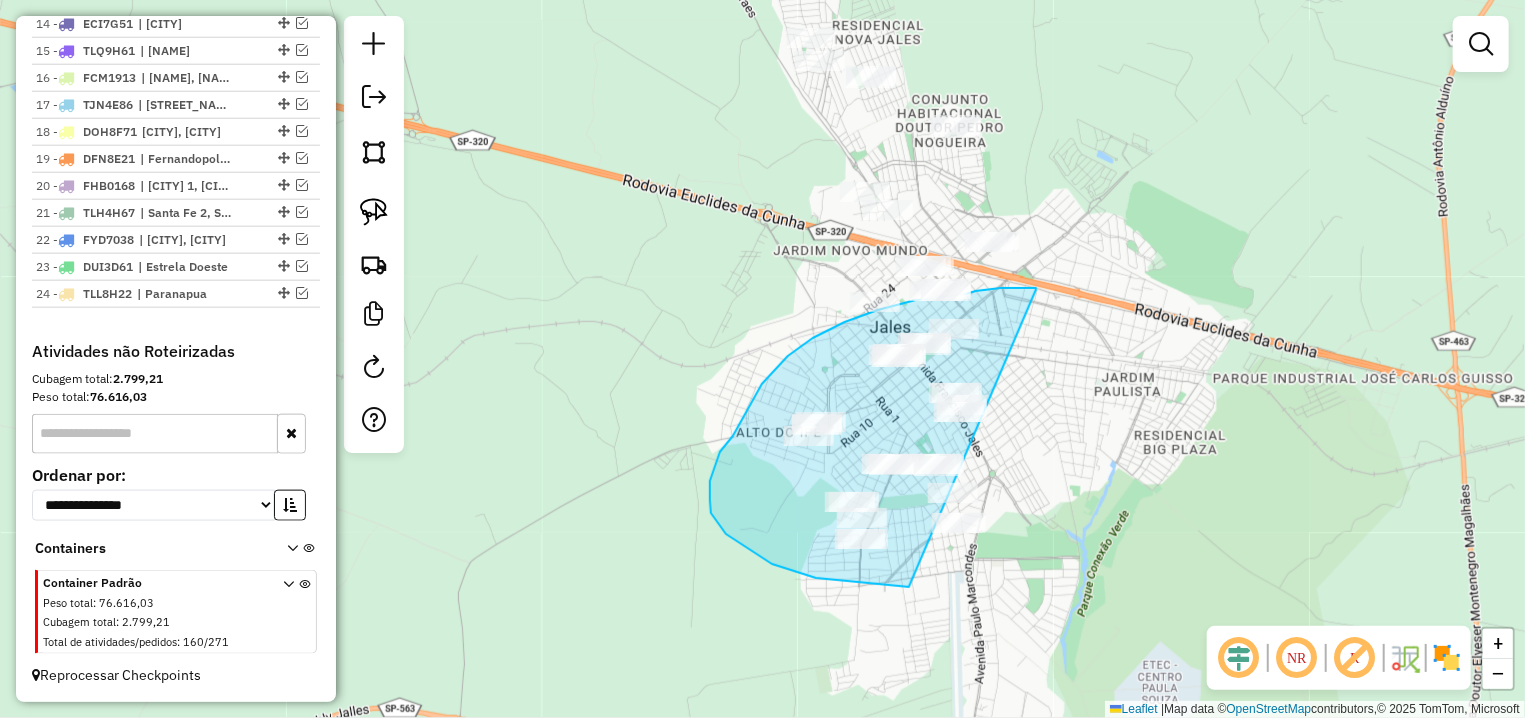 drag, startPoint x: 1036, startPoint y: 290, endPoint x: 1136, endPoint y: 582, distance: 308.64868 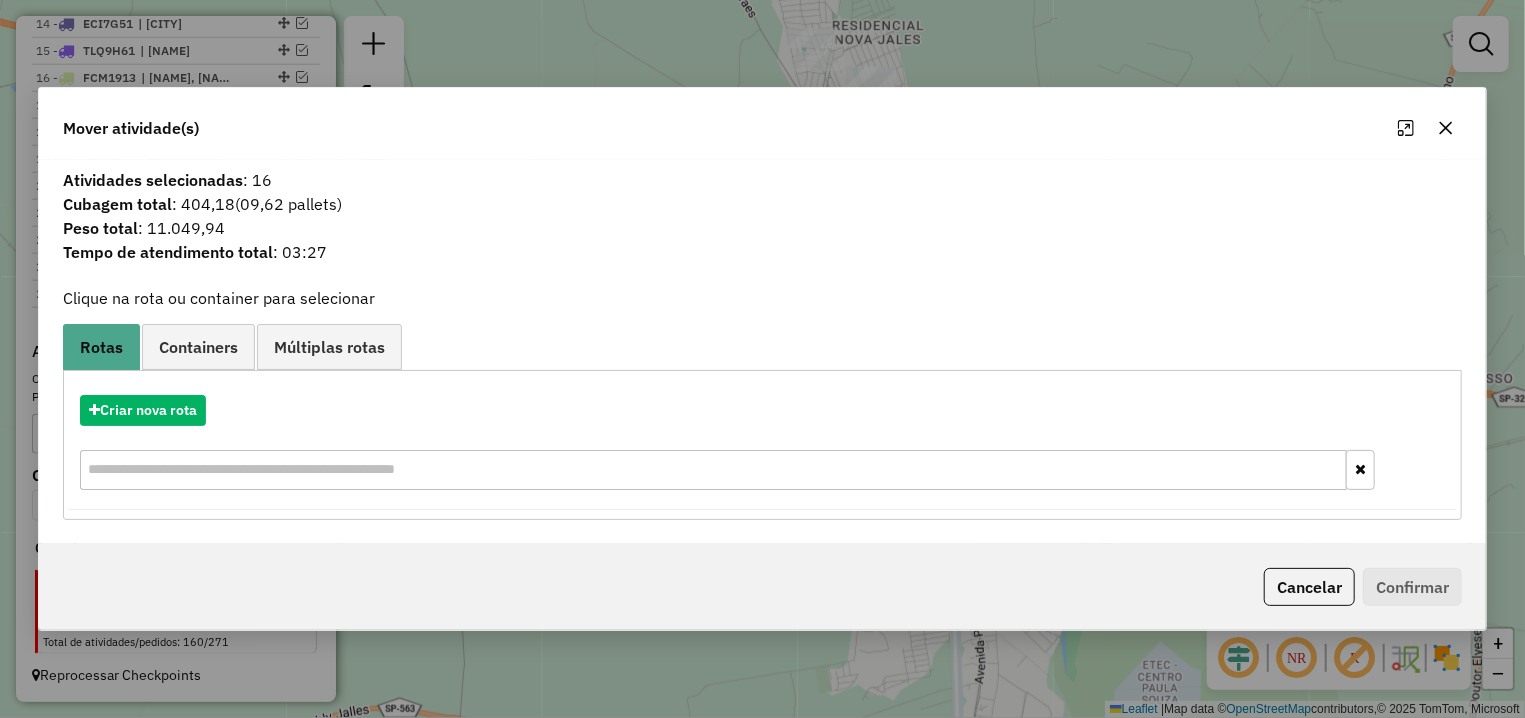click on "Cancelar" 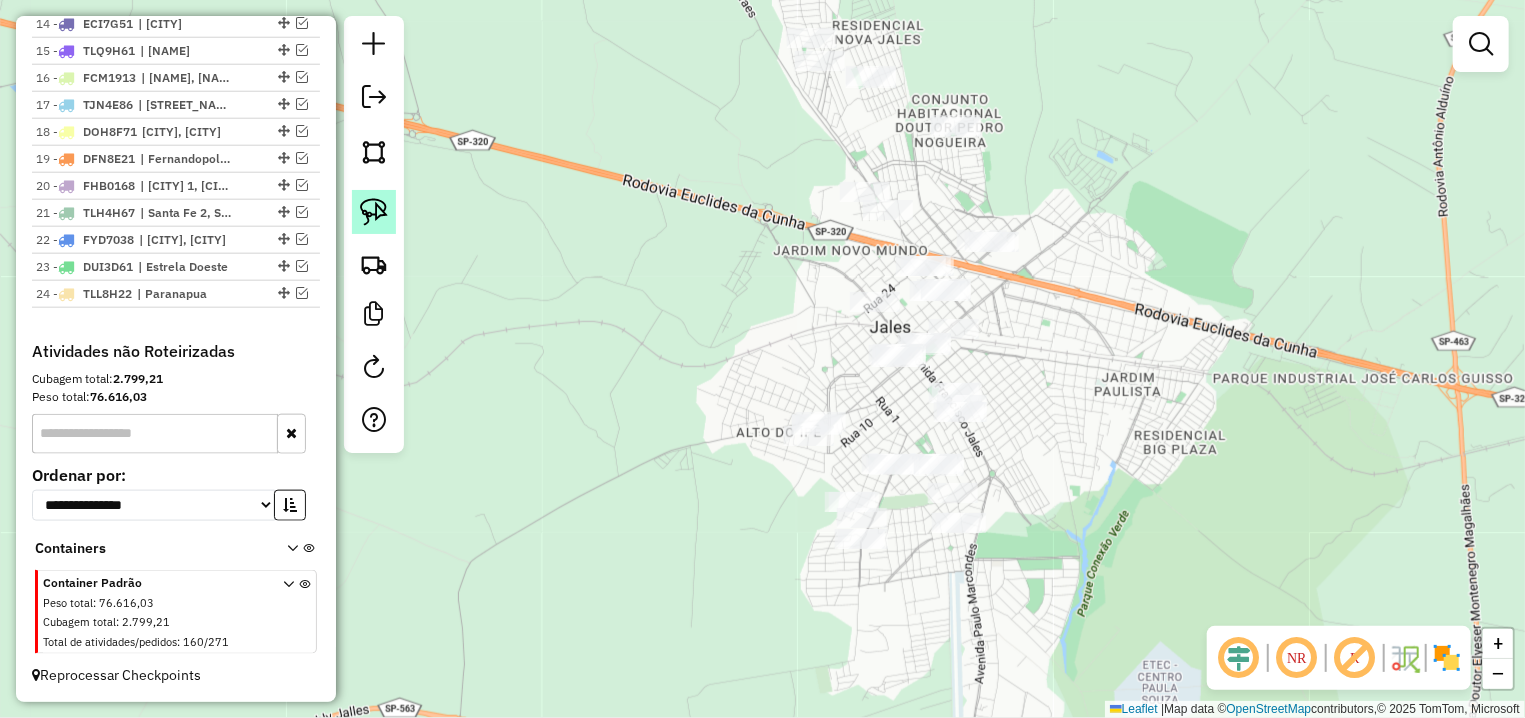 click 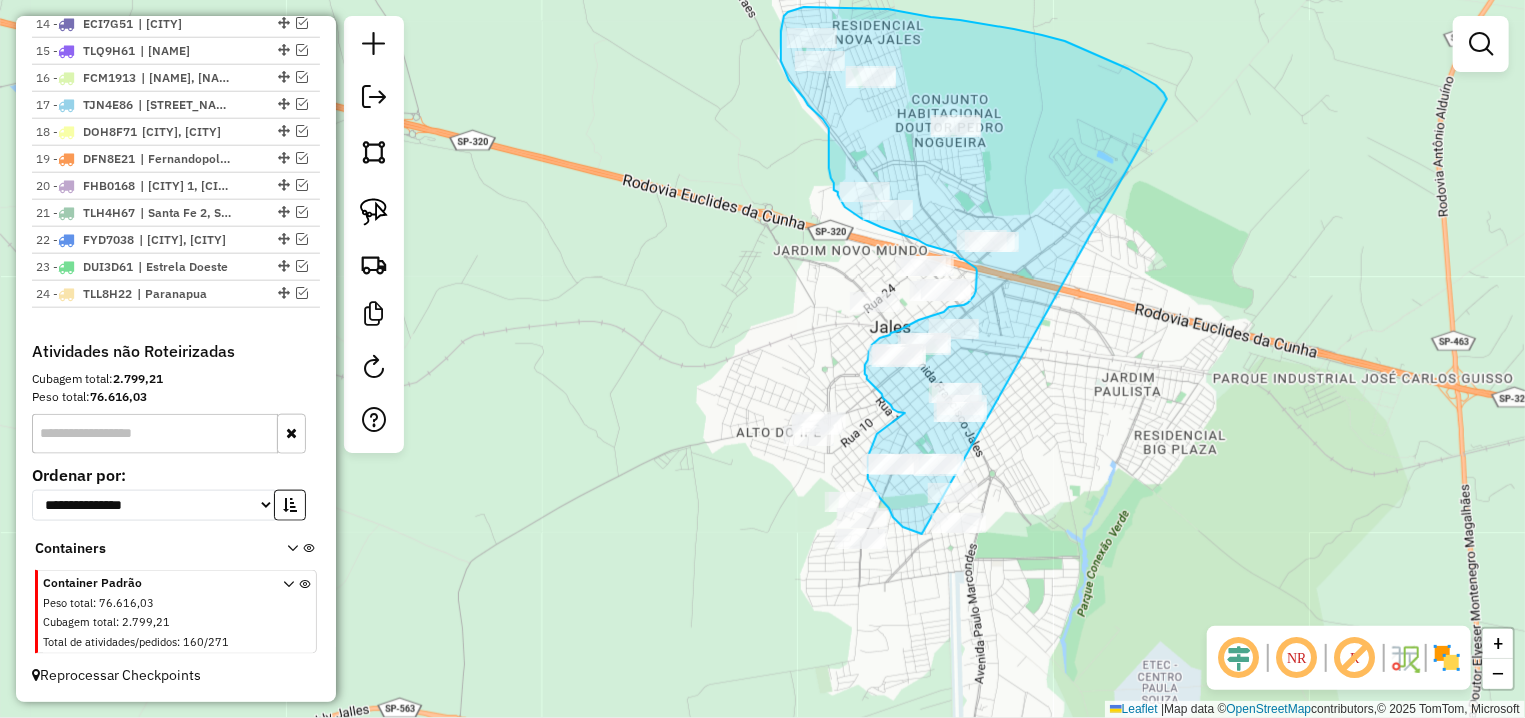 drag, startPoint x: 1094, startPoint y: 54, endPoint x: 922, endPoint y: 534, distance: 509.88626 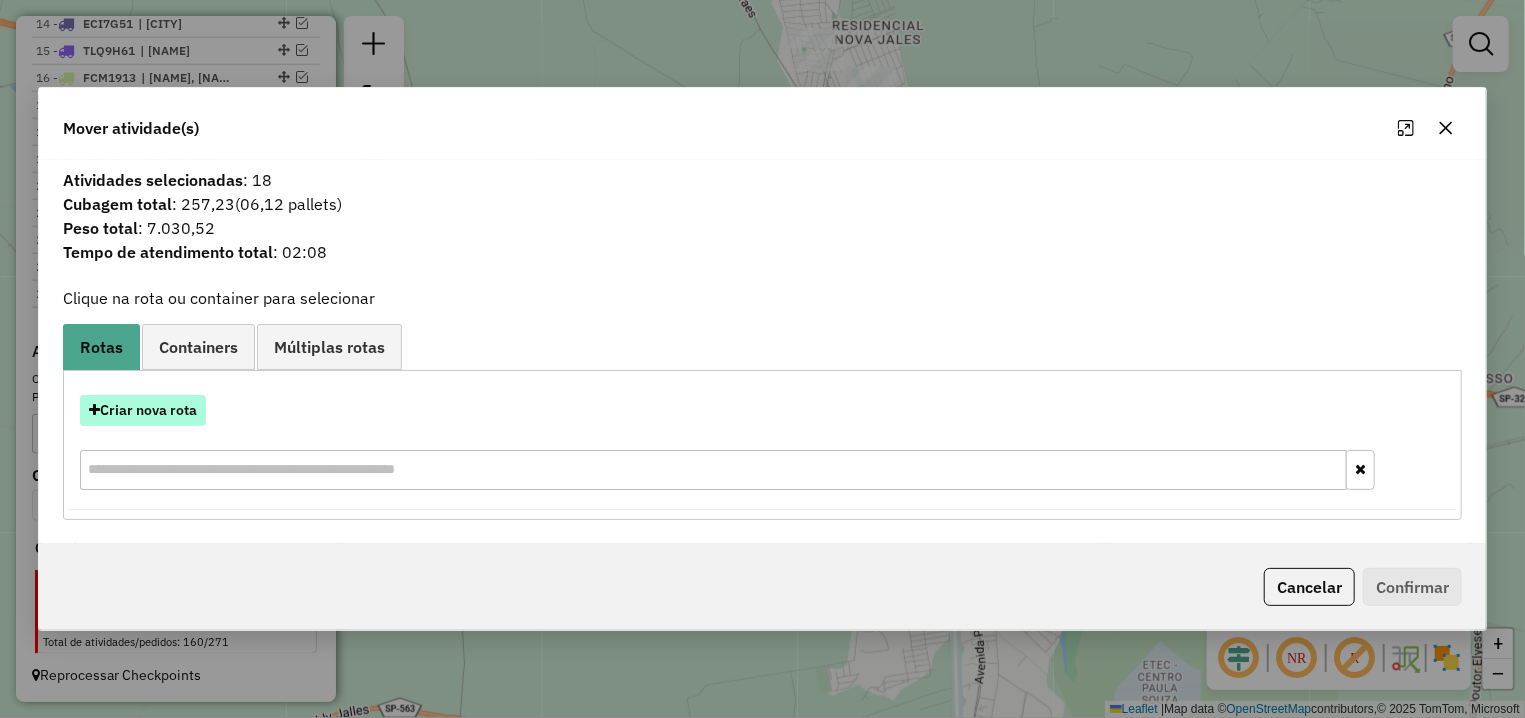 click on "Criar nova rota" at bounding box center [143, 410] 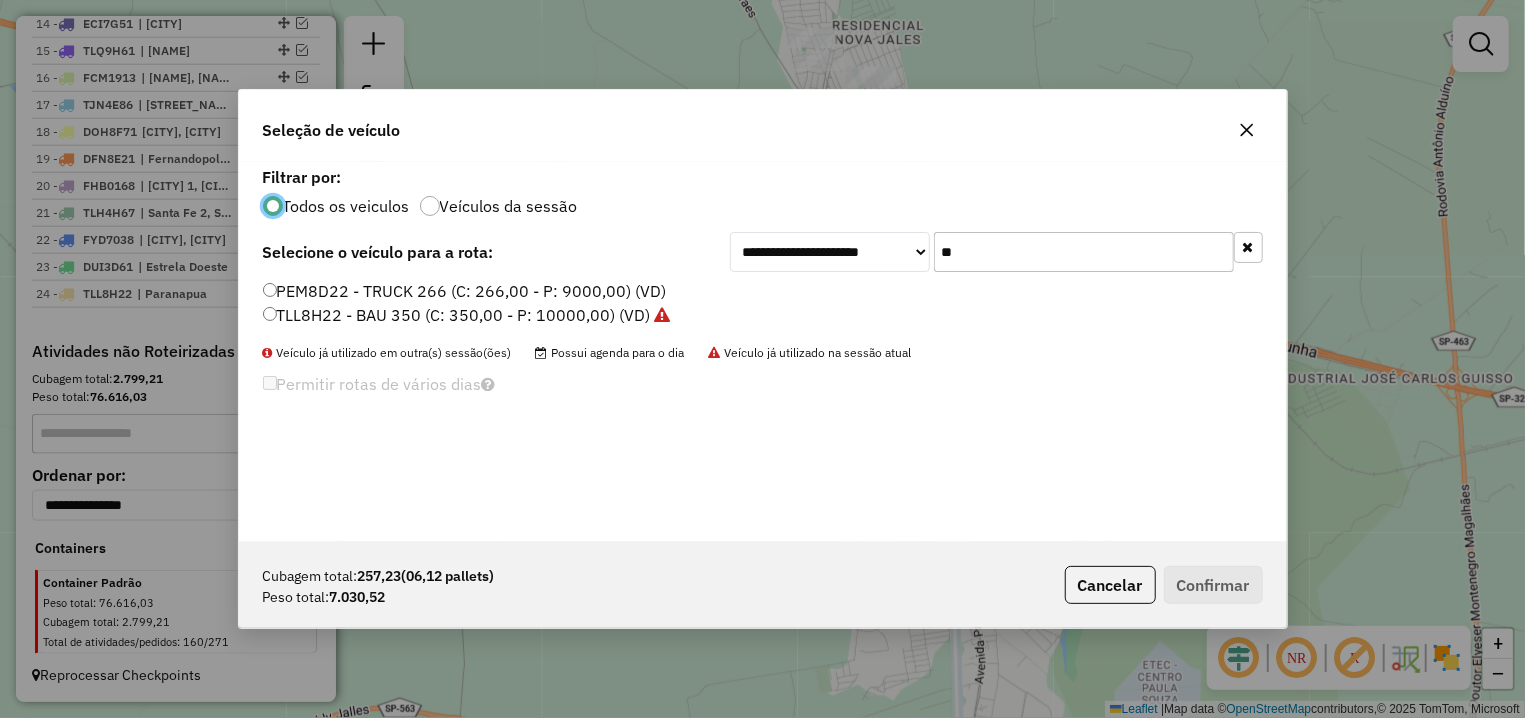 scroll, scrollTop: 11, scrollLeft: 6, axis: both 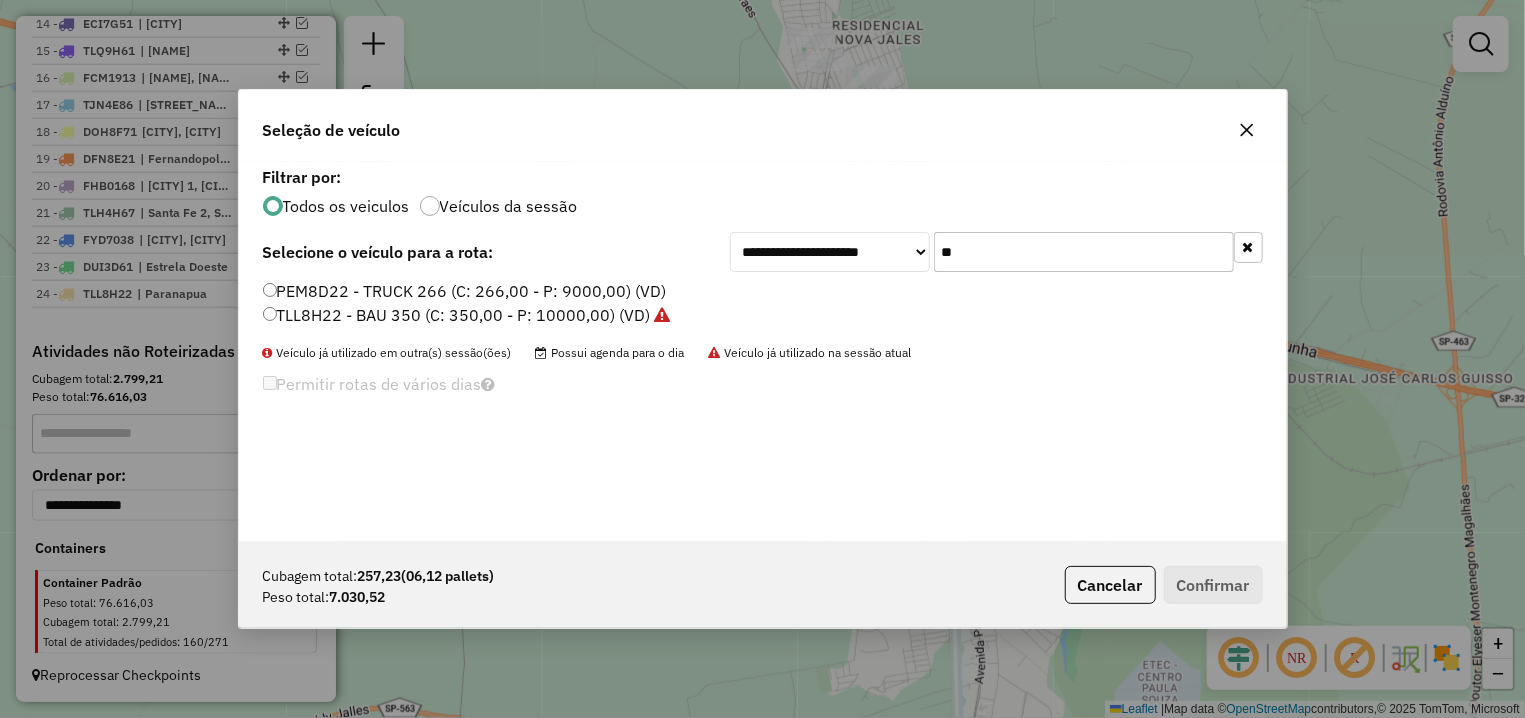 click on "**" 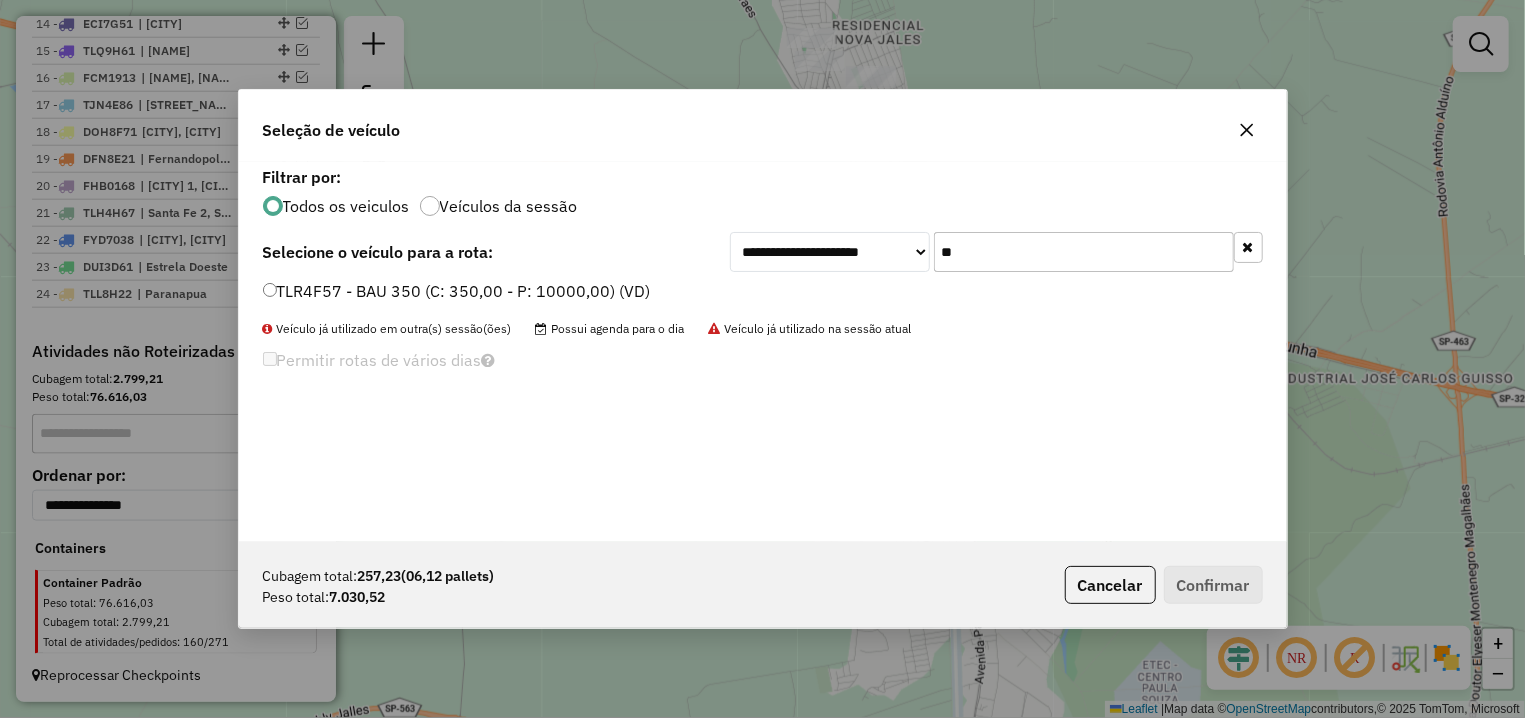 type on "**" 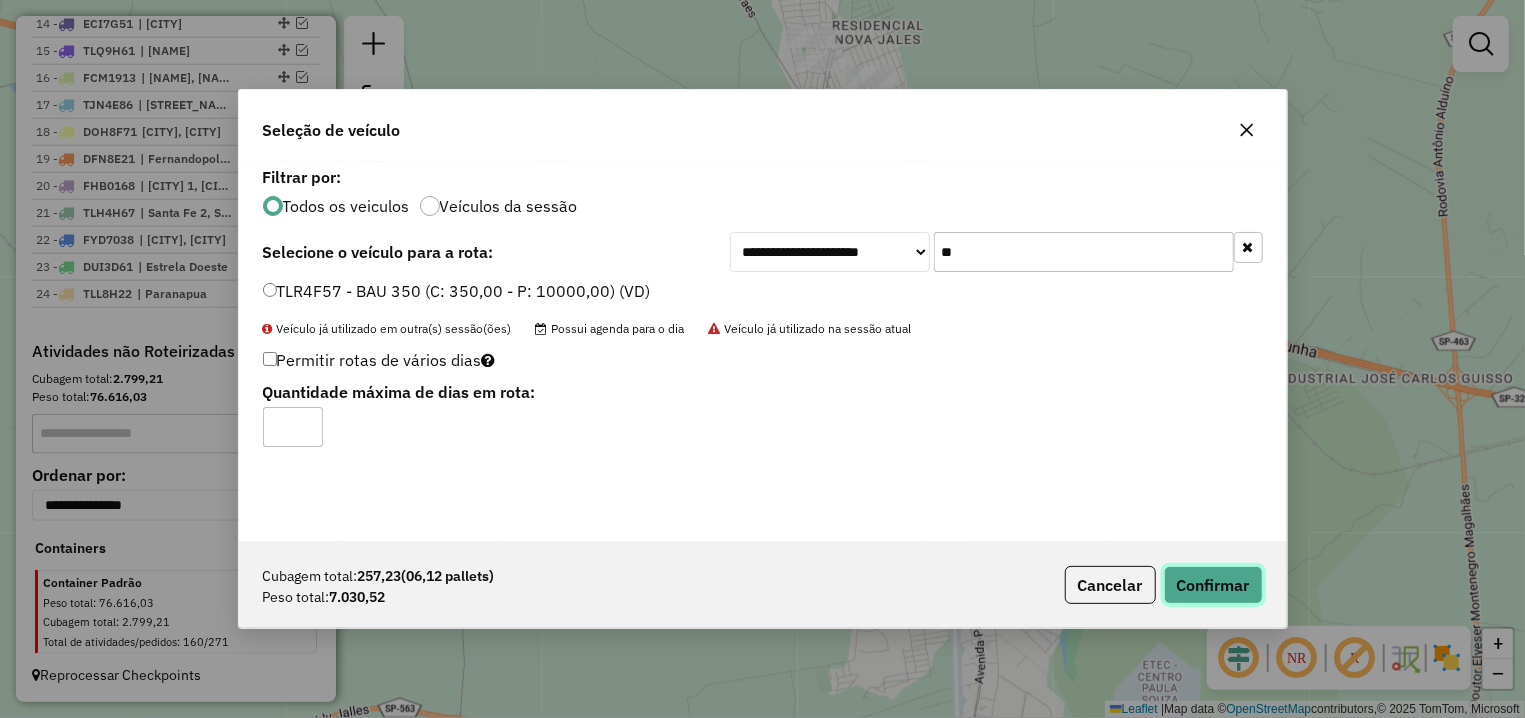click on "Confirmar" 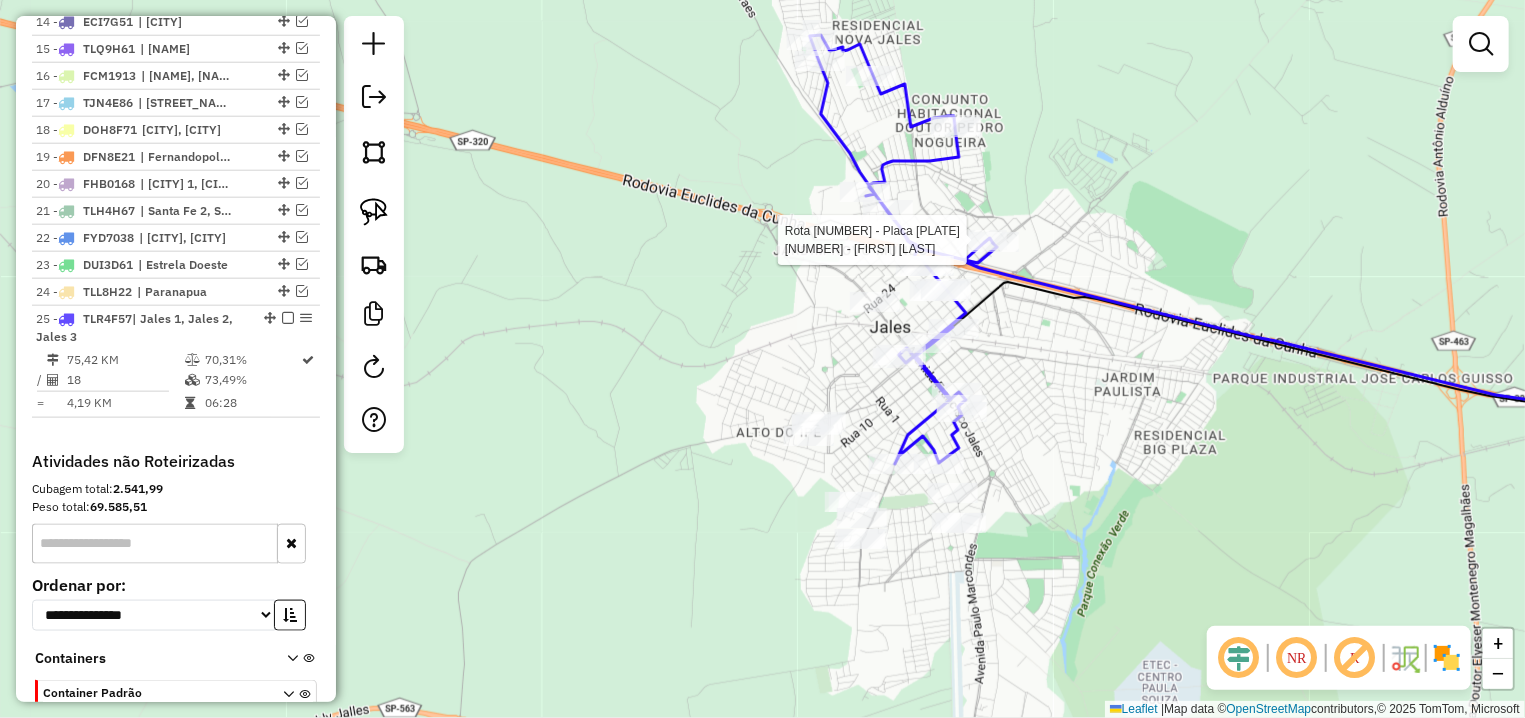 select on "**********" 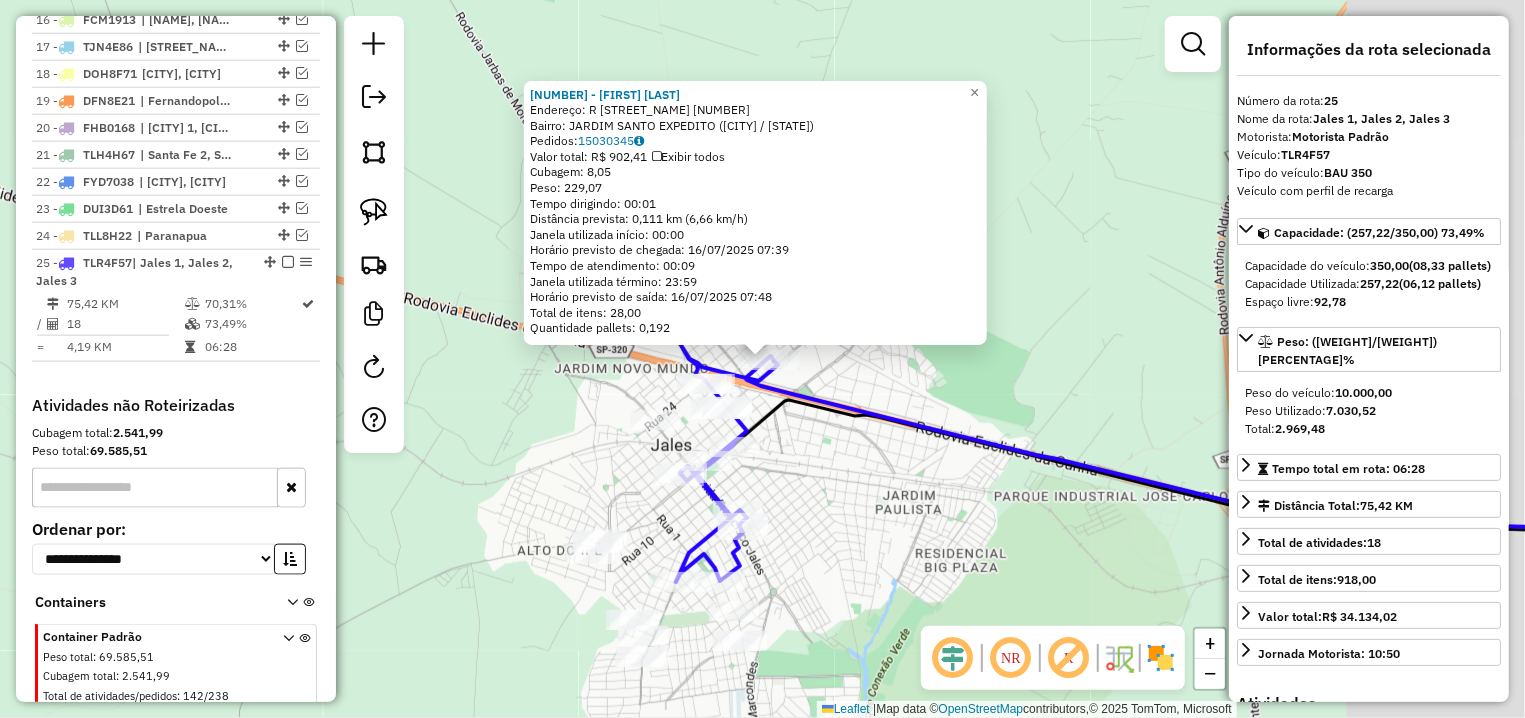 scroll, scrollTop: 1263, scrollLeft: 0, axis: vertical 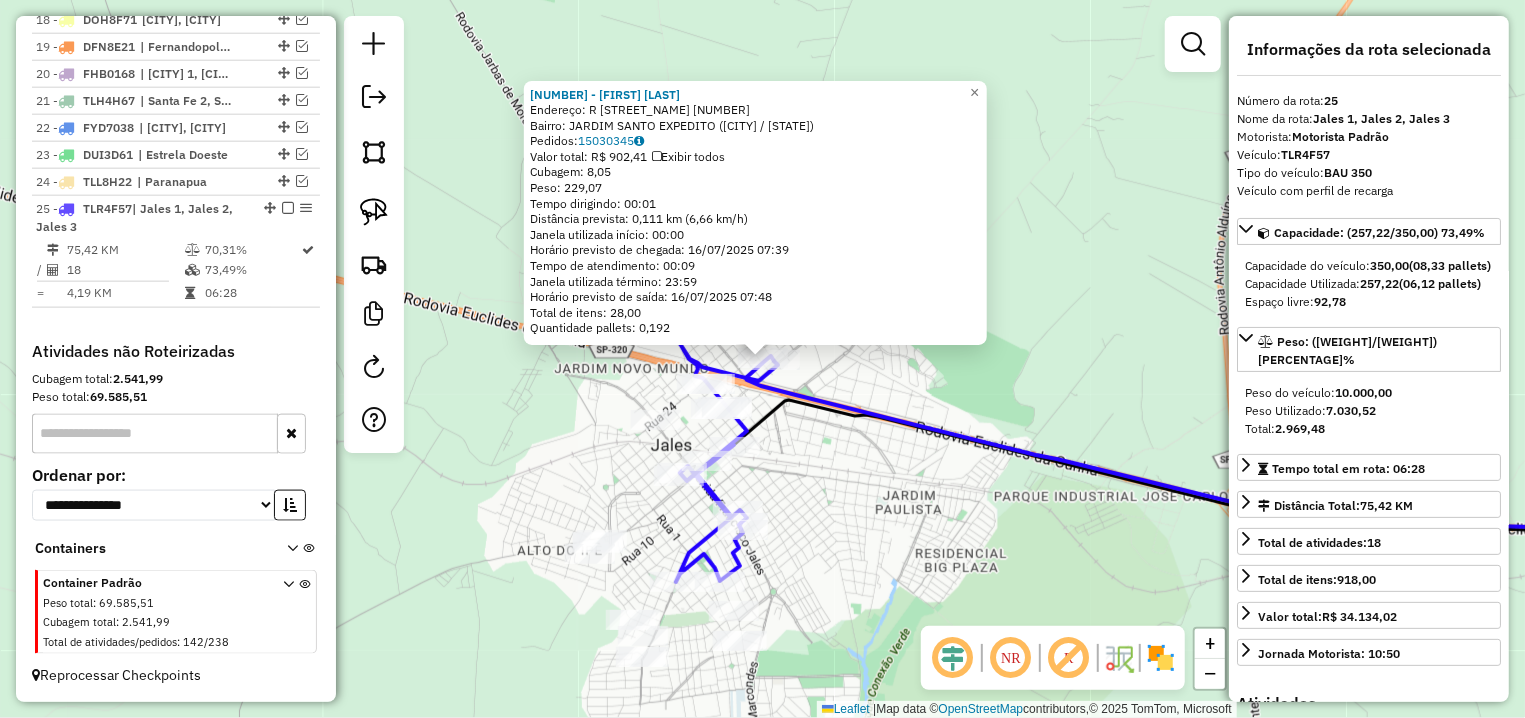 click on "13043 - CELIA REGINA FONTINE  Endereço: R   BOLIVIA                       3595   Bairro: JARDIM SANTO EXPEDITO (JALES / SP)   Pedidos:  15030345   Valor total: R$ 902,41   Exibir todos   Cubagem: 8,05  Peso: 229,07  Tempo dirigindo: 00:01   Distância prevista: 0,111 km (6,66 km/h)   Janela utilizada início: 00:00   Horário previsto de chegada: 16/07/2025 07:39   Tempo de atendimento: 00:09   Janela utilizada término: 23:59   Horário previsto de saída: 16/07/2025 07:48   Total de itens: 28,00   Quantidade pallets: 0,192  × Janela de atendimento Grade de atendimento Capacidade Transportadoras Veículos Cliente Pedidos  Rotas Selecione os dias de semana para filtrar as janelas de atendimento  Seg   Ter   Qua   Qui   Sex   Sáb   Dom  Informe o período da janela de atendimento: De: Até:  Filtrar exatamente a janela do cliente  Considerar janela de atendimento padrão  Selecione os dias de semana para filtrar as grades de atendimento  Seg   Ter   Qua   Qui   Sex   Sáb   Dom   Peso mínimo:   De:   De:" 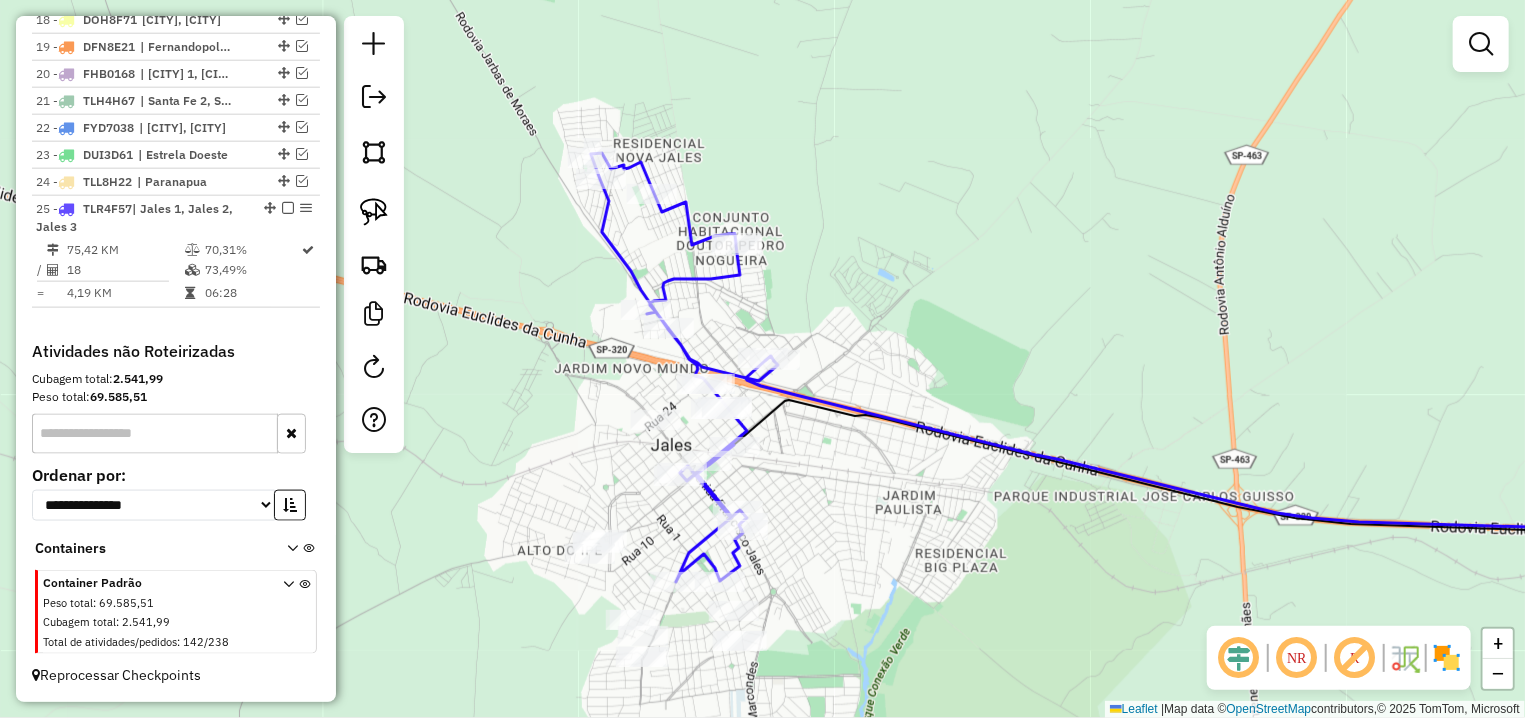 select on "**********" 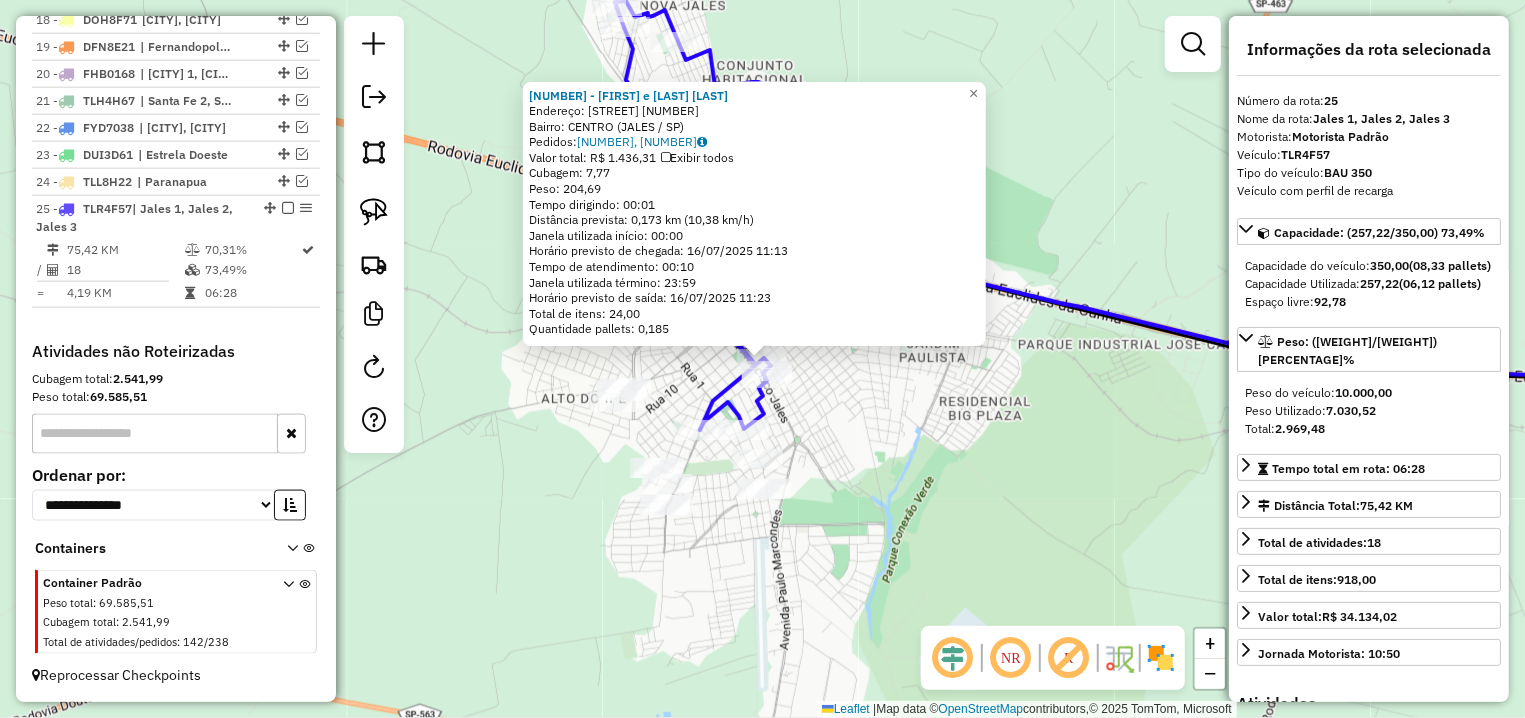 click on "8952 - ALMEIDA e KIKUMITSU  Endereço: R   11                            2111   Bairro: CENTRO (JALES / SP)   Pedidos:  15030666, 15030667   Valor total: R$ 1.436,31   Exibir todos   Cubagem: 7,77  Peso: 204,69  Tempo dirigindo: 00:01   Distância prevista: 0,173 km (10,38 km/h)   Janela utilizada início: 00:00   Horário previsto de chegada: 16/07/2025 11:13   Tempo de atendimento: 00:10   Janela utilizada término: 23:59   Horário previsto de saída: 16/07/2025 11:23   Total de itens: 24,00   Quantidade pallets: 0,185  × Janela de atendimento Grade de atendimento Capacidade Transportadoras Veículos Cliente Pedidos  Rotas Selecione os dias de semana para filtrar as janelas de atendimento  Seg   Ter   Qua   Qui   Sex   Sáb   Dom  Informe o período da janela de atendimento: De: Até:  Filtrar exatamente a janela do cliente  Considerar janela de atendimento padrão  Selecione os dias de semana para filtrar as grades de atendimento  Seg   Ter   Qua   Qui   Sex   Sáb   Dom   Peso mínimo:   Peso máximo:" 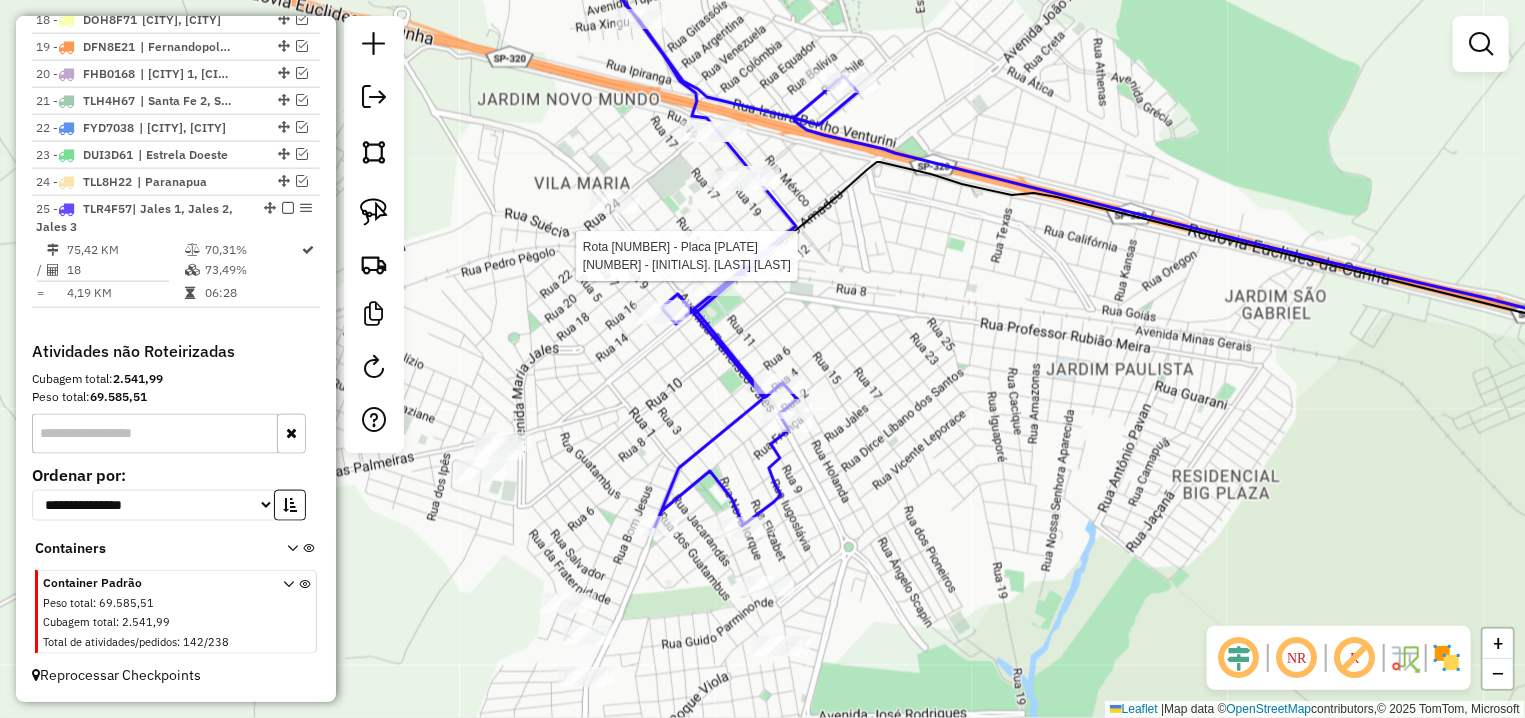 select on "**********" 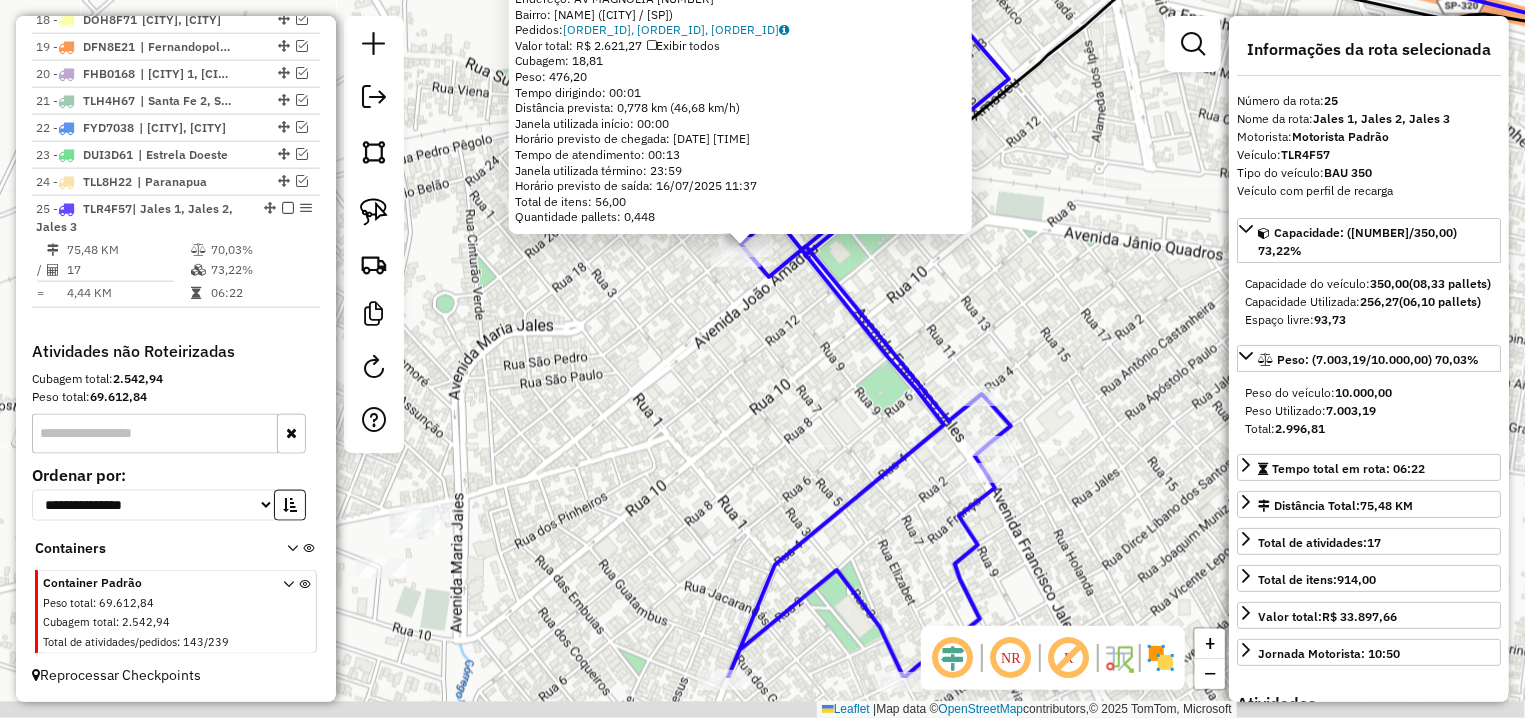 drag, startPoint x: 793, startPoint y: 510, endPoint x: 772, endPoint y: 325, distance: 186.18808 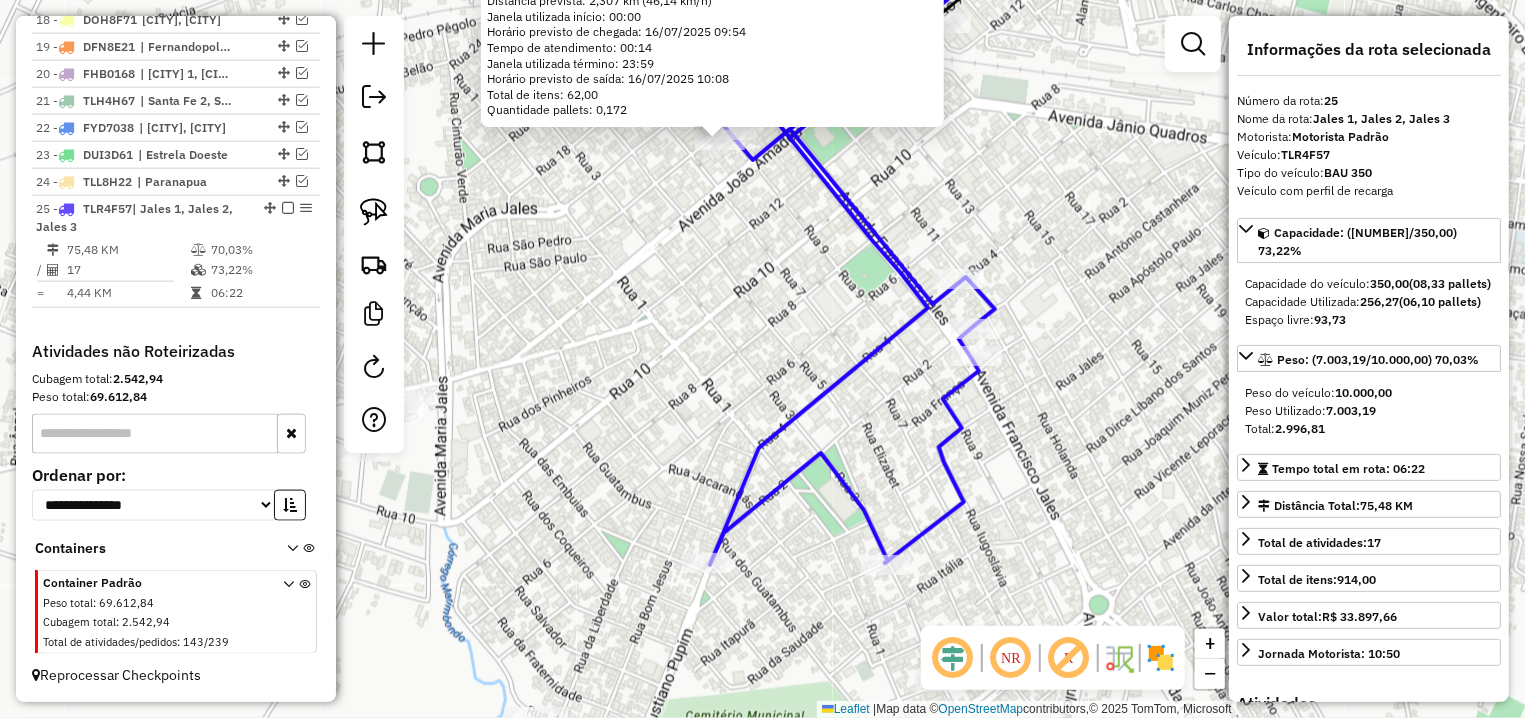 drag, startPoint x: 744, startPoint y: 470, endPoint x: 707, endPoint y: 272, distance: 201.4274 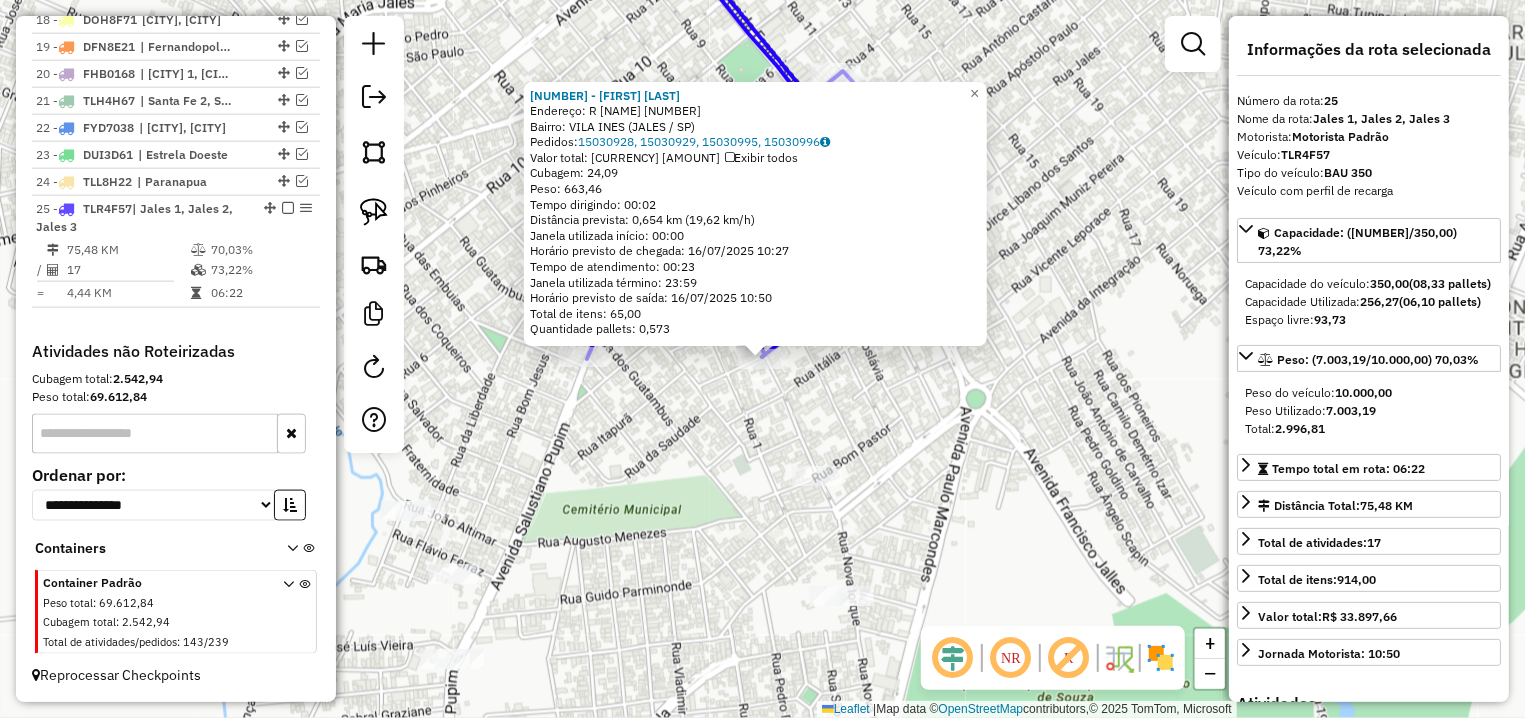 click on "5925 - CELIA MARIA MARANGON  Endereço: R   NOVA YORK                     1723   Bairro: VILA INES (JALES / SP)   Pedidos:  15030928, 15030929, 15030995, 15030996   Valor total: R$ 3.326,98   Exibir todos   Cubagem: 24,09  Peso: 663,46  Tempo dirigindo: 00:02   Distância prevista: 0,654 km (19,62 km/h)   Janela utilizada início: 00:00   Horário previsto de chegada: 16/07/2025 10:27   Tempo de atendimento: 00:23   Janela utilizada término: 23:59   Horário previsto de saída: 16/07/2025 10:50   Total de itens: 65,00   Quantidade pallets: 0,573  × Janela de atendimento Grade de atendimento Capacidade Transportadoras Veículos Cliente Pedidos  Rotas Selecione os dias de semana para filtrar as janelas de atendimento  Seg   Ter   Qua   Qui   Sex   Sáb   Dom  Informe o período da janela de atendimento: De: Até:  Filtrar exatamente a janela do cliente  Considerar janela de atendimento padrão  Selecione os dias de semana para filtrar as grades de atendimento  Seg   Ter   Qua   Qui   Sex   Sáb   Dom   De:  +" 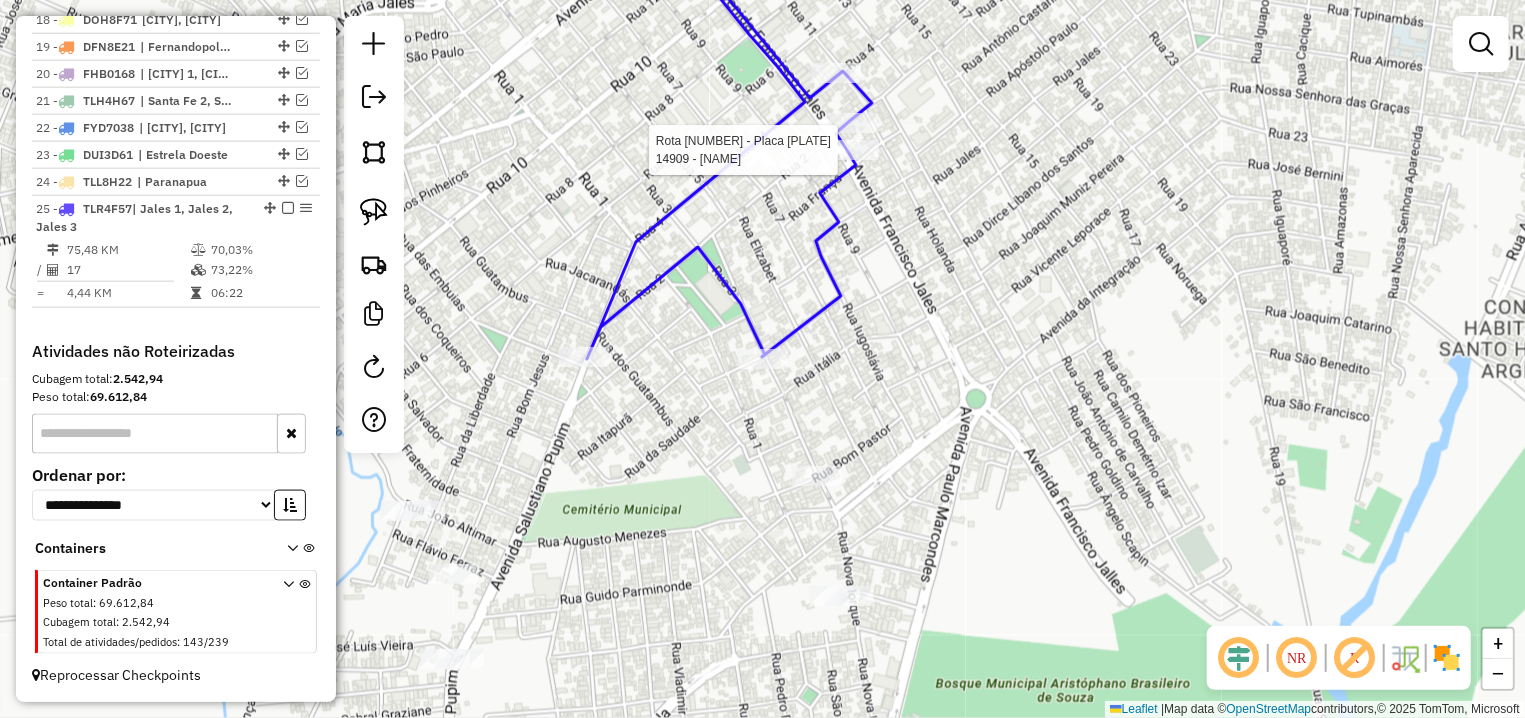 select on "**********" 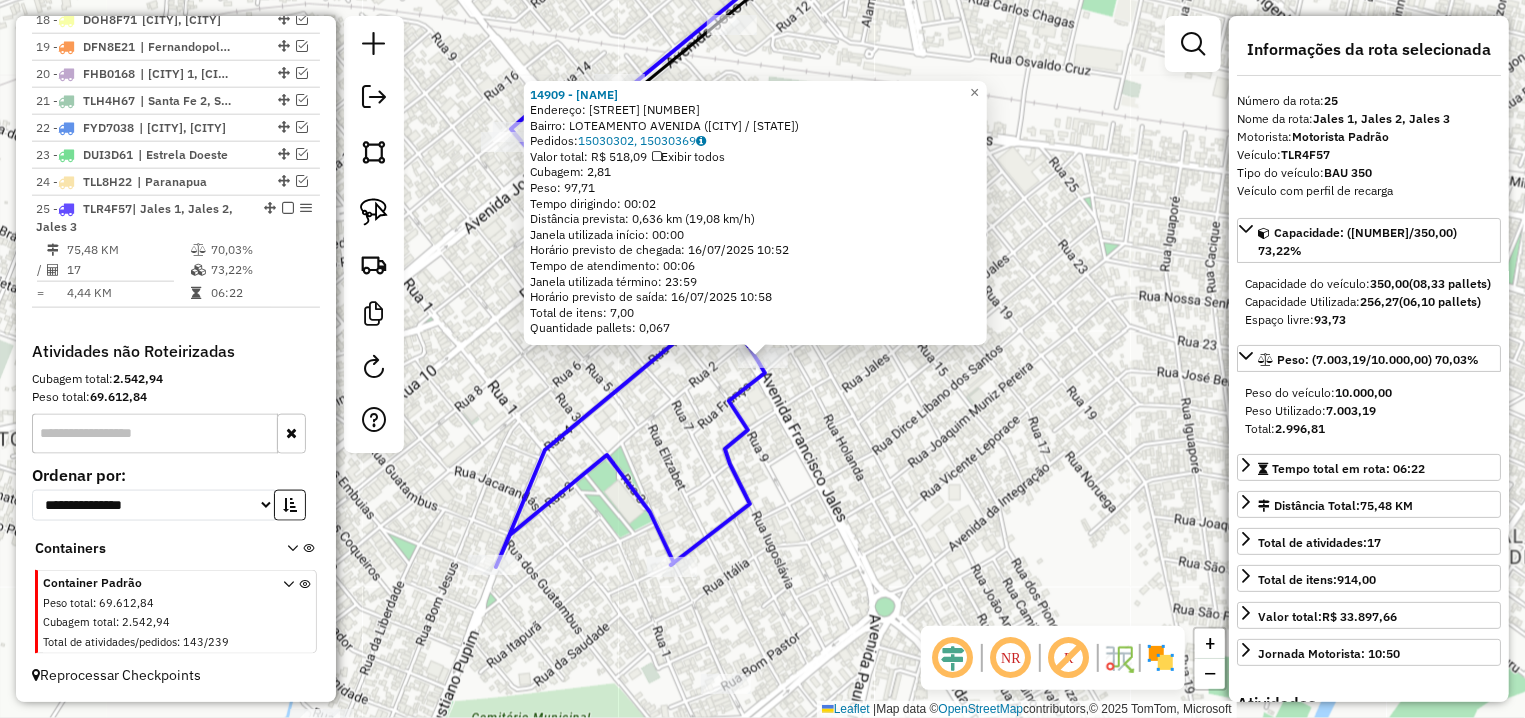 click on "14909 - FABIO TEODORO DA SIL  Endereço: AV  FRANCISCO JALES               1934   Bairro: LOTEAMENTO AVENIDA (JALES / SP)   Pedidos:  15030302, 15030369   Valor total: R$ 518,09   Exibir todos   Cubagem: 2,81  Peso: 97,71  Tempo dirigindo: 00:02   Distância prevista: 0,636 km (19,08 km/h)   Janela utilizada início: 00:00   Horário previsto de chegada: 16/07/2025 10:52   Tempo de atendimento: 00:06   Janela utilizada término: 23:59   Horário previsto de saída: 16/07/2025 10:58   Total de itens: 7,00   Quantidade pallets: 0,067  × Janela de atendimento Grade de atendimento Capacidade Transportadoras Veículos Cliente Pedidos  Rotas Selecione os dias de semana para filtrar as janelas de atendimento  Seg   Ter   Qua   Qui   Sex   Sáb   Dom  Informe o período da janela de atendimento: De: Até:  Filtrar exatamente a janela do cliente  Considerar janela de atendimento padrão  Selecione os dias de semana para filtrar as grades de atendimento  Seg   Ter   Qua   Qui   Sex   Sáb   Dom   Peso mínimo:   De:" 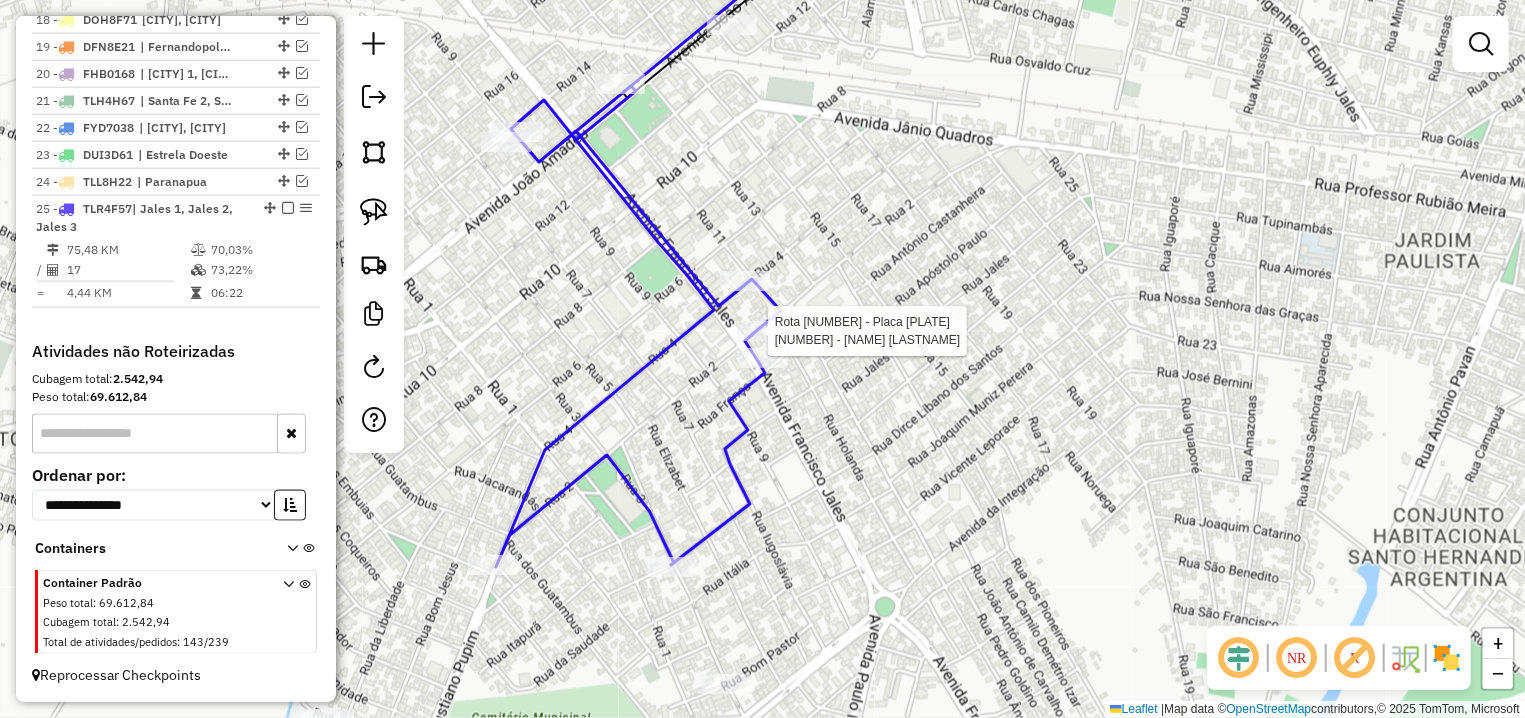select on "**********" 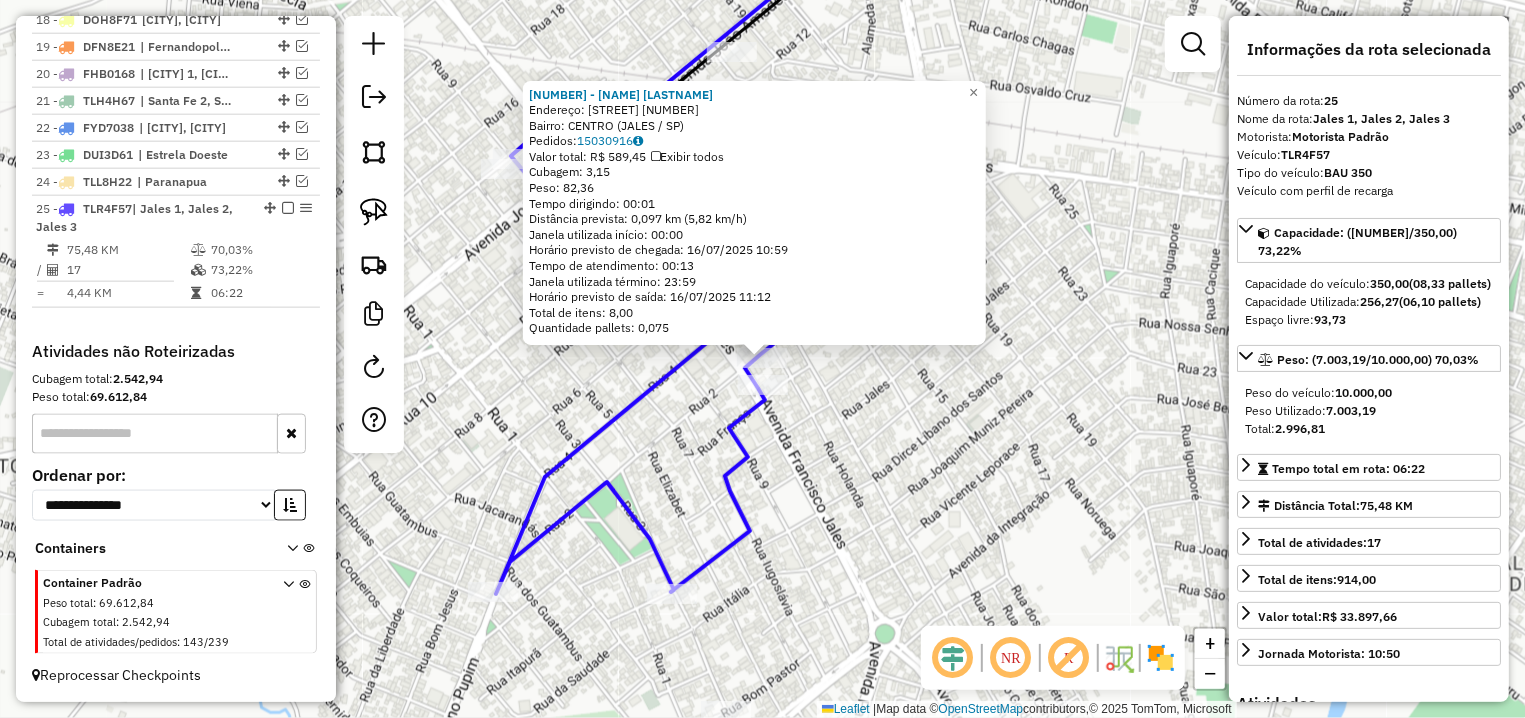 click on "8074 - FRANKLIN ALVES DA SI  Endereço: R   2                             2542   Bairro: CENTRO (JALES / SP)   Pedidos:  15030916   Valor total: R$ 589,45   Exibir todos   Cubagem: 3,15  Peso: 82,36  Tempo dirigindo: 00:01   Distância prevista: 0,097 km (5,82 km/h)   Janela utilizada início: 00:00   Horário previsto de chegada: 16/07/2025 10:59   Tempo de atendimento: 00:13   Janela utilizada término: 23:59   Horário previsto de saída: 16/07/2025 11:12   Total de itens: 8,00   Quantidade pallets: 0,075  × Janela de atendimento Grade de atendimento Capacidade Transportadoras Veículos Cliente Pedidos  Rotas Selecione os dias de semana para filtrar as janelas de atendimento  Seg   Ter   Qua   Qui   Sex   Sáb   Dom  Informe o período da janela de atendimento: De: Até:  Filtrar exatamente a janela do cliente  Considerar janela de atendimento padrão  Selecione os dias de semana para filtrar as grades de atendimento  Seg   Ter   Qua   Qui   Sex   Sáb   Dom   Peso mínimo:   Peso máximo:   De:   Até:" 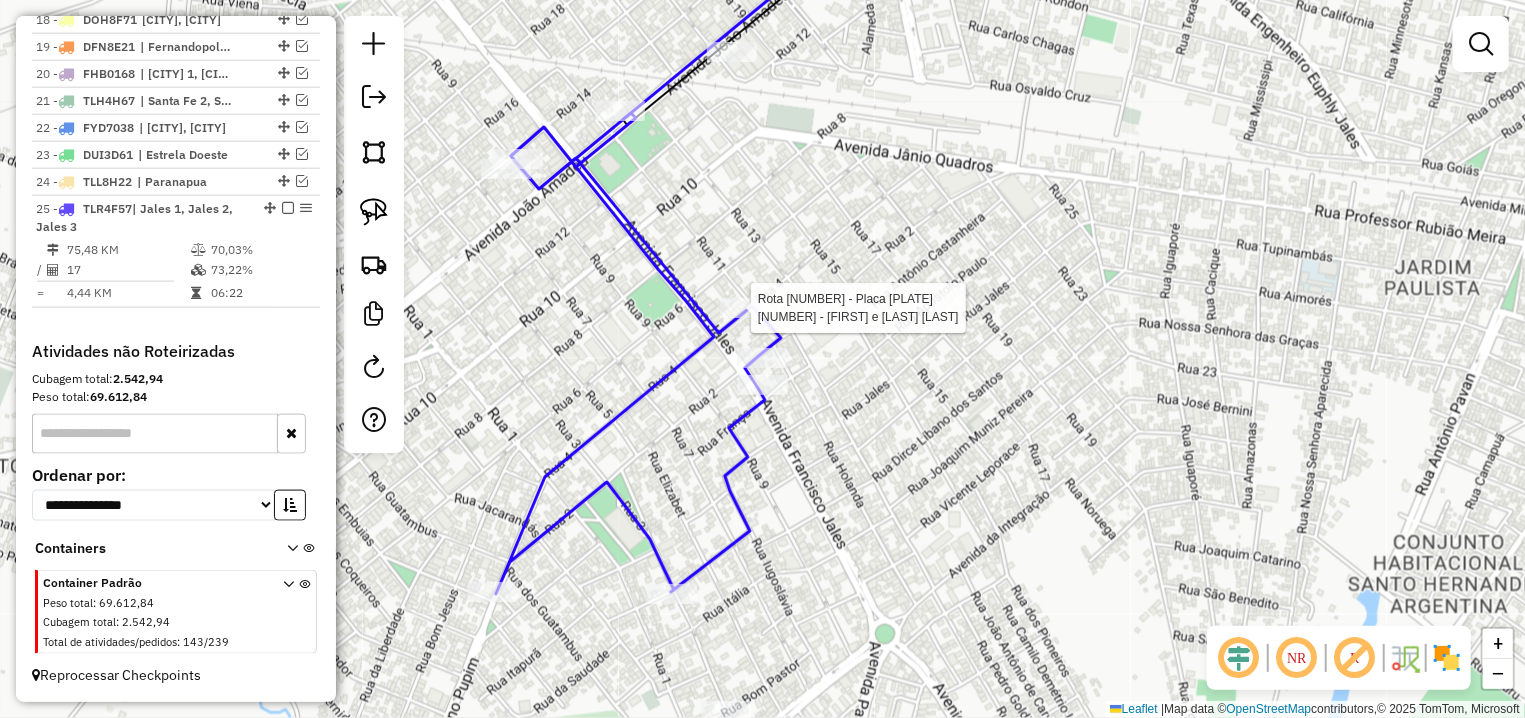 select on "**********" 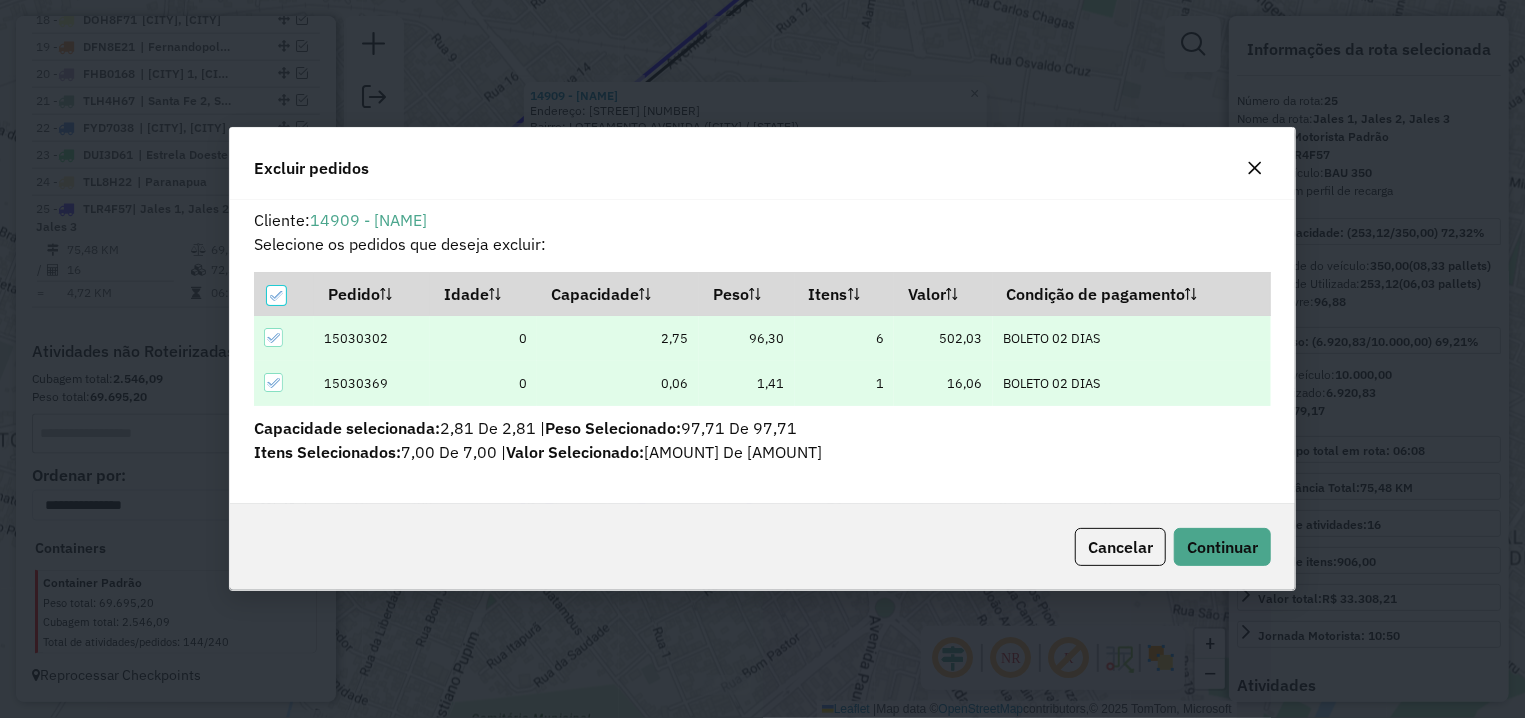 scroll, scrollTop: 11, scrollLeft: 6, axis: both 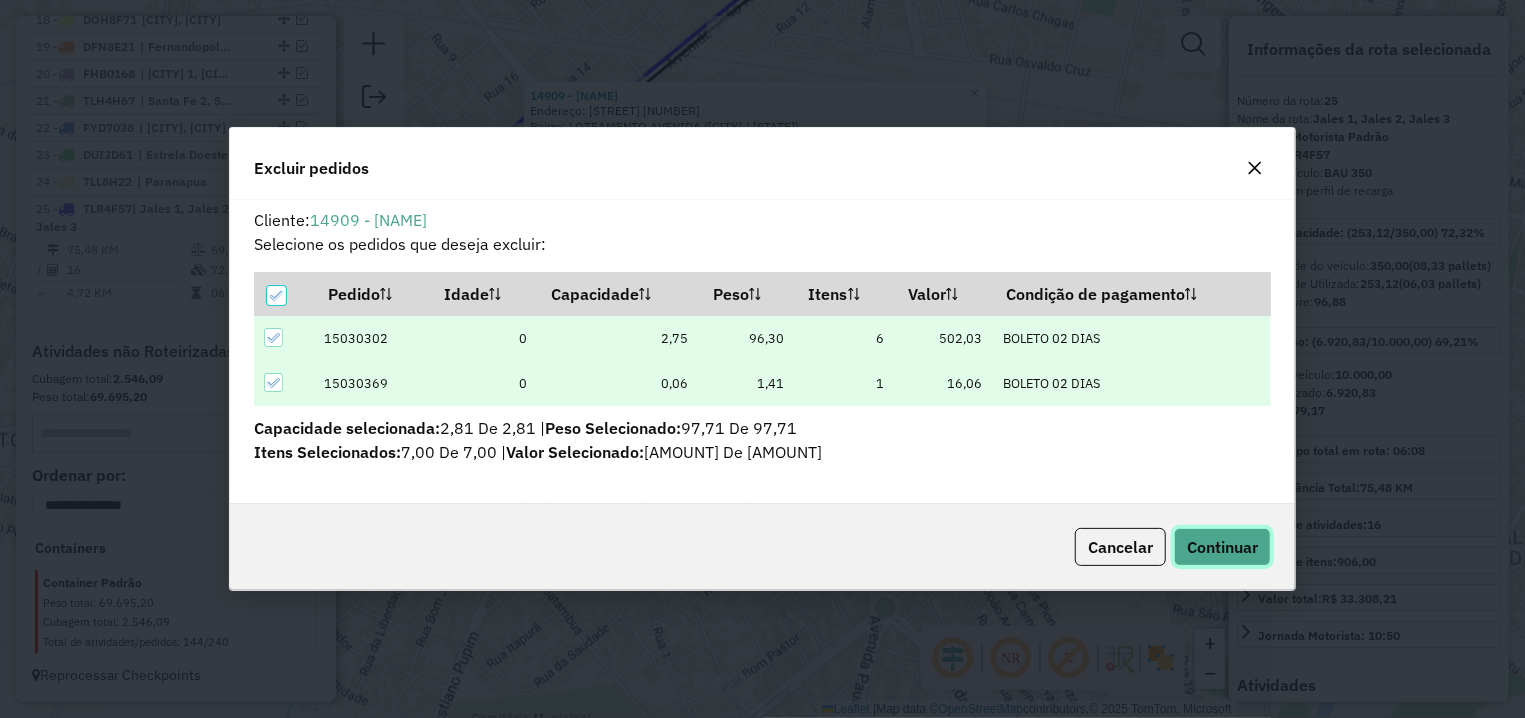 click on "Continuar" 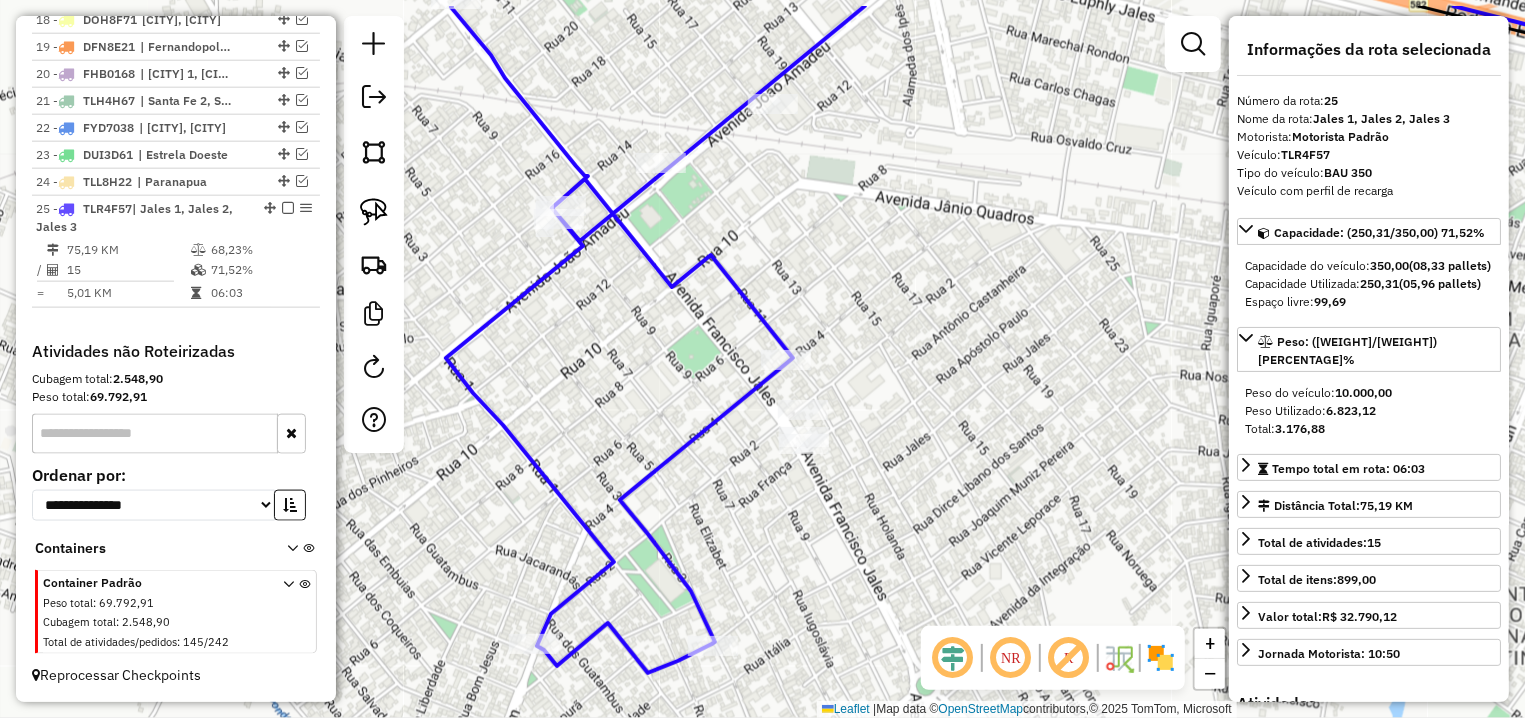 drag, startPoint x: 692, startPoint y: 197, endPoint x: 740, endPoint y: 288, distance: 102.88343 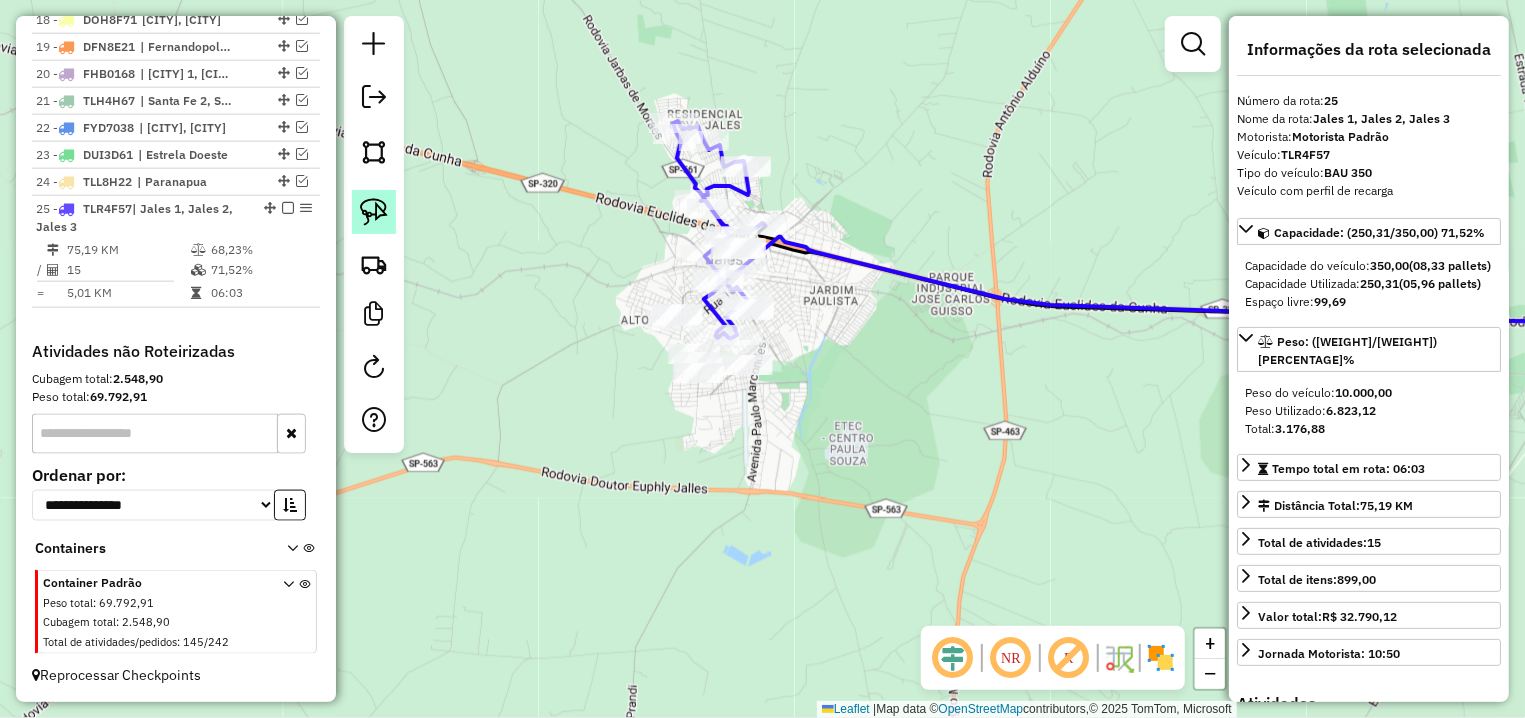 click 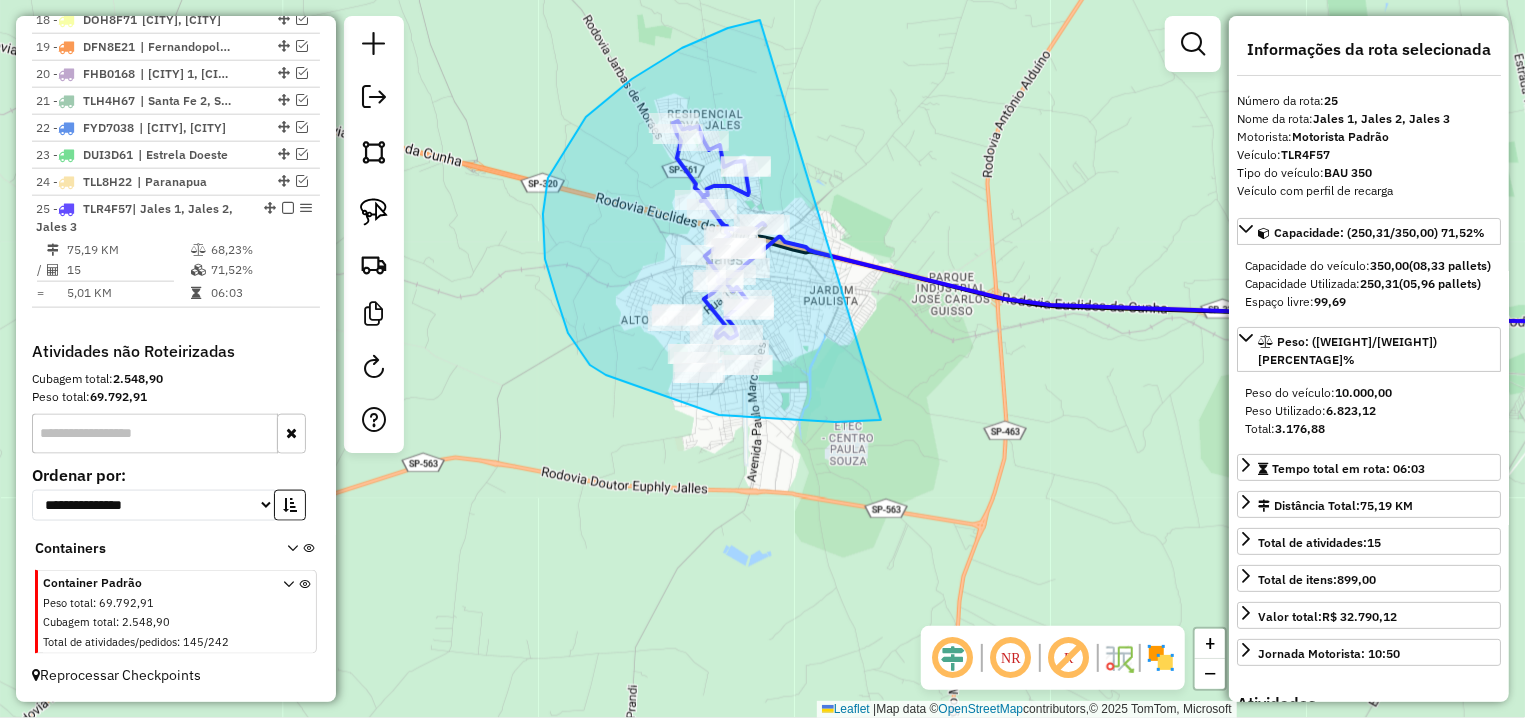 drag, startPoint x: 728, startPoint y: 28, endPoint x: 881, endPoint y: 420, distance: 420.8004 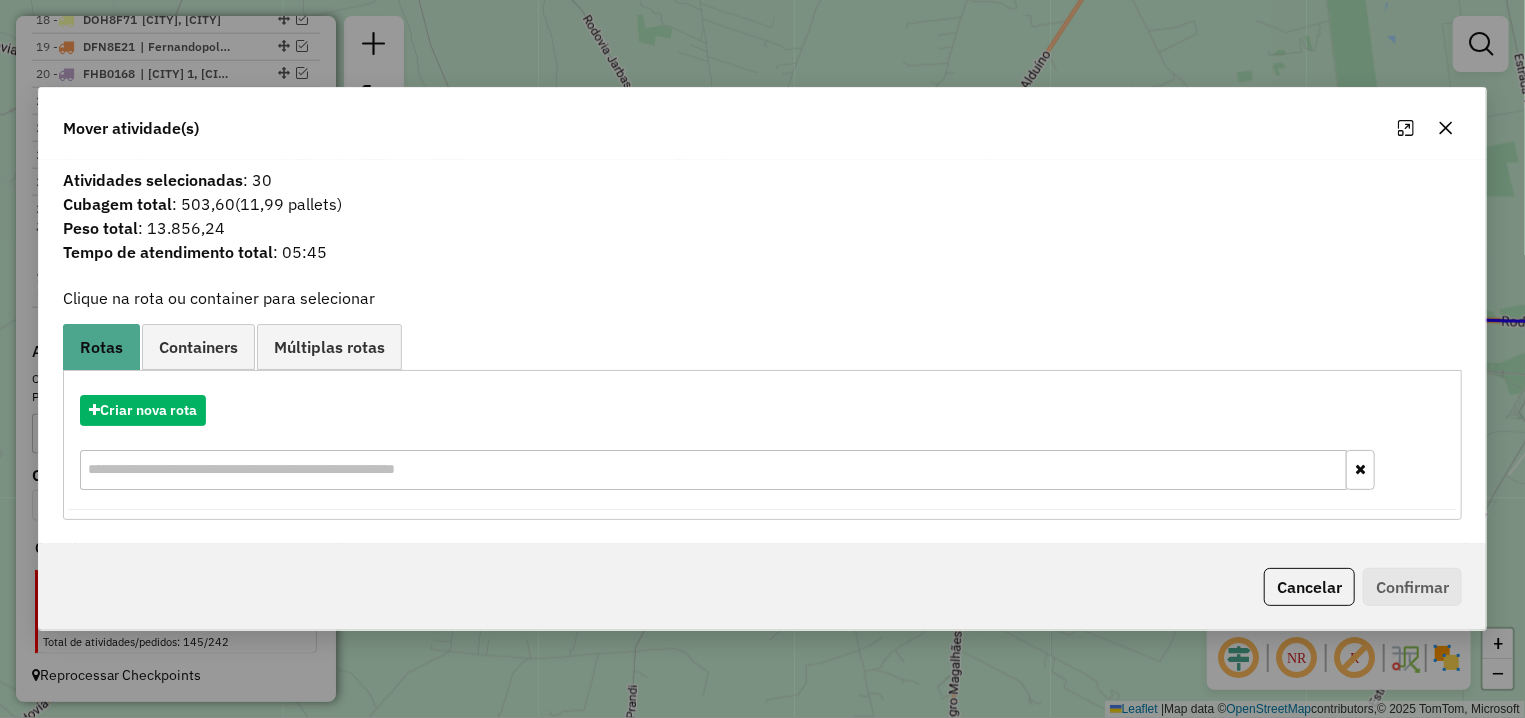 click 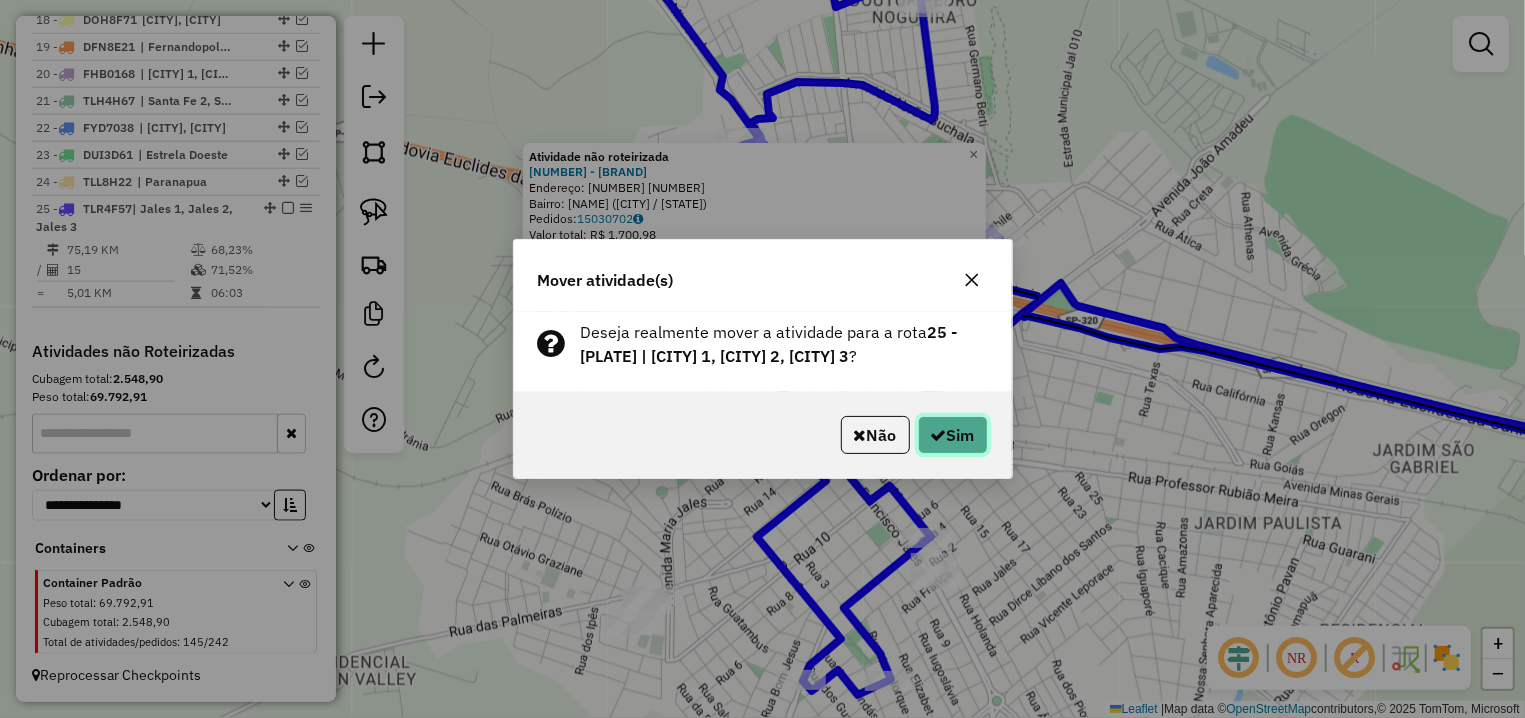 click on "Sim" 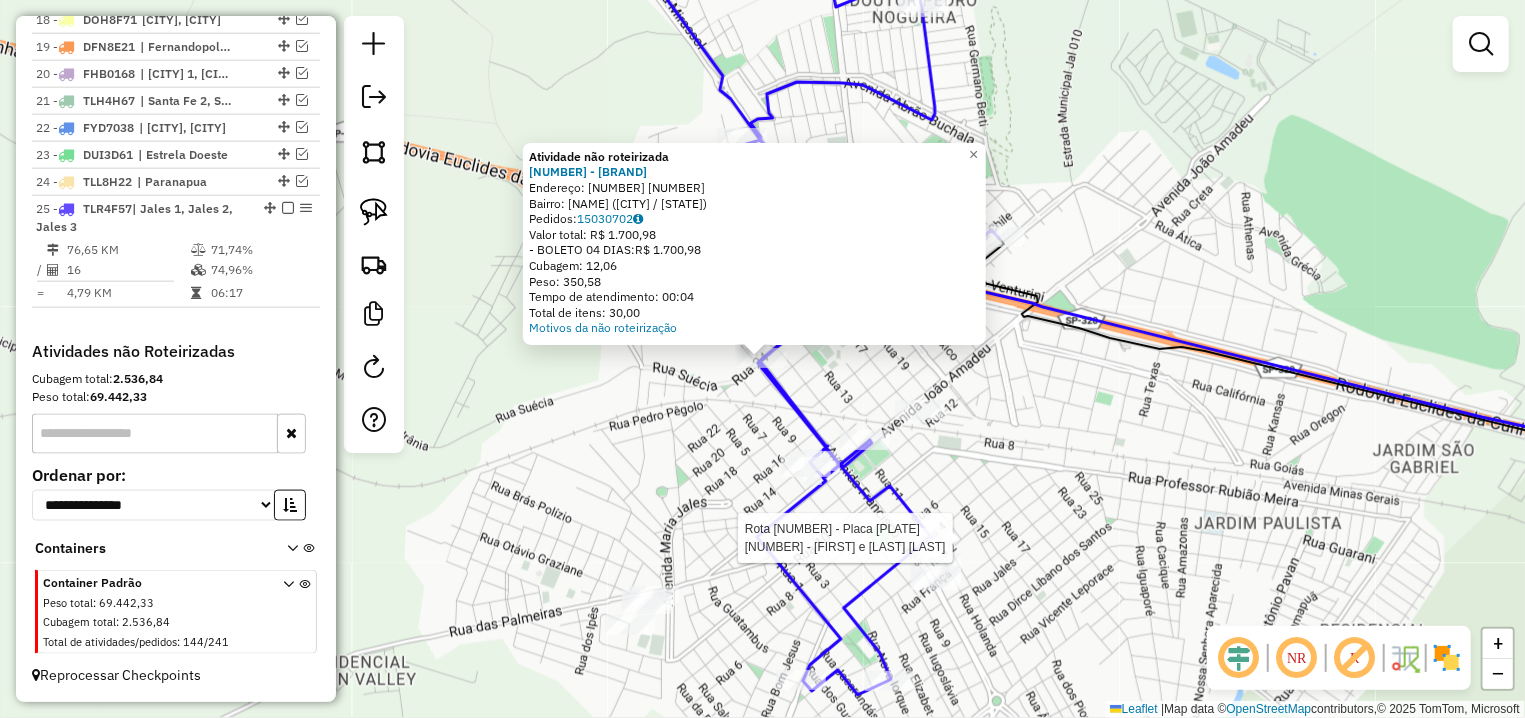 select on "**********" 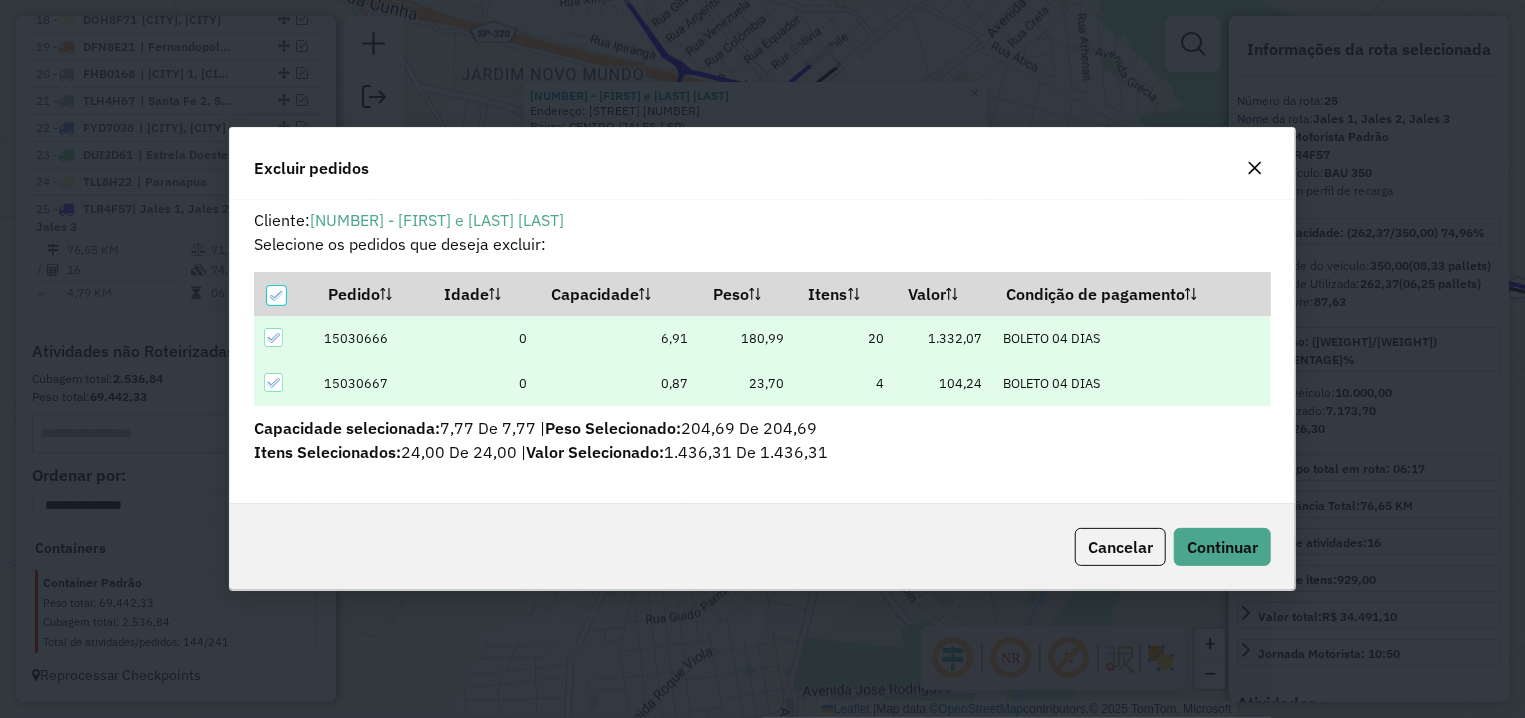 scroll, scrollTop: 11, scrollLeft: 6, axis: both 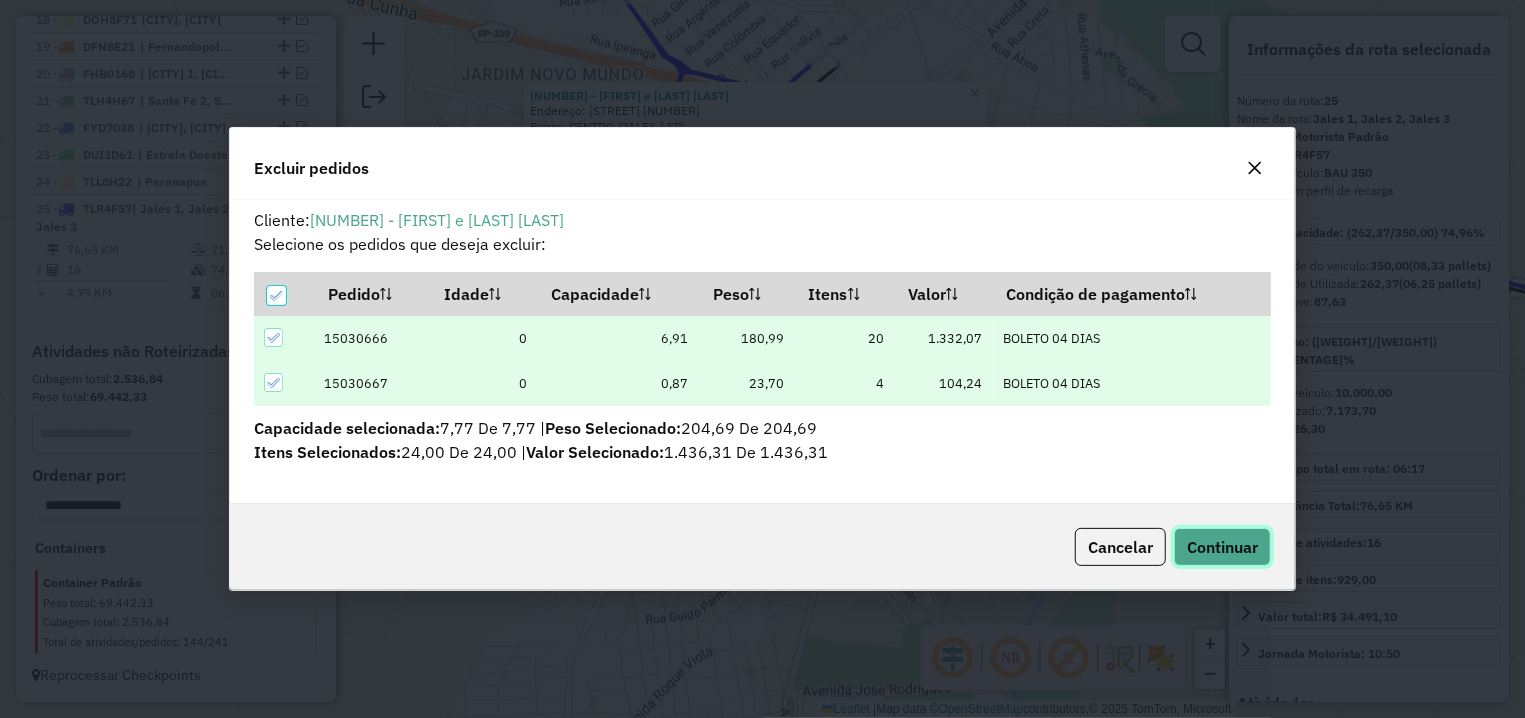 click on "Continuar" 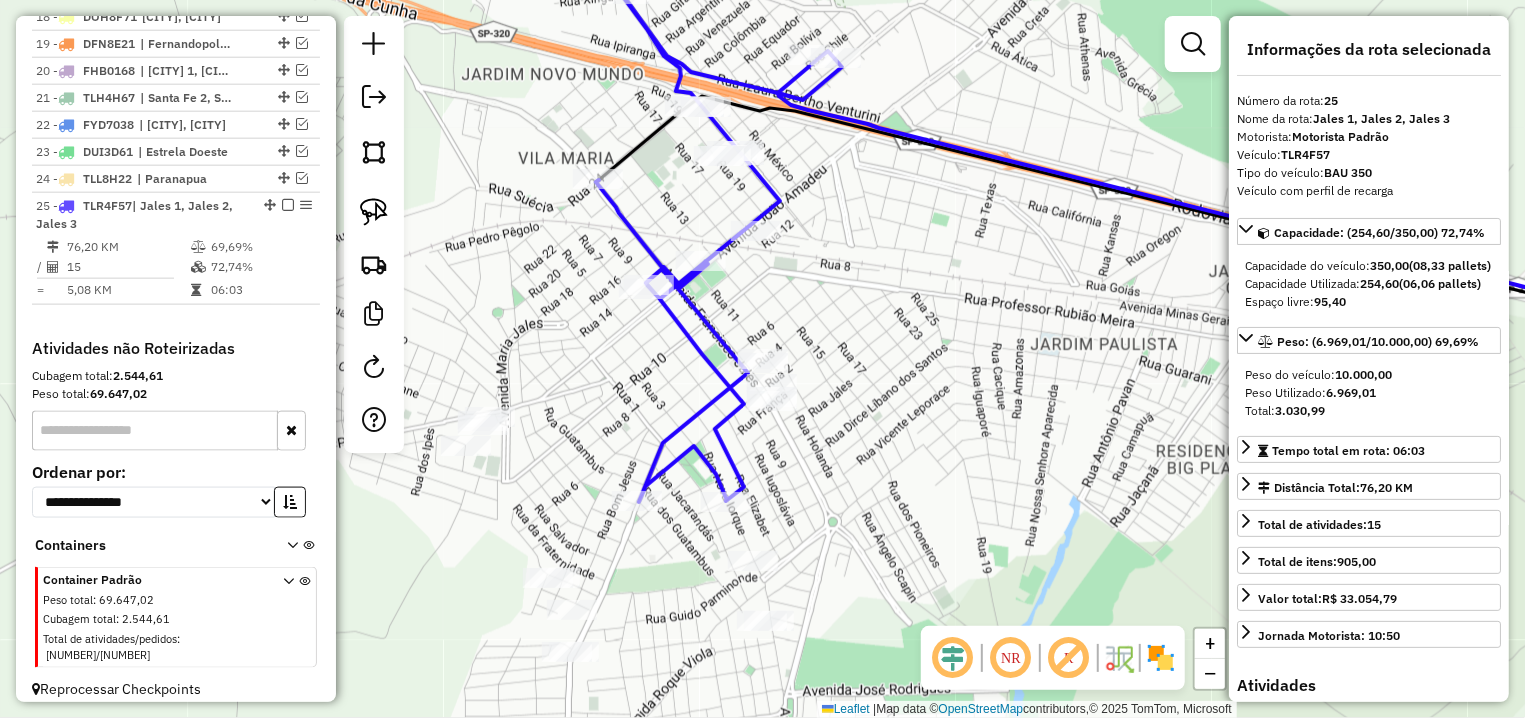 click at bounding box center [288, 205] 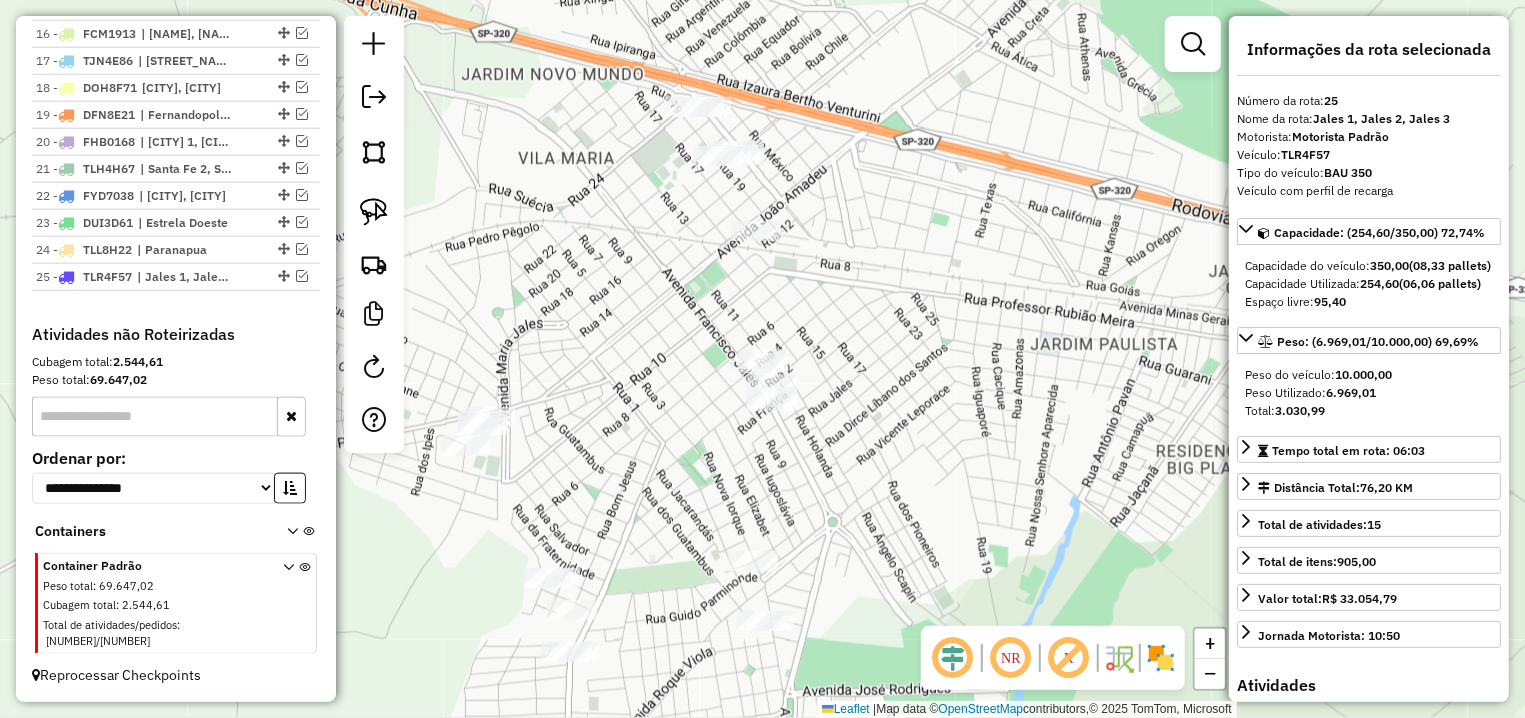 scroll, scrollTop: 1178, scrollLeft: 0, axis: vertical 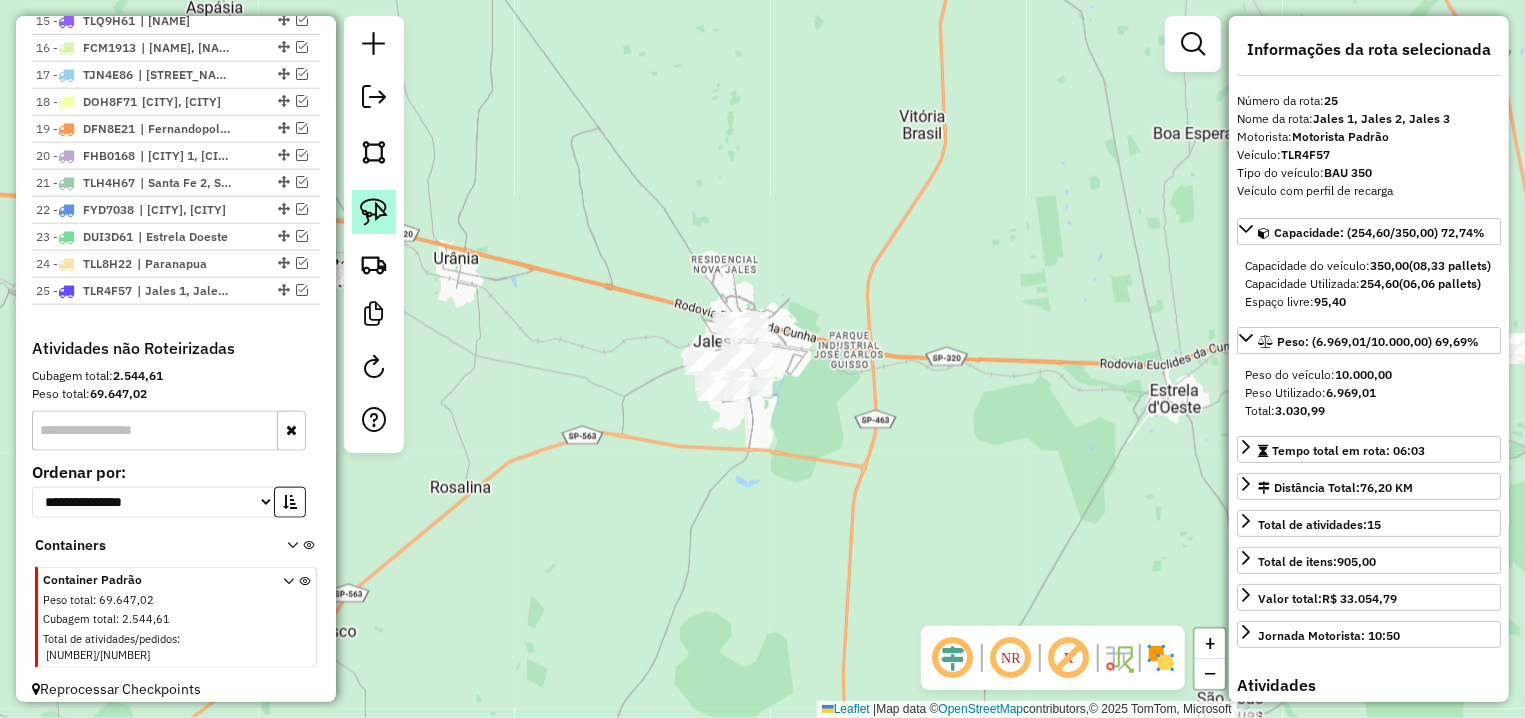 click 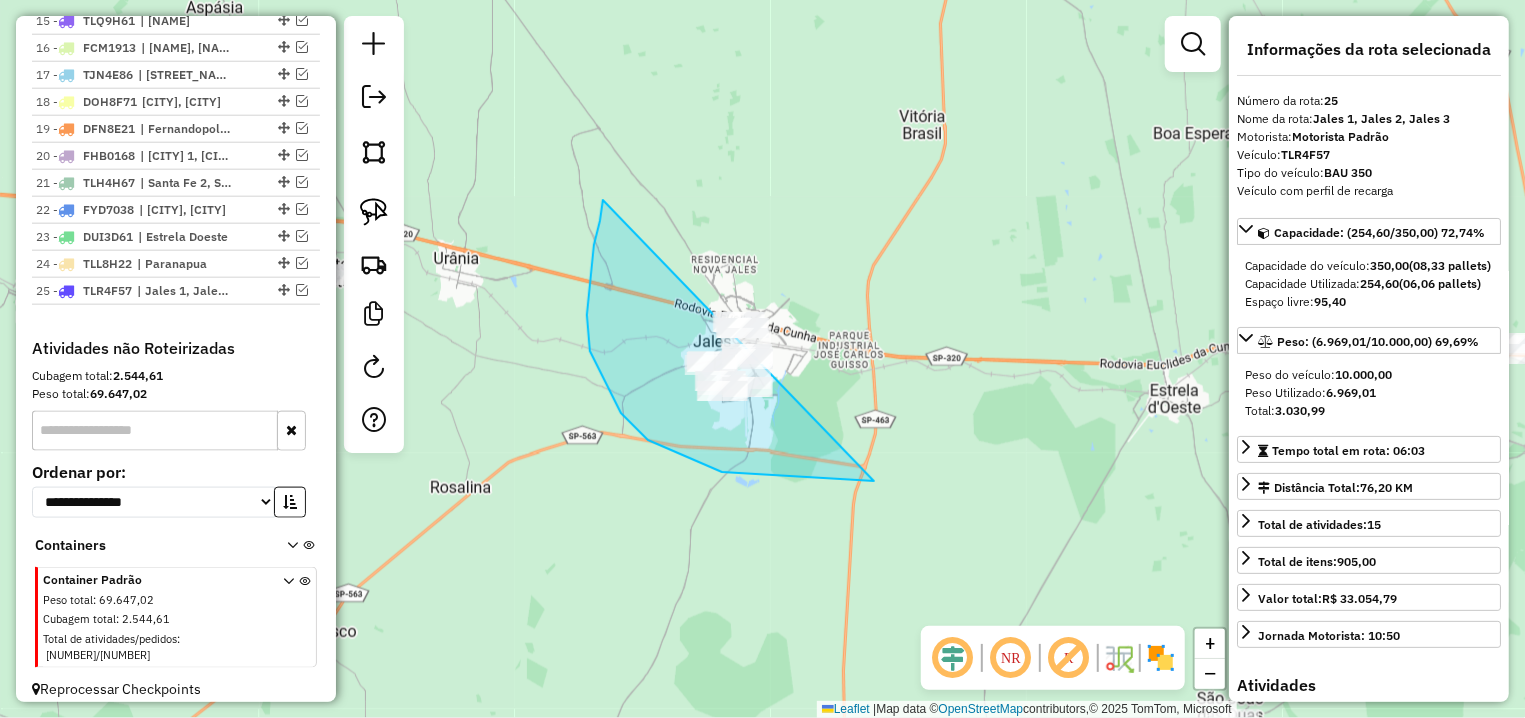 drag, startPoint x: 594, startPoint y: 245, endPoint x: 1051, endPoint y: 411, distance: 486.21497 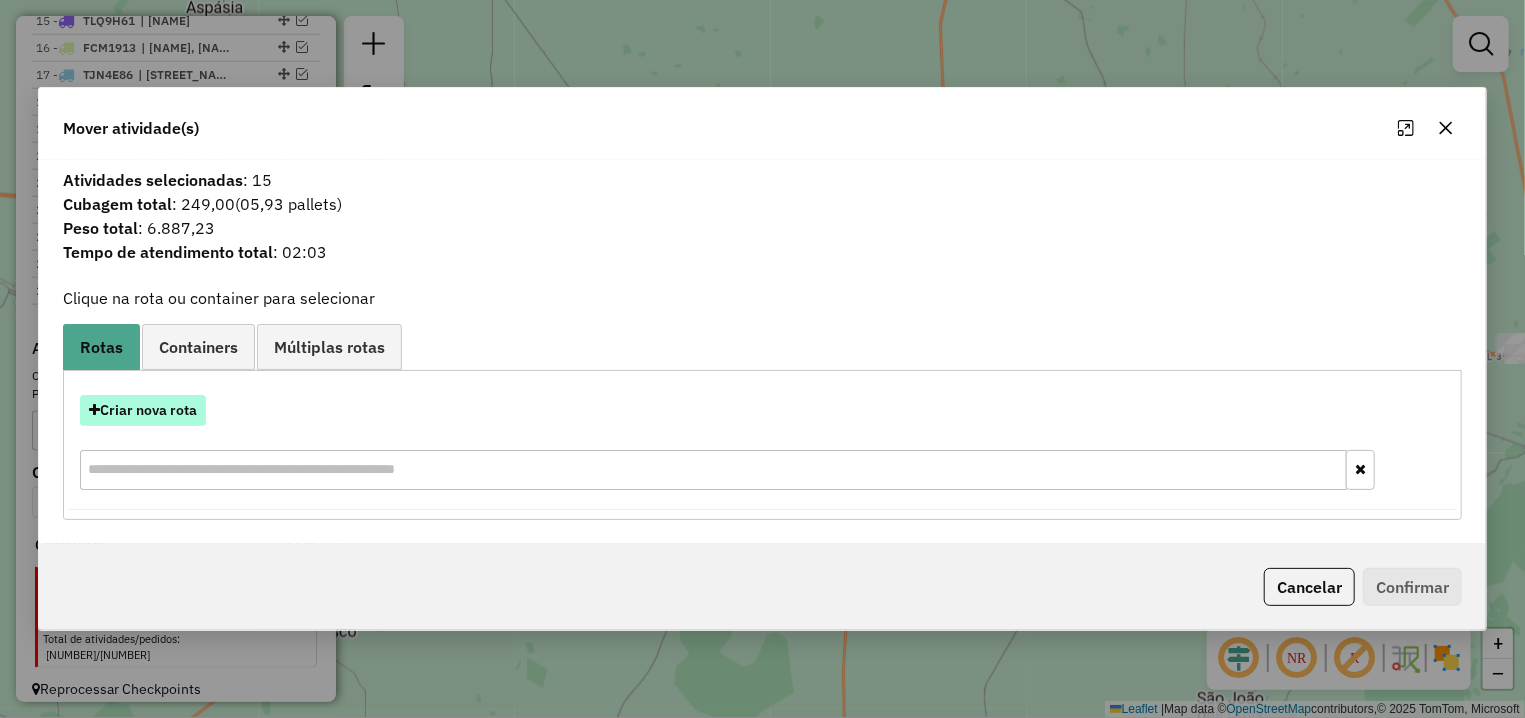 click on "Criar nova rota" at bounding box center (143, 410) 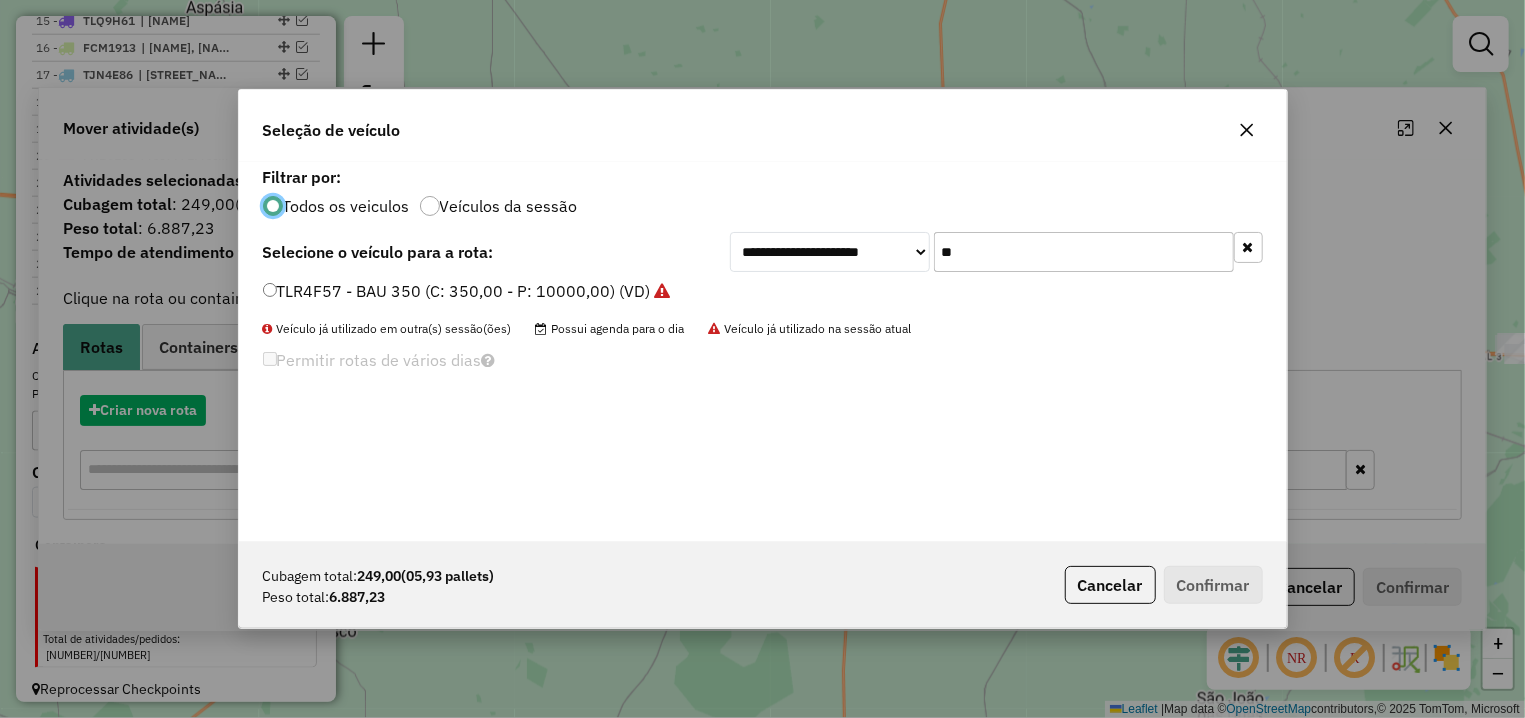 scroll, scrollTop: 11, scrollLeft: 7, axis: both 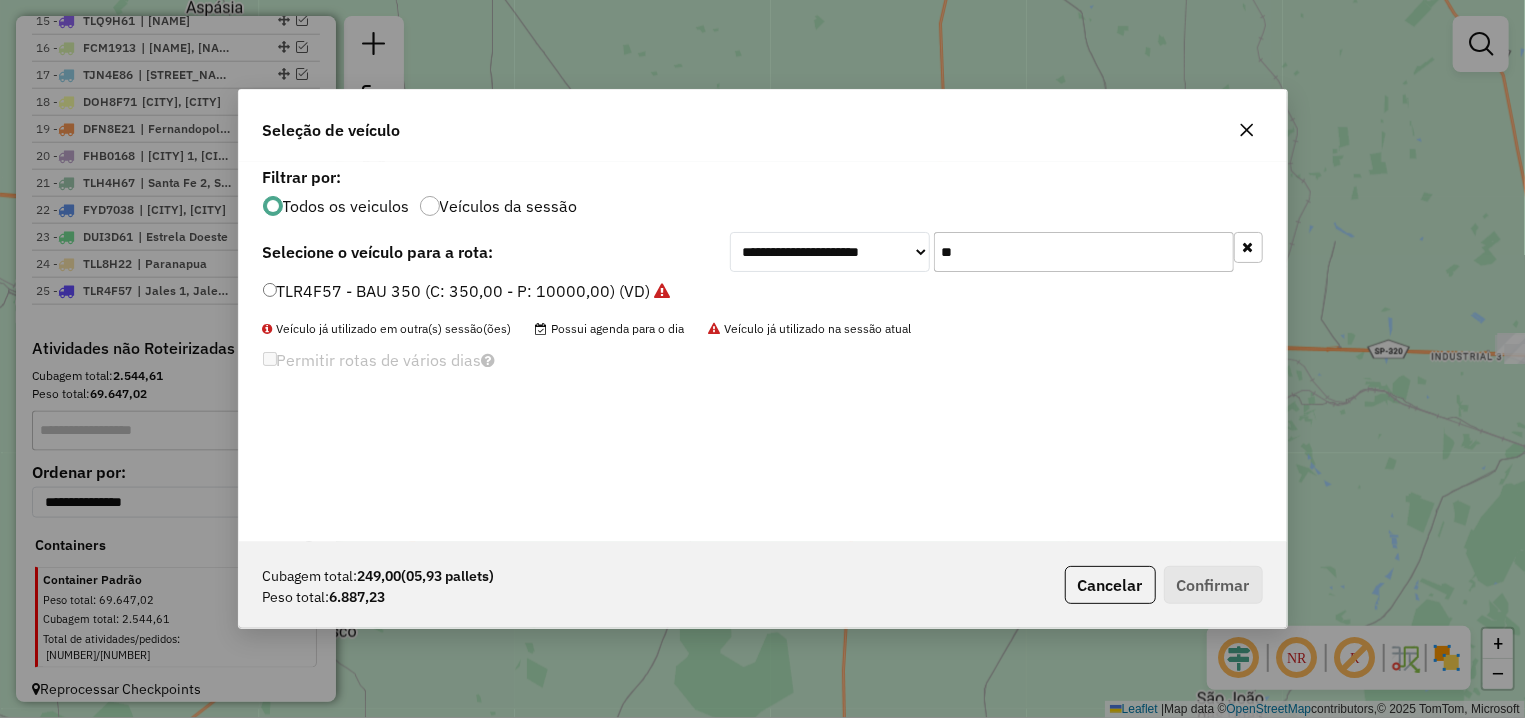 drag, startPoint x: 961, startPoint y: 242, endPoint x: 913, endPoint y: 248, distance: 48.373547 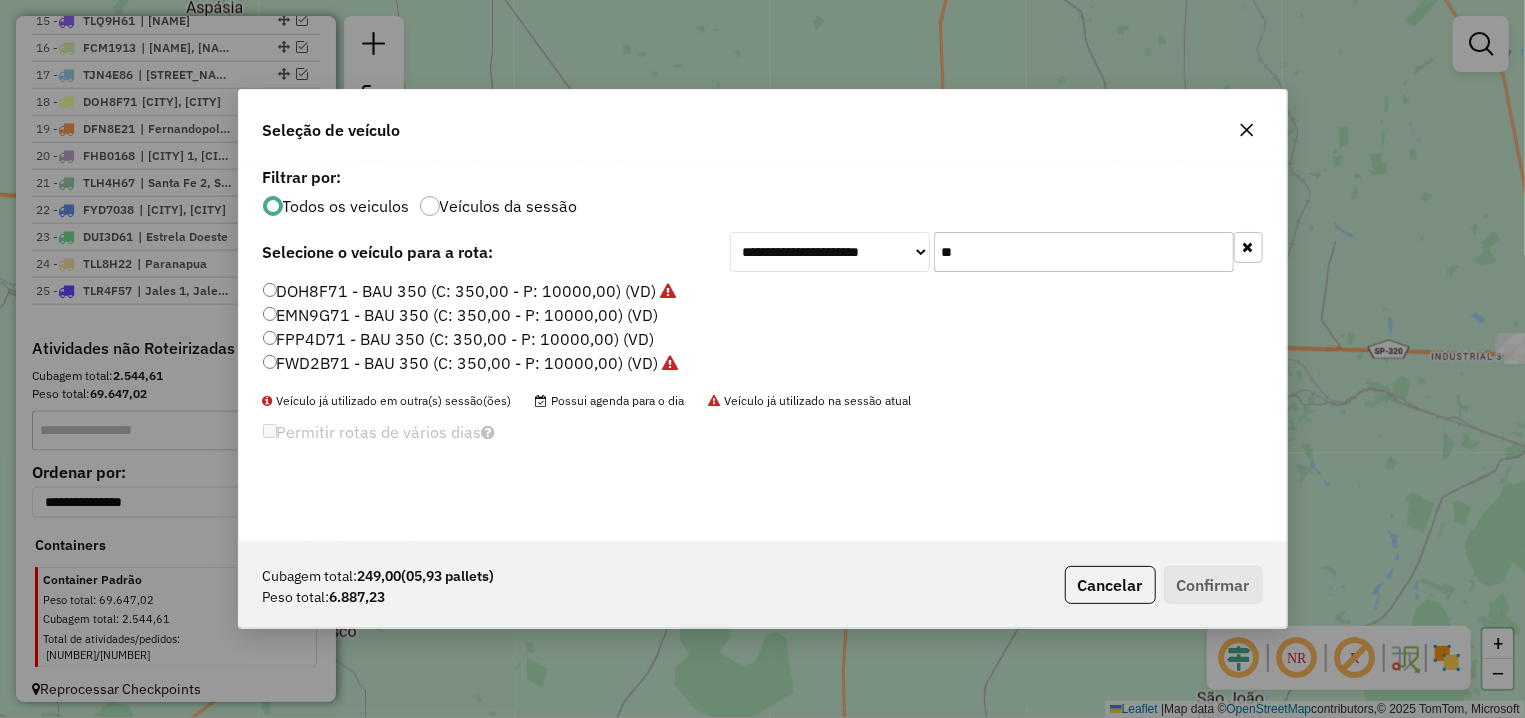 type on "**" 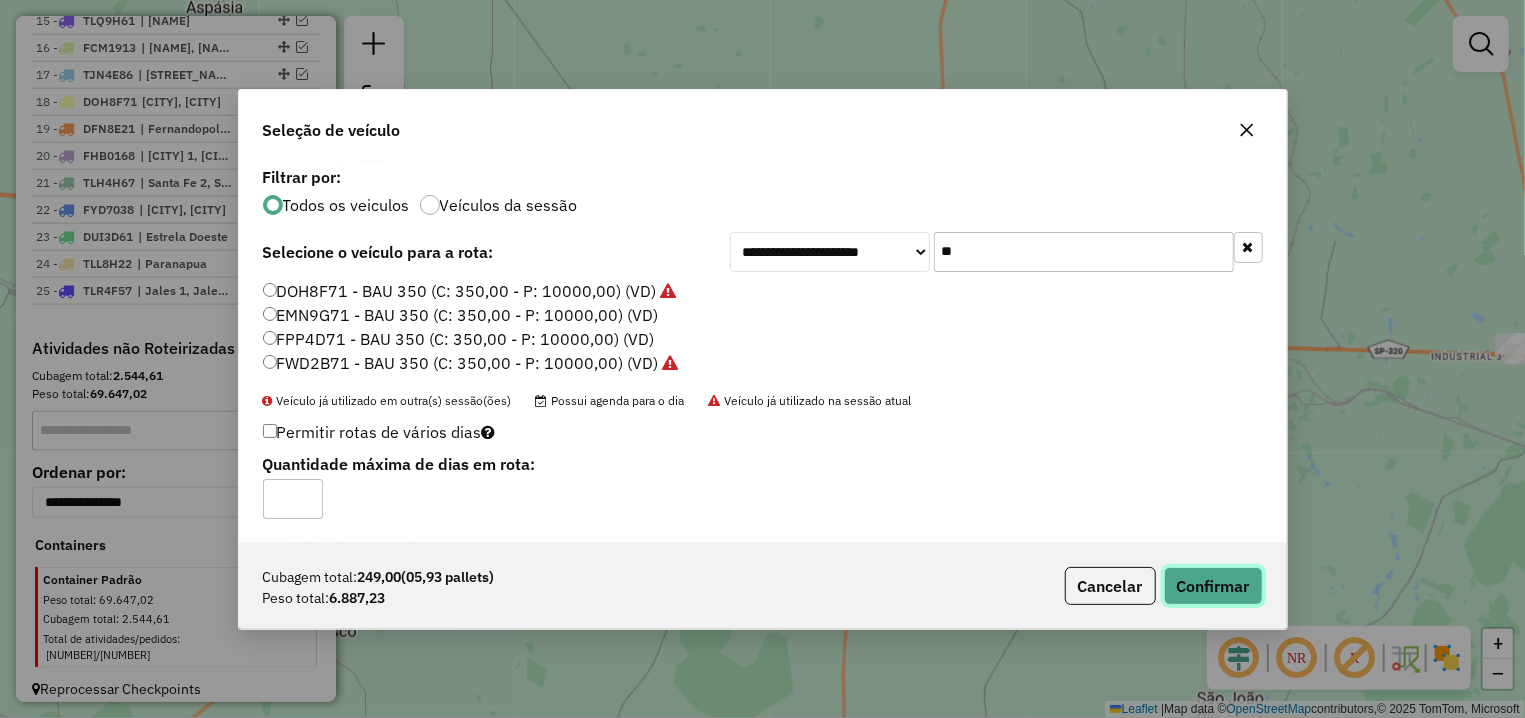 click on "Confirmar" 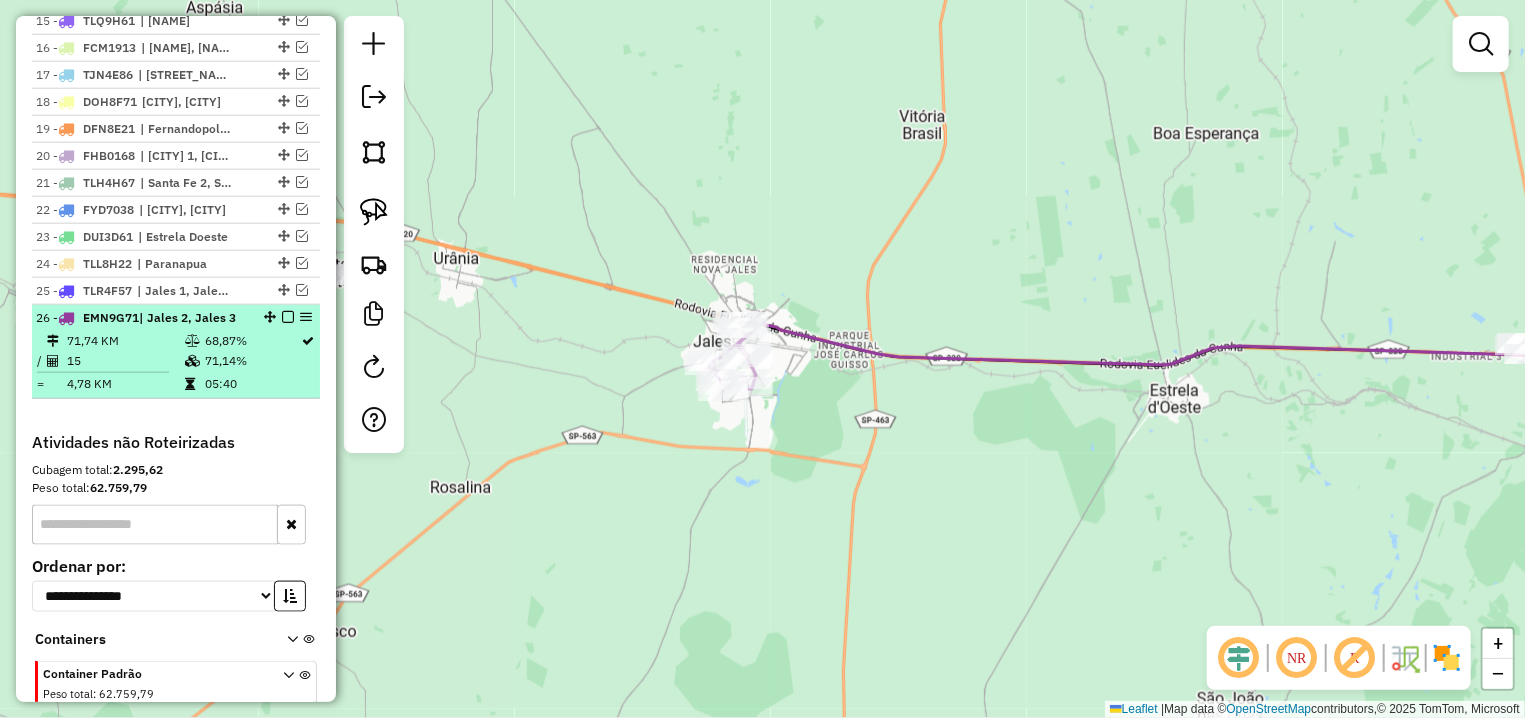 click at bounding box center [288, 317] 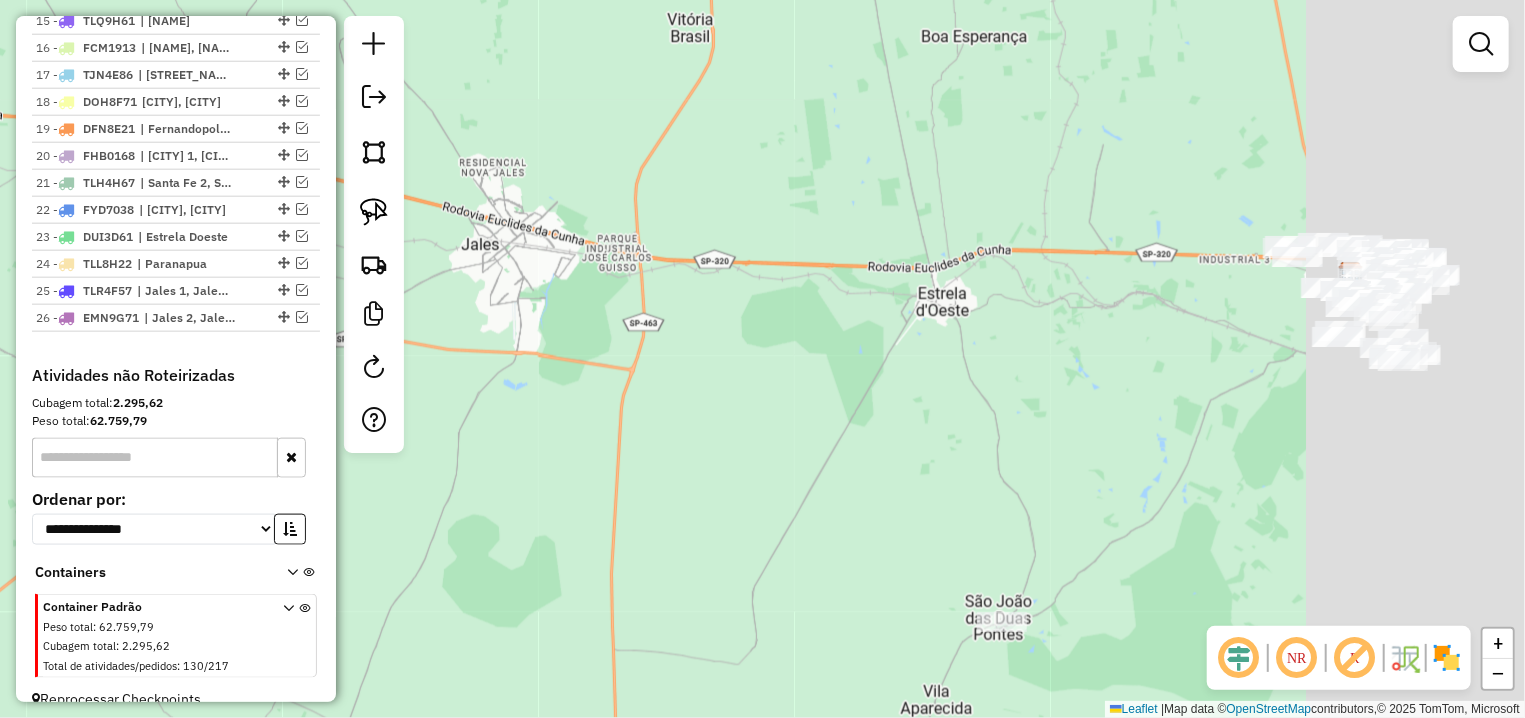 drag, startPoint x: 985, startPoint y: 436, endPoint x: 619, endPoint y: 287, distance: 395.16705 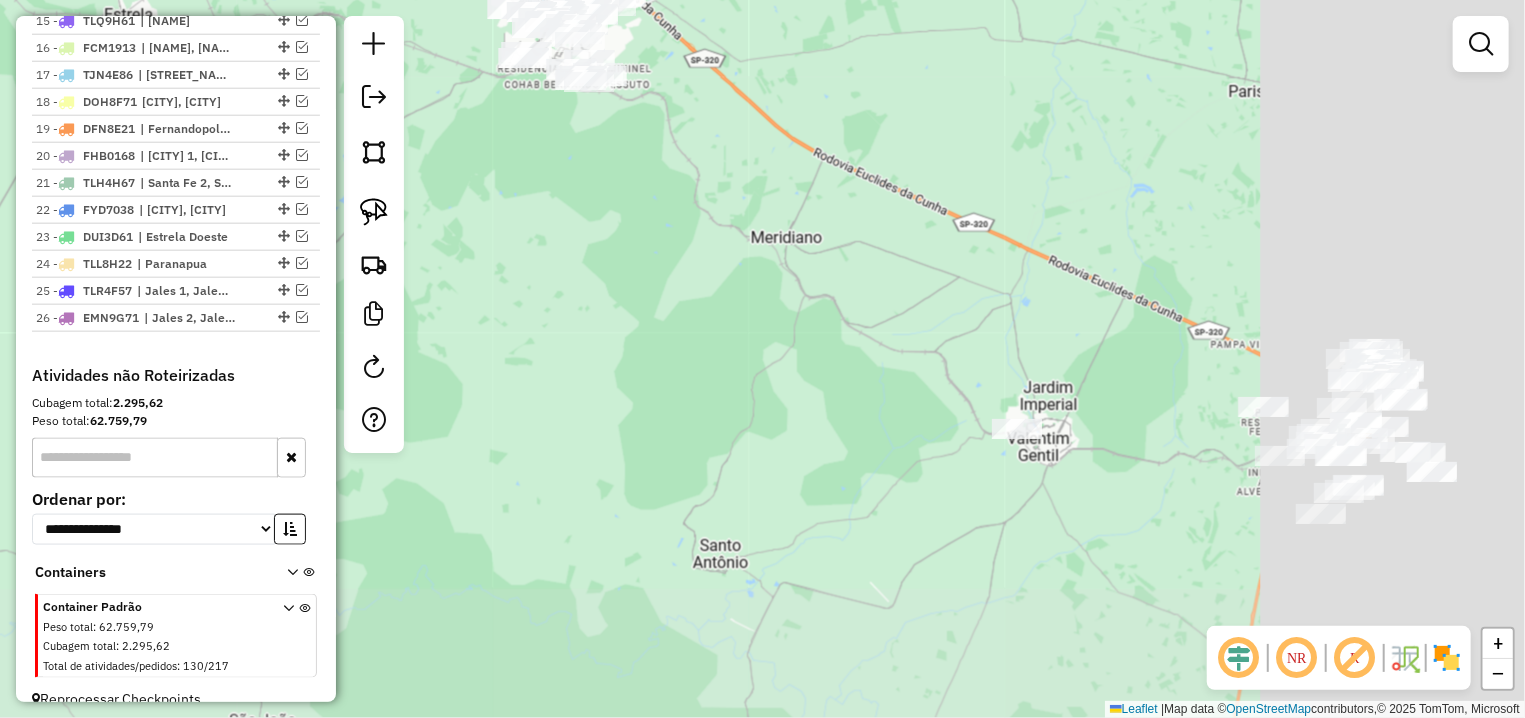 drag, startPoint x: 1018, startPoint y: 307, endPoint x: 882, endPoint y: 287, distance: 137.46272 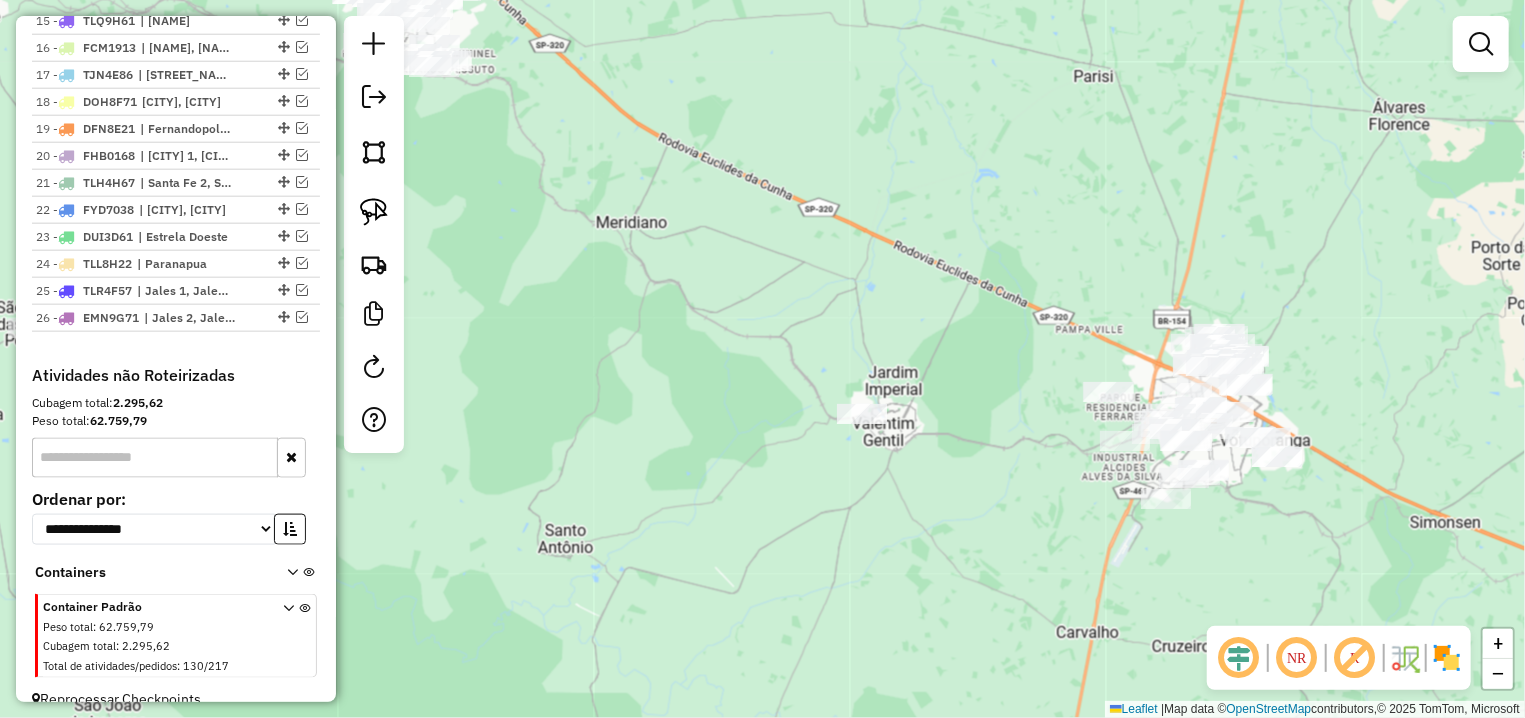 drag, startPoint x: 1051, startPoint y: 343, endPoint x: 786, endPoint y: 324, distance: 265.68027 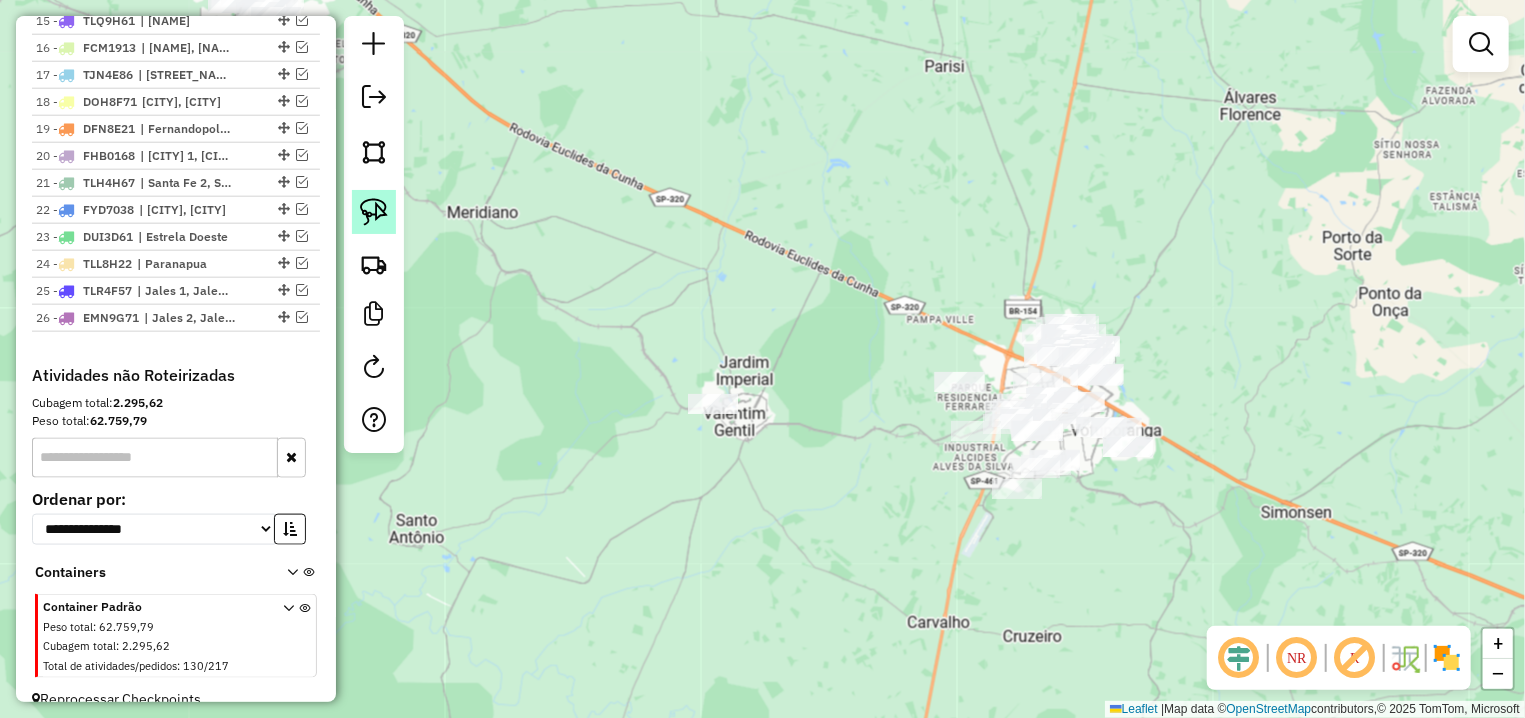 click 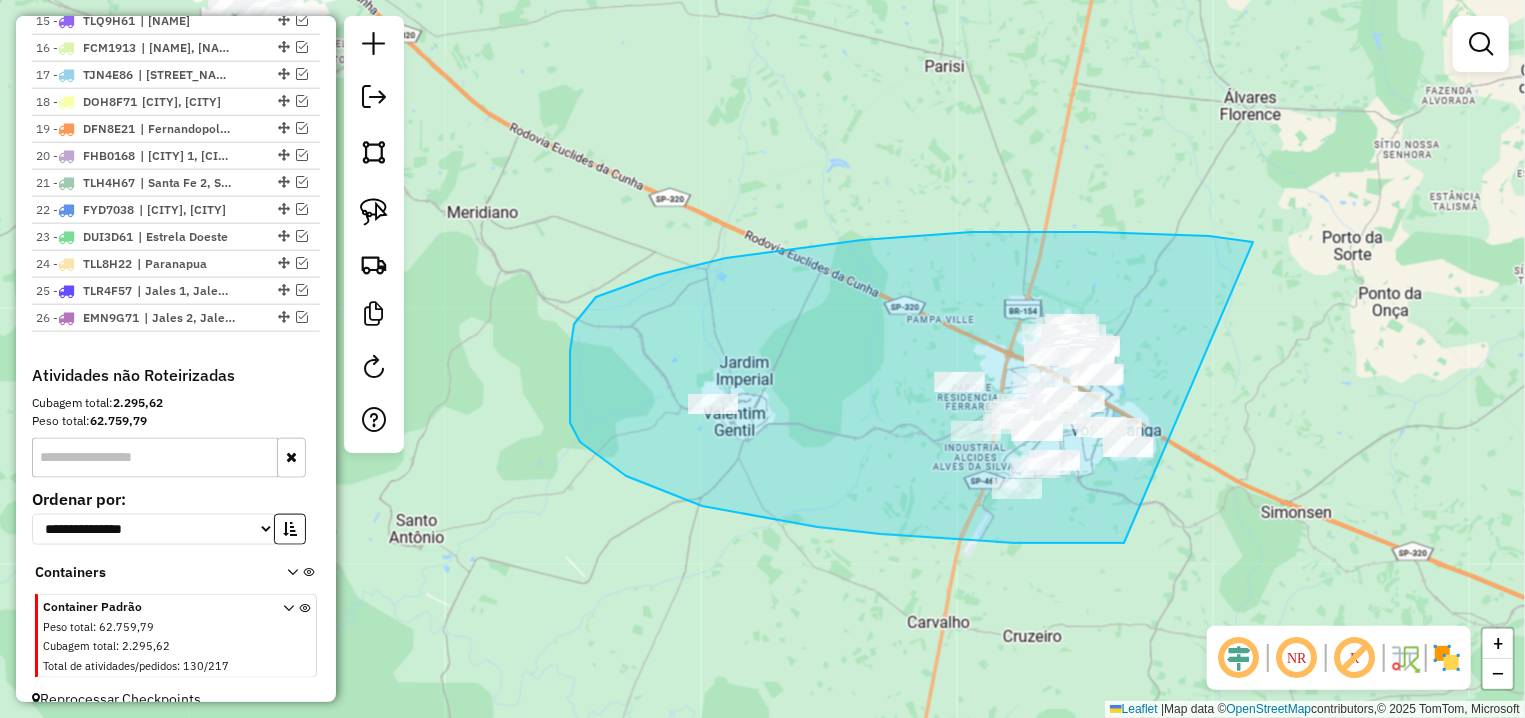 drag, startPoint x: 1252, startPoint y: 242, endPoint x: 1126, endPoint y: 543, distance: 326.30814 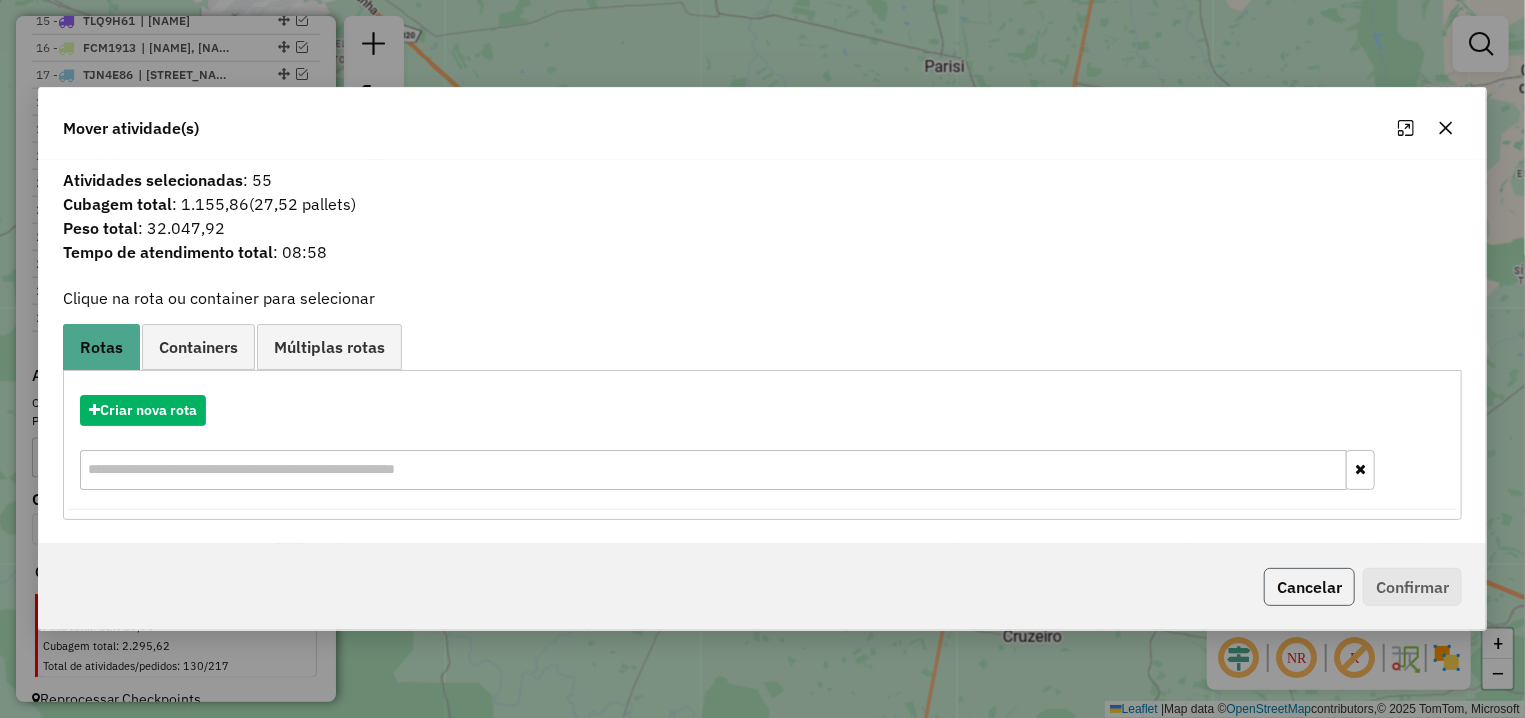 click on "Cancelar" 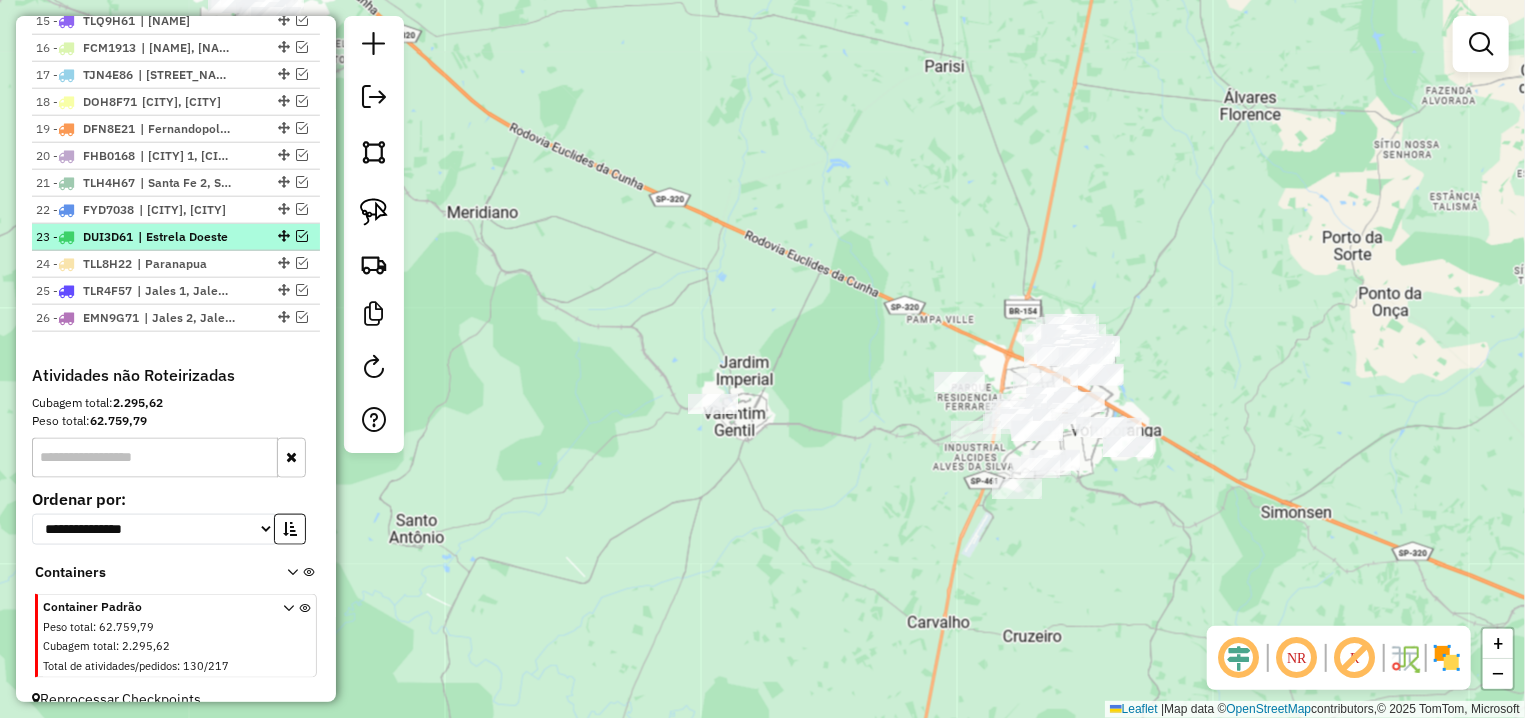 scroll, scrollTop: 709, scrollLeft: 0, axis: vertical 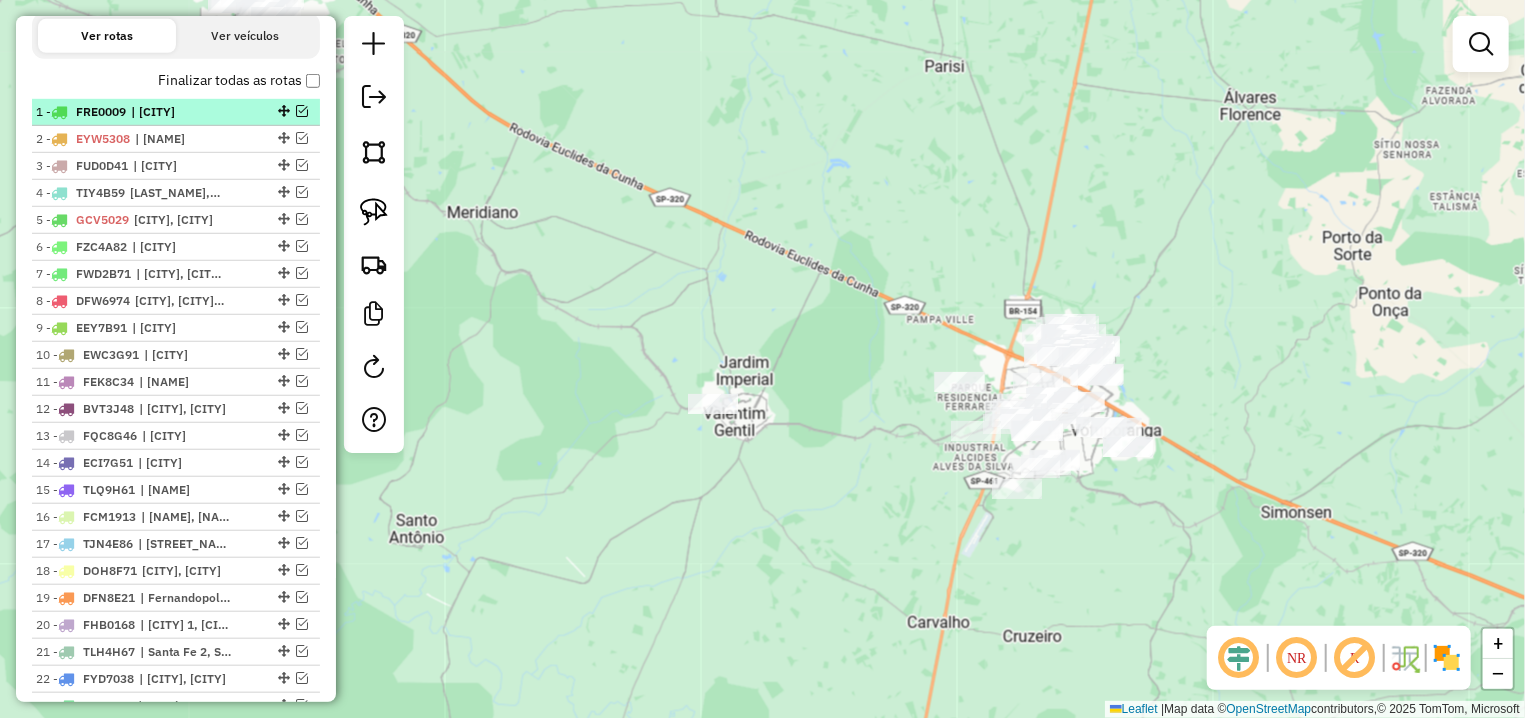 click at bounding box center [302, 111] 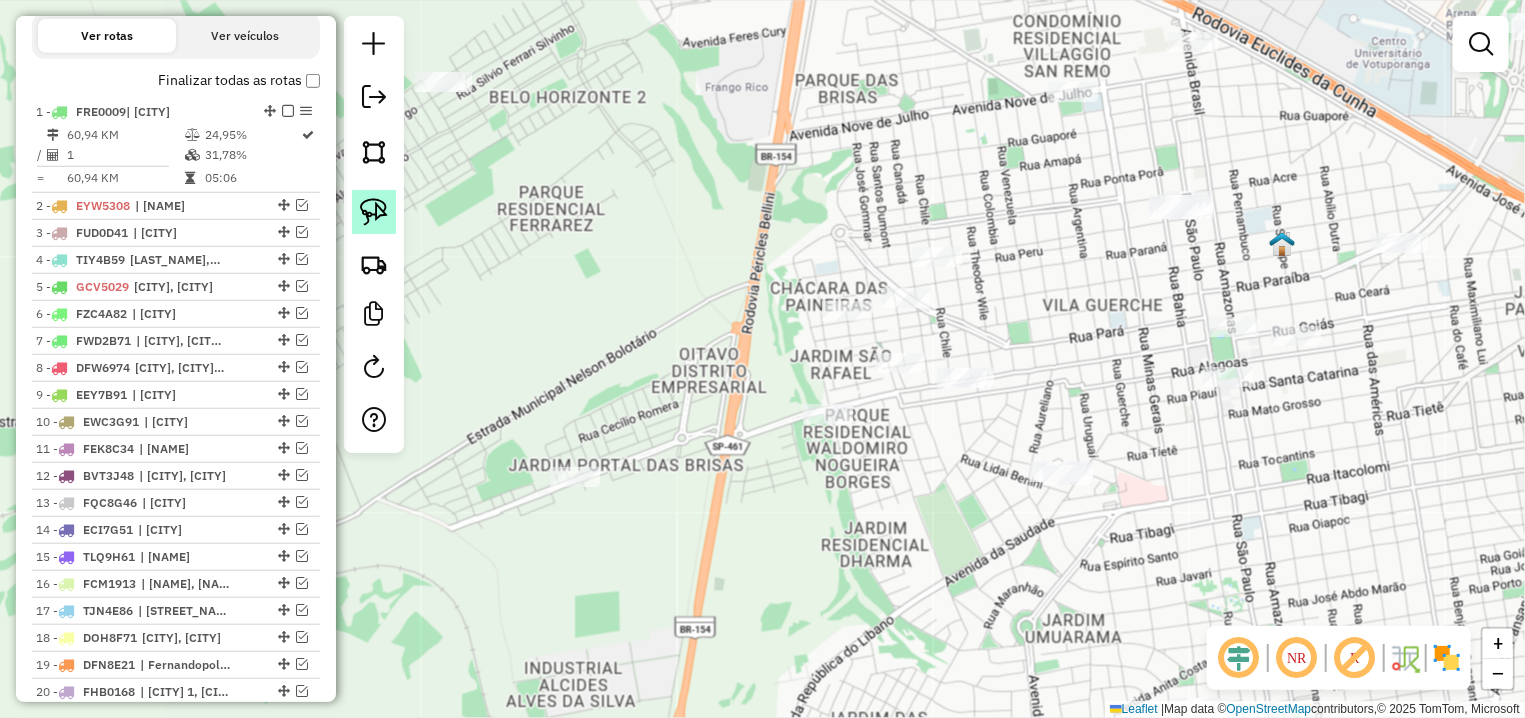drag, startPoint x: 370, startPoint y: 204, endPoint x: 384, endPoint y: 212, distance: 16.124516 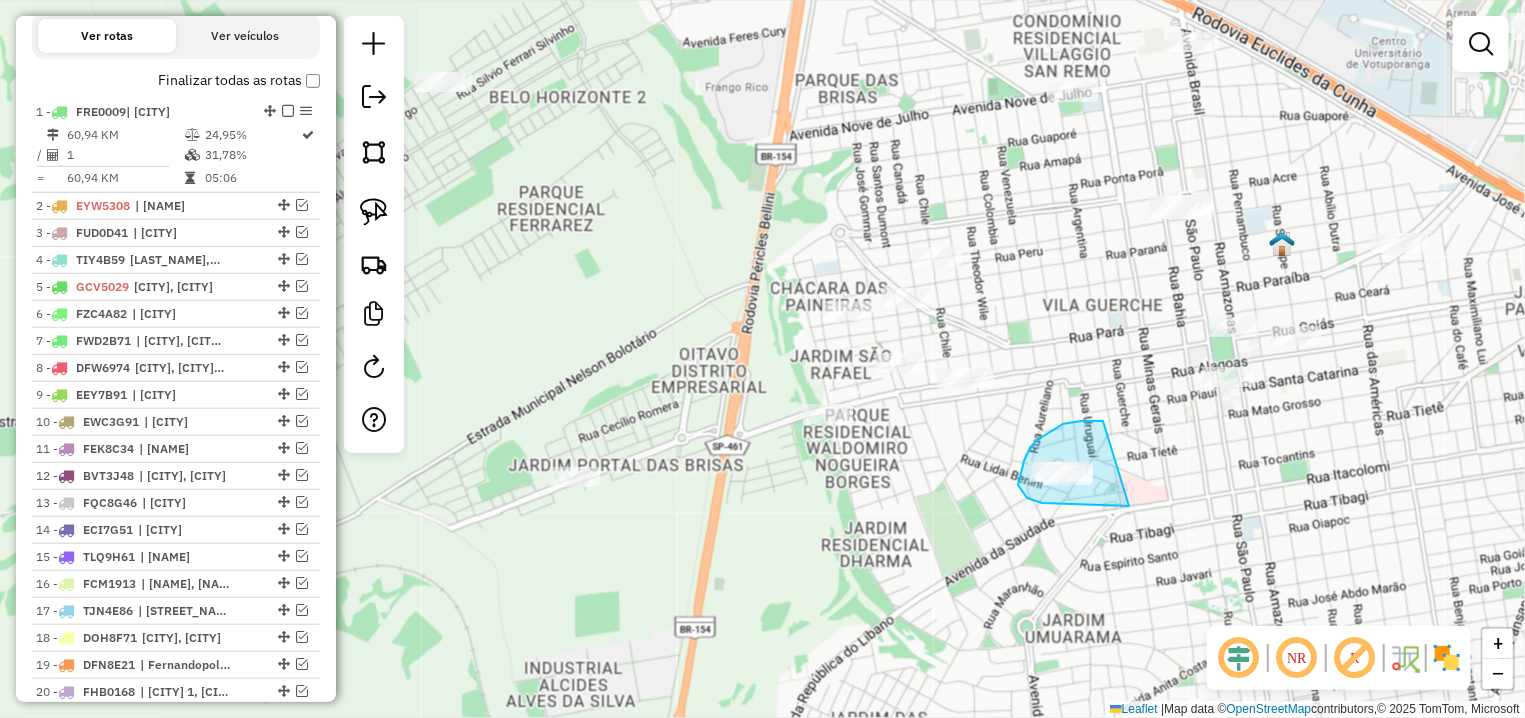 drag, startPoint x: 1103, startPoint y: 421, endPoint x: 1129, endPoint y: 506, distance: 88.88757 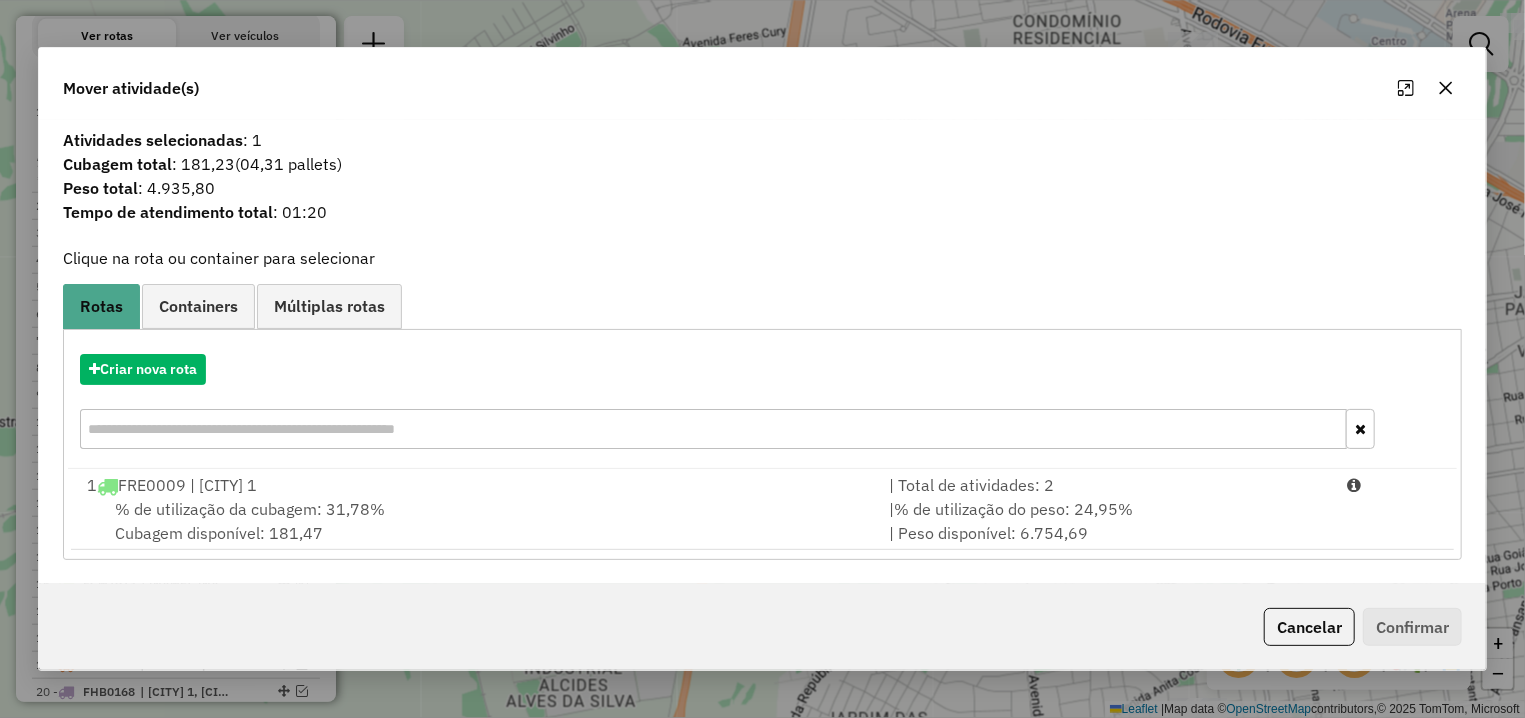 click on "% de utilização da cubagem: 31,78%" at bounding box center [250, 509] 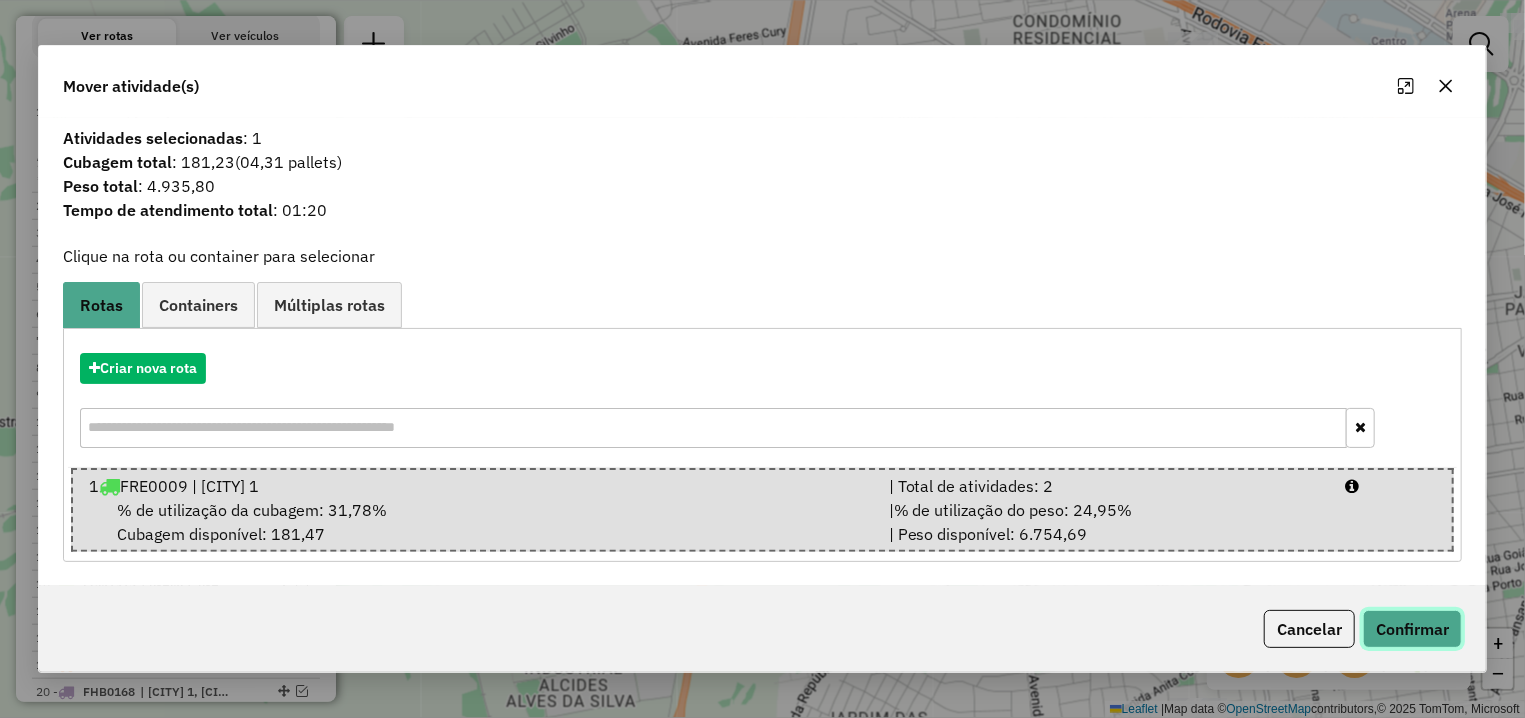 click on "Confirmar" 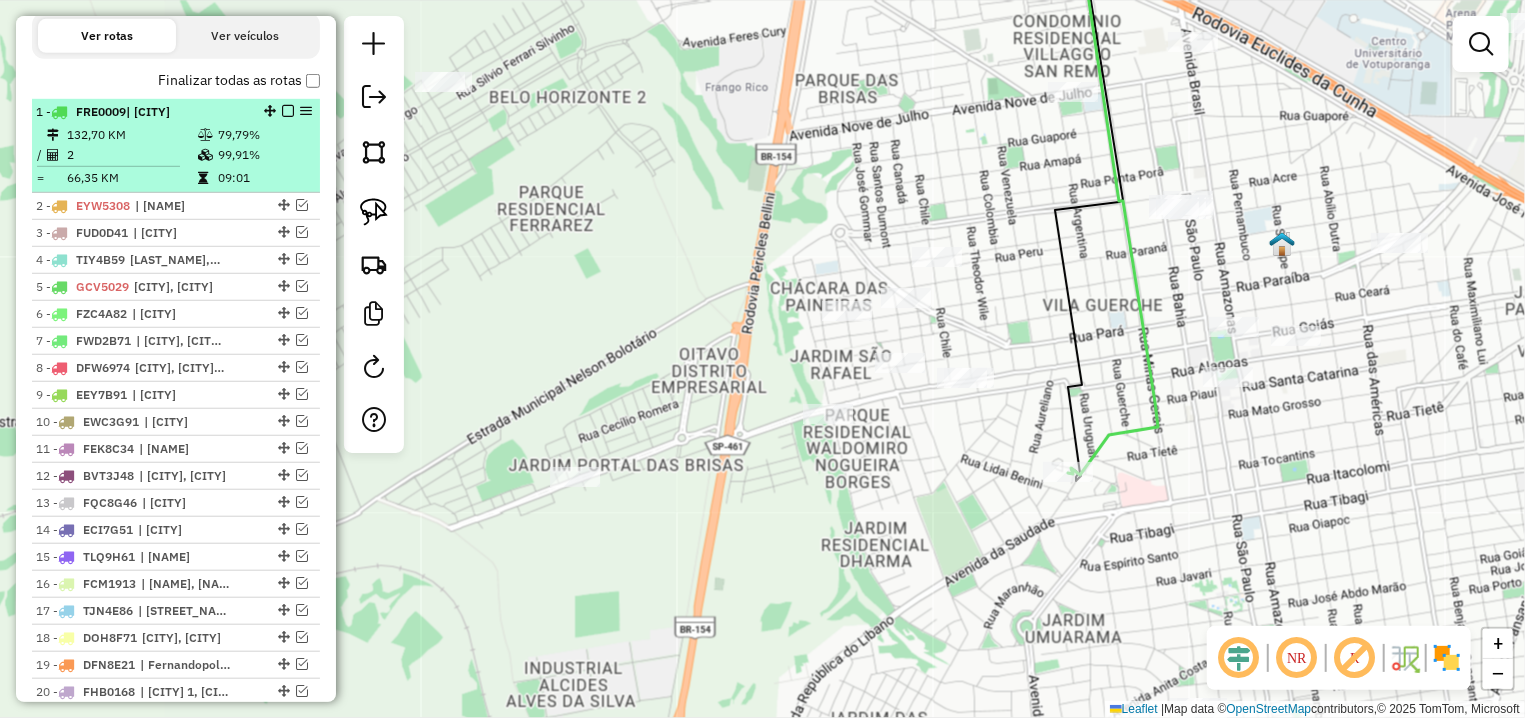 click at bounding box center (288, 111) 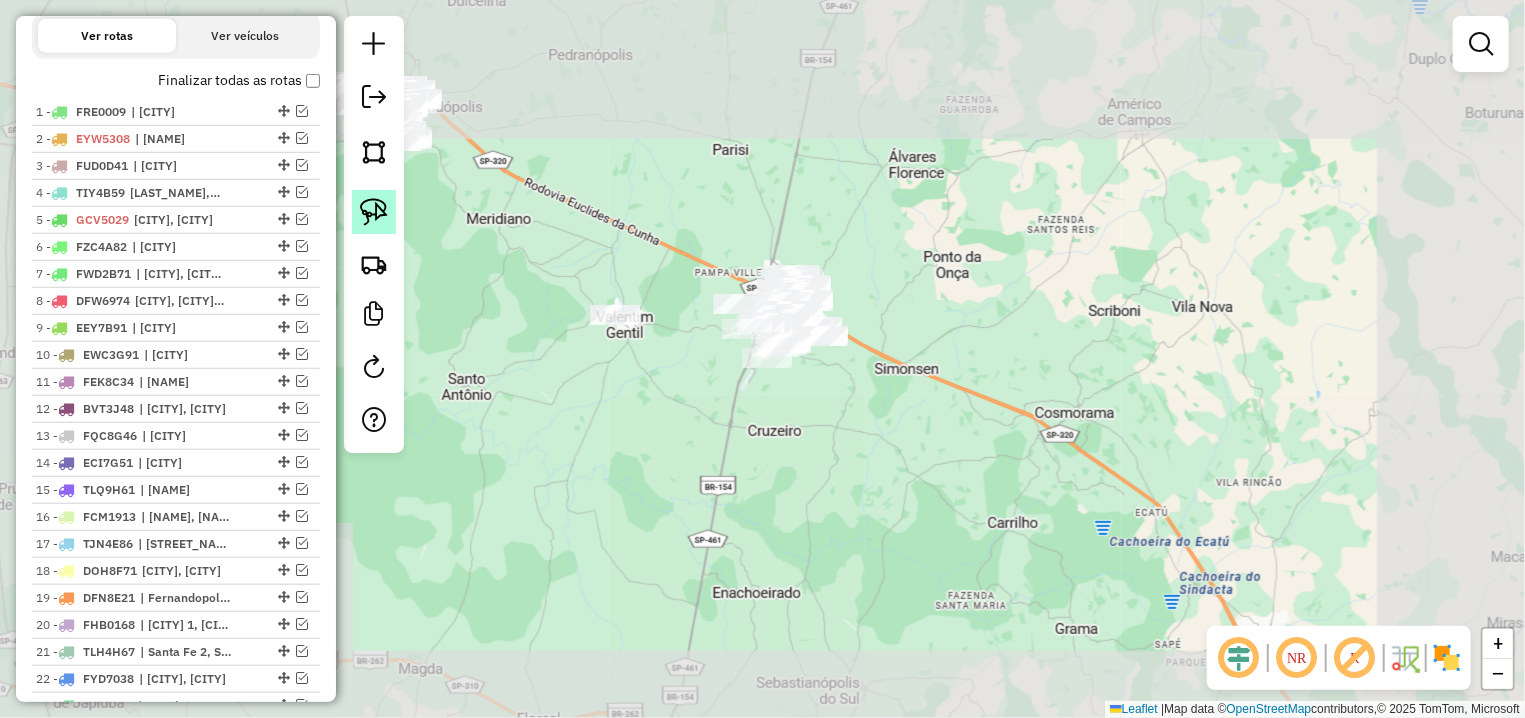 click 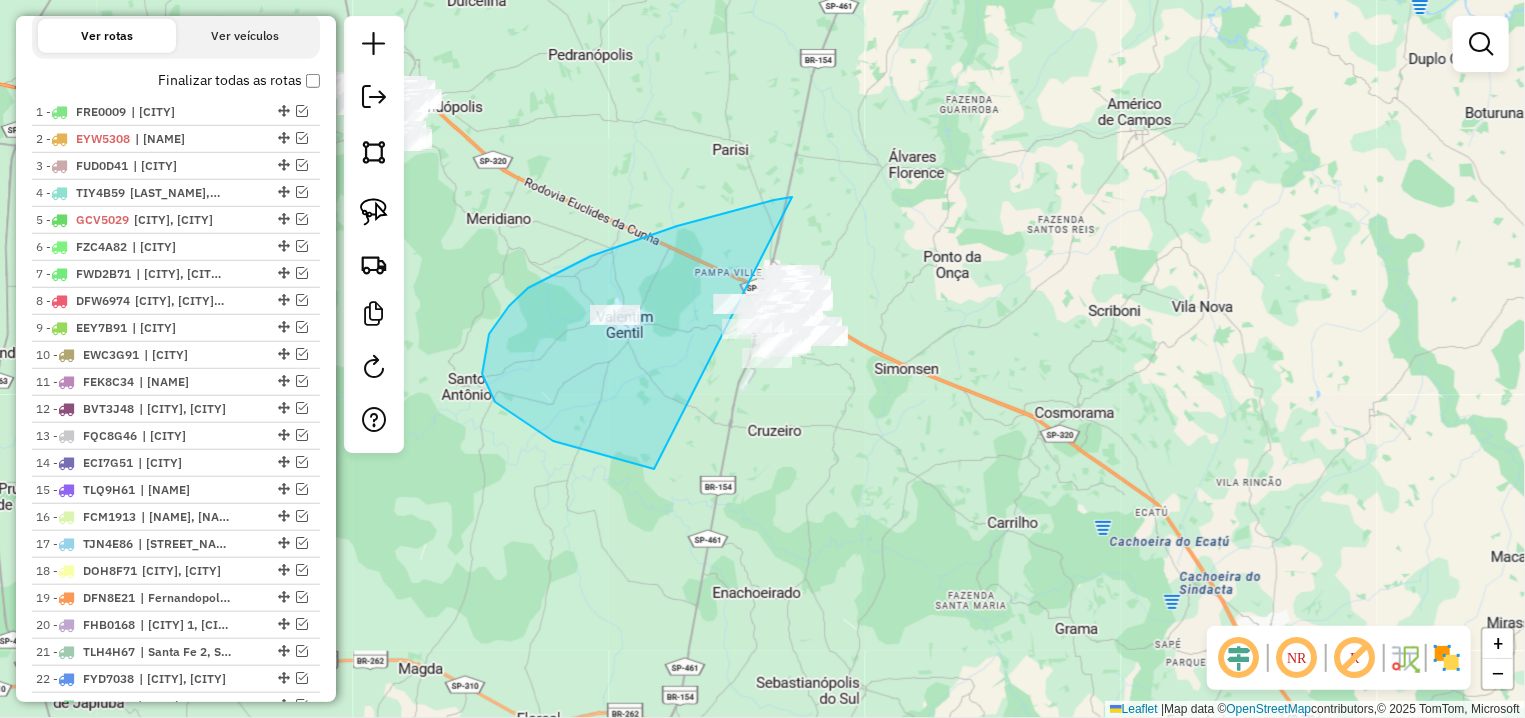 drag, startPoint x: 774, startPoint y: 200, endPoint x: 979, endPoint y: 463, distance: 333.45764 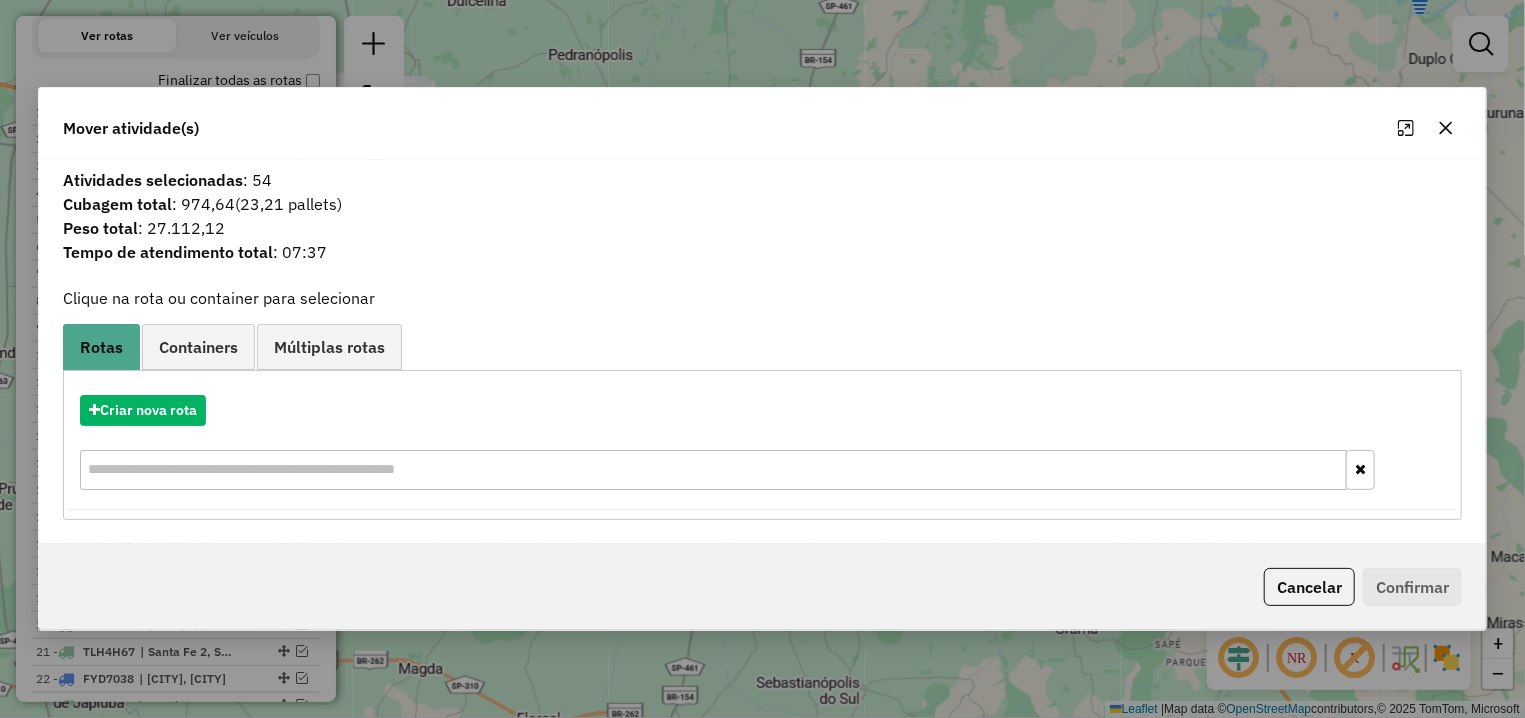 click 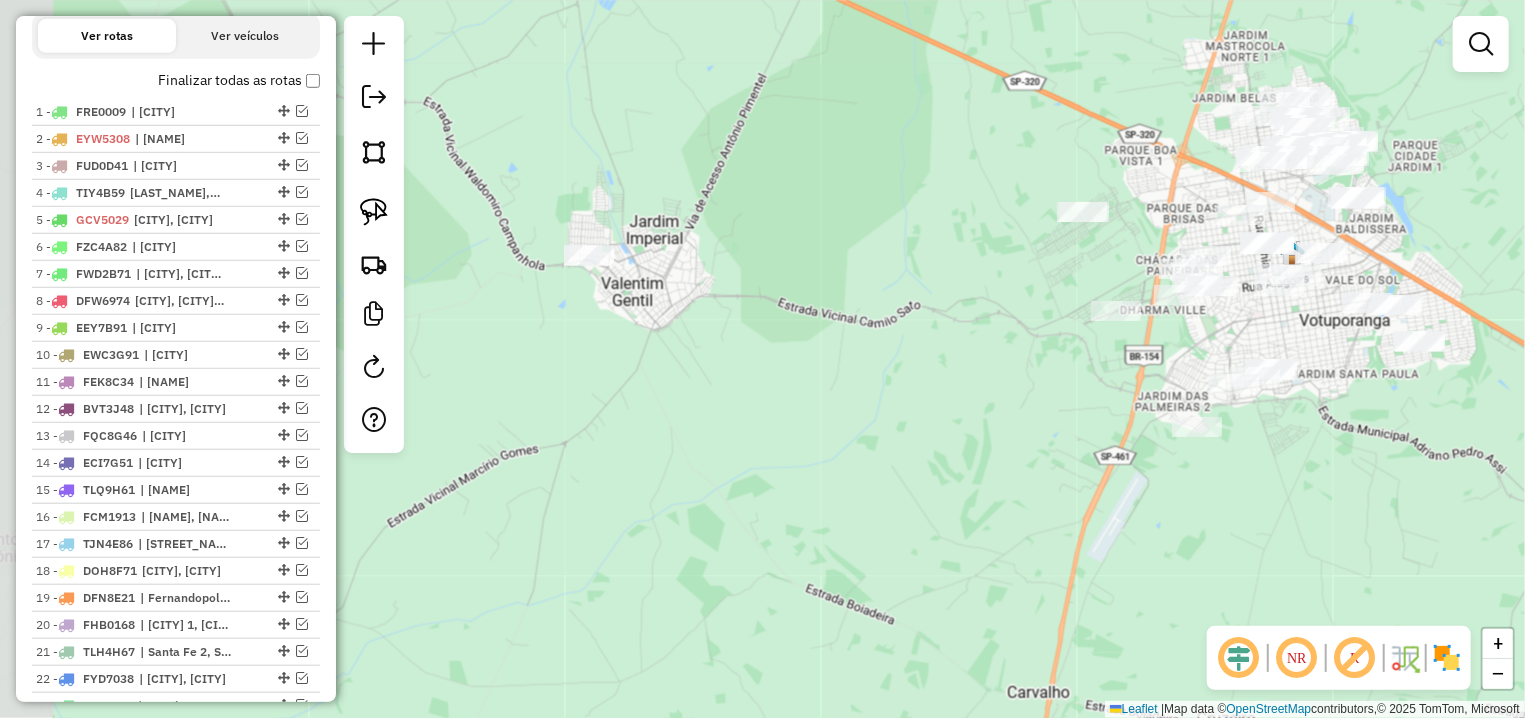 drag, startPoint x: 649, startPoint y: 338, endPoint x: 764, endPoint y: 342, distance: 115.06954 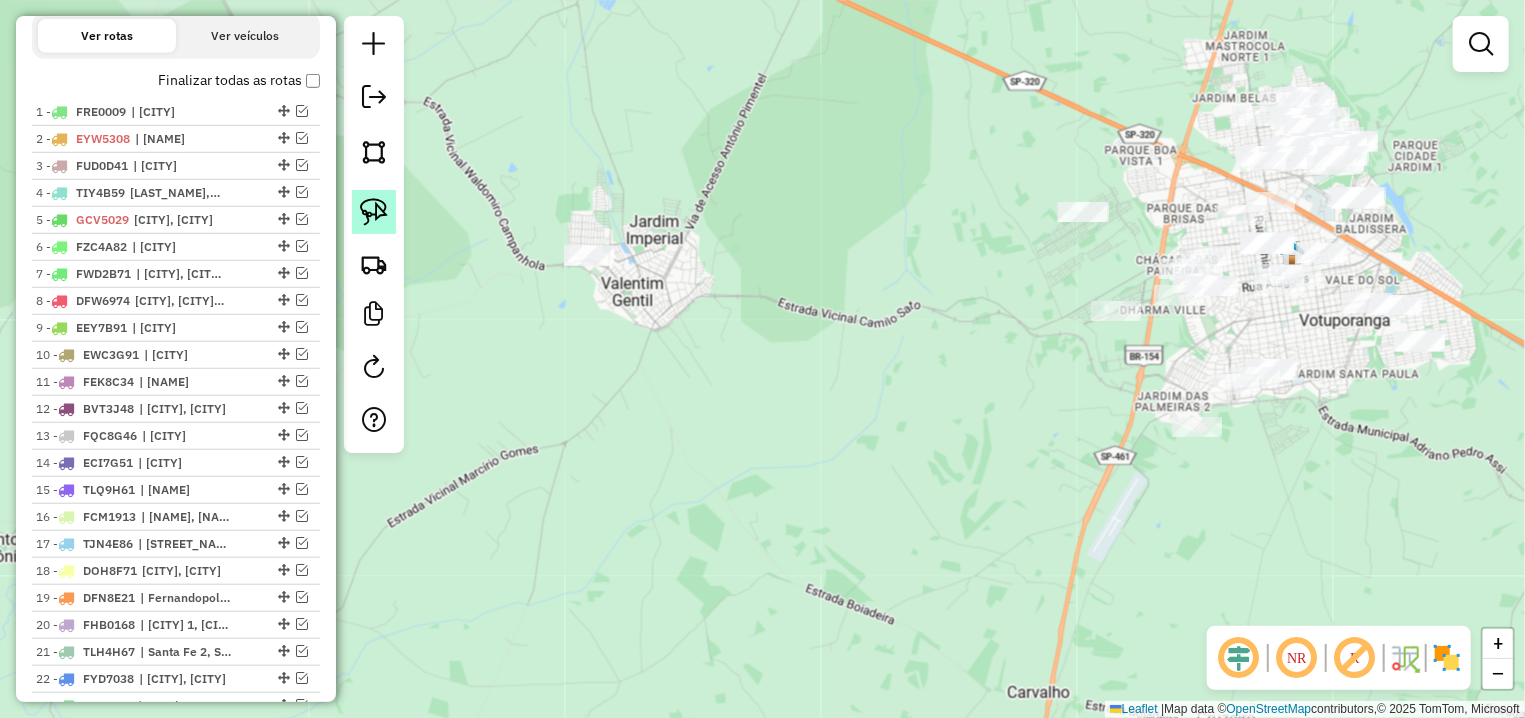 click 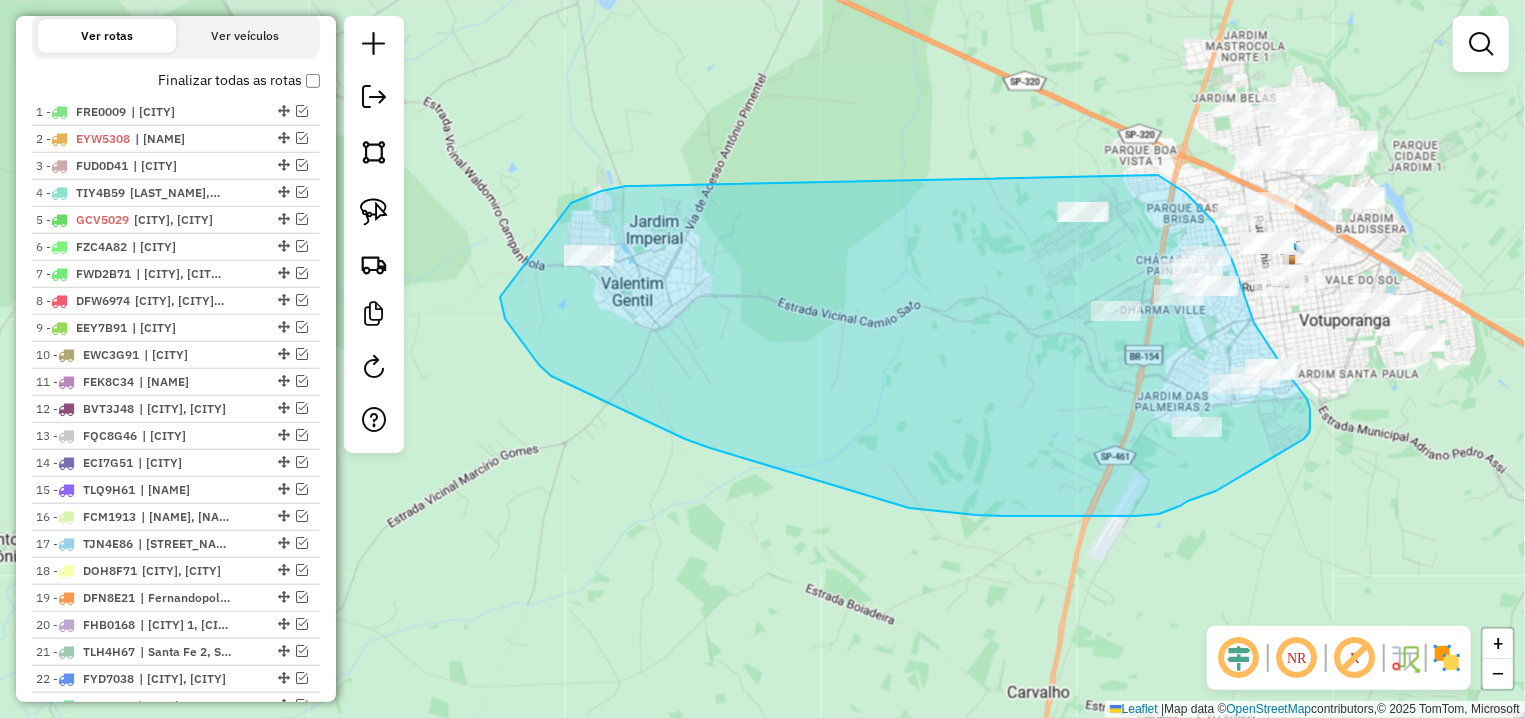 drag, startPoint x: 571, startPoint y: 203, endPoint x: 1143, endPoint y: 164, distance: 573.328 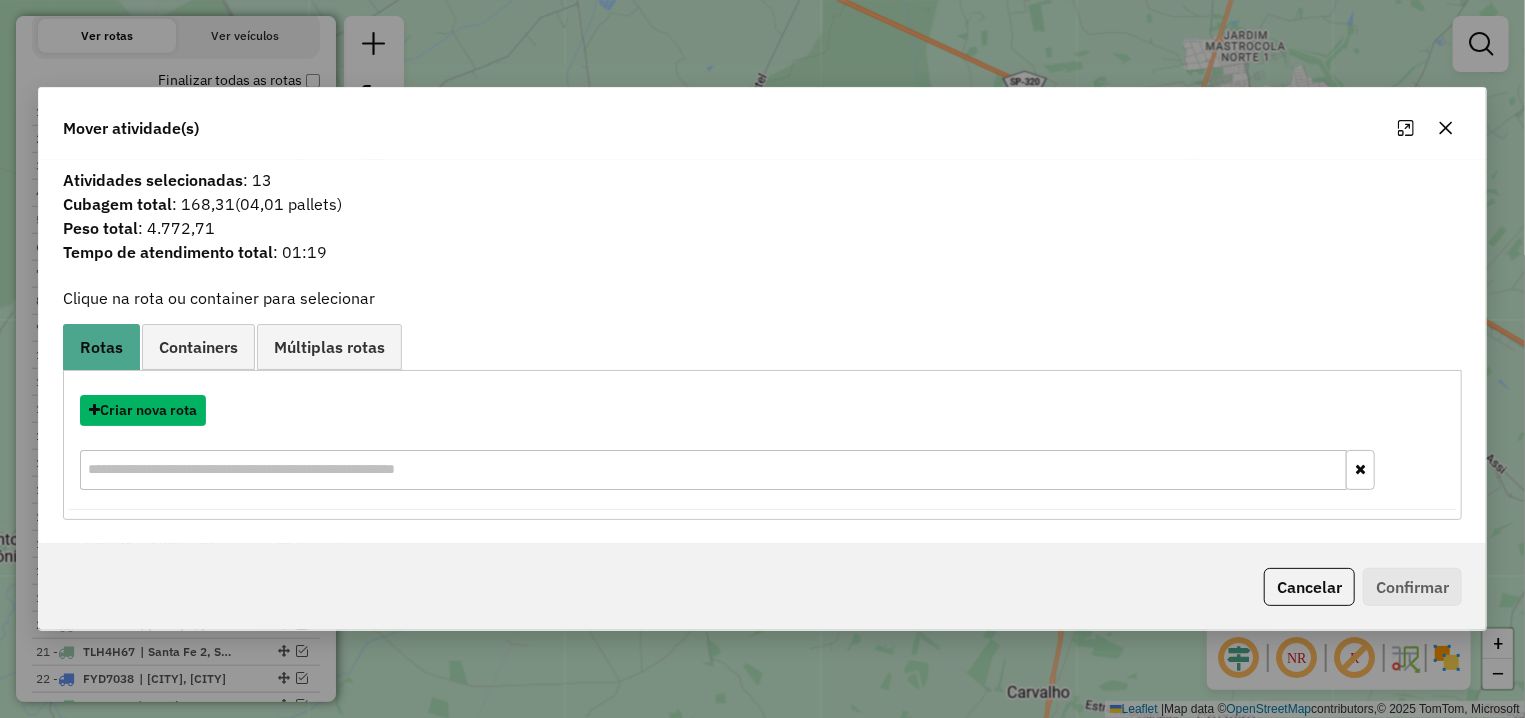 click on "Criar nova rota" at bounding box center [143, 410] 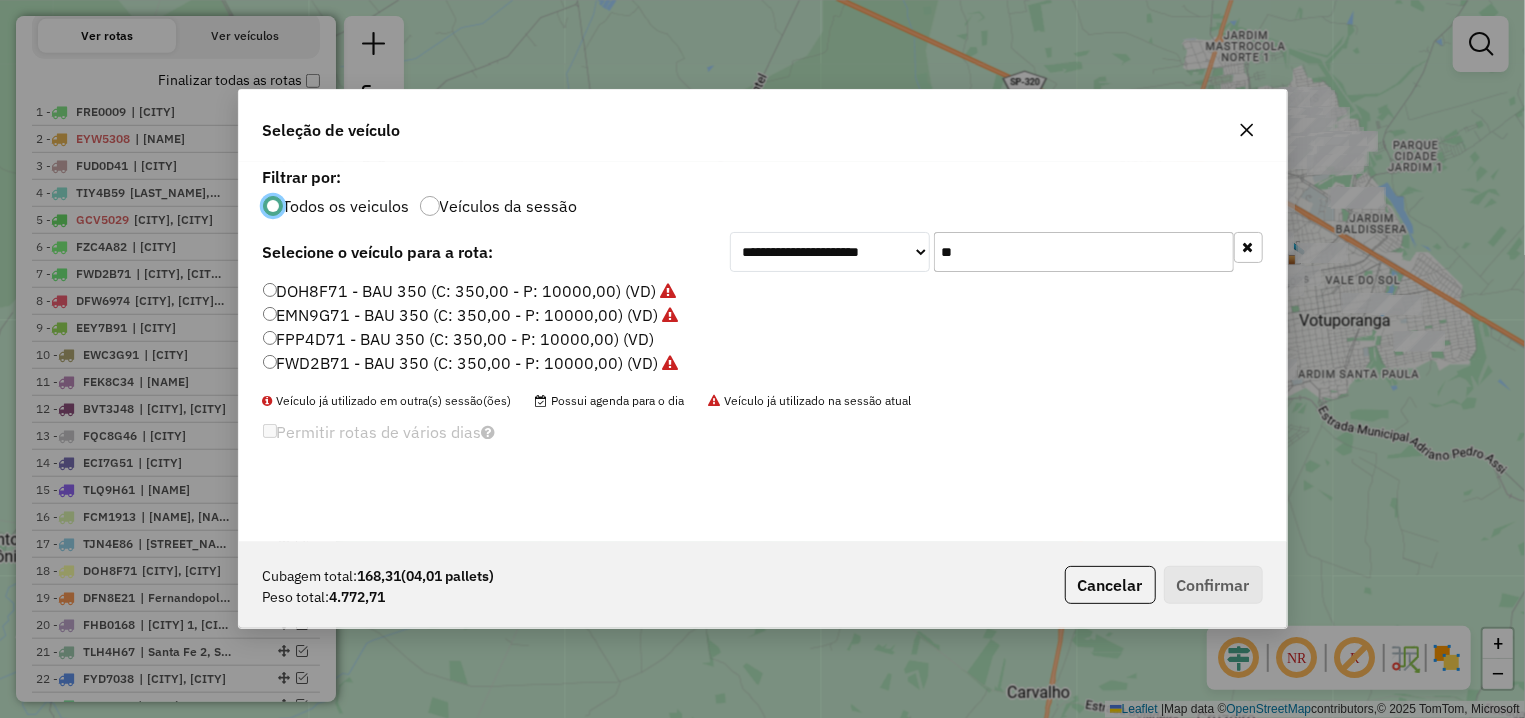 scroll, scrollTop: 11, scrollLeft: 6, axis: both 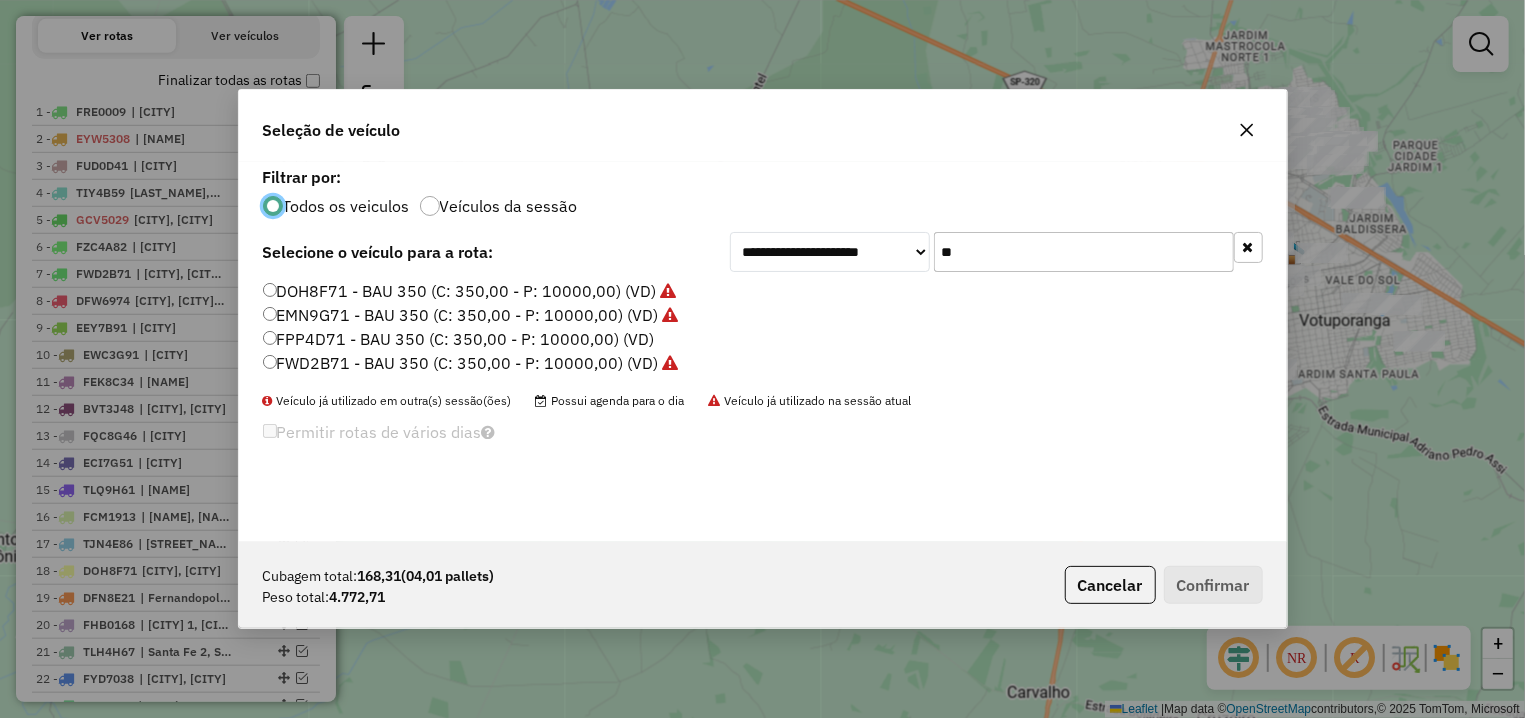 click on "**" 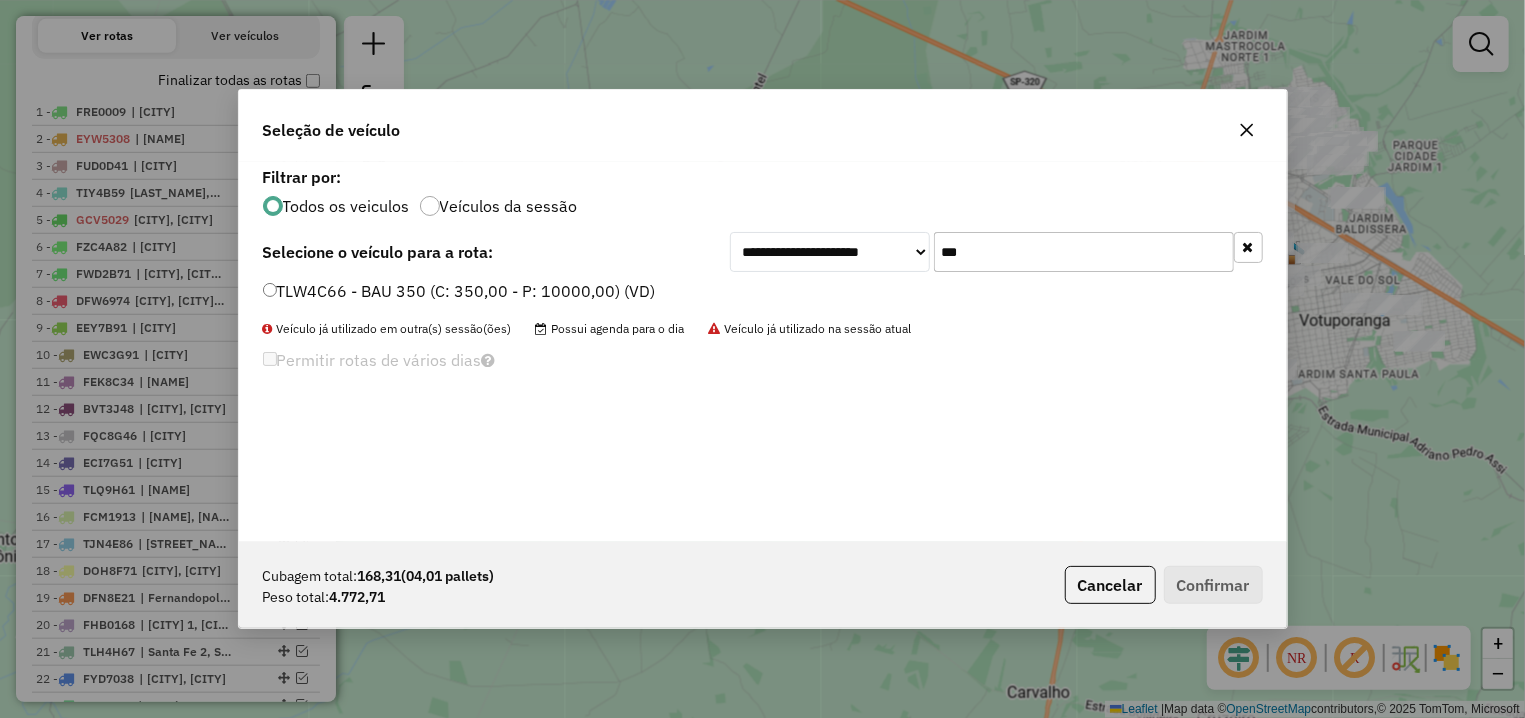 type on "***" 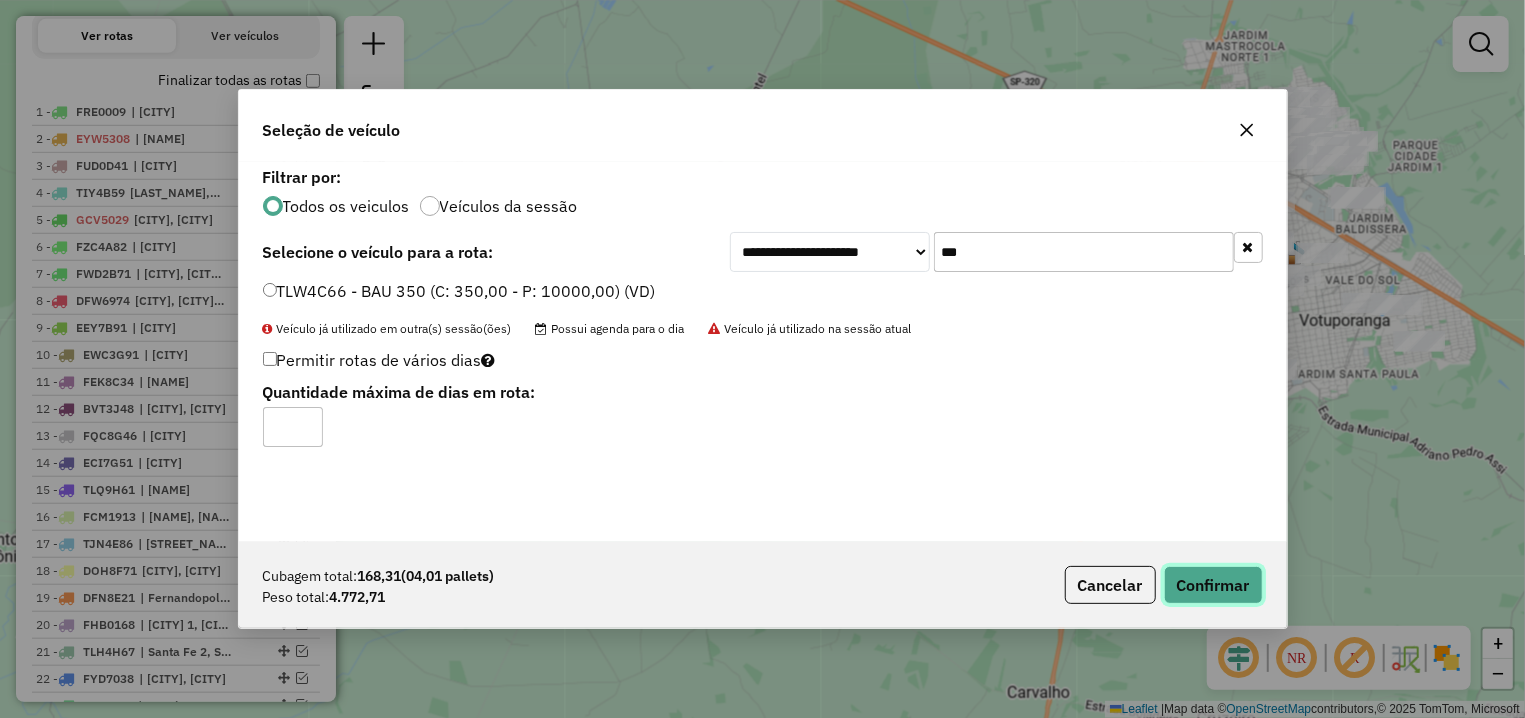 click on "Confirmar" 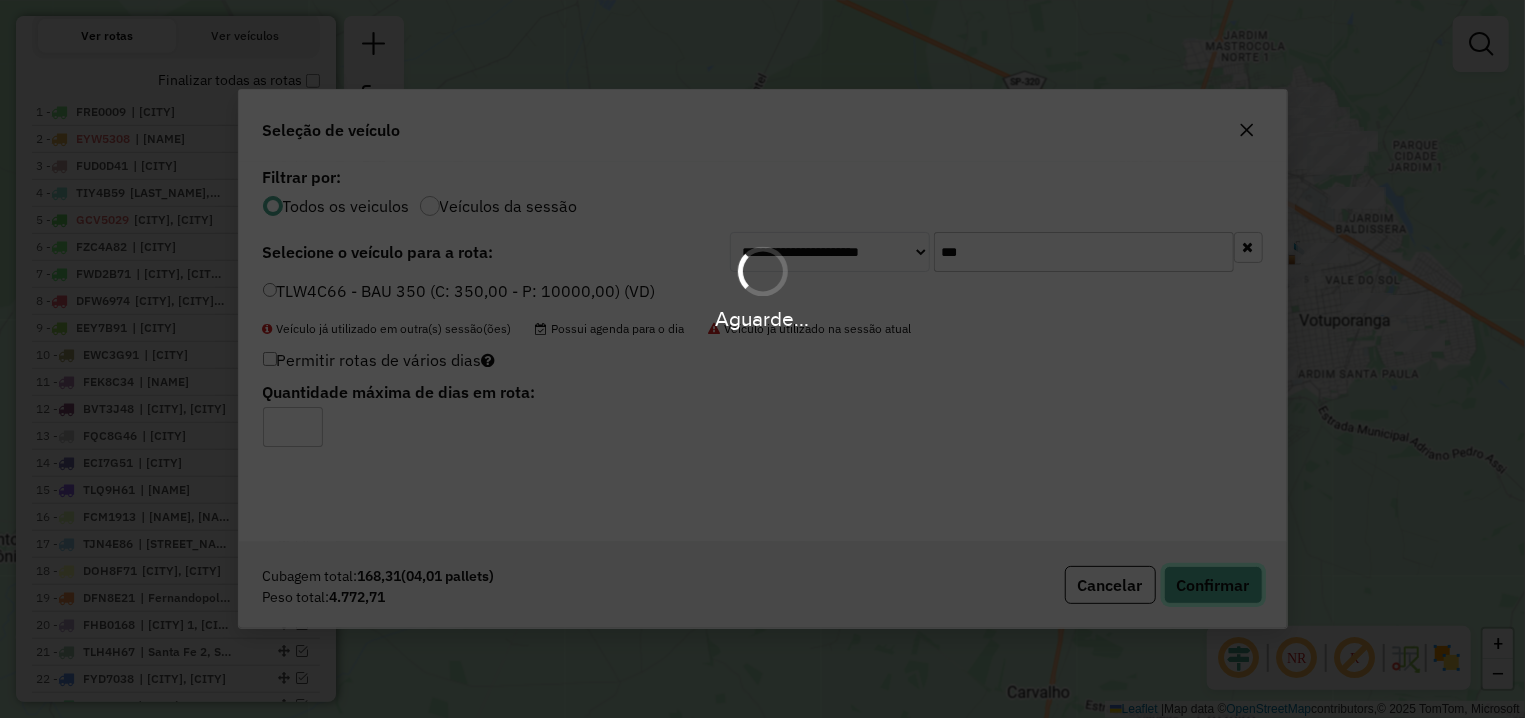 type 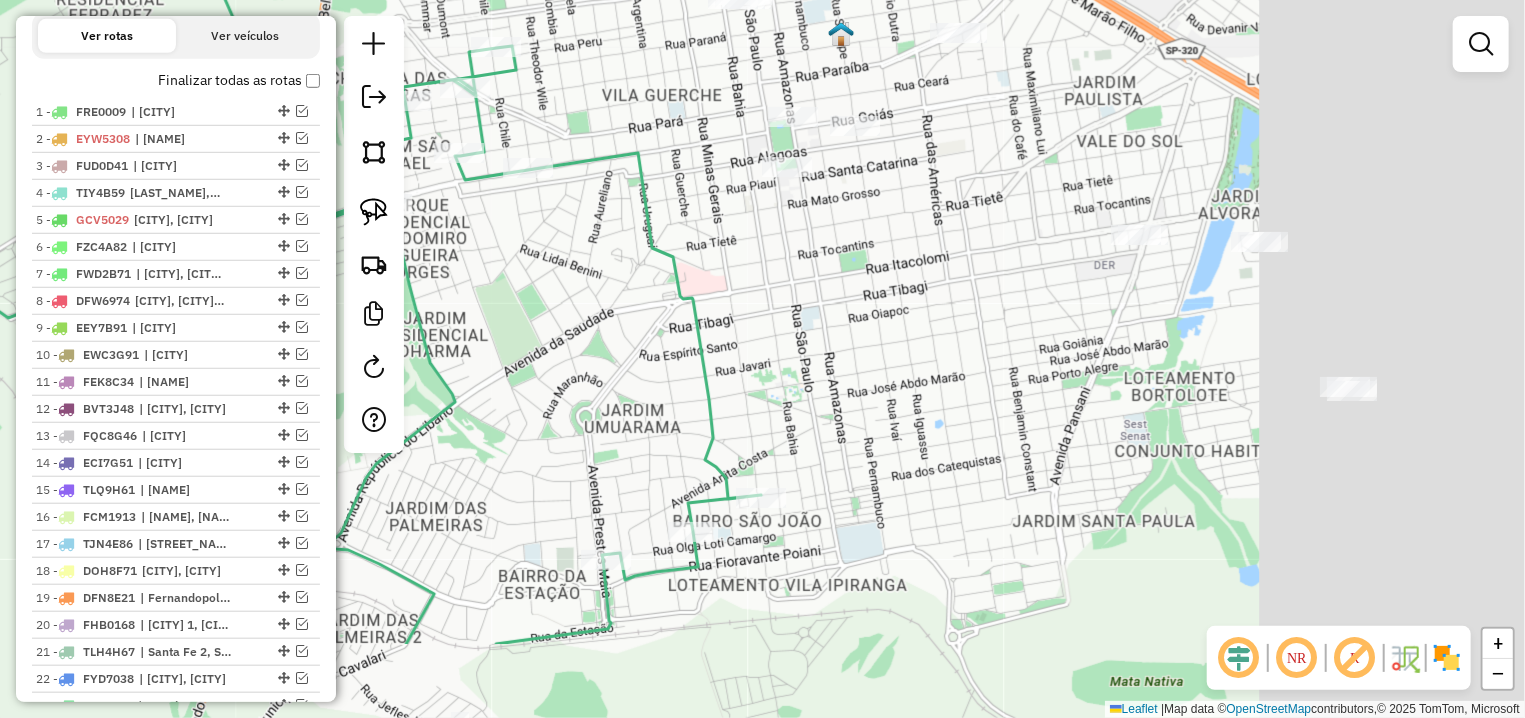 drag, startPoint x: 1147, startPoint y: 327, endPoint x: 739, endPoint y: 224, distance: 420.8004 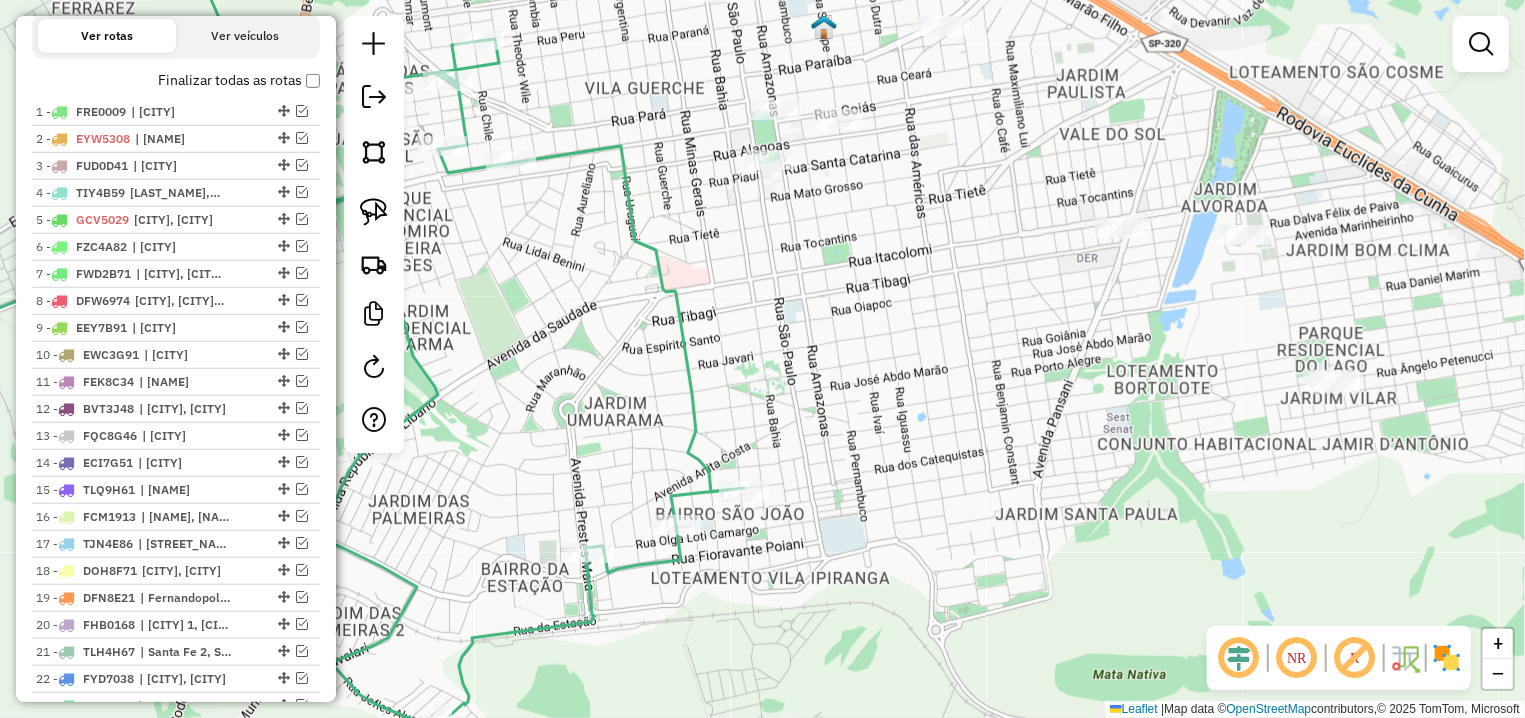 drag, startPoint x: 365, startPoint y: 214, endPoint x: 1022, endPoint y: 184, distance: 657.6846 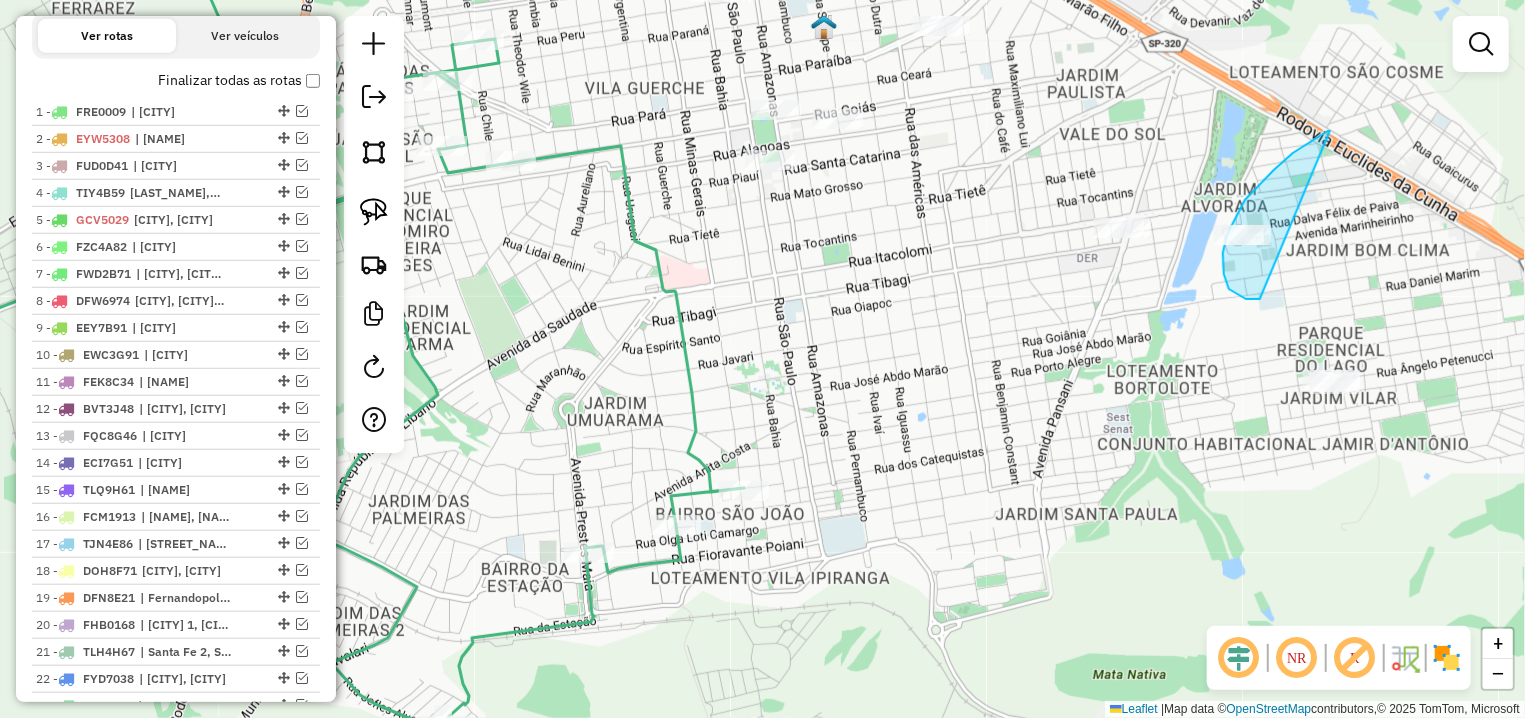drag, startPoint x: 1303, startPoint y: 147, endPoint x: 1263, endPoint y: 295, distance: 153.31015 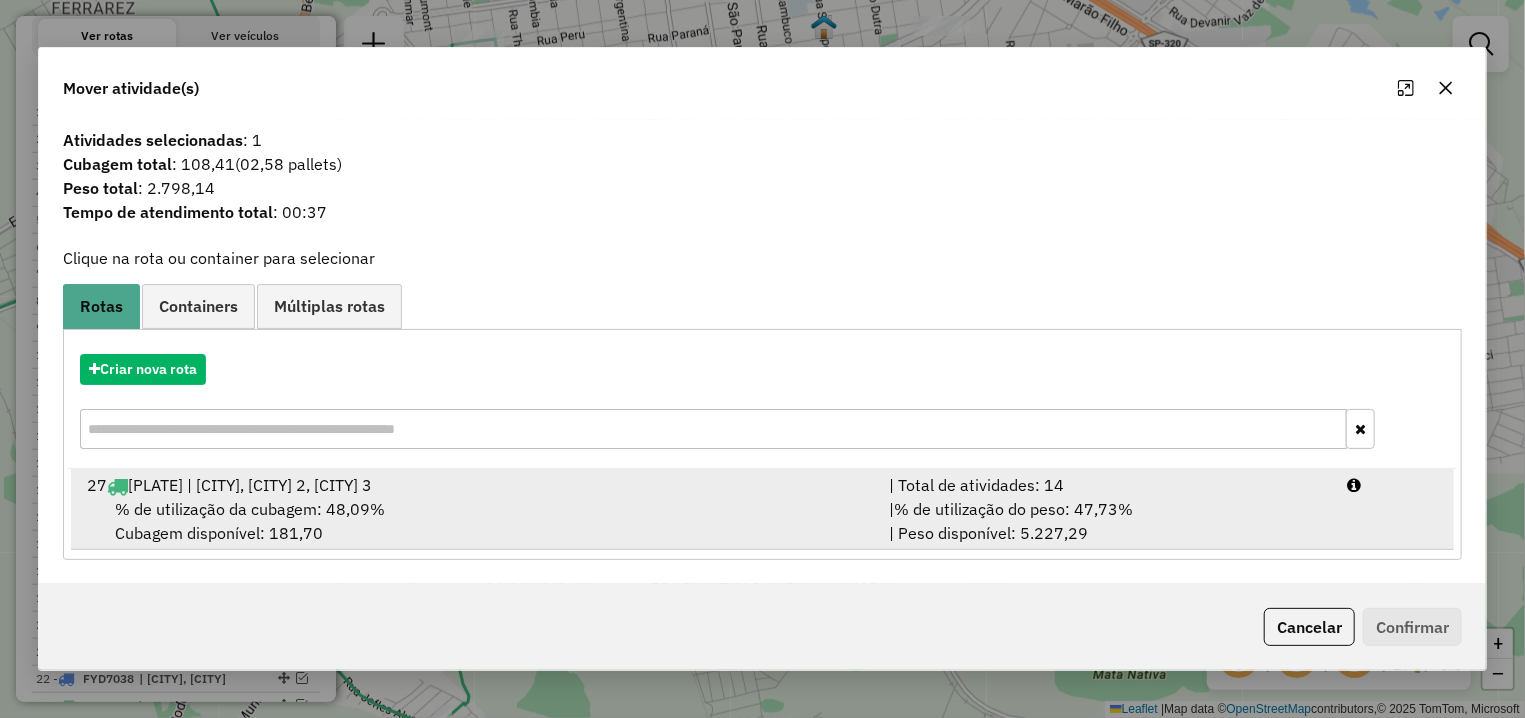 click on "27  TLW4C66 | Valentim, Votuporanga 2, Votuporanga 3" at bounding box center [476, 485] 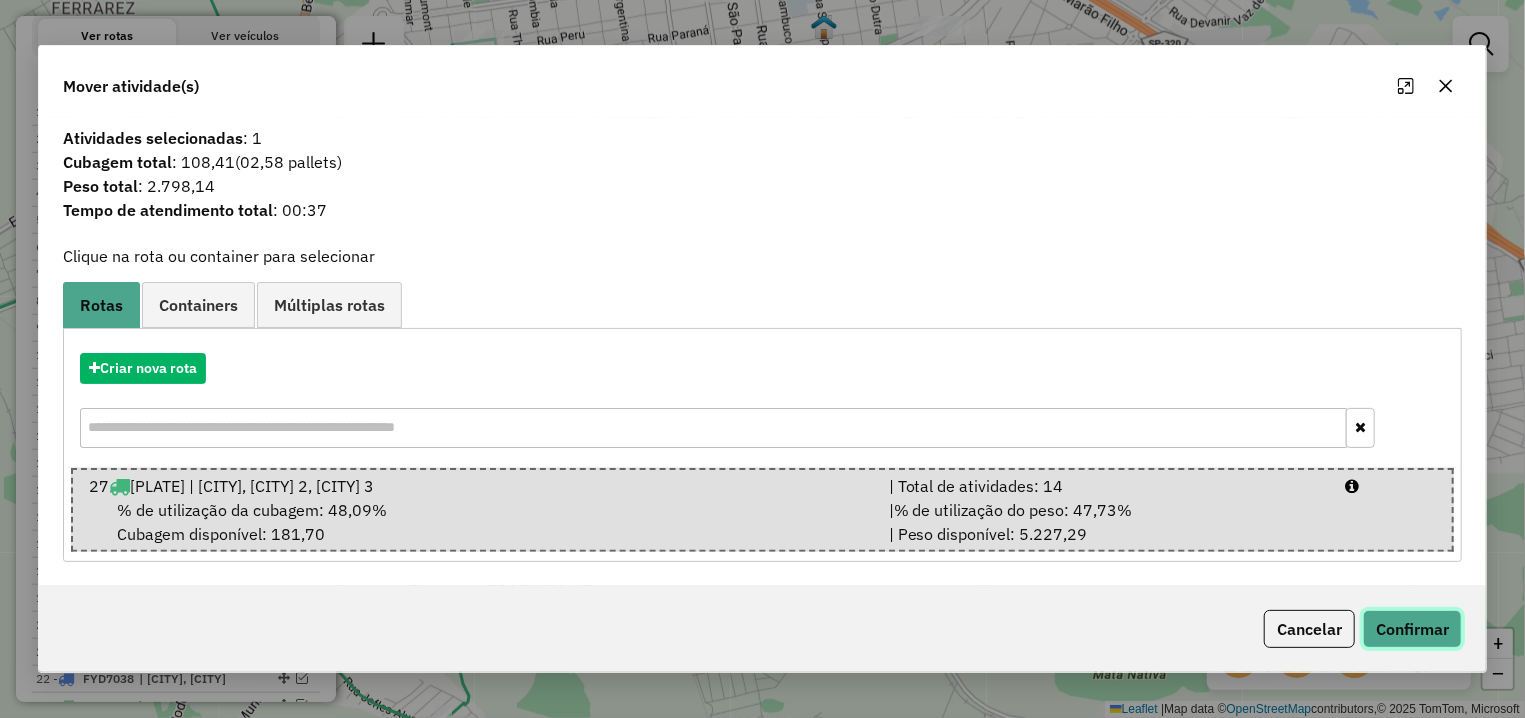 click on "Confirmar" 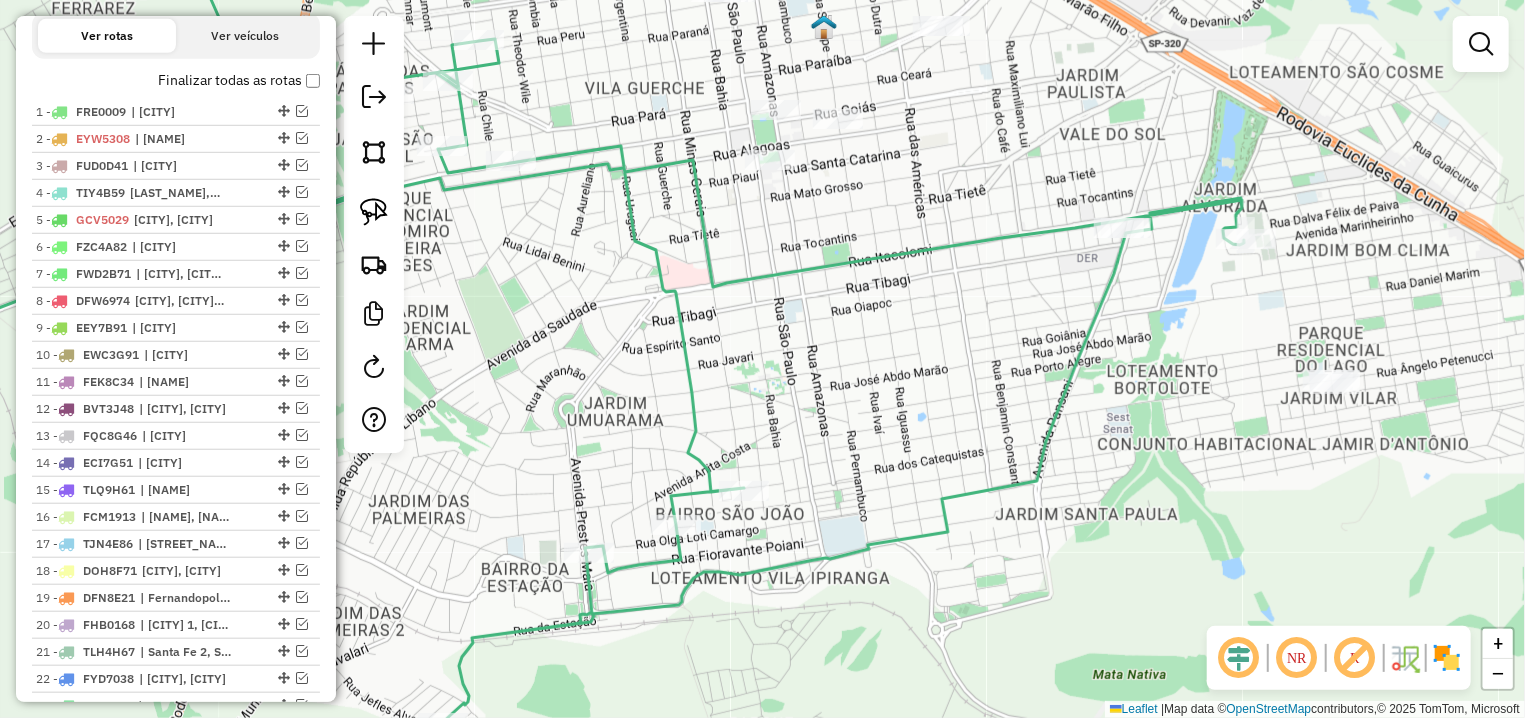 click 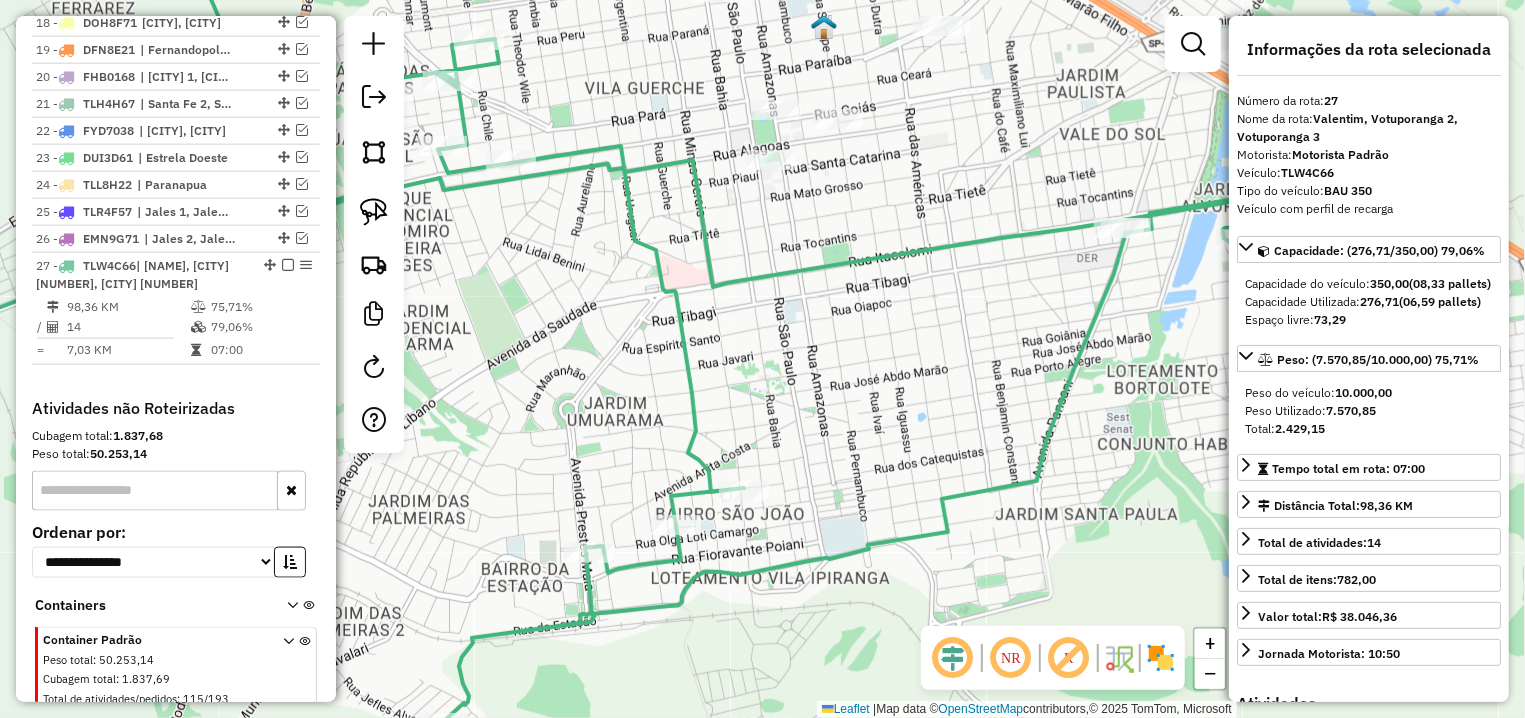 scroll, scrollTop: 1317, scrollLeft: 0, axis: vertical 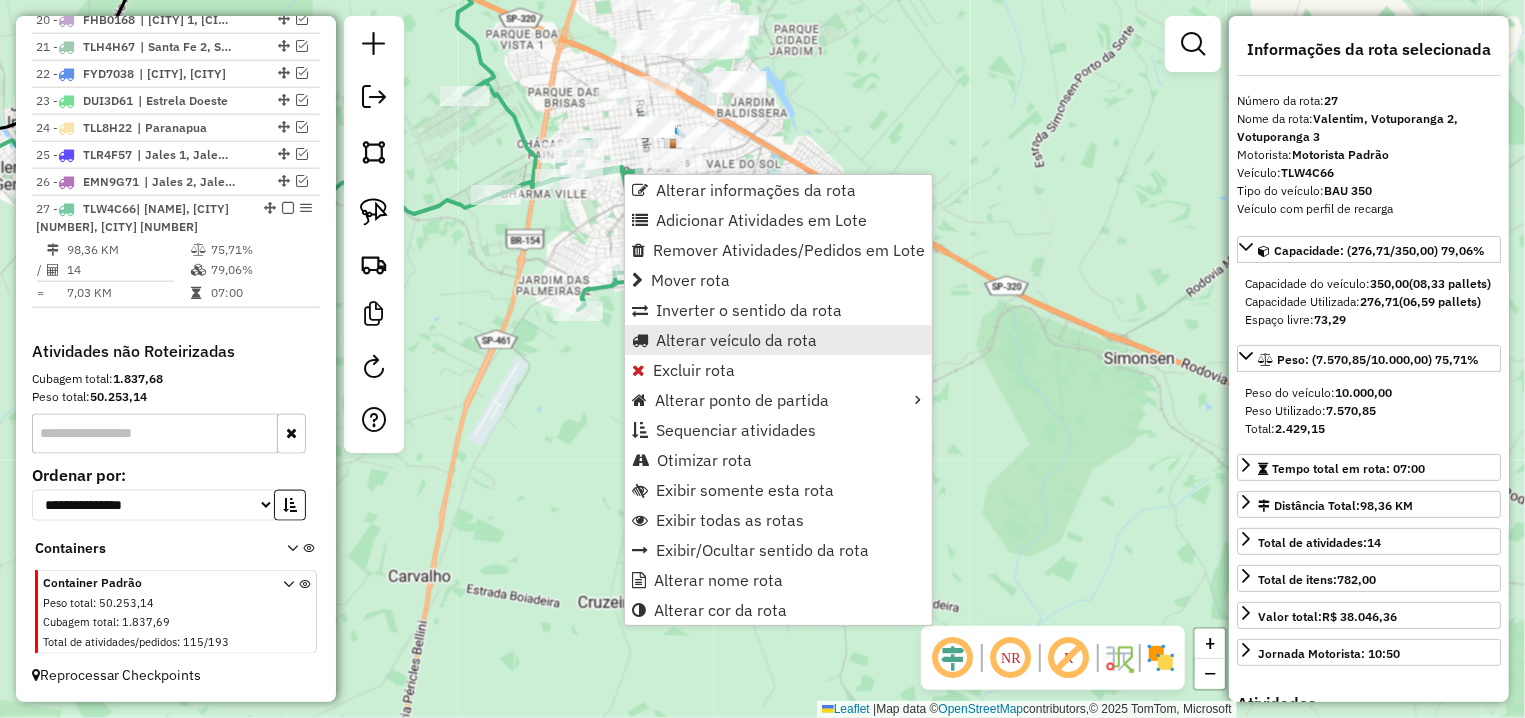 click on "Alterar veículo da rota" at bounding box center (736, 340) 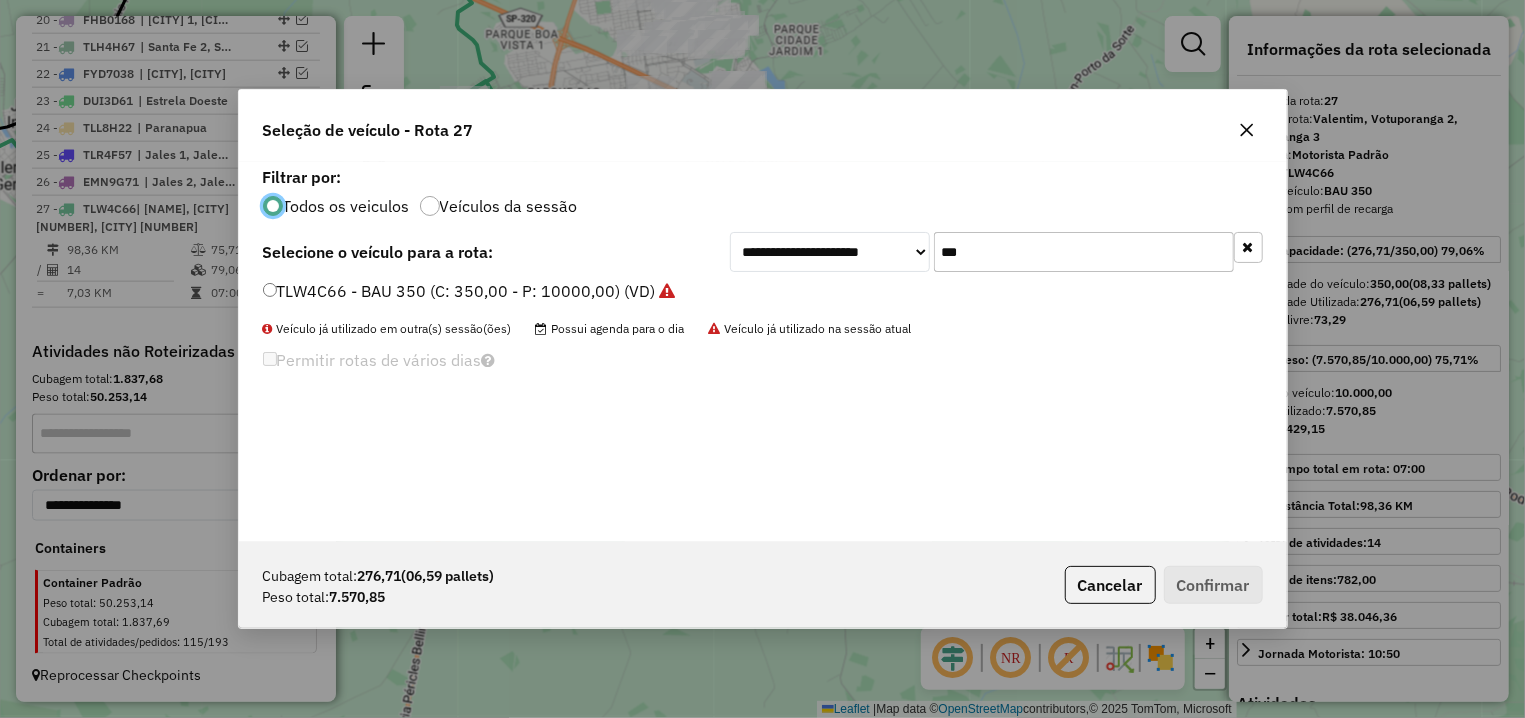 scroll, scrollTop: 12, scrollLeft: 6, axis: both 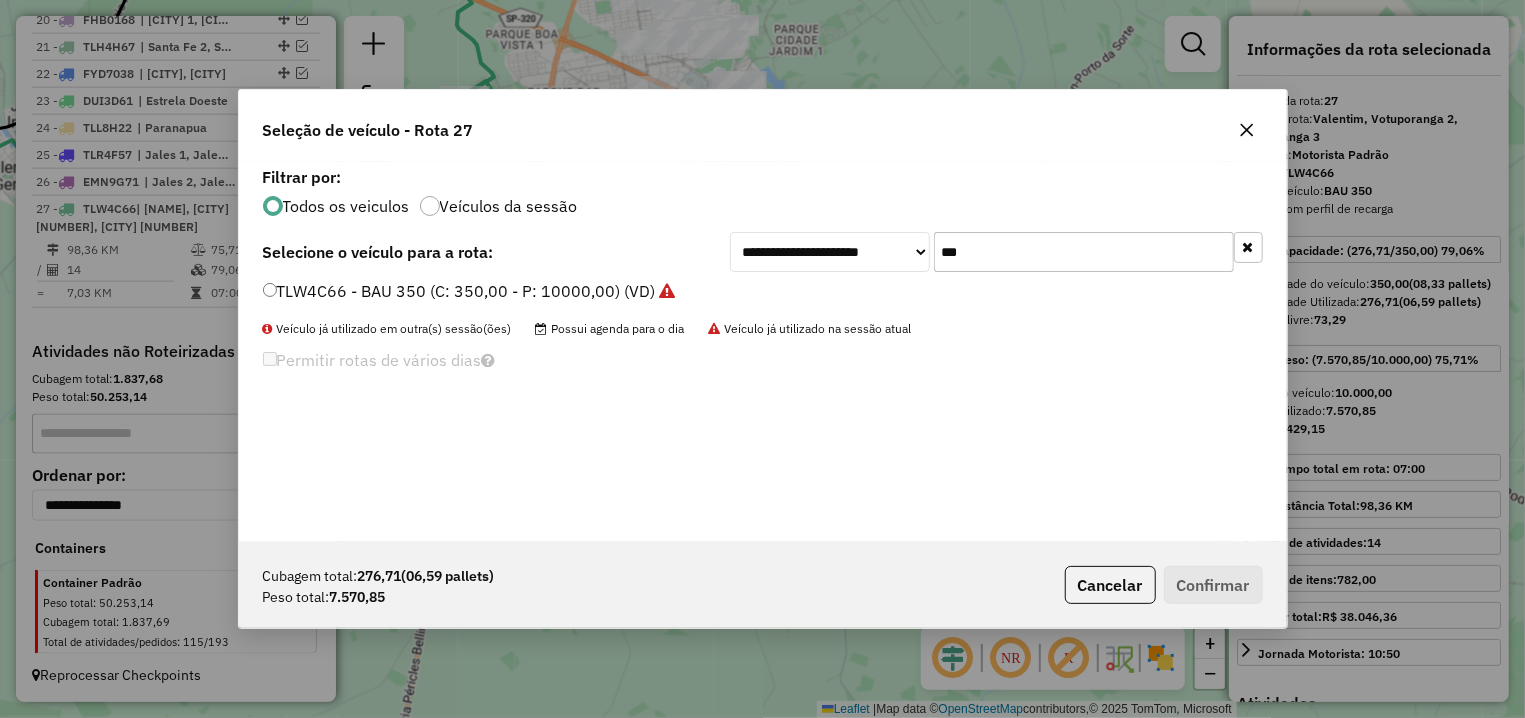 drag, startPoint x: 1002, startPoint y: 253, endPoint x: 907, endPoint y: 257, distance: 95.084175 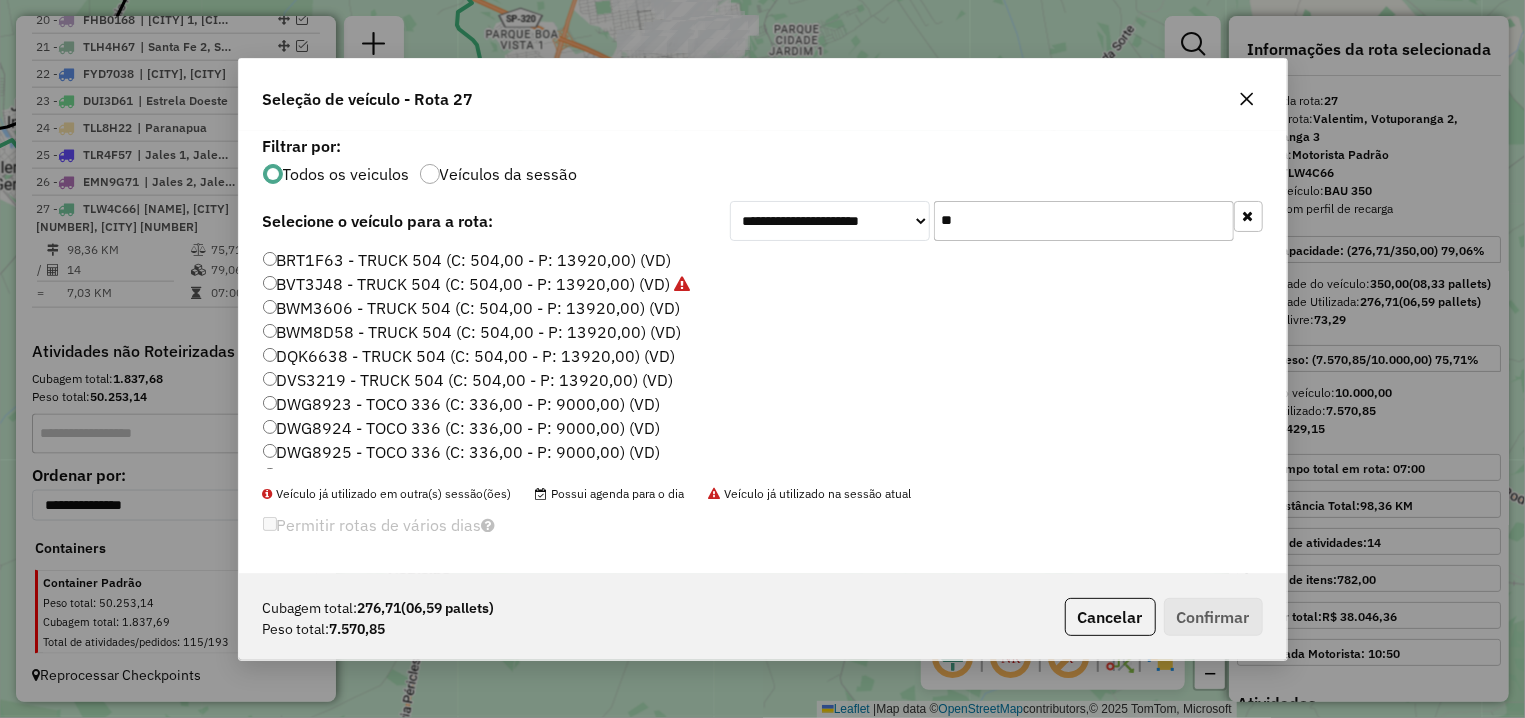 scroll, scrollTop: 127, scrollLeft: 0, axis: vertical 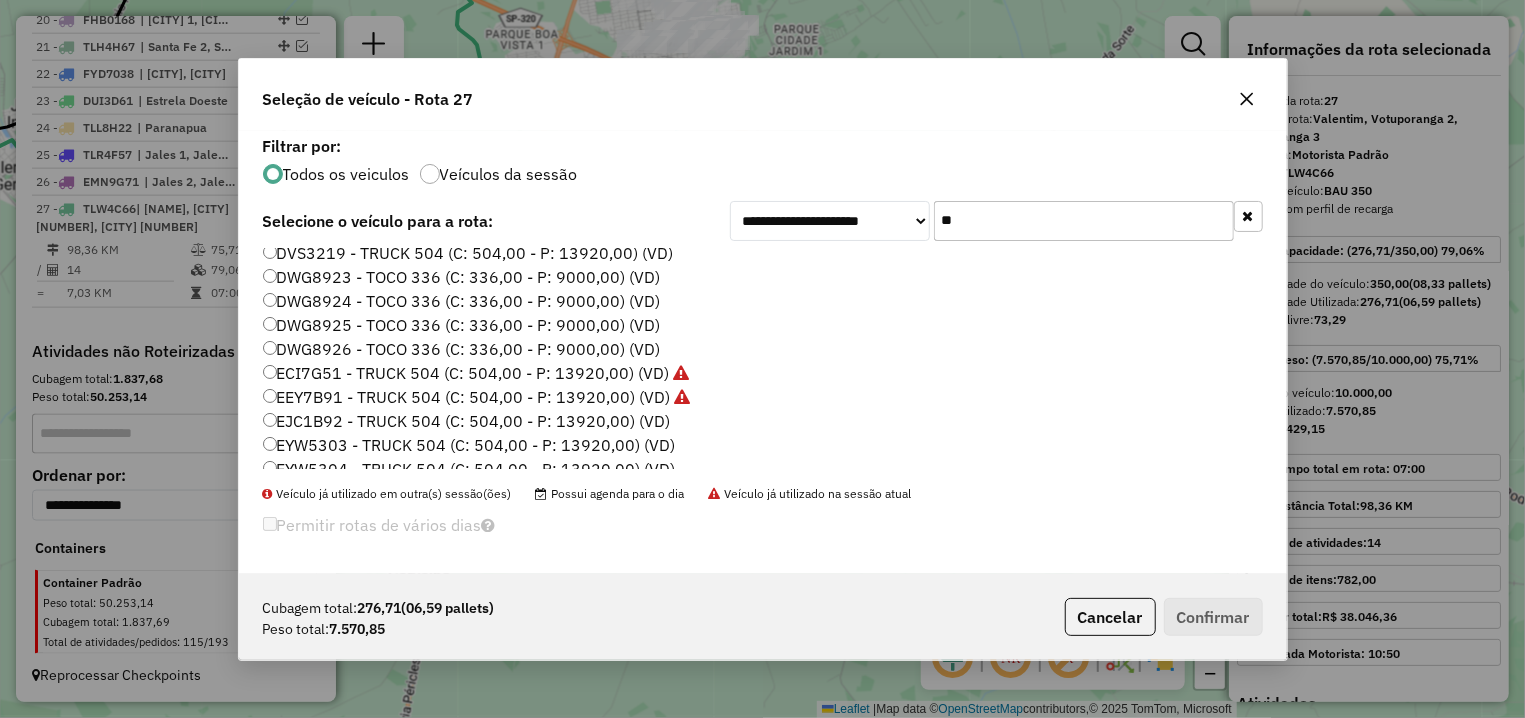 type on "**" 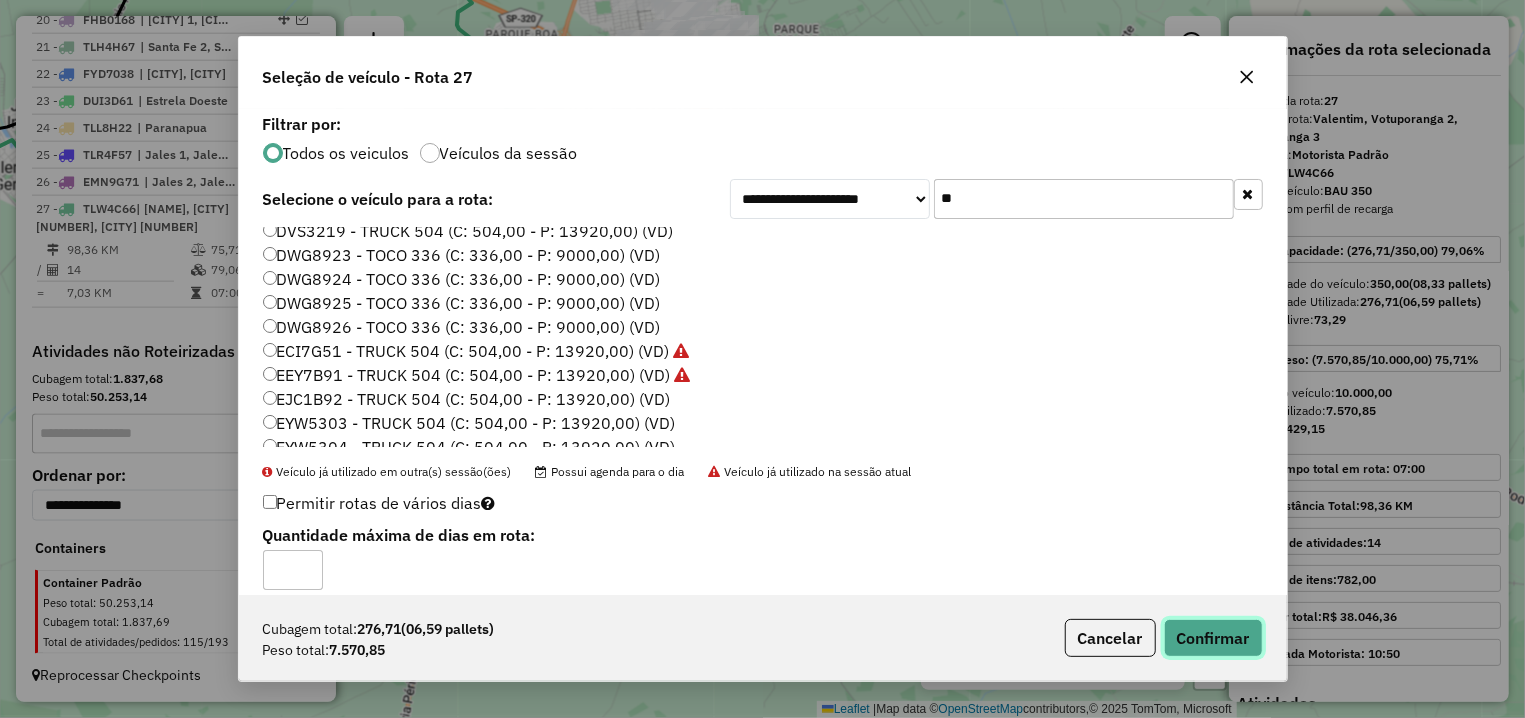 click on "Confirmar" 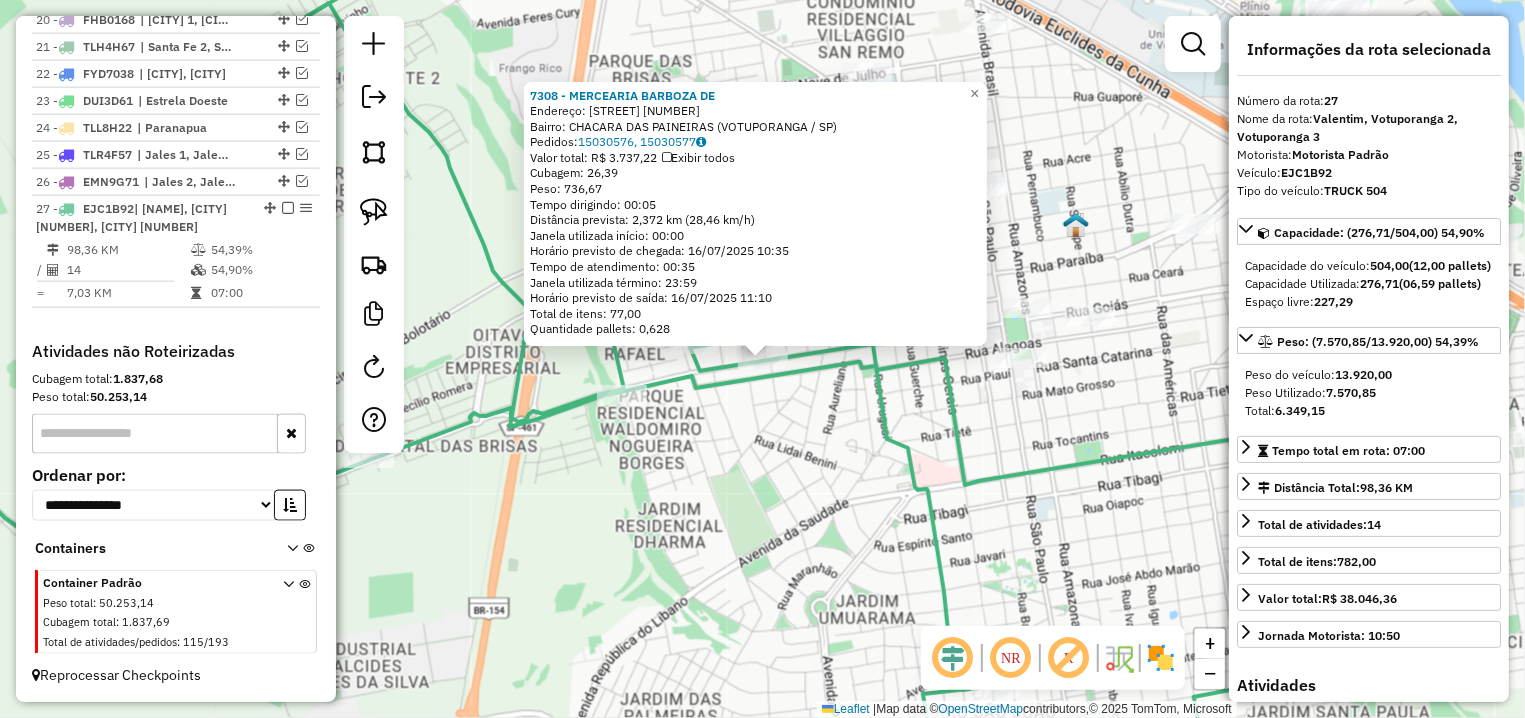 click on "7308 - MERCEARIA BARBOZA DE  Endereço: R   PADRE IZIDORO CORDEIRO PARANHO2205   Bairro: CHACARA DAS PAINEIRAS (VOTUPORANGA / SP)   Pedidos:  15030576, 15030577   Valor total: R$ 3.737,22   Exibir todos   Cubagem: 26,39  Peso: 736,67  Tempo dirigindo: 00:05   Distância prevista: 2,372 km (28,46 km/h)   Janela utilizada início: 00:00   Horário previsto de chegada: 16/07/2025 10:35   Tempo de atendimento: 00:35   Janela utilizada término: 23:59   Horário previsto de saída: 16/07/2025 11:10   Total de itens: 77,00   Quantidade pallets: 0,628  × Janela de atendimento Grade de atendimento Capacidade Transportadoras Veículos Cliente Pedidos  Rotas Selecione os dias de semana para filtrar as janelas de atendimento  Seg   Ter   Qua   Qui   Sex   Sáb   Dom  Informe o período da janela de atendimento: De: Até:  Filtrar exatamente a janela do cliente  Considerar janela de atendimento padrão  Selecione os dias de semana para filtrar as grades de atendimento  Seg   Ter   Qua   Qui   Sex   Sáb   Dom   De:  De:" 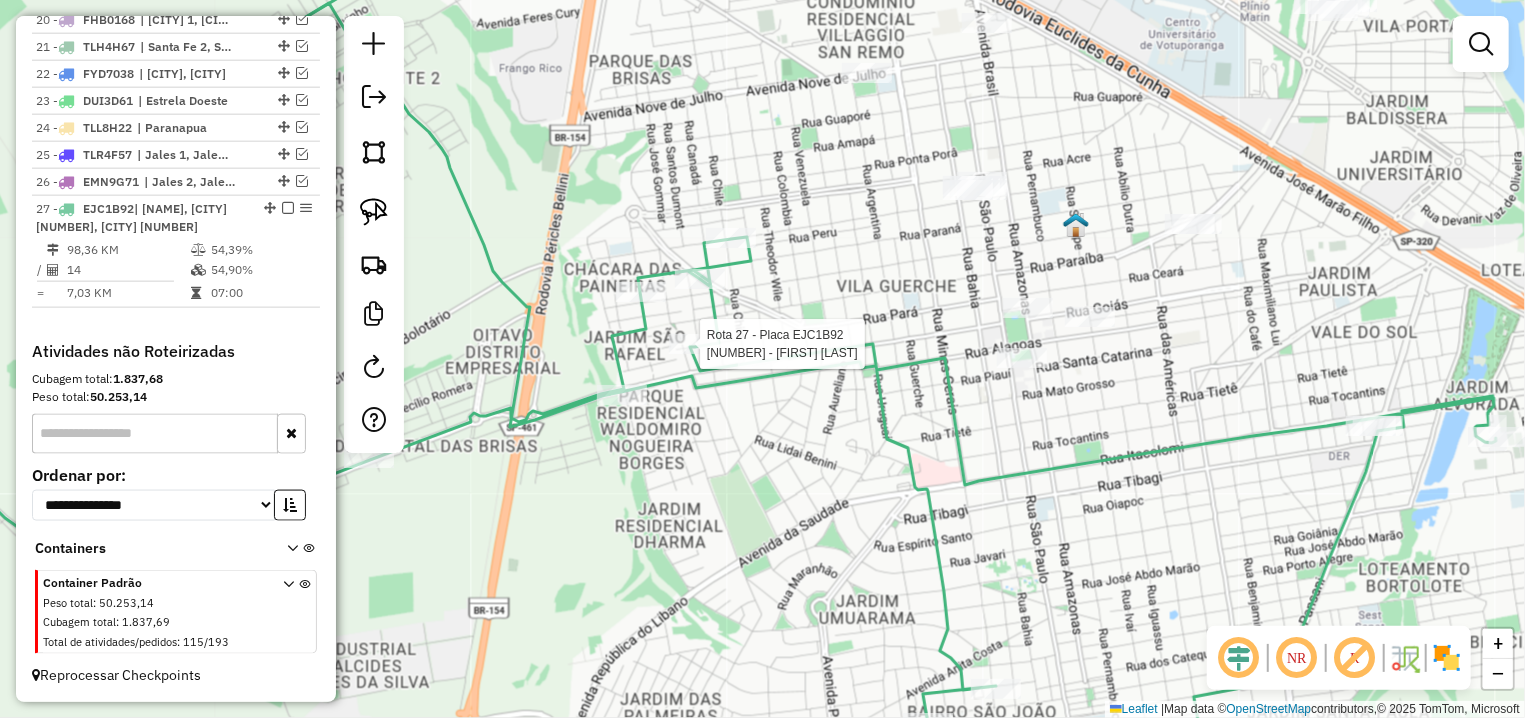 click on "Rota 27 - Placa EJC1B92  13077 - LUCIMEIRE DE FATIMA Janela de atendimento Grade de atendimento Capacidade Transportadoras Veículos Cliente Pedidos  Rotas Selecione os dias de semana para filtrar as janelas de atendimento  Seg   Ter   Qua   Qui   Sex   Sáb   Dom  Informe o período da janela de atendimento: De: Até:  Filtrar exatamente a janela do cliente  Considerar janela de atendimento padrão  Selecione os dias de semana para filtrar as grades de atendimento  Seg   Ter   Qua   Qui   Sex   Sáb   Dom   Considerar clientes sem dia de atendimento cadastrado  Clientes fora do dia de atendimento selecionado Filtrar as atividades entre os valores definidos abaixo:  Peso mínimo:   Peso máximo:   Cubagem mínima:   Cubagem máxima:   De:   Até:  Filtrar as atividades entre o tempo de atendimento definido abaixo:  De:   Até:   Considerar capacidade total dos clientes não roteirizados Transportadora: Selecione um ou mais itens Tipo de veículo: Selecione um ou mais itens Veículo: Selecione um ou mais itens" 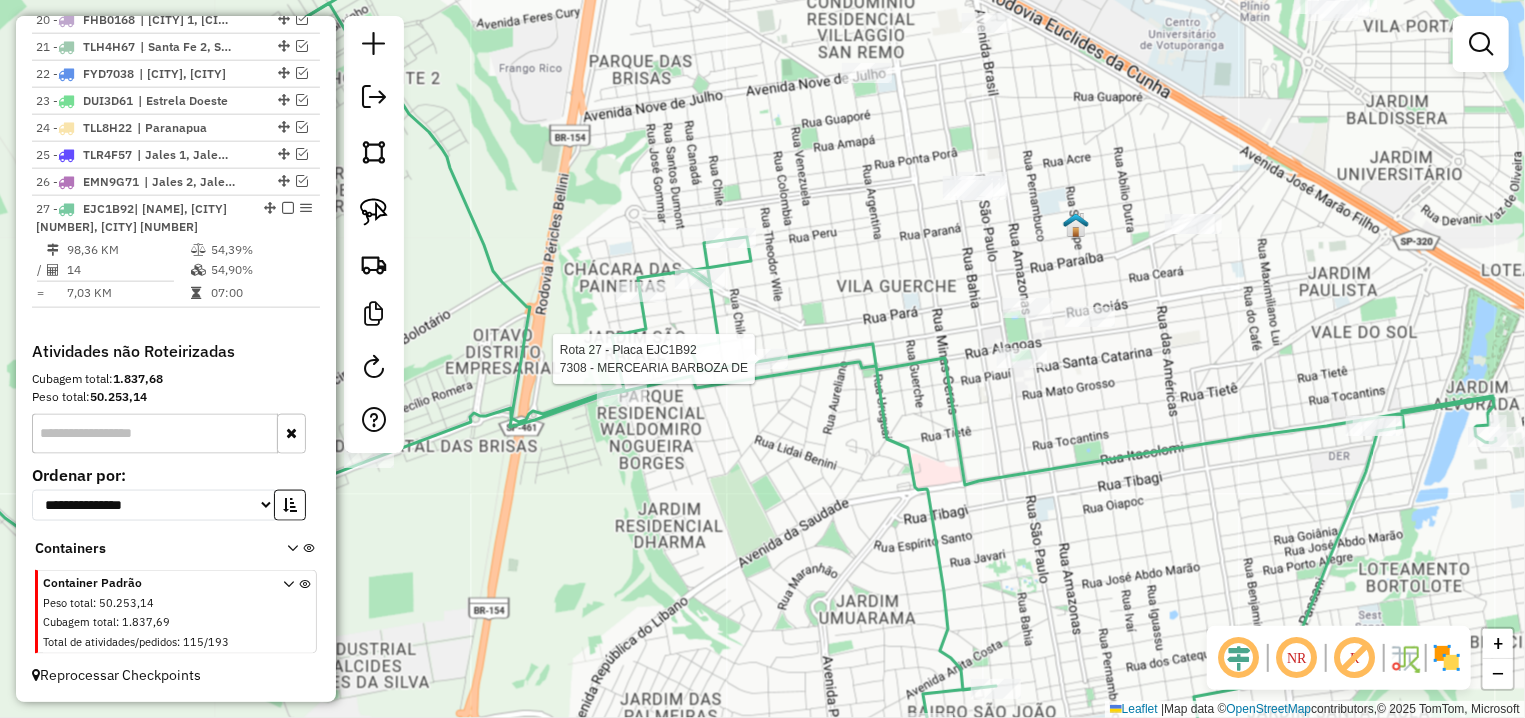 select on "**********" 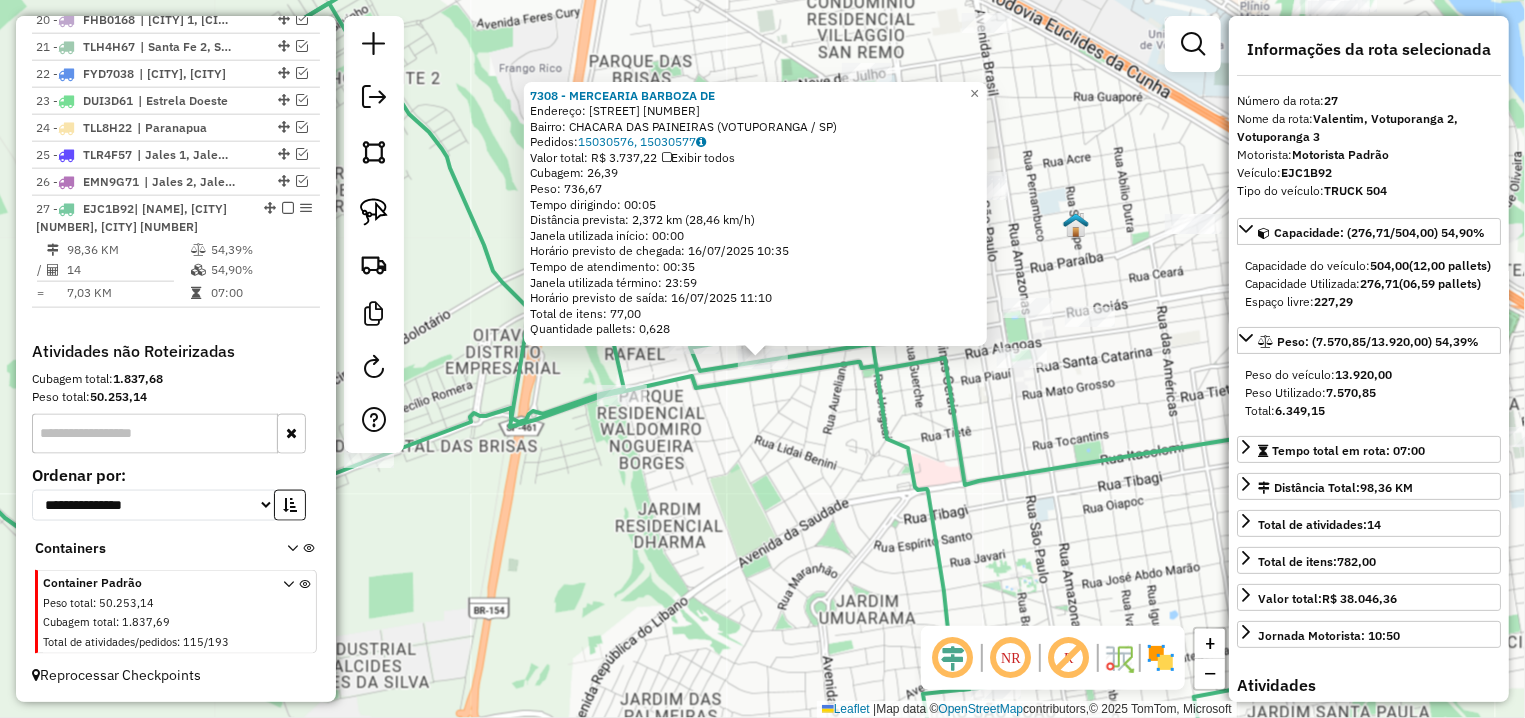 click on "7308 - MERCEARIA BARBOZA DE  Endereço: R   PADRE IZIDORO CORDEIRO PARANHO2205   Bairro: CHACARA DAS PAINEIRAS (VOTUPORANGA / SP)   Pedidos:  15030576, 15030577   Valor total: R$ 3.737,22   Exibir todos   Cubagem: 26,39  Peso: 736,67  Tempo dirigindo: 00:05   Distância prevista: 2,372 km (28,46 km/h)   Janela utilizada início: 00:00   Horário previsto de chegada: 16/07/2025 10:35   Tempo de atendimento: 00:35   Janela utilizada término: 23:59   Horário previsto de saída: 16/07/2025 11:10   Total de itens: 77,00   Quantidade pallets: 0,628  × Janela de atendimento Grade de atendimento Capacidade Transportadoras Veículos Cliente Pedidos  Rotas Selecione os dias de semana para filtrar as janelas de atendimento  Seg   Ter   Qua   Qui   Sex   Sáb   Dom  Informe o período da janela de atendimento: De: Até:  Filtrar exatamente a janela do cliente  Considerar janela de atendimento padrão  Selecione os dias de semana para filtrar as grades de atendimento  Seg   Ter   Qua   Qui   Sex   Sáb   Dom   De:  De:" 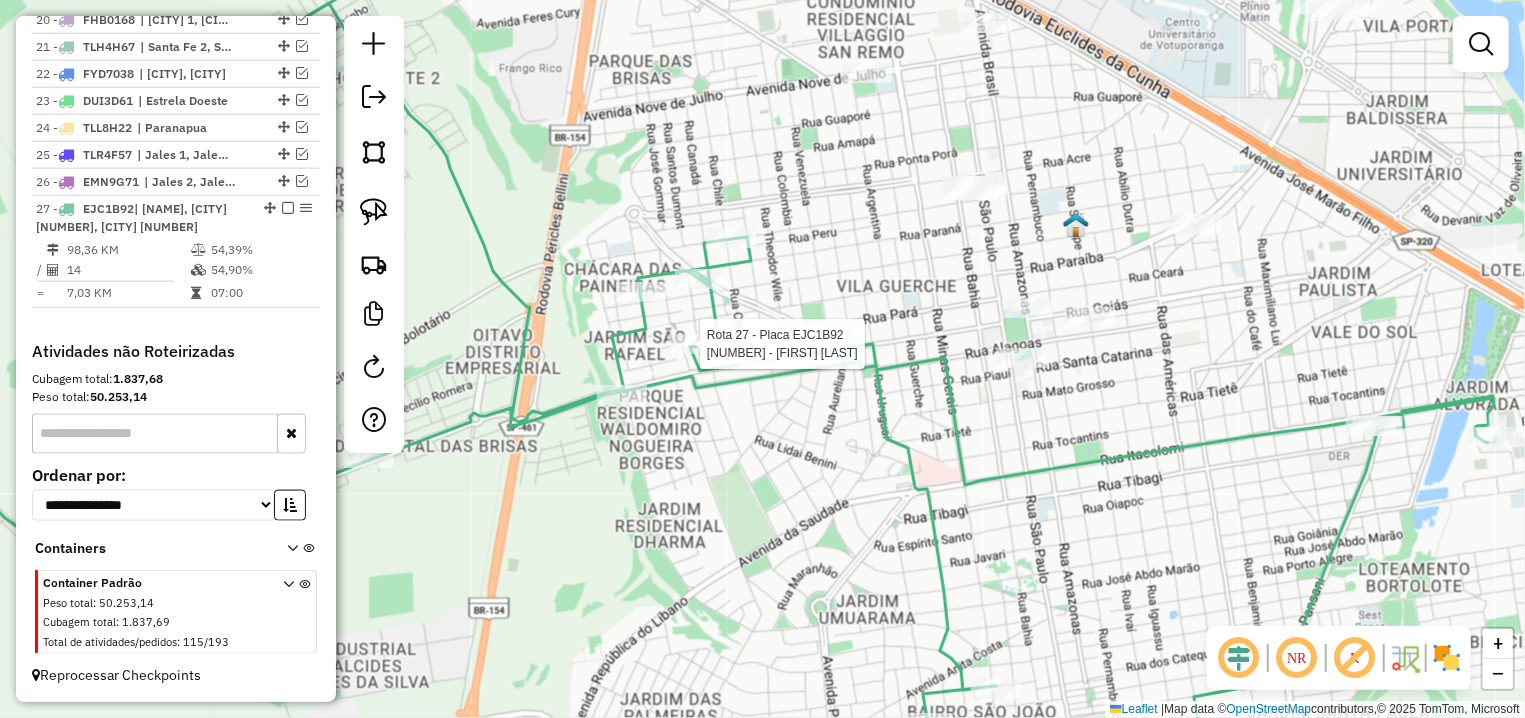 select on "**********" 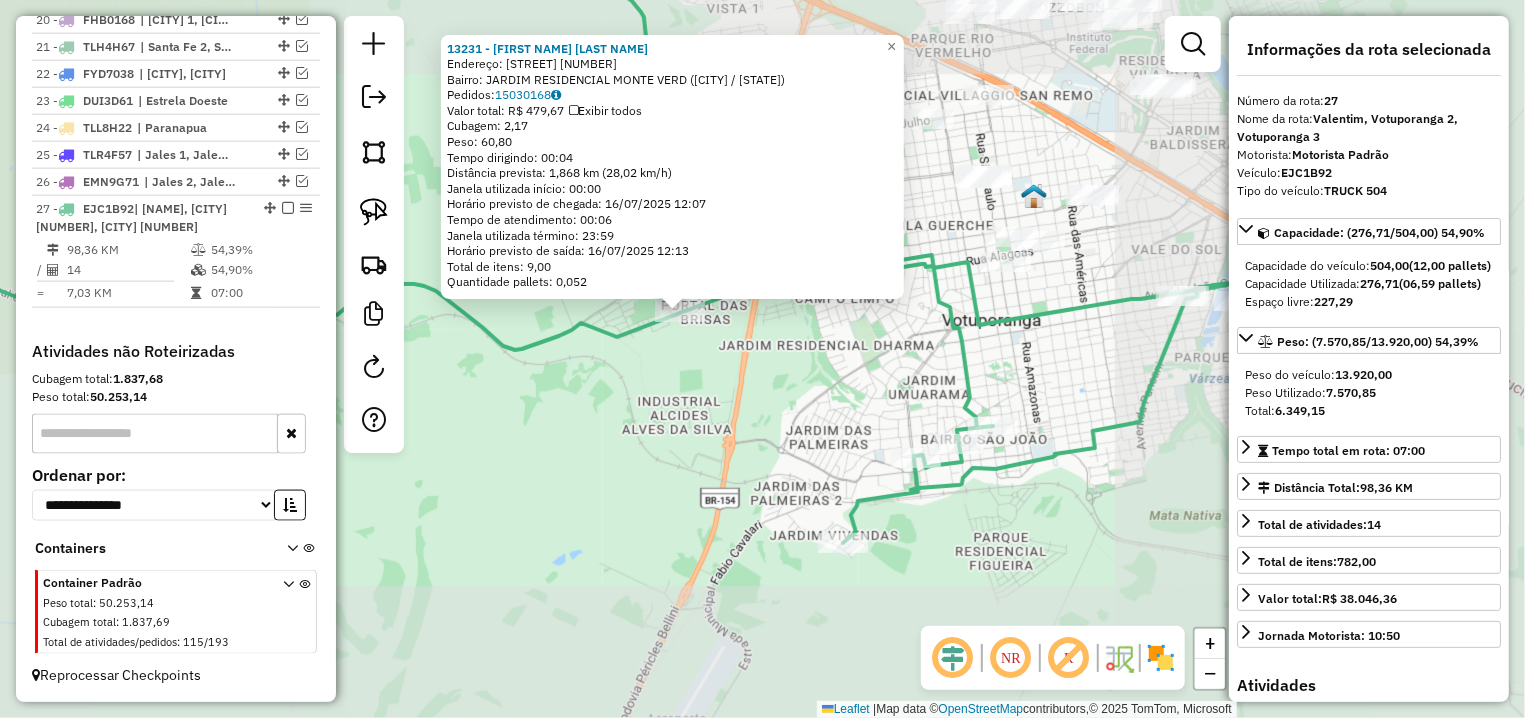 drag, startPoint x: 849, startPoint y: 516, endPoint x: 779, endPoint y: 415, distance: 122.88612 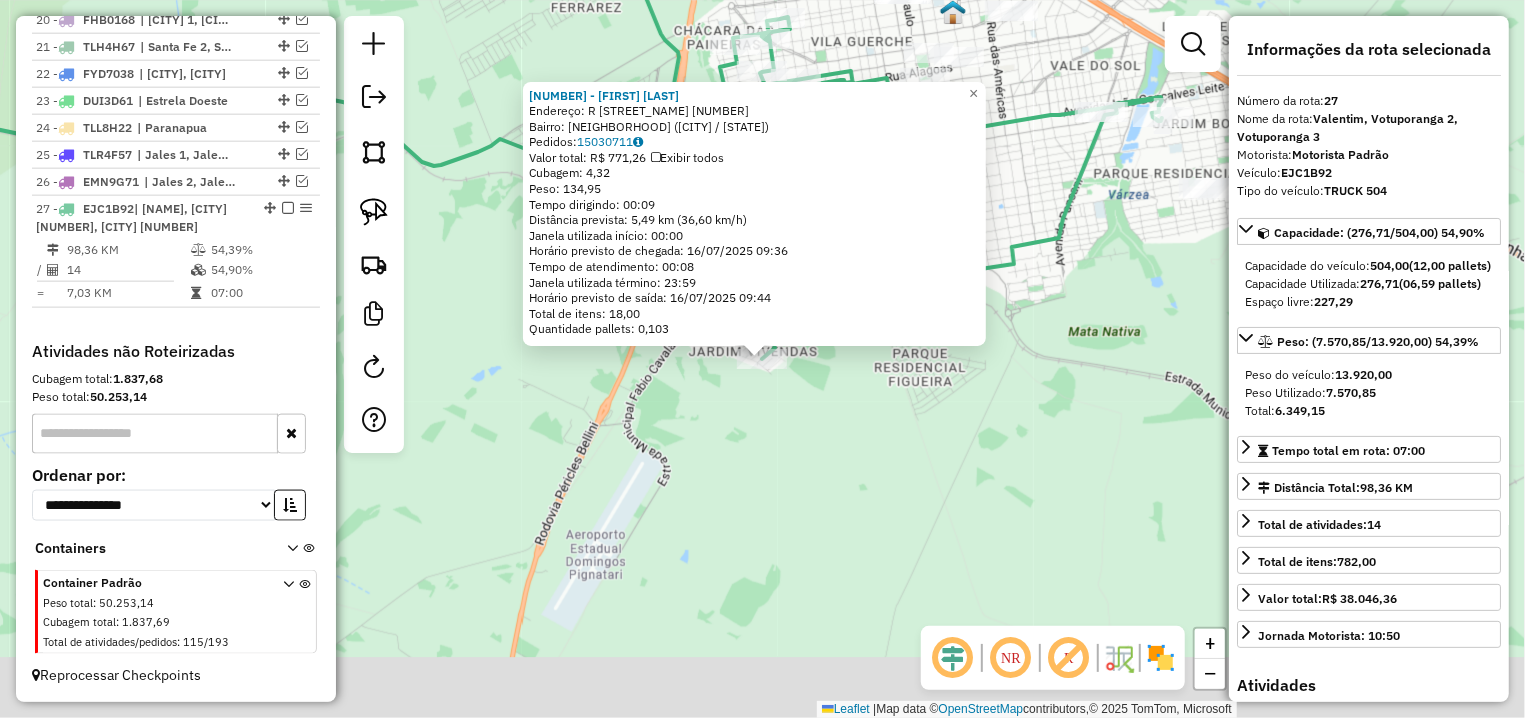 click on "Rota 27 - Placa EJC1B92  13146 - WILLIAN LOPES BUENO × 13146 - WILLIAN LOPES BUENO  Endereço: R   ANTONIO JOSE VISCARDI CORREA  578   Bairro: JARDIM VIVENDAS (VOTUPORANGA / SP)   Pedidos:  15030711   Valor total: R$ 771,26   Exibir todos   Cubagem: 4,32  Peso: 134,95  Tempo dirigindo: 00:09   Distância prevista: 5,49 km (36,60 km/h)   Janela utilizada início: 00:00   Horário previsto de chegada: 16/07/2025 09:36   Tempo de atendimento: 00:08   Janela utilizada término: 23:59   Horário previsto de saída: 16/07/2025 09:44   Total de itens: 18,00   Quantidade pallets: 0,103  × Janela de atendimento Grade de atendimento Capacidade Transportadoras Veículos Cliente Pedidos  Rotas Selecione os dias de semana para filtrar as janelas de atendimento  Seg   Ter   Qua   Qui   Sex   Sáb   Dom  Informe o período da janela de atendimento: De: Até:  Filtrar exatamente a janela do cliente  Considerar janela de atendimento padrão  Selecione os dias de semana para filtrar as grades de atendimento  Seg   Ter   Qua" 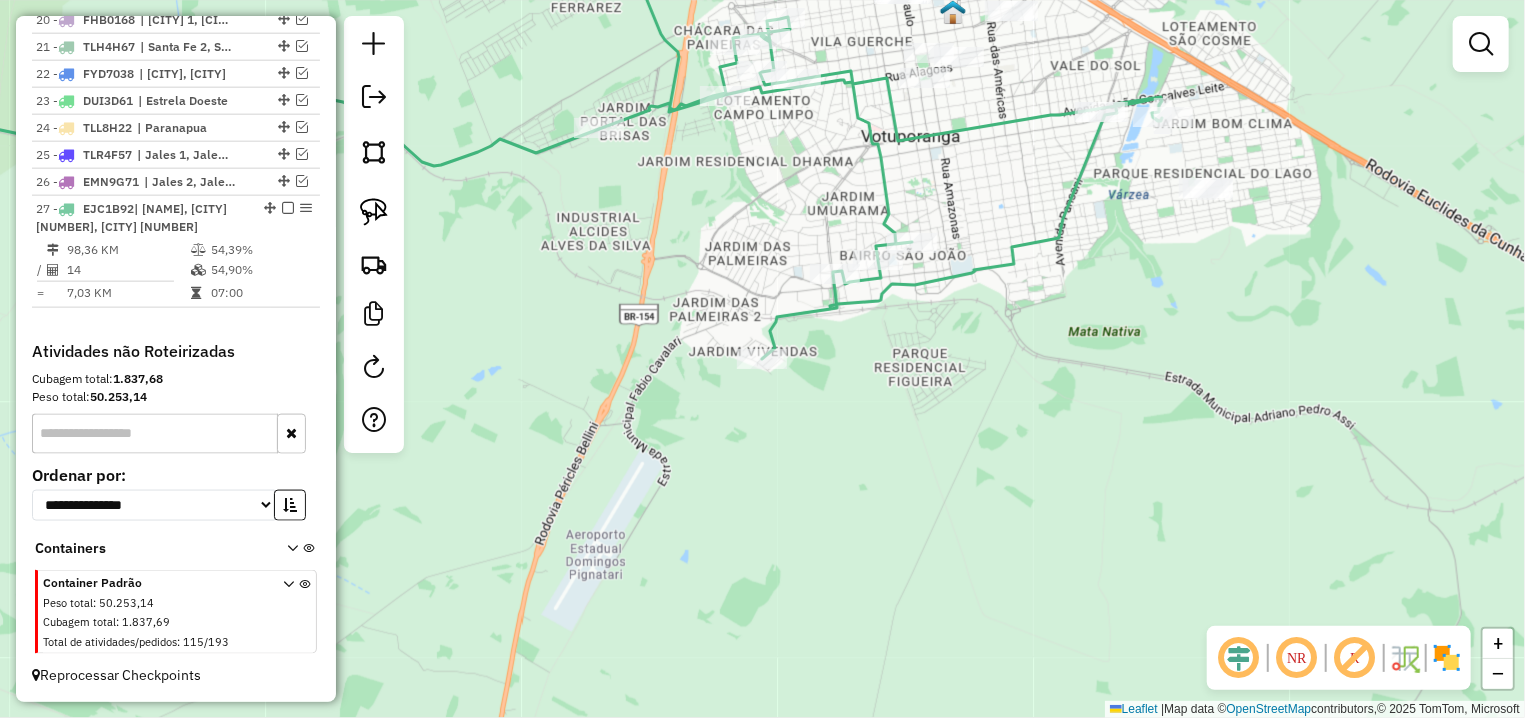 drag, startPoint x: 683, startPoint y: 253, endPoint x: 720, endPoint y: 439, distance: 189.64441 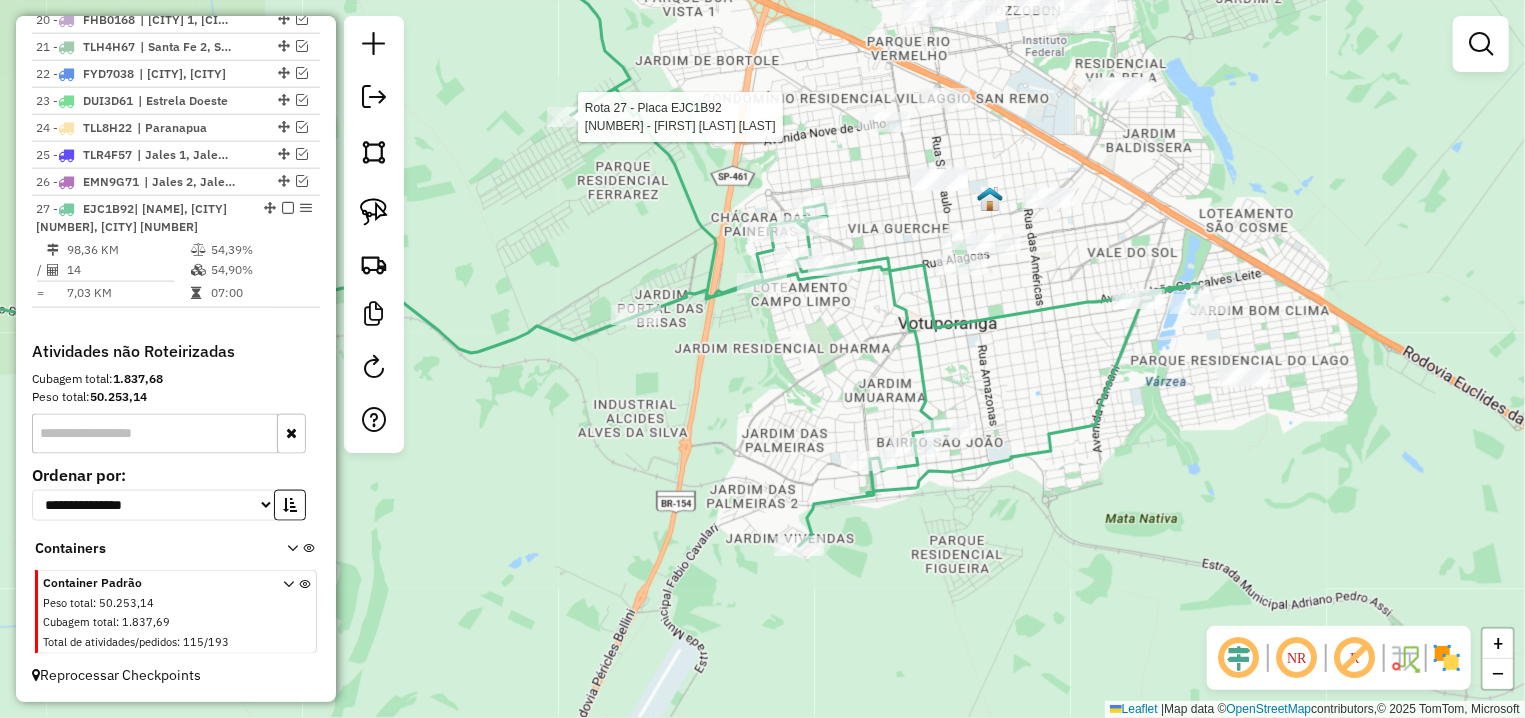 select on "**********" 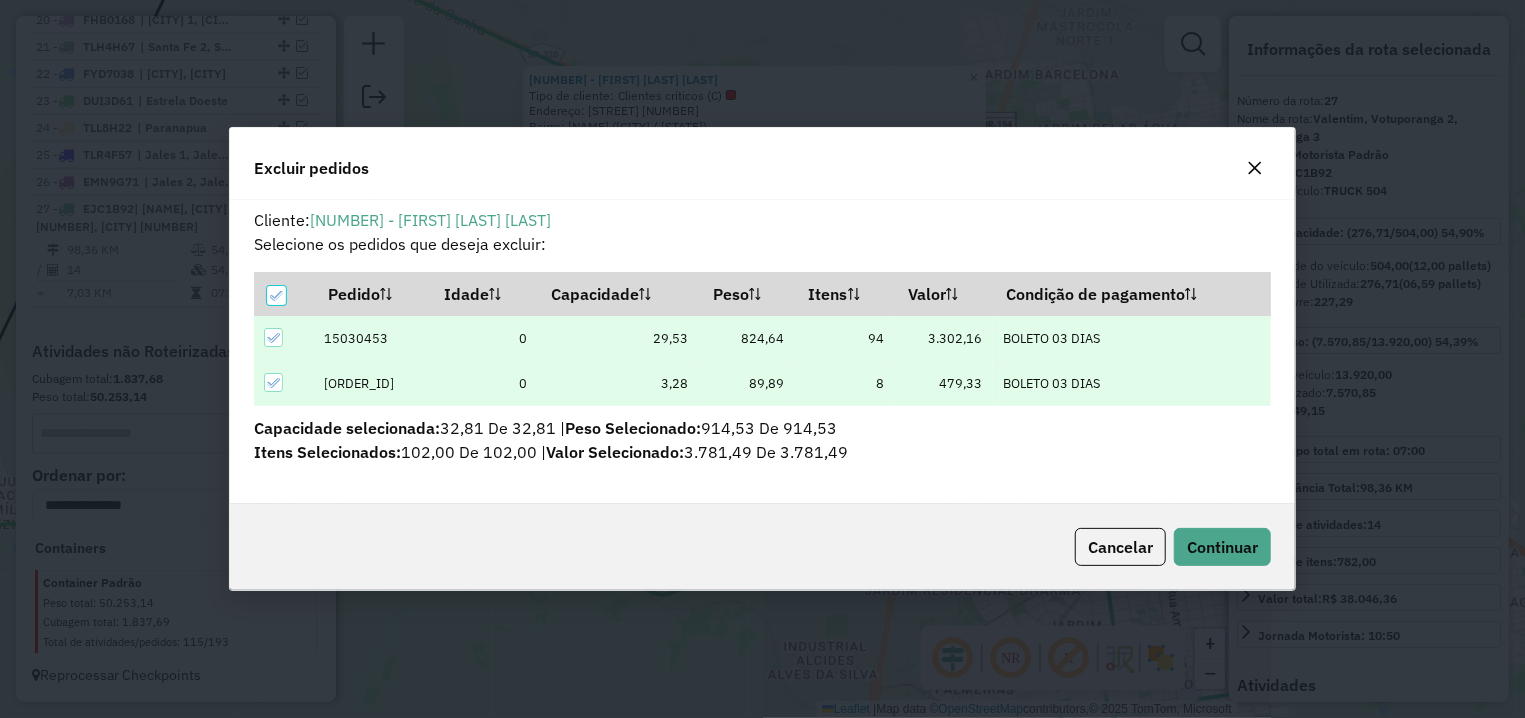 scroll, scrollTop: 11, scrollLeft: 6, axis: both 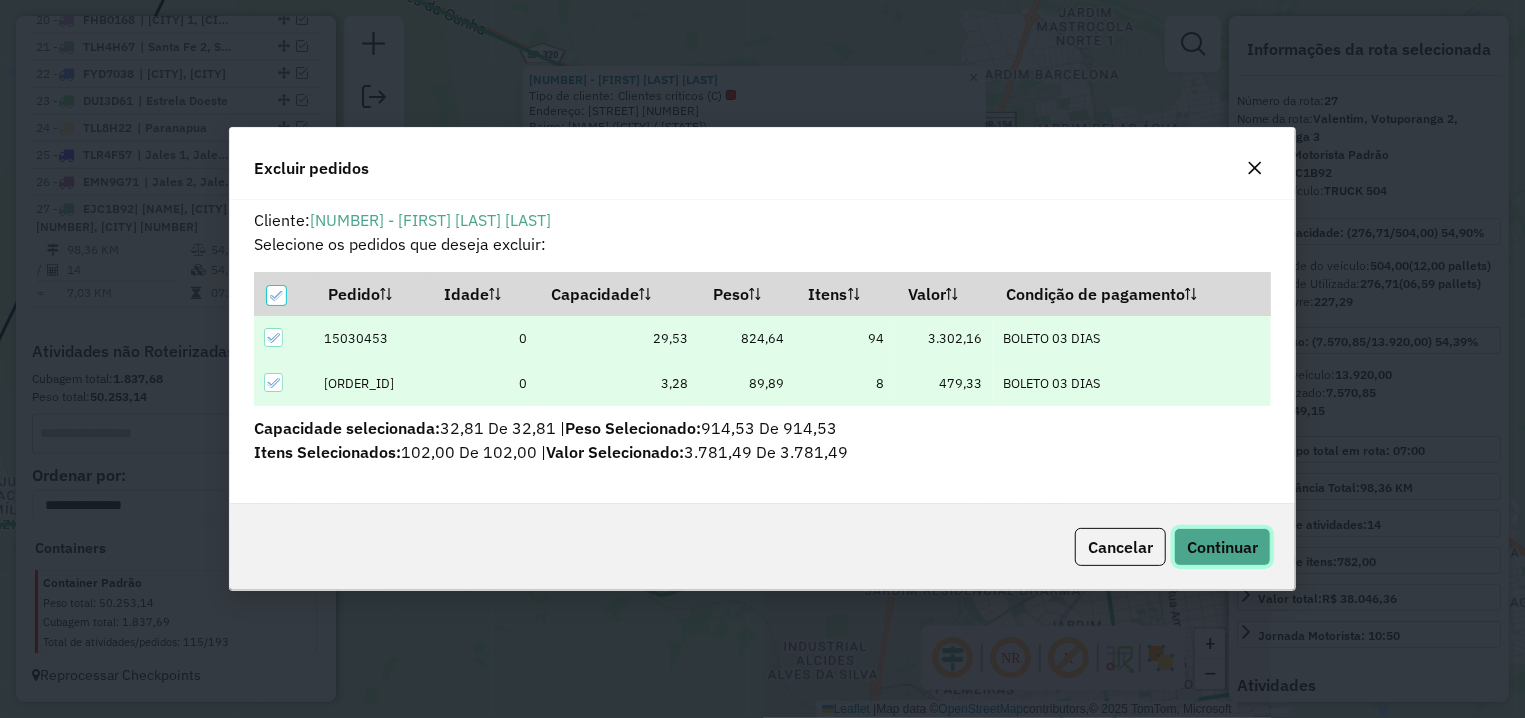 click on "Continuar" 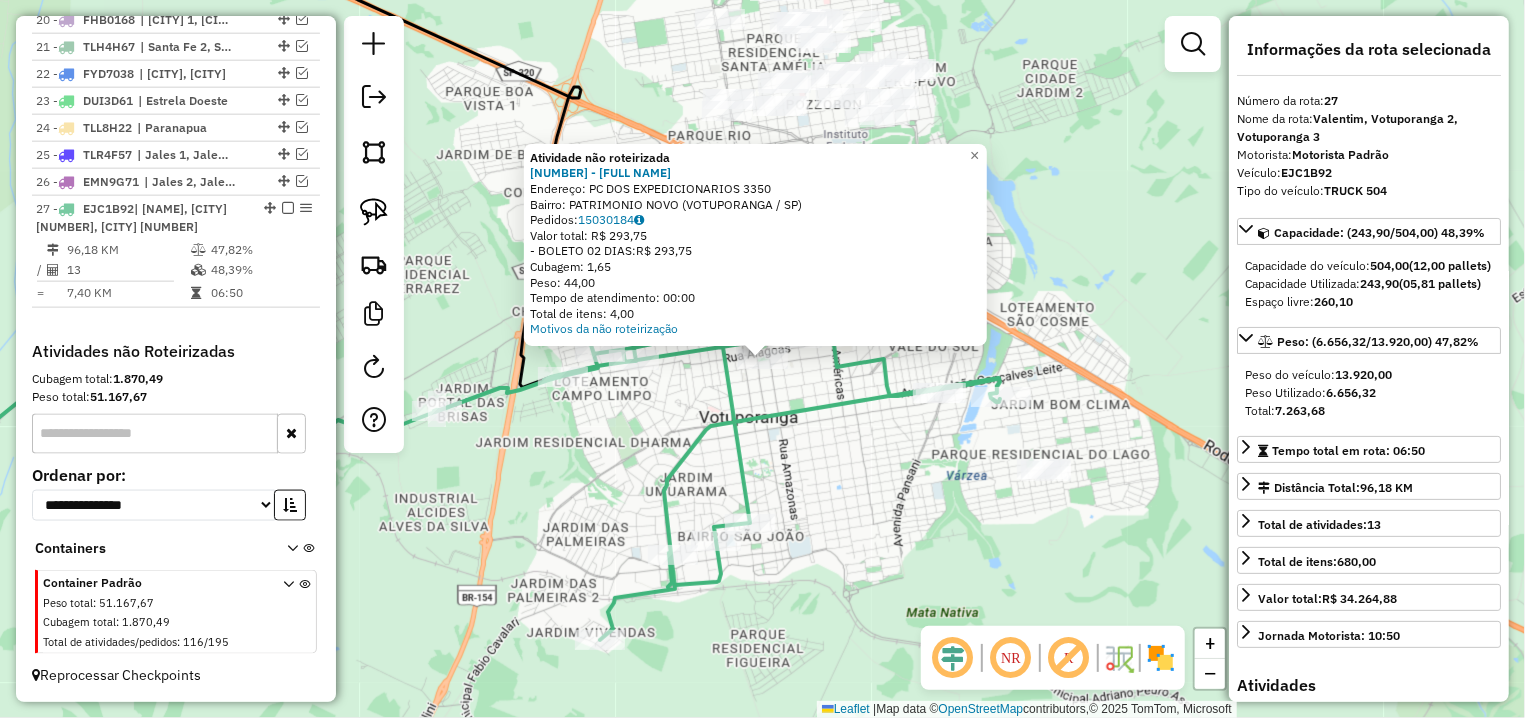 click 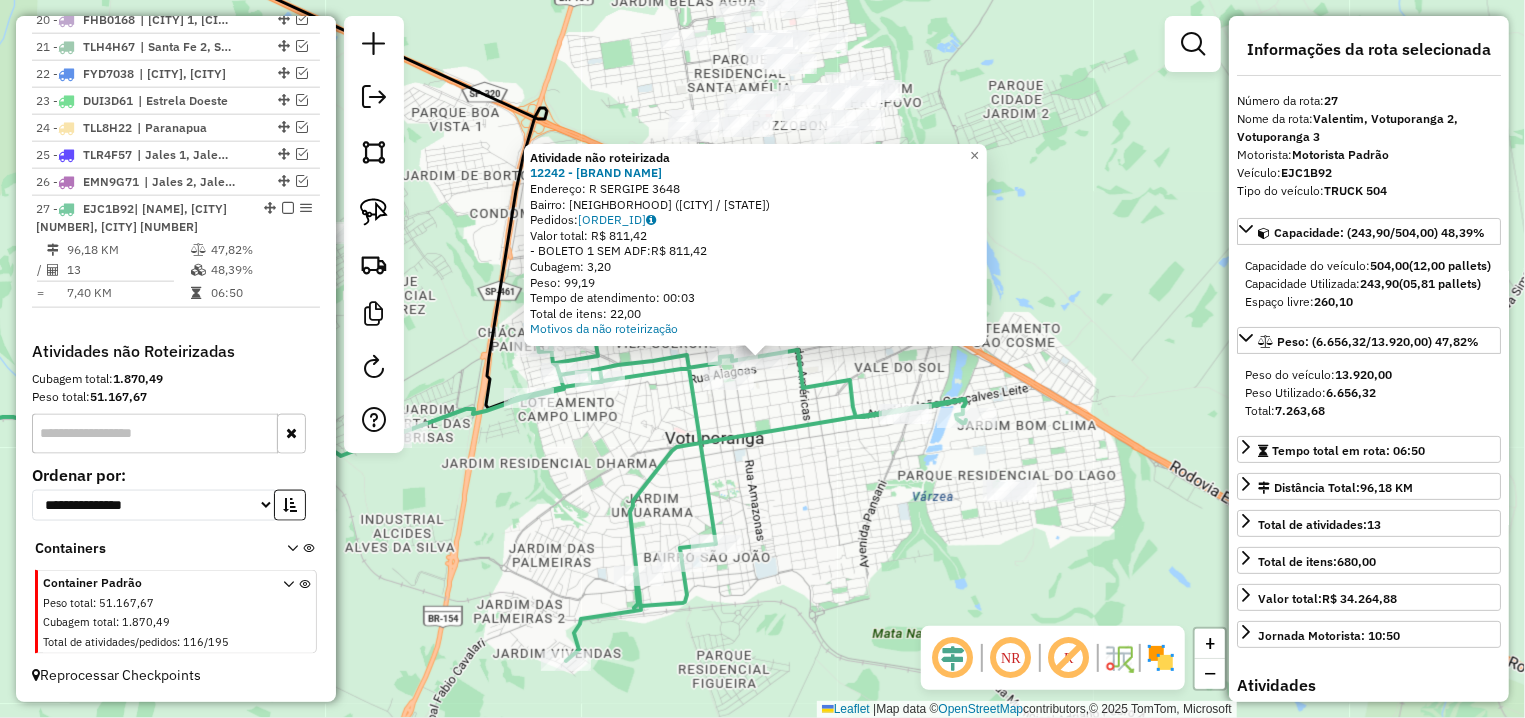 click 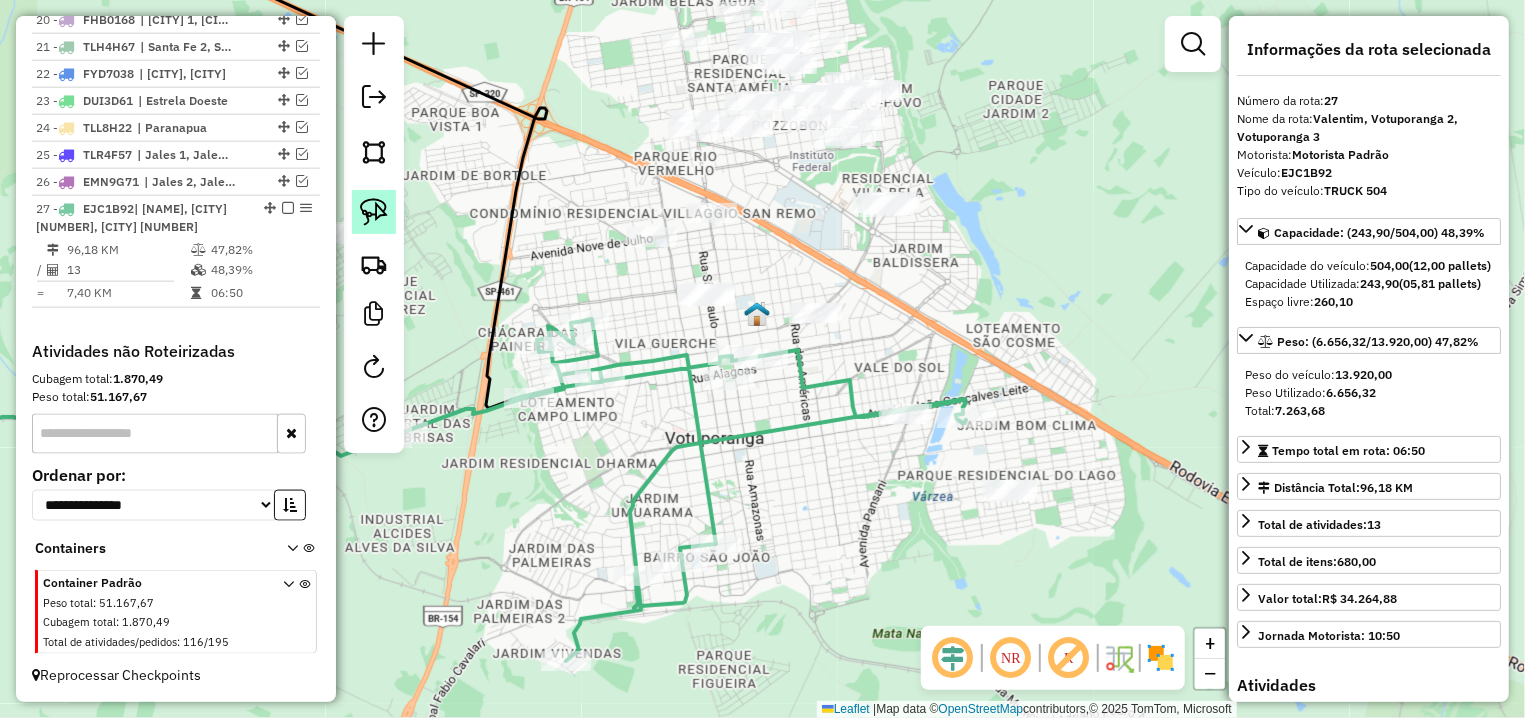 click 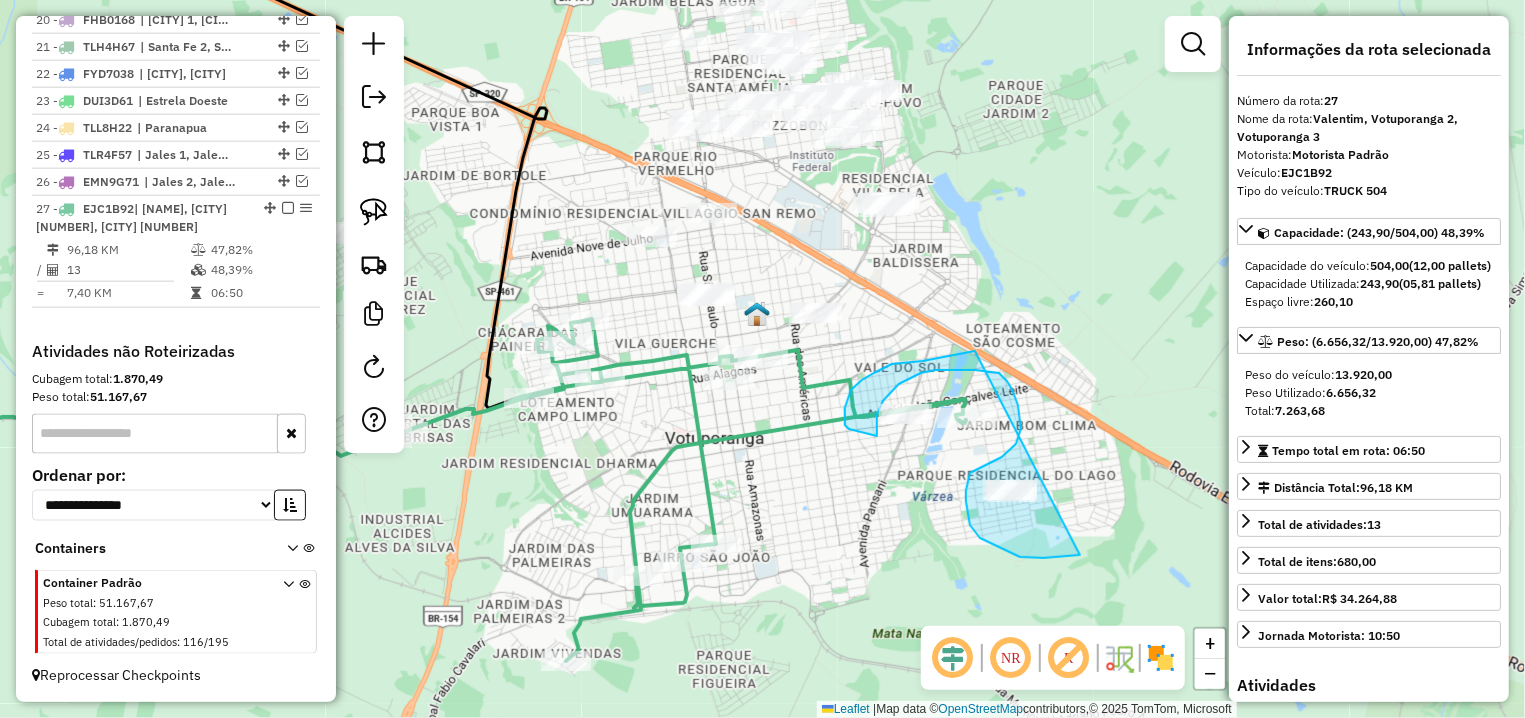 drag, startPoint x: 975, startPoint y: 351, endPoint x: 1073, endPoint y: 553, distance: 224.51726 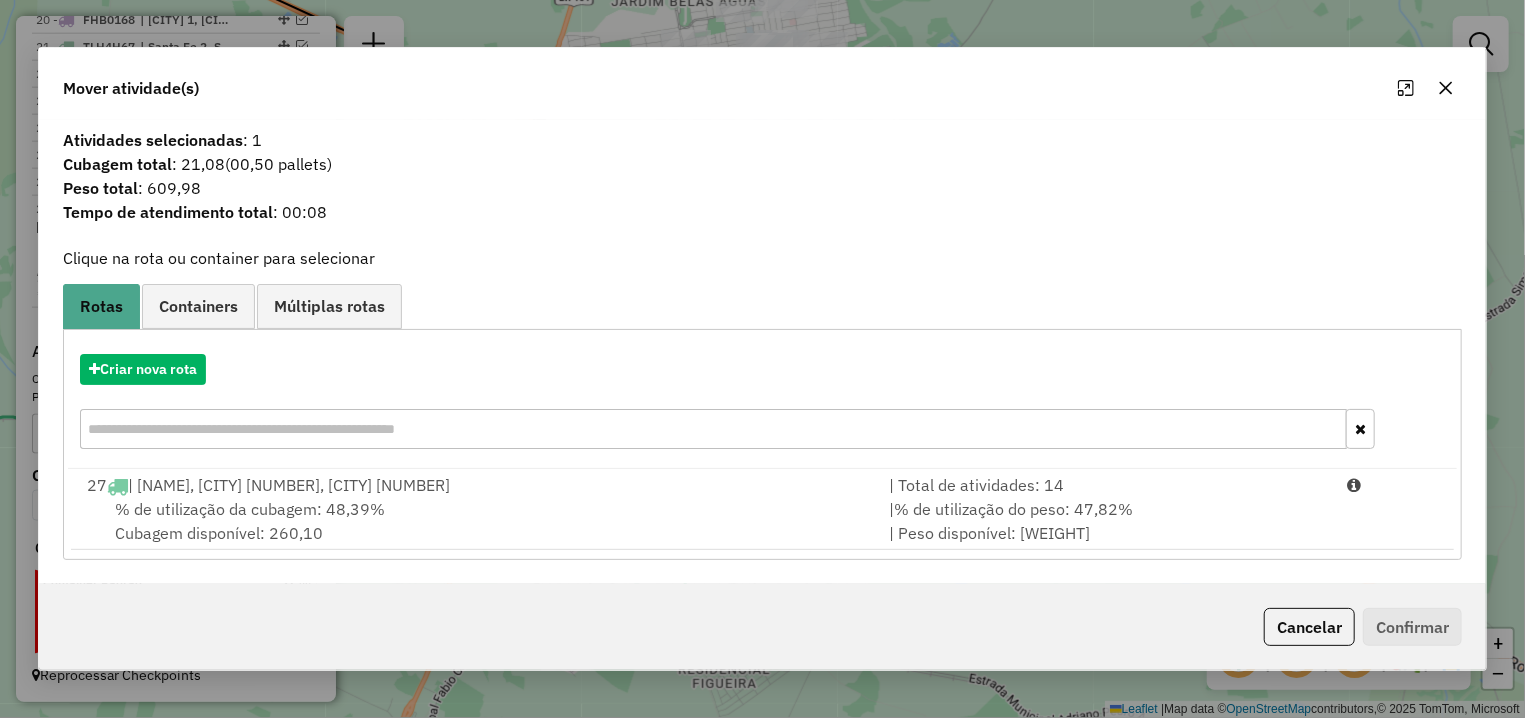 click on "Cancelar" 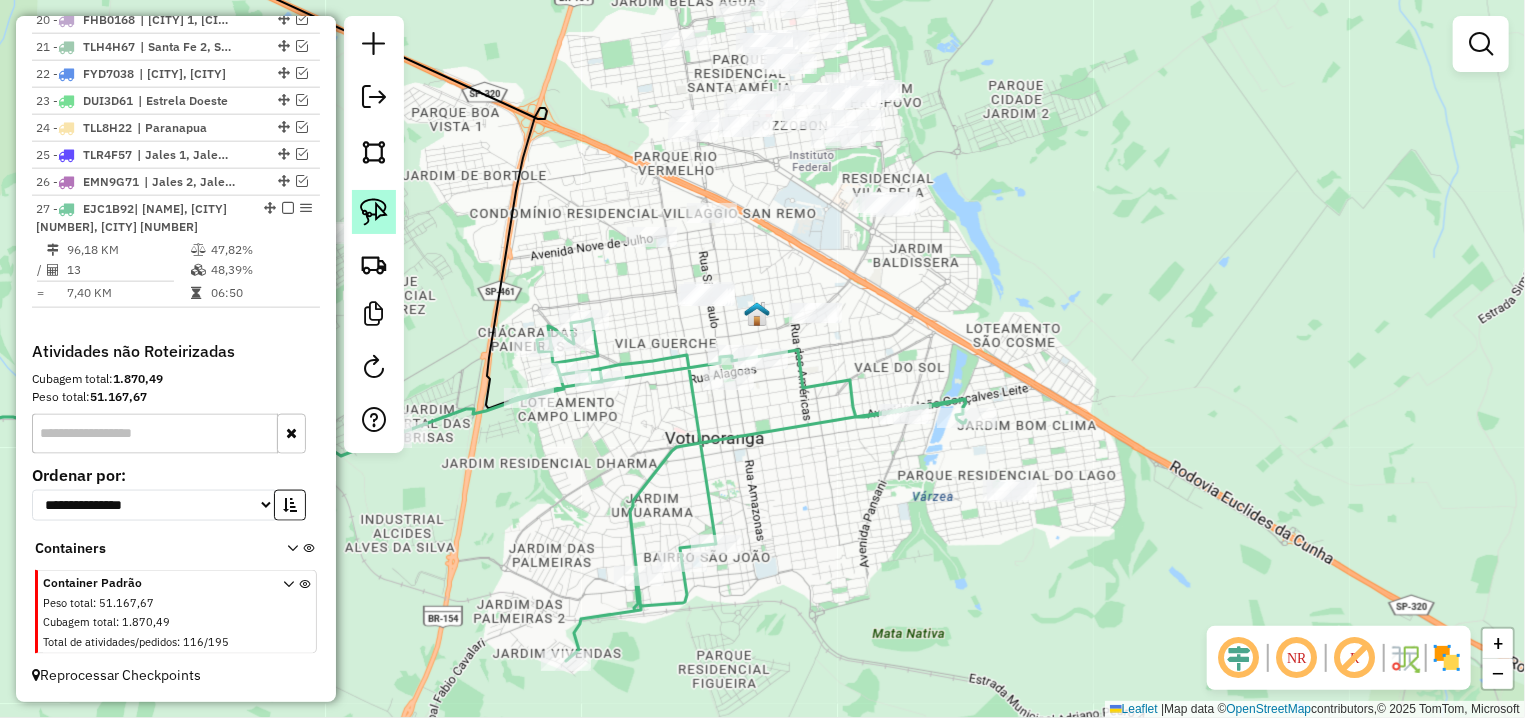 click 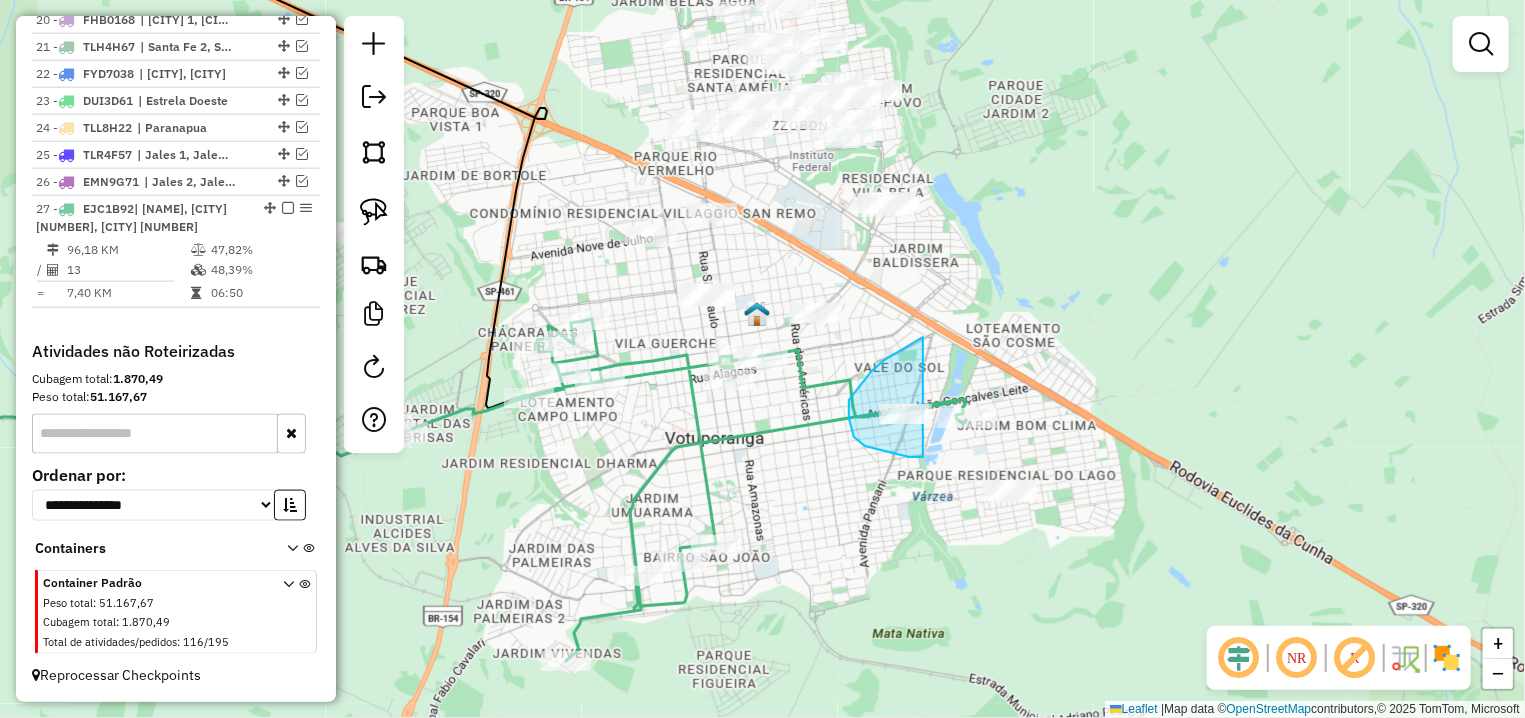 drag, startPoint x: 922, startPoint y: 338, endPoint x: 937, endPoint y: 457, distance: 119.94165 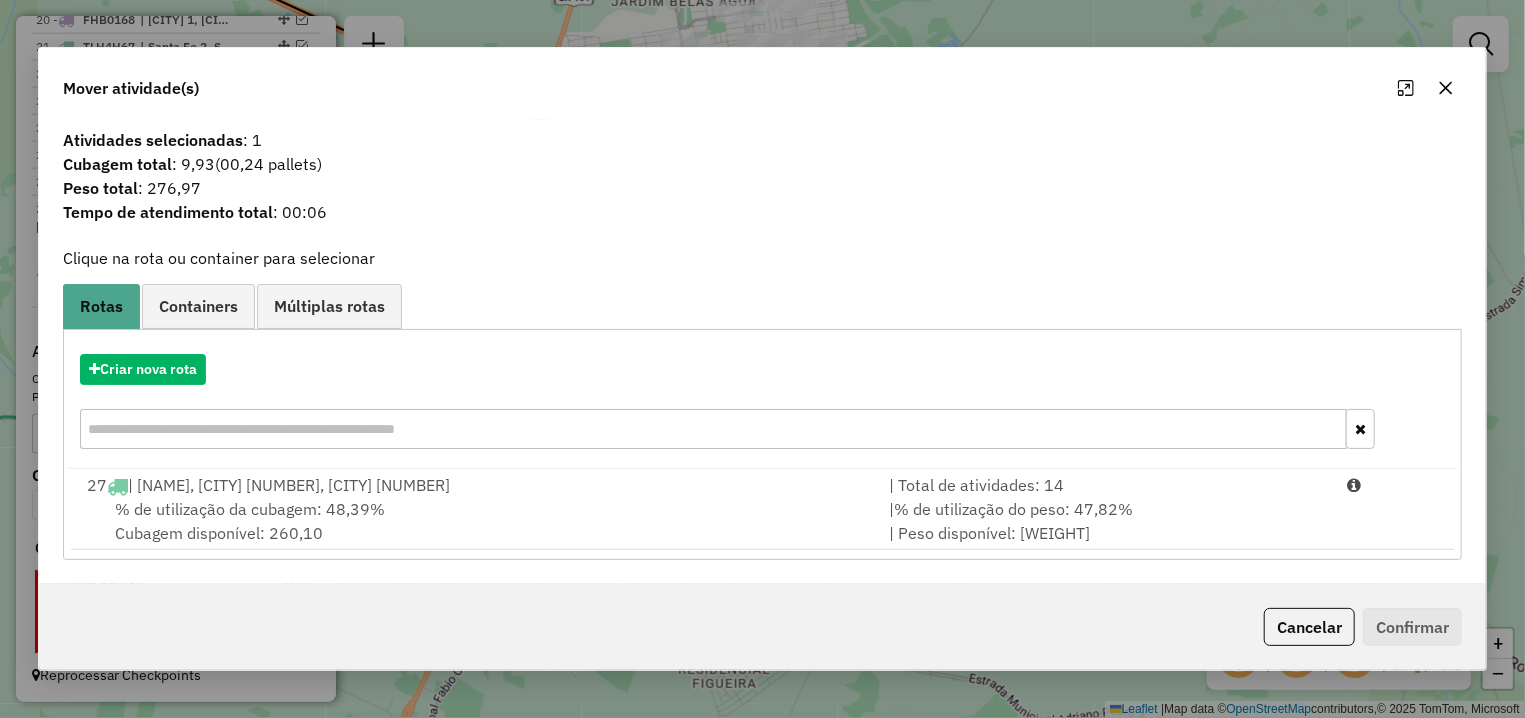 click on "% de utilização da cubagem: 48,39%" at bounding box center [250, 509] 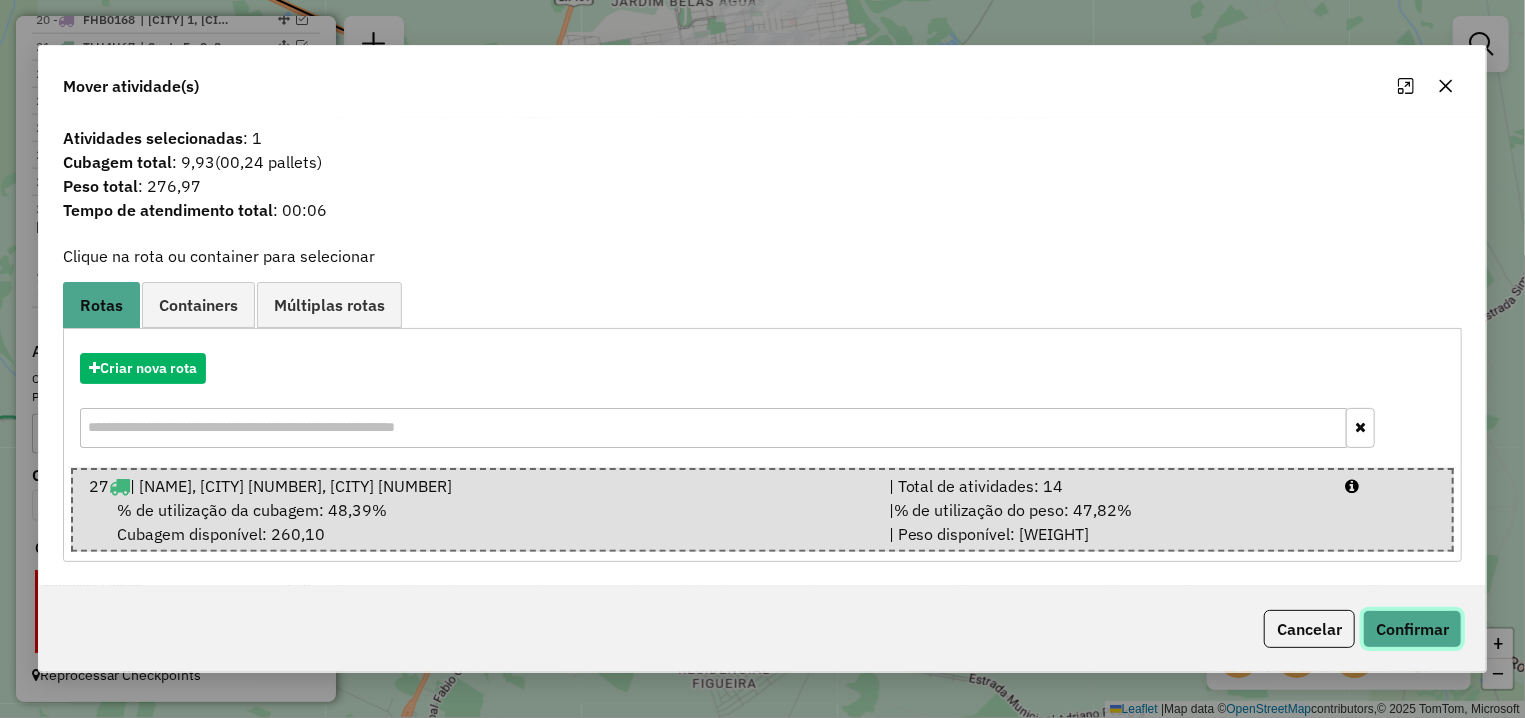 click on "Confirmar" 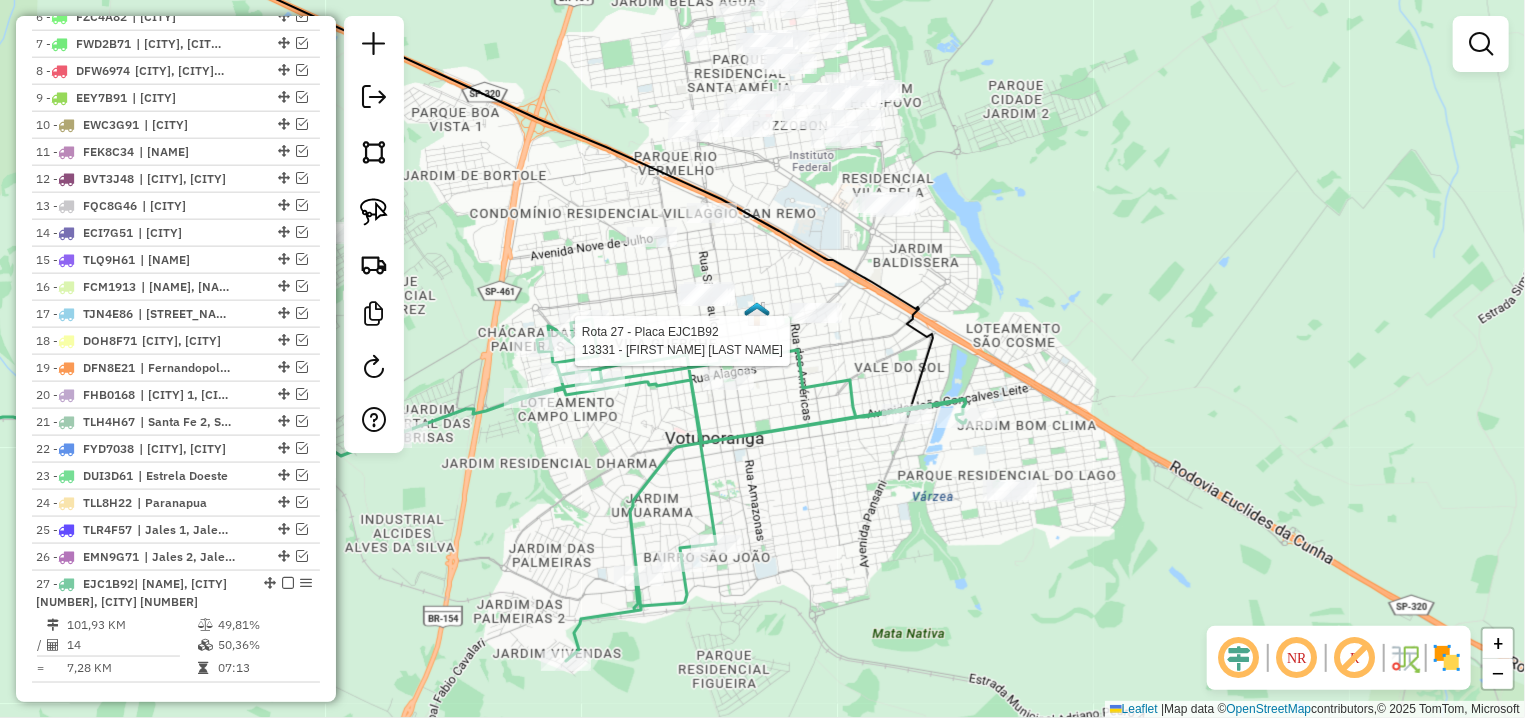 select on "**********" 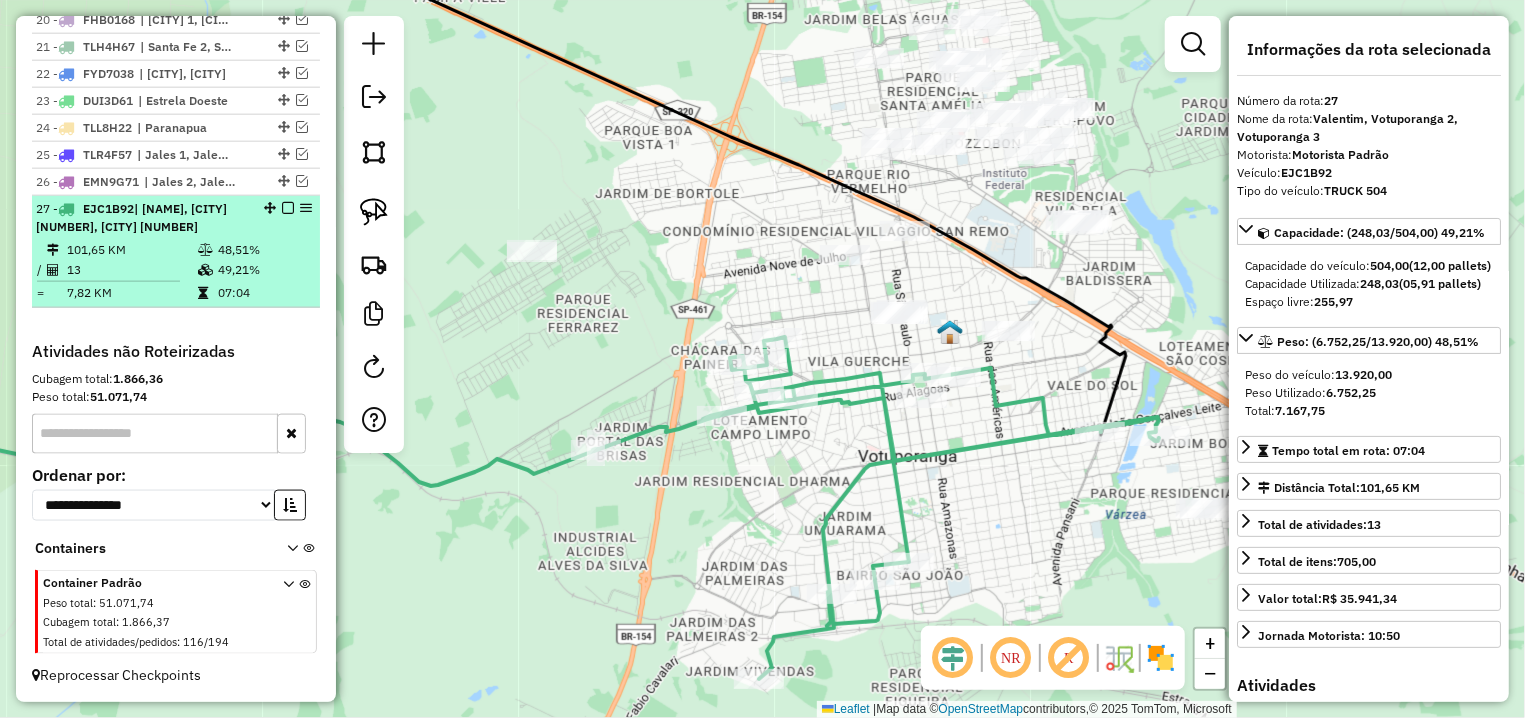 click at bounding box center (288, 208) 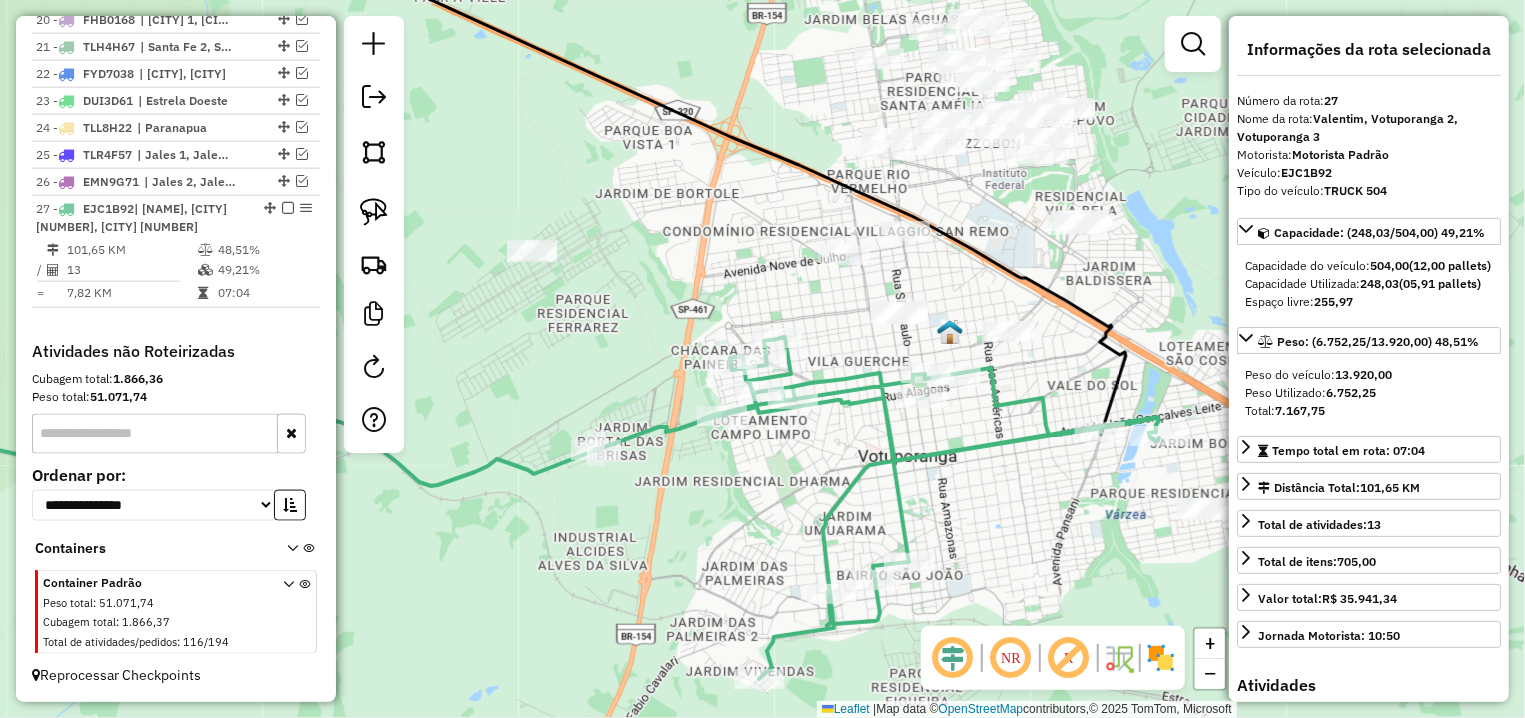 scroll, scrollTop: 1232, scrollLeft: 0, axis: vertical 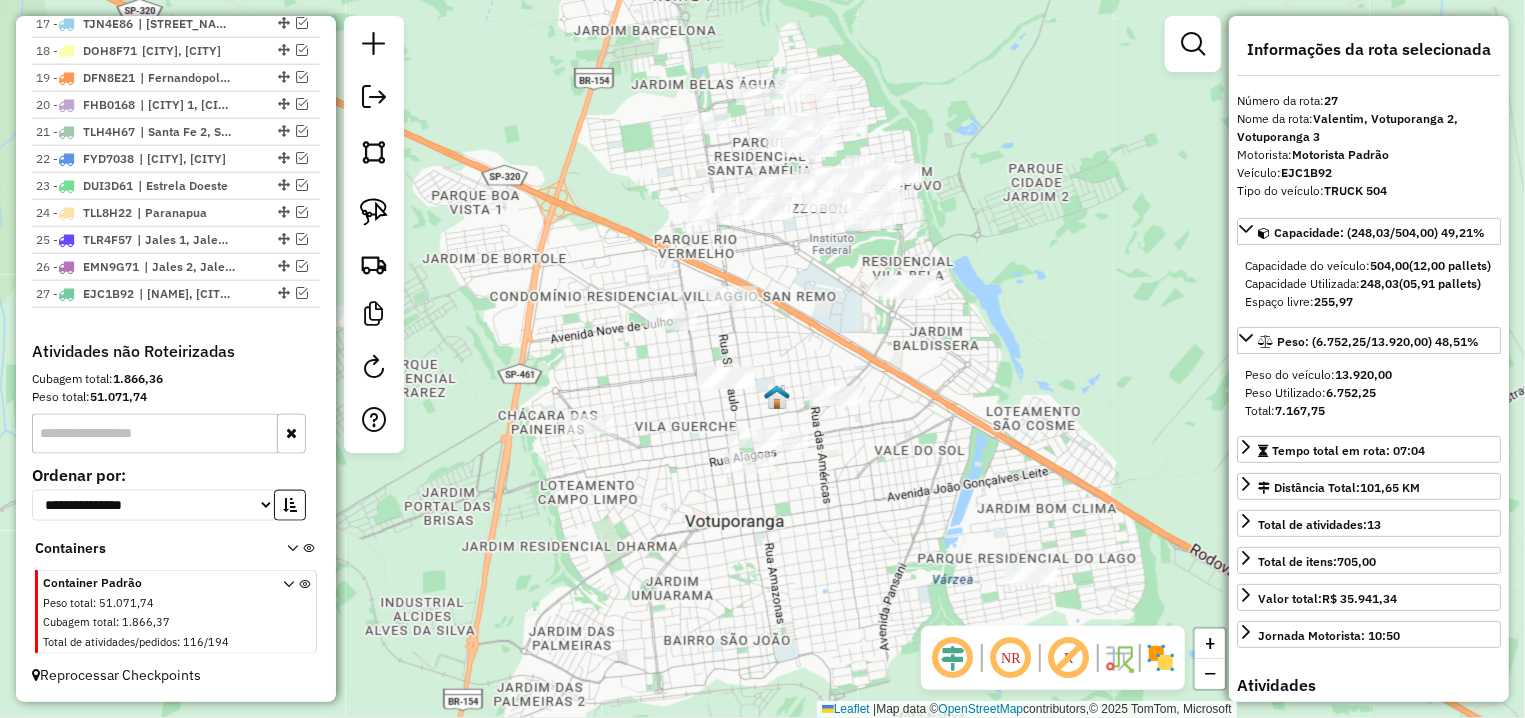 drag, startPoint x: 814, startPoint y: 356, endPoint x: 641, endPoint y: 420, distance: 184.45866 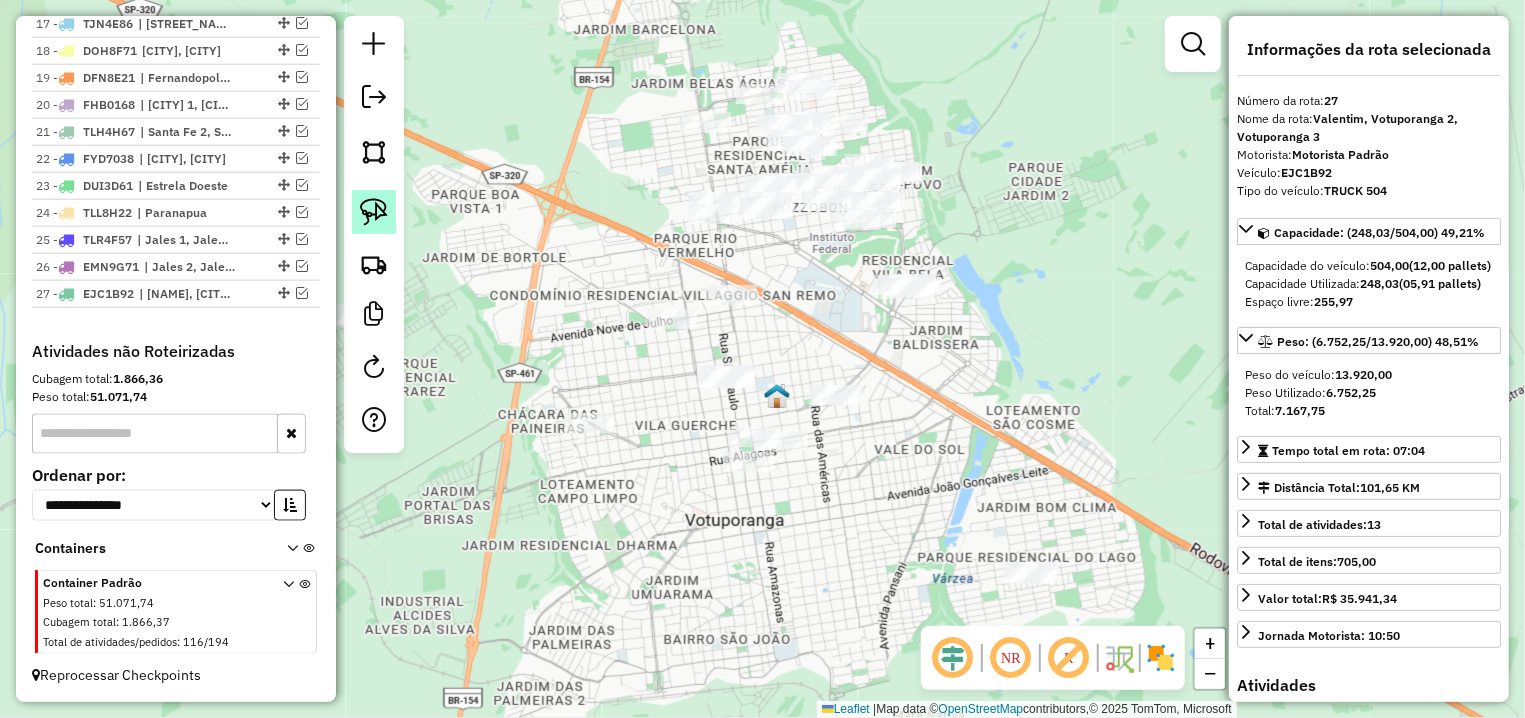 click 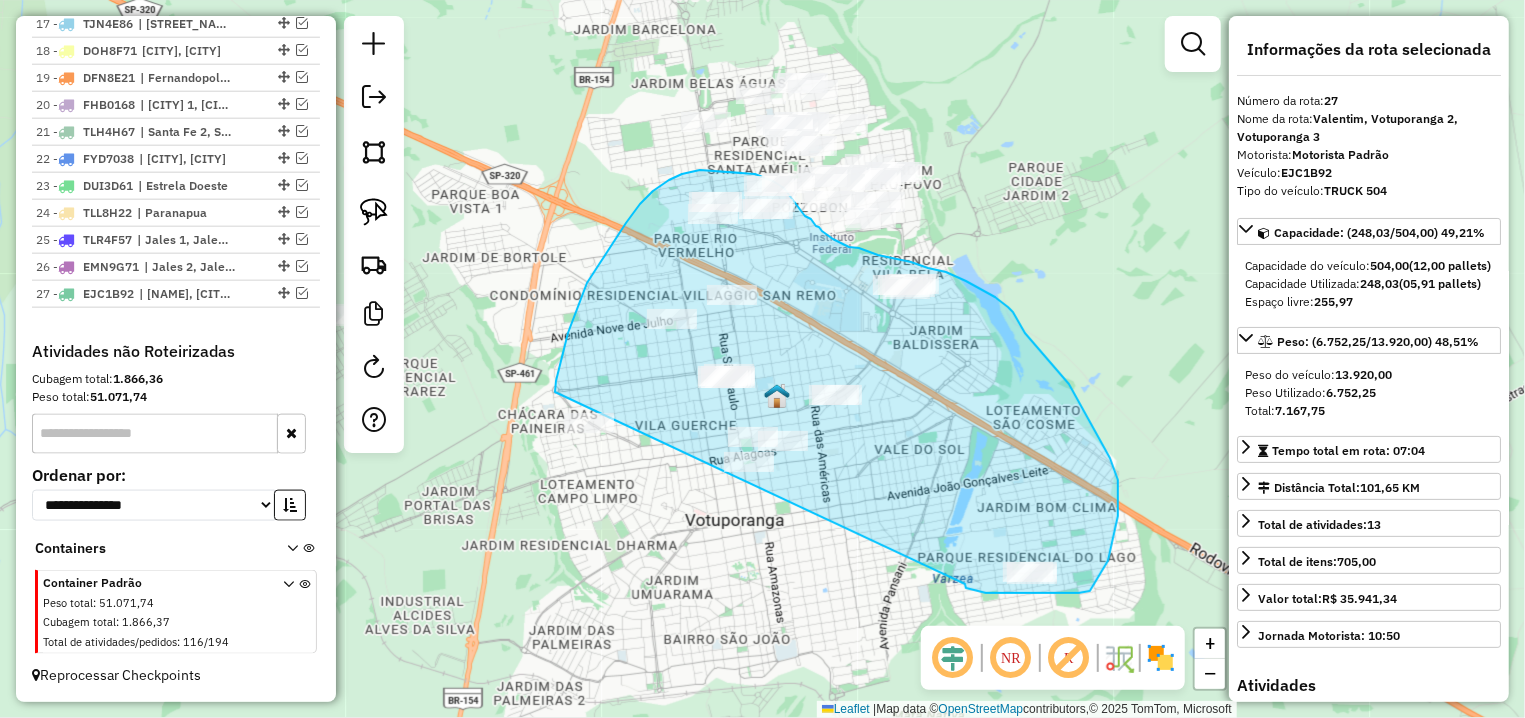 drag, startPoint x: 966, startPoint y: 588, endPoint x: 557, endPoint y: 453, distance: 430.70407 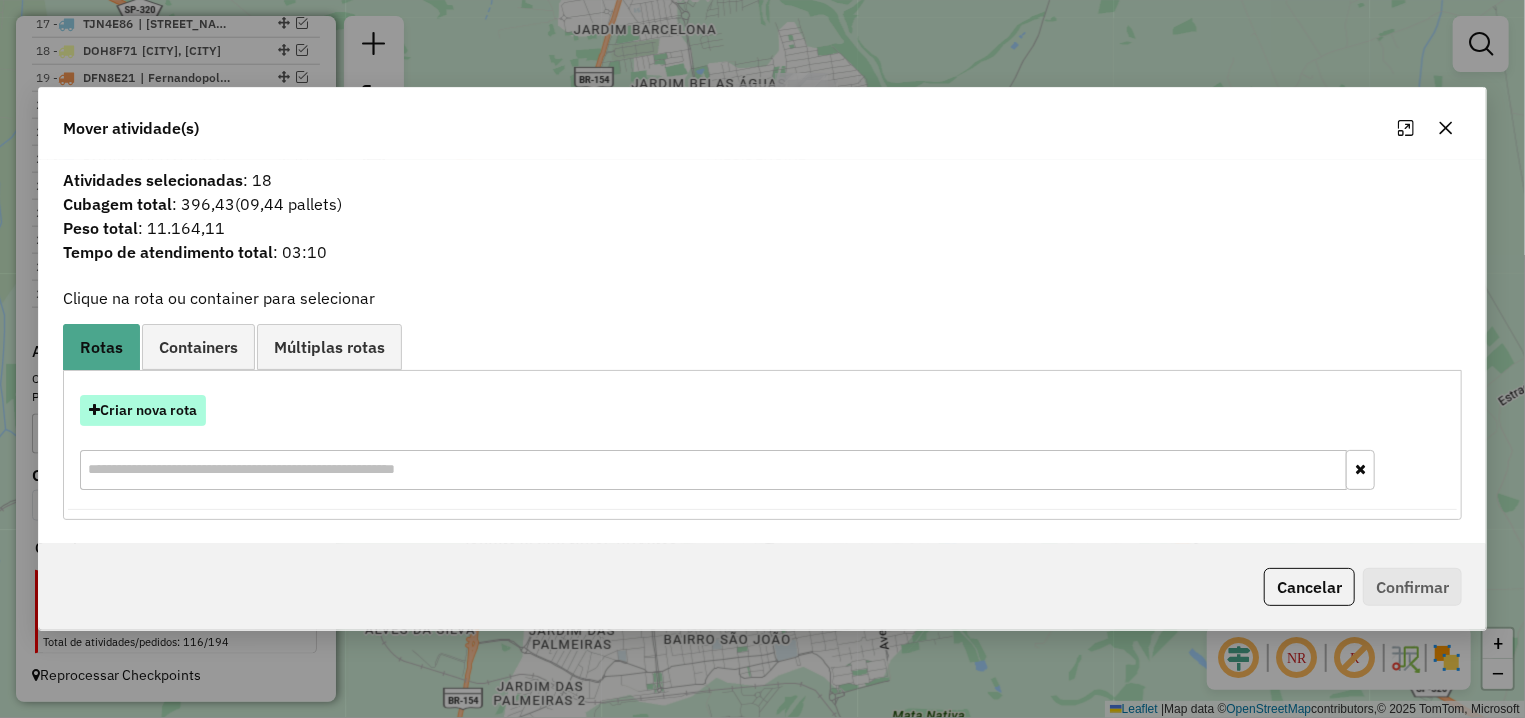 click on "Criar nova rota" at bounding box center (143, 410) 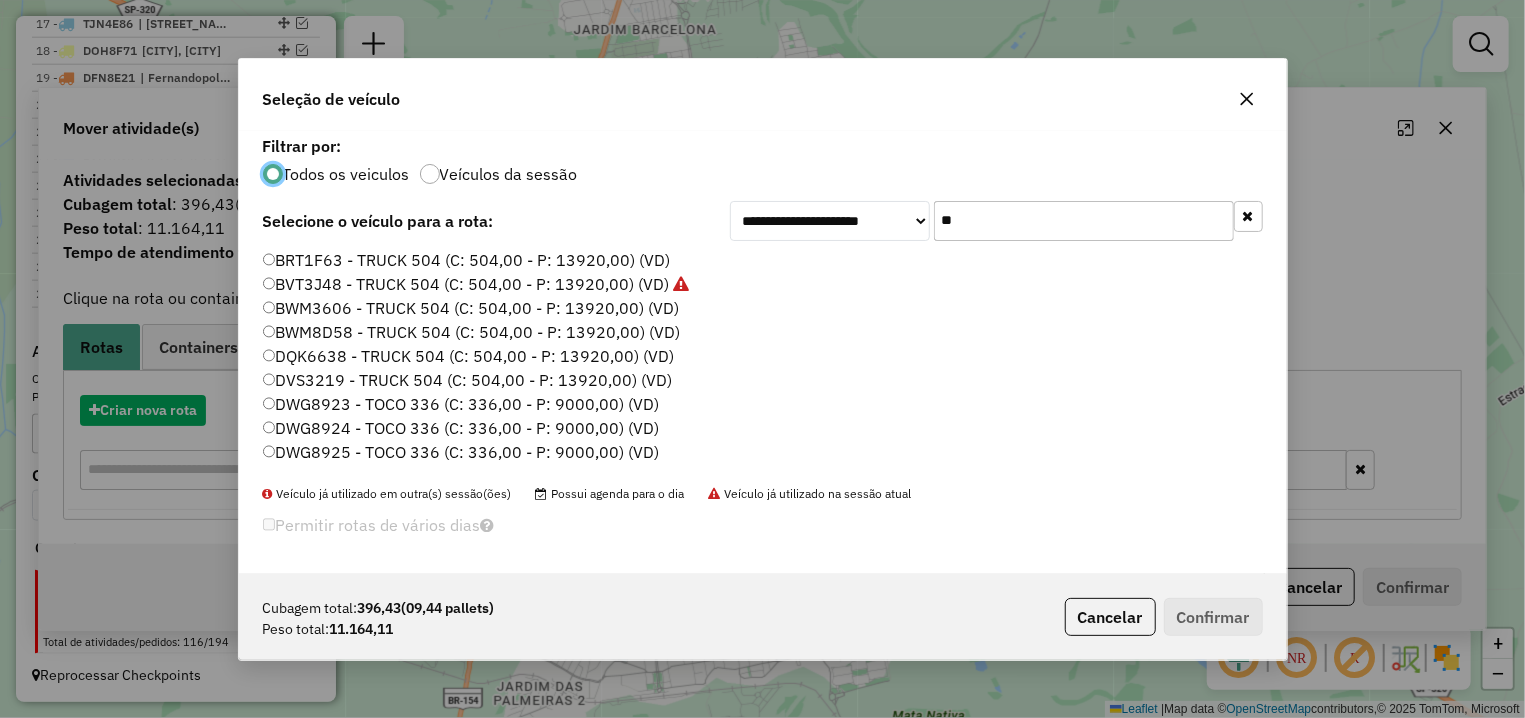 scroll, scrollTop: 12, scrollLeft: 6, axis: both 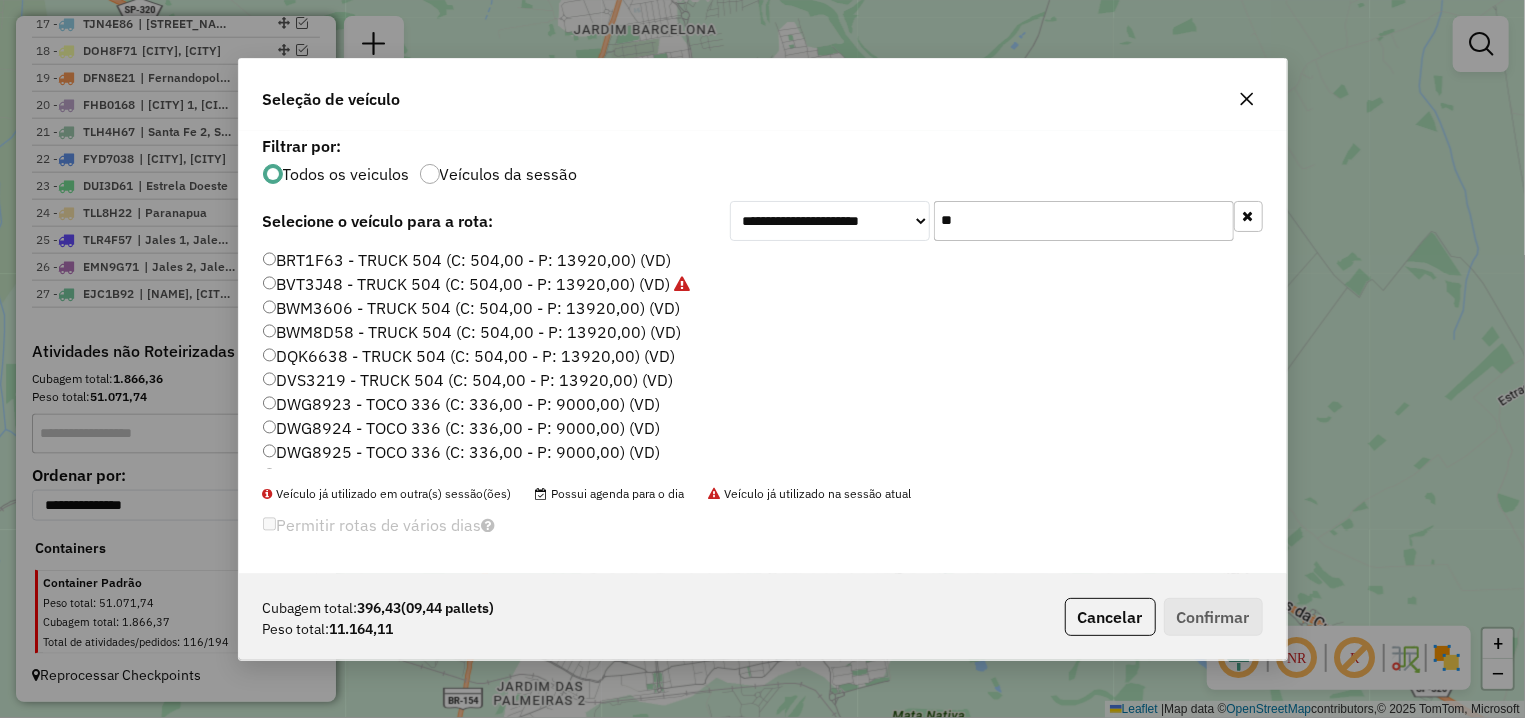 drag, startPoint x: 974, startPoint y: 218, endPoint x: 880, endPoint y: 211, distance: 94.26028 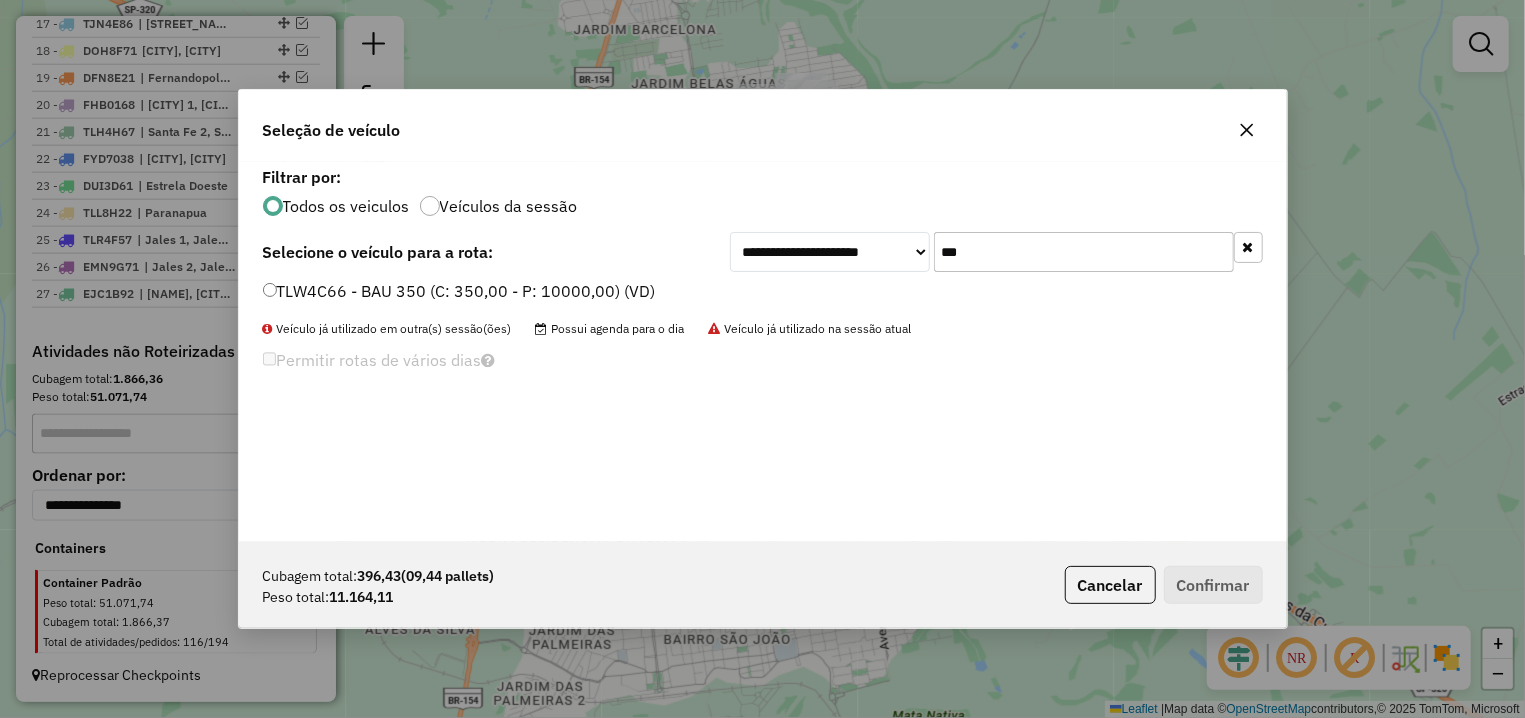 type on "***" 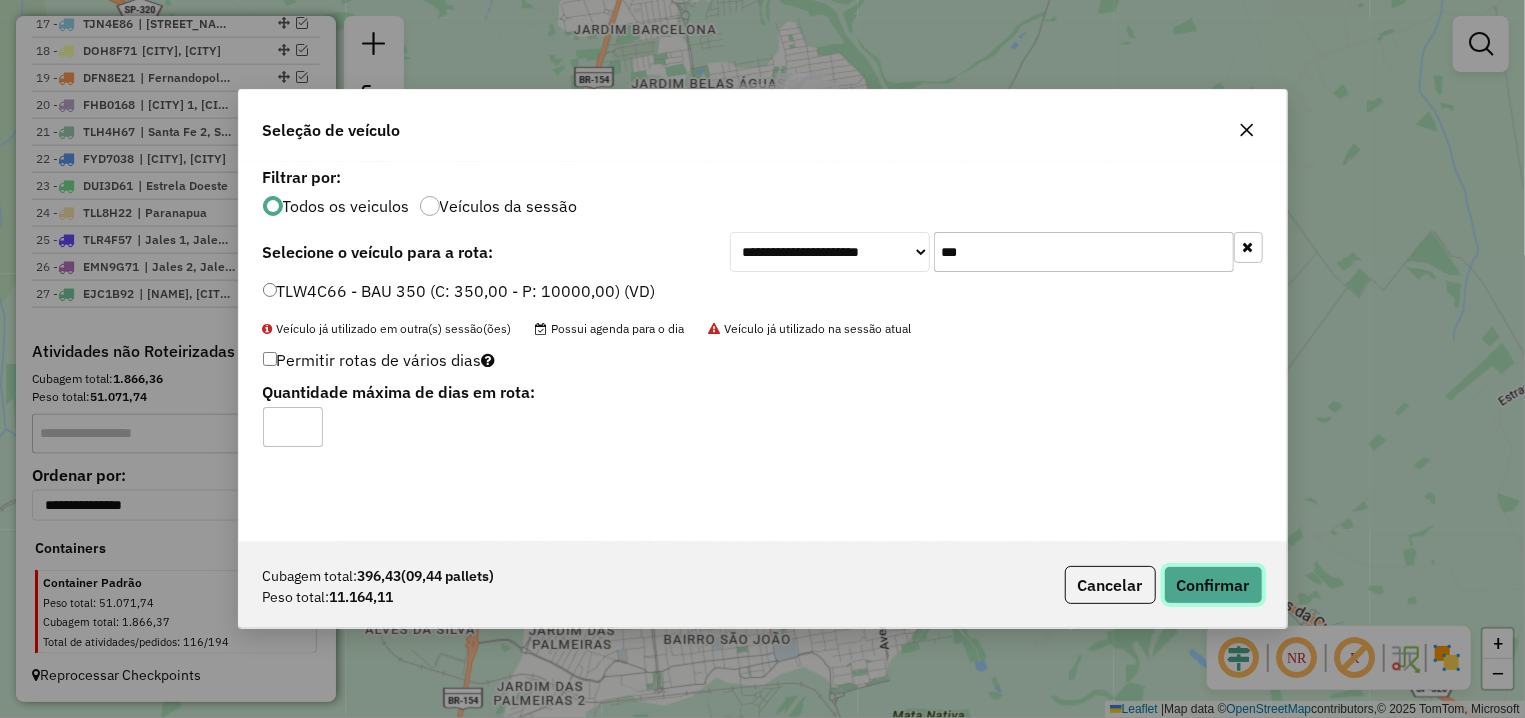 click on "Confirmar" 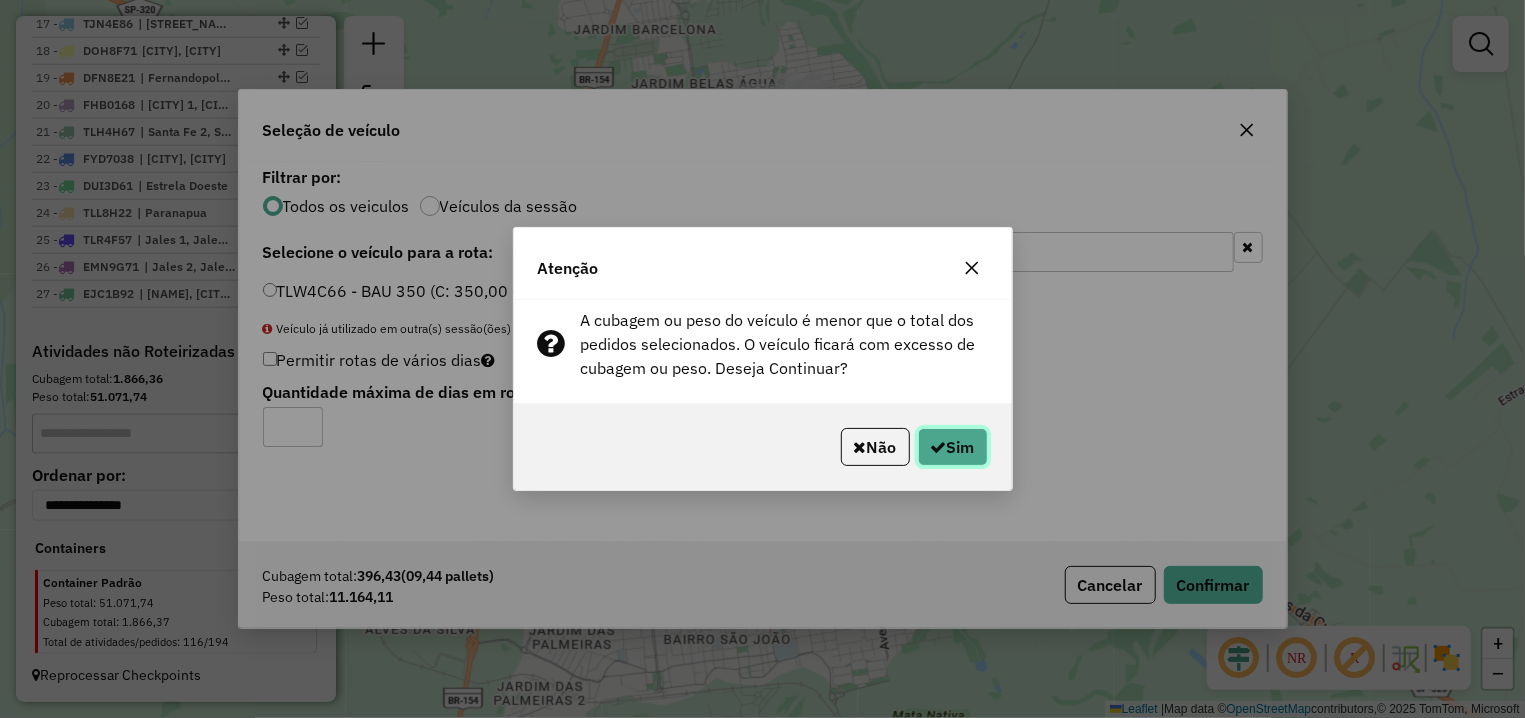 click on "Sim" 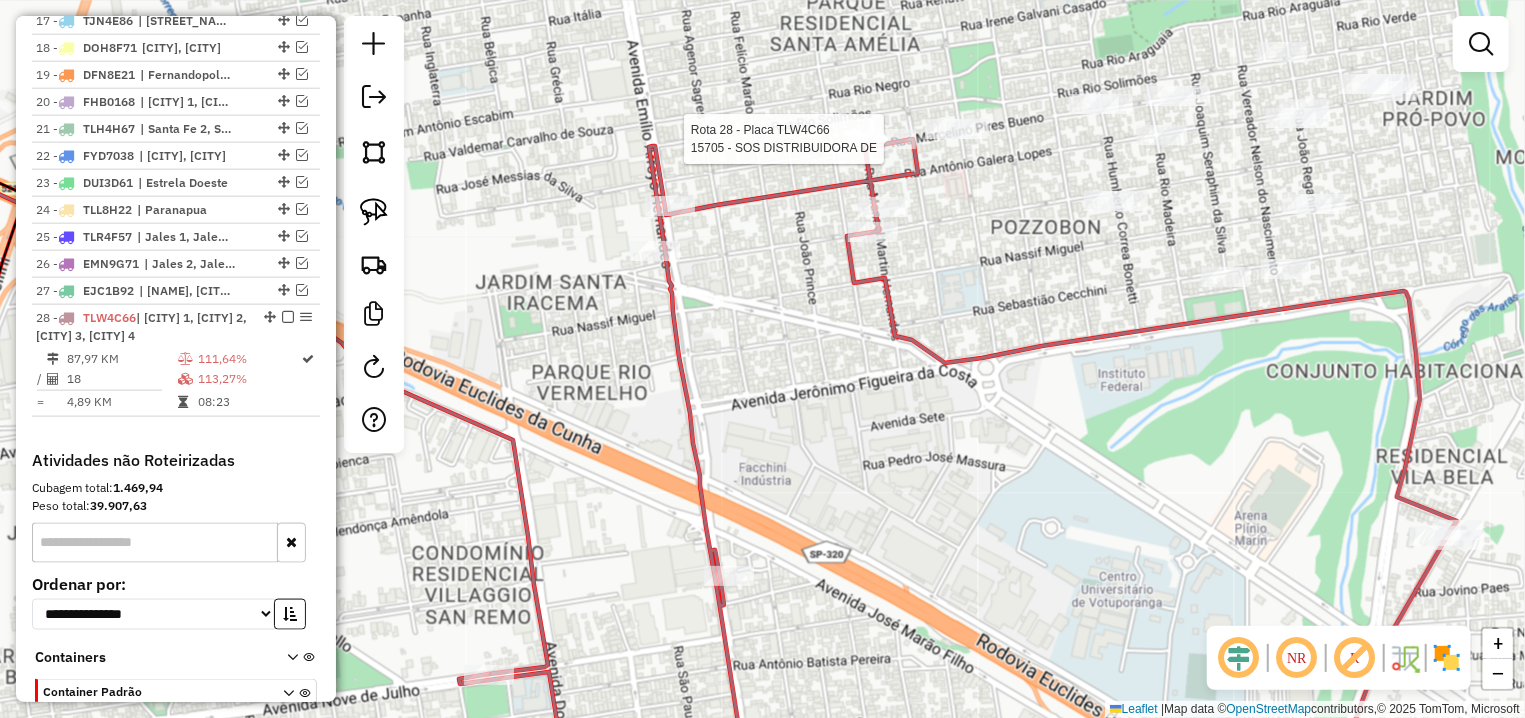 select on "**********" 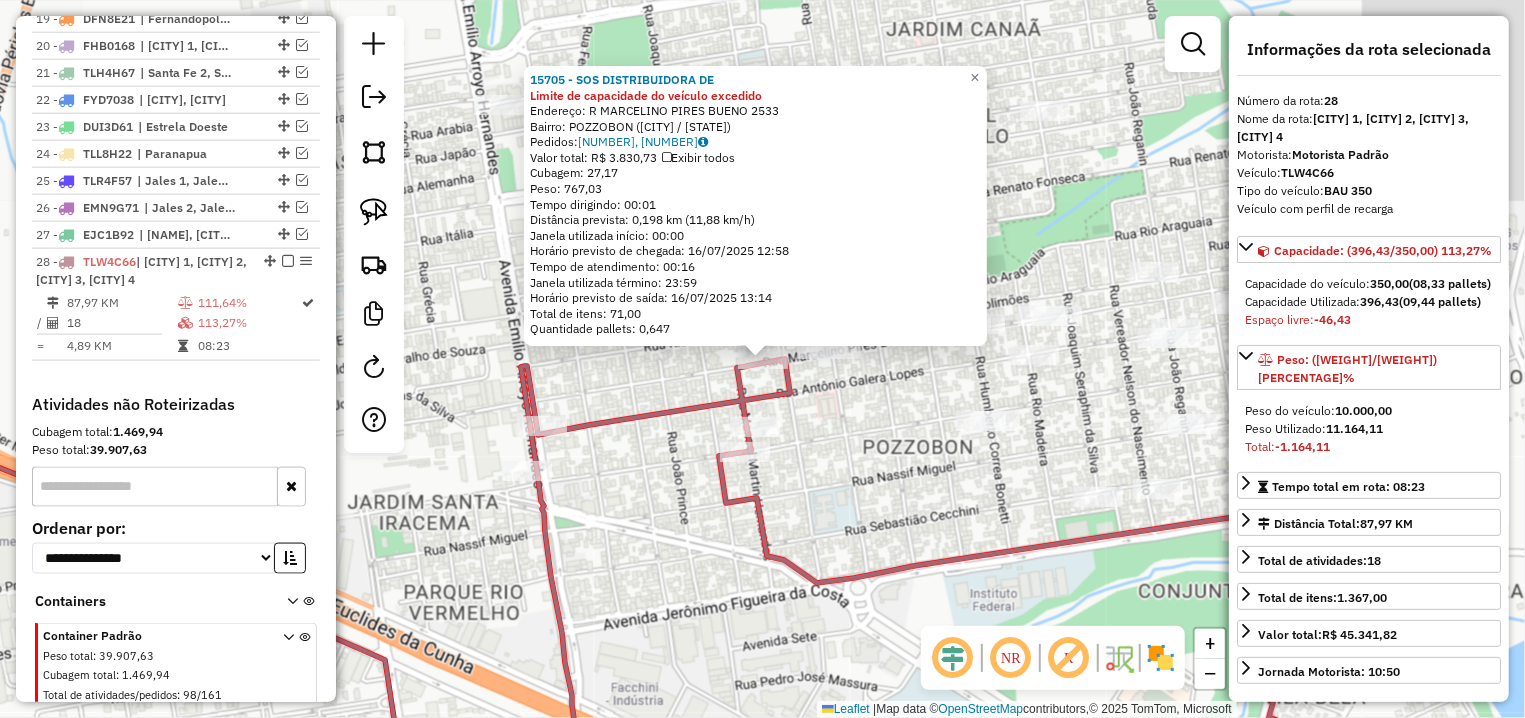 scroll, scrollTop: 1362, scrollLeft: 0, axis: vertical 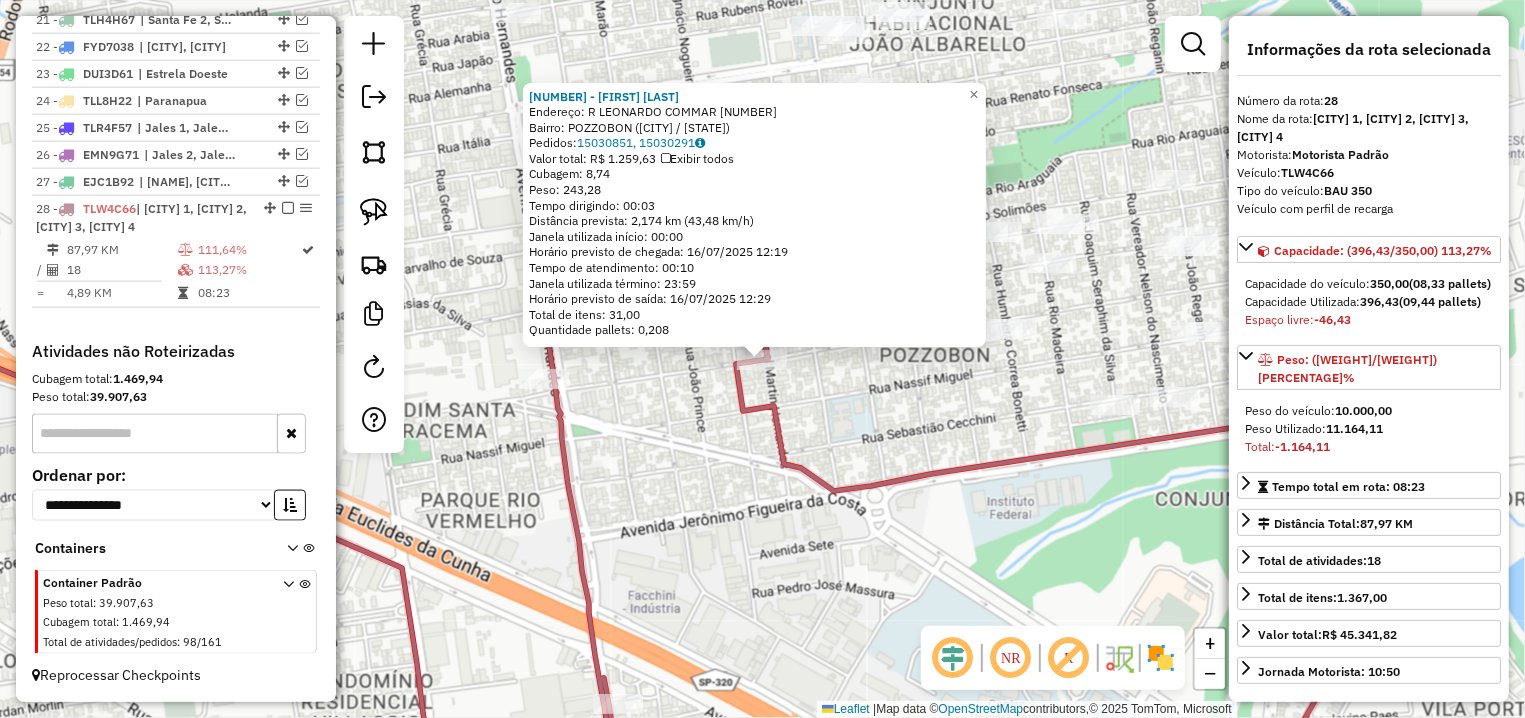 click on "15903 - MARCIA ROBERTA ZAFAL  Endereço: R   LEONARDO COMMAR               2469   Bairro: POZZOBON (VOTUPORANGA / SP)   Pedidos:  15030851, 15030291   Valor total: R$ 1.259,63   Exibir todos   Cubagem: 8,74  Peso: 243,28  Tempo dirigindo: 00:03   Distância prevista: 2,174 km (43,48 km/h)   Janela utilizada início: 00:00   Horário previsto de chegada: 16/07/2025 12:19   Tempo de atendimento: 00:10   Janela utilizada término: 23:59   Horário previsto de saída: 16/07/2025 12:29   Total de itens: 31,00   Quantidade pallets: 0,208  × Janela de atendimento Grade de atendimento Capacidade Transportadoras Veículos Cliente Pedidos  Rotas Selecione os dias de semana para filtrar as janelas de atendimento  Seg   Ter   Qua   Qui   Sex   Sáb   Dom  Informe o período da janela de atendimento: De: Até:  Filtrar exatamente a janela do cliente  Considerar janela de atendimento padrão  Selecione os dias de semana para filtrar as grades de atendimento  Seg   Ter   Qua   Qui   Sex   Sáb   Dom   Peso mínimo:   De:" 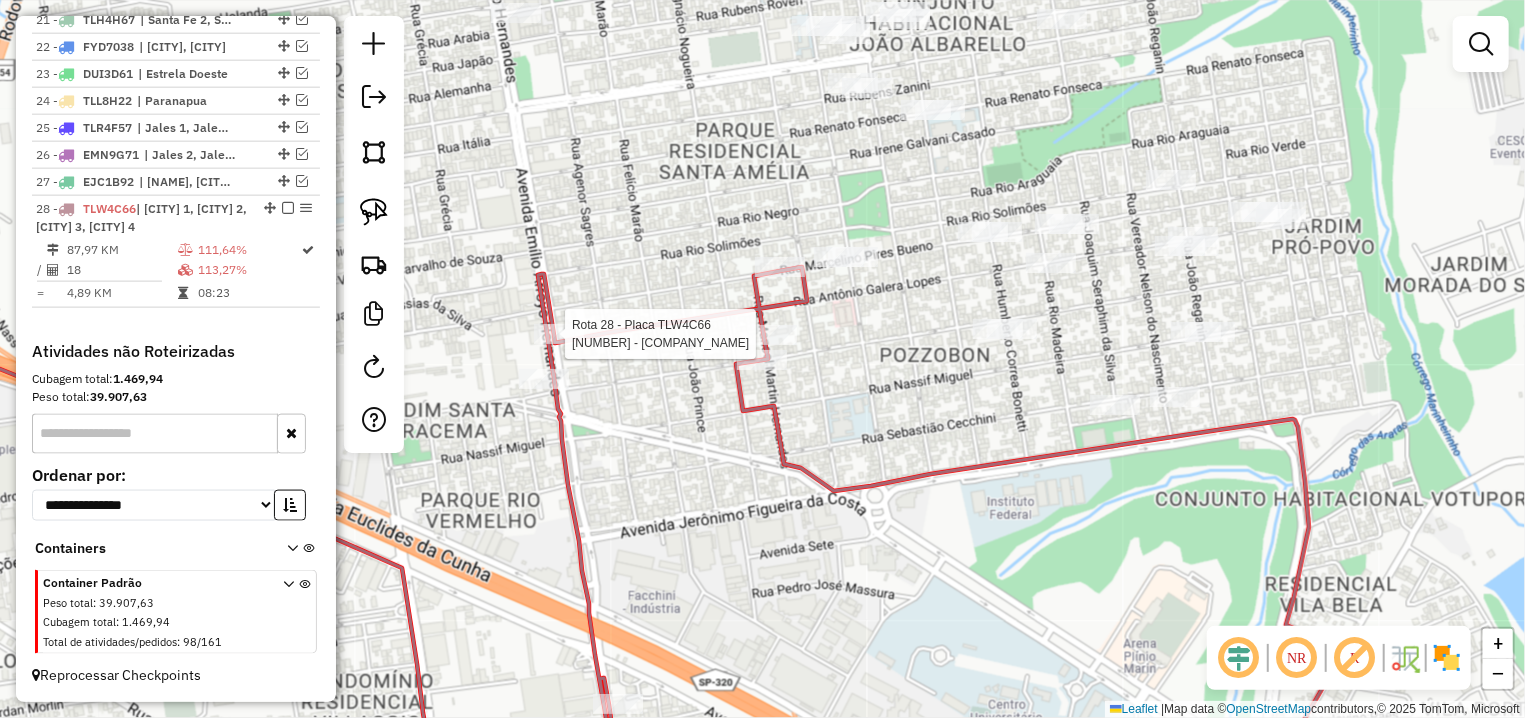 select on "**********" 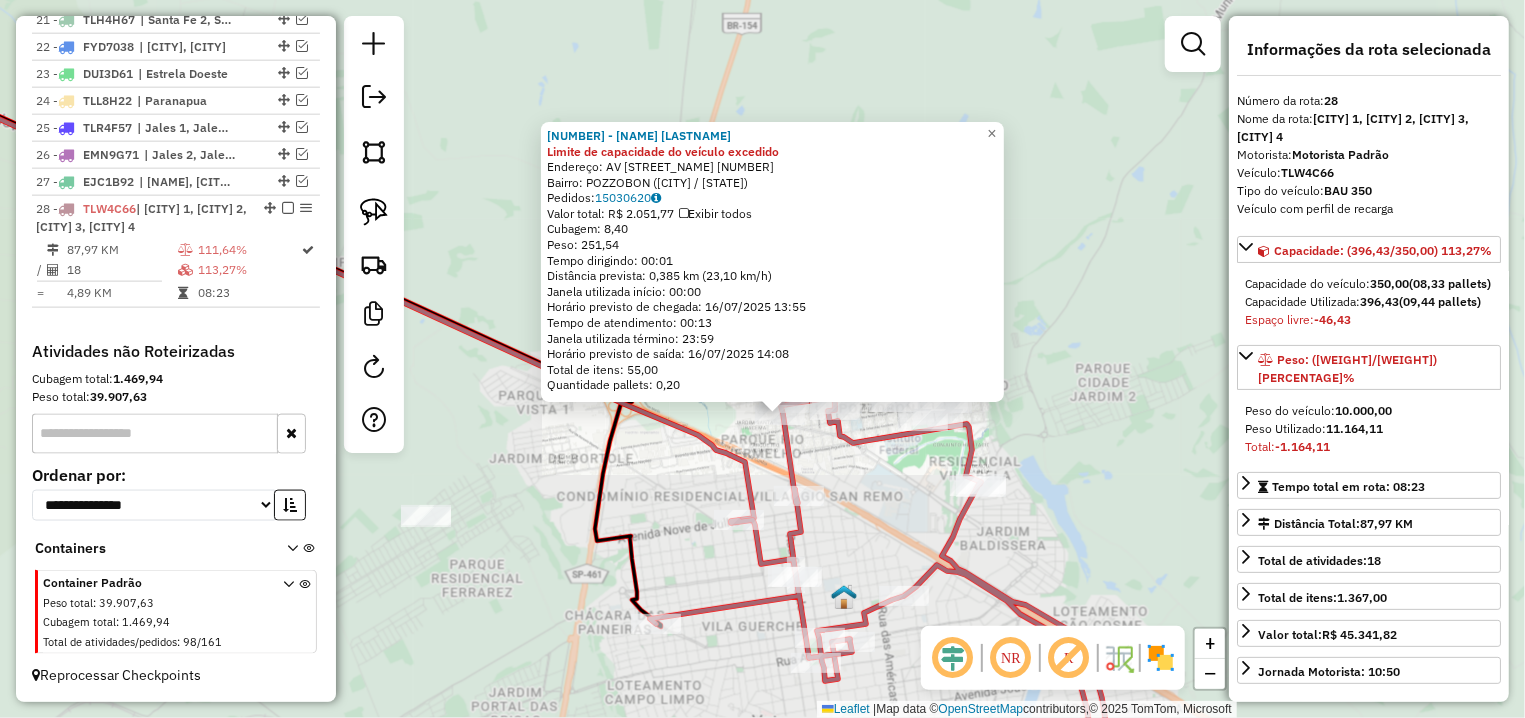 drag, startPoint x: 864, startPoint y: 476, endPoint x: 804, endPoint y: 472, distance: 60.133186 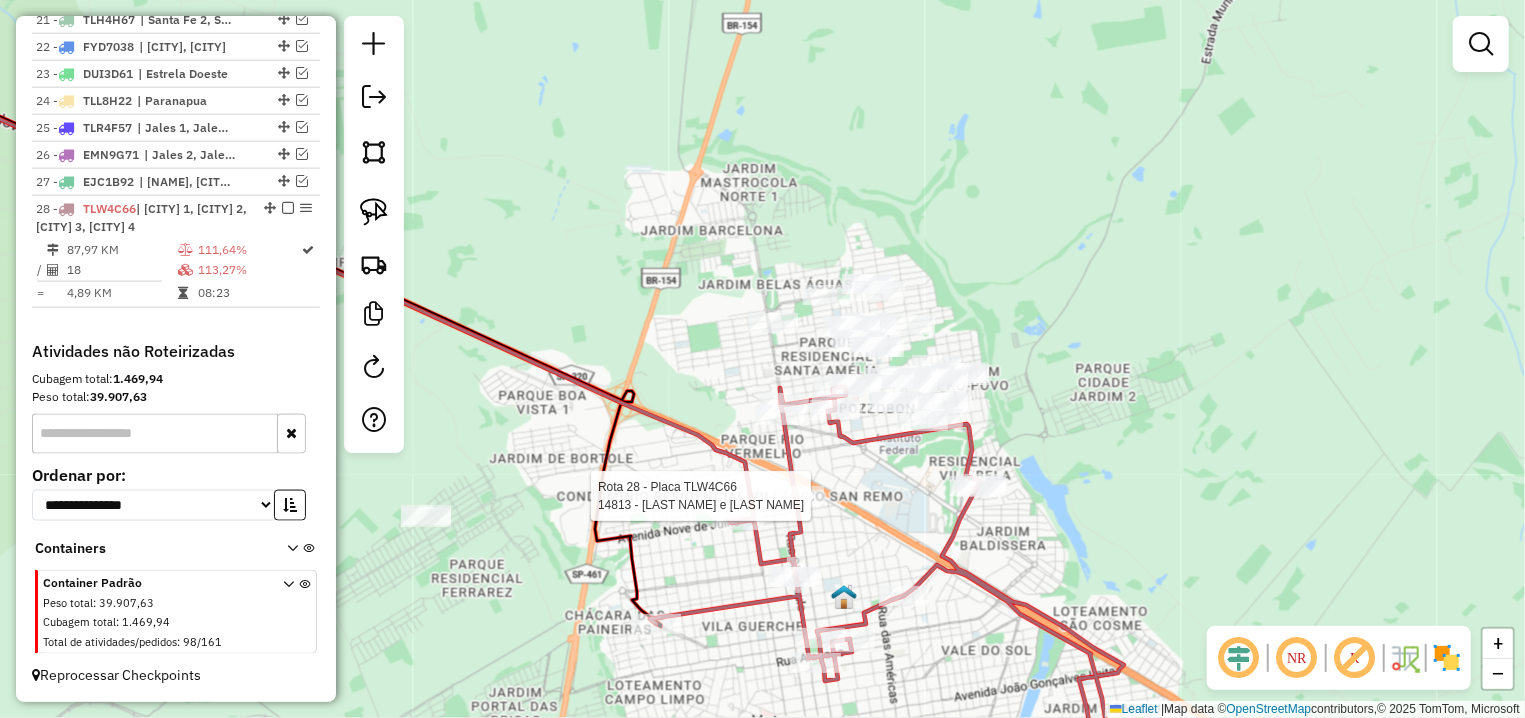select on "**********" 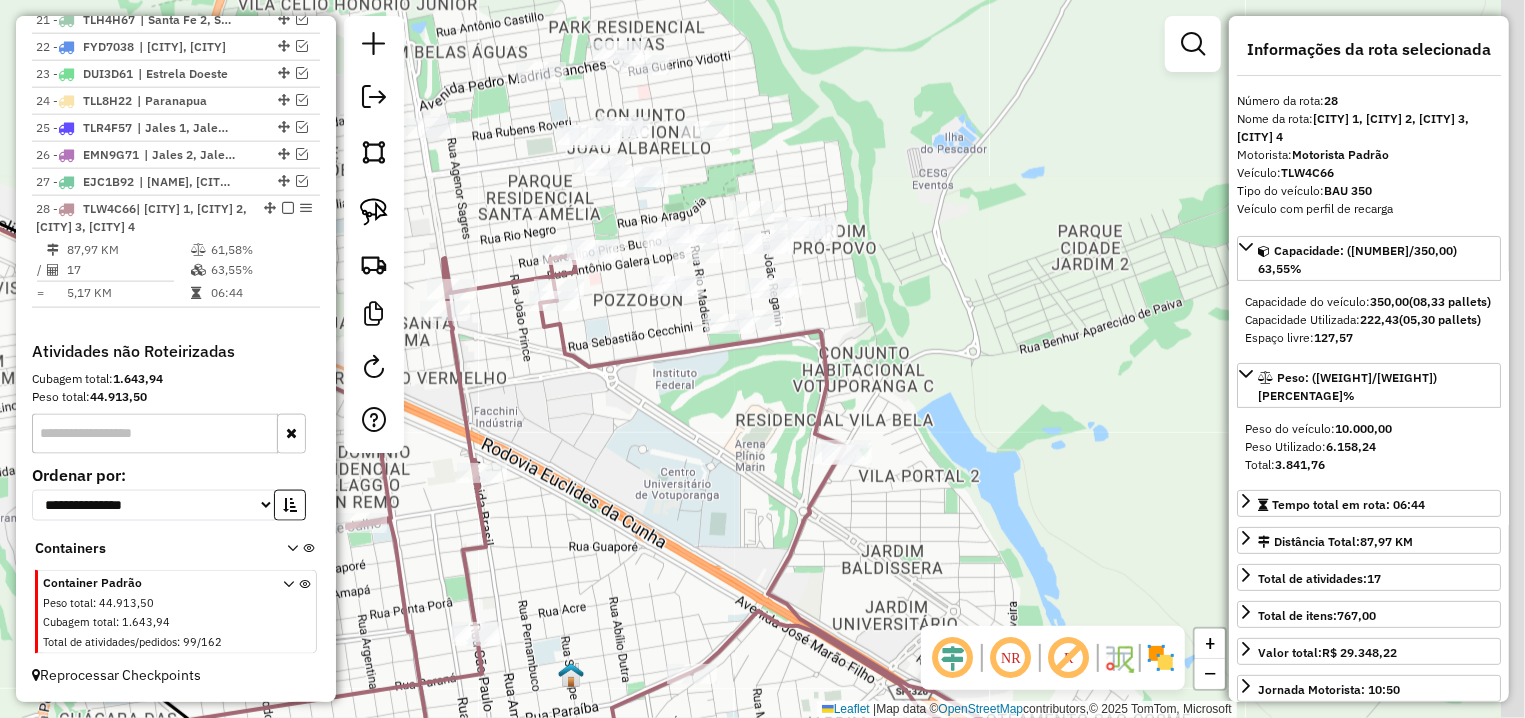 drag, startPoint x: 1053, startPoint y: 299, endPoint x: 811, endPoint y: 396, distance: 260.7163 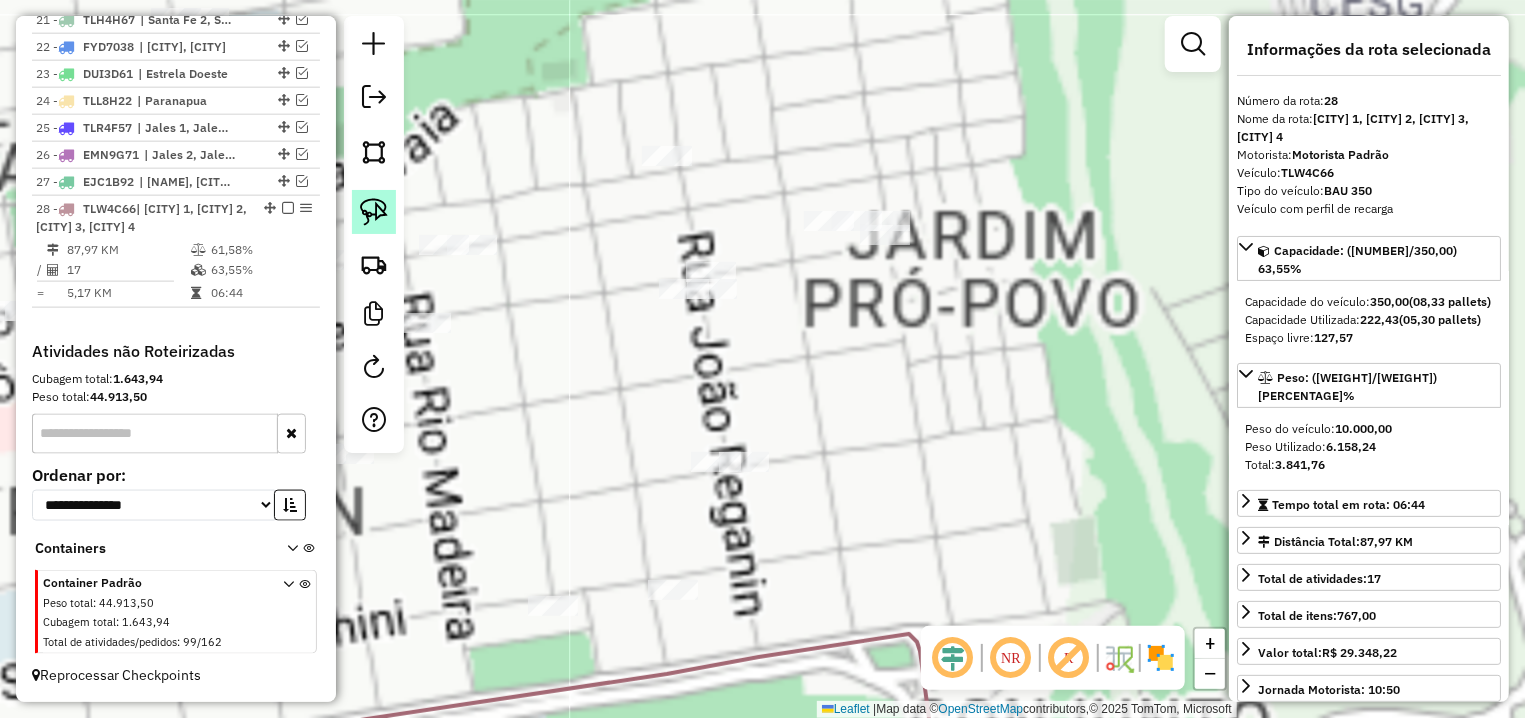 click 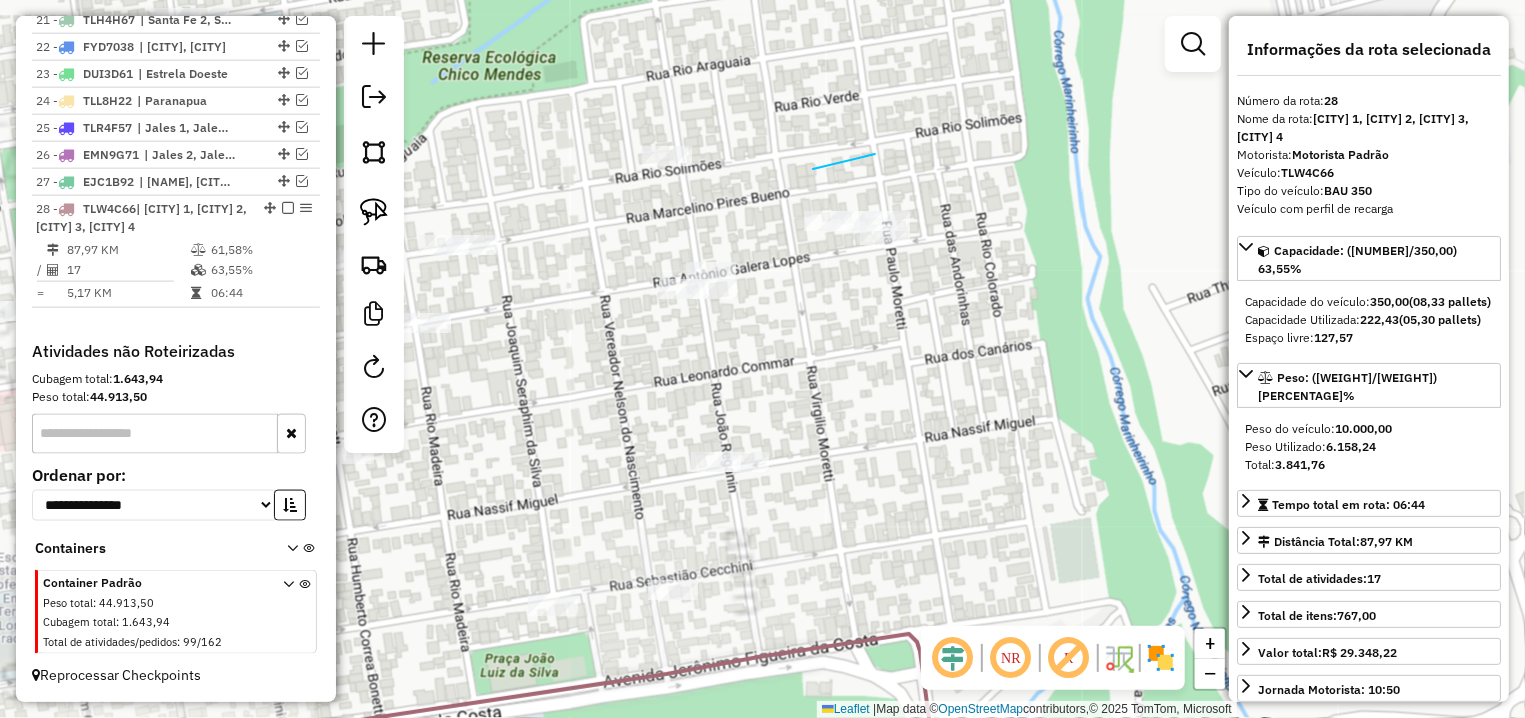 drag, startPoint x: 813, startPoint y: 169, endPoint x: 1093, endPoint y: 297, distance: 307.87012 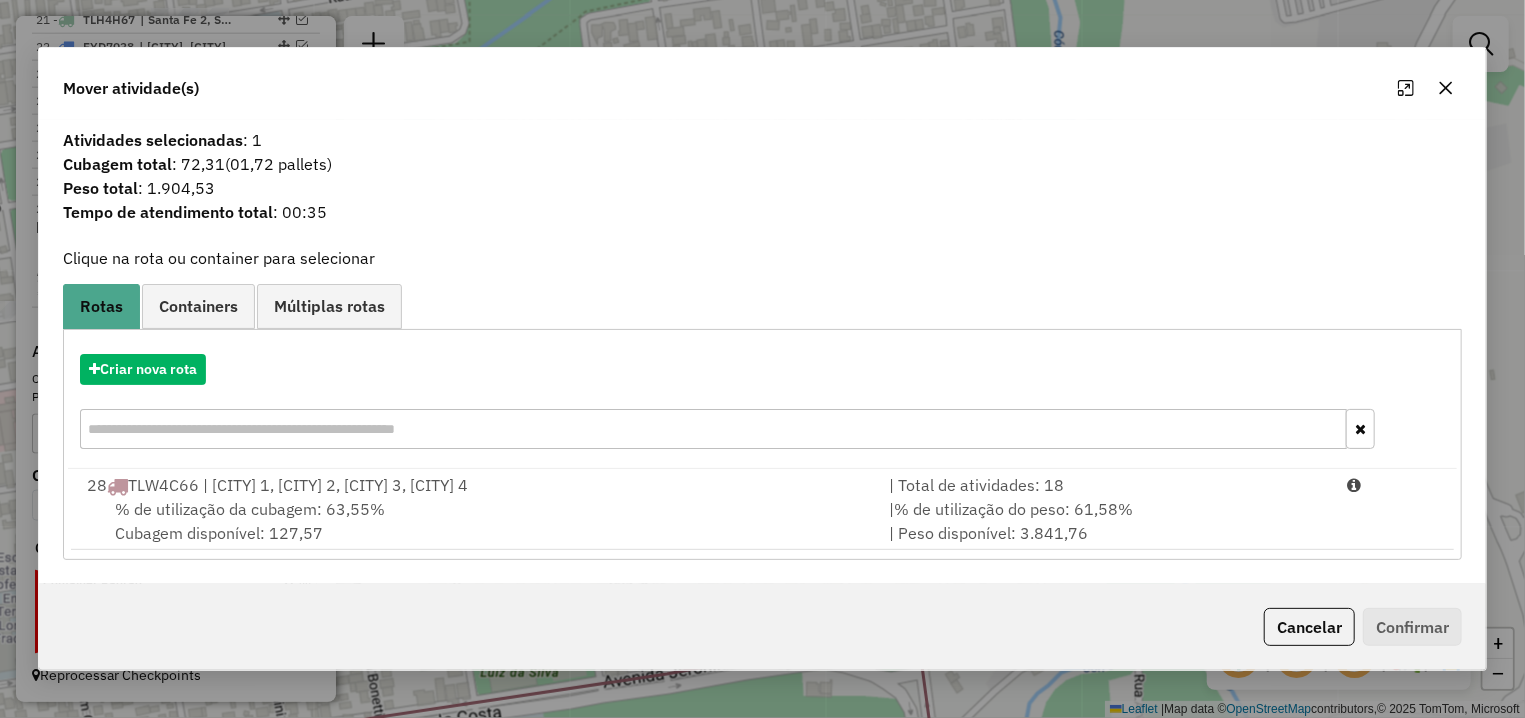 click on "% de utilização da cubagem: 63,55%  Cubagem disponível: 127,57" at bounding box center (476, 521) 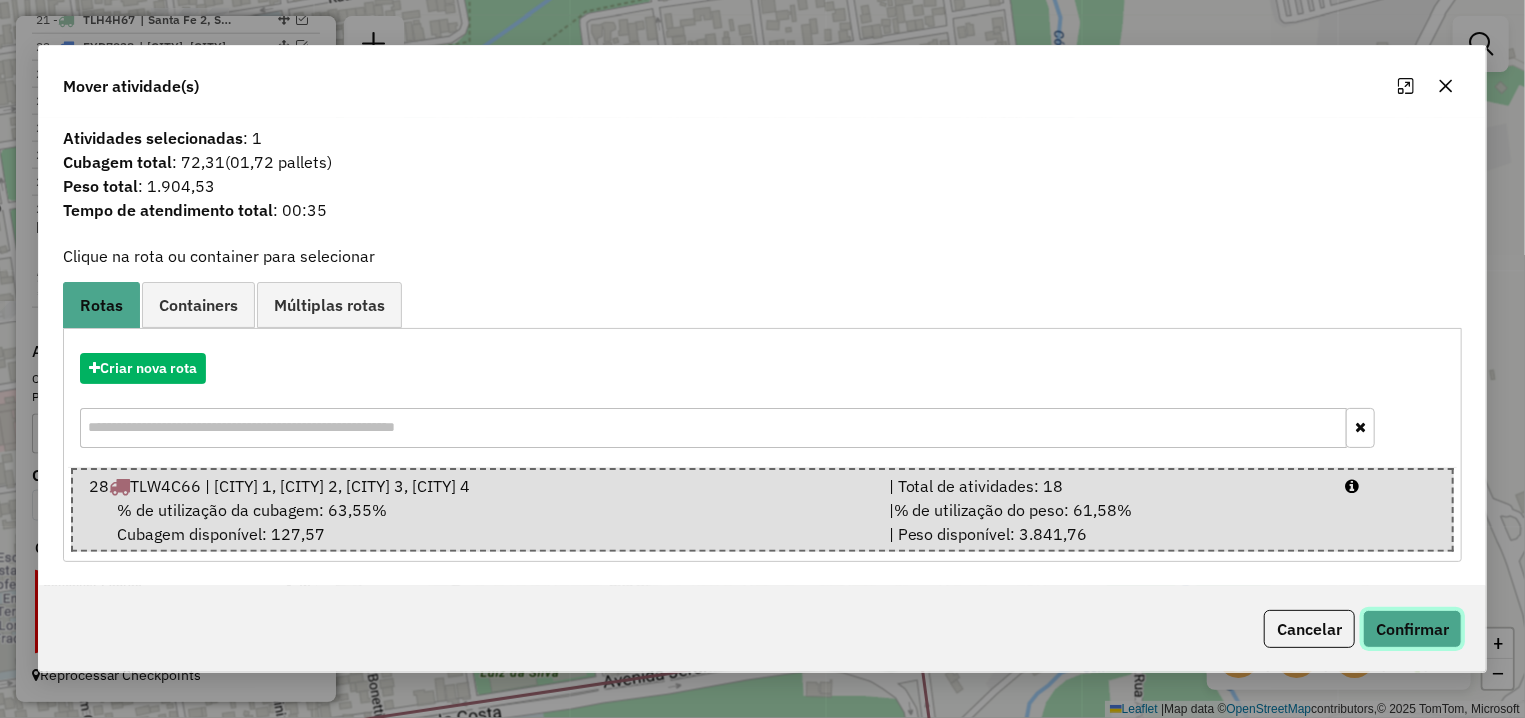 click on "Confirmar" 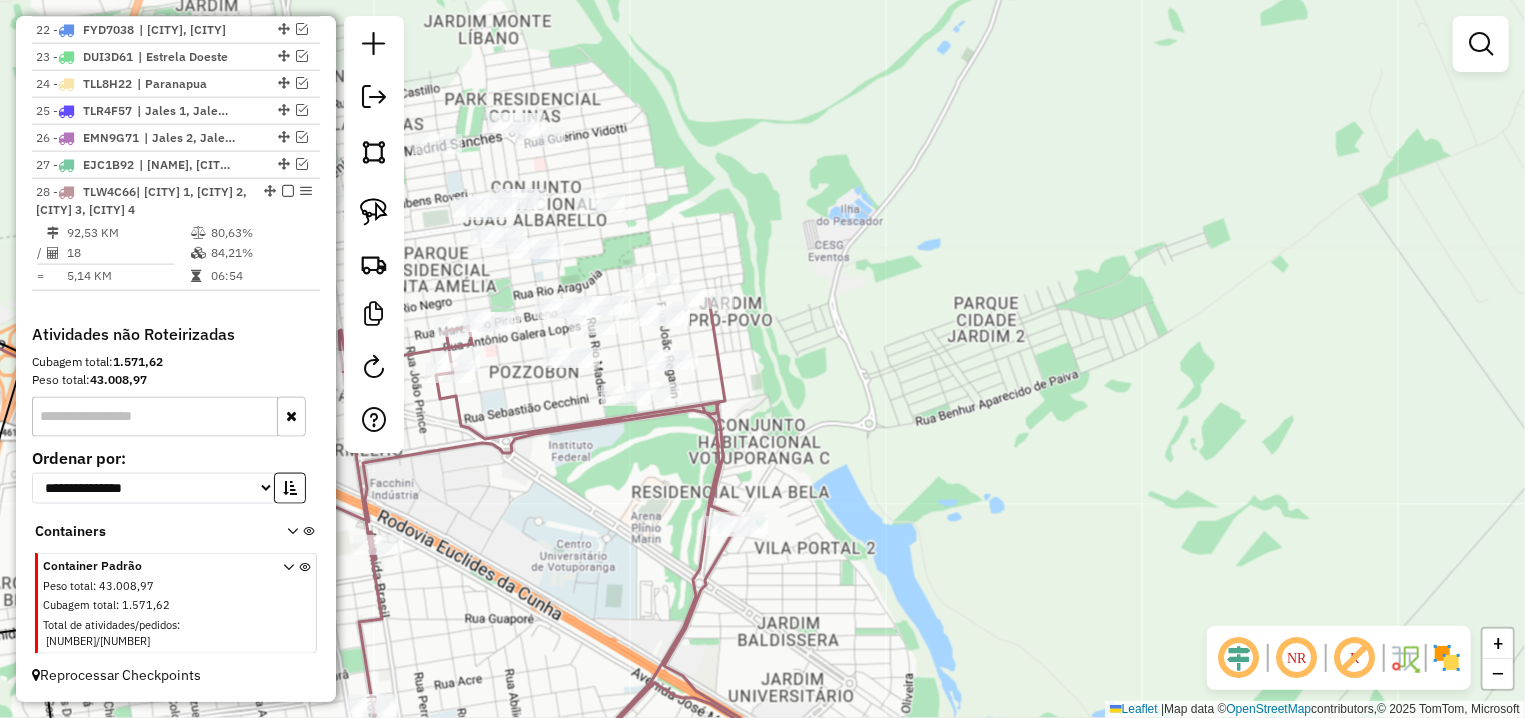 drag, startPoint x: 535, startPoint y: 428, endPoint x: 766, endPoint y: 421, distance: 231.10603 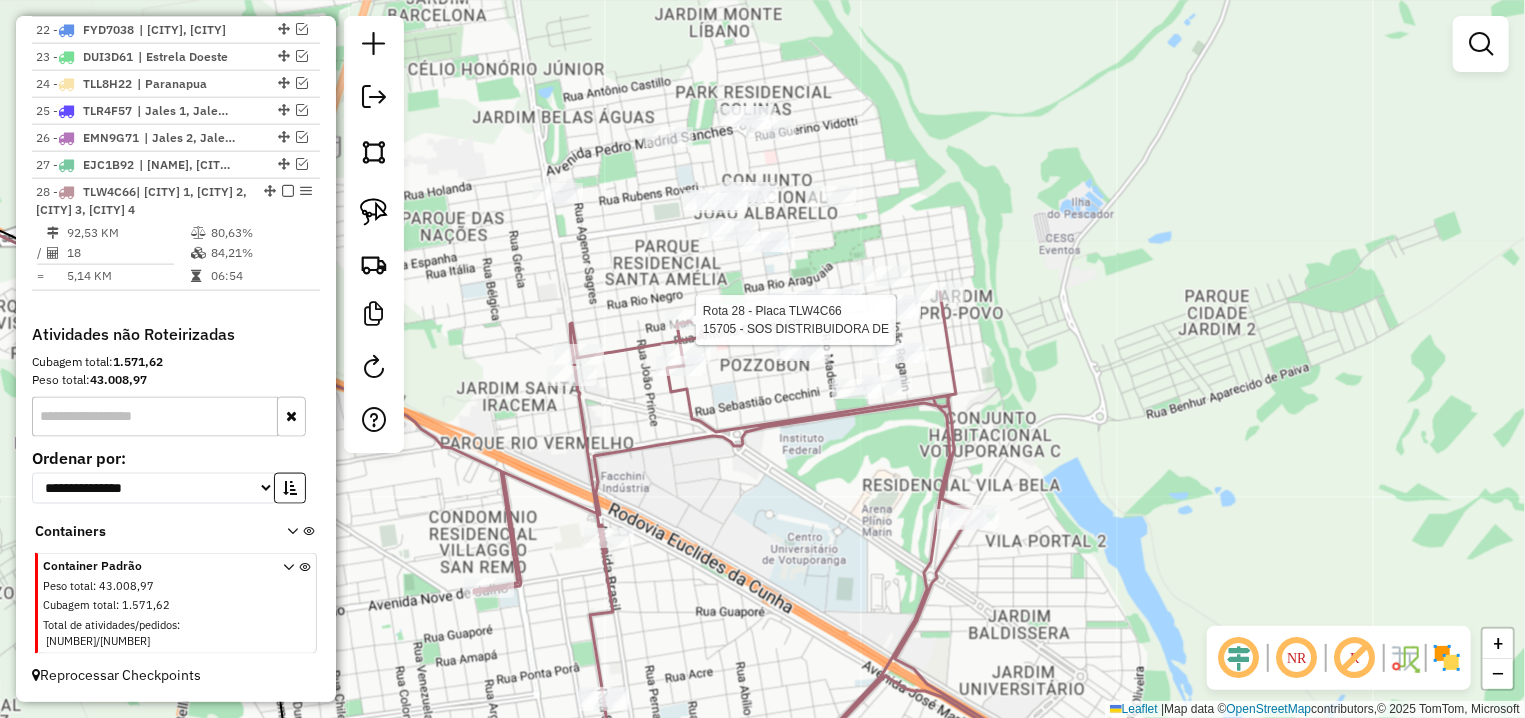 select on "**********" 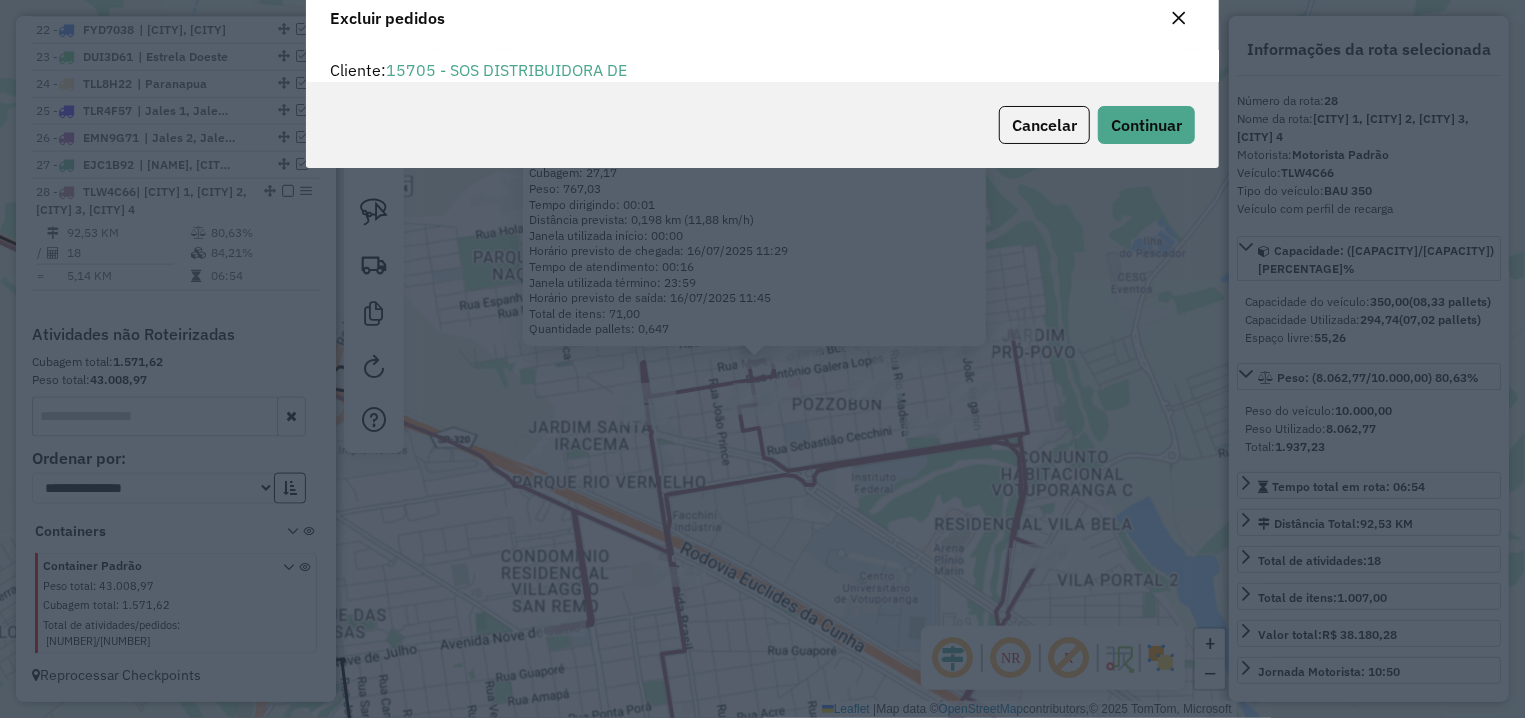 scroll, scrollTop: 11, scrollLeft: 6, axis: both 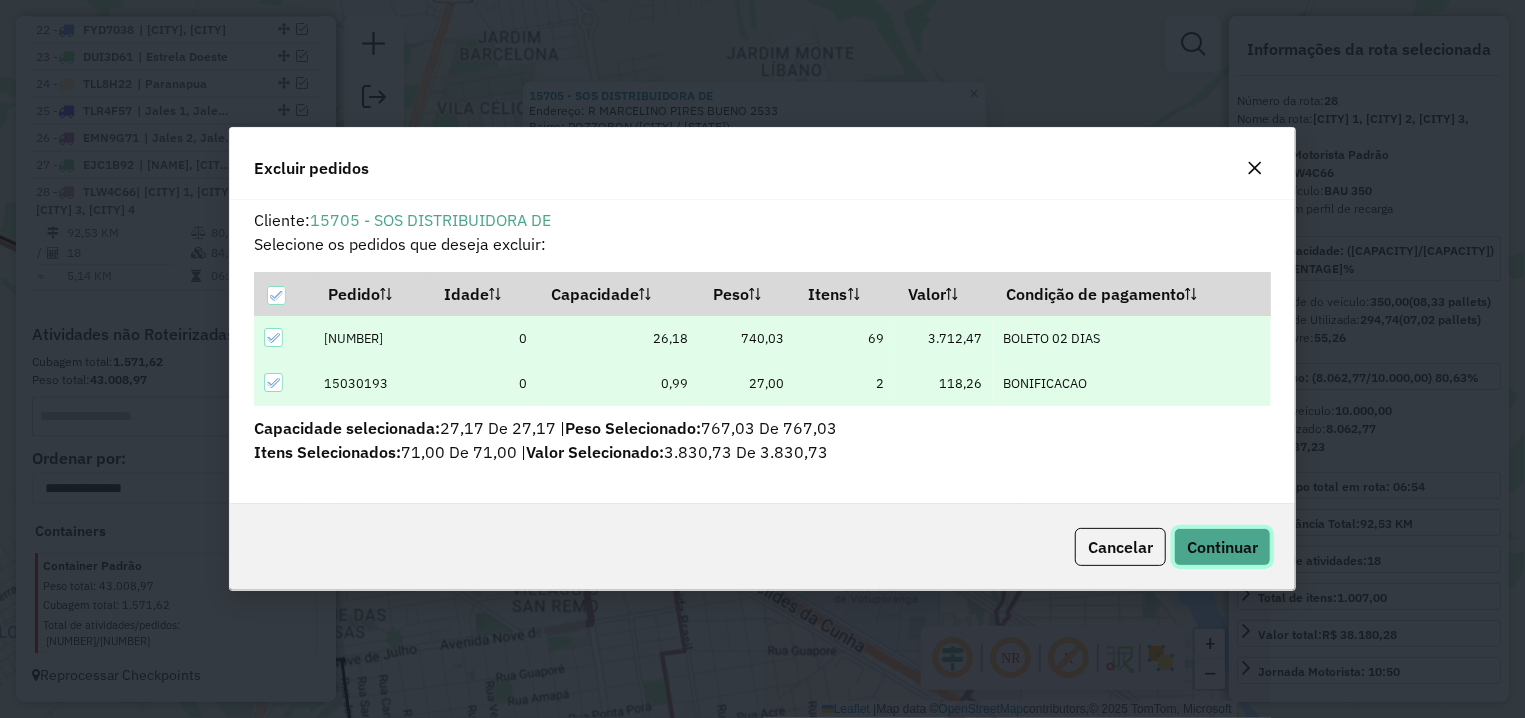 click on "Continuar" 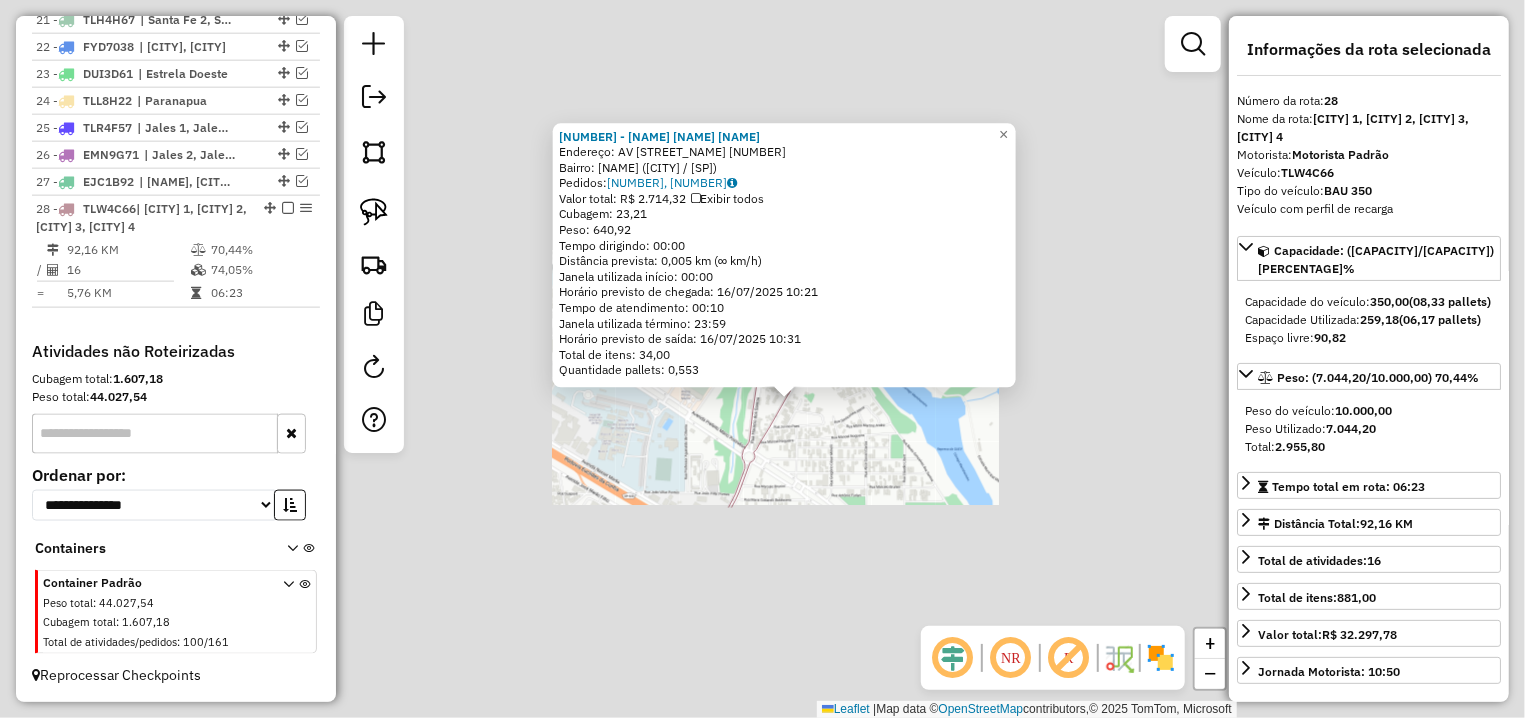 click on "15590 - WELINGTON LUIZ FLAVI  Endereço: AV  NOVE DE JULHO                 2272   Bairro: SAN REMO (VOTUPORANGA / SP)   Pedidos:  15030414, 15030952   Valor total: R$ 2.714,32   Exibir todos   Cubagem: 23,21  Peso: 640,92  Tempo dirigindo: 00:00   Distância prevista: 0,005 km (∞ km/h)   Janela utilizada início: 00:00   Horário previsto de chegada: 16/07/2025 10:21   Tempo de atendimento: 00:10   Janela utilizada término: 23:59   Horário previsto de saída: 16/07/2025 10:31   Total de itens: 34,00   Quantidade pallets: 0,553  × Janela de atendimento Grade de atendimento Capacidade Transportadoras Veículos Cliente Pedidos  Rotas Selecione os dias de semana para filtrar as janelas de atendimento  Seg   Ter   Qua   Qui   Sex   Sáb   Dom  Informe o período da janela de atendimento: De: Até:  Filtrar exatamente a janela do cliente  Considerar janela de atendimento padrão  Selecione os dias de semana para filtrar as grades de atendimento  Seg   Ter   Qua   Qui   Sex   Sáb   Dom   Peso mínimo:   De:  +" 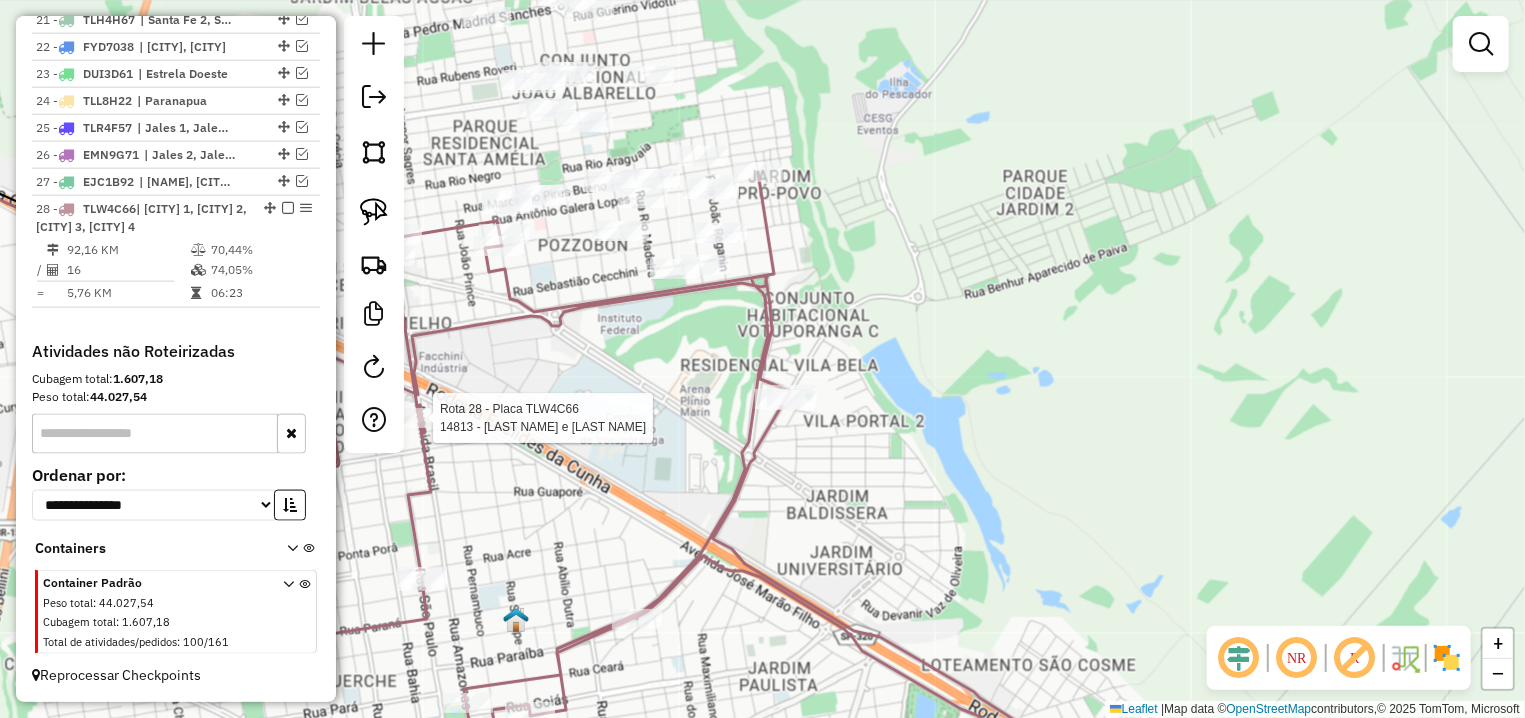 select on "**********" 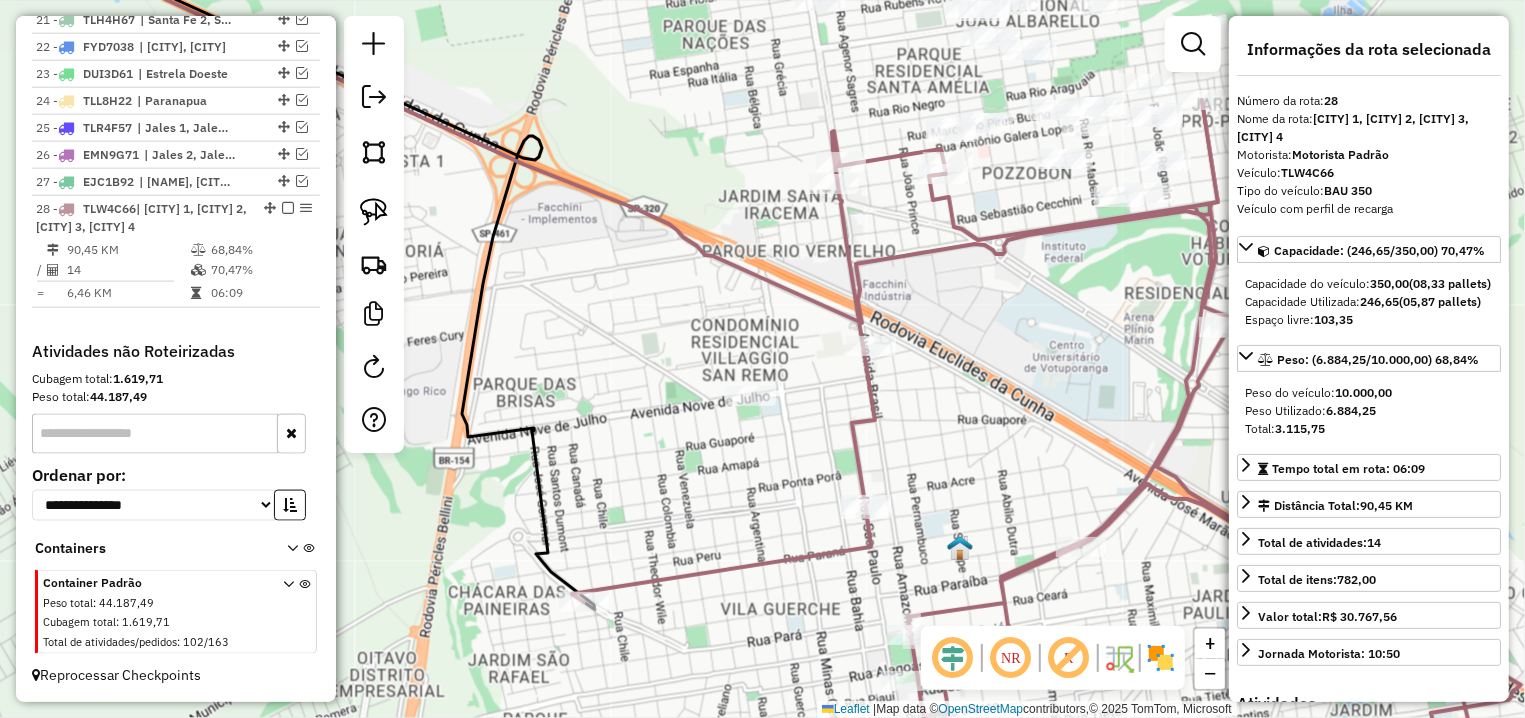 drag, startPoint x: 966, startPoint y: 269, endPoint x: 930, endPoint y: 387, distance: 123.36936 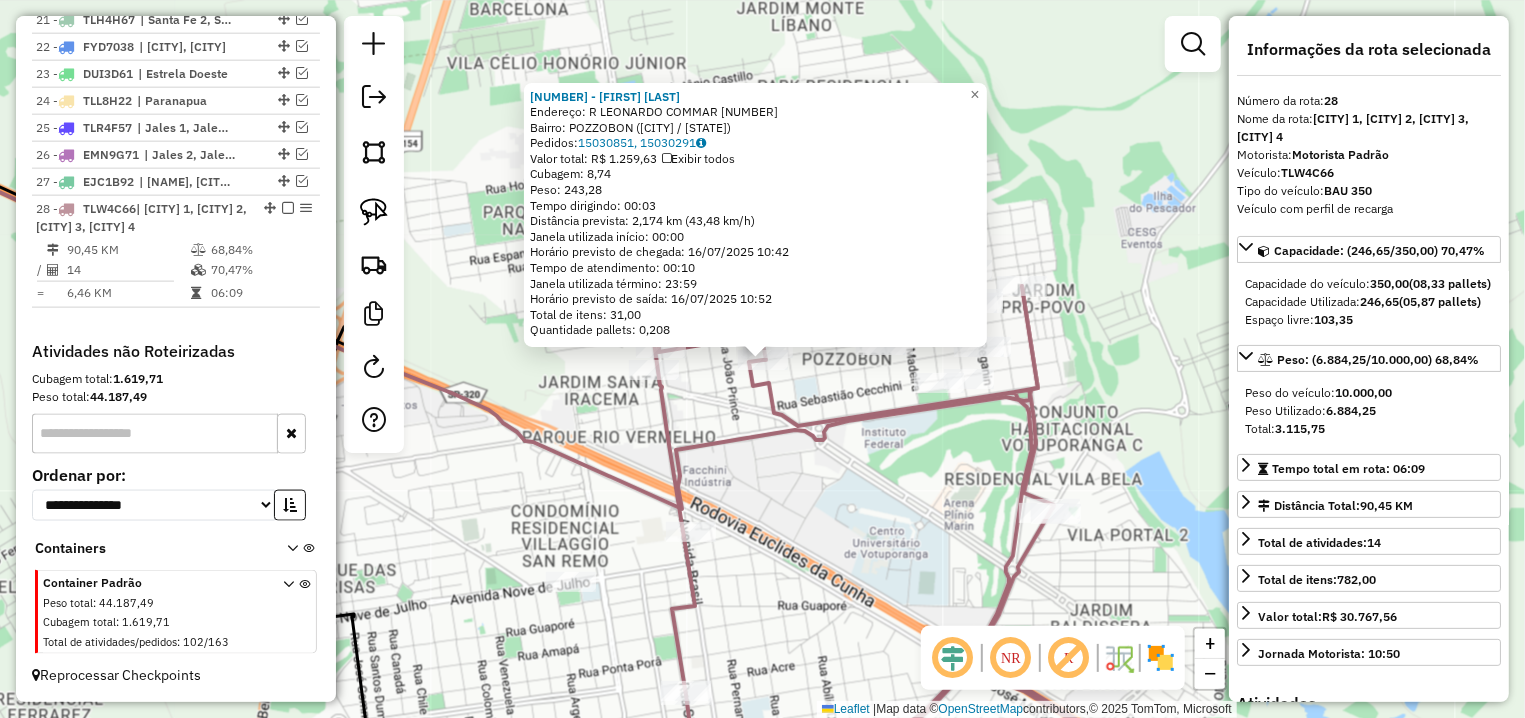 click on "15903 - MARCIA ROBERTA ZAFAL  Endereço: R   LEONARDO COMMAR               2469   Bairro: POZZOBON (VOTUPORANGA / SP)   Pedidos:  15030851, 15030291   Valor total: R$ 1.259,63   Exibir todos   Cubagem: 8,74  Peso: 243,28  Tempo dirigindo: 00:03   Distância prevista: 2,174 km (43,48 km/h)   Janela utilizada início: 00:00   Horário previsto de chegada: 16/07/2025 10:42   Tempo de atendimento: 00:10   Janela utilizada término: 23:59   Horário previsto de saída: 16/07/2025 10:52   Total de itens: 31,00   Quantidade pallets: 0,208  × Janela de atendimento Grade de atendimento Capacidade Transportadoras Veículos Cliente Pedidos  Rotas Selecione os dias de semana para filtrar as janelas de atendimento  Seg   Ter   Qua   Qui   Sex   Sáb   Dom  Informe o período da janela de atendimento: De: Até:  Filtrar exatamente a janela do cliente  Considerar janela de atendimento padrão  Selecione os dias de semana para filtrar as grades de atendimento  Seg   Ter   Qua   Qui   Sex   Sáb   Dom   Peso mínimo:   De:" 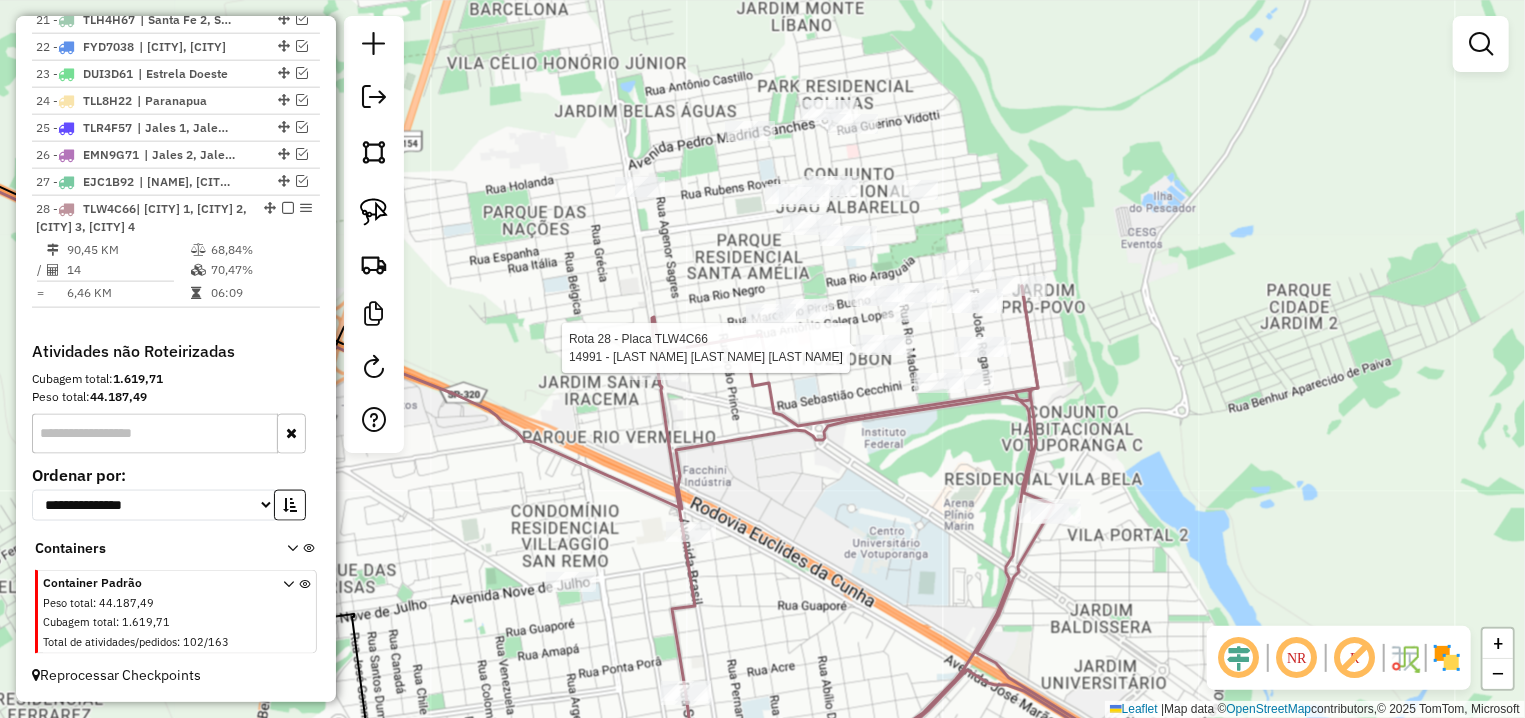 select on "**********" 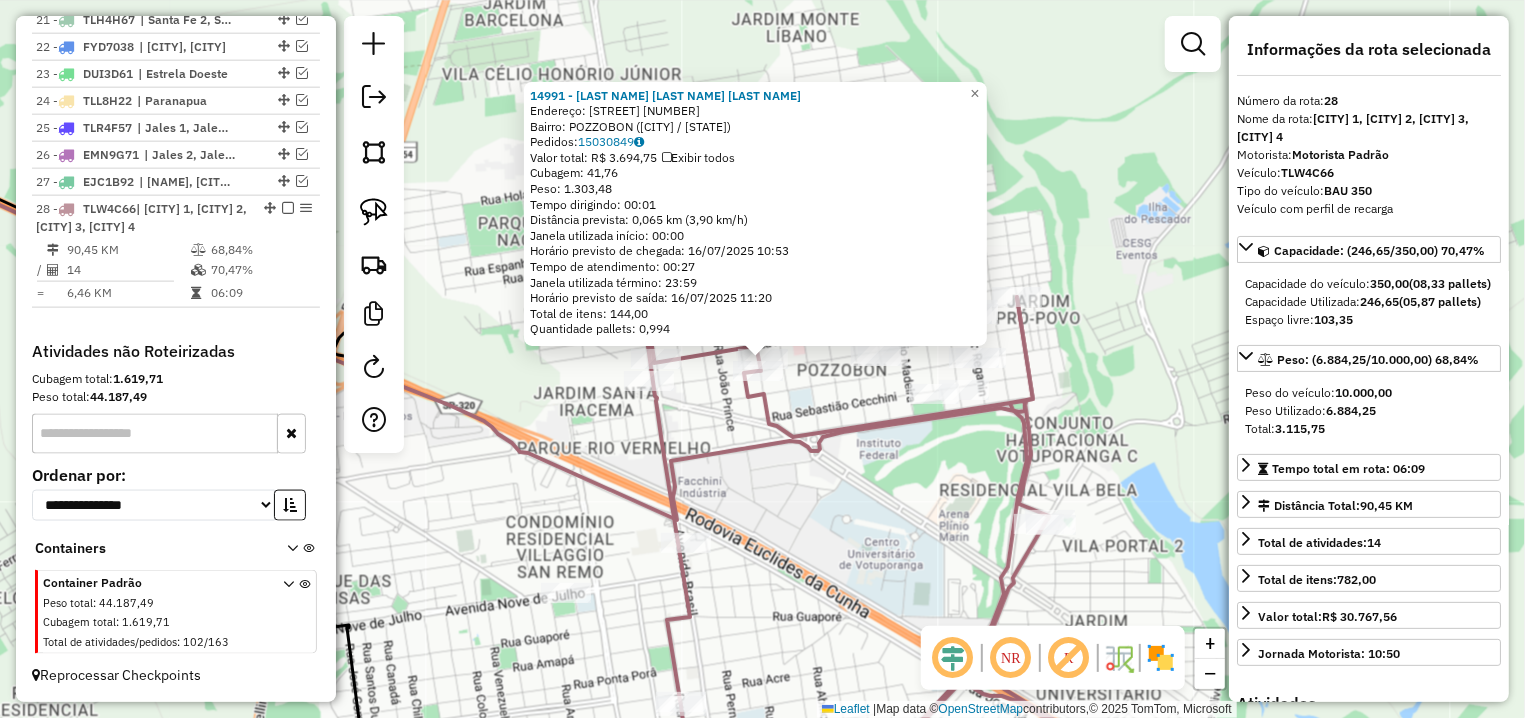 drag, startPoint x: 748, startPoint y: 479, endPoint x: 705, endPoint y: 261, distance: 222.20036 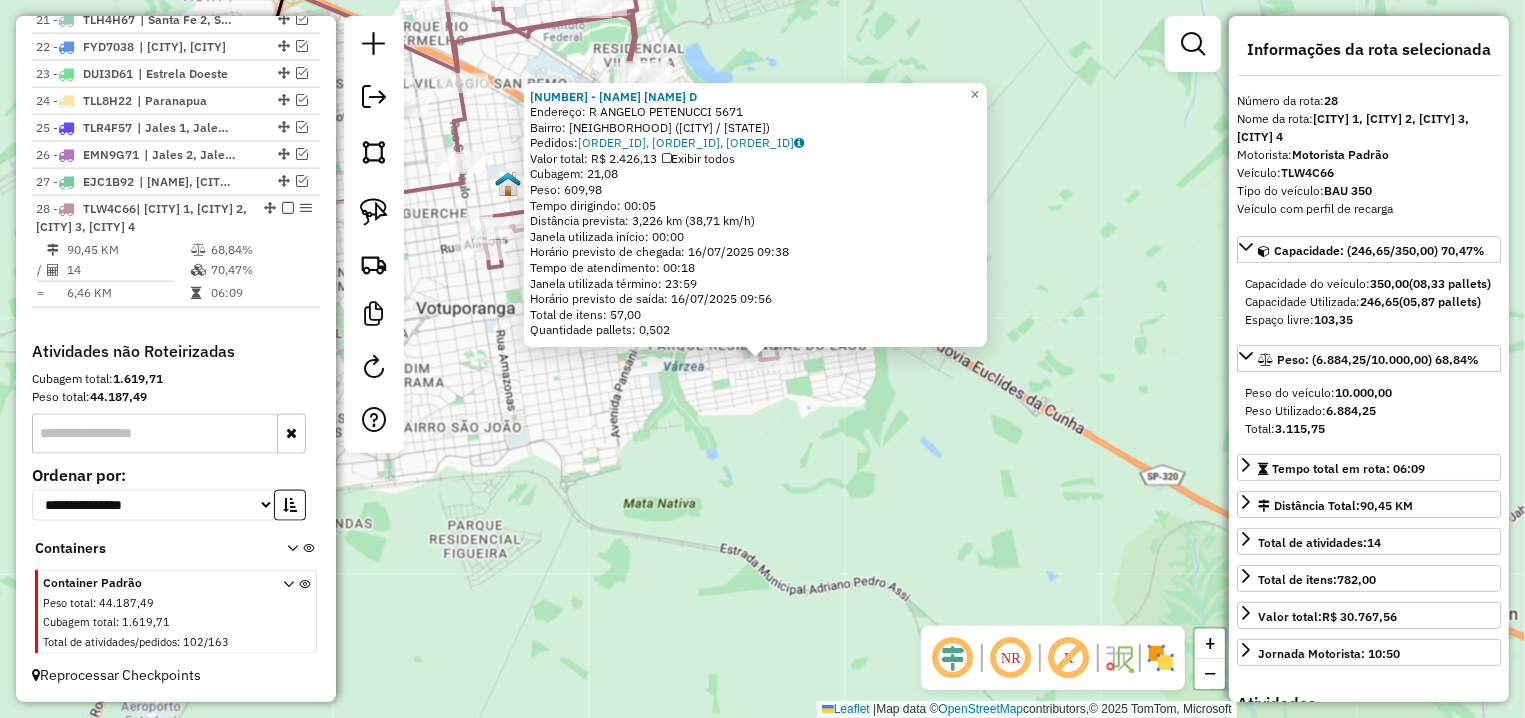 drag, startPoint x: 807, startPoint y: 504, endPoint x: 682, endPoint y: 362, distance: 189.17981 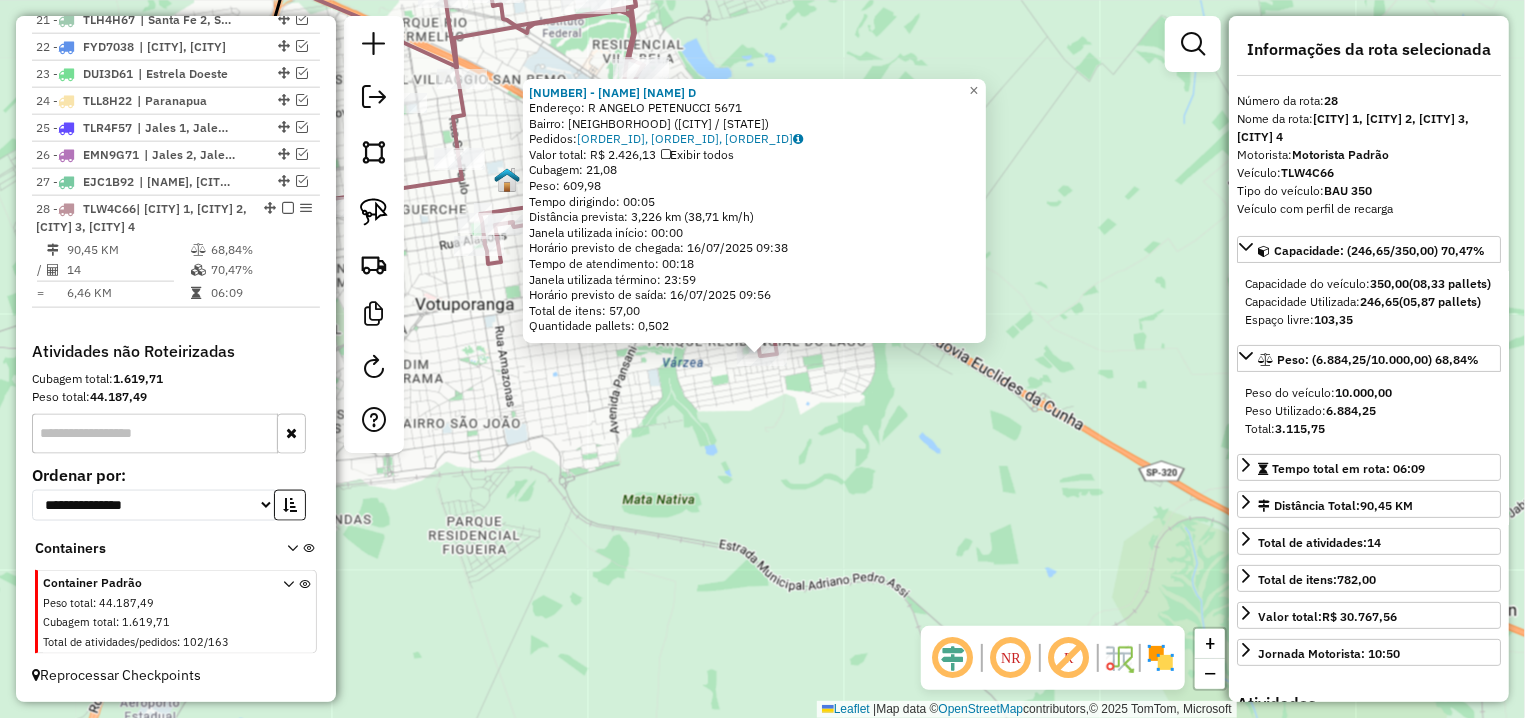 drag, startPoint x: 666, startPoint y: 240, endPoint x: 824, endPoint y: 500, distance: 304.24332 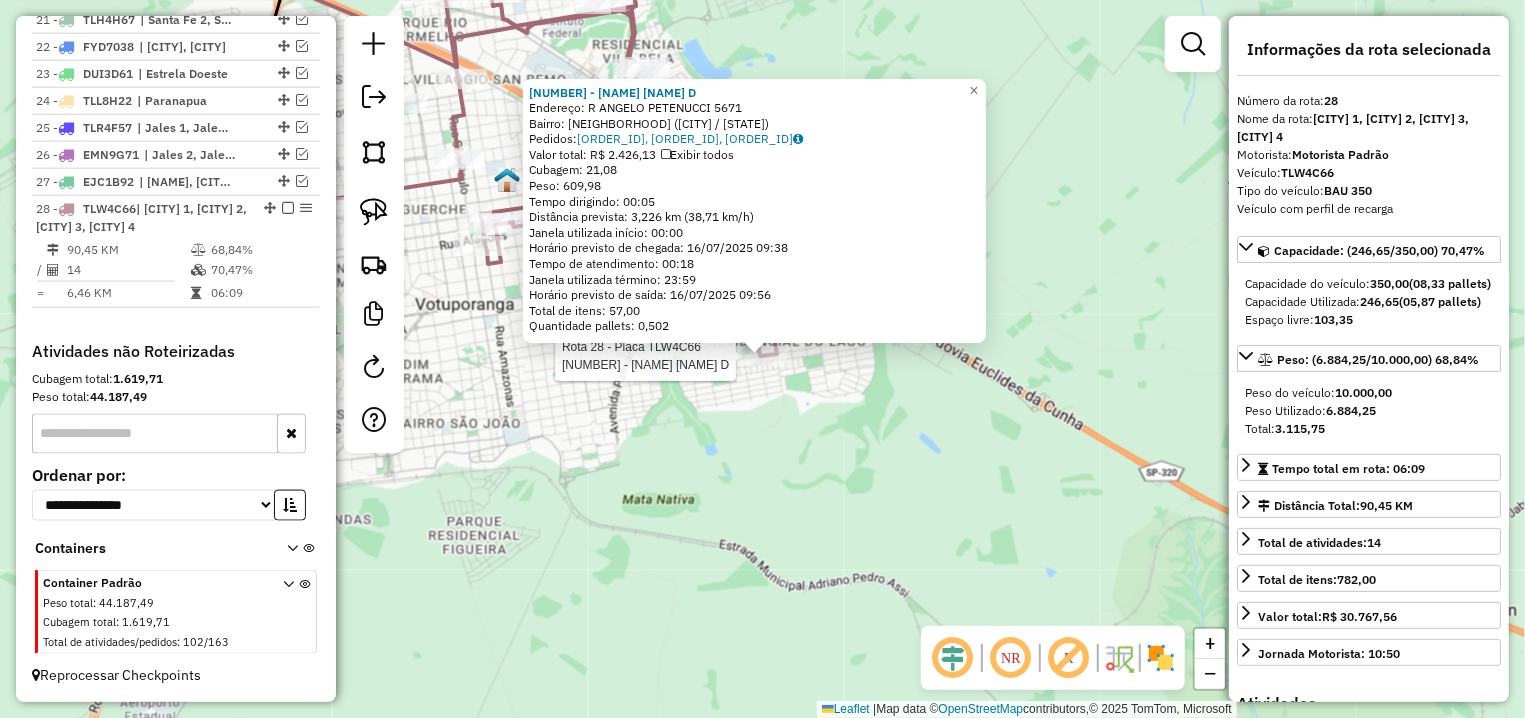 click on "Rota 28 - Placa TLW4C66  12261 - JEANNINE APARECIDA D 12261 - JEANNINE APARECIDA D  Endereço: R   ANGELO PETENUCCI              5671   Bairro: PARQUE SANTA FELICIA (VOTUPORANGA / SP)   Pedidos:  15030508, 15030682, 15030511   Valor total: R$ 2.426,13   Exibir todos   Cubagem: 21,08  Peso: 609,98  Tempo dirigindo: 00:05   Distância prevista: 3,226 km (38,71 km/h)   Janela utilizada início: 00:00   Horário previsto de chegada: 16/07/2025 09:38   Tempo de atendimento: 00:18   Janela utilizada término: 23:59   Horário previsto de saída: 16/07/2025 09:56   Total de itens: 57,00   Quantidade pallets: 0,502  × Janela de atendimento Grade de atendimento Capacidade Transportadoras Veículos Cliente Pedidos  Rotas Selecione os dias de semana para filtrar as janelas de atendimento  Seg   Ter   Qua   Qui   Sex   Sáb   Dom  Informe o período da janela de atendimento: De: Até:  Filtrar exatamente a janela do cliente  Considerar janela de atendimento padrão   Seg   Ter   Qua   Qui   Sex   Sáb   Dom   De:   De:" 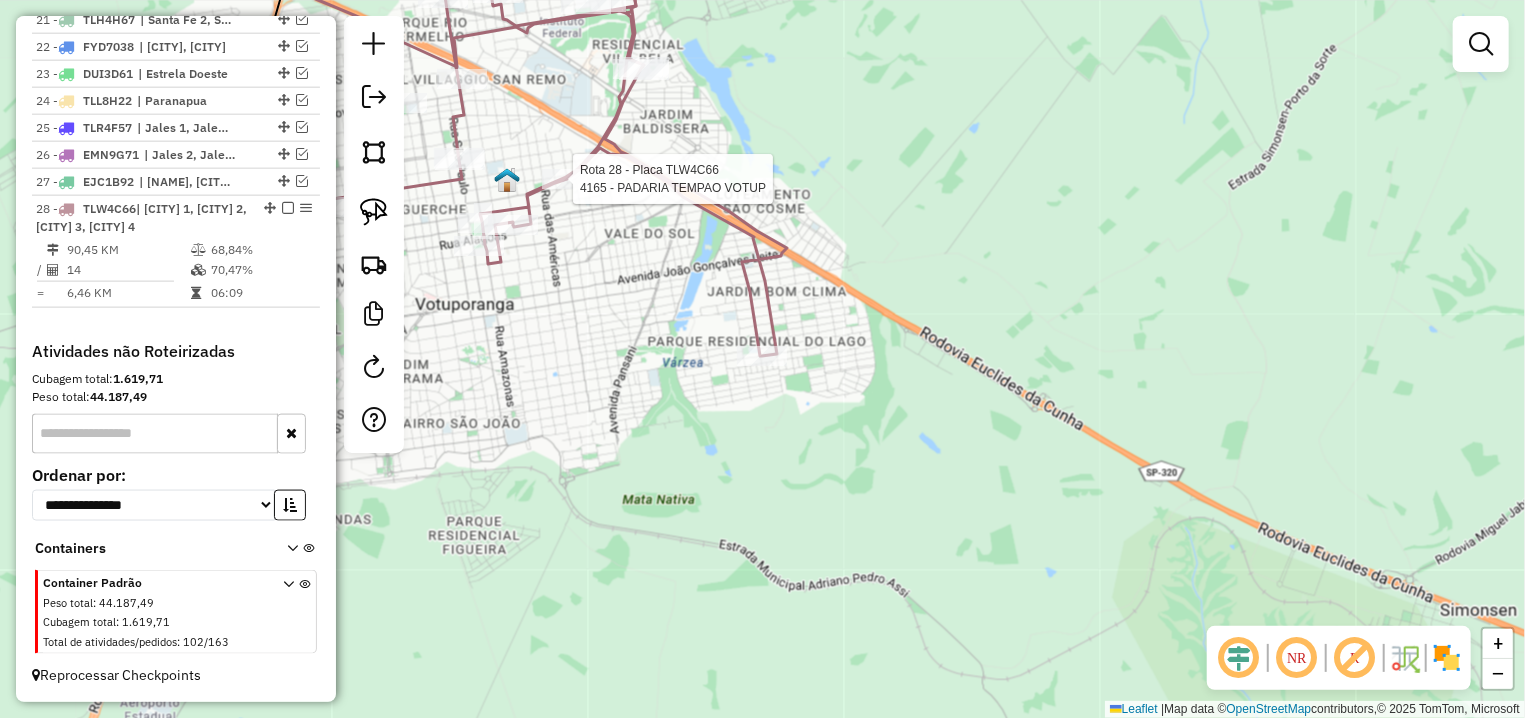 select on "**********" 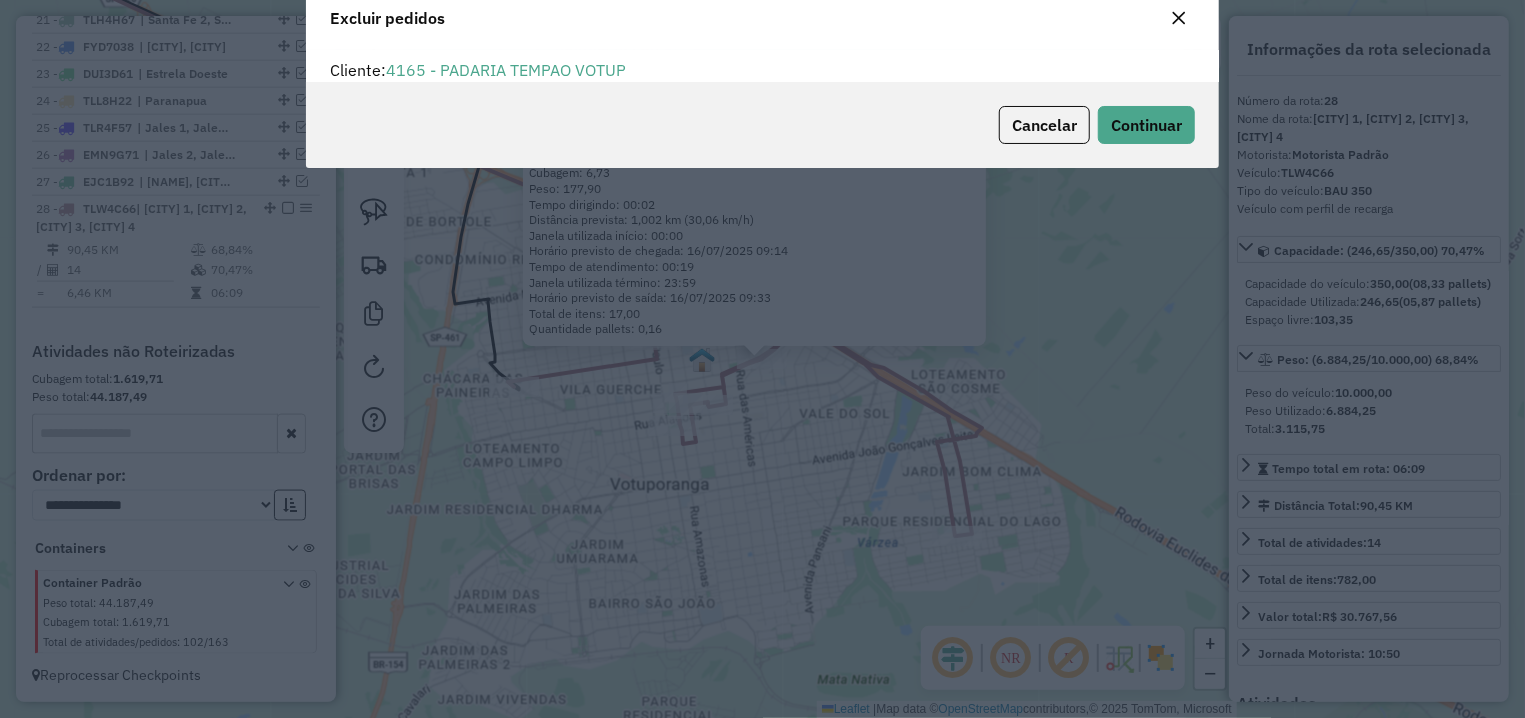 scroll, scrollTop: 12, scrollLeft: 6, axis: both 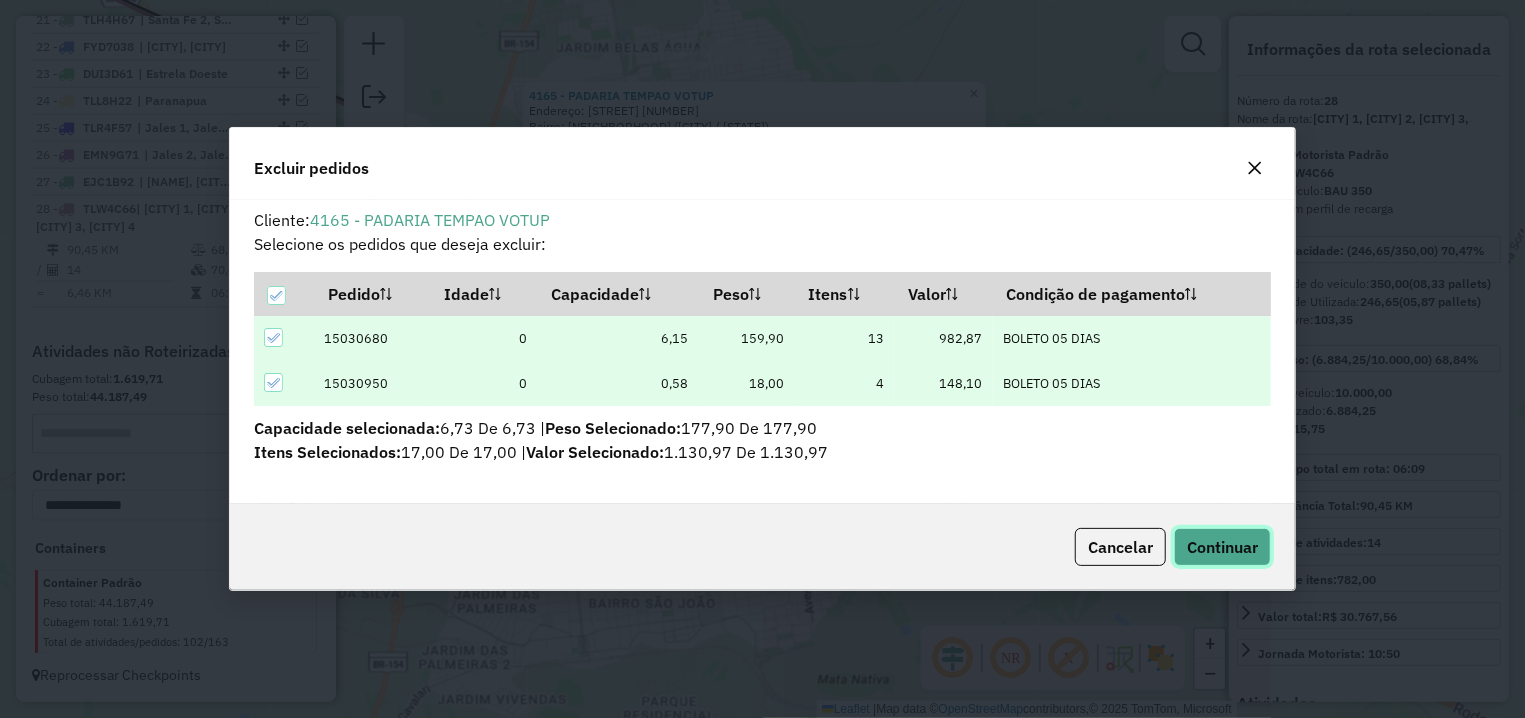 click on "Continuar" 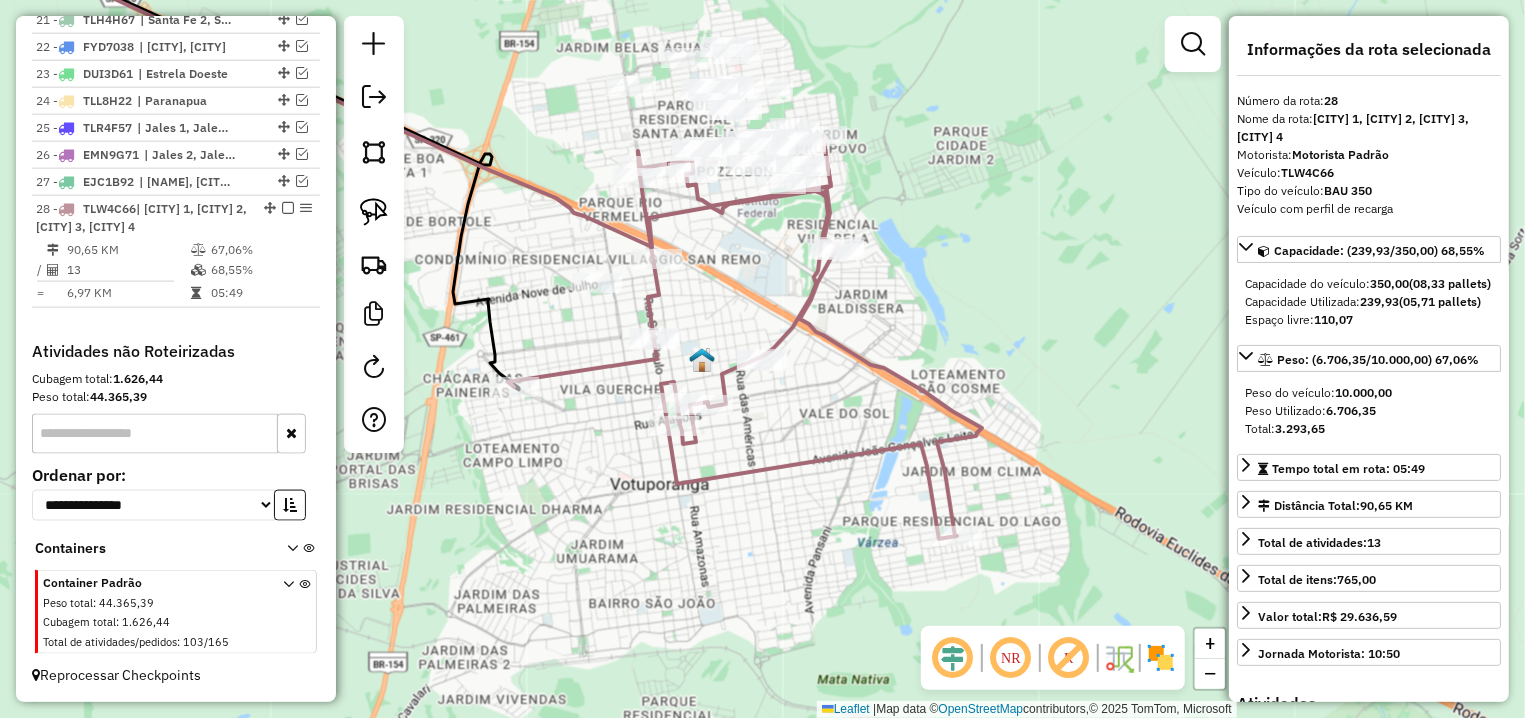 click at bounding box center [288, 208] 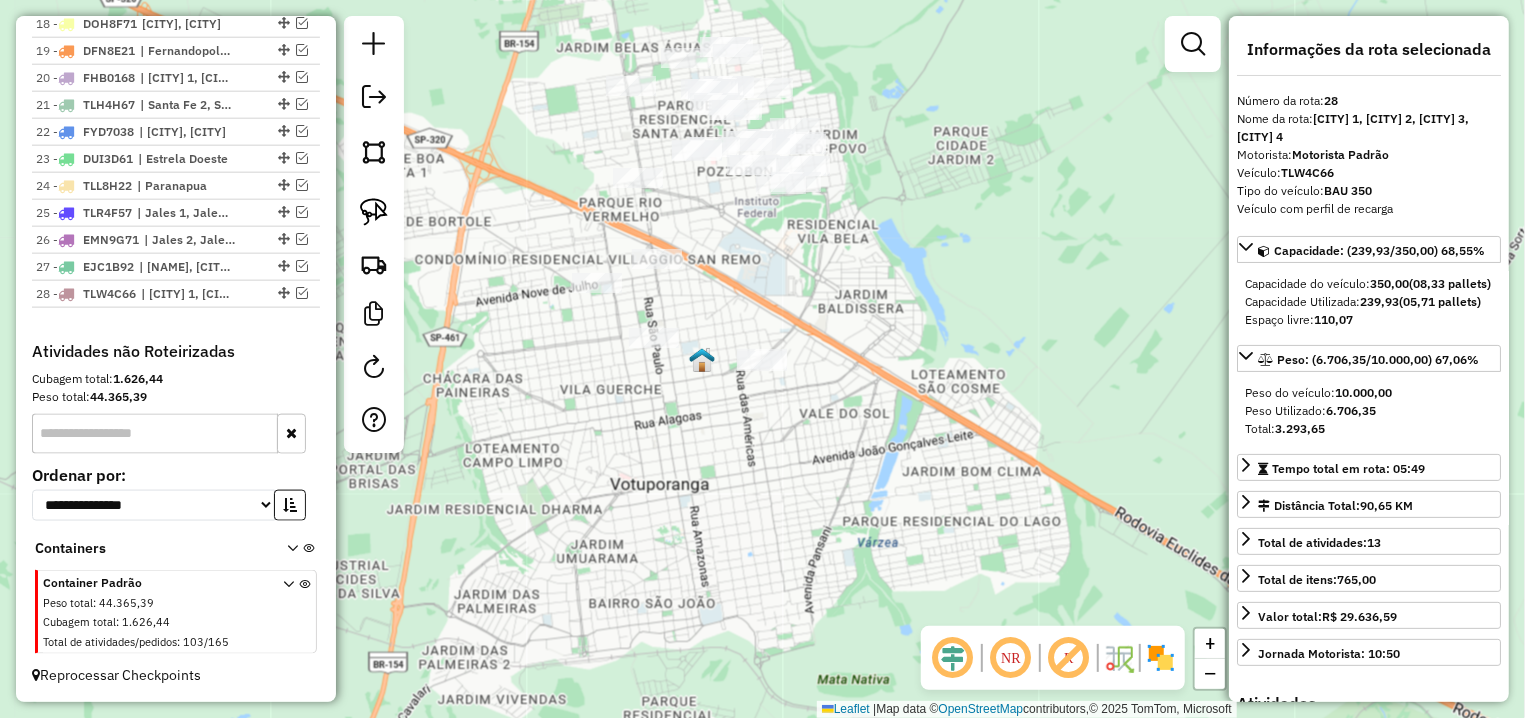 scroll, scrollTop: 1258, scrollLeft: 0, axis: vertical 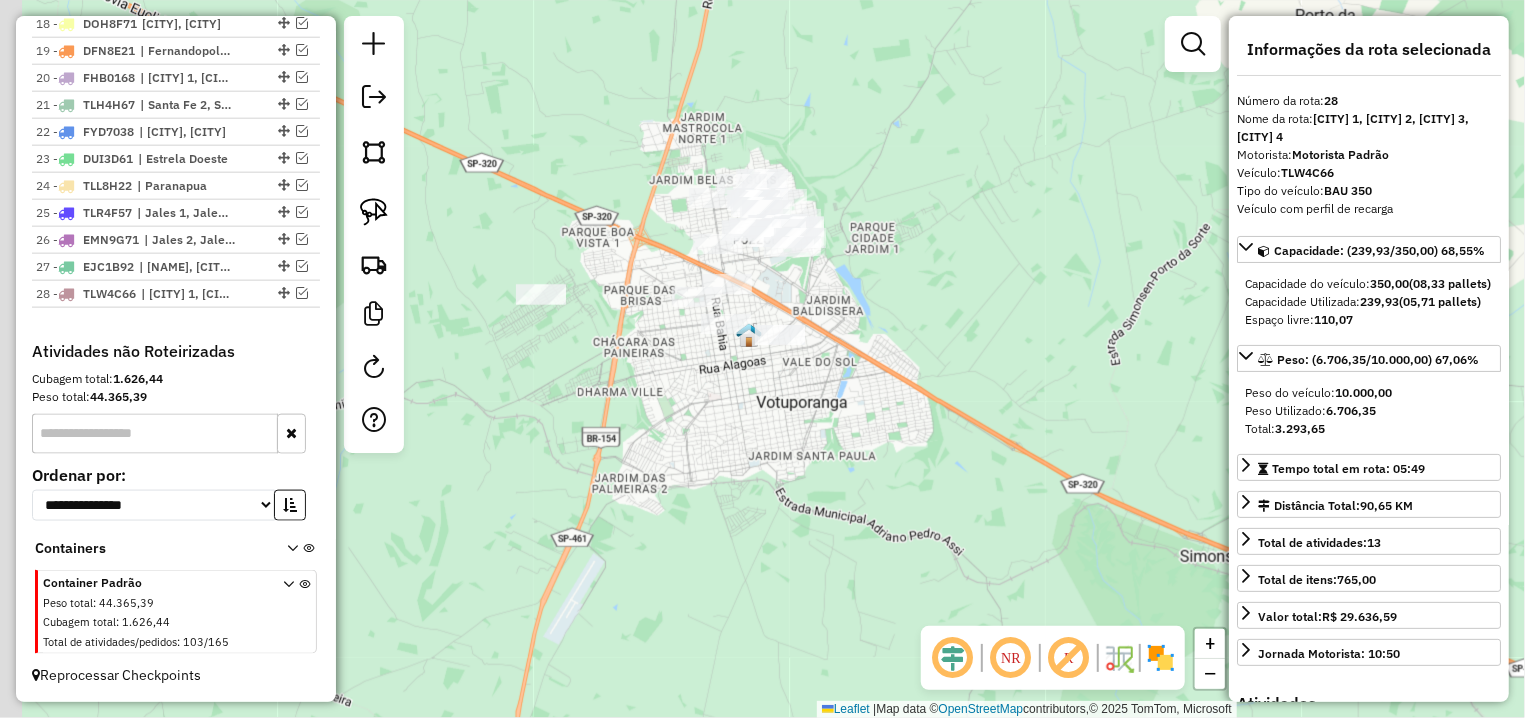 drag, startPoint x: 782, startPoint y: 296, endPoint x: 890, endPoint y: 353, distance: 122.1188 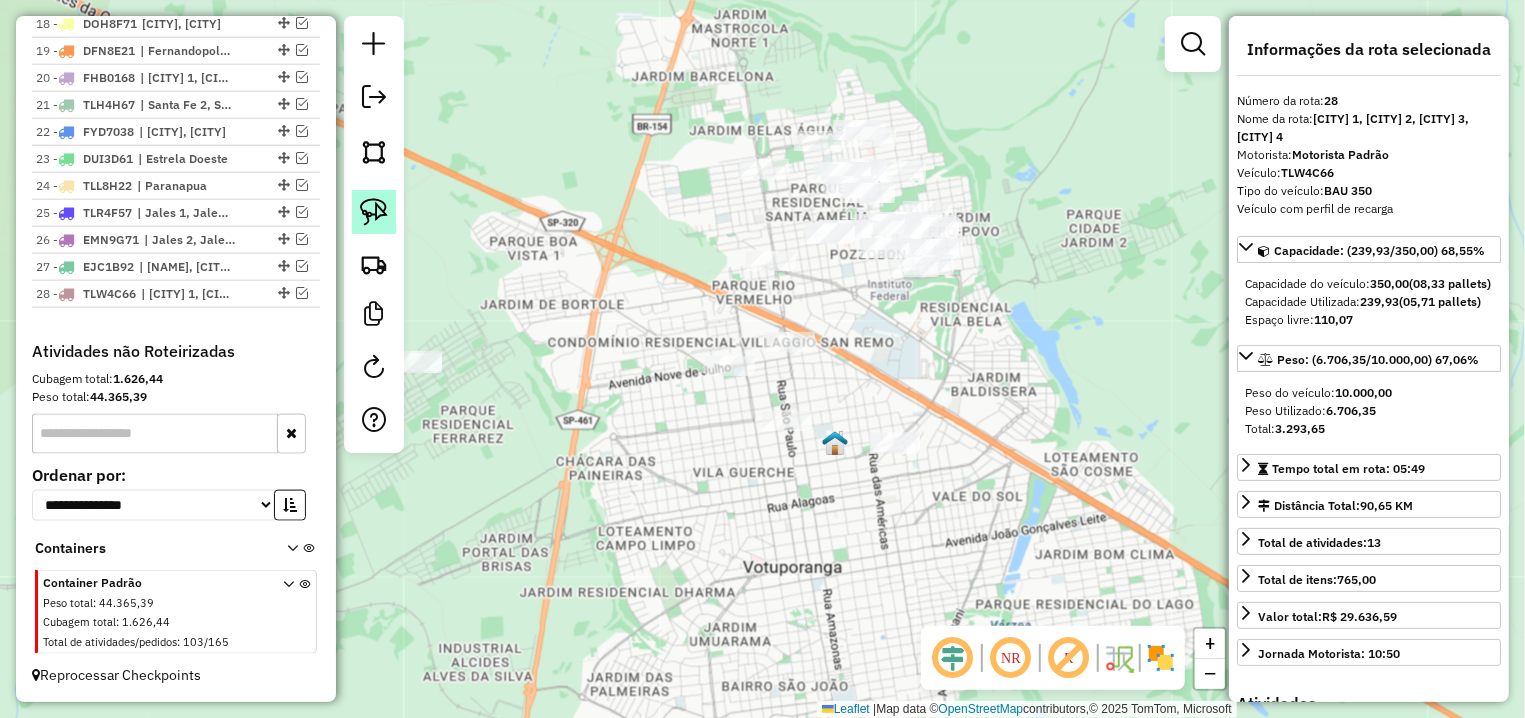 click 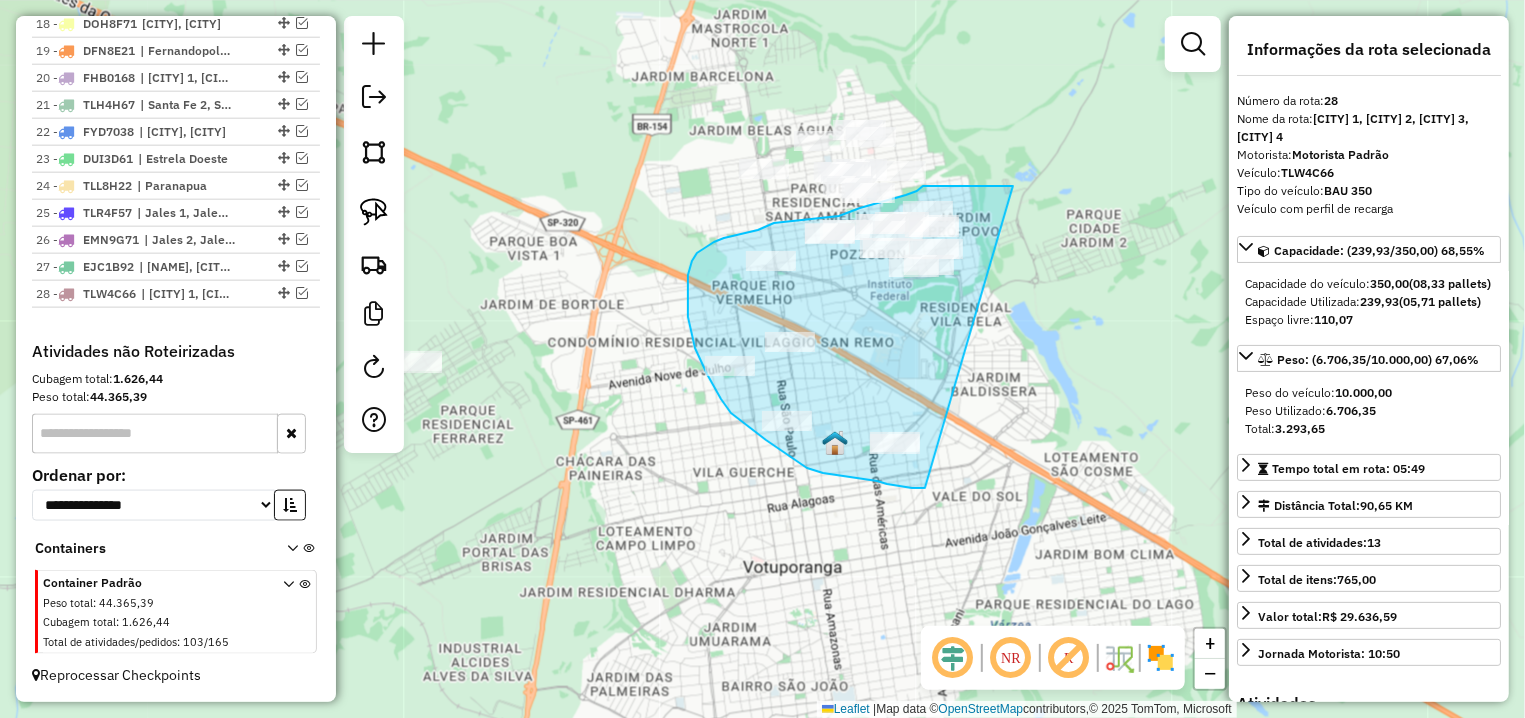 drag, startPoint x: 1007, startPoint y: 185, endPoint x: 925, endPoint y: 488, distance: 313.89966 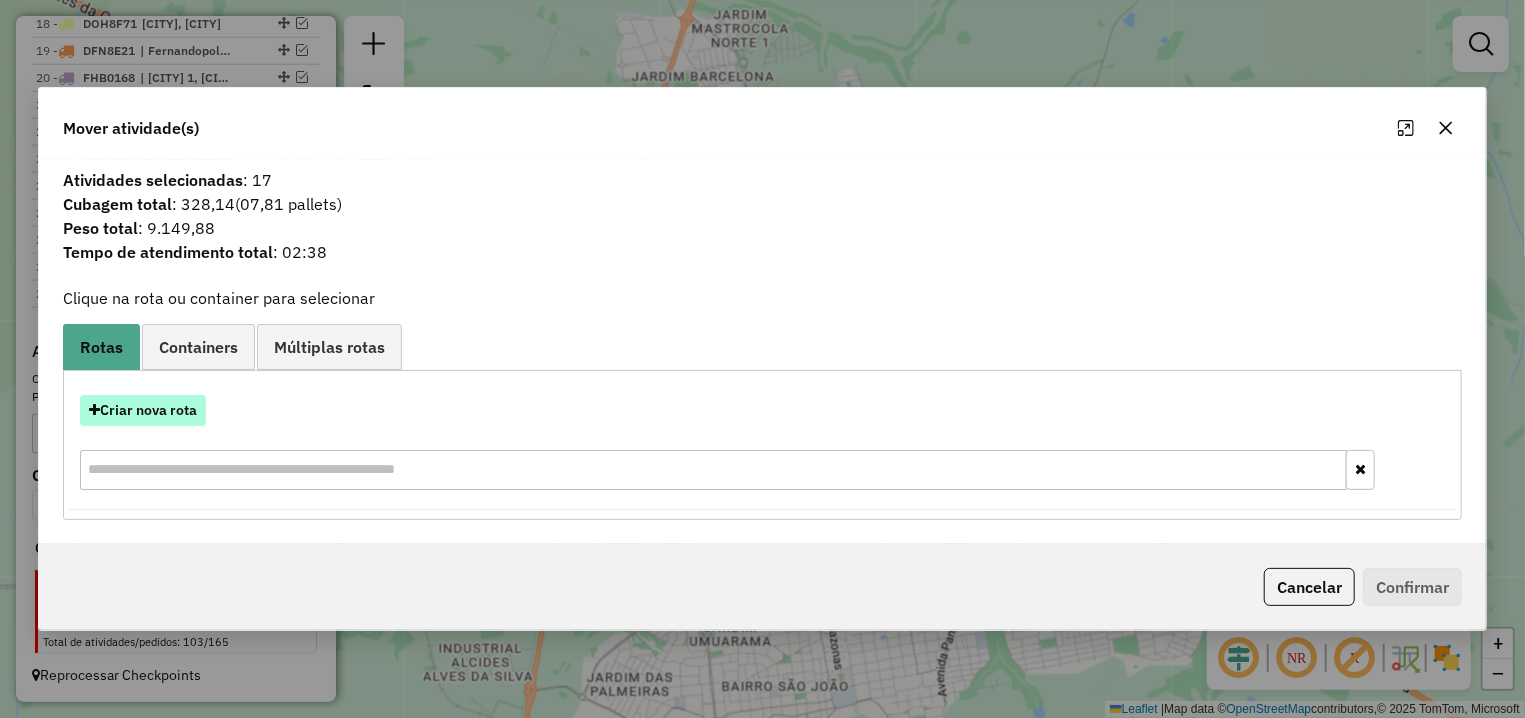 click on "Criar nova rota" at bounding box center (143, 410) 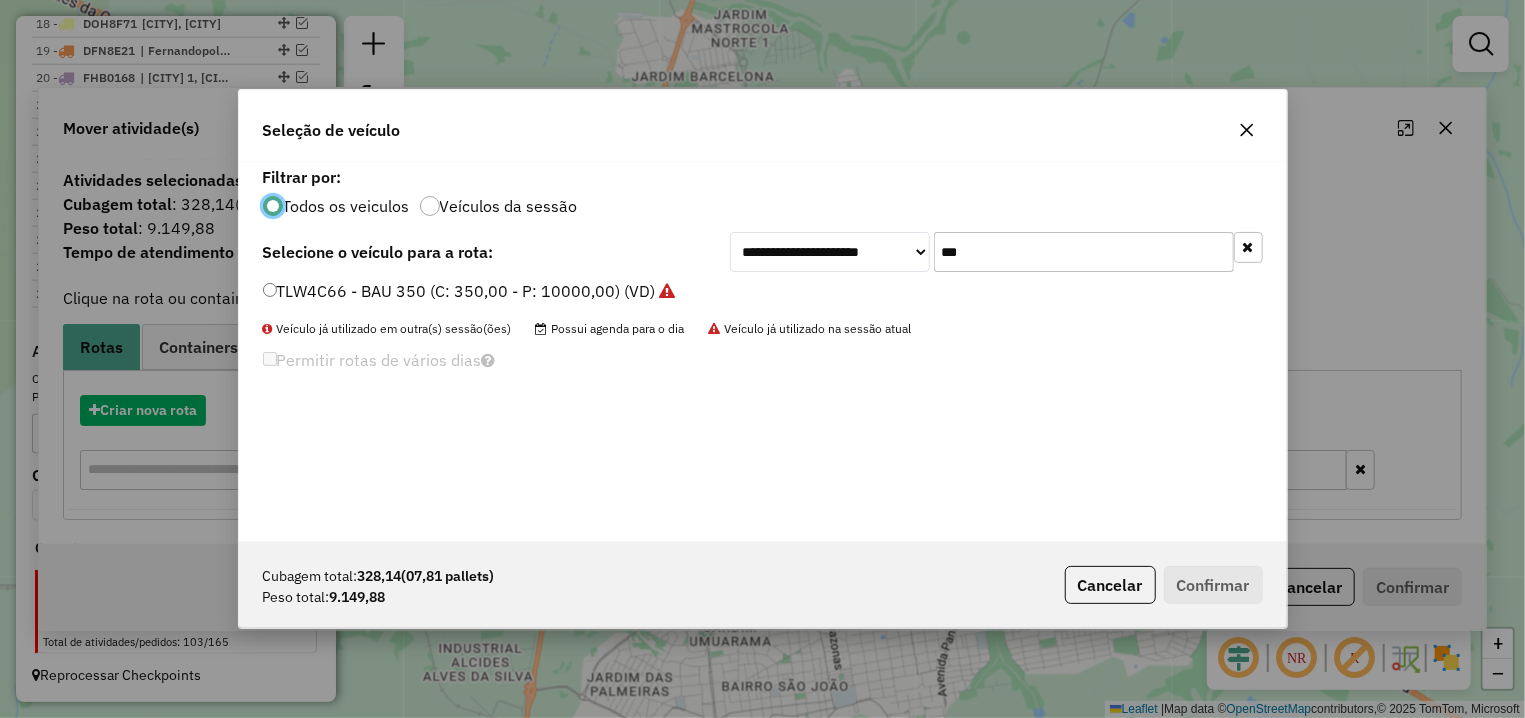 scroll, scrollTop: 11, scrollLeft: 6, axis: both 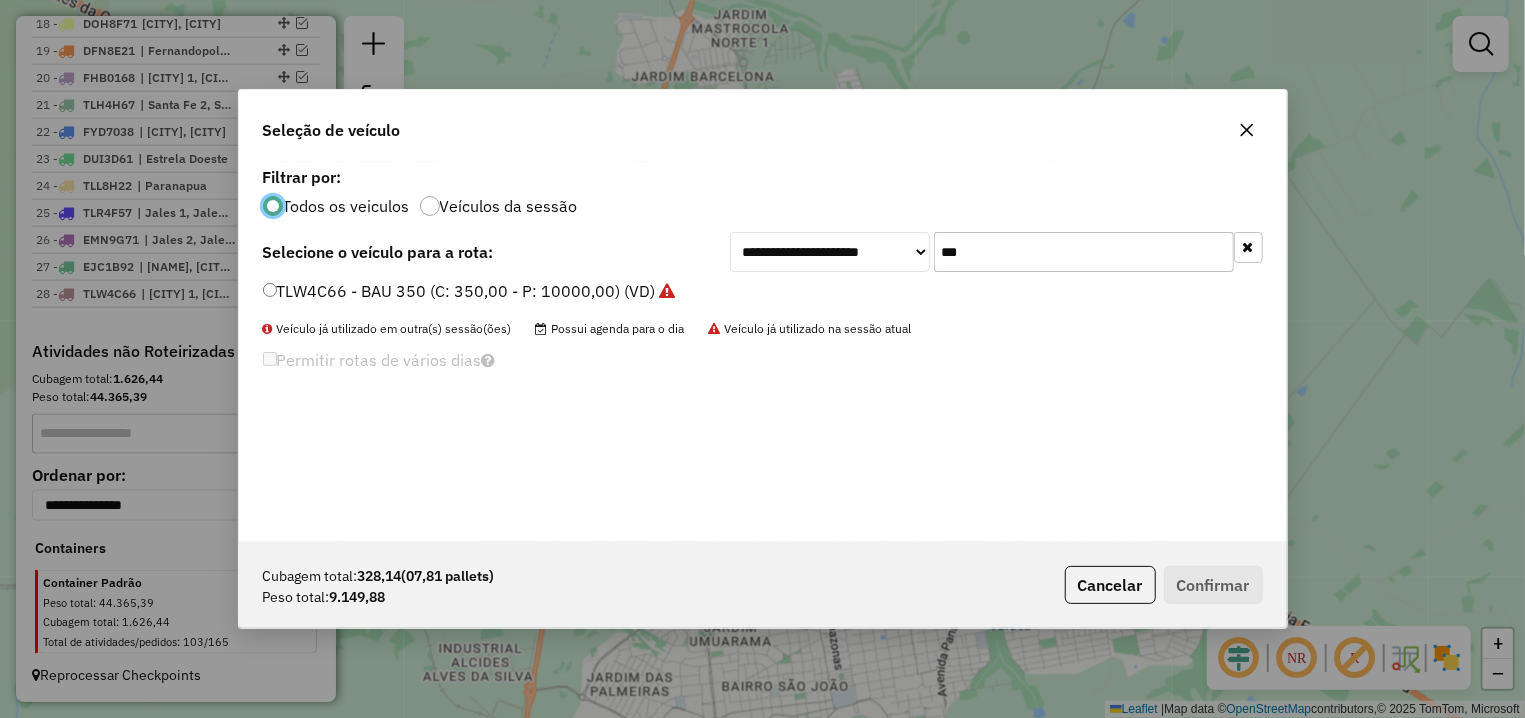 drag, startPoint x: 1004, startPoint y: 256, endPoint x: 890, endPoint y: 264, distance: 114.28036 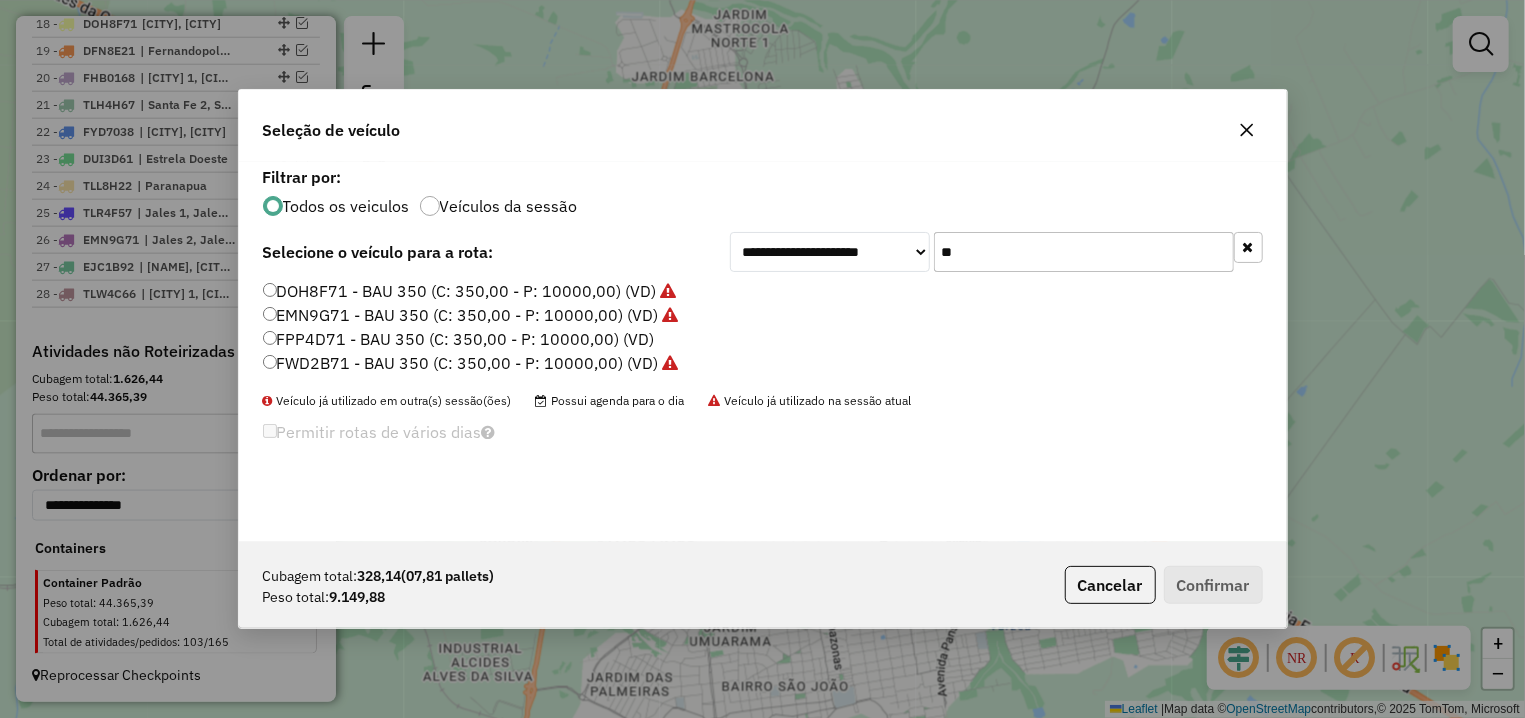 type on "**" 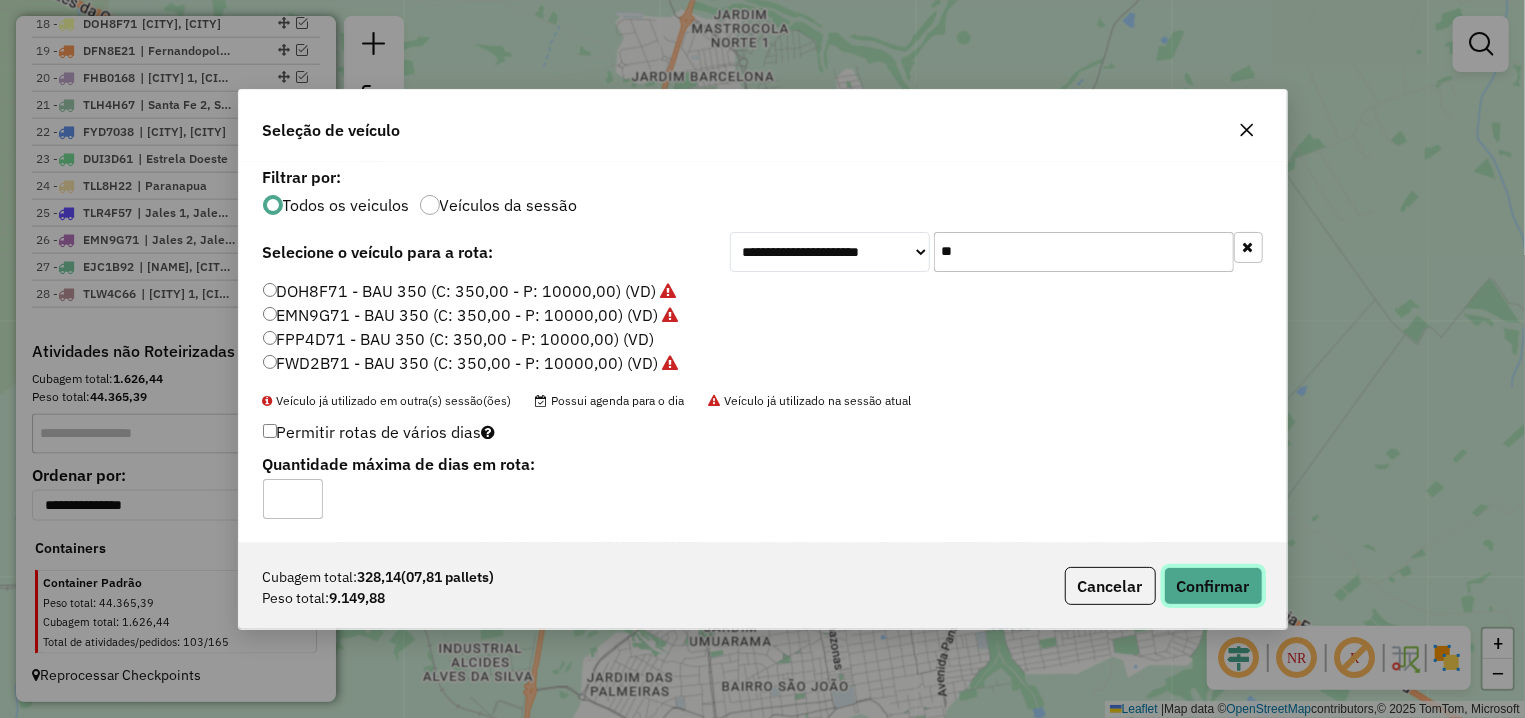 click on "Confirmar" 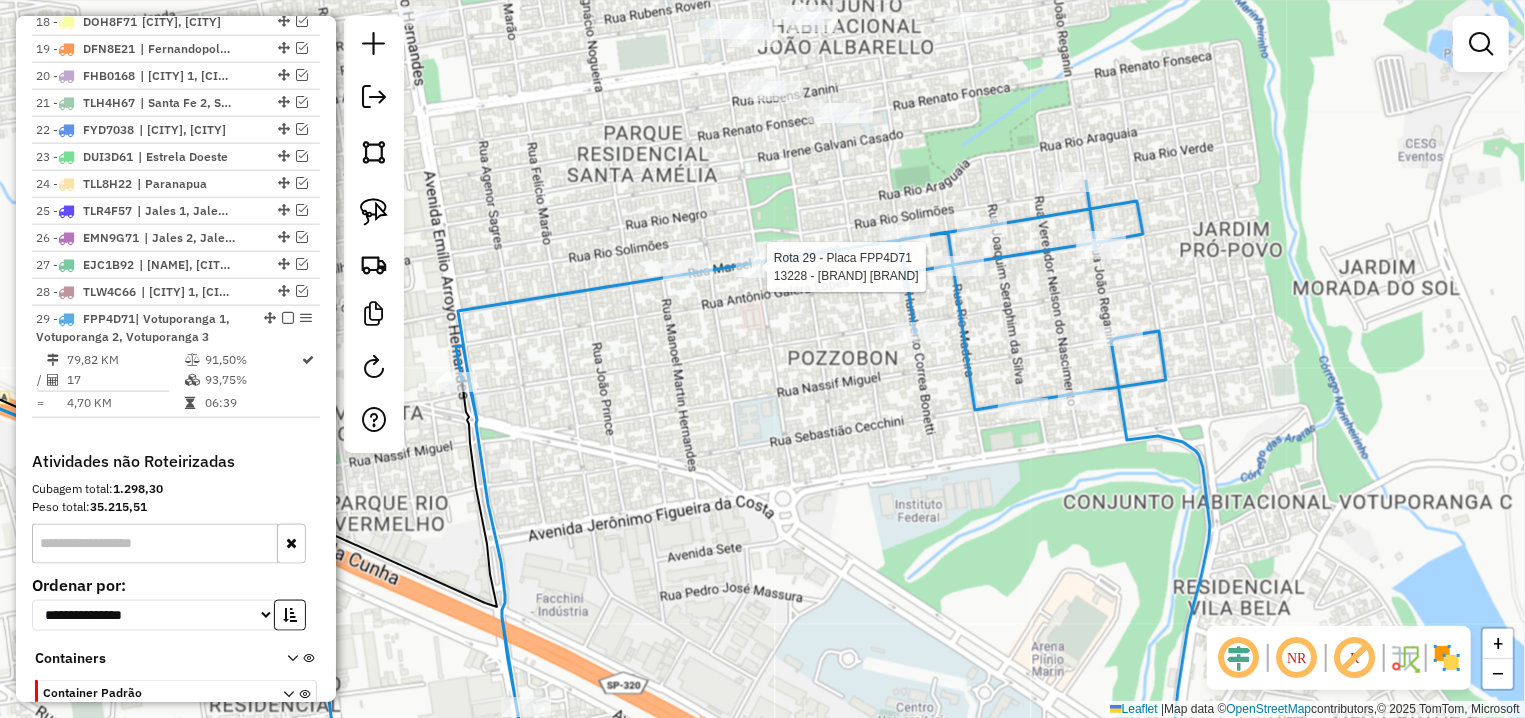 select on "**********" 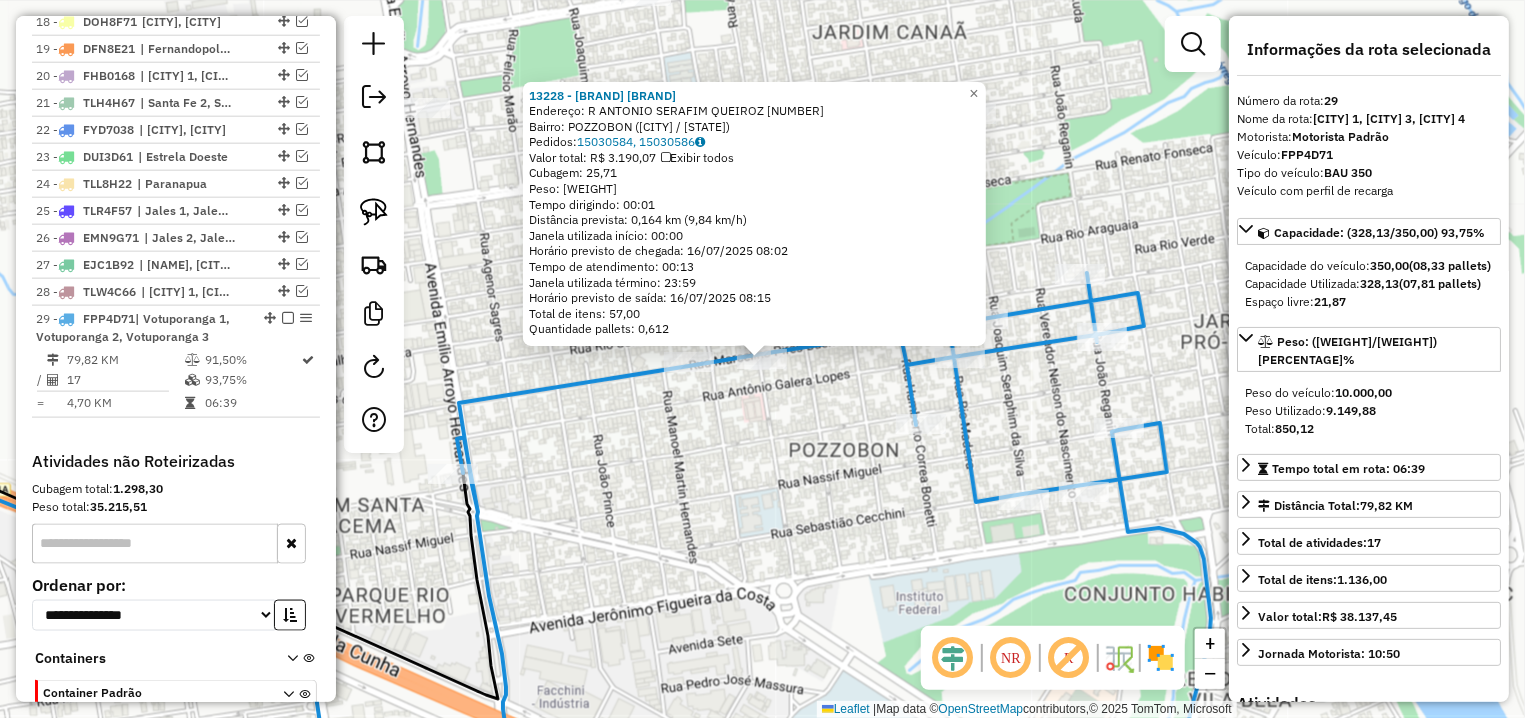 scroll, scrollTop: 1371, scrollLeft: 0, axis: vertical 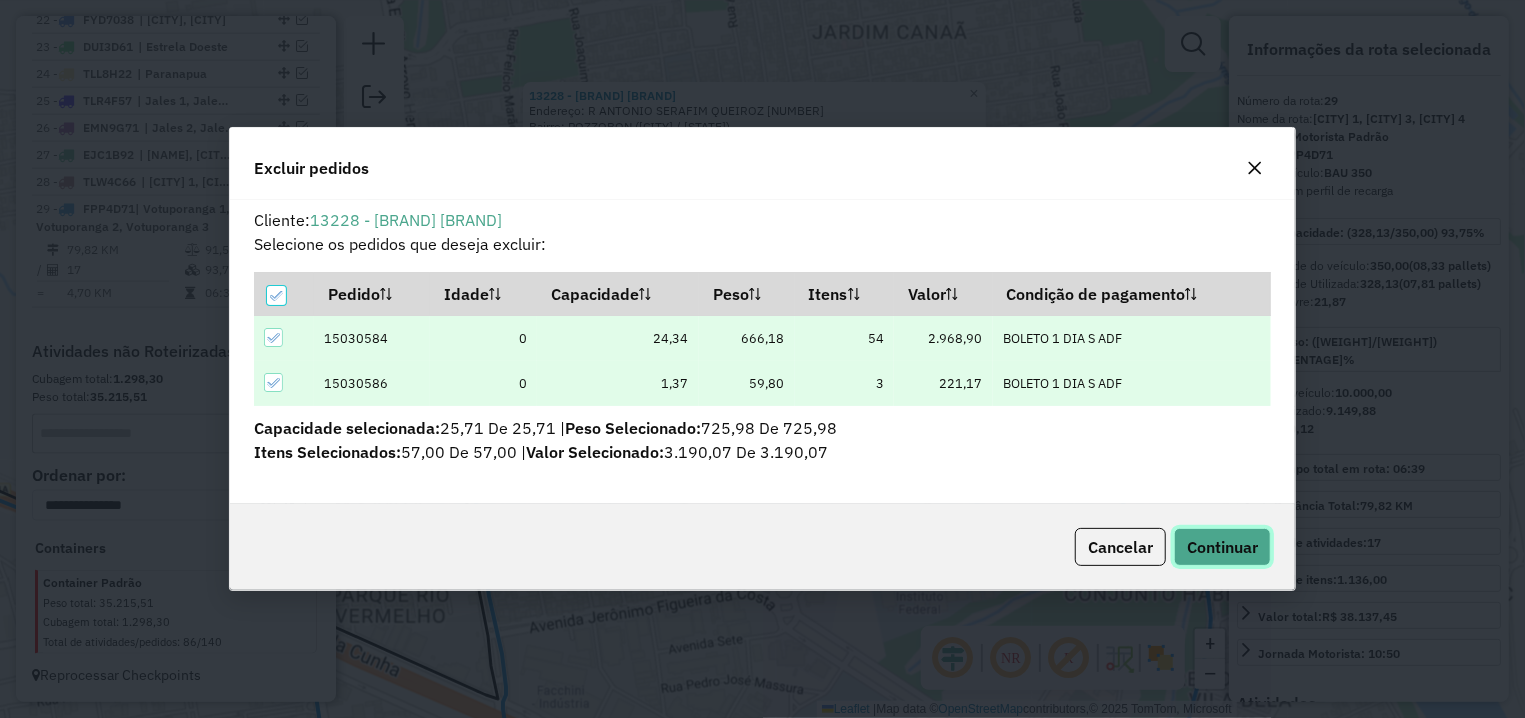 click on "Continuar" 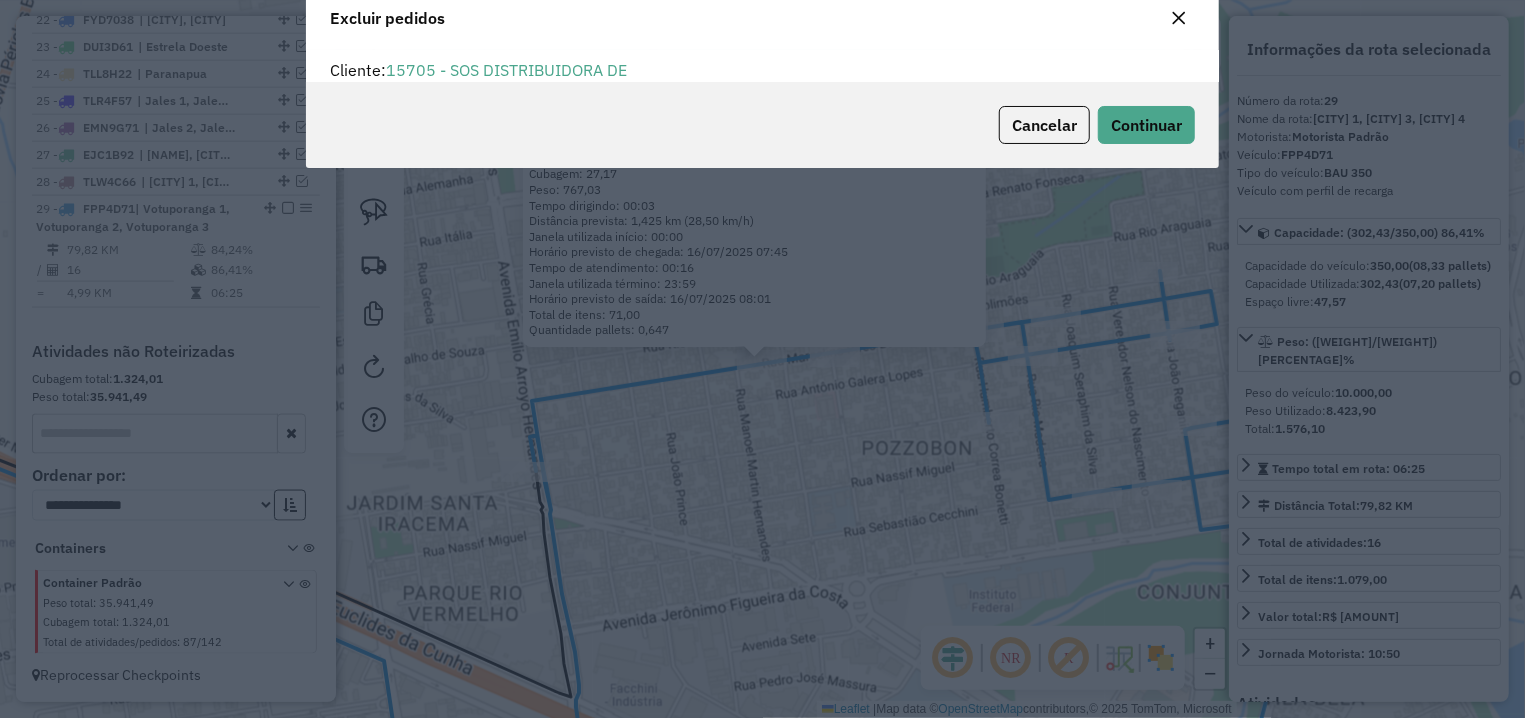 scroll, scrollTop: 0, scrollLeft: 0, axis: both 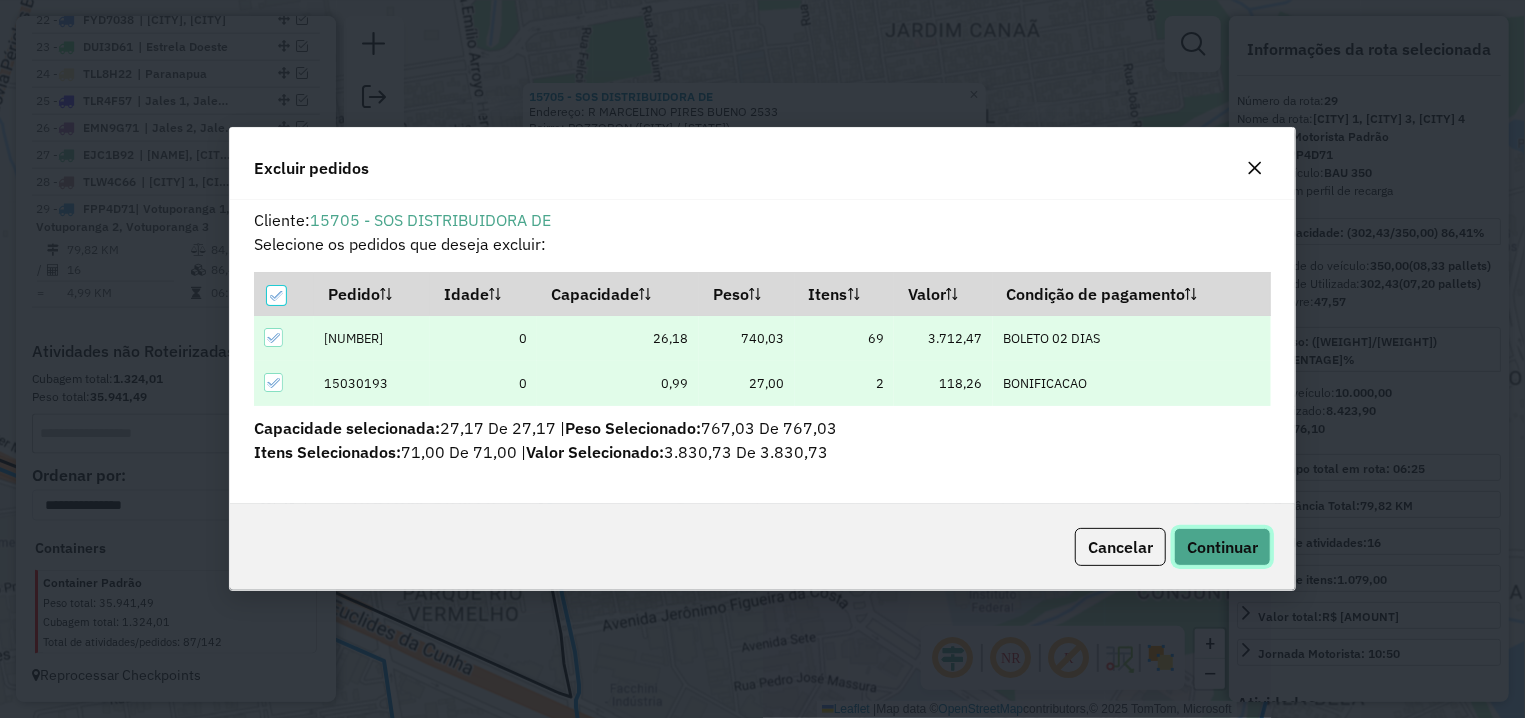 click on "Continuar" 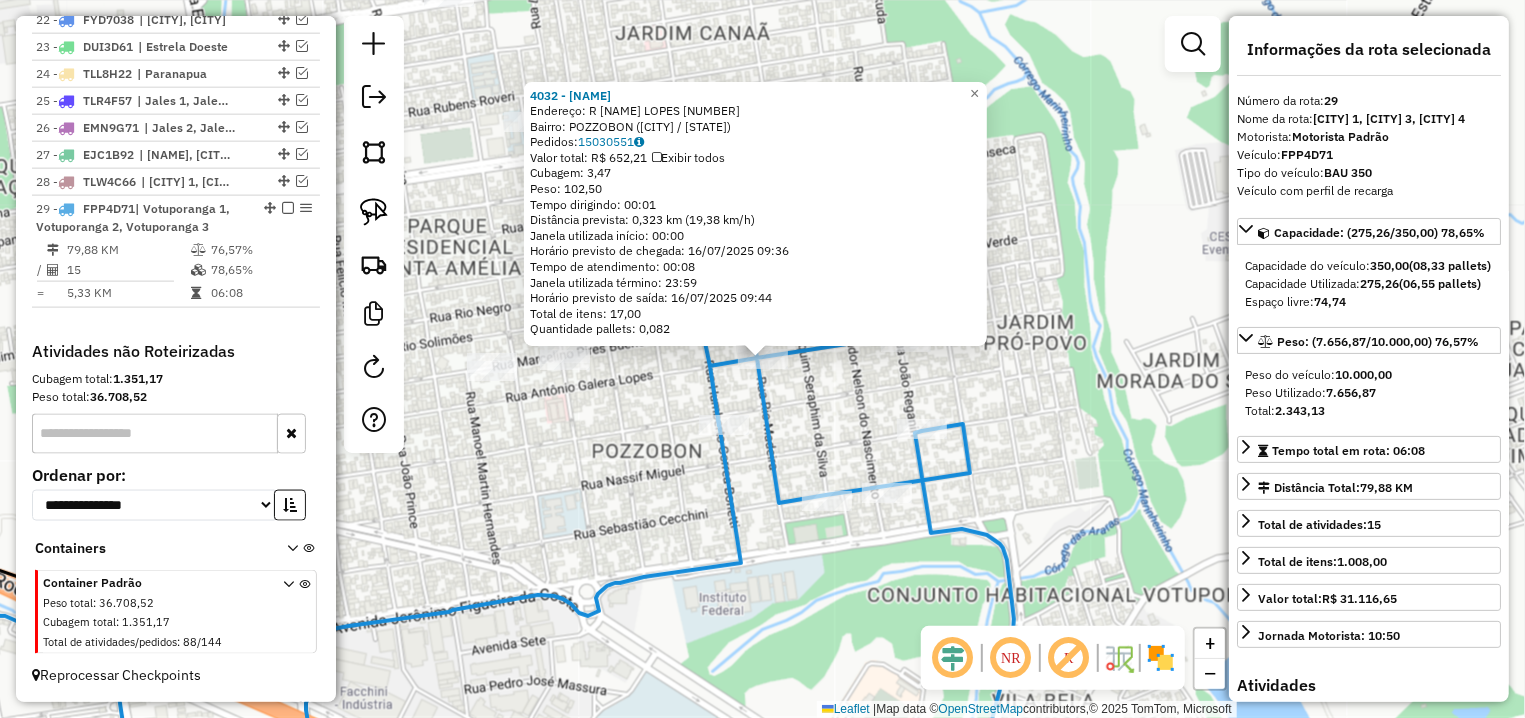 click on "4032 - GILMAR NEVES PADARIA  Endereço: R   ANTONIO GALERA LOPES          3145   Bairro: POZZOBON (VOTUPORANGA / SP)   Pedidos:  15030551   Valor total: R$ 652,21   Exibir todos   Cubagem: 3,47  Peso: 102,50  Tempo dirigindo: 00:01   Distância prevista: 0,323 km (19,38 km/h)   Janela utilizada início: 00:00   Horário previsto de chegada: 16/07/2025 09:36   Tempo de atendimento: 00:08   Janela utilizada término: 23:59   Horário previsto de saída: 16/07/2025 09:44   Total de itens: 17,00   Quantidade pallets: 0,082  × Janela de atendimento Grade de atendimento Capacidade Transportadoras Veículos Cliente Pedidos  Rotas Selecione os dias de semana para filtrar as janelas de atendimento  Seg   Ter   Qua   Qui   Sex   Sáb   Dom  Informe o período da janela de atendimento: De: Até:  Filtrar exatamente a janela do cliente  Considerar janela de atendimento padrão  Selecione os dias de semana para filtrar as grades de atendimento  Seg   Ter   Qua   Qui   Sex   Sáb   Dom   Peso mínimo:   Peso máximo:  De:" 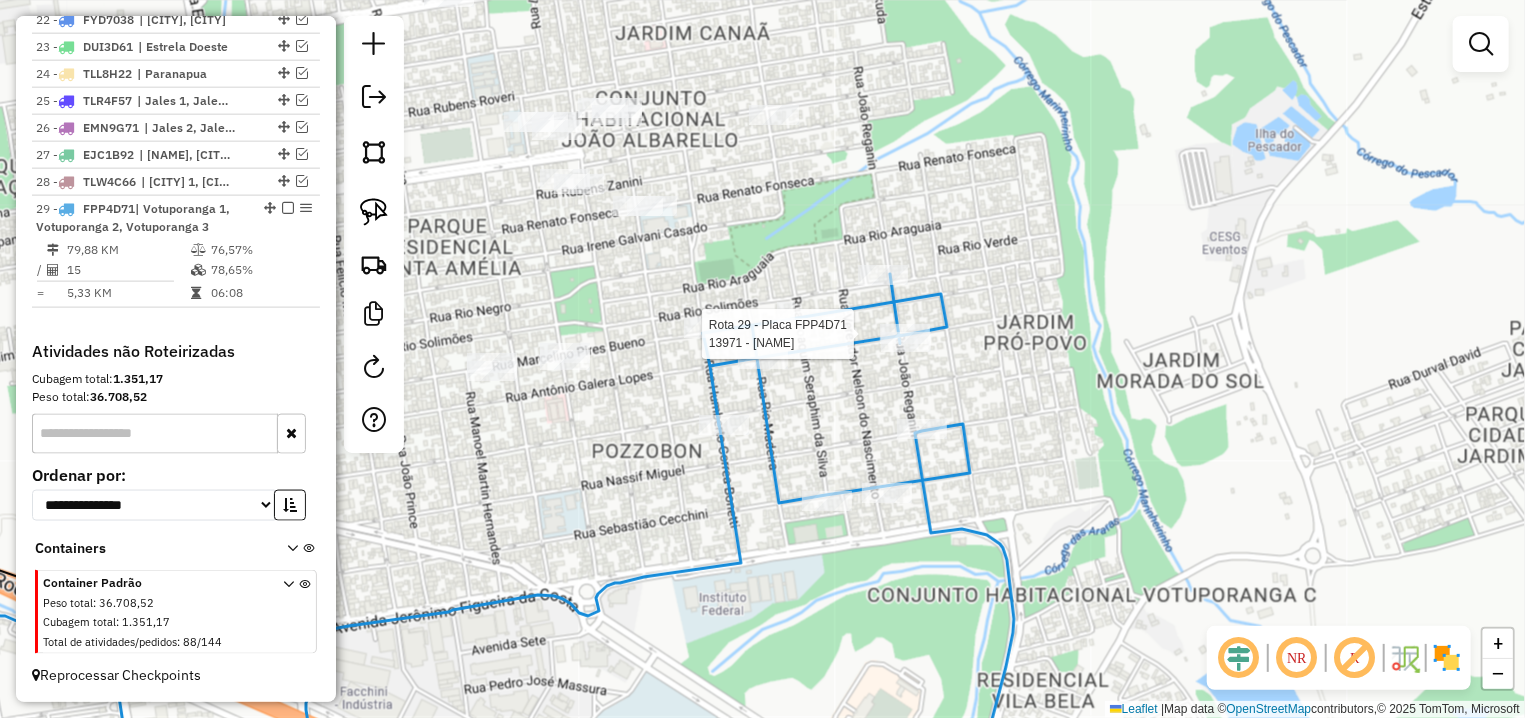 select on "**********" 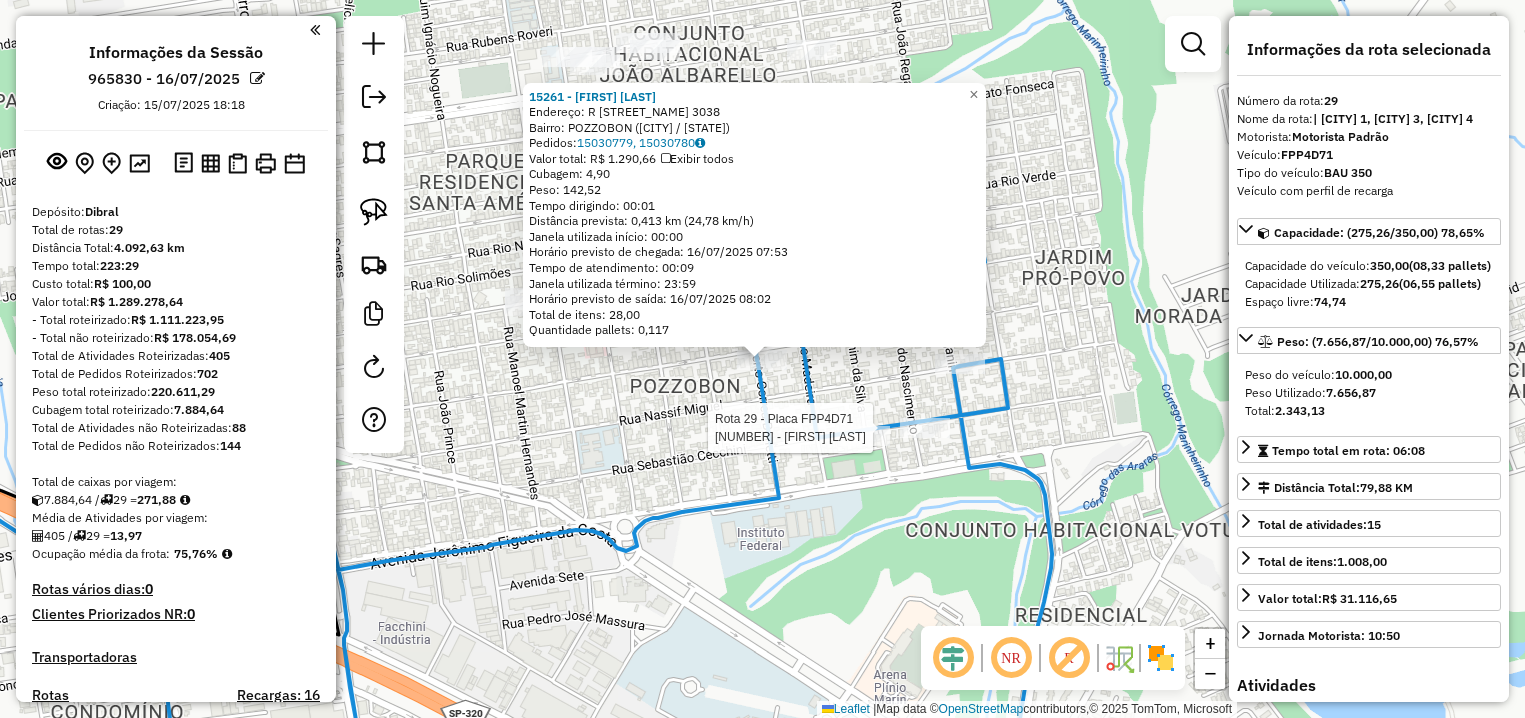 select on "**********" 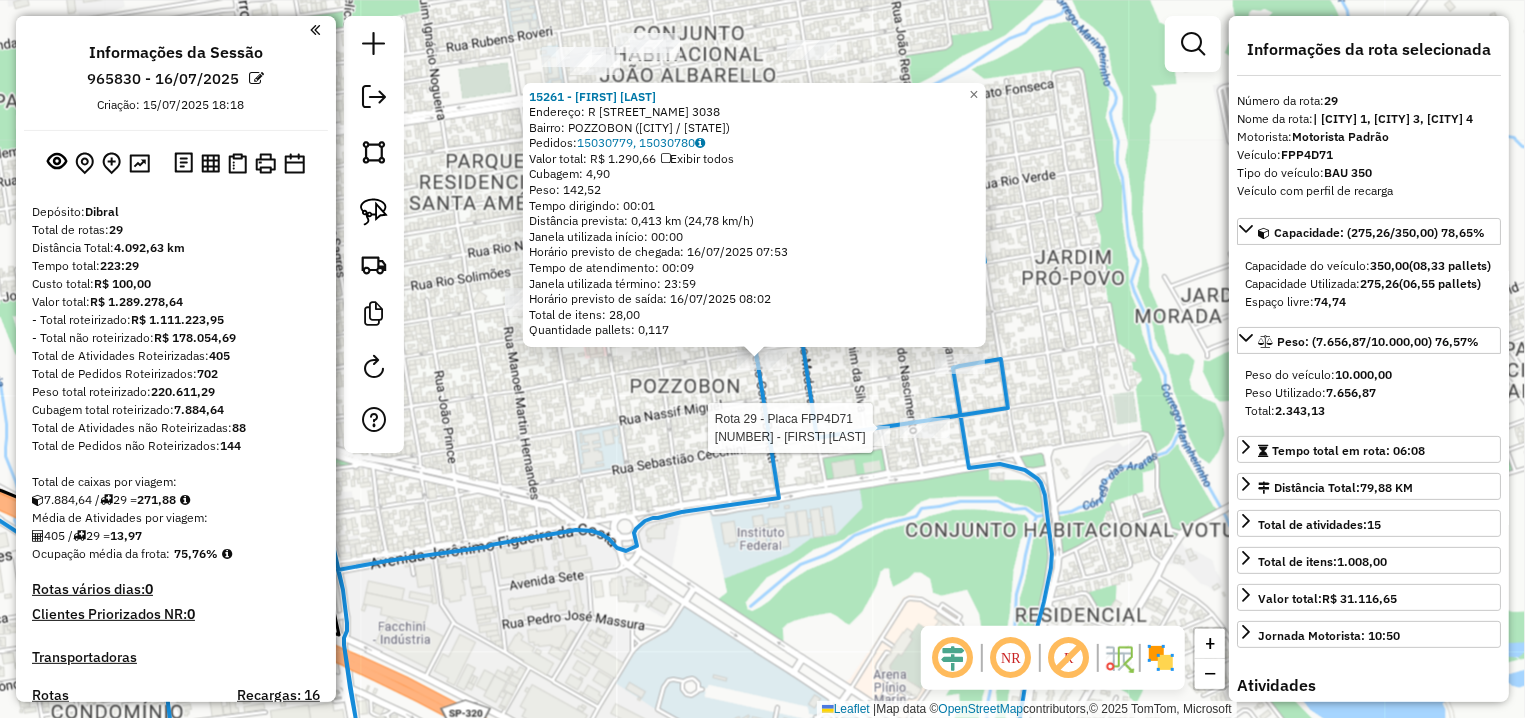 scroll, scrollTop: 1371, scrollLeft: 0, axis: vertical 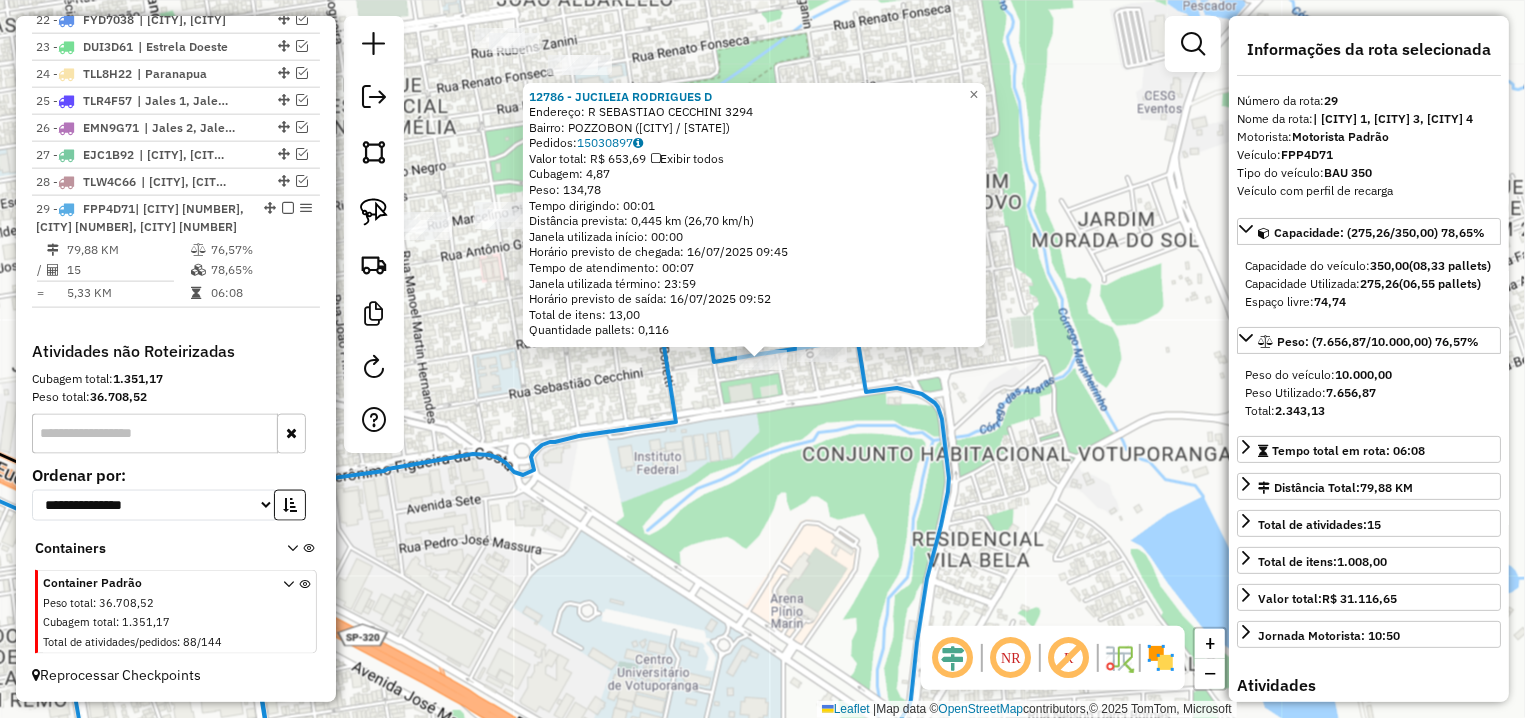 click on "12786 - [FIRST] [LAST] Endereço: [STREET] [NUMBER] Bairro: [LAST] ([CITY] / [STATE]) Pedidos: [NUMBER] Valor total: R$ [PRICE] Exibir todos Cubagem: [NUMBER] Peso: [NUMBER] Tempo dirigindo: [TIME] Distância prevista: [NUMBER] km ([NUMBER] km/h) Janela utilizada início: [TIME] Horário previsto de chegada: [DATE] [TIME] Tempo de atendimento: [TIME] Janela utilizada término: [TIME] Horário previsto de saída: [DATE] [TIME] Total de itens: [NUMBER] Quantidade pallets: [NUMBER] × Janela de atendimento Grade de atendimento Capacidade Transportadoras Veículos Cliente Pedidos Rotas Selecione os dias de semana para filtrar as janelas de atendimento Seg Ter Qua Qui Sex Sáb Dom Informe o período da janela de atendimento: De: Até: Filtrar exatamente a janela do cliente Considerar janela de atendimento padrão Selecione os dias de semana para filtrar as grades de atendimento Seg Ter Qua Qui Sex Sáb Dom Peso mínimo: Peso máximo: +" 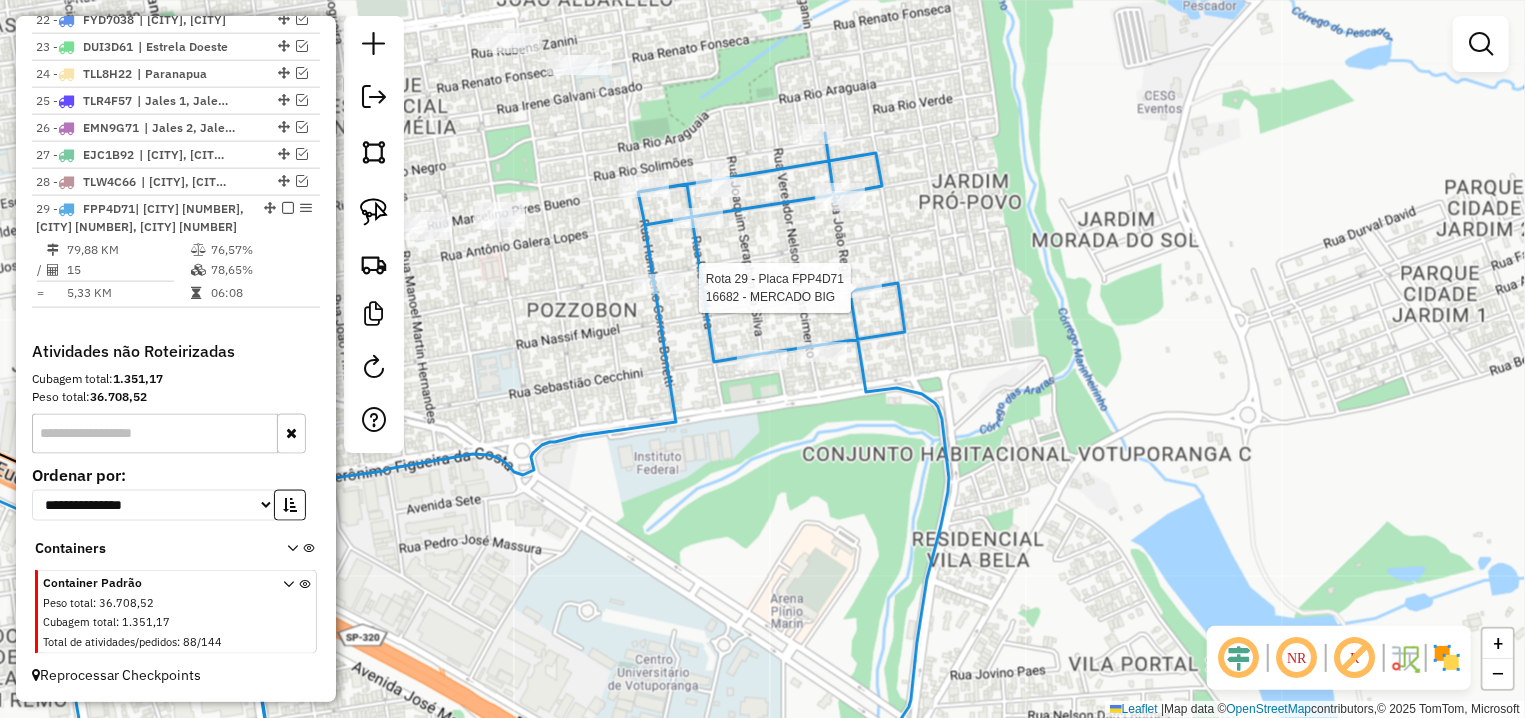 select on "**********" 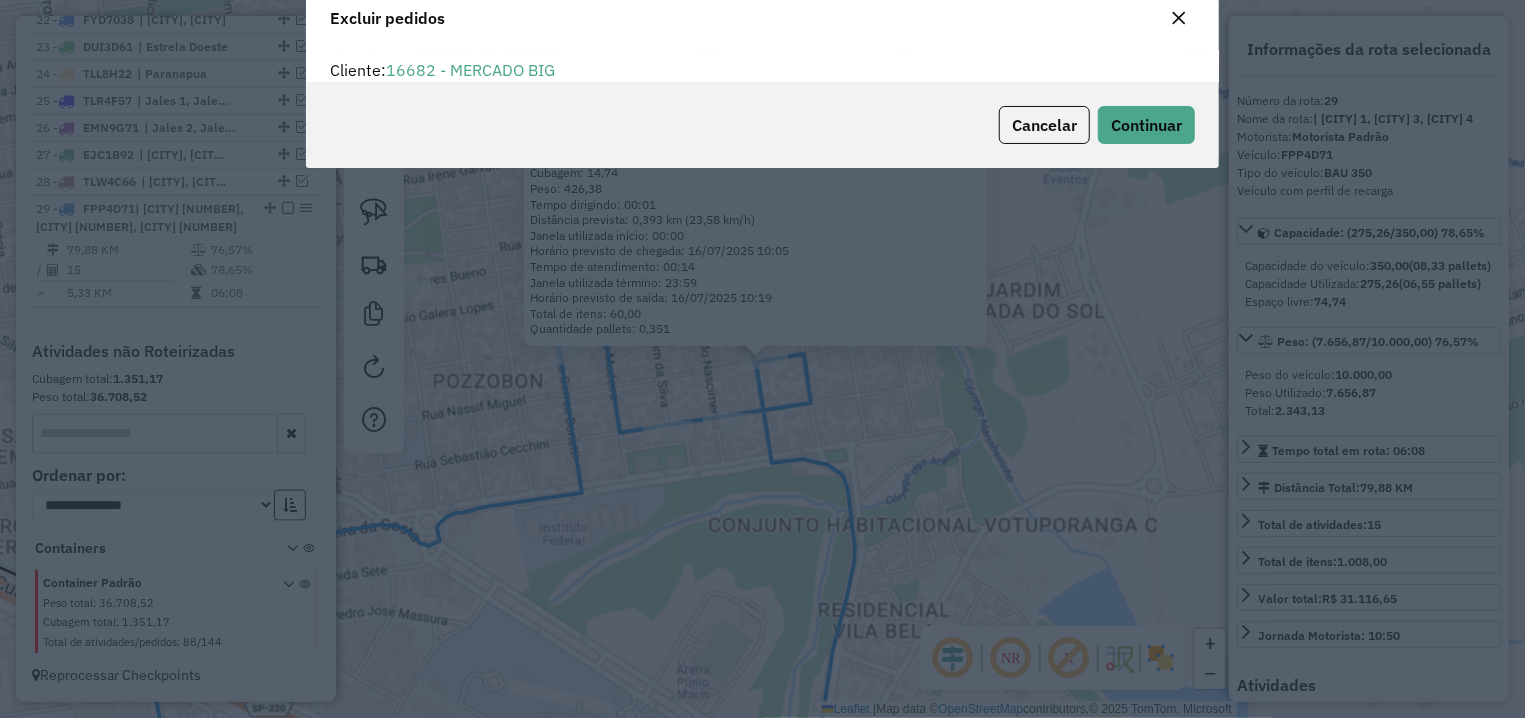 scroll, scrollTop: 0, scrollLeft: 0, axis: both 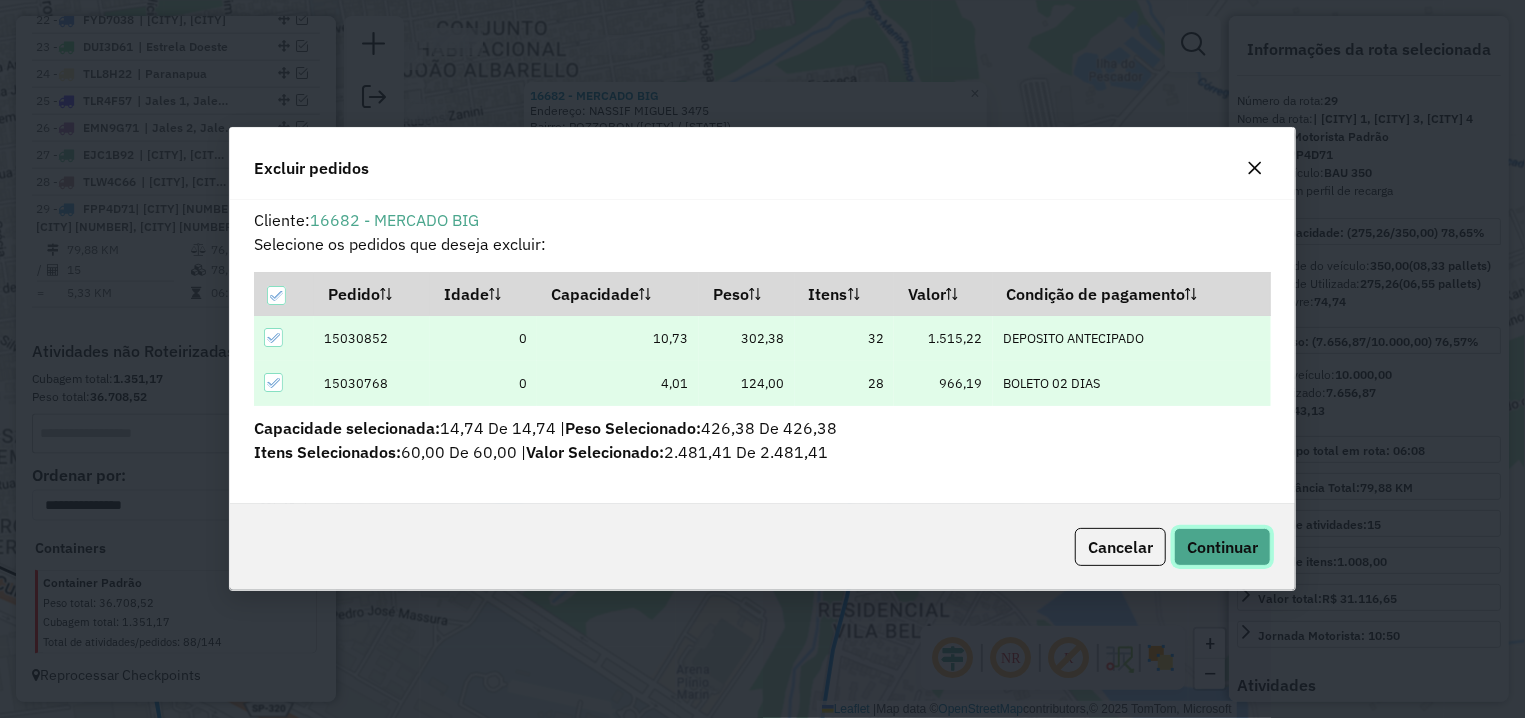 click on "Continuar" 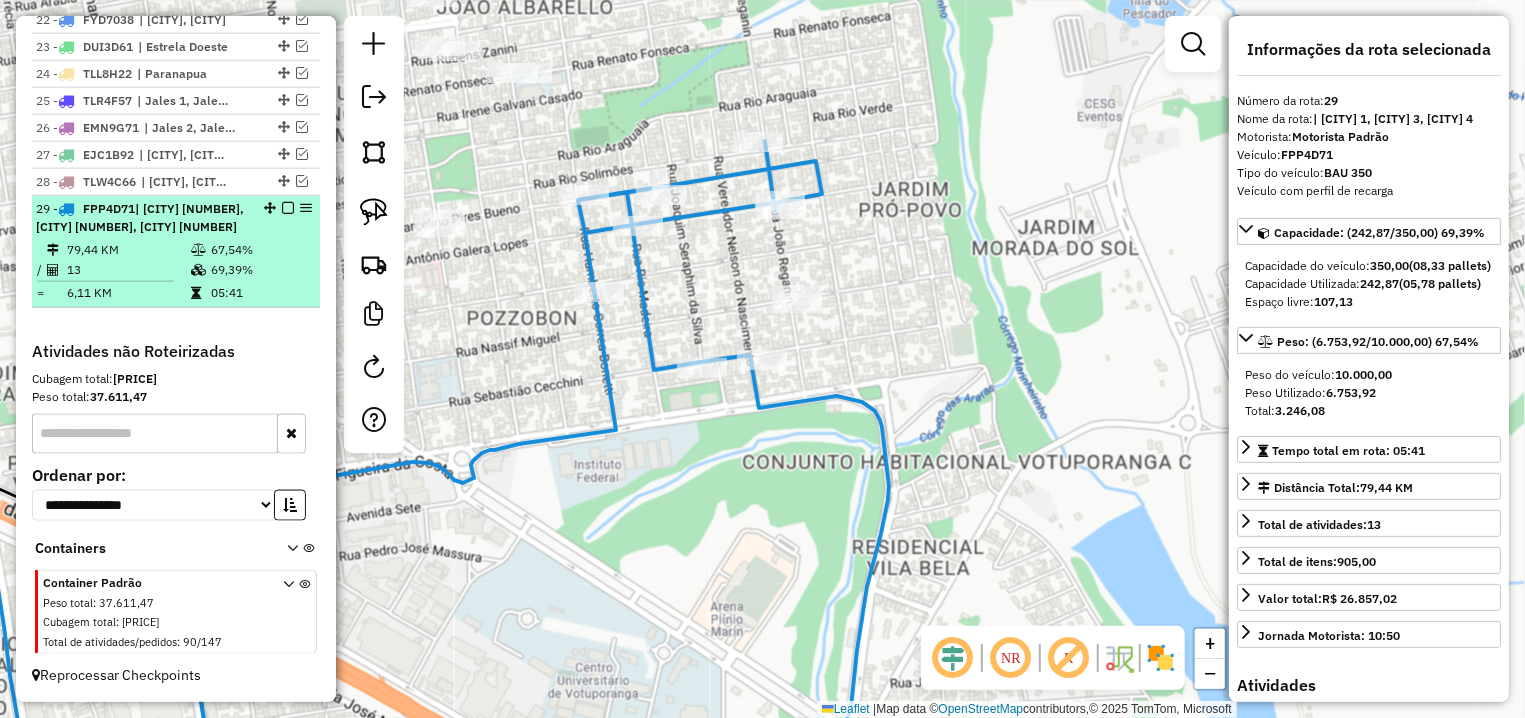 click at bounding box center [288, 208] 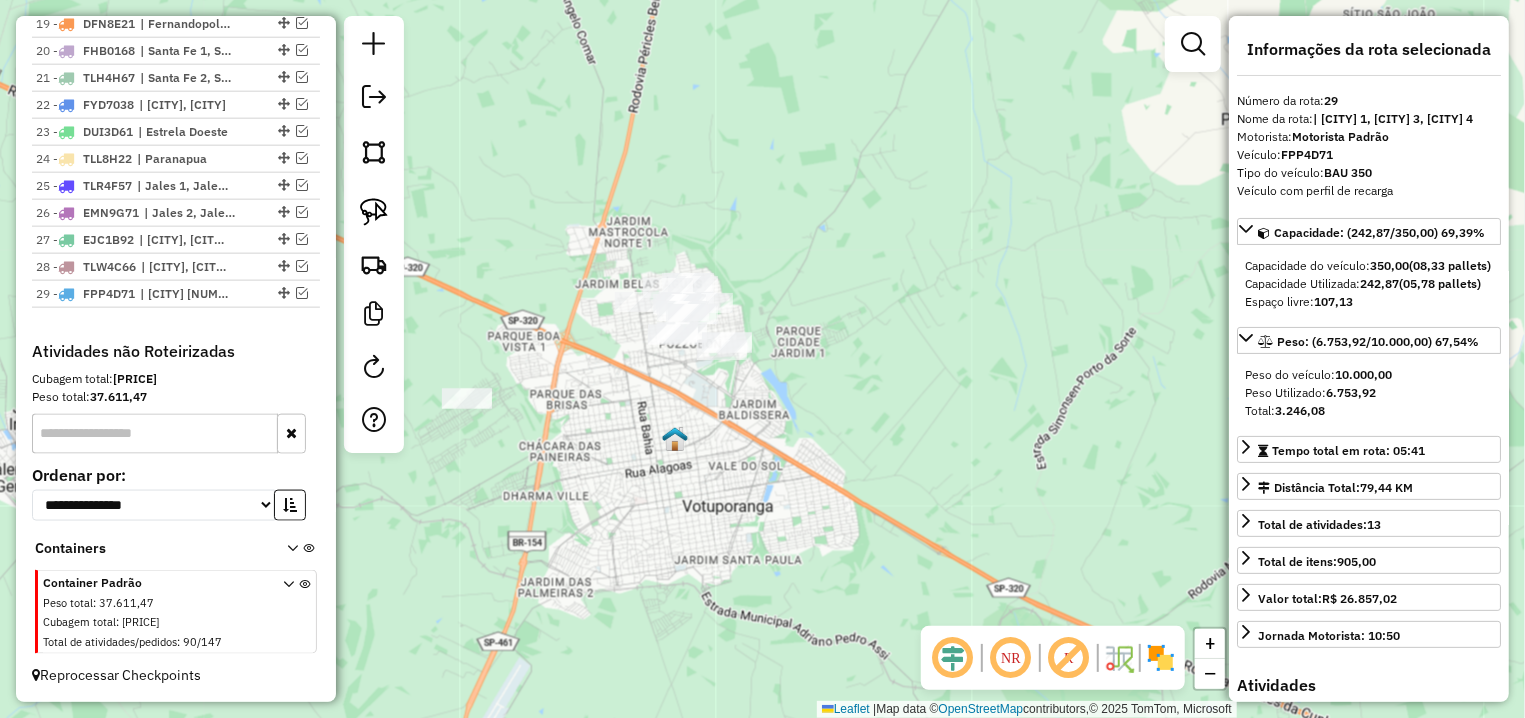 drag, startPoint x: 720, startPoint y: 408, endPoint x: 824, endPoint y: 402, distance: 104.172935 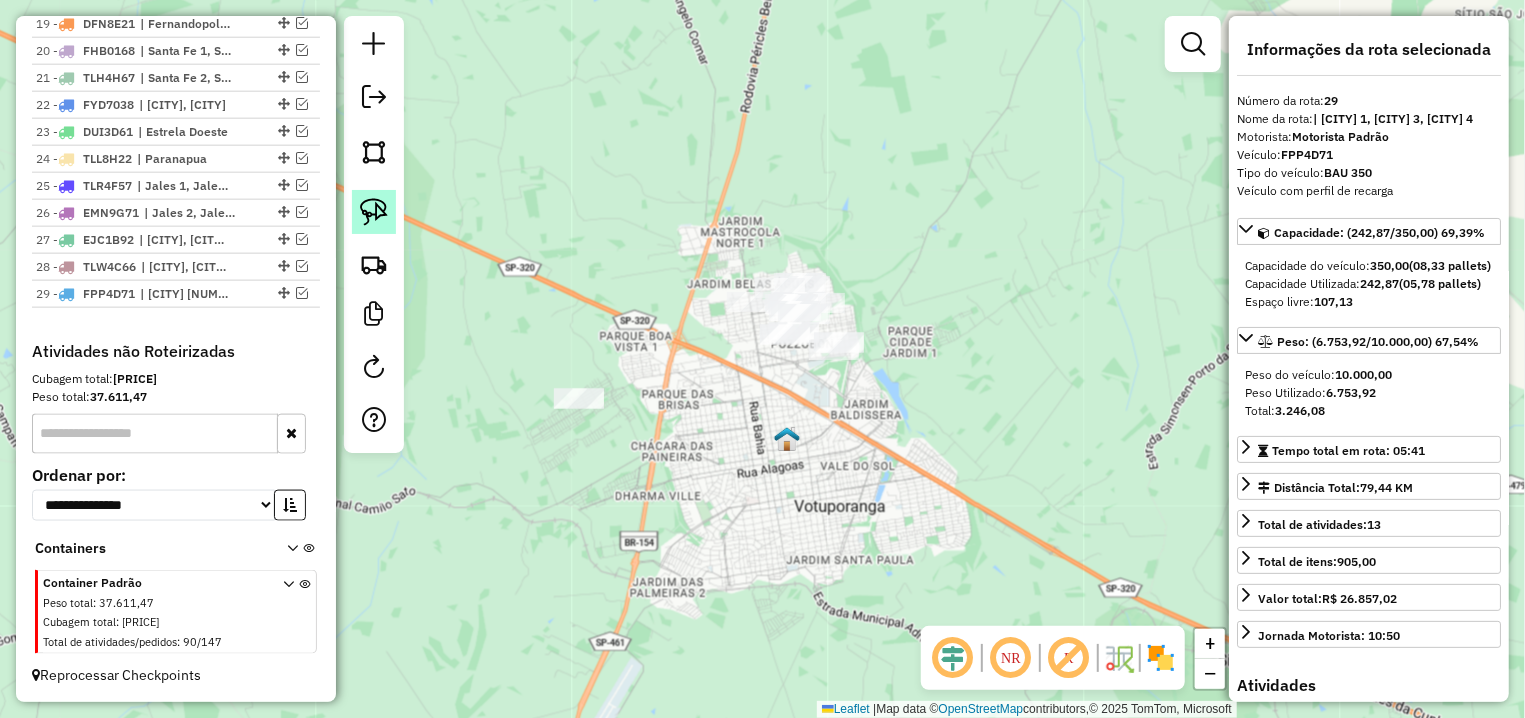click 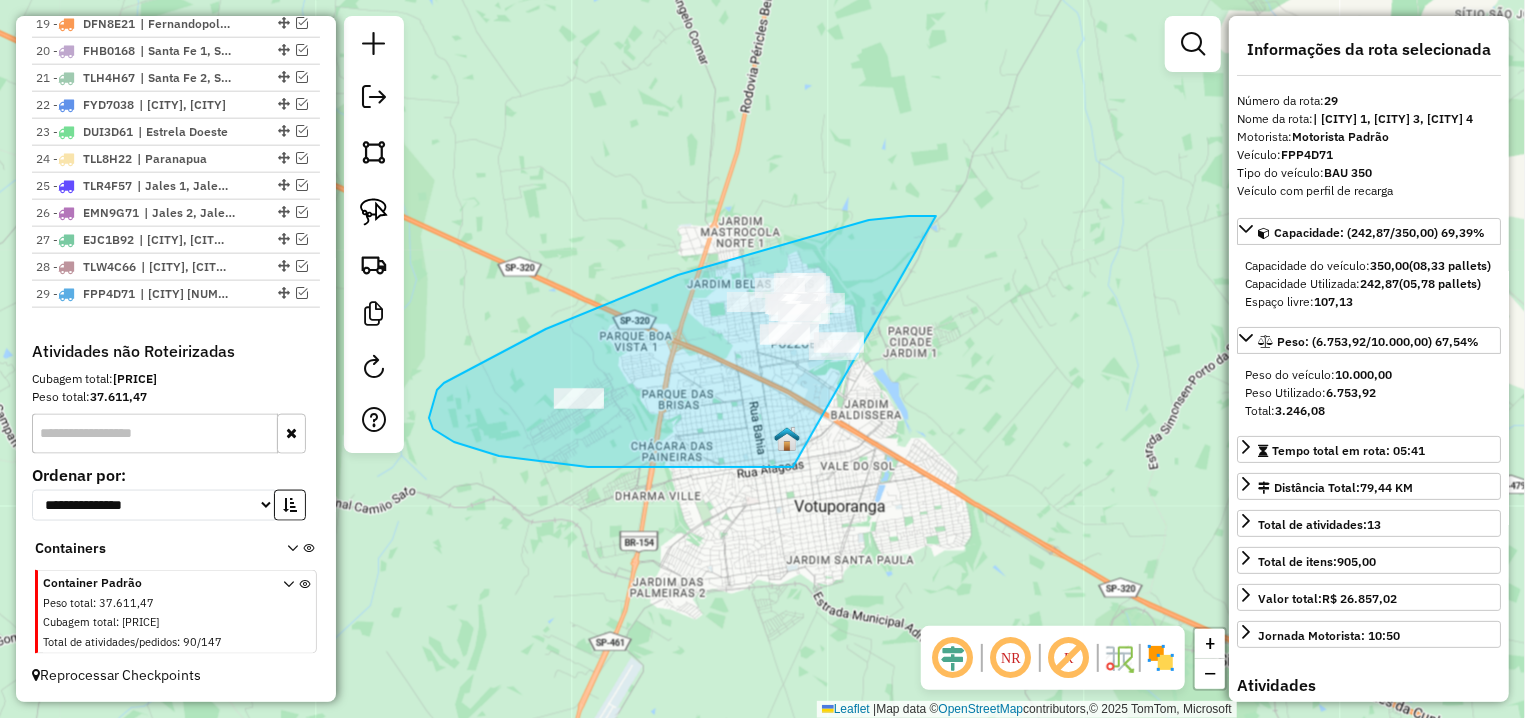 drag, startPoint x: 808, startPoint y: 237, endPoint x: 793, endPoint y: 467, distance: 230.48862 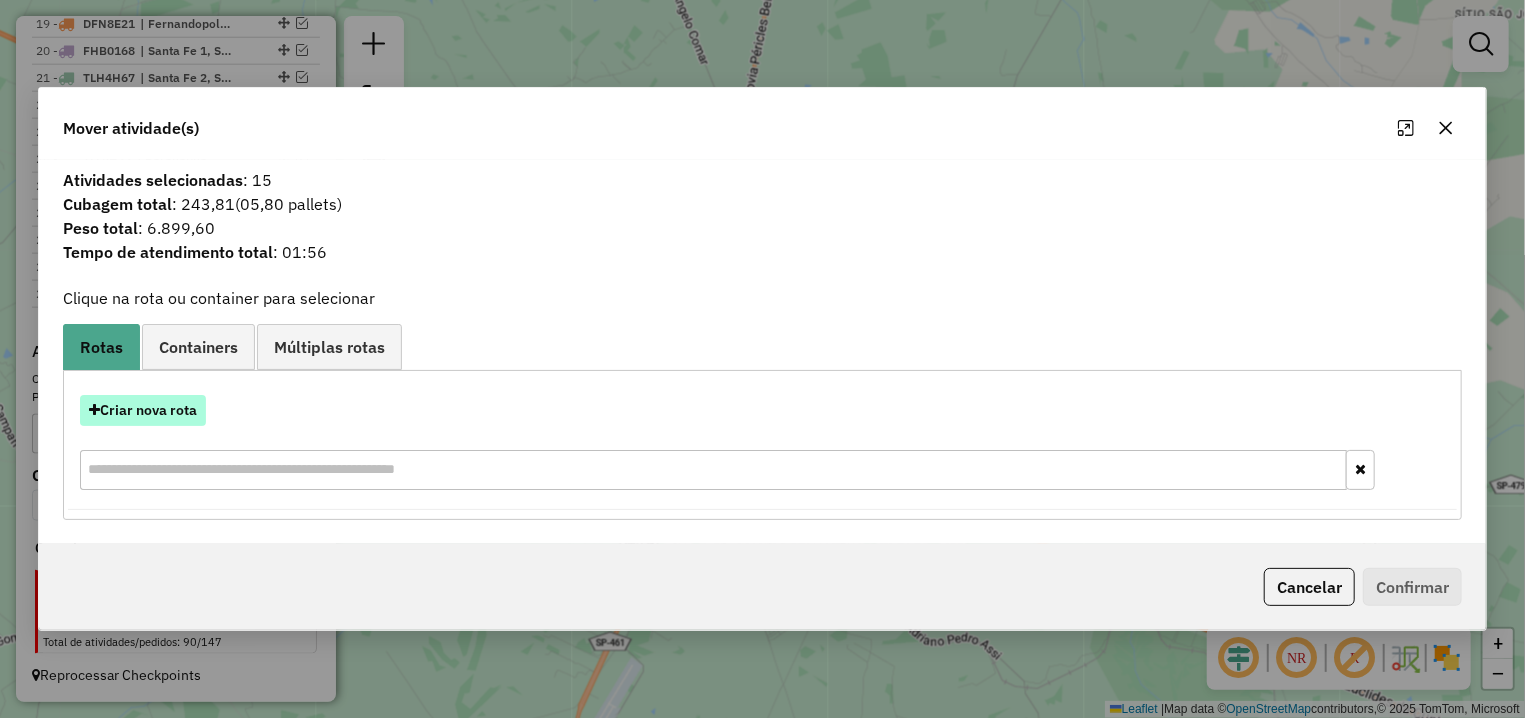 click on "Criar nova rota" at bounding box center [143, 410] 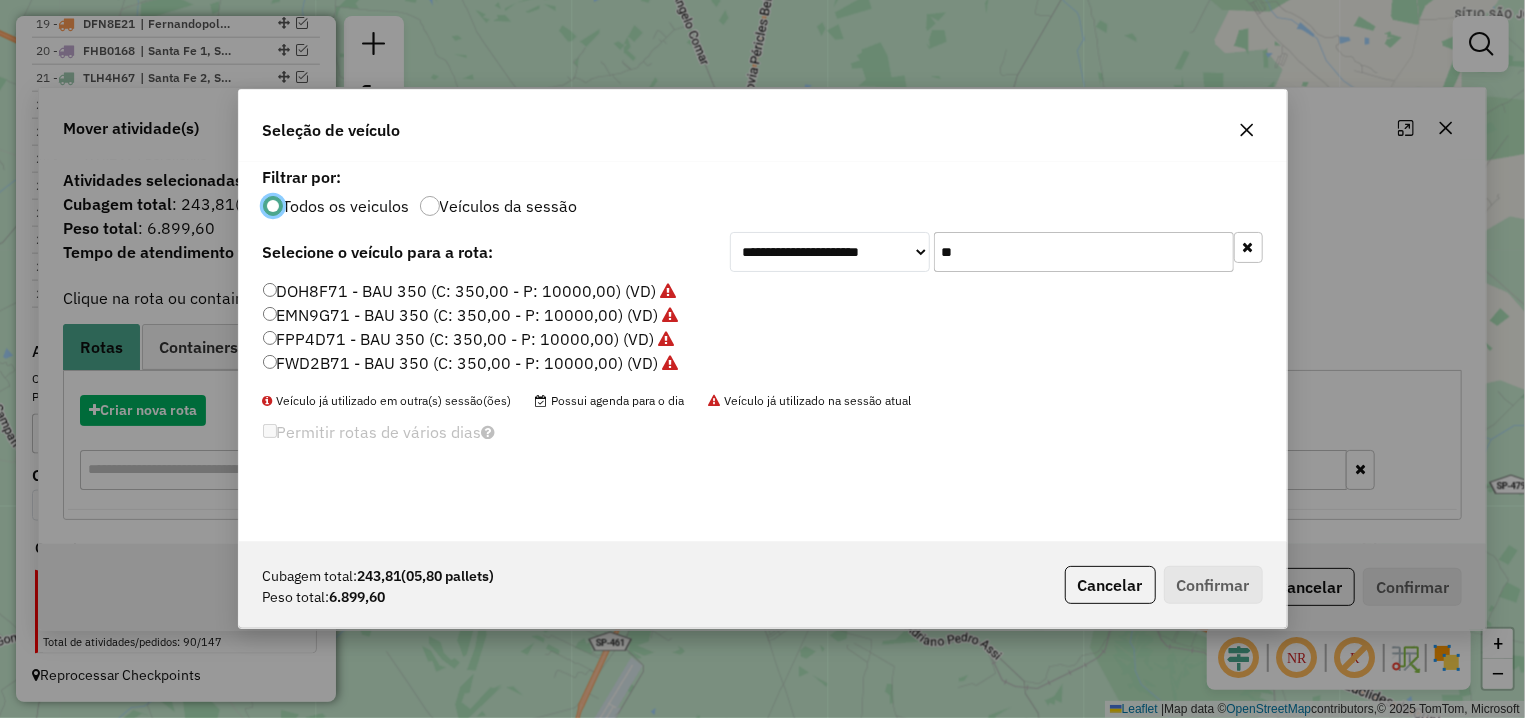 scroll, scrollTop: 11, scrollLeft: 6, axis: both 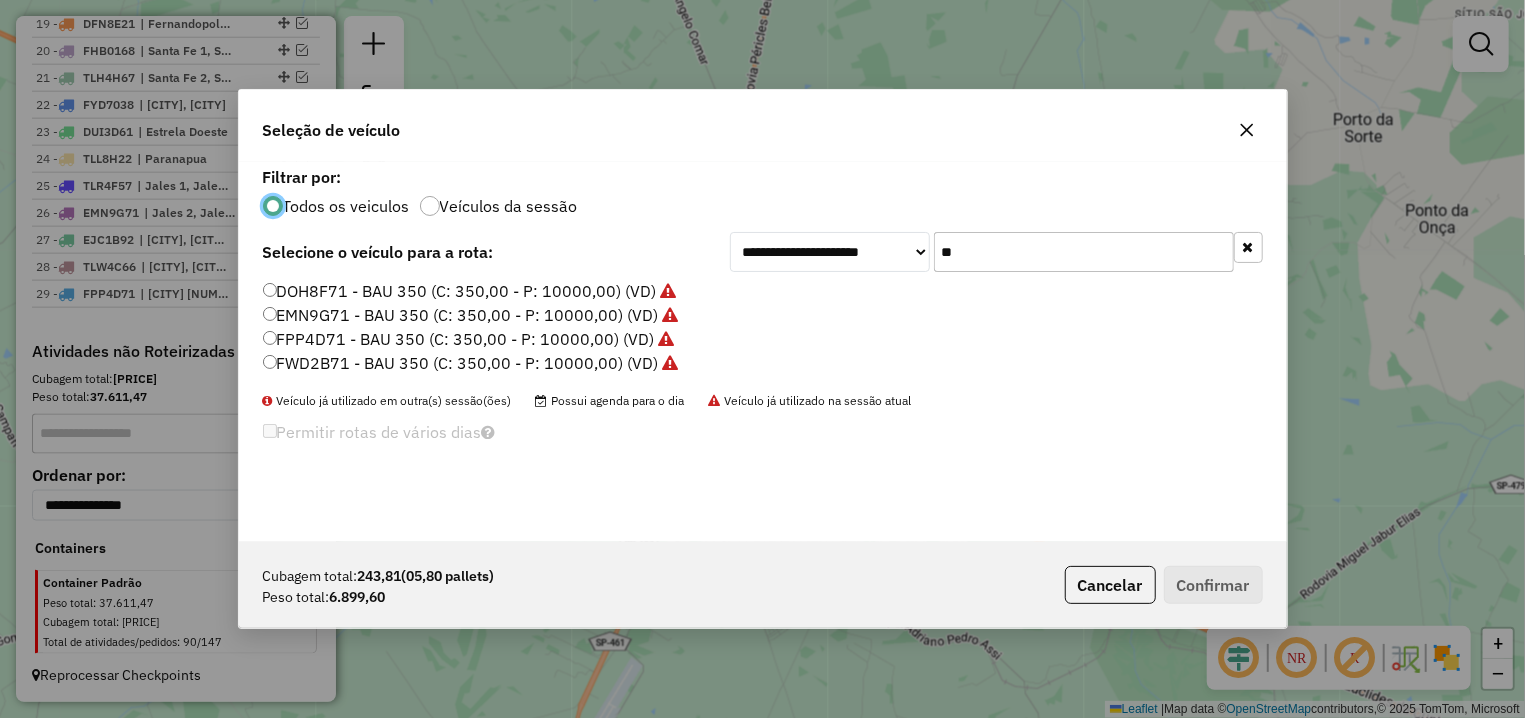 drag, startPoint x: 973, startPoint y: 241, endPoint x: 881, endPoint y: 241, distance: 92 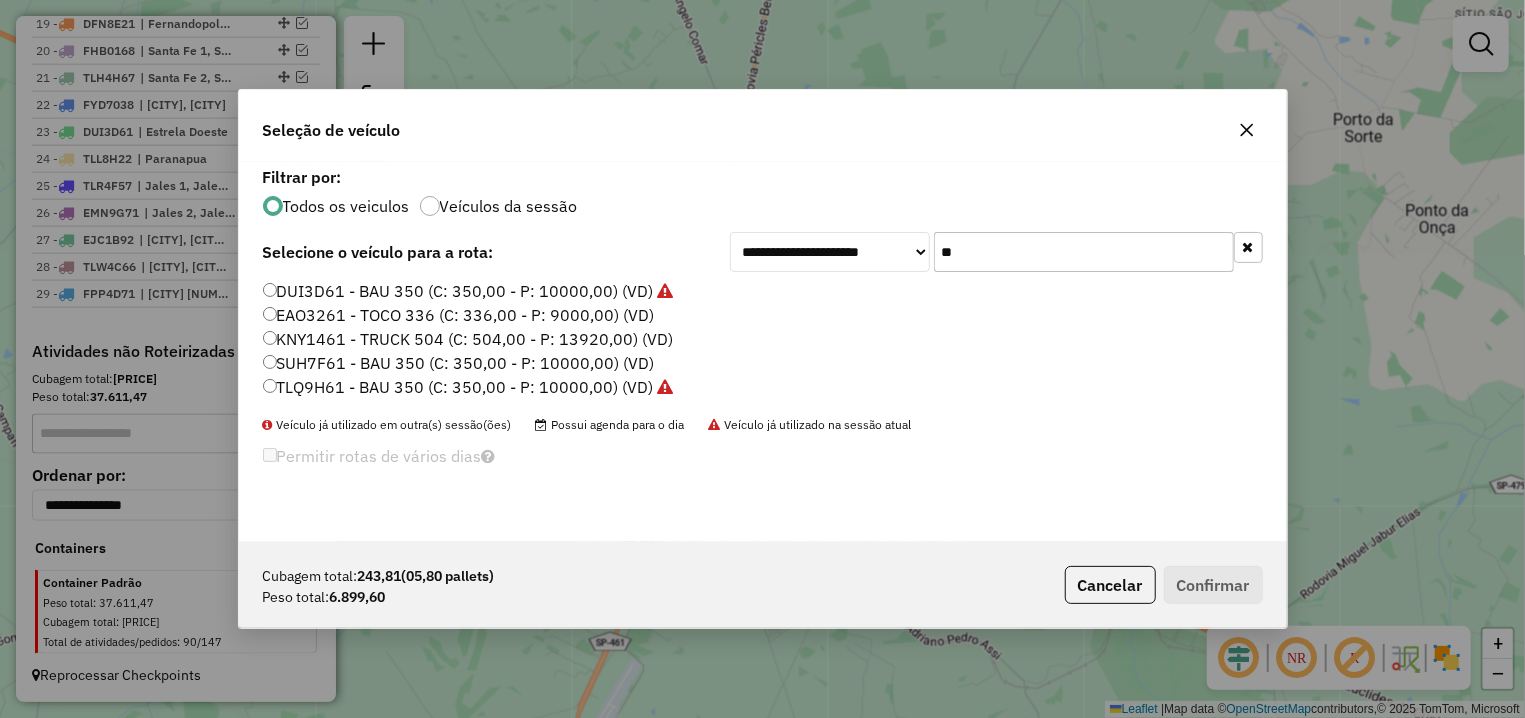 type on "**" 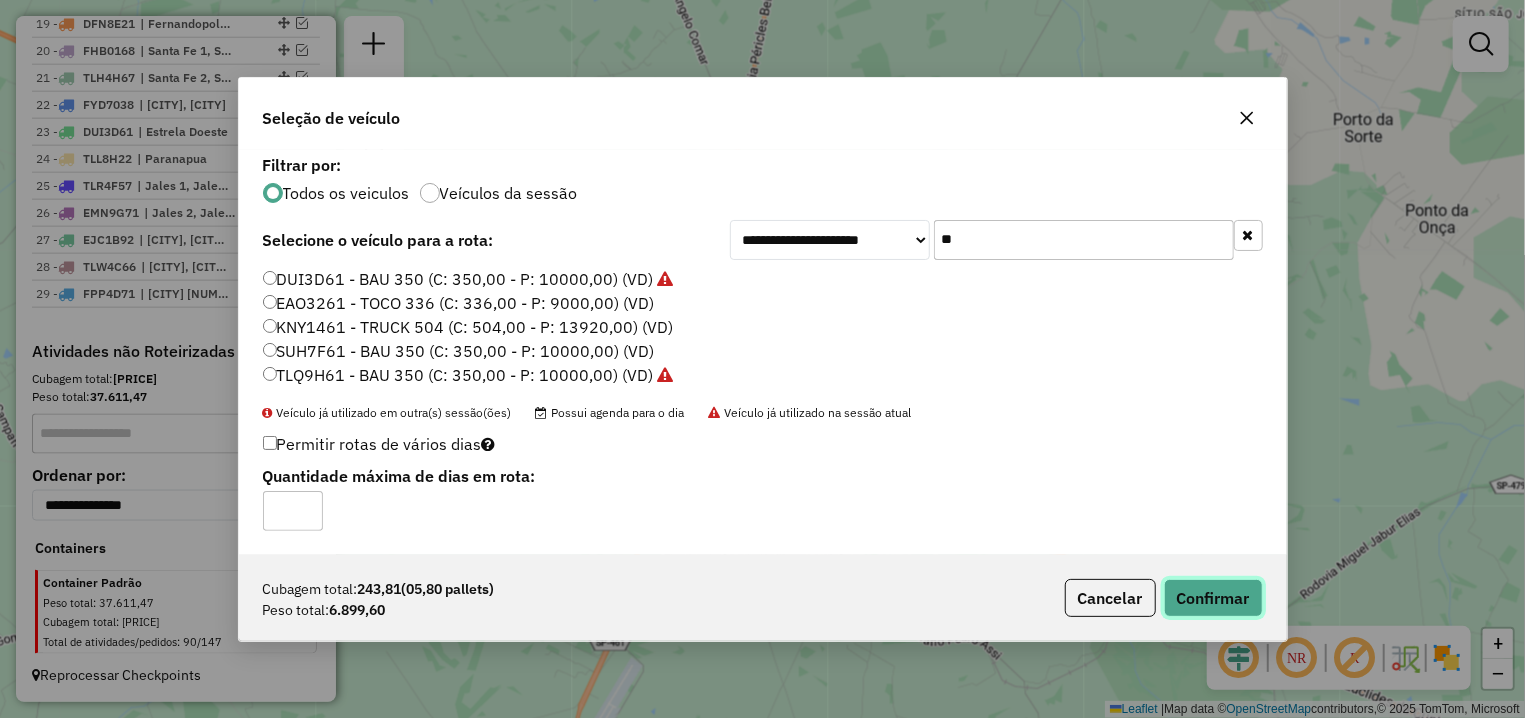 click on "Confirmar" 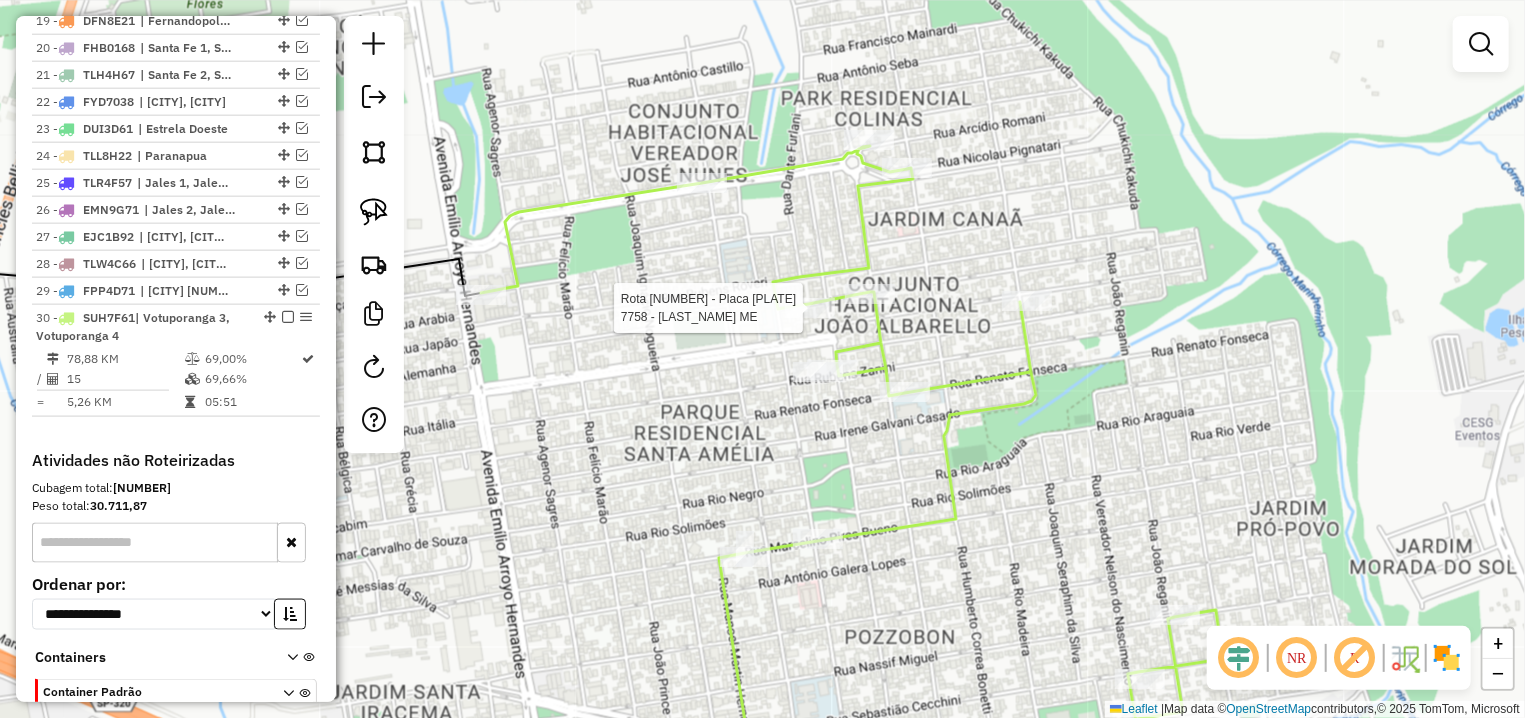 select on "**********" 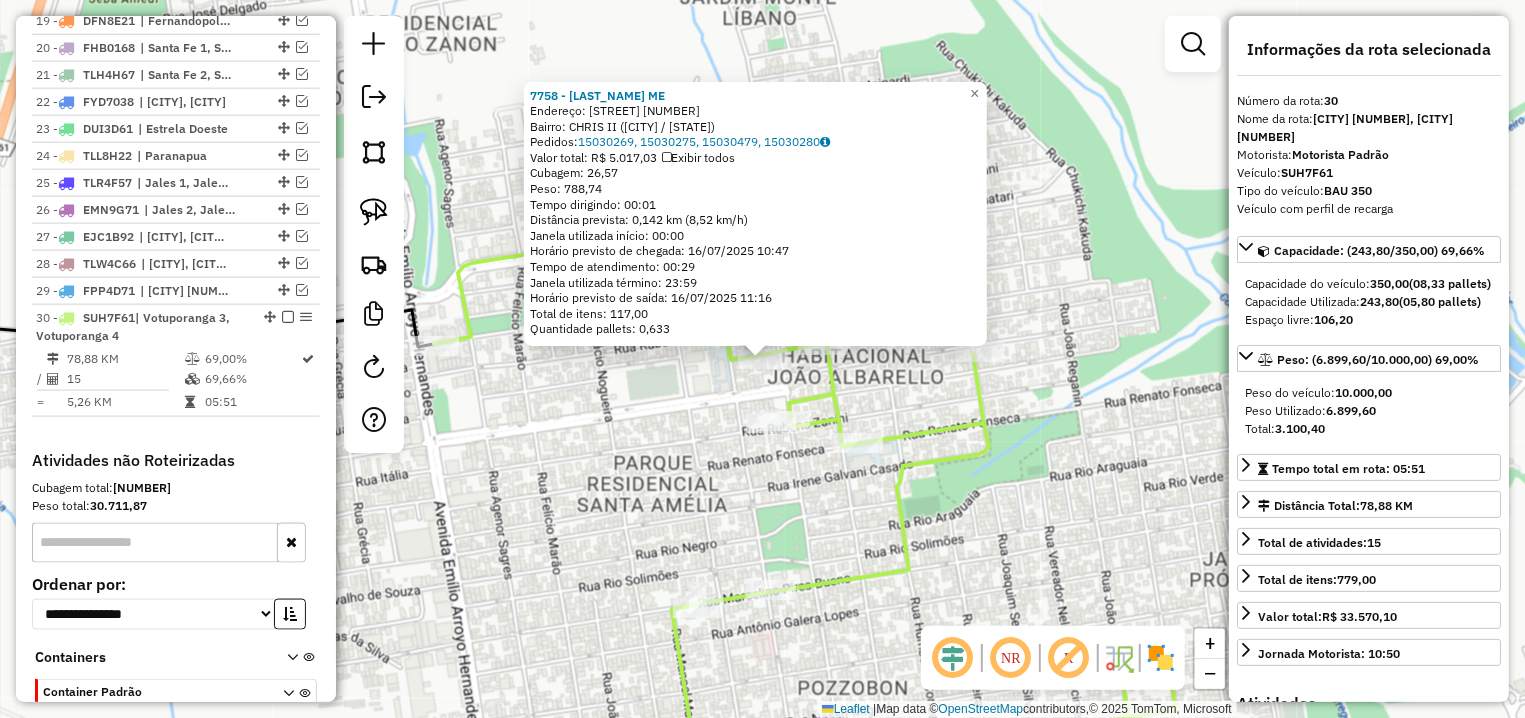 scroll, scrollTop: 1398, scrollLeft: 0, axis: vertical 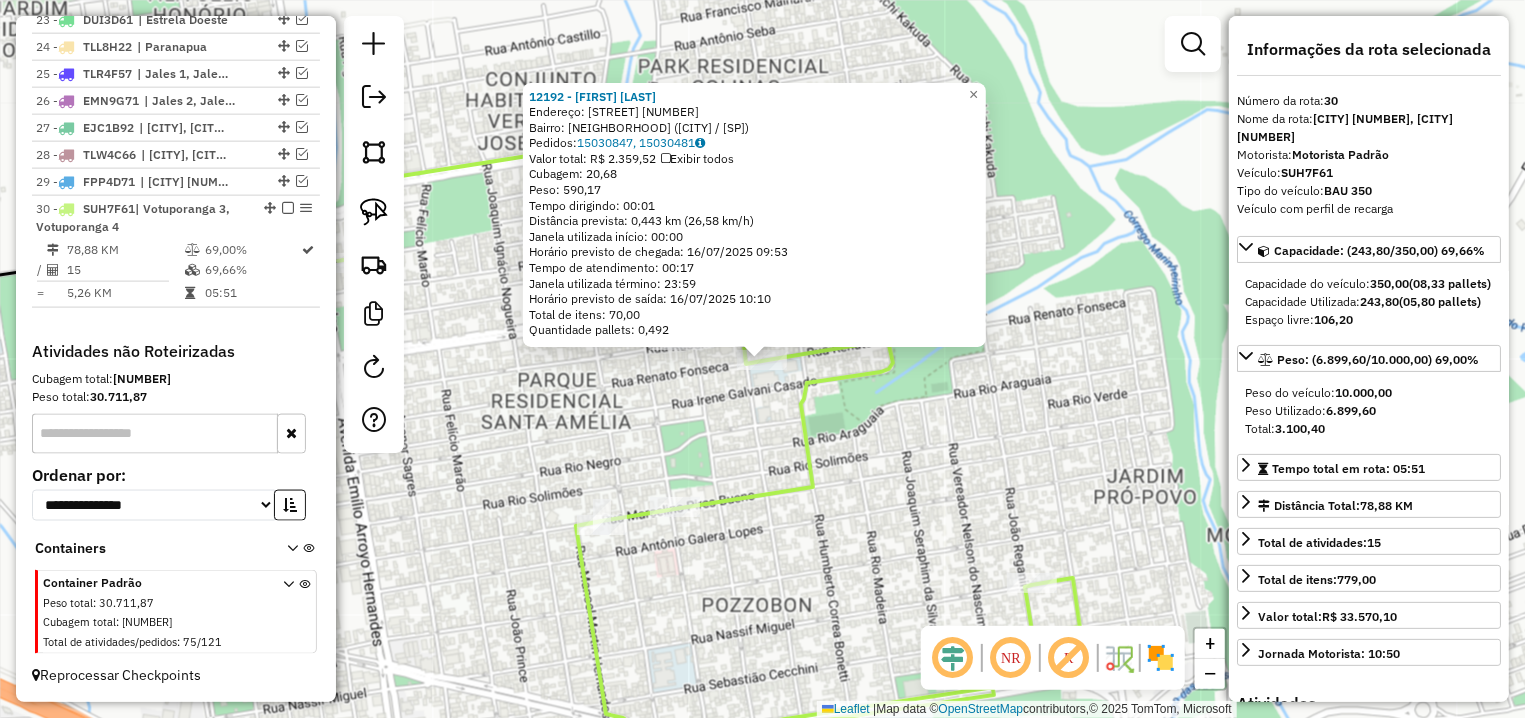 click on "[NUMBER] - [NAME] [LASTNAME] Endereço: R RENATO FONSECA [NUMBER] Bairro: [NEIGHBORHOOD] ([CITY] / [STATE]) Pedidos: [NUMBER], [NUMBER] Valor total: R$ [PRICE] Exibir todos Cubagem: [CUBAGE] Peso: [WEIGHT] Tempo dirigindo: [TIME] Distância prevista: [DISTANCE] ([SPEED] km/h) Janela utilizada início: [TIME] Horário previsto de chegada: [DATE] [TIME] Tempo de atendimento: [TIME] Janela utilizada término: [TIME] Horário previsto de saída: [DATE] [TIME] Total de itens: [ITEMS] Quantidade pallets: [PALLETS] × Janela de atendimento Grade de atendimento Capacidade Transportadoras Veículos Cliente Pedidos Rotas Selecione os dias de semana para filtrar as janelas de atendimento Seg Ter Qua Qui Sex Sáb Dom Informe o período da janela de atendimento: De: Até: Filtrar exatamente a janela do cliente Considerar janela de atendimento padrão Selecione os dias de semana para filtrar as grades de atendimento Seg Ter Qua Qui Sex Sáb Dom" 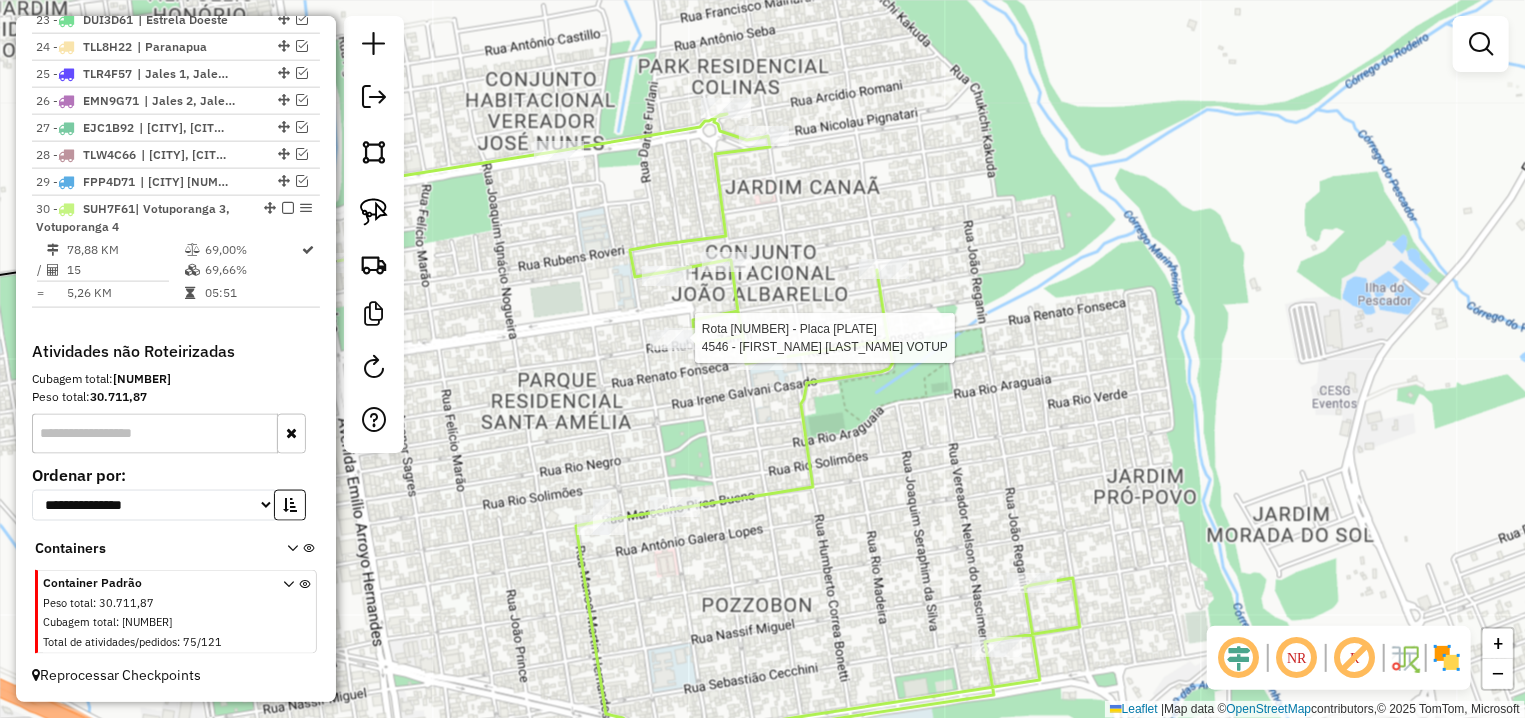 select on "**********" 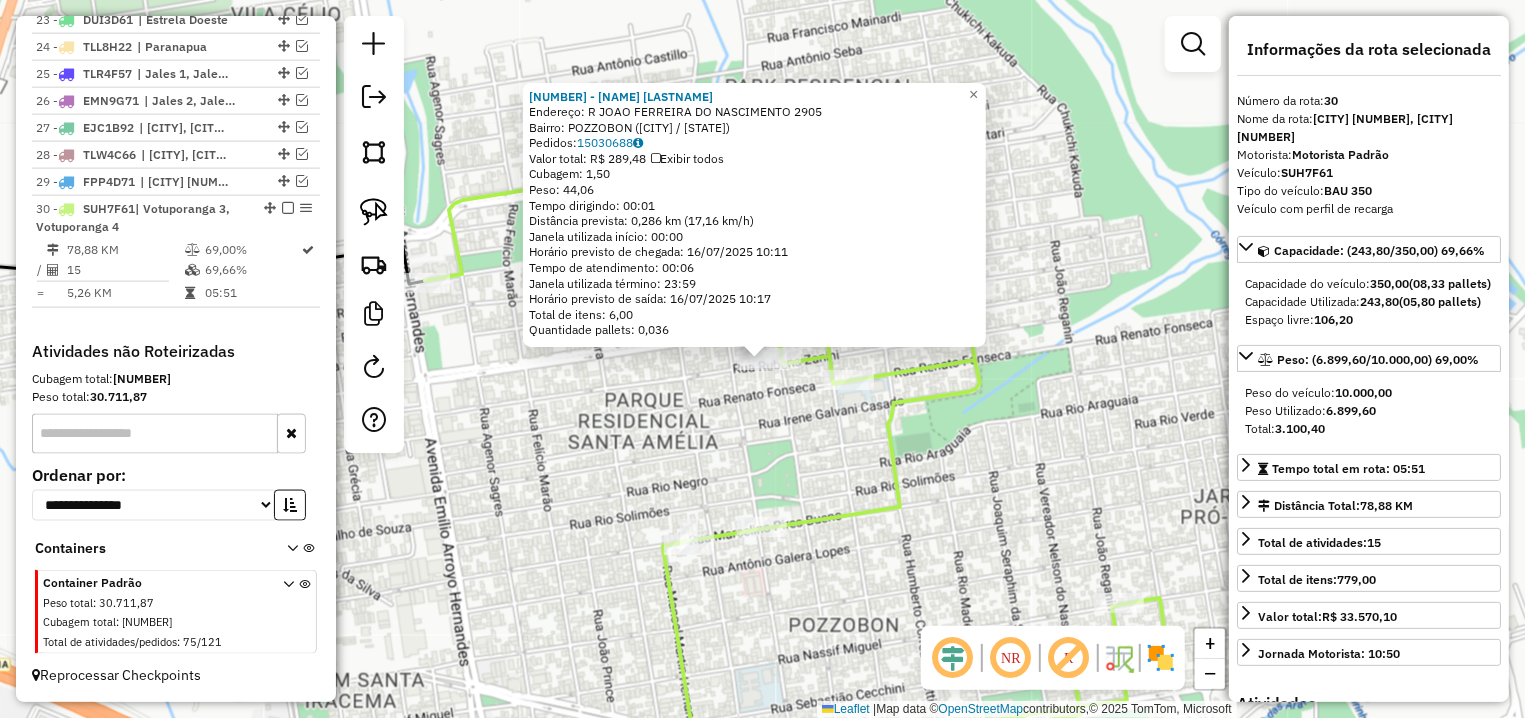 click on "TELMA REGINA PIRES G  Endereço: R   JOAO FERREIRA DO NASCIMENTO   2905   Bairro: POZZOBON ([CITY] / [STATE])   Pedidos:  15030688   Valor total: R$ 289,48   Exibir todos   Cubagem: 1,50  Peso: 44,06  Tempo dirigindo: 00:01   Distância prevista: 0,286 km (17,16 km/h)   Janela utilizada início: 00:00   Horário previsto de chegada: 16/07/2025 10:11   Tempo de atendimento: 00:06   Janela utilizada término: 23:59   Horário previsto de saída: 16/07/2025 10:17   Total de itens: 6,00   Quantidade pallets: 0,036  × Janela de atendimento Grade de atendimento Capacidade Transportadoras Veículos Cliente Pedidos  Rotas Selecione os dias de semana para filtrar as janelas de atendimento  Seg   Ter   Qua   Qui   Sex   Sáb   Dom  Informe o período da janela de atendimento: De: Até:  Filtrar exatamente a janela do cliente  Considerar janela de atendimento padrão  Selecione os dias de semana para filtrar as grades de atendimento  Seg   Ter   Qua   Qui   Sex   Sáb   Dom   Peso mínimo:   Peso máximo:  De:" 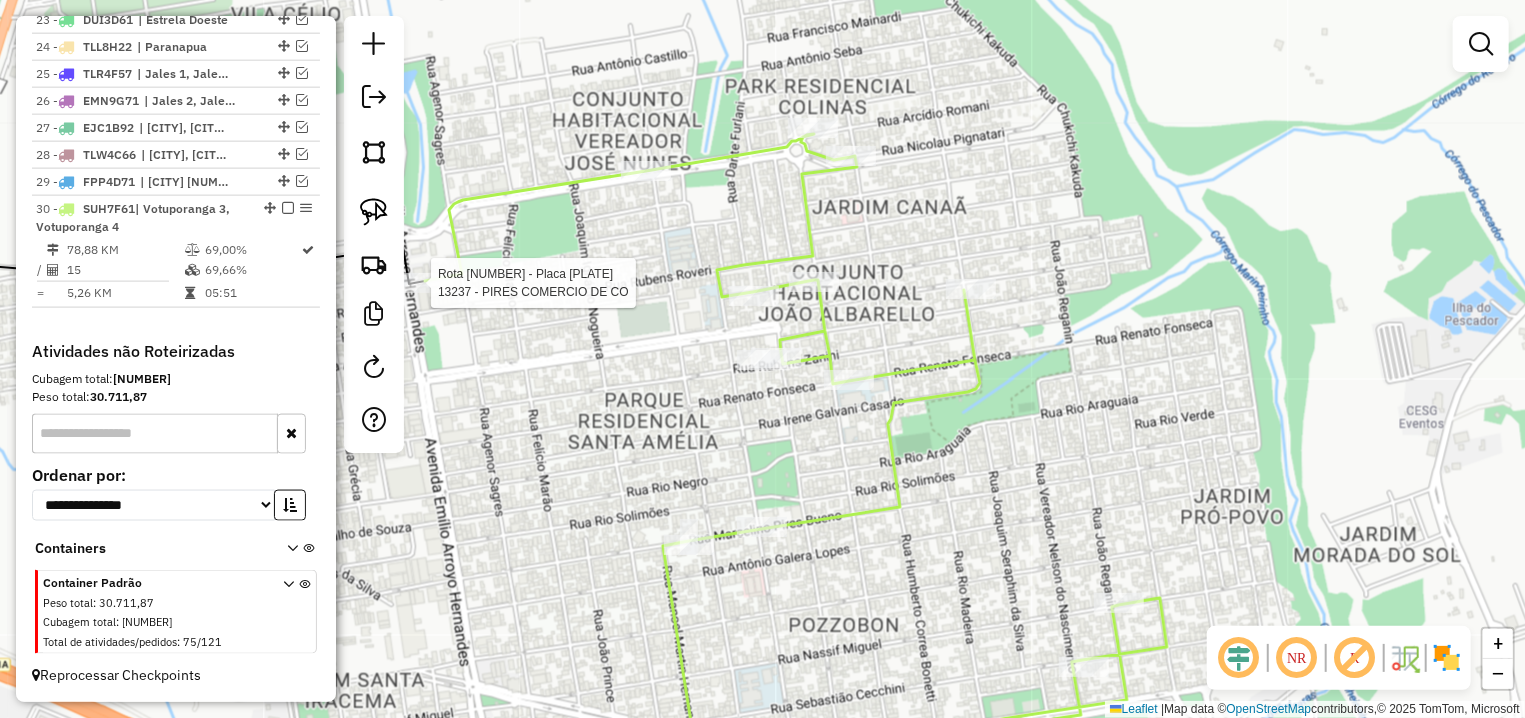 select on "**********" 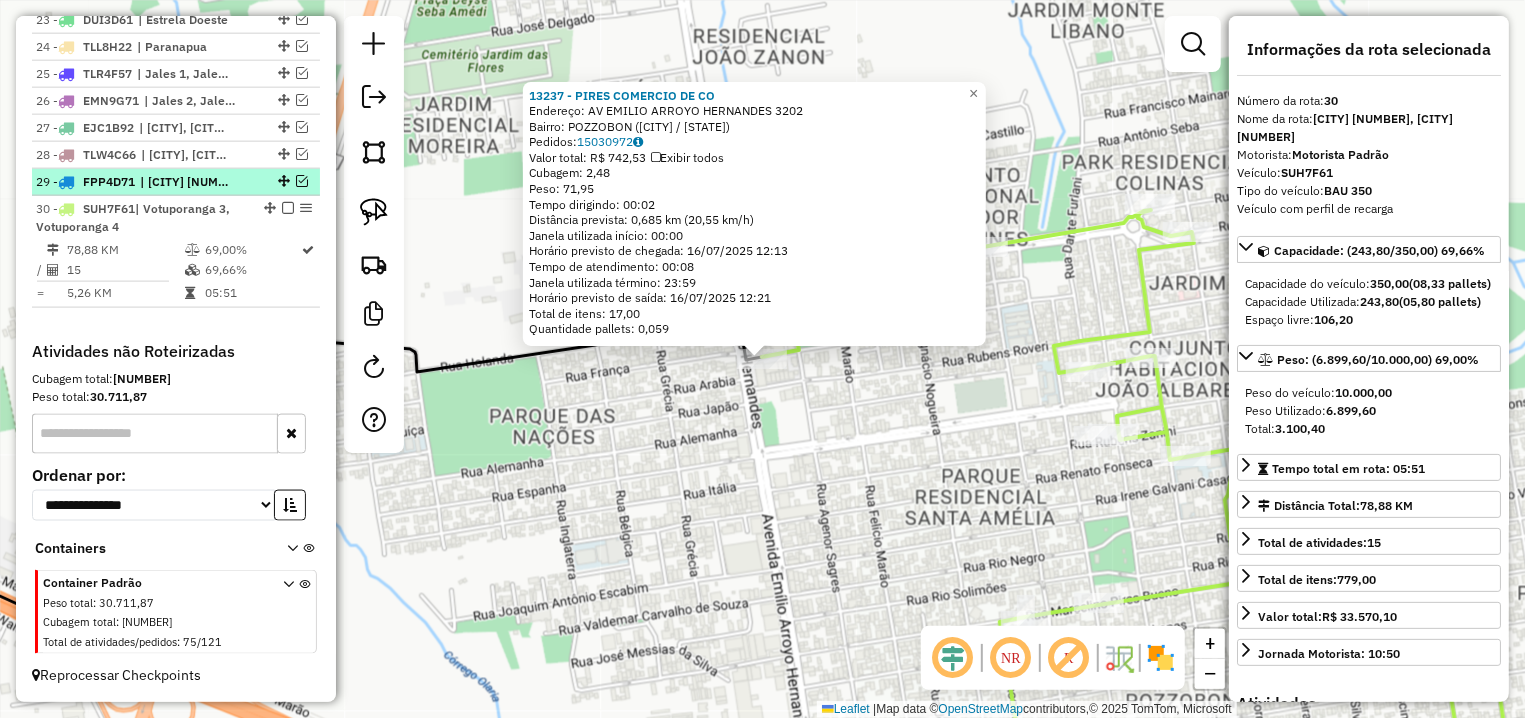 click at bounding box center [302, 181] 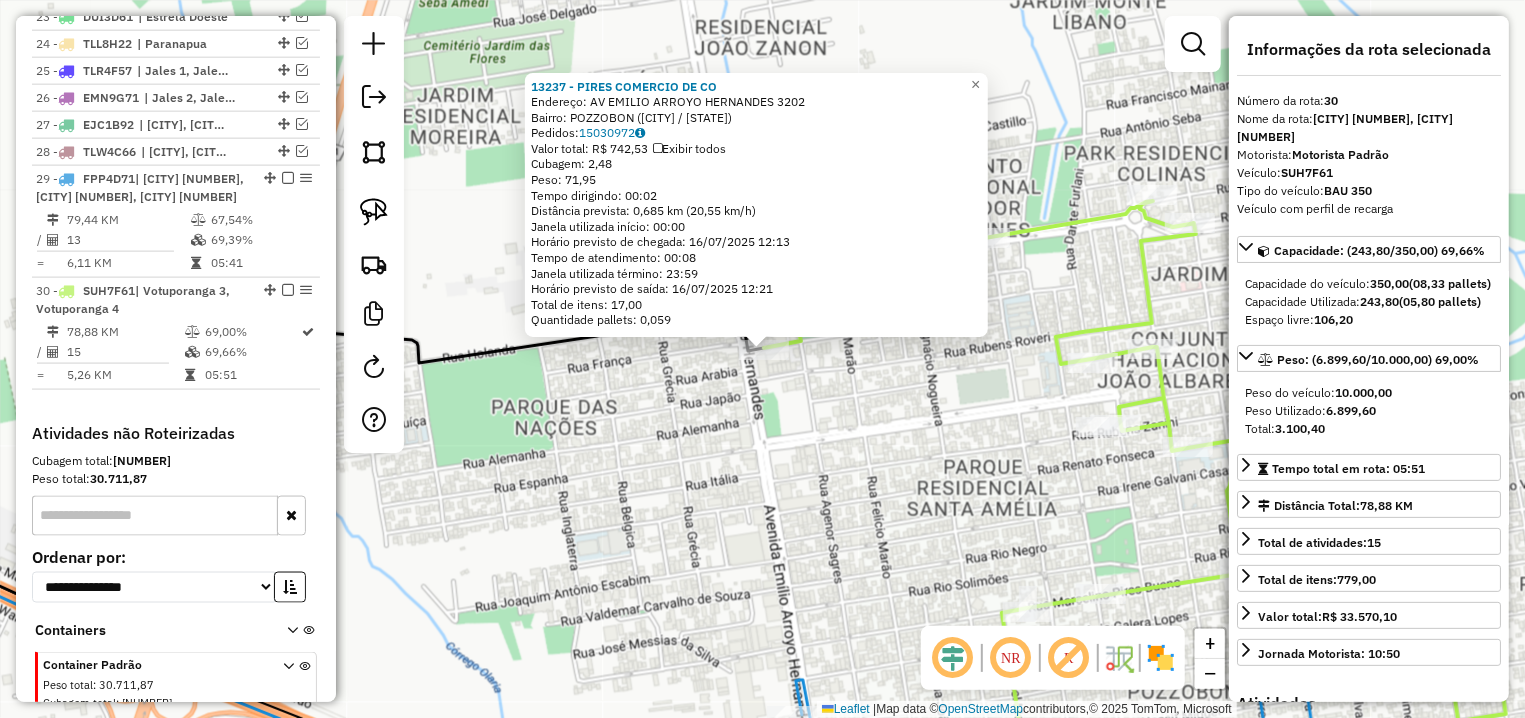 drag, startPoint x: 797, startPoint y: 472, endPoint x: 632, endPoint y: 334, distance: 215.1023 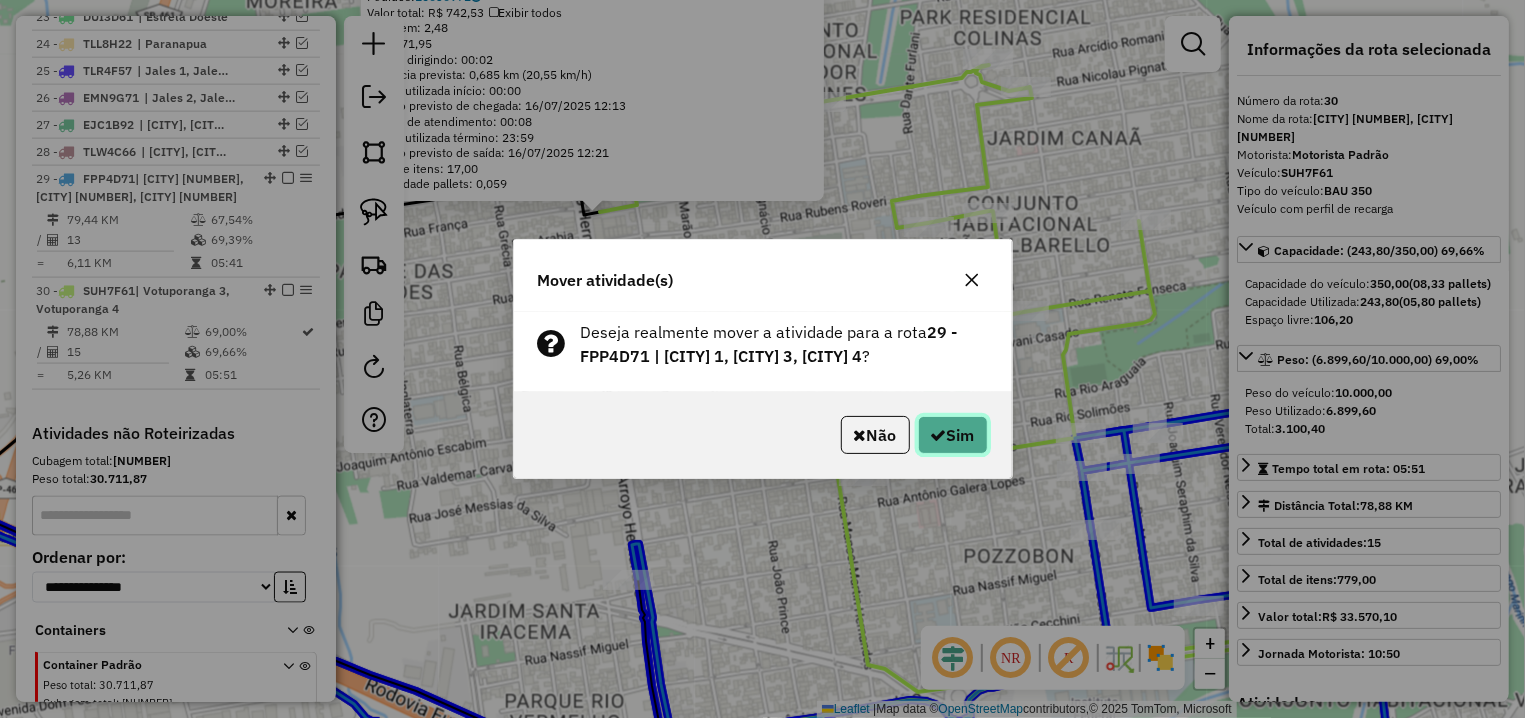 click on "Sim" 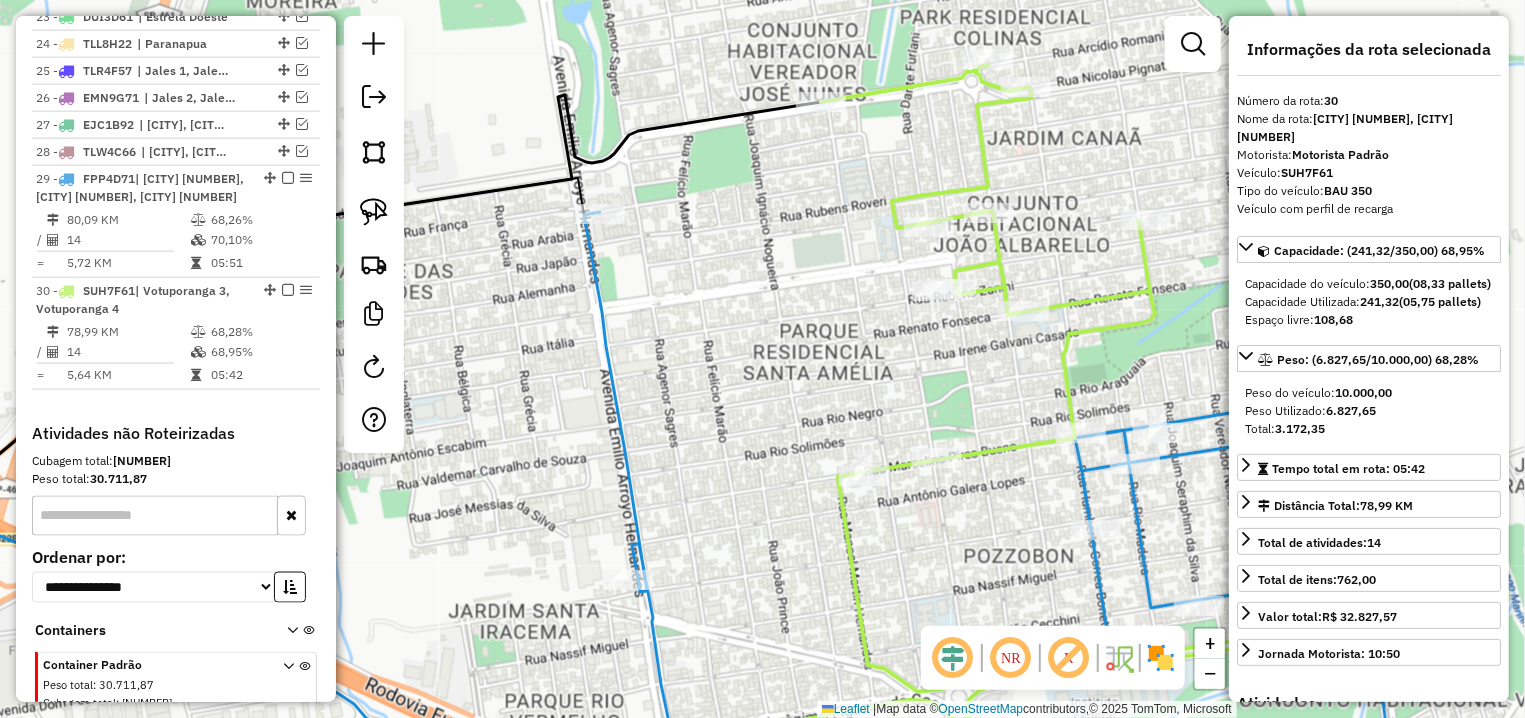 scroll, scrollTop: 1483, scrollLeft: 0, axis: vertical 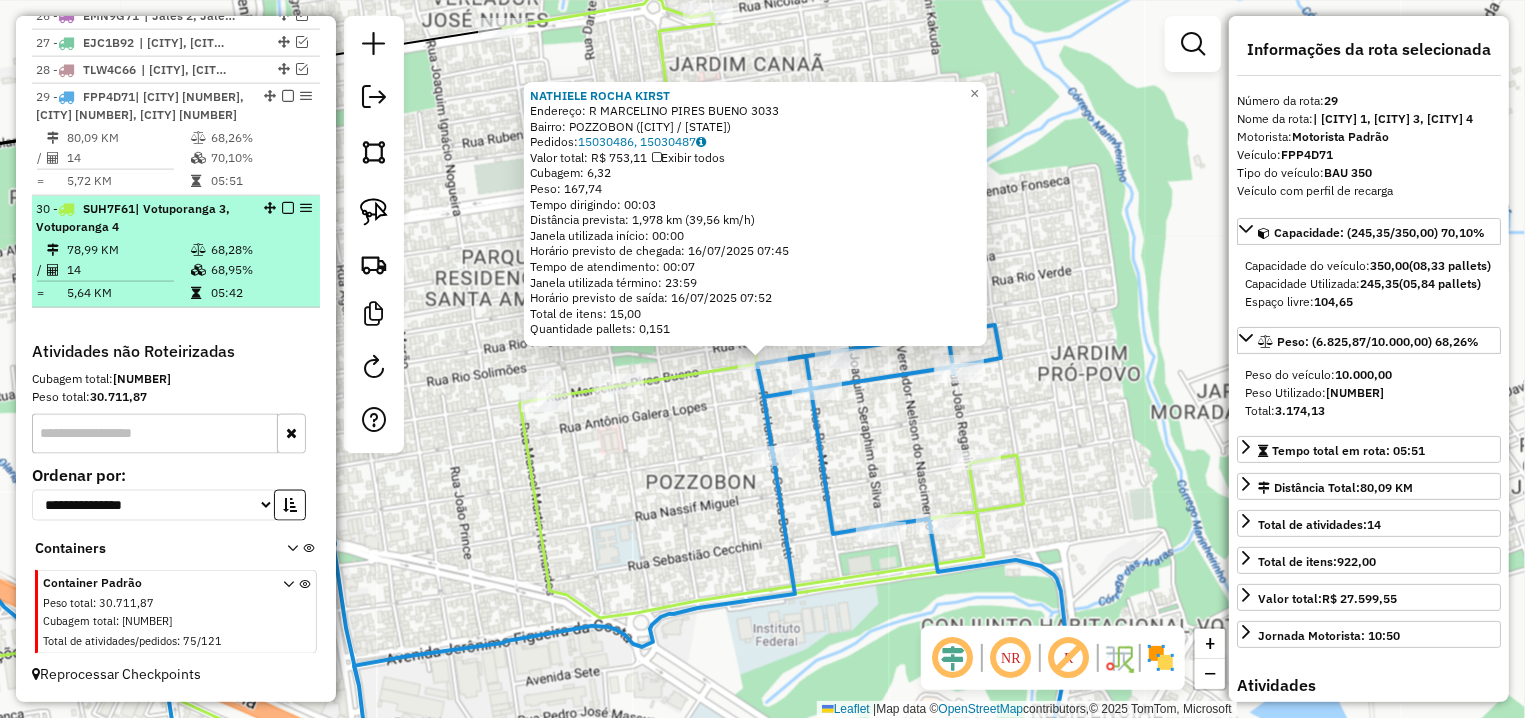 click at bounding box center [288, 208] 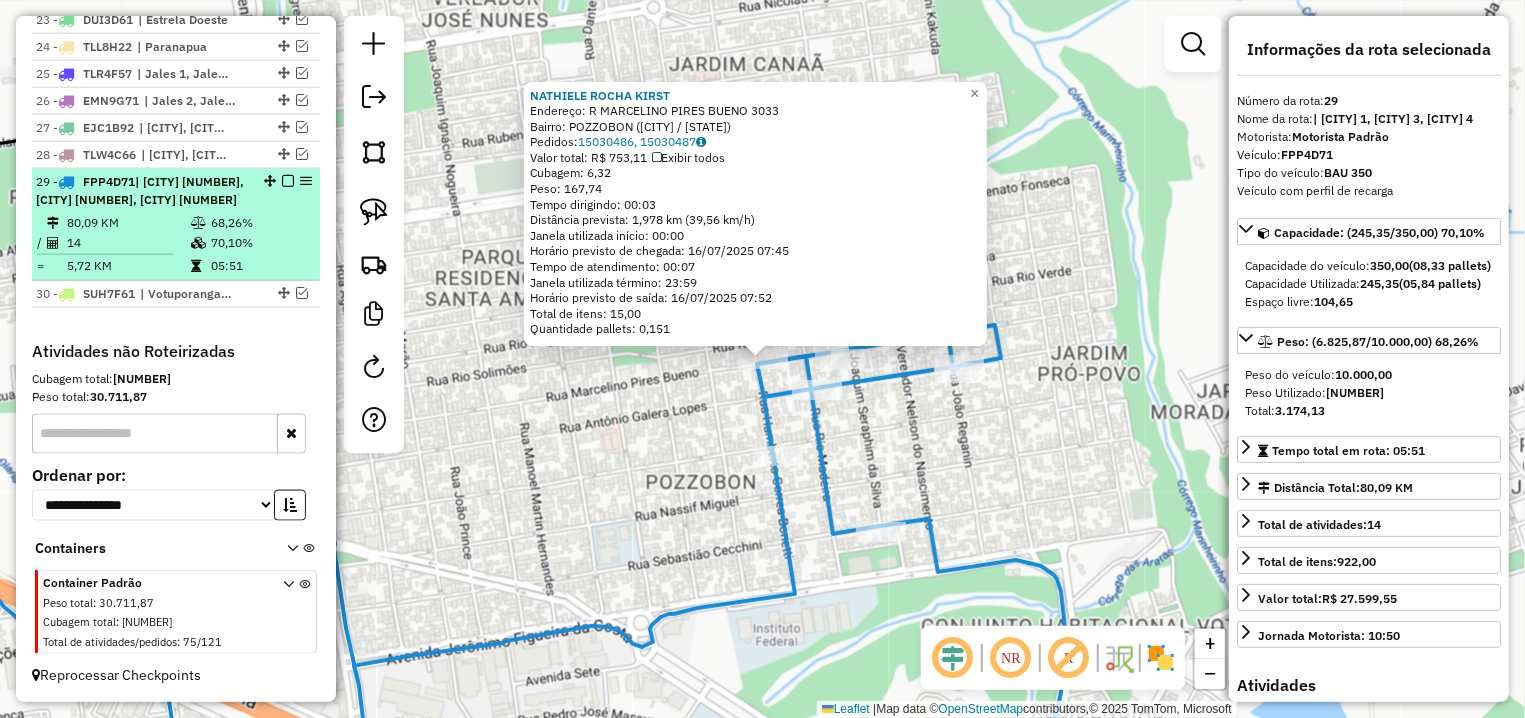click at bounding box center (288, 181) 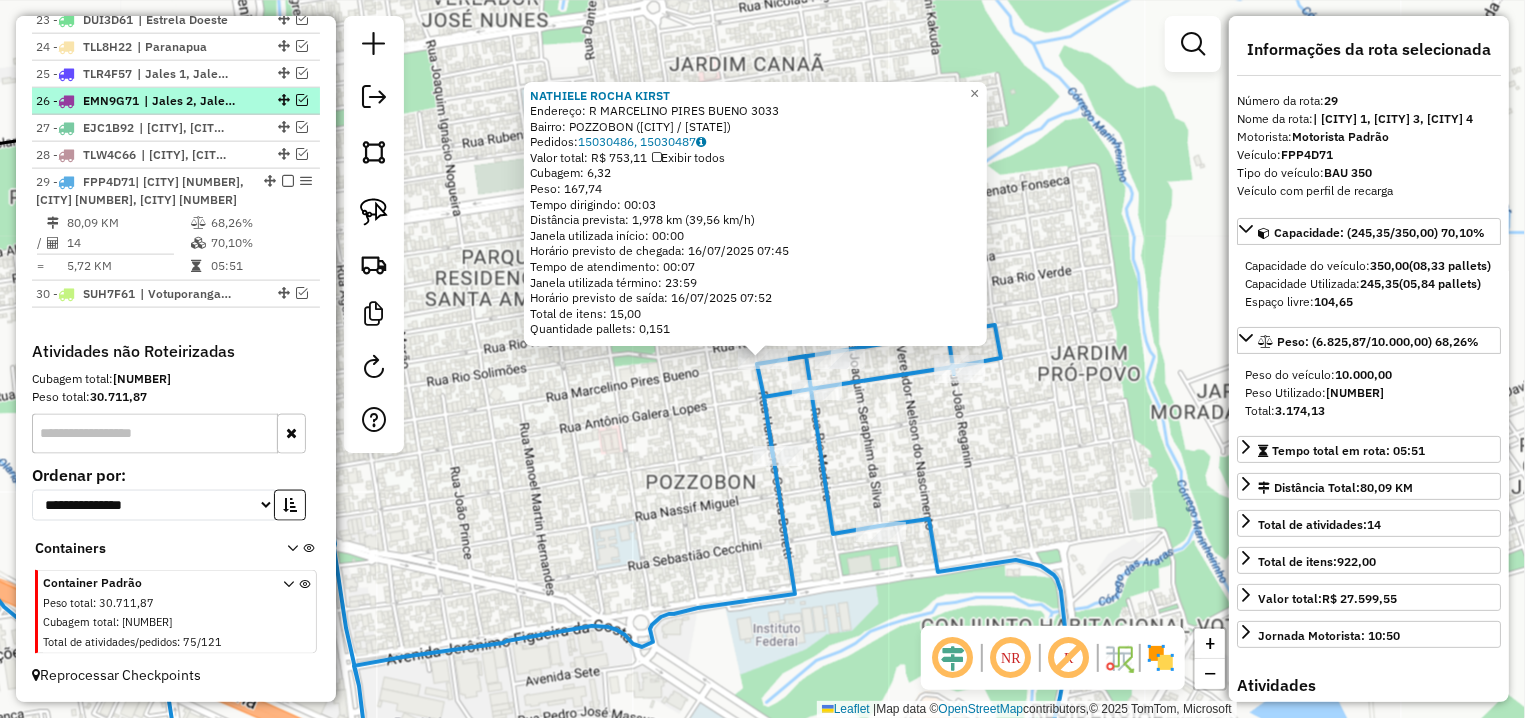 scroll, scrollTop: 1313, scrollLeft: 0, axis: vertical 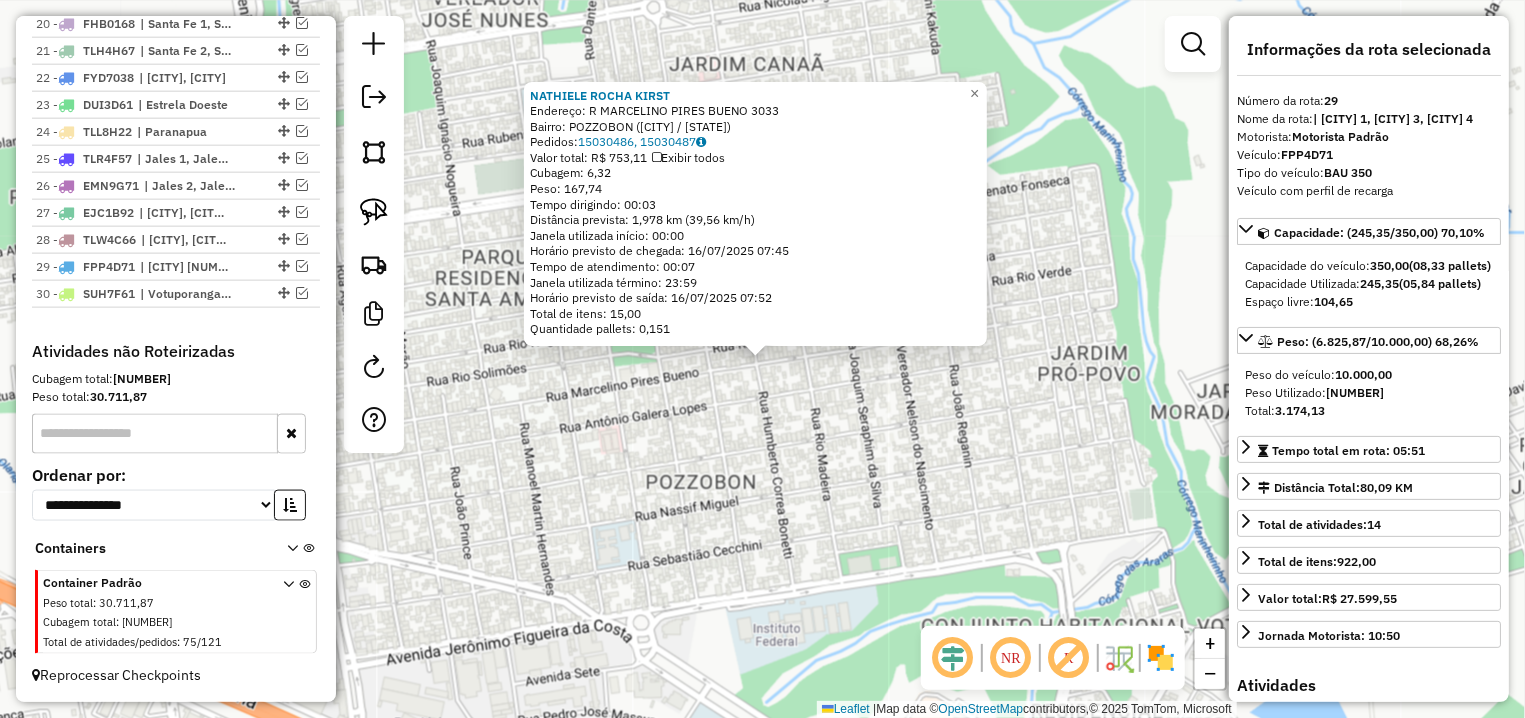 click on "15426 - [LAST_NAME] [LAST_NAME] KIRST  Endereço: R   [STREET_NAME]         3033   Bairro: [NEIGHBORHOOD] ([CITY] / [SP])   Pedidos:  15030486, 15030487   Valor total: R$ 753,11   Exibir todos   Cubagem: 6,32  Peso: 167,74  Tempo dirigindo: 00:03   Distância prevista: 1,978 km (39,56 km/h)   Janela utilizada início: 00:00   Horário previsto de chegada: [DATE] [TIME]   Tempo de atendimento: 00:07   Janela utilizada término: 23:59   Horário previsto de saída: [DATE] [TIME]   Total de itens: 15,00   Quantidade pallets: 0,151  × Janela de atendimento Grade de atendimento Capacidade Transportadoras Veículos Cliente Pedidos  Rotas Selecione os dias de semana para filtrar as janelas de atendimento  Seg   Ter   Qua   Qui   Sex   Sáb   Dom  Informe o período da janela de atendimento: De: Até:  Filtrar exatamente a janela do cliente  Considerar janela de atendimento padrão  Selecione os dias de semana para filtrar as grades de atendimento  Seg   Ter   Qua   Qui   Sex   Sáb   Dom   Peso mínimo:   De:  +" 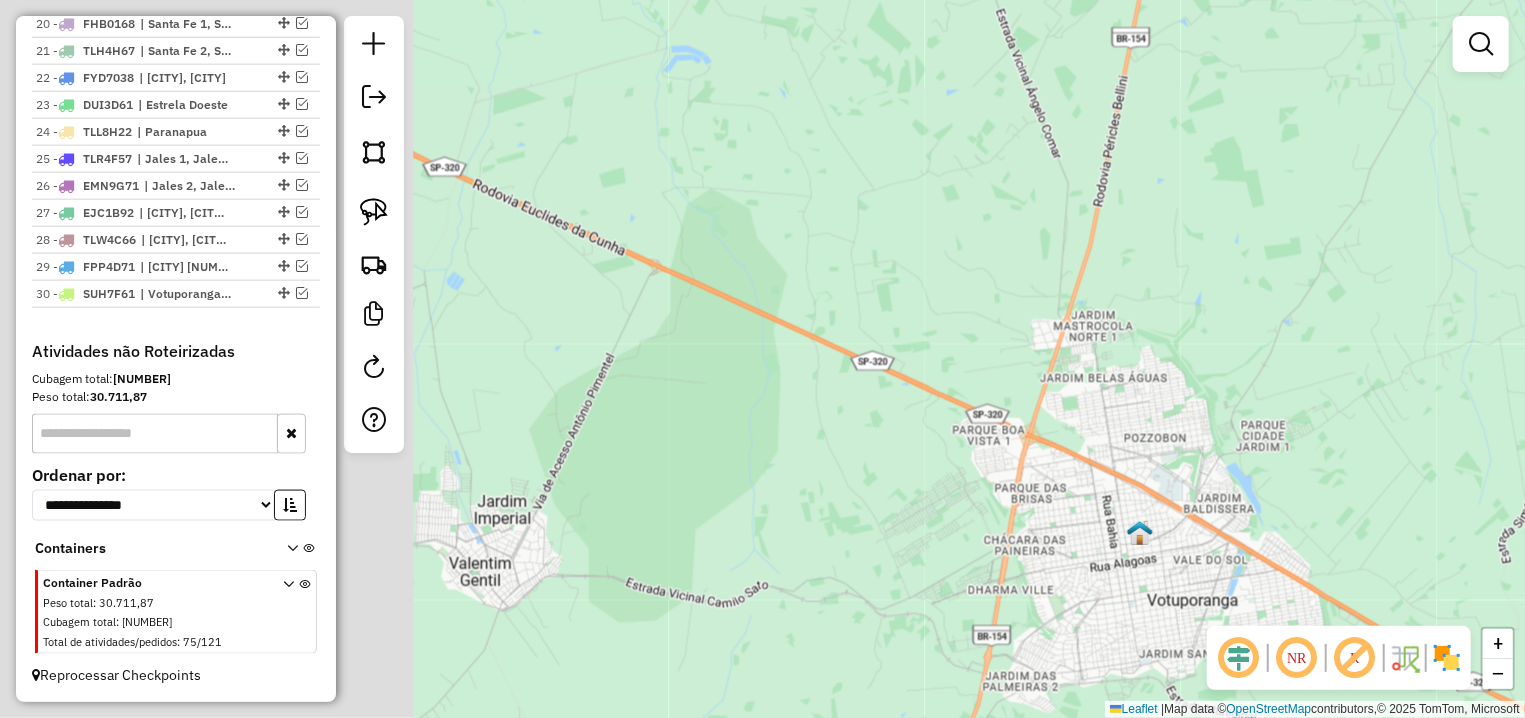 drag, startPoint x: 695, startPoint y: 420, endPoint x: 964, endPoint y: 387, distance: 271.0166 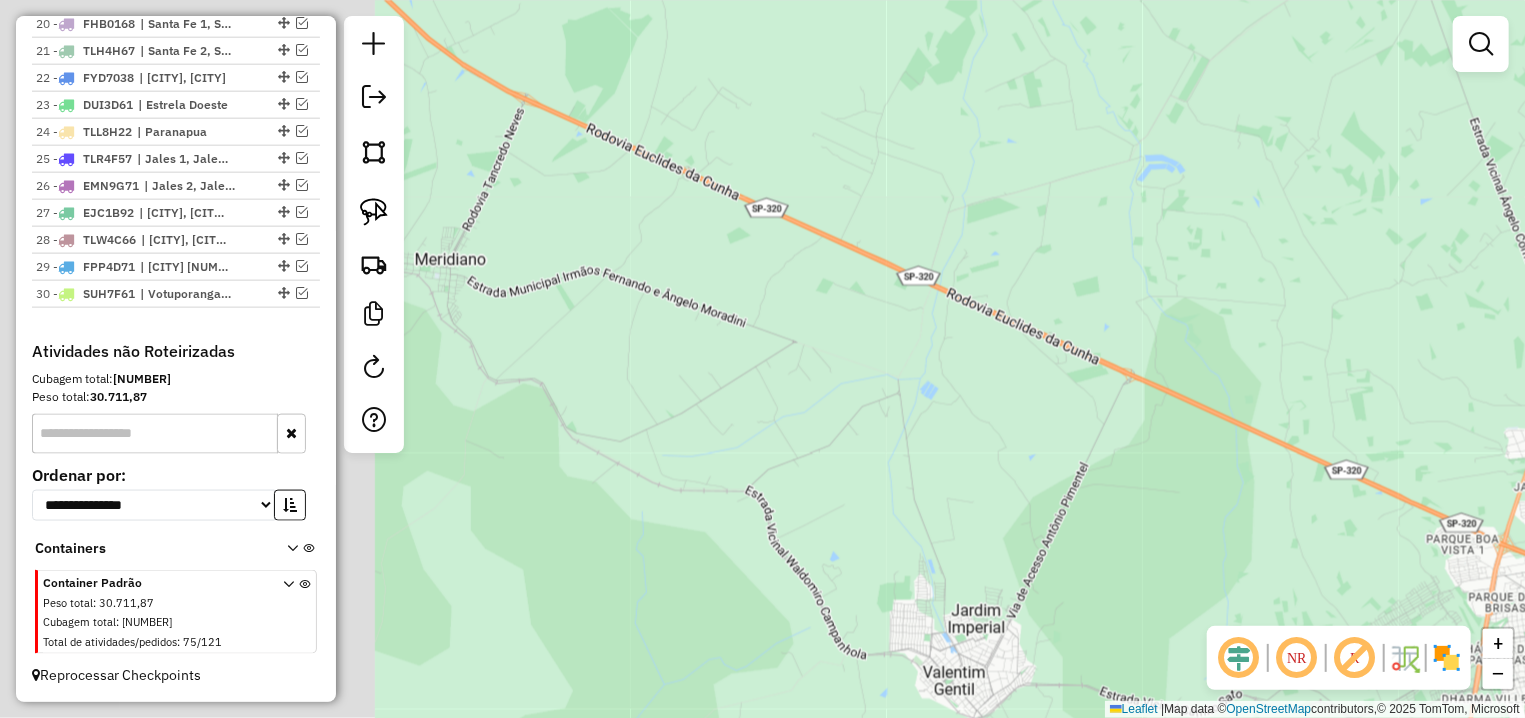 drag, startPoint x: 842, startPoint y: 350, endPoint x: 970, endPoint y: 371, distance: 129.71121 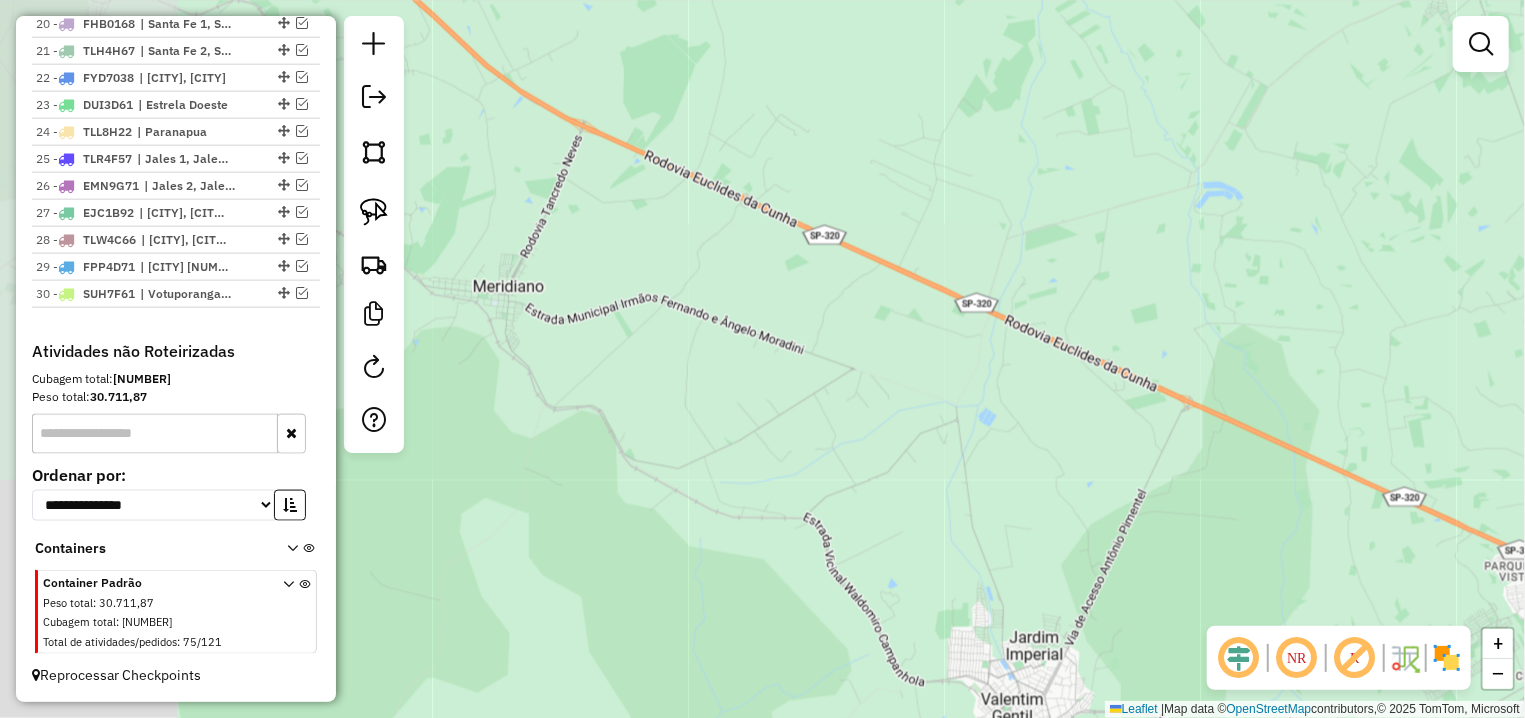 drag, startPoint x: 673, startPoint y: 247, endPoint x: 1173, endPoint y: 486, distance: 554.185 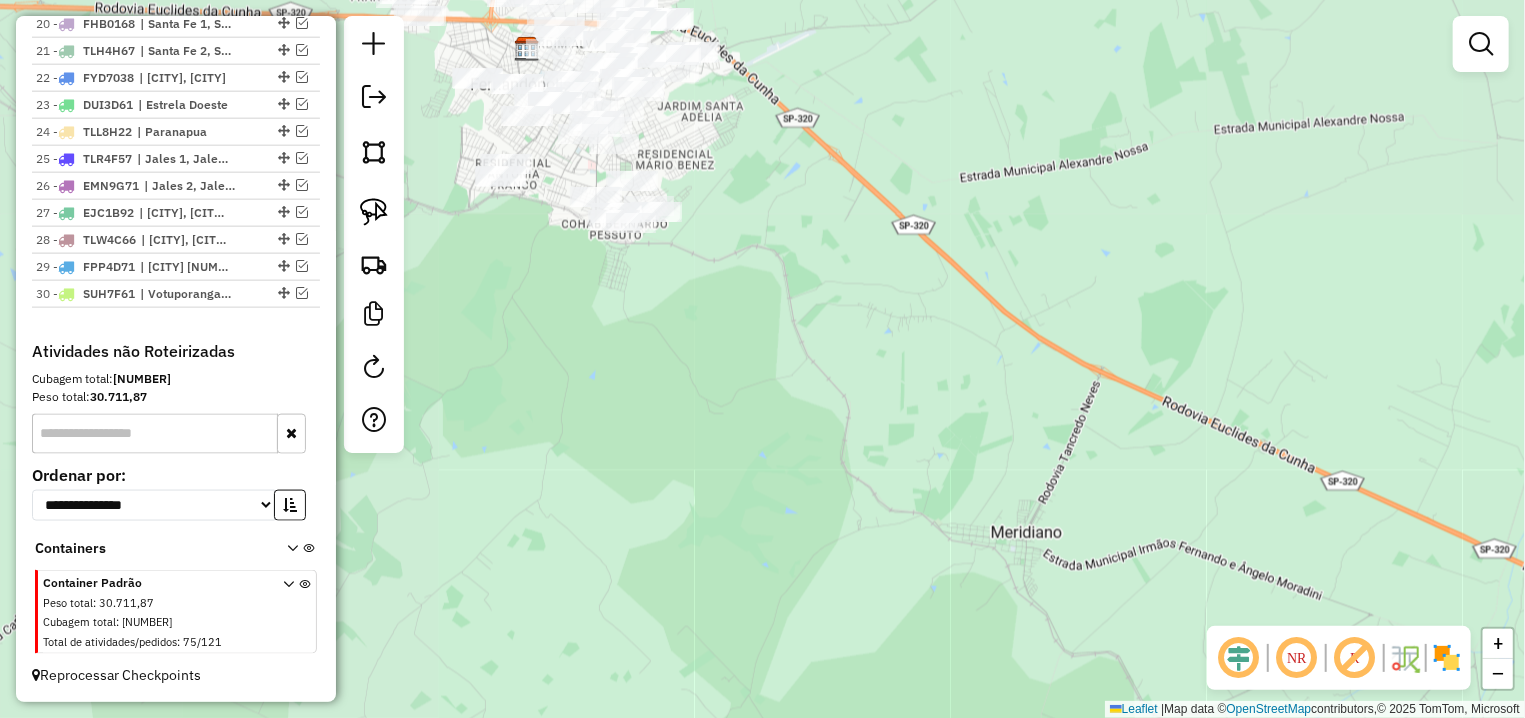 drag, startPoint x: 792, startPoint y: 297, endPoint x: 1007, endPoint y: 524, distance: 312.65637 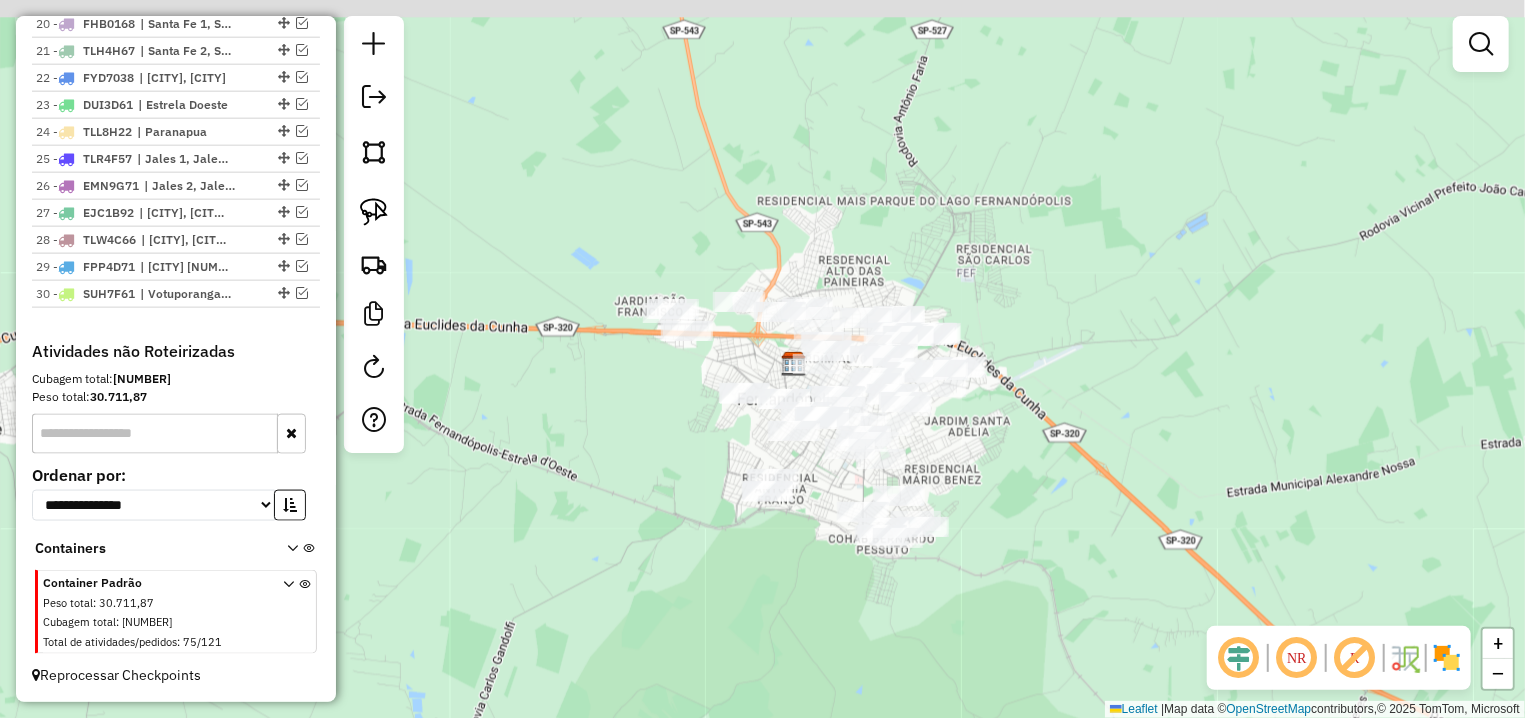 drag, startPoint x: 947, startPoint y: 421, endPoint x: 976, endPoint y: 468, distance: 55.226807 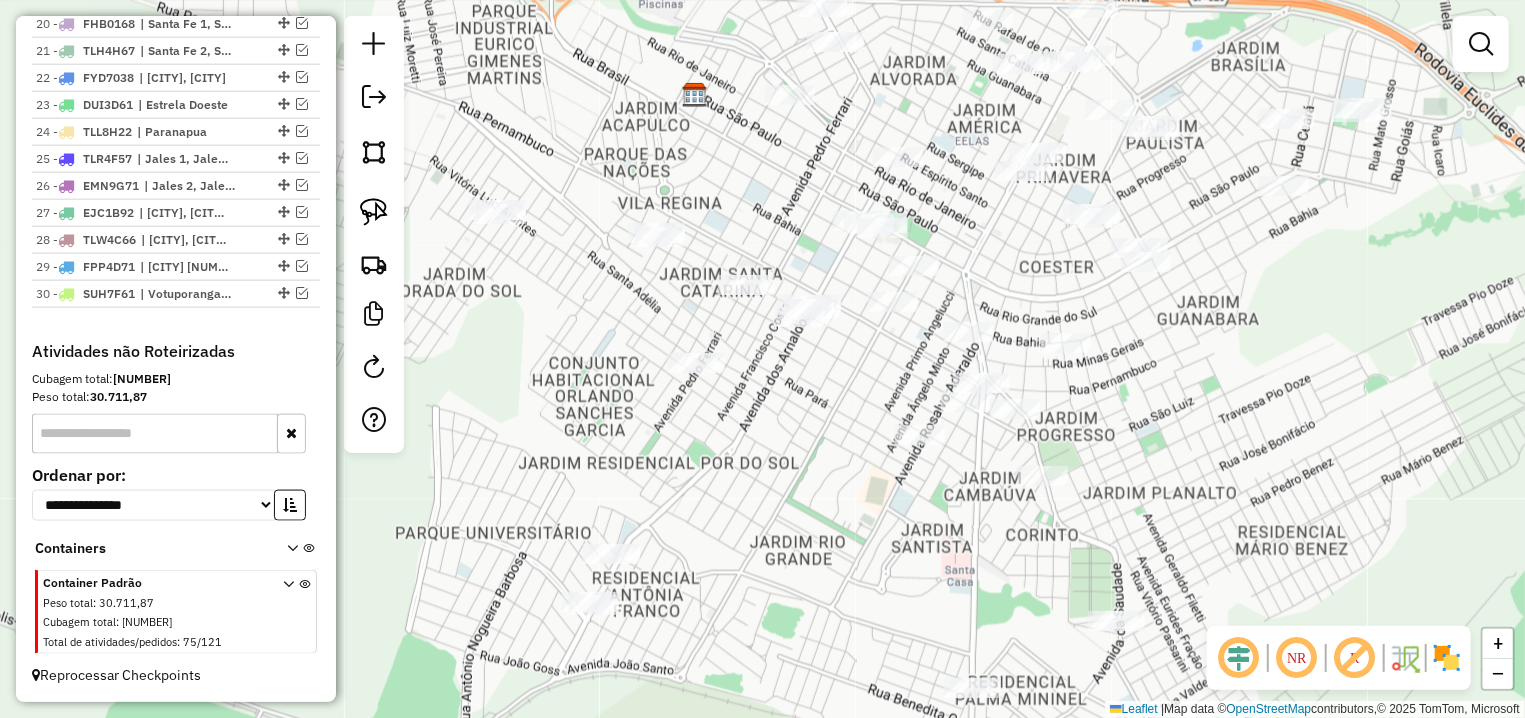 drag, startPoint x: 830, startPoint y: 389, endPoint x: 831, endPoint y: 410, distance: 21.023796 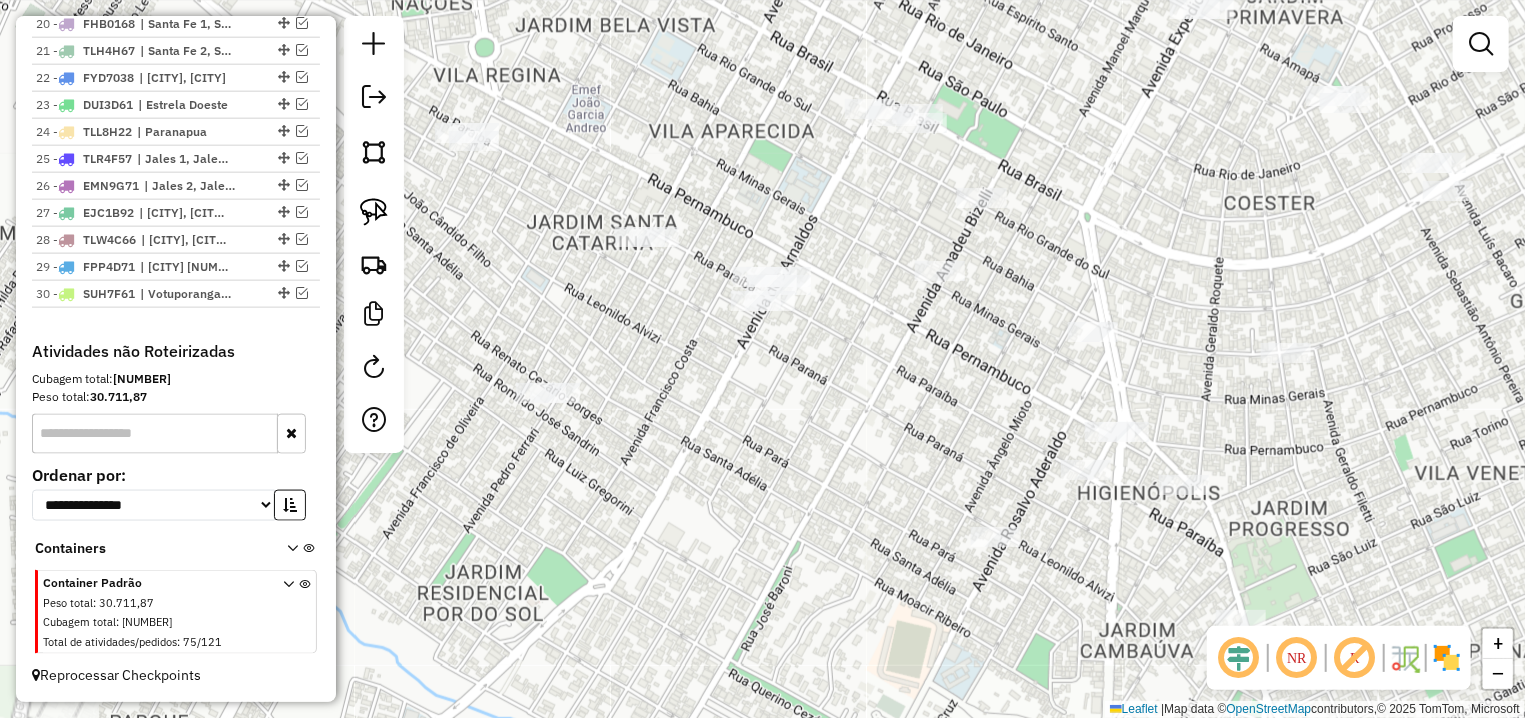 drag, startPoint x: 812, startPoint y: 399, endPoint x: 779, endPoint y: 441, distance: 53.413483 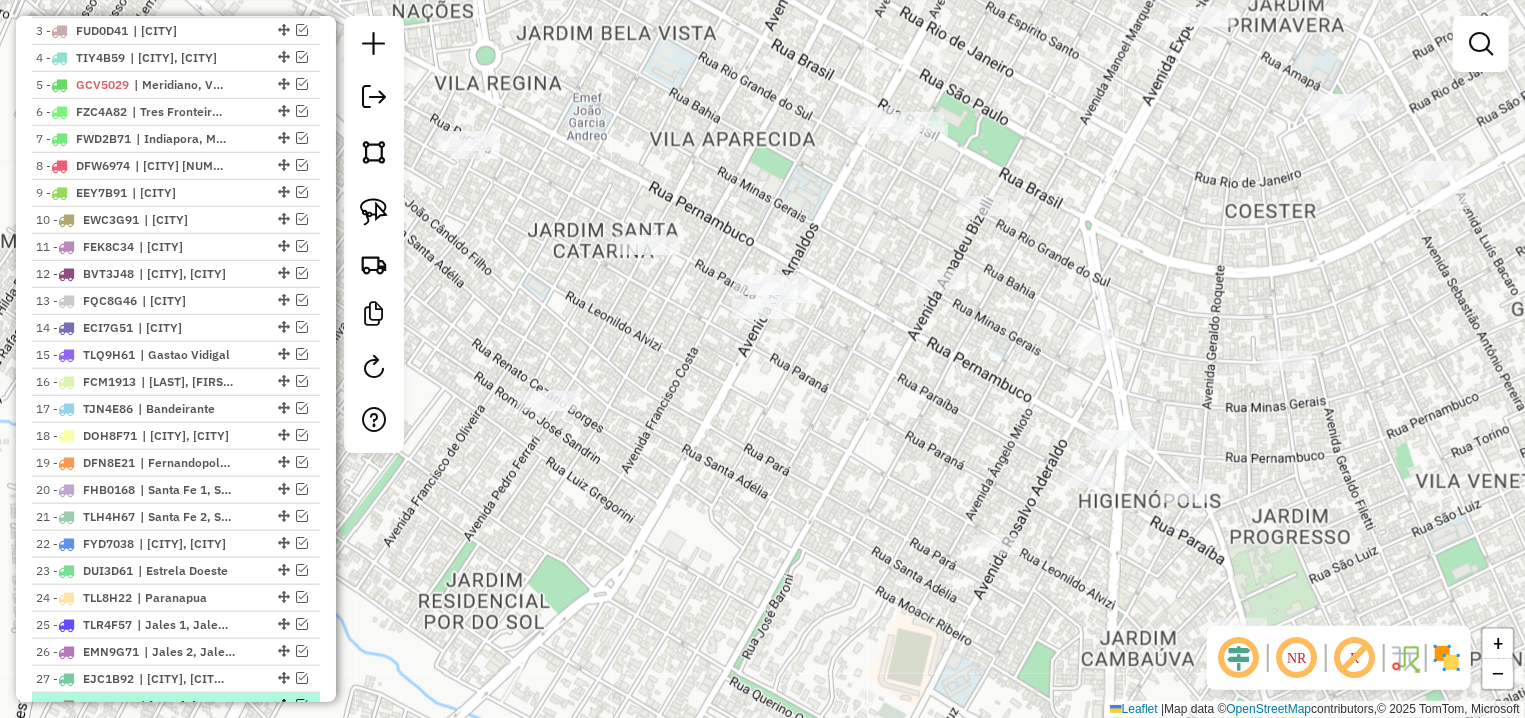 scroll, scrollTop: 375, scrollLeft: 0, axis: vertical 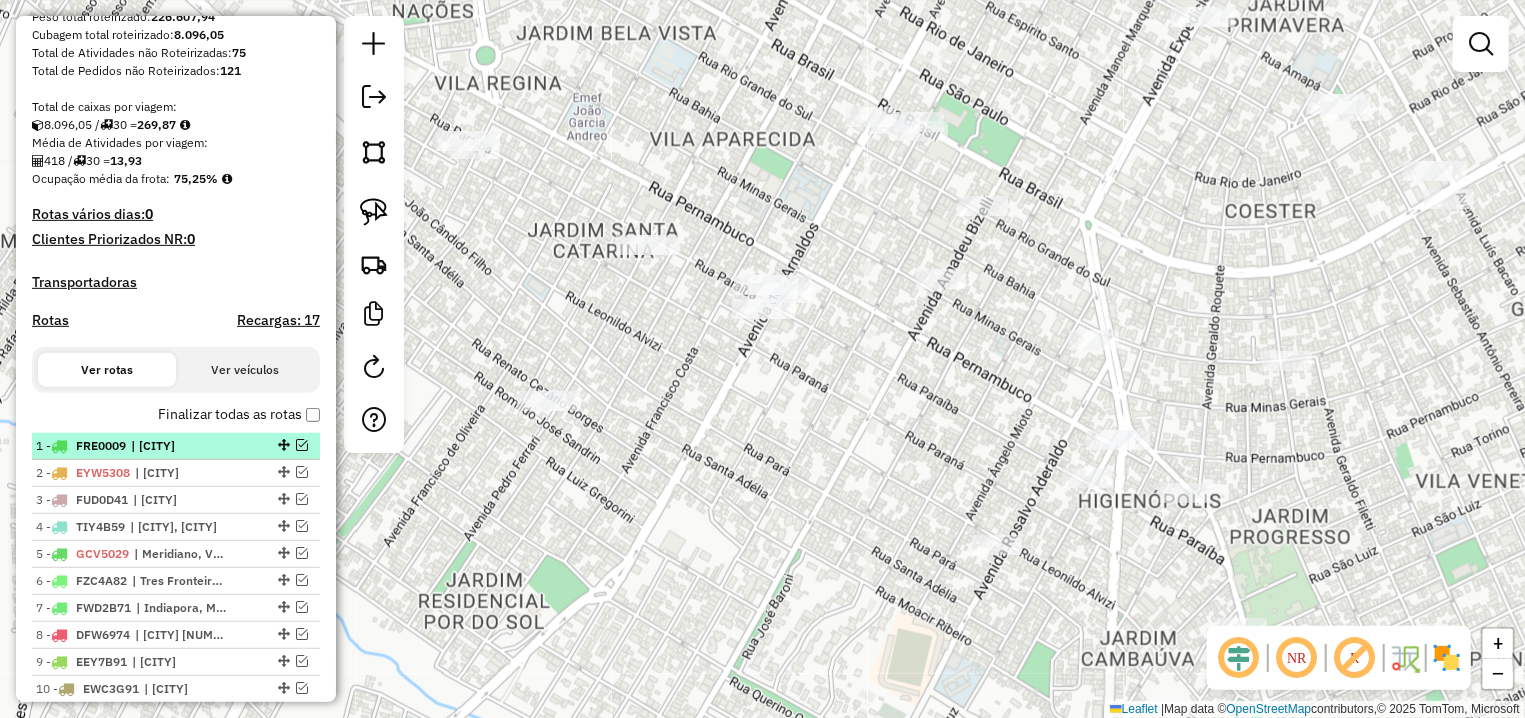 click at bounding box center [302, 445] 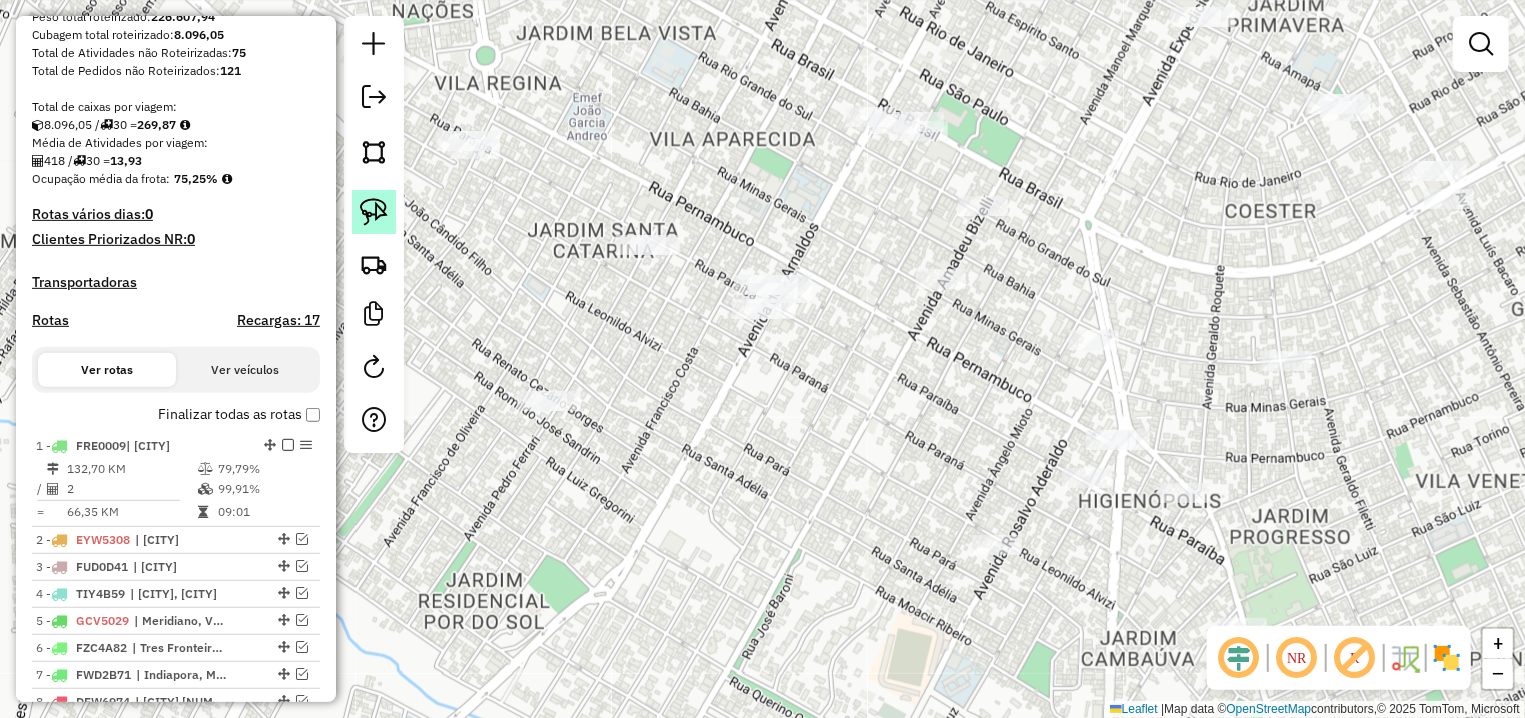 click 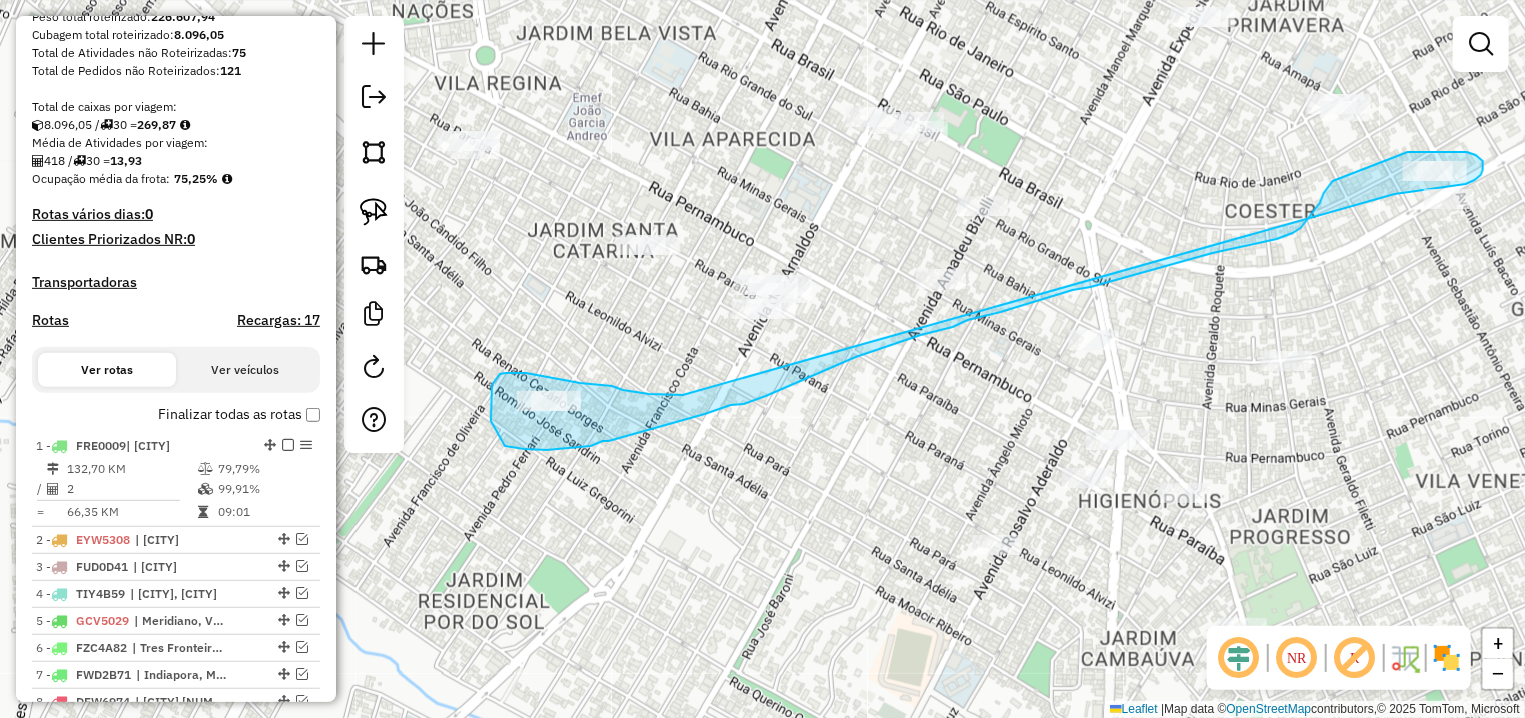 drag, startPoint x: 1409, startPoint y: 193, endPoint x: 683, endPoint y: 395, distance: 753.5781 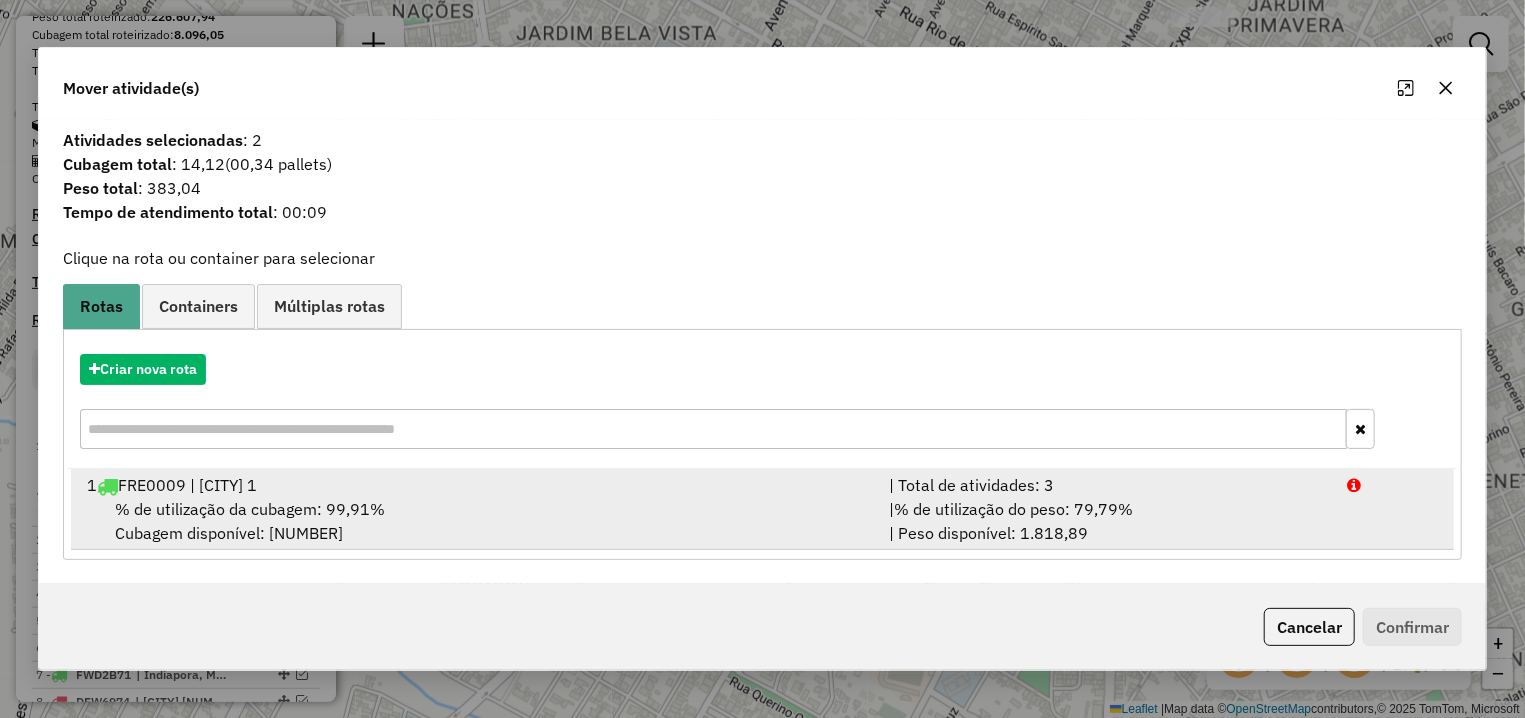 click on "% de utilização da cubagem: 99,91%" at bounding box center [250, 509] 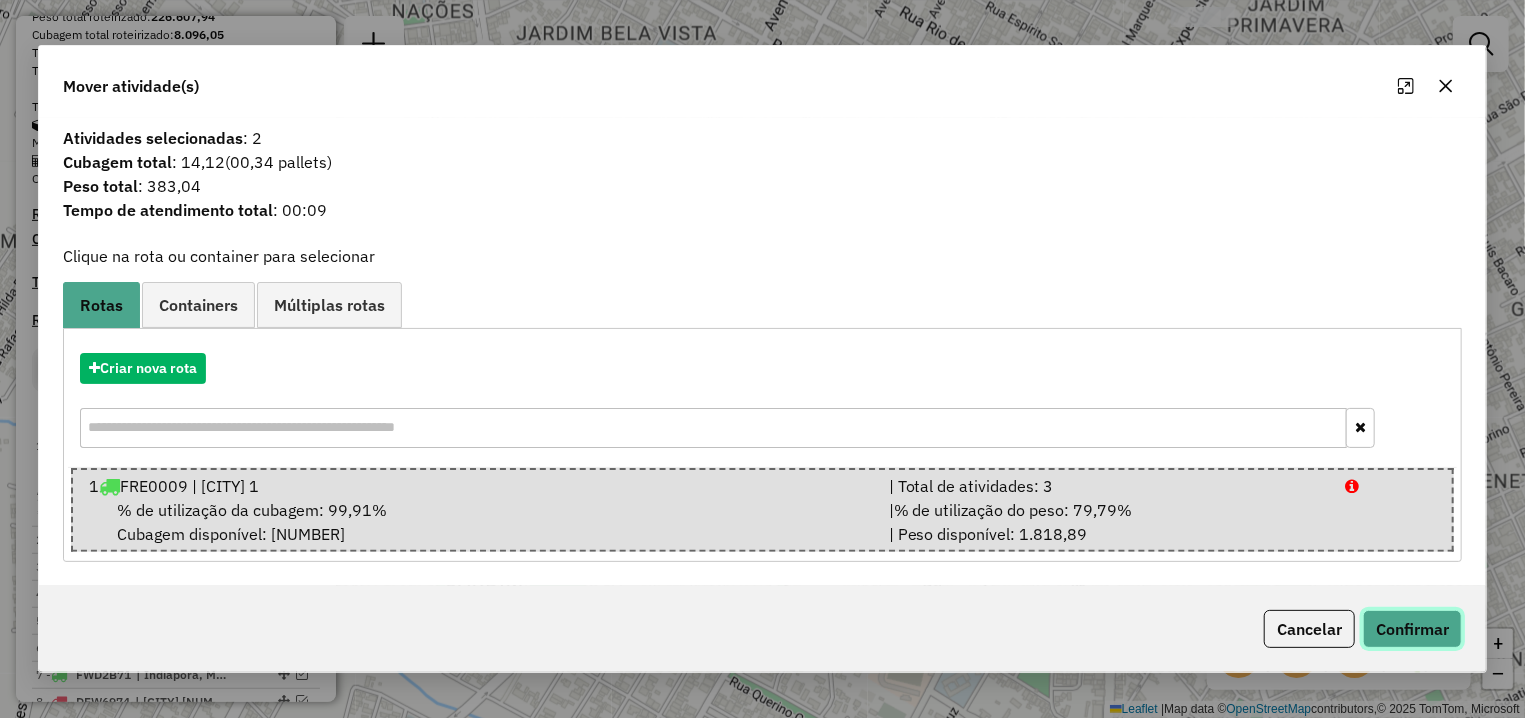 click on "Confirmar" 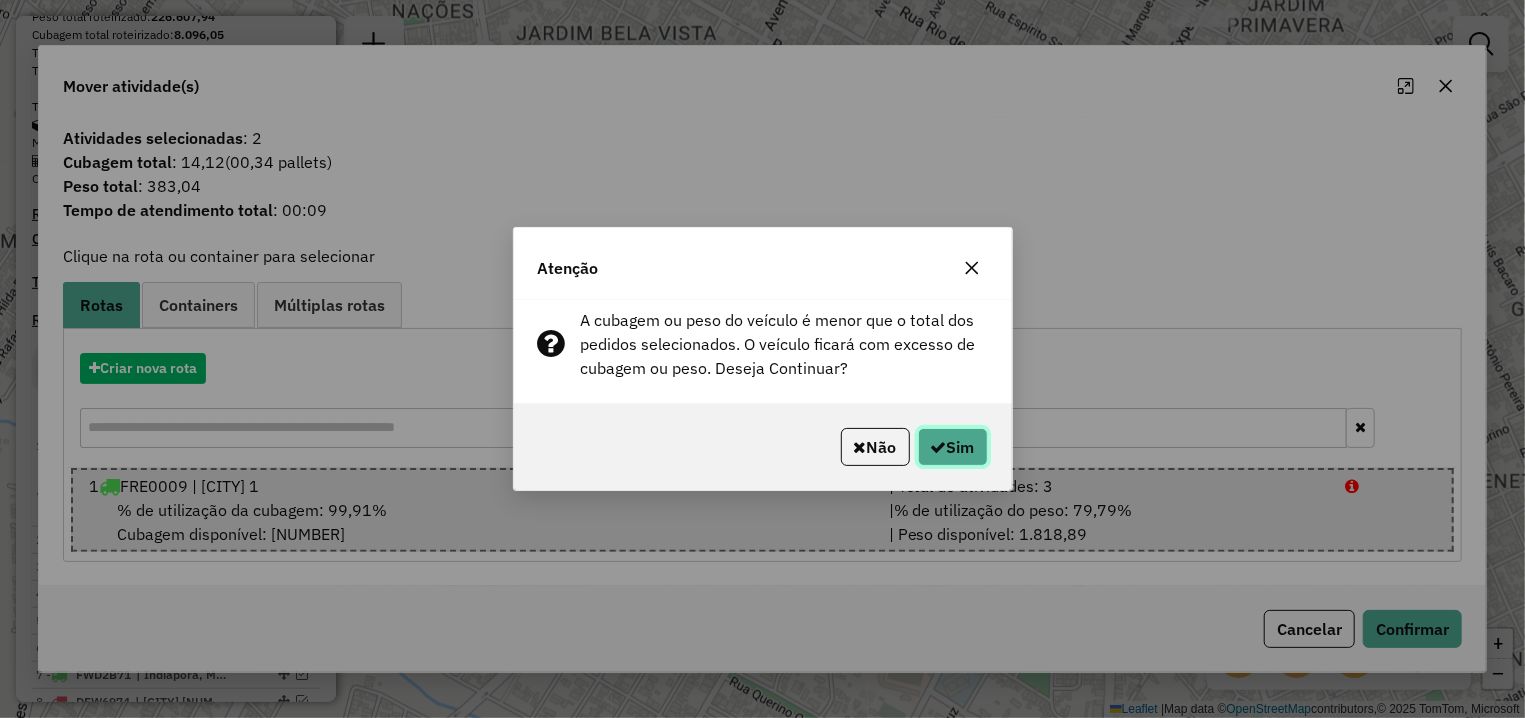 click on "Sim" 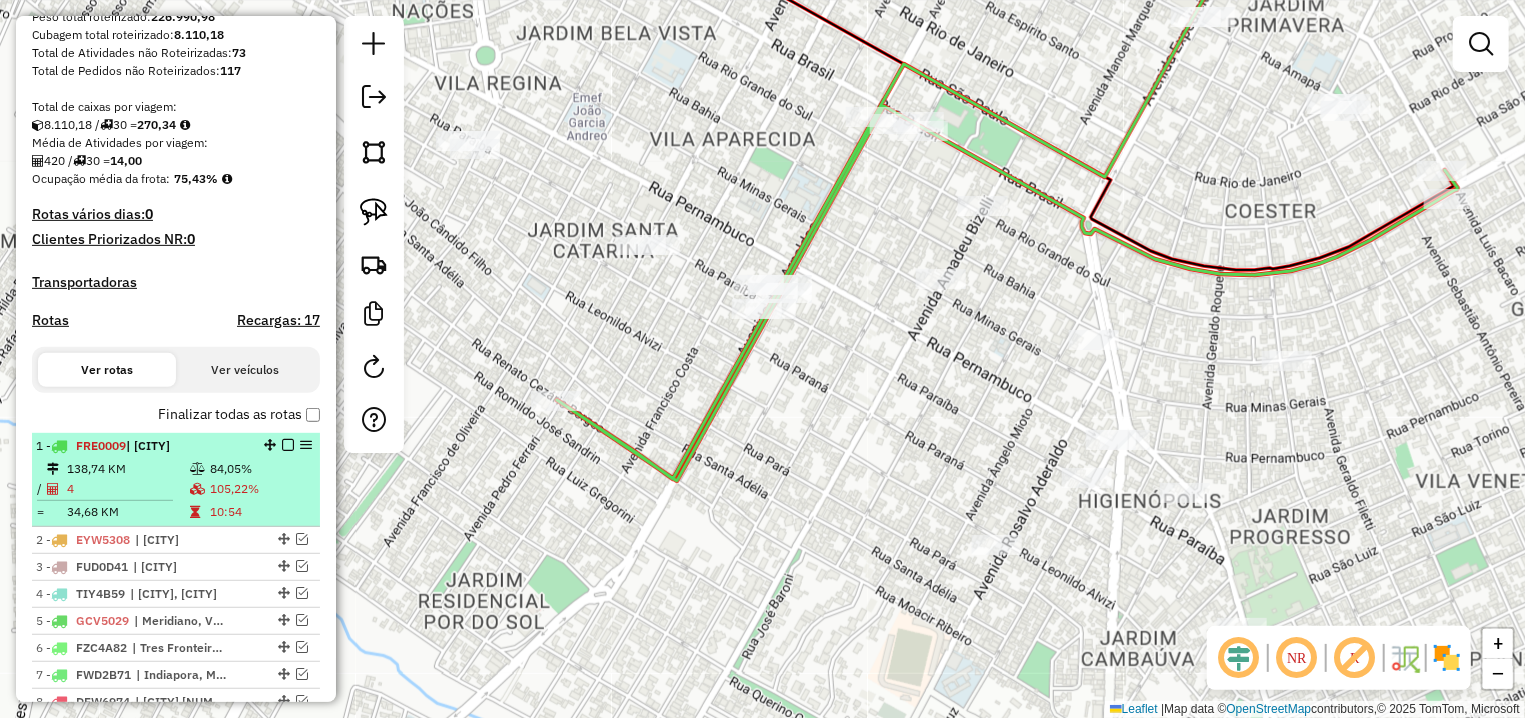 click at bounding box center [288, 445] 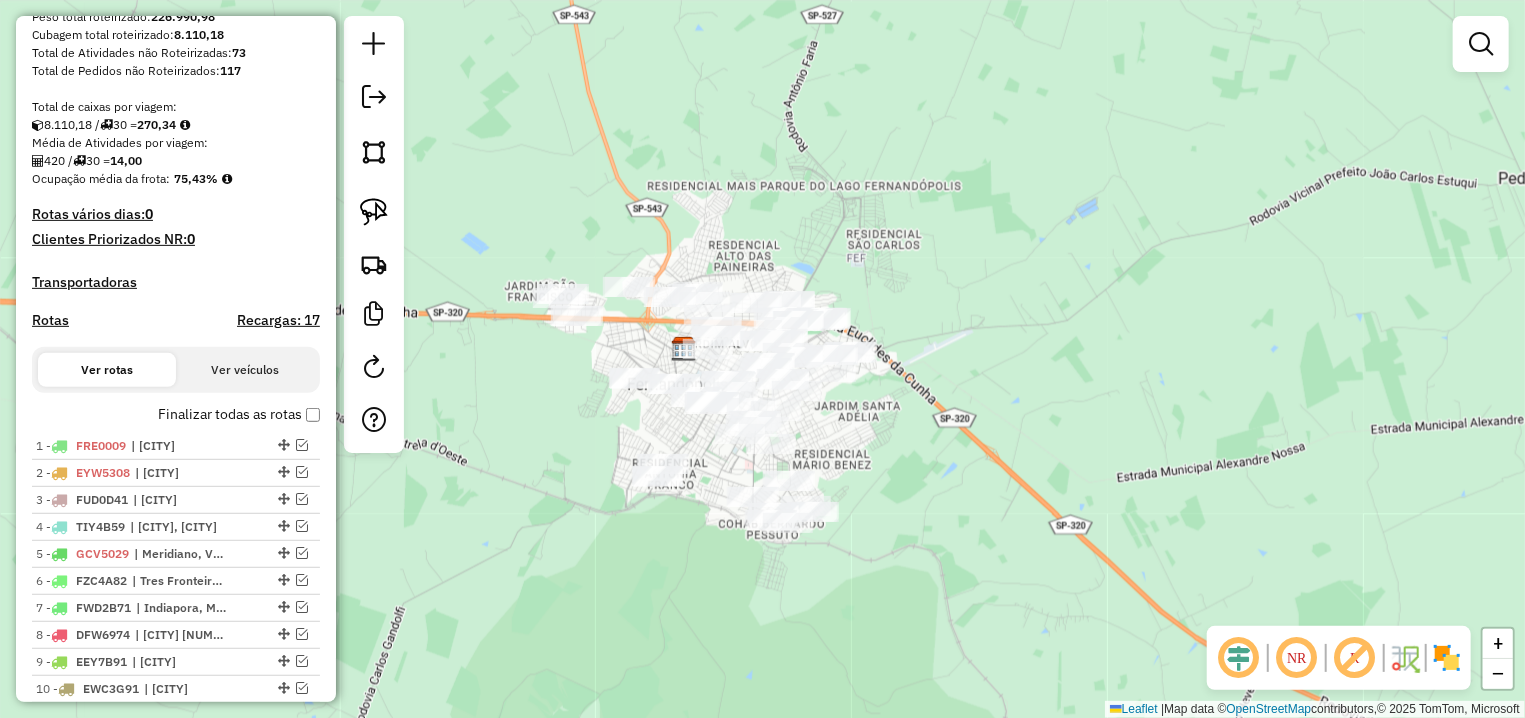 click 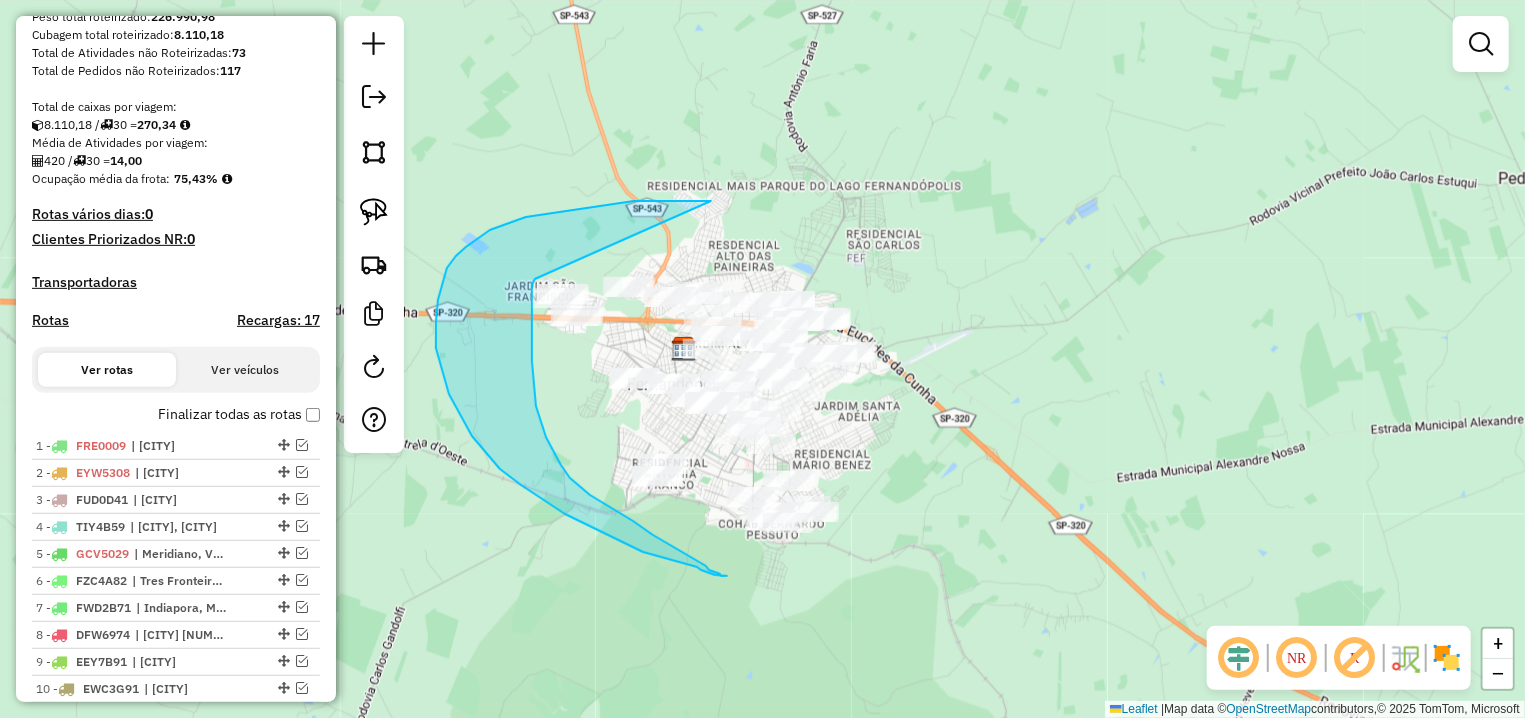 drag, startPoint x: 490, startPoint y: 230, endPoint x: 535, endPoint y: 279, distance: 66.52819 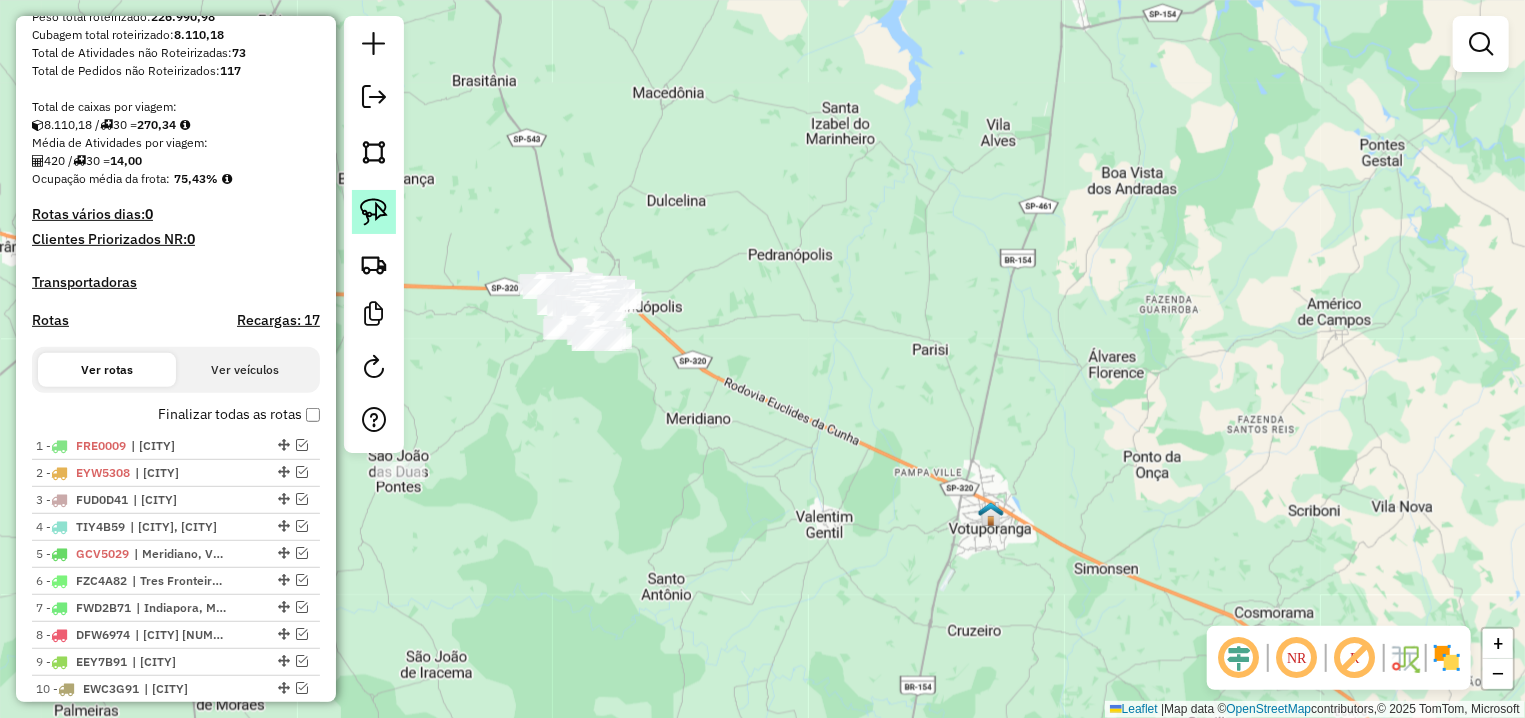 click 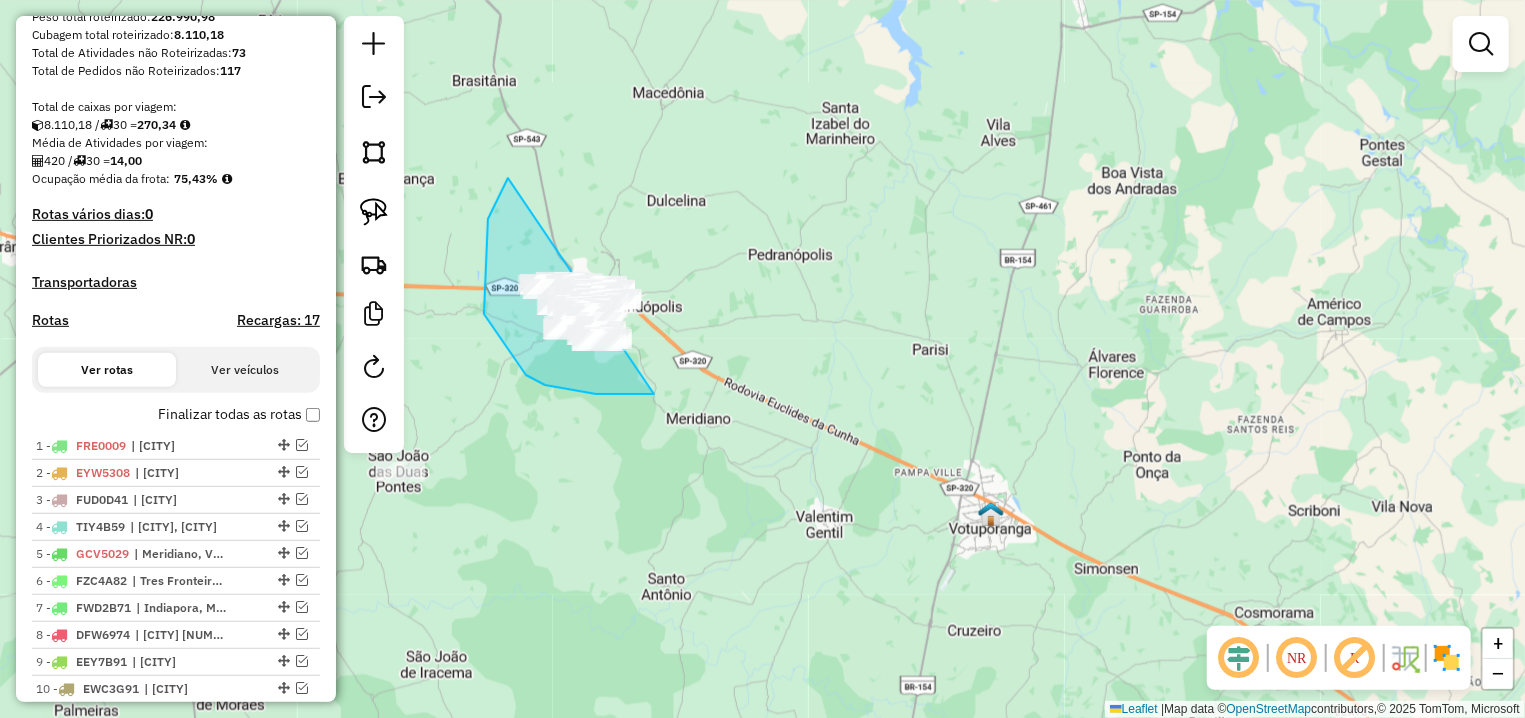 drag, startPoint x: 508, startPoint y: 178, endPoint x: 846, endPoint y: 346, distance: 377.44934 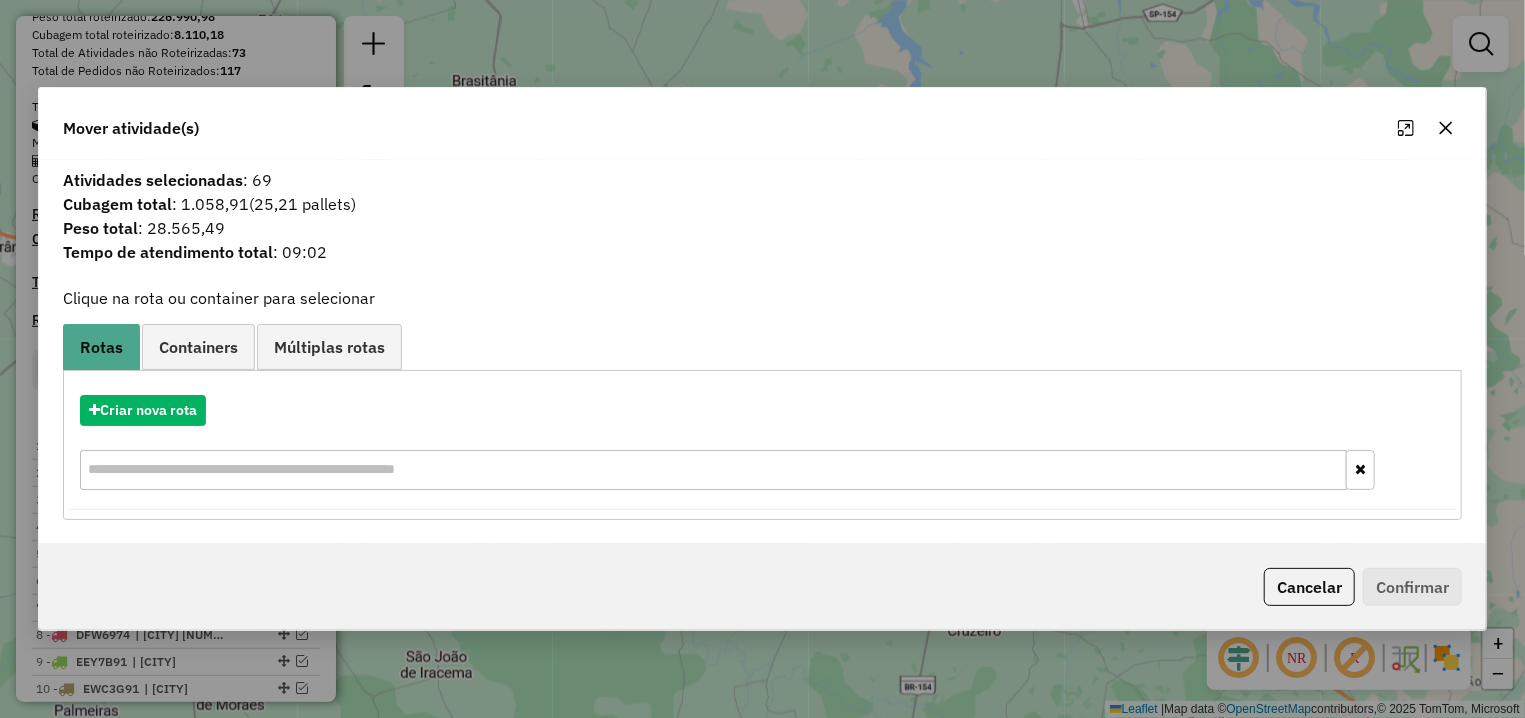 click 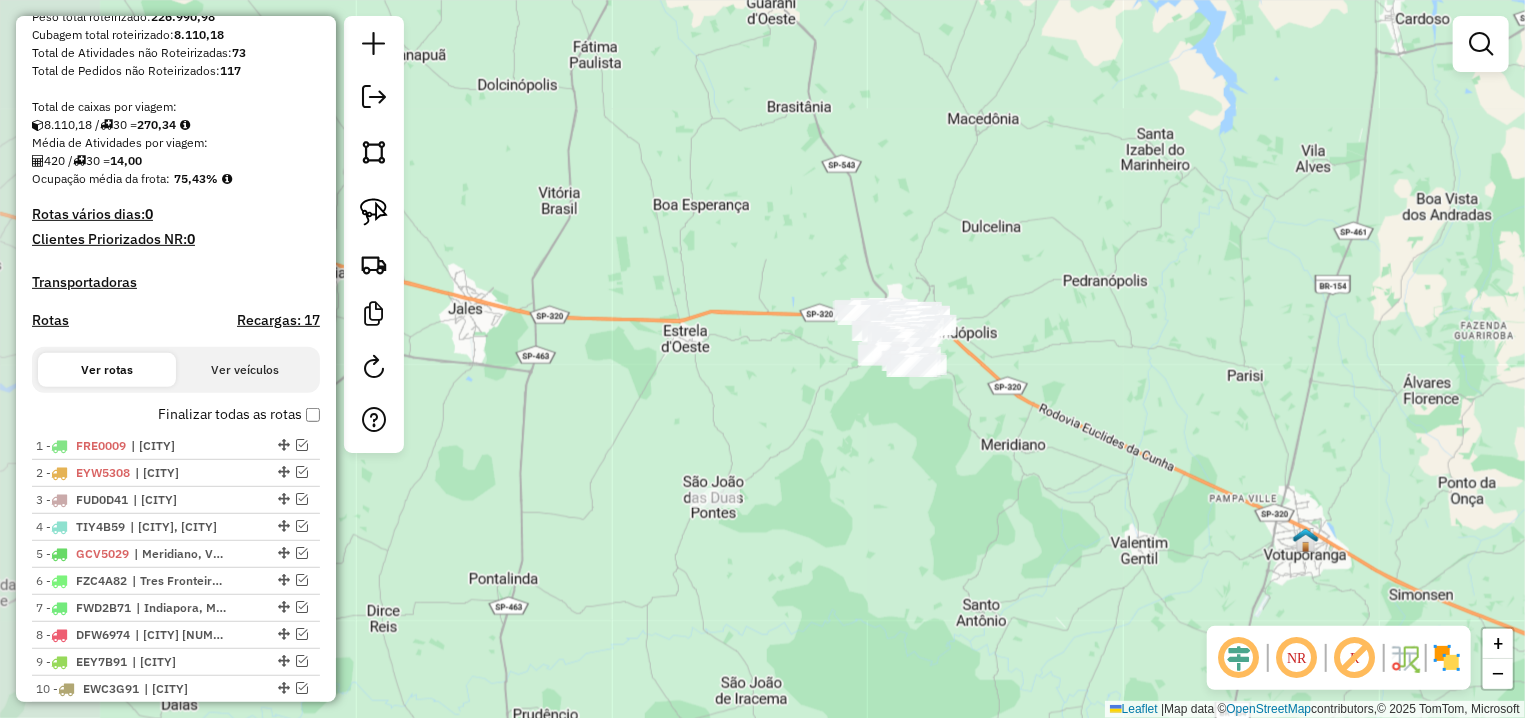 drag, startPoint x: 499, startPoint y: 335, endPoint x: 814, endPoint y: 361, distance: 316.0712 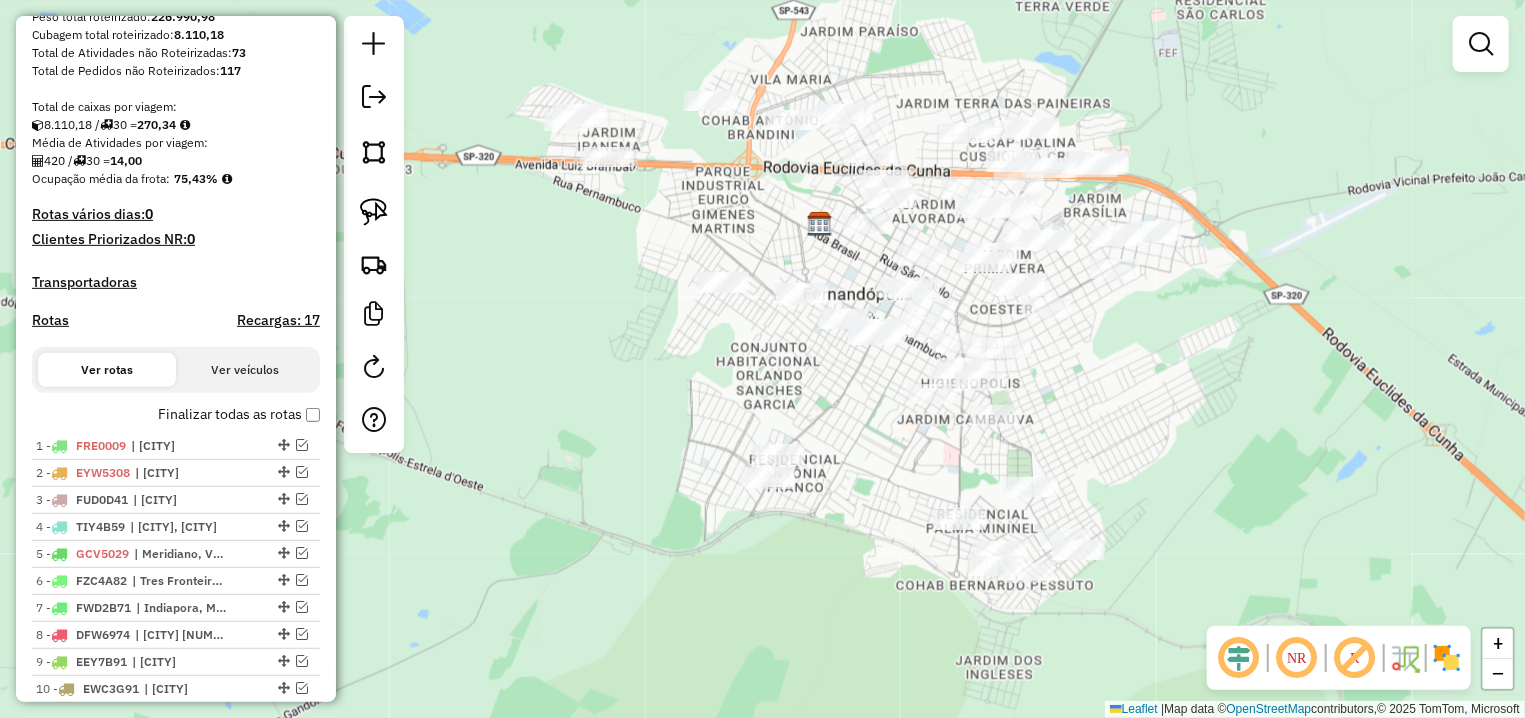 drag, startPoint x: 872, startPoint y: 461, endPoint x: 807, endPoint y: 424, distance: 74.793045 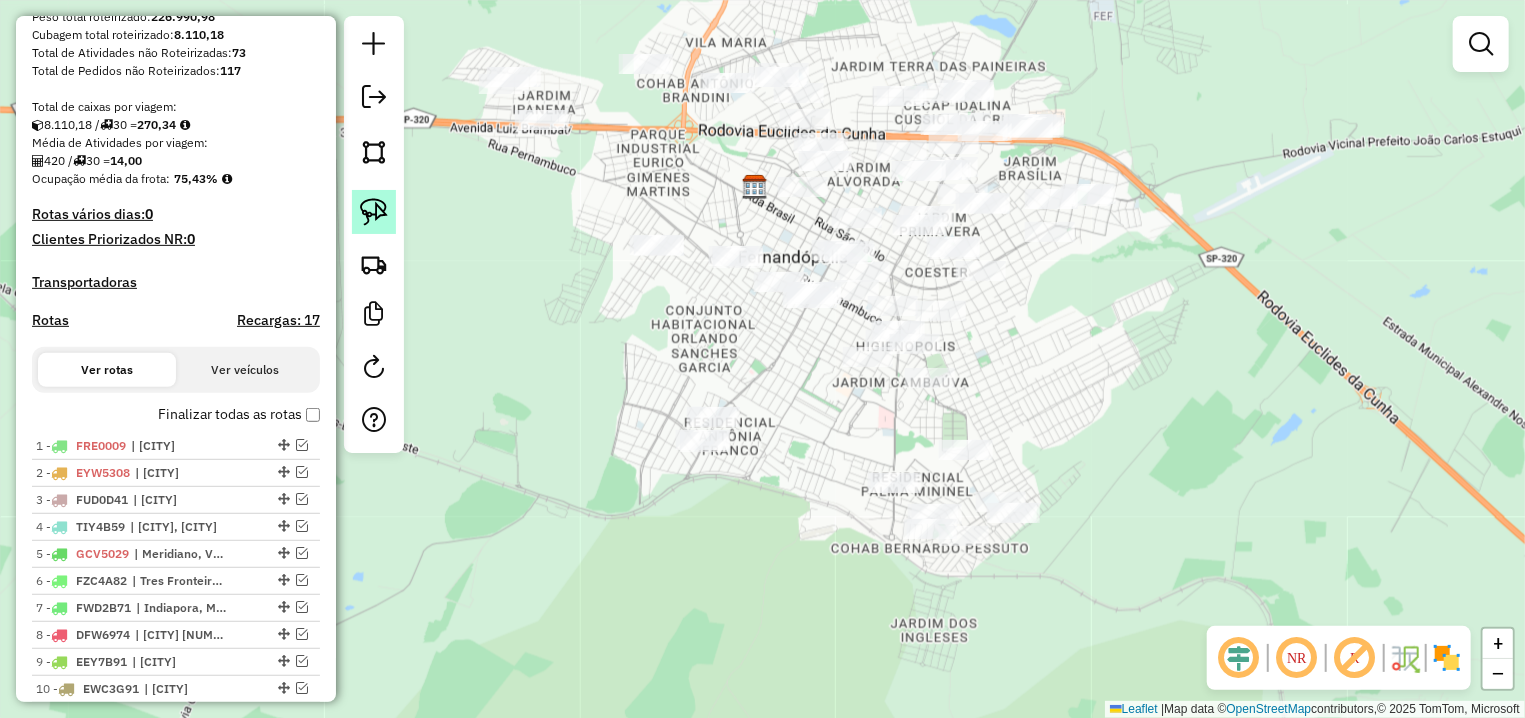 click 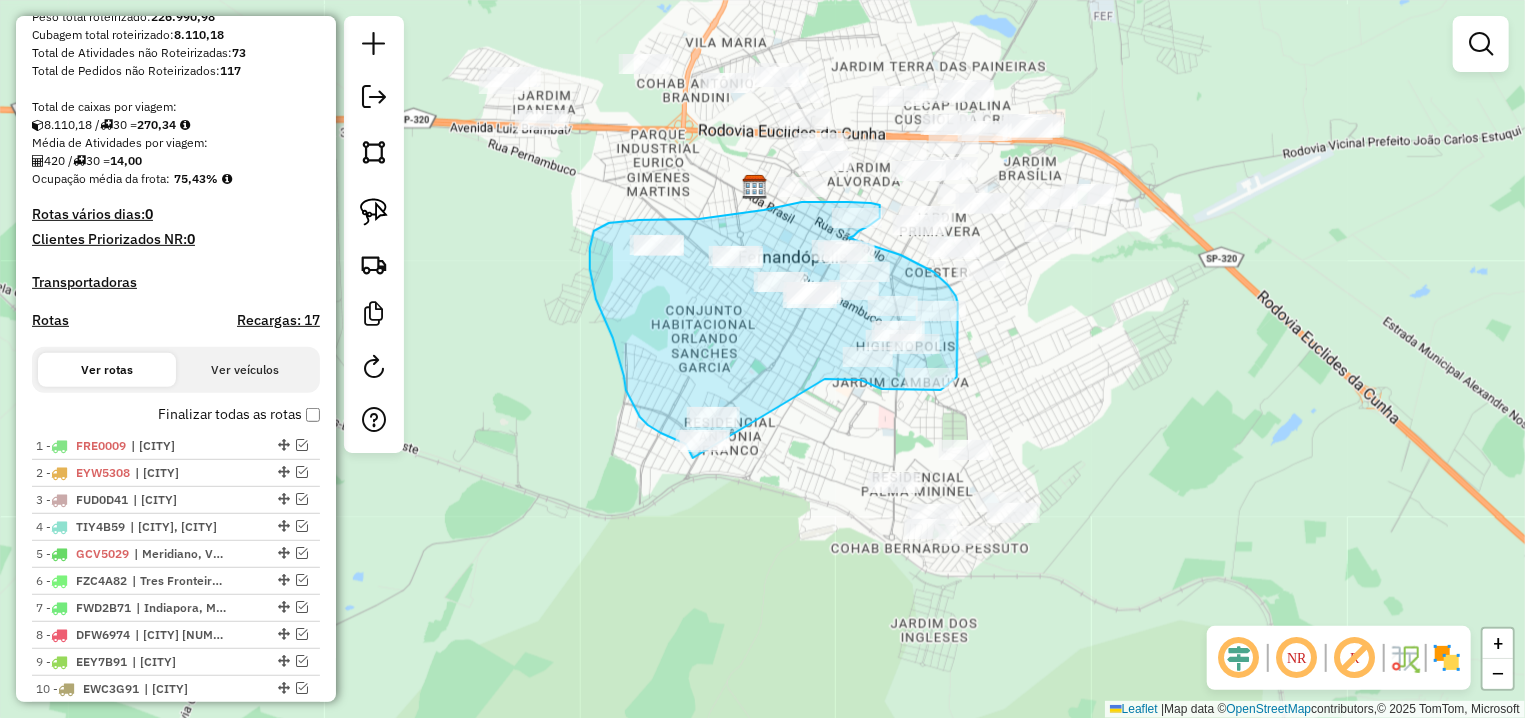 drag, startPoint x: 825, startPoint y: 379, endPoint x: 704, endPoint y: 466, distance: 149.0302 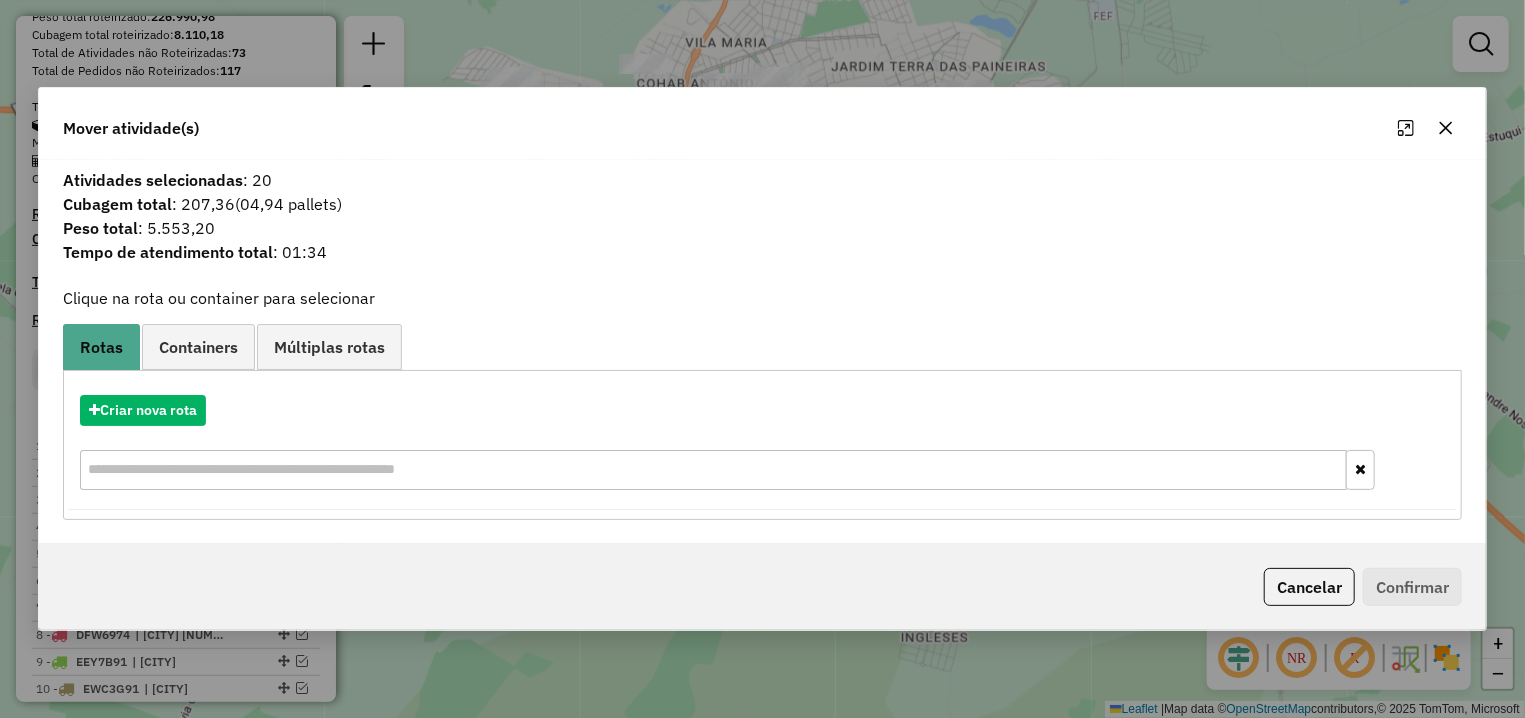 click on "Cancelar" 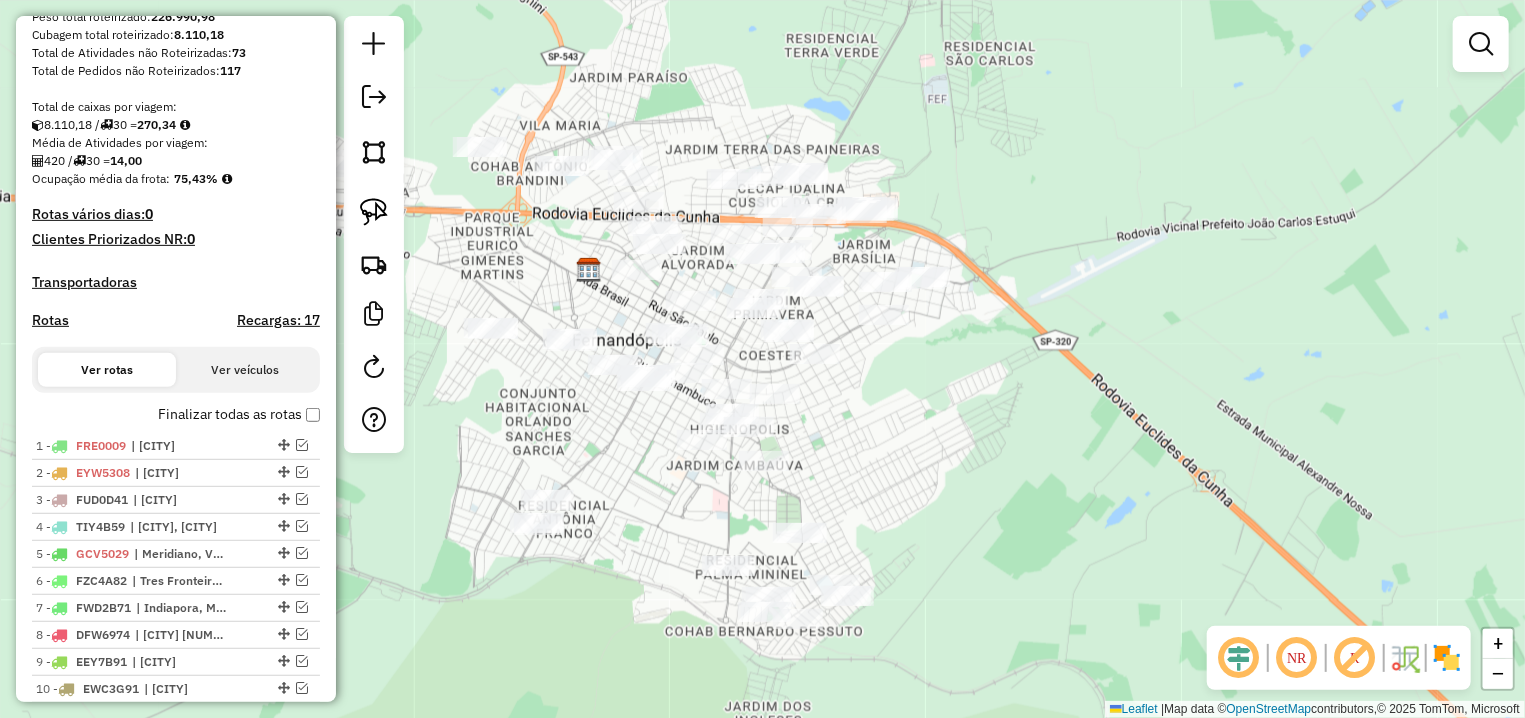 drag, startPoint x: 1159, startPoint y: 322, endPoint x: 999, endPoint y: 403, distance: 179.33488 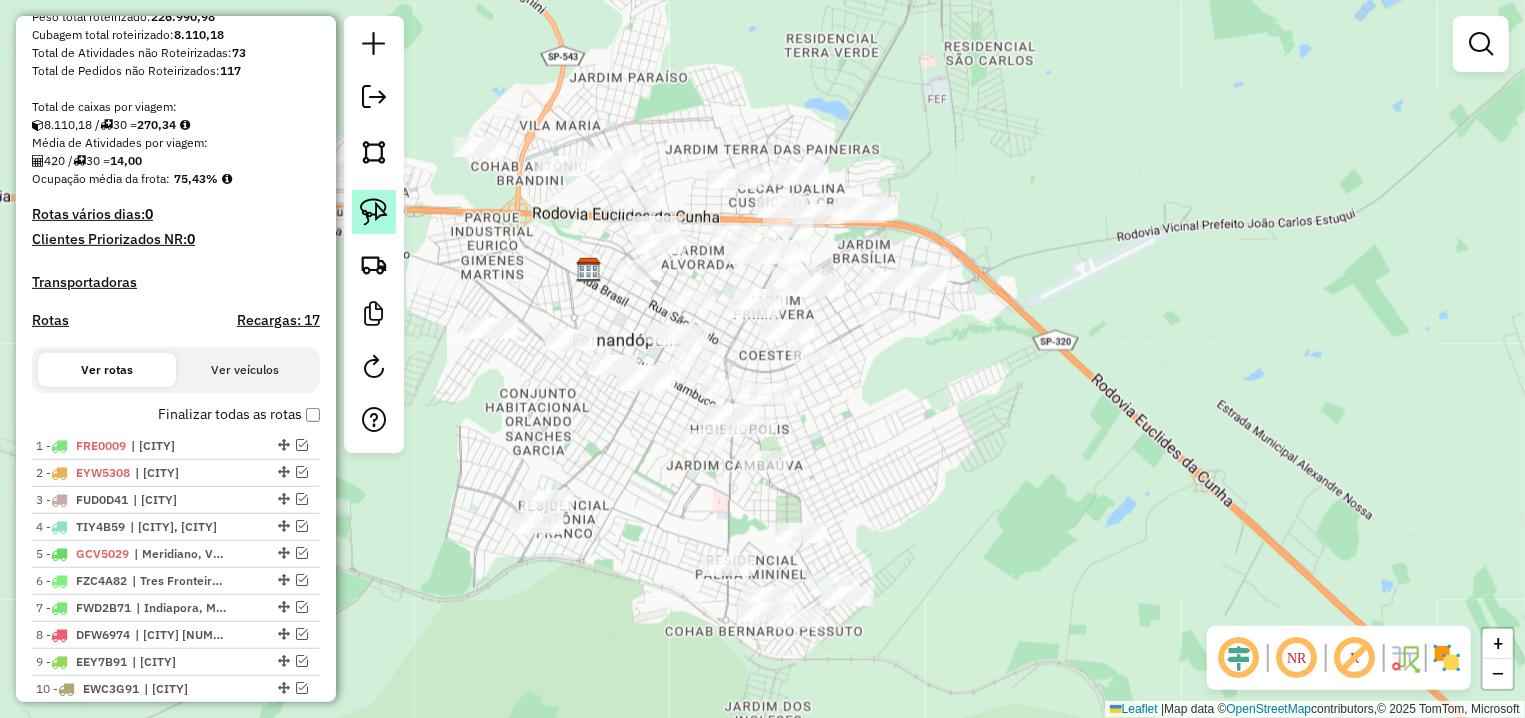 click 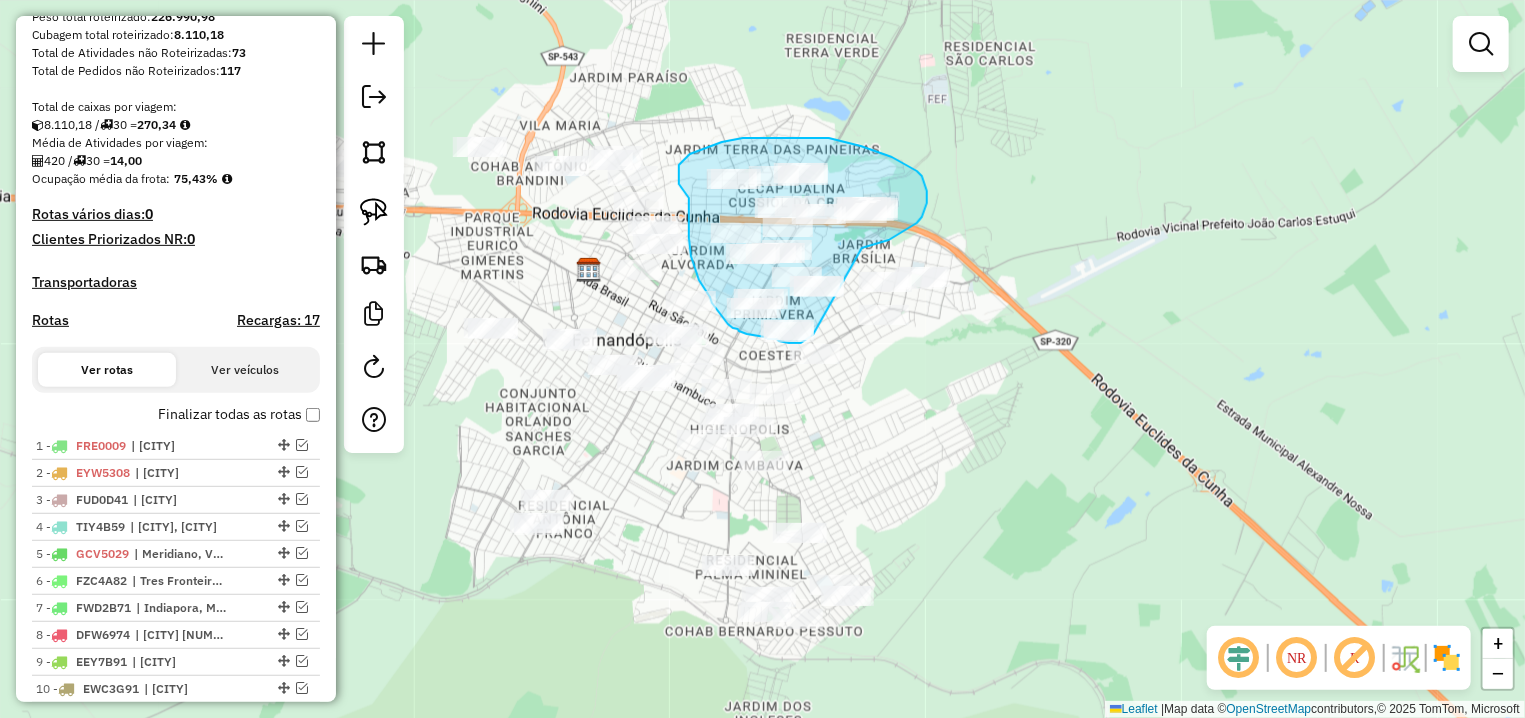 click on "Janela de atendimento Grade de atendimento Capacidade Transportadoras Veículos Cliente Pedidos  Rotas Selecione os dias de semana para filtrar as janelas de atendimento  Seg   Ter   Qua   Qui   Sex   Sáb   Dom  Informe o período da janela de atendimento: De: Até:  Filtrar exatamente a janela do cliente  Considerar janela de atendimento padrão  Selecione os dias de semana para filtrar as grades de atendimento  Seg   Ter   Qua   Qui   Sex   Sáb   Dom   Considerar clientes sem dia de atendimento cadastrado  Clientes fora do dia de atendimento selecionado Filtrar as atividades entre os valores definidos abaixo:  Peso mínimo:   Peso máximo:   Cubagem mínima:   Cubagem máxima:   De:   Até:  Filtrar as atividades entre o tempo de atendimento definido abaixo:  De:   Até:   Considerar capacidade total dos clientes não roteirizados Transportadora: Selecione um ou mais itens Tipo de veículo: Selecione um ou mais itens Veículo: Selecione um ou mais itens Motorista: Selecione um ou mais itens Nome: Rótulo:" 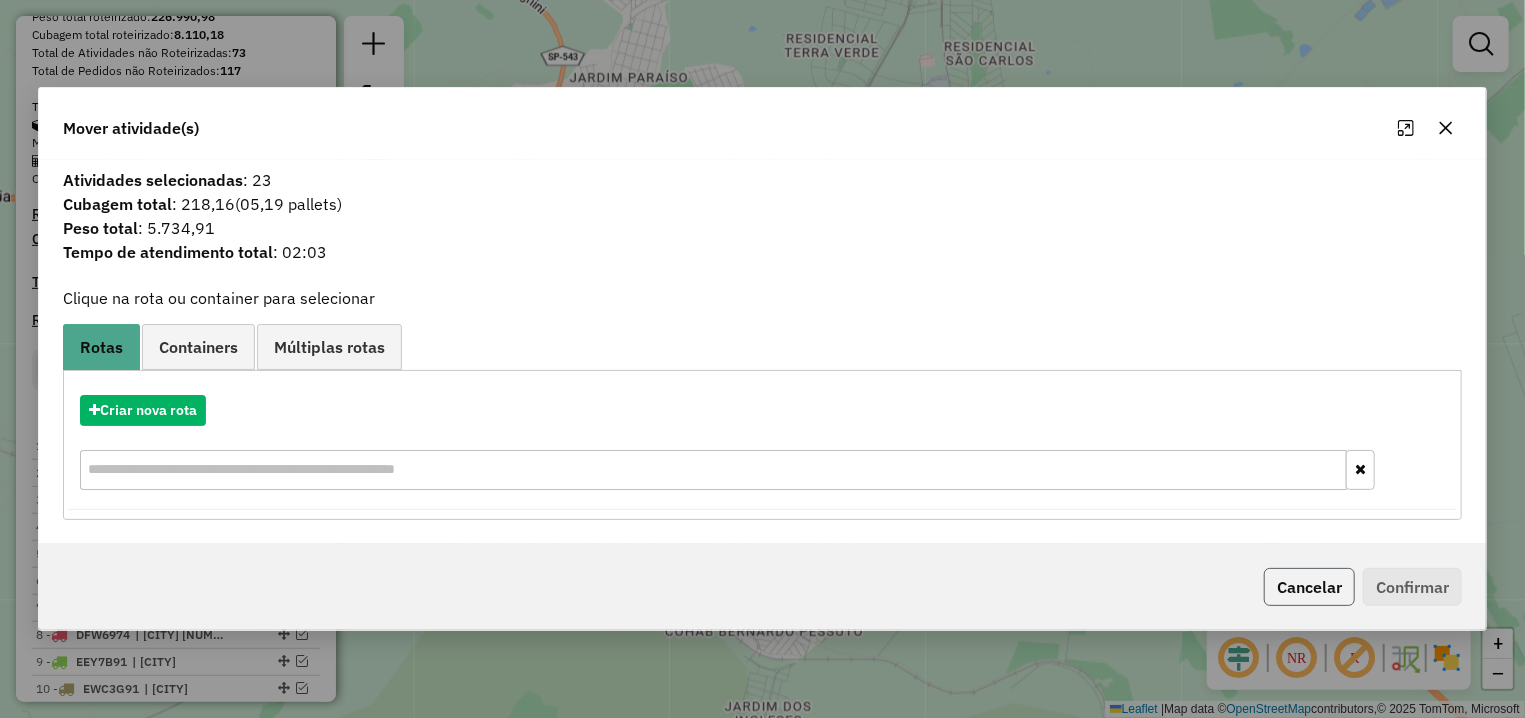 click on "Cancelar" 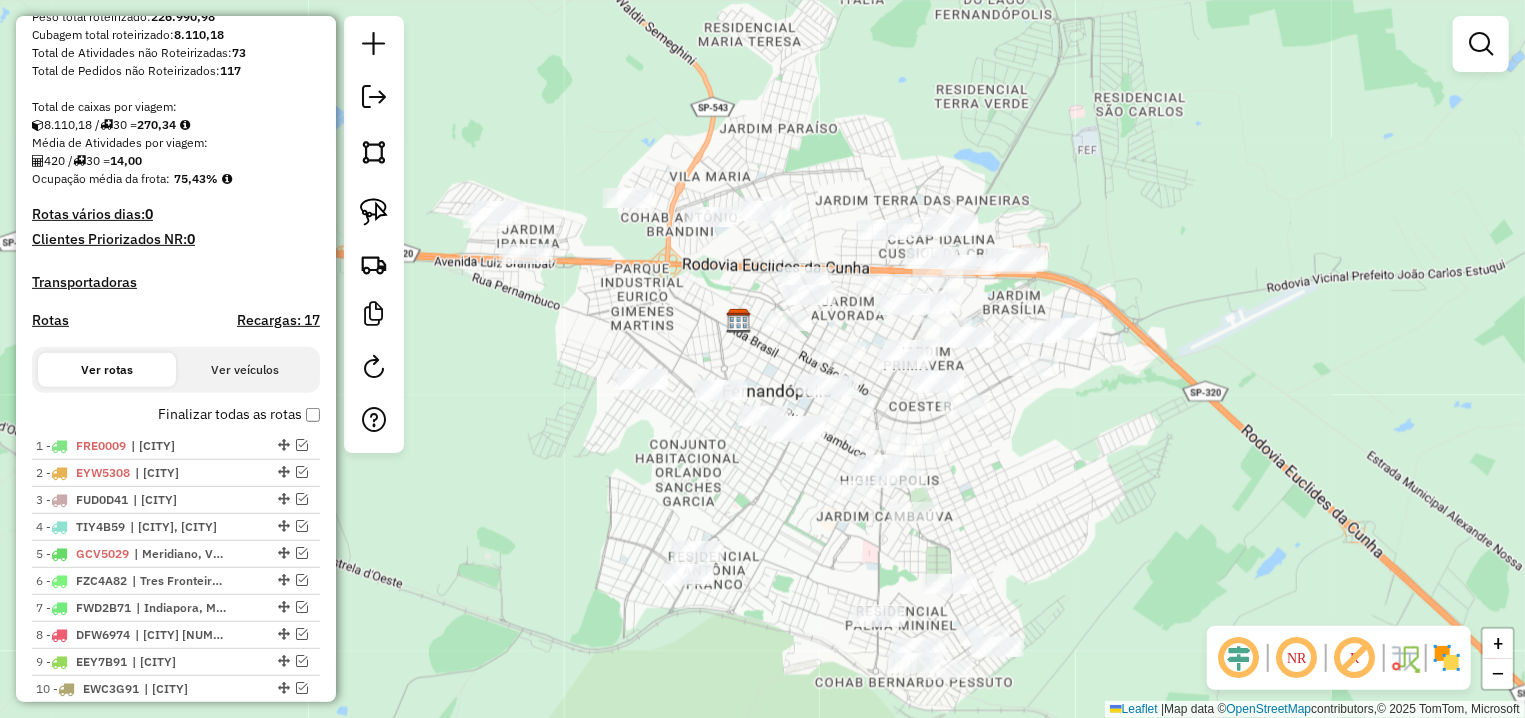 drag, startPoint x: 889, startPoint y: 465, endPoint x: 1033, endPoint y: 519, distance: 153.79207 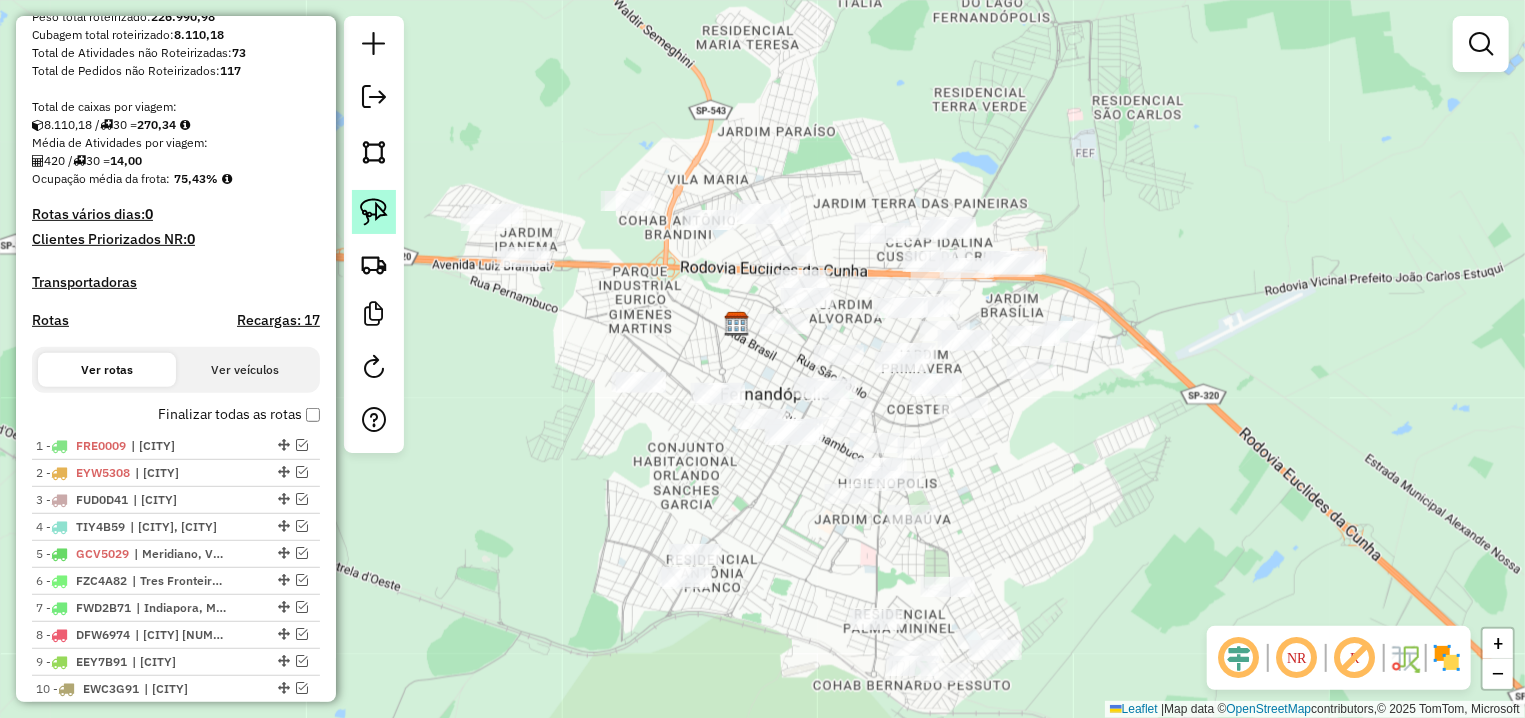 click 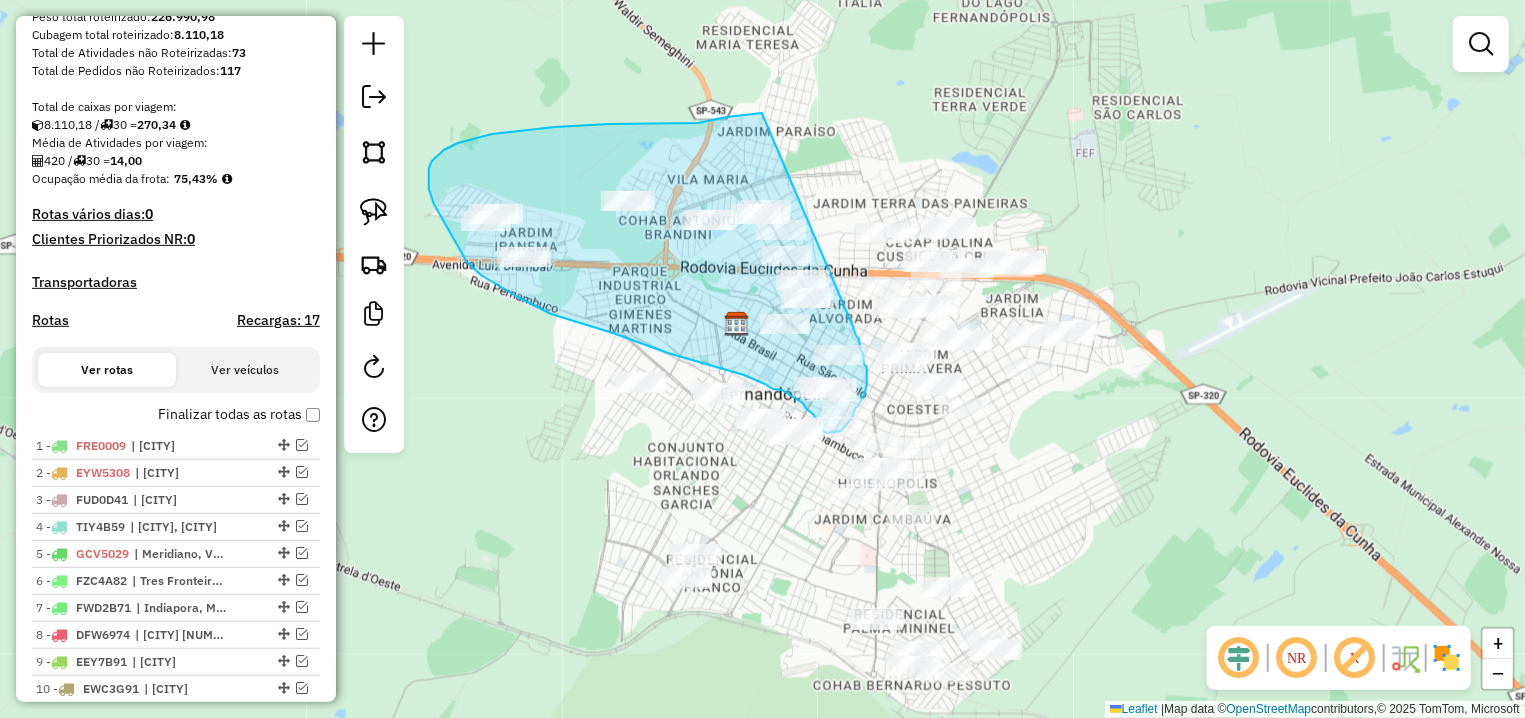 drag, startPoint x: 859, startPoint y: 339, endPoint x: 762, endPoint y: 113, distance: 245.93698 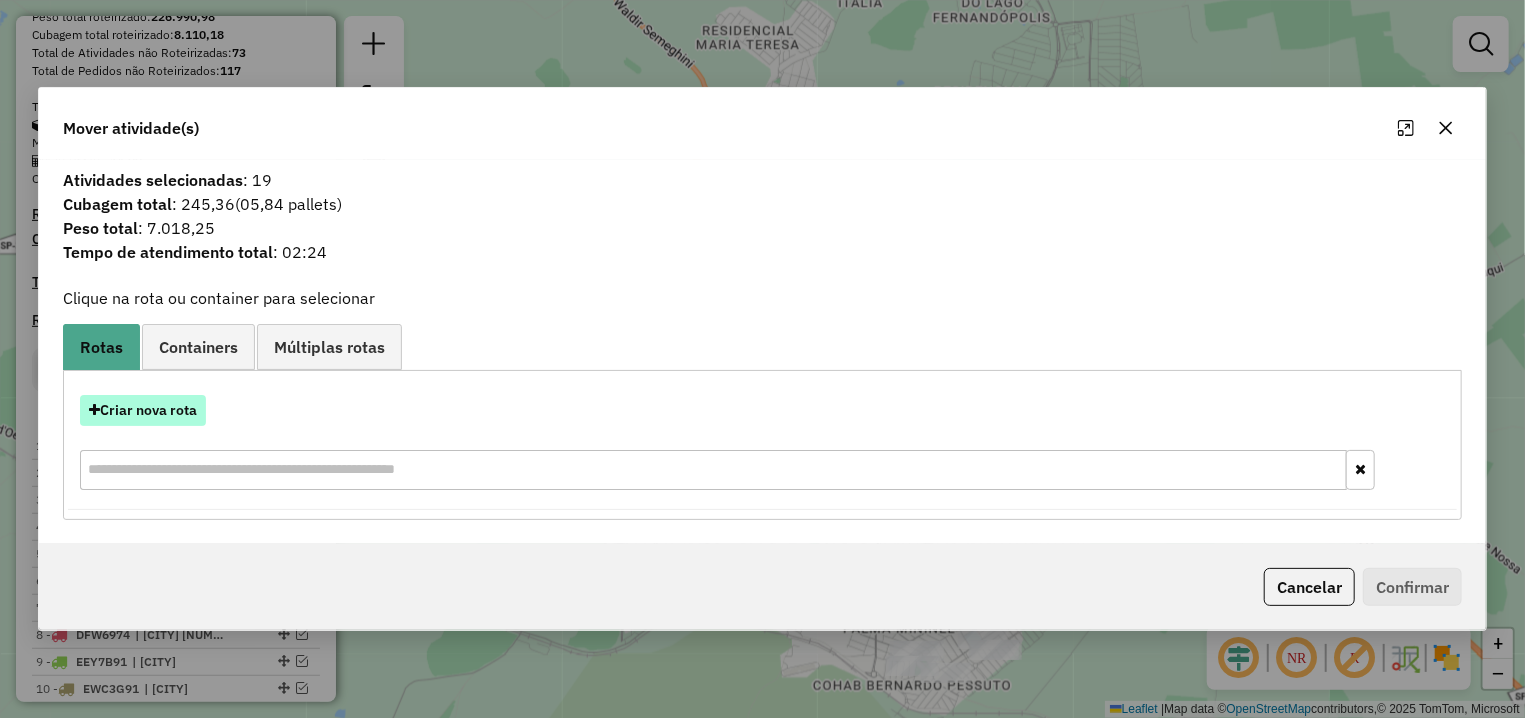 click on "Criar nova rota" at bounding box center [143, 410] 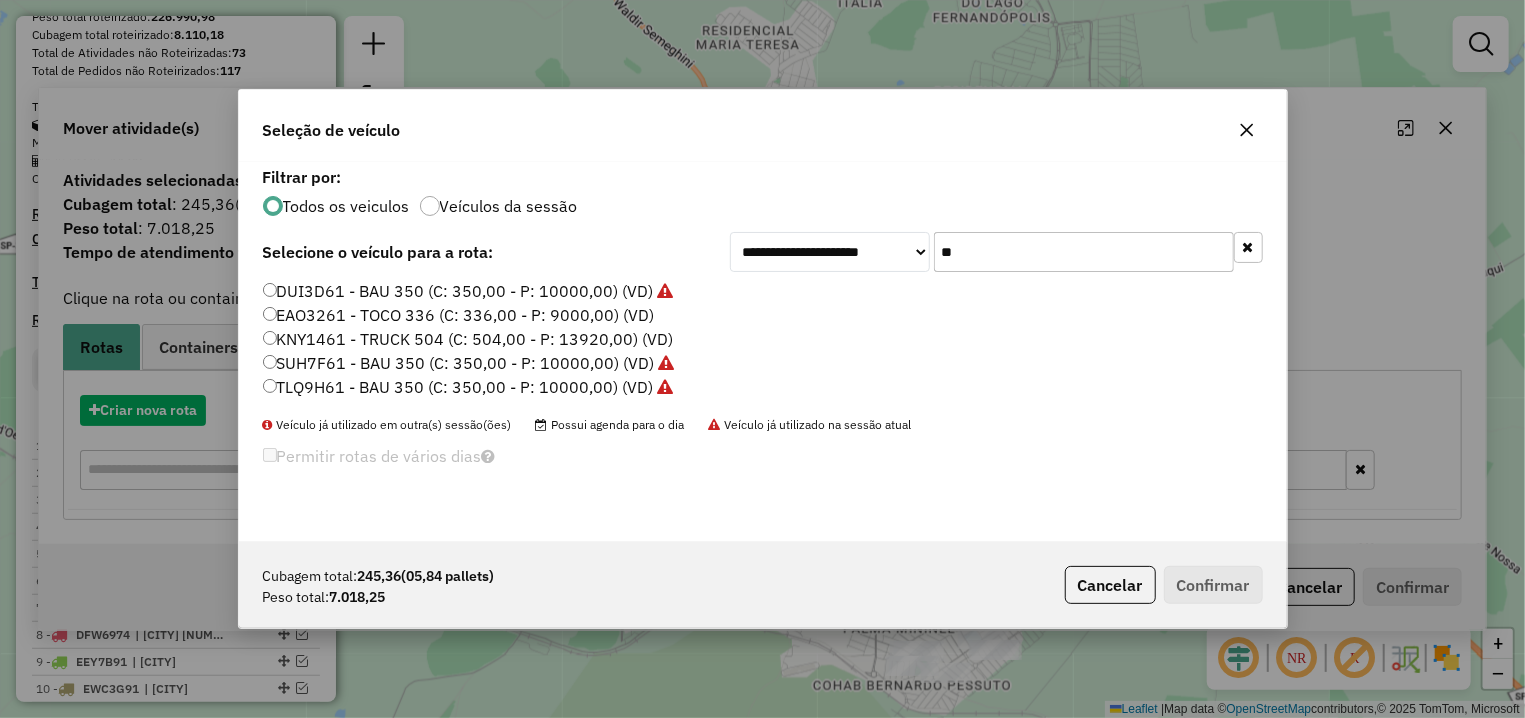 scroll, scrollTop: 11, scrollLeft: 6, axis: both 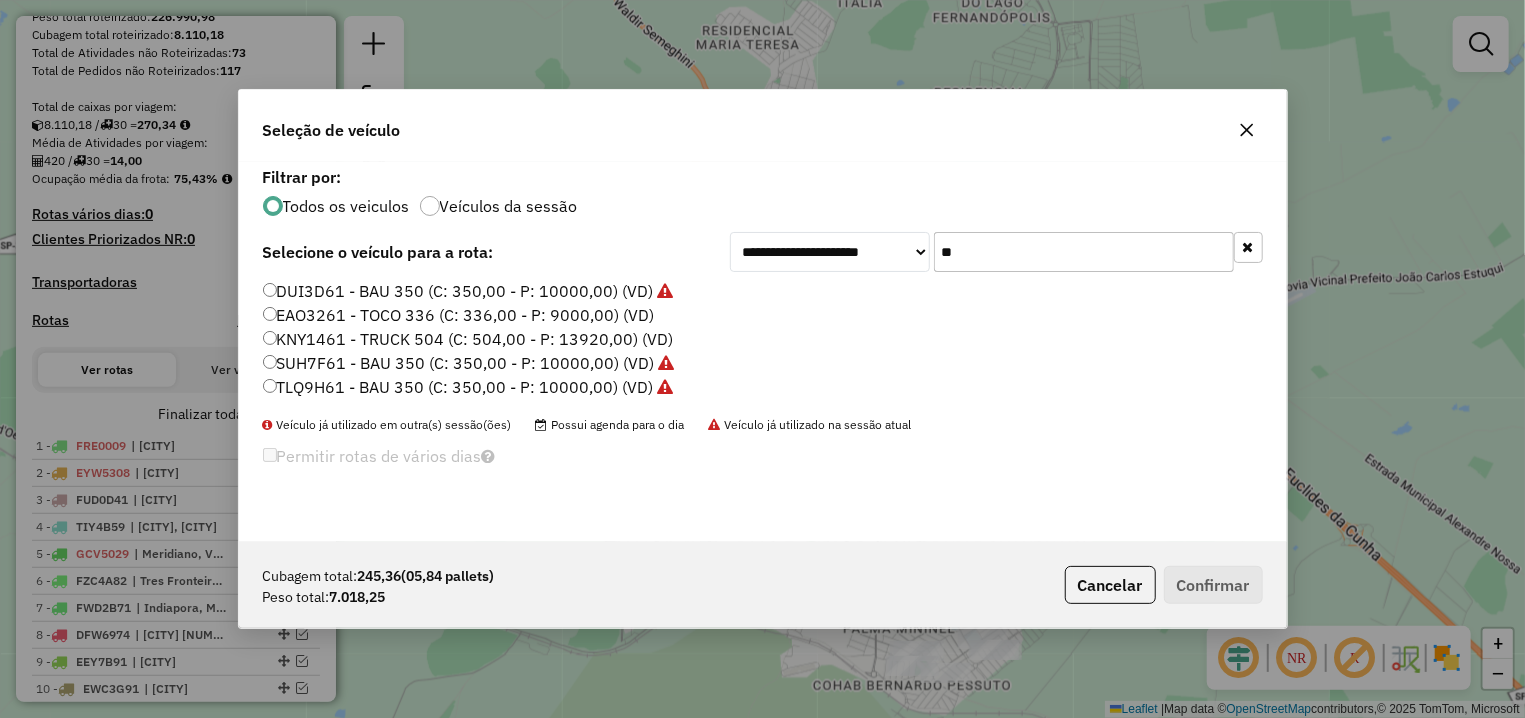 drag, startPoint x: 1015, startPoint y: 246, endPoint x: 921, endPoint y: 246, distance: 94 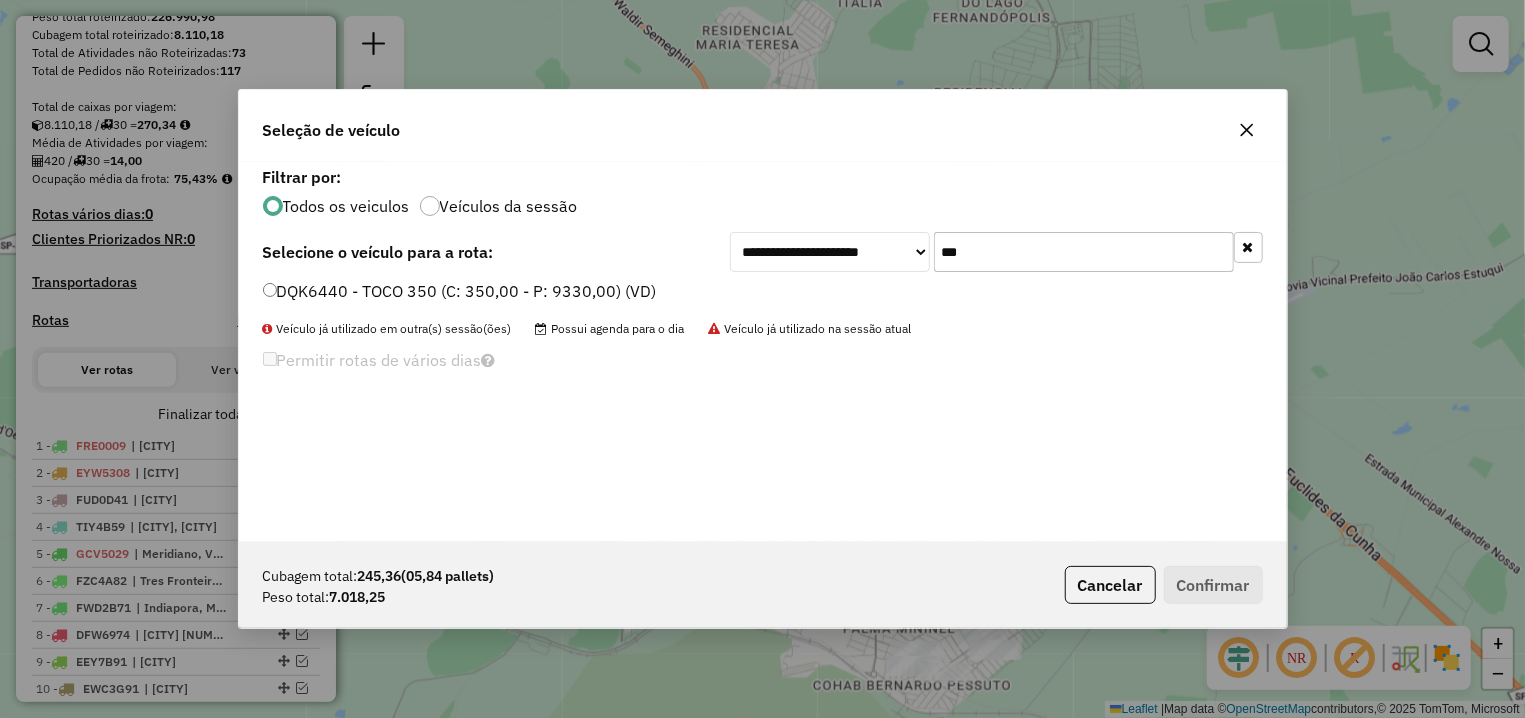 type on "***" 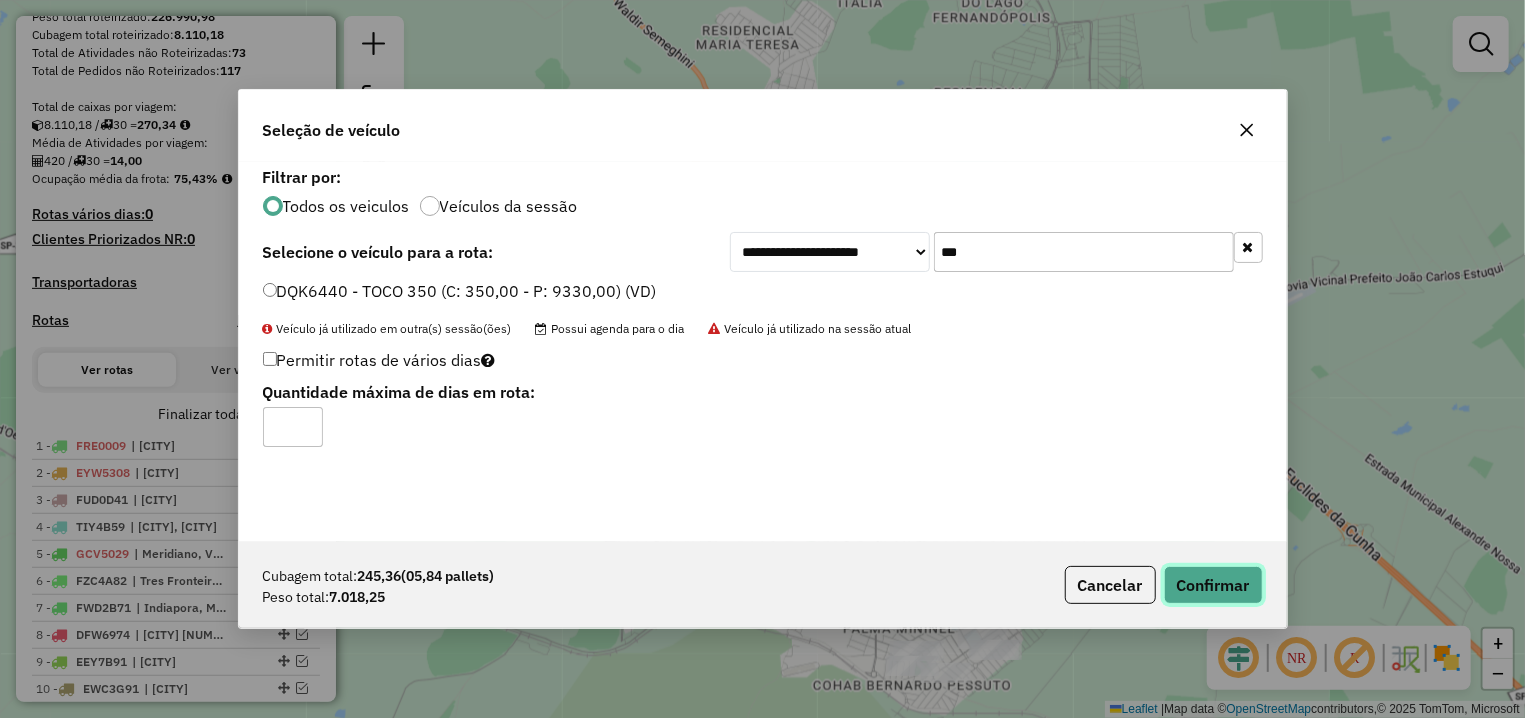 click on "Confirmar" 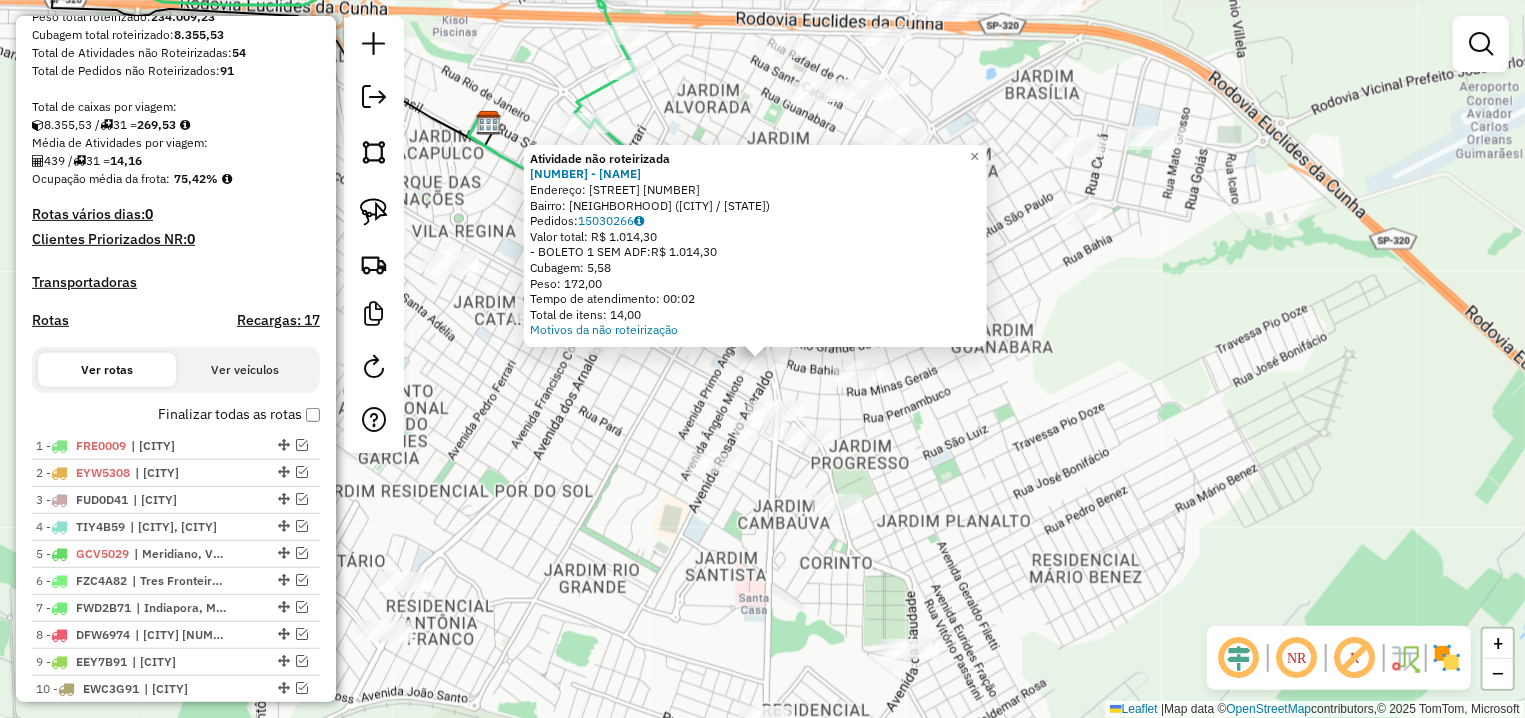 click on "RICARDO HENRIQUE ROD  Endereço: AV  LIBERO DE ALMEIDA SILVARES    2293   Bairro: RES TERRA NOSTRA ([CITY] / [STATE])   Pedidos:  15030266   Valor total: R$ 1.014,30   - BOLETO 1 SEM ADF:  R$ 1.014,30   Cubagem: 5,58   Peso: 172,00   Tempo de atendimento: 00:02   Total de itens: 14,00  Motivos da não roteirização × Janela de atendimento Grade de atendimento Capacidade Transportadoras Veículos Cliente Pedidos  Rotas Selecione os dias de semana para filtrar as janelas de atendimento  Seg   Ter   Qua   Qui   Sex   Sáb   Dom  Informe o período da janela de atendimento: De: Até:  Filtrar exatamente a janela do cliente  Considerar janela de atendimento padrão  Selecione os dias de semana para filtrar as grades de atendimento  Seg   Ter   Qua   Qui   Sex   Sáb   Dom   Considerar clientes sem dia de atendimento cadastrado  Clientes fora do dia de atendimento selecionado Filtrar as atividades entre os valores definidos abaixo:  Peso mínimo:   Peso máximo:   De:   Até:" 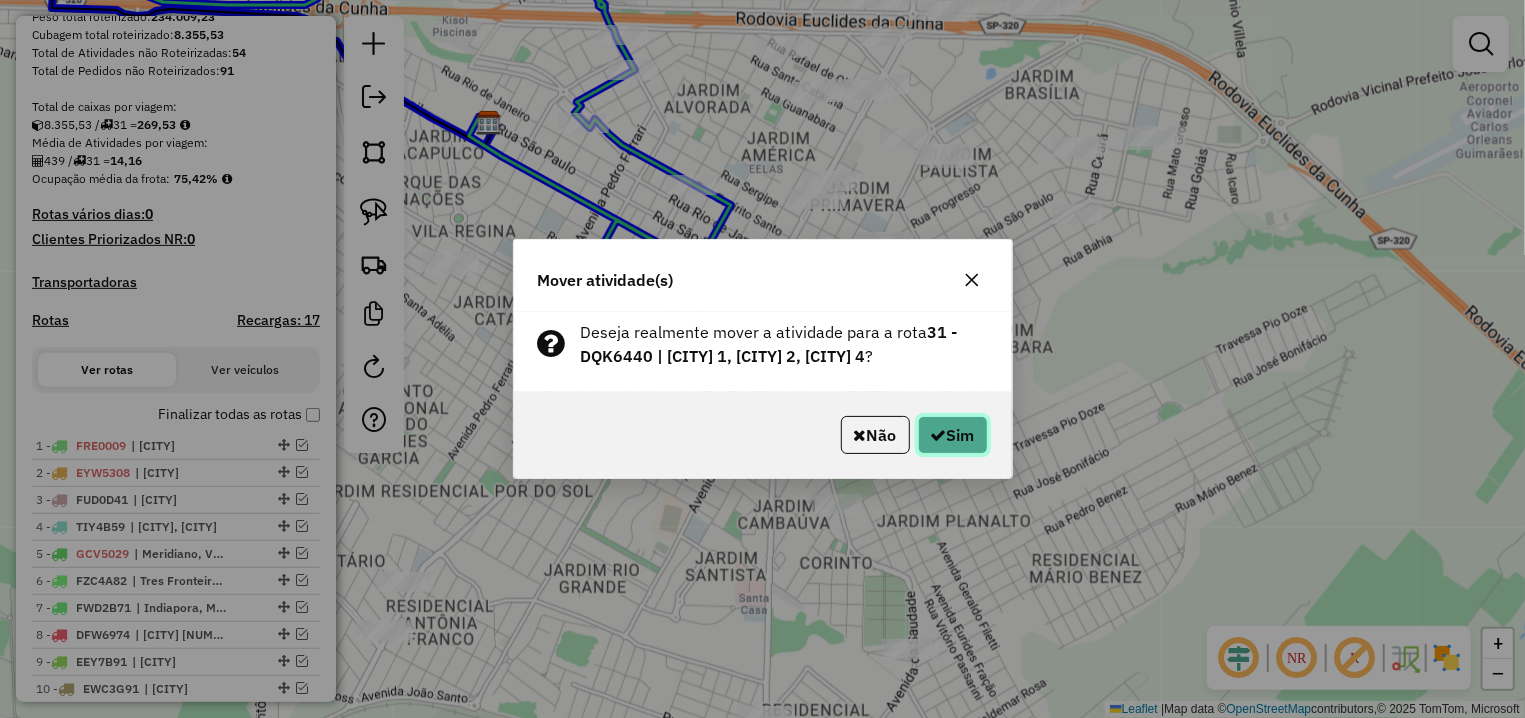 click on "Sim" 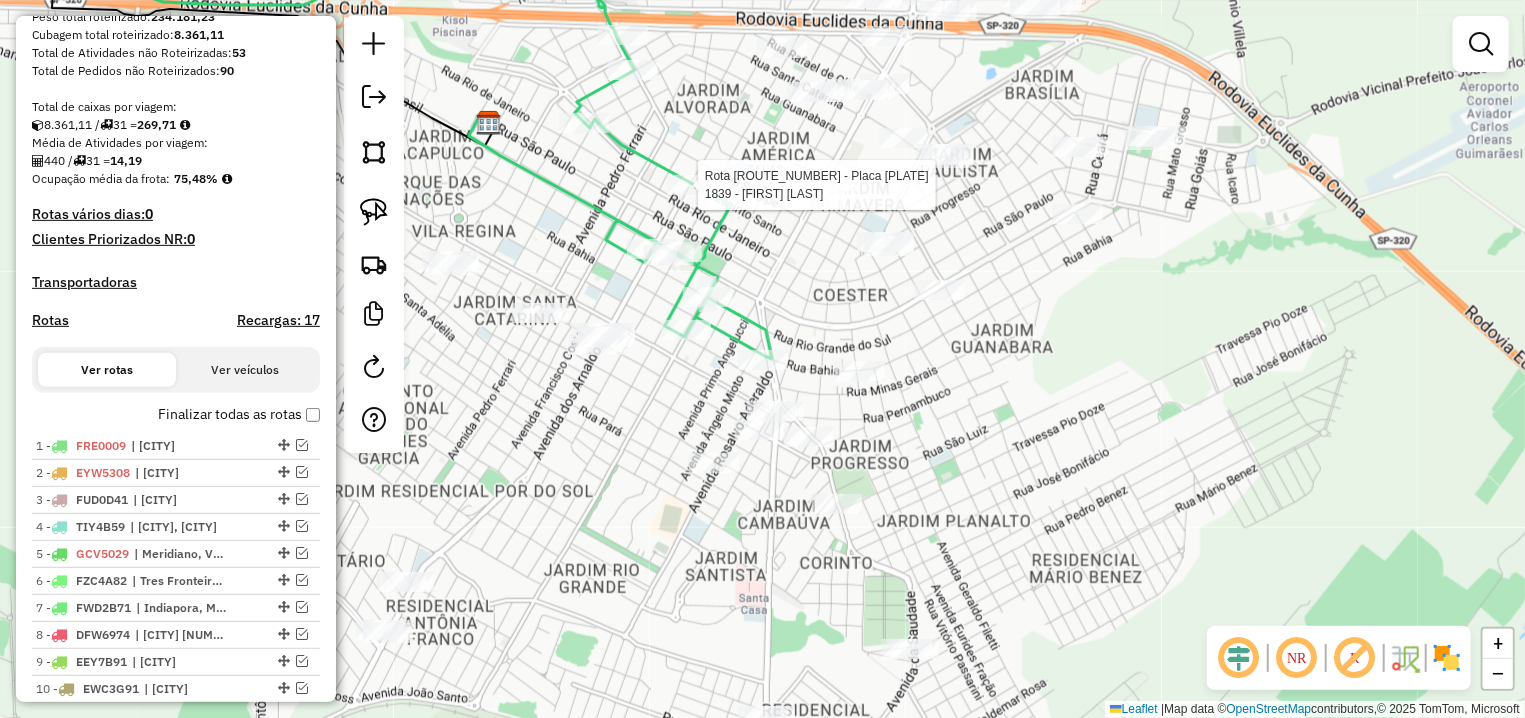 select on "**********" 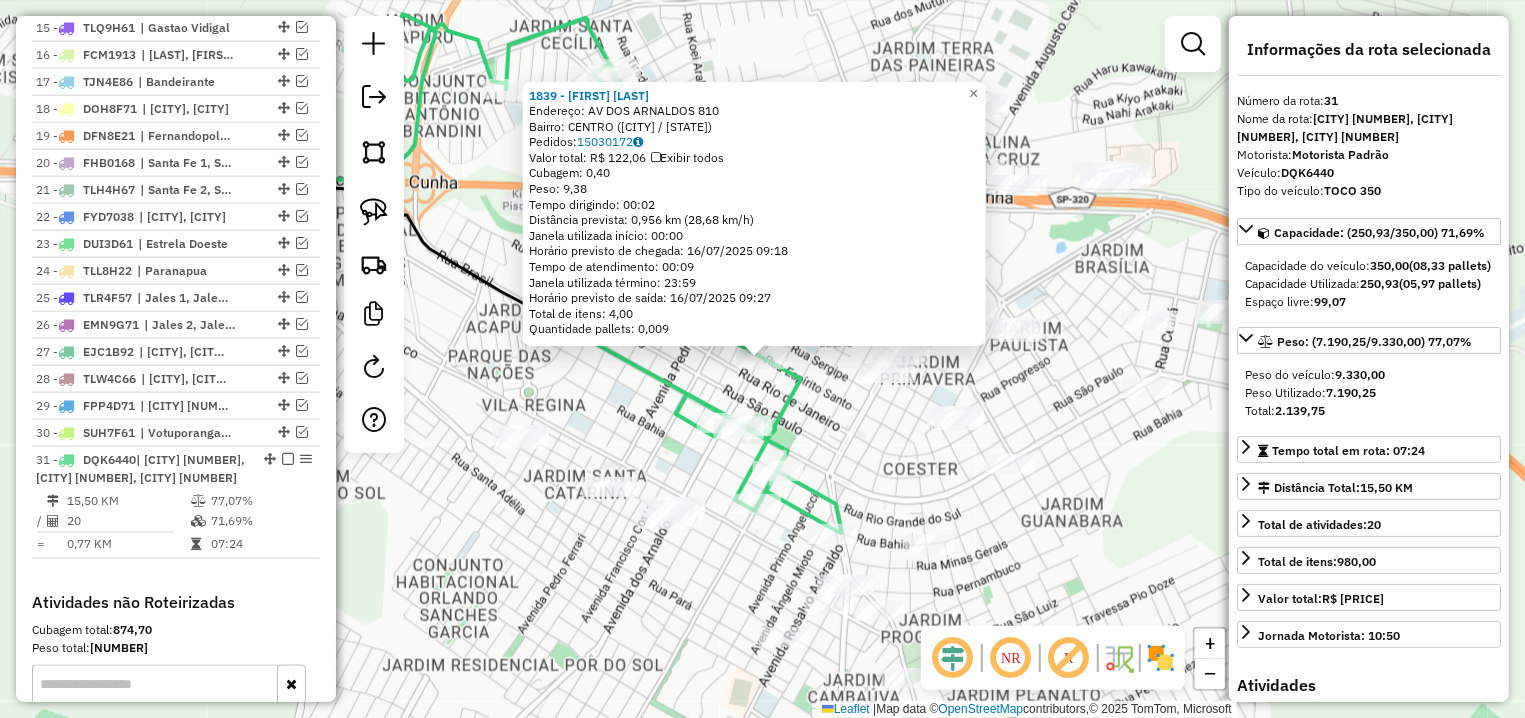 scroll, scrollTop: 1443, scrollLeft: 0, axis: vertical 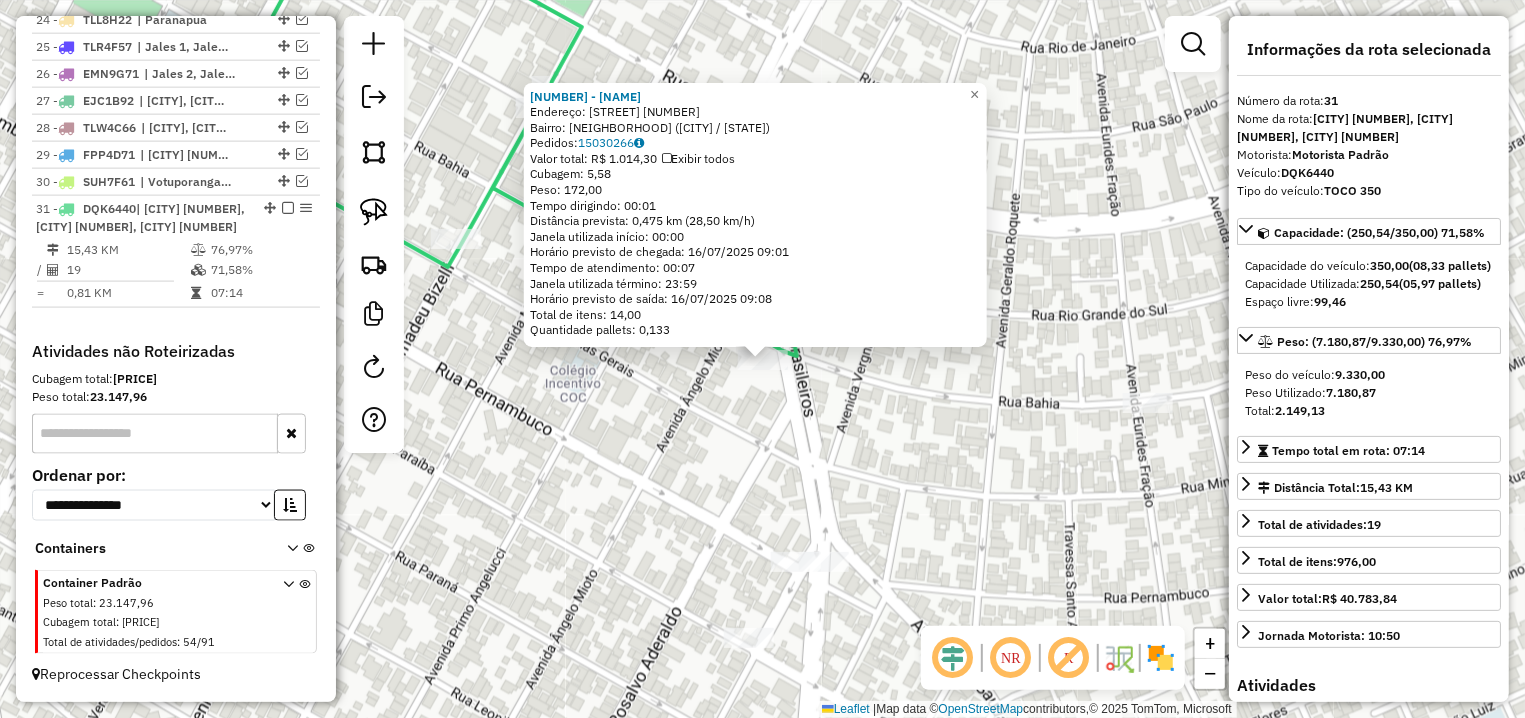 click on "[NUMBER] - [NAME] Endereço: [STREET] [NUMBER] Bairro: [NEIGHBORHOOD] ([CITY] / [STATE]) Pedidos: [NUMBER] Valor total: R$ [PRICE] Exibir todos Cubagem: [NUMBER] Peso: [NUMBER] Tempo dirigindo: [TIME] Distância prevista: [DISTANCE] km ([SPEED] km/h) Janela utilizada início: [TIME] Horário previsto de chegada: [DATE] [TIME] Tempo de atendimento: [TIME] Janela utilizada término: [TIME] Horário previsto de saída: [DATE] [TIME] Total de itens: [NUMBER] Quantidade pallets: [NUMBER] × Janela de atendimento Grade de atendimento Capacidade Transportadoras Veículos Cliente Pedidos Rotas Selecione os dias de semana para filtrar as janelas de atendimento Seg Ter Qua Qui Sex Sáb Dom Informe o período da janela de atendimento: De: Até: Filtrar exatamente a janela do cliente Considerar janela de atendimento padrão Selecione os dias de semana para filtrar as grades de atendimento Seg Ter Qua Qui Sex Sáb Dom Peso mínimo: De:" 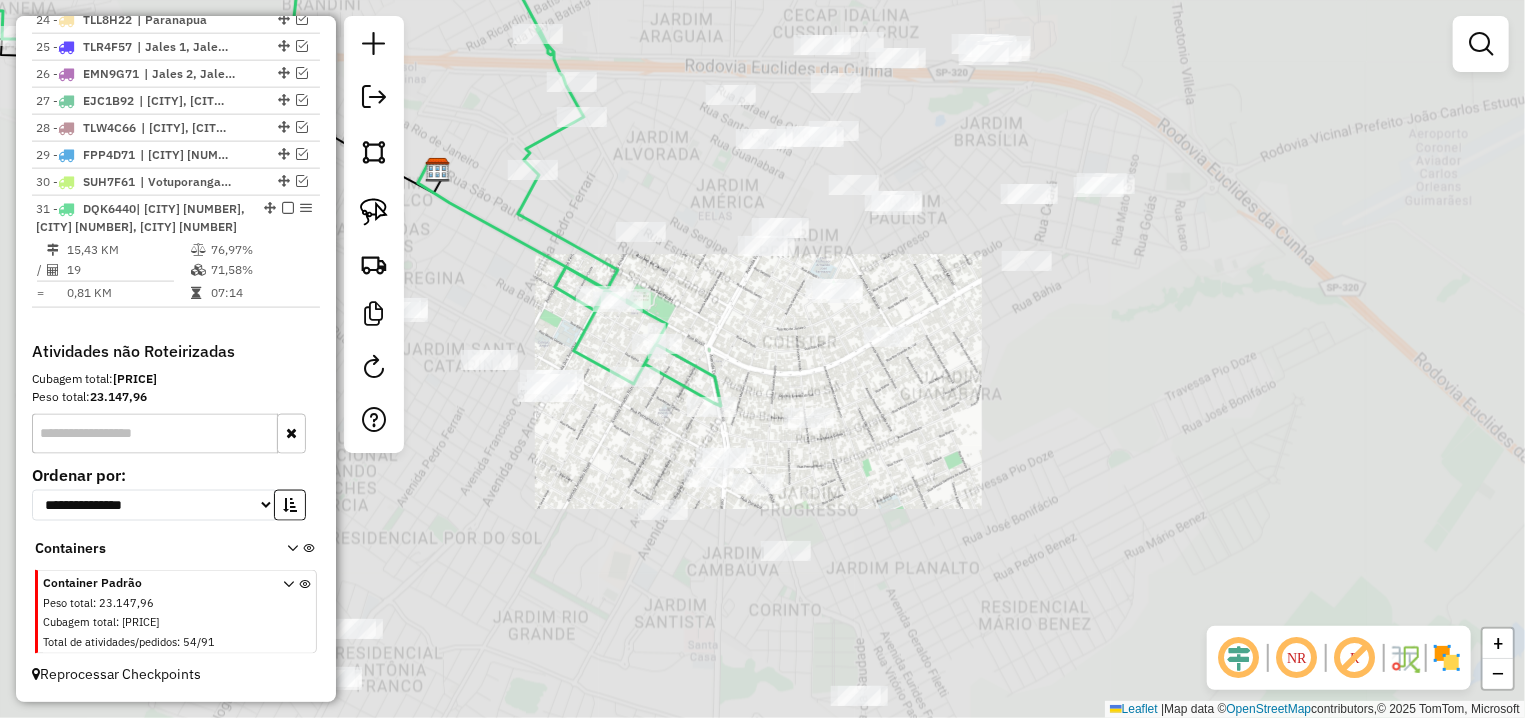 drag, startPoint x: 724, startPoint y: 280, endPoint x: 779, endPoint y: 357, distance: 94.62558 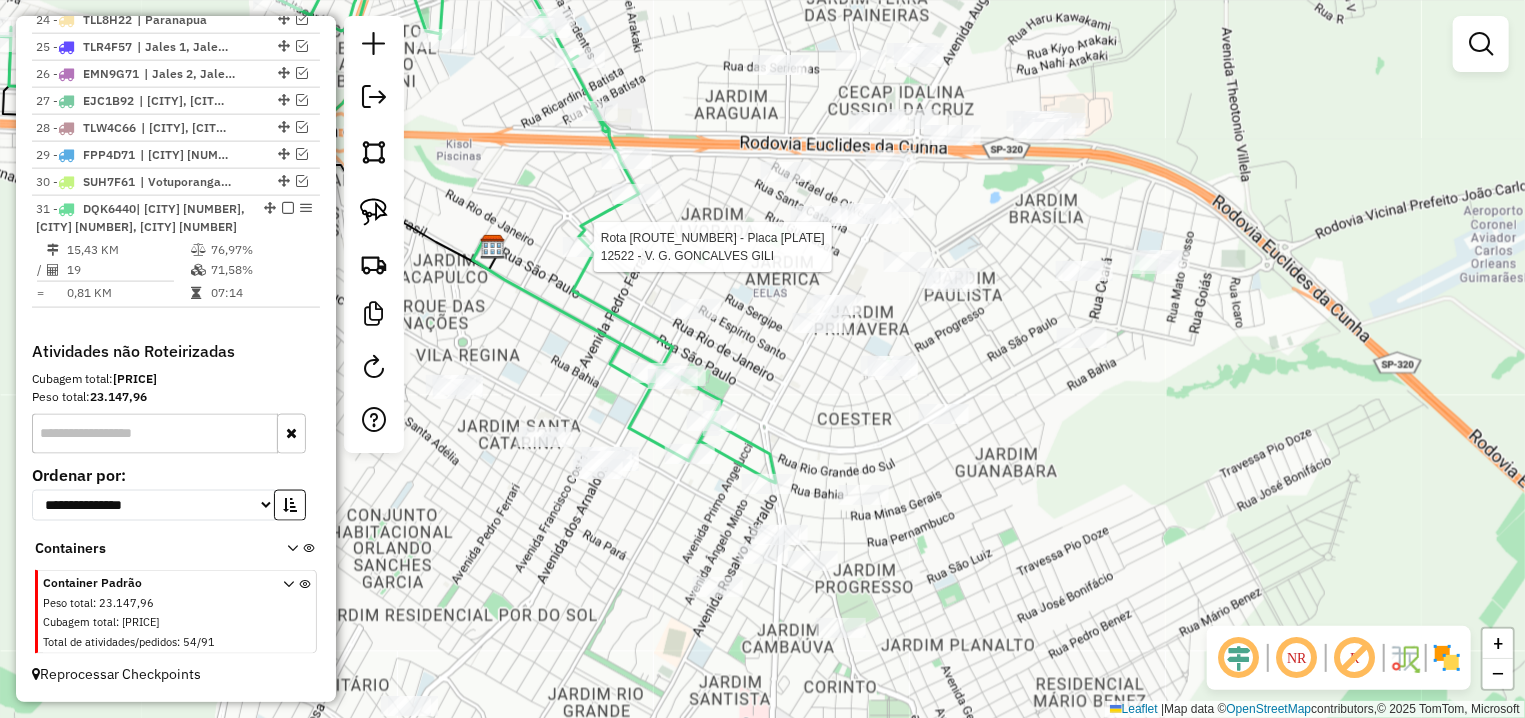 select on "**********" 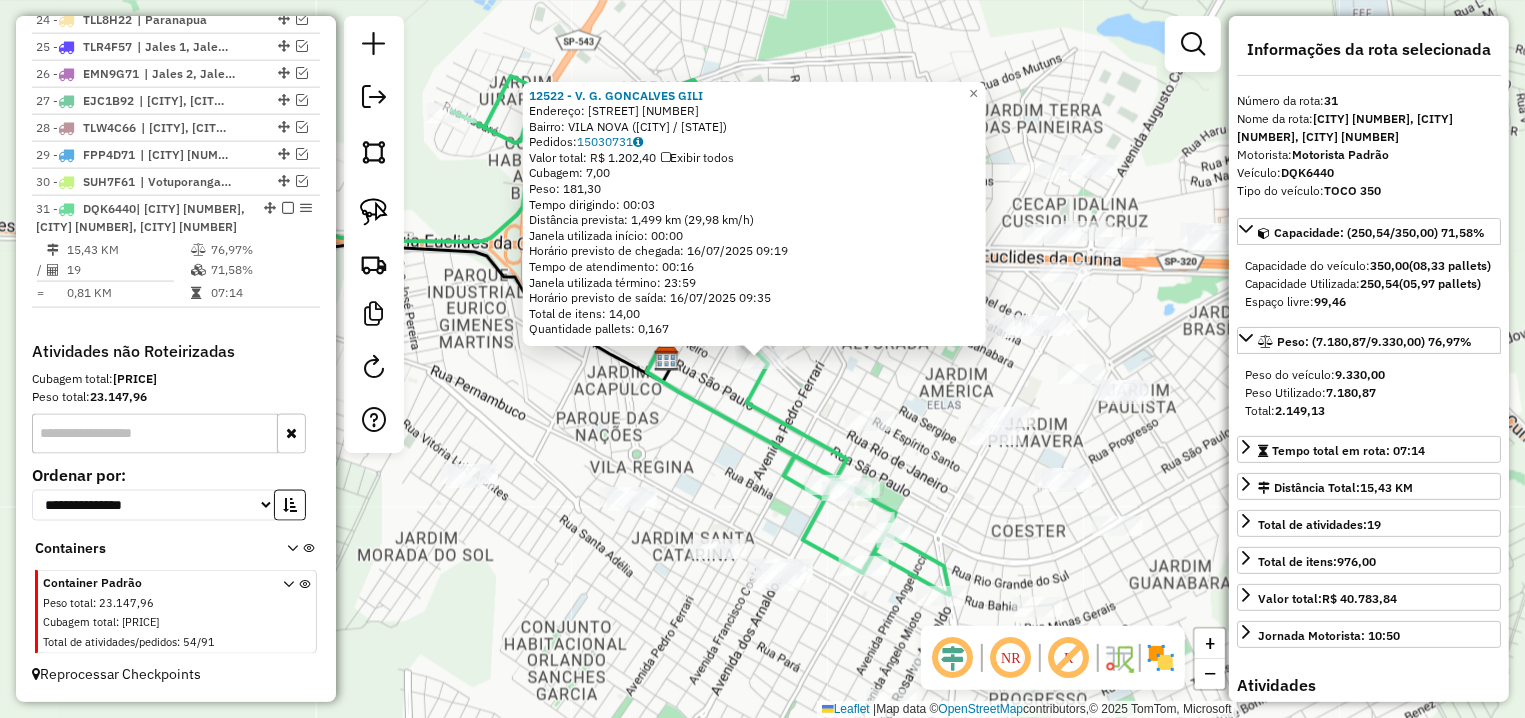 drag, startPoint x: 753, startPoint y: 402, endPoint x: 776, endPoint y: 373, distance: 37.01351 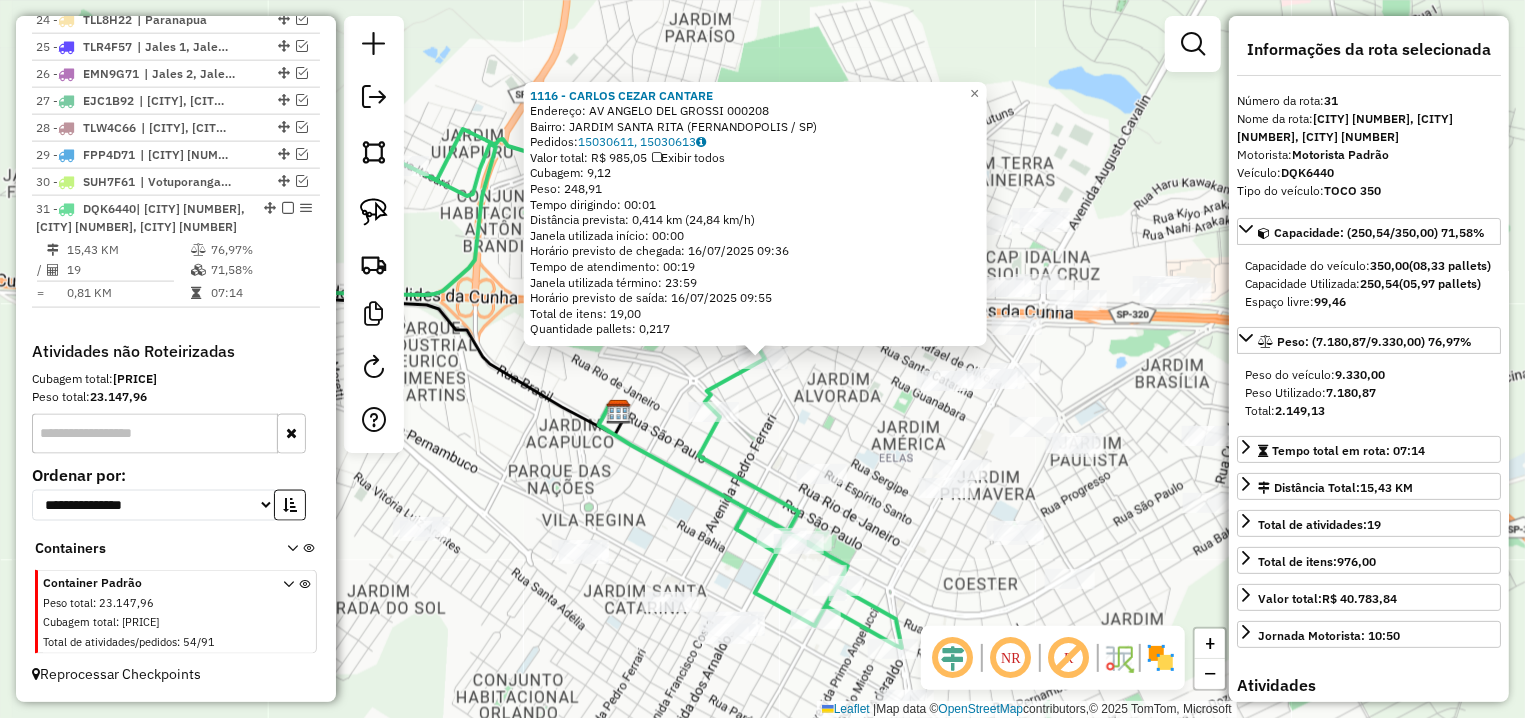 click on "[NUMBER] - [FIRST] [LAST] Endereço: [STREET] [NUMBER] Bairro: [NEIGHBORHOOD] ([CITY] / [STATE]) Pedidos: [ORDER_ID], [ORDER_ID] Valor total: [CURRENCY] [PRICE] Exibir todos Cubagem: [CUBAGE] Peso: [WEIGHT] Tempo dirigindo: [TIME] Distância prevista: [DISTANCE] km ([SPEED] km/h) Janela utilizada início: [TIME] Horário previsto de chegada: [DATE] [TIME] Tempo de atendimento: [TIME] Janela utilizada término: [TIME] Horário previsto de saída: [DATE] [TIME] Total de itens: [ITEMS] Quantidade pallets: [PALLETS] × Janela de atendimento Grade de atendimento Capacidade Transportadoras Veículos Cliente Pedidos Rotas Selecione os dias de semana para filtrar as janelas de atendimento Seg Ter Qua Qui Sex Sáb Dom Informe o período da janela de atendimento: De: Até: Filtrar exatamente a janela do cliente Considerar janela de atendimento padrão Selecione os dias de semana para filtrar as grades de atendimento Seg Ter Qua Qui Sex Sáb Dom De: De:" 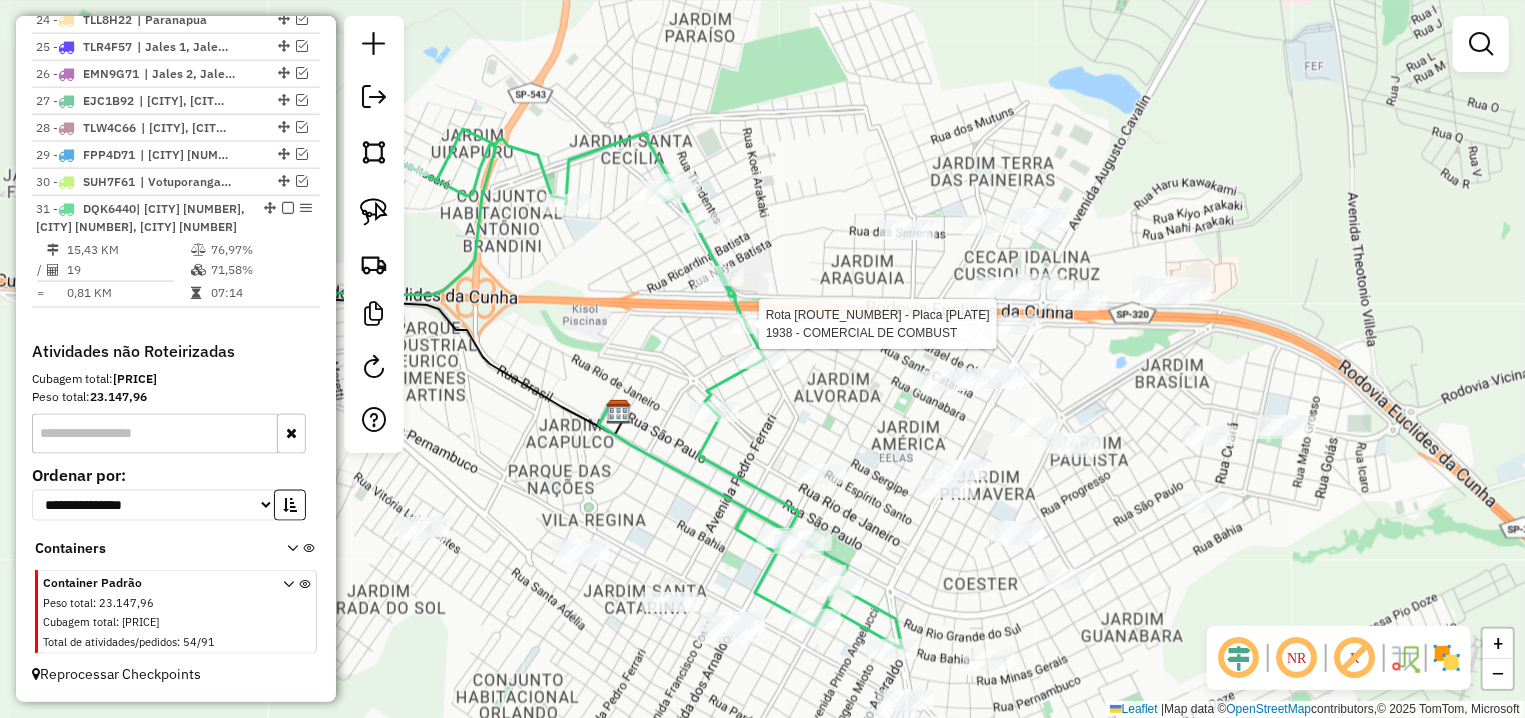 select on "**********" 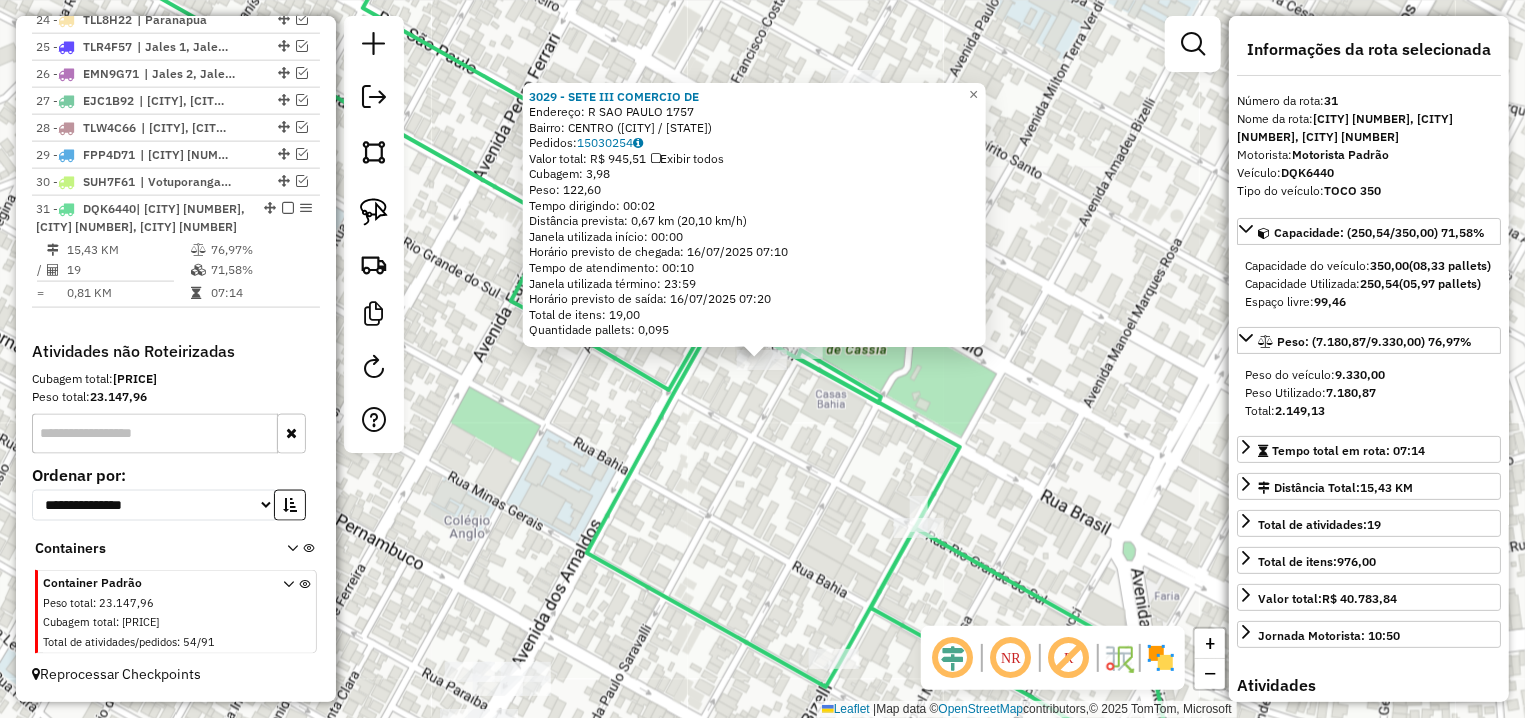 click on "3029 - [LAST_NAME] III COMERCIO DE  Endereço: R   [STREET_NAME]                     1757   Bairro: CENTRO ([CITY] / [SP])   Pedidos:  15030254   Valor total: R$ 945,51   Exibir todos   Cubagem: 3,98  Peso: 122,60  Tempo dirigindo: 00:02   Distância prevista: 0,67 km (20,10 km/h)   Janela utilizada início: 00:00   Horário previsto de chegada: [DATE] [TIME]   Tempo de atendimento: 00:10   Janela utilizada término: 23:59   Horário previsto de saída: [DATE] [TIME]   Total de itens: 19,00   Quantidade pallets: 0,095  × Janela de atendimento Grade de atendimento Capacidade Transportadoras Veículos Cliente Pedidos  Rotas Selecione os dias de semana para filtrar as janelas de atendimento  Seg   Ter   Qua   Qui   Sex   Sáb   Dom  Informe o período da janela de atendimento: De: Até:  Filtrar exatamente a janela do cliente  Considerar janela de atendimento padrão  Selecione os dias de semana para filtrar as grades de atendimento  Seg   Ter   Qua   Qui   Sex   Sáb   Dom   Peso mínimo:   Peso máximo:  De:" 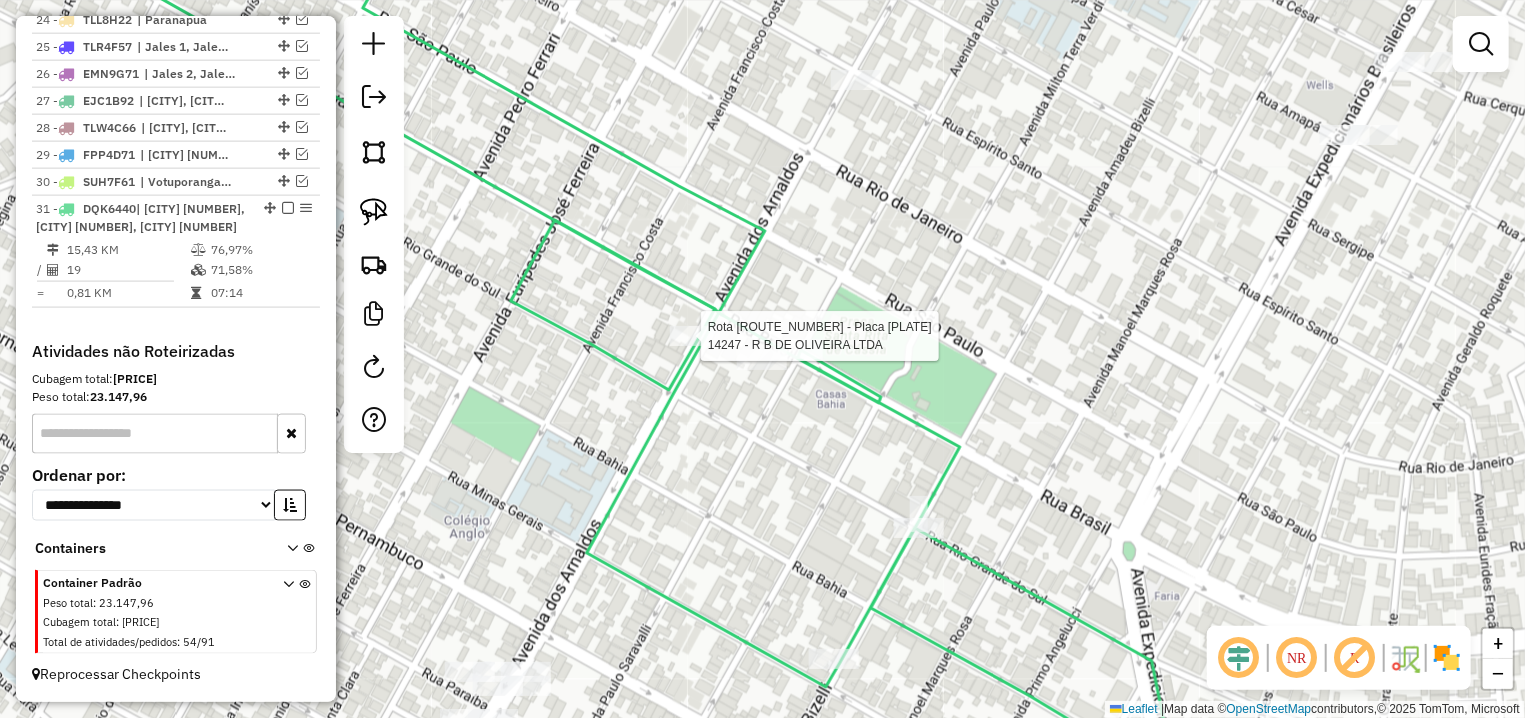 select on "**********" 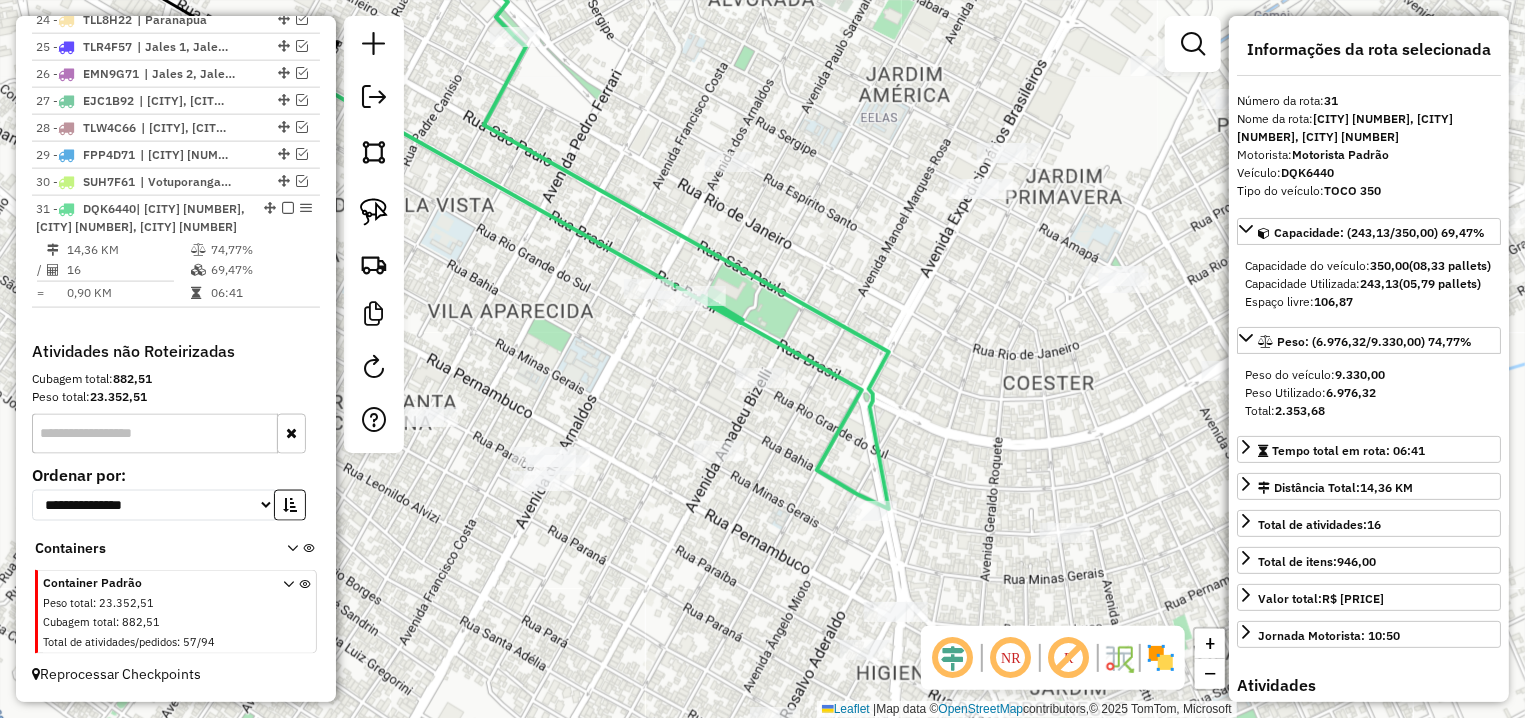 drag, startPoint x: 779, startPoint y: 275, endPoint x: 771, endPoint y: 300, distance: 26.24881 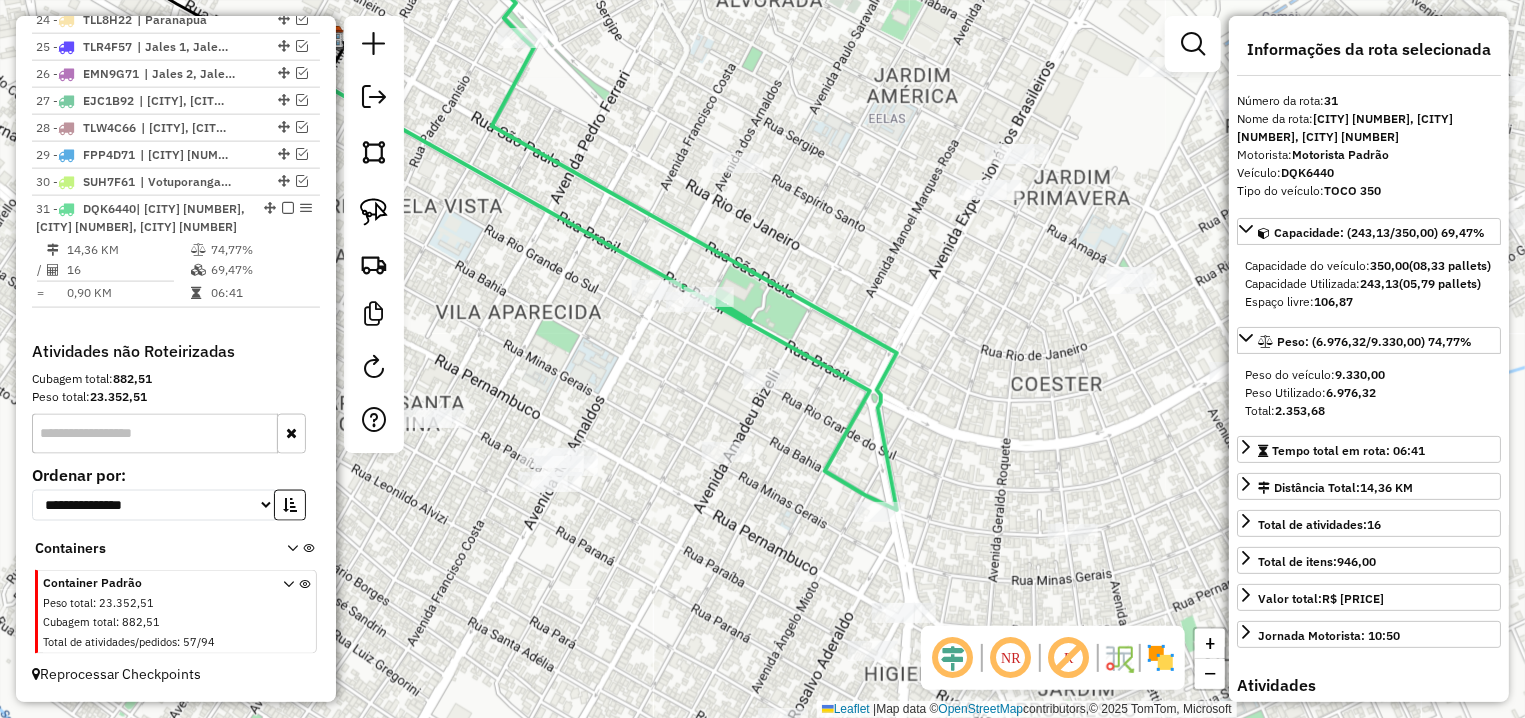 drag, startPoint x: 562, startPoint y: 347, endPoint x: 708, endPoint y: 339, distance: 146.21901 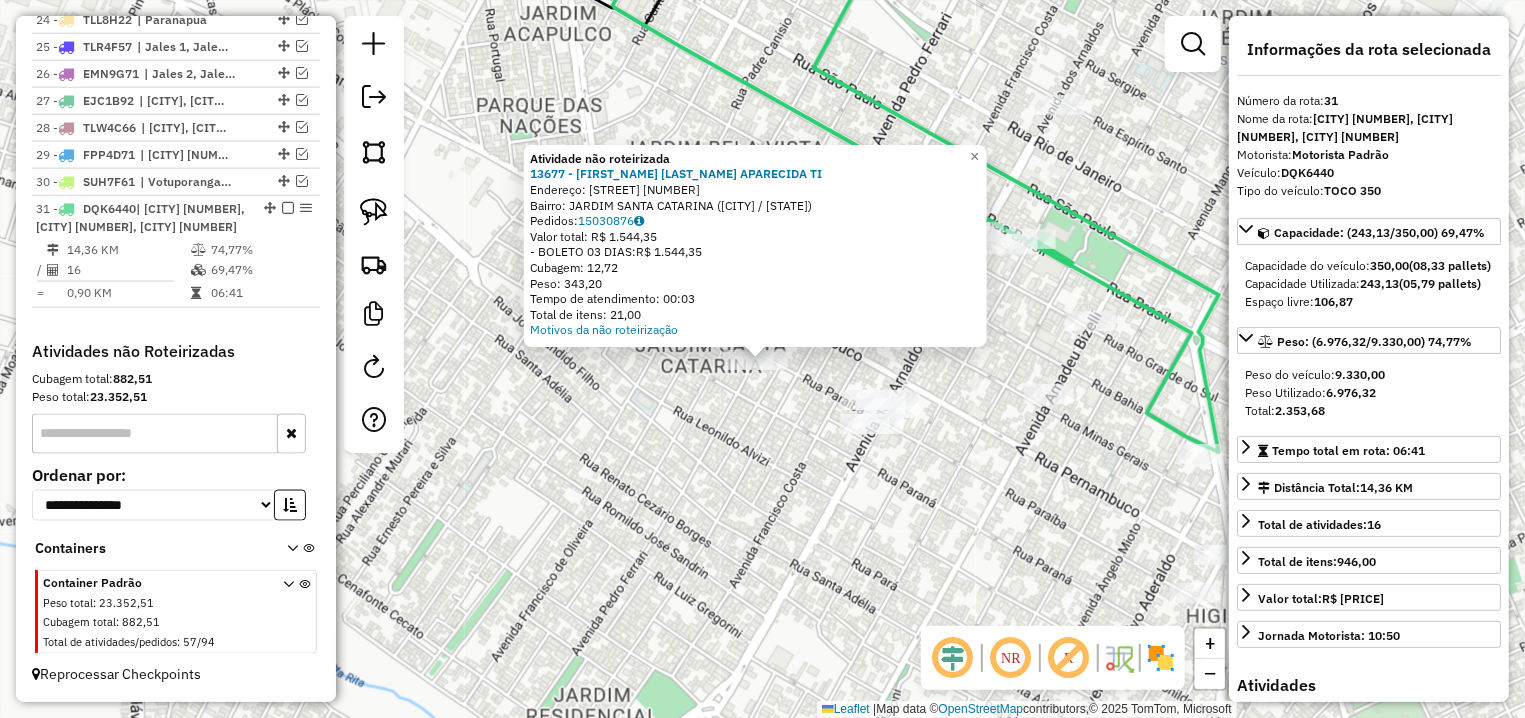 click on "Atividade não roteirizada [NUMBER] - [NAME] [LASTNAME] Endereço: R PARAIBA [NUMBER] Bairro: [NEIGHBORHOOD] ([CITY] / [STATE]) Pedidos: [NUMBER] Valor total: R$ [PRICE] - BOLETO [DAYS] DIAS: R$ [PRICE] Cubagem: [CUBAGE] Peso: [WEIGHT] Tempo de atendimento: [TIME] Total de itens: [ITEMS] Motivos da não roteirização × Janela de atendimento Grade de atendimento Capacidade Transportadoras Veículos Cliente Pedidos Rotas Selecione os dias de semana para filtrar as janelas de atendimento Seg Ter Qua Qui Sex Sáb Dom Informe o período da janela de atendimento: De: Até: Filtrar exatamente a janela do cliente Considerar janela de atendimento padrão Selecione os dias de semana para filtrar as grades de atendimento Seg Ter Qua Qui Sex Sáb Dom Considerar clientes sem dia de atendimento cadastrado Clientes fora do dia de atendimento selecionado Filtrar as atividades entre os valores definidos abaixo: Peso mínimo: Peso máximo: De: De:" 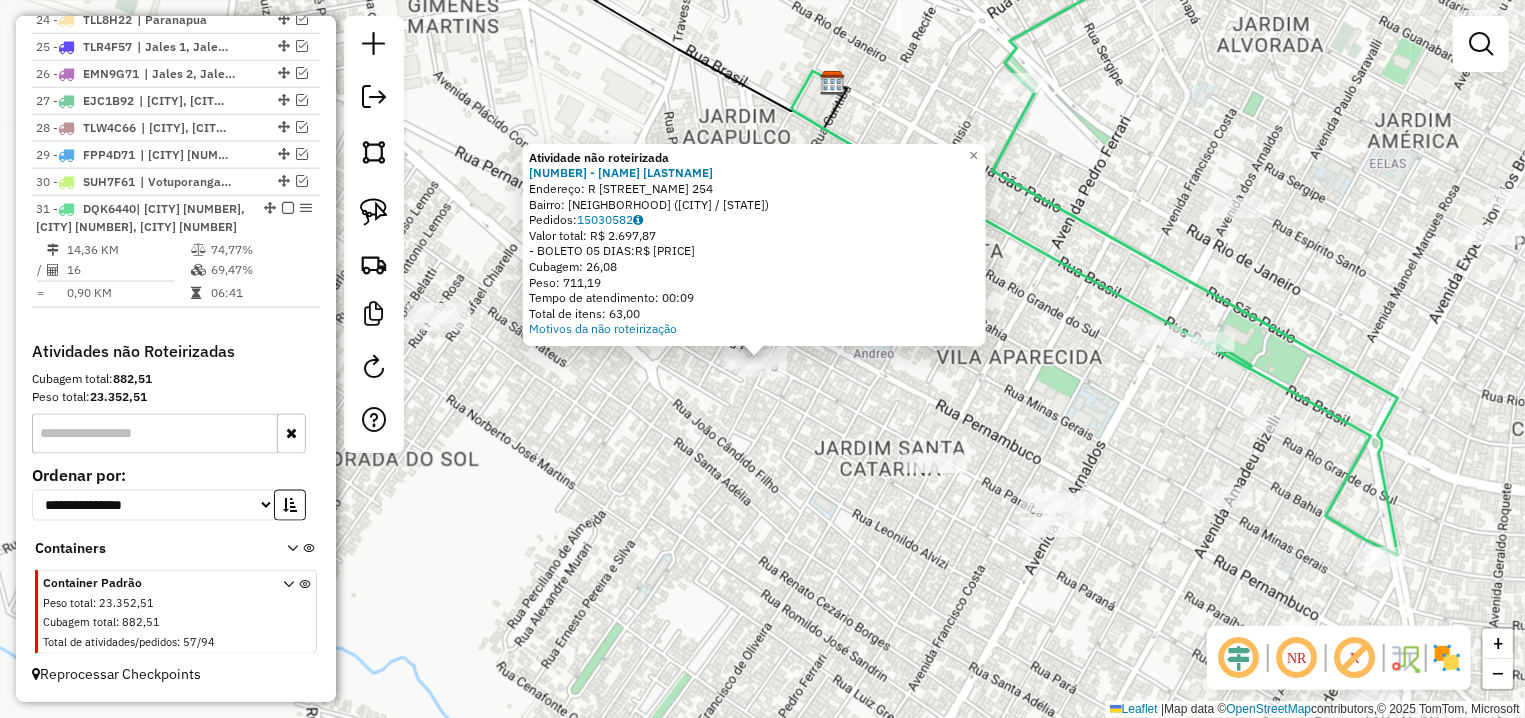 click on "Atividade não roteirizada 12673 - LAIS NARA RODRIGUES  Endereço: R   FERNANDO COSTA                254   Bairro: VILA REGINA ([CITY] / [STATE])   Pedidos:  15030582   Valor total: R$ 2.697,87   - BOLETO 05 DIAS:  R$ 2.697,87   Cubagem: 26,08   Peso: 711,19   Tempo de atendimento: 00:09   Total de itens: 63,00  Motivos da não roteirização × Janela de atendimento Grade de atendimento Capacidade Transportadoras Veículos Cliente Pedidos  Rotas Selecione os dias de semana para filtrar as janelas de atendimento  Seg   Ter   Qua   Qui   Sex   Sáb   Dom  Informe o período da janela de atendimento: De: Até:  Filtrar exatamente a janela do cliente  Considerar janela de atendimento padrão  Selecione os dias de semana para filtrar as grades de atendimento  Seg   Ter   Qua   Qui   Sex   Sáb   Dom   Considerar clientes sem dia de atendimento cadastrado  Clientes fora do dia de atendimento selecionado Filtrar as atividades entre os valores definidos abaixo:  Peso mínimo:   Peso máximo:   Cubagem mínima:  +" 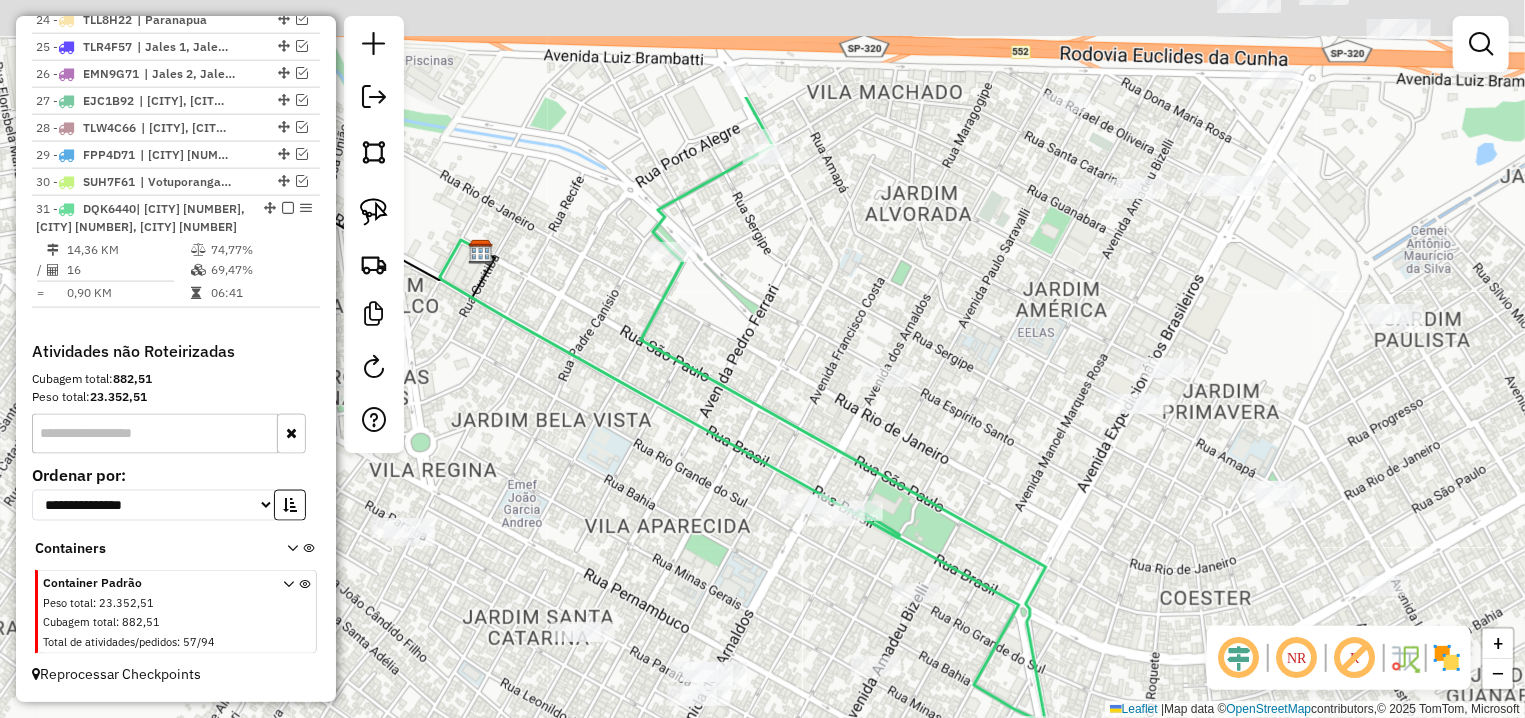 drag, startPoint x: 1045, startPoint y: 261, endPoint x: 680, endPoint y: 459, distance: 415.2457 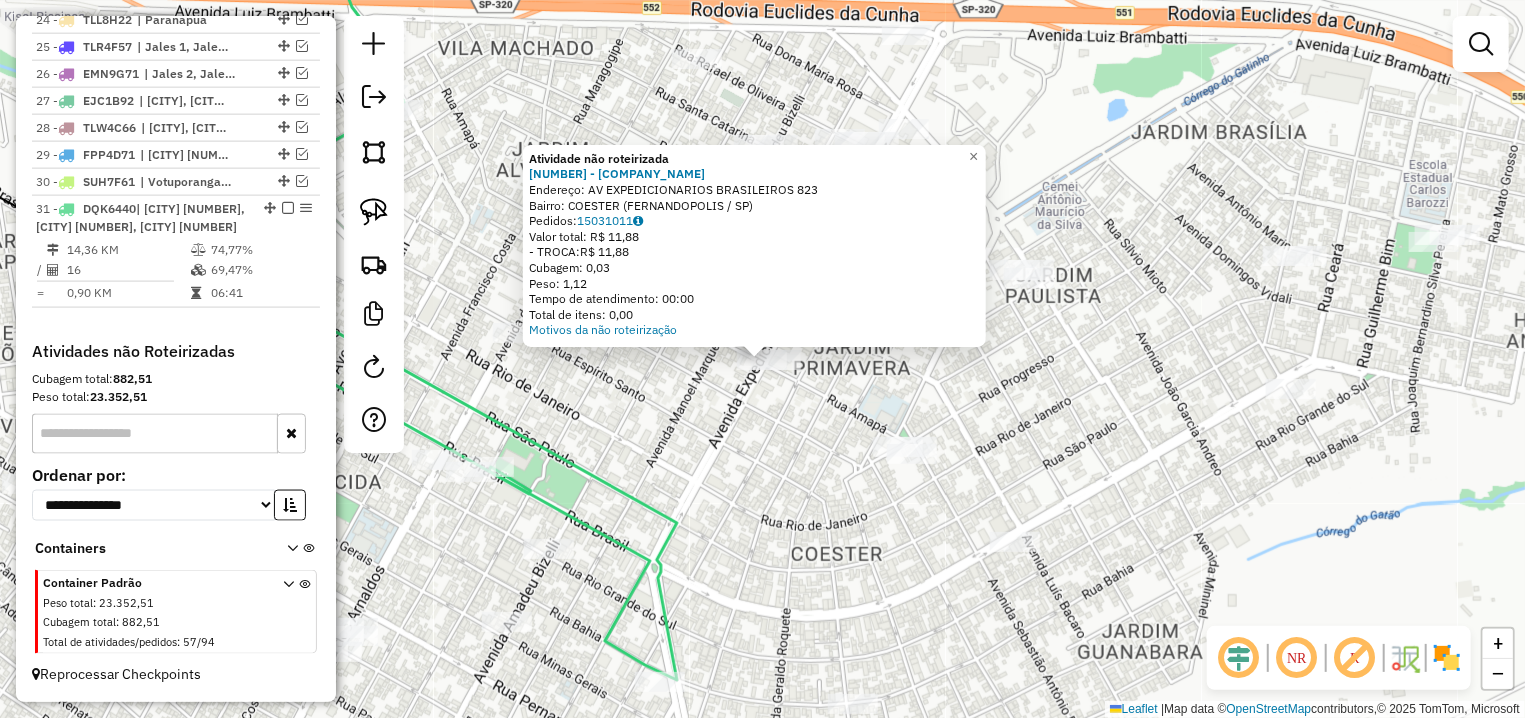 click on "Atividade não roteirizada [NUMBER] - [BRAND] Endereço: [STREET] [NUMBER] Bairro: [NEIGHBORHOOD] ([CITY] / [STATE]) Pedidos: [ORDER_ID] Valor total: [CURRENCY] [PRICE] - TROCA: [CURRENCY] [PRICE] Cubagem: [CUBAGE] Peso: [WEIGHT] Tempo de atendimento: [TIME] Total de itens: [ITEMS] Motivos da não roteirização × Janela de atendimento Grade de atendimento Capacidade Transportadoras Veículos Cliente Pedidos Rotas Selecione os dias de semana para filtrar as janelas de atendimento Seg Ter Qua Qui Sex Sáb Dom Informe o período da janela de atendimento: De: Até: Filtrar exatamente a janela do cliente Considerar janela de atendimento padrão Selecione os dias de semana para filtrar as grades de atendimento Seg Ter Qua Qui Sex Sáb Dom Considerar clientes sem dia de atendimento cadastrado Clientes fora do dia de atendimento selecionado Filtrar as atividades entre os valores definidos abaixo: Peso mínimo: Peso máximo: Cubagem mínima: Cubagem máxima: De:" 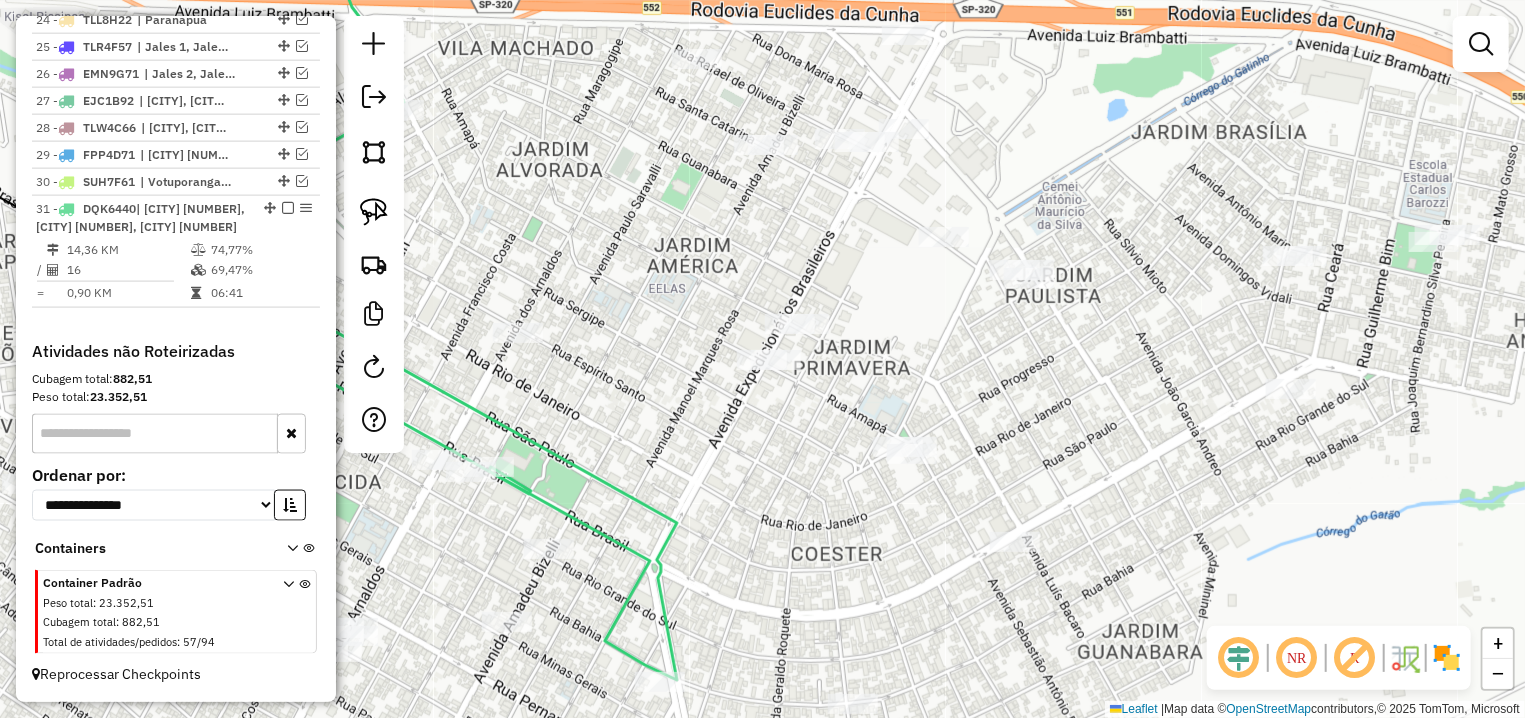 click on "Janela de atendimento Grade de atendimento Capacidade Transportadoras Veículos Cliente Pedidos  Rotas Selecione os dias de semana para filtrar as janelas de atendimento  Seg   Ter   Qua   Qui   Sex   Sáb   Dom  Informe o período da janela de atendimento: De: Até:  Filtrar exatamente a janela do cliente  Considerar janela de atendimento padrão  Selecione os dias de semana para filtrar as grades de atendimento  Seg   Ter   Qua   Qui   Sex   Sáb   Dom   Considerar clientes sem dia de atendimento cadastrado  Clientes fora do dia de atendimento selecionado Filtrar as atividades entre os valores definidos abaixo:  Peso mínimo:   Peso máximo:   Cubagem mínima:   Cubagem máxima:   De:   Até:  Filtrar as atividades entre o tempo de atendimento definido abaixo:  De:   Até:   Considerar capacidade total dos clientes não roteirizados Transportadora: Selecione um ou mais itens Tipo de veículo: Selecione um ou mais itens Veículo: Selecione um ou mais itens Motorista: Selecione um ou mais itens Nome: Rótulo:" 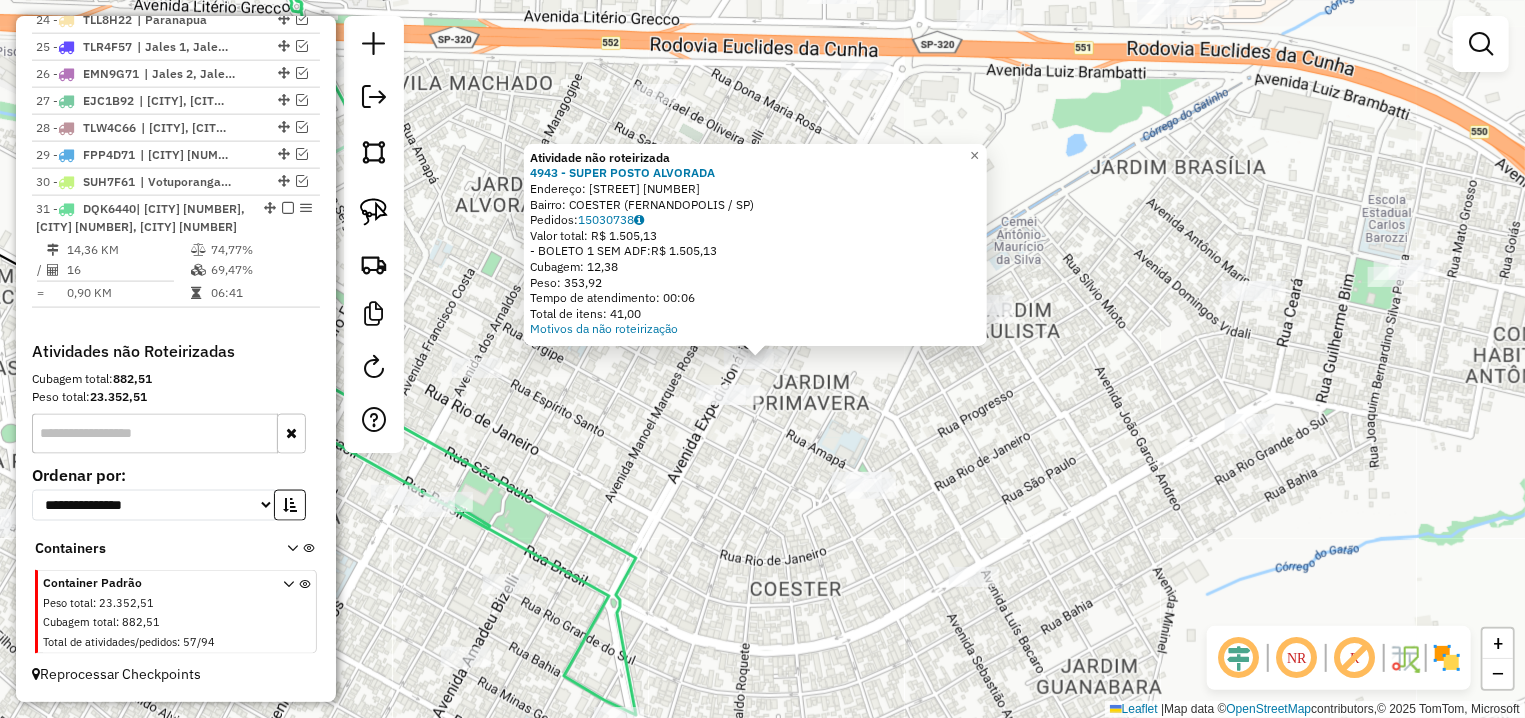 click on "Atividade não roteirizada [NUMBER] - [NAME]  Endereço: [STREET]   [NUMBER]   Bairro: [NEIGHBORHOOD] ([CITY] / [STATE])   Pedidos:  [NUMBER]   Valor total: R$ [PRICE]   - BOLETO [NUMBER] SEM ADF:  R$ [PRICE]   Cubagem: [NUMBER]   Peso: [NUMBER]   Tempo de atendimento: [TIME]   Total de itens: [NUMBER]  Motivos da não roteirização × Janela de atendimento Grade de atendimento Capacidade Transportadoras Veículos Cliente Pedidos  Rotas Selecione os dias de semana para filtrar as janelas de atendimento  Seg   Ter   Qua   Qui   Sex   Sáb   Dom  Informe o período da janela de atendimento: De: [TIME] Até: [TIME]  Filtrar exatamente a janela do cliente  Considerar janela de atendimento padrão  Selecione os dias de semana para filtrar as grades de atendimento  Seg   Ter   Qua   Qui   Sex   Sáb   Dom   Considerar clientes sem dia de atendimento cadastrado  Clientes fora do dia de atendimento selecionado Filtrar as atividades entre os valores definidos abaixo:  Peso mínimo: [NUMBER]   Peso máximo: [NUMBER]   Cubagem mínima: [NUMBER]  De: [TIME]" 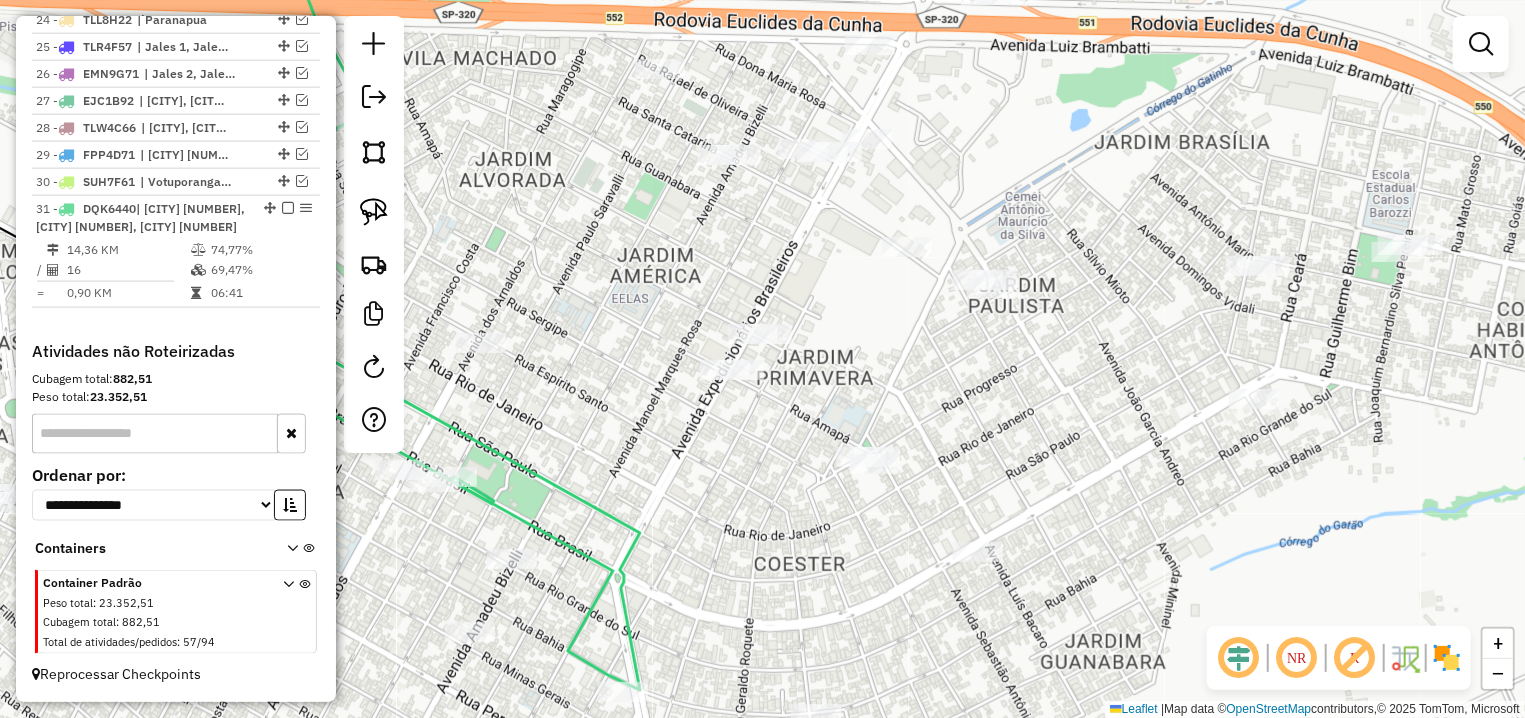 drag, startPoint x: 610, startPoint y: 488, endPoint x: 605, endPoint y: 181, distance: 307.0407 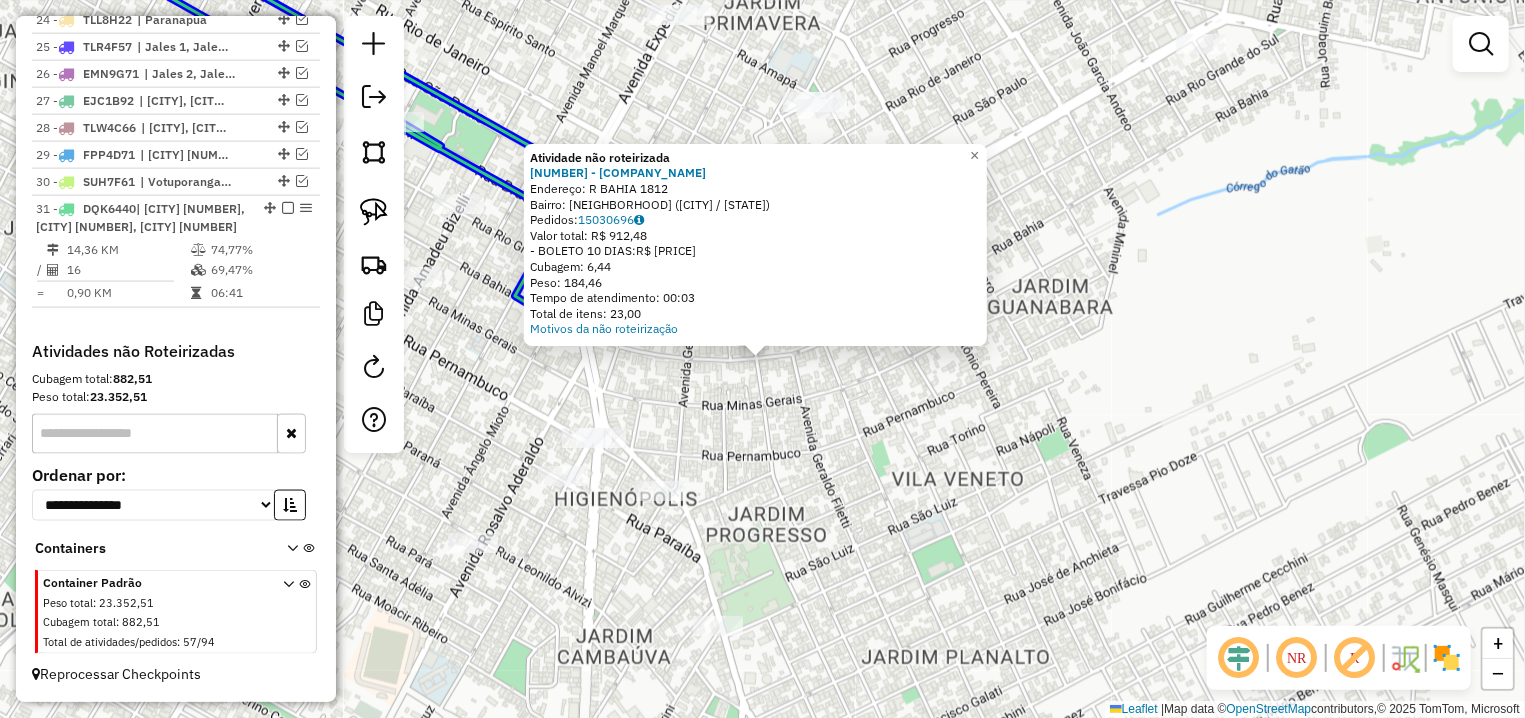 click on "Atividade não roteirizada 10140 - MINI MERCADO FILETTI Endereço: R BAHIA 1812 Bairro: RES TERRA NOSTRA ([CITY] / [STATE]) Pedidos: 15030696 Valor total: R$ 912,48 - BOLETO 10 DIAS: R$ 912,48 Cubagem: 6,44 Peso: 184,46 Tempo de atendimento: 00:03 Total de itens: 23,00 Motivos da não roteirização ×" 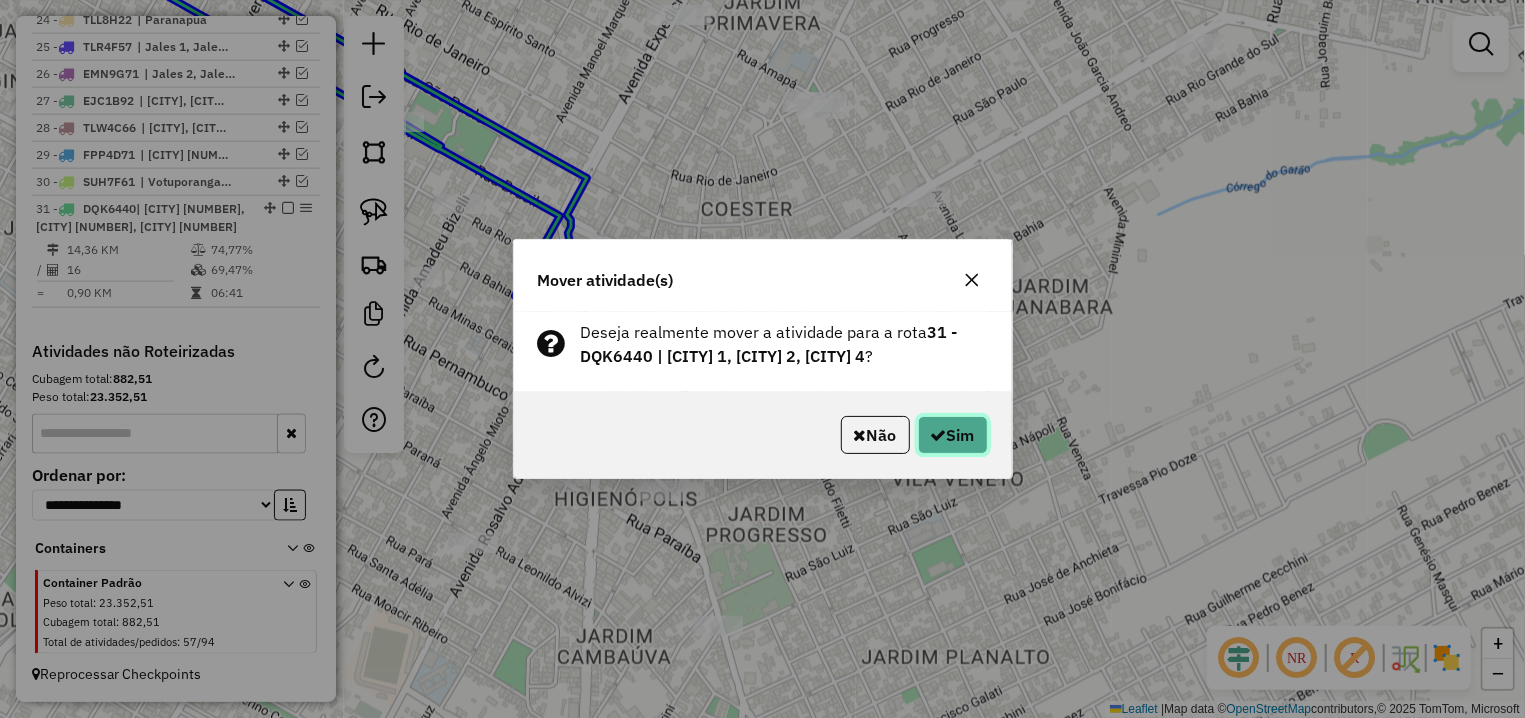 click 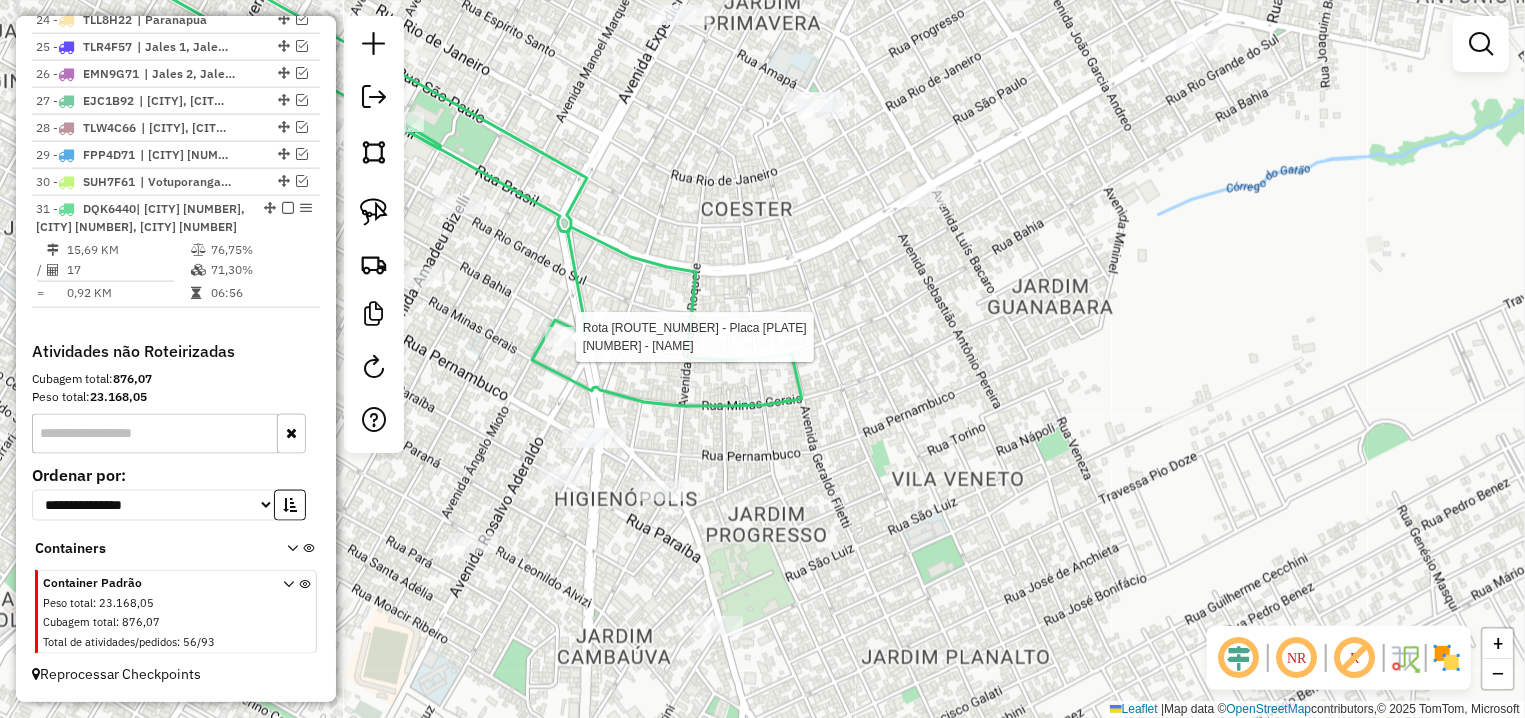 select on "**********" 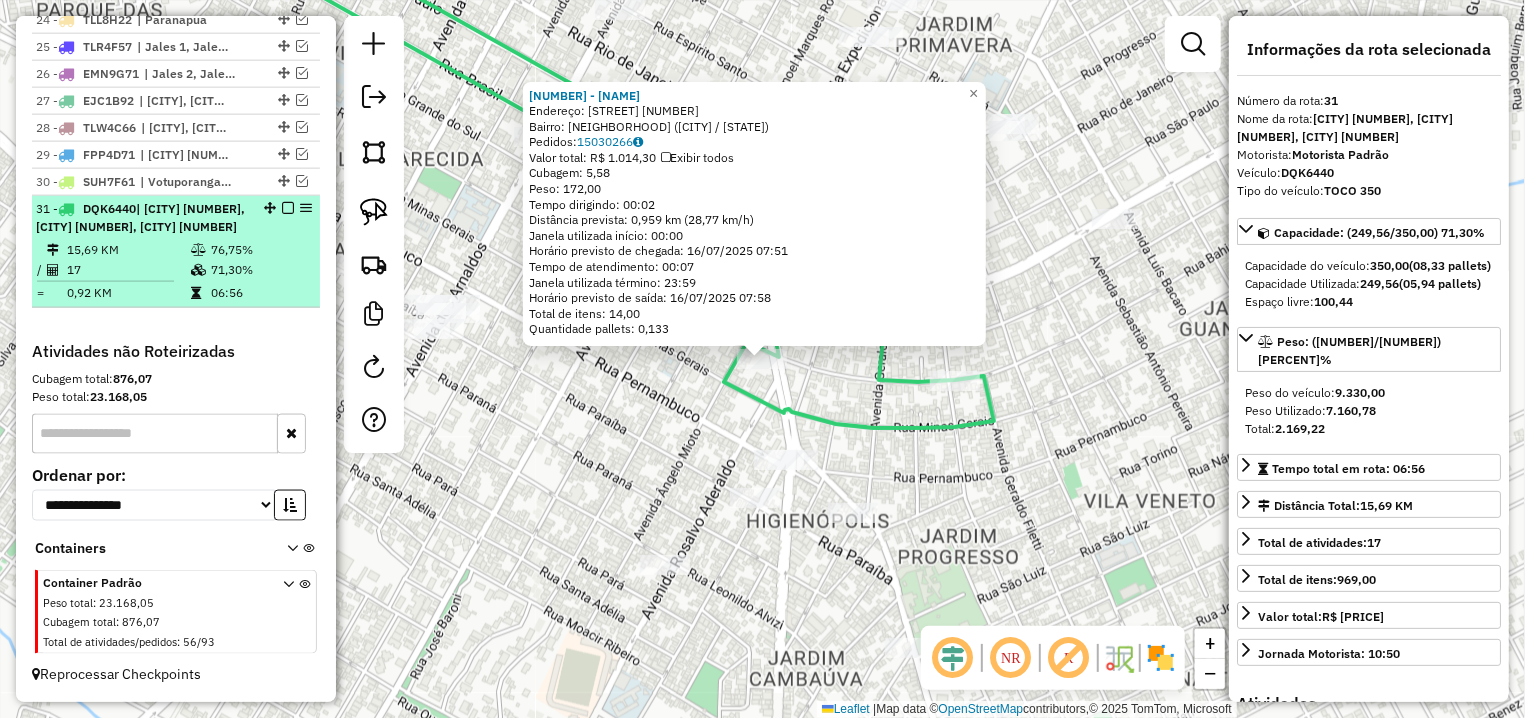 click at bounding box center (288, 208) 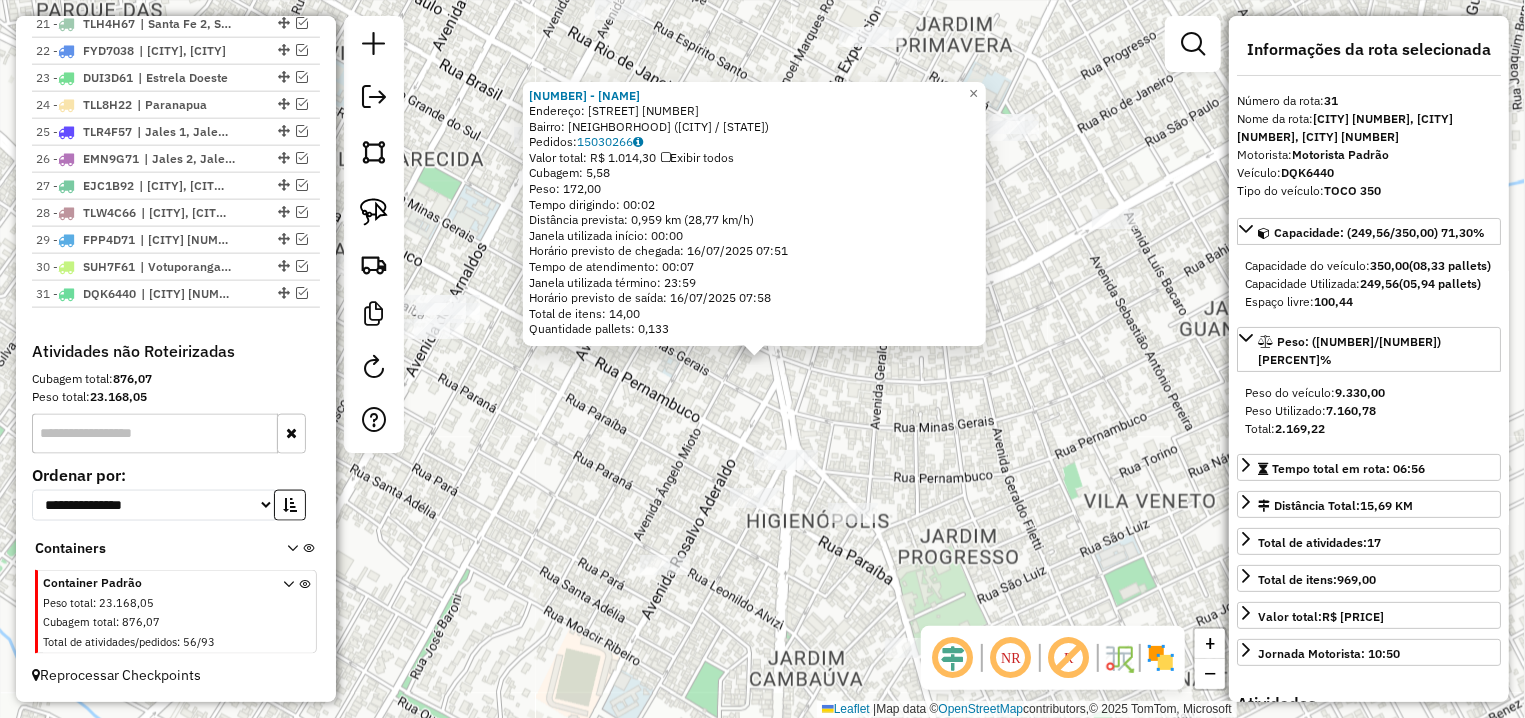 scroll, scrollTop: 1340, scrollLeft: 0, axis: vertical 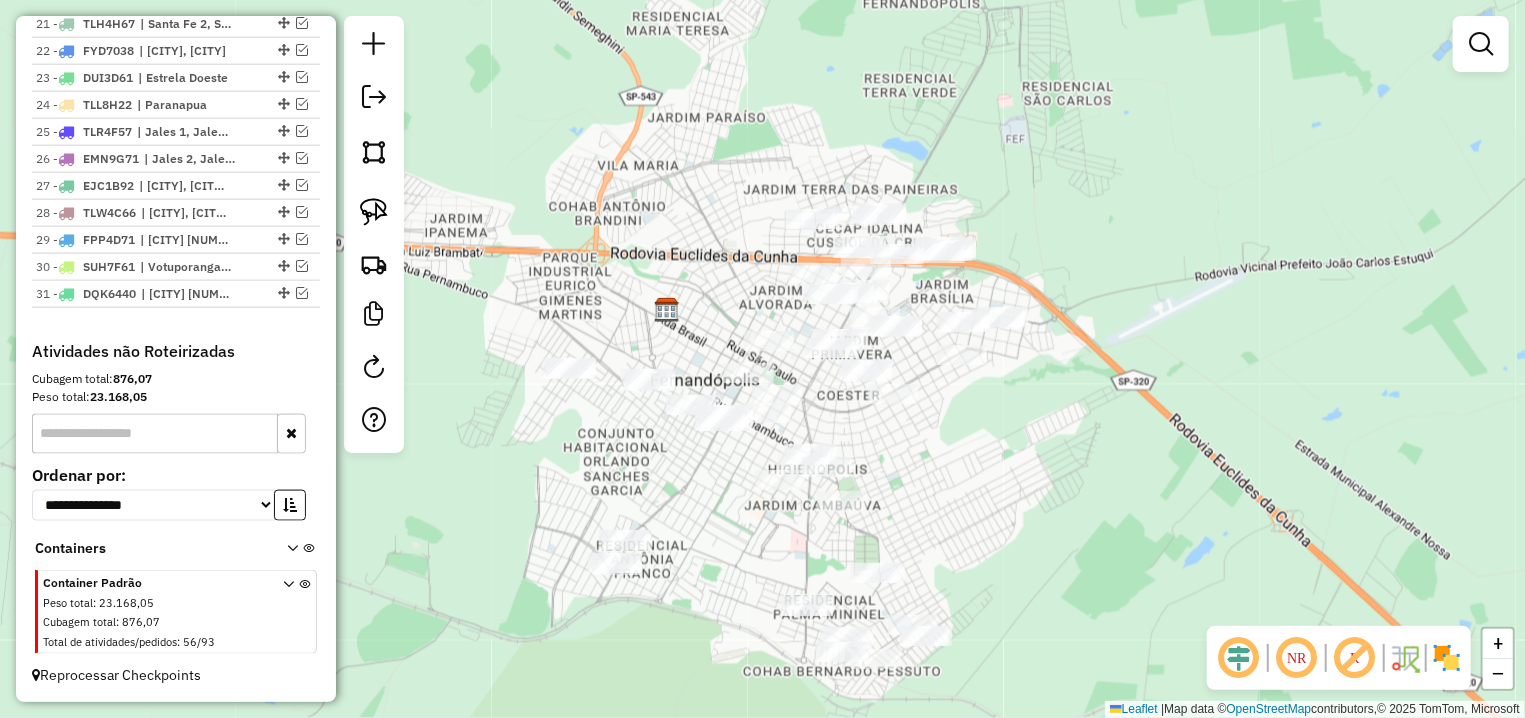 drag, startPoint x: 793, startPoint y: 410, endPoint x: 820, endPoint y: 434, distance: 36.124783 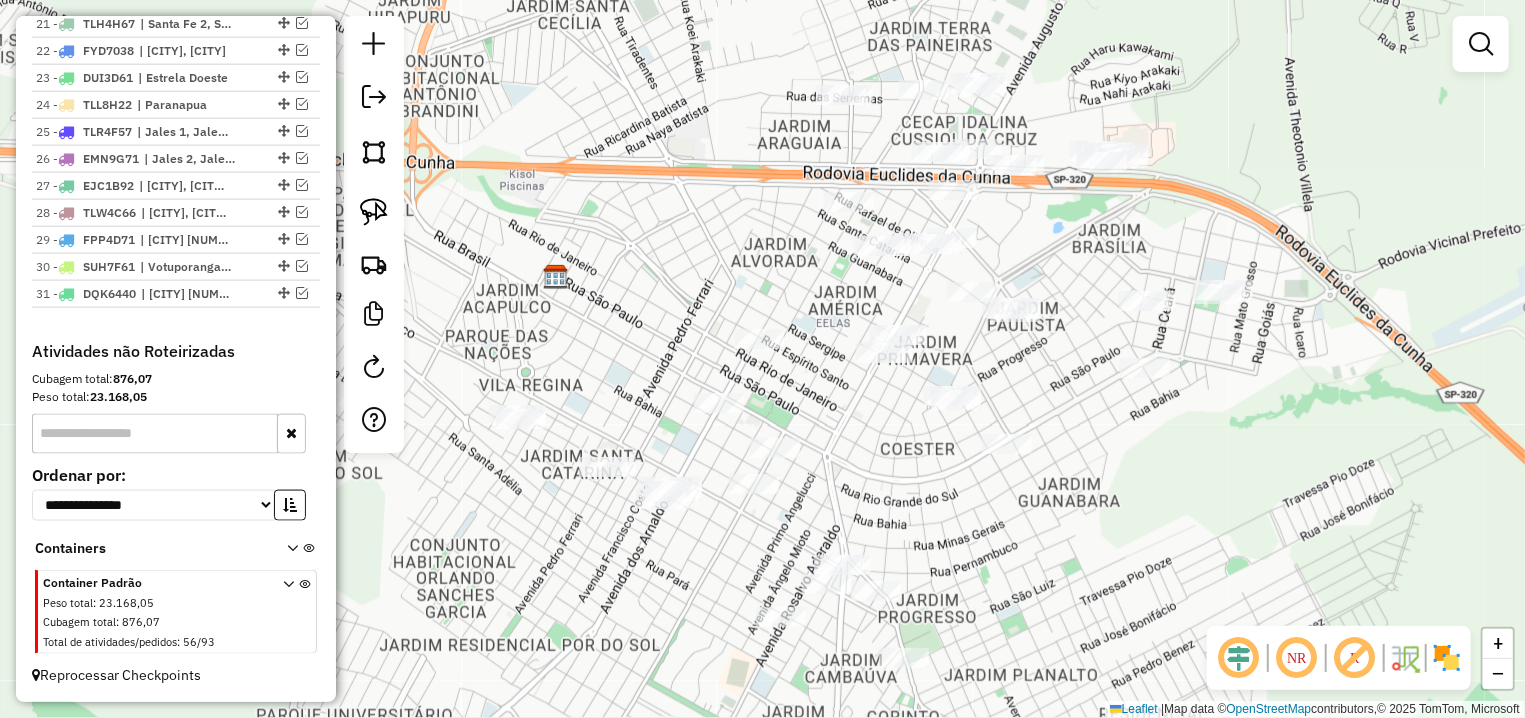 drag, startPoint x: 830, startPoint y: 447, endPoint x: 843, endPoint y: 473, distance: 29.068884 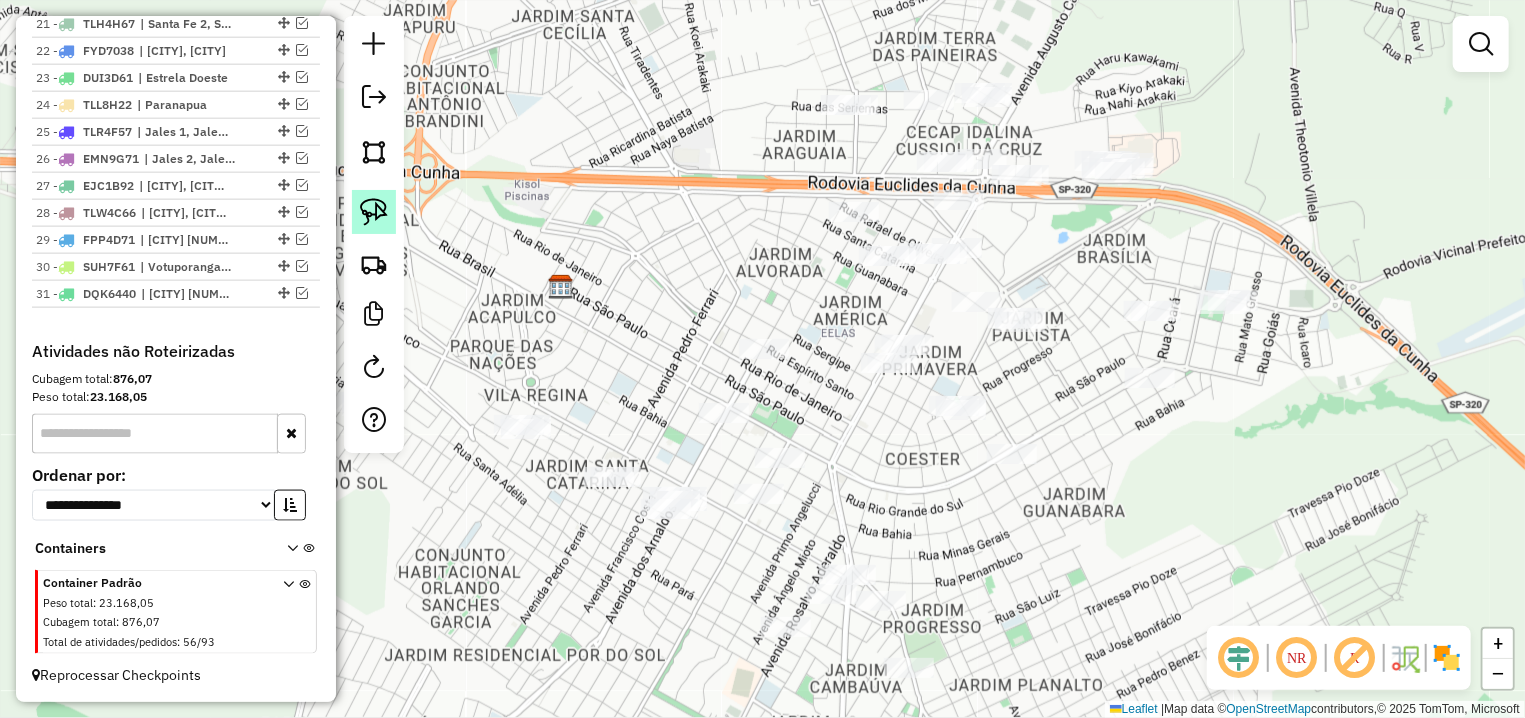 click 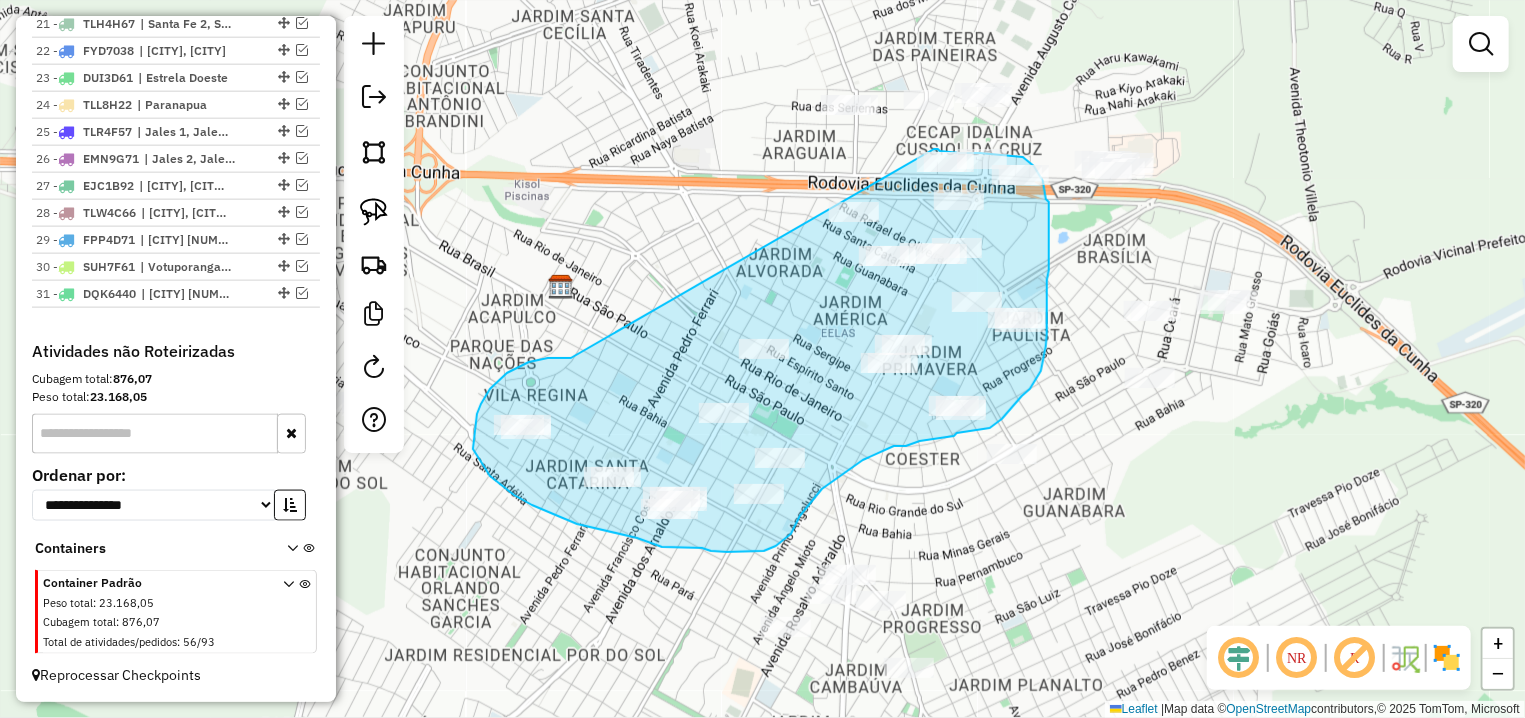 drag, startPoint x: 548, startPoint y: 358, endPoint x: 927, endPoint y: 149, distance: 432.80713 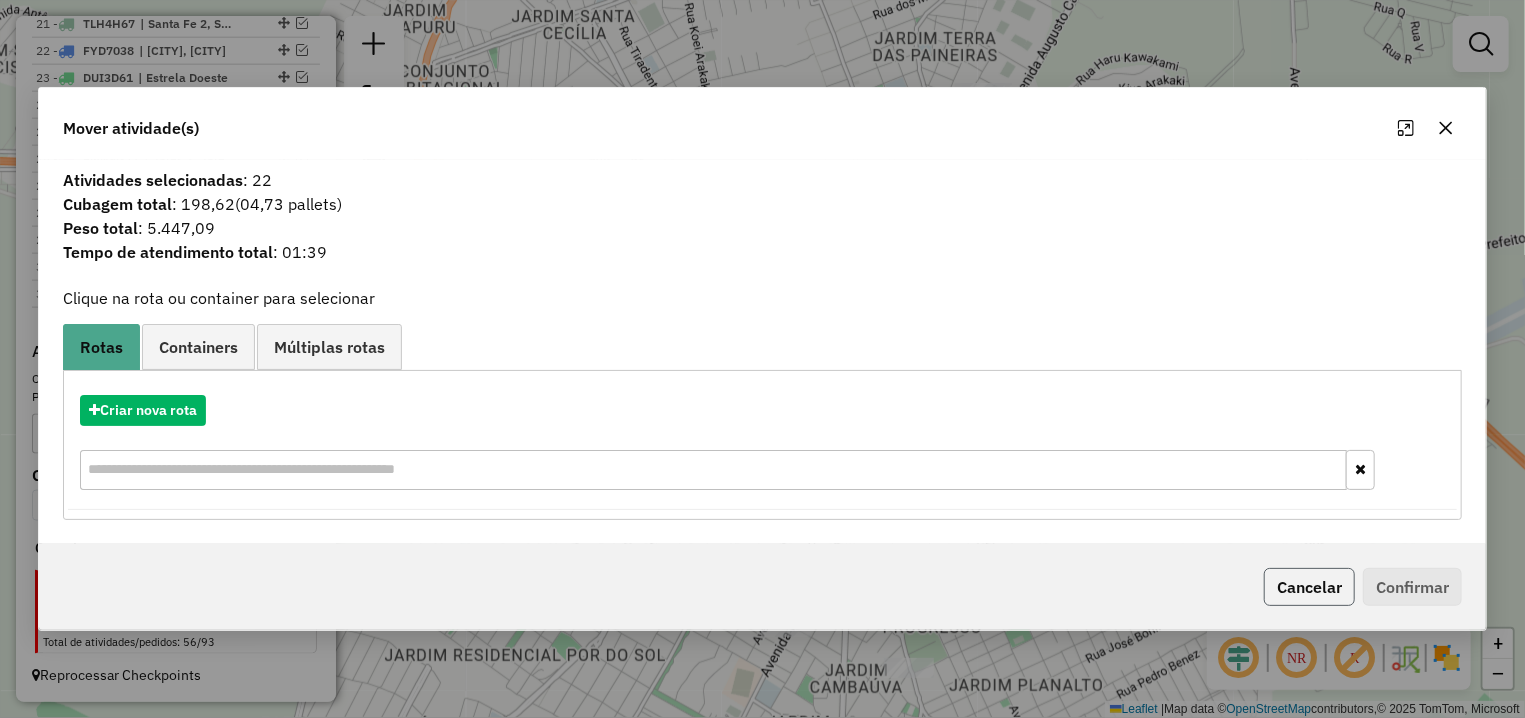 click on "Cancelar" 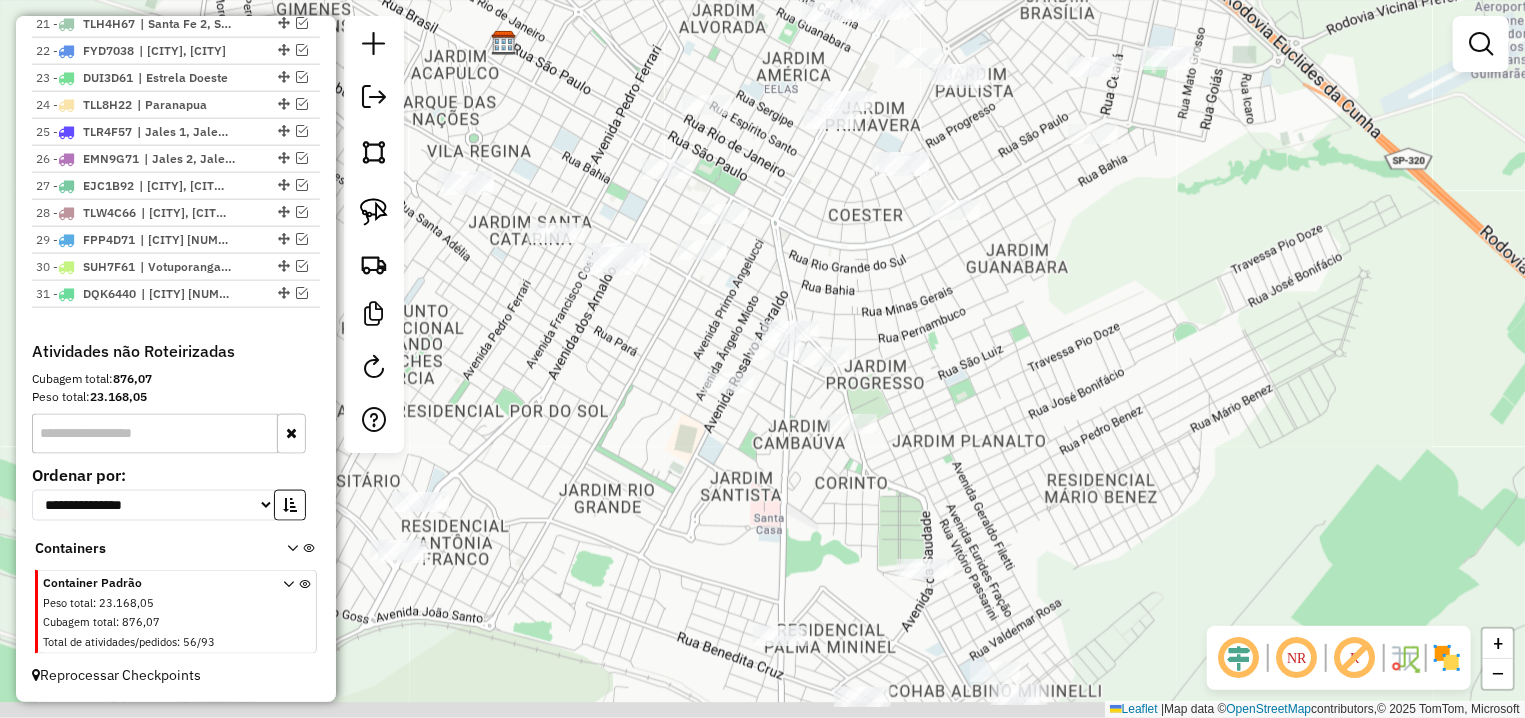 drag, startPoint x: 1075, startPoint y: 484, endPoint x: 1018, endPoint y: 255, distance: 235.98729 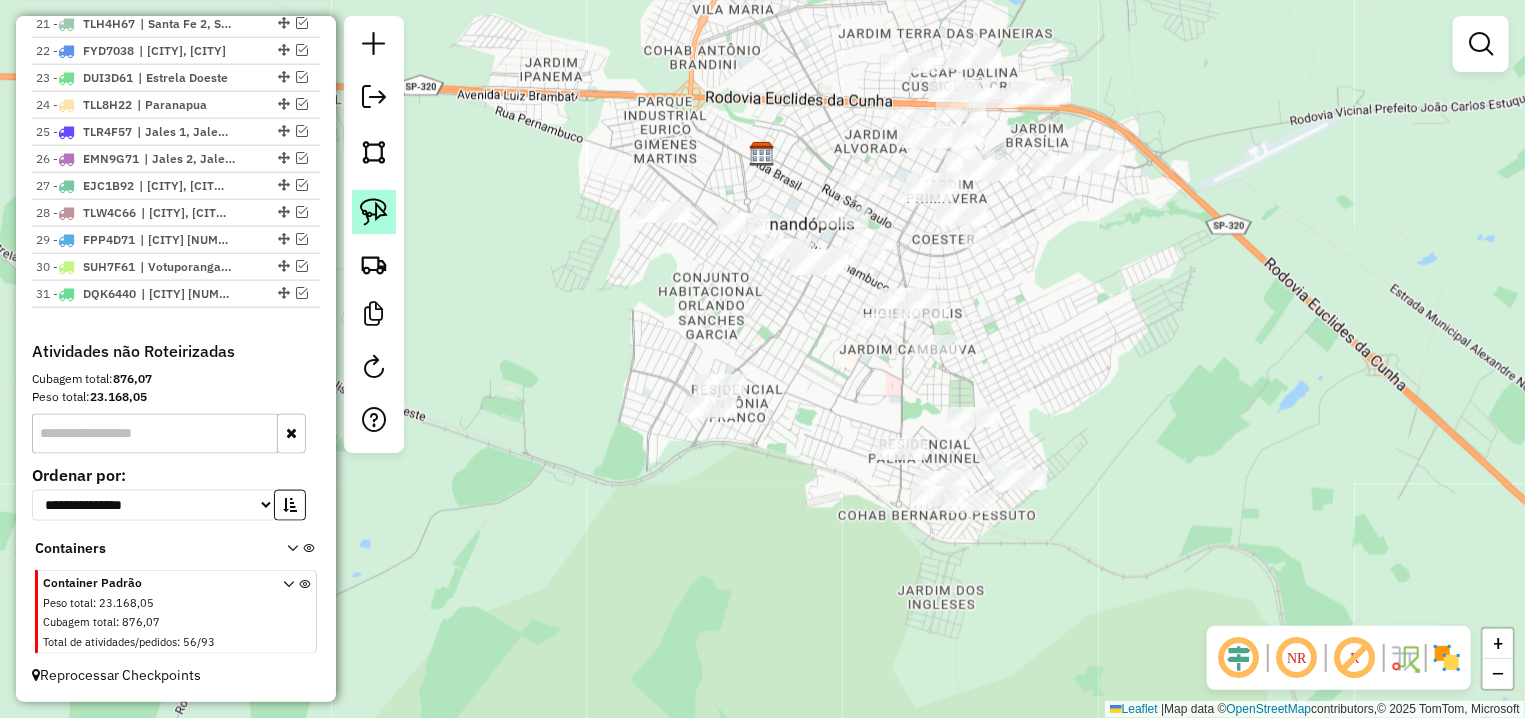 click 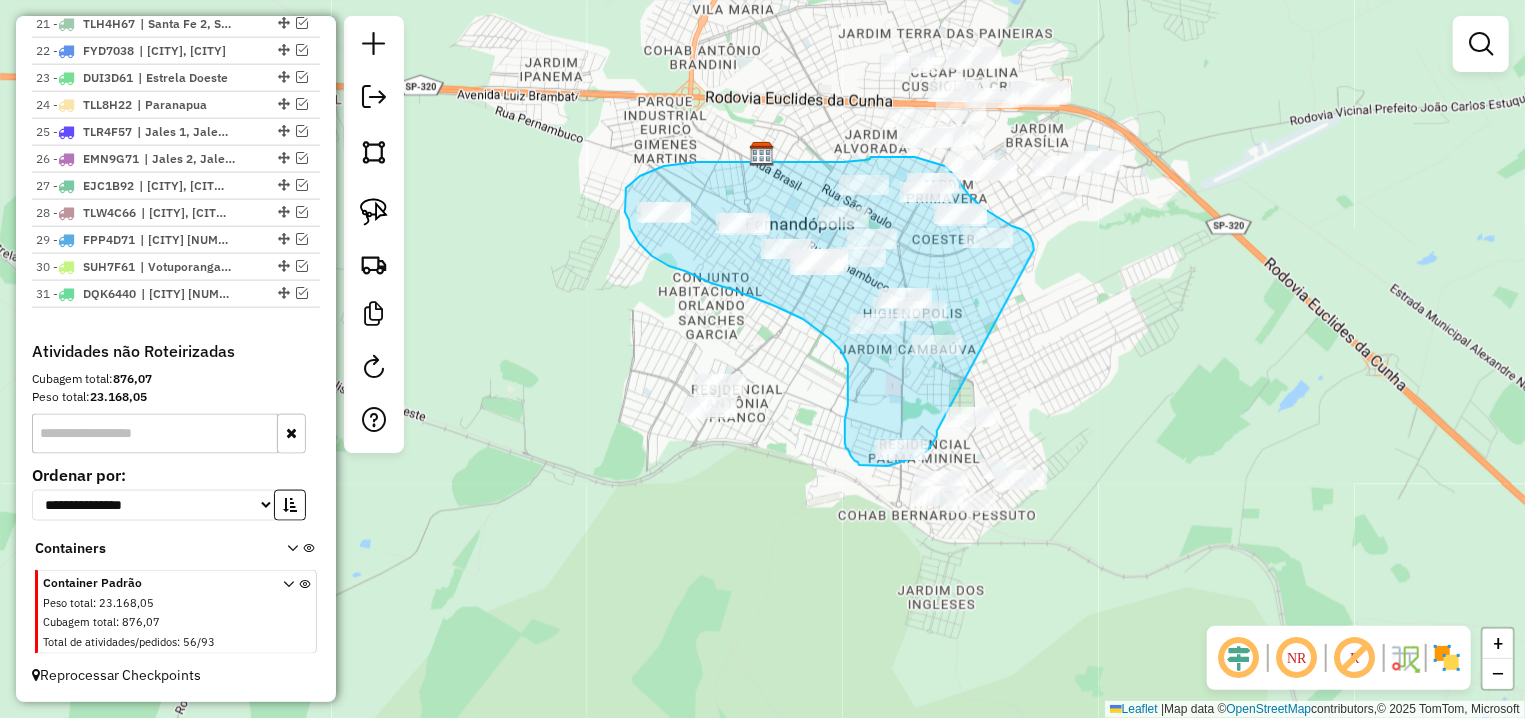 drag, startPoint x: 937, startPoint y: 431, endPoint x: 1034, endPoint y: 250, distance: 205.35335 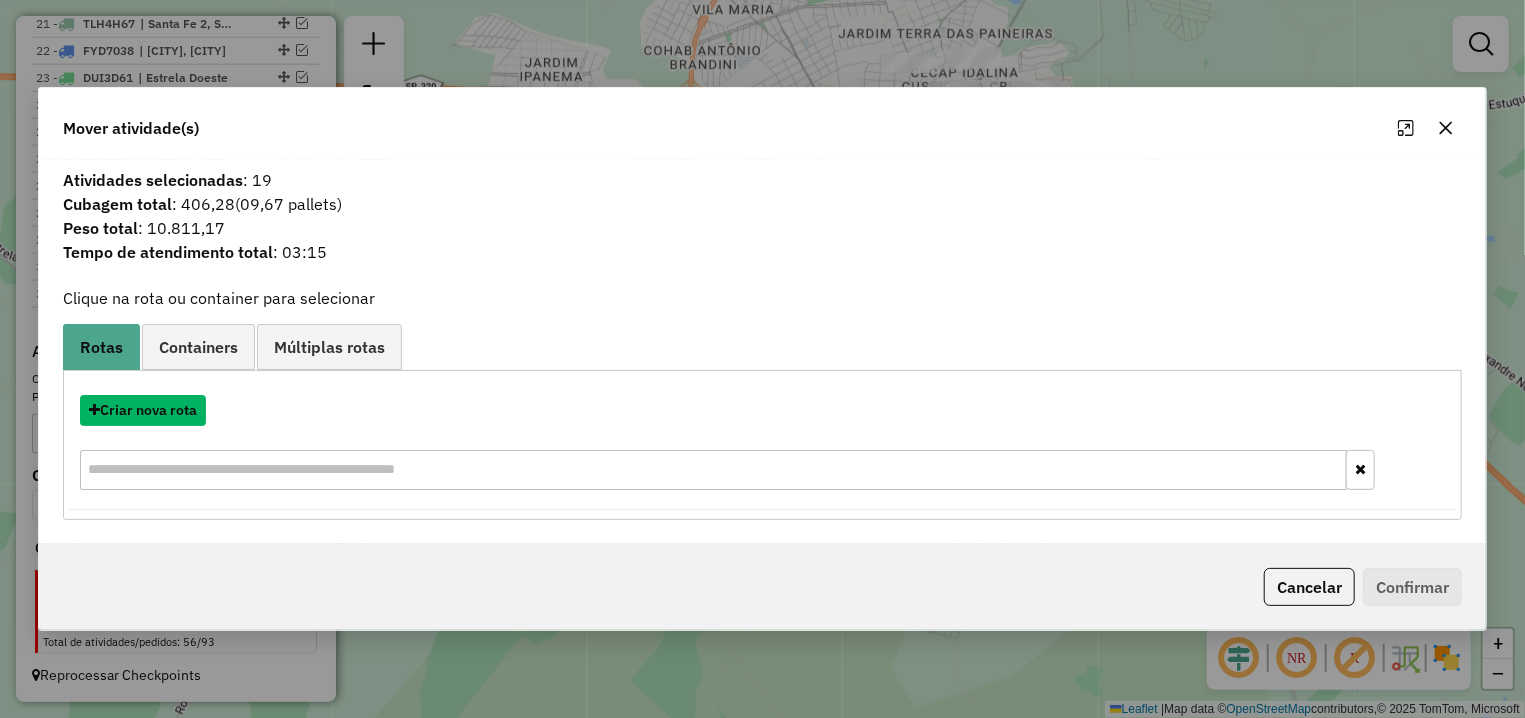 click on "Criar nova rota" at bounding box center (143, 410) 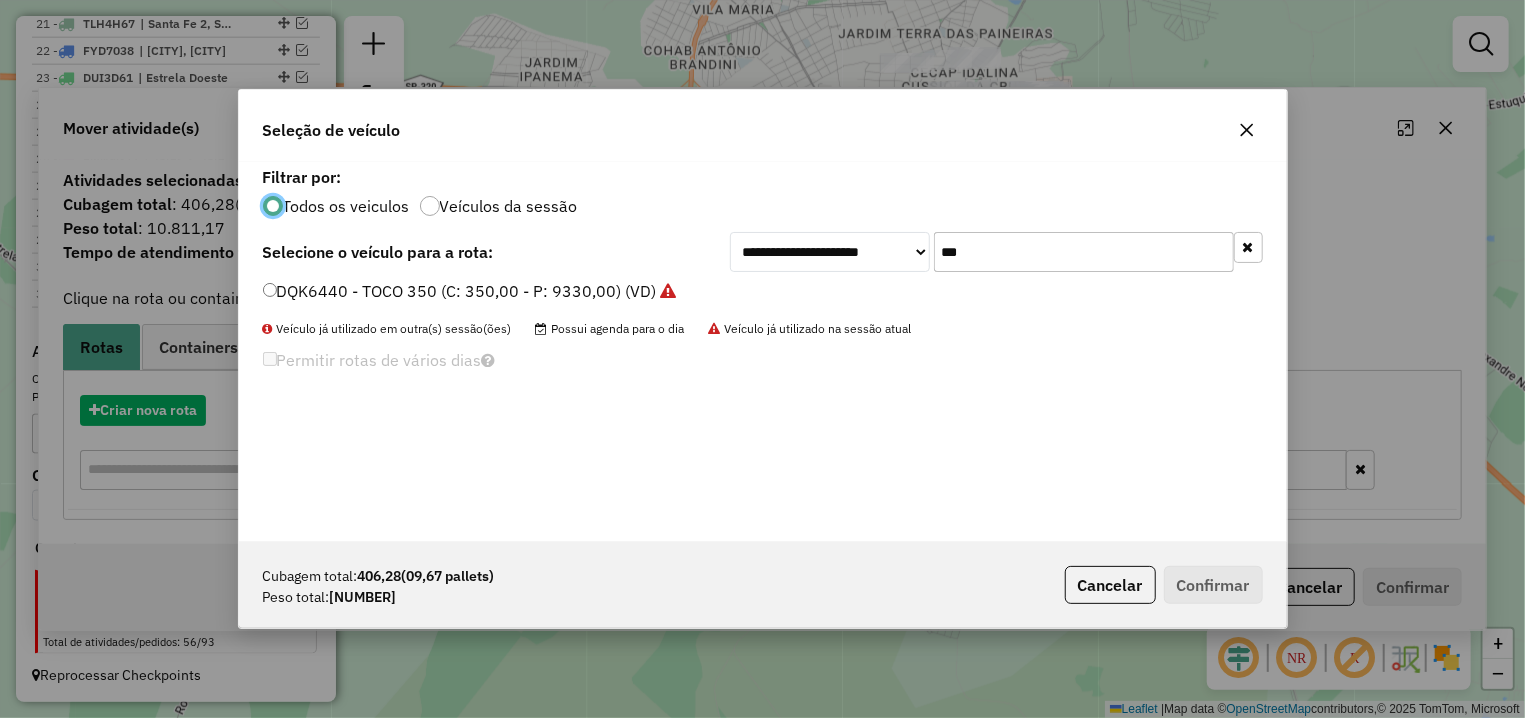 scroll, scrollTop: 11, scrollLeft: 6, axis: both 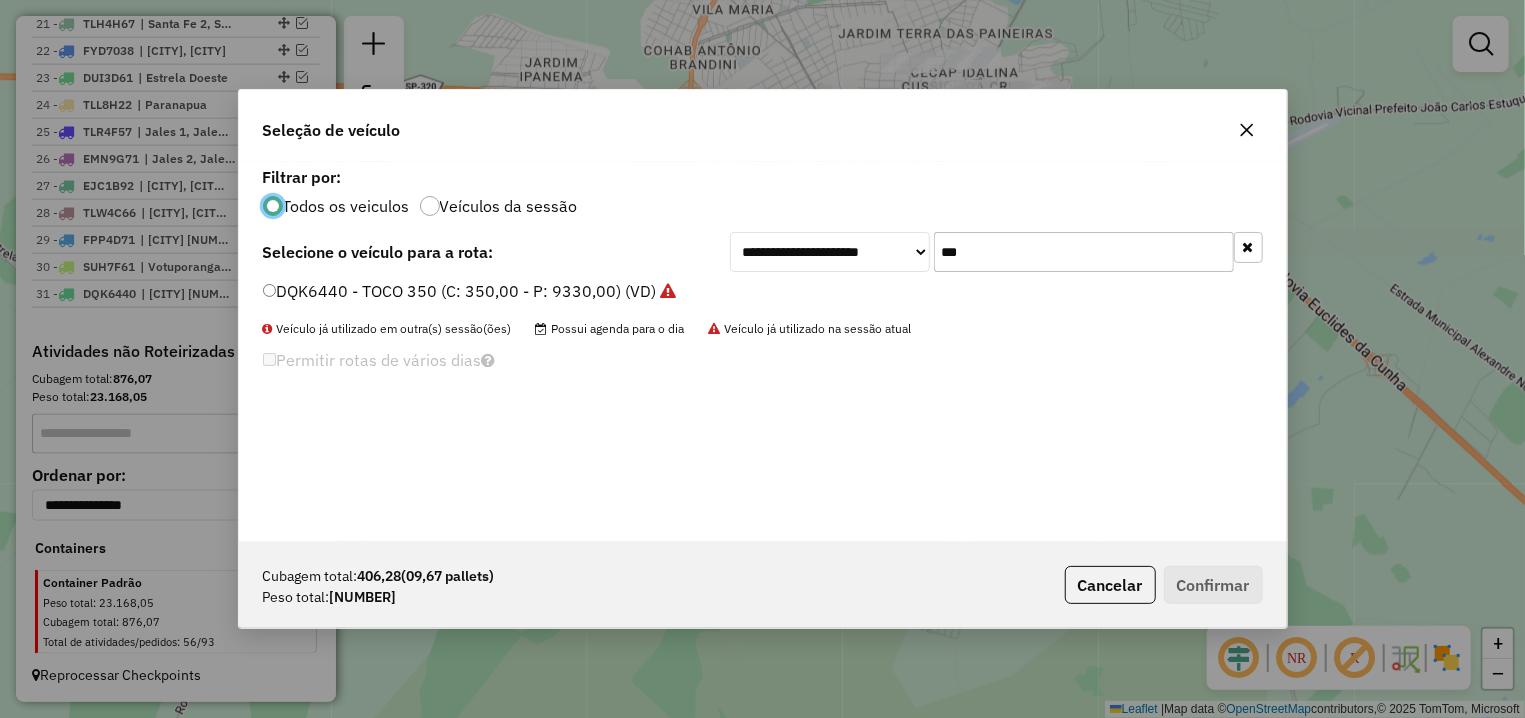 drag, startPoint x: 969, startPoint y: 246, endPoint x: 905, endPoint y: 246, distance: 64 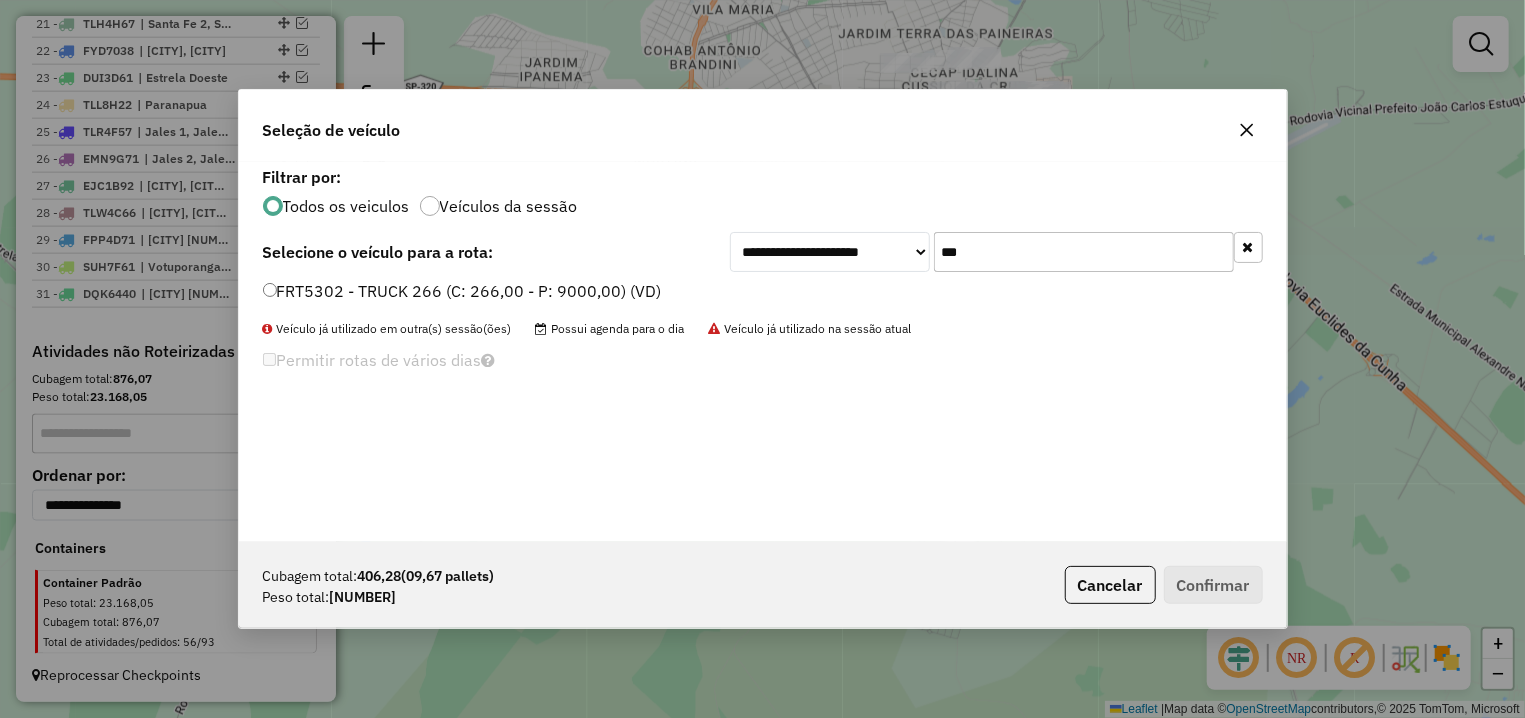 type on "***" 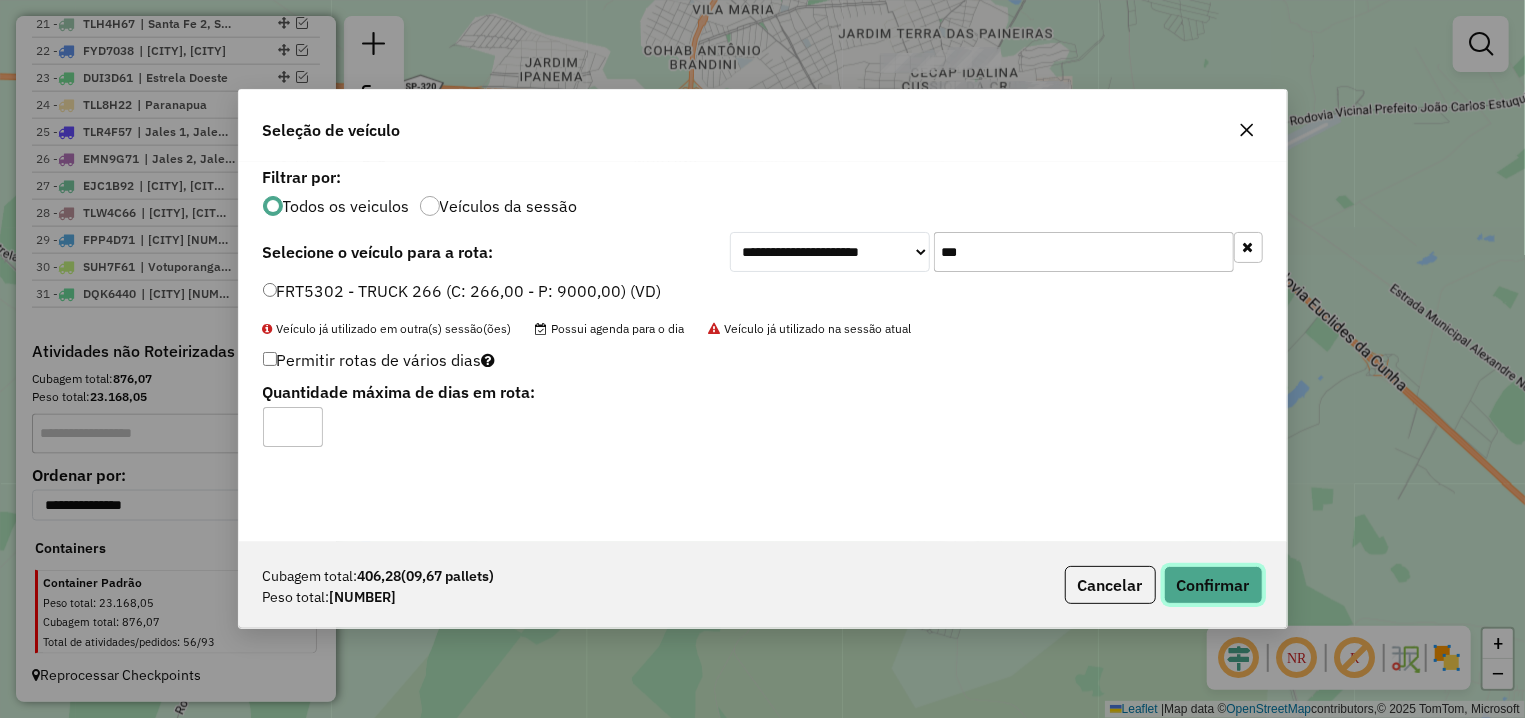 click on "Confirmar" 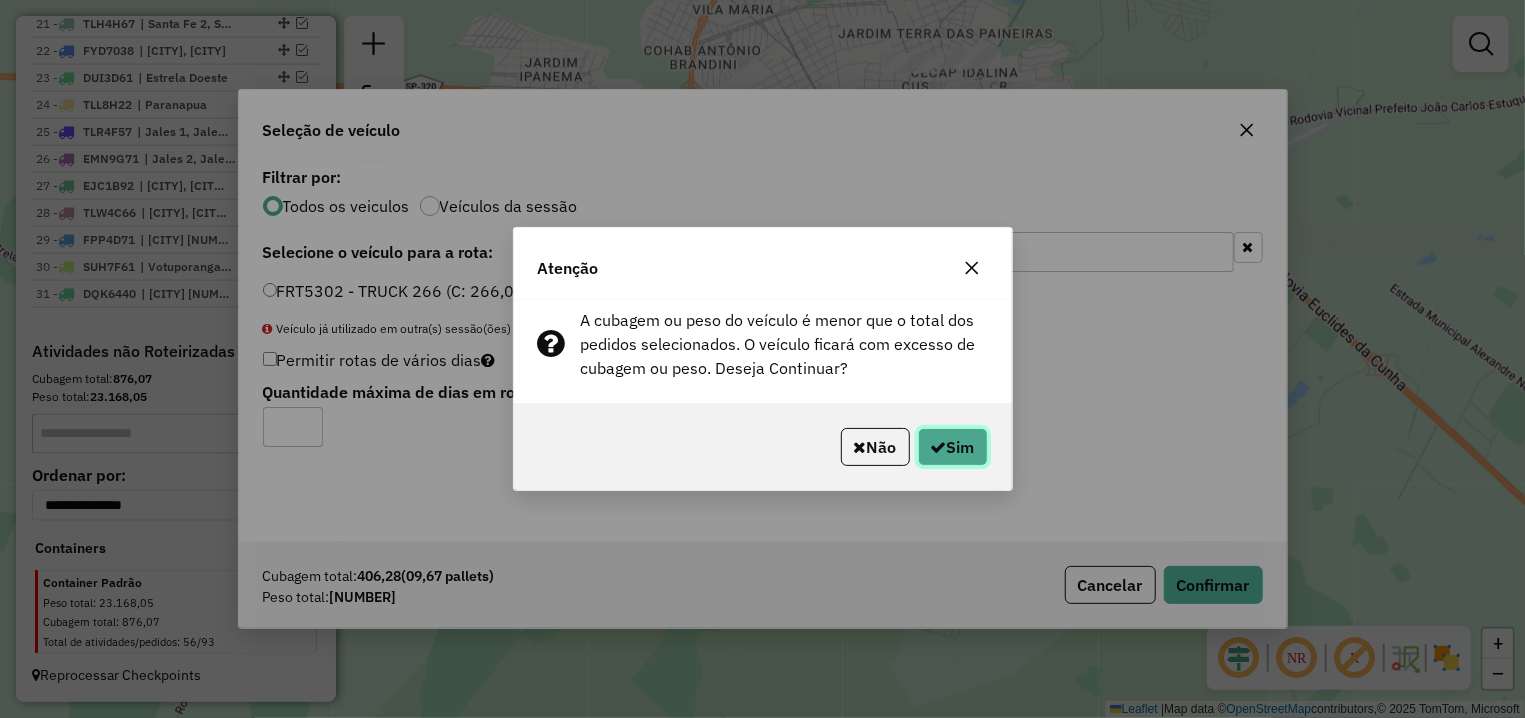 click on "Sim" 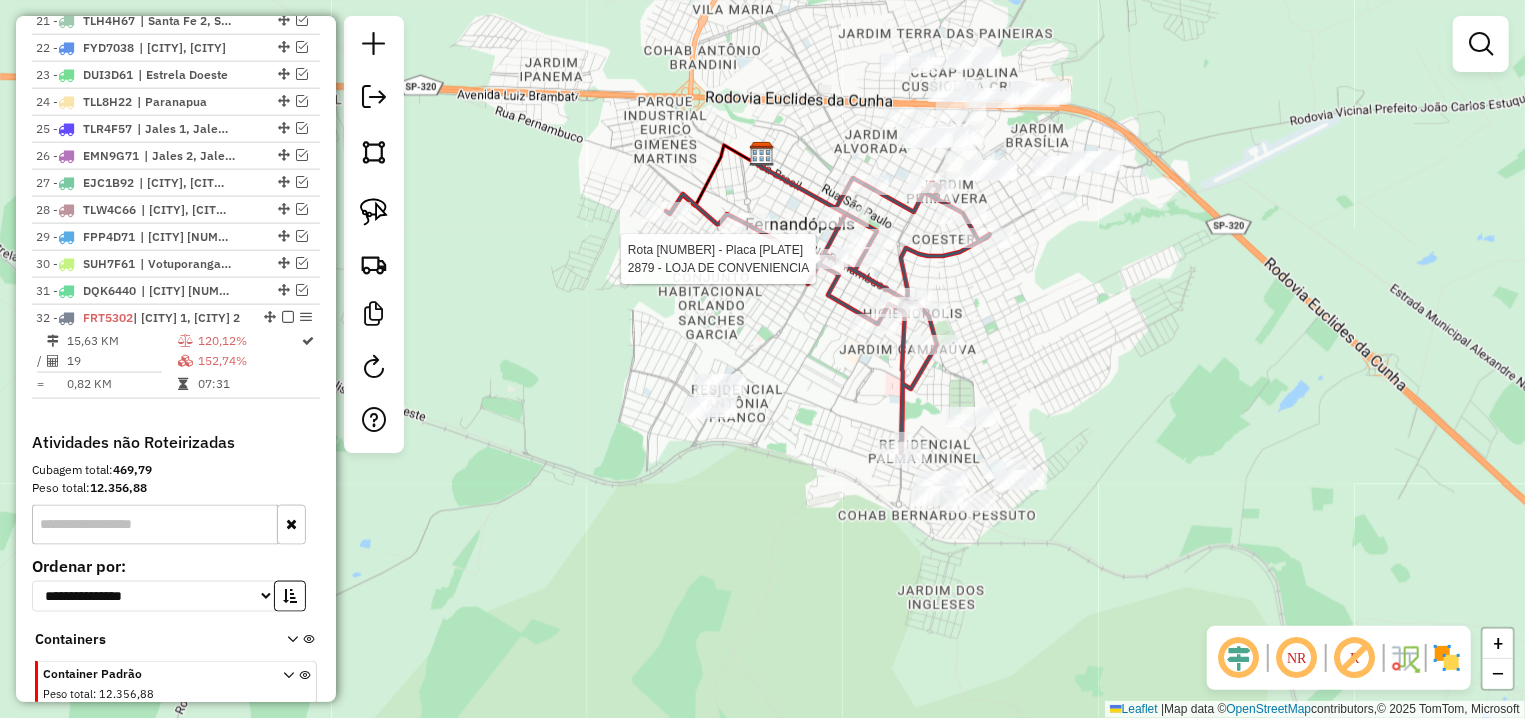 select on "**********" 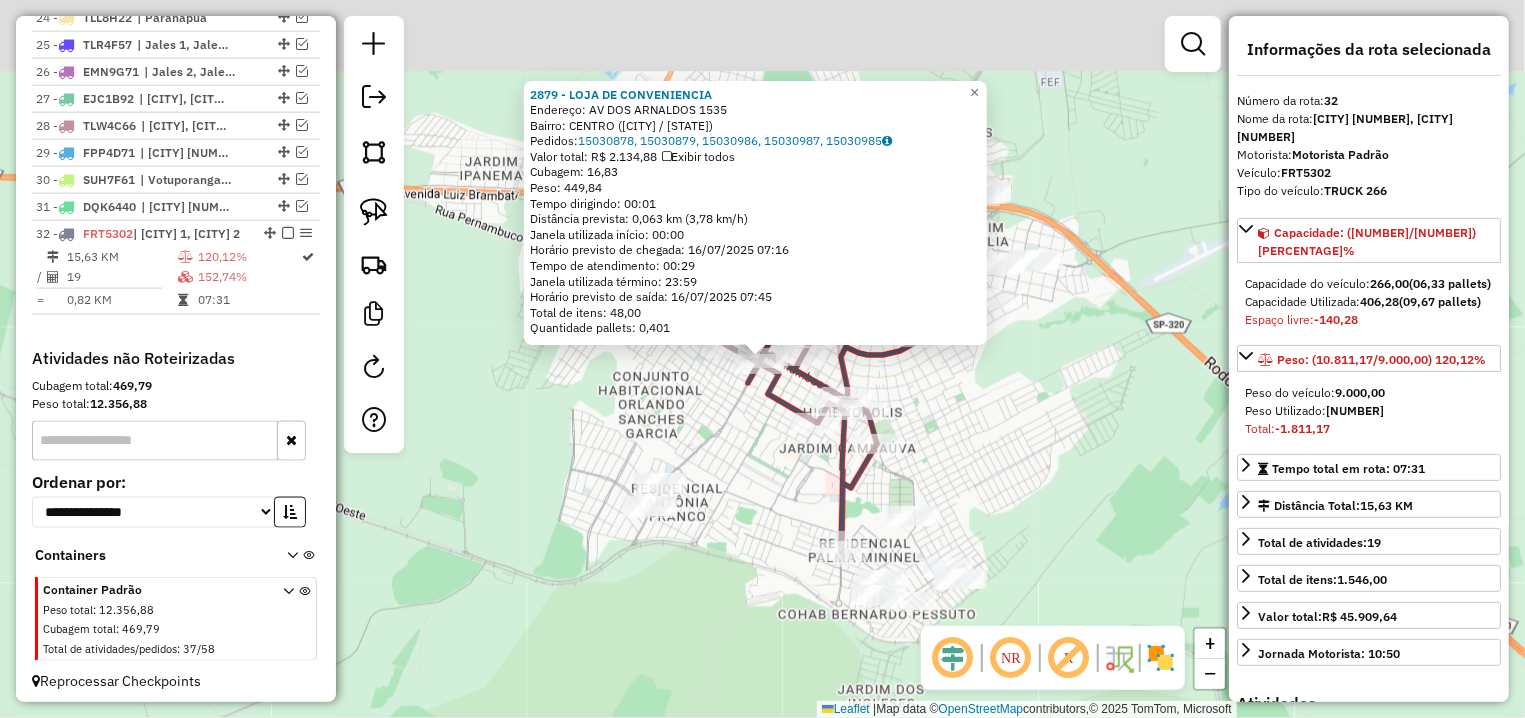 scroll, scrollTop: 1453, scrollLeft: 0, axis: vertical 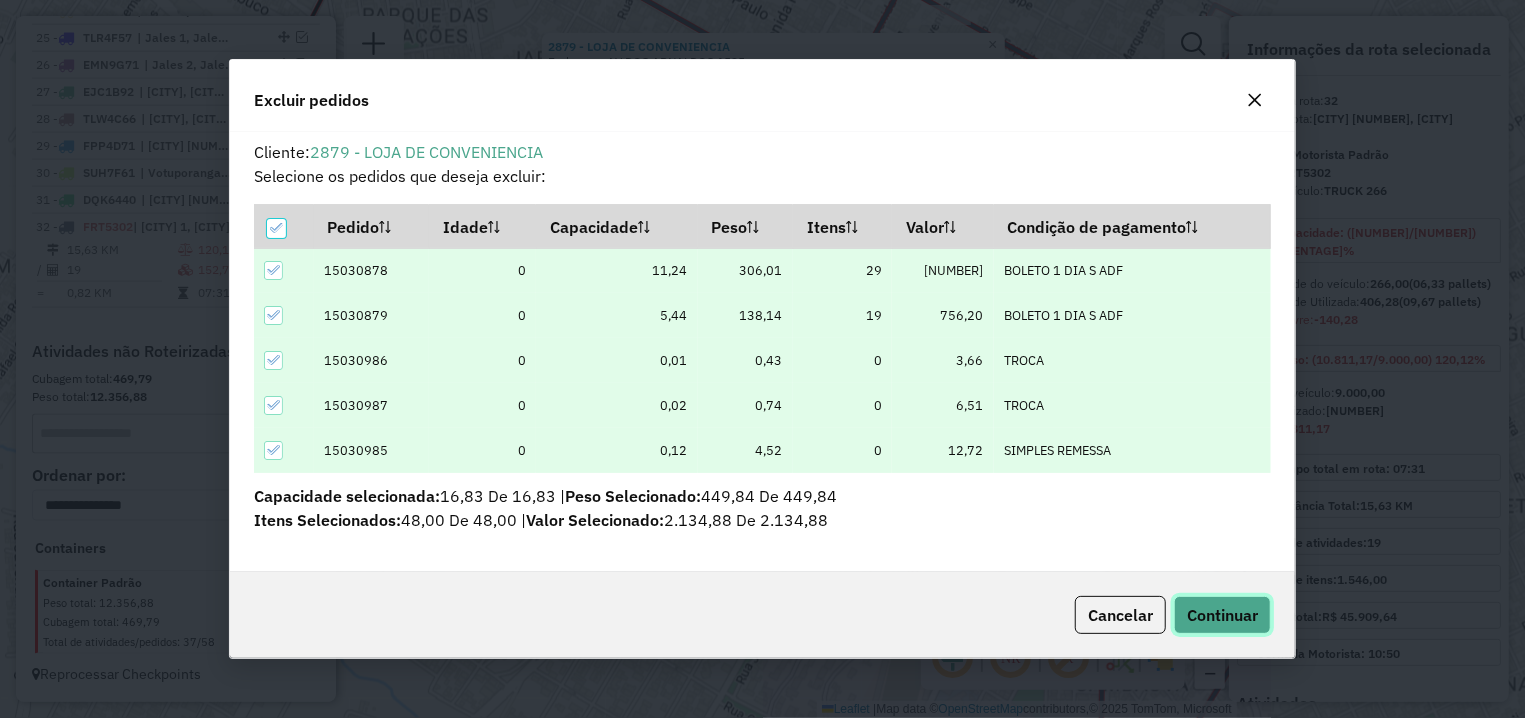 click on "Continuar" 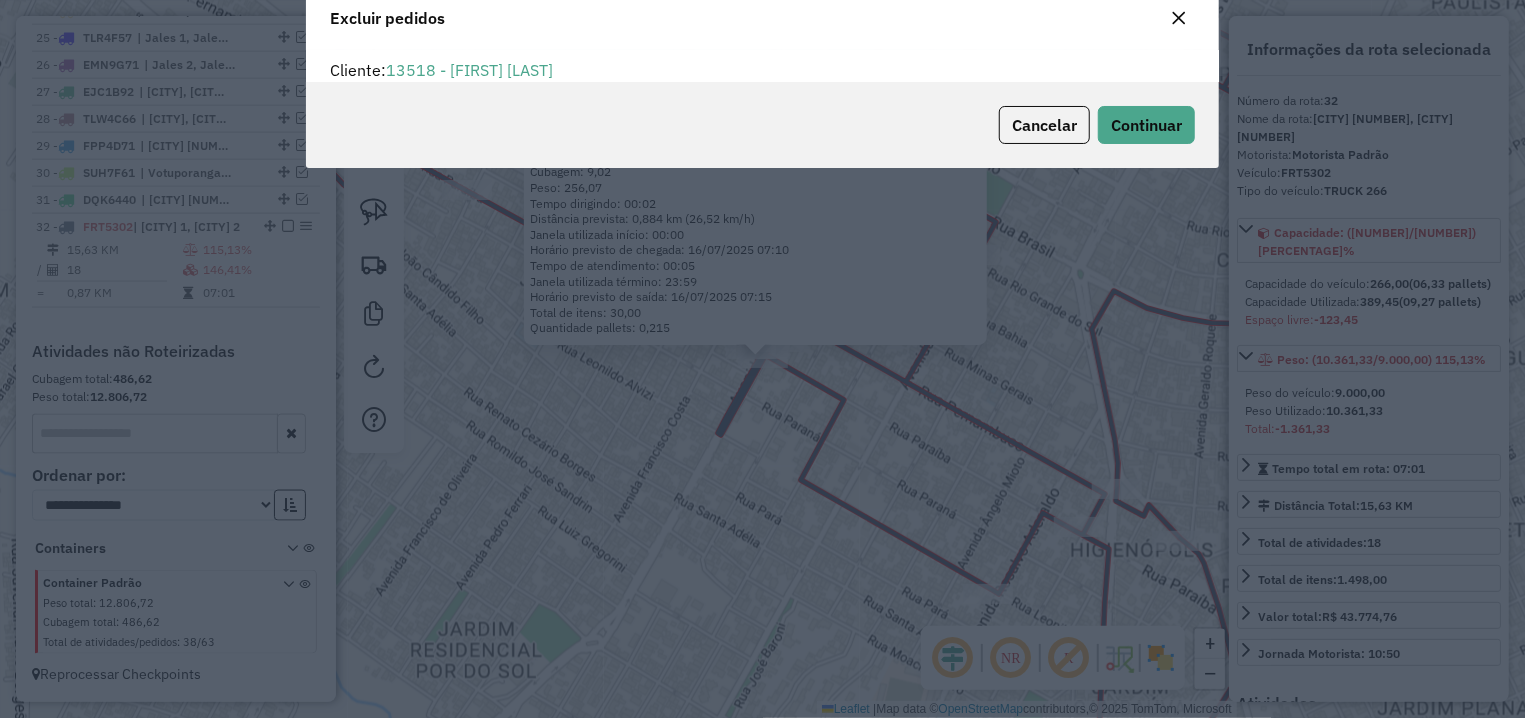 scroll, scrollTop: 11, scrollLeft: 6, axis: both 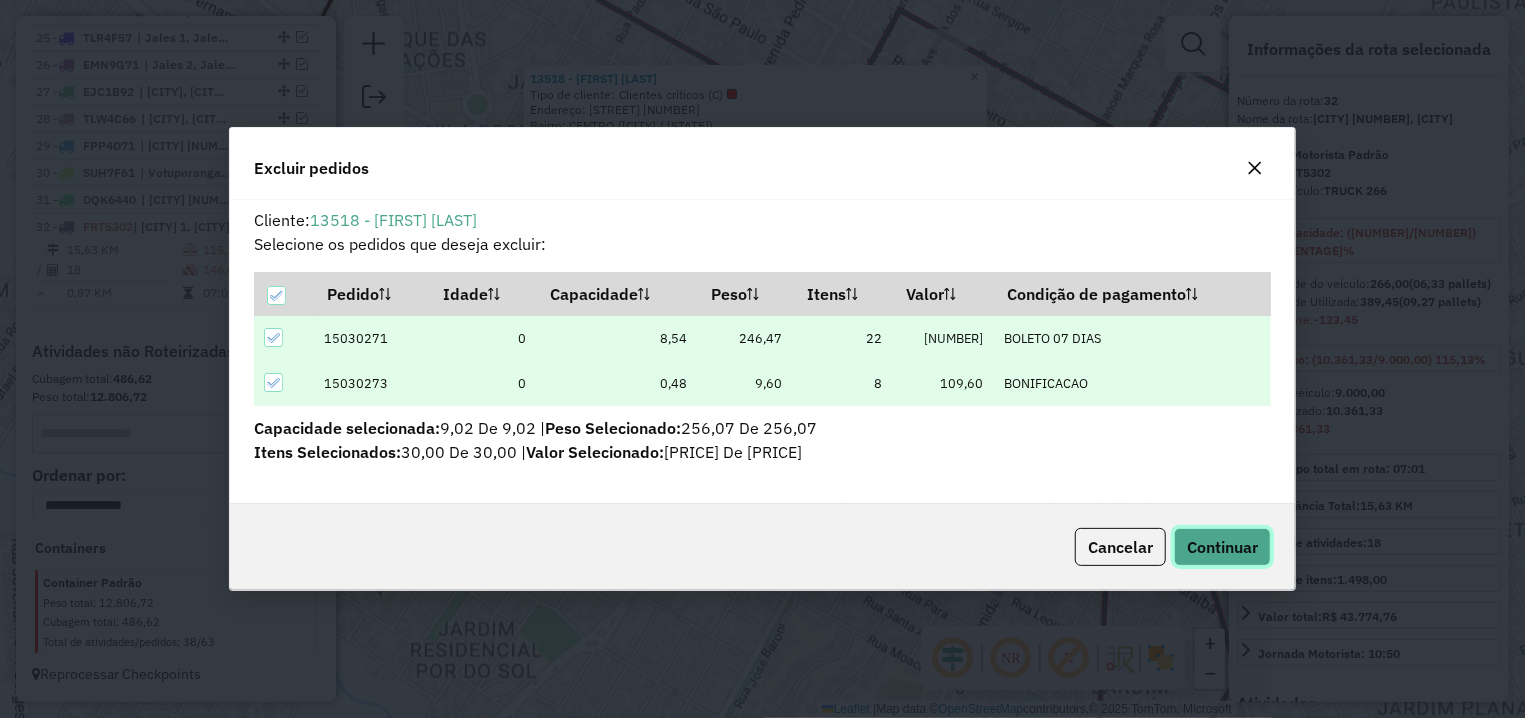 click on "Continuar" 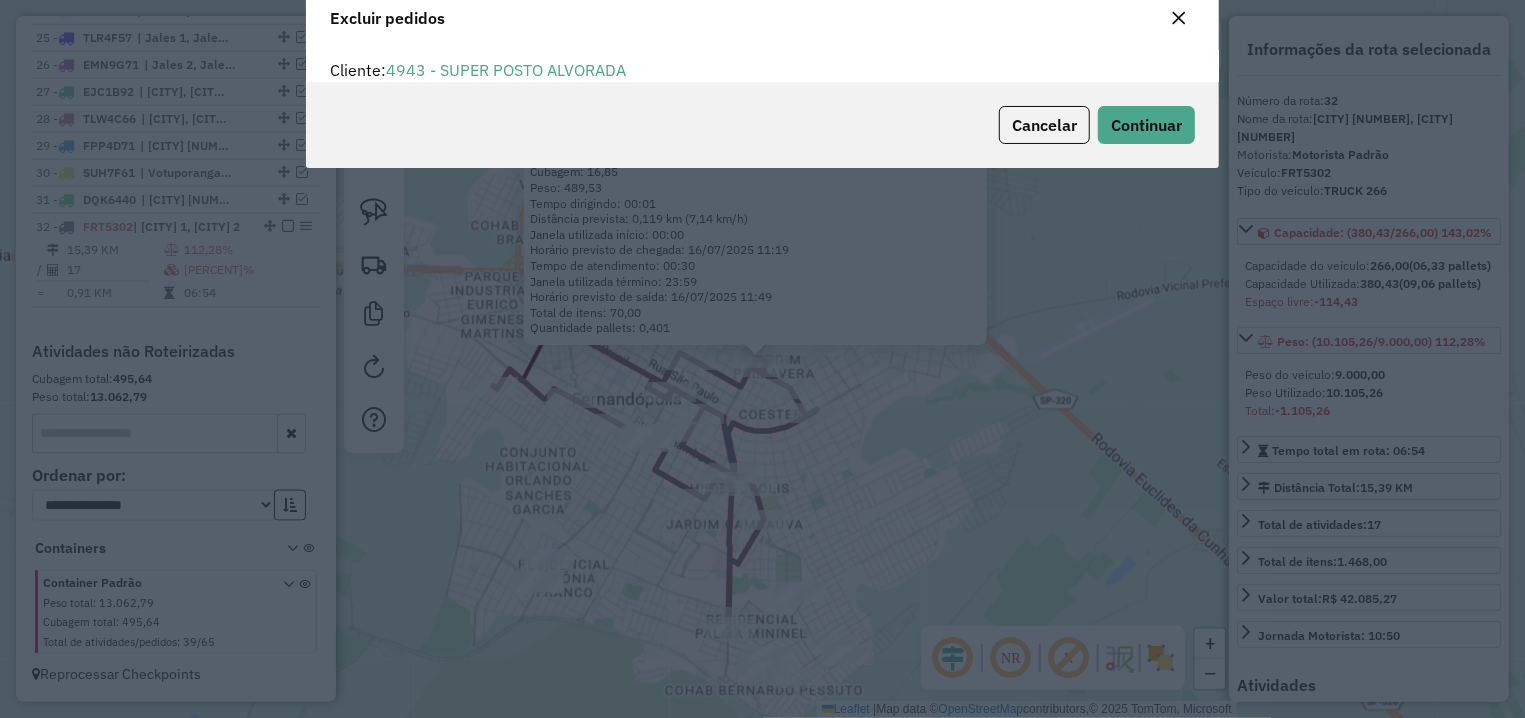 scroll, scrollTop: 0, scrollLeft: 0, axis: both 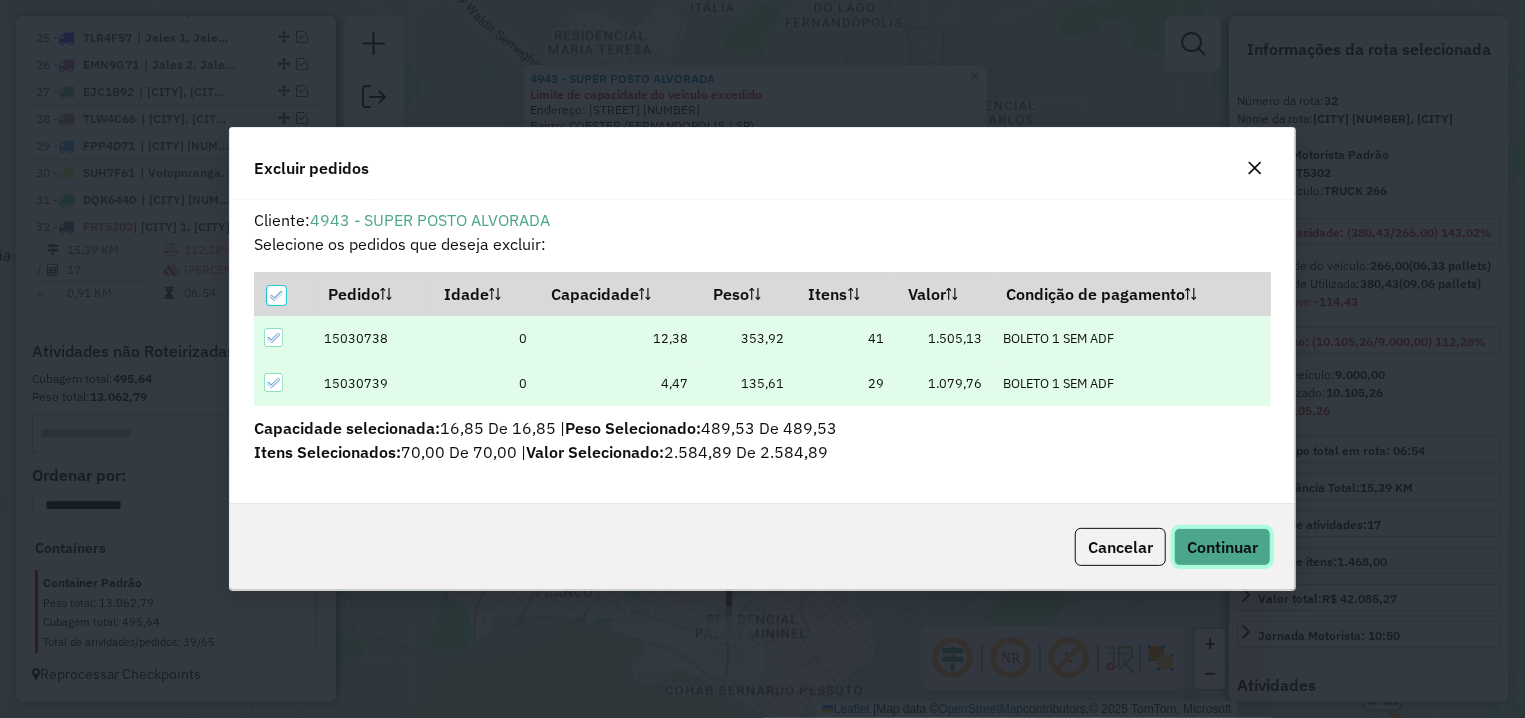 click on "Continuar" 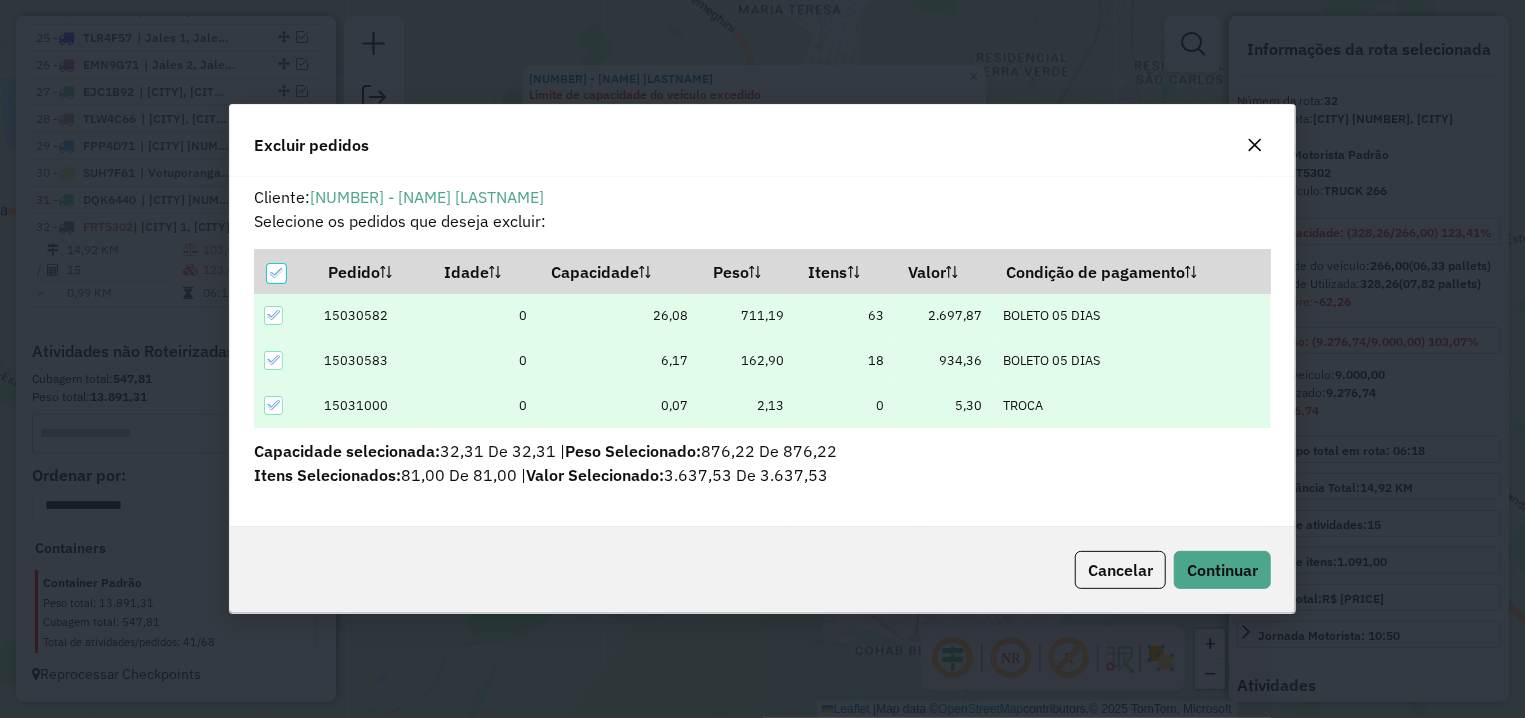 scroll, scrollTop: 11, scrollLeft: 6, axis: both 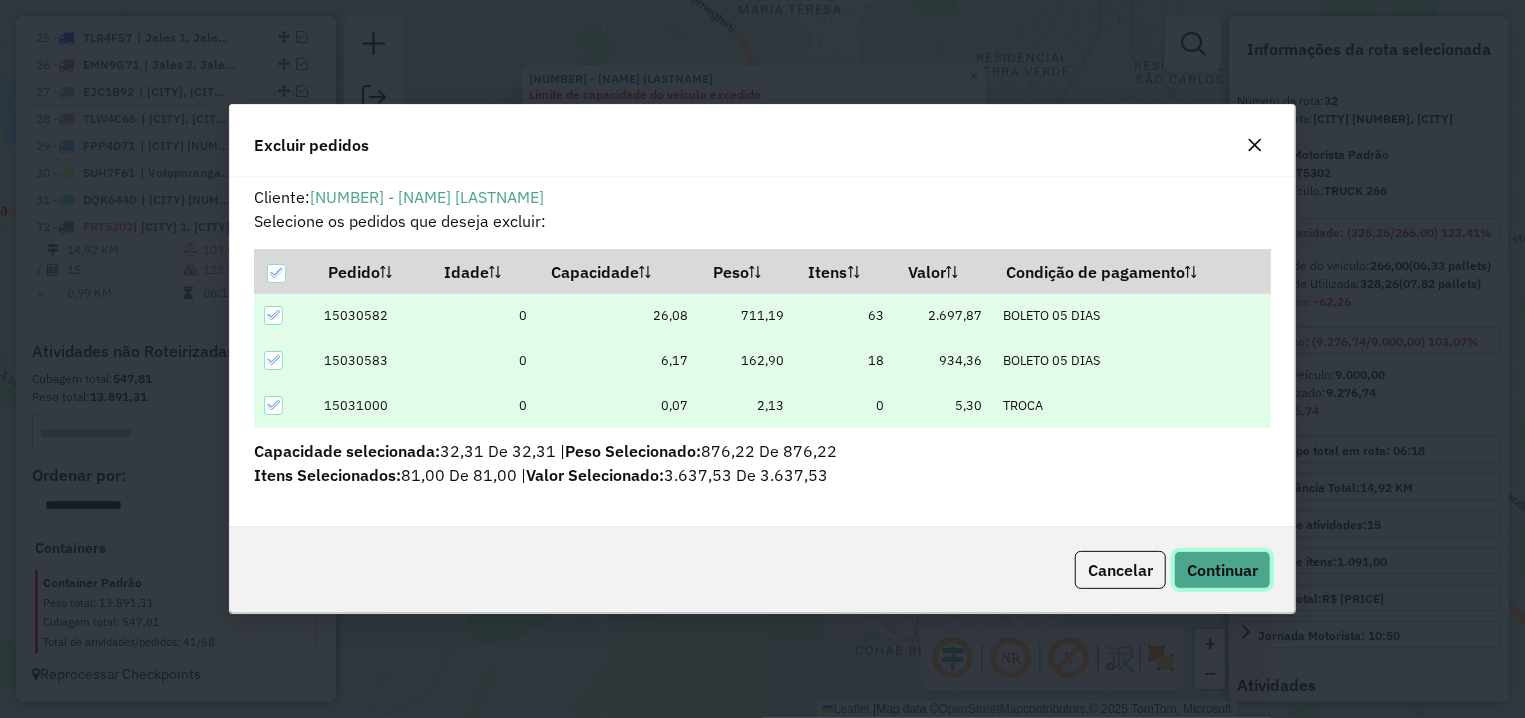 click on "Continuar" 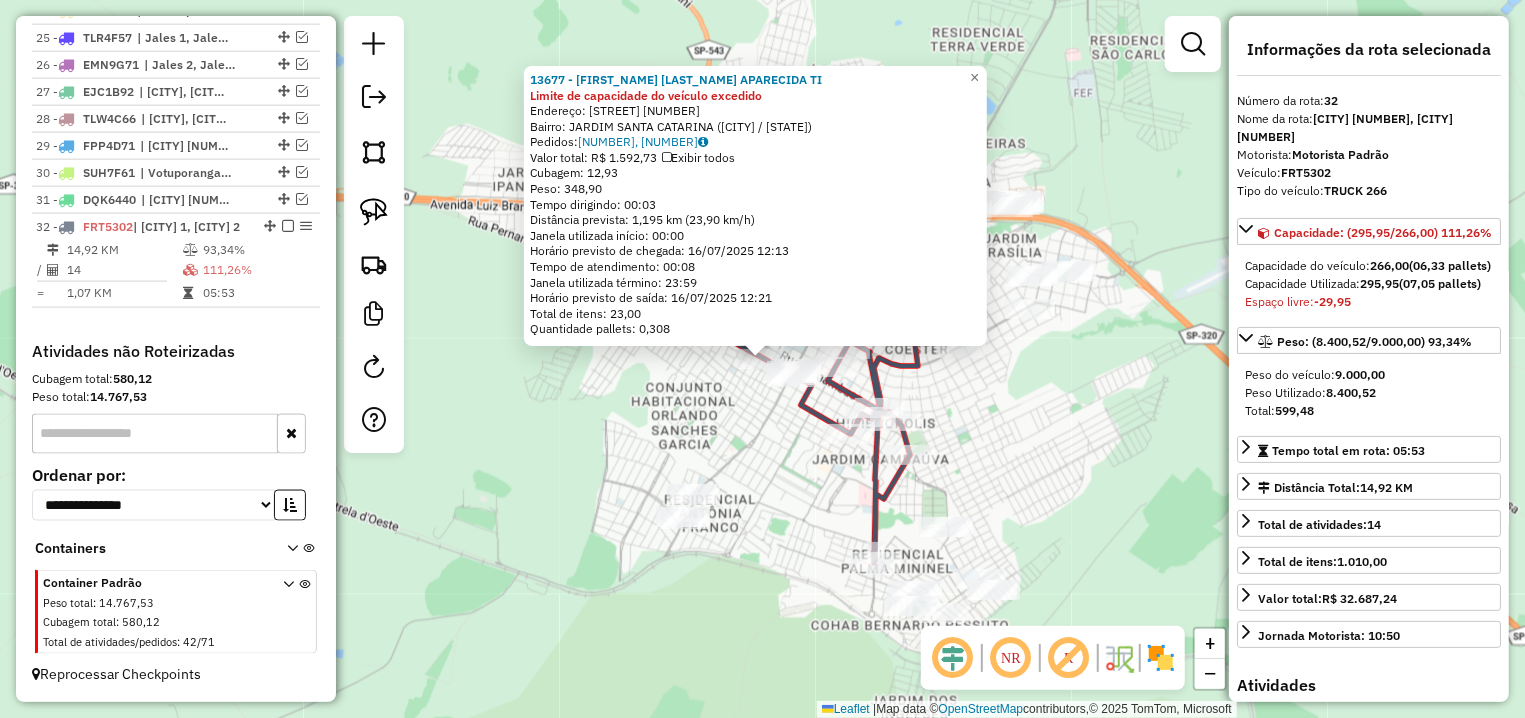 click on "[NUMBER] - [LAST] [FIRST] [CAPACITY_STATUS] Endereço: [STREET] [NUMBER] Bairro: [NEIGHBORHOOD] ([CITY] / [STATE]) Pedidos: [ORDER_ID], [ORDER_ID] Valor total: [CURRENCY] [PRICE] Exibir todos Cubagem: [CUBAGE] Peso: [WEIGHT] Tempo dirigindo: [TIME] Distância prevista: [DISTANCE] km ([SPEED] km/h) Janela utilizada início: [TIME] Horário previsto de chegada: [DATE] [TIME] Tempo de atendimento: [TIME] Janela utilizada término: [TIME] Horário previsto de saída: [DATE] [TIME] Total de itens: [ITEMS] Quantidade pallets: [PALLETS] × Janela de atendimento Grade de atendimento Capacidade Transportadoras Veículos Cliente Pedidos Rotas Selecione os dias de semana para filtrar as janelas de atendimento Seg Ter Qua Qui Sex Sáb Dom Informe o período da janela de atendimento: De: Até: Filtrar exatamente a janela do cliente Considerar janela de atendimento padrão Selecione os dias de semana para filtrar as grades de atendimento Seg" 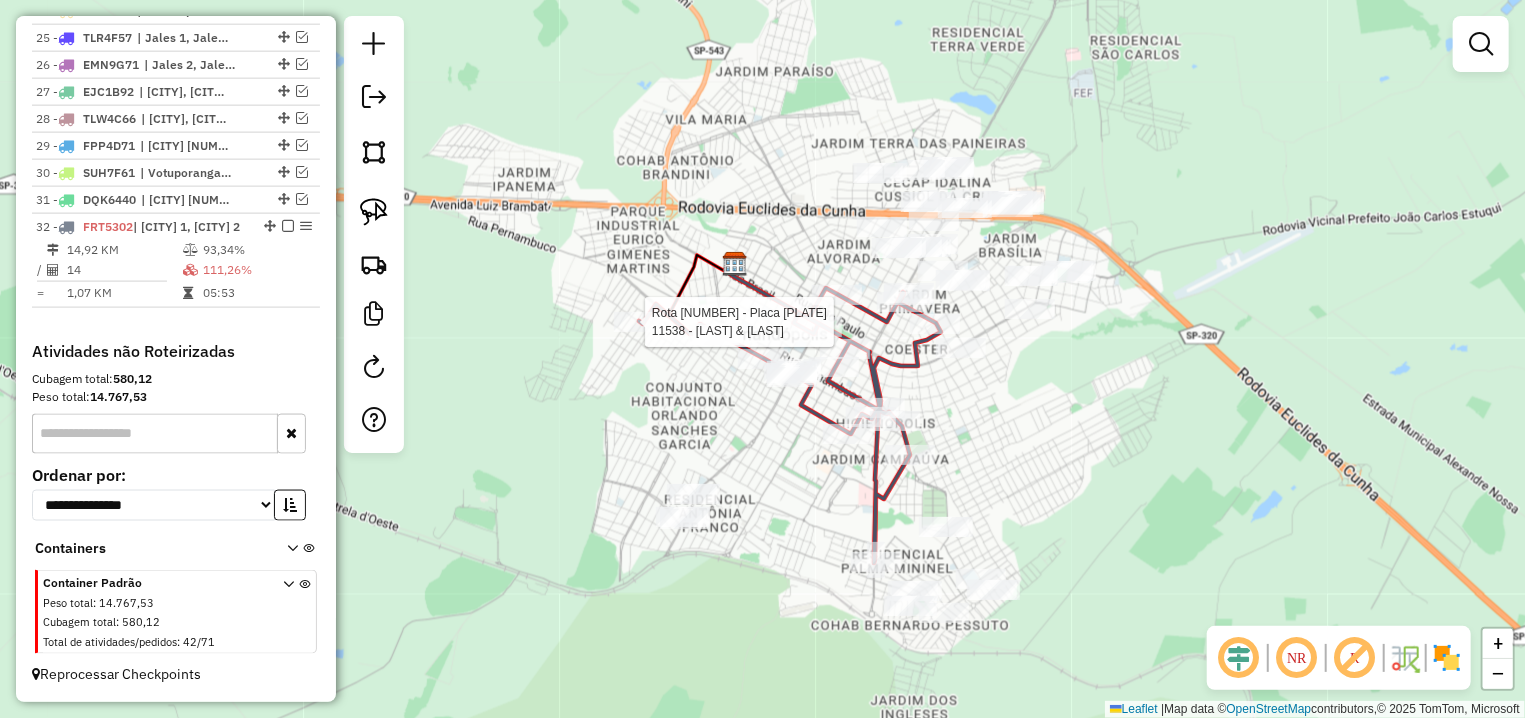 select on "**********" 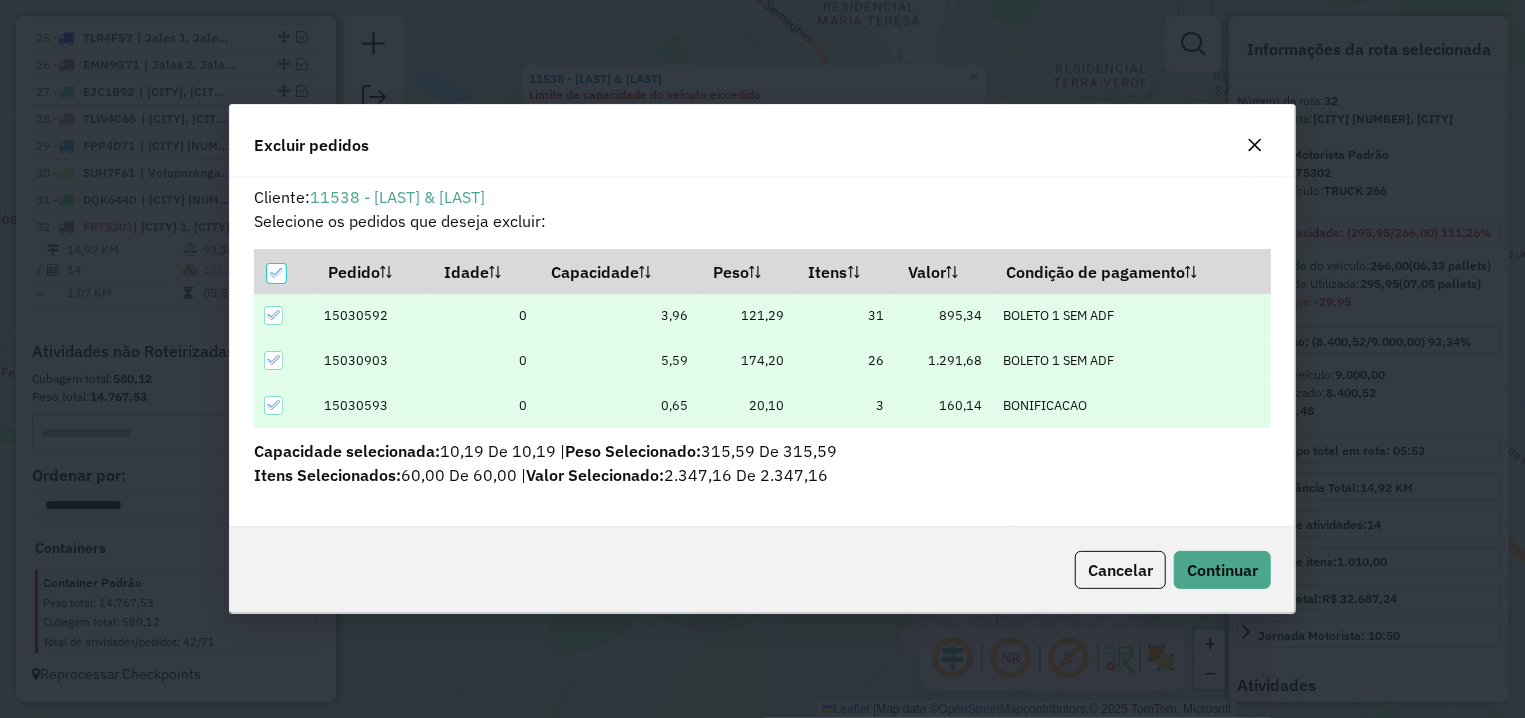 scroll, scrollTop: 11, scrollLeft: 6, axis: both 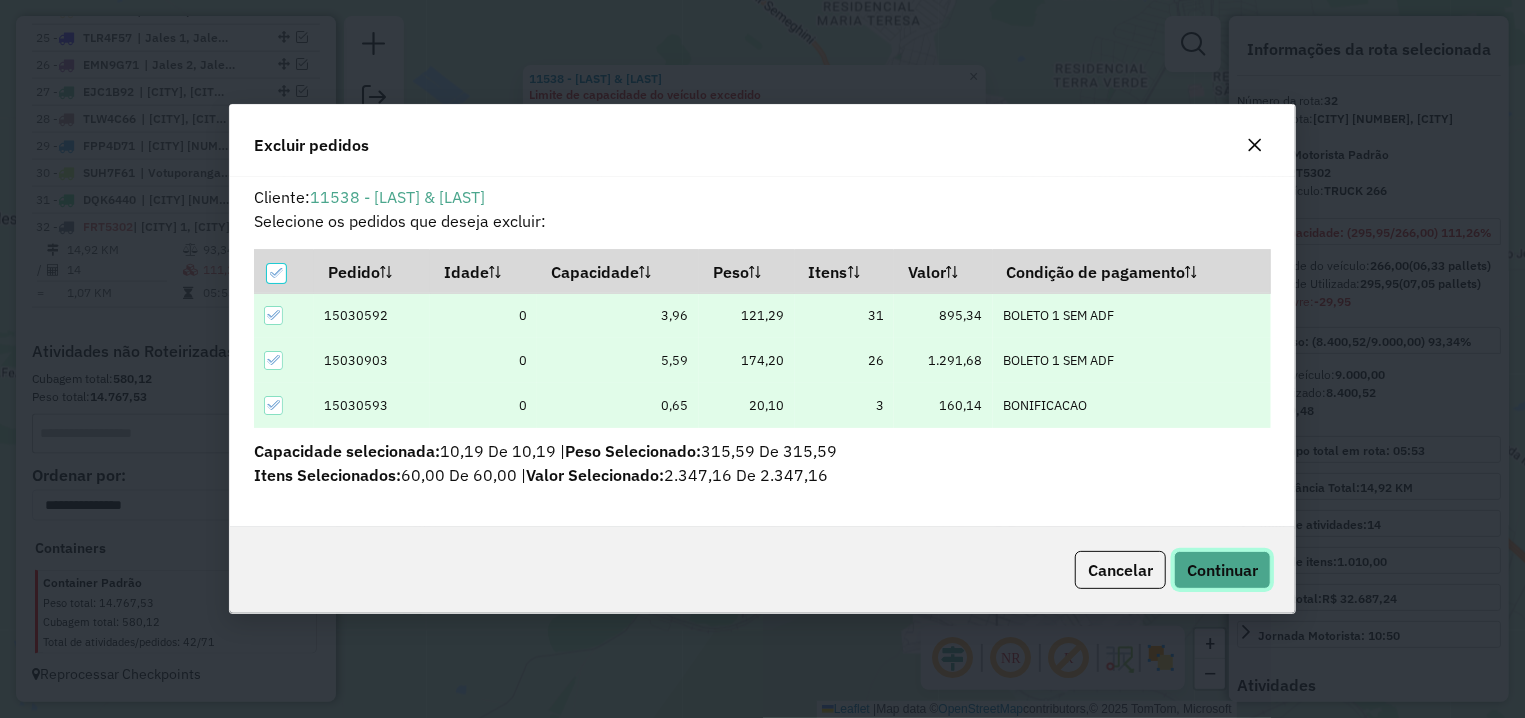 drag, startPoint x: 1207, startPoint y: 567, endPoint x: 1152, endPoint y: 543, distance: 60.00833 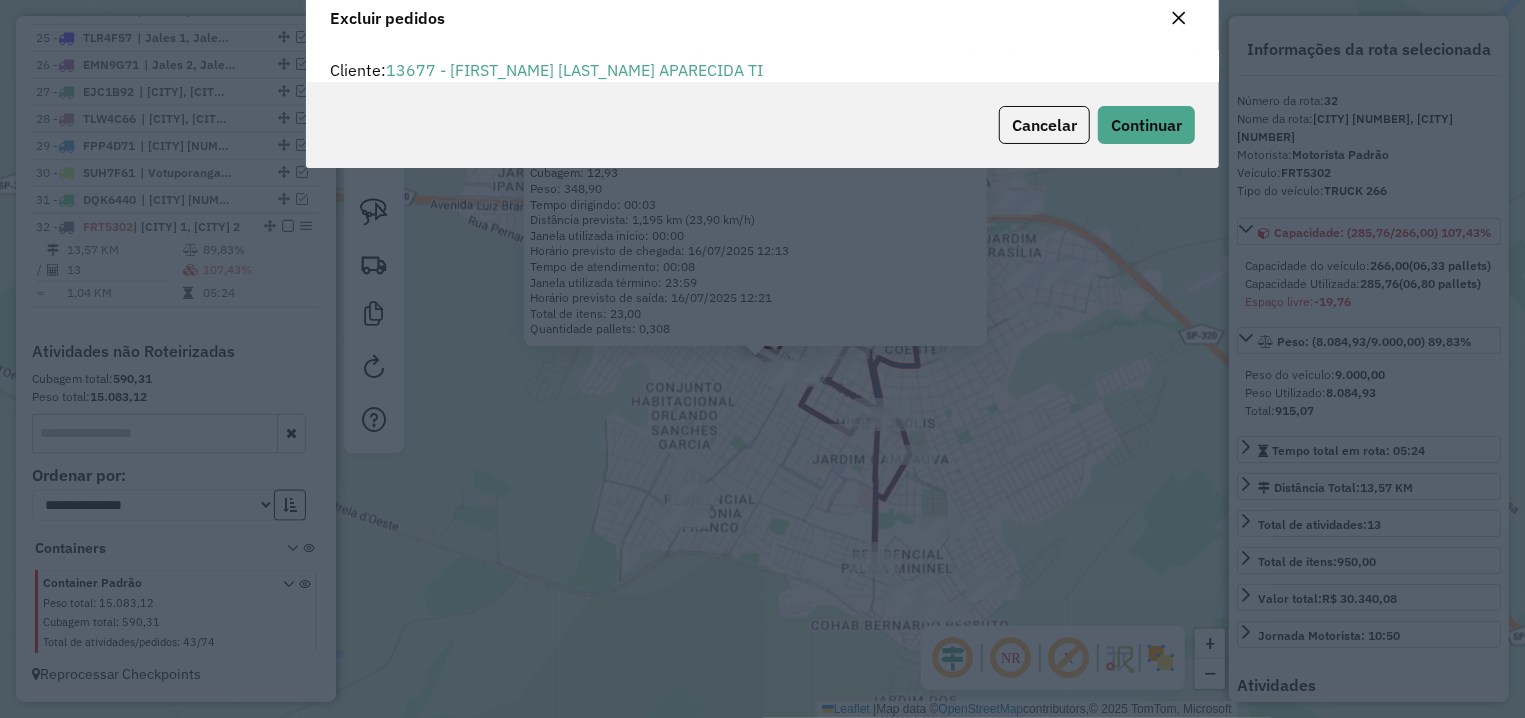 scroll, scrollTop: 11, scrollLeft: 6, axis: both 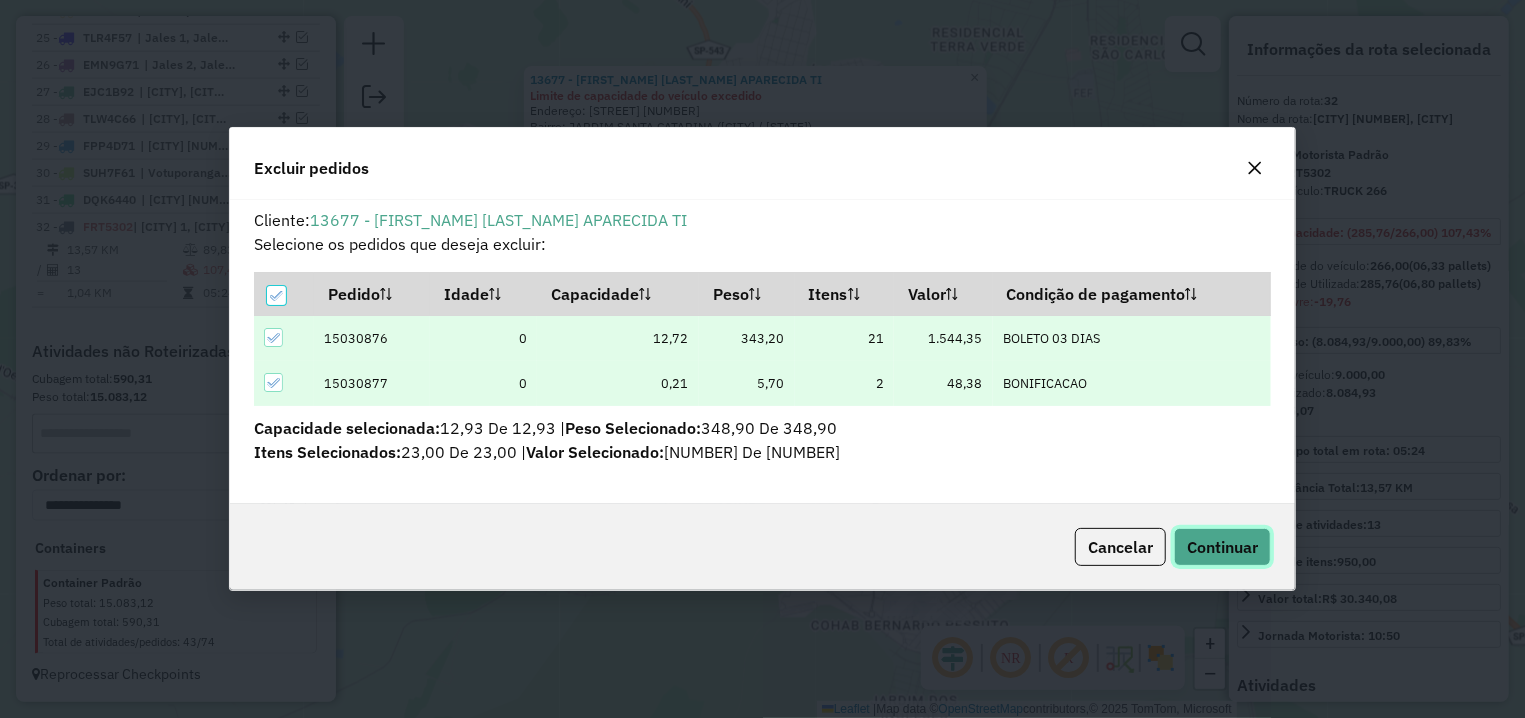 click on "Continuar" 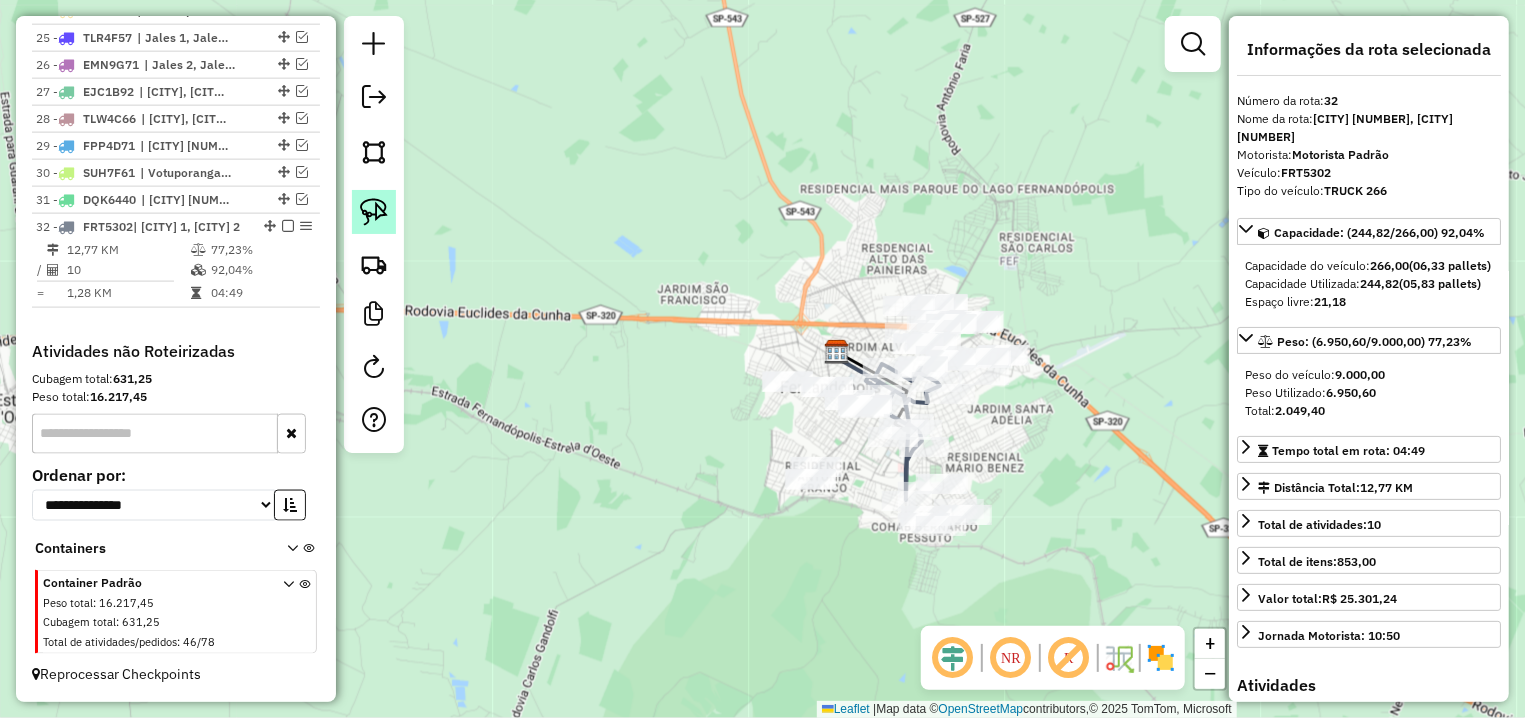 click 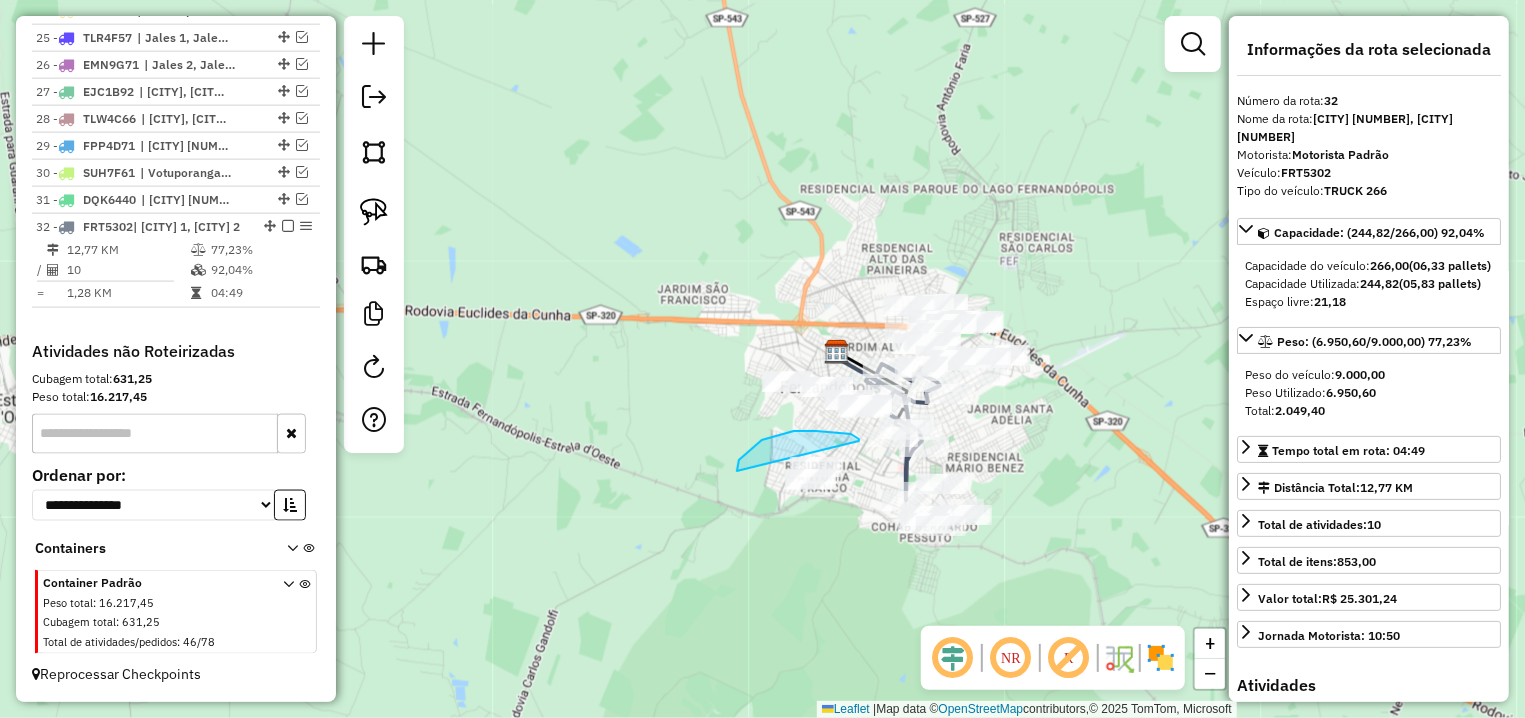 drag, startPoint x: 859, startPoint y: 439, endPoint x: 811, endPoint y: 533, distance: 105.546196 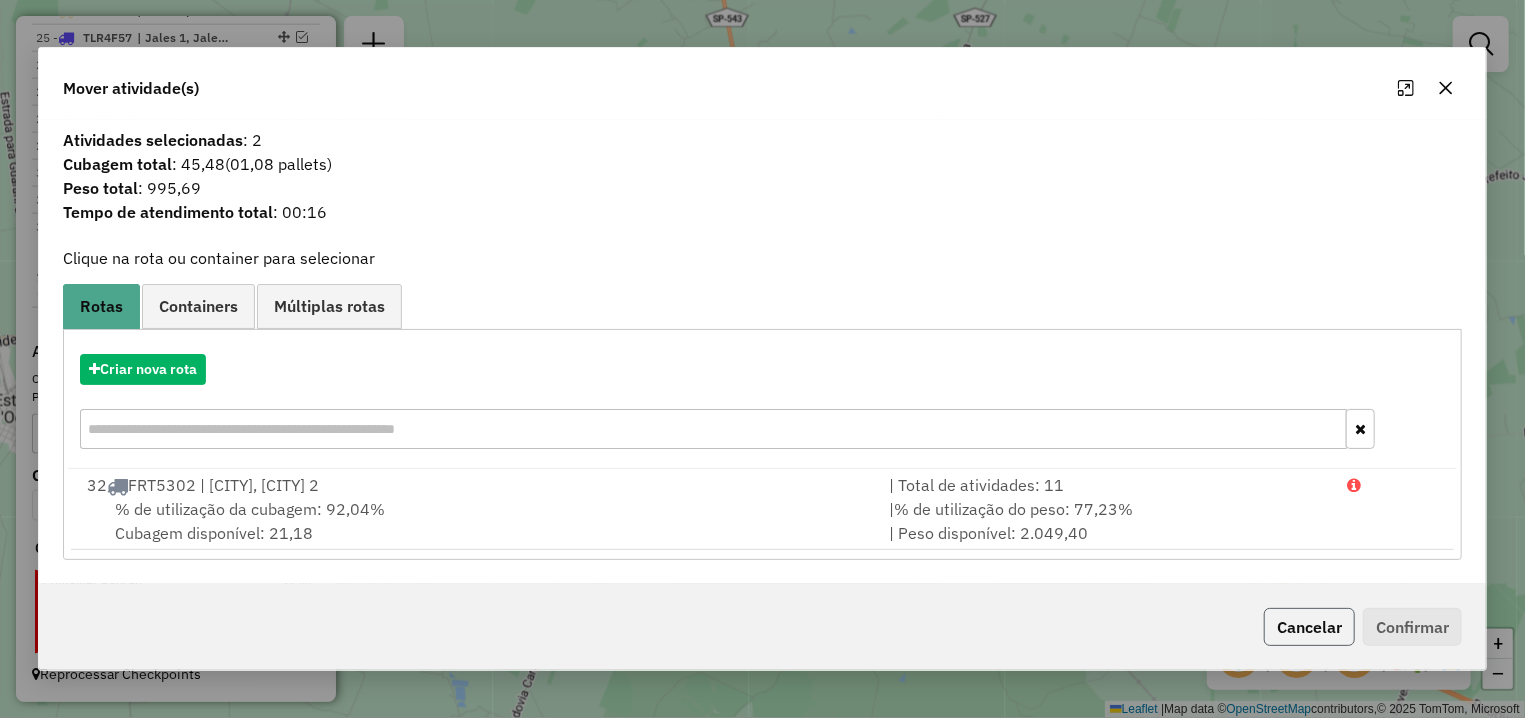 click on "Cancelar" 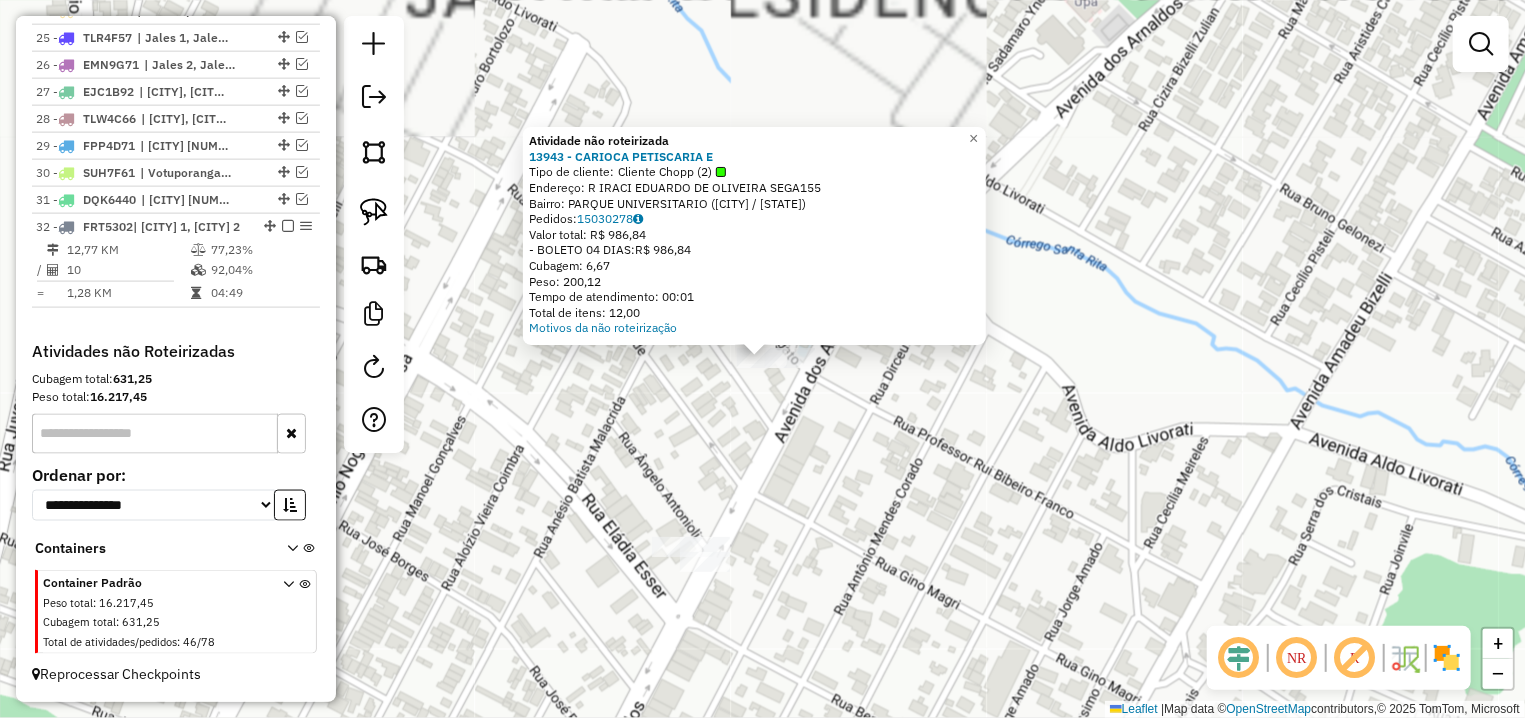 click on "Atividade não roteirizada 13943 - CARIOCA PETISCARIA E Tipo de cliente: Cliente Chopp (2) Endereço: R IRACI EDUARDO DE OLIVEIRA SEGA155 Bairro: PARQUE UNIVERSITARIO ([CITY] / [STATE]) Pedidos: 15030278 Valor total: R$ 986,84 - BOLETO 04 DIAS: R$ 986,84 Cubagem: 6,67 Peso: 200,12 Tempo de atendimento: 00:01 Total de itens: 12,00 Motivos da não roteirização × Janela de atendimento Grade de atendimento Capacidade Transportadoras Veículos Cliente Pedidos Rotas Selecione os dias de semana para filtrar as janelas de atendimento Seg Ter Qua Qui Sex Sáb Dom Informe o período da janela de atendimento: De: Até: Filtrar exatamente a janela do cliente Considerar janela de atendimento padrão Selecione os dias de semana para filtrar as grades de atendimento Seg Ter Qua Qui Sex Sáb Dom Considerar clientes sem dia de atendimento cadastrado Clientes fora do dia de atendimento selecionado Filtrar as atividades entre os valores definidos abaixo: De: De:" 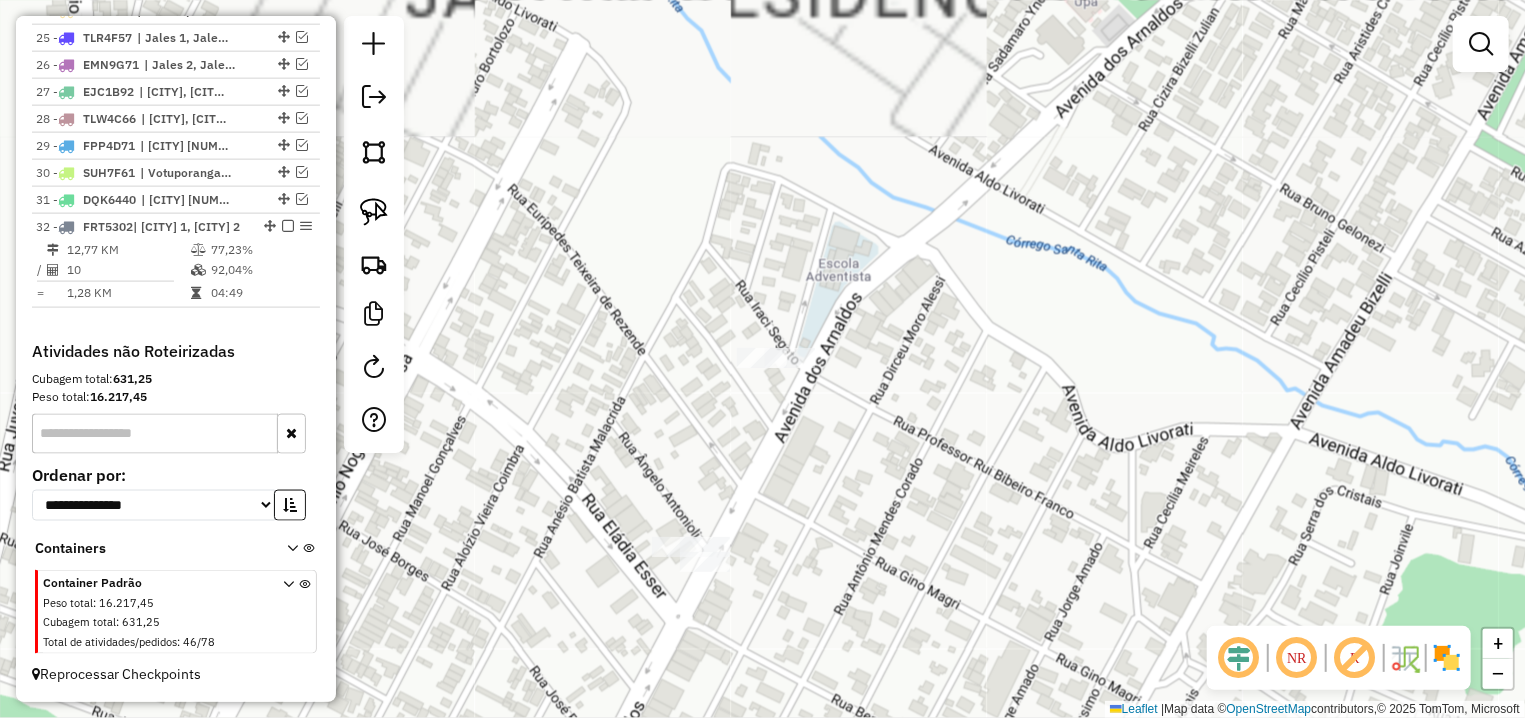 drag, startPoint x: 1147, startPoint y: 443, endPoint x: 572, endPoint y: 320, distance: 588.0085 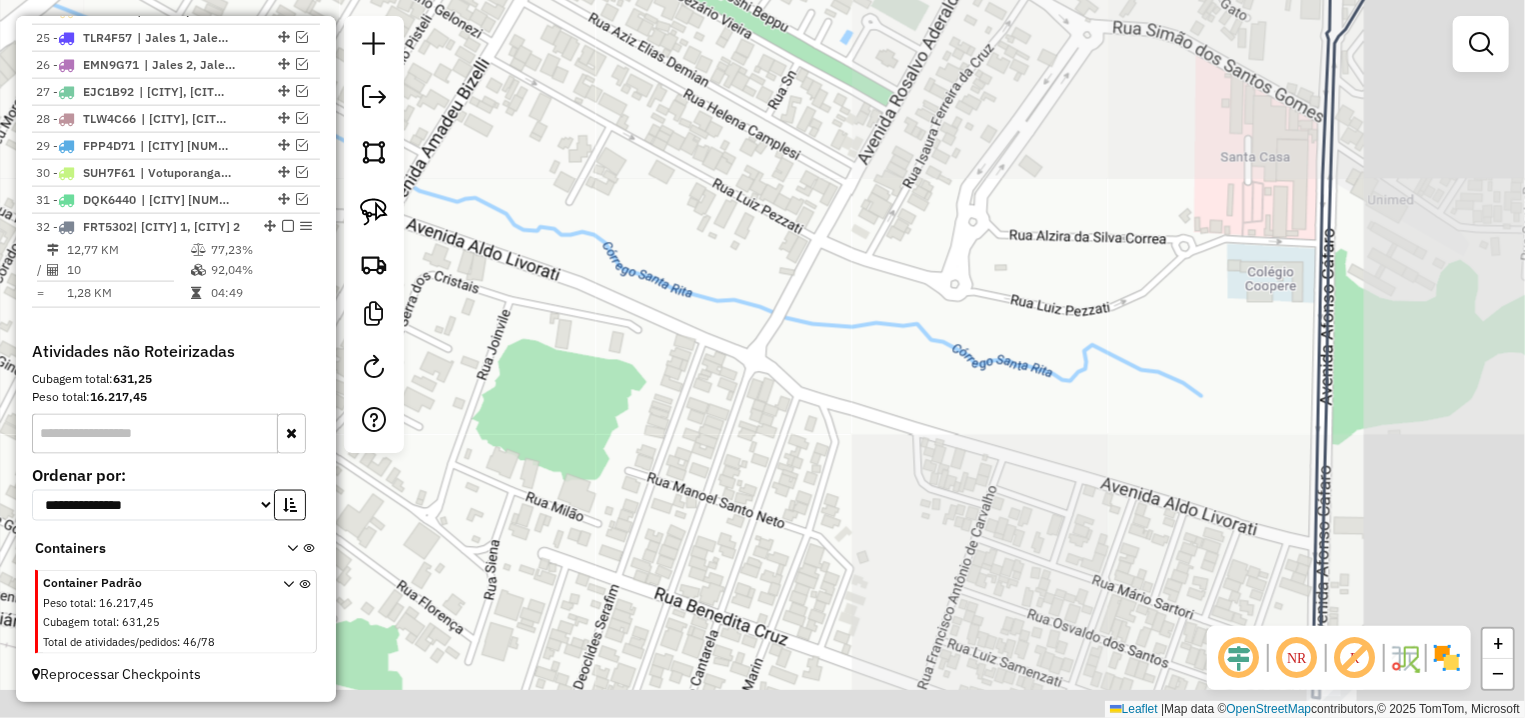 drag, startPoint x: 1110, startPoint y: 414, endPoint x: 698, endPoint y: 233, distance: 450.00555 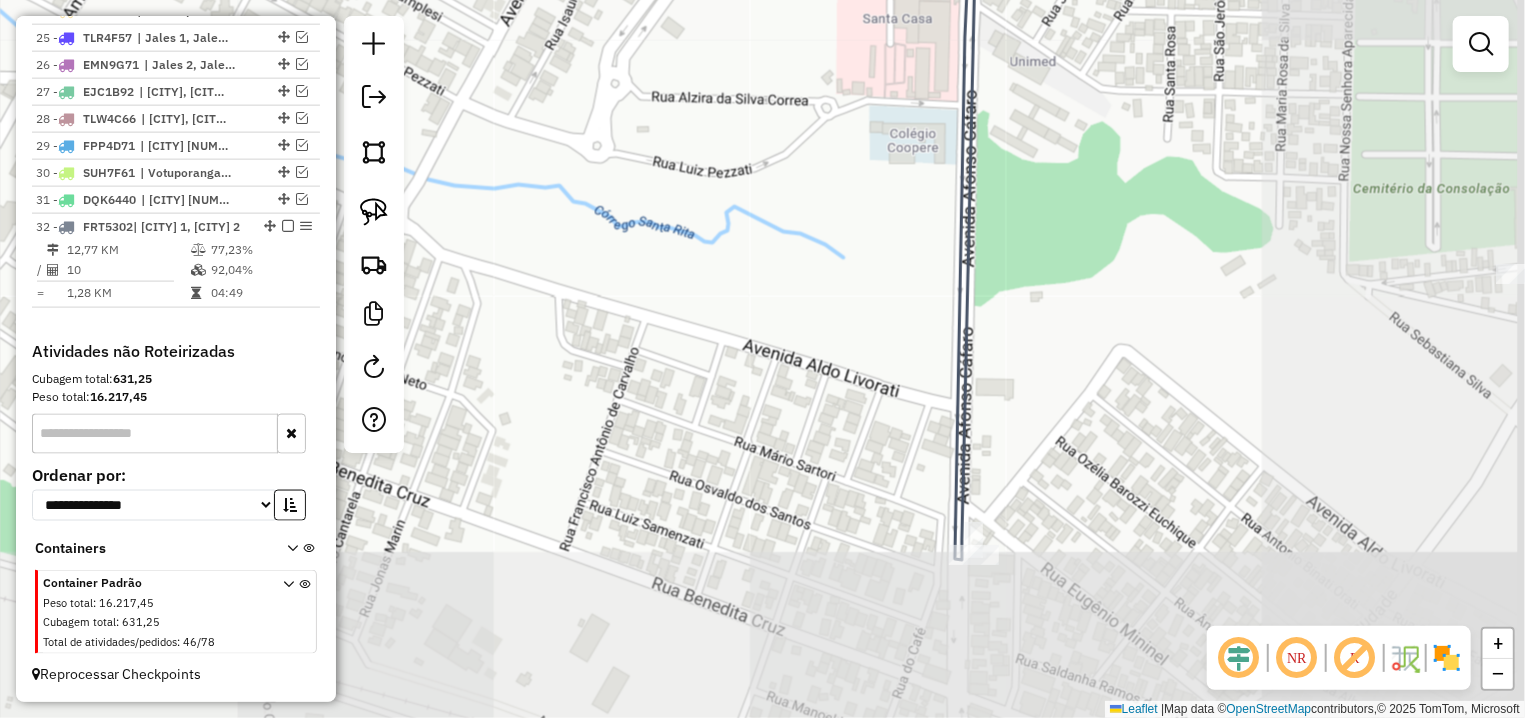 drag, startPoint x: 987, startPoint y: 448, endPoint x: 776, endPoint y: 140, distance: 373.34302 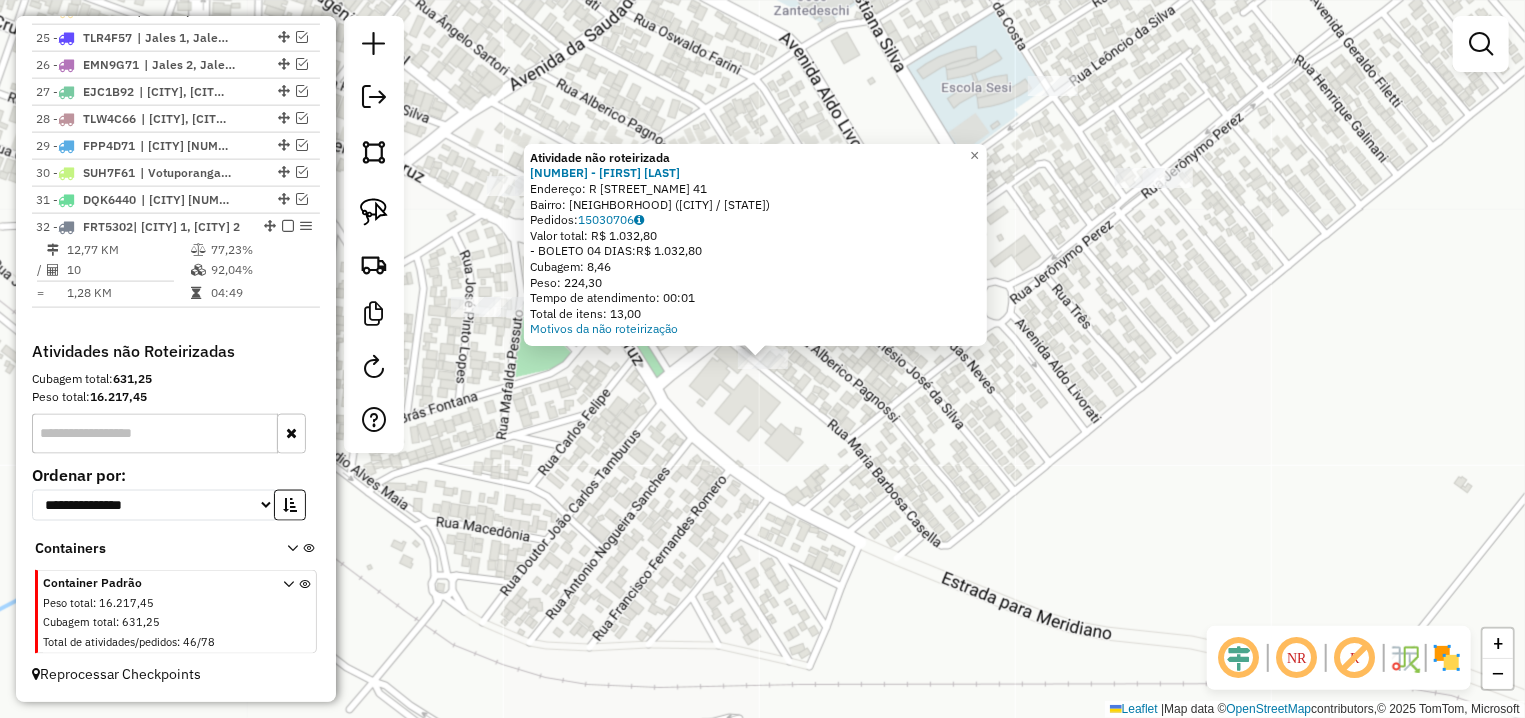 click on "Atividade não roteirizada [NUMBER] - [NAME] Endereço: [STREET] [NUMBER] Bairro: [NEIGHBORHOOD] ([CITY] / [STATE]) Pedidos: [NUMBER] Valor total: R$ [PRICE] - BOLETO [DAYS] DIAS: R$ [PRICE] Cubagem: [NUMBER] Peso: [NUMBER] Tempo de atendimento: [TIME] Total de itens: [NUMBER] Motivos da não roteirização × Janela de atendimento Grade de atendimento Capacidade Transportadoras Veículos Cliente Pedidos Rotas Selecione os dias de semana para filtrar as janelas de atendimento Seg Ter Qua Qui Sex Sáb Dom Informe o período da janela de atendimento: De: Até: Filtrar exatamente a janela do cliente Considerar janela de atendimento padrão Selecione os dias de semana para filtrar as grades de atendimento Seg Ter Qua Qui Sex Sáb Dom Considerar clientes sem dia de atendimento cadastrado Clientes fora do dia de atendimento selecionado Filtrar as atividades entre os valores definidos abaixo: Peso mínimo: Peso máximo: Cubagem mínima: De: +" 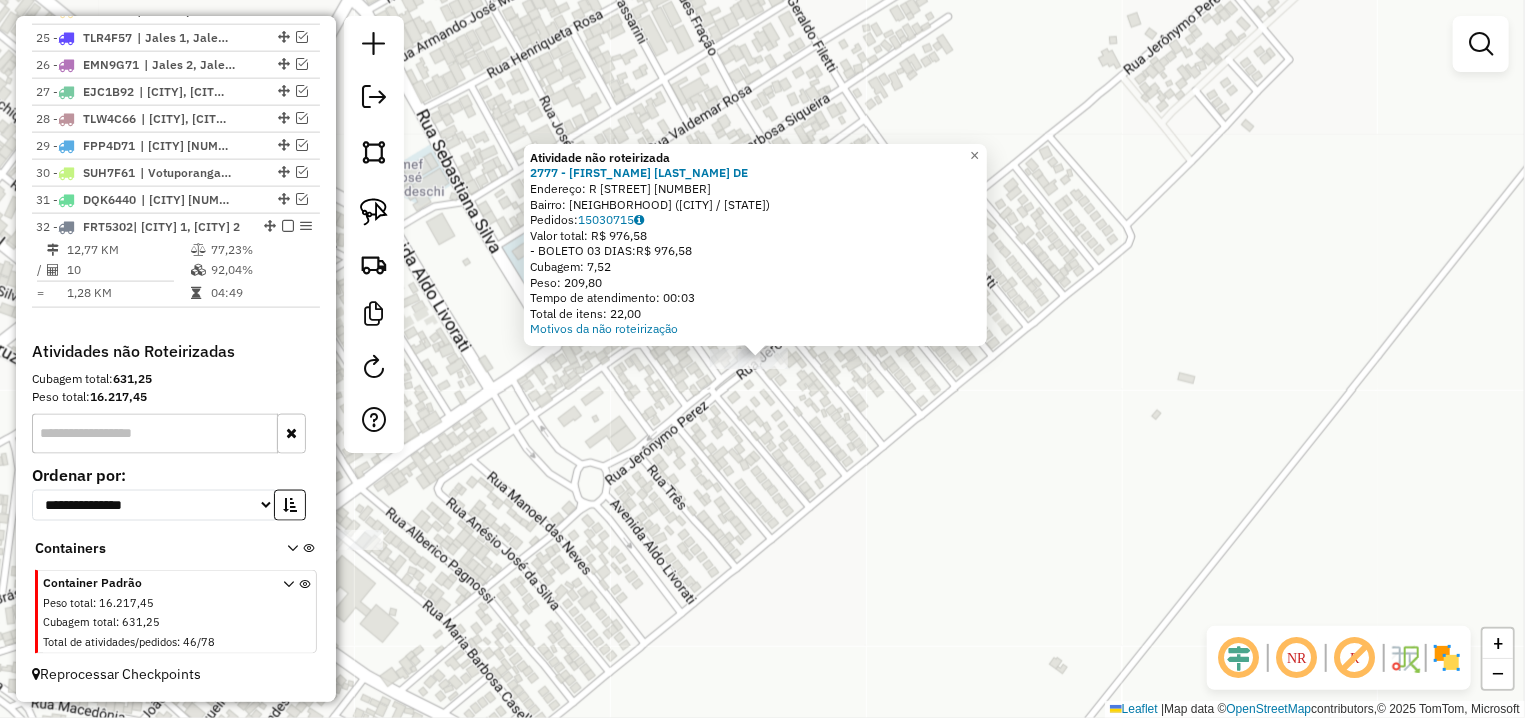 click on "Atividade não roteirizada [NUMBER] - [NAME] [LASTNAME] Endereço: R JOSE APARECIDO SELEGUIN [NUMBER] Bairro: [NEIGHBORHOOD] ([CITY] / [STATE]) Pedidos: [NUMBER] Valor total: R$ [PRICE] - BOLETO [DAYS] DIAS: R$ [PRICE] Cubagem: [CUBAGE] Peso: [WEIGHT] Tempo de atendimento: [TIME] Total de itens: [ITEMS] Motivos da não roteirização × Janela de atendimento Grade de atendimento Capacidade Transportadoras Veículos Cliente Pedidos Rotas Selecione os dias de semana para filtrar as janelas de atendimento Seg Ter Qua Qui Sex Sáb Dom Informe o período da janela de atendimento: De: Até: Filtrar exatamente a janela do cliente Considerar janela de atendimento padrão Selecione os dias de semana para filtrar as grades de atendimento Seg Ter Qua Qui Sex Sáb Dom Considerar clientes sem dia de atendimento cadastrado Clientes fora do dia de atendimento selecionado Filtrar as atividades entre os valores definidos abaixo: Peso mínimo: Peso máximo: Cubagem mínima:" 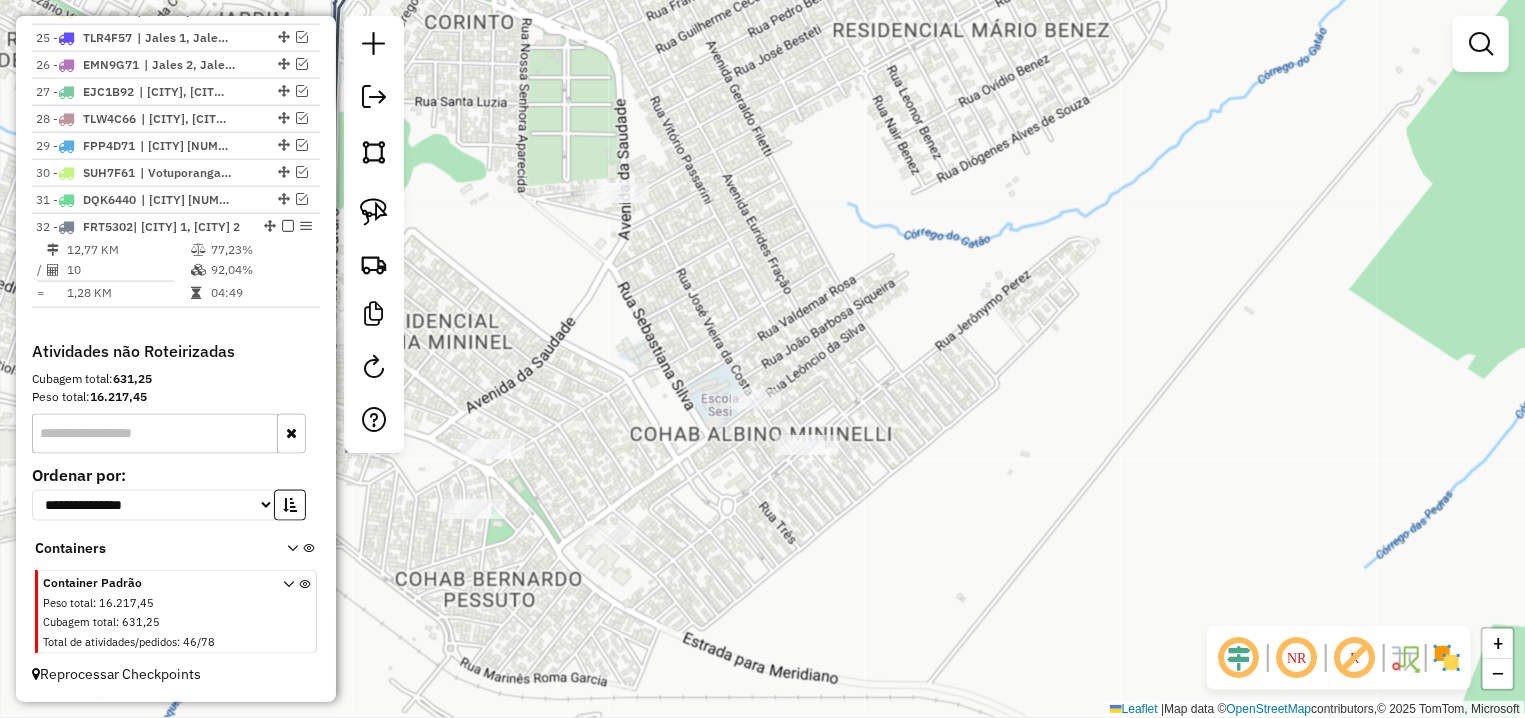 drag, startPoint x: 644, startPoint y: 202, endPoint x: 747, endPoint y: 312, distance: 150.69505 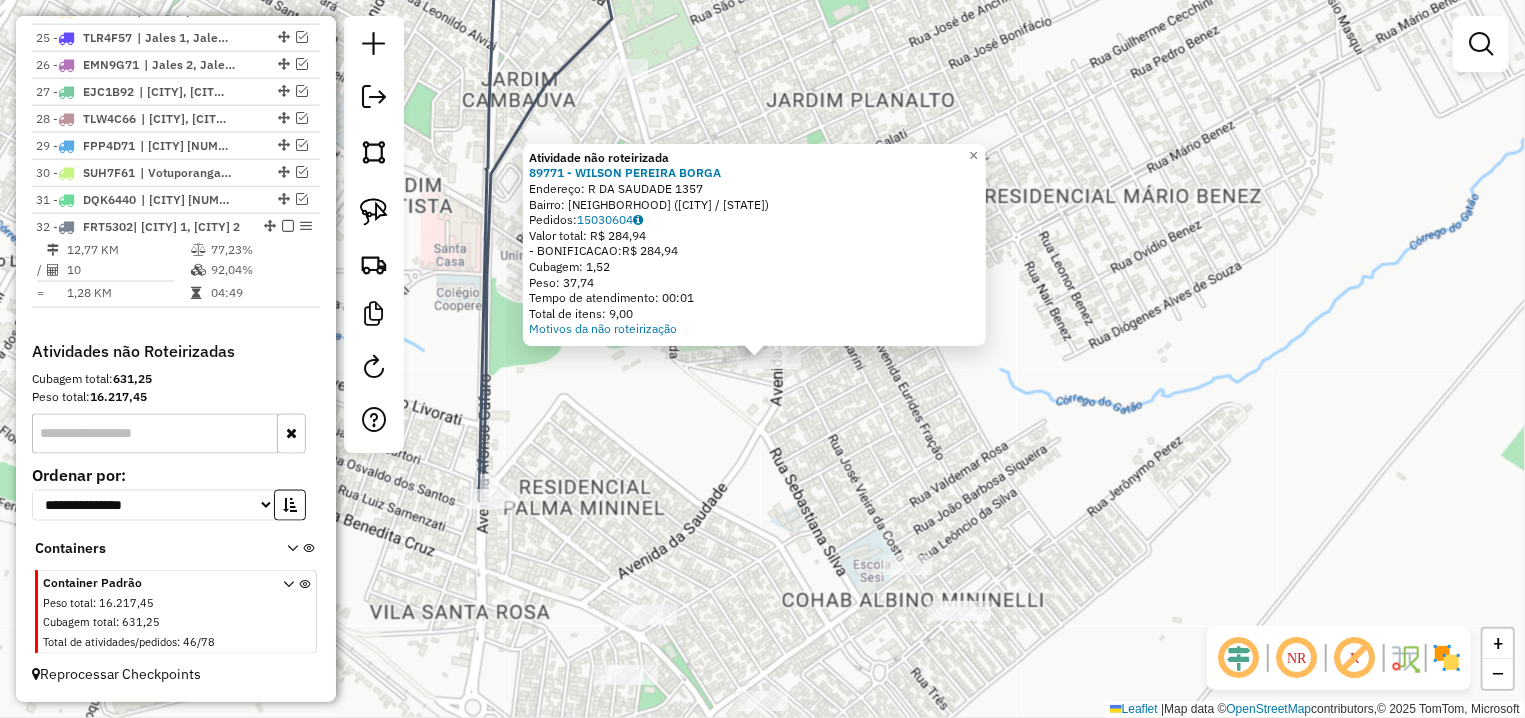 click on "× Atividade não roteirizada 89771 - WILSON PEREIRA BORGA  Endereço: R   DA SAUDADE                    1357   Bairro: J. ANA LUIZA ([CITY] / [STATE])   Pedidos:  15030604   Valor total: R$ 284,94   - BONIFICACAO:  R$ 284,94   Cubagem: 1,52   Peso: 37,74   Tempo de atendimento: 00:01   Total de itens: 9,00  Motivos da não roteirização × Janela de atendimento Grade de atendimento Capacidade Transportadoras Veículos Cliente Pedidos  Rotas Selecione os dias de semana para filtrar as janelas de atendimento  Seg   Ter   Qua   Qui   Sex   Sáb   Dom  Informe o período da janela de atendimento: De: Até:  Filtrar exatamente a janela do cliente  Considerar janela de atendimento padrão  Selecione os dias de semana para filtrar as grades de atendimento  Seg   Ter   Qua   Qui   Sex   Sáb   Dom   Considerar clientes sem dia de atendimento cadastrado  Clientes fora do dia de atendimento selecionado Filtrar as atividades entre os valores definidos abaixo:  Peso mínimo:   Peso máximo:   Cubagem mínima:   De:" 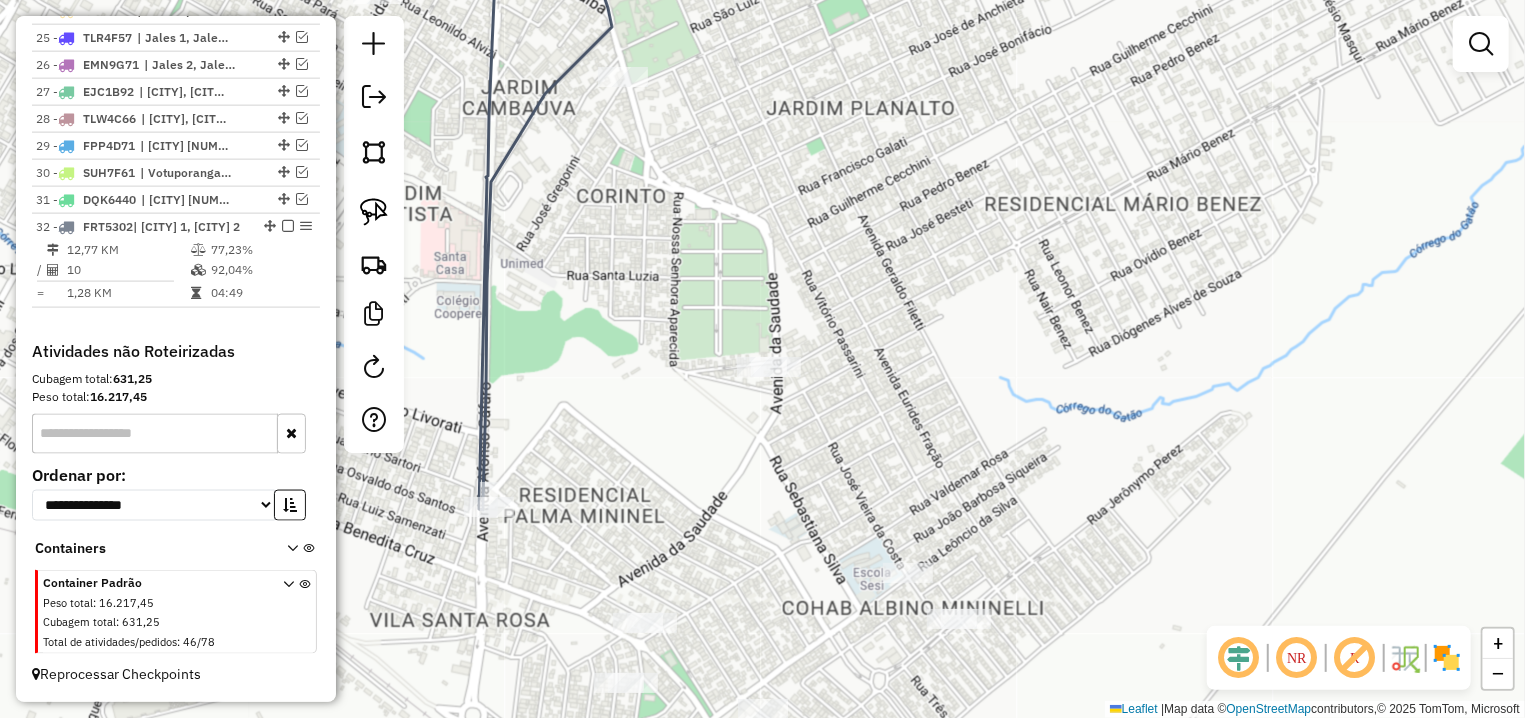 drag, startPoint x: 949, startPoint y: 42, endPoint x: 934, endPoint y: 419, distance: 377.29828 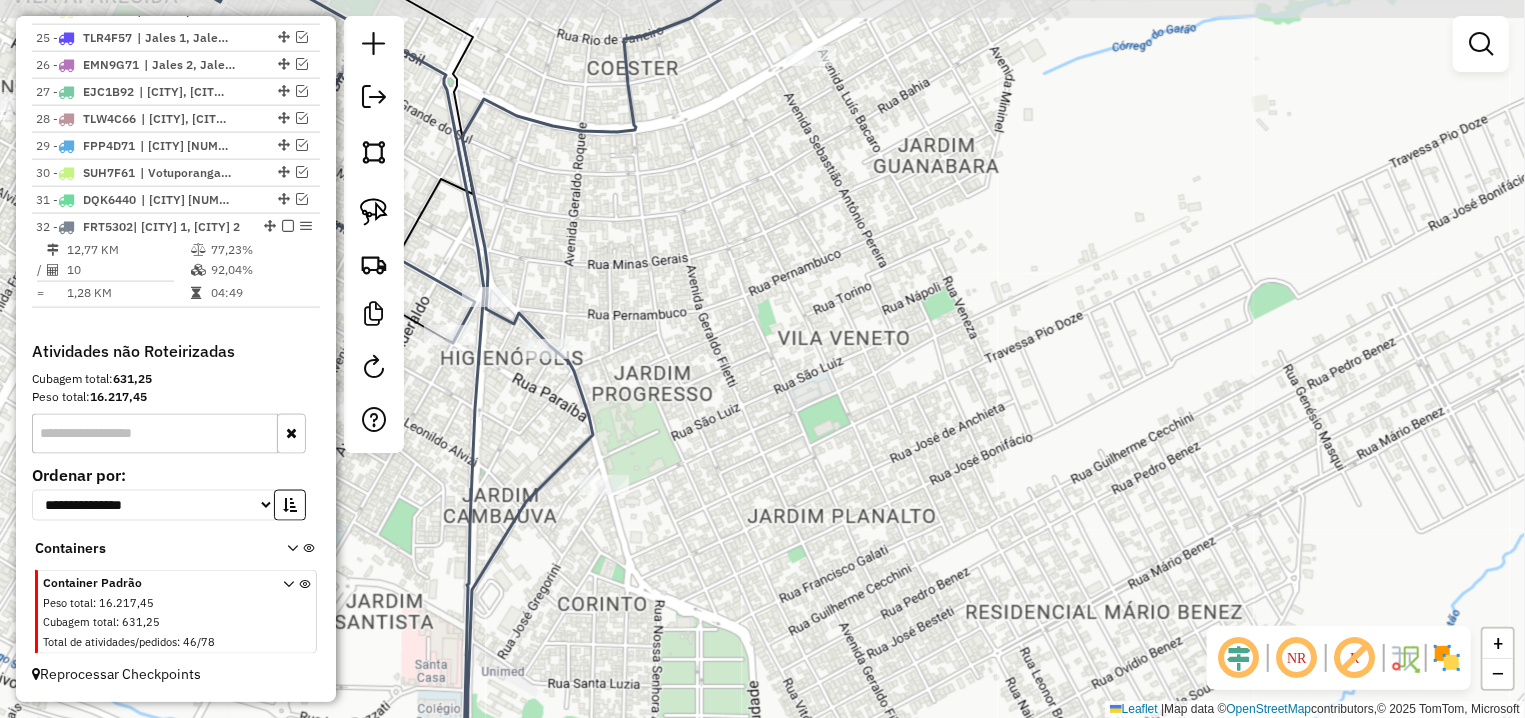 drag, startPoint x: 1005, startPoint y: 189, endPoint x: 893, endPoint y: 556, distance: 383.70953 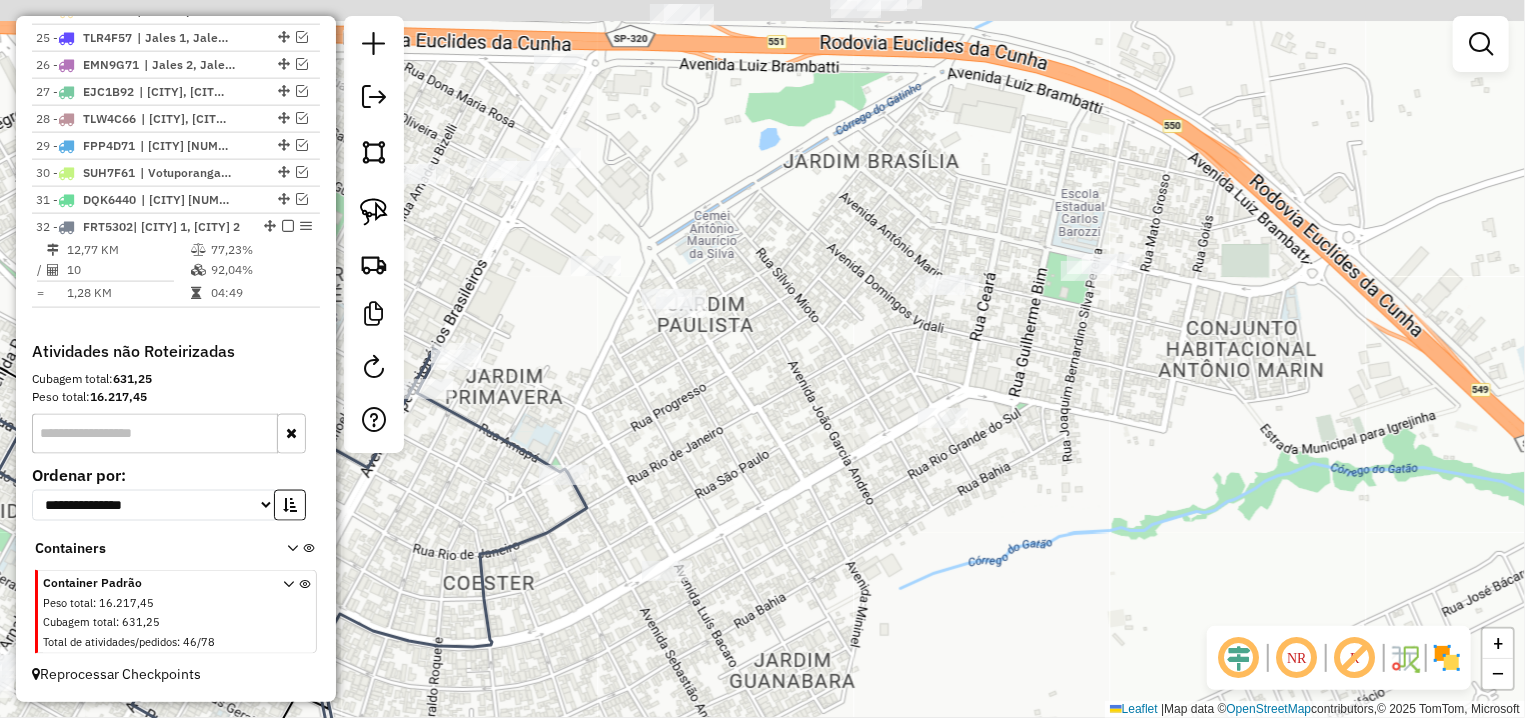 drag, startPoint x: 1059, startPoint y: 190, endPoint x: 1016, endPoint y: 463, distance: 276.3657 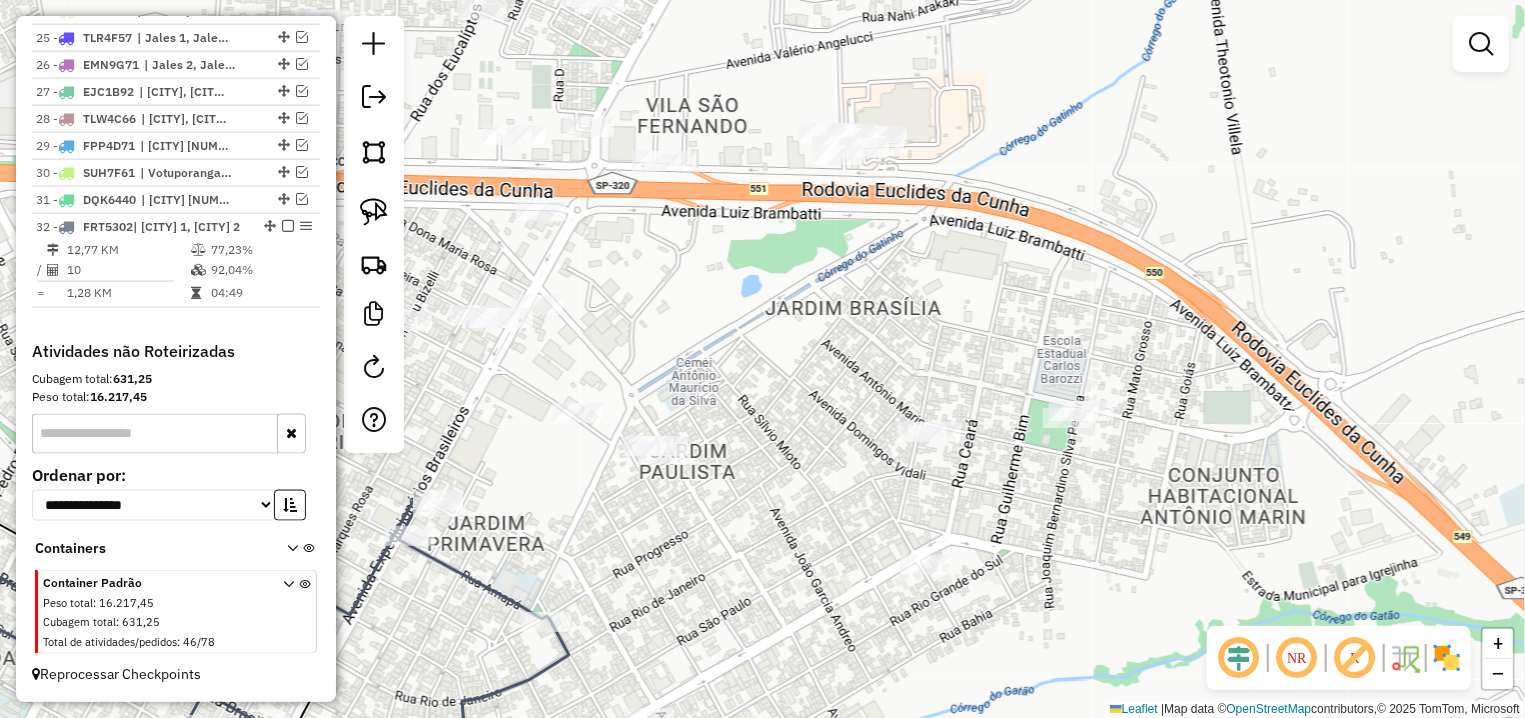 drag, startPoint x: 957, startPoint y: 304, endPoint x: 870, endPoint y: 329, distance: 90.52071 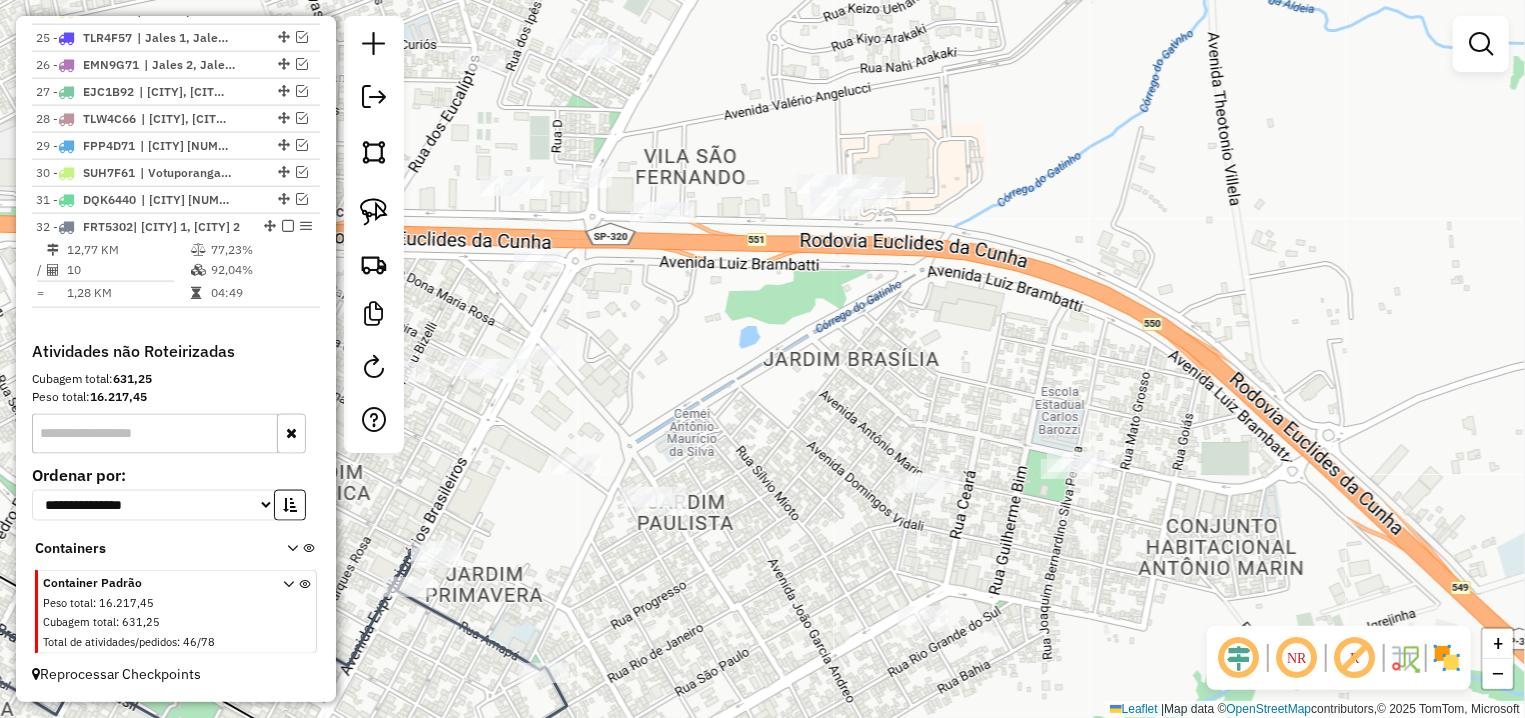 drag, startPoint x: 382, startPoint y: 214, endPoint x: 699, endPoint y: 174, distance: 319.5137 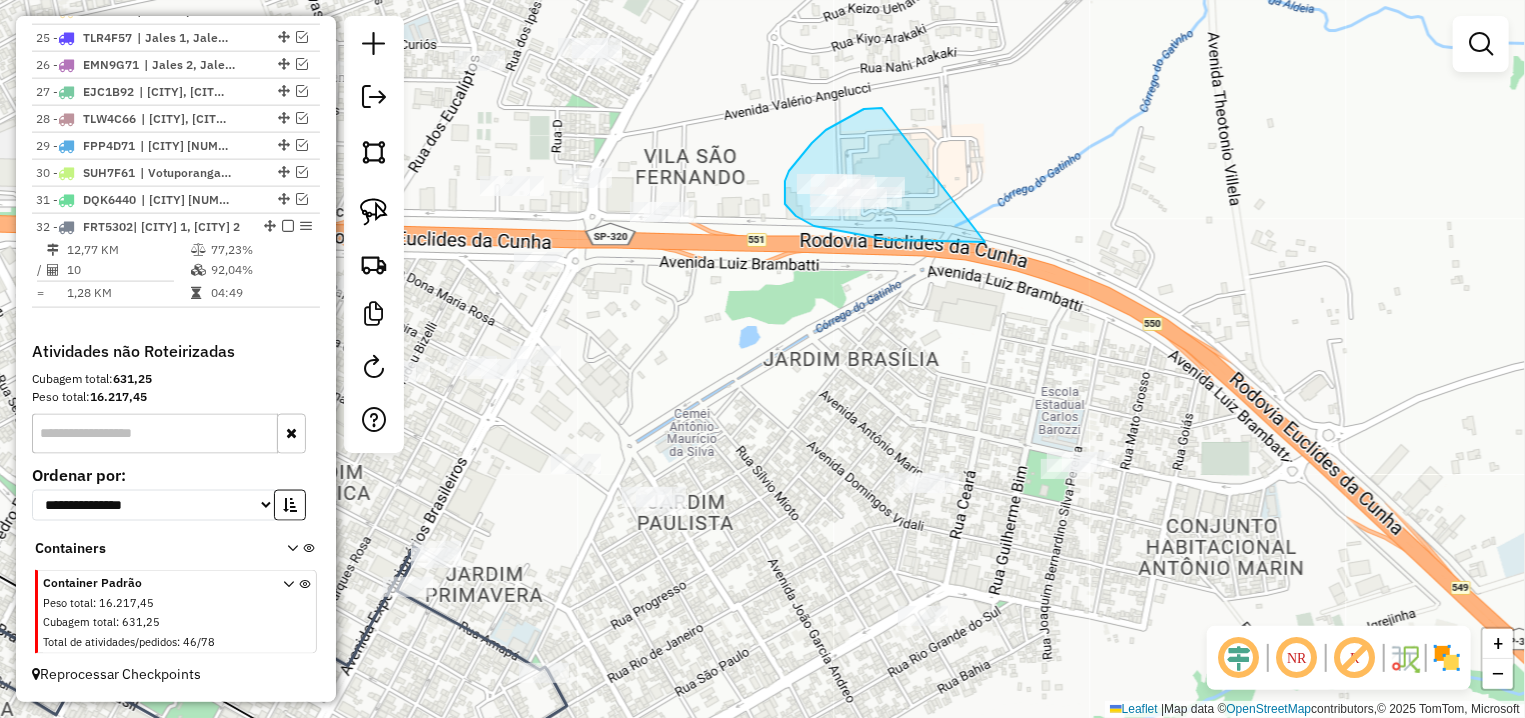 drag, startPoint x: 882, startPoint y: 108, endPoint x: 989, endPoint y: 241, distance: 170.69856 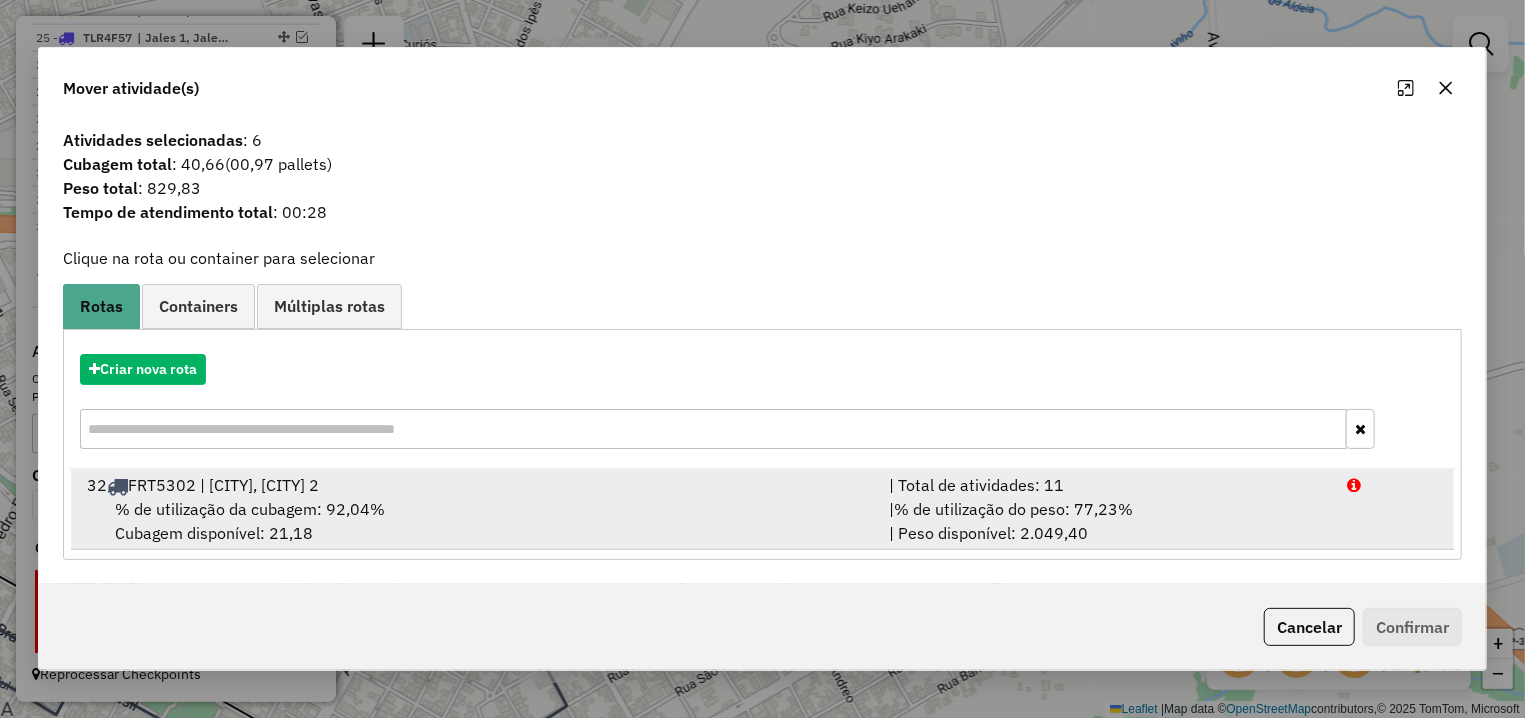 drag, startPoint x: 486, startPoint y: 520, endPoint x: 783, endPoint y: 514, distance: 297.0606 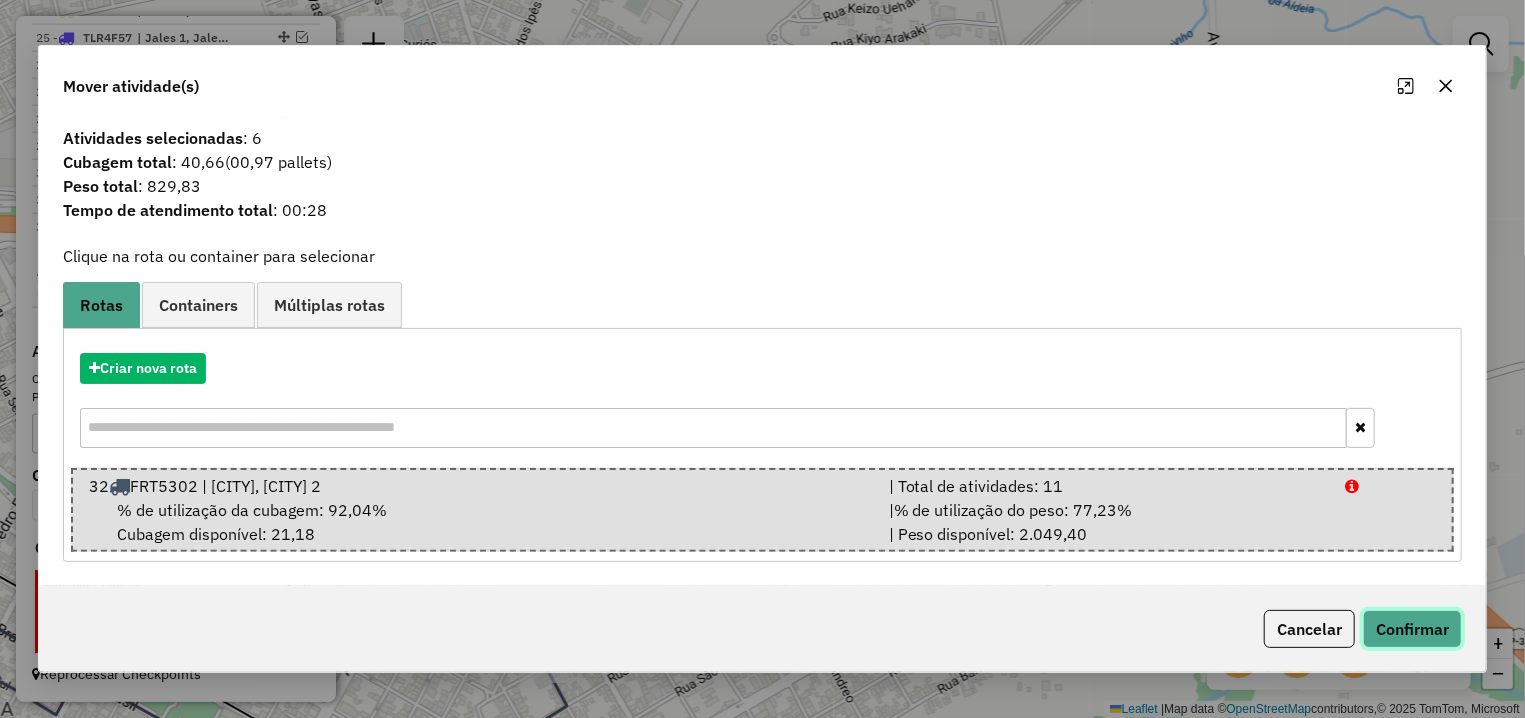 click on "Confirmar" 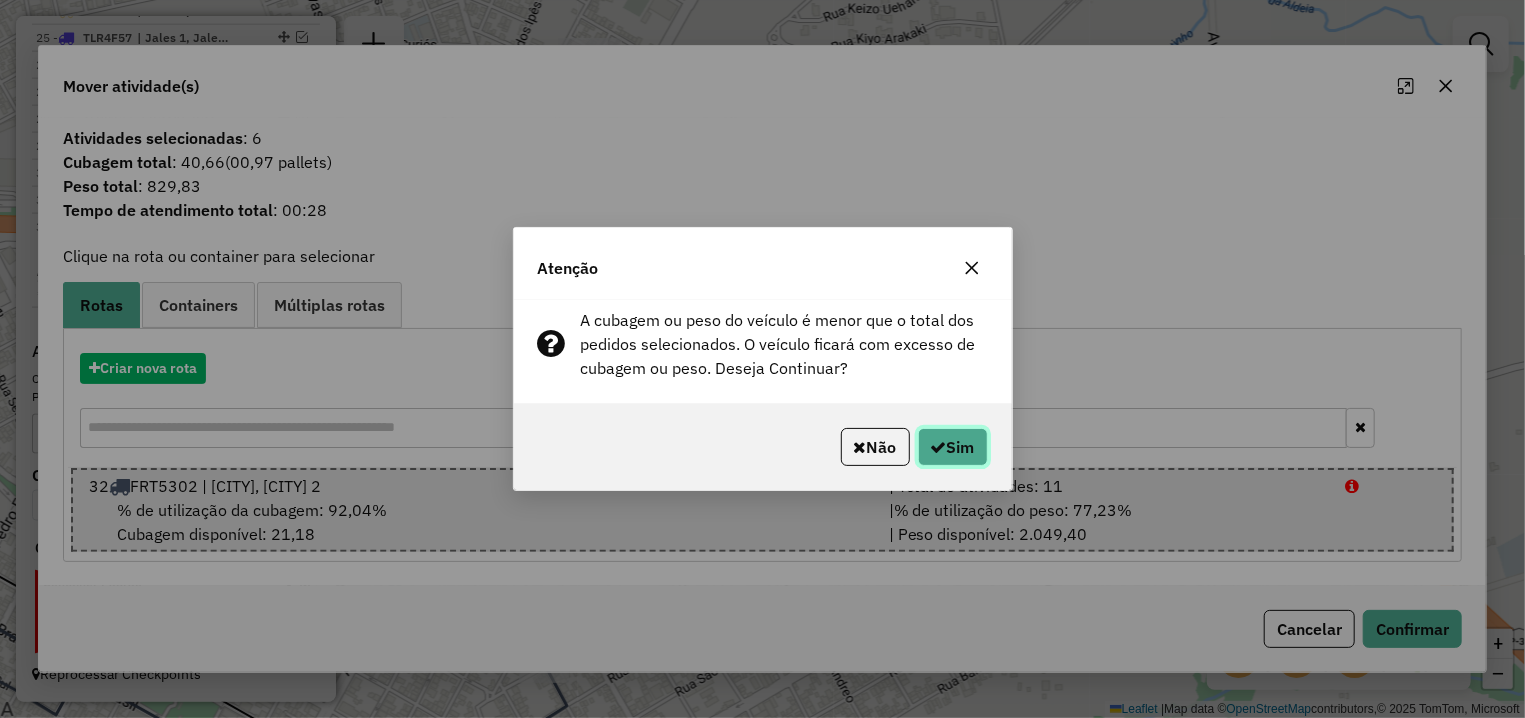 click on "Sim" 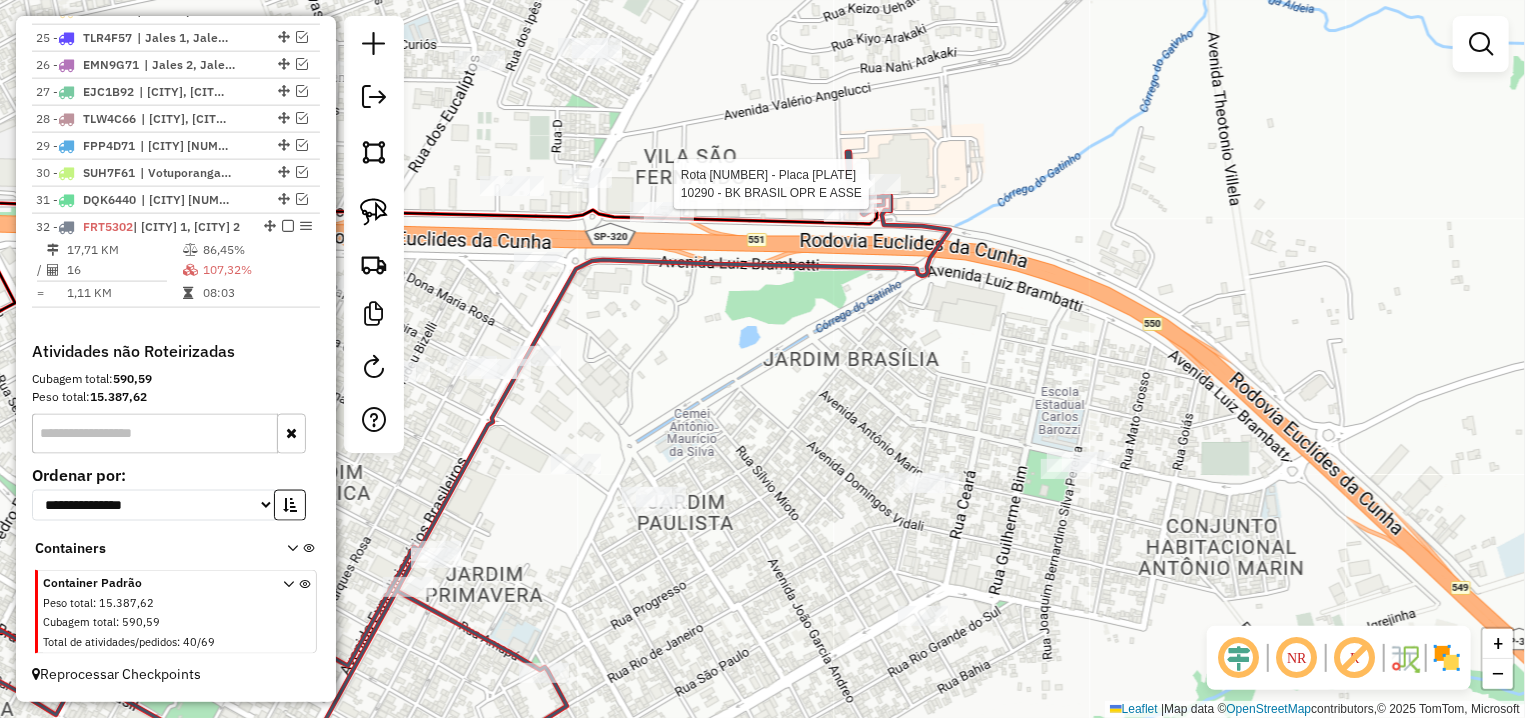 select on "**********" 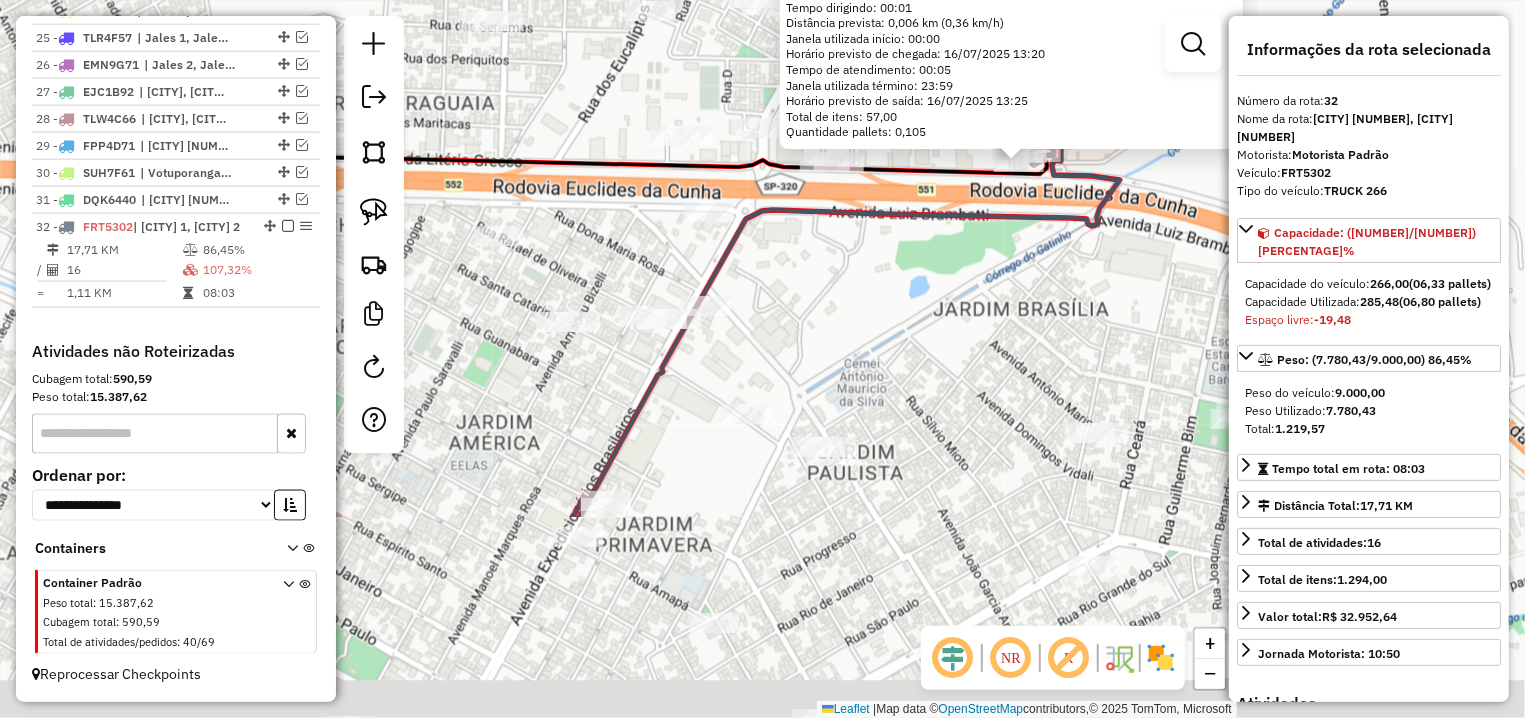 drag, startPoint x: 744, startPoint y: 540, endPoint x: 1006, endPoint y: 262, distance: 382.00525 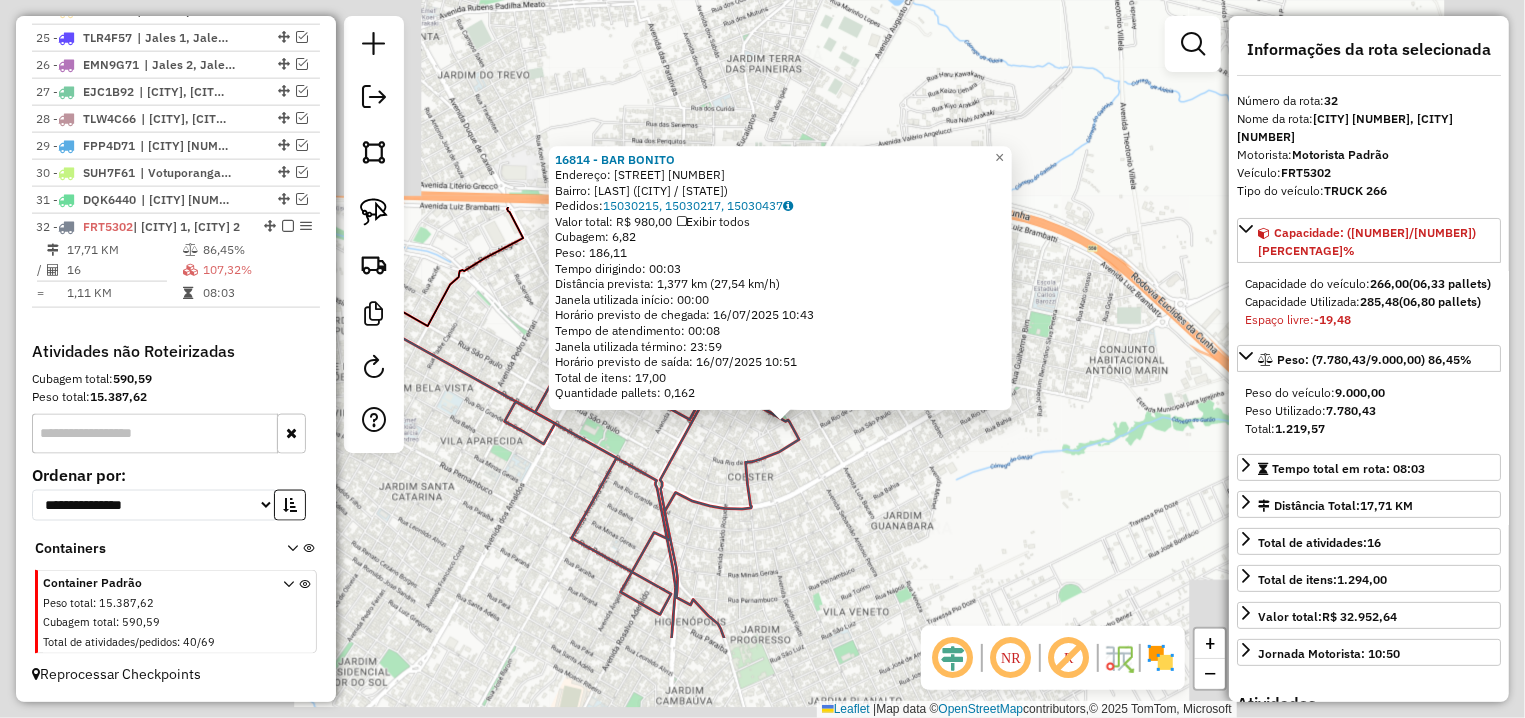 click on "Endereço: [STREET] [NUMBER] Bairro: [NEIGHBORHOOD] ([CITY] / [STATE]) Pedidos: [ORDER_ID], [ORDER_ID], [ORDER_ID] Valor total: [CURRENCY] [PRICE] Exibir todos Cubagem: [CUBAGE] Peso: [WEIGHT] Tempo dirigindo: [TIME] Distância prevista: [DISTANCE] km ([SPEED] km/h) Janela utilizada início: [TIME] Horário previsto de chegada: [DATE] [TIME] Tempo de atendimento: [TIME] Janela utilizada término: [TIME] Horário previsto de saída: [DATE] [TIME] Total de itens: [ITEMS] Quantidade pallets: [PALLETS] × Janela de atendimento Grade de atendimento Capacidade Transportadoras Veículos Cliente Pedidos Rotas Selecione os dias de semana para filtrar as janelas de atendimento Seg Ter Qua Qui Sex Sáb Dom Informe o período da janela de atendimento: De: Até: Filtrar exatamente a janela do cliente Considerar janela de atendimento padrão Selecione os dias de semana para filtrar as grades de atendimento Seg Ter Qua Qui Sex Sáb Dom De: Até:" 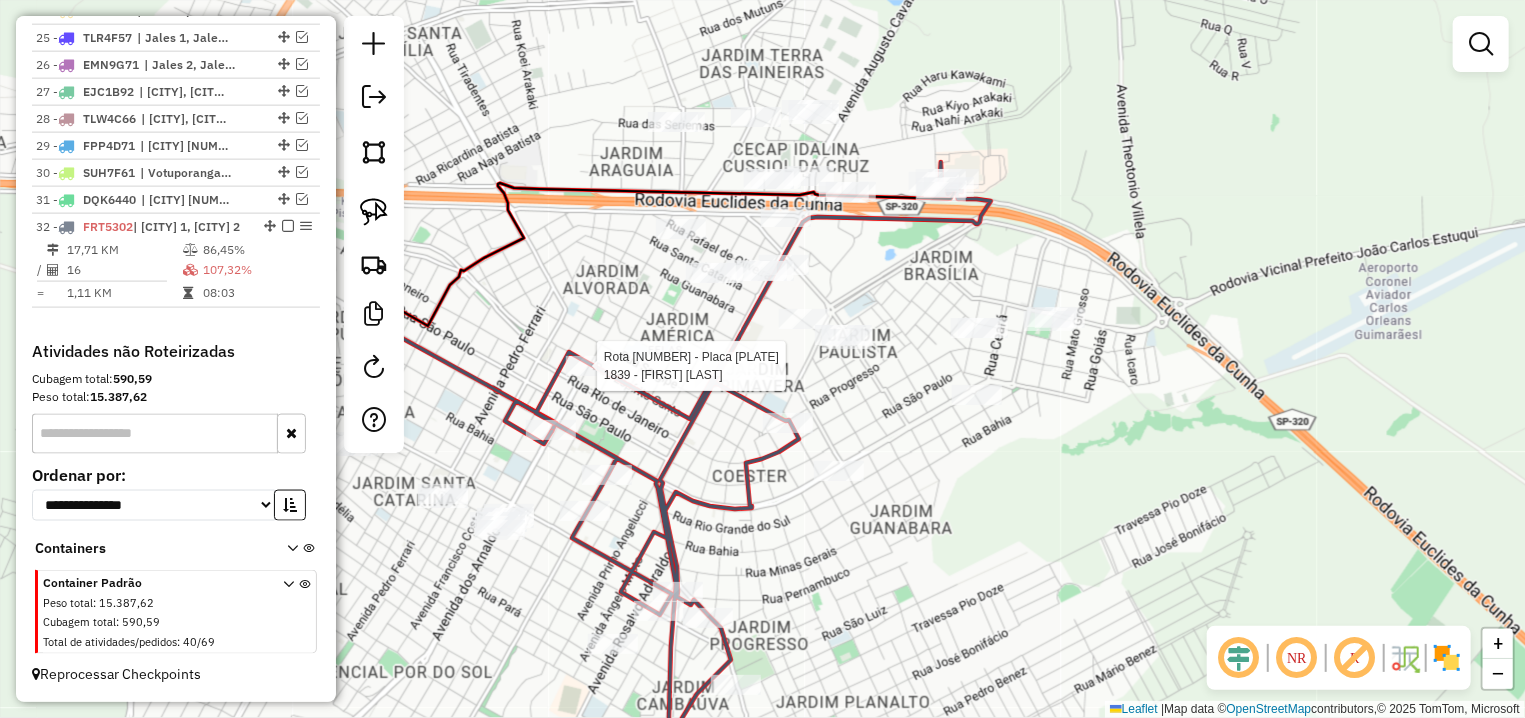 select on "**********" 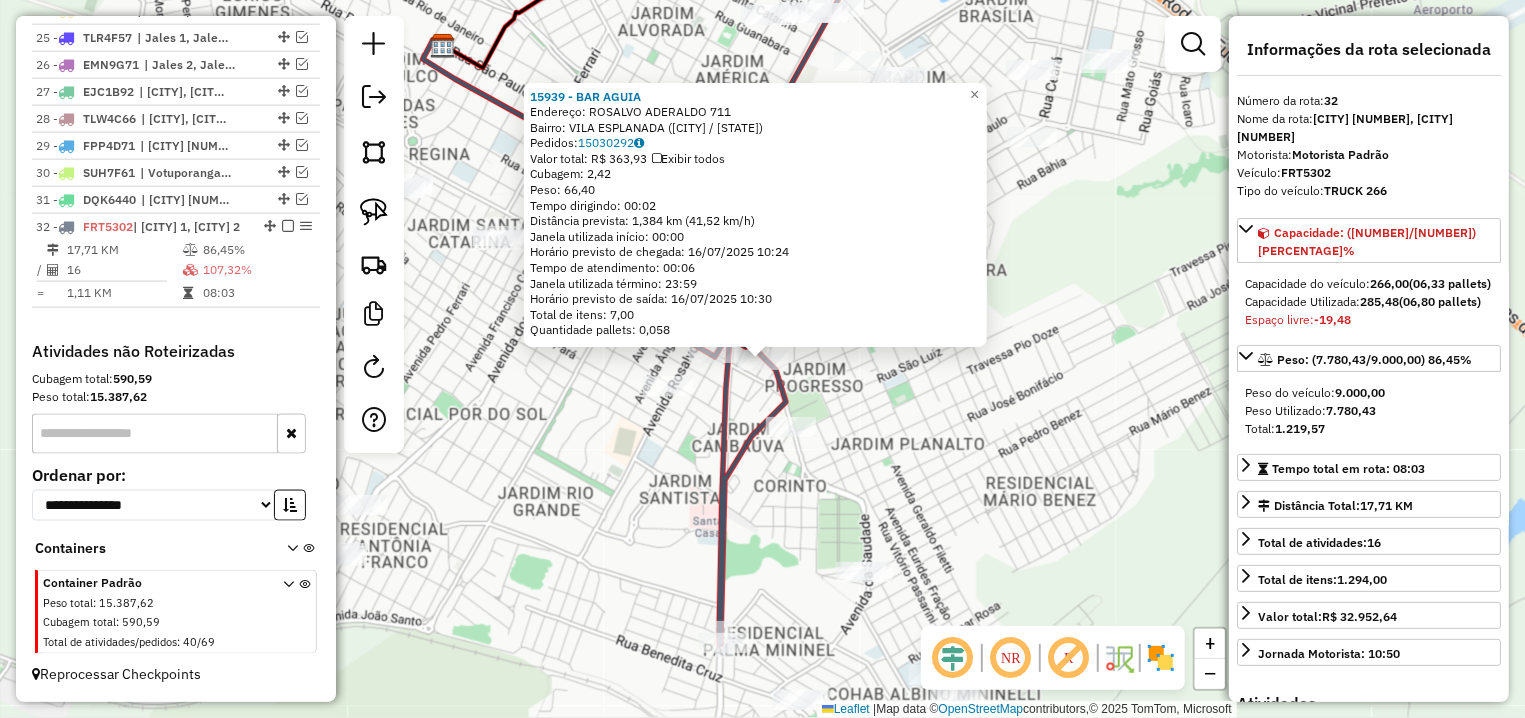 click on "[NUMBER] - [NAME]  Endereço:  [STREET] [NUMBER]   Bairro: [NEIGHBORHOOD] ([CITY] / [STATE])   Pedidos:  [NUMBER]   Valor total: R$ [PRICE]   Exibir todos   Cubagem: [NUMBER]  Peso: [NUMBER]  Tempo dirigindo: [TIME]   Distância prevista: [DISTANCE] ([SPEED])   Janela utilizada início: [TIME]   Horário previsto de chegada: [DATE] [TIME]   Tempo de atendimento: [TIME]   Janela utilizada término: [TIME]   Horário previsto de saída: [DATE] [TIME]   Total de itens: [NUMBER]   Quantidade pallets: [NUMBER]  × Janela de atendimento Grade de atendimento Capacidade Transportadoras Veículos Cliente Pedidos  Rotas Selecione os dias de semana para filtrar as janelas de atendimento  Seg   Ter   Qua   Qui   Sex   Sáb   Dom  Informe o período da janela de atendimento: De: [TIME] Até: [TIME]  Filtrar exatamente a janela do cliente  Considerar janela de atendimento padrão  Selecione os dias de semana para filtrar as grades de atendimento  Seg   Ter   Qua   Qui   Sex   Sáb   Dom   Considerar clientes sem dia de atendimento cadastrado +" 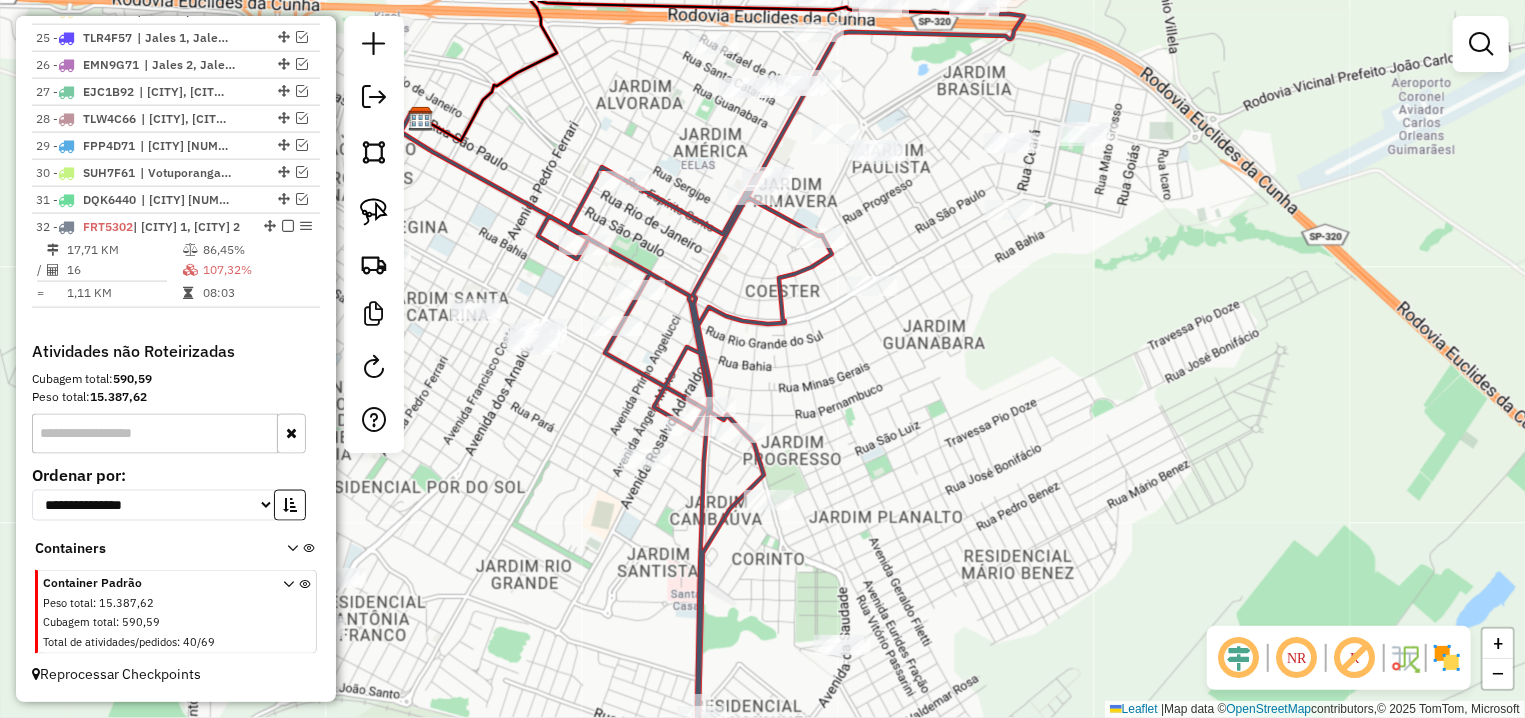 drag, startPoint x: 1039, startPoint y: 217, endPoint x: 982, endPoint y: 399, distance: 190.71707 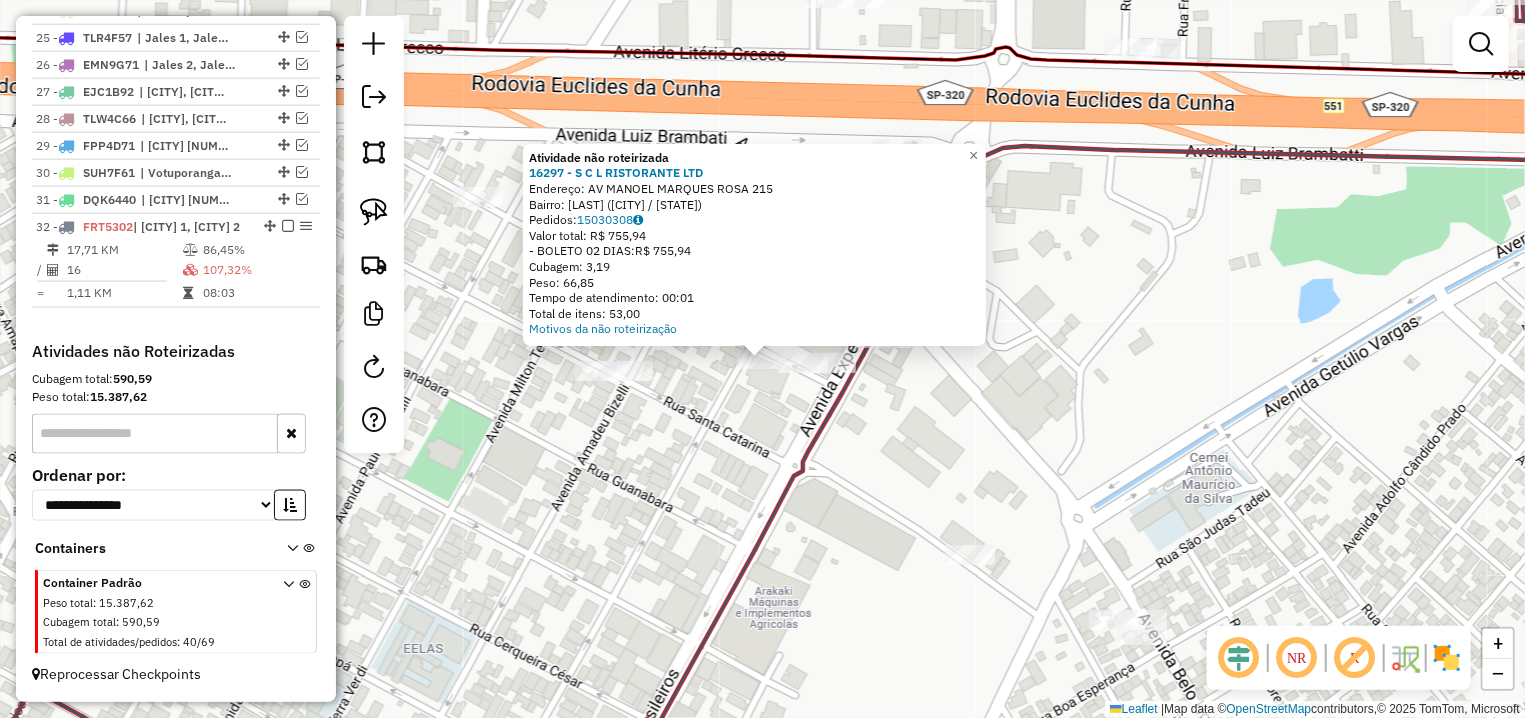 click on "S C L RISTORANTE LTD  Endereço: AV  MANOEL MARQUES ROSA           215   Bairro: SANTA HELENA ([CITY] / [STATE])   Pedidos:  15030308   Valor total: R$ 755,94   - BOLETO 02 DIAS:  R$ 755,94   Cubagem: 3,19   Peso: 66,85   Tempo de atendimento: 00:01   Total de itens: 53,00  Motivos da não roteirização × Janela de atendimento Grade de atendimento Capacidade Transportadoras Veículos Cliente Pedidos  Rotas Selecione os dias de semana para filtrar as janelas de atendimento  Seg   Ter   Qua   Qui   Sex   Sáb   Dom  Informe o período da janela de atendimento: De: Até:  Filtrar exatamente a janela do cliente  Considerar janela de atendimento padrão  Selecione os dias de semana para filtrar as grades de atendimento  Seg   Ter   Qua   Qui   Sex   Sáb   Dom   Considerar clientes sem dia de atendimento cadastrado  Clientes fora do dia de atendimento selecionado Filtrar as atividades entre os valores definidos abaixo:  Peso mínimo:   Peso máximo:   Cubagem mínima:   De:" 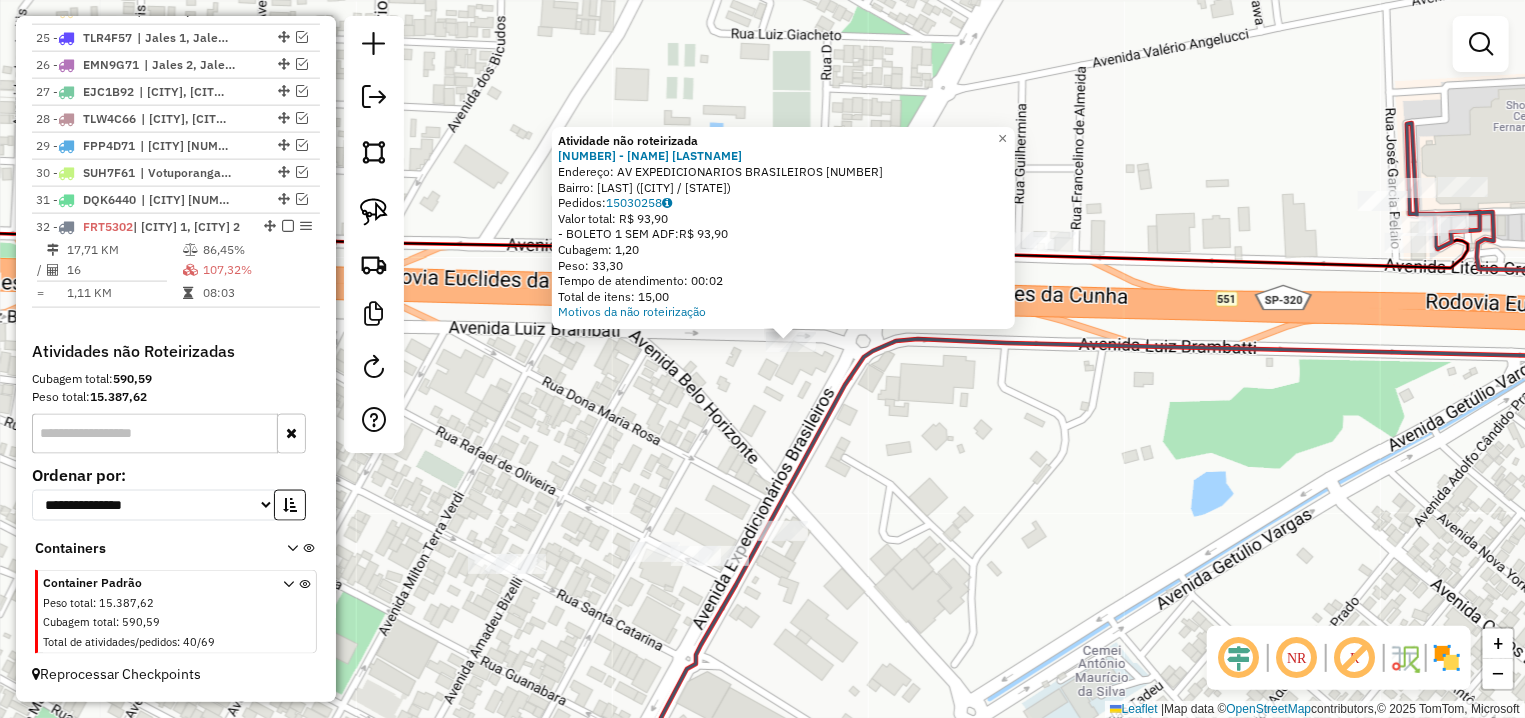 drag, startPoint x: 574, startPoint y: 452, endPoint x: 700, endPoint y: 409, distance: 133.13527 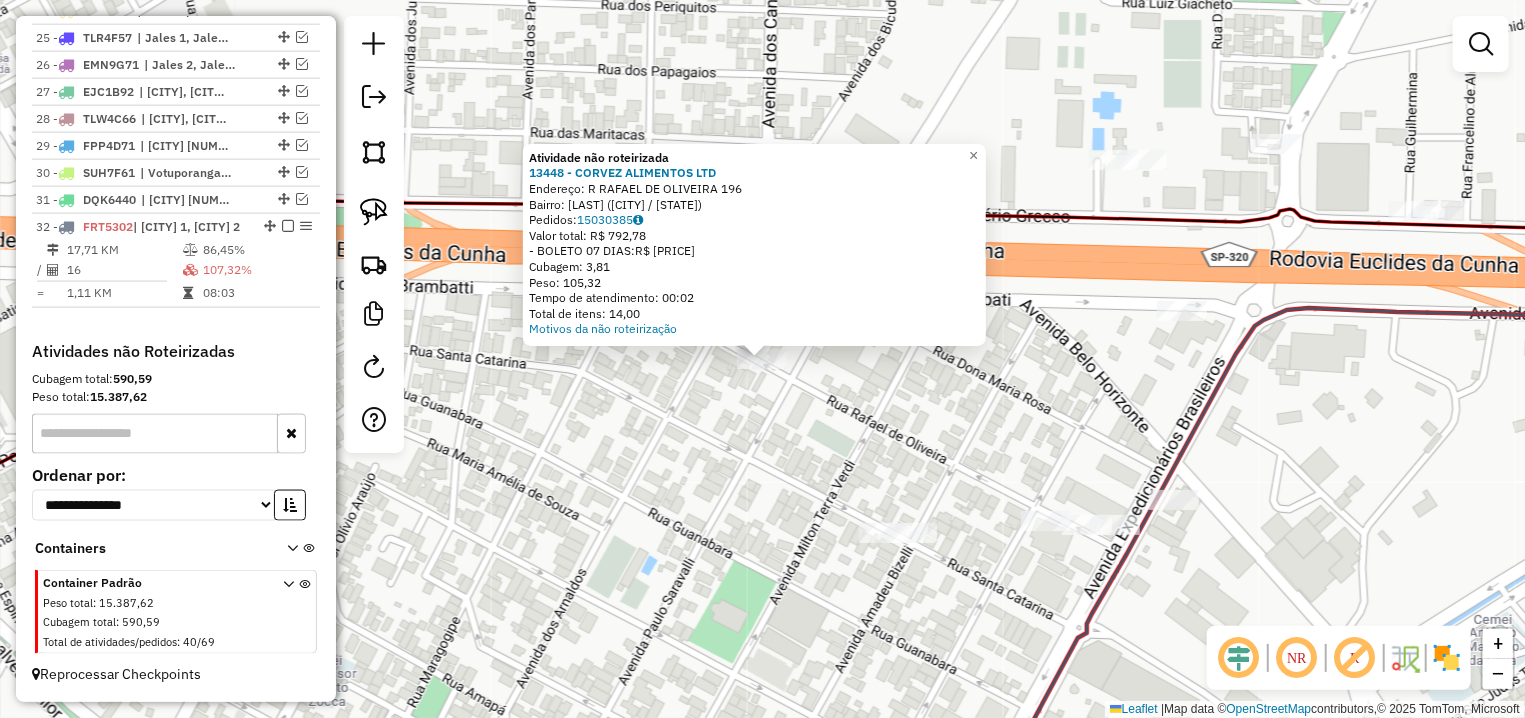 drag, startPoint x: 898, startPoint y: 431, endPoint x: 749, endPoint y: 370, distance: 161.00311 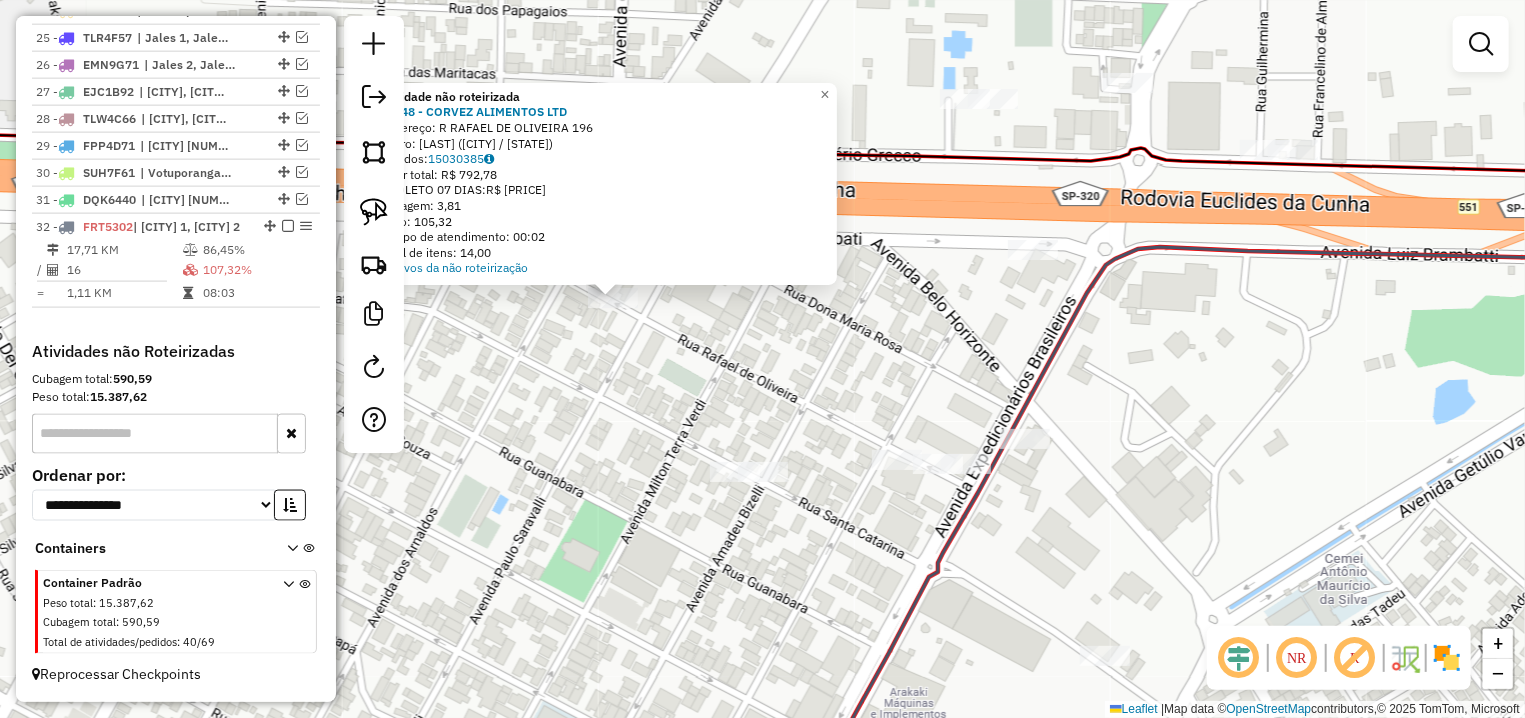 click on "Atividade não roteirizada [NUMBER] - [LAST] [LAST] Endereço: [STREET] [NUMBER] Bairro: [LAST] ([CITY] / [STATE]) Pedidos: [NUMBER] Valor total: R$ [PRICE] - BOLETO 07 DIAS: R$ [PRICE] Cubagem: [NUMBER] Peso: [NUMBER] Tempo de atendimento: [TIME] Total de itens: [NUMBER] Motivos da não roteirização × Janela de atendimento Grade de atendimento Capacidade Transportadoras Veículos Cliente Pedidos Rotas Selecione os dias de semana para filtrar as janelas de atendimento Seg Ter Qua Qui Sex Sáb Dom Informe o período da janela de atendimento: De: Até: Filtrar exatamente a janela do cliente Considerar janela de atendimento padrão Selecione os dias de semana para filtrar as grades de atendimento Seg Ter Qua Qui Sex Sáb Dom Considerar clientes sem dia de atendimento cadastrado Clientes fora do dia de atendimento selecionado Filtrar as atividades entre os valores definidos abaixo: Peso mínimo: Peso máximo: Cubagem mínima: De:" 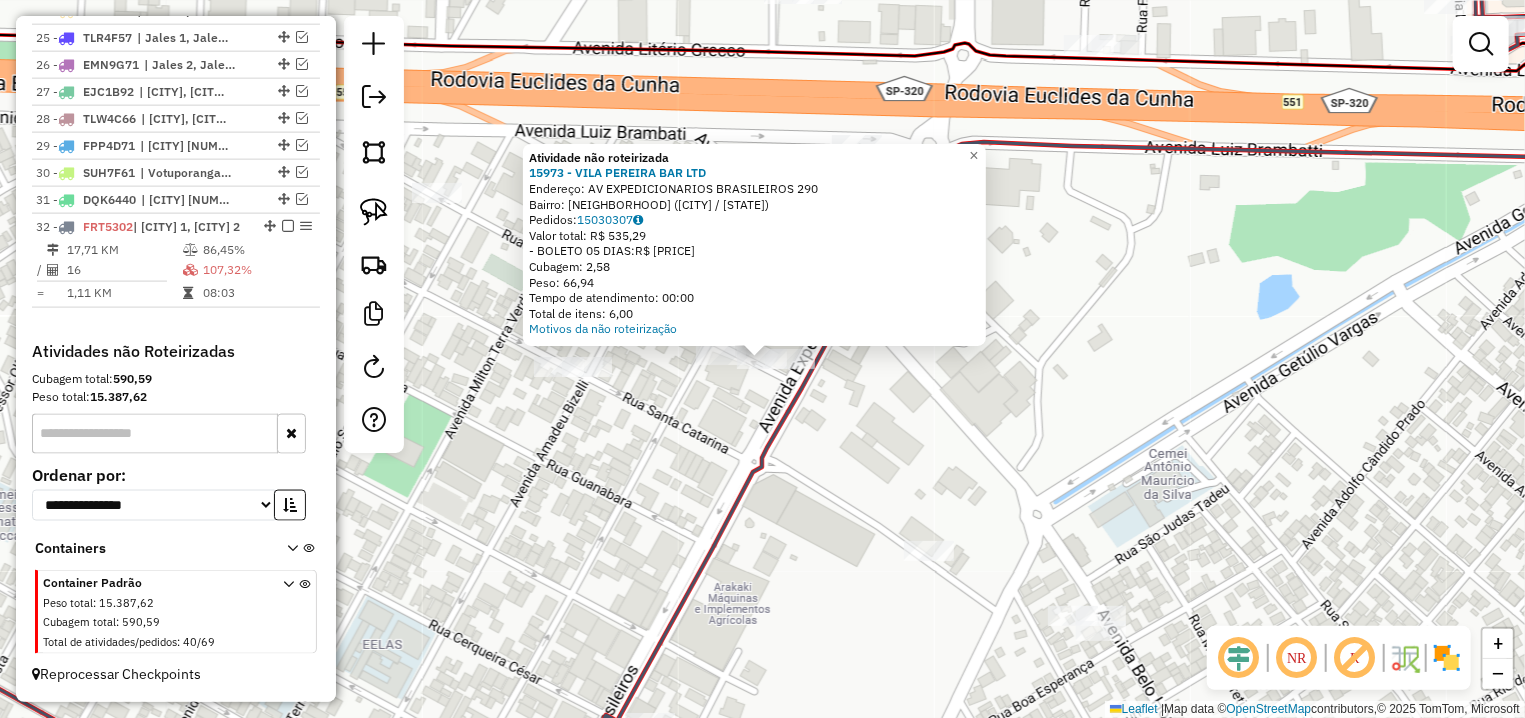 click on "Atividade não roteirizada [NUMBER] - [NAME]  Endereço: [STREET]   [NUMBER]   Bairro: [NEIGHBORHOOD] ([CITY] / [STATE])   Pedidos:  [NUMBER]   Valor total: R$ [PRICE]   - BOLETO [NUMBER] DIAS:  R$ [PRICE]   Cubagem: [NUMBER]   Peso: [NUMBER]   Tempo de atendimento: [TIME]   Total de itens: [NUMBER]  Motivos da não roteirização × Janela de atendimento Grade de atendimento Capacidade Transportadoras Veículos Cliente Pedidos  Rotas Selecione os dias de semana para filtrar as janelas de atendimento  Seg   Ter   Qua   Qui   Sex   Sáb   Dom  Informe o período da janela de atendimento: De: [TIME] Até: [TIME]  Filtrar exatamente a janela do cliente  Considerar janela de atendimento padrão  Selecione os dias de semana para filtrar as grades de atendimento  Seg   Ter   Qua   Qui   Sex   Sáb   Dom   Considerar clientes sem dia de atendimento cadastrado  Clientes fora do dia de atendimento selecionado Filtrar as atividades entre os valores definidos abaixo:  Peso mínimo: [NUMBER]   Peso máximo: [NUMBER]   Cubagem mínima:" 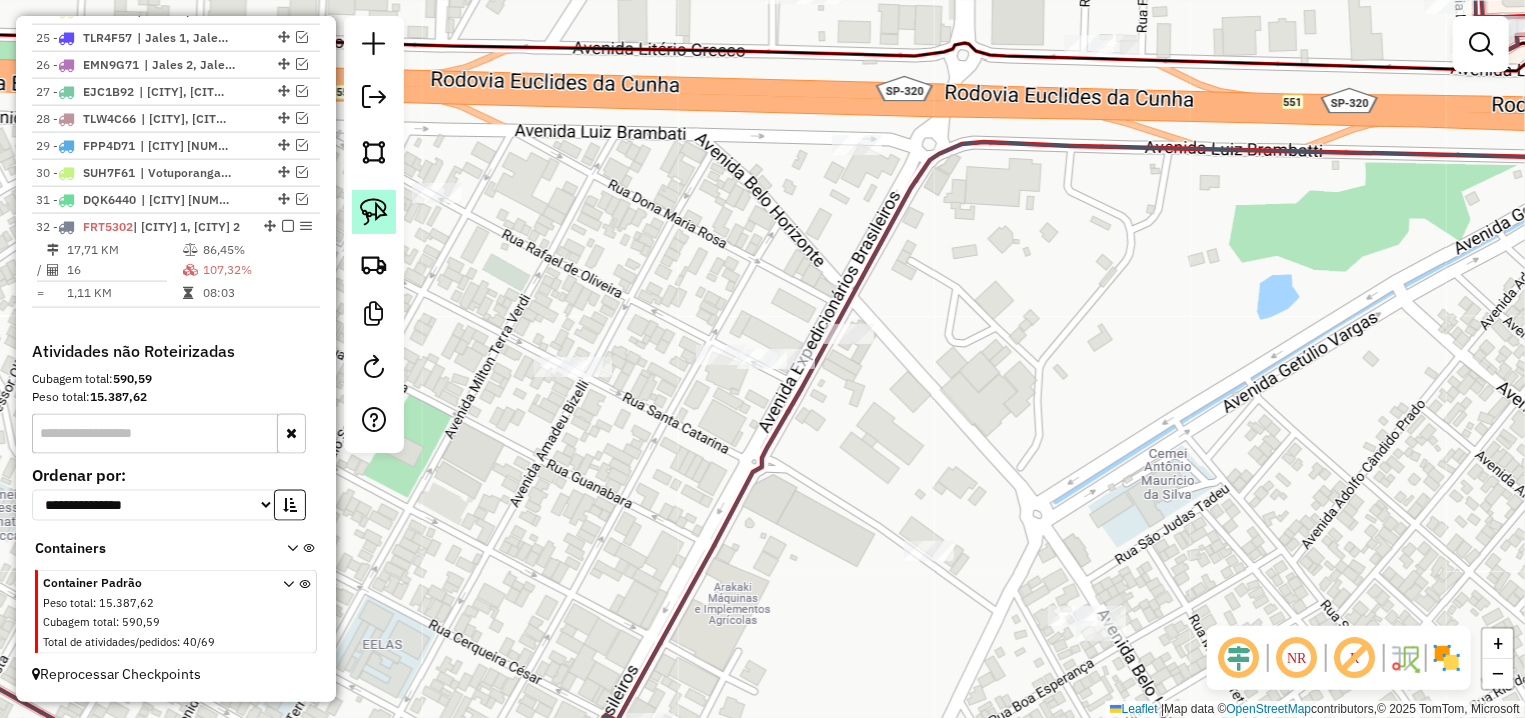click 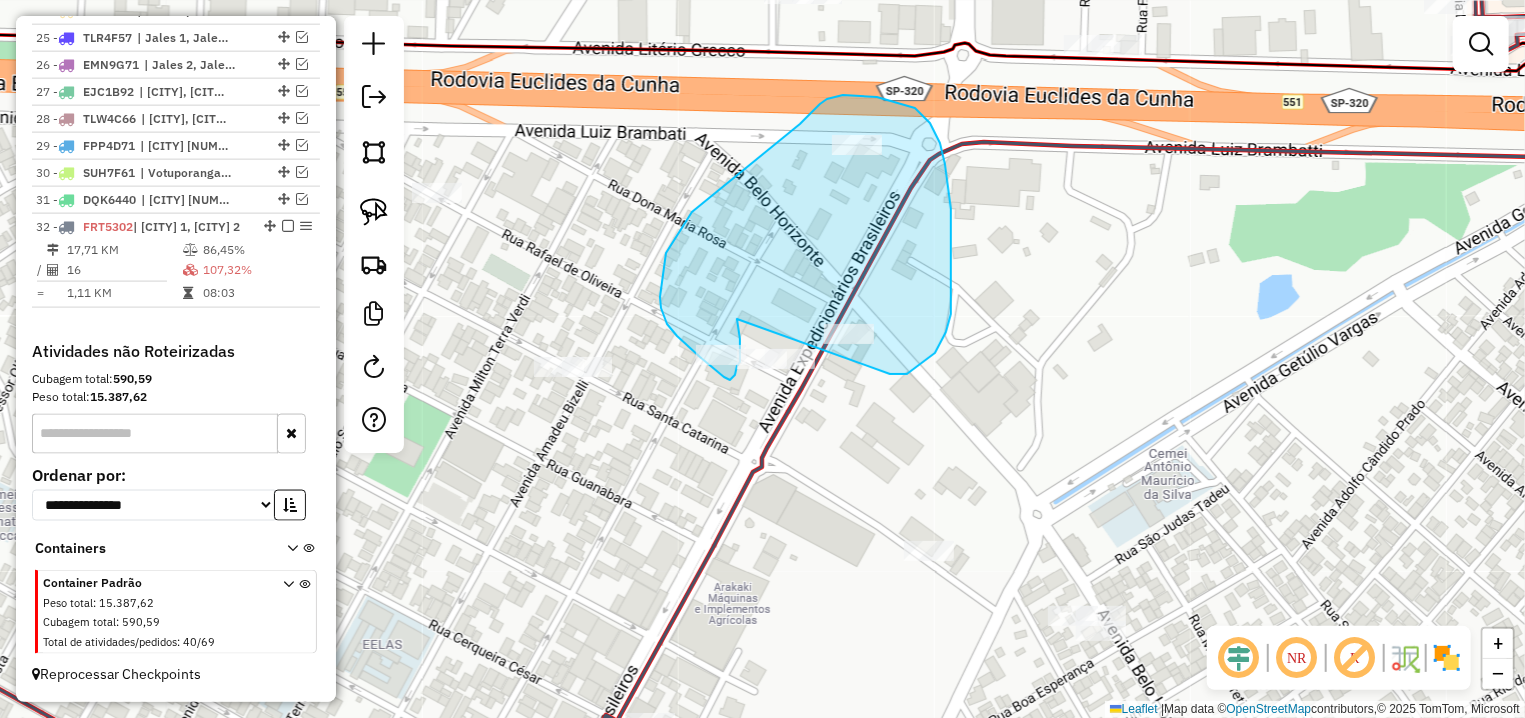 drag, startPoint x: 739, startPoint y: 337, endPoint x: 890, endPoint y: 374, distance: 155.46704 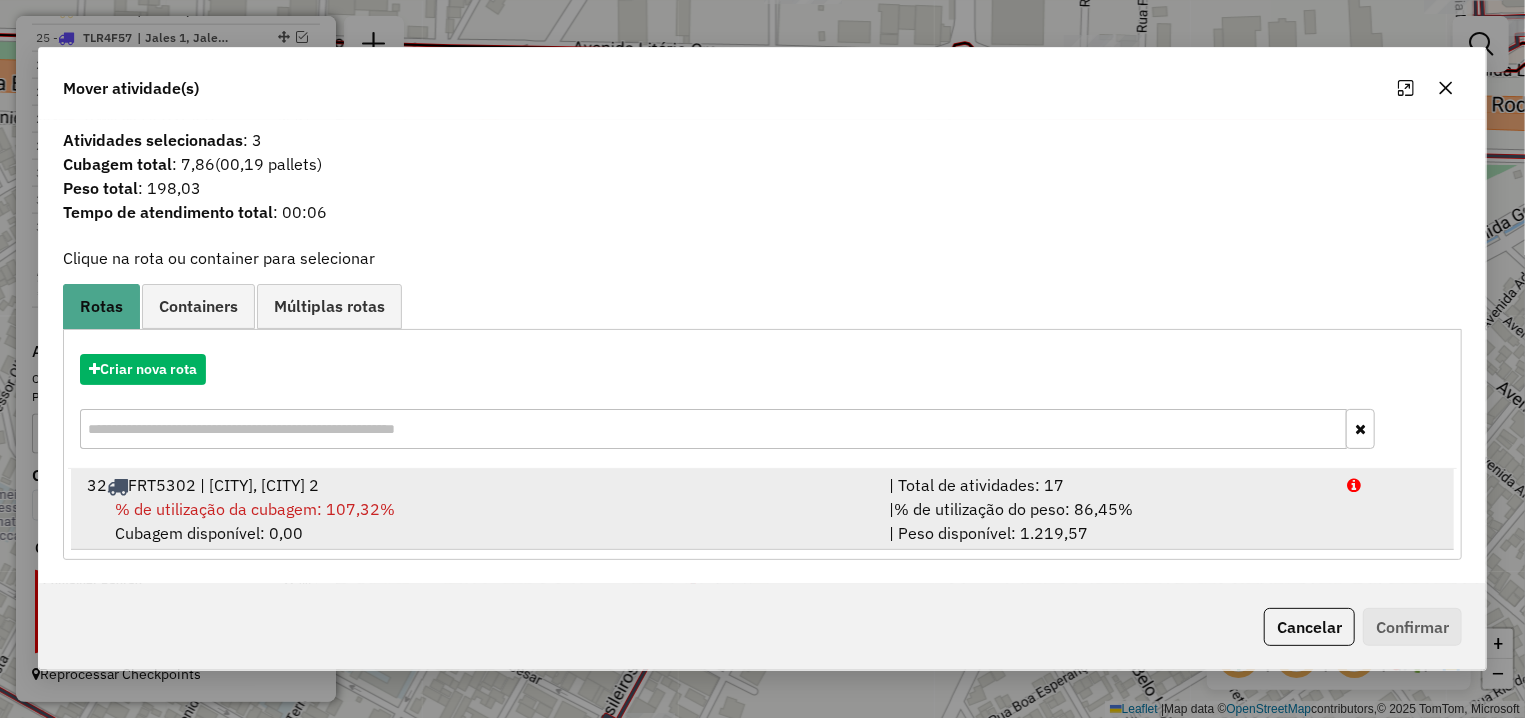 click on "% de utilização da cubagem: [PERCENT]% Cubagem disponível: 0,00" at bounding box center (476, 521) 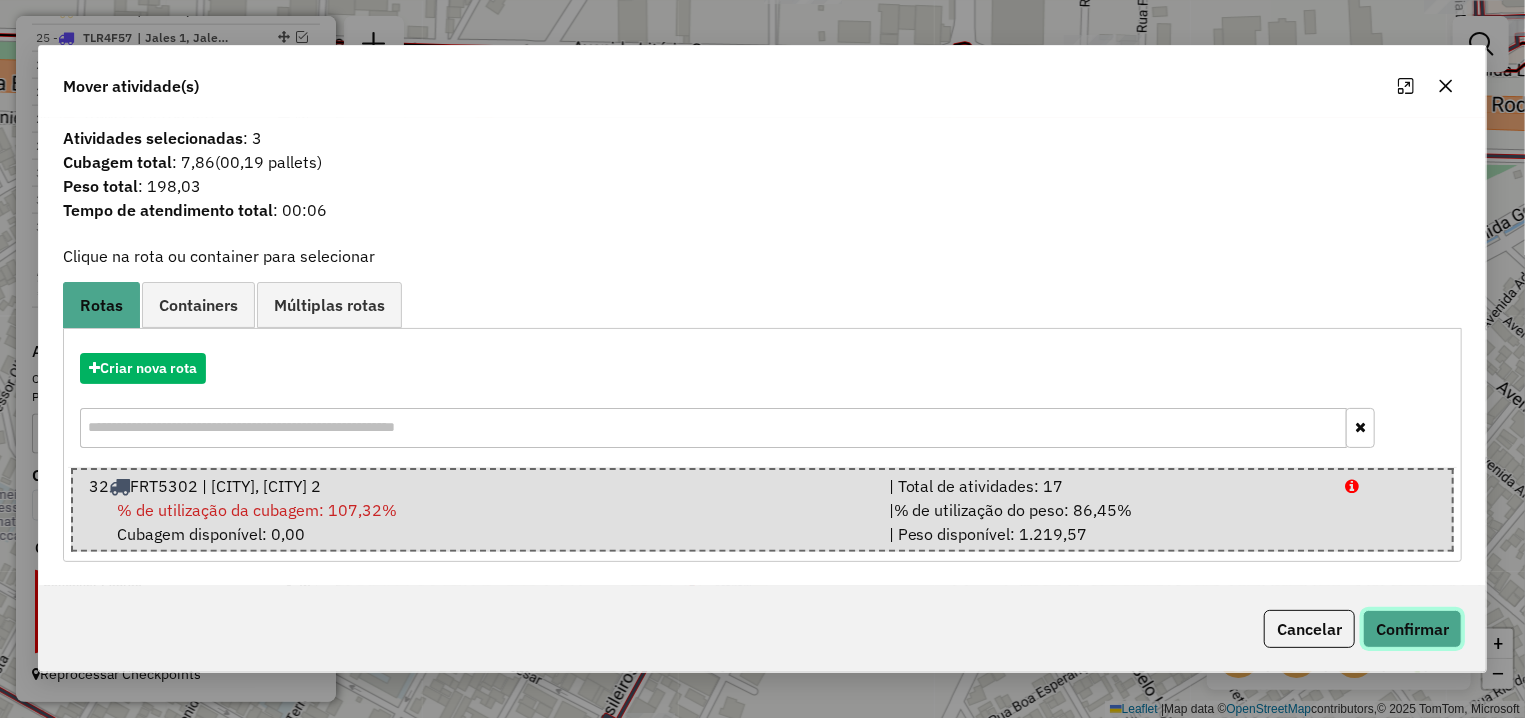 click on "Confirmar" 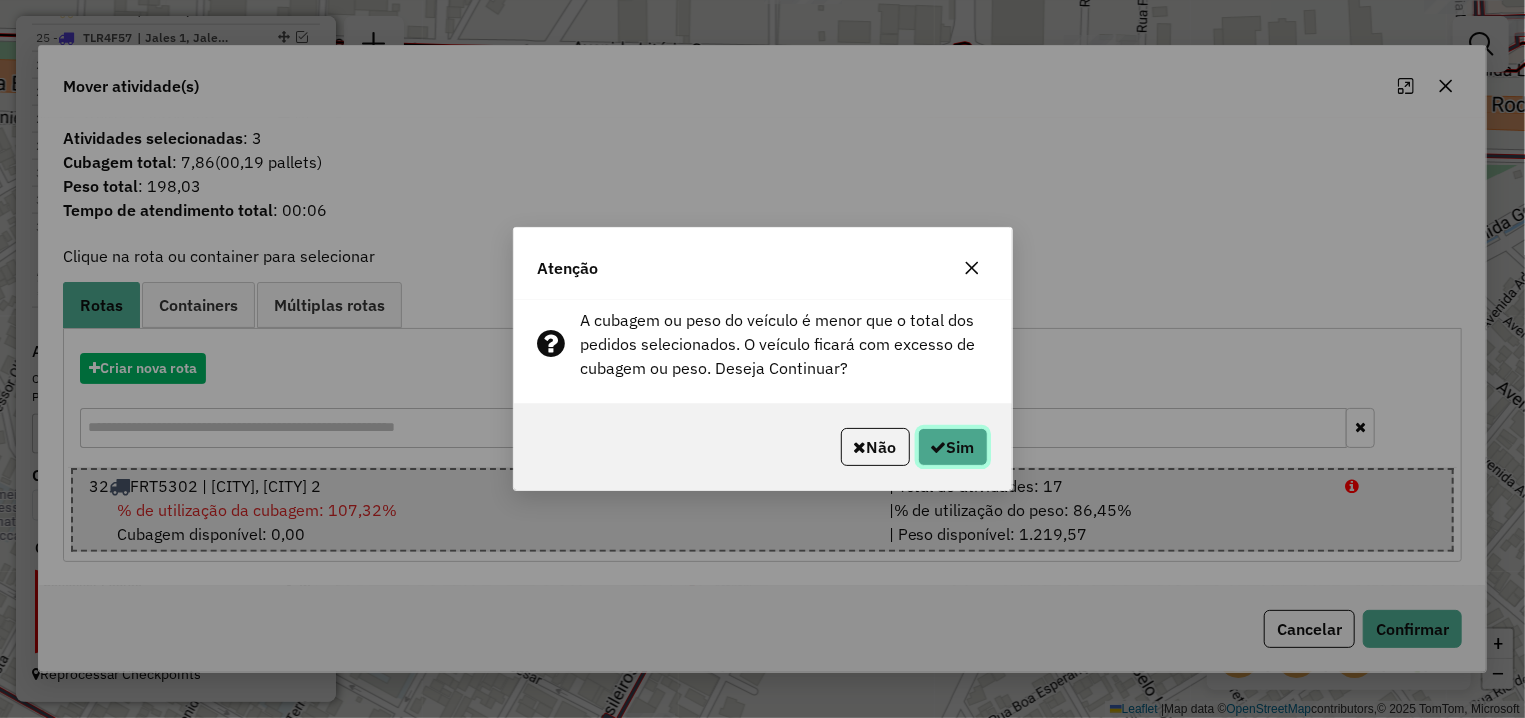click on "Sim" 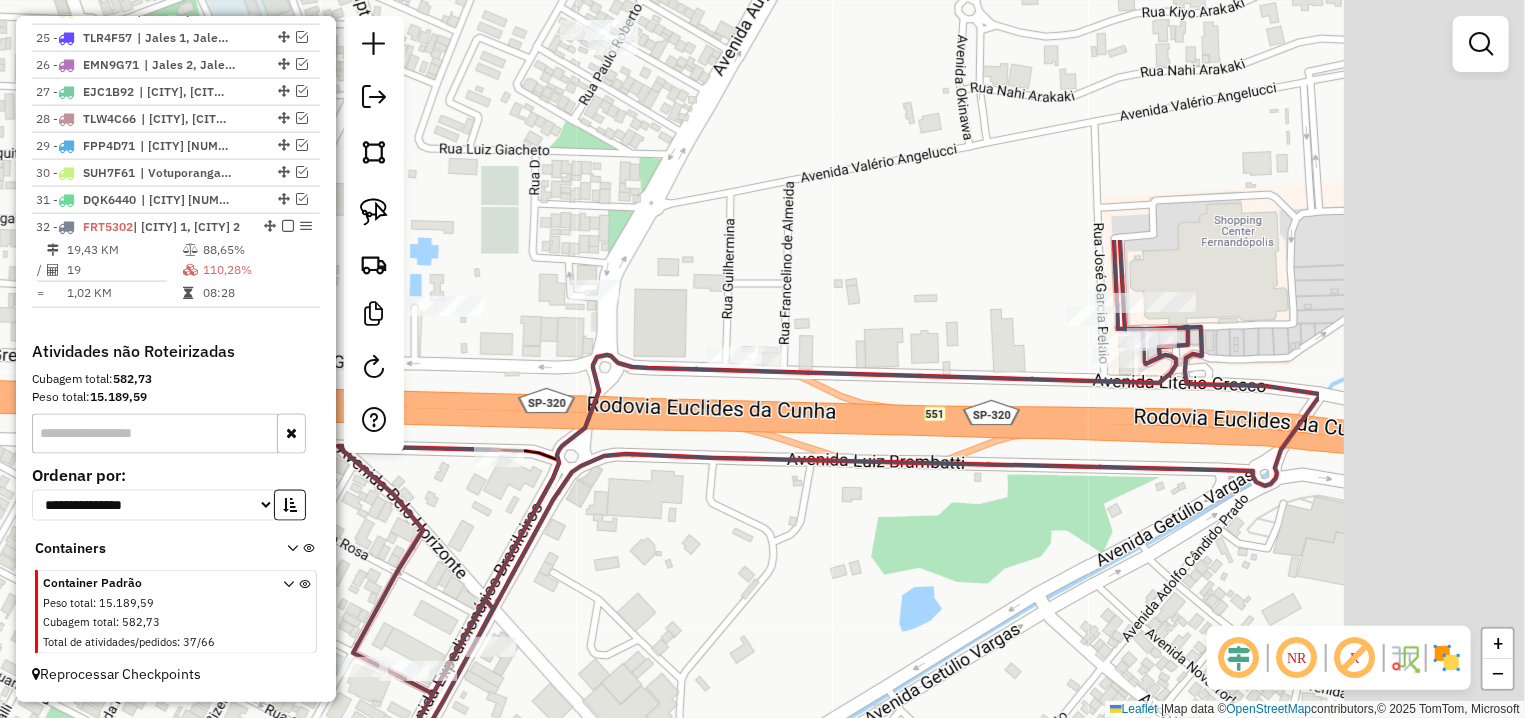 drag, startPoint x: 1180, startPoint y: 214, endPoint x: 816, endPoint y: 535, distance: 485.32153 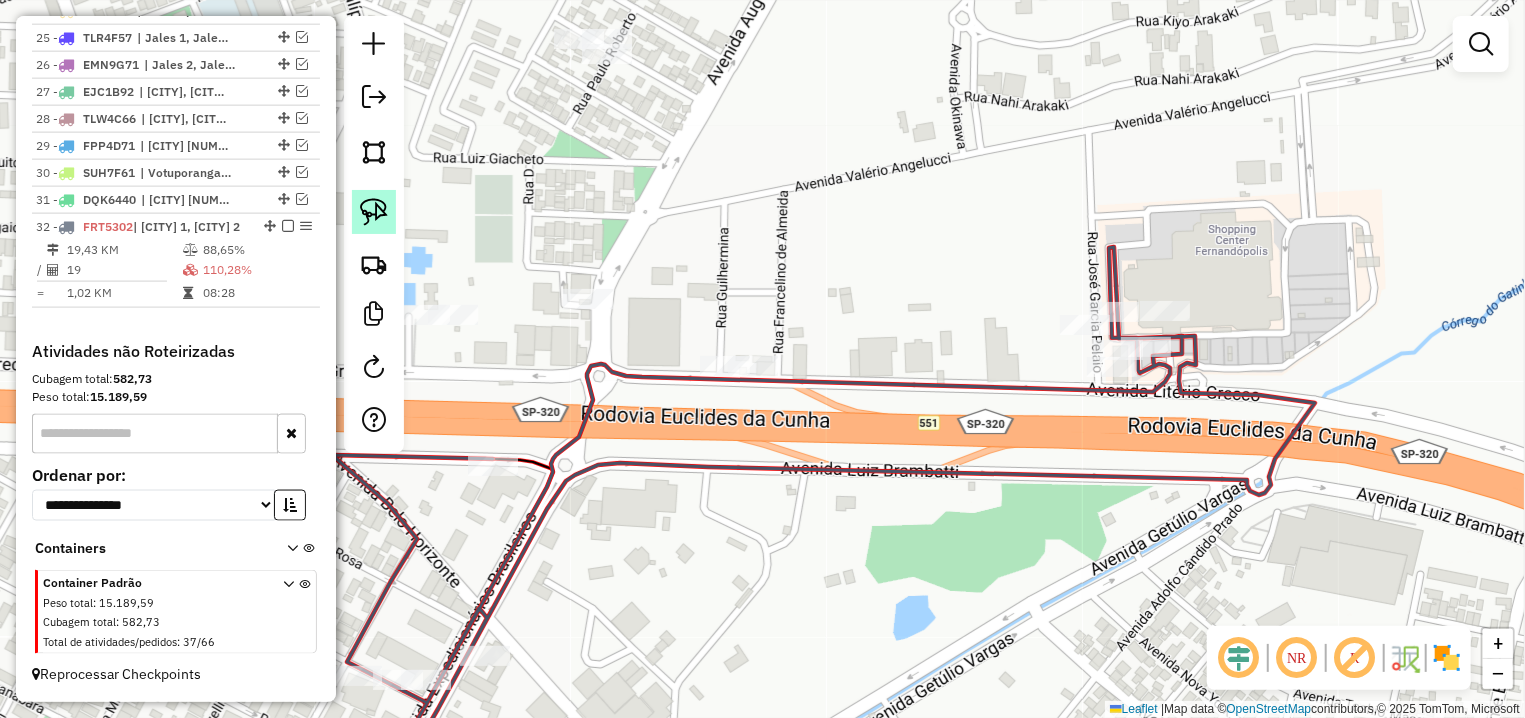 click 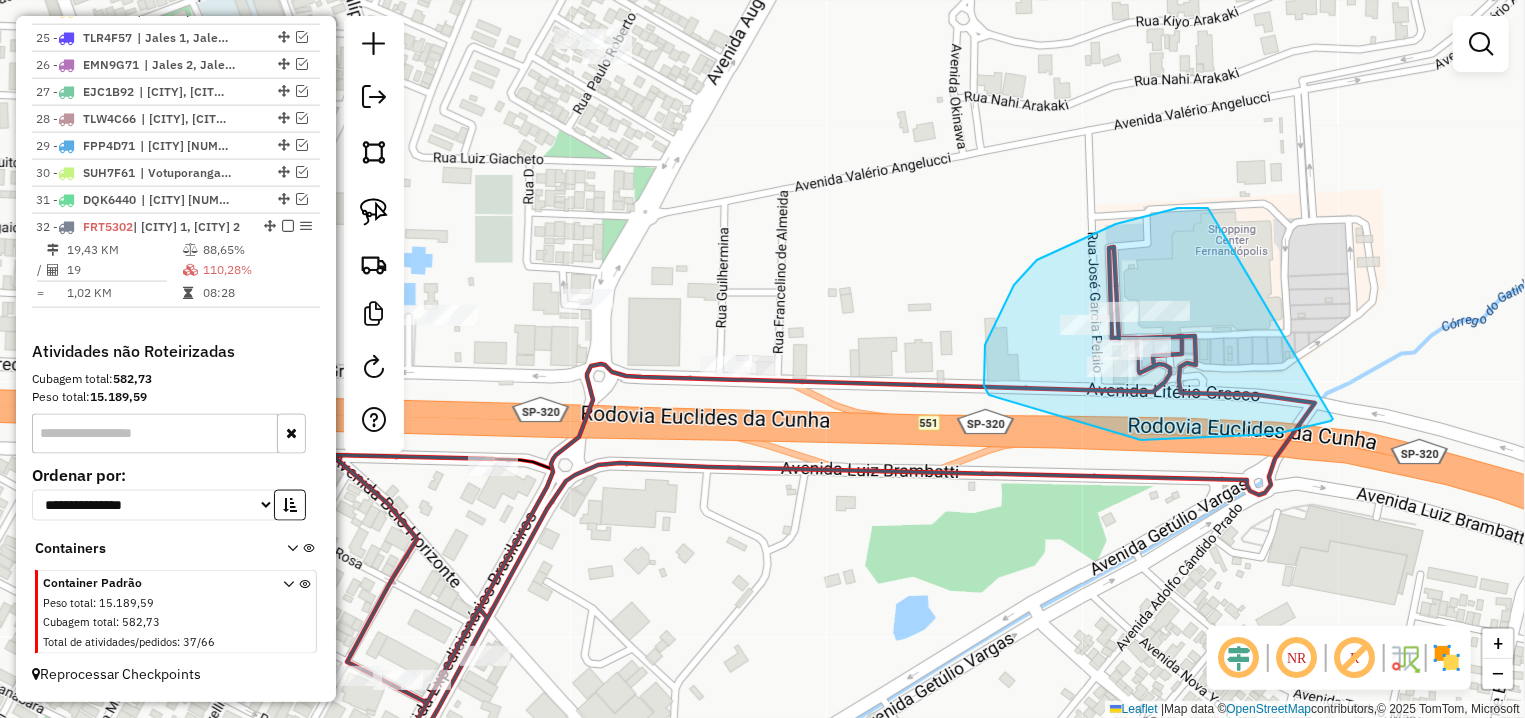 drag, startPoint x: 1178, startPoint y: 208, endPoint x: 1329, endPoint y: 415, distance: 256.22256 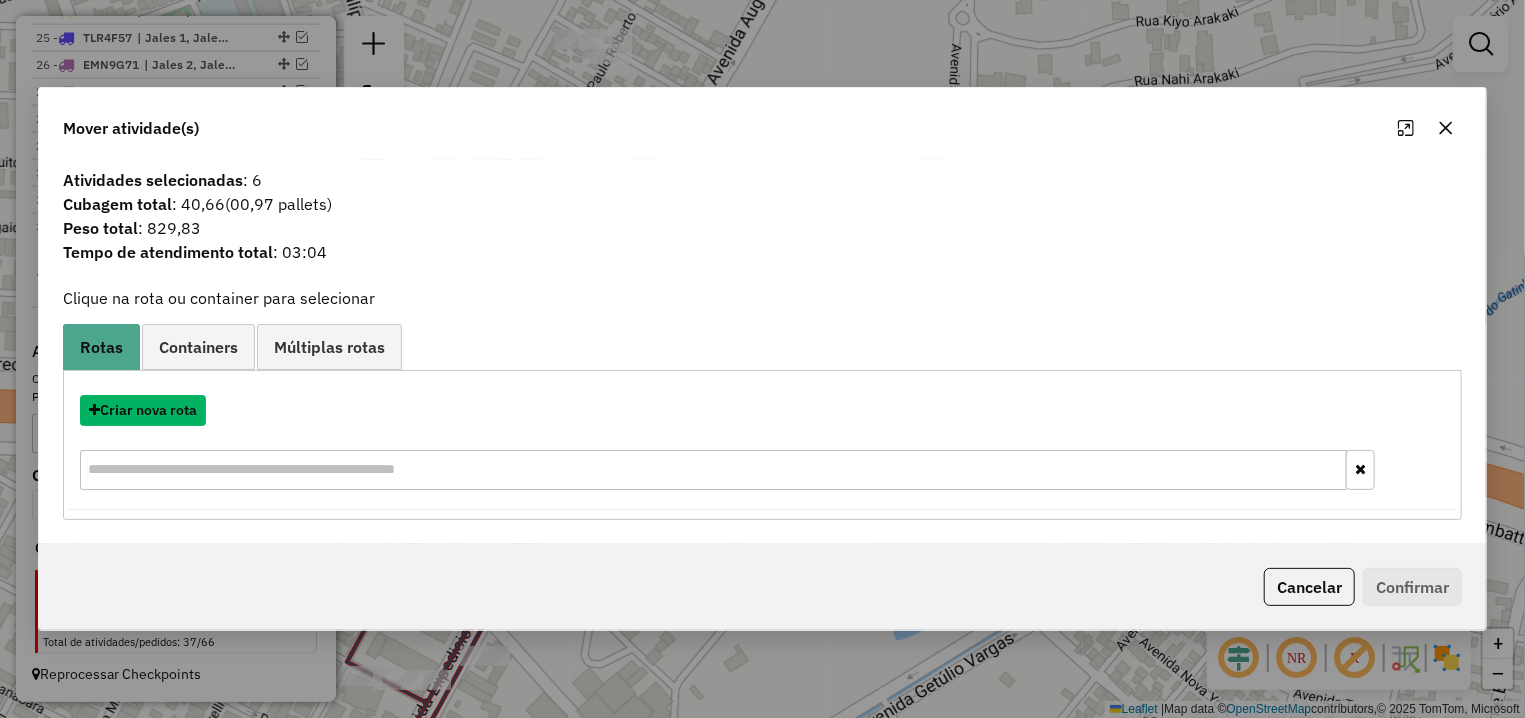 click on "Criar nova rota" at bounding box center (143, 410) 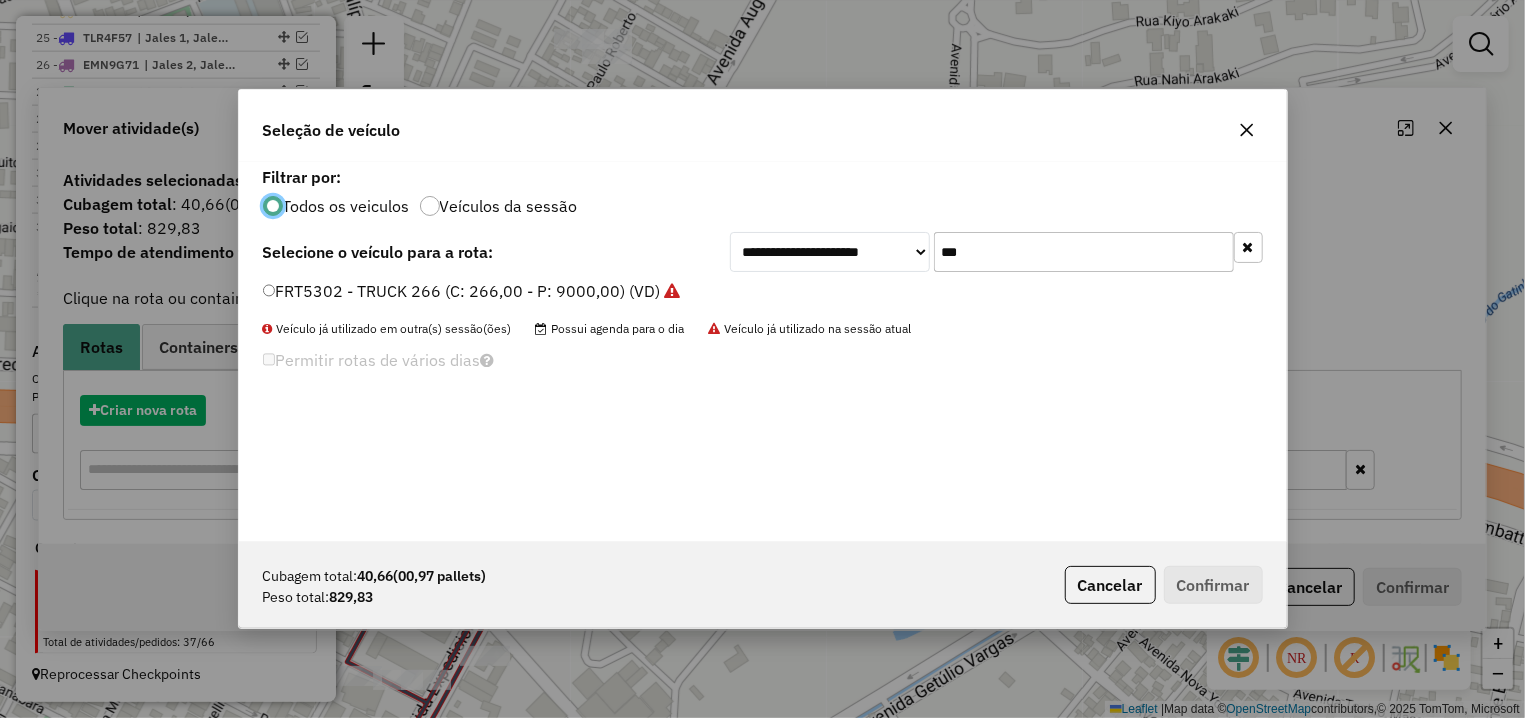scroll, scrollTop: 11, scrollLeft: 6, axis: both 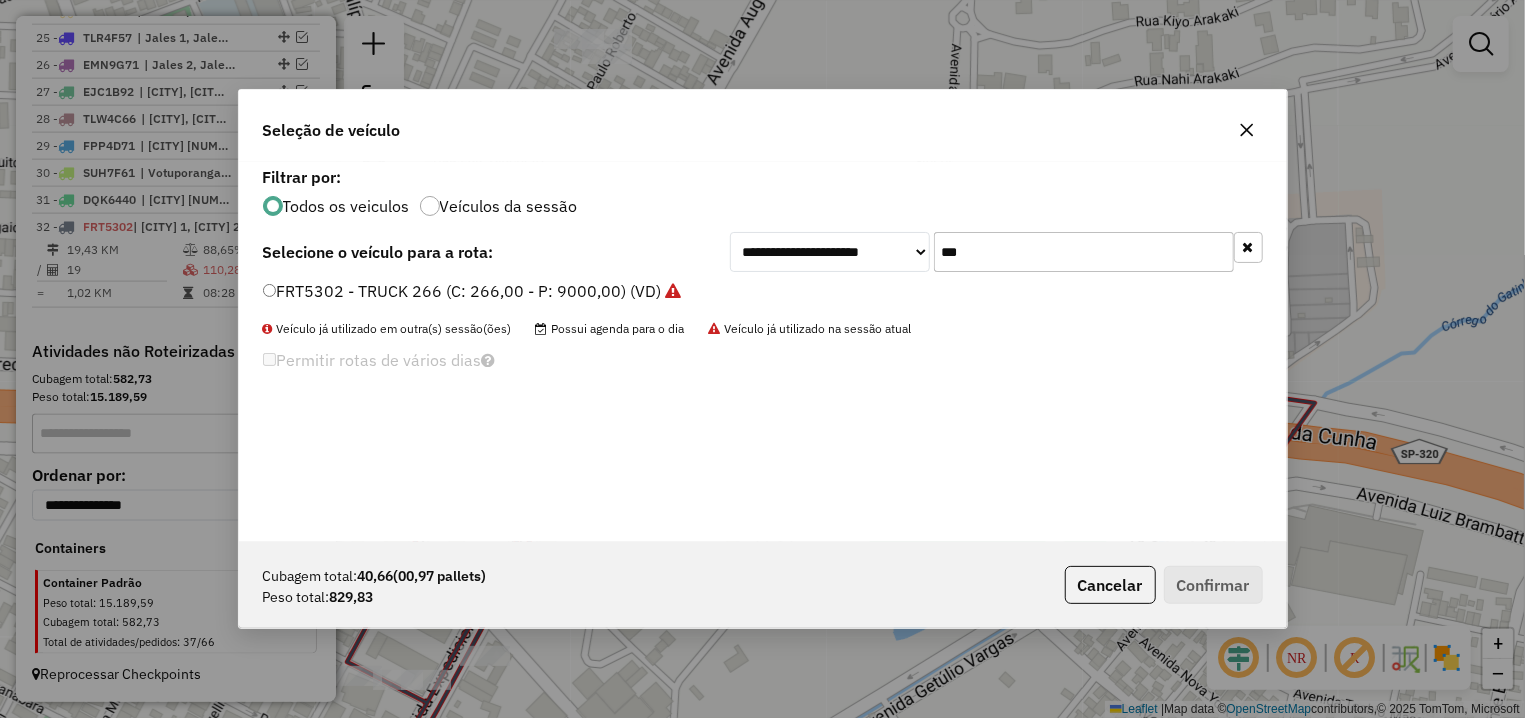 drag, startPoint x: 999, startPoint y: 255, endPoint x: 902, endPoint y: 253, distance: 97.020615 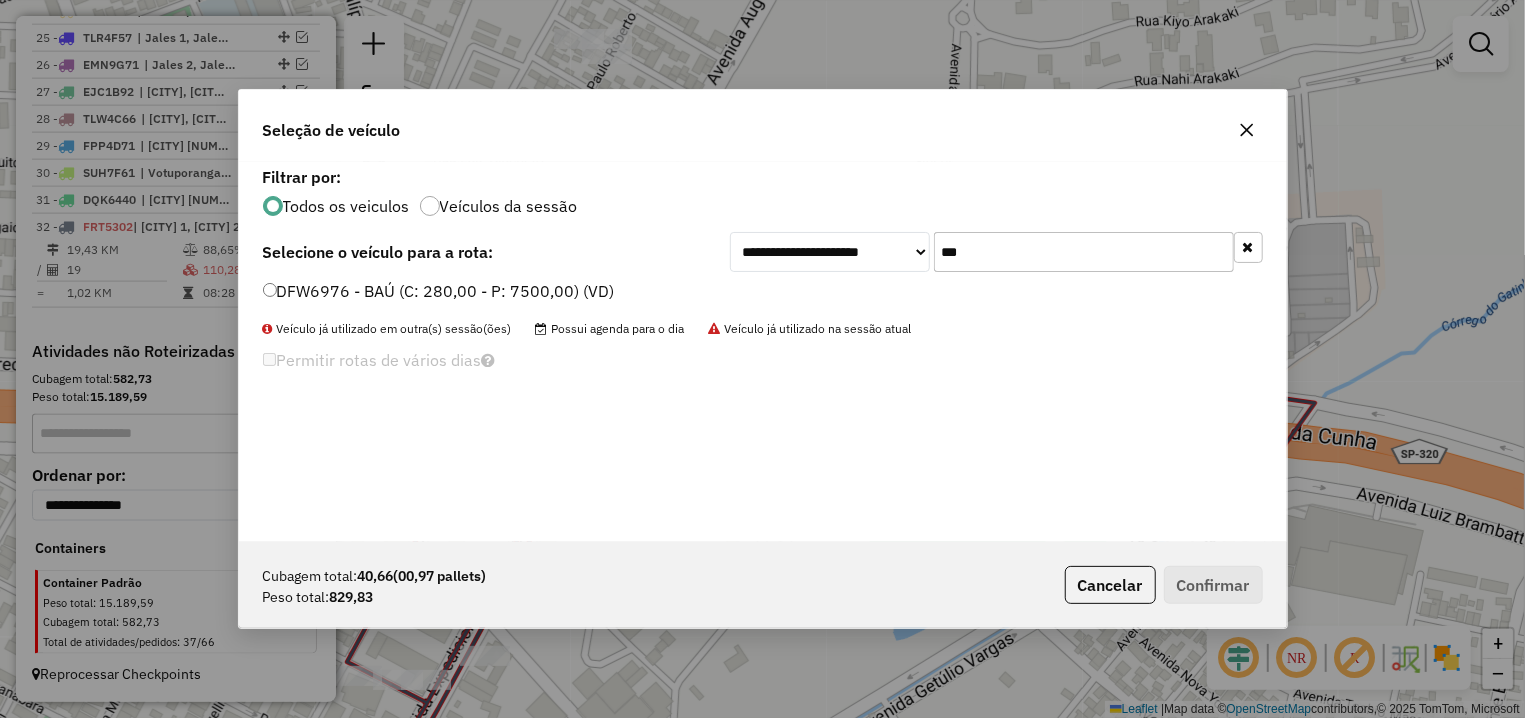 type on "***" 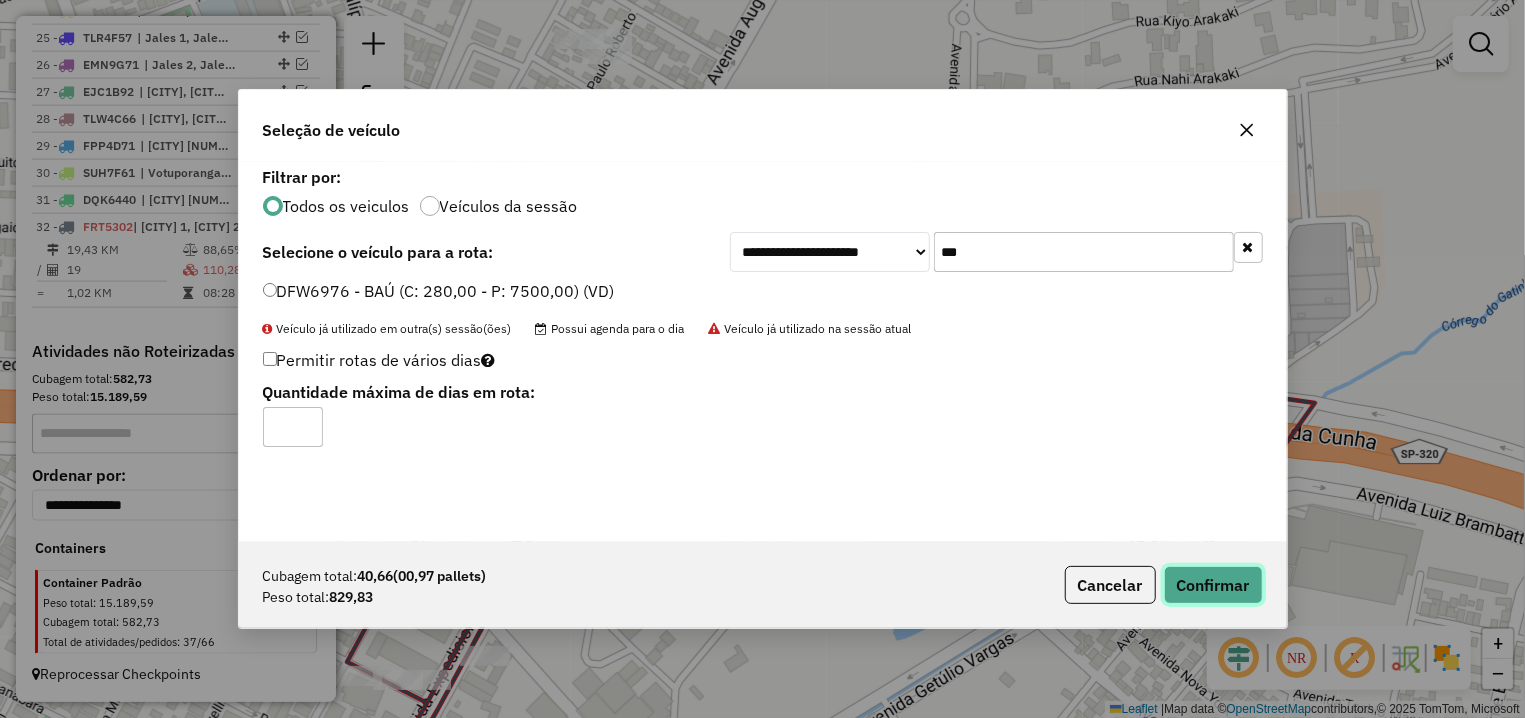 click on "Confirmar" 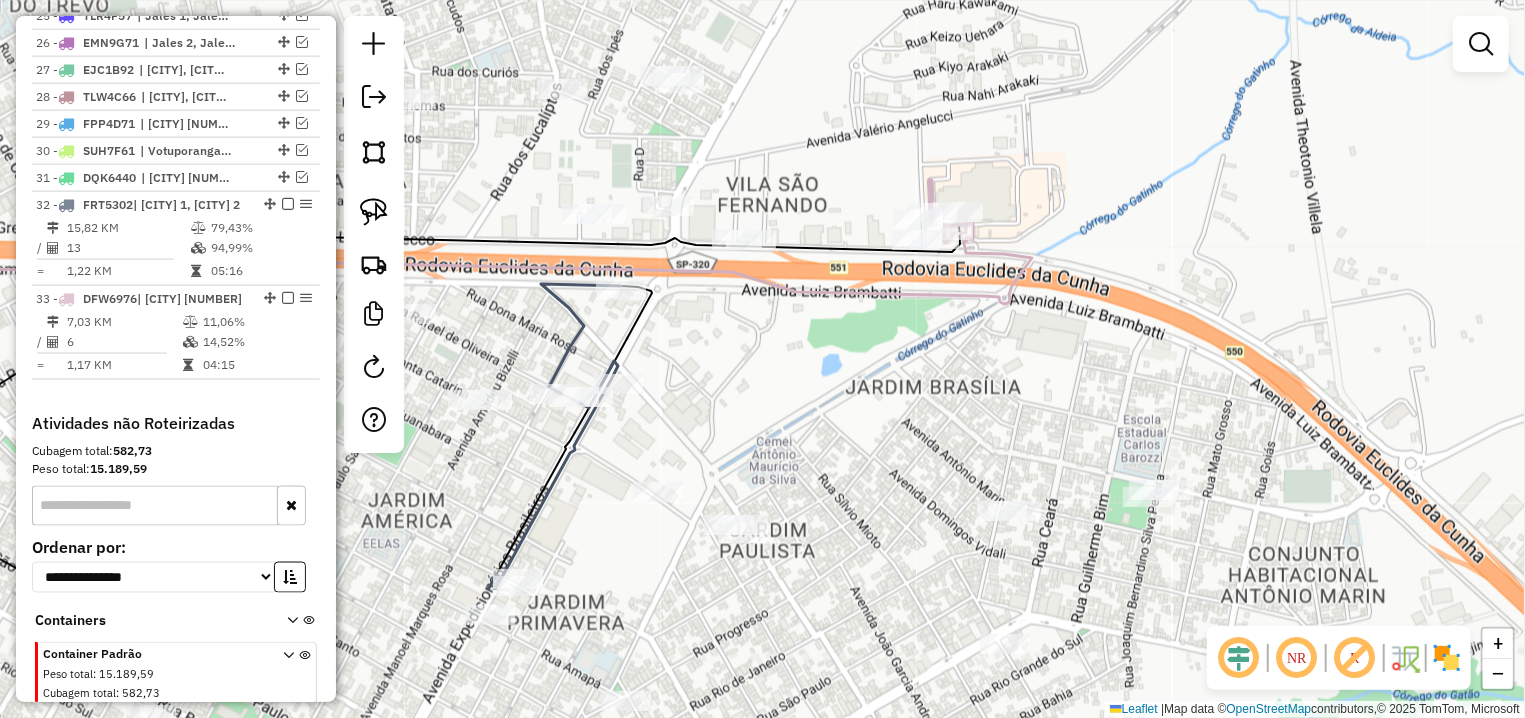 drag, startPoint x: 782, startPoint y: 448, endPoint x: 782, endPoint y: 298, distance: 150 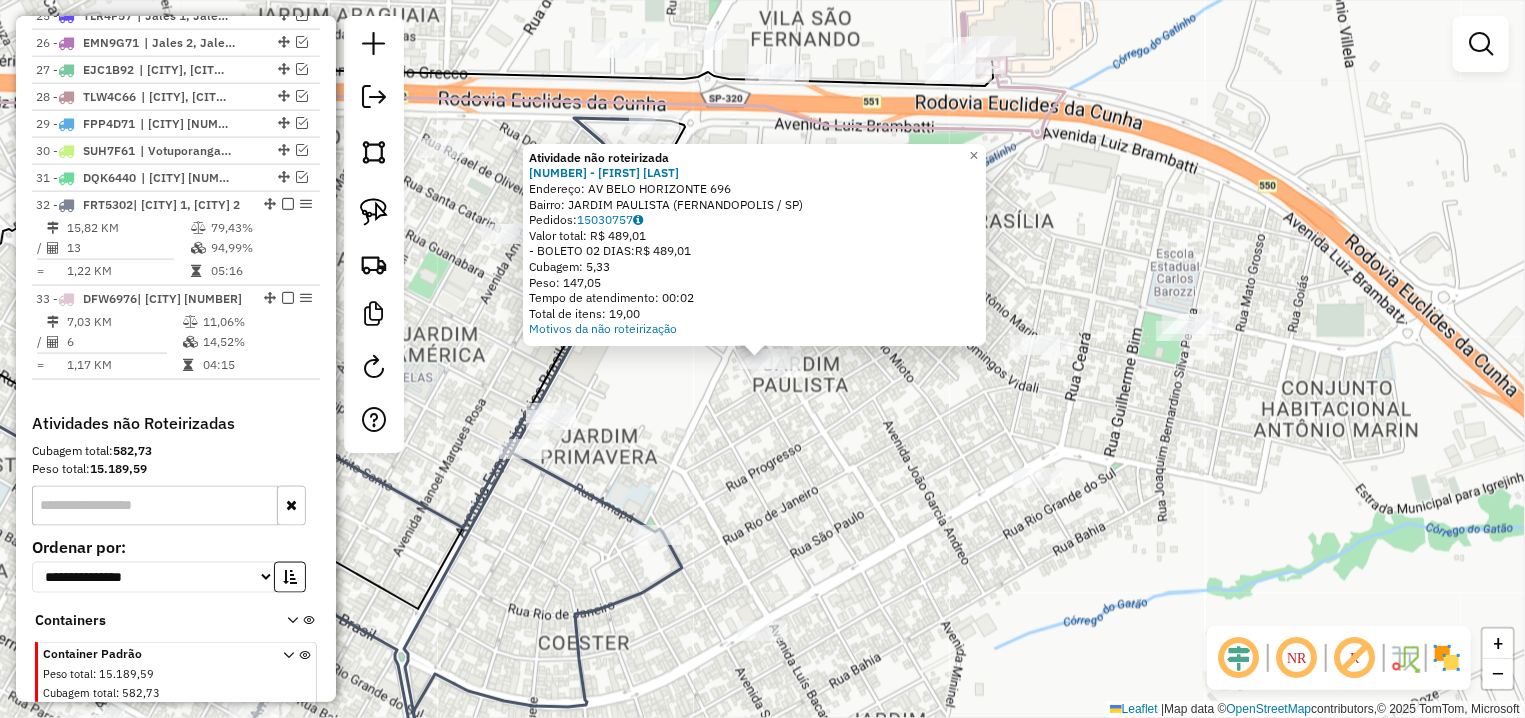 click on "Atividade não roteirizada 13407 - [FIRST_NAME] [LAST_NAME]  Endereço: AV  [STREET_NAME]                696   Bairro: [NEIGHBORHOOD] ([CITY] / [STATE])   Pedidos:  15030757   Valor total: R$ 489,01   - BOLETO 02 DIAS:  R$ 489,01   Cubagem: 5,33   Peso: 147,05   Tempo de atendimento: 00:02   Total de itens: 19,00  Motivos da não roteirização × Janela de atendimento Grade de atendimento Capacidade Transportadoras Veículos Cliente Pedidos  Rotas Selecione os dias de semana para filtrar as janelas de atendimento  Seg   Ter   Qua   Qui   Sex   Sáb   Dom  Informe o período da janela de atendimento: De: Até:  Filtrar exatamente a janela do cliente  Considerar janela de atendimento padrão  Selecione os dias de semana para filtrar as grades de atendimento  Seg   Ter   Qua   Qui   Sex   Sáb   Dom   Considerar clientes sem dia de atendimento cadastrado  Clientes fora do dia de atendimento selecionado Filtrar as atividades entre os valores definidos abaixo:  Peso mínimo:   Peso máximo:   Cubagem mínima:   +" 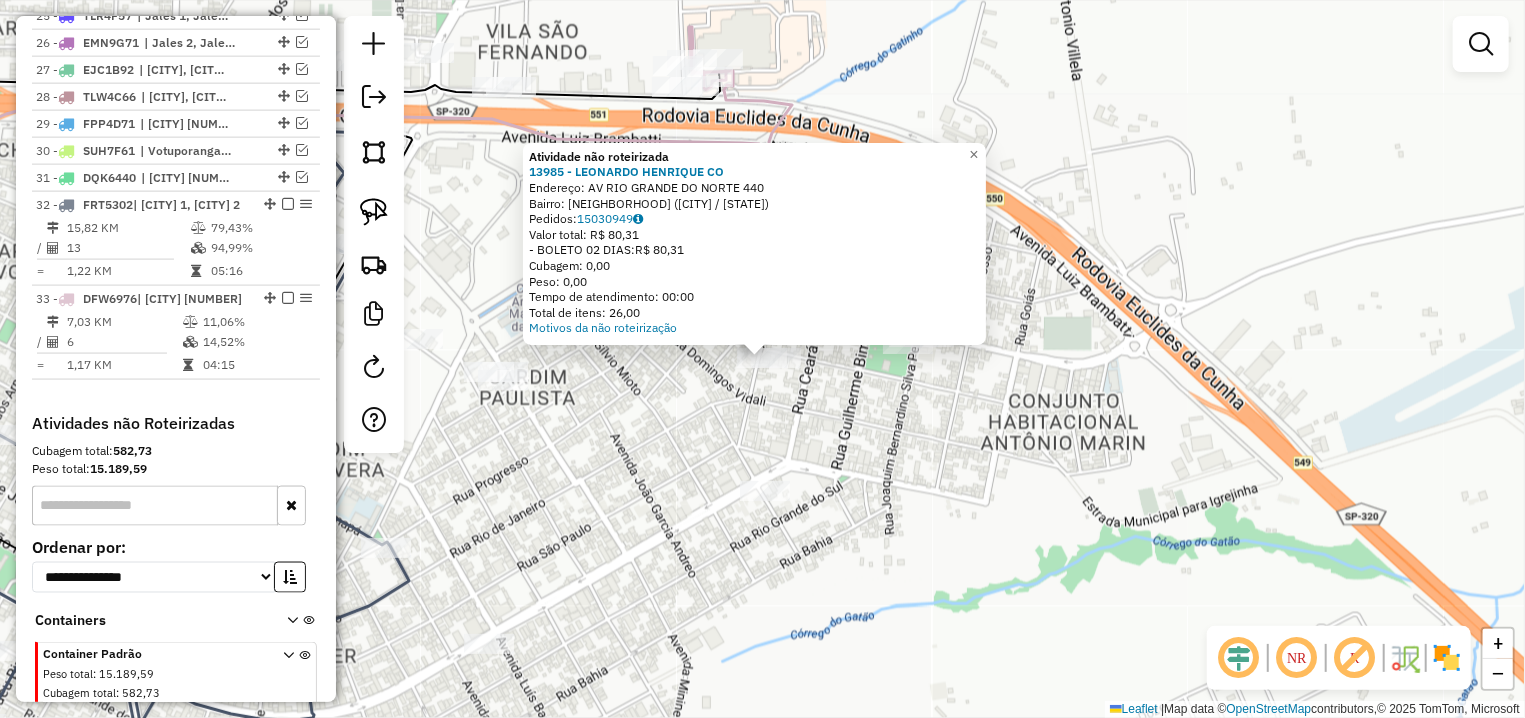 click on "Atividade não roteirizada [NUMBER] - [NAME] [LASTNAME] Endereço: AV RIO GRANDE DO NORTE [NUMBER] Bairro: [NEIGHBORHOOD] ([CITY] / [STATE]) Pedidos: [NUMBER] Valor total: R$ [PRICE] - BOLETO [DAYS] DIAS: R$ [PRICE] Cubagem: [CUBAGE] Peso: [WEIGHT] Tempo de atendimento: [TIME] Total de itens: [ITEMS] Motivos da não roteirização × Janela de atendimento Grade de atendimento Capacidade Transportadoras Veículos Cliente Pedidos Rotas Selecione os dias de semana para filtrar as janelas de atendimento Seg Ter Qua Qui Sex Sáb Dom Informe o período da janela de atendimento: De: Até: Filtrar exatamente a janela do cliente Considerar janela de atendimento padrão Selecione os dias de semana para filtrar as grades de atendimento Seg Ter Qua Qui Sex Sáb Dom Considerar clientes sem dia de atendimento cadastrado Clientes fora do dia de atendimento selecionado Filtrar as atividades entre os valores definidos abaixo: Peso mínimo: Peso máximo: Cubagem mínima: De:" 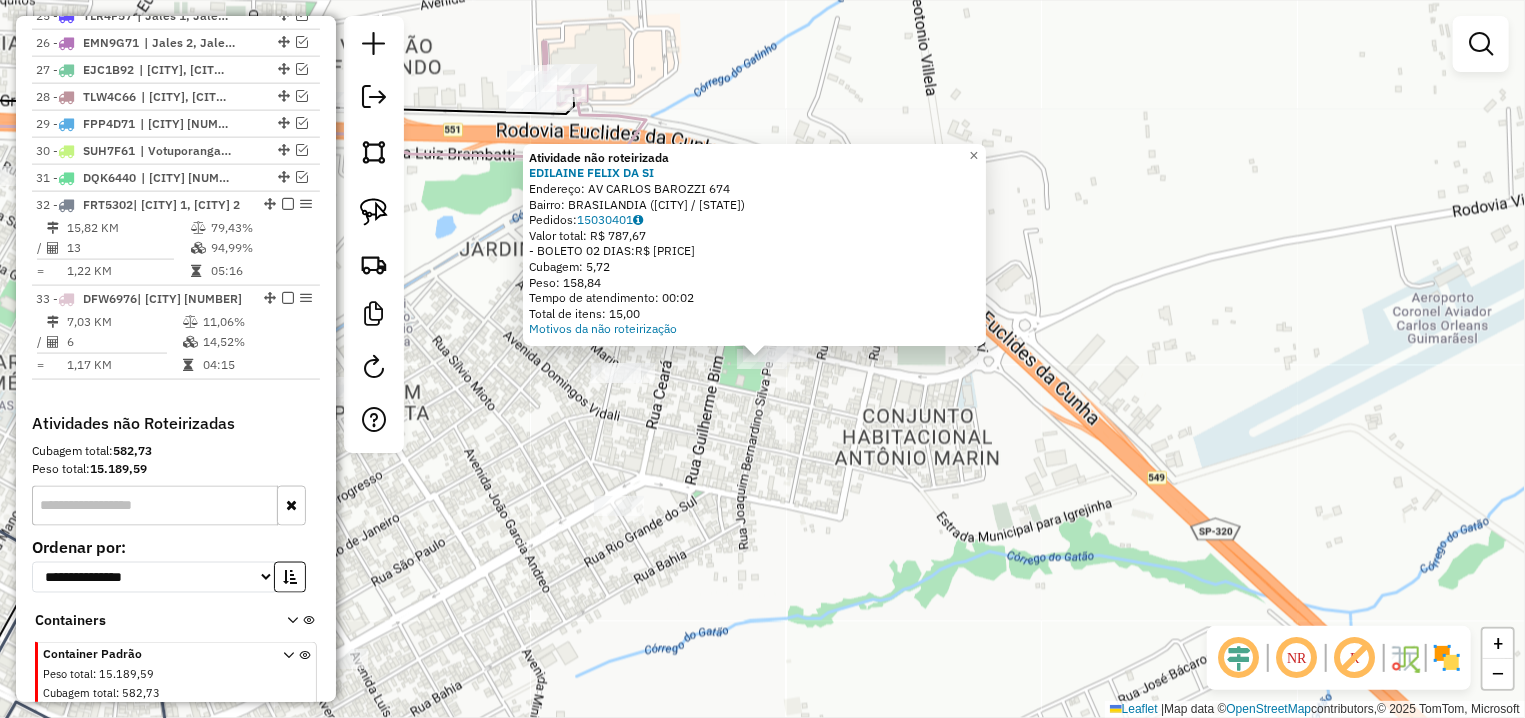 click on "EDILAINE FELIX DA SI  Endereço: AV  CARLOS BAROZZI                674   Bairro: BRASILANDIA ([CITY] / [STATE])   Pedidos:  15030401   Valor total: R$ 787,67   - BOLETO 02 DIAS:  R$ 787,67   Cubagem: 5,72   Peso: 158,84   Tempo de atendimento: 00:02   Total de itens: 15,00  Motivos da não roteirização × Janela de atendimento Grade de atendimento Capacidade Transportadoras Veículos Cliente Pedidos  Rotas Selecione os dias de semana para filtrar as janelas de atendimento  Seg   Ter   Qua   Qui   Sex   Sáb   Dom  Informe o período da janela de atendimento: De: Até:  Filtrar exatamente a janela do cliente  Considerar janela de atendimento padrão  Selecione os dias de semana para filtrar as grades de atendimento  Seg   Ter   Qua   Qui   Sex   Sáb   Dom   Considerar clientes sem dia de atendimento cadastrado  Clientes fora do dia de atendimento selecionado Filtrar as atividades entre os valores definidos abaixo:  Peso mínimo:   Peso máximo:   Cubagem mínima:   De:" 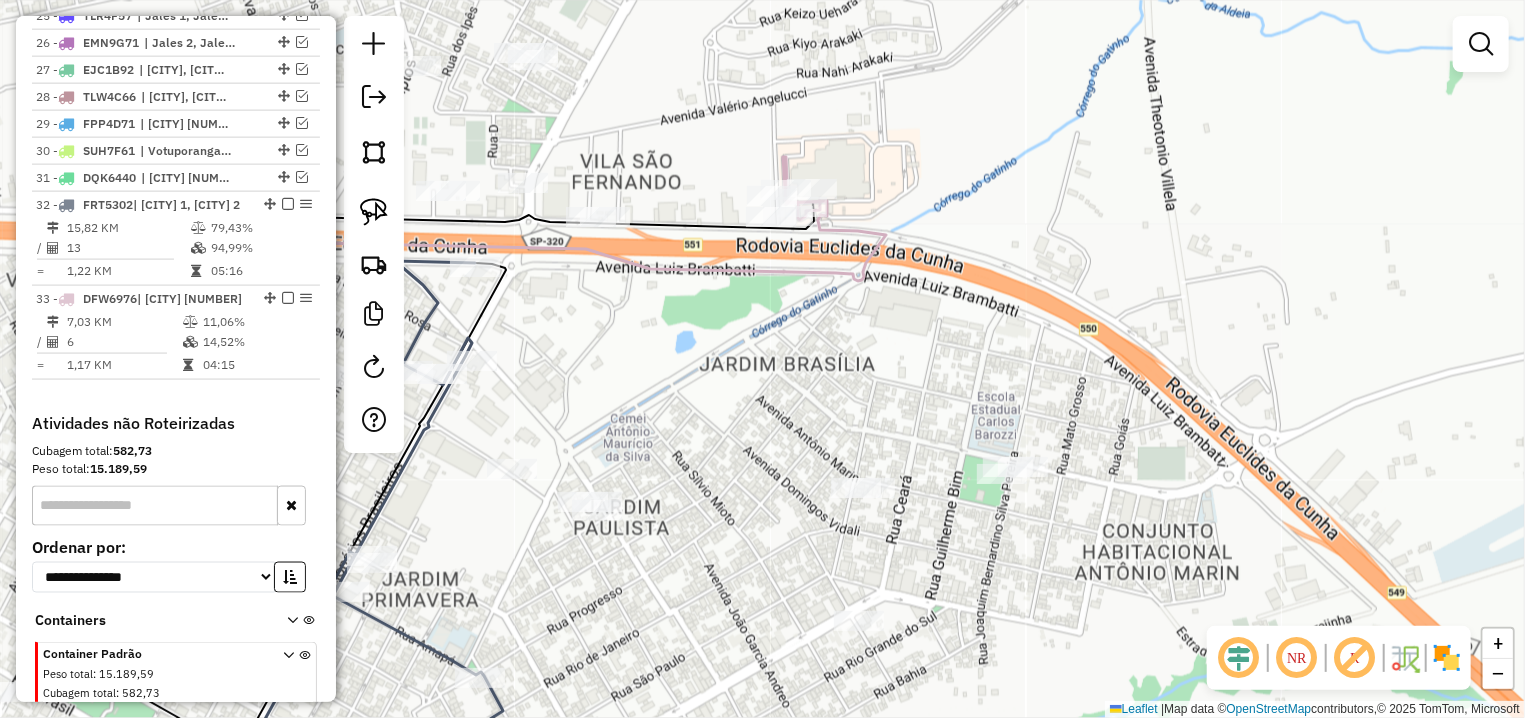 drag, startPoint x: 748, startPoint y: 370, endPoint x: 997, endPoint y: 530, distance: 295.97467 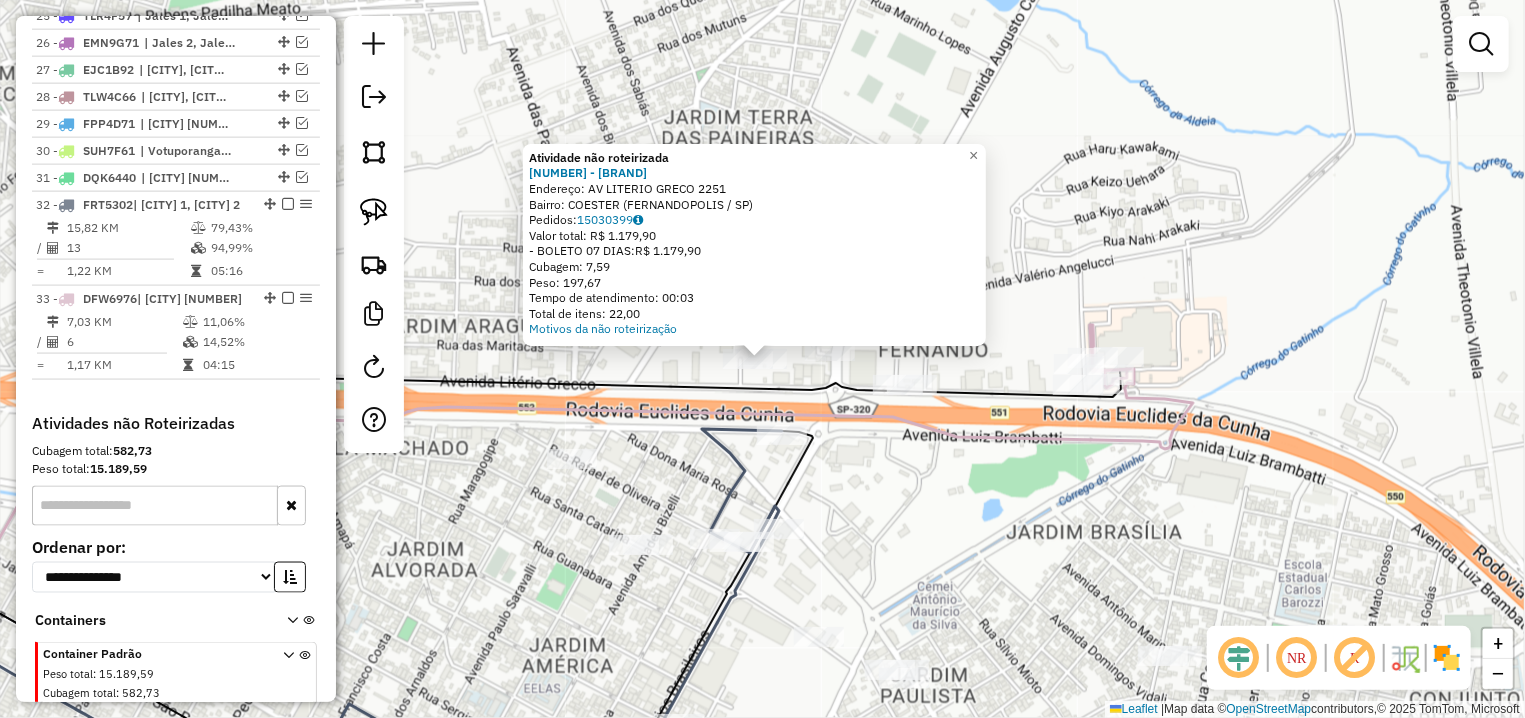 click 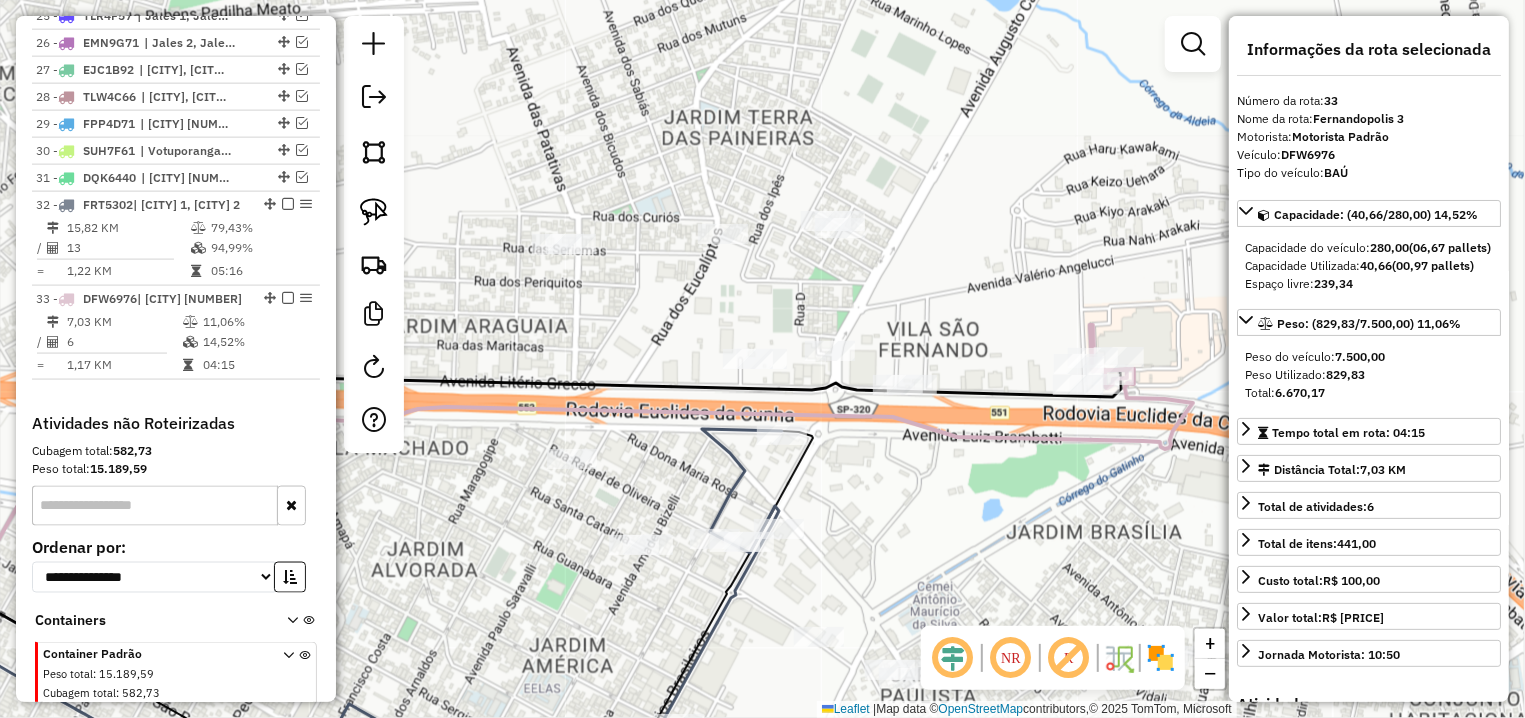 scroll, scrollTop: 1564, scrollLeft: 0, axis: vertical 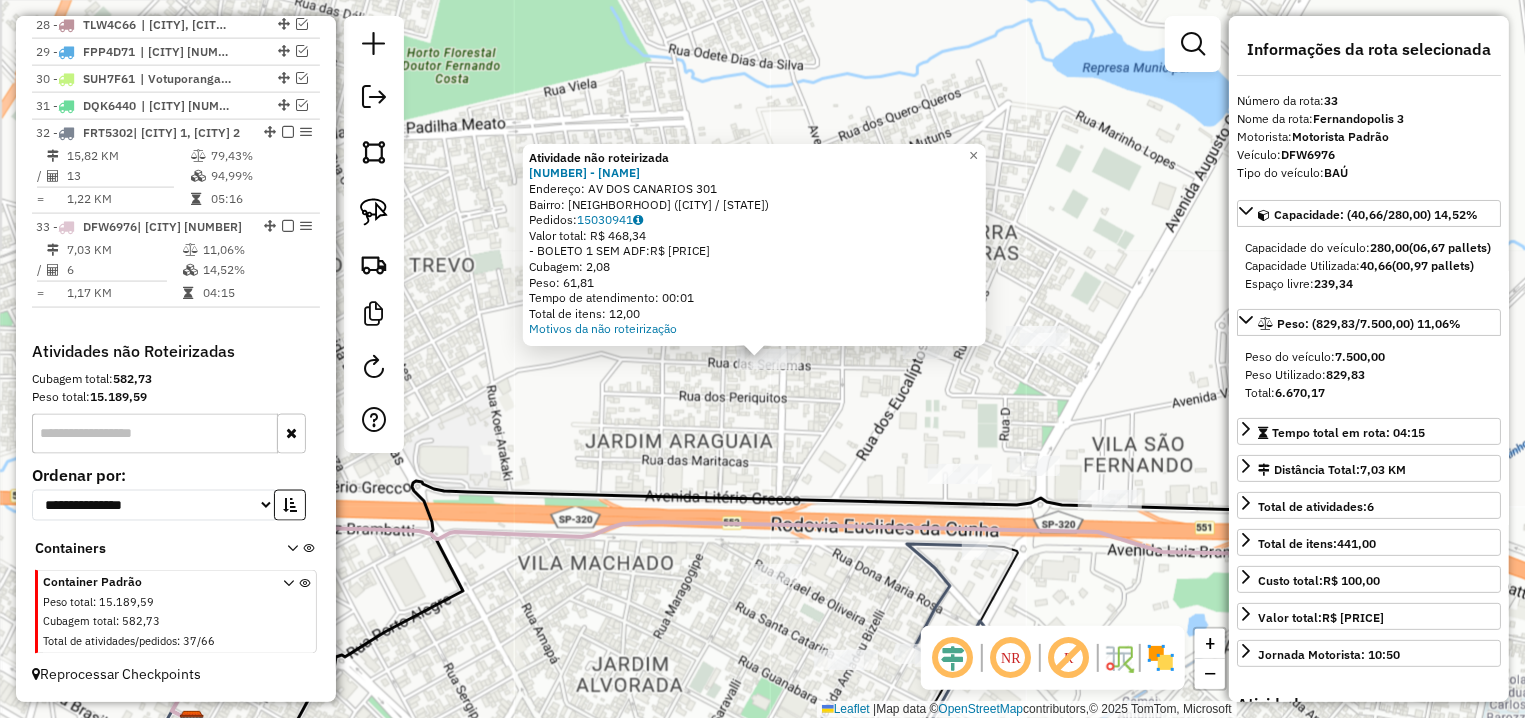 click on "Atividade não roteirizada [NUMBER] - [FIRST] [LAST] Endereço: [STREET] [NUMBER] Bairro: [LAST] ([CITY] / [STATE]) Pedidos: [NUMBER] Valor total: R$ [PRICE] - BOLETO 07 DIAS: R$ [PRICE] Cubagem: [NUMBER] Peso: [NUMBER] Tempo de atendimento: [TIME] Total de itens: [NUMBER] Motivos da não roteirização × Janela de atendimento Grade de atendimento Capacidade Transportadoras Veículos Cliente Pedidos Rotas Selecione os dias de semana para filtrar as janelas de atendimento Seg Ter Qua Qui Sex Sáb Dom Informe o período da janela de atendimento: De: Até: Filtrar exatamente a janela do cliente Considerar janela de atendimento padrão Selecione os dias de semana para filtrar as grades de atendimento Seg Ter Qua Qui Sex Sáb Dom Considerar clientes sem dia de atendimento cadastrado Clientes fora do dia de atendimento selecionado Filtrar as atividades entre os valores definidos abaixo: Peso mínimo: Peso máximo: Cubagem mínima: De:" 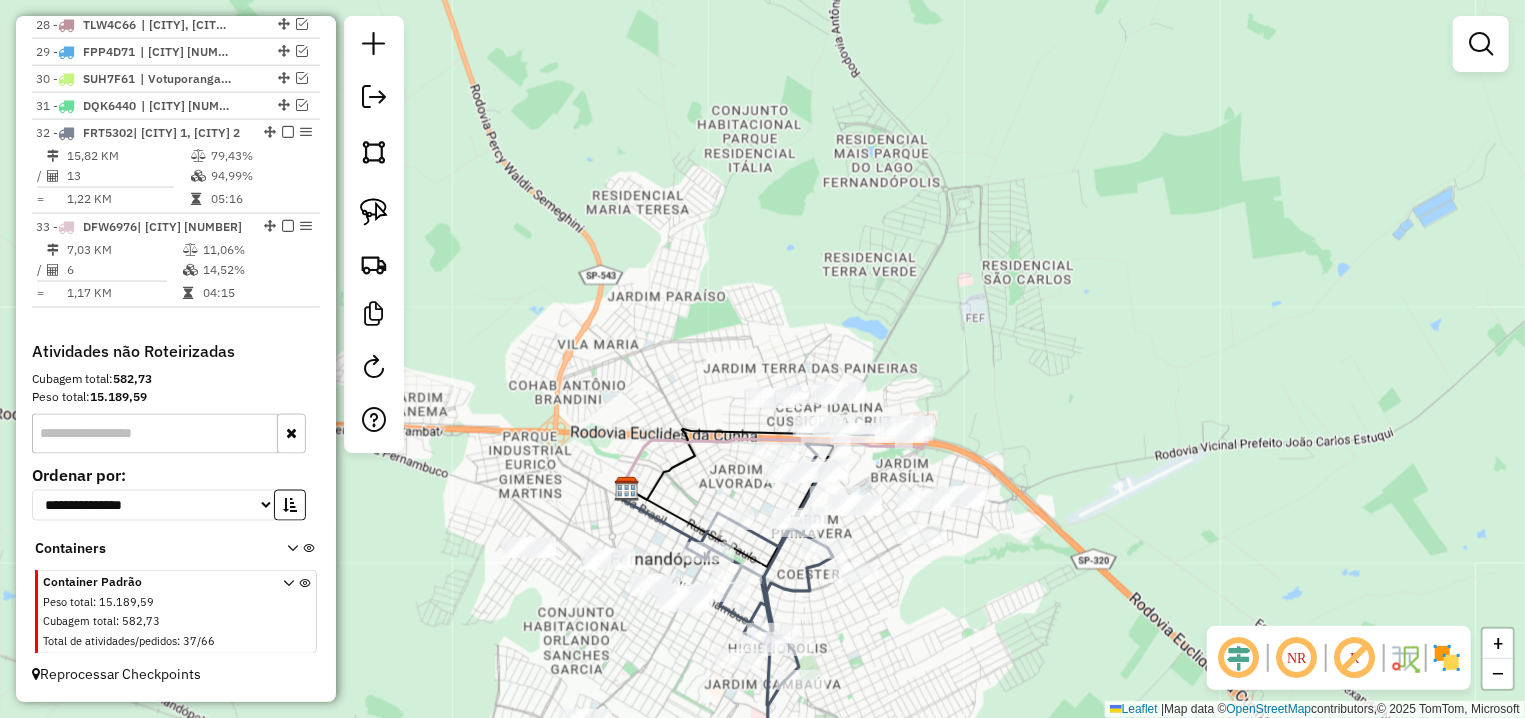 drag, startPoint x: 676, startPoint y: 436, endPoint x: 716, endPoint y: 274, distance: 166.86522 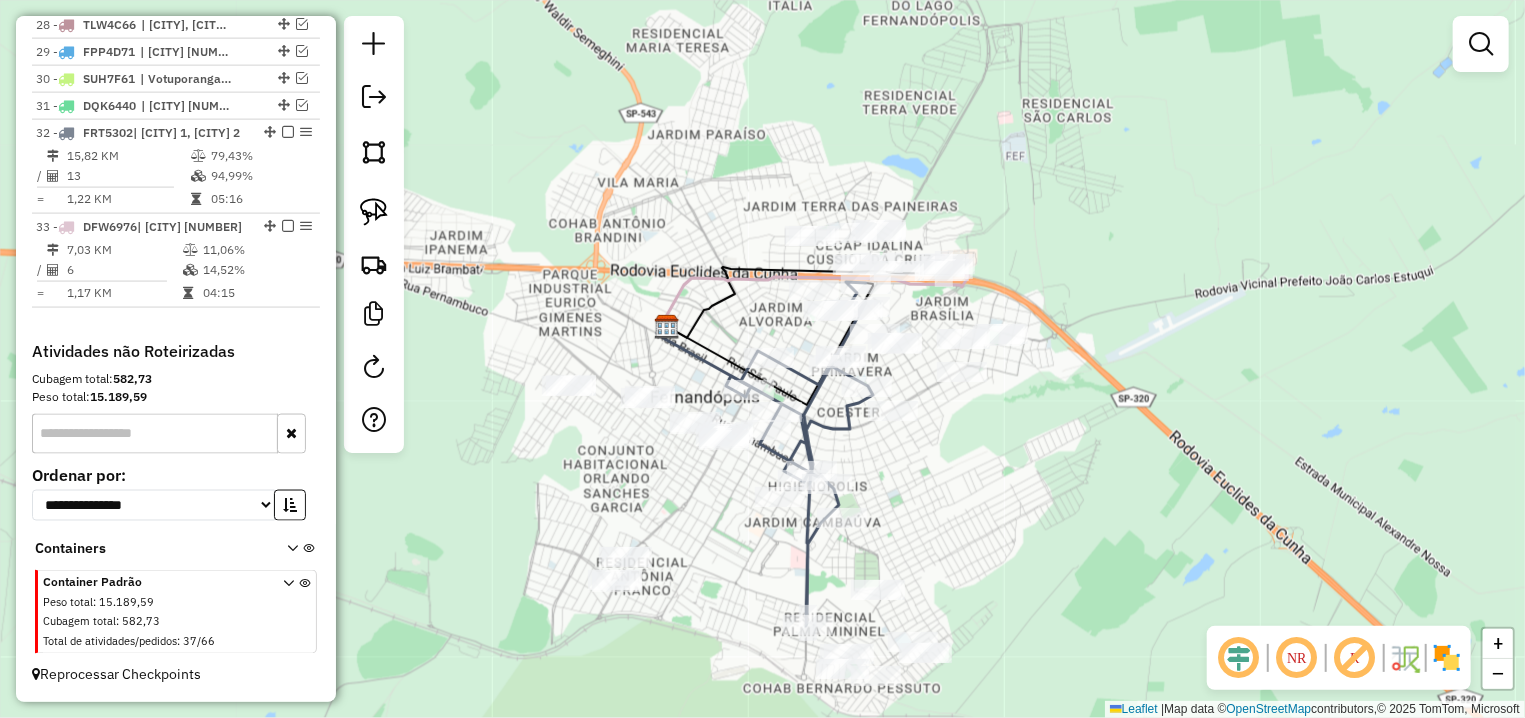 click 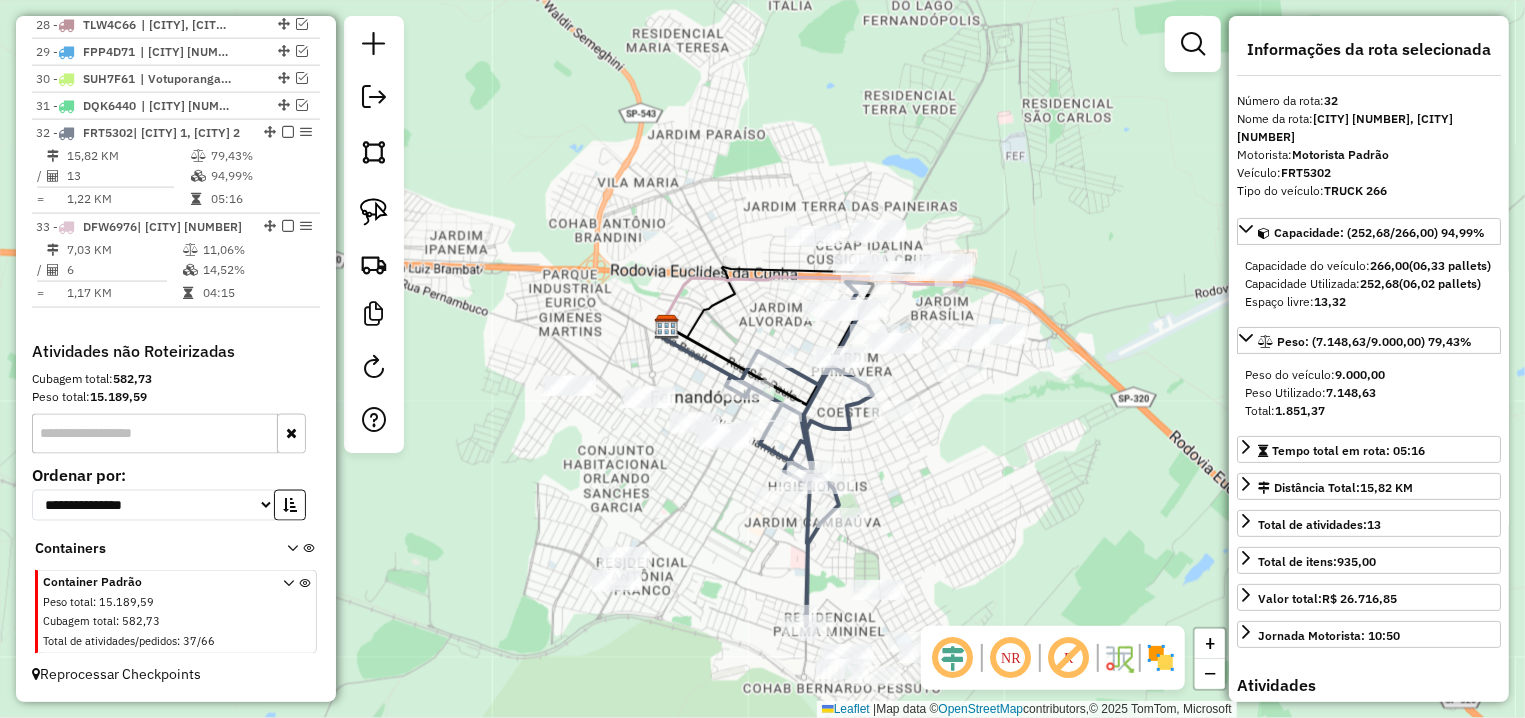 drag, startPoint x: 864, startPoint y: 452, endPoint x: 842, endPoint y: 458, distance: 22.803509 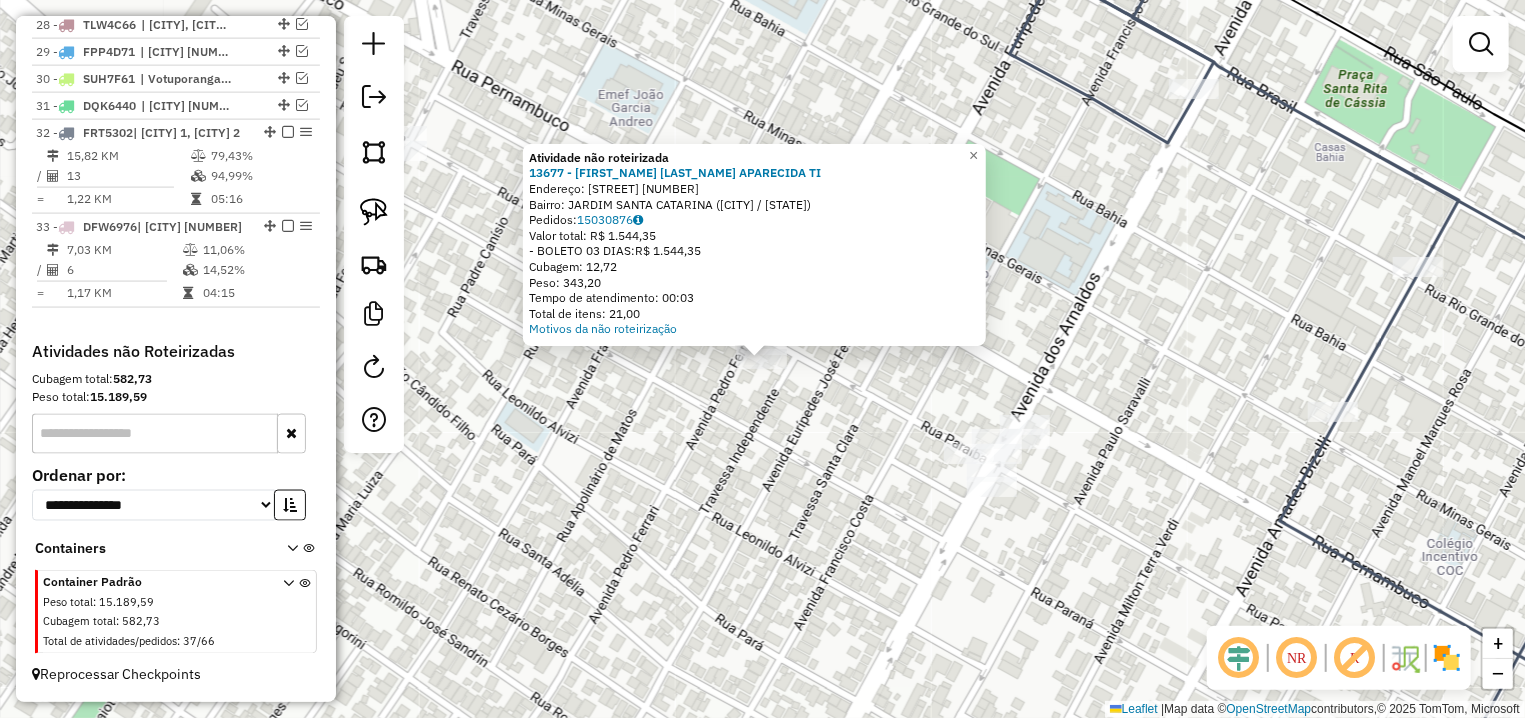 drag, startPoint x: 708, startPoint y: 417, endPoint x: 1162, endPoint y: 573, distance: 480.05417 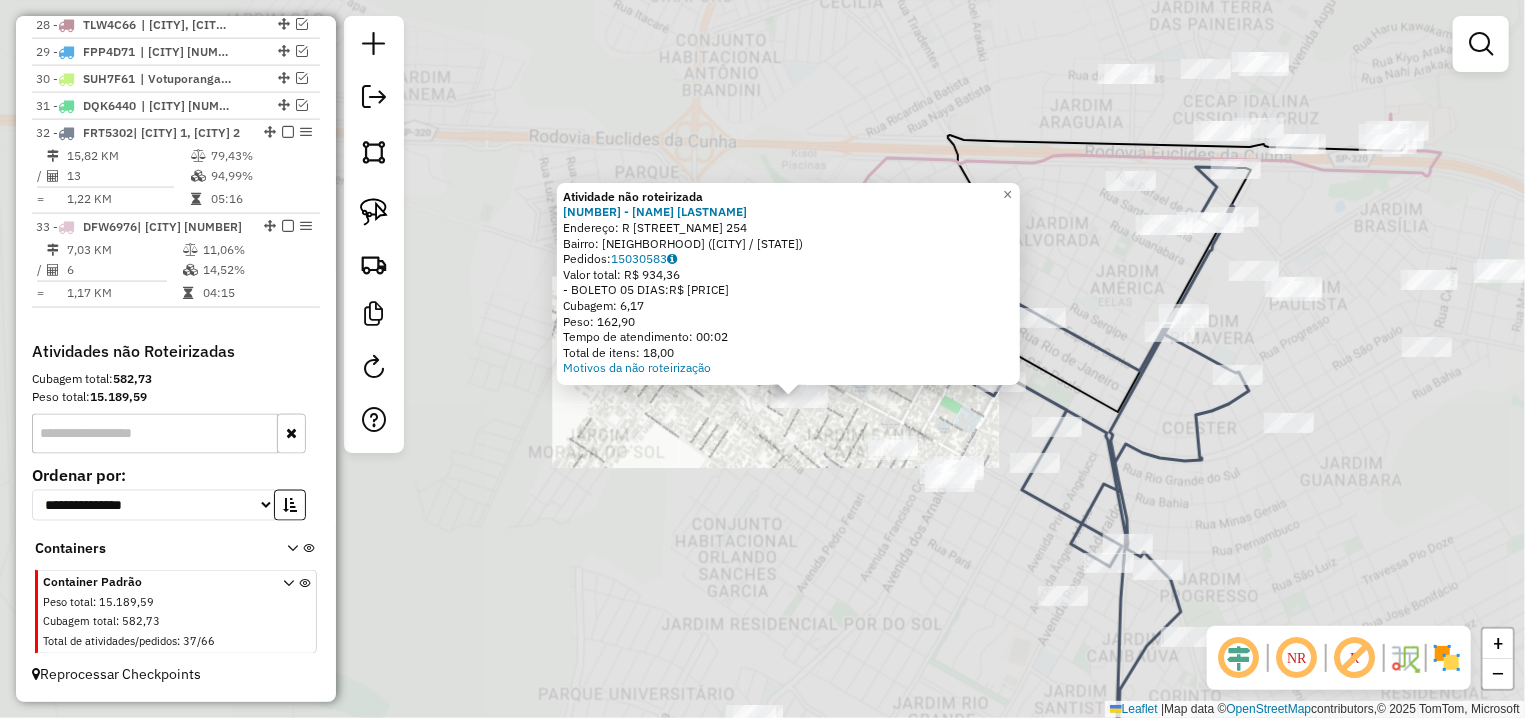 click on "Atividade não roteirizada 12673 - [FIRST_NAME] [LAST_NAME] RODRIGUES  Endereço: R   [STREET_NAME]                254   Bairro: [NEIGHBORHOOD] ([CITY] / [SP])   Pedidos:  15030583   Valor total: R$ 934,36   - BOLETO 05 DIAS:  R$ 934,36   Cubagem: 6,17   Peso: 162,90   Tempo de atendimento: 00:02   Total de itens: 18,00  Motivos da não roteirização × Janela de atendimento Grade de atendimento Capacidade Transportadoras Veículos Cliente Pedidos  Rotas Selecione os dias de semana para filtrar as janelas de atendimento  Seg   Ter   Qua   Qui   Sex   Sáb   Dom  Informe o período da janela de atendimento: De: Até:  Filtrar exatamente a janela do cliente  Considerar janela de atendimento padrão  Selecione os dias de semana para filtrar as grades de atendimento  Seg   Ter   Qua   Qui   Sex   Sáb   Dom   Considerar clientes sem dia de atendimento cadastrado  Clientes fora do dia de atendimento selecionado Filtrar as atividades entre os valores definidos abaixo:  Peso mínimo:   Peso máximo:   Cubagem mínima:   De:  +" 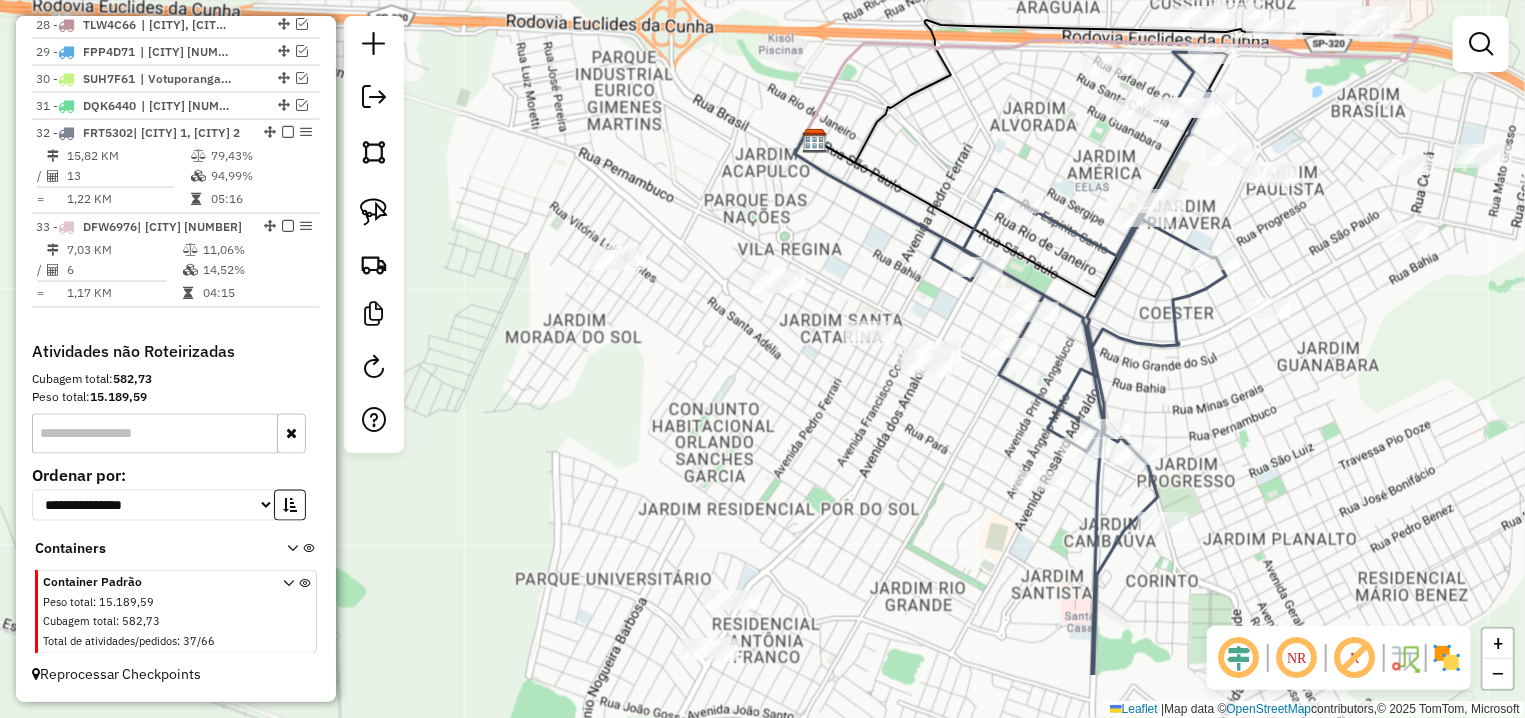 drag, startPoint x: 867, startPoint y: 535, endPoint x: 758, endPoint y: 284, distance: 273.64575 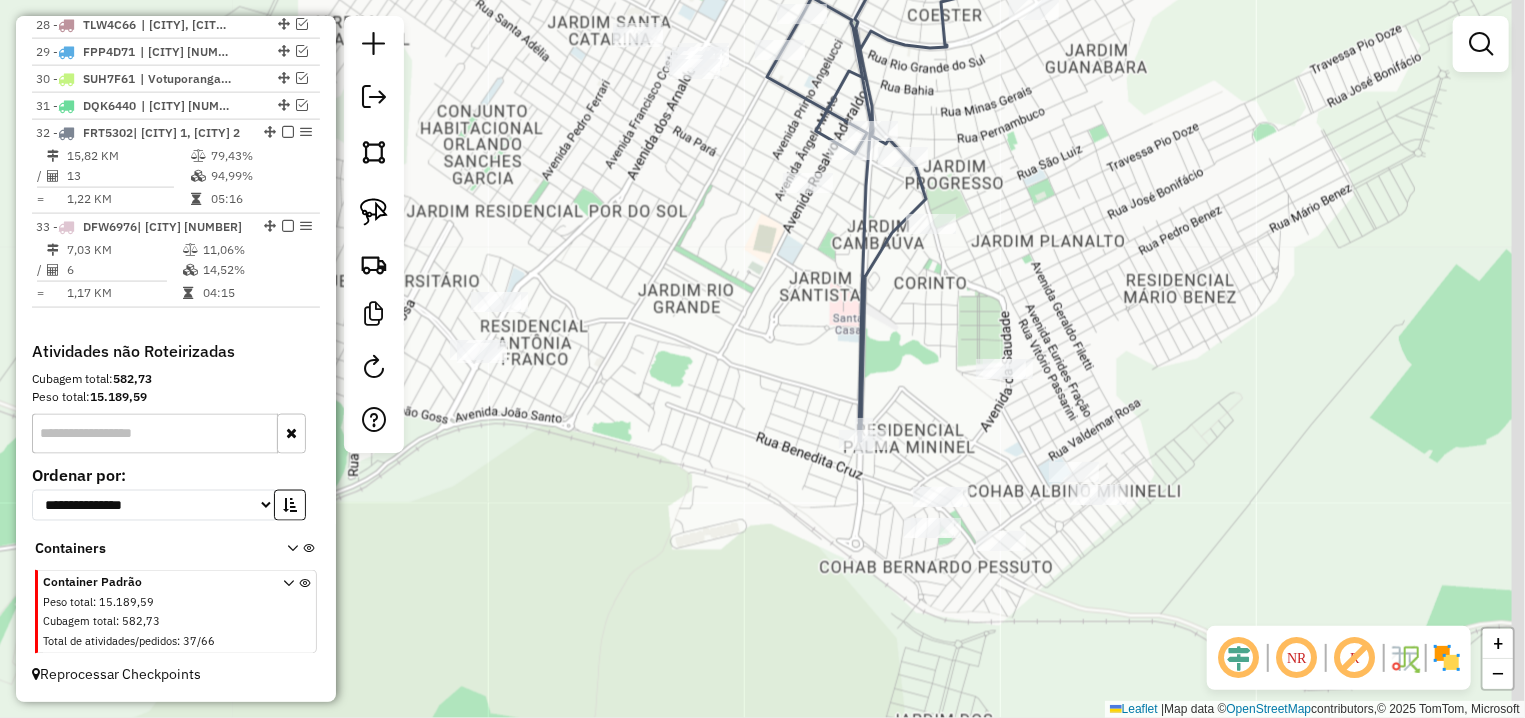 drag, startPoint x: 836, startPoint y: 454, endPoint x: 680, endPoint y: 348, distance: 188.60541 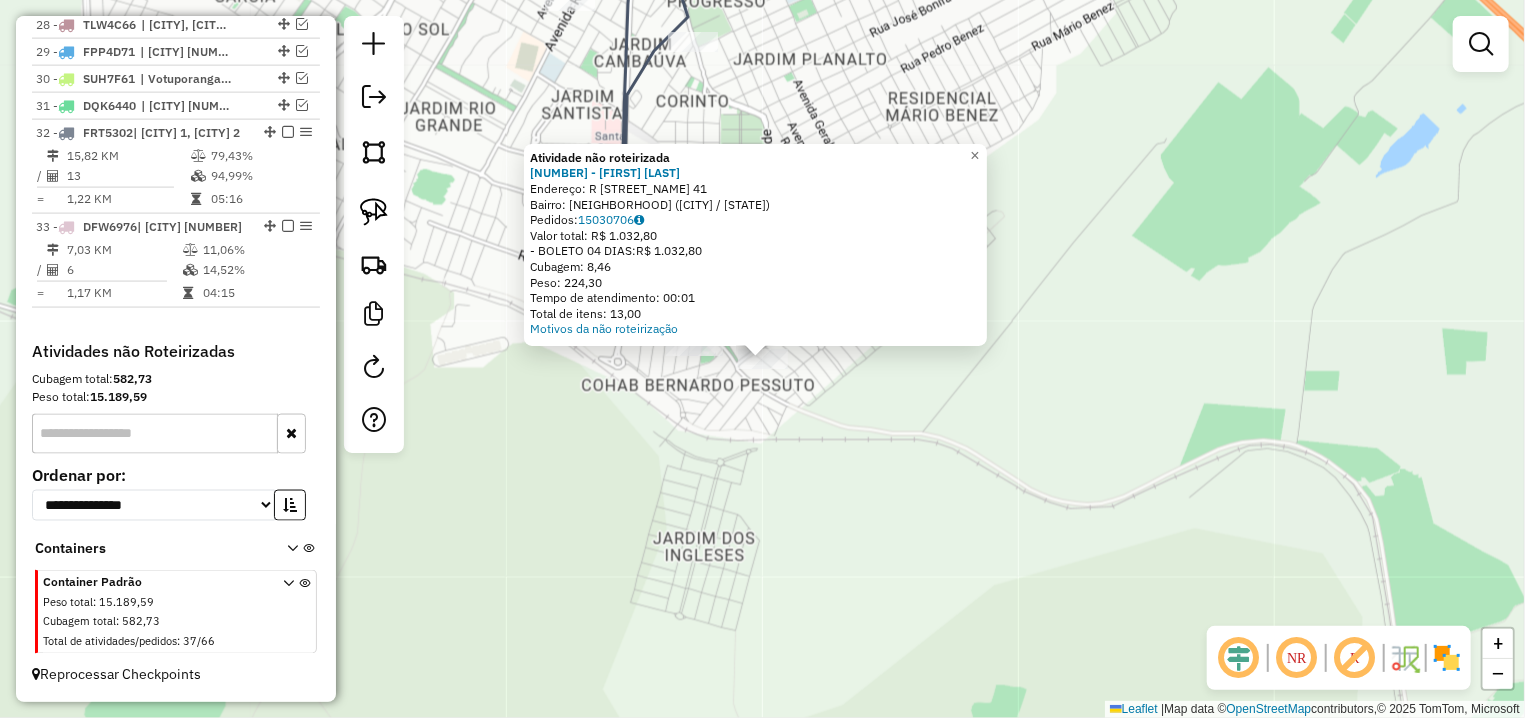 drag, startPoint x: 841, startPoint y: 423, endPoint x: 838, endPoint y: 392, distance: 31.144823 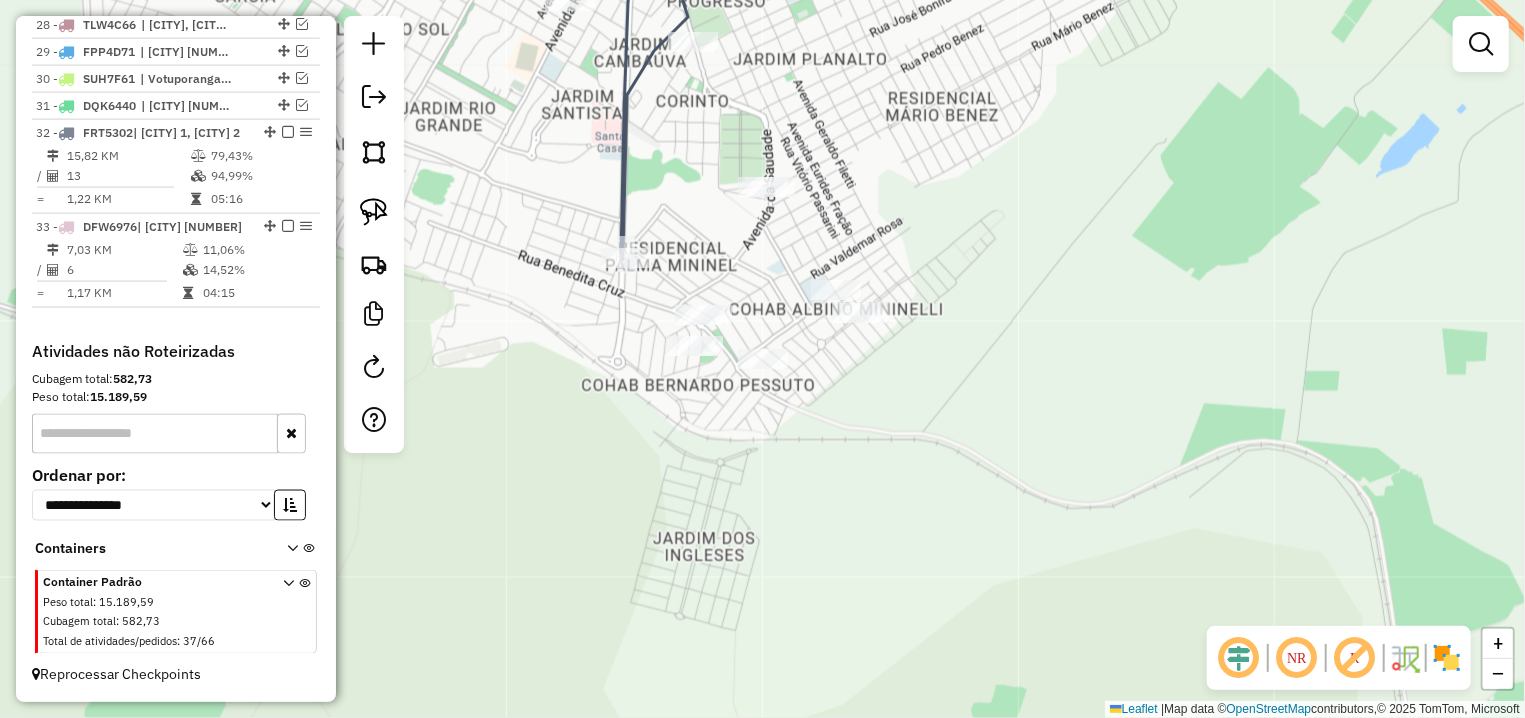 click on "Janela de atendimento Grade de atendimento Capacidade Transportadoras Veículos Cliente Pedidos  Rotas Selecione os dias de semana para filtrar as janelas de atendimento  Seg   Ter   Qua   Qui   Sex   Sáb   Dom  Informe o período da janela de atendimento: De: Até:  Filtrar exatamente a janela do cliente  Considerar janela de atendimento padrão  Selecione os dias de semana para filtrar as grades de atendimento  Seg   Ter   Qua   Qui   Sex   Sáb   Dom   Considerar clientes sem dia de atendimento cadastrado  Clientes fora do dia de atendimento selecionado Filtrar as atividades entre os valores definidos abaixo:  Peso mínimo:   Peso máximo:   Cubagem mínima:   Cubagem máxima:   De:   Até:  Filtrar as atividades entre o tempo de atendimento definido abaixo:  De:   Até:   Considerar capacidade total dos clientes não roteirizados Transportadora: Selecione um ou mais itens Tipo de veículo: Selecione um ou mais itens Veículo: Selecione um ou mais itens Motorista: Selecione um ou mais itens Nome: Rótulo:" 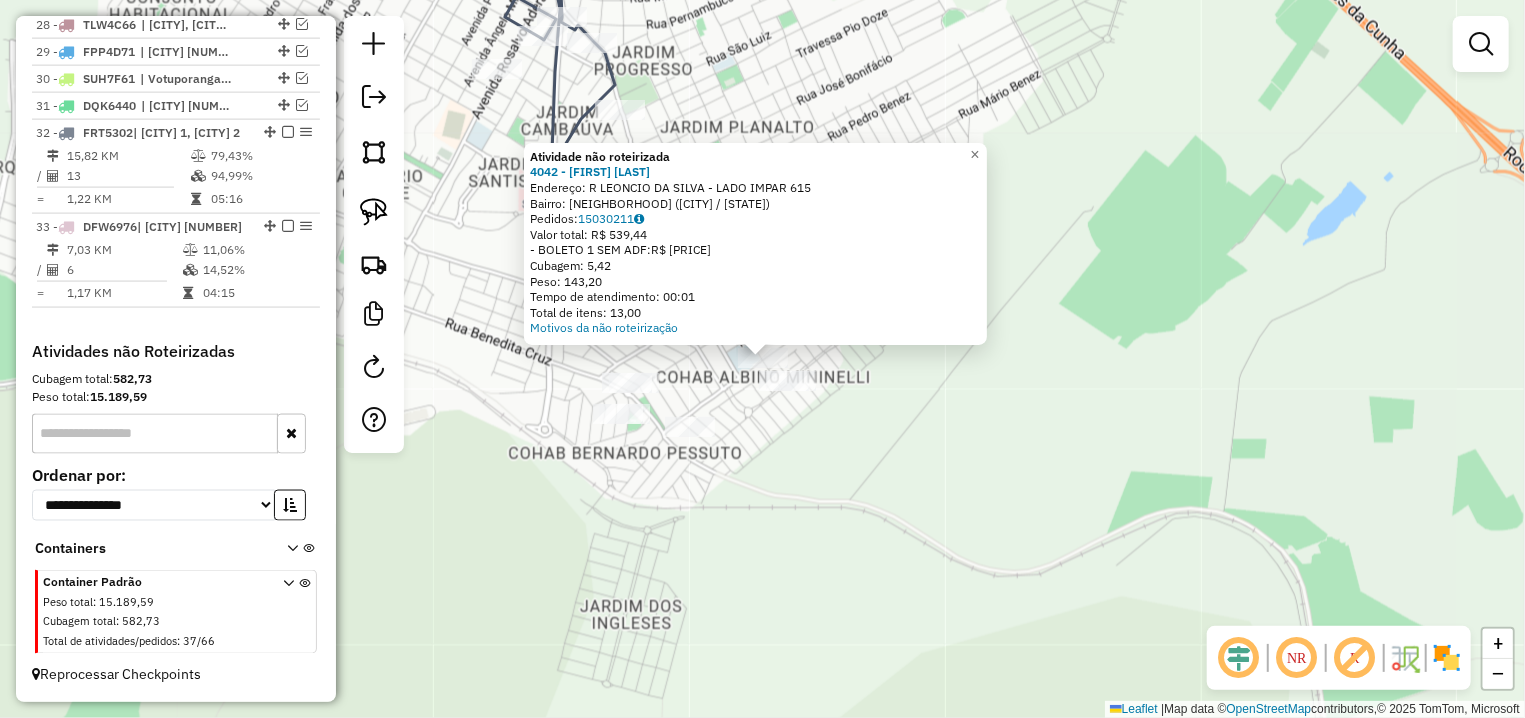 click on "VERA LUCIA MARIA DA  Endereço: R   LEONCIO DA SILVA - LADO IMPAR 615   Bairro: CONJUNTO HABITACIONAL EMILIO ([CITY] / [STATE])   Pedidos:  15030211   Valor total: R$ 539,44   - BOLETO 1 SEM ADF:  R$ 539,44   Cubagem: 5,42   Peso: 143,20   Tempo de atendimento: 00:01   Total de itens: 13,00  Motivos da não roteirização × Janela de atendimento Grade de atendimento Capacidade Transportadoras Veículos Cliente Pedidos  Rotas Selecione os dias de semana para filtrar as janelas de atendimento  Seg   Ter   Qua   Qui   Sex   Sáb   Dom  Informe o período da janela de atendimento: De: Até:  Filtrar exatamente a janela do cliente  Considerar janela de atendimento padrão  Selecione os dias de semana para filtrar as grades de atendimento  Seg   Ter   Qua   Qui   Sex   Sáb   Dom   Considerar clientes sem dia de atendimento cadastrado  Clientes fora do dia de atendimento selecionado Filtrar as atividades entre os valores definidos abaixo:  Peso mínimo:   Peso máximo:   De:  +" 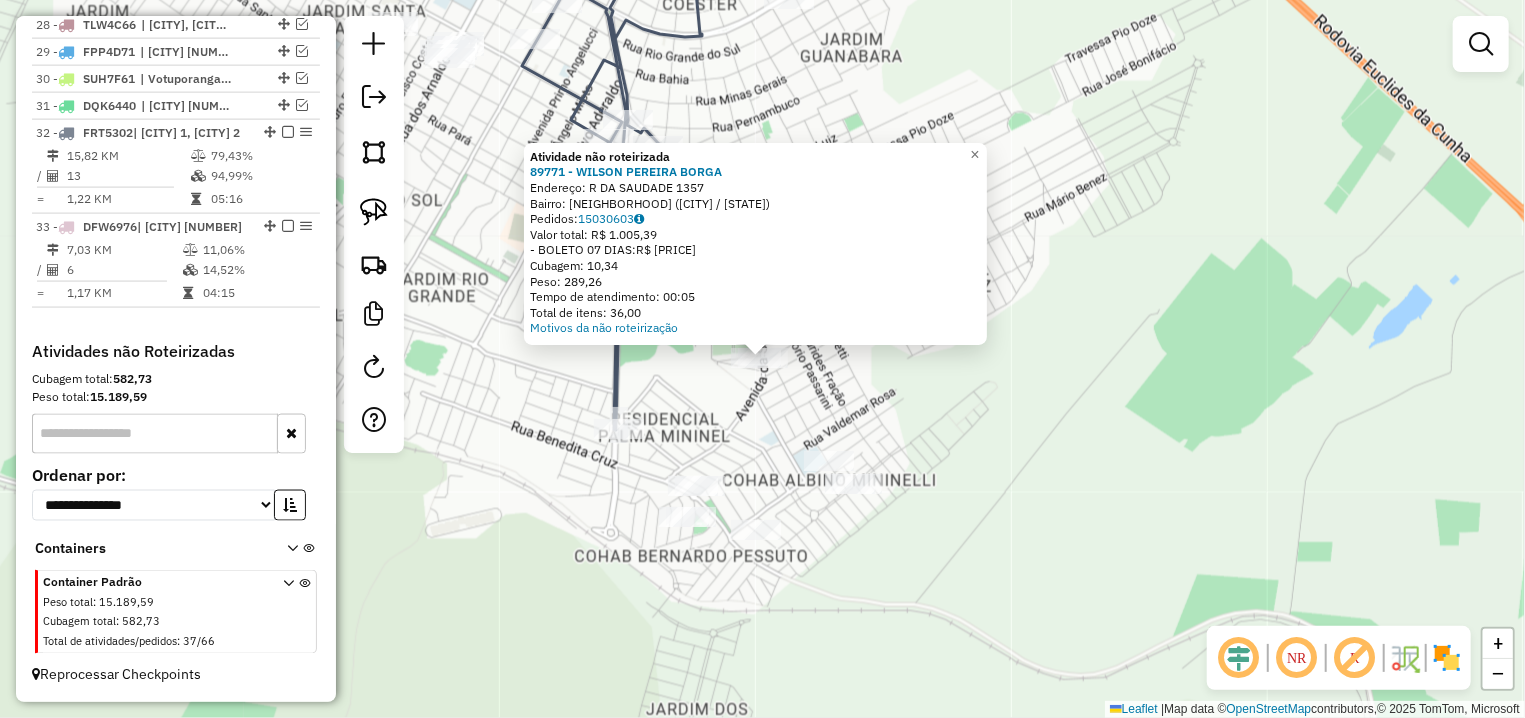 click on "Atividade não roteirizada [NUMBER] - [FIRST] [LAST] Endereço: [STREET] [NUMBER] Bairro: [LAST] ([CITY] / [STATE]) Pedidos: [NUMBER] Valor total: R$ [PRICE] - BOLETO 07 DIAS: R$ [PRICE] Cubagem: [NUMBER] Peso: [NUMBER] Tempo de atendimento: [TIME] Total de itens: [NUMBER] Motivos da não roteirização × Janela de atendimento Grade de atendimento Capacidade Transportadoras Veículos Cliente Pedidos Rotas Selecione os dias de semana para filtrar as janelas de atendimento Seg Ter Qua Qui Sex Sáb Dom Informe o período da janela de atendimento: De: Até: Filtrar exatamente a janela do cliente Considerar janela de atendimento padrão Selecione os dias de semana para filtrar as grades de atendimento Seg Ter Qua Qui Sex Sáb Dom Considerar clientes sem dia de atendimento cadastrado Clientes fora do dia de atendimento selecionado Filtrar as atividades entre os valores definidos abaixo: Peso mínimo: Peso máximo: Cubagem mínima:" 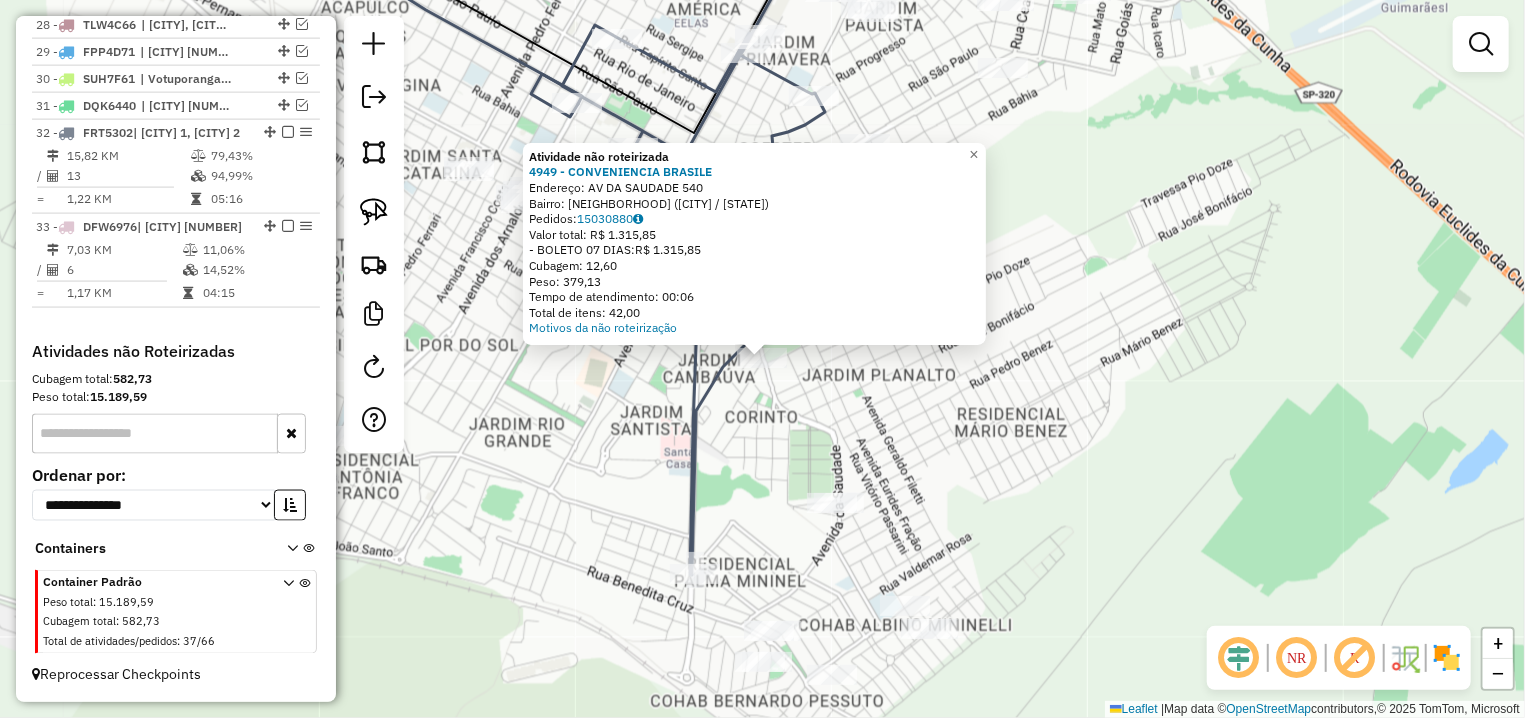 click on "Atividade não roteirizada [NUMBER] - [COMPANY_NAME] Endereço: AV DA SAUDADE [NUMBER] Bairro: [NEIGHBORHOOD] ([CITY] / [STATE]) Pedidos: [NUMBER] Valor total: R$ [PRICE] - BOLETO [DAYS] DIAS: R$ [PRICE] Cubagem: [CUBAGE] Peso: [WEIGHT] Tempo de atendimento: [TIME] Total de itens: [ITEMS] Motivos da não roteirização × Janela de atendimento Grade de atendimento Capacidade Transportadoras Veículos Cliente Pedidos Rotas Selecione os dias de semana para filtrar as janelas de atendimento Seg Ter Qua Qui Sex Sáb Dom Informe o período da janela de atendimento: De: Até: Filtrar exatamente a janela do cliente Considerar janela de atendimento padrão Selecione os dias de semana para filtrar as grades de atendimento Seg Ter Qua Qui Sex Sáb Dom Considerar clientes sem dia de atendimento cadastrado Clientes fora do dia de atendimento selecionado Filtrar as atividades entre os valores definidos abaixo: Peso mínimo: Peso máximo: Cubagem mínima: +" 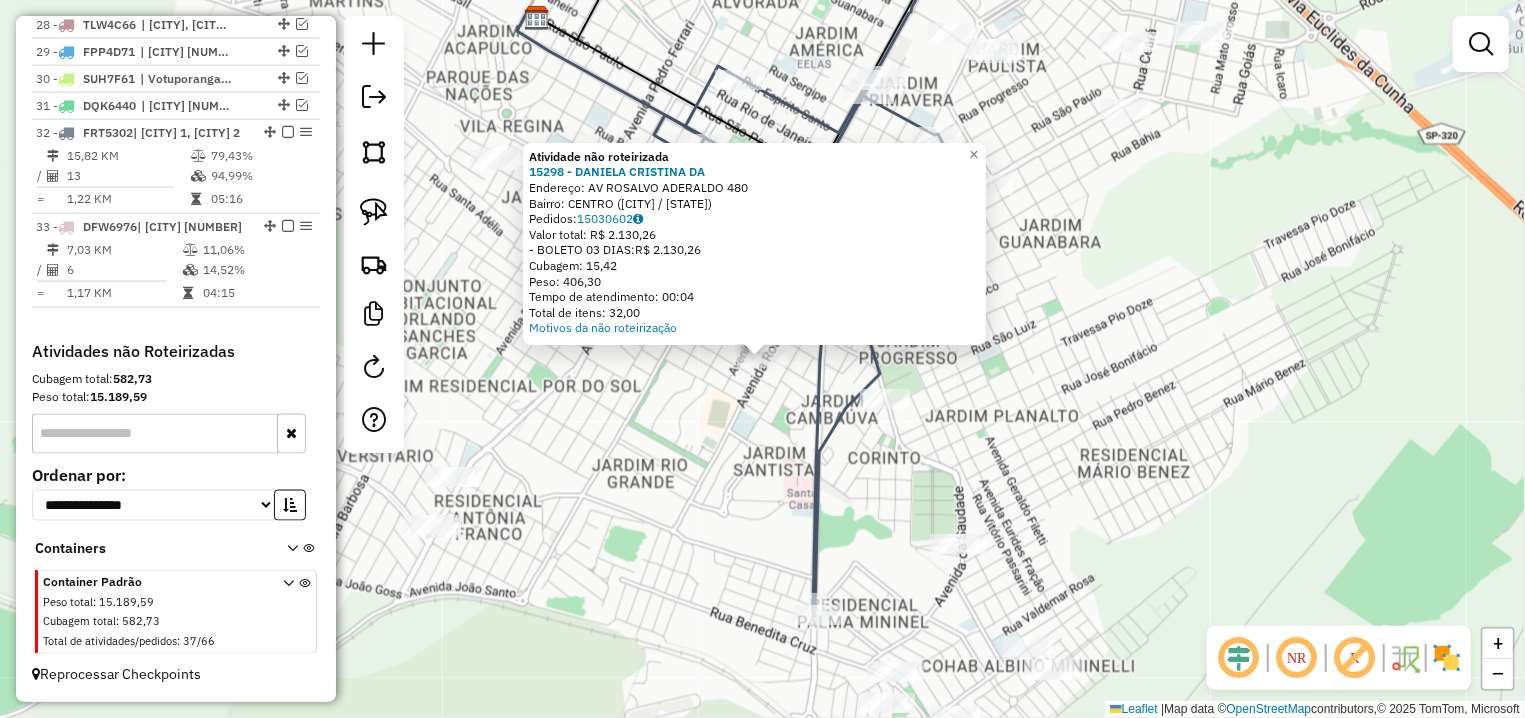 click on "Atividade não roteirizada [NUMBER] - [NAME] Endereço: [STREET] [NUMBER] Bairro: [NEIGHBORHOOD] ([CITY] / [STATE]) Pedidos: [NUMBER] Valor total: R$ [PRICE] - BOLETO [DAYS] DIAS: R$ [PRICE] Cubagem: [NUMBER] Peso: [NUMBER] Tempo de atendimento: [TIME] Total de itens: [NUMBER] Motivos da não roteirização × Janela de atendimento Grade de atendimento Capacidade Transportadoras Veículos Cliente Pedidos Rotas Selecione os dias de semana para filtrar as janelas de atendimento Seg Ter Qua Qui Sex Sáb Dom Informe o período da janela de atendimento: De: Até: Filtrar exatamente a janela do cliente Considerar janela de atendimento padrão Selecione os dias de semana para filtrar as grades de atendimento Seg Ter Qua Qui Sex Sáb Dom Considerar clientes sem dia de atendimento cadastrado Clientes fora do dia de atendimento selecionado Filtrar as atividades entre os valores definidos abaixo: Peso mínimo: Peso máximo: Cubagem mínima: De: +" 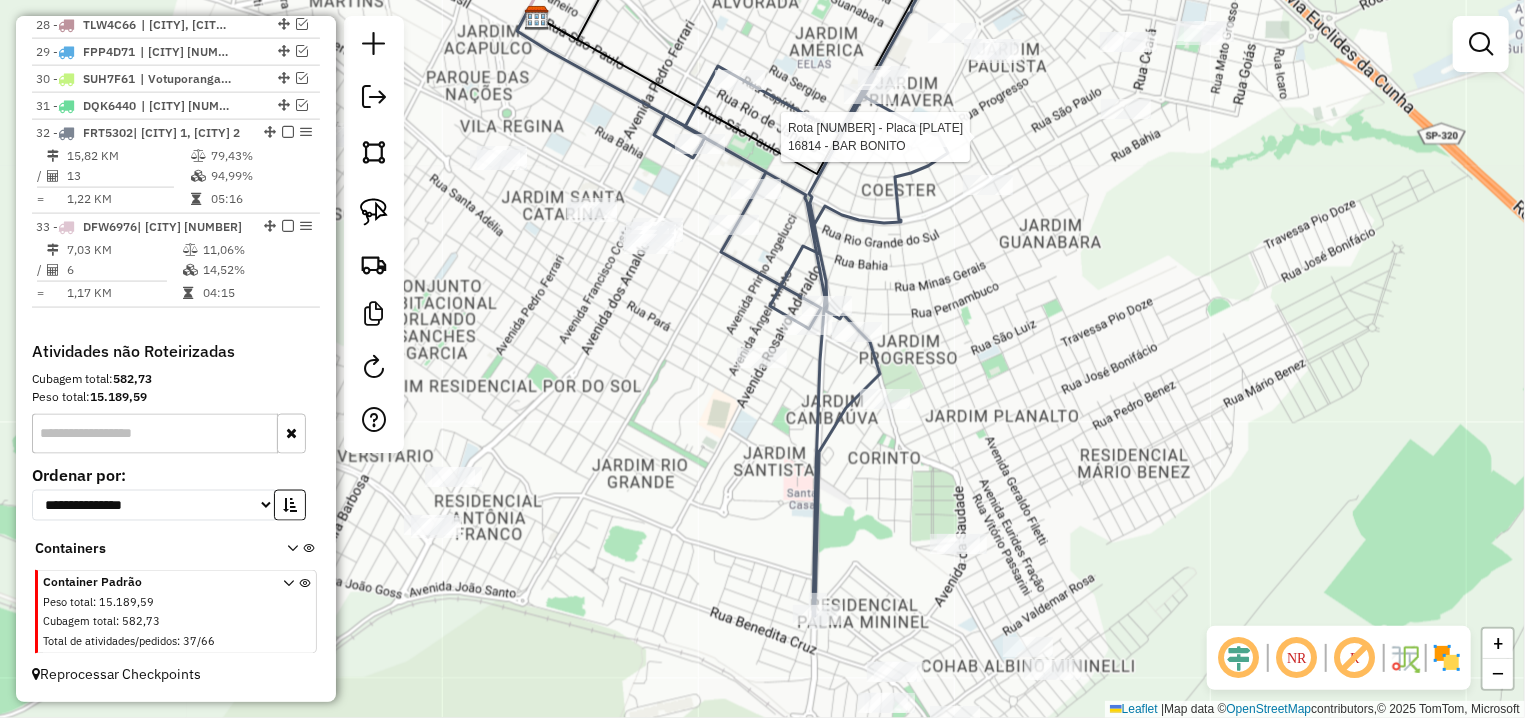 select on "**********" 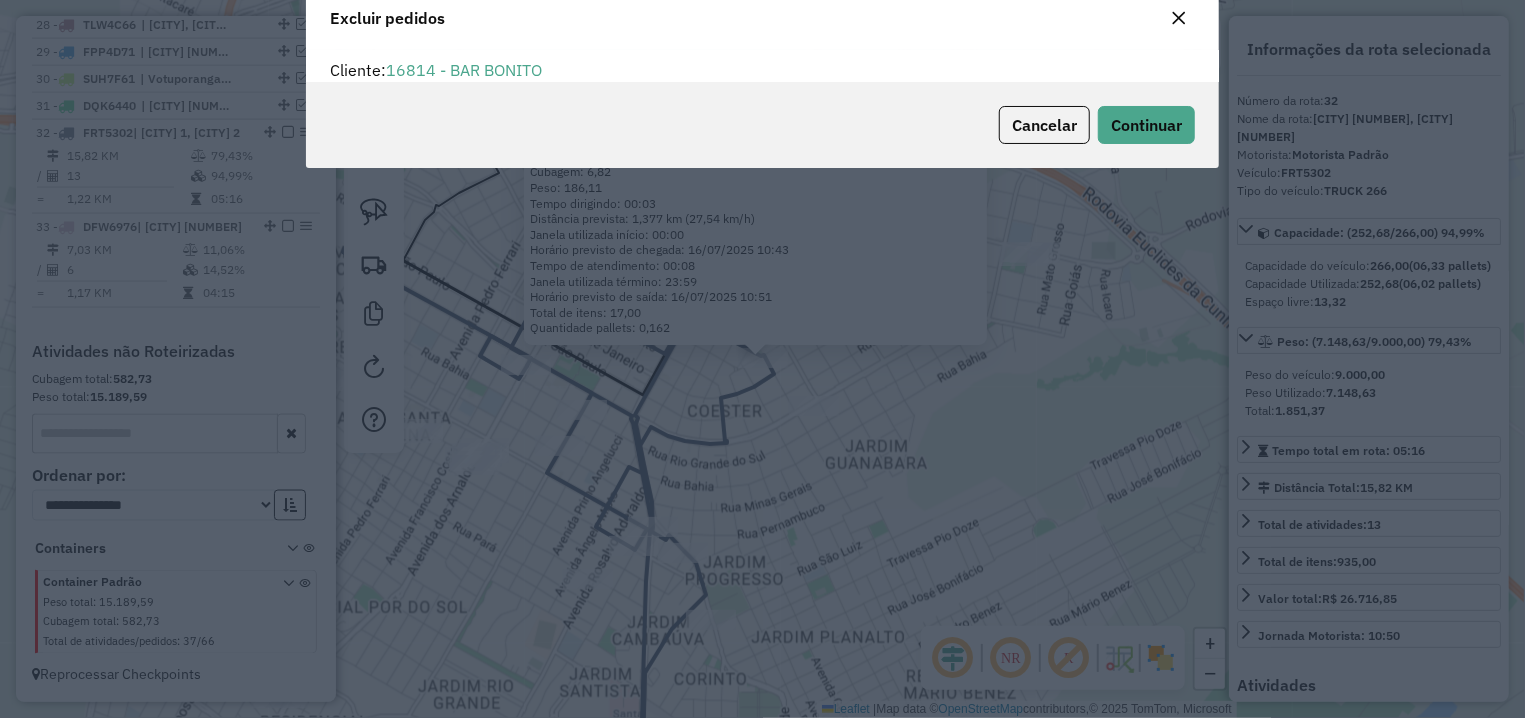 scroll, scrollTop: 12, scrollLeft: 7, axis: both 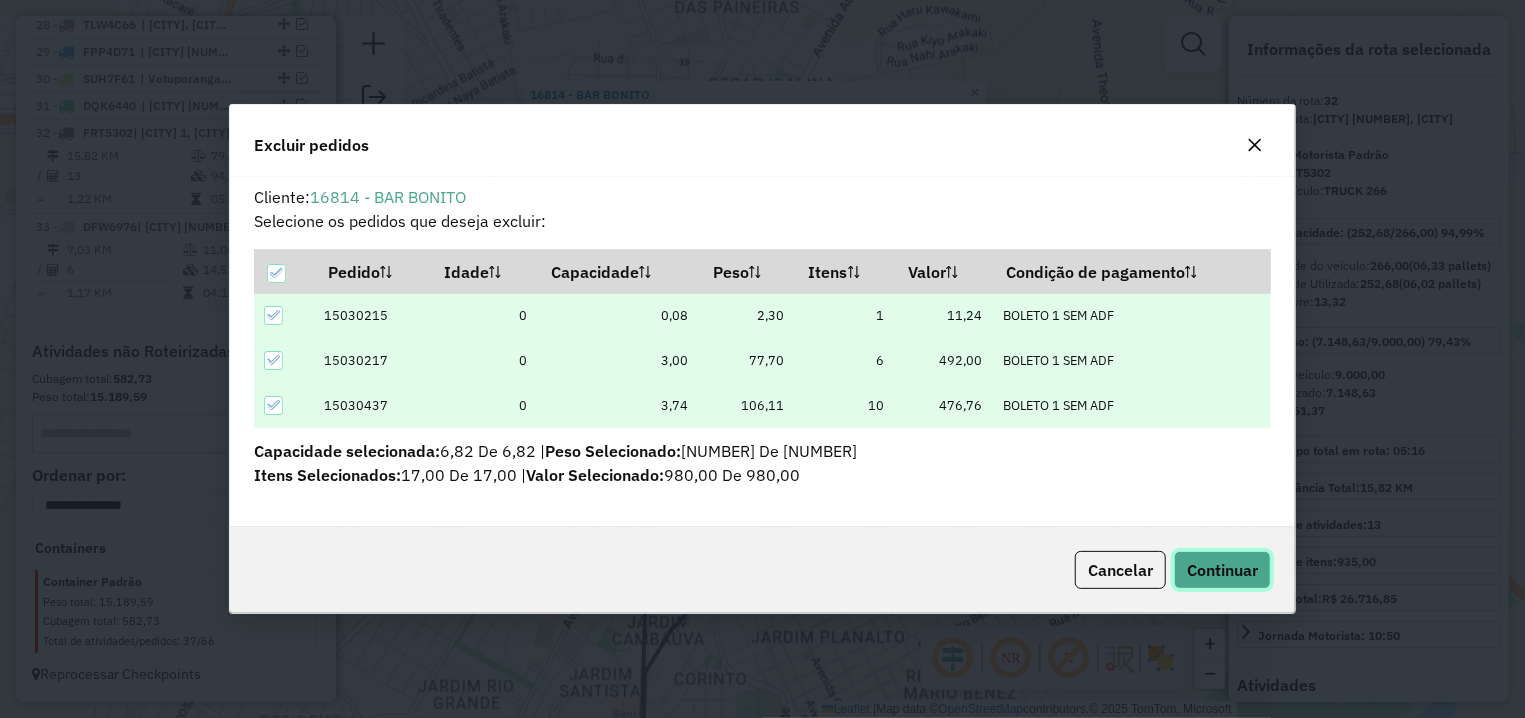 click on "Continuar" 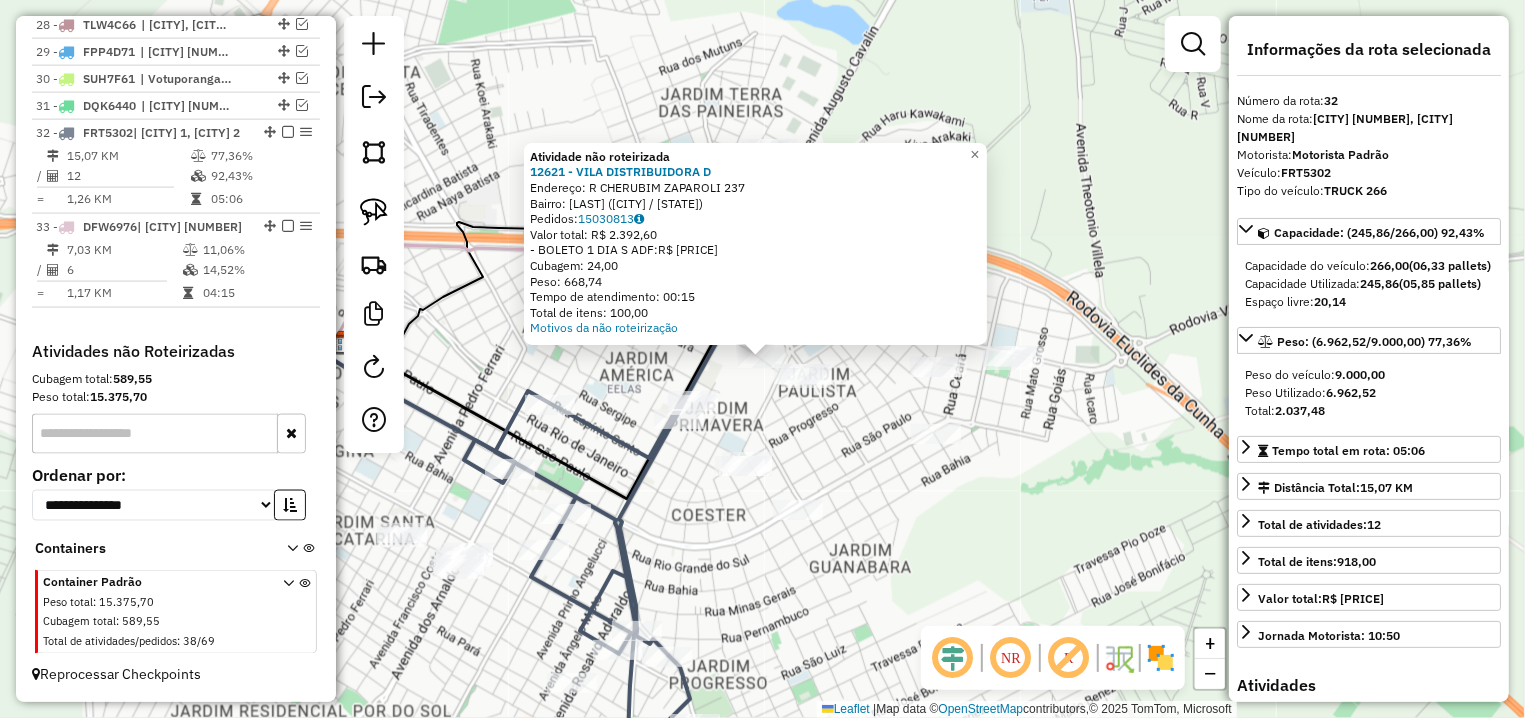 click on "Atividade não roteirizada 12621 - VILA DISTRIBUIDORA D  Endereço: R   CHERUBIM ZAPAROLI             237   Bairro: JD AMERICA ([CITY] / [STATE])   Pedidos:  15030813   Valor total: R$ 2.392,60   - BOLETO 1 DIA S ADF:  R$ 2.392,60   Cubagem: 24,00   Peso: 668,74   Tempo de atendimento: 00:15   Total de itens: 100,00  Motivos da não roteirização × Janela de atendimento Grade de atendimento Capacidade Transportadoras Veículos Cliente Pedidos  Rotas Selecione os dias de semana para filtrar as janelas de atendimento  Seg   Ter   Qua   Qui   Sex   Sáb   Dom  Informe o período da janela de atendimento: De: Até:  Filtrar exatamente a janela do cliente  Considerar janela de atendimento padrão  Selecione os dias de semana para filtrar as grades de atendimento  Seg   Ter   Qua   Qui   Sex   Sáb   Dom   Considerar clientes sem dia de atendimento cadastrado  Clientes fora do dia de atendimento selecionado Filtrar as atividades entre os valores definidos abaixo:  Peso mínimo:   Peso máximo:   De:   Até:  +" 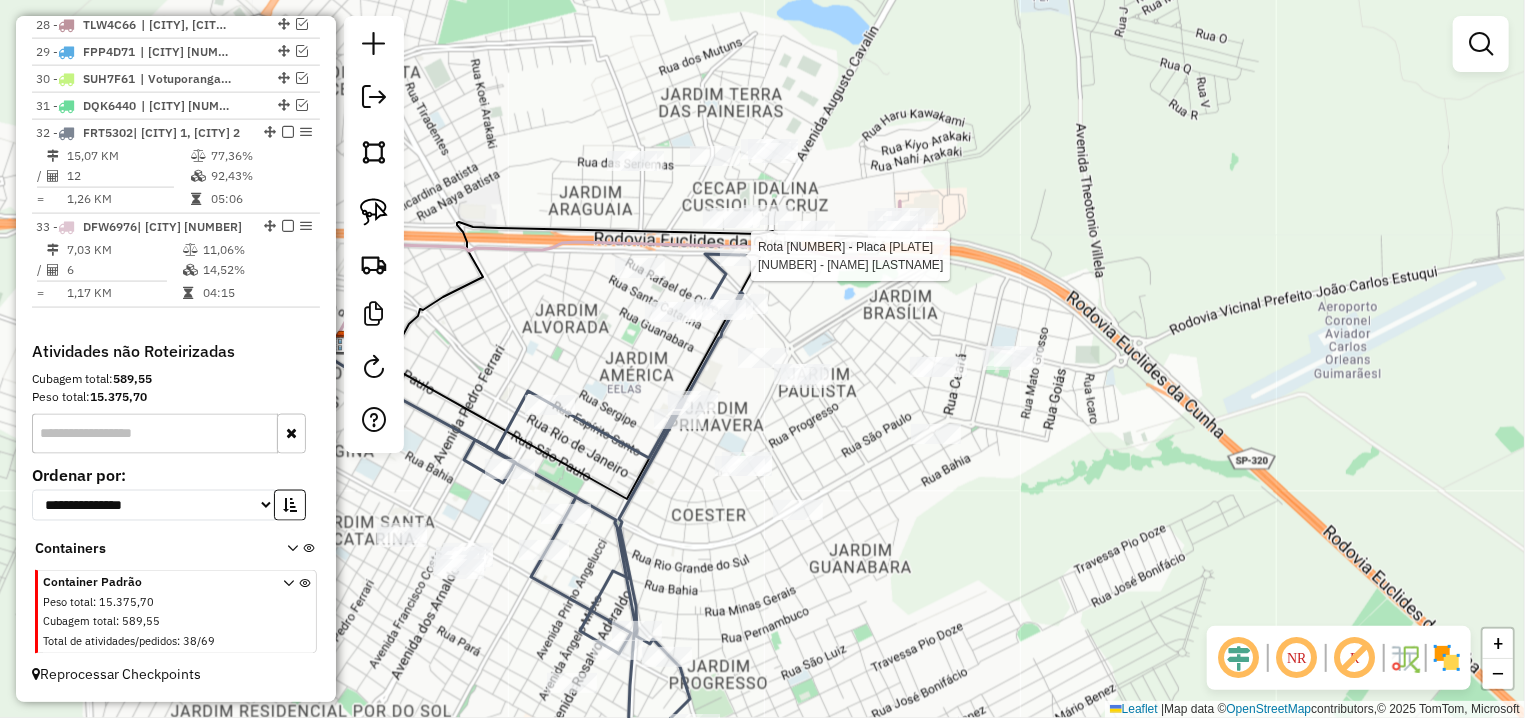 select on "**********" 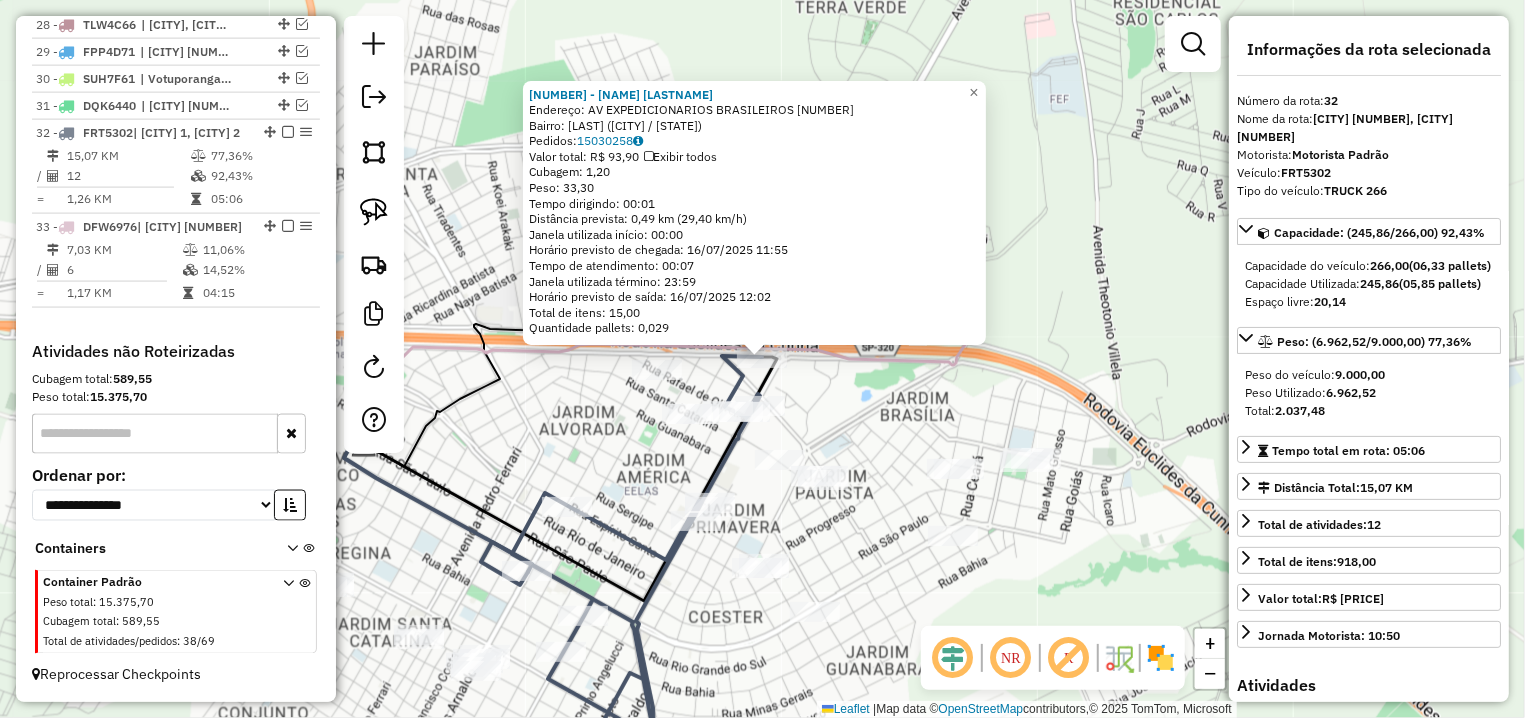 click on "[NUMBER] - [FIRST] [LAST] Endereço: [STREET] [NUMBER] Bairro: [NEIGHBORHOOD] ([CITY] / [STATE]) Pedidos: [ORDER_ID] Valor total: [CURRENCY] [PRICE] Exibir todos Cubagem: [CUBAGE] Peso: [WEIGHT] Tempo dirigindo: [TIME] Distância prevista: [DISTANCE] km ([SPEED] km/h) Janela utilizada início: [TIME] Horário previsto de chegada: [DATE] [TIME] Tempo de atendimento: [TIME] Janela utilizada término: [TIME] Horário previsto de saída: [DATE] [TIME] Total de itens: [ITEMS] Quantidade pallets: [PALLETS] × Janela de atendimento Grade de atendimento Capacidade Transportadoras Veículos Cliente Pedidos Rotas Selecione os dias de semana para filtrar as janelas de atendimento Seg Ter Qua Qui Sex Sáb Dom Informe o período da janela de atendimento: De: Até: Filtrar exatamente a janela do cliente Considerar janela de atendimento padrão Selecione os dias de semana para filtrar as grades de atendimento Seg Ter Qua Qui Sex Sáb Dom Peso mínimo: Peso máximo: +" 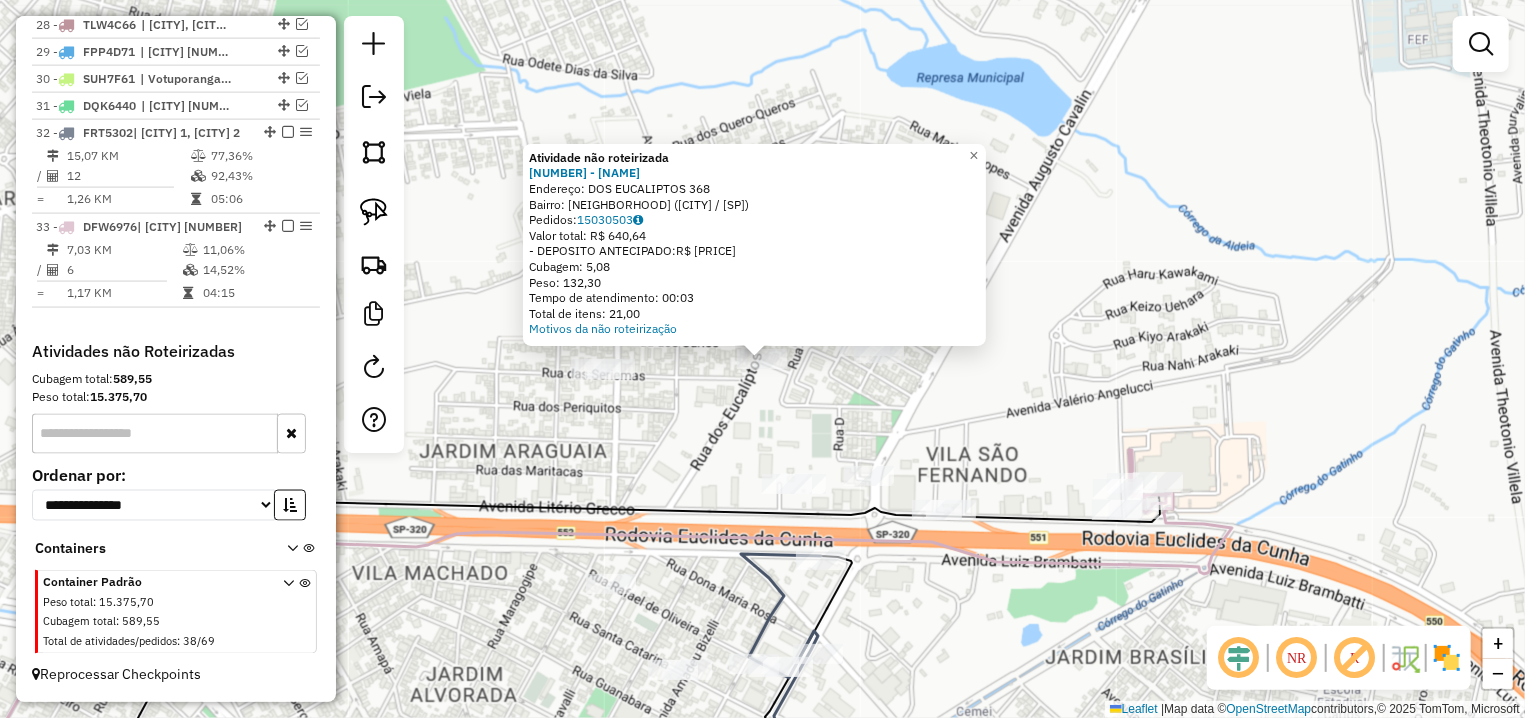 click on "Atividade não roteirizada 16340 - MARCELO BAR Endereço: DOS EUCALIPTOS 368 Bairro: TERRA DAS PALMEIRAS ([CITY] / [STATE]) Pedidos: 15030503 Valor total: R$ 640,64 - DEPOSITO ANTECIPADO: R$ 640,64 Cubagem: 5,08 Peso: 132,30 Tempo de atendimento: 00:03 Total de itens: 21,00 Motivos da não roteirização × Janela de atendimento Grade de atendimento Capacidade Transportadoras Veículos Cliente Pedidos Rotas Selecione os dias de semana para filtrar as janelas de atendimento Seg Ter Qua Qui Sex Sáb Dom Informe o período da janela de atendimento: De: Até: Filtrar exatamente a janela do cliente Considerar janela de atendimento padrão Selecione os dias de semana para filtrar as grades de atendimento Seg Ter Qua Qui Sex Sáb Dom Considerar clientes sem dia de atendimento cadastrado Clientes fora do dia de atendimento selecionado Filtrar as atividades entre os valores definidos abaixo: Peso mínimo: Peso máximo: Cubagem mínima: Cubagem máxima:" 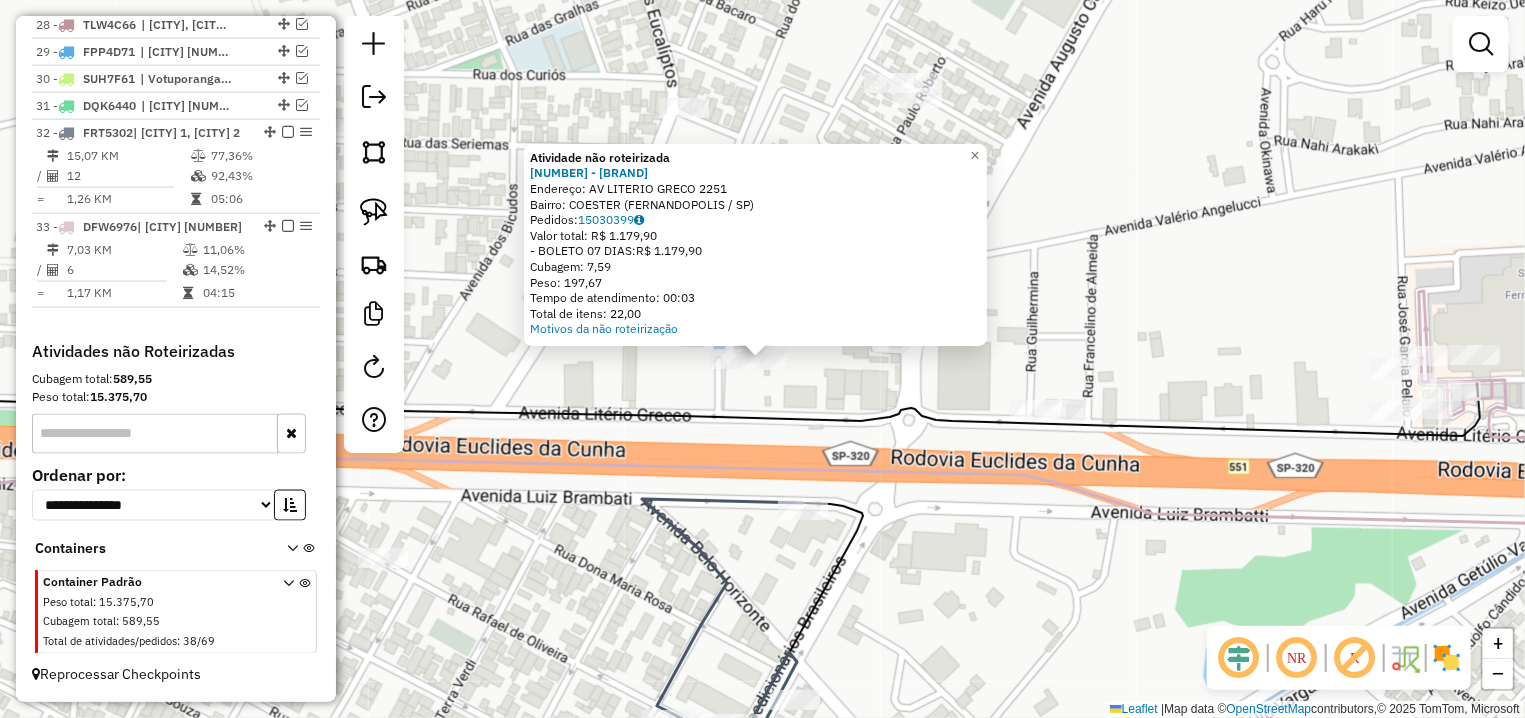 click on "Atividade não roteirizada [NUMBER] - [NAME] Endereço: [STREET] [NUMBER] Bairro: [NEIGHBORHOOD] ([CITY] / [STATE]) Pedidos: [NUMBER] Valor total: R$ [PRICE] - BOLETO [DAYS] DIAS: R$ [PRICE] Cubagem: [NUMBER] Peso: [NUMBER] Tempo de atendimento: [TIME] Total de itens: [NUMBER] Motivos da não roteirização" 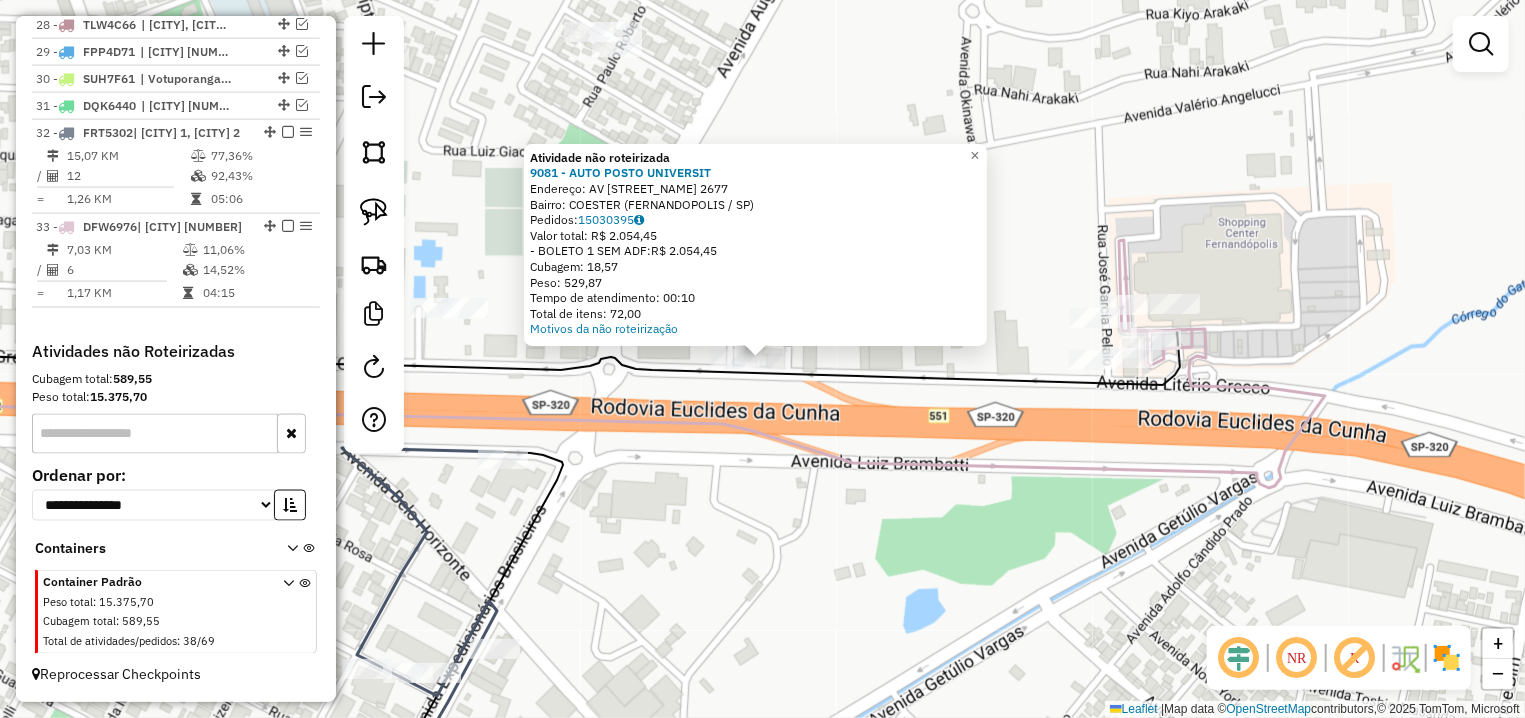 click on "Atividade não roteirizada [NUMBER] - [COMPANY_NAME] Endereço: AV LITERIO GRECCO [NUMBER] Bairro: [NEIGHBORHOOD] ([CITY] / [STATE]) Pedidos: [NUMBER] Valor total: R$ [PRICE] - BOLETO [DAYS] ADF: R$ [PRICE] Cubagem: [CUBAGE] Peso: [WEIGHT] Tempo de atendimento: [TIME] Total de itens: [ITEMS] Motivos da não roteirização × Janela de atendimento Grade de atendimento Capacidade Transportadoras Veículos Cliente Pedidos Rotas Selecione os dias de semana para filtrar as janelas de atendimento Seg Ter Qua Qui Sex Sáb Dom Informe o período da janela de atendimento: De: Até: Filtrar exatamente a janela do cliente Considerar janela de atendimento padrão Selecione os dias de semana para filtrar as grades de atendimento Seg Ter Qua Qui Sex Sáb Dom Considerar clientes sem dia de atendimento cadastrado Clientes fora do dia de atendimento selecionado Filtrar as atividades entre os valores definidos abaixo: Peso mínimo: Peso máximo: Cubagem mínima: De:" 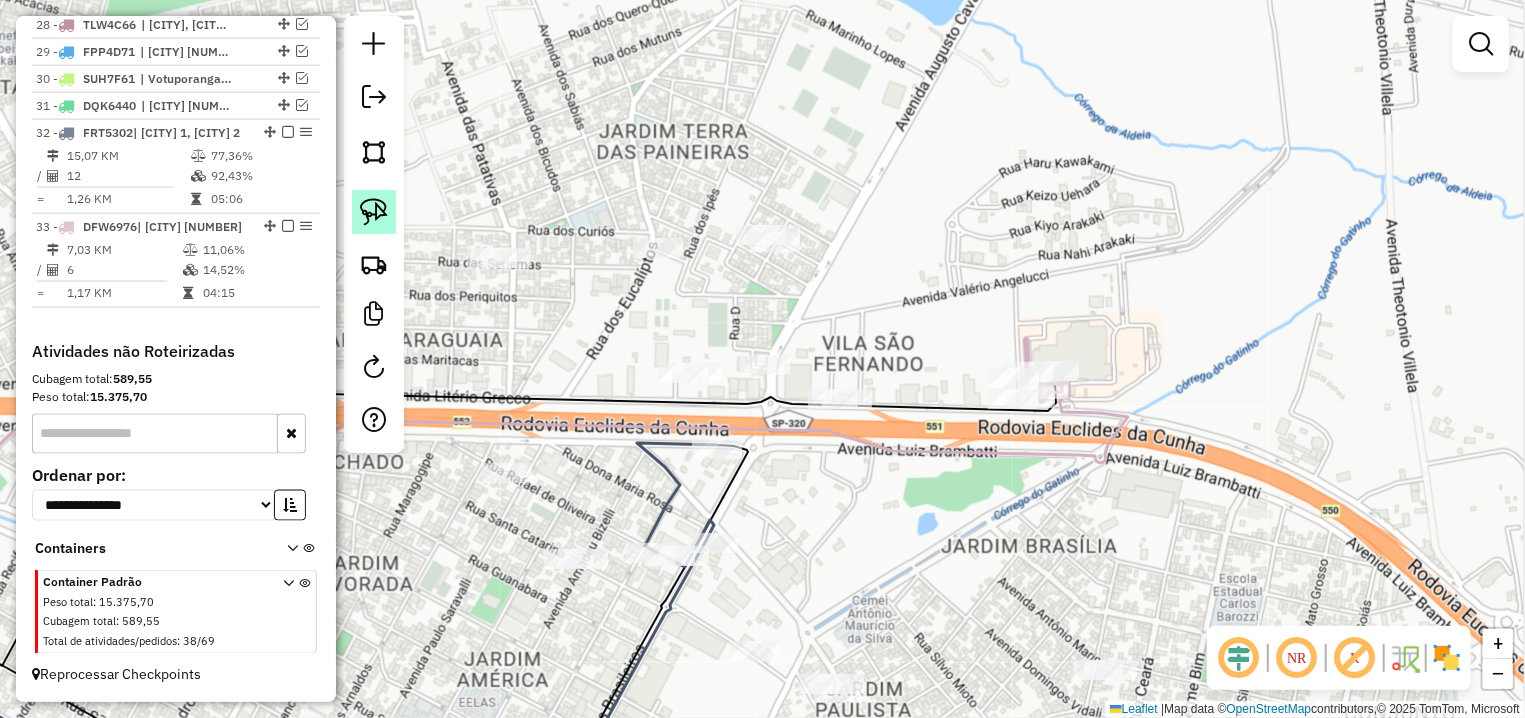 click 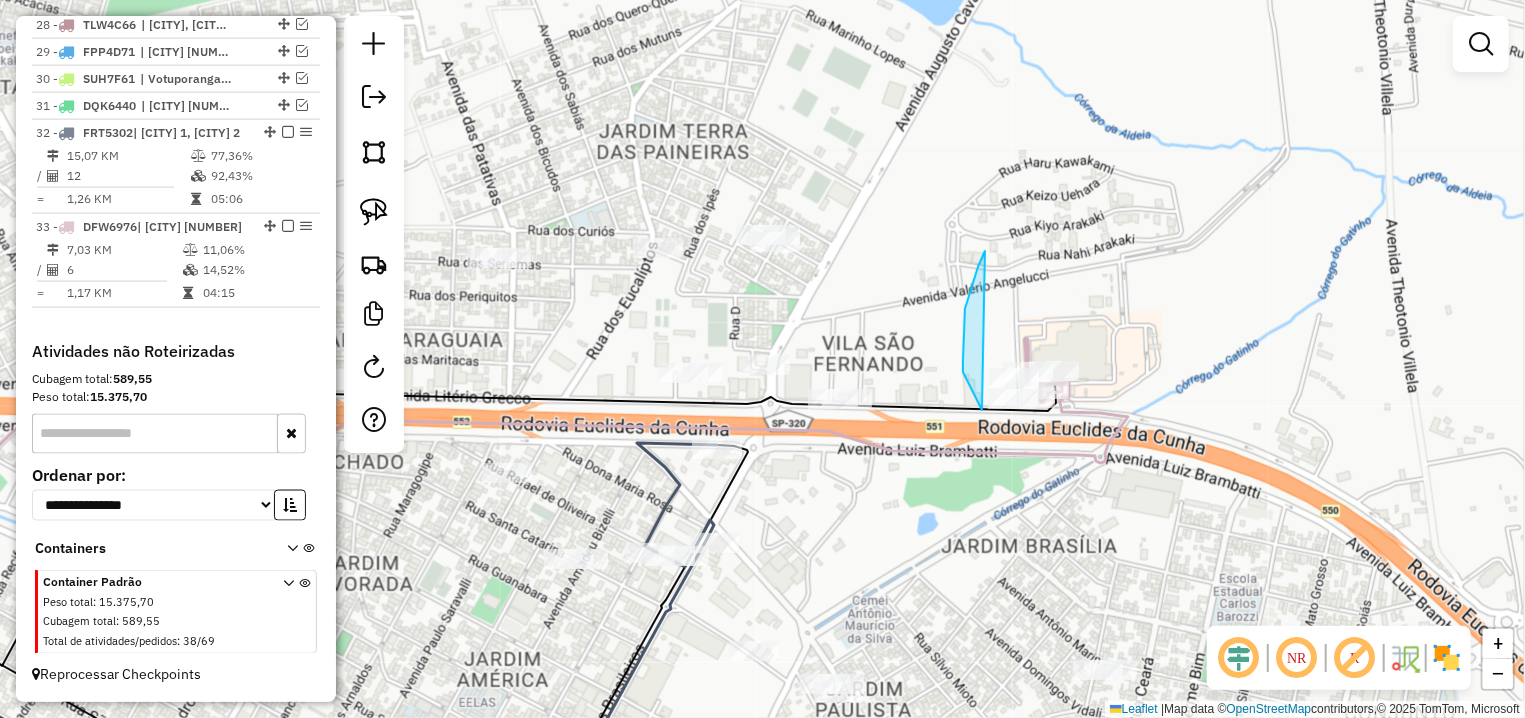 drag, startPoint x: 965, startPoint y: 309, endPoint x: 1237, endPoint y: 431, distance: 298.10736 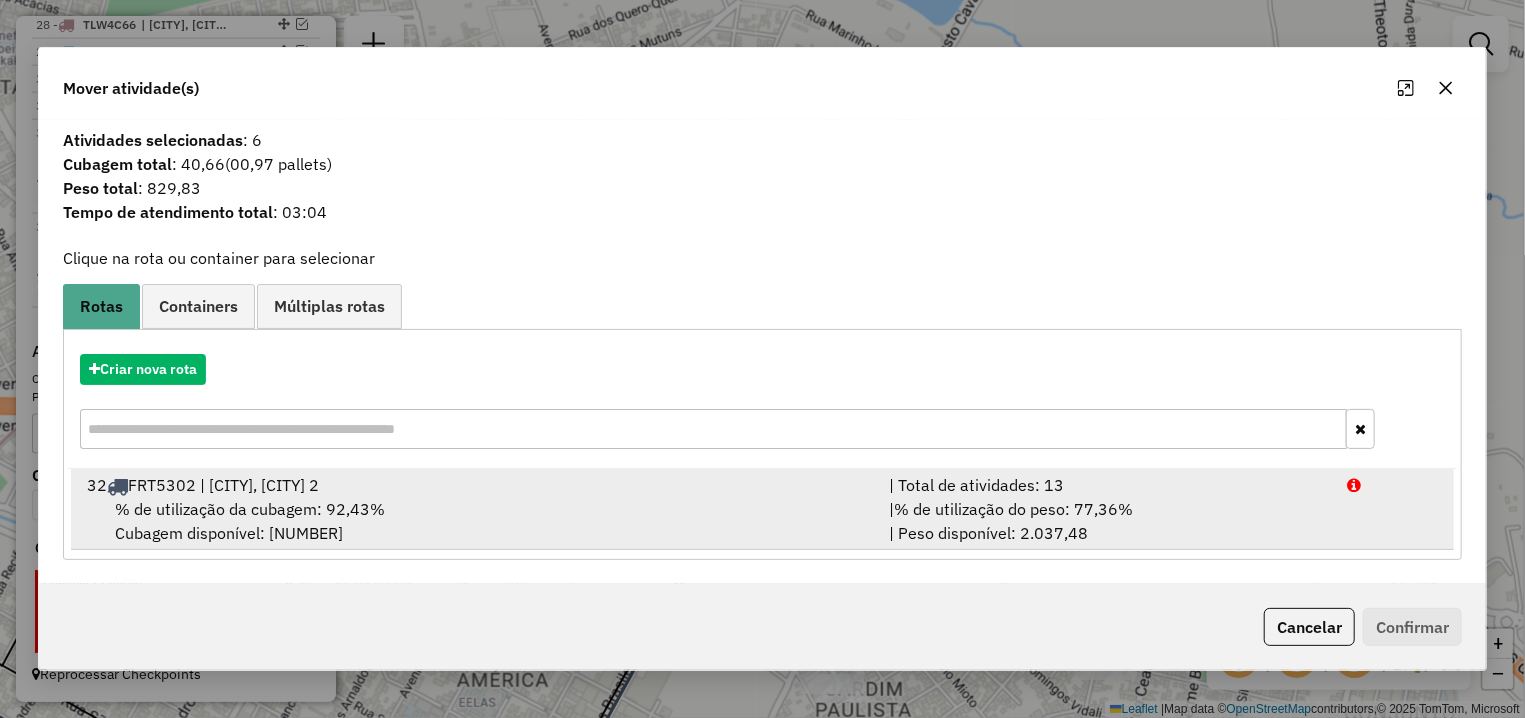 click on "32  FRT5302 | [CITY] 1, [CITY] 2" at bounding box center [476, 485] 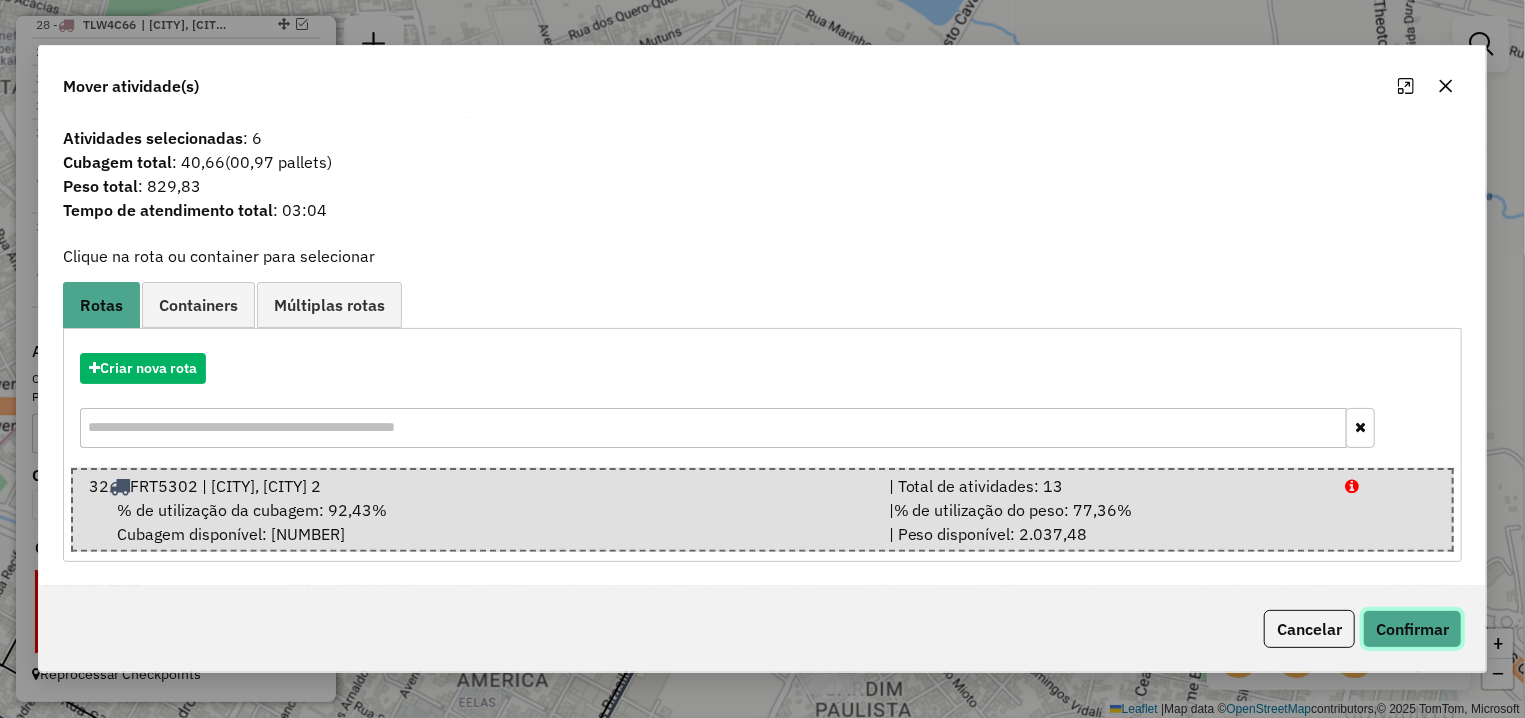 click on "Confirmar" 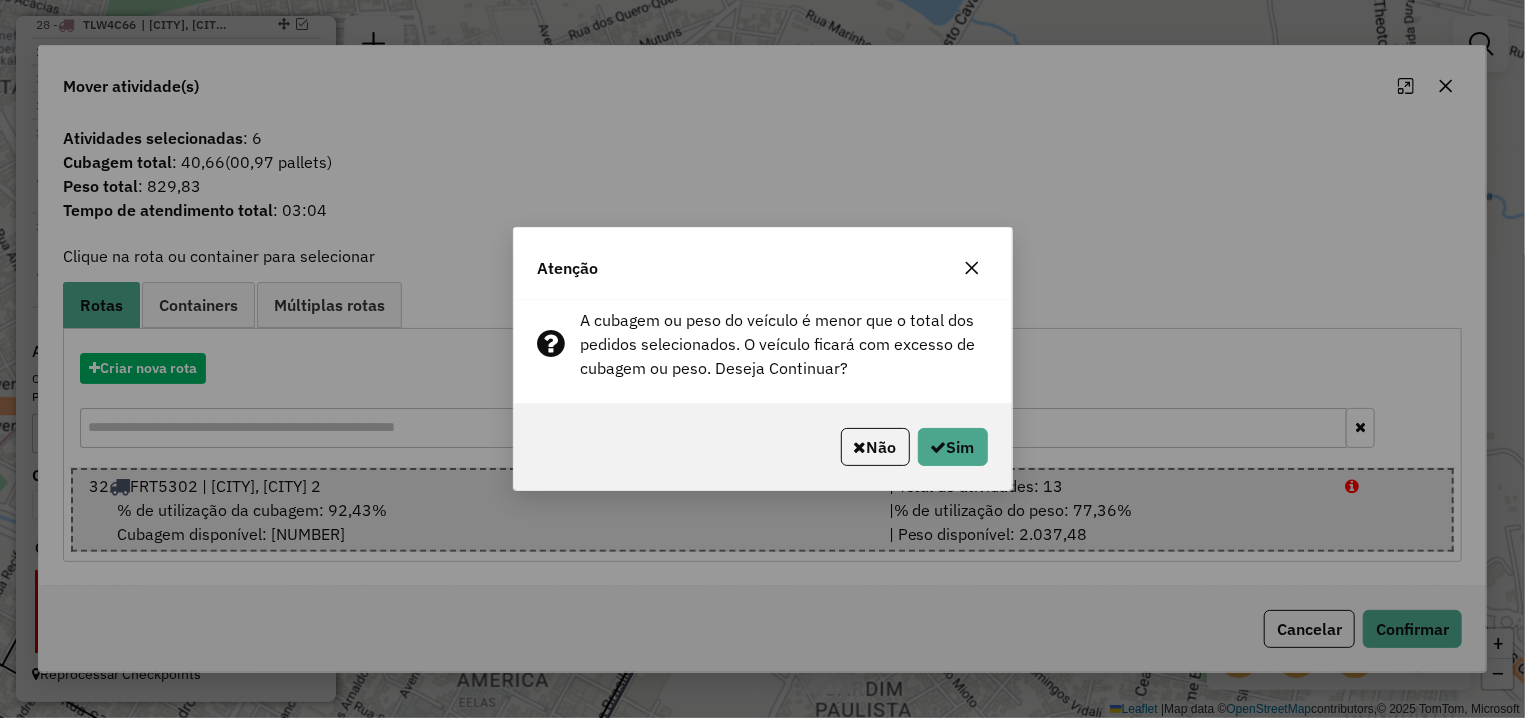click on "Não   Sim" 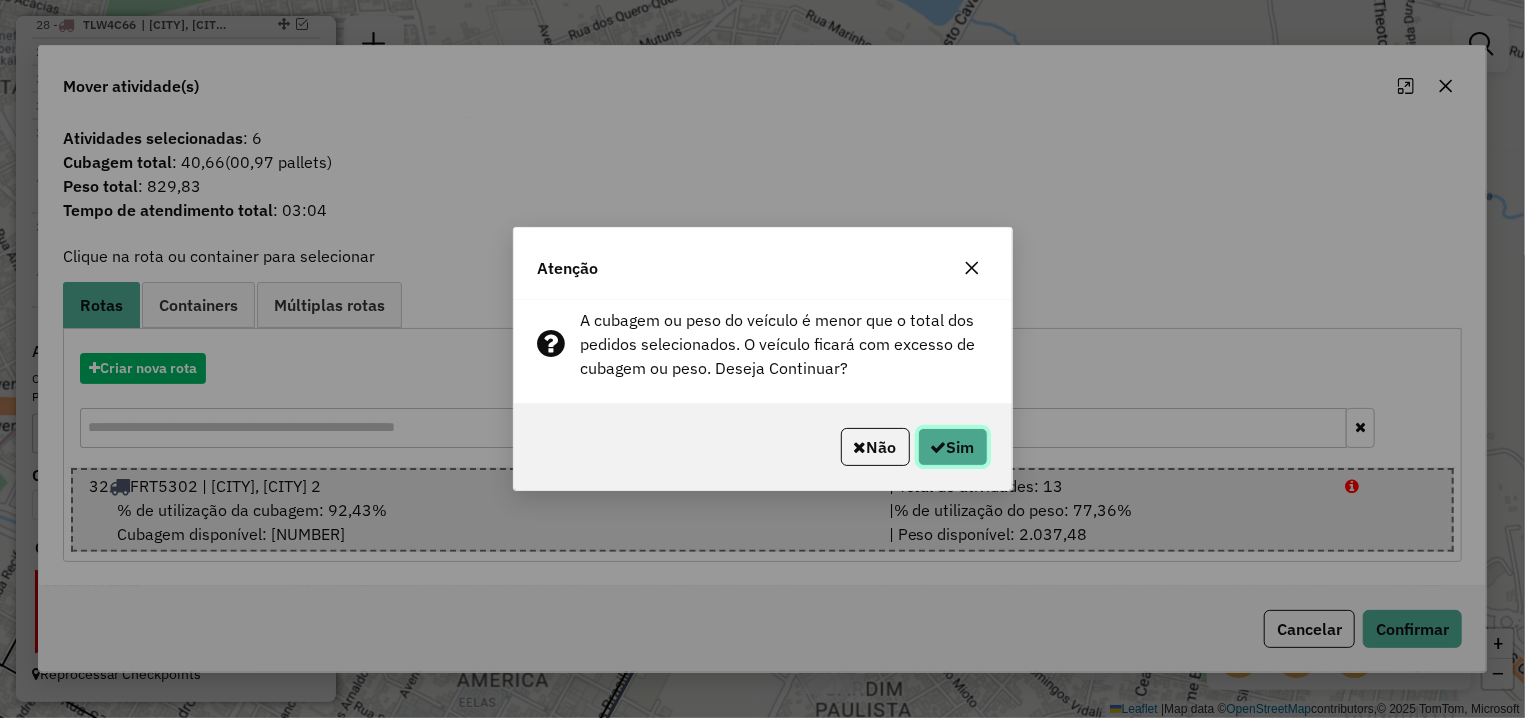 click on "Sim" 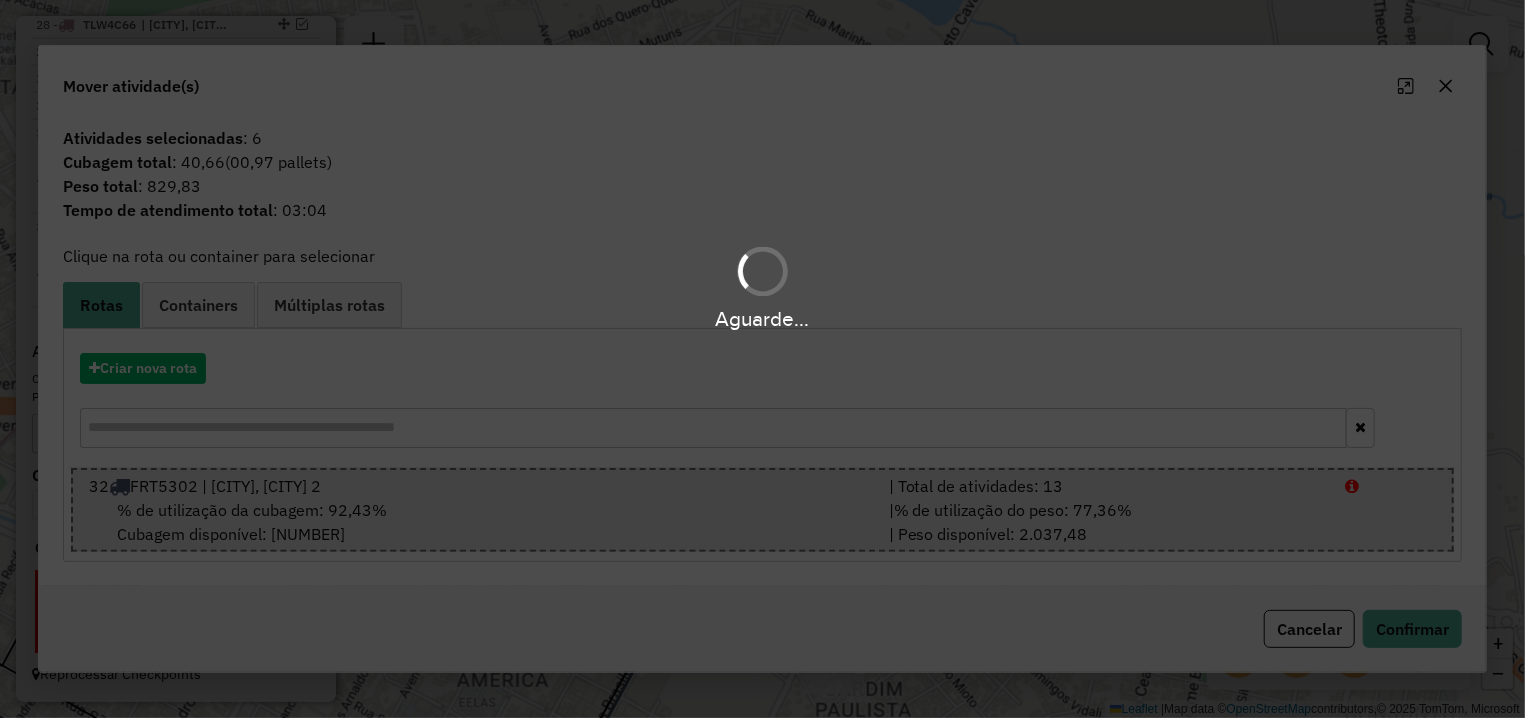 scroll, scrollTop: 1453, scrollLeft: 0, axis: vertical 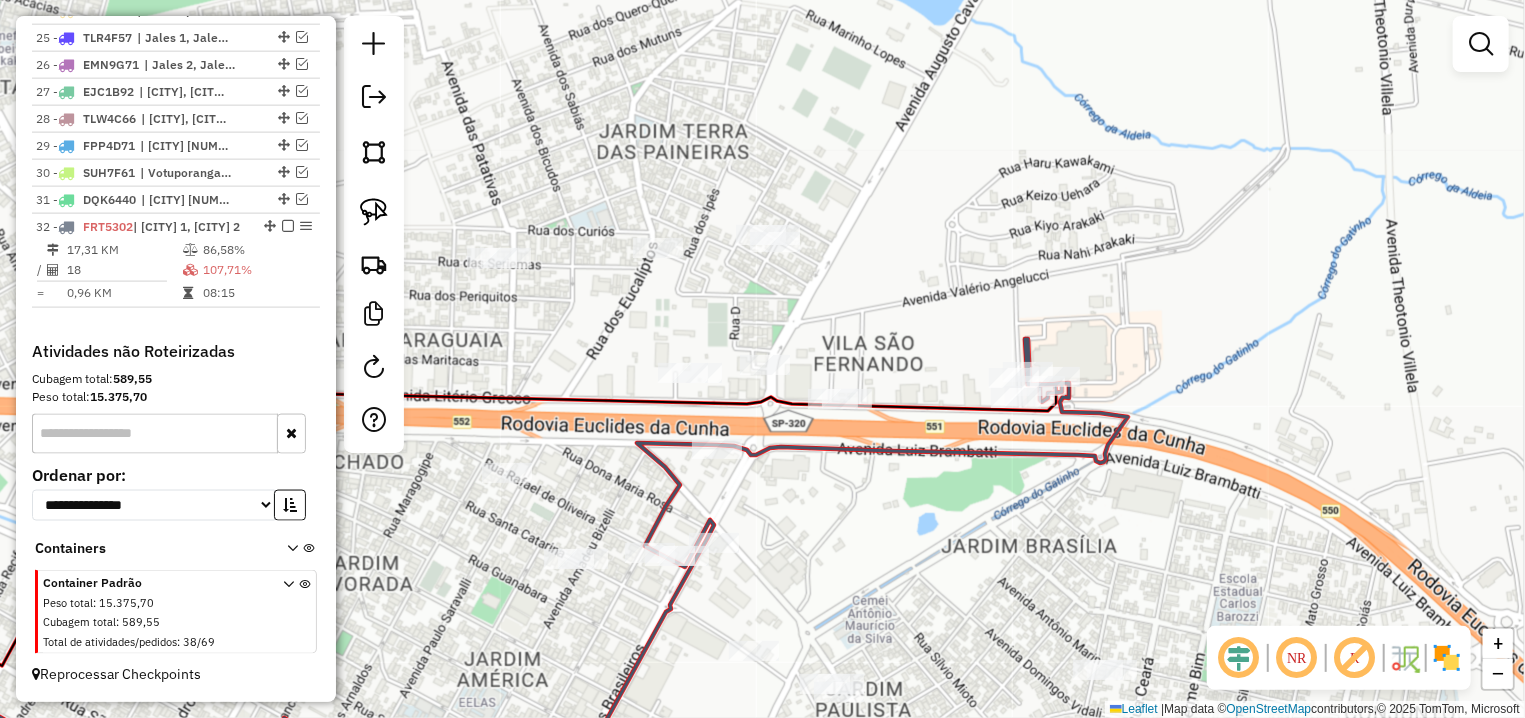 click on "Janela de atendimento Grade de atendimento Capacidade Transportadoras Veículos Cliente Pedidos  Rotas Selecione os dias de semana para filtrar as janelas de atendimento  Seg   Ter   Qua   Qui   Sex   Sáb   Dom  Informe o período da janela de atendimento: De: Até:  Filtrar exatamente a janela do cliente  Considerar janela de atendimento padrão  Selecione os dias de semana para filtrar as grades de atendimento  Seg   Ter   Qua   Qui   Sex   Sáb   Dom   Considerar clientes sem dia de atendimento cadastrado  Clientes fora do dia de atendimento selecionado Filtrar as atividades entre os valores definidos abaixo:  Peso mínimo:   Peso máximo:   Cubagem mínima:   Cubagem máxima:   De:   Até:  Filtrar as atividades entre o tempo de atendimento definido abaixo:  De:   Até:   Considerar capacidade total dos clientes não roteirizados Transportadora: Selecione um ou mais itens Tipo de veículo: Selecione um ou mais itens Veículo: Selecione um ou mais itens Motorista: Selecione um ou mais itens Nome: Rótulo:" 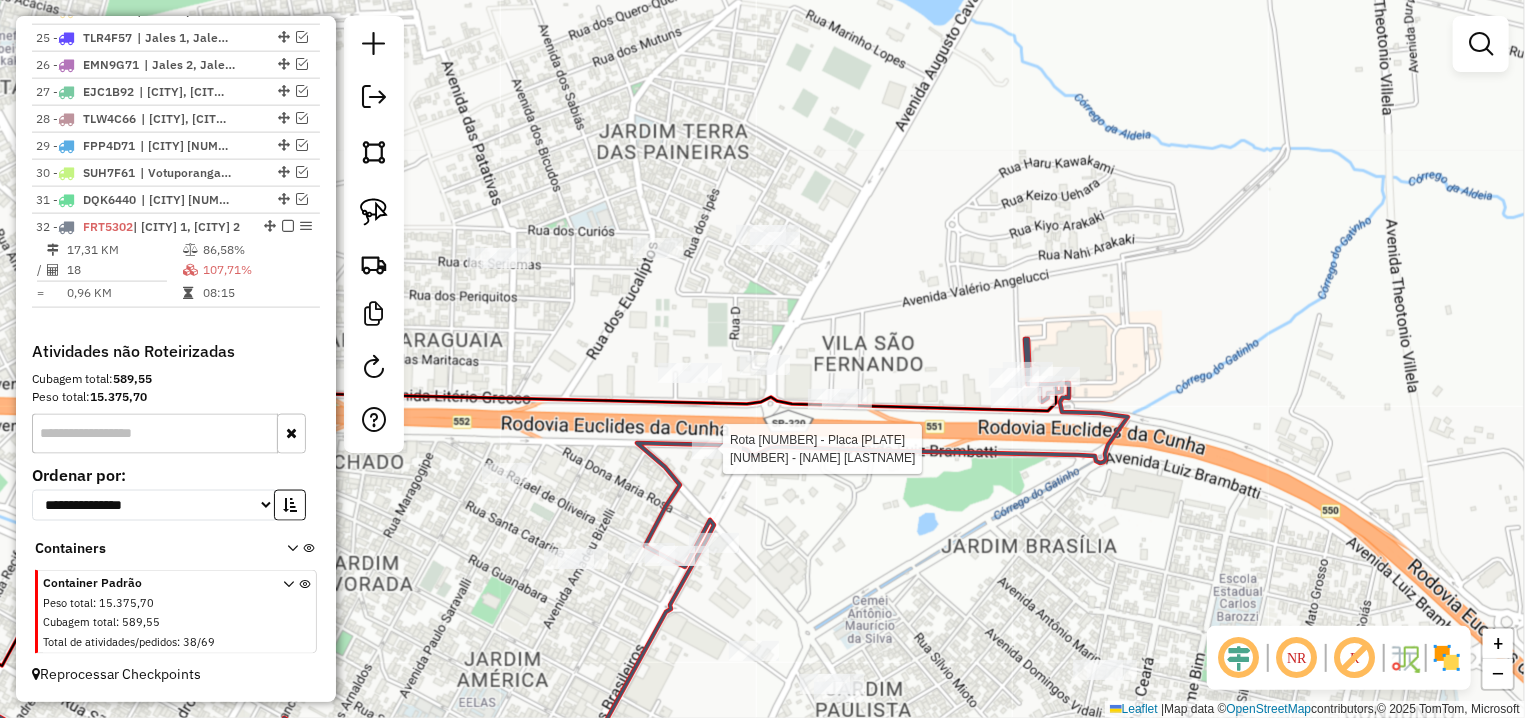 select on "**********" 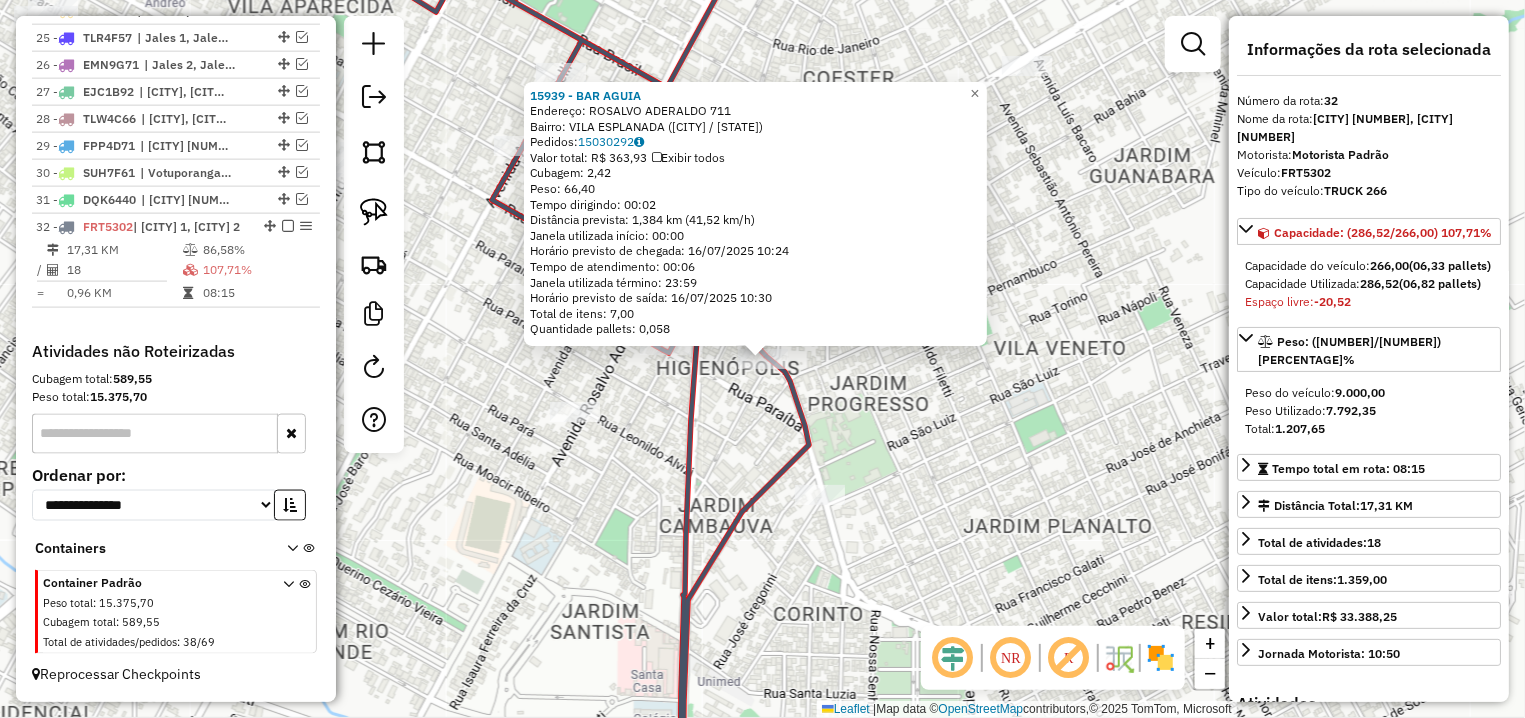 click on "[NUMBER] - [NAME]  Endereço:  [STREET] [NUMBER]   Bairro: [NEIGHBORHOOD] ([CITY] / [STATE])   Pedidos:  [NUMBER]   Valor total: R$ [PRICE]   Exibir todos   Cubagem: [NUMBER]  Peso: [NUMBER]  Tempo dirigindo: [TIME]   Distância prevista: [DISTANCE] ([SPEED])   Janela utilizada início: [TIME]   Horário previsto de chegada: [DATE] [TIME]   Tempo de atendimento: [TIME]   Janela utilizada término: [TIME]   Horário previsto de saída: [DATE] [TIME]   Total de itens: [NUMBER]   Quantidade pallets: [NUMBER]  × Janela de atendimento Grade de atendimento Capacidade Transportadoras Veículos Cliente Pedidos  Rotas Selecione os dias de semana para filtrar as janelas de atendimento  Seg   Ter   Qua   Qui   Sex   Sáb   Dom  Informe o período da janela de atendimento: De: [TIME] Até: [TIME]  Filtrar exatamente a janela do cliente  Considerar janela de atendimento padrão  Selecione os dias de semana para filtrar as grades de atendimento  Seg   Ter   Qua   Qui   Sex   Sáb   Dom   Considerar clientes sem dia de atendimento cadastrado +" 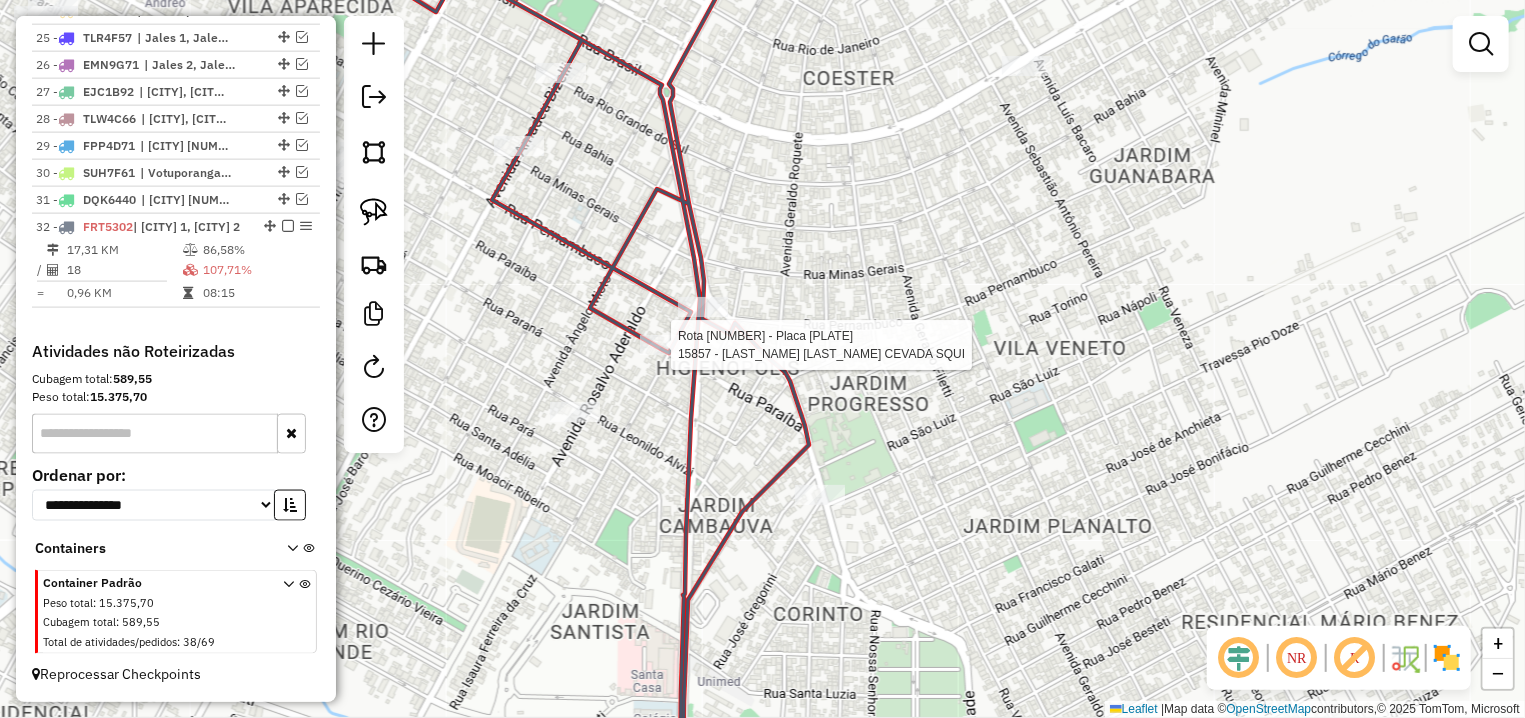 select on "**********" 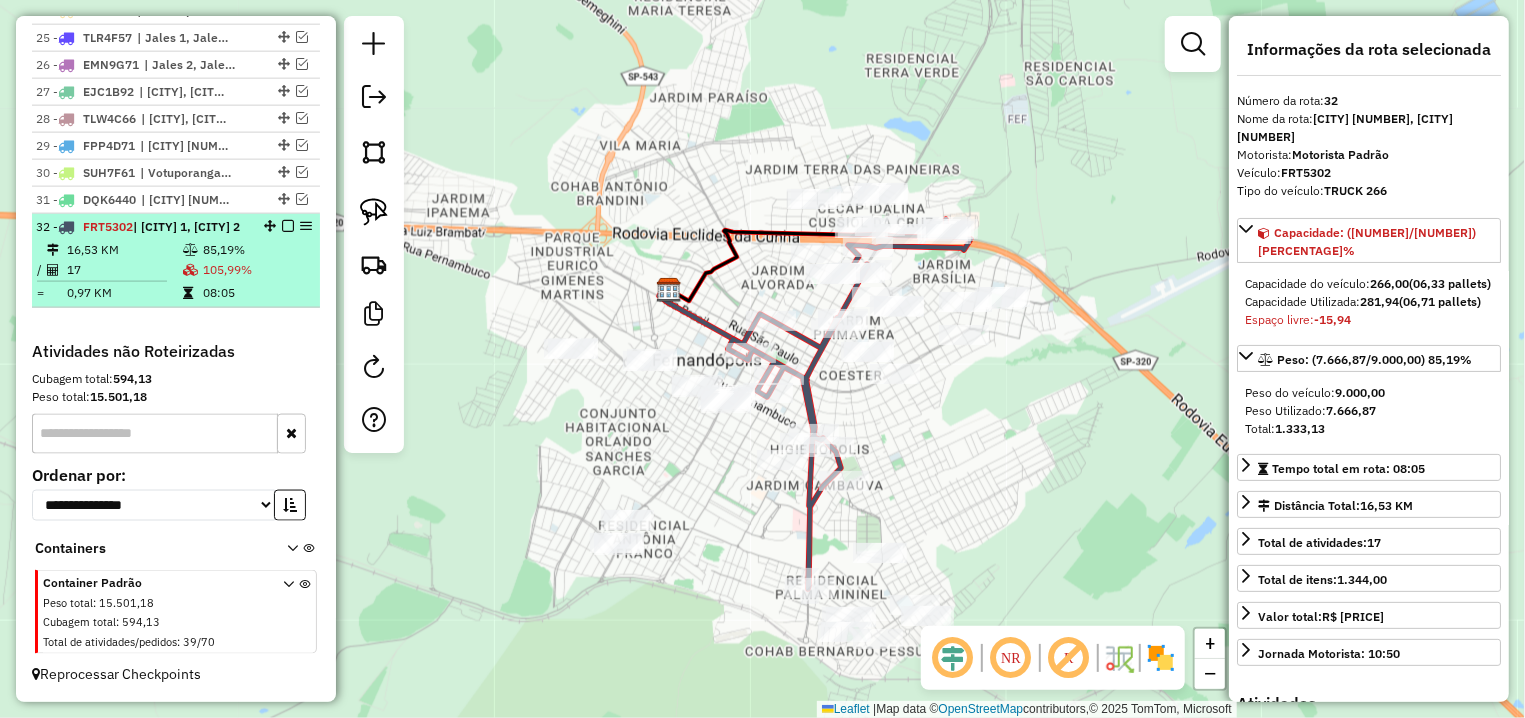 click at bounding box center (288, 226) 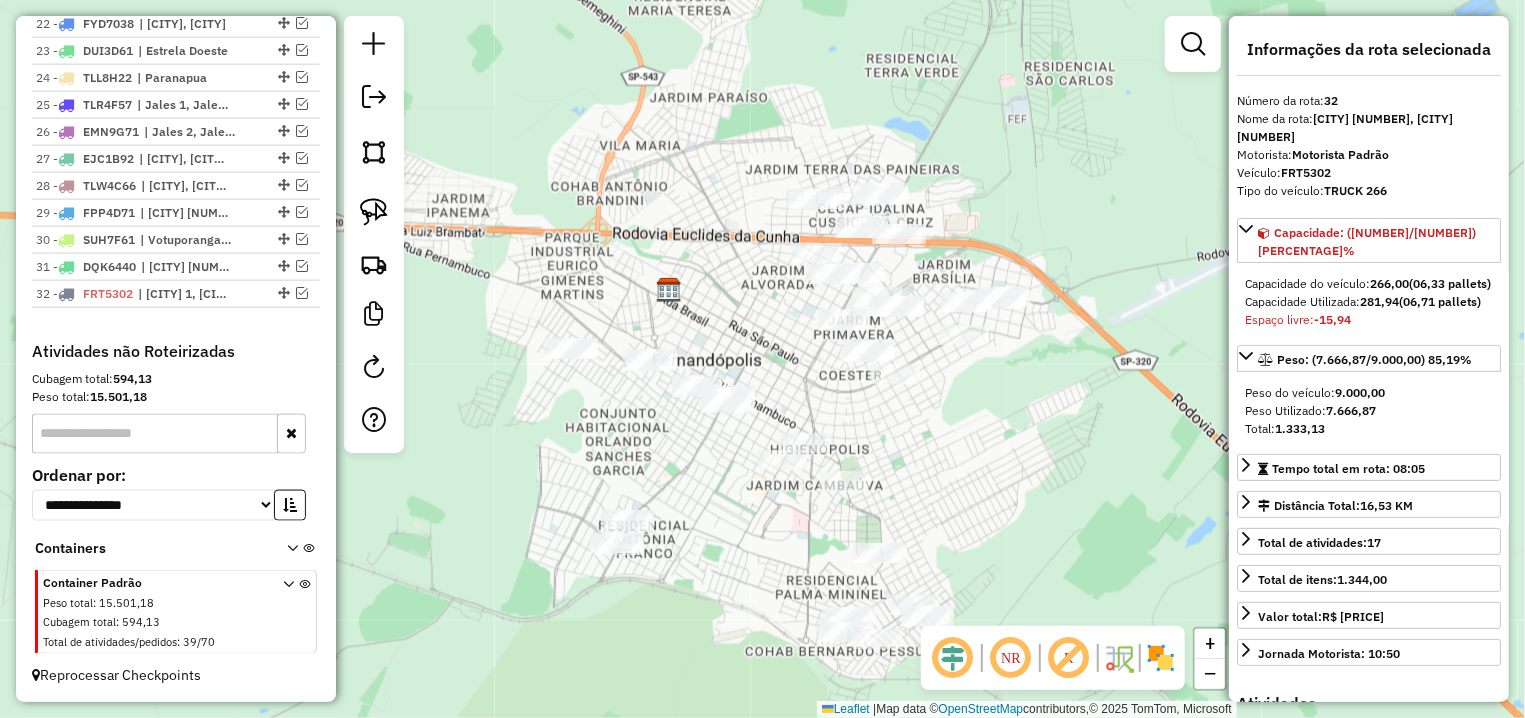 scroll, scrollTop: 1368, scrollLeft: 0, axis: vertical 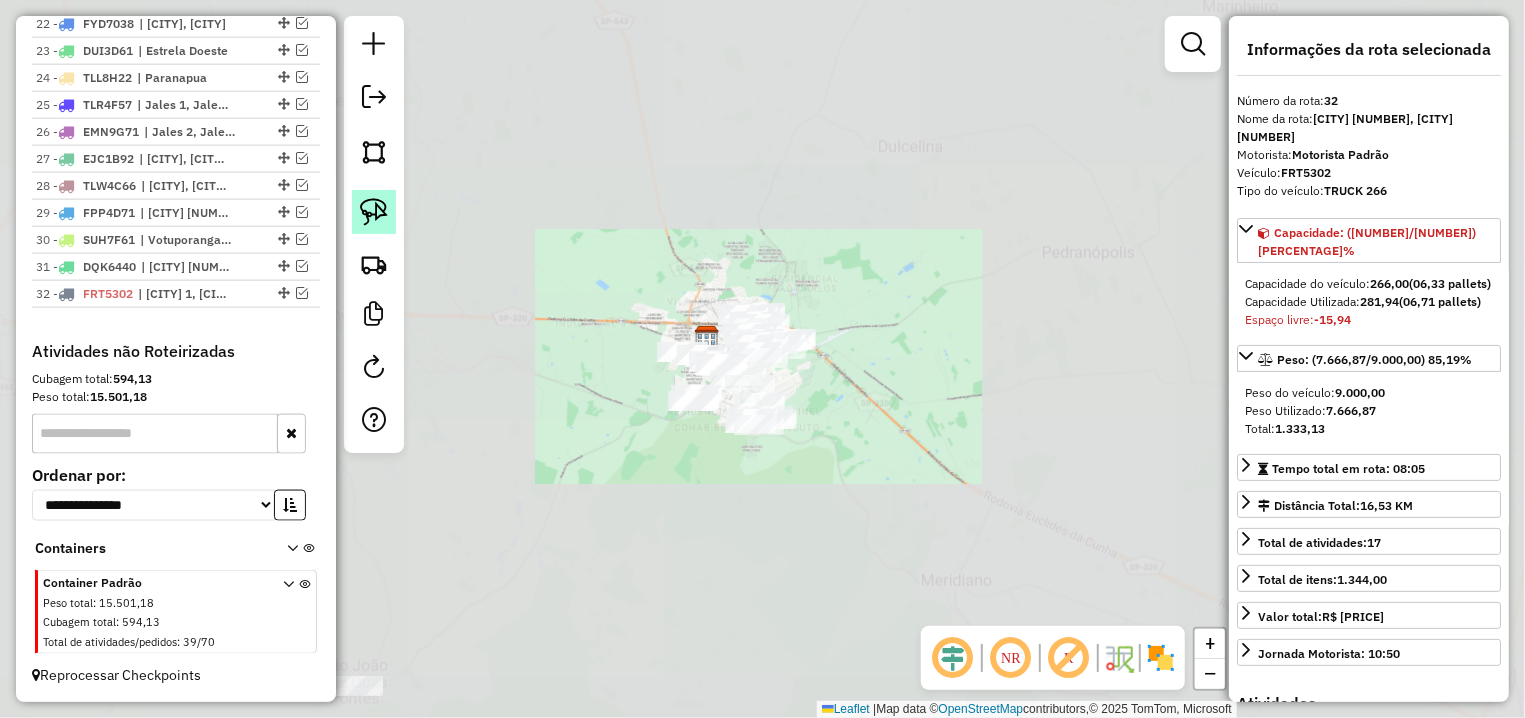 click 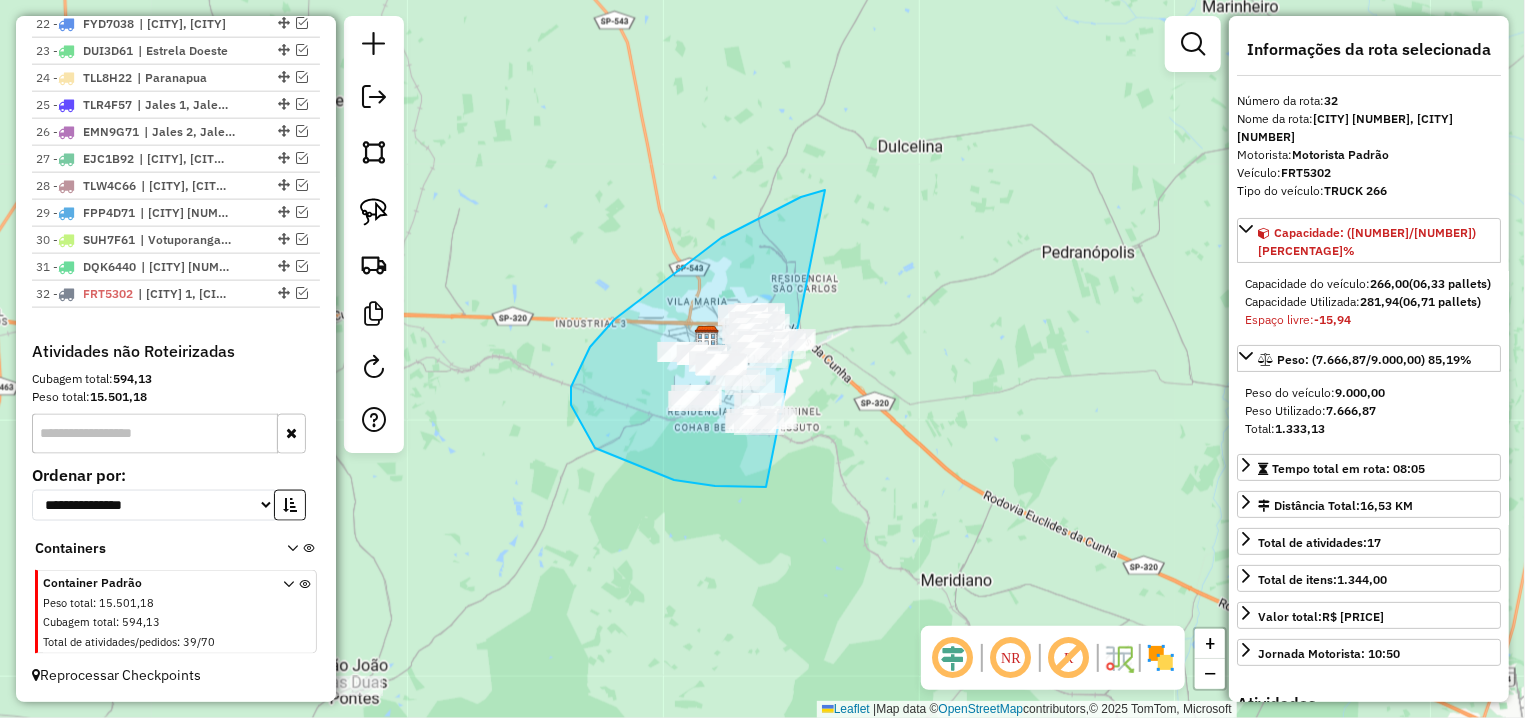 drag, startPoint x: 824, startPoint y: 190, endPoint x: 871, endPoint y: 477, distance: 290.82297 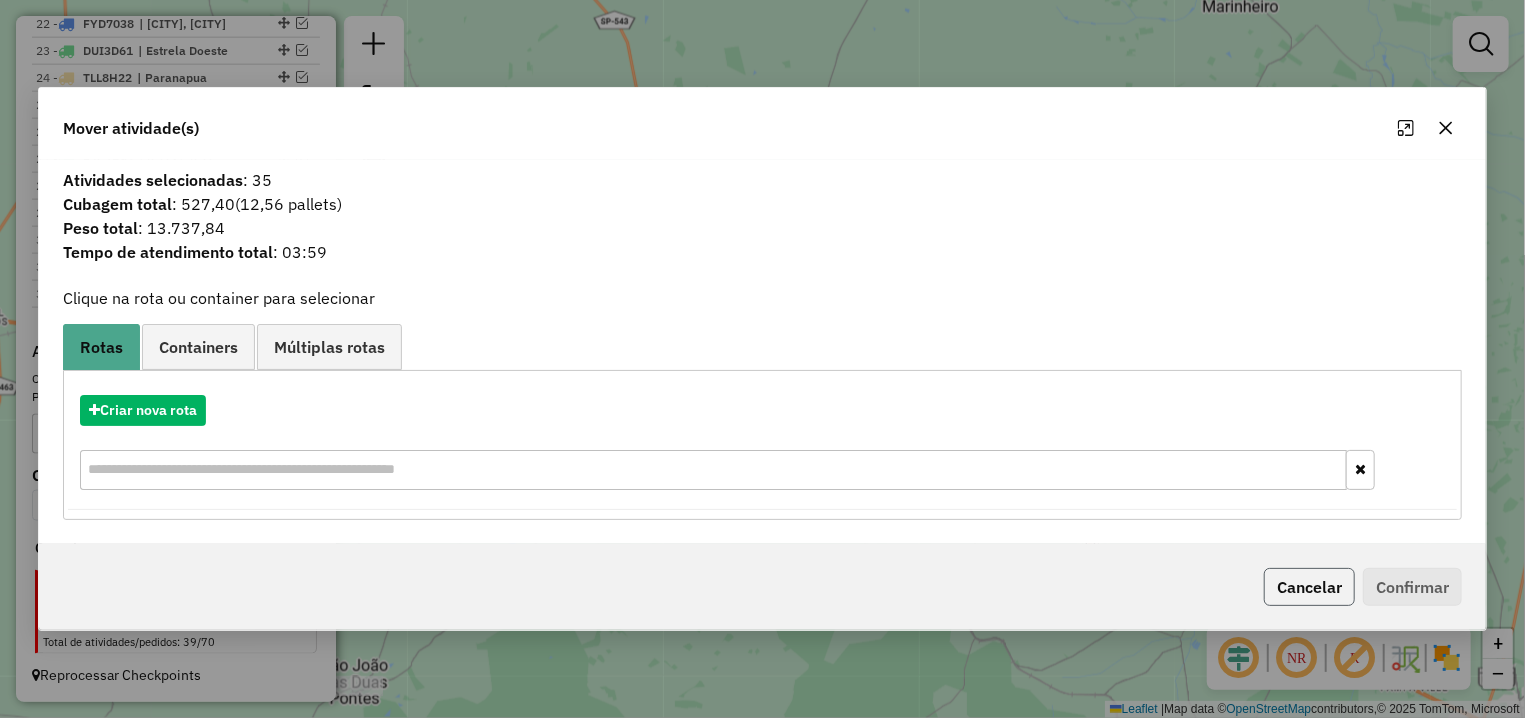 click on "Cancelar" 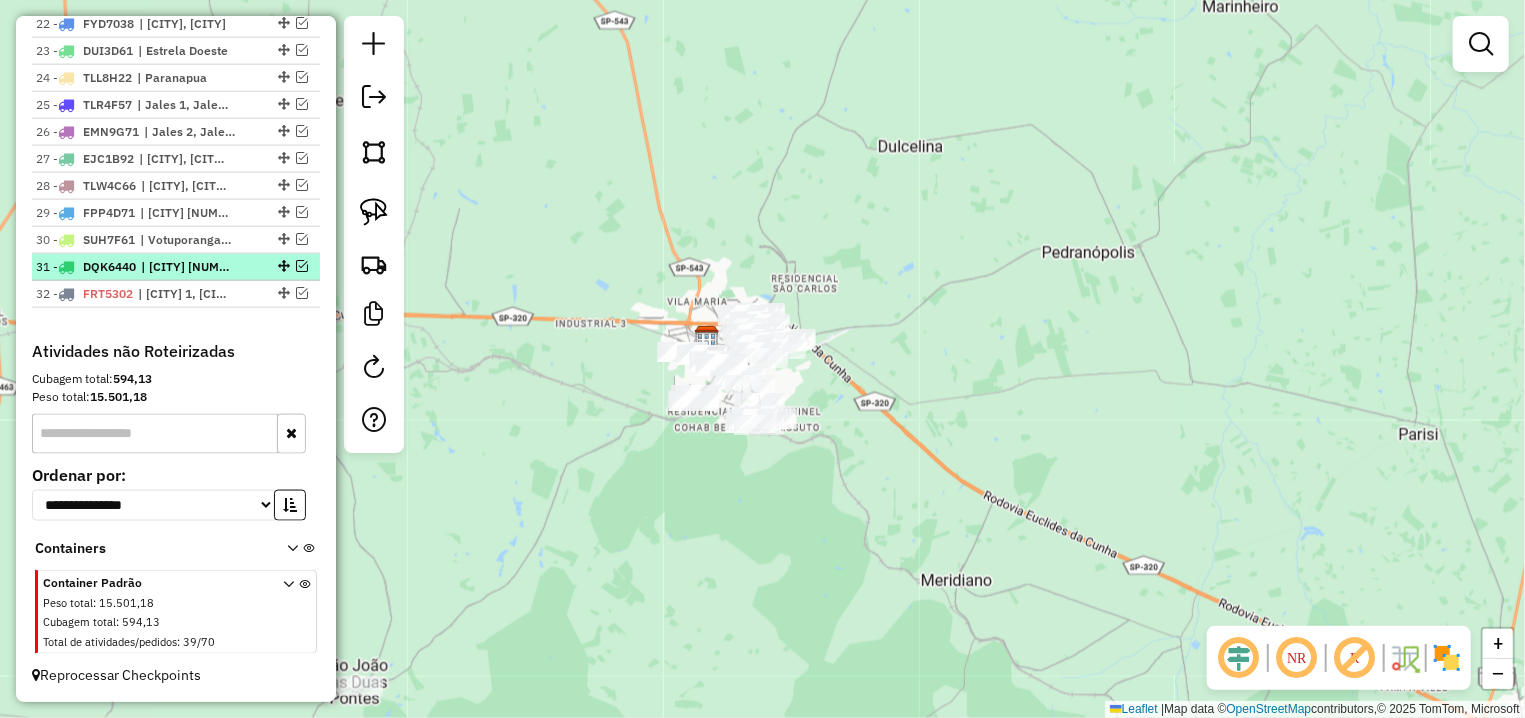 click at bounding box center [302, 266] 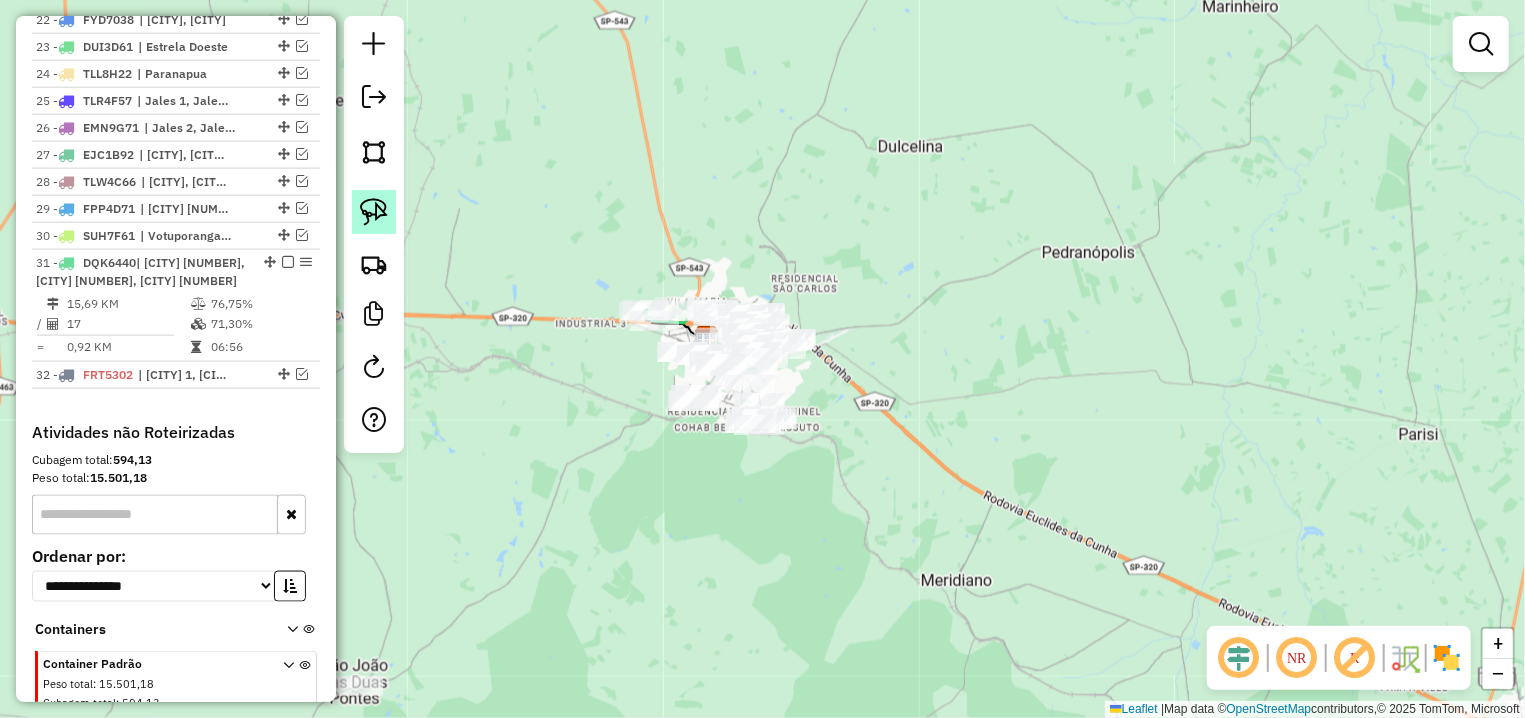 click 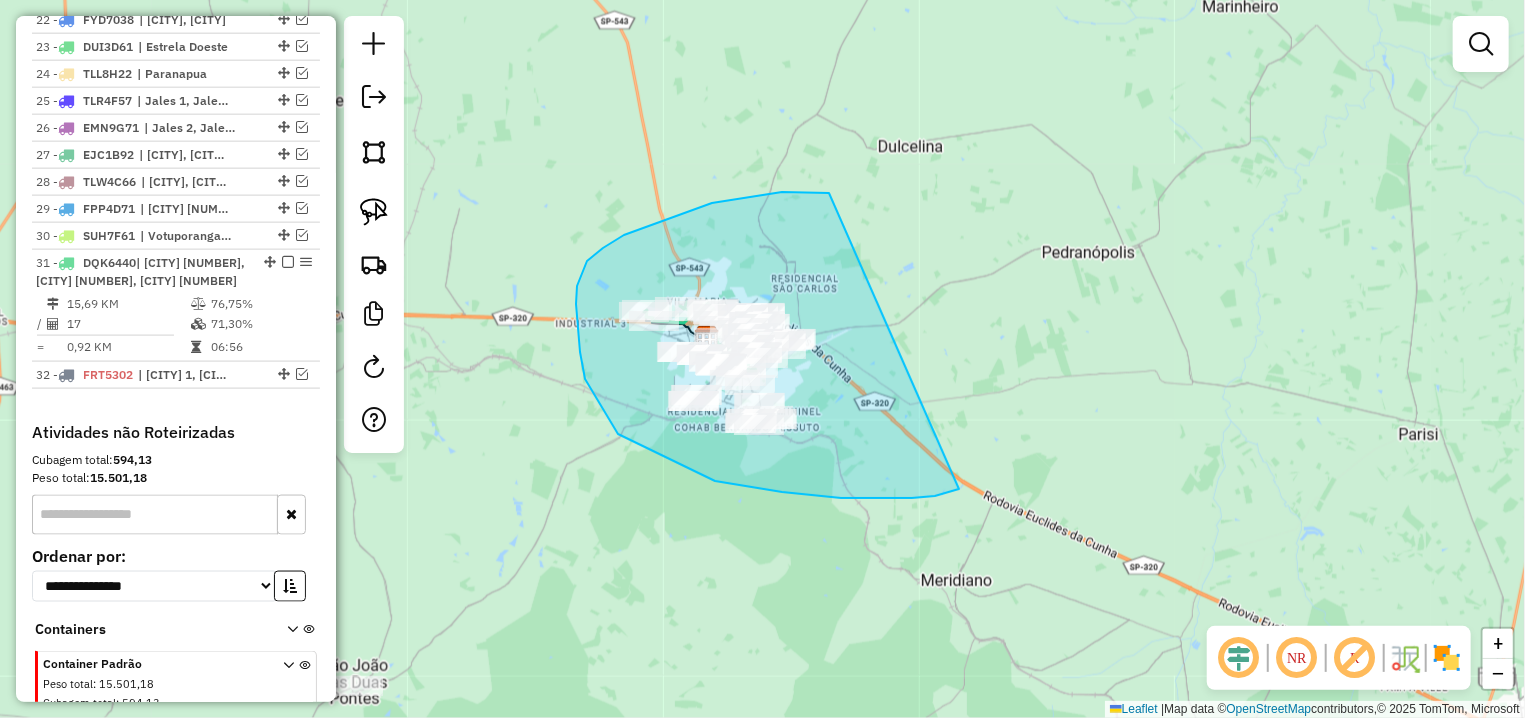 drag, startPoint x: 712, startPoint y: 203, endPoint x: 959, endPoint y: 489, distance: 377.89548 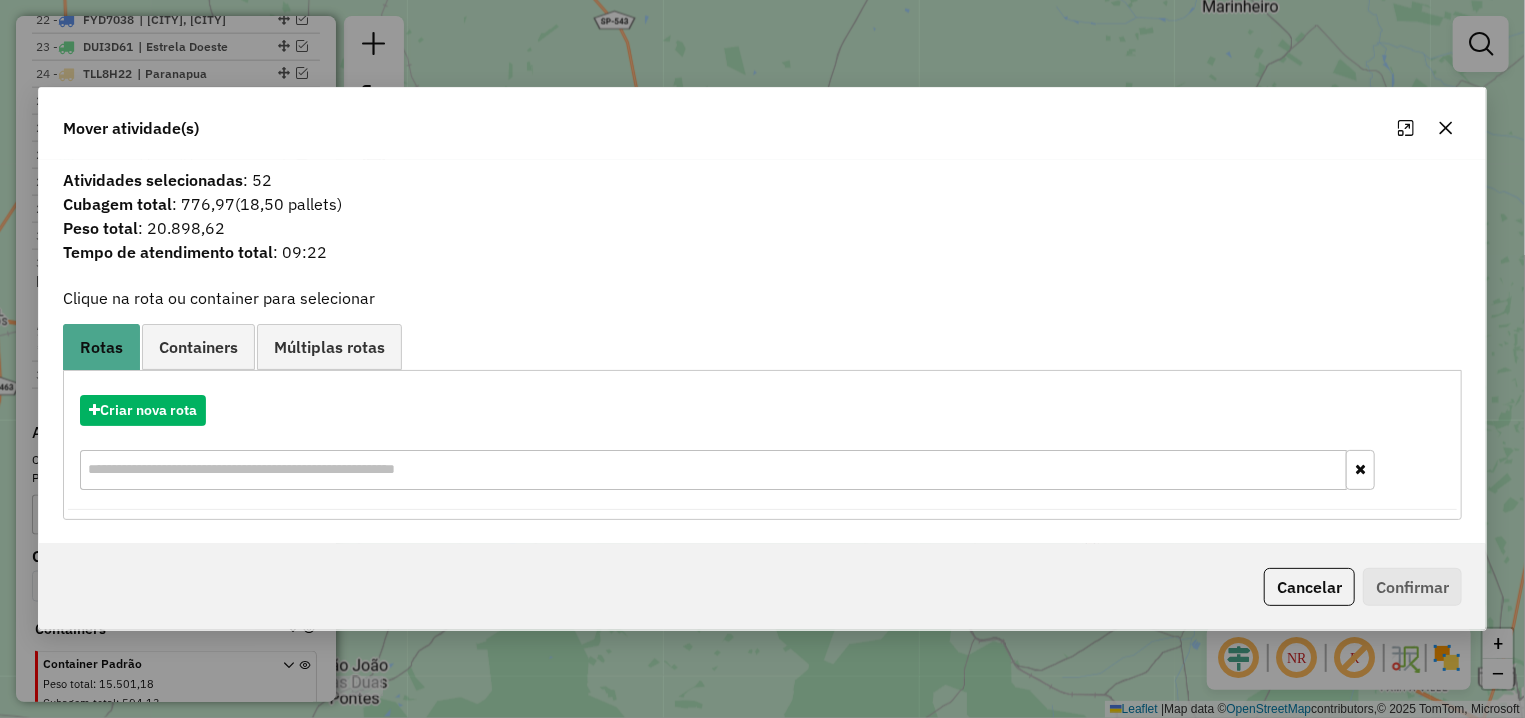 click 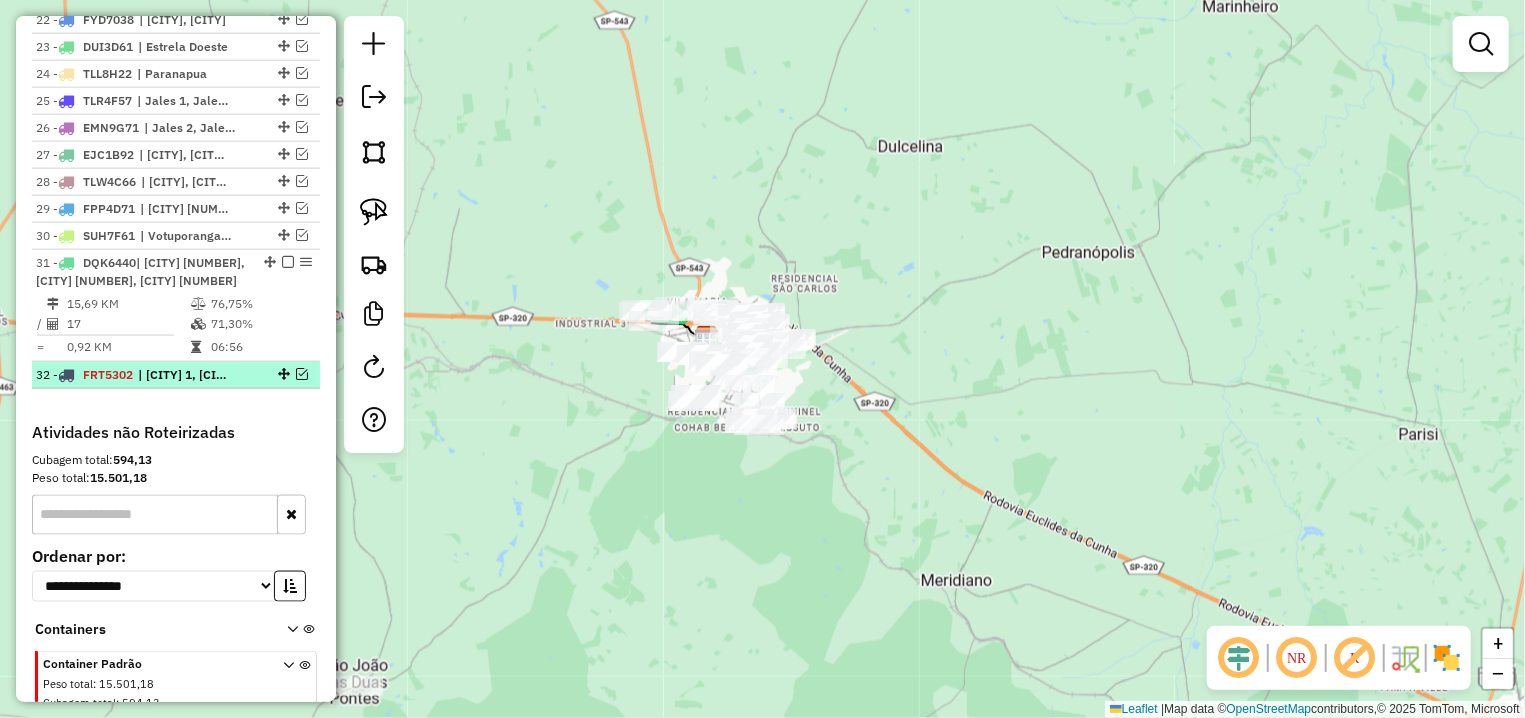 click at bounding box center (302, 374) 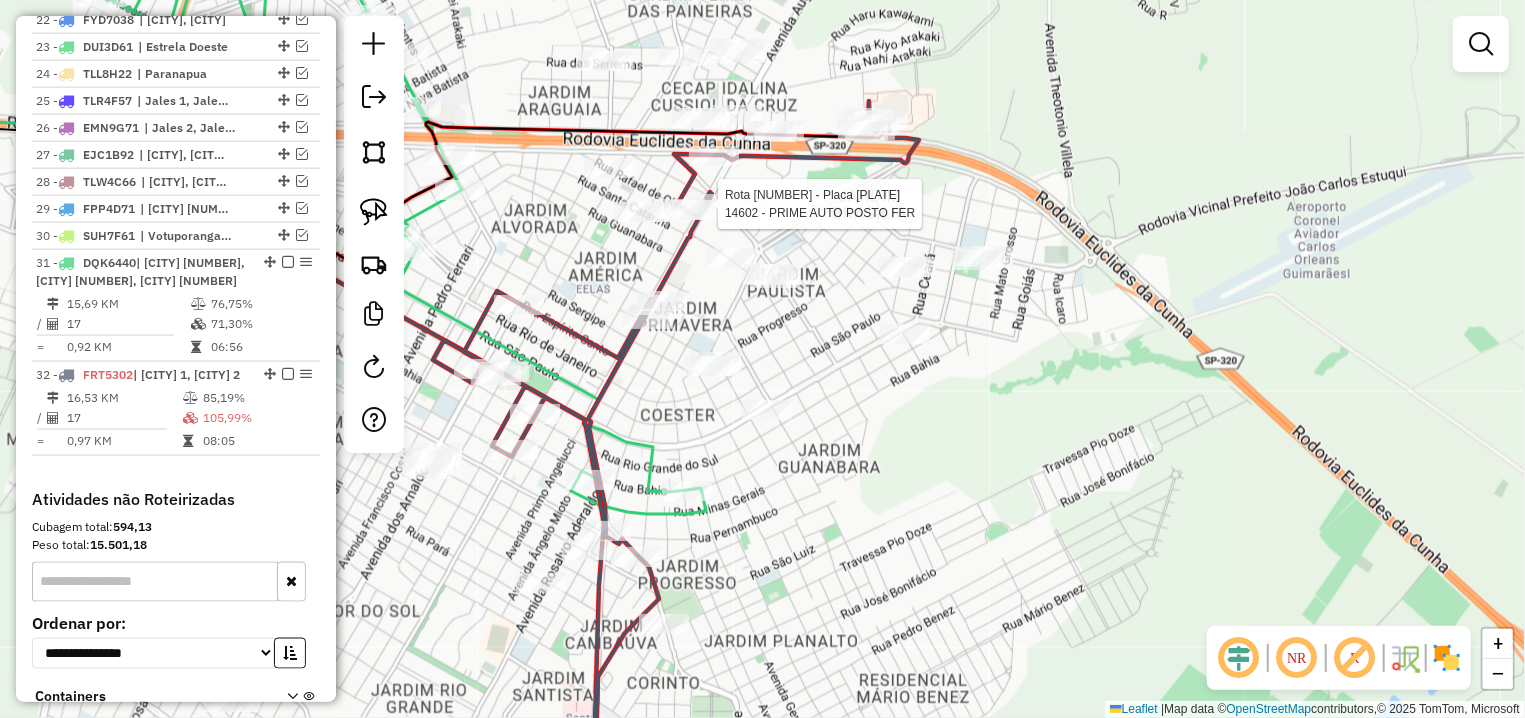 select on "**********" 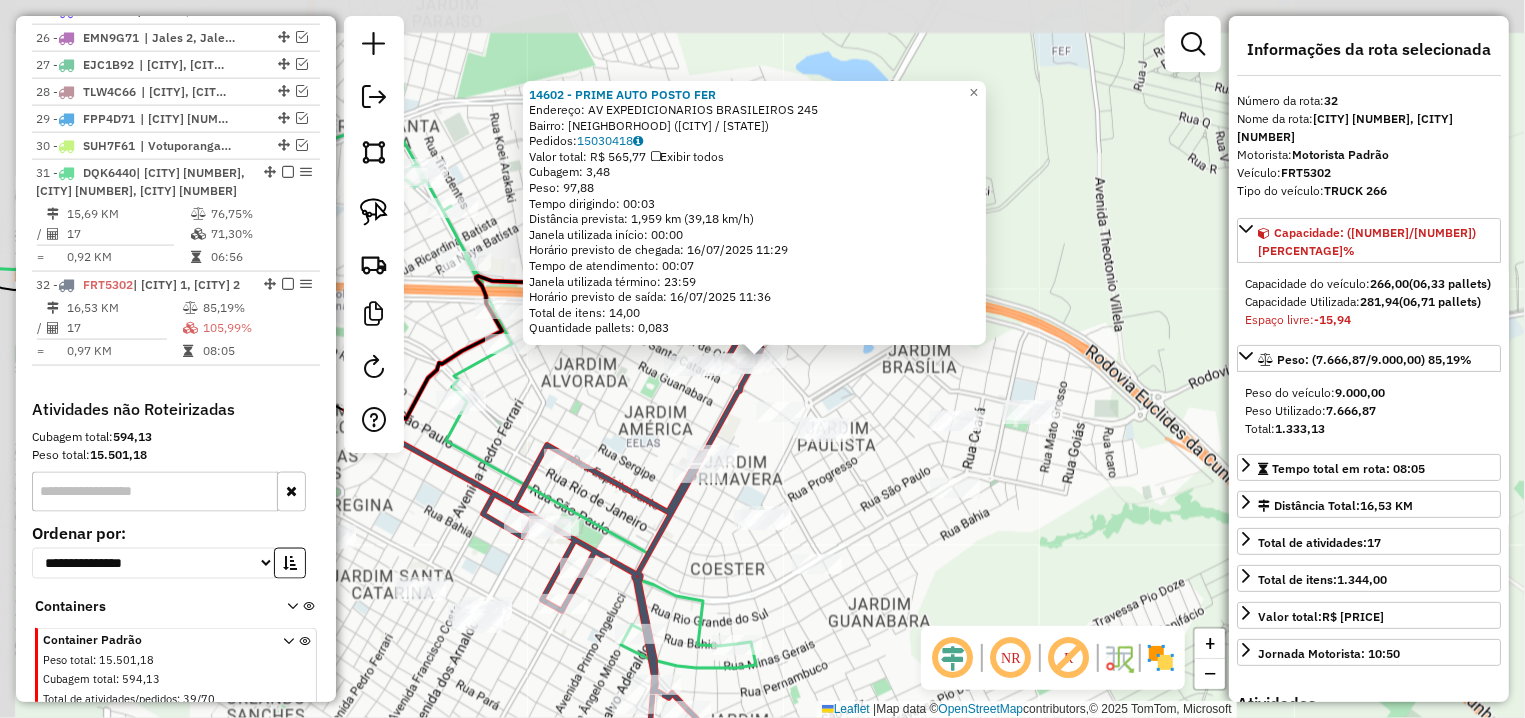 scroll, scrollTop: 1556, scrollLeft: 0, axis: vertical 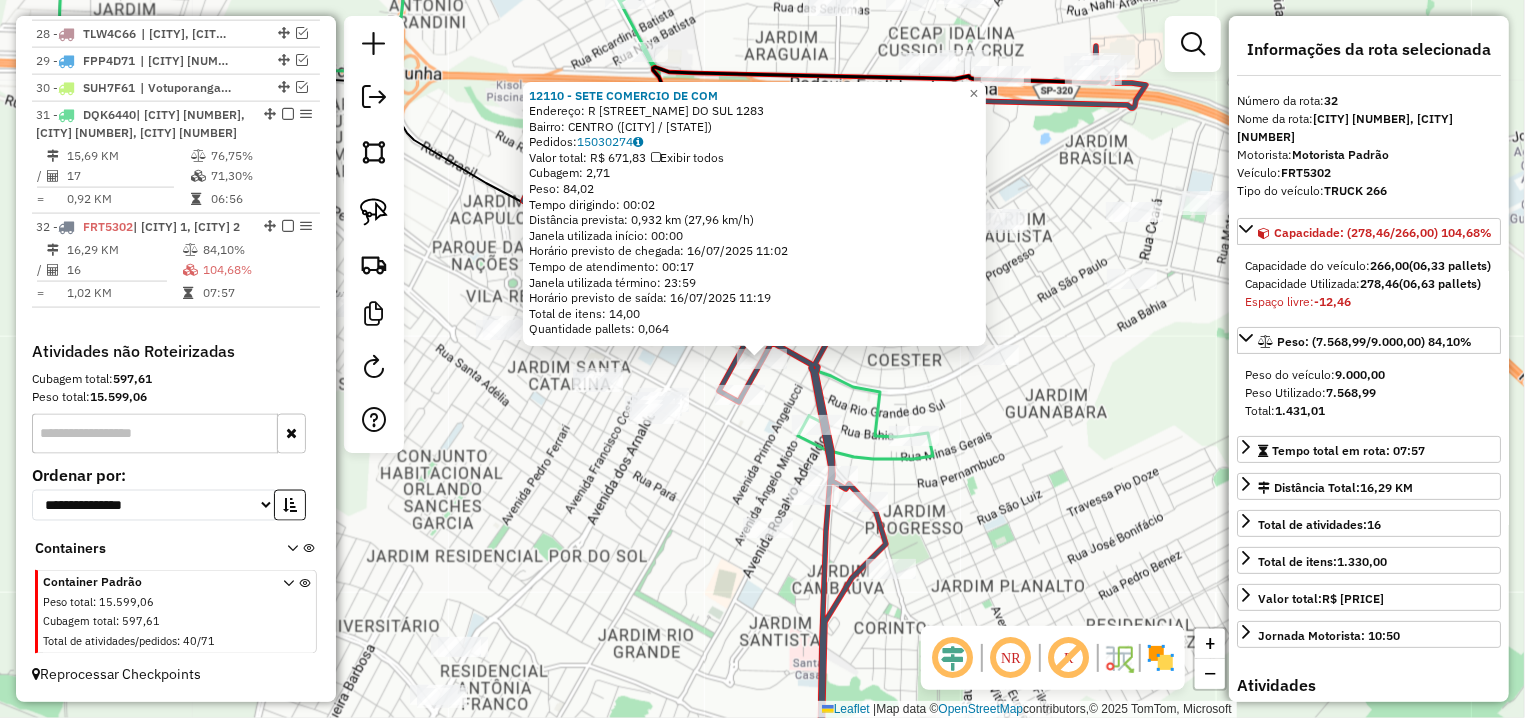 click on "[NUMBER] - [NAME] COM Endereço: [STREET] [NUMBER] Bairro: [NEIGHBORHOOD] ([CITY] / [STATE]) Pedidos: [NUMBER] Valor total: R$ [PRICE] Exibir todos Cubagem: [NUMBER] Peso: [NUMBER] Tempo dirigindo: [TIME] Distância prevista: [DISTANCE] km ([SPEED] km/h) Janela utilizada início: [TIME] Horário previsto de chegada: [DATE] [TIME] Tempo de atendimento: [TIME] Janela utilizada término: [TIME] Horário previsto de saída: [DATE] [TIME] Total de itens: [NUMBER] Quantidade pallets: [NUMBER] × Janela de atendimento Grade de atendimento Capacidade Transportadoras Veículos Cliente Pedidos Rotas Selecione os dias de semana para filtrar as janelas de atendimento Seg Ter Qua Qui Sex Sáb Dom Informe o período da janela de atendimento: De: Até: Filtrar exatamente a janela do cliente Considerar janela de atendimento padrão Selecione os dias de semana para filtrar as grades de atendimento Seg Ter Qua Qui Sex Sáb Dom Peso mínimo: Peso máximo: De:" 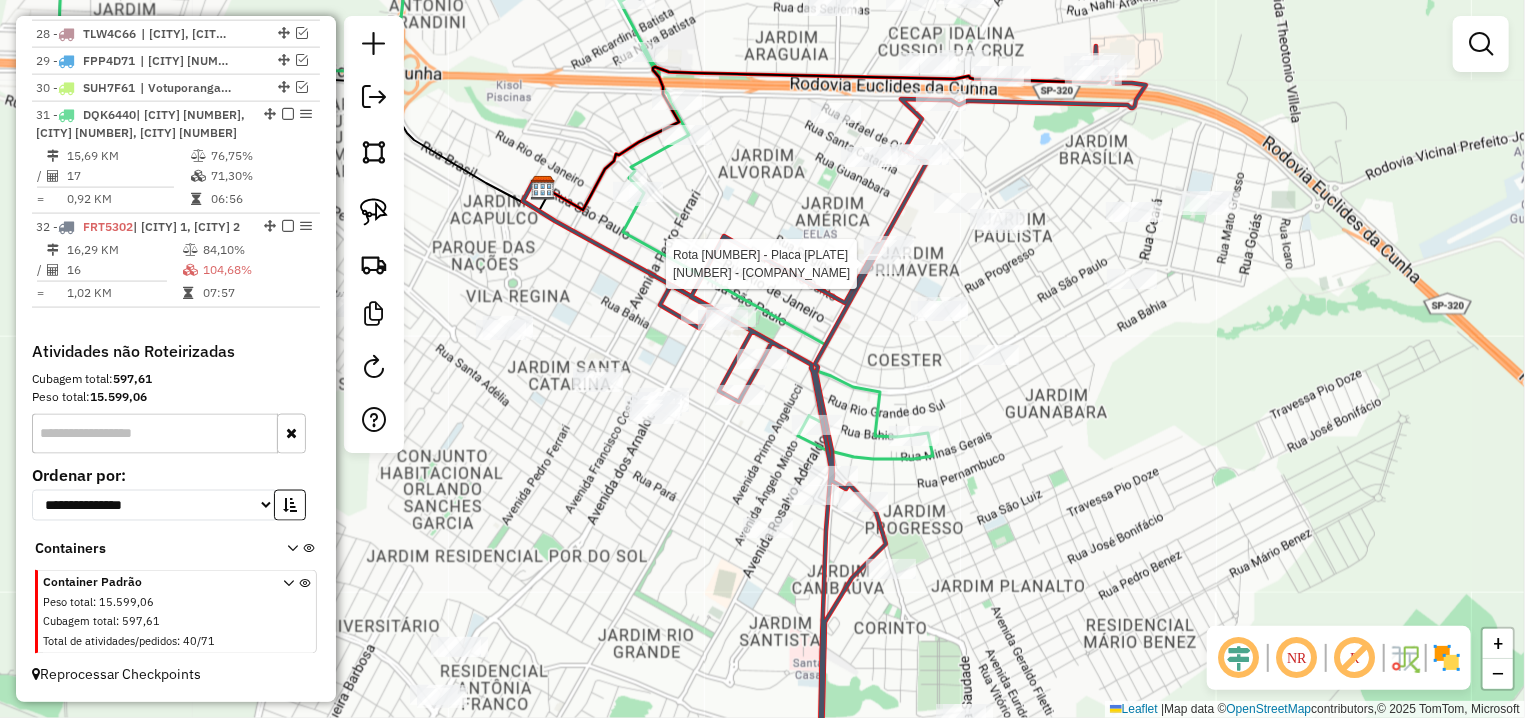 select on "**********" 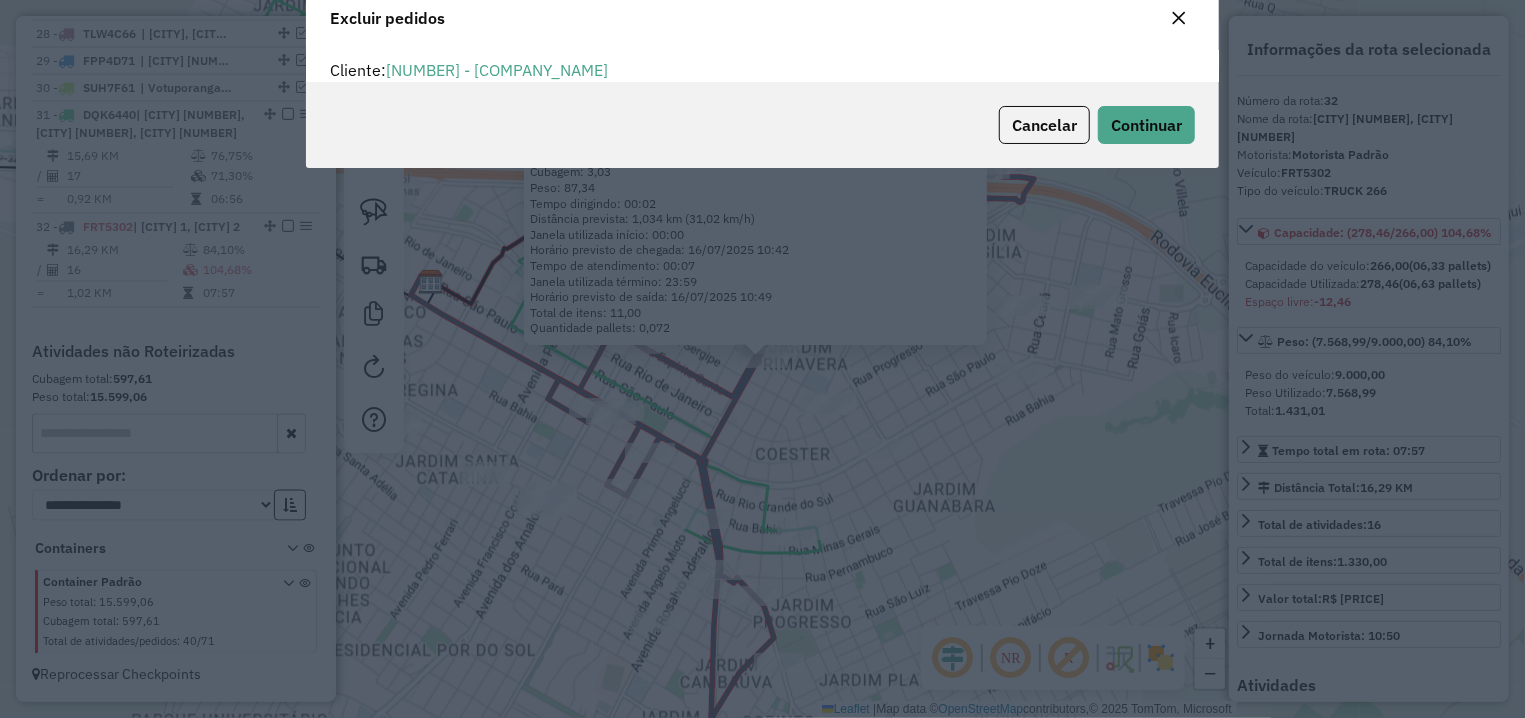 scroll, scrollTop: 12, scrollLeft: 6, axis: both 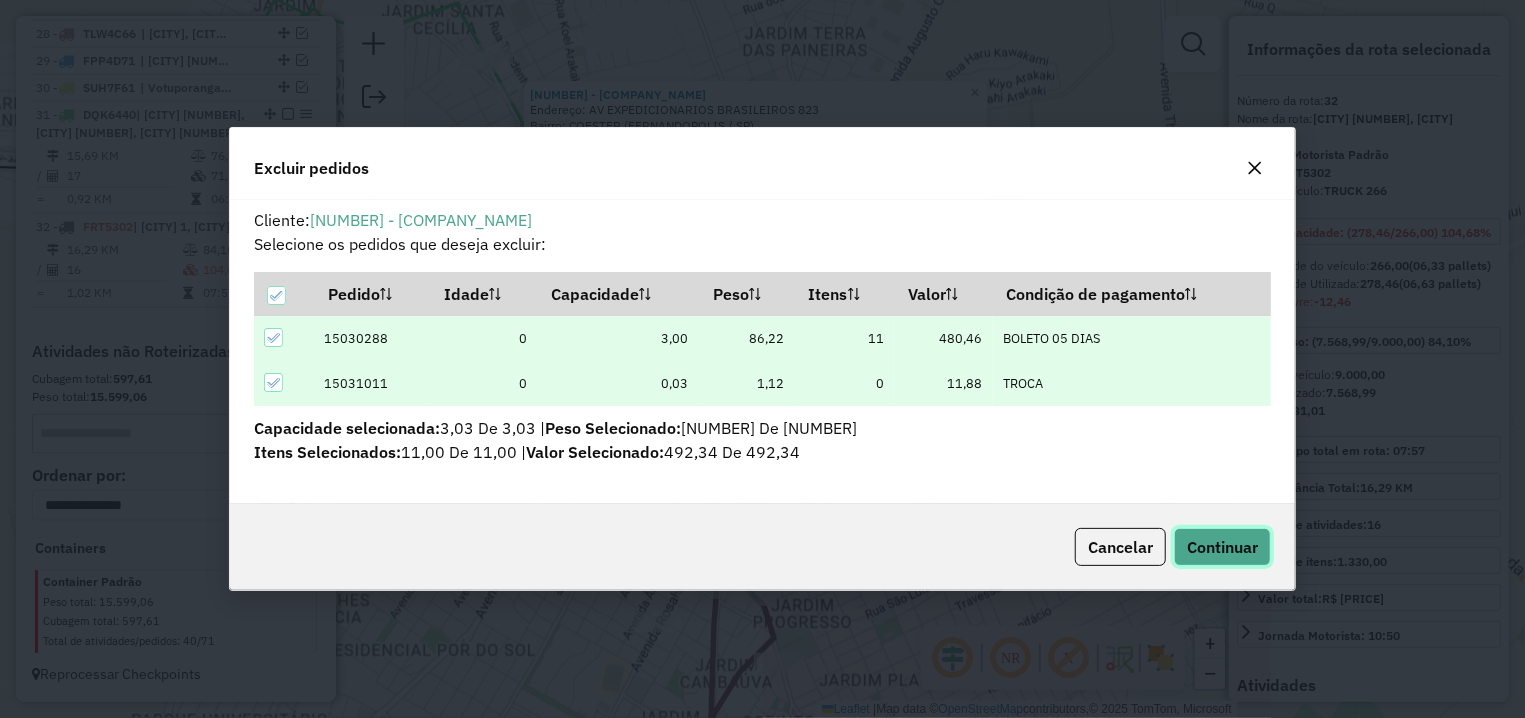 click on "Continuar" 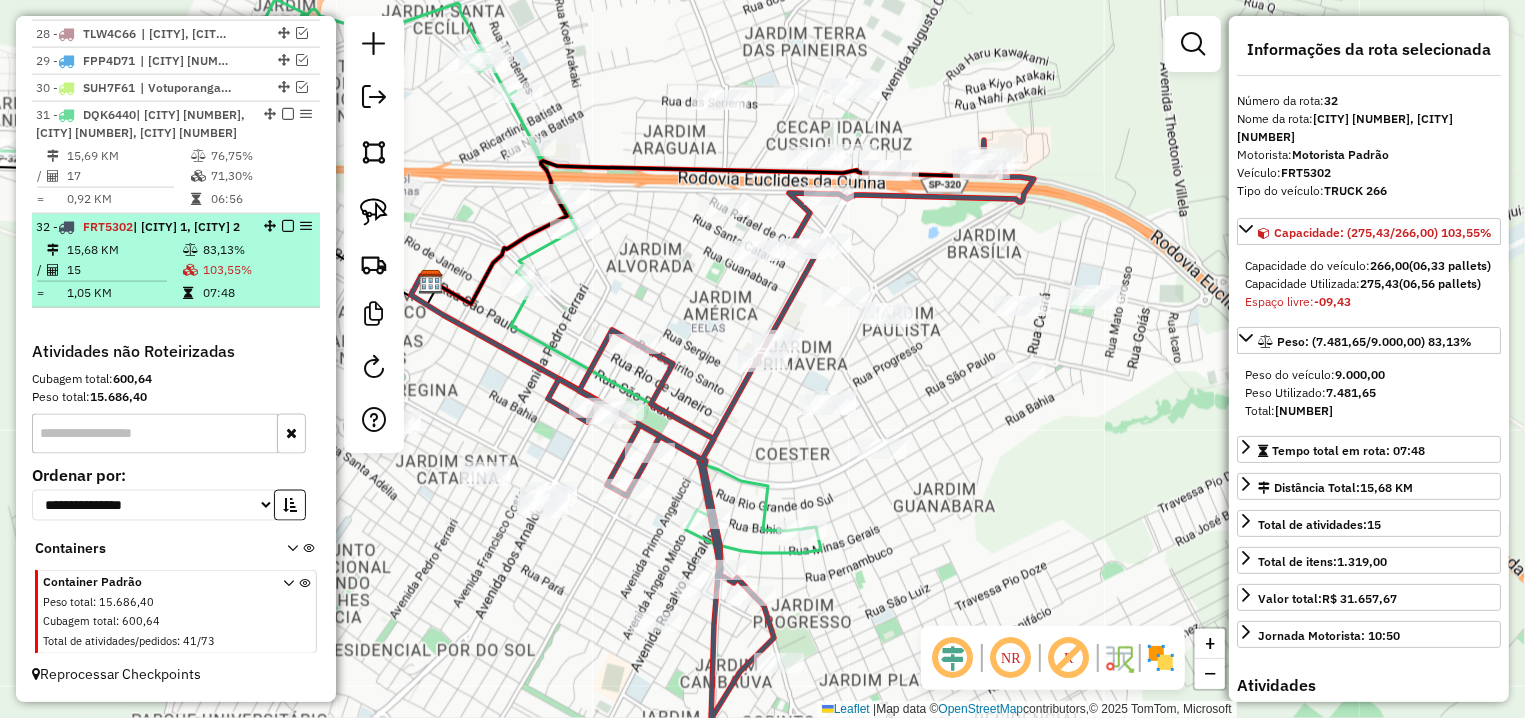 click at bounding box center (288, 226) 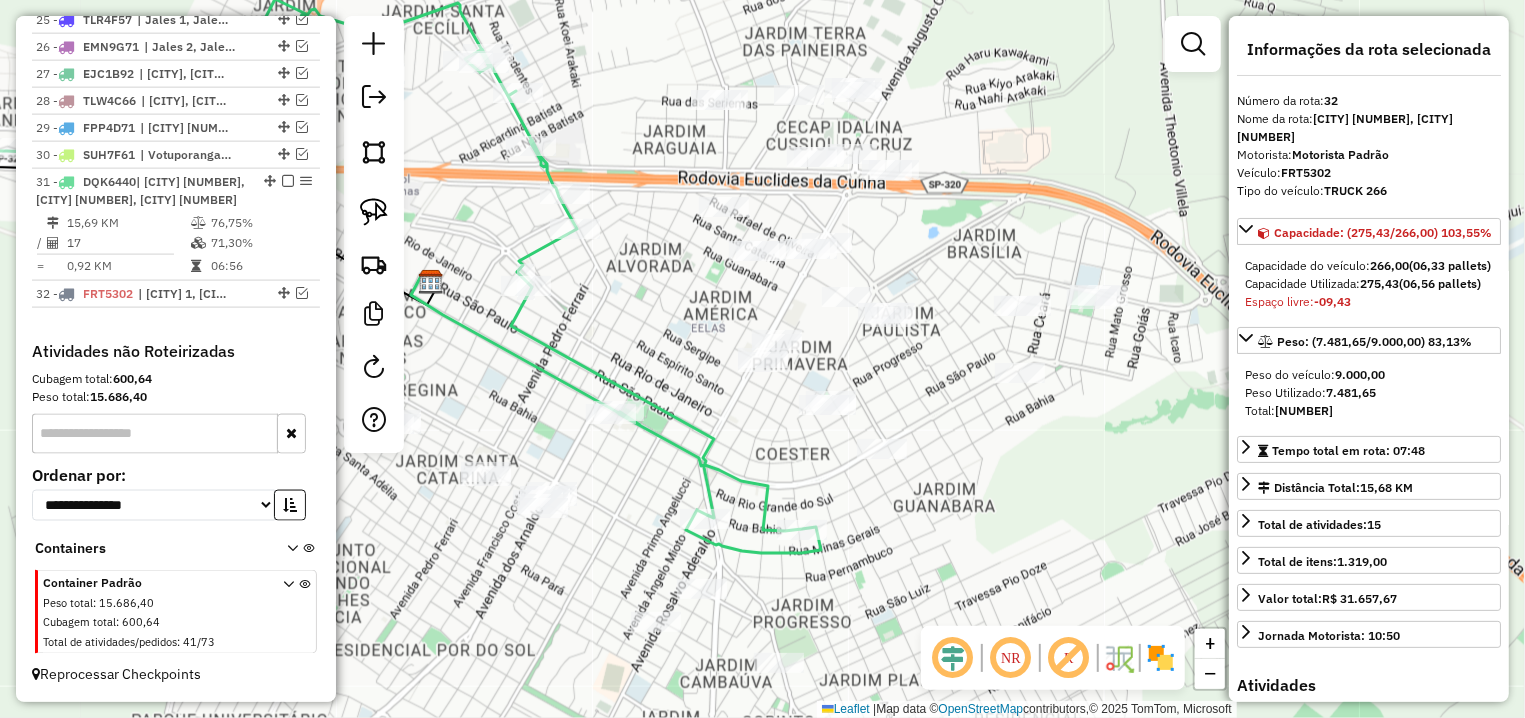 scroll, scrollTop: 1471, scrollLeft: 0, axis: vertical 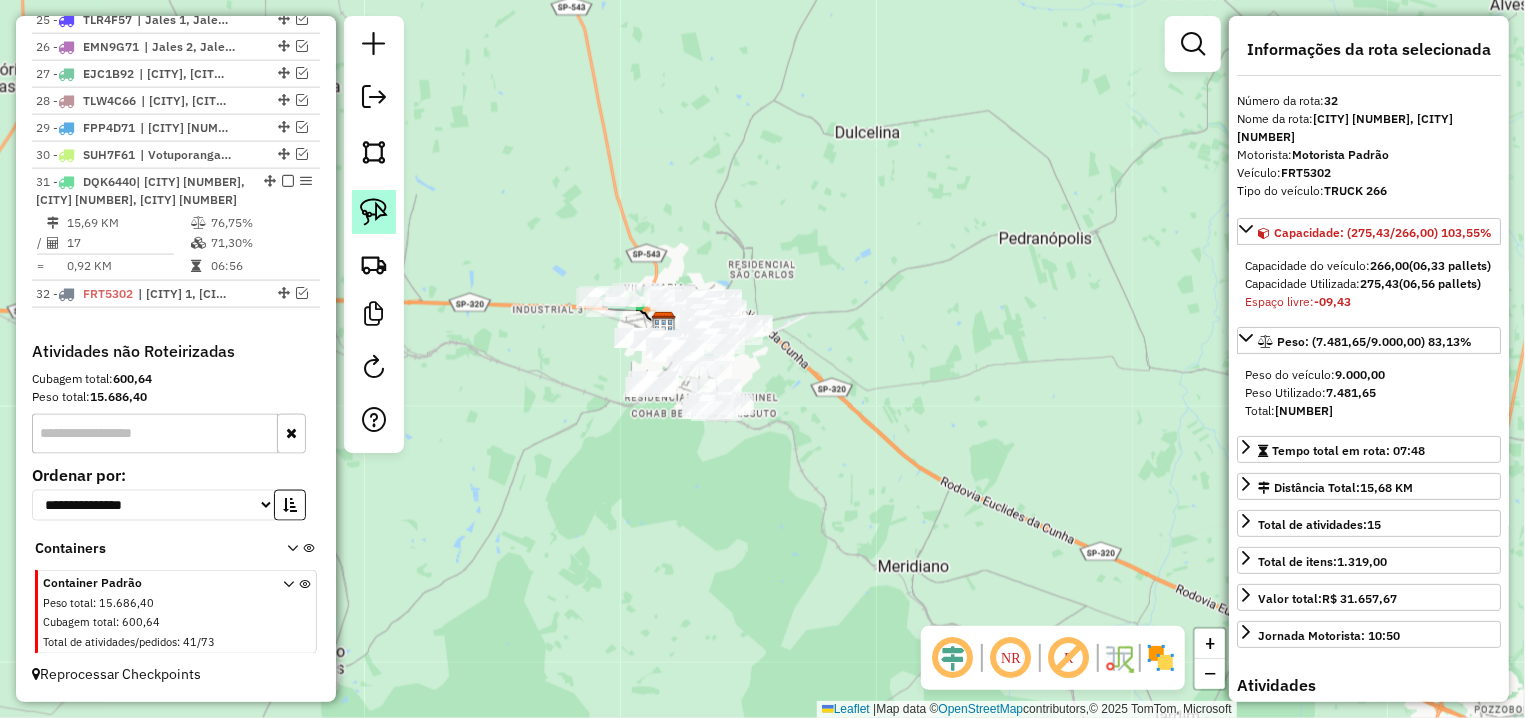 drag, startPoint x: 373, startPoint y: 204, endPoint x: 674, endPoint y: 163, distance: 303.7795 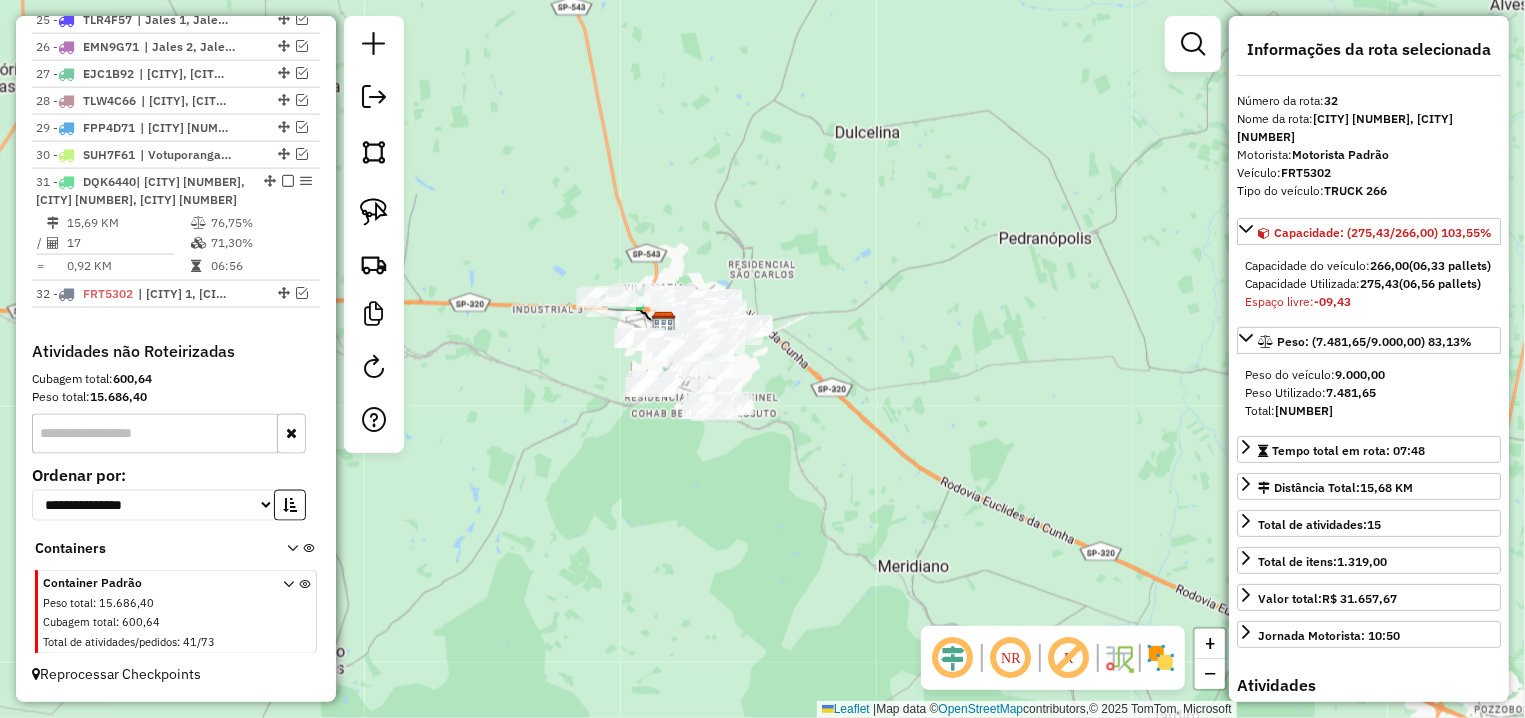click 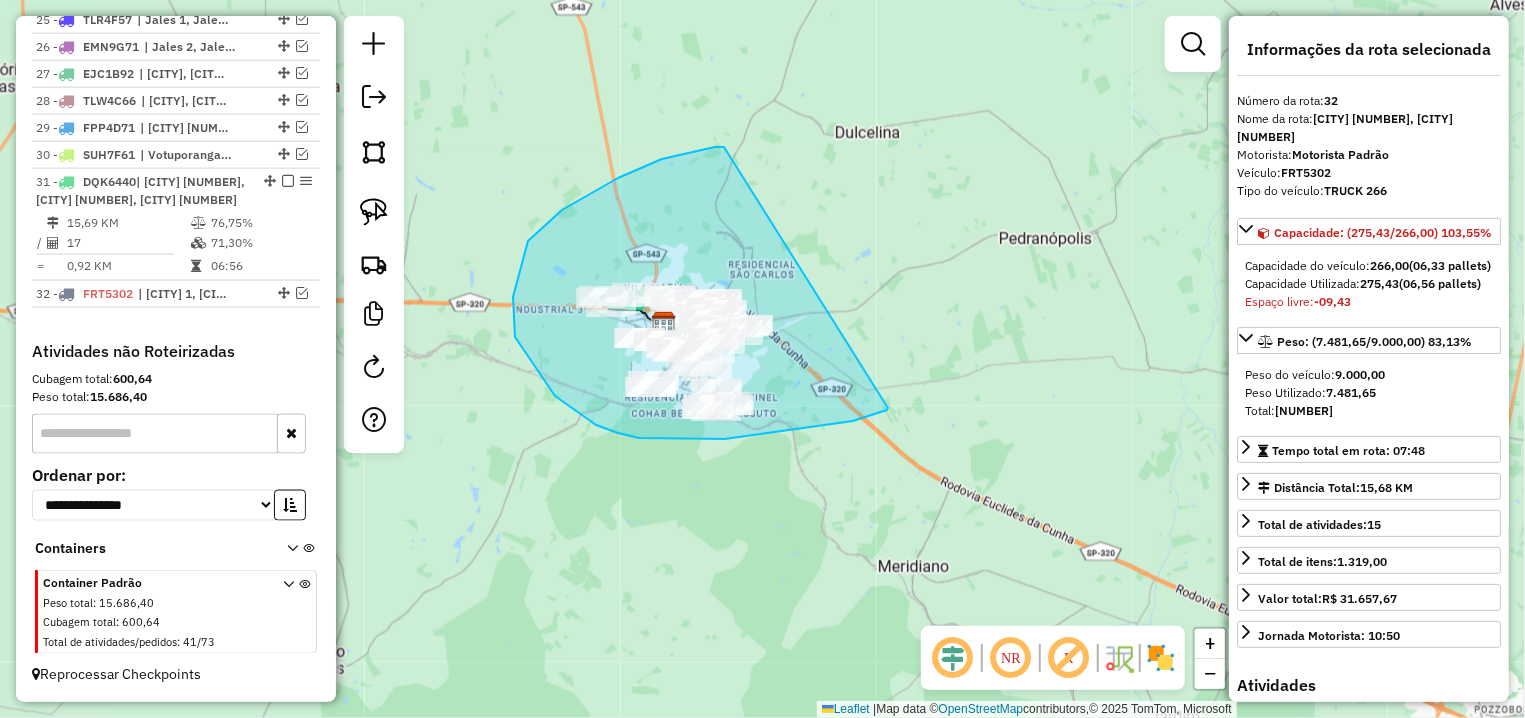 drag, startPoint x: 724, startPoint y: 147, endPoint x: 888, endPoint y: 408, distance: 308.2483 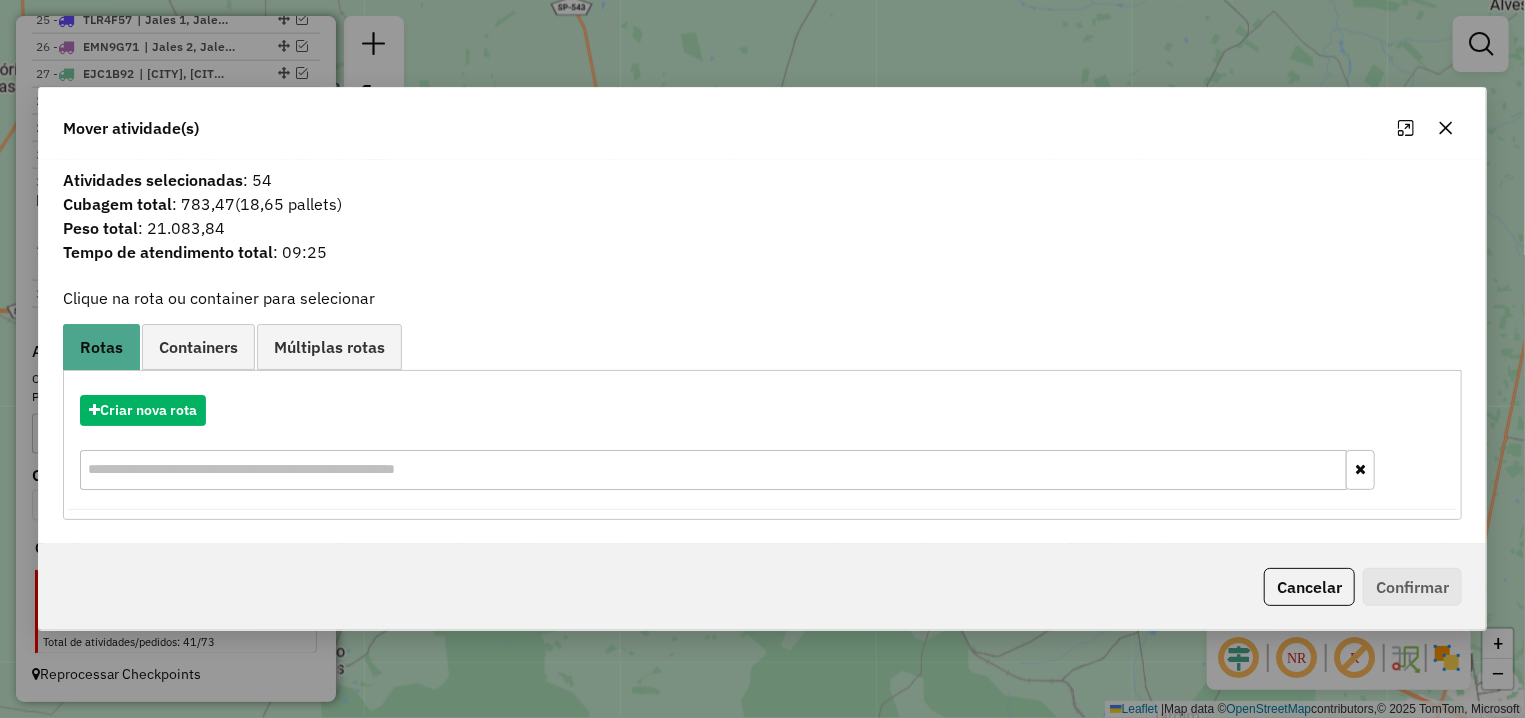 click 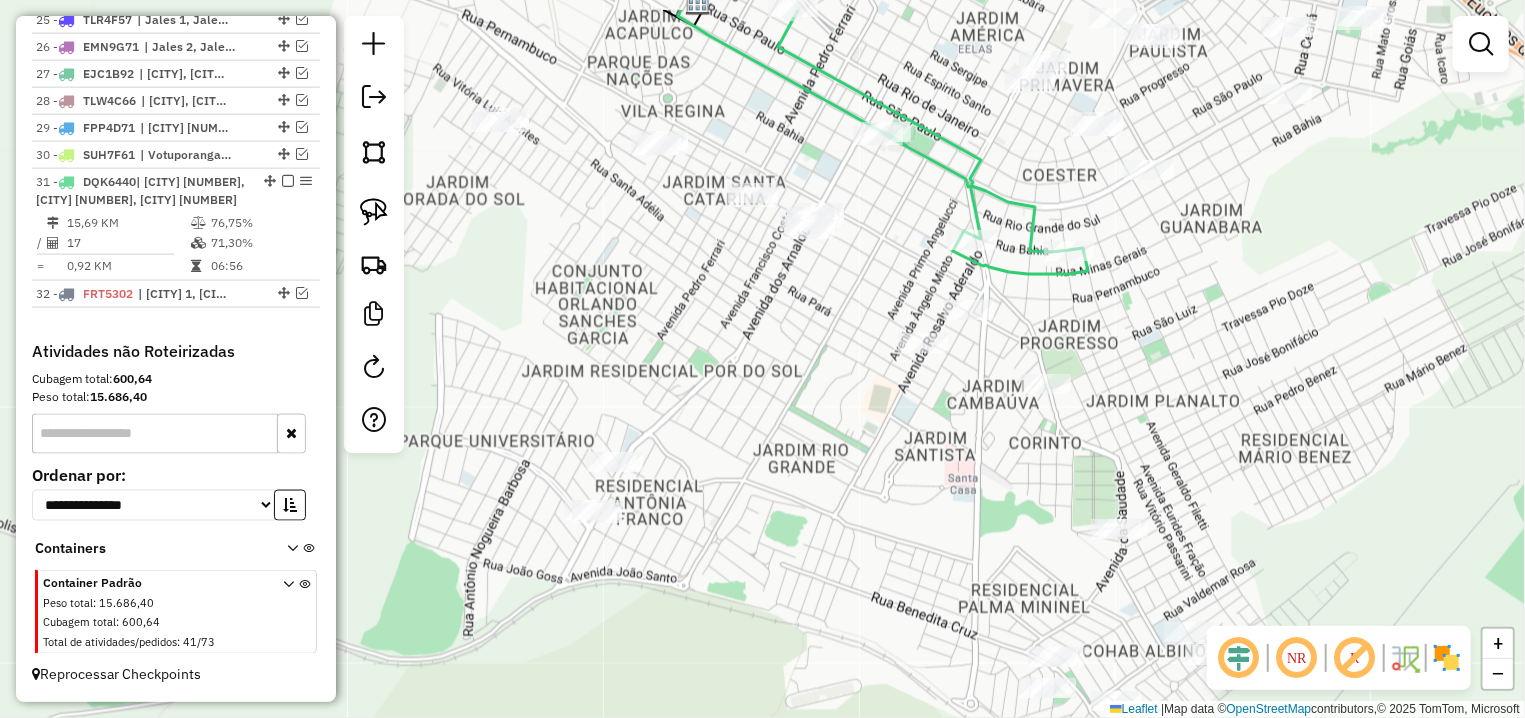 drag, startPoint x: 808, startPoint y: 195, endPoint x: 808, endPoint y: 424, distance: 229 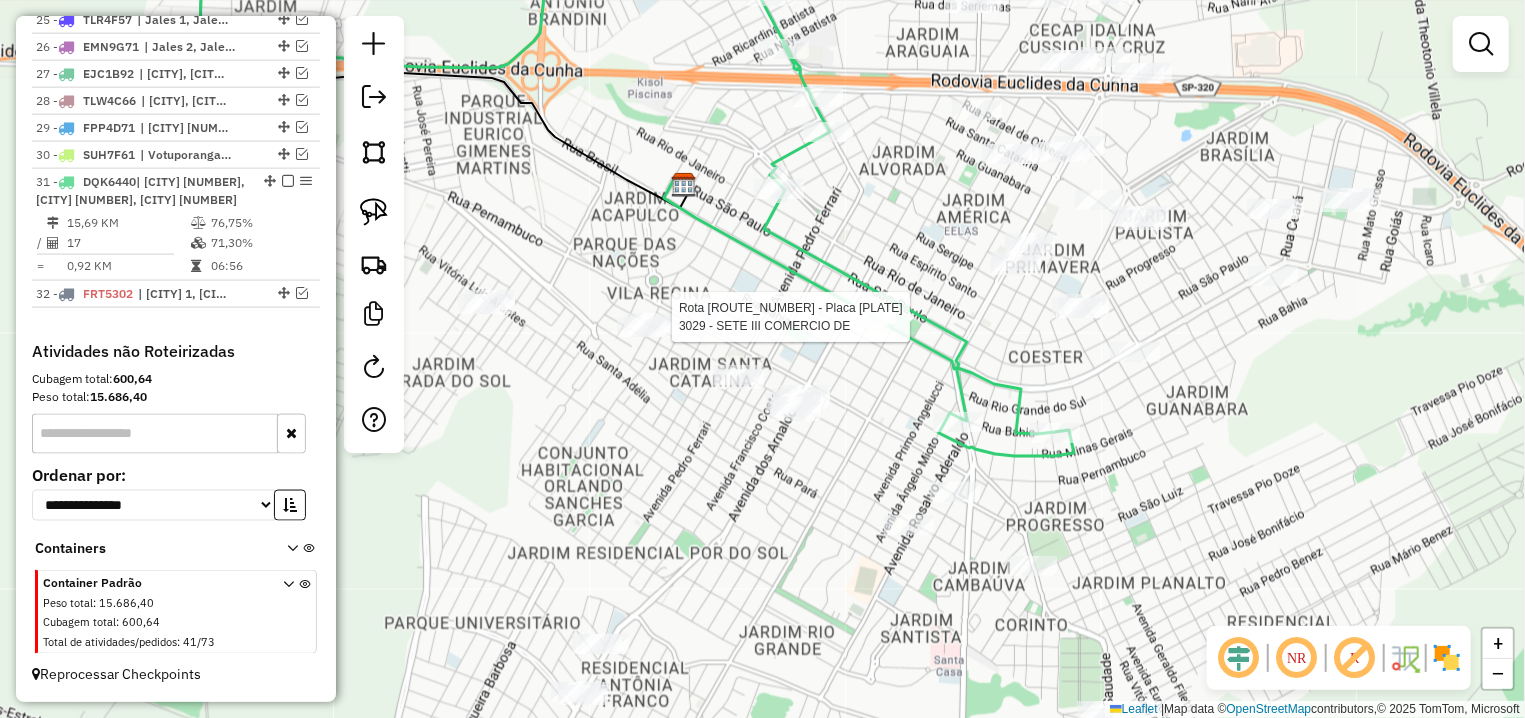 select on "**********" 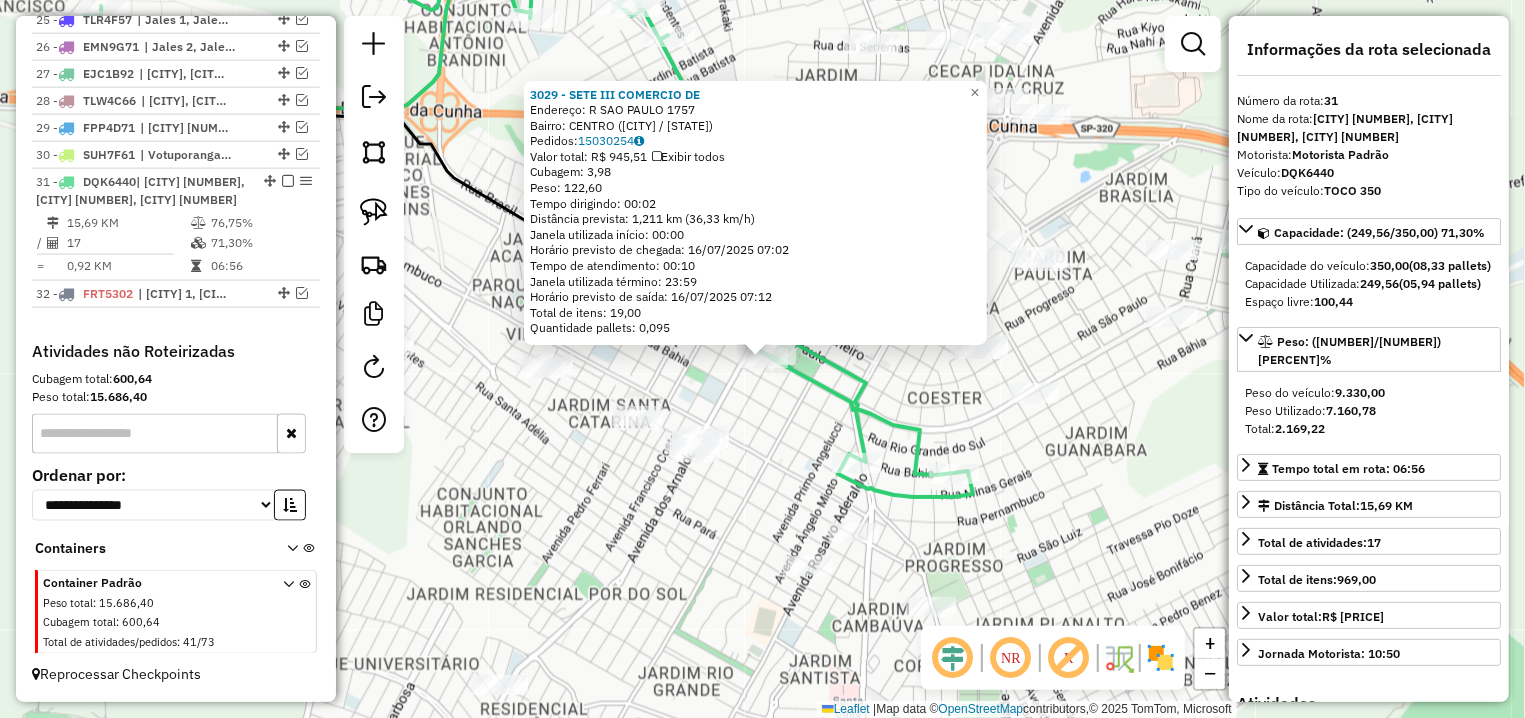 click on "[NUMBER] - [NAME] Endereço: [STREET] [NUMBER] Bairro: [NEIGHBORHOOD] ([CITY] / [STATE]) Pedidos: [NUMBER] Valor total: R$ [PRICE] Exibir todos Cubagem: [NUMBER] Peso: [NUMBER] Tempo dirigindo: [TIME] Distância prevista: [DISTANCE] km ([SPEED] km/h) Janela utilizada início: [TIME] Horário previsto de chegada: [DATE] [TIME] Tempo de atendimento: [TIME] Janela utilizada término: [TIME] Horário previsto de saída: [DATE] [TIME] Total de itens: [NUMBER] Quantidade pallets: [NUMBER] × Janela de atendimento Grade de atendimento Capacidade Transportadoras Veículos Cliente Pedidos Rotas Selecione os dias de semana para filtrar as janelas de atendimento Seg Ter Qua Qui Sex Sáb Dom Informe o período da janela de atendimento: De: Até: Filtrar exatamente a janela do cliente Considerar janela de atendimento padrão Selecione os dias de semana para filtrar as grades de atendimento Seg Ter Qua Qui Sex Sáb Dom Peso mínimo: Peso máximo: De:" 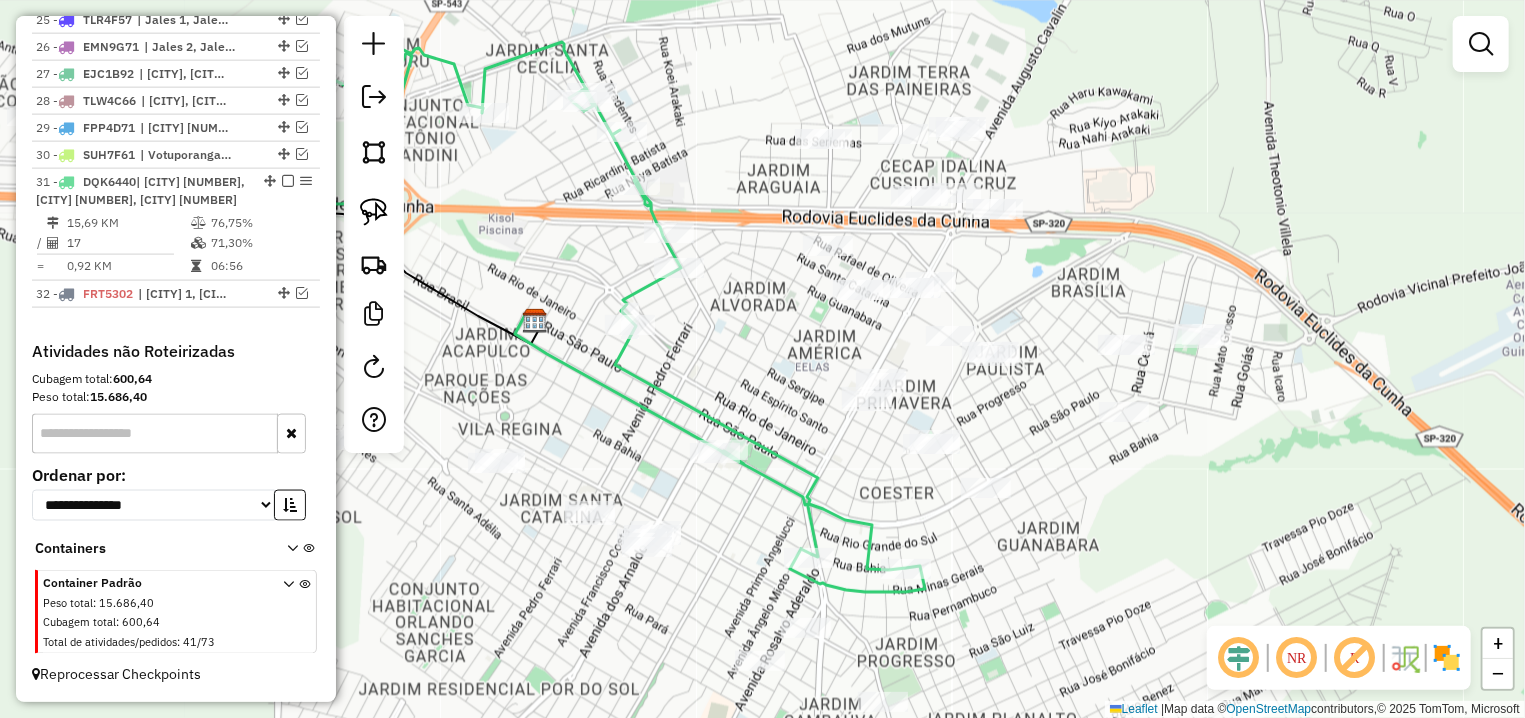 drag, startPoint x: 882, startPoint y: 352, endPoint x: 834, endPoint y: 447, distance: 106.437775 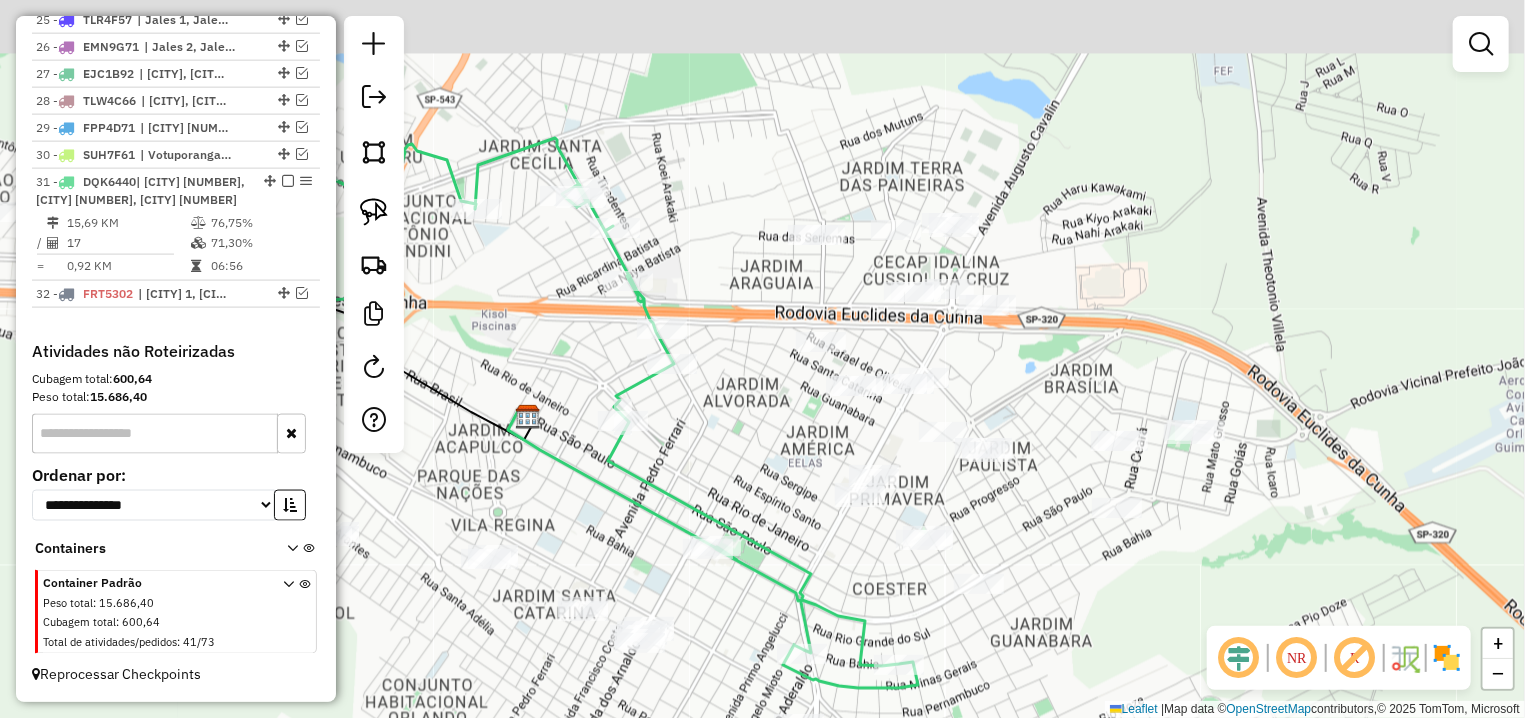 click on "Janela de atendimento Grade de atendimento Capacidade Transportadoras Veículos Cliente Pedidos  Rotas Selecione os dias de semana para filtrar as janelas de atendimento  Seg   Ter   Qua   Qui   Sex   Sáb   Dom  Informe o período da janela de atendimento: De: Até:  Filtrar exatamente a janela do cliente  Considerar janela de atendimento padrão  Selecione os dias de semana para filtrar as grades de atendimento  Seg   Ter   Qua   Qui   Sex   Sáb   Dom   Considerar clientes sem dia de atendimento cadastrado  Clientes fora do dia de atendimento selecionado Filtrar as atividades entre os valores definidos abaixo:  Peso mínimo:   Peso máximo:   Cubagem mínima:   Cubagem máxima:   De:   Até:  Filtrar as atividades entre o tempo de atendimento definido abaixo:  De:   Até:   Considerar capacidade total dos clientes não roteirizados Transportadora: Selecione um ou mais itens Tipo de veículo: Selecione um ou mais itens Veículo: Selecione um ou mais itens Motorista: Selecione um ou mais itens Nome: Rótulo:" 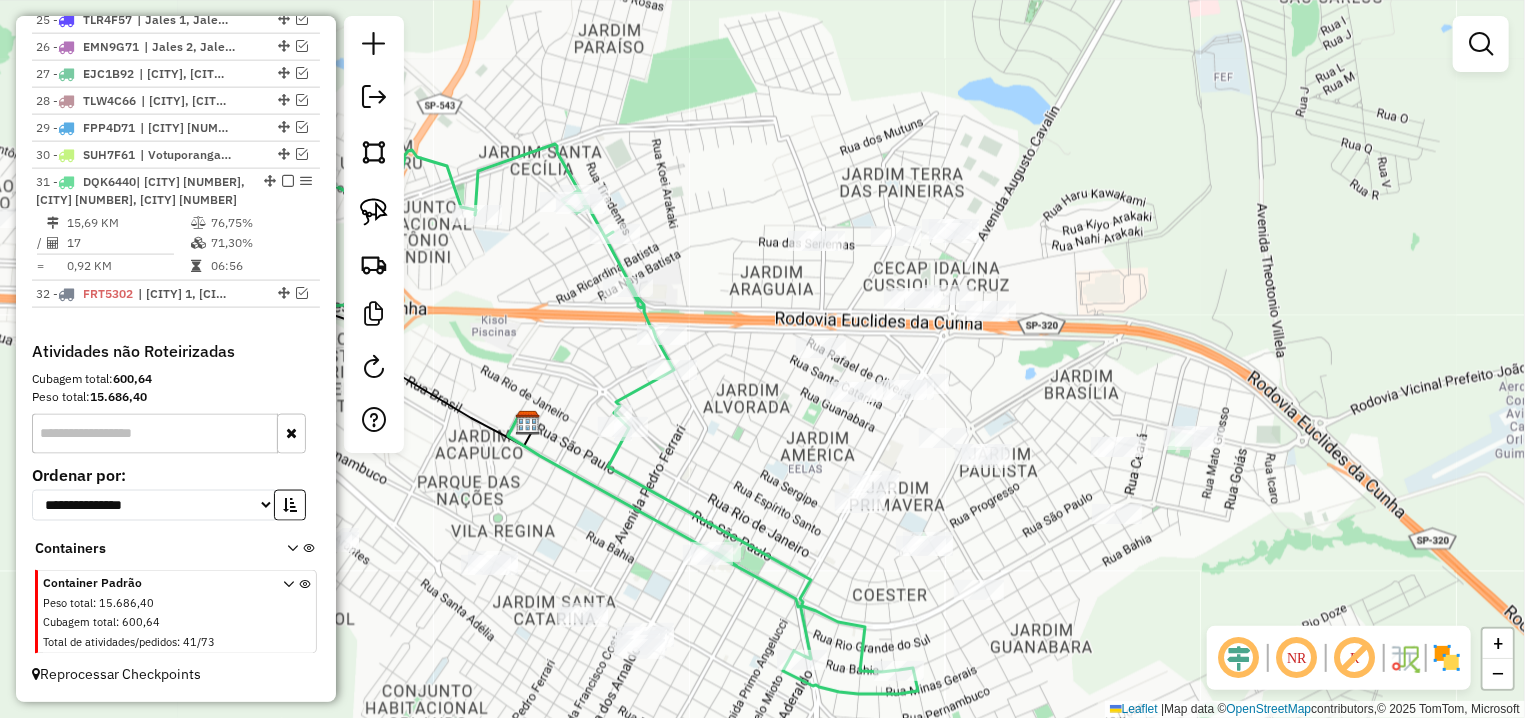 drag, startPoint x: 365, startPoint y: 211, endPoint x: 559, endPoint y: 231, distance: 195.0282 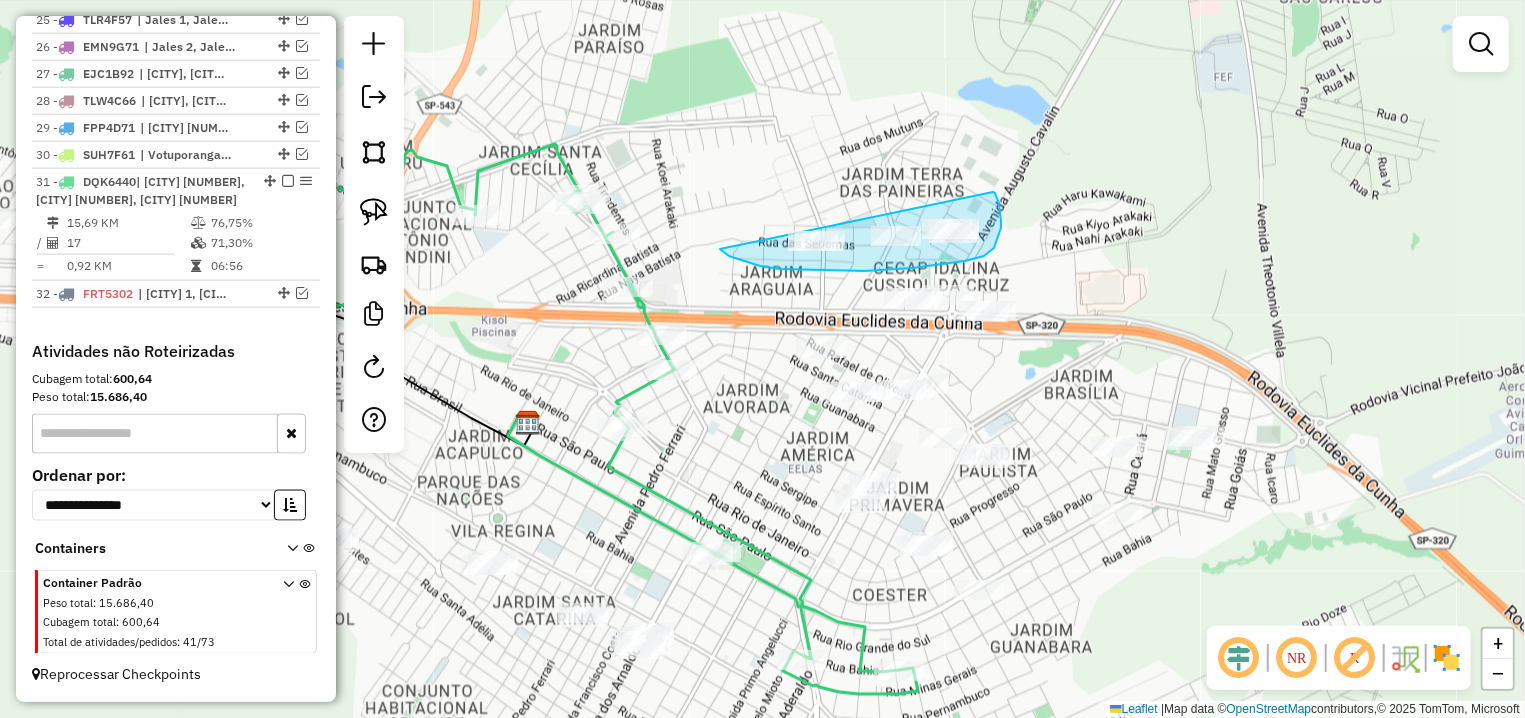drag, startPoint x: 721, startPoint y: 249, endPoint x: 993, endPoint y: 192, distance: 277.90826 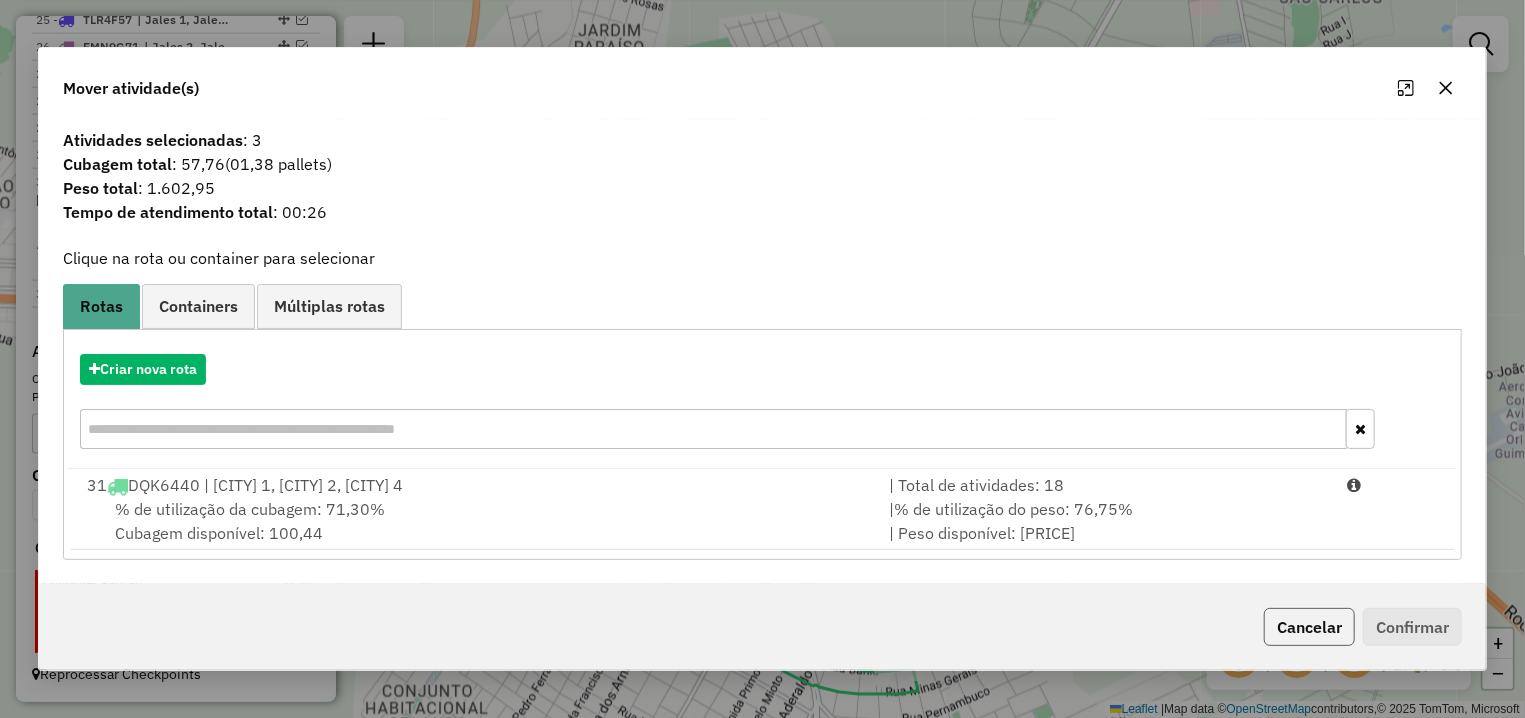 click on "Cancelar" 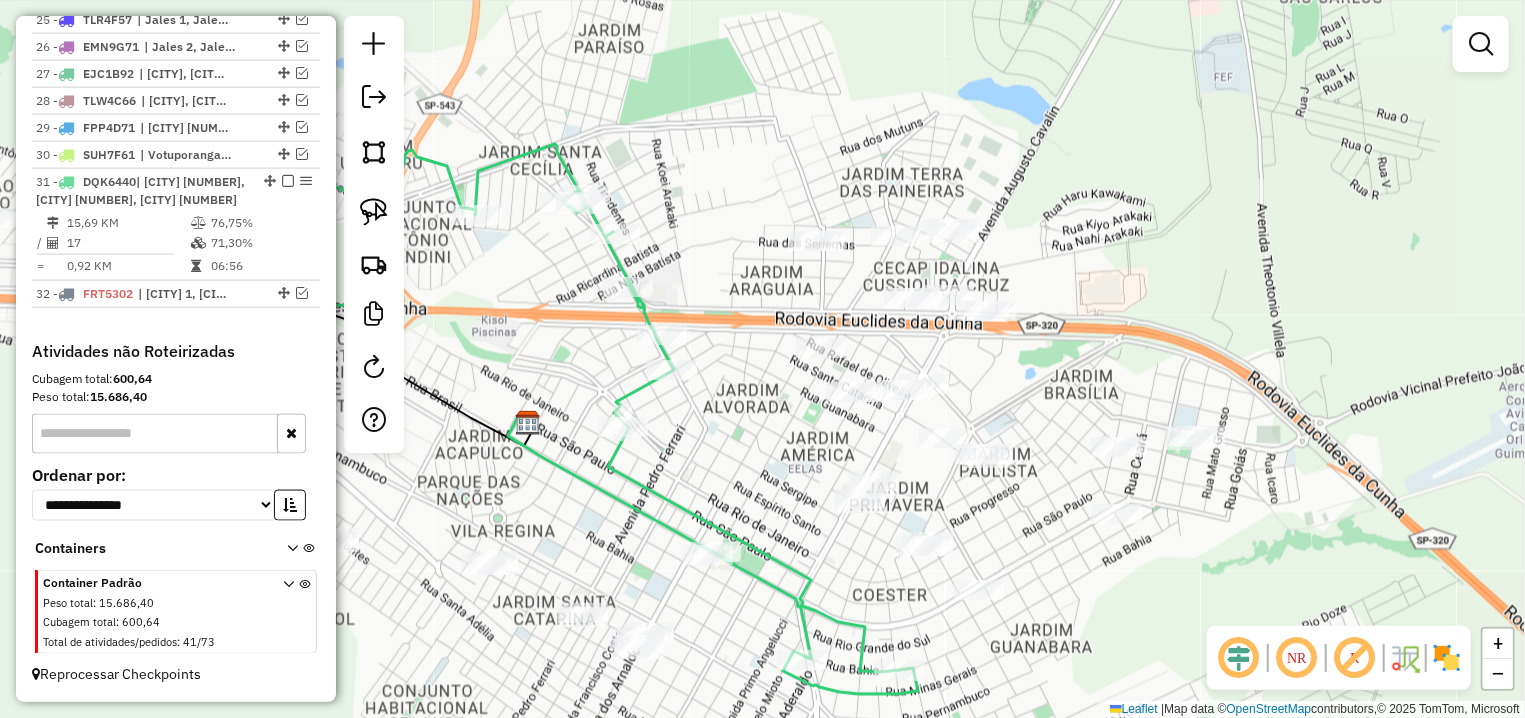 click 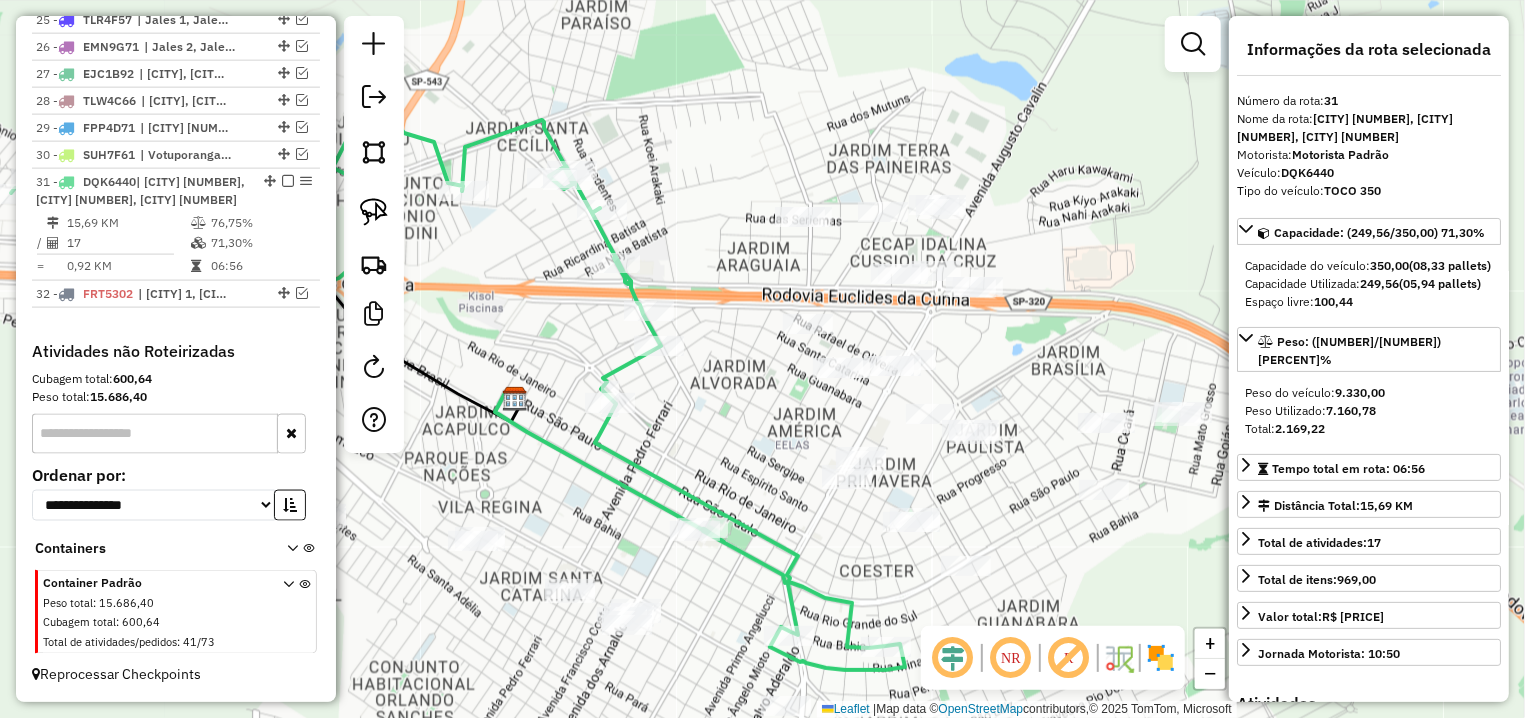 drag, startPoint x: 733, startPoint y: 604, endPoint x: 669, endPoint y: 519, distance: 106.400185 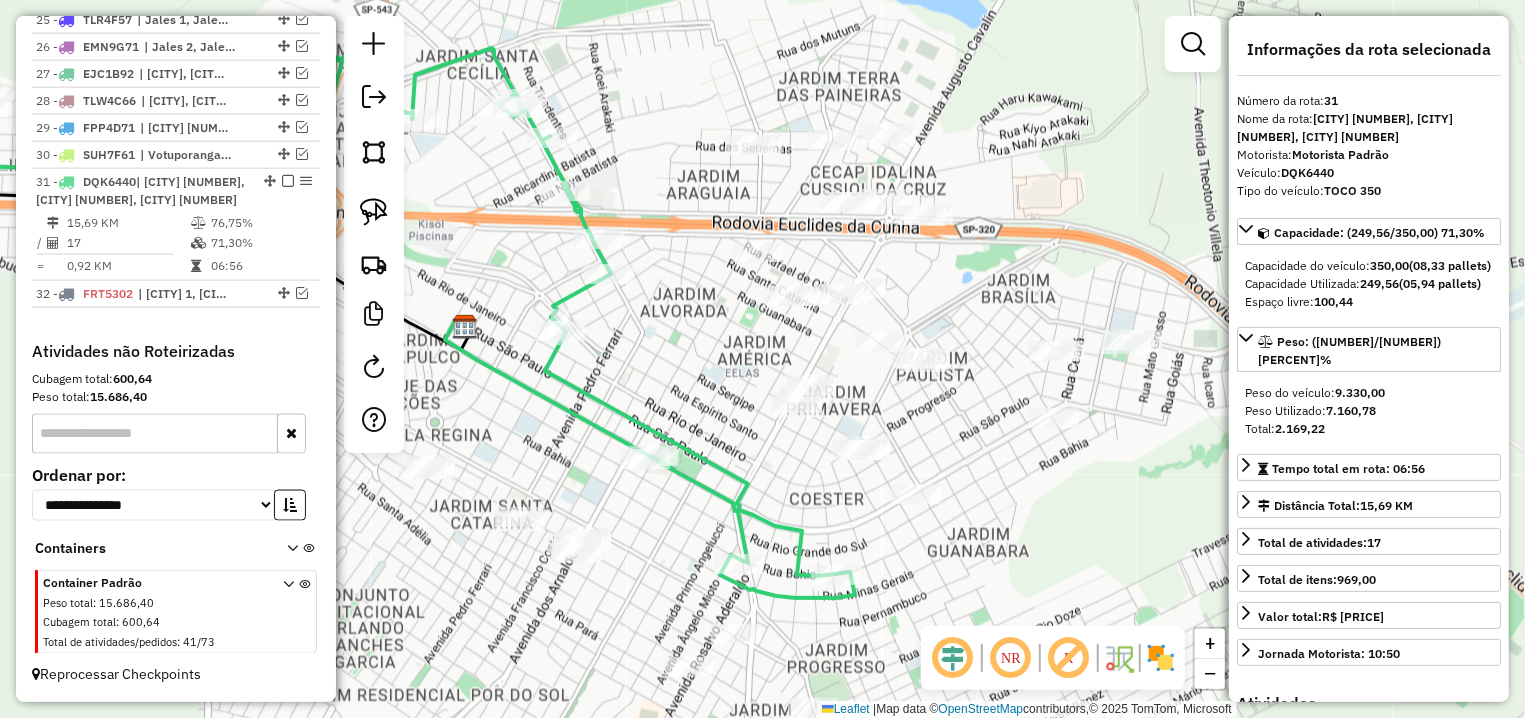 drag, startPoint x: 815, startPoint y: 449, endPoint x: 849, endPoint y: 327, distance: 126.649124 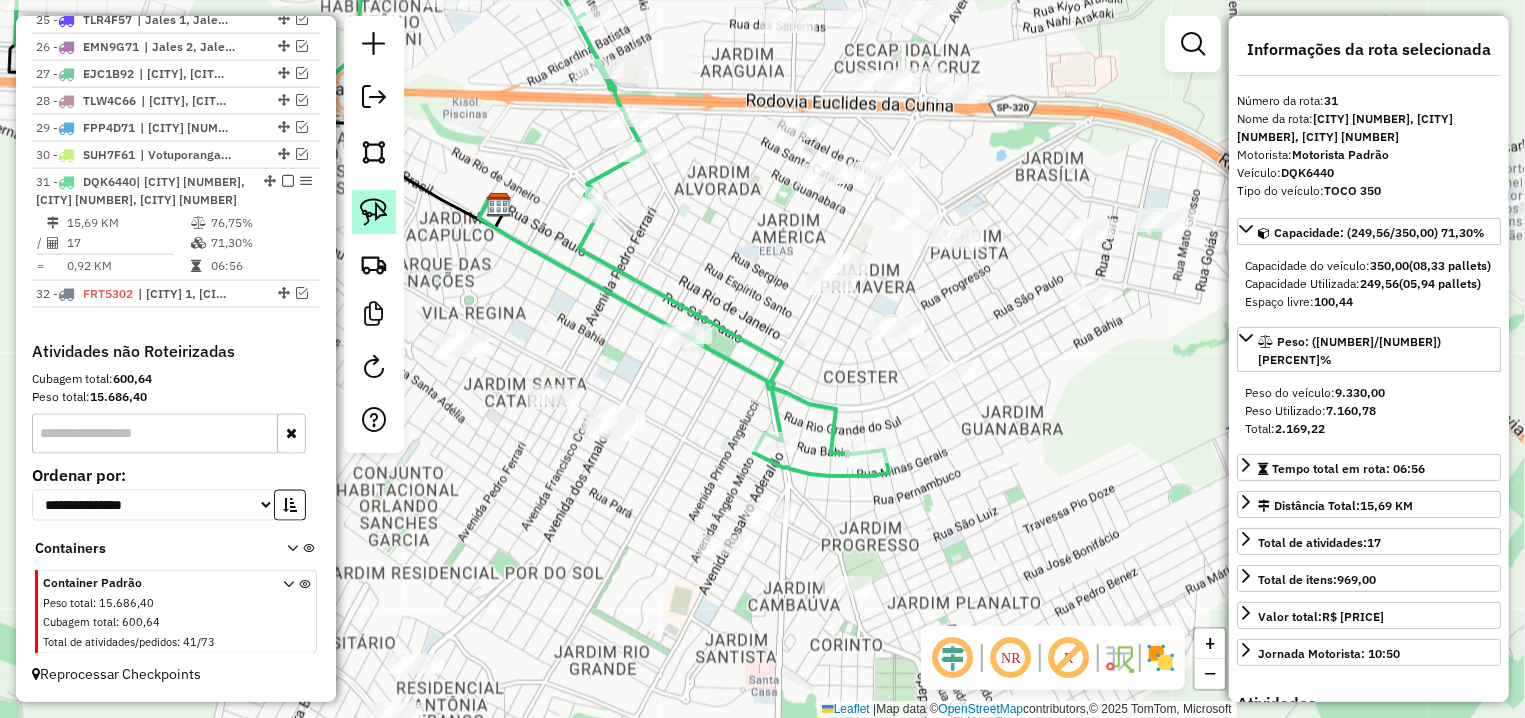 click 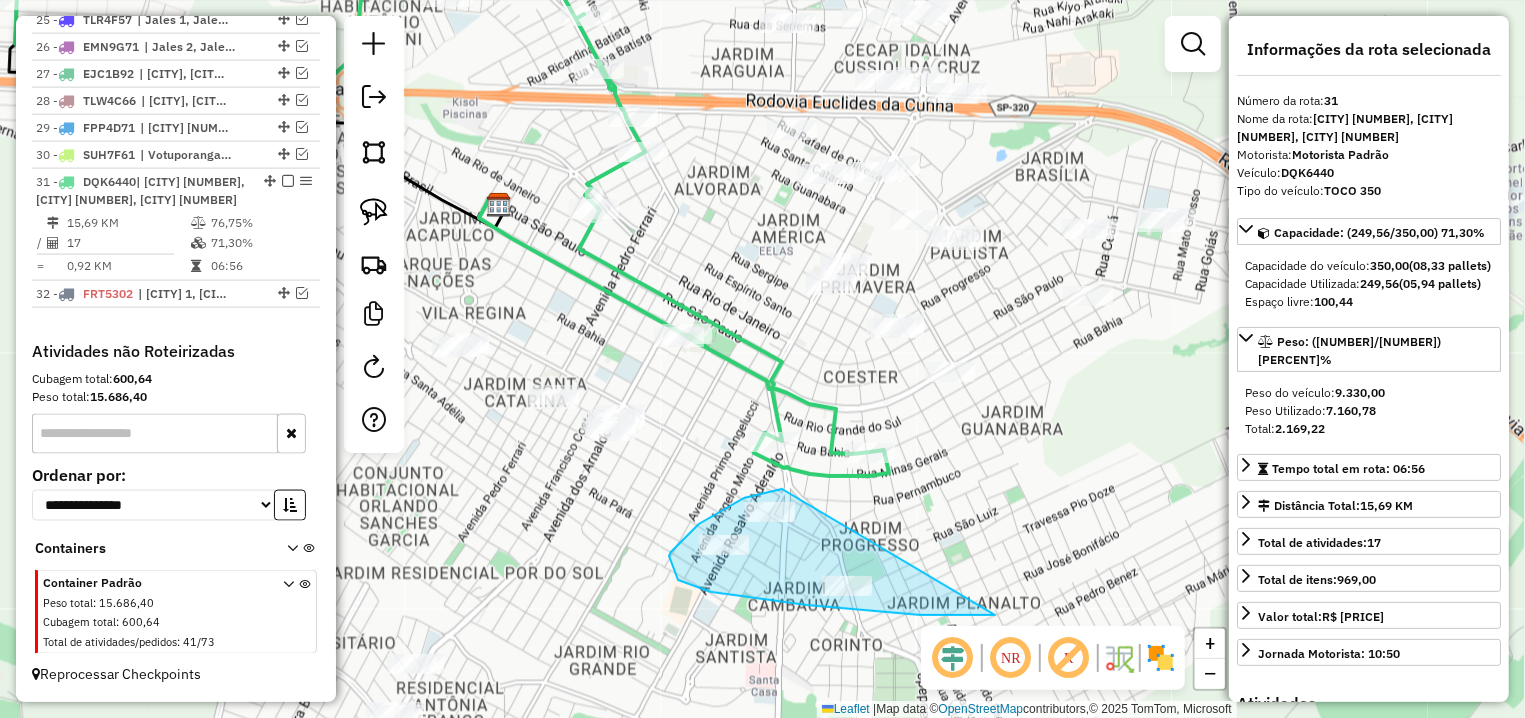 drag, startPoint x: 778, startPoint y: 489, endPoint x: 996, endPoint y: 613, distance: 250.79872 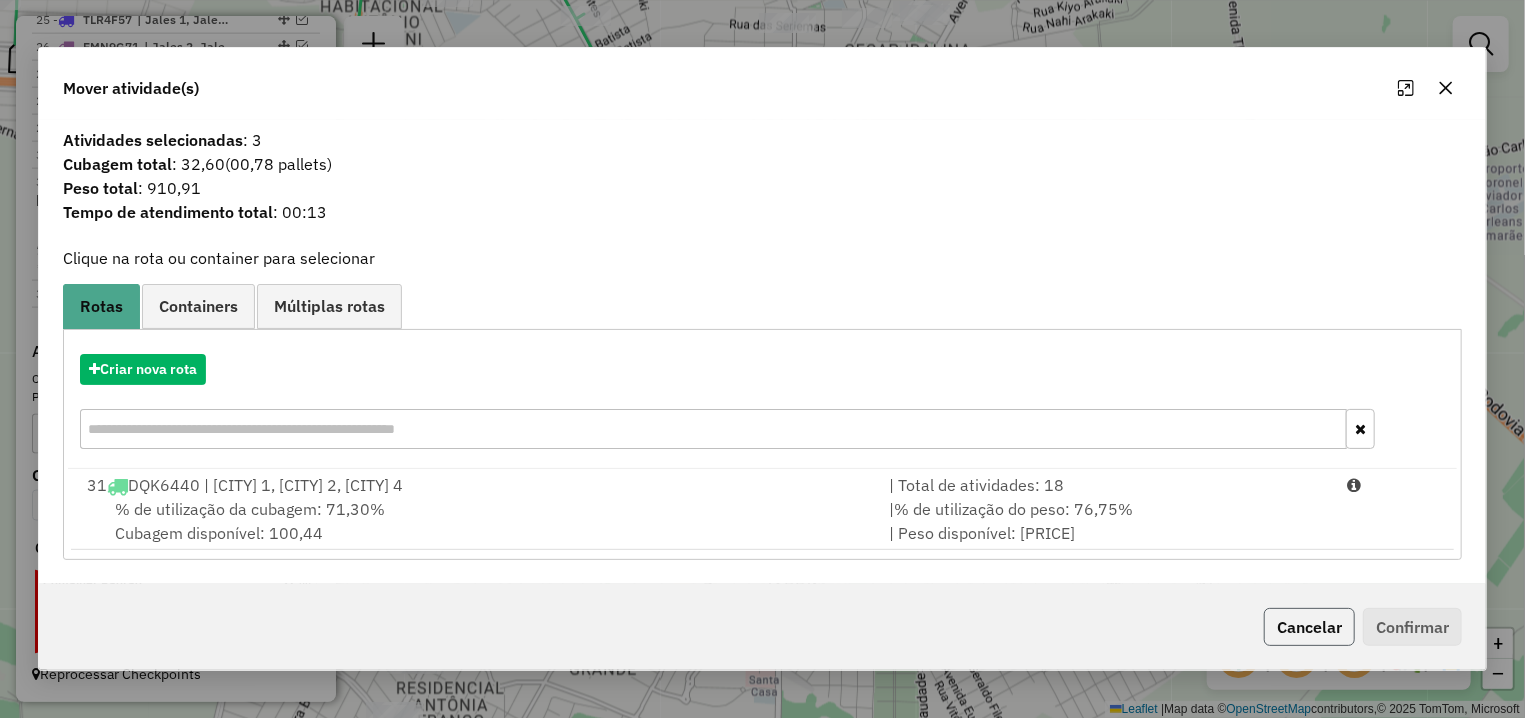 click on "Cancelar" 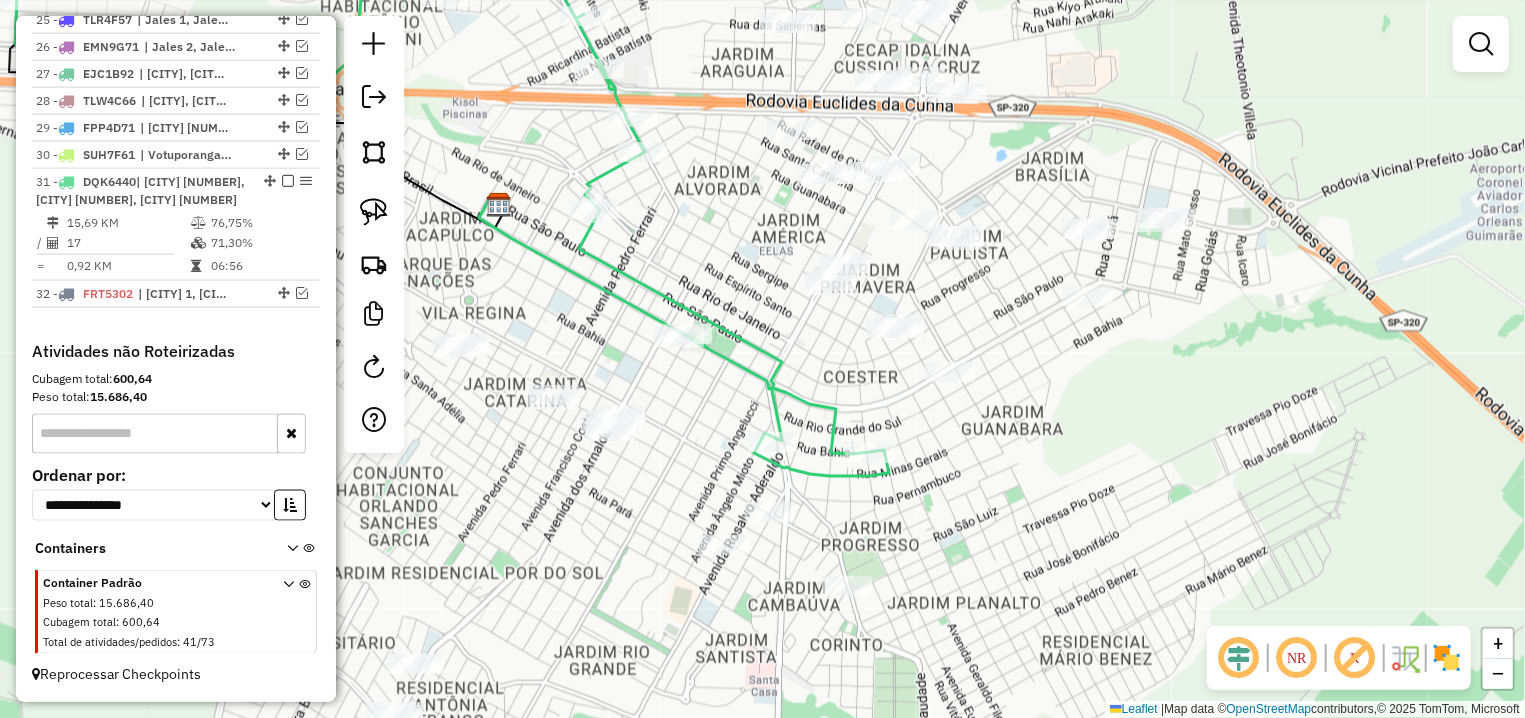 drag, startPoint x: 382, startPoint y: 211, endPoint x: 705, endPoint y: 468, distance: 412.7687 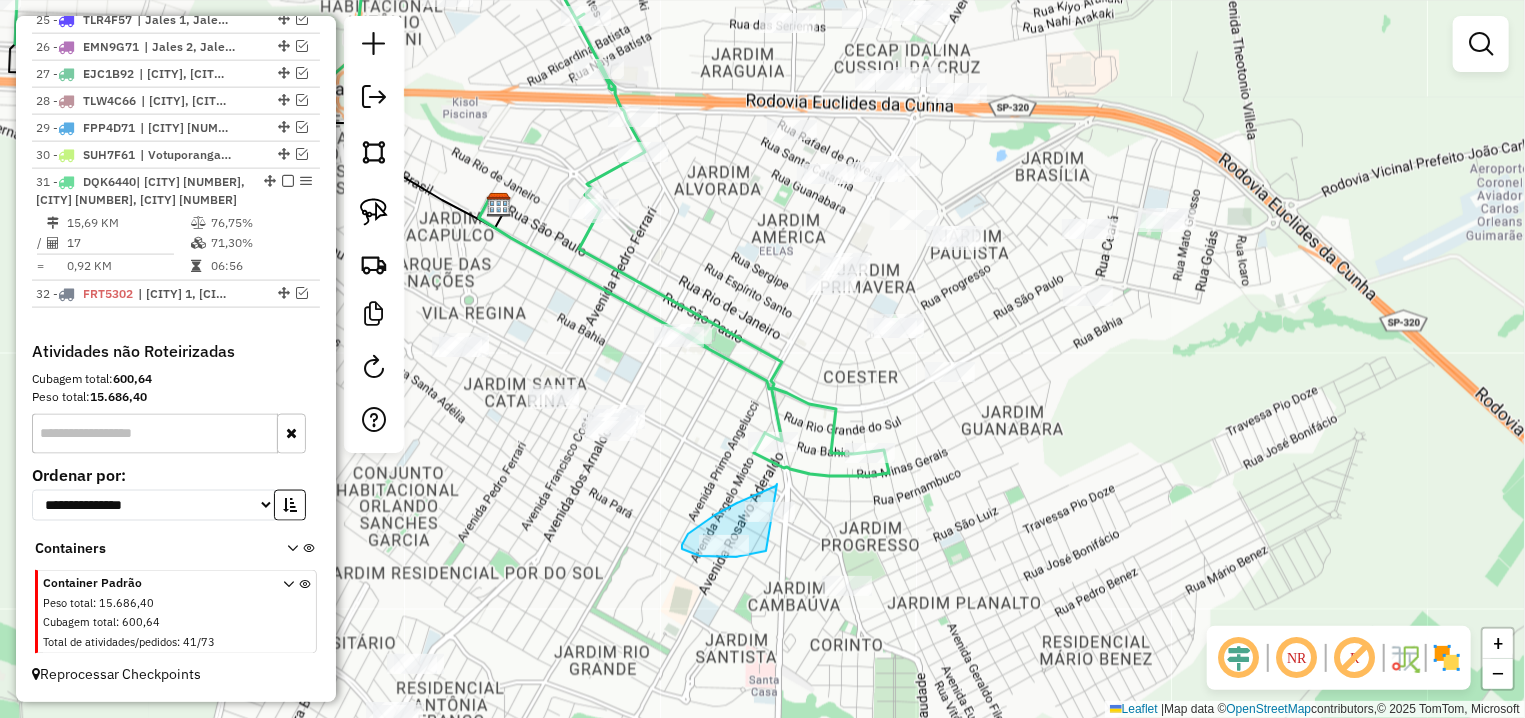 drag, startPoint x: 737, startPoint y: 503, endPoint x: 767, endPoint y: 549, distance: 54.91812 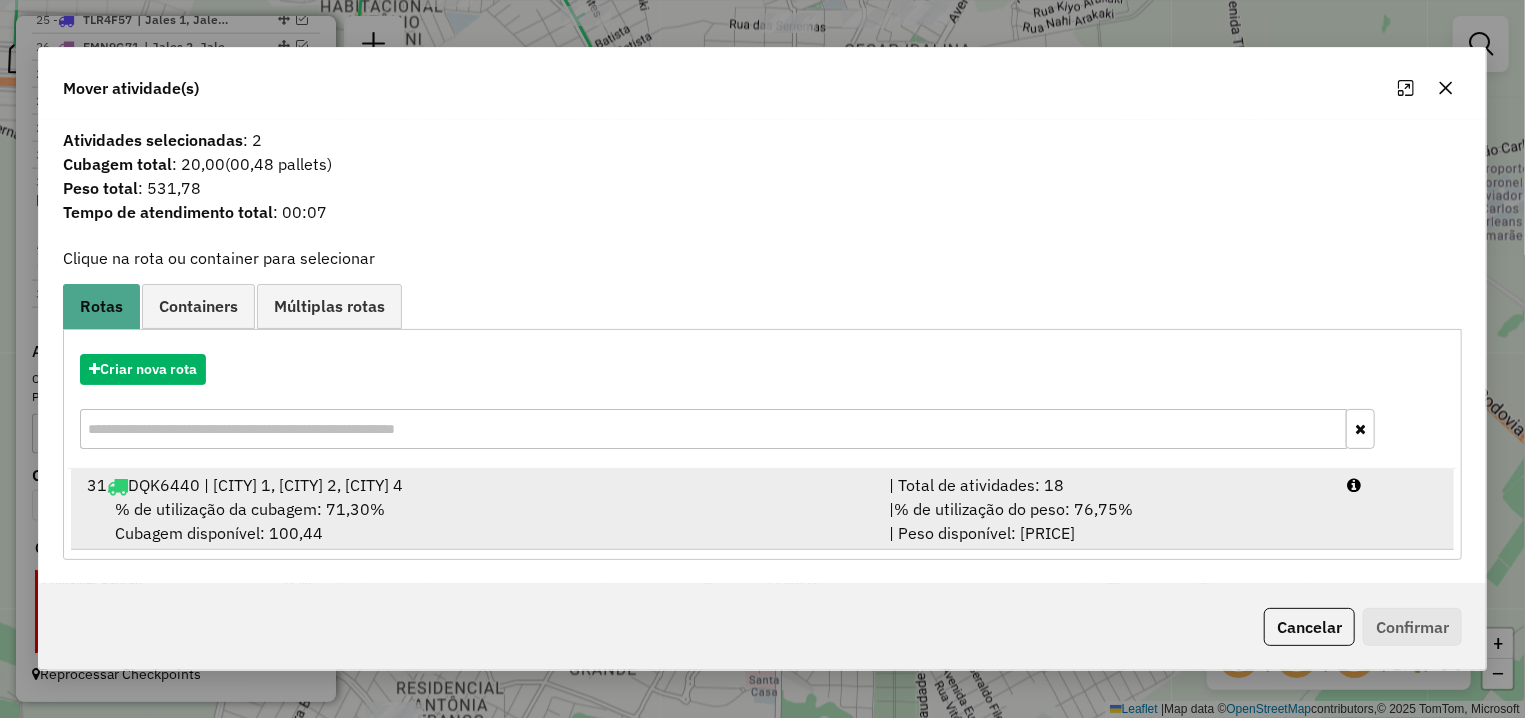 click on "31  DQK6440 | [CITY] 1, [CITY] 2, [CITY] 4" at bounding box center [476, 485] 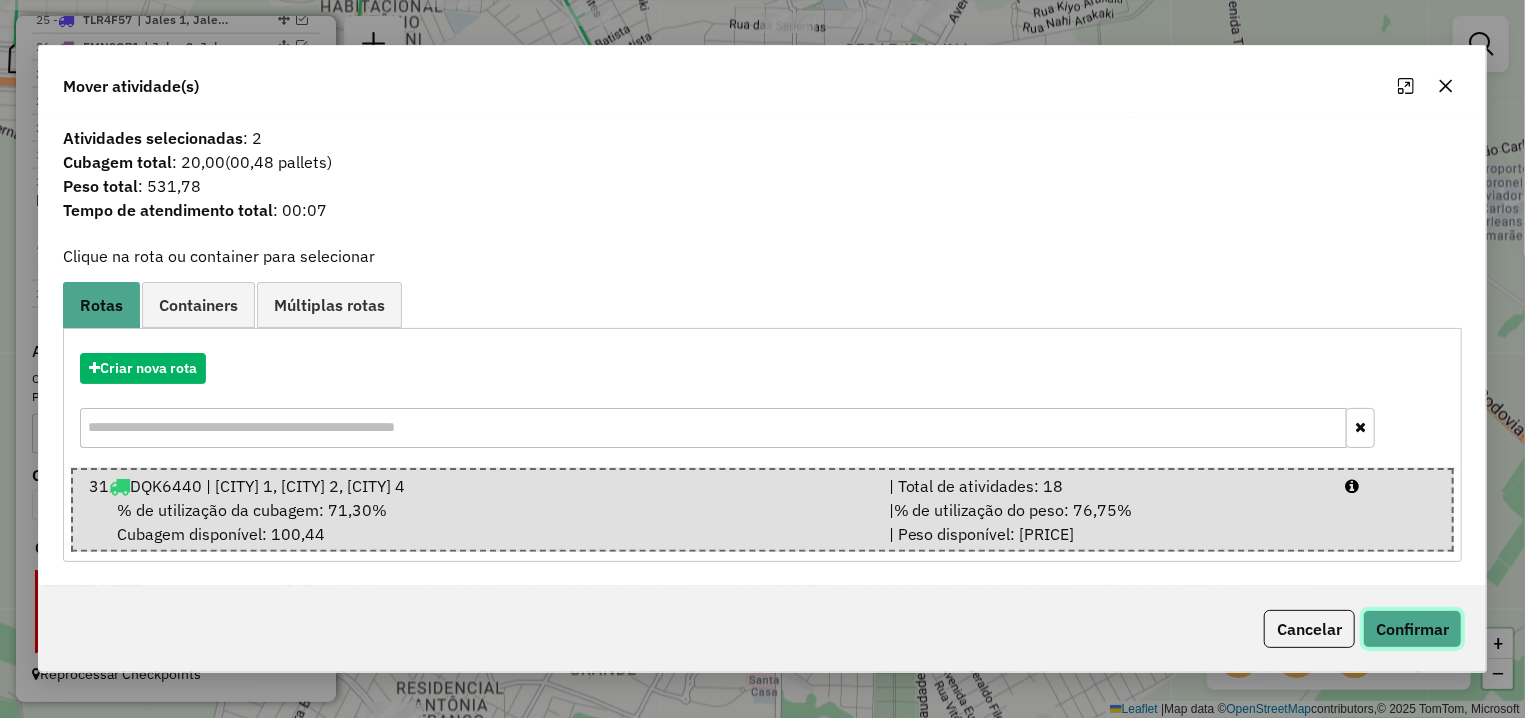 click on "Confirmar" 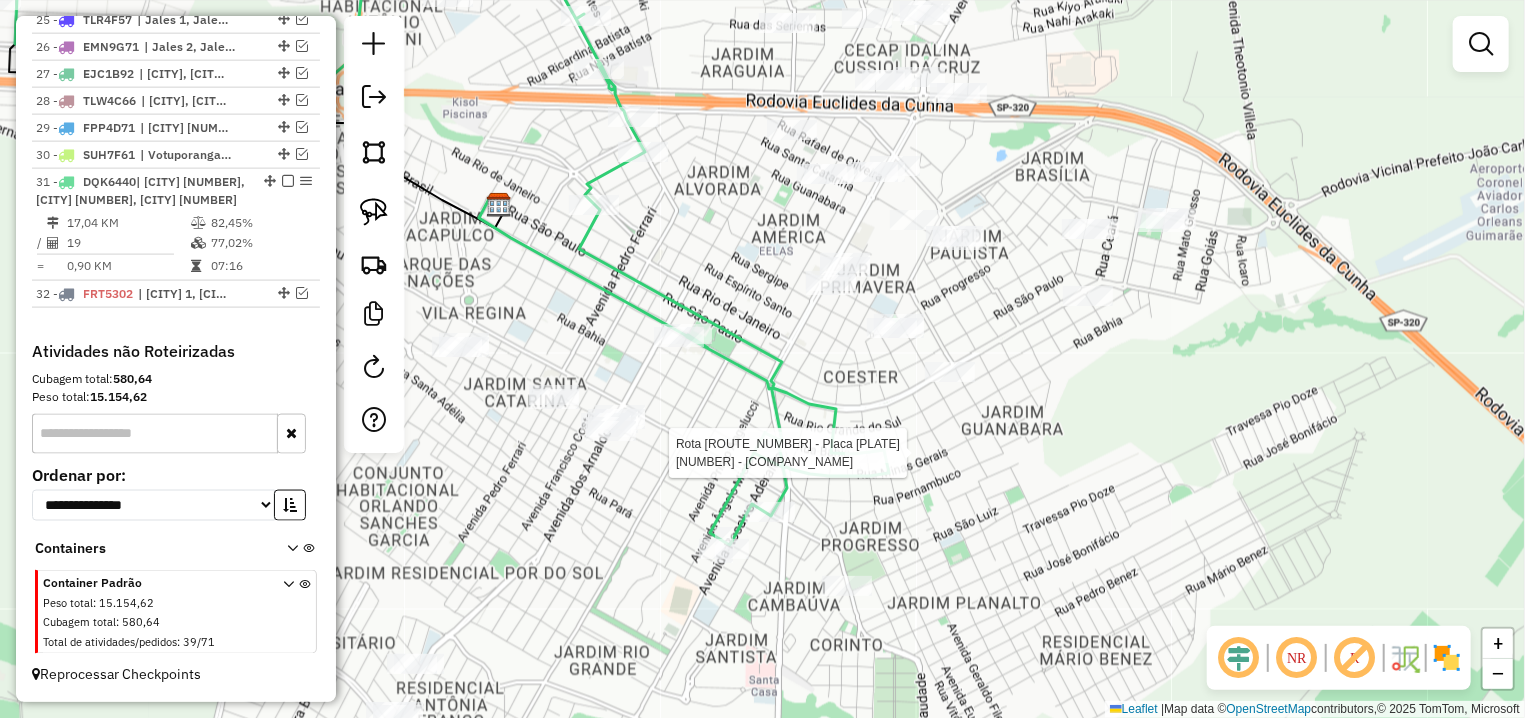 select on "**********" 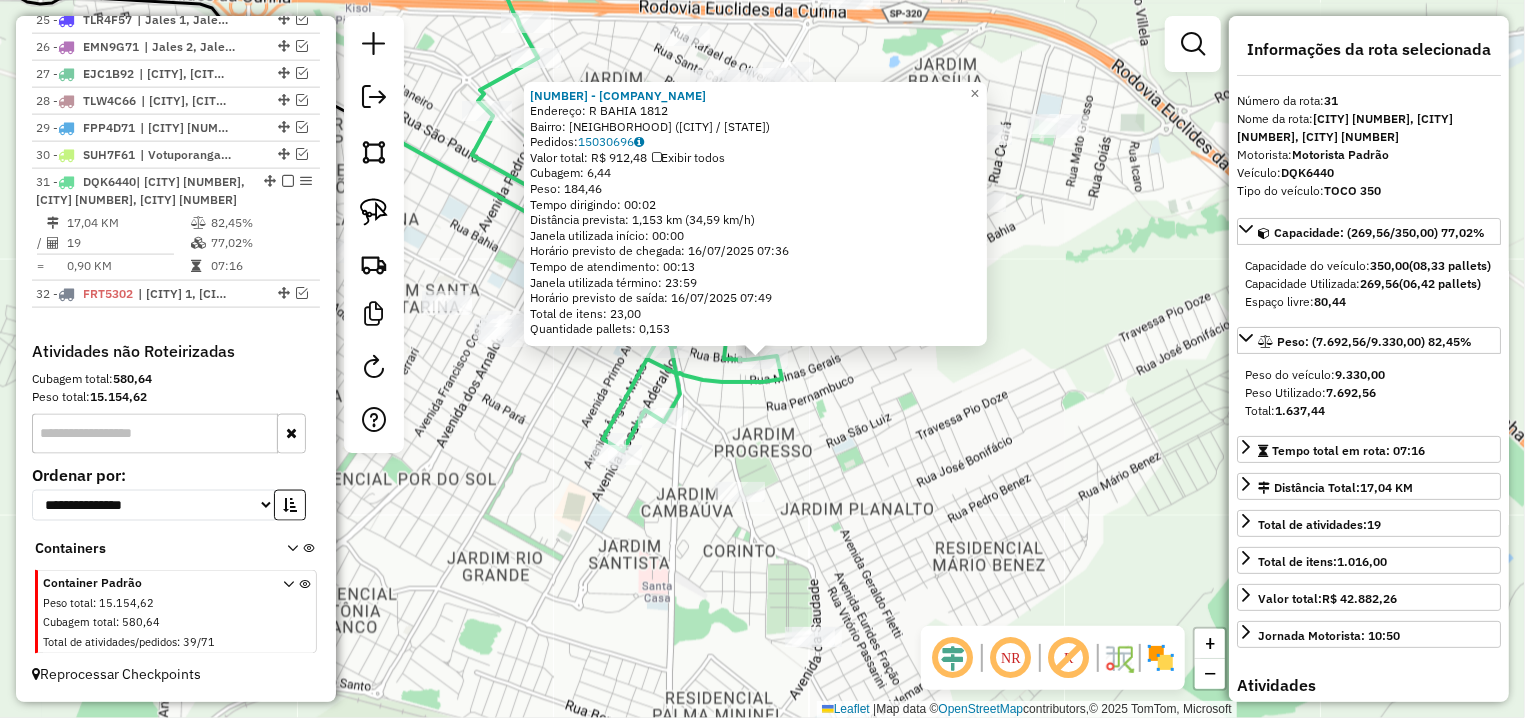 click on "[NUMBER] - [NAME] Endereço: [STREET] [NUMBER] Bairro: [NEIGHBORHOOD] ([CITY] / [STATE]) Pedidos: [NUMBER] Valor total: R$ [PRICE] Exibir todos Cubagem: [NUMBER] Peso: [NUMBER] Tempo dirigindo: [TIME] Distância prevista: [DISTANCE] km ([SPEED] km/h) Janela utilizada início: [TIME] Horário previsto de chegada: [DATE] [TIME] Tempo de atendimento: [TIME] Janela utilizada término: [TIME] Horário previsto de saída: [DATE] [TIME] Total de itens: [NUMBER] Quantidade pallets: [NUMBER] × Janela de atendimento Grade de atendimento Capacidade Transportadoras Veículos Cliente Pedidos Rotas Selecione os dias de semana para filtrar as janelas de atendimento Seg Ter Qua Qui Sex Sáb Dom Informe o período da janela de atendimento: De: Até: Filtrar exatamente a janela do cliente Considerar janela de atendimento padrão Selecione os dias de semana para filtrar as grades de atendimento Seg Ter Qua Qui Sex Sáb Dom Peso mínimo: De: +" 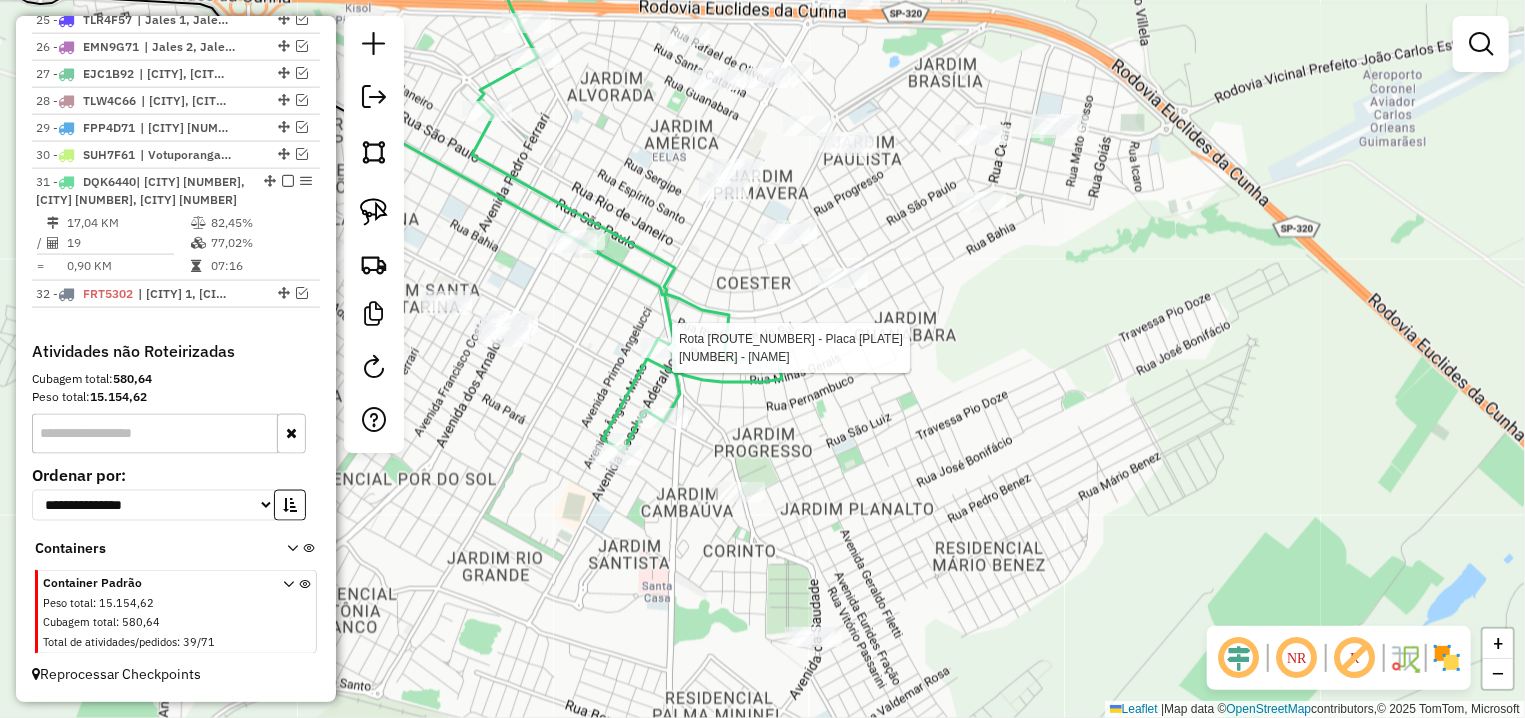 select on "**********" 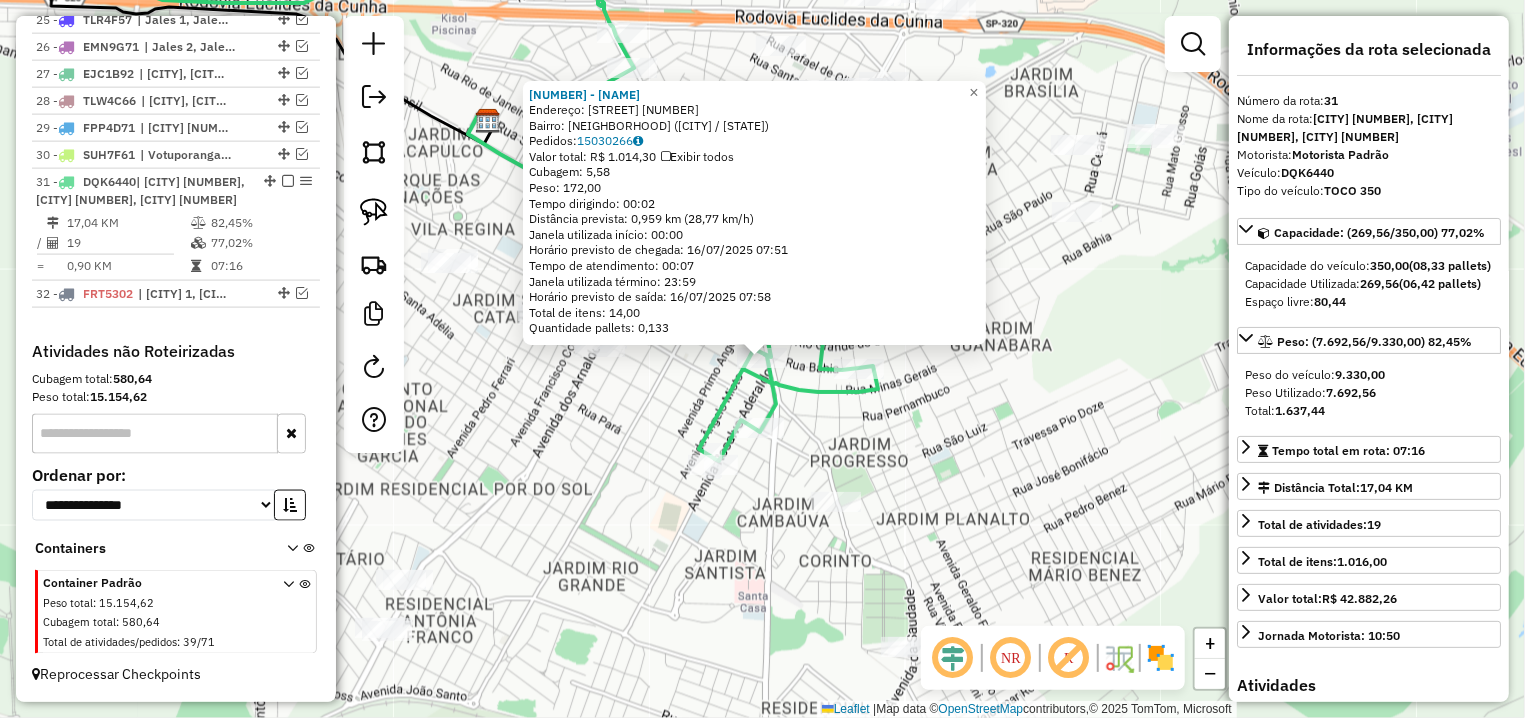 click on "Endereço: [STREET] [NUMBER] Bairro: [NEIGHBORHOOD] ([CITY] / [STATE]) Pedidos: [ORDER_ID] Valor total: [CURRENCY] [PRICE] Exibir todos Cubagem: [CUBAGE] Peso: [WEIGHT] Tempo dirigindo: [TIME] Distância prevista: [DISTANCE] km ([SPEED] km/h) Janela utilizada início: [TIME] Horário previsto de chegada: [DATE] [TIME] Tempo de atendimento: [TIME] Janela utilizada término: [TIME] Horário previsto de saída: [DATE] [TIME] Total de itens: [ITEMS] Quantidade pallets: [PALLETS] × Janela de atendimento Grade de atendimento Capacidade Transportadoras Veículos Cliente Pedidos Rotas Selecione os dias de semana para filtrar as janelas de atendimento Seg Ter Qua Qui Sex Sáb Dom Informe o período da janela de atendimento: De: Até: Filtrar exatamente a janela do cliente Considerar janela de atendimento padrão Selecione os dias de semana para filtrar as grades de atendimento Seg Ter Qua Qui Sex Sáb Dom Peso mínimo: De:" 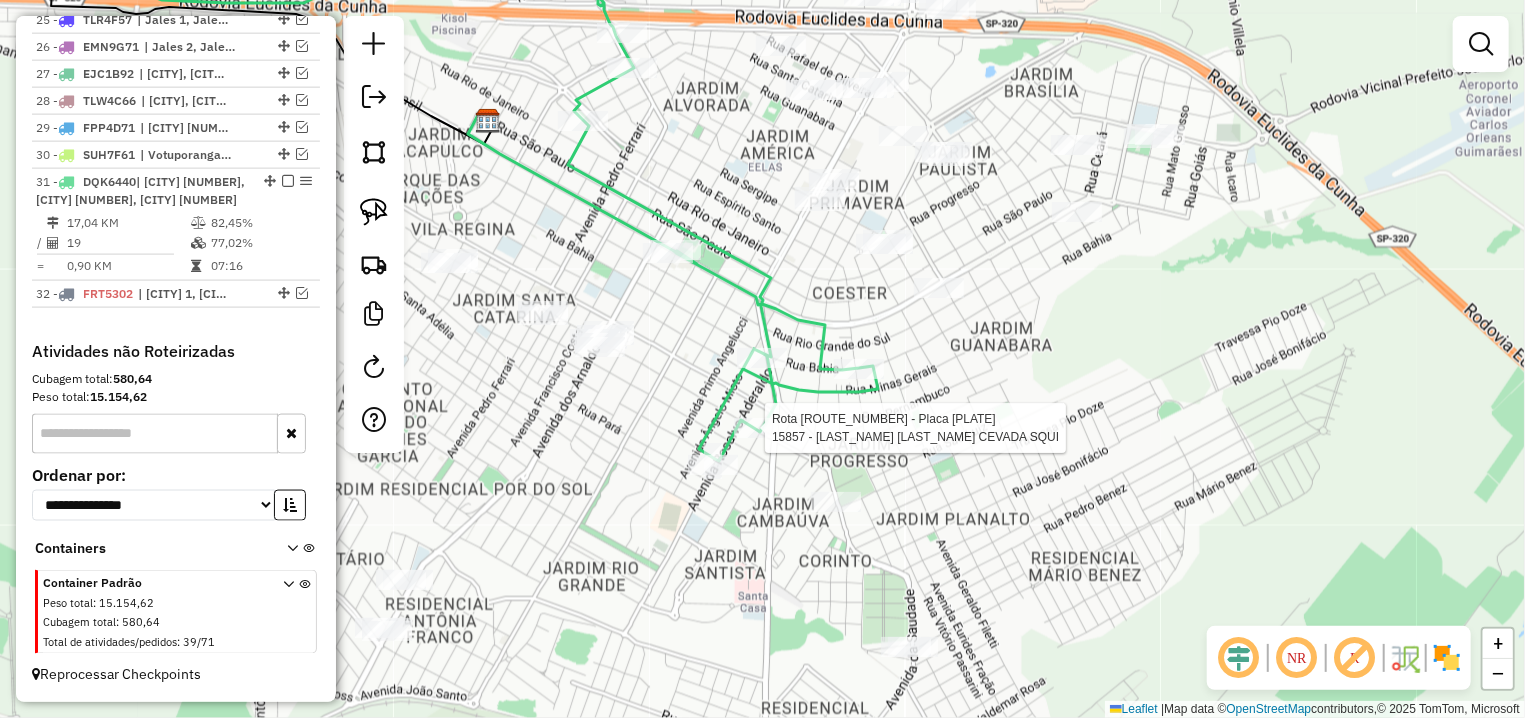 select on "**********" 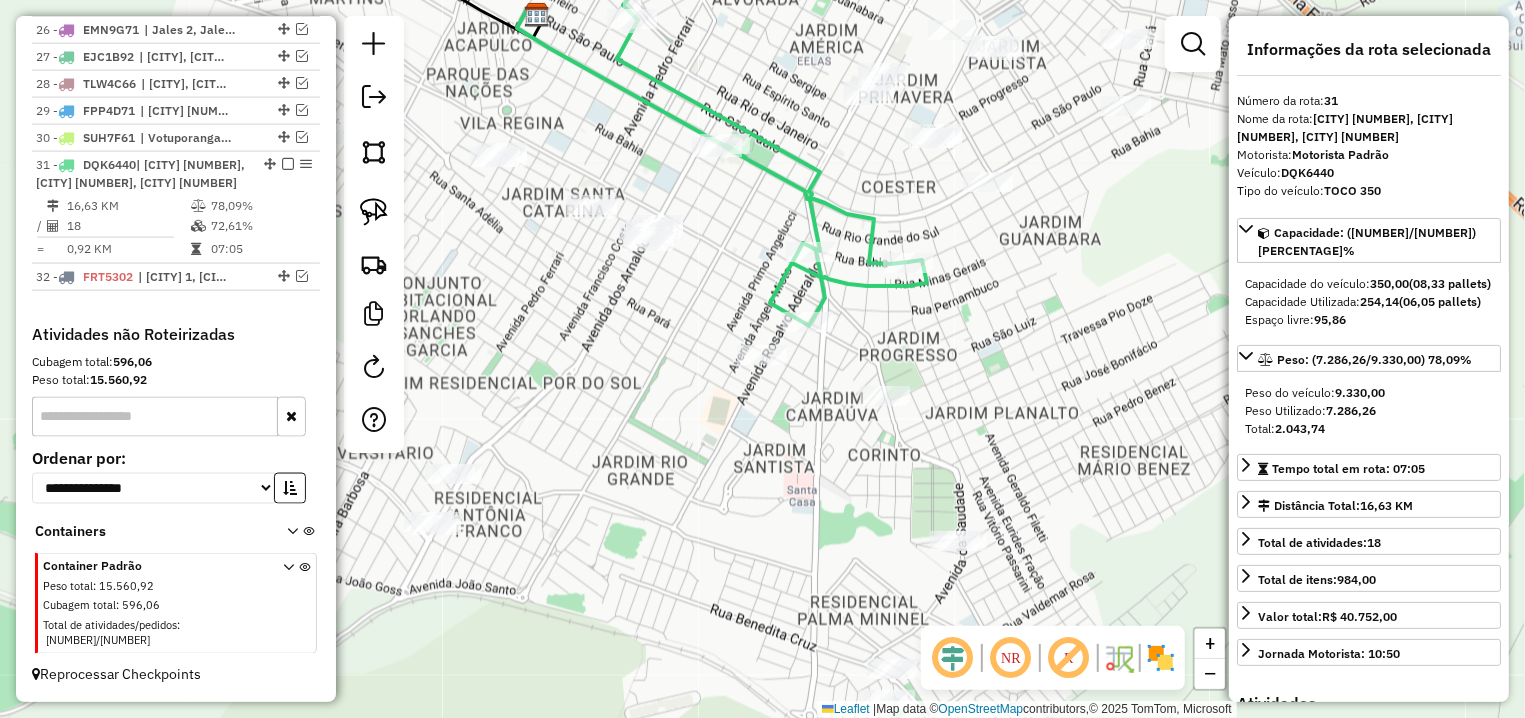 drag, startPoint x: 806, startPoint y: 137, endPoint x: 998, endPoint y: 253, distance: 224.3212 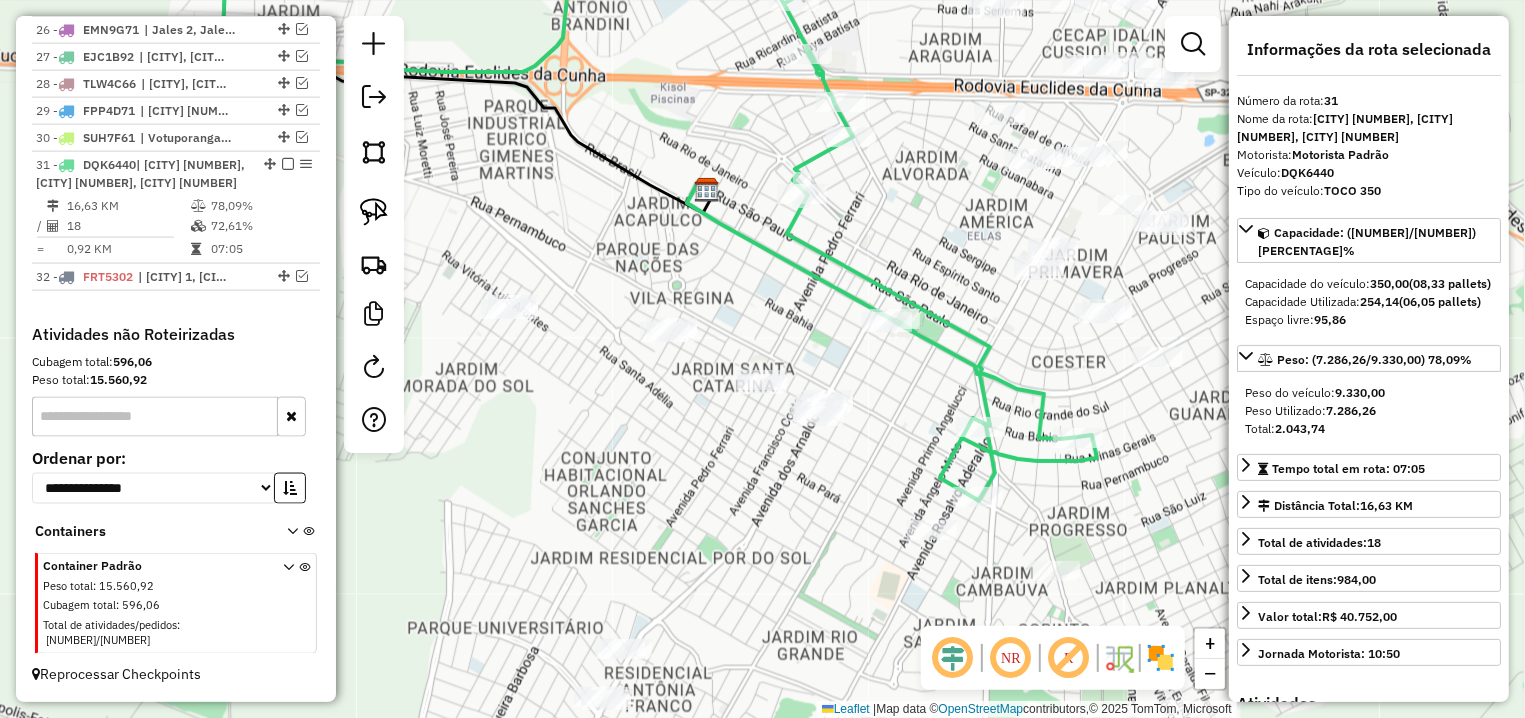 drag, startPoint x: 861, startPoint y: 249, endPoint x: 836, endPoint y: 265, distance: 29.681644 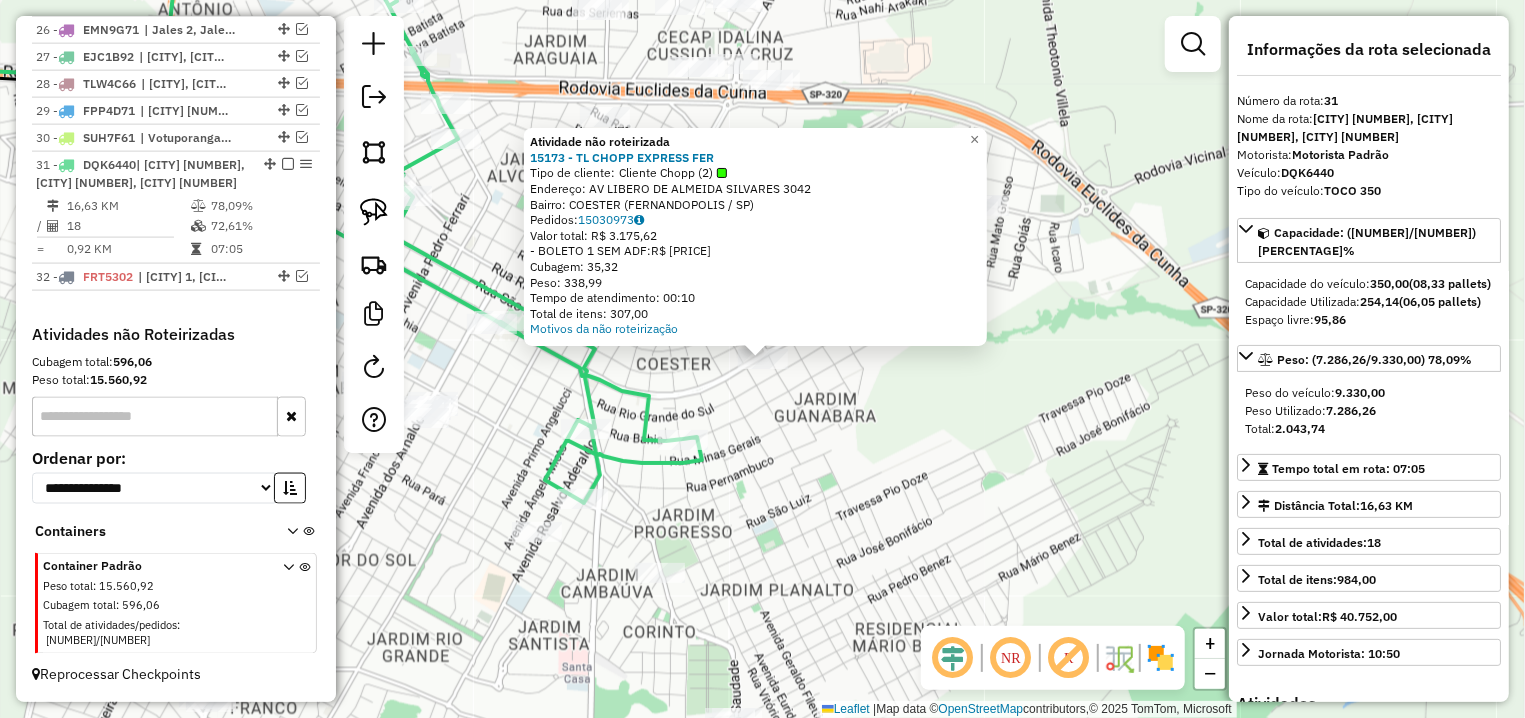 click on "Endereço: AV  LIBERO DE ALMEIDA SILVARES    3042   Bairro: COESTER ([CITY] / [STATE])   Pedidos:  15030973   Valor total: R$ 3.175,62   - BOLETO 1 SEM ADF:  R$ 3.175,62   Cubagem: 35,32   Peso: 338,99   Tempo de atendimento: 00:10   Total de itens: 307,00  Motivos da não roteirização × Janela de atendimento Grade de atendimento Capacidade Transportadoras Veículos Cliente Pedidos  Rotas Selecione os dias de semana para filtrar as janelas de atendimento  Seg   Ter   Qua   Qui   Sex   Sáb   Dom  Informe o período da janela de atendimento: De: Até:  Filtrar exatamente a janela do cliente  Considerar janela de atendimento padrão  Selecione os dias de semana para filtrar as grades de atendimento  Seg   Ter   Qua   Qui   Sex   Sáb   Dom   Considerar clientes sem dia de atendimento cadastrado  Clientes fora do dia de atendimento selecionado Filtrar as atividades entre os valores definidos abaixo:  De:   Até:" 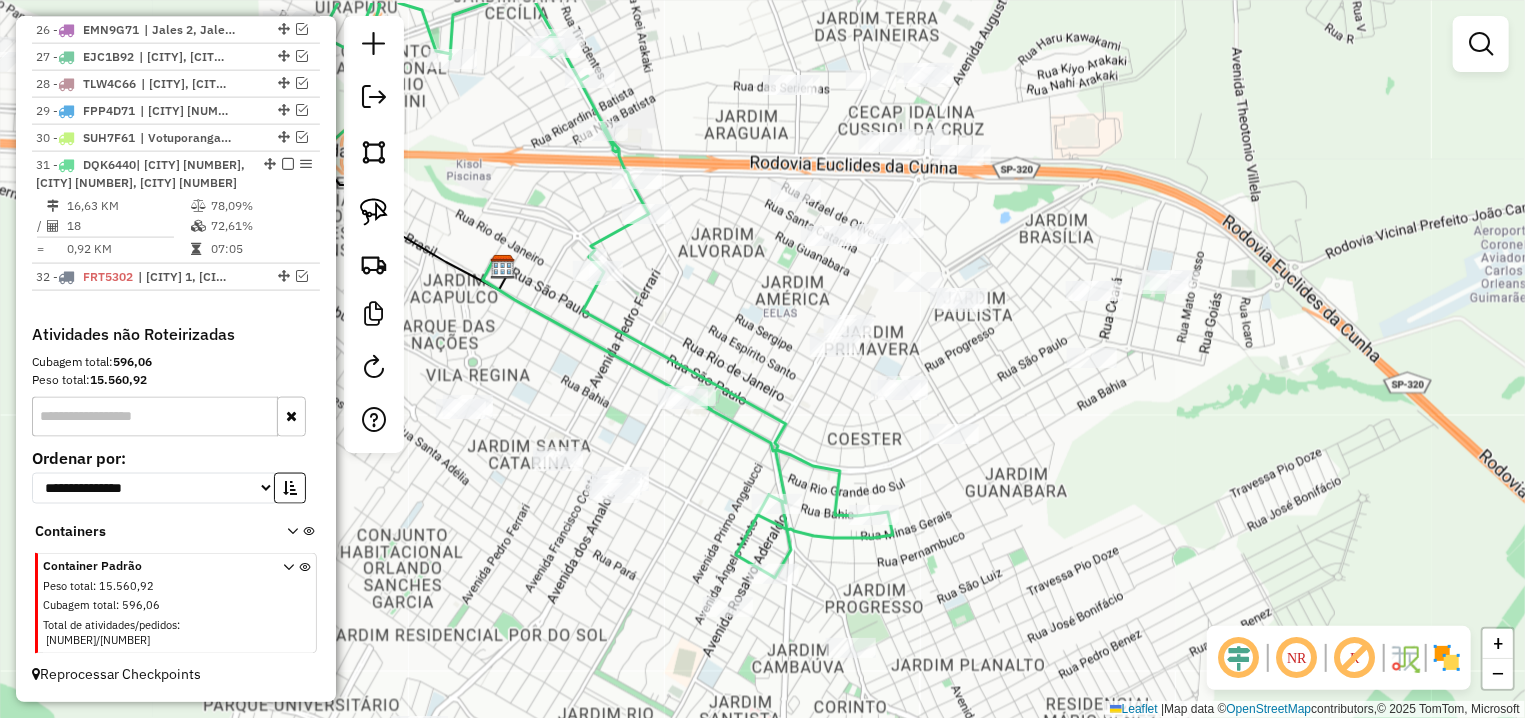 drag, startPoint x: 630, startPoint y: 304, endPoint x: 822, endPoint y: 382, distance: 207.239 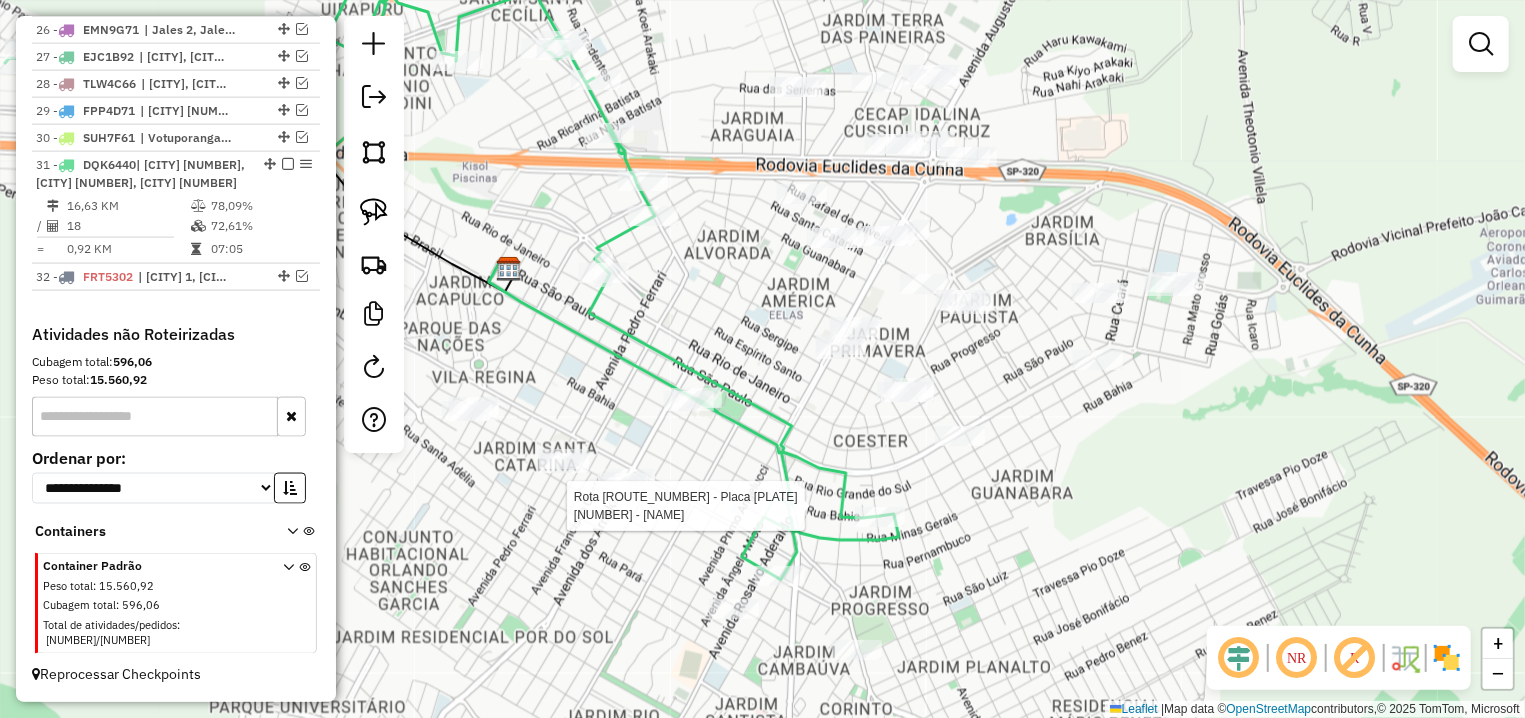 select on "**********" 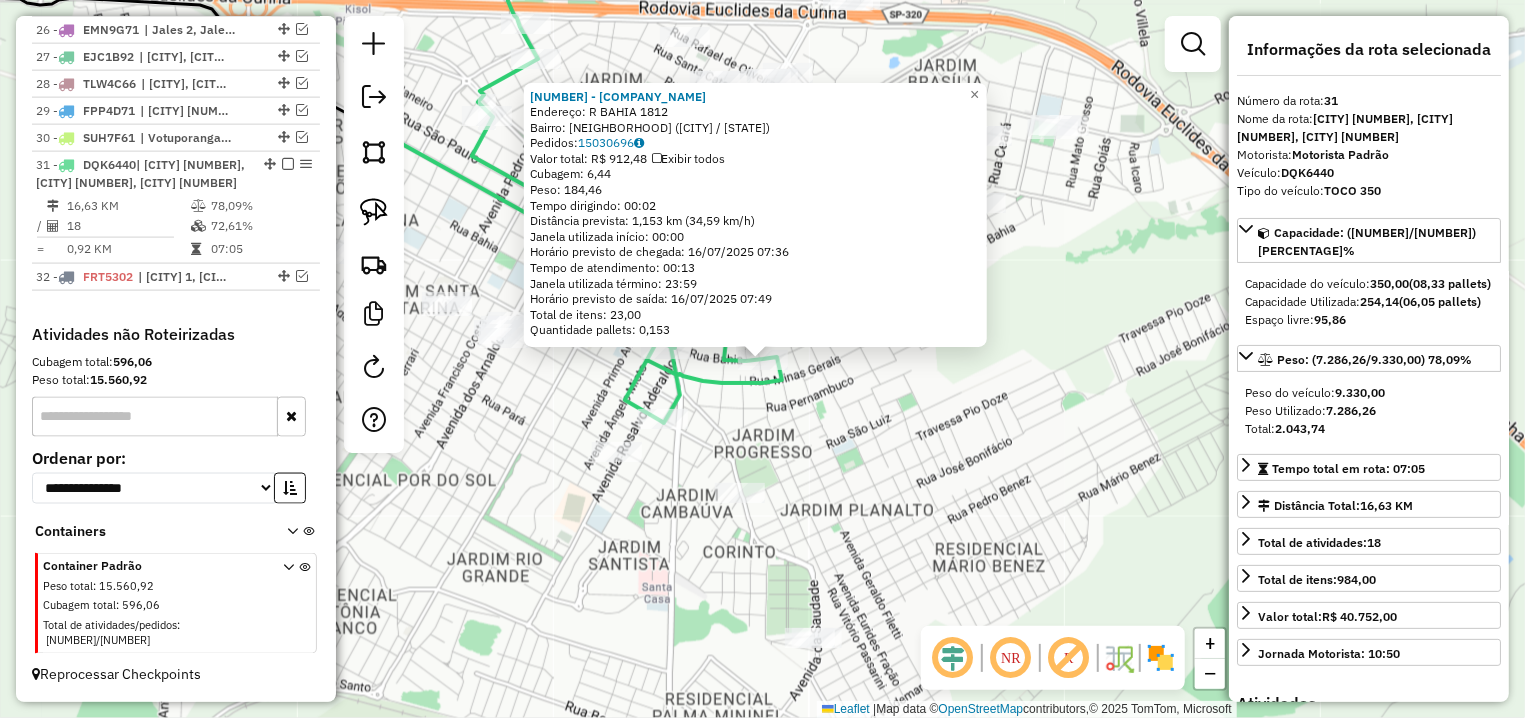 click on "[NUMBER] - [NAME] Endereço: [STREET] [NUMBER] Bairro: [NEIGHBORHOOD] ([CITY] / [STATE]) Pedidos: [NUMBER] Valor total: R$ [PRICE] Exibir todos Cubagem: [NUMBER] Peso: [NUMBER] Tempo dirigindo: [TIME] Distância prevista: [DISTANCE] km ([SPEED] km/h) Janela utilizada início: [TIME] Horário previsto de chegada: [DATE] [TIME] Tempo de atendimento: [TIME] Janela utilizada término: [TIME] Horário previsto de saída: [DATE] [TIME] Total de itens: [NUMBER] Quantidade pallets: [NUMBER] × Janela de atendimento Grade de atendimento Capacidade Transportadoras Veículos Cliente Pedidos Rotas Selecione os dias de semana para filtrar as janelas de atendimento Seg Ter Qua Qui Sex Sáb Dom Informe o período da janela de atendimento: De: Até: Filtrar exatamente a janela do cliente Considerar janela de atendimento padrão Selecione os dias de semana para filtrar as grades de atendimento Seg Ter Qua Qui Sex Sáb Dom Peso mínimo: De: +" 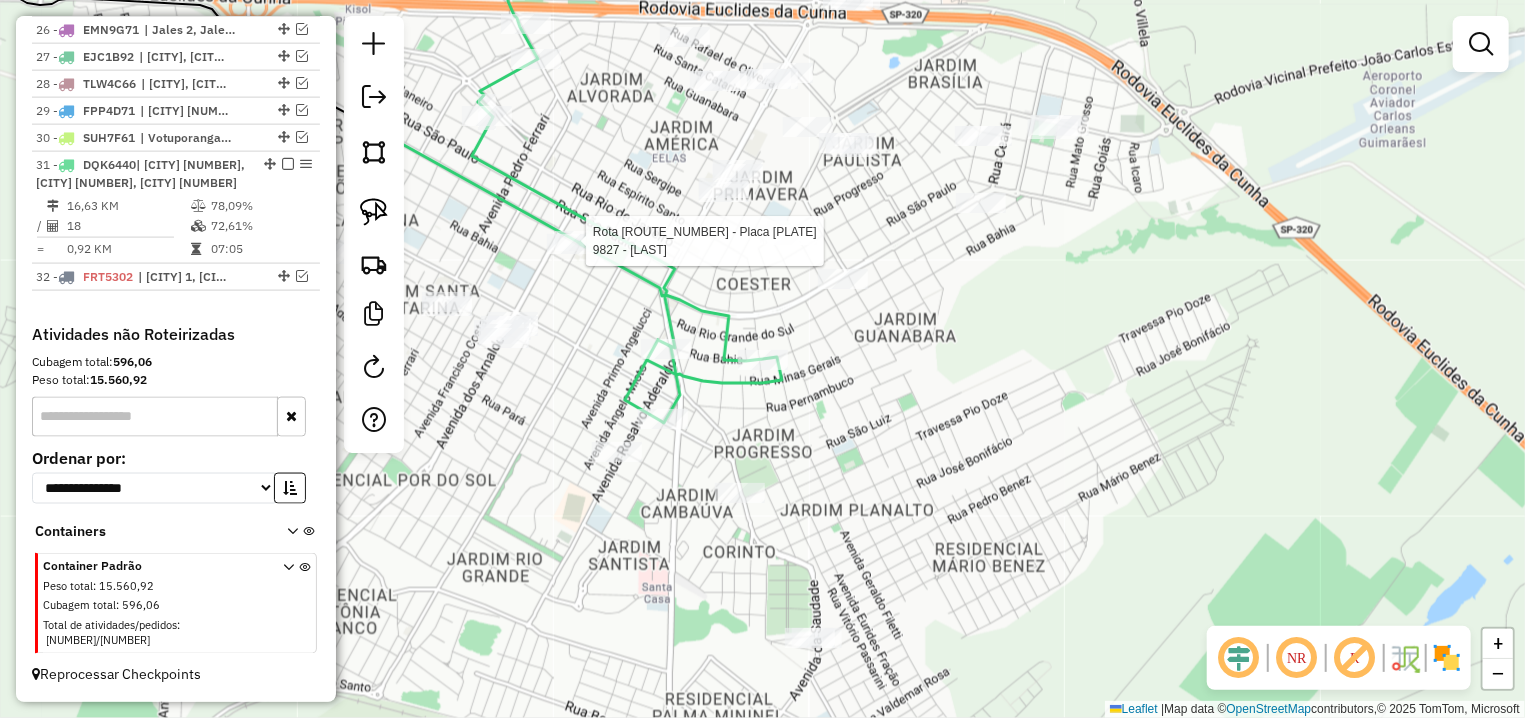 select on "**********" 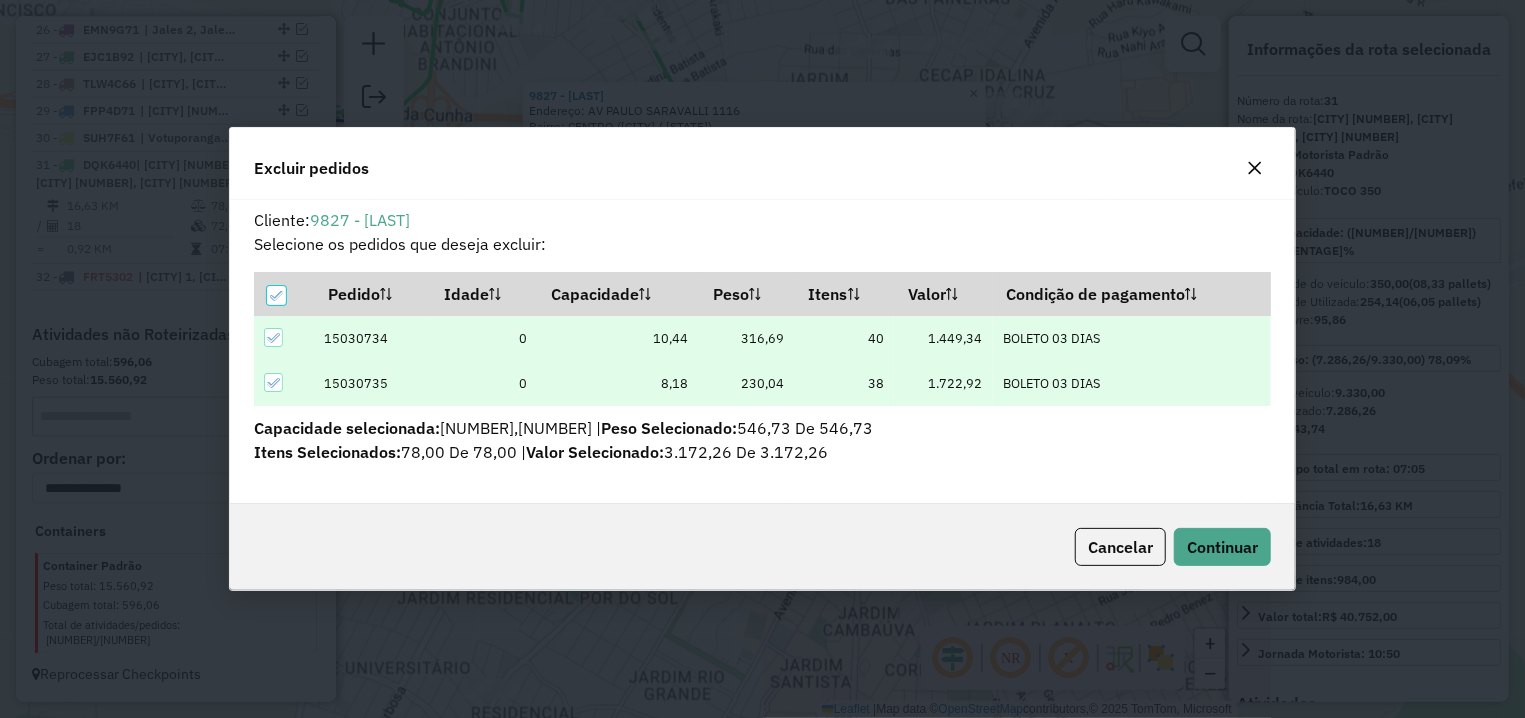 scroll, scrollTop: 11, scrollLeft: 6, axis: both 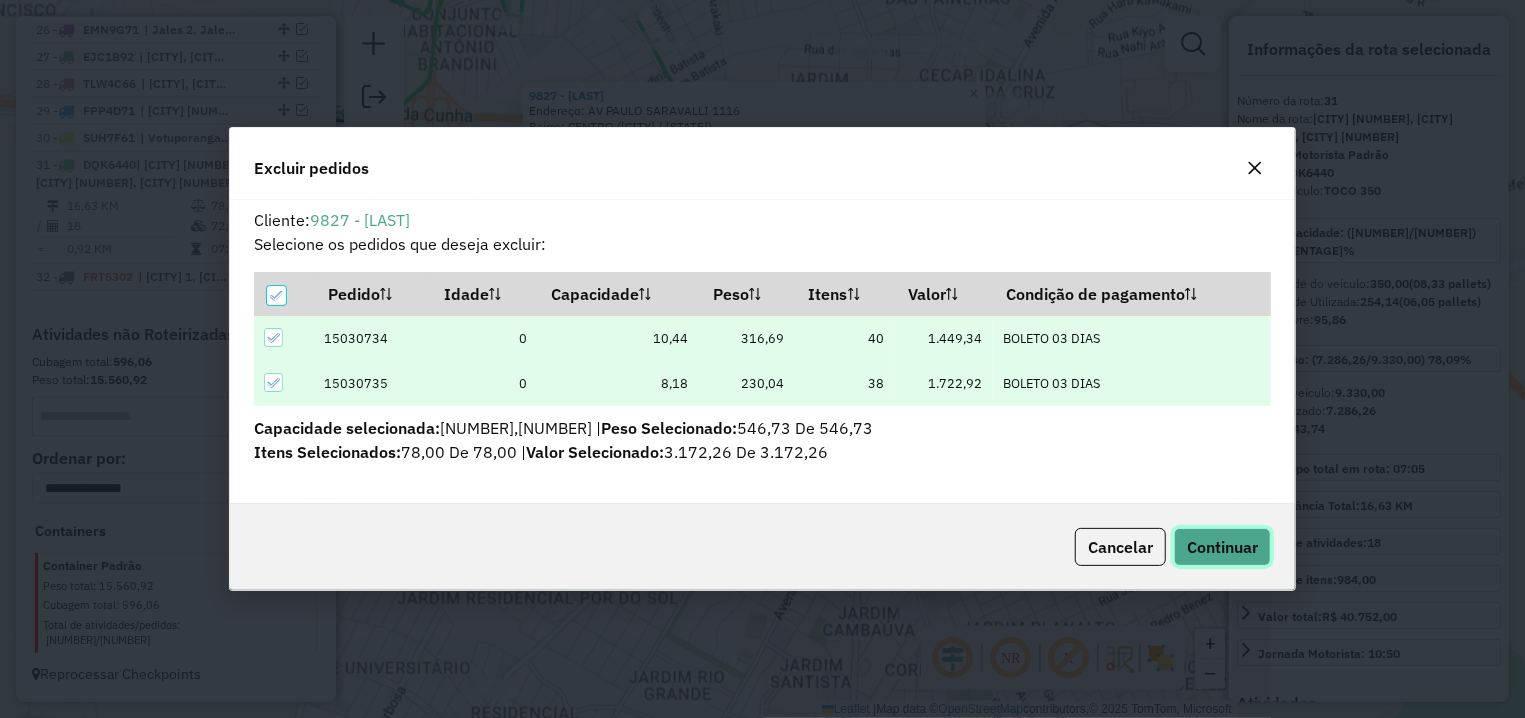 click on "Continuar" 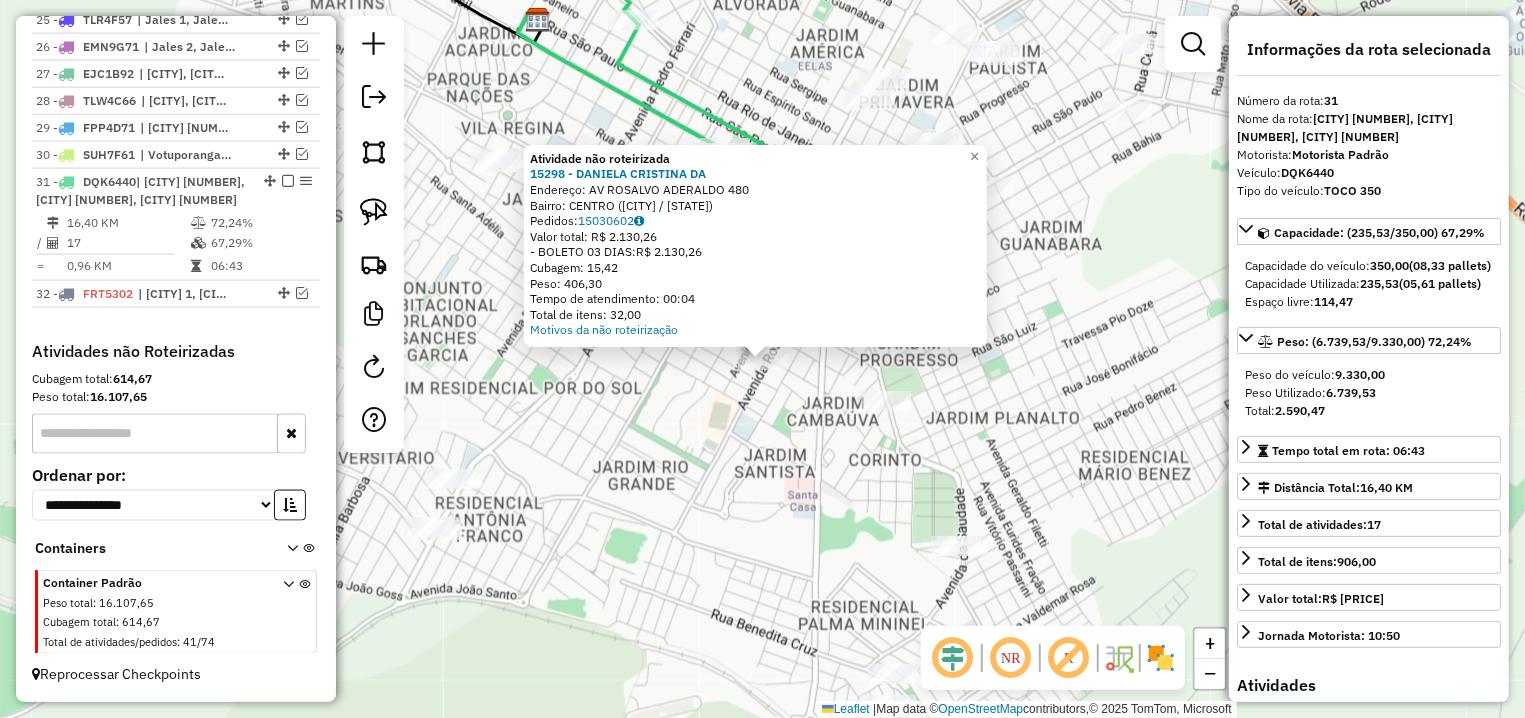 click on "Atividade não roteirizada [NUMBER] - [NAME] Endereço: [STREET] [NUMBER] Bairro: [NEIGHBORHOOD] ([CITY] / [STATE]) Pedidos: [NUMBER] Valor total: R$ [PRICE] - BOLETO [DAYS] DIAS: R$ [PRICE] Cubagem: [NUMBER] Peso: [NUMBER] Tempo de atendimento: [TIME] Total de itens: [NUMBER] Motivos da não roteirização × Janela de atendimento Grade de atendimento Capacidade Transportadoras Veículos Cliente Pedidos Rotas Selecione os dias de semana para filtrar as janelas de atendimento Seg Ter Qua Qui Sex Sáb Dom Informe o período da janela de atendimento: De: Até: Filtrar exatamente a janela do cliente Considerar janela de atendimento padrão Selecione os dias de semana para filtrar as grades de atendimento Seg Ter Qua Qui Sex Sáb Dom Considerar clientes sem dia de atendimento cadastrado Clientes fora do dia de atendimento selecionado Filtrar as atividades entre os valores definidos abaixo: Peso mínimo: Peso máximo: Cubagem mínima: De: +" 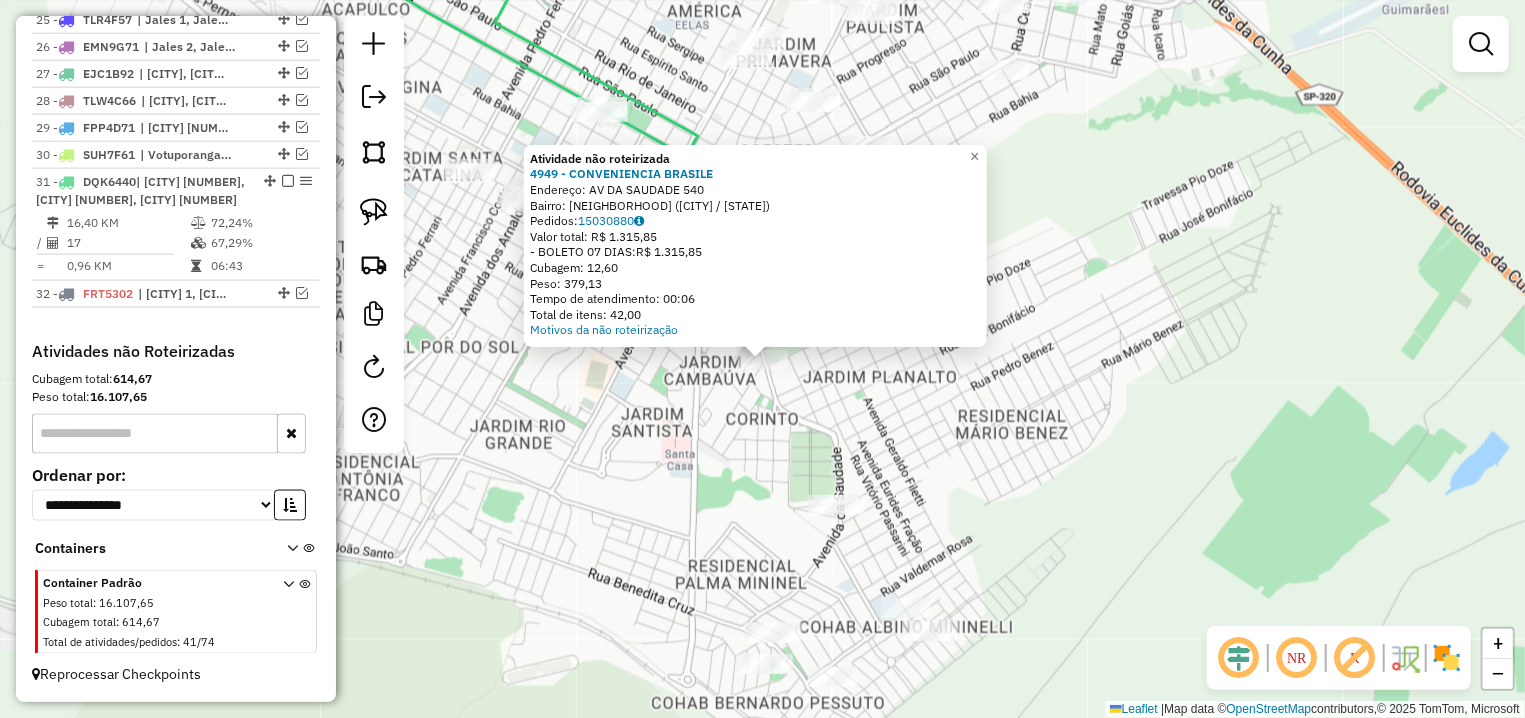 click on "Atividade não roteirizada [NUMBER] - [COMPANY_NAME] Endereço: AV DA SAUDADE [NUMBER] Bairro: [NEIGHBORHOOD] ([CITY] / [STATE]) Pedidos: [NUMBER] Valor total: R$ [PRICE] - BOLETO [DAYS] DIAS: R$ [PRICE] Cubagem: [CUBAGE] Peso: [WEIGHT] Tempo de atendimento: [TIME] Total de itens: [ITEMS] Motivos da não roteirização × Janela de atendimento Grade de atendimento Capacidade Transportadoras Veículos Cliente Pedidos Rotas Selecione os dias de semana para filtrar as janelas de atendimento Seg Ter Qua Qui Sex Sáb Dom Informe o período da janela de atendimento: De: Até: Filtrar exatamente a janela do cliente Considerar janela de atendimento padrão Selecione os dias de semana para filtrar as grades de atendimento Seg Ter Qua Qui Sex Sáb Dom Considerar clientes sem dia de atendimento cadastrado Clientes fora do dia de atendimento selecionado Filtrar as atividades entre os valores definidos abaixo: Peso mínimo: Peso máximo: Cubagem mínima: +" 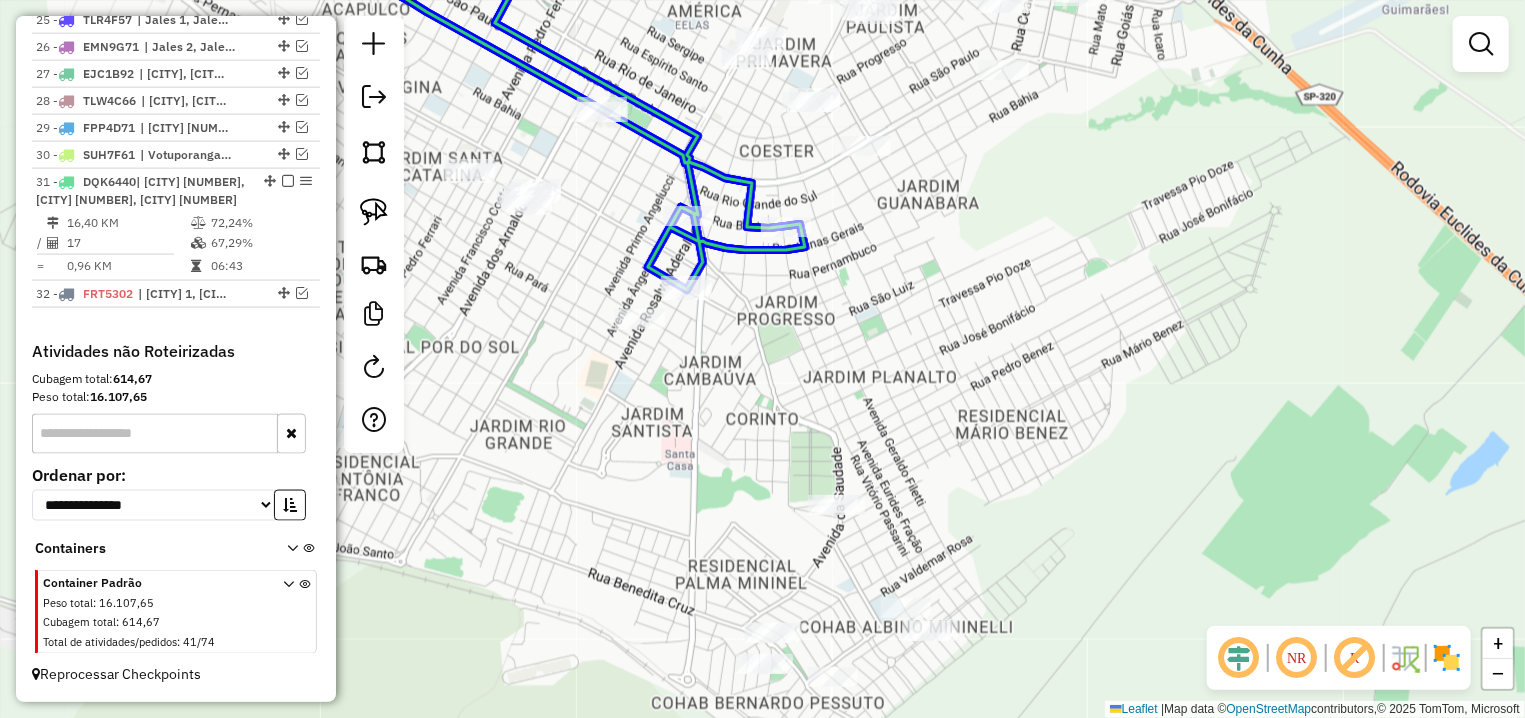 click 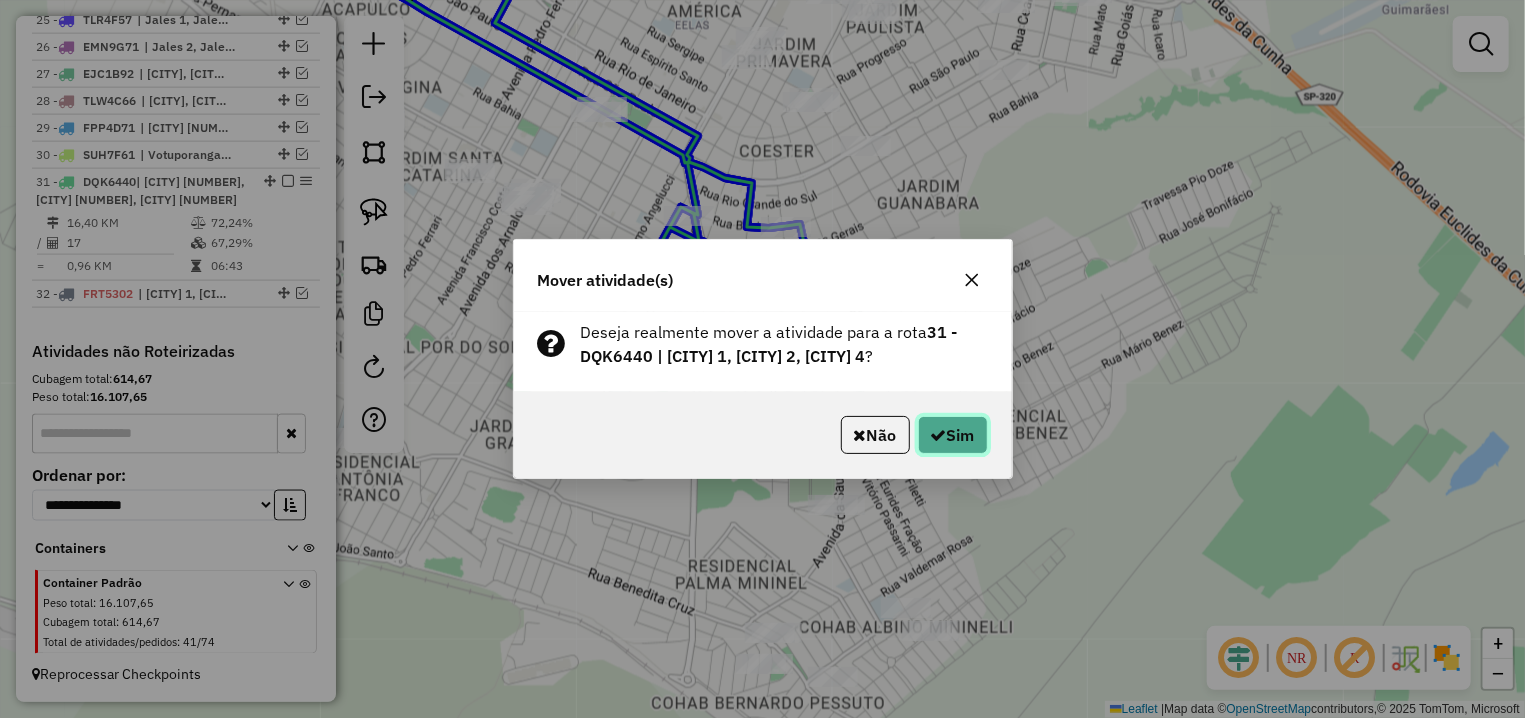 click on "Sim" 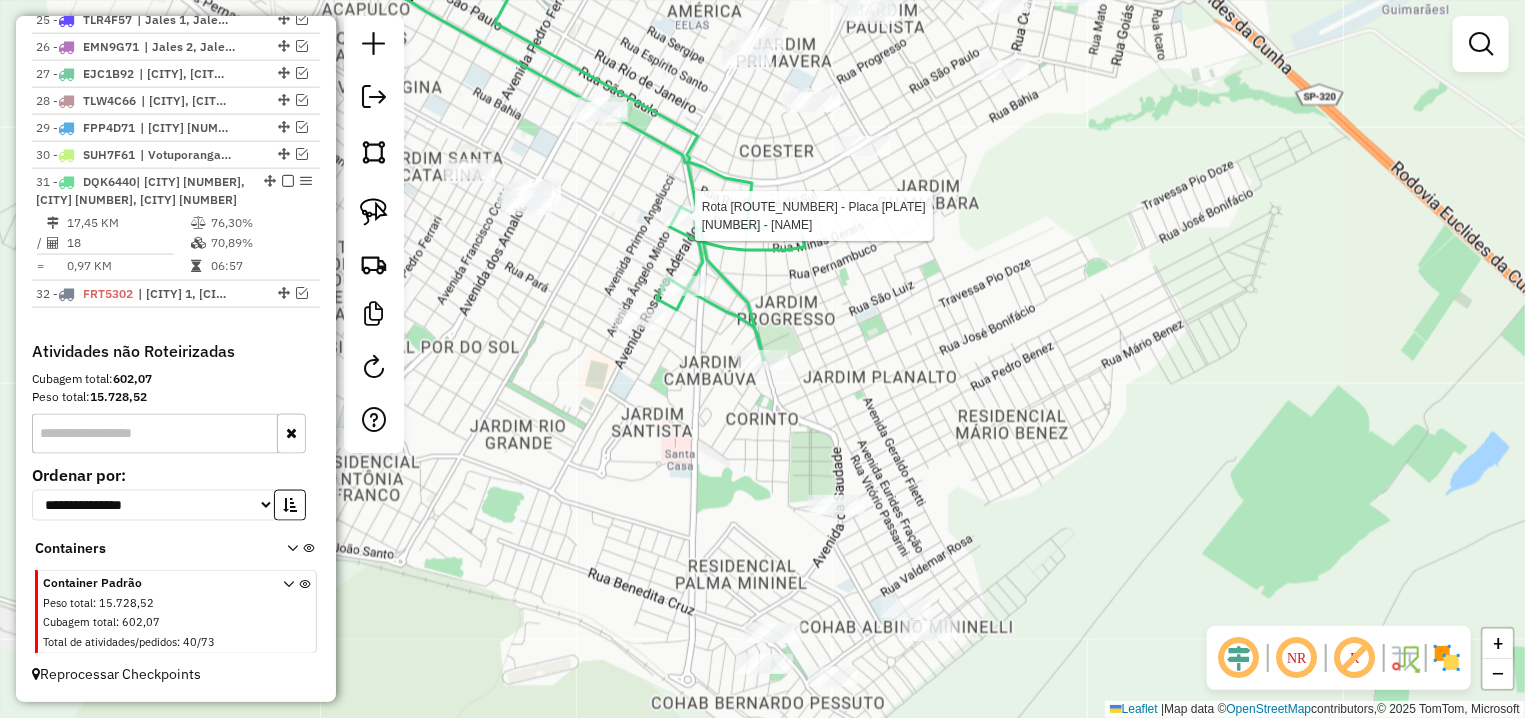select on "**********" 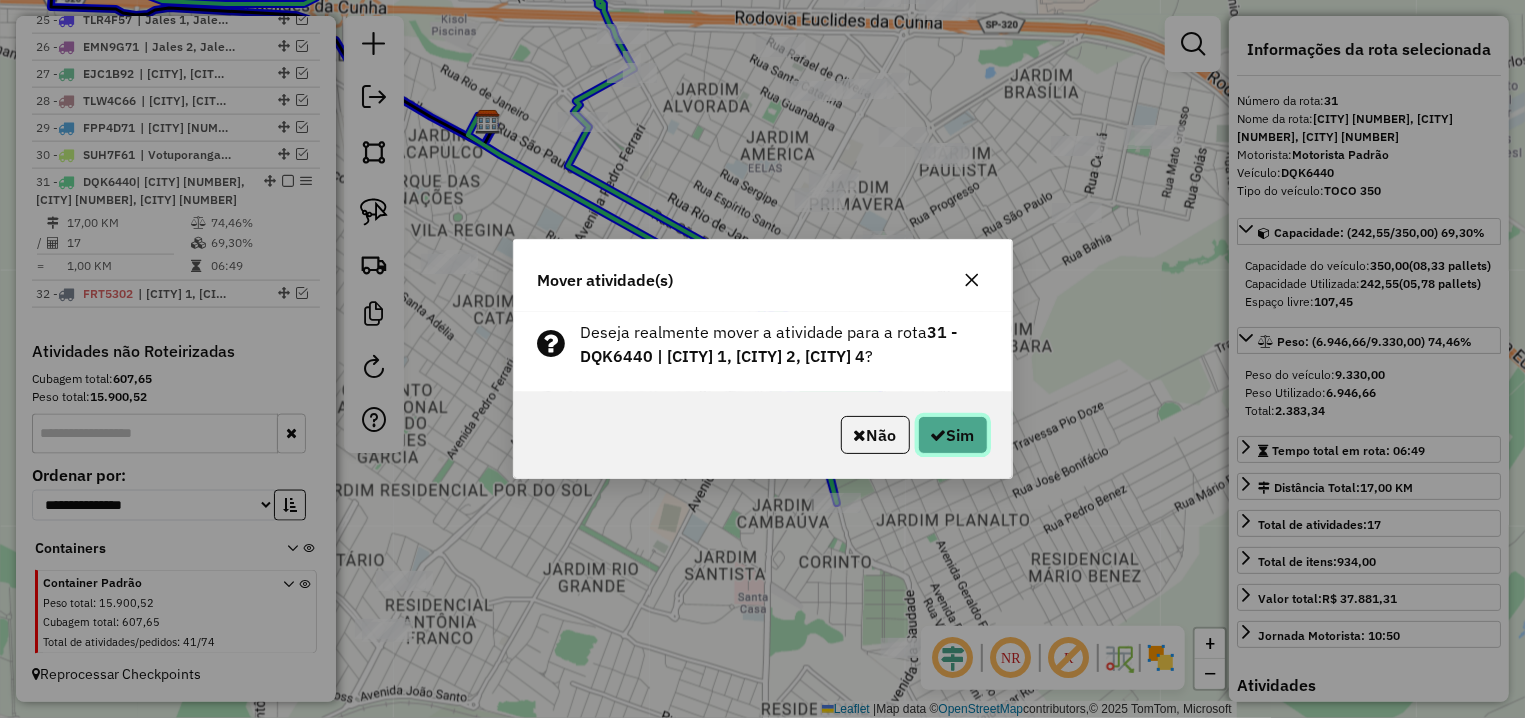 click on "Sim" 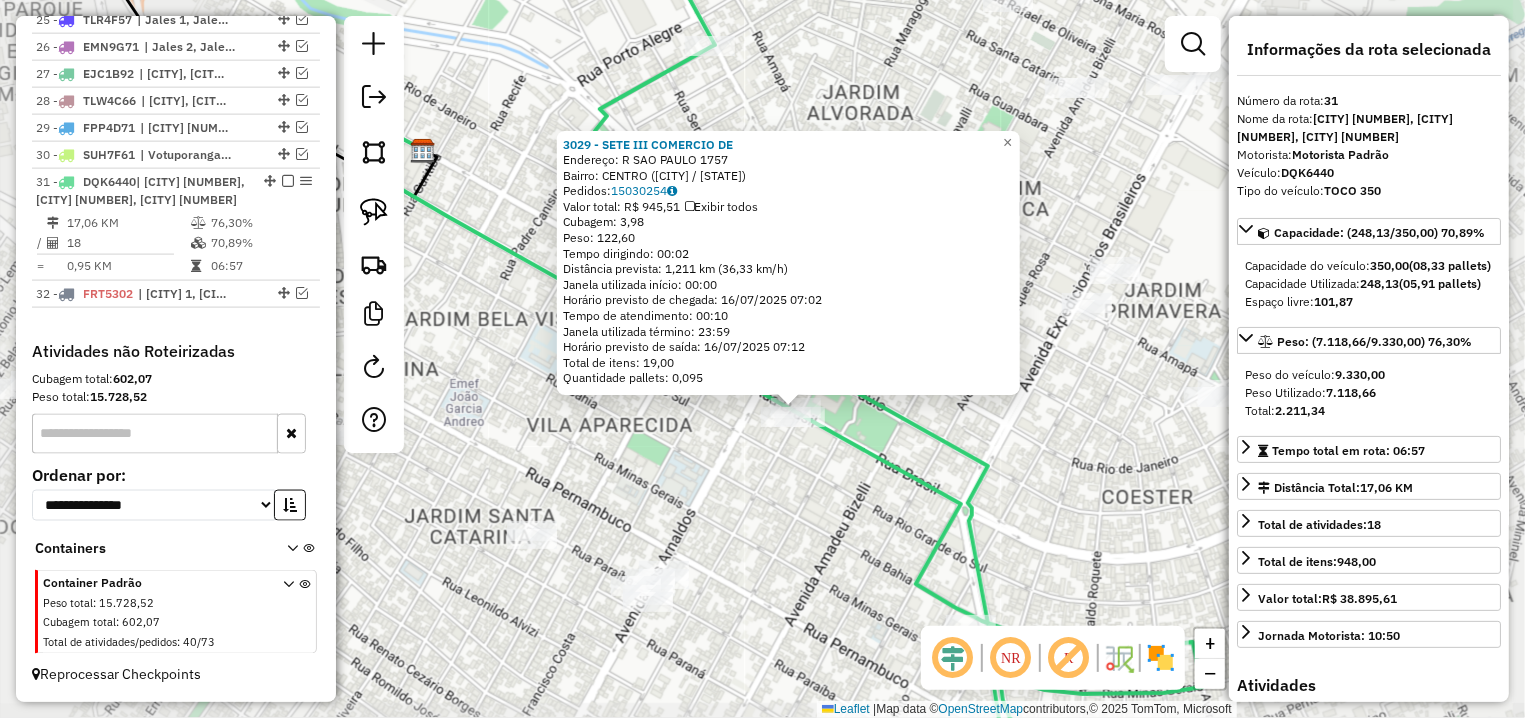 drag, startPoint x: 826, startPoint y: 501, endPoint x: 685, endPoint y: 277, distance: 264.68283 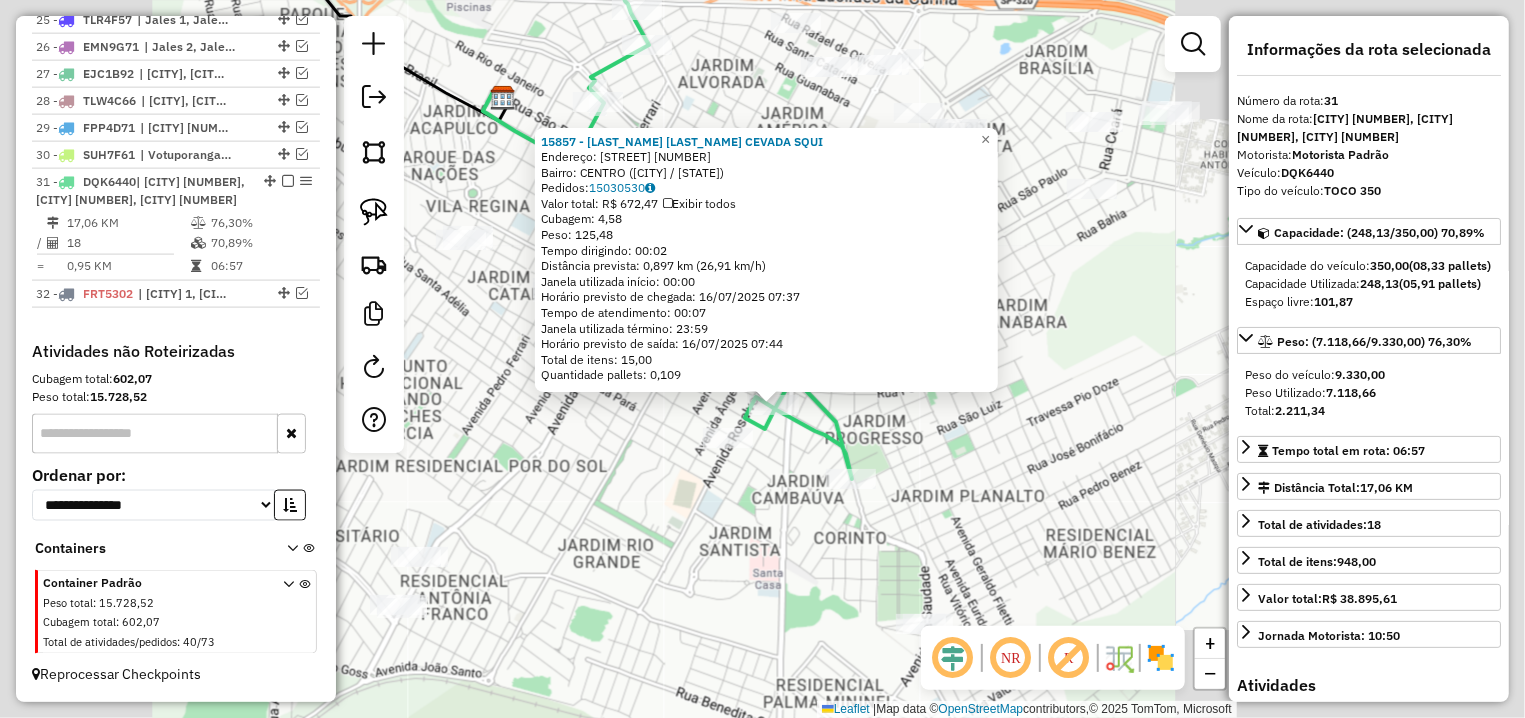 click on "[NUMBER] - [LAST] [LAST] Endereço: [STREET] [NUMBER] Bairro: [LAST] ([CITY] / [STATE]) Pedidos: [NUMBER] Valor total: R$ [PRICE] Exibir todos Cubagem: [NUMBER] Peso: [NUMBER] Tempo dirigindo: [TIME] Distância prevista: [NUMBER] km ([NUMBER] km/h) Janela utilizada início: [TIME] Horário previsto de chegada: [DATE] [TIME] Tempo de atendimento: [TIME] Janela utilizada término: [TIME] Horário previsto de saída: [DATE] [TIME] Total de itens: [NUMBER] Quantidade pallets: [NUMBER] × Janela de atendimento Grade de atendimento Capacidade Transportadoras Veículos Cliente Pedidos Rotas Selecione os dias de semana para filtrar as janelas de atendimento Seg Ter Qua Qui Sex Sáb Dom Informe o período da janela de atendimento: De: Até: Filtrar exatamente a janela do cliente Considerar janela de atendimento padrão Selecione os dias de semana para filtrar as grades de atendimento Seg Ter Qua Qui Sex Sáb Dom Peso mínimo: Peso máximo: De:" 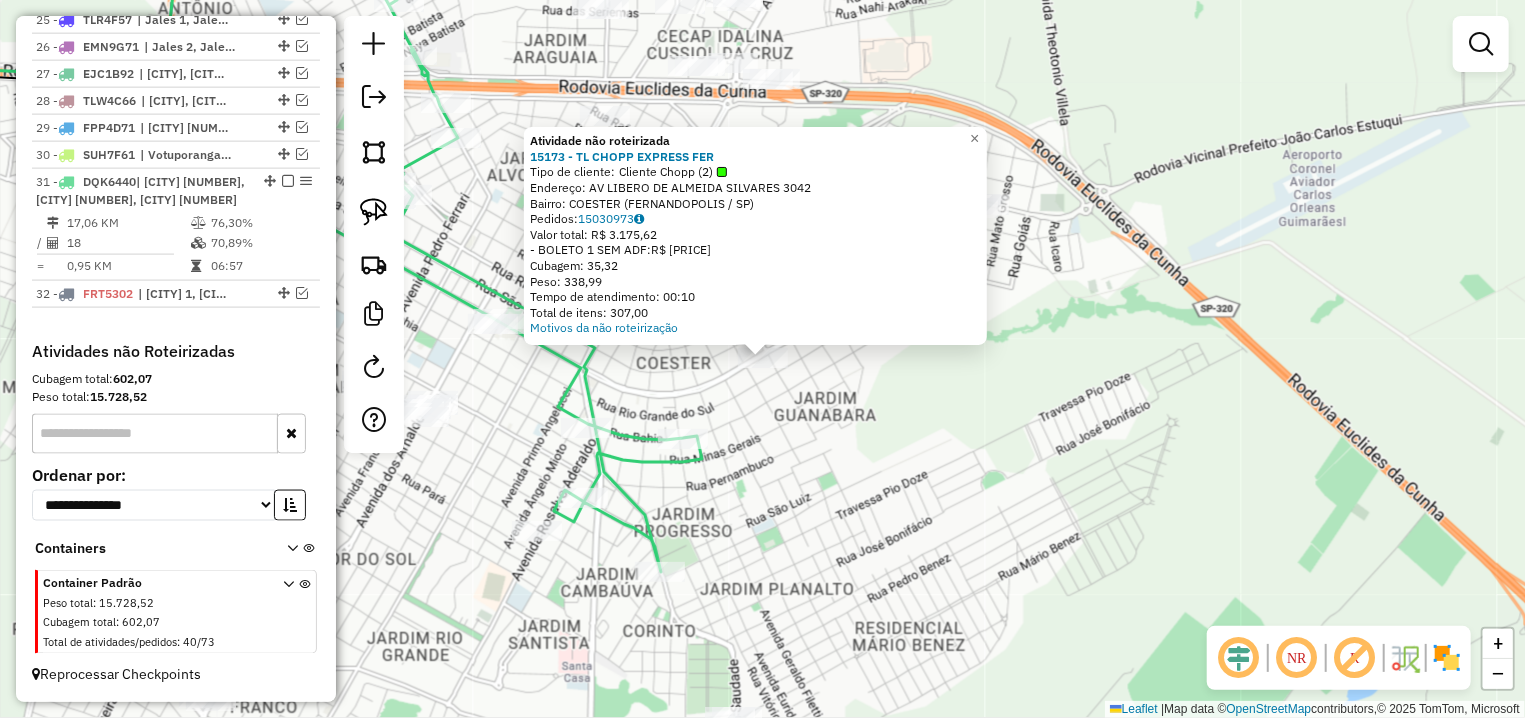 click on "Endereço: AV  LIBERO DE ALMEIDA SILVARES    3042   Bairro: COESTER ([CITY] / [STATE])   Pedidos:  15030973   Valor total: R$ 3.175,62   - BOLETO 1 SEM ADF:  R$ 3.175,62   Cubagem: 35,32   Peso: 338,99   Tempo de atendimento: 00:10   Total de itens: 307,00  Motivos da não roteirização × Janela de atendimento Grade de atendimento Capacidade Transportadoras Veículos Cliente Pedidos  Rotas Selecione os dias de semana para filtrar as janelas de atendimento  Seg   Ter   Qua   Qui   Sex   Sáb   Dom  Informe o período da janela de atendimento: De: Até:  Filtrar exatamente a janela do cliente  Considerar janela de atendimento padrão  Selecione os dias de semana para filtrar as grades de atendimento  Seg   Ter   Qua   Qui   Sex   Sáb   Dom   Considerar clientes sem dia de atendimento cadastrado  Clientes fora do dia de atendimento selecionado Filtrar as atividades entre os valores definidos abaixo:  De:   Até:" 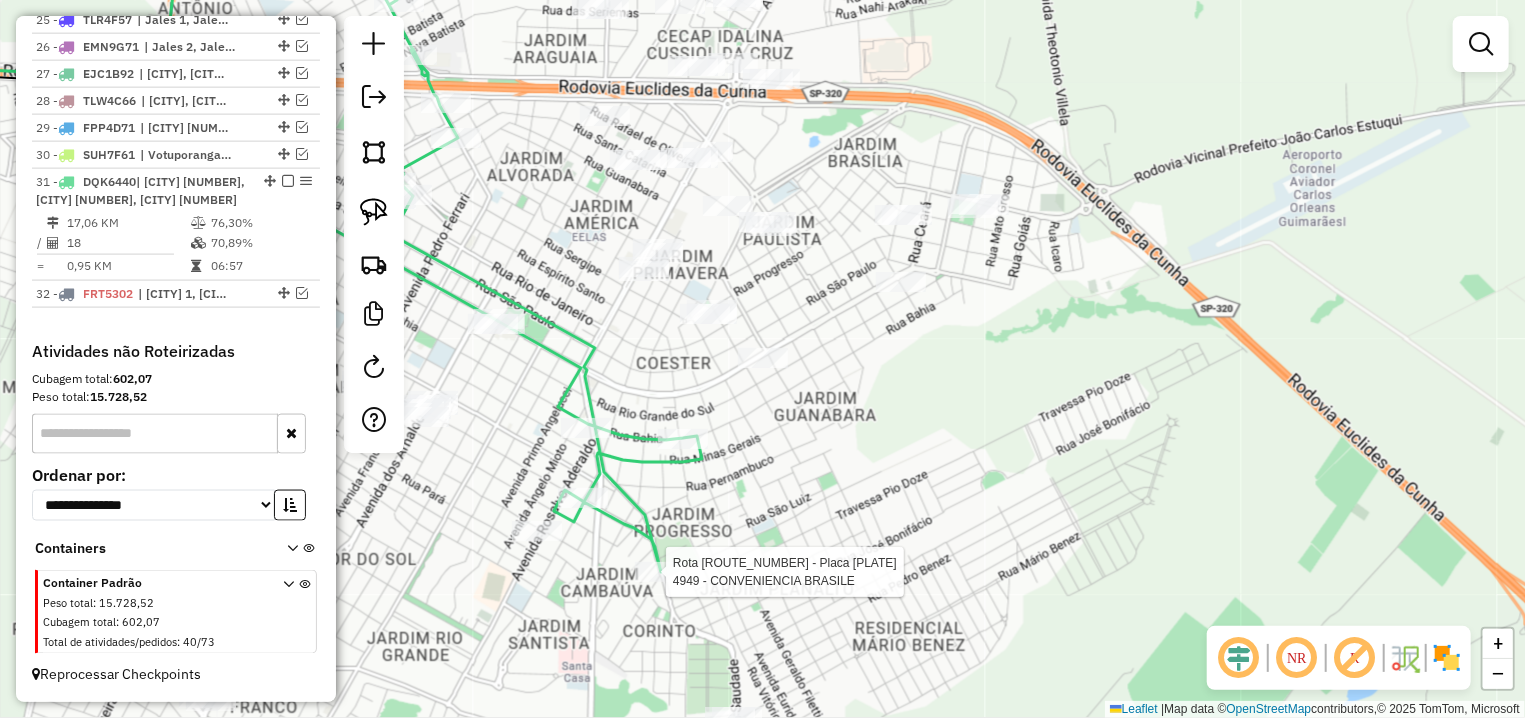 select on "**********" 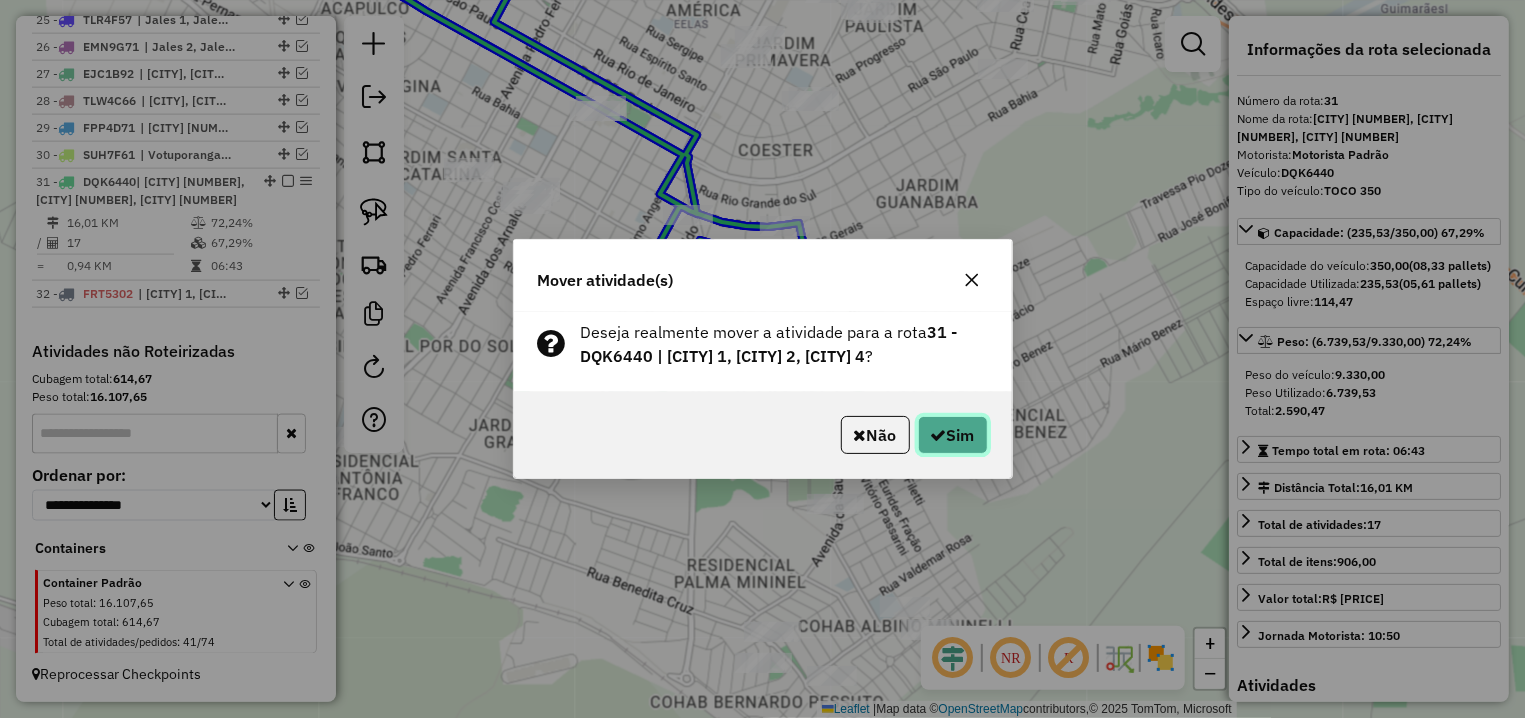 click on "Sim" 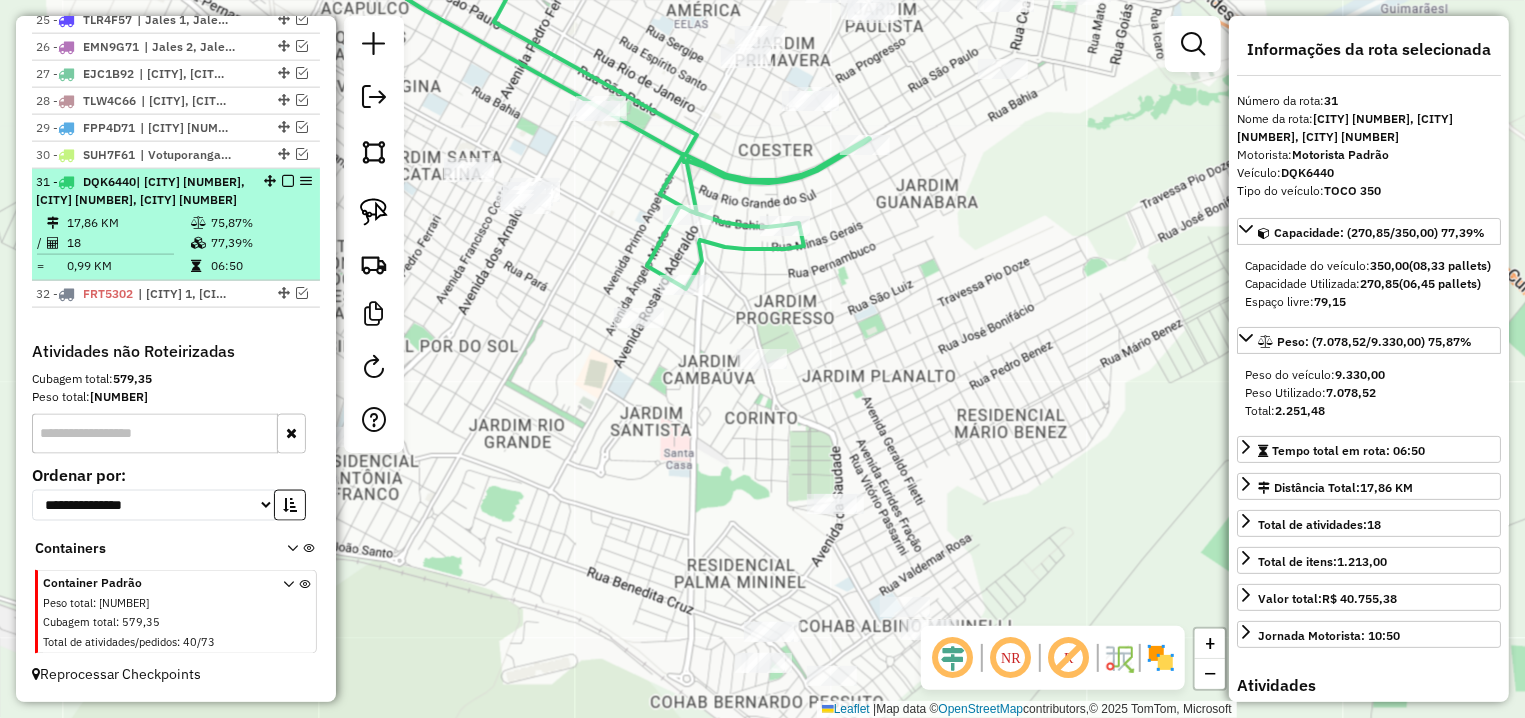 click at bounding box center [288, 181] 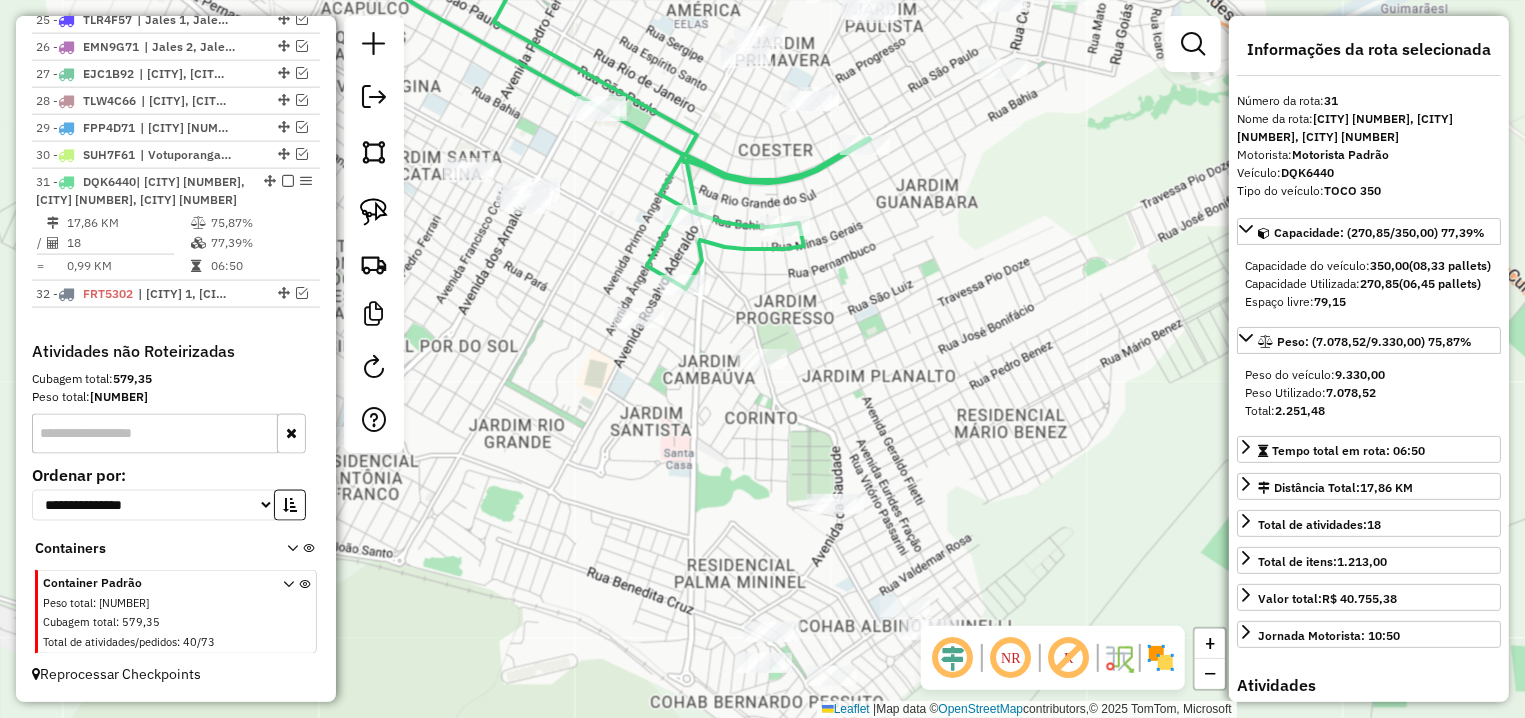 scroll, scrollTop: 1368, scrollLeft: 0, axis: vertical 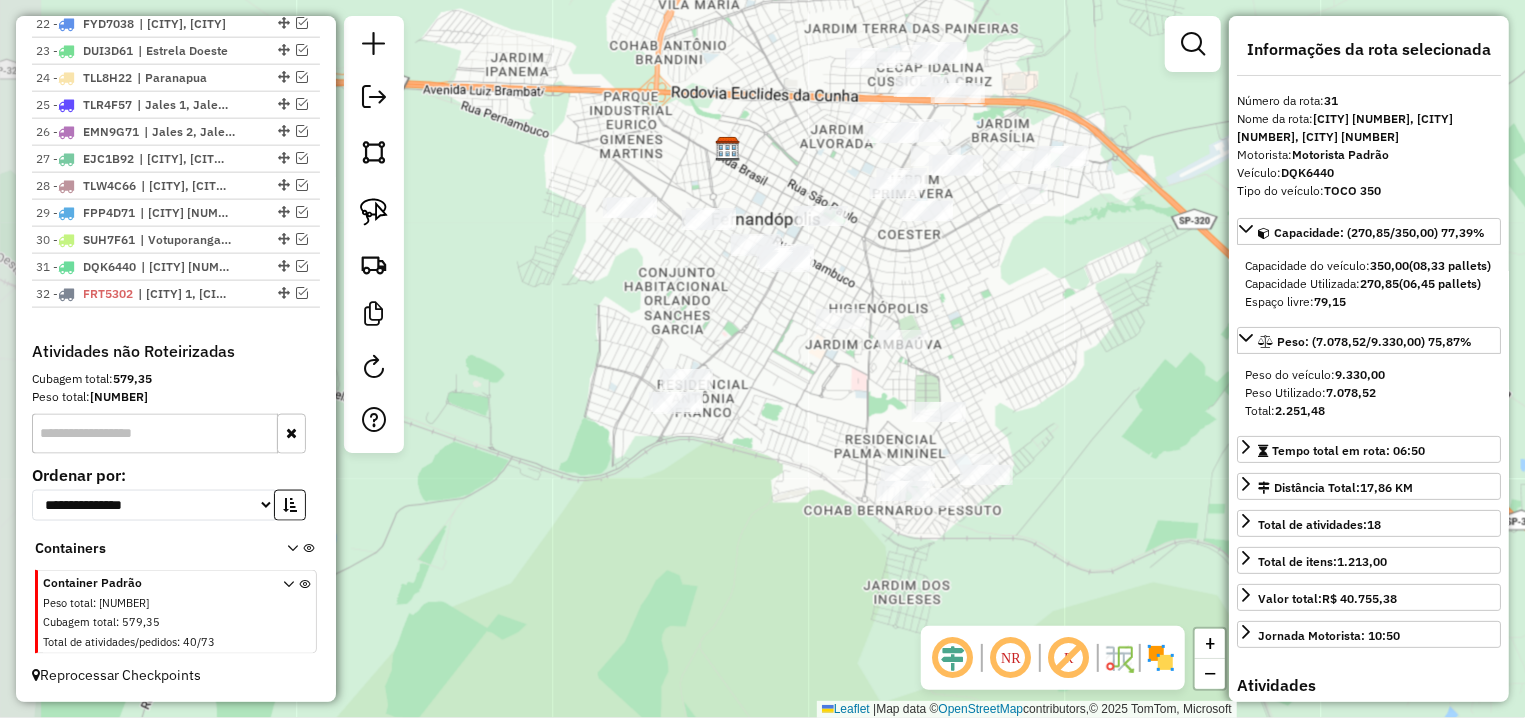drag, startPoint x: 768, startPoint y: 271, endPoint x: 940, endPoint y: 308, distance: 175.93465 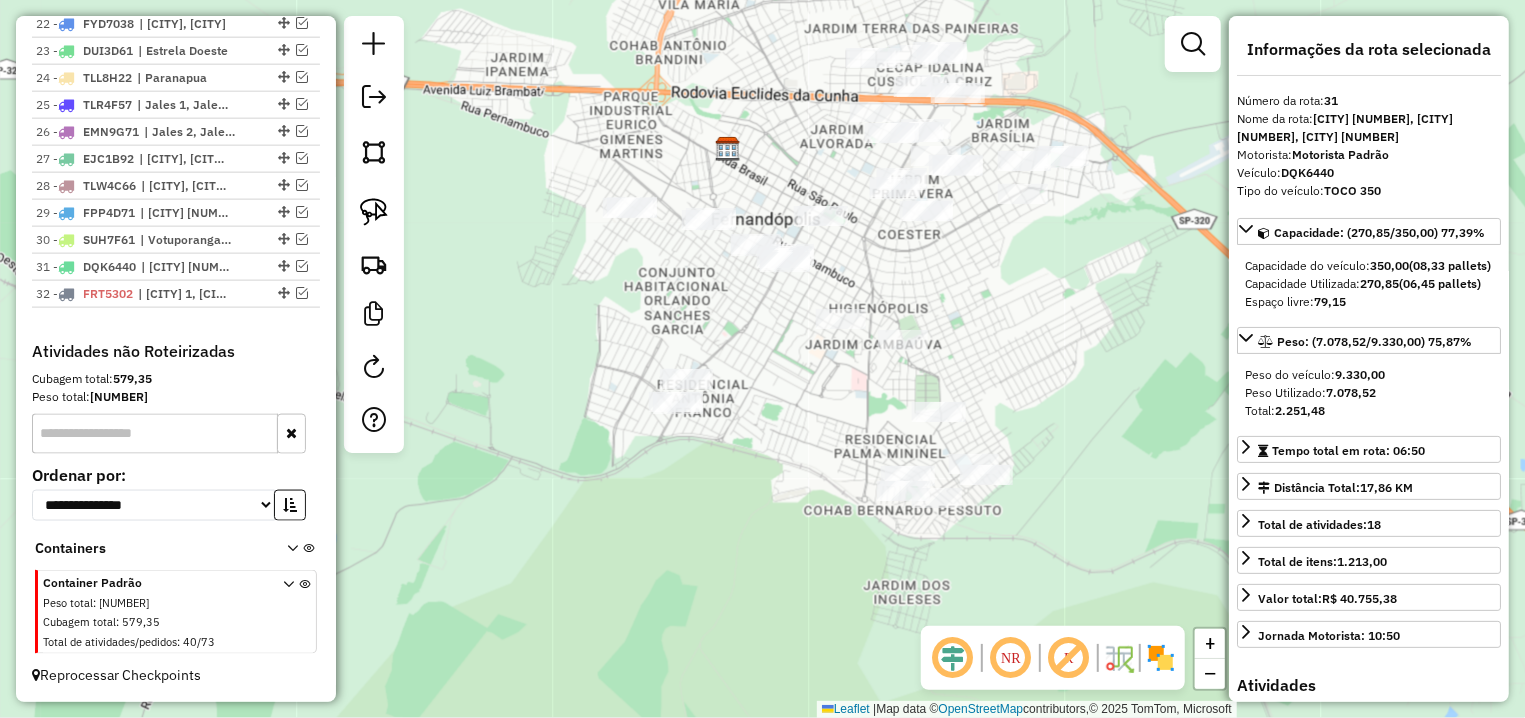 click 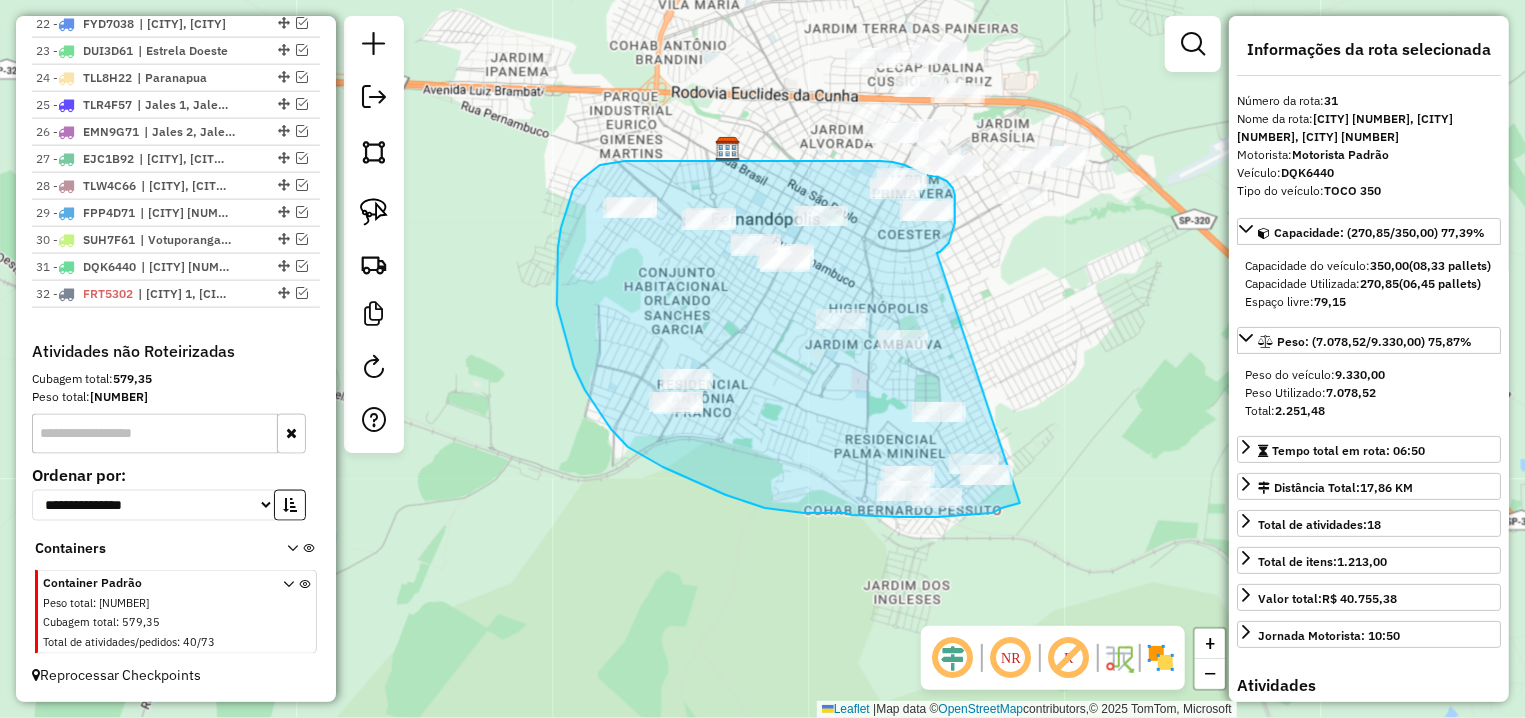 drag, startPoint x: 946, startPoint y: 247, endPoint x: 1020, endPoint y: 503, distance: 266.48077 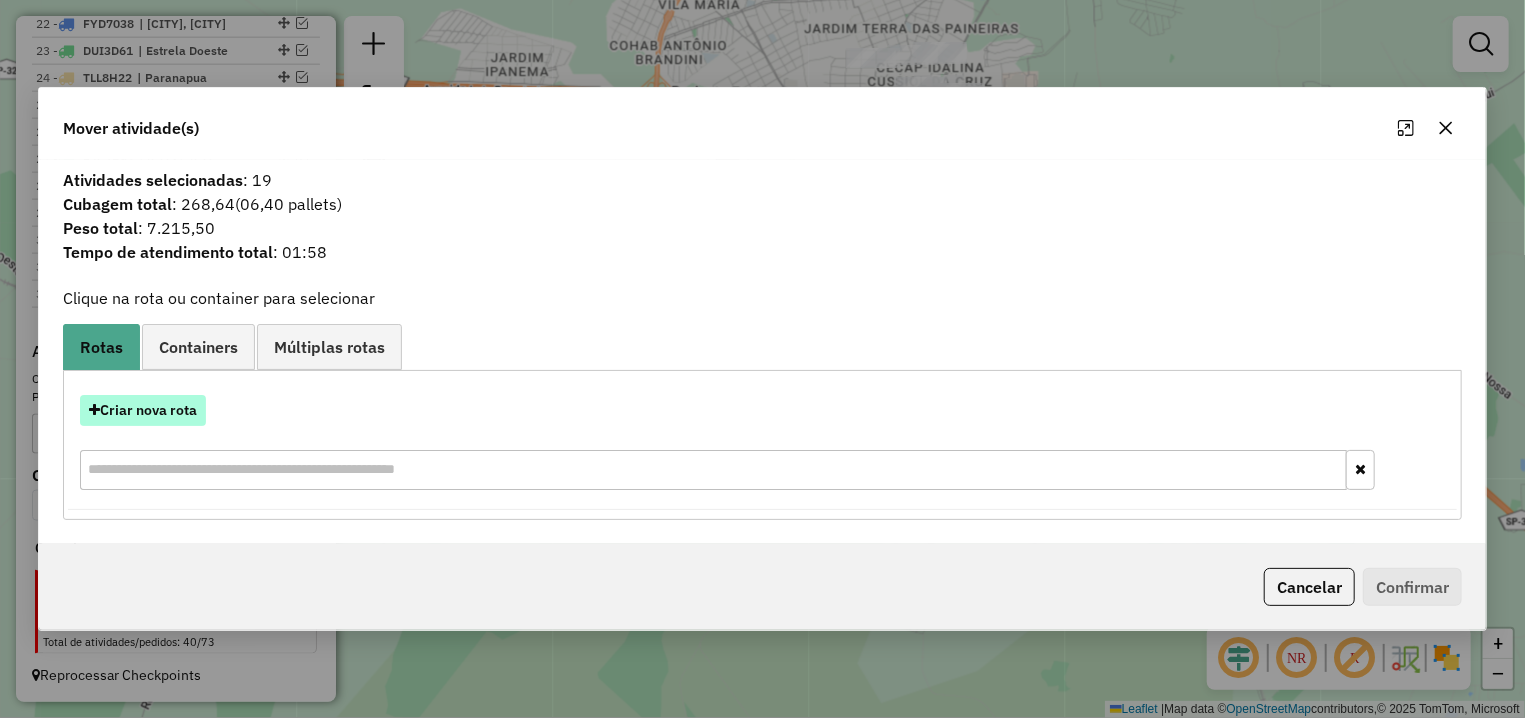 click on "Criar nova rota" at bounding box center (143, 410) 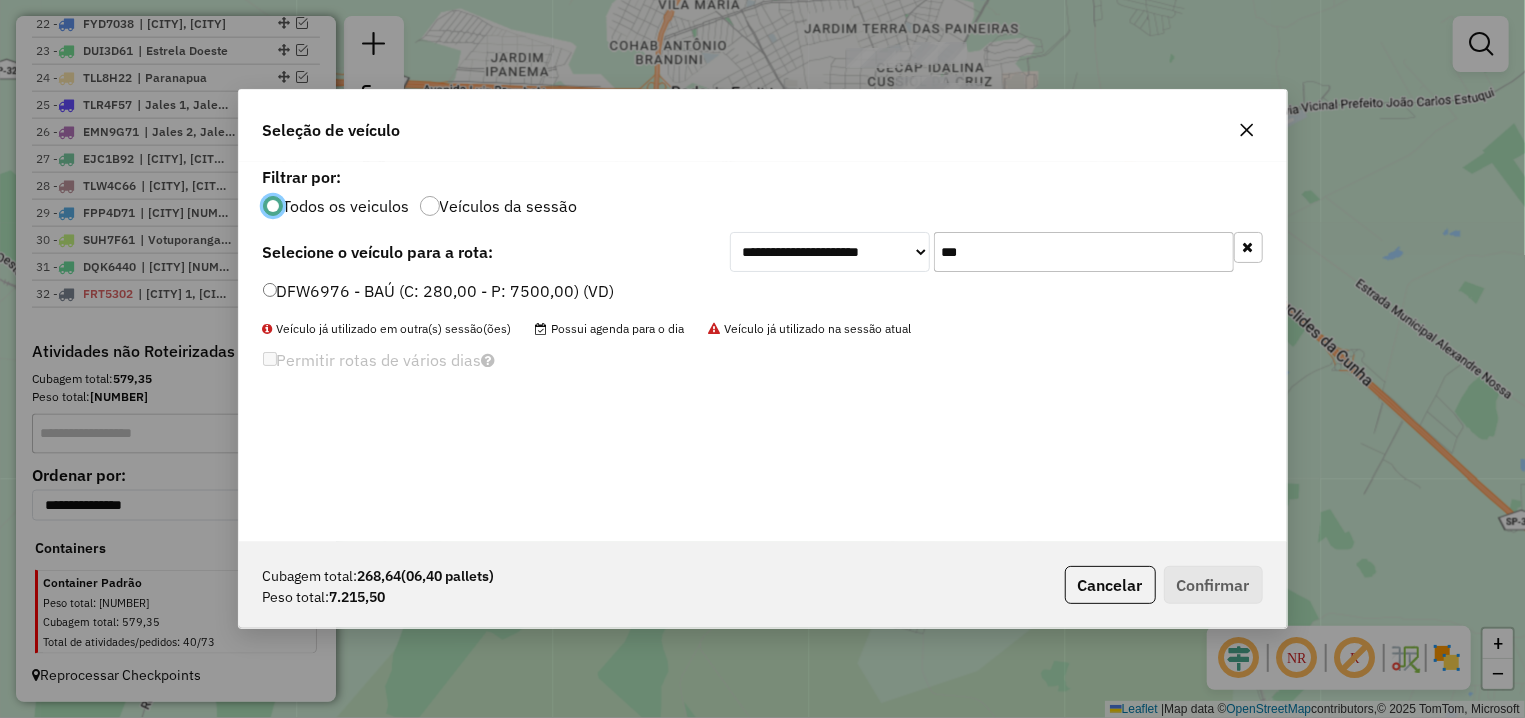 scroll, scrollTop: 11, scrollLeft: 6, axis: both 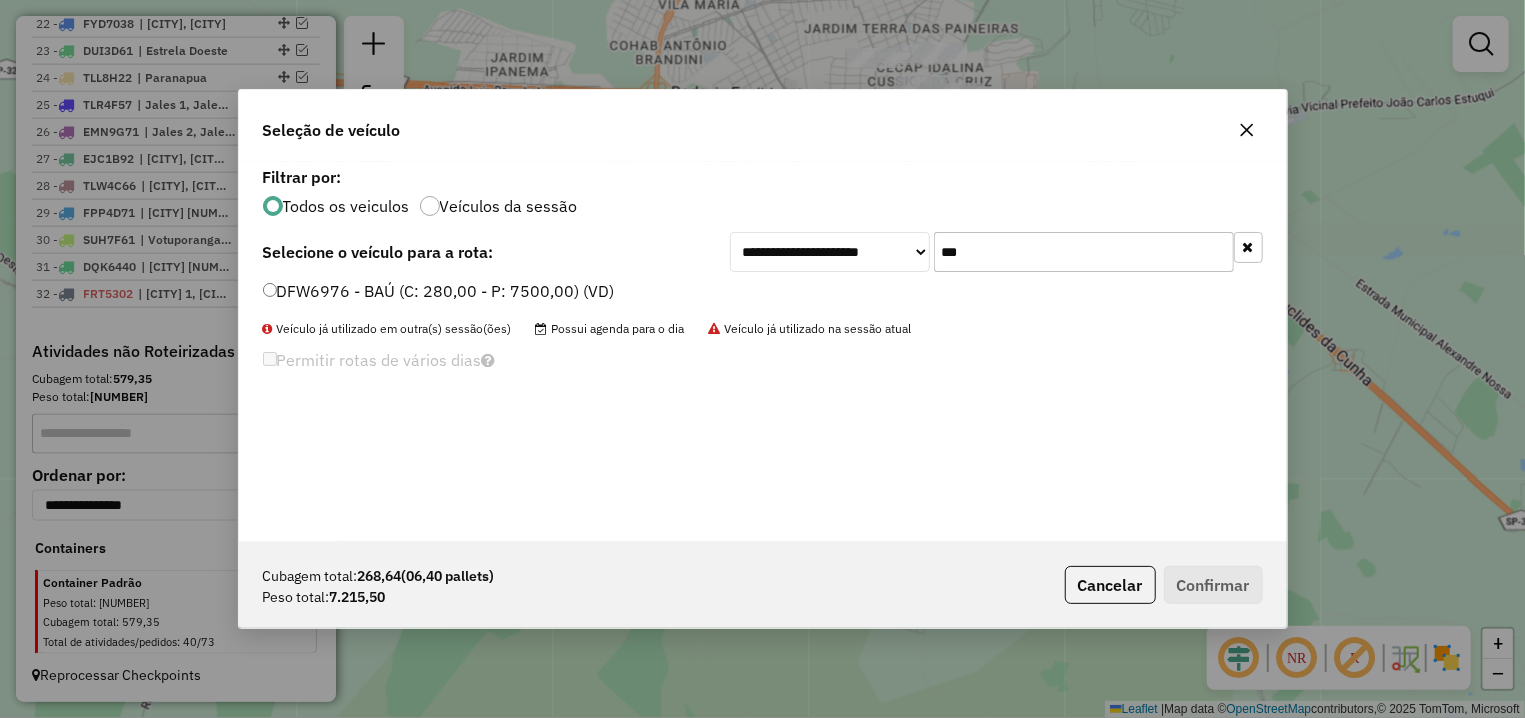 drag, startPoint x: 984, startPoint y: 259, endPoint x: 839, endPoint y: 251, distance: 145.22052 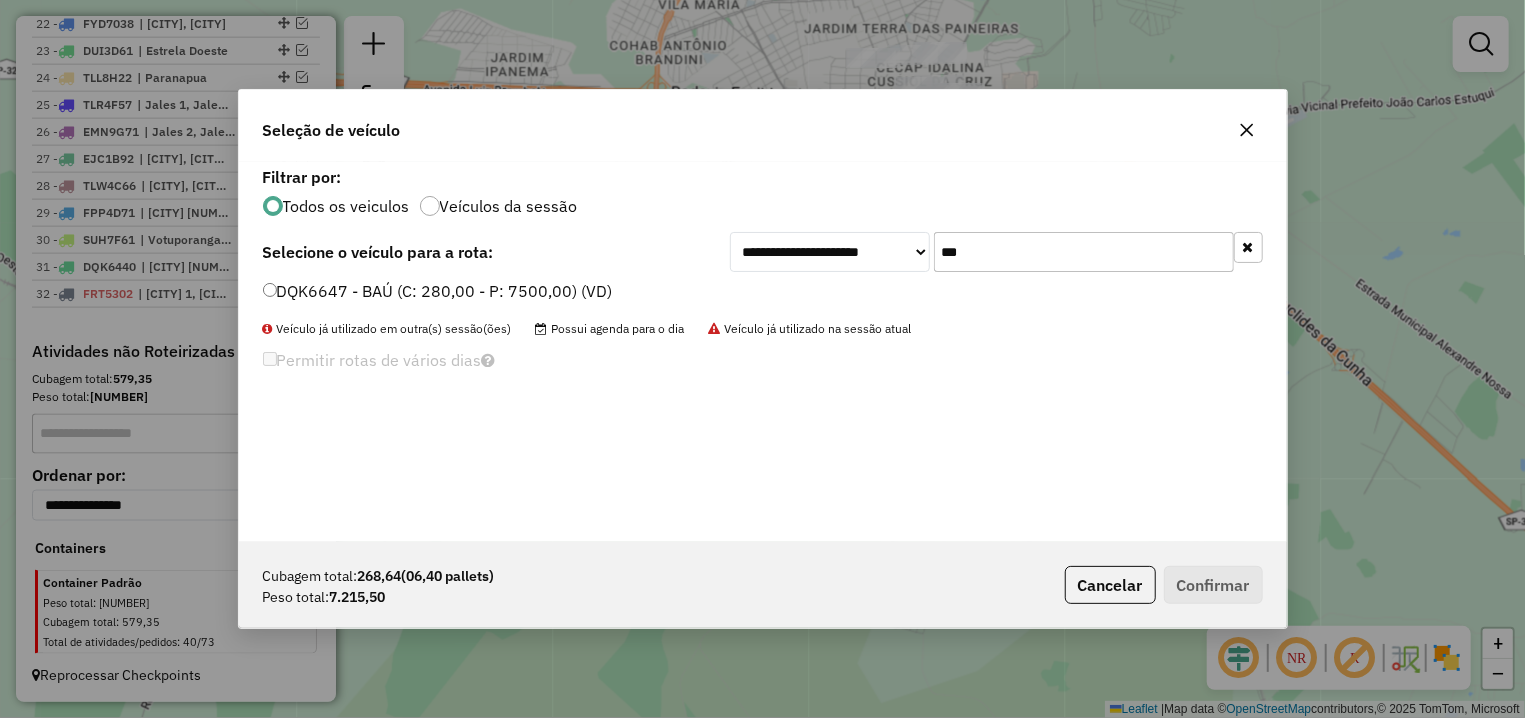 type on "***" 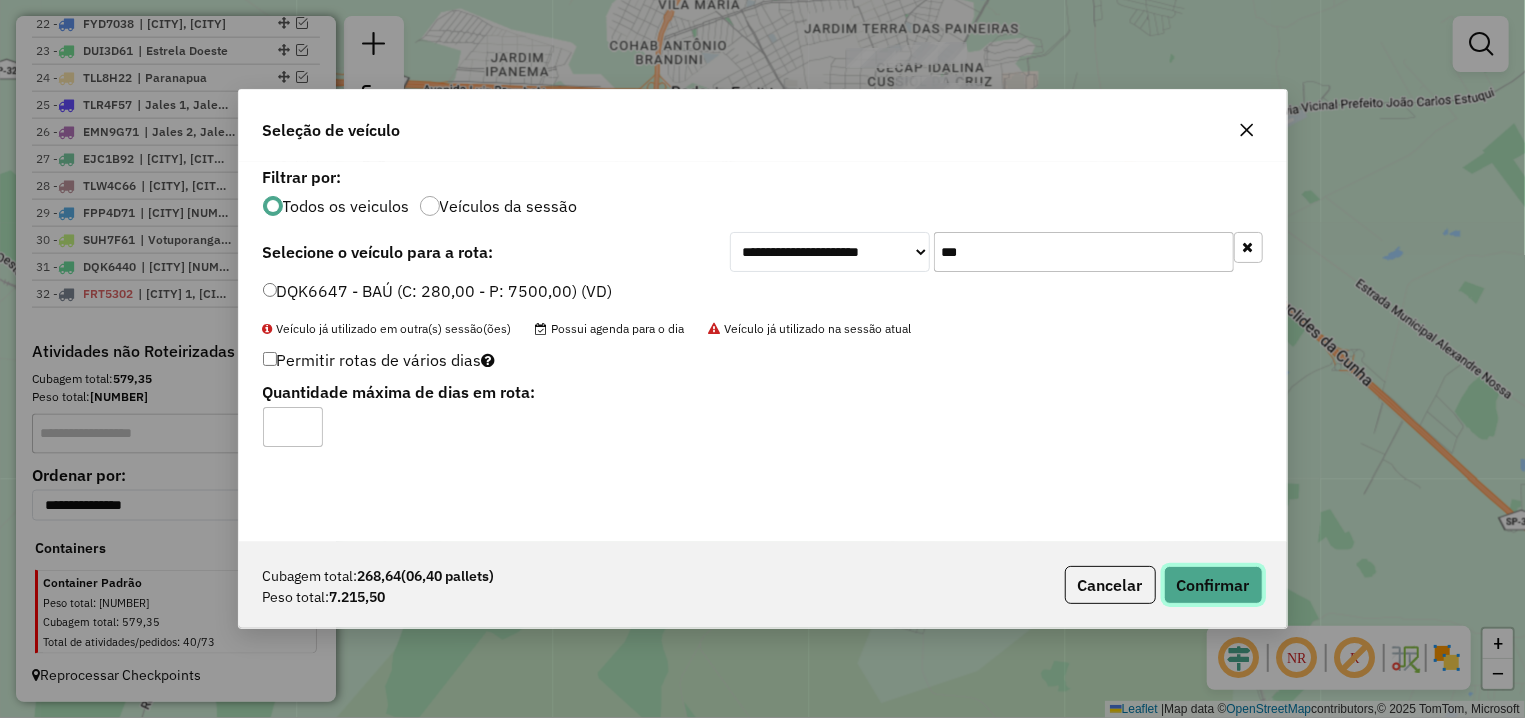 click on "Confirmar" 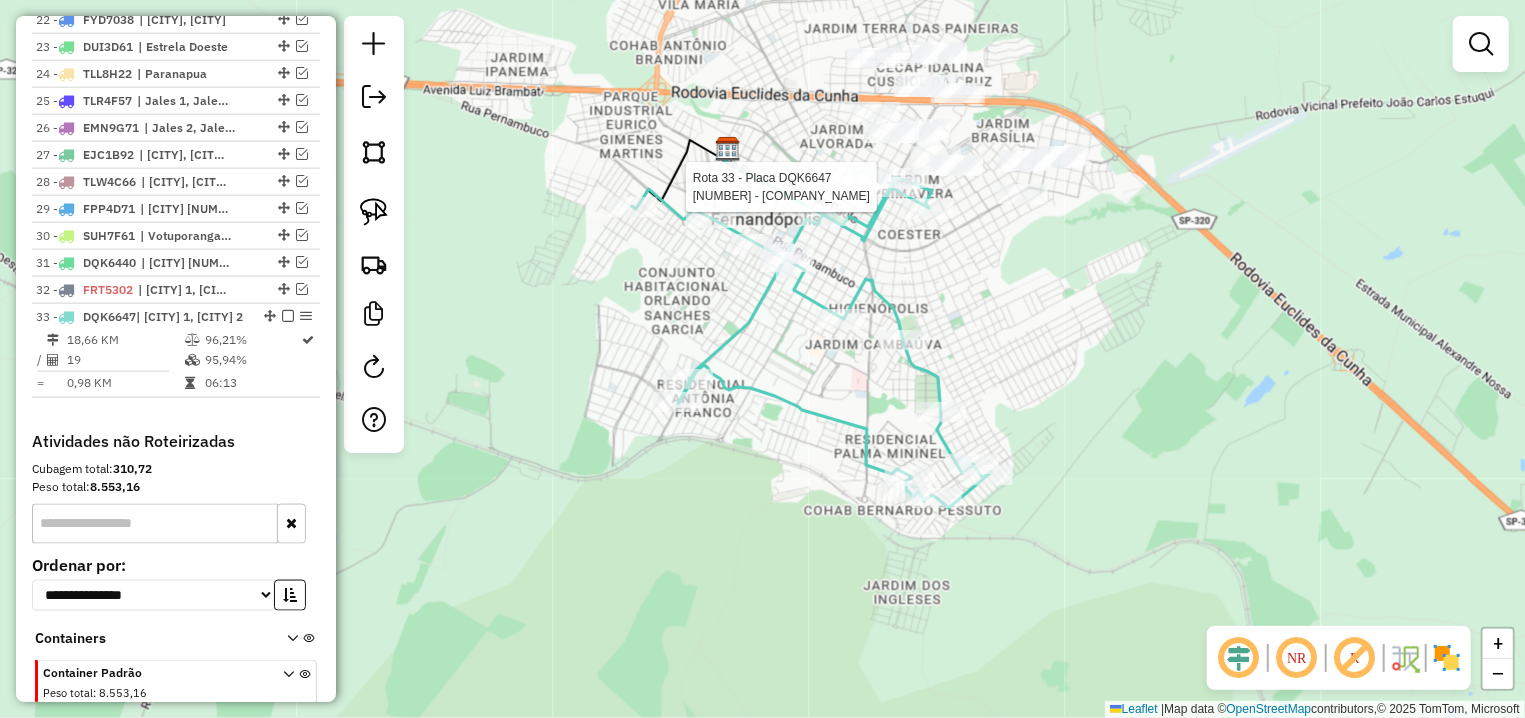 select on "**********" 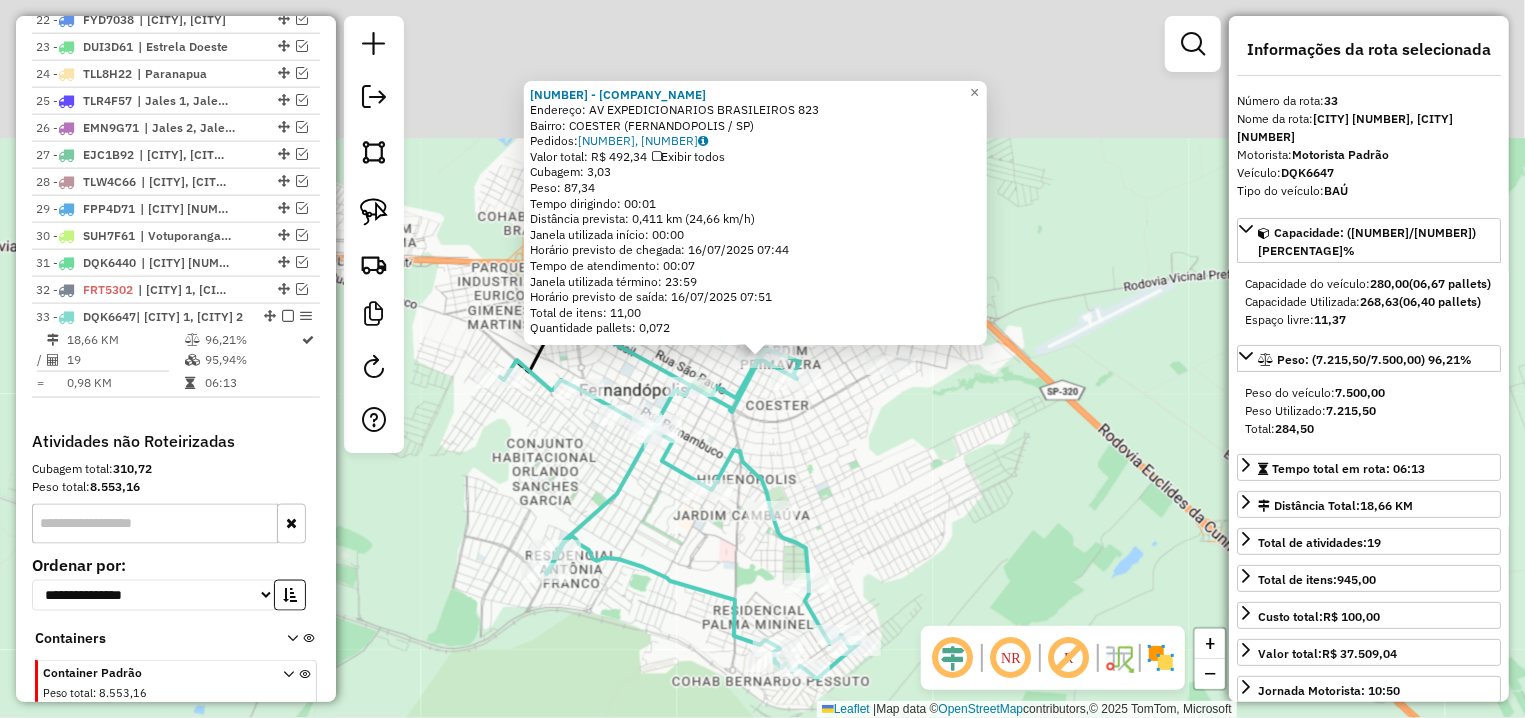 scroll, scrollTop: 1480, scrollLeft: 0, axis: vertical 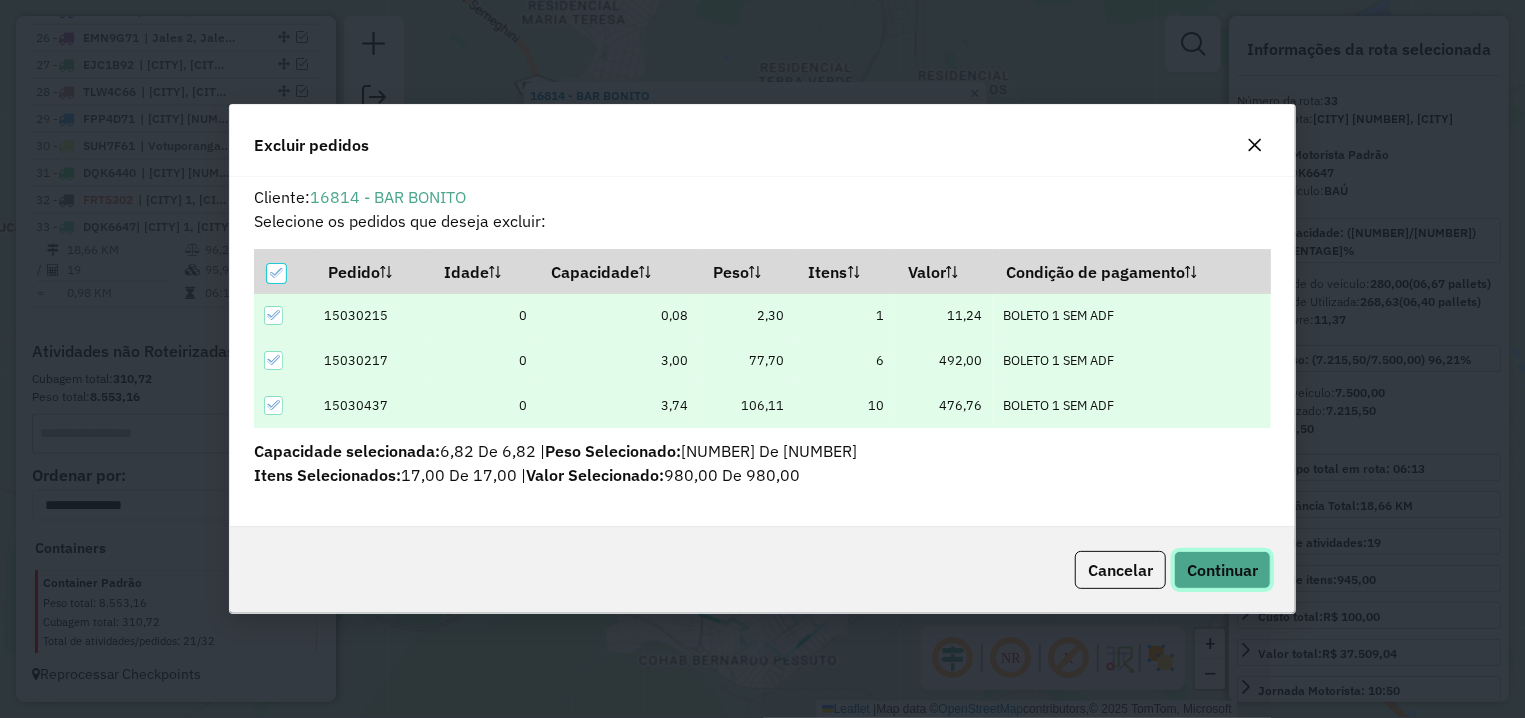 click on "Continuar" 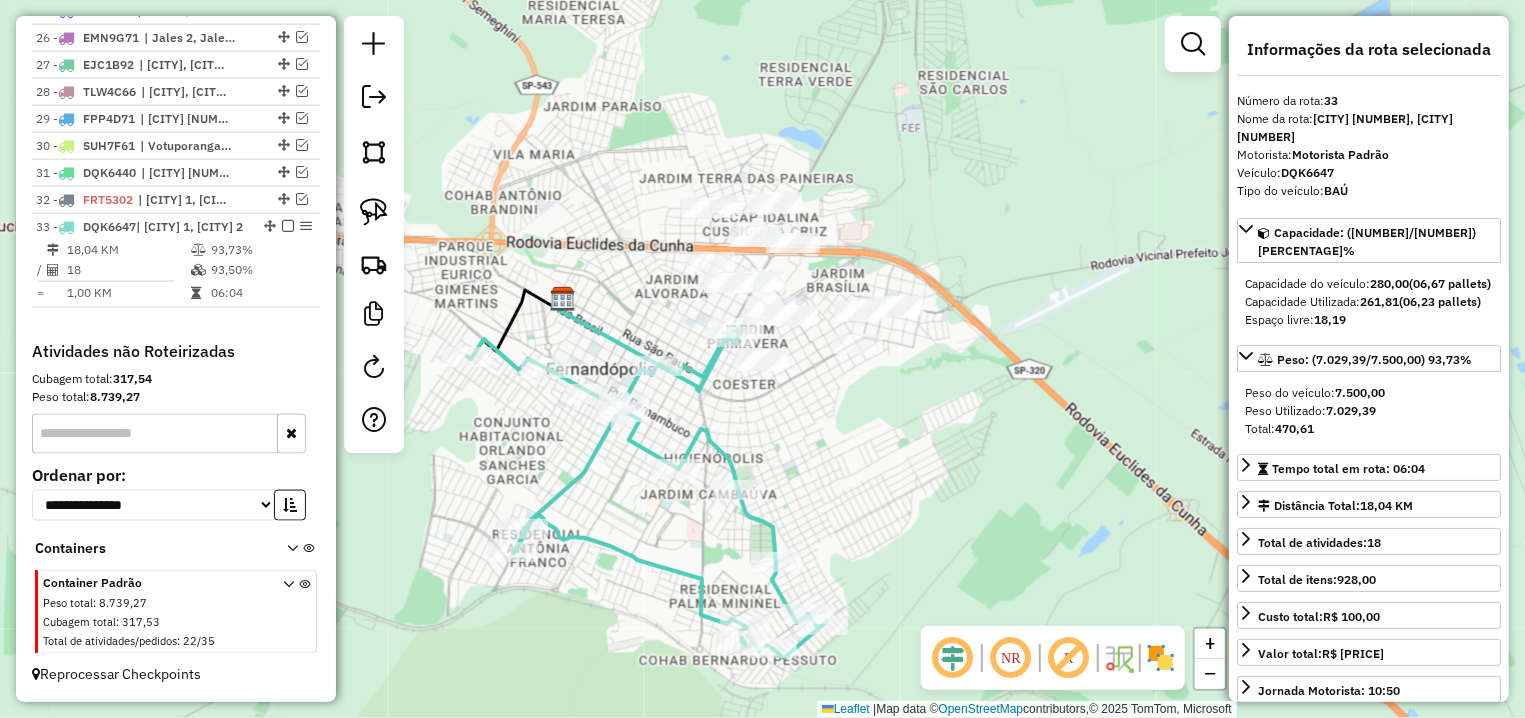 click at bounding box center [288, 226] 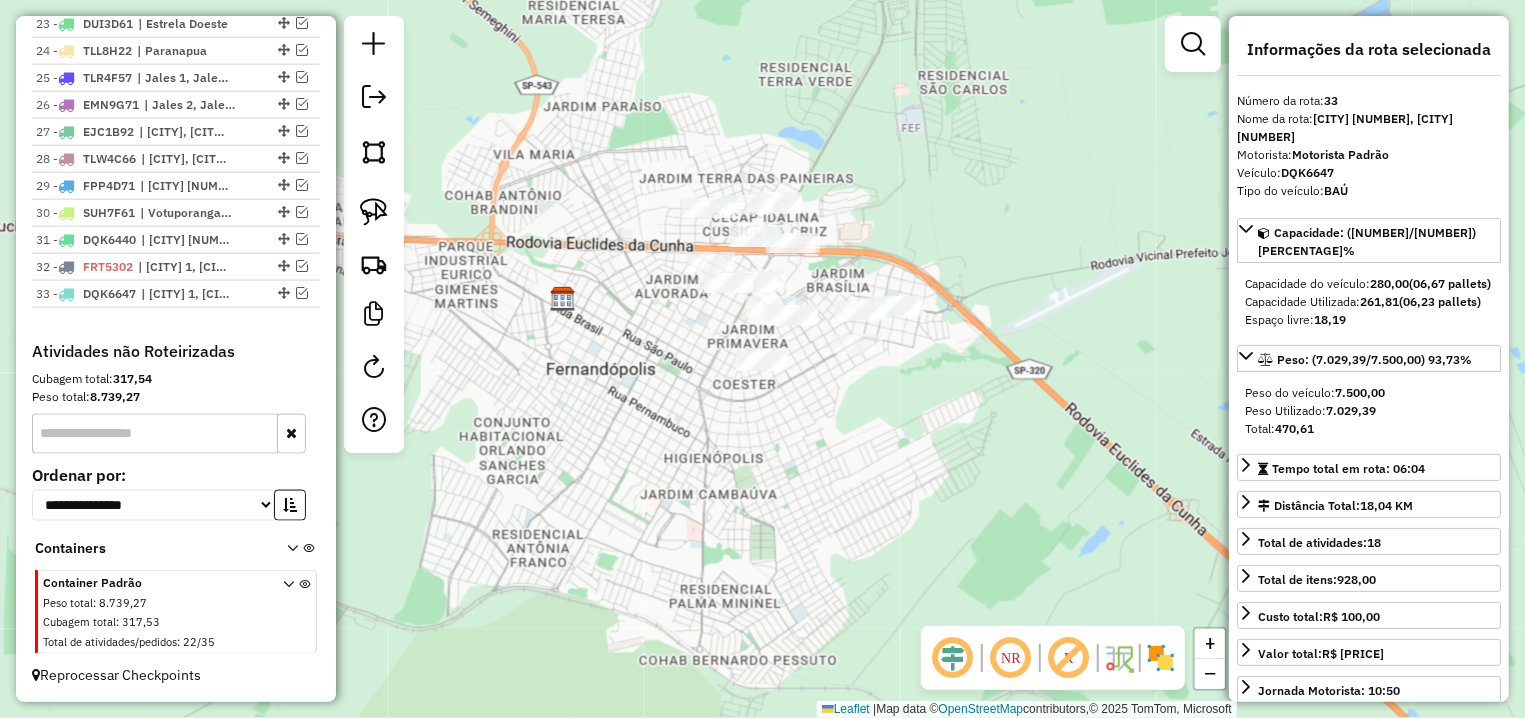 click on "Janela de atendimento Grade de atendimento Capacidade Transportadoras Veículos Cliente Pedidos  Rotas Selecione os dias de semana para filtrar as janelas de atendimento  Seg   Ter   Qua   Qui   Sex   Sáb   Dom  Informe o período da janela de atendimento: De: Até:  Filtrar exatamente a janela do cliente  Considerar janela de atendimento padrão  Selecione os dias de semana para filtrar as grades de atendimento  Seg   Ter   Qua   Qui   Sex   Sáb   Dom   Considerar clientes sem dia de atendimento cadastrado  Clientes fora do dia de atendimento selecionado Filtrar as atividades entre os valores definidos abaixo:  Peso mínimo:   Peso máximo:   Cubagem mínima:   Cubagem máxima:   De:   Até:  Filtrar as atividades entre o tempo de atendimento definido abaixo:  De:   Até:   Considerar capacidade total dos clientes não roteirizados Transportadora: Selecione um ou mais itens Tipo de veículo: Selecione um ou mais itens Veículo: Selecione um ou mais itens Motorista: Selecione um ou mais itens Nome: Rótulo:" 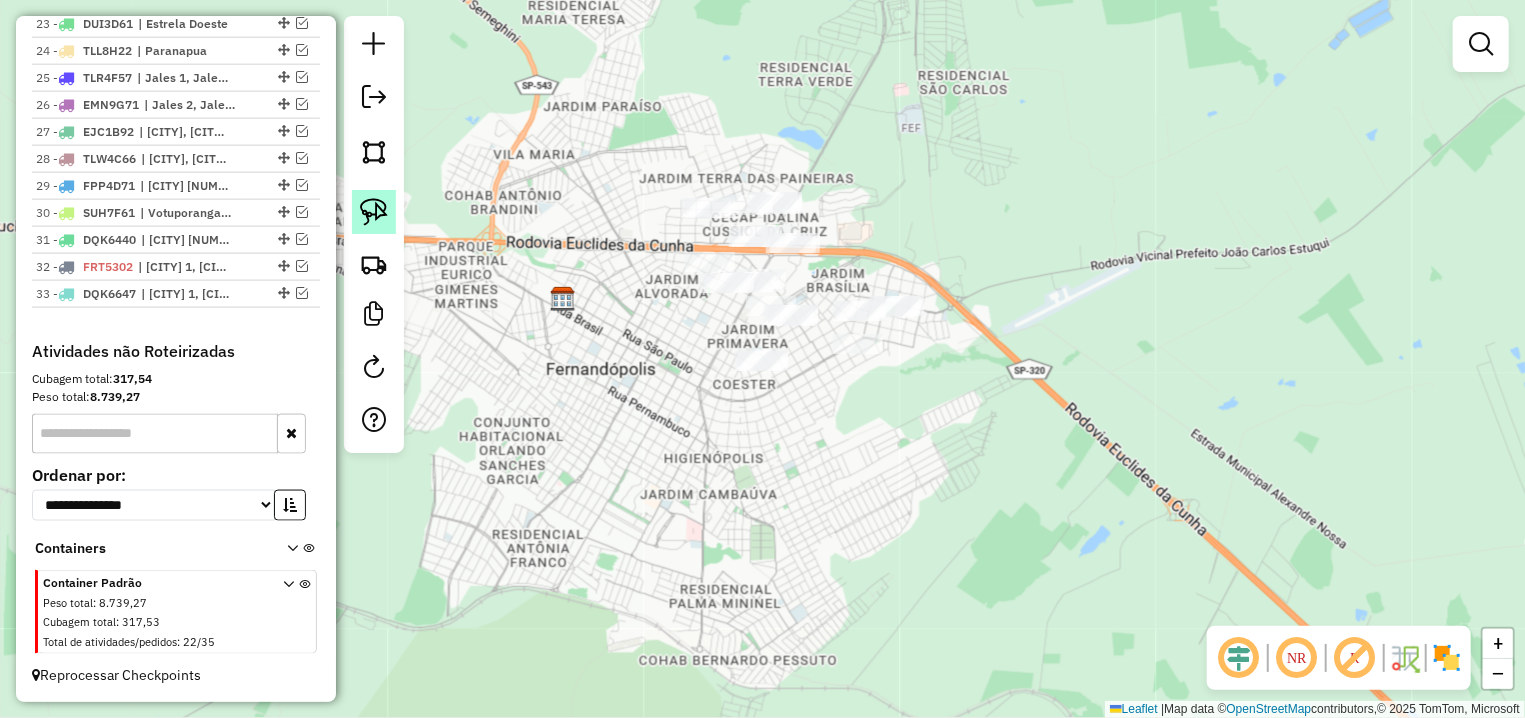 click 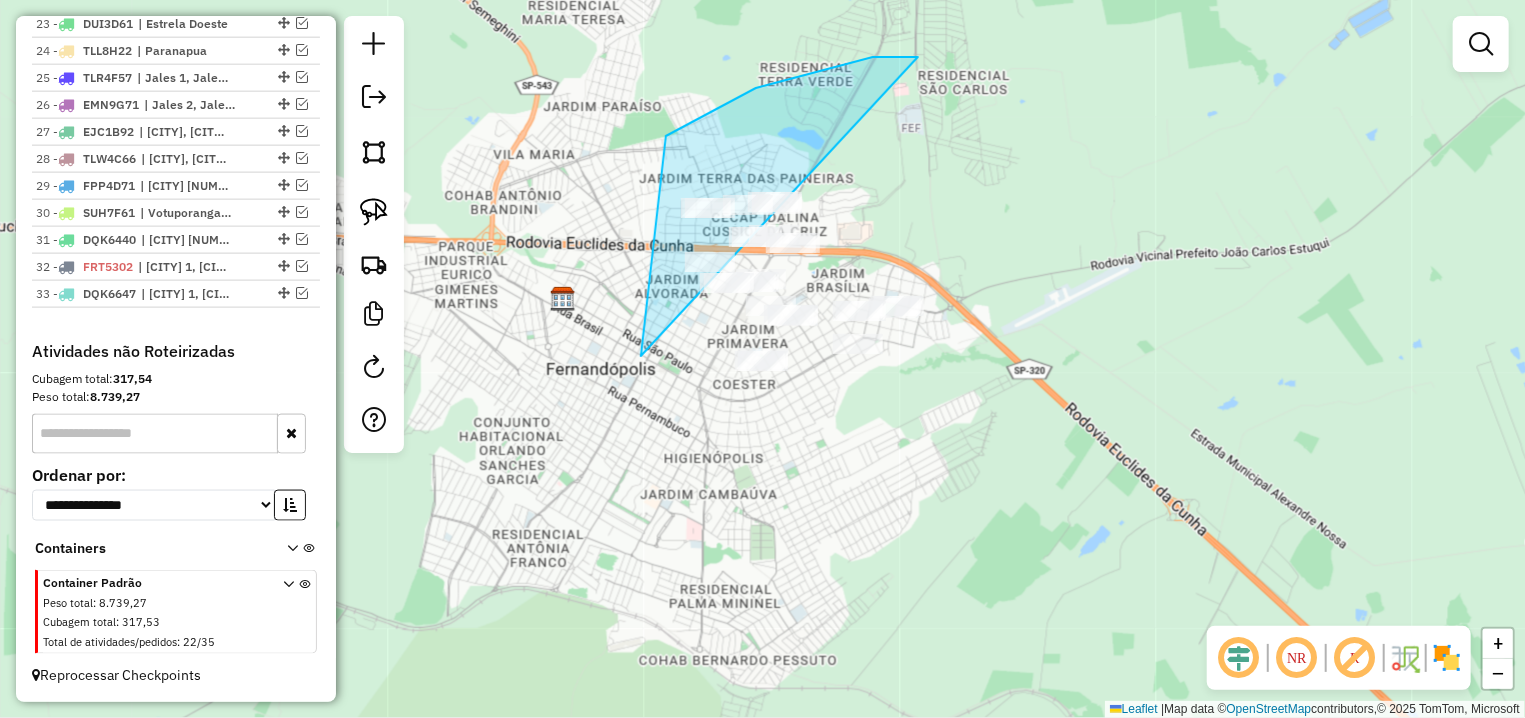 drag, startPoint x: 756, startPoint y: 88, endPoint x: 1264, endPoint y: 463, distance: 631.4183 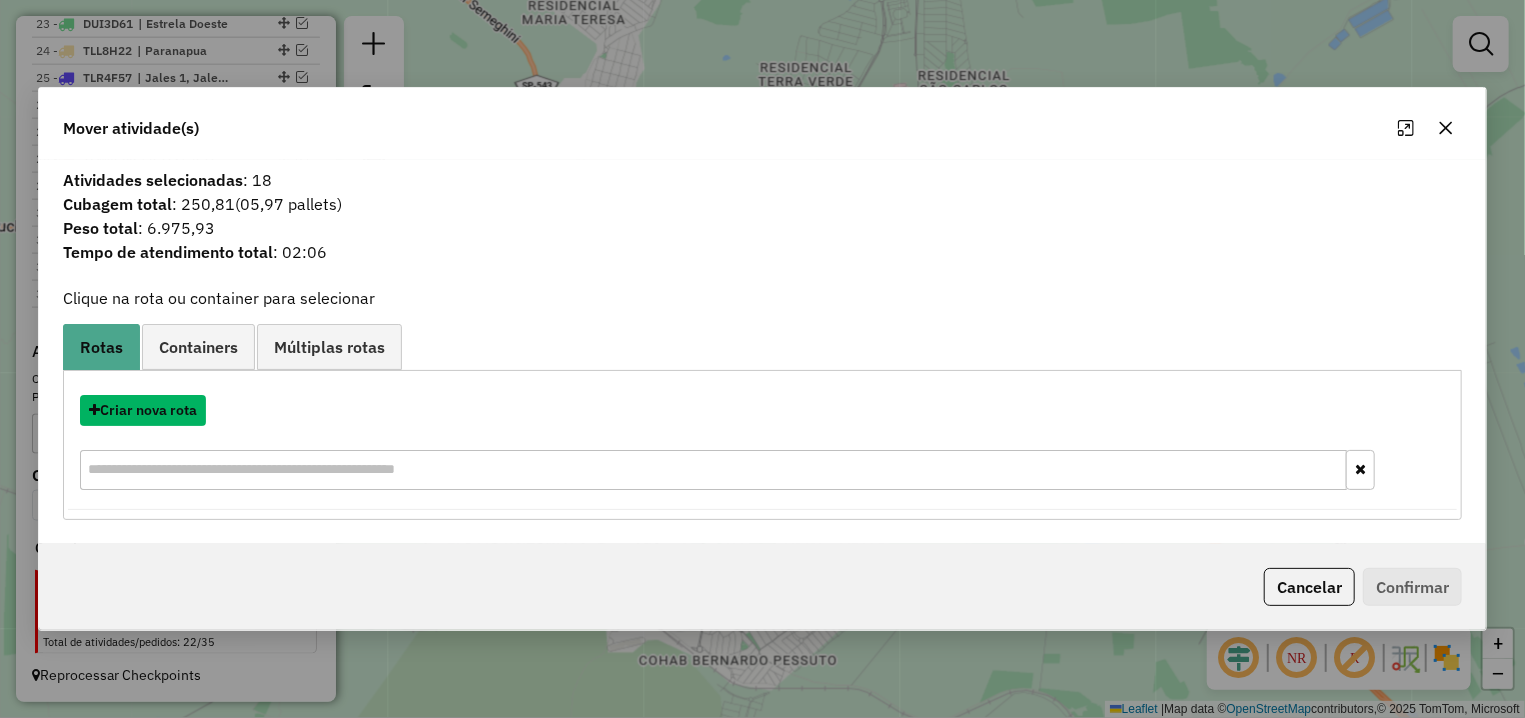 click on "Criar nova rota" at bounding box center (143, 410) 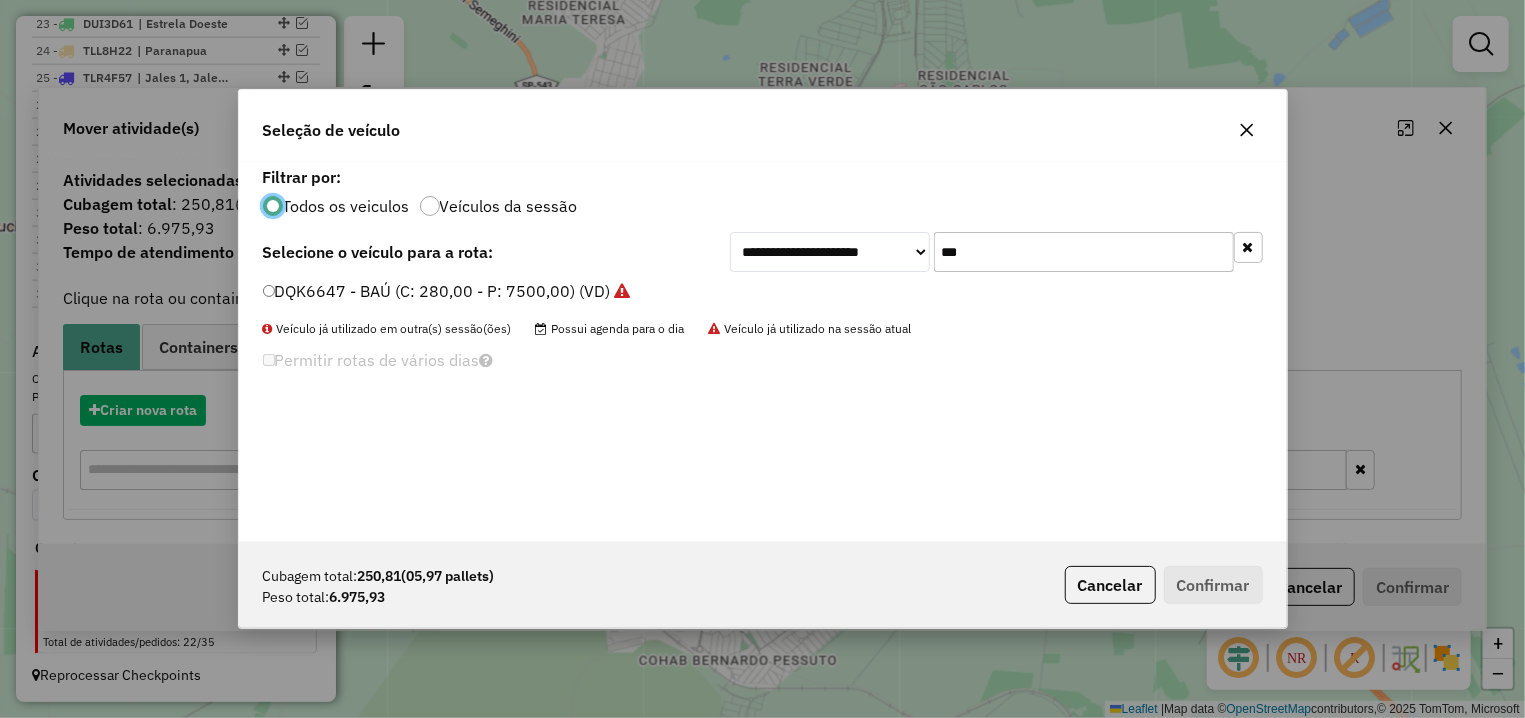 scroll, scrollTop: 11, scrollLeft: 6, axis: both 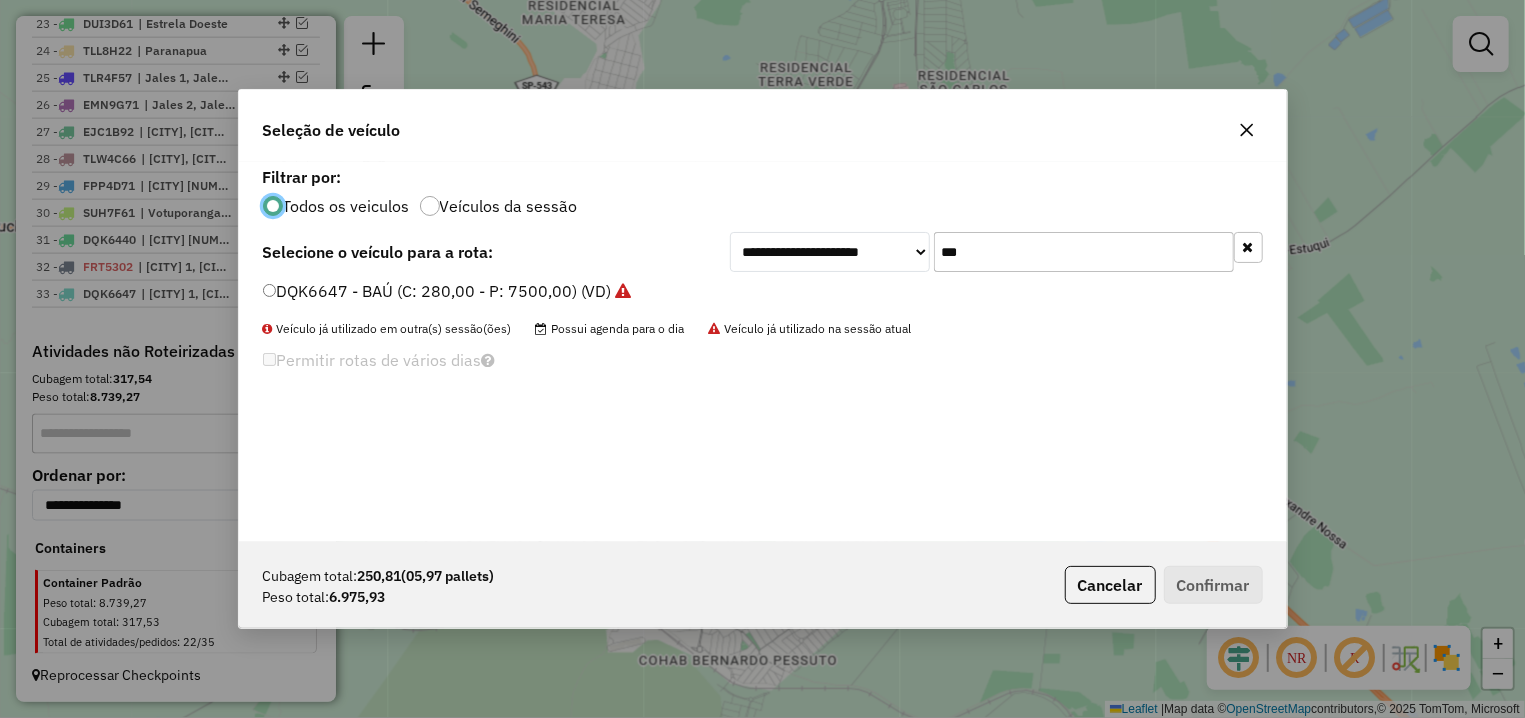 drag, startPoint x: 873, startPoint y: 265, endPoint x: 850, endPoint y: 272, distance: 24.04163 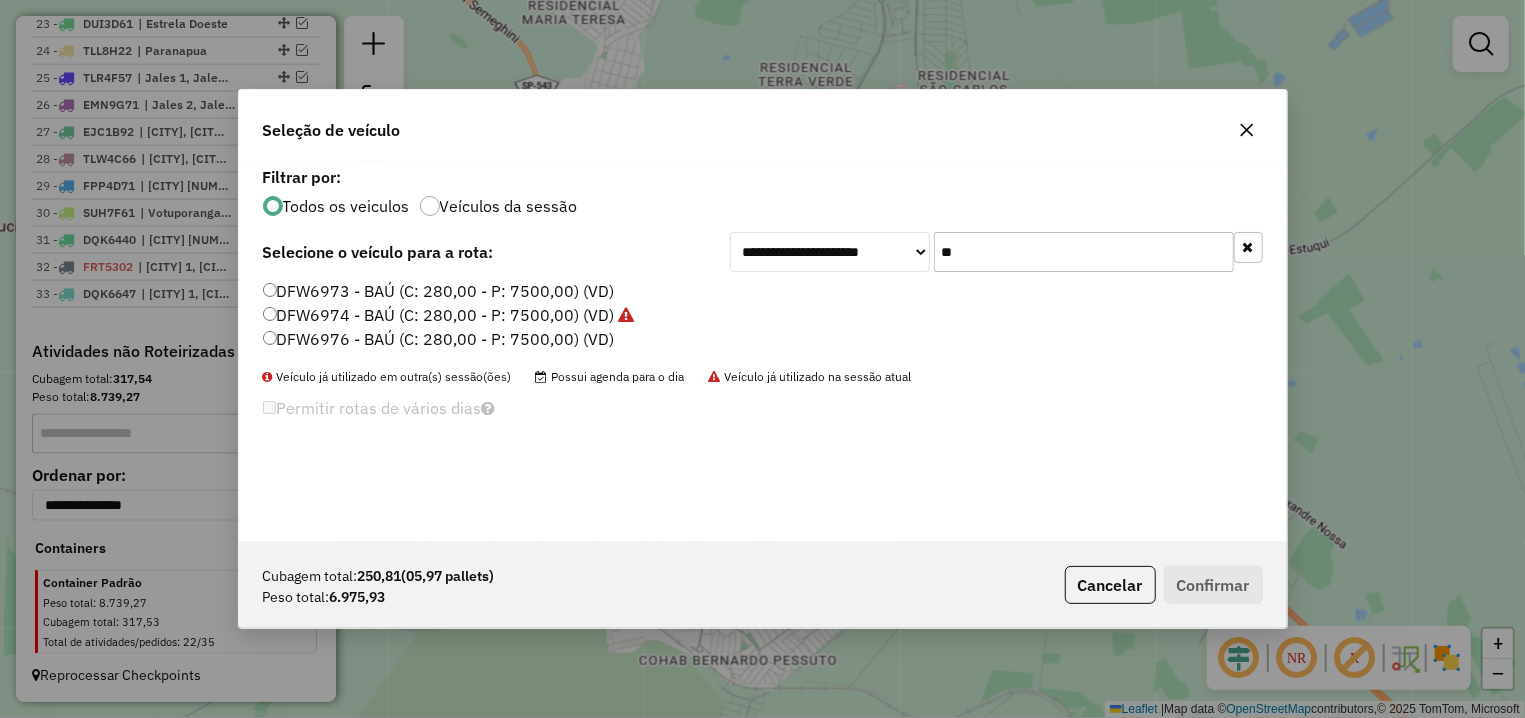 type on "**" 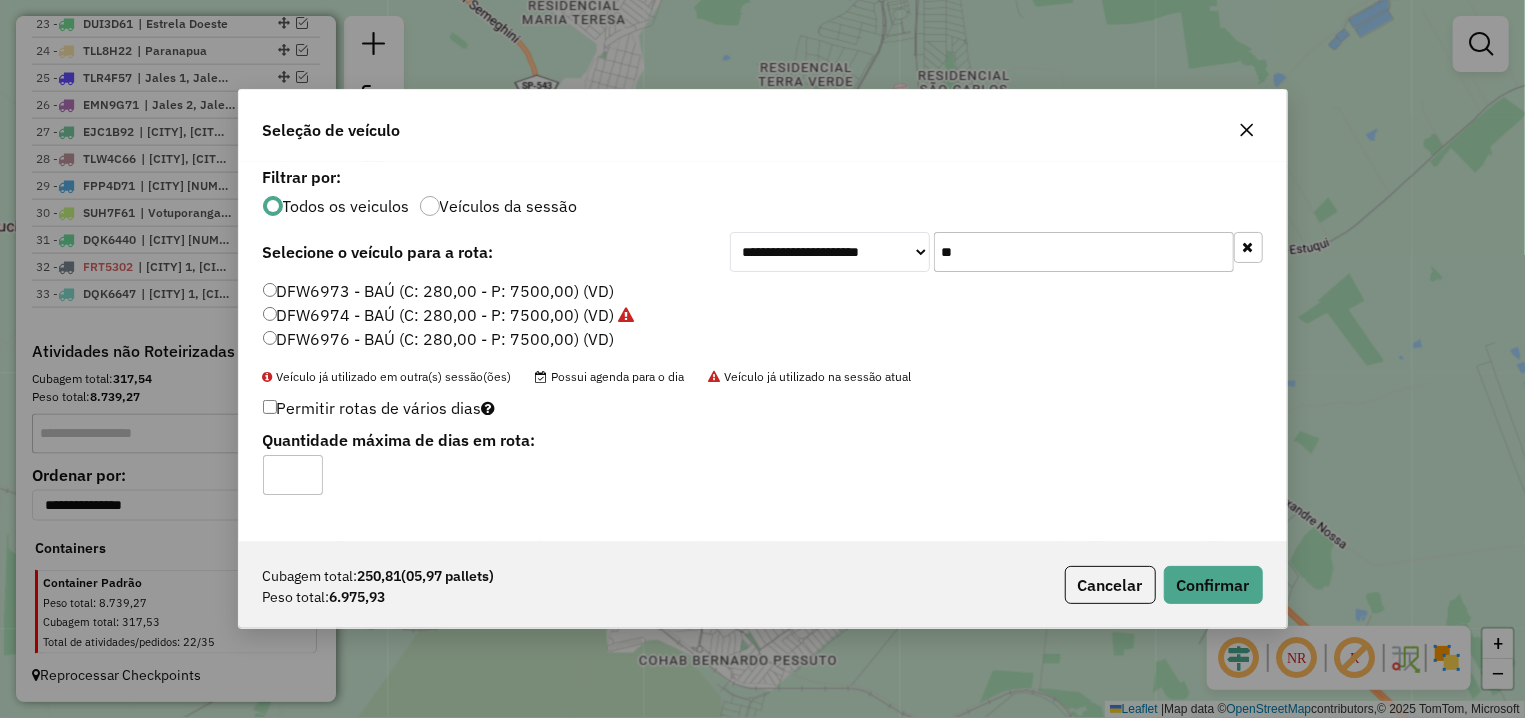 click on "DFW6976 - BAÚ (C: 280,00 - P: 7500,00) (VD)" 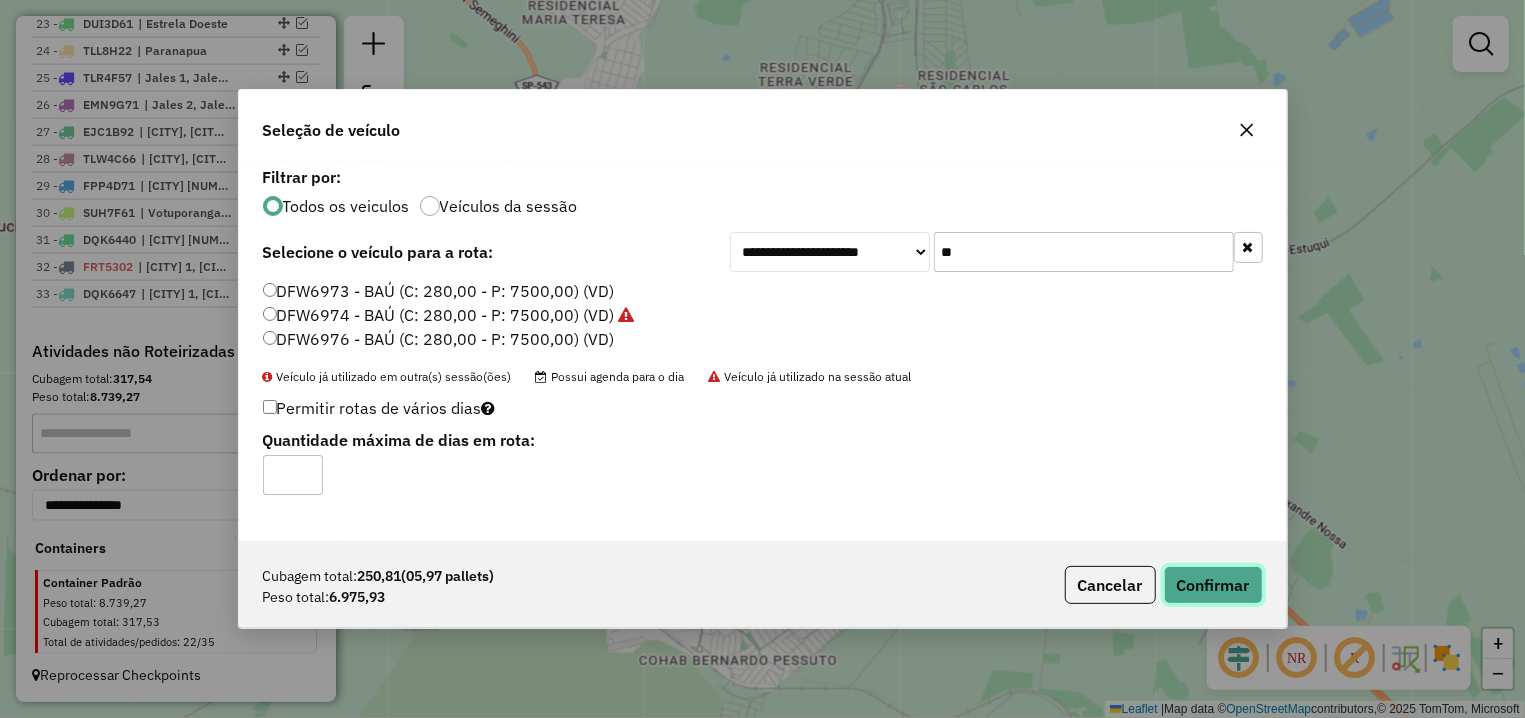click on "Confirmar" 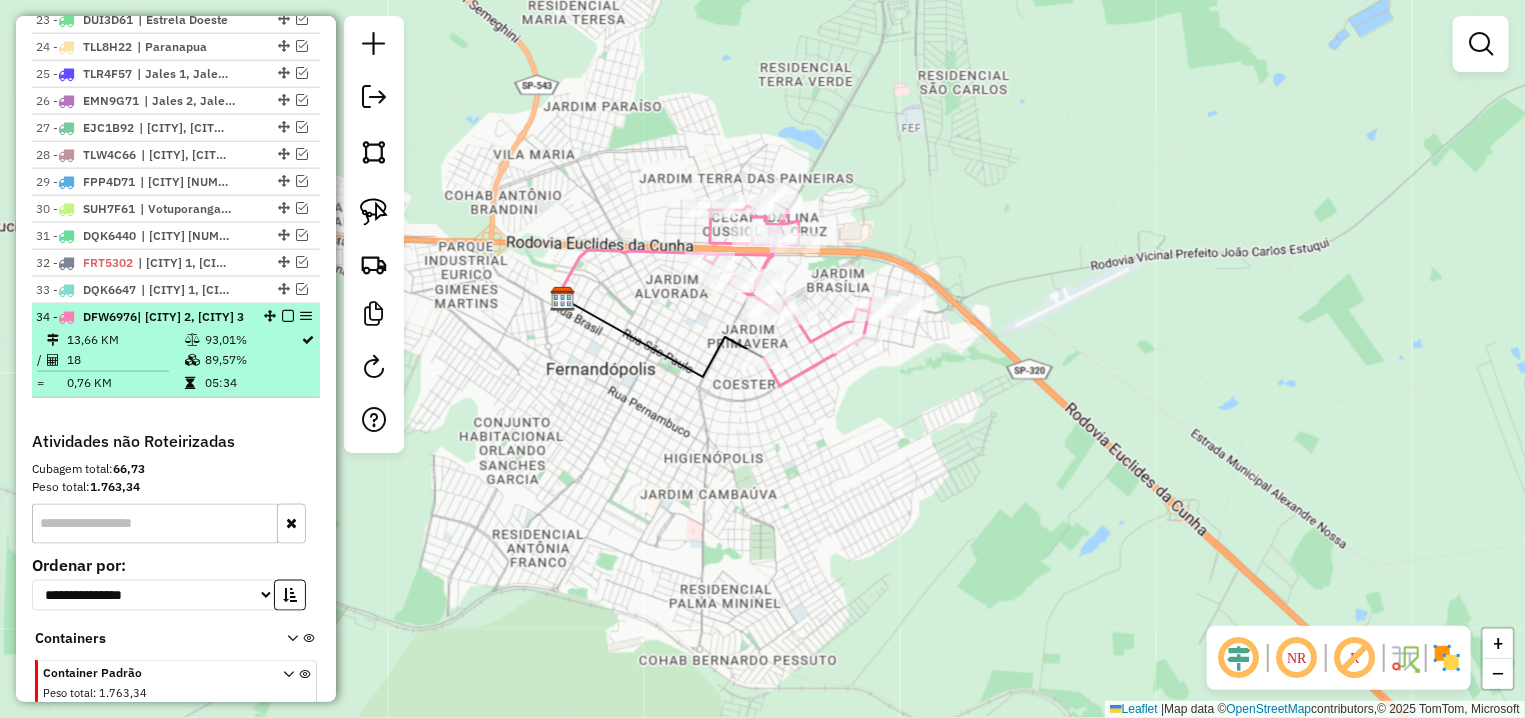 click at bounding box center [288, 316] 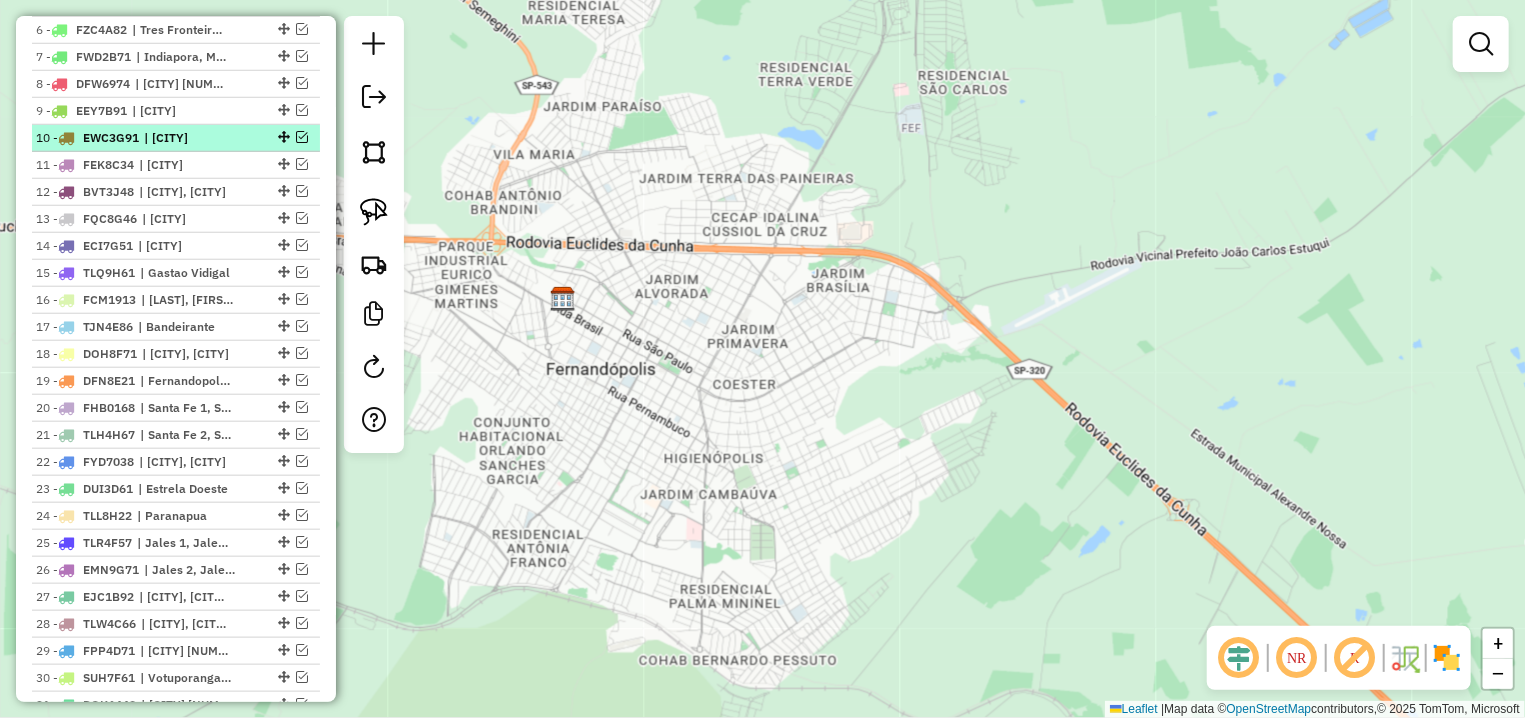scroll, scrollTop: 644, scrollLeft: 0, axis: vertical 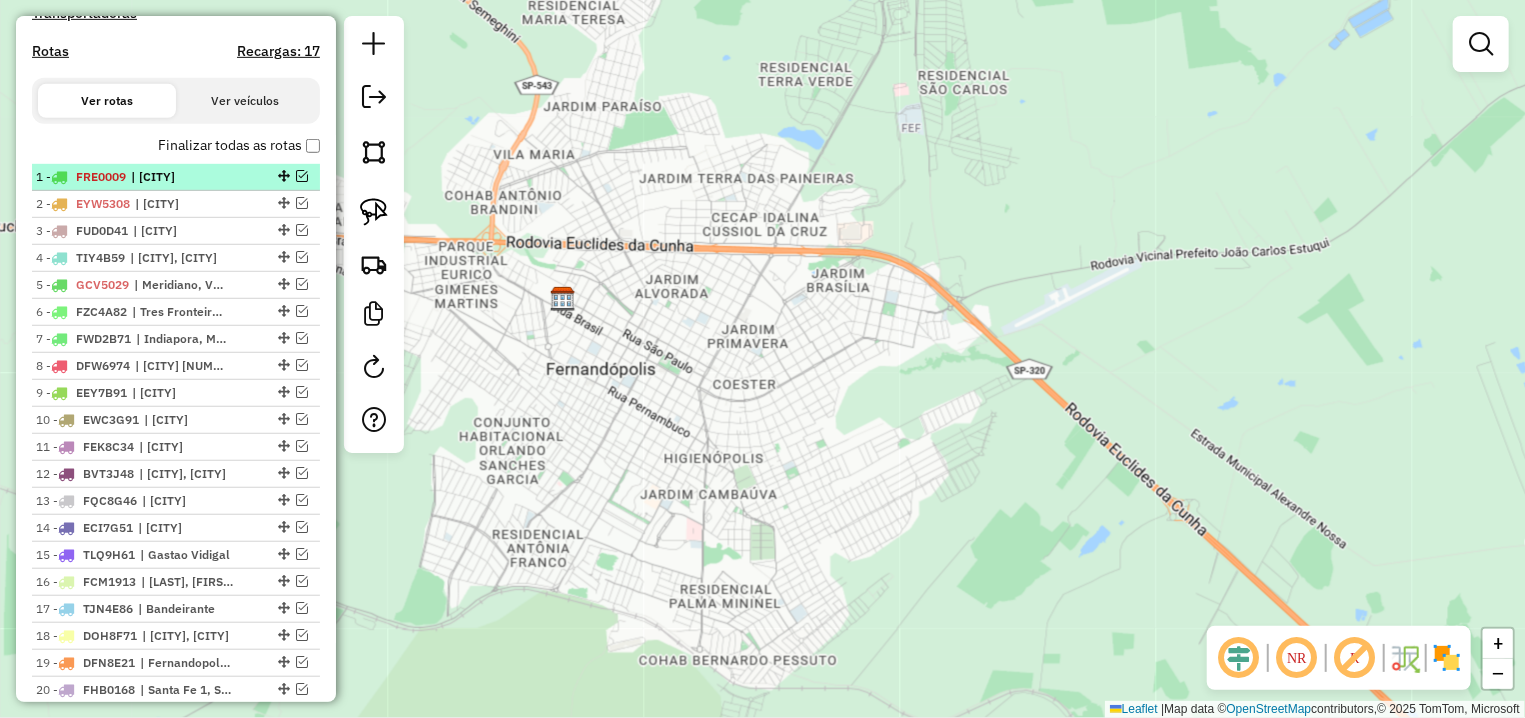 click at bounding box center (302, 176) 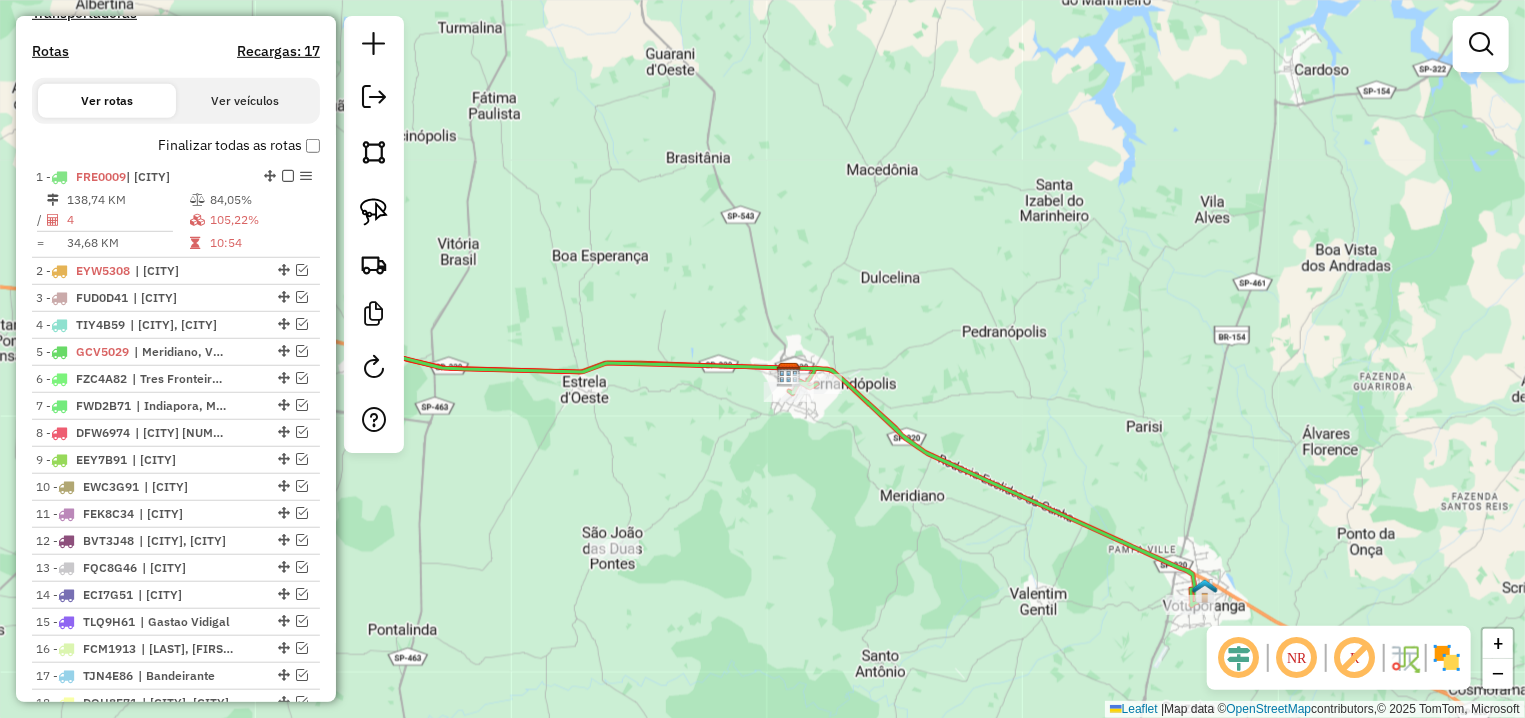 select on "**********" 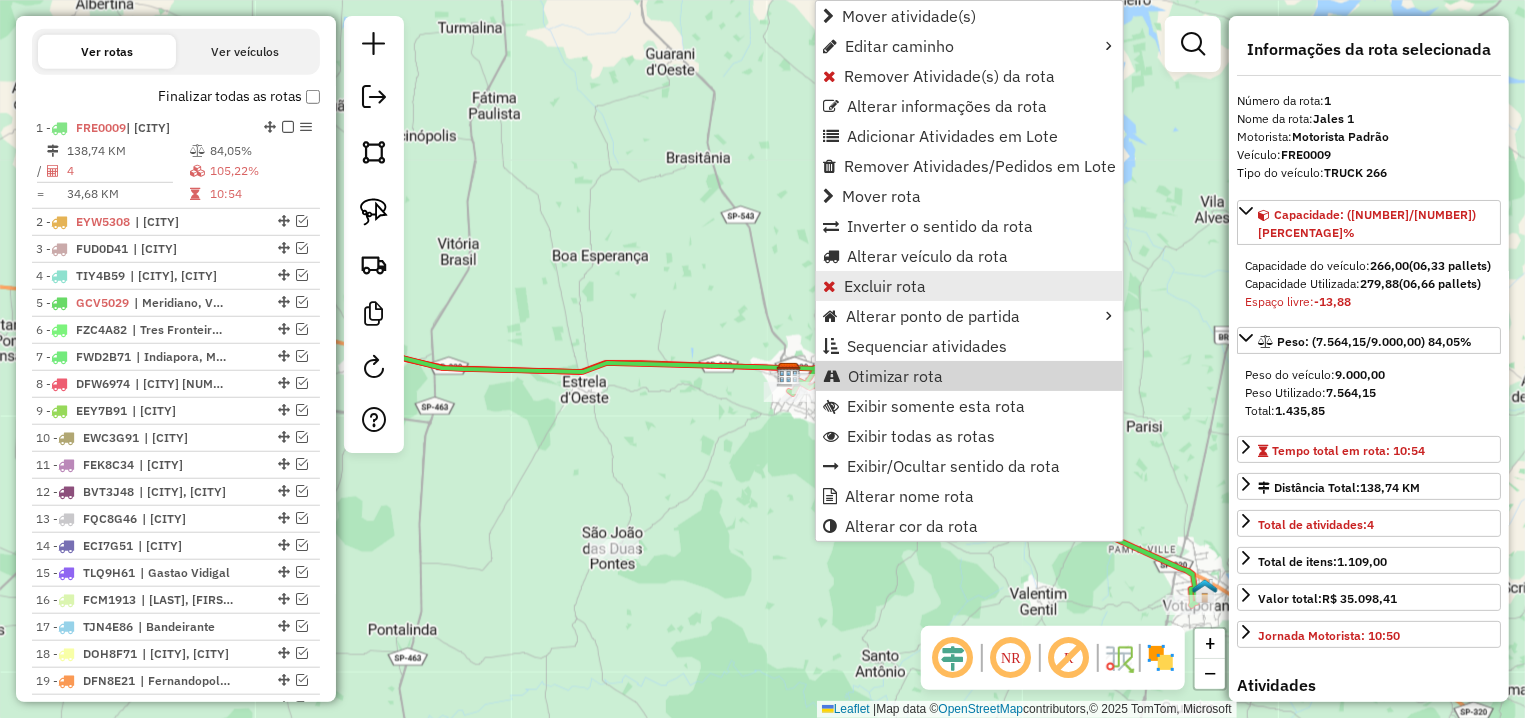 scroll, scrollTop: 792, scrollLeft: 0, axis: vertical 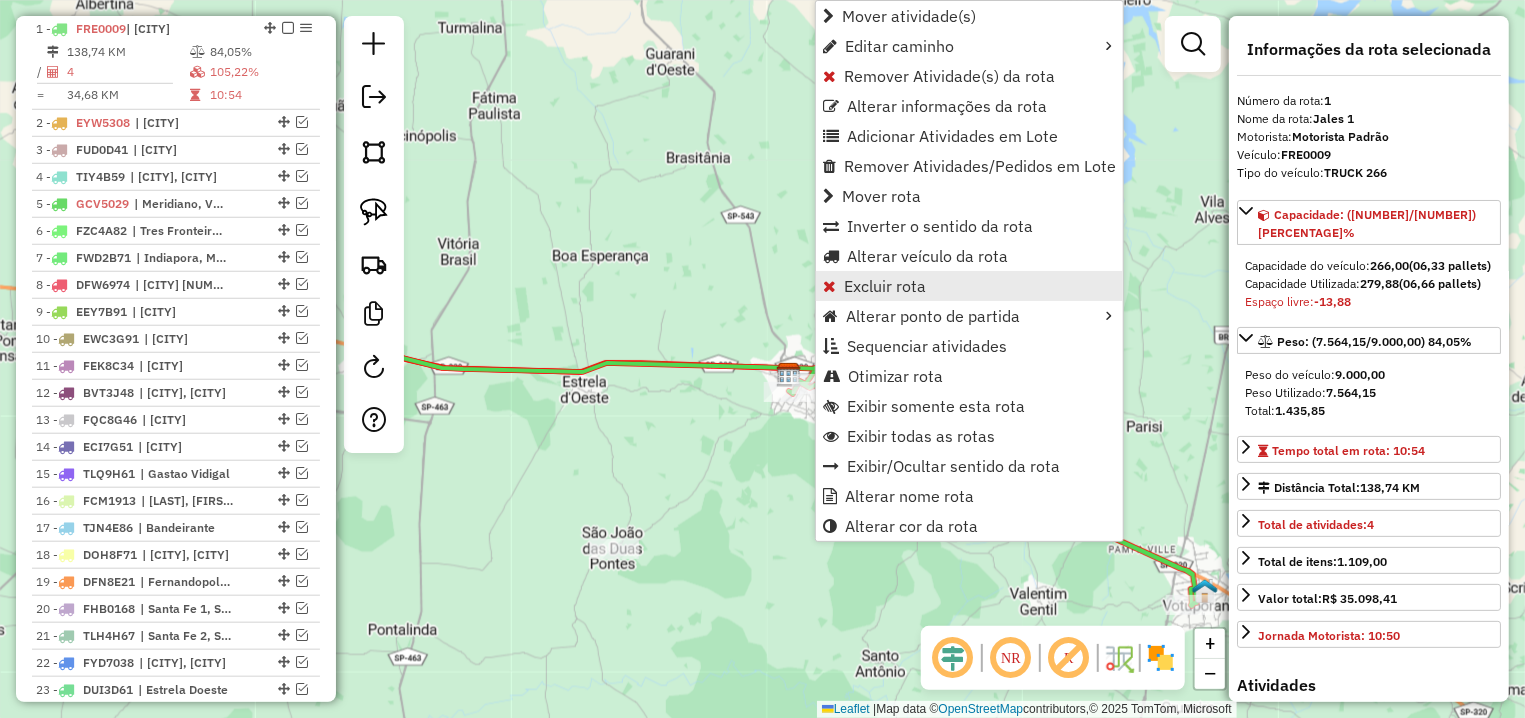 click on "Excluir rota" at bounding box center (885, 286) 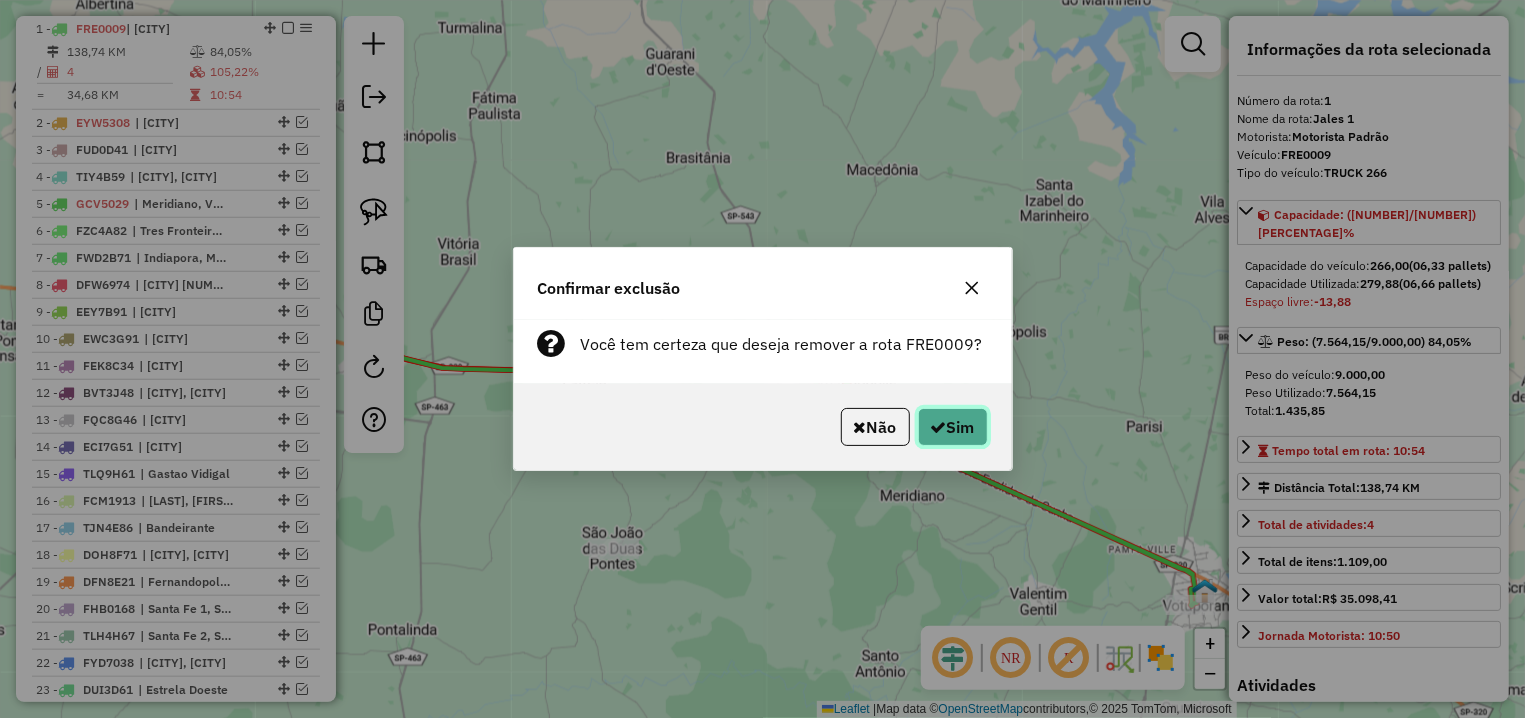 click on "Sim" 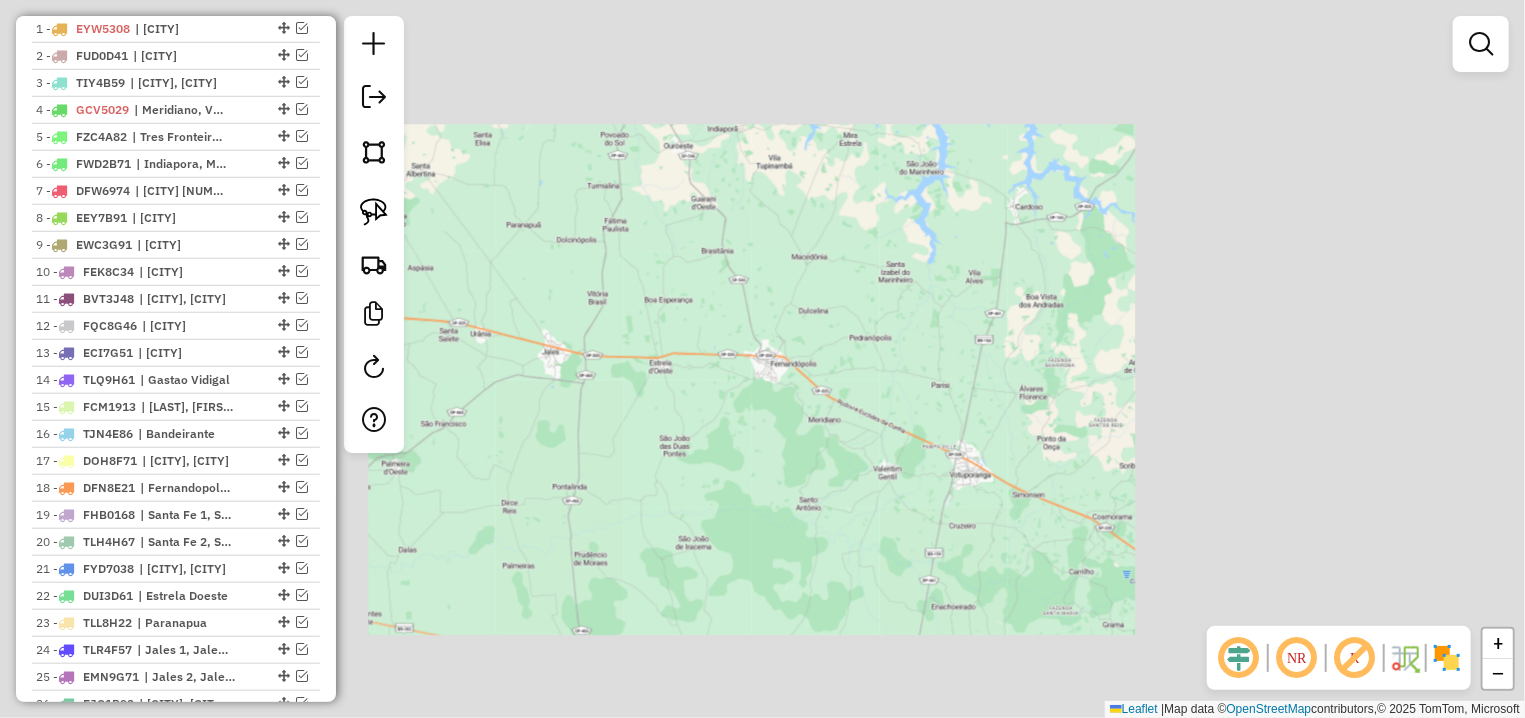 scroll, scrollTop: 698, scrollLeft: 0, axis: vertical 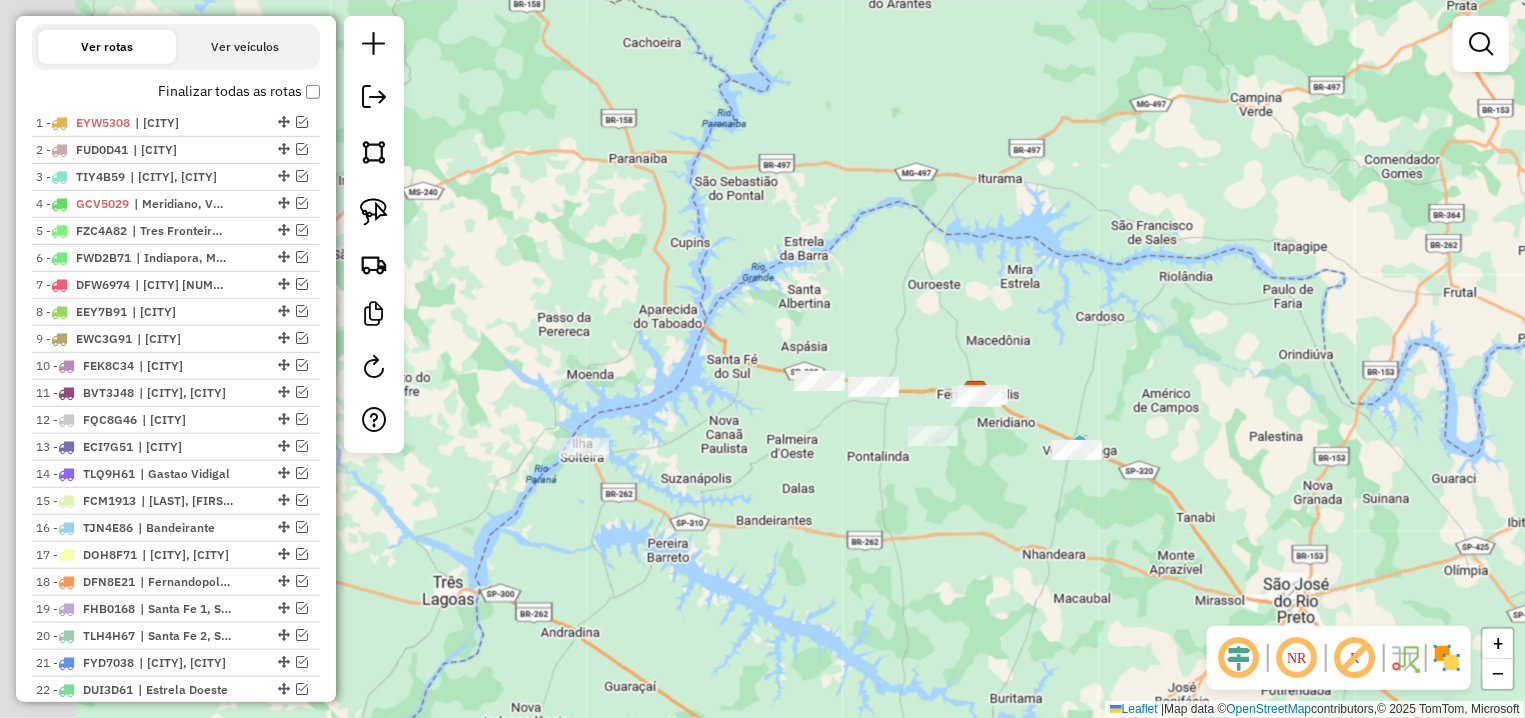 drag, startPoint x: 894, startPoint y: 461, endPoint x: 1009, endPoint y: 462, distance: 115.00435 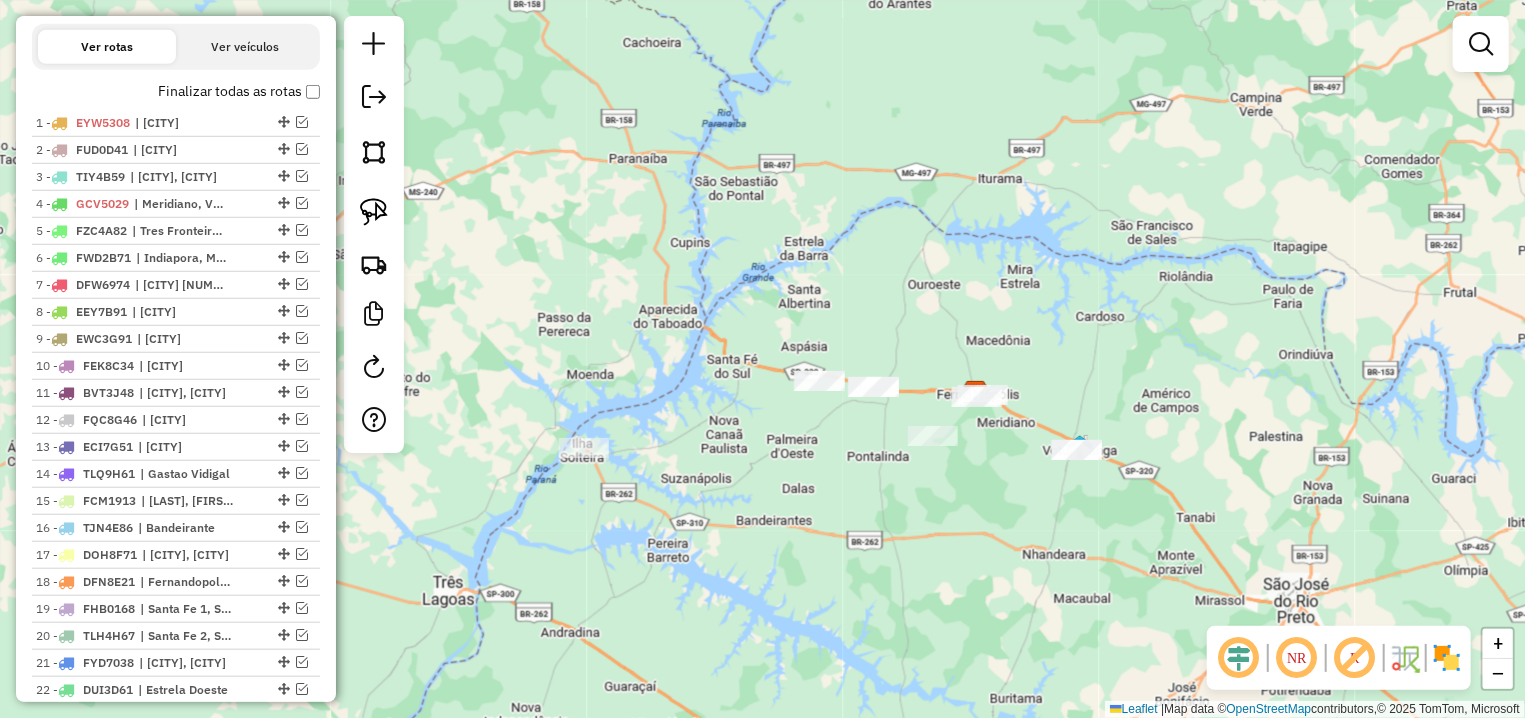 scroll, scrollTop: 229, scrollLeft: 0, axis: vertical 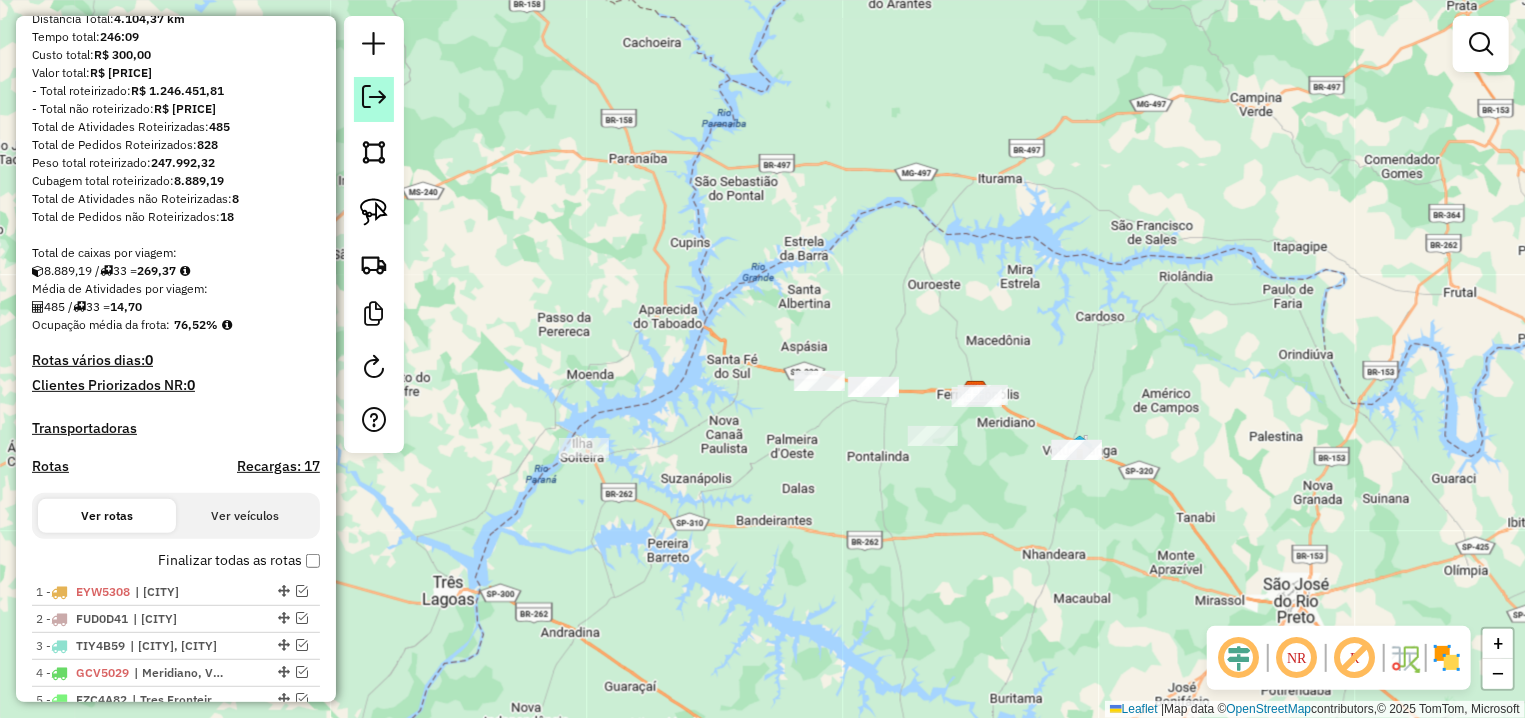 click 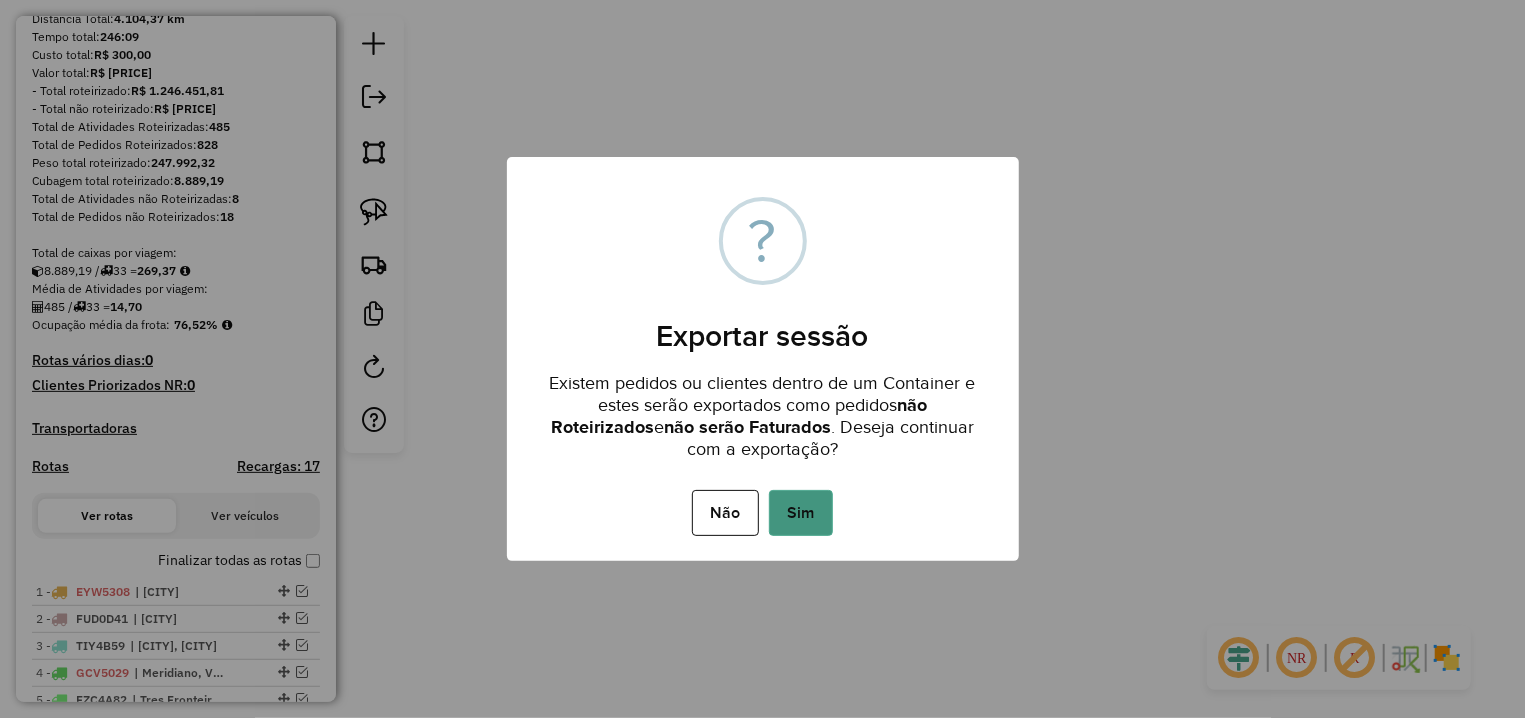 click on "Sim" at bounding box center [801, 513] 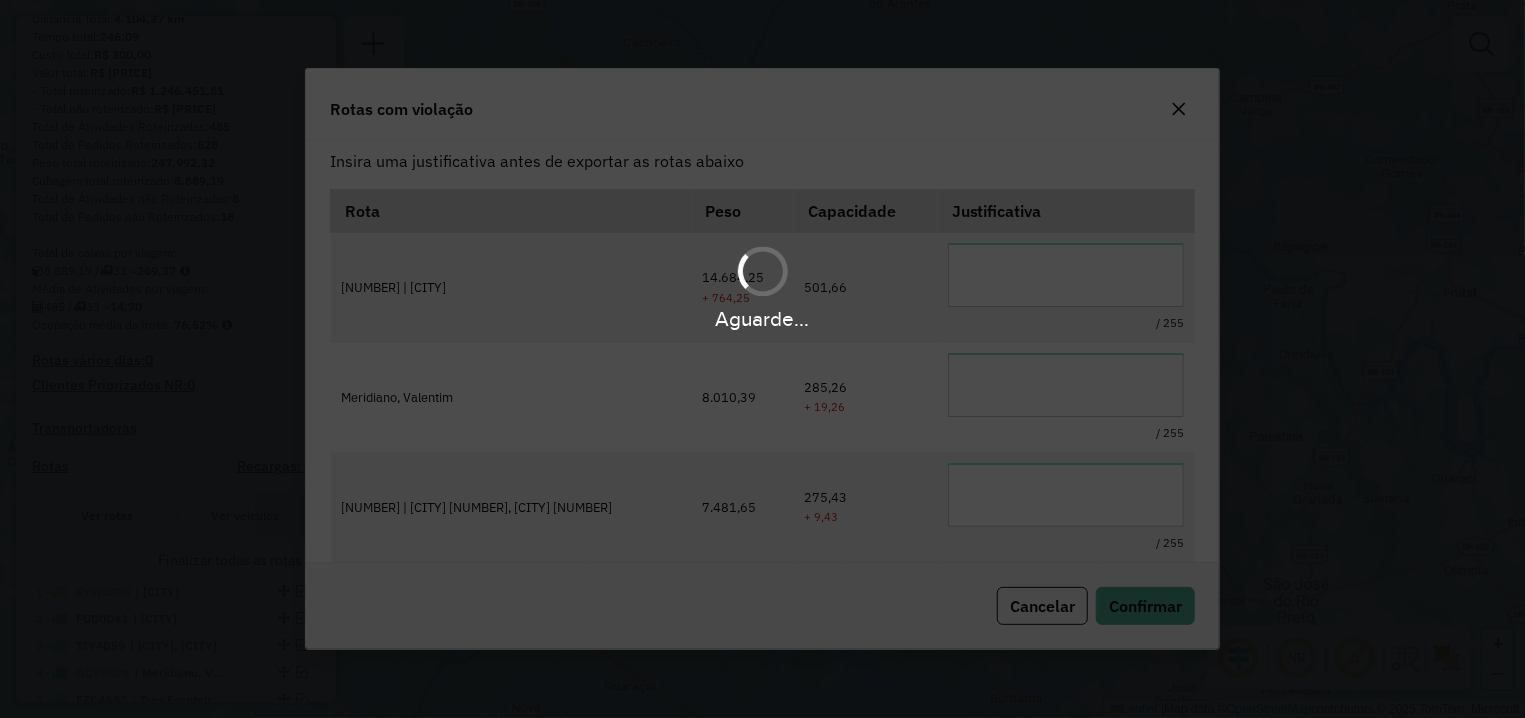 scroll, scrollTop: 1, scrollLeft: 0, axis: vertical 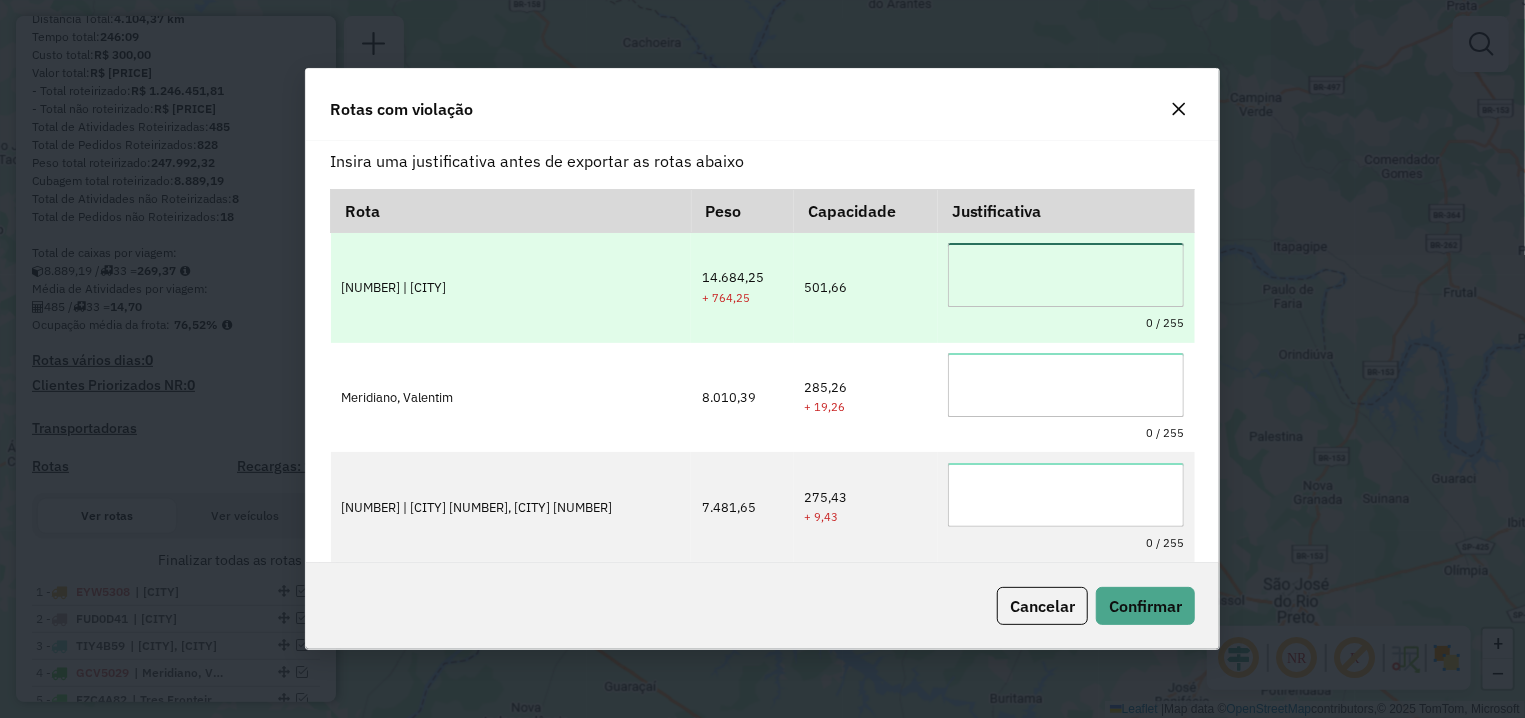 click at bounding box center (1066, 275) 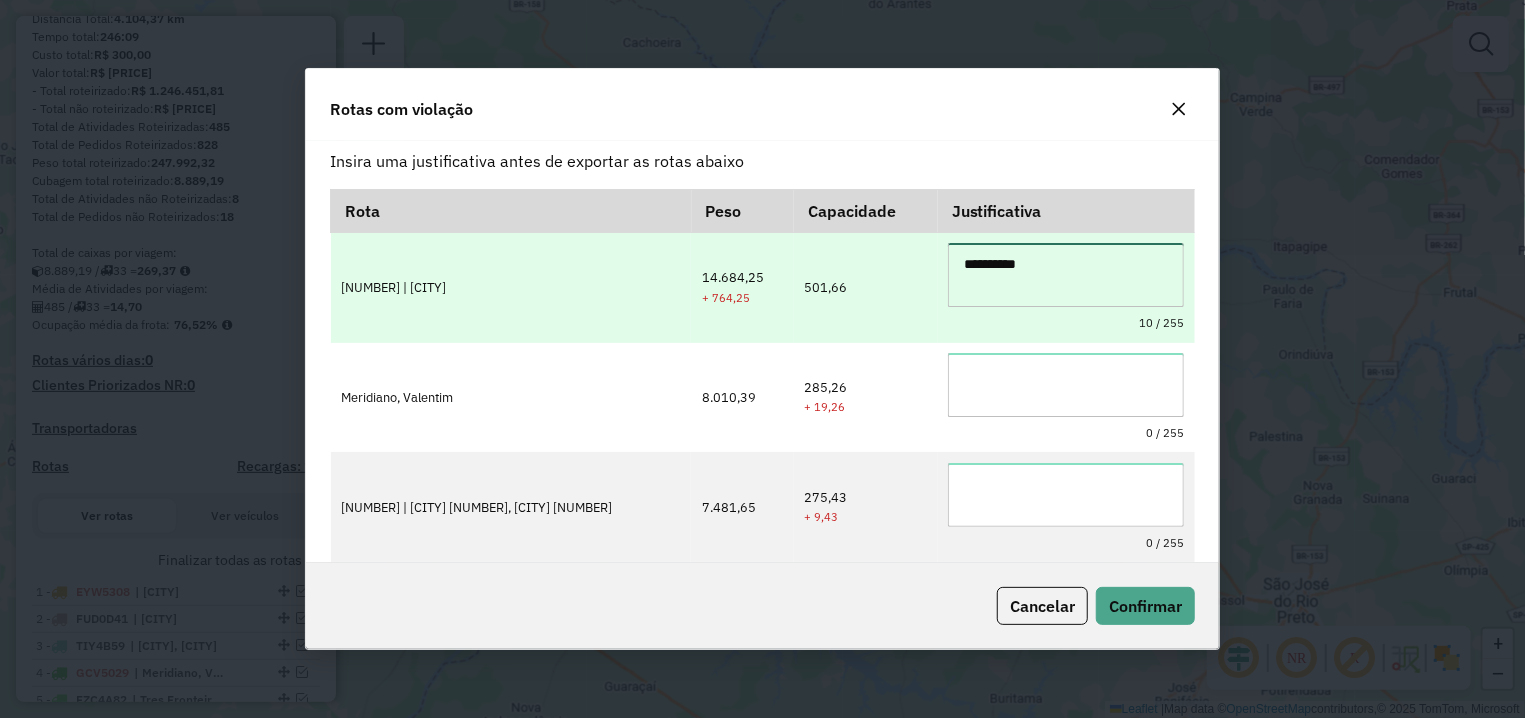 type on "**********" 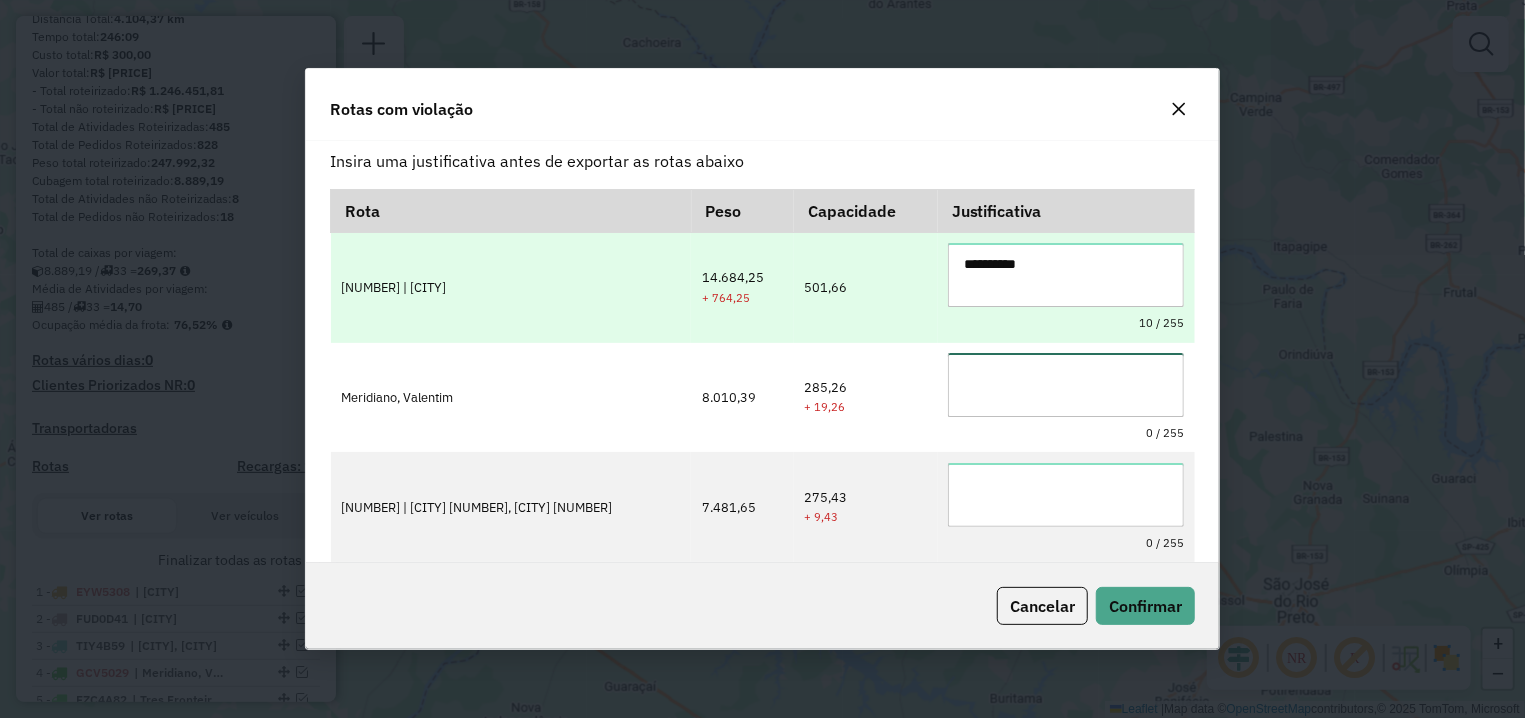 paste on "**********" 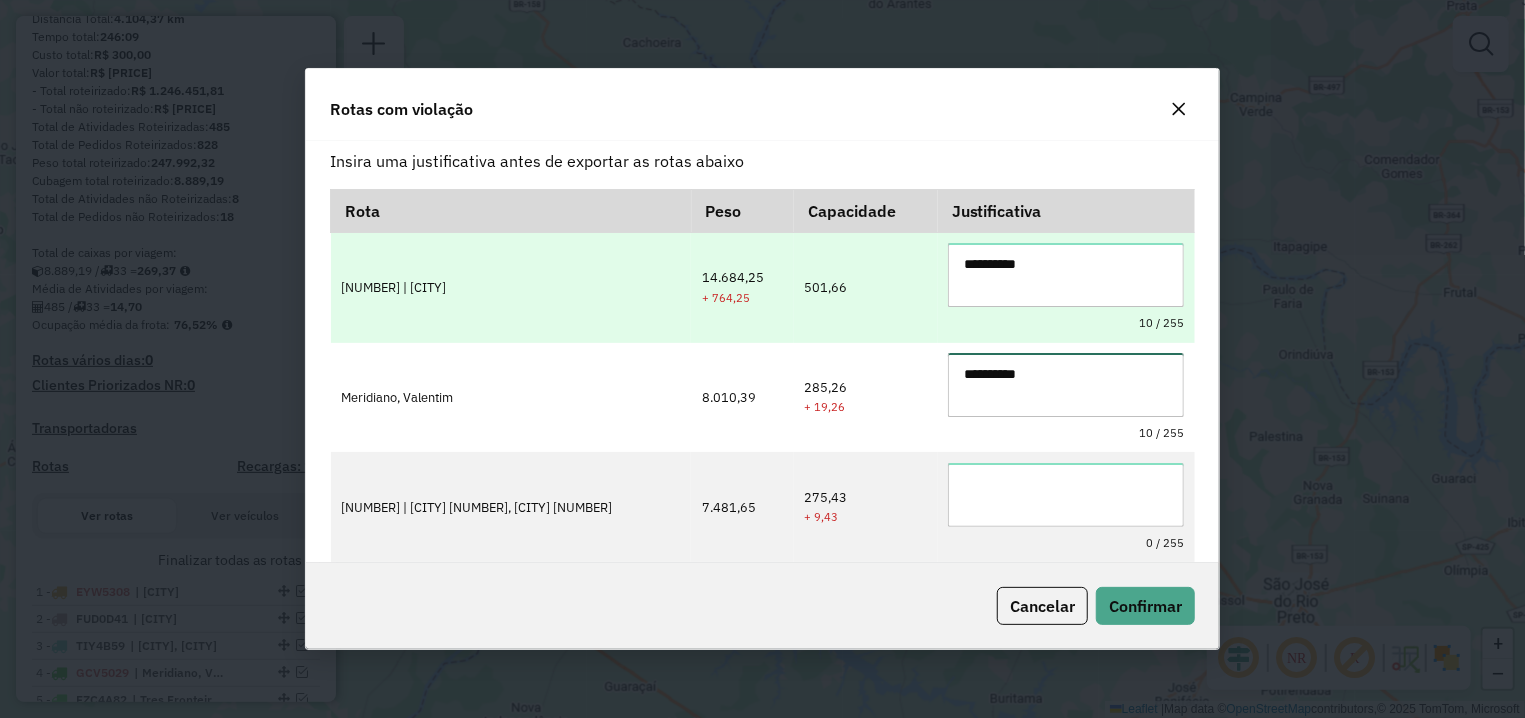 type on "**********" 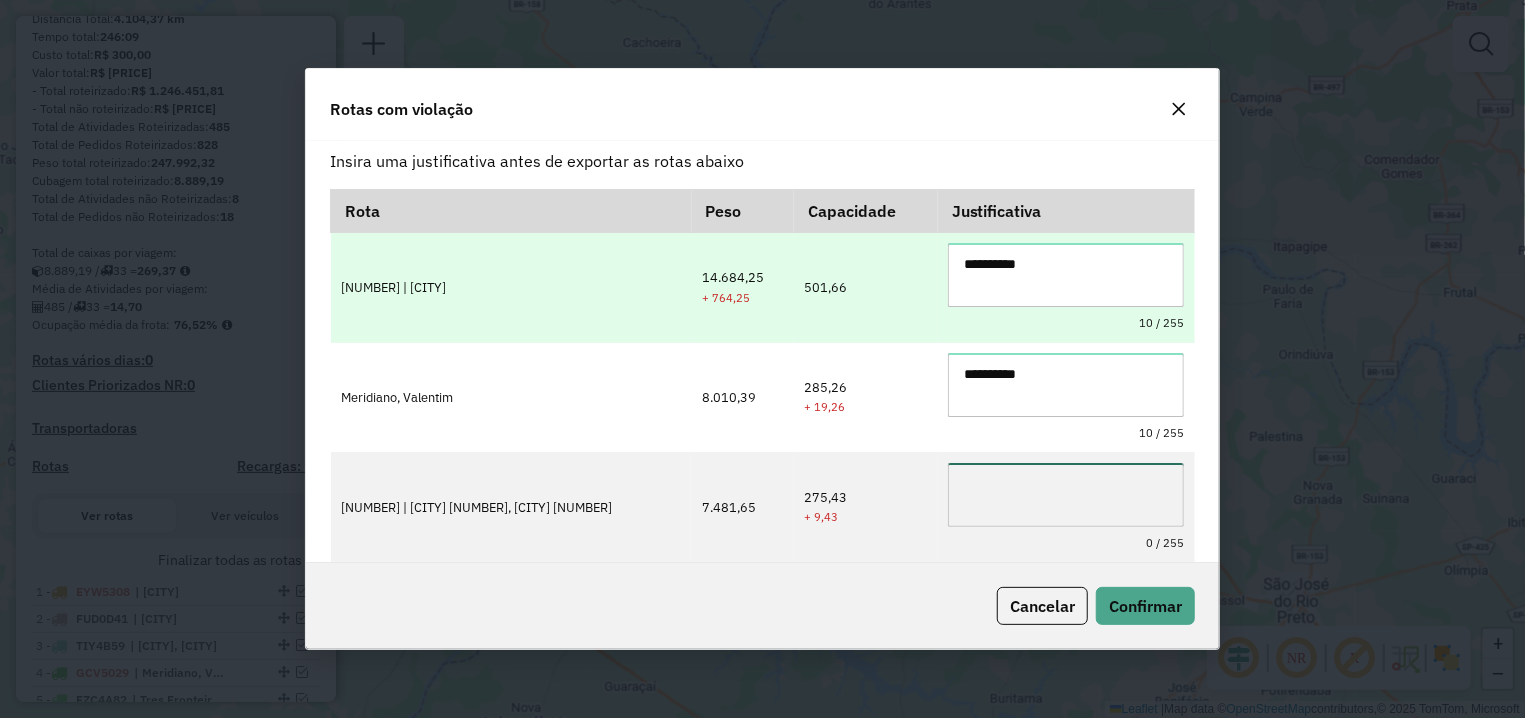 paste on "**********" 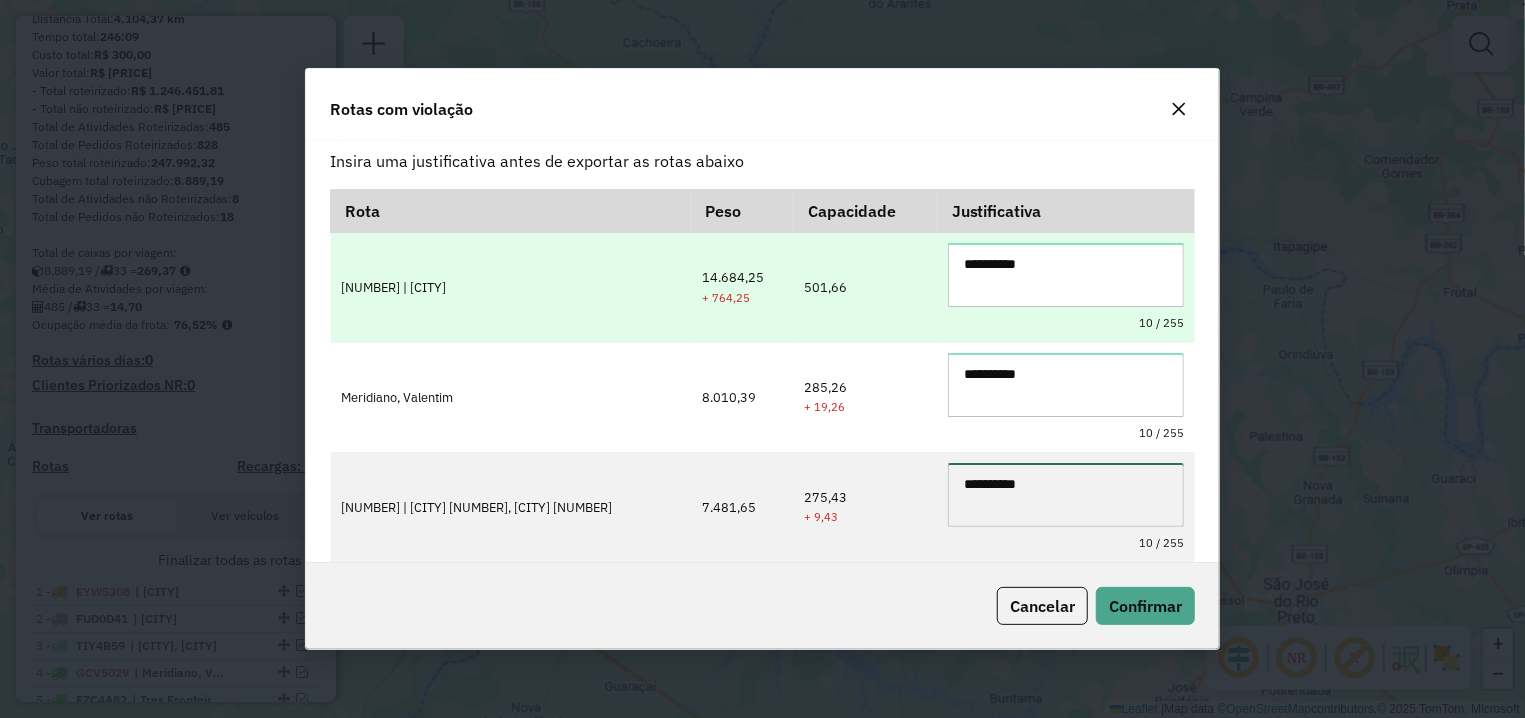type on "**********" 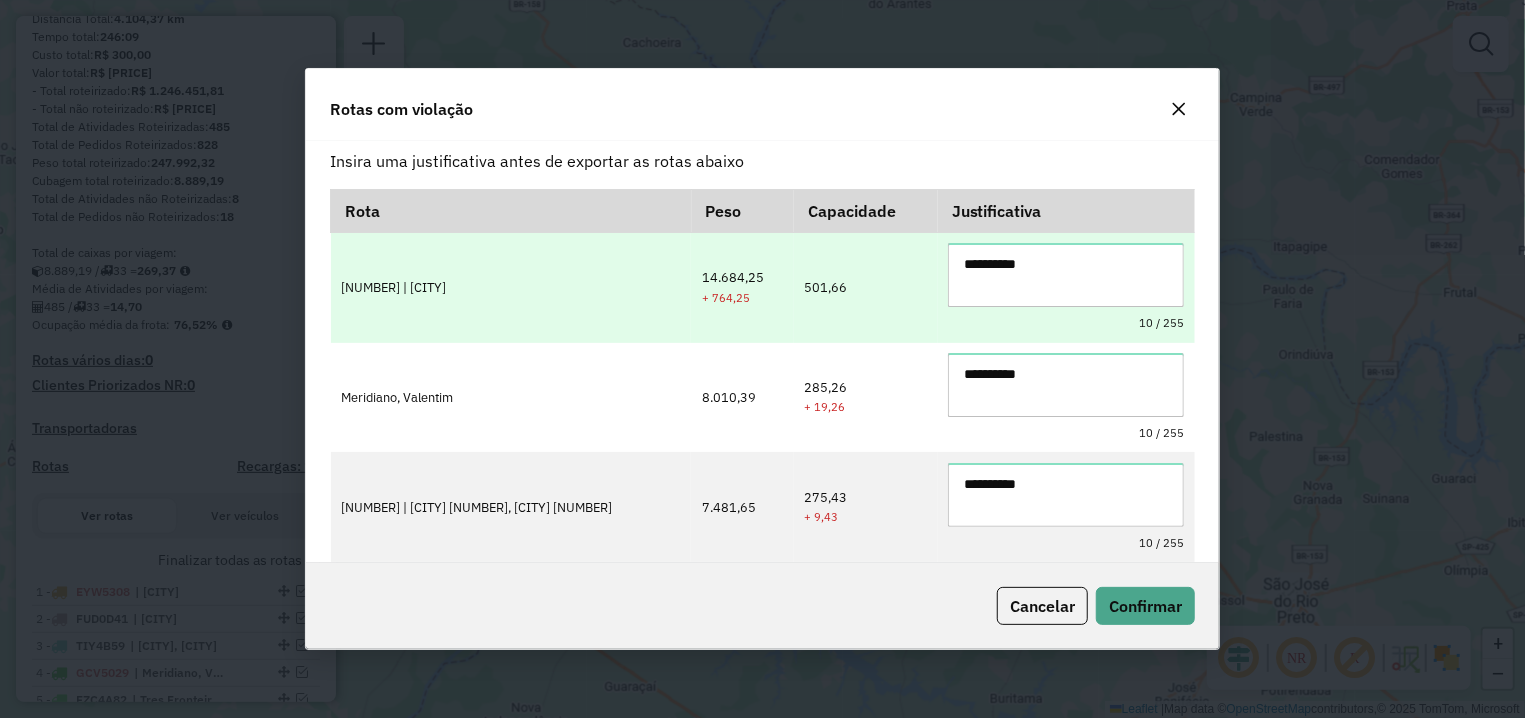 type 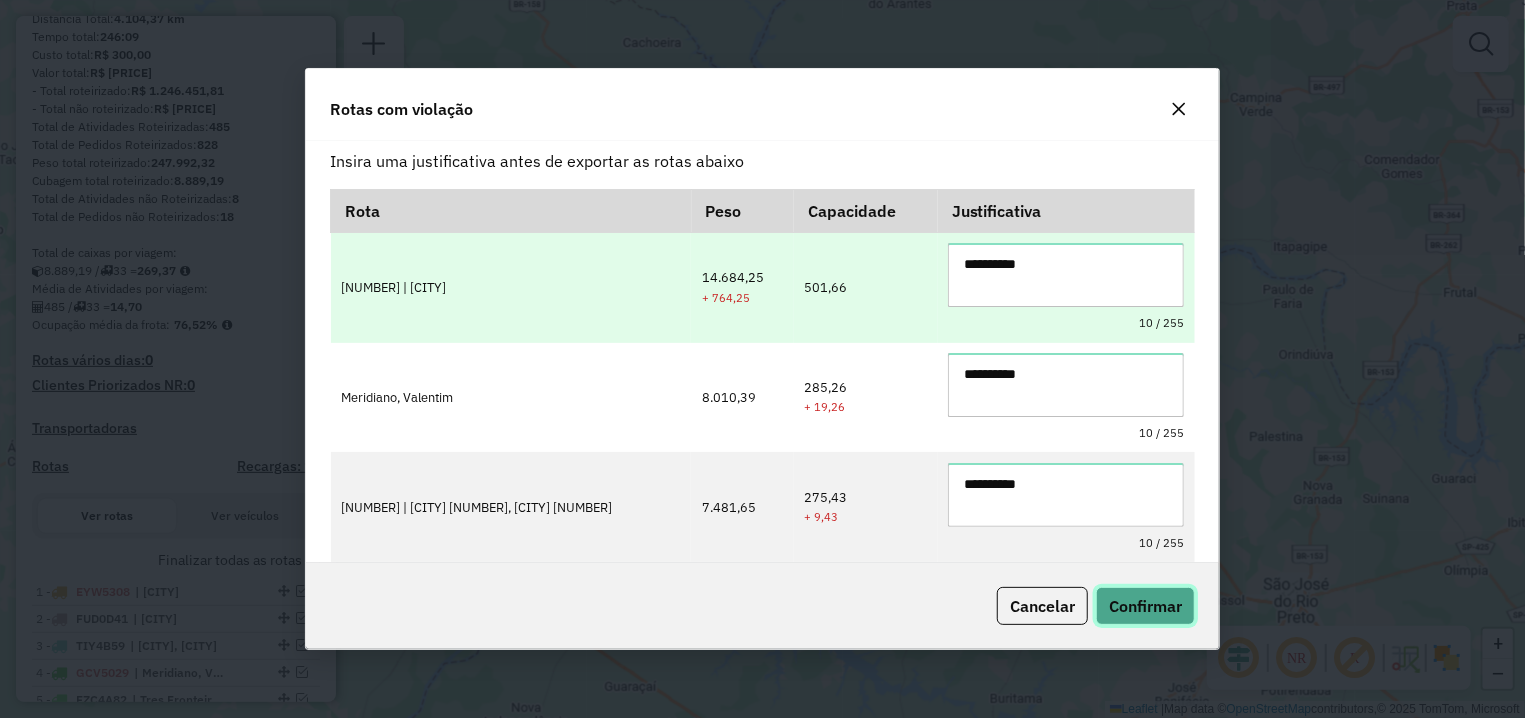 type 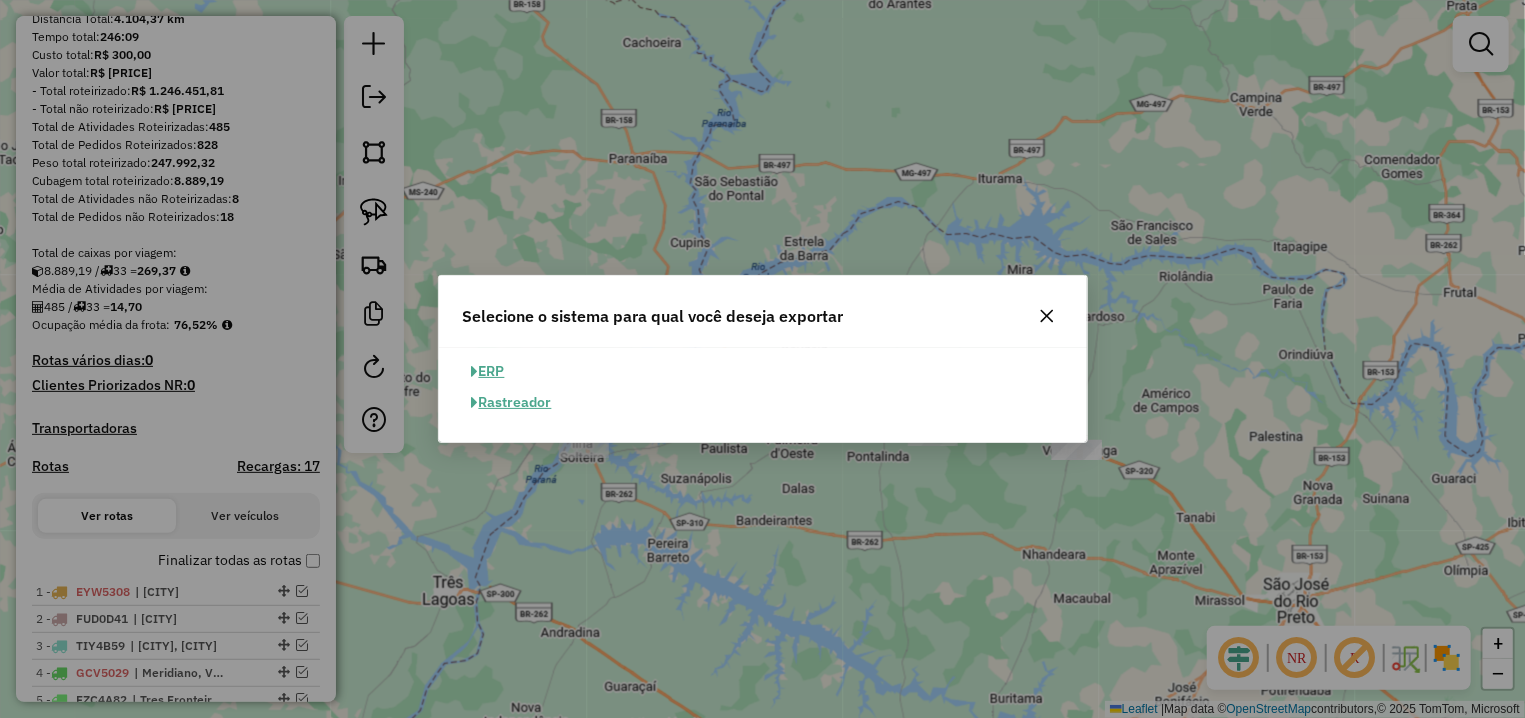 click on "ERP" 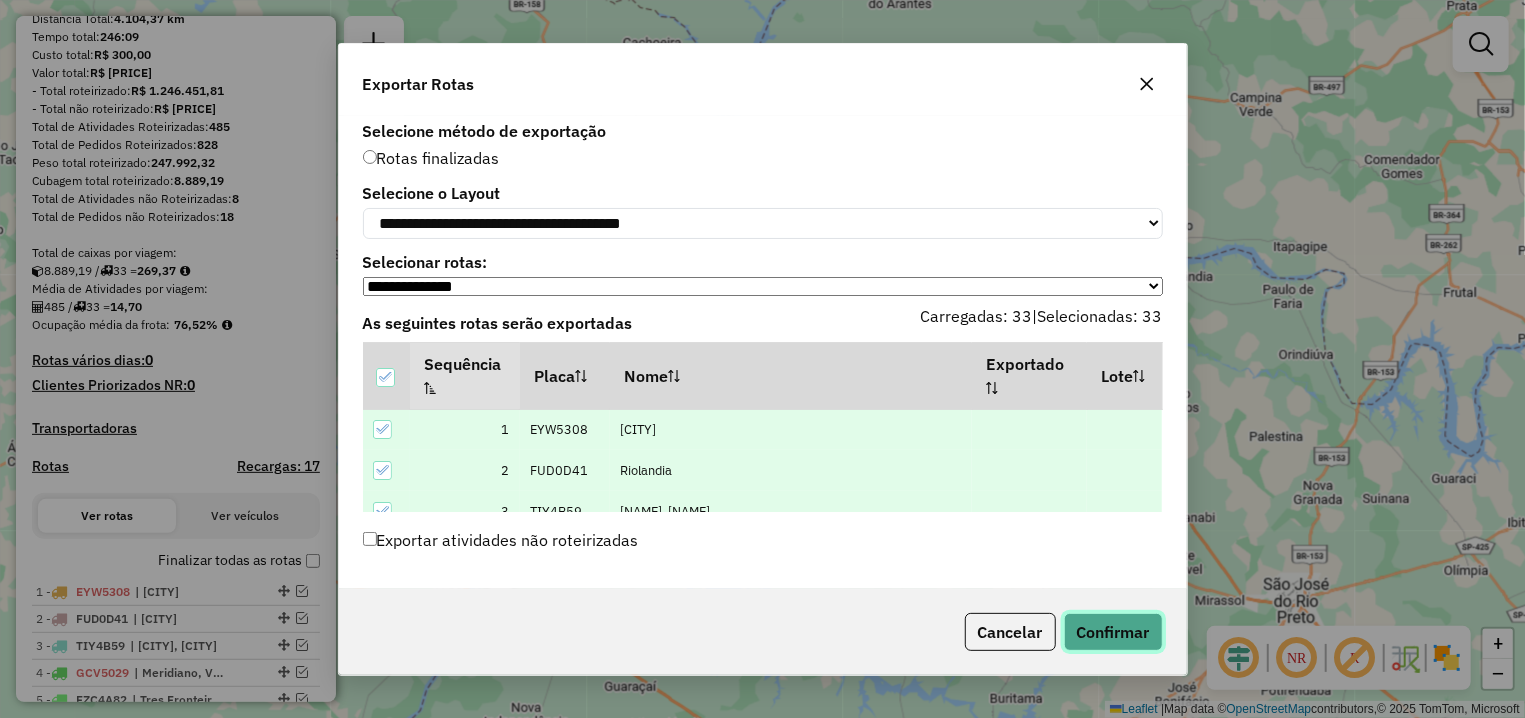 click on "Confirmar" 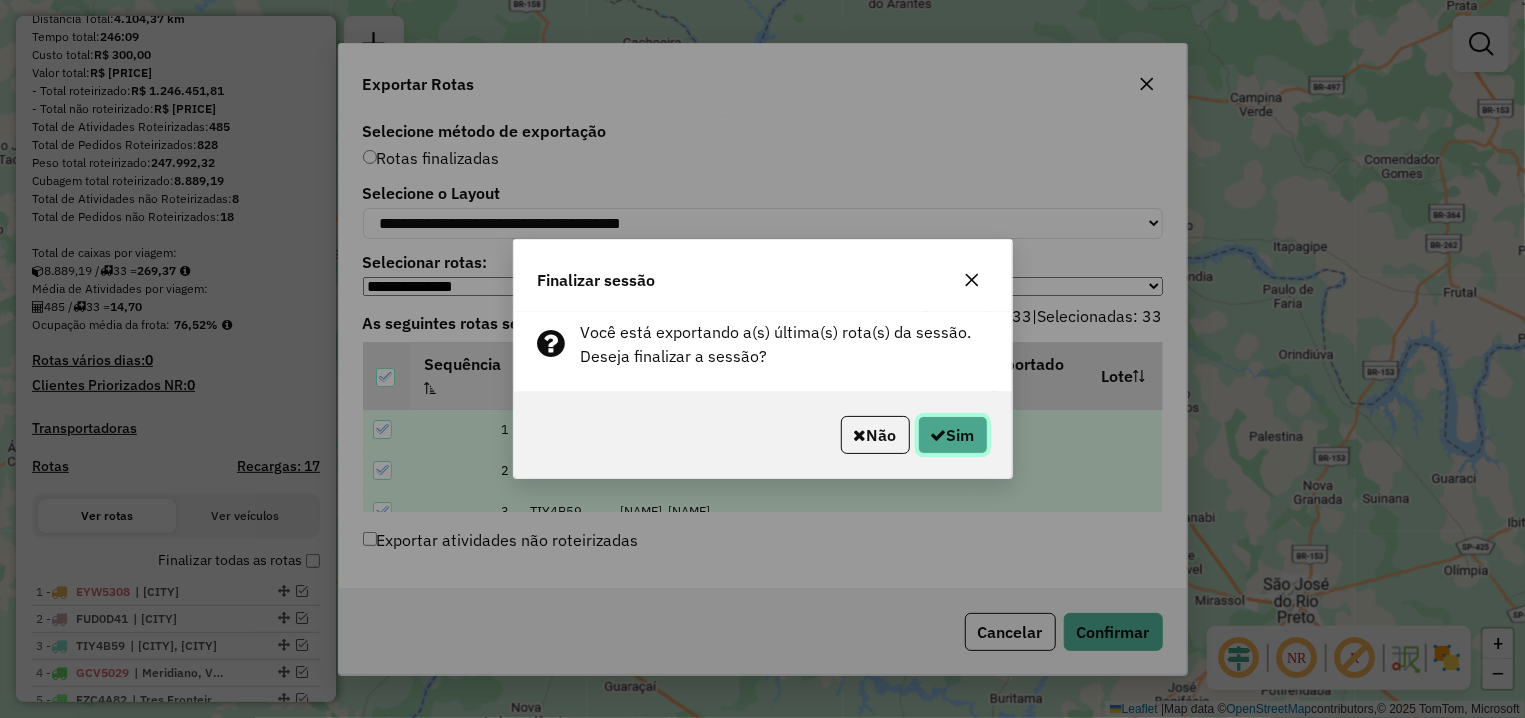 click on "Sim" 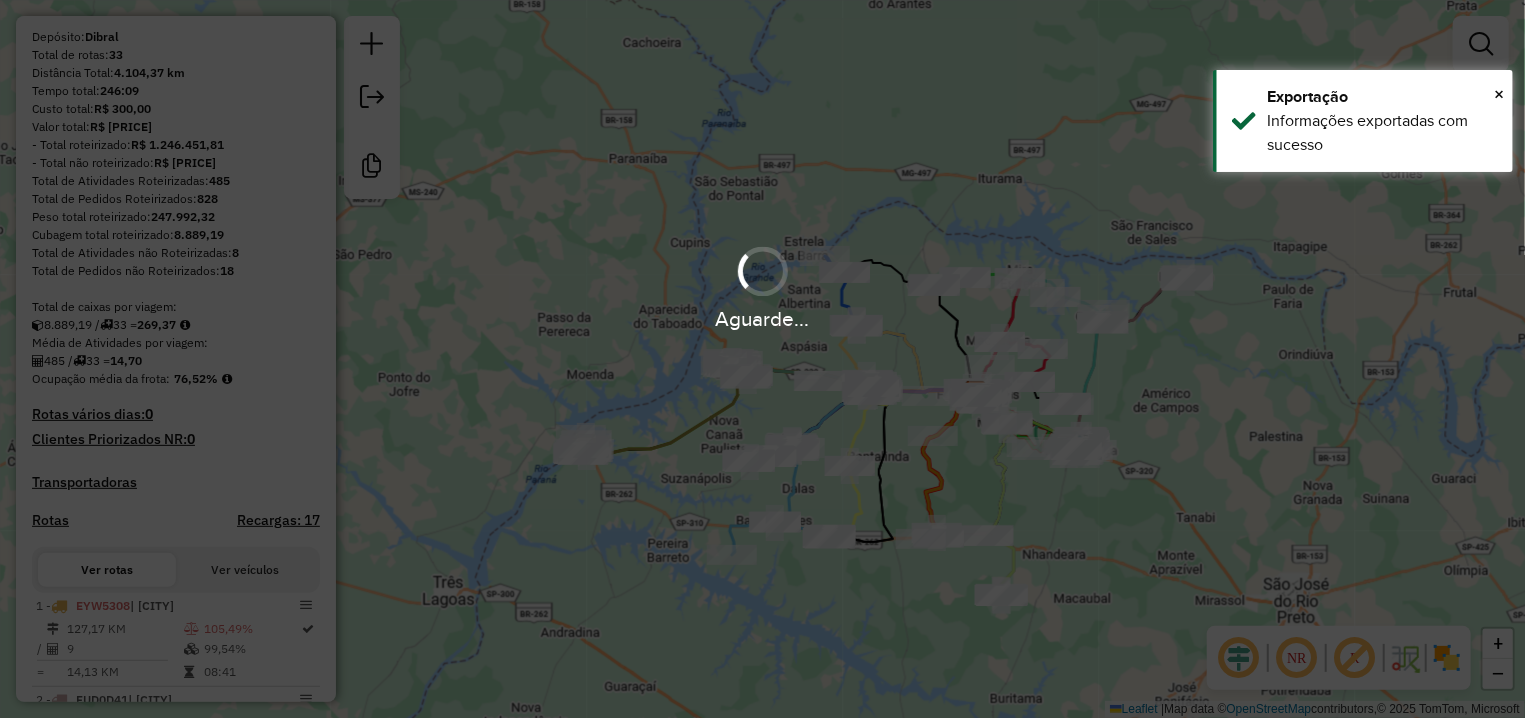 scroll, scrollTop: 284, scrollLeft: 0, axis: vertical 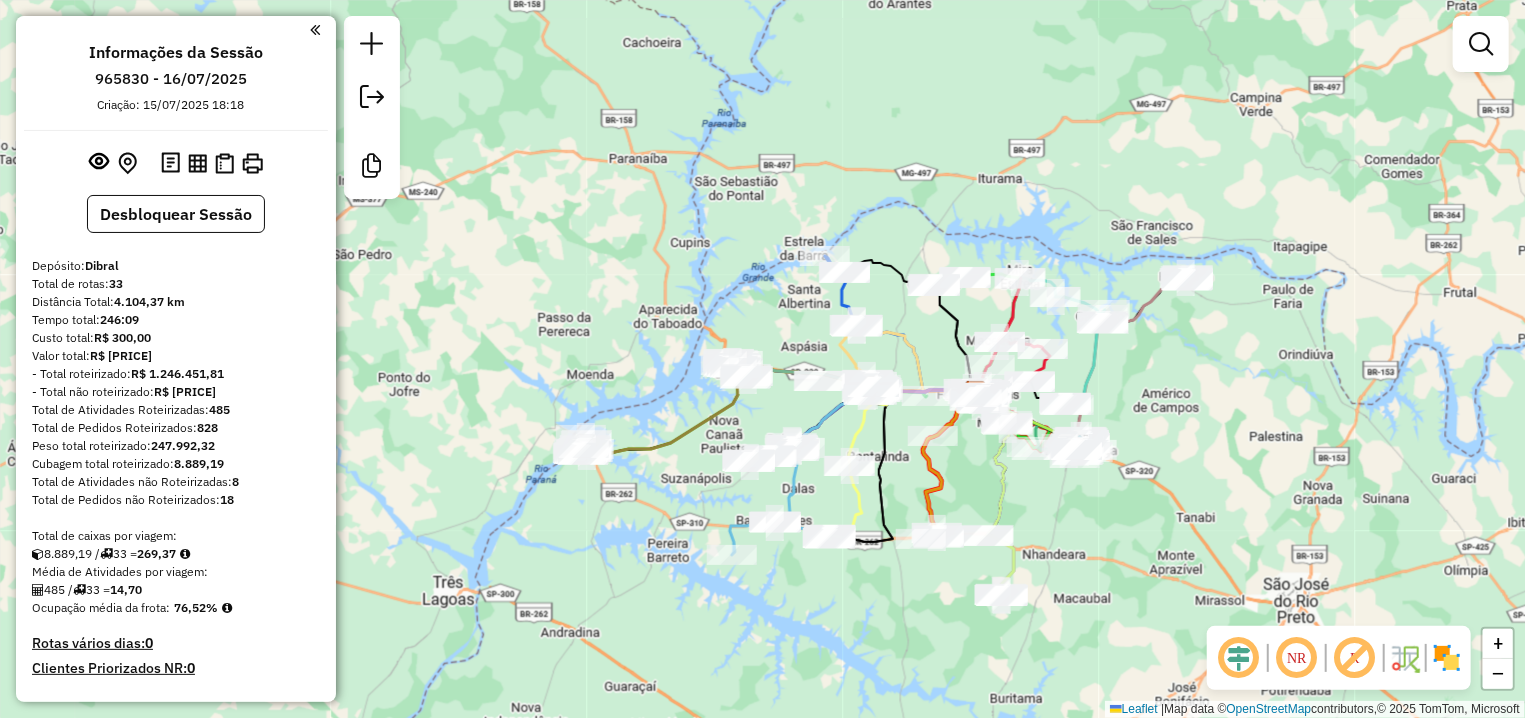 drag, startPoint x: 226, startPoint y: 448, endPoint x: 154, endPoint y: 447, distance: 72.00694 